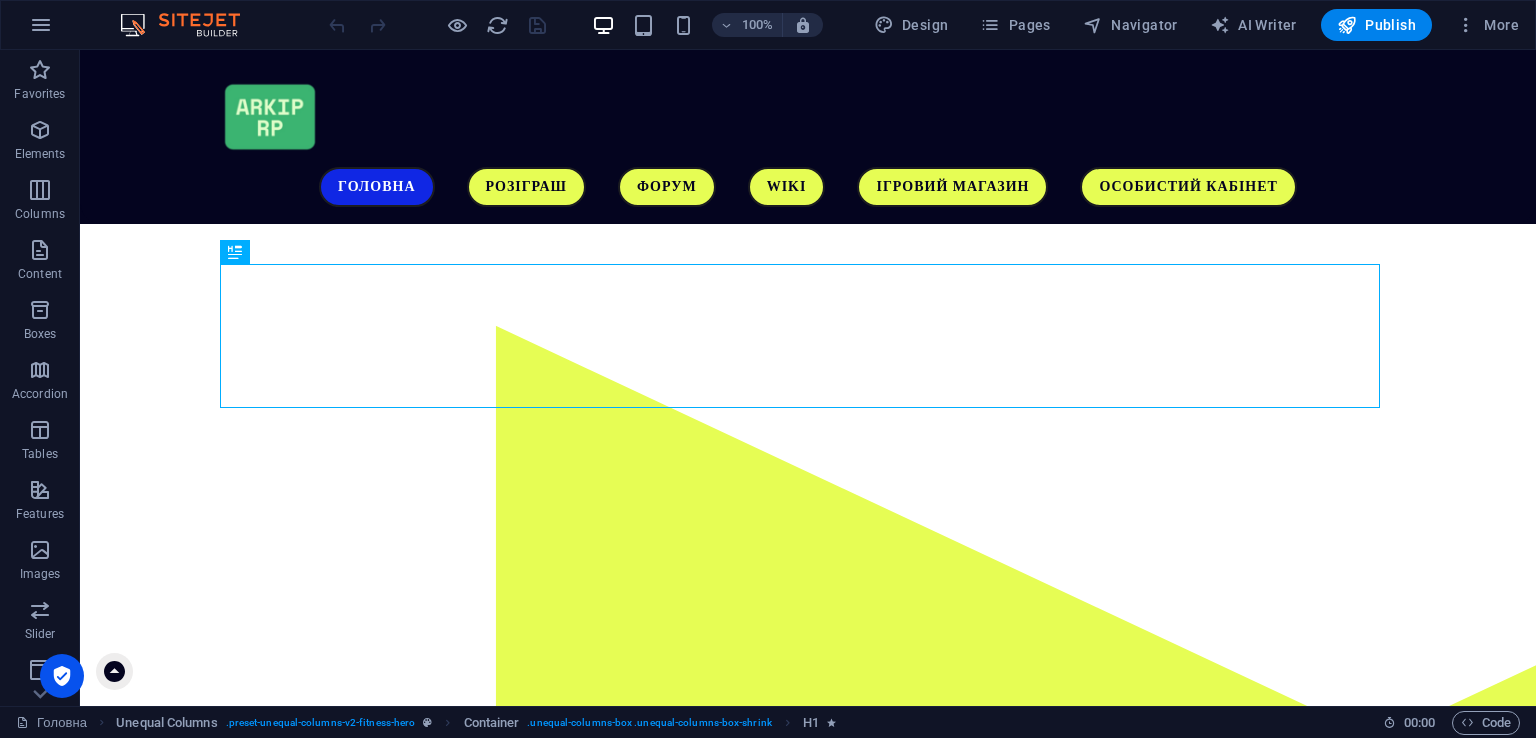 scroll, scrollTop: 0, scrollLeft: 0, axis: both 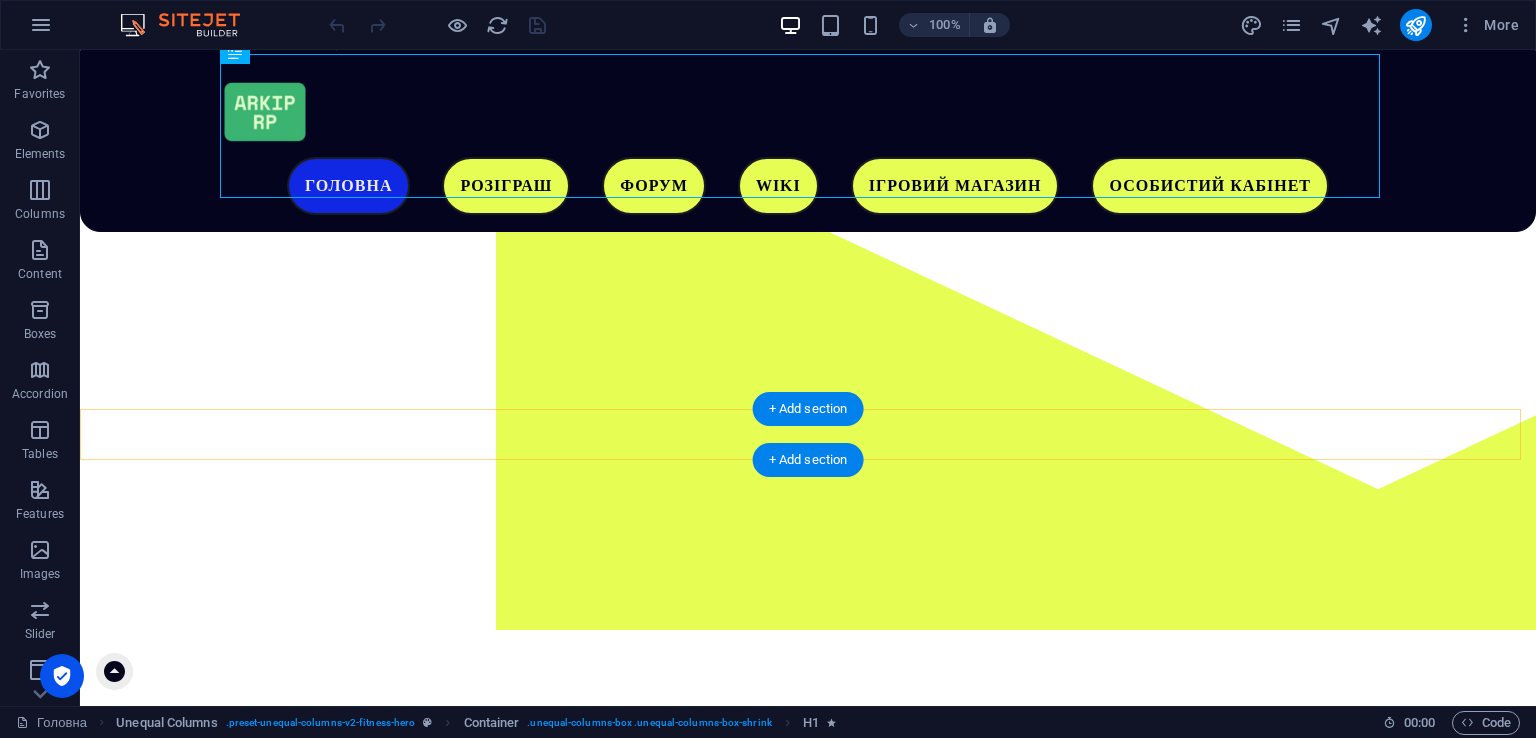 click on "+ Add section" at bounding box center (808, 460) 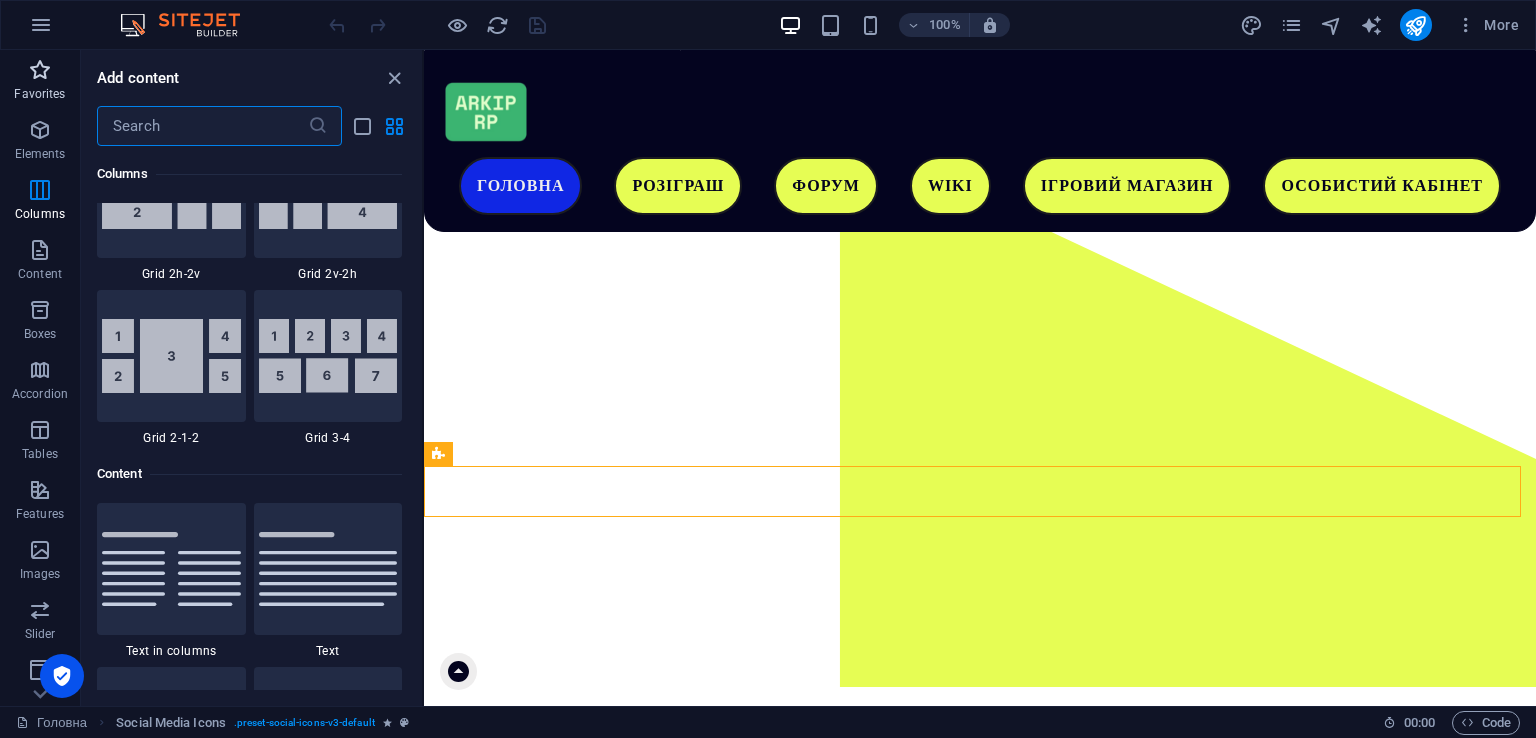 click on "Favorites" at bounding box center (40, 82) 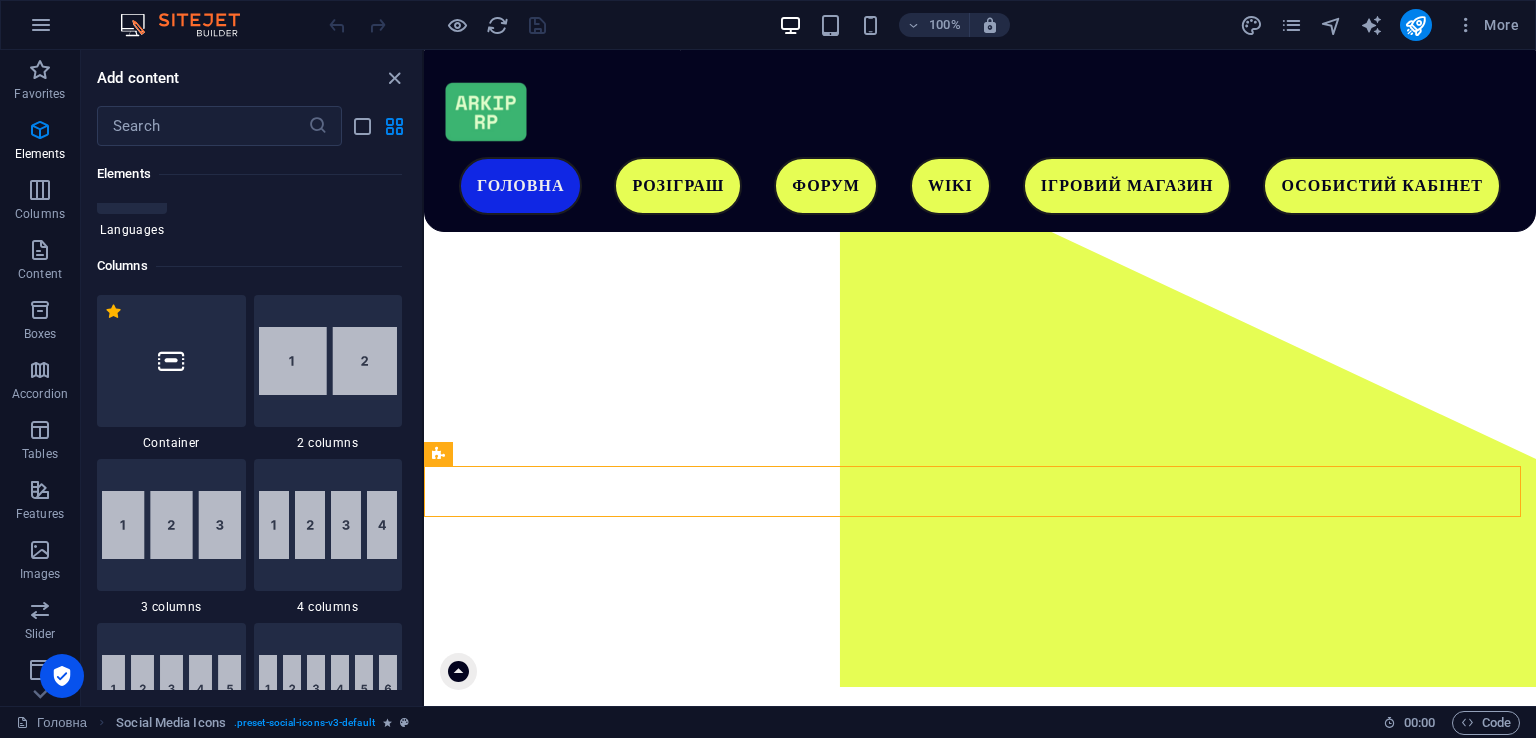 scroll, scrollTop: 0, scrollLeft: 0, axis: both 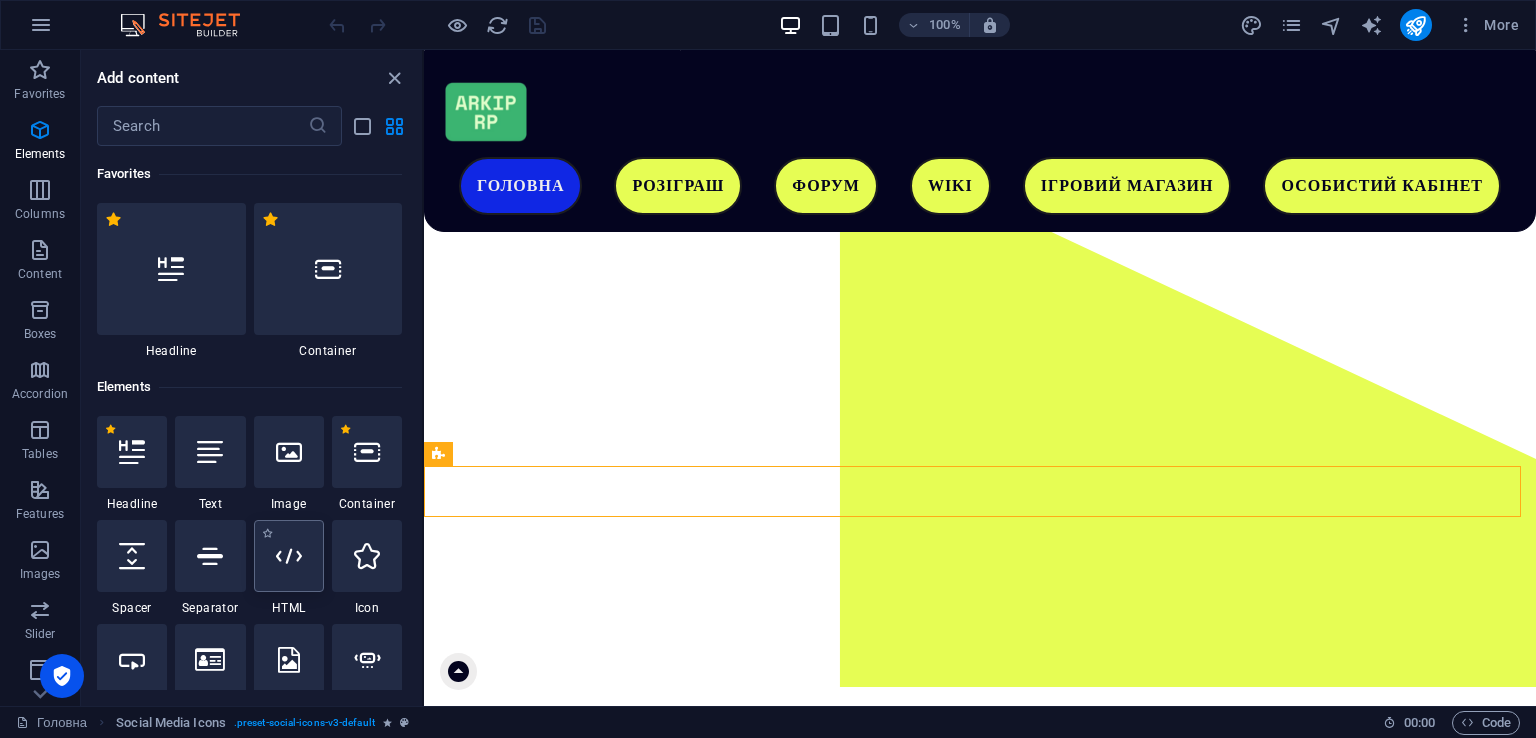 click at bounding box center (289, 556) 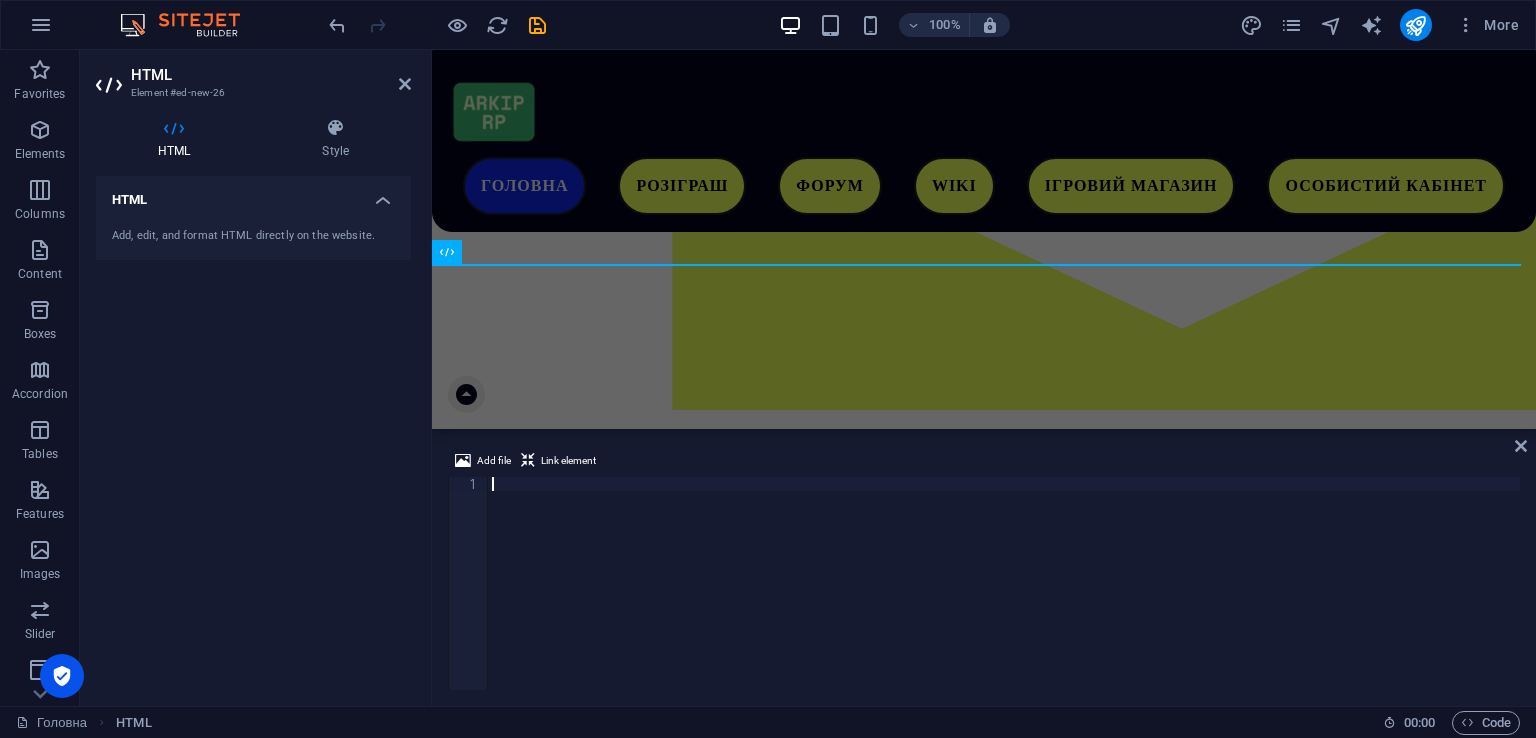 scroll, scrollTop: 452, scrollLeft: 0, axis: vertical 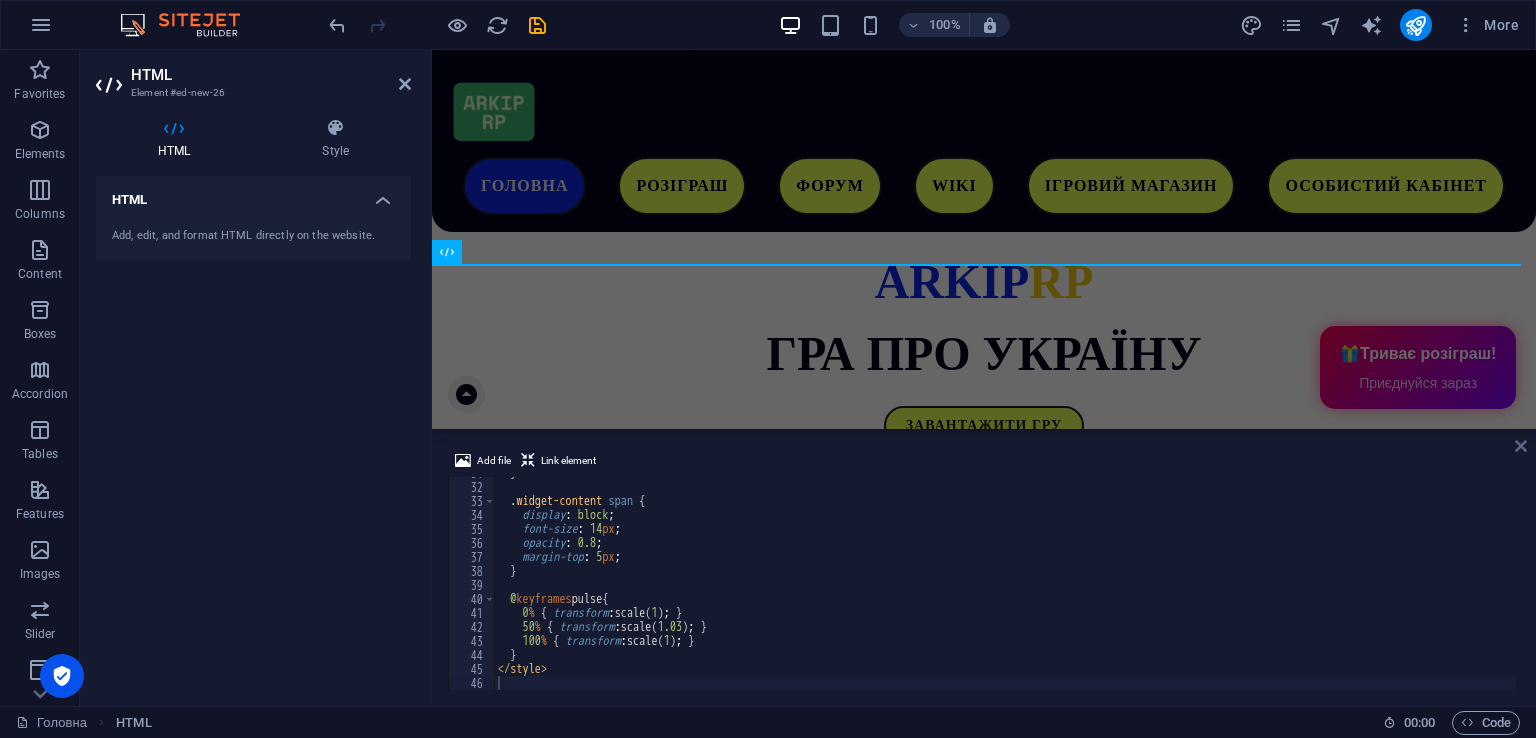 click at bounding box center [1521, 446] 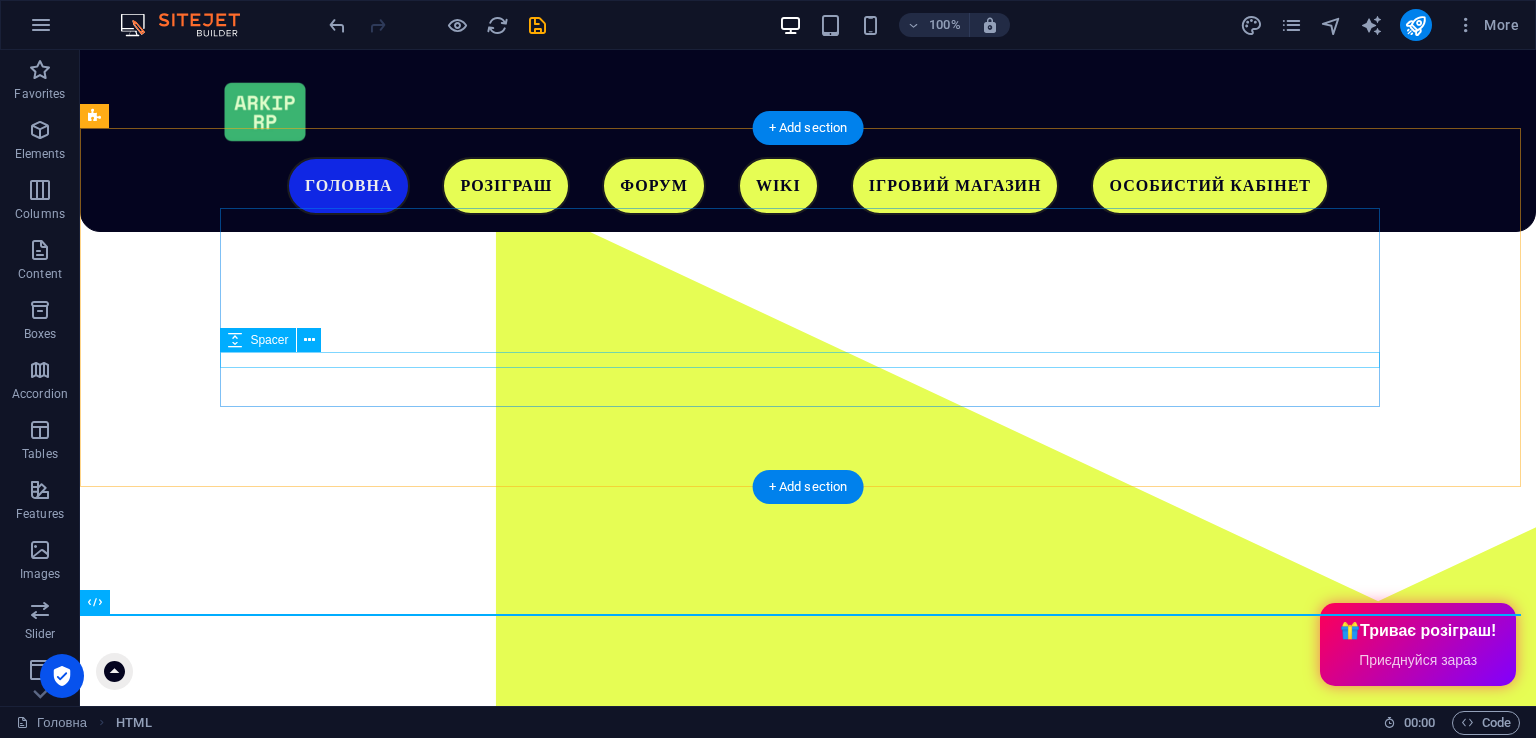 scroll, scrollTop: 0, scrollLeft: 0, axis: both 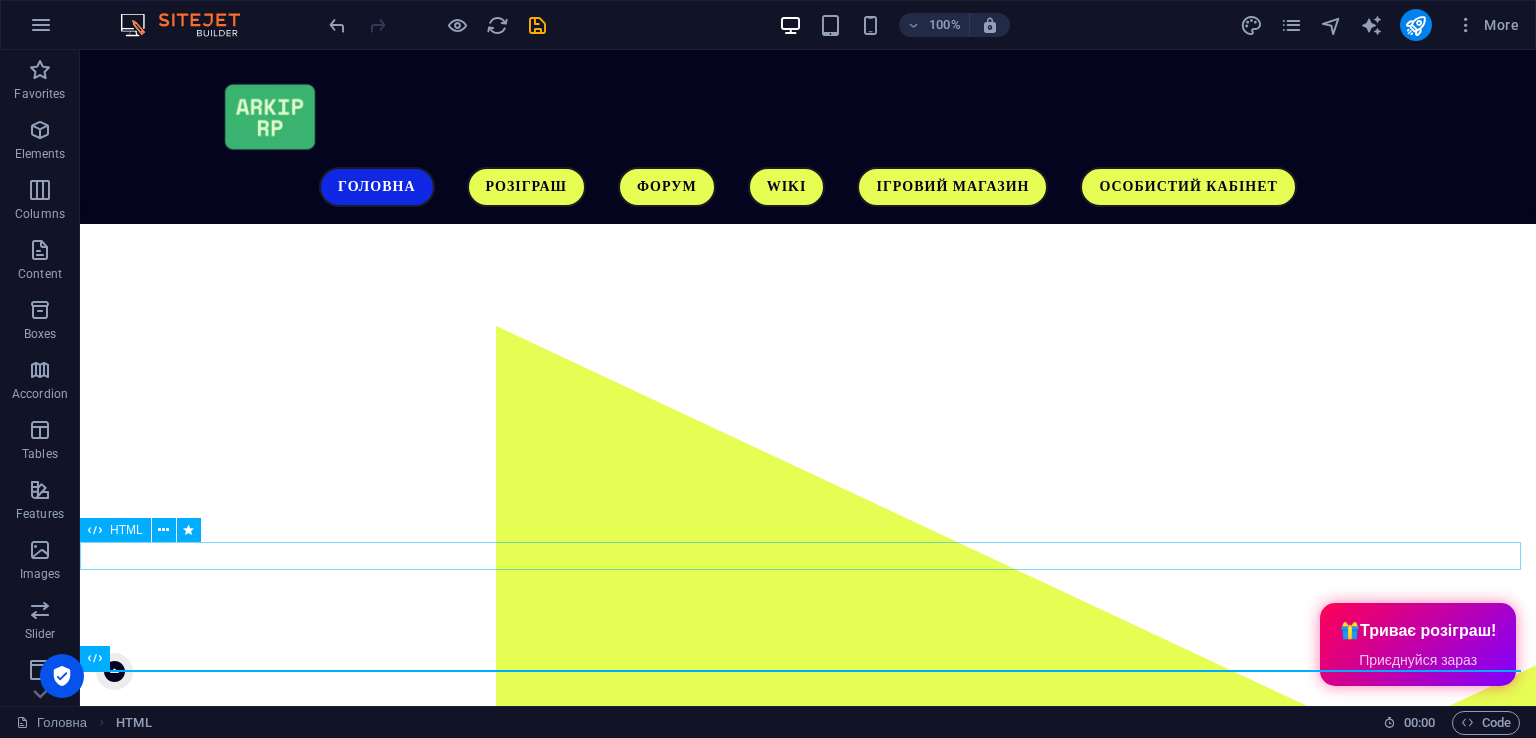 click at bounding box center (808, 1261) 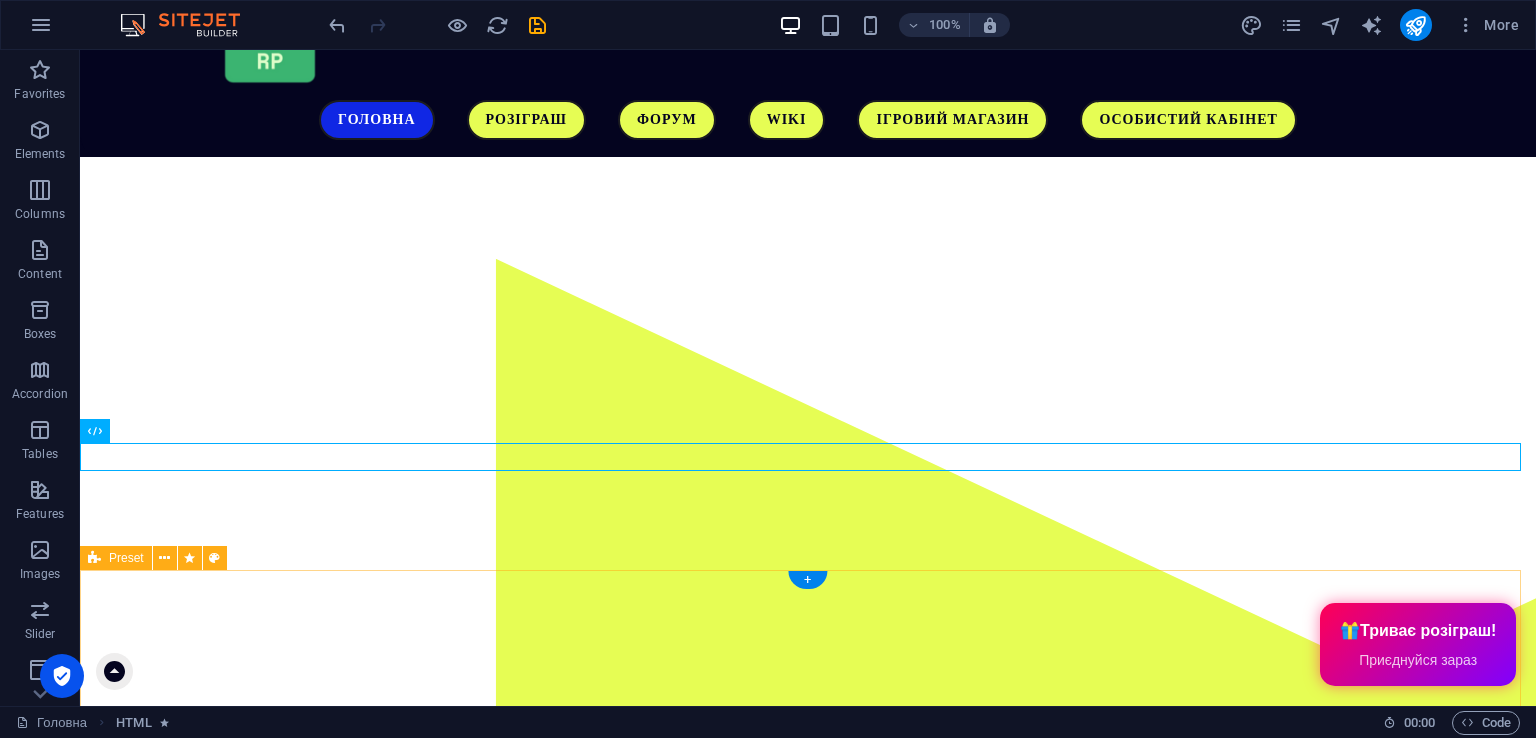 scroll, scrollTop: 200, scrollLeft: 0, axis: vertical 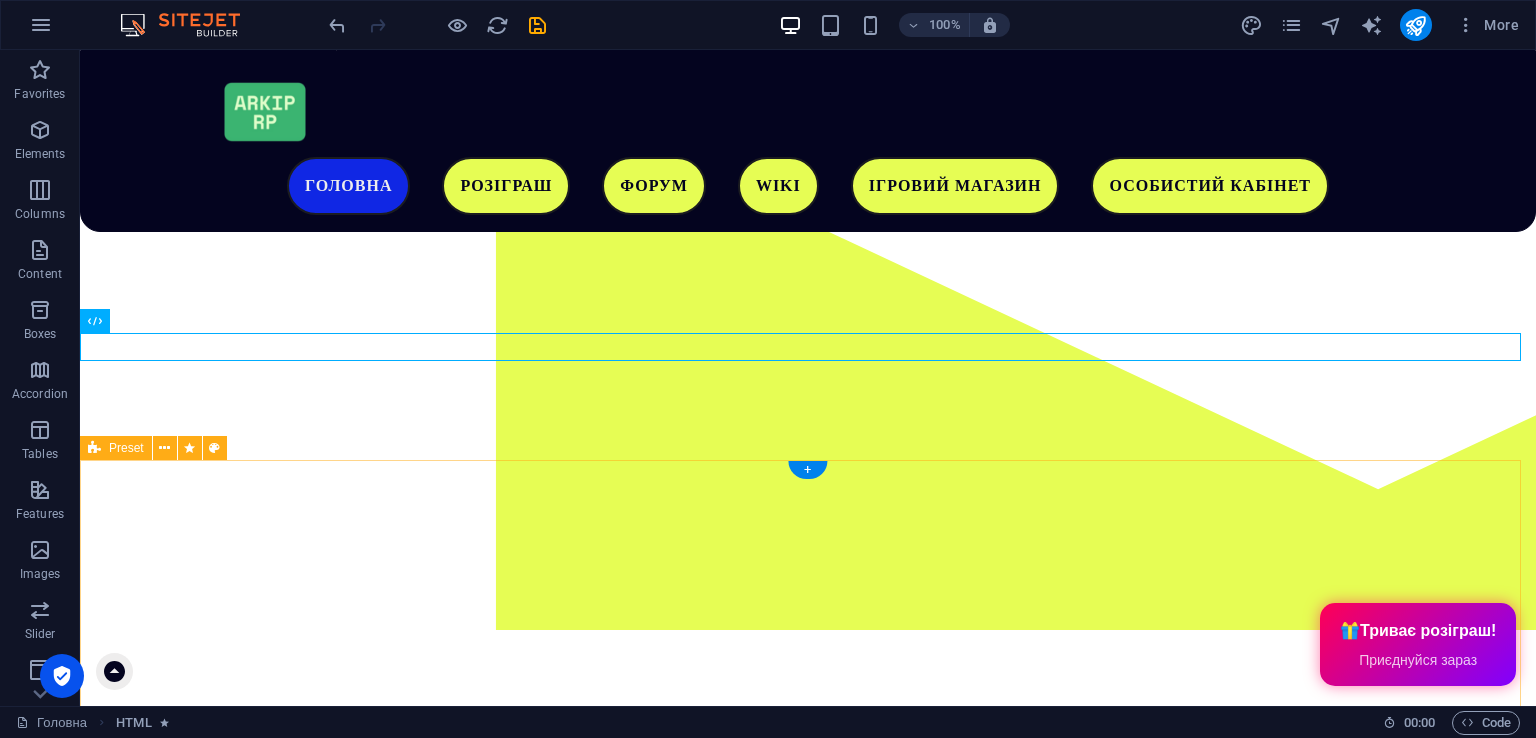 click on "Чому саме ми? Ми розробляємо свою карту, на якій будуть представлені великі масштаби, яких не було в одному українському проекті. Приєднуйся до нас!
Загальний онлайн: ...
Адміністратори в мережі: ...
Drop content here or  Add elements  Paste clipboard" at bounding box center (808, 1905) 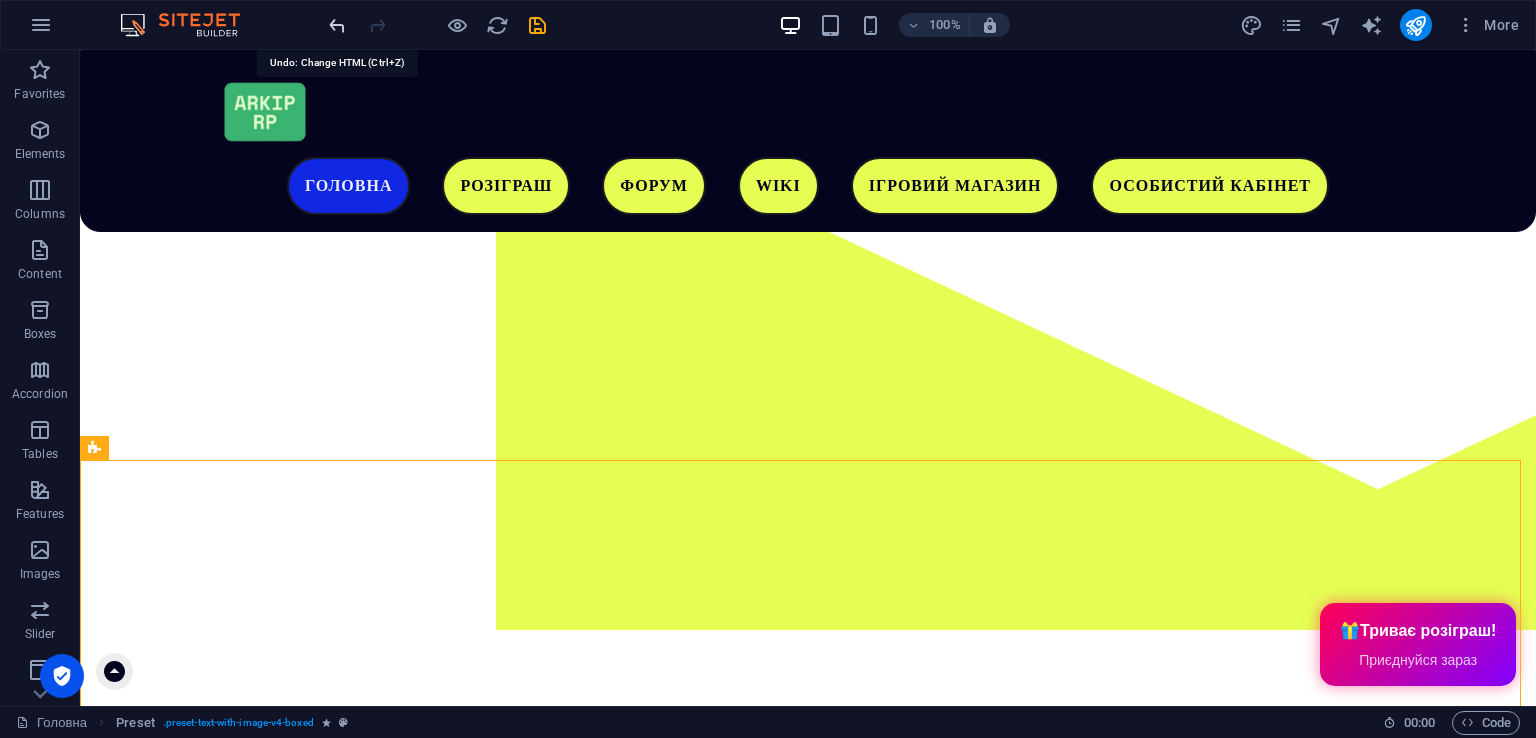 click at bounding box center (337, 25) 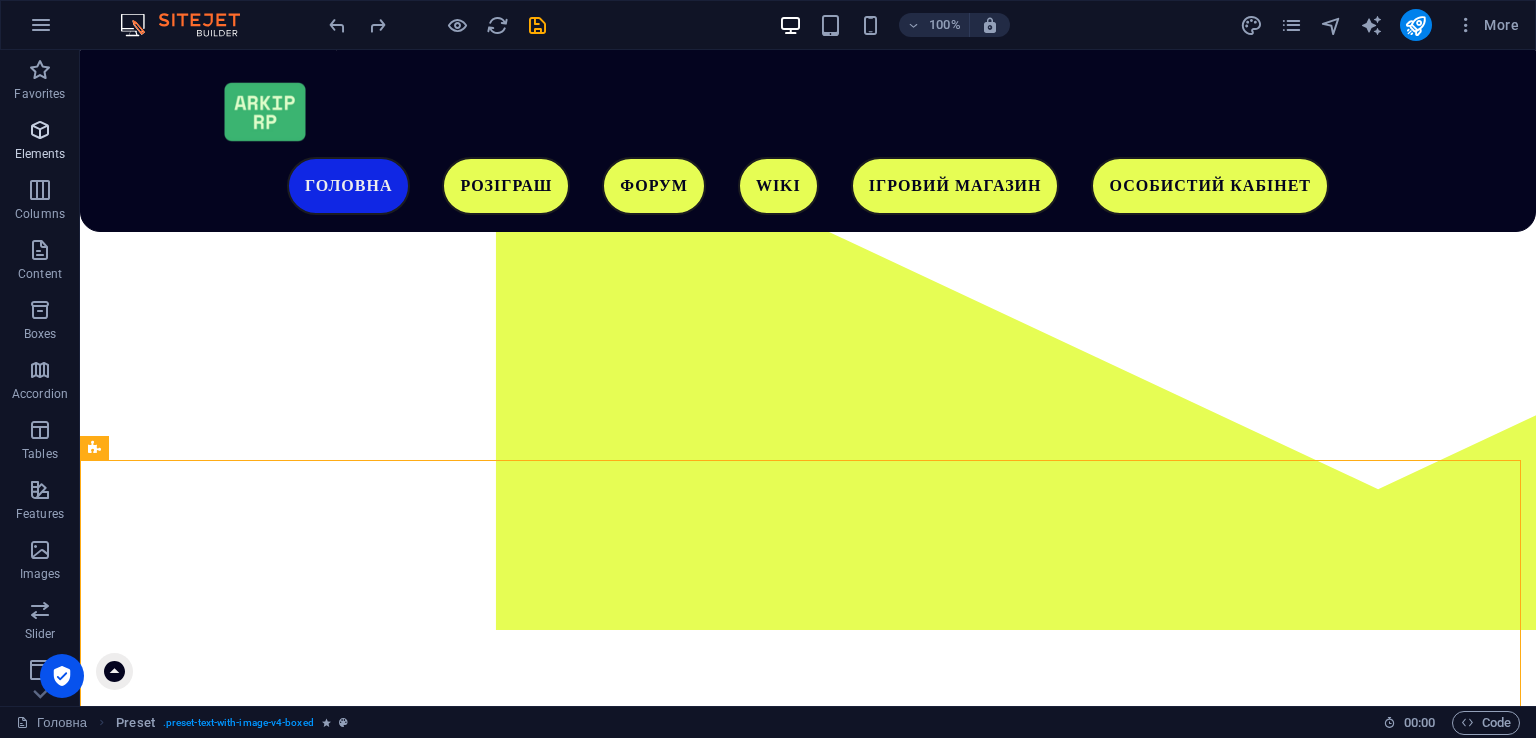 click on "Elements" at bounding box center [40, 154] 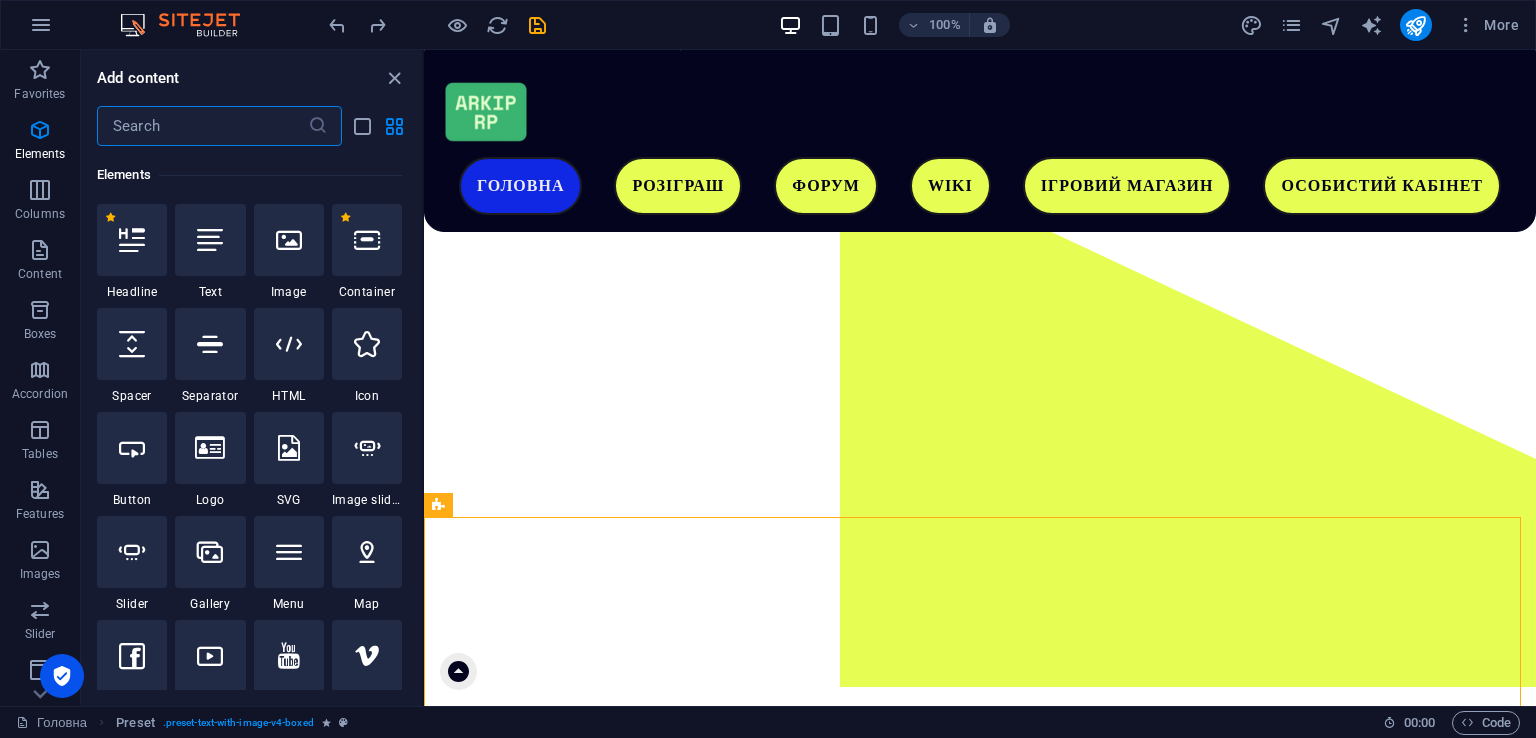 scroll, scrollTop: 212, scrollLeft: 0, axis: vertical 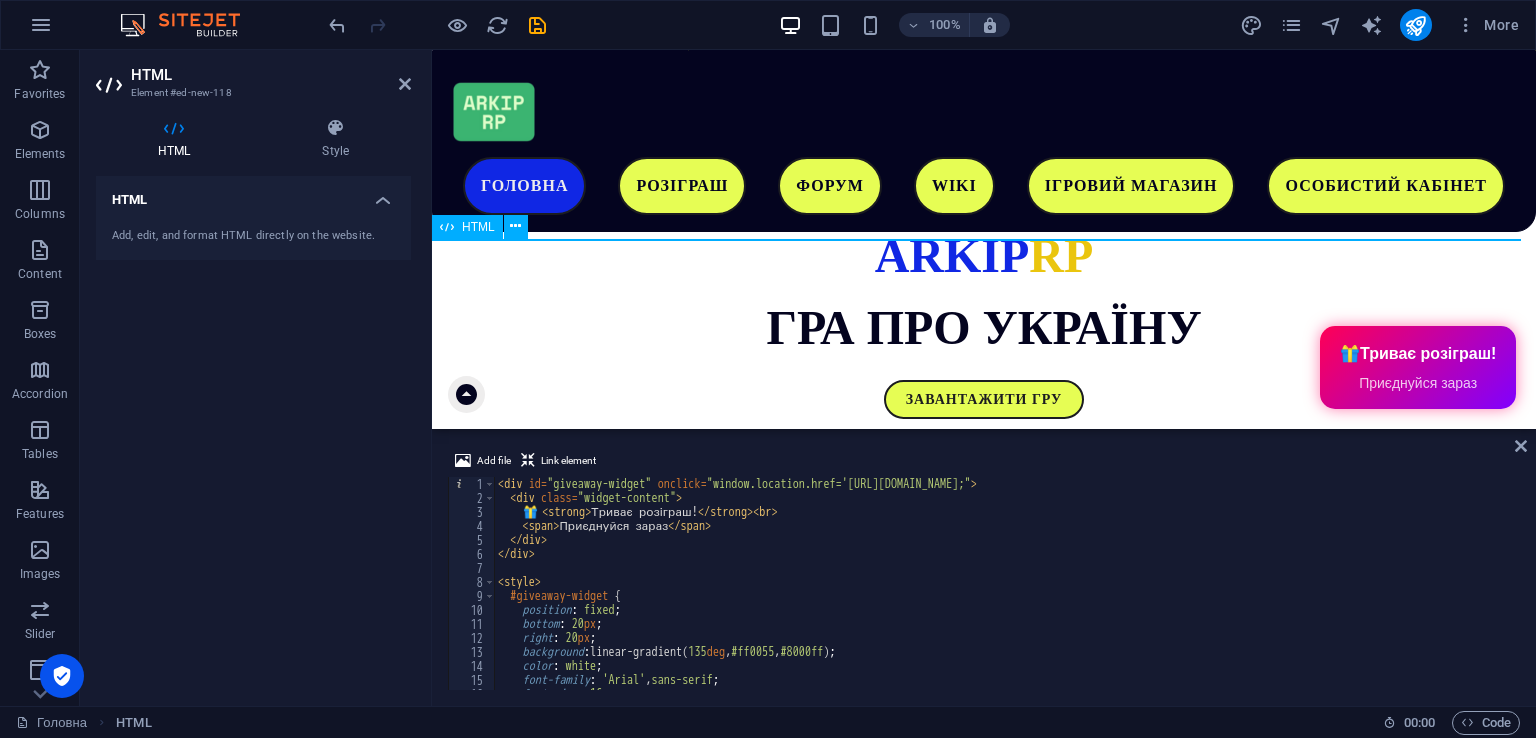 click at bounding box center (447, 227) 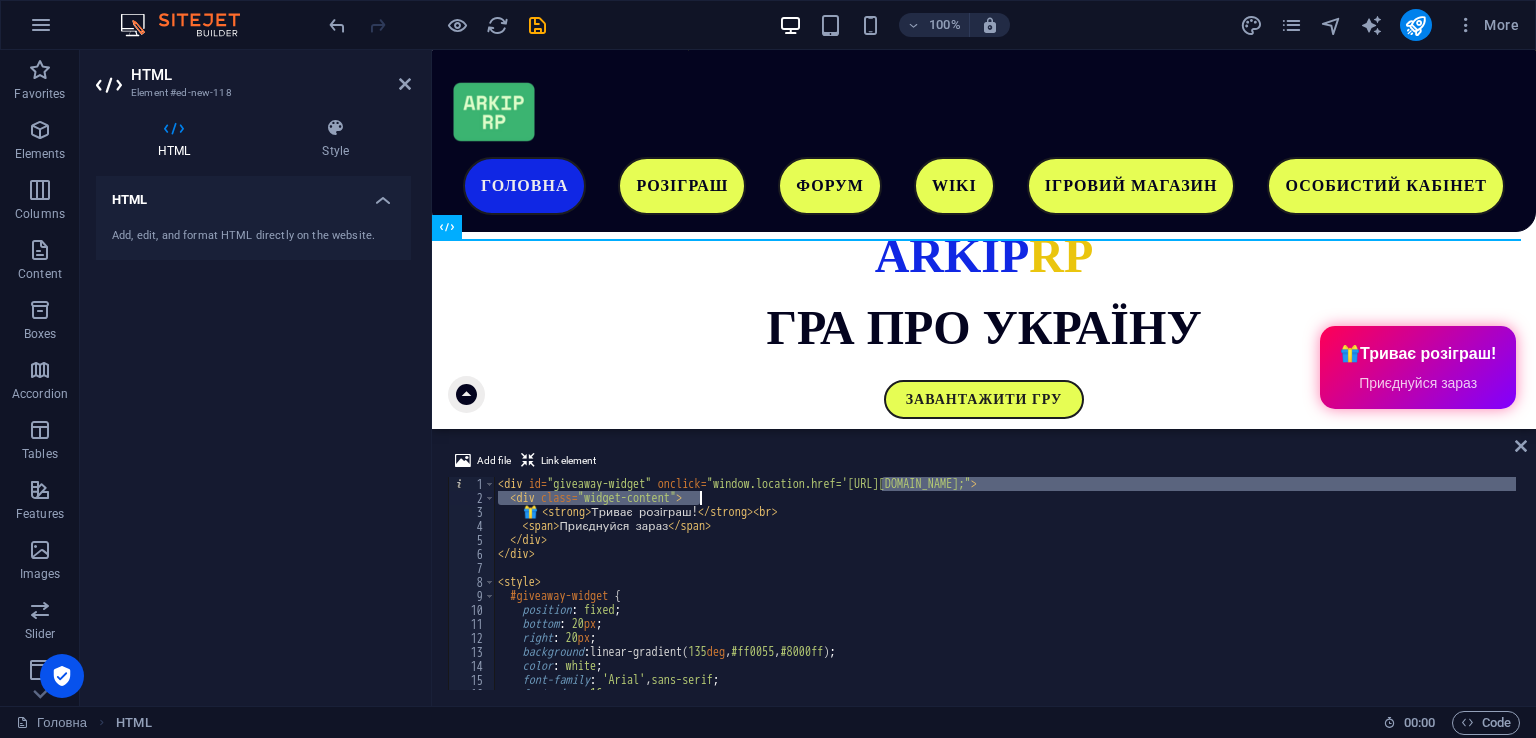 drag, startPoint x: 884, startPoint y: 482, endPoint x: 1074, endPoint y: 502, distance: 191.04973 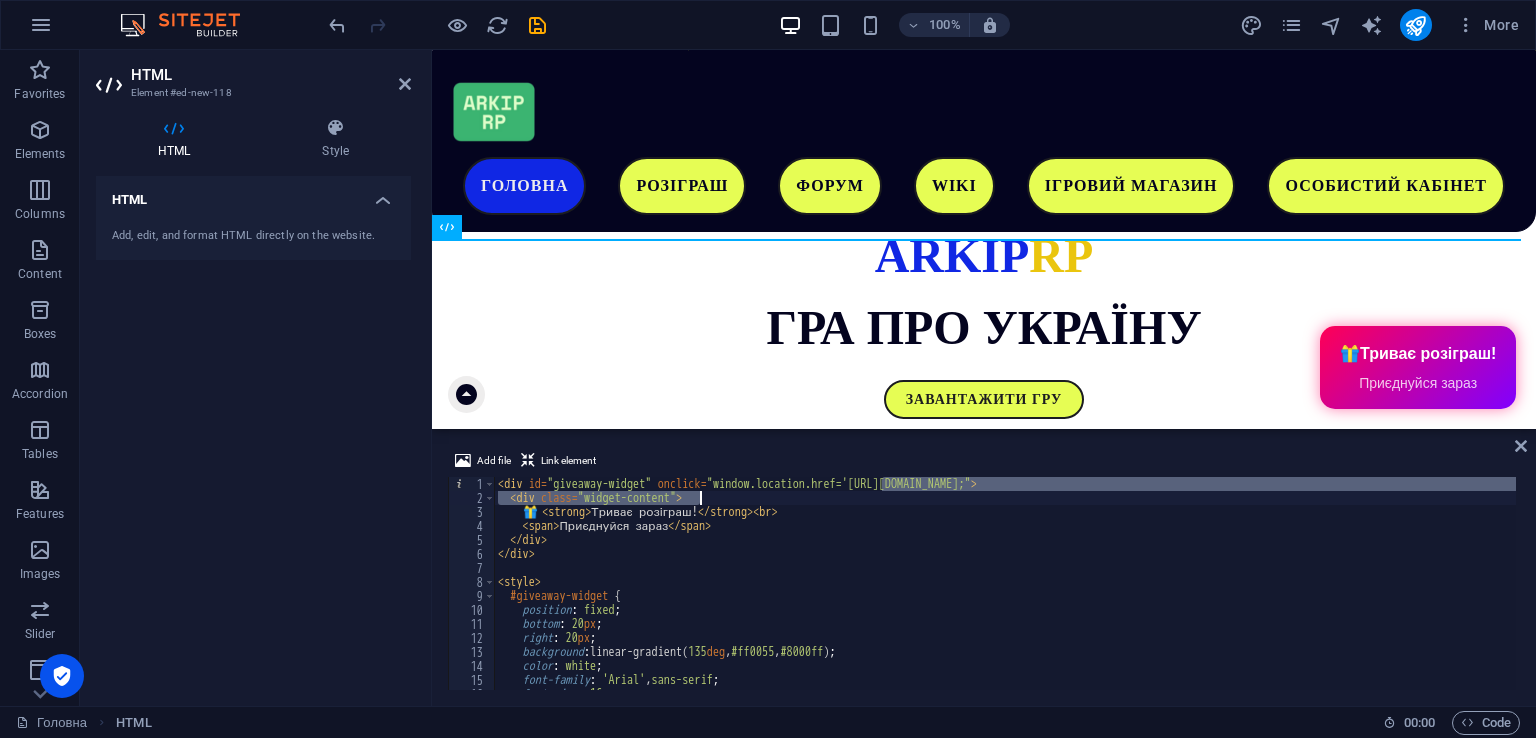 click on "< div   id = "giveaway-widget"   onclick = "window.location.href='[URL][DOMAIN_NAME];" >    < div   class = "widget-content" >      🎁   < strong > Триває розіграш! </ strong > < br >      < span > Приєднуйся зараз </ span >    </ div > </ div > < style >    #giveaway-widget   {      position :   fixed ;      bottom :   20 px ;      right :   20 px ;      background :  linear-gradient( 135 deg ,  #ff0055 ,  #8000ff ) ;      color :   white ;      font-family :   ' Arial ' ,  sans-serif ;      font-size :   16 px ;      padding :   15 px   20 px ;" at bounding box center (1005, 583) 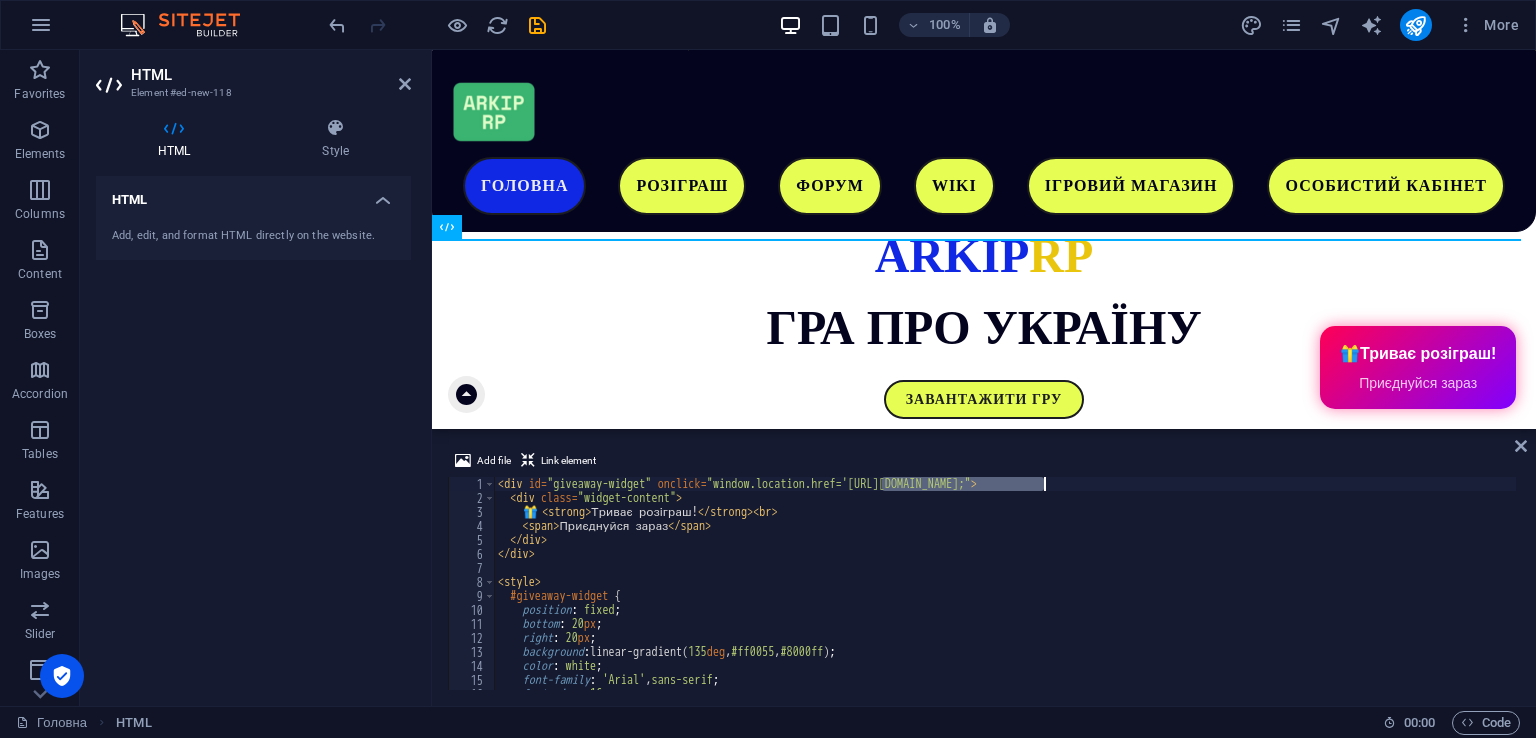 drag, startPoint x: 883, startPoint y: 485, endPoint x: 1057, endPoint y: 488, distance: 174.02586 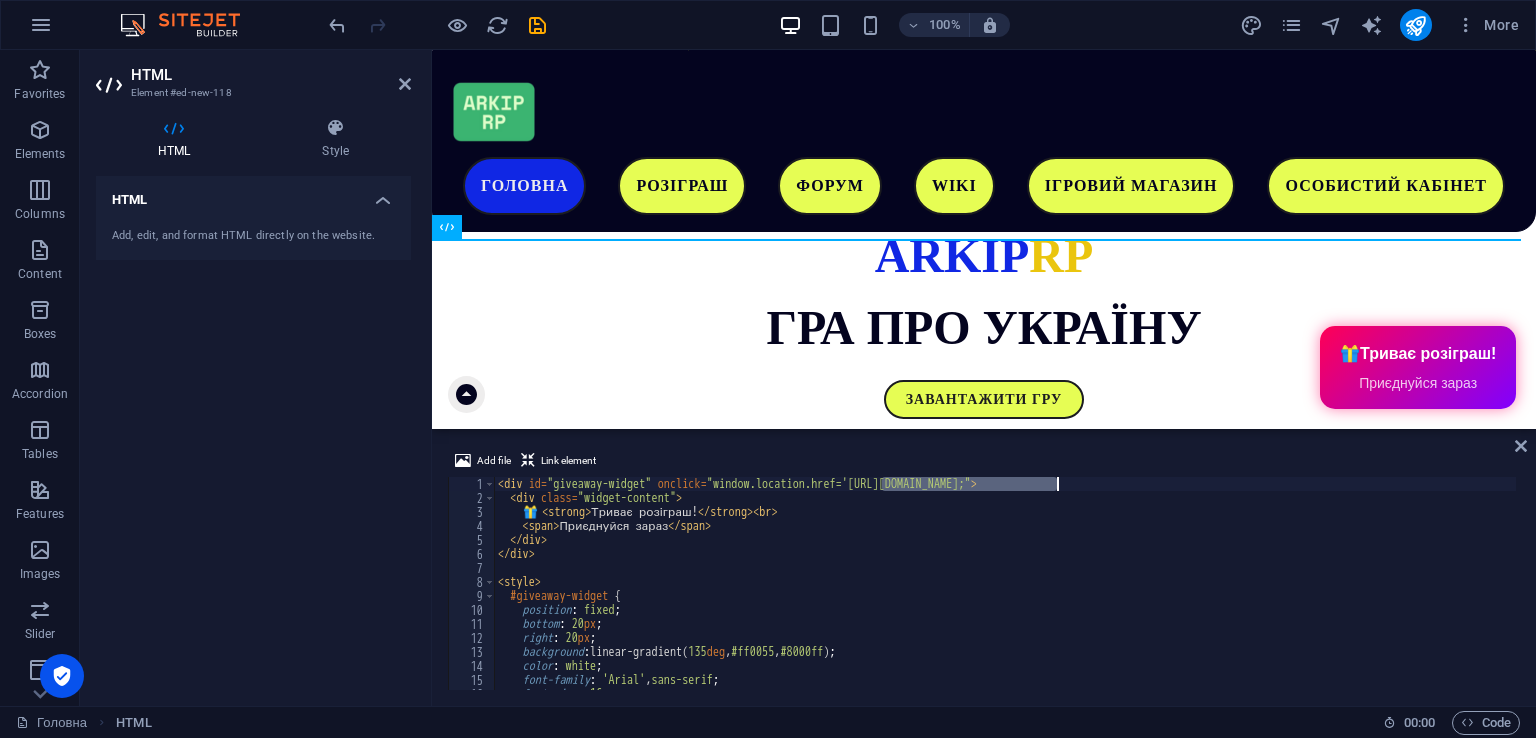 click on "< div   id = "giveaway-widget"   onclick = "window.location.href='[URL][DOMAIN_NAME];" >    < div   class = "widget-content" >      🎁   < strong > Триває розіграш! </ strong > < br >      < span > Приєднуйся зараз </ span >    </ div > </ div > < style >    #giveaway-widget   {      position :   fixed ;      bottom :   20 px ;      right :   20 px ;      background :  linear-gradient( 135 deg ,  #ff0055 ,  #8000ff ) ;      color :   white ;      font-family :   ' Arial ' ,  sans-serif ;      font-size :   16 px ;      padding :   15 px   20 px ;" at bounding box center (1005, 583) 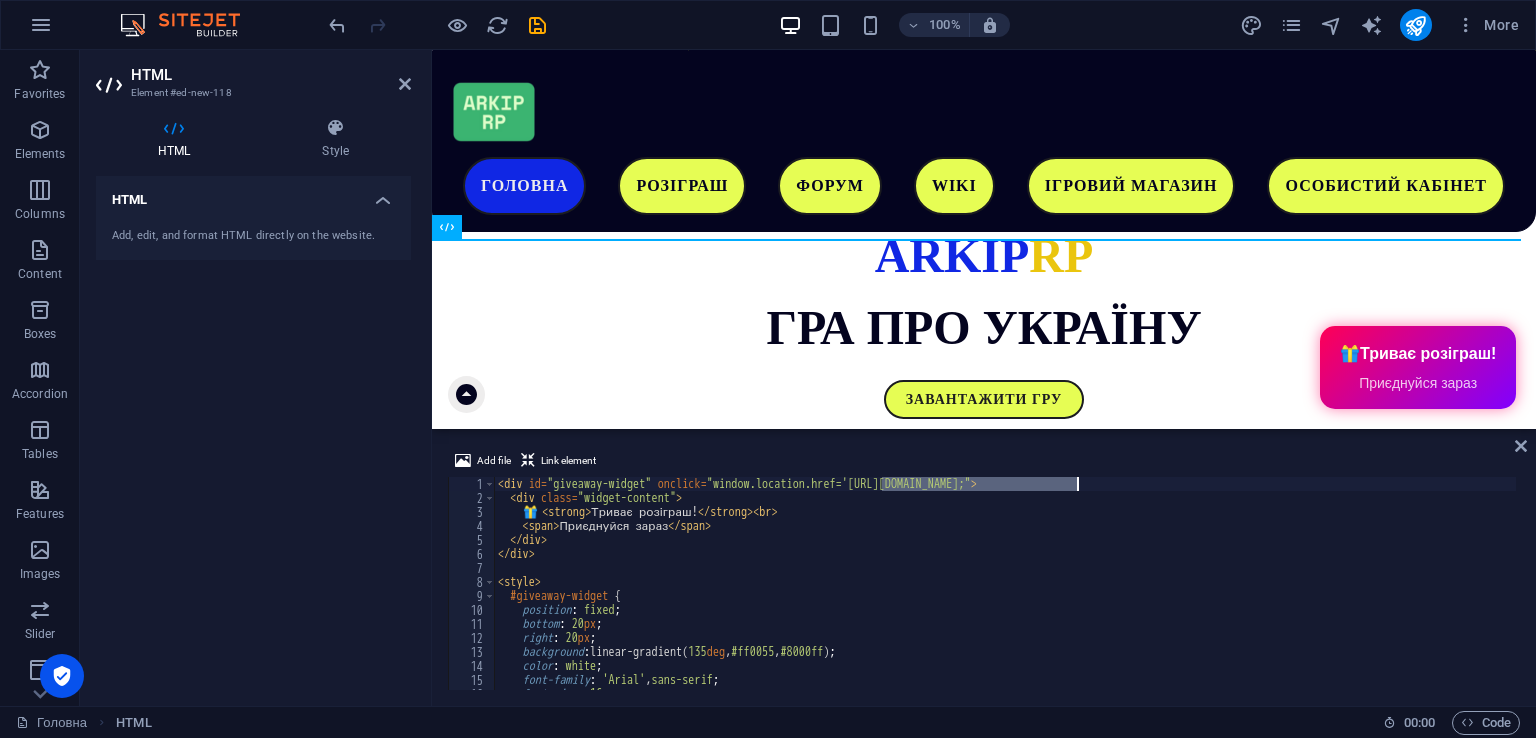 drag, startPoint x: 883, startPoint y: 481, endPoint x: 1076, endPoint y: 485, distance: 193.04144 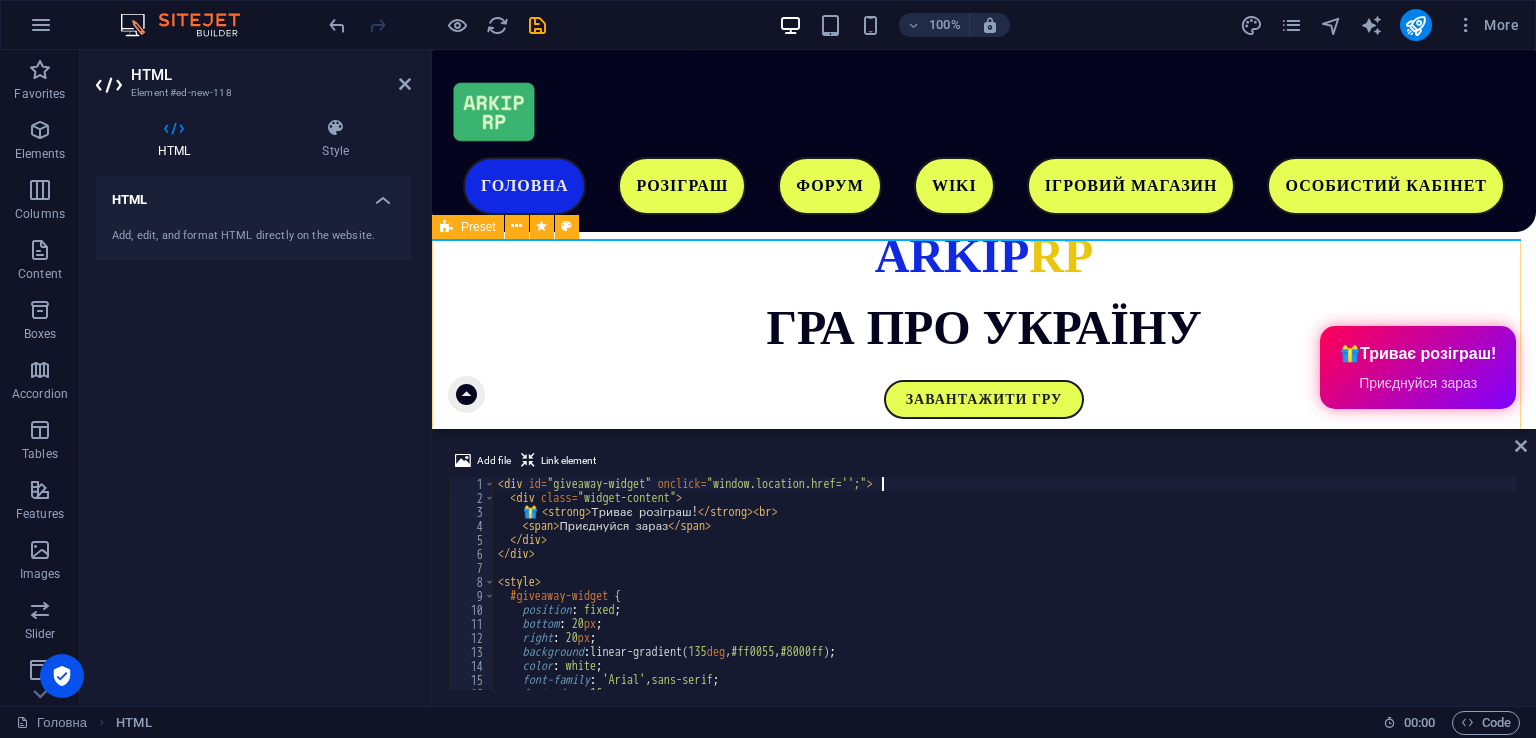 paste on "/giveaway" 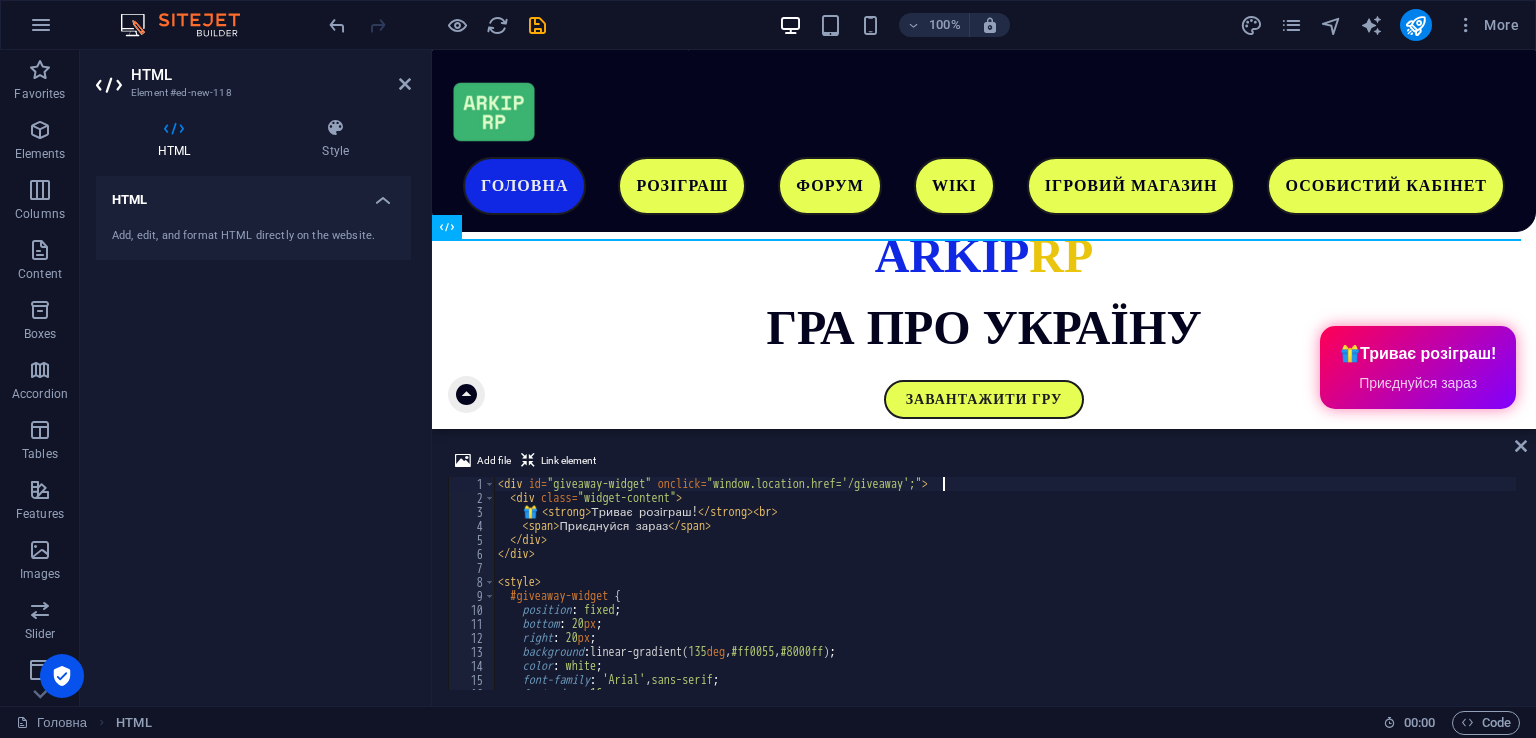 click on "Add file Link element <div id="giveaway-widget" onclick="window.location.href='/giveaway';"> 1 2 3 4 5 6 7 8 9 10 11 12 13 14 15 16 17 < div   id = "giveaway-widget"   onclick = "window.location.href='/giveaway';" >    < div   class = "widget-content" >      🎁   < strong > Триває розіграш! </ strong > < br >      < span > Приєднуйся зараз </ span >    </ div > </ div > < style >    #giveaway-widget   {      position :   fixed ;      bottom :   20 px ;      right :   20 px ;      background :  linear-gradient( 135 deg ,  #ff0055 ,  #8000ff ) ;      color :   white ;      font-family :   ' Arial ' ,  sans-serif ;      font-size :   16 px ;      padding :   15 px   20 px ;     XXXXXXXXXXXXXXXXXXXXXXXXXXXXXXXXXXXXXXXXXXXXXXXXXXXXXXXXXXXXXXXXXXXXXXXXXXXXXXXXXXXXXXXXXXXXXXXXXXXXXXXXXXXXXXXXXXXXXXXXXXXXXXXXXXXXXXXXXXXXXXXXXXXXXXXXXXXXXXXXXXXXXXXXXXXXXXXXXXXXXXXXXXXXXXXXXXXXXXXXXXXXXXXXXXXXXXXXXXXXXXXXXXXXXXXXXXXXXXXXXXXXXXXXXXXXXXXX" at bounding box center [984, 569] 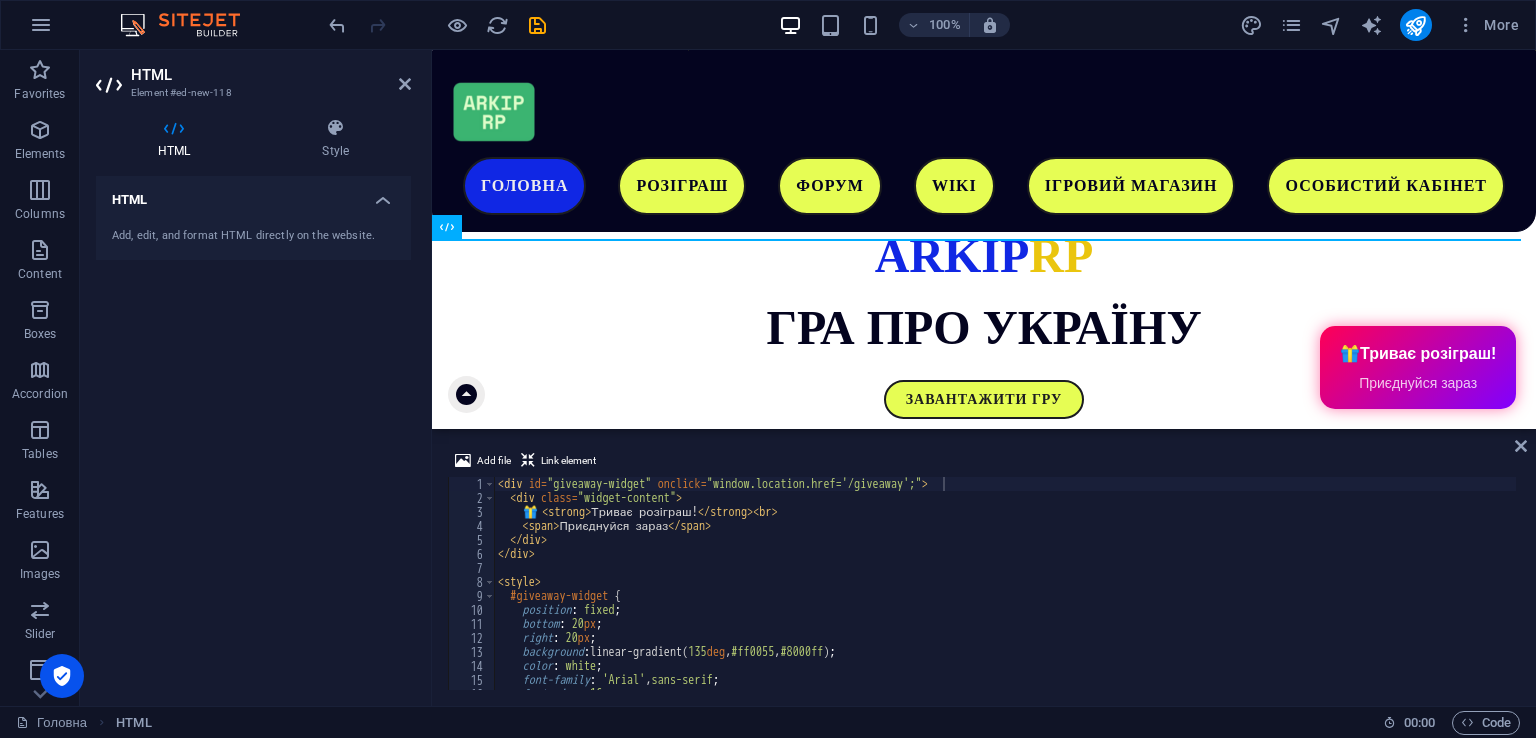 click on "100% More" at bounding box center (926, 25) 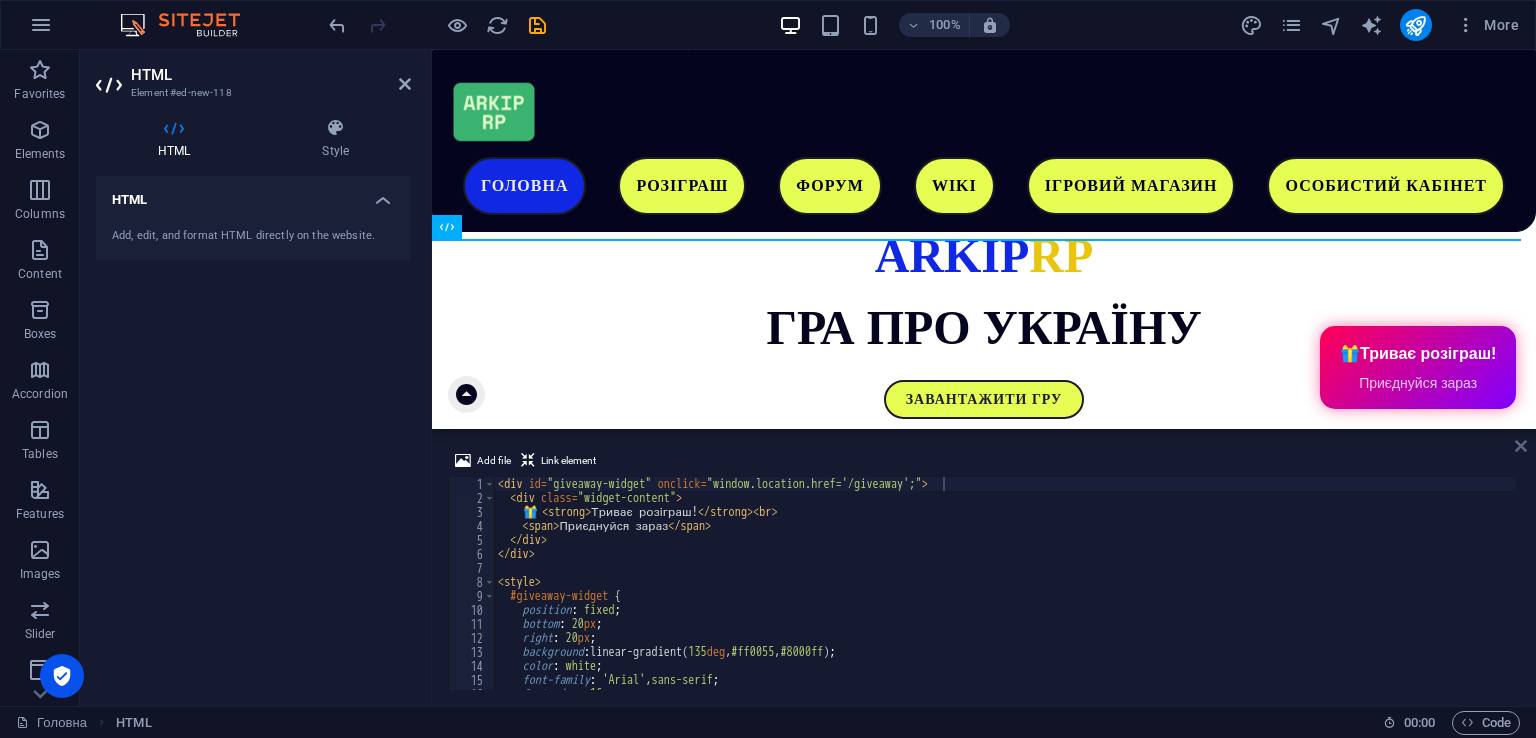 click at bounding box center (1521, 446) 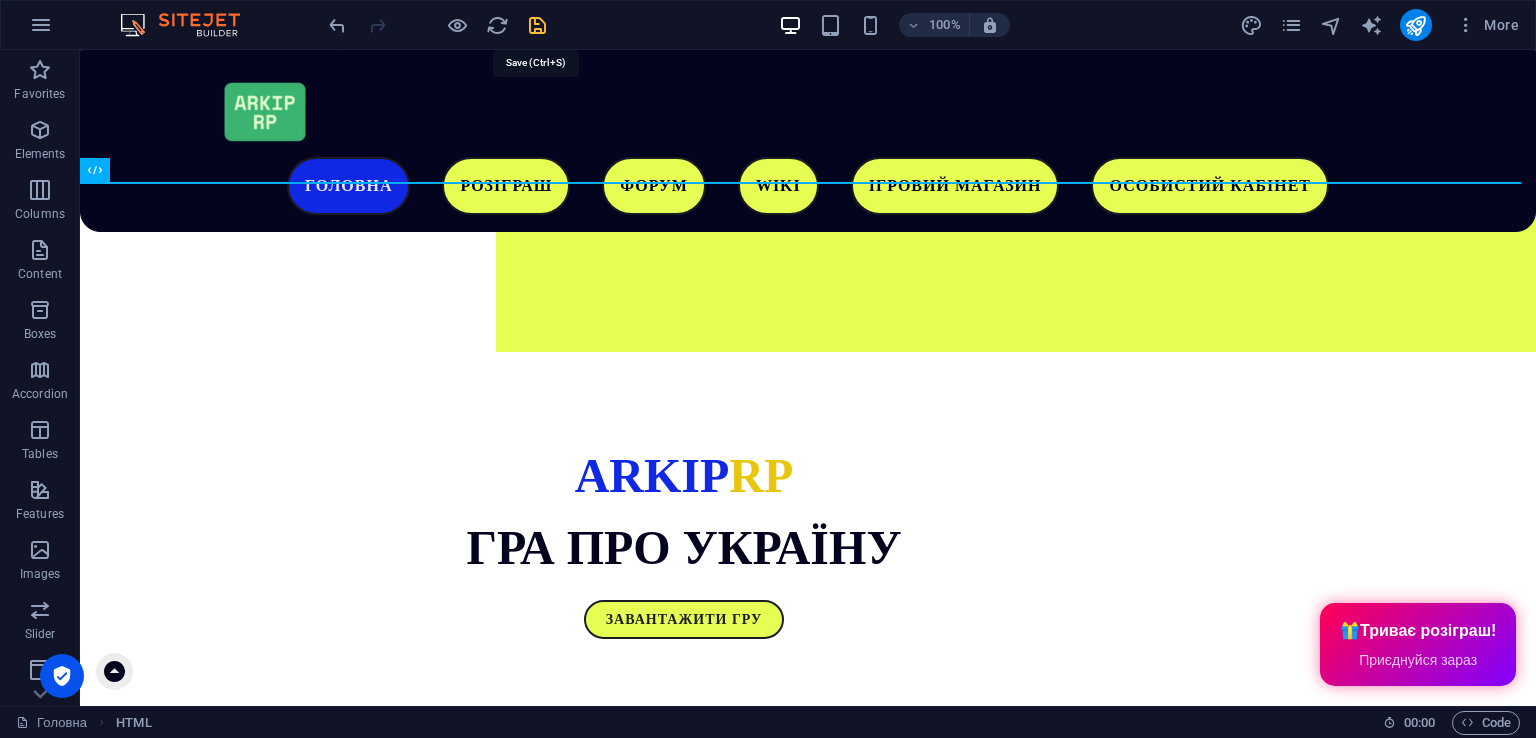 drag, startPoint x: 536, startPoint y: 19, endPoint x: 508, endPoint y: 59, distance: 48.82622 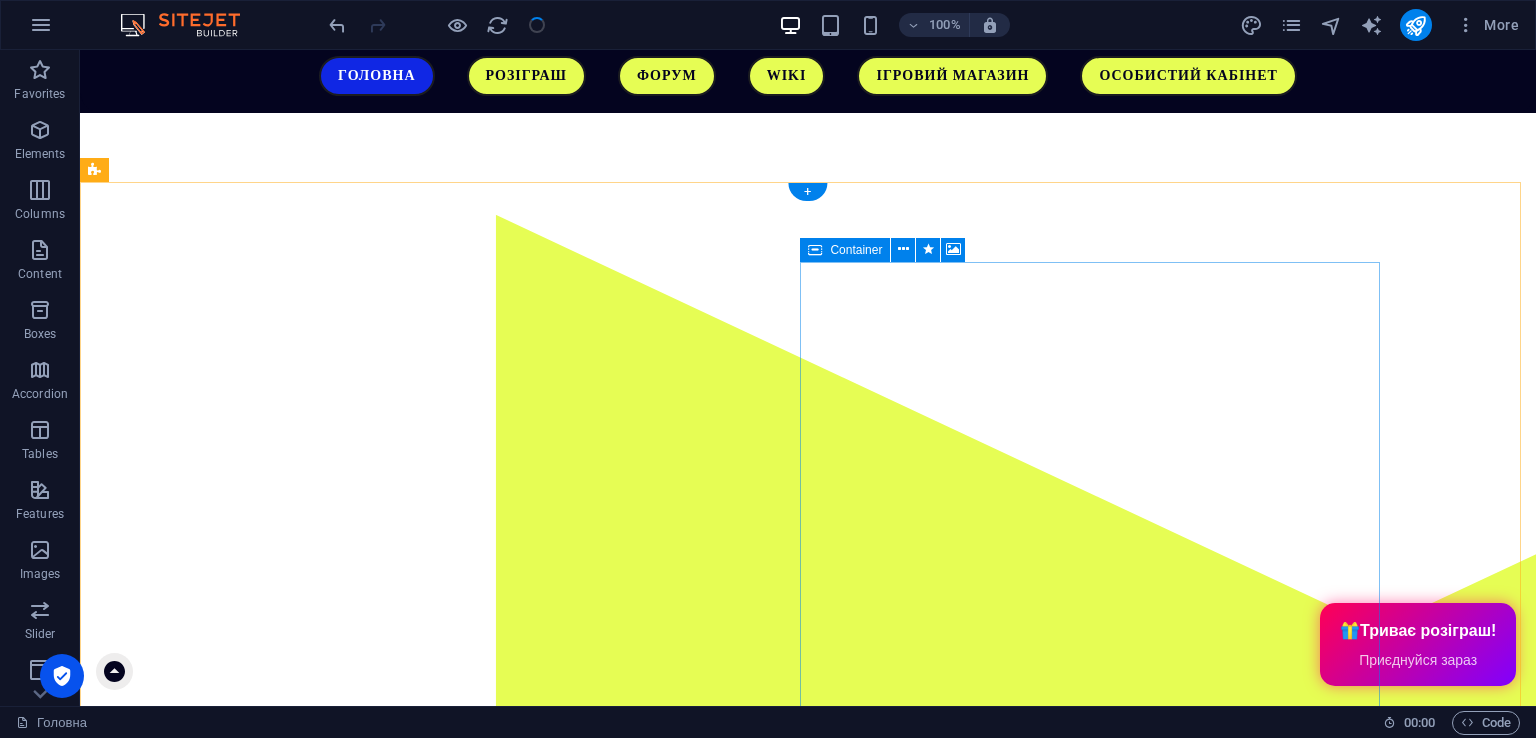 scroll, scrollTop: 0, scrollLeft: 0, axis: both 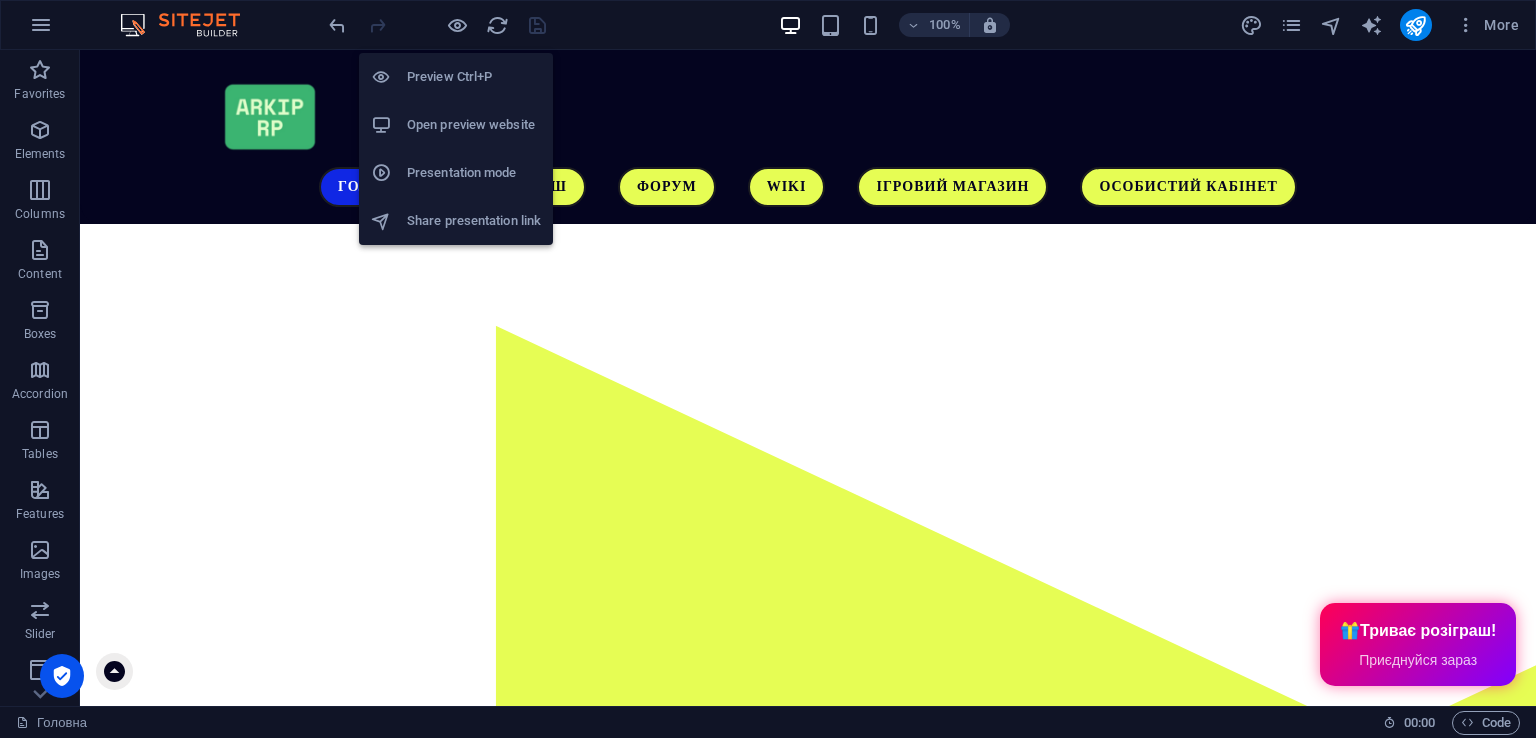 click on "Open preview website" at bounding box center (474, 125) 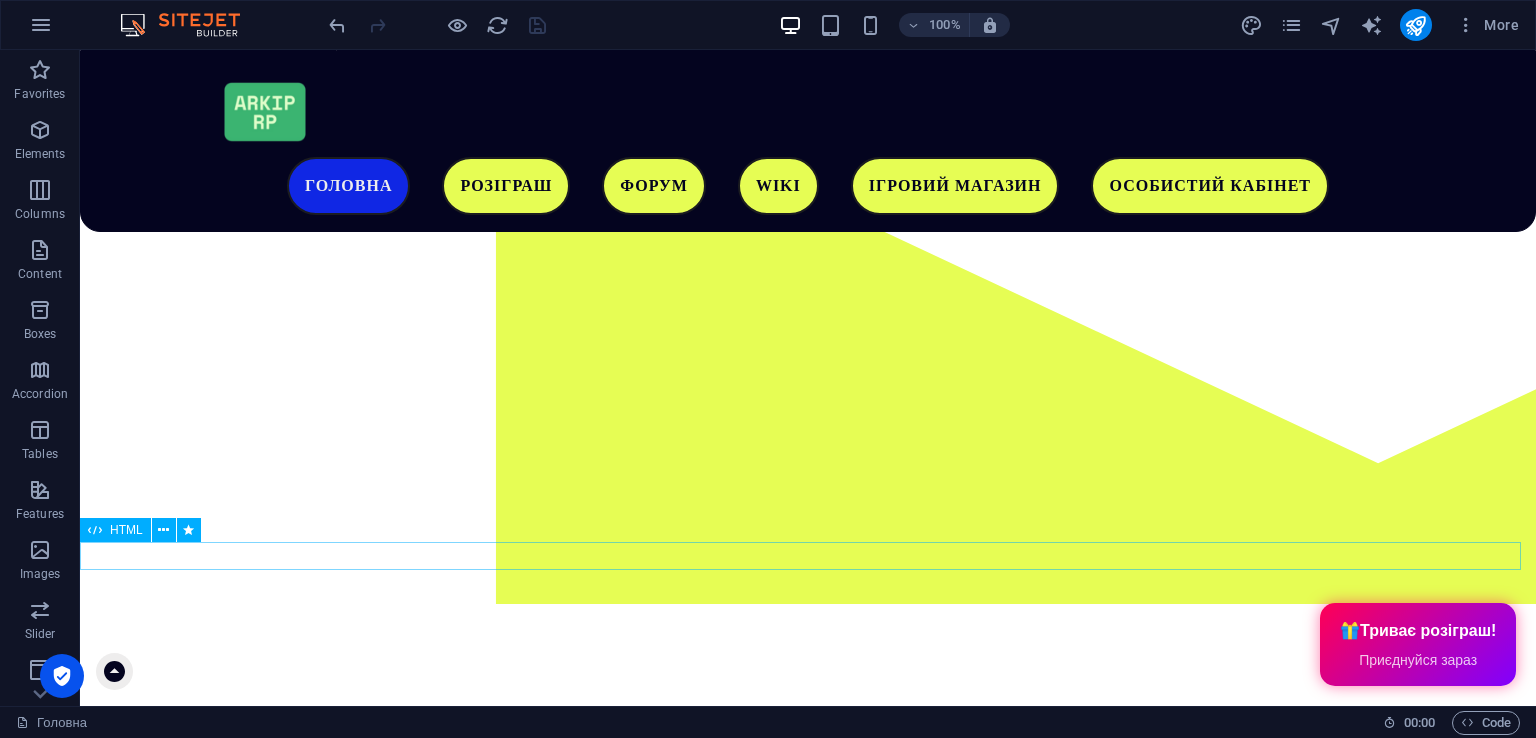 scroll, scrollTop: 400, scrollLeft: 0, axis: vertical 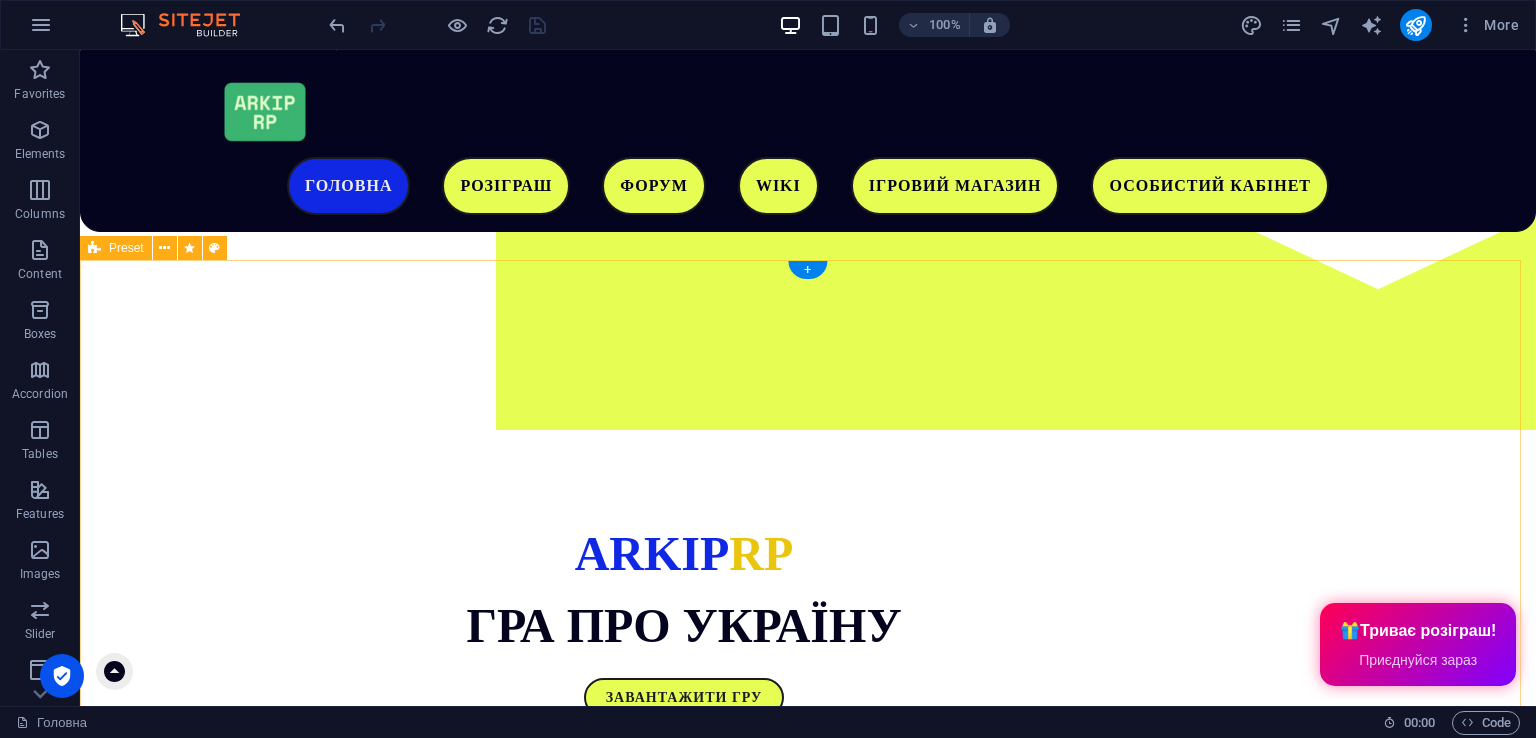 click on "Чому саме ми? Ми розробляємо свою карту, на якій будуть представлені великі масштаби, яких не було в одному українському проекті. Приєднуйся до нас!
Загальний онлайн: ...
Адміністратори в мережі: ...
Drop content here or  Add elements  Paste clipboard" at bounding box center (808, 1705) 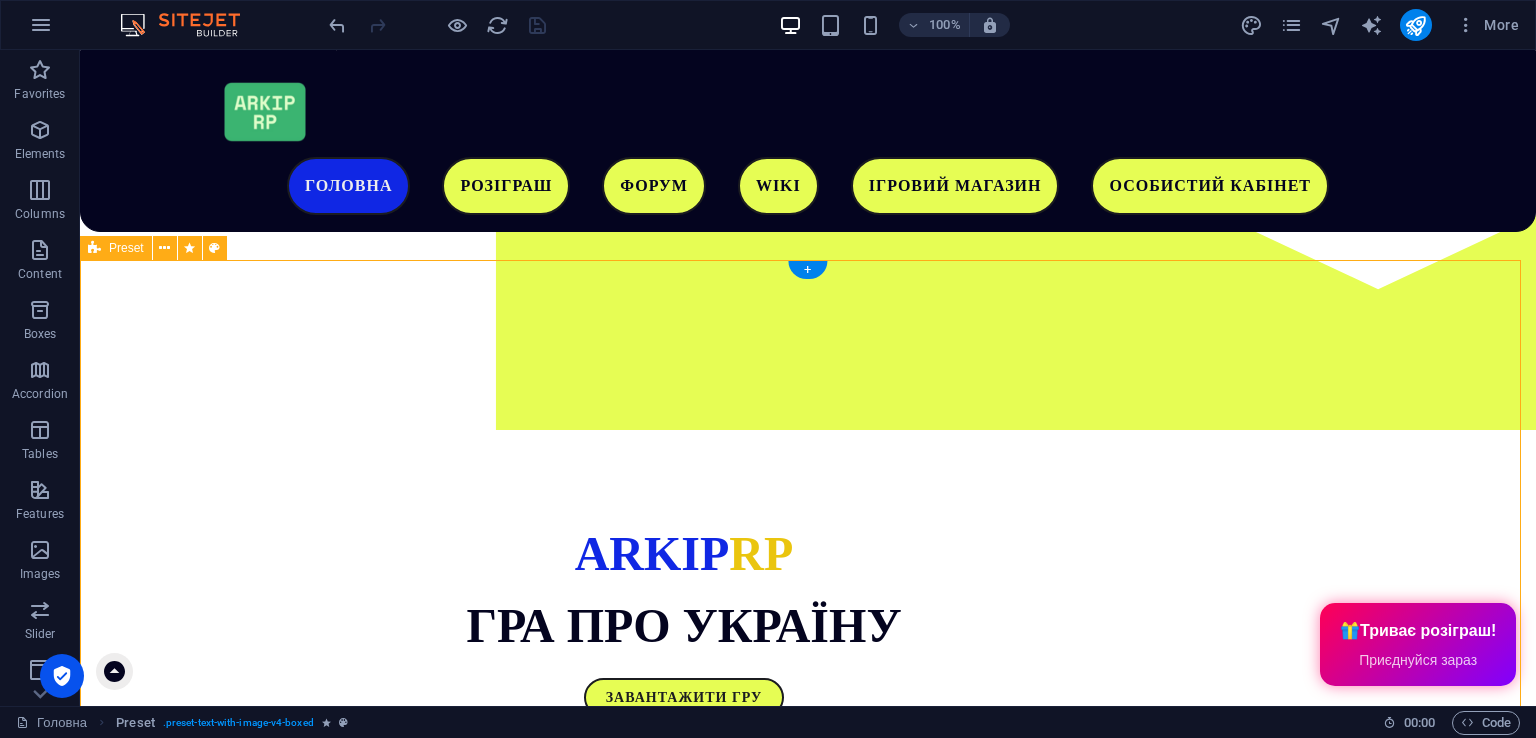 click on "Чому саме ми? Ми розробляємо свою карту, на якій будуть представлені великі масштаби, яких не було в одному українському проекті. Приєднуйся до нас!
Загальний онлайн: ...
Адміністратори в мережі: ...
Drop content here or  Add elements  Paste clipboard" at bounding box center (808, 1705) 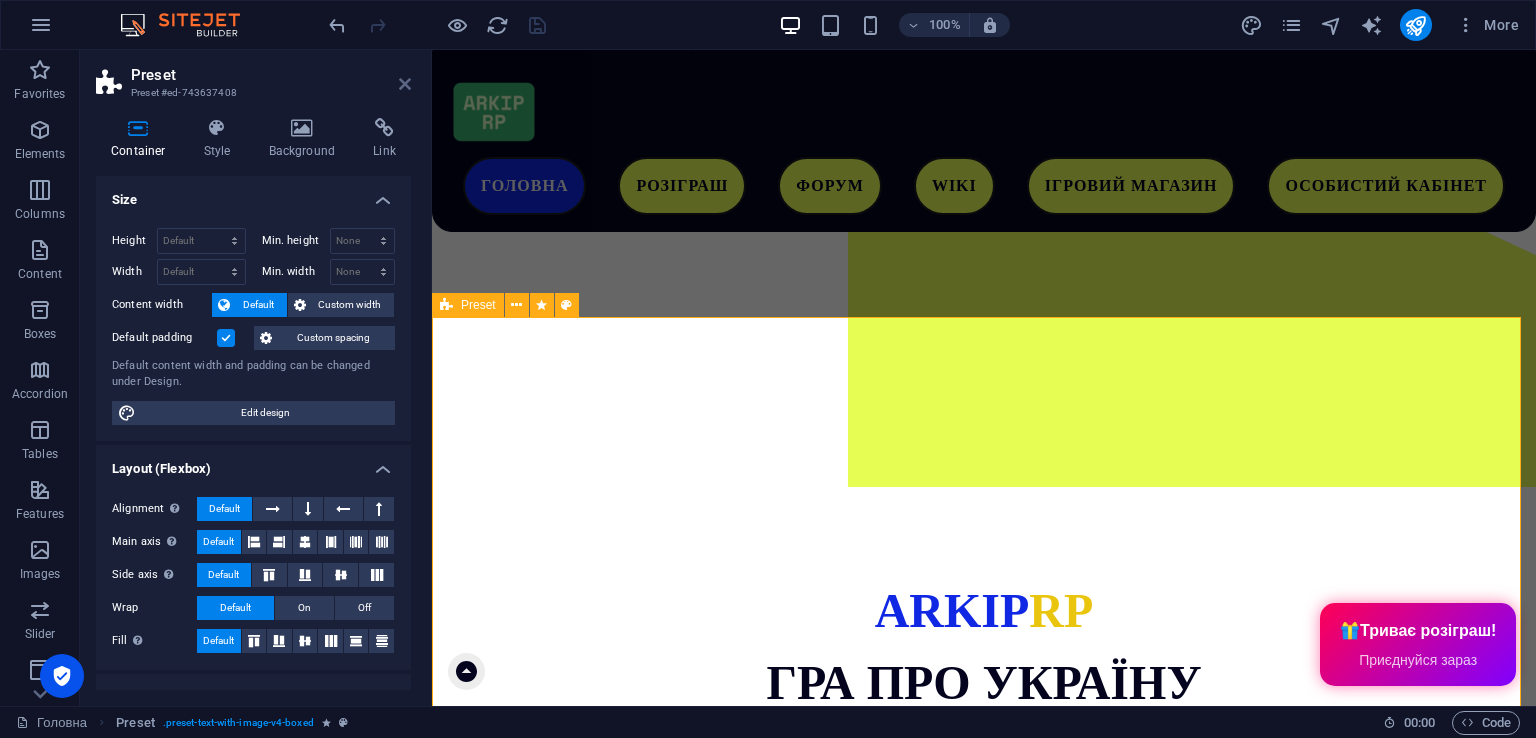 drag, startPoint x: 408, startPoint y: 79, endPoint x: 289, endPoint y: 128, distance: 128.69344 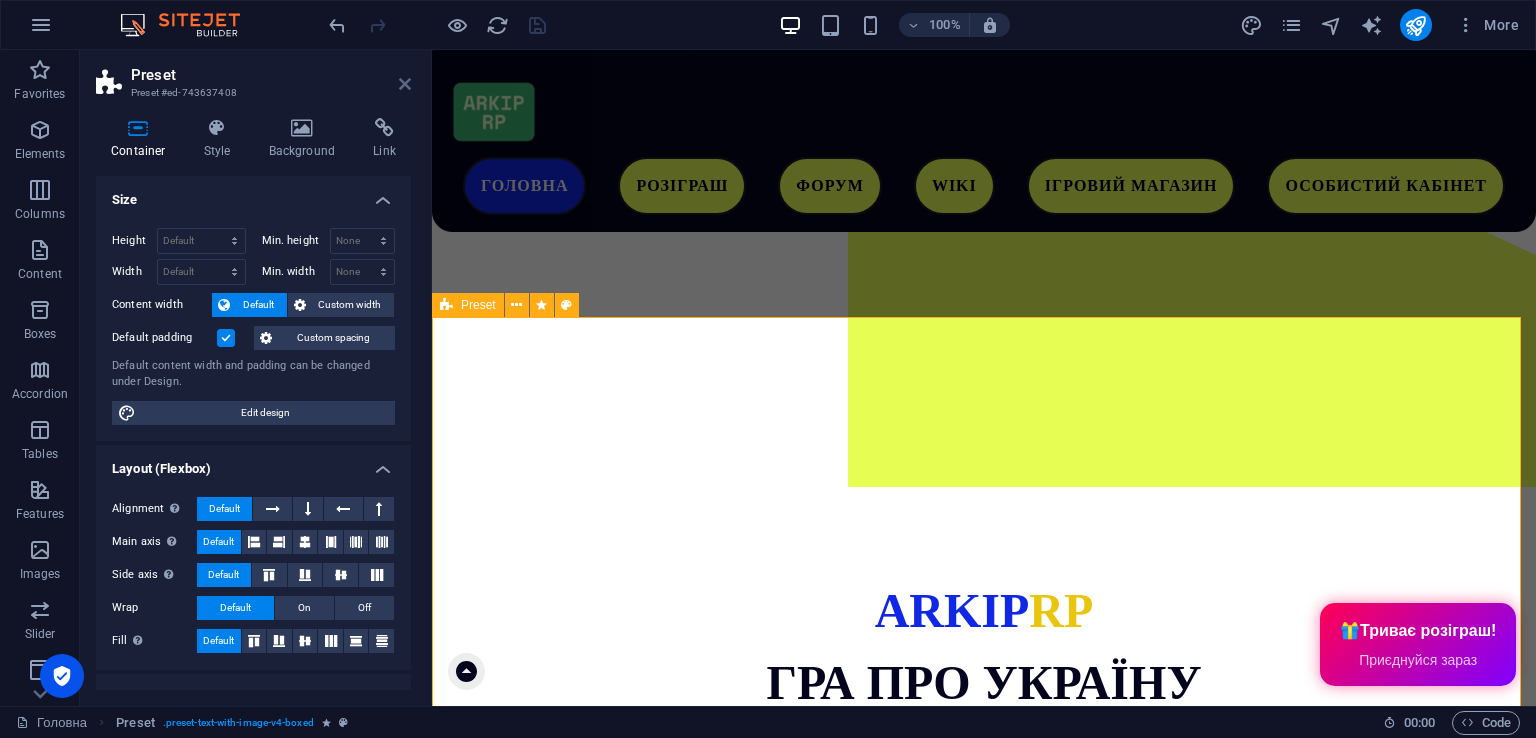 click at bounding box center [405, 84] 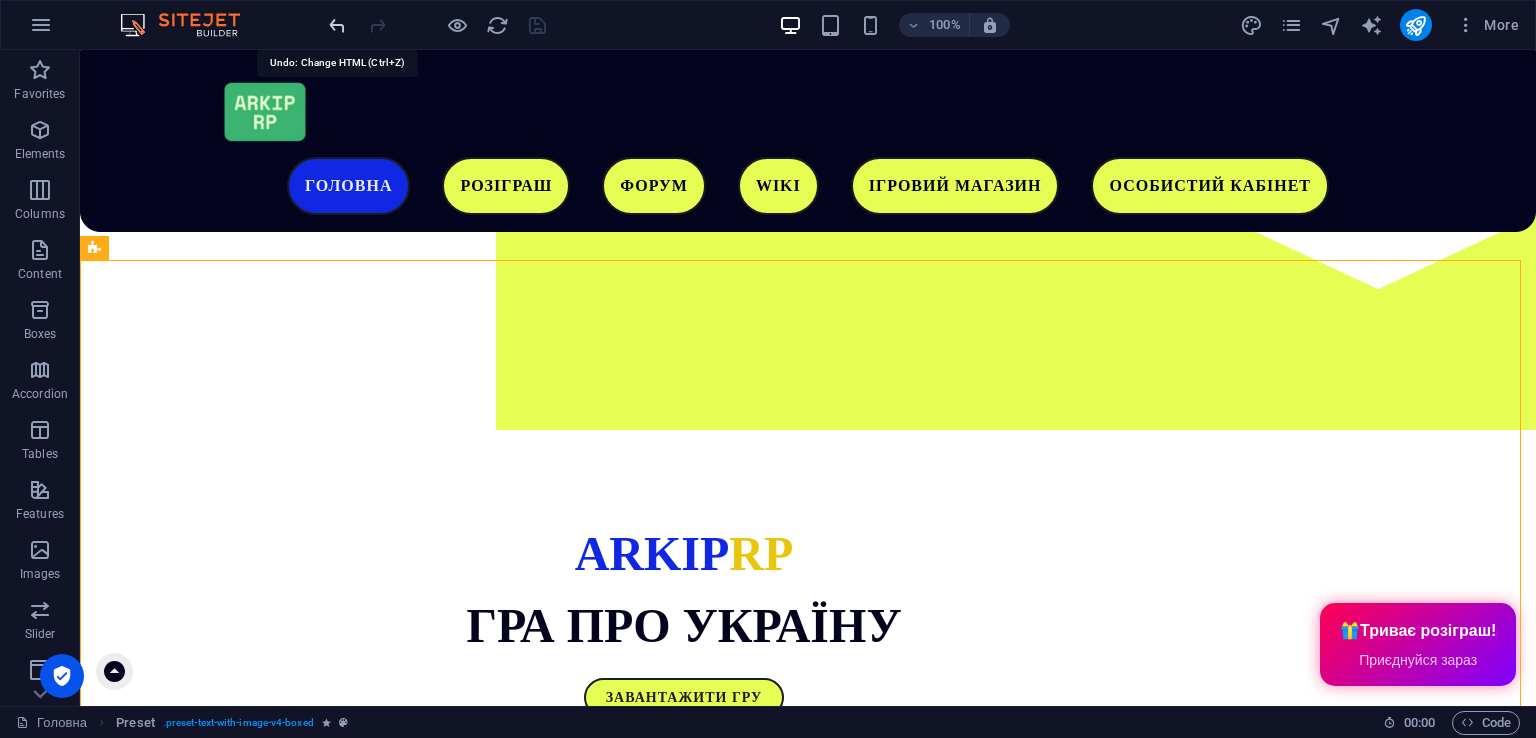 click at bounding box center [337, 25] 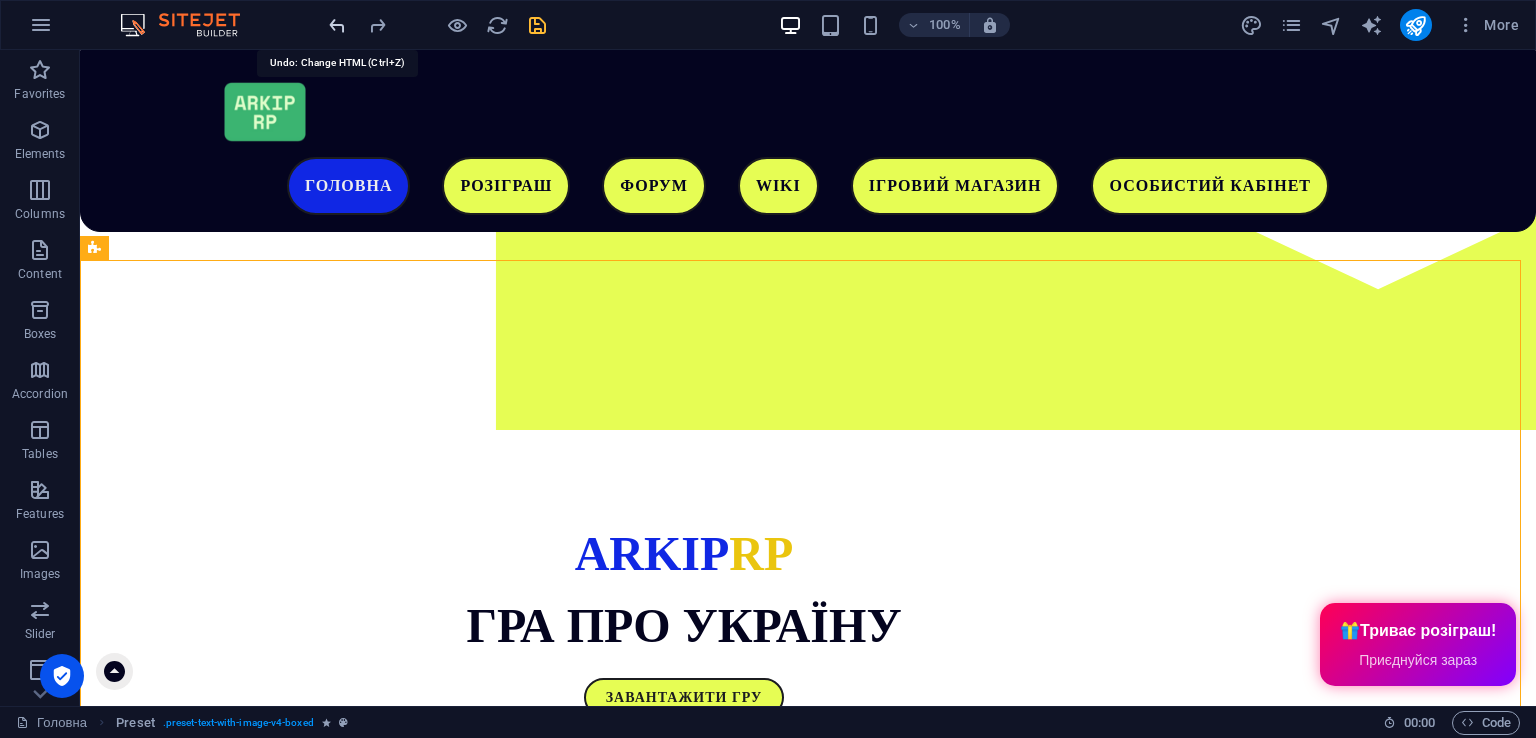 click at bounding box center [337, 25] 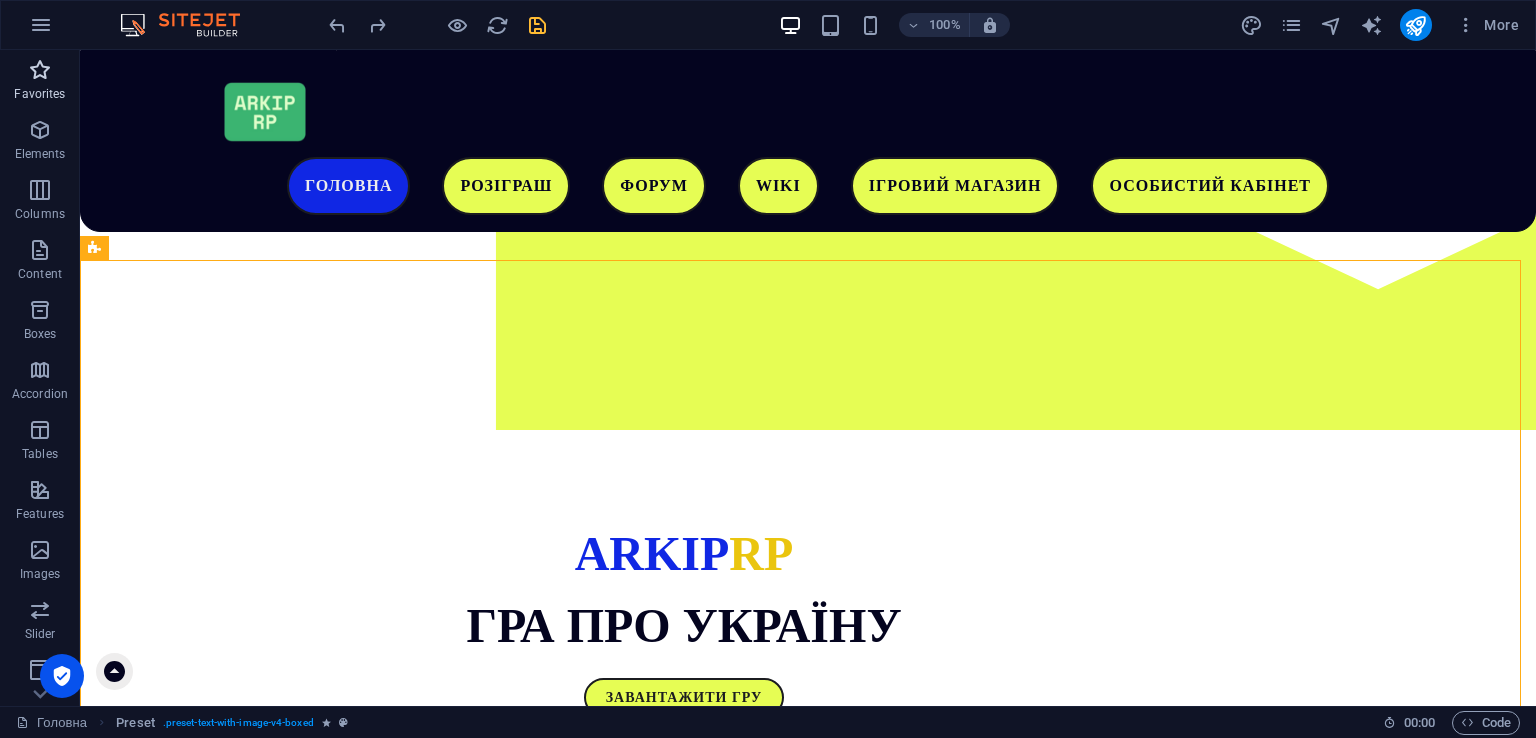 click on "Favorites" at bounding box center (40, 80) 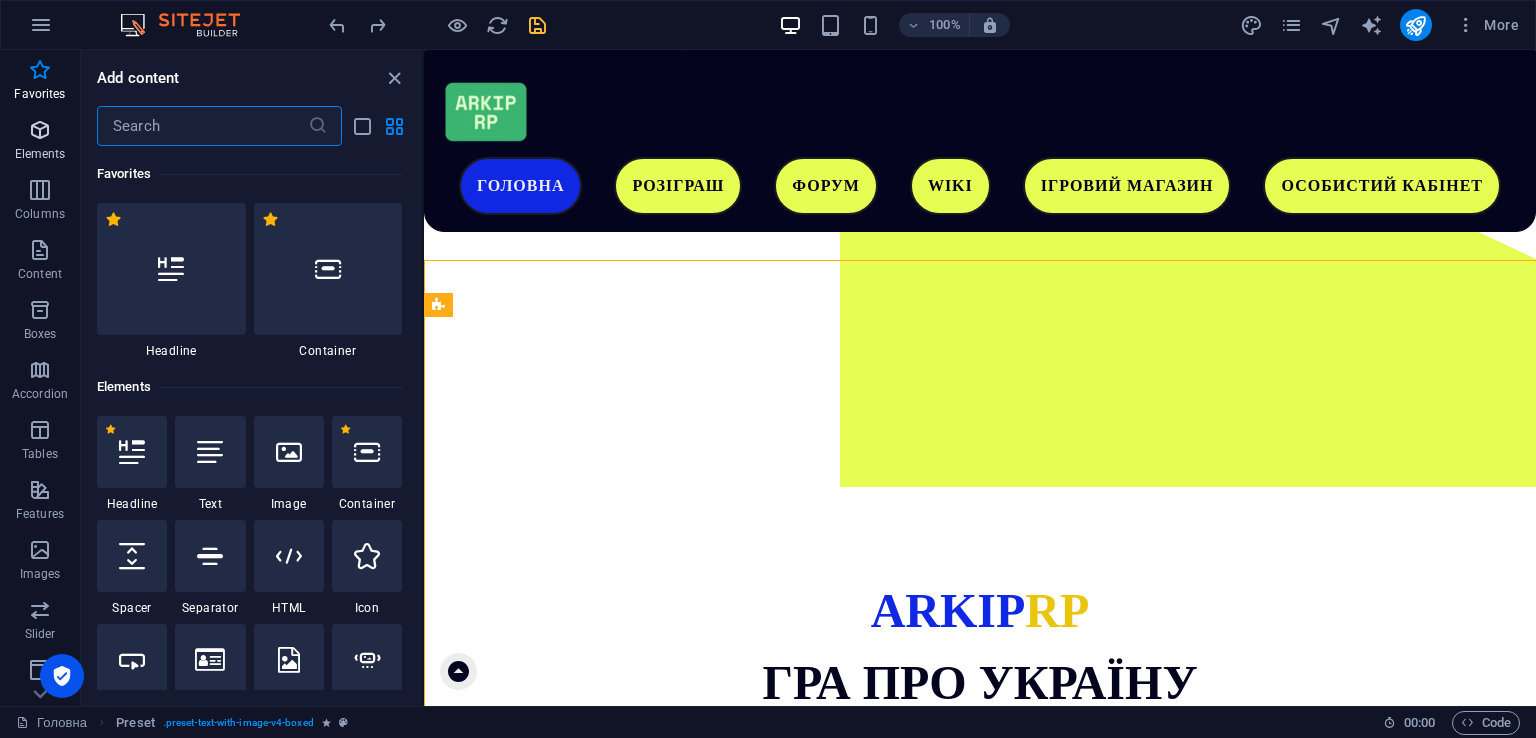 click at bounding box center [40, 130] 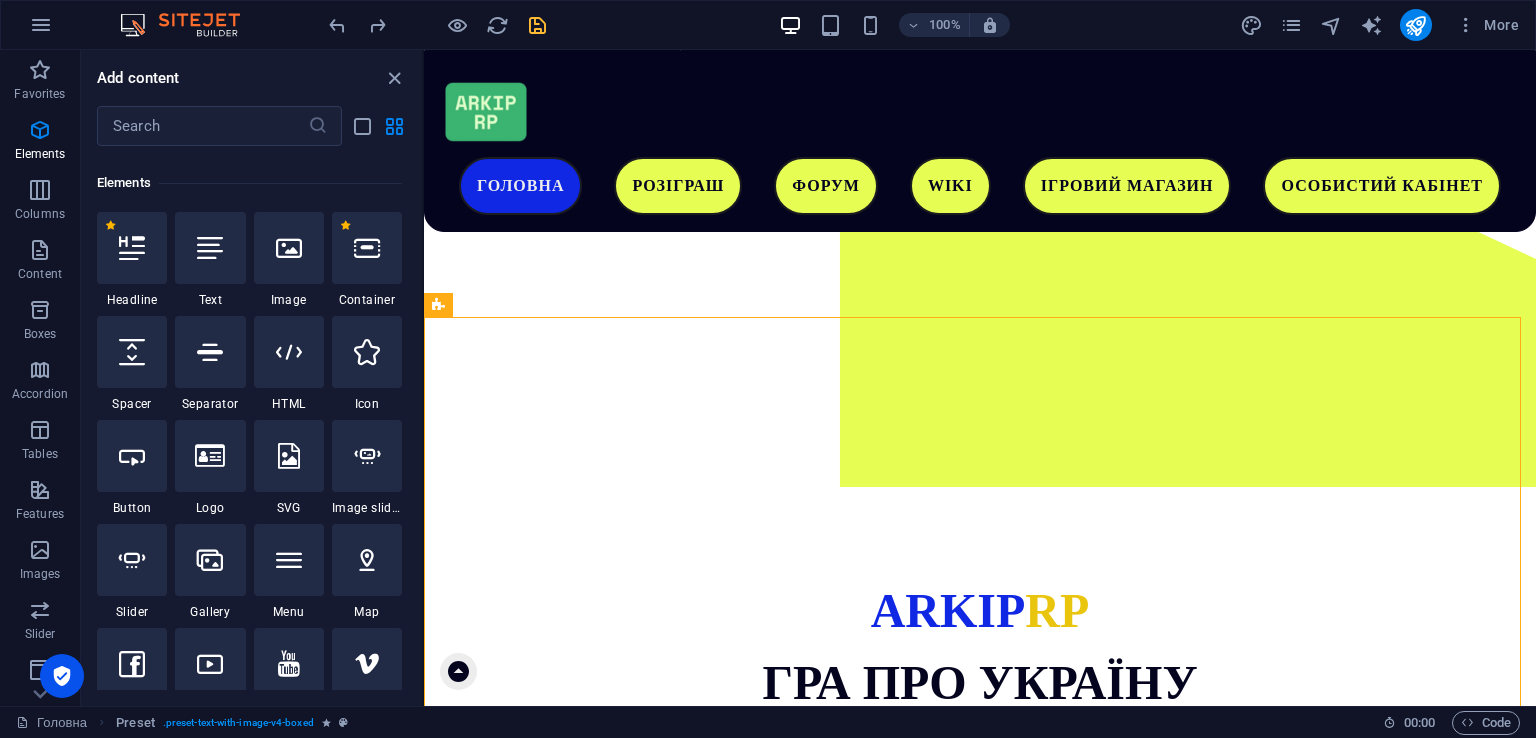 scroll, scrollTop: 212, scrollLeft: 0, axis: vertical 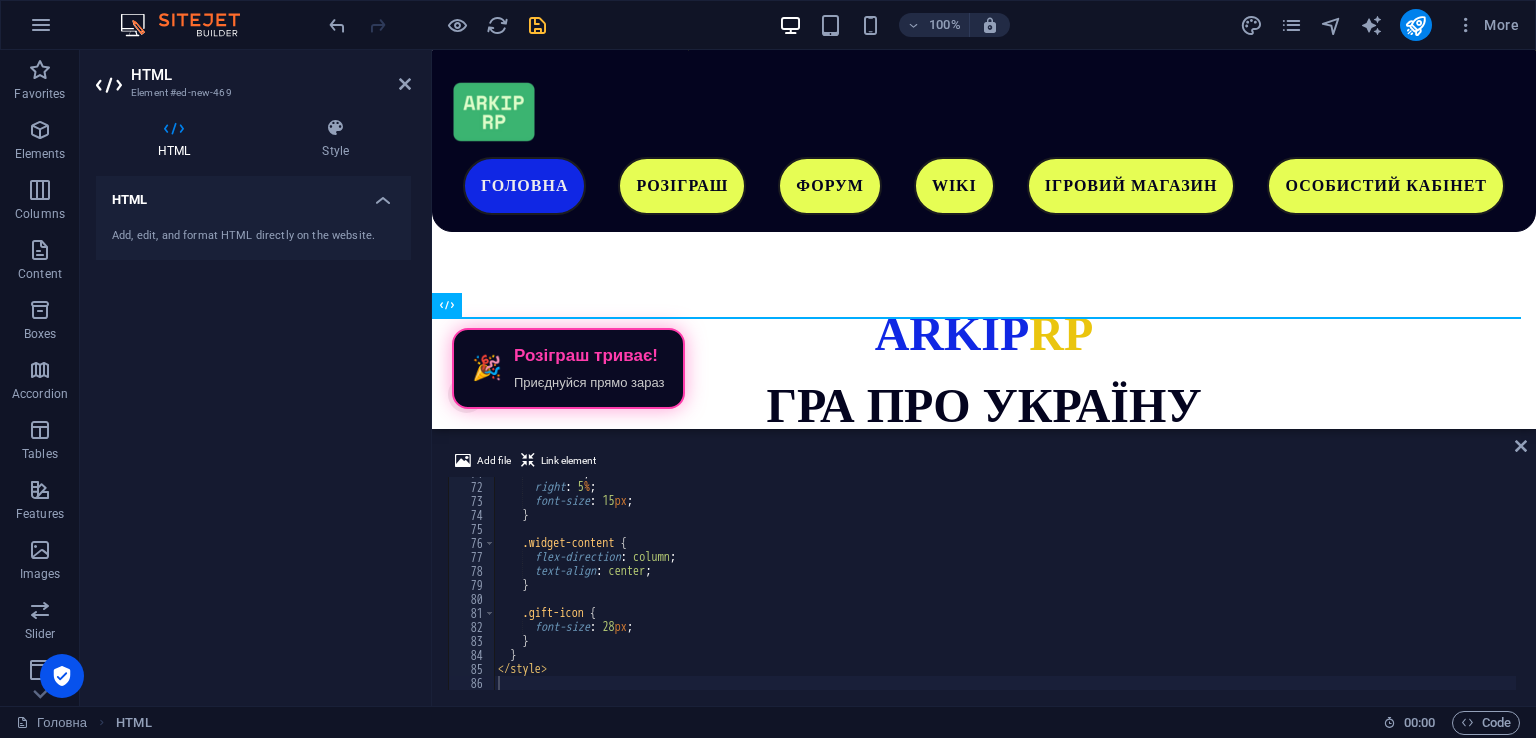 click on "Add file Link element 71 72 73 74 75 76 77 78 79 80 81 82 83 84 85 86         left :   5 % ;         right :   5 % ;         font-size :   15 px ;      }      .widget-content   {         flex-direction :   column ;         text-align :   center ;      }      .gift-icon   {         font-size :   28 px ;      }    } </ style >     הההההההההההההההההההההההההההההההההההההההההההההההההההההההההההההההההההההההההההההההההההההההההההההההההההההההההההההההההההההההההההההההההההההההההההההההההההההההההההההההההההההההההההההההההההההההההההההההההההההההההההההההההההההההההההההההההההההההההההההההההההההההההההההההה" at bounding box center [984, 569] 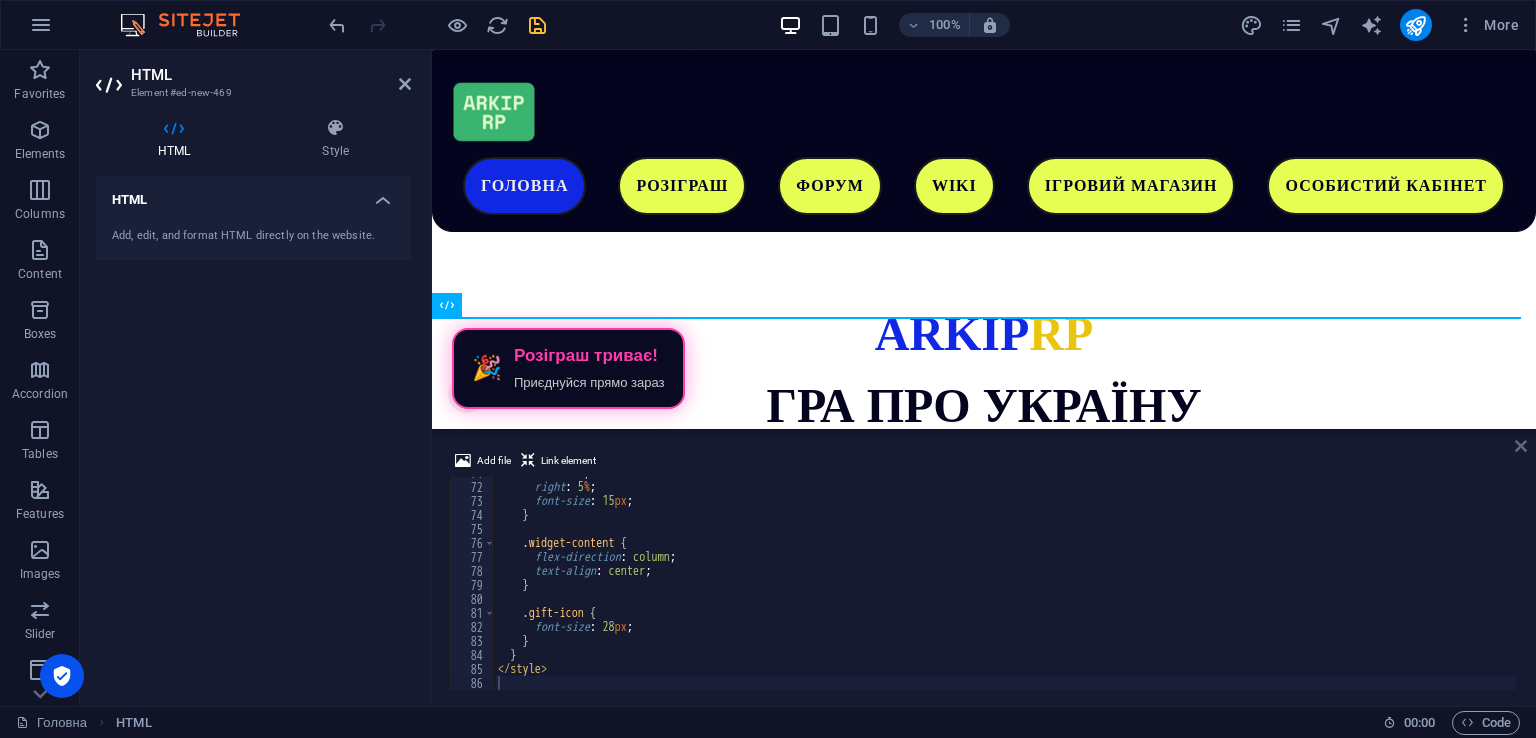 click at bounding box center [1521, 446] 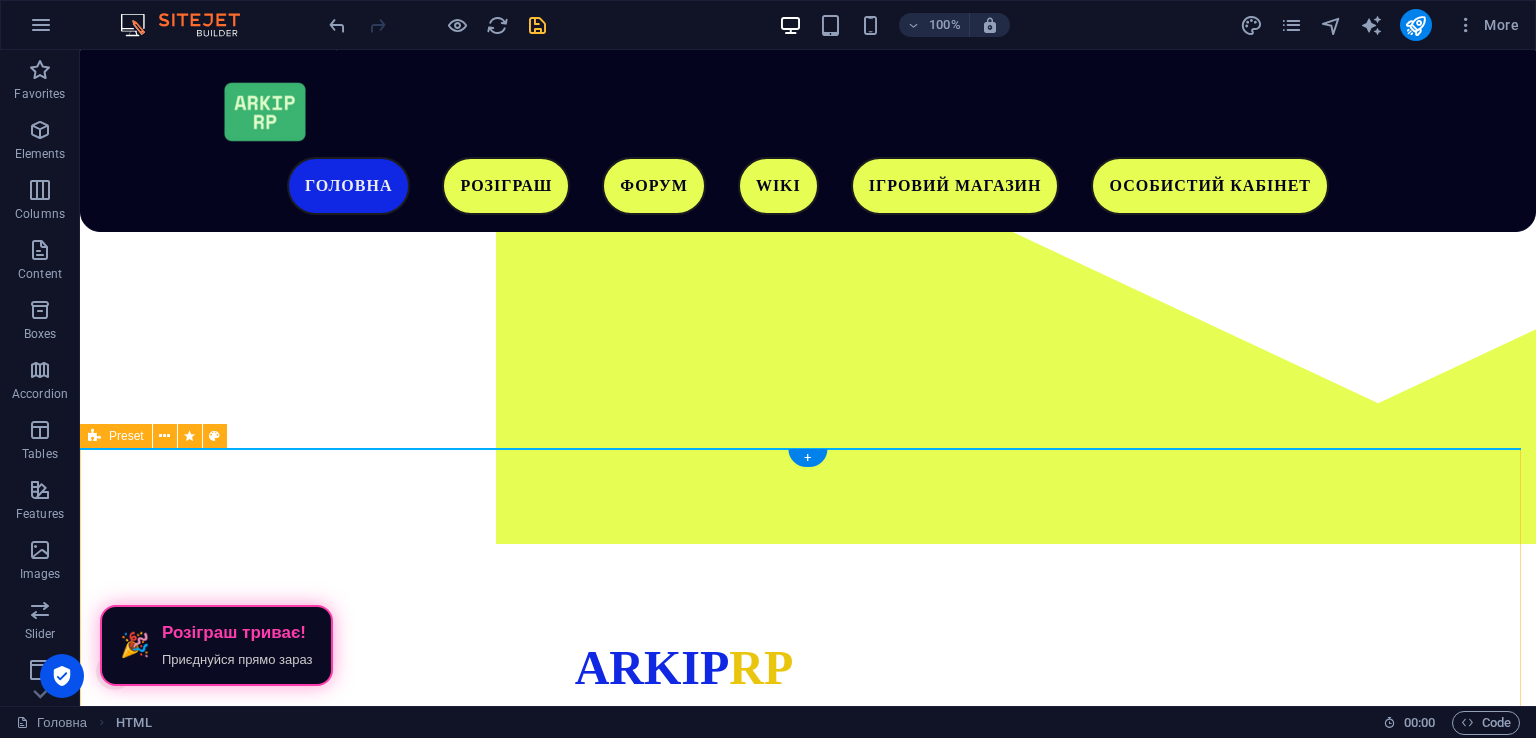 scroll, scrollTop: 200, scrollLeft: 0, axis: vertical 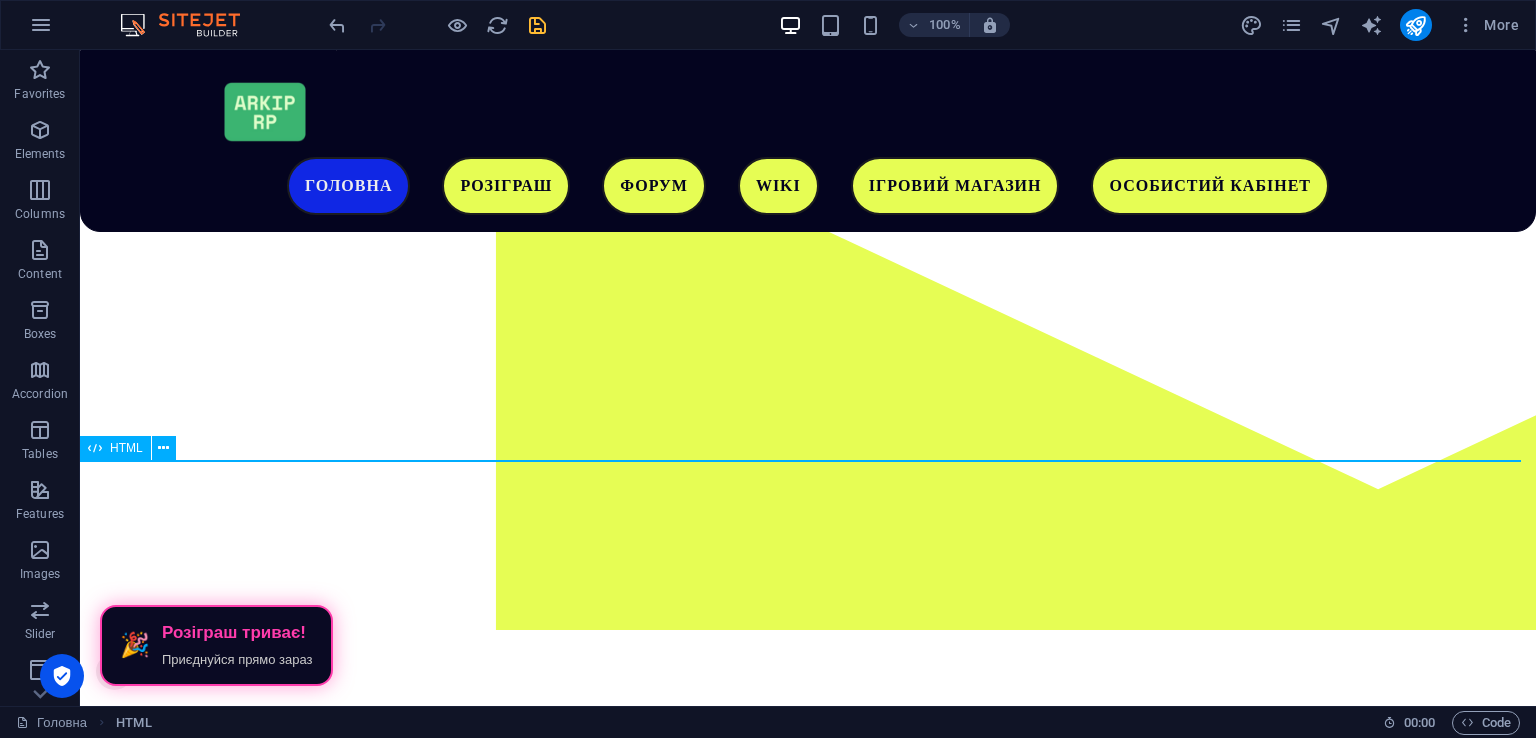 click at bounding box center [95, 448] 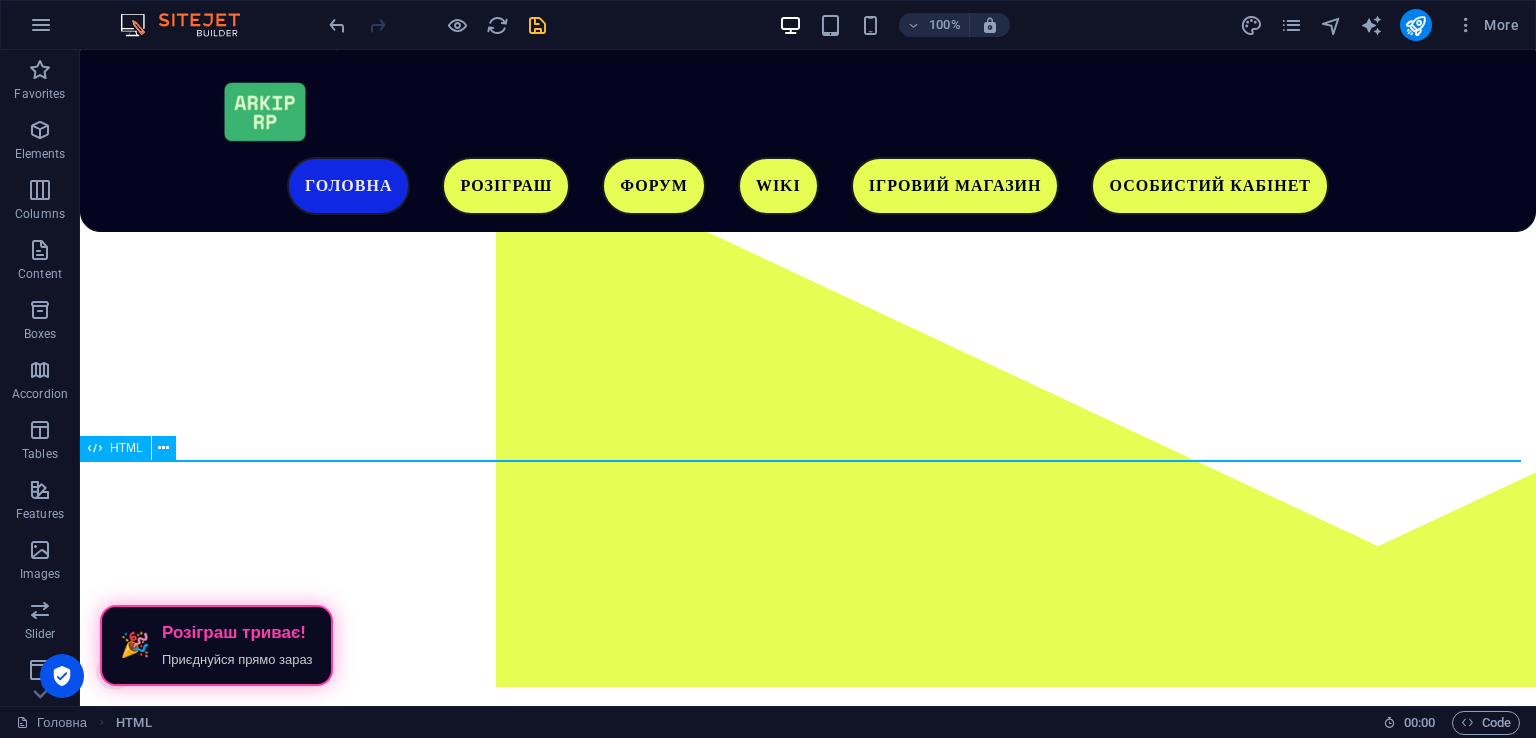 scroll, scrollTop: 420, scrollLeft: 0, axis: vertical 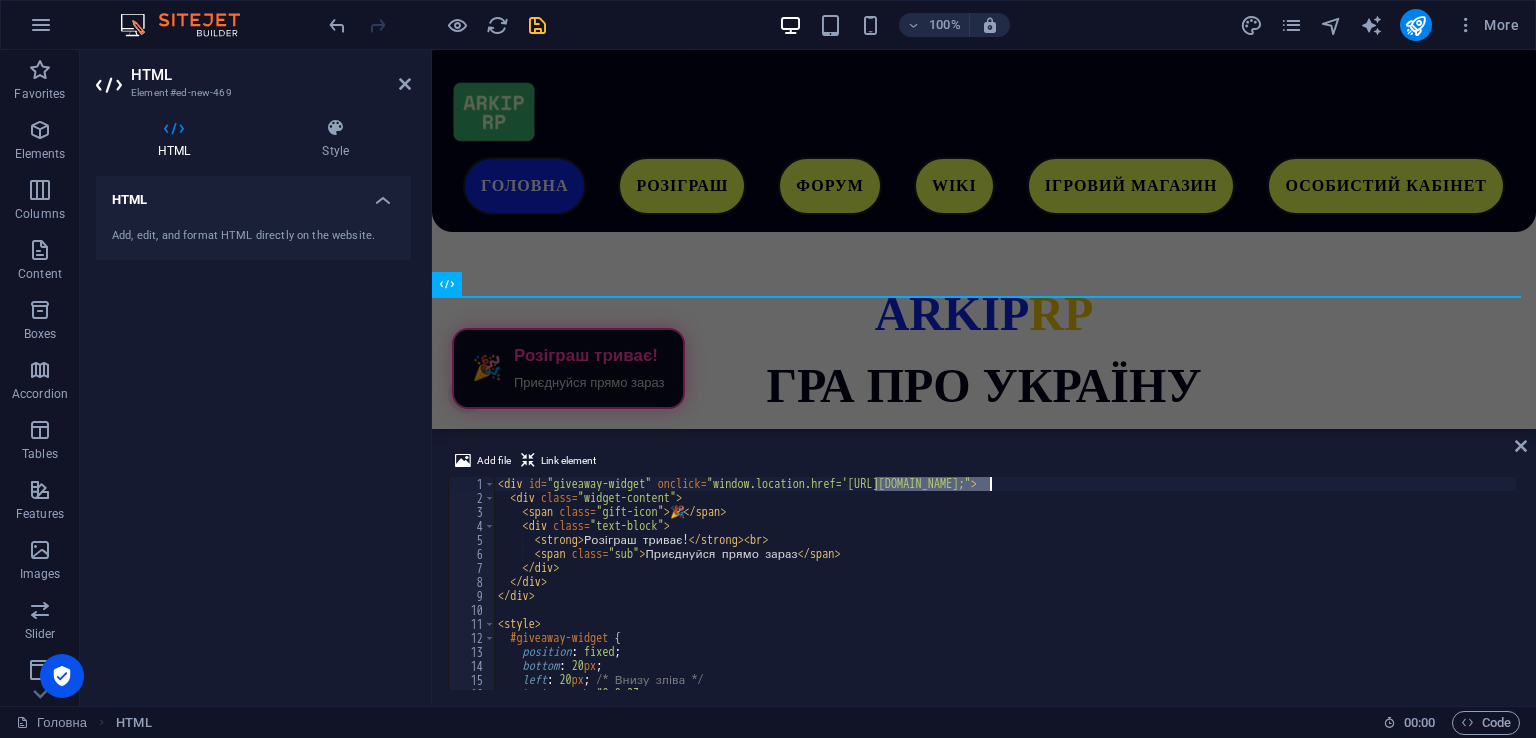 drag, startPoint x: 879, startPoint y: 486, endPoint x: 1037, endPoint y: 483, distance: 158.02847 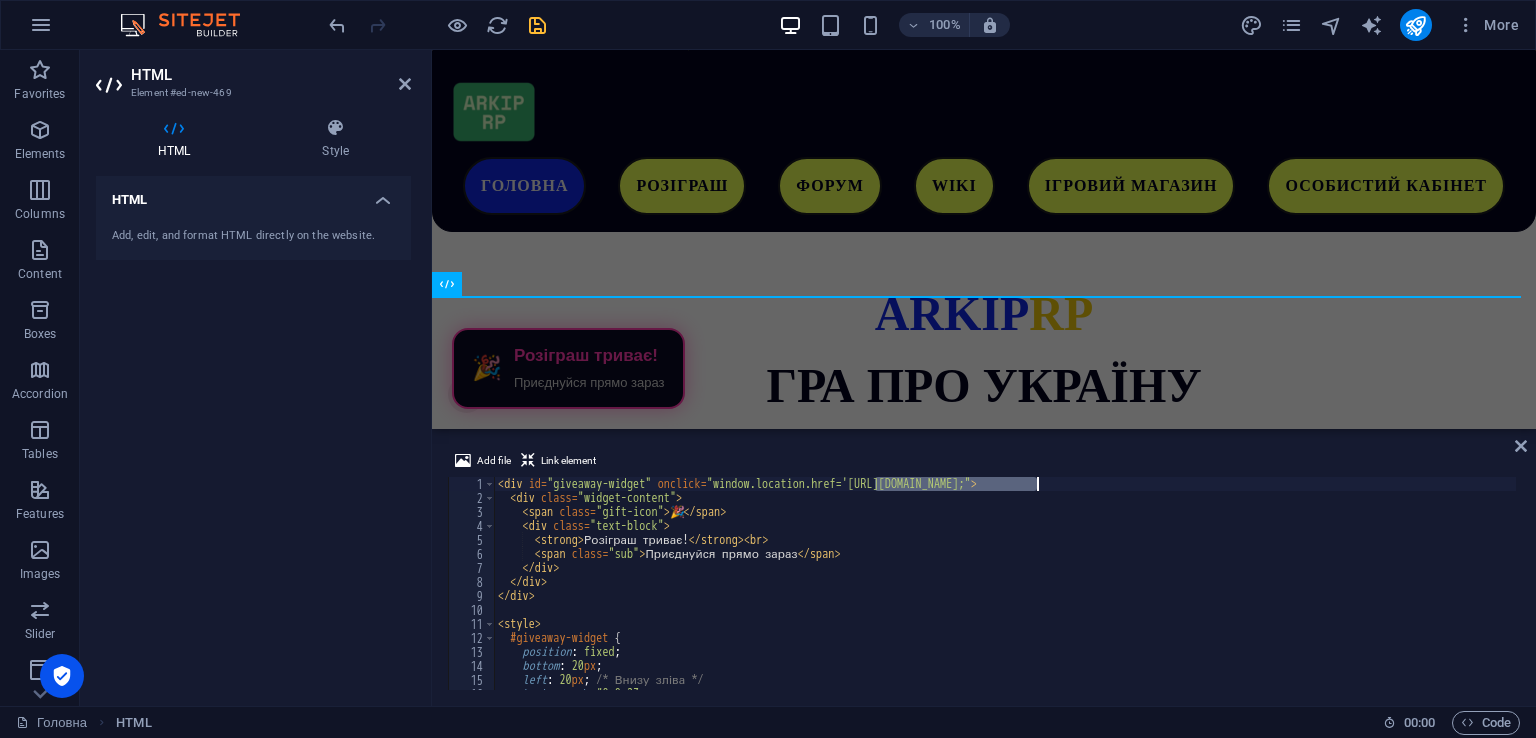 click on "< div   id = "giveaway-widget"   onclick = "window.location.href='[URL][DOMAIN_NAME];" >    < div   class = "widget-content" >      < span   class = "gift-icon" > 🎉 </ span >      < div   class = "text-block" >         < strong > Розіграш триває! </ strong > < br >         < span   class = "sub" > Приєднуйся прямо зараз </ span >      </ div >    </ div > </ div > < style >    #giveaway-widget   {      position :   fixed ;      bottom :   20 px ;      left :   20 px ;   /* Внизу зліва */      background :   #0a0a23 ;      border :   2 px   solid   #ff3cac ;" at bounding box center (1005, 583) 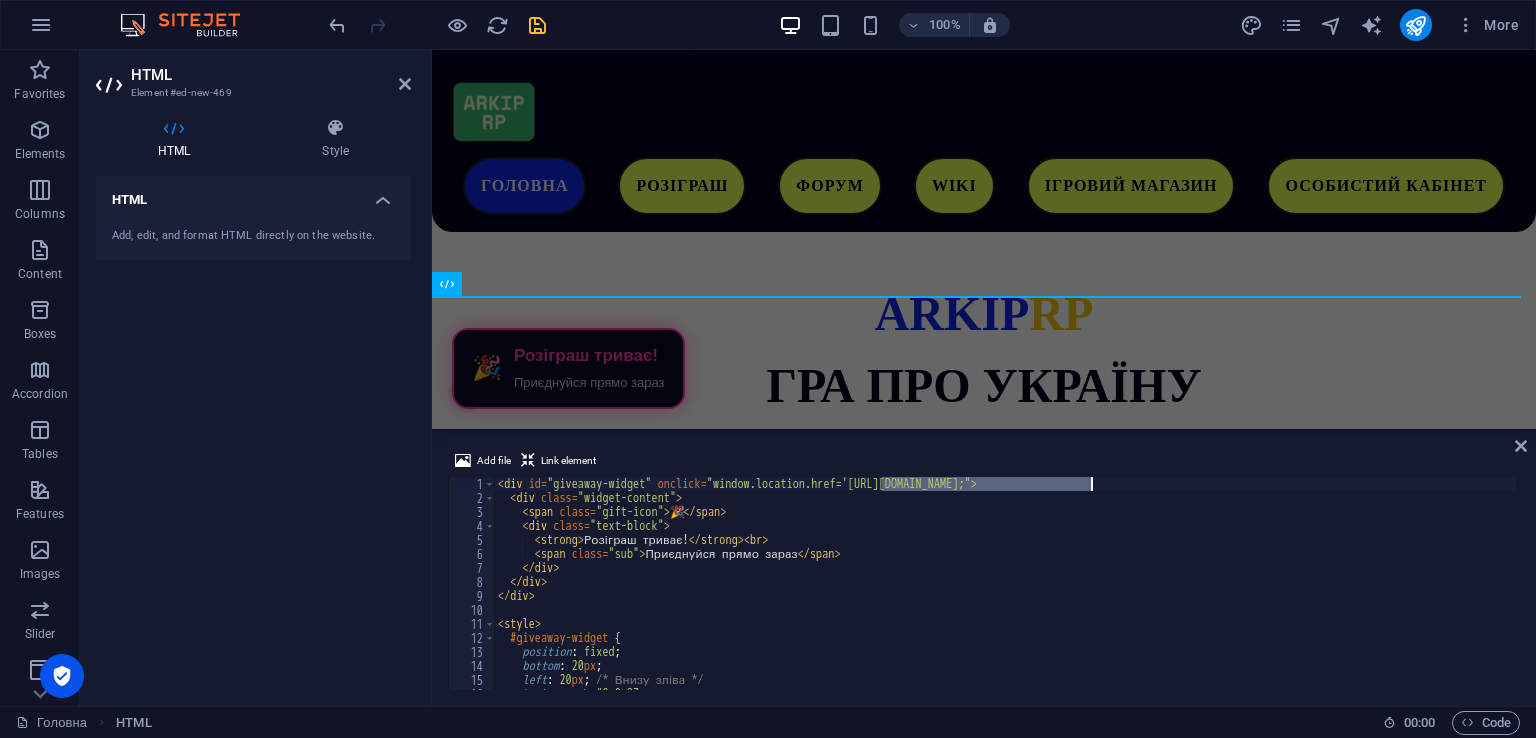 drag, startPoint x: 882, startPoint y: 487, endPoint x: 1092, endPoint y: 486, distance: 210.00238 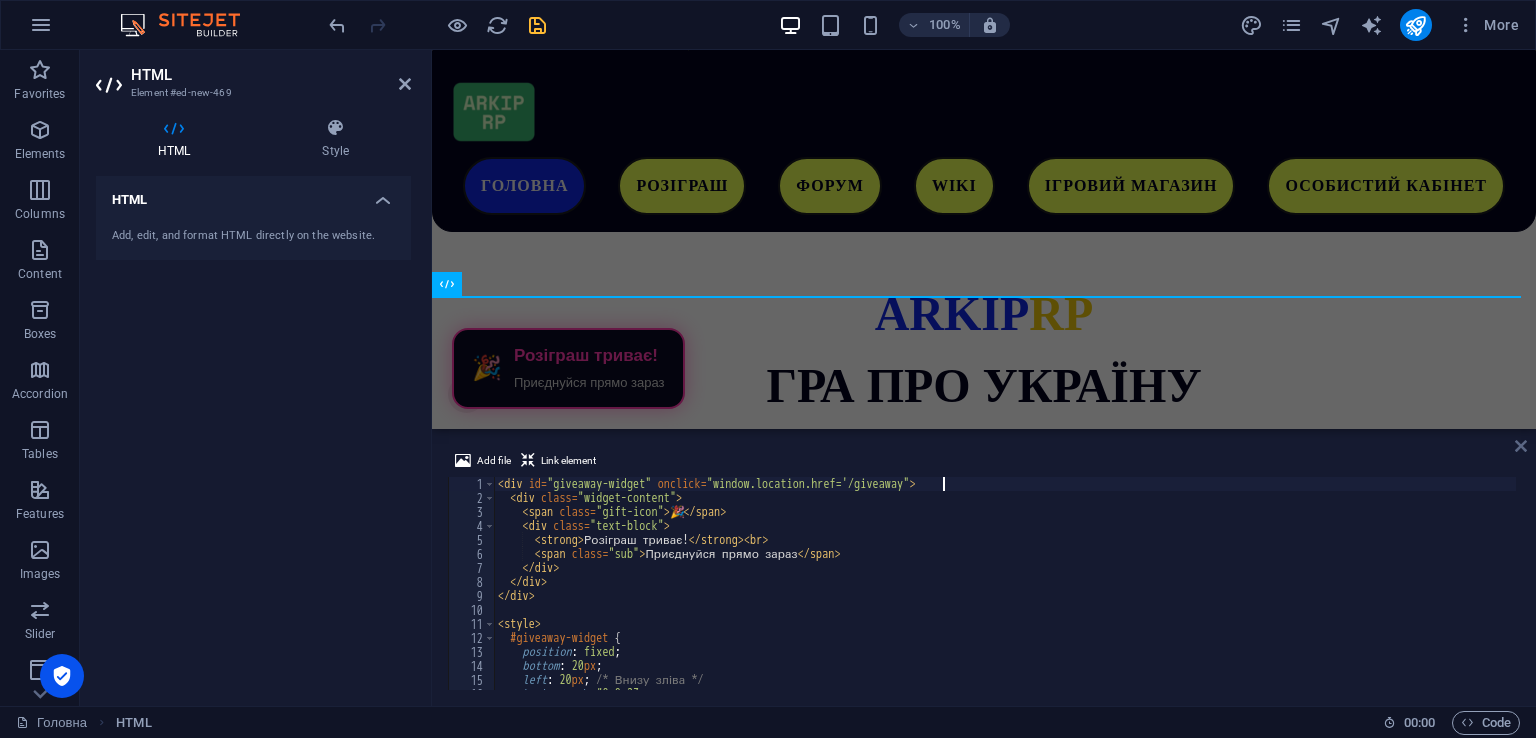 click at bounding box center (1521, 446) 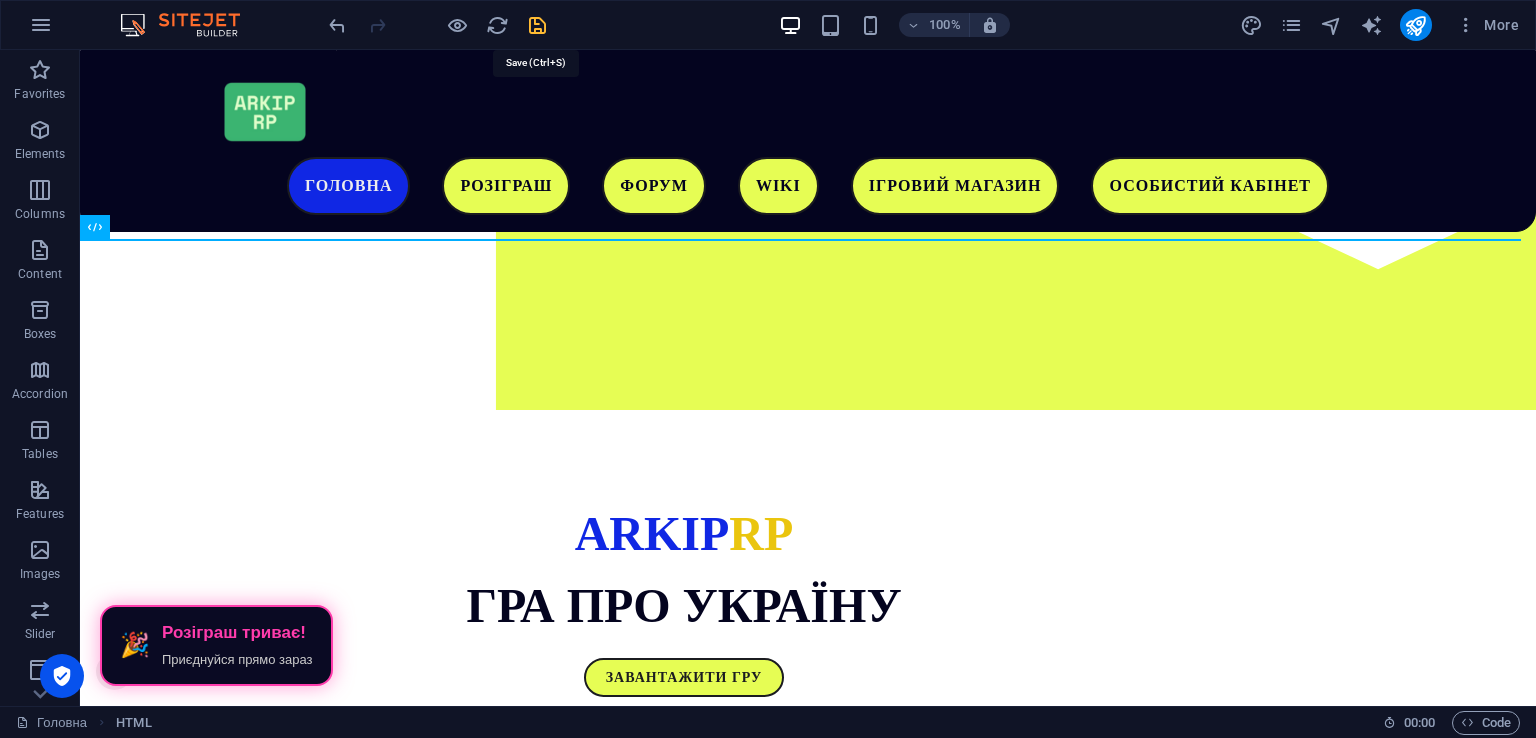 click at bounding box center (537, 25) 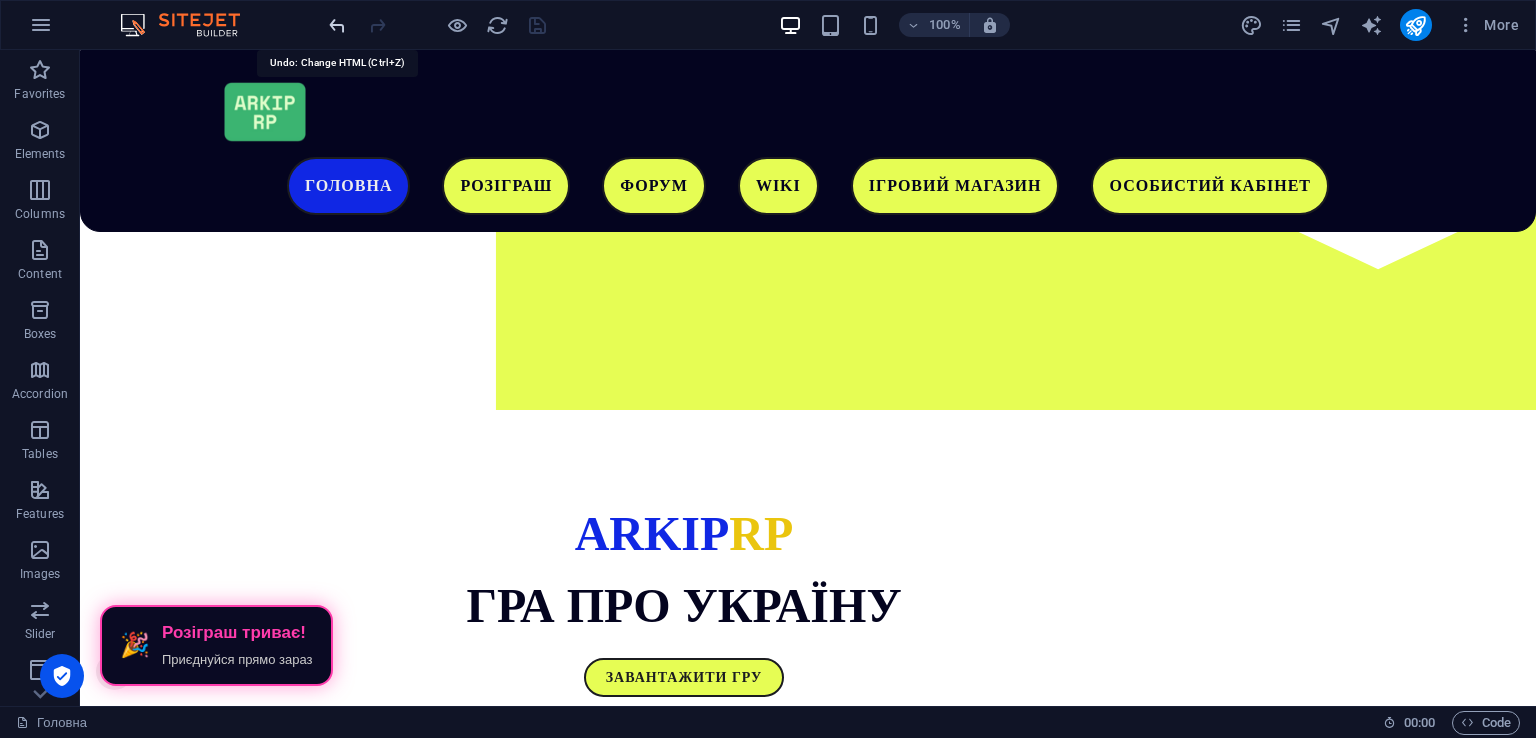 click at bounding box center (337, 25) 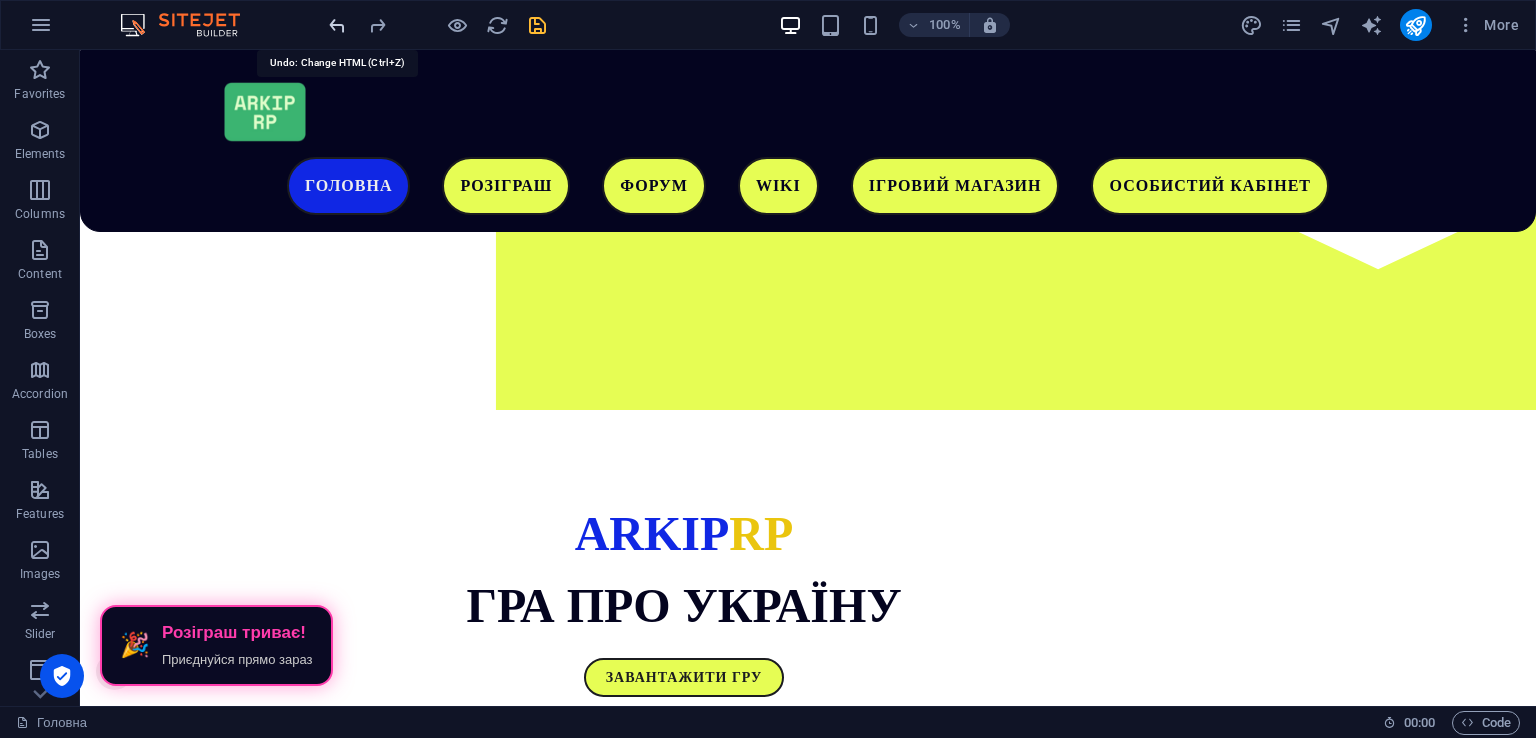 click at bounding box center (337, 25) 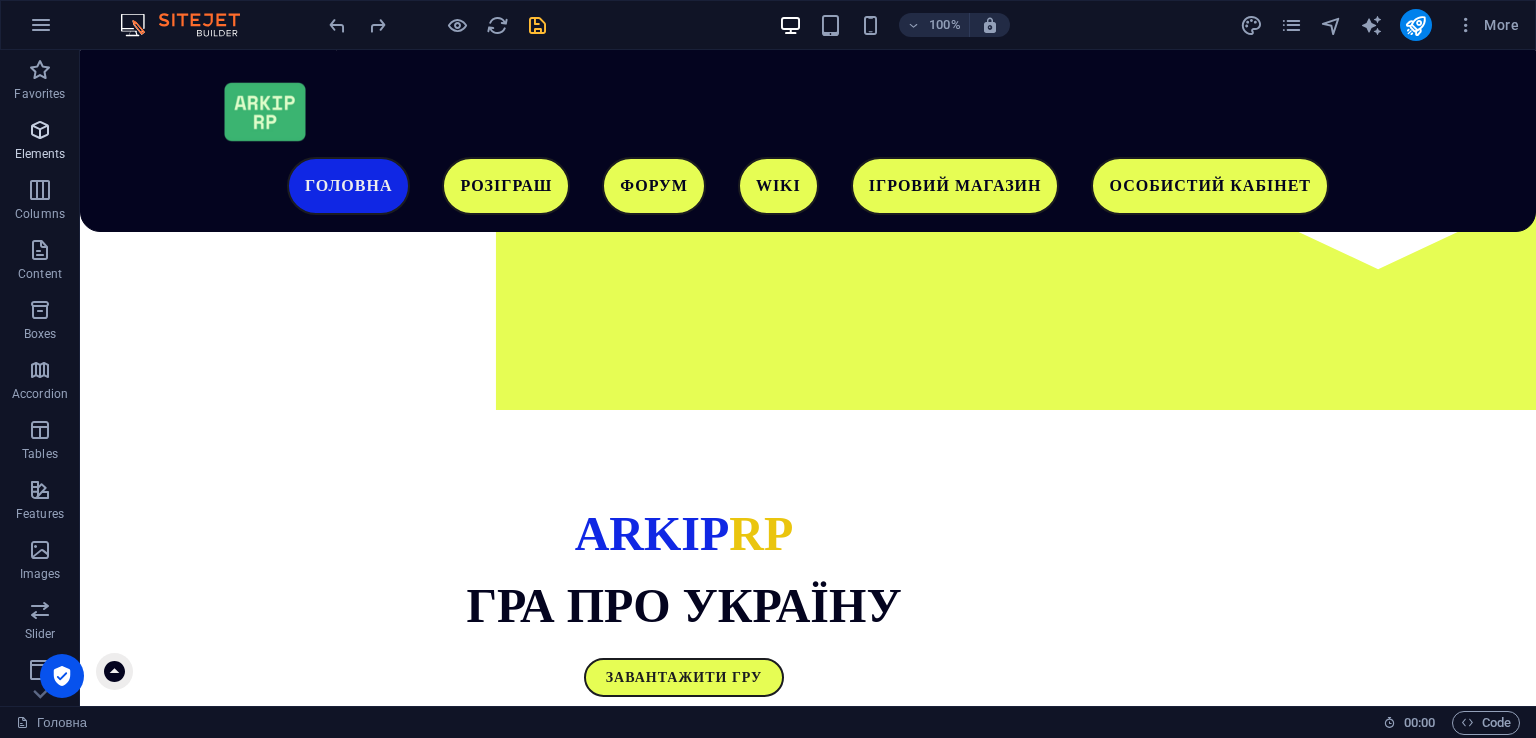 click on "Elements" at bounding box center [40, 140] 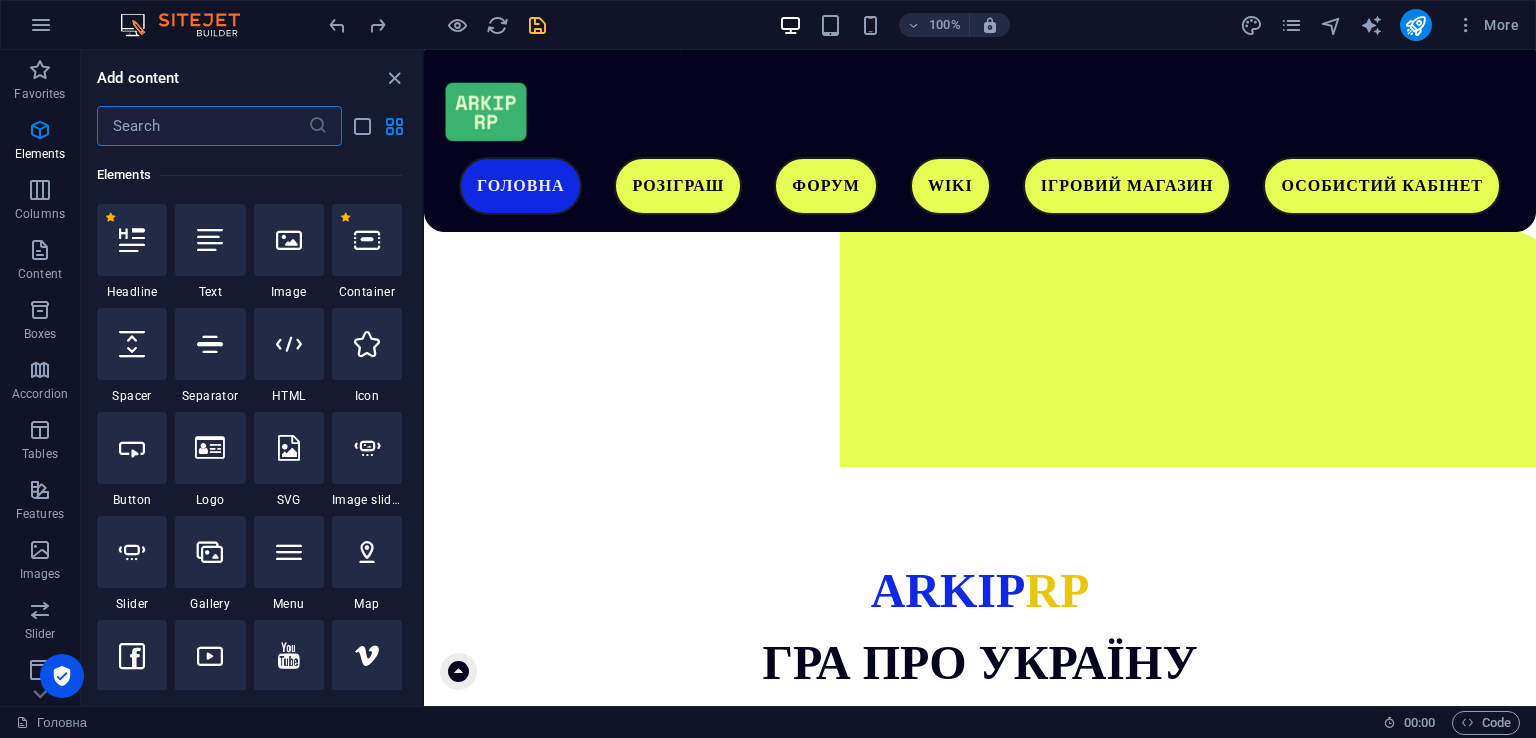 scroll, scrollTop: 0, scrollLeft: 0, axis: both 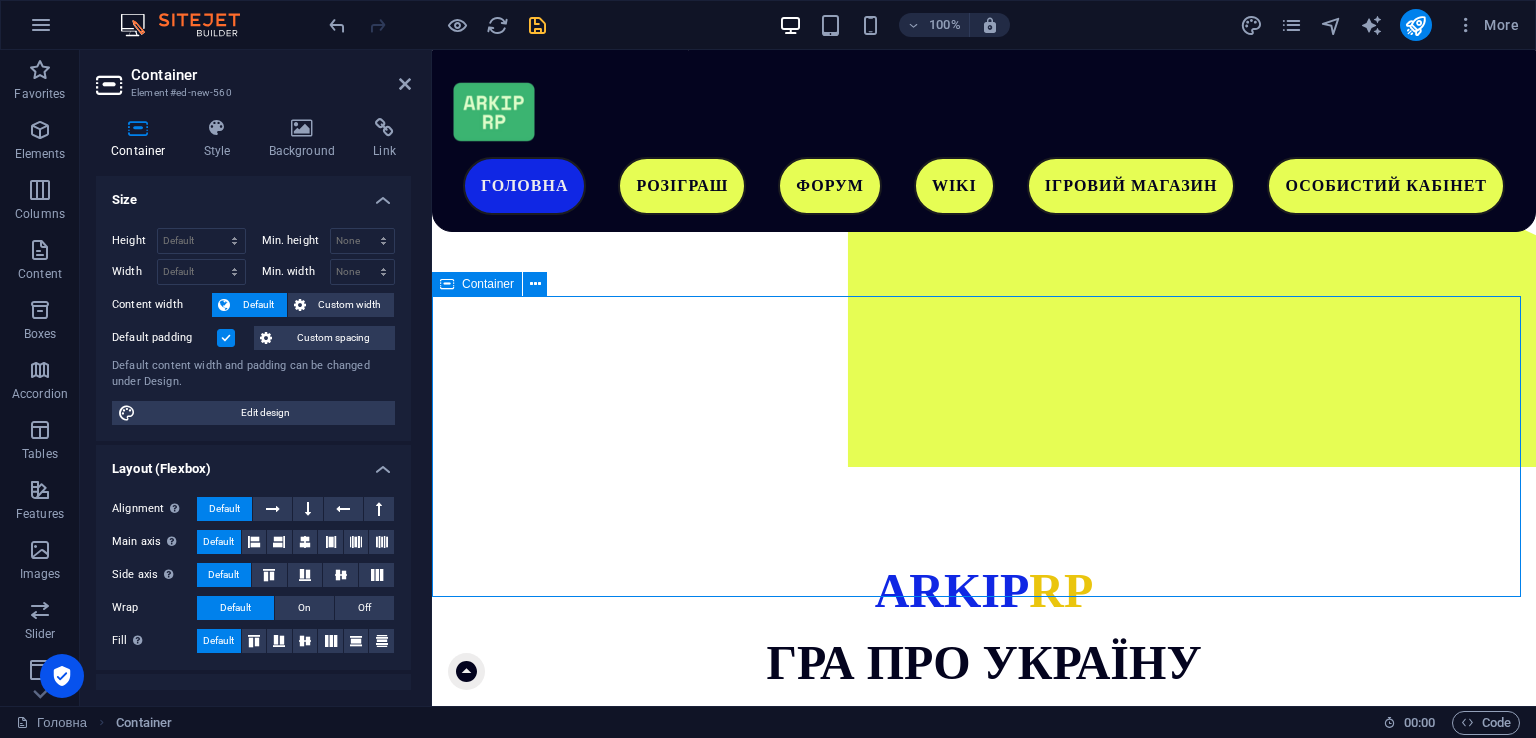 click on "Add elements" at bounding box center [925, 1343] 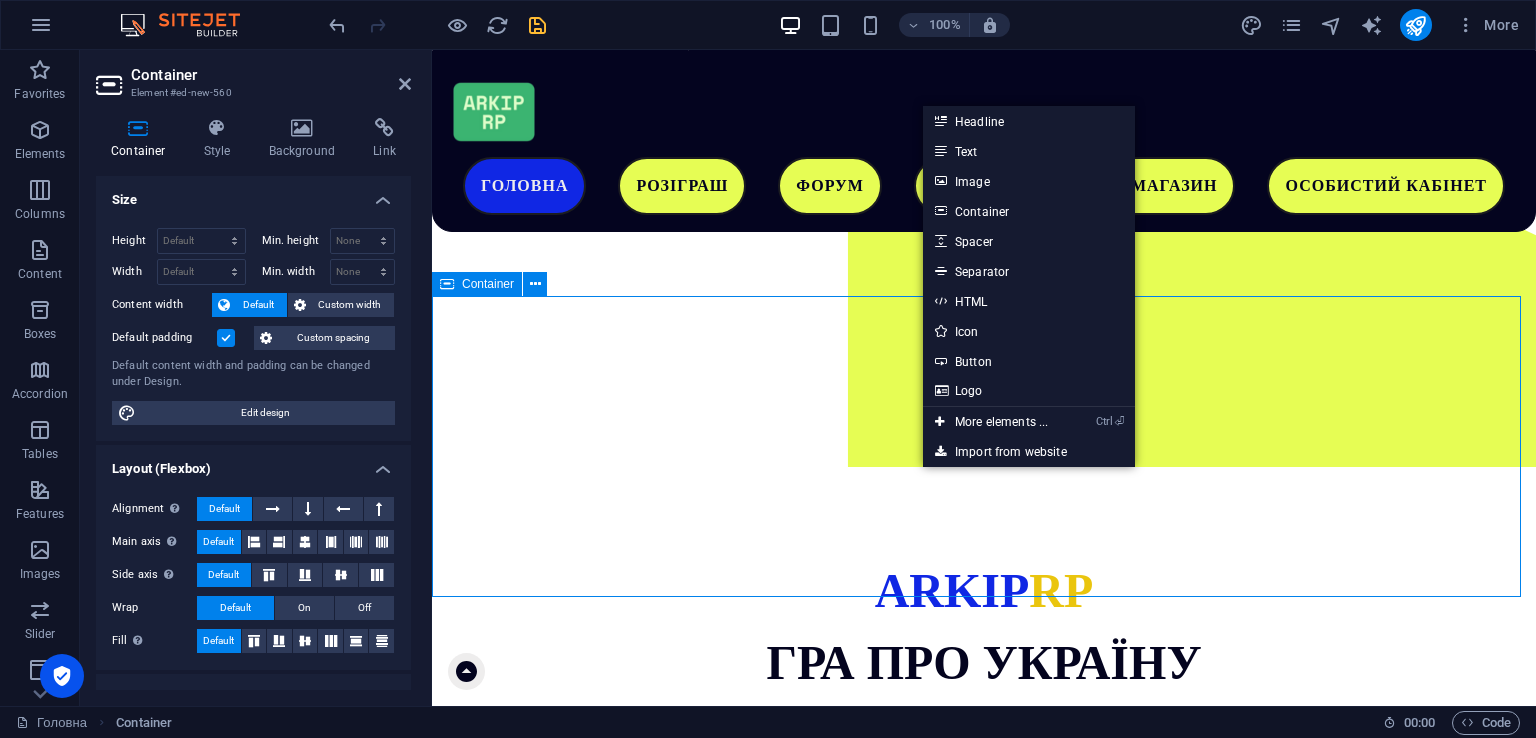click on "Add elements" at bounding box center [925, 1343] 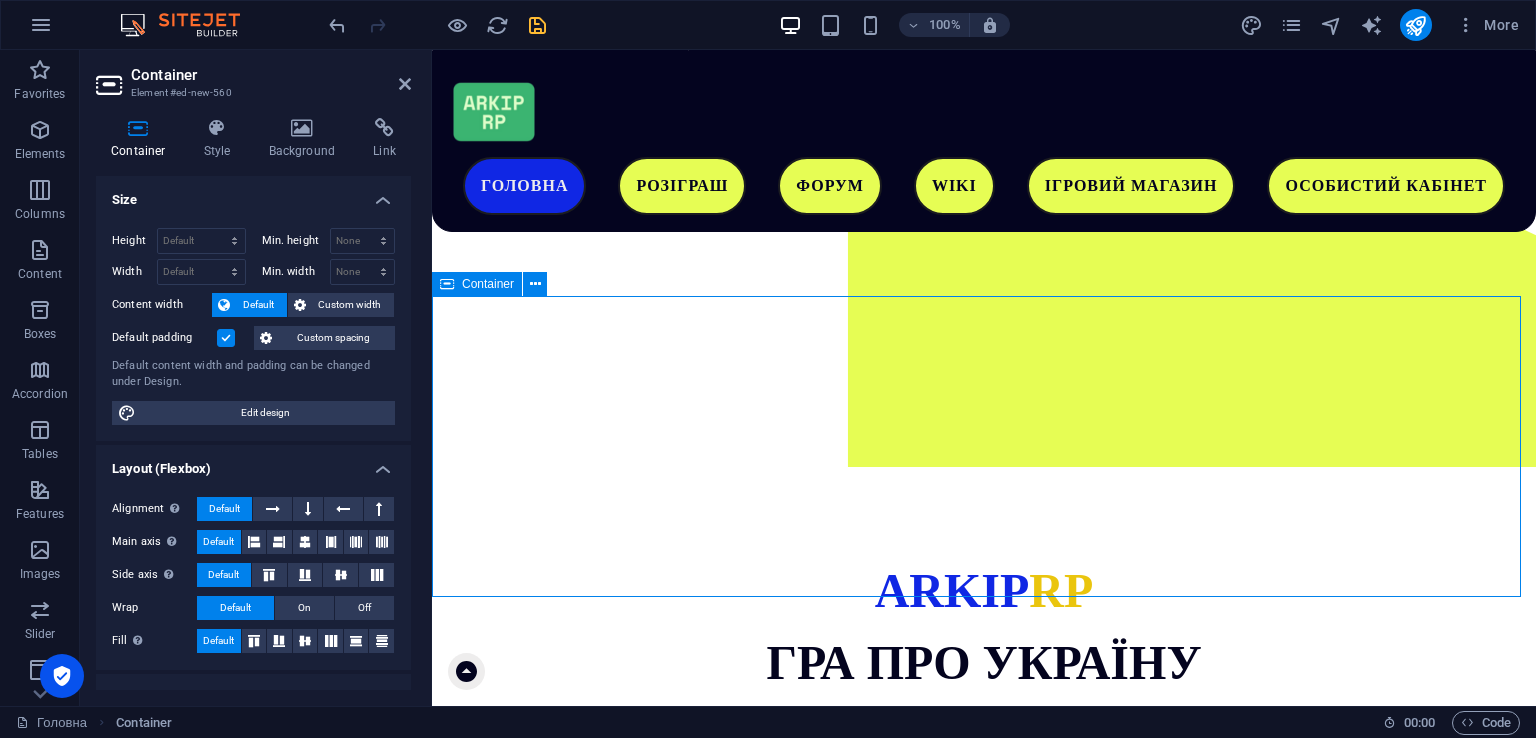 click on "Add elements" at bounding box center (925, 1343) 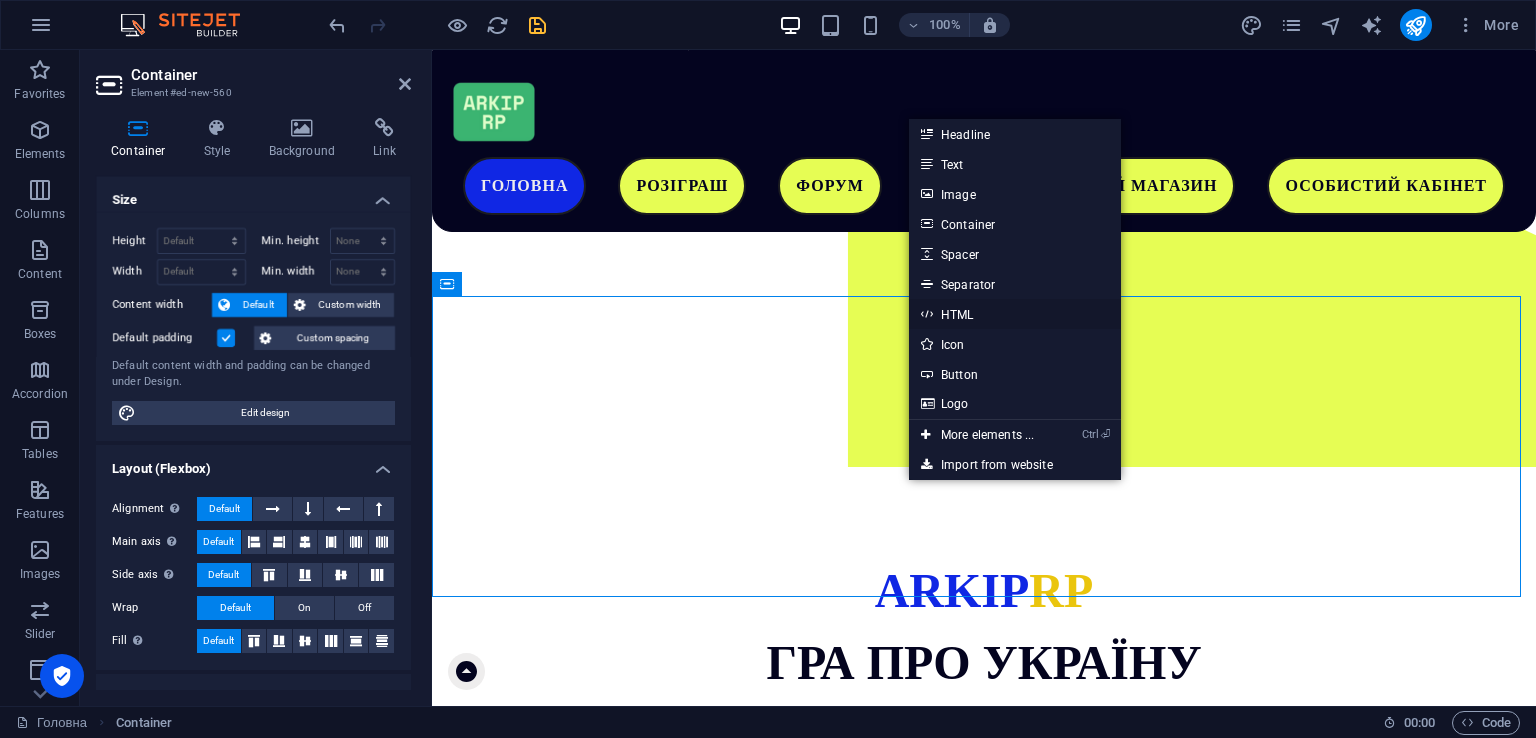 click on "HTML" at bounding box center [1015, 314] 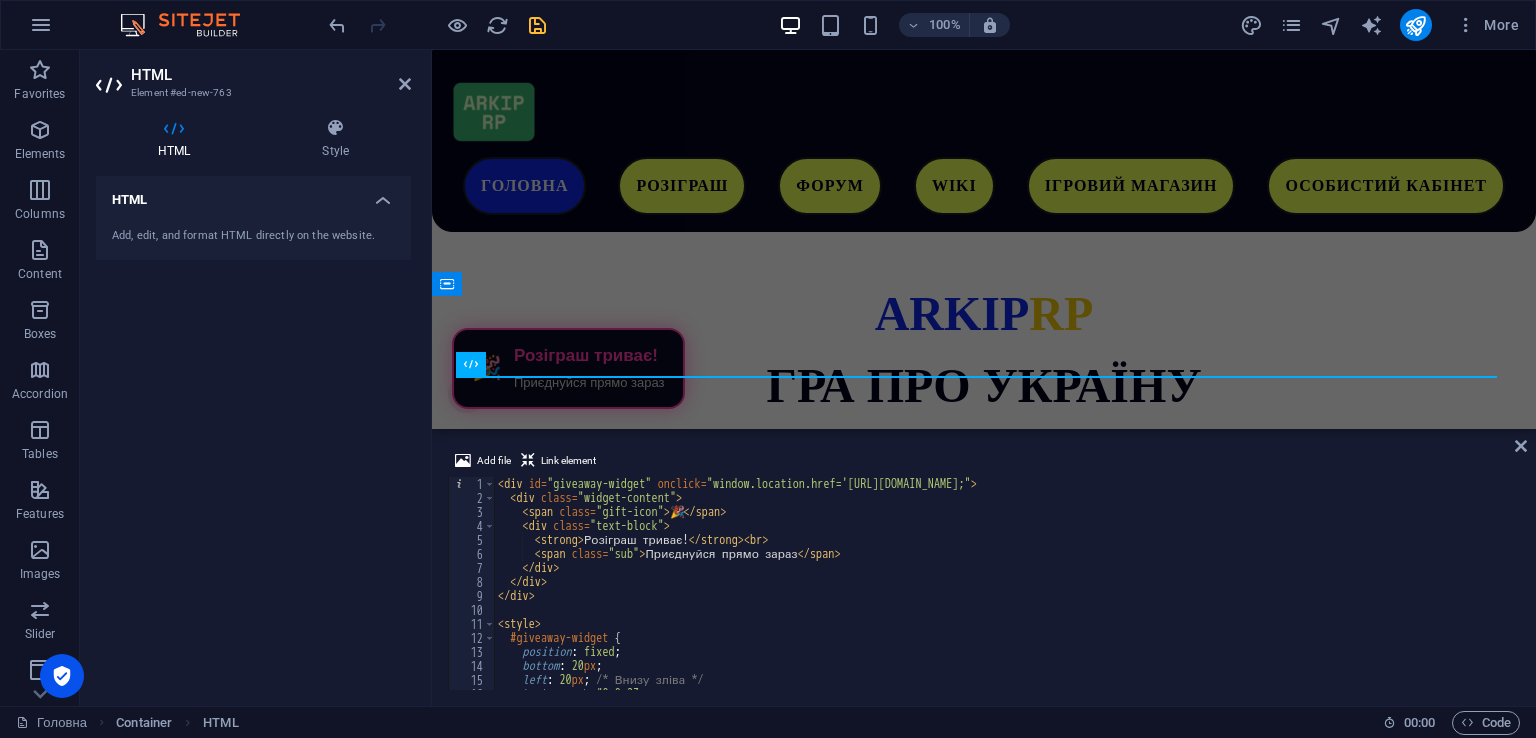 scroll, scrollTop: 0, scrollLeft: 0, axis: both 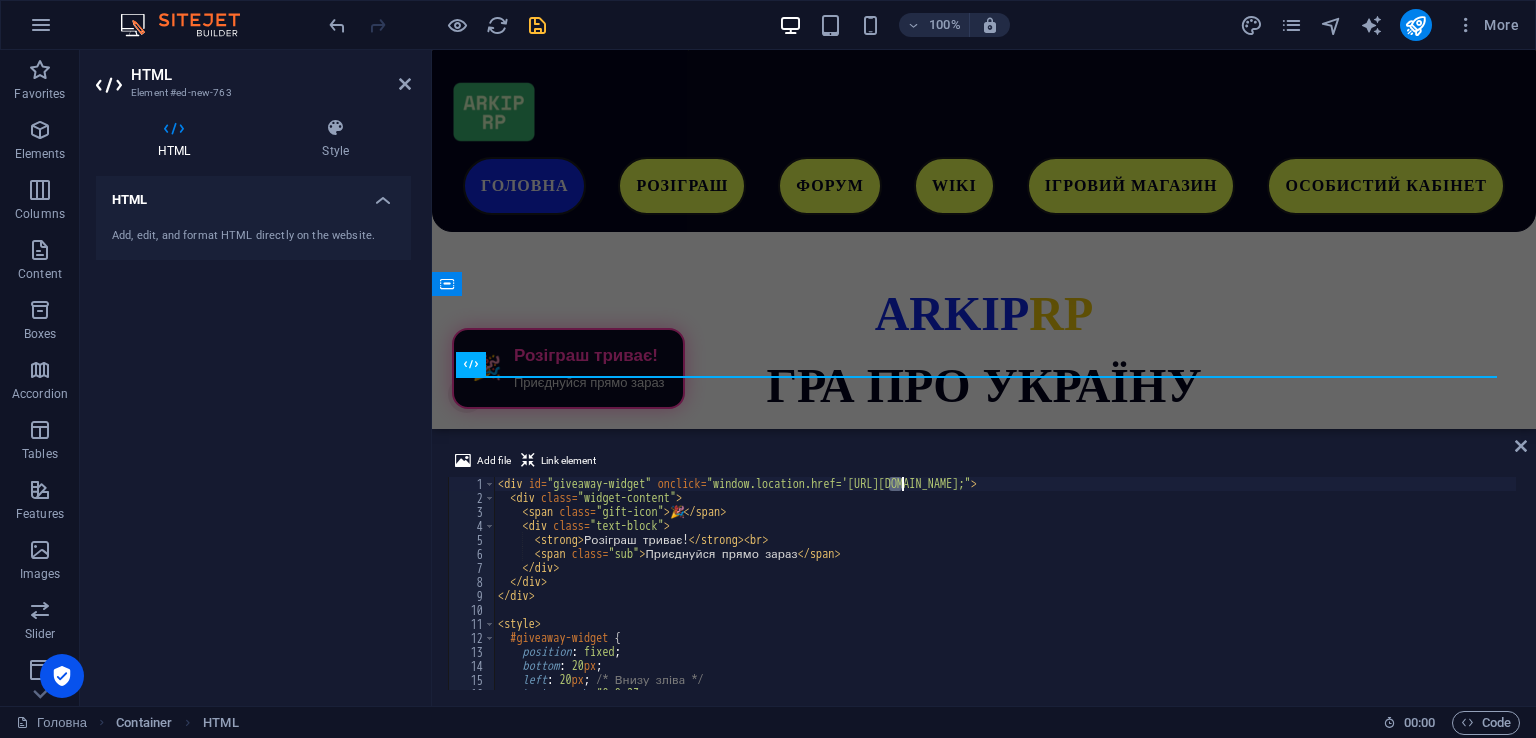 drag, startPoint x: 886, startPoint y: 485, endPoint x: 917, endPoint y: 489, distance: 31.257 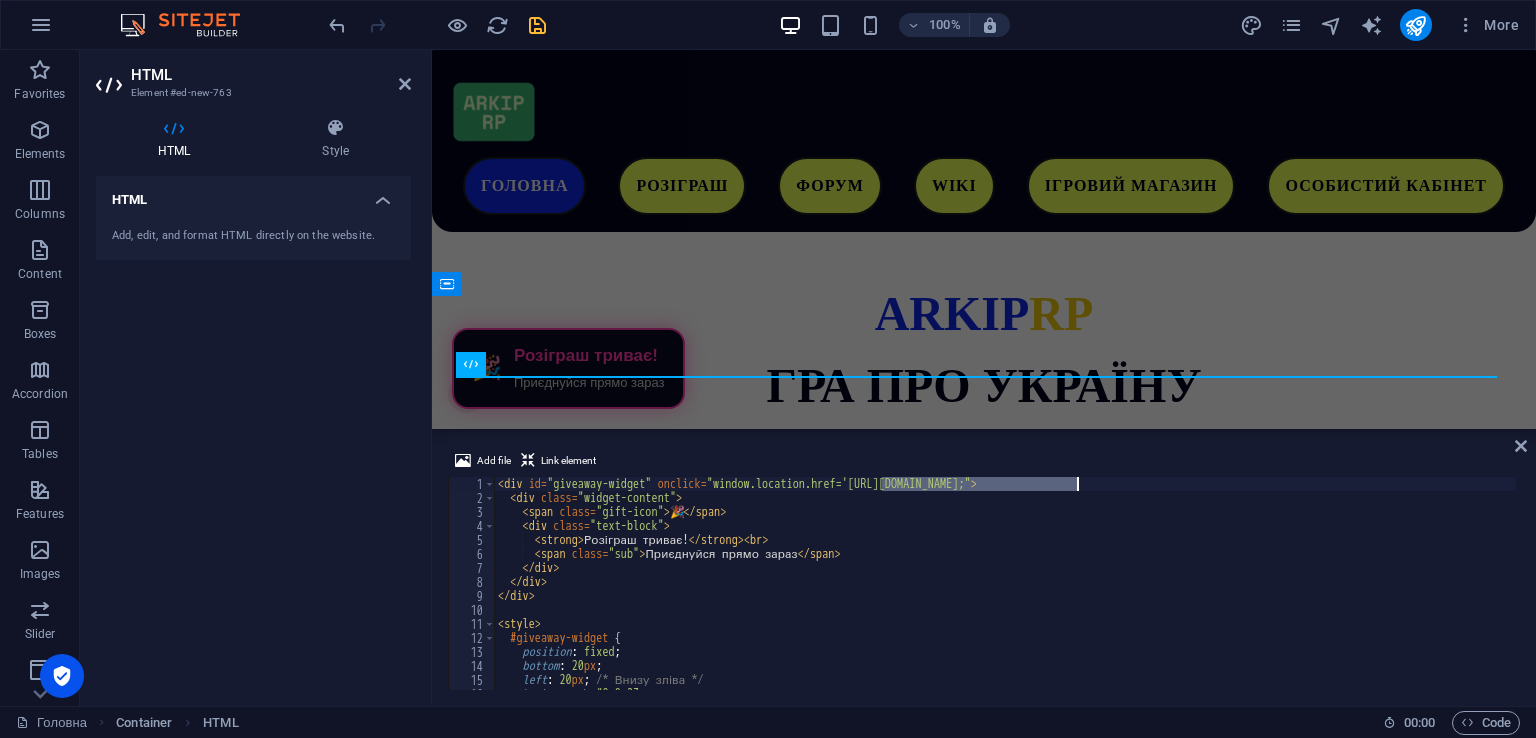 drag, startPoint x: 883, startPoint y: 485, endPoint x: 1076, endPoint y: 486, distance: 193.0026 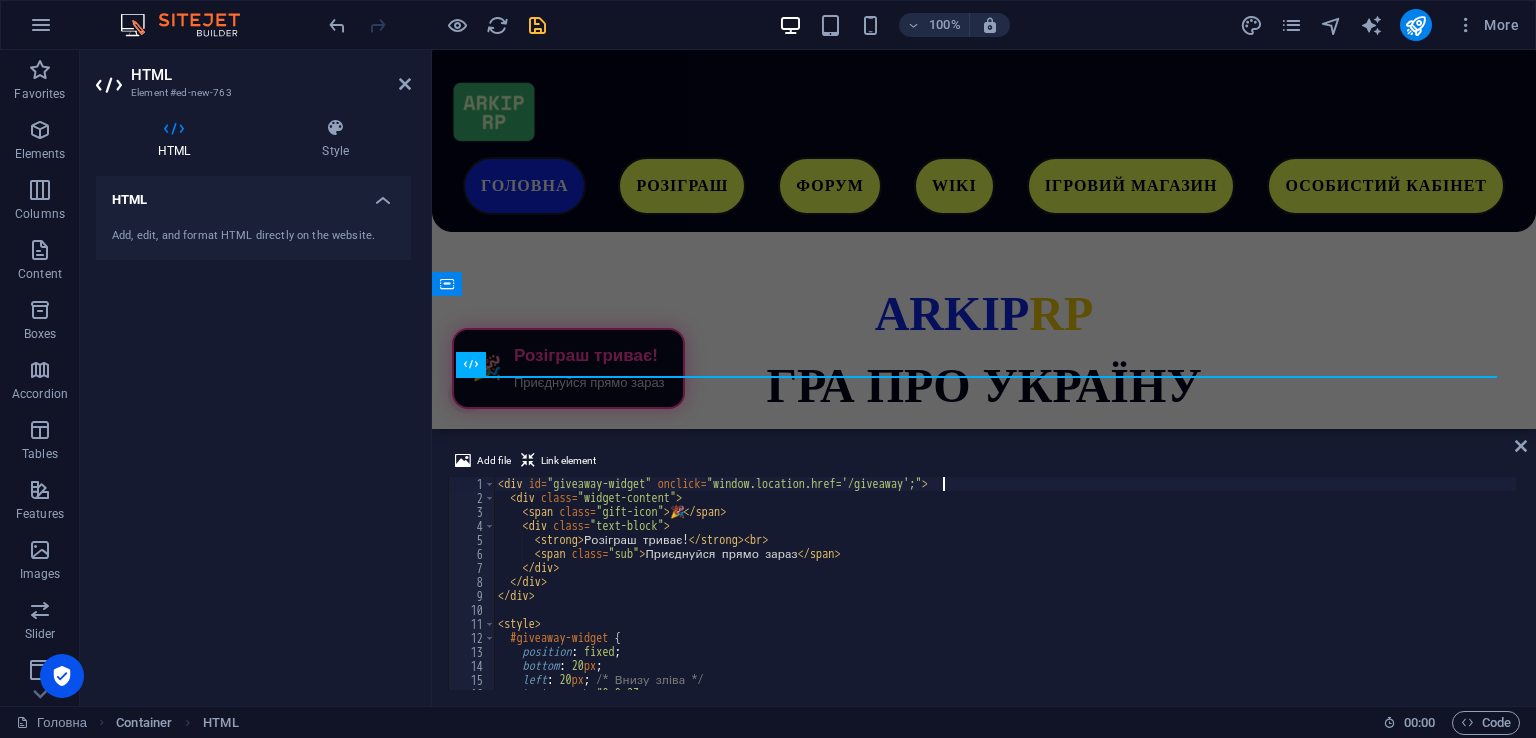 click on "Add file Link element <div id="giveaway-widget" onclick="window.location.href='/giveaway';"> 1 2 3 4 5 6 7 8 9 10 11 12 13 14 15 16 17 < div   id = "giveaway-widget"   onclick = "window.location.href='/giveaway';" >    < div   class = "widget-content" >      < span   class = "gift-icon" > 🎉 </ span >      < div   class = "text-block" >         < strong > Розіграш триває! </ strong > < br >         < span   class = "sub" > Приєднуйся прямо зараз </ span >      </ div >    </ div > </ div > < style >    #giveaway-widget   {      position :   fixed ;      bottom :   20 px ;      left :   20 px ;   /* Внизу зліва */      background :   #0a0a23 ;      border :   2 px   solid   #ff3cac ;     XXXXXXXXXXXXXXXXXXXXXXXXXXXXXXXXXXXXXXXXXXXXXXXXXXXXXXXXXXXXXXXXXXXXXXXXXXXXXXXXXXXXXXXXXXXXXXXXXXXXXXXXXXXXXXXXXXXXXXXXXXXXXXXXXXXXXXXXXXXXXXXXXXXXXXXXXXXXXXXXXXXXXXXXXXXXXXXXXXXXXXXXXXXXXXXXXXXXXXXXXXXXXXXXXXXXXXXXXXXXXXXXXXXXXXXXXXXXXXXXXXXXXXXXXXXXXXXX" at bounding box center [984, 569] 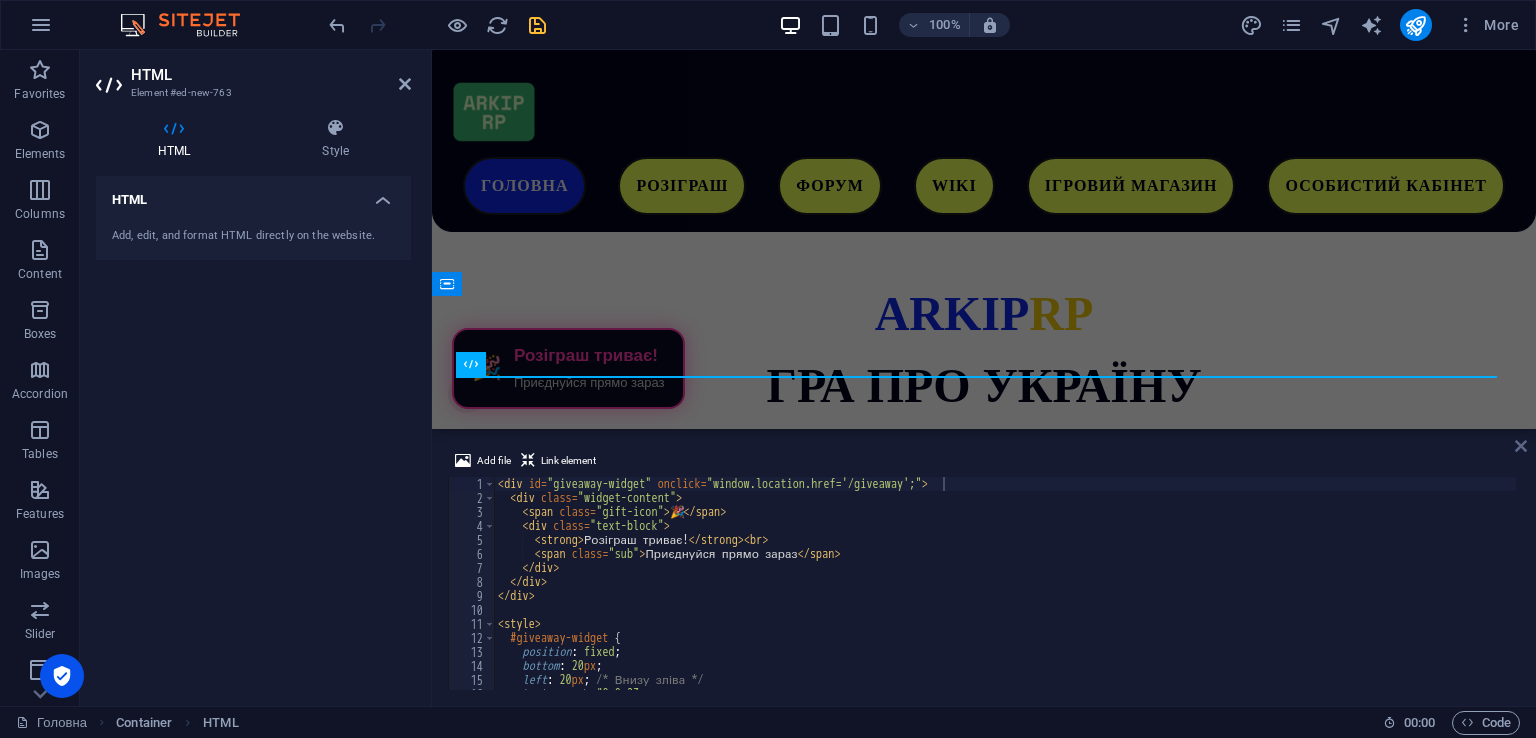 click at bounding box center [1521, 446] 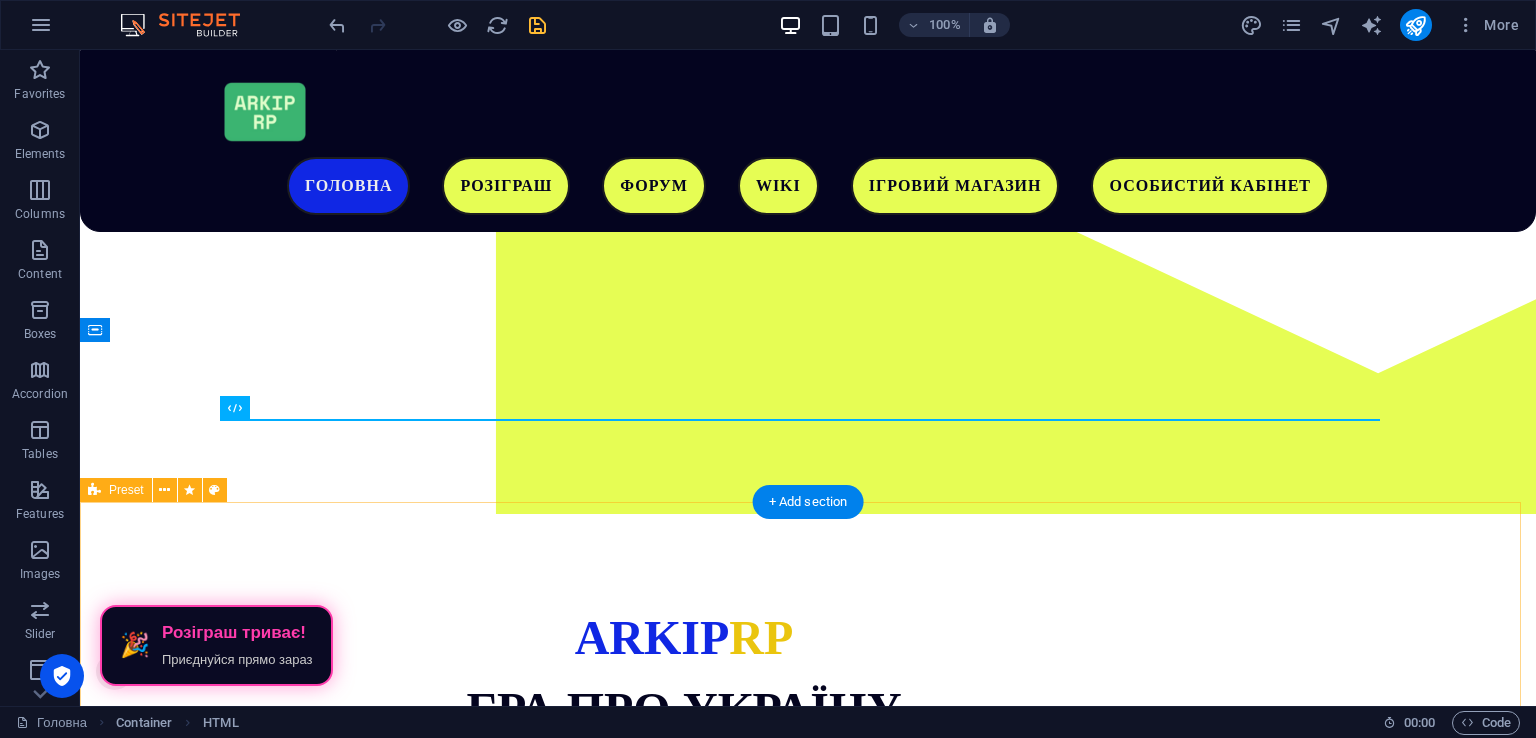 scroll, scrollTop: 320, scrollLeft: 0, axis: vertical 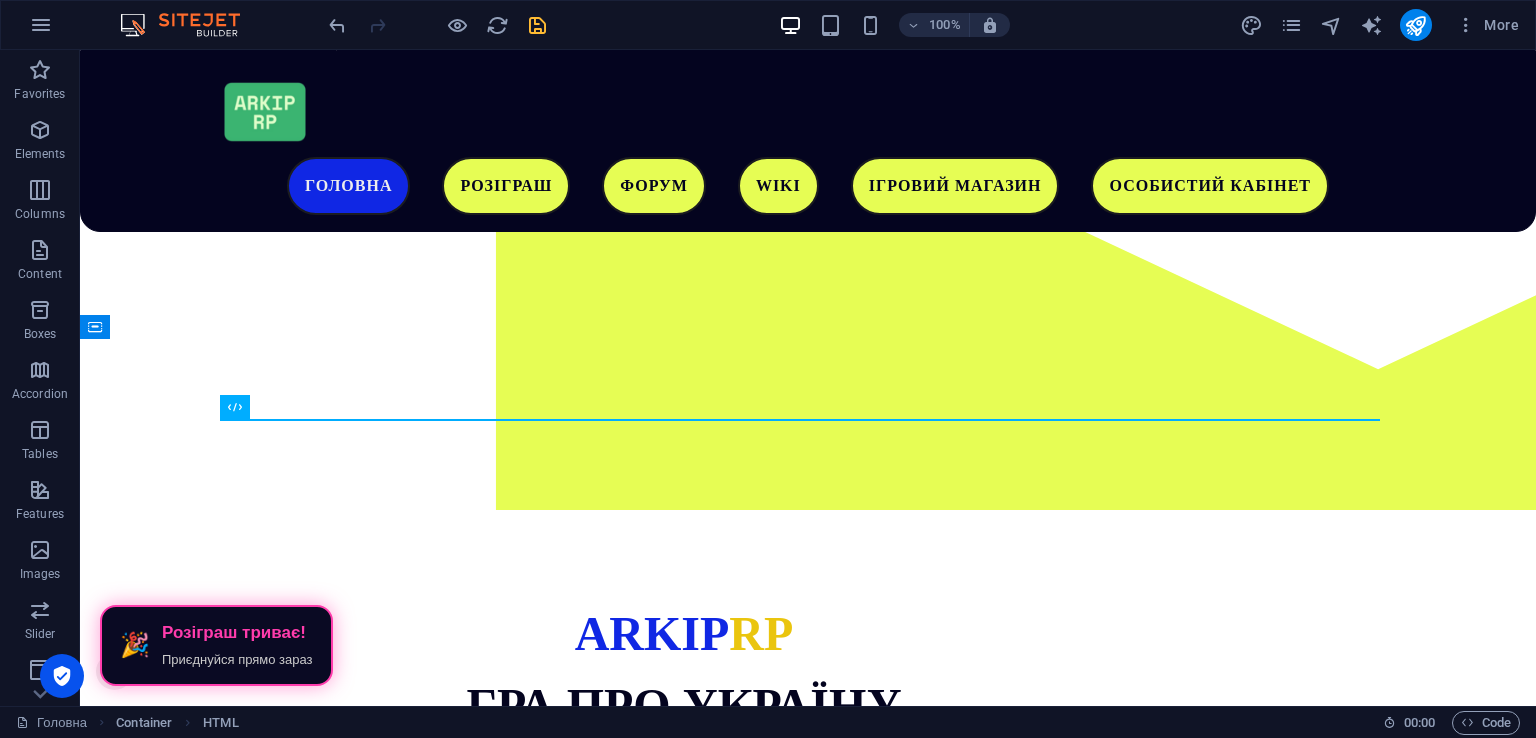 click at bounding box center [537, 25] 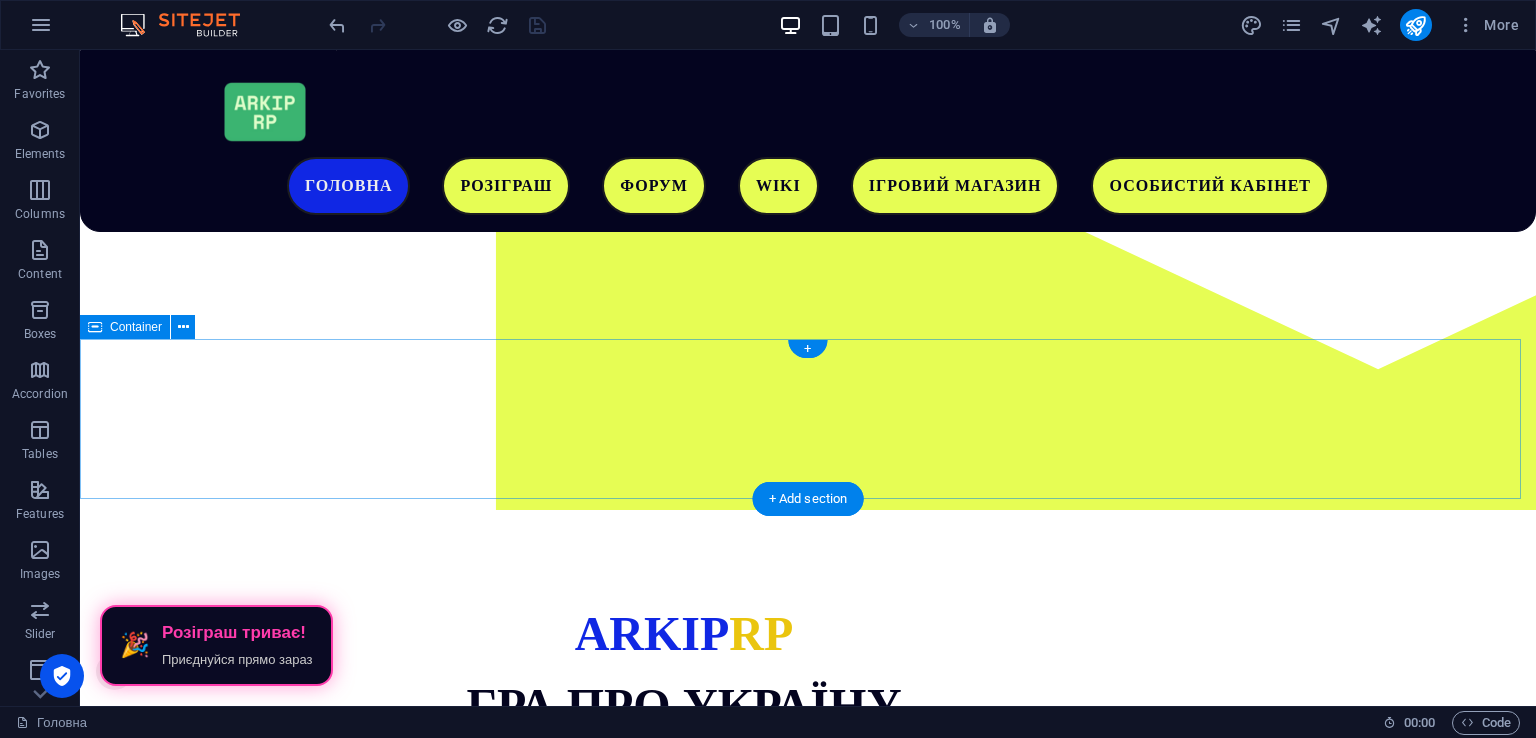 click on "🎉
Розіграш триває!
Приєднуйся прямо зараз" at bounding box center (808, 1285) 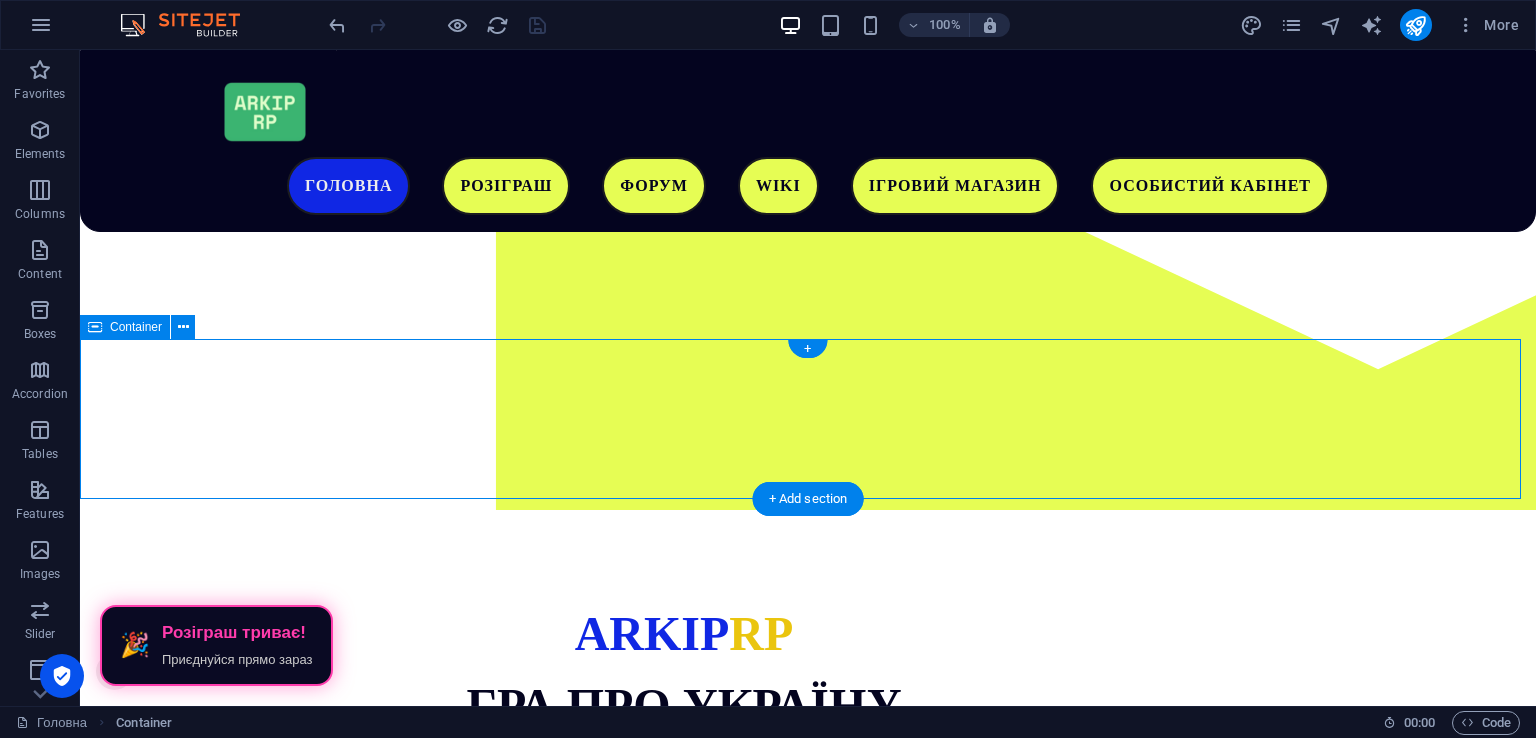 click on "🎉
Розіграш триває!
Приєднуйся прямо зараз" at bounding box center (808, 1285) 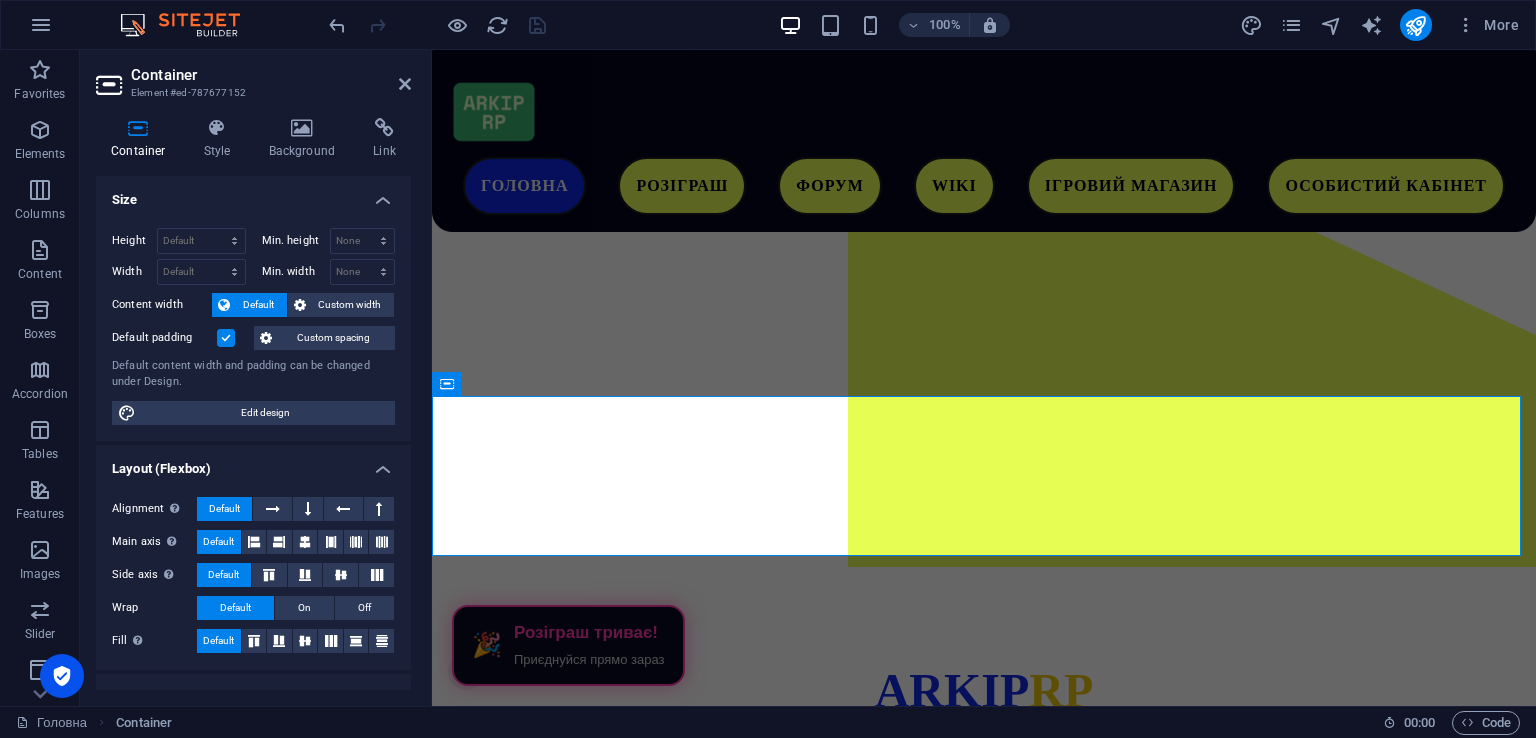 click at bounding box center (226, 338) 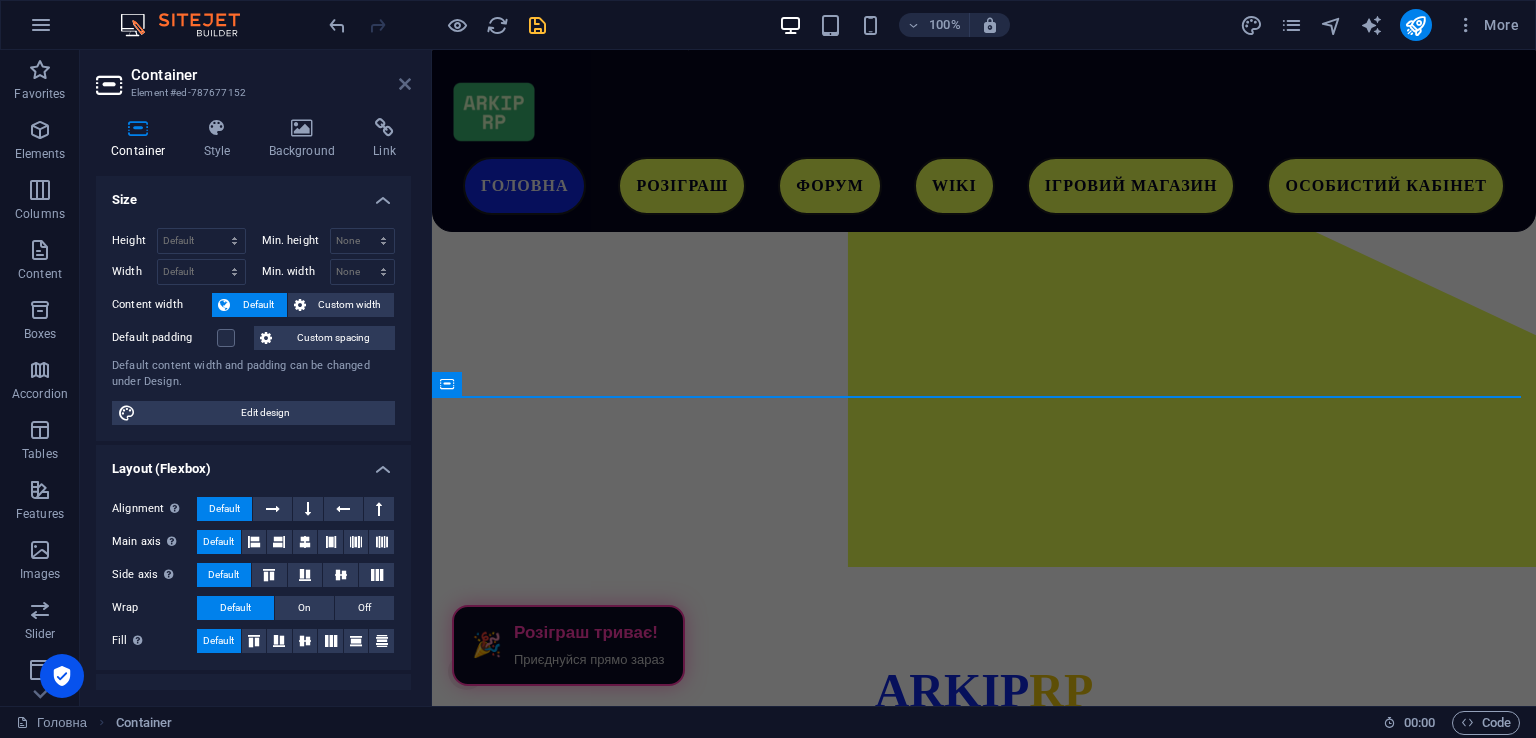 click at bounding box center (405, 84) 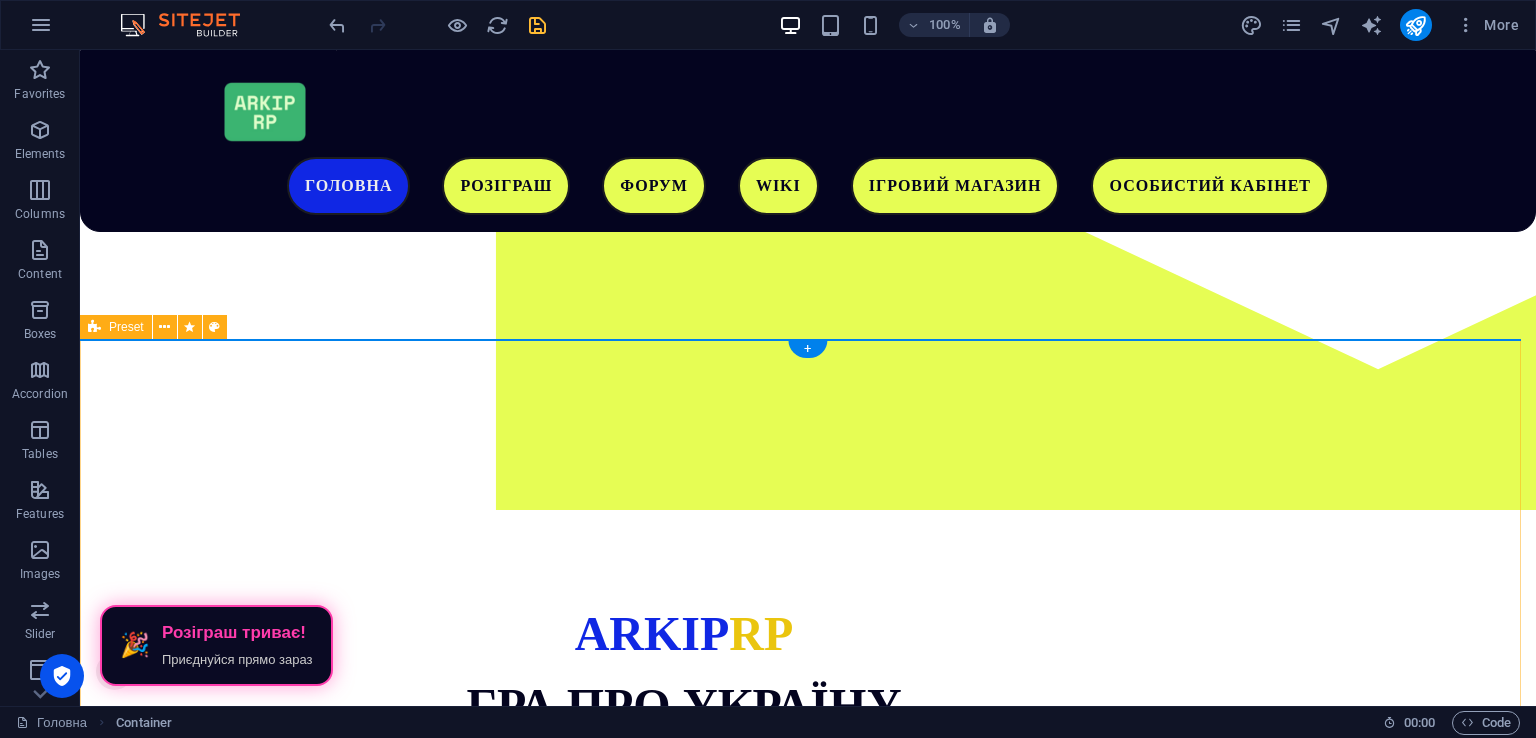 click on "Чому саме ми? Ми розробляємо свою карту, на якій будуть представлені великі масштаби, яких не було в одному українському проекті. Приєднуйся до нас!
Загальний онлайн: ...
Адміністратори в мережі: ...
Drop content here or  Add elements  Paste clipboard" at bounding box center (808, 1785) 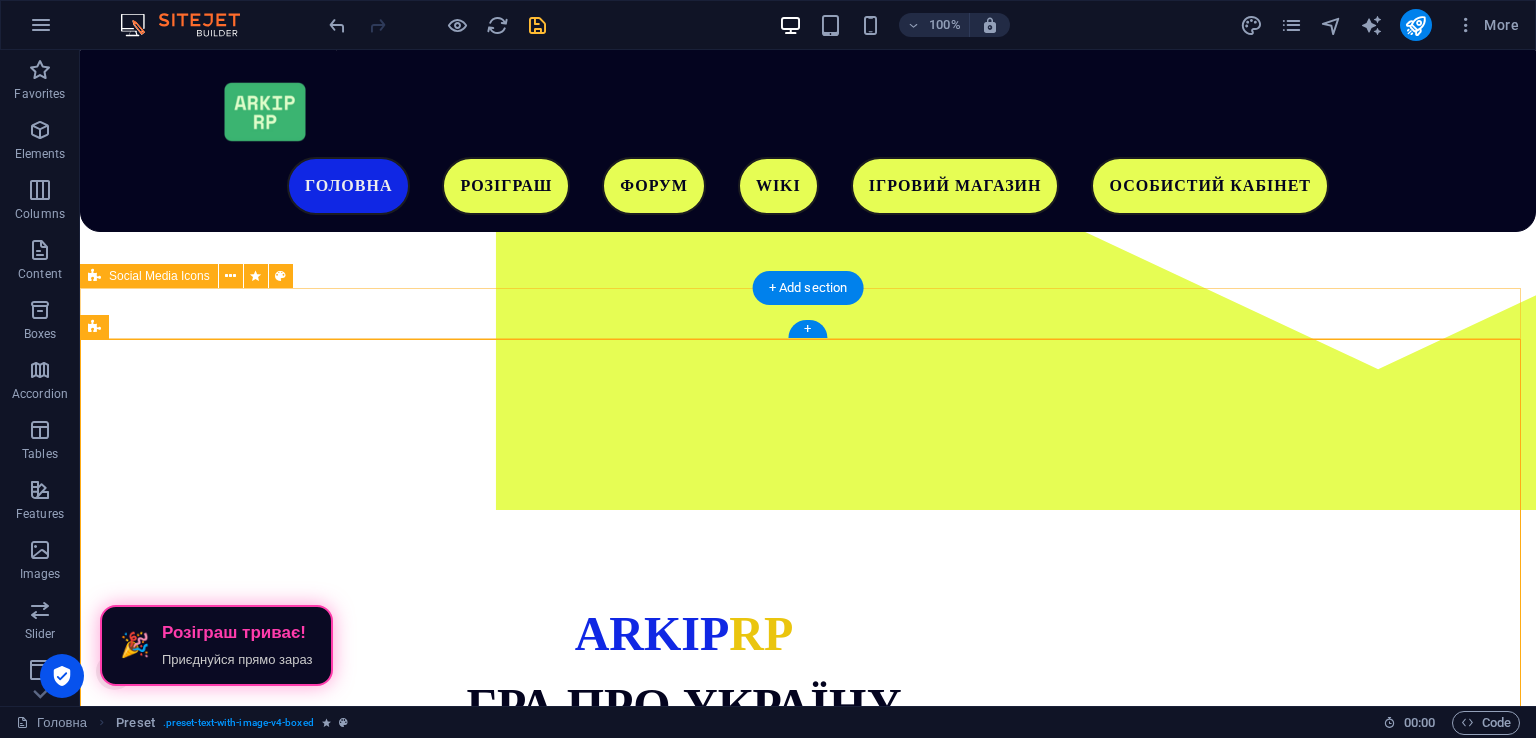click at bounding box center (808, 1078) 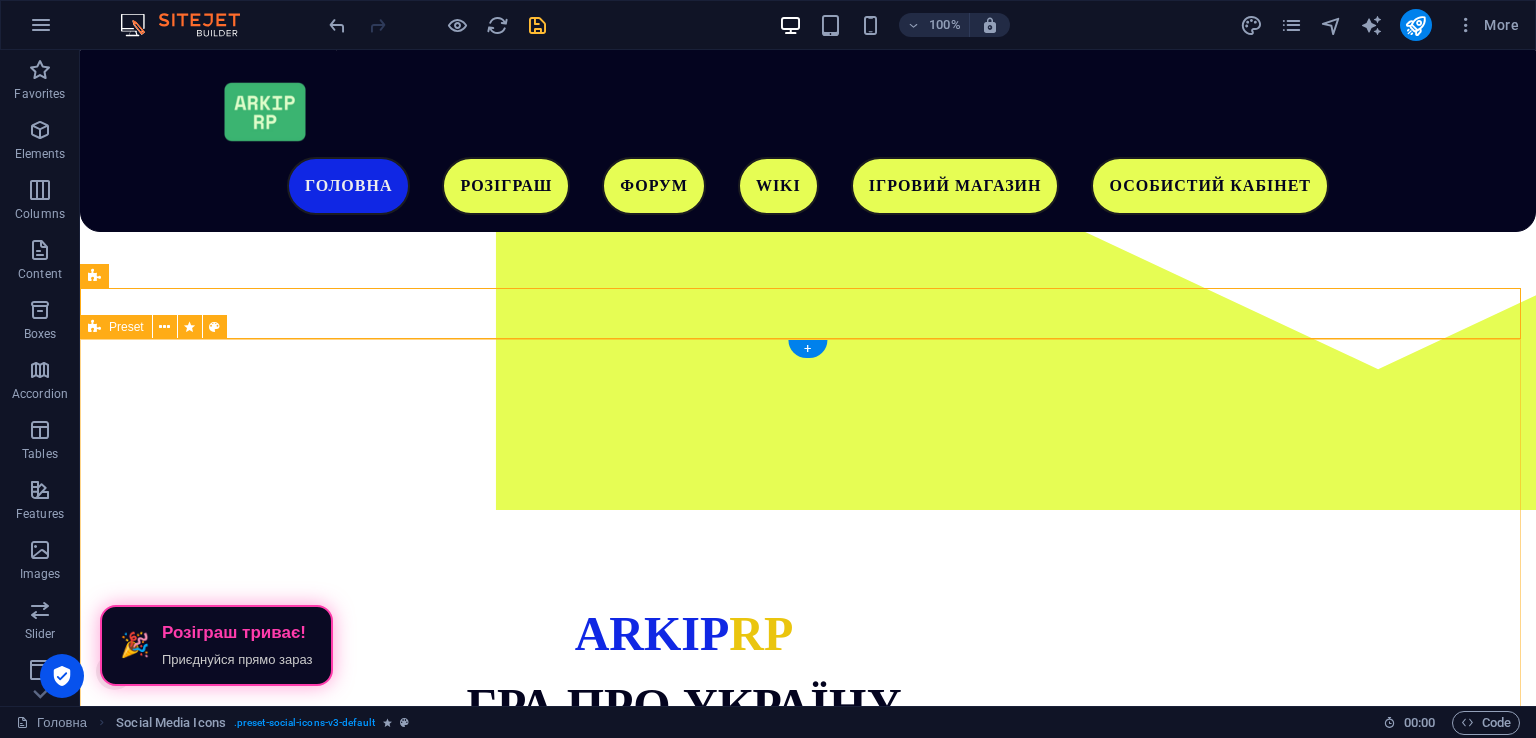 click on "Чому саме ми? Ми розробляємо свою карту, на якій будуть представлені великі масштаби, яких не було в одному українському проекті. Приєднуйся до нас!
Загальний онлайн: ...
Адміністратори в мережі: ...
Drop content here or  Add elements  Paste clipboard" at bounding box center (808, 1785) 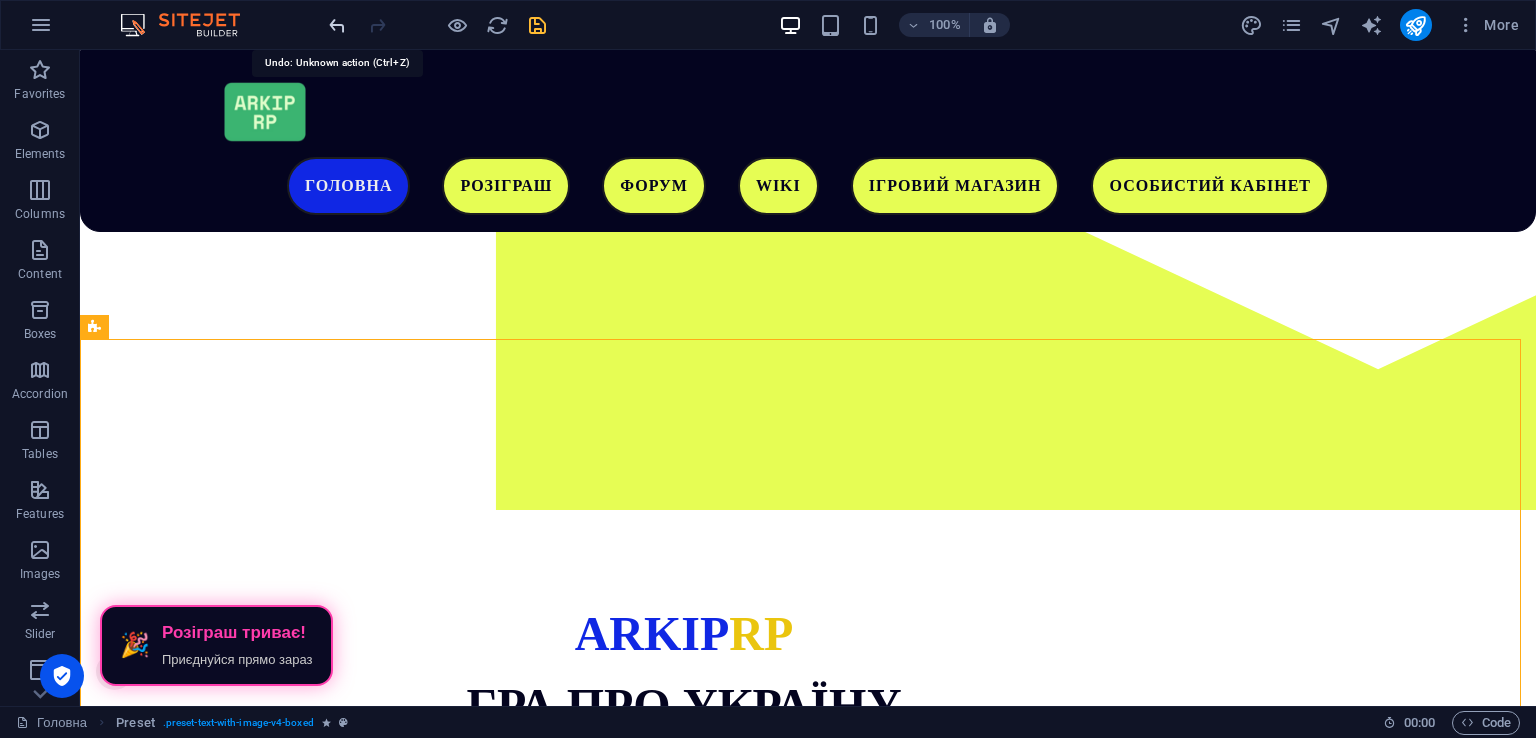 click at bounding box center (337, 25) 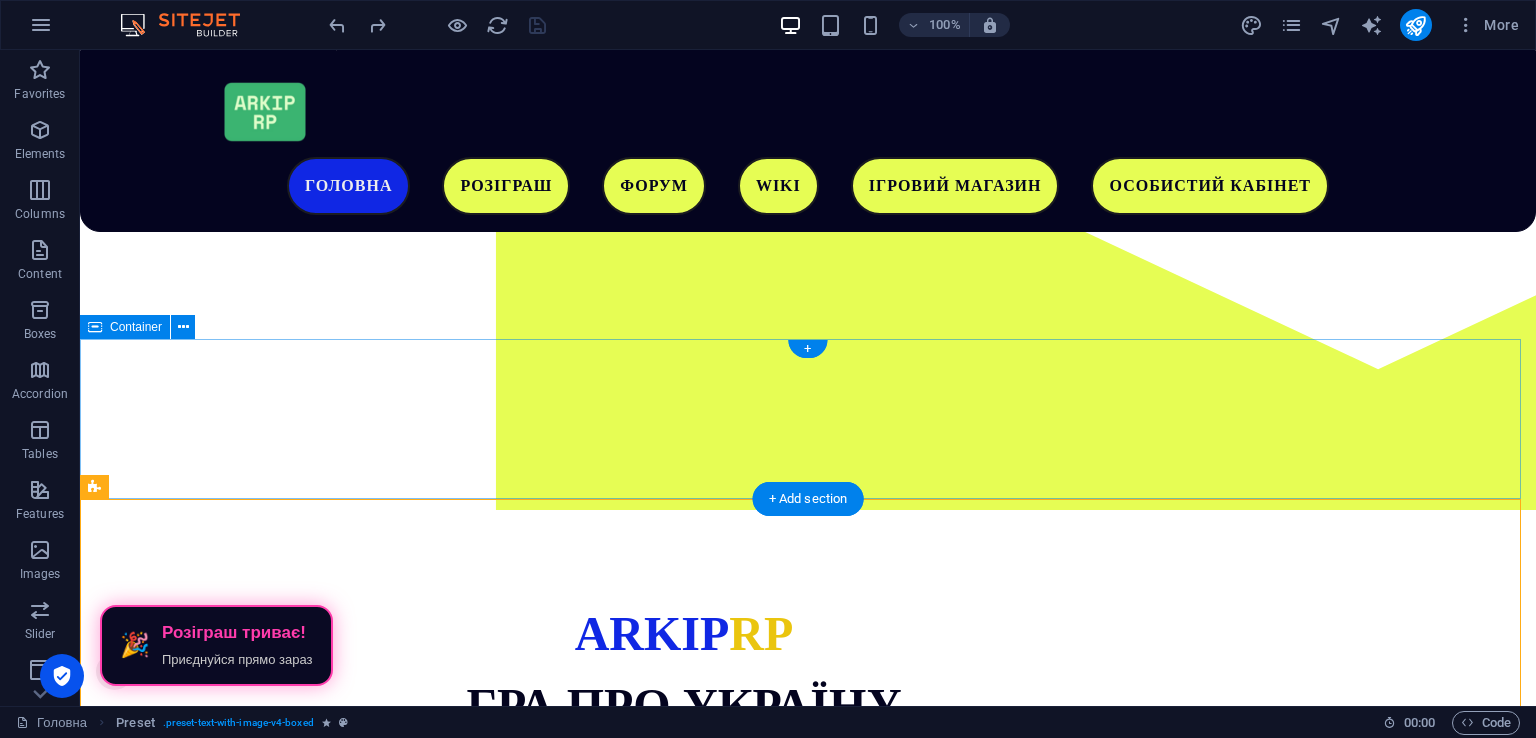 click on "🎉
Розіграш триває!
Приєднуйся прямо зараз" at bounding box center (808, 1285) 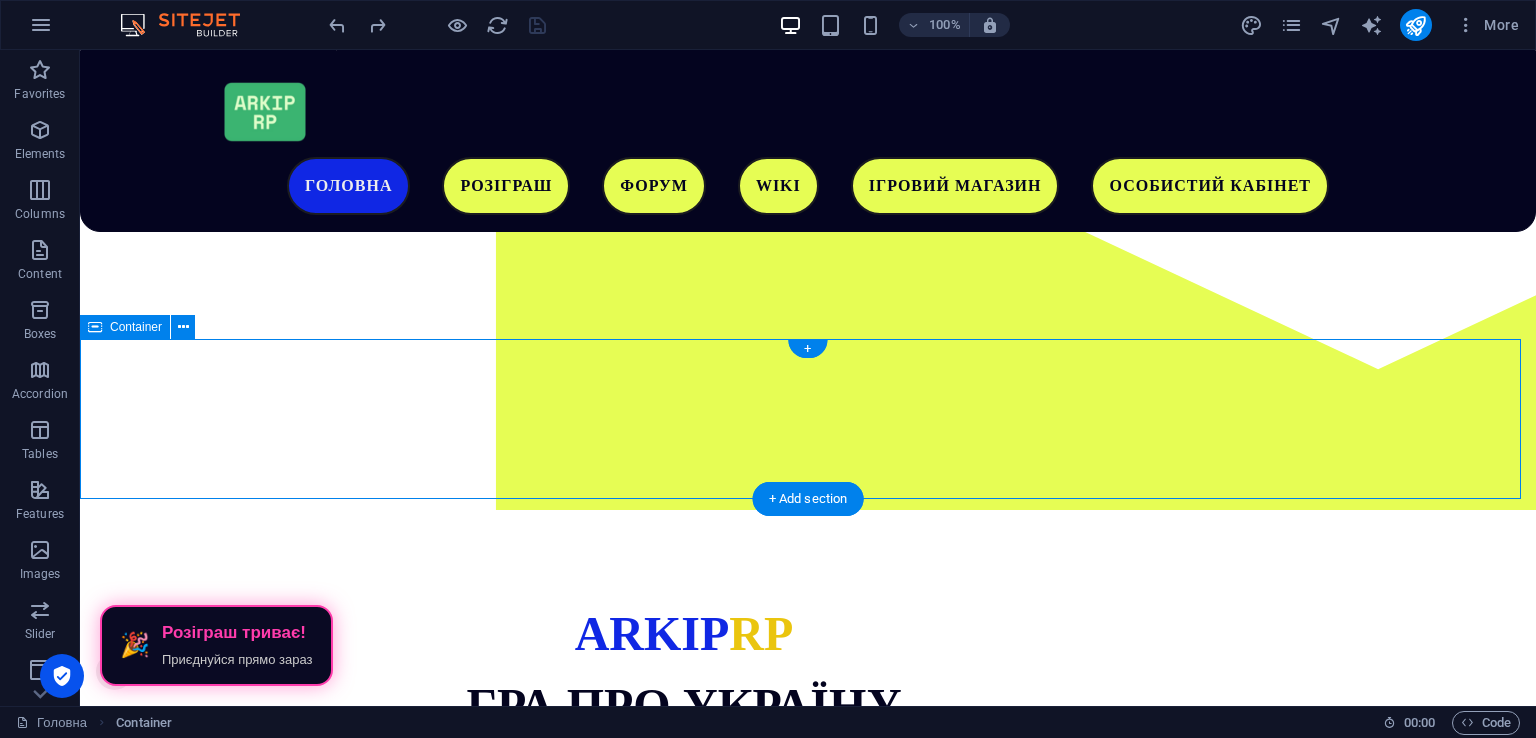 click on "🎉
Розіграш триває!
Приєднуйся прямо зараз" at bounding box center (808, 1285) 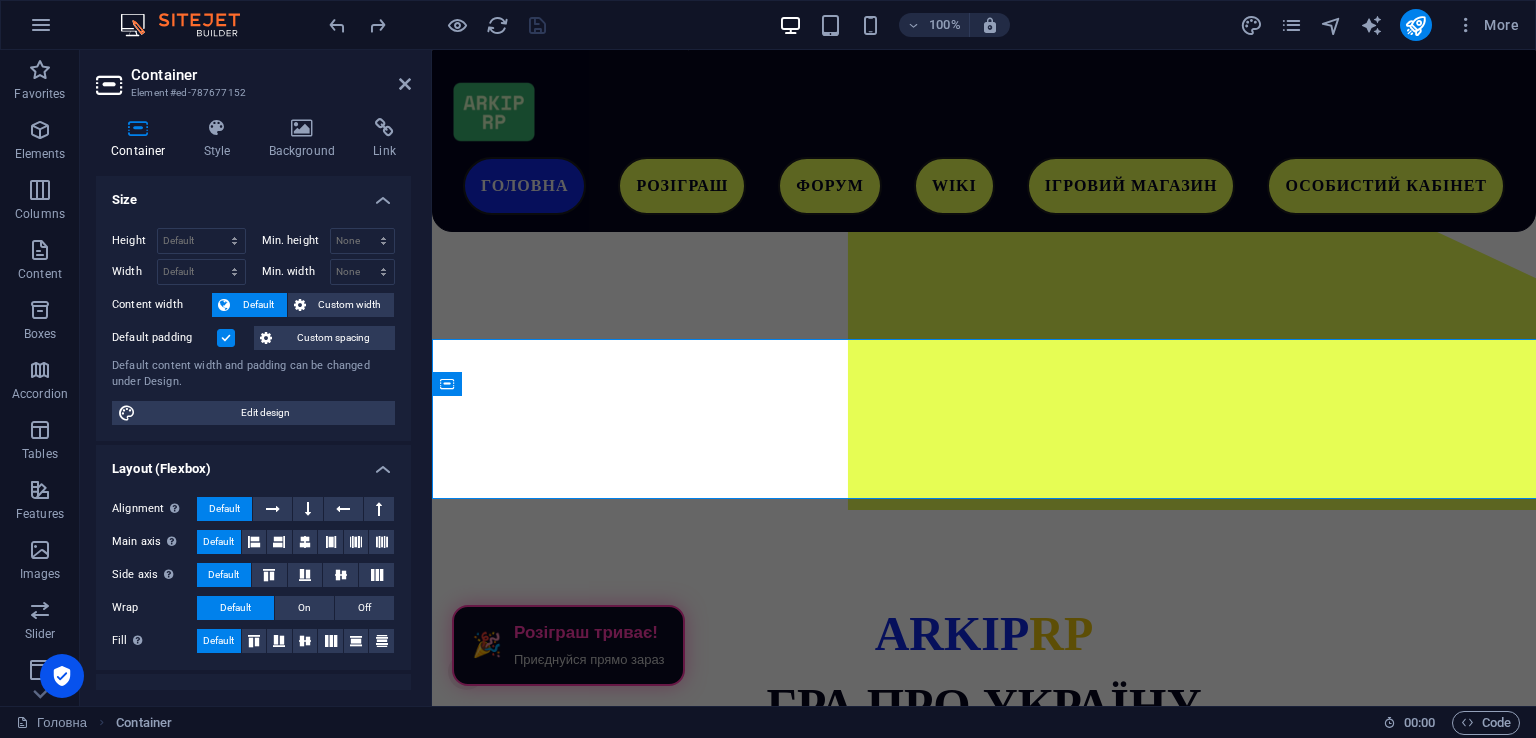 click at bounding box center [429, 378] 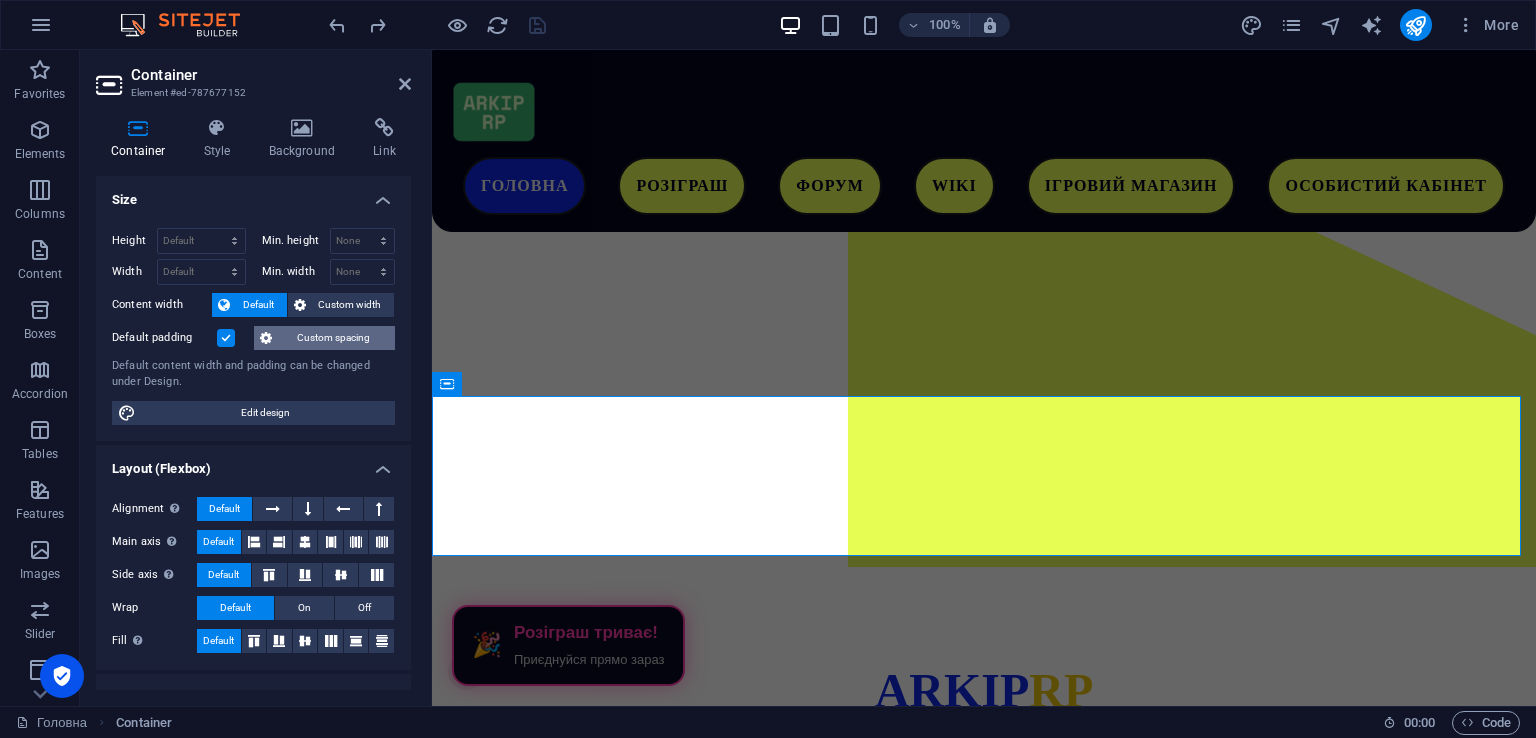 click on "Custom spacing" at bounding box center (333, 338) 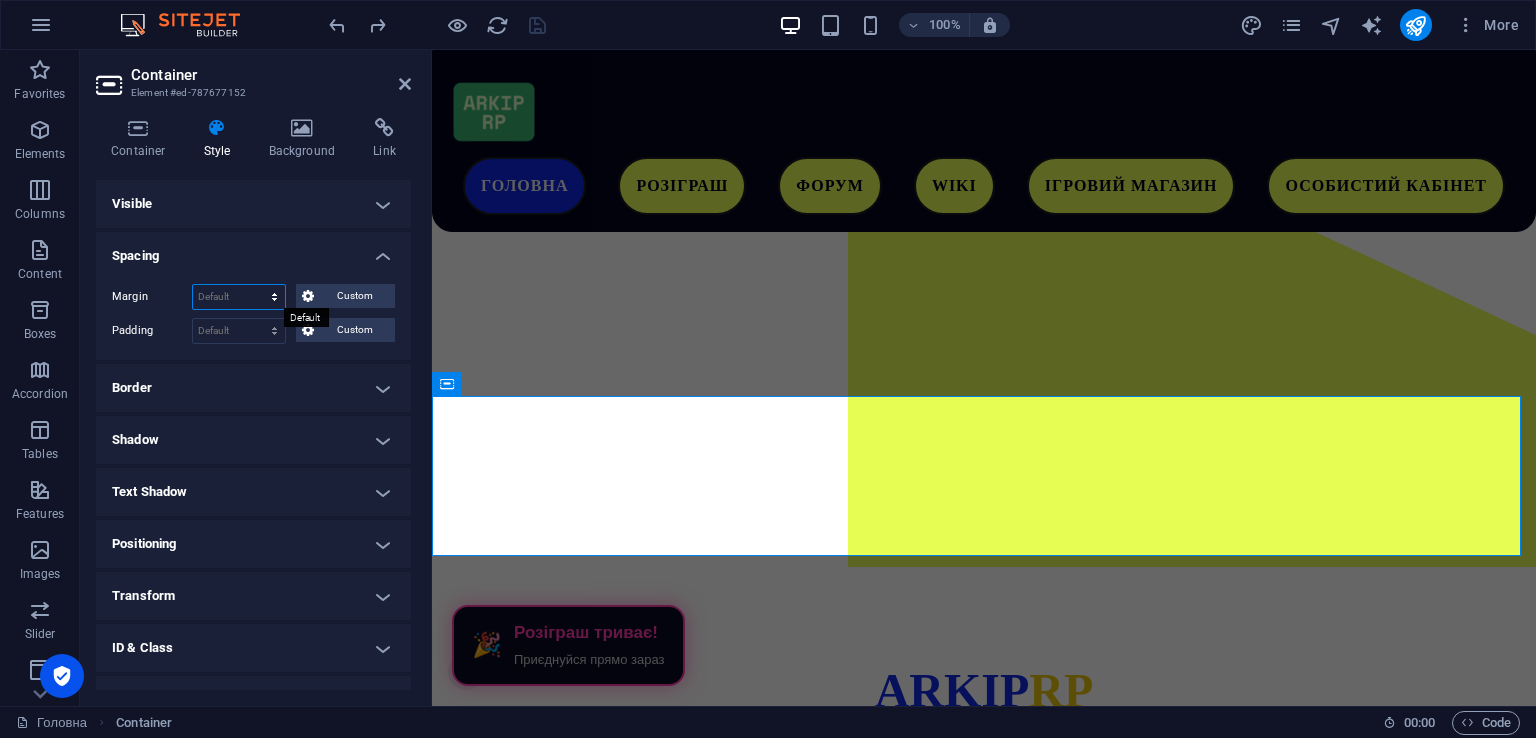 click on "Default auto px % rem vw vh Custom" at bounding box center (239, 297) 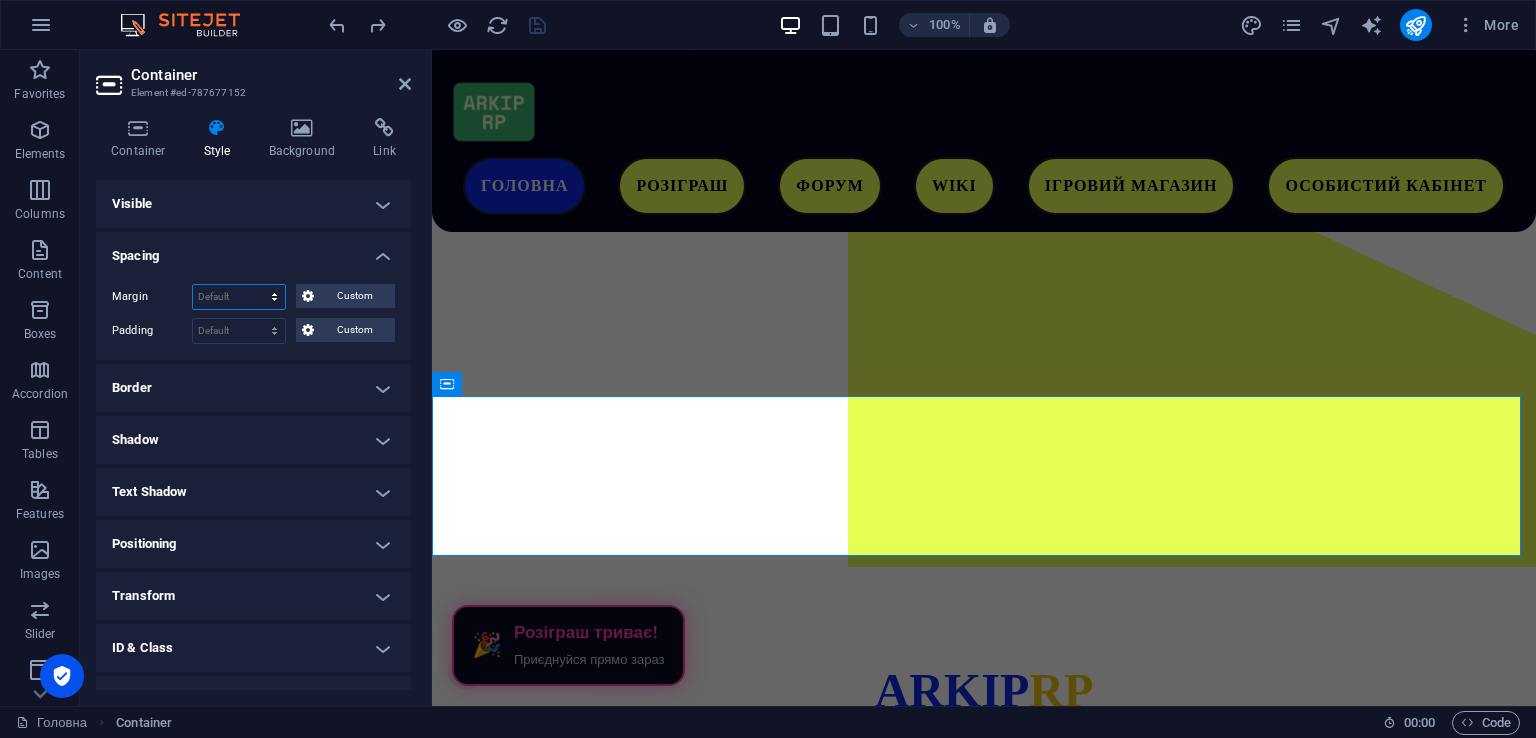 select on "px" 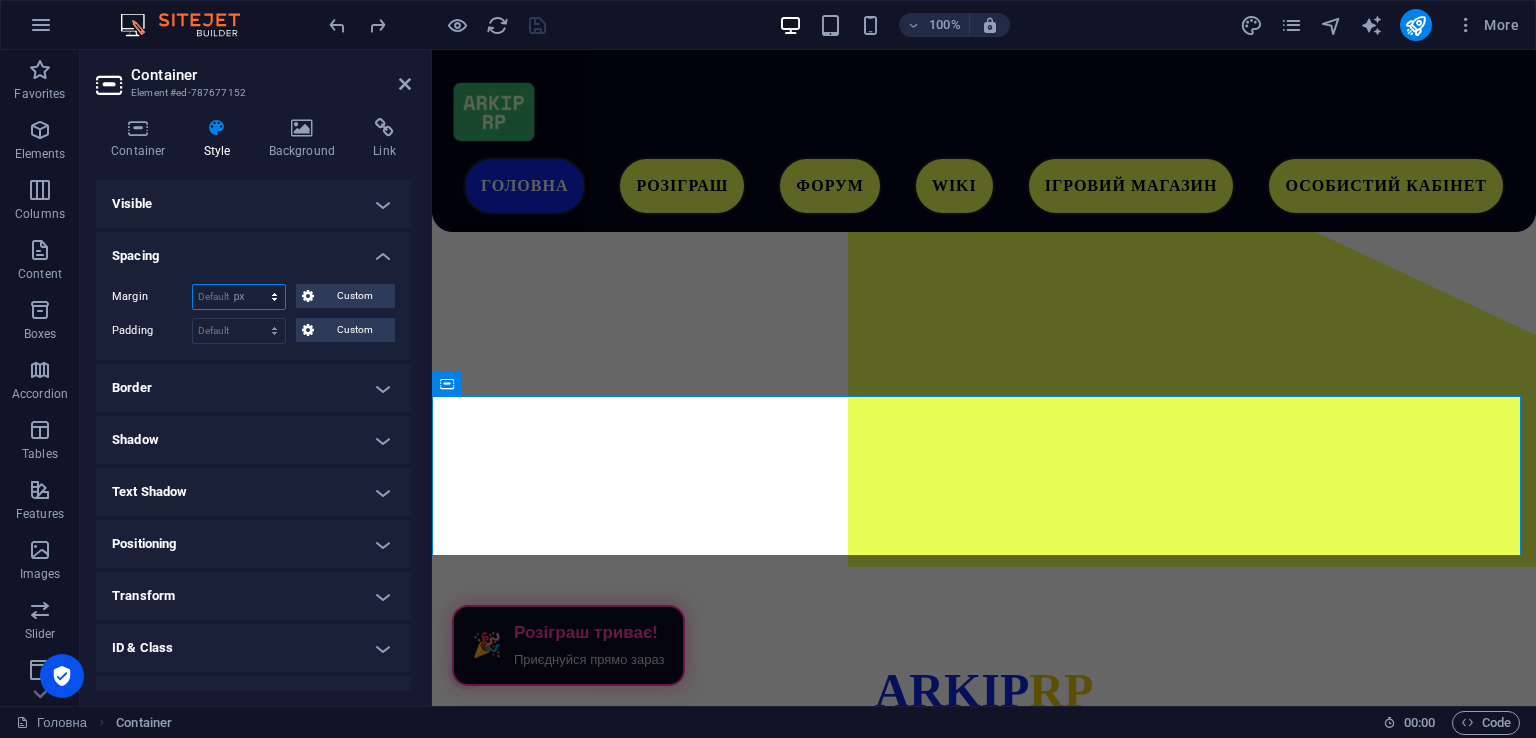 click on "Default auto px % rem vw vh Custom" at bounding box center (239, 297) 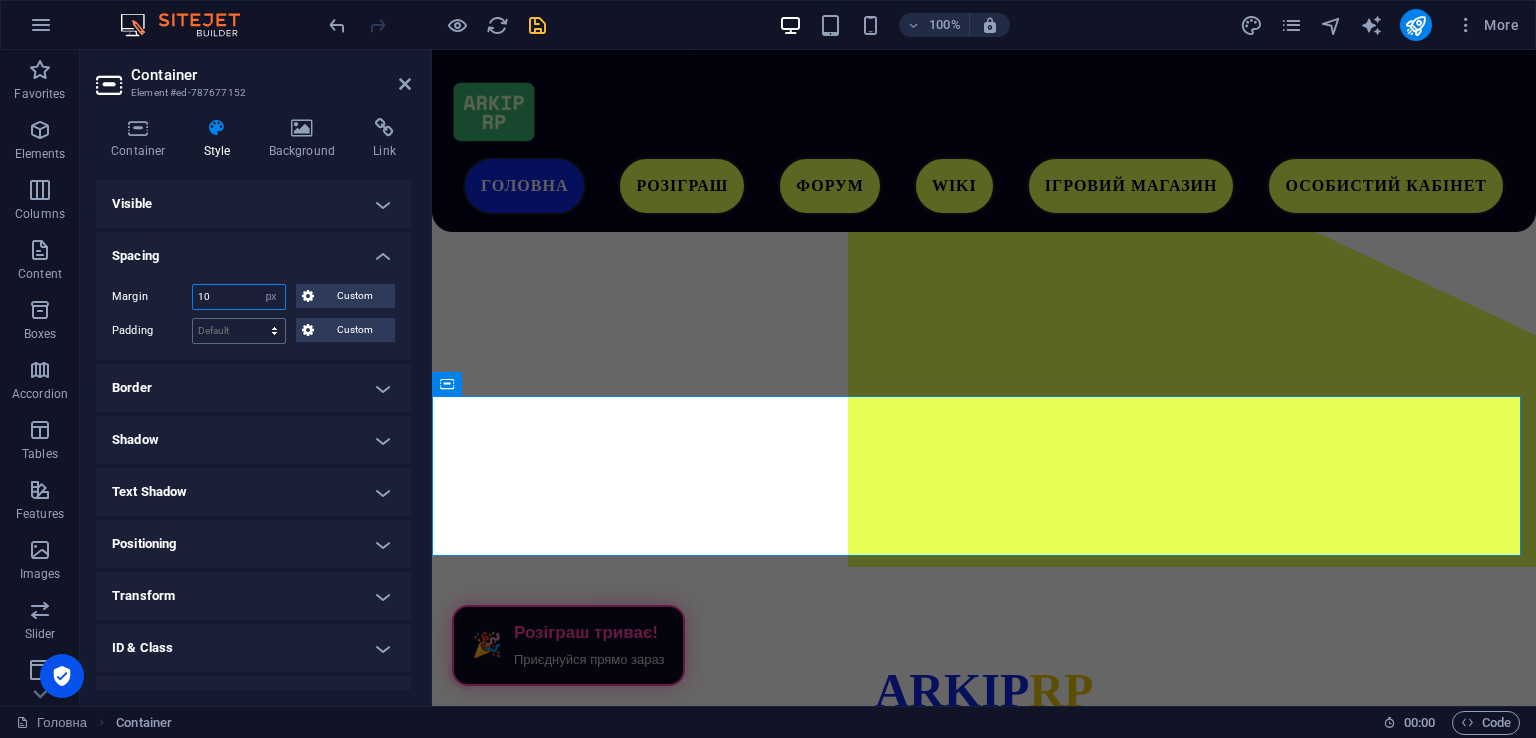 type on "10" 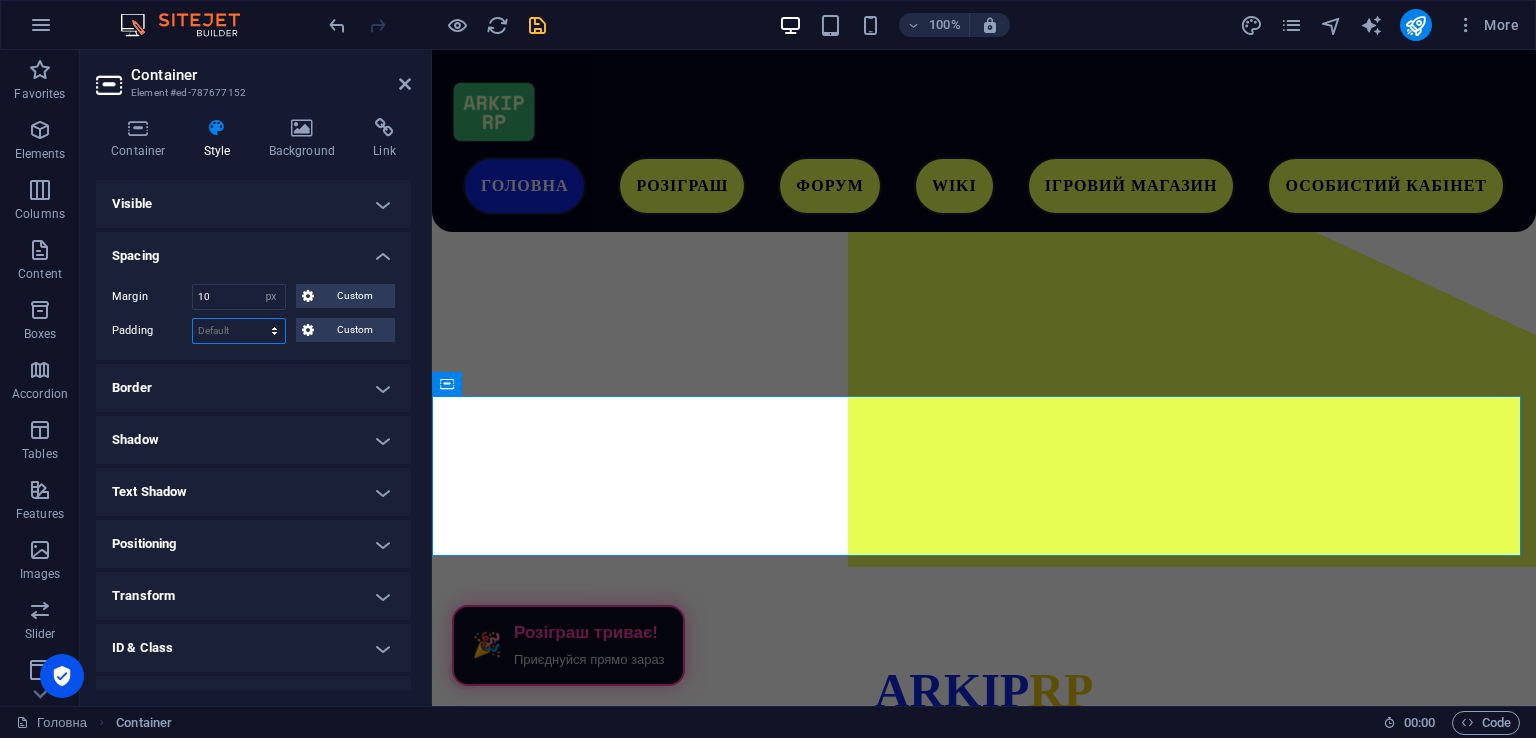 click on "Default px rem % vh vw Custom" at bounding box center (239, 331) 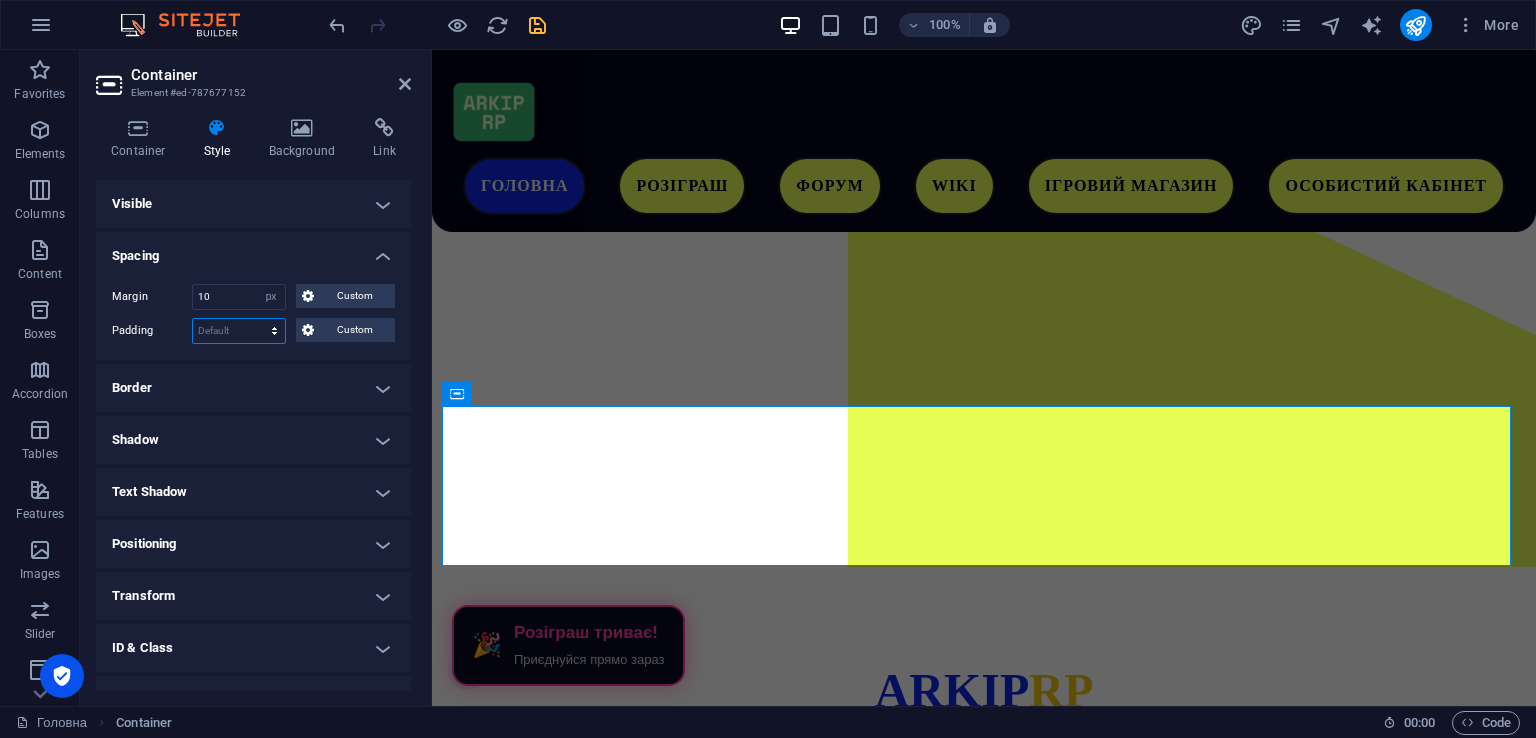 select on "px" 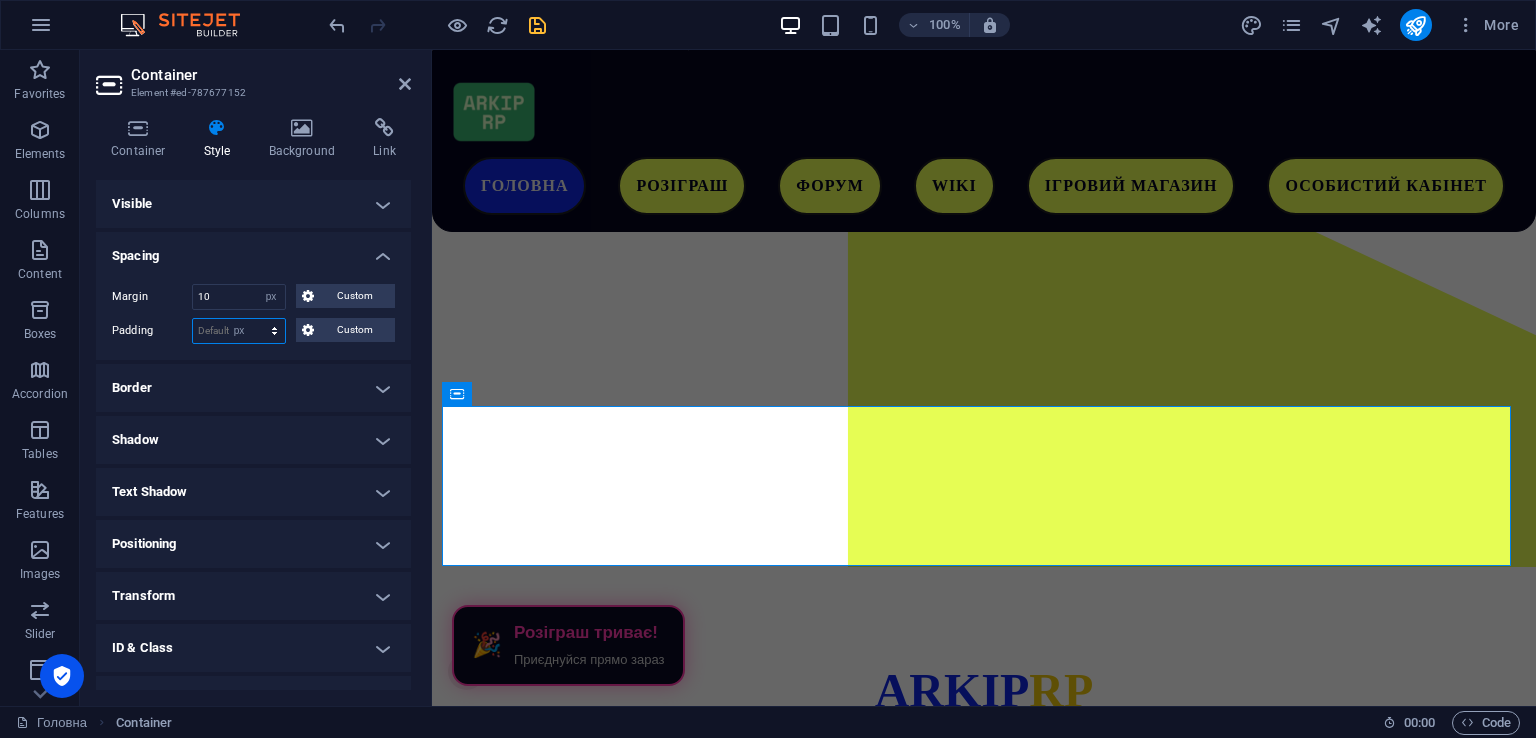 click on "Default px rem % vh vw Custom" at bounding box center (239, 331) 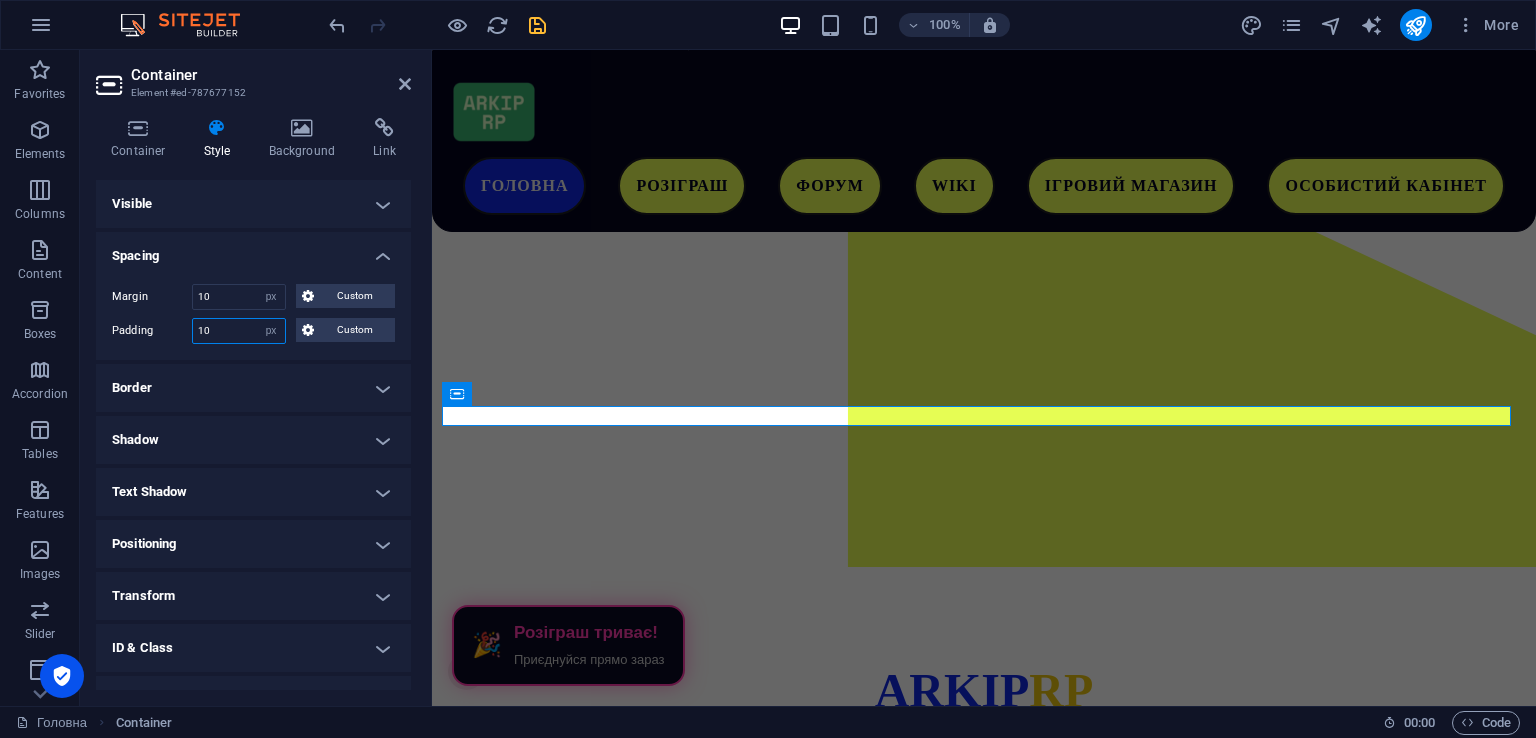 type on "10" 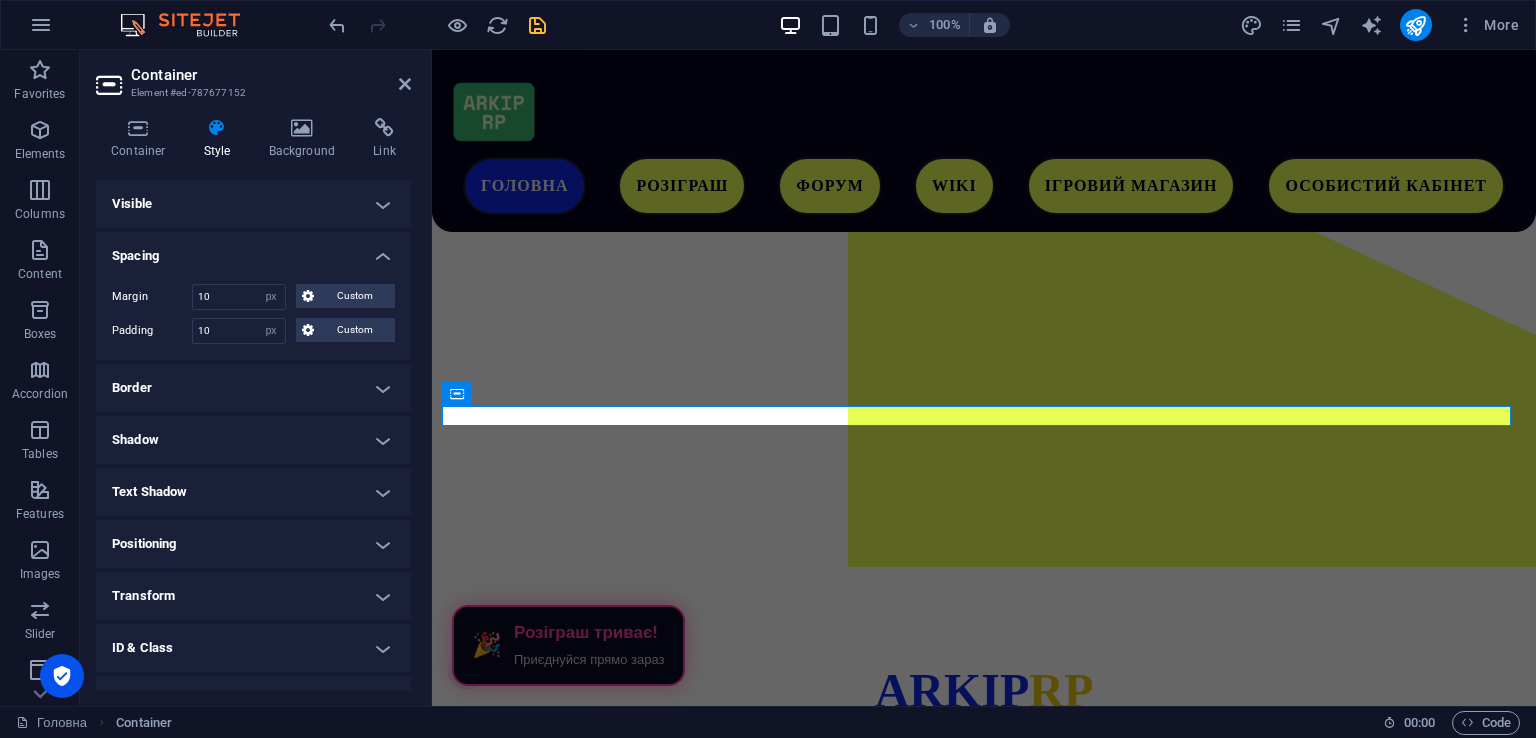 click on "Padding" at bounding box center (152, 331) 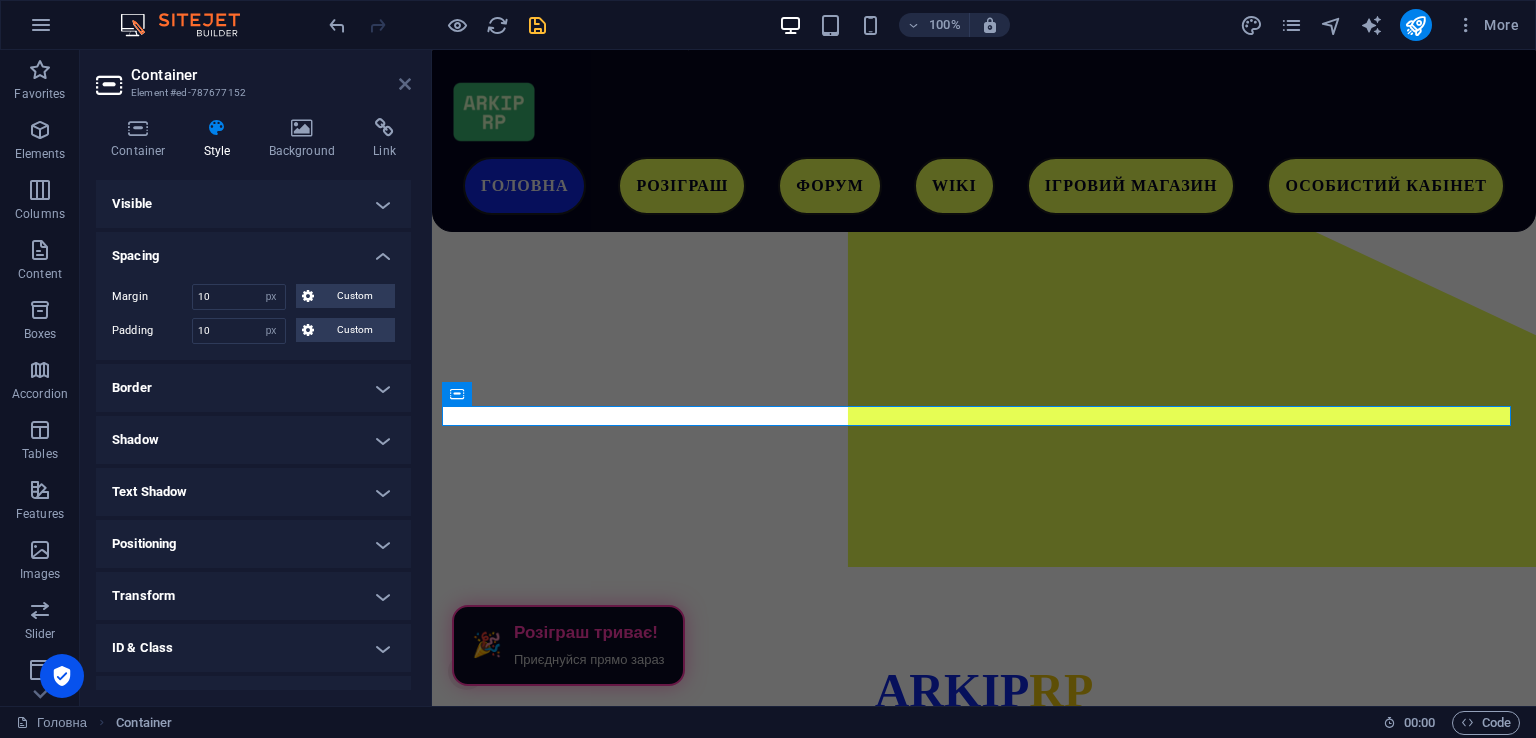 click at bounding box center [405, 84] 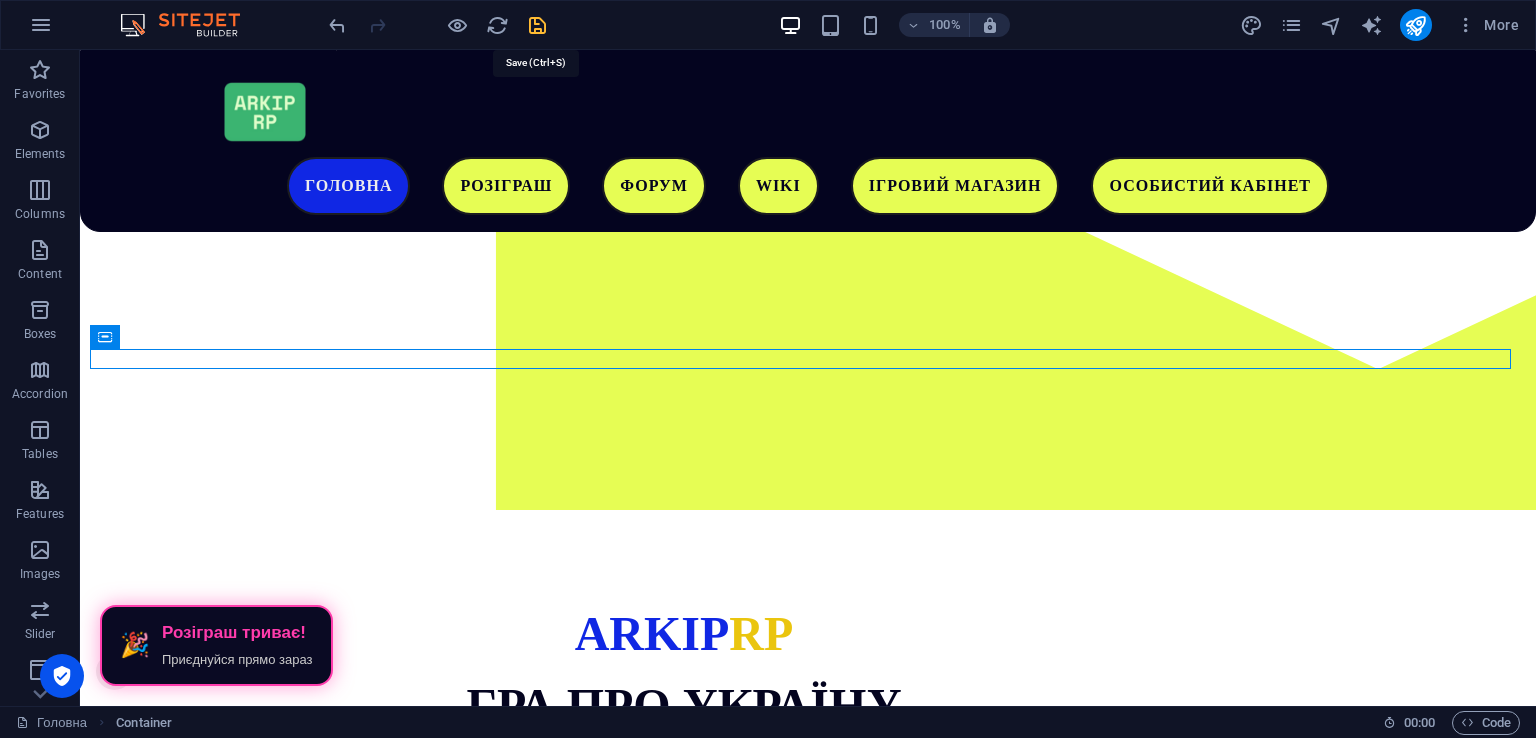 click at bounding box center [537, 25] 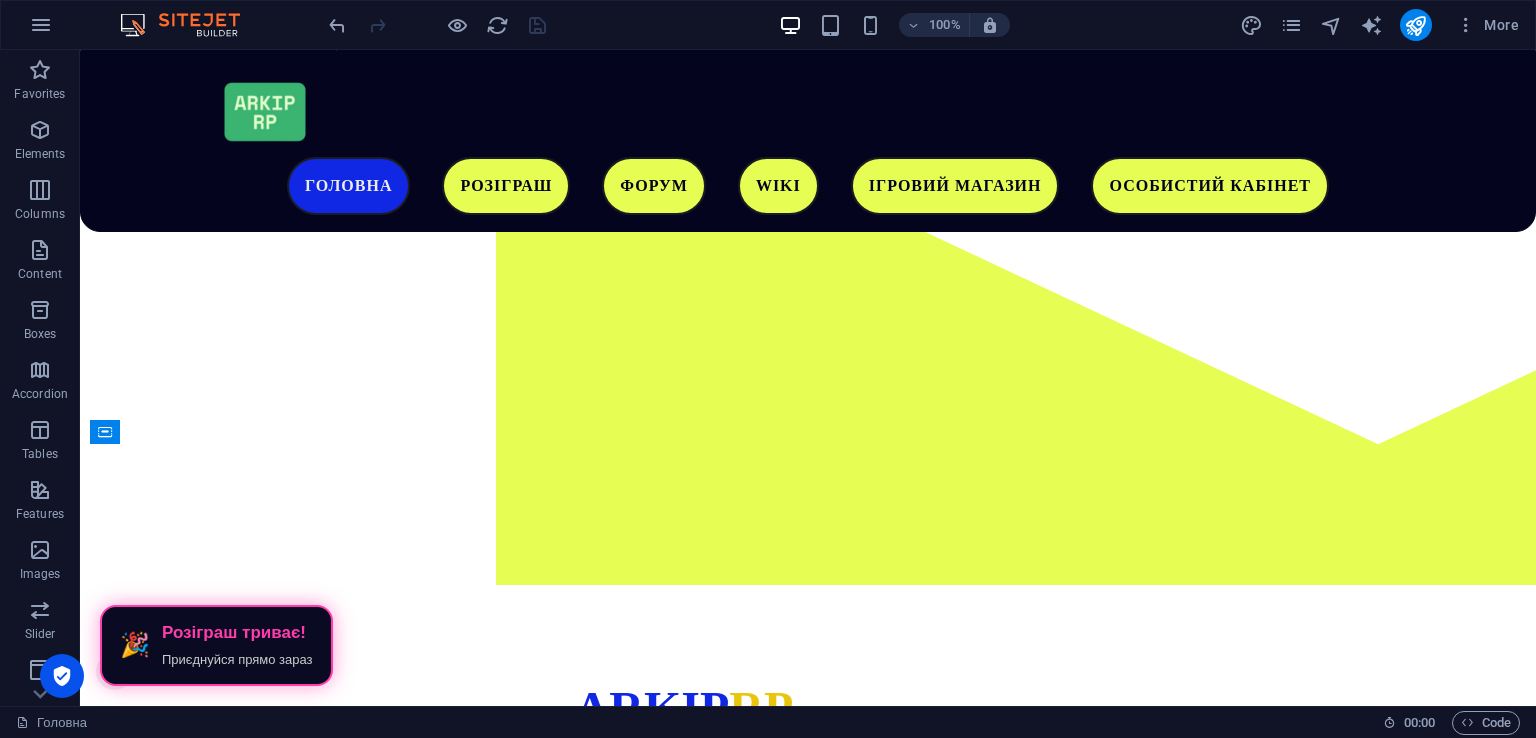 scroll, scrollTop: 220, scrollLeft: 0, axis: vertical 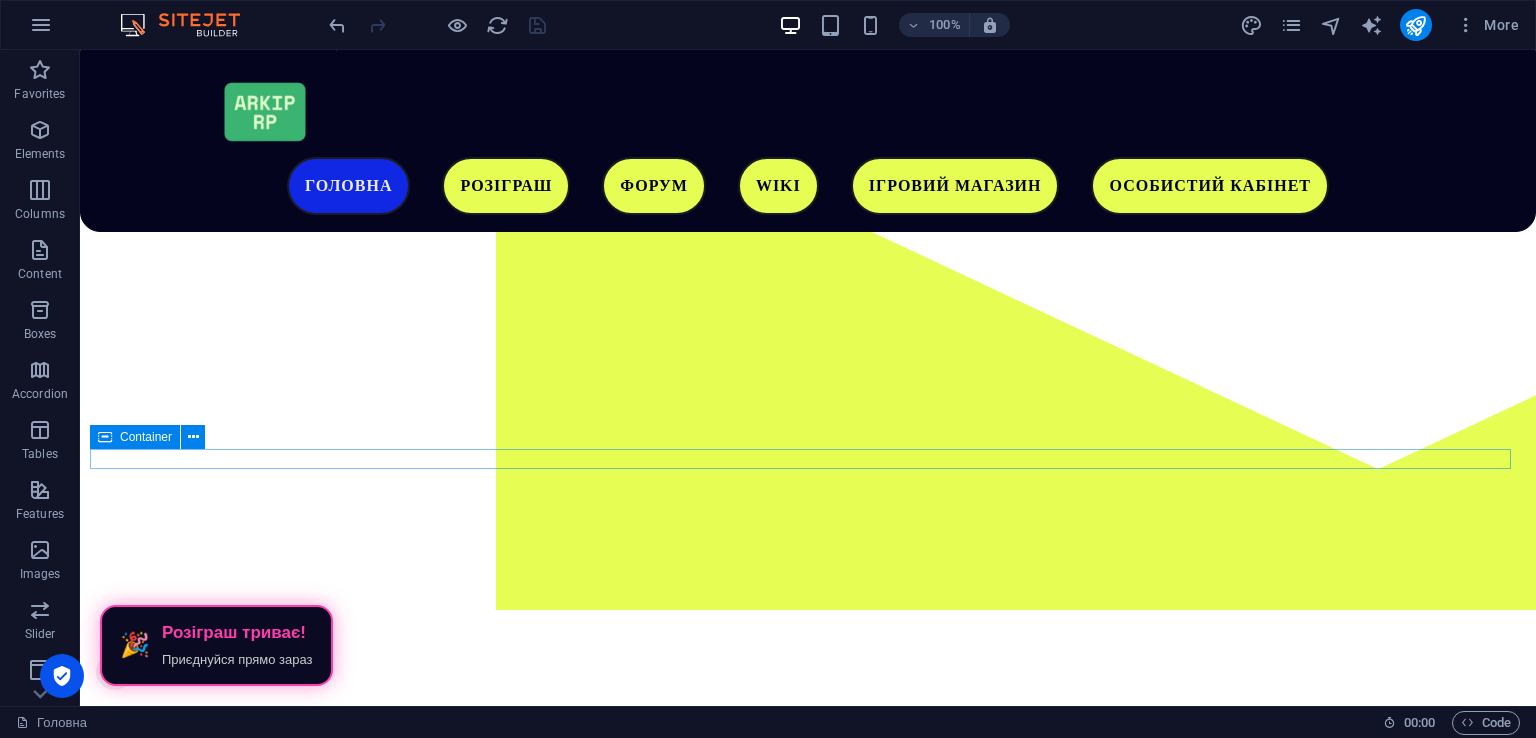 click on "🎉
Розіграш триває!
Приєднуйся прямо зараз" at bounding box center [808, 1325] 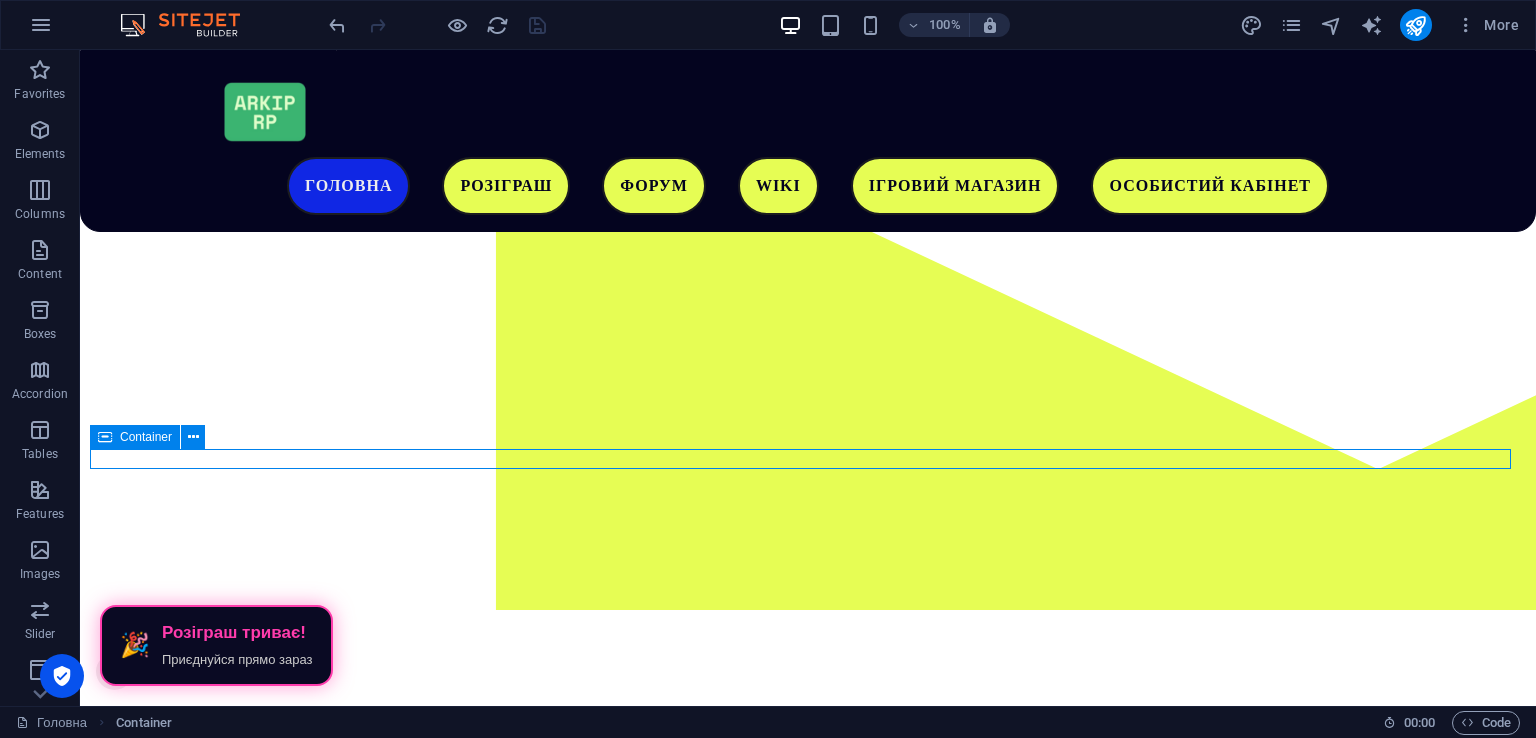 click on "🎉
Розіграш триває!
Приєднуйся прямо зараз" at bounding box center [808, 1325] 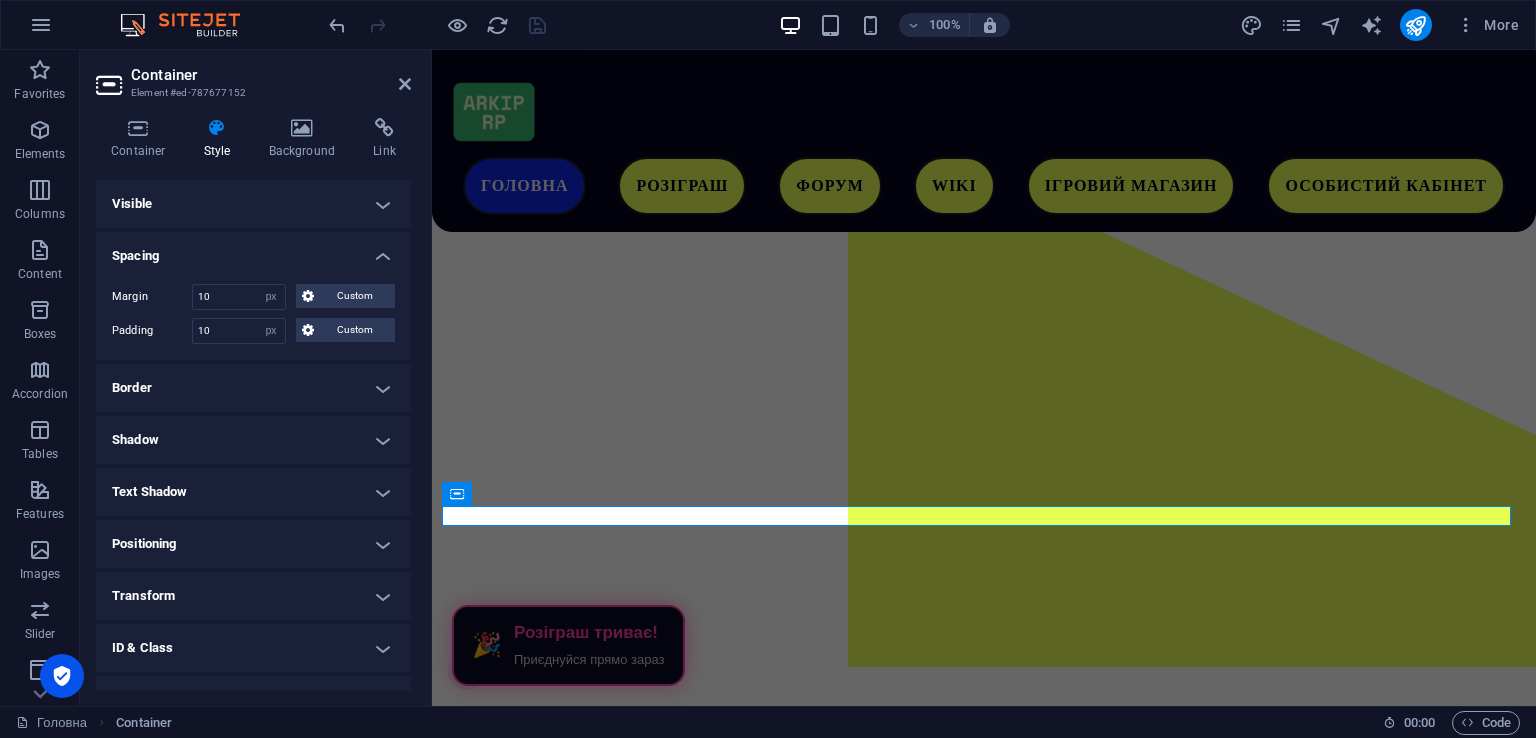 click on "Container Element #ed-787677152" at bounding box center (253, 76) 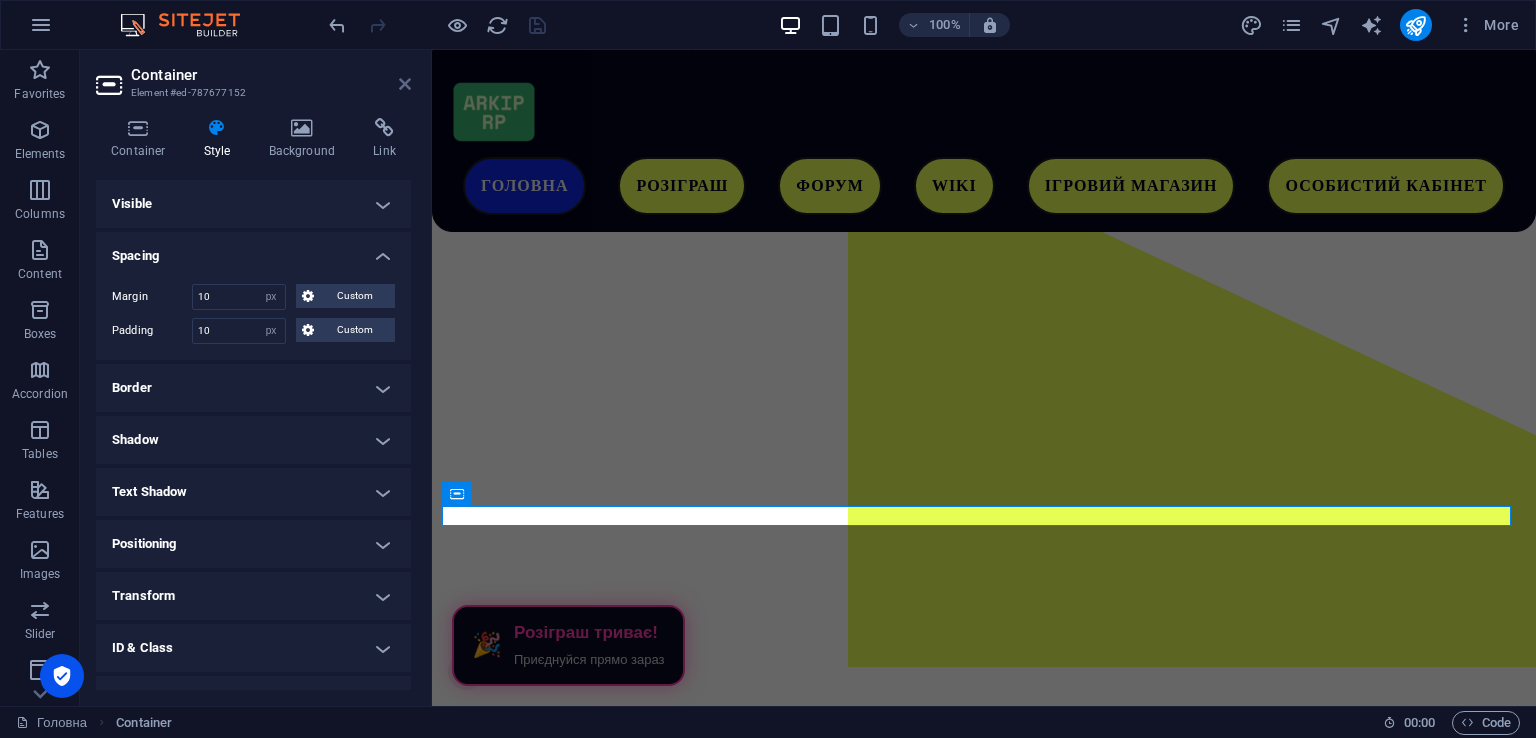 click at bounding box center (405, 84) 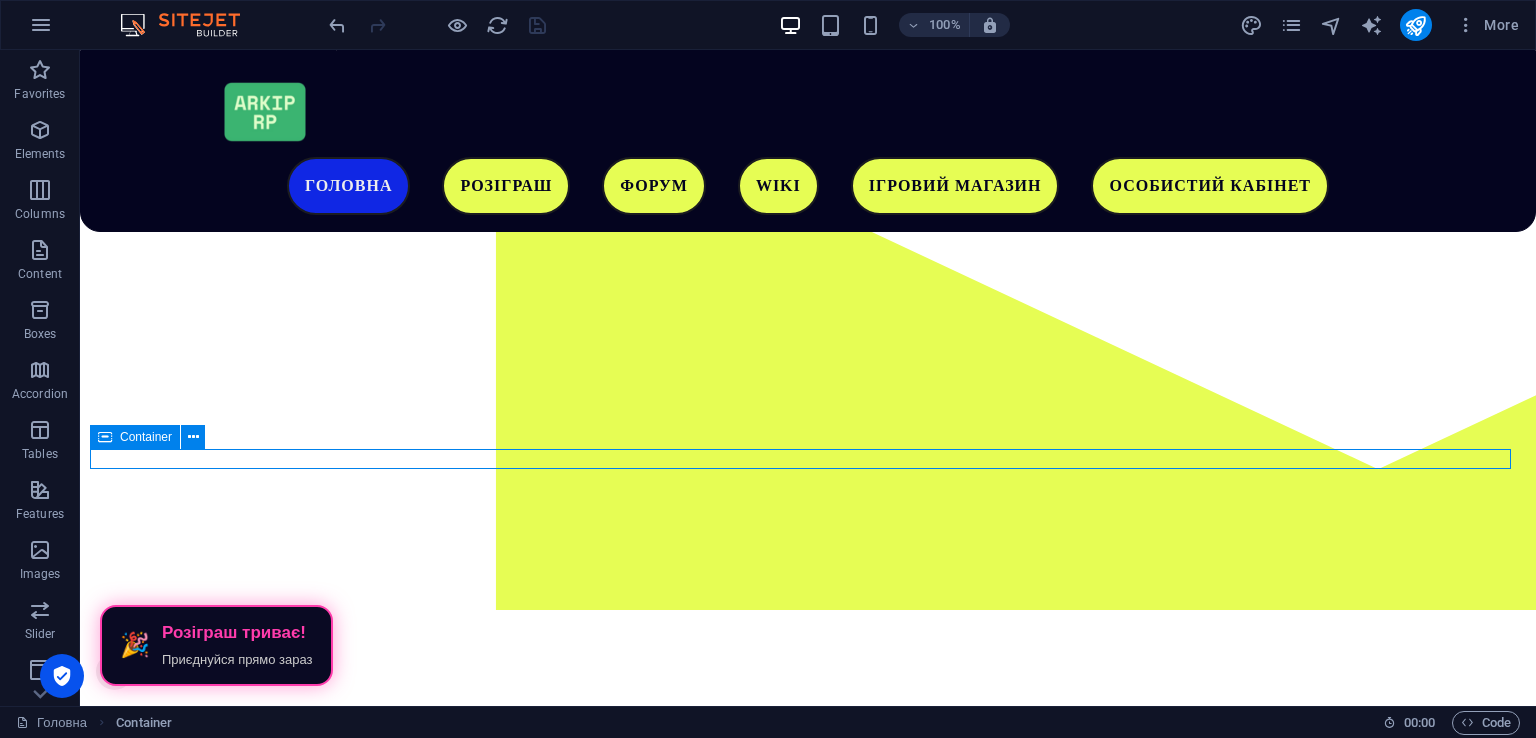 click on "🎉
Розіграш триває!
Приєднуйся прямо зараз" at bounding box center [808, 1325] 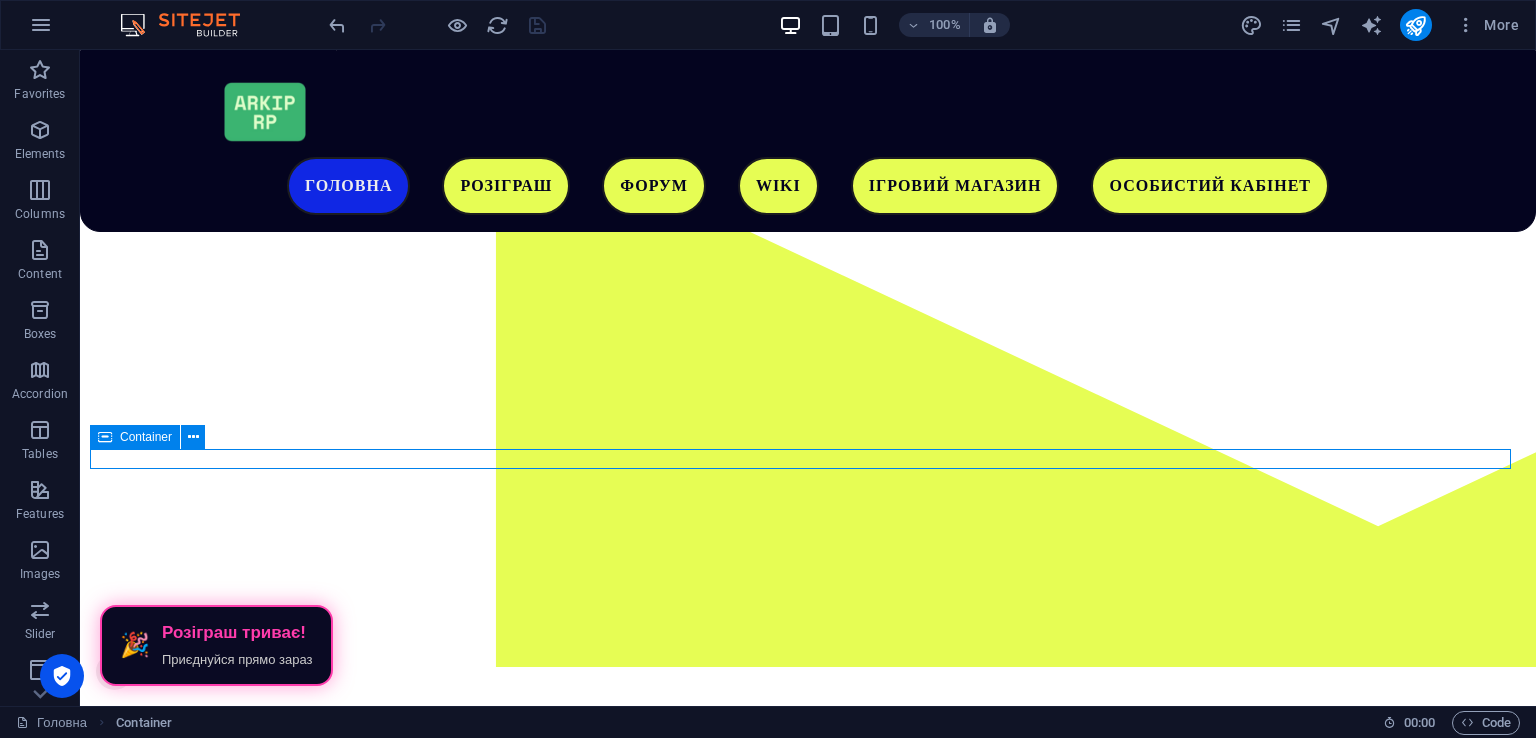 select on "px" 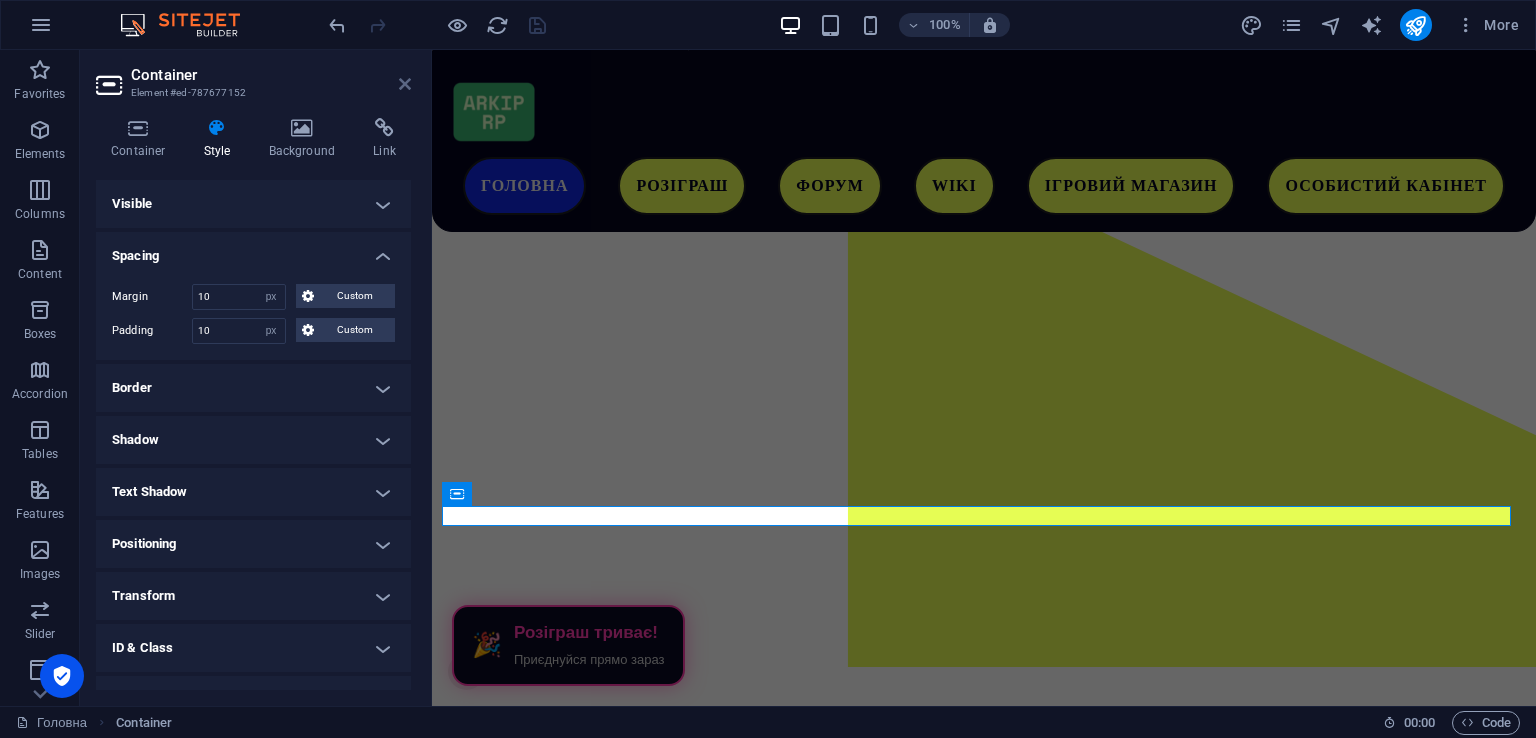 click at bounding box center (405, 84) 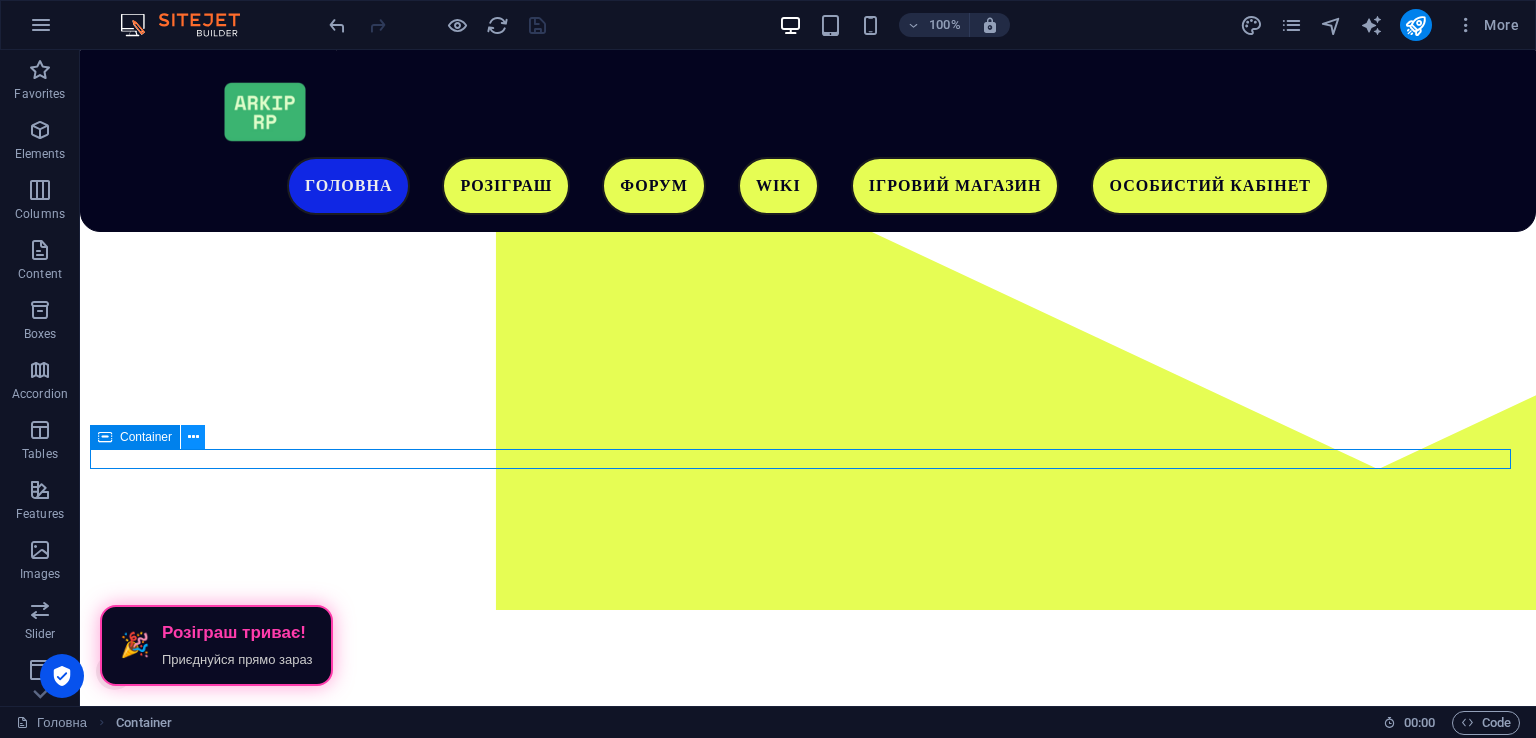 click at bounding box center [193, 437] 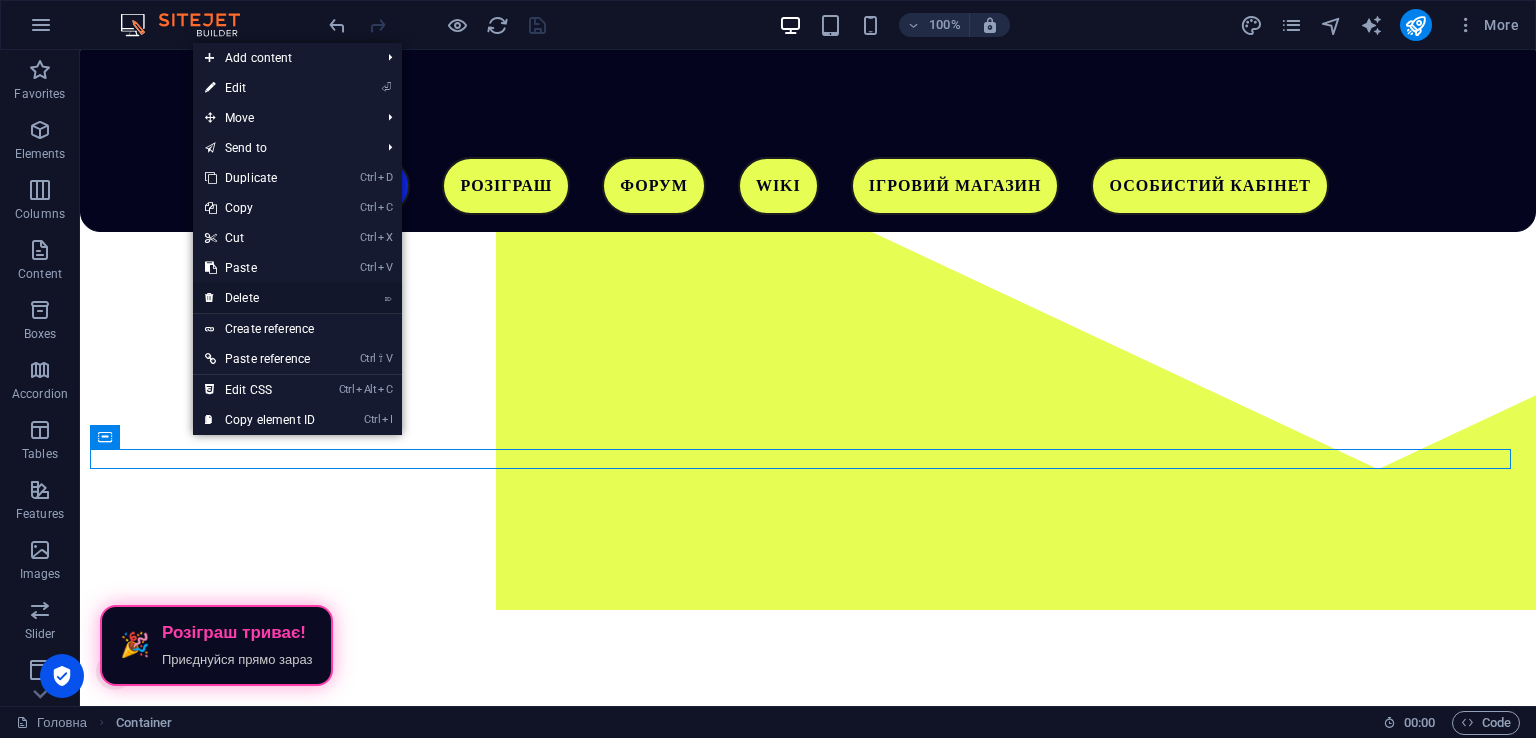 click on "⌦  Delete" at bounding box center [260, 298] 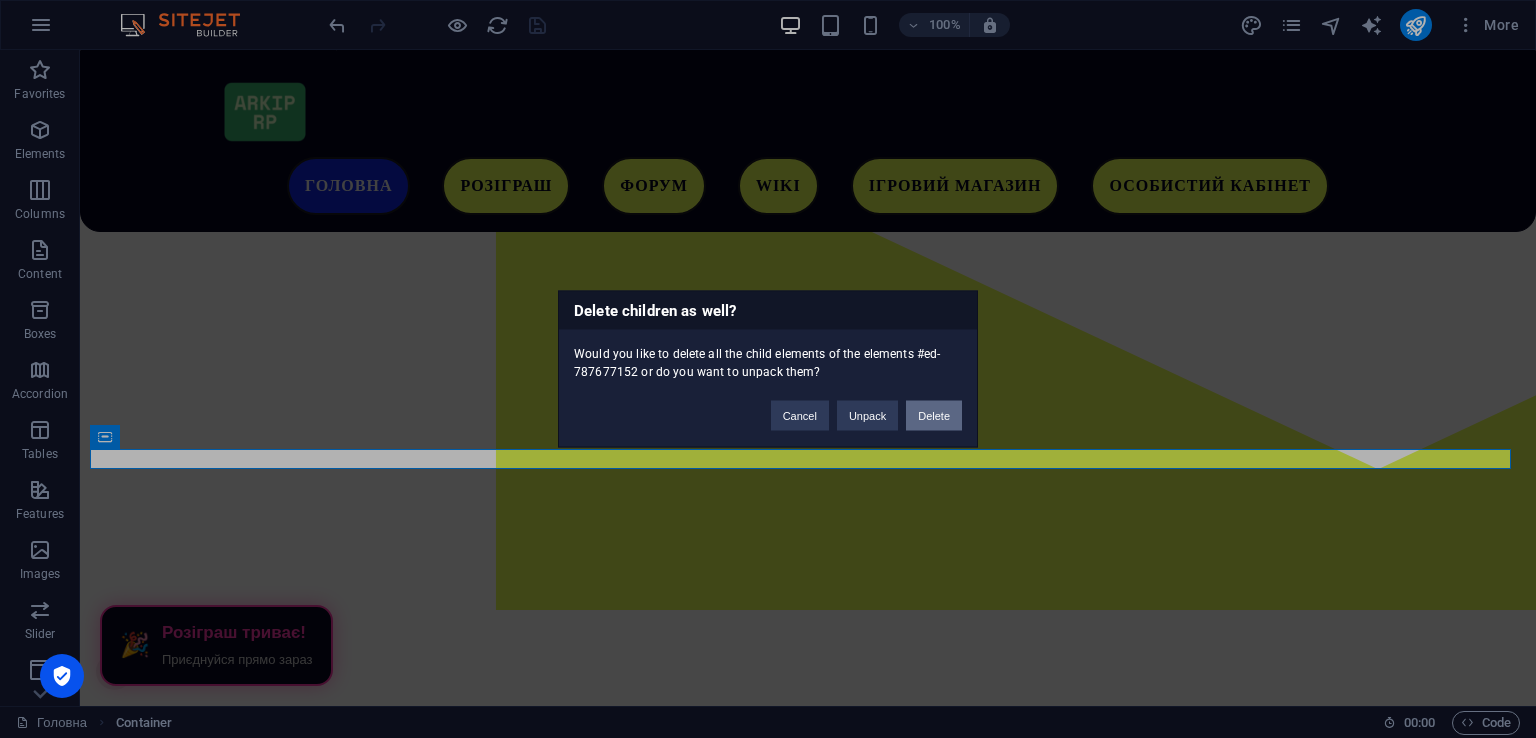 click on "Delete" at bounding box center [934, 416] 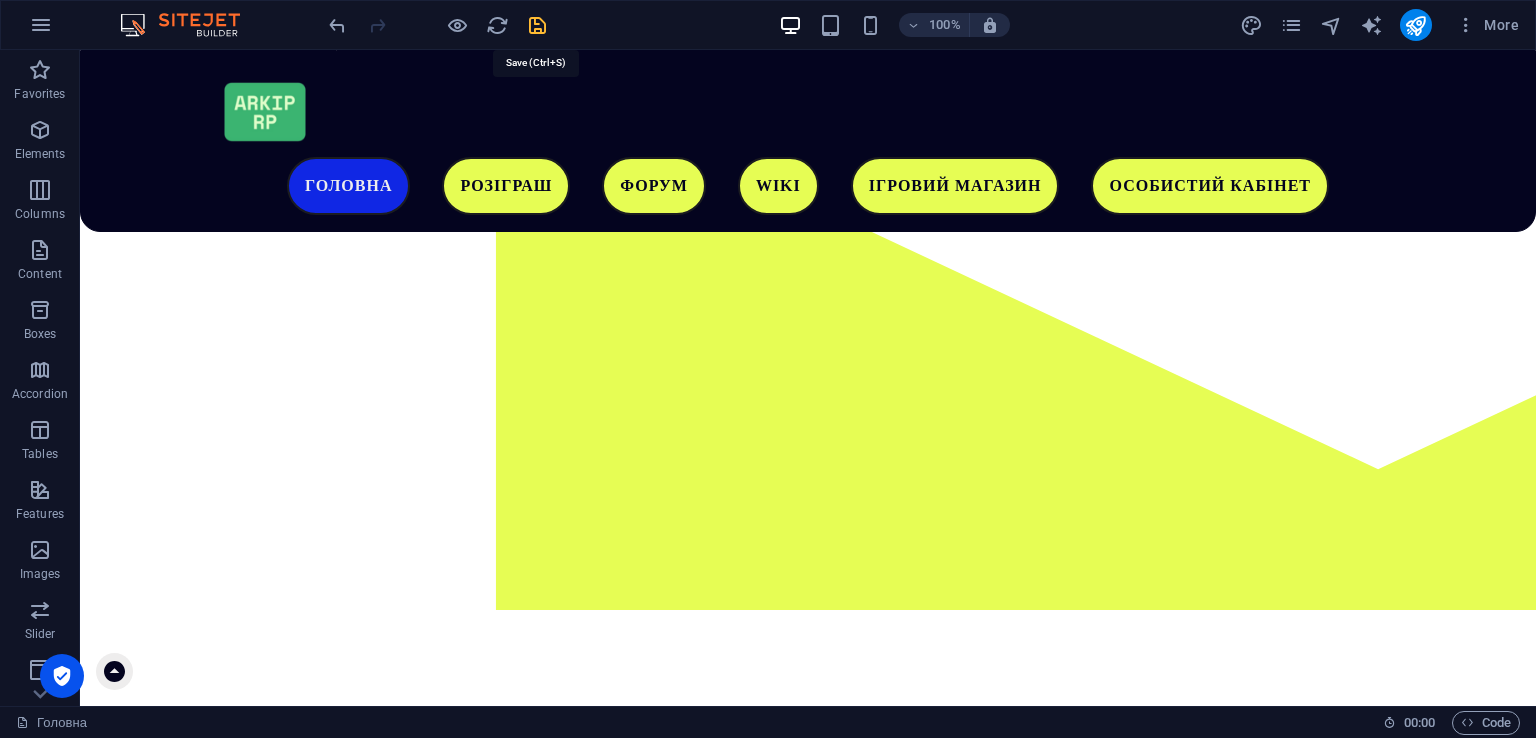 click at bounding box center [537, 25] 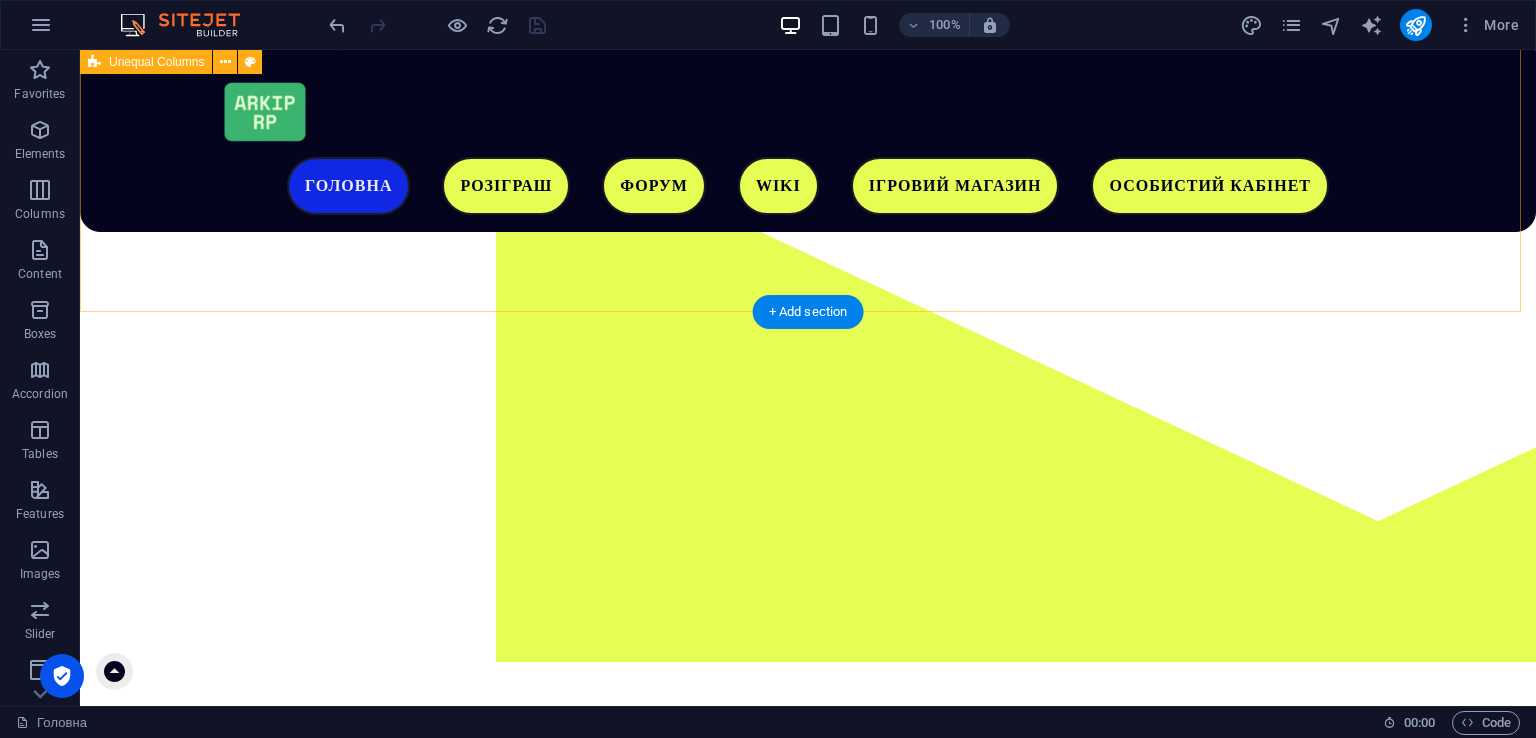 scroll, scrollTop: 120, scrollLeft: 0, axis: vertical 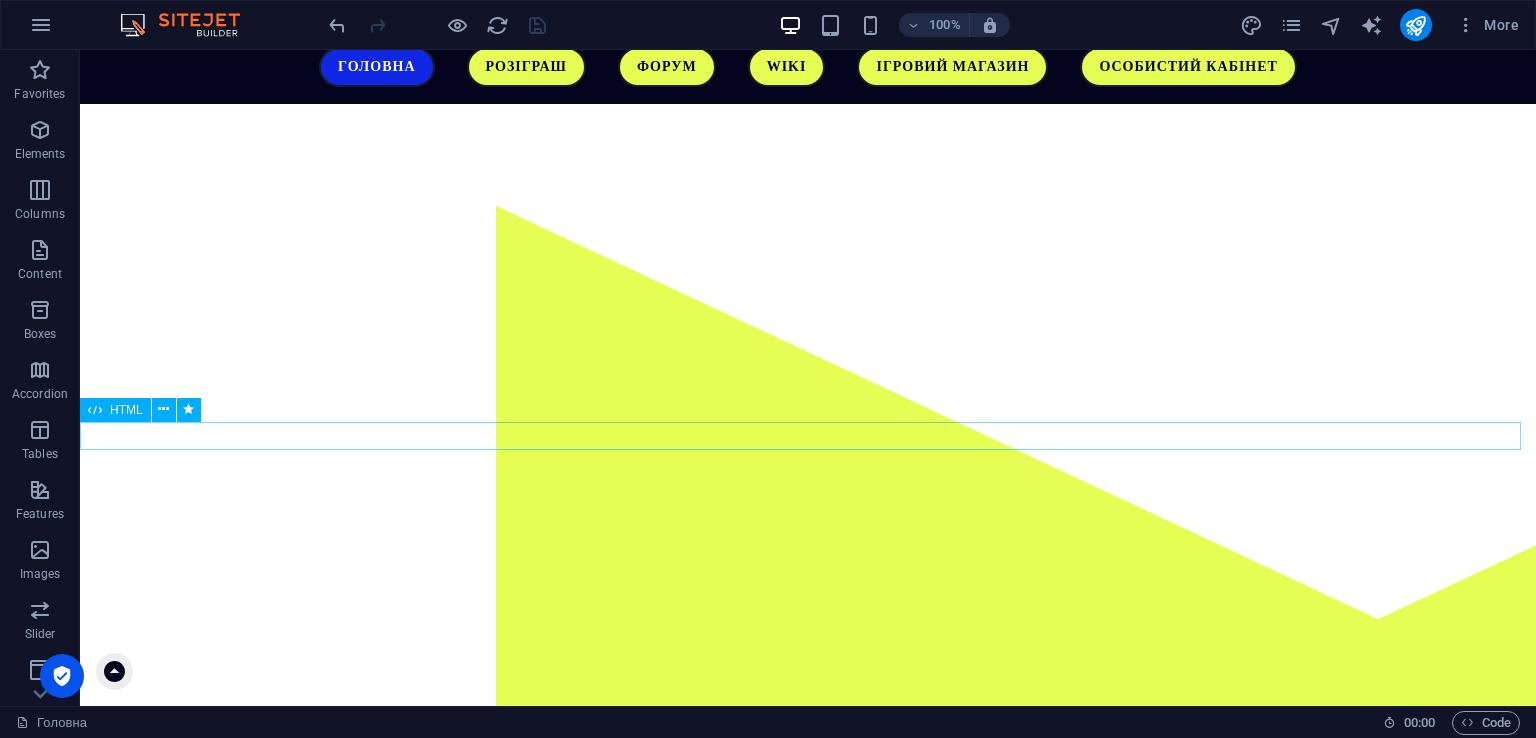 click at bounding box center (808, 1141) 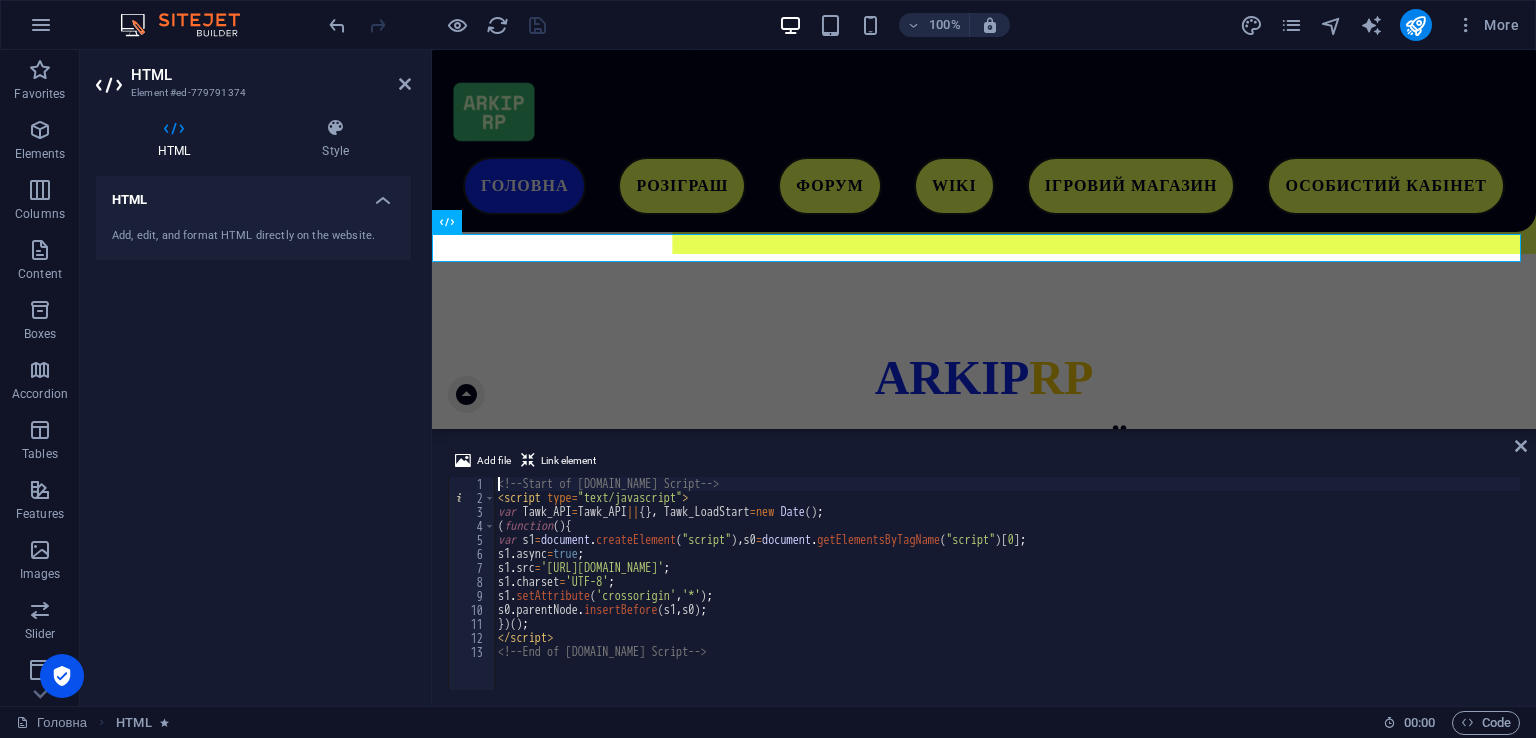 click on "<!-- Start of [DOMAIN_NAME] Script --> < script   type = "text/javascript" > var   Tawk_API = Tawk_API || { } ,   Tawk_LoadStart = new   Date ( ) ; ( function ( ) { var   s1 = document . createElement ( "script" ) , s0 = document . getElementsByTagName ( "script" ) [ 0 ] ; s1 . async = true ; s1 . src = '[URL][DOMAIN_NAME]' ; s1 . charset = 'UTF-8' ; s1 . setAttribute ( 'crossorigin' , '*' ) ; s0 . parentNode . insertBefore ( s1 , s0 ) ; }) ( ) ; </ script > <!-- End of [DOMAIN_NAME] Script -->" at bounding box center [1007, 597] 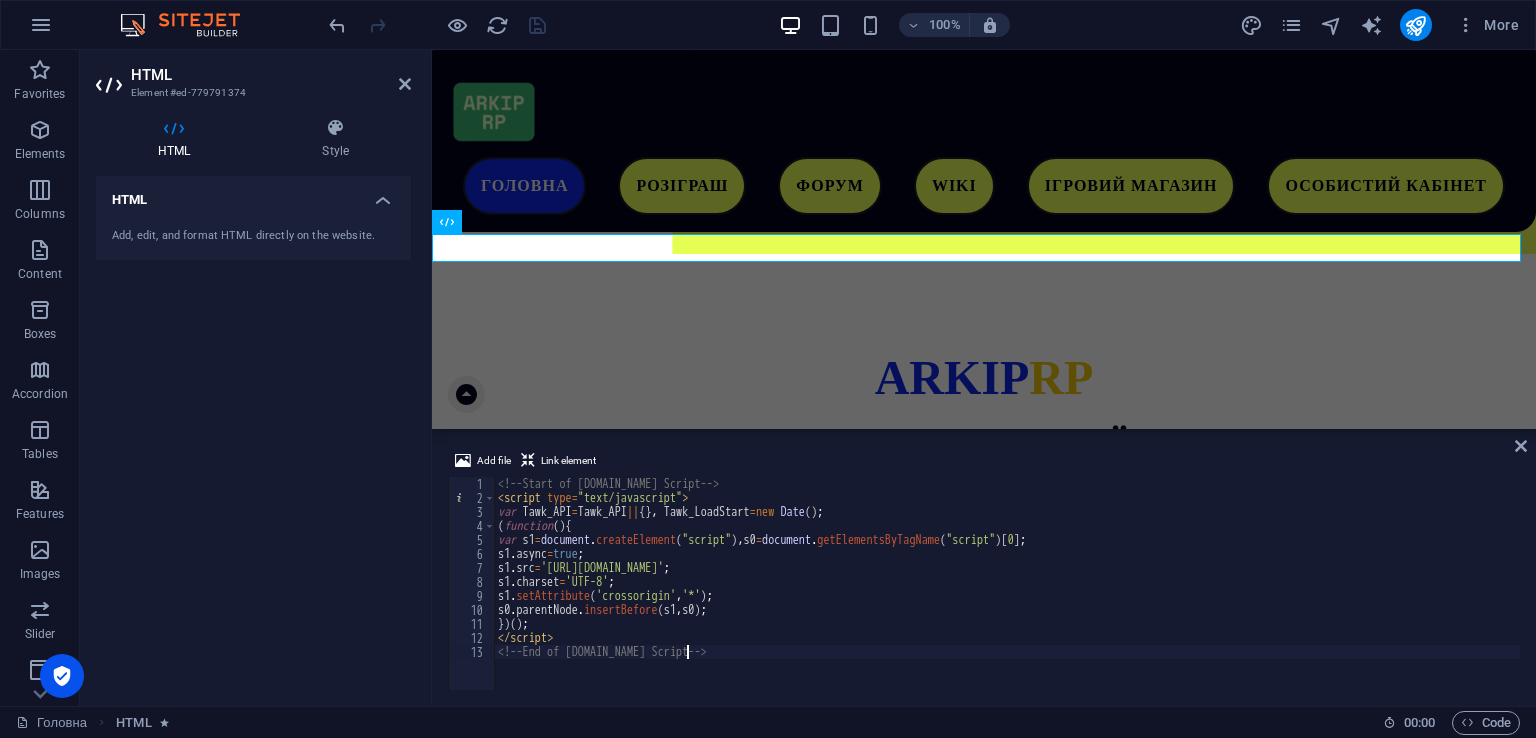 click on "<!-- Start of [DOMAIN_NAME] Script --> < script   type = "text/javascript" > var   Tawk_API = Tawk_API || { } ,   Tawk_LoadStart = new   Date ( ) ; ( function ( ) { var   s1 = document . createElement ( "script" ) , s0 = document . getElementsByTagName ( "script" ) [ 0 ] ; s1 . async = true ; s1 . src = '[URL][DOMAIN_NAME]' ; s1 . charset = 'UTF-8' ; s1 . setAttribute ( 'crossorigin' , '*' ) ; s0 . parentNode . insertBefore ( s1 , s0 ) ; }) ( ) ; </ script > <!-- End of [DOMAIN_NAME] Script -->" at bounding box center [1007, 597] 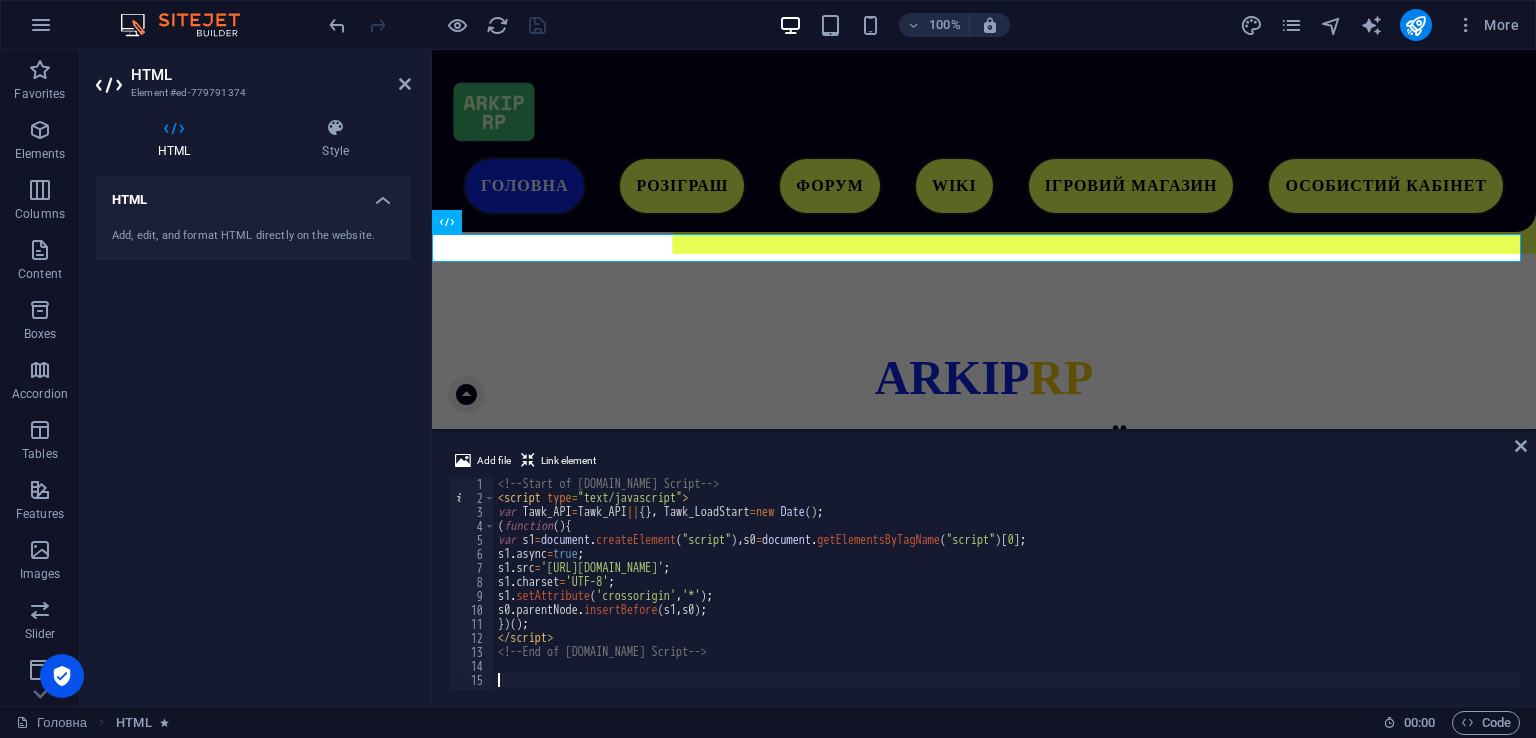 paste 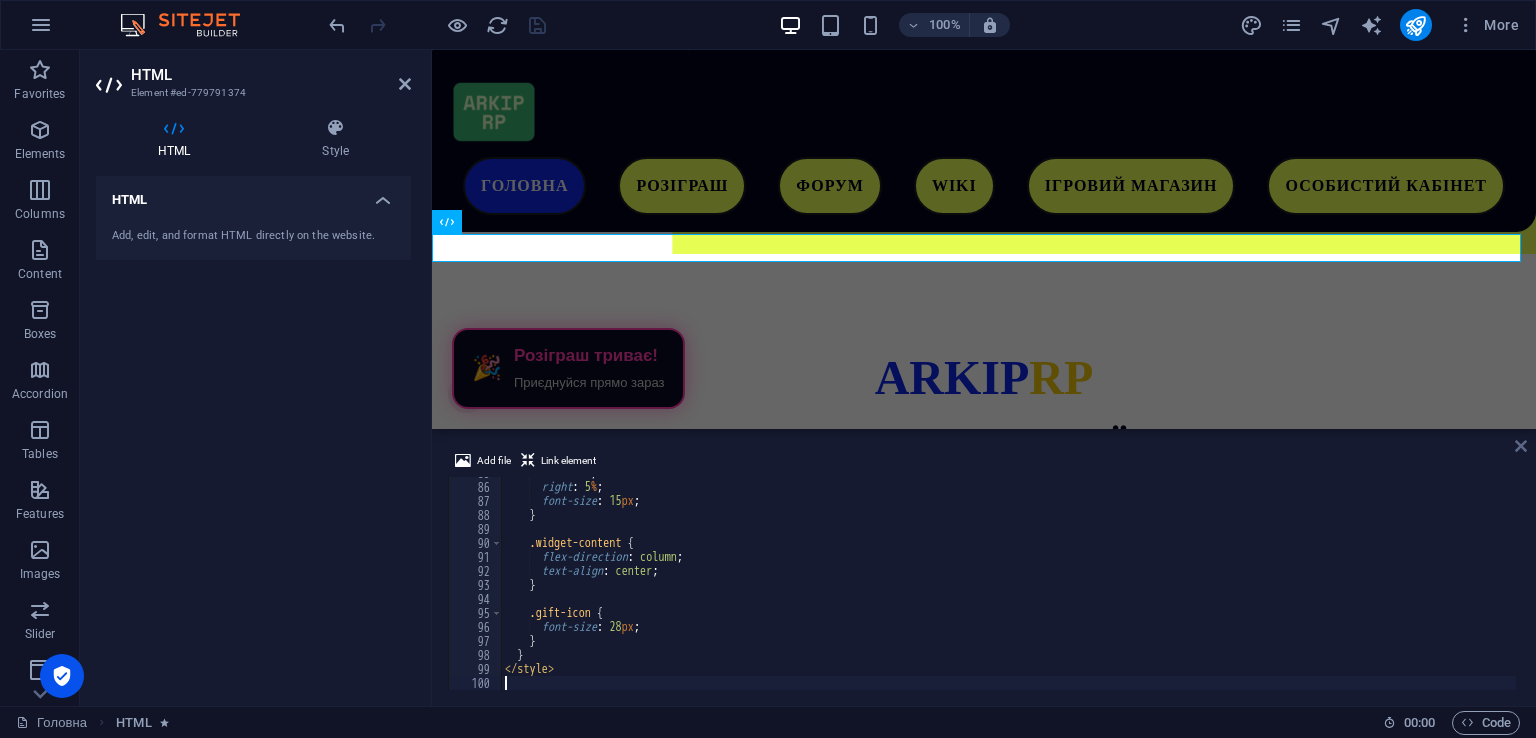 type 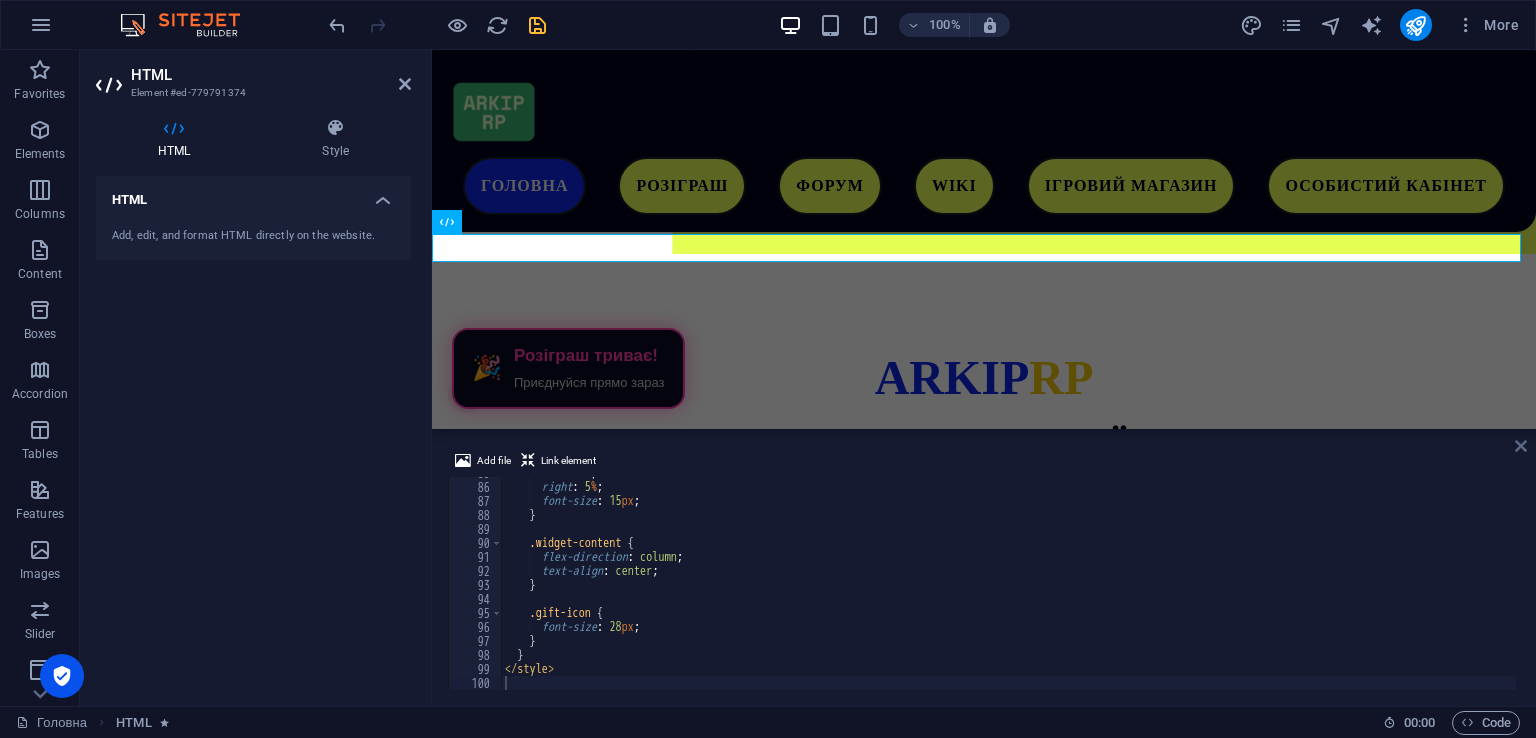 drag, startPoint x: 1522, startPoint y: 437, endPoint x: 1440, endPoint y: 387, distance: 96.04166 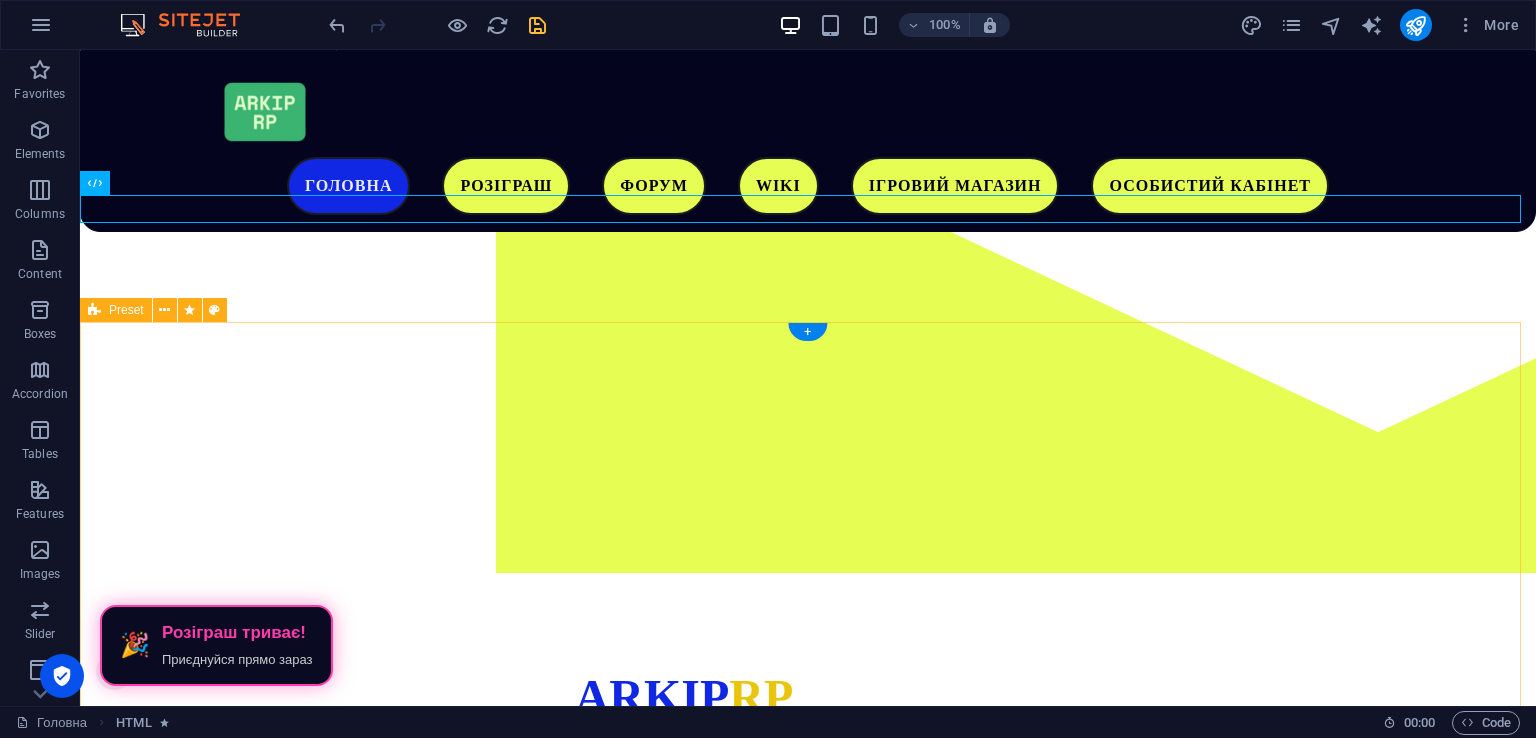scroll, scrollTop: 156, scrollLeft: 0, axis: vertical 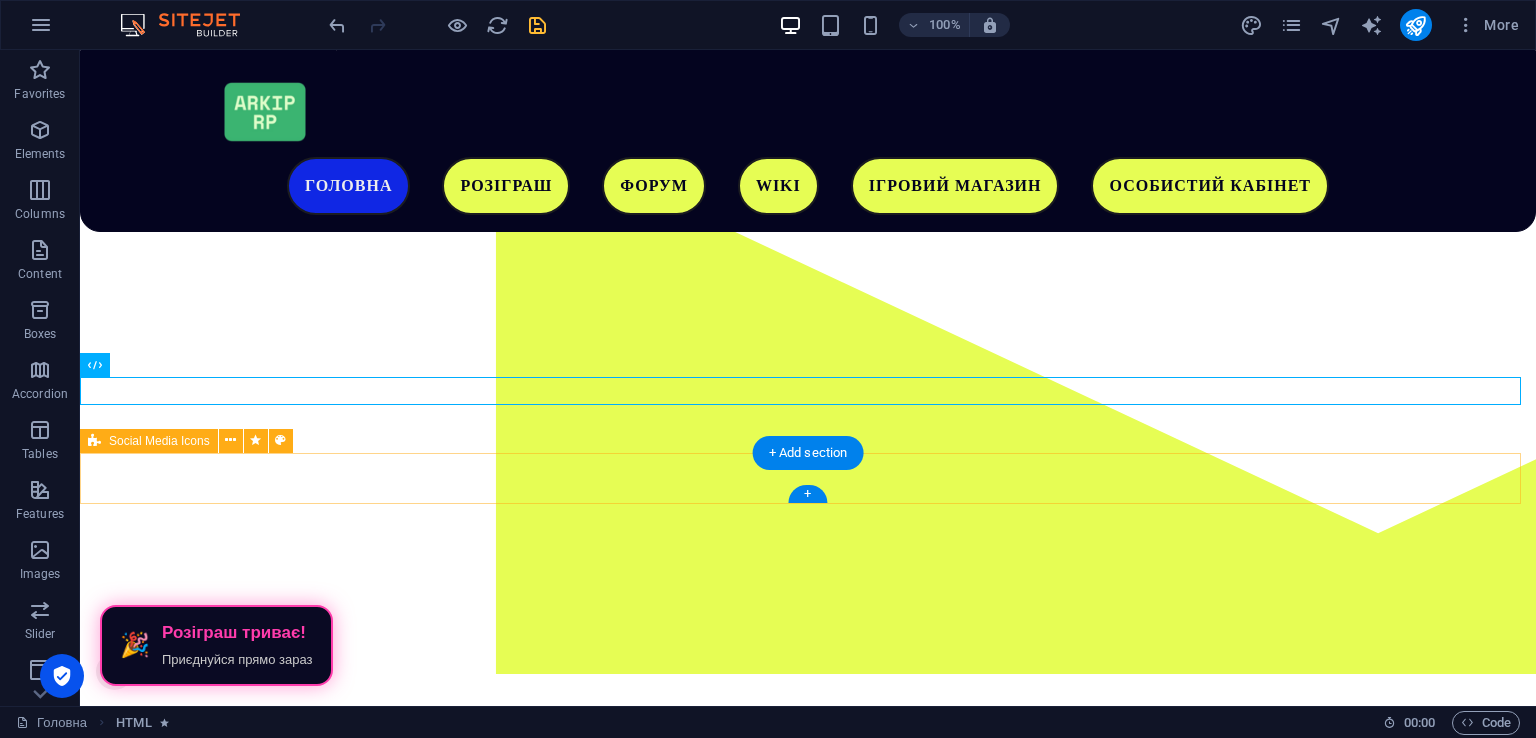 click at bounding box center (808, 1242) 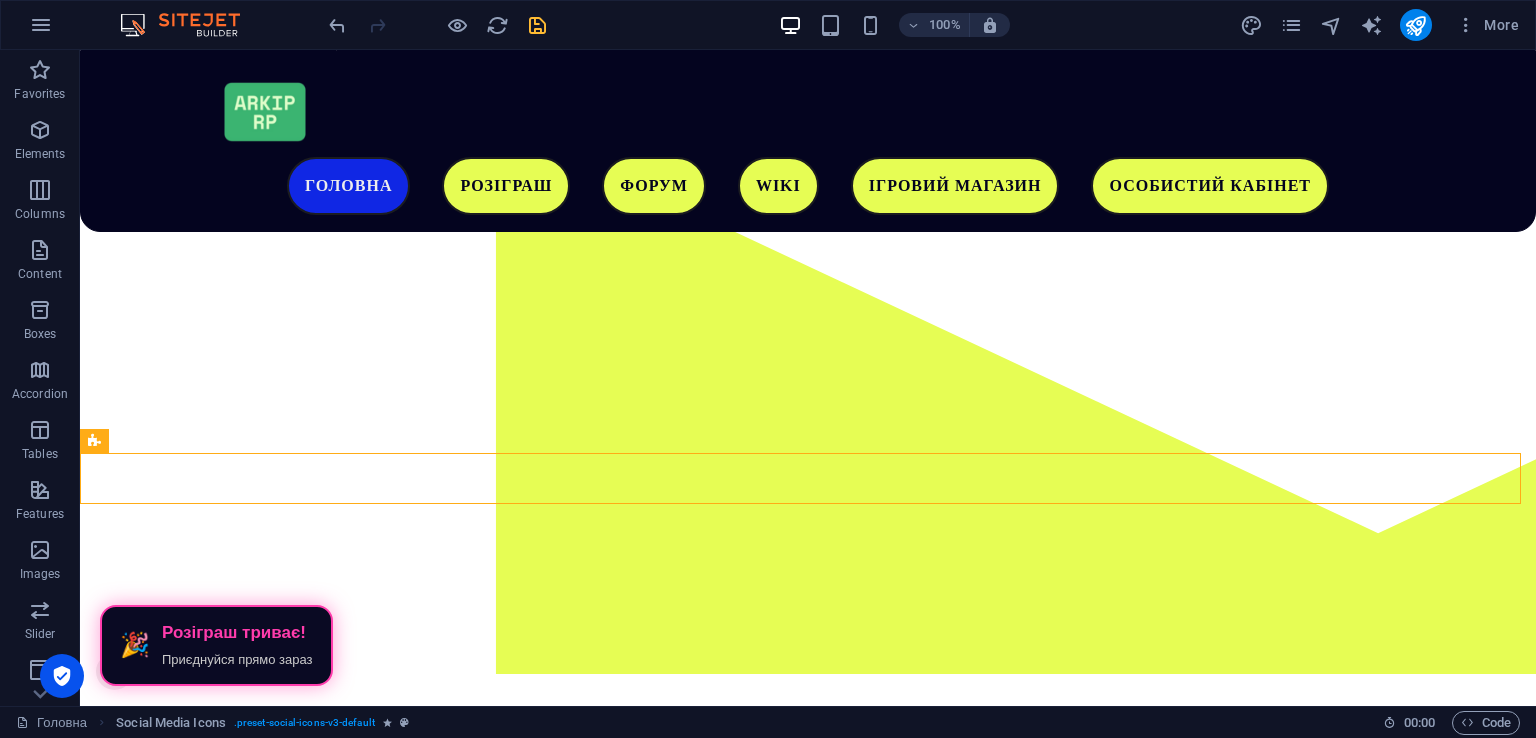 click at bounding box center [537, 25] 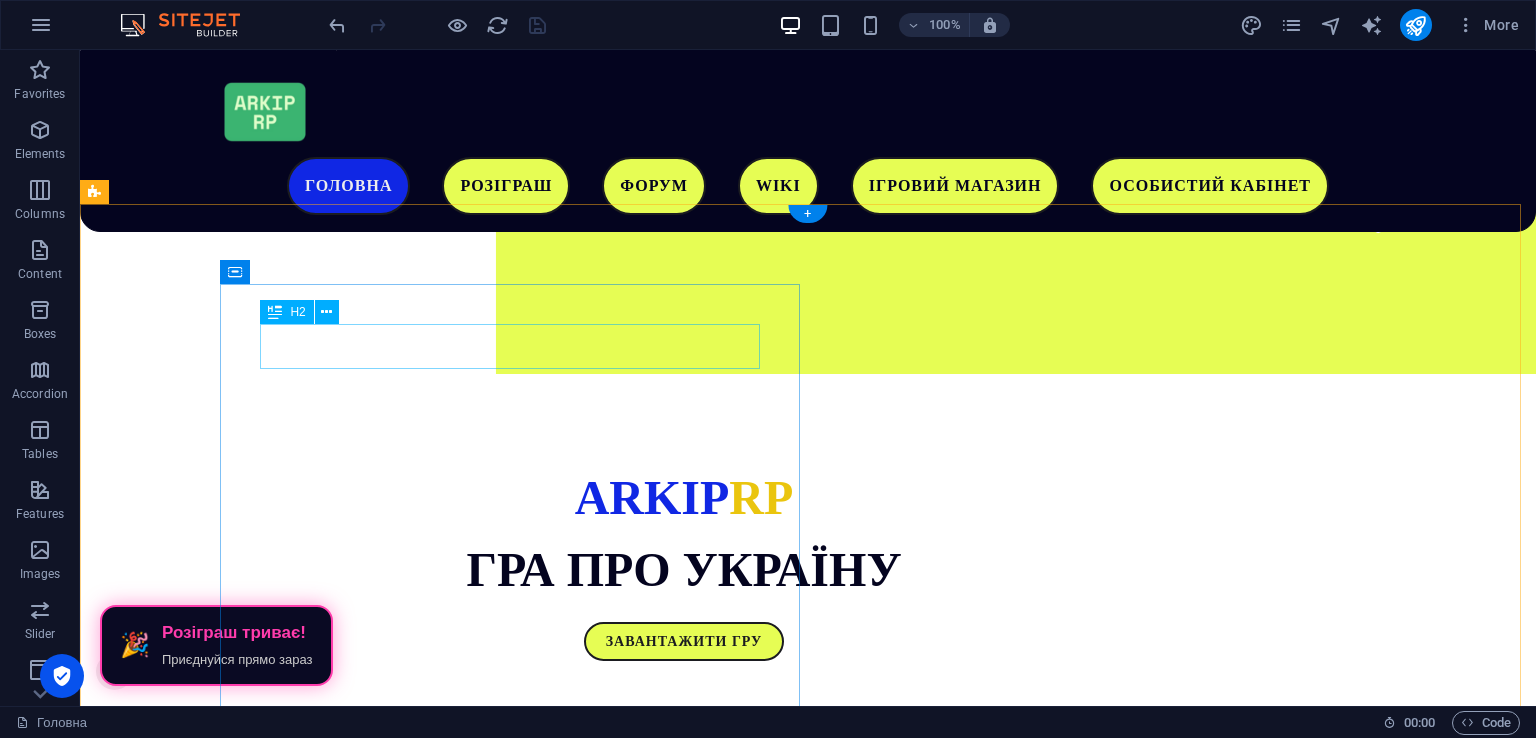 scroll, scrollTop: 256, scrollLeft: 0, axis: vertical 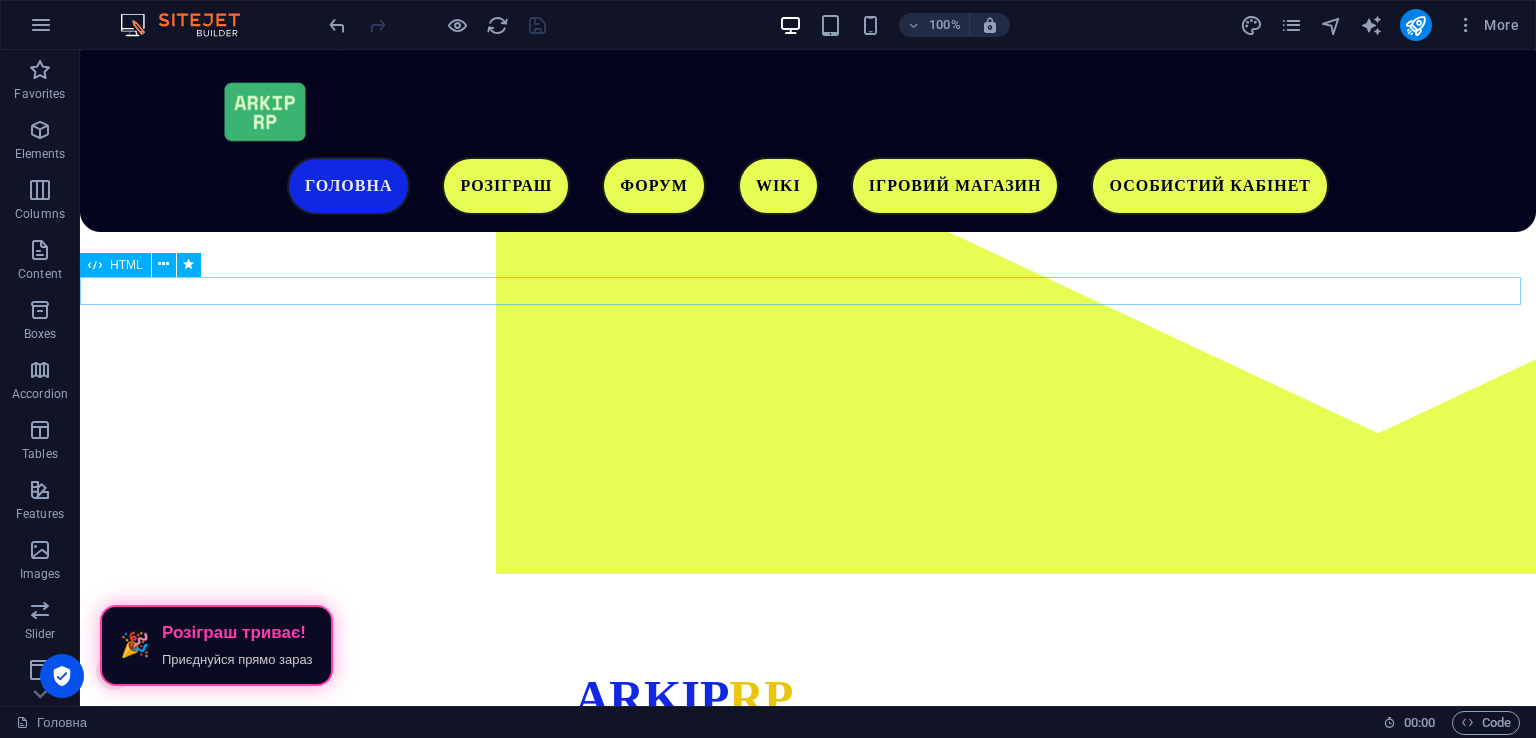 click on "🎉
Розіграш триває!
Приєднуйся прямо зараз" at bounding box center (808, 955) 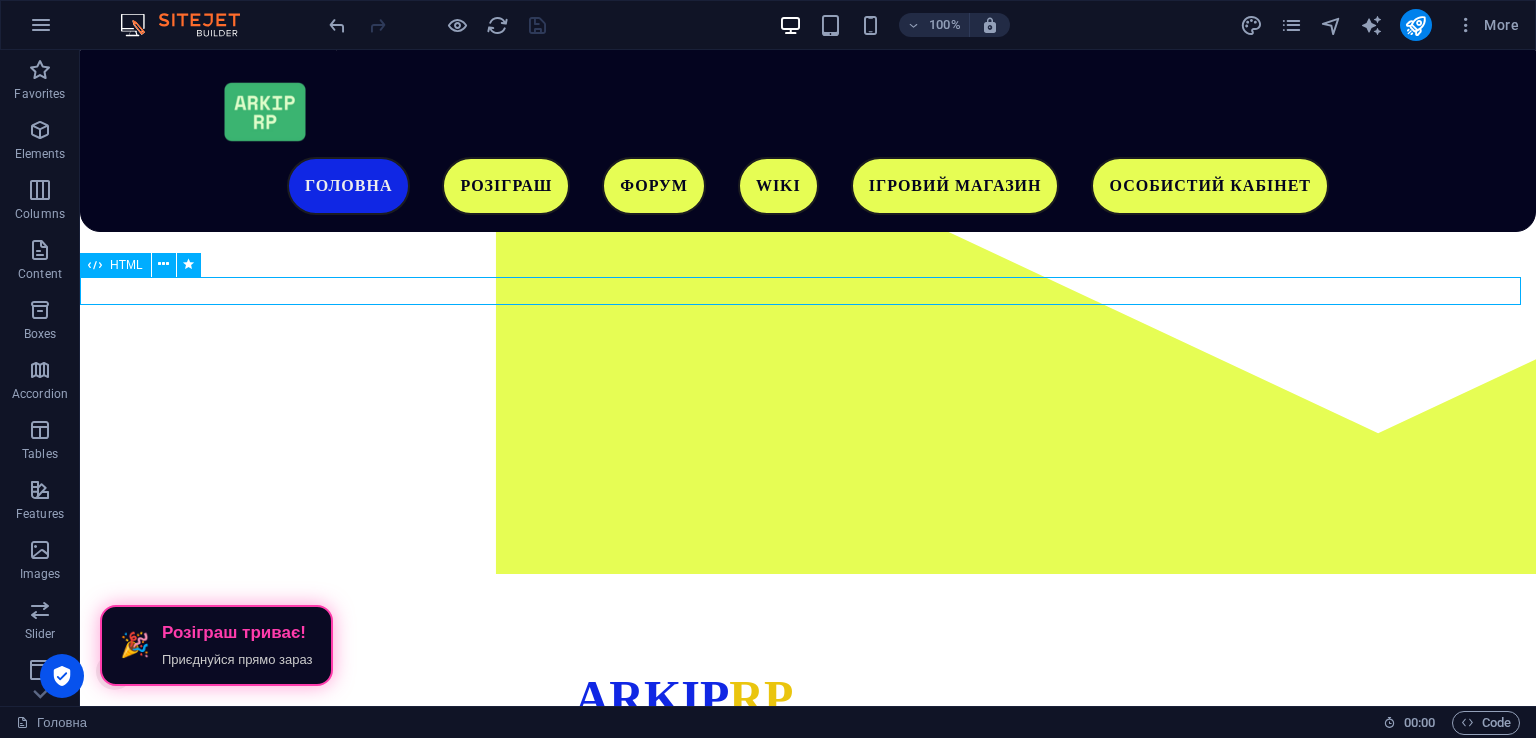 click on "🎉
Розіграш триває!
Приєднуйся прямо зараз" at bounding box center (808, 955) 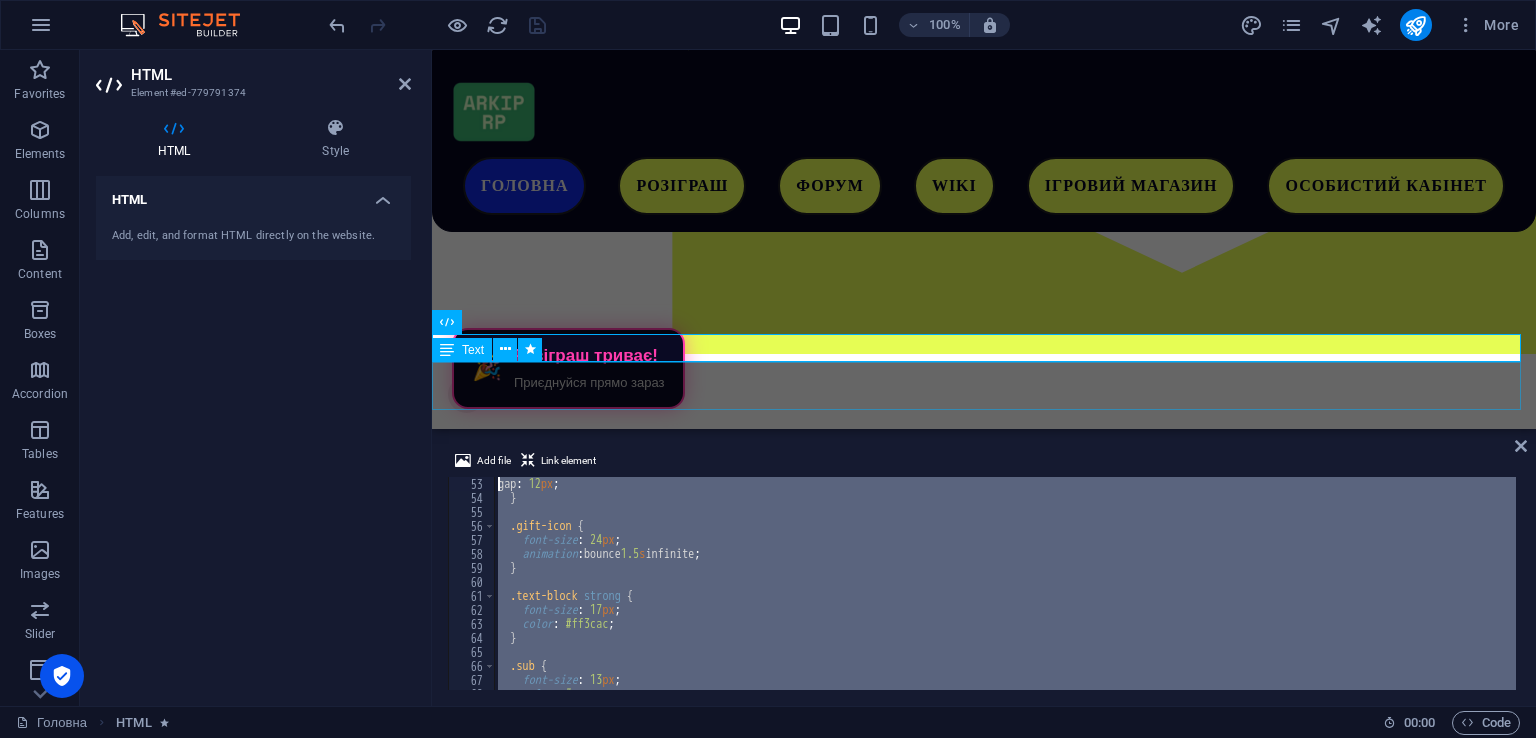 scroll, scrollTop: 0, scrollLeft: 0, axis: both 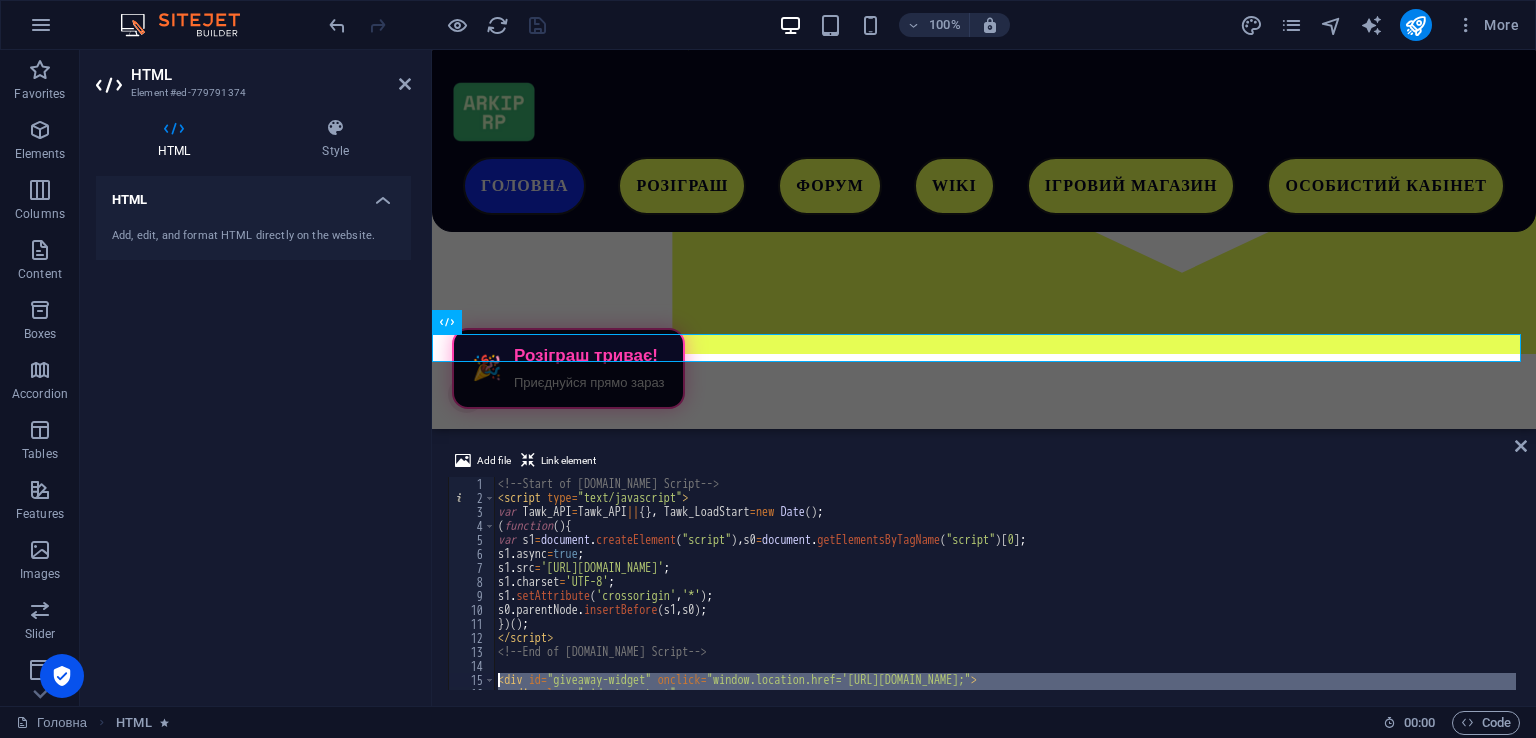 drag, startPoint x: 577, startPoint y: 677, endPoint x: 494, endPoint y: 677, distance: 83 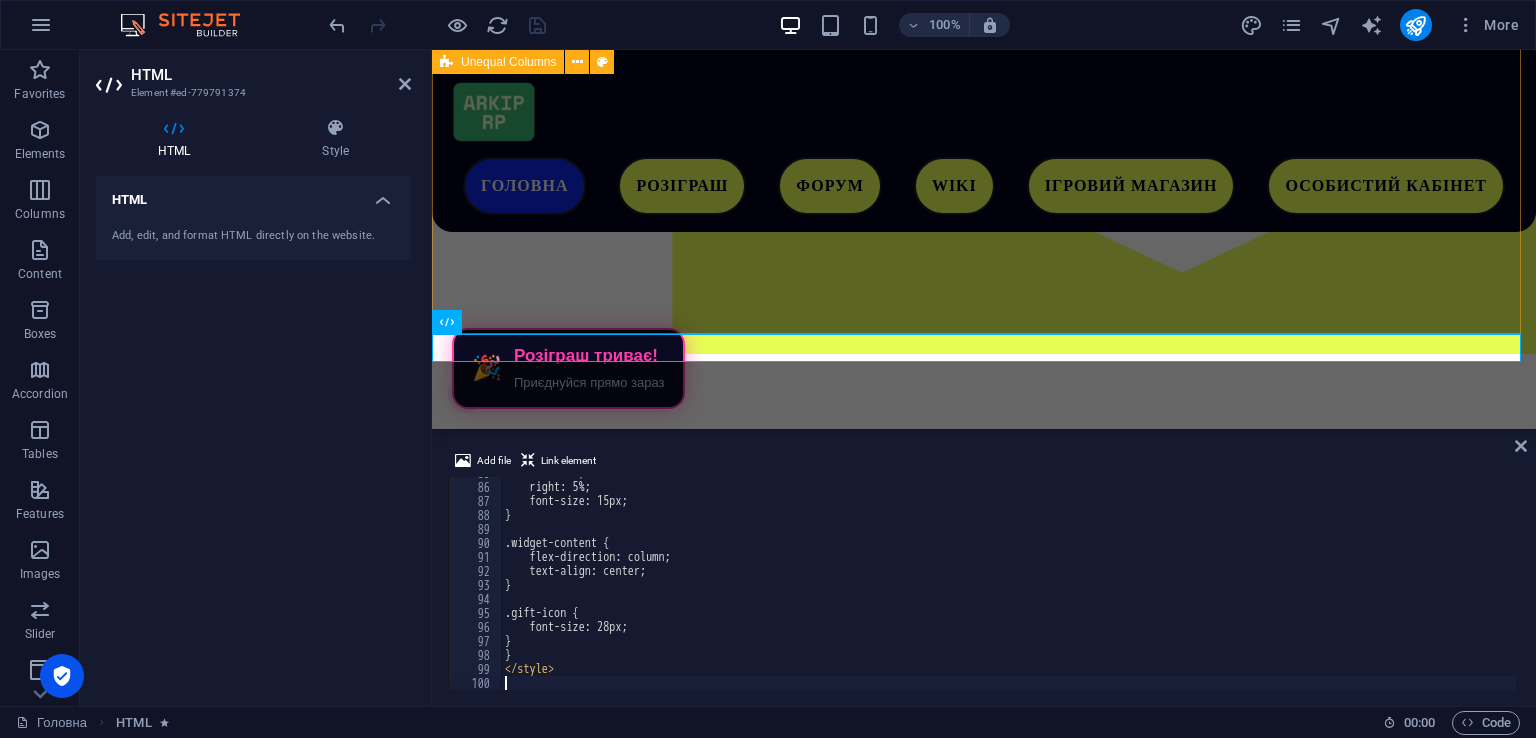 scroll, scrollTop: 1187, scrollLeft: 0, axis: vertical 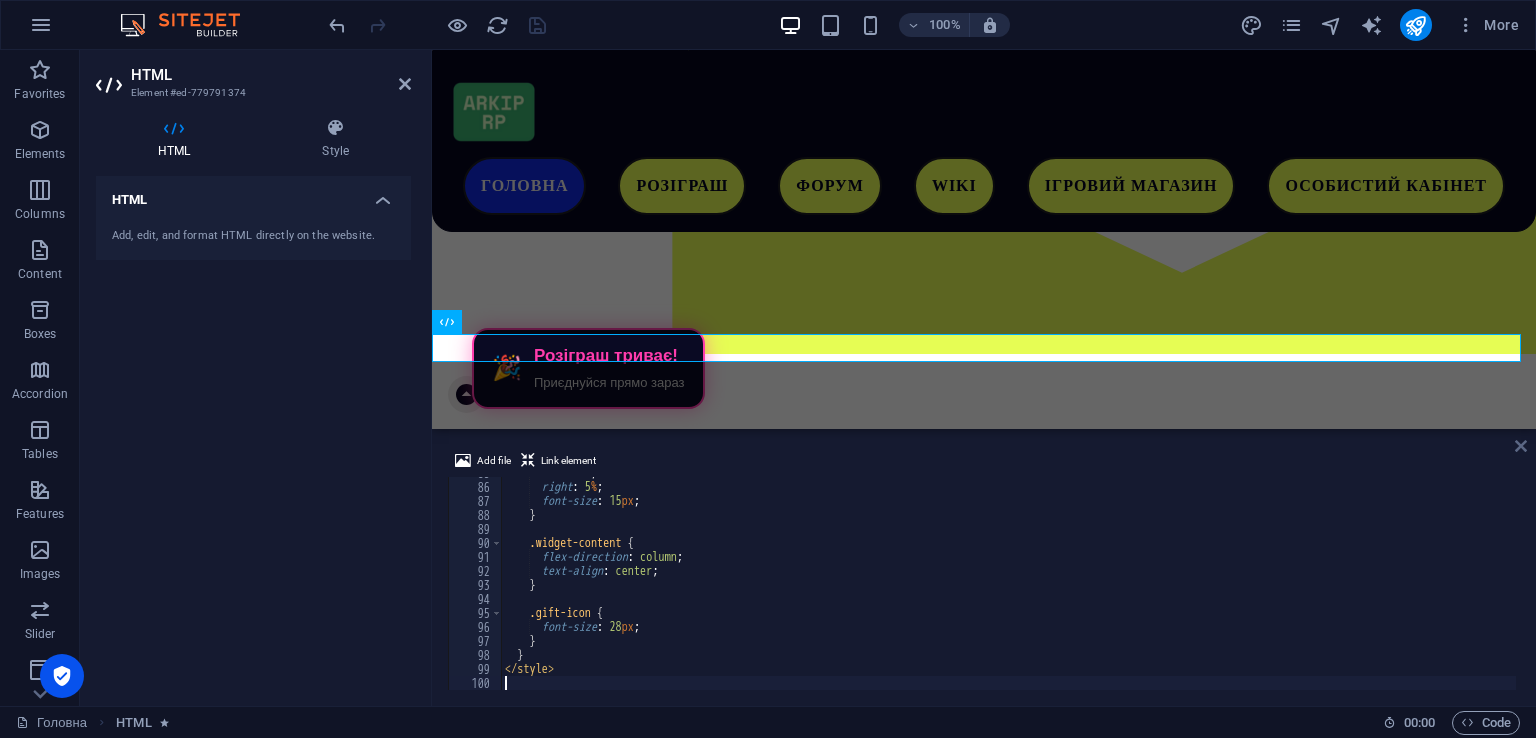 click at bounding box center [1521, 446] 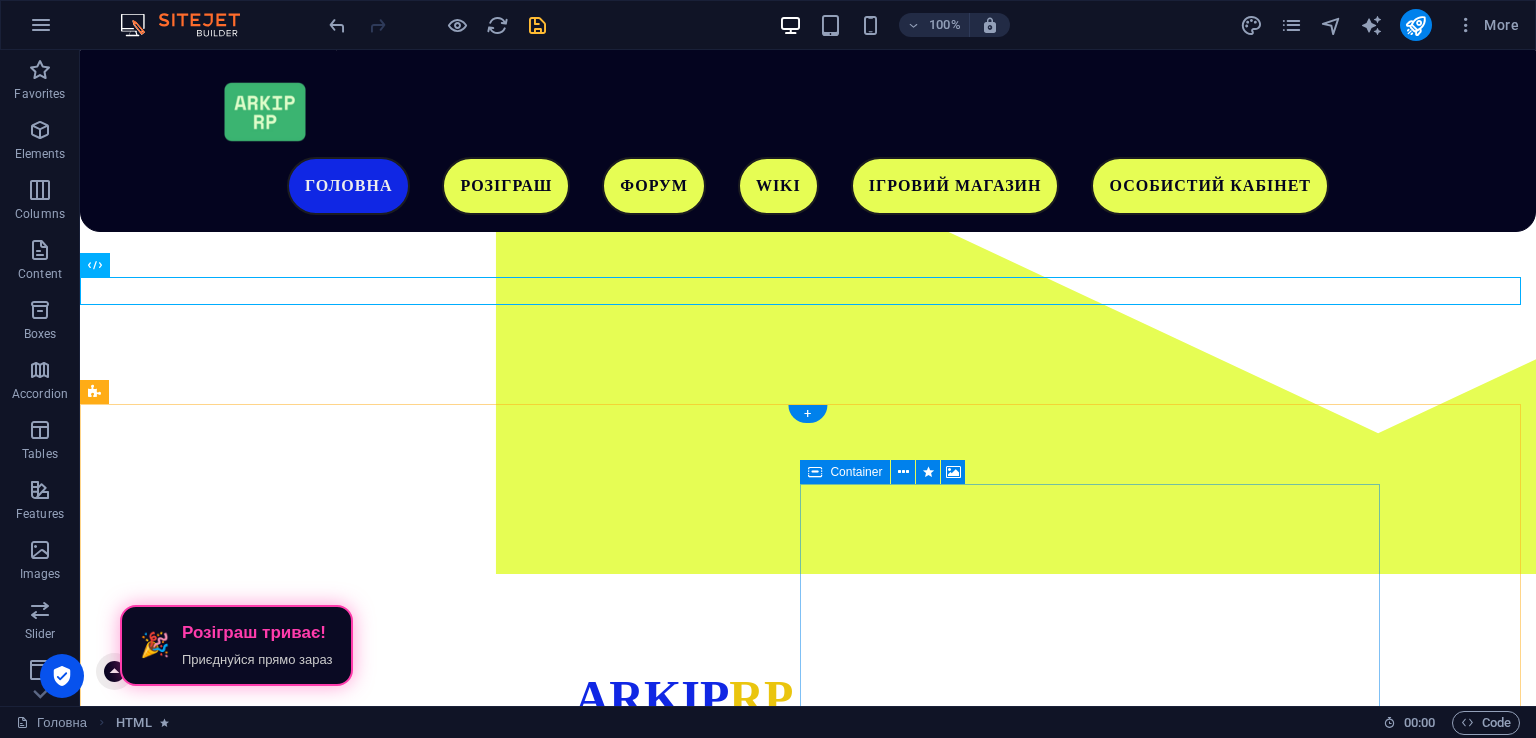 scroll, scrollTop: 156, scrollLeft: 0, axis: vertical 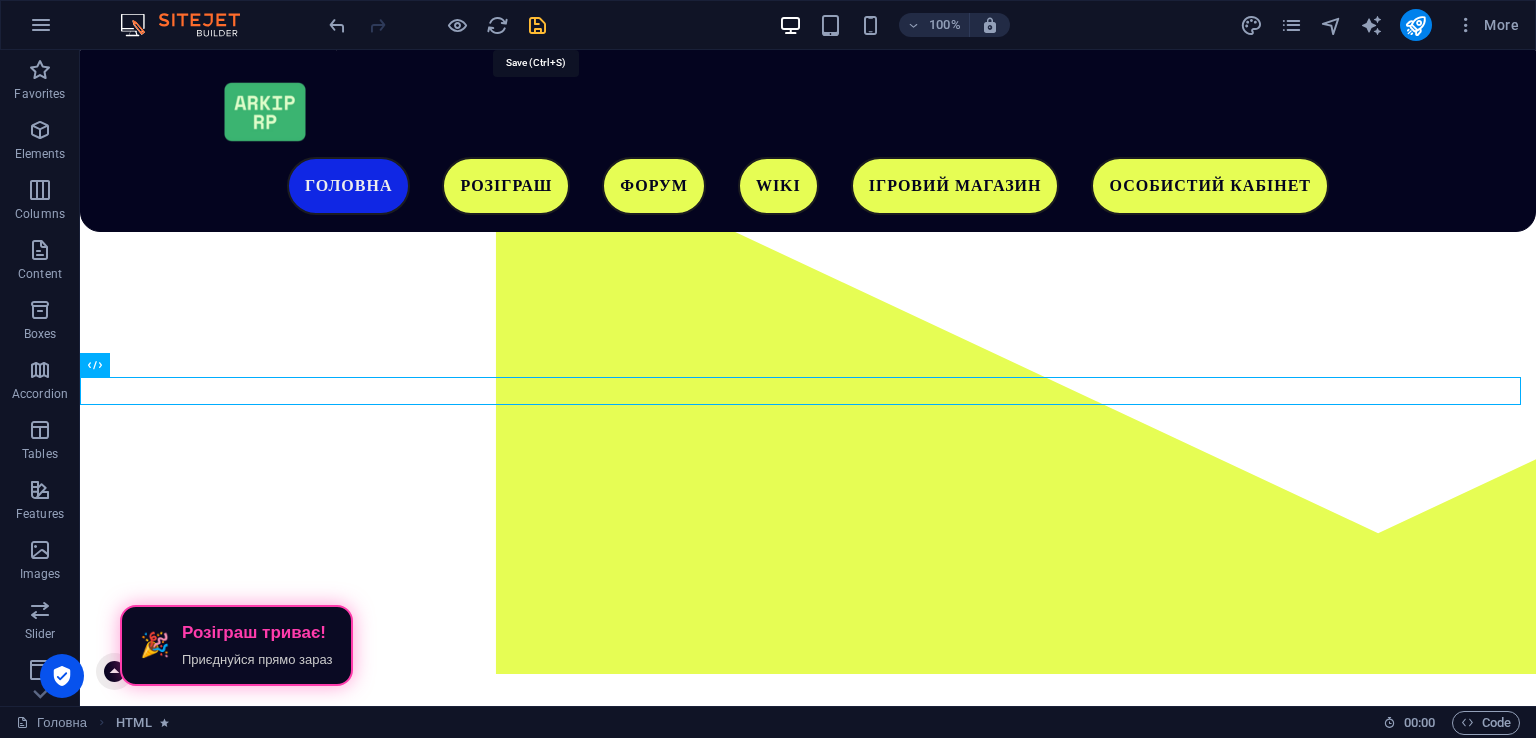click at bounding box center (537, 25) 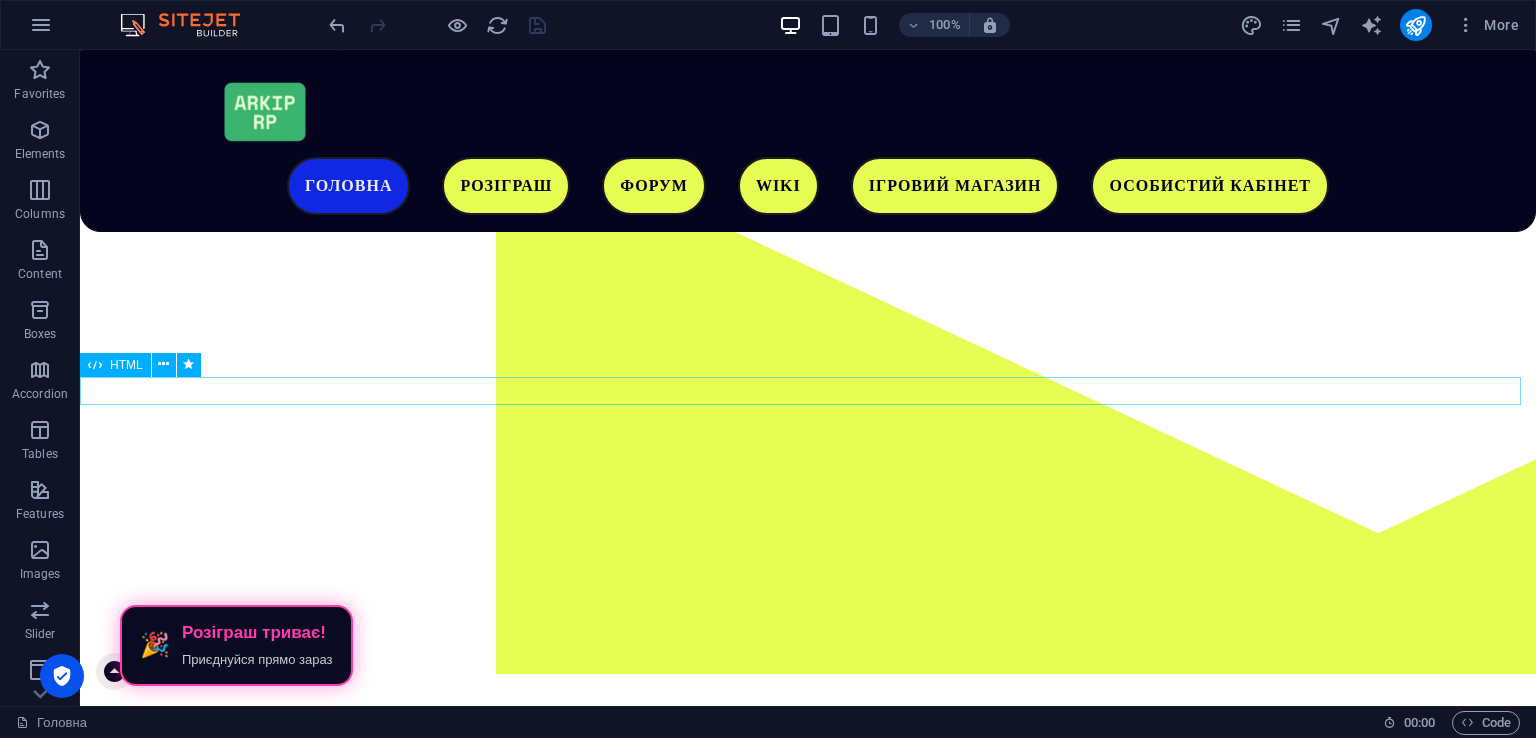 click on "🎉
Розіграш триває!
Приєднуйся прямо зараз" at bounding box center (808, 1055) 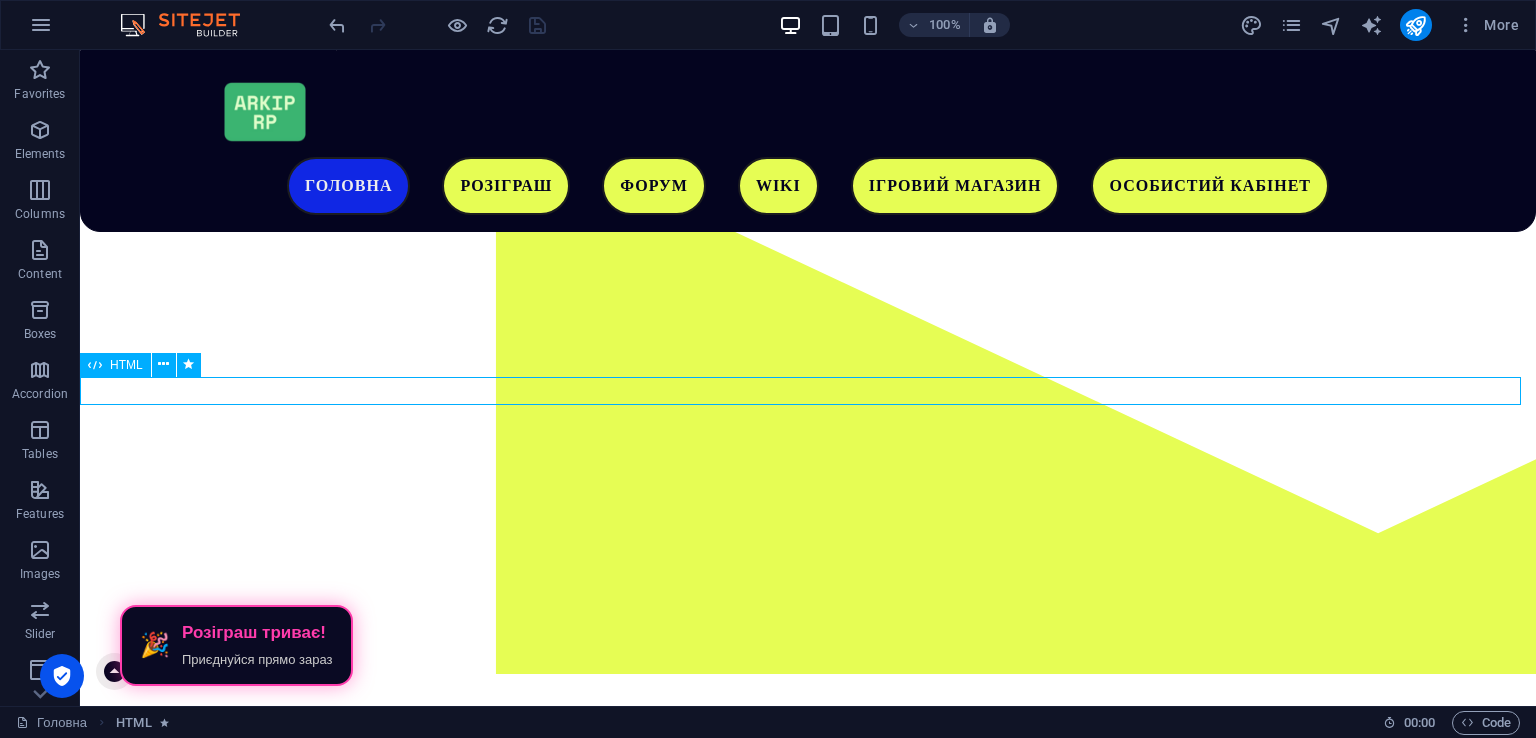 click on "🎉
Розіграш триває!
Приєднуйся прямо зараз" at bounding box center [808, 1055] 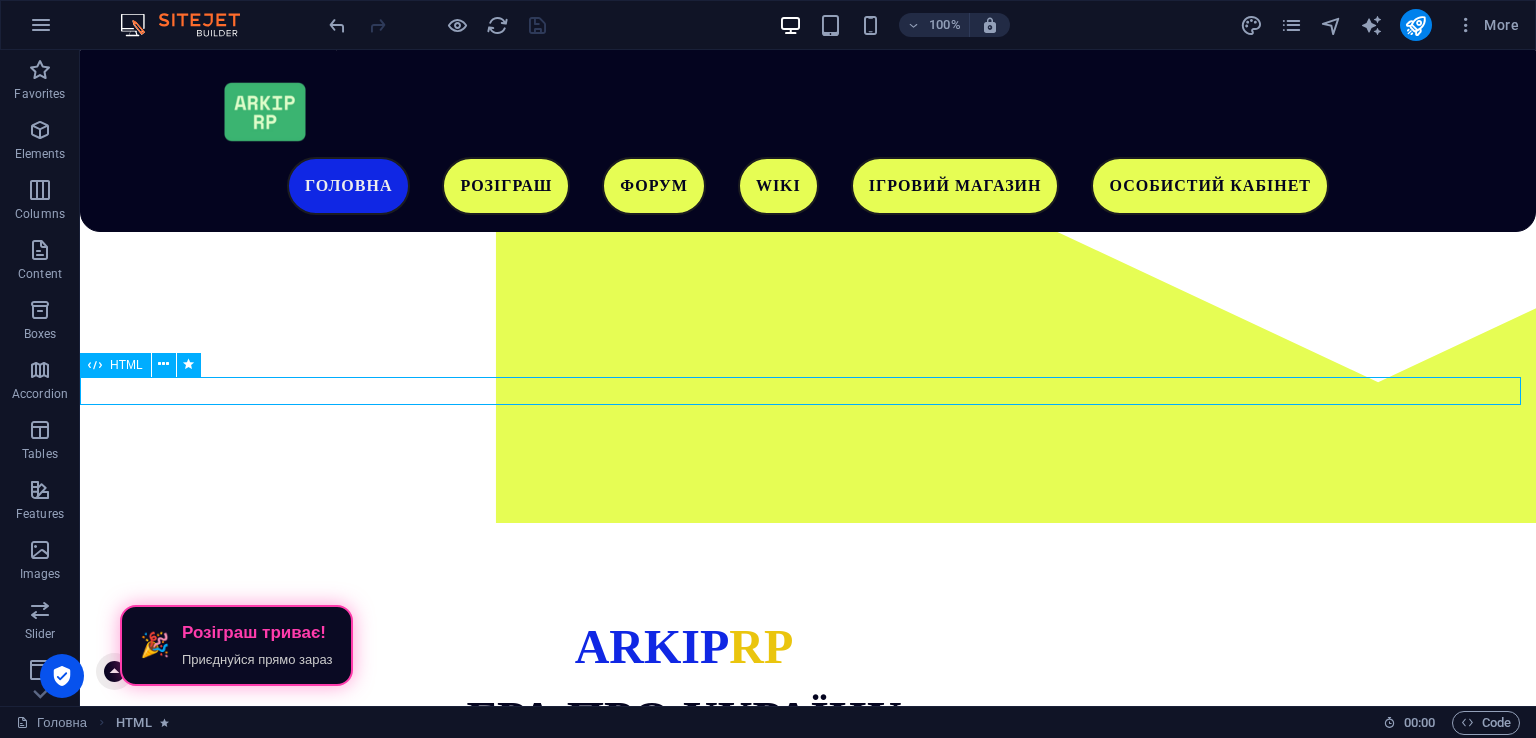 select on "fade" 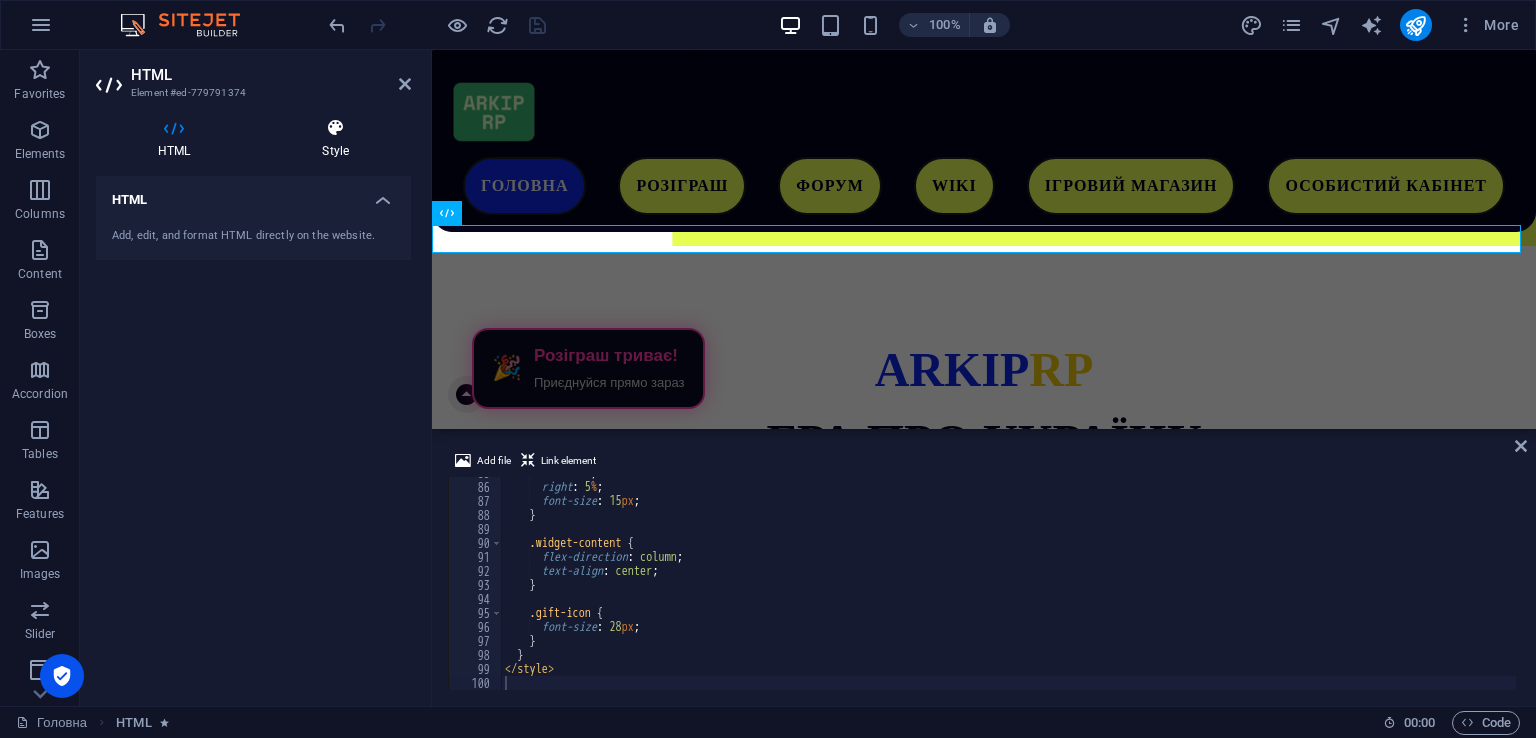 drag, startPoint x: 328, startPoint y: 166, endPoint x: 328, endPoint y: 153, distance: 13 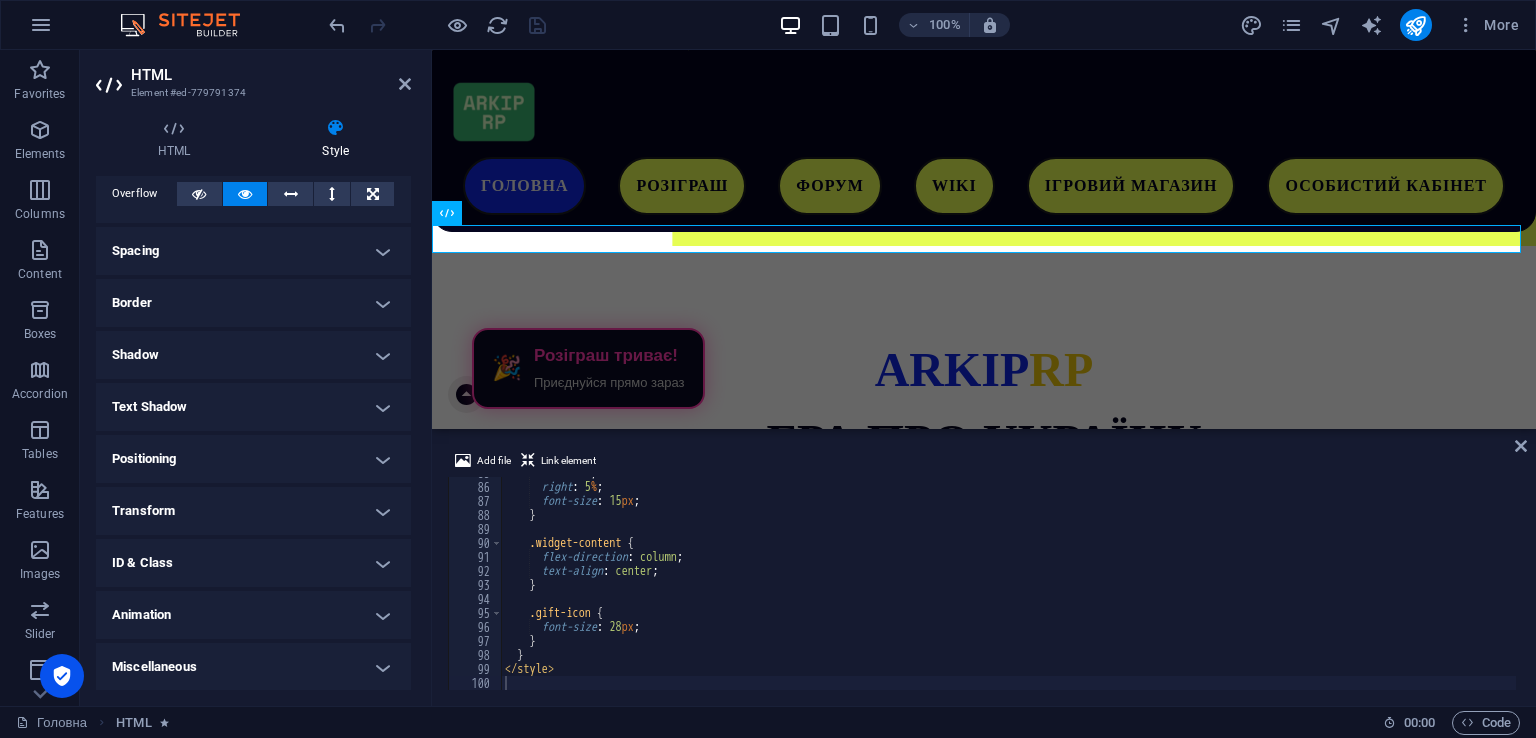 click on "Animation" at bounding box center (253, 615) 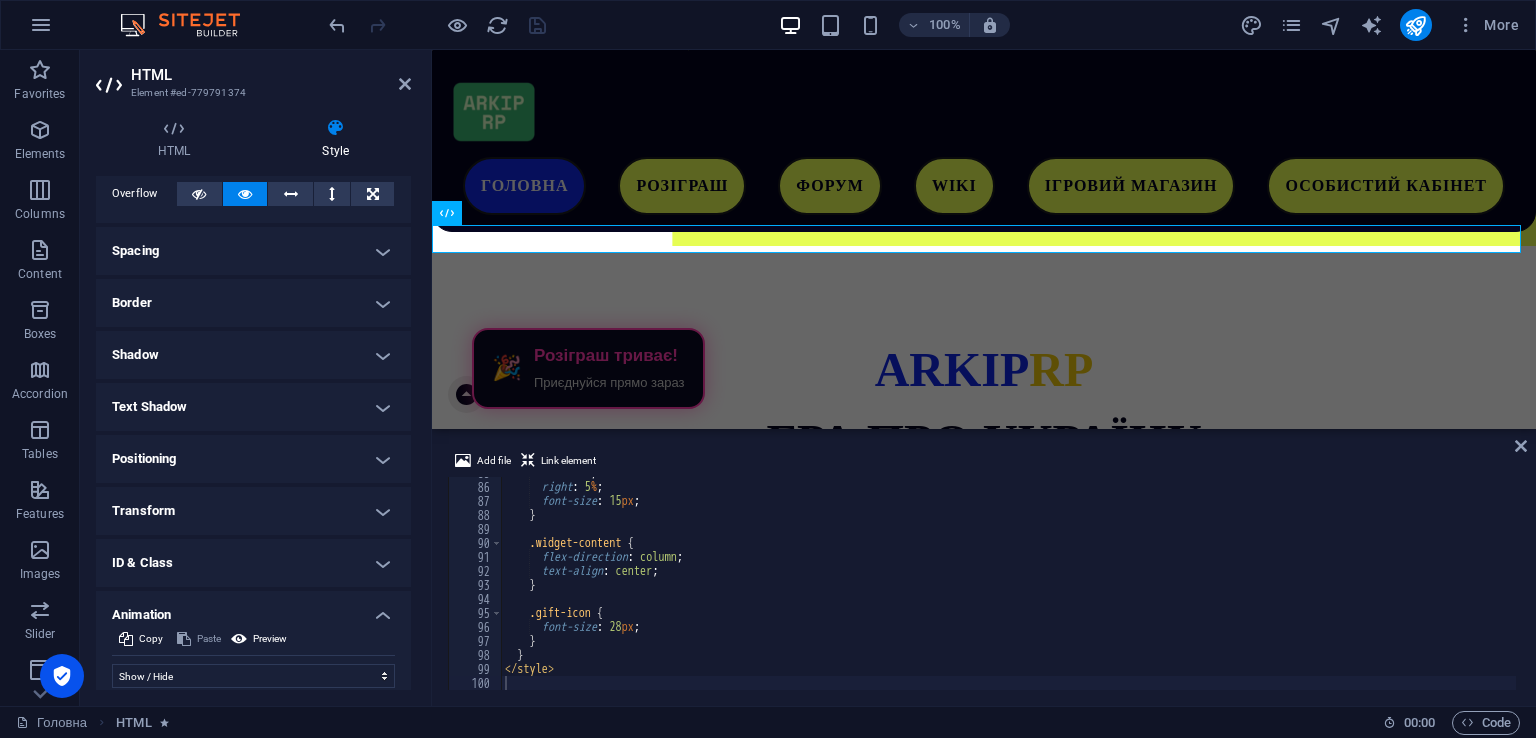 scroll, scrollTop: 326, scrollLeft: 0, axis: vertical 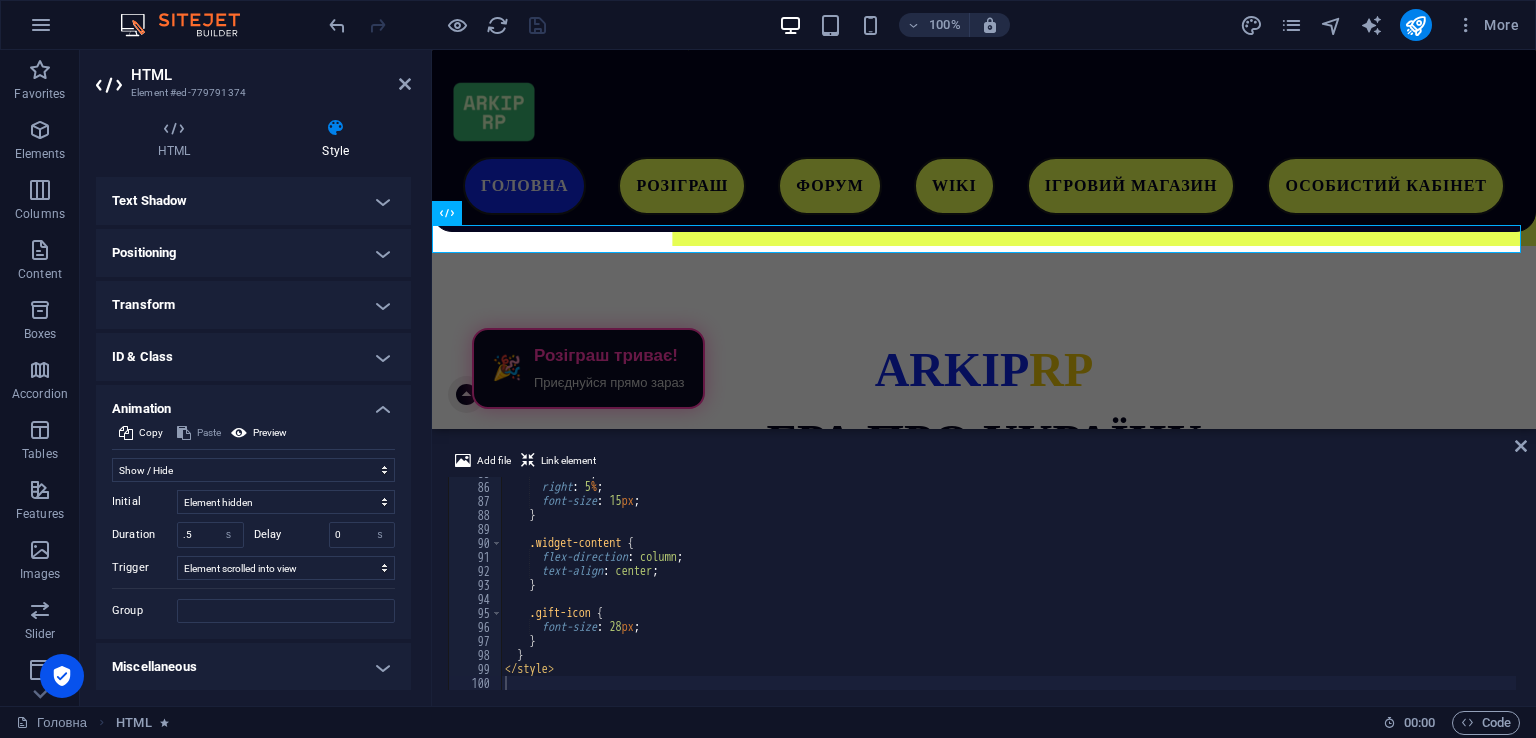 click on "HTML Element #ed-779791374" at bounding box center (253, 76) 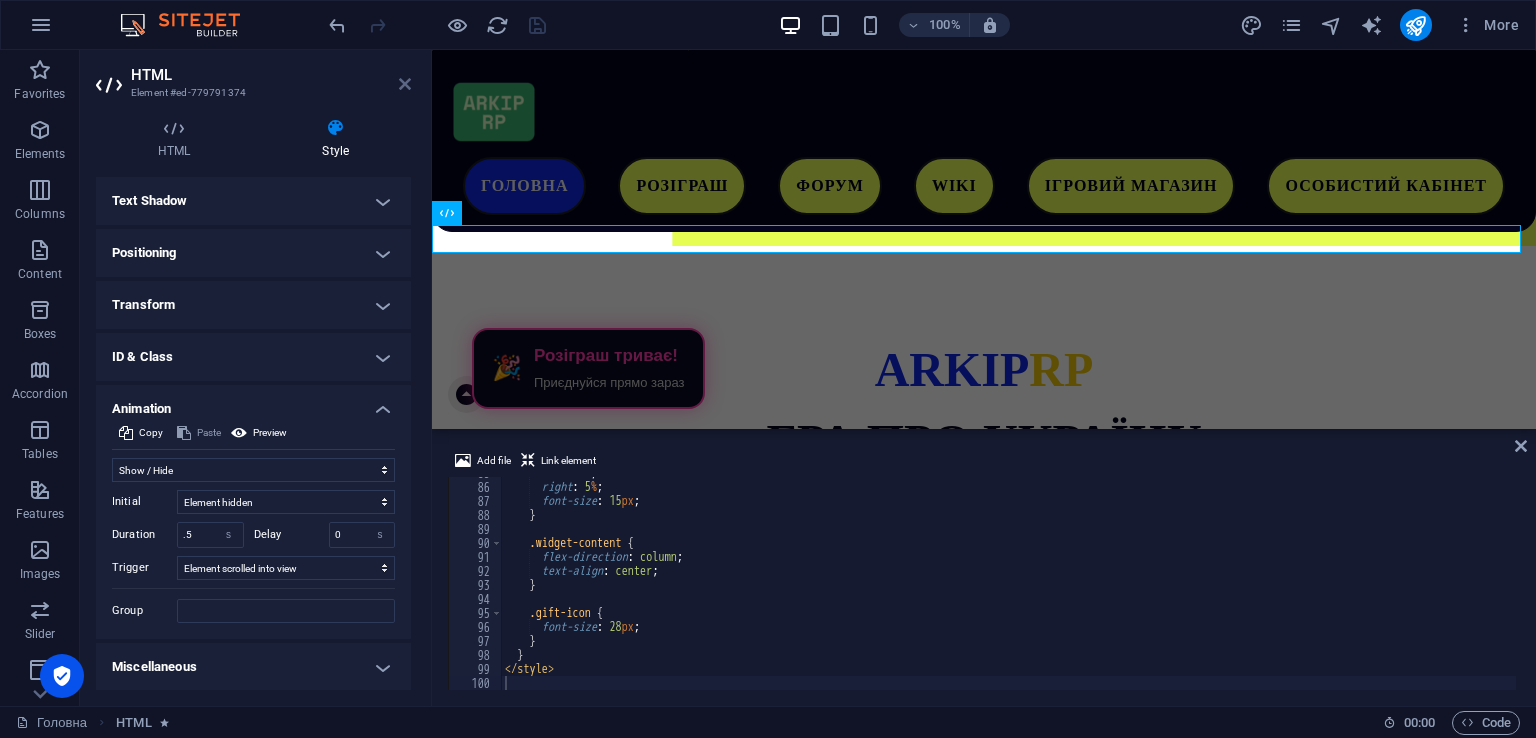 click at bounding box center [405, 84] 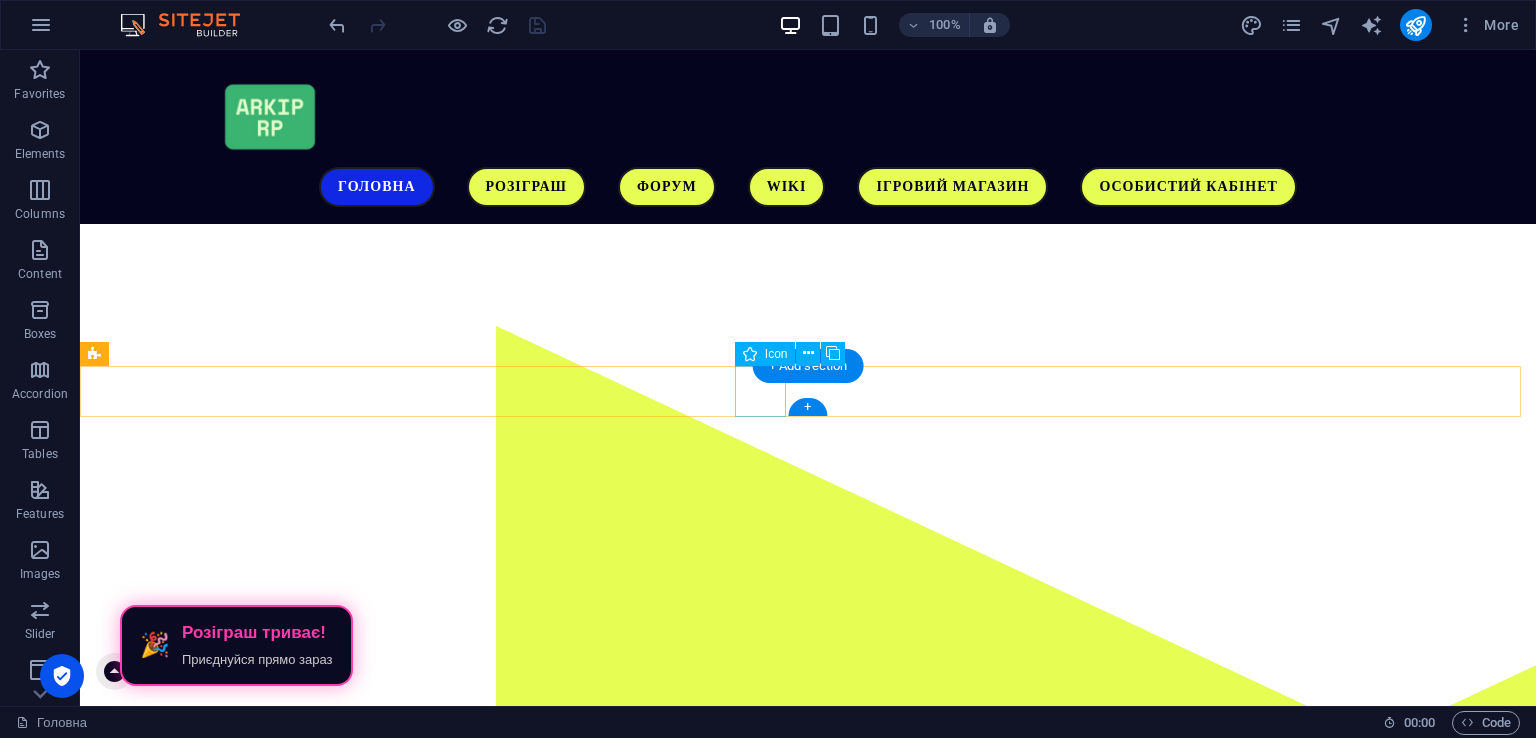 scroll, scrollTop: 0, scrollLeft: 0, axis: both 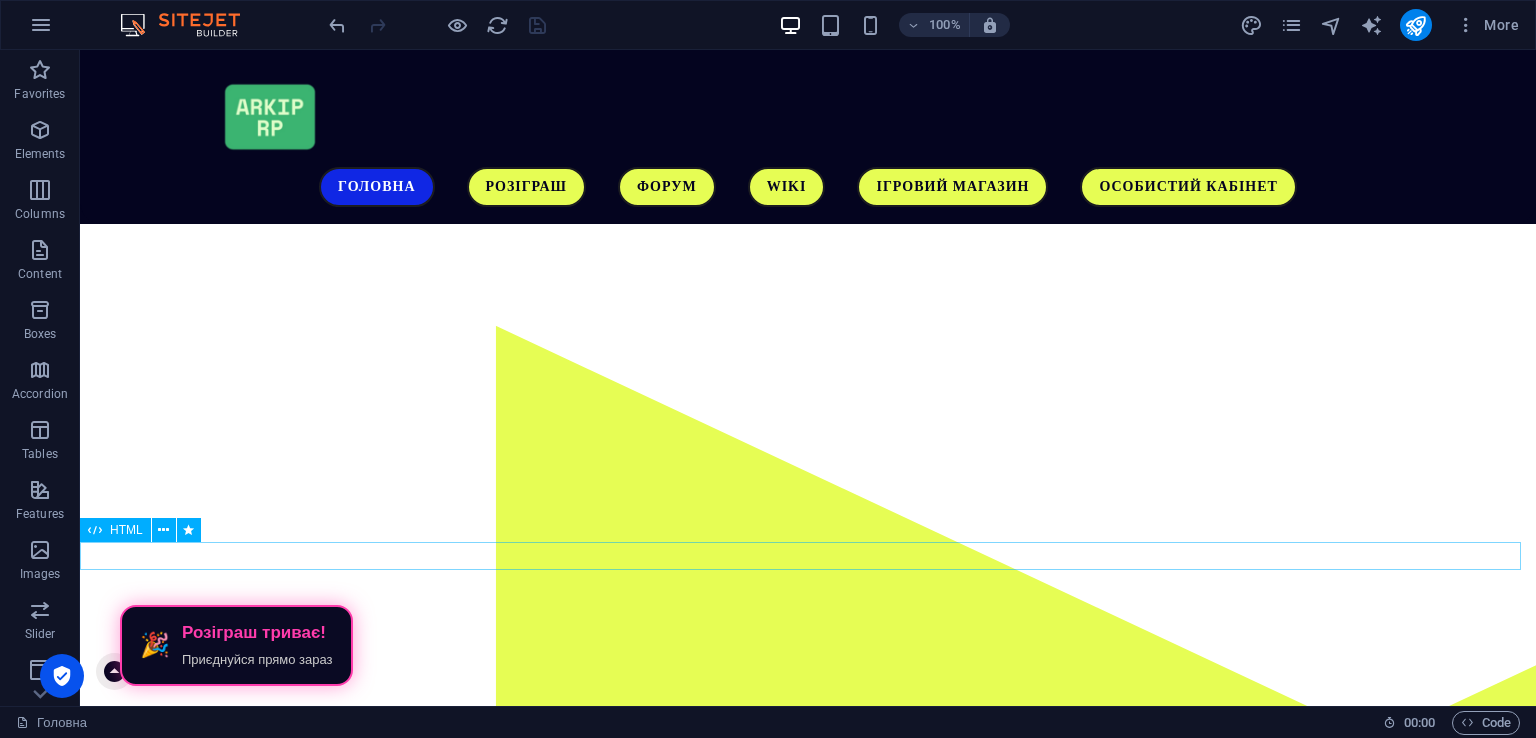 click on "🎉
Розіграш триває!
Приєднуйся прямо зараз" at bounding box center (808, 1261) 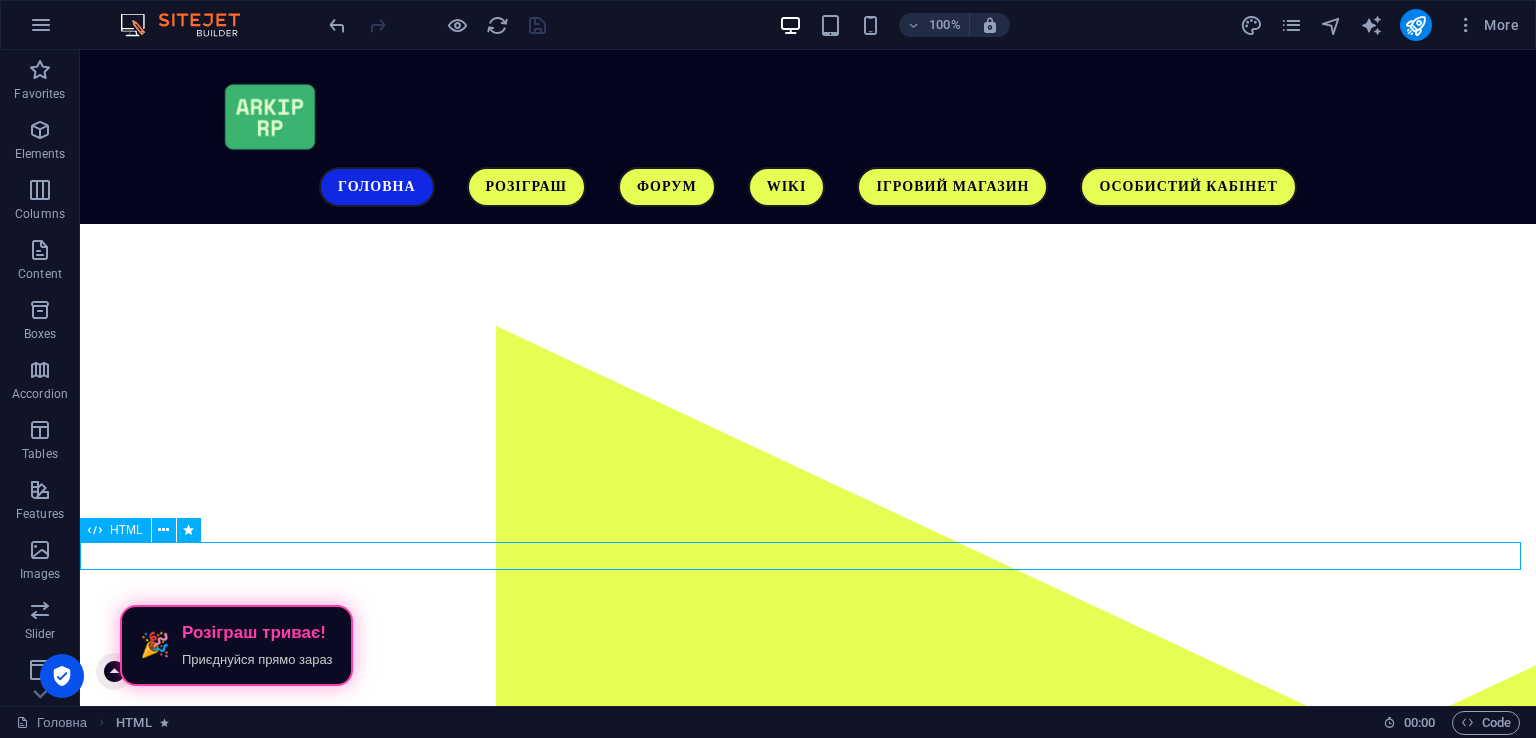 click on "🎉
Розіграш триває!
Приєднуйся прямо зараз" at bounding box center [808, 1261] 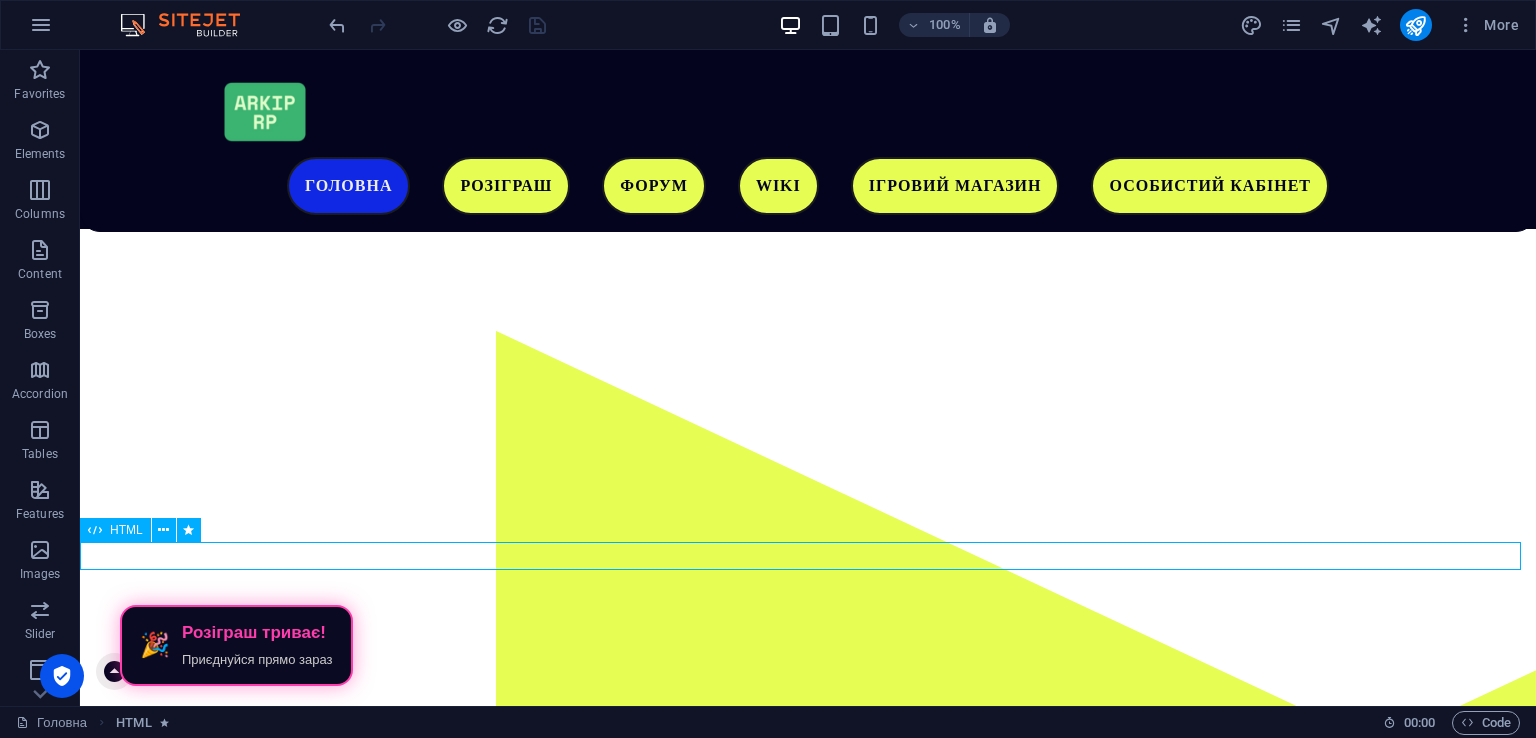 select on "fade" 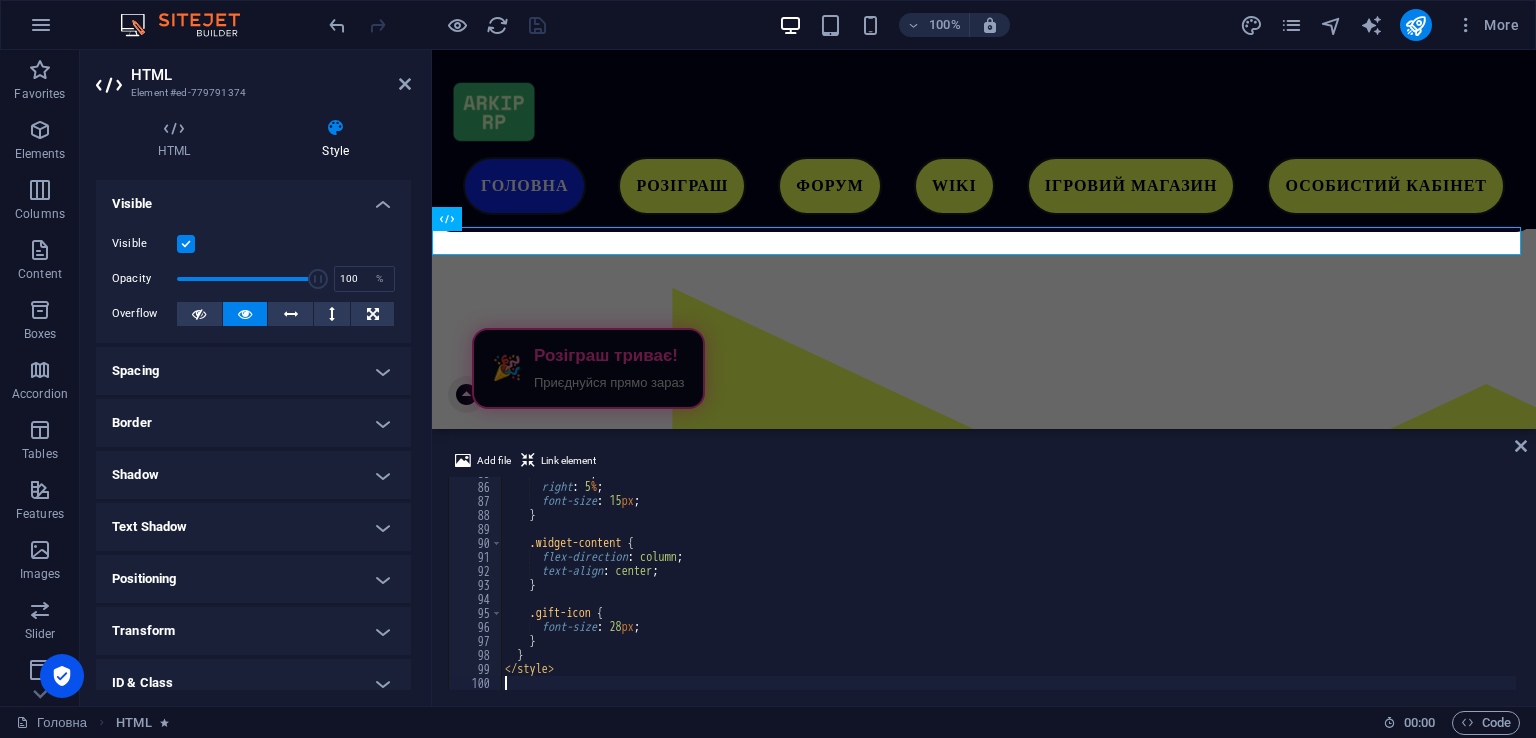 scroll, scrollTop: 356, scrollLeft: 0, axis: vertical 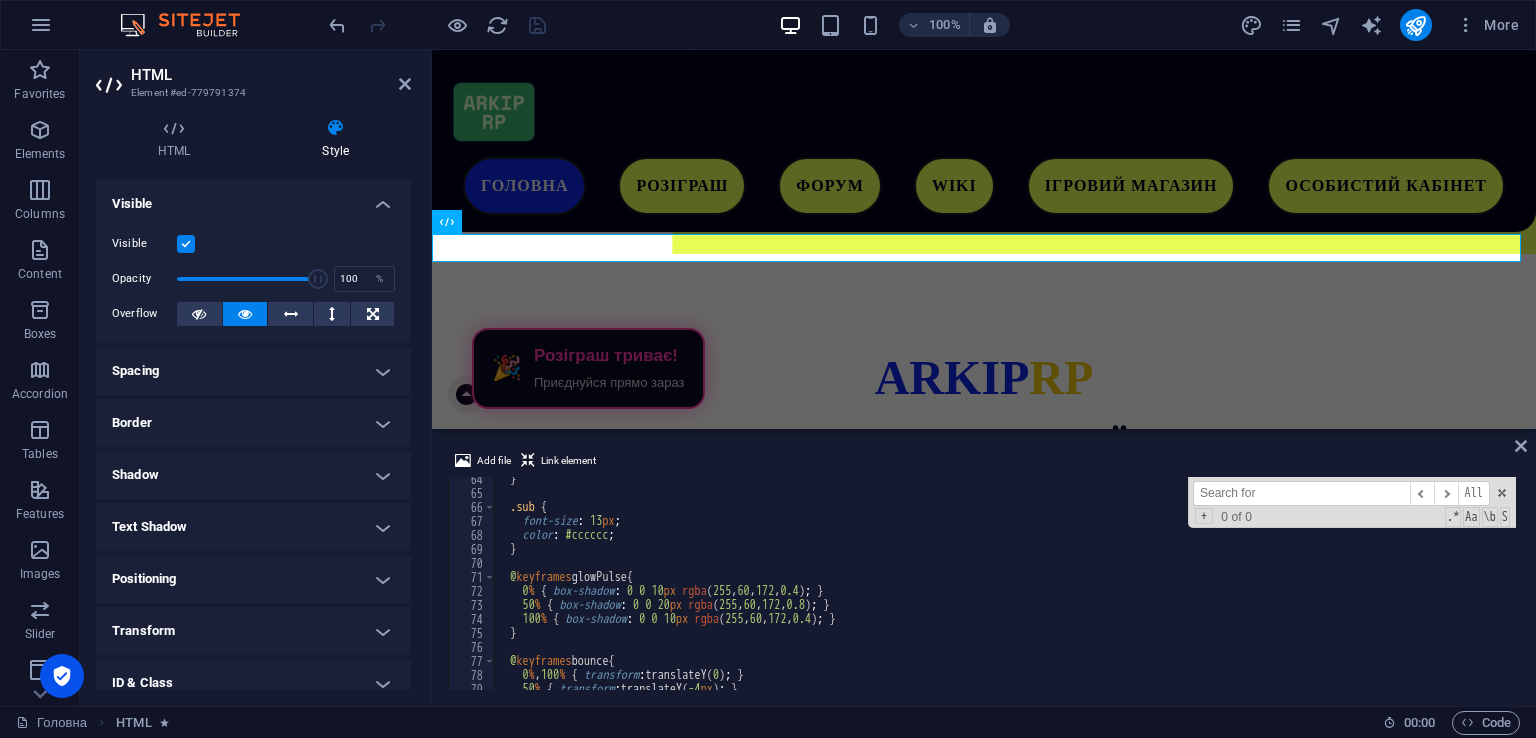 type on "left: 40px;" 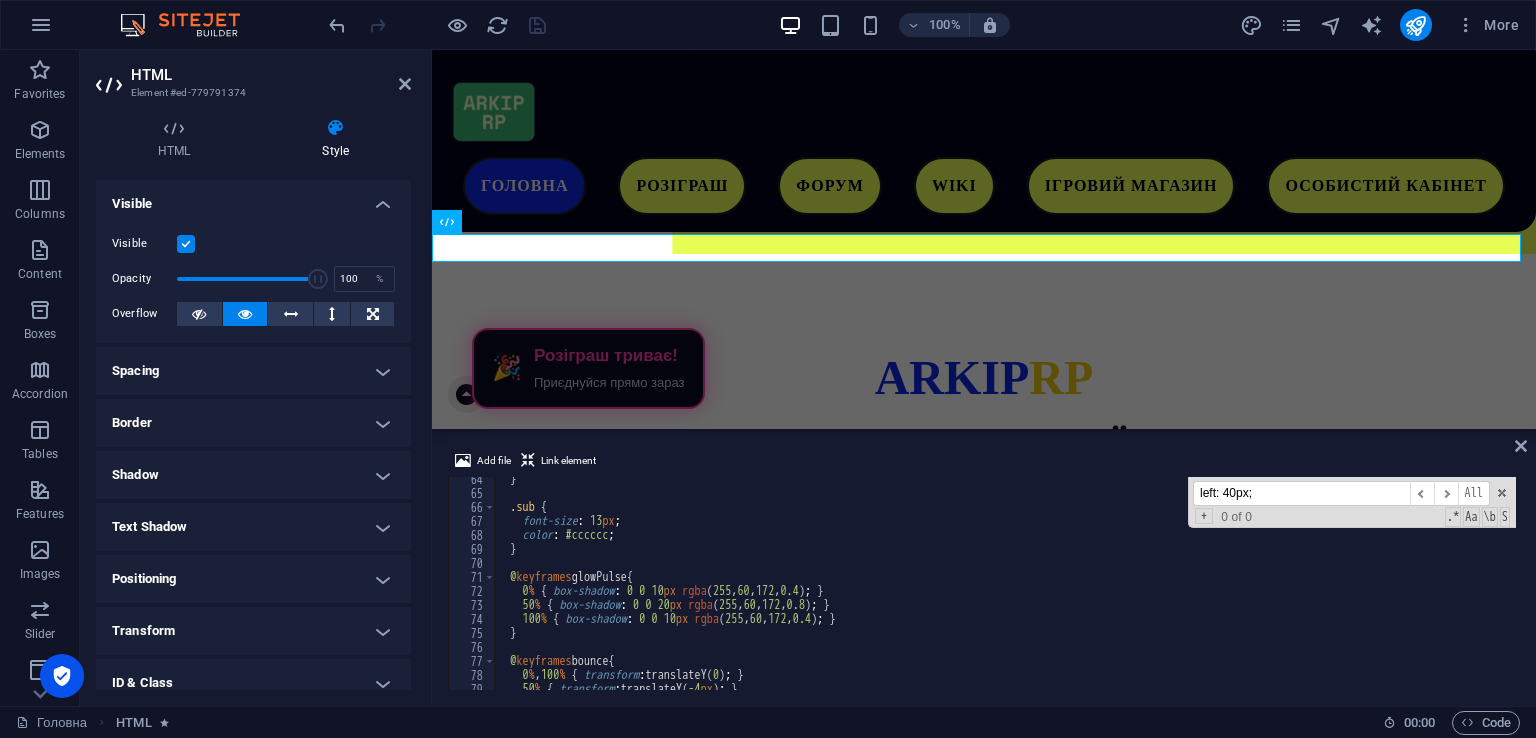 type on "left: 40px; /* зміщено трохи направо */" 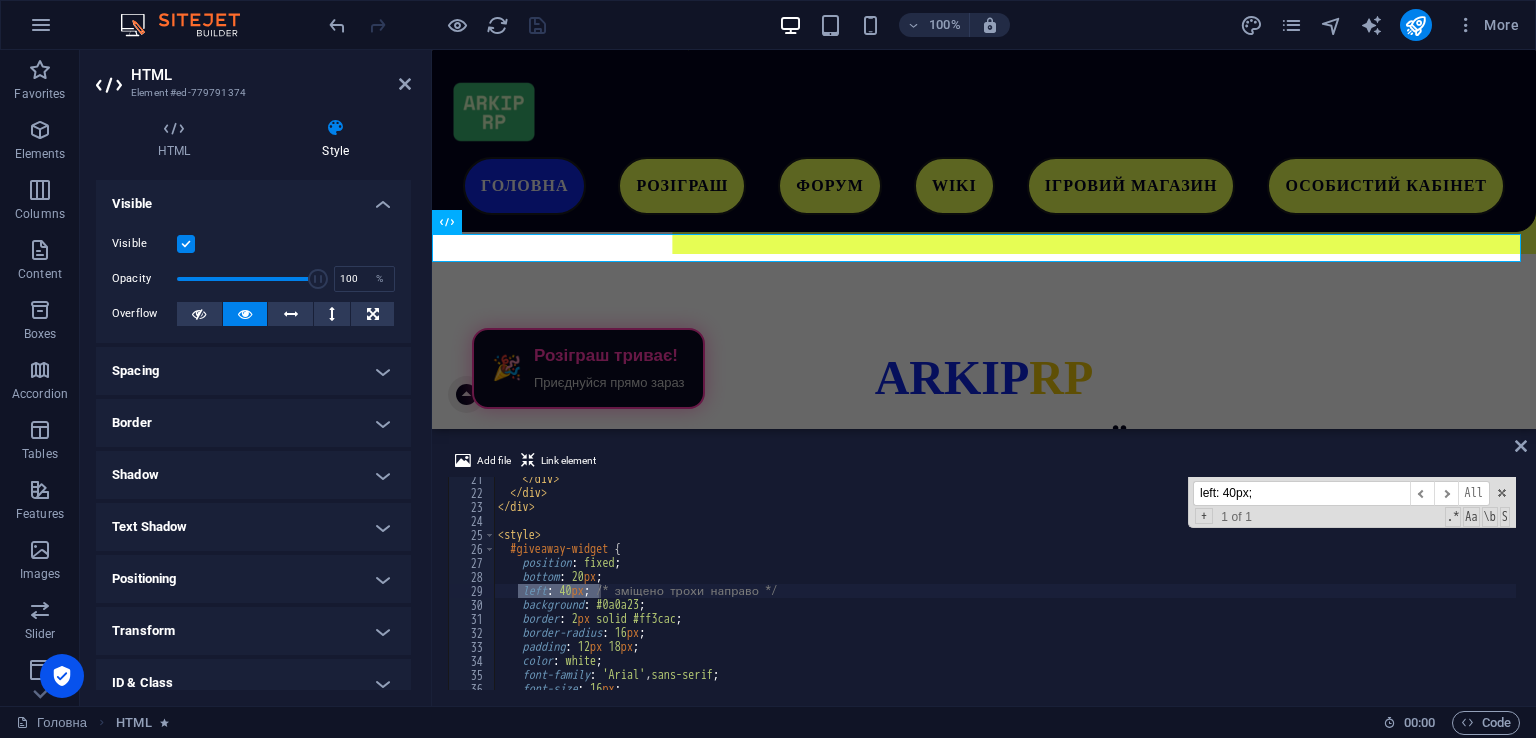 type on "left: 40px;" 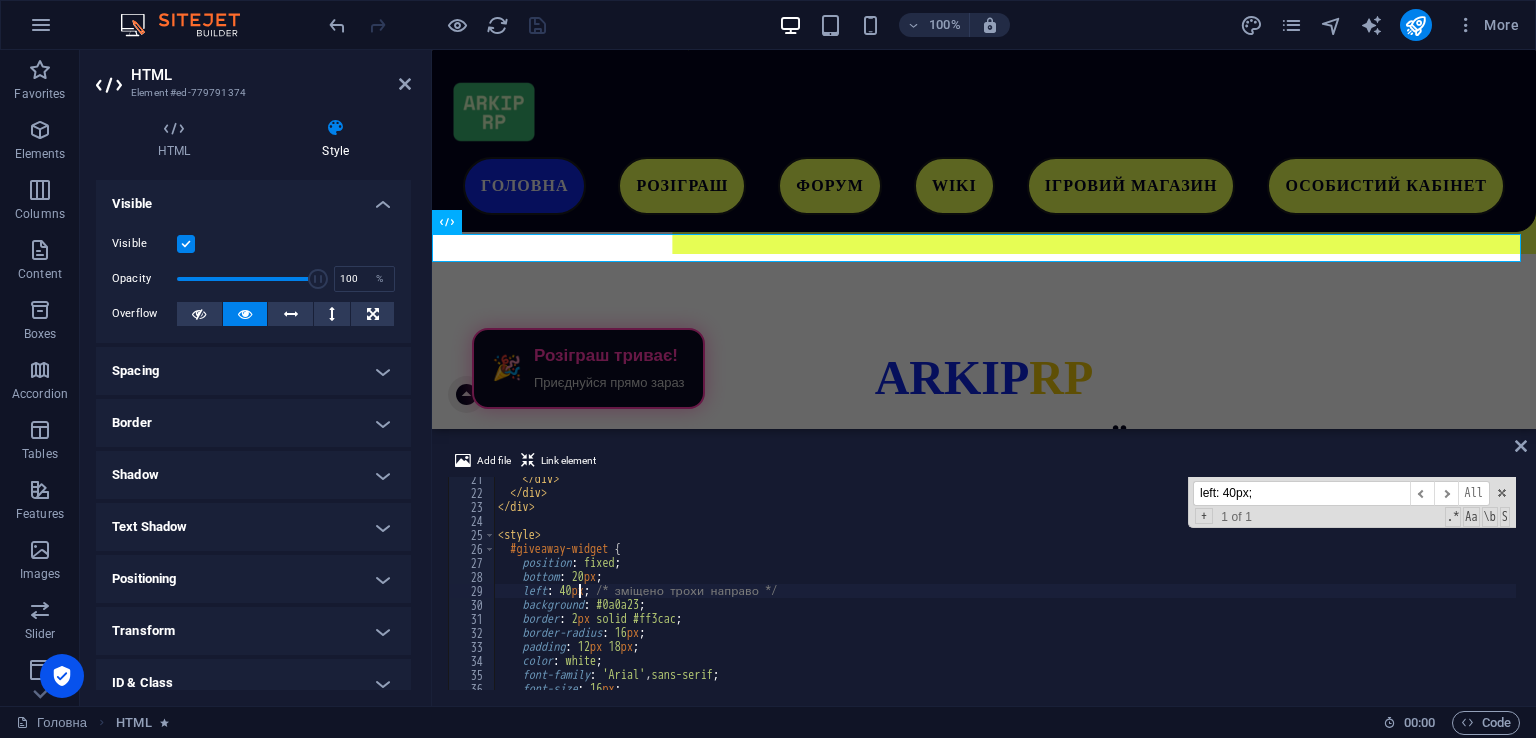 click on "</ div >    </ div > </ div > < style >    #giveaway-widget   {      position :   fixed ;      bottom :   20 px ;      left :   40 px ;   /* зміщено трохи направо */      background :   #0a0a23 ;      border :   2 px   solid   #ff3cac ;      border-radius :   16 px ;      padding :   12 px   18 px ;      color :   white ;      font-family :   ' Arial ' ,  sans-serif ;      font-size :   16 px ;      box-shadow :   0   0   20 px   rgba ( 255 ,  60 ,  172 ,  0.5 ) ;" at bounding box center [1005, 592] 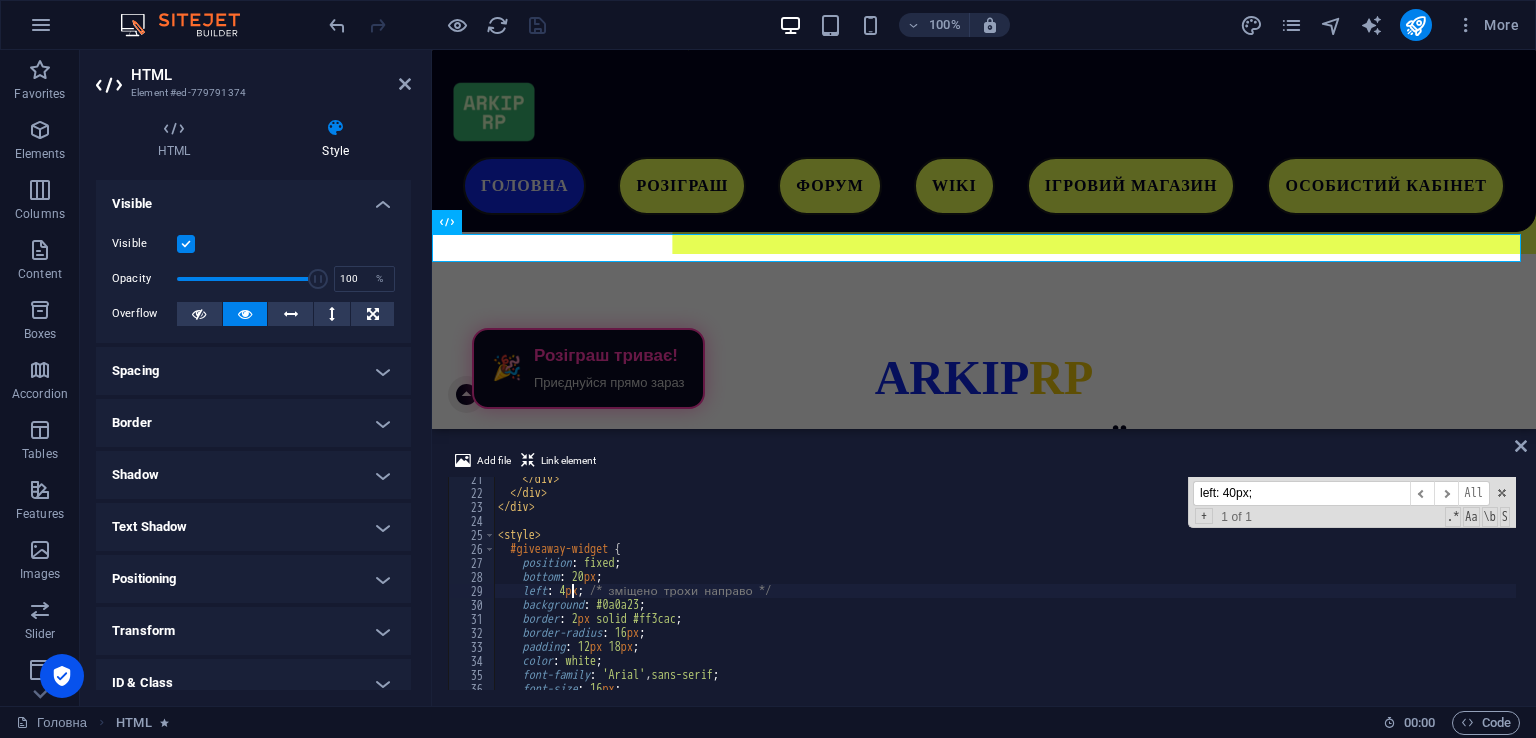 scroll, scrollTop: 0, scrollLeft: 7, axis: horizontal 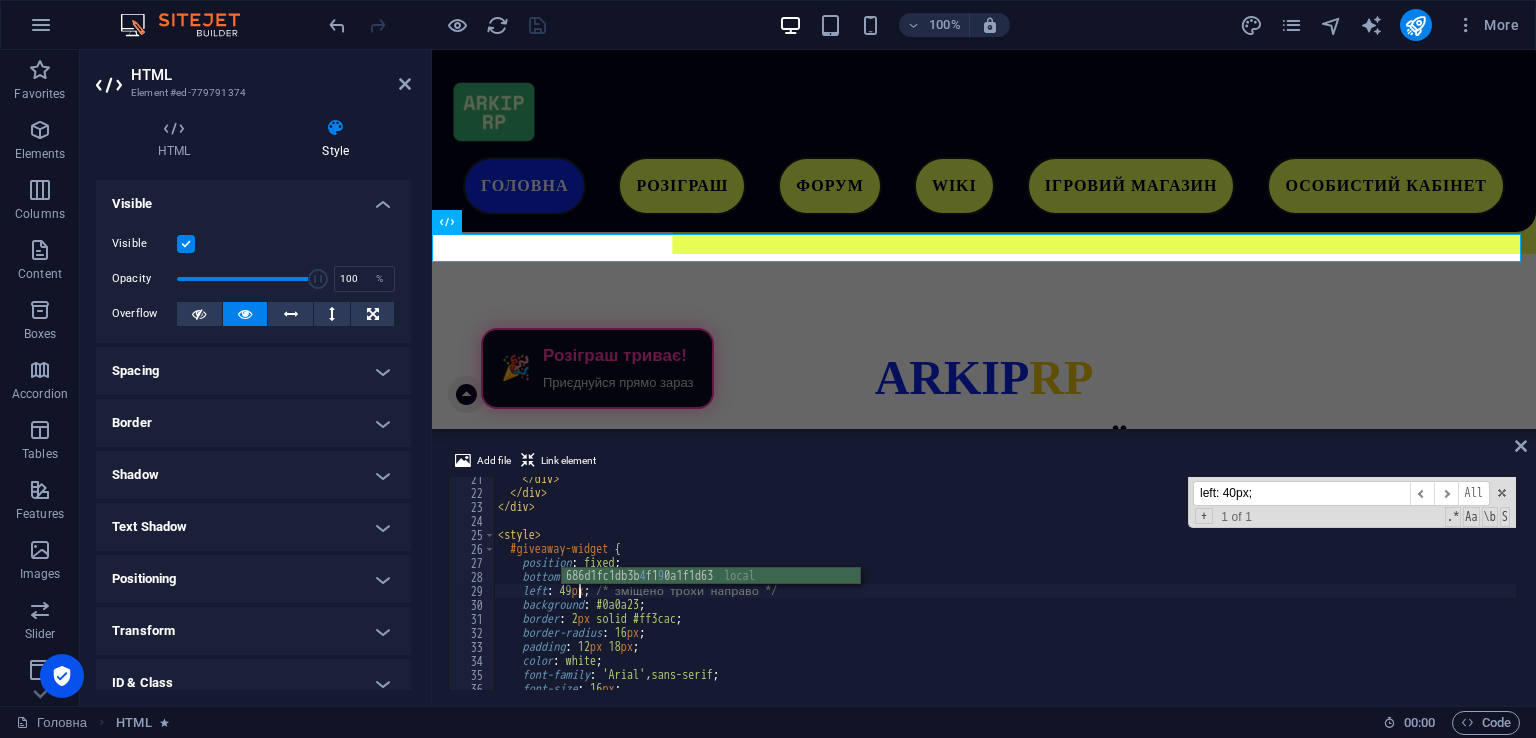 click on "</ div >    </ div > </ div > < style >    #giveaway-widget   {      position :   fixed ;      bottom :   20 px ;      left :   49 px ;   /* зміщено трохи направо */      background :   #0a0a23 ;      border :   2 px   solid   #ff3cac ;      border-radius :   16 px ;      padding :   12 px   18 px ;      color :   white ;      font-family :   ' Arial ' ,  sans-serif ;      font-size :   16 px ;      box-shadow :   0   0   20 px   rgba ( 255 ,  60 ,  172 ,  0.5 ) ;" at bounding box center (1005, 592) 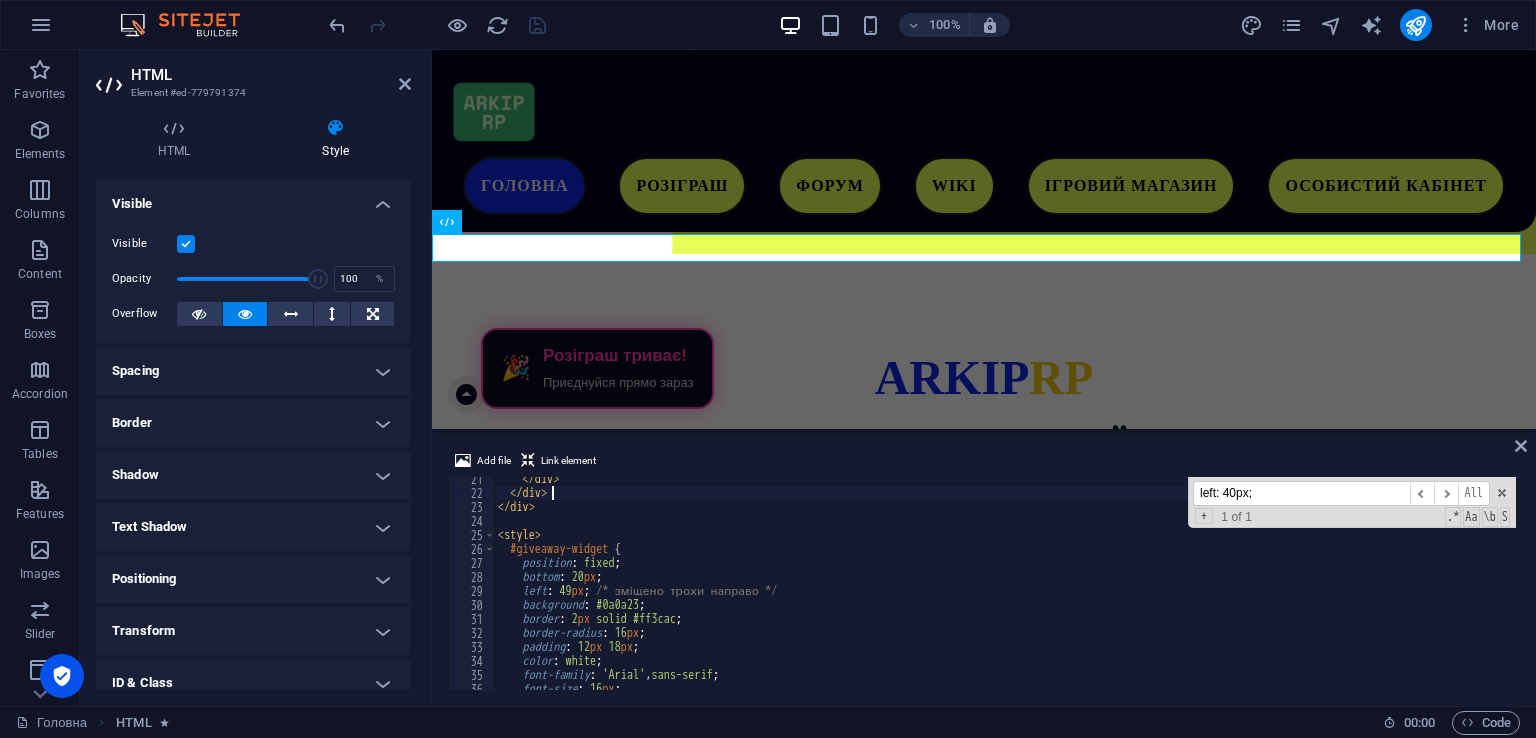 click on "</ div >    </ div > </ div > < style >    #giveaway-widget   {      position :   fixed ;      bottom :   20 px ;      left :   49 px ;   /* зміщено трохи направо */      background :   #0a0a23 ;      border :   2 px   solid   #ff3cac ;      border-radius :   16 px ;      padding :   12 px   18 px ;      color :   white ;      font-family :   ' Arial ' ,  sans-serif ;      font-size :   16 px ;      box-shadow :   0   0   20 px   rgba ( 255 ,  60 ,  172 ,  0.5 ) ;" at bounding box center (1005, 592) 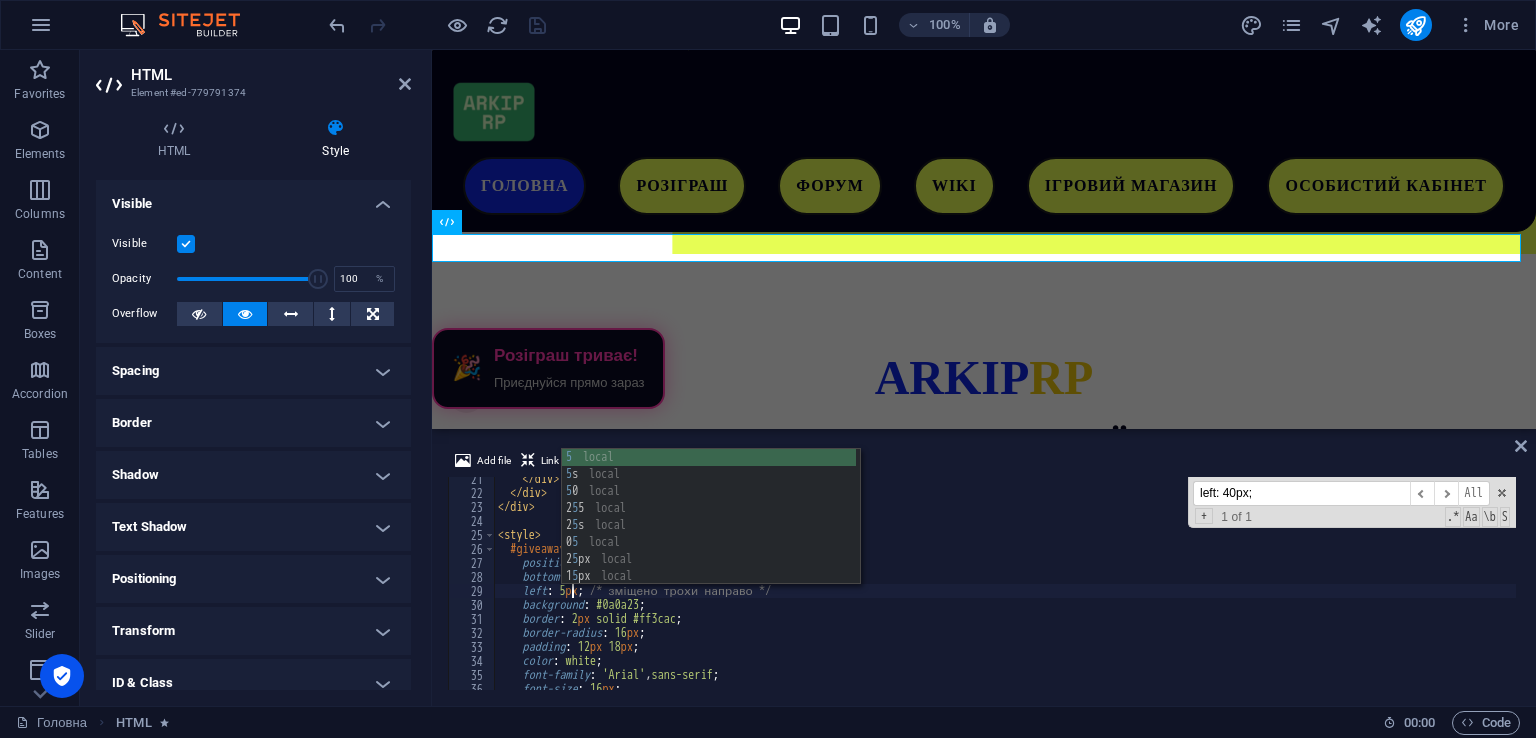 scroll, scrollTop: 0, scrollLeft: 7, axis: horizontal 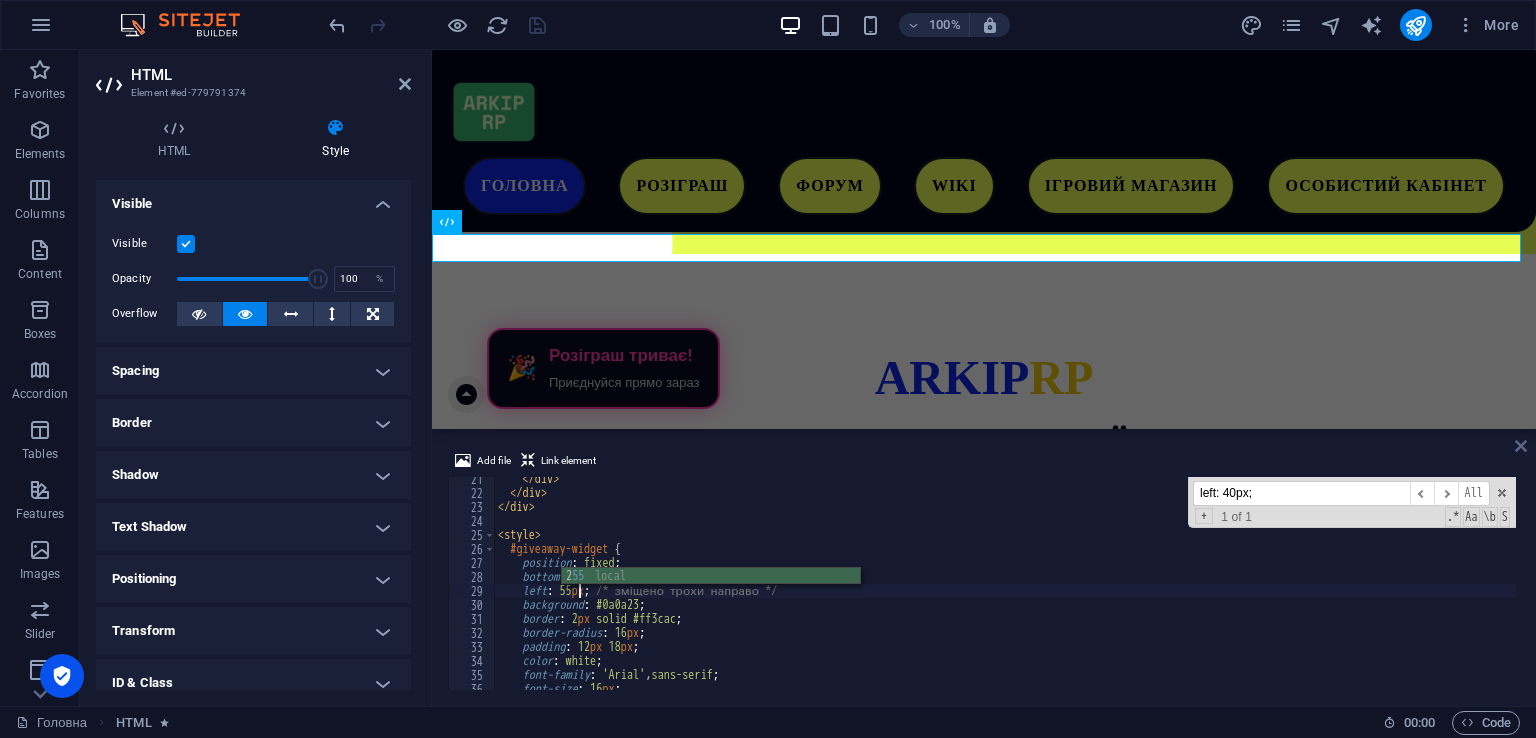 type on "left: 55px; /* зміщено трохи направо */" 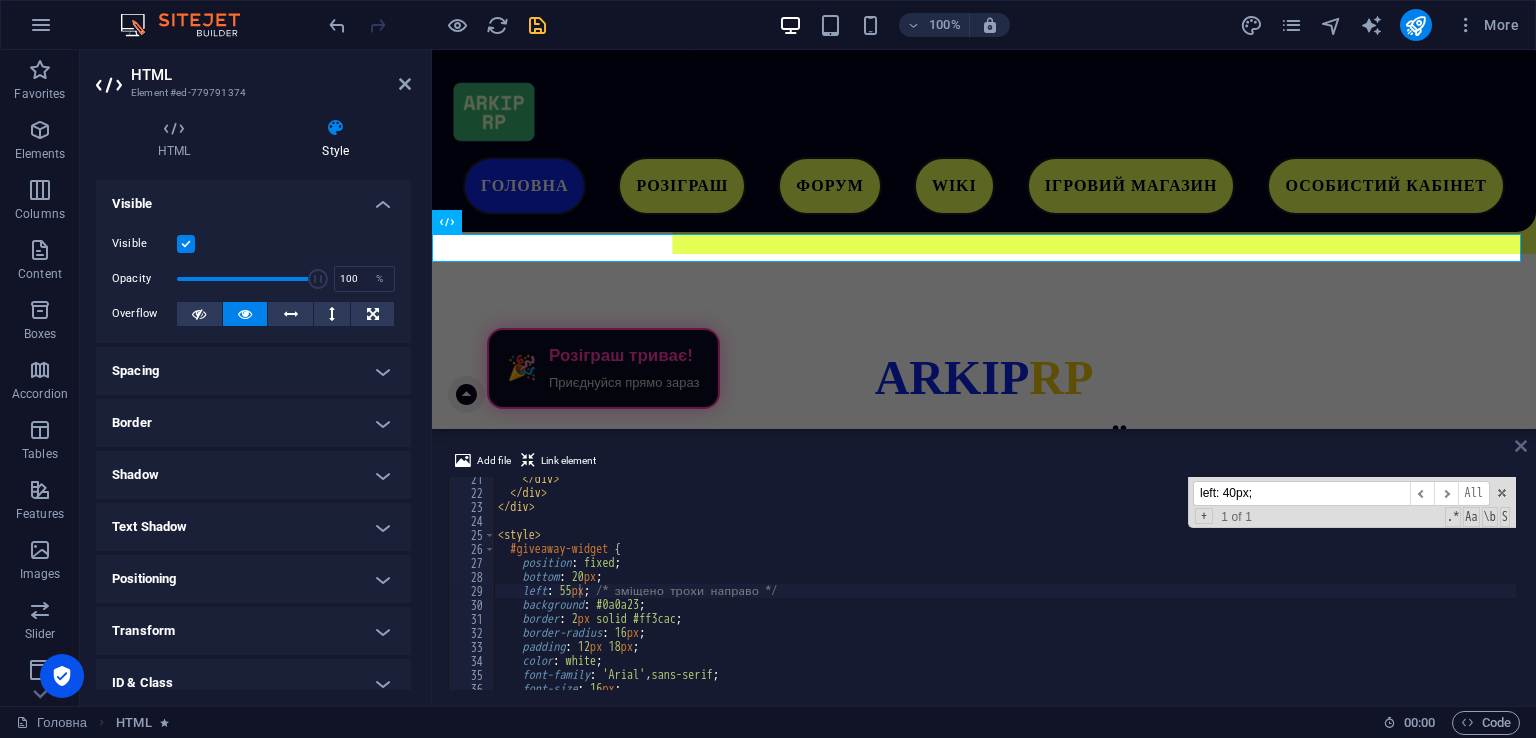 click at bounding box center (1521, 446) 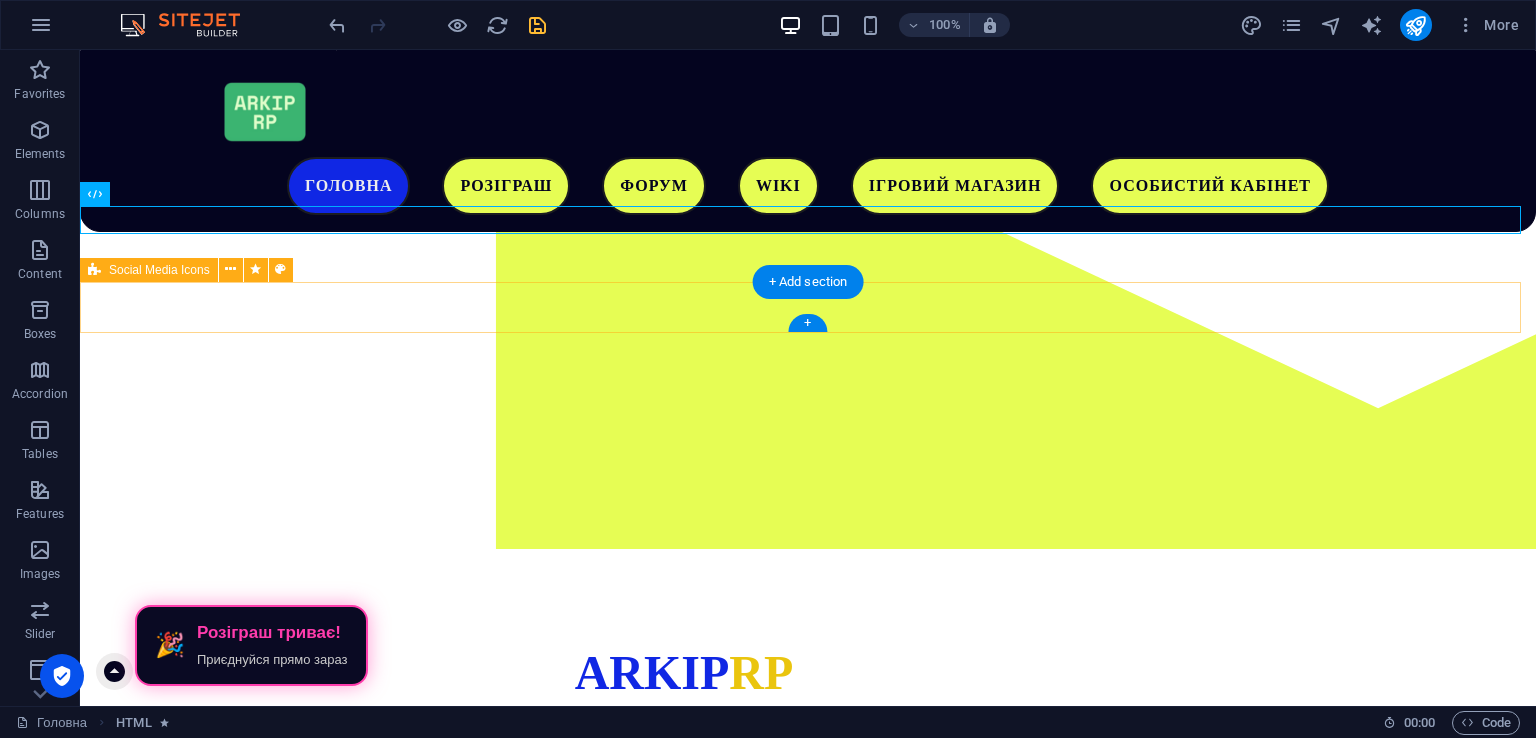 scroll, scrollTop: 256, scrollLeft: 0, axis: vertical 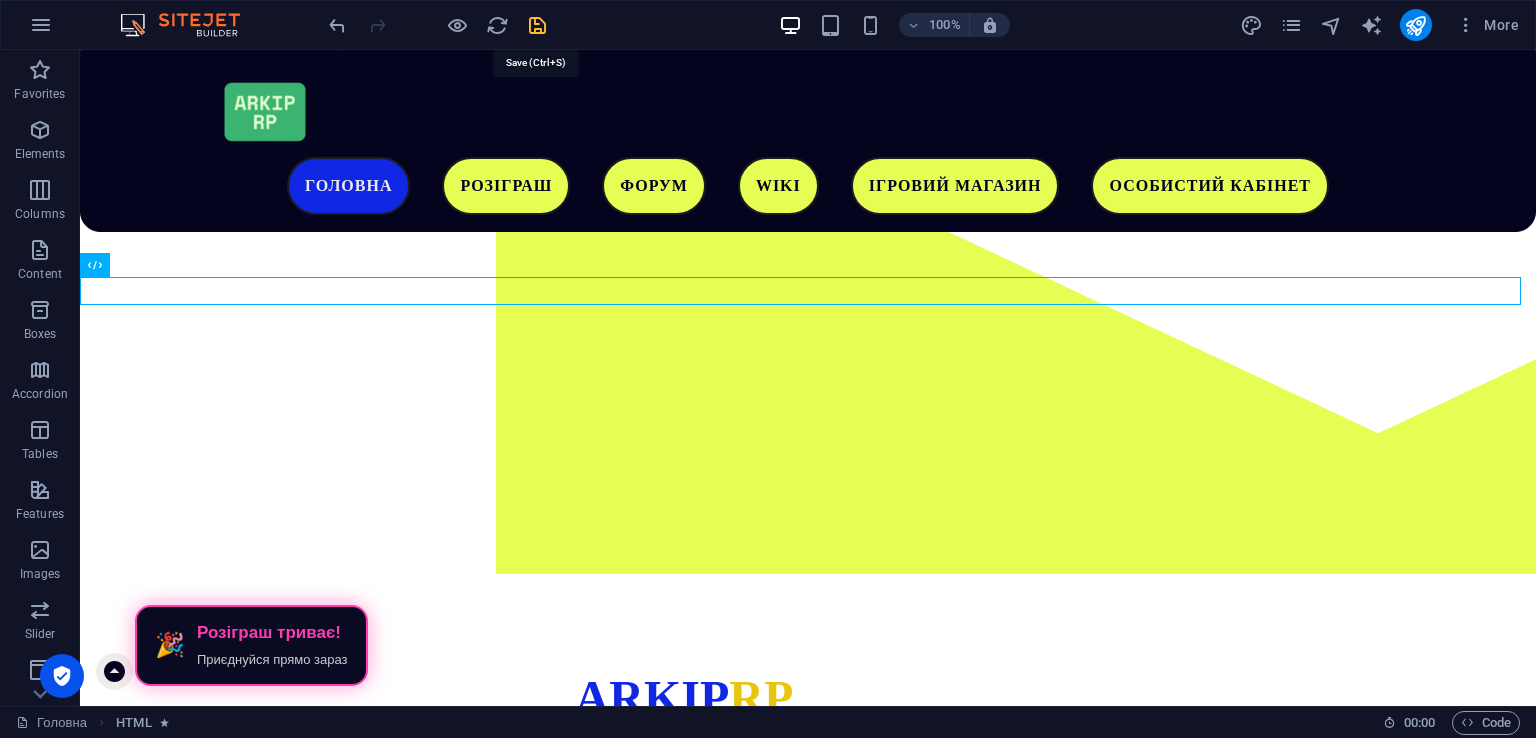 click at bounding box center [537, 25] 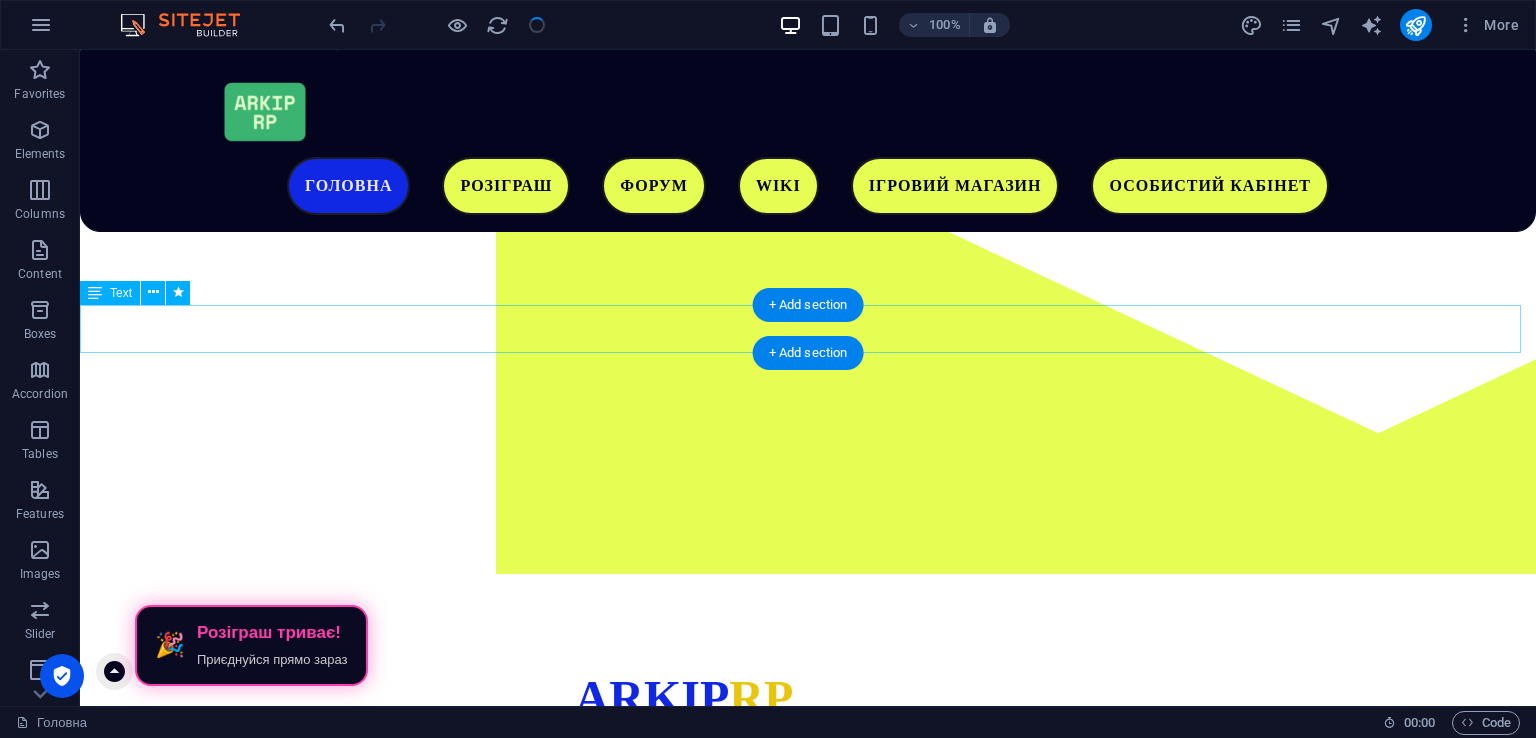 scroll, scrollTop: 0, scrollLeft: 0, axis: both 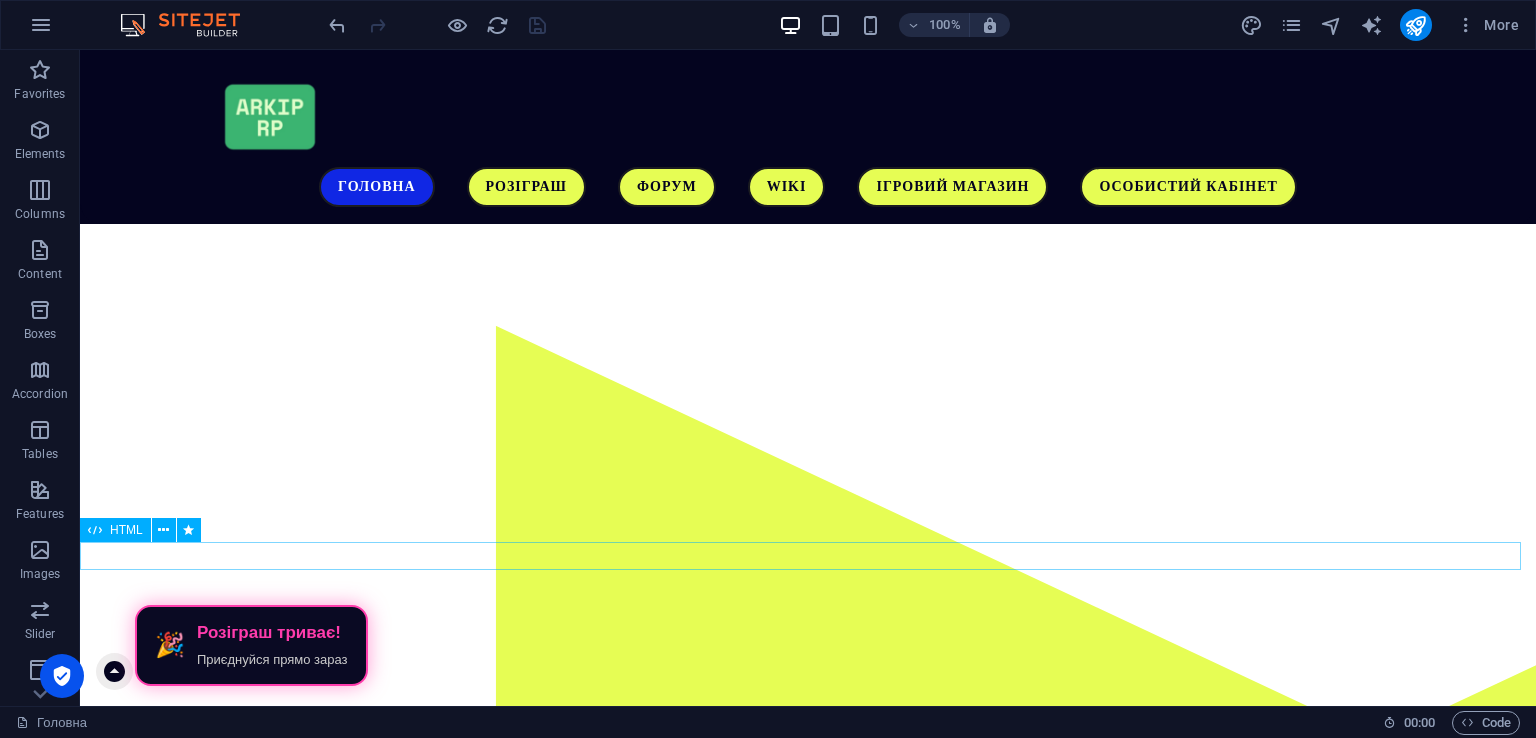 click on "🎉
Розіграш триває!
Приєднуйся прямо зараз" at bounding box center [808, 1261] 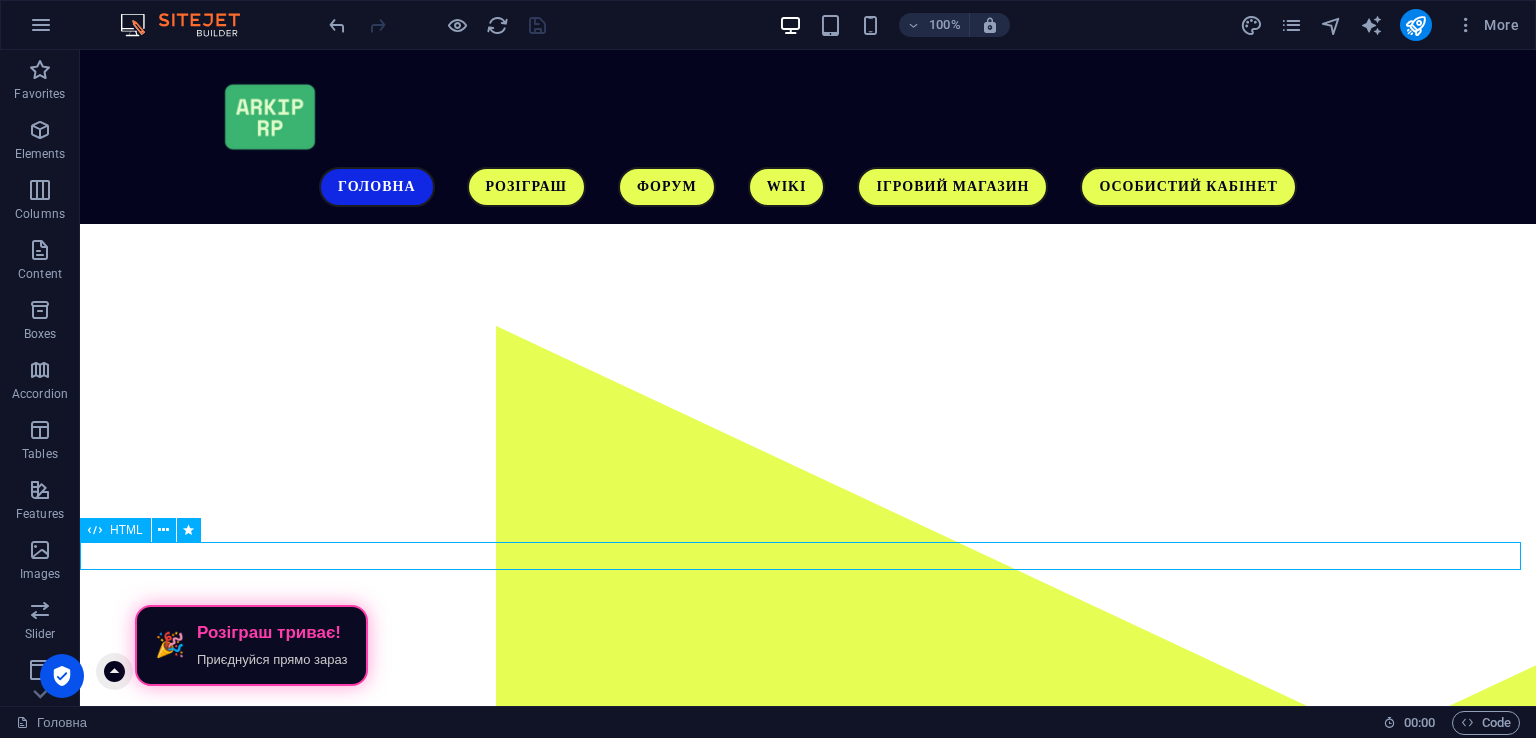 click on "🎉
Розіграш триває!
Приєднуйся прямо зараз" at bounding box center (808, 1261) 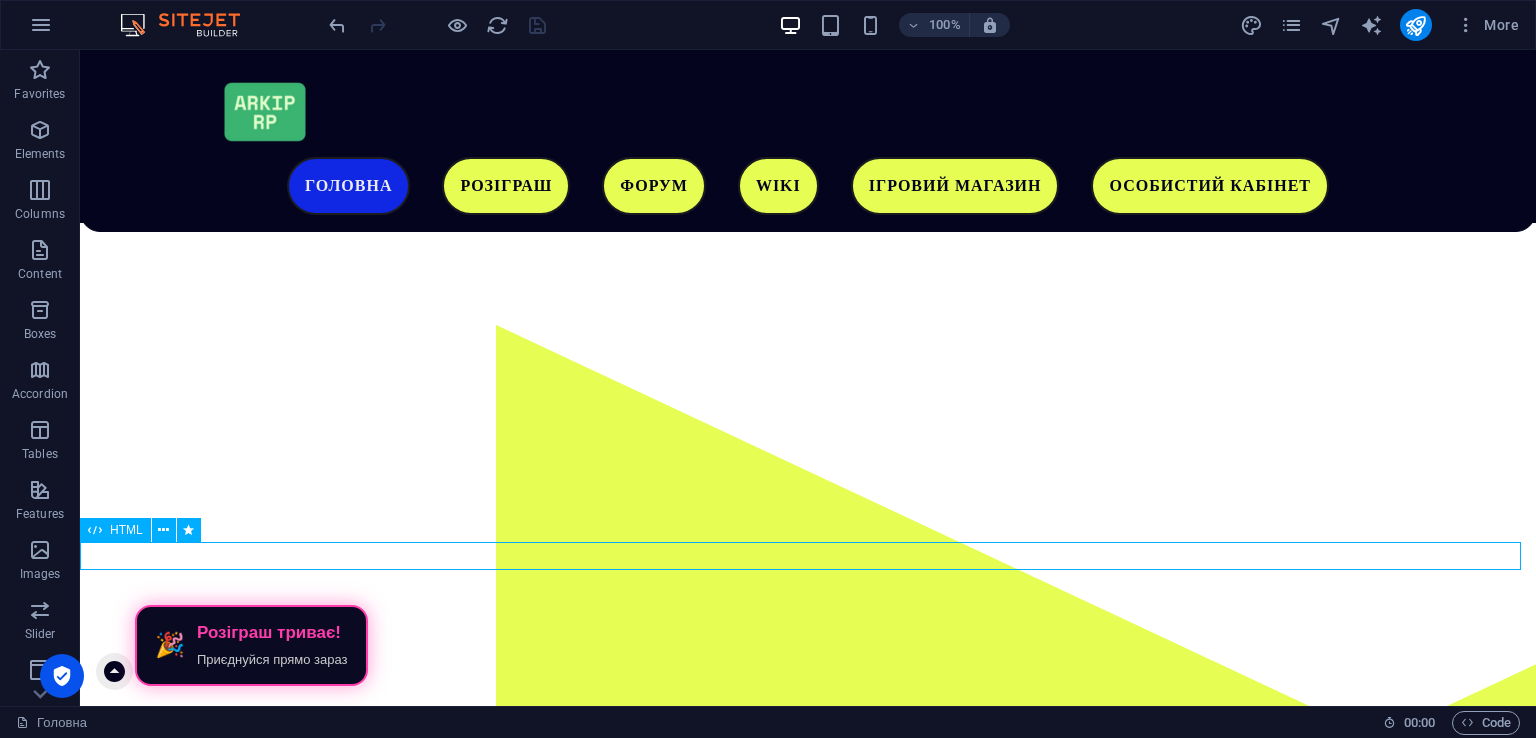 scroll, scrollTop: 356, scrollLeft: 0, axis: vertical 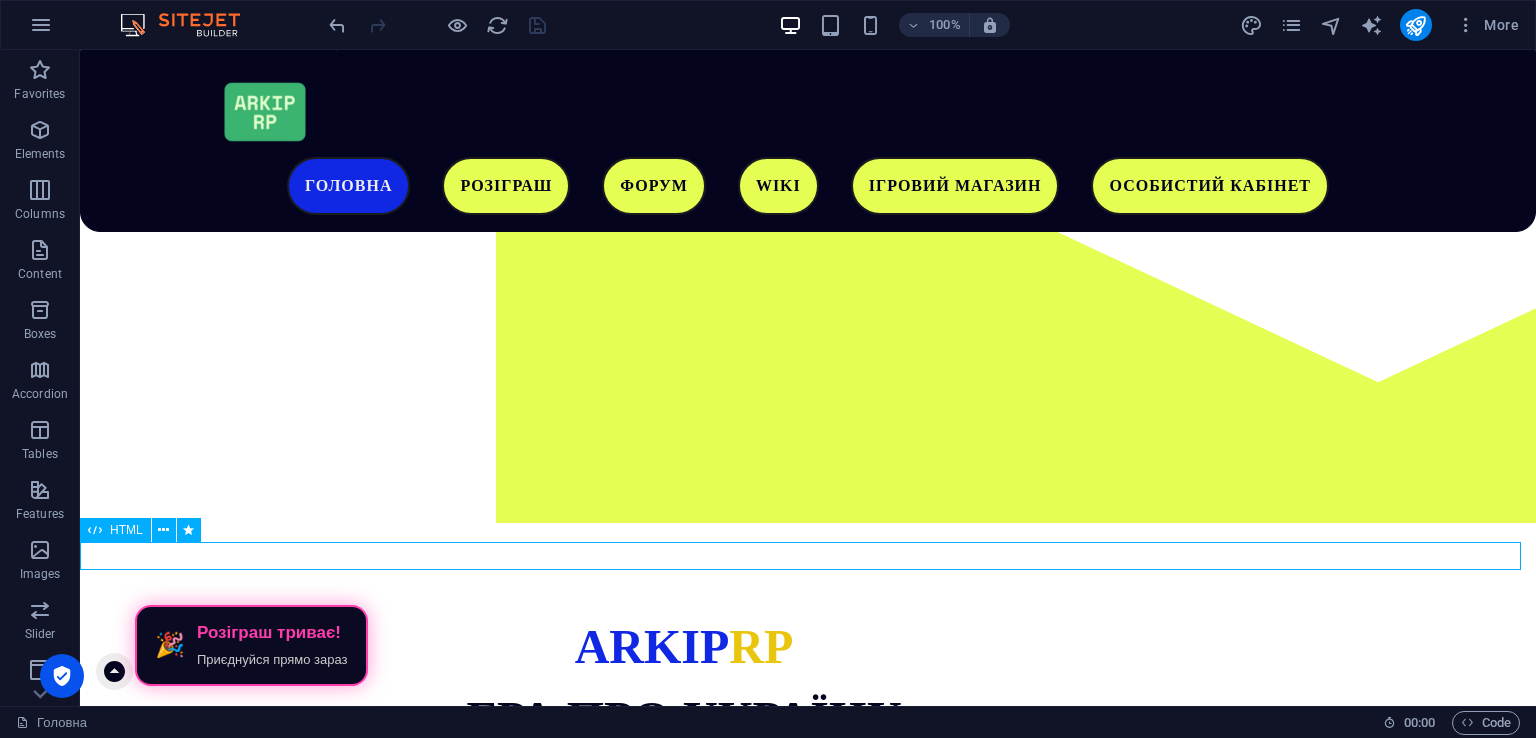 select on "fade" 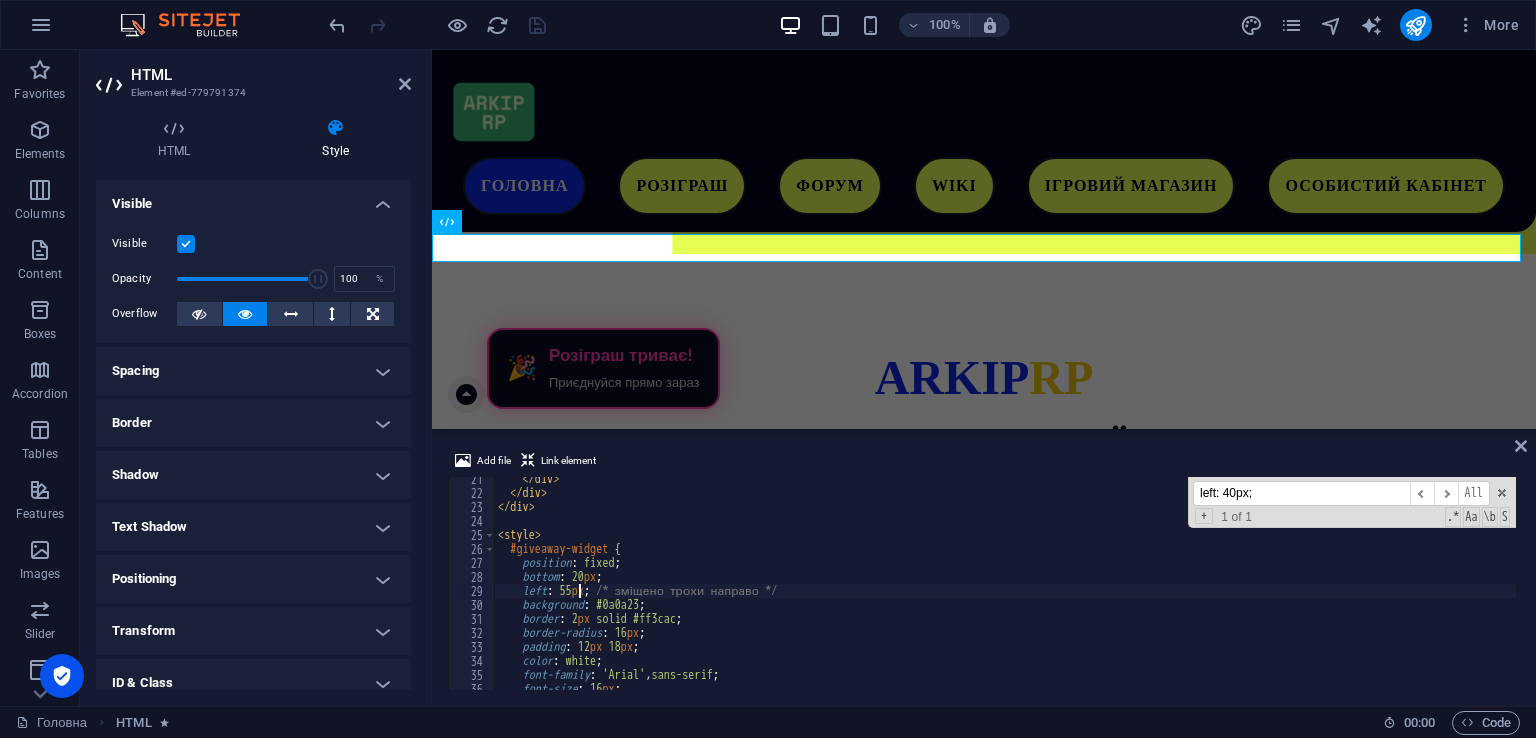 scroll, scrollTop: 285, scrollLeft: 0, axis: vertical 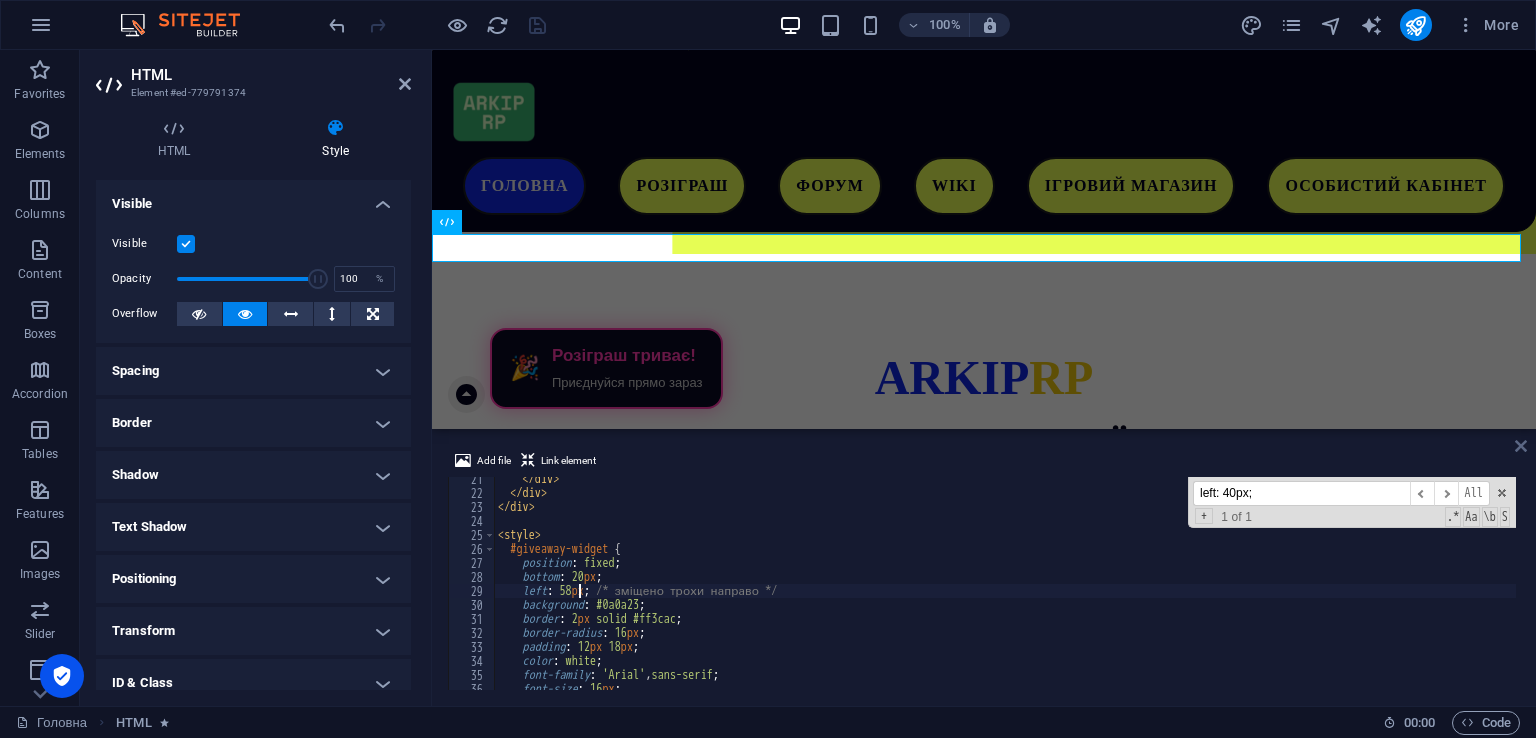type on "left: 58px; /* зміщено трохи направо */" 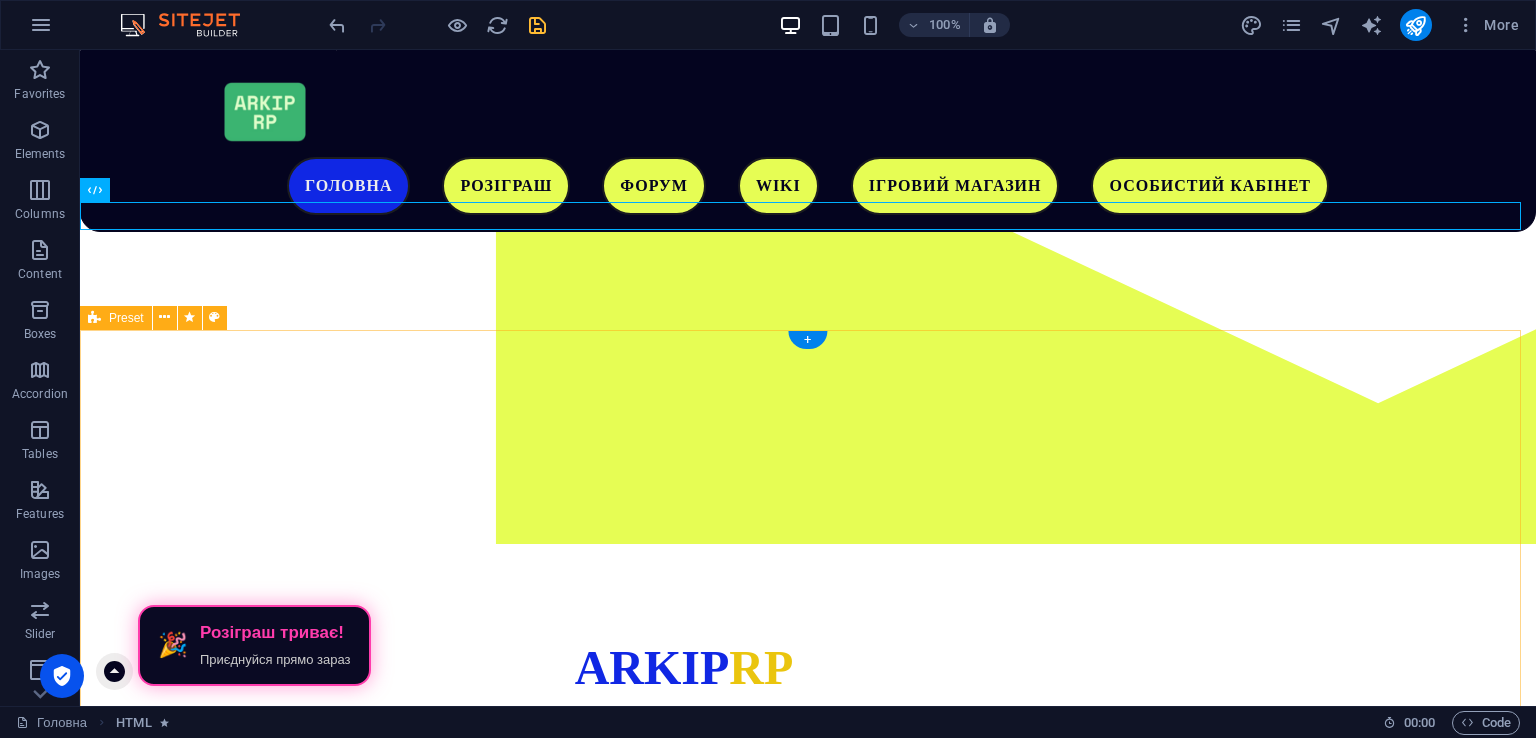scroll, scrollTop: 256, scrollLeft: 0, axis: vertical 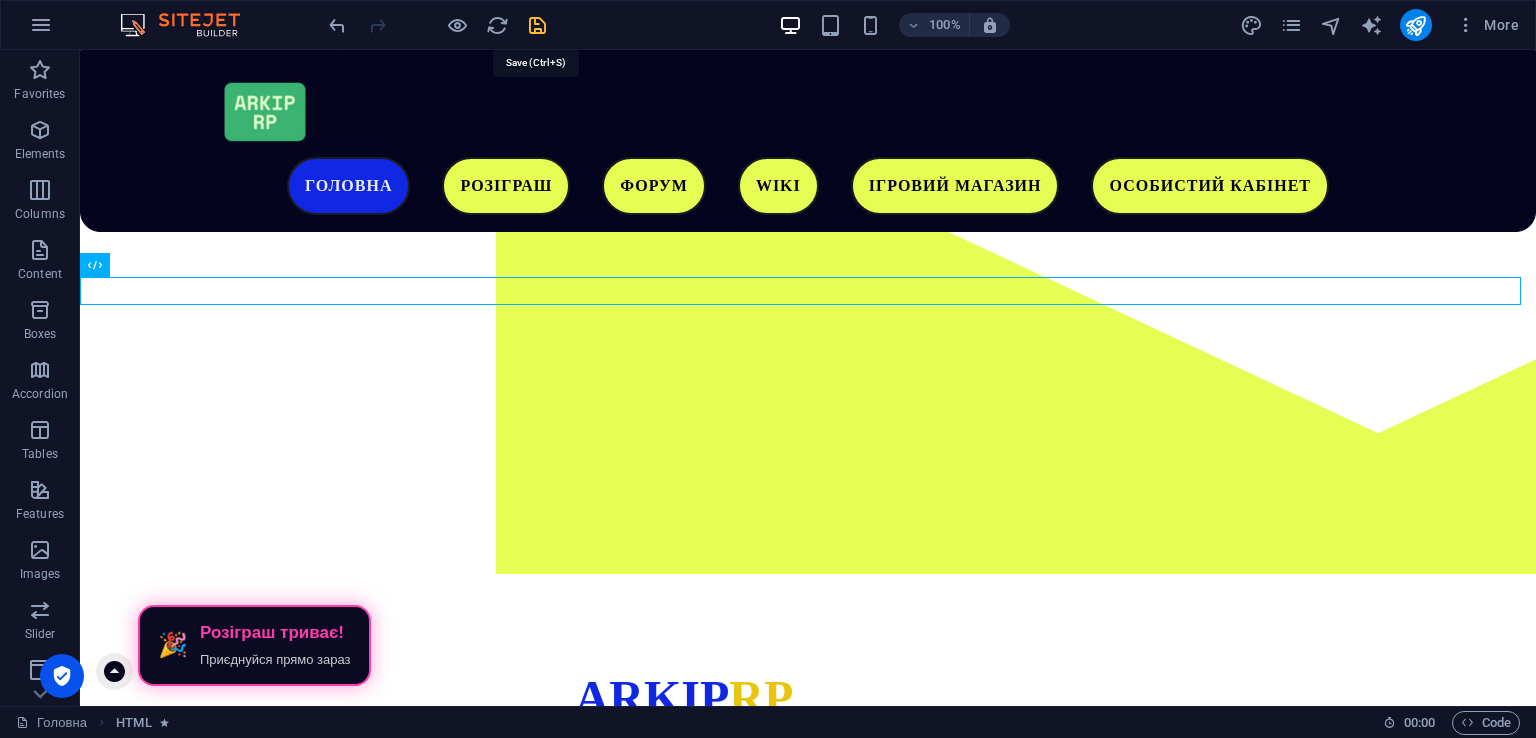 click at bounding box center [537, 25] 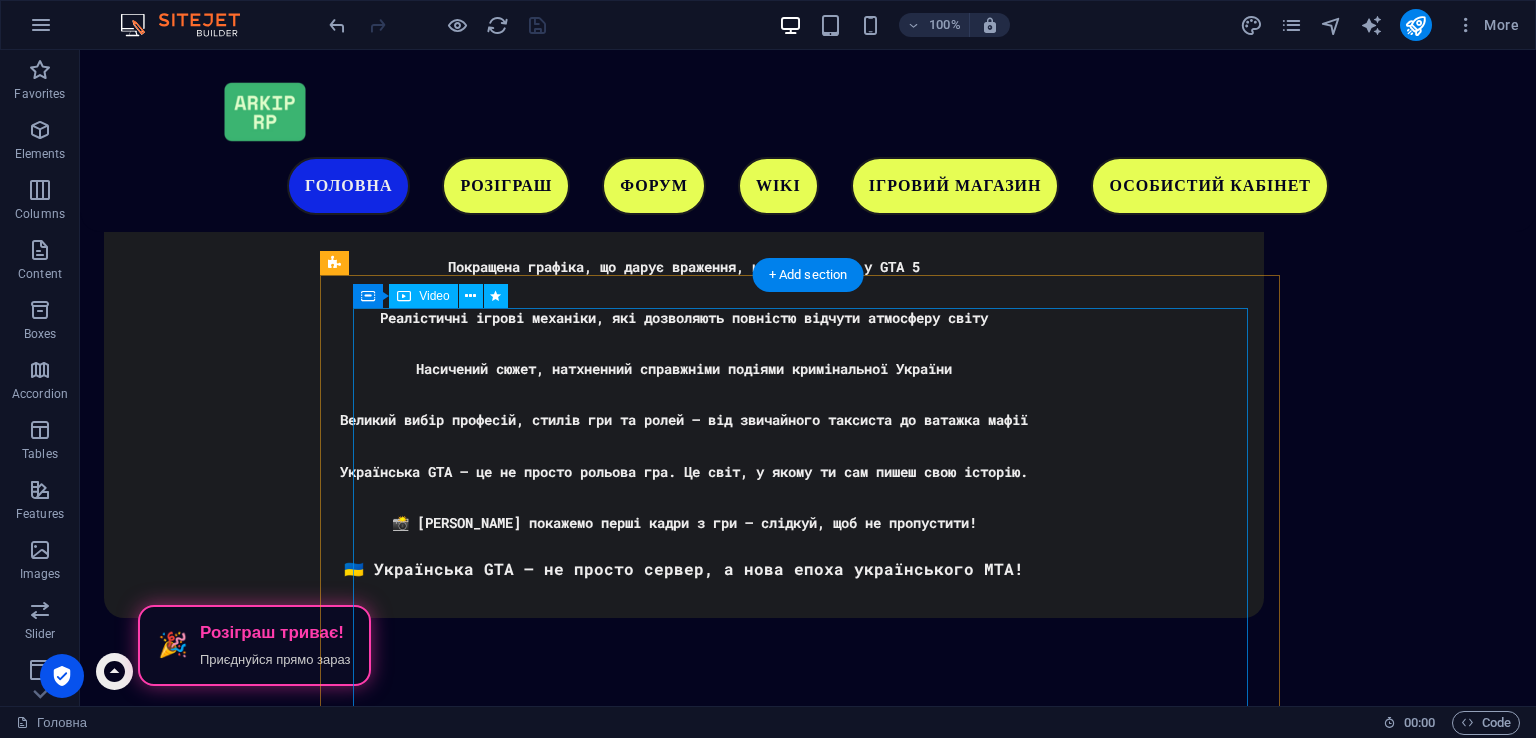 scroll, scrollTop: 4156, scrollLeft: 0, axis: vertical 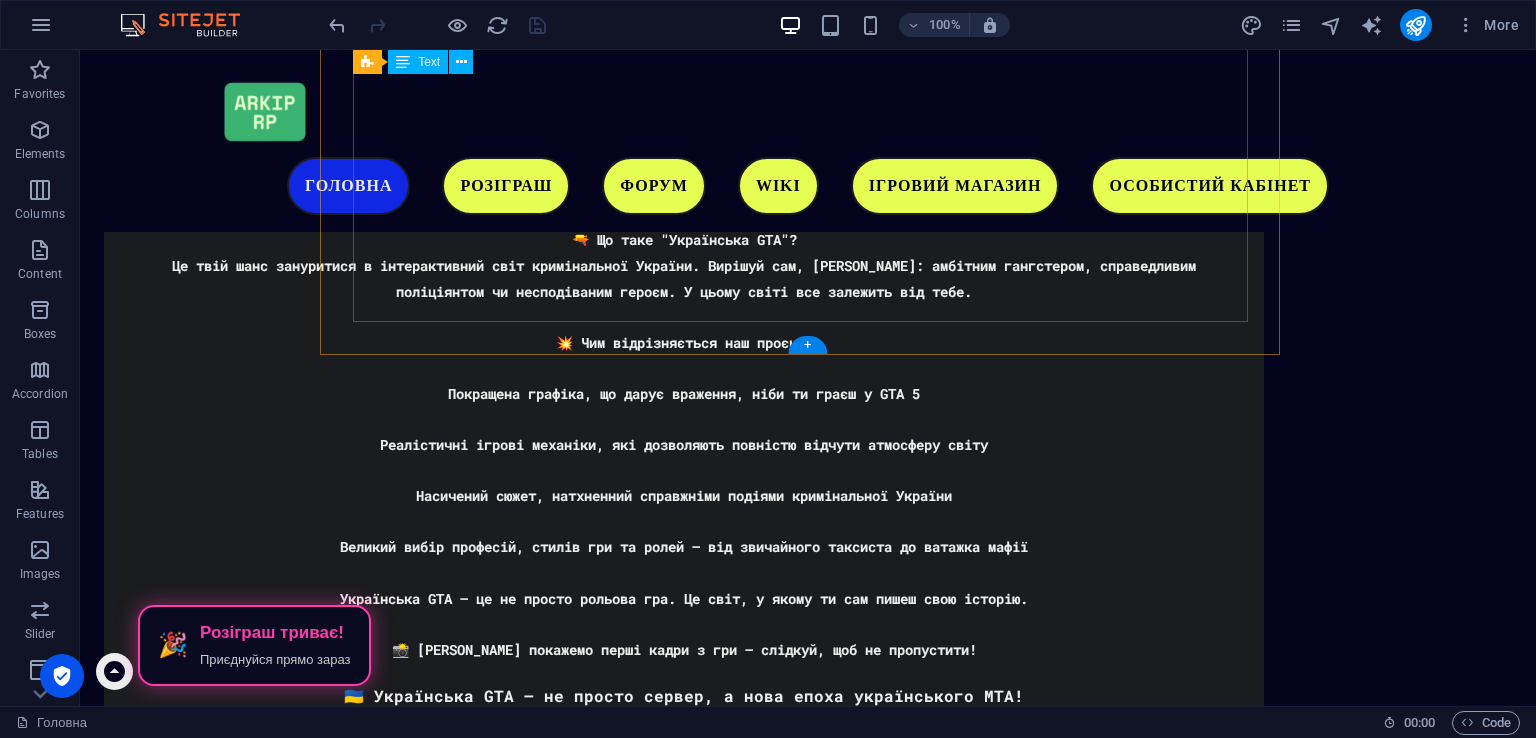 click on "Мінамальні вимоги Операційна система: Windows 7 SP1 x64 та вище Процесор: Intel Core 2 Duo 2.2 GHz, AMD Phenom 2.2 GHz Відеокарта: GTX 550 TI, ATI Radeon HD 4800 Оперативна пам'ять: 6ГБ DDR2 Роздільна здатність екрану: 1280х720 Звукова карта: Сумісна з DirectX 9 Інтернет-з'єднання: 8 мбіт/сек Вільне місце на накопичувачі: 20ГБ Рекомендовані вимоги Операційна система: Windows 10 x64 Процесор: Intel Core i5 3GHz, AMD Ryzen 3GHz Відеокарта: GTX 550 TI, ATI Radeon HD 4800 Оперативна пам'ять: 16ГБ DDR2 Роздільна здатність екрану: 1920х1080 Звукова карта: Сумісна з DirectX 9 Інтернет-з'єднання: 8 мбіт/сек Вільне місце на накопичувачі:20ГБ" at bounding box center [808, 2242] 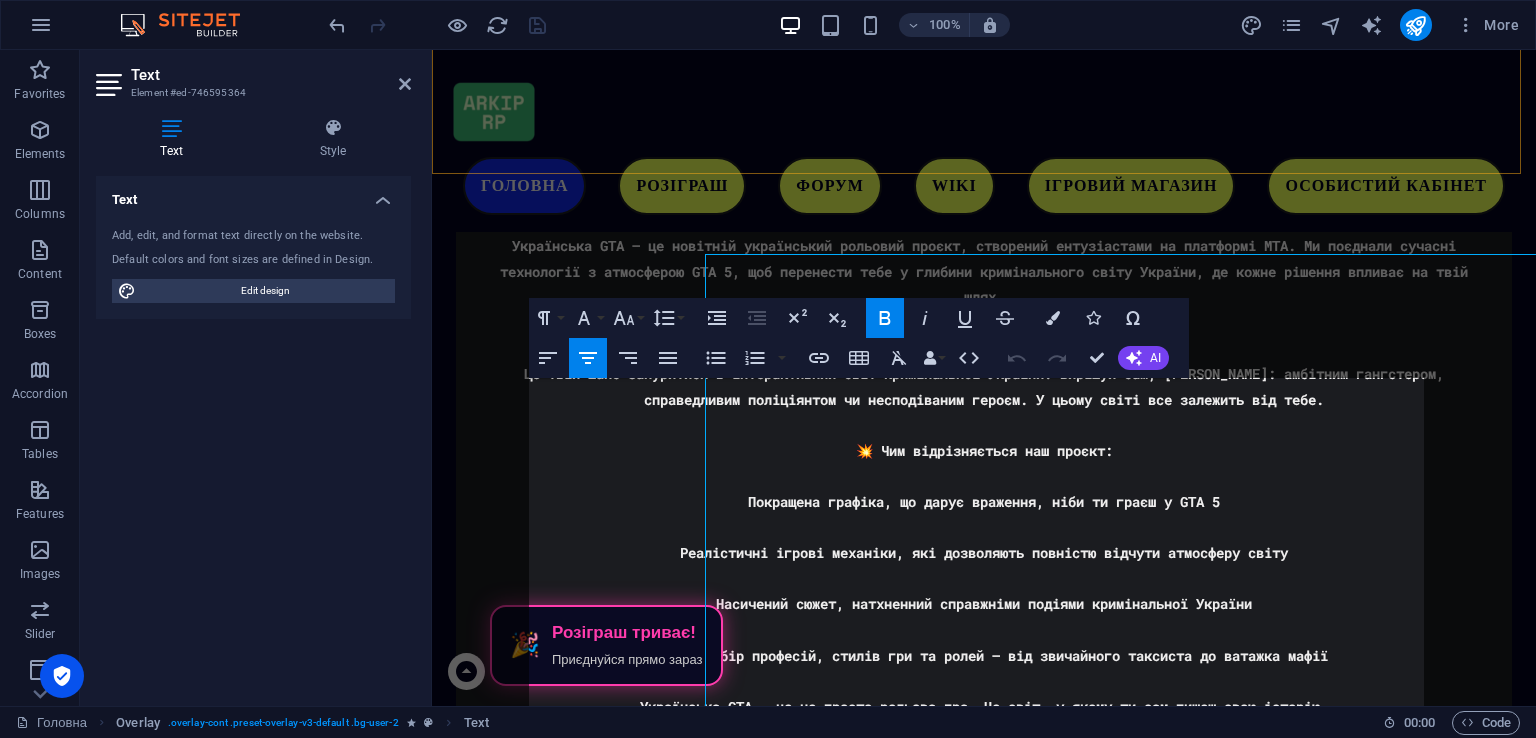 scroll, scrollTop: 3667, scrollLeft: 0, axis: vertical 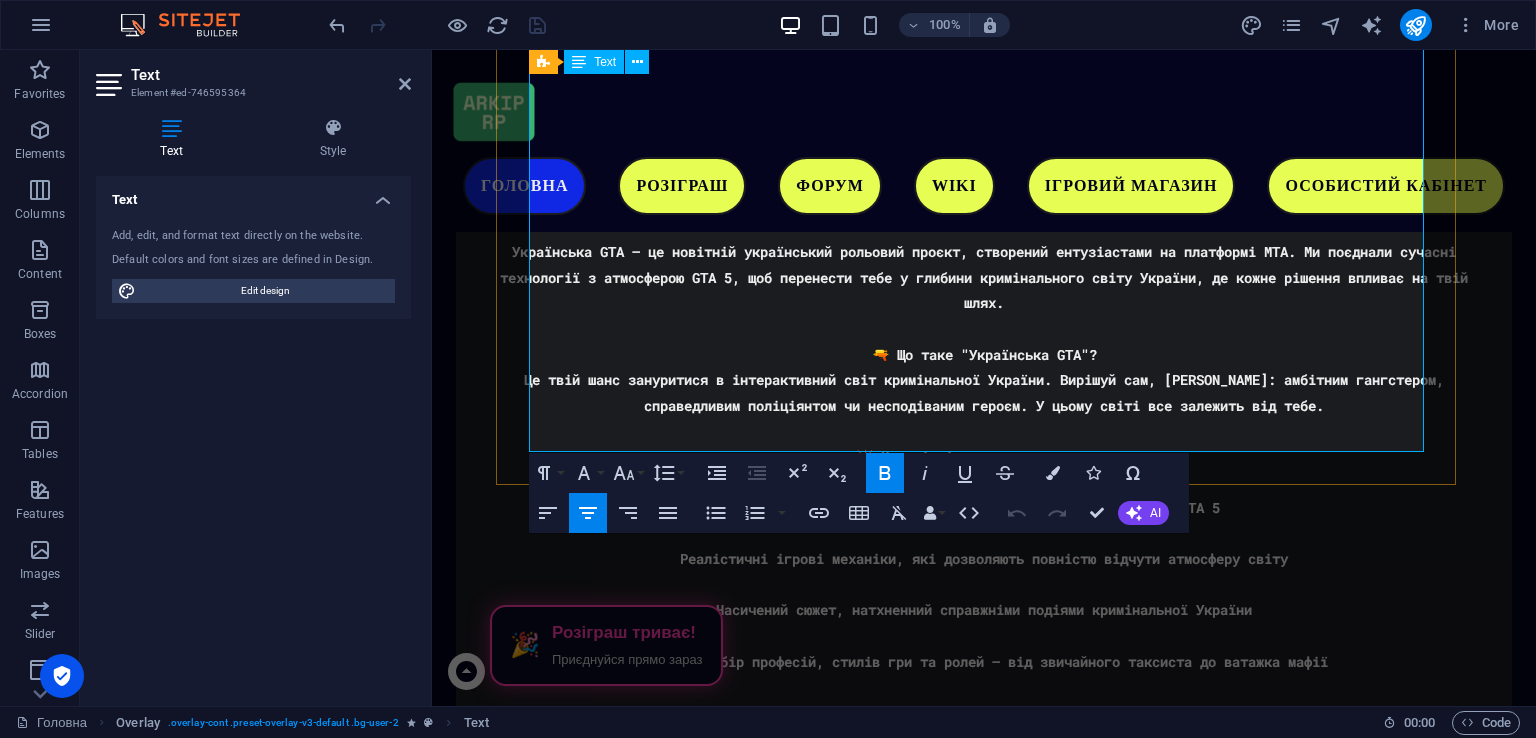 drag, startPoint x: 780, startPoint y: 397, endPoint x: 1176, endPoint y: 429, distance: 397.29083 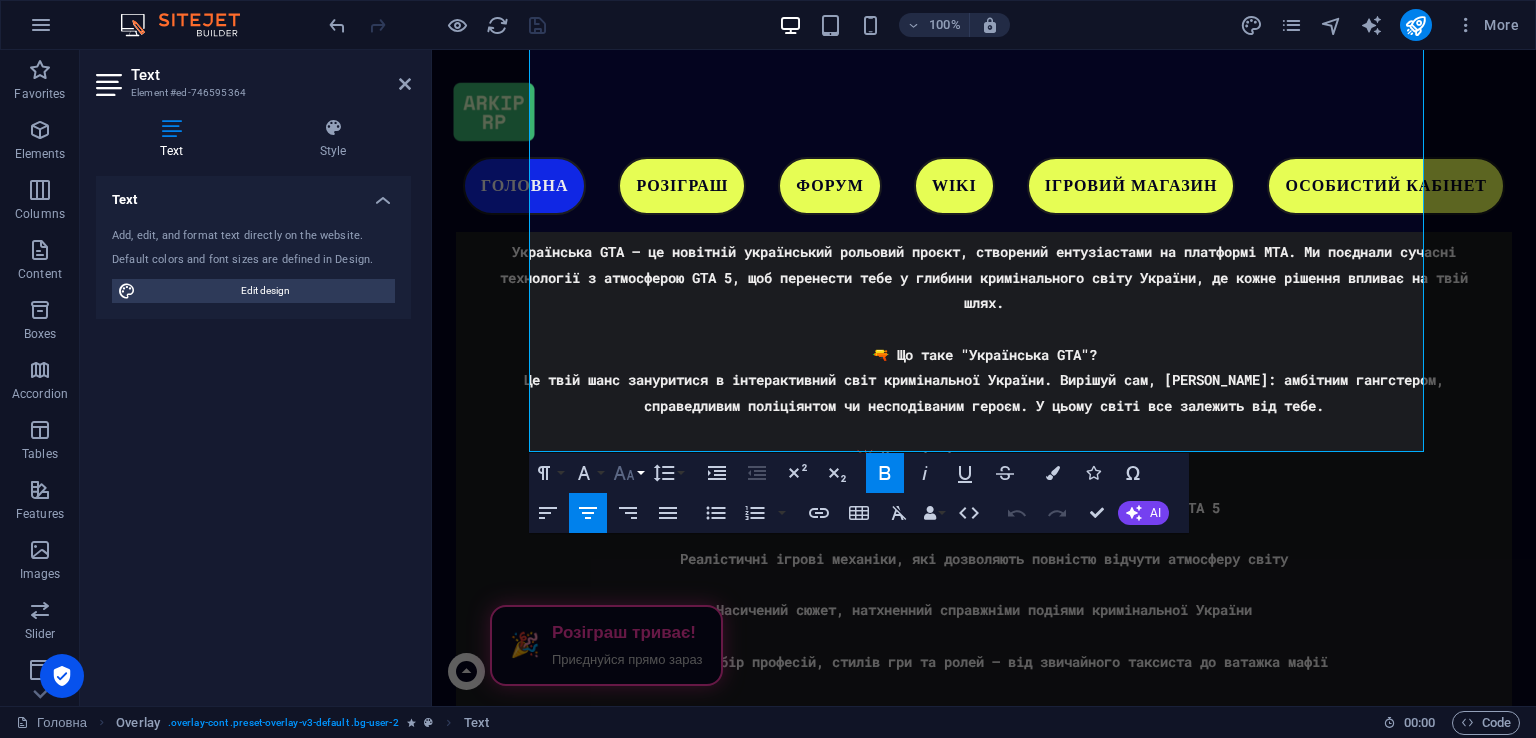 click on "Font Size" at bounding box center (628, 473) 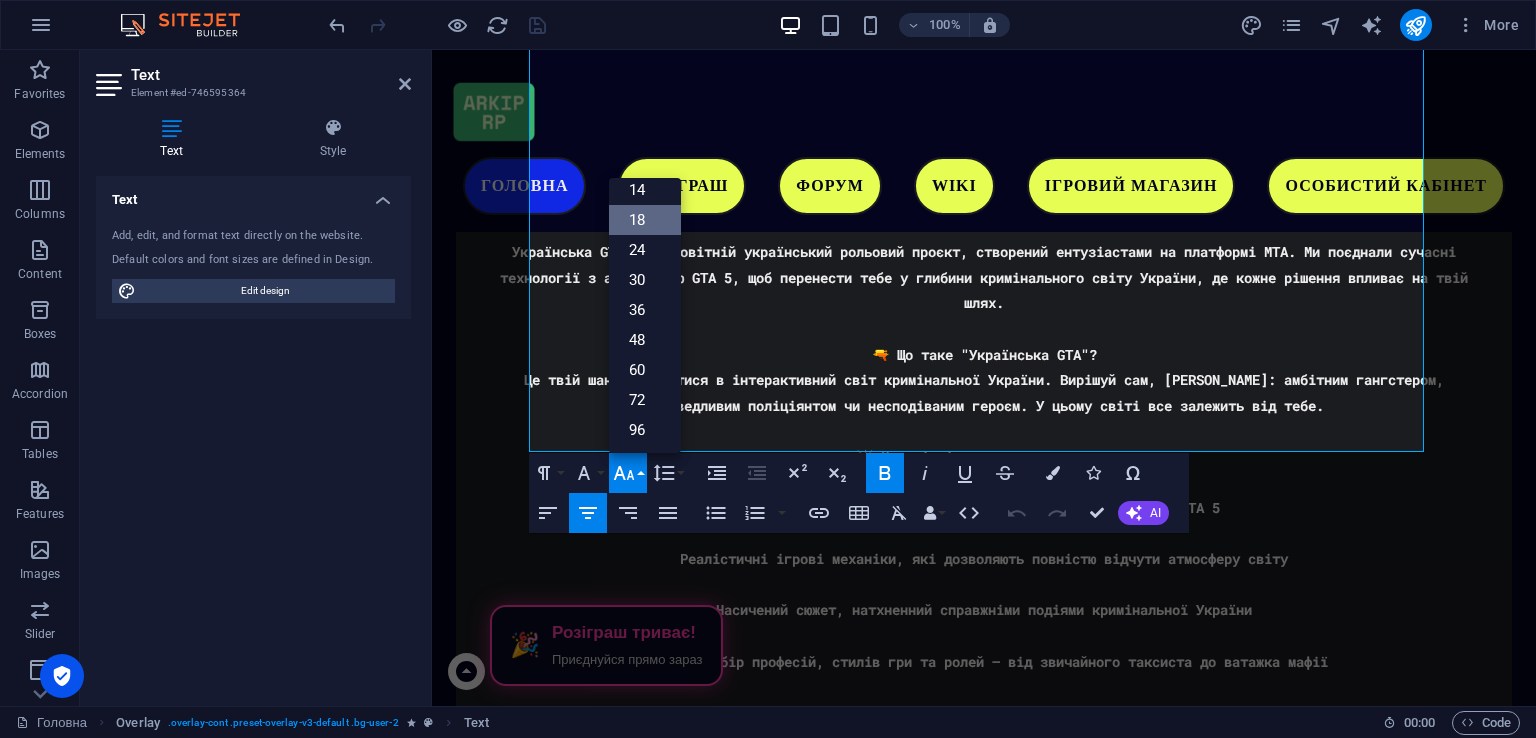 scroll, scrollTop: 160, scrollLeft: 0, axis: vertical 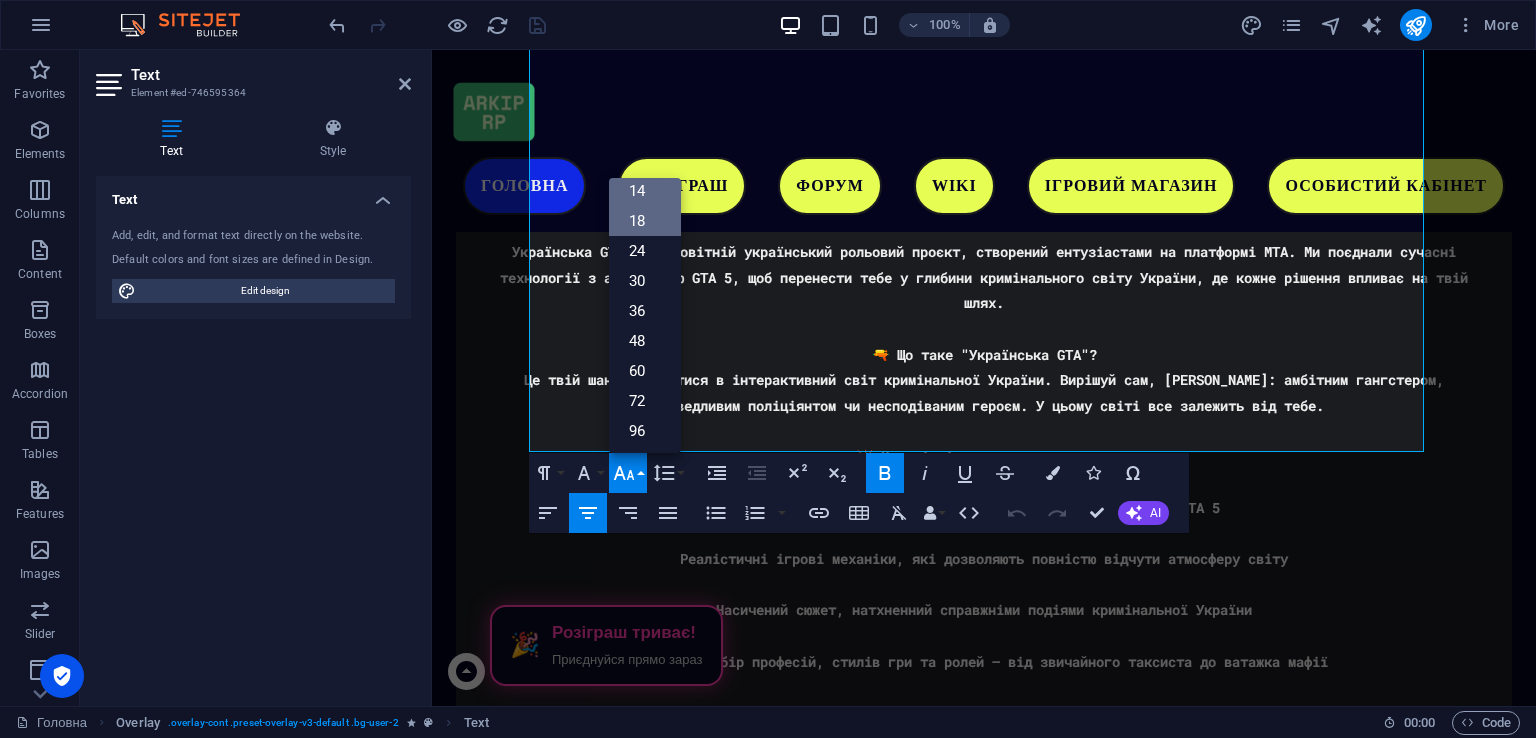 click on "14" at bounding box center [645, 191] 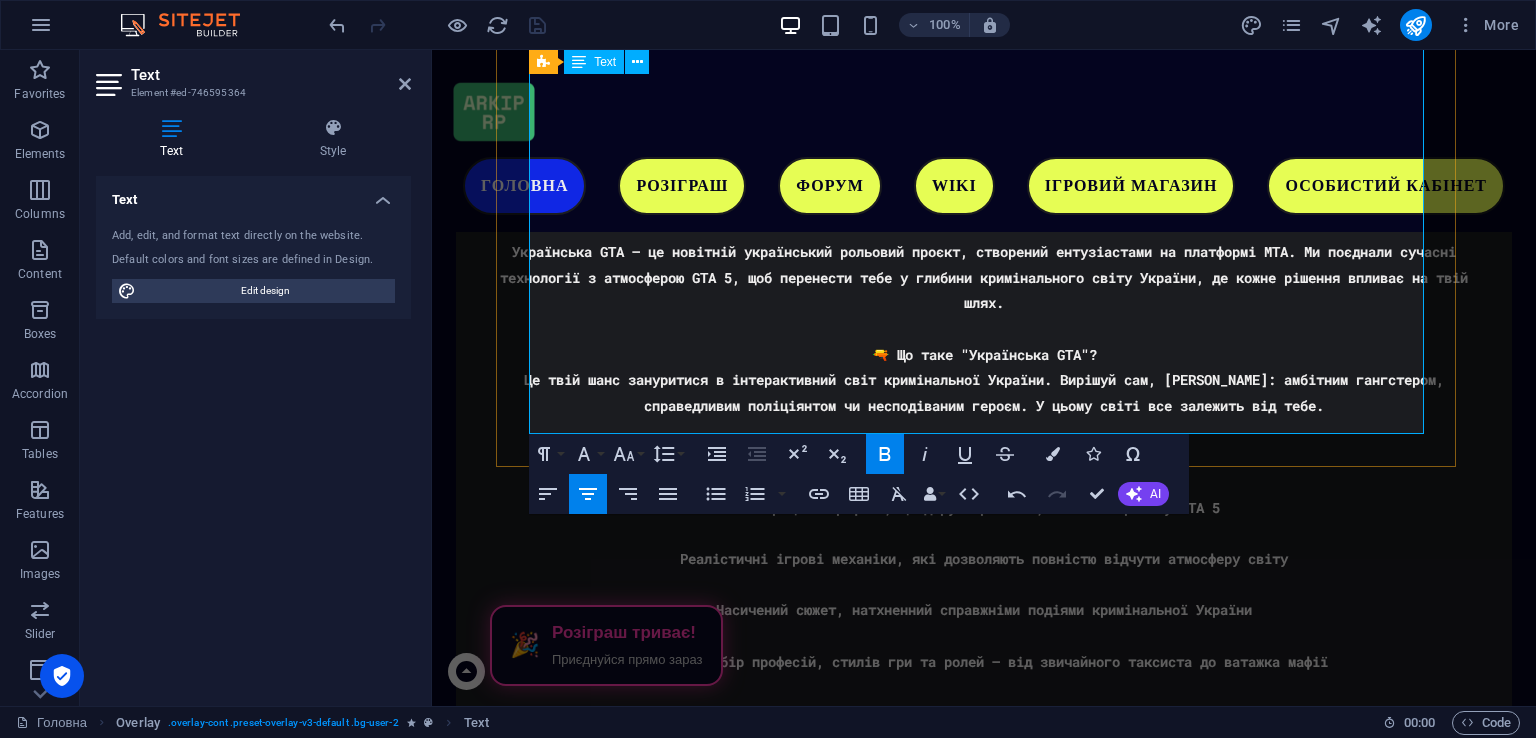 scroll, scrollTop: 3850, scrollLeft: 0, axis: vertical 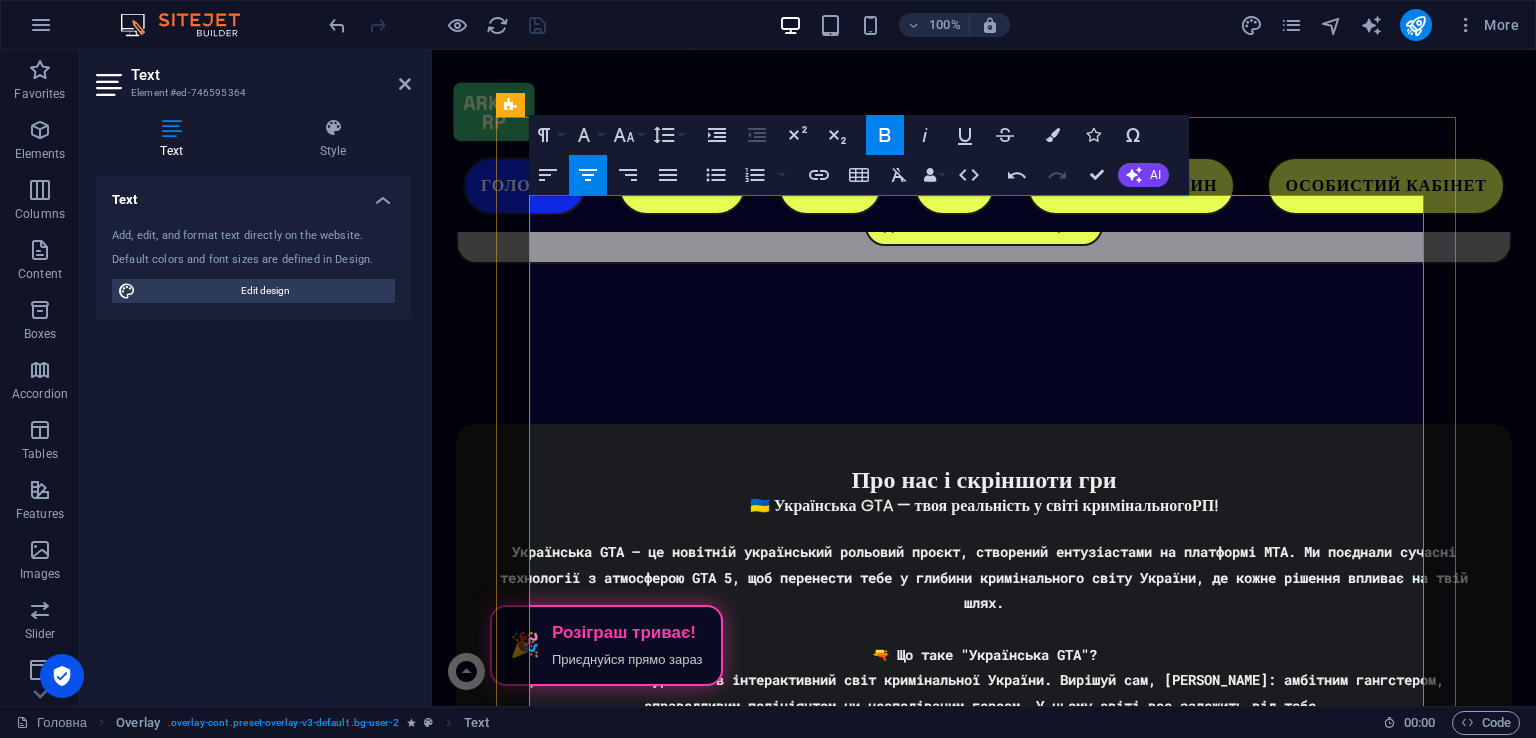click at bounding box center [984, 2700] 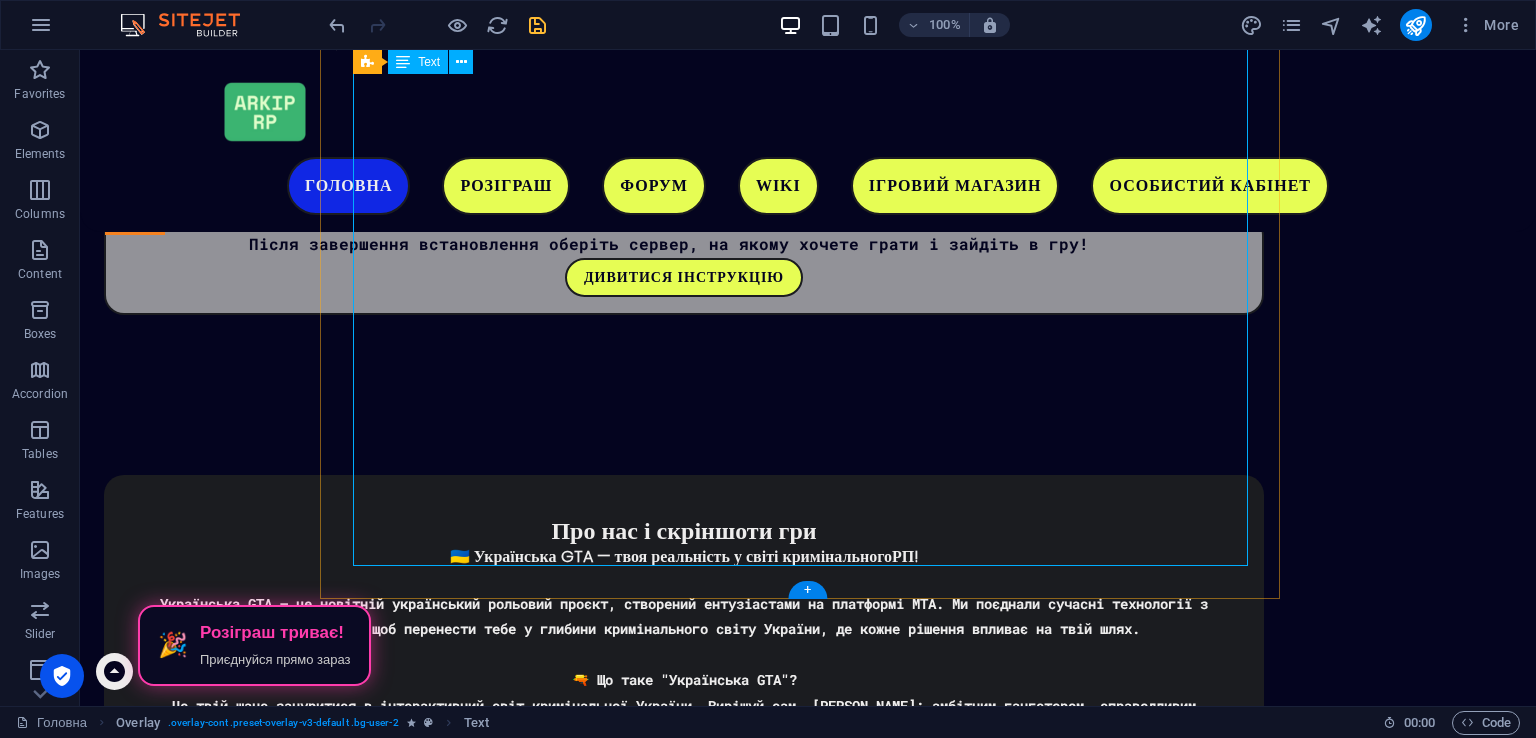 scroll, scrollTop: 3593, scrollLeft: 0, axis: vertical 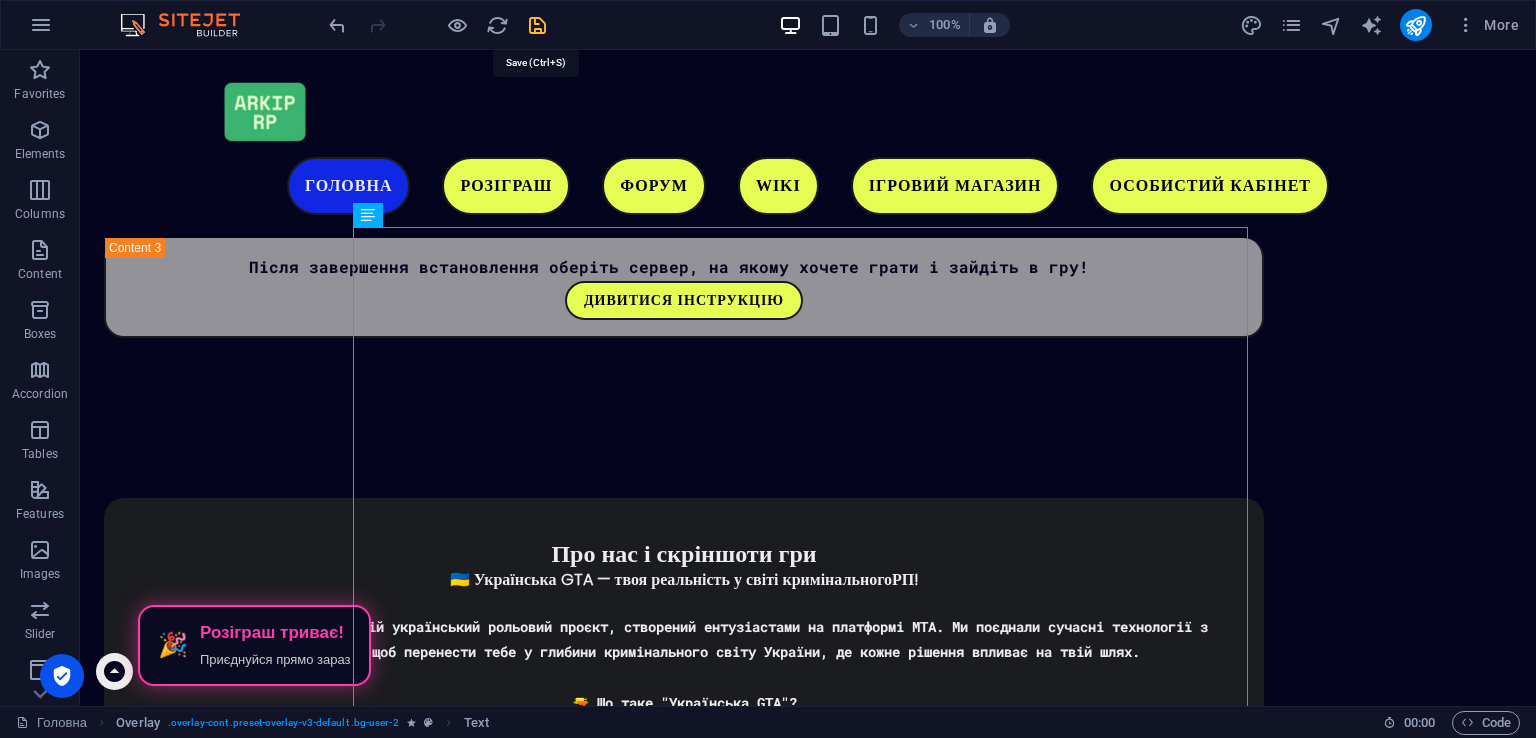 click at bounding box center [537, 25] 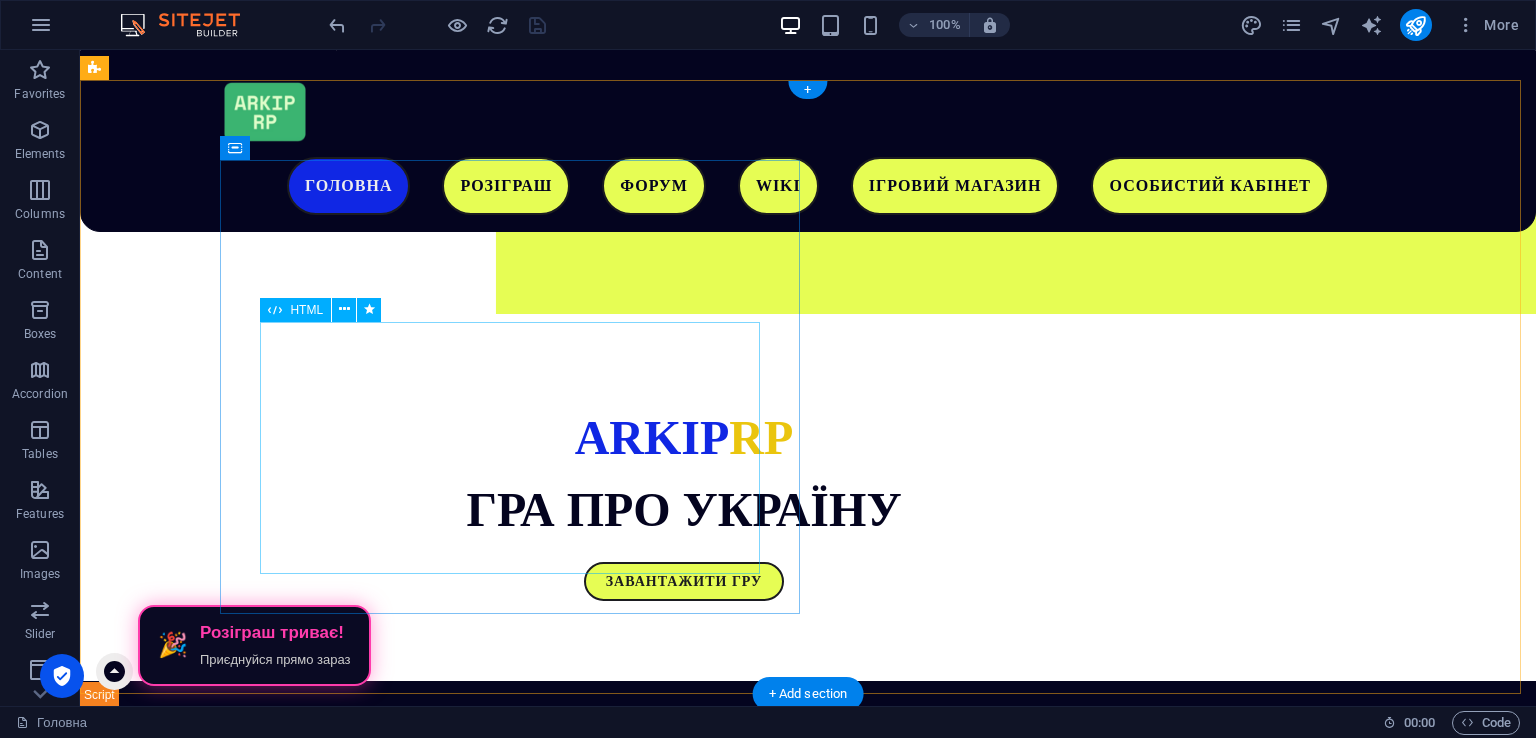 scroll, scrollTop: 93, scrollLeft: 0, axis: vertical 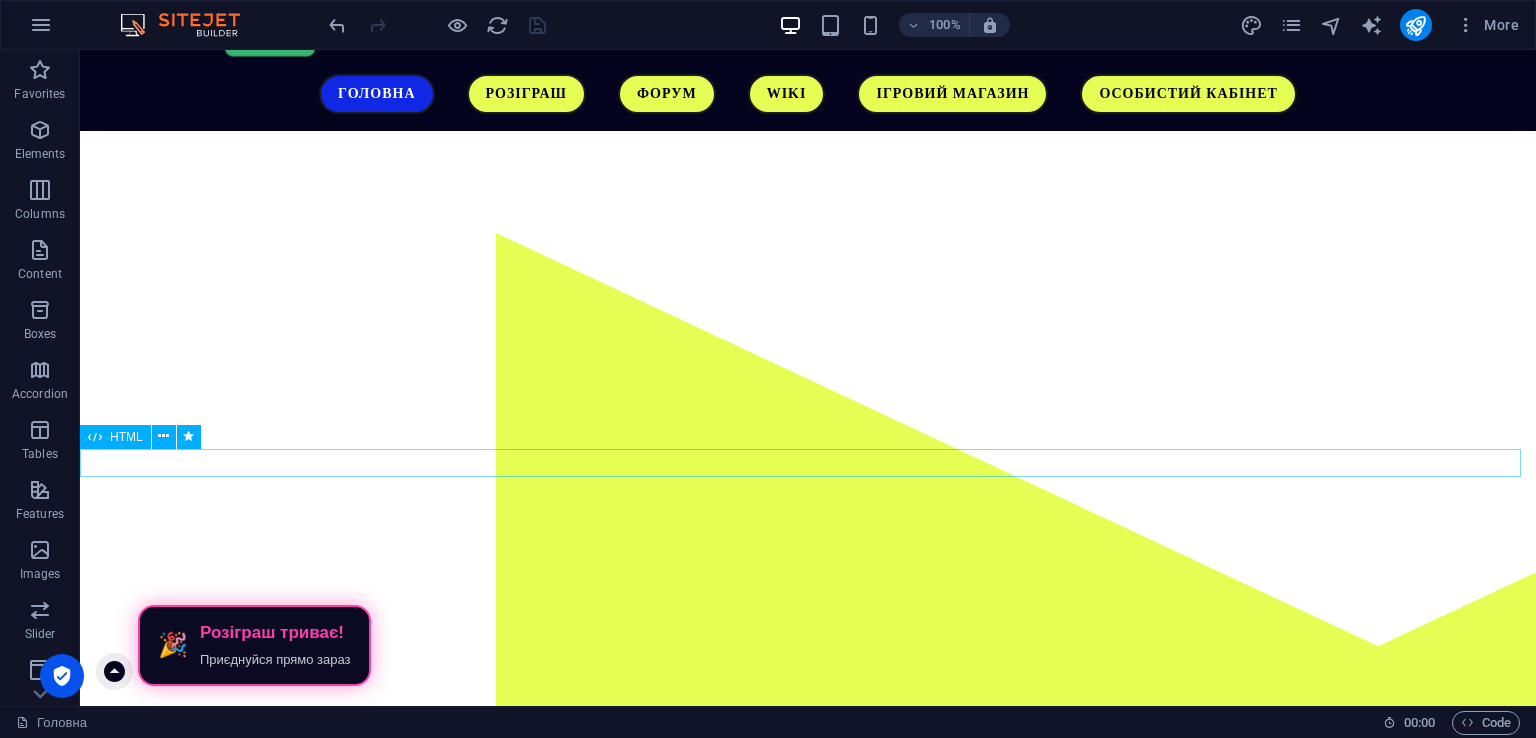 click on "🎉
Розіграш триває!
Приєднуйся прямо зараз" at bounding box center (808, 1168) 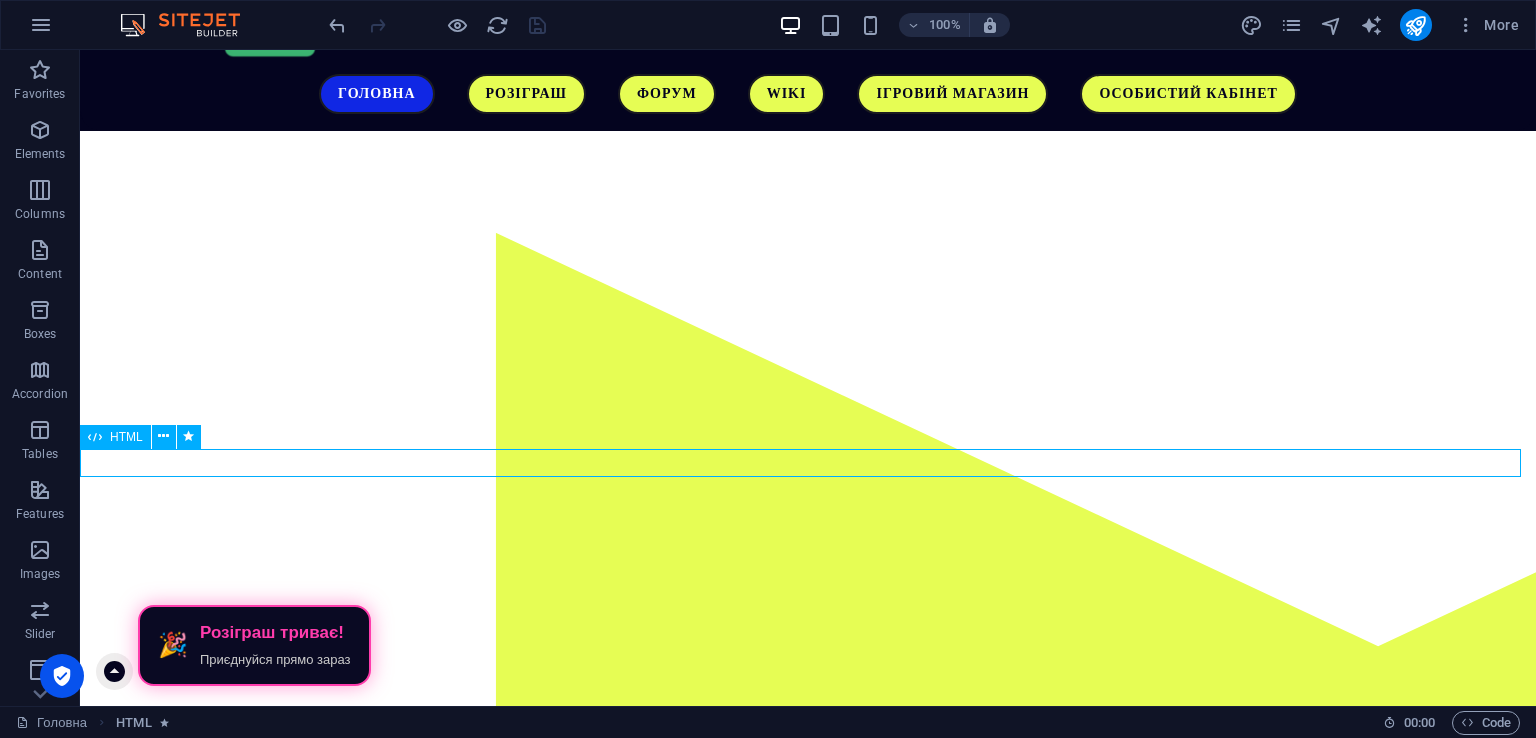 click on "🎉
Розіграш триває!
Приєднуйся прямо зараз" at bounding box center (808, 1168) 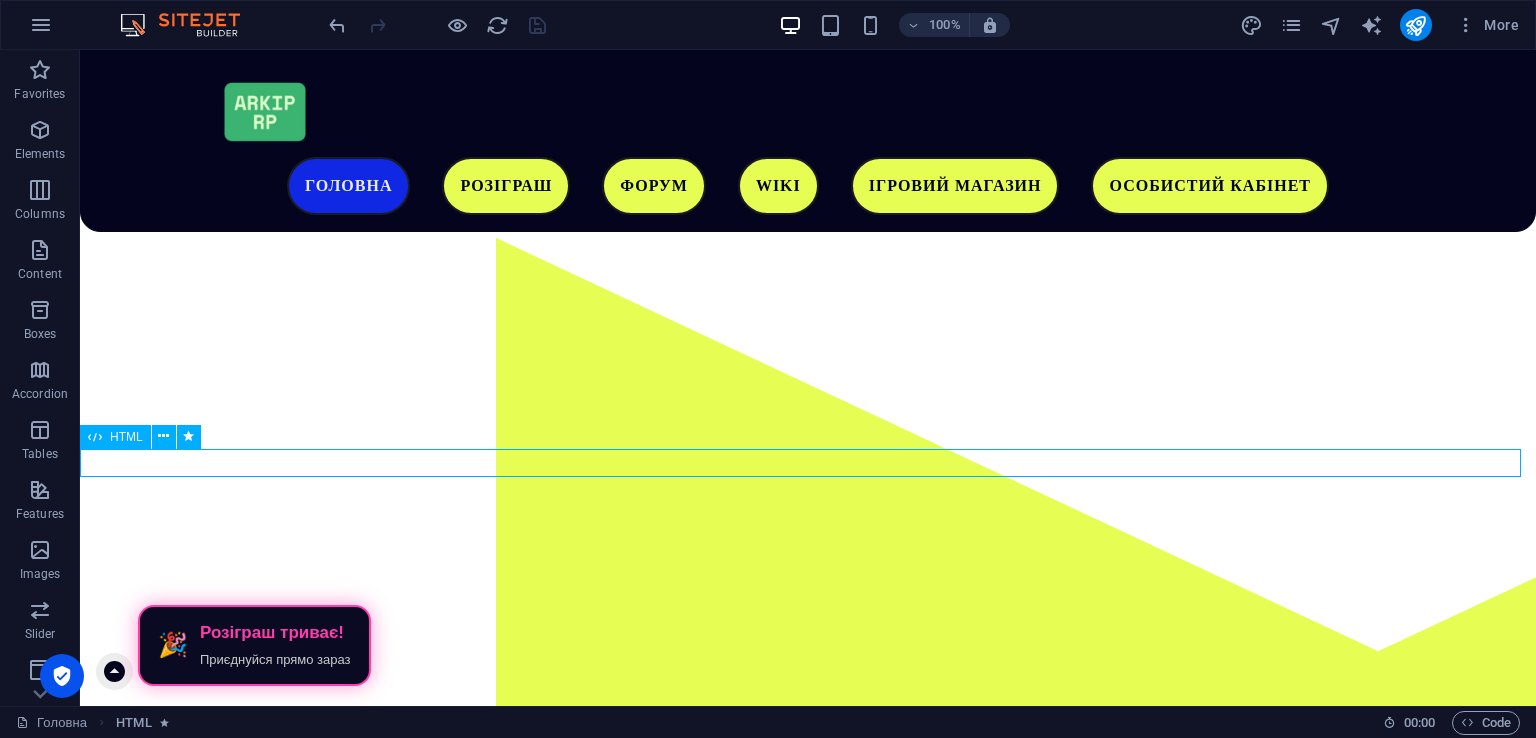 scroll, scrollTop: 356, scrollLeft: 0, axis: vertical 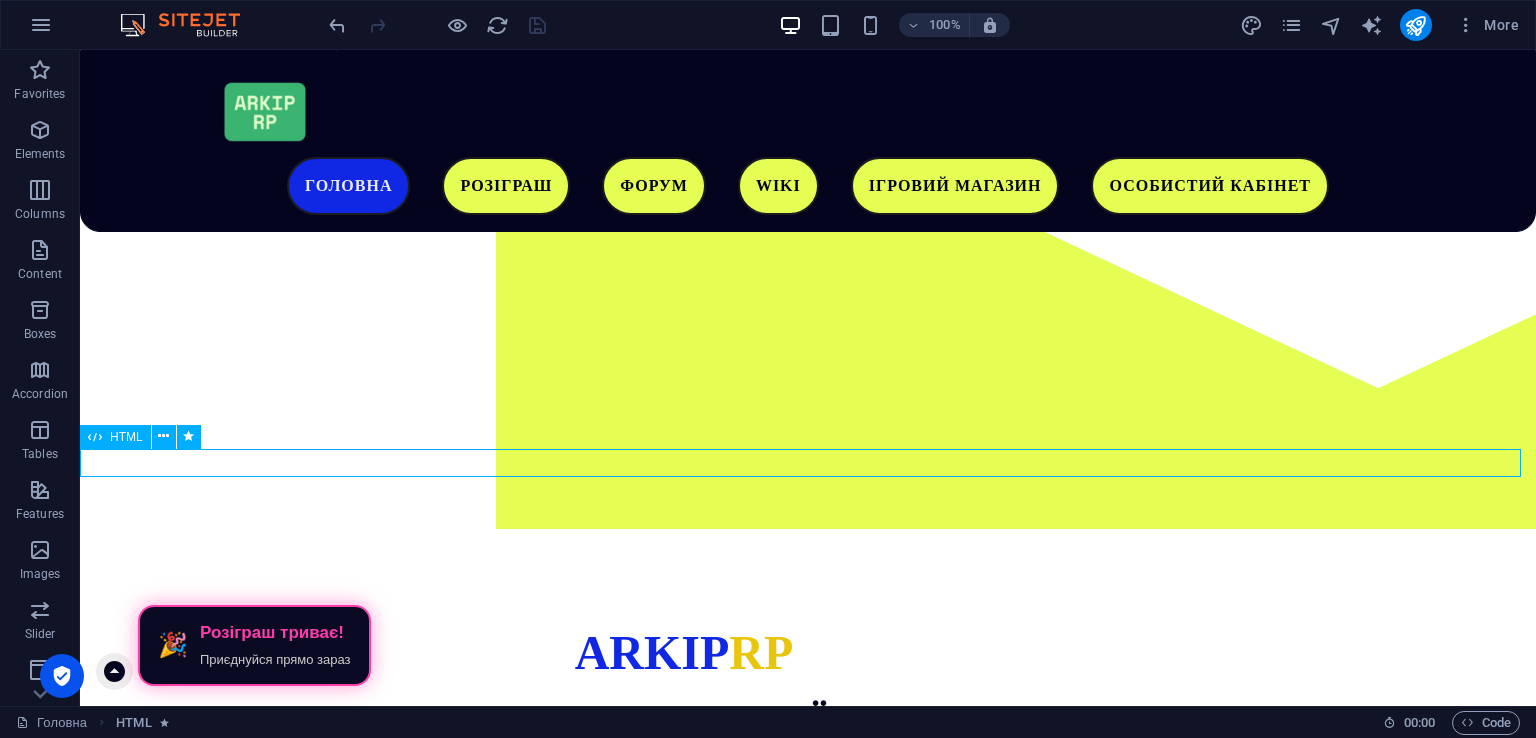 select on "fade" 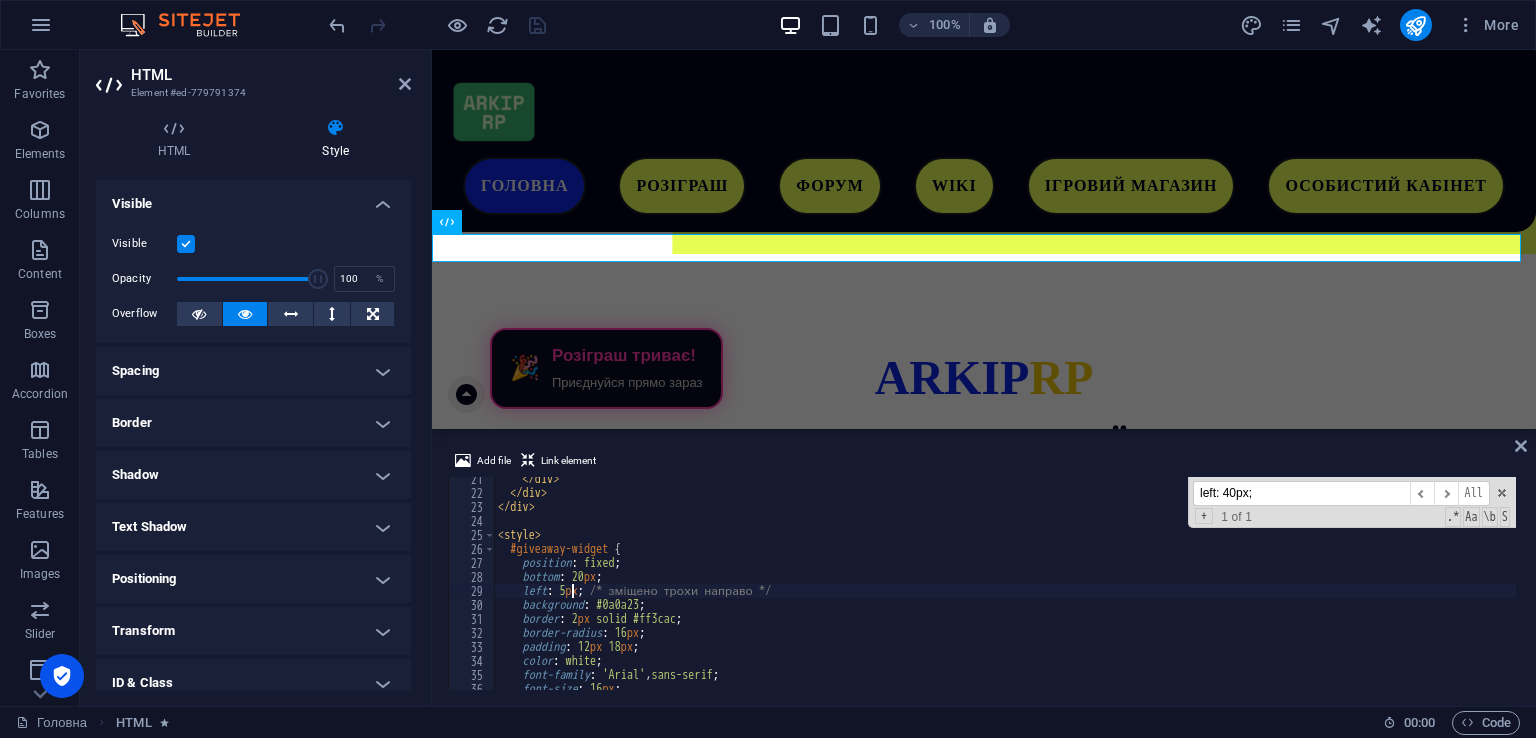 scroll, scrollTop: 285, scrollLeft: 0, axis: vertical 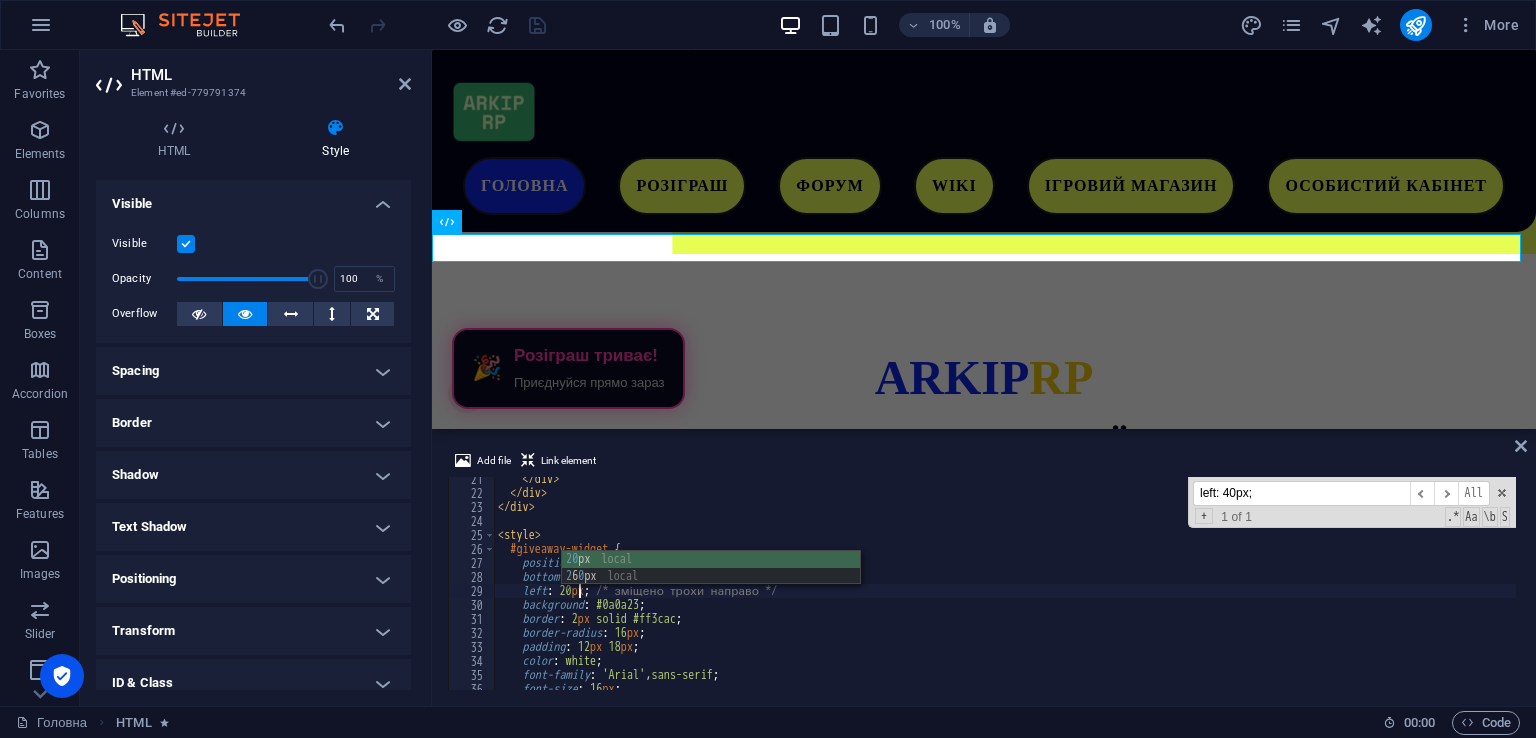 click on "</ div >    </ div > </ div > < style >    #giveaway-widget   {      position :   fixed ;      bottom :   20 px ;      left :   20 px ;   /* зміщено трохи направо */      background :   #0a0a23 ;      border :   2 px   solid   #ff3cac ;      border-radius :   16 px ;      padding :   12 px   18 px ;      color :   white ;      font-family :   ' Arial ' ,  sans-serif ;      font-size :   16 px ;      box-shadow :   0   0   20 px   rgba ( 255 ,  60 ,  172 ,  0.5 ) ;" at bounding box center (1005, 592) 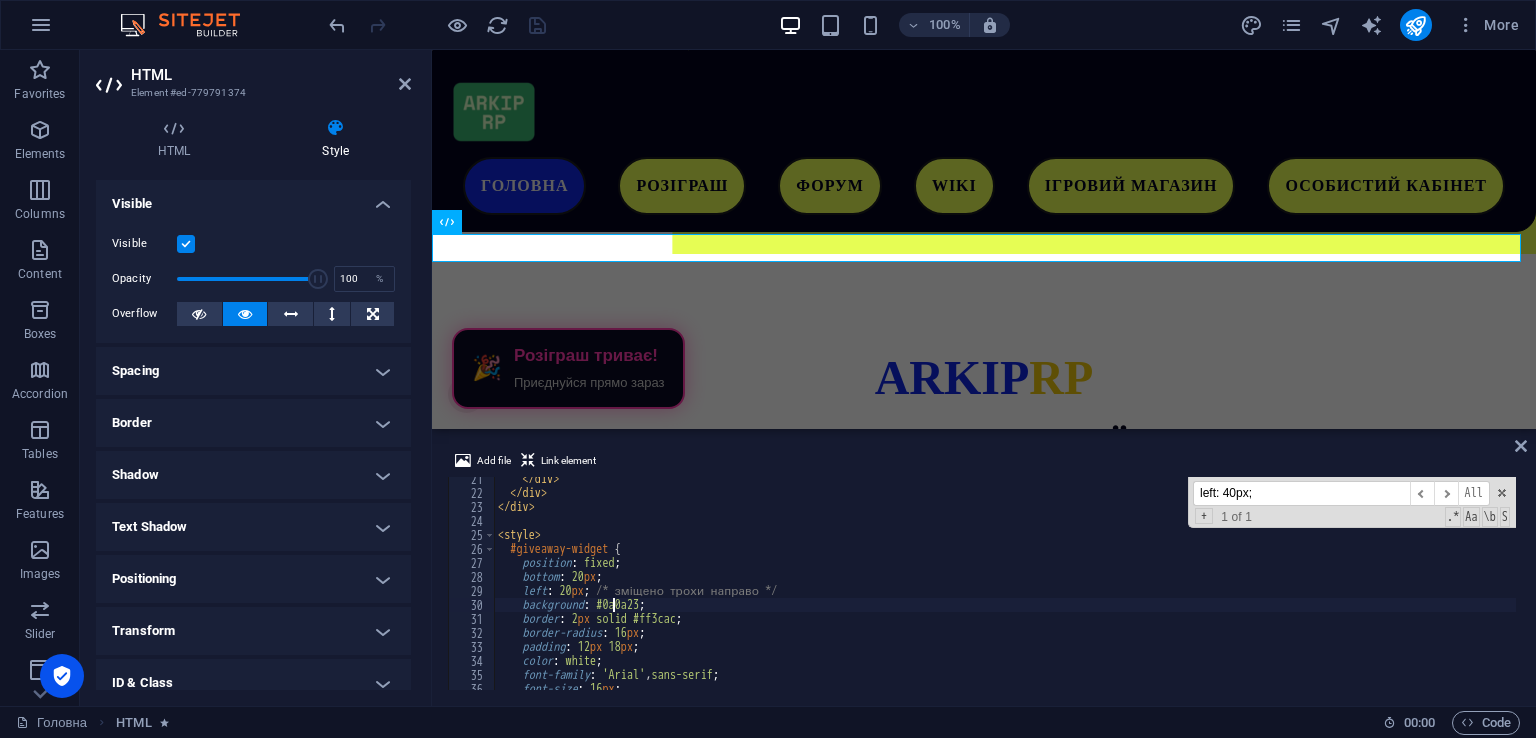 click on "</ div >    </ div > </ div > < style >    #giveaway-widget   {      position :   fixed ;      bottom :   20 px ;      left :   20 px ;   /* зміщено трохи направо */      background :   #0a0a23 ;      border :   2 px   solid   #ff3cac ;      border-radius :   16 px ;      padding :   12 px   18 px ;      color :   white ;      font-family :   ' Arial ' ,  sans-serif ;      font-size :   16 px ;      box-shadow :   0   0   20 px   rgba ( 255 ,  60 ,  172 ,  0.5 ) ;" at bounding box center (1005, 592) 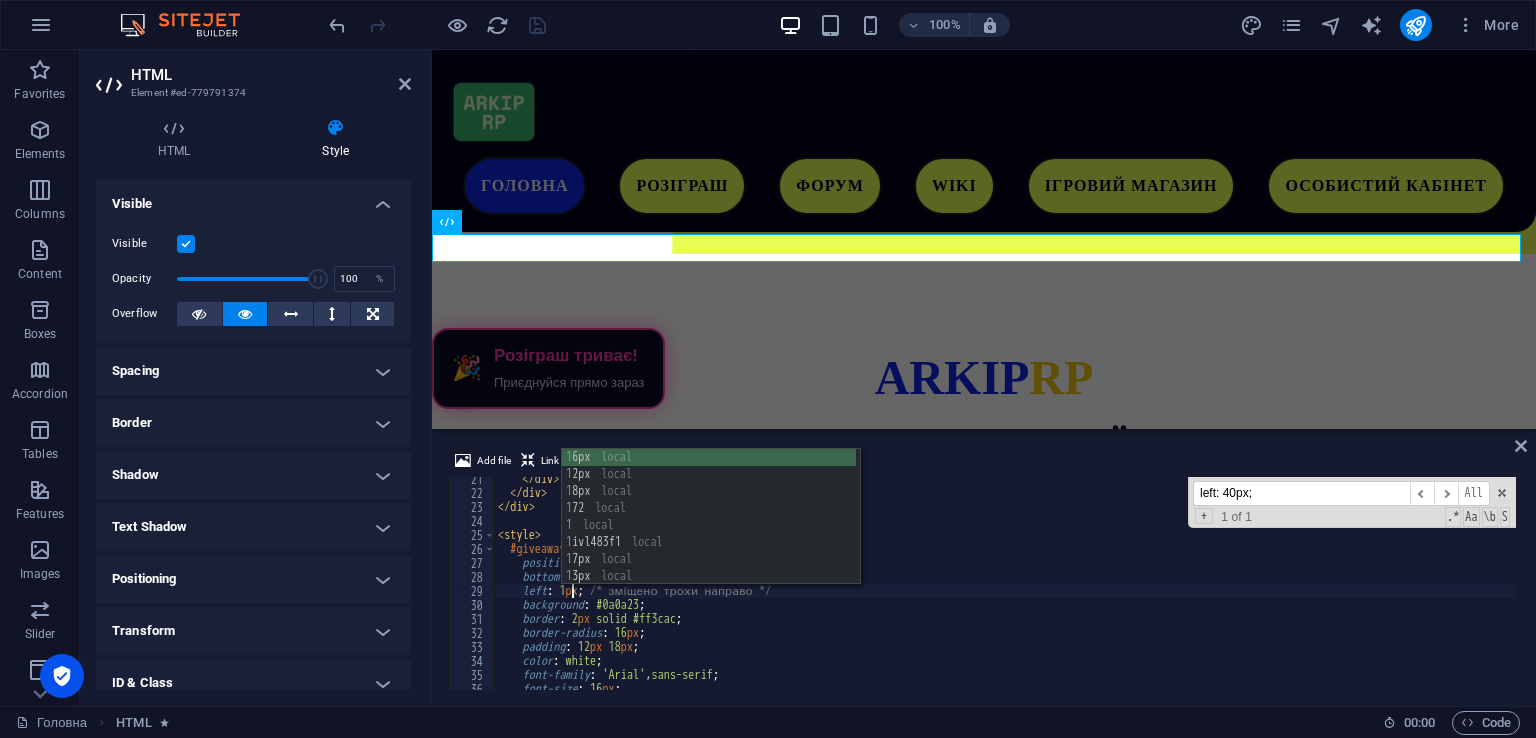 scroll, scrollTop: 0, scrollLeft: 7, axis: horizontal 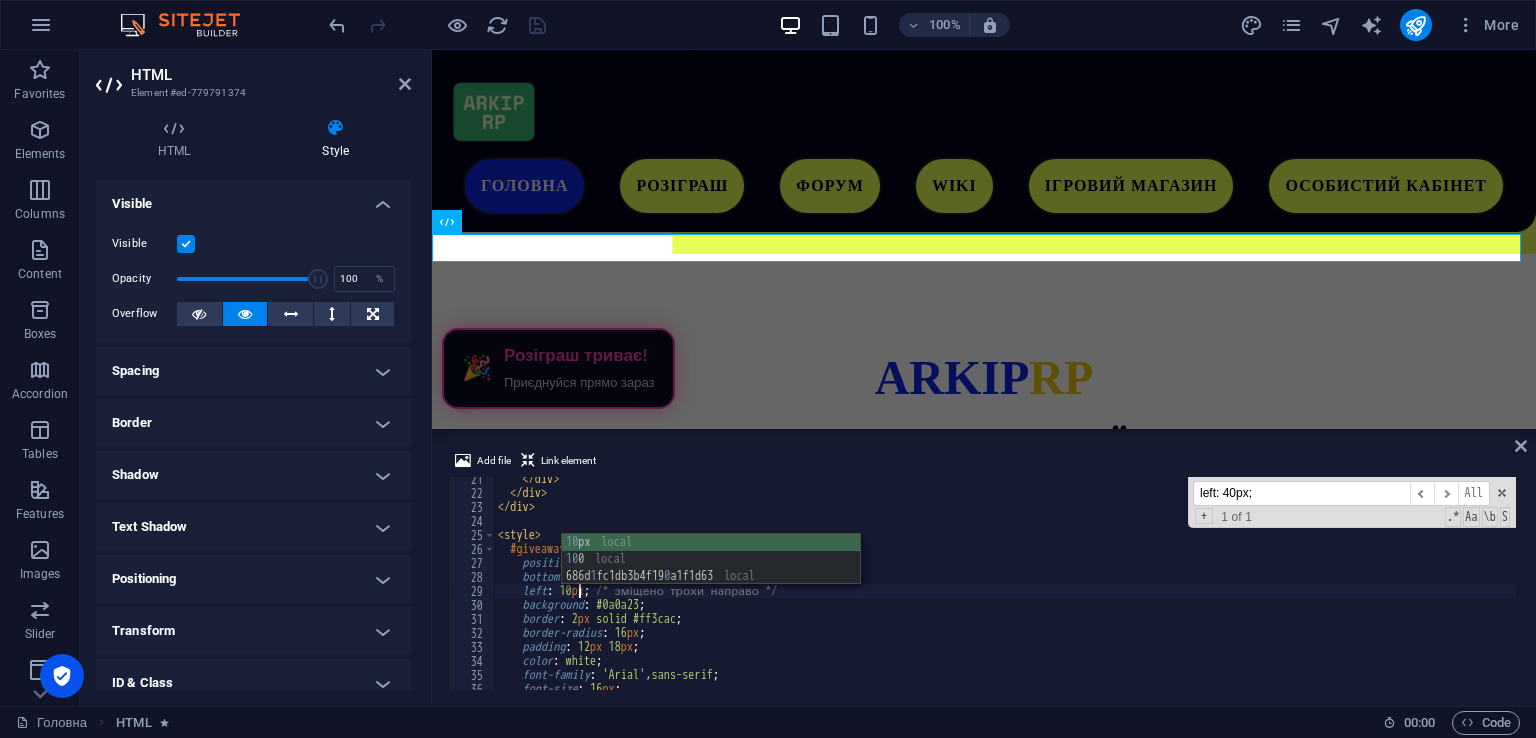 click on "</ div >    </ div > </ div > < style >    #giveaway-widget   {      position :   fixed ;      bottom :   20 px ;      left :   10 px ;   /* зміщено трохи направо */      background :   #0a0a23 ;      border :   2 px   solid   #ff3cac ;      border-radius :   16 px ;      padding :   12 px   18 px ;      color :   white ;      font-family :   ' Arial ' ,  sans-serif ;      font-size :   16 px ;      box-shadow :   0   0   20 px   rgba ( 255 ,  60 ,  172 ,  0.5 ) ;" at bounding box center (1005, 592) 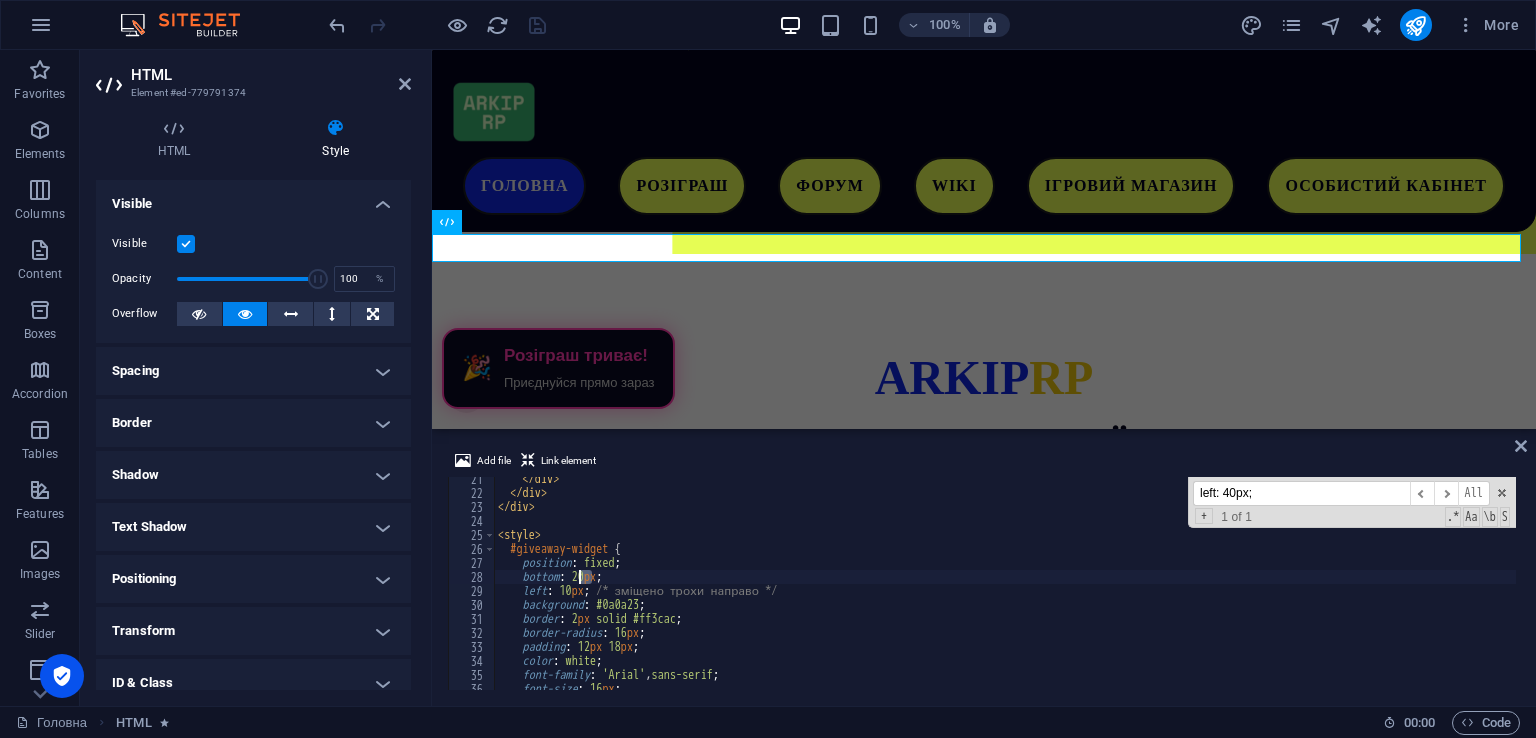 drag, startPoint x: 595, startPoint y: 581, endPoint x: 582, endPoint y: 578, distance: 13.341664 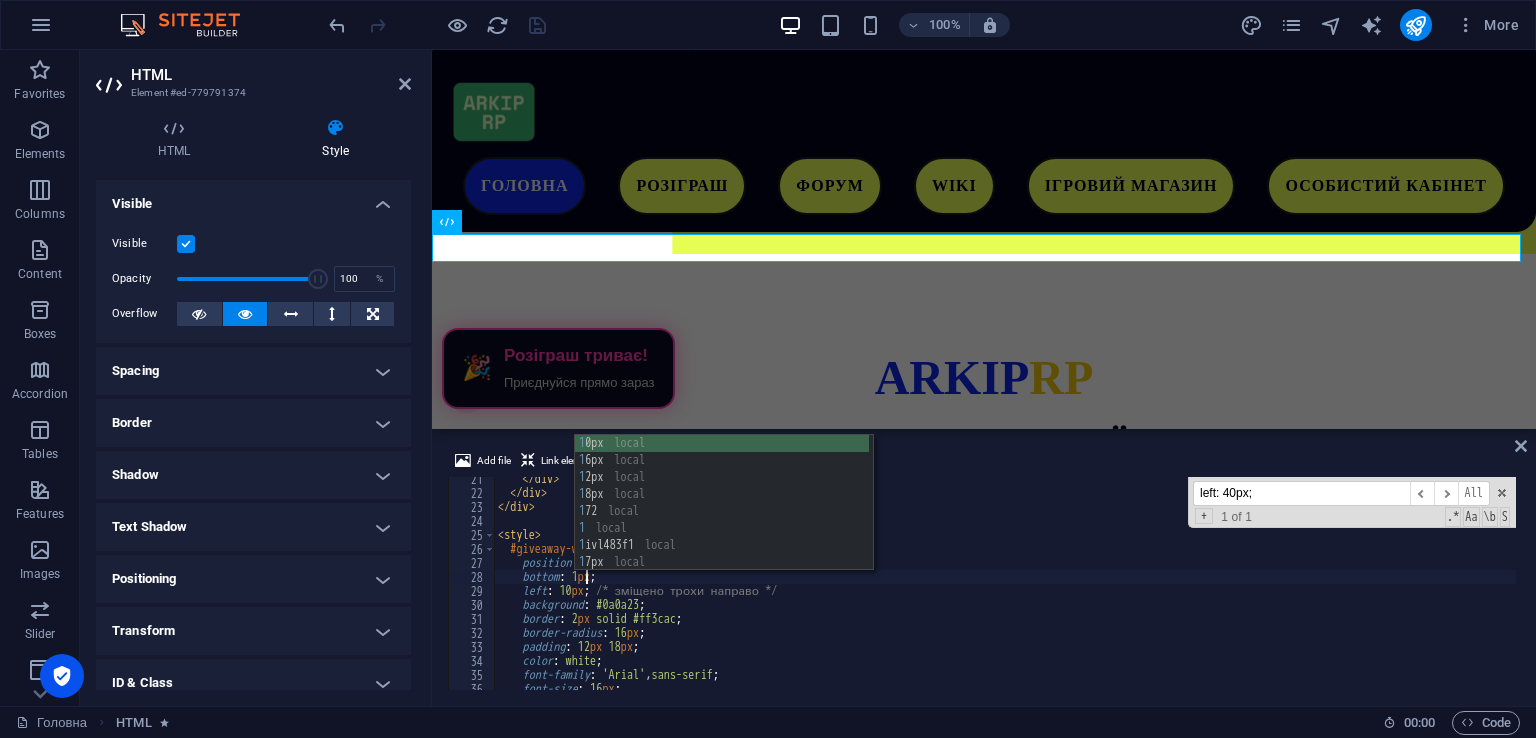 type on "bottom: 15px;" 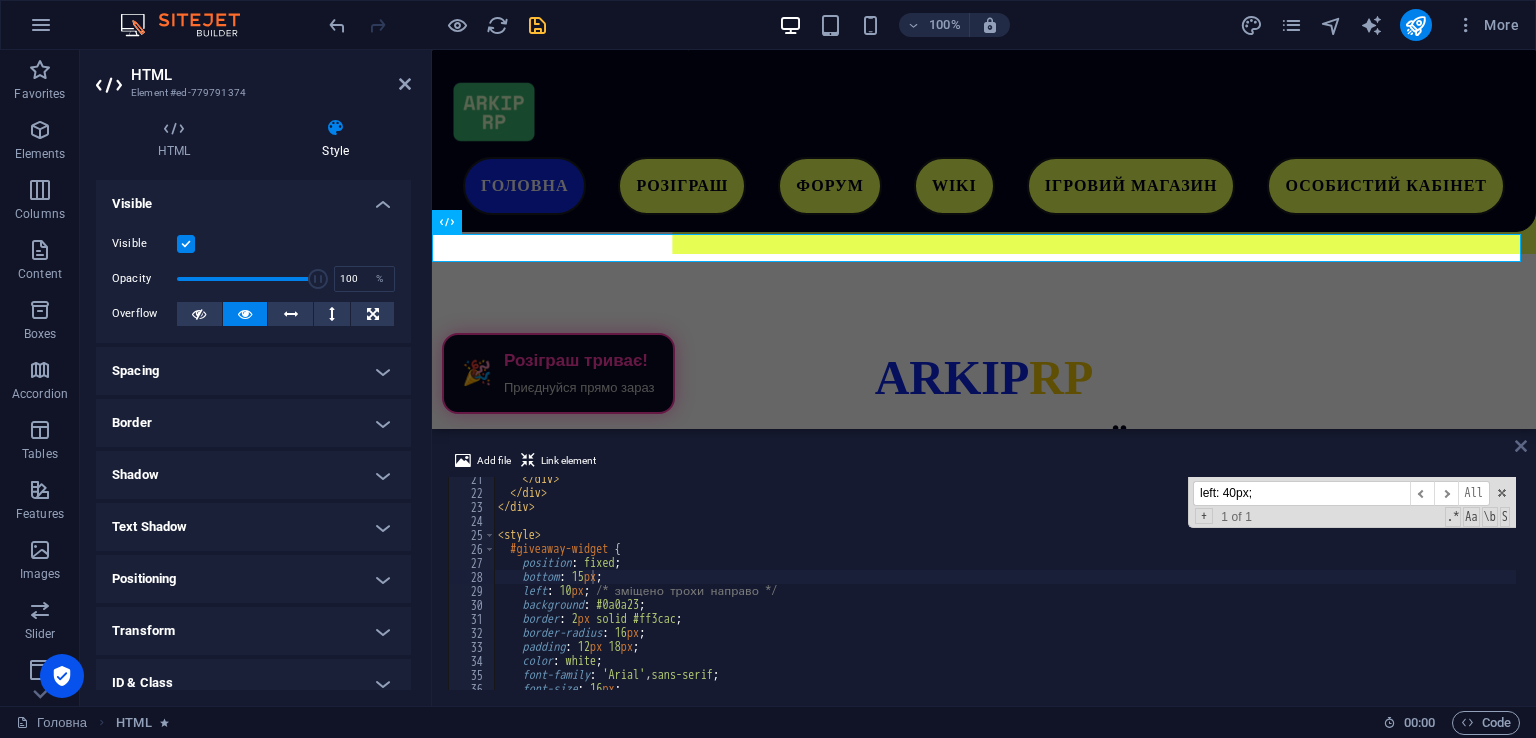 drag, startPoint x: 1519, startPoint y: 440, endPoint x: 1391, endPoint y: 381, distance: 140.94325 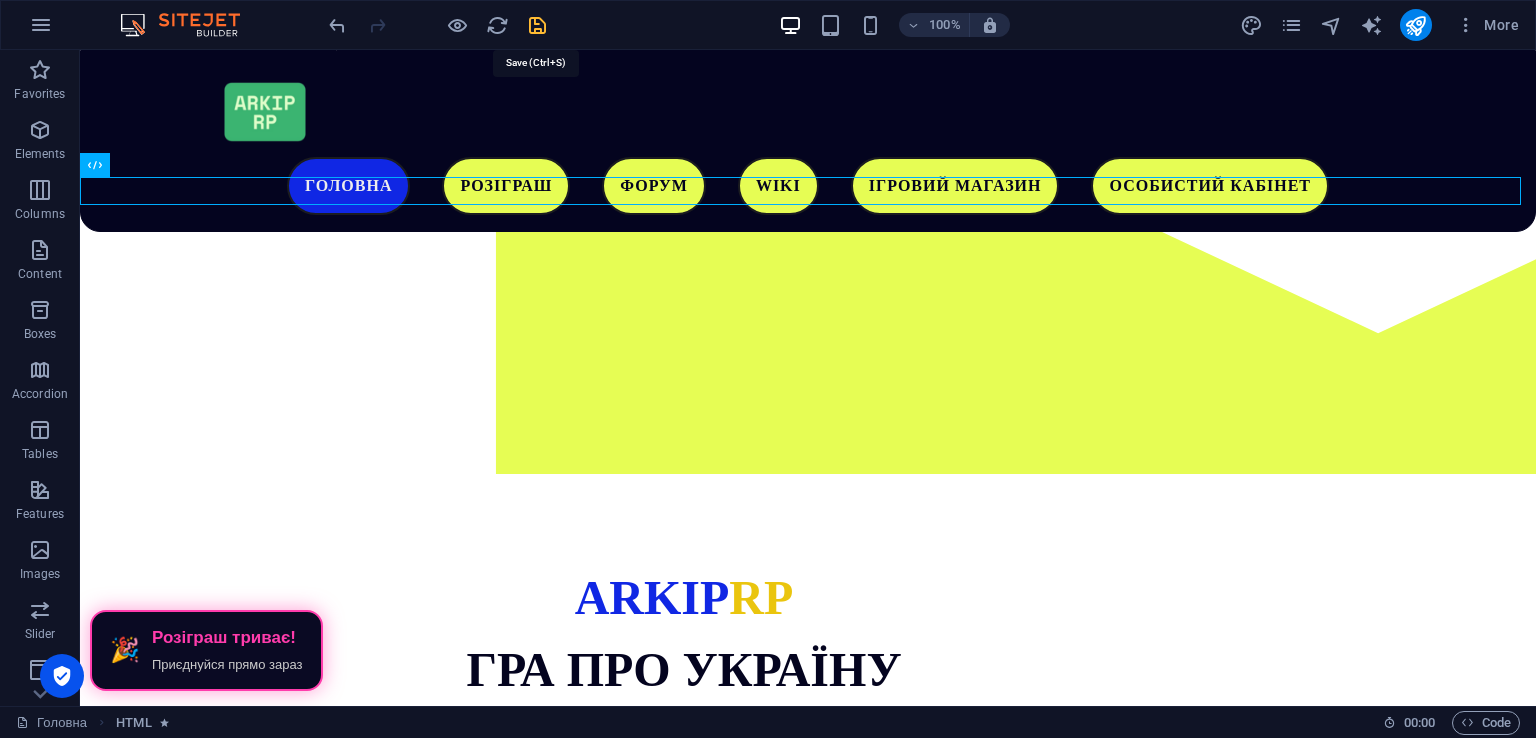 click at bounding box center [537, 25] 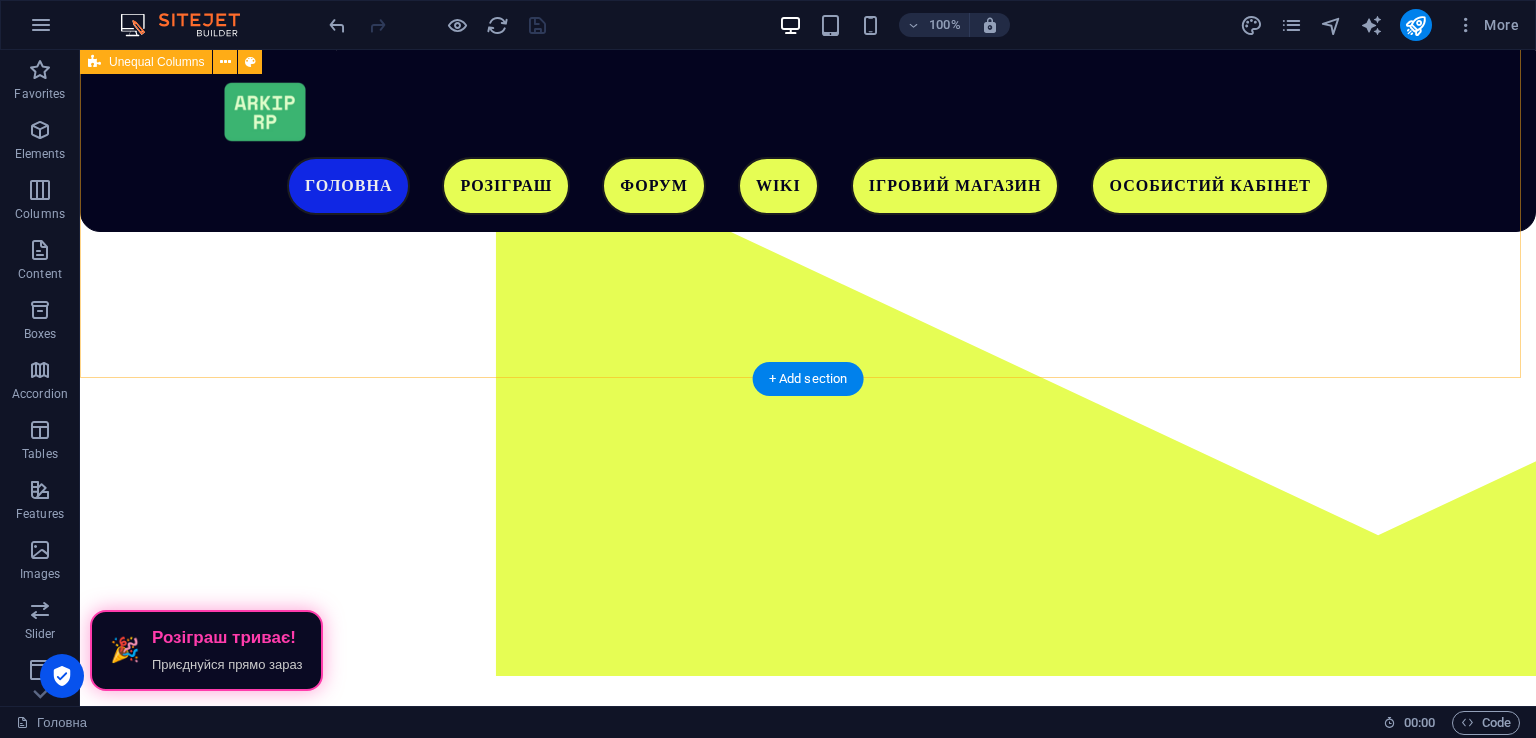 scroll, scrollTop: 0, scrollLeft: 0, axis: both 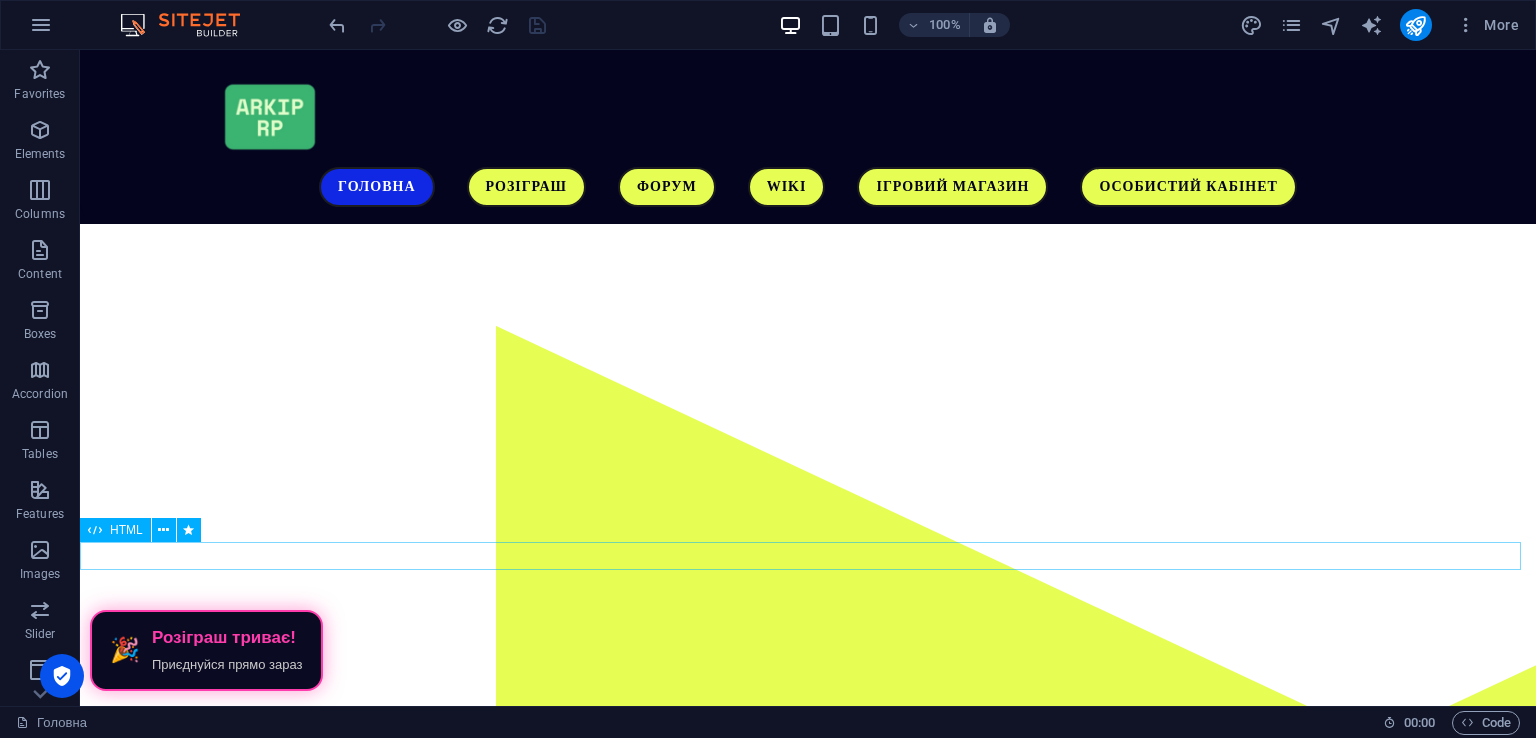 click on "🎉
Розіграш триває!
Приєднуйся прямо зараз" at bounding box center [808, 1261] 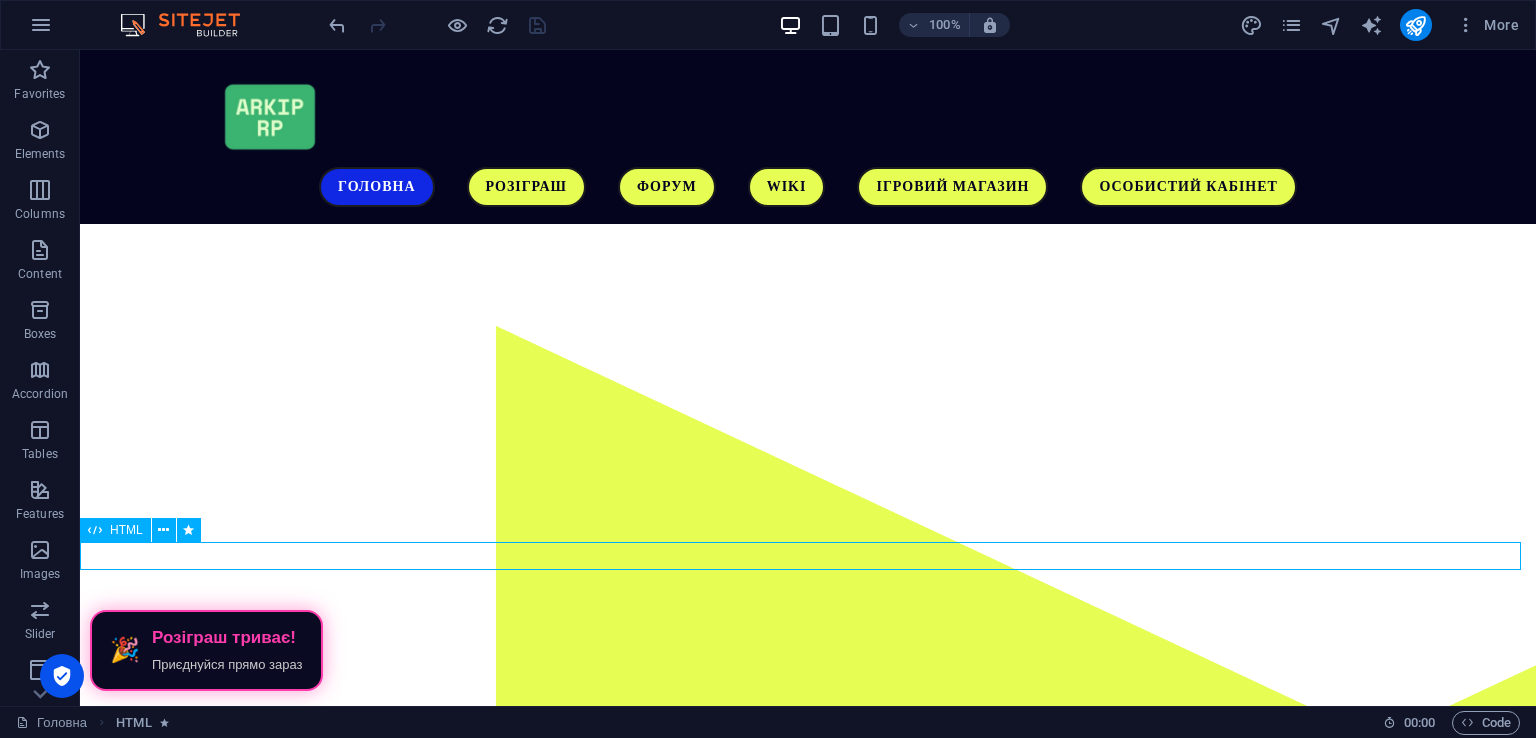 click on "🎉
Розіграш триває!
Приєднуйся прямо зараз" at bounding box center [808, 1261] 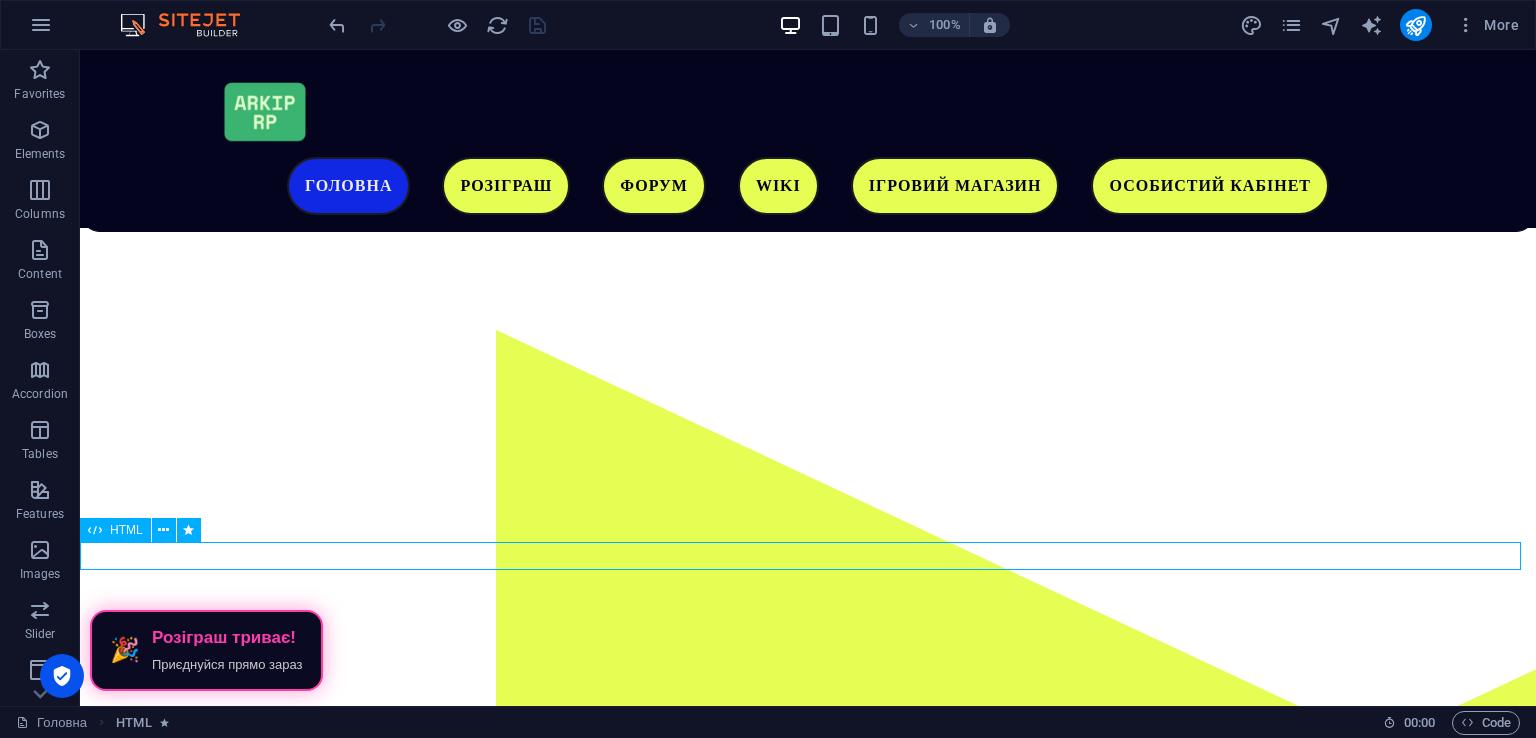 scroll, scrollTop: 356, scrollLeft: 0, axis: vertical 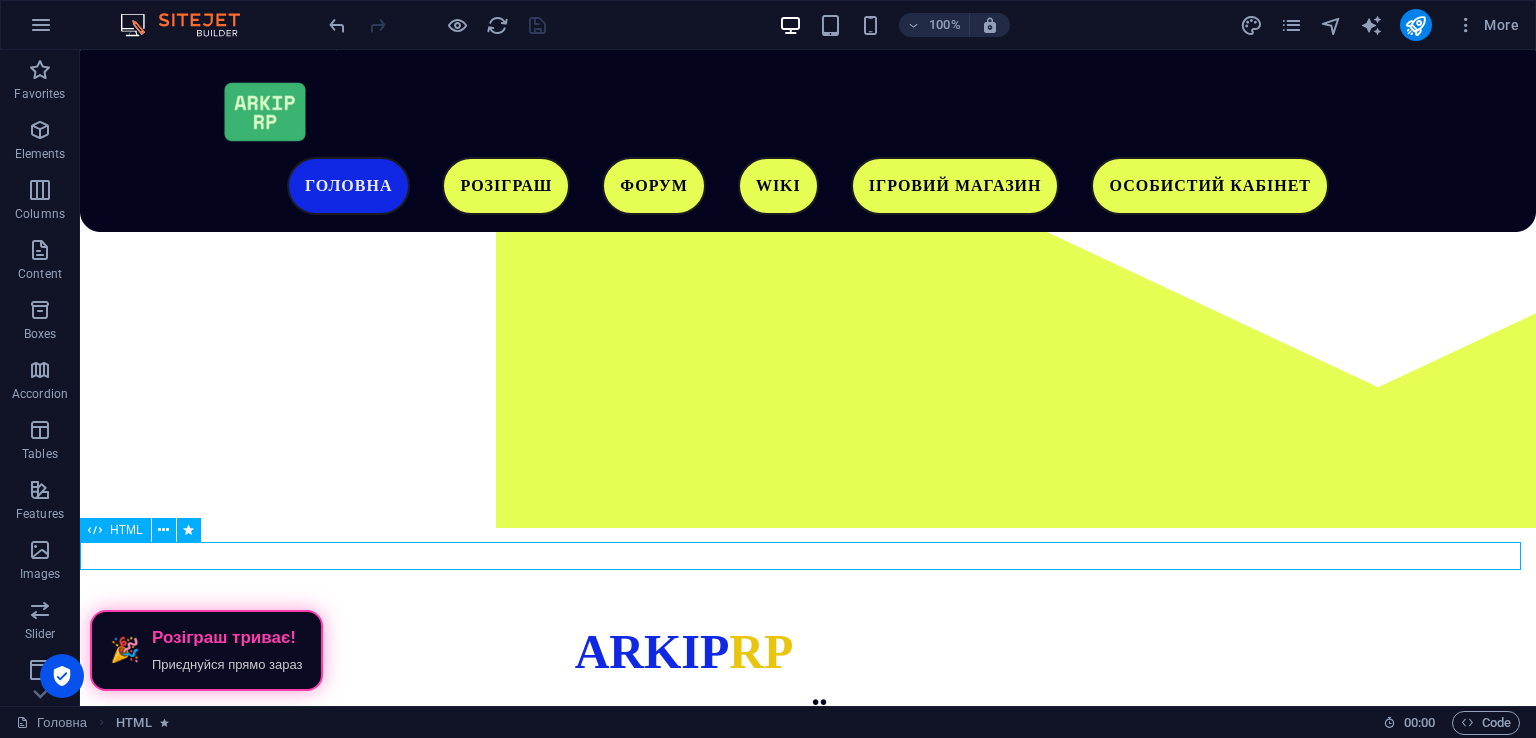 select on "fade" 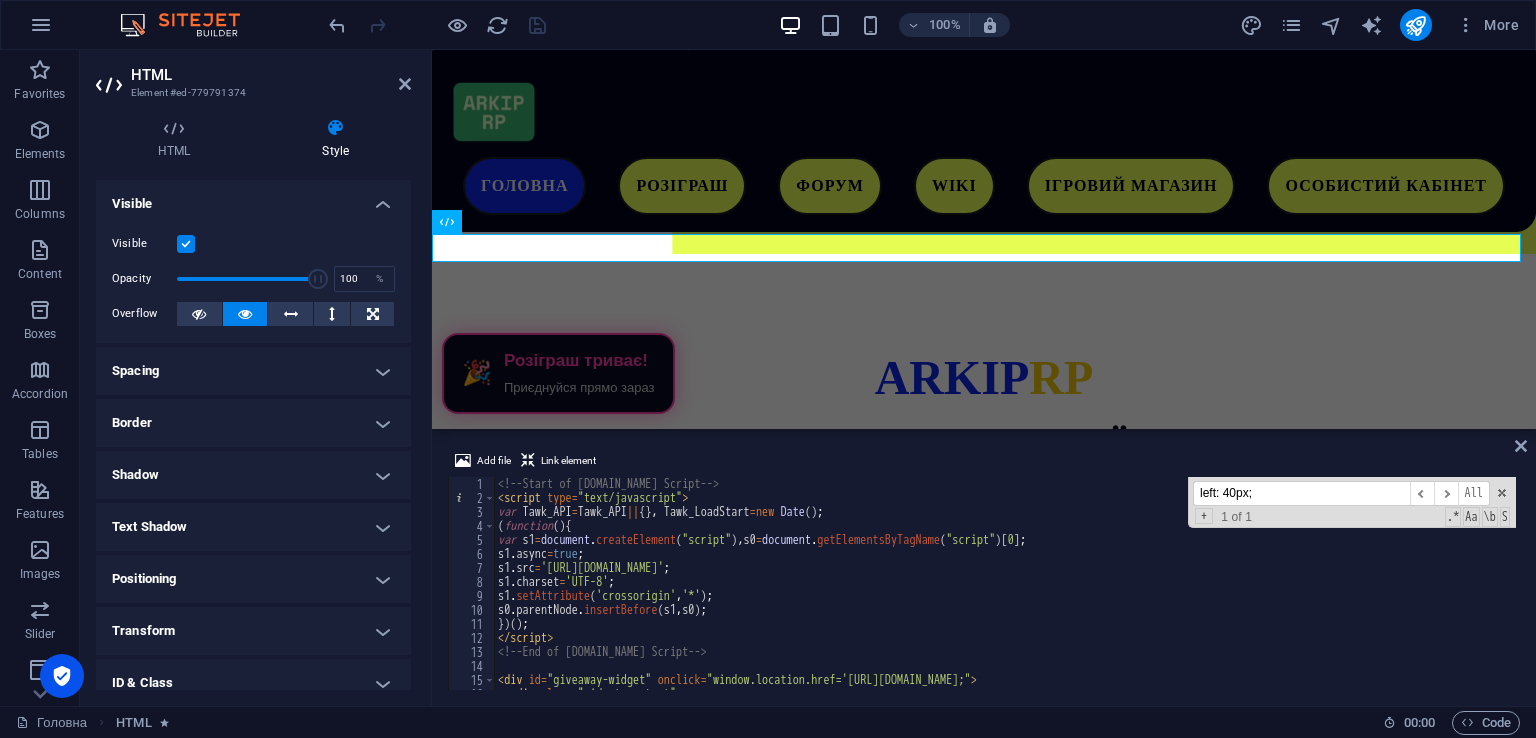 scroll, scrollTop: 60, scrollLeft: 0, axis: vertical 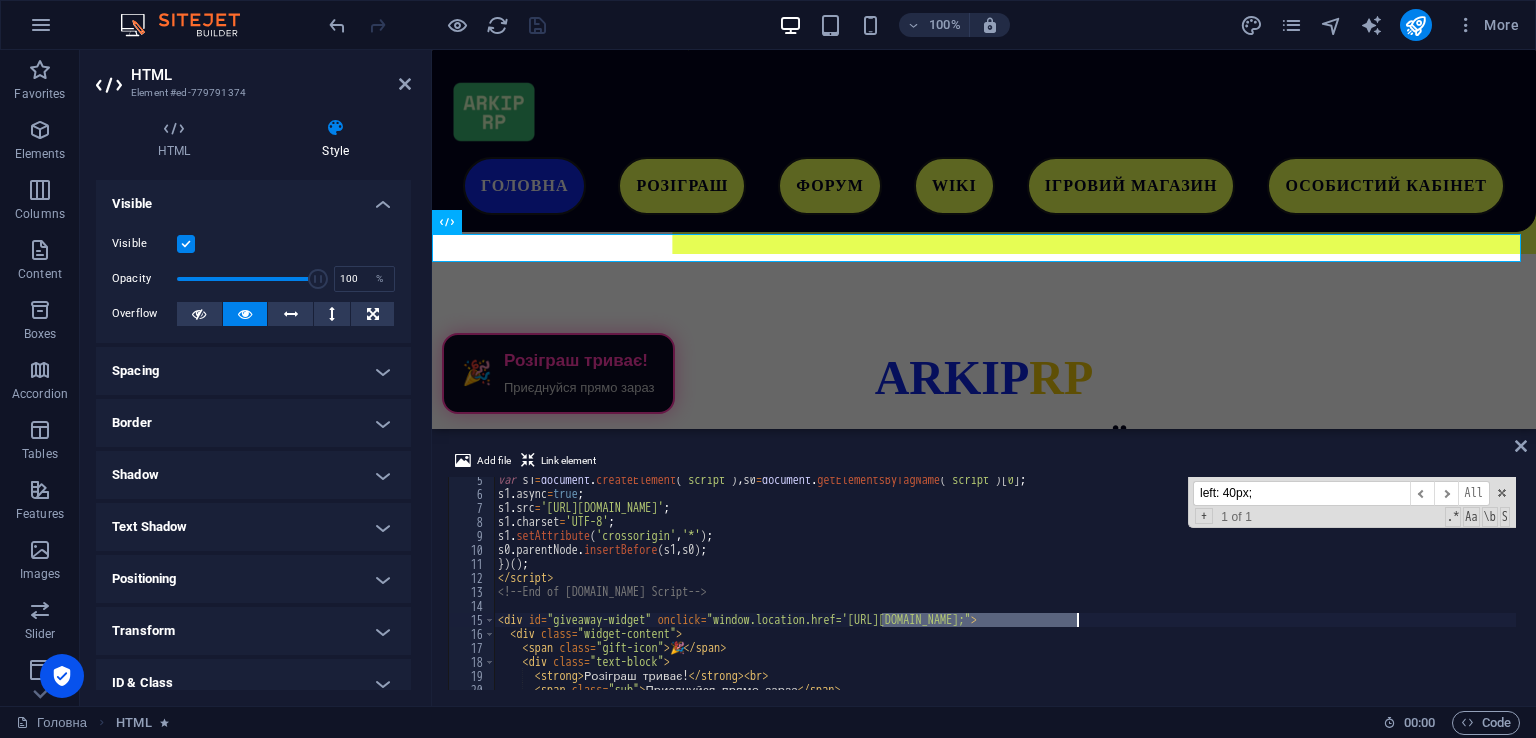 drag, startPoint x: 881, startPoint y: 616, endPoint x: 1078, endPoint y: 623, distance: 197.12433 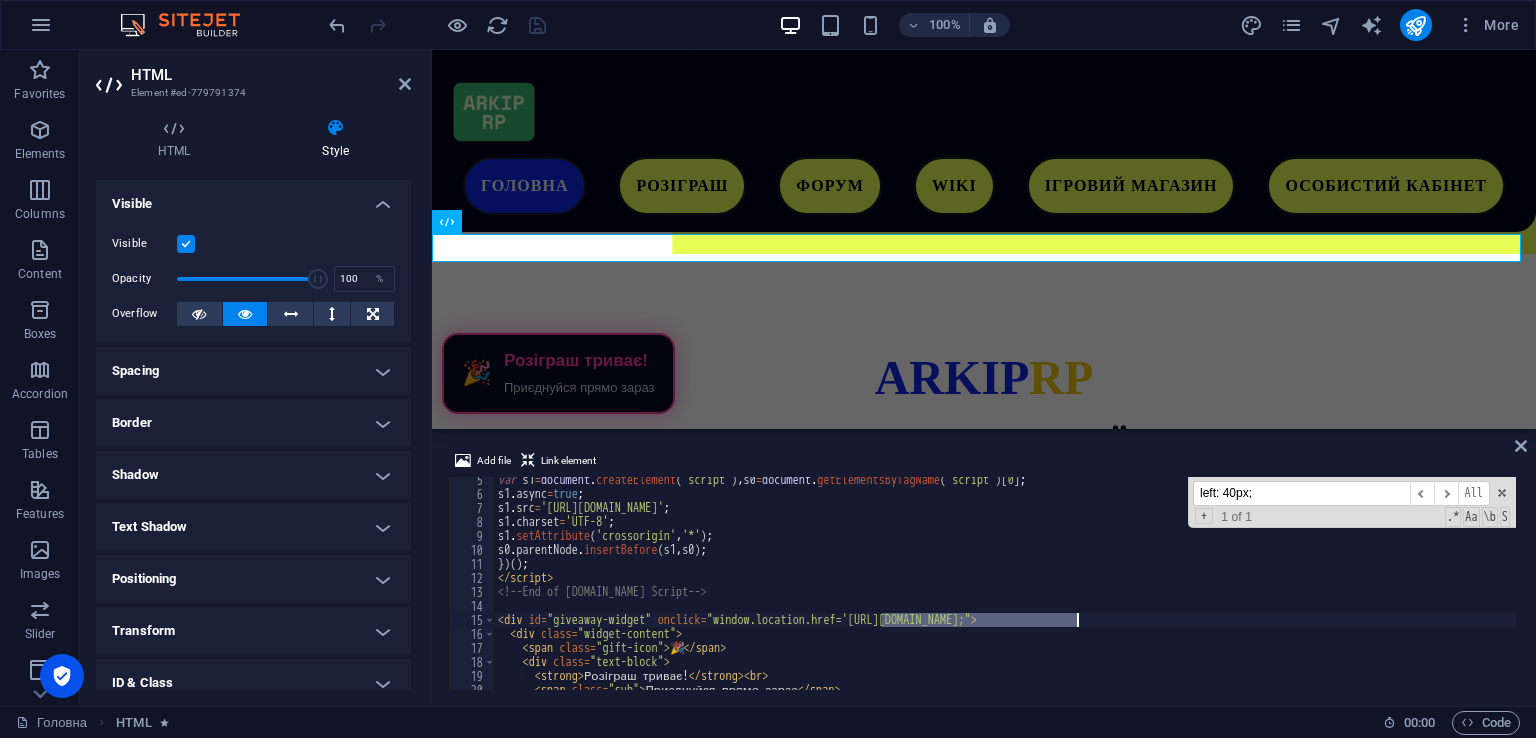 type on "<div id="giveaway-widget" onclick="window.location.href='/giveaway';">" 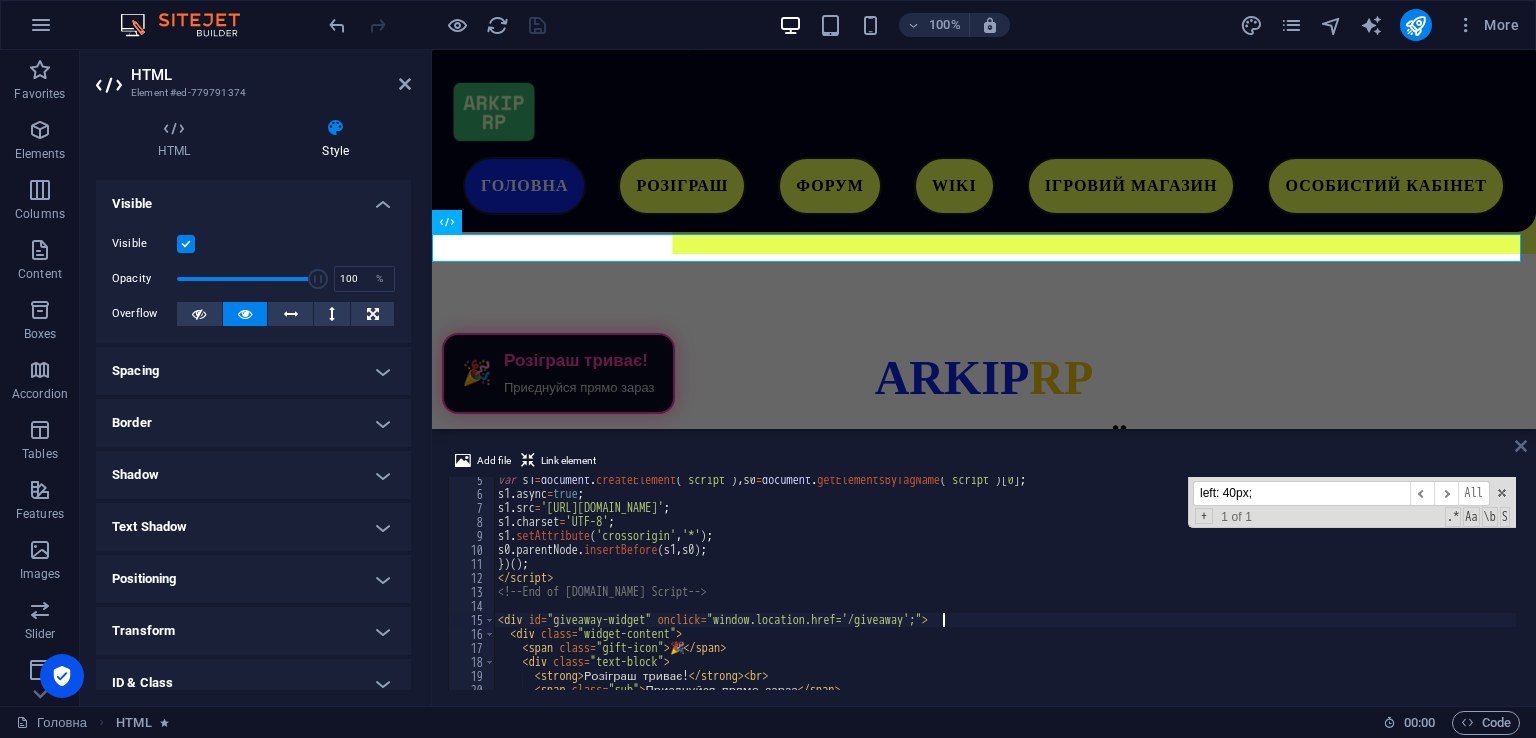 click at bounding box center (1521, 446) 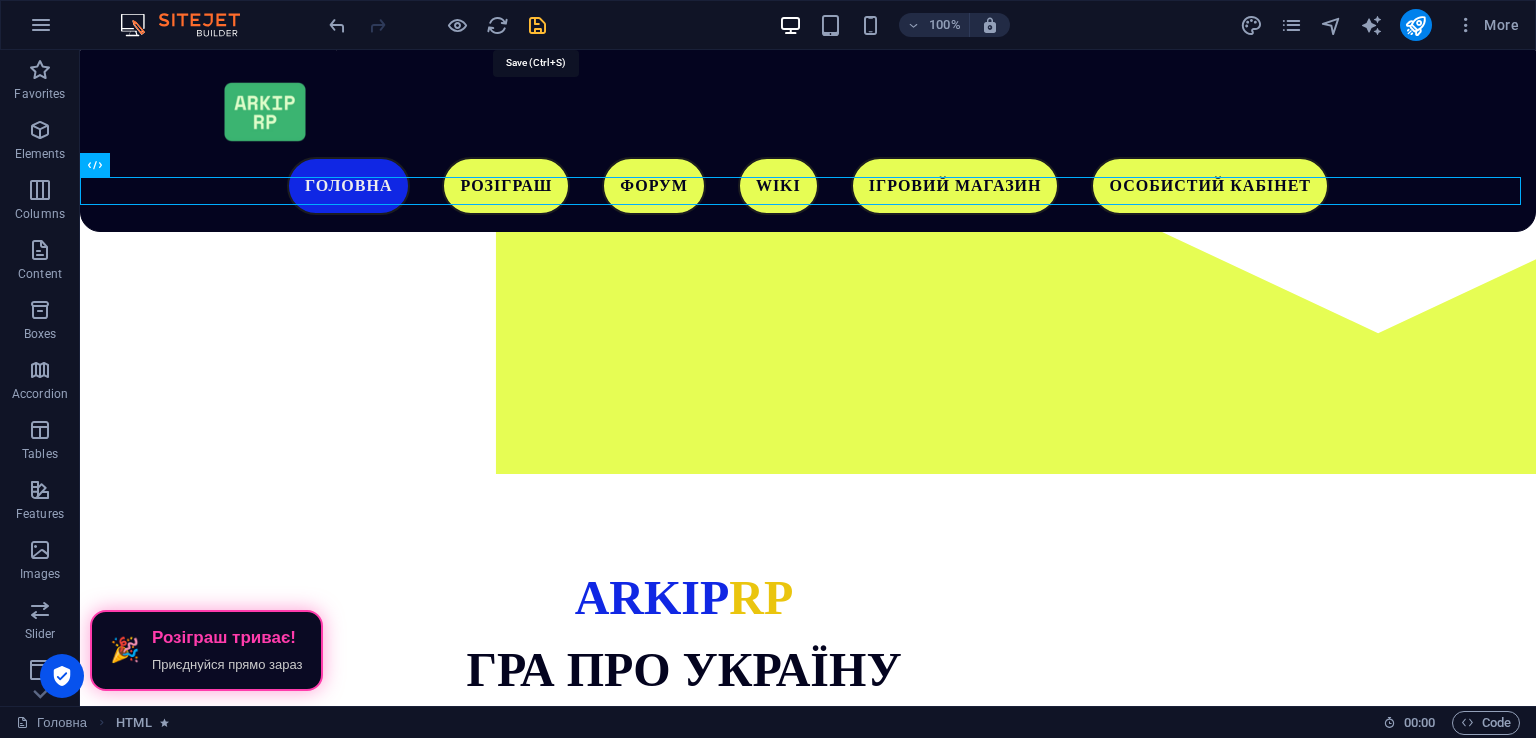 click at bounding box center (537, 25) 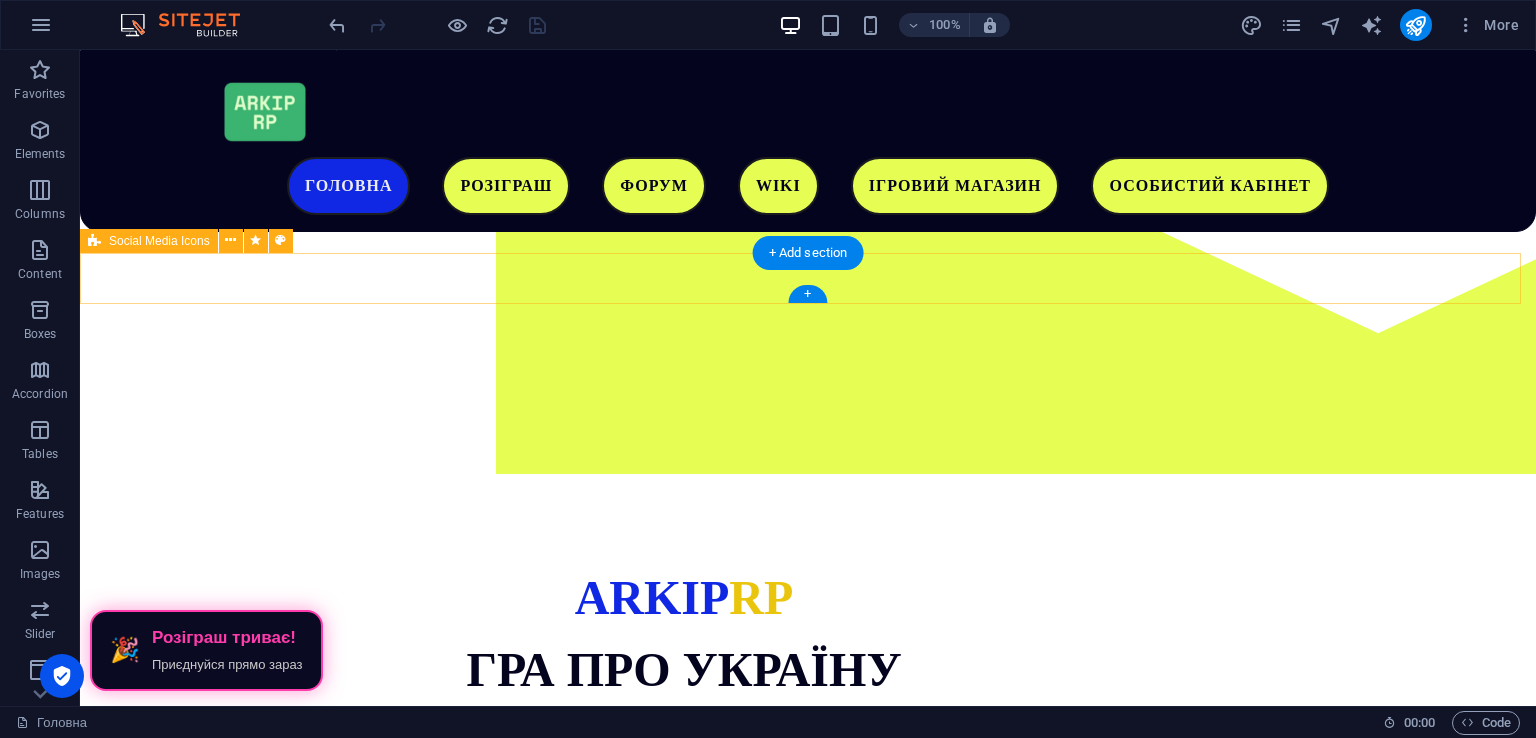 scroll, scrollTop: 156, scrollLeft: 0, axis: vertical 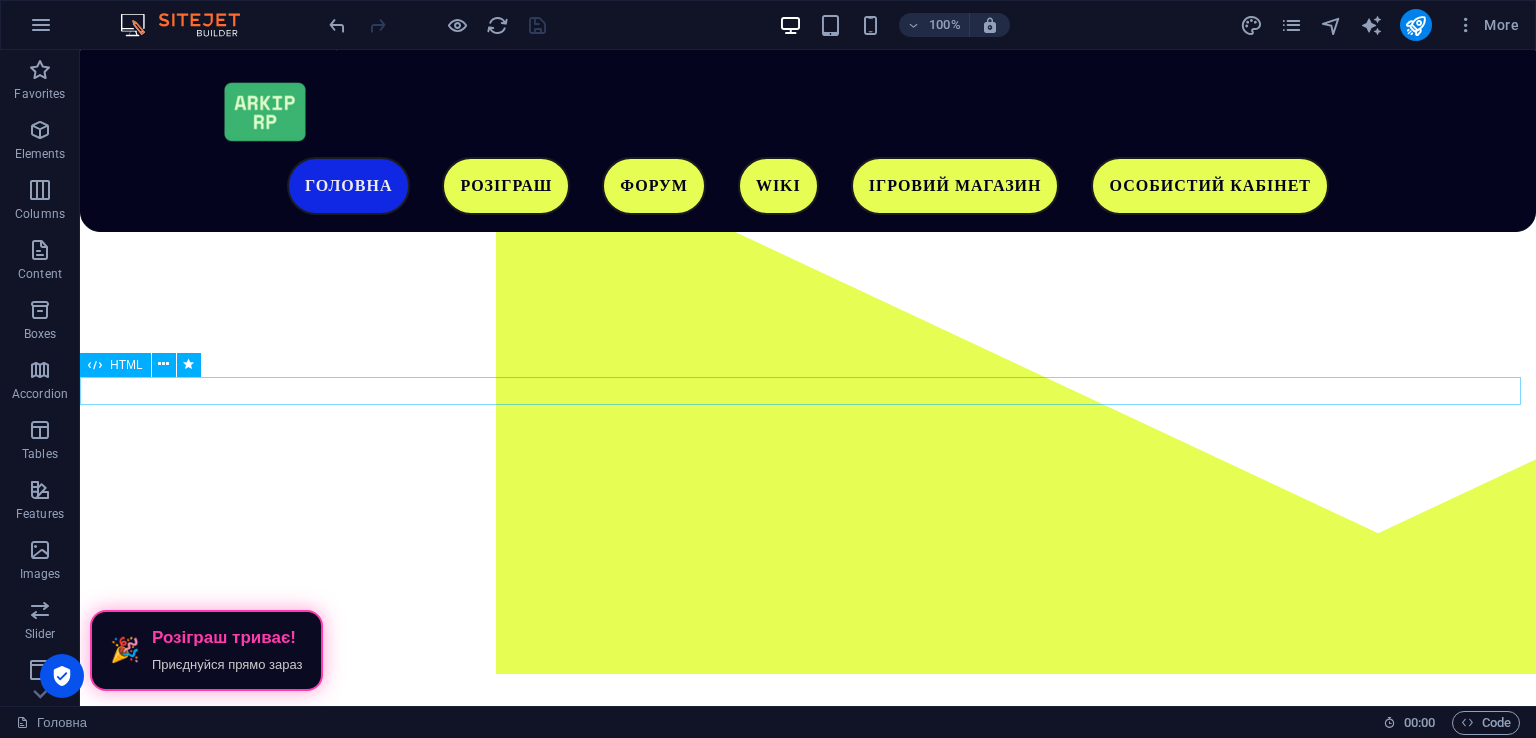 click on "🎉
Розіграш триває!
Приєднуйся прямо зараз" at bounding box center (808, 1055) 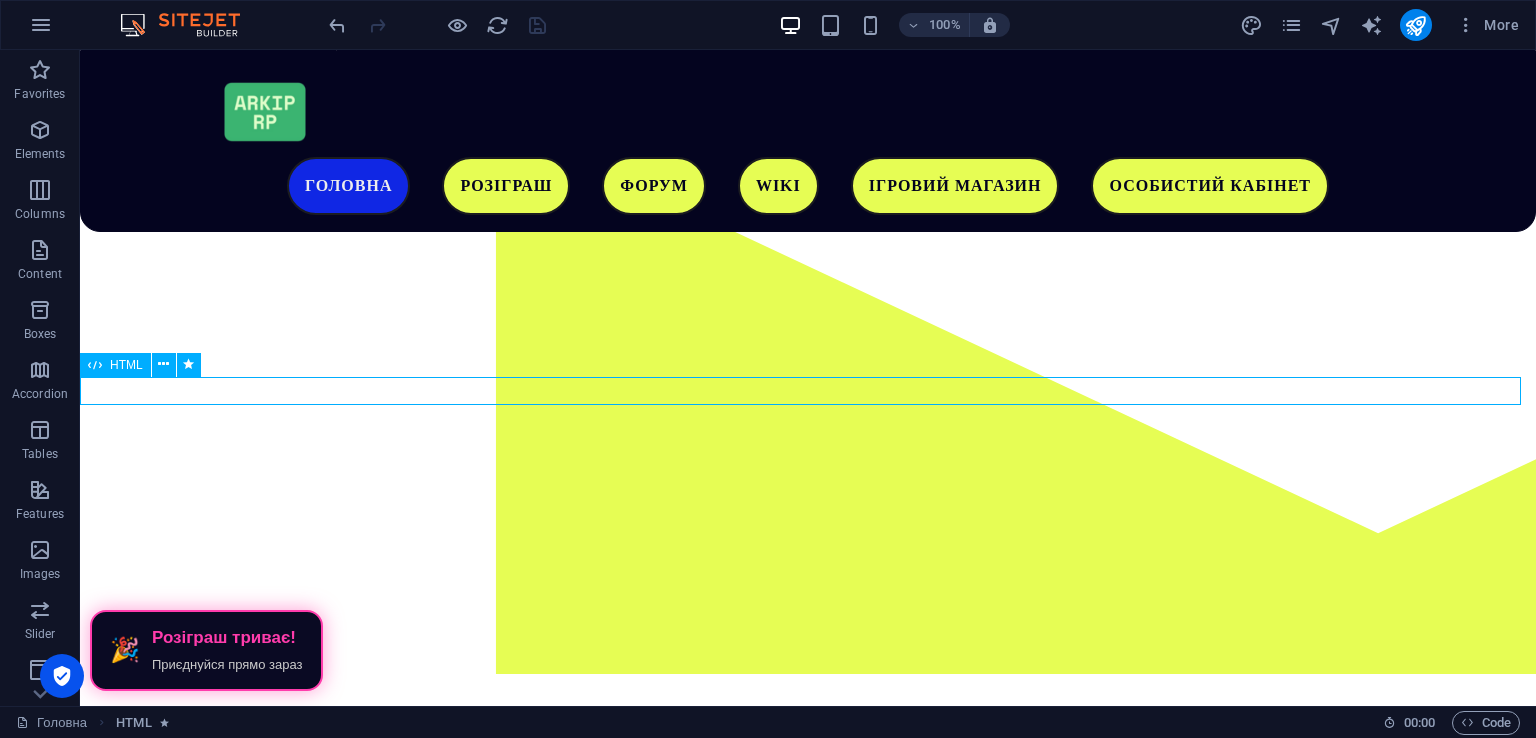 click on "🎉
Розіграш триває!
Приєднуйся прямо зараз" at bounding box center [808, 1055] 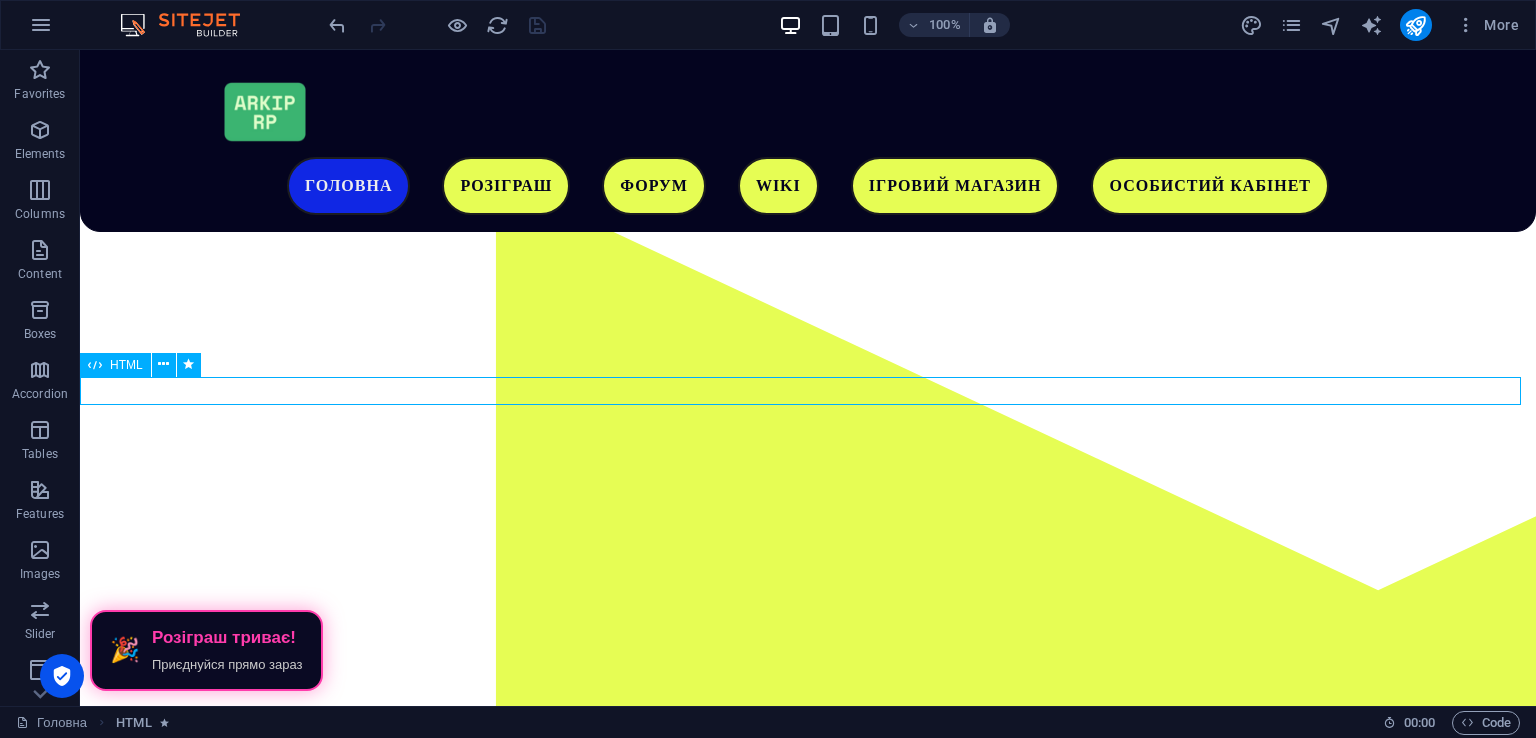 scroll, scrollTop: 364, scrollLeft: 0, axis: vertical 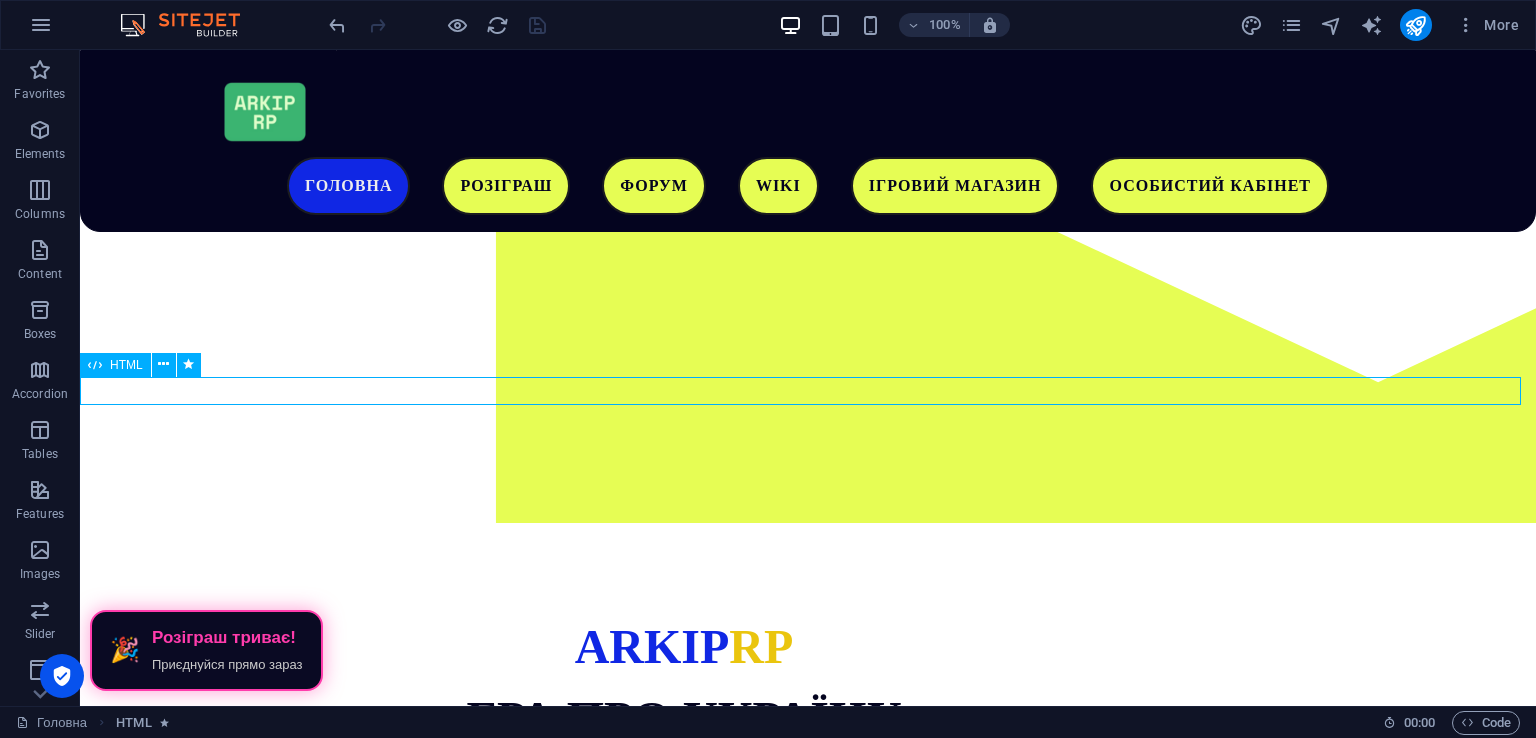 select on "fade" 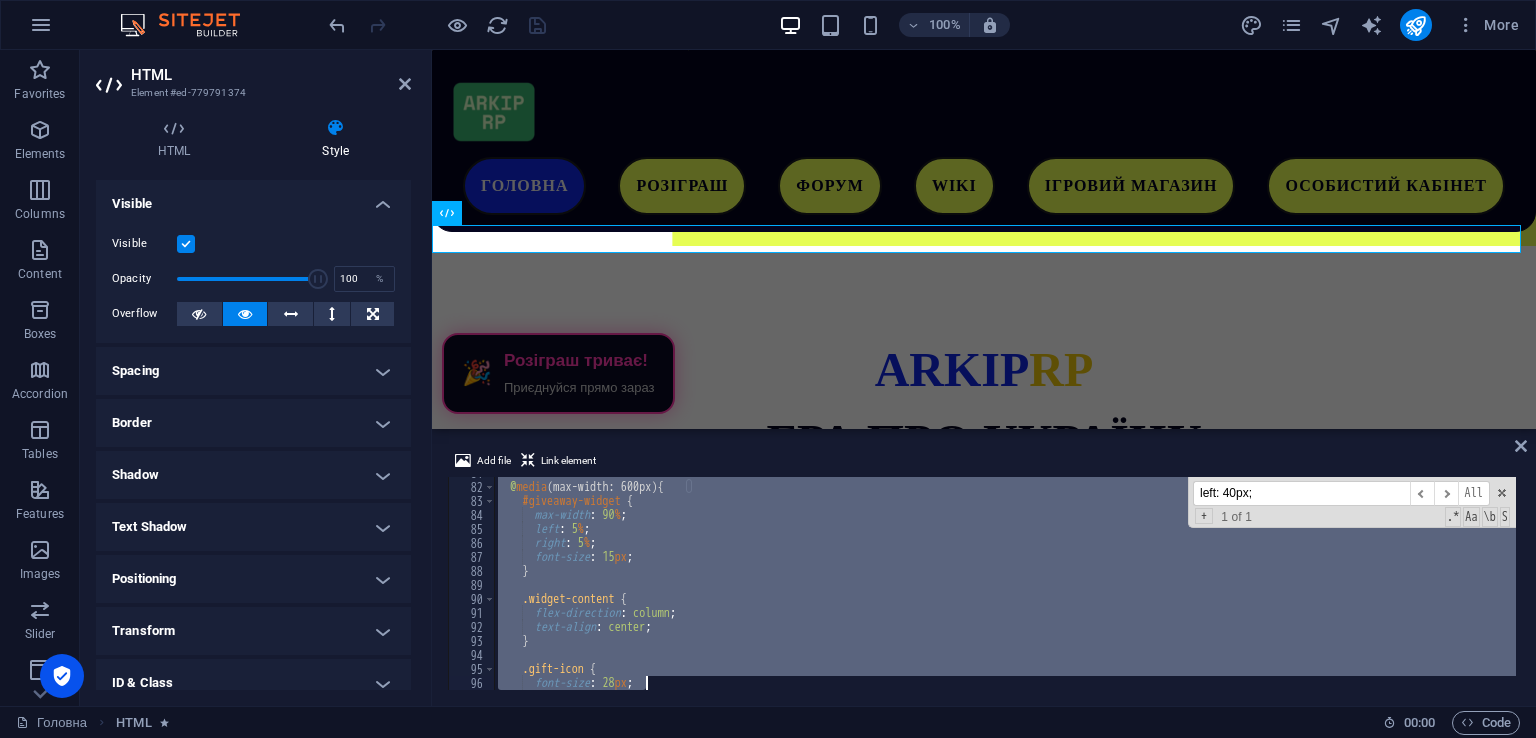 scroll, scrollTop: 1187, scrollLeft: 0, axis: vertical 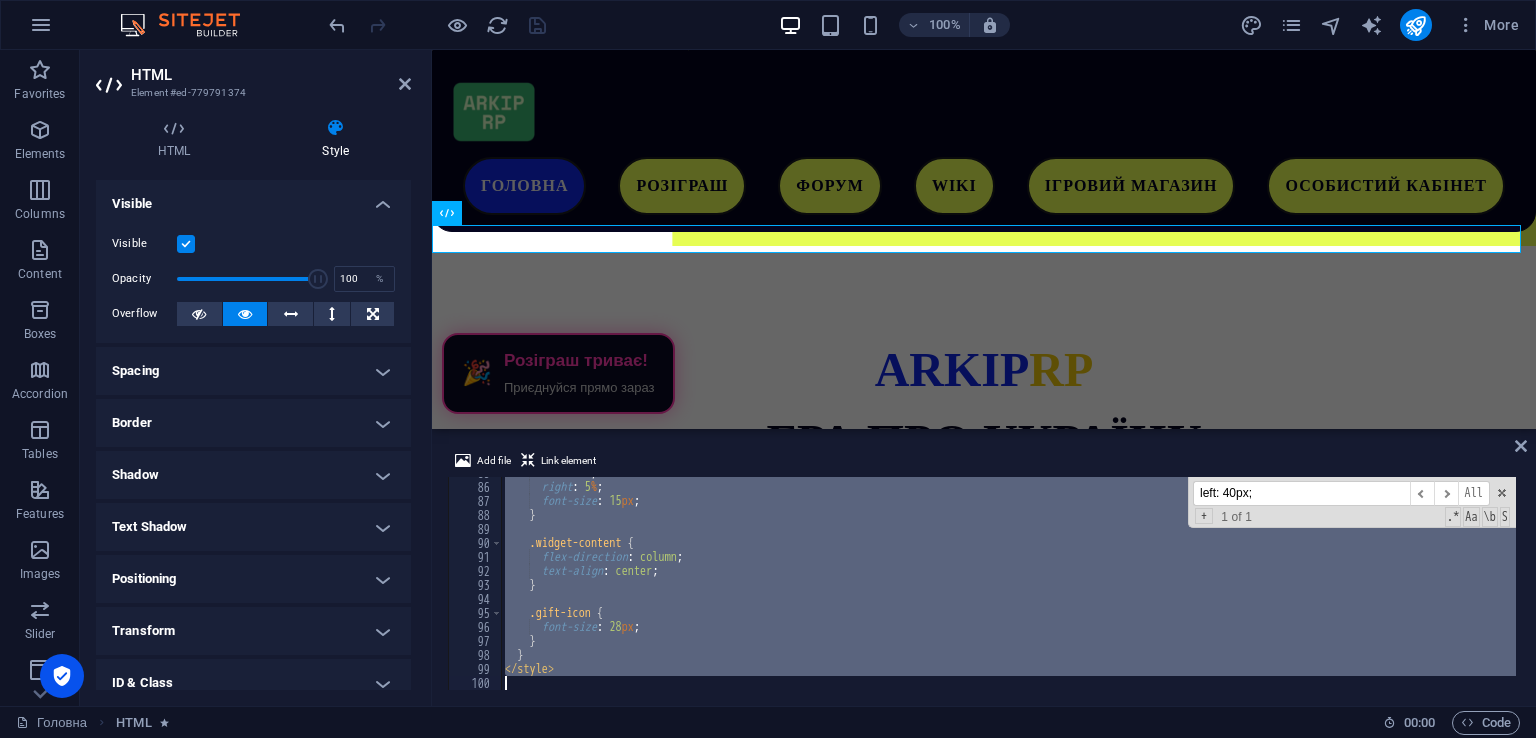 drag, startPoint x: 497, startPoint y: 617, endPoint x: 1212, endPoint y: 776, distance: 732.4657 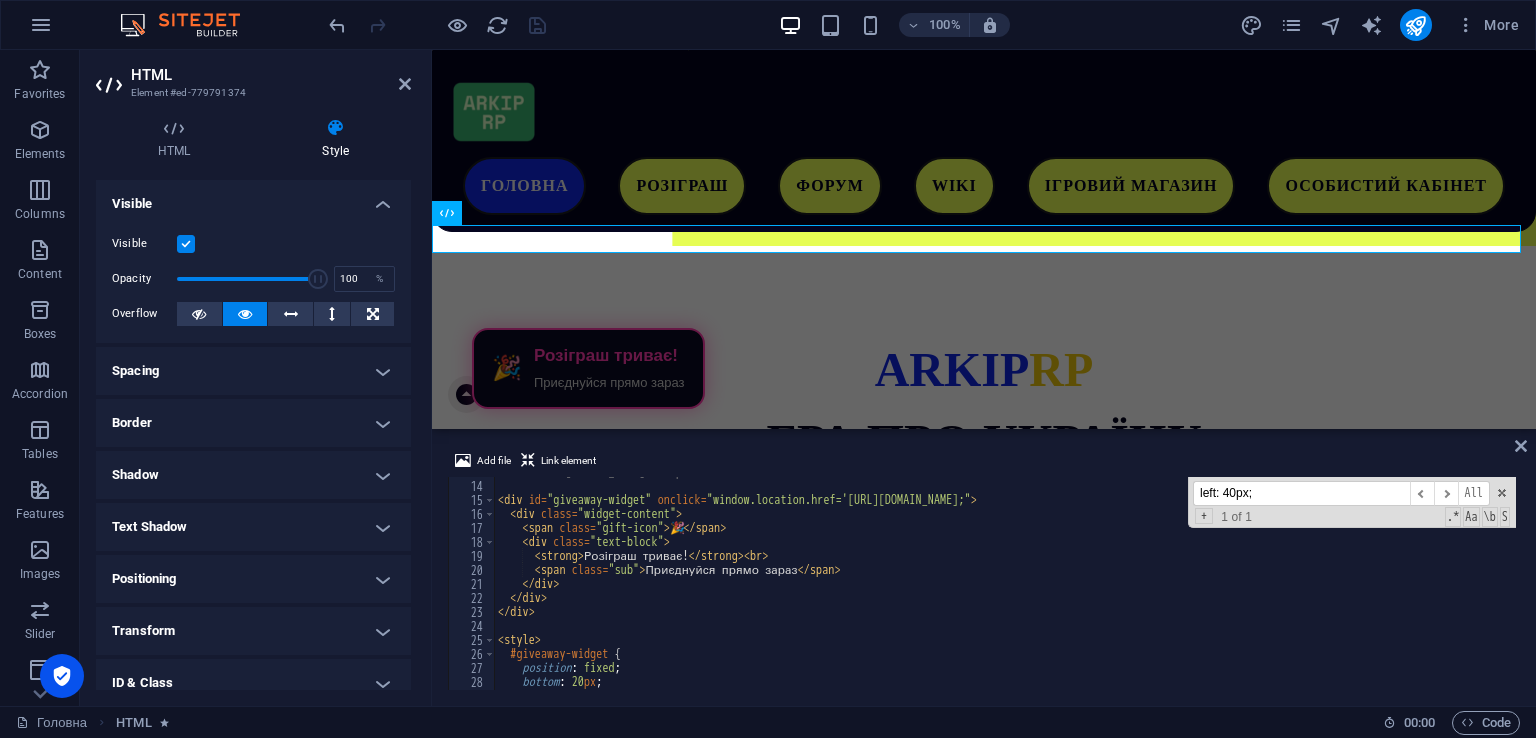 scroll, scrollTop: 300, scrollLeft: 0, axis: vertical 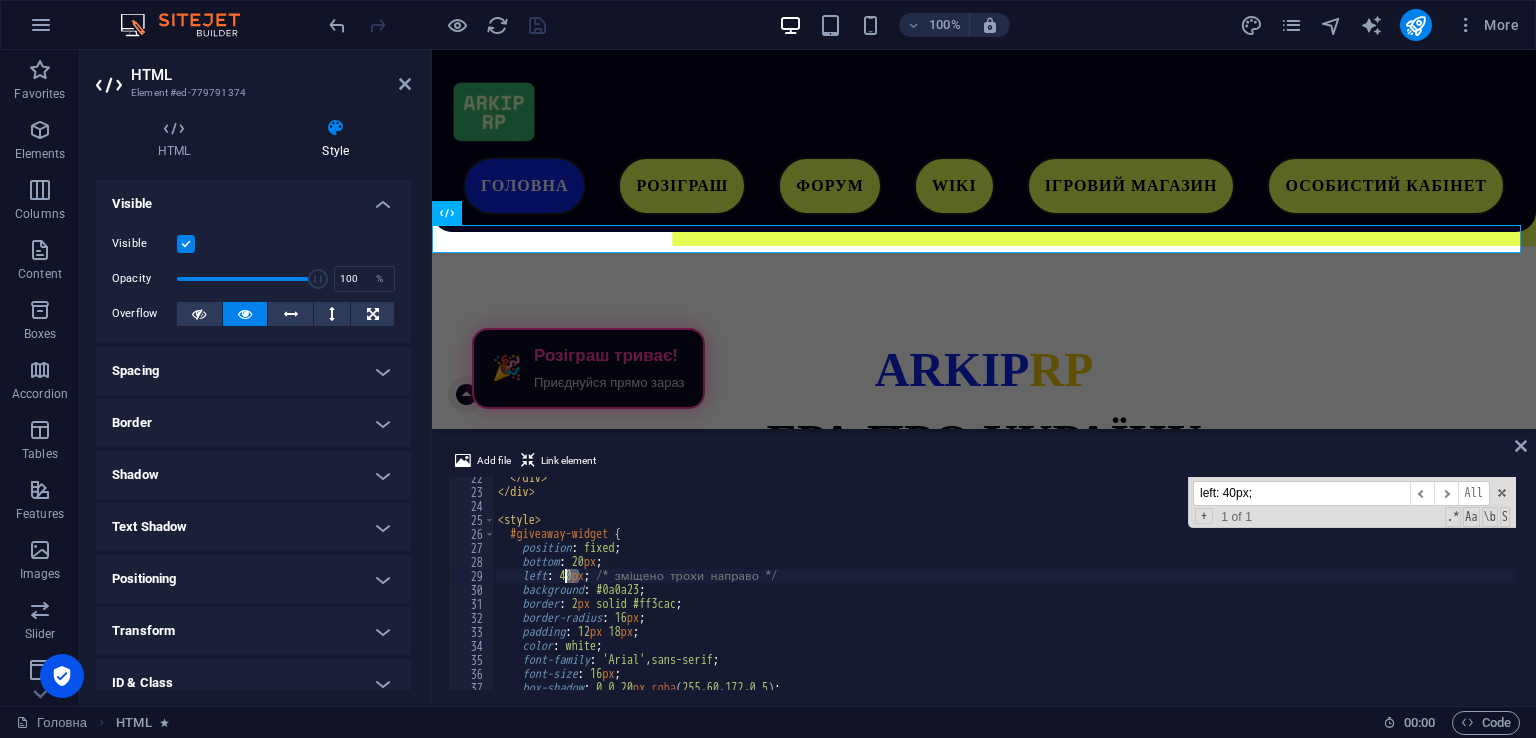 drag, startPoint x: 580, startPoint y: 575, endPoint x: 565, endPoint y: 569, distance: 16.155495 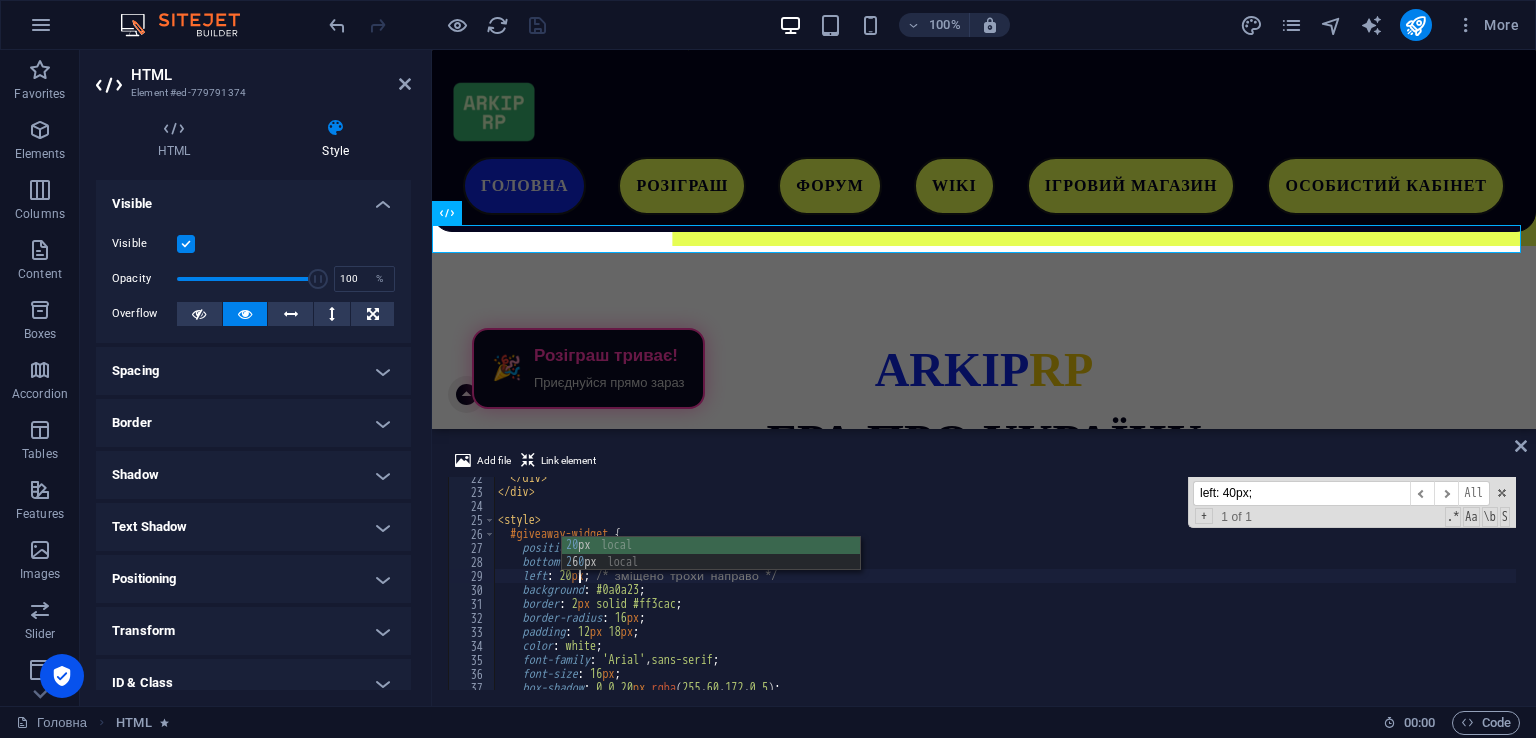 scroll, scrollTop: 0, scrollLeft: 7, axis: horizontal 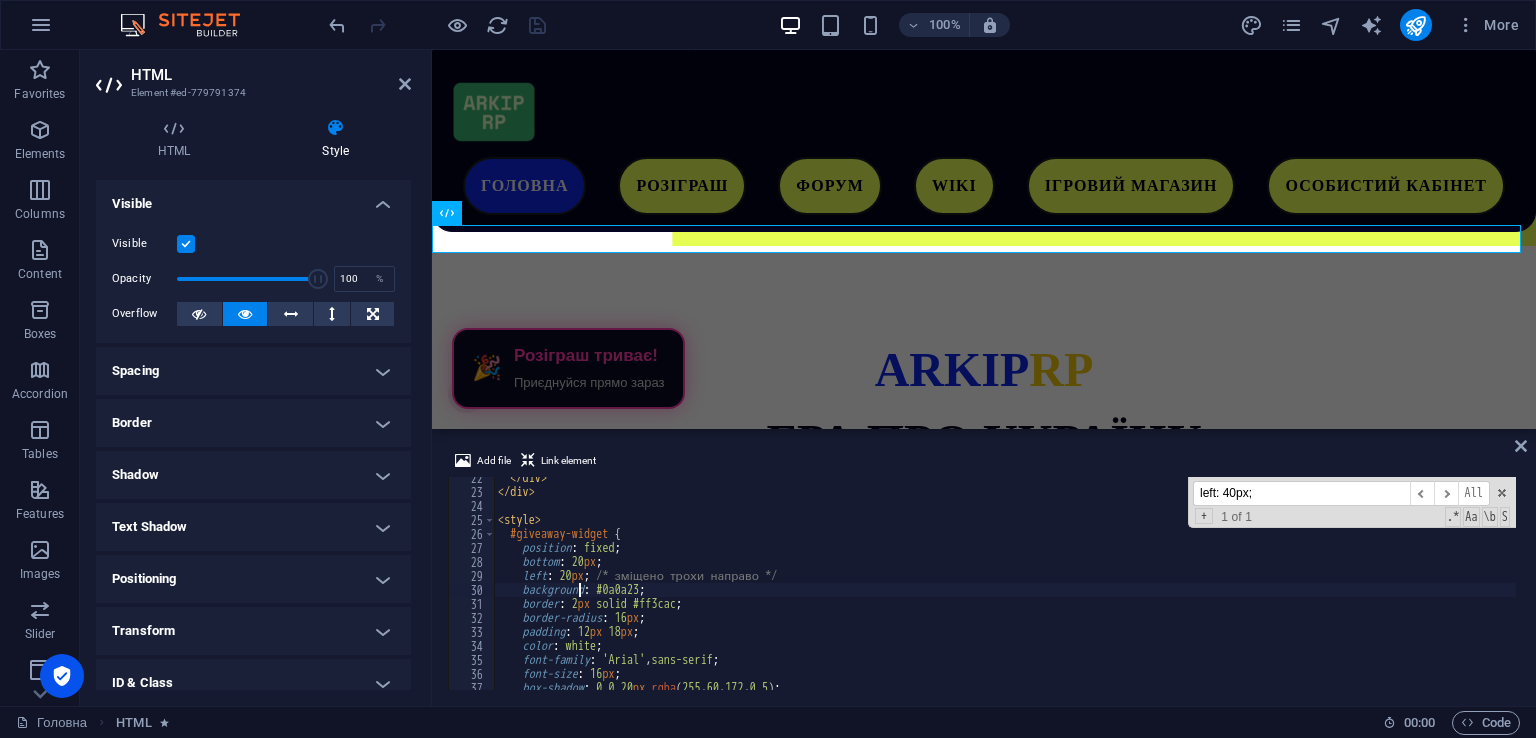click on "</ div > </ div > < style >    #giveaway-widget   {      position :   fixed ;      bottom :   20 px ;      left :   20 px ;   /* зміщено трохи направо */      background :   #0a0a23 ;      border :   2 px   solid   #ff3cac ;      border-radius :   16 px ;      padding :   12 px   18 px ;      color :   white ;      font-family :   ' Arial ' ,  sans-serif ;      font-size :   16 px ;      box-shadow :   0   0   20 px   rgba ( 255 ,  60 ,  172 ,  0.5 ) ;      cursor :   pointer ;" at bounding box center [1005, 591] 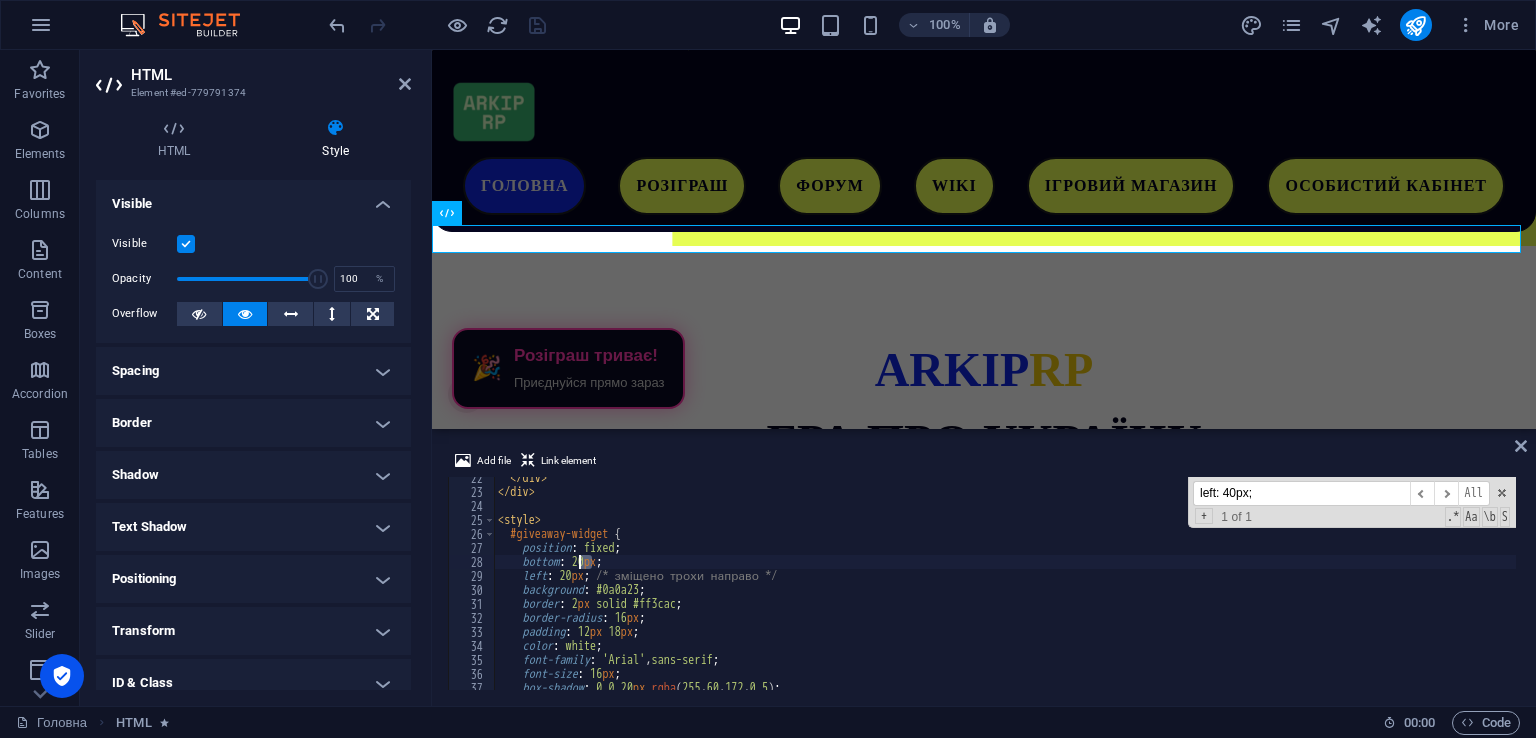 drag, startPoint x: 592, startPoint y: 563, endPoint x: 581, endPoint y: 561, distance: 11.18034 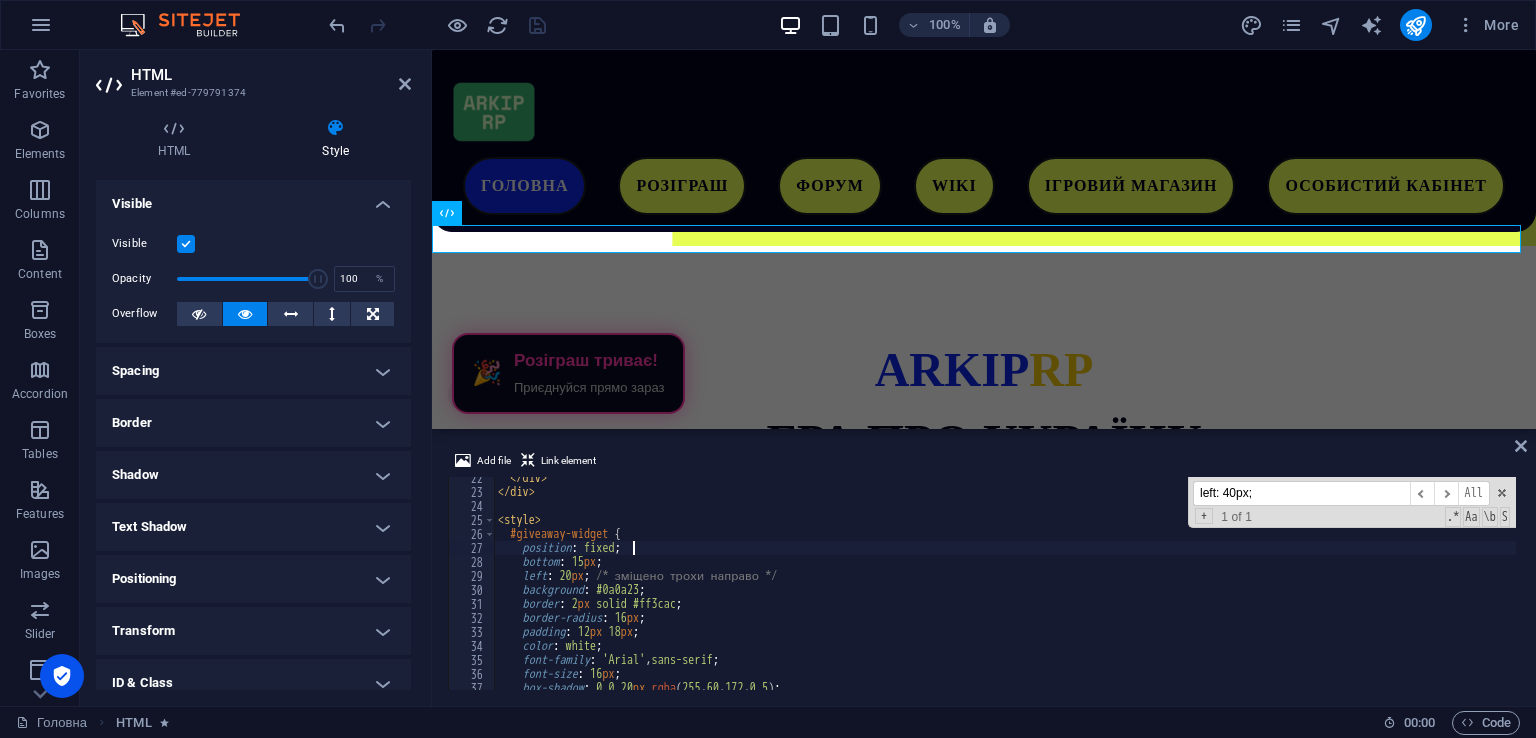 click on "</ div > </ div > < style >    #giveaway-widget   {      position :   fixed ;      bottom :   15 px ;      left :   20 px ;   /* зміщено трохи направо */      background :   #0a0a23 ;      border :   2 px   solid   #ff3cac ;      border-radius :   16 px ;      padding :   12 px   18 px ;      color :   white ;      font-family :   ' Arial ' ,  sans-serif ;      font-size :   16 px ;      box-shadow :   0   0   20 px   rgba ( 255 ,  60 ,  172 ,  0.5 ) ;      cursor :   pointer ;" at bounding box center [1005, 591] 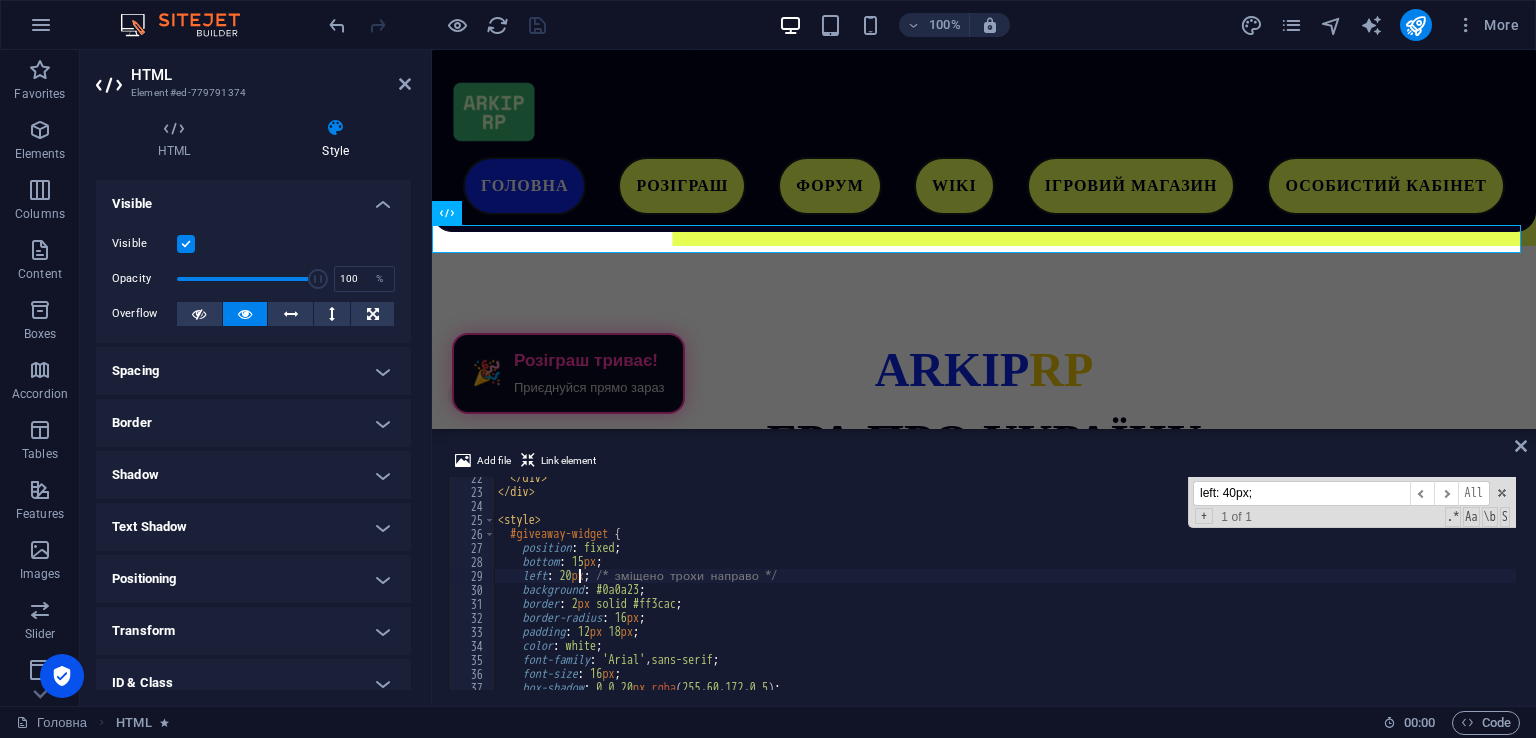 click on "</ div > </ div > < style >    #giveaway-widget   {      position :   fixed ;      bottom :   15 px ;      left :   20 px ;   /* зміщено трохи направо */      background :   #0a0a23 ;      border :   2 px   solid   #ff3cac ;      border-radius :   16 px ;      padding :   12 px   18 px ;      color :   white ;      font-family :   ' Arial ' ,  sans-serif ;      font-size :   16 px ;      box-shadow :   0   0   20 px   rgba ( 255 ,  60 ,  172 ,  0.5 ) ;      cursor :   pointer ;" at bounding box center [1005, 591] 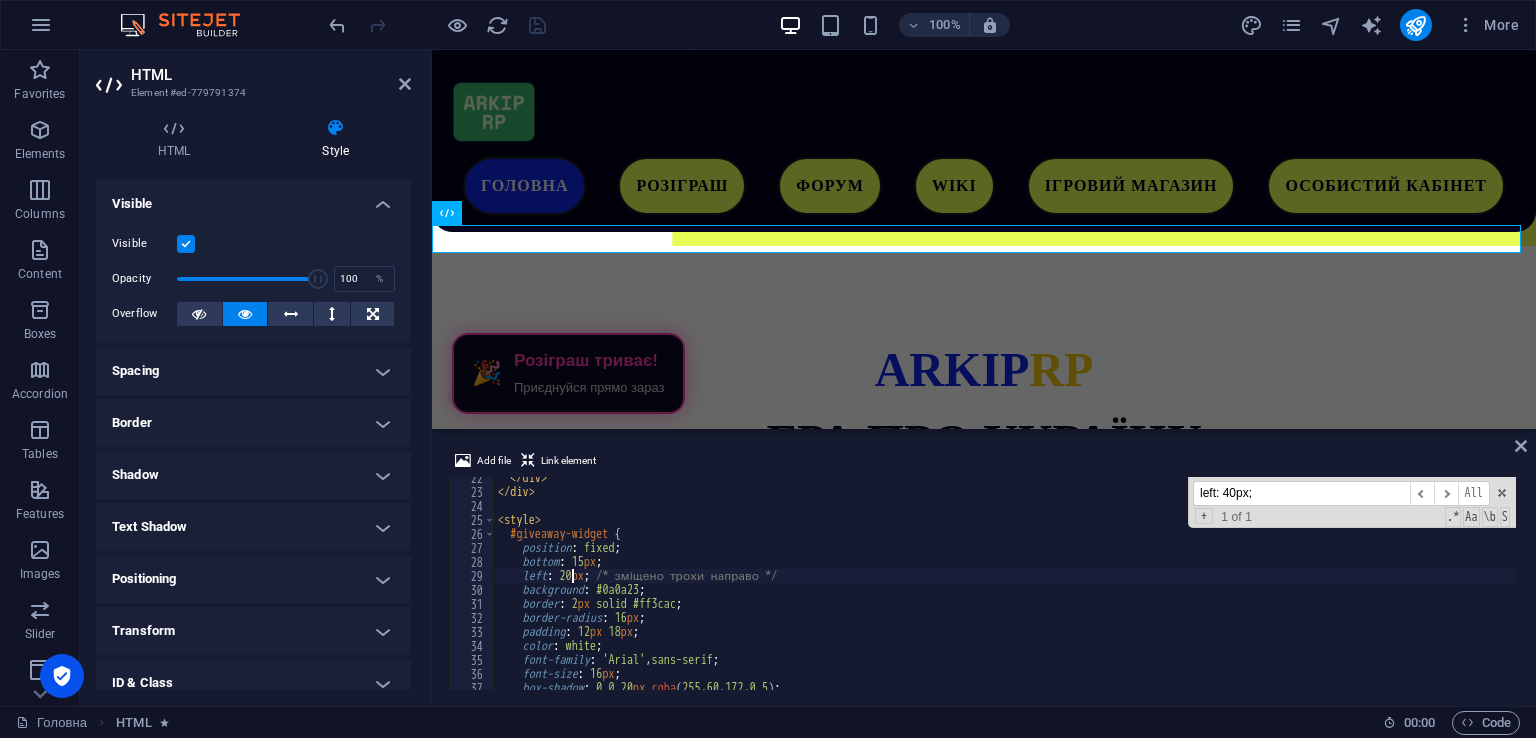 click on "</ div > </ div > < style >    #giveaway-widget   {      position :   fixed ;      bottom :   15 px ;      left :   20 px ;   /* зміщено трохи направо */      background :   #0a0a23 ;      border :   2 px   solid   #ff3cac ;      border-radius :   16 px ;      padding :   12 px   18 px ;      color :   white ;      font-family :   ' Arial ' ,  sans-serif ;      font-size :   16 px ;      box-shadow :   0   0   20 px   rgba ( 255 ,  60 ,  172 ,  0.5 ) ;      cursor :   pointer ;" at bounding box center [1005, 591] 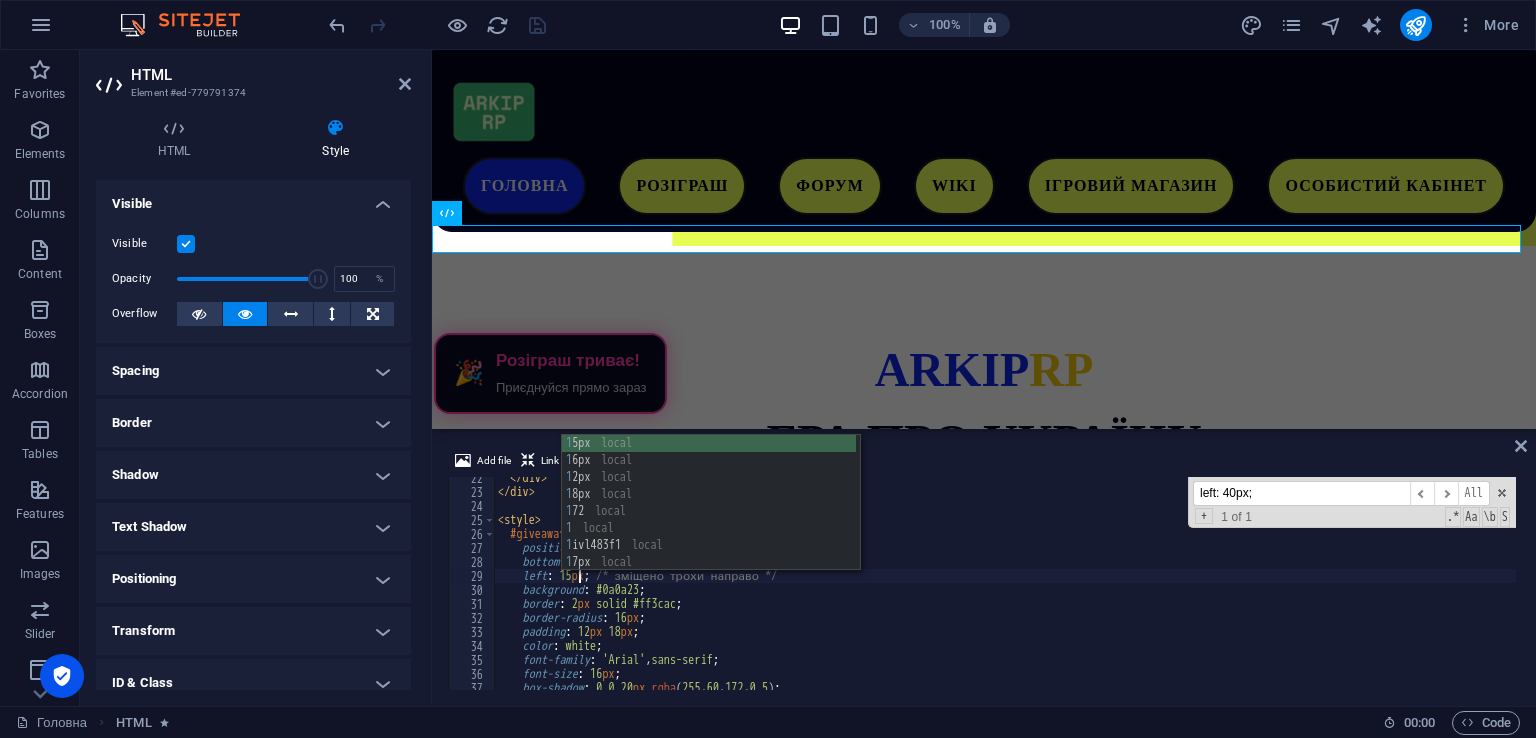 scroll, scrollTop: 0, scrollLeft: 7, axis: horizontal 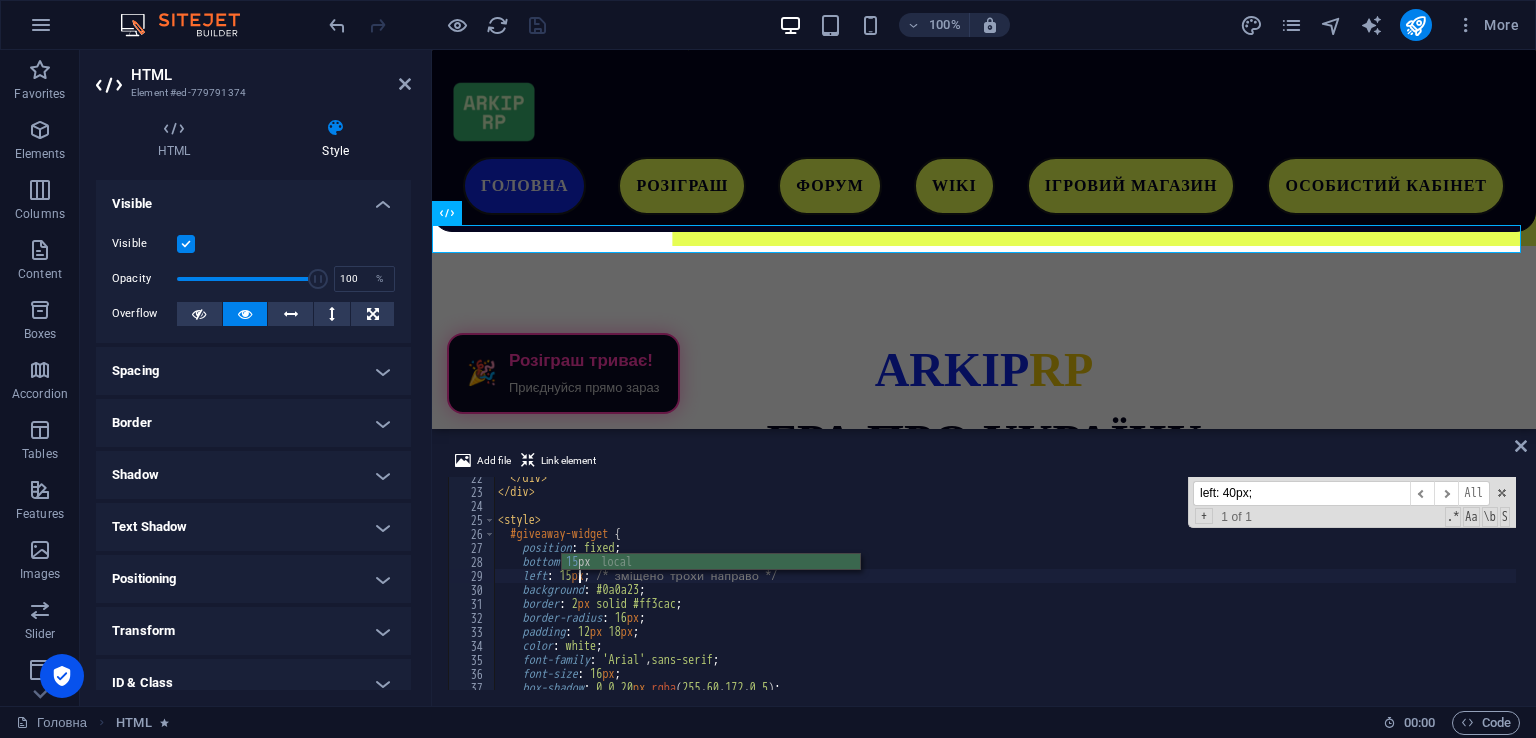 click on "</ div > </ div > < style >    #giveaway-widget   {      position :   fixed ;      bottom :   15 px ;      left :   15 px ;   /* зміщено трохи направо */      background :   #0a0a23 ;      border :   2 px   solid   #ff3cac ;      border-radius :   16 px ;      padding :   12 px   18 px ;      color :   white ;      font-family :   ' Arial ' ,  sans-serif ;      font-size :   16 px ;      box-shadow :   0   0   20 px   rgba ( 255 ,  60 ,  172 ,  0.5 ) ;      cursor :   pointer ;" at bounding box center [1005, 591] 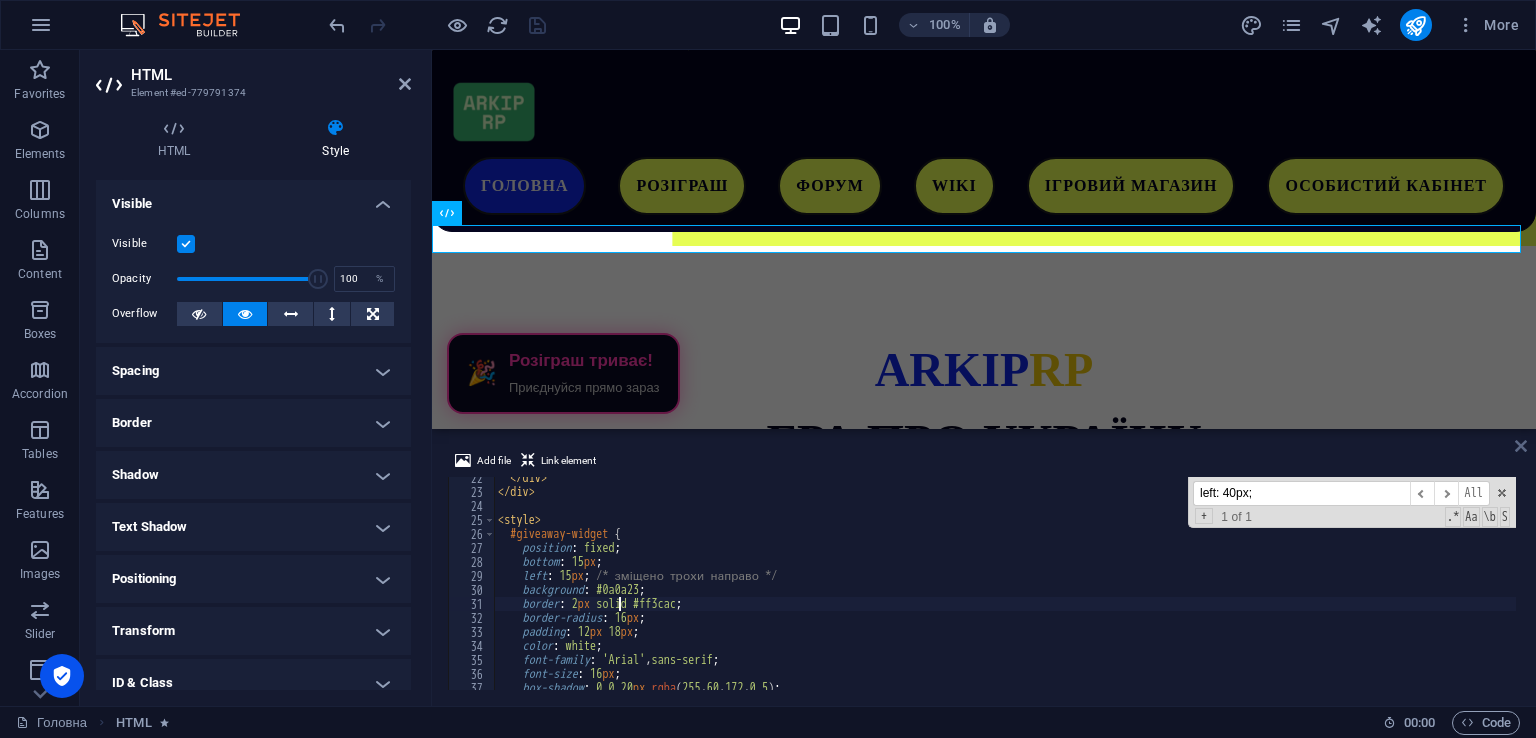 type on "border: 2px solid #ff3cac;" 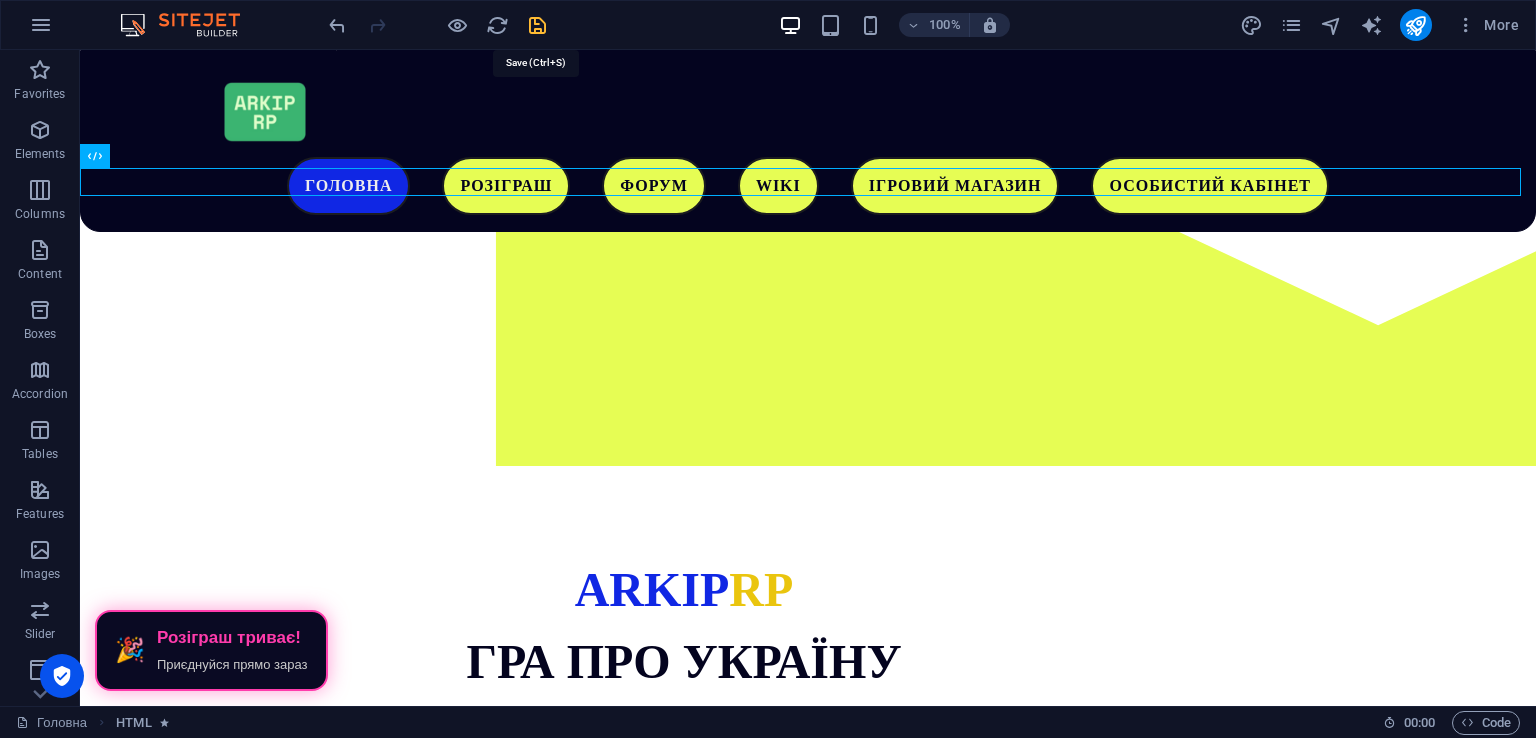 click at bounding box center [537, 25] 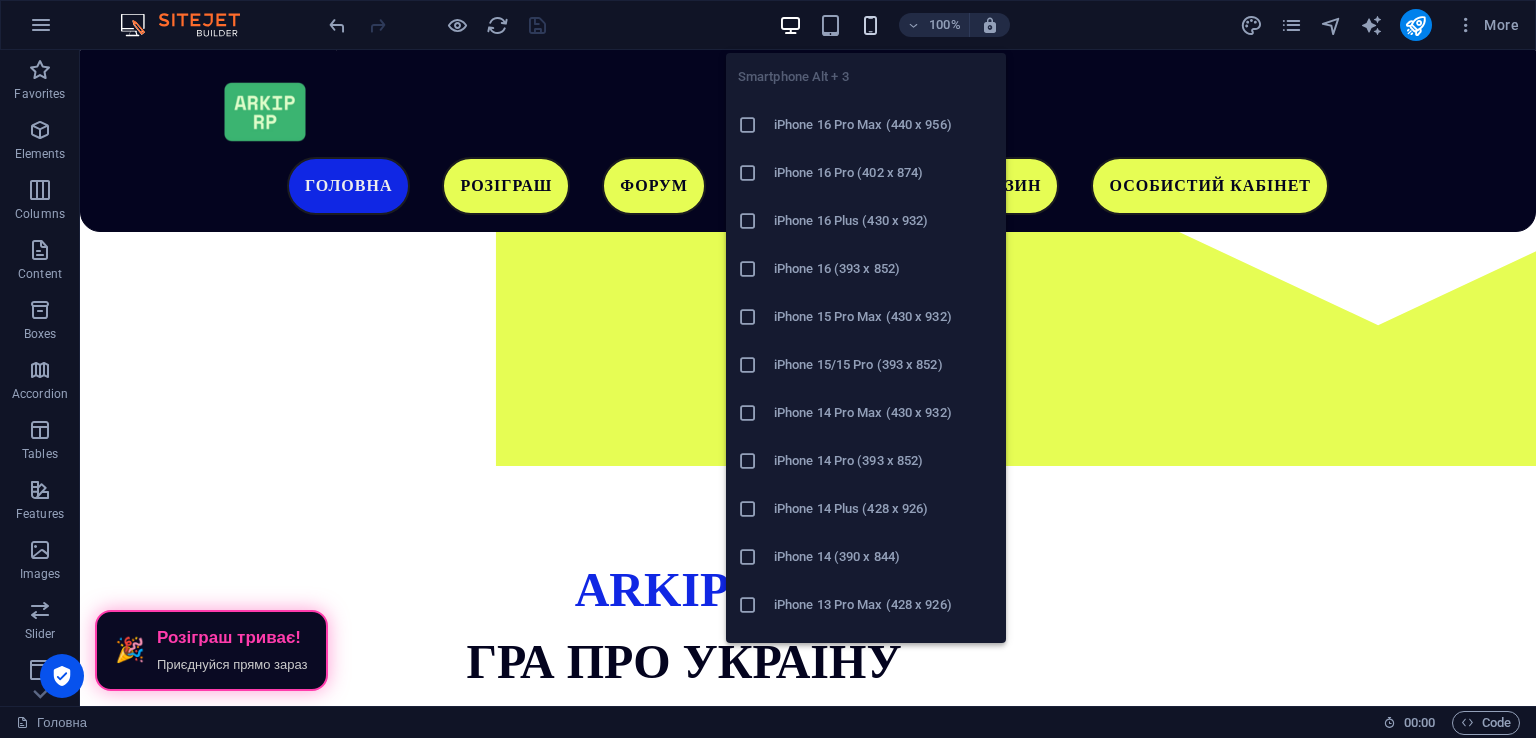 click at bounding box center (870, 25) 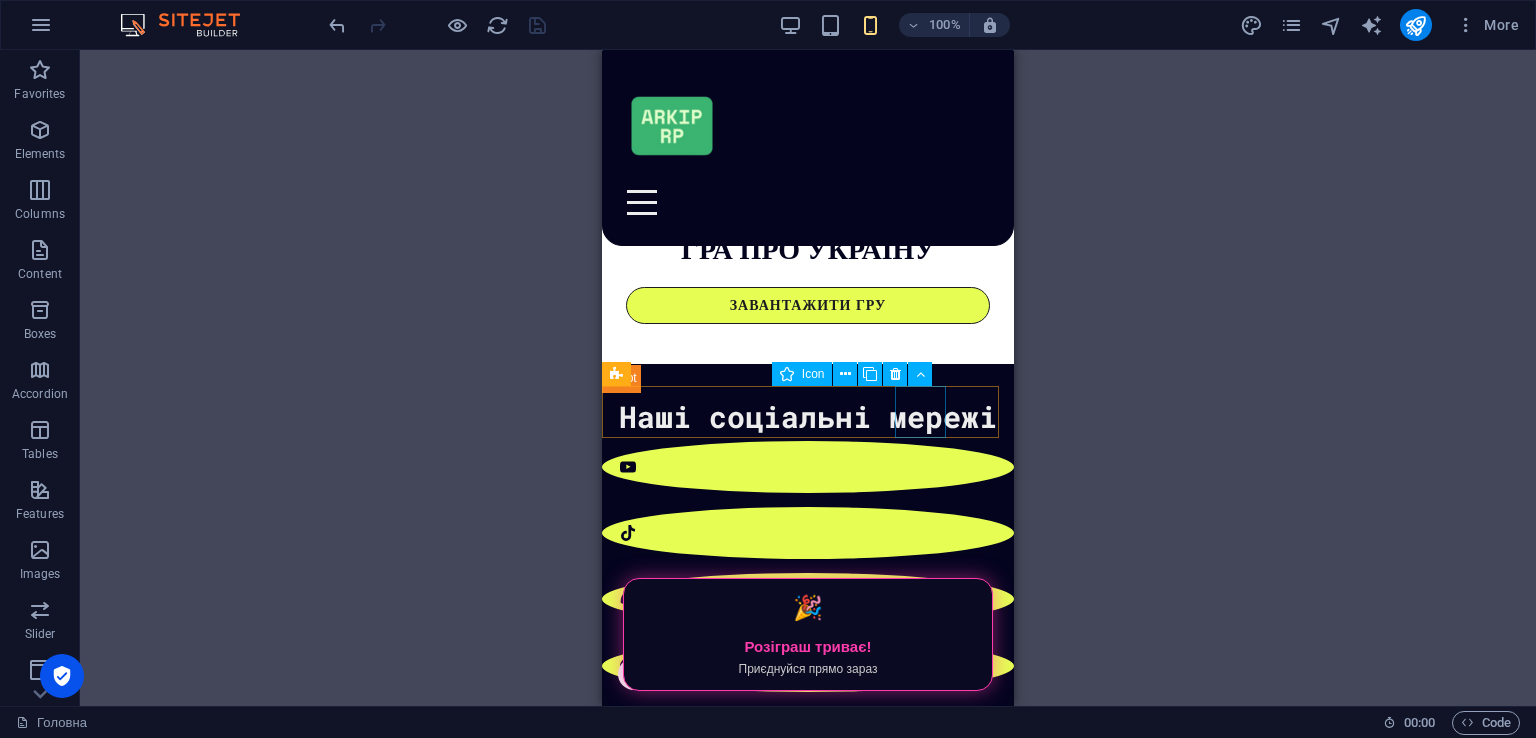 scroll, scrollTop: 91, scrollLeft: 0, axis: vertical 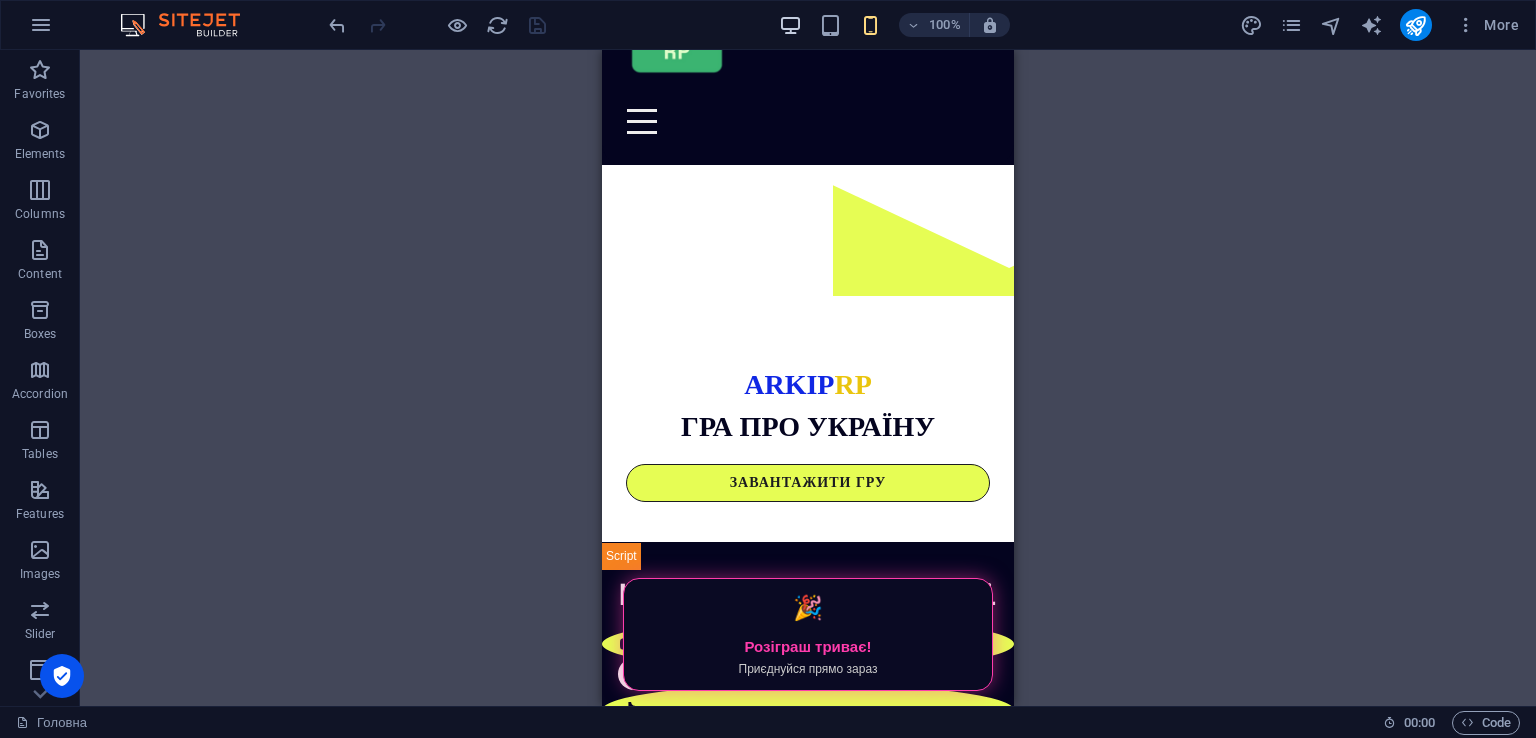 click at bounding box center [790, 25] 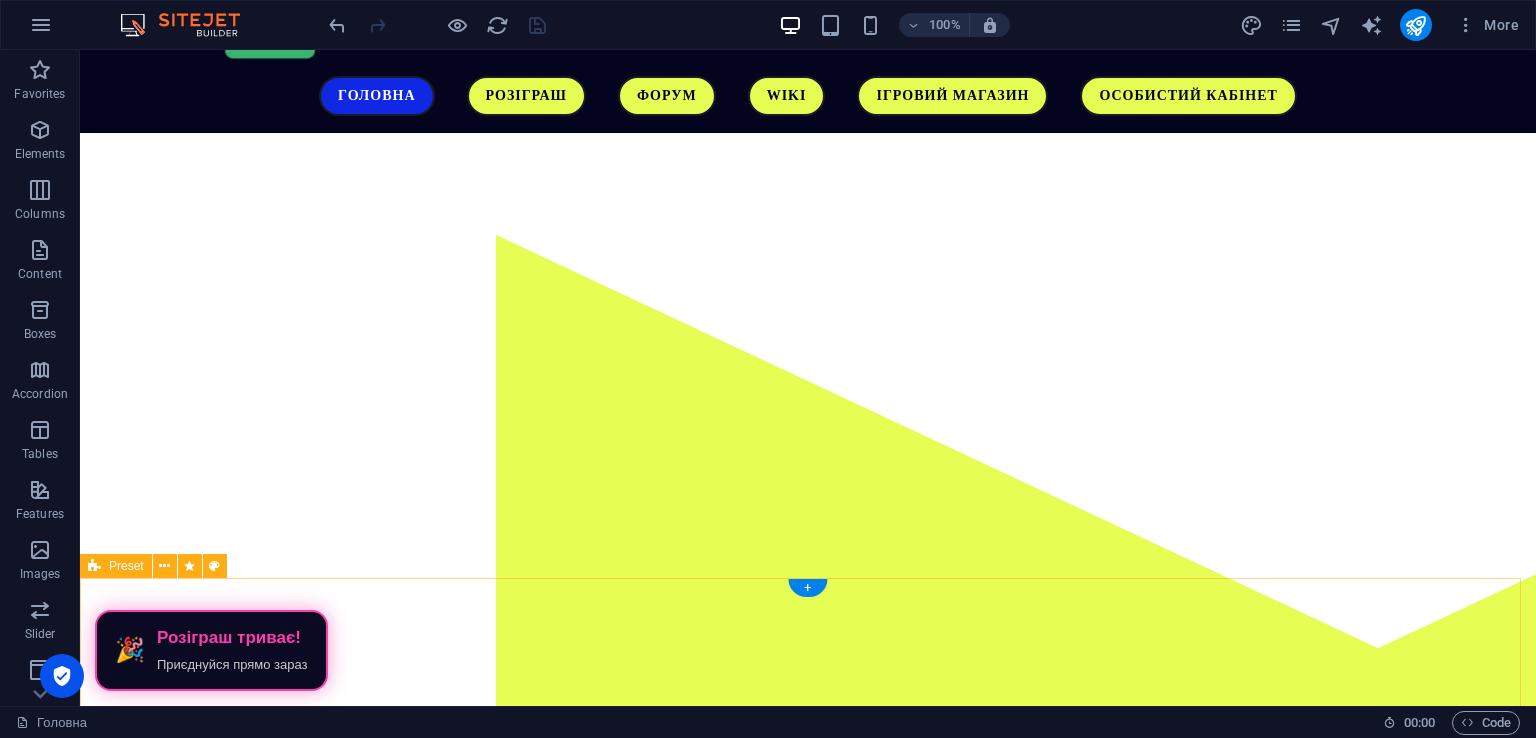 click on "Чому саме ми? Ми розробляємо свою карту, на якій будуть представлені великі масштаби, яких не було в одному українському проекті. Приєднуйся до нас!
Загальний онлайн: ...
Адміністратори в мережі: ...
Drop content here or  Add elements  Paste clipboard" at bounding box center (808, 1906) 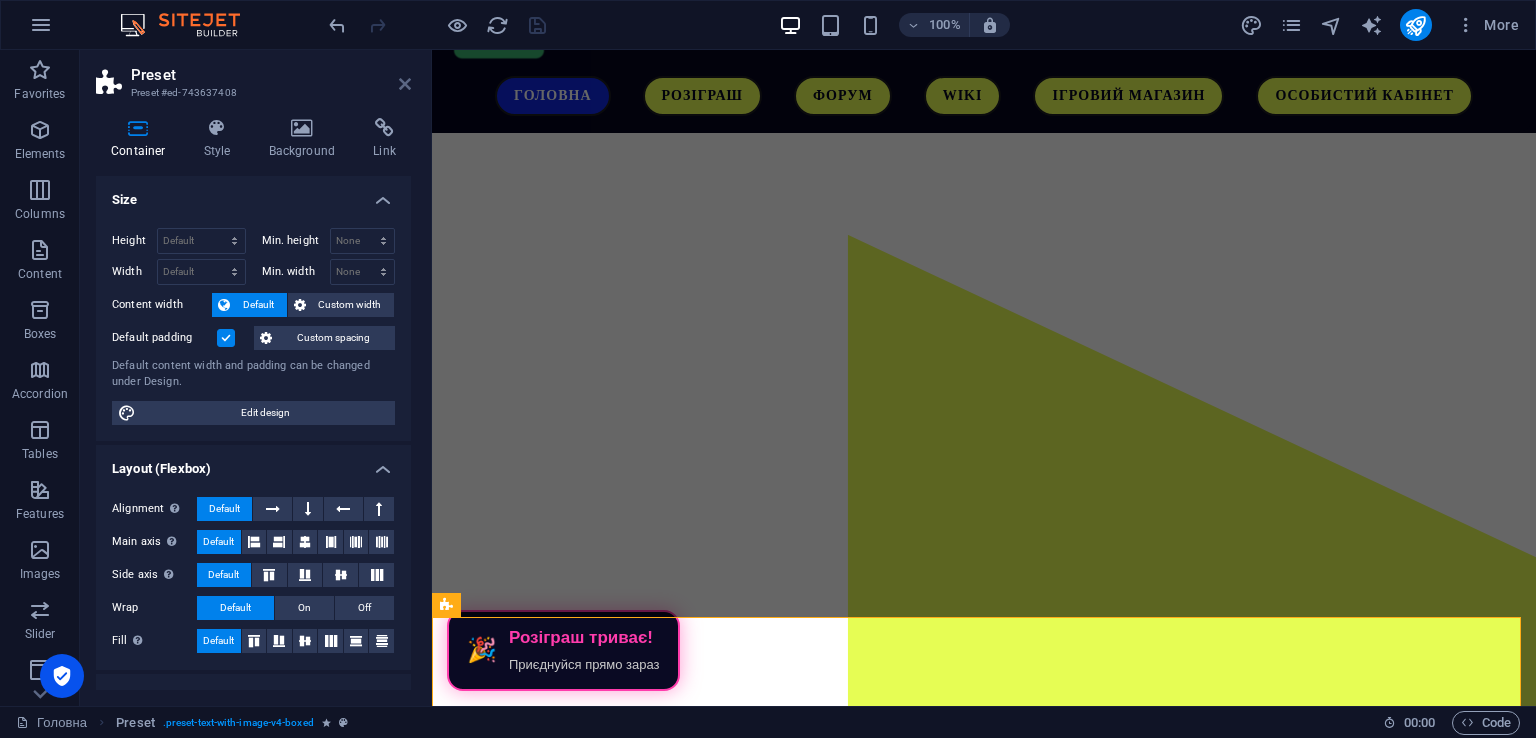 drag, startPoint x: 409, startPoint y: 79, endPoint x: 344, endPoint y: 99, distance: 68.007355 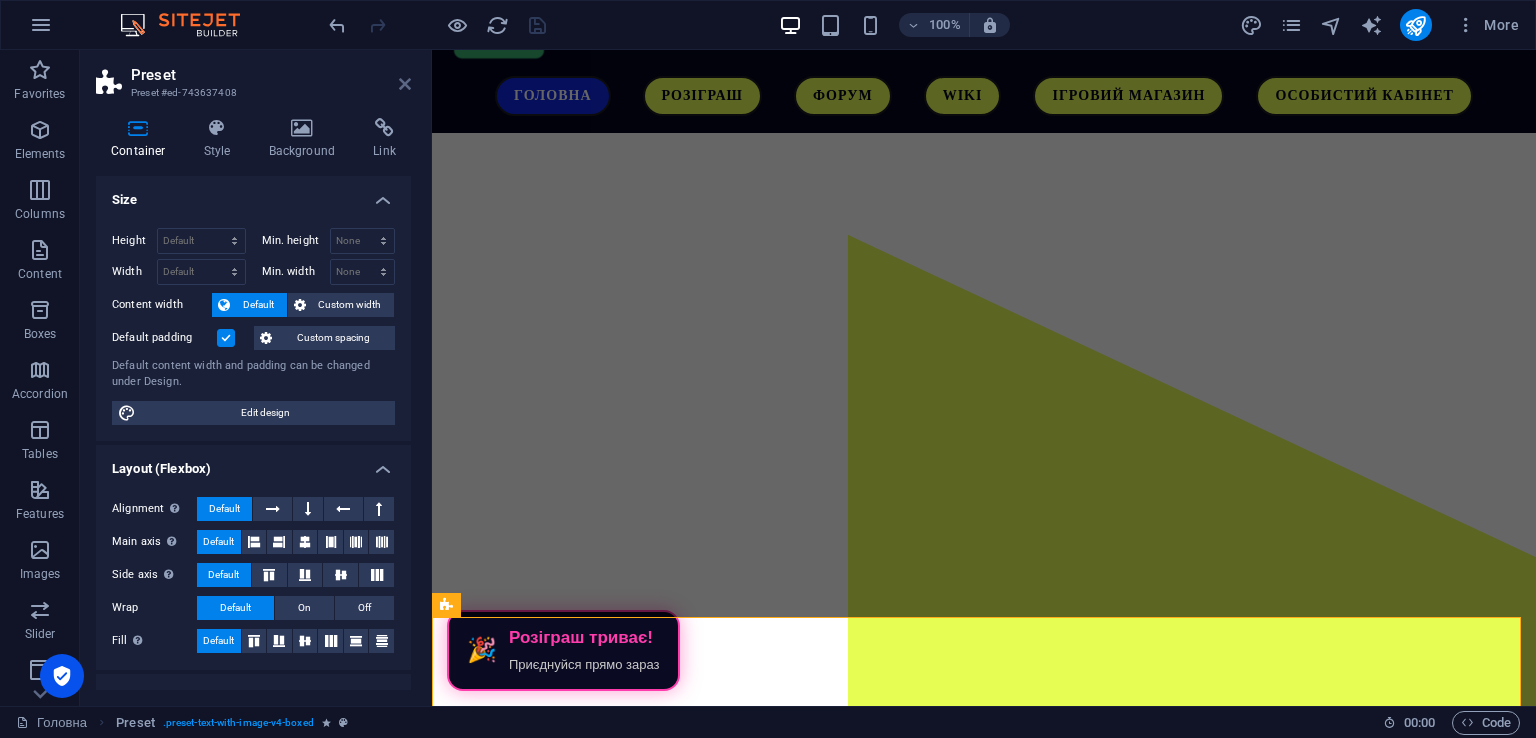 click at bounding box center [405, 84] 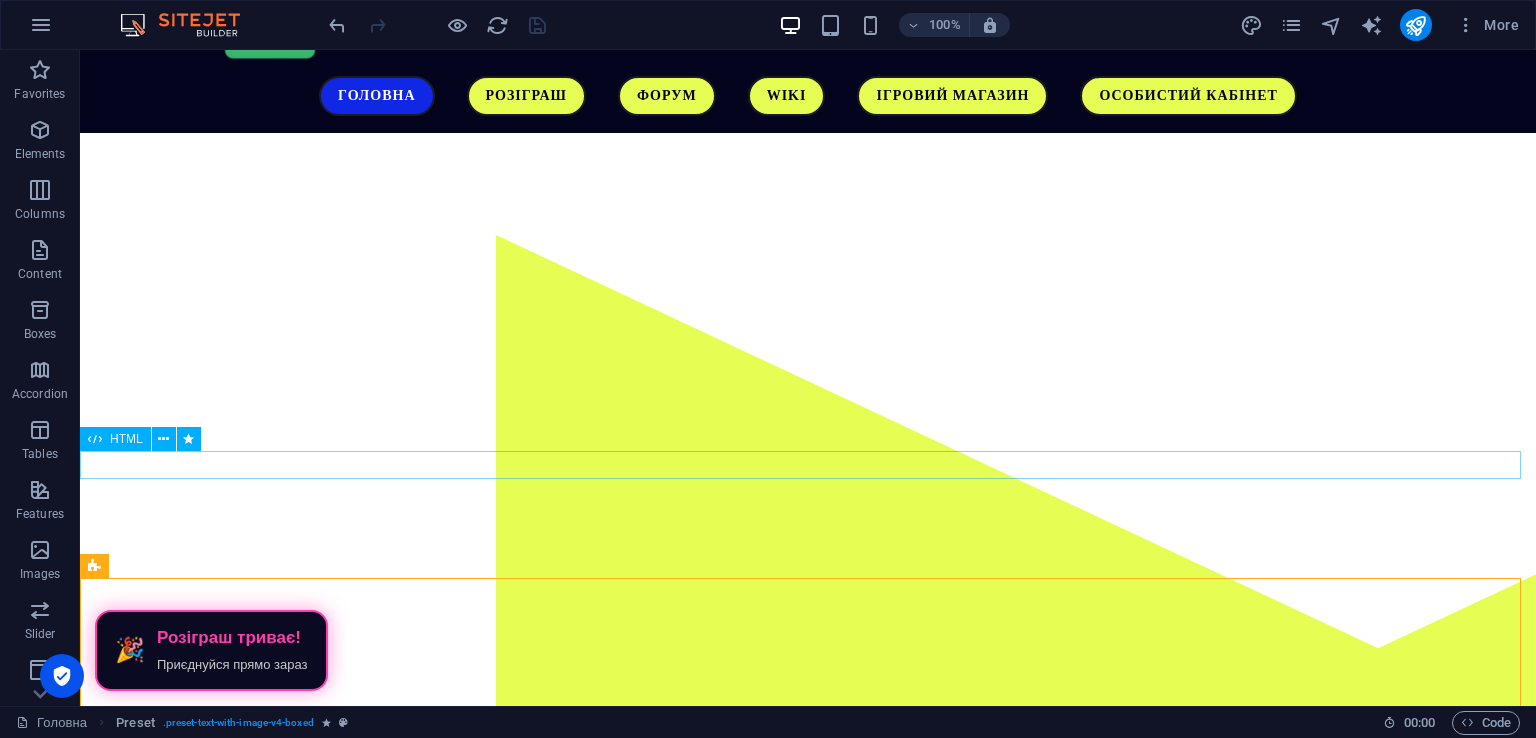 click on "🎉
Розіграш триває!
Приєднуйся прямо зараз" at bounding box center (808, 1170) 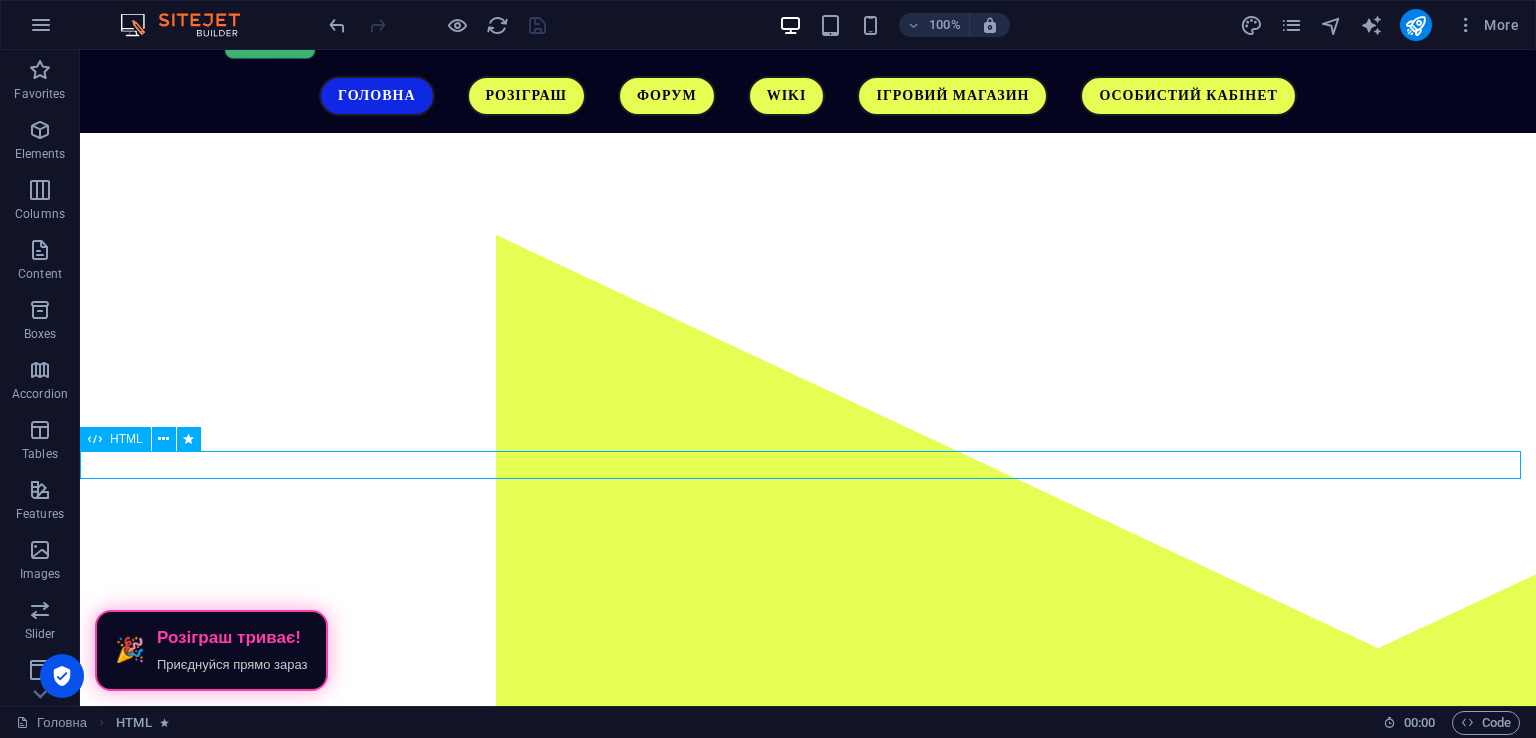 click on "🎉
Розіграш триває!
Приєднуйся прямо зараз" at bounding box center (808, 1170) 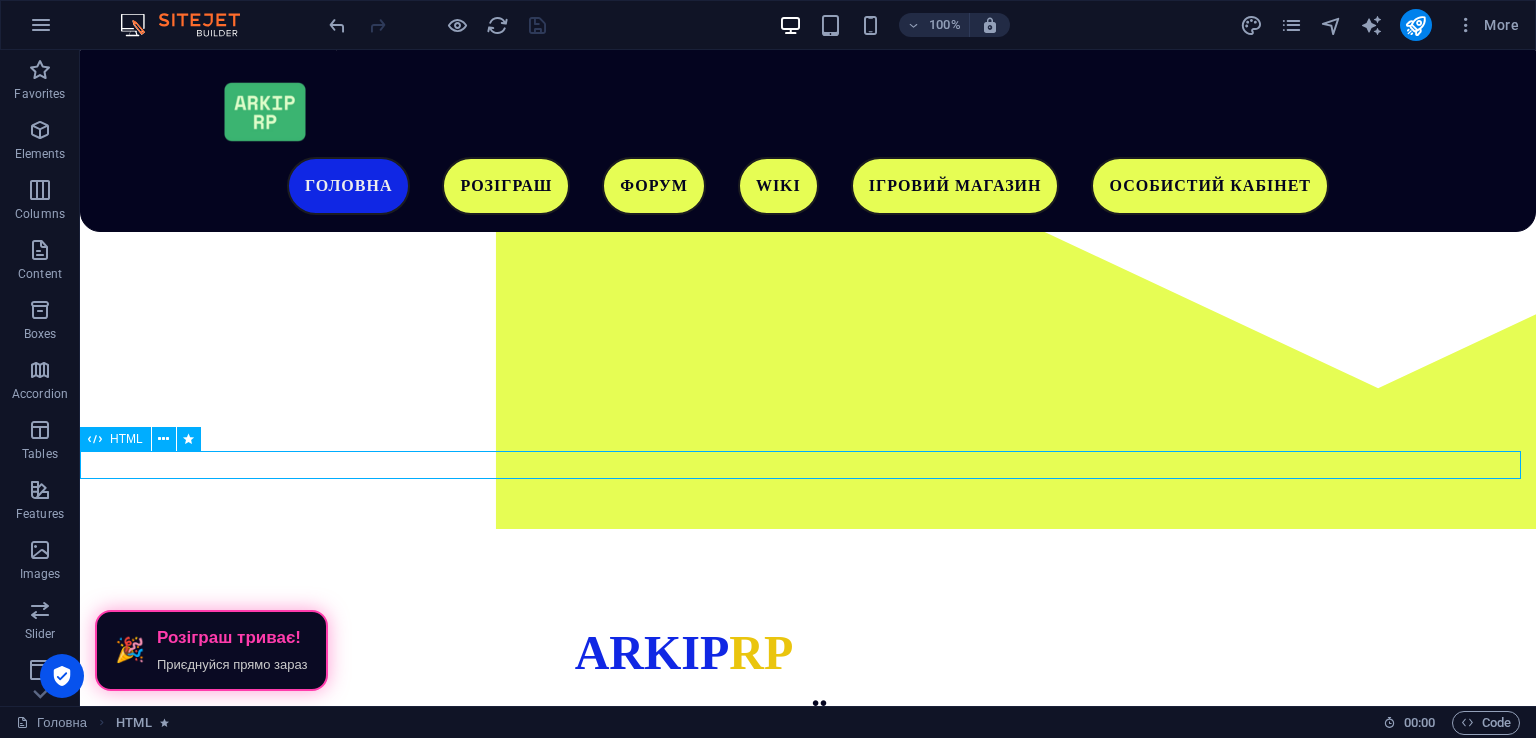 select on "fade" 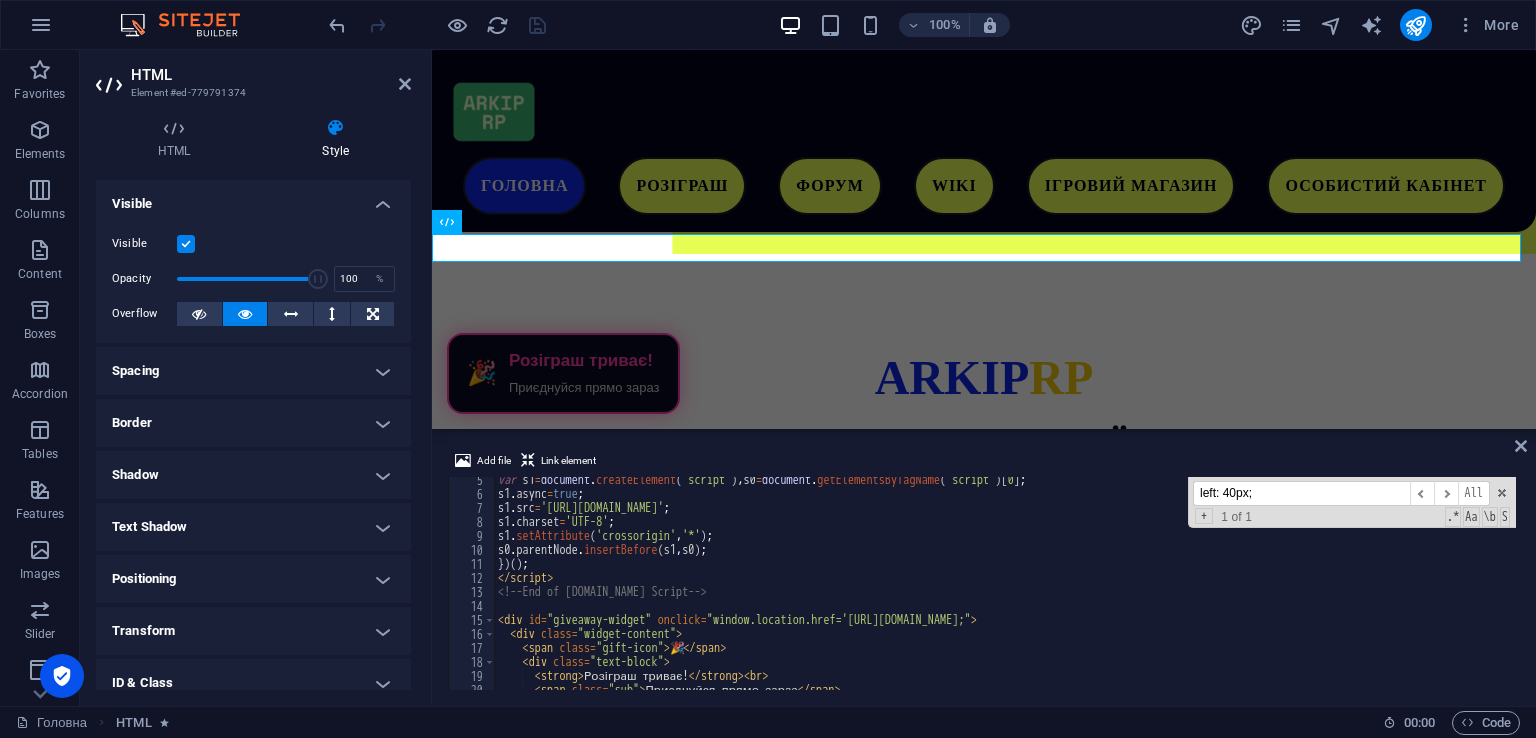 scroll, scrollTop: 60, scrollLeft: 0, axis: vertical 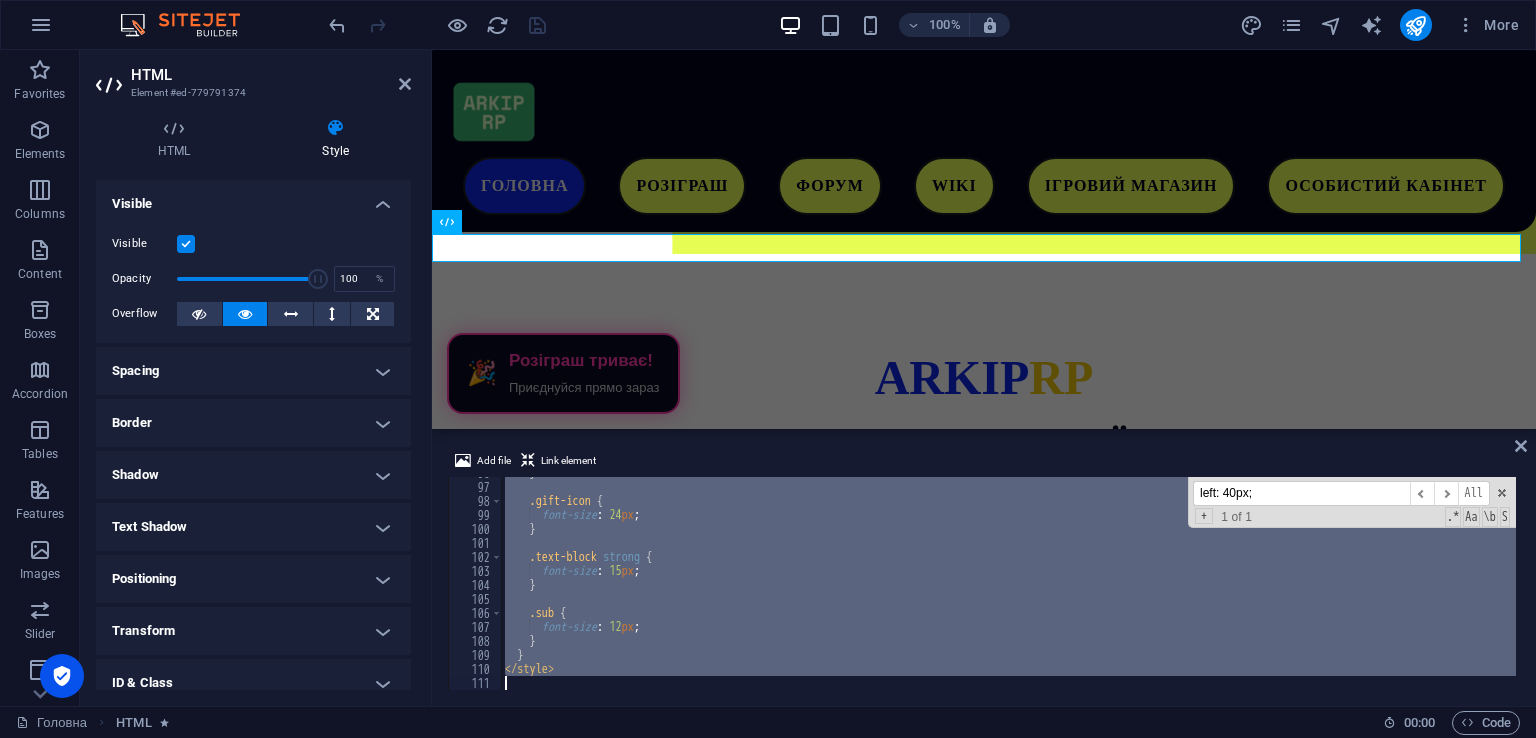 drag, startPoint x: 497, startPoint y: 621, endPoint x: 945, endPoint y: 776, distance: 474.0559 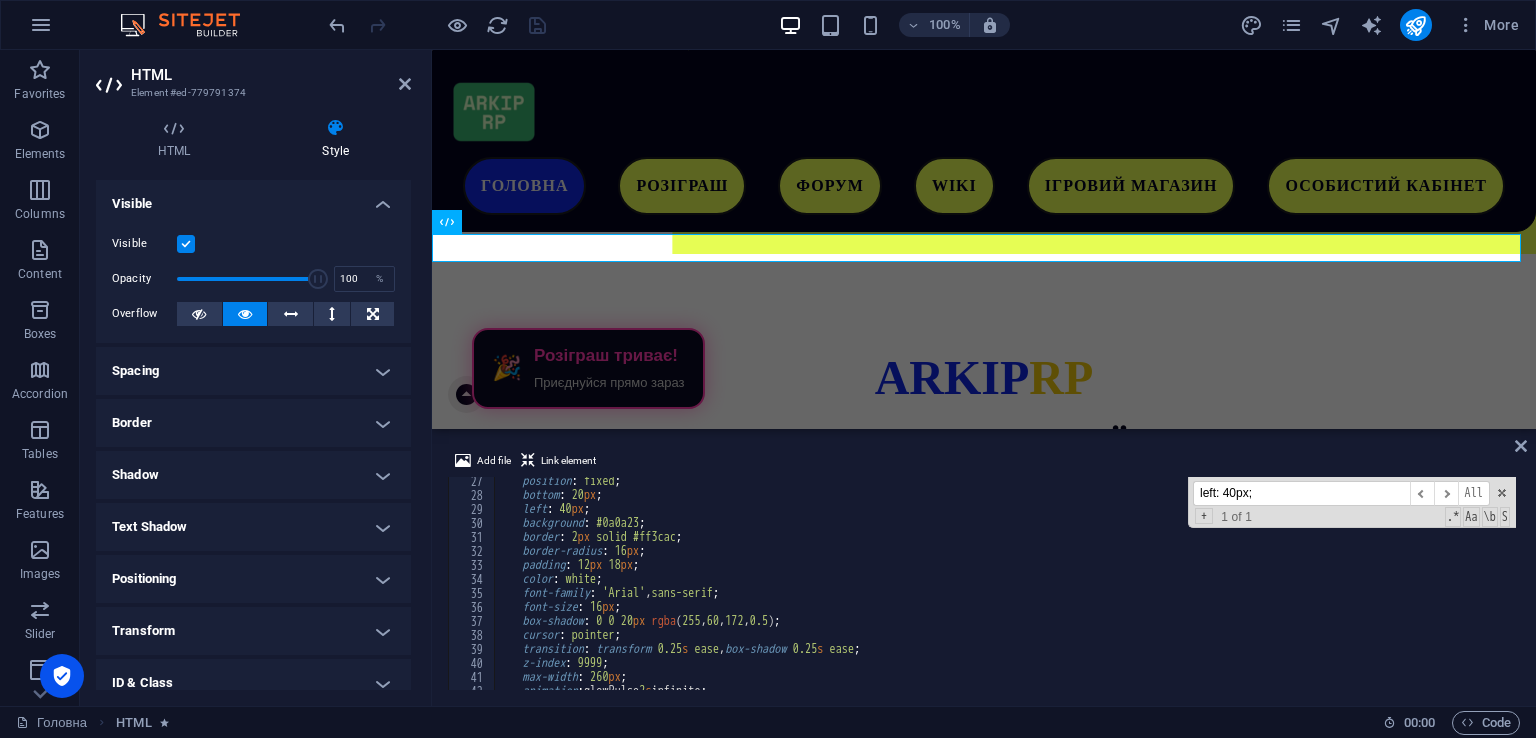 scroll, scrollTop: 307, scrollLeft: 0, axis: vertical 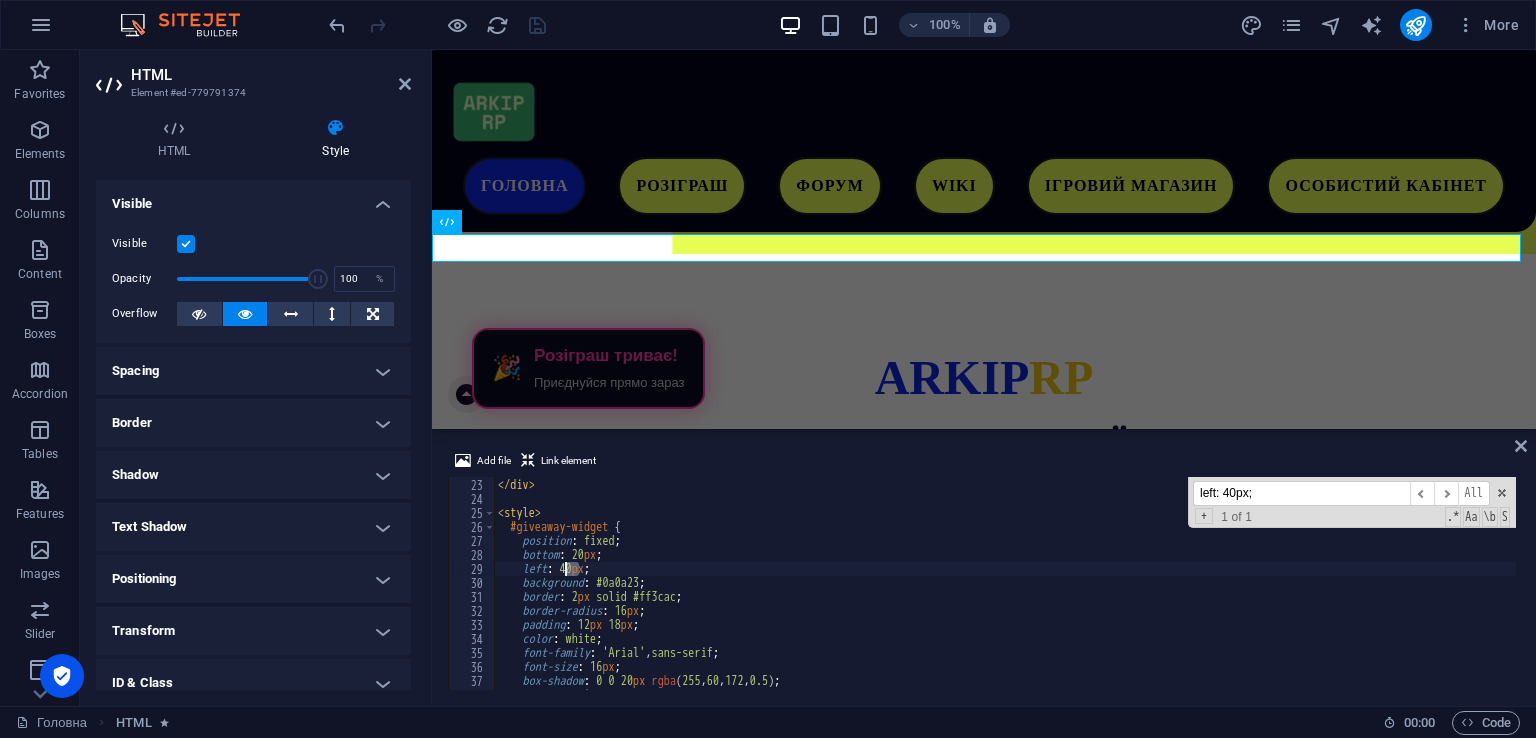 drag, startPoint x: 577, startPoint y: 574, endPoint x: 567, endPoint y: 569, distance: 11.18034 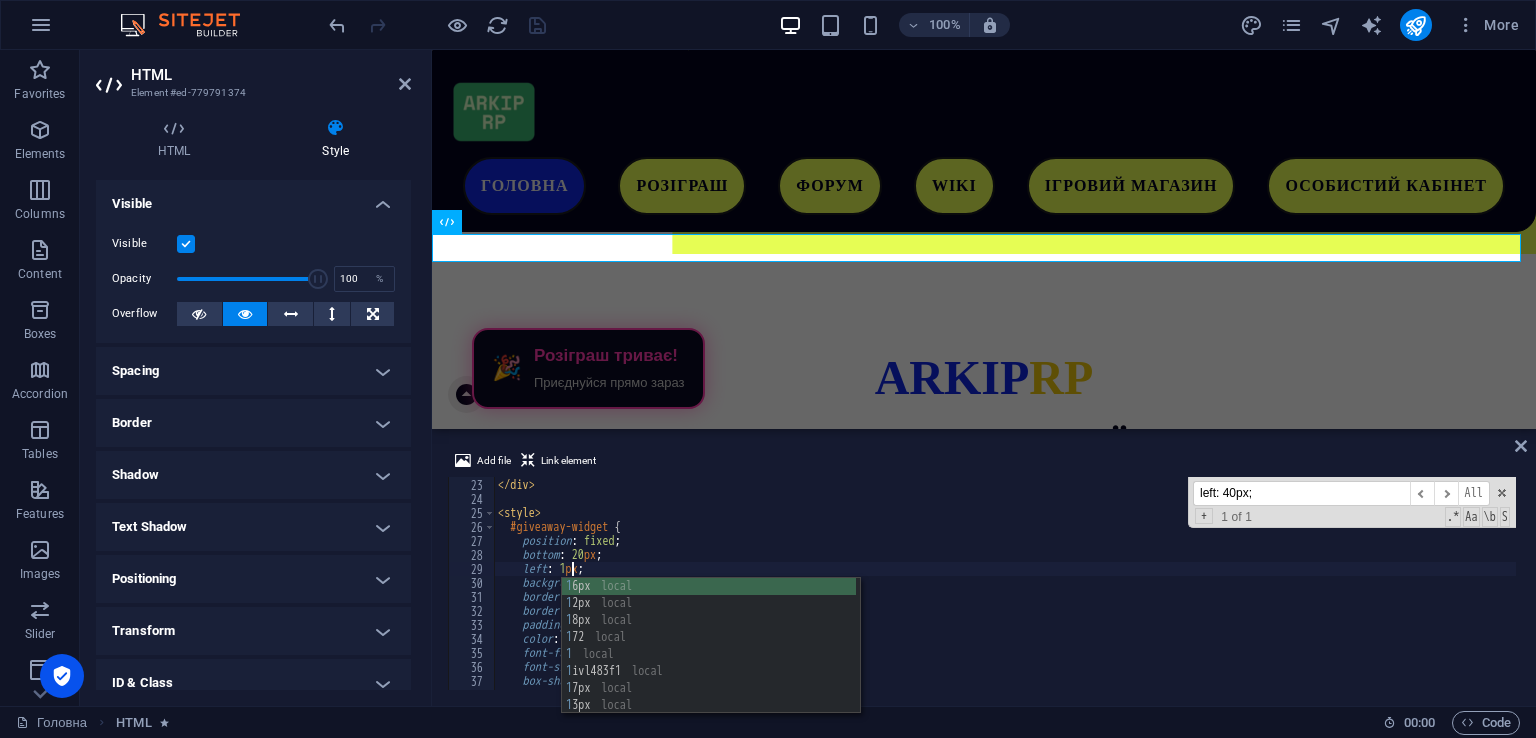 scroll, scrollTop: 0, scrollLeft: 7, axis: horizontal 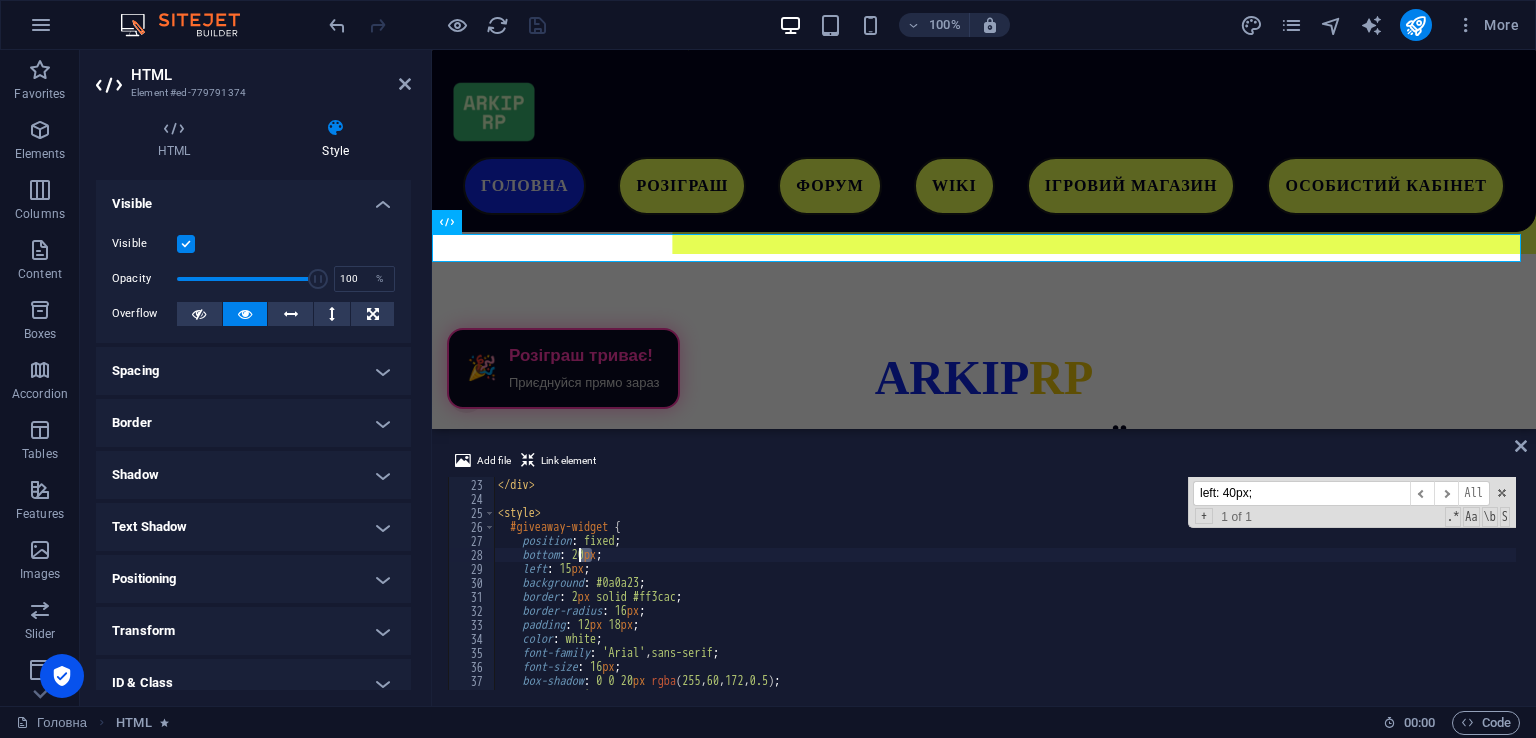drag, startPoint x: 592, startPoint y: 550, endPoint x: 580, endPoint y: 549, distance: 12.0415945 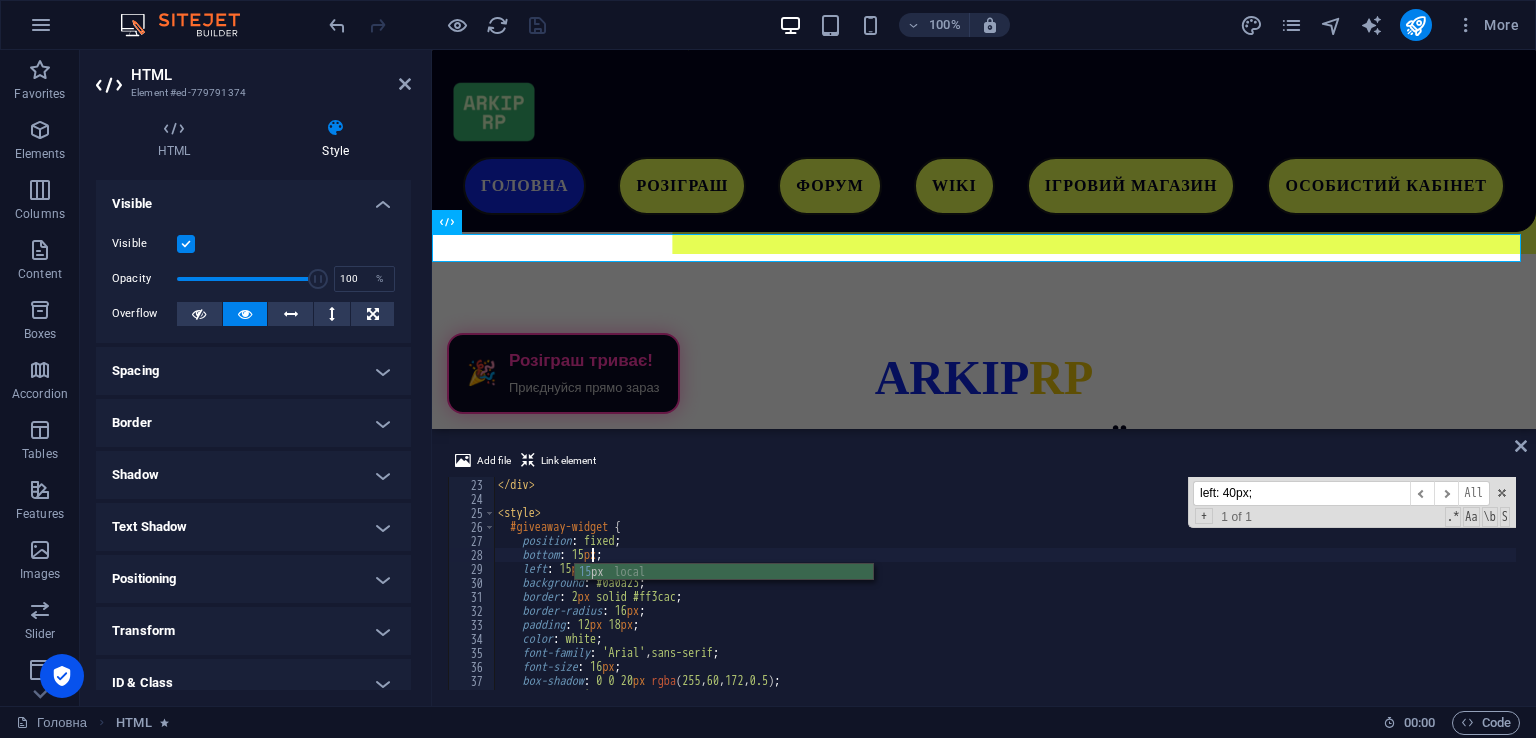 click on "</ div > </ div > < style >    #giveaway-widget   {      position :   fixed ;      bottom :   15 px ;      left :   15 px ;      background :   #0a0a23 ;      border :   2 px   solid   #ff3cac ;      border-radius :   16 px ;      padding :   12 px   18 px ;      color :   white ;      font-family :   ' Arial ' ,  sans-serif ;      font-size :   16 px ;      box-shadow :   0   0   20 px   rgba ( 255 ,  60 ,  172 ,  0.5 ) ;      cursor :   pointer ;" at bounding box center [1005, 584] 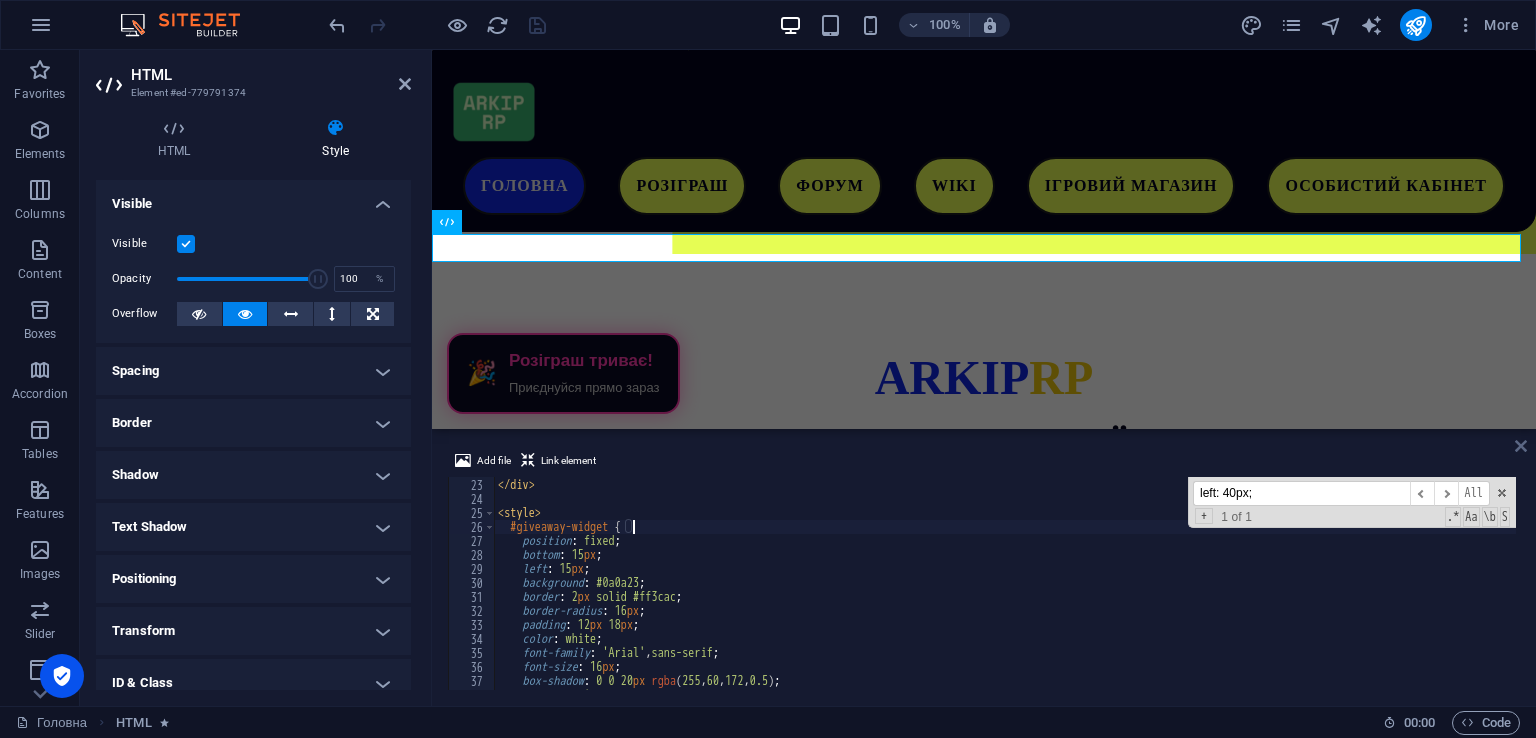 type on "#giveaway-widget {" 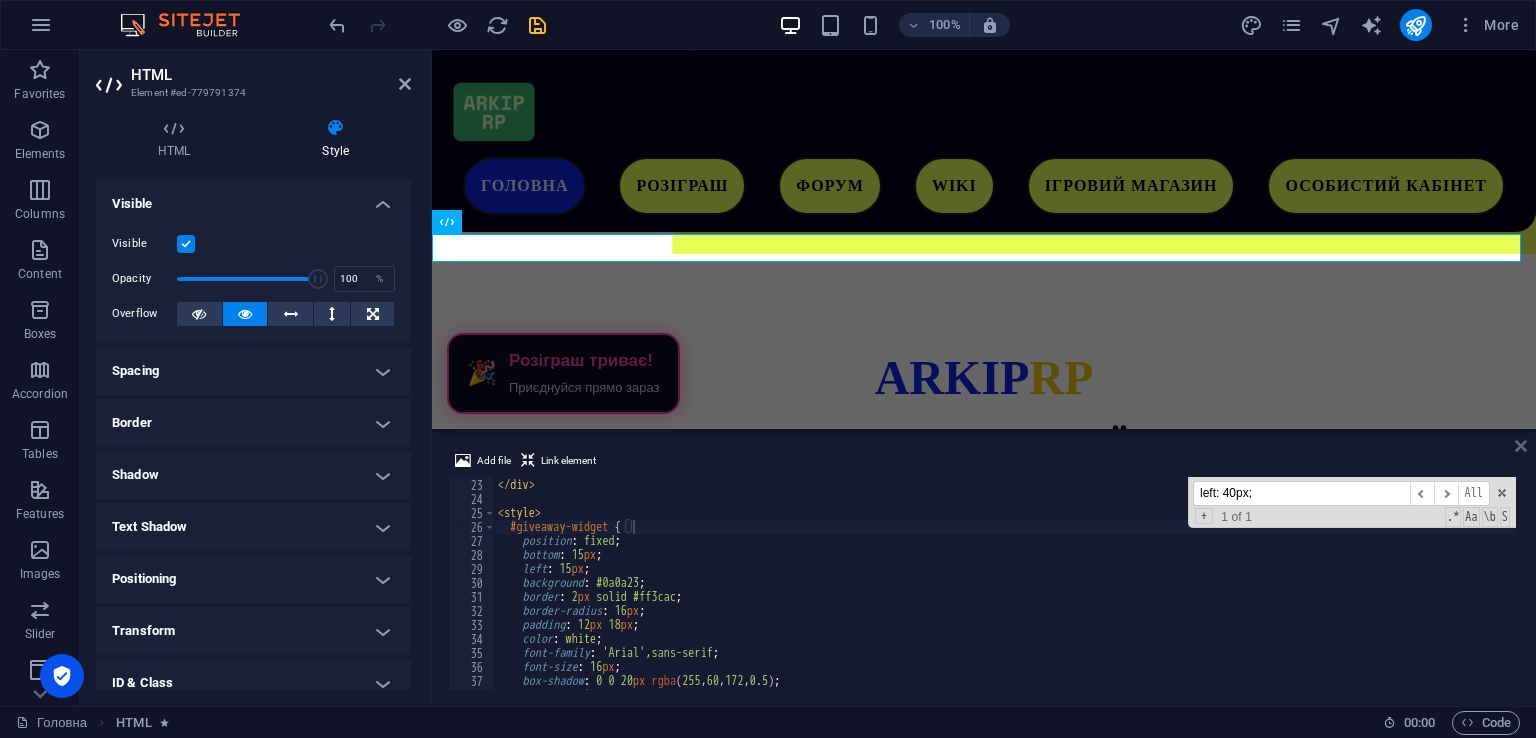 drag, startPoint x: 1522, startPoint y: 450, endPoint x: 620, endPoint y: 31, distance: 994.56775 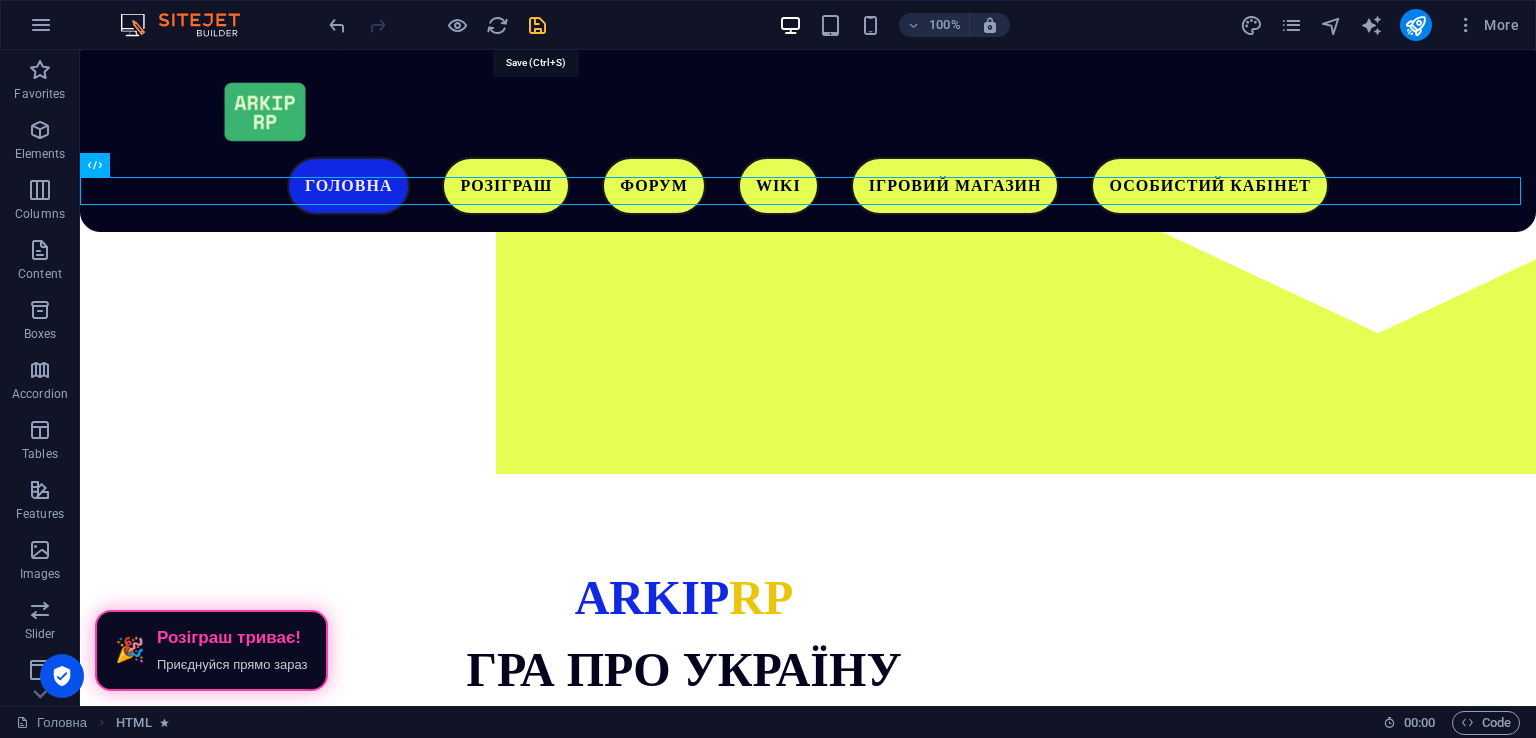 click at bounding box center [537, 25] 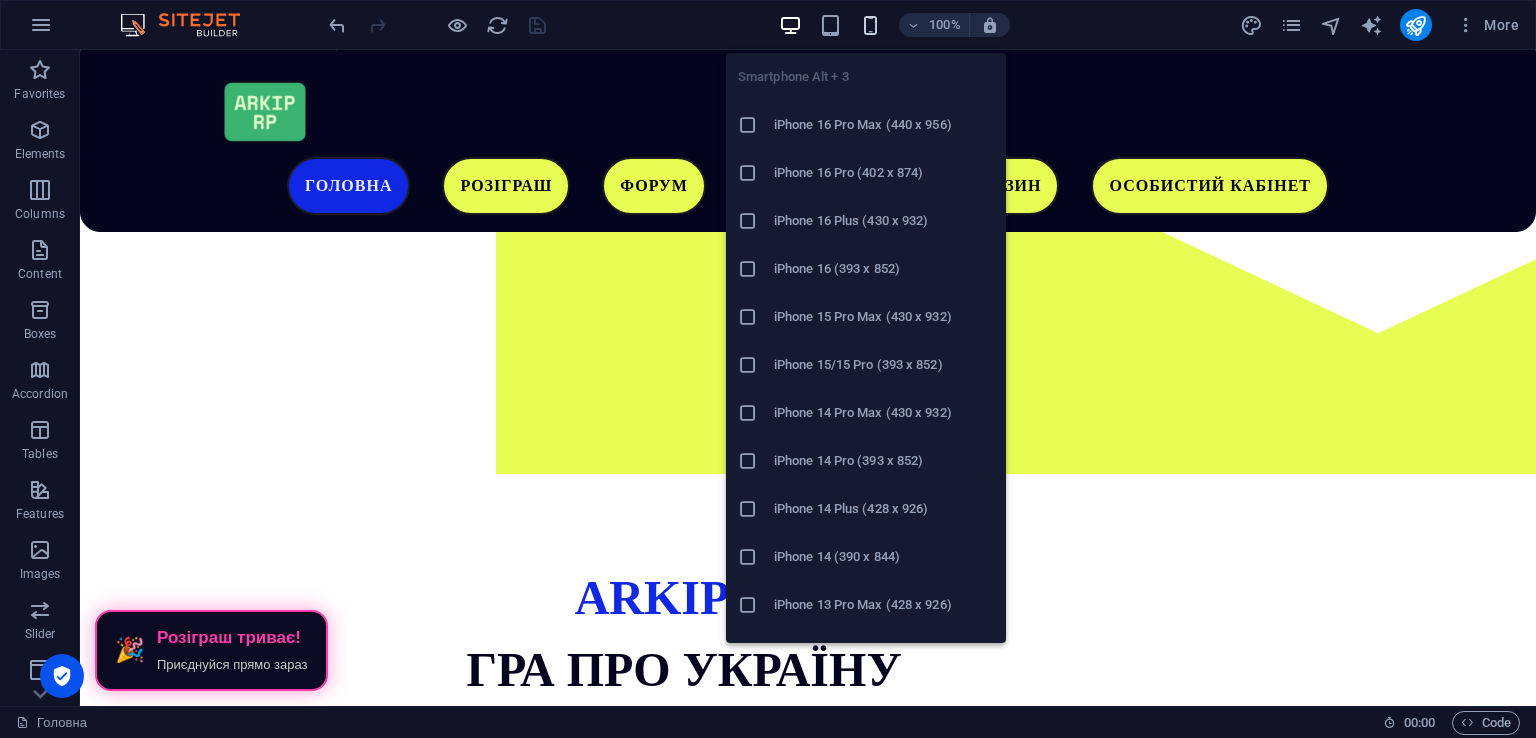 click at bounding box center (870, 25) 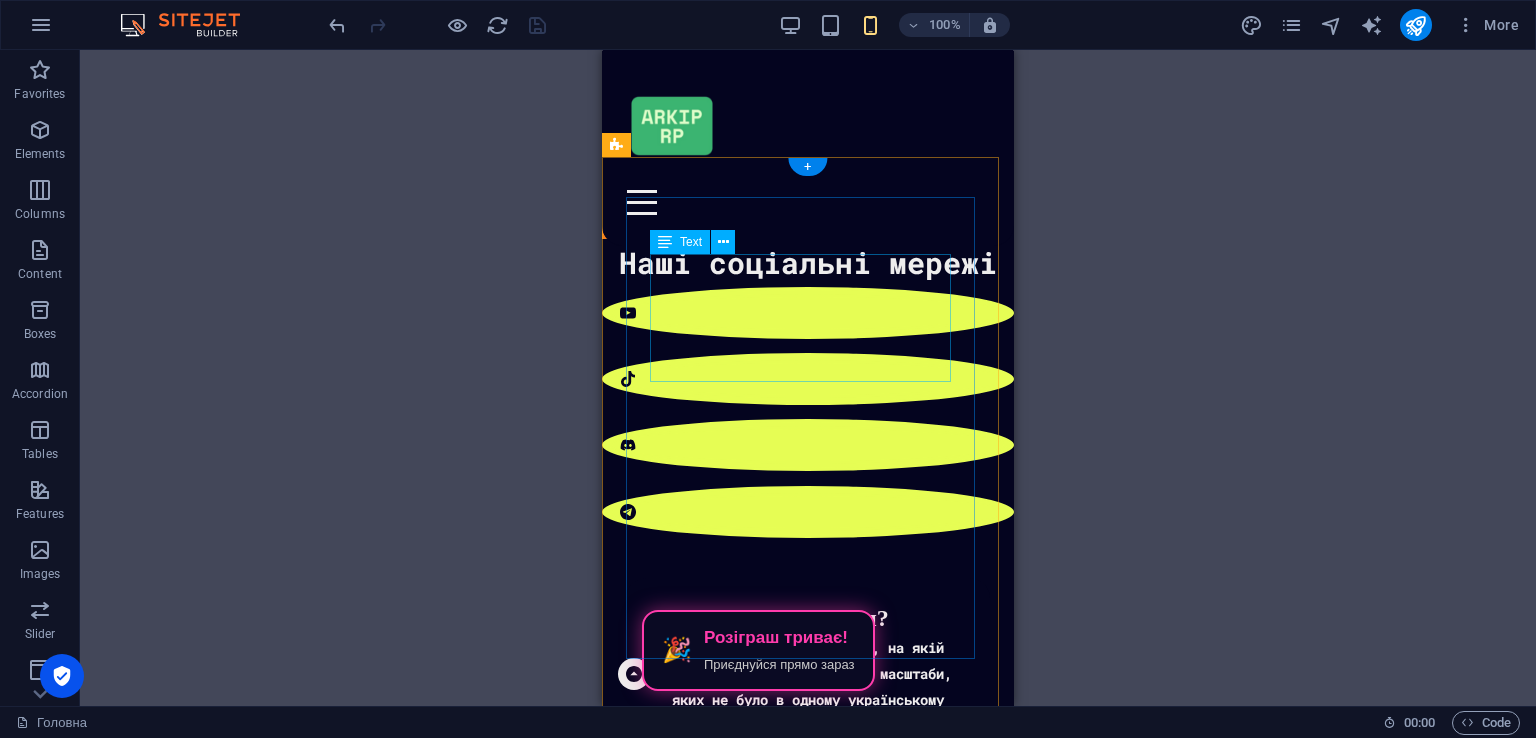 scroll, scrollTop: 356, scrollLeft: 0, axis: vertical 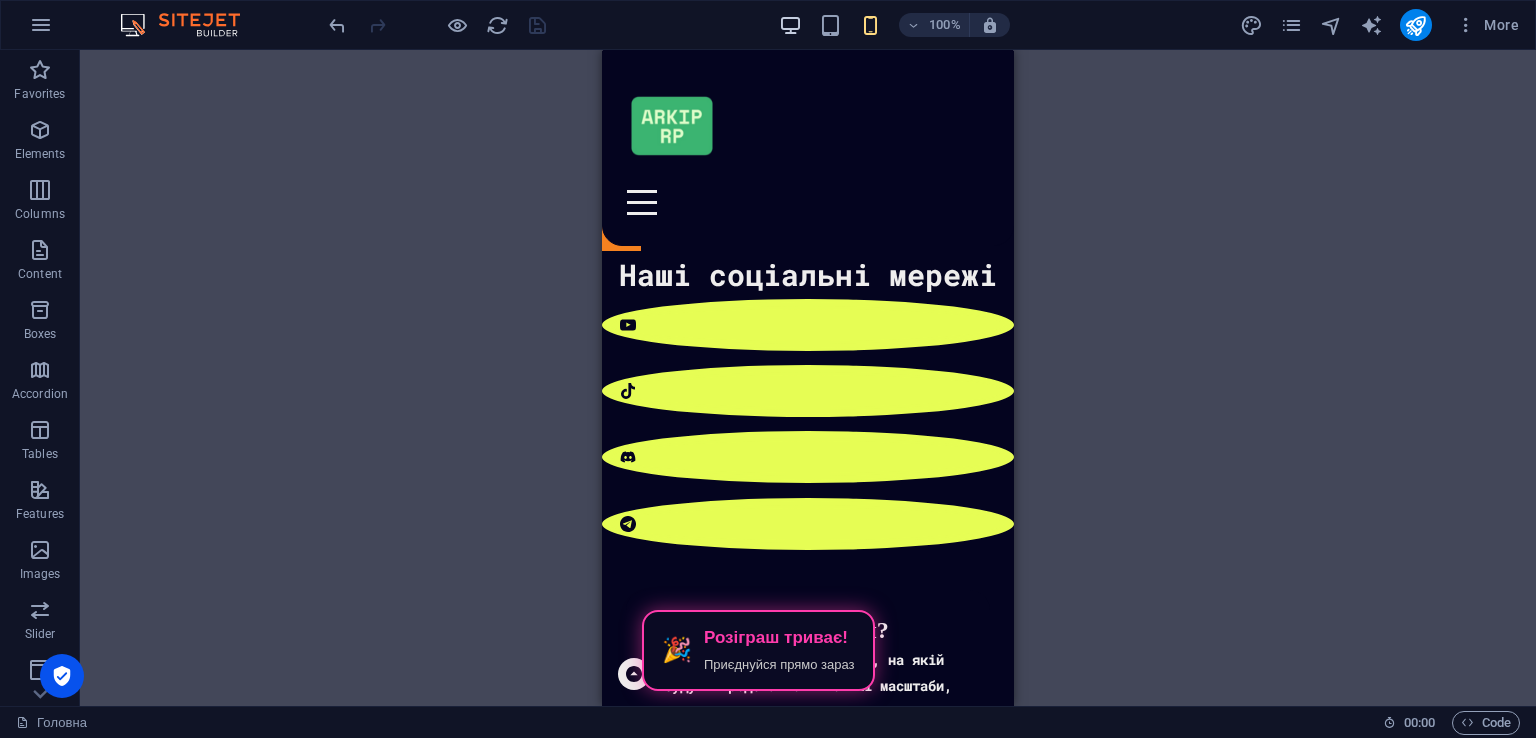 click at bounding box center [790, 25] 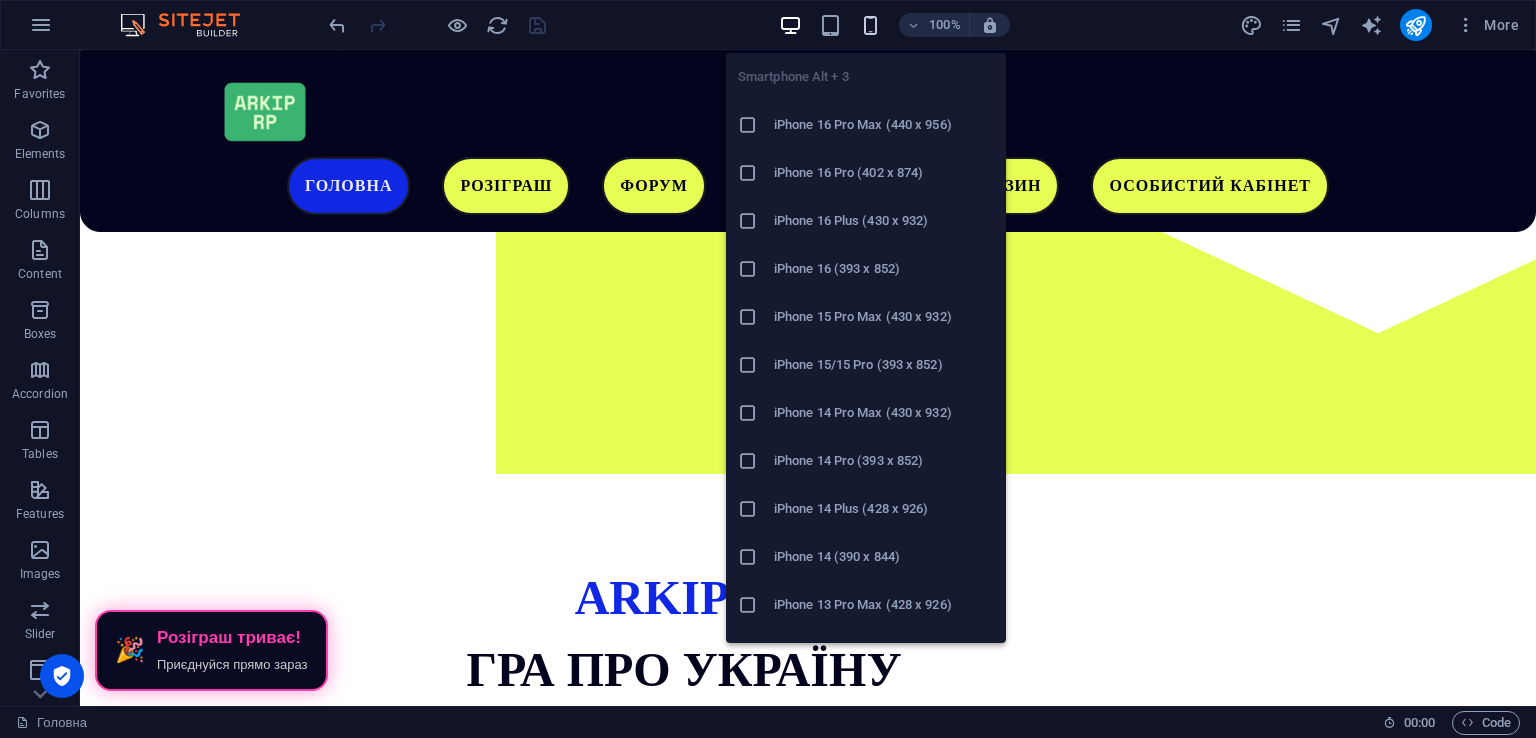 click at bounding box center (870, 25) 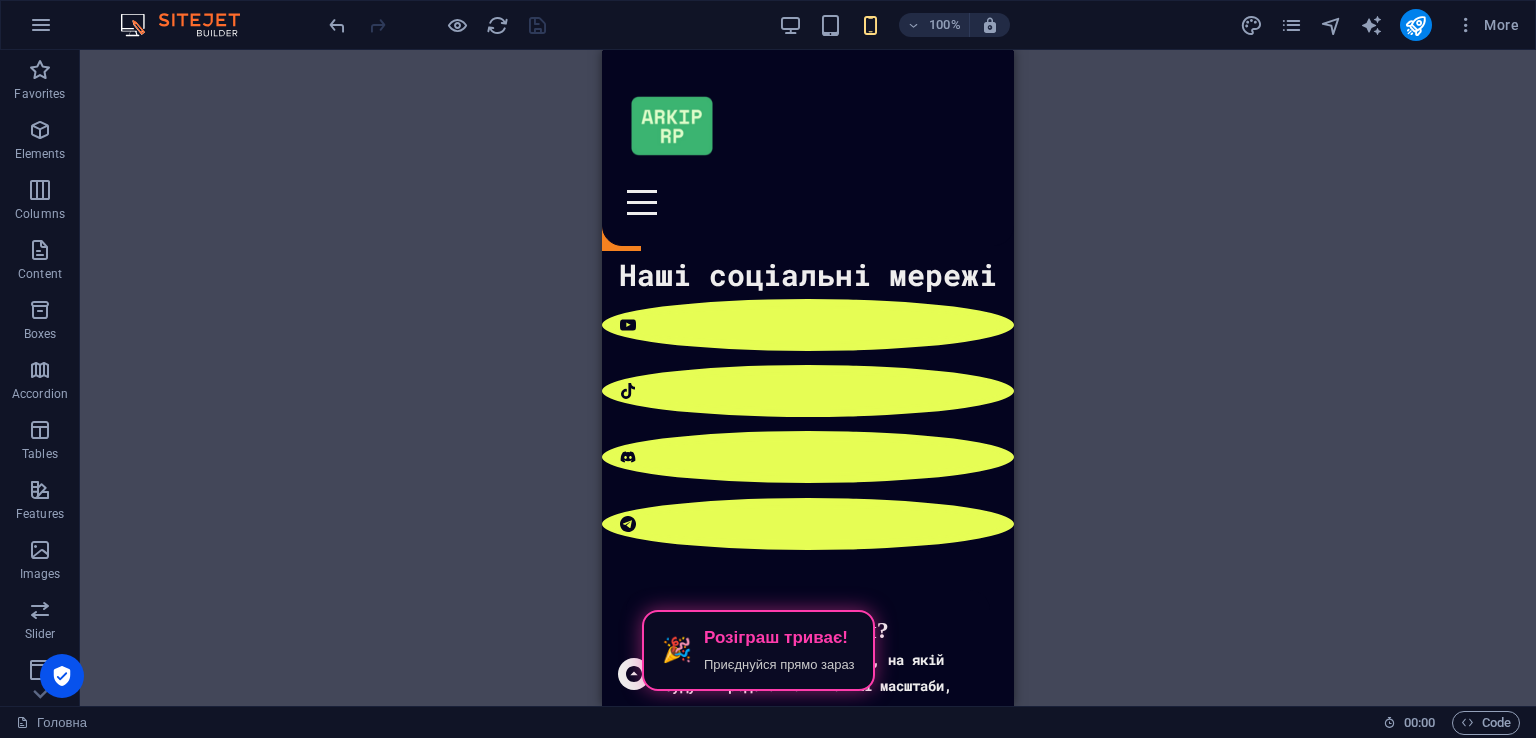 scroll, scrollTop: 756, scrollLeft: 0, axis: vertical 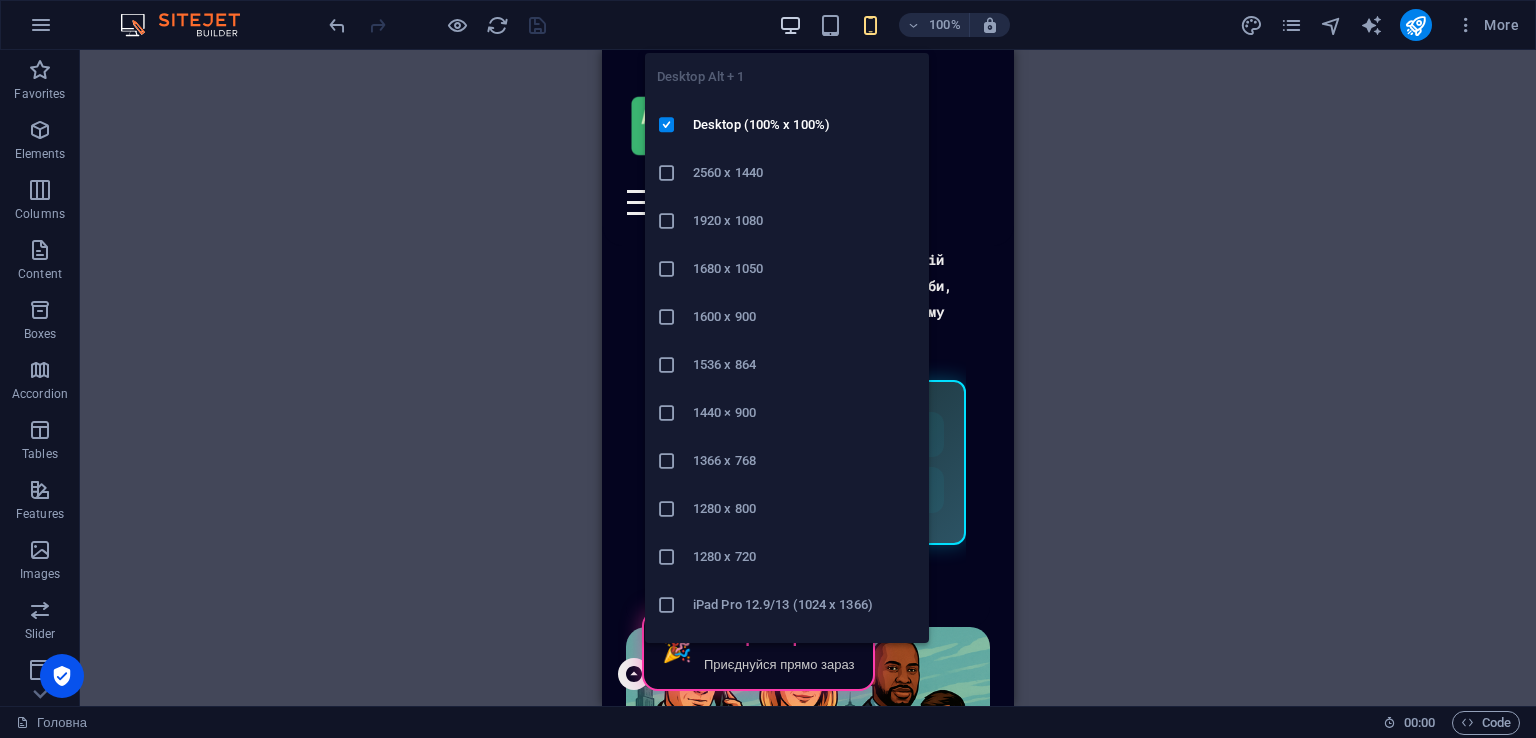 click at bounding box center [790, 25] 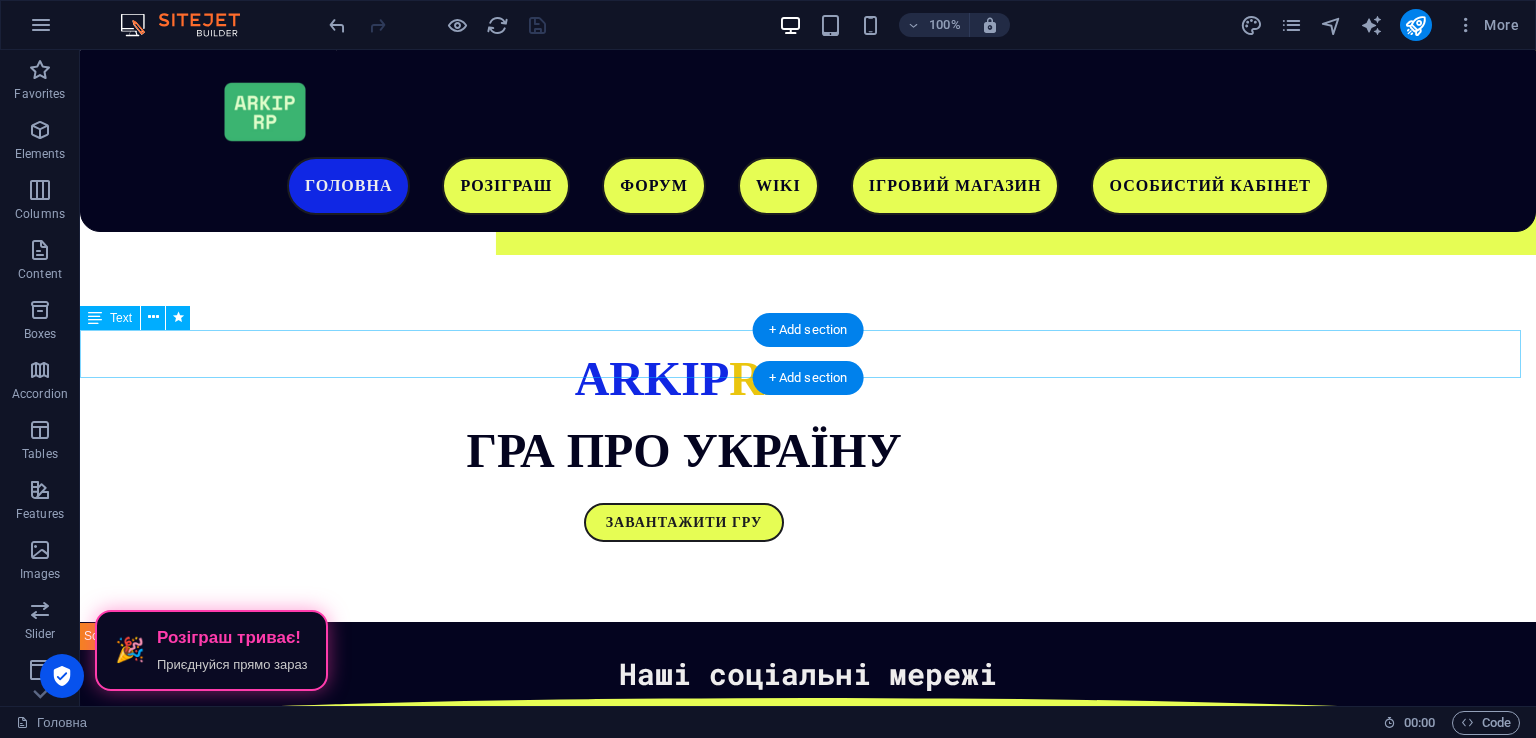 scroll, scrollTop: 129, scrollLeft: 0, axis: vertical 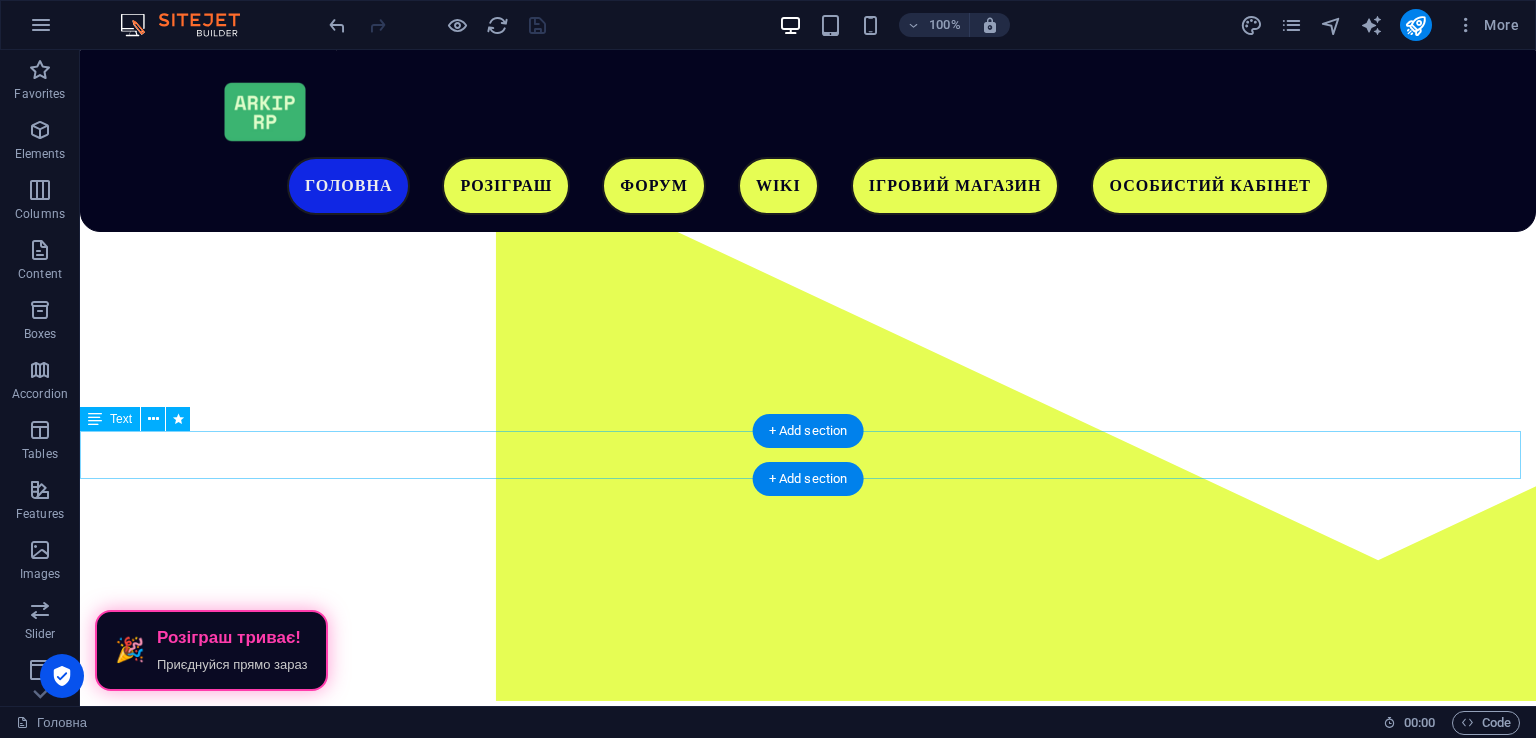 click on "Наші соціальні мережі" at bounding box center [808, 1120] 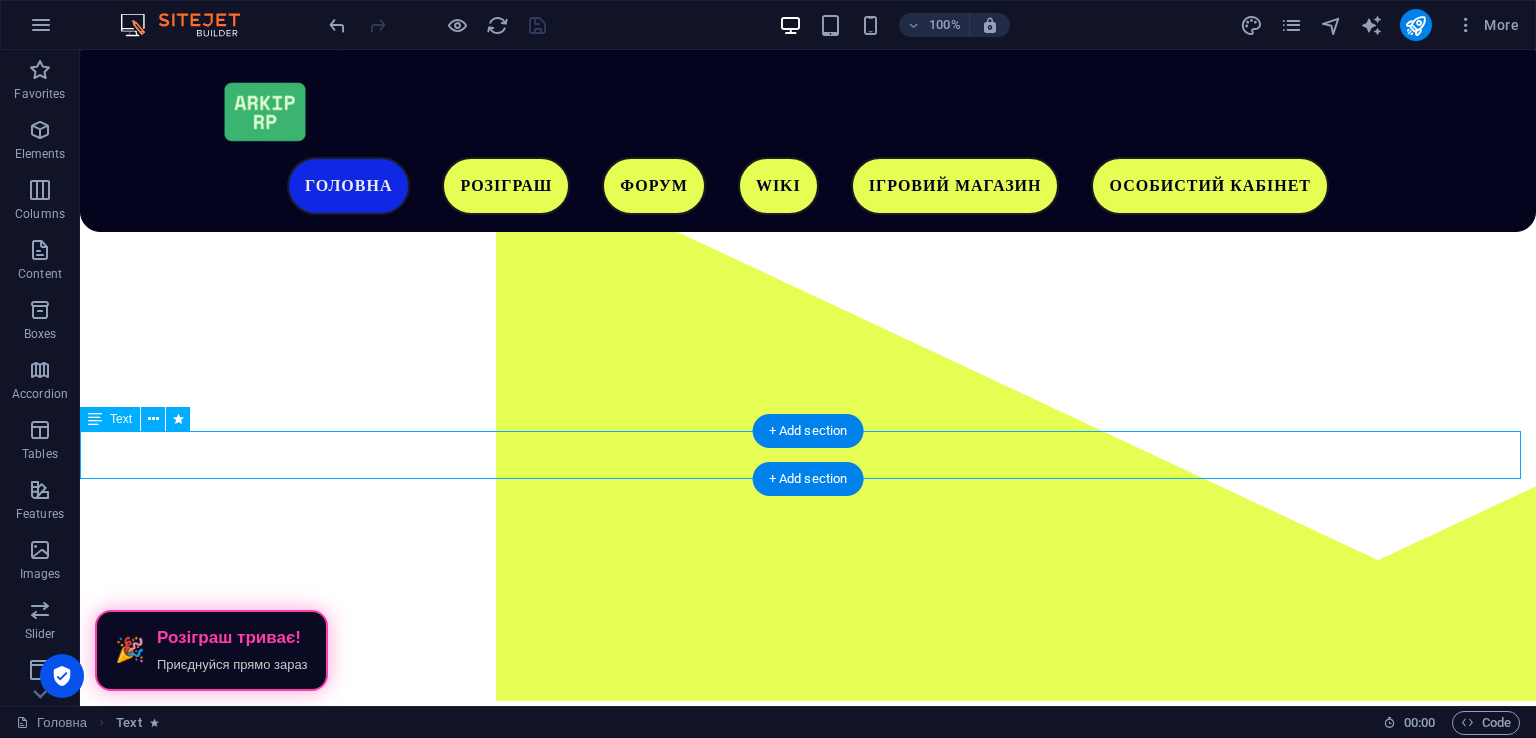 click on "Наші соціальні мережі" at bounding box center (808, 1120) 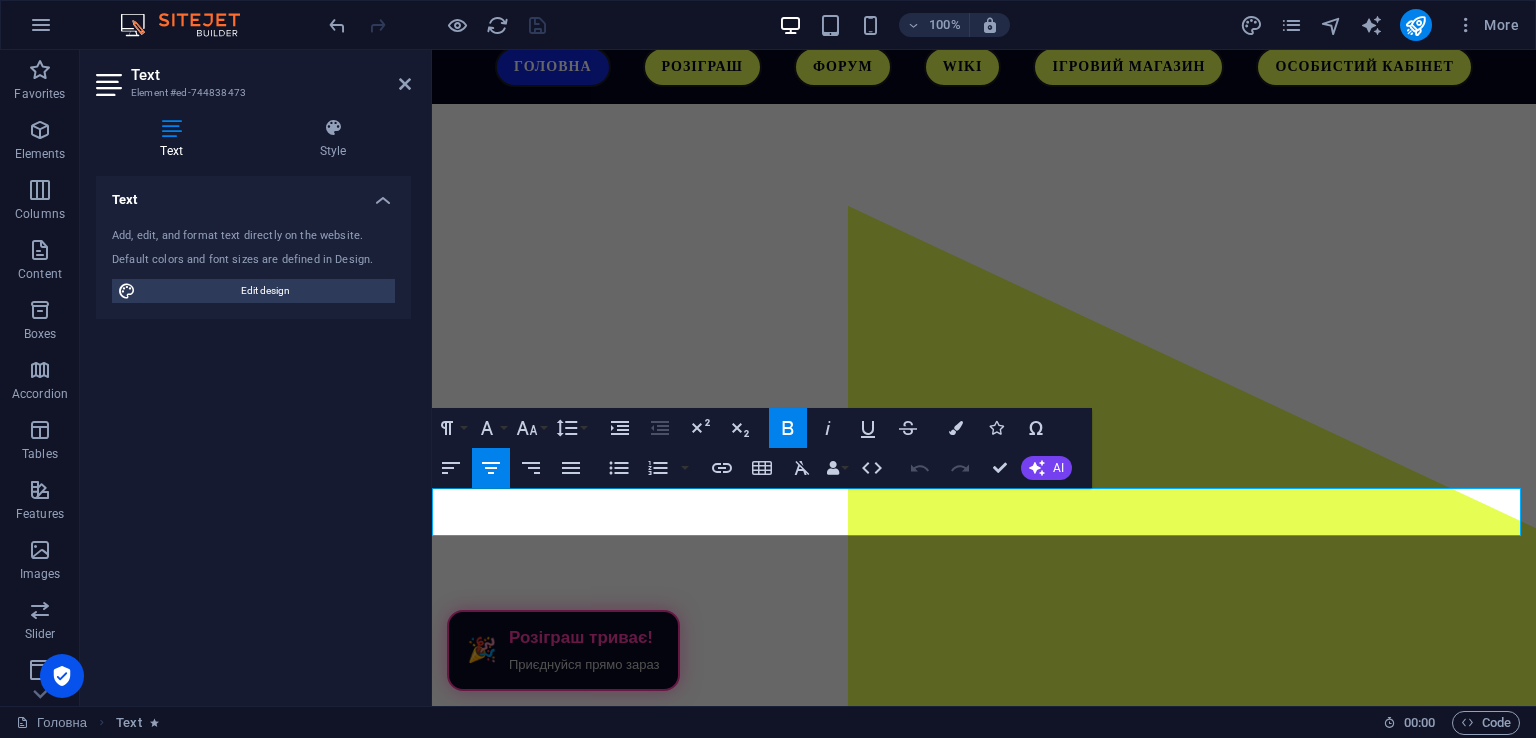 click on "Text Element #ed-744838473 Text Style Text Add, edit, and format text directly on the website. Default colors and font sizes are defined in Design. Edit design Alignment Left aligned Centered Right aligned Preset Element Layout How this element expands within the layout (Flexbox). Size Default auto px % 1/1 1/2 1/3 1/4 1/5 1/6 1/7 1/8 1/9 1/10 Grow Shrink Order Container layout Visible Visible Opacity 100 % Overflow Spacing Margin Default auto px % rem vw vh Custom Custom auto px % rem vw vh auto px % rem vw vh auto px % rem vw vh auto px % rem vw vh Padding Default px rem % vh vw Custom Custom px rem % vh vw px rem % vh vw px rem % vh vw px rem % vh vw Border Style              - Width 1 auto px rem % vh vw Custom Custom 1 auto px rem % vh vw 1 auto px rem % vh vw 1 auto px rem % vh vw 1 auto px rem % vh vw  - Color Round corners Default px rem % vh vw Custom Custom px rem % vh vw px rem % vh vw px rem % vh vw px rem % vh vw Shadow Default None Outside Inside Color X offset 0 px rem vh vw Y offset" at bounding box center [256, 378] 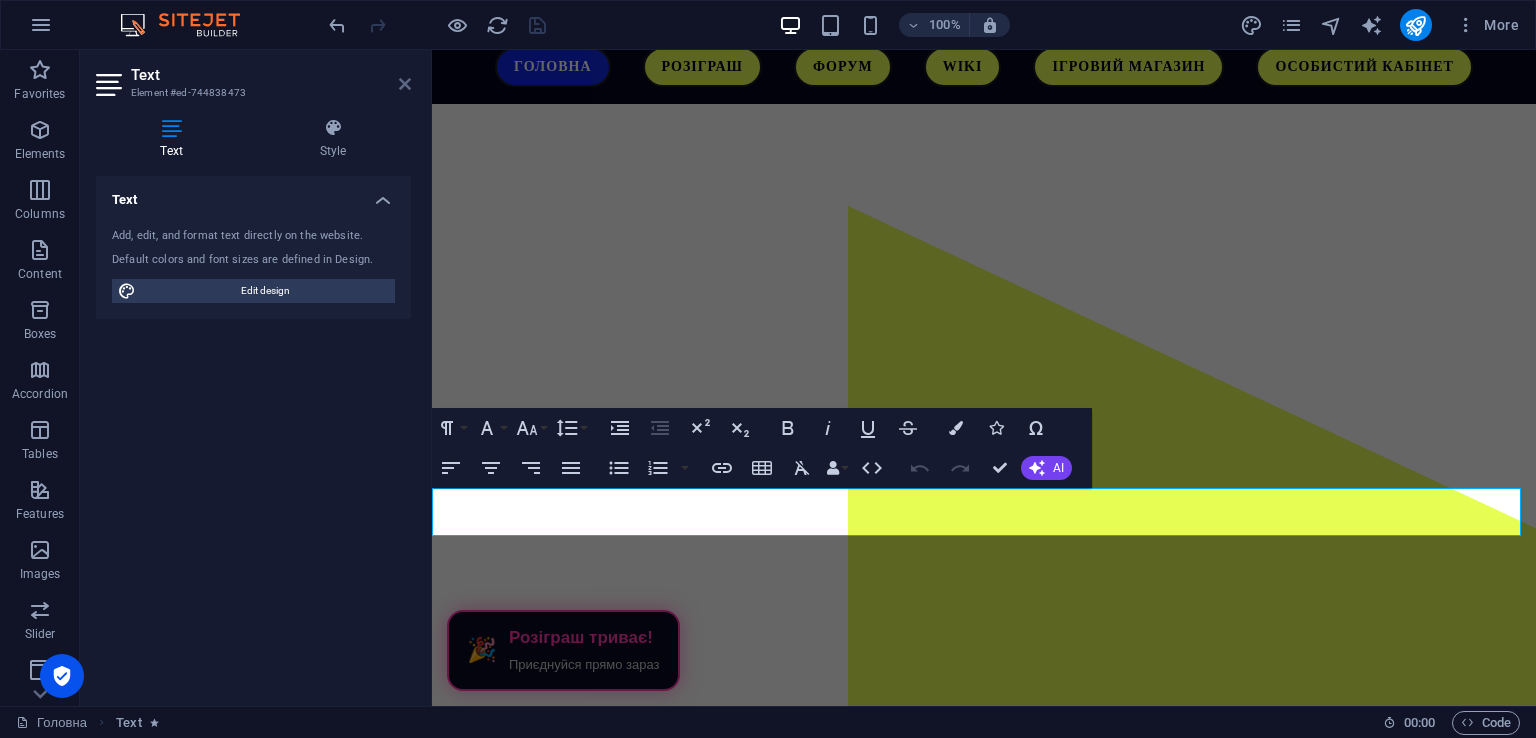 click at bounding box center [405, 84] 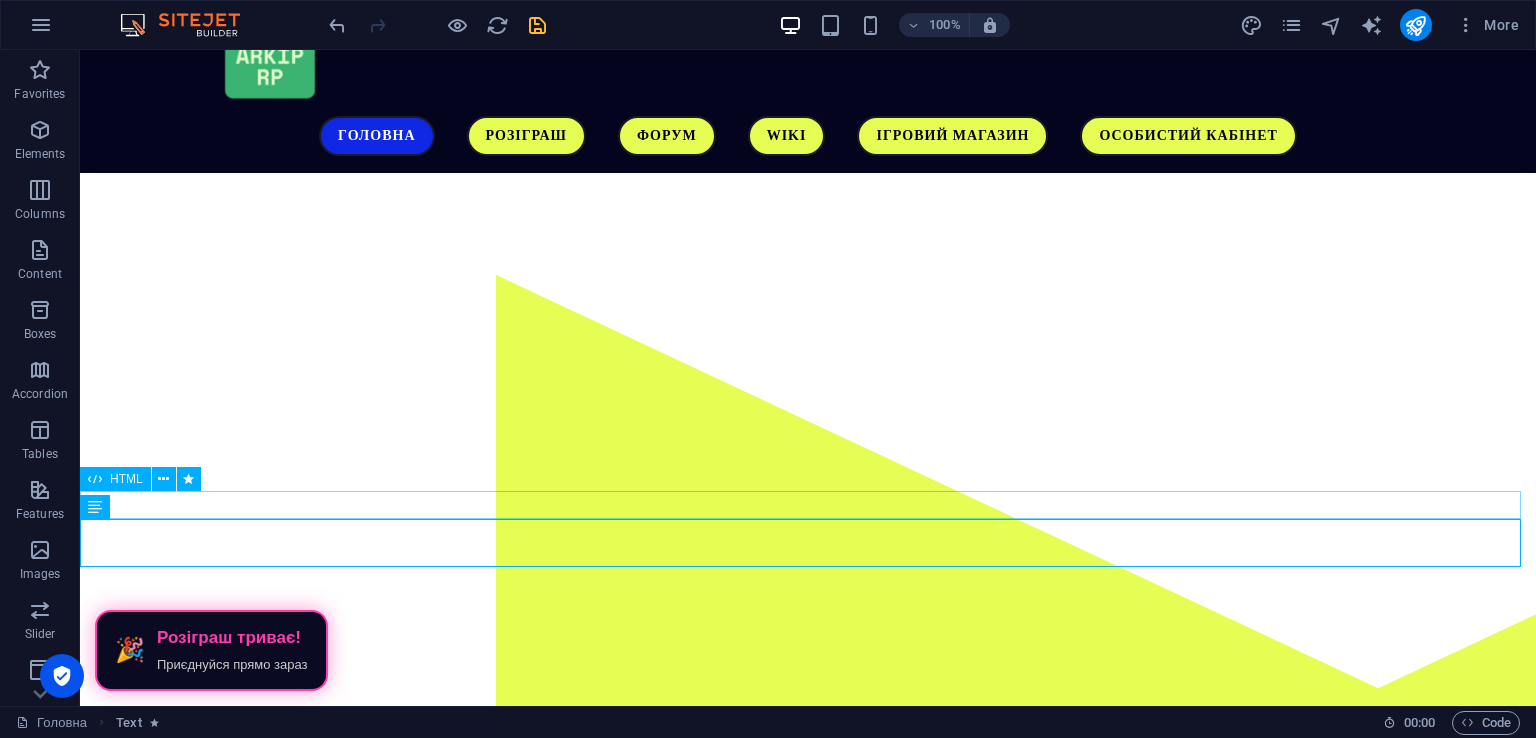 click on "🎉
Розіграш триває!
Приєднуйся прямо зараз" at bounding box center (808, 1210) 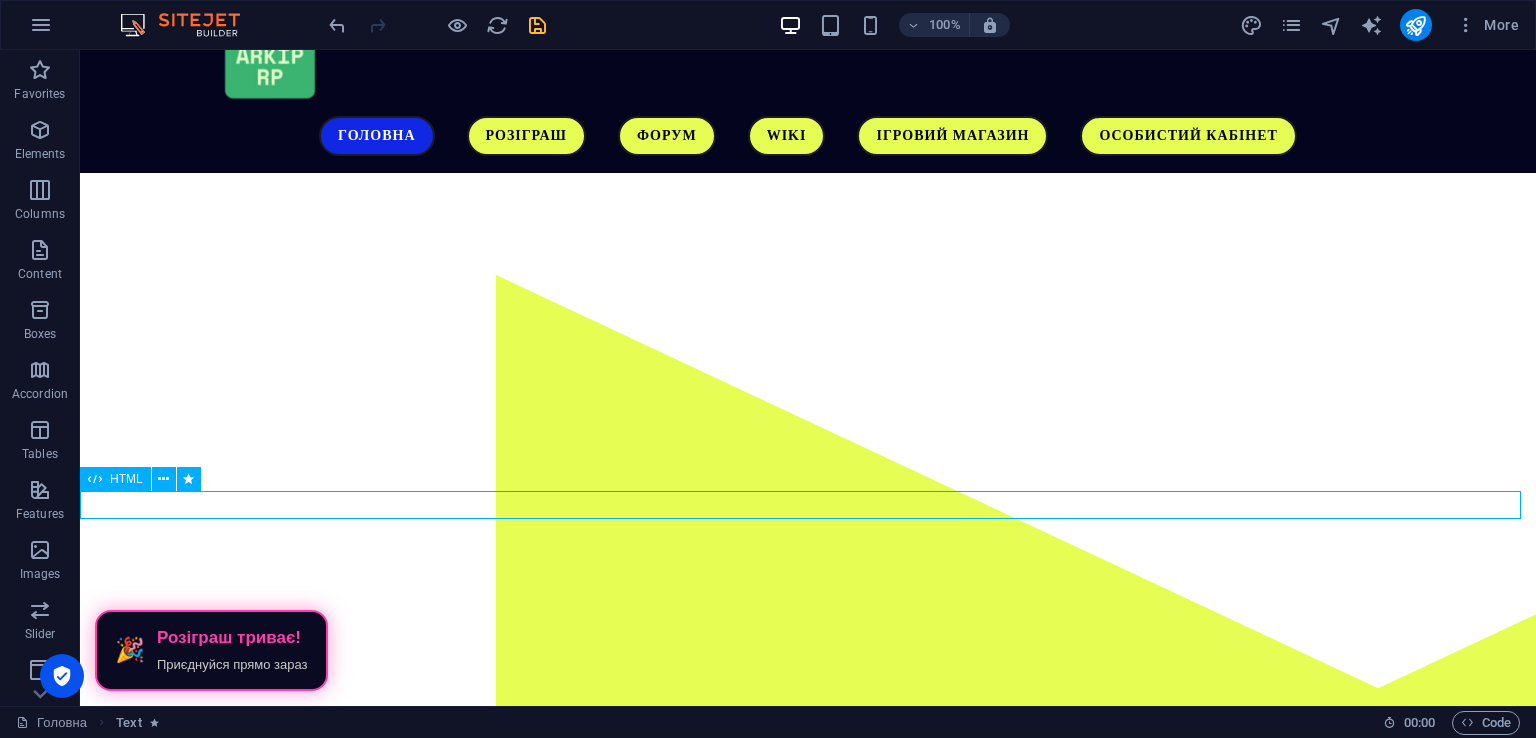 click on "🎉
Розіграш триває!
Приєднуйся прямо зараз" at bounding box center (808, 1210) 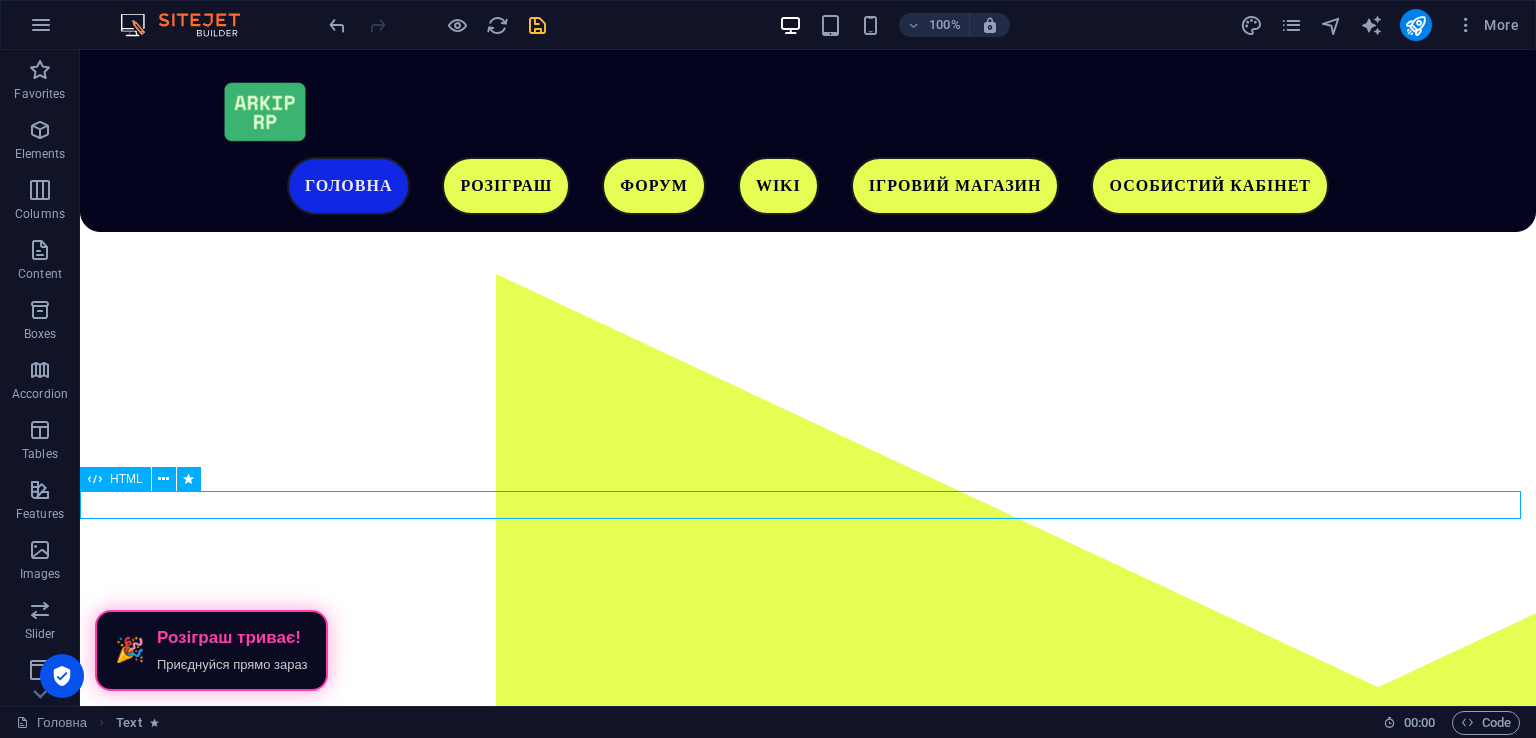 scroll, scrollTop: 356, scrollLeft: 0, axis: vertical 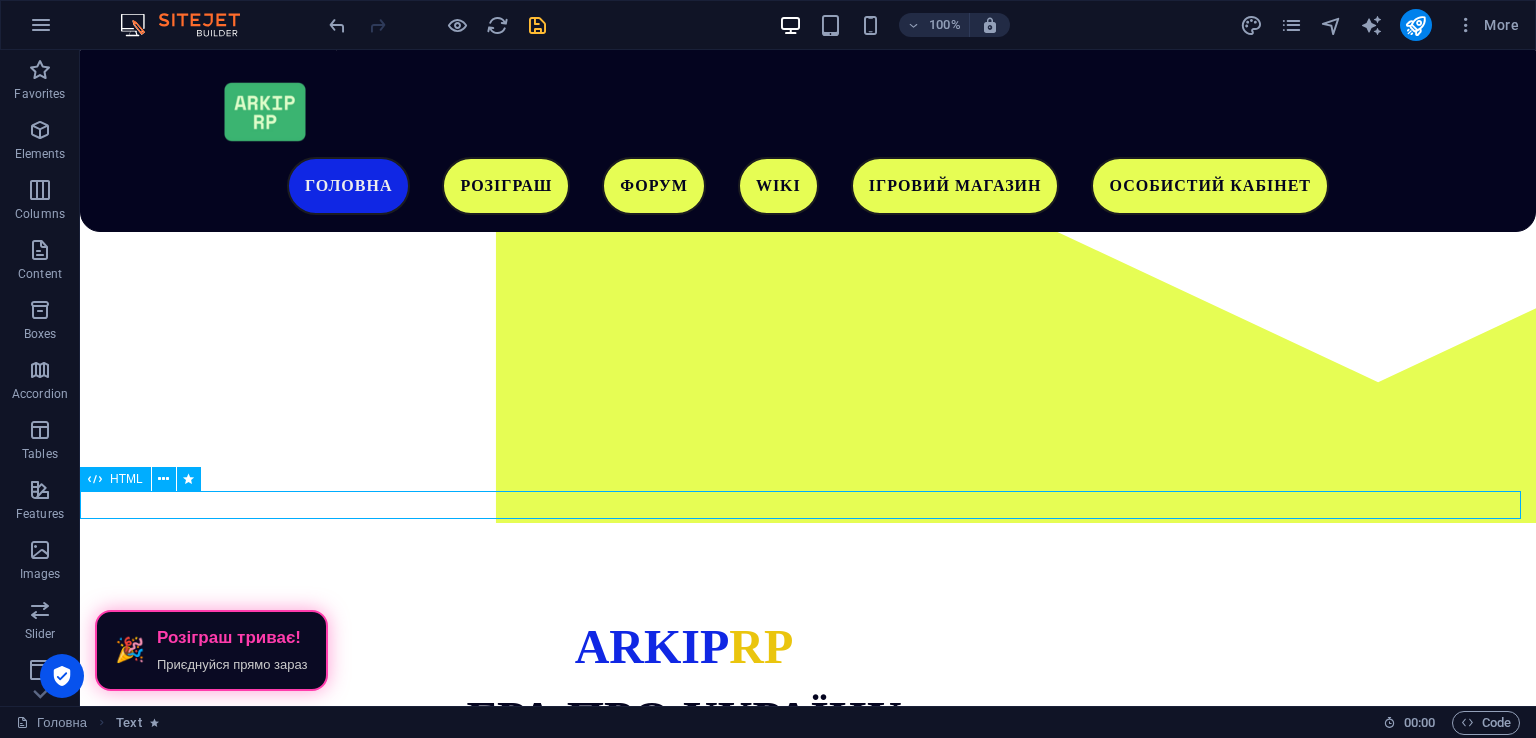 select on "fade" 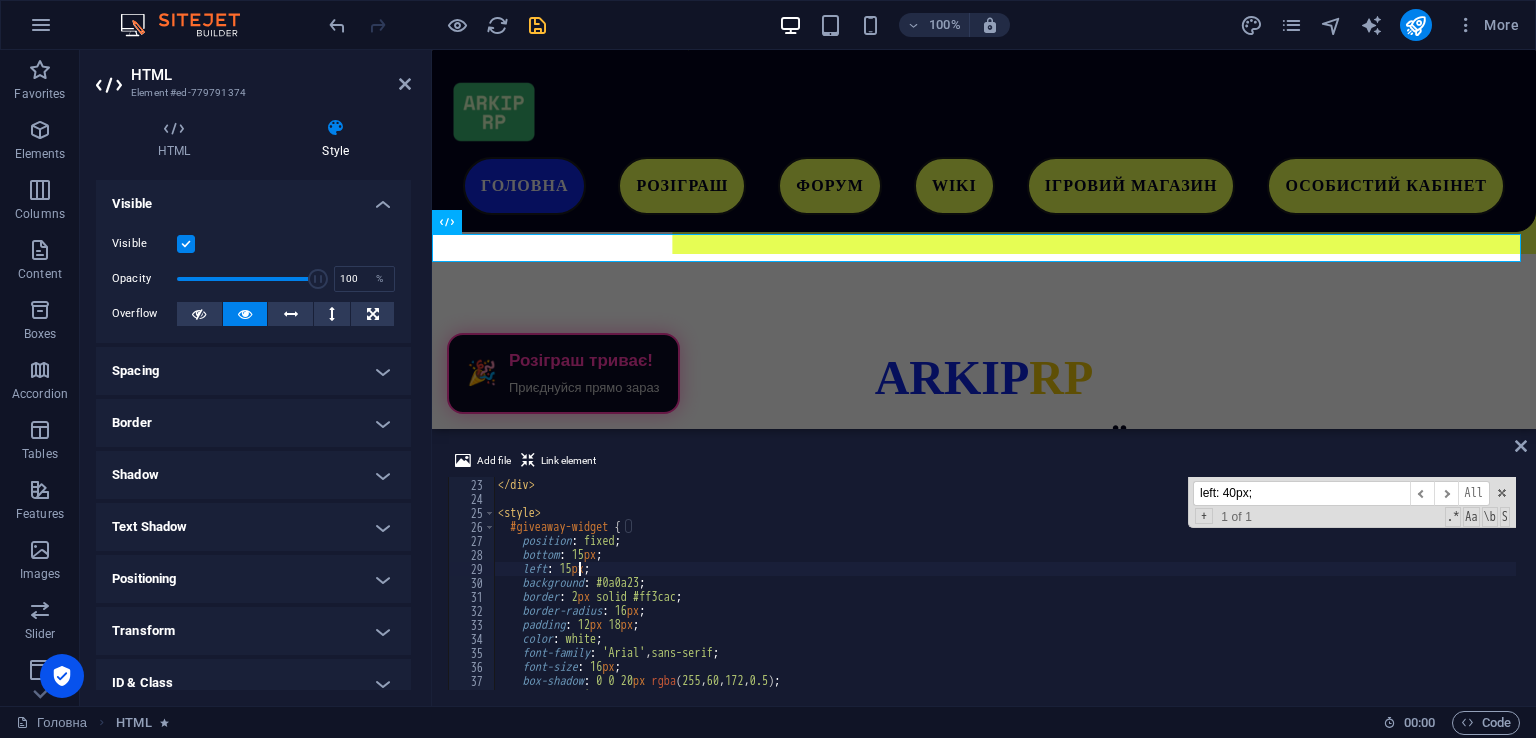 click on "</ div > </ div > < style >    #giveaway-widget   {      position :   fixed ;      bottom :   15 px ;      left :   15 px ;      background :   #0a0a23 ;      border :   2 px   solid   #ff3cac ;      border-radius :   16 px ;      padding :   12 px   18 px ;      color :   white ;      font-family :   ' Arial ' ,  sans-serif ;      font-size :   16 px ;      box-shadow :   0   0   20 px   rgba ( 255 ,  60 ,  172 ,  0.5 ) ;      cursor :   pointer ;" at bounding box center (1005, 584) 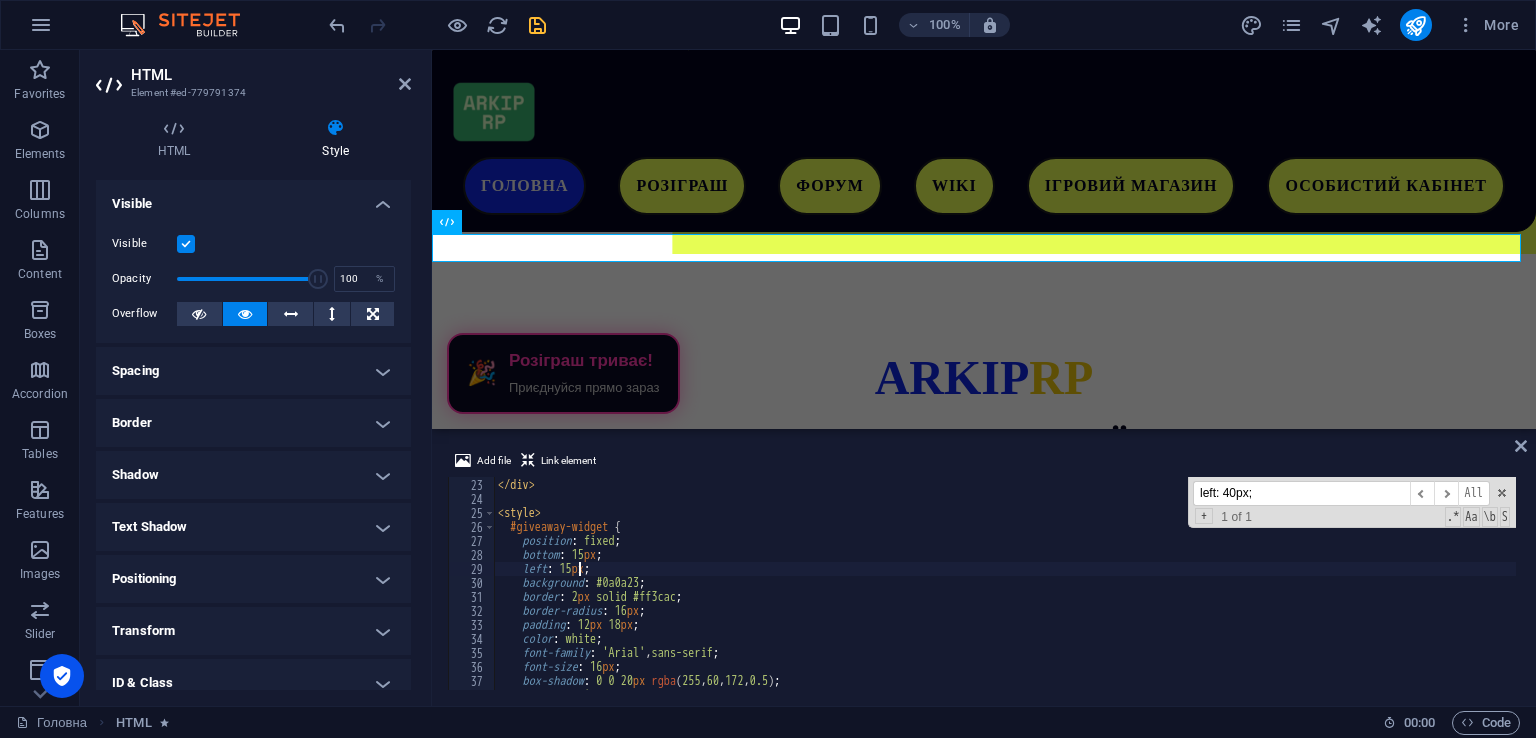 scroll, scrollTop: 307, scrollLeft: 0, axis: vertical 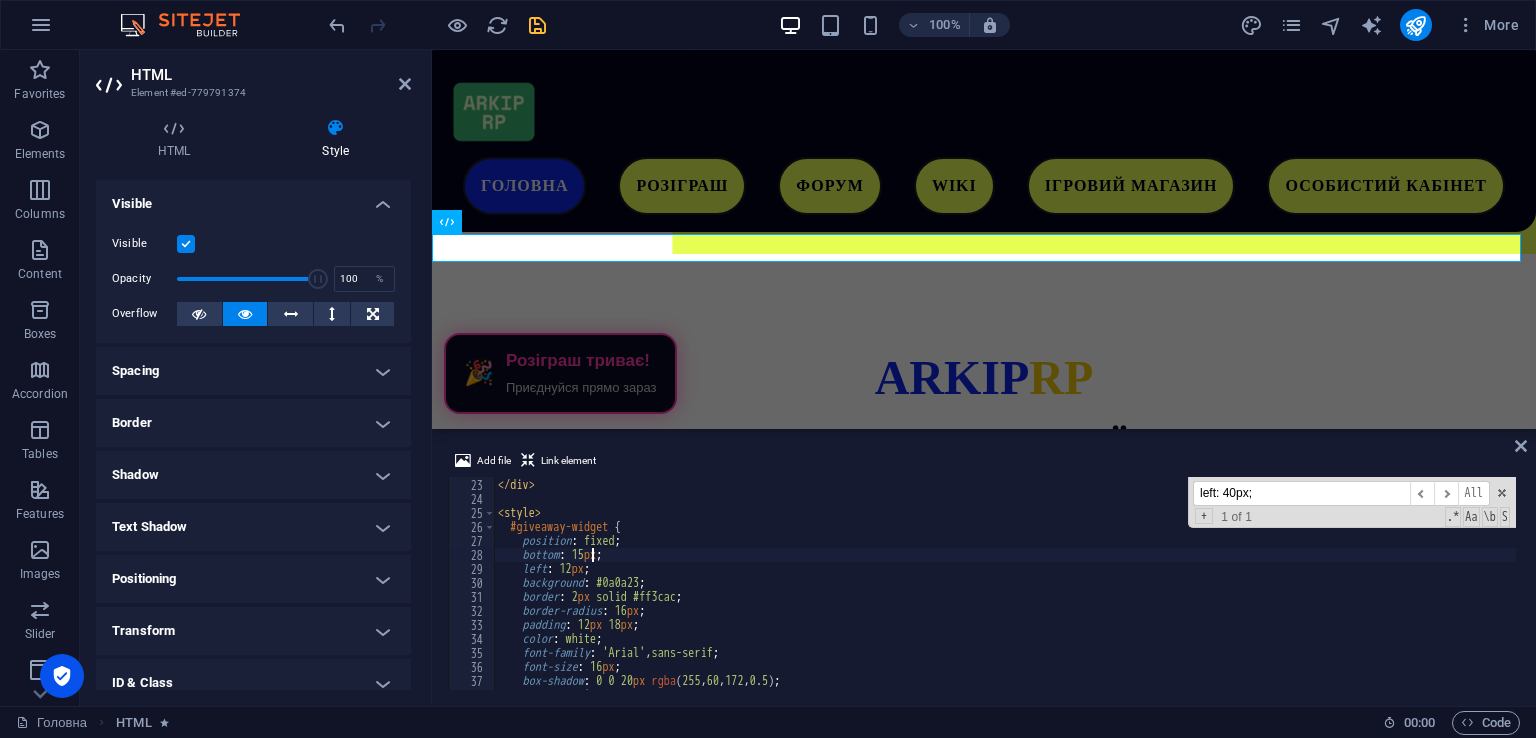 click on "</ div > </ div > < style >    #giveaway-widget   {      position :   fixed ;      bottom :   15 px ;      left :   12 px ;      background :   #0a0a23 ;      border :   2 px   solid   #ff3cac ;      border-radius :   16 px ;      padding :   12 px   18 px ;      color :   white ;      font-family :   ' Arial ' ,  sans-serif ;      font-size :   16 px ;      box-shadow :   0   0   20 px   rgba ( 255 ,  60 ,  172 ,  0.5 ) ;      cursor :   pointer ;" at bounding box center (1005, 584) 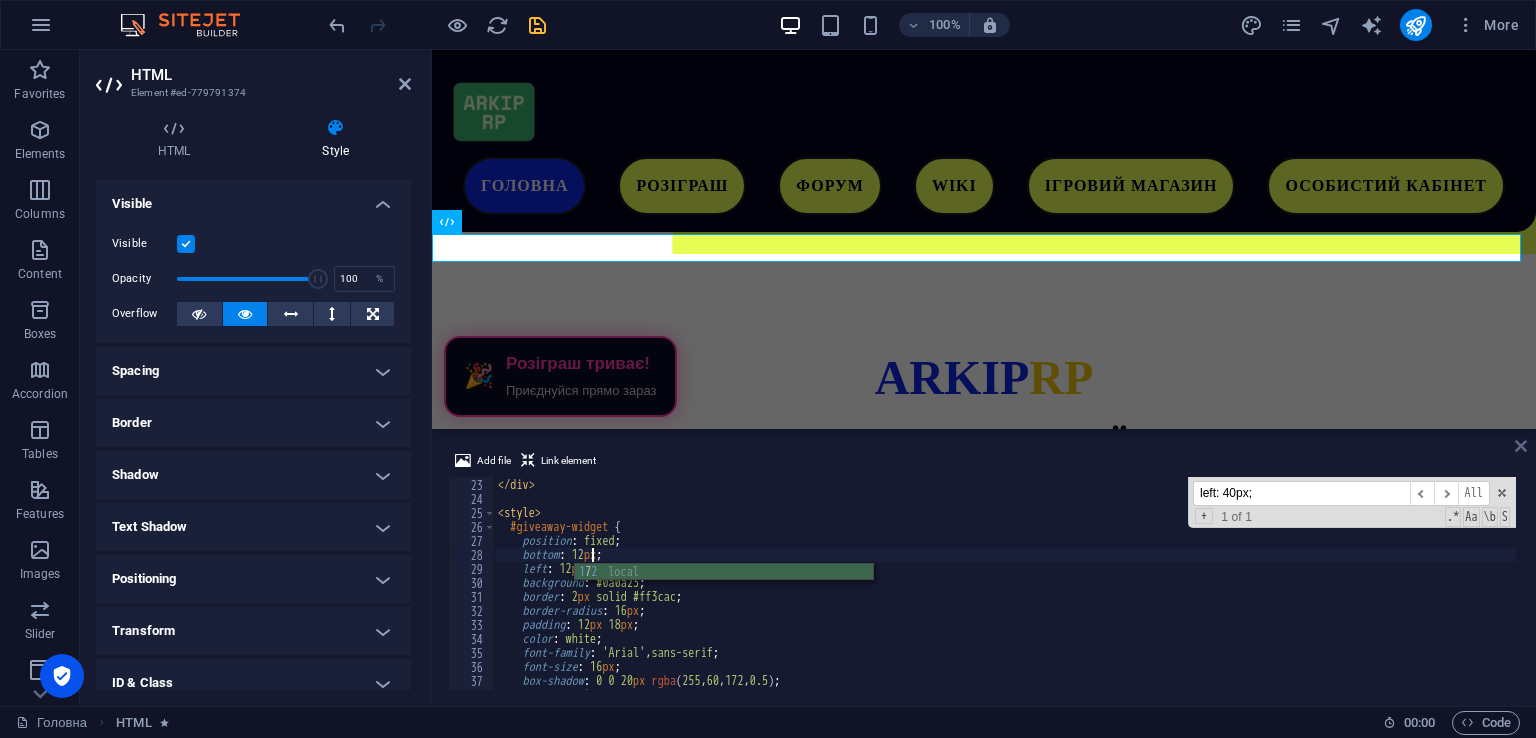 type on "bottom: 12px;" 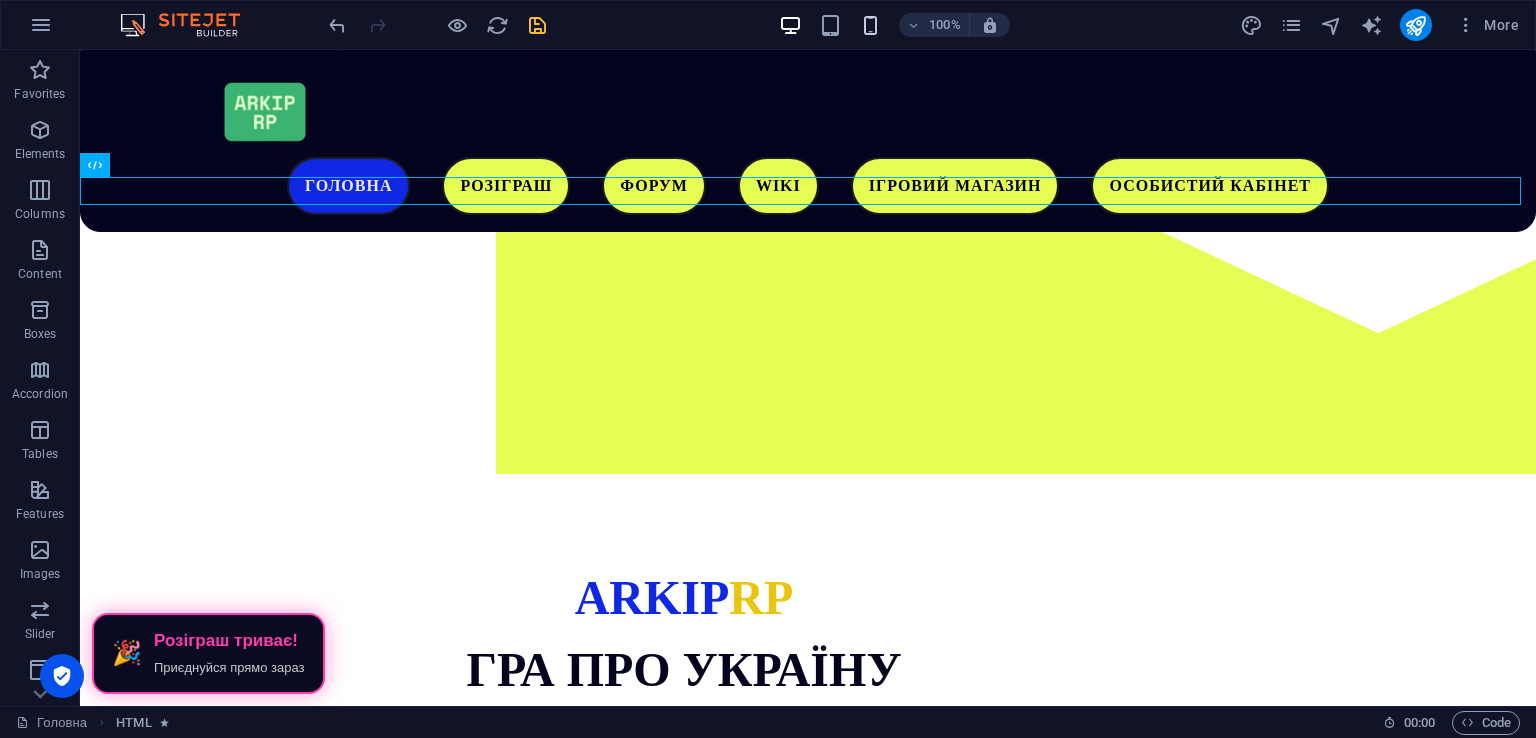 click at bounding box center [870, 25] 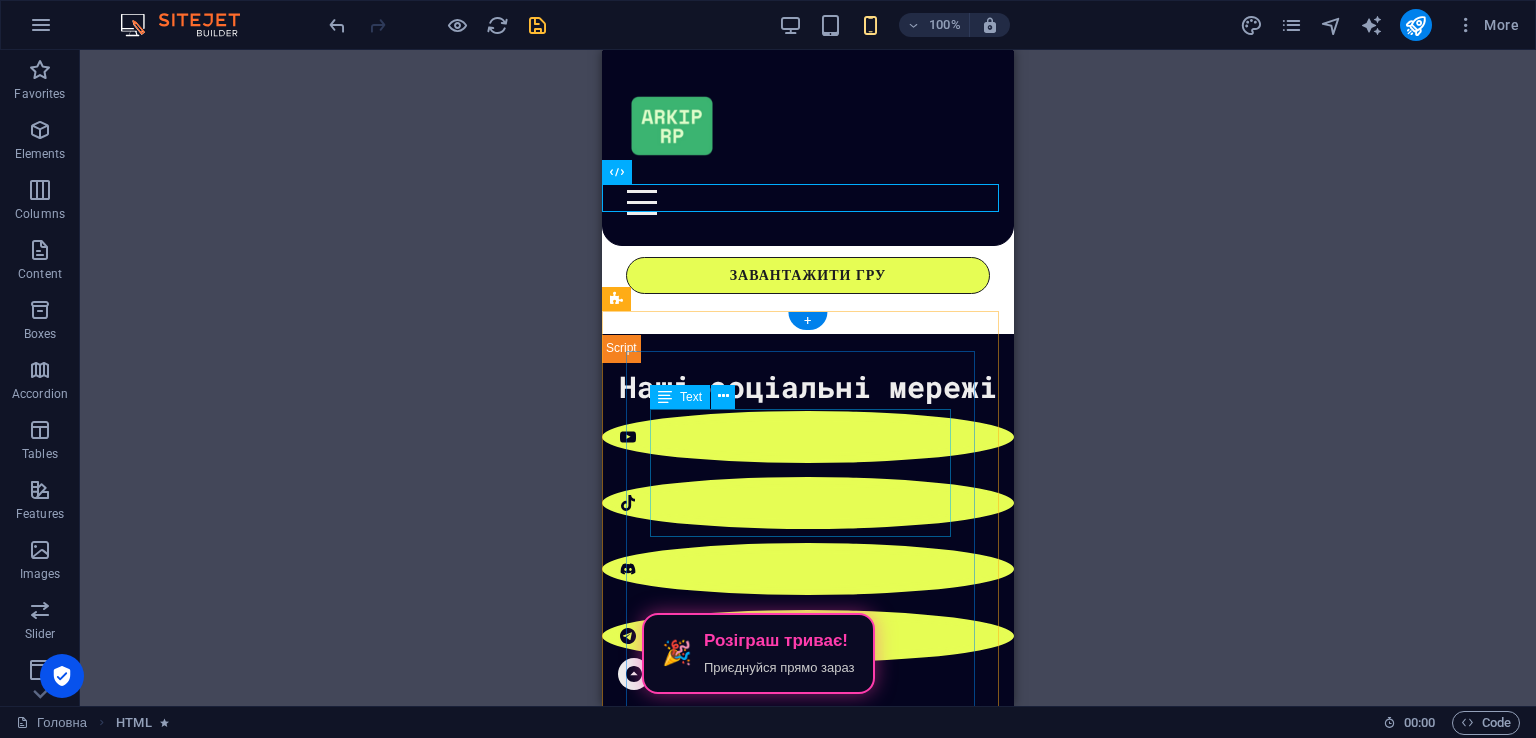 scroll, scrollTop: 256, scrollLeft: 0, axis: vertical 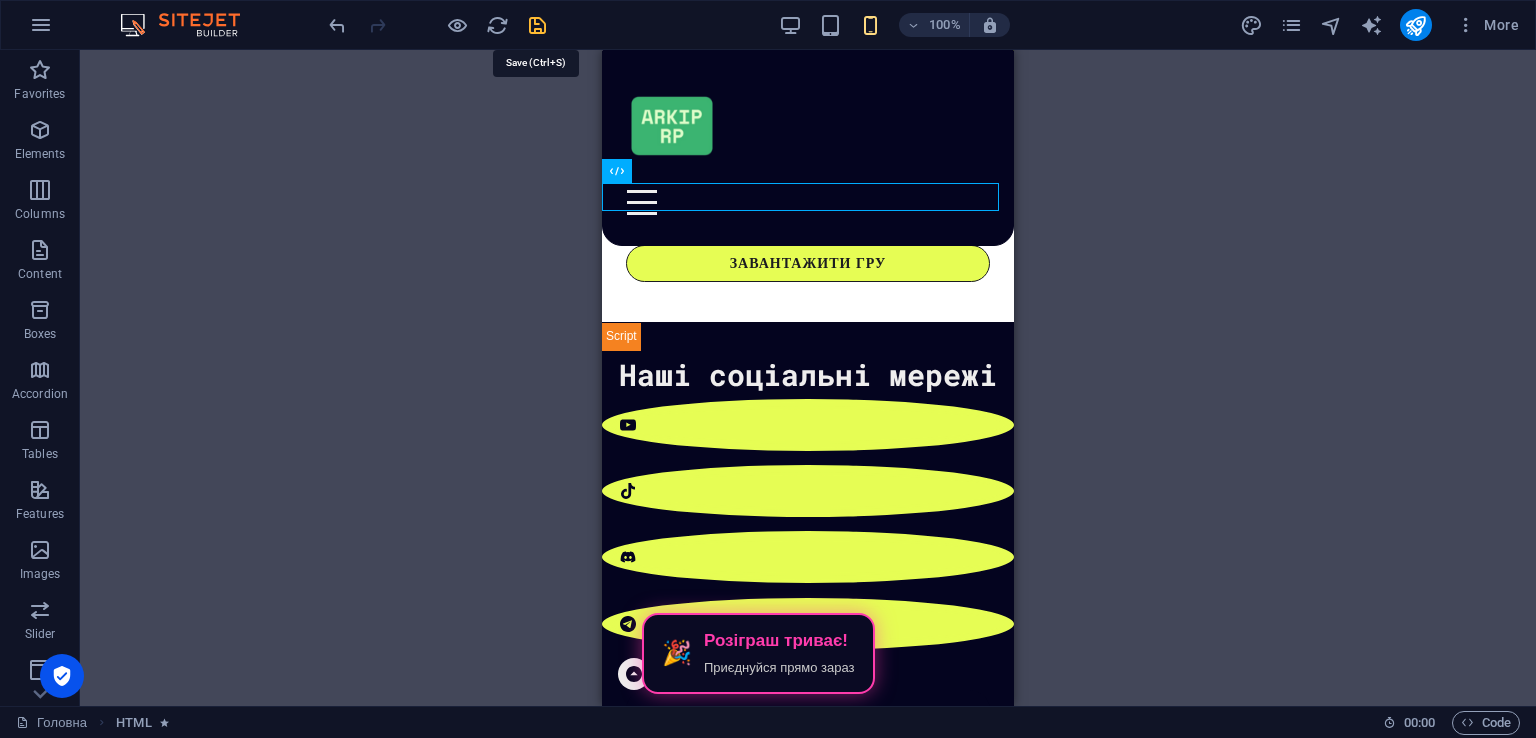 click at bounding box center [537, 25] 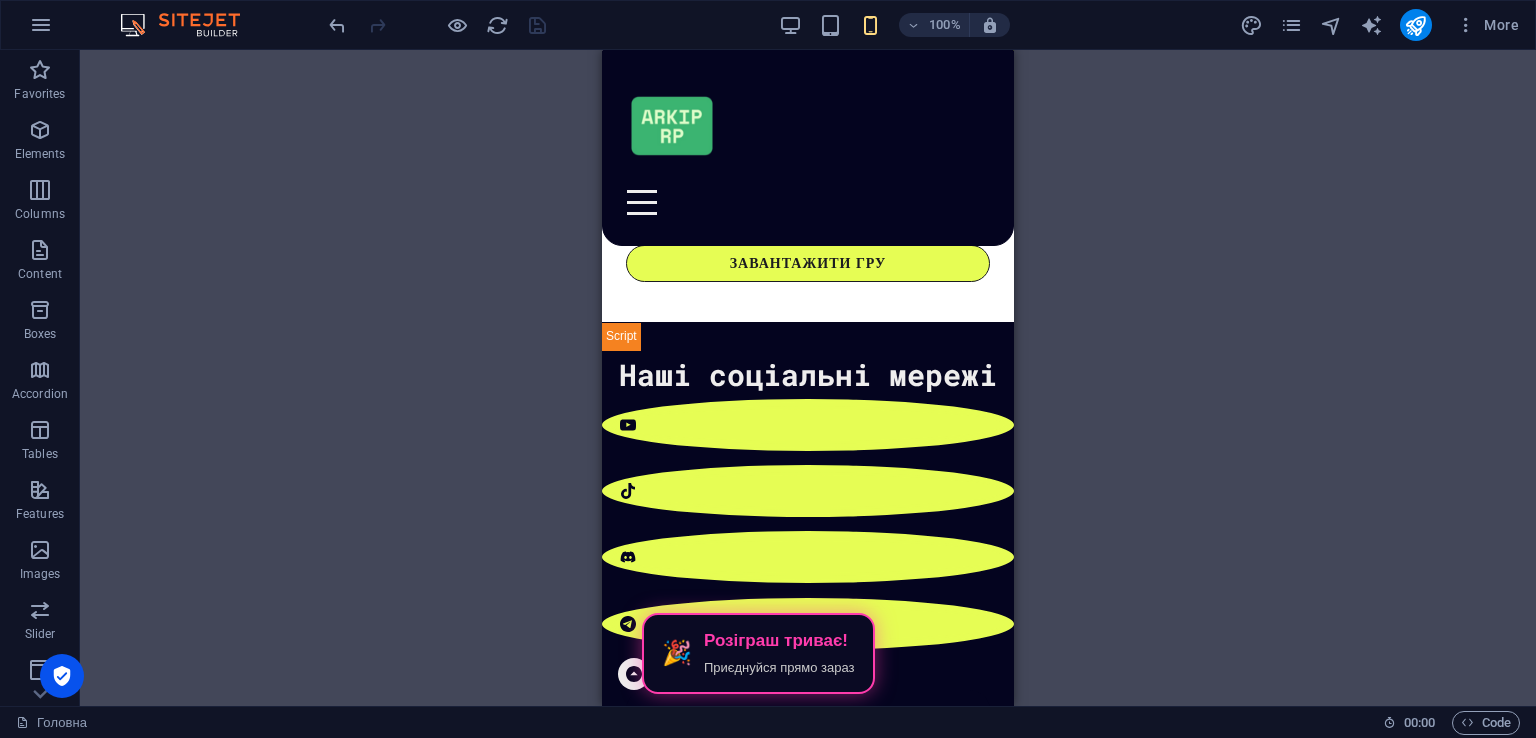 click on "100% More" at bounding box center [926, 25] 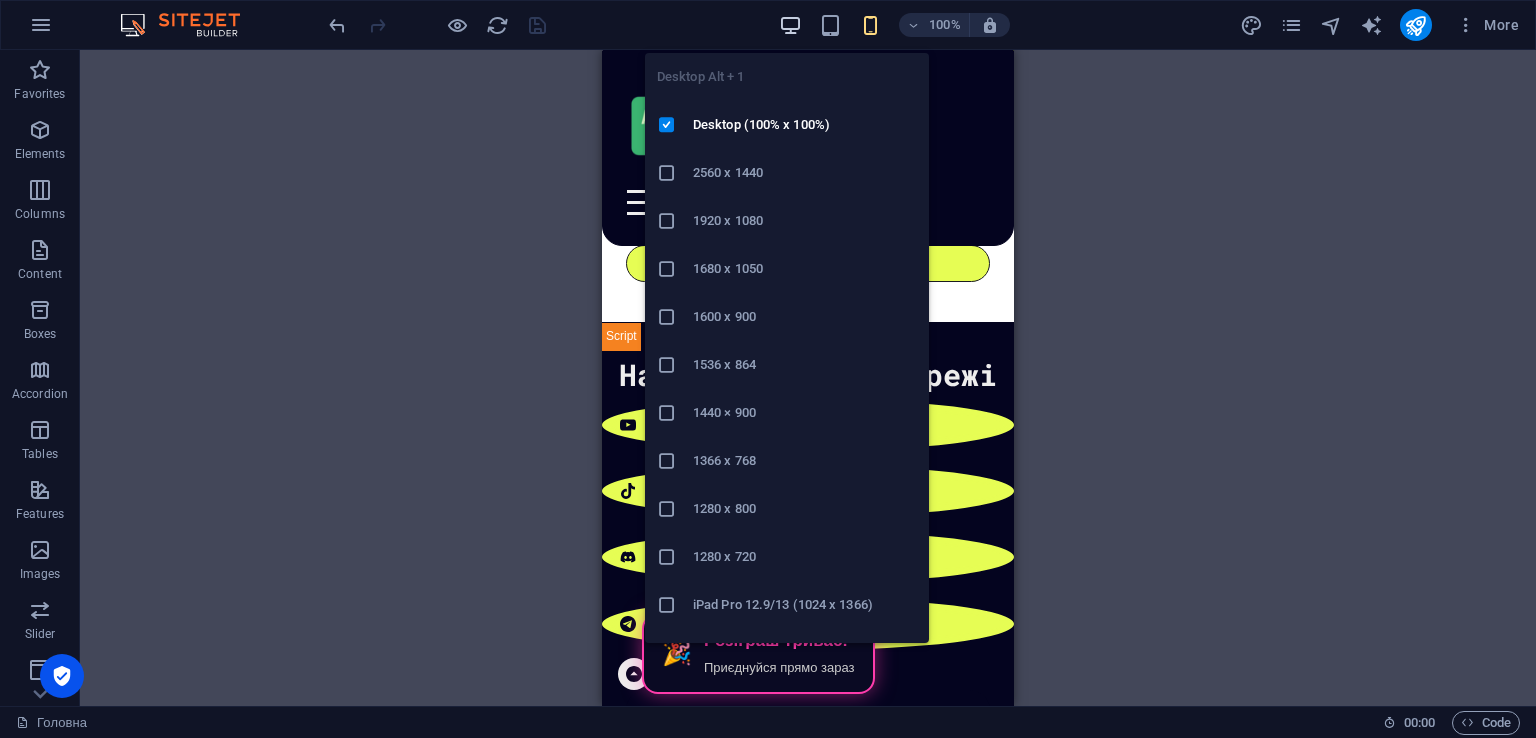 click at bounding box center (790, 25) 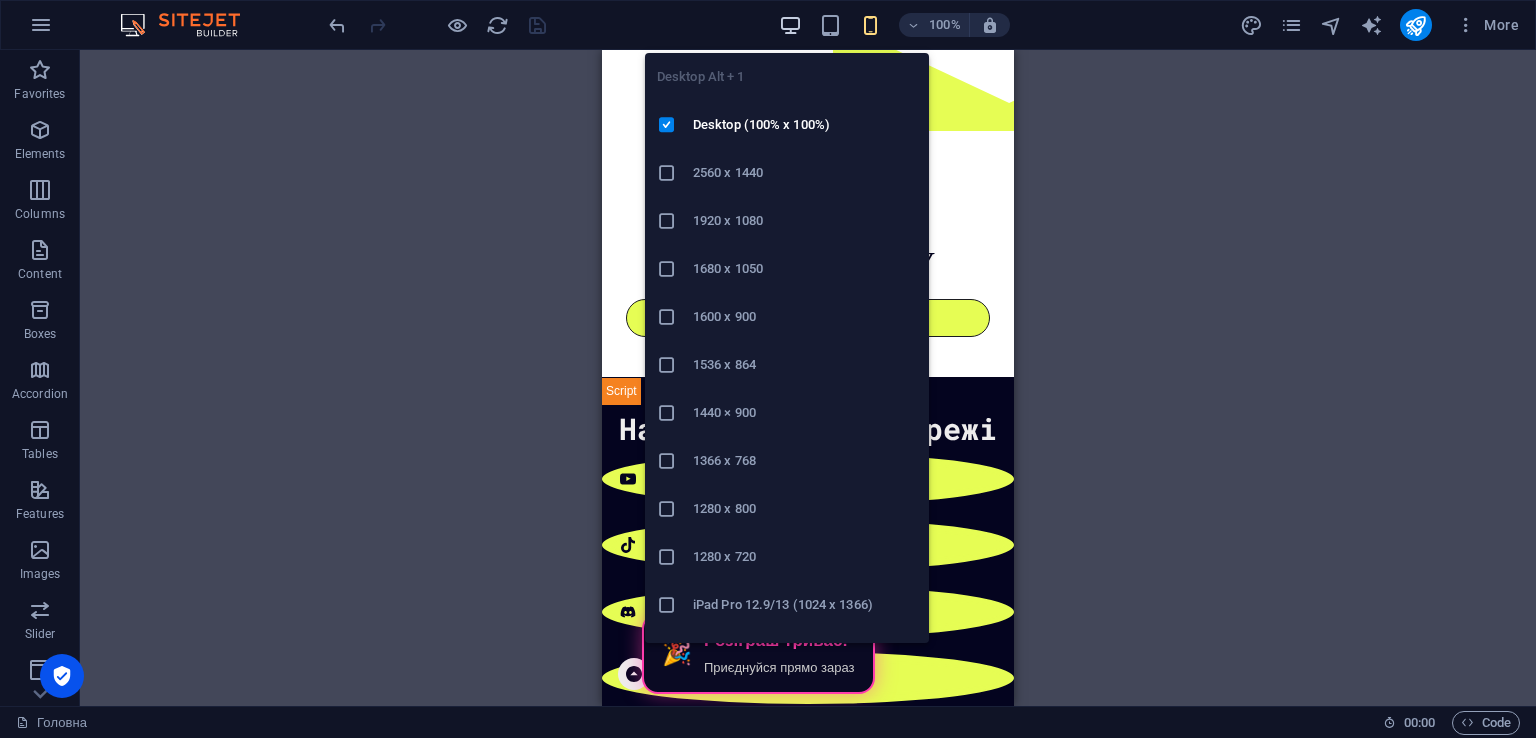 scroll, scrollTop: 0, scrollLeft: 0, axis: both 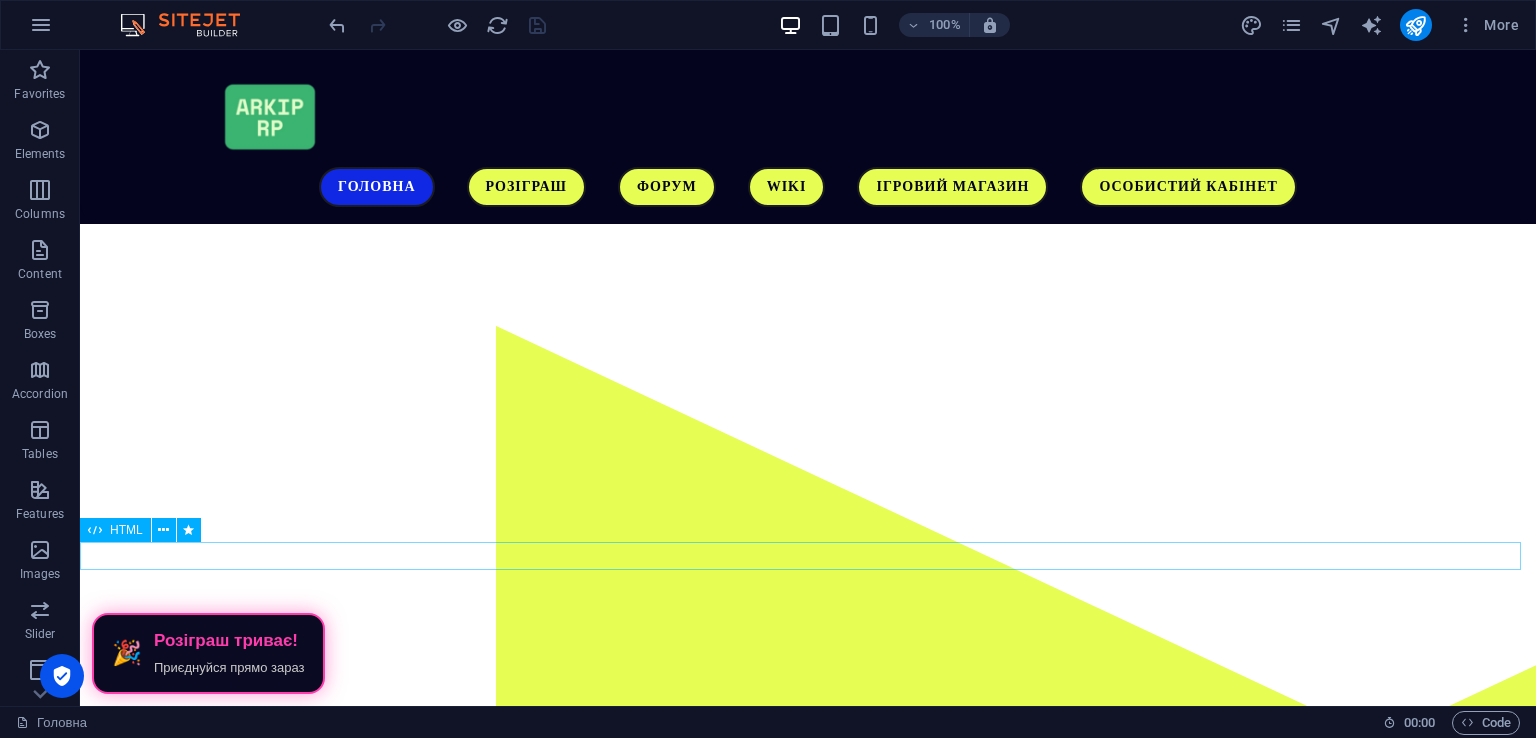 click on "🎉
Розіграш триває!
Приєднуйся прямо зараз" at bounding box center (808, 1261) 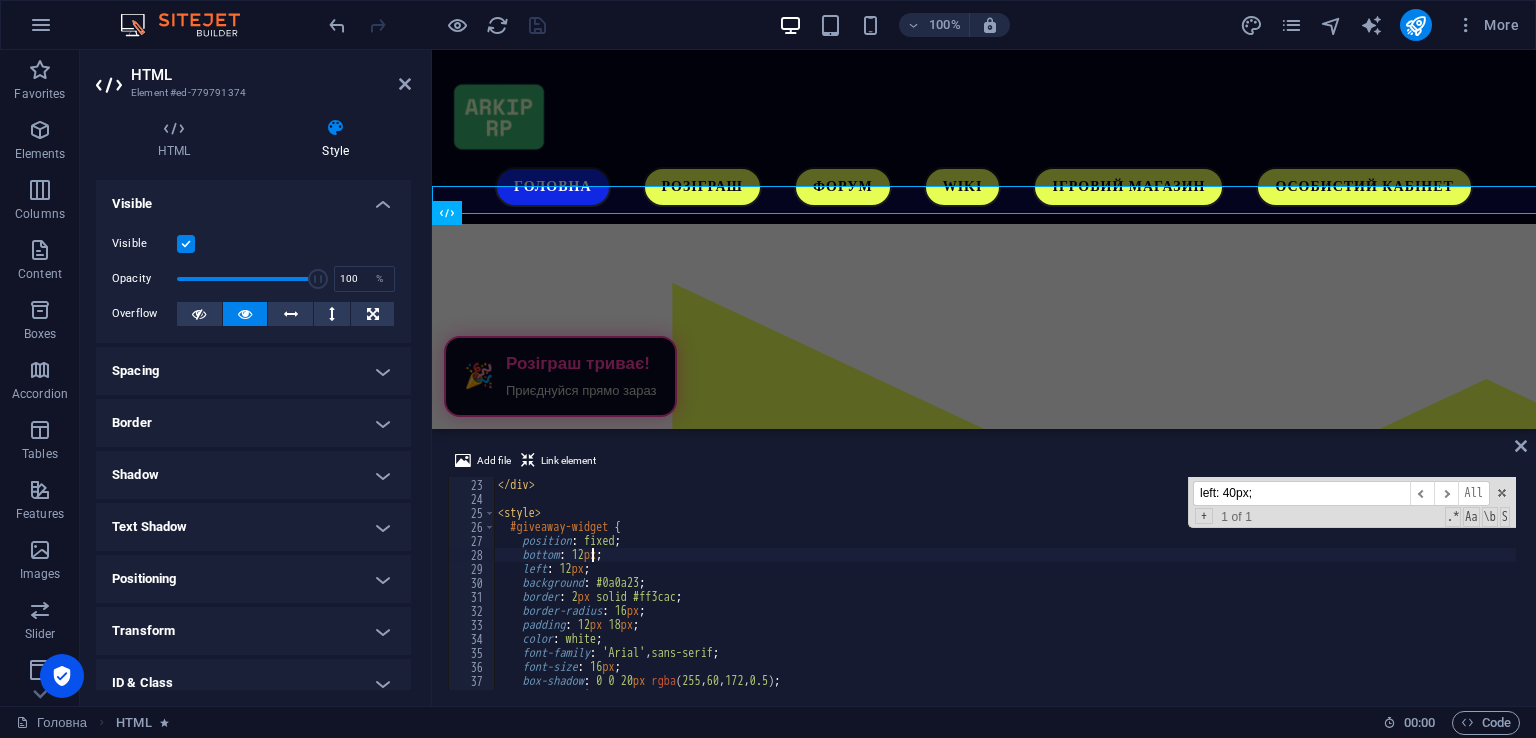 scroll, scrollTop: 356, scrollLeft: 0, axis: vertical 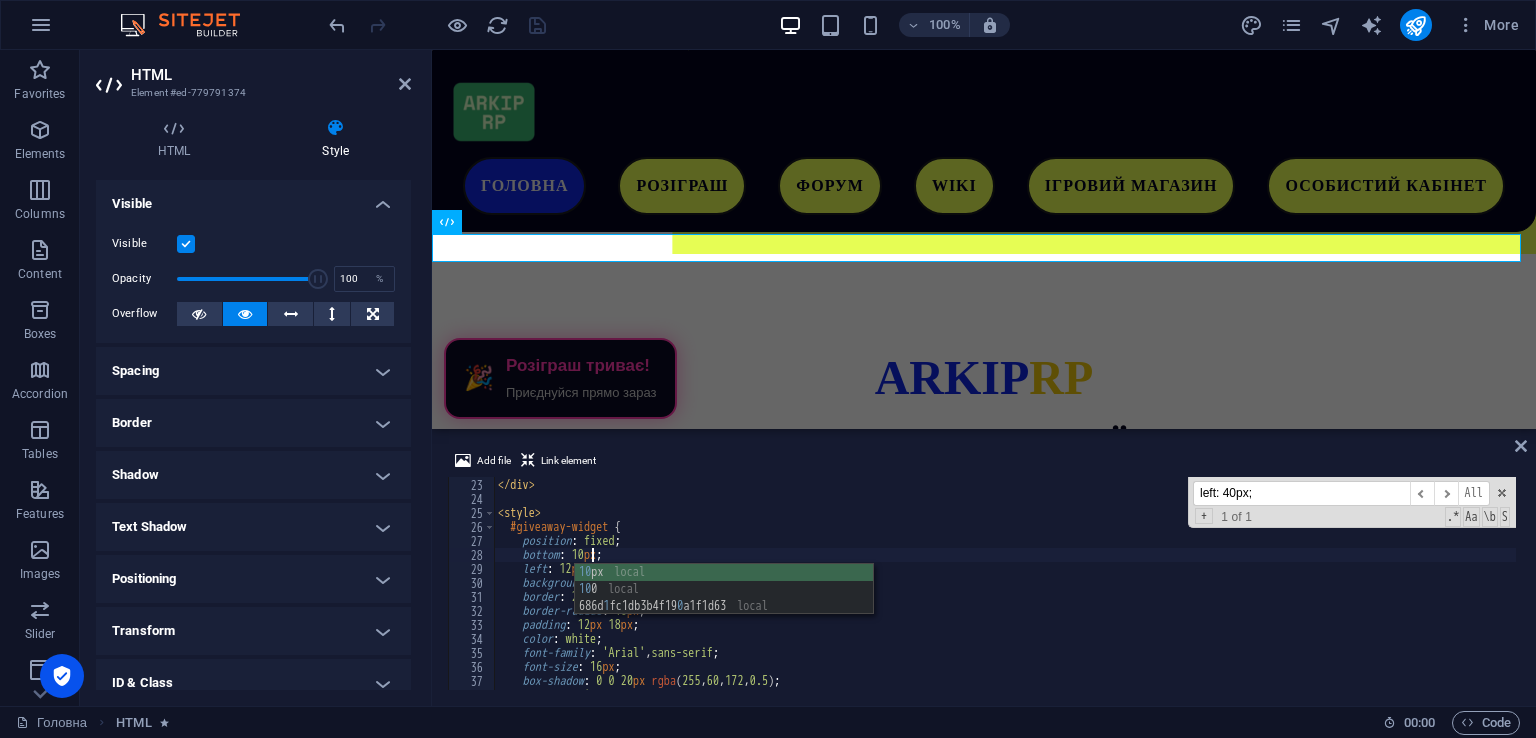 click on "</ div > </ div > < style >    #giveaway-widget   {      position :   fixed ;      bottom :   10 px ;      left :   12 px ;      background :   #0a0a23 ;      border :   2 px   solid   #ff3cac ;      border-radius :   16 px ;      padding :   12 px   18 px ;      color :   white ;      font-family :   ' Arial ' ,  sans-serif ;      font-size :   16 px ;      box-shadow :   0   0   20 px   rgba ( 255 ,  60 ,  172 ,  0.5 ) ;      cursor :   pointer ;" at bounding box center [1005, 584] 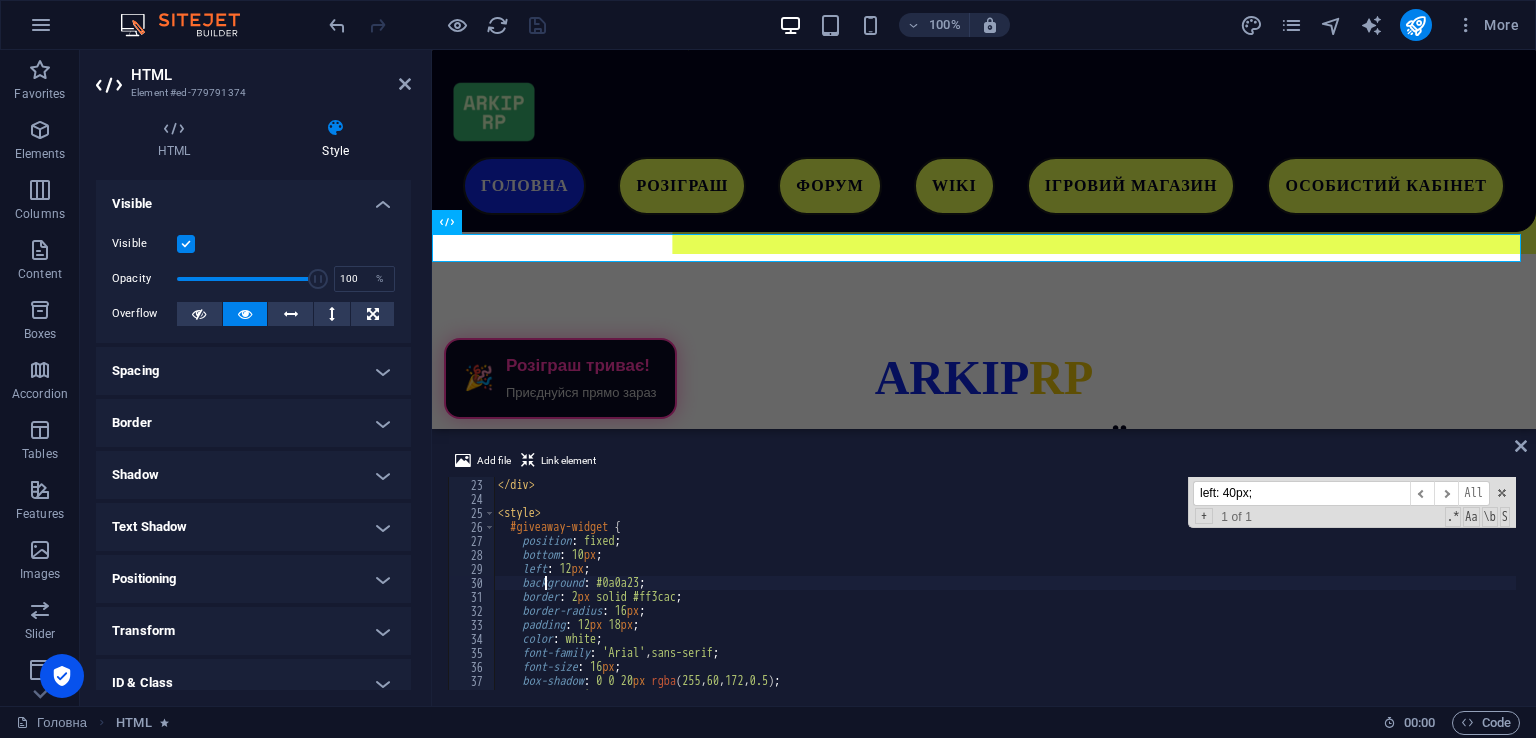 click on "</ div > </ div > < style >    #giveaway-widget   {      position :   fixed ;      bottom :   10 px ;      left :   12 px ;      background :   #0a0a23 ;      border :   2 px   solid   #ff3cac ;      border-radius :   16 px ;      padding :   12 px   18 px ;      color :   white ;      font-family :   ' Arial ' ,  sans-serif ;      font-size :   16 px ;      box-shadow :   0   0   20 px   rgba ( 255 ,  60 ,  172 ,  0.5 ) ;      cursor :   pointer ;" at bounding box center (1005, 584) 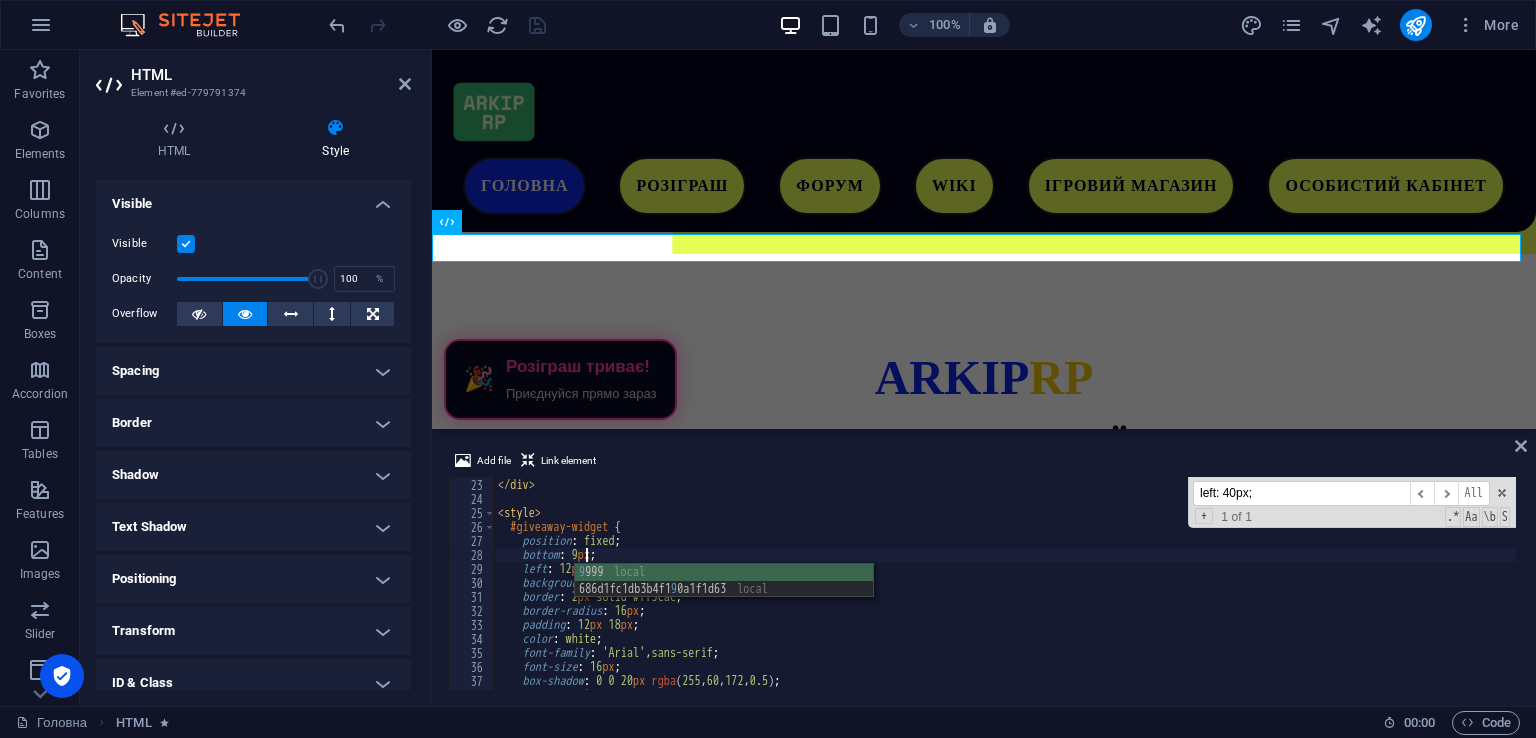 click on "</ div > </ div > < style >    #giveaway-widget   {      position :   fixed ;      bottom :   9 px ;      left :   12 px ;      background :   #0a0a23 ;      border :   2 px   solid   #ff3cac ;      border-radius :   16 px ;      padding :   12 px   18 px ;      color :   white ;      font-family :   ' Arial ' ,  sans-serif ;      font-size :   16 px ;      box-shadow :   0   0   20 px   rgba ( 255 ,  60 ,  172 ,  0.5 ) ;      cursor :   pointer ;" at bounding box center [1005, 584] 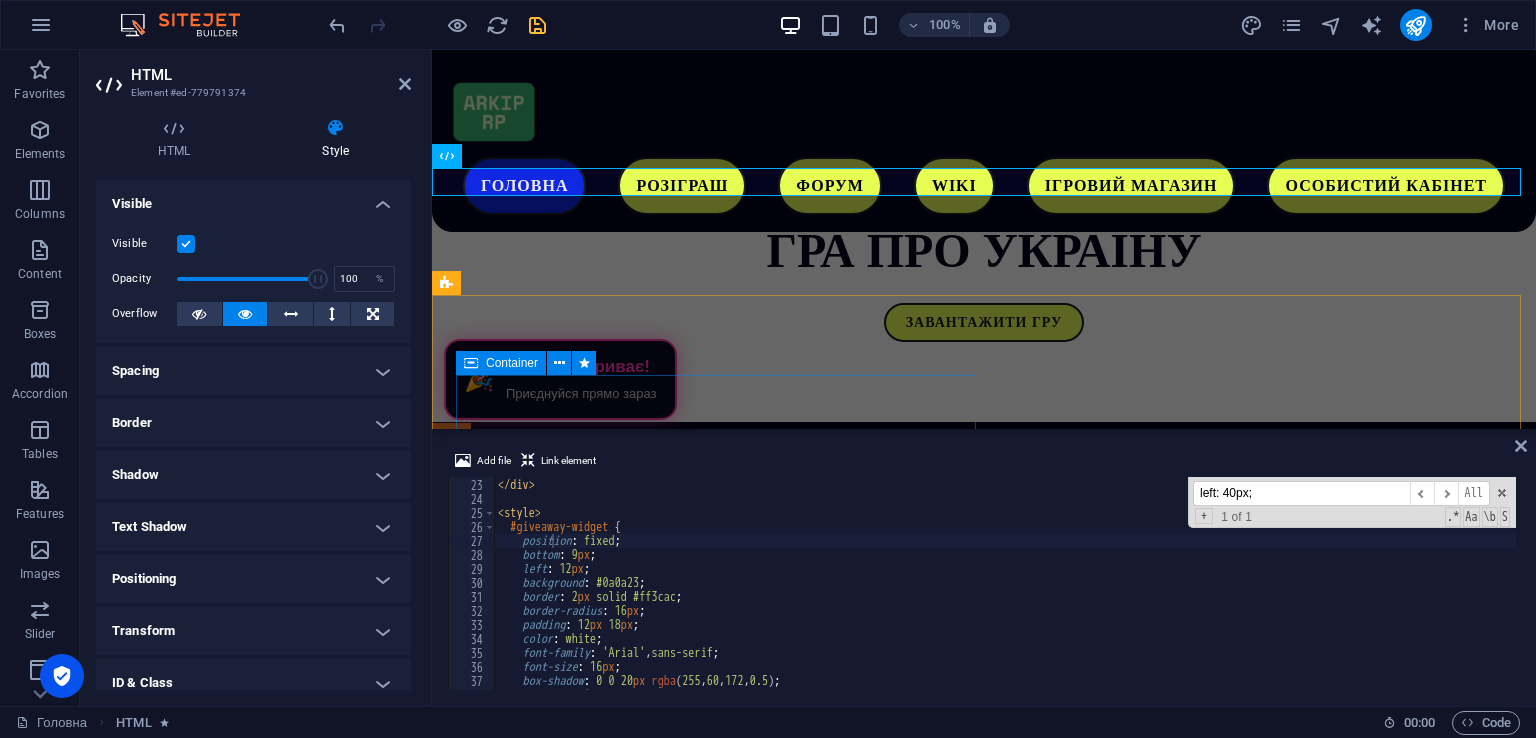 scroll, scrollTop: 556, scrollLeft: 0, axis: vertical 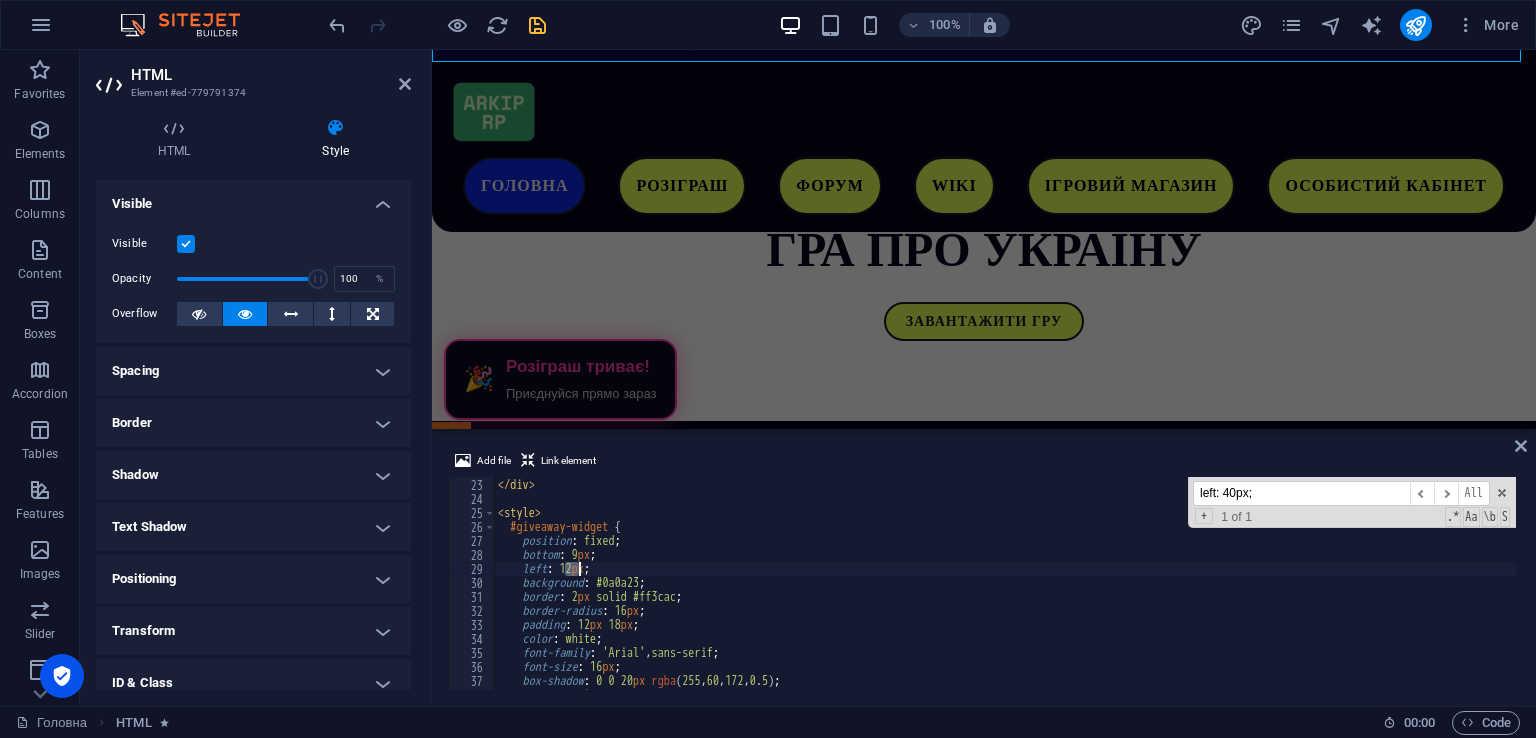 drag, startPoint x: 565, startPoint y: 568, endPoint x: 583, endPoint y: 567, distance: 18.027756 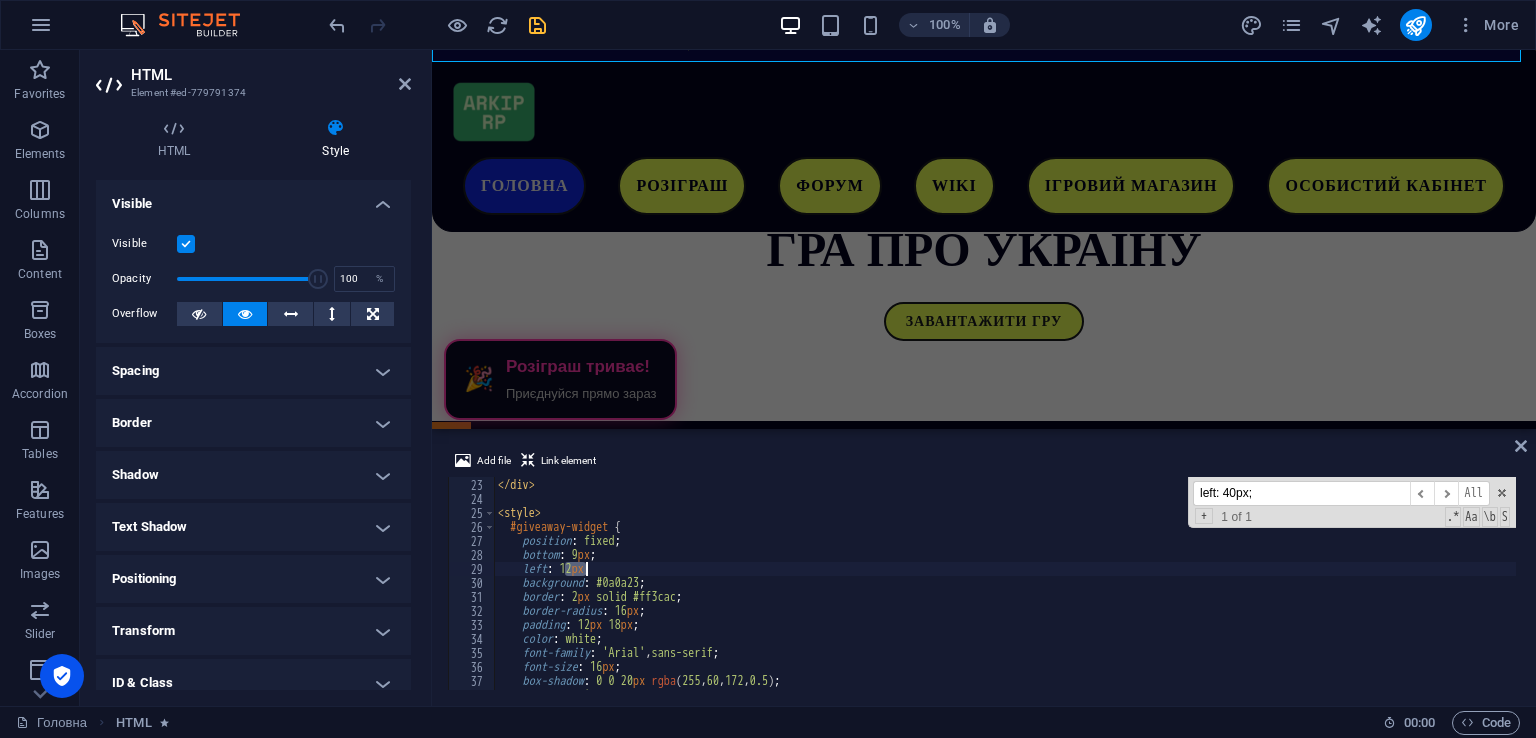 click on "</ div > </ div > < style >    #giveaway-widget   {      position :   fixed ;      bottom :   9 px ;      left :   12 px ;      background :   #0a0a23 ;      border :   2 px   solid   #ff3cac ;      border-radius :   16 px ;      padding :   12 px   18 px ;      color :   white ;      font-family :   ' Arial ' ,  sans-serif ;      font-size :   16 px ;      box-shadow :   0   0   20 px   rgba ( 255 ,  60 ,  172 ,  0.5 ) ;      cursor :   pointer ; left: 40px; ​ ​ All Replace All + 1 of 1 .* Aa \b S" at bounding box center (1005, 583) 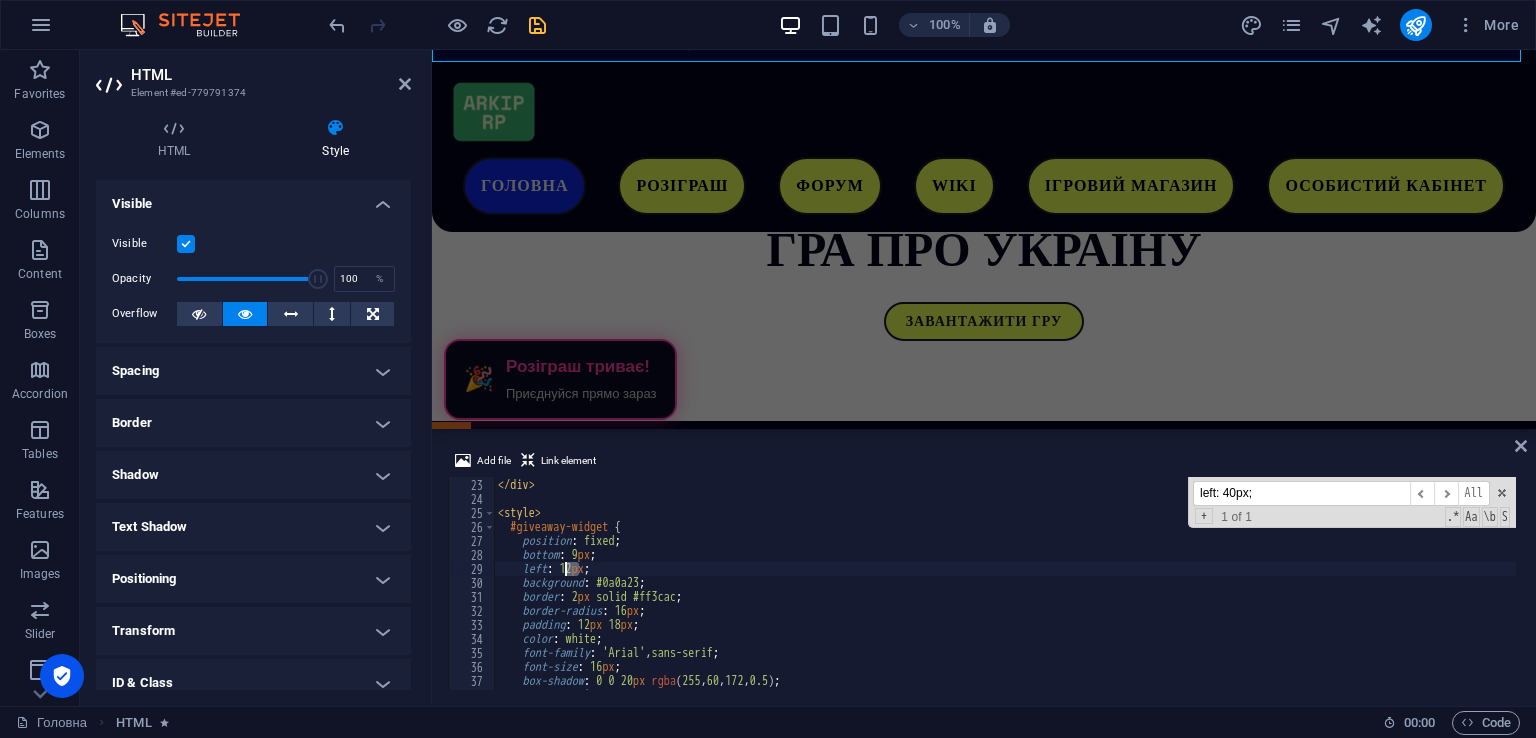 drag, startPoint x: 577, startPoint y: 567, endPoint x: 567, endPoint y: 568, distance: 10.049875 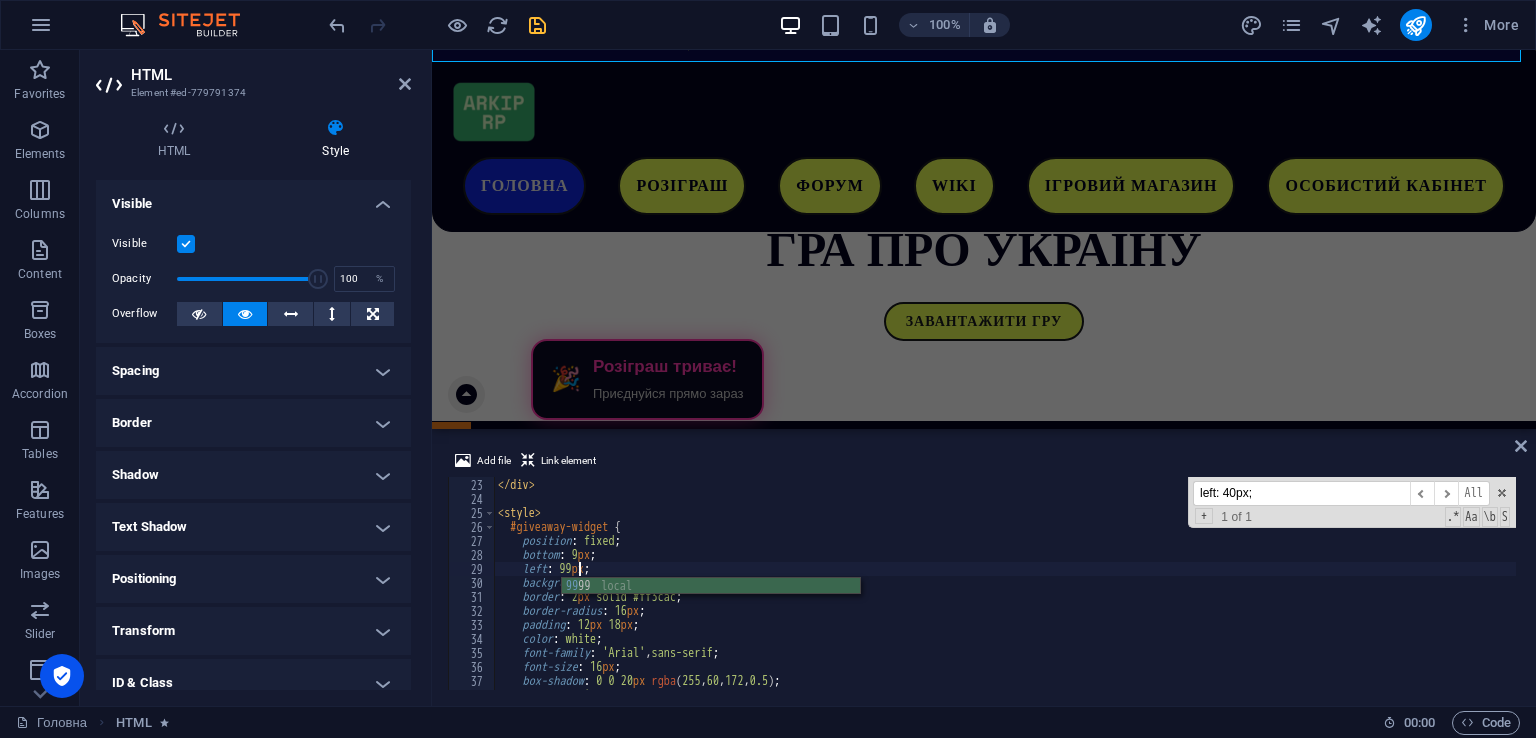 scroll, scrollTop: 0, scrollLeft: 6, axis: horizontal 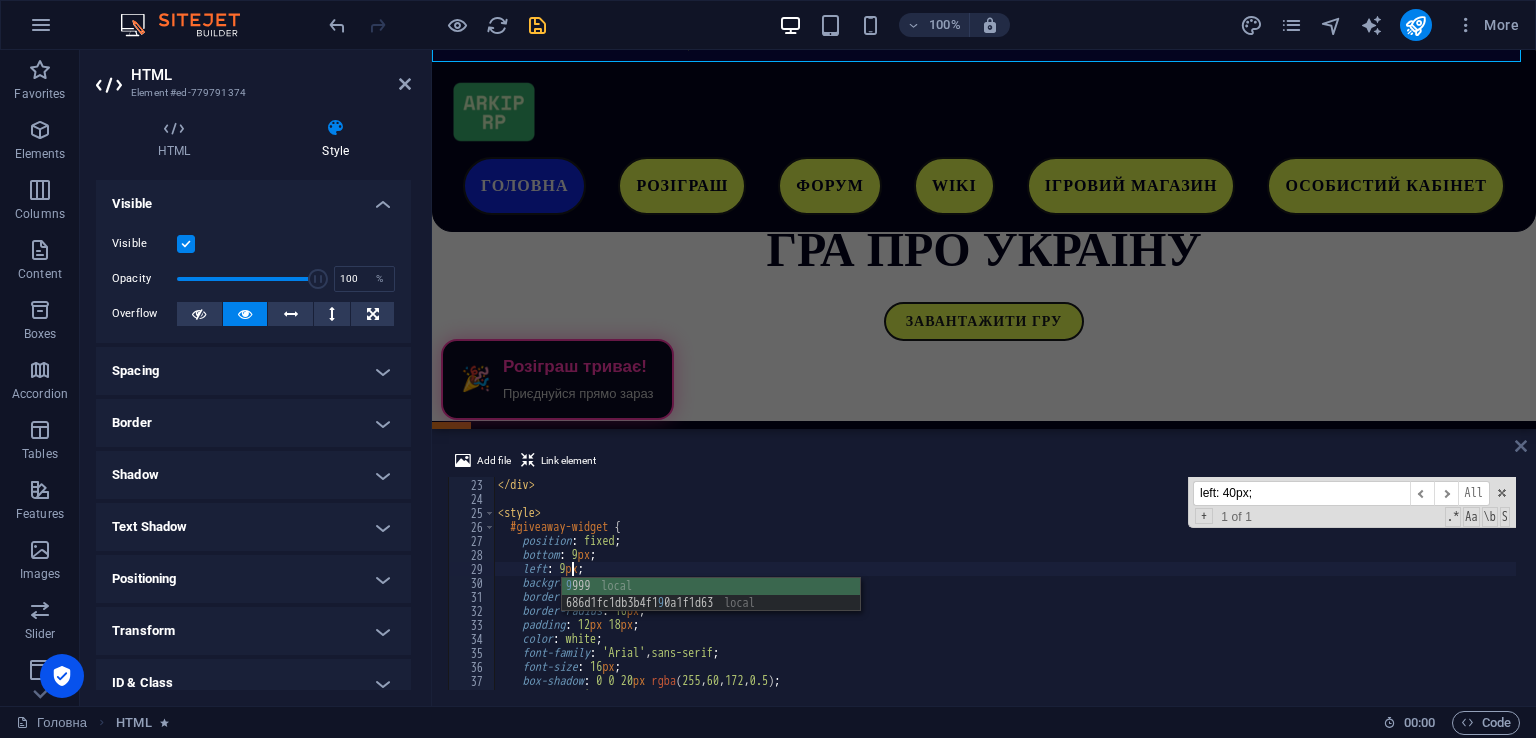 type on "left: 9px;" 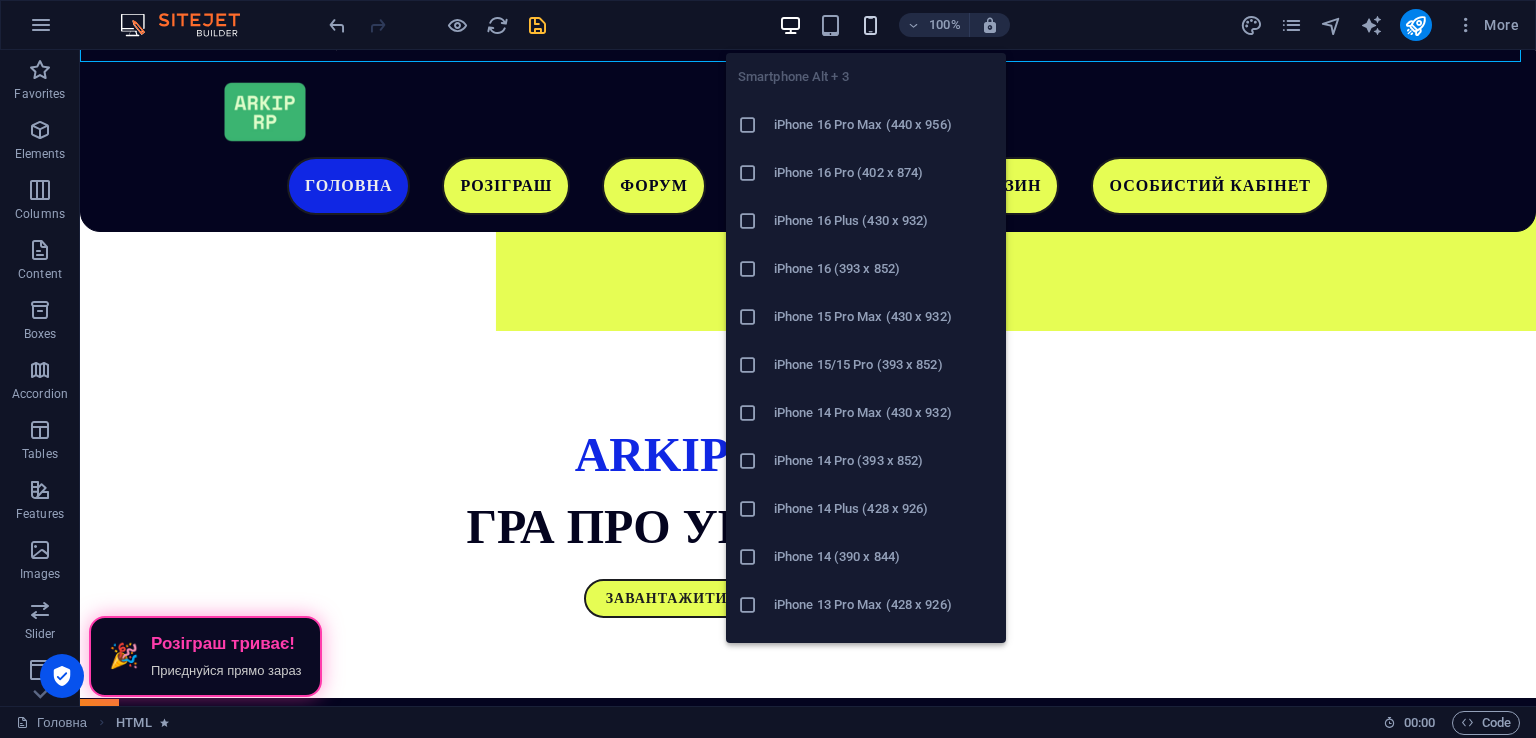 click at bounding box center (870, 25) 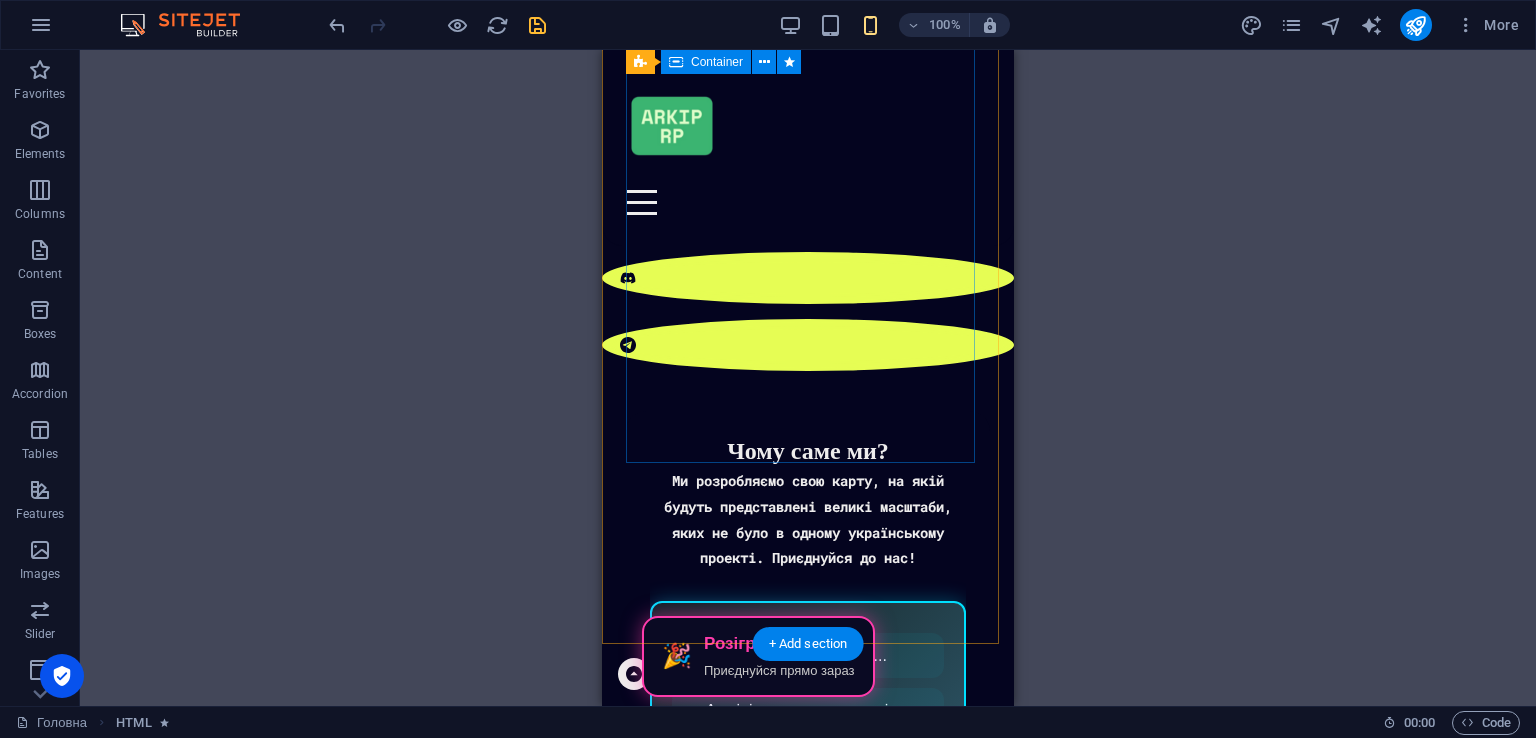 scroll, scrollTop: 505, scrollLeft: 0, axis: vertical 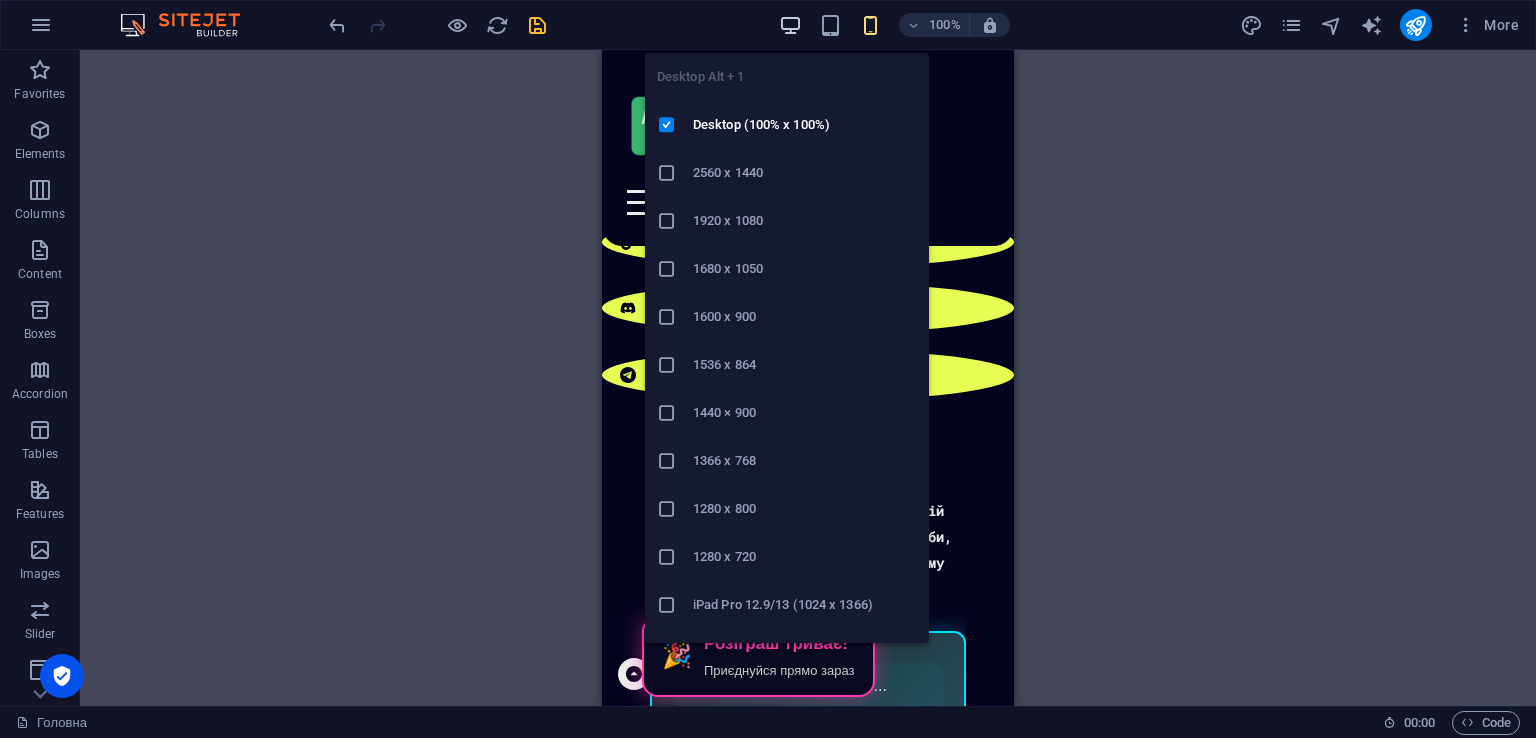 click at bounding box center [790, 25] 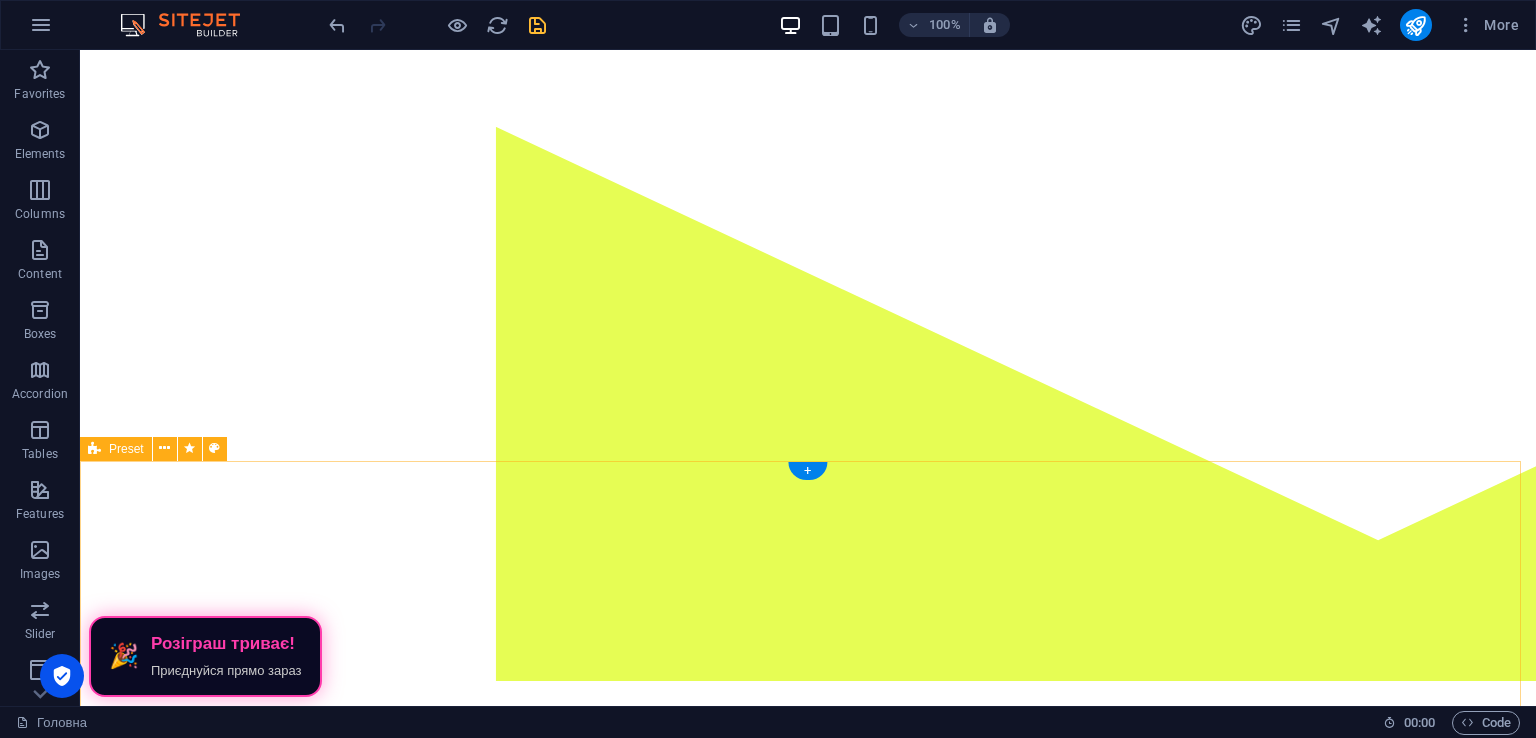 scroll, scrollTop: 0, scrollLeft: 0, axis: both 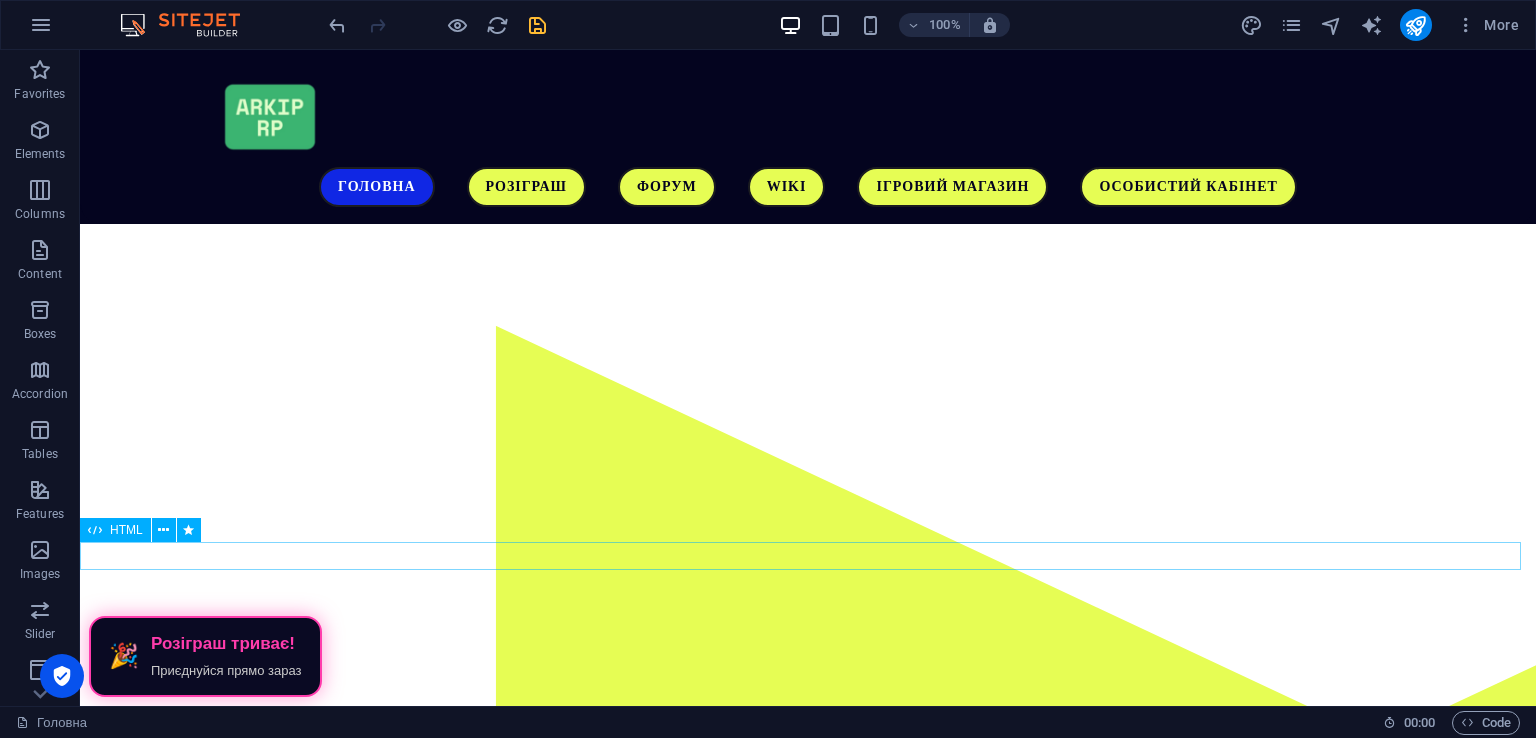 click on "🎉
Розіграш триває!
Приєднуйся прямо зараз" at bounding box center (808, 1261) 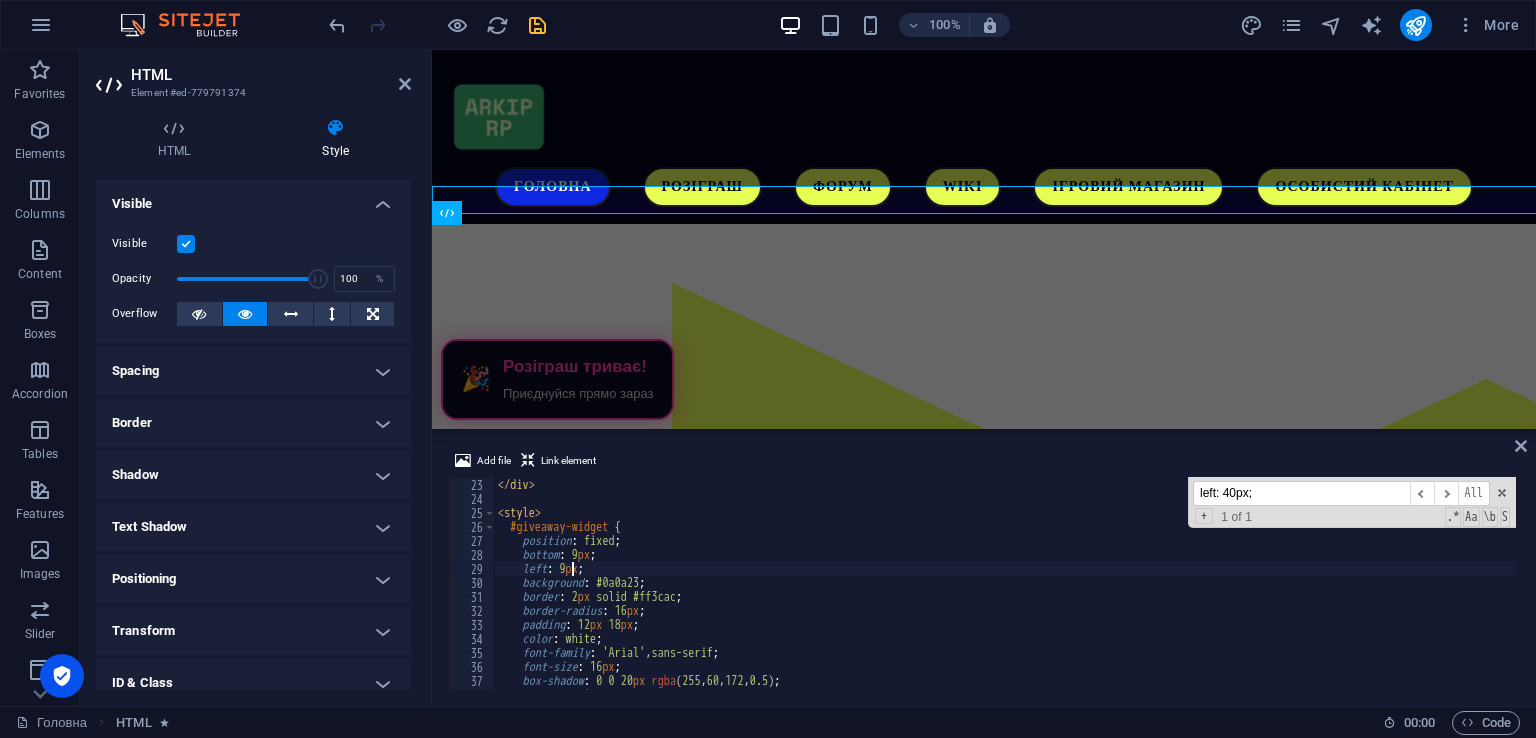 scroll, scrollTop: 356, scrollLeft: 0, axis: vertical 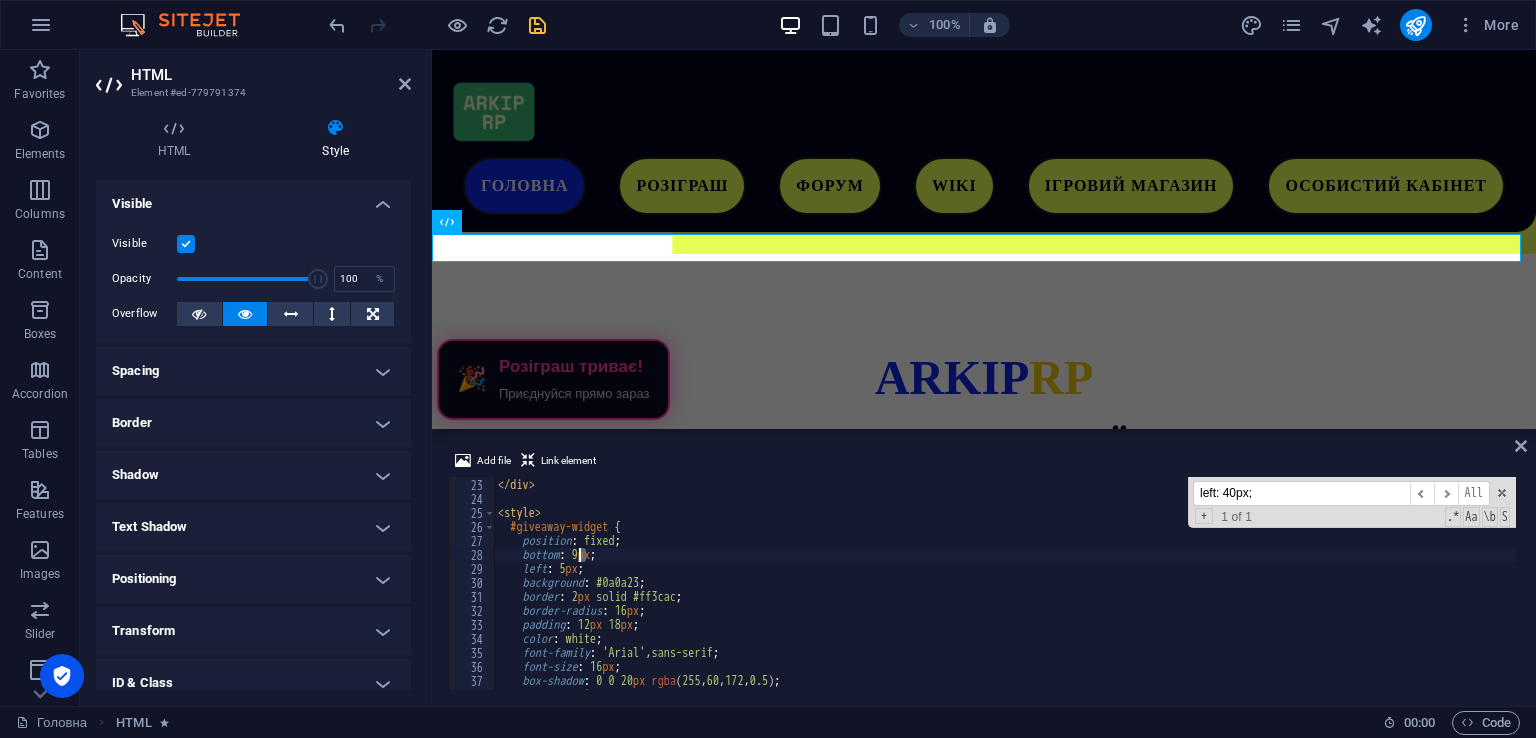 click on "</ div > </ div > < style >    #giveaway-widget   {      position :   fixed ;      bottom :   9 px ;      left :   5 px ;      background :   #0a0a23 ;      border :   2 px   solid   #ff3cac ;      border-radius :   16 px ;      padding :   12 px   18 px ;      color :   white ;      font-family :   ' Arial ' ,  sans-serif ;      font-size :   16 px ;      box-shadow :   0   0   20 px   rgba ( 255 ,  60 ,  172 ,  0.5 ) ;      cursor :   pointer ;" at bounding box center [1005, 584] 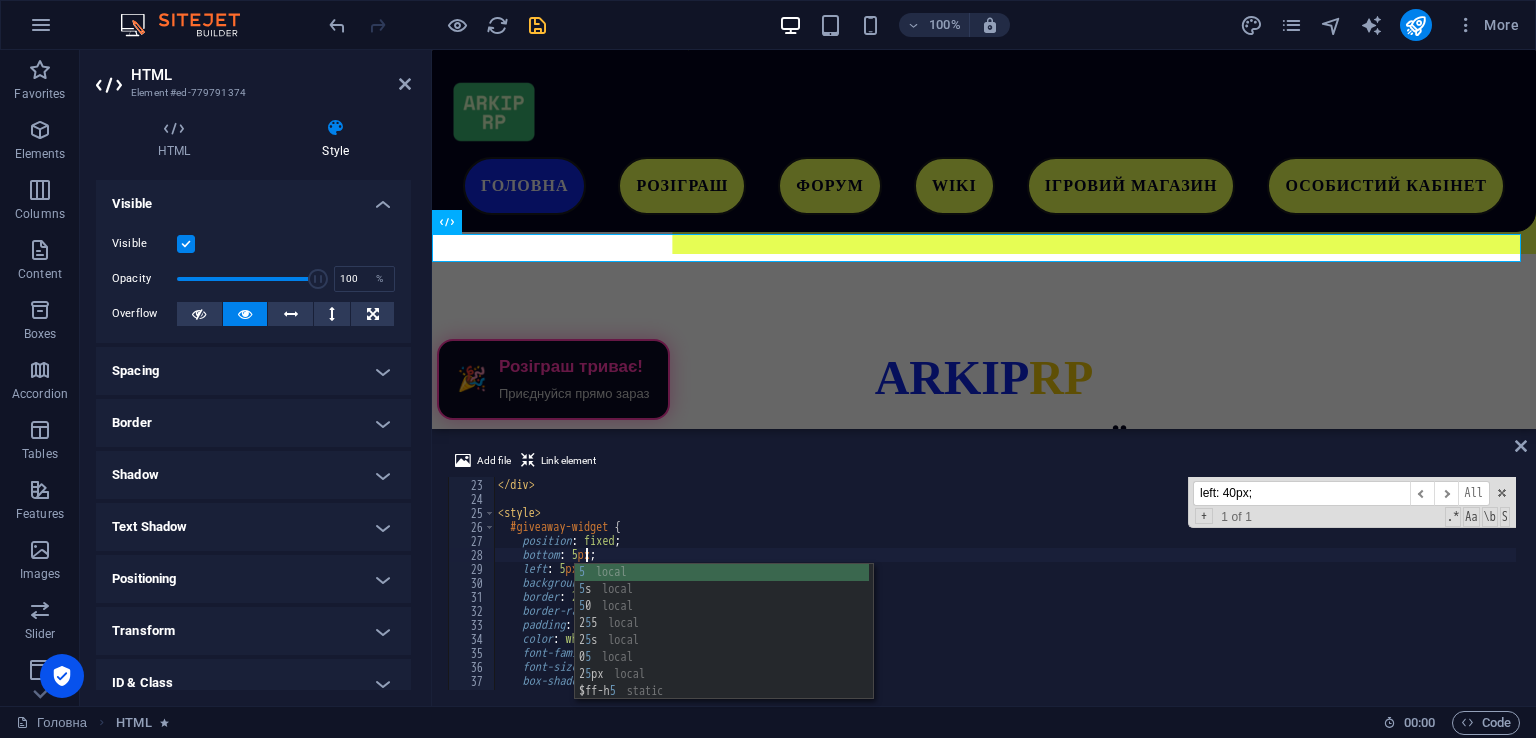 scroll, scrollTop: 0, scrollLeft: 6, axis: horizontal 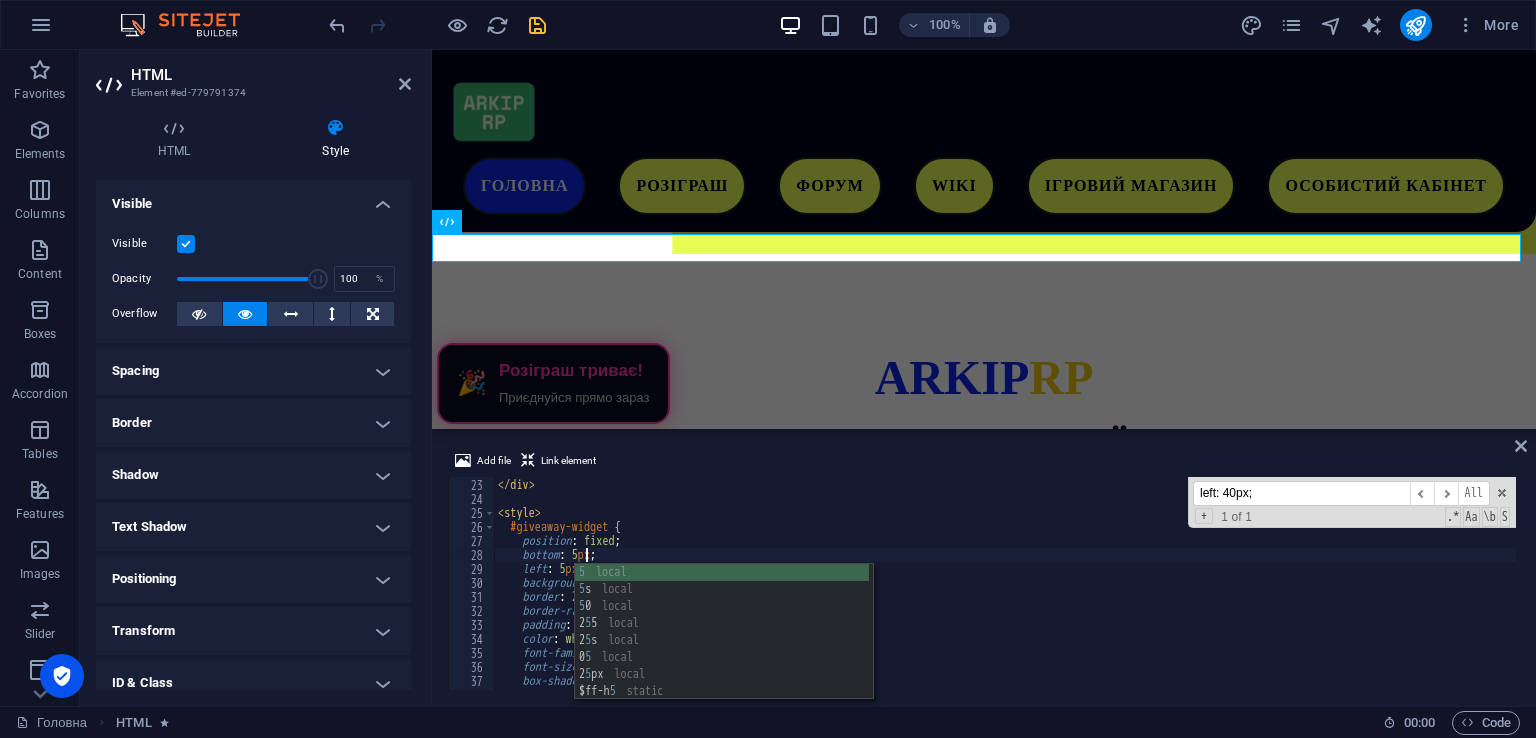 type on "bottom: 5px;" 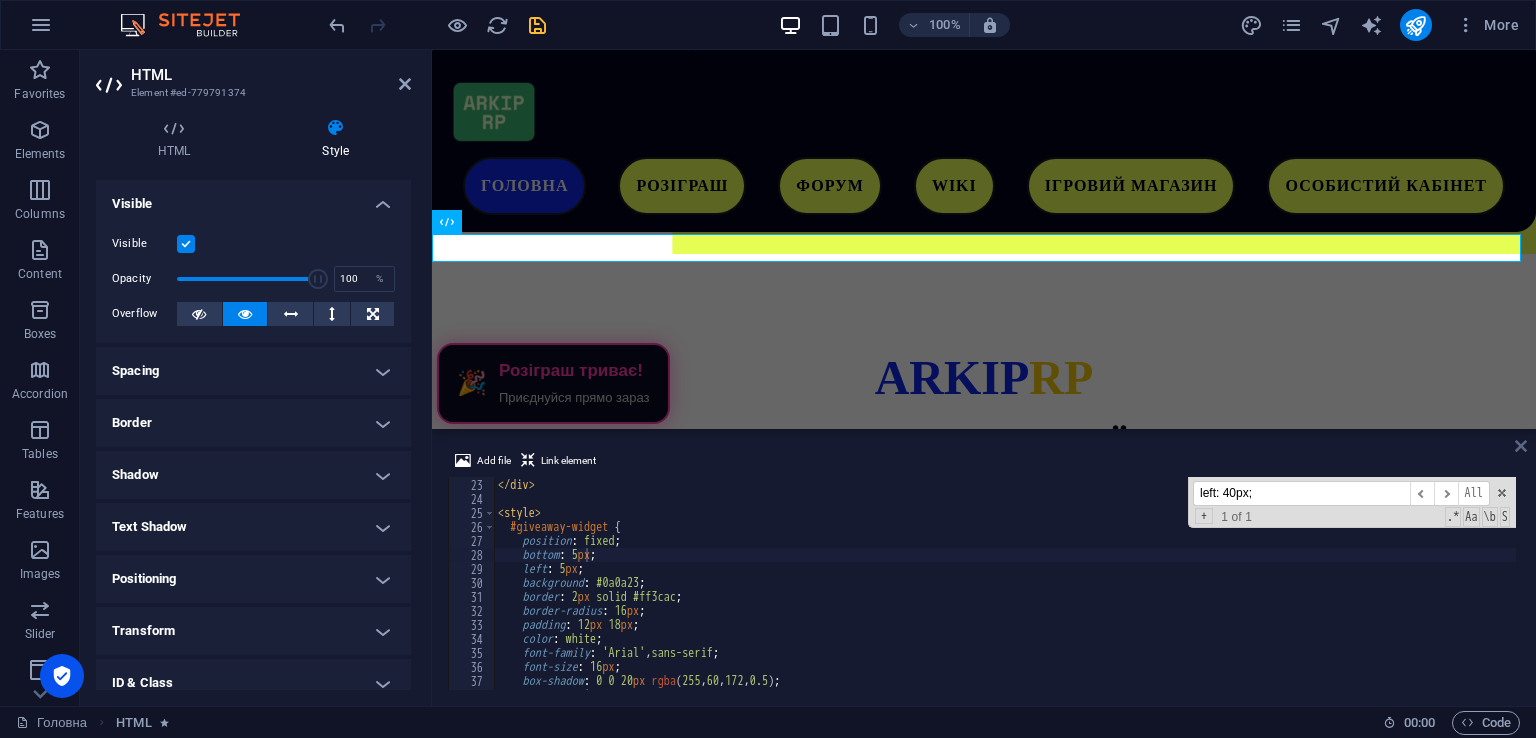 click at bounding box center (1521, 446) 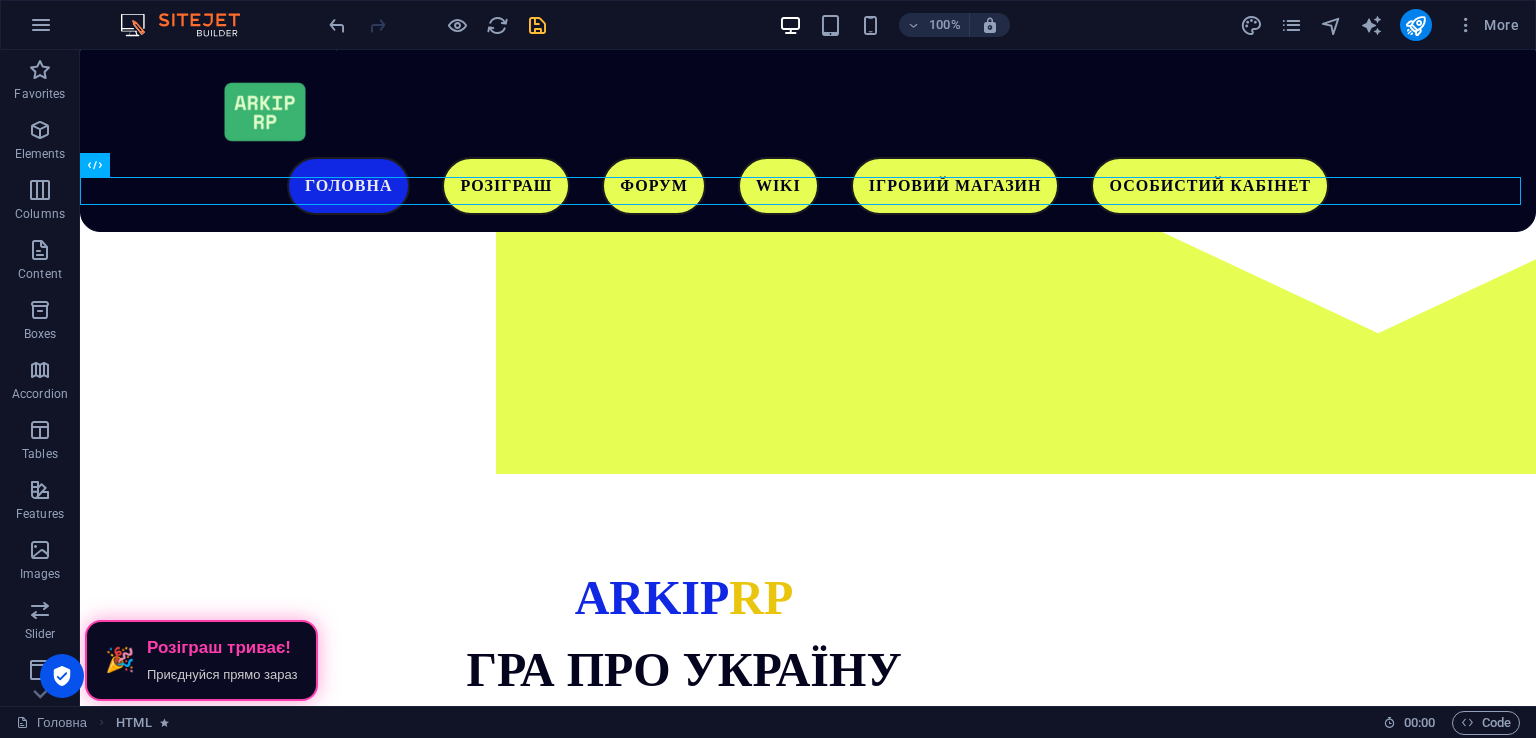 click at bounding box center (537, 25) 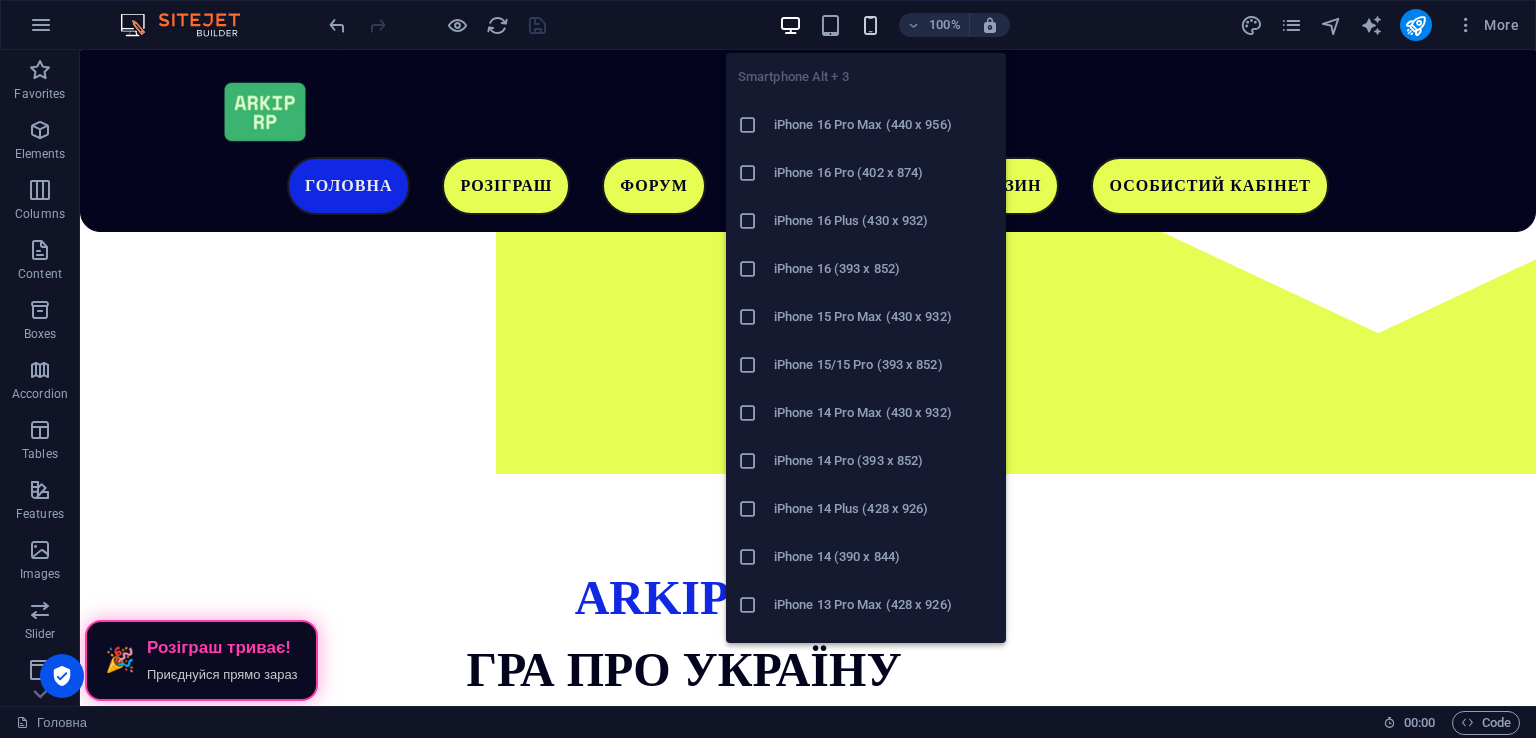 click at bounding box center [870, 25] 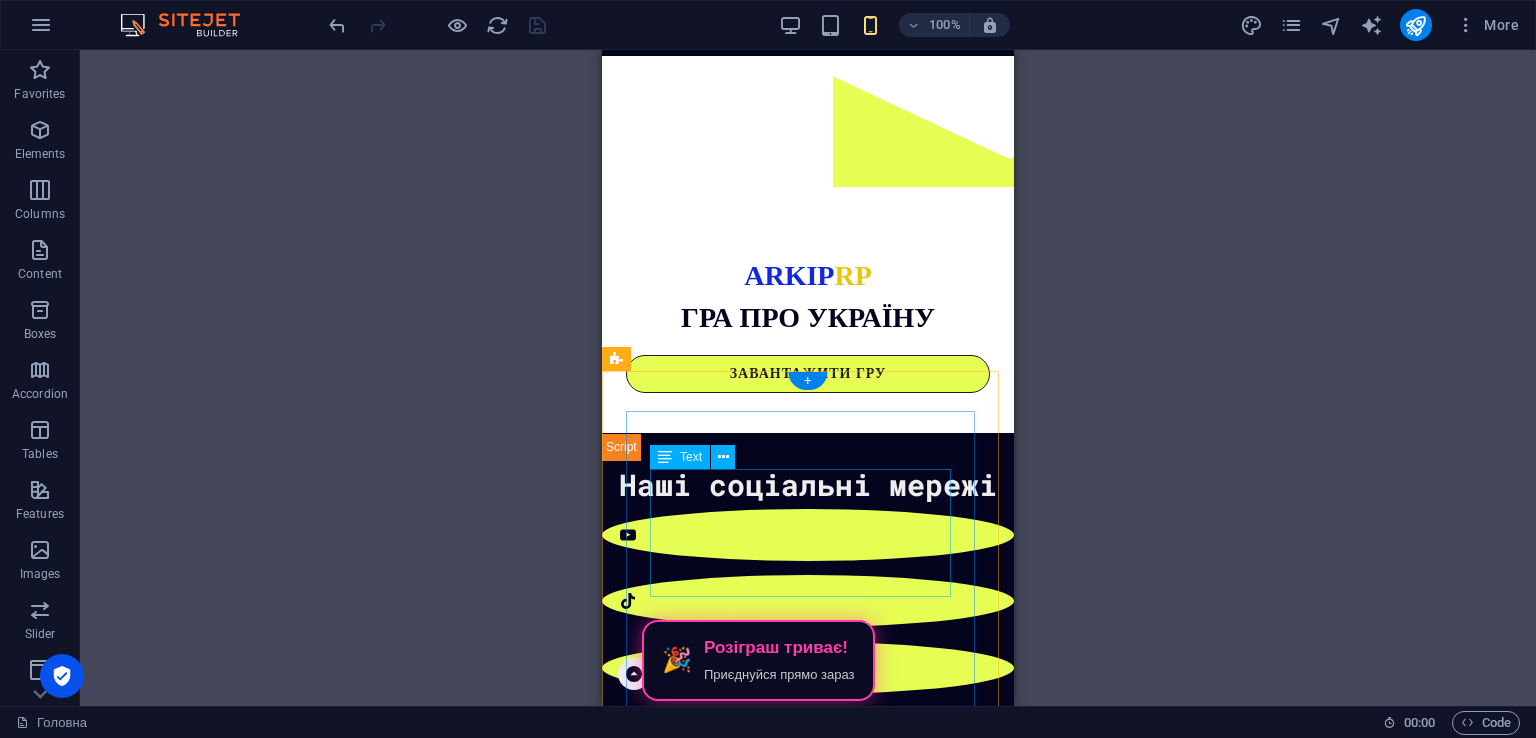 scroll, scrollTop: 0, scrollLeft: 0, axis: both 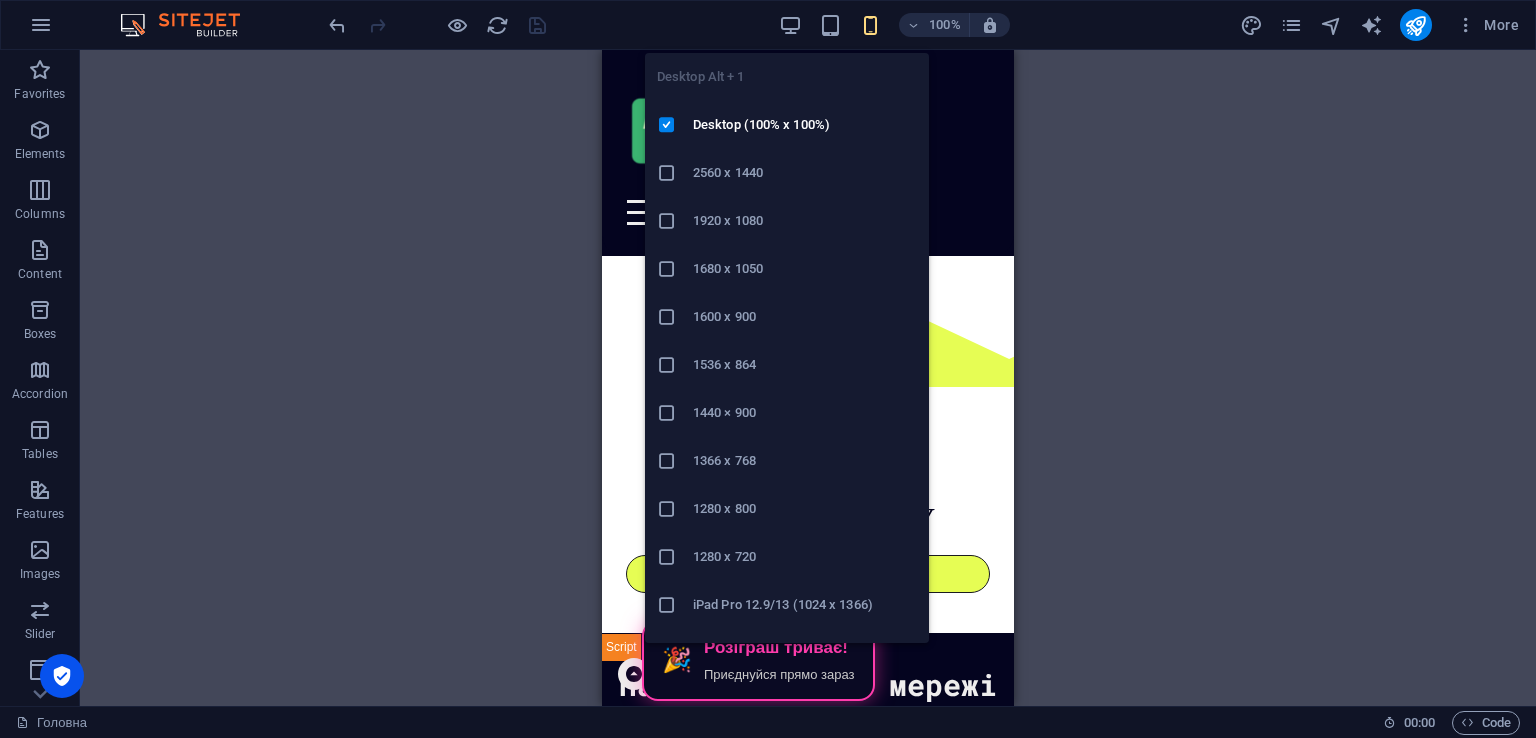 drag, startPoint x: 800, startPoint y: 28, endPoint x: 866, endPoint y: 48, distance: 68.96376 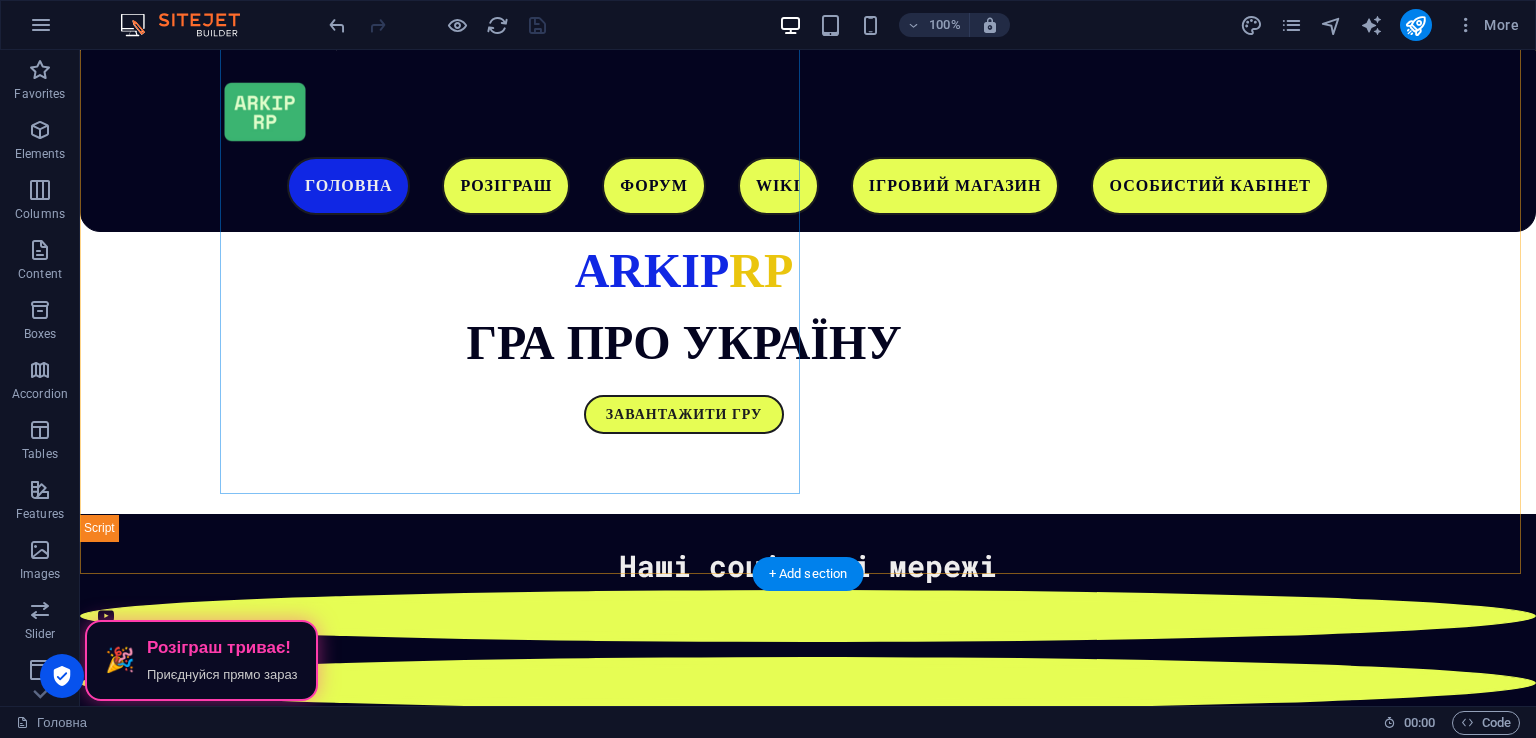 scroll, scrollTop: 100, scrollLeft: 0, axis: vertical 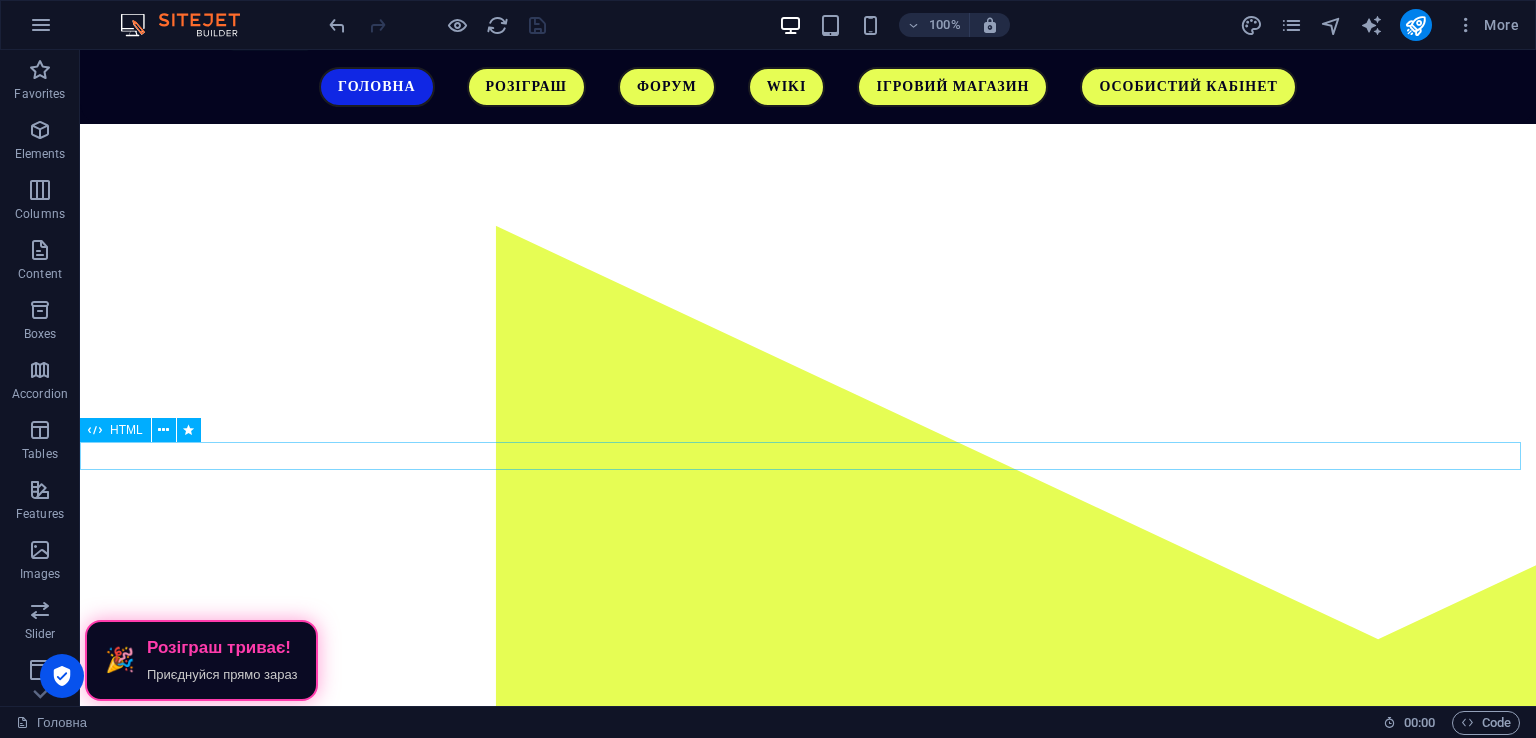 click on "🎉
Розіграш триває!
Приєднуйся прямо зараз" at bounding box center [808, 1161] 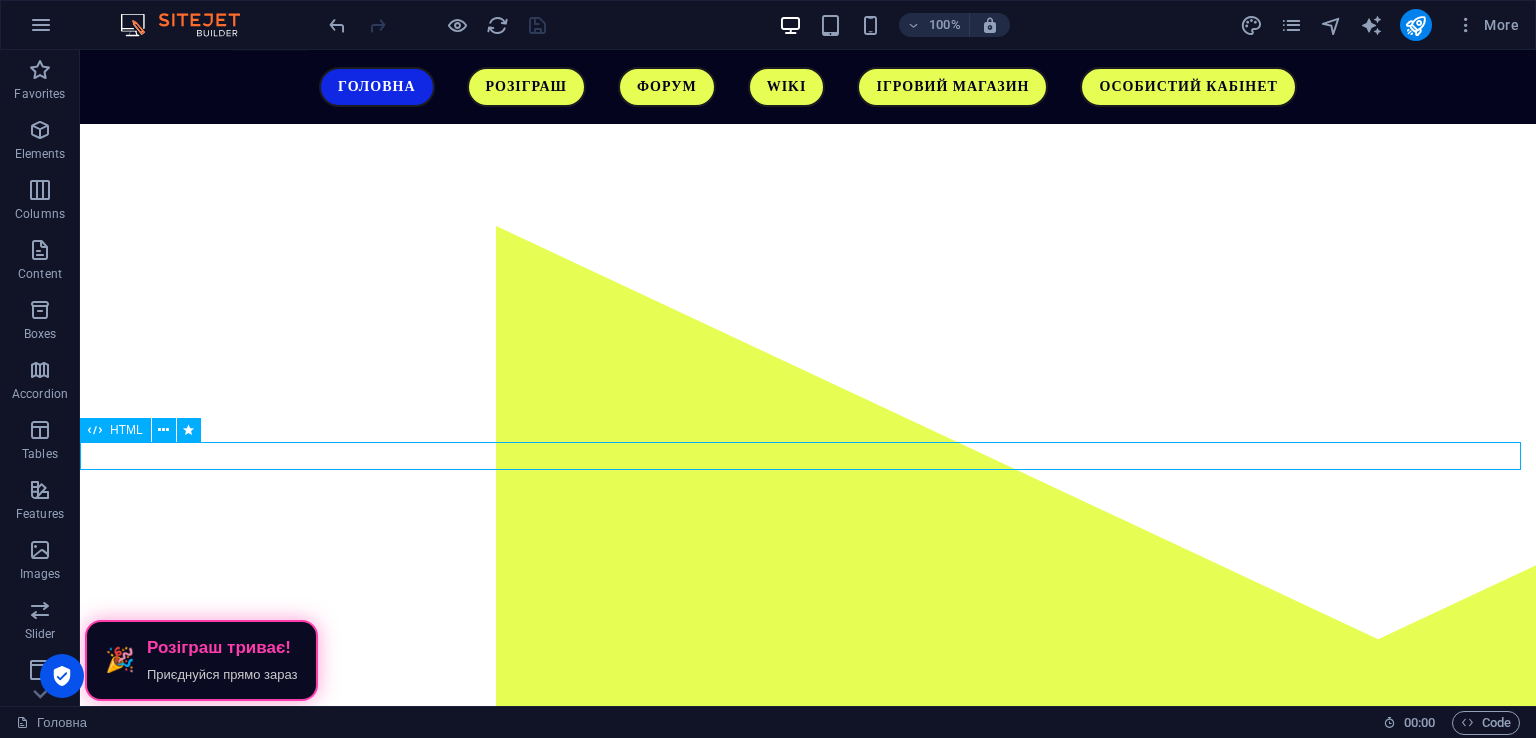 click on "🎉
Розіграш триває!
Приєднуйся прямо зараз" at bounding box center (808, 1161) 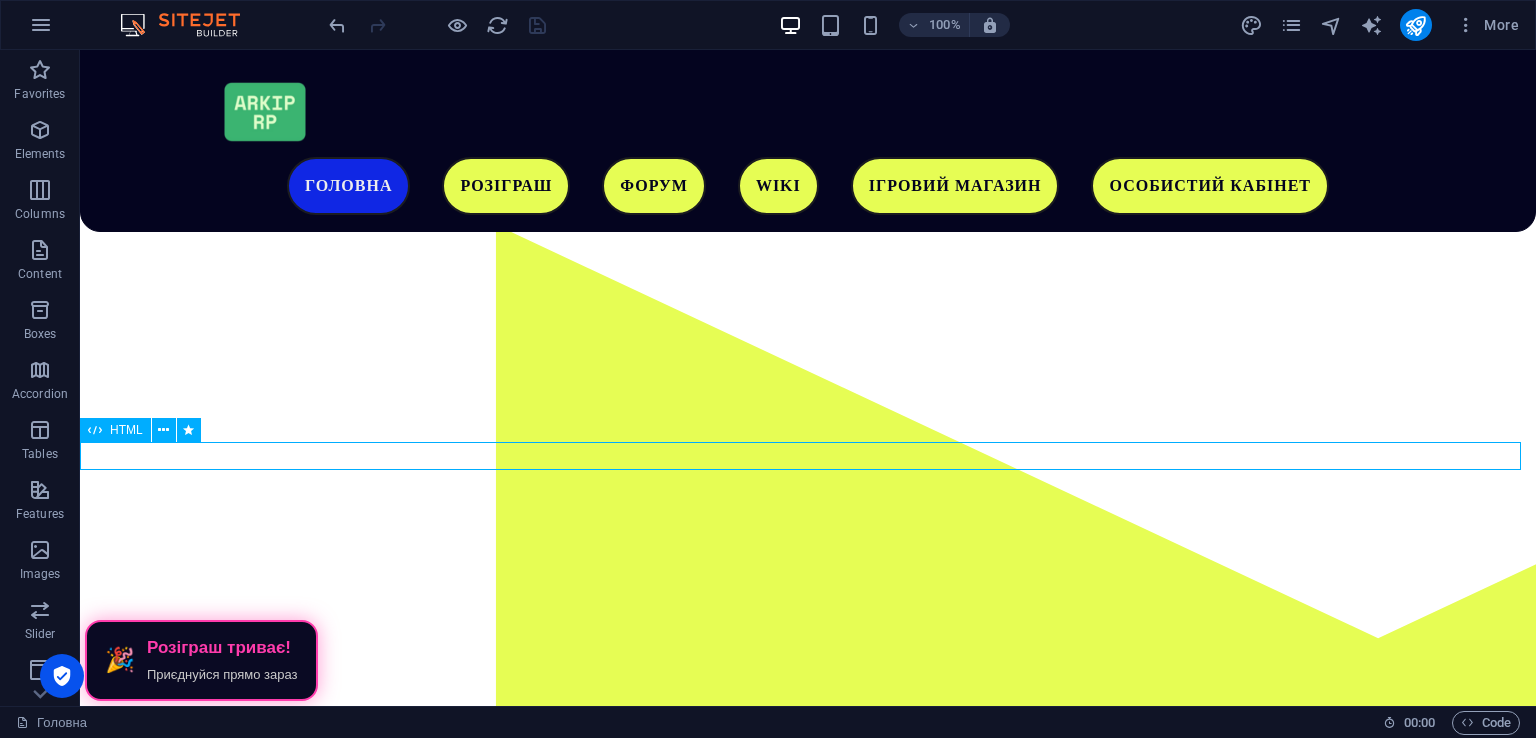 scroll, scrollTop: 356, scrollLeft: 0, axis: vertical 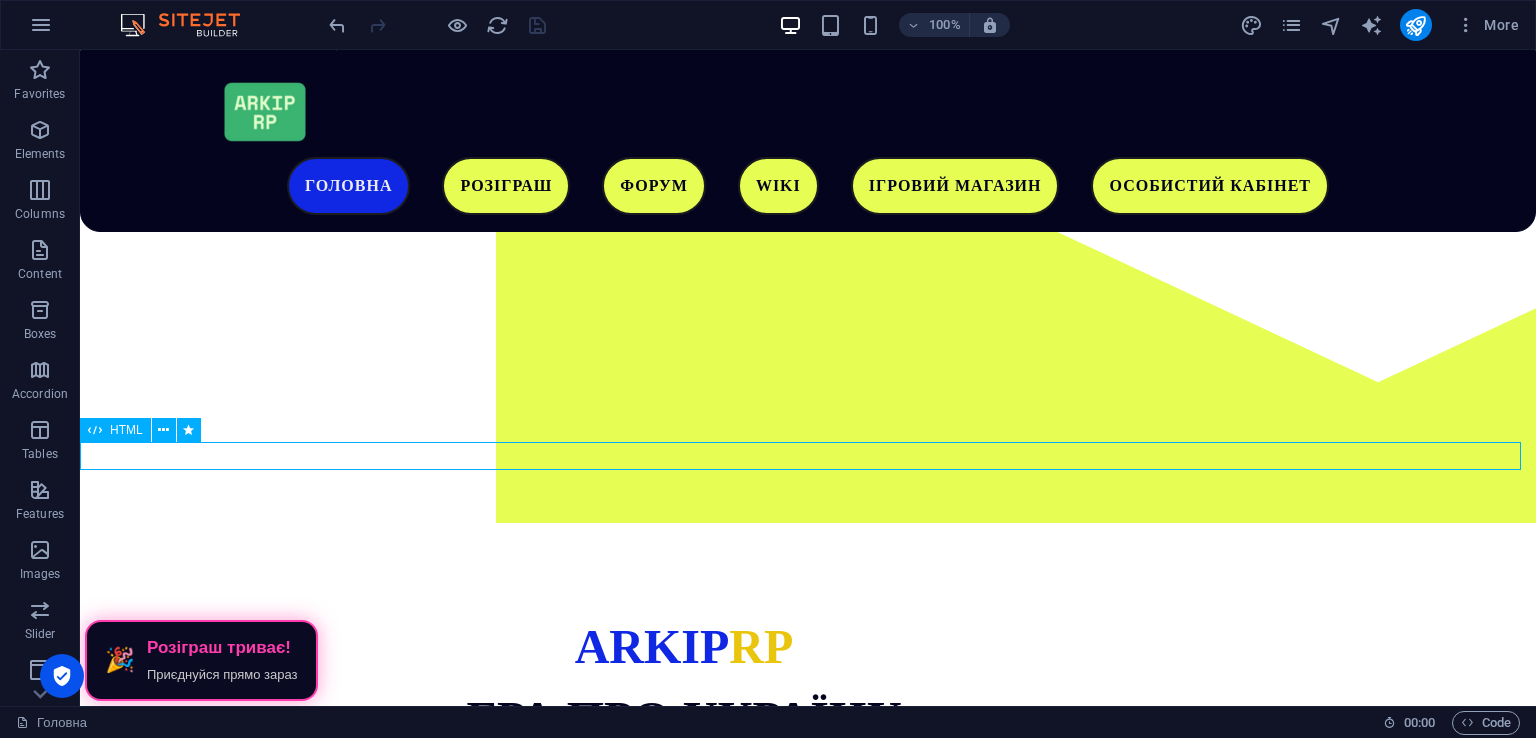 select on "fade" 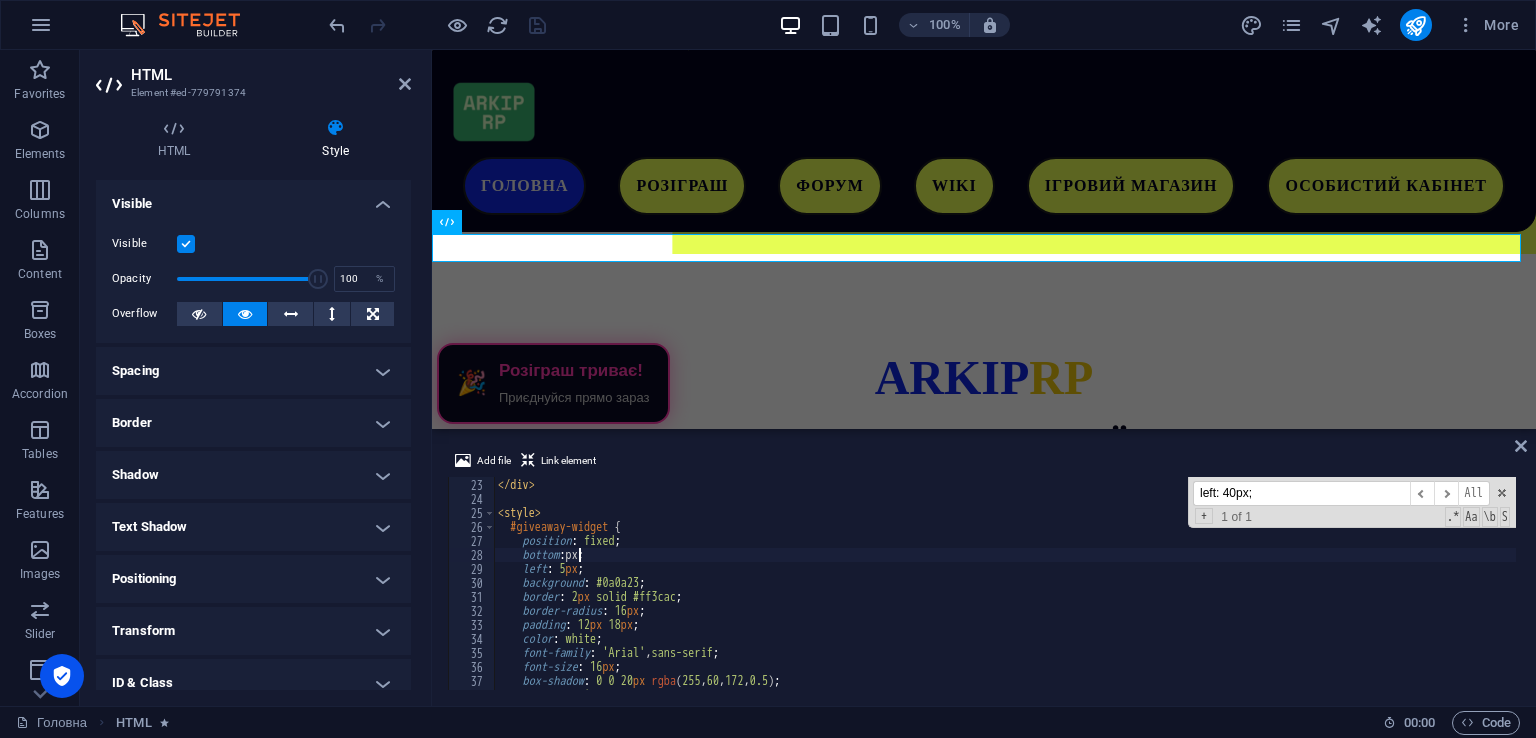 scroll, scrollTop: 307, scrollLeft: 0, axis: vertical 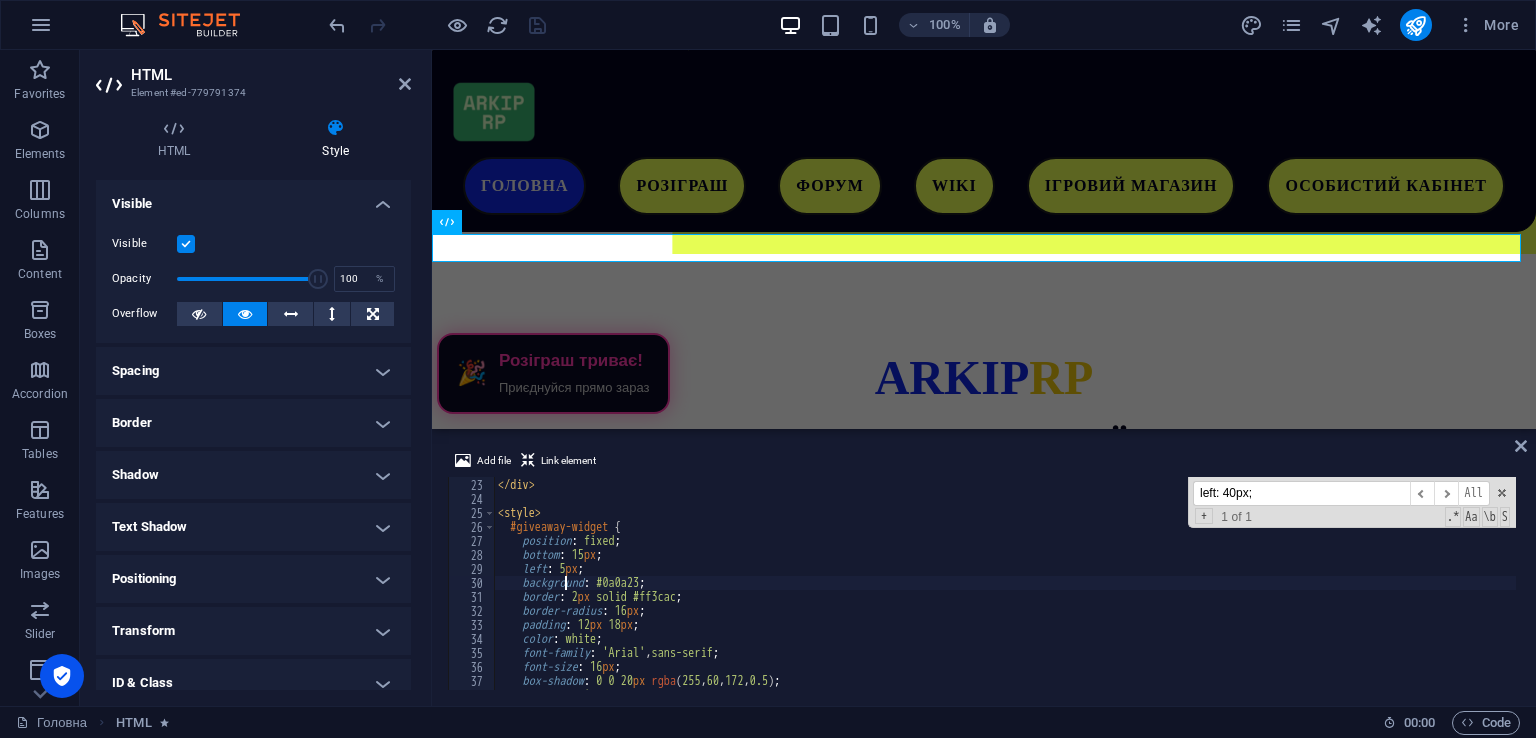 click on "</ div > </ div > < style >    #giveaway-widget   {      position :   fixed ;      bottom :   15 px ;      left :   5 px ;      background :   #0a0a23 ;      border :   2 px   solid   #ff3cac ;      border-radius :   16 px ;      padding :   12 px   18 px ;      color :   white ;      font-family :   ' Arial ' ,  sans-serif ;      font-size :   16 px ;      box-shadow :   0   0   20 px   rgba ( 255 ,  60 ,  172 ,  0.5 ) ;      cursor :   pointer ;" at bounding box center [1005, 584] 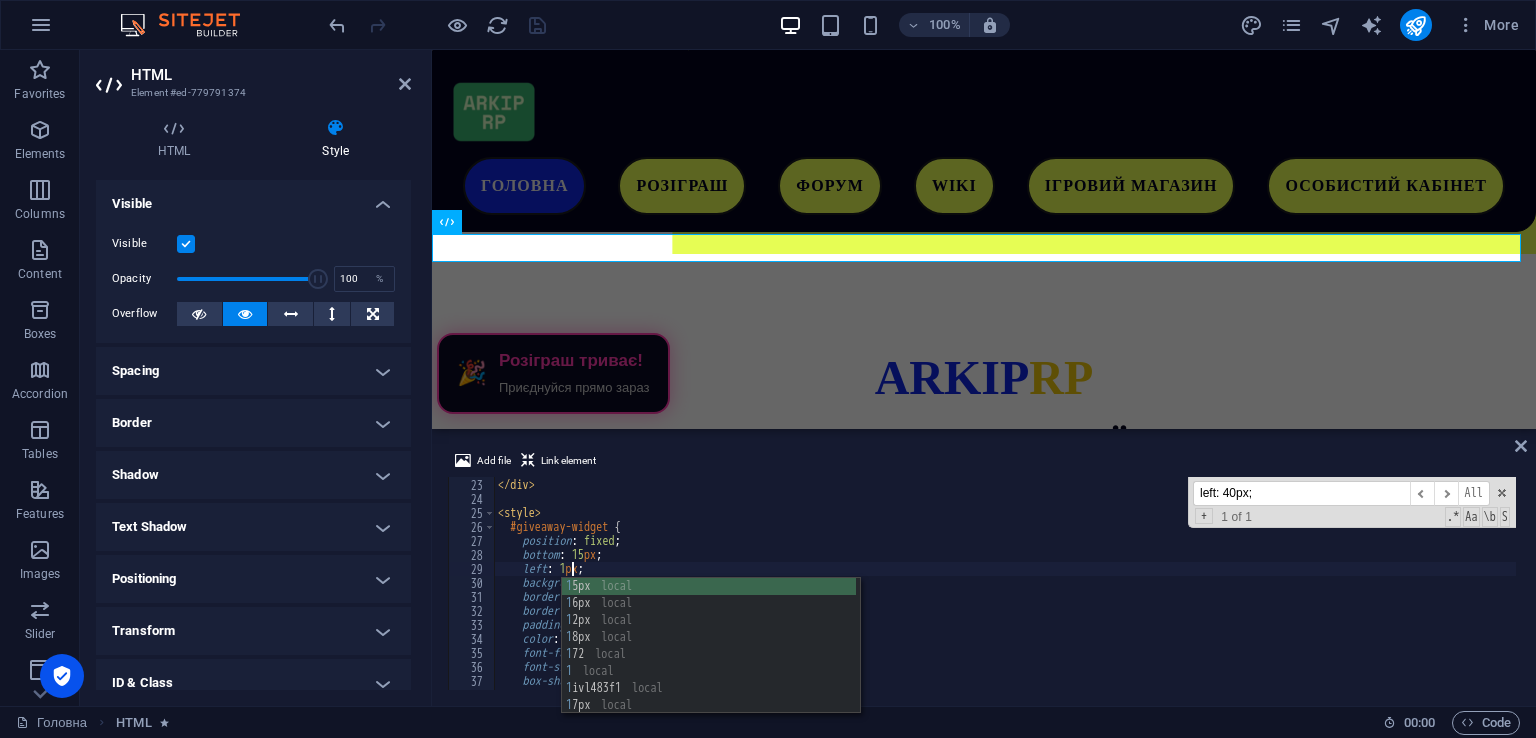 scroll, scrollTop: 0, scrollLeft: 7, axis: horizontal 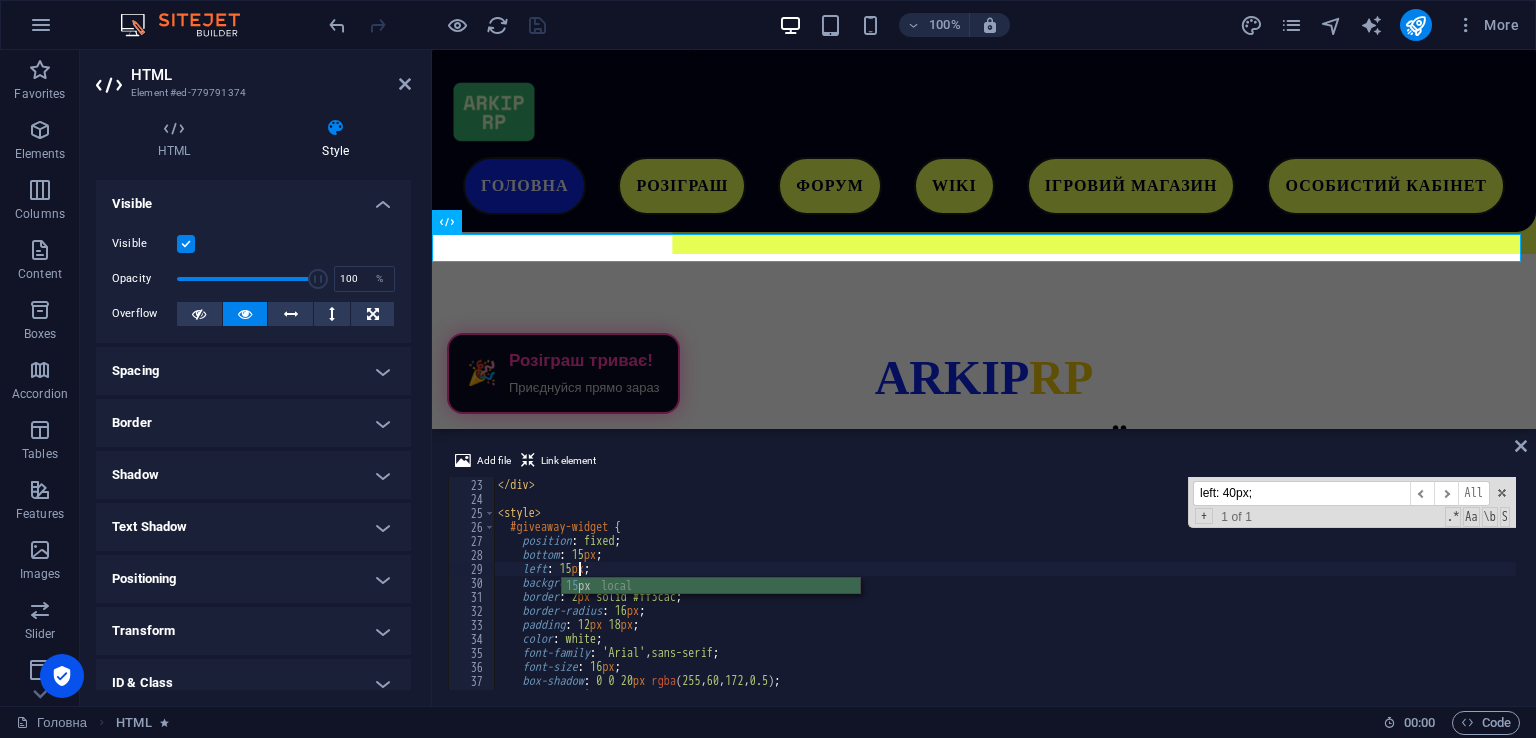 type on "left: 15px;" 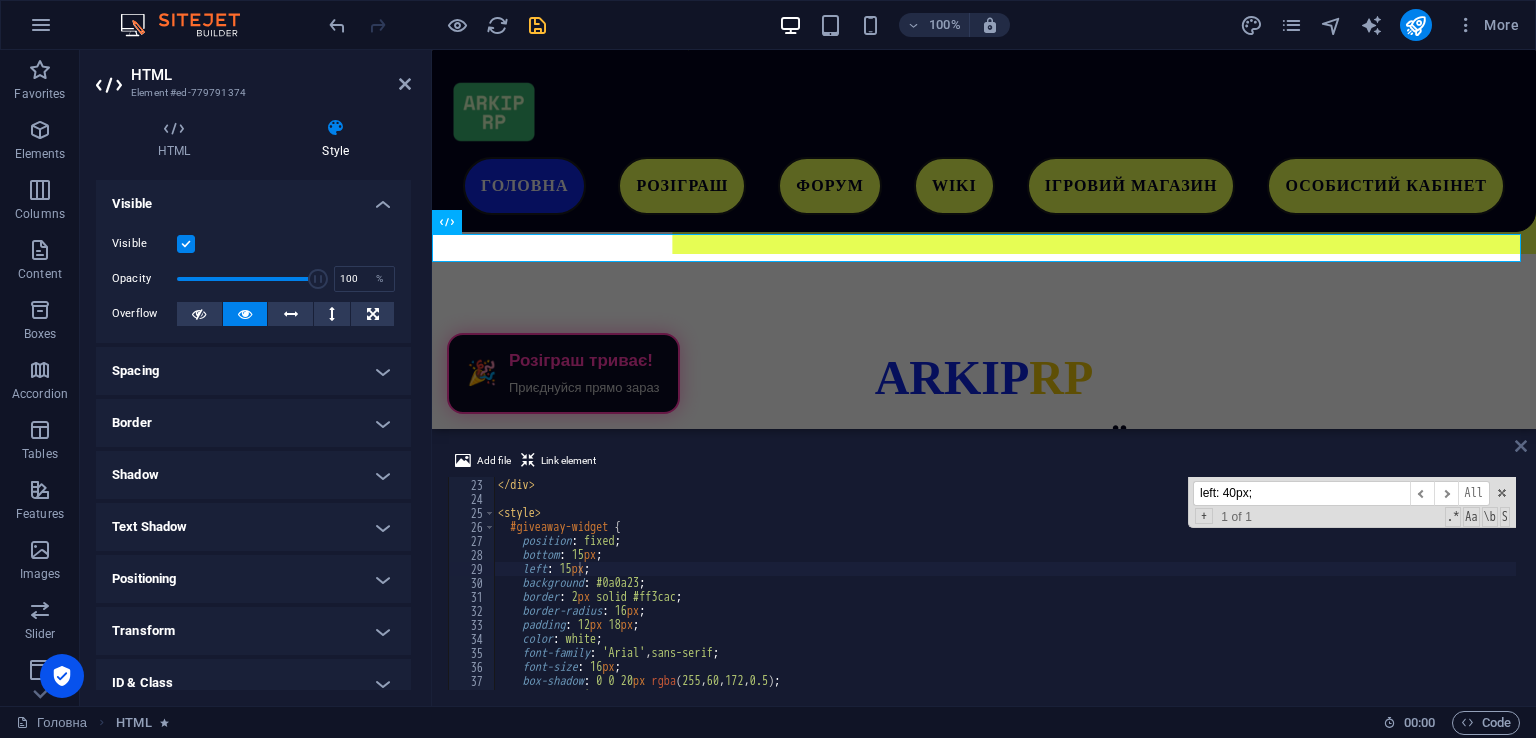 click at bounding box center (1521, 446) 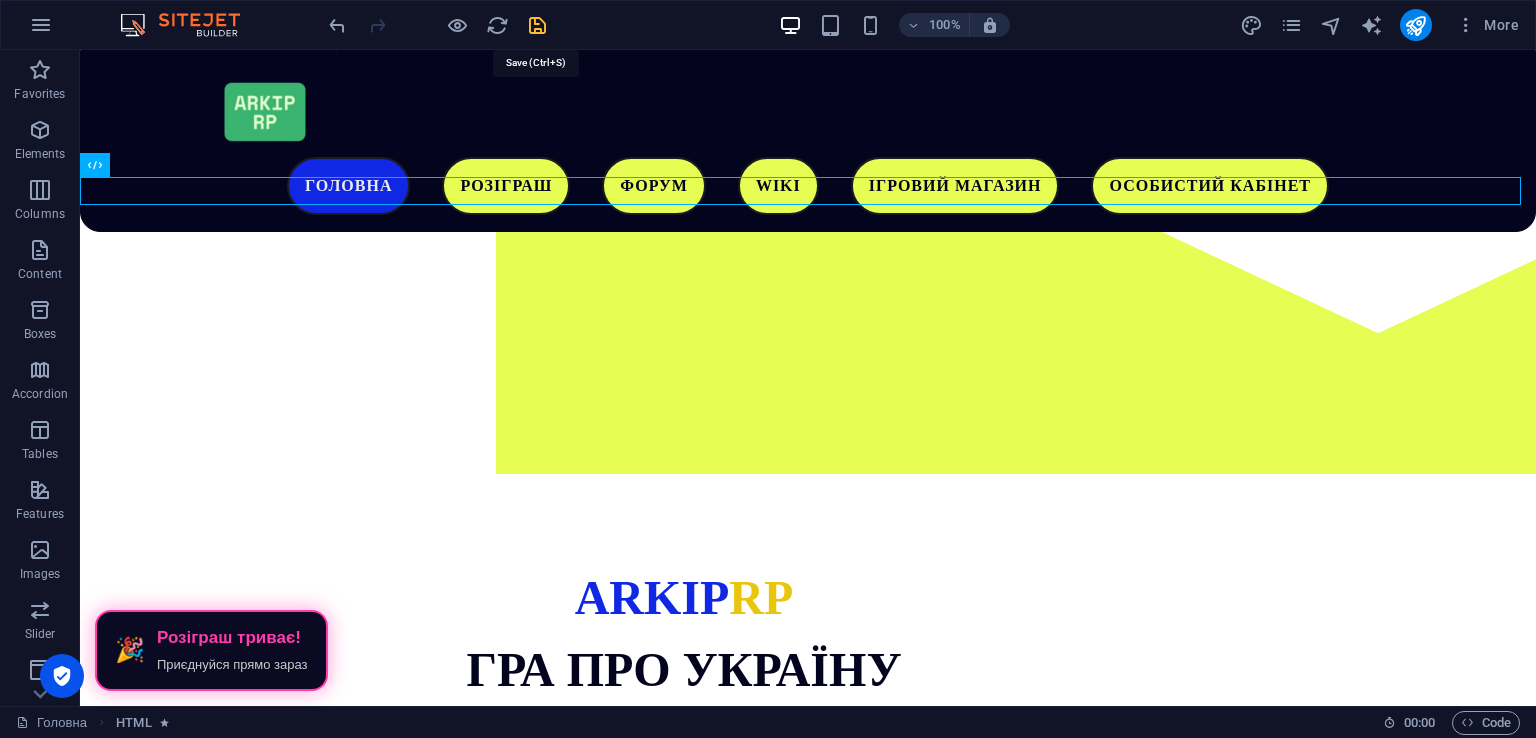click at bounding box center [537, 25] 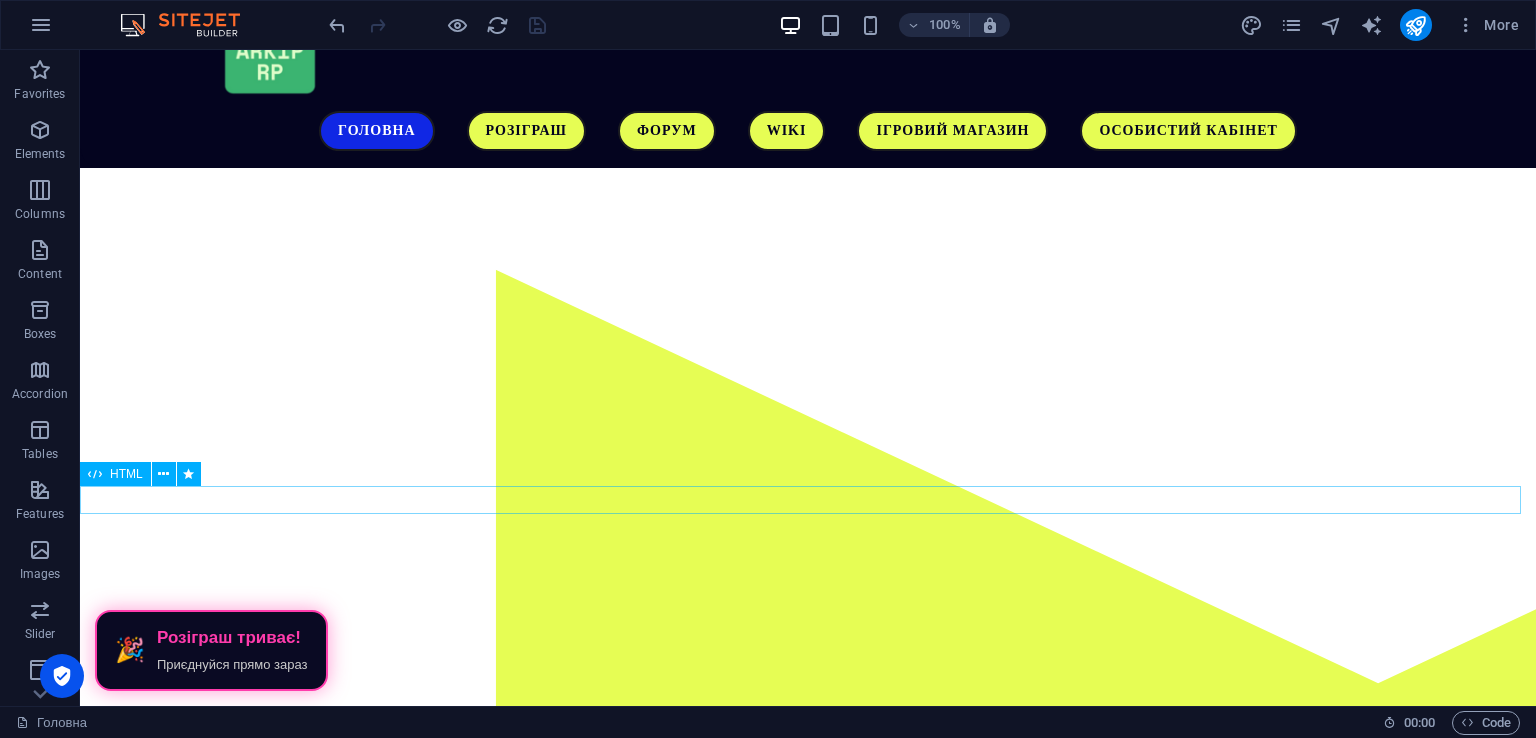 click on "🎉
Розіграш триває!
Приєднуйся прямо зараз" at bounding box center [808, 1205] 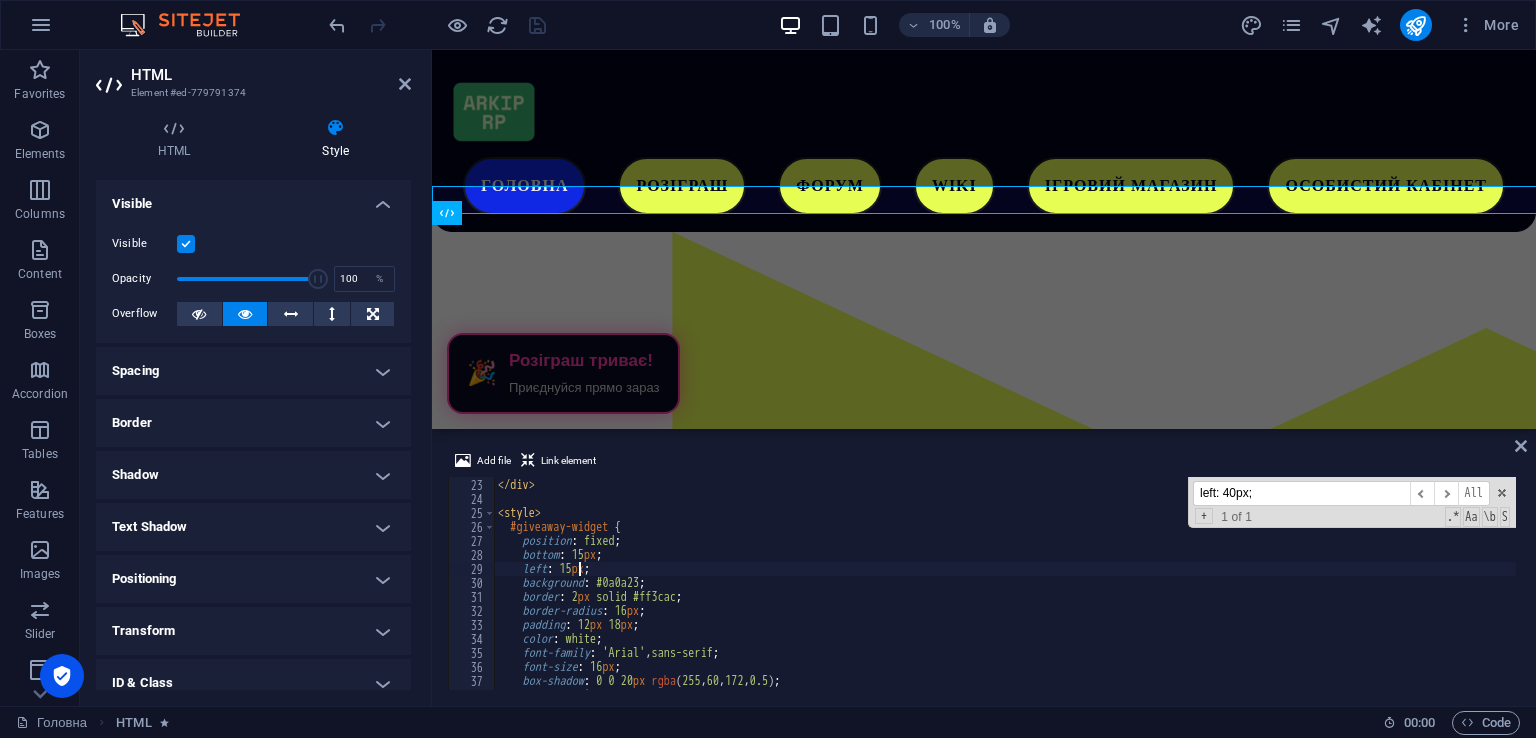 scroll, scrollTop: 356, scrollLeft: 0, axis: vertical 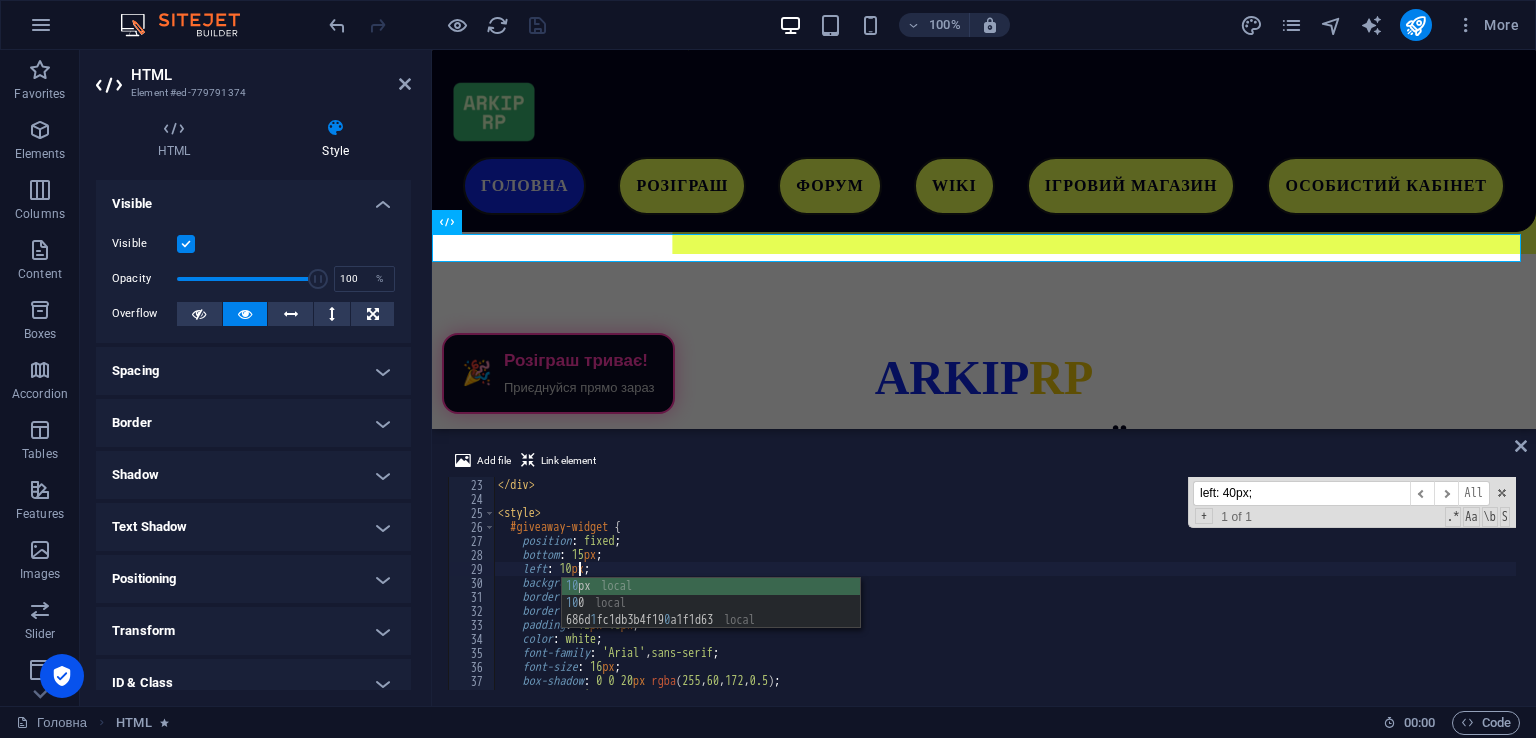 click on "</ div > </ div > < style >    #giveaway-widget   {      position :   fixed ;      bottom :   15 px ;      left :   10 px ;      background :   #0a0a23 ;      border :   2 px   solid   #ff3cac ;      border-radius :   16 px ;      padding :   12 px   18 px ;      color :   white ;      font-family :   ' Arial ' ,  sans-serif ;      font-size :   16 px ;      box-shadow :   0   0   20 px   rgba ( 255 ,  60 ,  172 ,  0.5 ) ;      cursor :   pointer ;" at bounding box center [1005, 584] 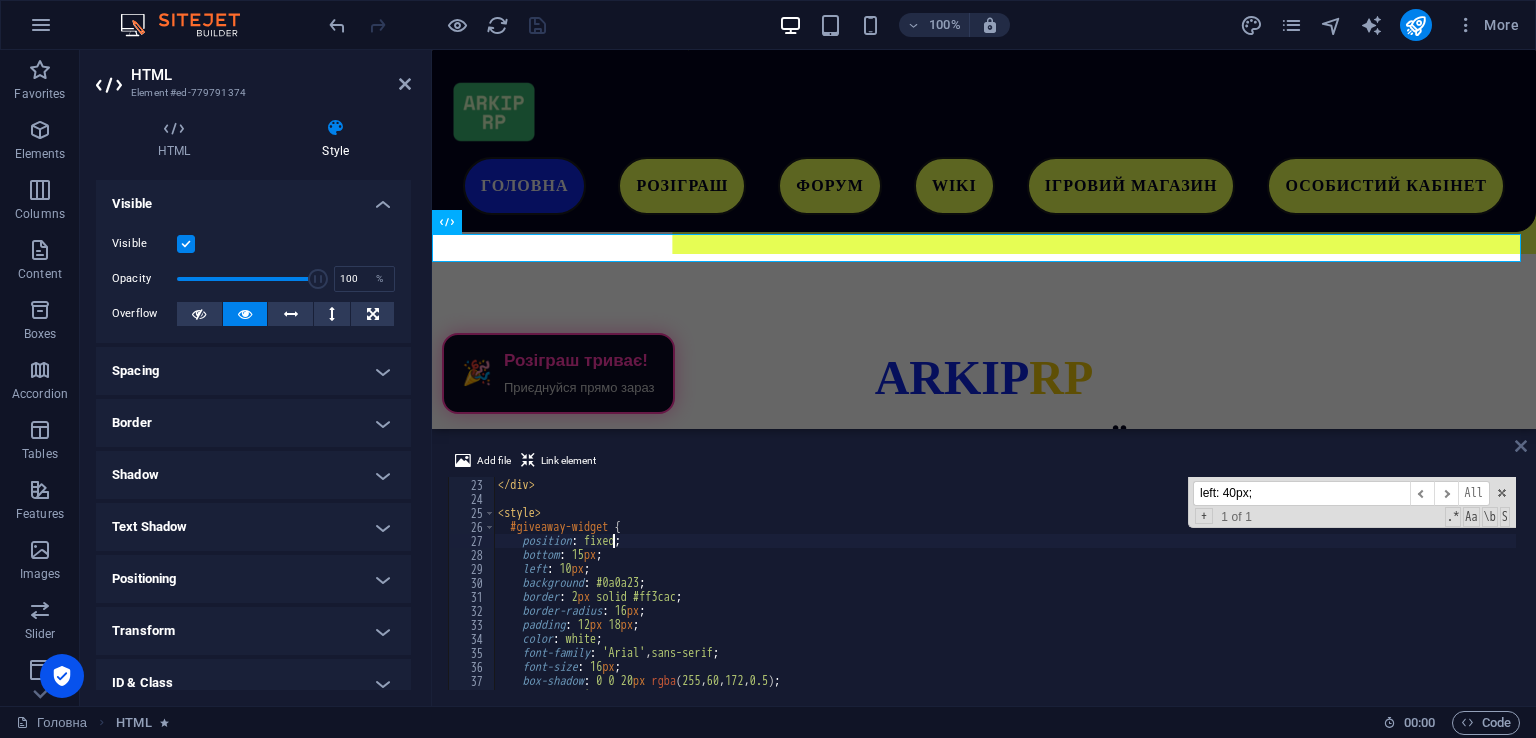 type on "position: fixed;" 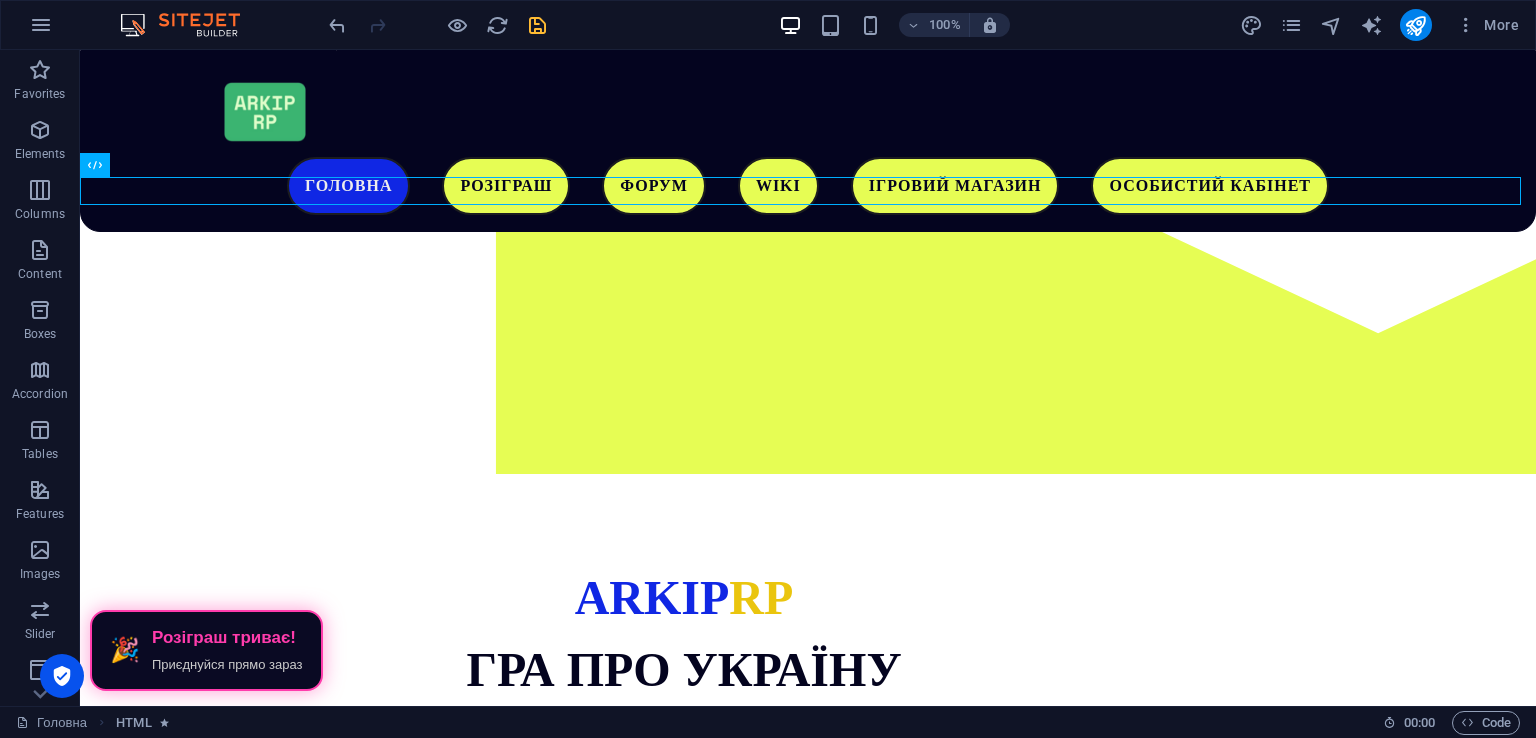 click on "100% More" at bounding box center (926, 25) 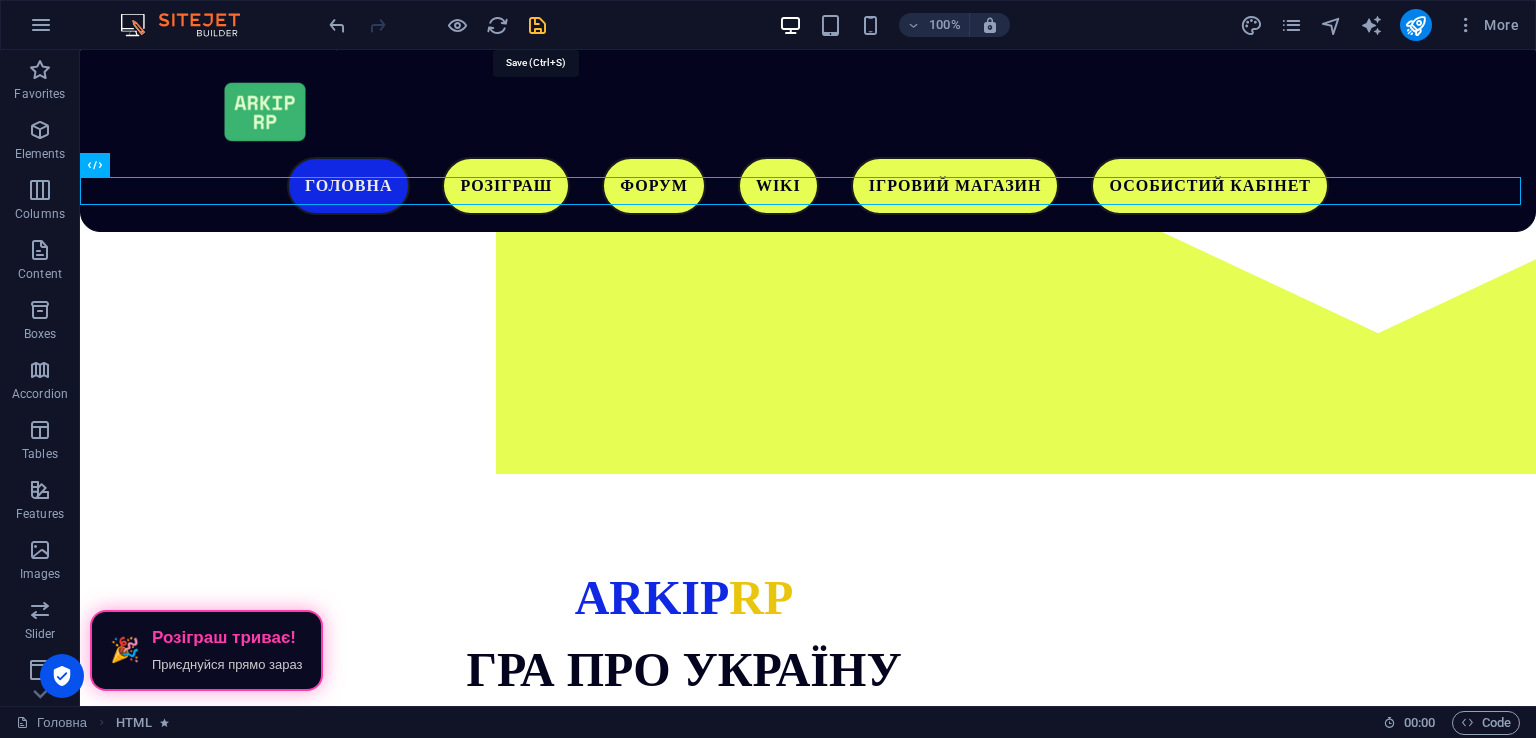click at bounding box center [537, 25] 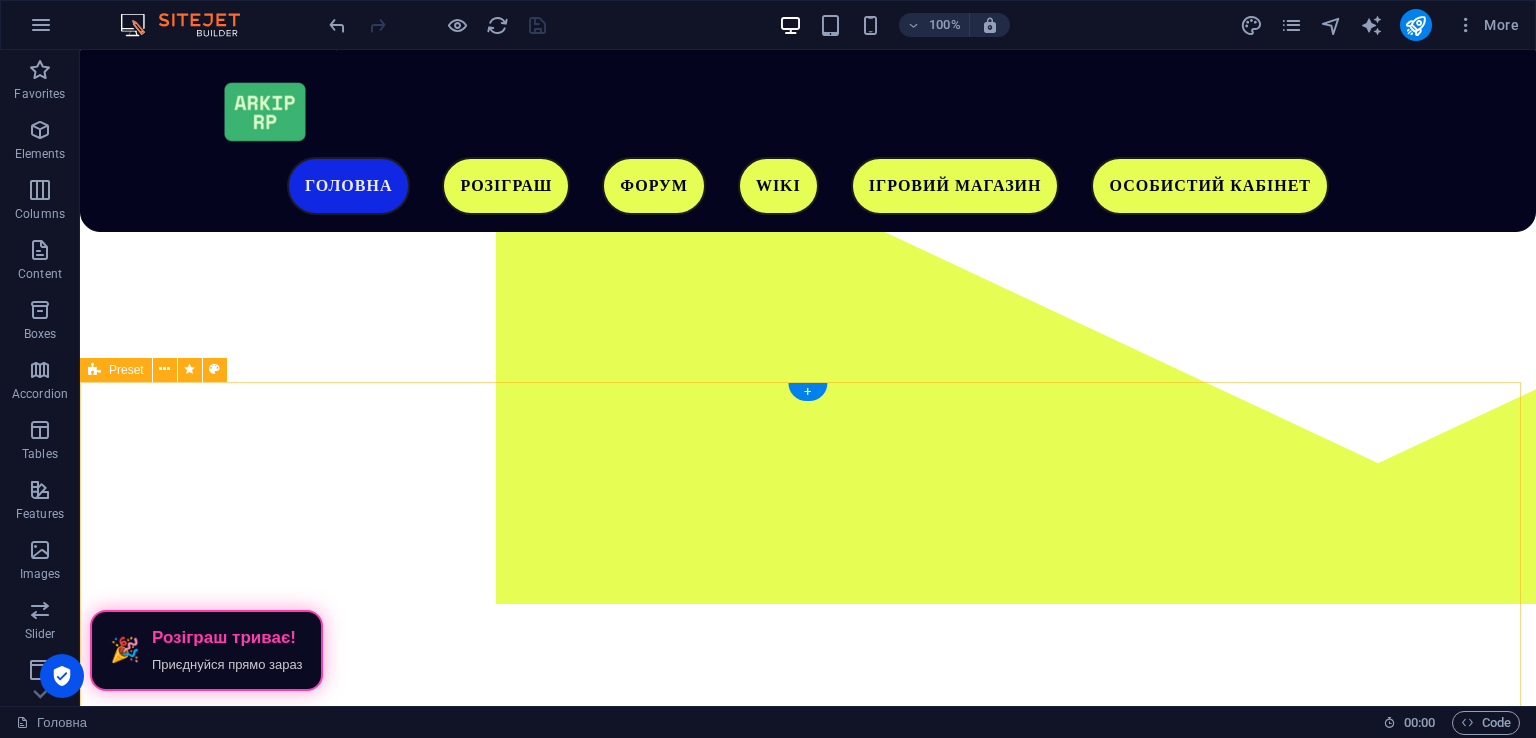 scroll, scrollTop: 191, scrollLeft: 0, axis: vertical 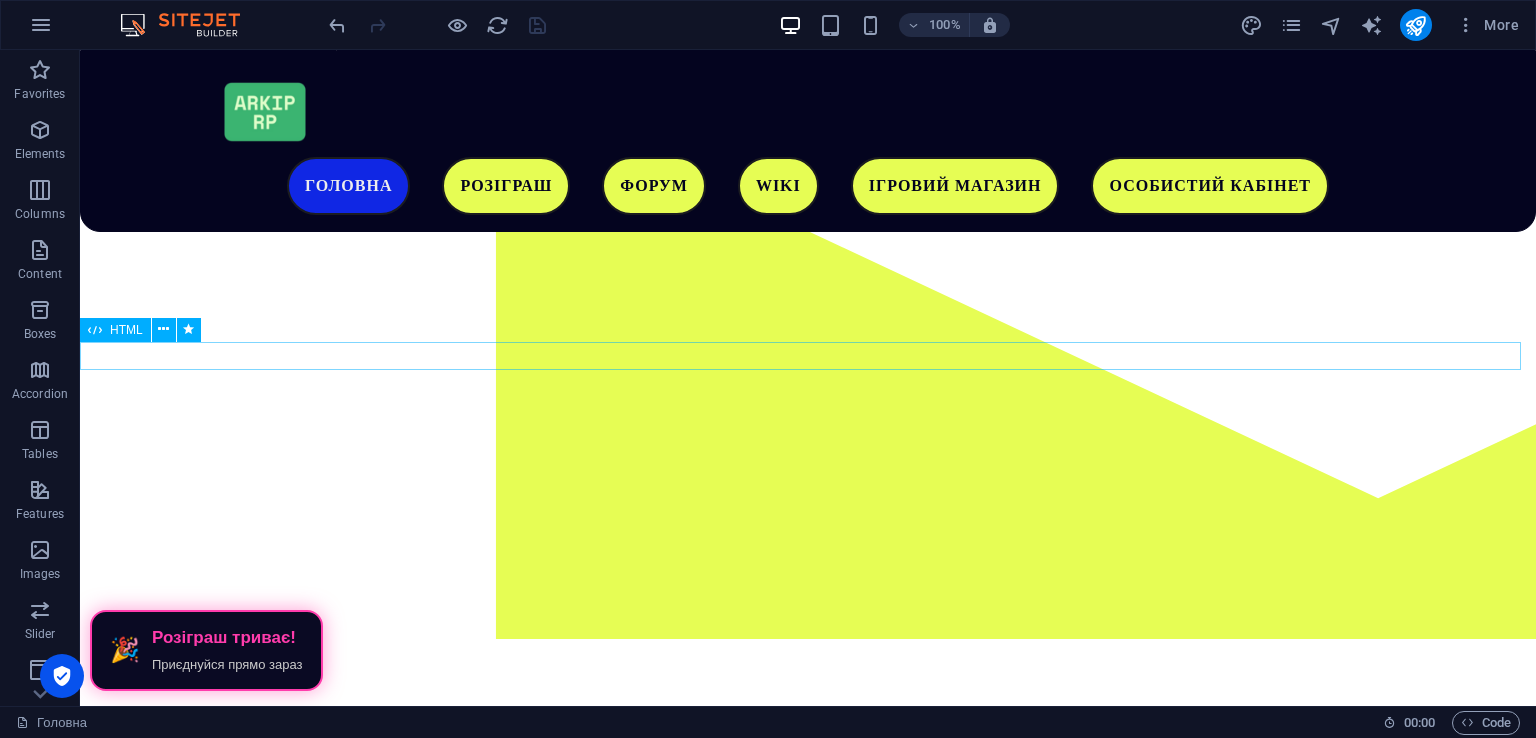 click on "🎉
Розіграш триває!
Приєднуйся прямо зараз" at bounding box center [808, 1020] 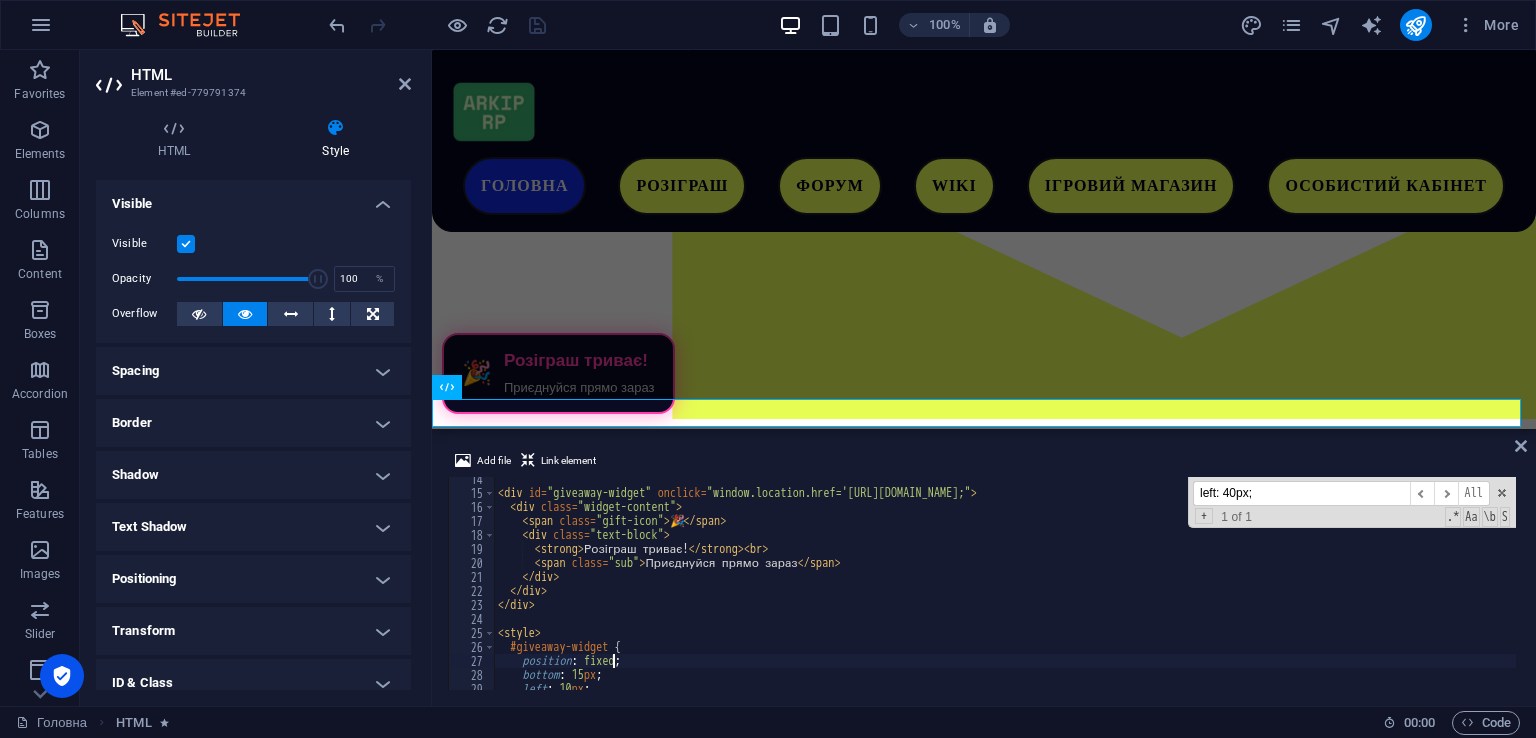 scroll, scrollTop: 7, scrollLeft: 0, axis: vertical 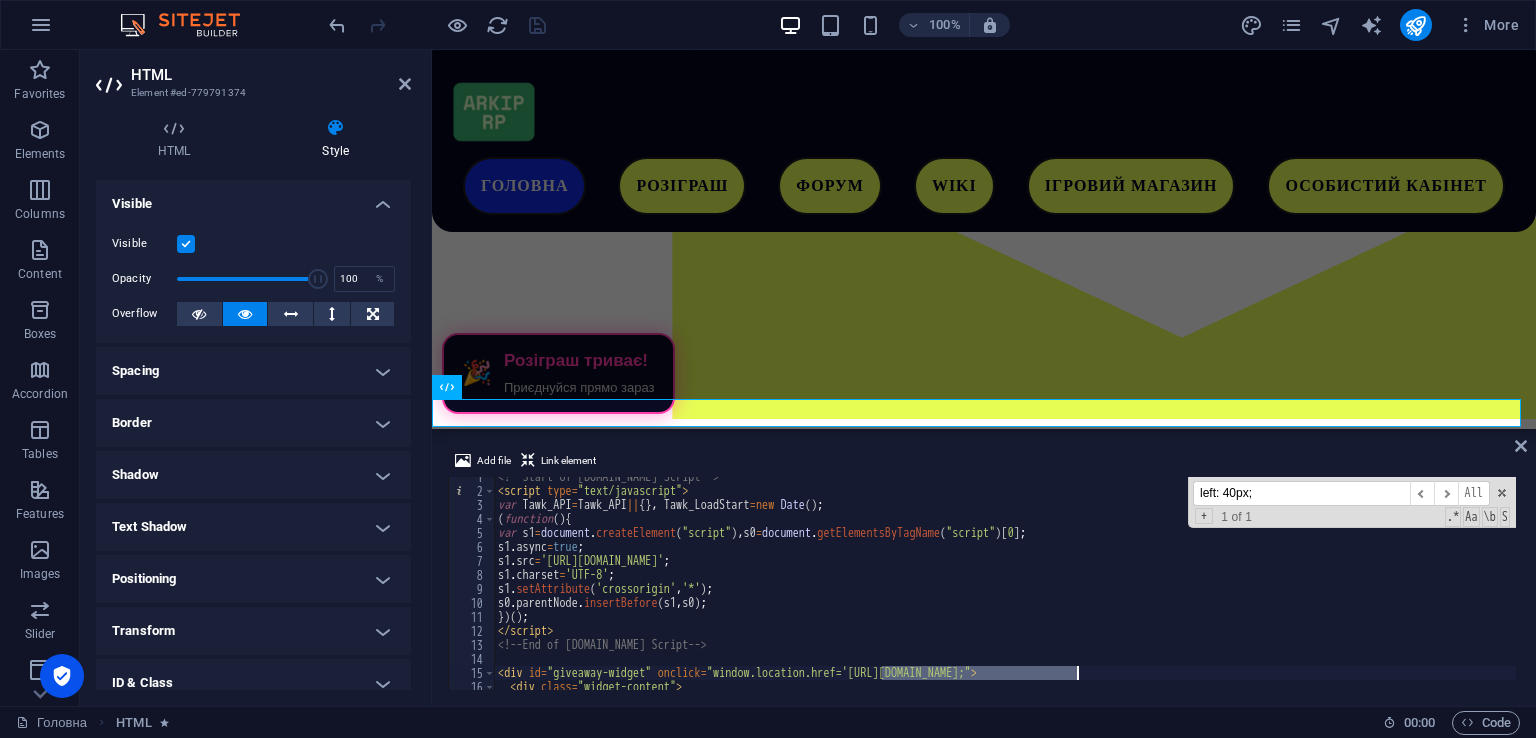 drag, startPoint x: 880, startPoint y: 673, endPoint x: 1076, endPoint y: 674, distance: 196.00255 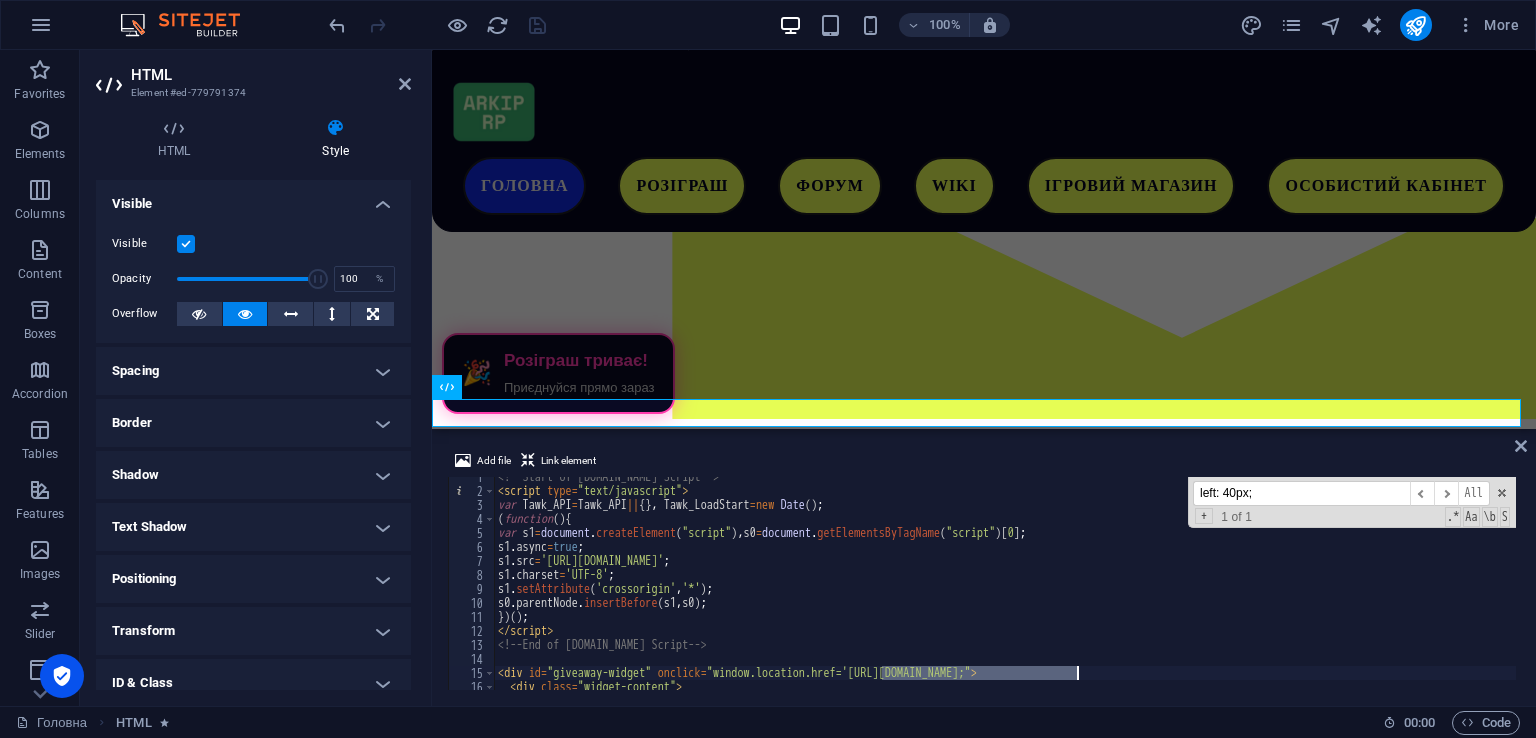 type on "<div id="giveaway-widget" onclick="window.location.href='/giveaway';">" 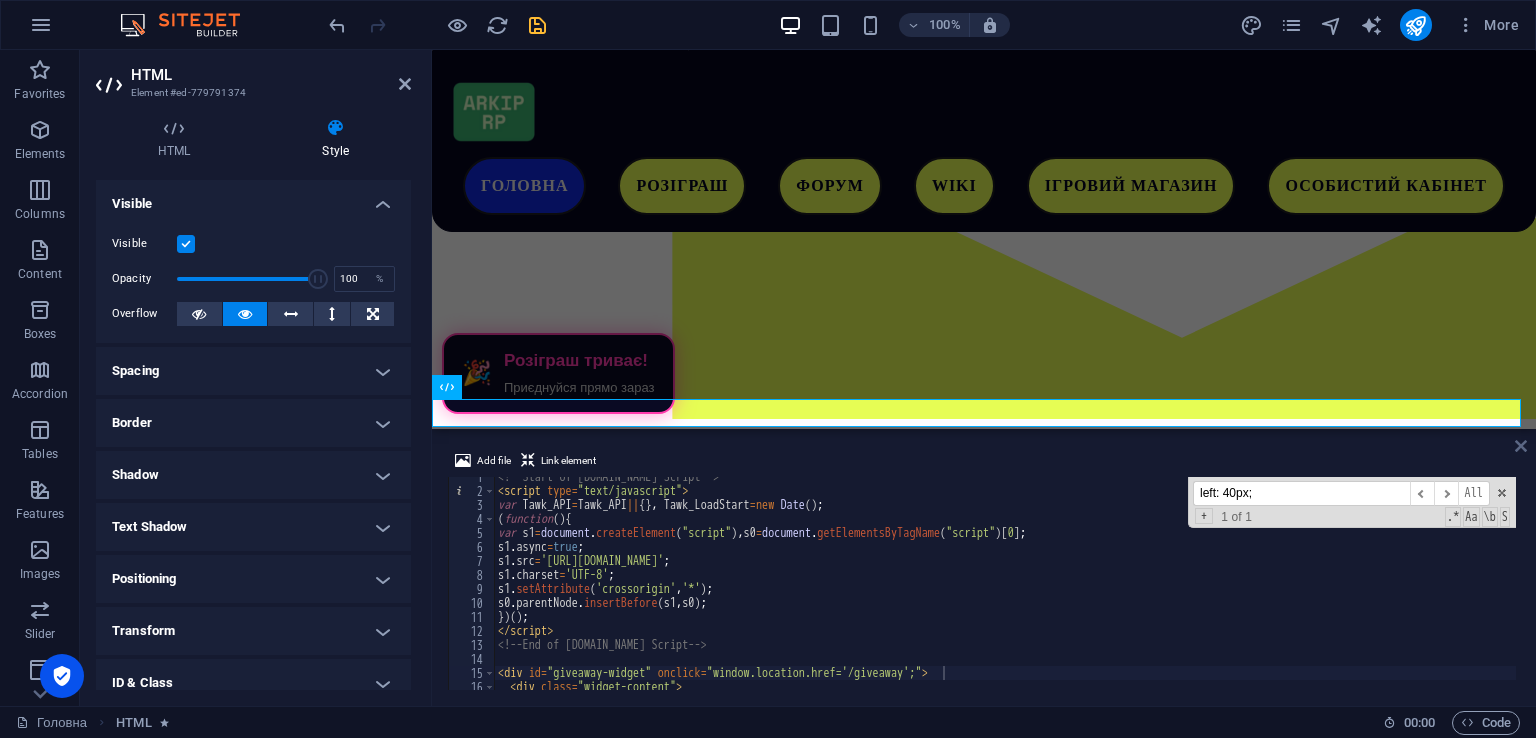 click at bounding box center (1521, 446) 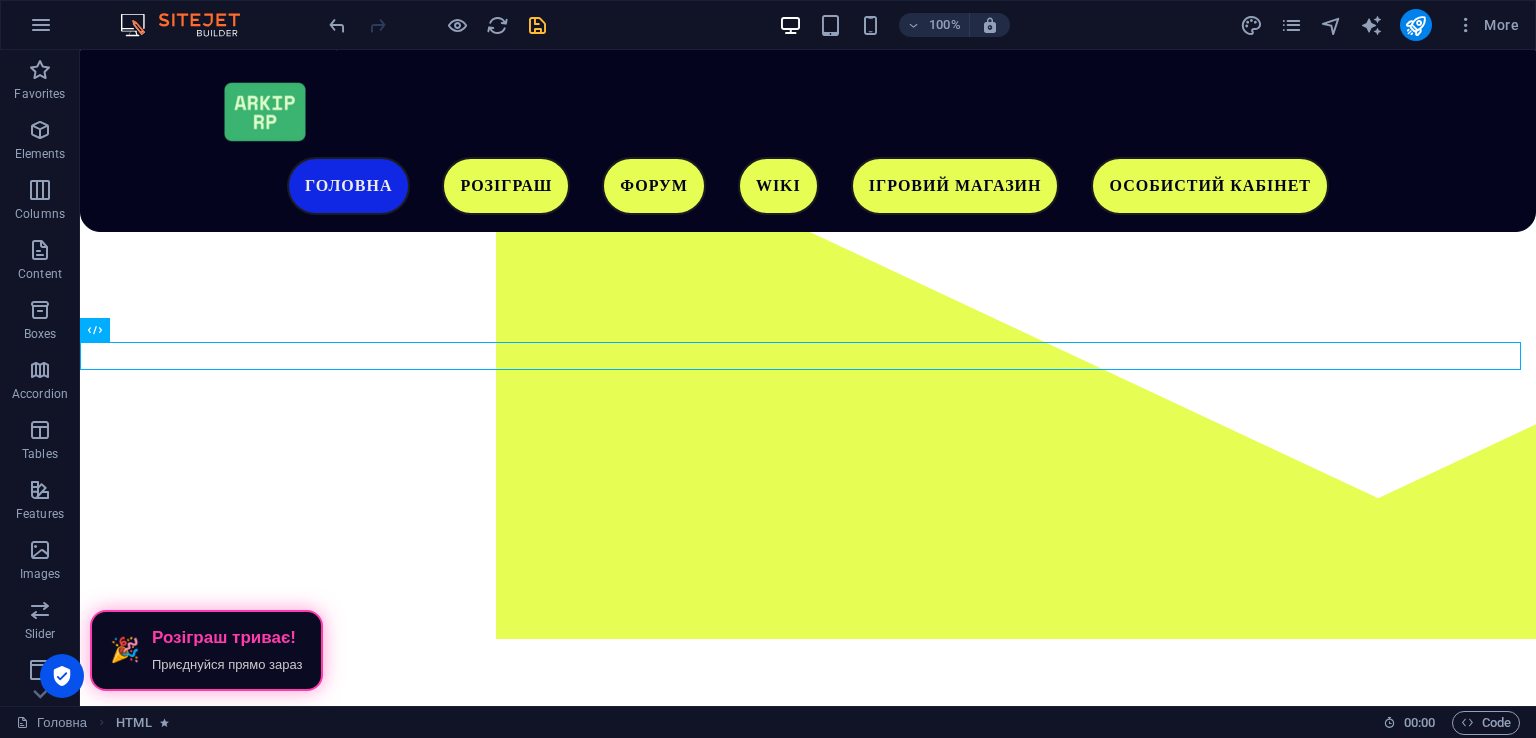 click at bounding box center (537, 25) 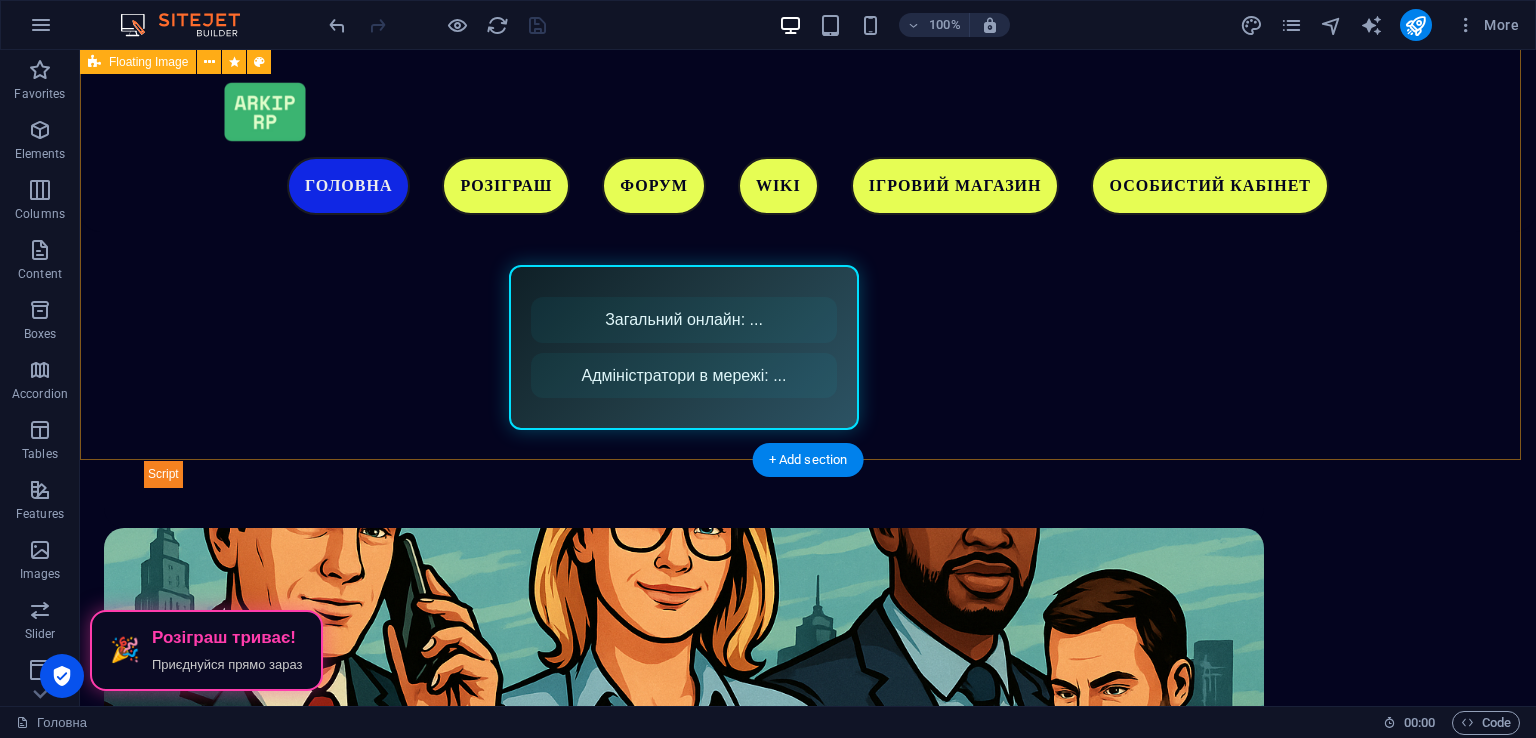 scroll, scrollTop: 1888, scrollLeft: 0, axis: vertical 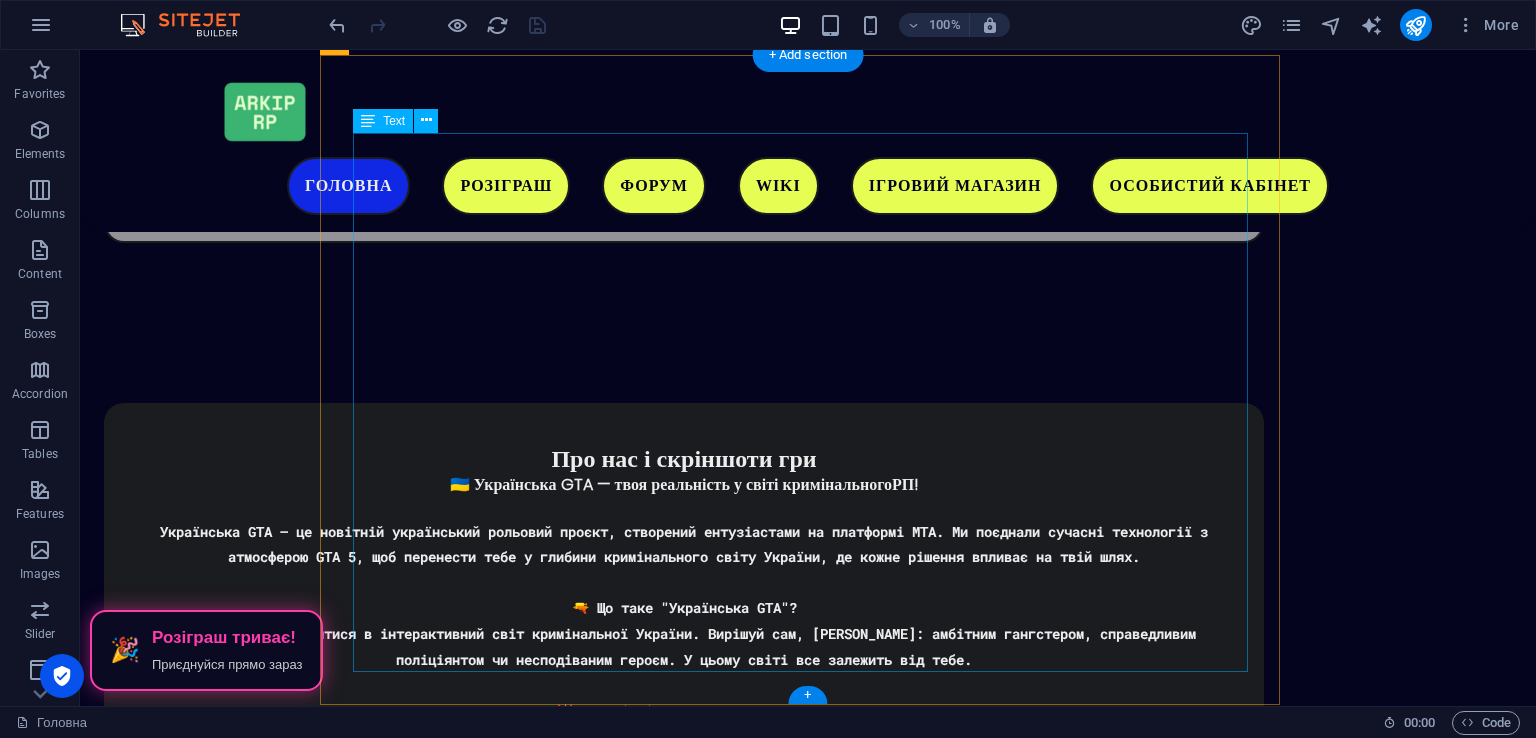 click on "Мінамальні вимоги Операційна система: Windows 7 SP1 x64 та вище Процесор: Intel Core 2 Duo 2.2 GHz, AMD Phenom 2.2 GHz Відеокарта: GTX 550 TI, ATI Radeon HD 4800 Оперативна пам'ять: 6ГБ DDR2 Роздільна здатність екрану: 1280х720 Звукова карта: Сумісна з DirectX 9 Інтернет-з'єднання: 8 мбіт/сек Вільне місце на накопичувачі: 20ГБ Рекомендовані вимоги Операційна система: Windows 10 x64 Процесор: Intel Core i5 3GHz, AMD Ryzen 3GHz Відеокарта: GTX 550 TI, ATI Radeon HD 4800 Оперативна пам'ять: 16ГБ DDR2 Роздільна здатність екрану: 1920х1080 Звукова карта: Сумісна з DirectX 9 Інтернет-з'єднання: 8 мбіт/сек Вільне місце на накопичувачі:20ГБ" at bounding box center (808, 2599) 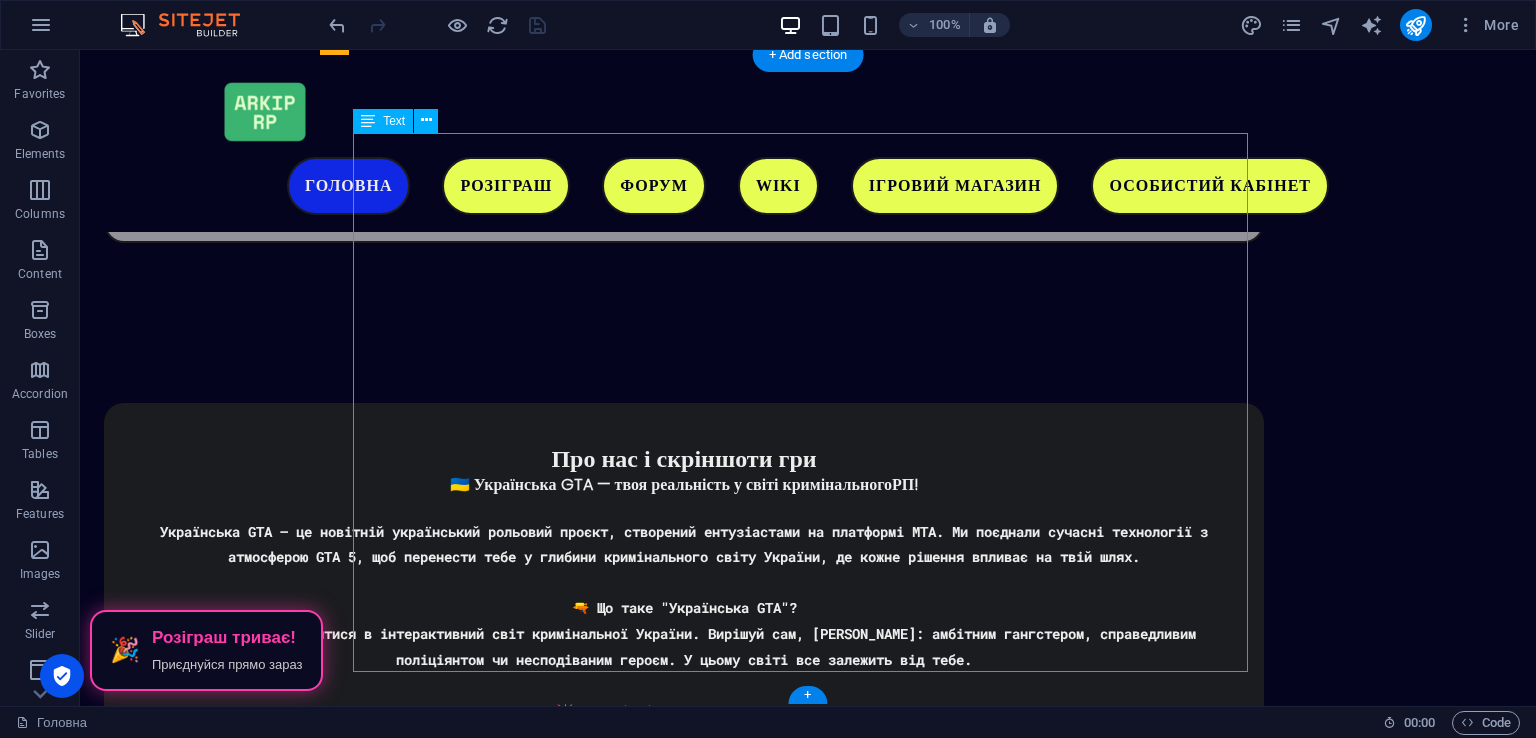click on "Мінамальні вимоги Операційна система: Windows 7 SP1 x64 та вище Процесор: Intel Core 2 Duo 2.2 GHz, AMD Phenom 2.2 GHz Відеокарта: GTX 550 TI, ATI Radeon HD 4800 Оперативна пам'ять: 6ГБ DDR2 Роздільна здатність екрану: 1280х720 Звукова карта: Сумісна з DirectX 9 Інтернет-з'єднання: 8 мбіт/сек Вільне місце на накопичувачі: 20ГБ Рекомендовані вимоги Операційна система: Windows 10 x64 Процесор: Intel Core i5 3GHz, AMD Ryzen 3GHz Відеокарта: GTX 550 TI, ATI Radeon HD 4800 Оперативна пам'ять: 16ГБ DDR2 Роздільна здатність екрану: 1920х1080 Звукова карта: Сумісна з DirectX 9 Інтернет-з'єднання: 8 мбіт/сек Вільне місце на накопичувачі:20ГБ" at bounding box center (808, 2599) 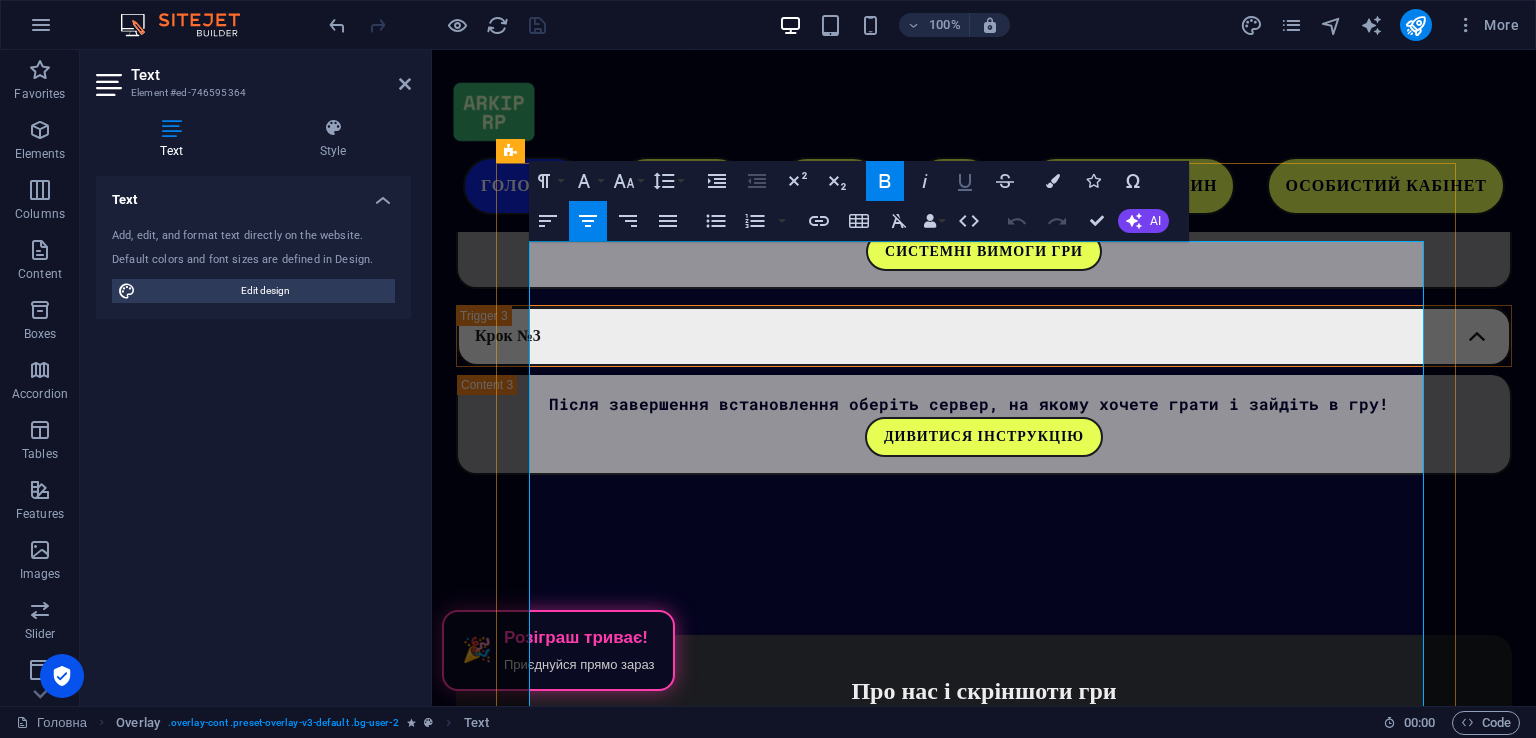 scroll, scrollTop: 3544, scrollLeft: 0, axis: vertical 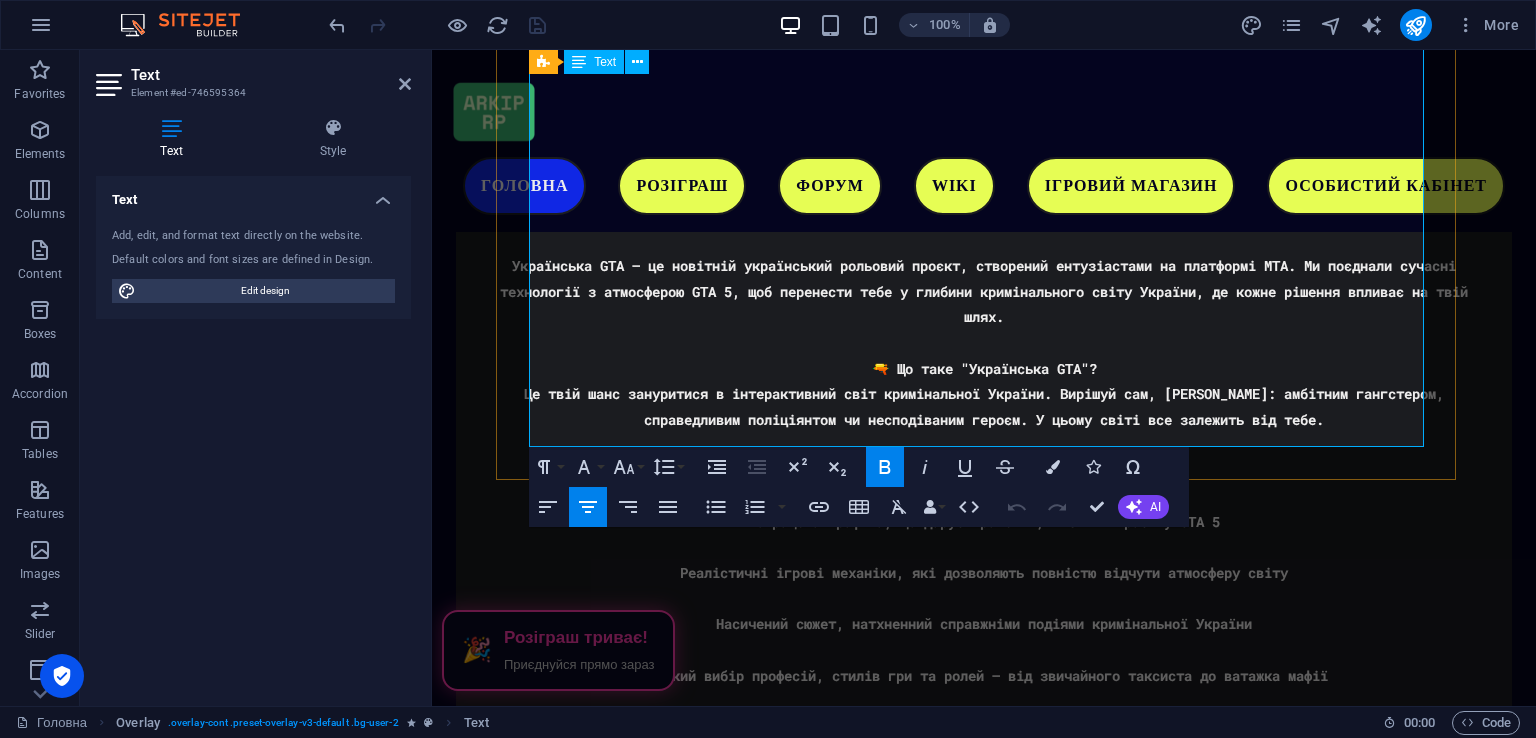 drag, startPoint x: 860, startPoint y: 519, endPoint x: 1173, endPoint y: 430, distance: 325.40744 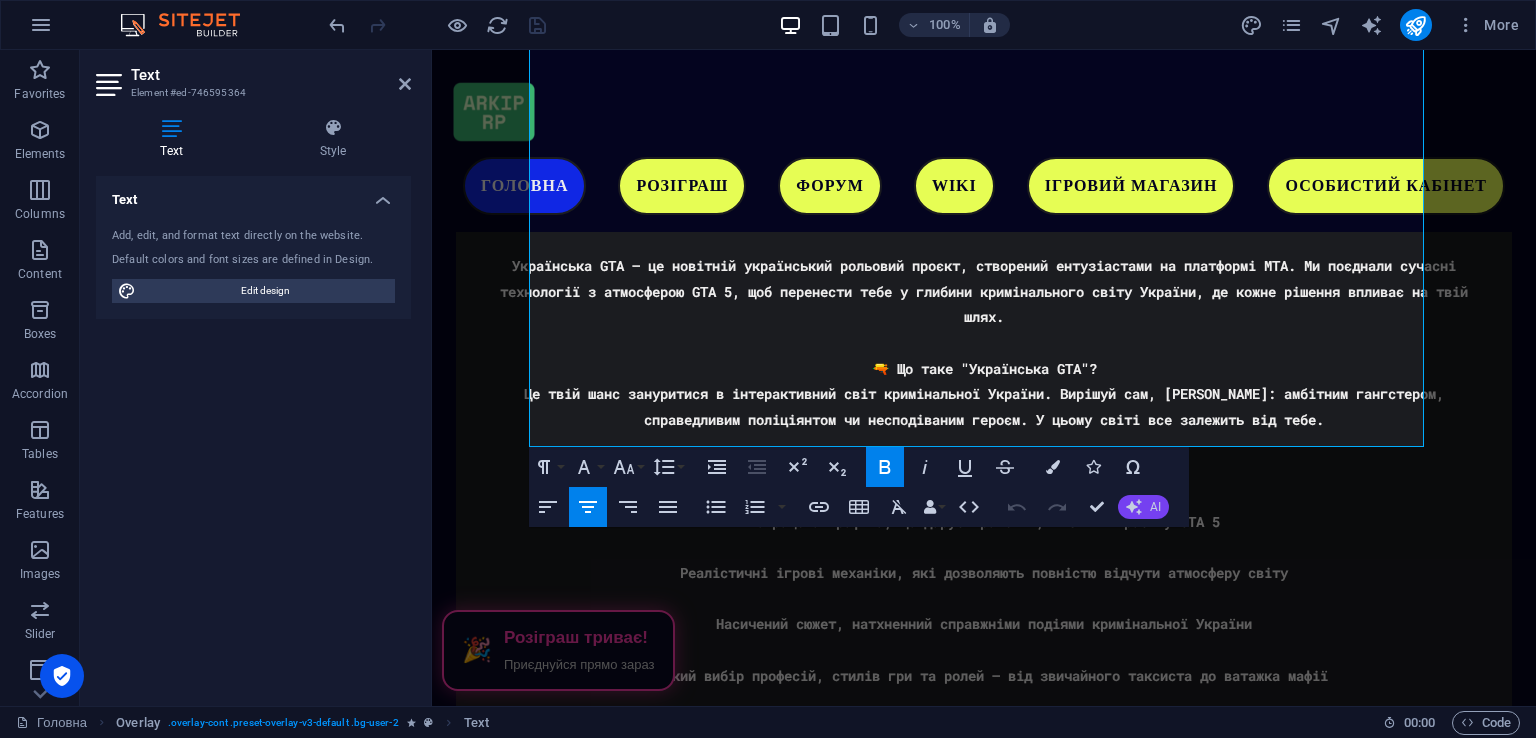 copy on "Мінамальні вимоги Операційна система: Windows 7 SP1 x64 та вище Процесор: Intel Core 2 Duo 2.2 GHz, AMD Phenom 2.2 GHz Відеокарта: GTX 550 TI, ATI Radeon HD 4800 Оперативна пам'ять: 6ГБ DDR2 Роздільна здатність екрану: 1280х720 Звукова карта: Сумісна з DirectX 9 Інтернет-з'єднання: 8 мбіт/сек Вільне місце на накопичувачі: 20ГБ Рекомендовані вимоги Операційна система: Windows 10 x64 Процесор: Intel Core i5 3GHz, AMD Ryzen 3GHz Відеокарта: GTX 550 TI, ATI Radeon HD 4800 Оперативна пам'ять: 16ГБ DDR2 Роздільна здатність екрану: 1920х1080 Звукова карта: Сумісна з DirectX 9 Інтернет-з'єднання: 8 мбіт/сек Вільне місце на накопичувачі:20ГБ" 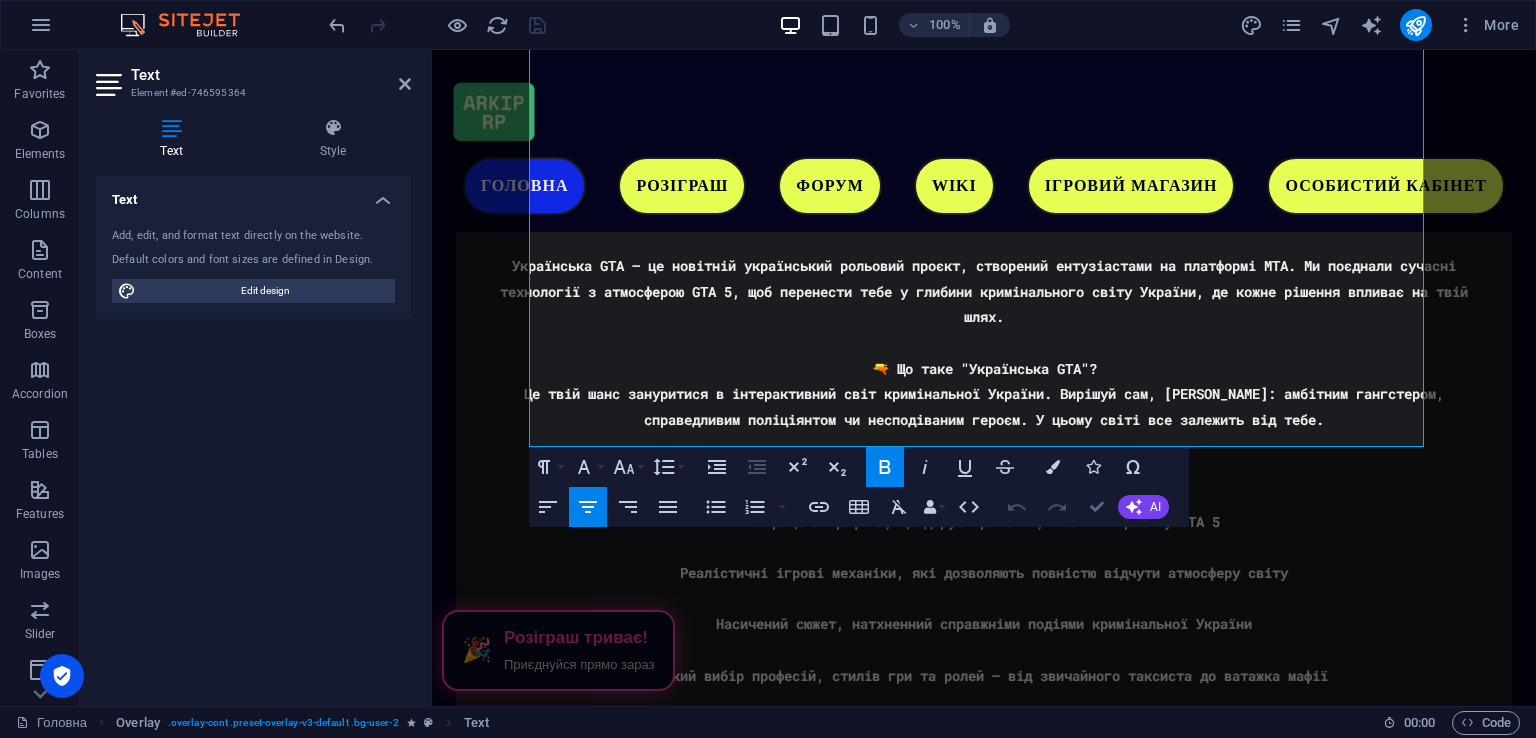 drag, startPoint x: 1097, startPoint y: 498, endPoint x: 1016, endPoint y: 448, distance: 95.189285 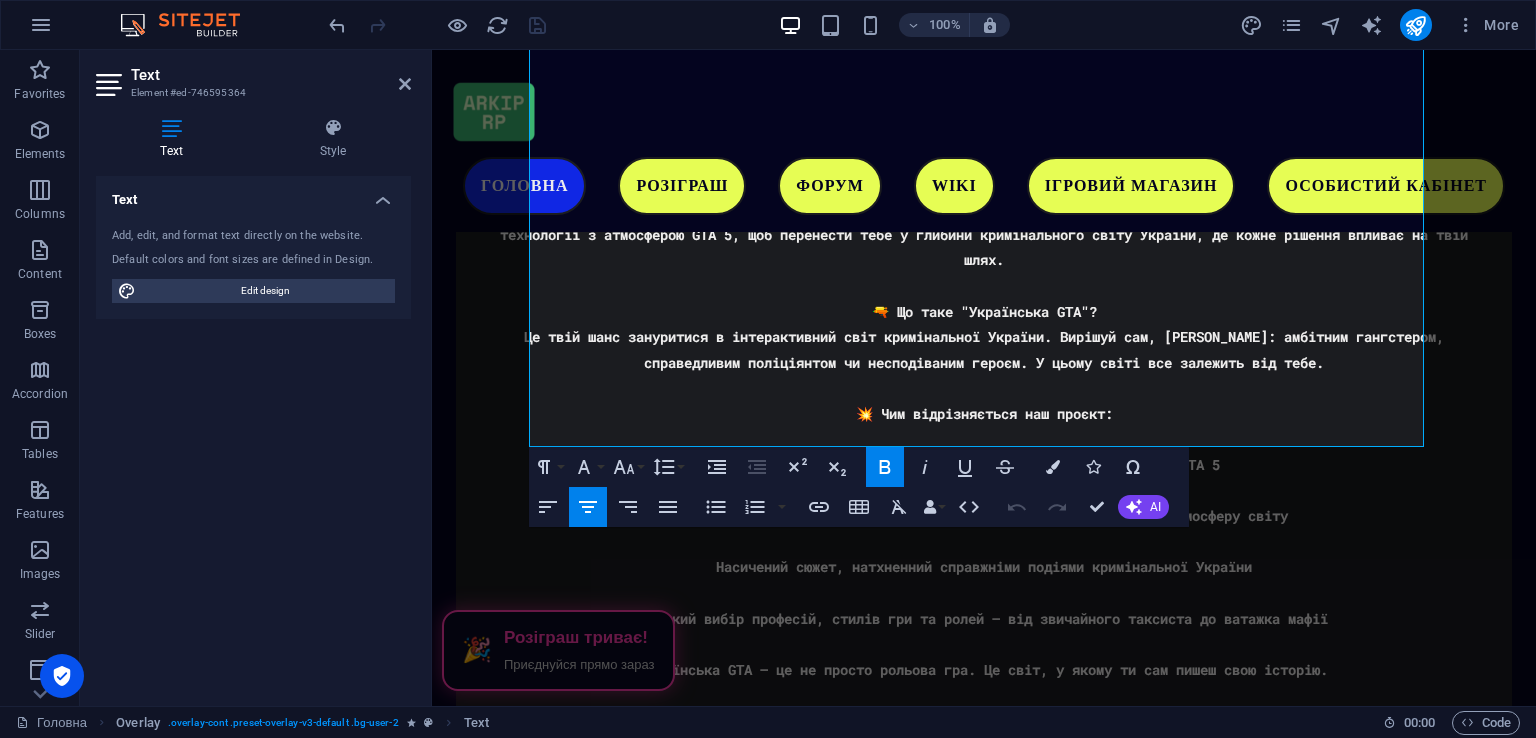 scroll, scrollTop: 4080, scrollLeft: 0, axis: vertical 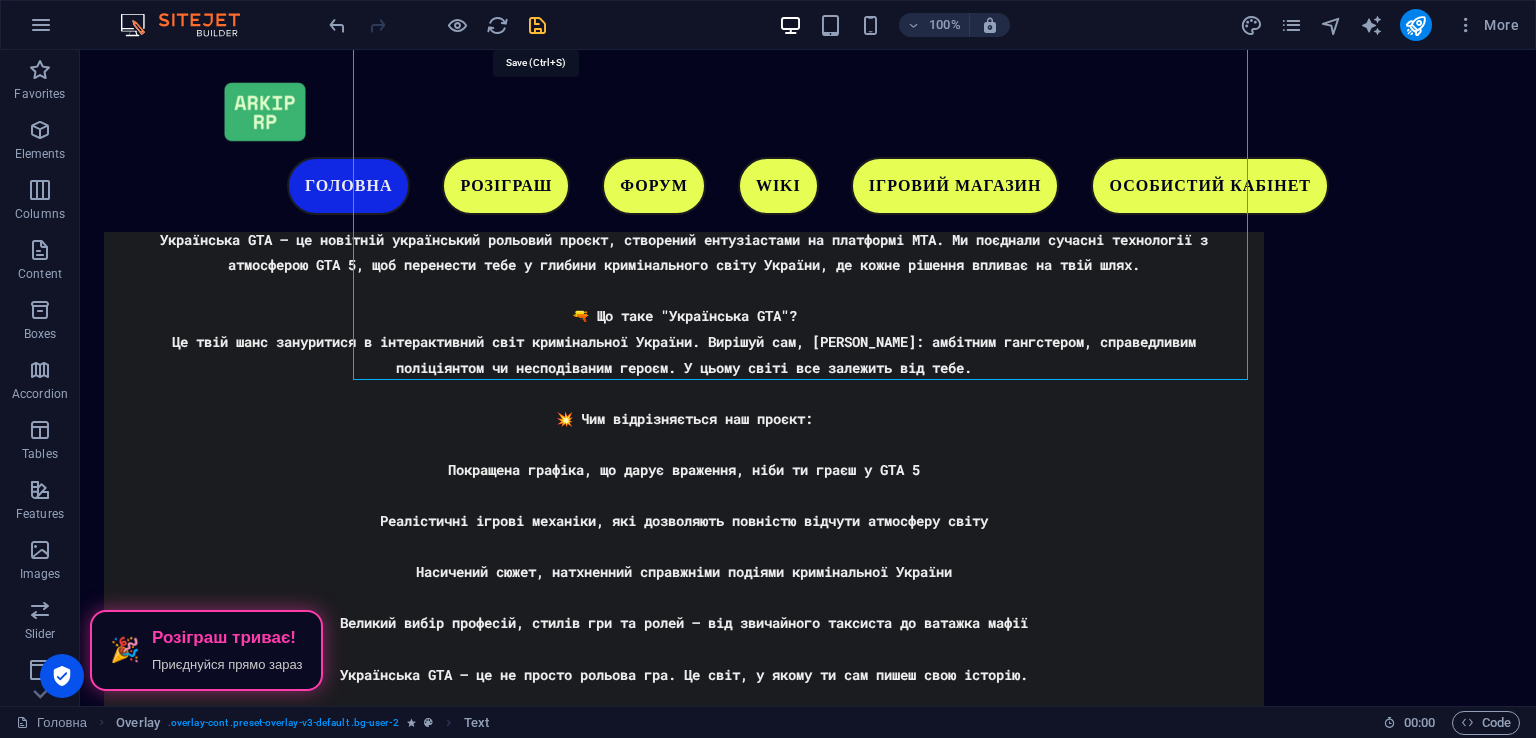 click at bounding box center [537, 25] 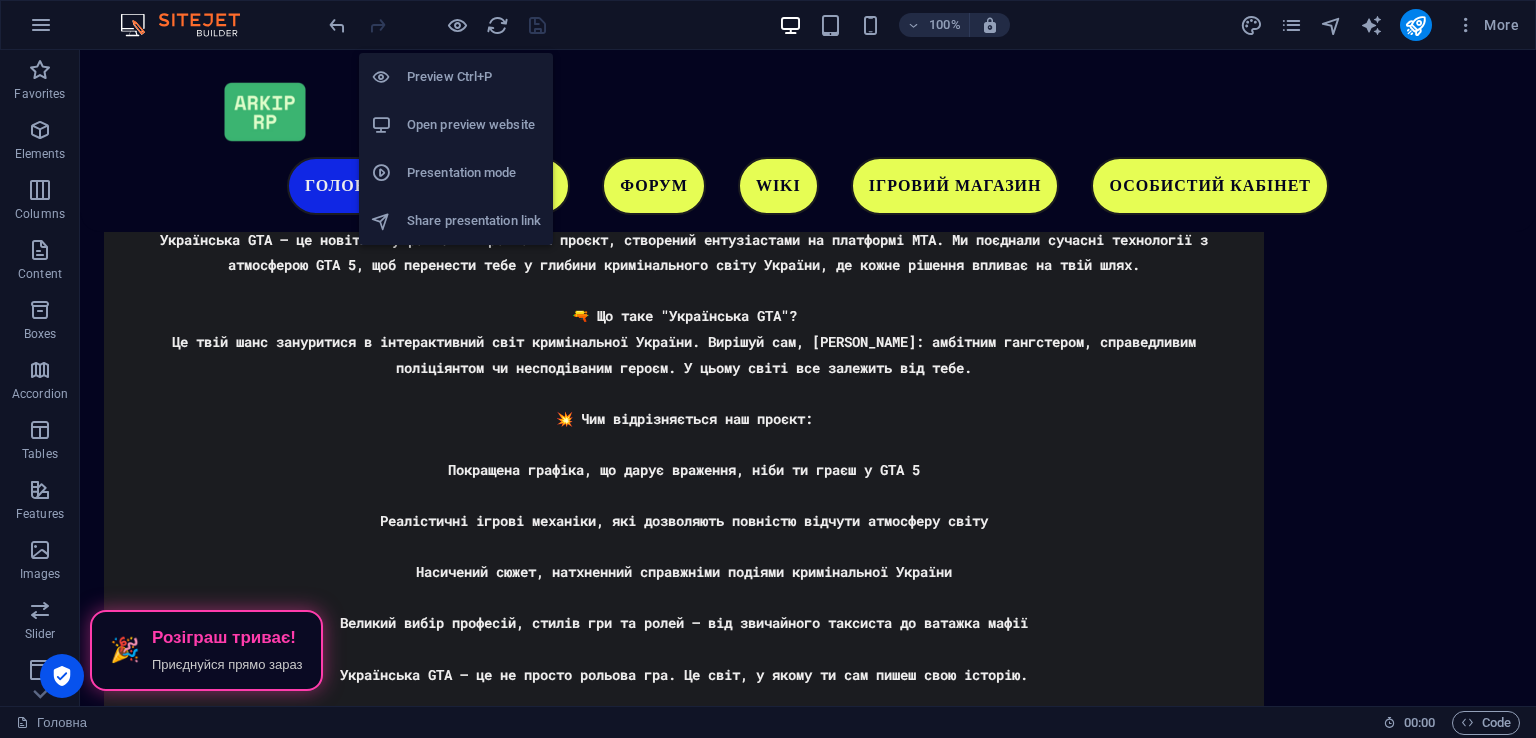 click on "Open preview website" at bounding box center (474, 125) 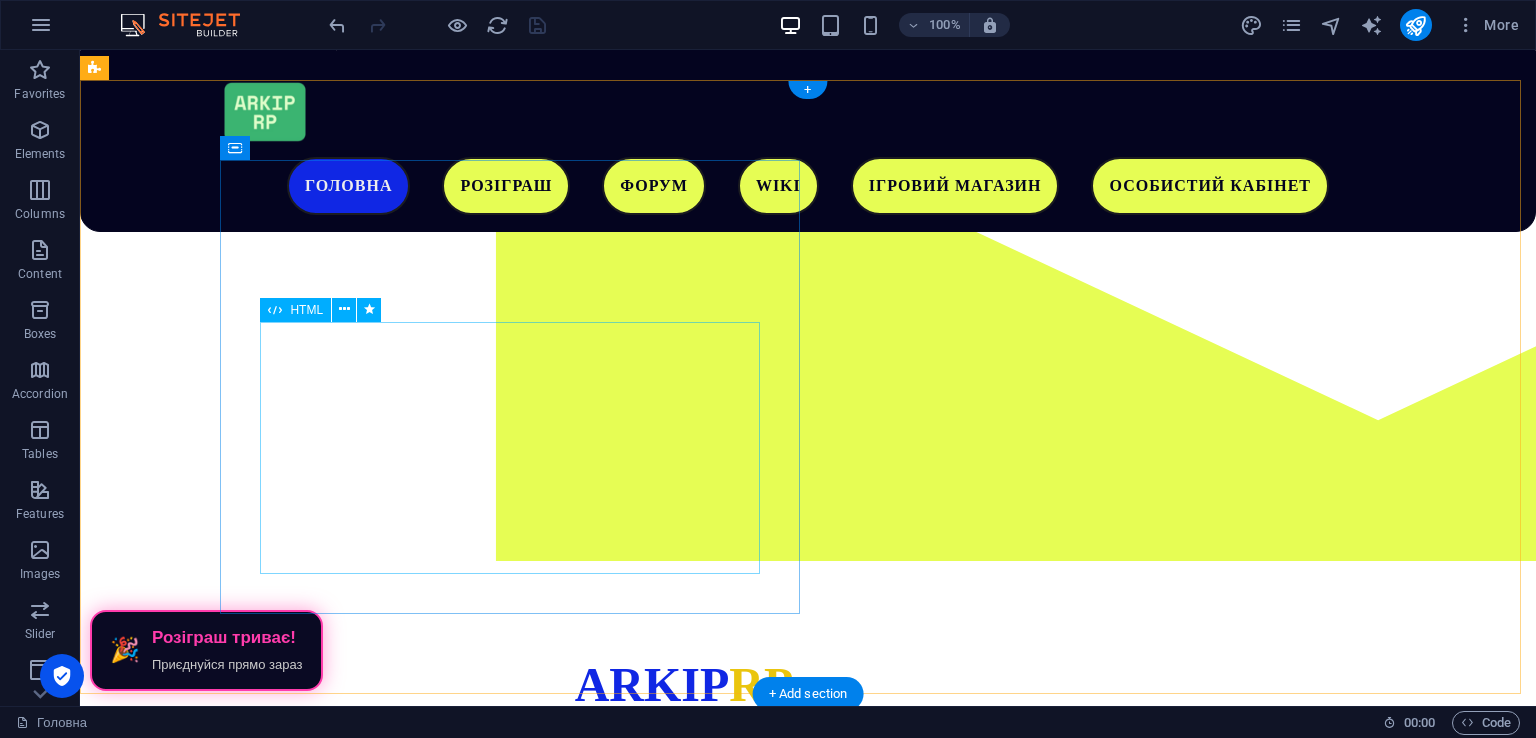 scroll, scrollTop: 80, scrollLeft: 0, axis: vertical 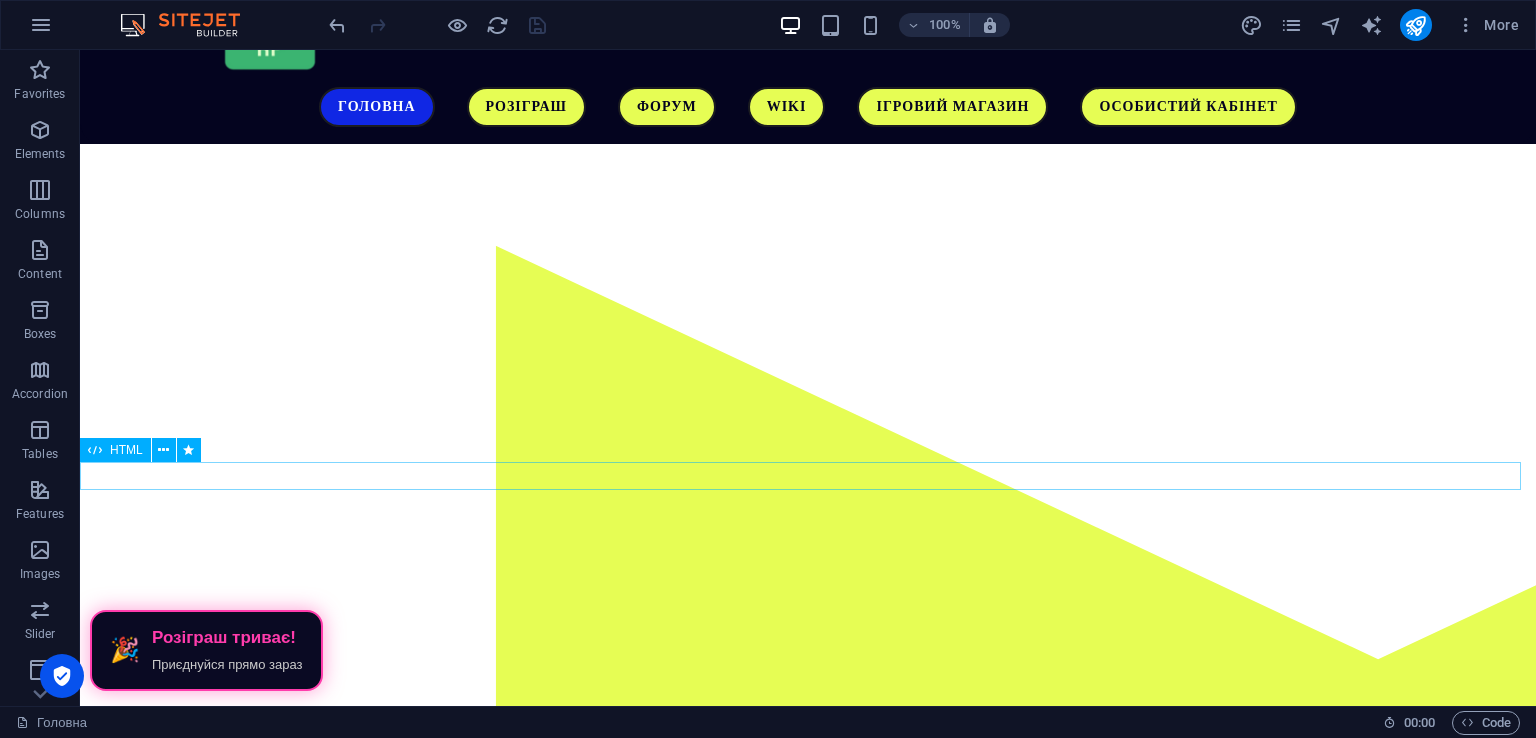 click on "🎉
Розіграш триває!
Приєднуйся прямо зараз" at bounding box center (808, 1181) 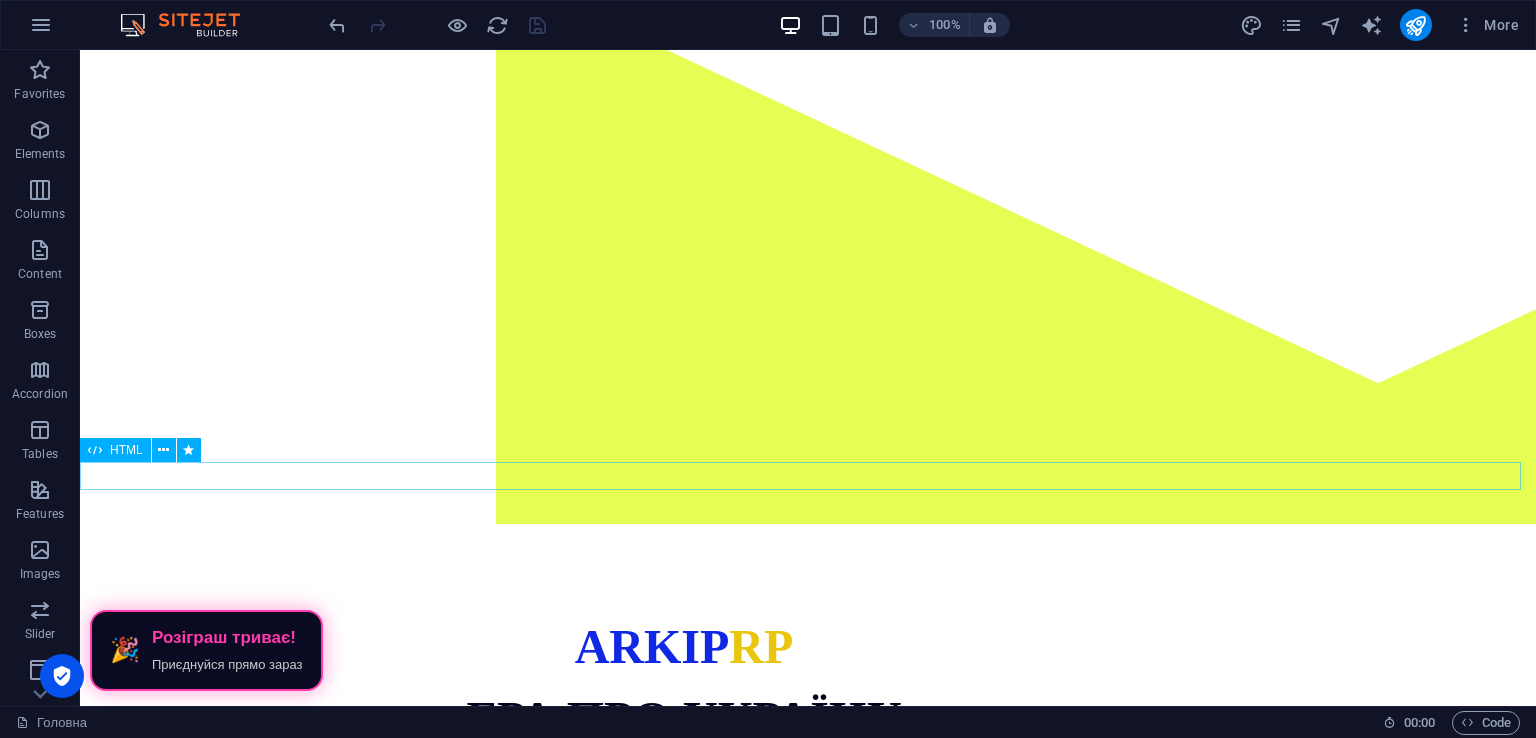 select on "fade" 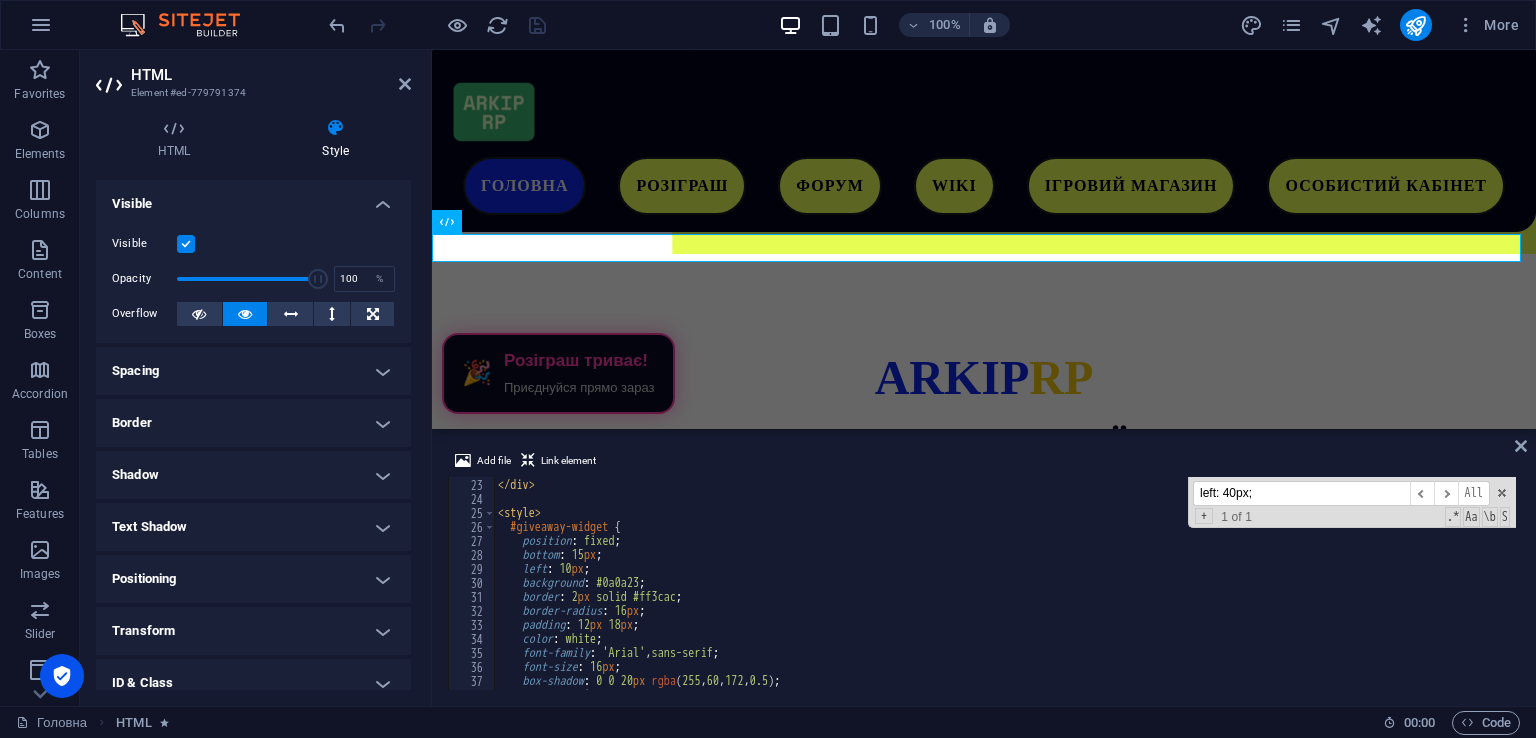 scroll, scrollTop: 307, scrollLeft: 0, axis: vertical 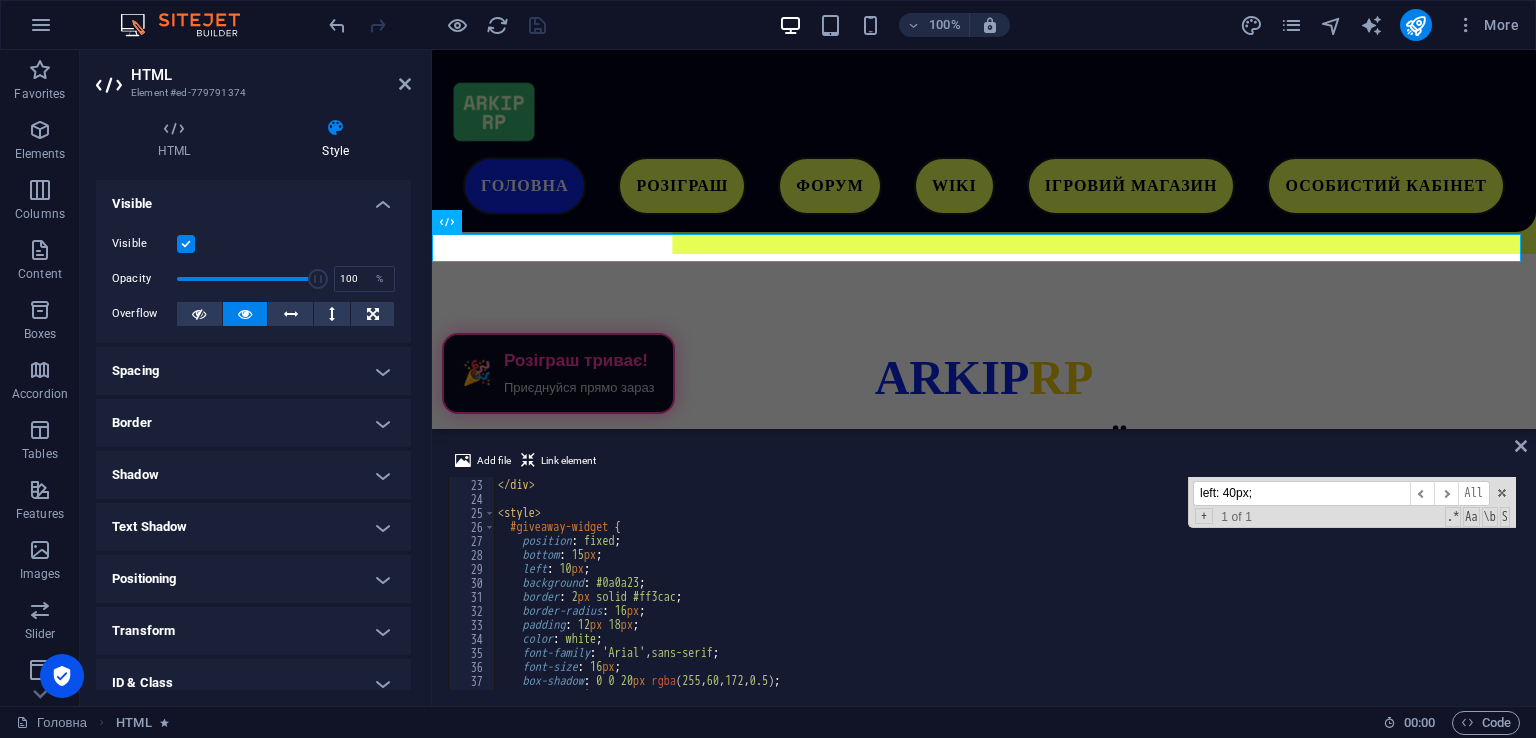 click on "</ div > </ div > < style >    #giveaway-widget   {      position :   fixed ;      bottom :   15 px ;      left :   10 px ;      background :   #0a0a23 ;      border :   2 px   solid   #ff3cac ;      border-radius :   16 px ;      padding :   12 px   18 px ;      color :   white ;      font-family :   ' Arial ' ,  sans-serif ;      font-size :   16 px ;      box-shadow :   0   0   20 px   rgba ( 255 ,  60 ,  172 ,  0.5 ) ;      cursor :   pointer ;" at bounding box center [1005, 584] 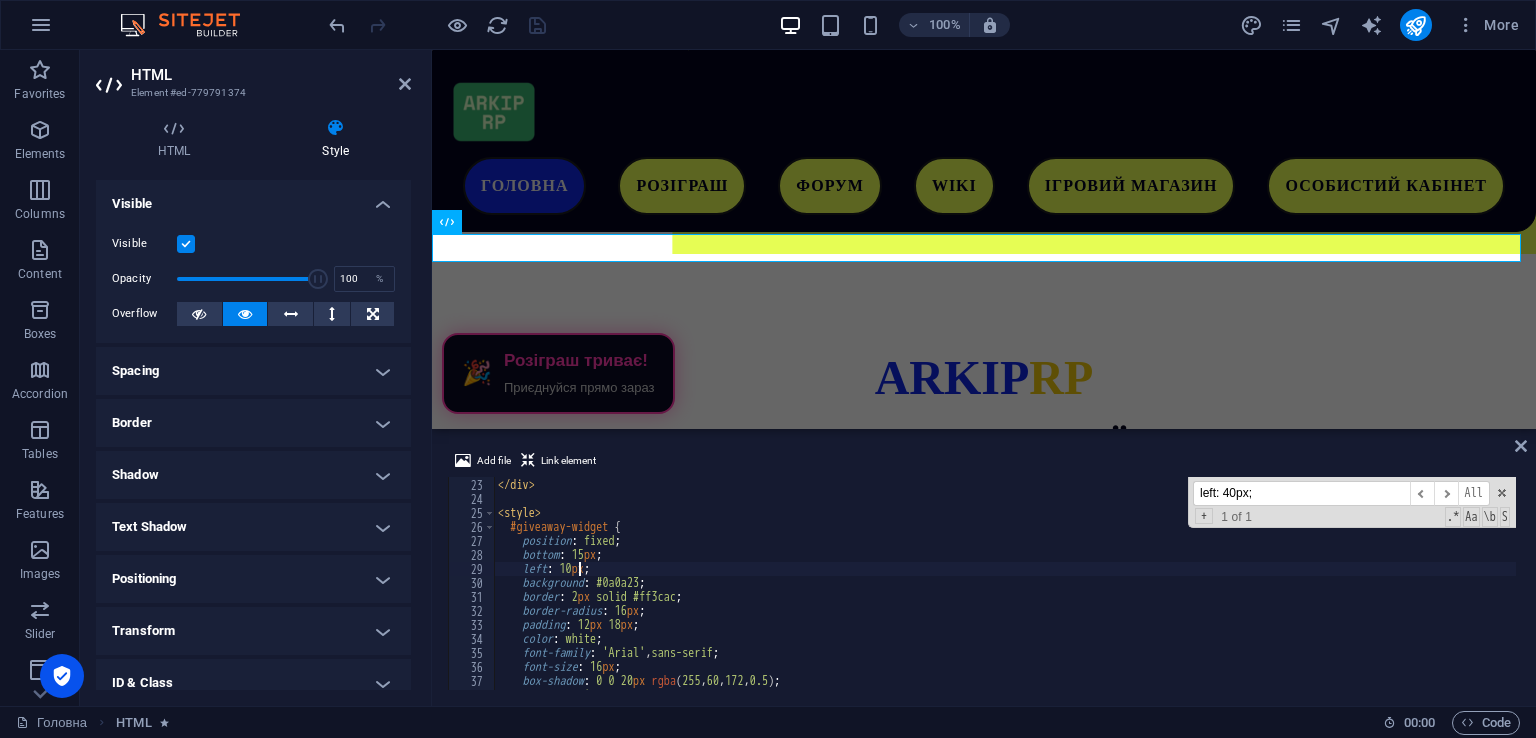 click on "</ div > </ div > < style >    #giveaway-widget   {      position :   fixed ;      bottom :   15 px ;      left :   10 px ;      background :   #0a0a23 ;      border :   2 px   solid   #ff3cac ;      border-radius :   16 px ;      padding :   12 px   18 px ;      color :   white ;      font-family :   ' Arial ' ,  sans-serif ;      font-size :   16 px ;      box-shadow :   0   0   20 px   rgba ( 255 ,  60 ,  172 ,  0.5 ) ;      cursor :   pointer ;" at bounding box center [1005, 584] 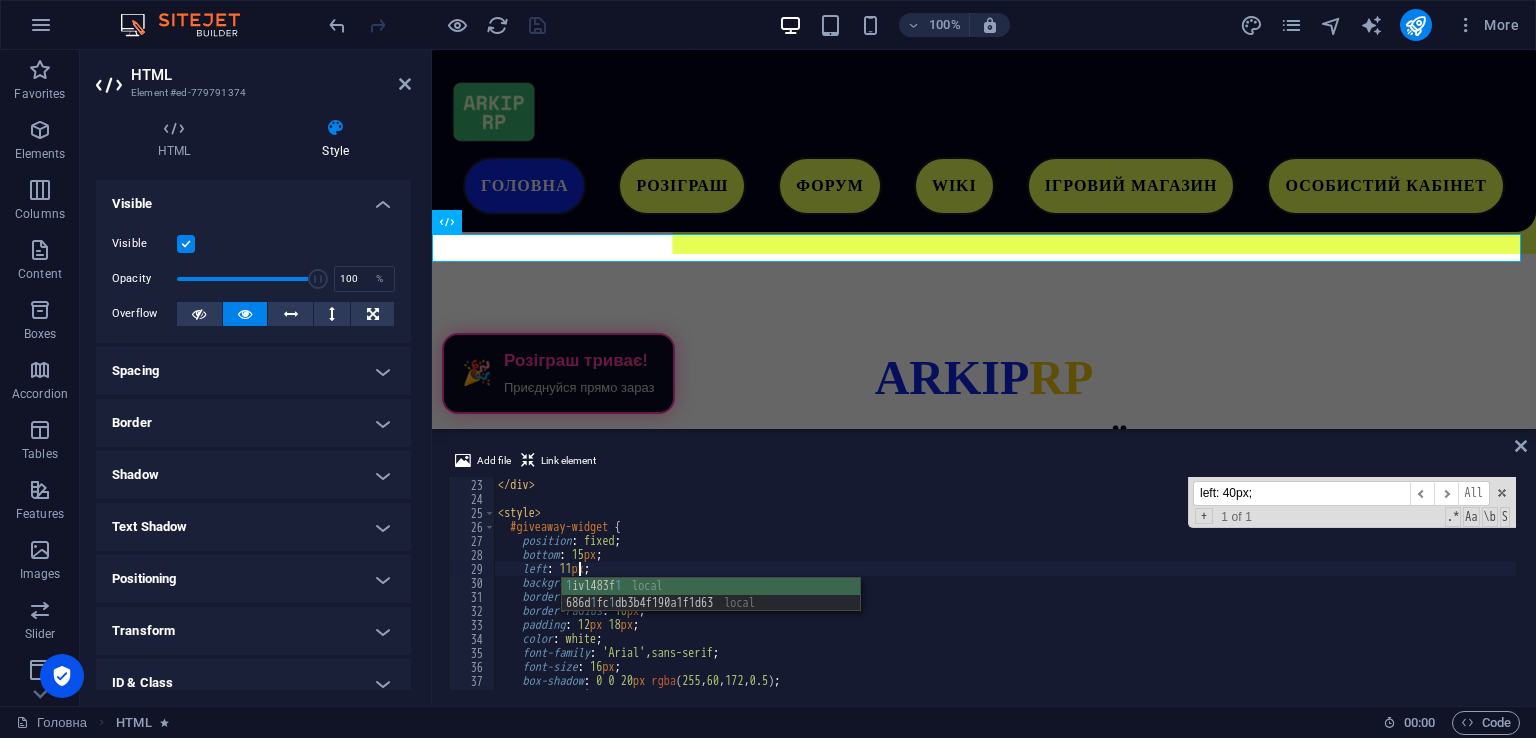 scroll, scrollTop: 0, scrollLeft: 7, axis: horizontal 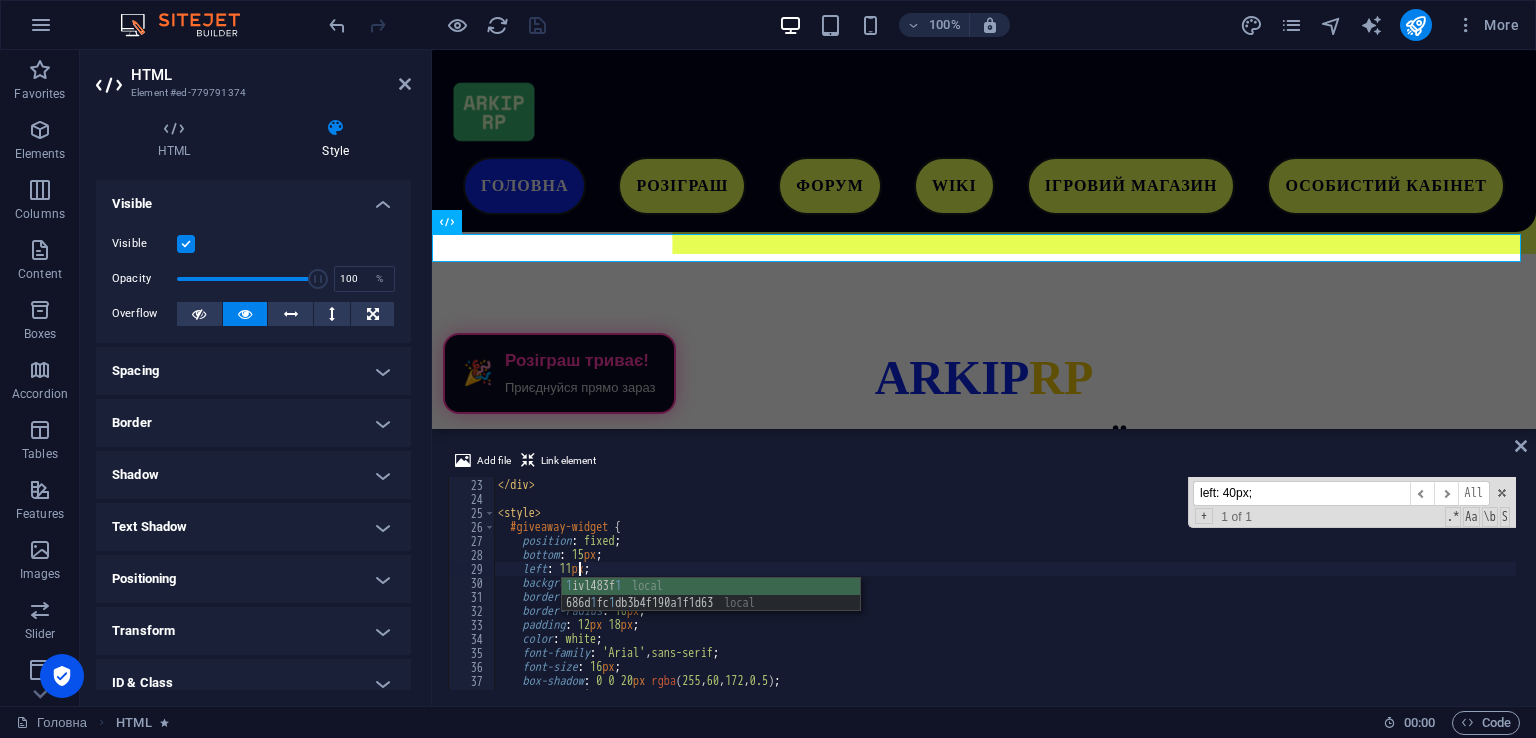 type on "left: 11px;" 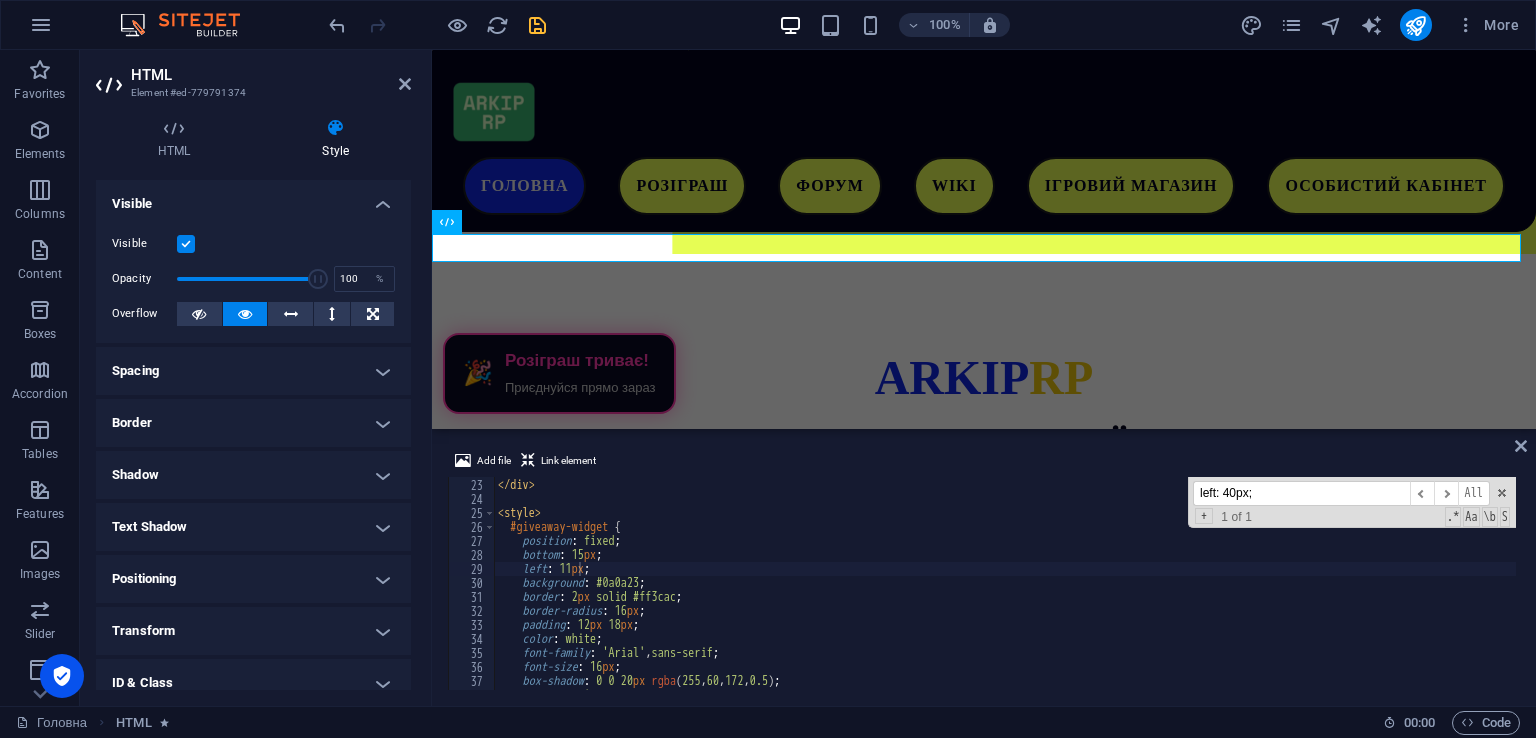 click on "Add file Link element left: 11px; 22 23 24 25 26 27 28 29 30 31 32 33 34 35 36 37 38 39    </ div > </ div > < style >    #giveaway-widget   {      position :   fixed ;      bottom :   15 px ;      left :   11 px ;      background :   #0a0a23 ;      border :   2 px   solid   #ff3cac ;      border-radius :   16 px ;      padding :   12 px   18 px ;      color :   white ;      font-family :   ' Arial ' ,  sans-serif ;      font-size :   16 px ;      box-shadow :   0   0   20 px   rgba ( 255 ,  60 ,  172 ,  0.5 ) ;      cursor :   pointer ; left: 40px; ​ ​ All Replace All + 1 of 1 .* Aa \b S     XXXXXXXXXXXXXXXXXXXXXXXXXXXXXXXXXXXXXXXXXXXXXXXXXXXXXXXXXXXXXXXXXXXXXXXXXXXXXXXXXXXXXXXXXXXXXXXXXXXXXXXXXXXXXXXXXXXXXXXXXXXXXXXXXXXXXXXXXXXXXXXXXXXXXXXXXXXXXXXXXXXXXXXXXXXXXXXXXXXXXXXXXXXXXXXXXXXXXXXXXXXXXXXXXXXXXXXXXXXXXXXXXXXXXXXXXXXXXXXXXXXXXXXXXXXXXXXX" at bounding box center (984, 569) 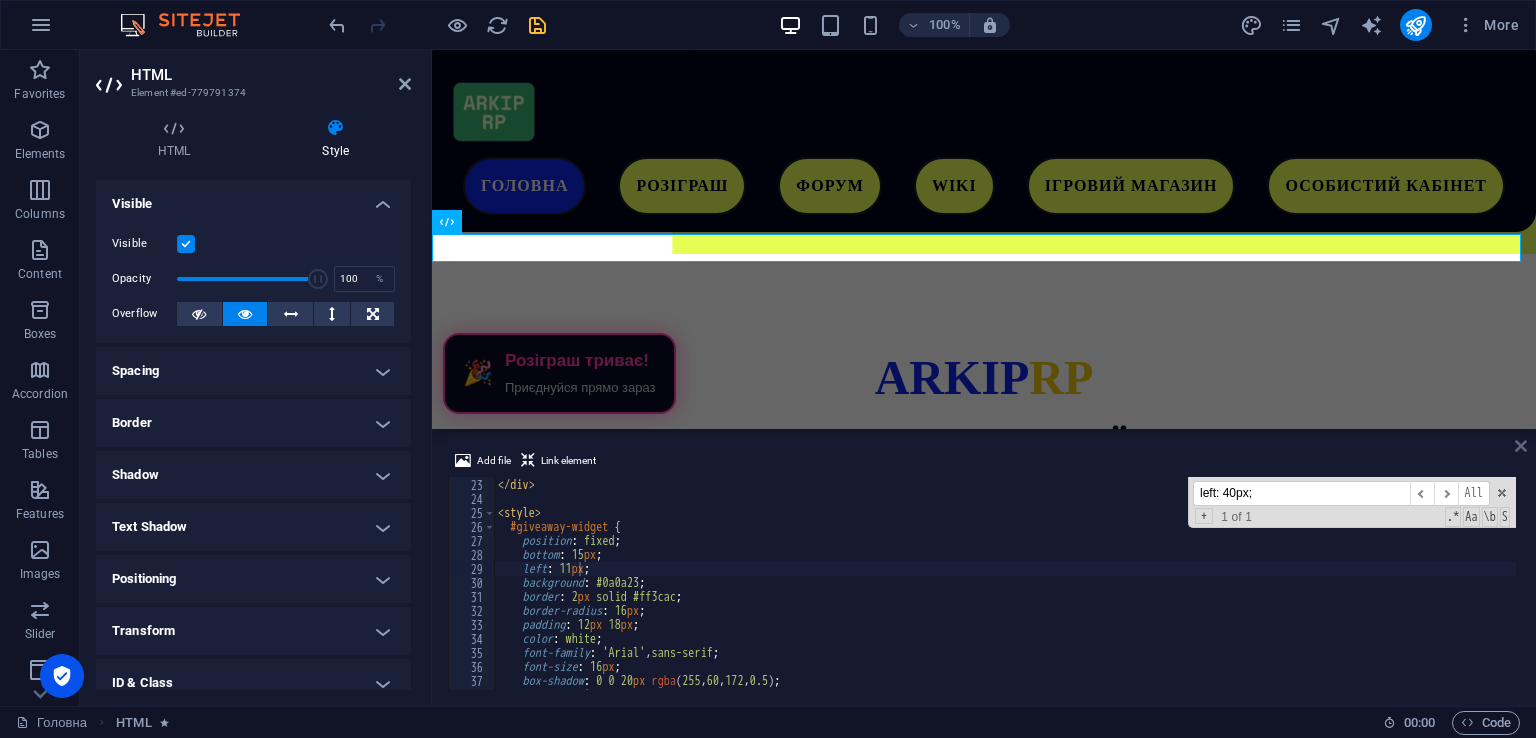 click at bounding box center [1521, 446] 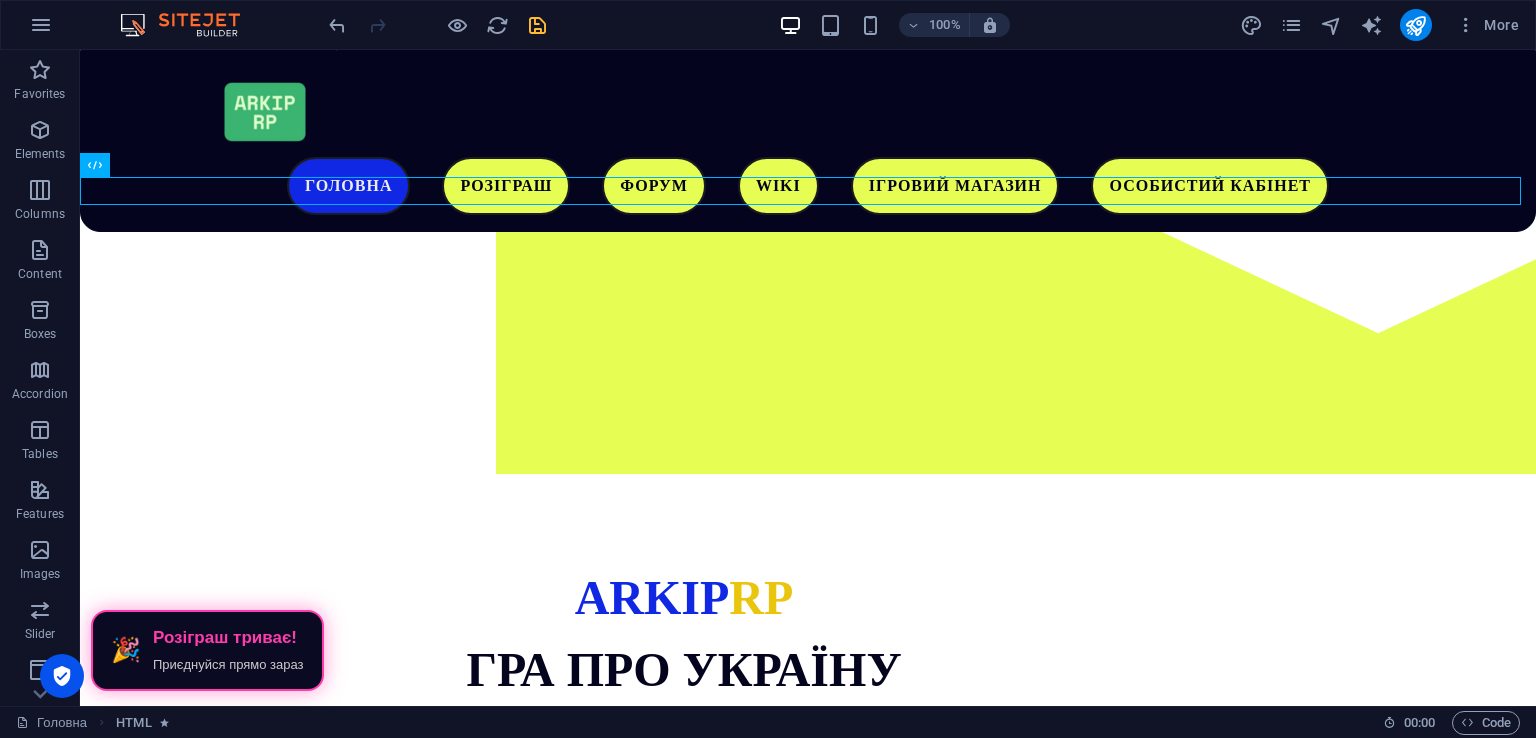 click at bounding box center [537, 25] 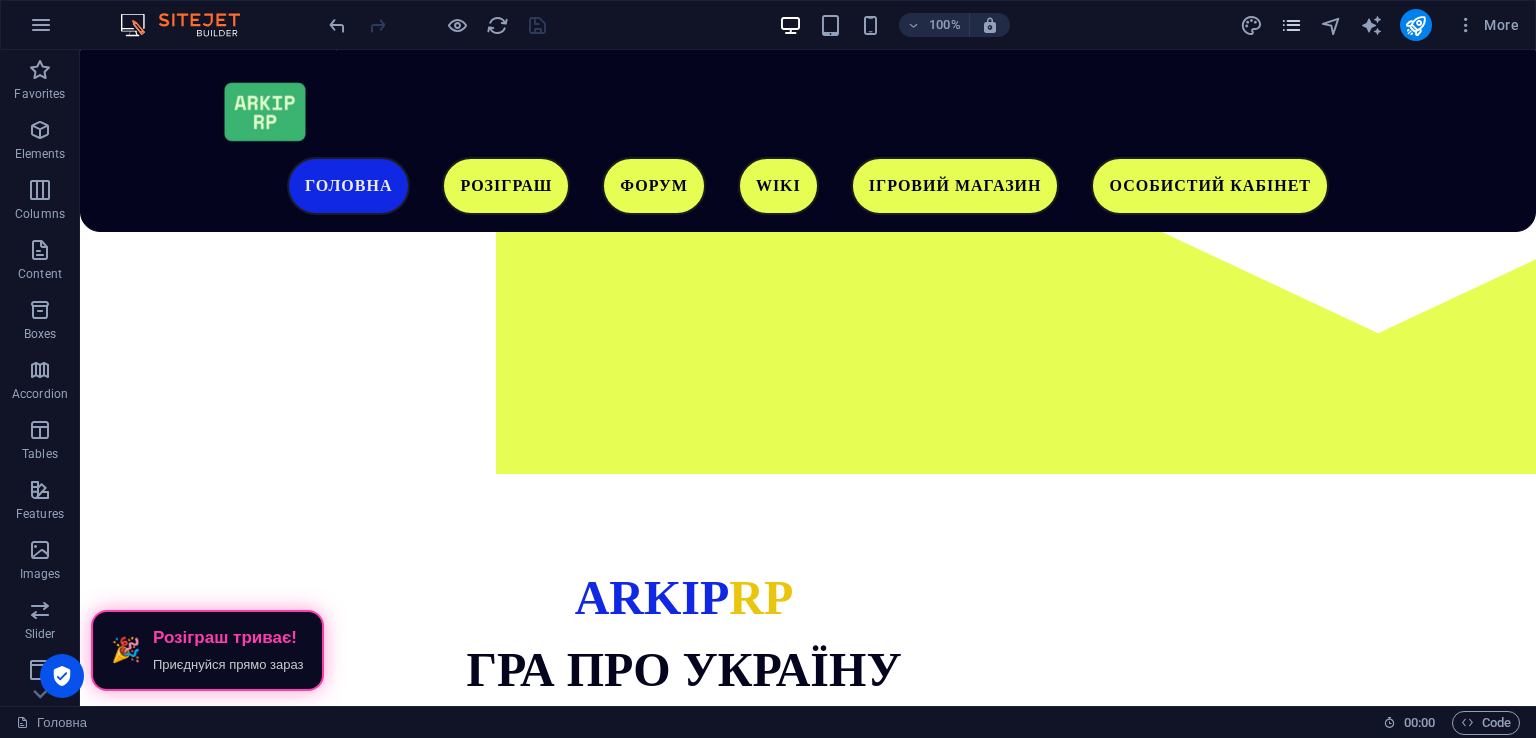 click at bounding box center (1291, 25) 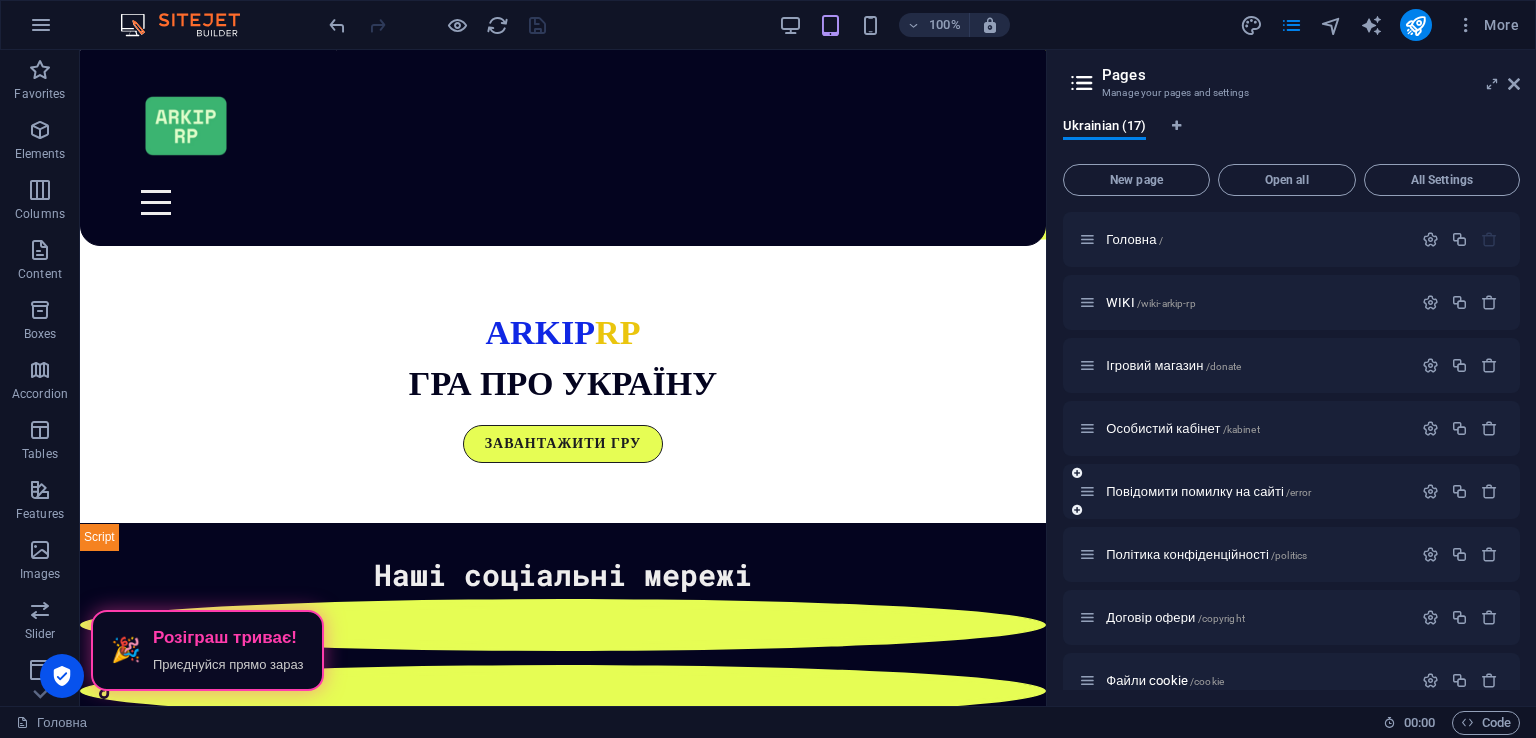 scroll, scrollTop: 545, scrollLeft: 0, axis: vertical 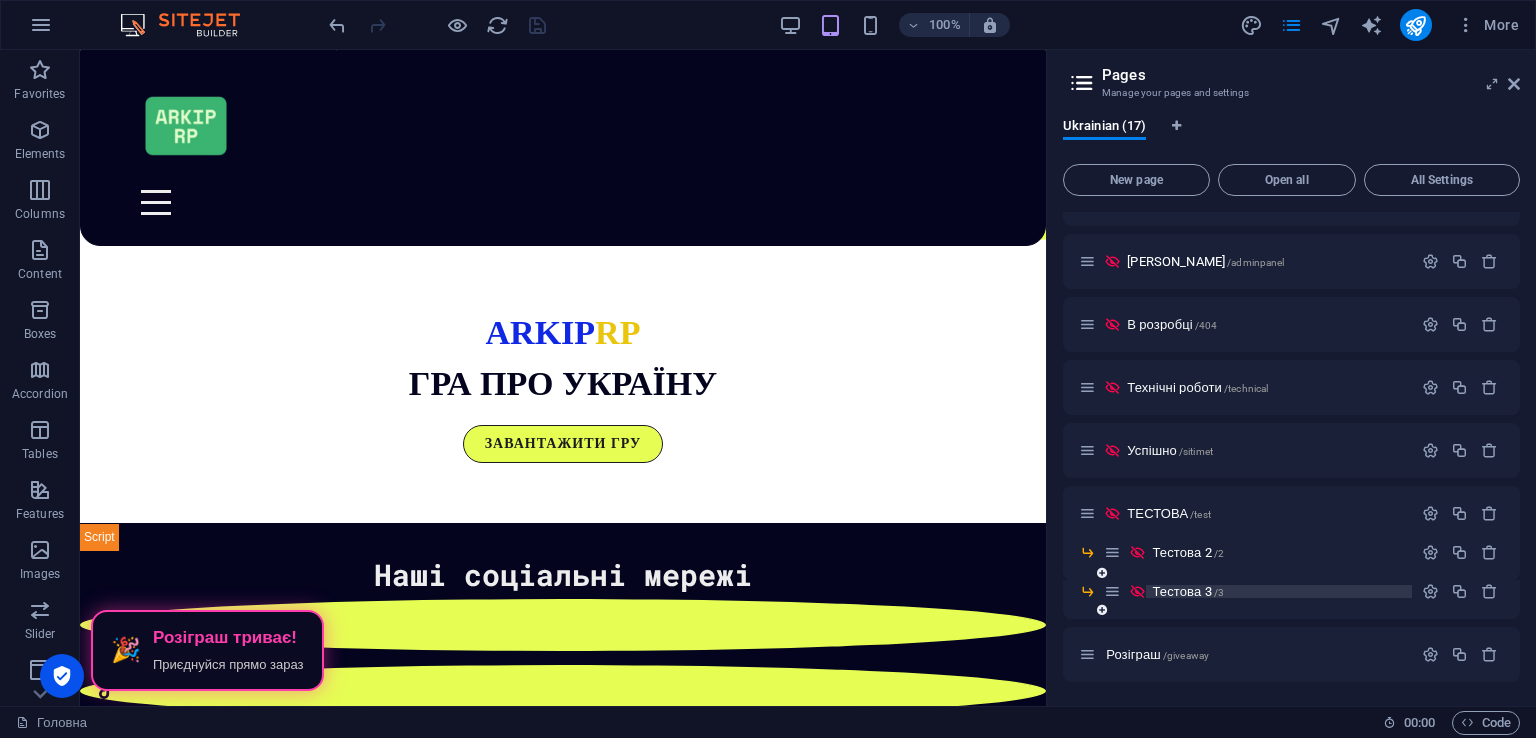 click on "Тестова 3 /3" at bounding box center [1188, 591] 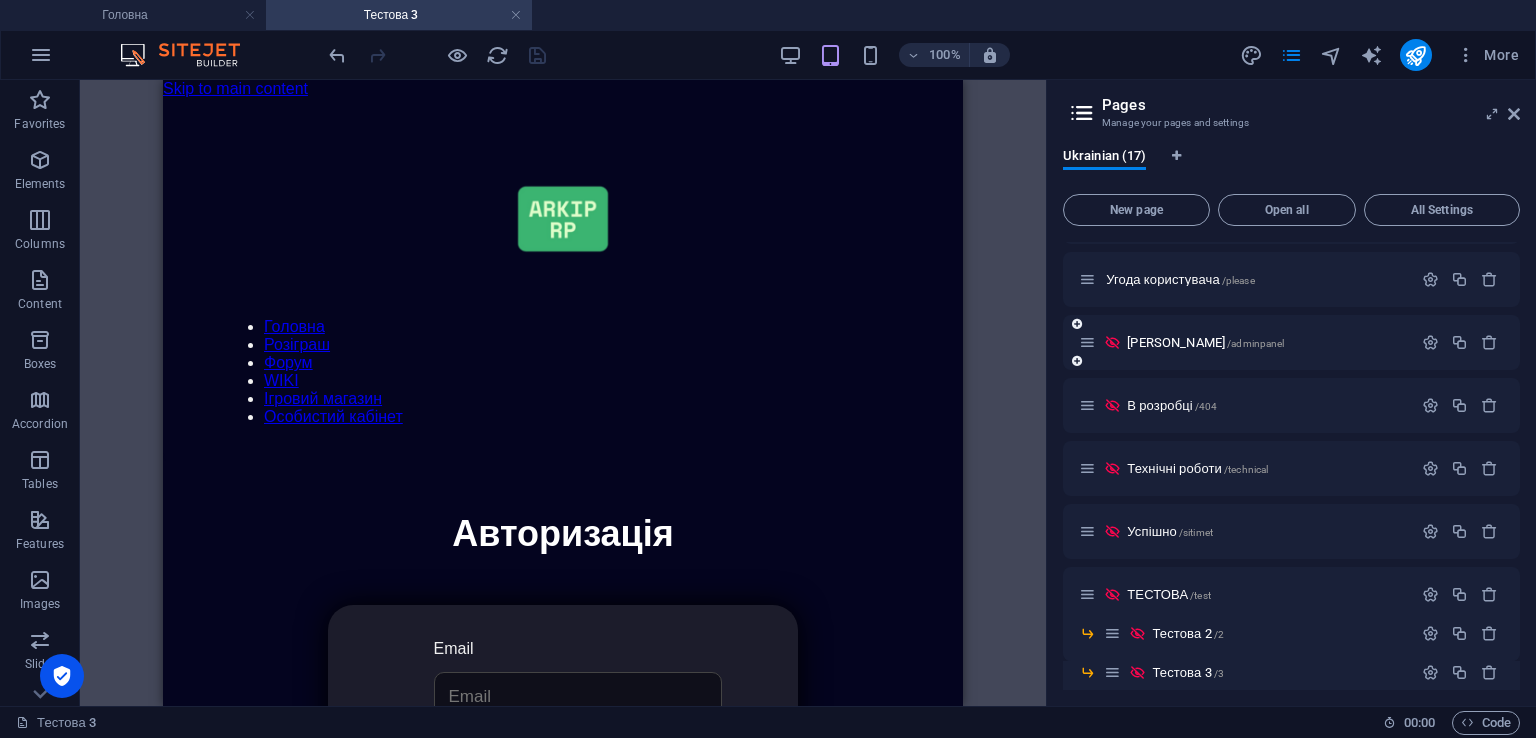 scroll, scrollTop: 0, scrollLeft: 0, axis: both 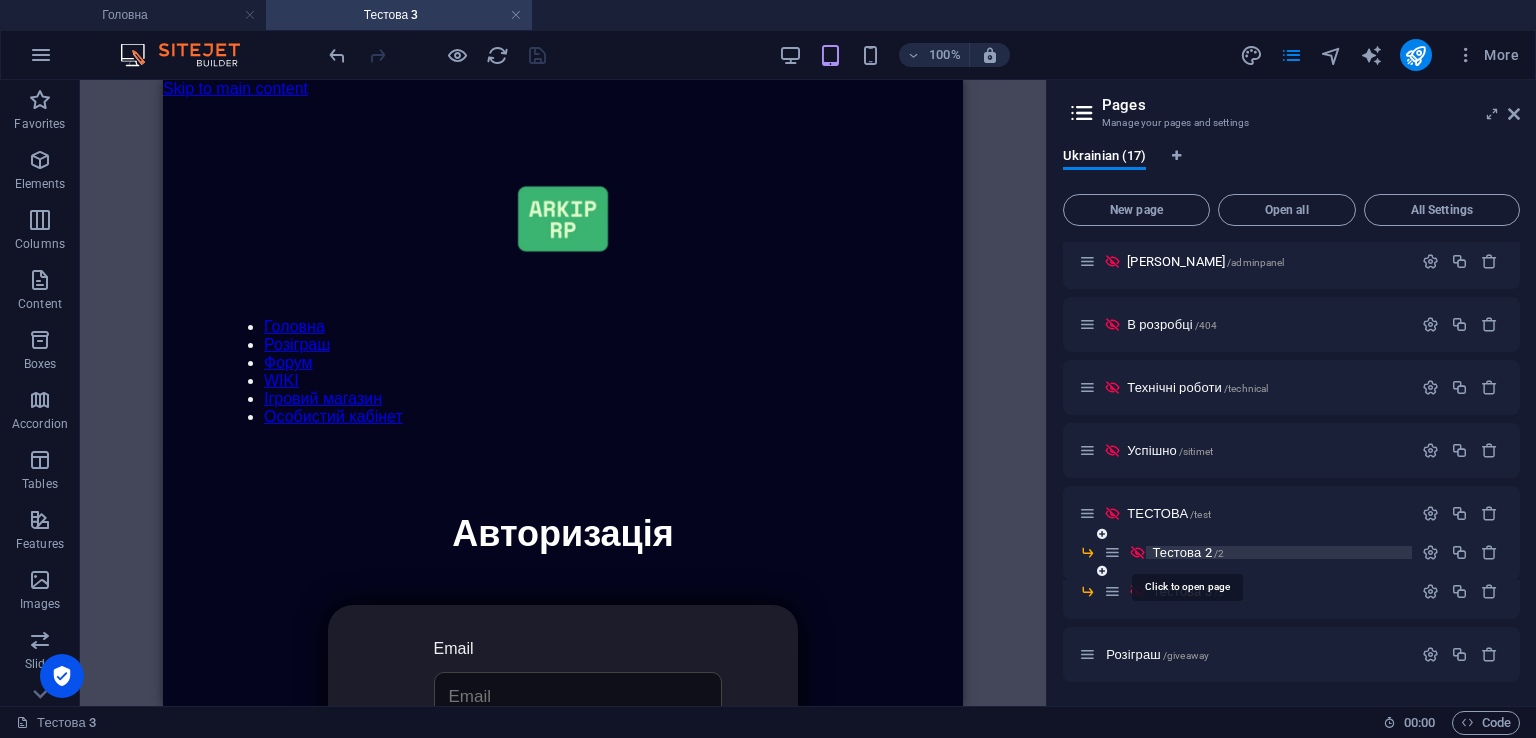 click on "Тестова 2 /2" at bounding box center (1188, 552) 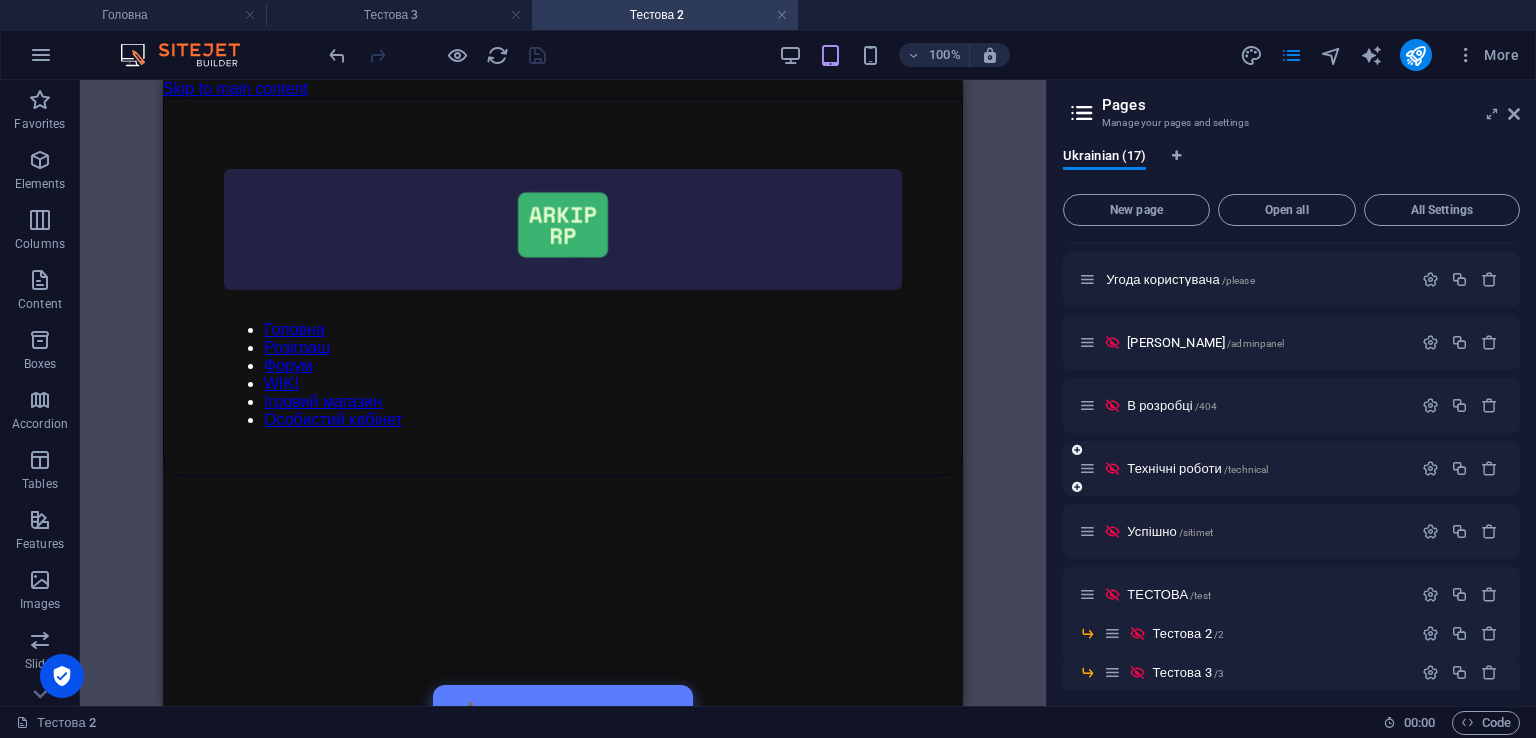 scroll, scrollTop: 0, scrollLeft: 0, axis: both 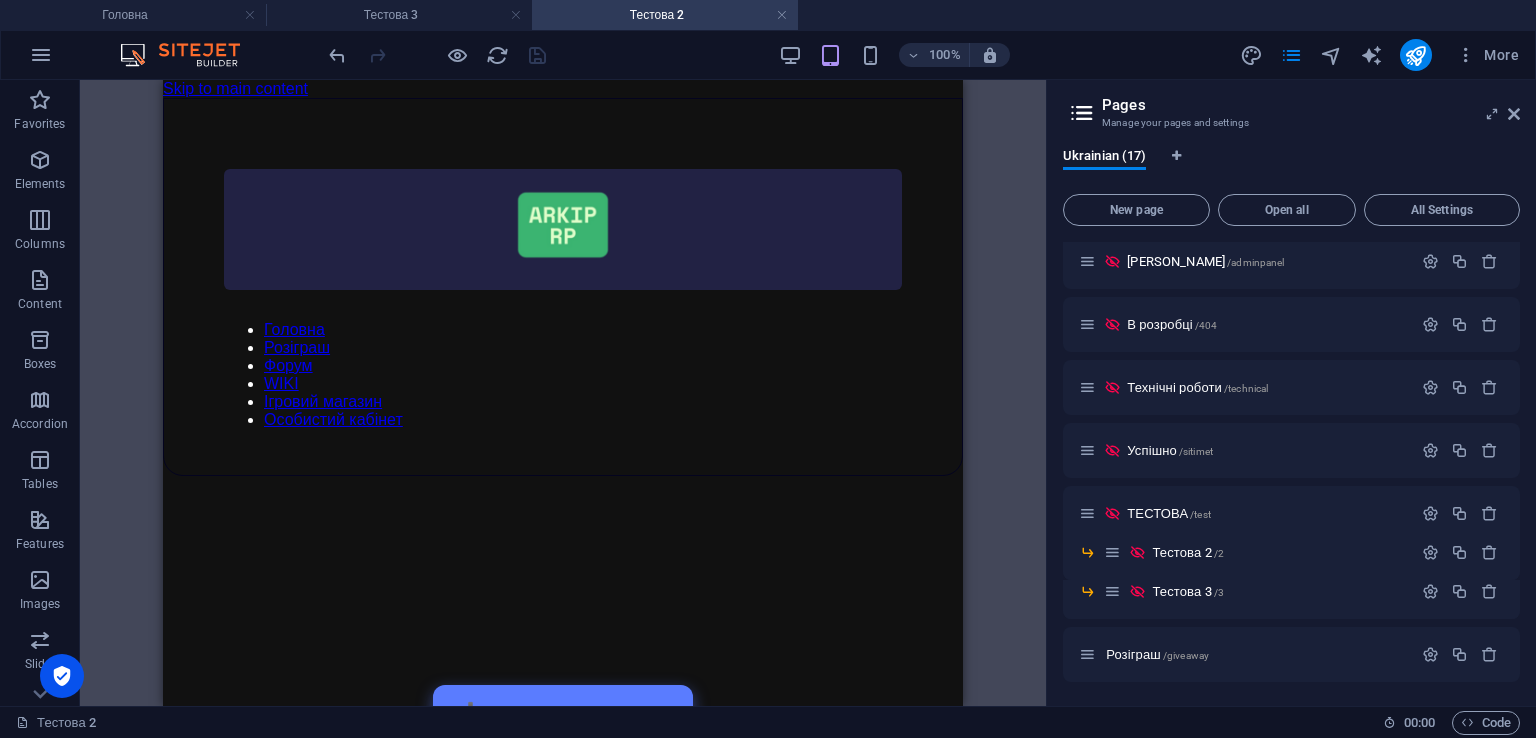 click on "Pages Manage your pages and settings" at bounding box center [1293, 106] 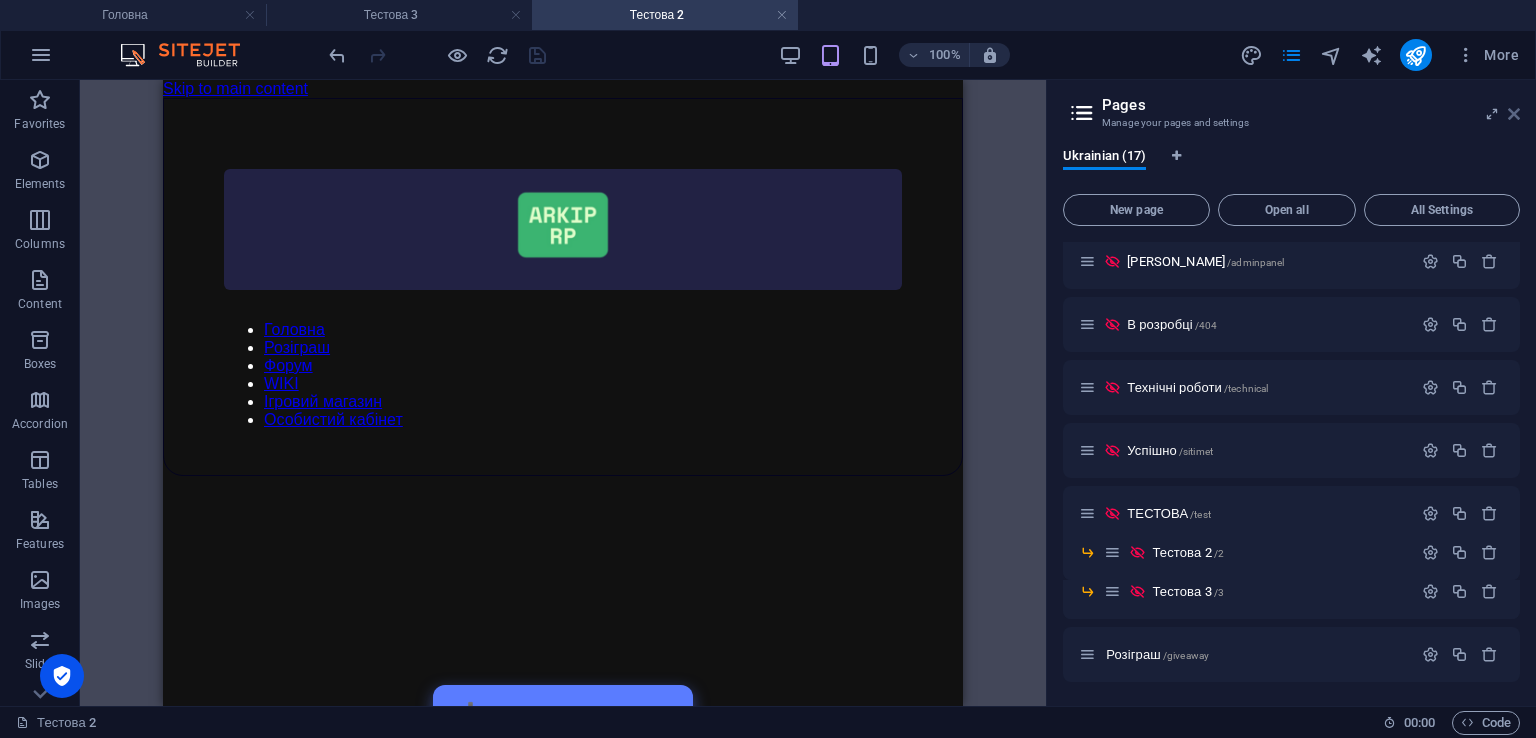 click at bounding box center (1514, 114) 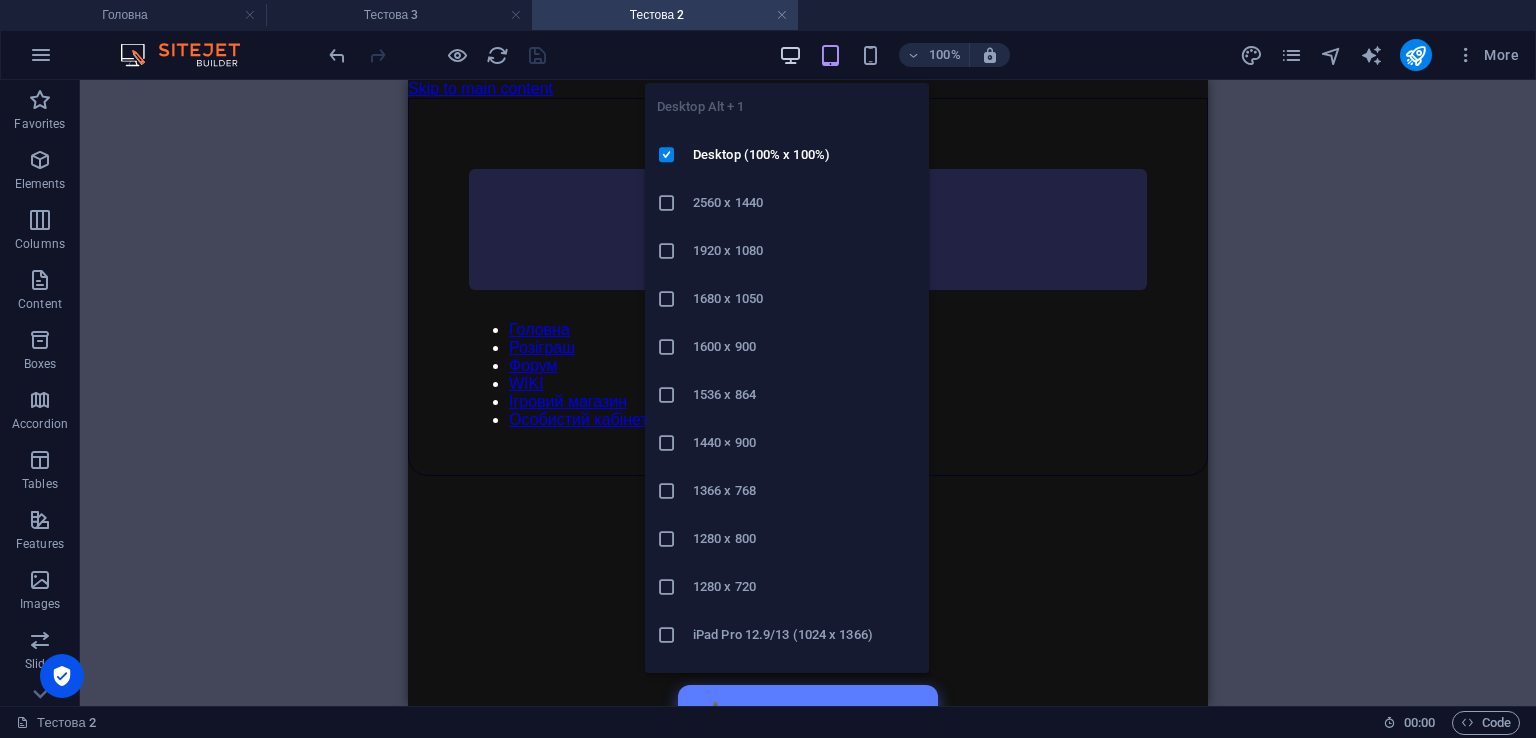 click at bounding box center (790, 55) 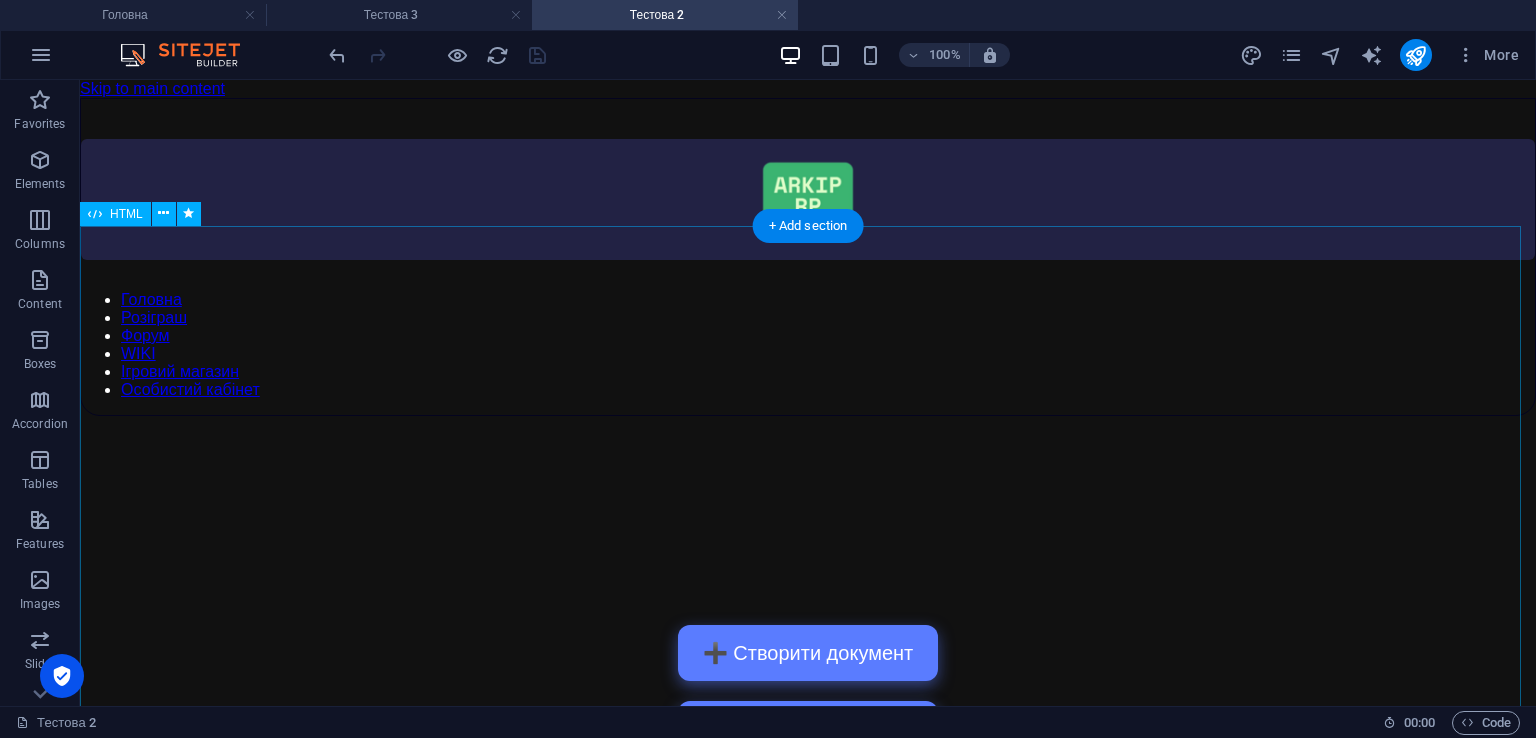 click on "Документи з QR
➕ Створити документ
🔍 Перевірити документ
📁 Мої документи
×
➕ Створення документа
Введіть назву документа:
Продовжити
Дата та час:
Ваш ігровий нік:
Ваша реальна пошта:
Мета створення документа:
Згенерувати документ
✅ Документ активовано!
Документ збережено у браузері.
×
🔍 Перевірка документа
Перевірити
×
📁 Мої документи" at bounding box center [808, 729] 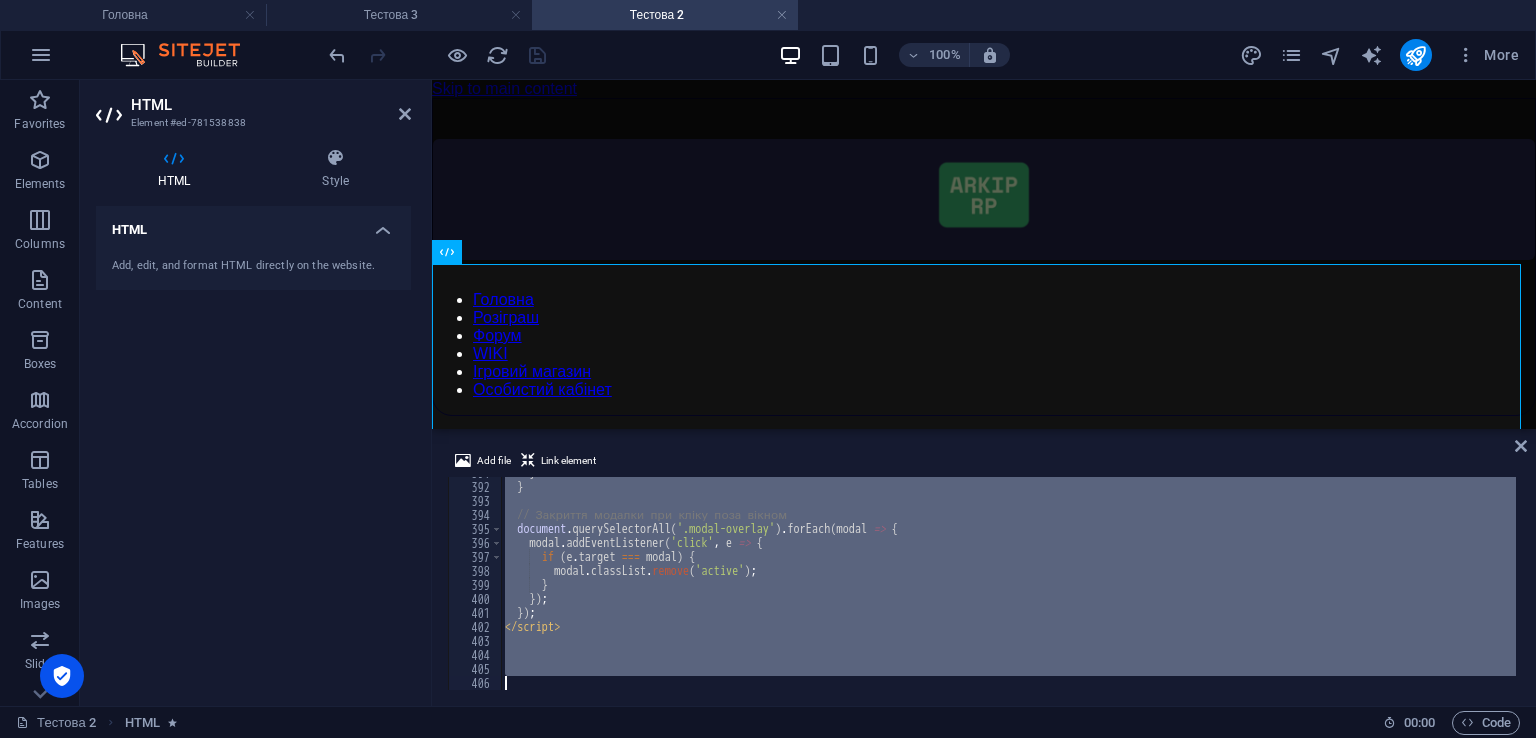 drag, startPoint x: 503, startPoint y: 487, endPoint x: 1345, endPoint y: 776, distance: 890.21625 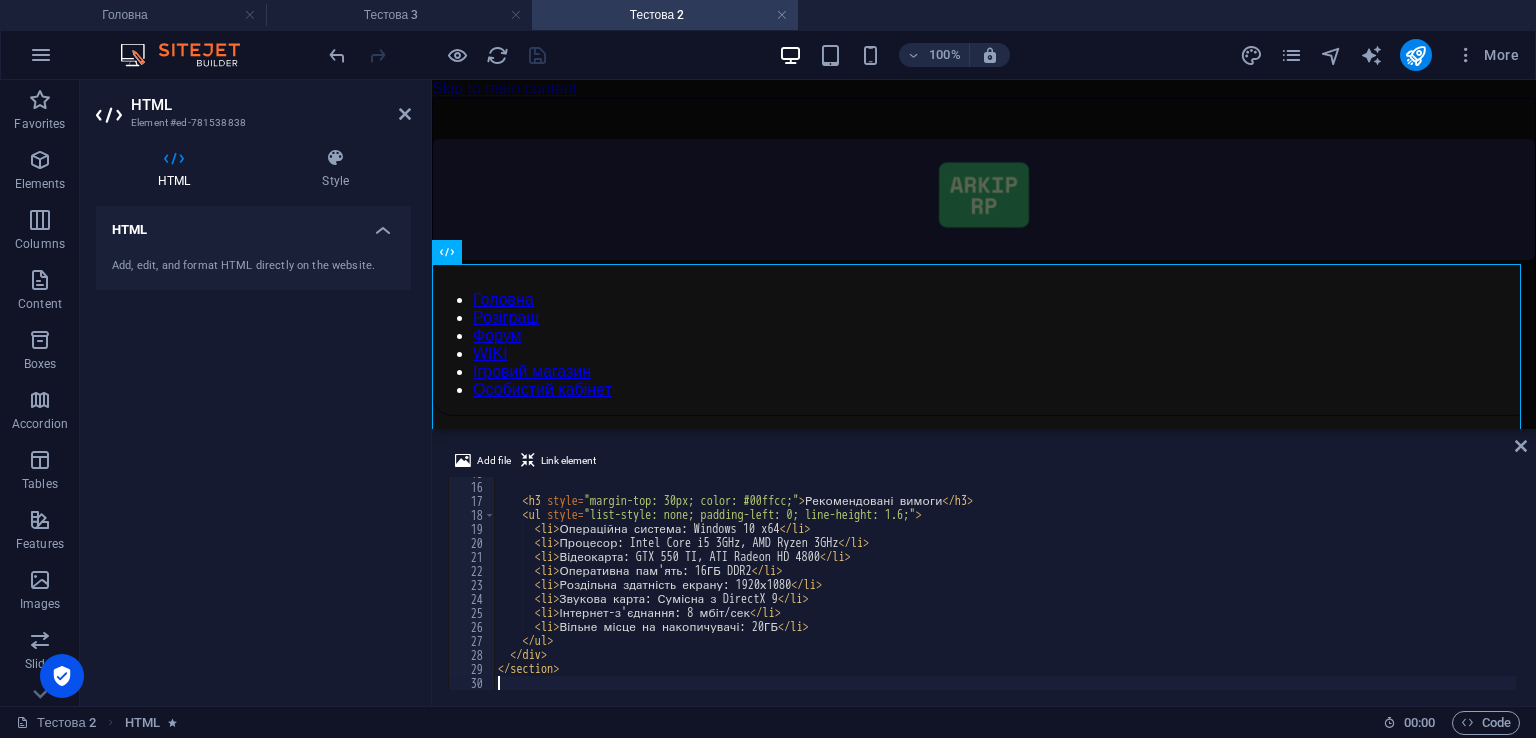 scroll, scrollTop: 207, scrollLeft: 0, axis: vertical 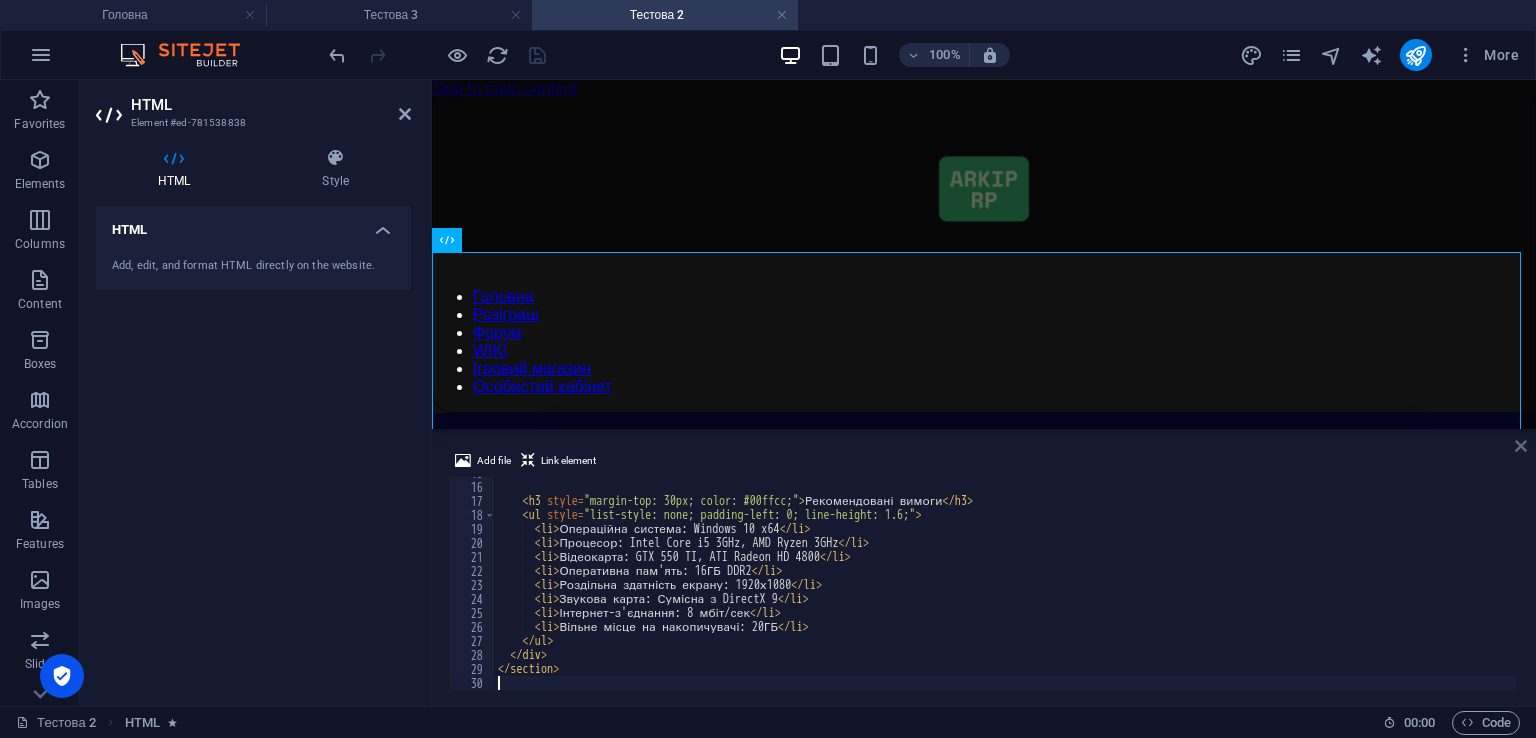 click at bounding box center (1521, 446) 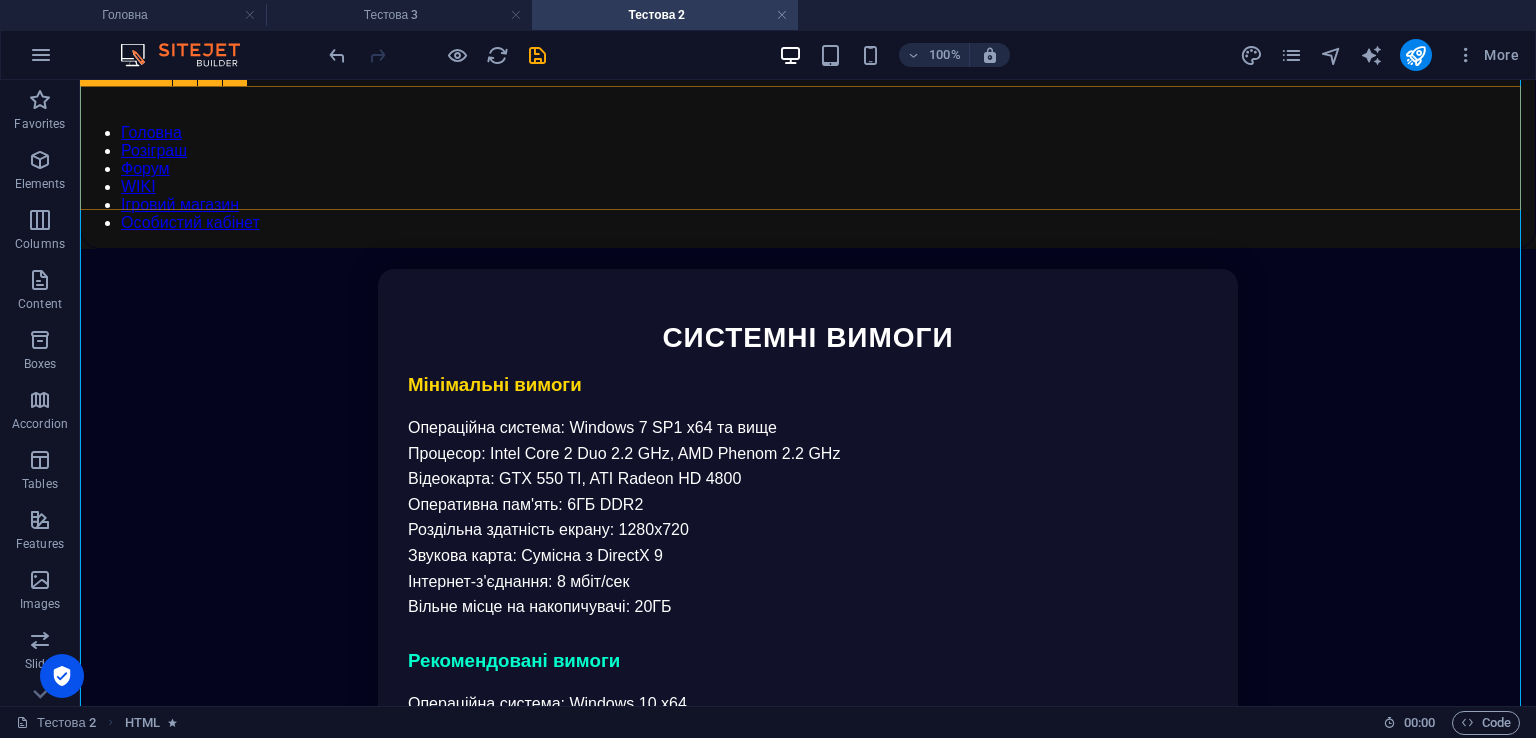 scroll, scrollTop: 64, scrollLeft: 0, axis: vertical 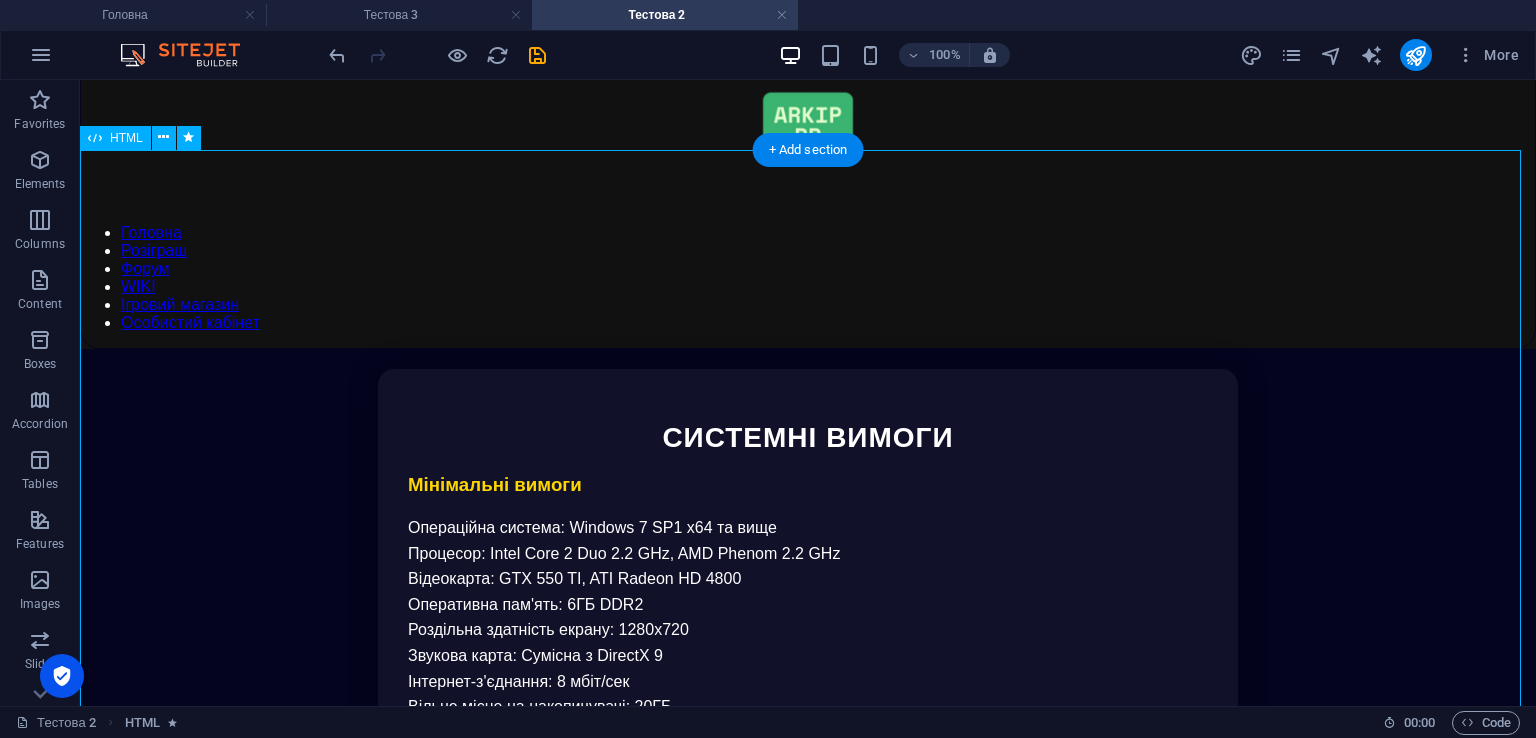 click on "СИСТЕМНІ ВИМОГИ
Мінімальні вимоги
Операційна система: Windows 7 SP1 x64 та вище
Процесор: Intel Core 2 Duo 2.2 GHz, AMD Phenom 2.2 GHz
Відеокарта: GTX 550 TI, ATI Radeon HD 4800
Оперативна пам'ять: 6ГБ DDR2
Роздільна здатність екрану: 1280х720
Звукова карта: Сумісна з DirectX 9
Інтернет-з'єднання: 8 мбіт/сек
Вільне місце на накопичувачі: 20ГБ
Рекомендовані вимоги
Операційна система: Windows 10 x64
Процесор: Intel Core i5 3GHz, AMD Ryzen 3GHz
Відеокарта: GTX 550 TI, ATI Radeon HD 4800
Оперативна пам'ять: 16ГБ DDR2
Роздільна здатність екрану: 1920х1080" at bounding box center (808, 705) 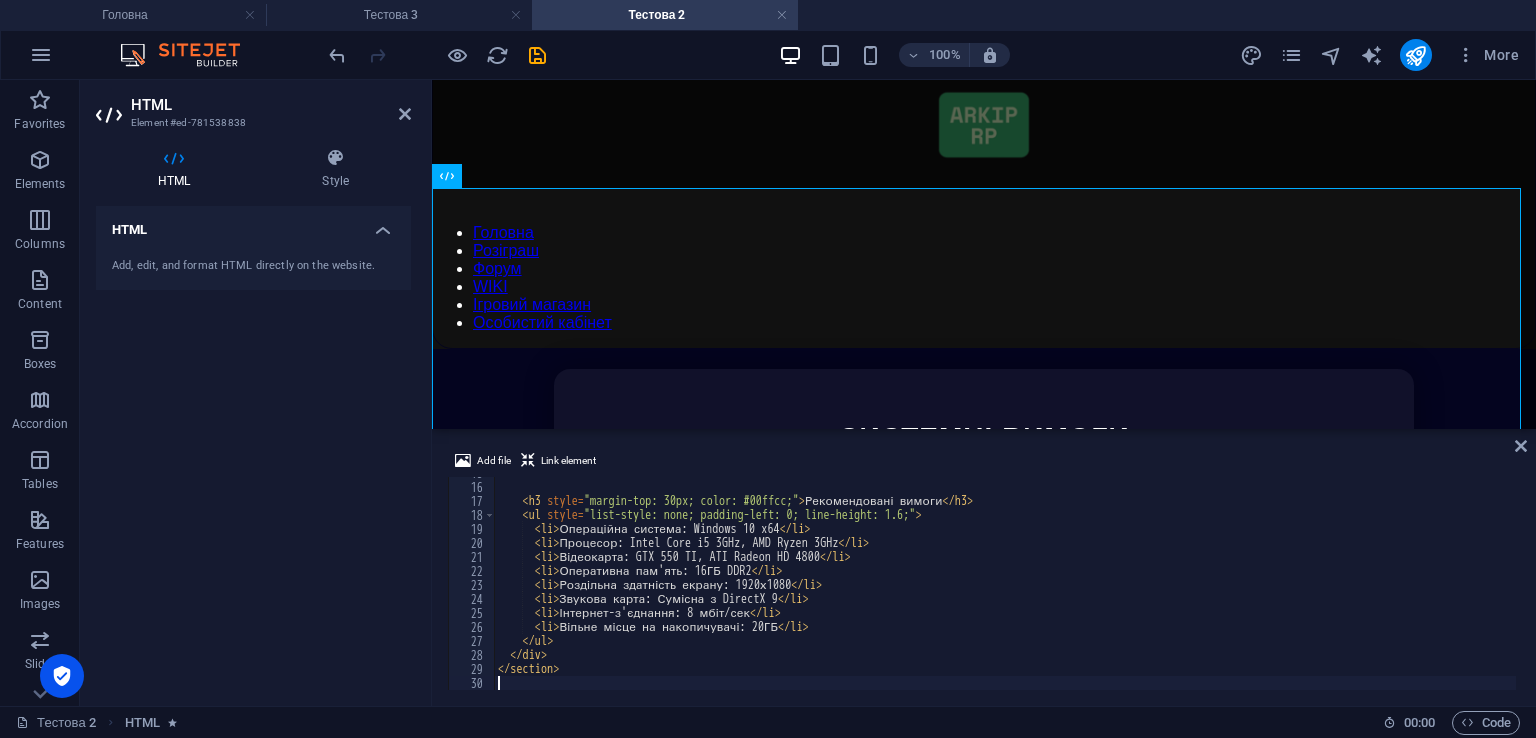 scroll, scrollTop: 211, scrollLeft: 0, axis: vertical 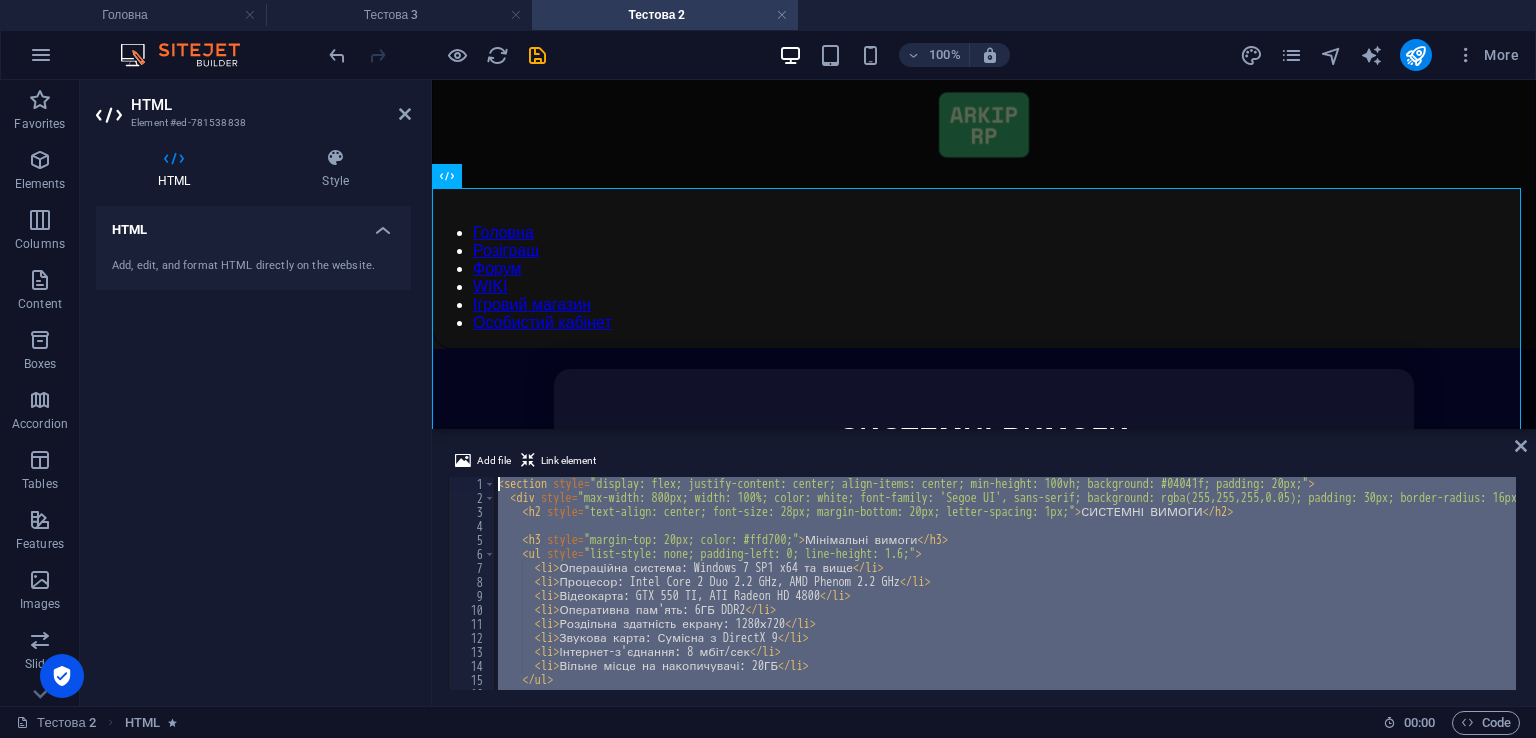 drag, startPoint x: 564, startPoint y: 671, endPoint x: 244, endPoint y: 157, distance: 605.47174 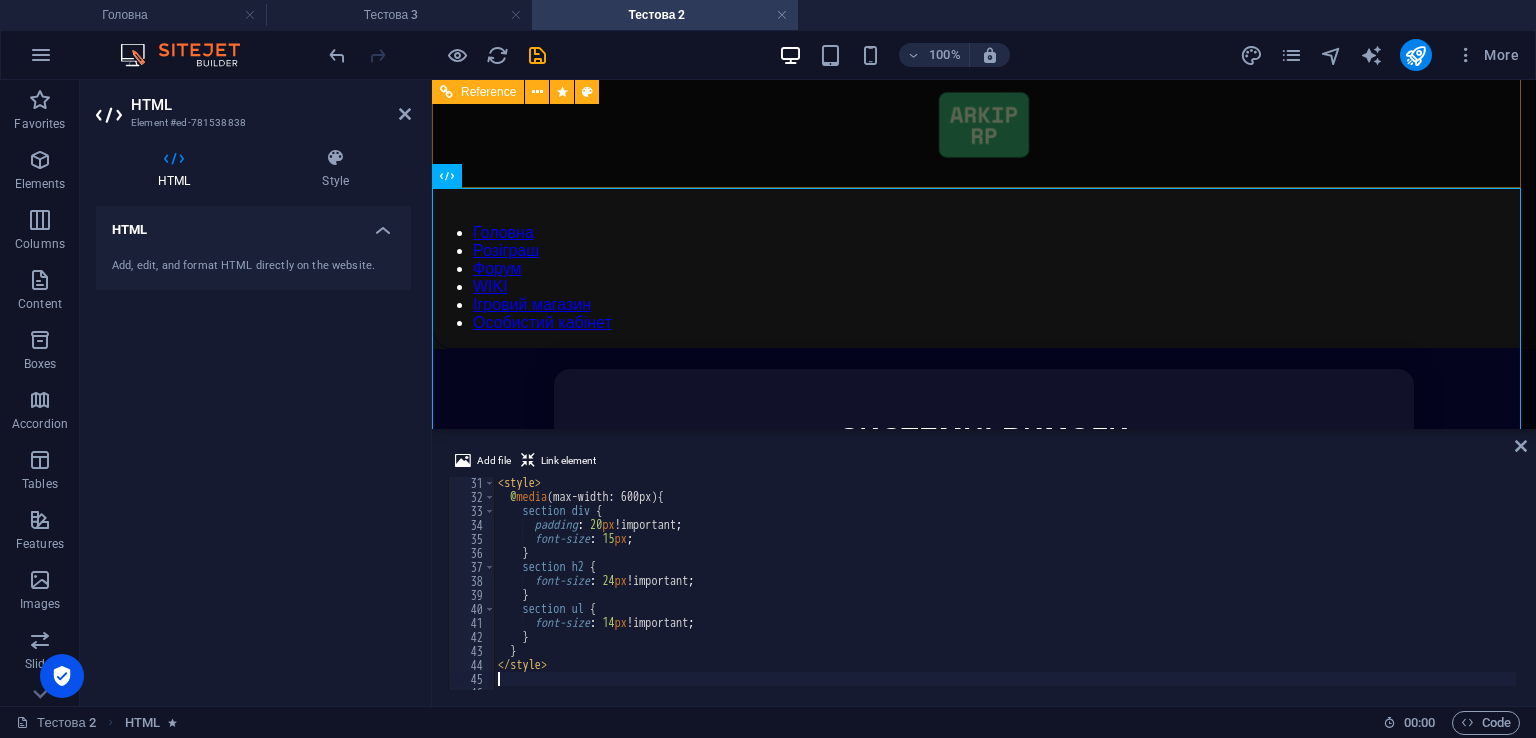 scroll, scrollTop: 420, scrollLeft: 0, axis: vertical 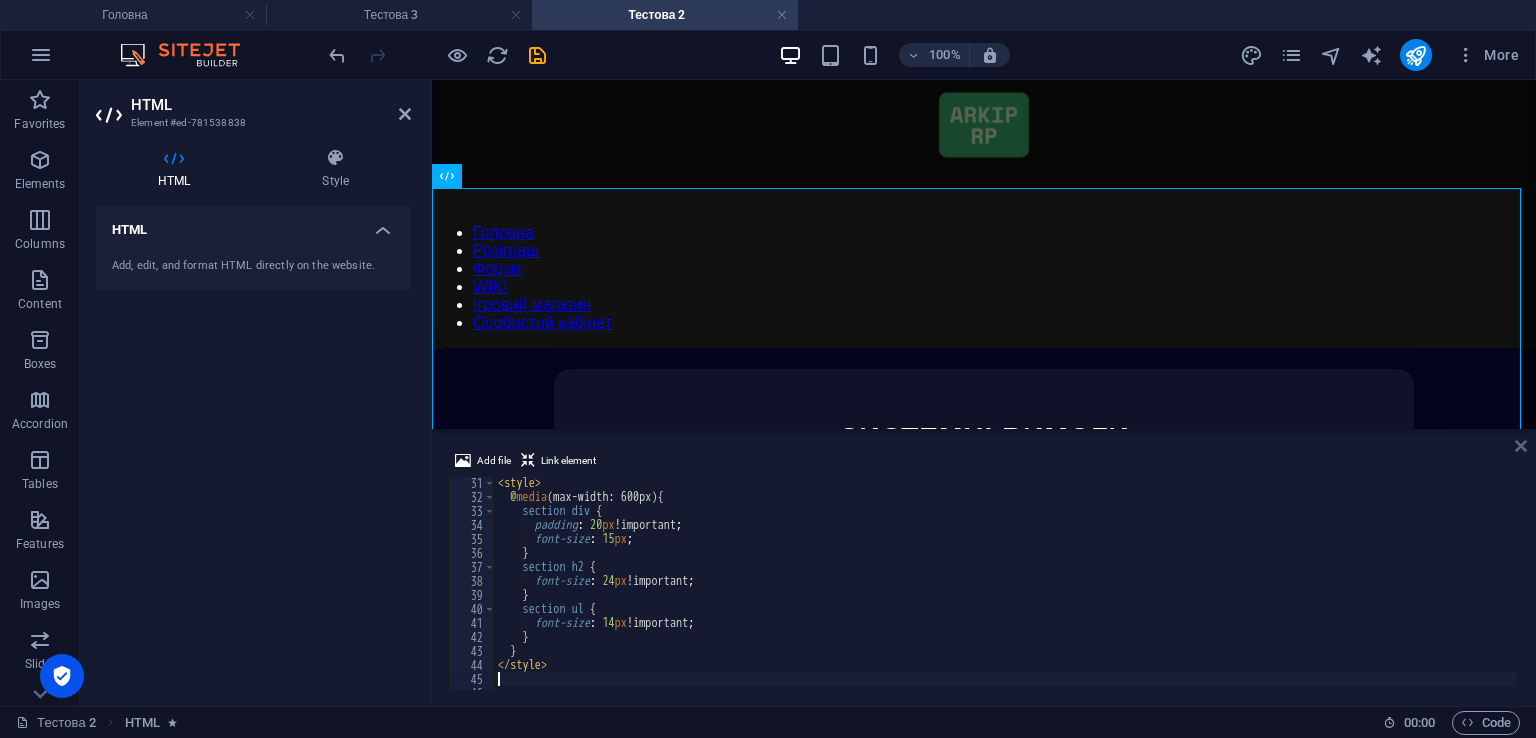 click at bounding box center [1521, 446] 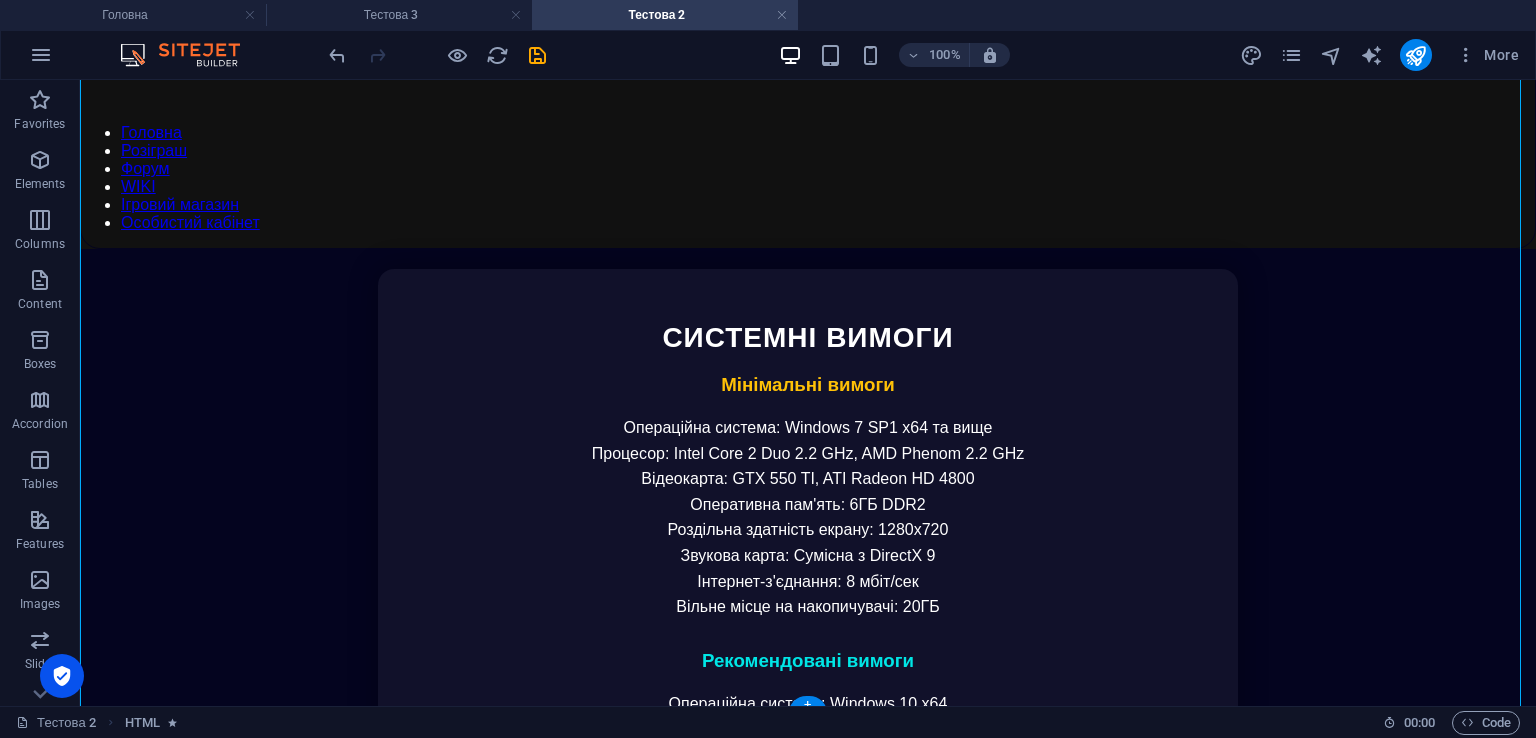 scroll, scrollTop: 0, scrollLeft: 0, axis: both 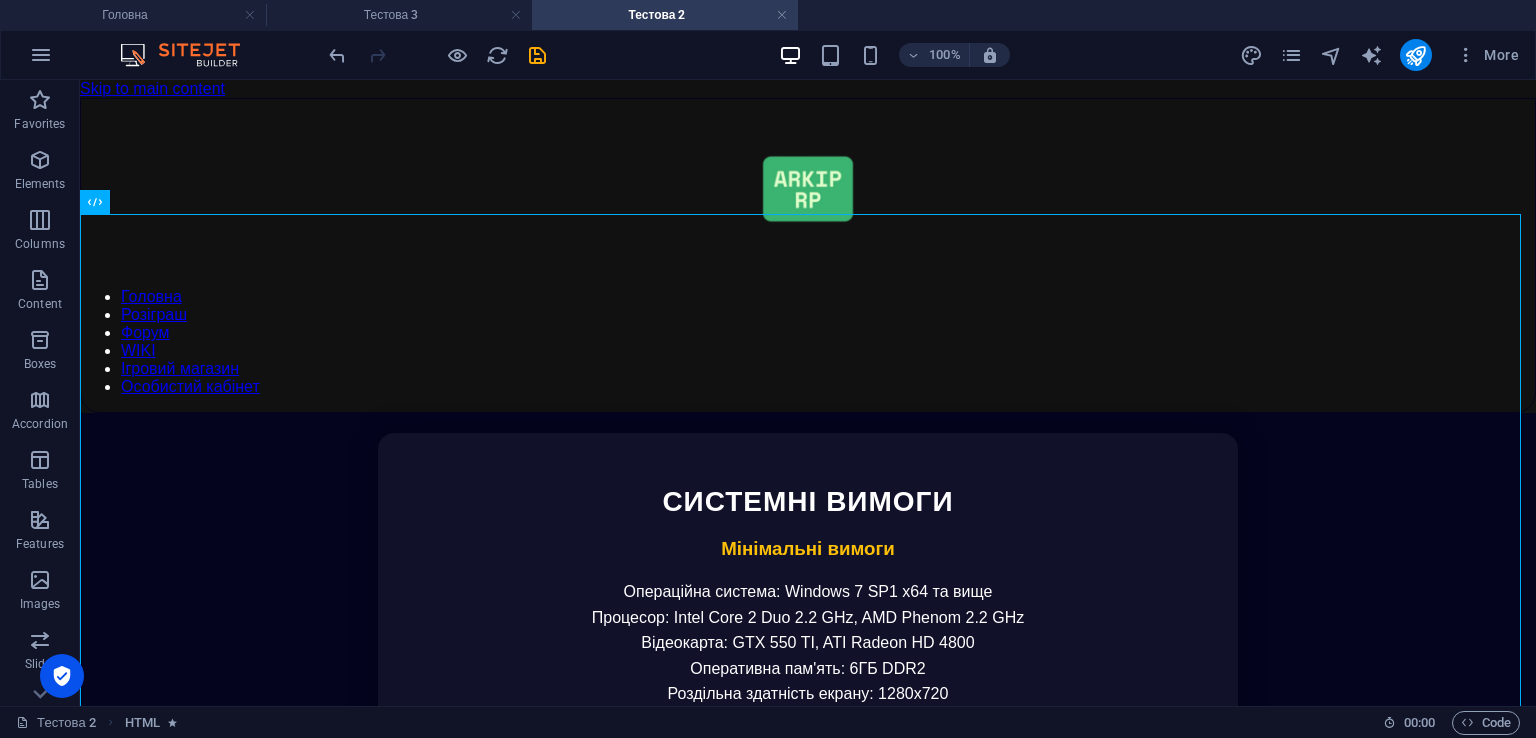 click at bounding box center [537, 55] 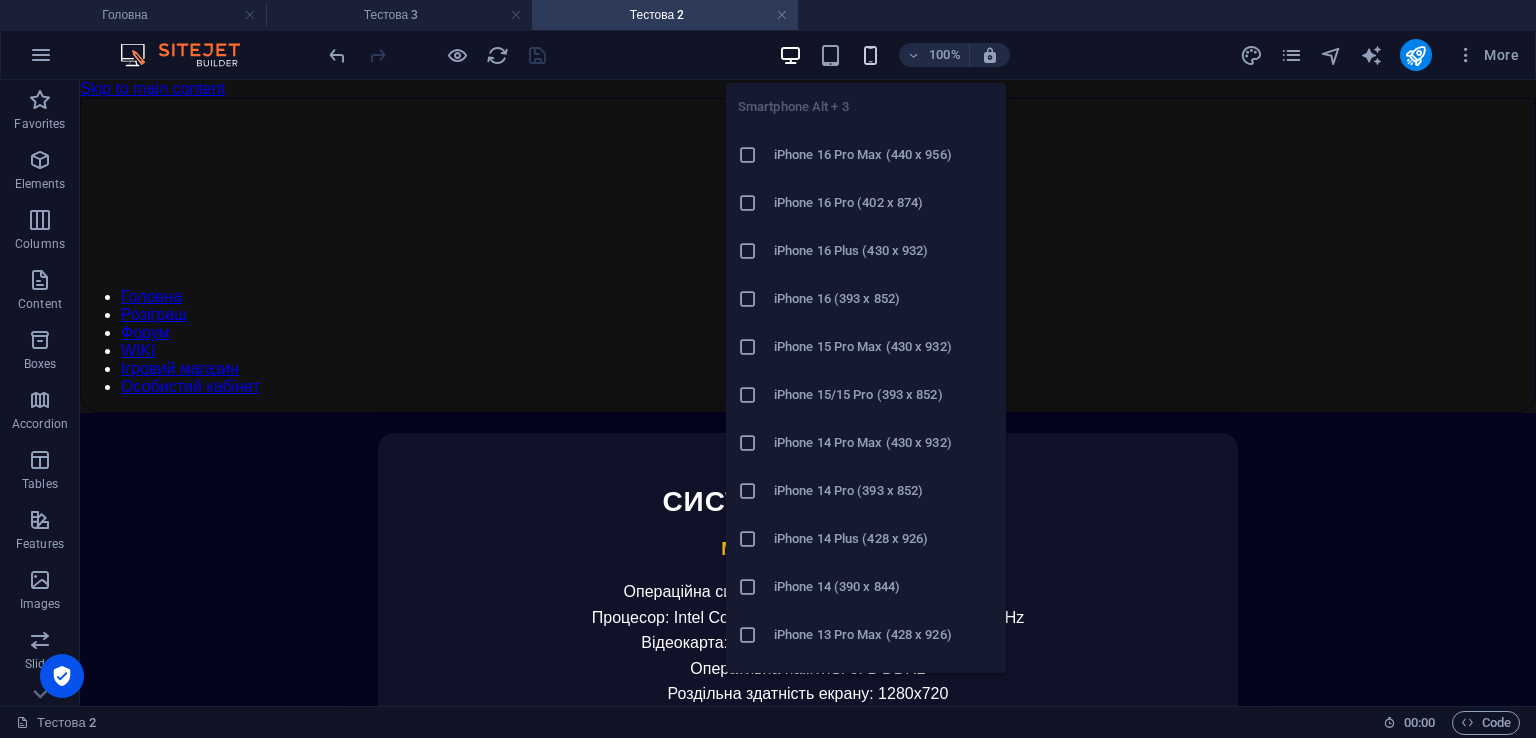 click at bounding box center [870, 55] 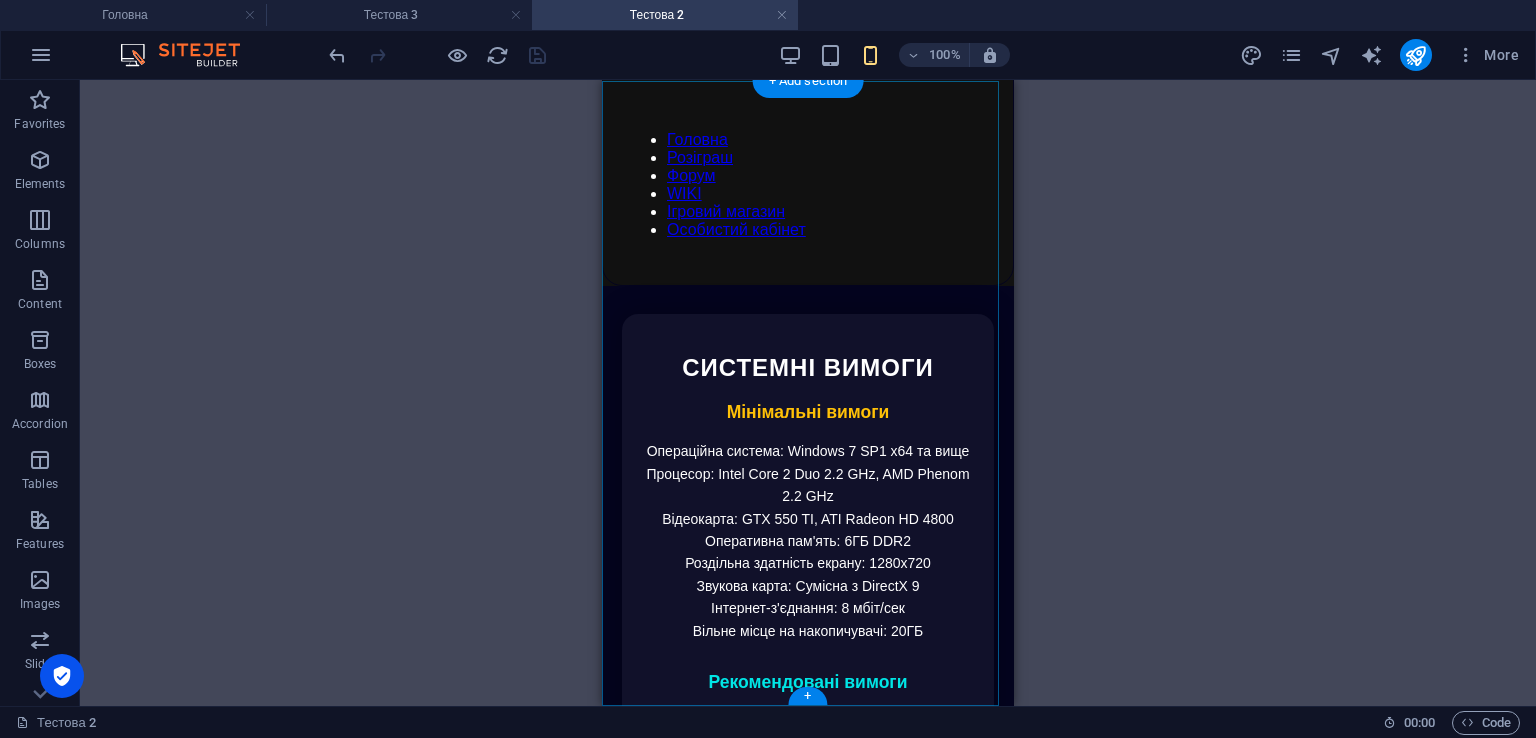 scroll, scrollTop: 158, scrollLeft: 0, axis: vertical 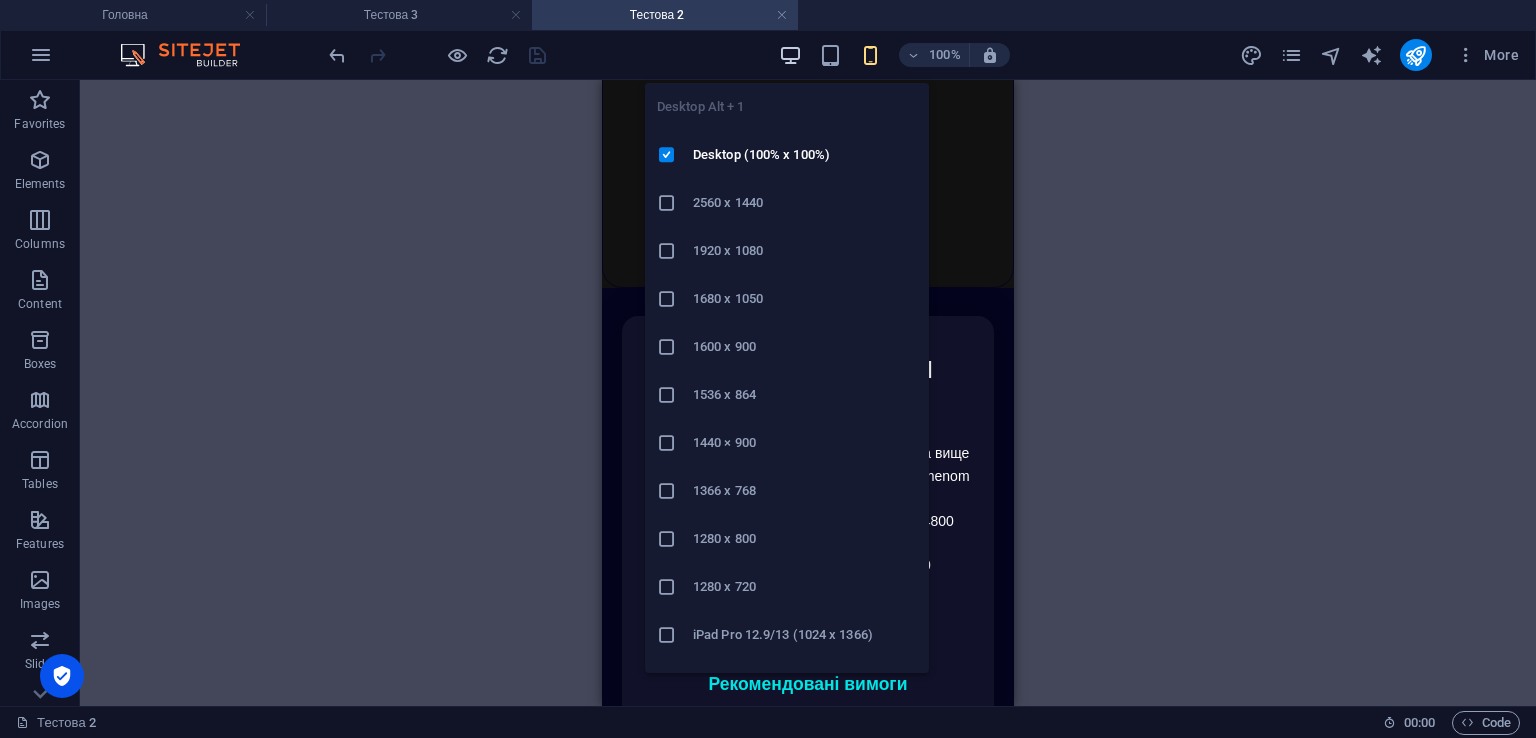 click at bounding box center (790, 55) 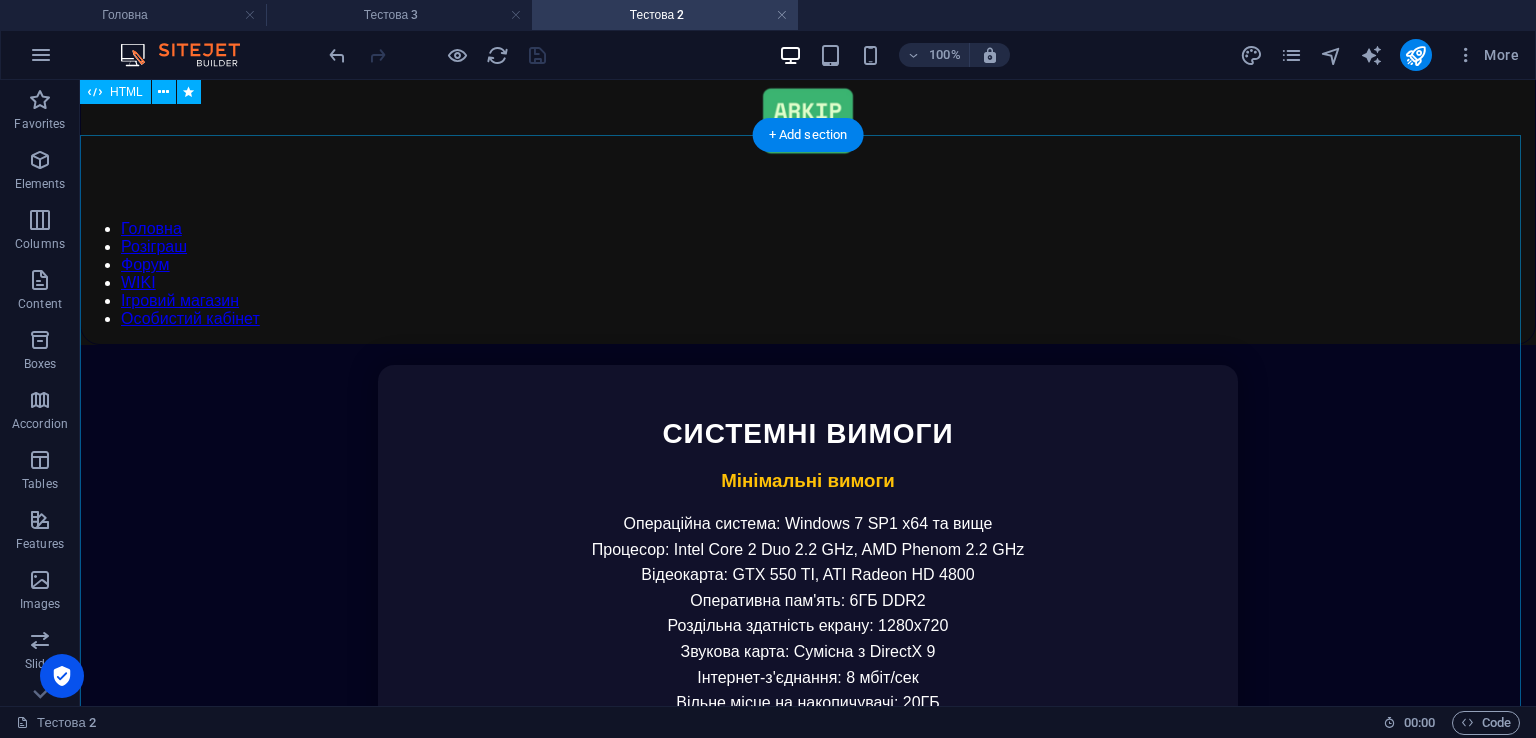 scroll, scrollTop: 0, scrollLeft: 0, axis: both 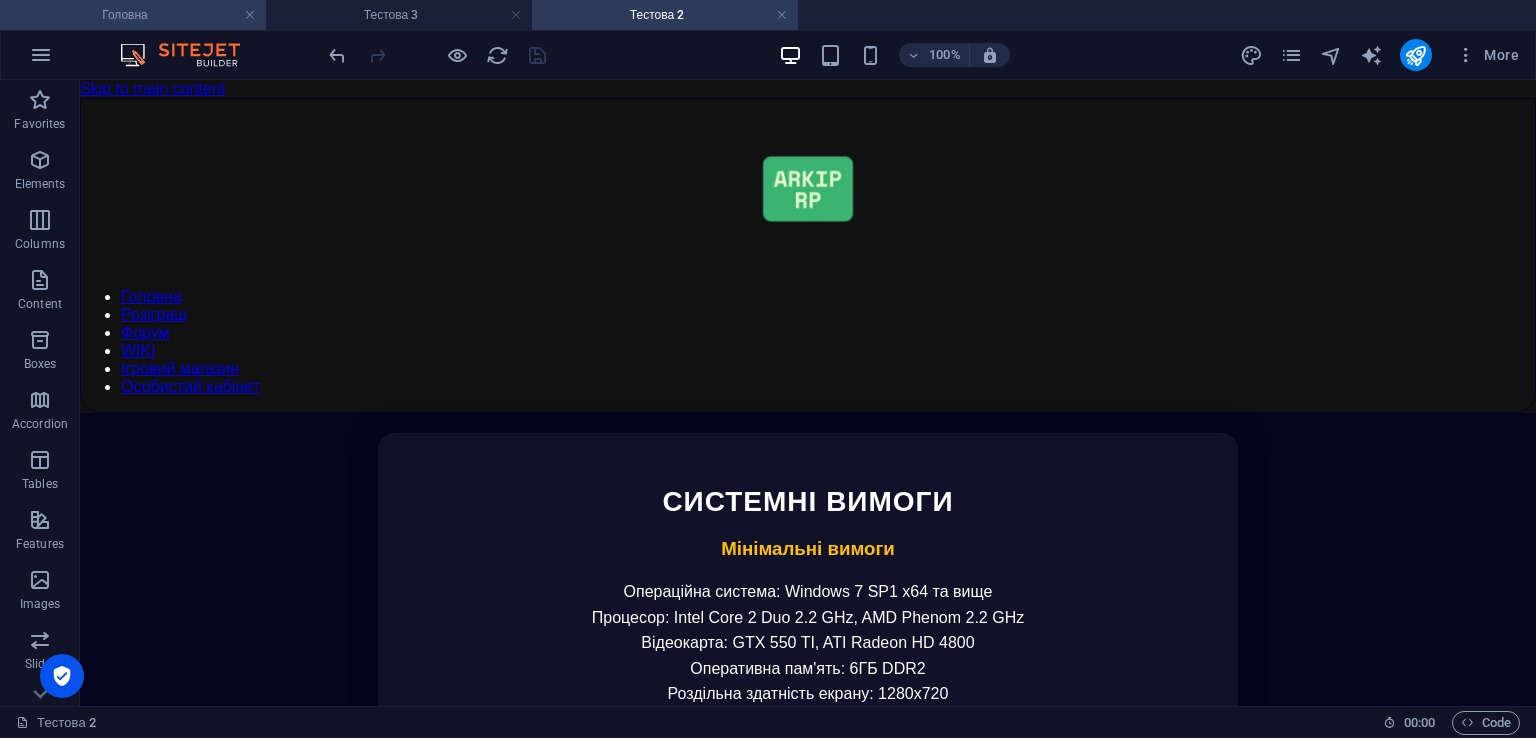 click on "Головна" at bounding box center [133, 15] 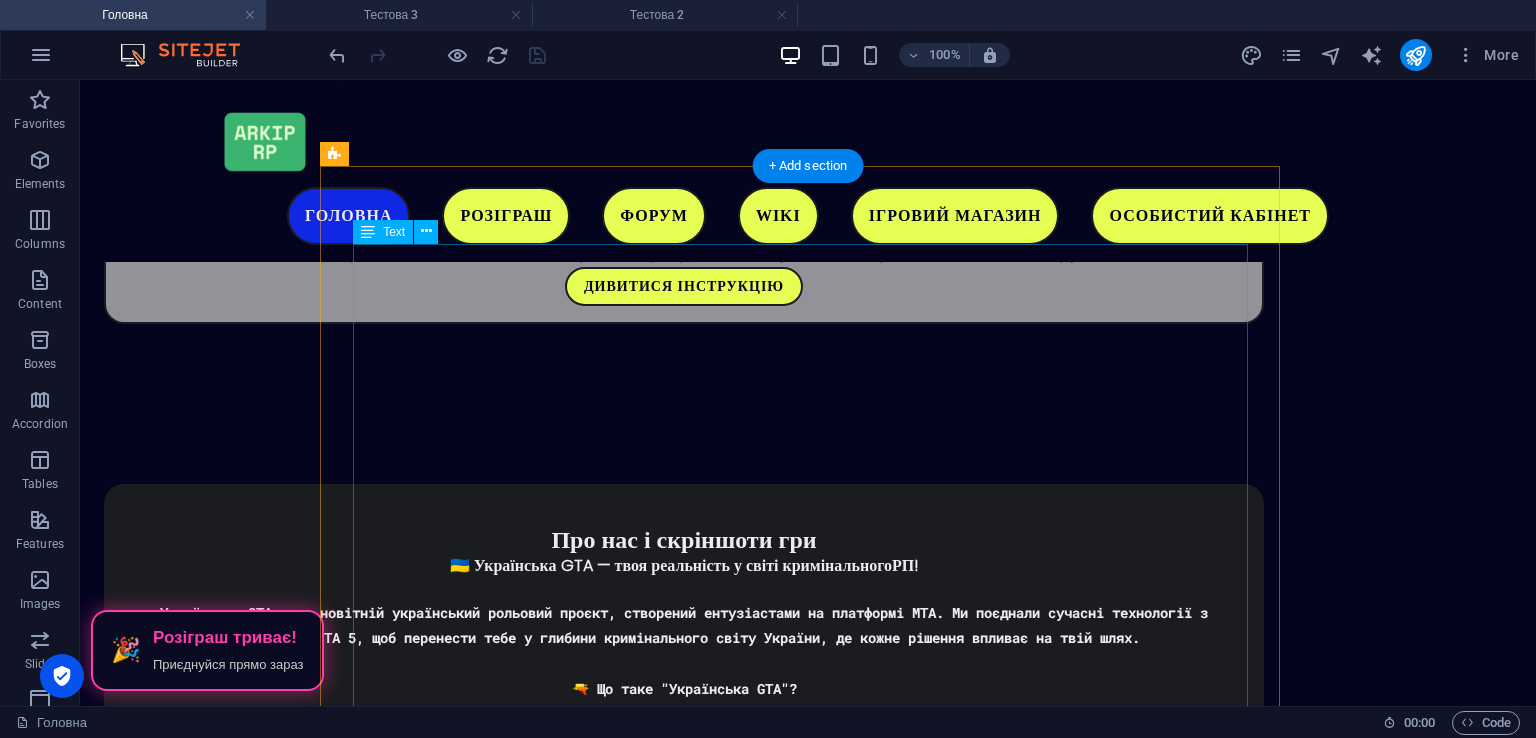 scroll, scrollTop: 3592, scrollLeft: 0, axis: vertical 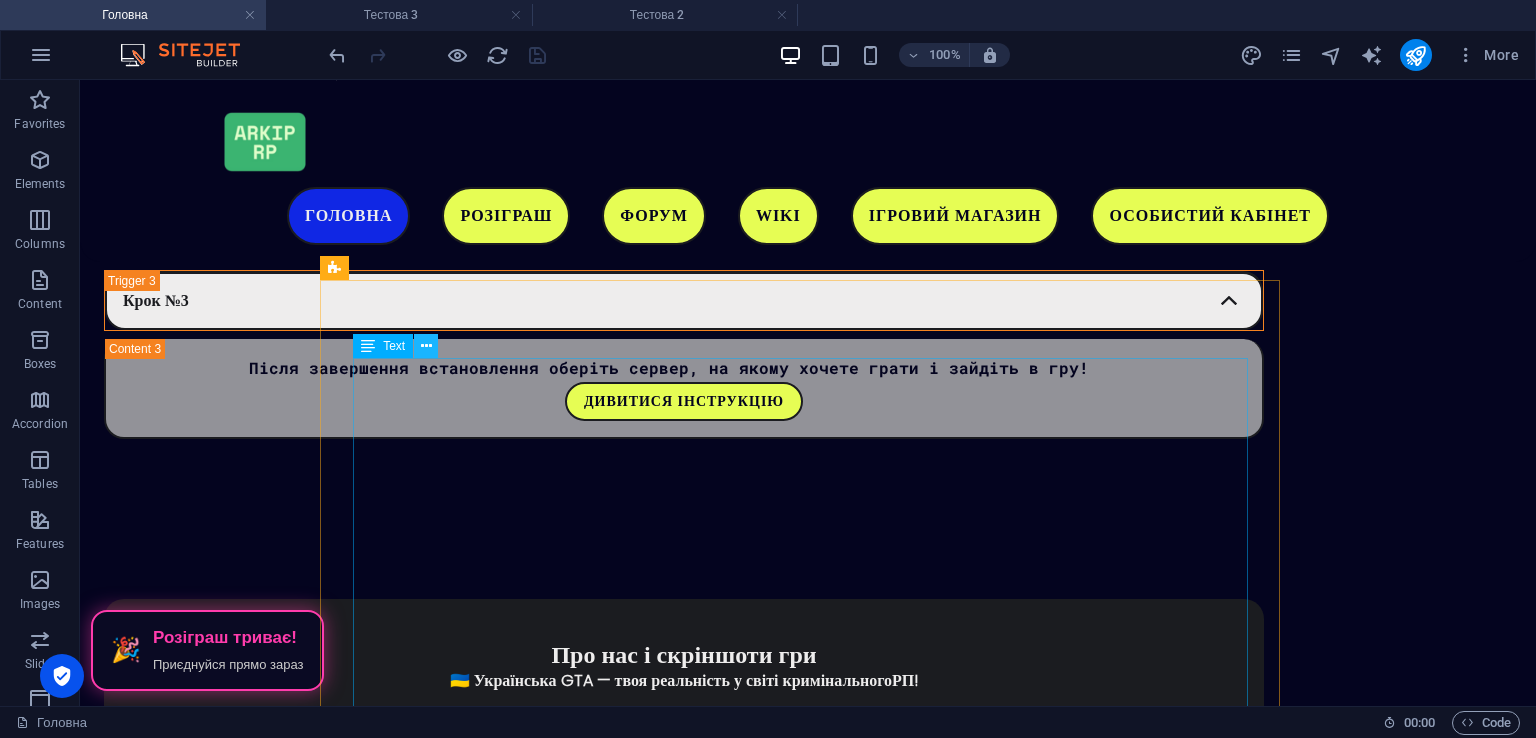 click at bounding box center [426, 346] 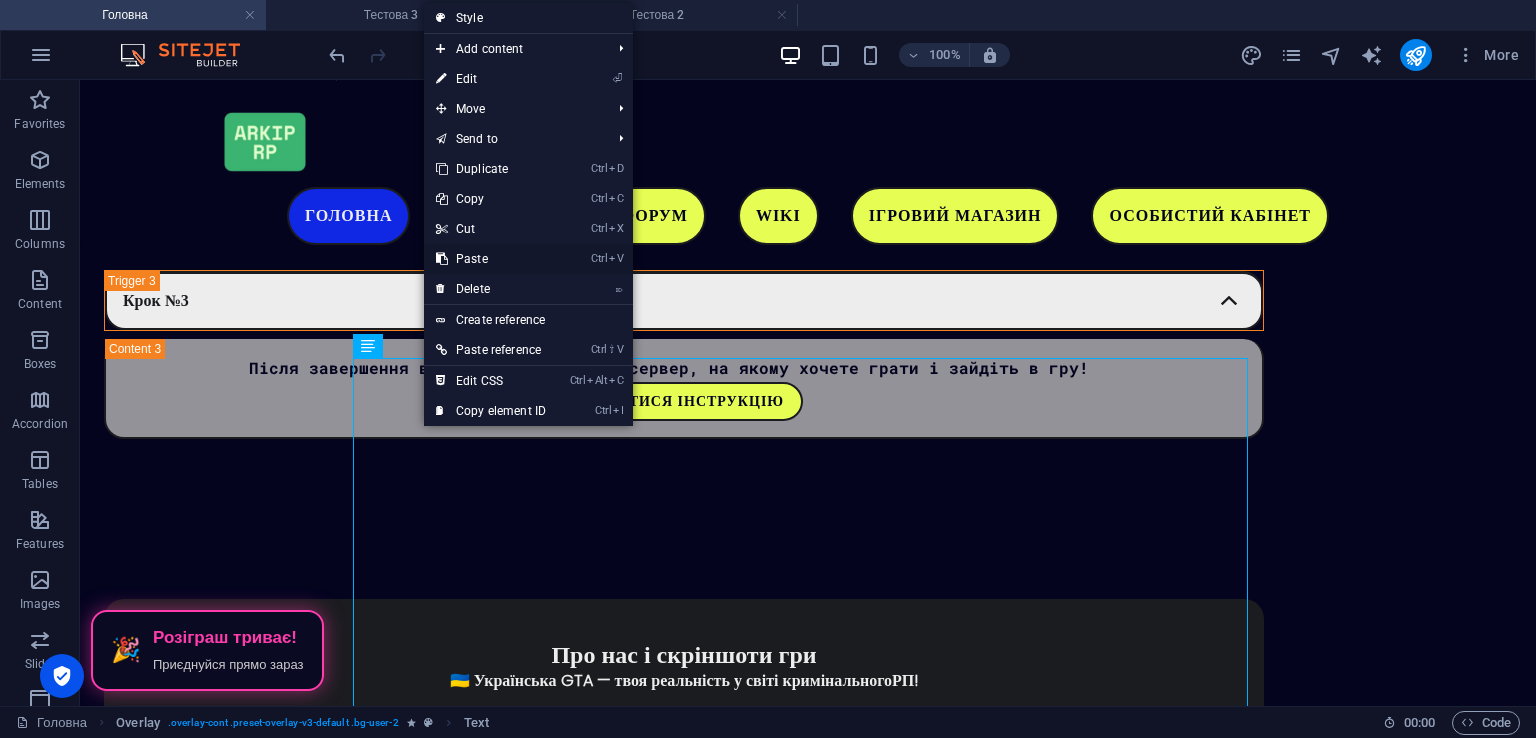 click on "Ctrl V  Paste" at bounding box center [491, 259] 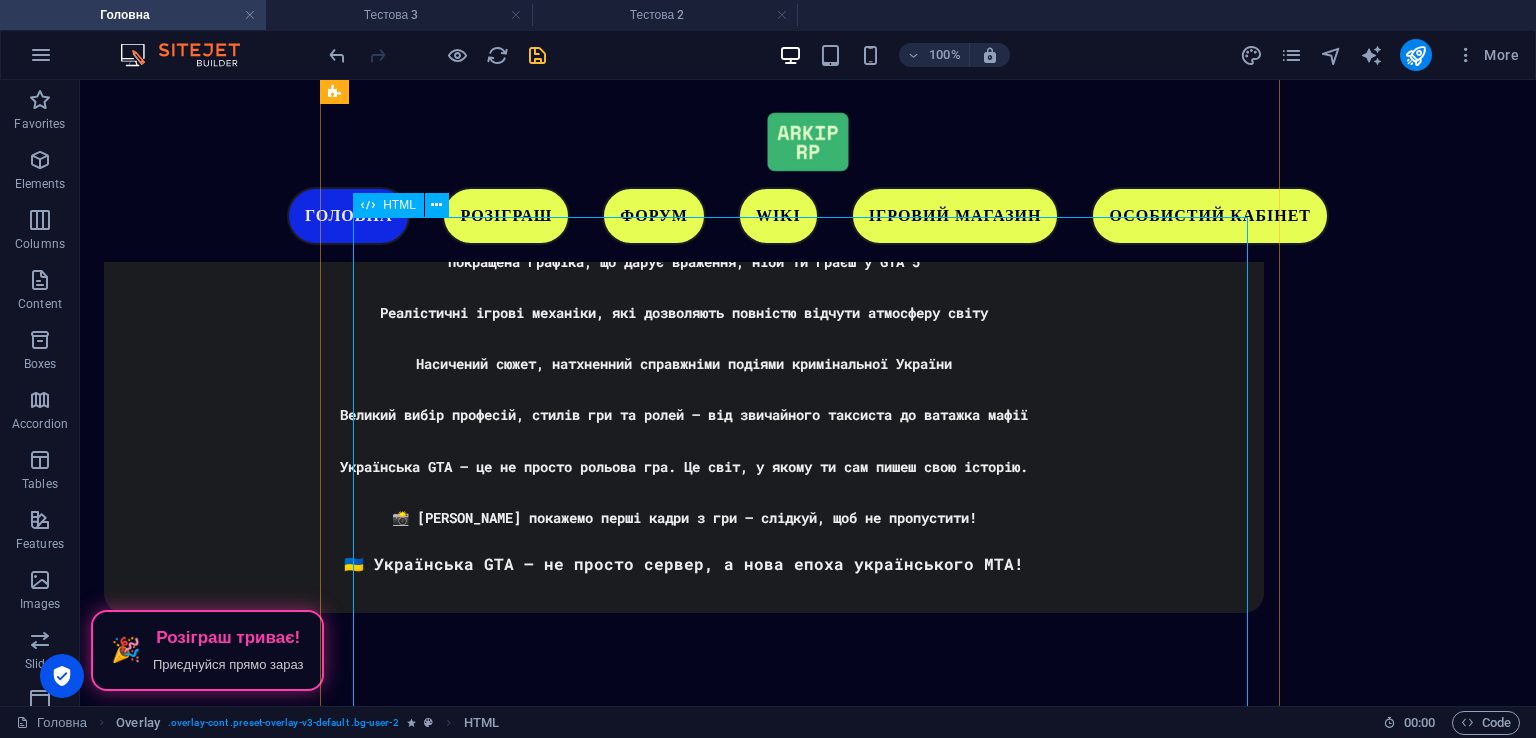 scroll, scrollTop: 4484, scrollLeft: 0, axis: vertical 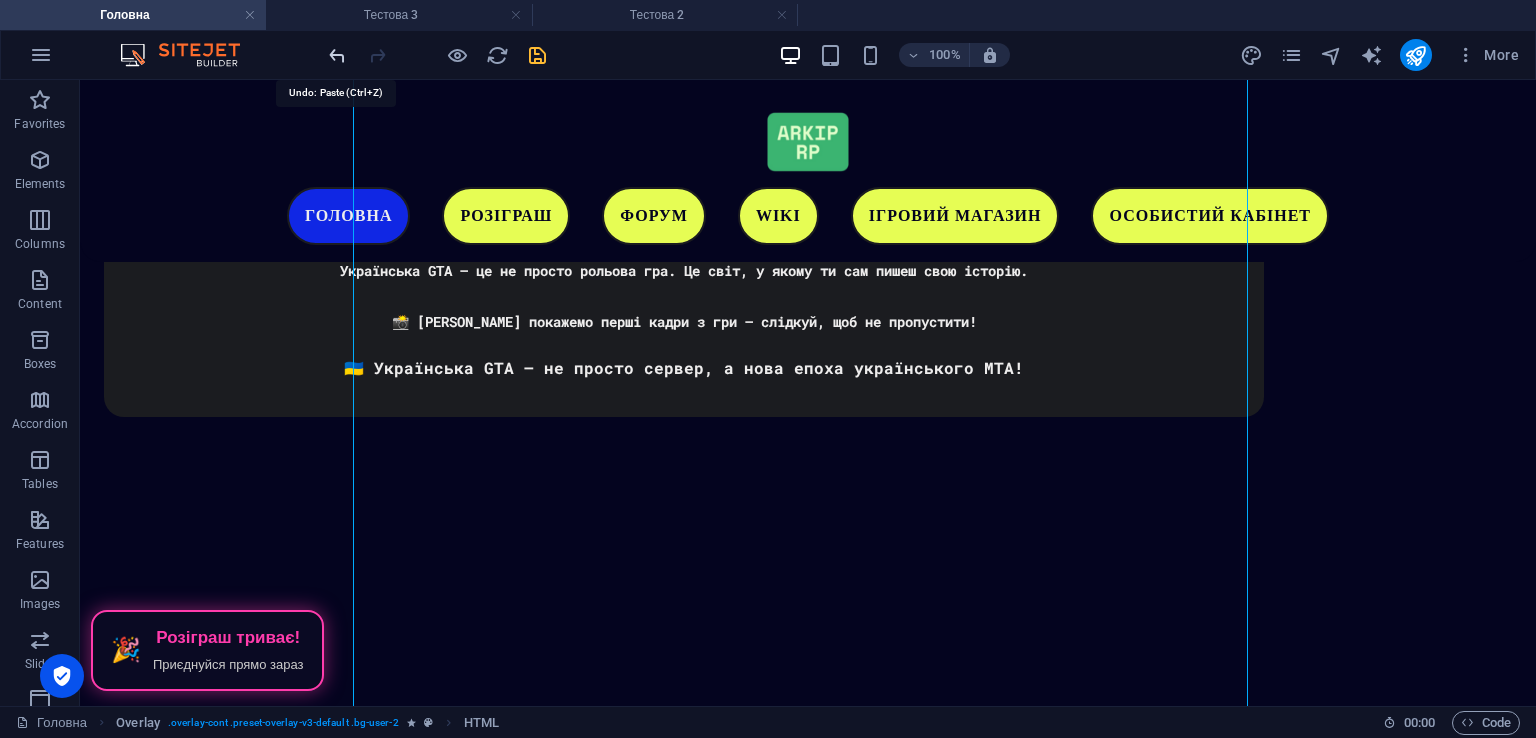 click at bounding box center (337, 55) 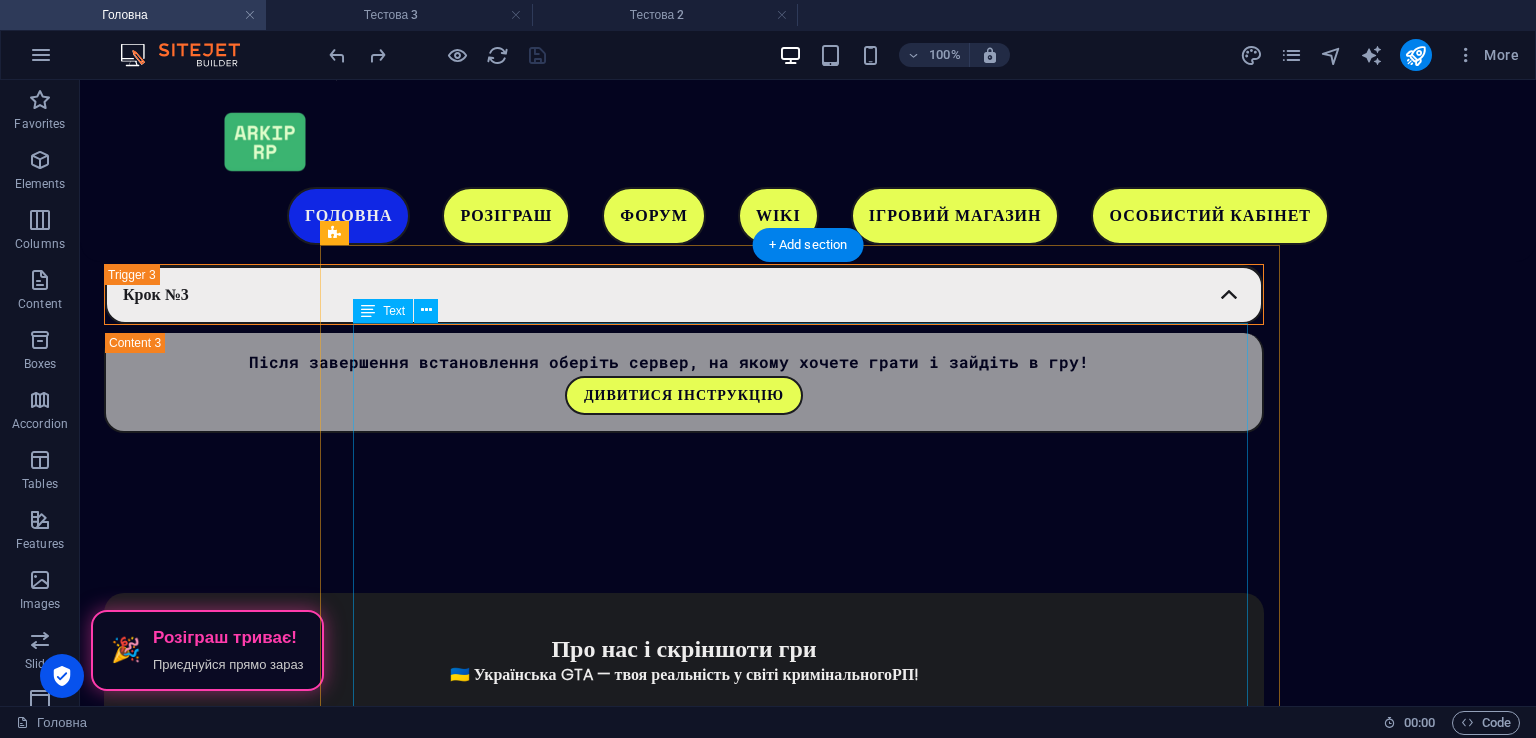 scroll, scrollTop: 3568, scrollLeft: 0, axis: vertical 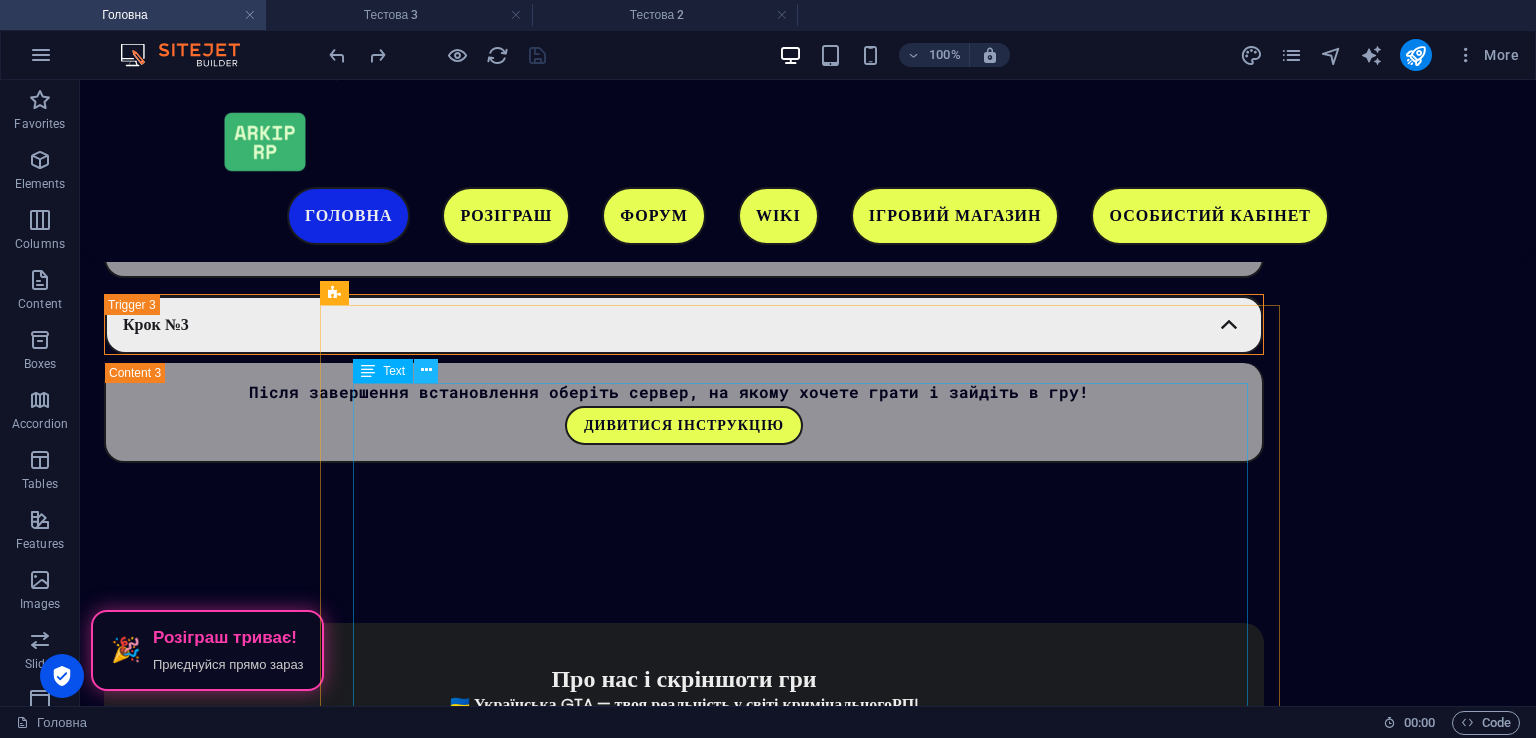 click at bounding box center (426, 370) 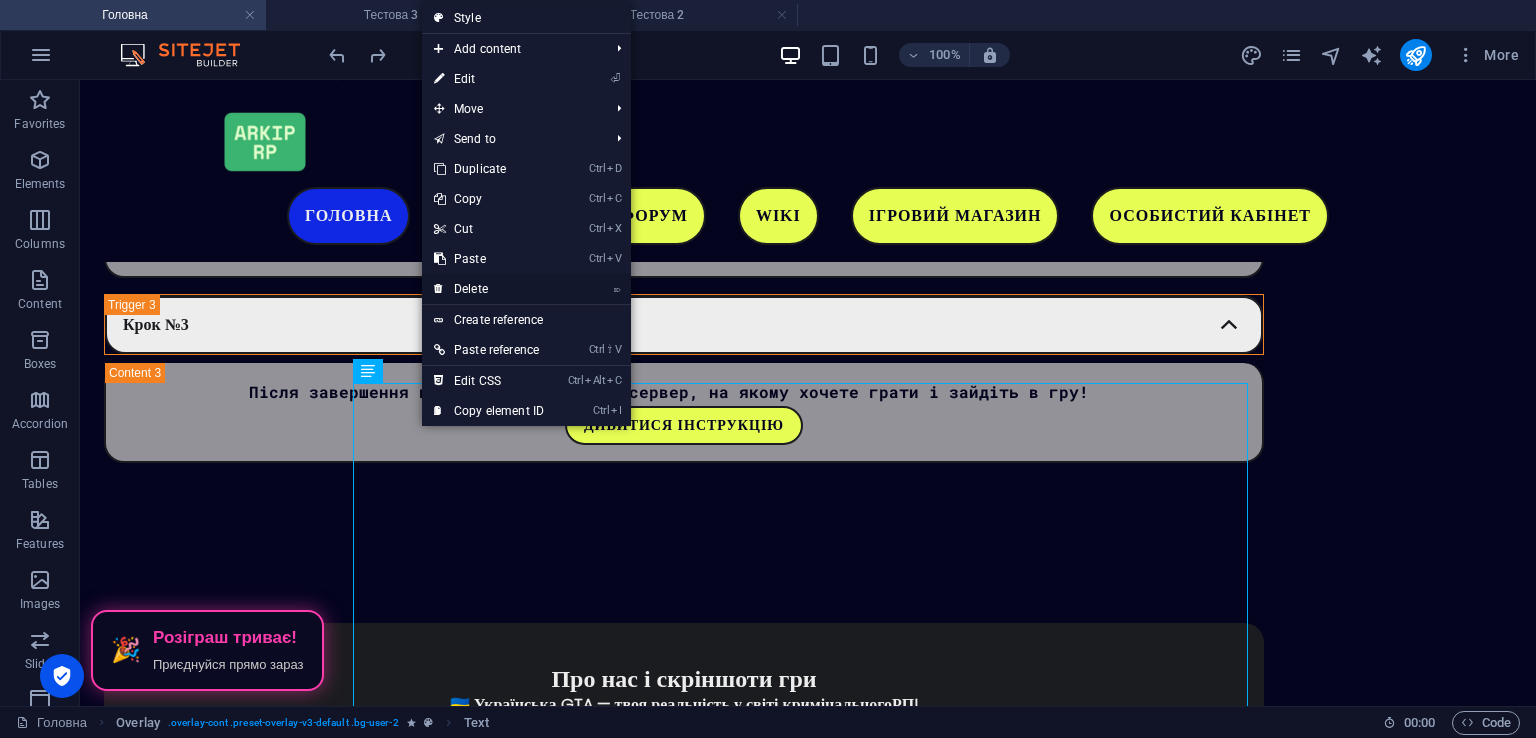 click on "⌦  Delete" at bounding box center (489, 289) 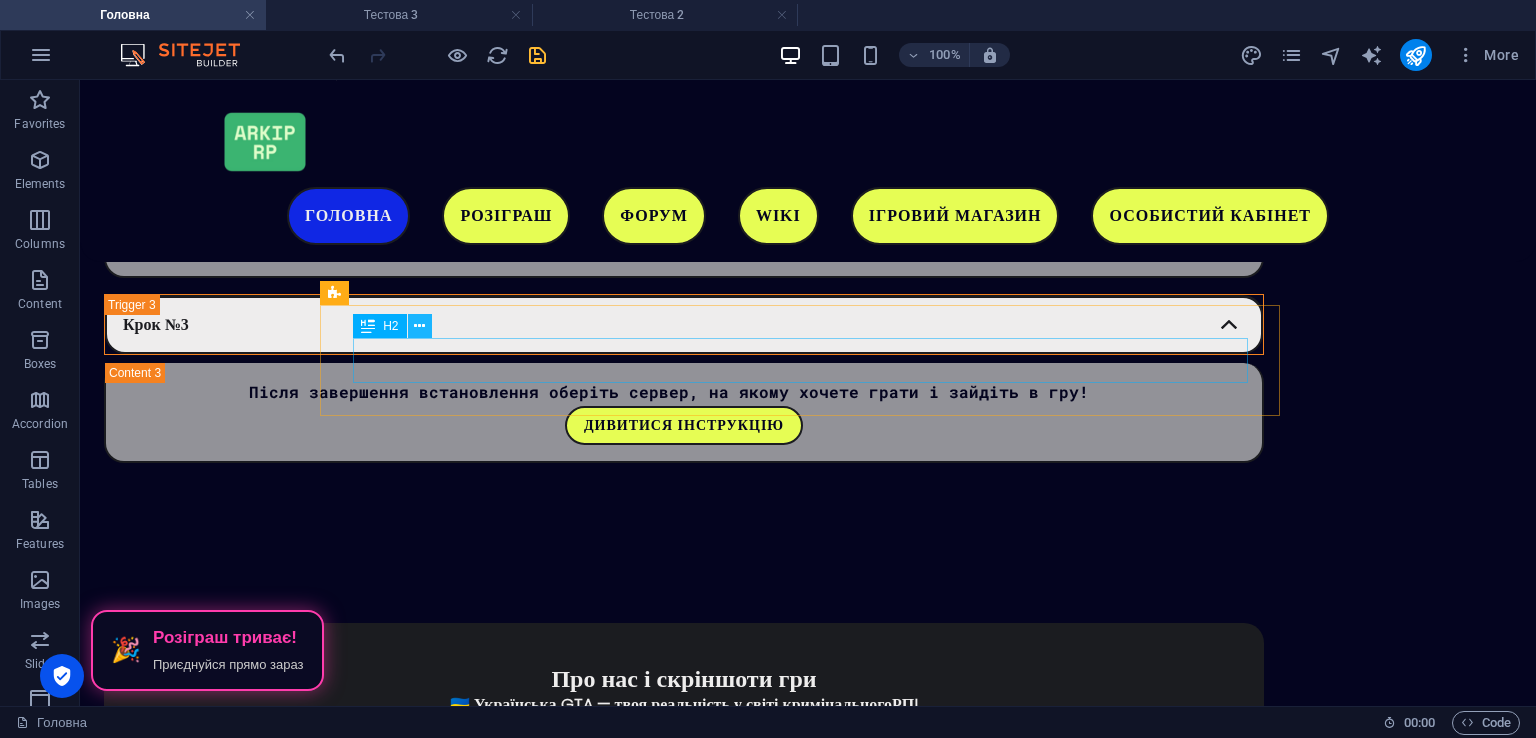 click at bounding box center (419, 326) 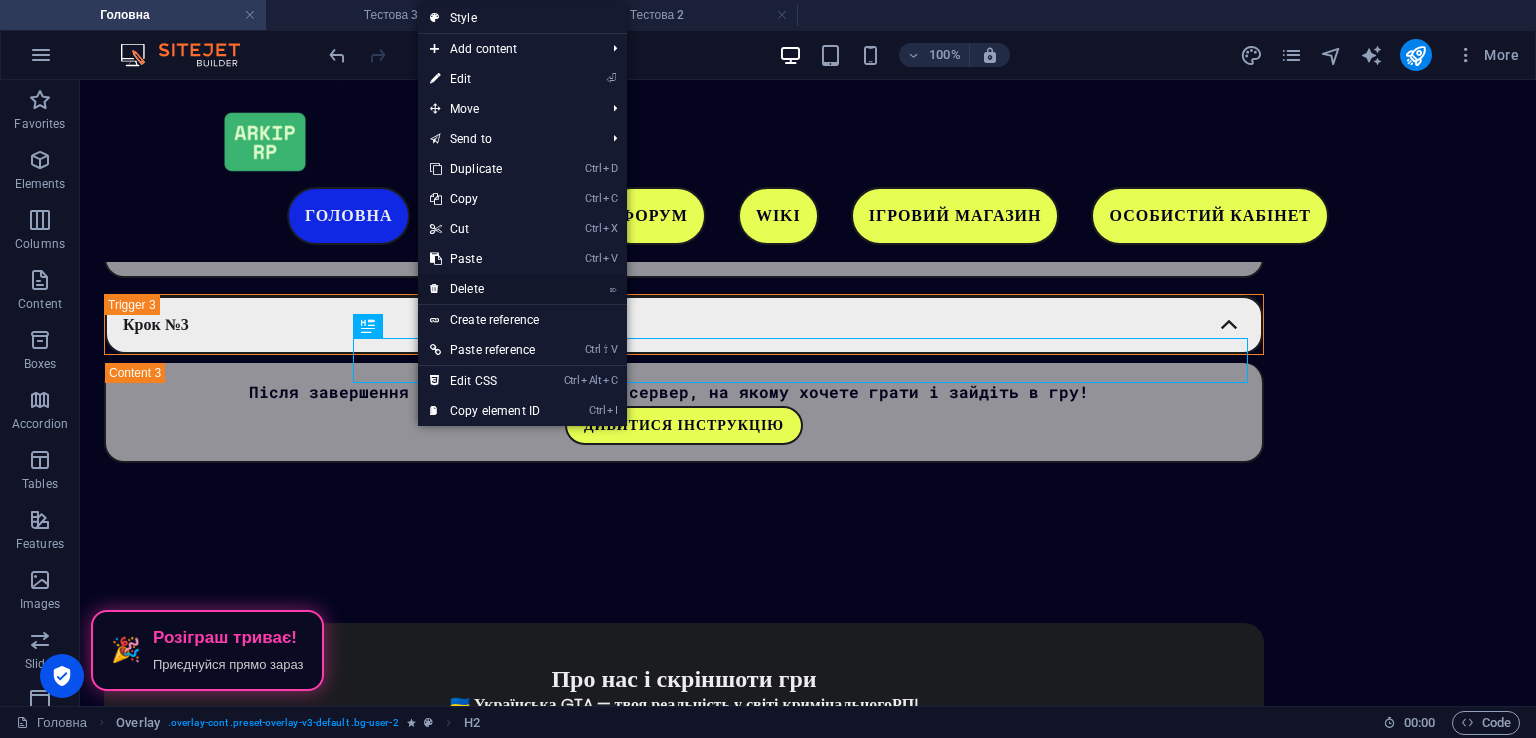 click on "⌦  Delete" at bounding box center [485, 289] 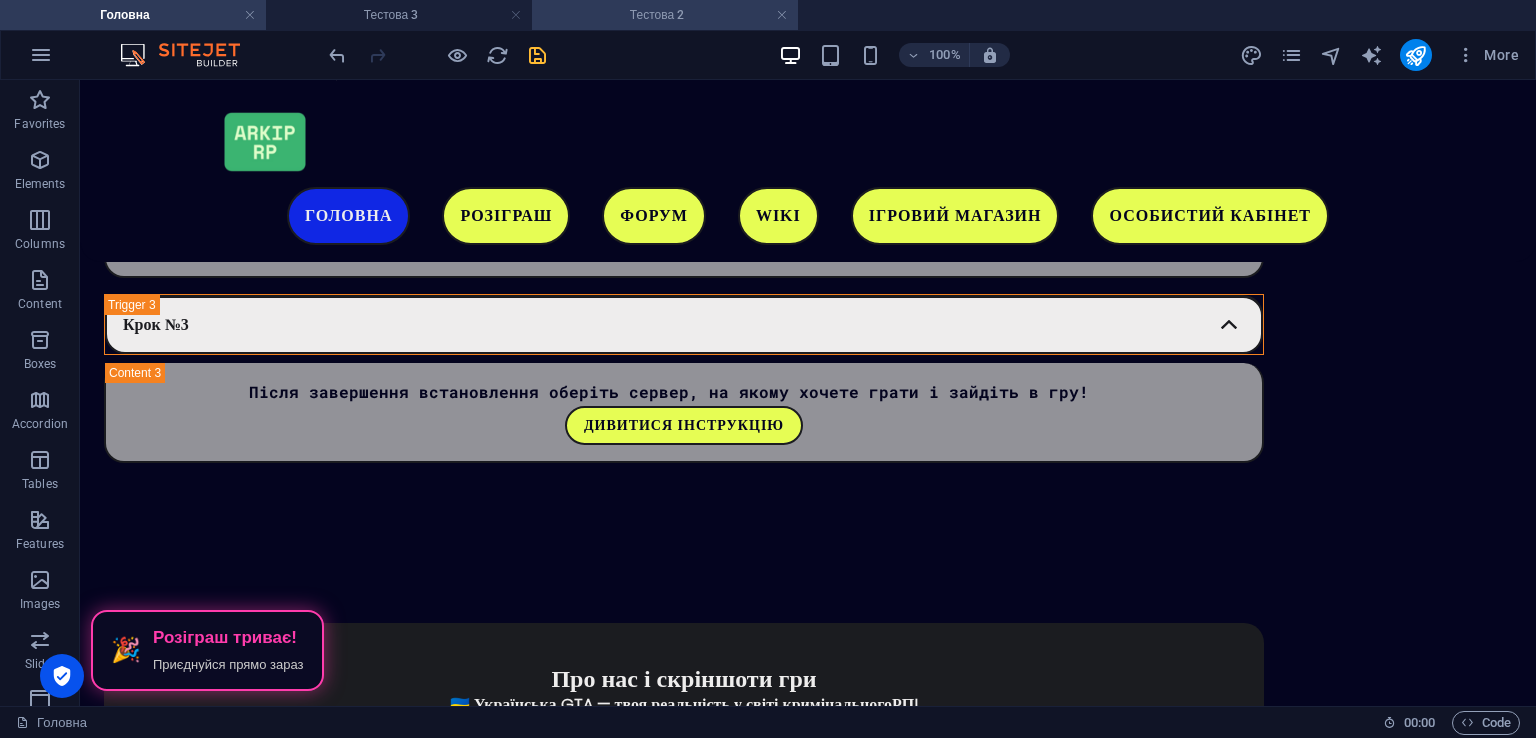 click on "Тестова 2" at bounding box center [665, 15] 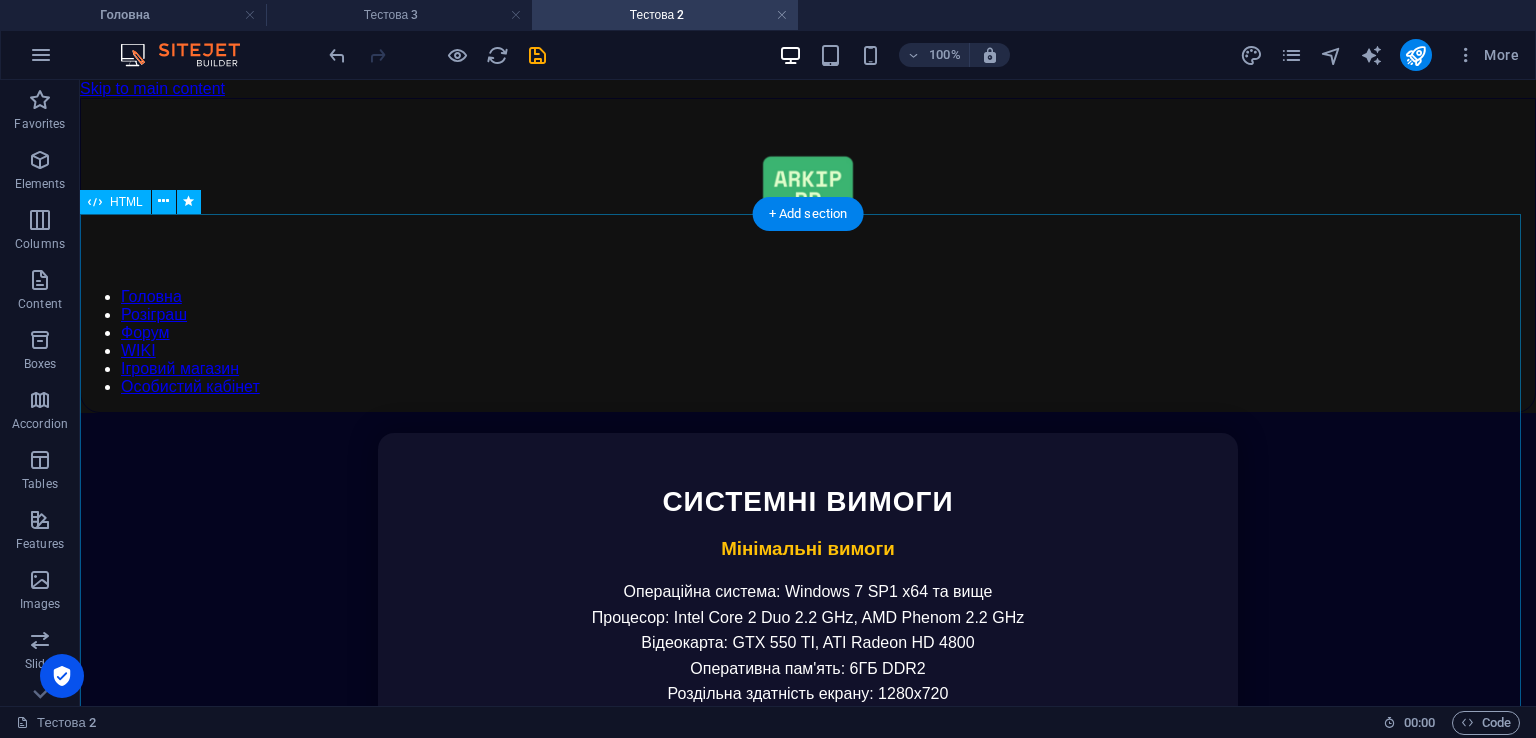 click on "СИСТЕМНІ ВИМОГИ
Мінімальні вимоги
Операційна система: Windows 7 SP1 x64 та вище
Процесор: Intel Core 2 Duo 2.2 GHz, AMD Phenom 2.2 GHz
Відеокарта: GTX 550 TI, ATI Radeon HD 4800
Оперативна пам'ять: 6ГБ DDR2
Роздільна здатність екрану: 1280х720
Звукова карта: Сумісна з DirectX 9
Інтернет-з'єднання: 8 мбіт/сек
Вільне місце на накопичувачі: 20ГБ
Рекомендовані вимоги
Операційна система: Windows 10 x64
Процесор: Intel Core i5 3GHz, AMD Ryzen 3GHz
Відеокарта: GTX 550 TI, ATI Radeon HD 4800
Оперативна пам'ять: 16ГБ DDR2
Роздільна здатність екрану: 1920х1080" at bounding box center [808, 769] 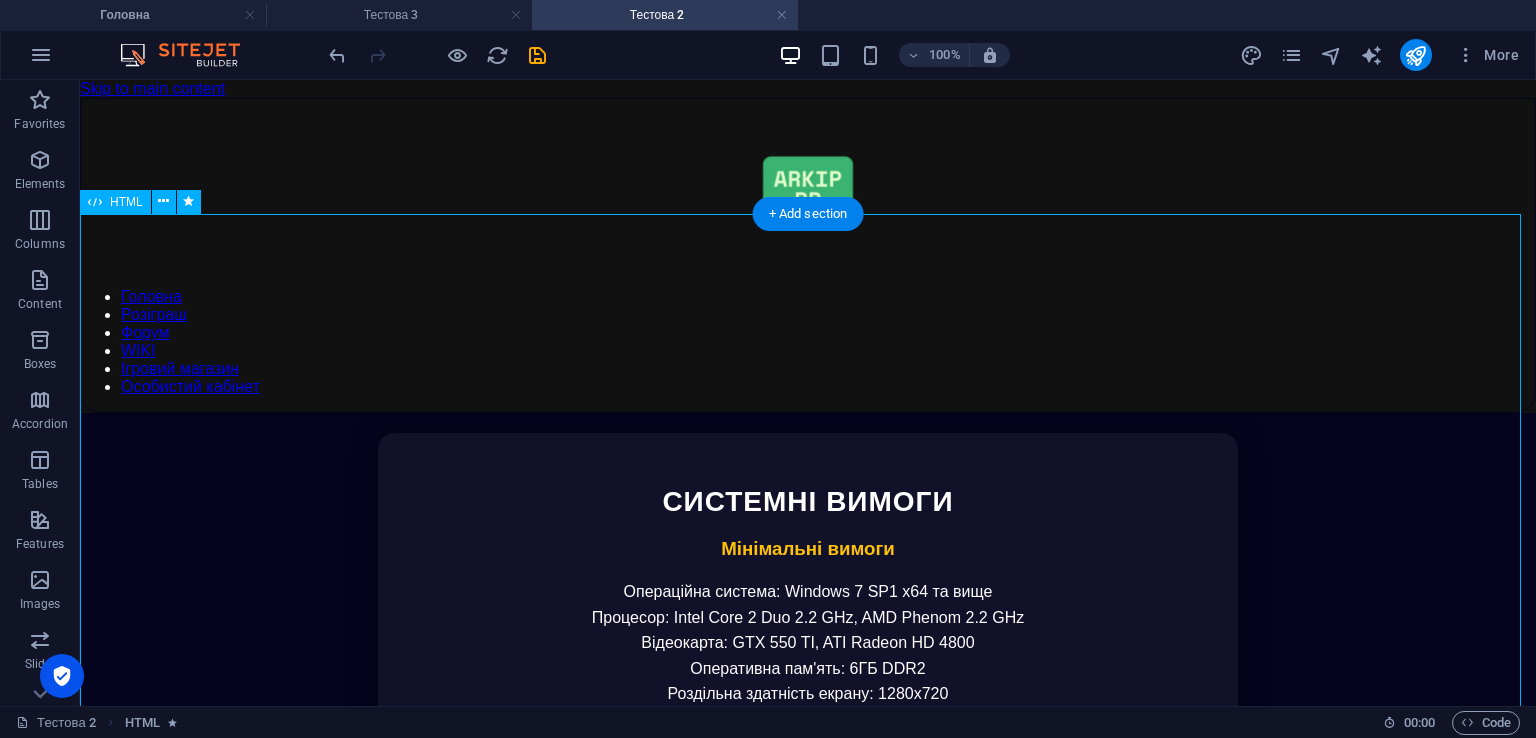 click on "СИСТЕМНІ ВИМОГИ
Мінімальні вимоги
Операційна система: Windows 7 SP1 x64 та вище
Процесор: Intel Core 2 Duo 2.2 GHz, AMD Phenom 2.2 GHz
Відеокарта: GTX 550 TI, ATI Radeon HD 4800
Оперативна пам'ять: 6ГБ DDR2
Роздільна здатність екрану: 1280х720
Звукова карта: Сумісна з DirectX 9
Інтернет-з'єднання: 8 мбіт/сек
Вільне місце на накопичувачі: 20ГБ
Рекомендовані вимоги
Операційна система: Windows 10 x64
Процесор: Intel Core i5 3GHz, AMD Ryzen 3GHz
Відеокарта: GTX 550 TI, ATI Radeon HD 4800
Оперативна пам'ять: 16ГБ DDR2
Роздільна здатність екрану: 1920х1080" at bounding box center (808, 769) 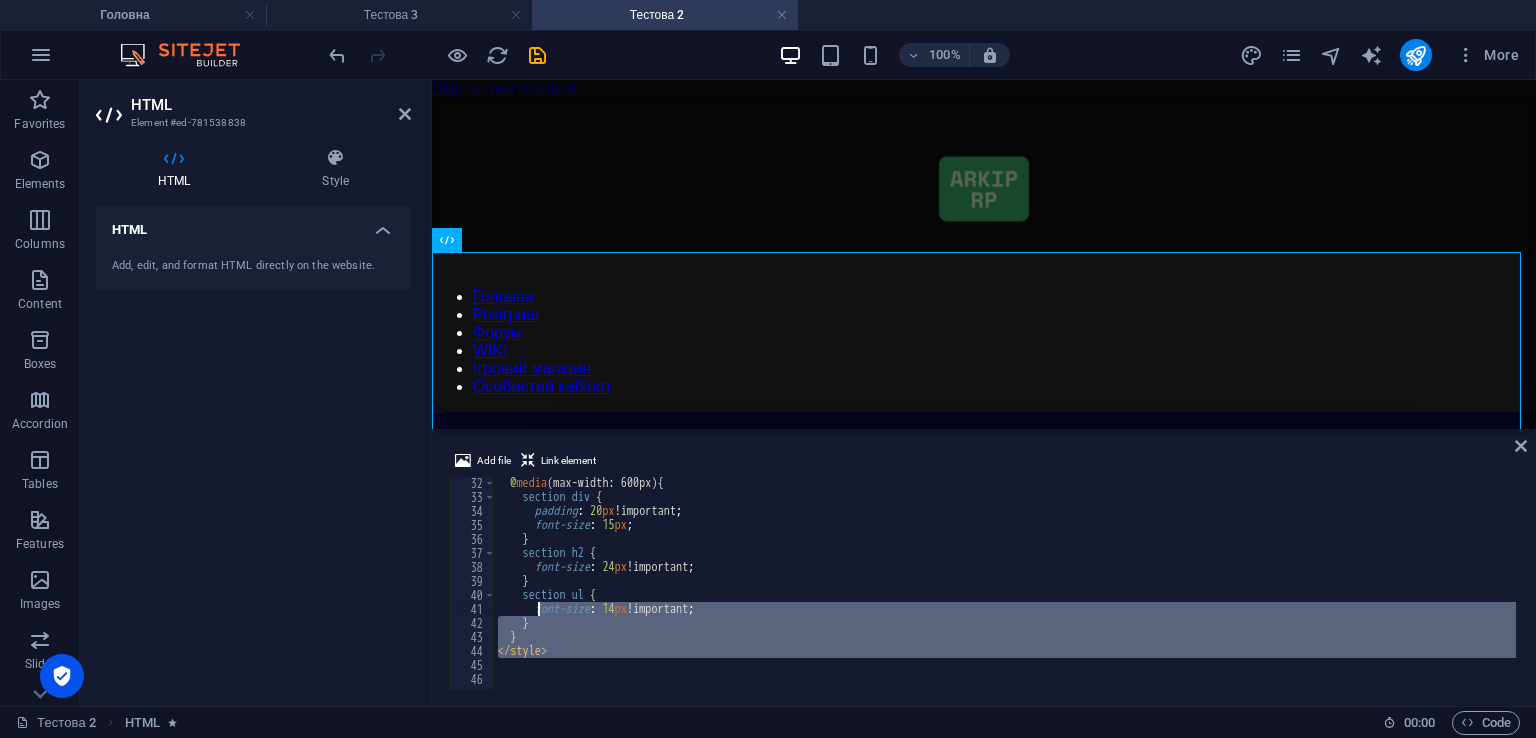 scroll, scrollTop: 0, scrollLeft: 0, axis: both 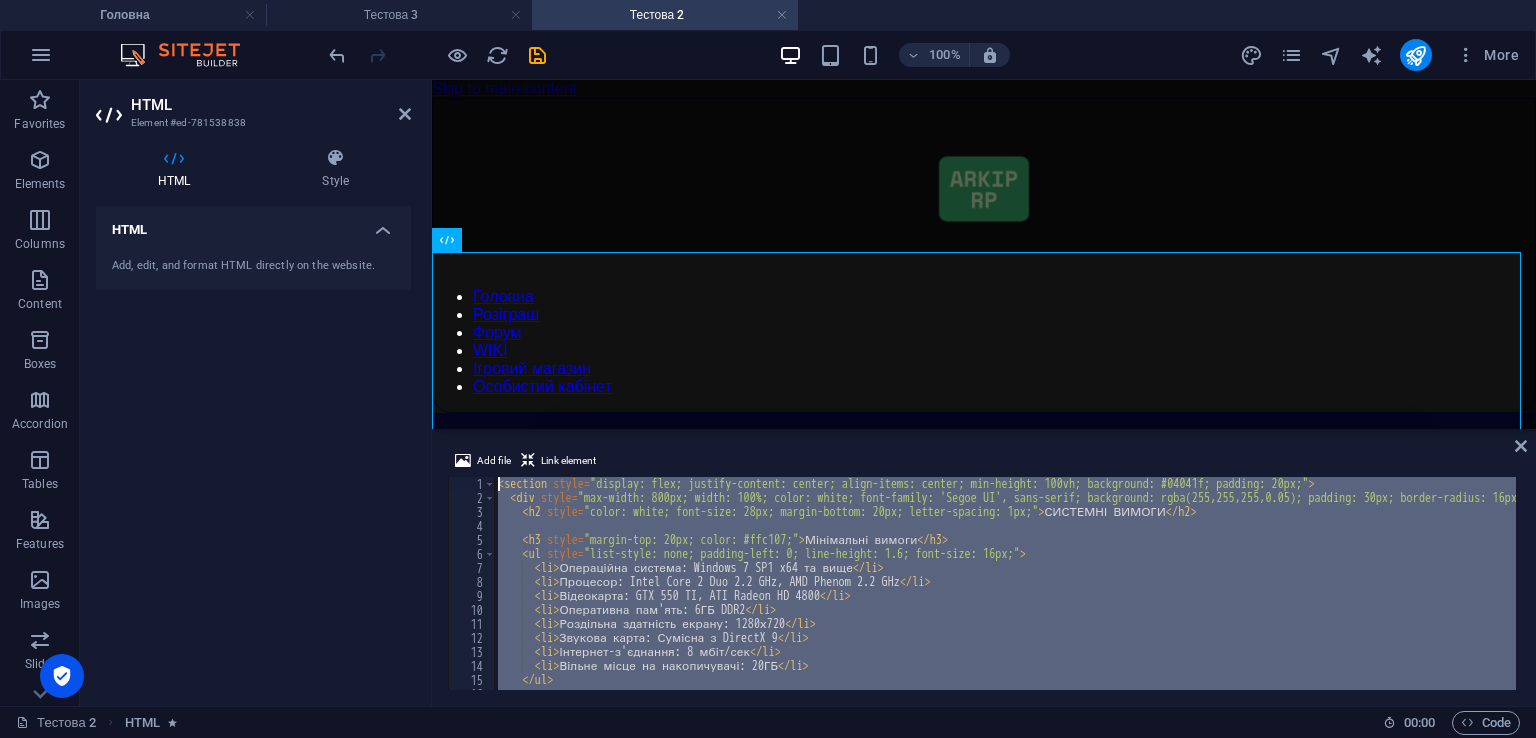 drag, startPoint x: 564, startPoint y: 658, endPoint x: 300, endPoint y: 249, distance: 486.80283 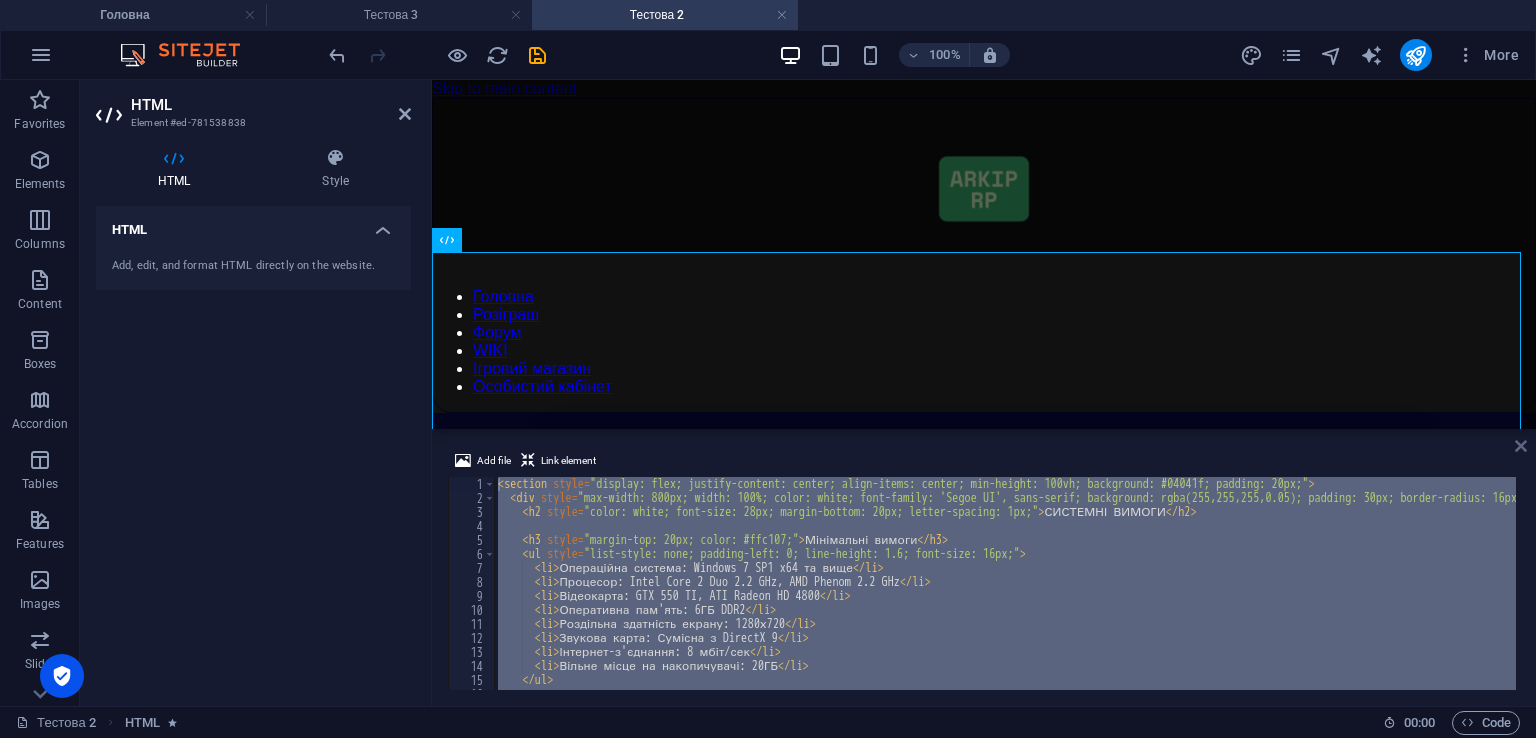 drag, startPoint x: 1522, startPoint y: 448, endPoint x: 599, endPoint y: 31, distance: 1012.8267 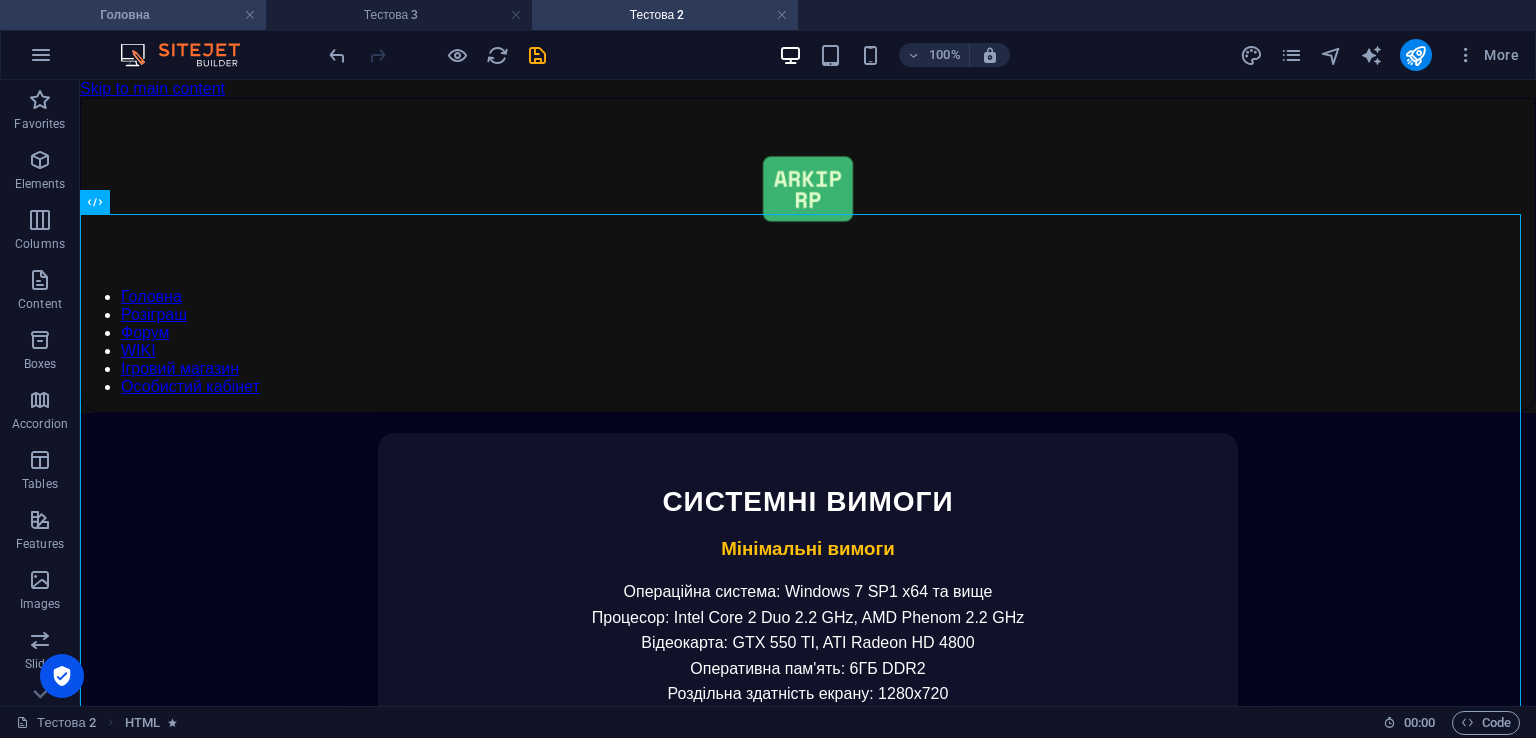 click on "Головна" at bounding box center [133, 15] 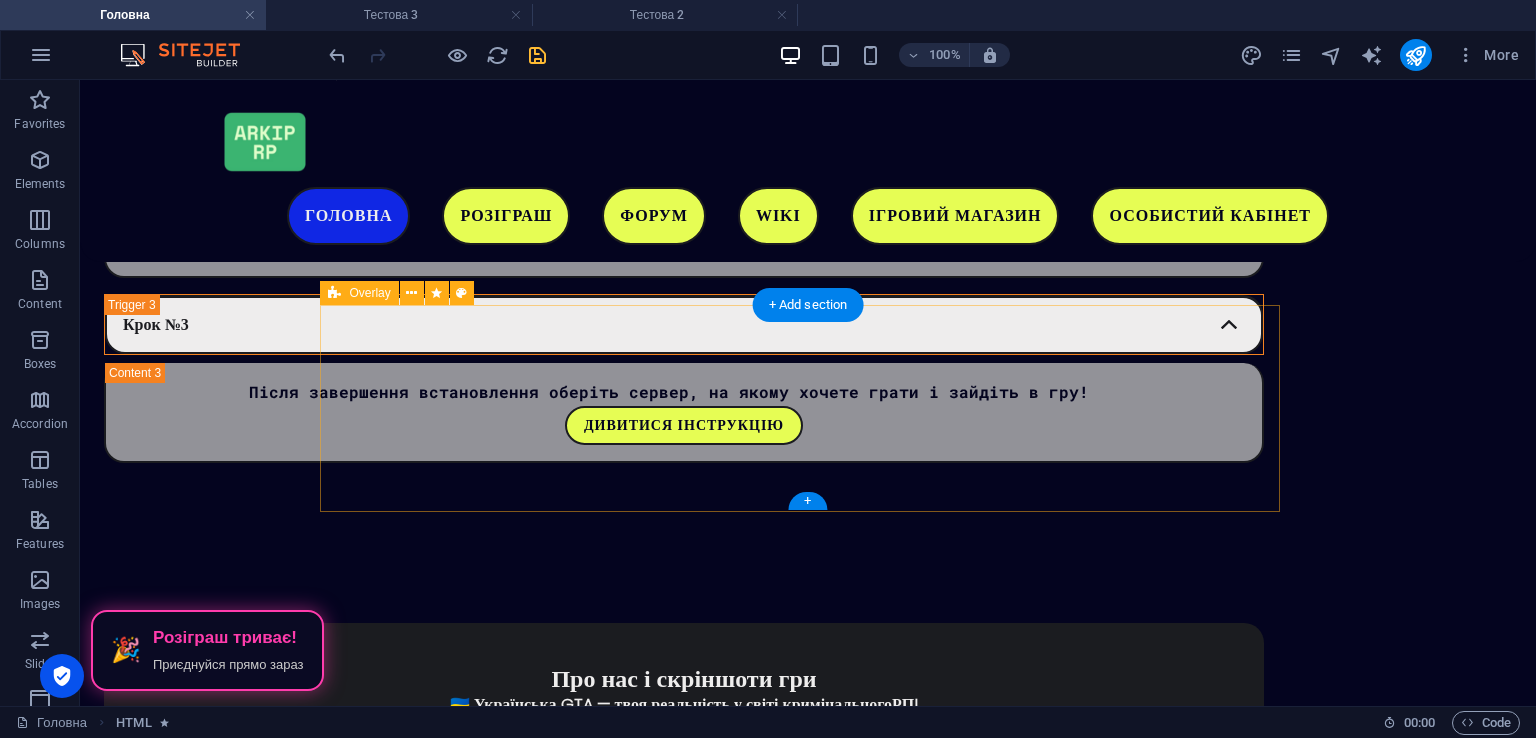 click on "Add elements" at bounding box center (749, 2600) 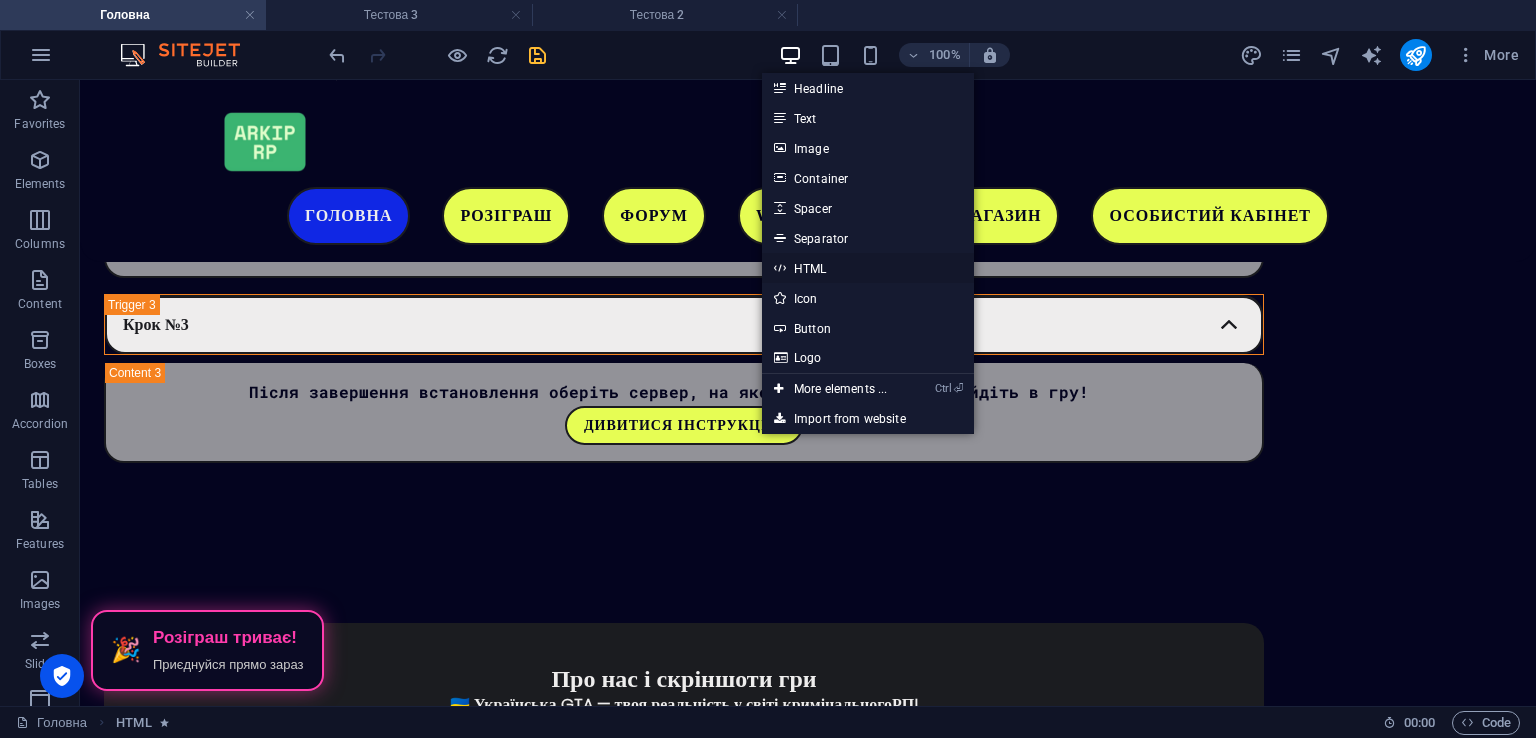 drag, startPoint x: 824, startPoint y: 273, endPoint x: 351, endPoint y: 249, distance: 473.6085 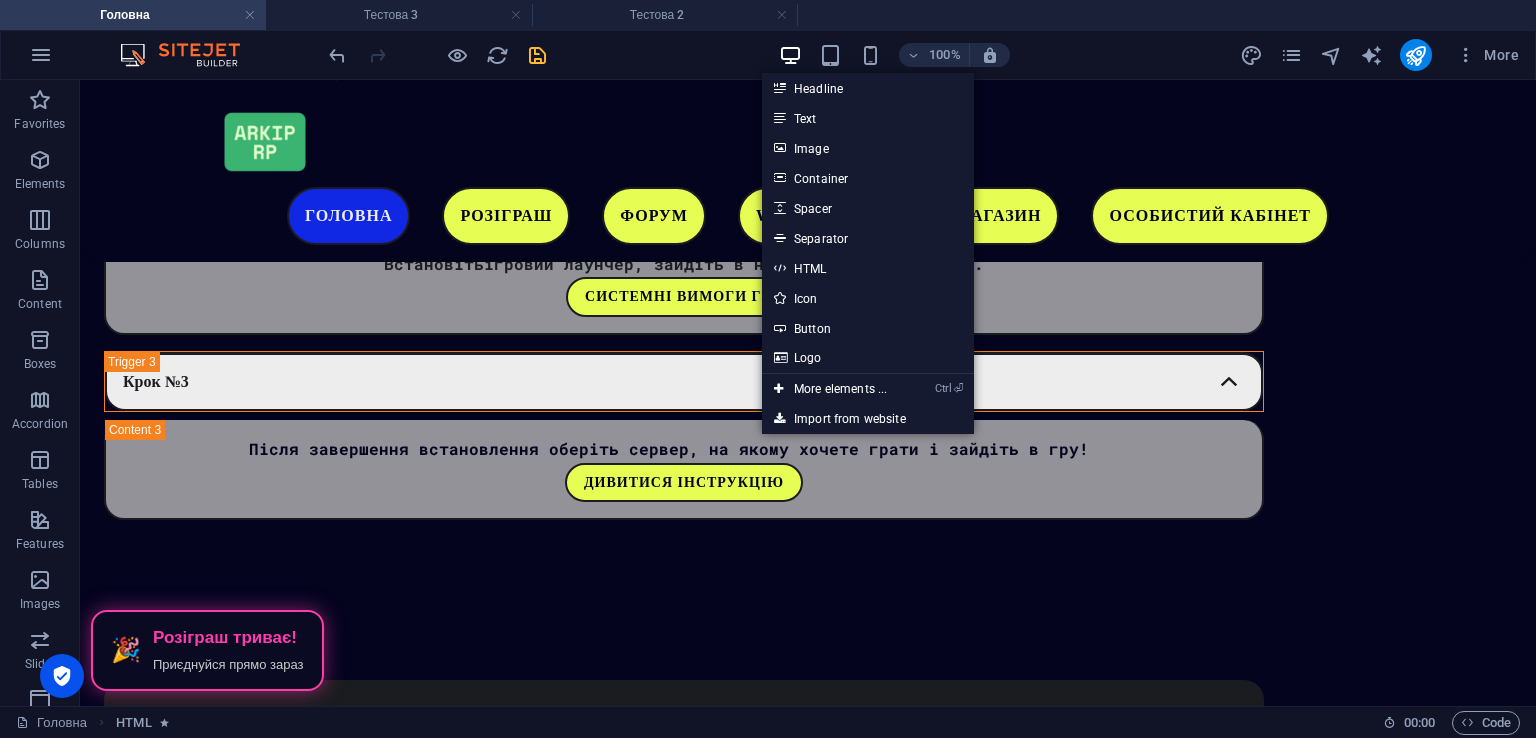 scroll, scrollTop: 3692, scrollLeft: 0, axis: vertical 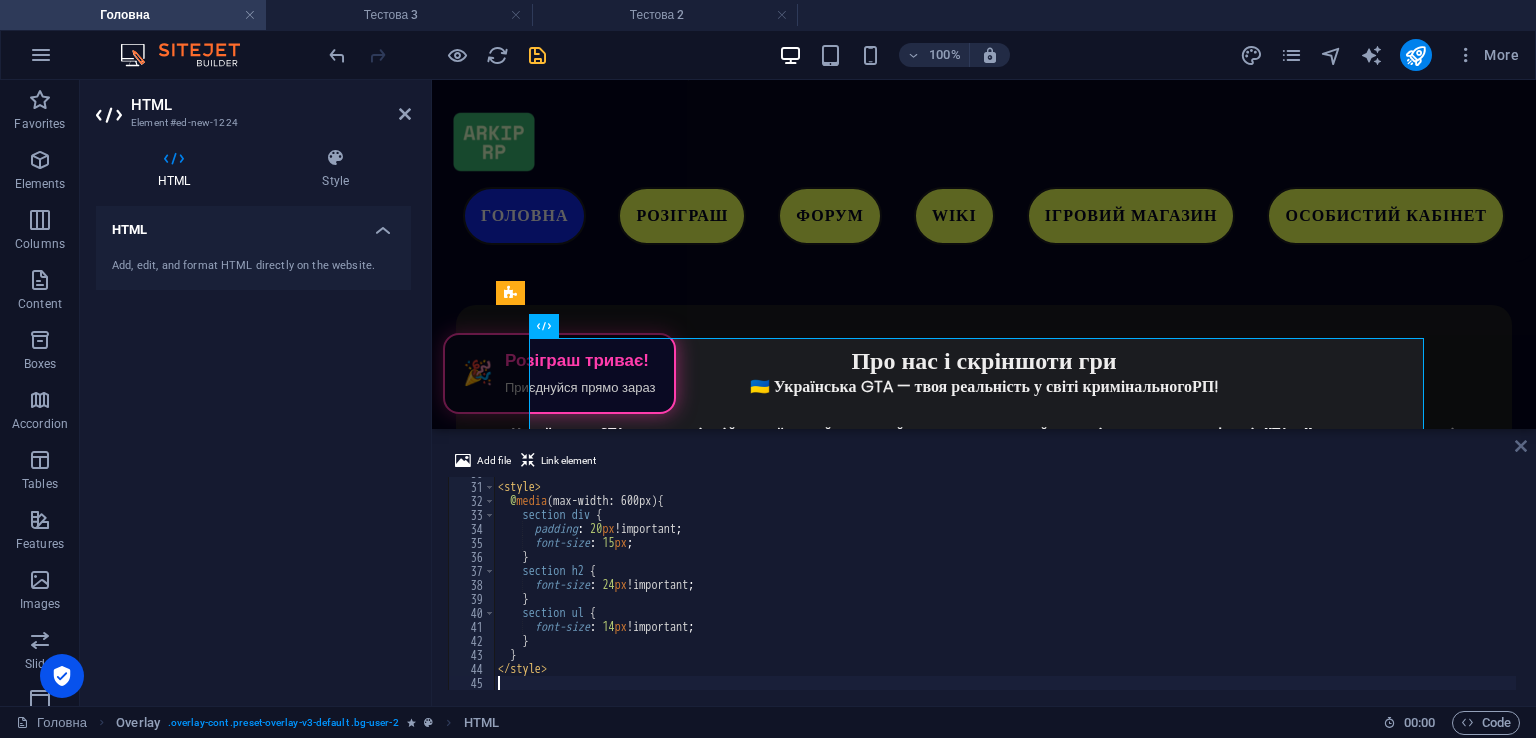 click at bounding box center (1521, 446) 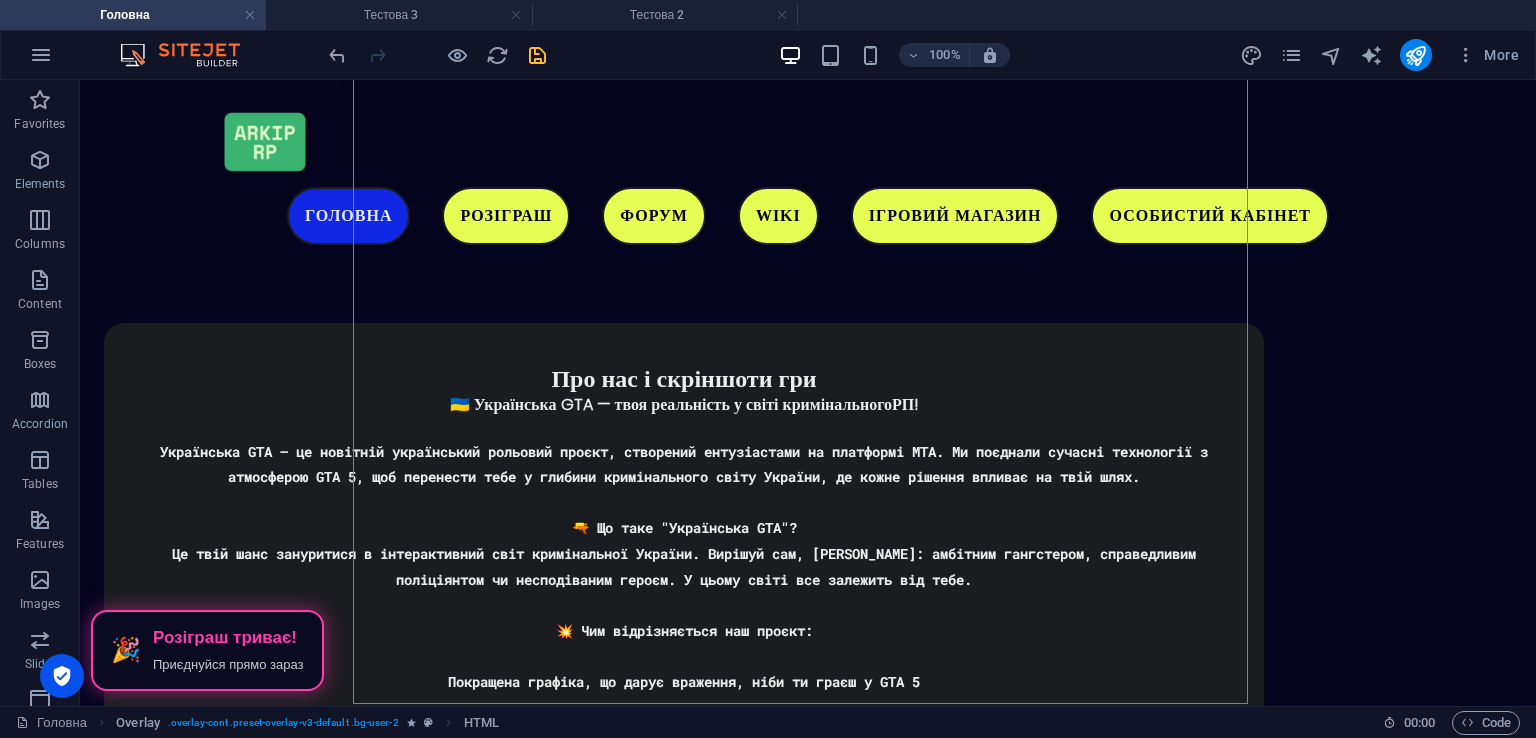 click on "Головна Розіграш Форум WIKI Ігровий магазин Особистий кабінет ARKIP  RP   ГРА ПРО УКРАЇНУ Завантажити гру
🎉
Розіграш триває!
Приєднуйся прямо зараз
Наші соціальні мережі Чому саме ми? Ми розробляємо свою карту, на якій будуть представлені великі масштаби, яких не було в одному українському проекті. Приєднуйся до нас!
Загальний онлайн: ...
Адміністратори в мережі: ...
Drop content here or  Add elements  Paste clipboard 🎁  Промокод для новачків –  #Start  🎁 Ласкаво просимо до гри! 🎮 Для вас ми підготували унікальний промокод  #Start 💰  🛠️   #Start or" at bounding box center (808, 724) 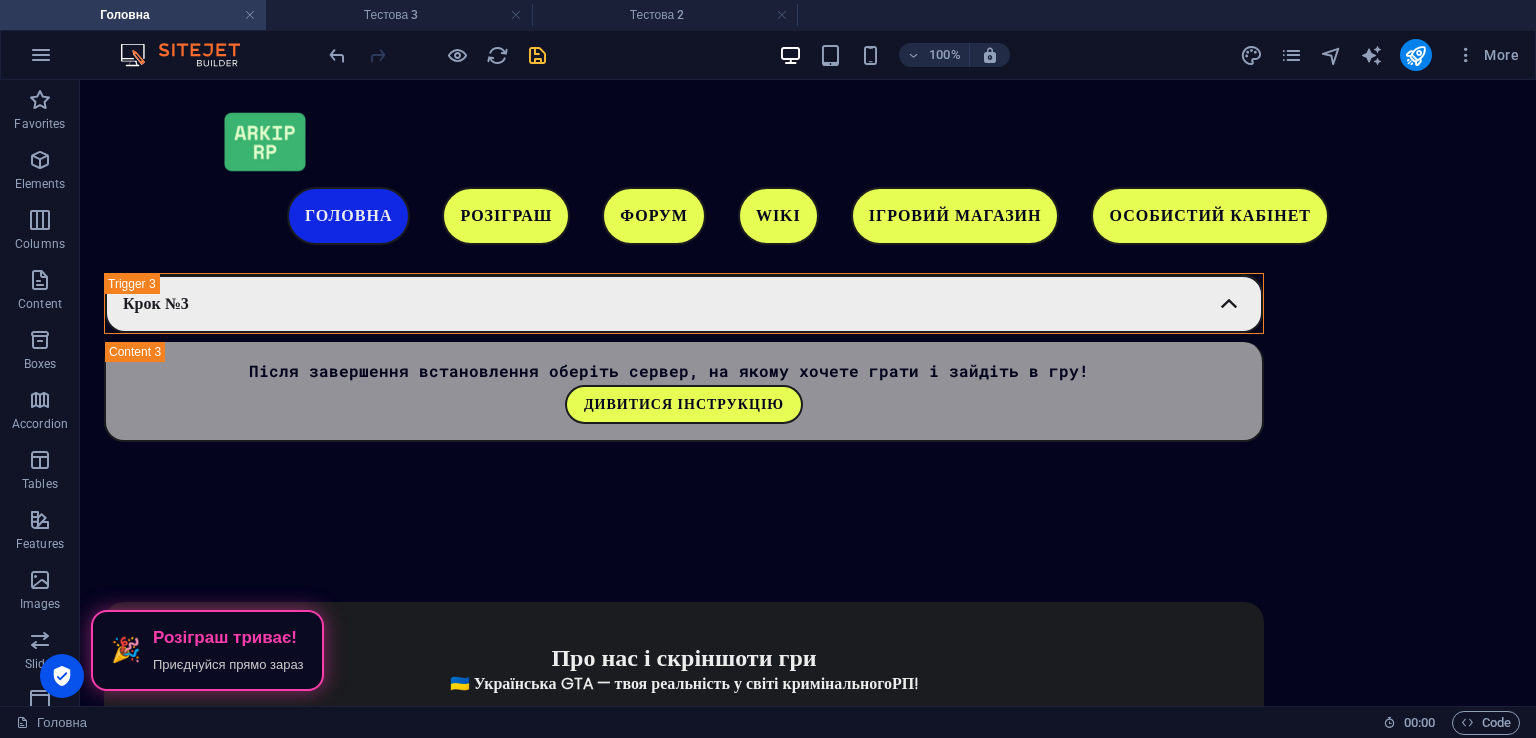 scroll, scrollTop: 3468, scrollLeft: 0, axis: vertical 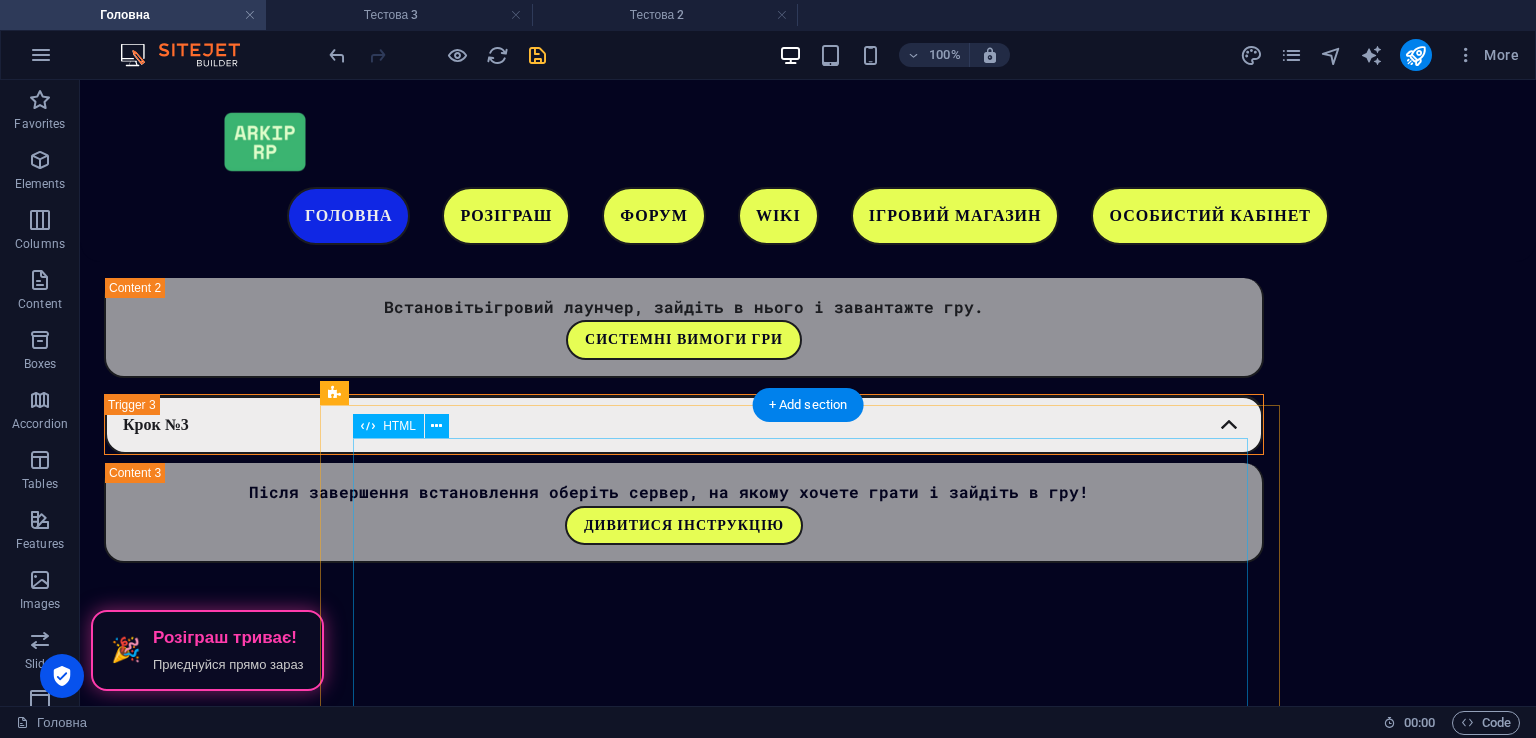 click on "СИСТЕМНІ ВИМОГИ
Мінімальні вимоги
Операційна система: Windows 7 SP1 x64 та вище
Процесор: Intel Core 2 Duo 2.2 GHz, AMD Phenom 2.2 GHz
Відеокарта: GTX 550 TI, ATI Radeon HD 4800
Оперативна пам'ять: 6ГБ DDR2
Роздільна здатність екрану: 1280х720
Звукова карта: Сумісна з DirectX 9
Інтернет-з'єднання: 8 мбіт/сек
Вільне місце на накопичувачі: 20ГБ
Рекомендовані вимоги
Операційна система: Windows 10 x64
Процесор: Intel Core i5 3GHz, AMD Ryzen 3GHz
Відеокарта: GTX 550 TI, ATI Radeon HD 4800
Оперативна пам'ять: 16ГБ DDR2
Роздільна здатність екрану: 1920х1080" at bounding box center (808, 2932) 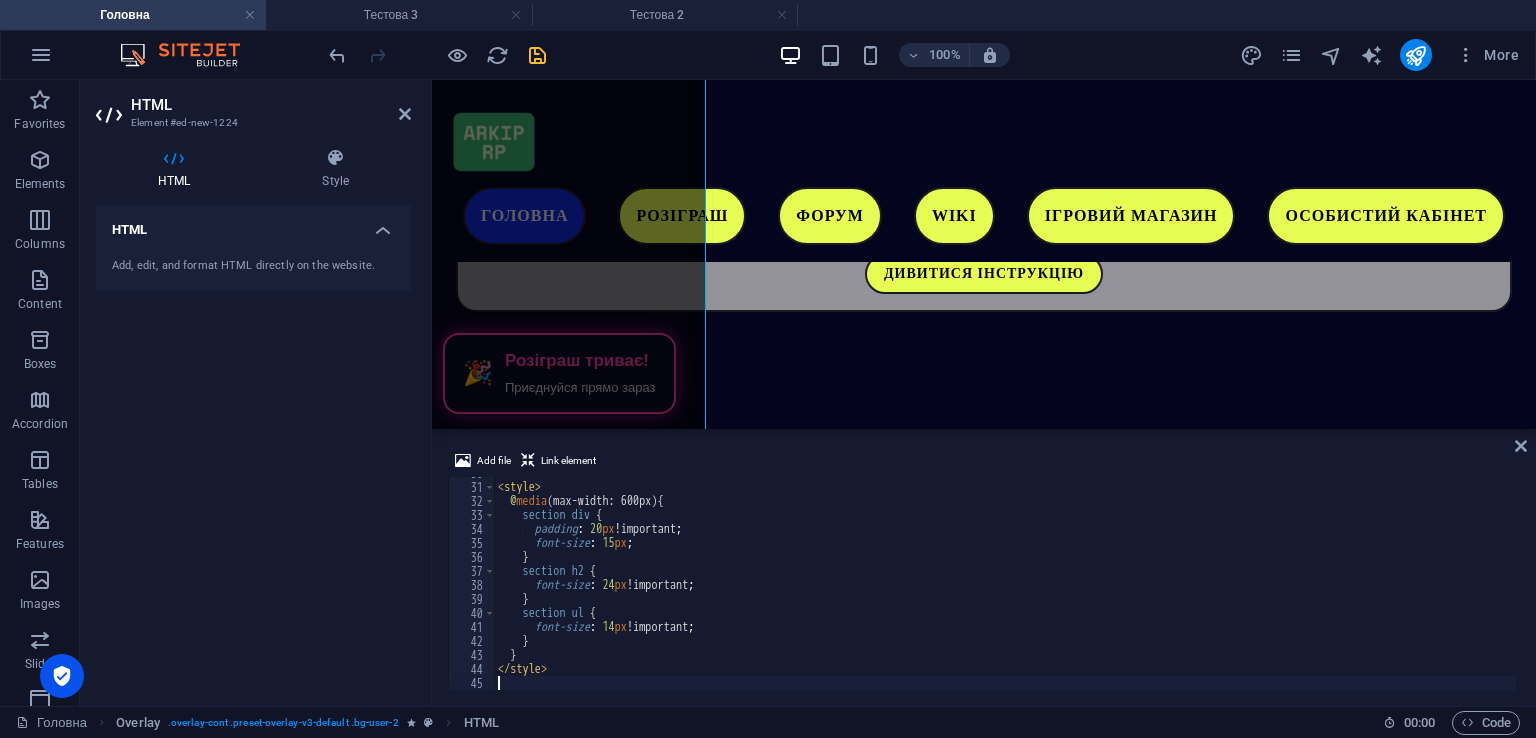 scroll, scrollTop: 4108, scrollLeft: 0, axis: vertical 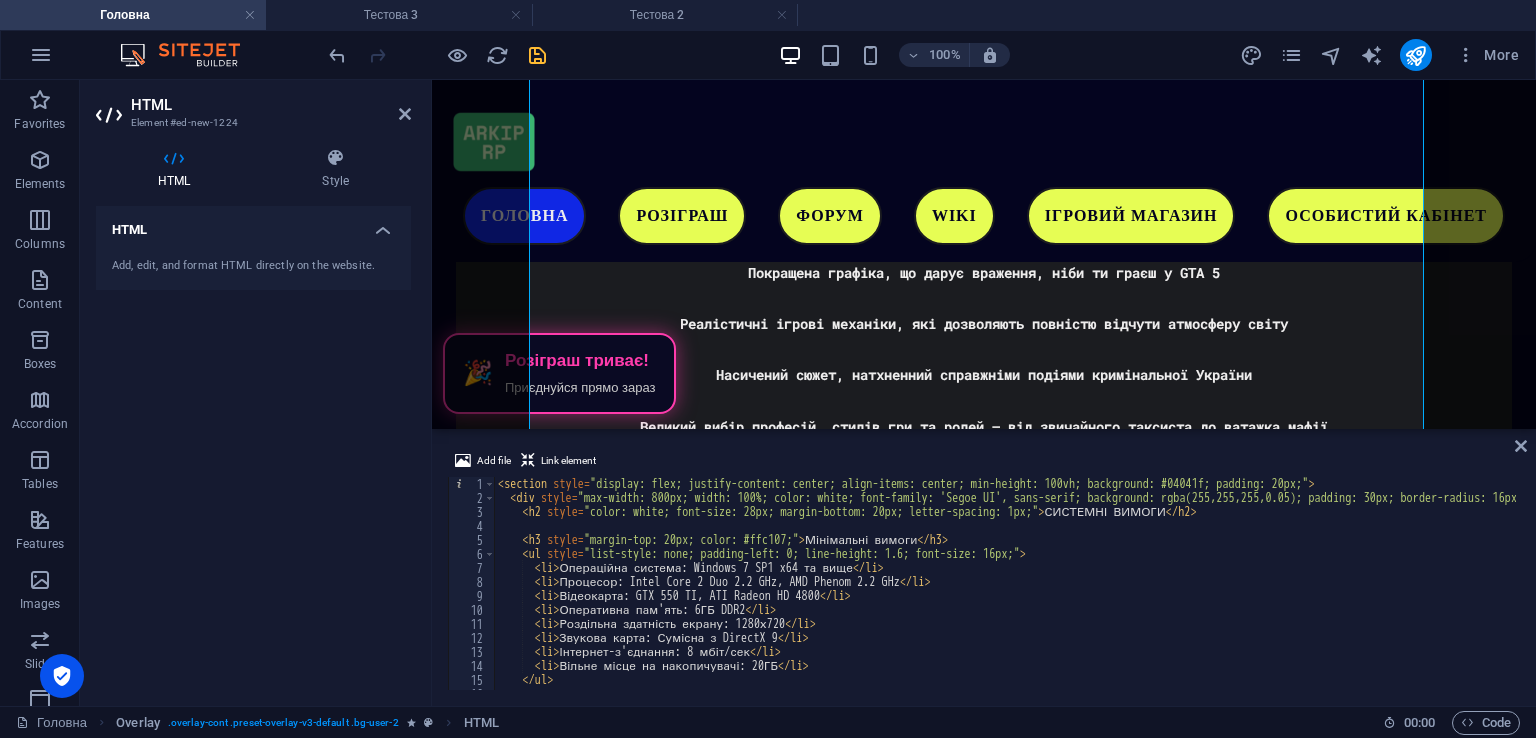 click on "Add file Link element" at bounding box center (984, 463) 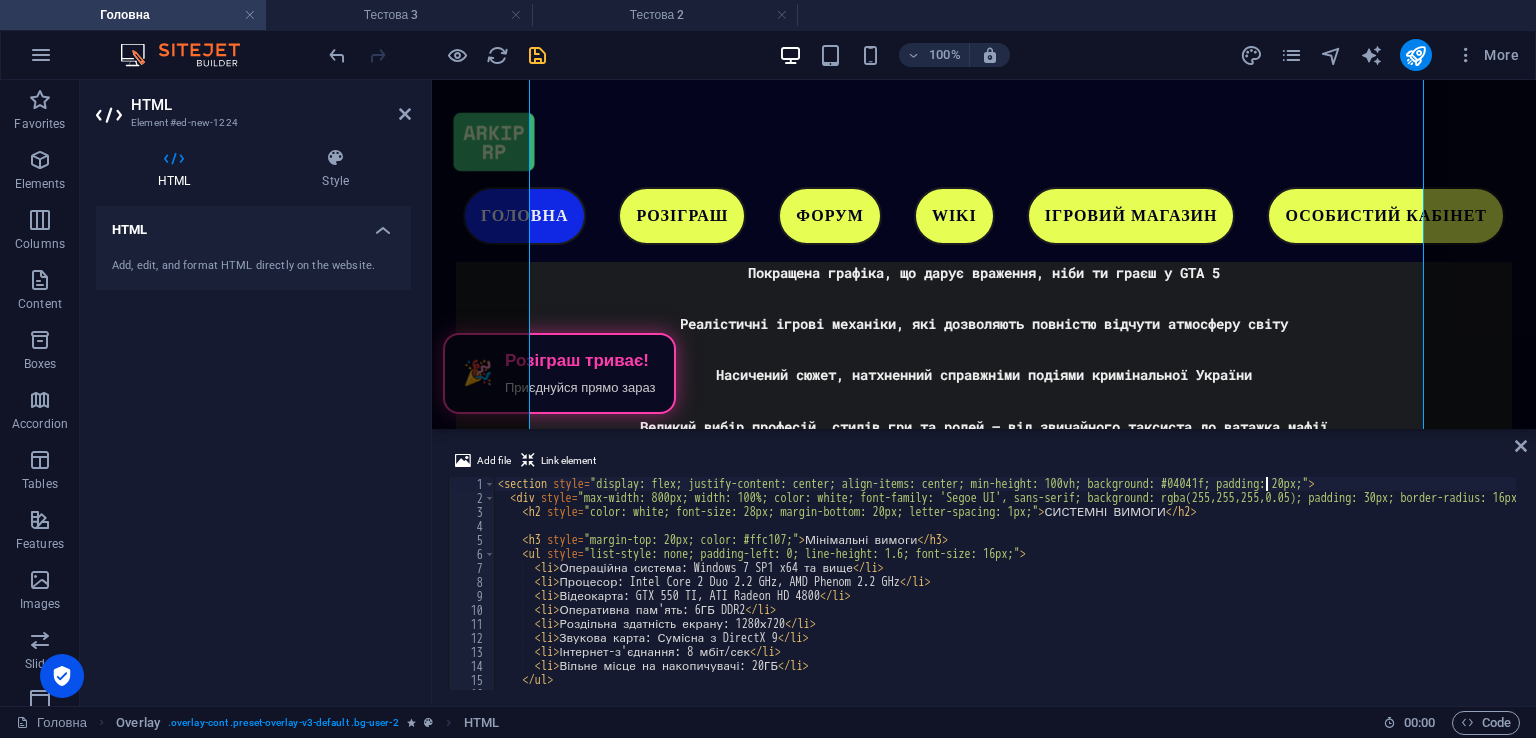 click on "< section   style = "display: flex; justify-content: center; align-items: center; min-height: 100vh; background: #04041f; padding: 20px;" >    < div   style = "max-width: 800px; width: 100%; color: white; font-family: 'Segoe UI', sans-serif; background: rgba(255,255,255,0.05); padding: 30px; border-radius: 16px; box-shadow: 0 0 30px rgba(0,0,0,0.3); text-align: center;" >      < h2   style = "color: white; font-size: 28px; margin-bottom: 20px; letter-spacing: 1px;" > СИСТЕМНІ ВИМОГИ </ h2 >      < h3   style = "margin-top: 20px; color: #ffc107;" > Мінімальні вимоги </ h3 >      < ul   style = "list-style: none; padding-left: 0; line-height: 1.6; font-size: 16px;" >         < li > Операційна система: Windows 7 SP1 x64 та вище </ li >         < li > Процесор: Intel Core 2 Duo 2.2 GHz, AMD Phenom 2.2 GHz </ li >         < li > Відеокарта: GTX 550 TI, ATI Radeon HD 4800 </ li >         < li > Оперативна пам'ять: 6ГБ DDR2 </ >" at bounding box center (1263, 595) 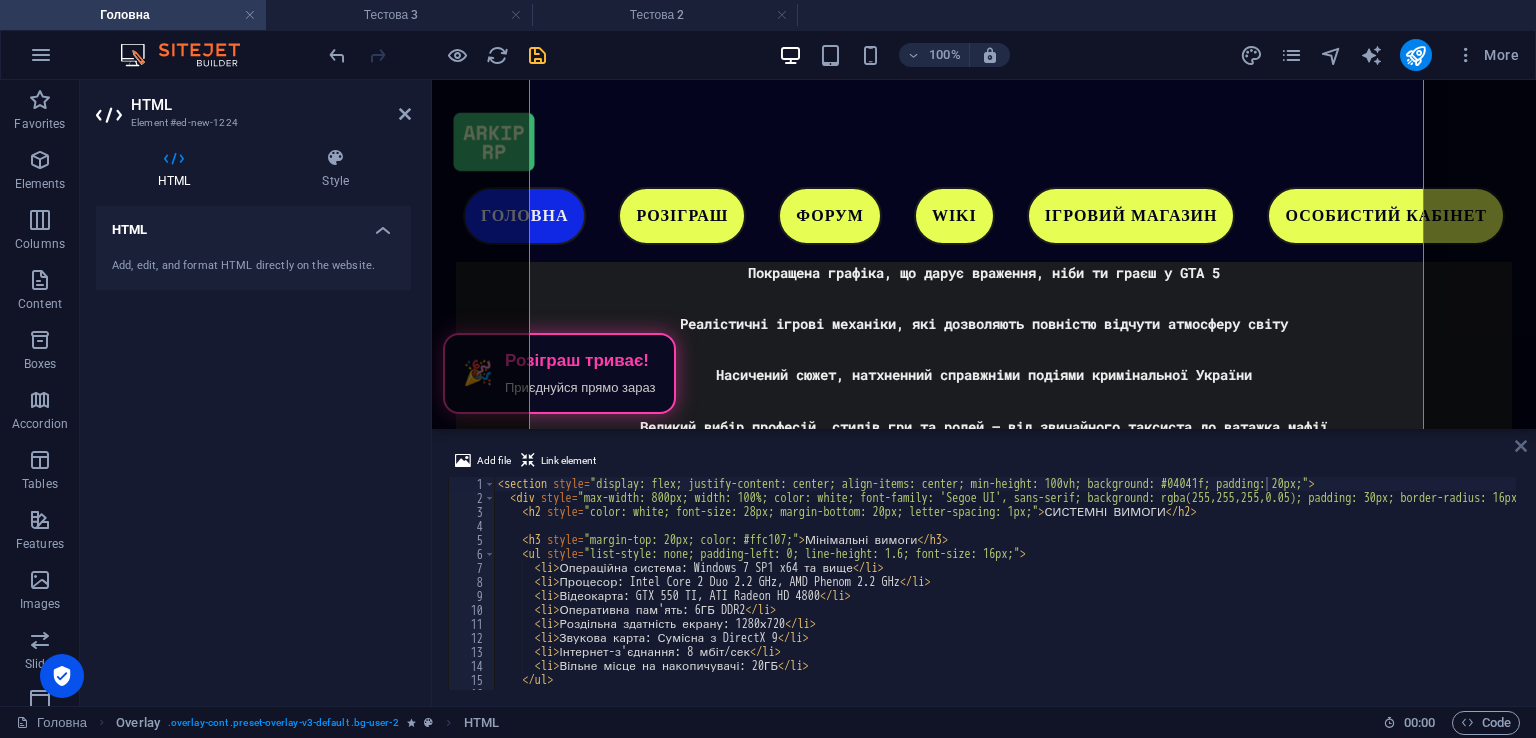 drag, startPoint x: 1522, startPoint y: 442, endPoint x: 1407, endPoint y: 362, distance: 140.08926 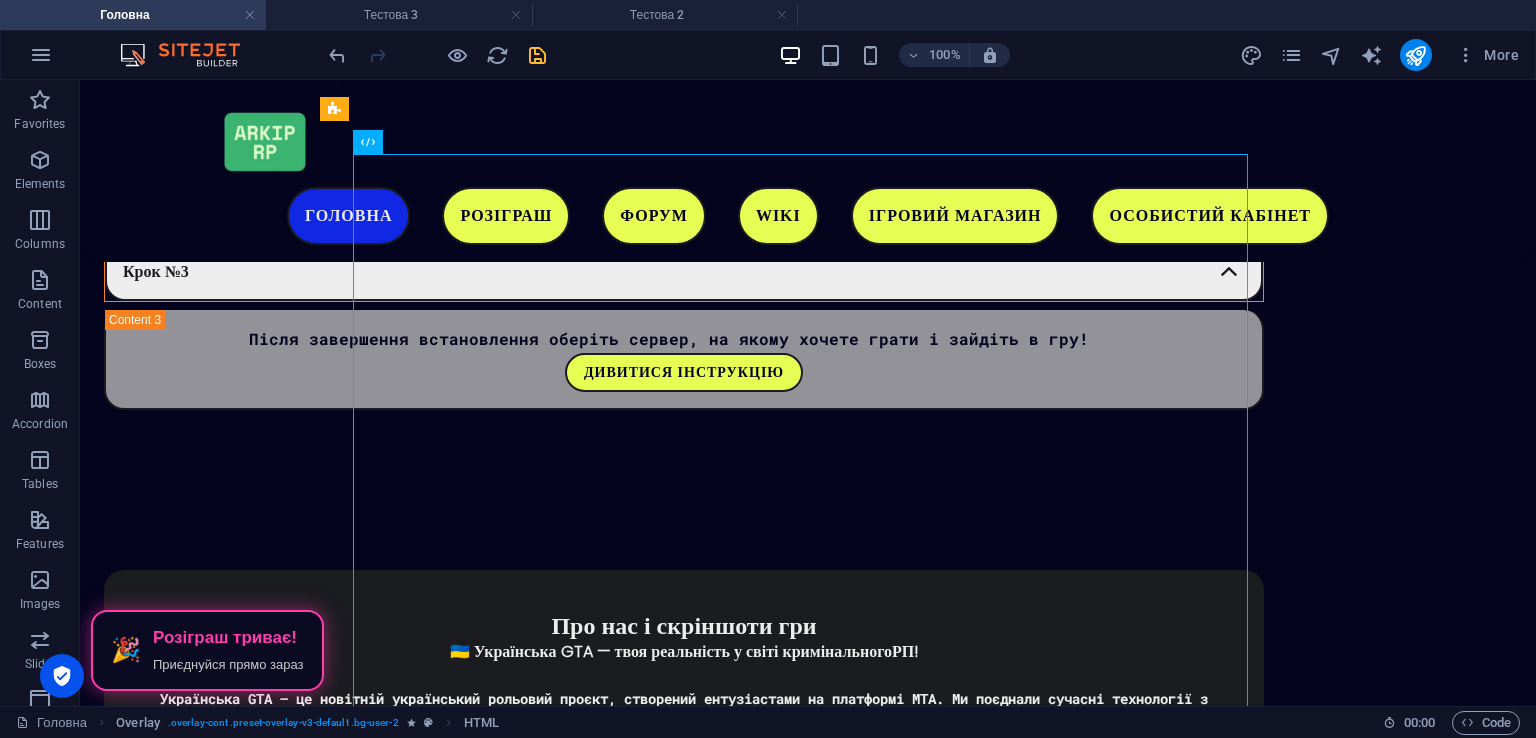 scroll, scrollTop: 3552, scrollLeft: 0, axis: vertical 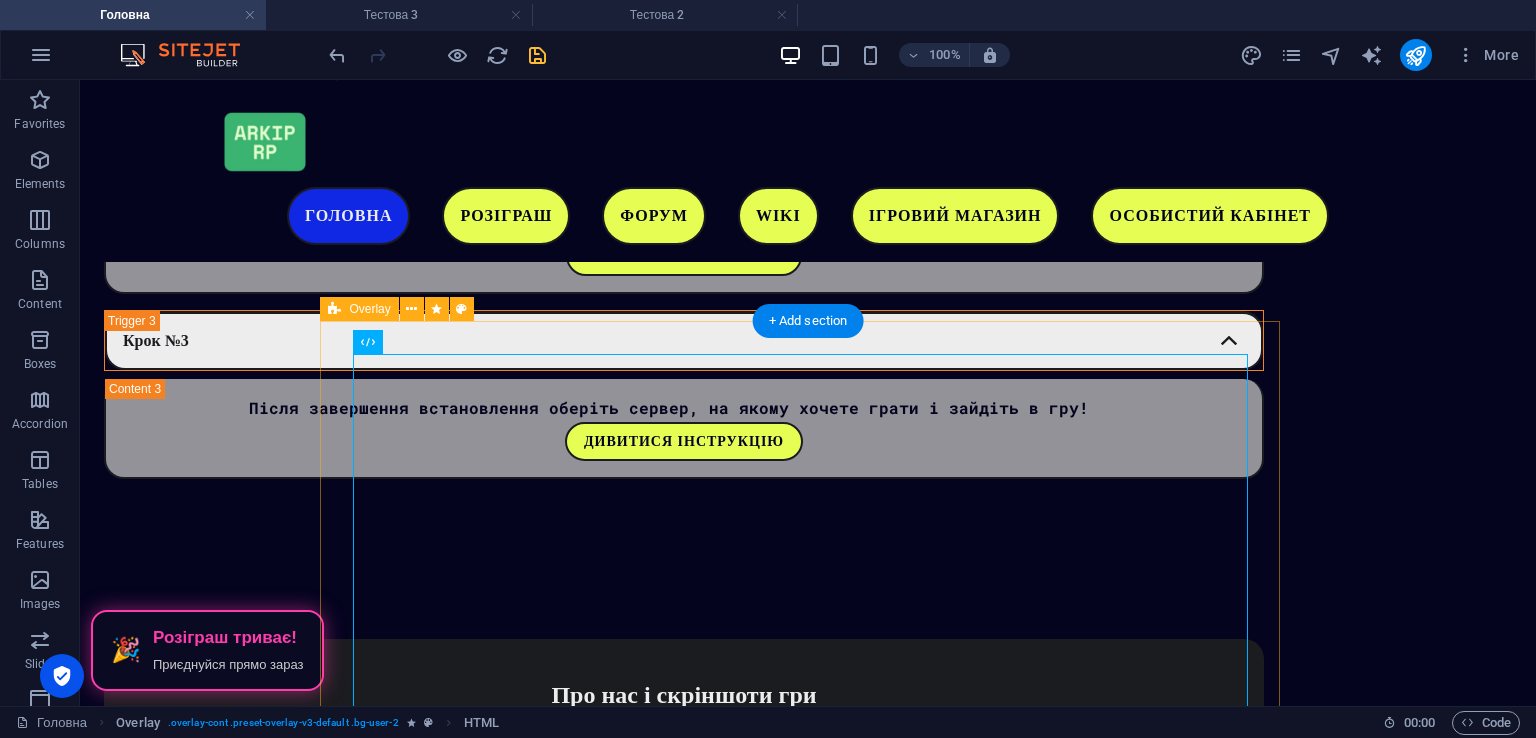 click on "СИСТЕМНІ ВИМОГИ
Мінімальні вимоги
Операційна система: Windows 7 SP1 x64 та вище
Процесор: Intel Core 2 Duo 2.2 GHz, AMD Phenom 2.2 GHz
Відеокарта: GTX 550 TI, ATI Radeon HD 4800
Оперативна пам'ять: 6ГБ DDR2
Роздільна здатність екрану: 1280х720
Звукова карта: Сумісна з DirectX 9
Інтернет-з'єднання: 8 мбіт/сек
Вільне місце на накопичувачі: 20ГБ
Рекомендовані вимоги
Операційна система: Windows 10 x64
Процесор: Intel Core i5 3GHz, AMD Ryzen 3GHz
Відеокарта: GTX 550 TI, ATI Radeon HD 4800
Оперативна пам'ять: 16ГБ DDR2
Роздільна здатність екрану: 1920х1080" at bounding box center (808, 2848) 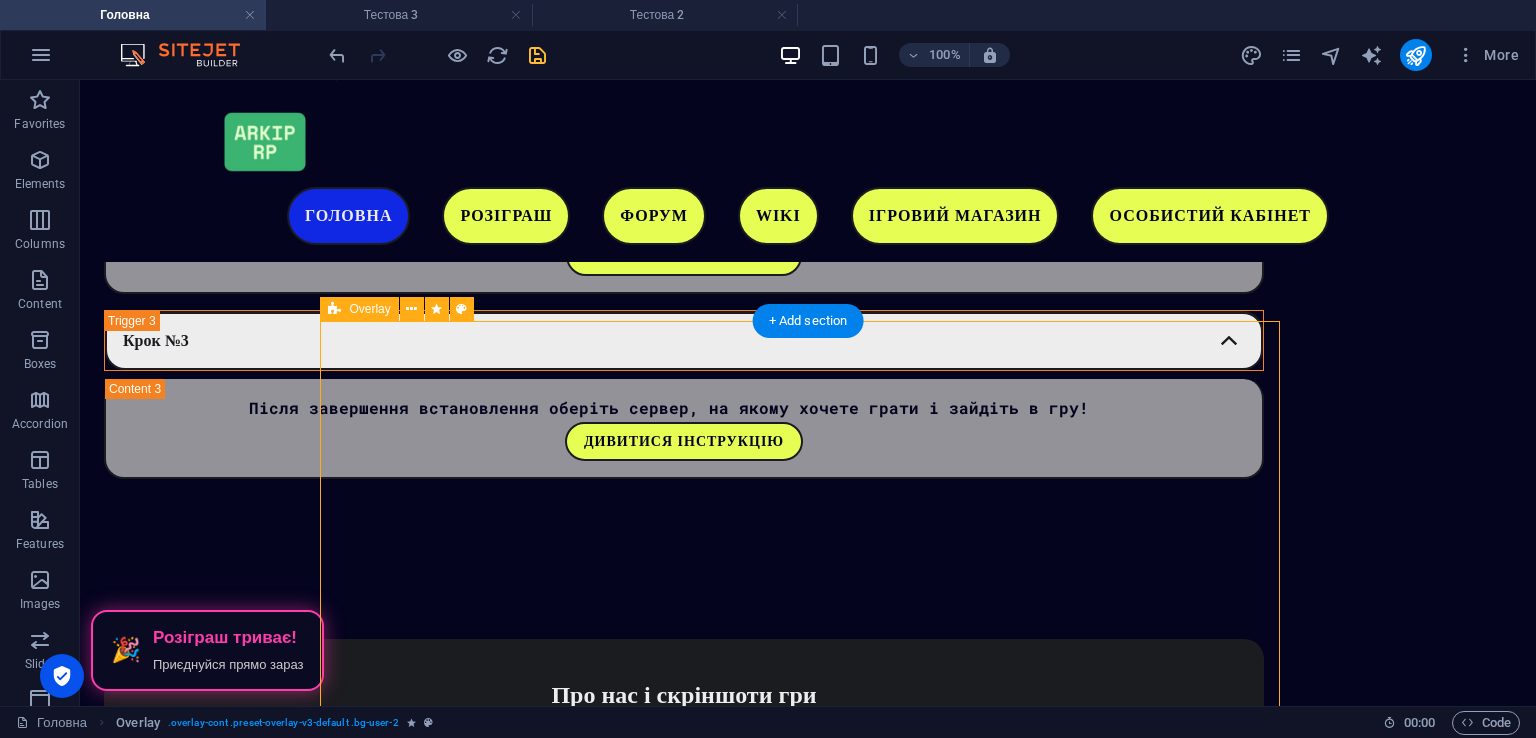 click on "СИСТЕМНІ ВИМОГИ
Мінімальні вимоги
Операційна система: Windows 7 SP1 x64 та вище
Процесор: Intel Core 2 Duo 2.2 GHz, AMD Phenom 2.2 GHz
Відеокарта: GTX 550 TI, ATI Radeon HD 4800
Оперативна пам'ять: 6ГБ DDR2
Роздільна здатність екрану: 1280х720
Звукова карта: Сумісна з DirectX 9
Інтернет-з'єднання: 8 мбіт/сек
Вільне місце на накопичувачі: 20ГБ
Рекомендовані вимоги
Операційна система: Windows 10 x64
Процесор: Intel Core i5 3GHz, AMD Ryzen 3GHz
Відеокарта: GTX 550 TI, ATI Radeon HD 4800
Оперативна пам'ять: 16ГБ DDR2
Роздільна здатність екрану: 1920х1080" at bounding box center [808, 2848] 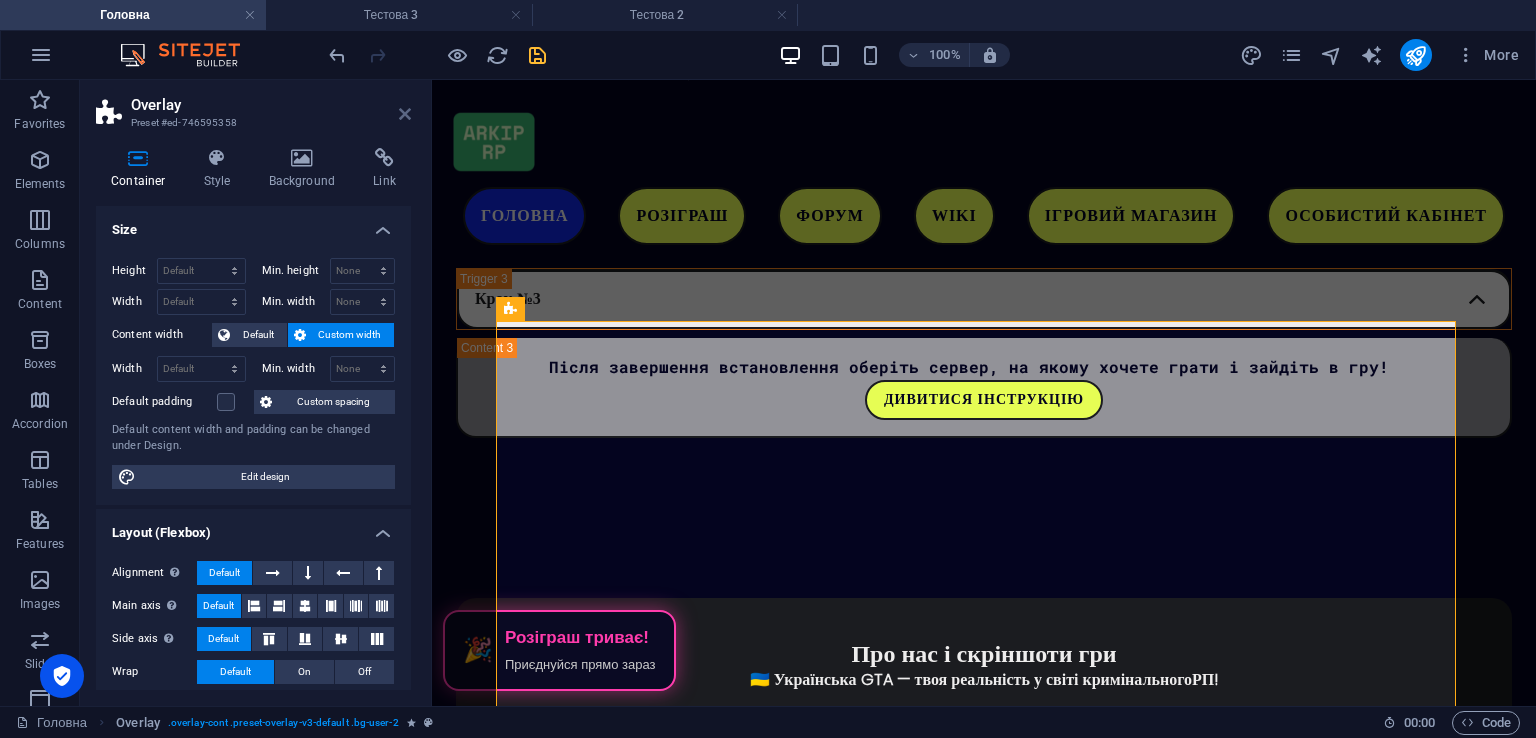 click at bounding box center (405, 114) 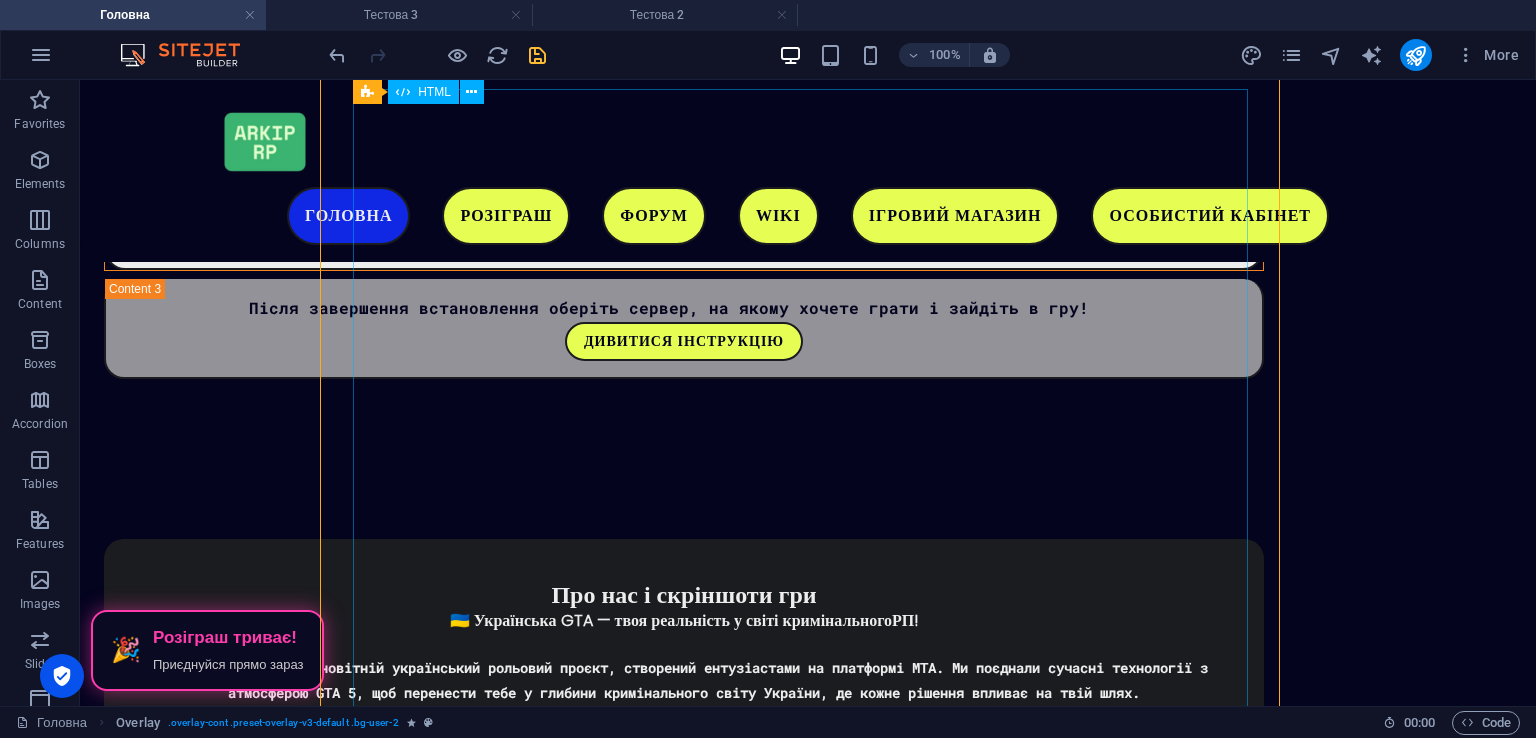 scroll, scrollTop: 3652, scrollLeft: 0, axis: vertical 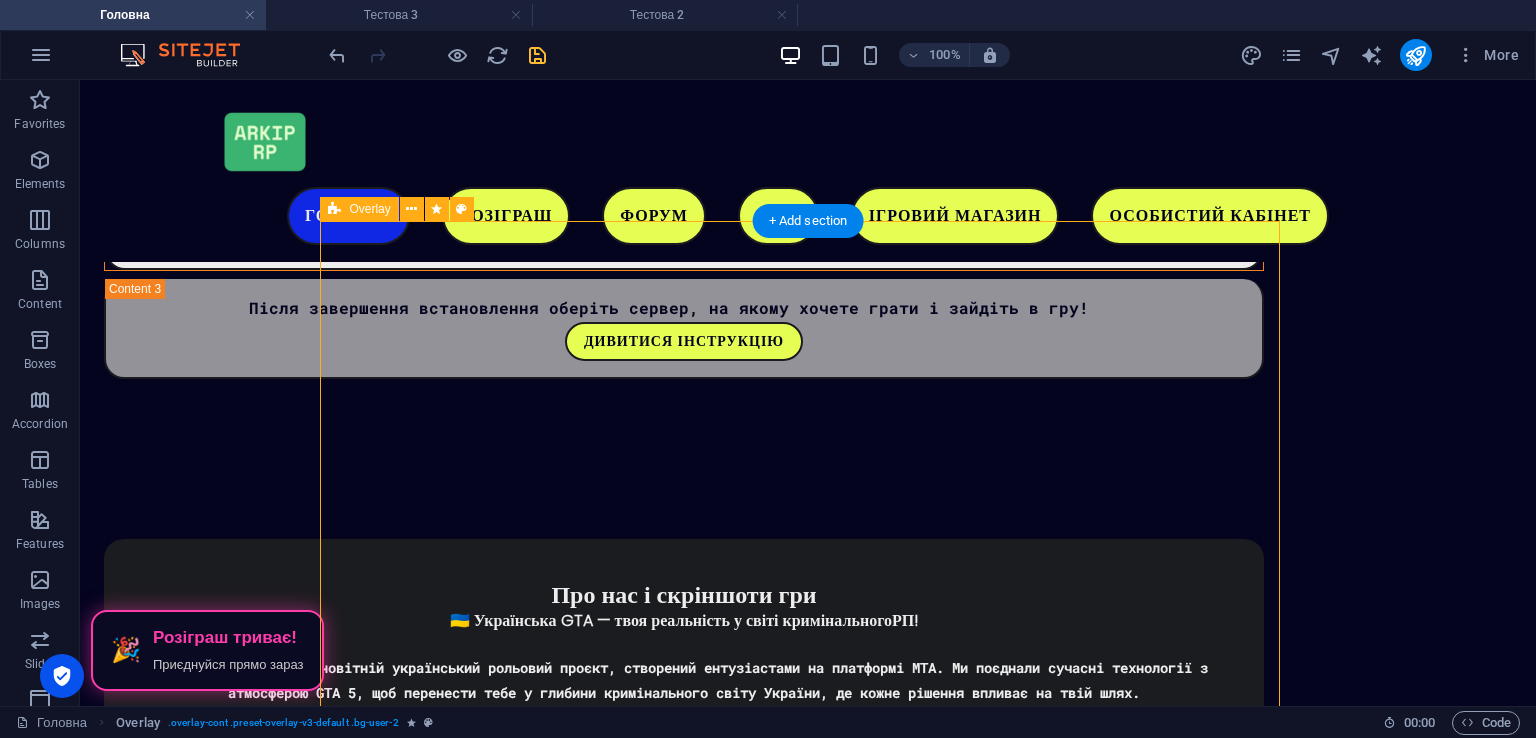 click on "СИСТЕМНІ ВИМОГИ
Мінімальні вимоги
Операційна система: Windows 7 SP1 x64 та вище
Процесор: Intel Core 2 Duo 2.2 GHz, AMD Phenom 2.2 GHz
Відеокарта: GTX 550 TI, ATI Radeon HD 4800
Оперативна пам'ять: 6ГБ DDR2
Роздільна здатність екрану: 1280х720
Звукова карта: Сумісна з DirectX 9
Інтернет-з'єднання: 8 мбіт/сек
Вільне місце на накопичувачі: 20ГБ
Рекомендовані вимоги
Операційна система: Windows 10 x64
Процесор: Intel Core i5 3GHz, AMD Ryzen 3GHz
Відеокарта: GTX 550 TI, ATI Radeon HD 4800
Оперативна пам'ять: 16ГБ DDR2
Роздільна здатність екрану: 1920х1080" at bounding box center [808, 2748] 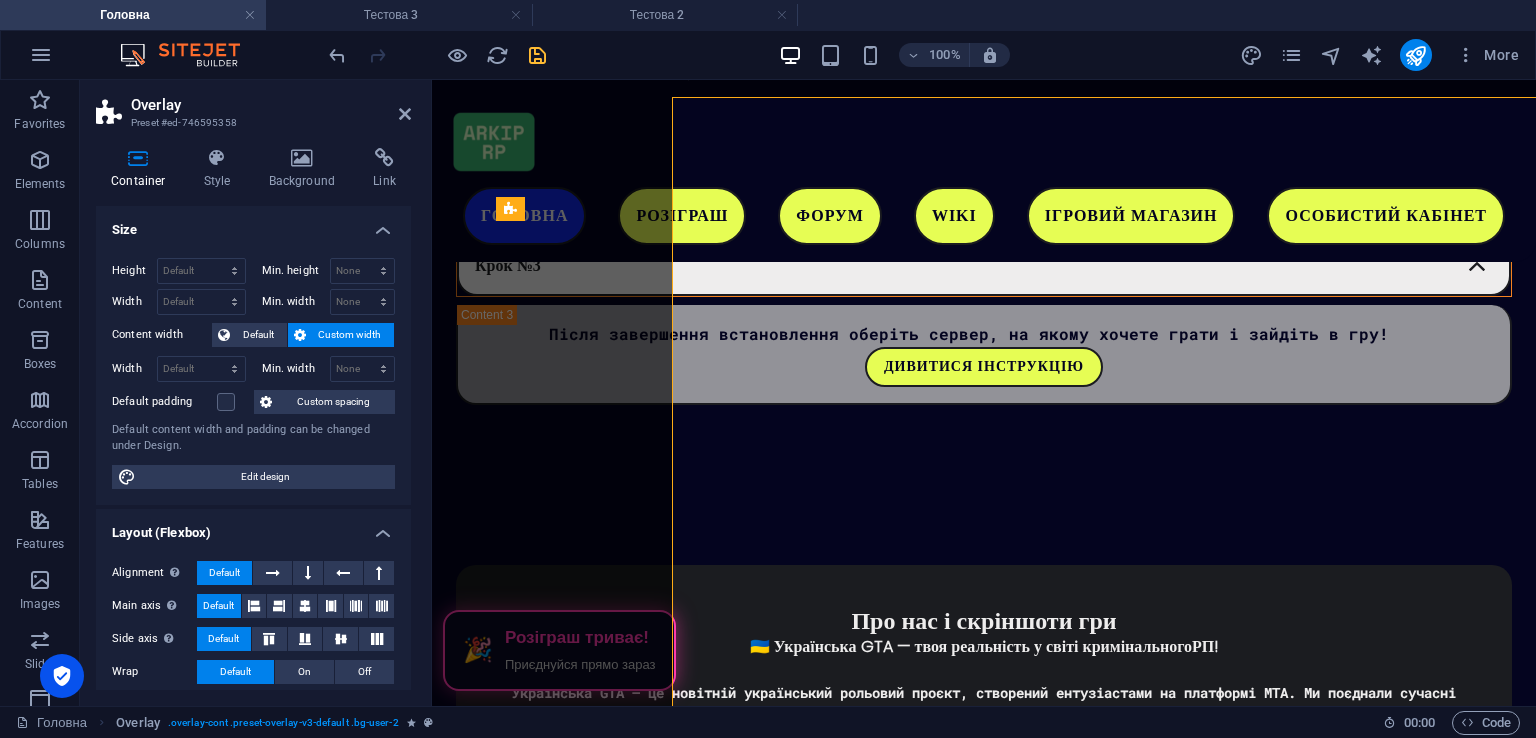 scroll, scrollTop: 3776, scrollLeft: 0, axis: vertical 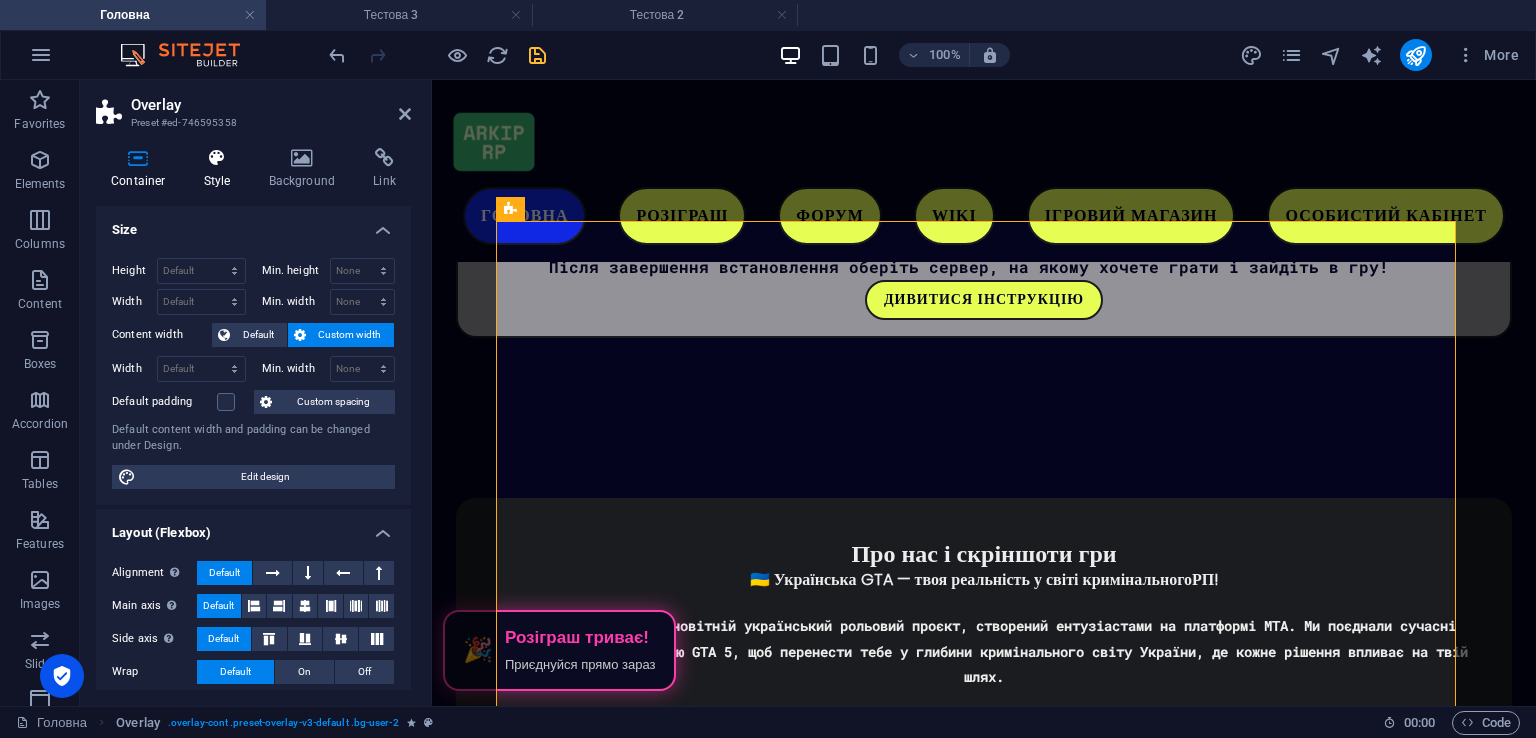 click on "Style" at bounding box center [221, 169] 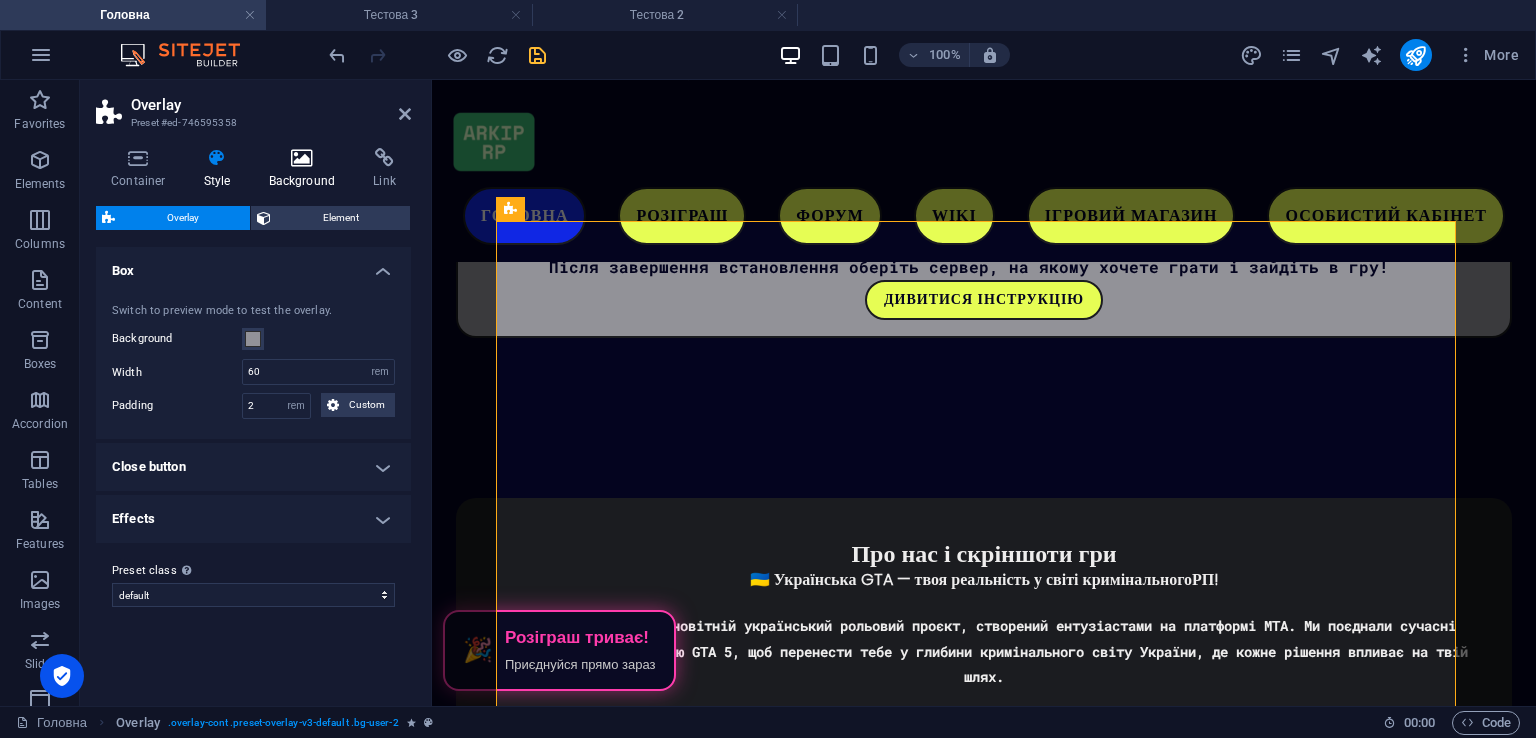 click on "Background" at bounding box center [306, 169] 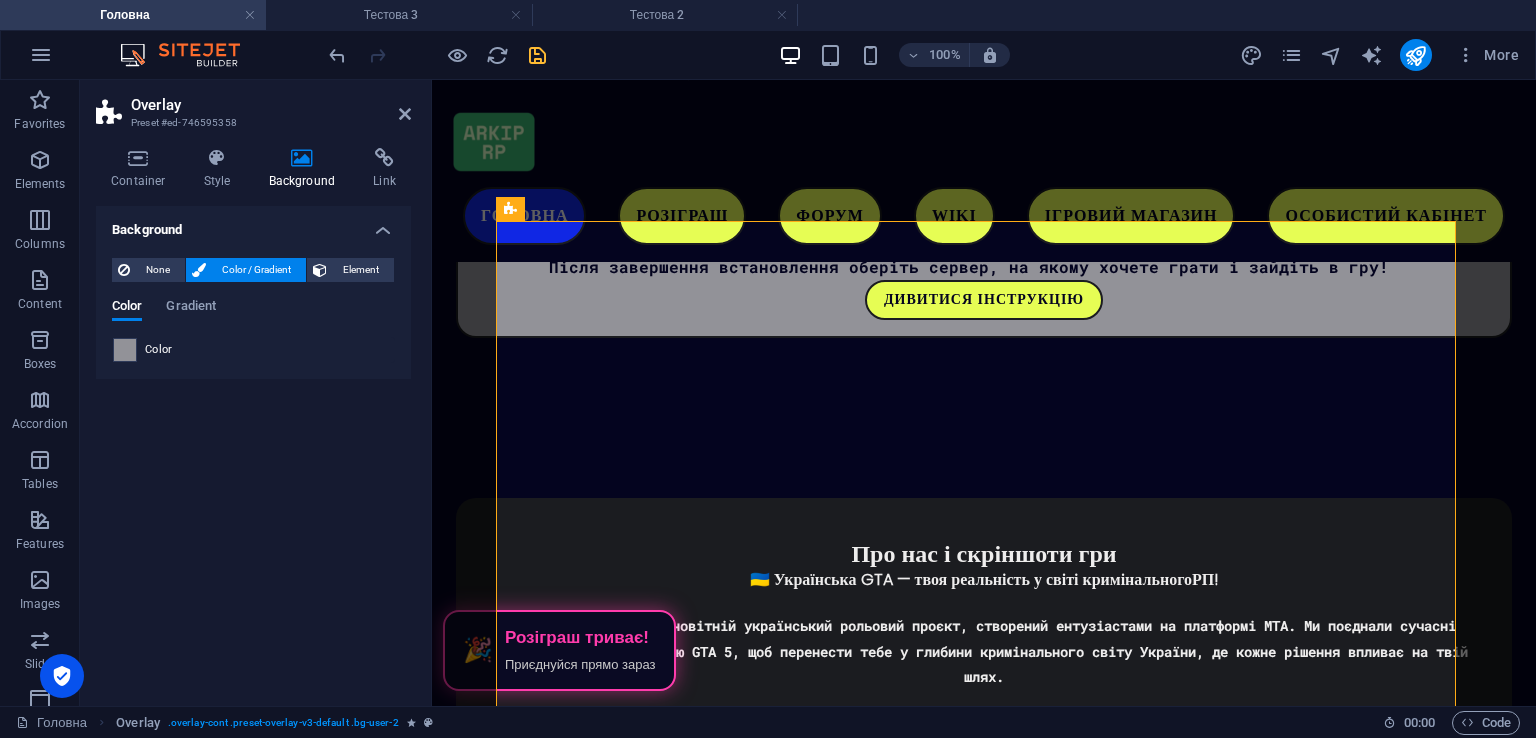 click at bounding box center (125, 350) 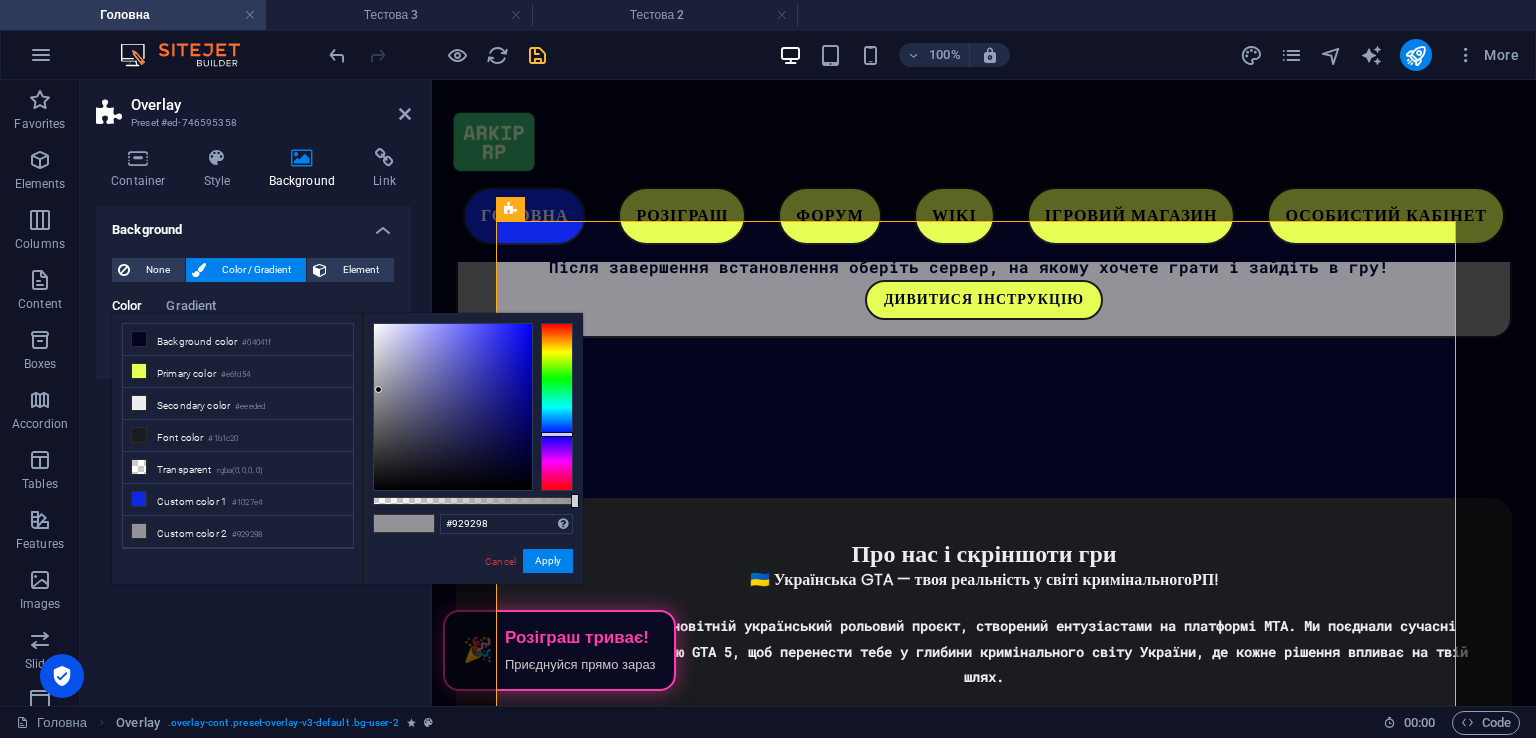 click on "#929298 Supported formats #0852ed rgb(8, 82, 237) rgba(8, 82, 237, 90%) hsv(221,97,93) hsl(221, 93%, 48%) Cancel Apply" at bounding box center (472, 593) 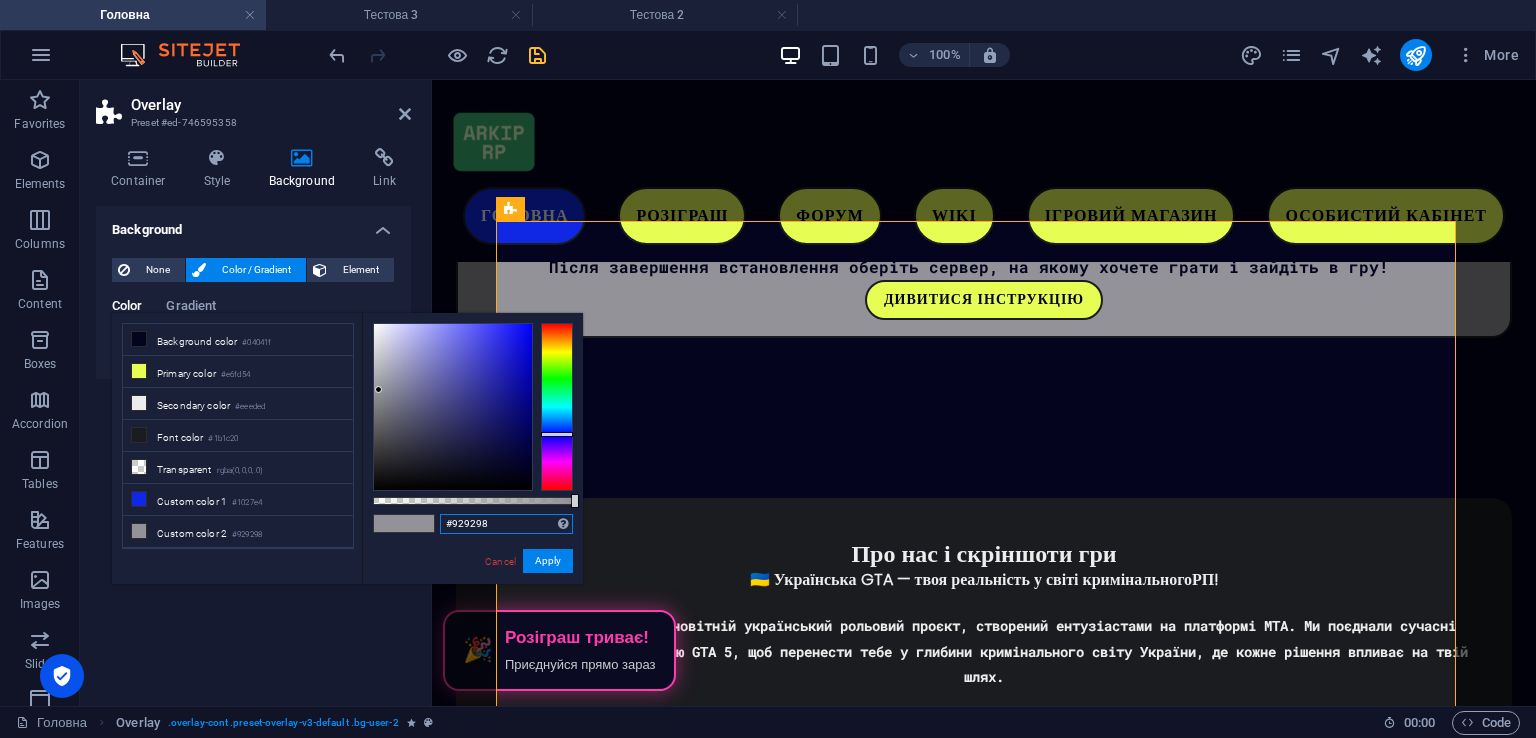 click on "#929298" at bounding box center [506, 524] 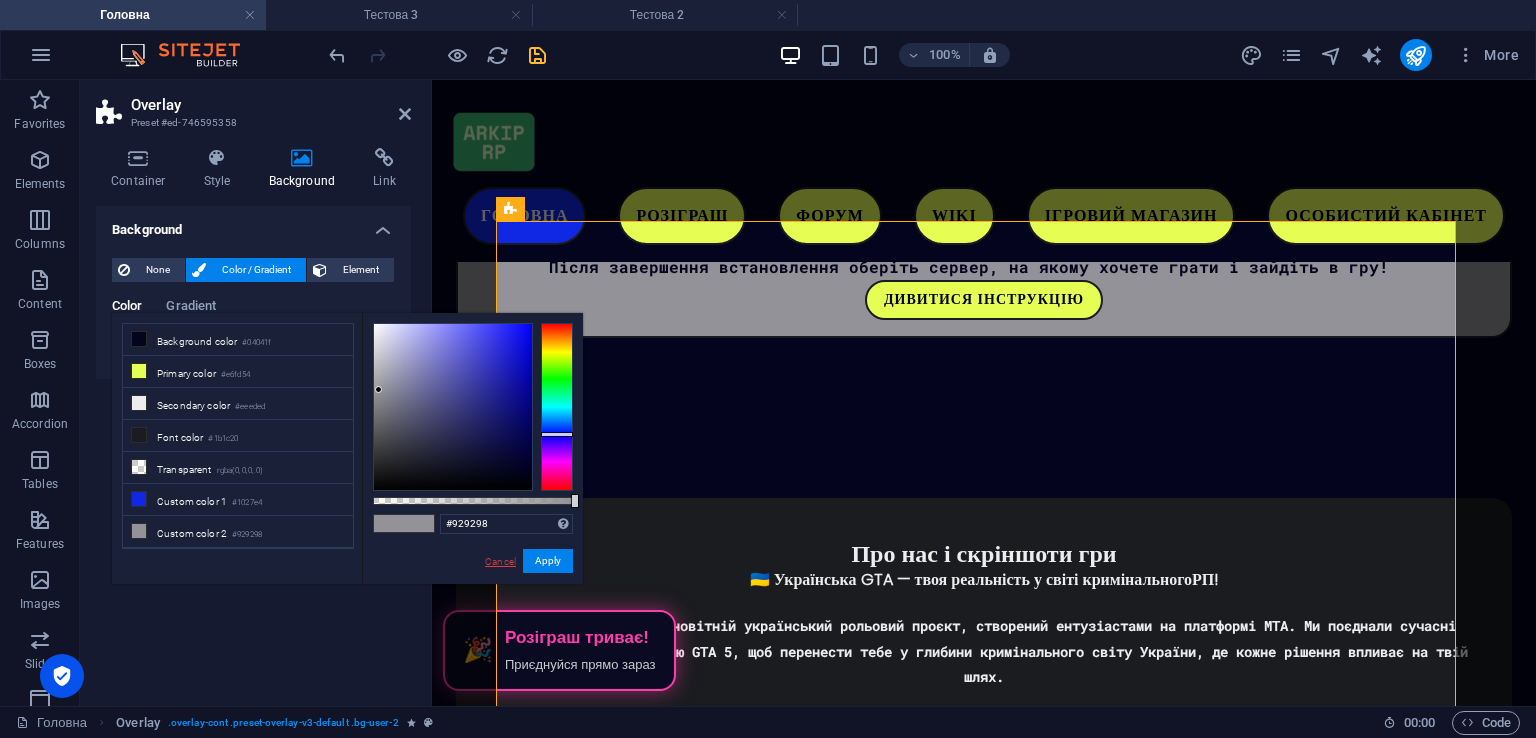 click on "Cancel" at bounding box center [500, 561] 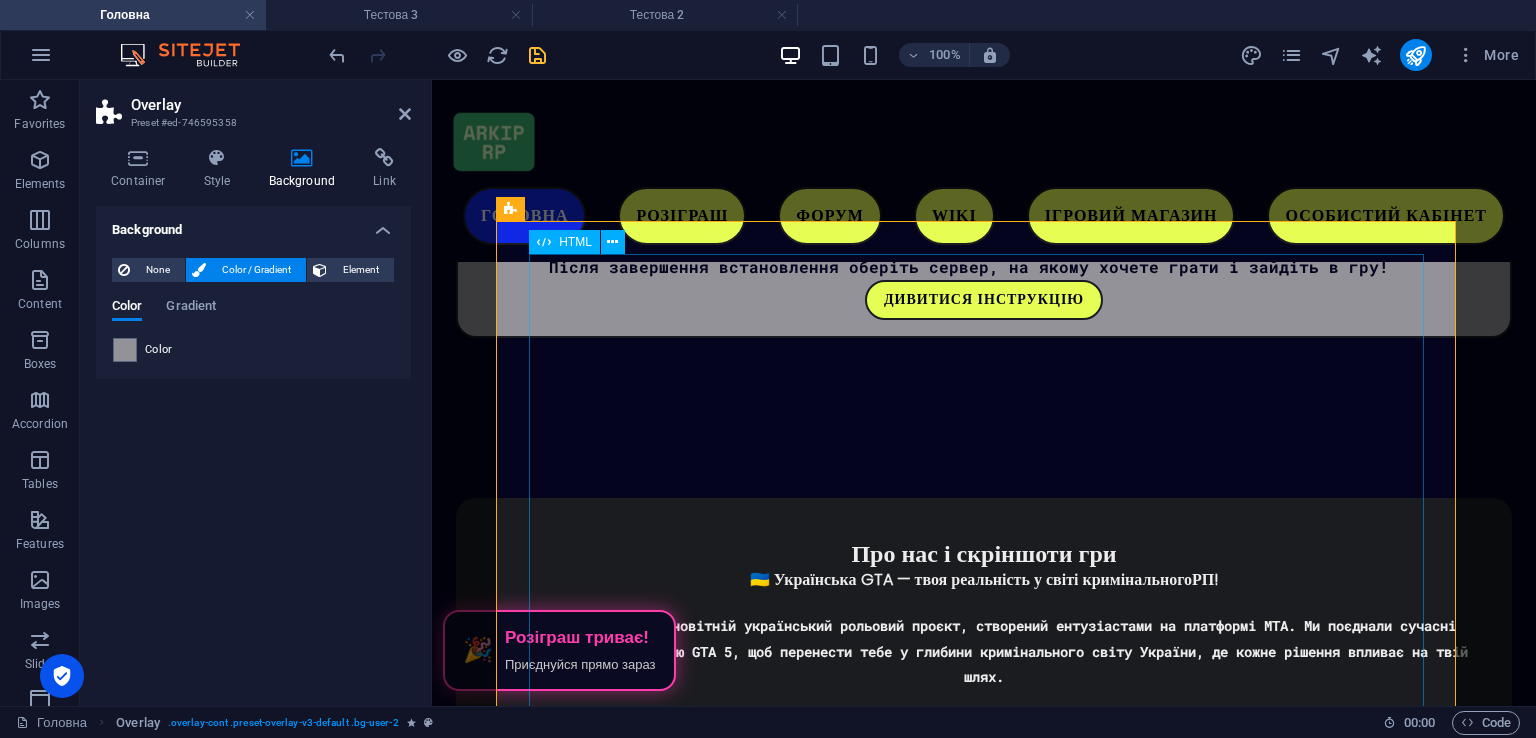 click on "СИСТЕМНІ ВИМОГИ
Мінімальні вимоги
Операційна система: Windows 7 SP1 x64 та вище
Процесор: Intel Core 2 Duo 2.2 GHz, AMD Phenom 2.2 GHz
Відеокарта: GTX 550 TI, ATI Radeon HD 4800
Оперативна пам'ять: 6ГБ DDR2
Роздільна здатність екрану: 1280х720
Звукова карта: Сумісна з DirectX 9
Інтернет-з'єднання: 8 мбіт/сек
Вільне місце на накопичувачі: 20ГБ
Рекомендовані вимоги
Операційна система: Windows 10 x64
Процесор: Intel Core i5 3GHz, AMD Ryzen 3GHz
Відеокарта: GTX 550 TI, ATI Radeon HD 4800
Оперативна пам'ять: 16ГБ DDR2
Роздільна здатність екрану: 1920х1080" at bounding box center [984, 2787] 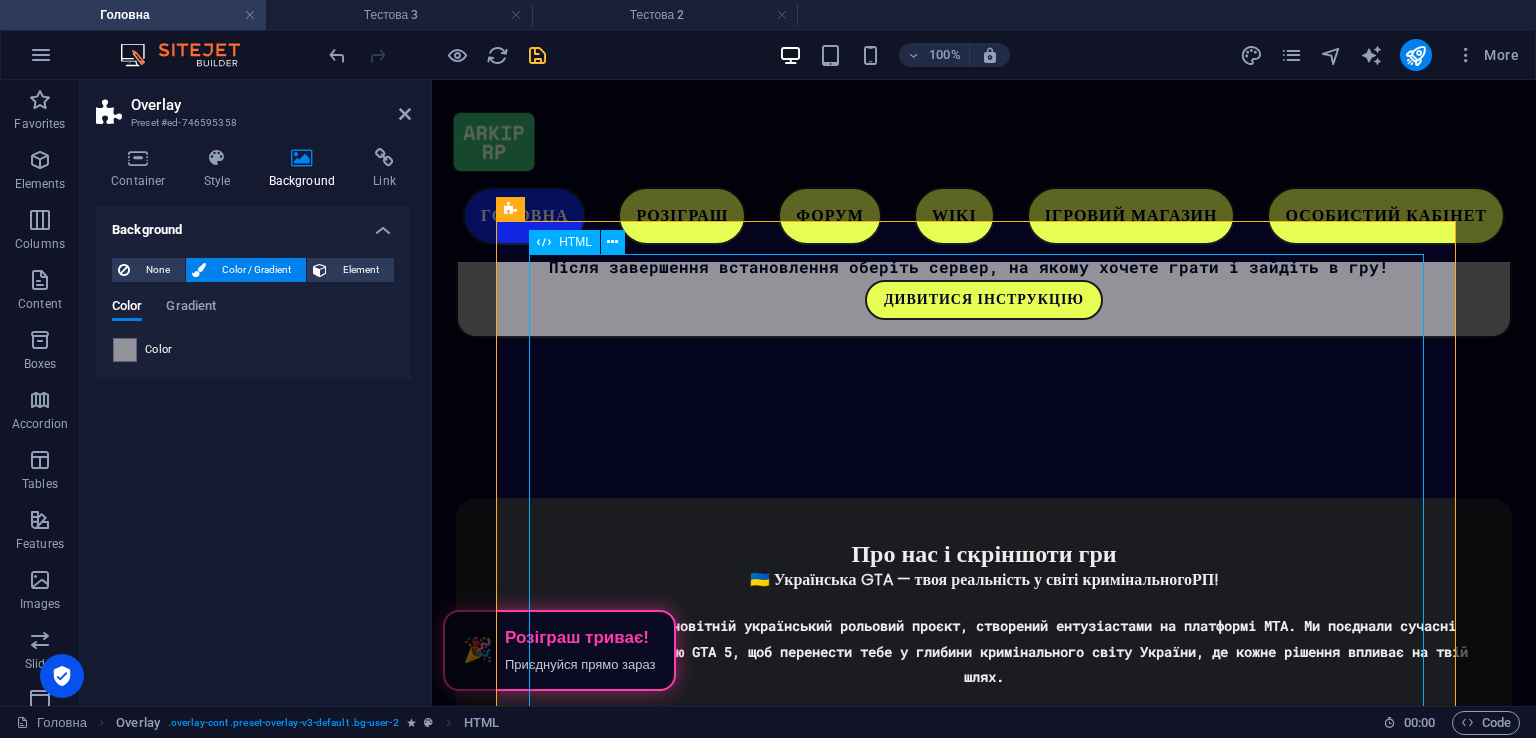 click on "СИСТЕМНІ ВИМОГИ
Мінімальні вимоги
Операційна система: Windows 7 SP1 x64 та вище
Процесор: Intel Core 2 Duo 2.2 GHz, AMD Phenom 2.2 GHz
Відеокарта: GTX 550 TI, ATI Radeon HD 4800
Оперативна пам'ять: 6ГБ DDR2
Роздільна здатність екрану: 1280х720
Звукова карта: Сумісна з DirectX 9
Інтернет-з'єднання: 8 мбіт/сек
Вільне місце на накопичувачі: 20ГБ
Рекомендовані вимоги
Операційна система: Windows 10 x64
Процесор: Intel Core i5 3GHz, AMD Ryzen 3GHz
Відеокарта: GTX 550 TI, ATI Radeon HD 4800
Оперативна пам'ять: 16ГБ DDR2
Роздільна здатність екрану: 1920х1080" at bounding box center [984, 2787] 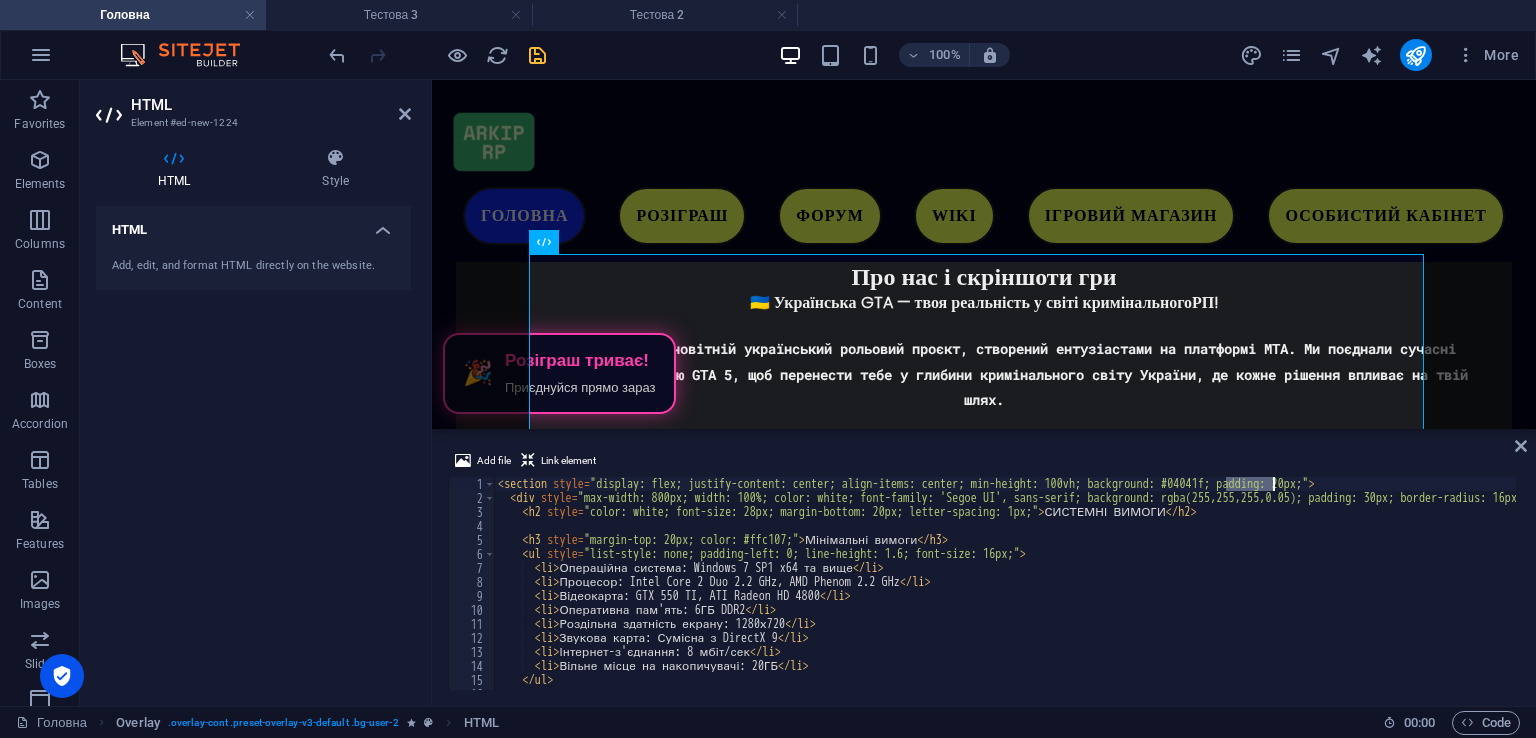 drag, startPoint x: 1225, startPoint y: 478, endPoint x: 1272, endPoint y: 490, distance: 48.507732 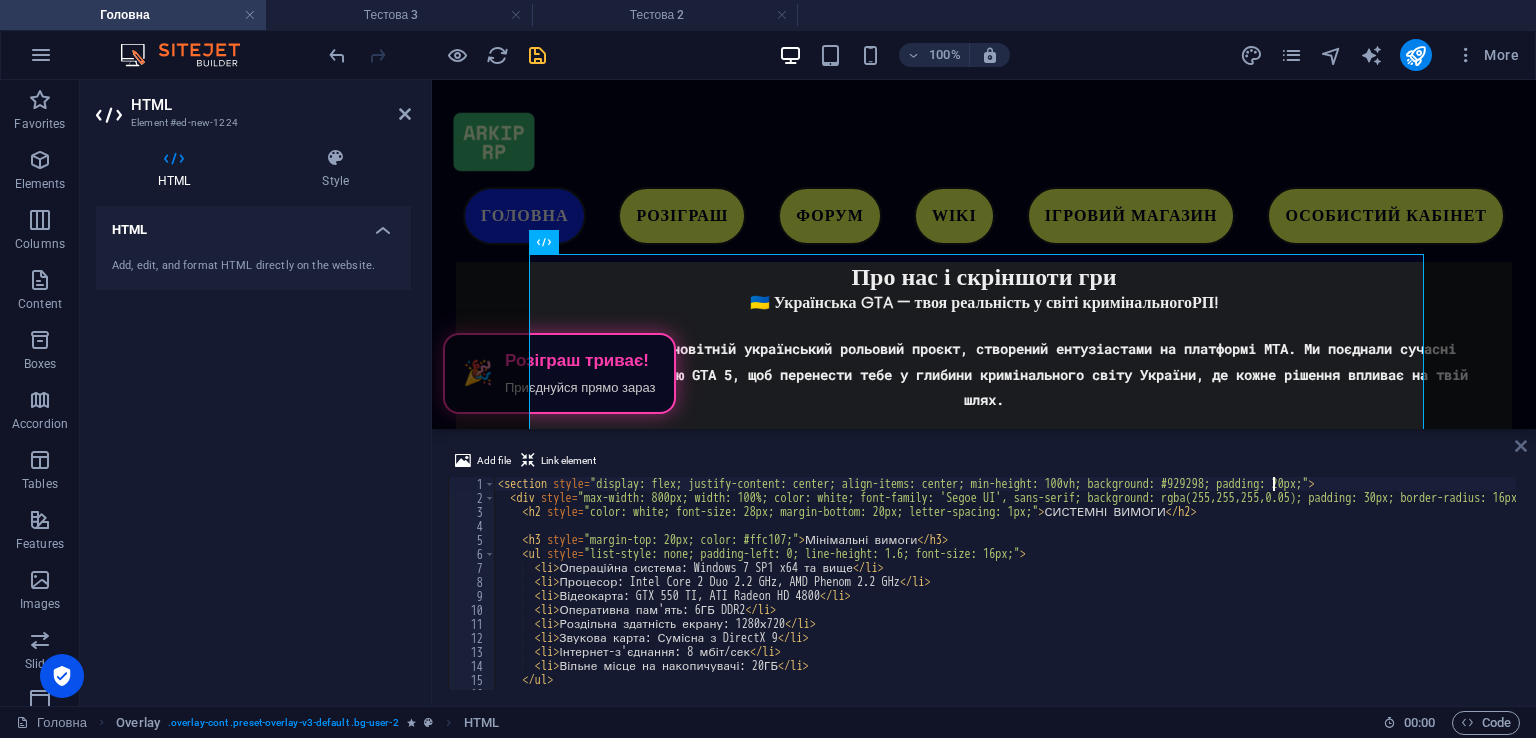 click at bounding box center [1521, 446] 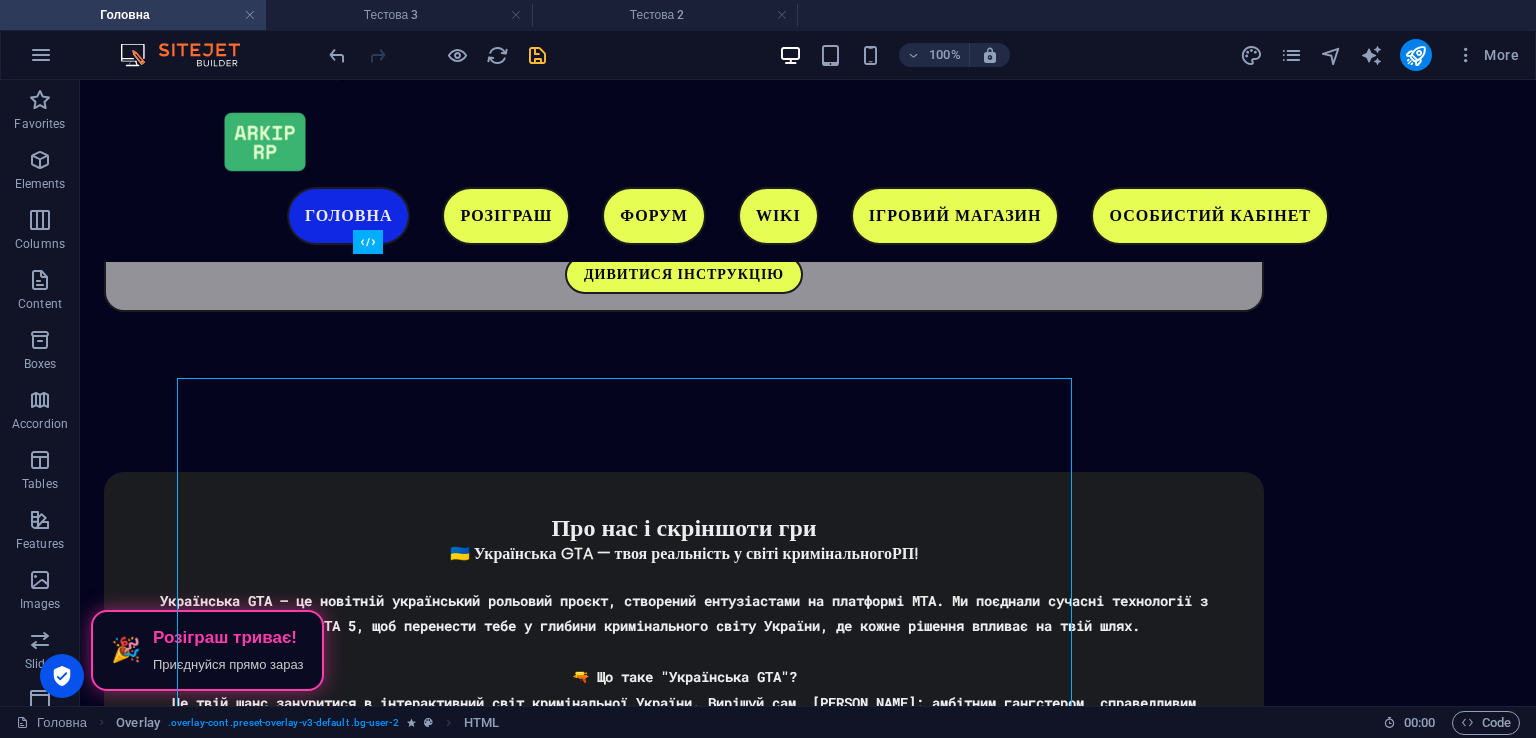 scroll, scrollTop: 3652, scrollLeft: 0, axis: vertical 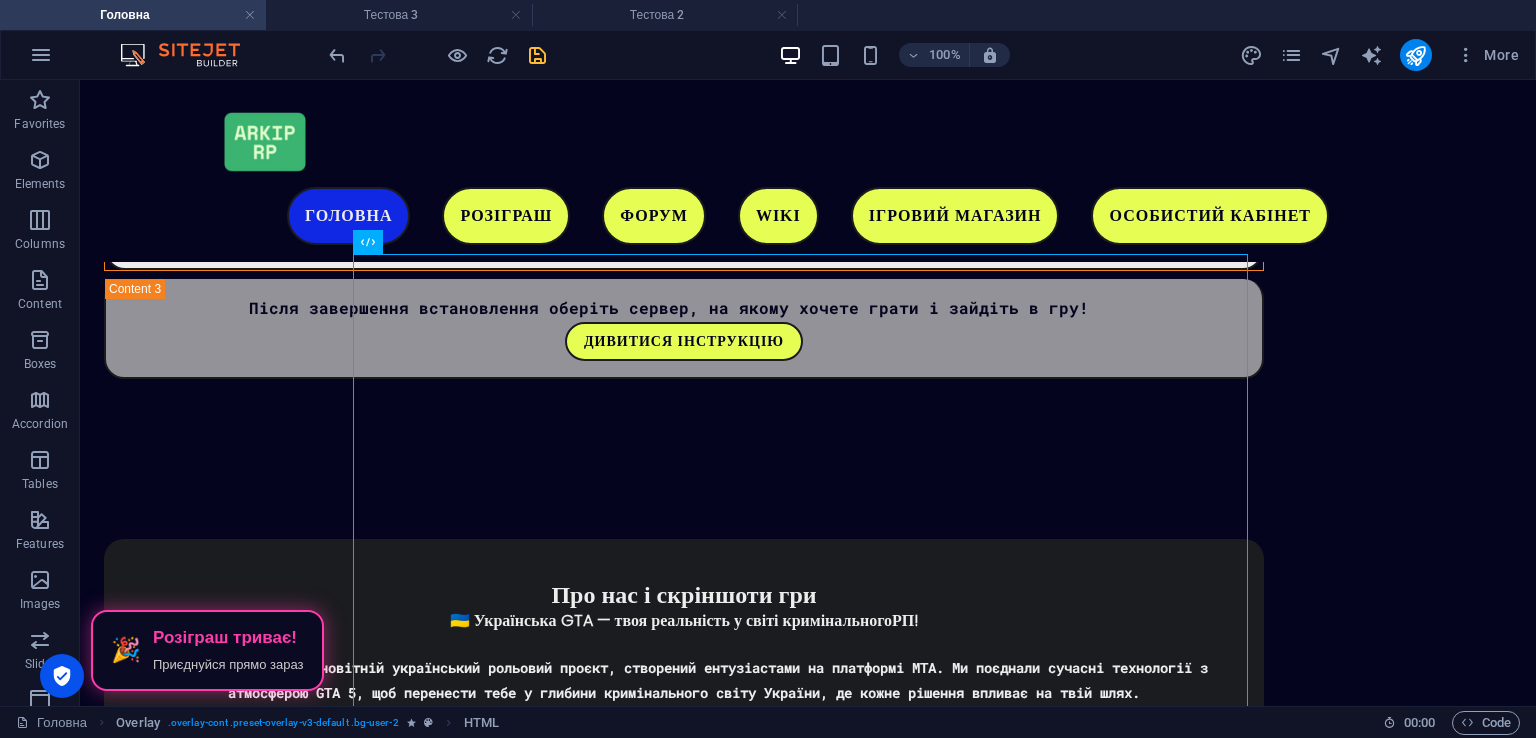 click on "Головна Розіграш Форум WIKI Ігровий магазин Особистий кабінет ARKIP  RP   ГРА ПРО УКРАЇНУ Завантажити гру
🎉
Розіграш триває!
Приєднуйся прямо зараз
Наші соціальні мережі Чому саме ми? Ми розробляємо свою карту, на якій будуть представлені великі масштаби, яких не було в одному українському проекті. Приєднуйся до нас!
Загальний онлайн: ...
Адміністратори в мережі: ...
Drop content here or  Add elements  Paste clipboard 🎁  Промокод для новачків –  #Start  🎁 Ласкаво просимо до гри! 🎮 Для вас ми підготували унікальний промокод  #Start 💰  🛠️   #Start or" at bounding box center (808, 940) 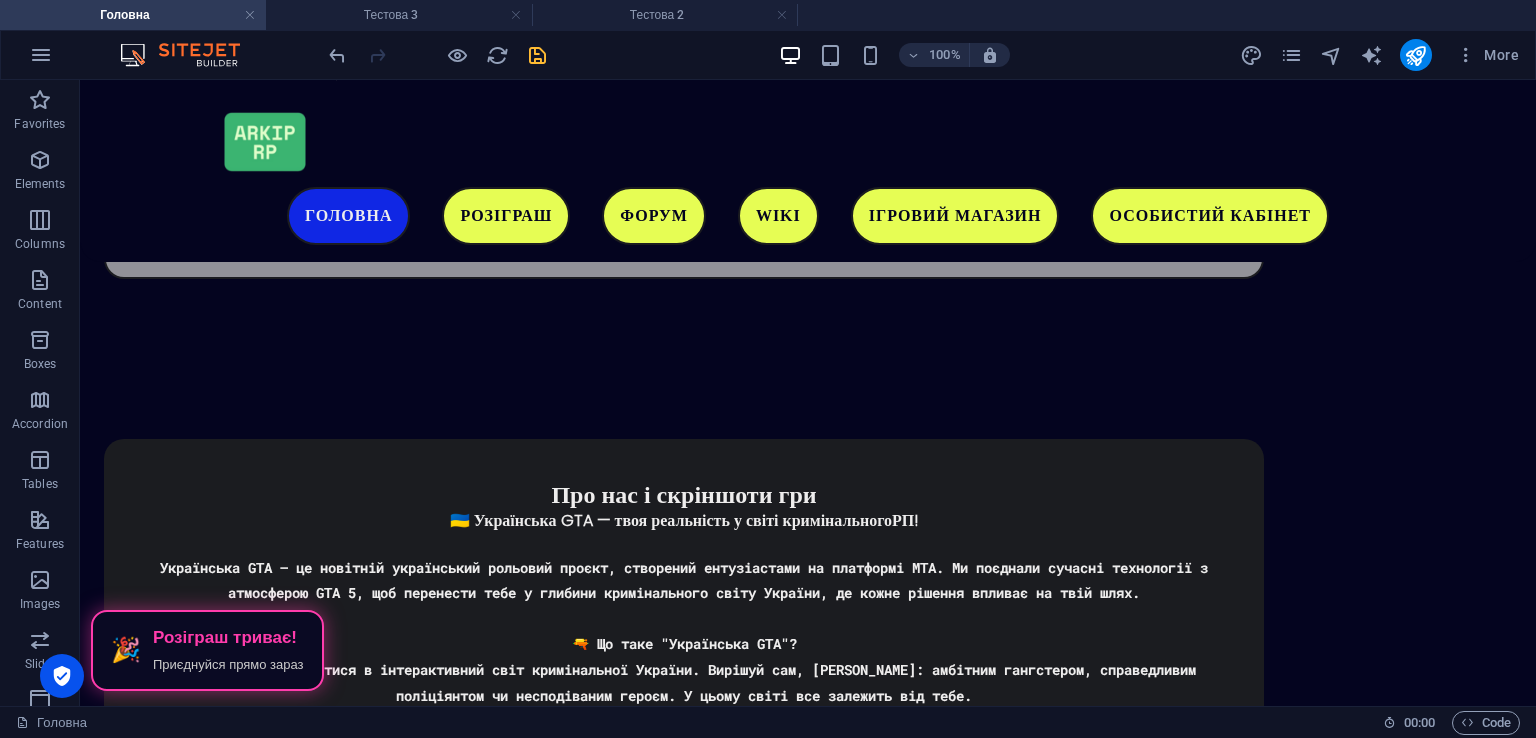 scroll, scrollTop: 3652, scrollLeft: 0, axis: vertical 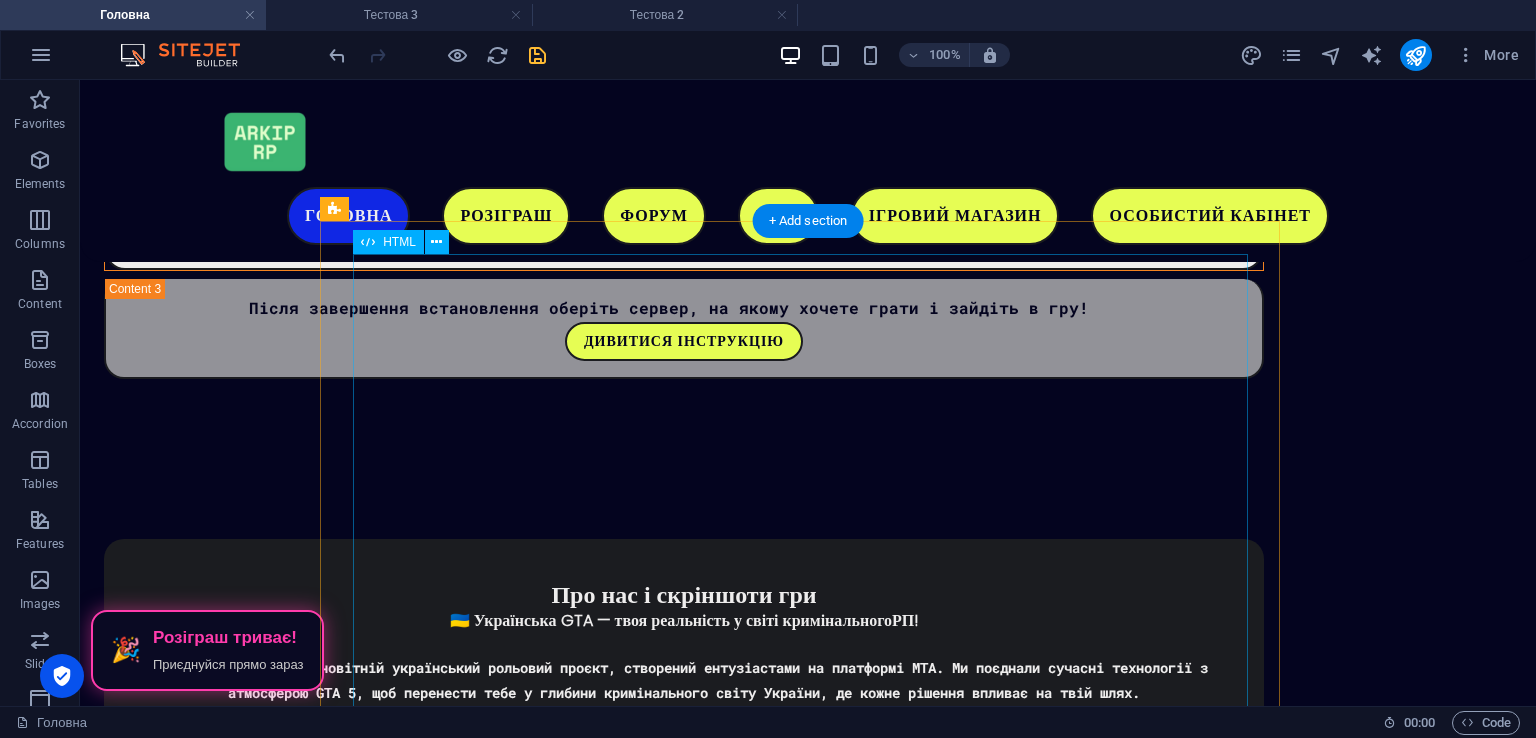 click on "СИСТЕМНІ ВИМОГИ
Мінімальні вимоги
Операційна система: Windows 7 SP1 x64 та вище
Процесор: Intel Core 2 Duo 2.2 GHz, AMD Phenom 2.2 GHz
Відеокарта: GTX 550 TI, ATI Radeon HD 4800
Оперативна пам'ять: 6ГБ DDR2
Роздільна здатність екрану: 1280х720
Звукова карта: Сумісна з DirectX 9
Інтернет-з'єднання: 8 мбіт/сек
Вільне місце на накопичувачі: 20ГБ
Рекомендовані вимоги
Операційна система: Windows 10 x64
Процесор: Intel Core i5 3GHz, AMD Ryzen 3GHz
Відеокарта: GTX 550 TI, ATI Radeon HD 4800
Оперативна пам'ять: 16ГБ DDR2
Роздільна здатність екрану: 1920х1080" at bounding box center (808, 2748) 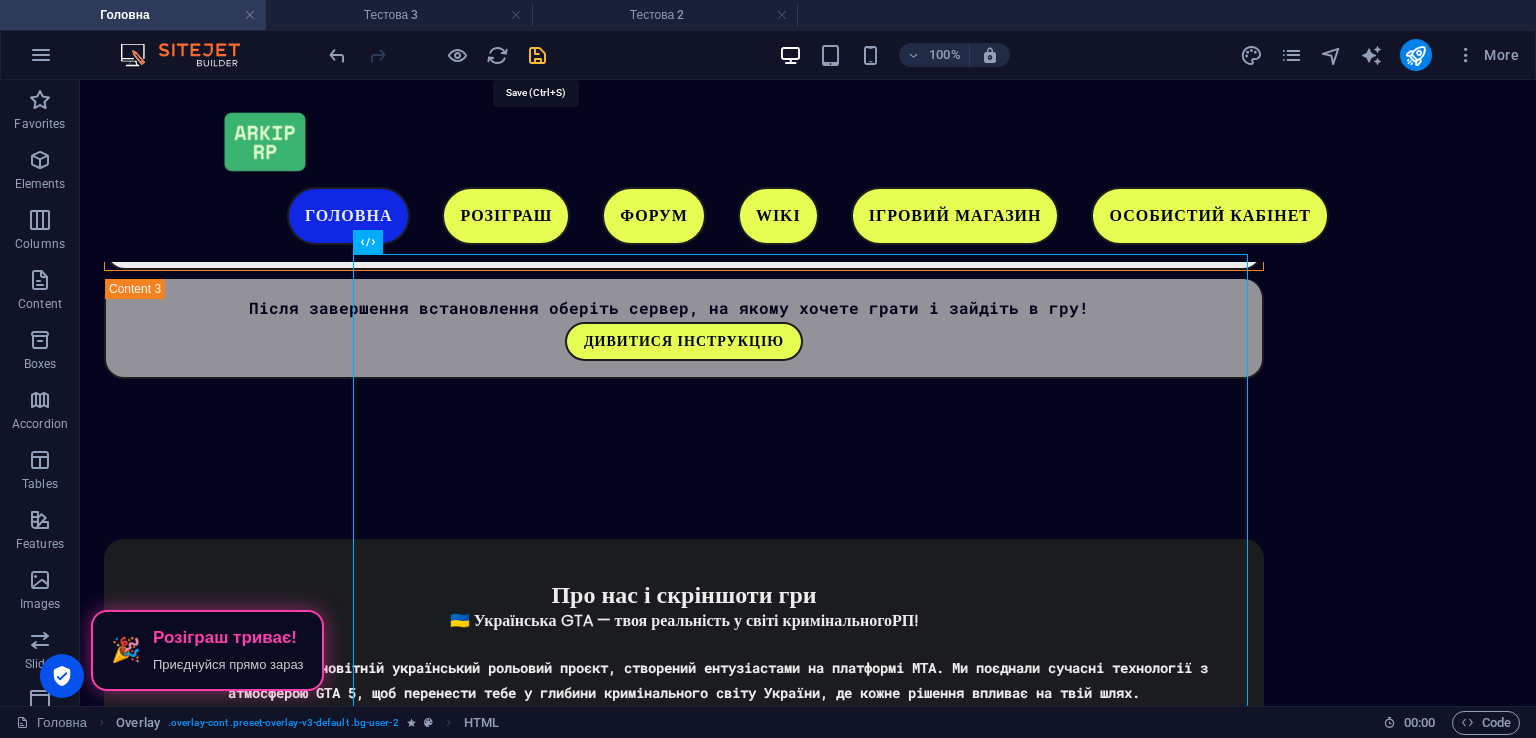 click at bounding box center (537, 55) 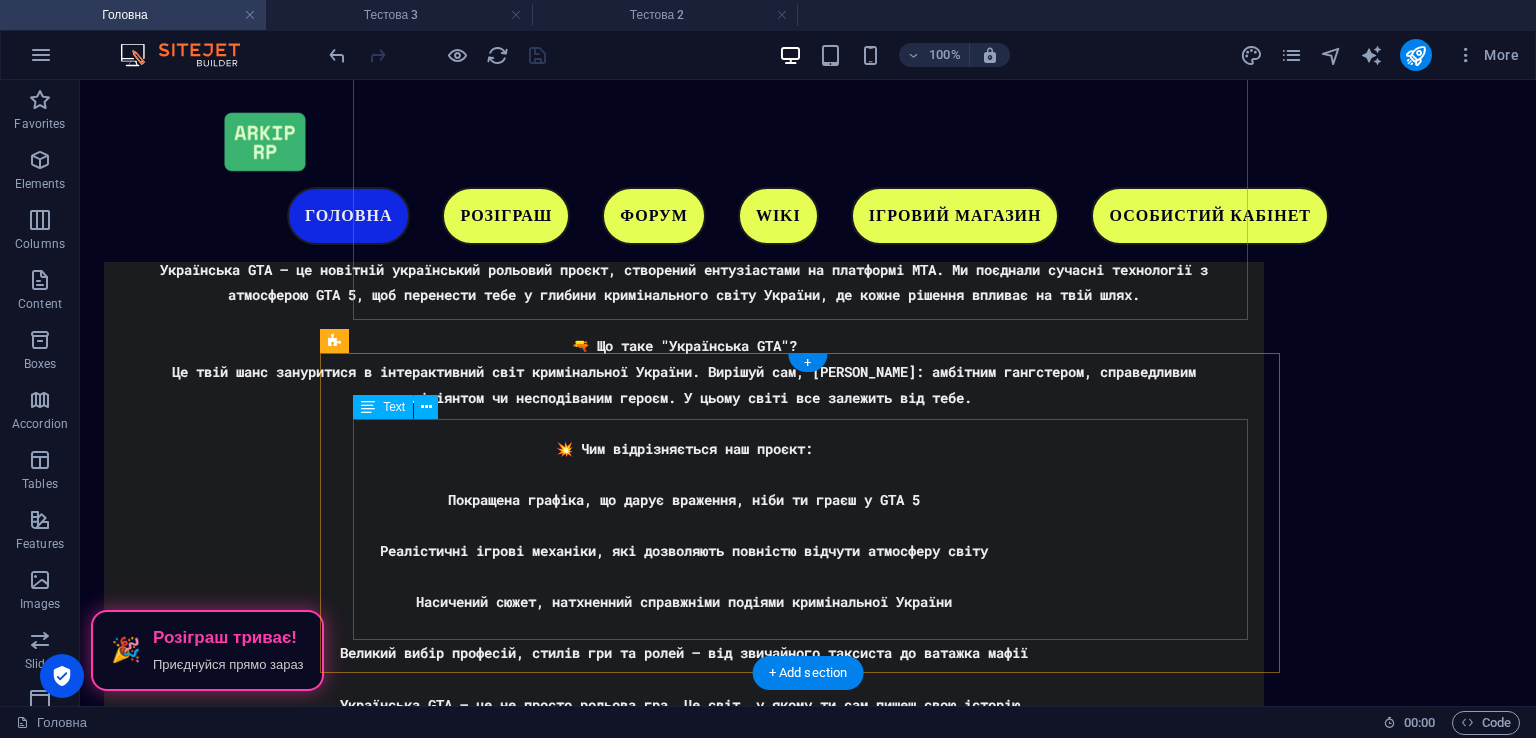 scroll, scrollTop: 3852, scrollLeft: 0, axis: vertical 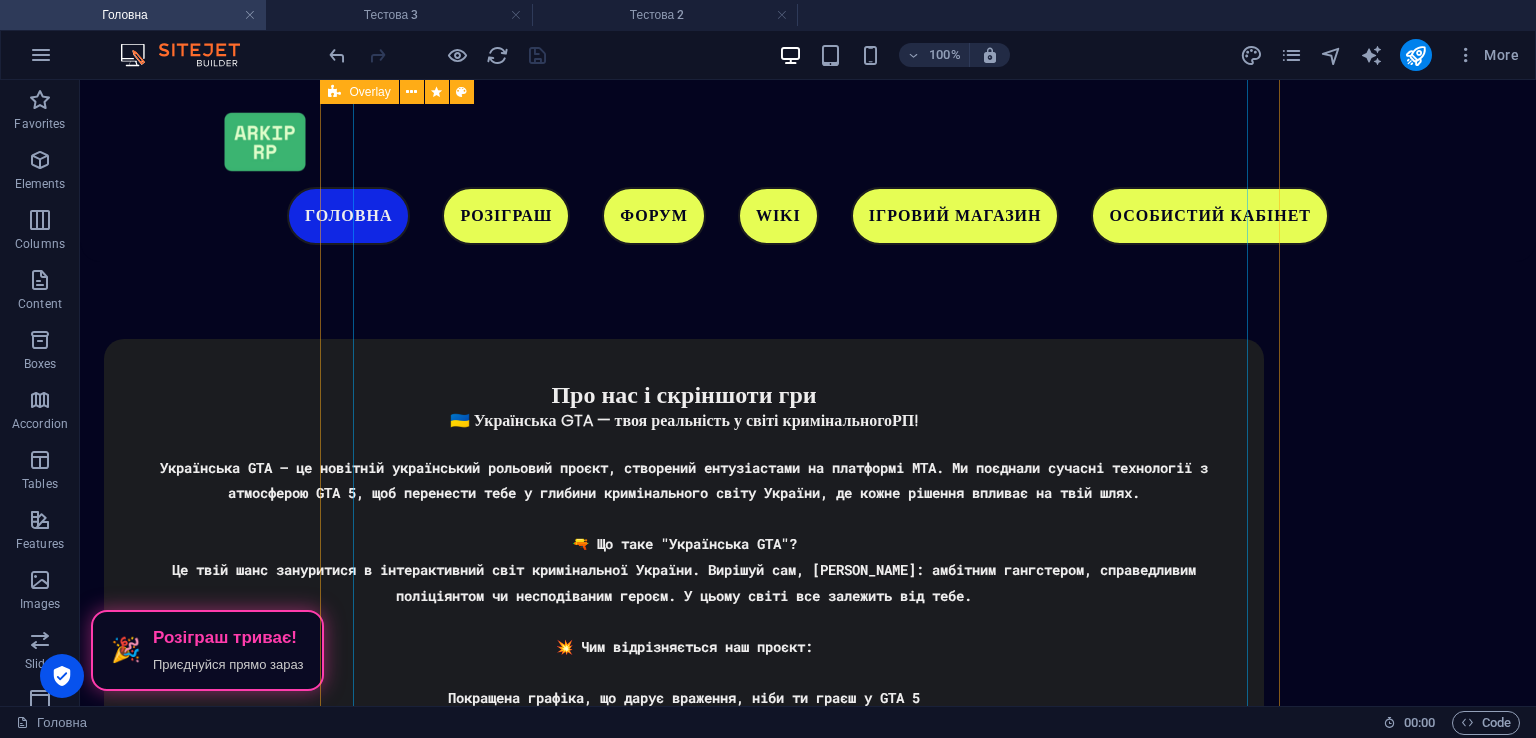 click on "СИСТЕМНІ ВИМОГИ
Мінімальні вимоги
Операційна система: Windows 7 SP1 x64 та вище
Процесор: Intel Core 2 Duo 2.2 GHz, AMD Phenom 2.2 GHz
Відеокарта: GTX 550 TI, ATI Radeon HD 4800
Оперативна пам'ять: 6ГБ DDR2
Роздільна здатність екрану: 1280х720
Звукова карта: Сумісна з DirectX 9
Інтернет-з'єднання: 8 мбіт/сек
Вільне місце на накопичувачі: 20ГБ
Рекомендовані вимоги
Операційна система: Windows 10 x64
Процесор: Intel Core i5 3GHz, AMD Ryzen 3GHz
Відеокарта: GTX 550 TI, ATI Radeon HD 4800
Оперативна пам'ять: 16ГБ DDR2
Роздільна здатність екрану: 1920х1080" at bounding box center [808, 2548] 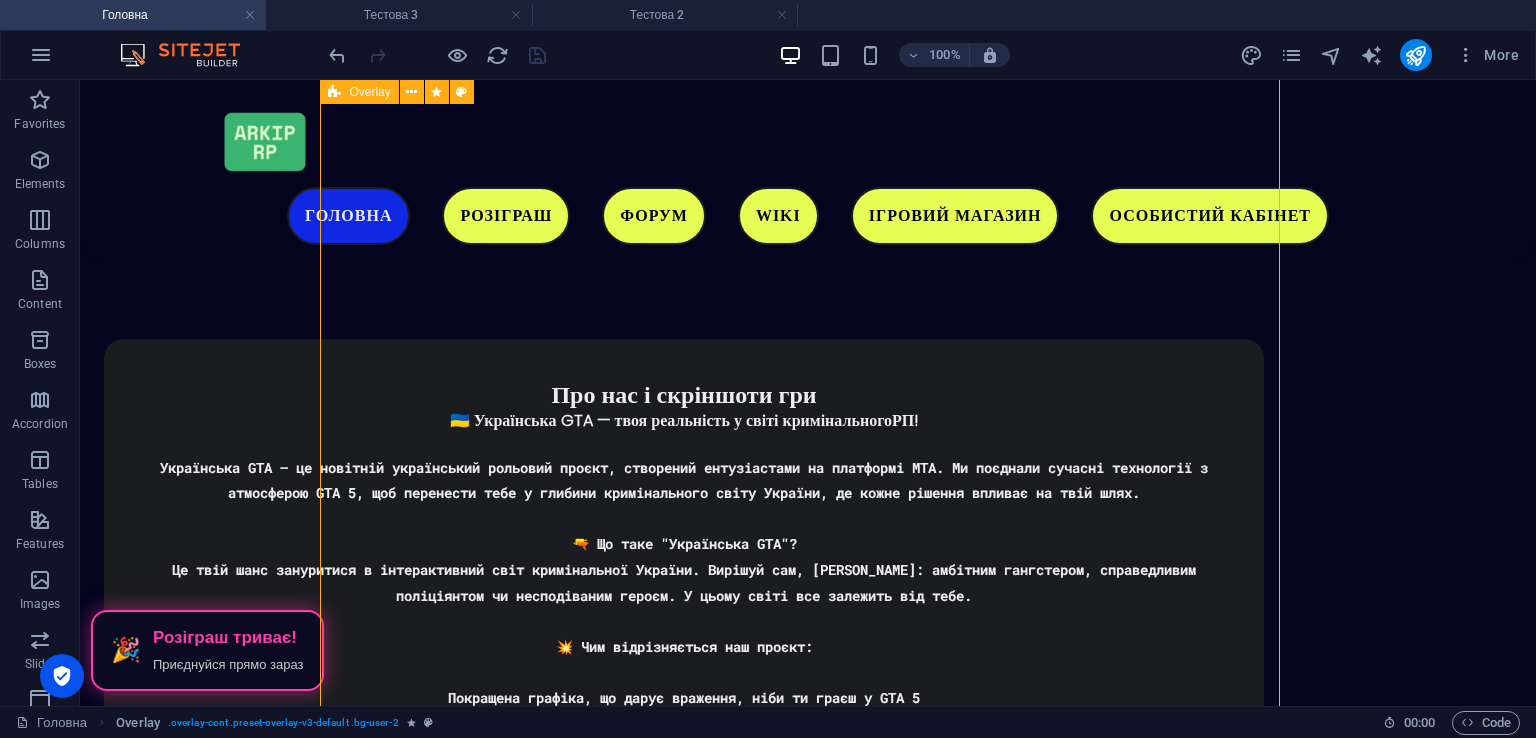 click on "СИСТЕМНІ ВИМОГИ
Мінімальні вимоги
Операційна система: Windows 7 SP1 x64 та вище
Процесор: Intel Core 2 Duo 2.2 GHz, AMD Phenom 2.2 GHz
Відеокарта: GTX 550 TI, ATI Radeon HD 4800
Оперативна пам'ять: 6ГБ DDR2
Роздільна здатність екрану: 1280х720
Звукова карта: Сумісна з DirectX 9
Інтернет-з'єднання: 8 мбіт/сек
Вільне місце на накопичувачі: 20ГБ
Рекомендовані вимоги
Операційна система: Windows 10 x64
Процесор: Intel Core i5 3GHz, AMD Ryzen 3GHz
Відеокарта: GTX 550 TI, ATI Radeon HD 4800
Оперативна пам'ять: 16ГБ DDR2
Роздільна здатність екрану: 1920х1080" at bounding box center [808, 2548] 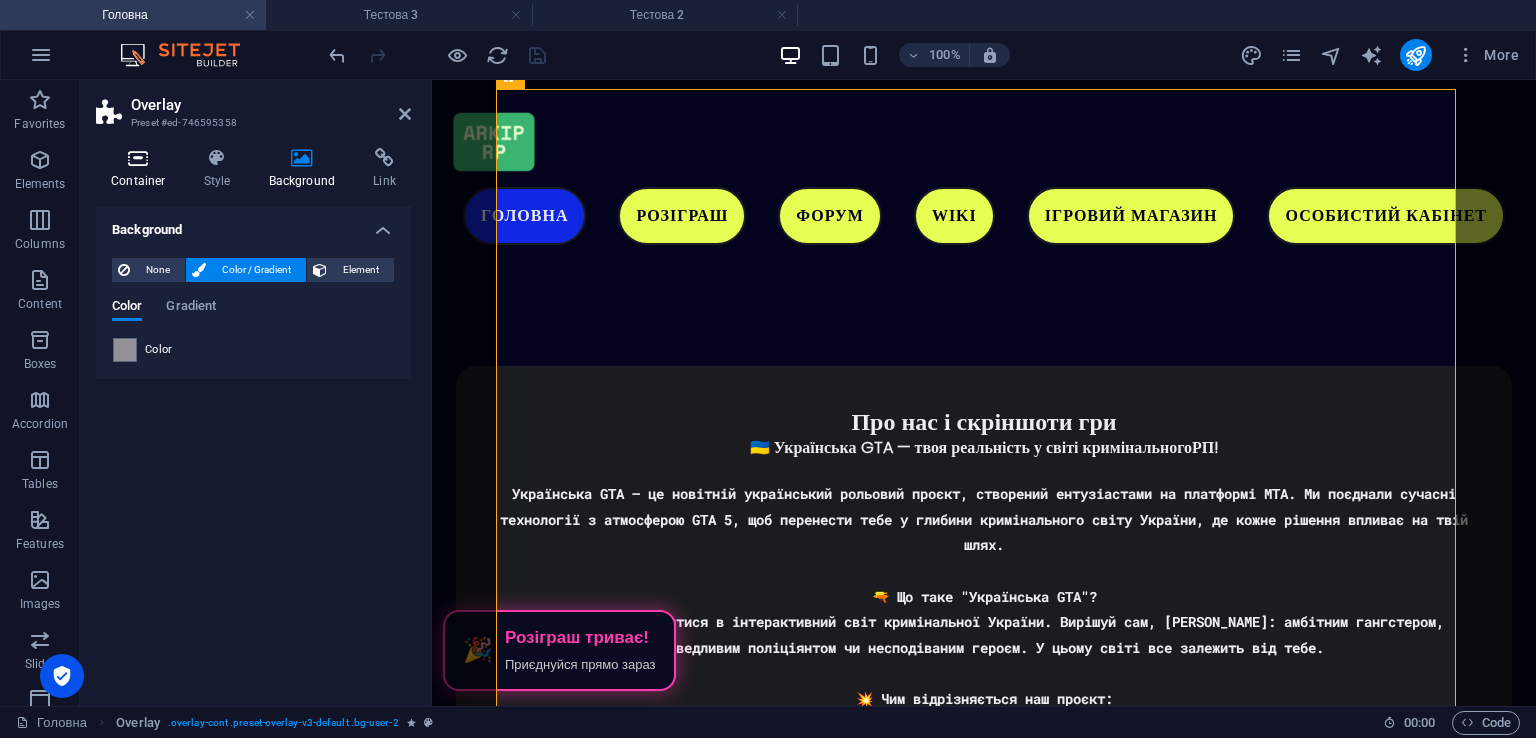 click at bounding box center [138, 158] 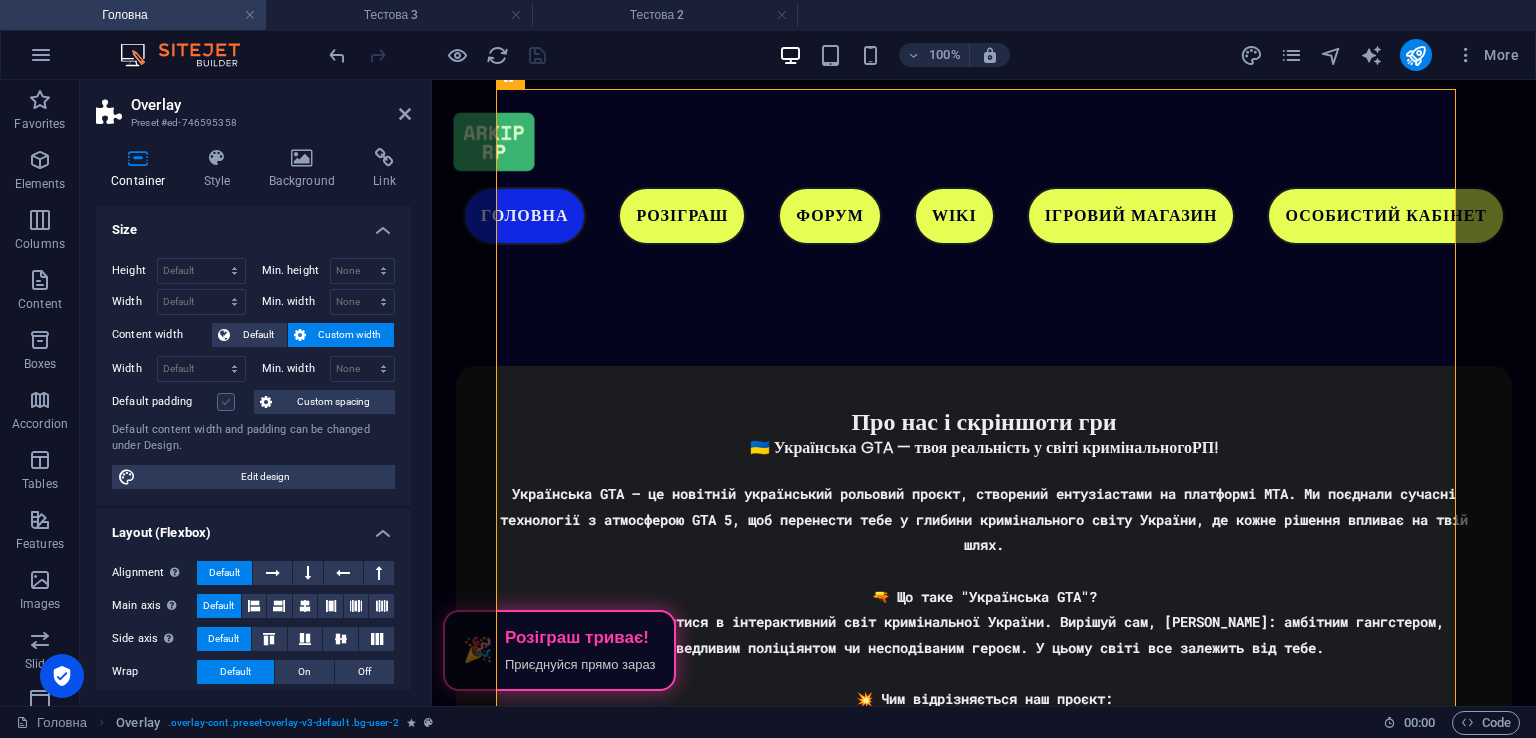 click at bounding box center (226, 402) 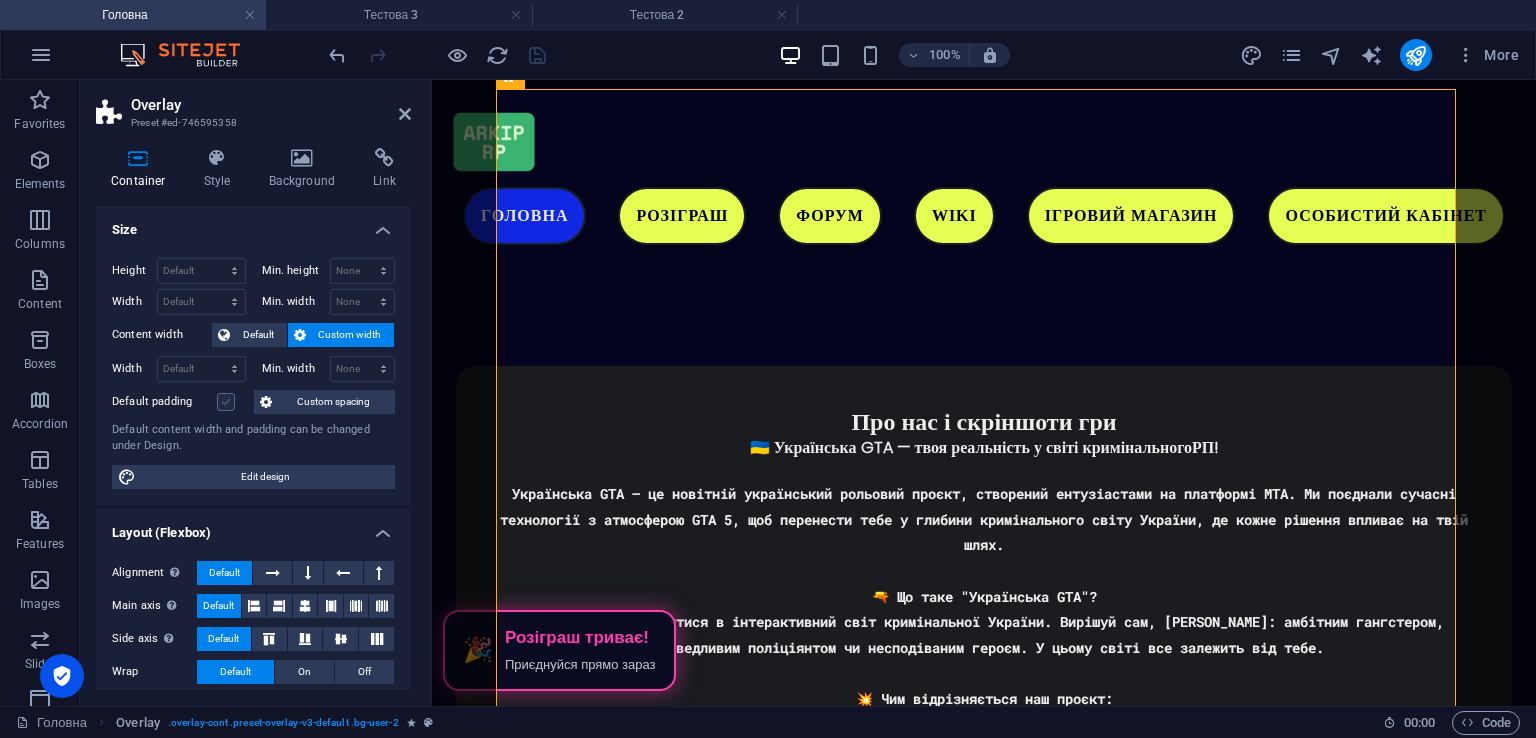 click on "Default padding" at bounding box center [0, 0] 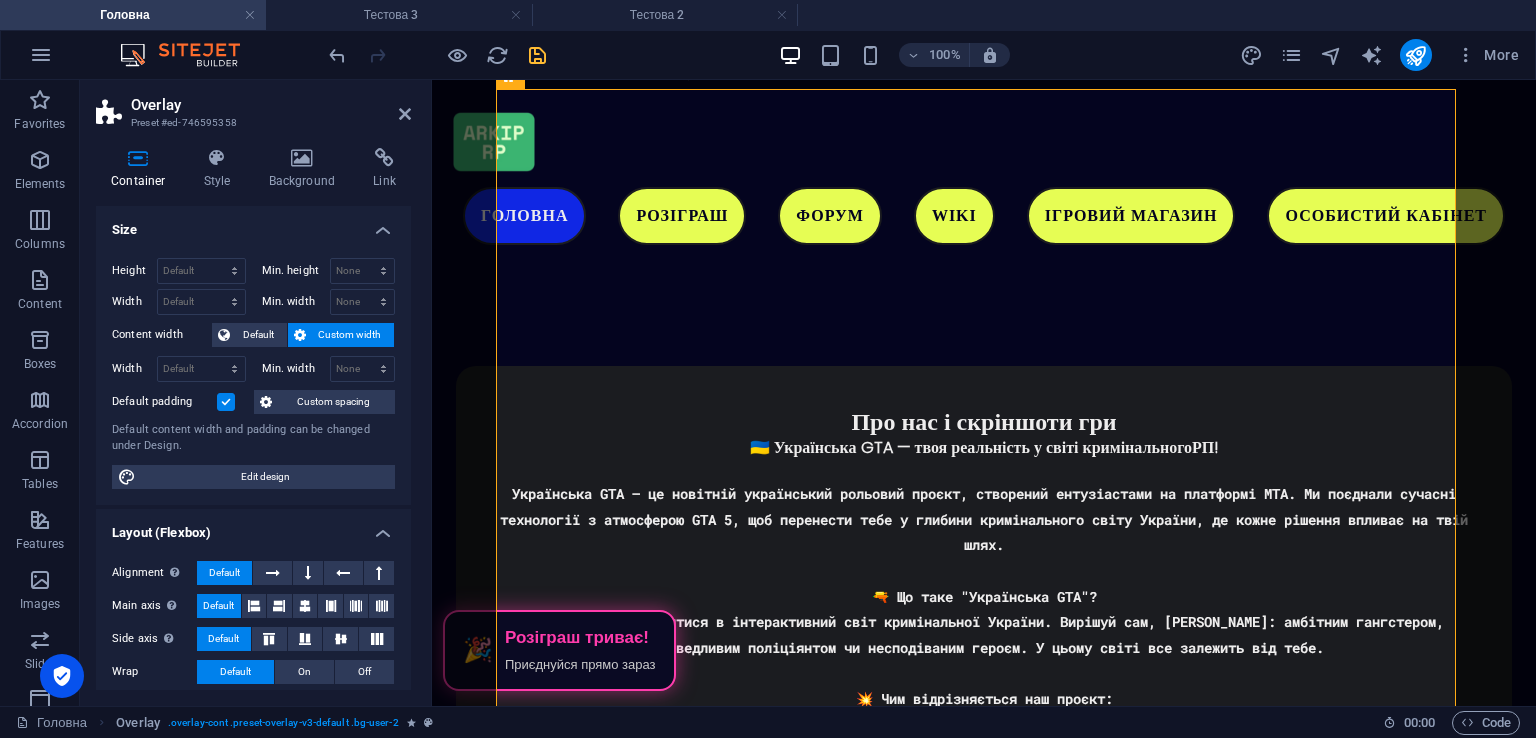 click at bounding box center [226, 402] 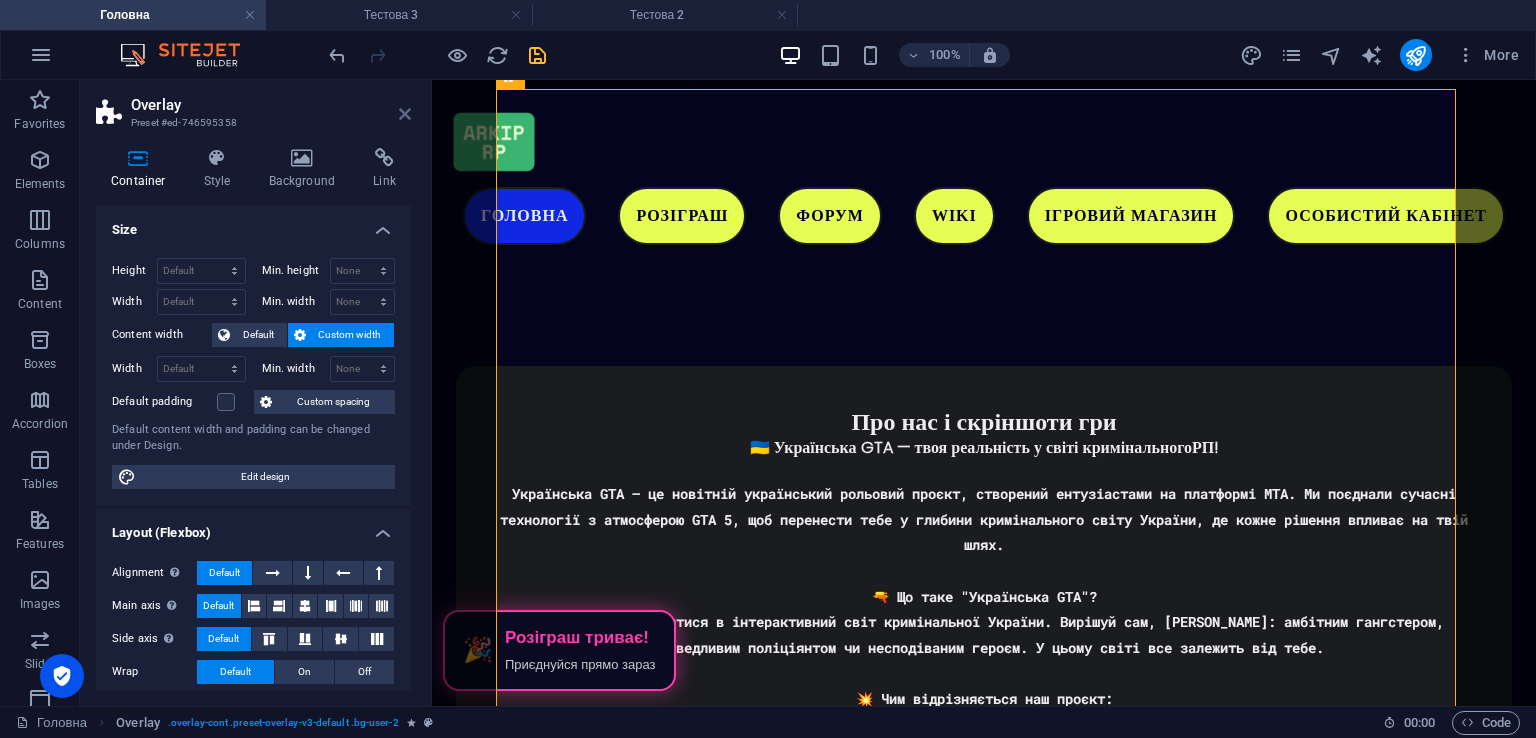 click at bounding box center (405, 114) 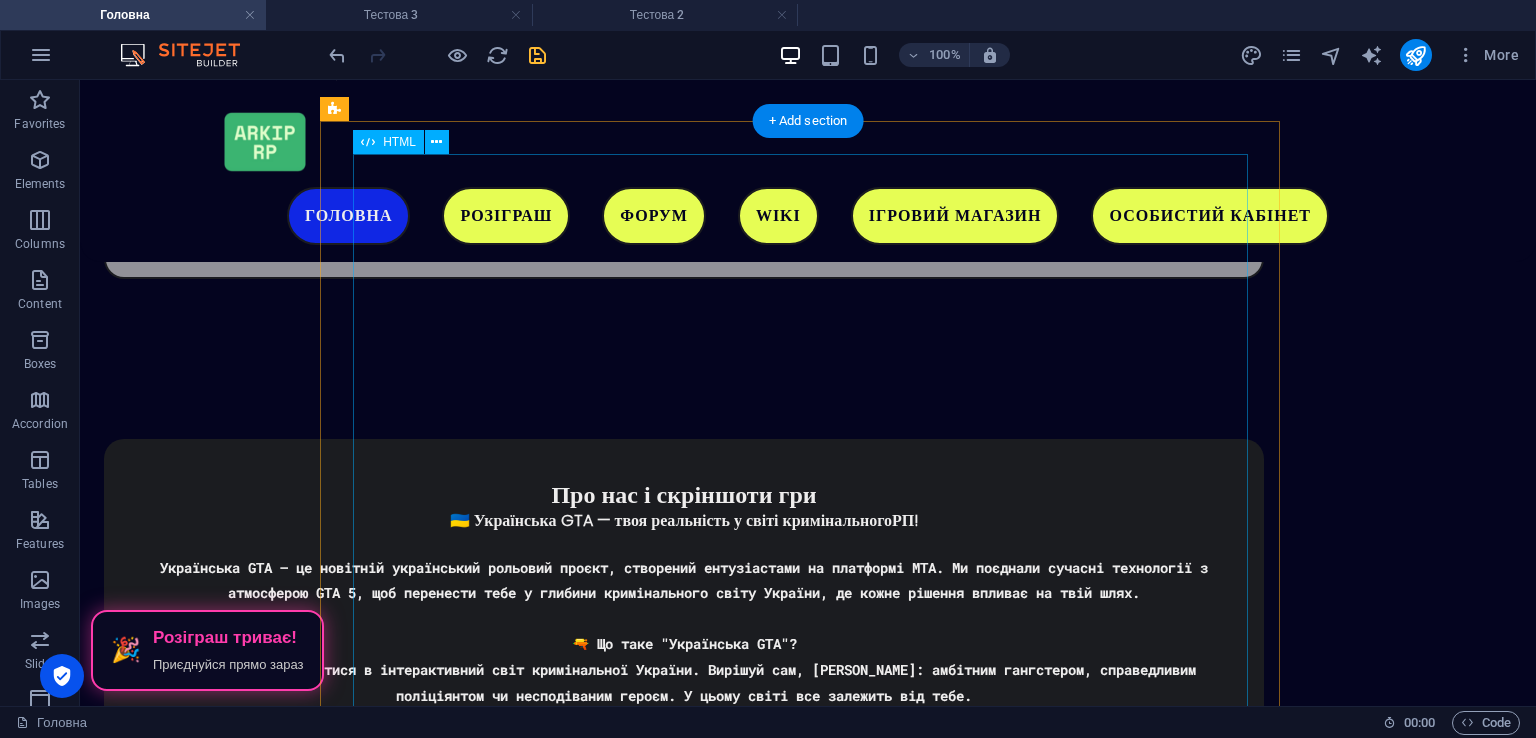 scroll, scrollTop: 3552, scrollLeft: 0, axis: vertical 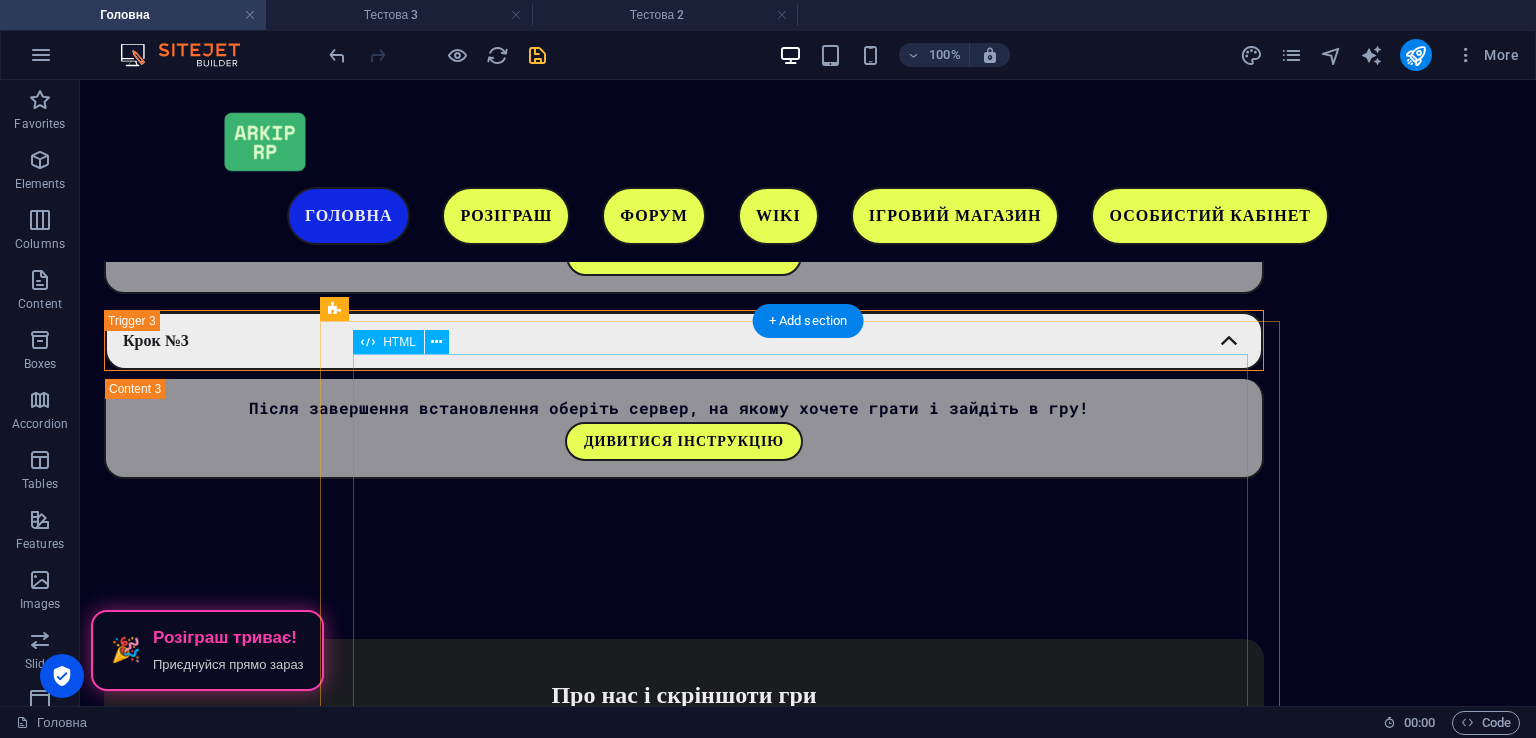 click on "СИСТЕМНІ ВИМОГИ
Мінімальні вимоги
Операційна система: Windows 7 SP1 x64 та вище
Процесор: Intel Core 2 Duo 2.2 GHz, AMD Phenom 2.2 GHz
Відеокарта: GTX 550 TI, ATI Radeon HD 4800
Оперативна пам'ять: 6ГБ DDR2
Роздільна здатність екрану: 1280х720
Звукова карта: Сумісна з DirectX 9
Інтернет-з'єднання: 8 мбіт/сек
Вільне місце на накопичувачі: 20ГБ
Рекомендовані вимоги
Операційна система: Windows 10 x64
Процесор: Intel Core i5 3GHz, AMD Ryzen 3GHz
Відеокарта: GTX 550 TI, ATI Radeon HD 4800
Оперативна пам'ять: 16ГБ DDR2
Роздільна здатність екрану: 1920х1080" at bounding box center [808, 2848] 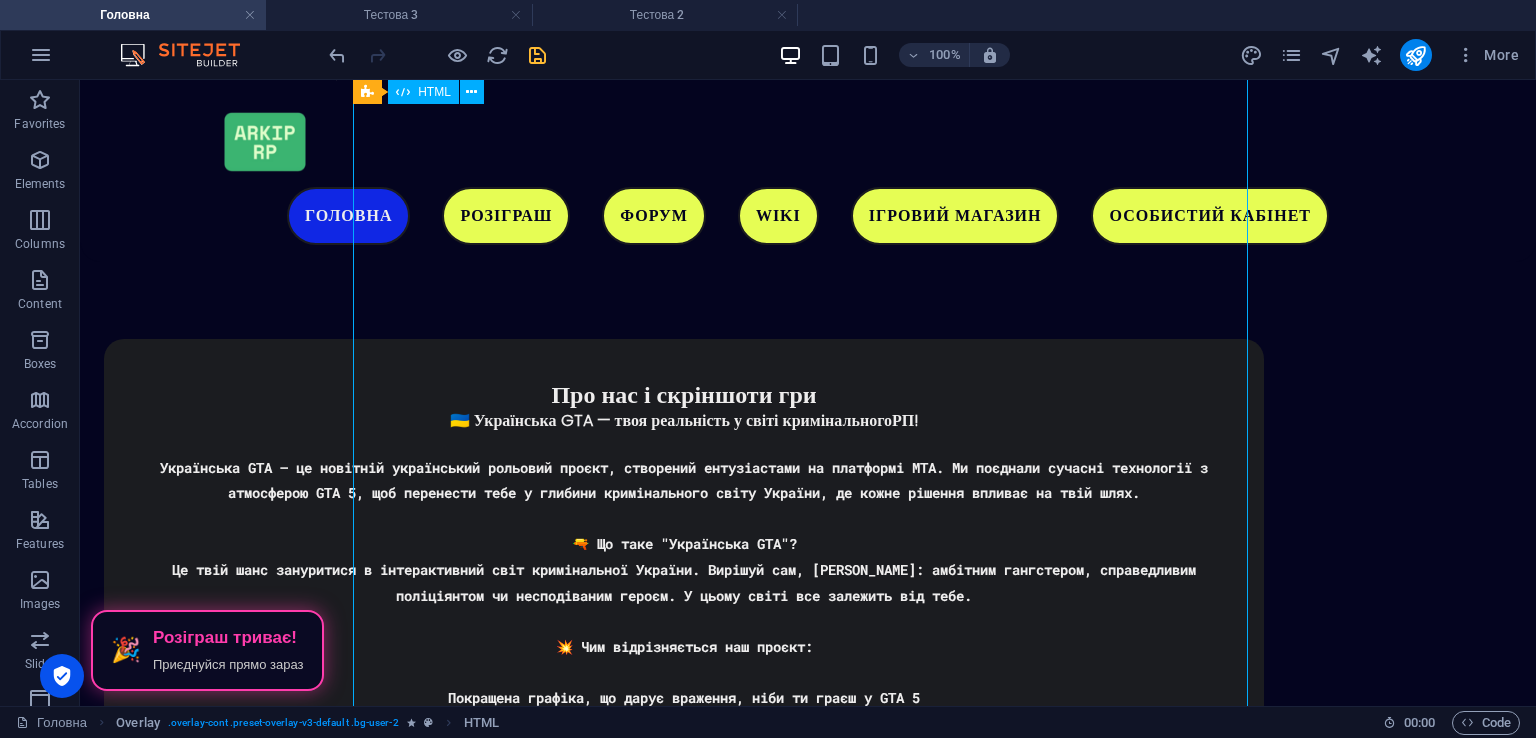 scroll, scrollTop: 3652, scrollLeft: 0, axis: vertical 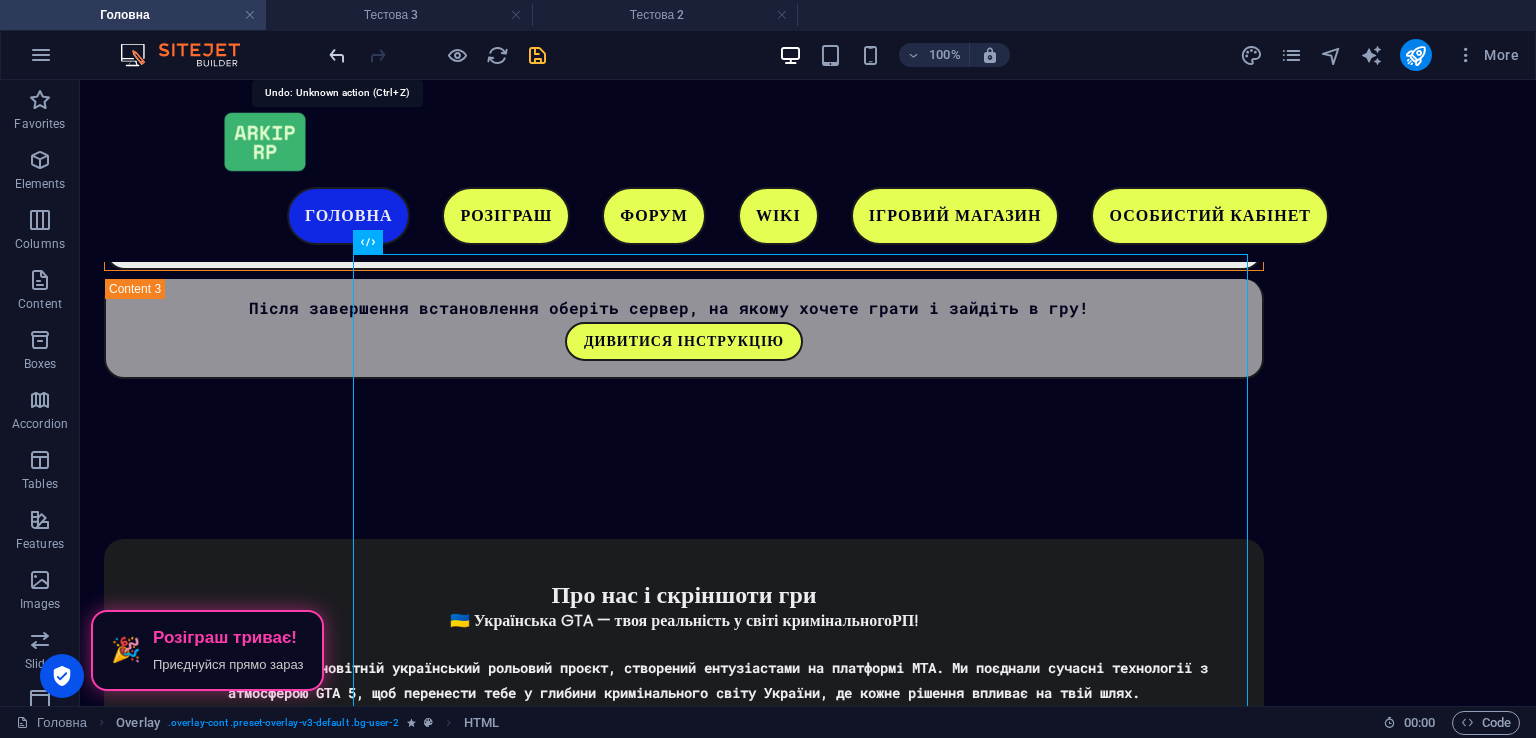 click at bounding box center [337, 55] 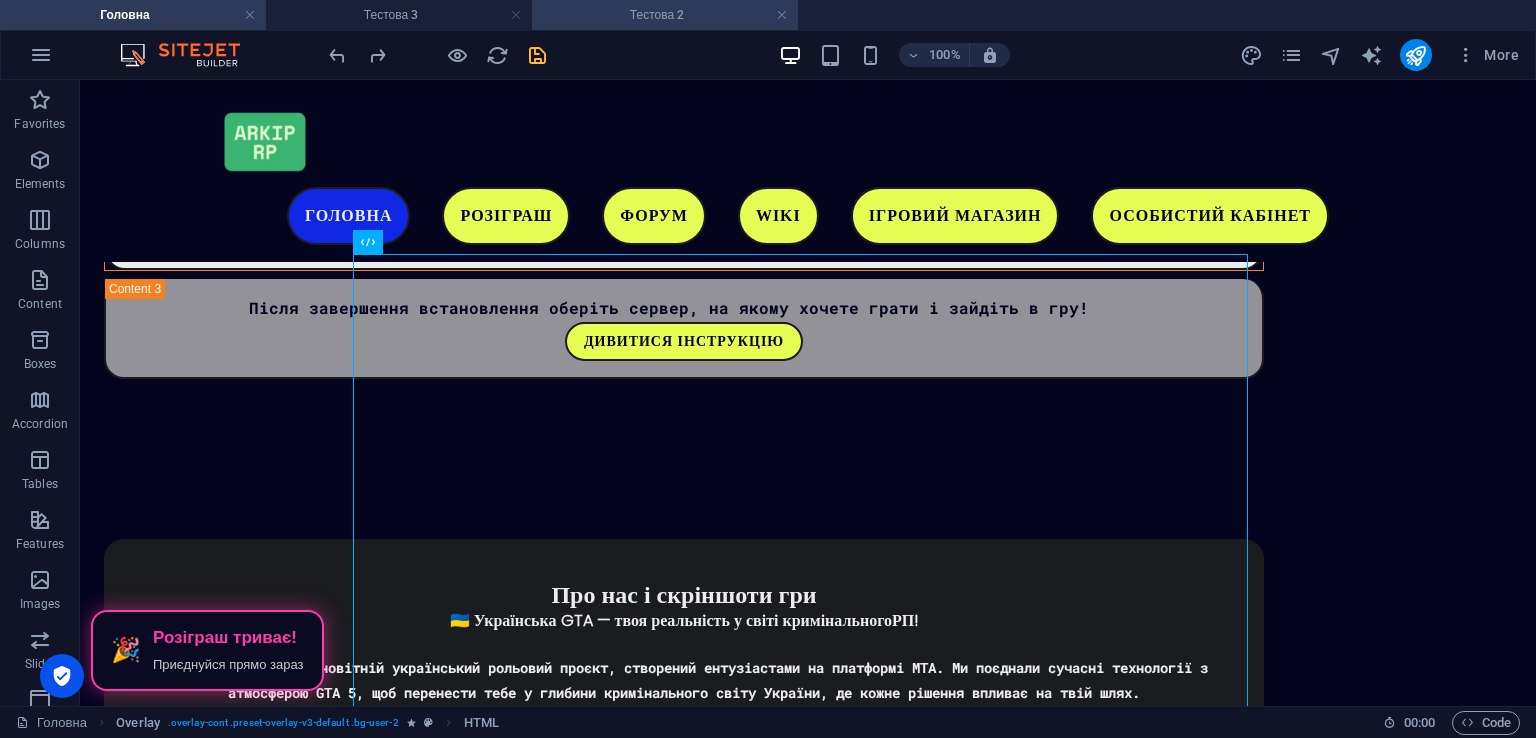 click on "Тестова 2" at bounding box center (665, 15) 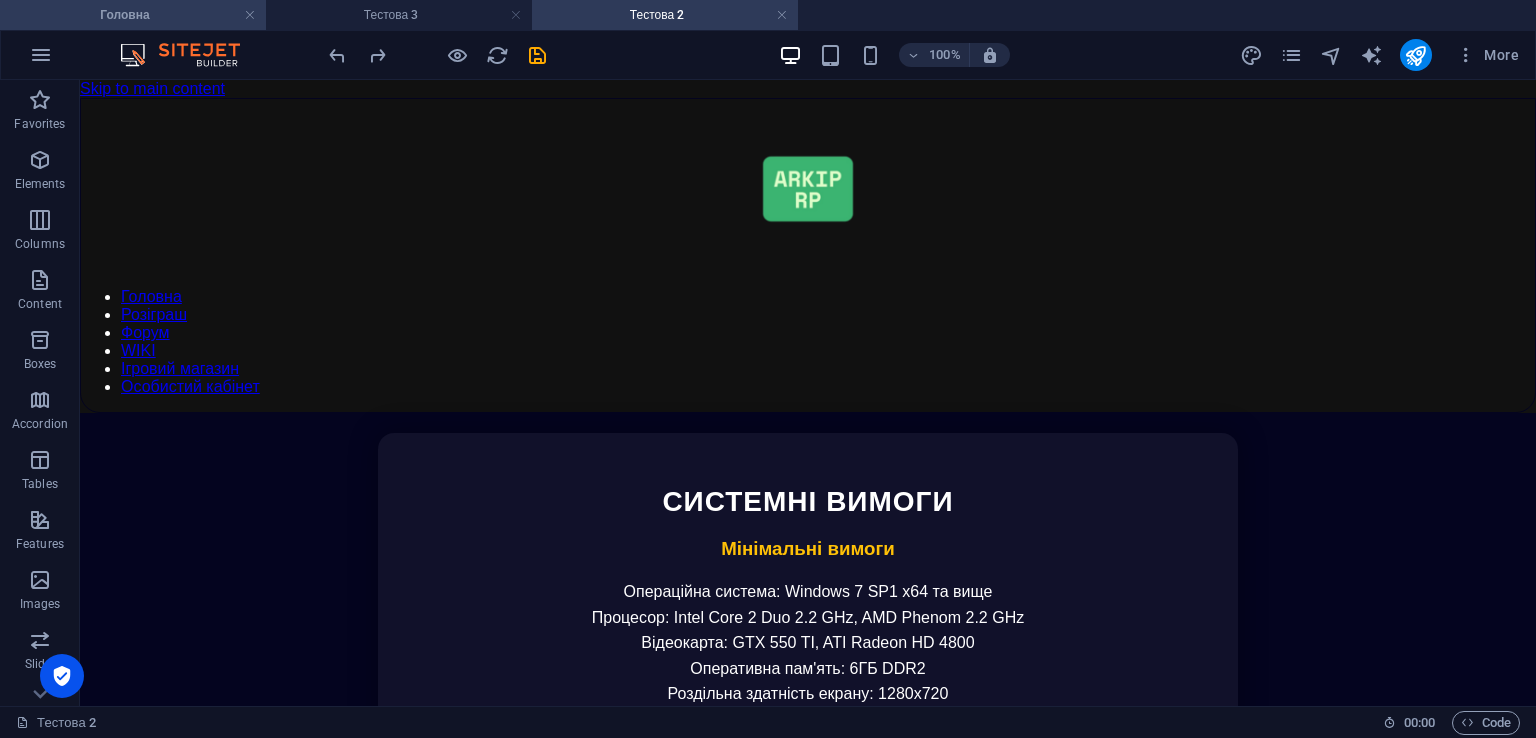 click on "Головна" at bounding box center (133, 15) 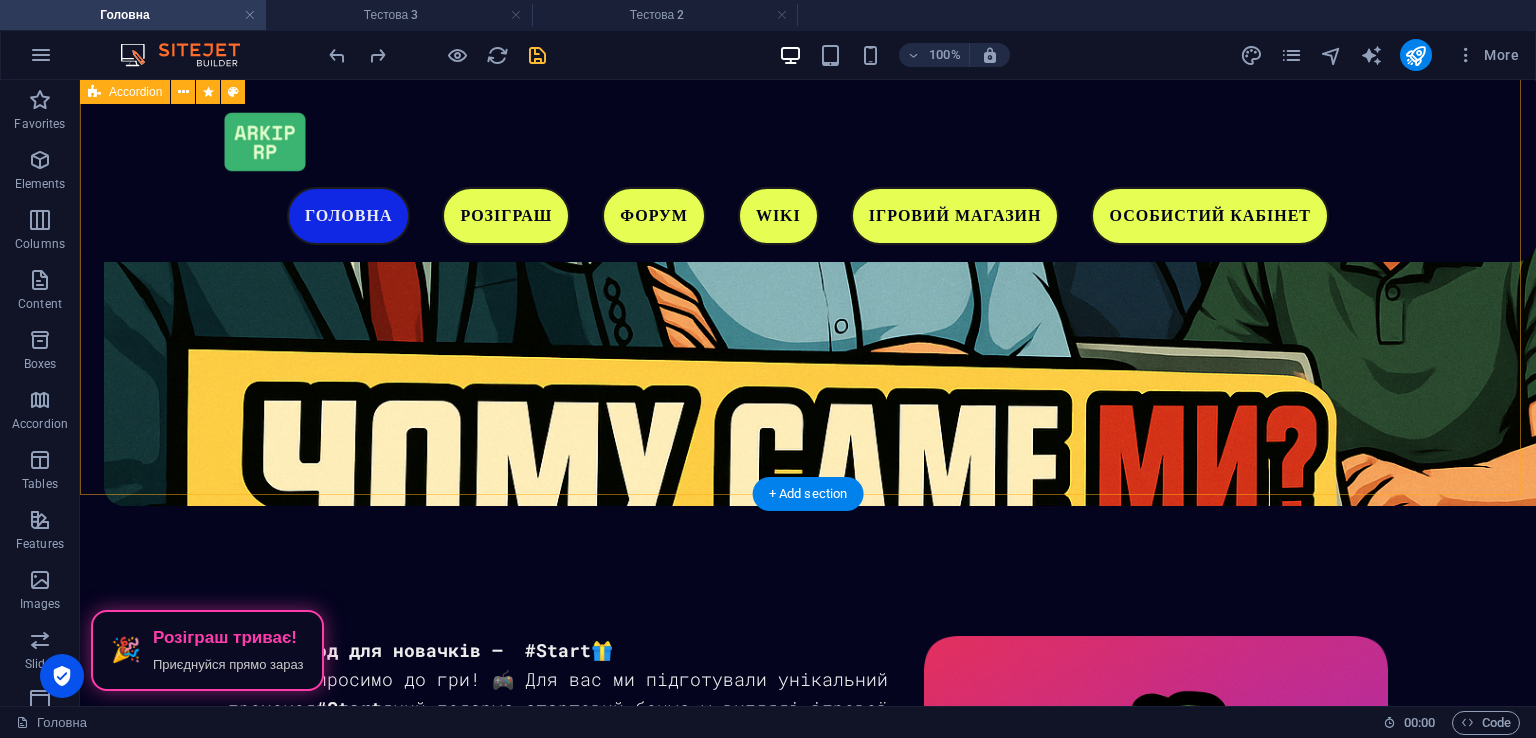 scroll, scrollTop: 1952, scrollLeft: 0, axis: vertical 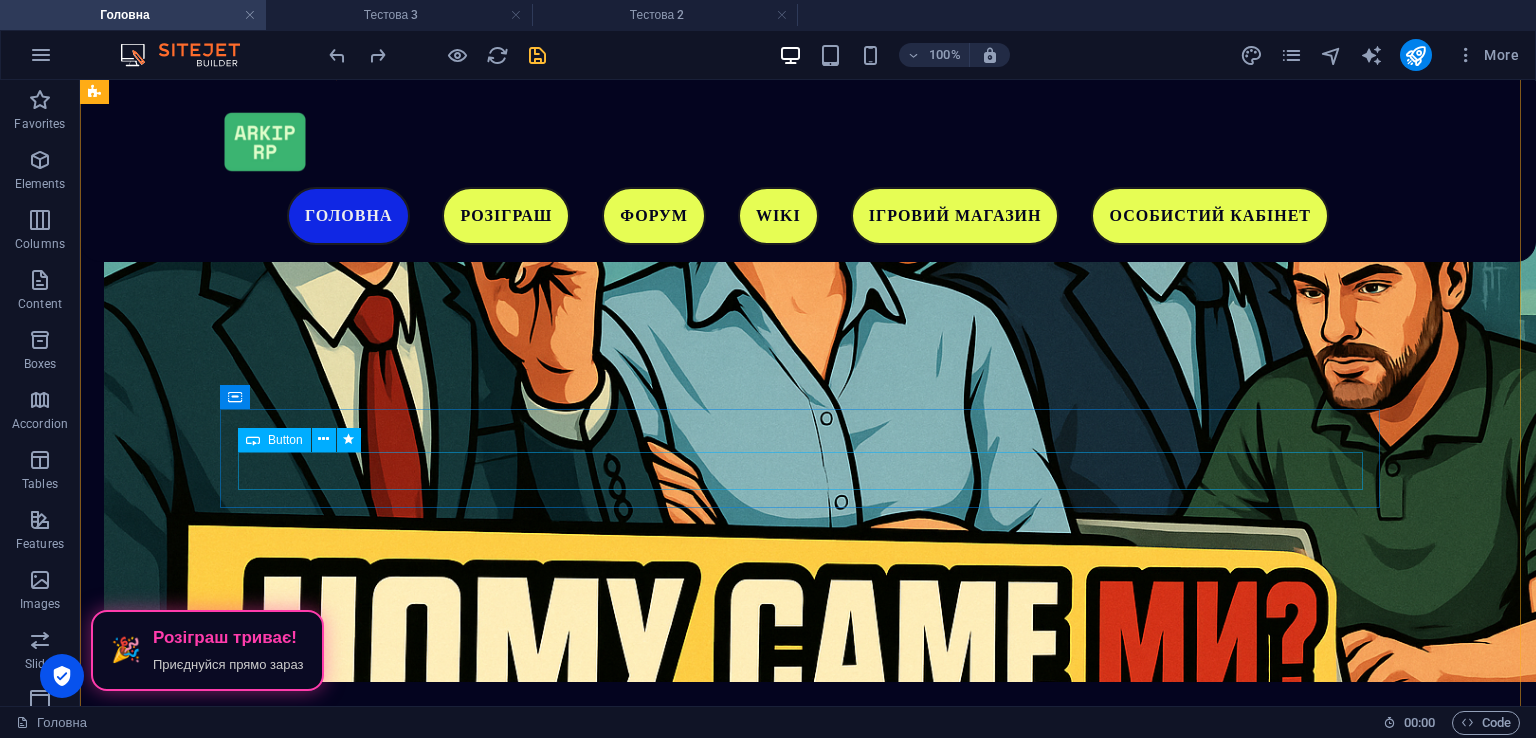 click on "Системні вимоги гри" at bounding box center (684, 1856) 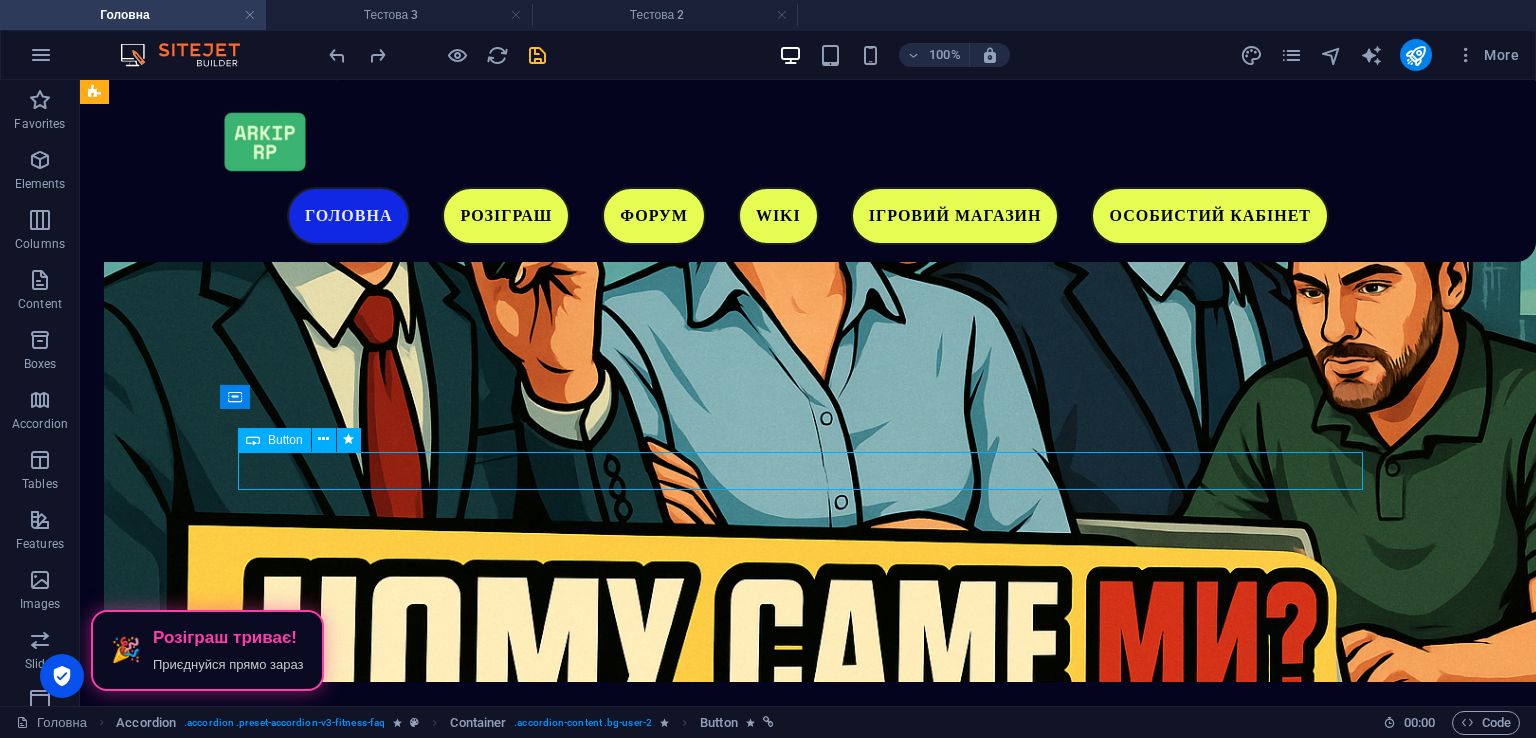 click on "Системні вимоги гри" at bounding box center (684, 1856) 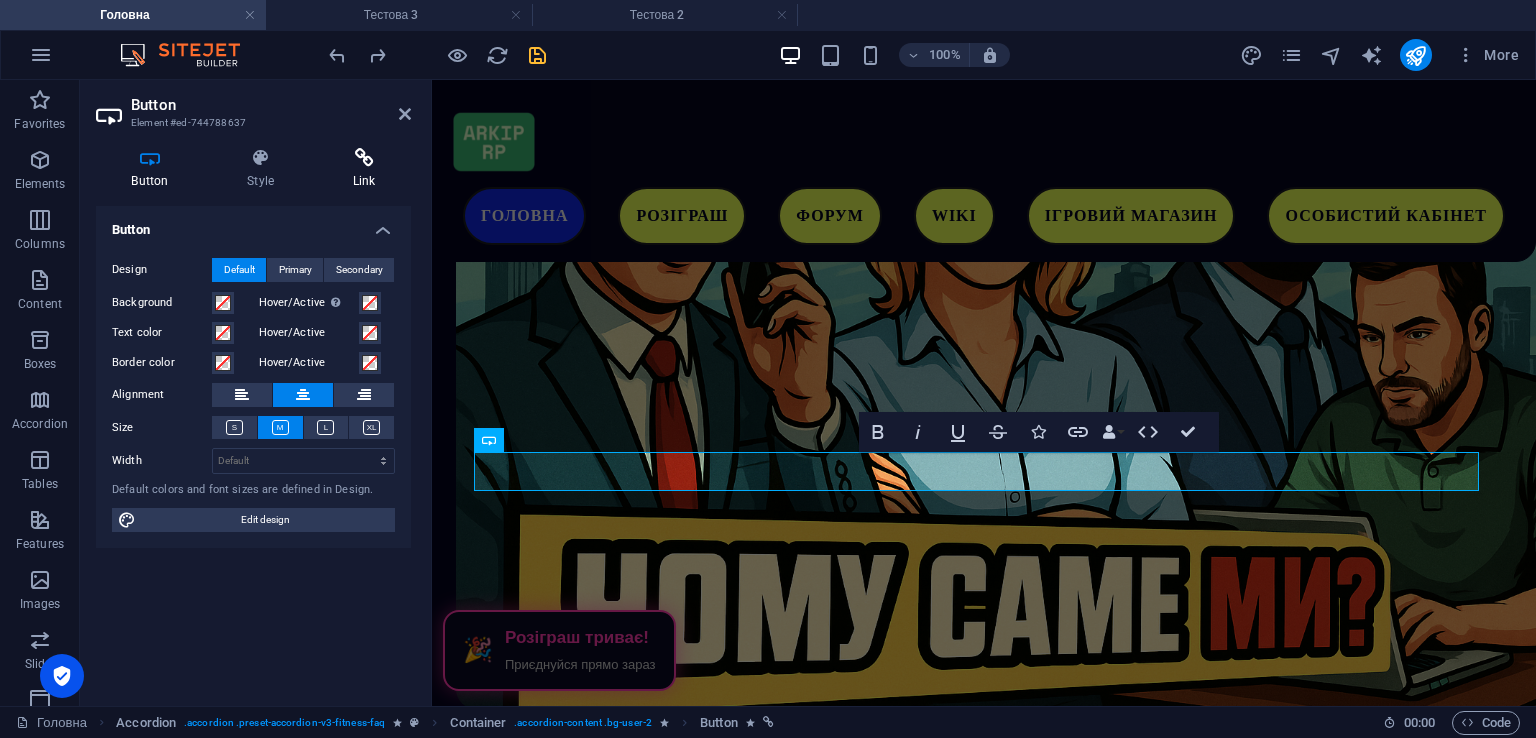 click at bounding box center [364, 158] 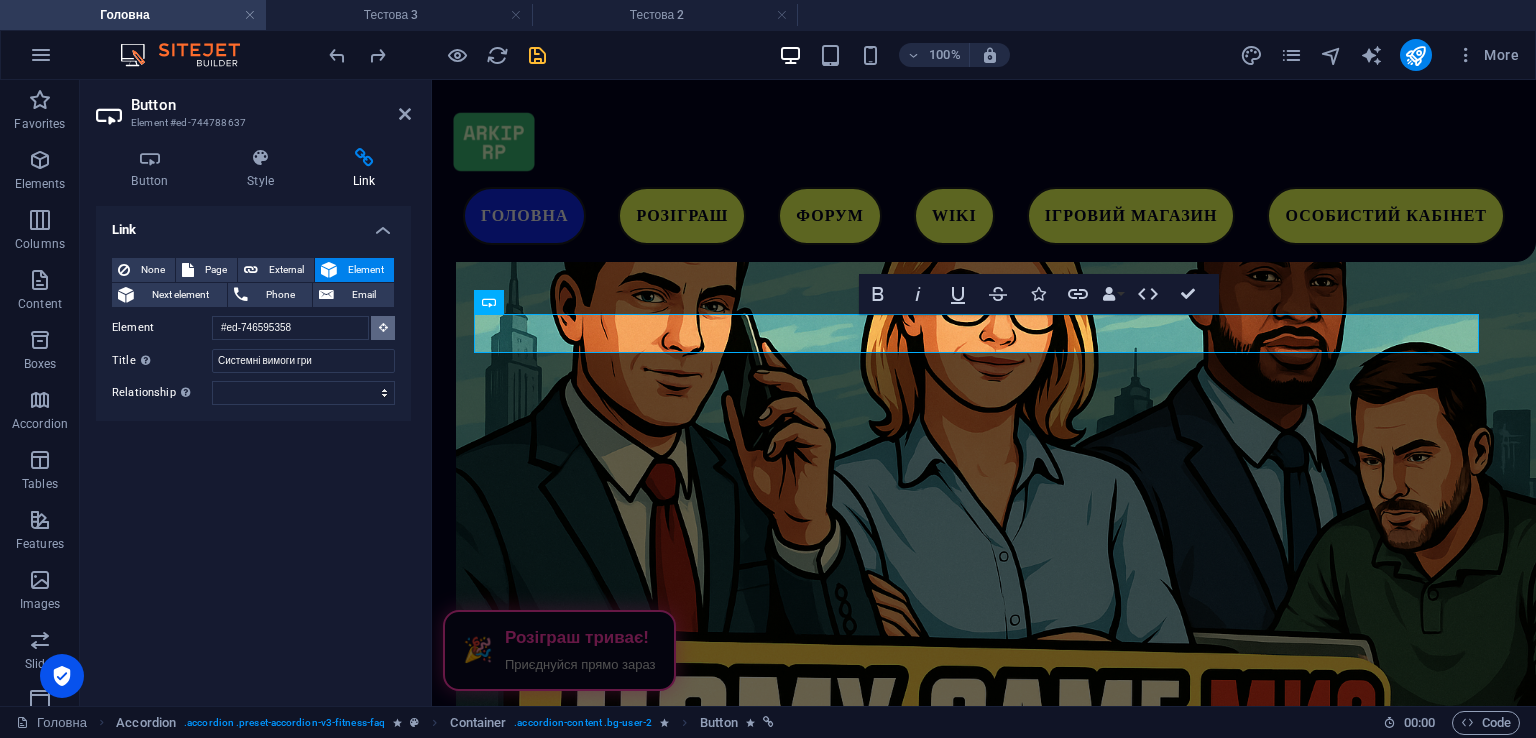 scroll, scrollTop: 1828, scrollLeft: 0, axis: vertical 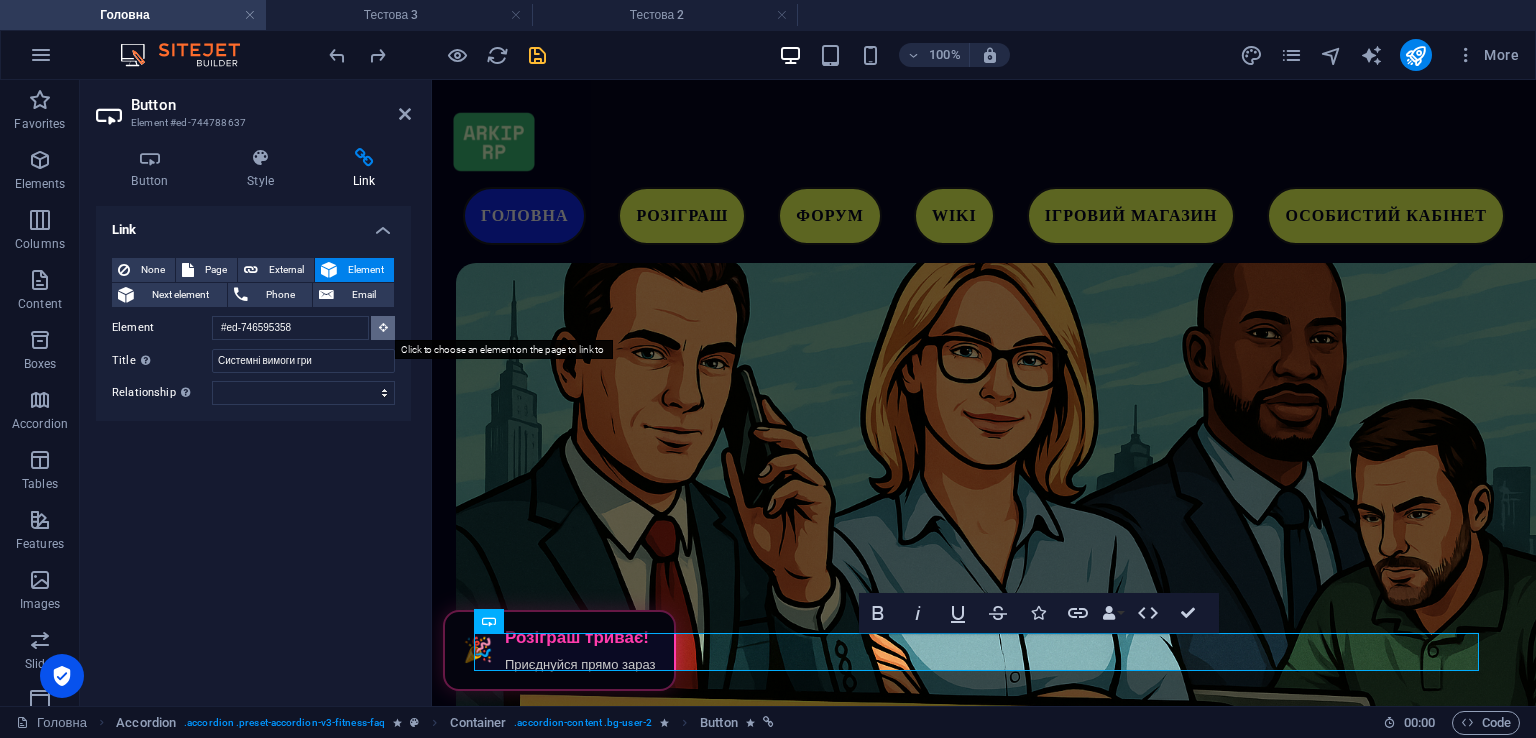 click at bounding box center [383, 328] 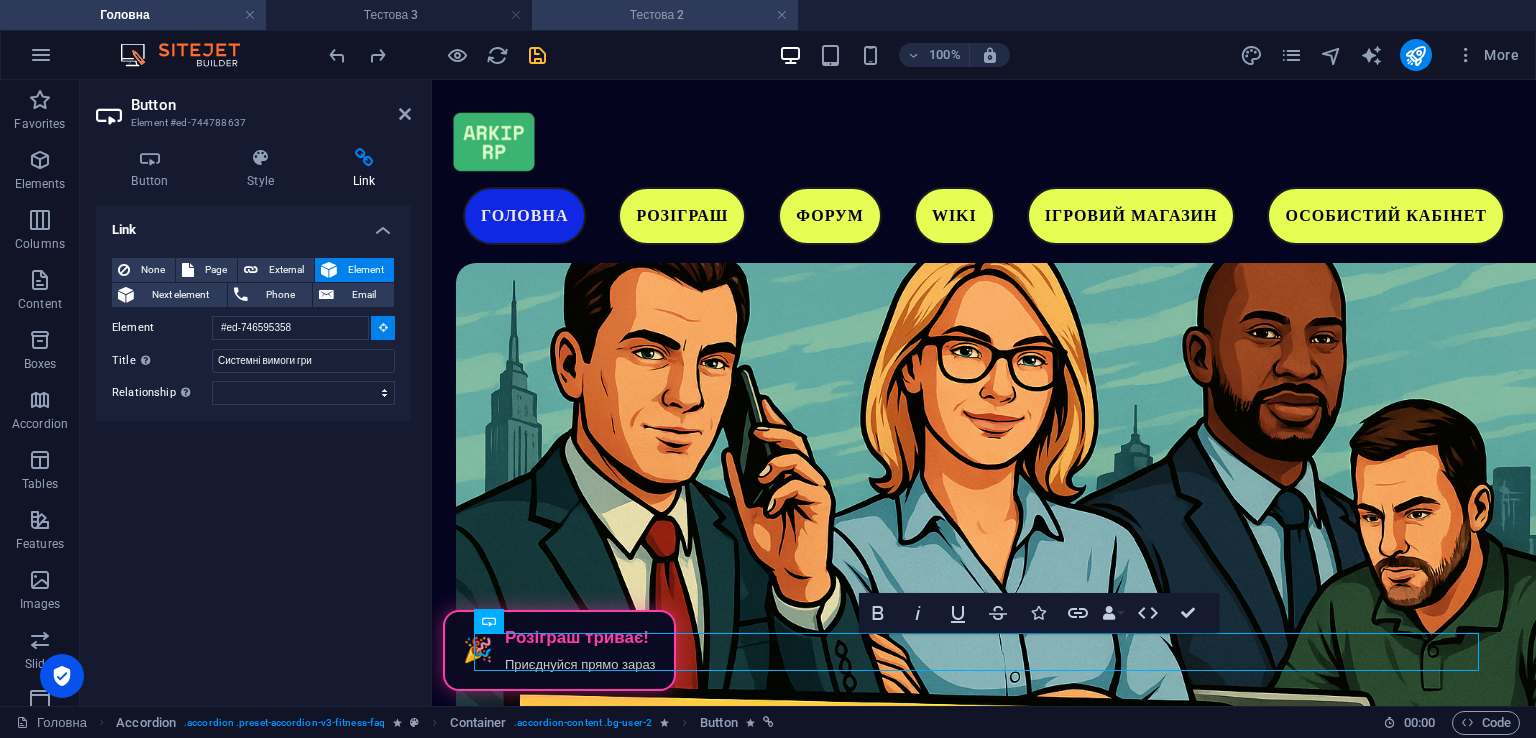 drag, startPoint x: 616, startPoint y: 19, endPoint x: 553, endPoint y: 103, distance: 105 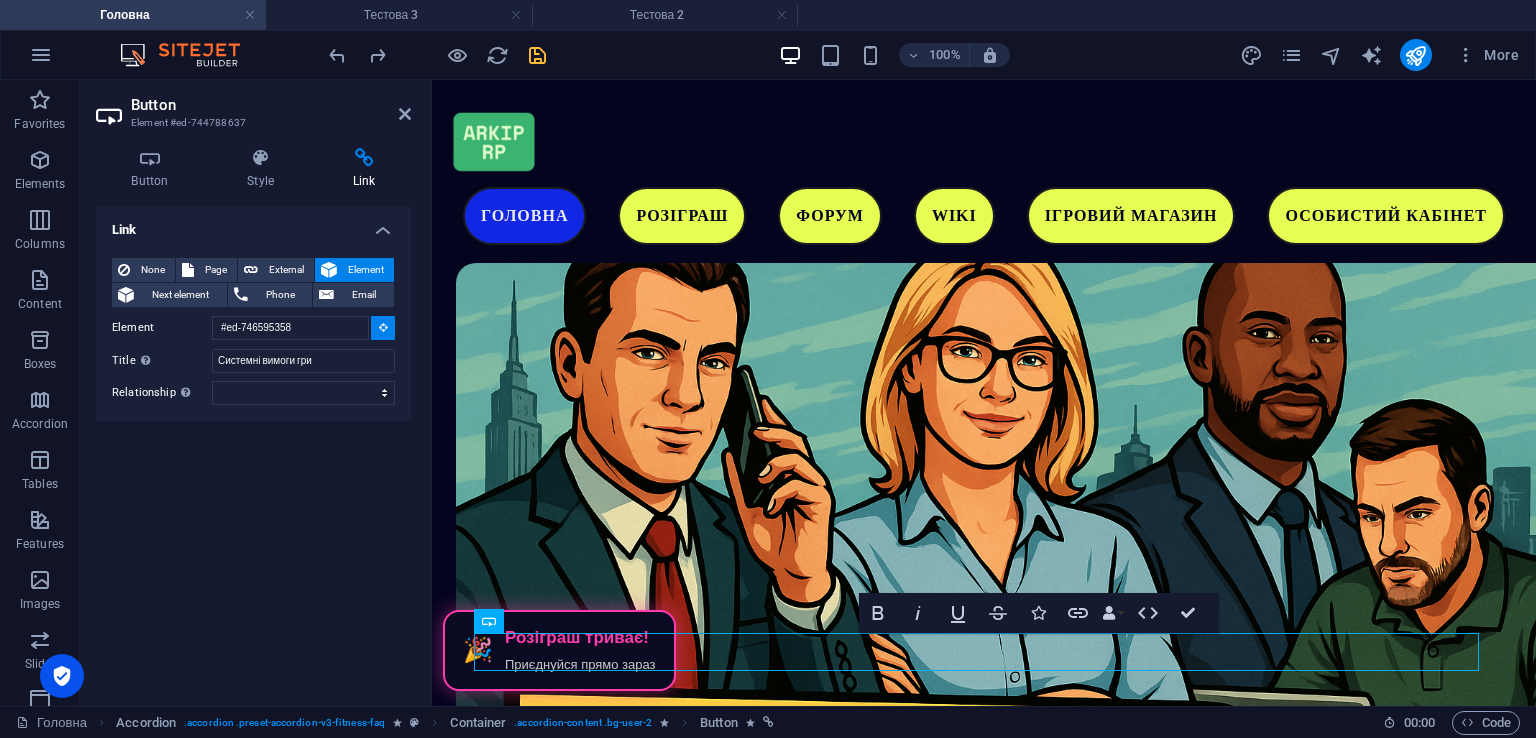 scroll, scrollTop: 0, scrollLeft: 0, axis: both 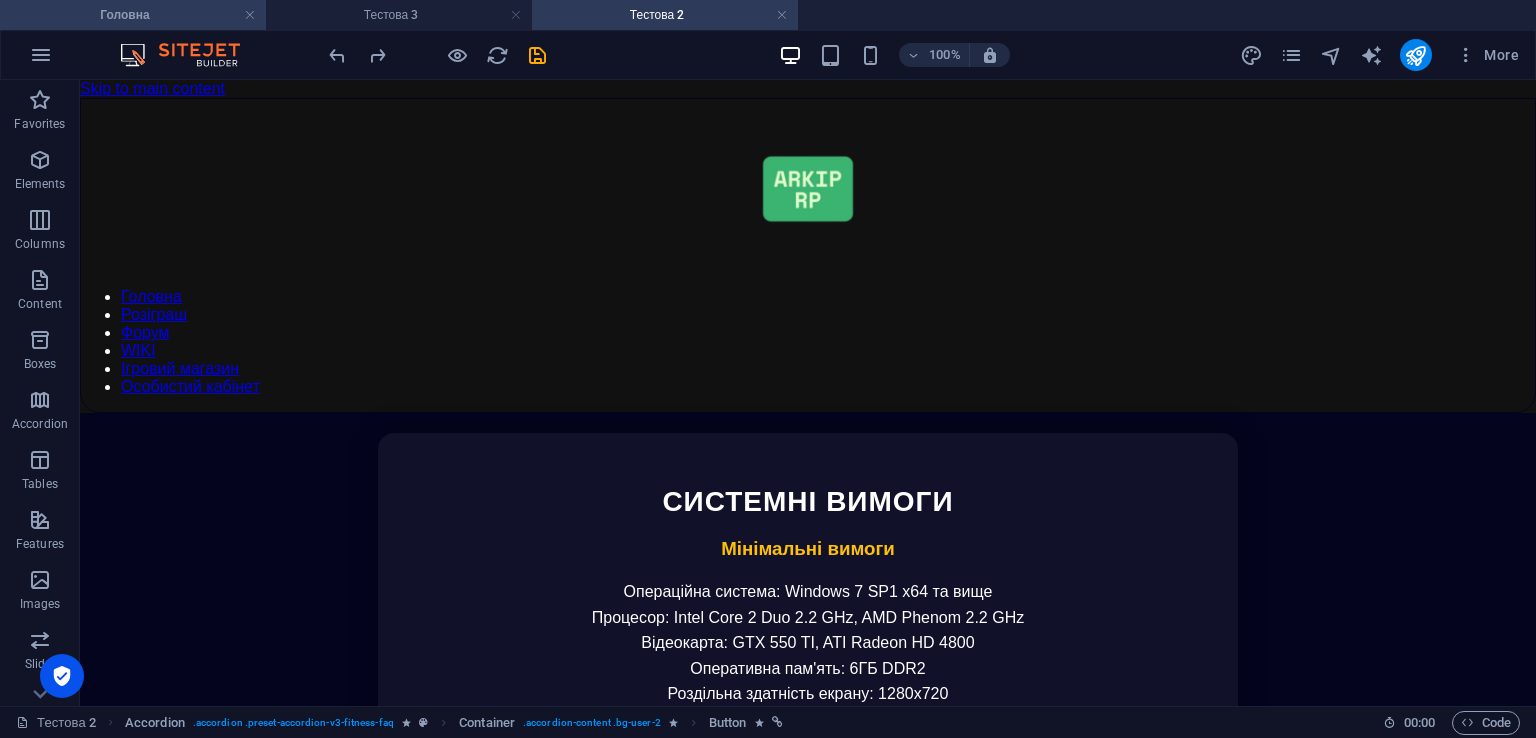 click on "Головна" at bounding box center (133, 15) 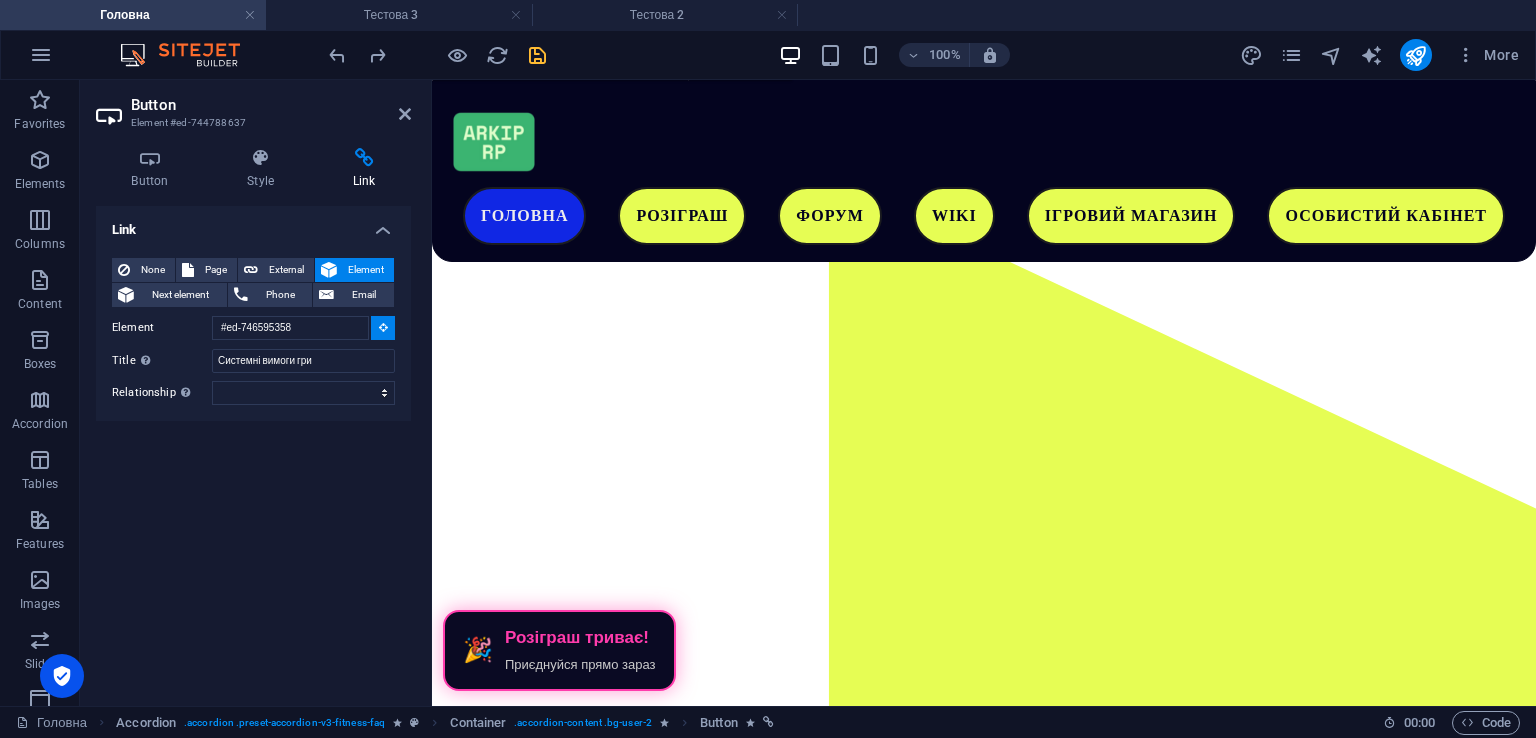 scroll, scrollTop: 1827, scrollLeft: 0, axis: vertical 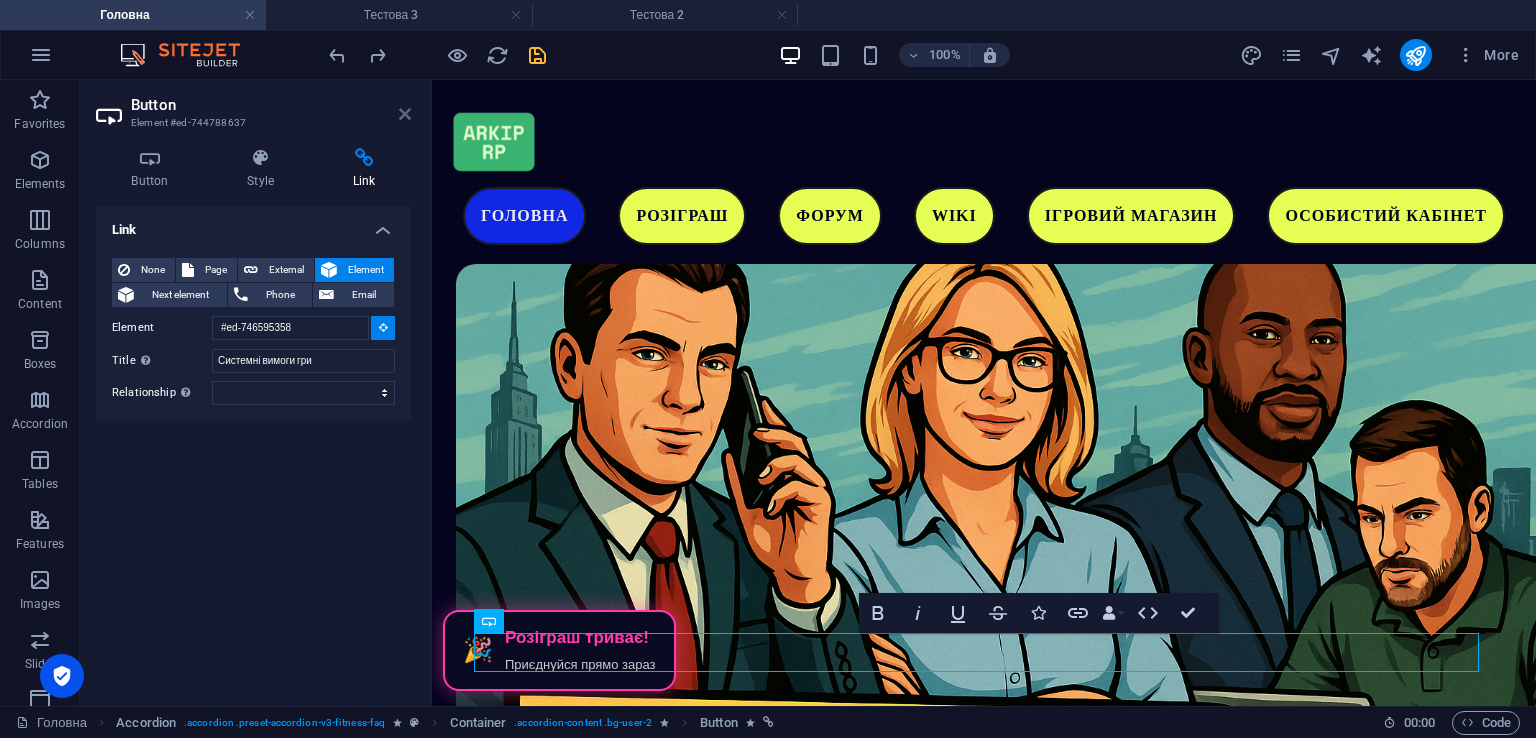 click at bounding box center (405, 114) 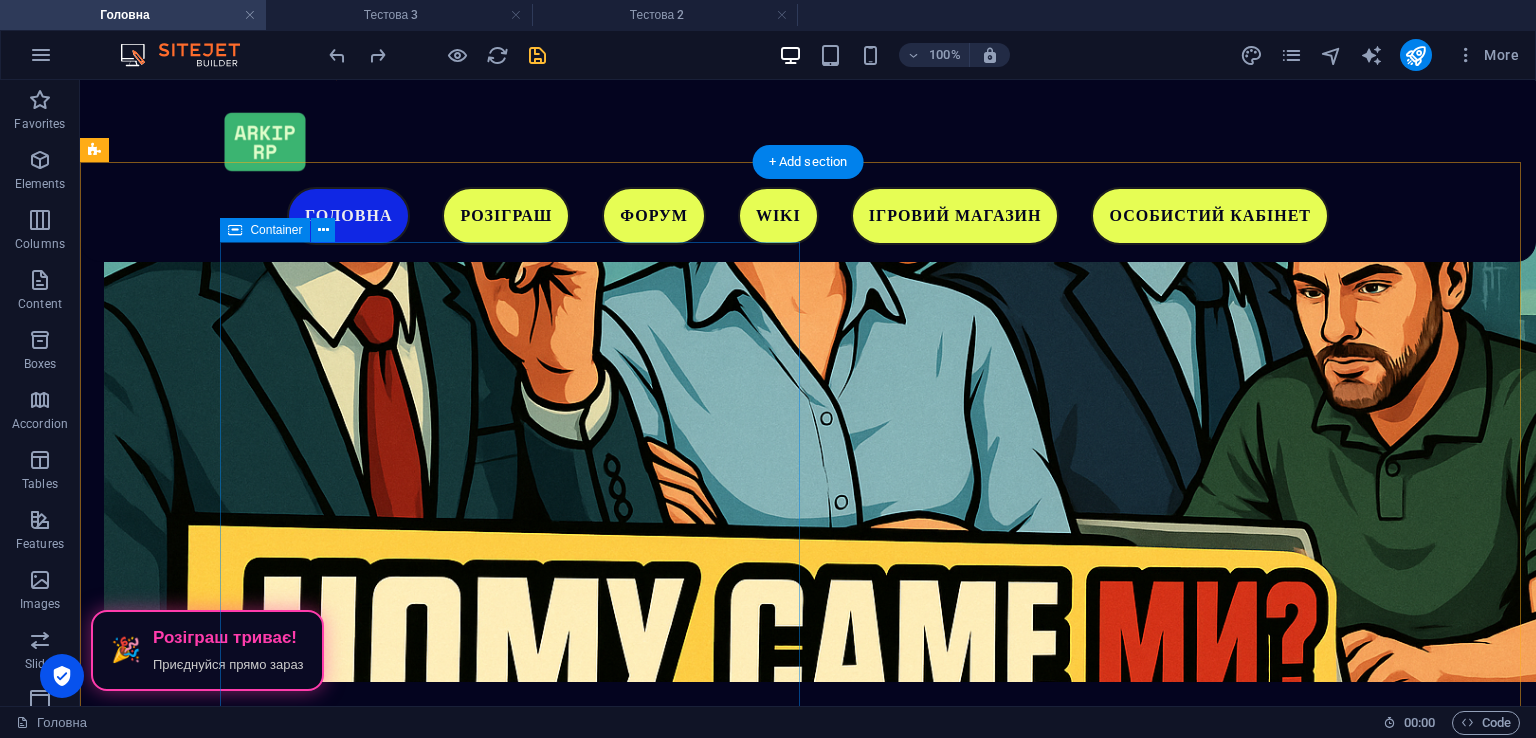 scroll, scrollTop: 1870, scrollLeft: 0, axis: vertical 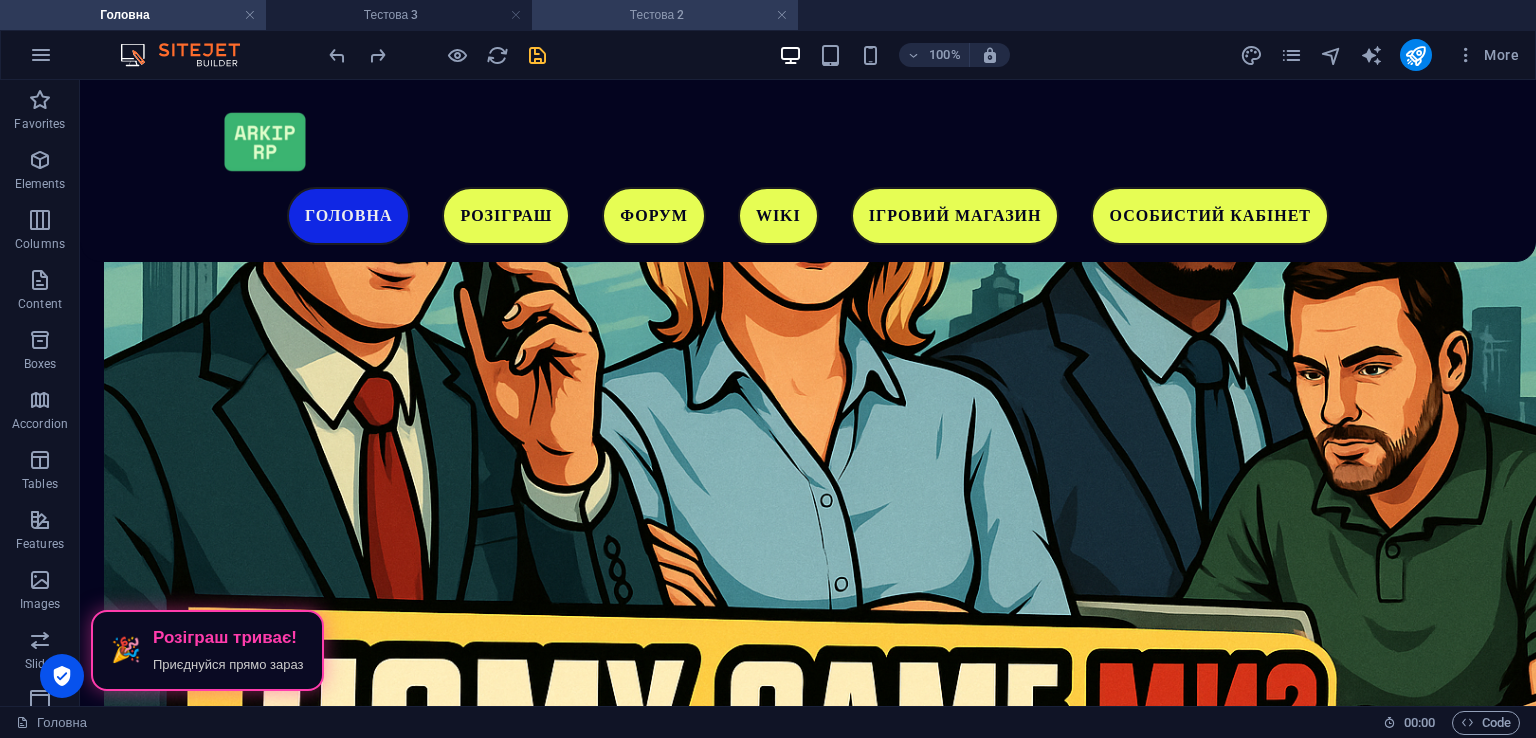 click on "Тестова 2" at bounding box center [665, 15] 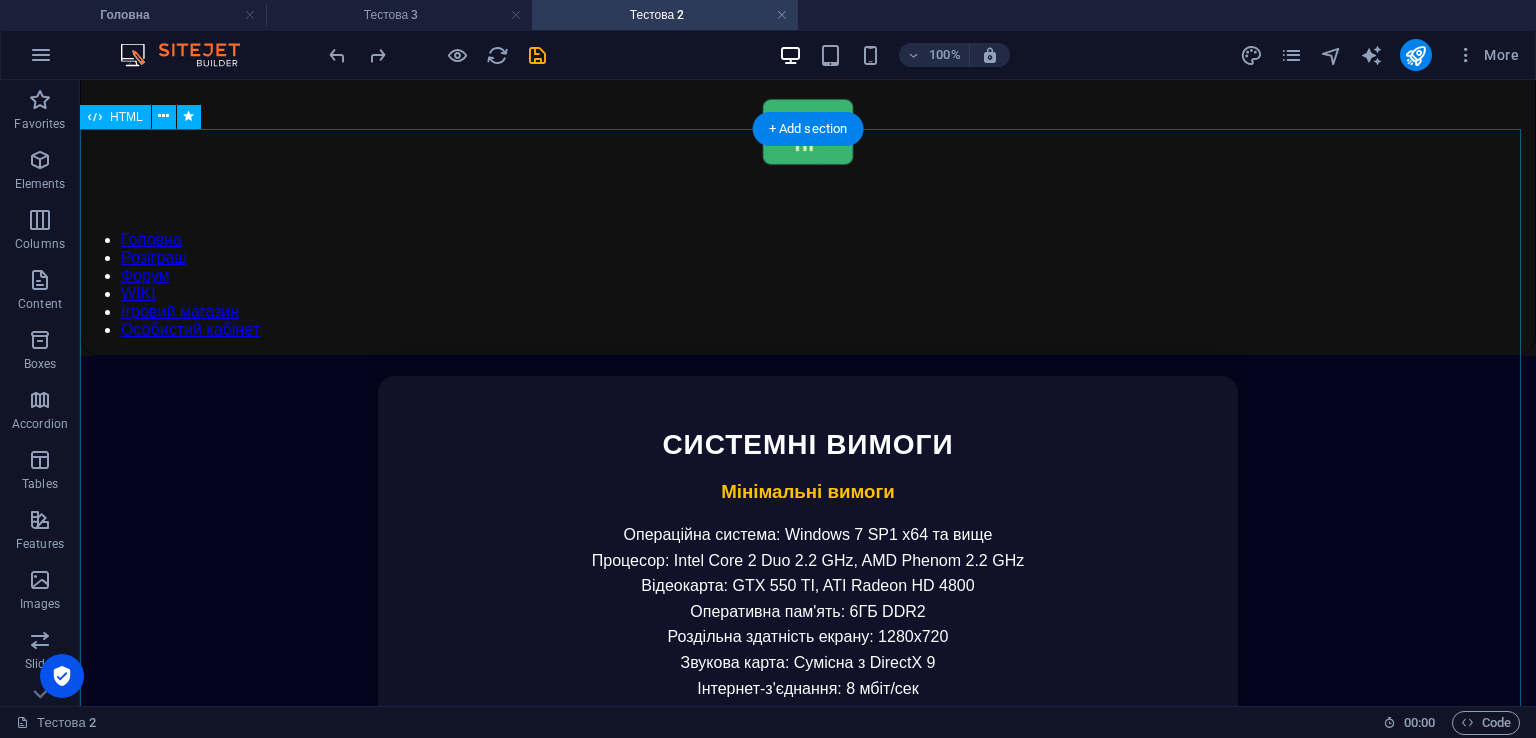 scroll, scrollTop: 0, scrollLeft: 0, axis: both 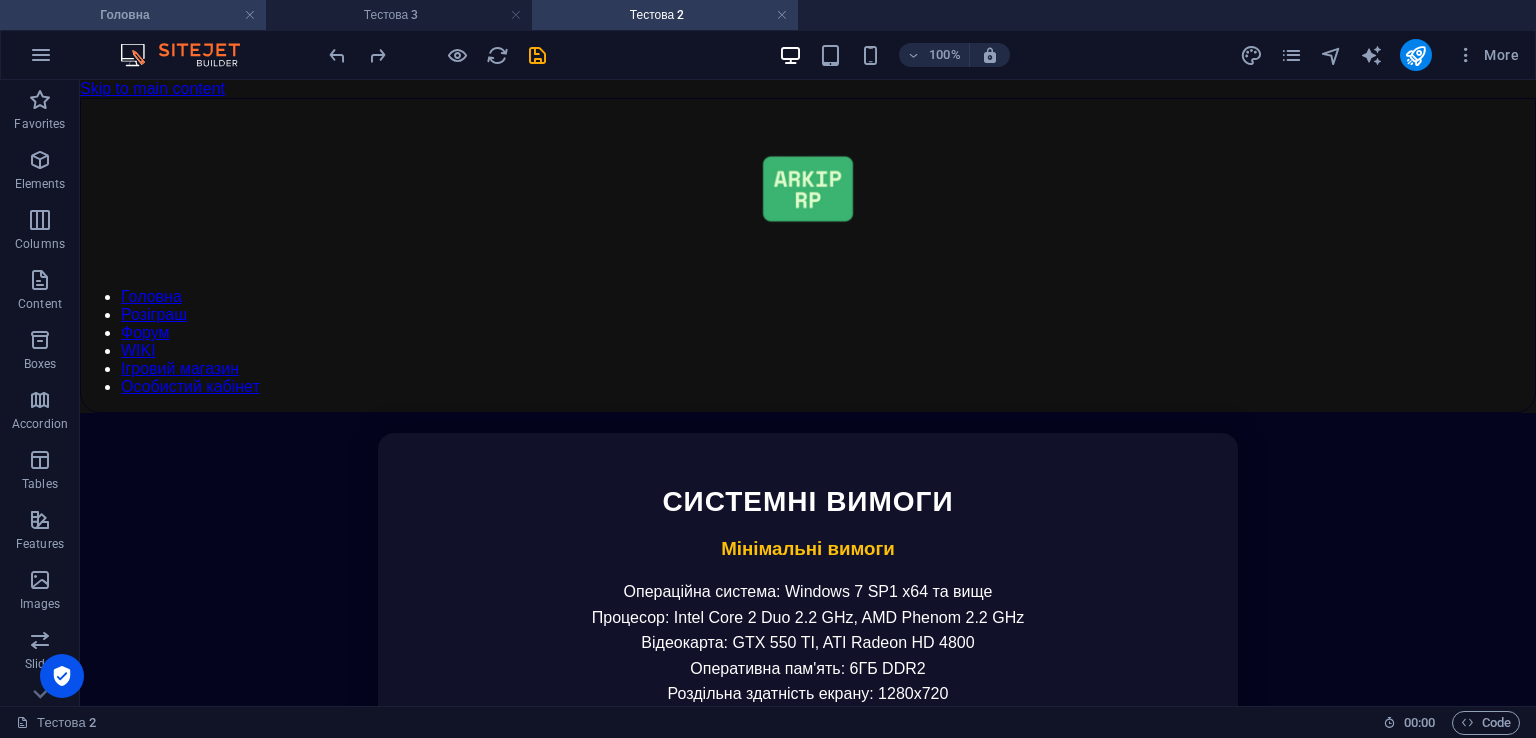 click on "Головна" at bounding box center (133, 15) 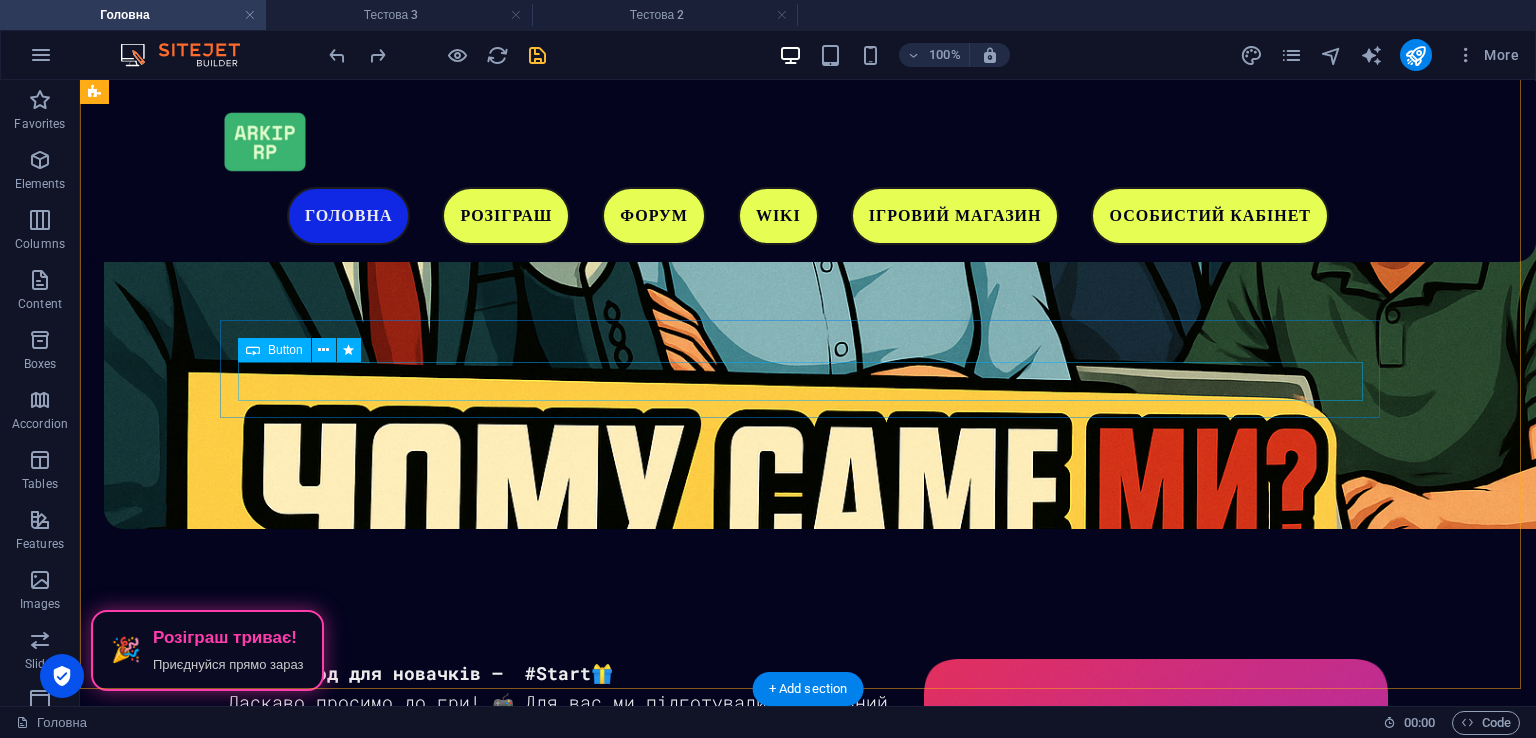 scroll, scrollTop: 1970, scrollLeft: 0, axis: vertical 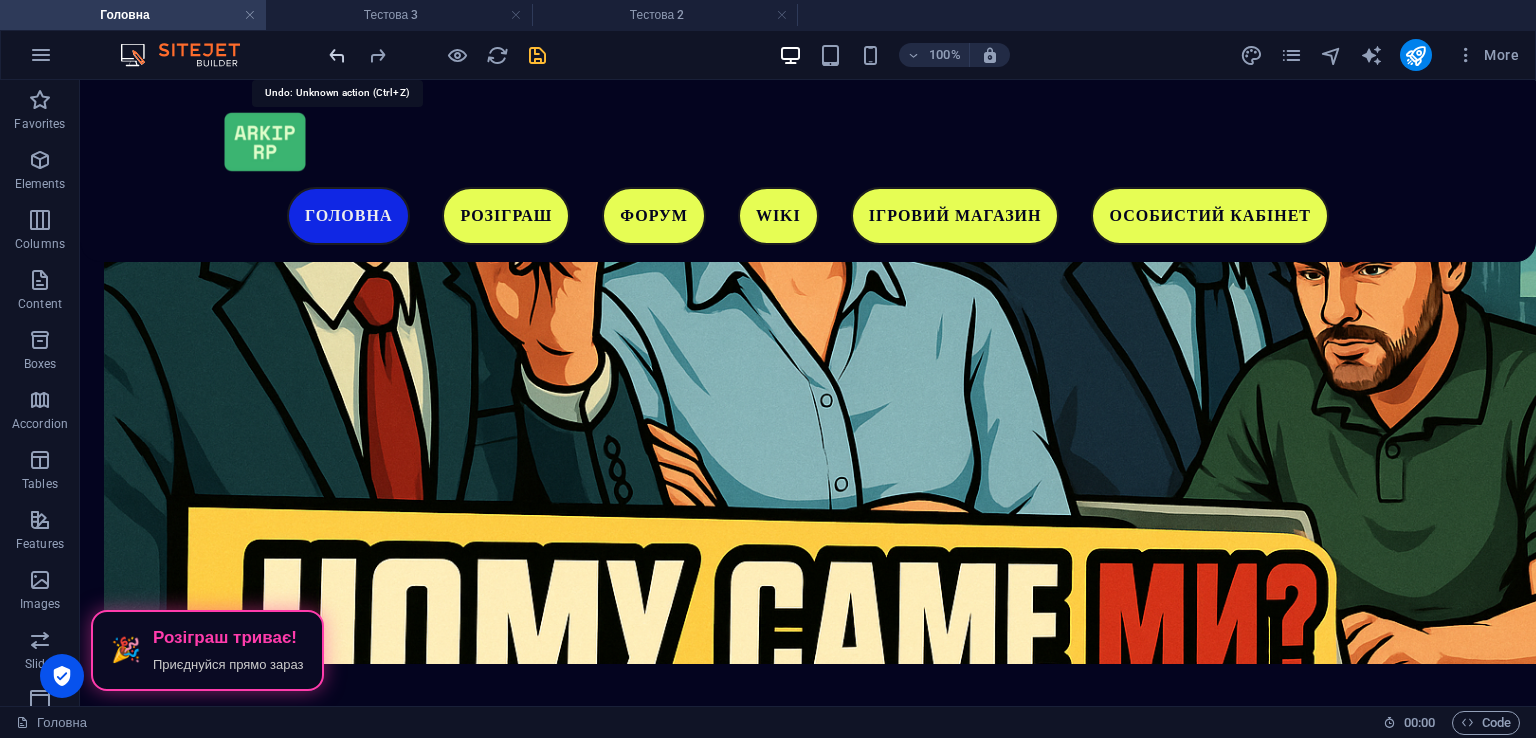 click at bounding box center (337, 55) 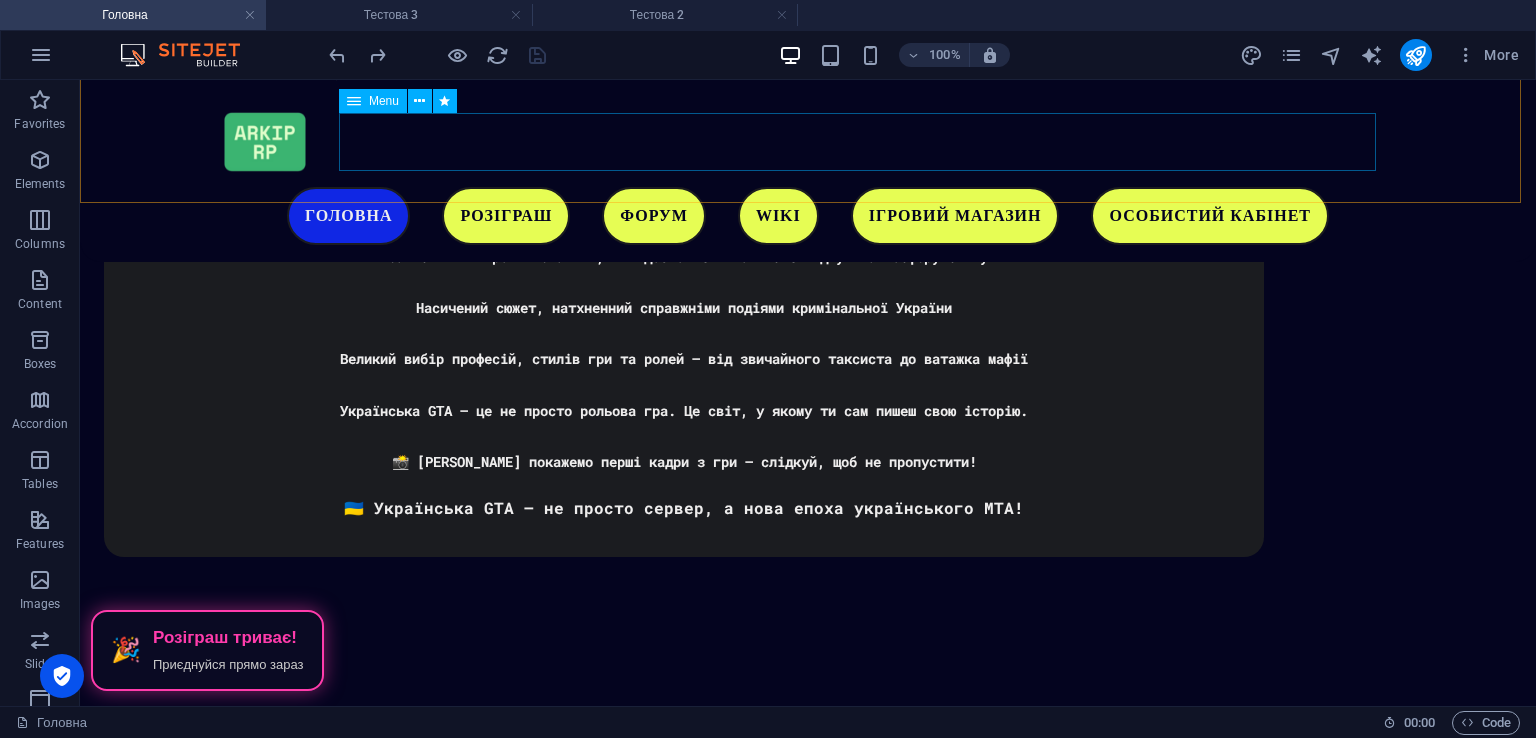 scroll, scrollTop: 4346, scrollLeft: 0, axis: vertical 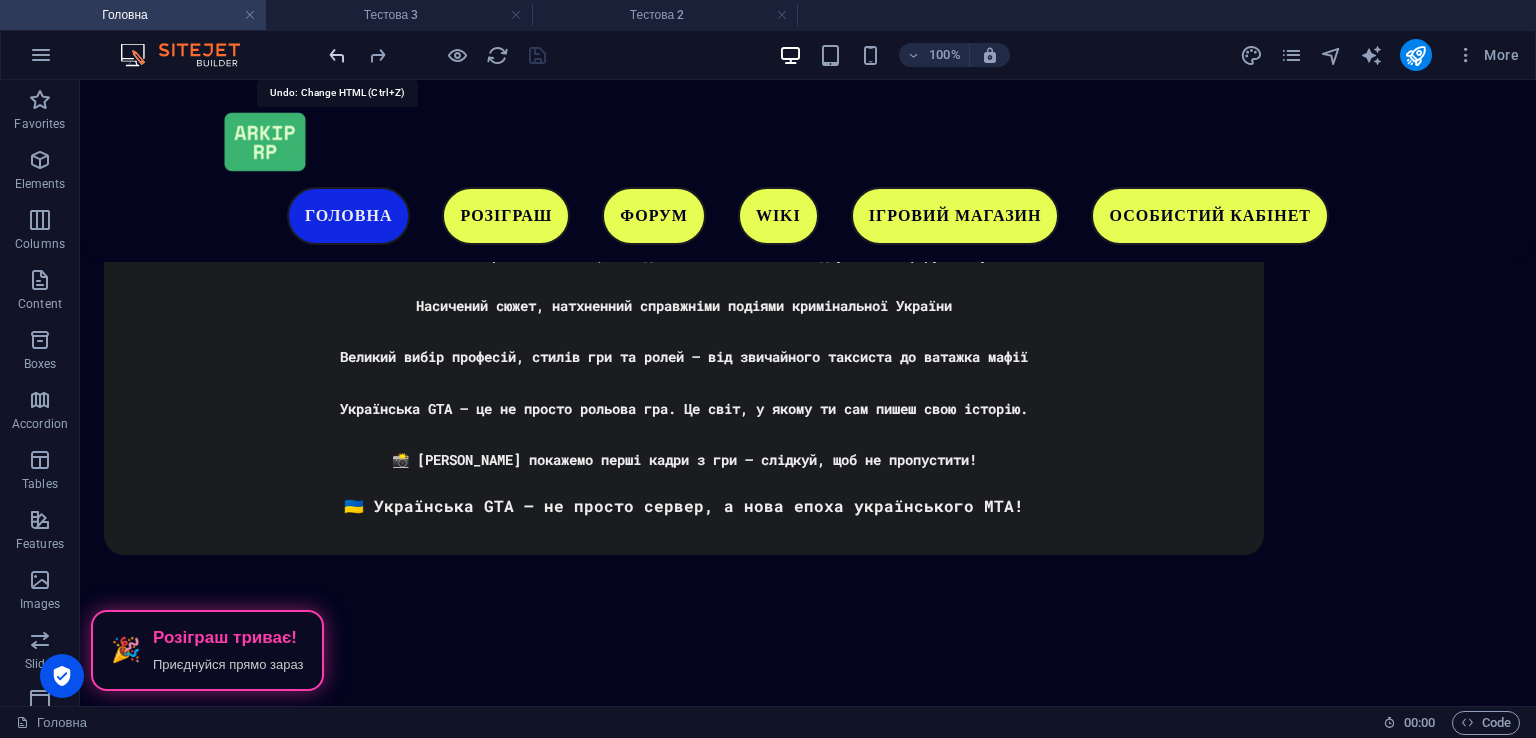 click at bounding box center [337, 55] 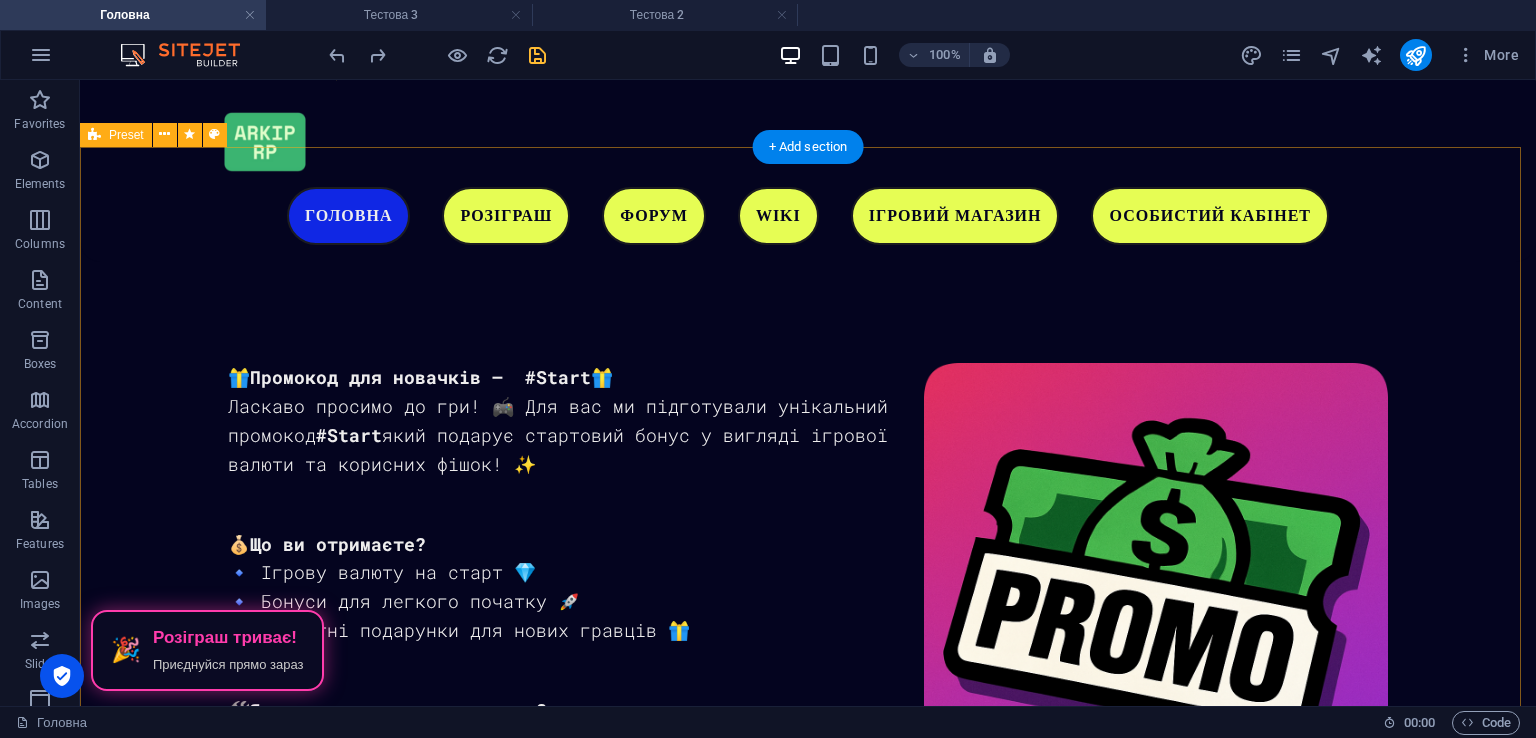 scroll, scrollTop: 2146, scrollLeft: 0, axis: vertical 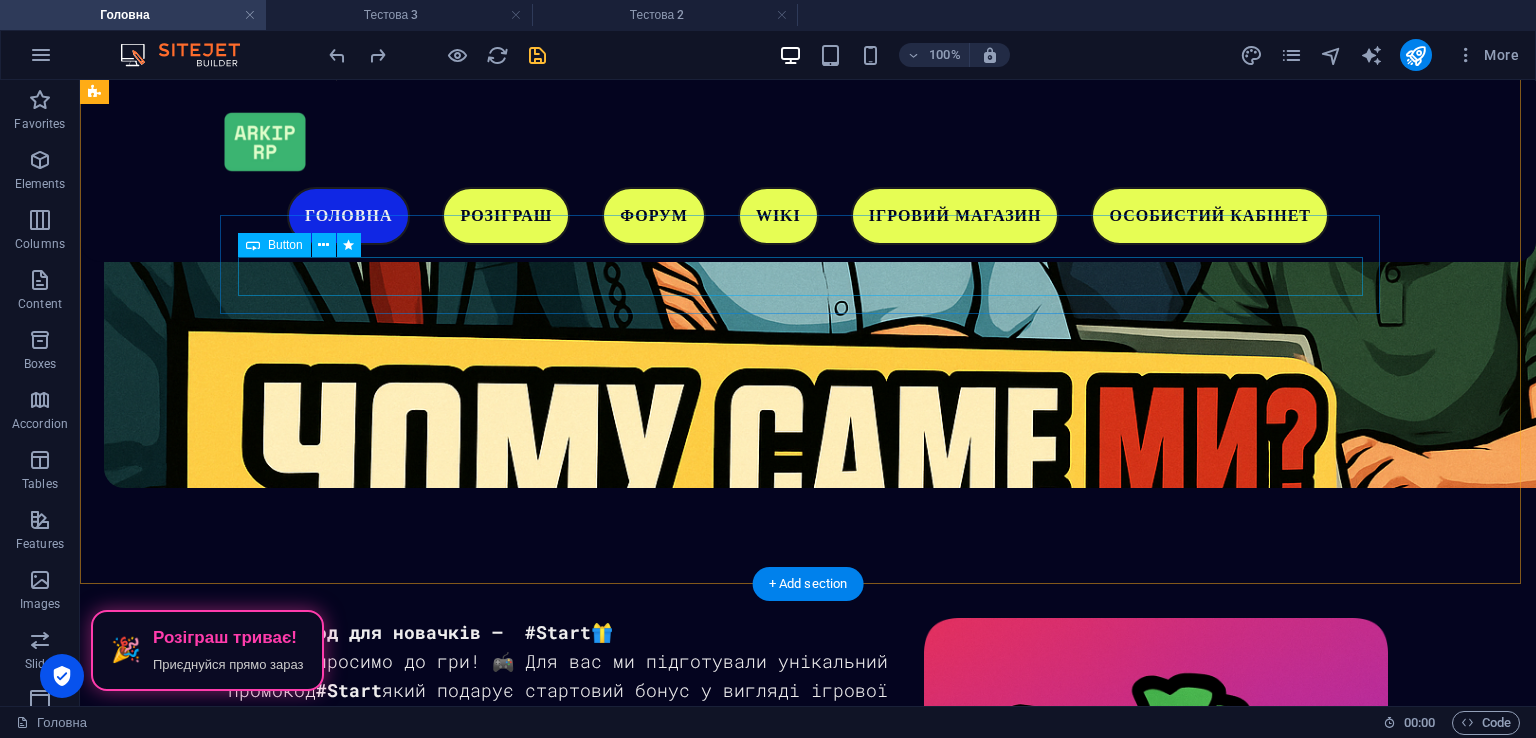 click on "Системні вимоги гри" at bounding box center [684, 1662] 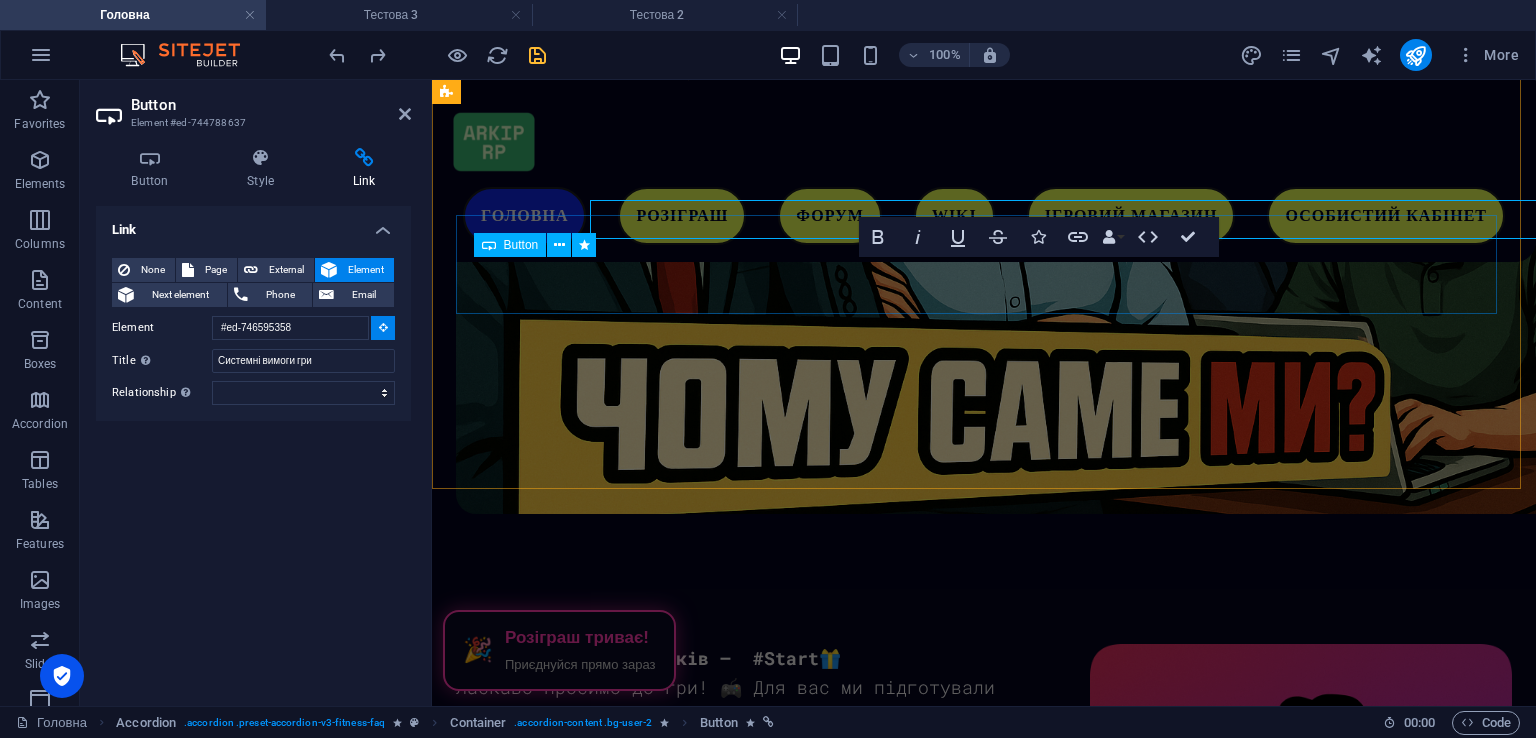 scroll, scrollTop: 2203, scrollLeft: 0, axis: vertical 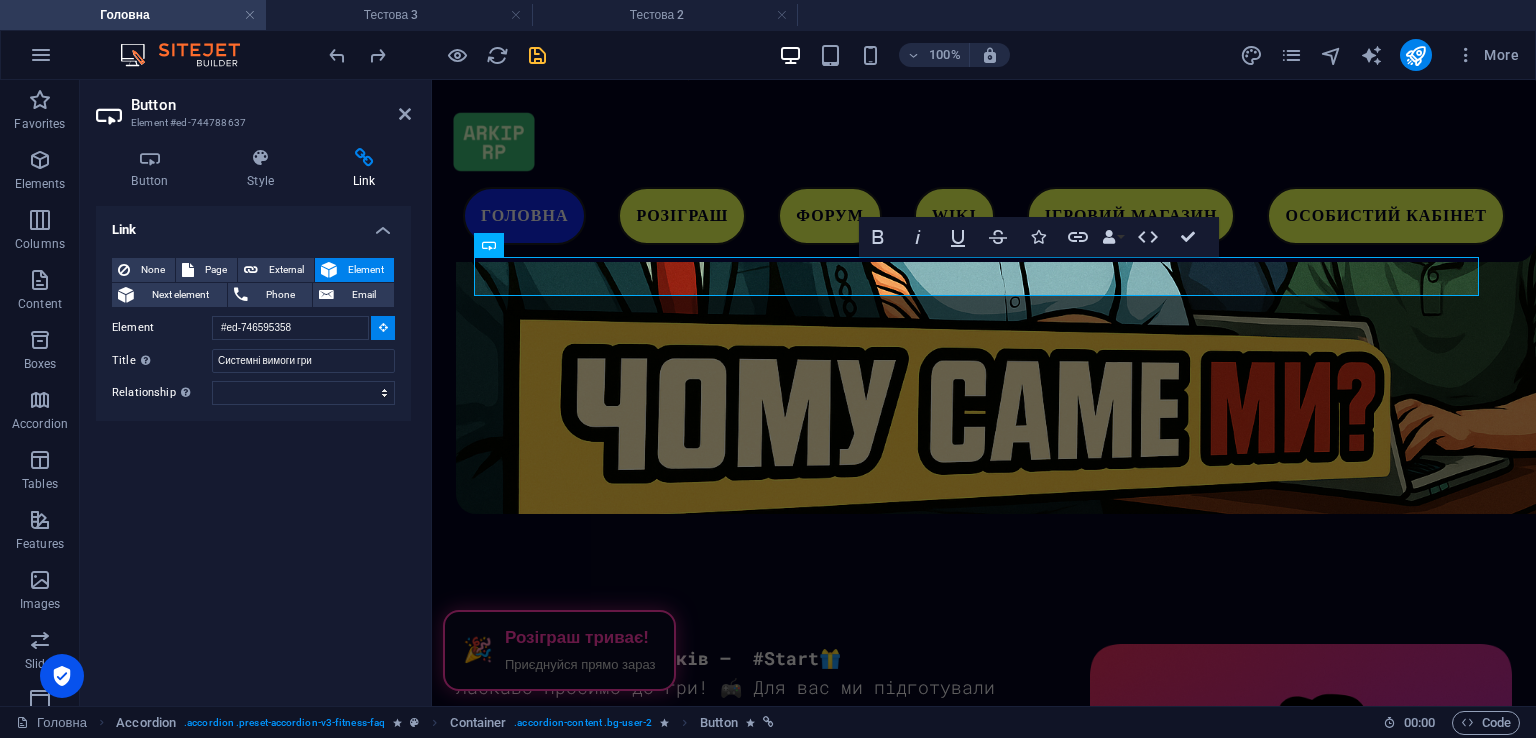 click at bounding box center [383, 327] 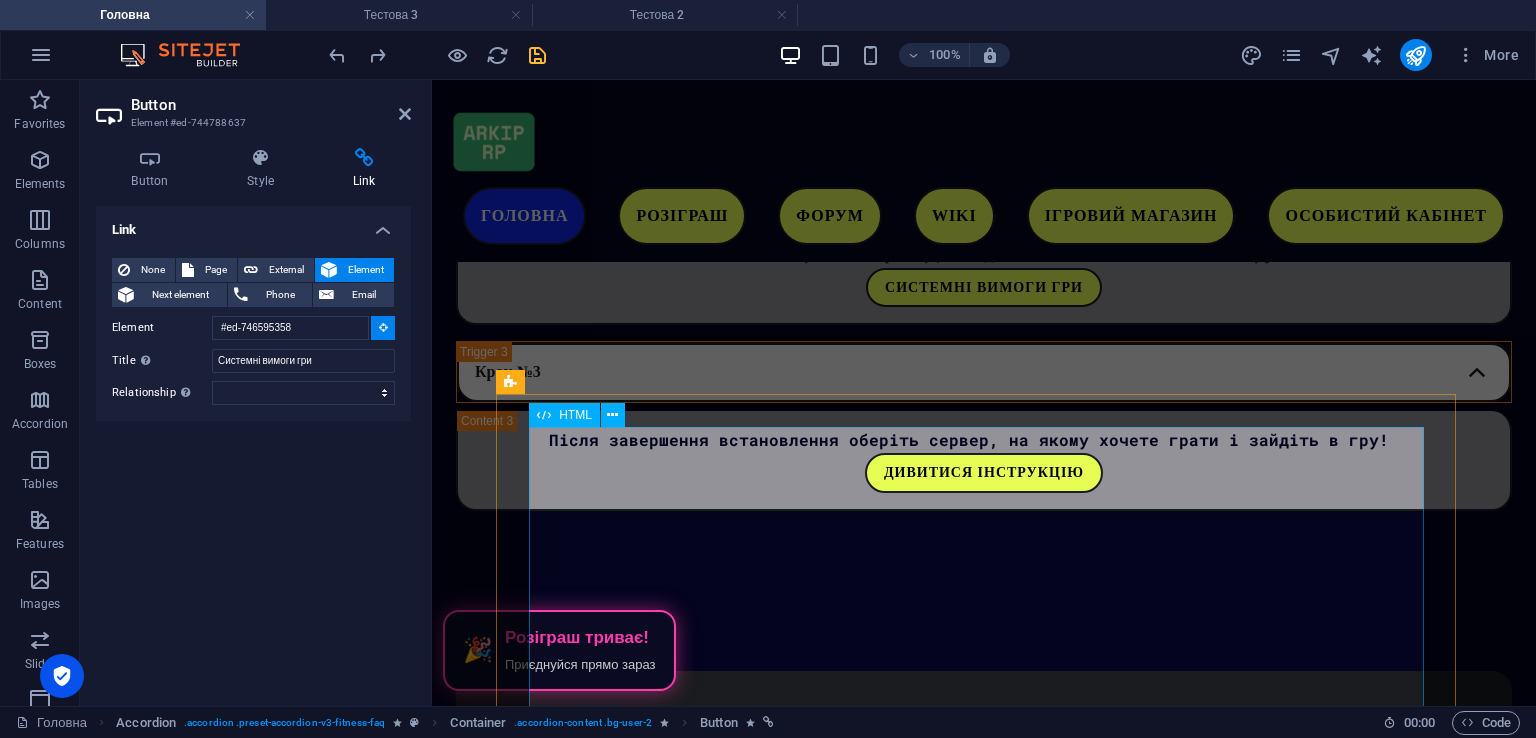 click on "СИСТЕМНІ ВИМОГИ
Мінімальні вимоги
Операційна система: Windows 7 SP1 x64 та вище
Процесор: Intel Core 2 Duo 2.2 GHz, AMD Phenom 2.2 GHz
Відеокарта: GTX 550 TI, ATI Radeon HD 4800
Оперативна пам'ять: 6ГБ DDR2
Роздільна здатність екрану: 1280х720
Звукова карта: Сумісна з DirectX 9
Інтернет-з'єднання: 8 мбіт/сек
Вільне місце на накопичувачі: 20ГБ
Рекомендовані вимоги
Операційна система: Windows 10 x64
Процесор: Intel Core i5 3GHz, AMD Ryzen 3GHz
Відеокарта: GTX 550 TI, ATI Radeon HD 4800
Оперативна пам'ять: 16ГБ DDR2
Роздільна здатність екрану: 1920х1080" at bounding box center (984, 2960) 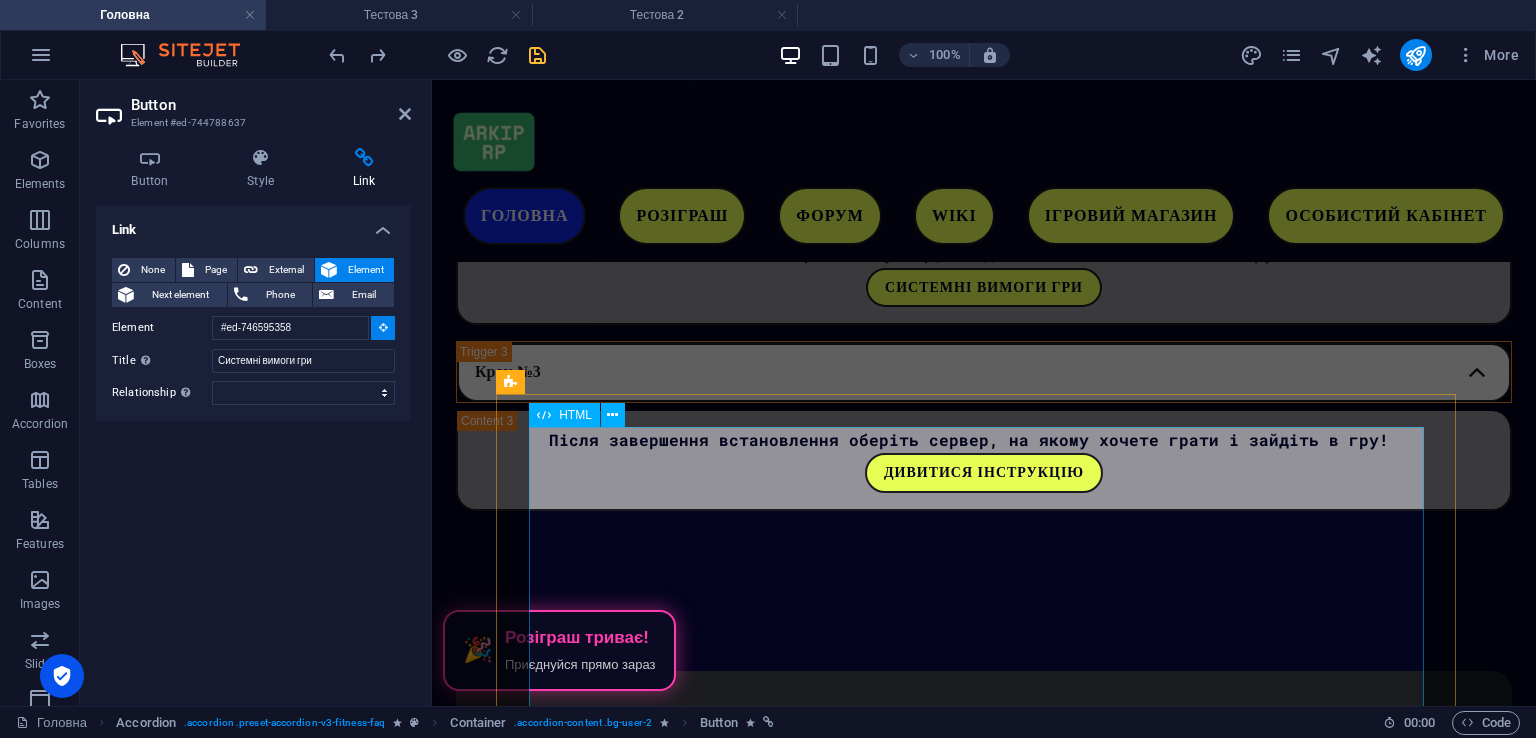 type on "#ed-787691440" 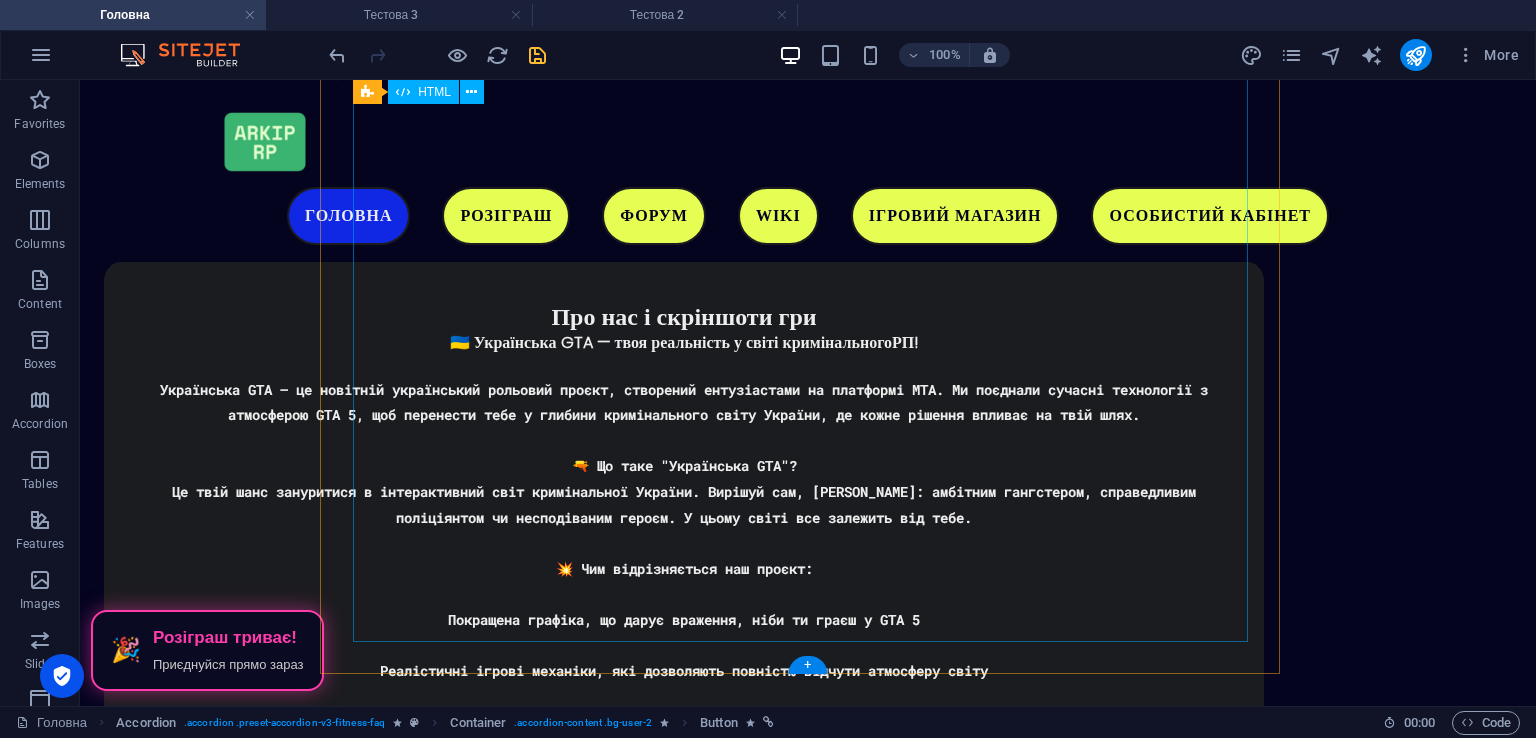 click on "СИСТЕМНІ ВИМОГИ
Мінімальні вимоги
Операційна система: Windows 7 SP1 x64 та вище
Процесор: Intel Core 2 Duo 2.2 GHz, AMD Phenom 2.2 GHz
Відеокарта: GTX 550 TI, ATI Radeon HD 4800
Оперативна пам'ять: 6ГБ DDR2
Роздільна здатність екрану: 1280х720
Звукова карта: Сумісна з DirectX 9
Інтернет-з'єднання: 8 мбіт/сек
Вільне місце на накопичувачі: 20ГБ
Рекомендовані вимоги
Операційна система: Windows 10 x64
Процесор: Intel Core i5 3GHz, AMD Ryzen 3GHz
Відеокарта: GTX 550 TI, ATI Radeon HD 4800
Оперативна пам'ять: 16ГБ DDR2
Роздільна здатність екрану: 1920х1080" at bounding box center (808, 2525) 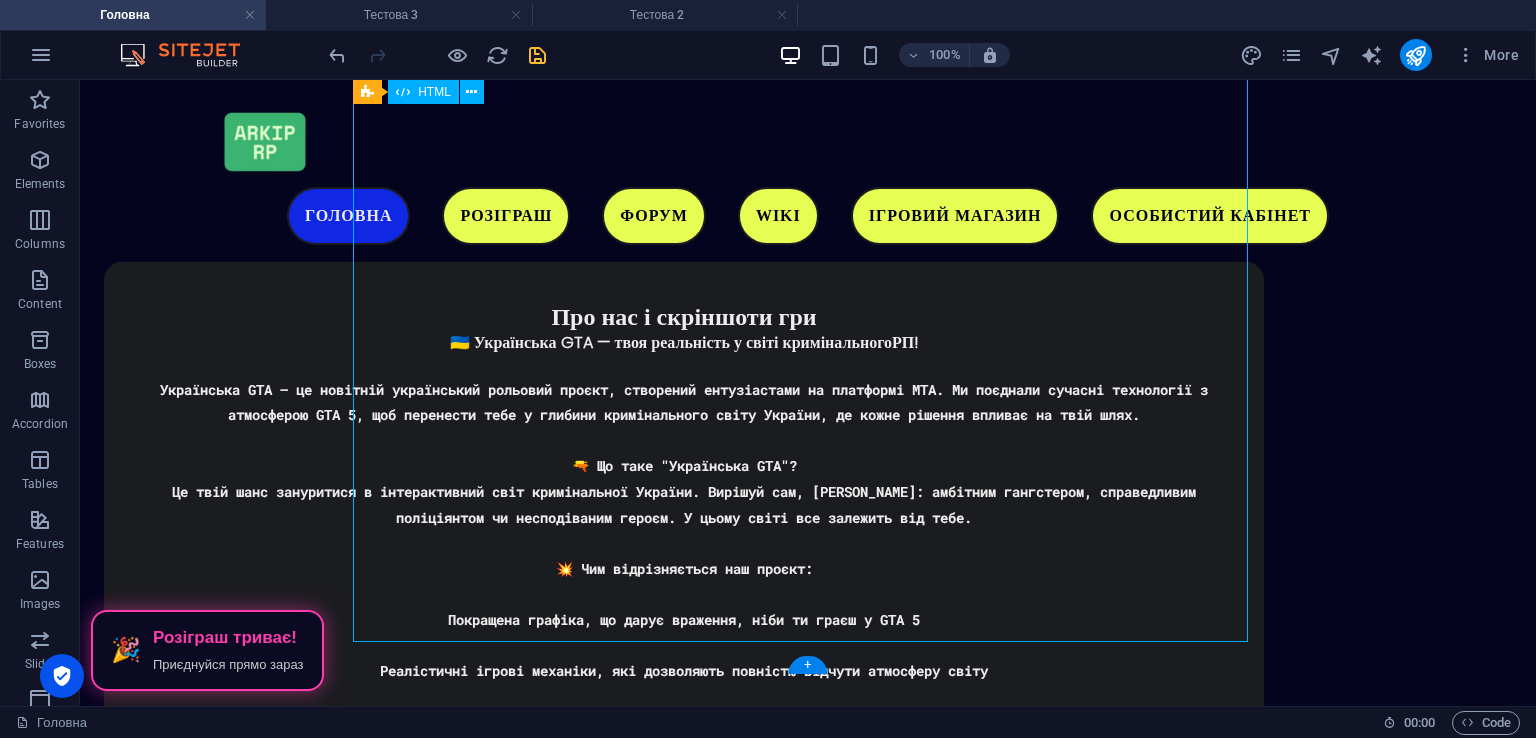 click on "СИСТЕМНІ ВИМОГИ
Мінімальні вимоги
Операційна система: Windows 7 SP1 x64 та вище
Процесор: Intel Core 2 Duo 2.2 GHz, AMD Phenom 2.2 GHz
Відеокарта: GTX 550 TI, ATI Radeon HD 4800
Оперативна пам'ять: 6ГБ DDR2
Роздільна здатність екрану: 1280х720
Звукова карта: Сумісна з DirectX 9
Інтернет-з'єднання: 8 мбіт/сек
Вільне місце на накопичувачі: 20ГБ
Рекомендовані вимоги
Операційна система: Windows 10 x64
Процесор: Intel Core i5 3GHz, AMD Ryzen 3GHz
Відеокарта: GTX 550 TI, ATI Radeon HD 4800
Оперативна пам'ять: 16ГБ DDR2
Роздільна здатність екрану: 1920х1080" at bounding box center [808, 2525] 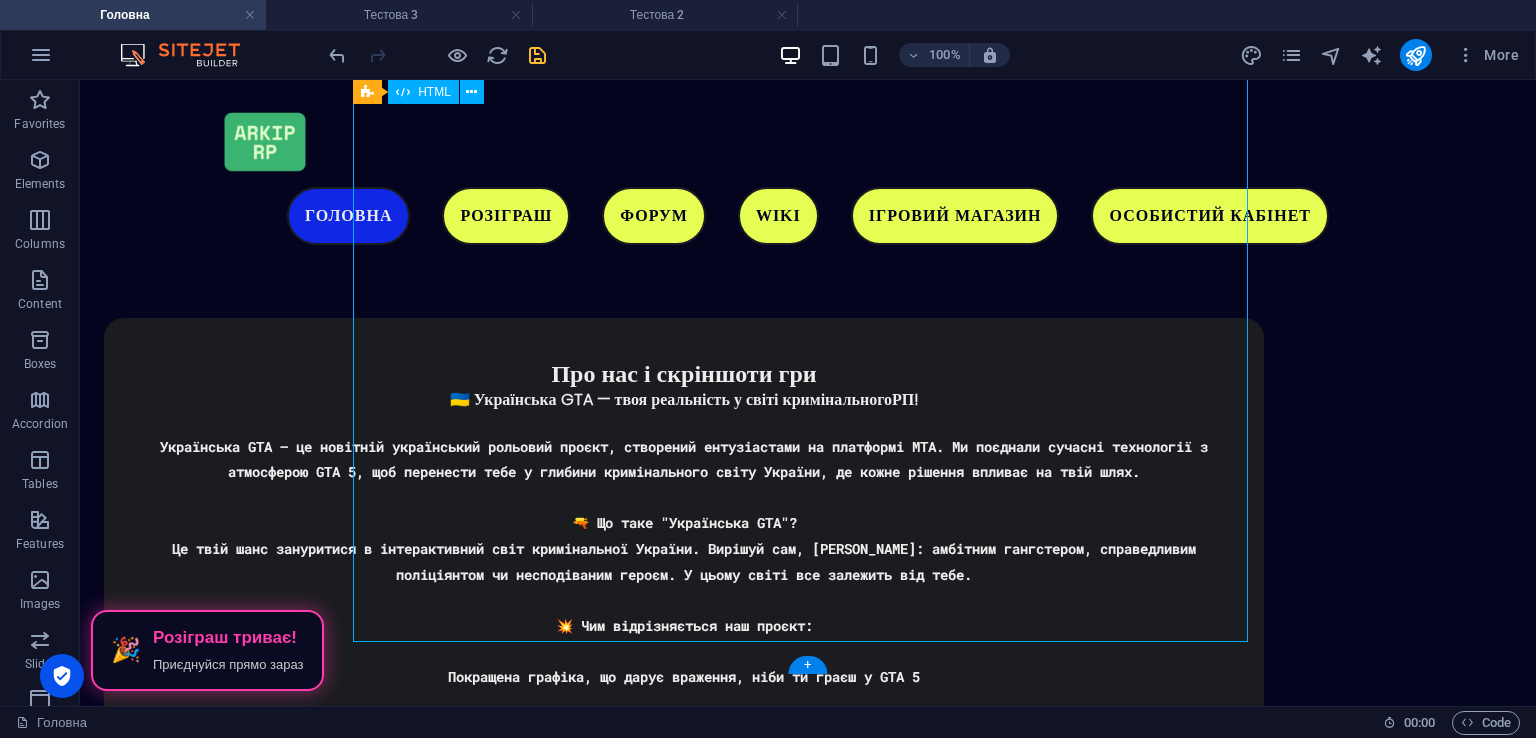 scroll, scrollTop: 3987, scrollLeft: 0, axis: vertical 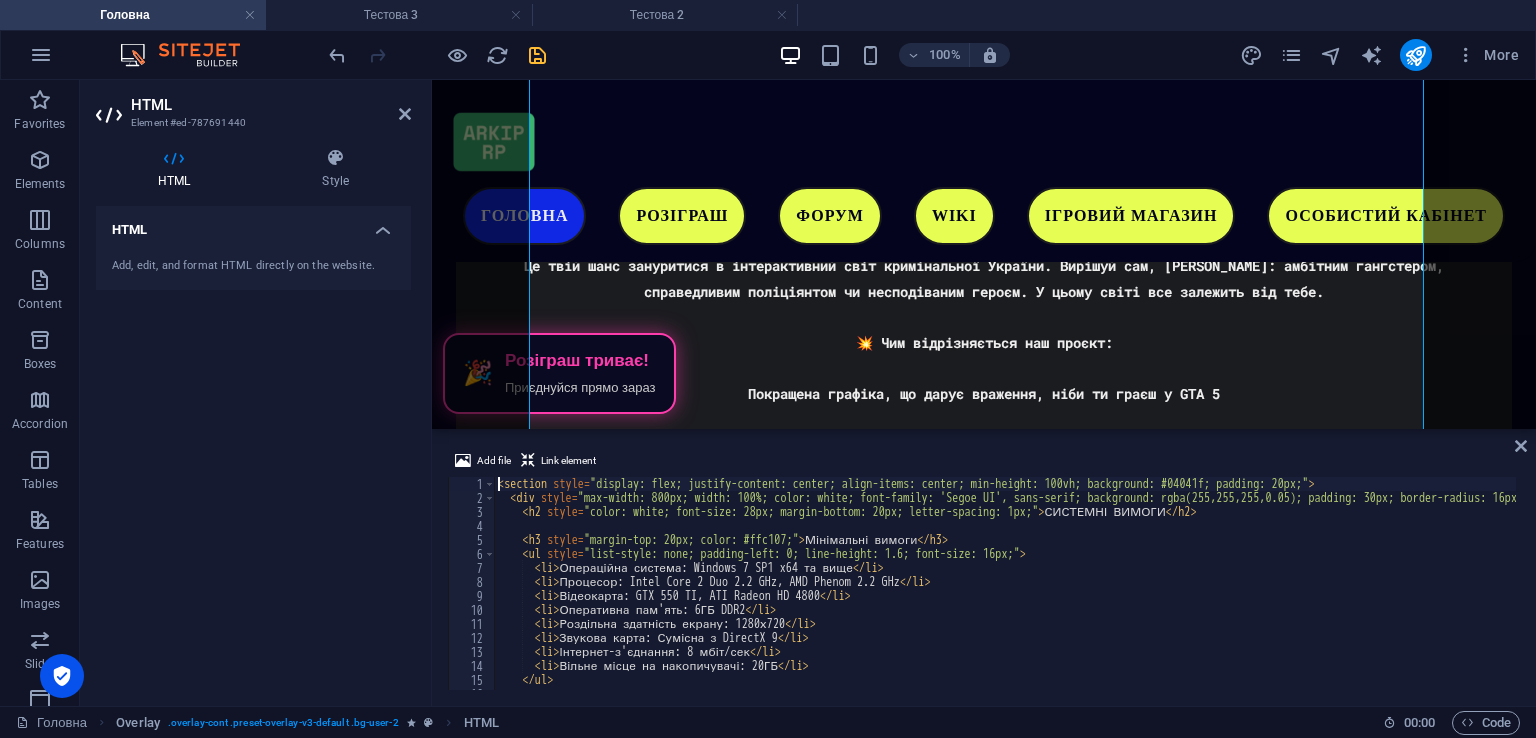 click on "HTML Style HTML Add, edit, and format HTML directly on the website. Overlay Element Layout How this element expands within the layout (Flexbox). Size Default auto px % 1/1 1/2 1/3 1/4 1/5 1/6 1/7 1/8 1/9 1/10 Grow Shrink Order Container layout Visible Visible Opacity 100 % Overflow Spacing Margin Default auto px % rem vw vh Custom Custom auto px % rem vw vh auto px % rem vw vh auto px % rem vw vh auto px % rem vw vh Padding Default px rem % vh vw Custom Custom px rem % vh vw px rem % vh vw px rem % vh vw px rem % vh vw Border Style              - Width 1 auto px rem % vh vw Custom Custom 1 auto px rem % vh vw 1 auto px rem % vh vw 1 auto px rem % vh vw 1 auto px rem % vh vw  - Color Round corners Default px rem % vh vw Custom Custom px rem % vh vw px rem % vh vw px rem % vh vw px rem % vh vw Shadow Default None Outside Inside Color X offset 0 px rem vh vw Y offset 0 px rem vh vw Blur 0 px rem % vh vw Spread 0 px rem vh vw Text Shadow Default None Outside Color X offset 0 px rem vh vw Y offset 0 px 0" at bounding box center (253, 419) 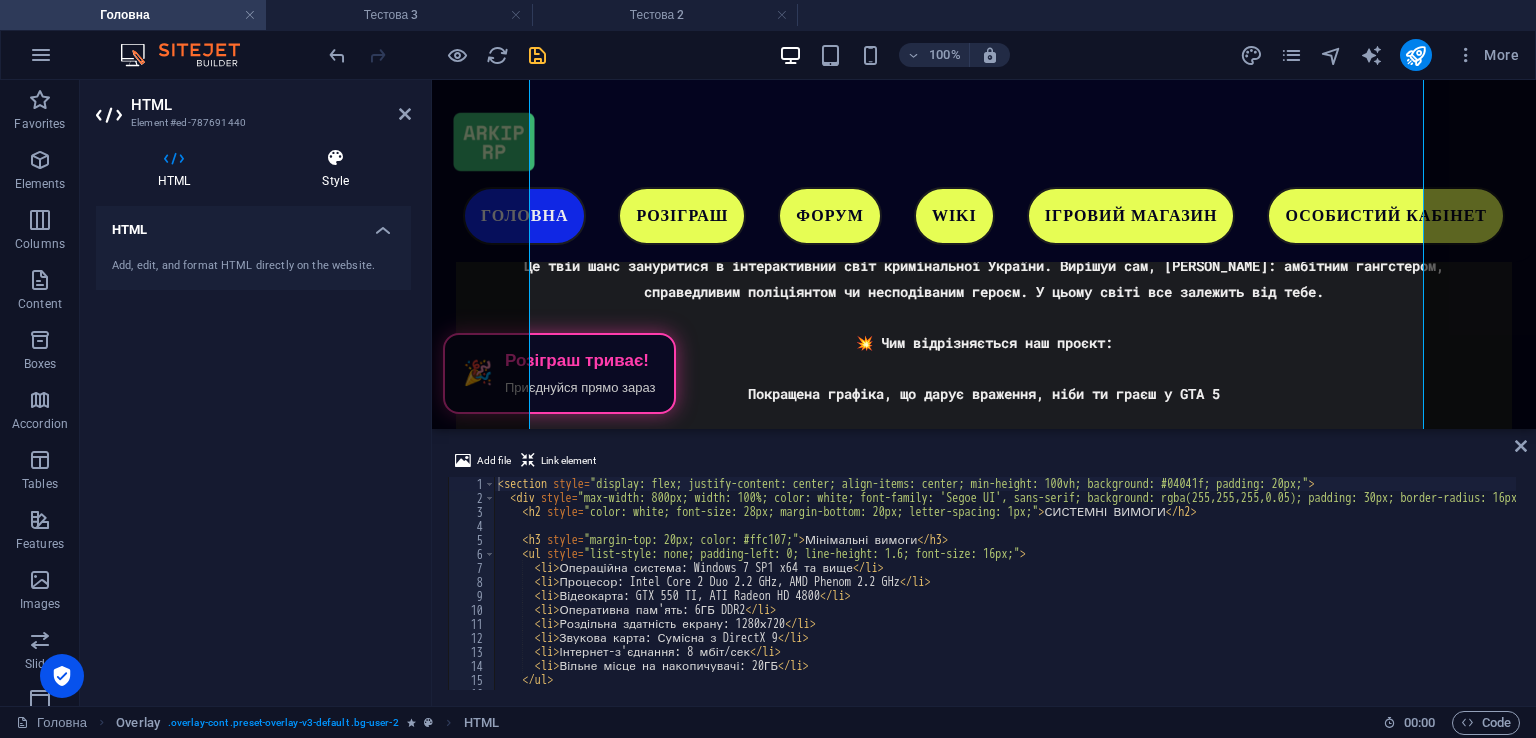 click at bounding box center [335, 158] 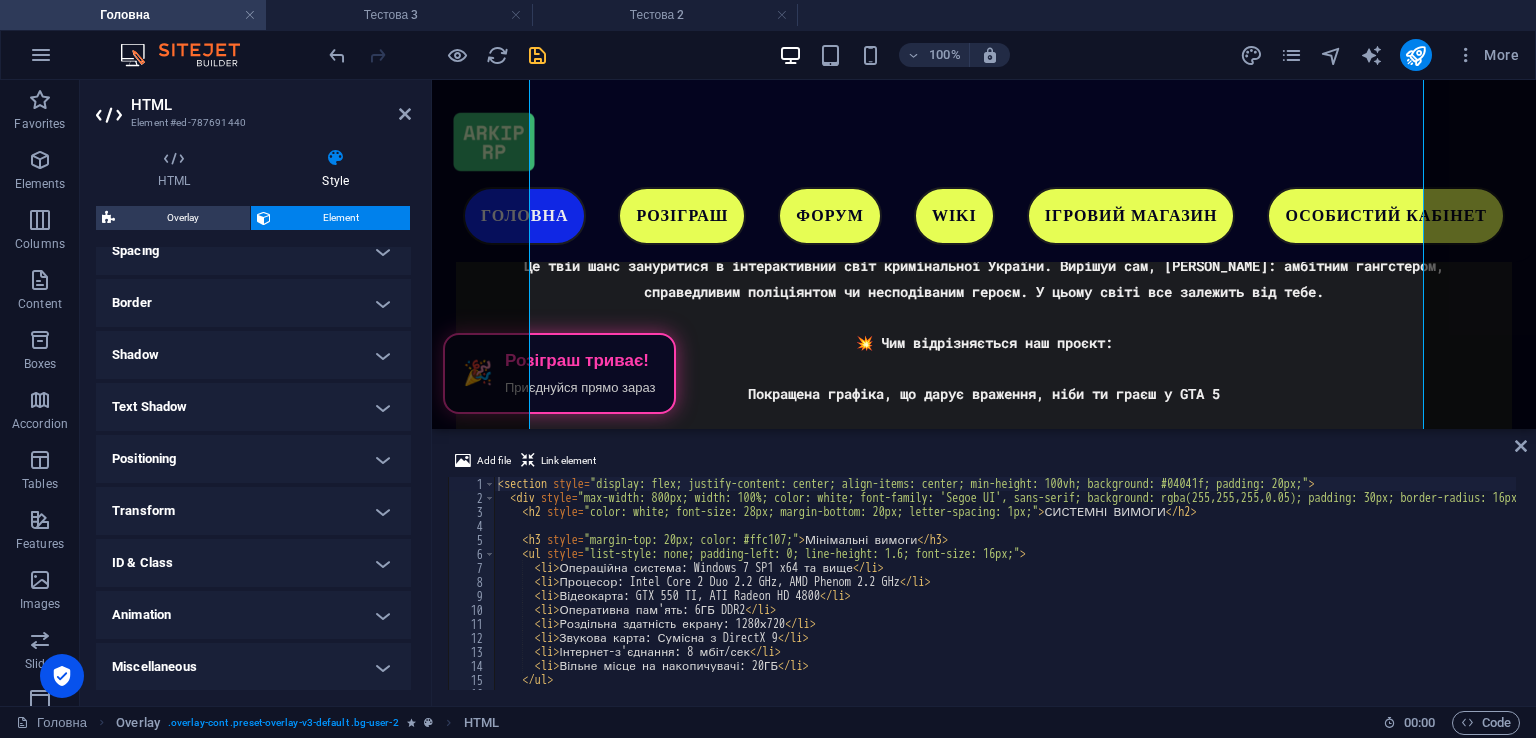 click on "Animation" at bounding box center (253, 615) 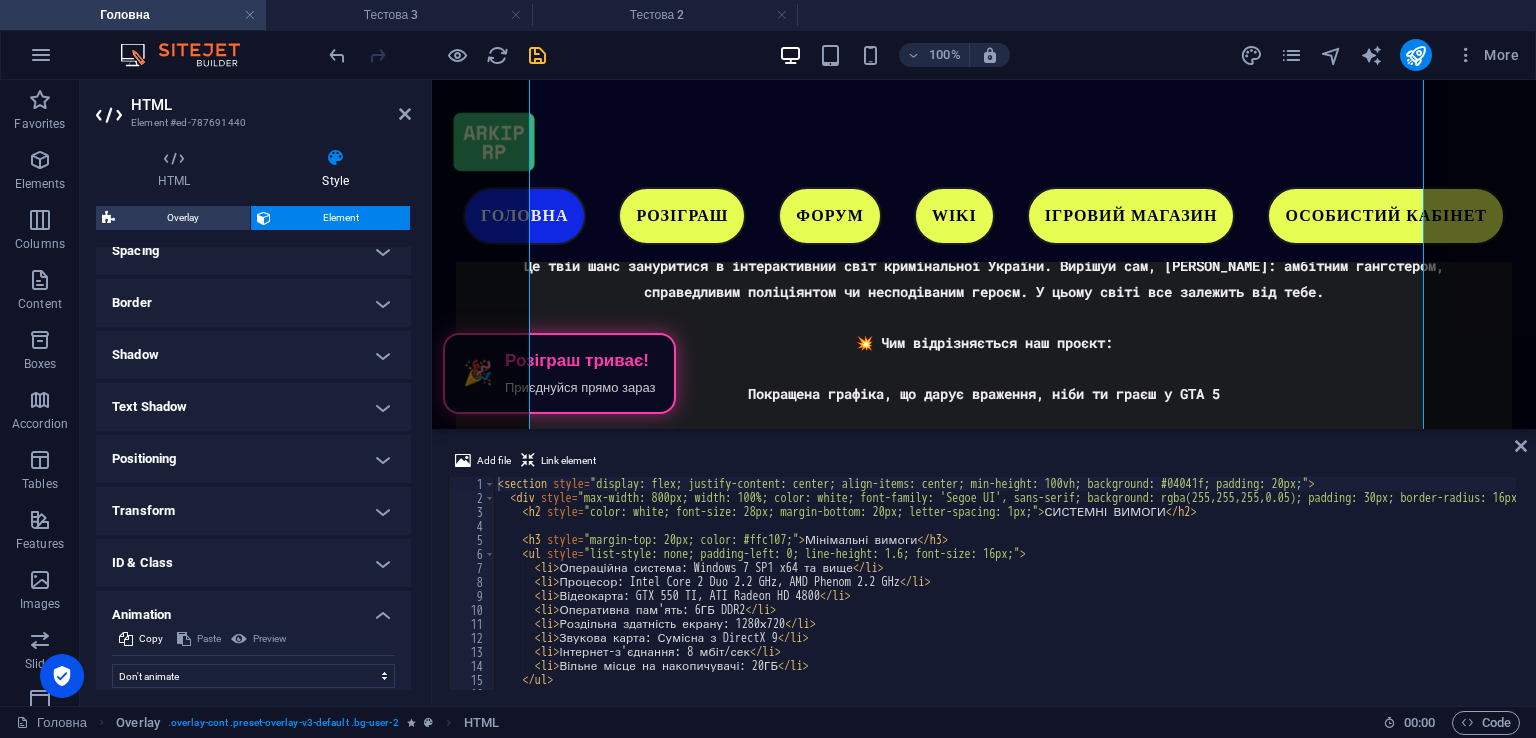 scroll, scrollTop: 466, scrollLeft: 0, axis: vertical 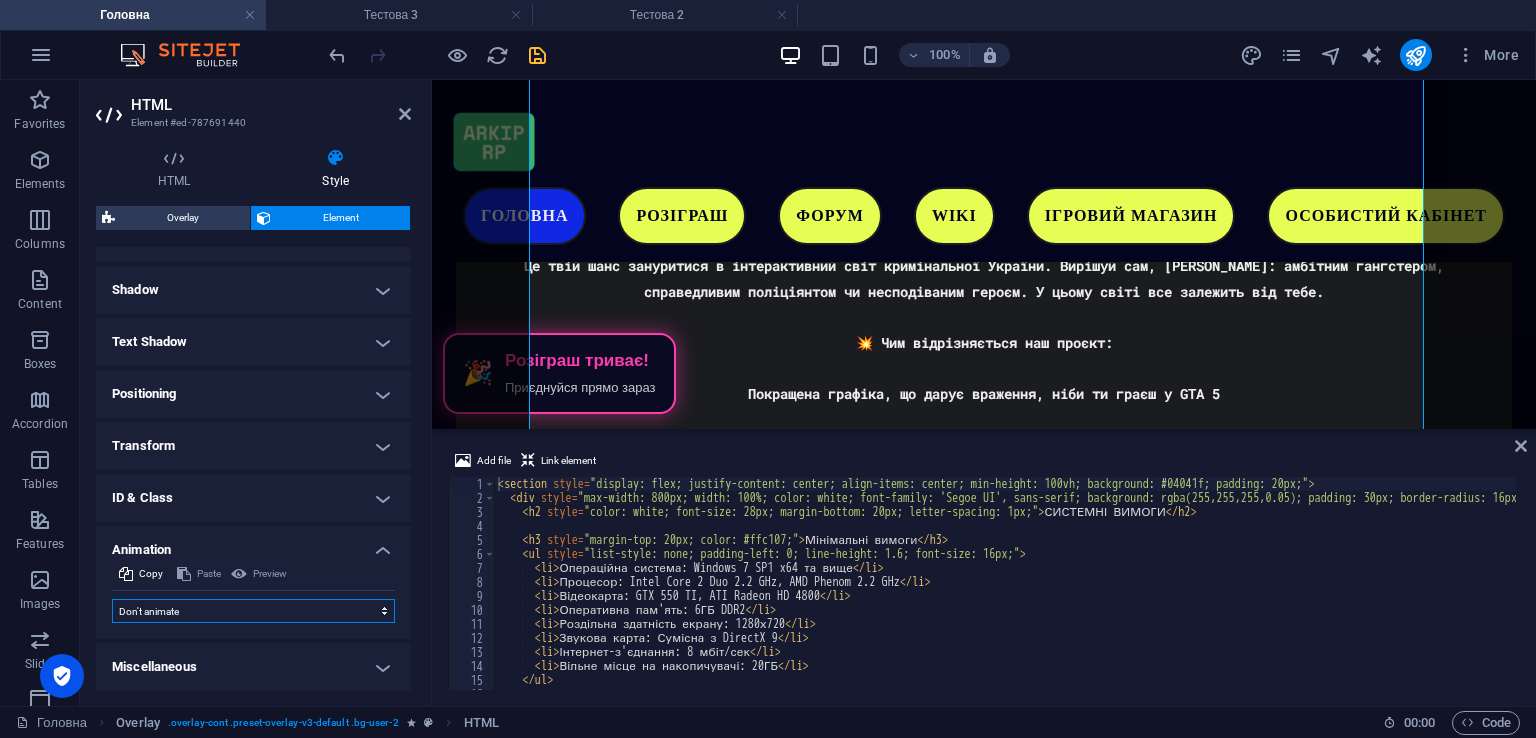 click on "Don't animate Show / Hide Slide up/down Zoom in/out Slide left to right Slide right to left Slide top to bottom Slide bottom to top Pulse Blink Open as overlay" at bounding box center [253, 611] 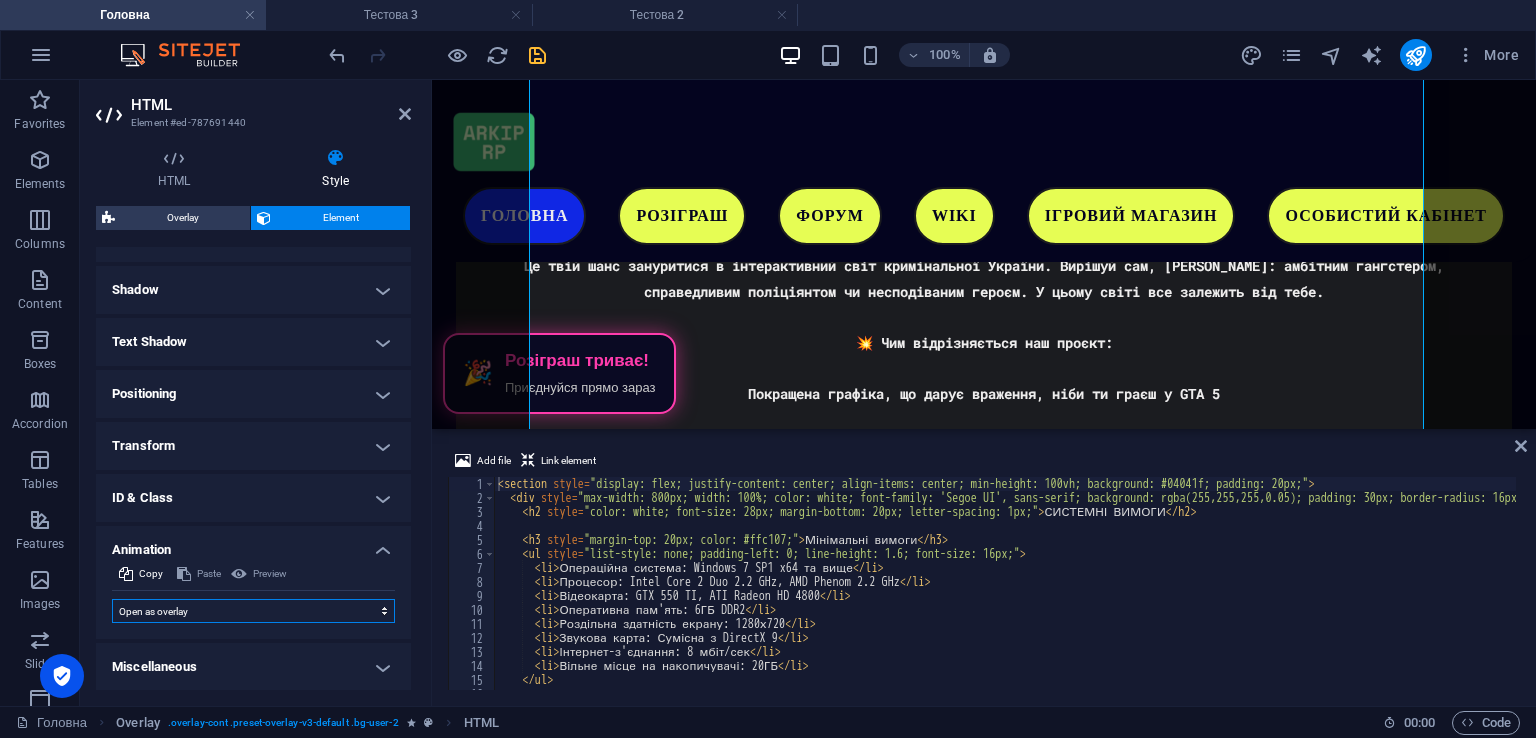 click on "Don't animate Show / Hide Slide up/down Zoom in/out Slide left to right Slide right to left Slide top to bottom Slide bottom to top Pulse Blink Open as overlay" at bounding box center [253, 611] 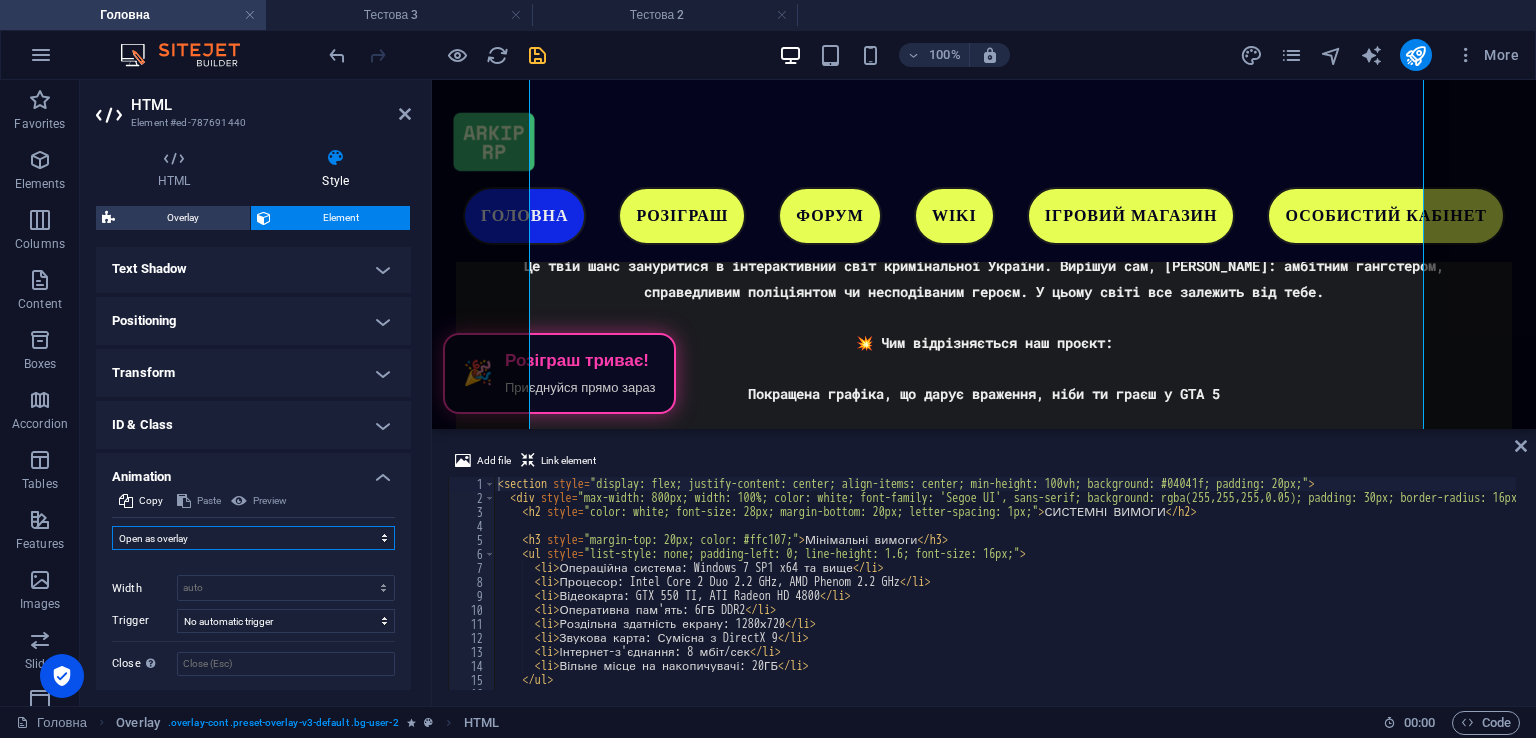 scroll, scrollTop: 592, scrollLeft: 0, axis: vertical 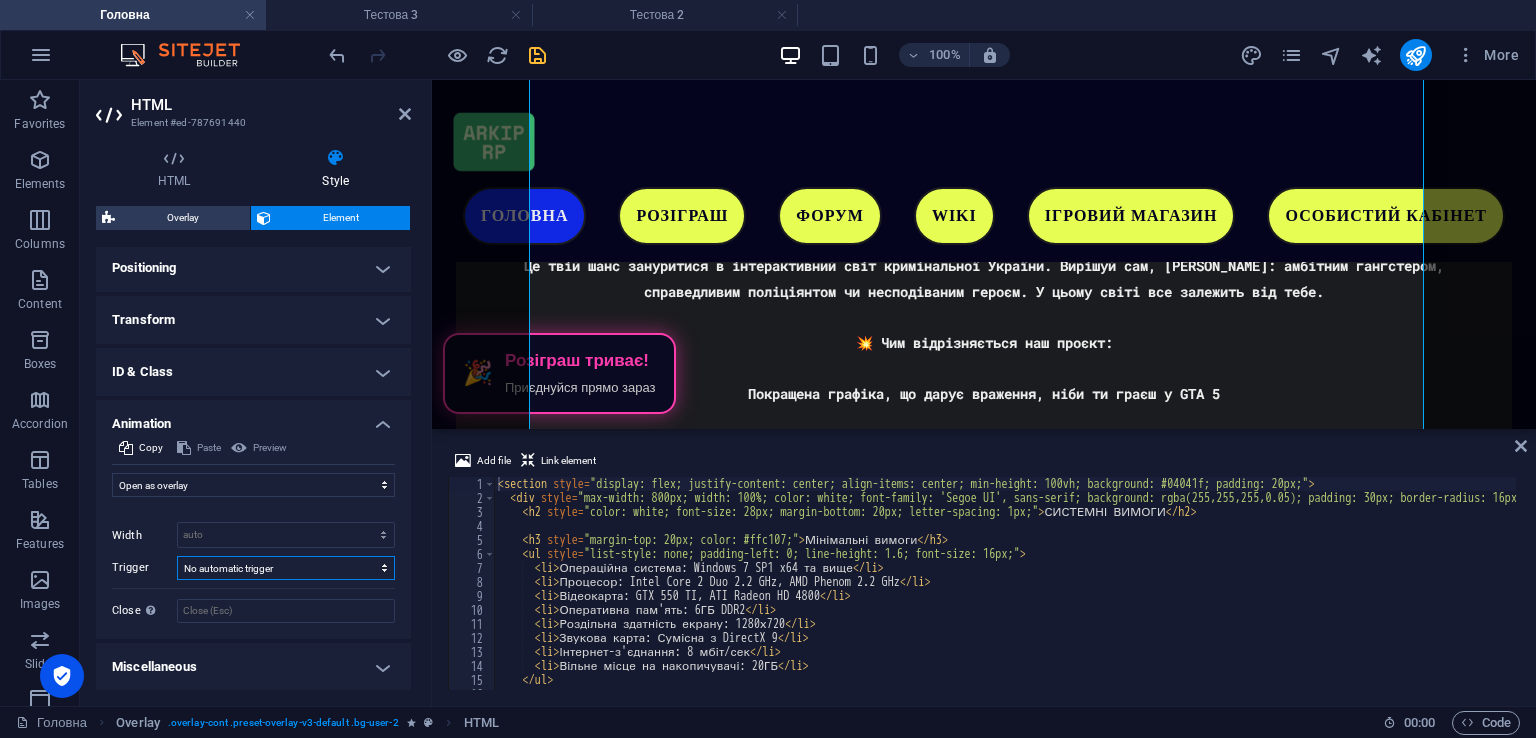 click on "No automatic trigger On page load Element scrolled into view" at bounding box center [286, 568] 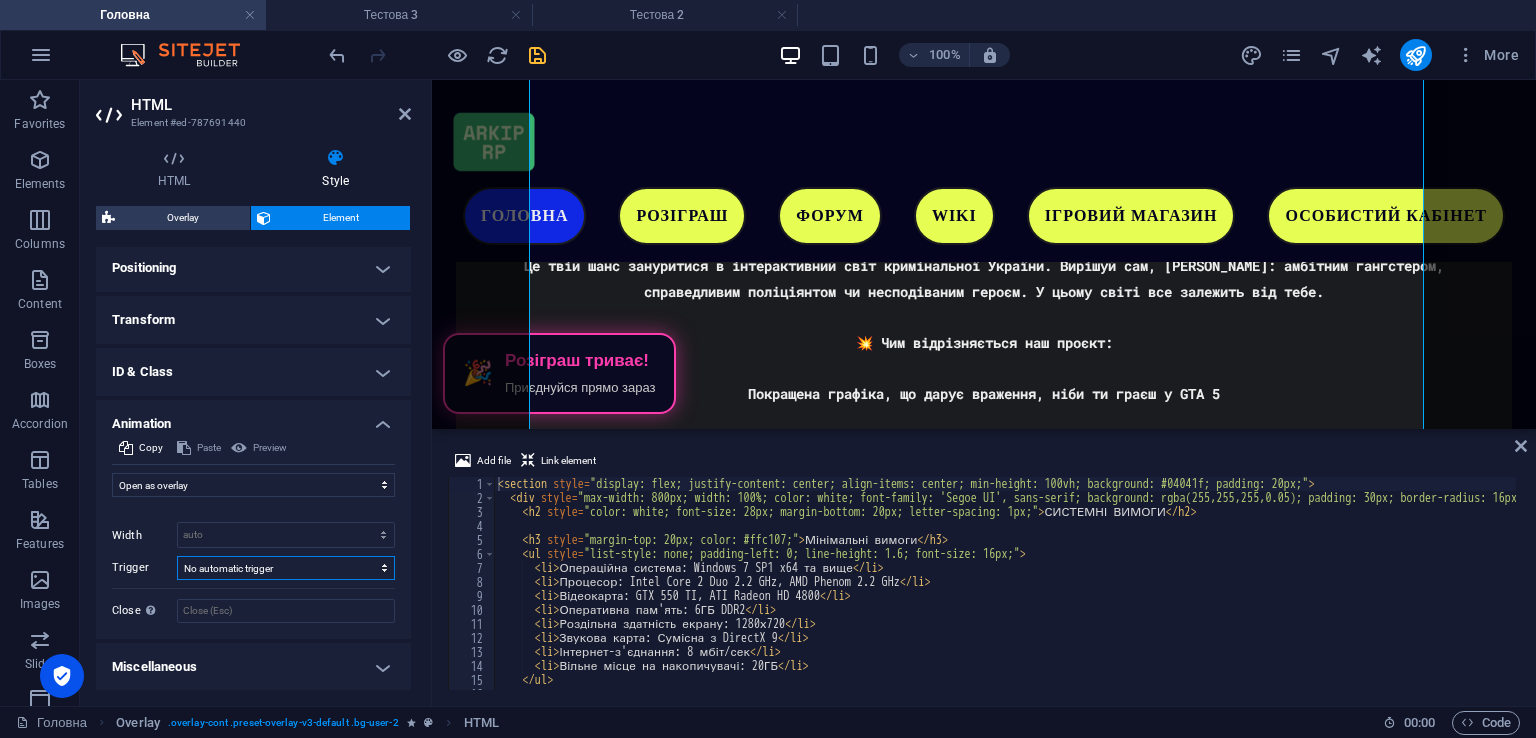 click on "No automatic trigger On page load Element scrolled into view" at bounding box center (286, 568) 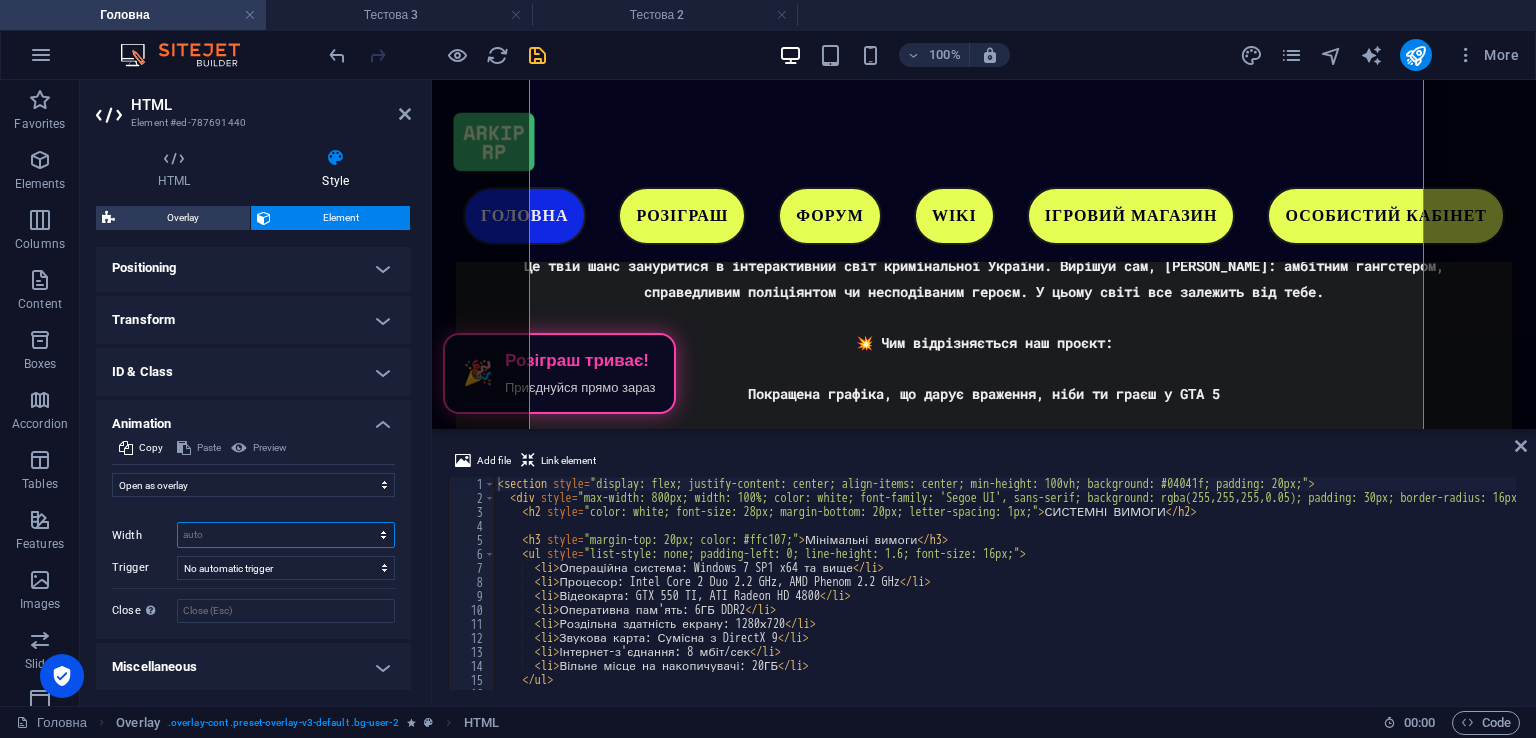 click on "auto px %" at bounding box center [286, 535] 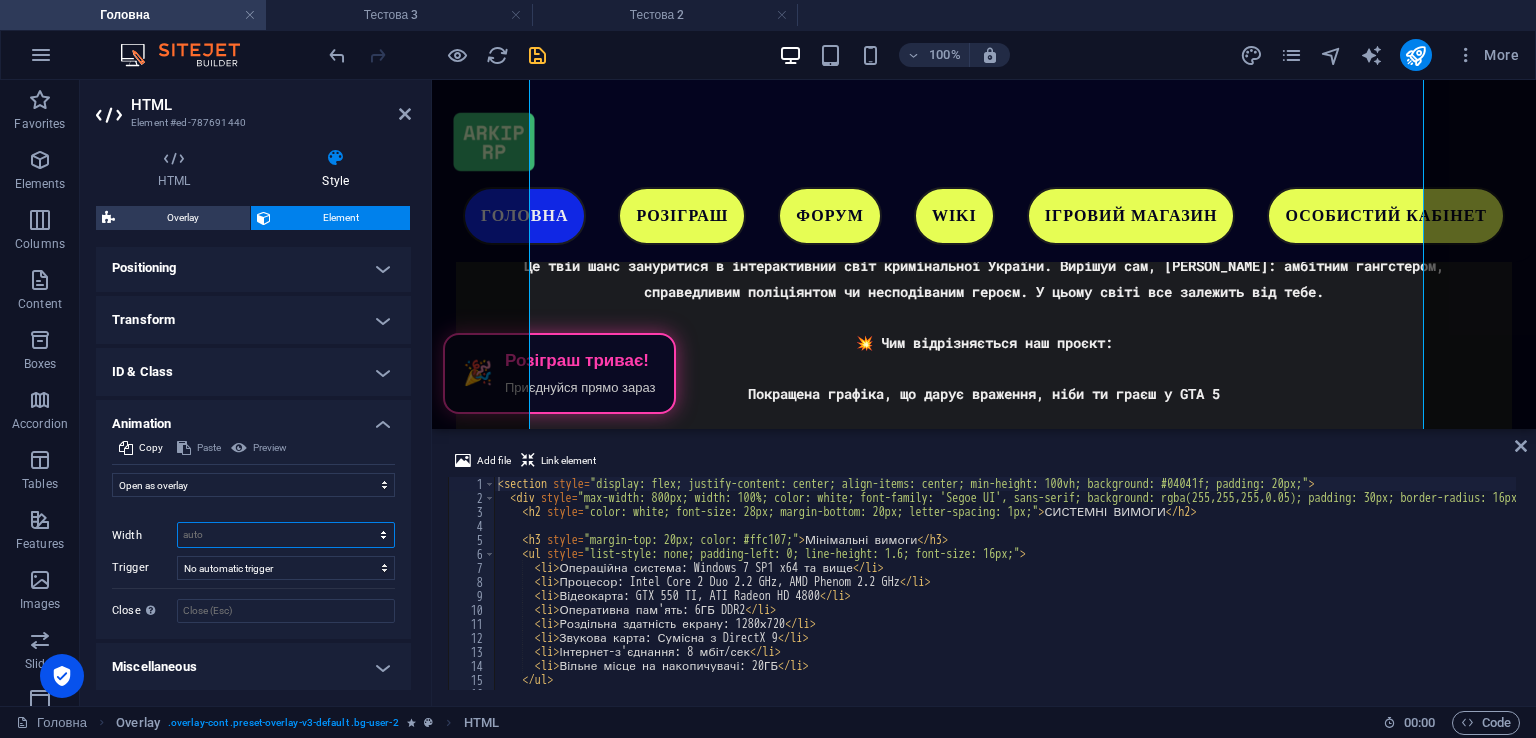 click on "auto px %" at bounding box center (286, 535) 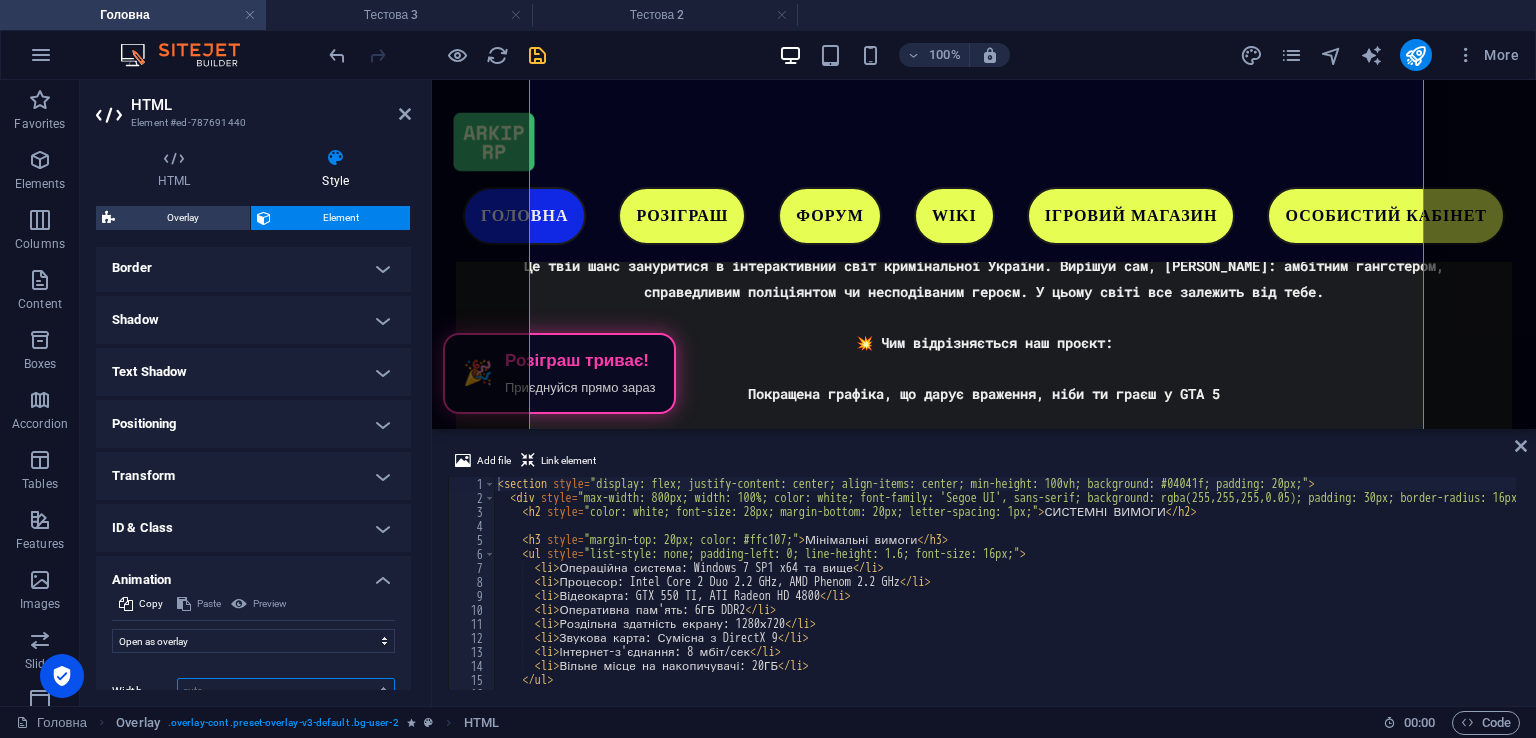 scroll, scrollTop: 292, scrollLeft: 0, axis: vertical 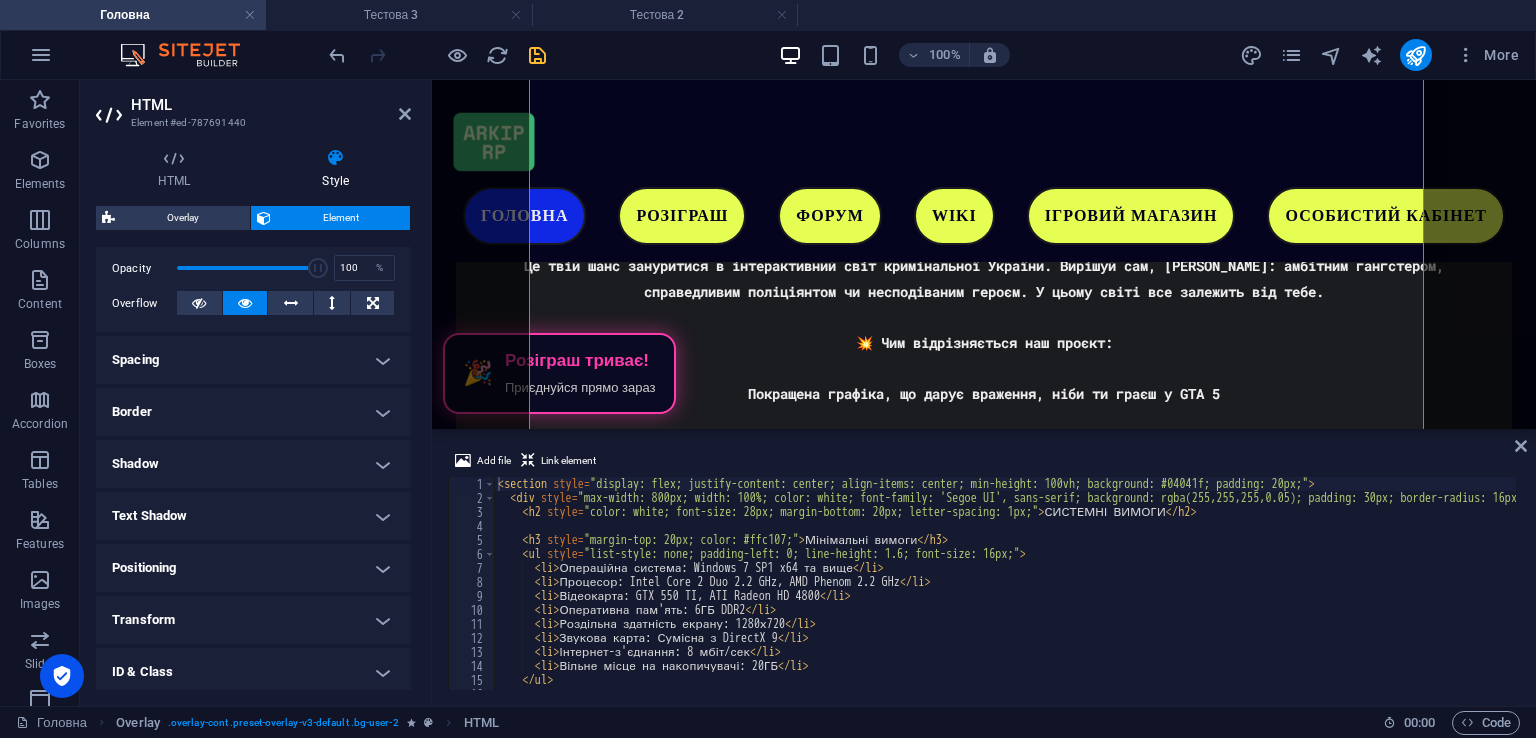 click on "Border" at bounding box center [253, 412] 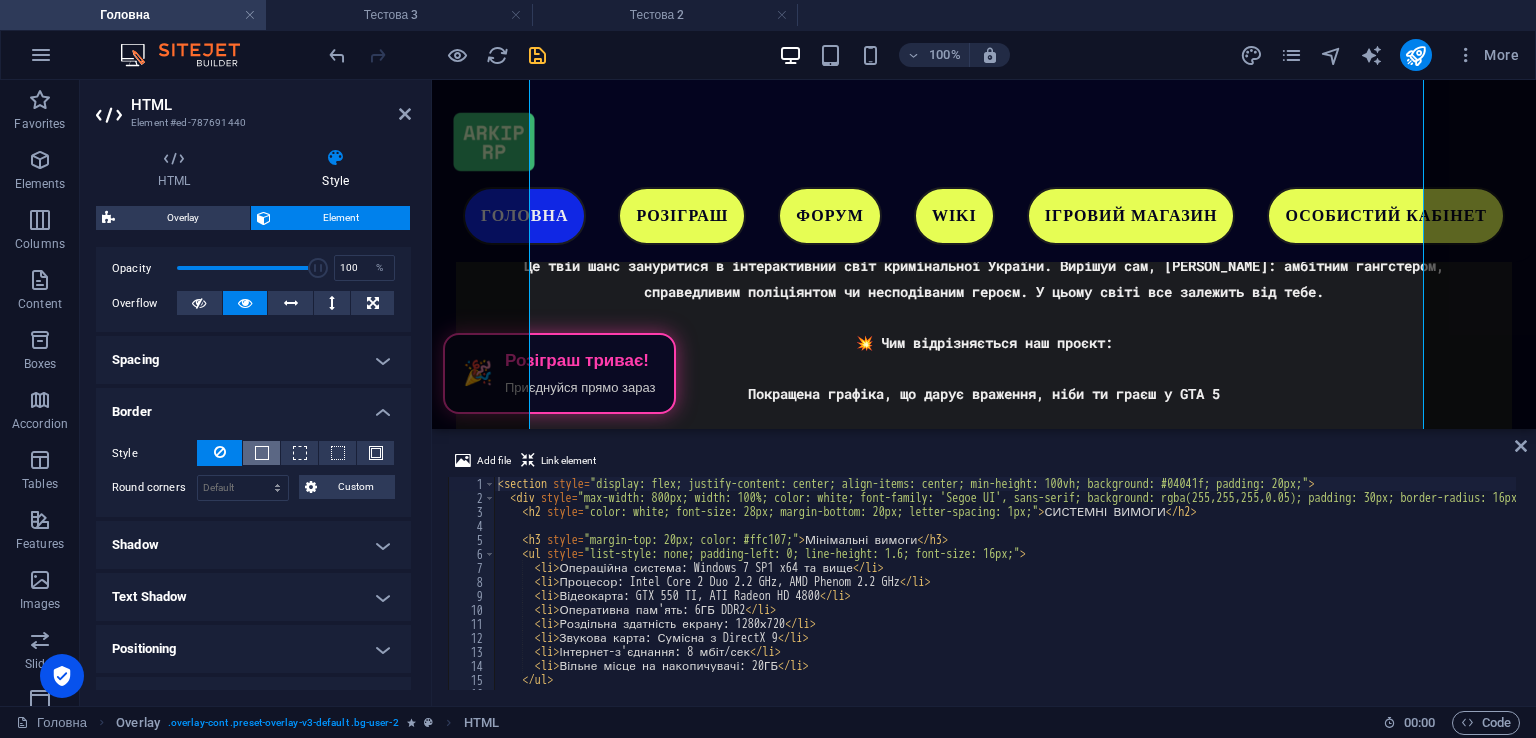 click at bounding box center (261, 453) 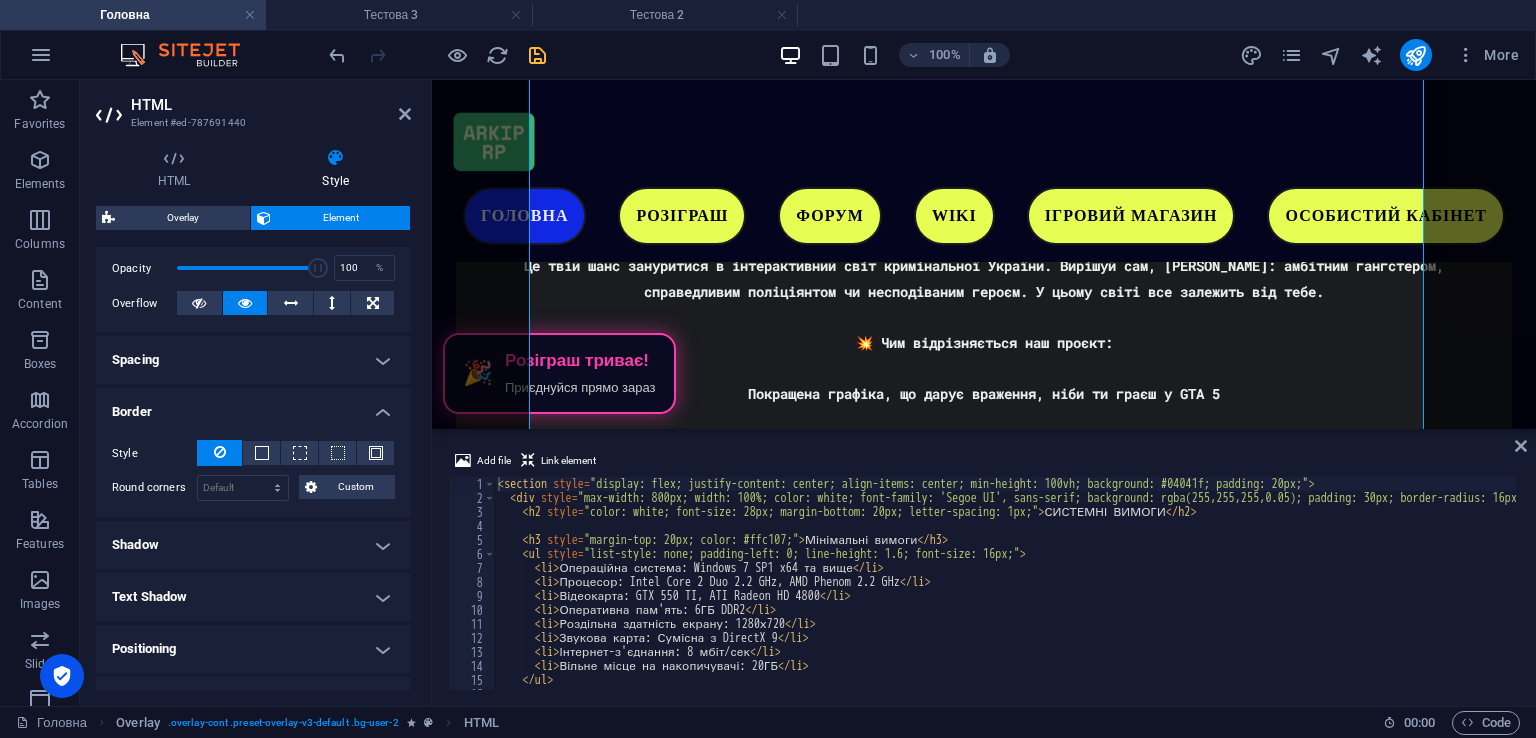 scroll, scrollTop: 3988, scrollLeft: 0, axis: vertical 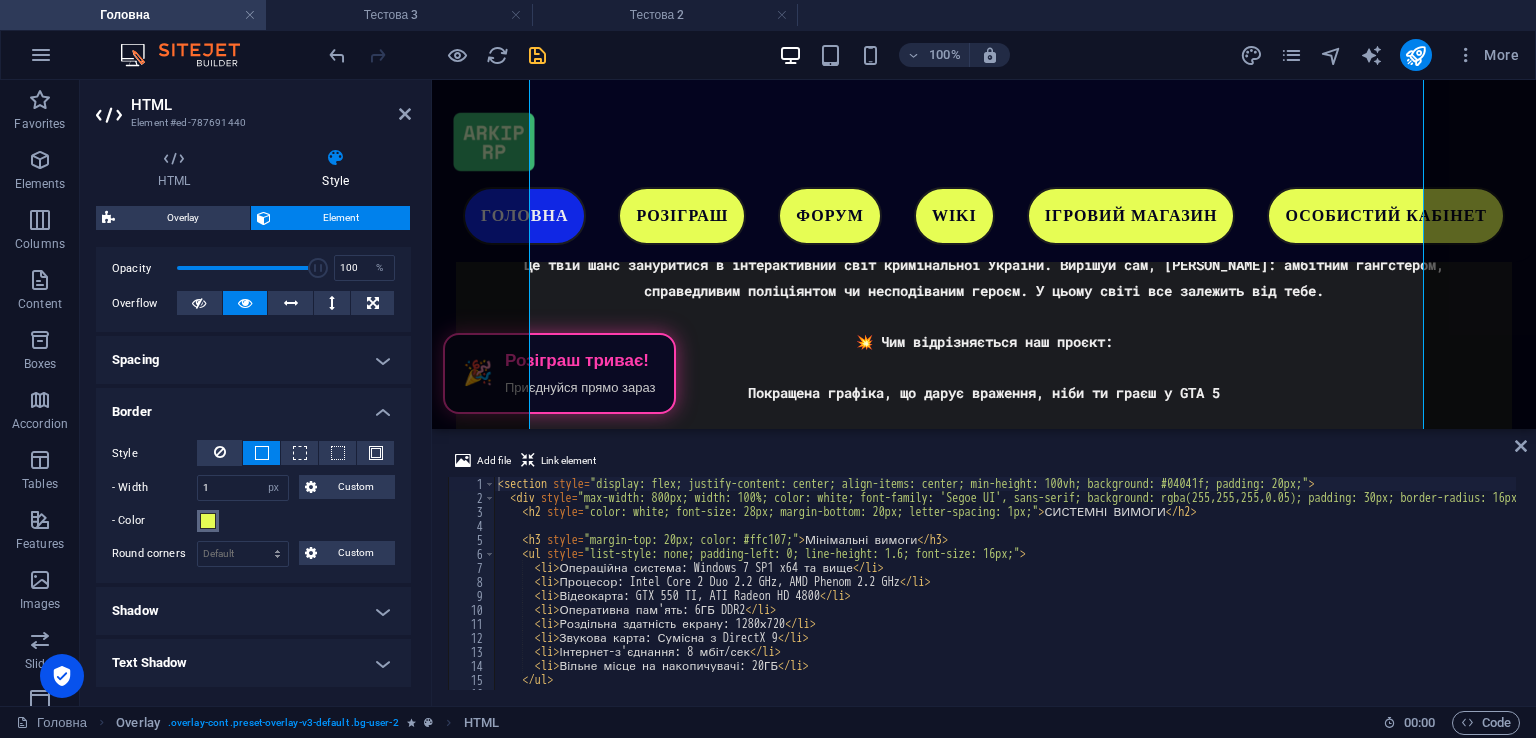 click at bounding box center (208, 521) 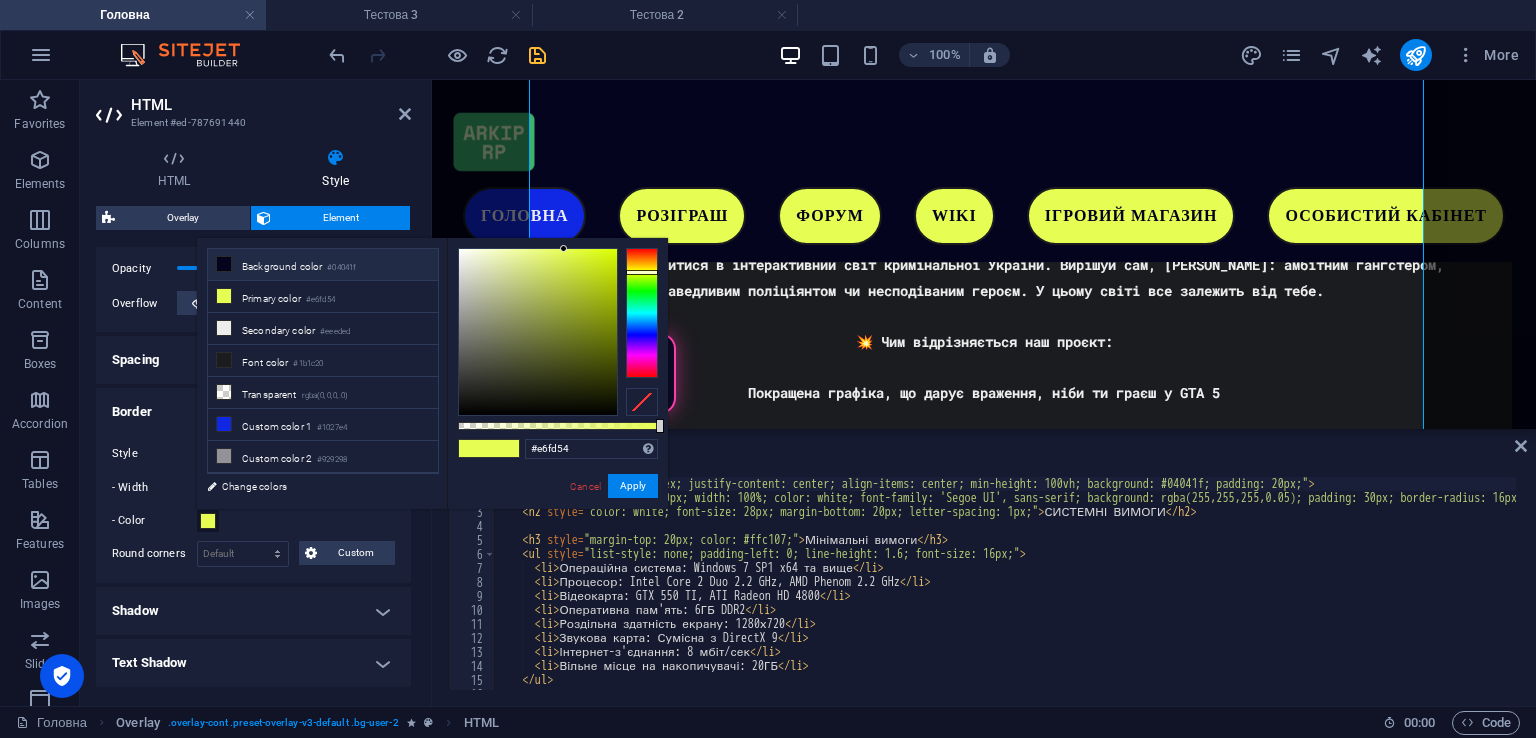 click on "Background color
#04041f" at bounding box center (323, 265) 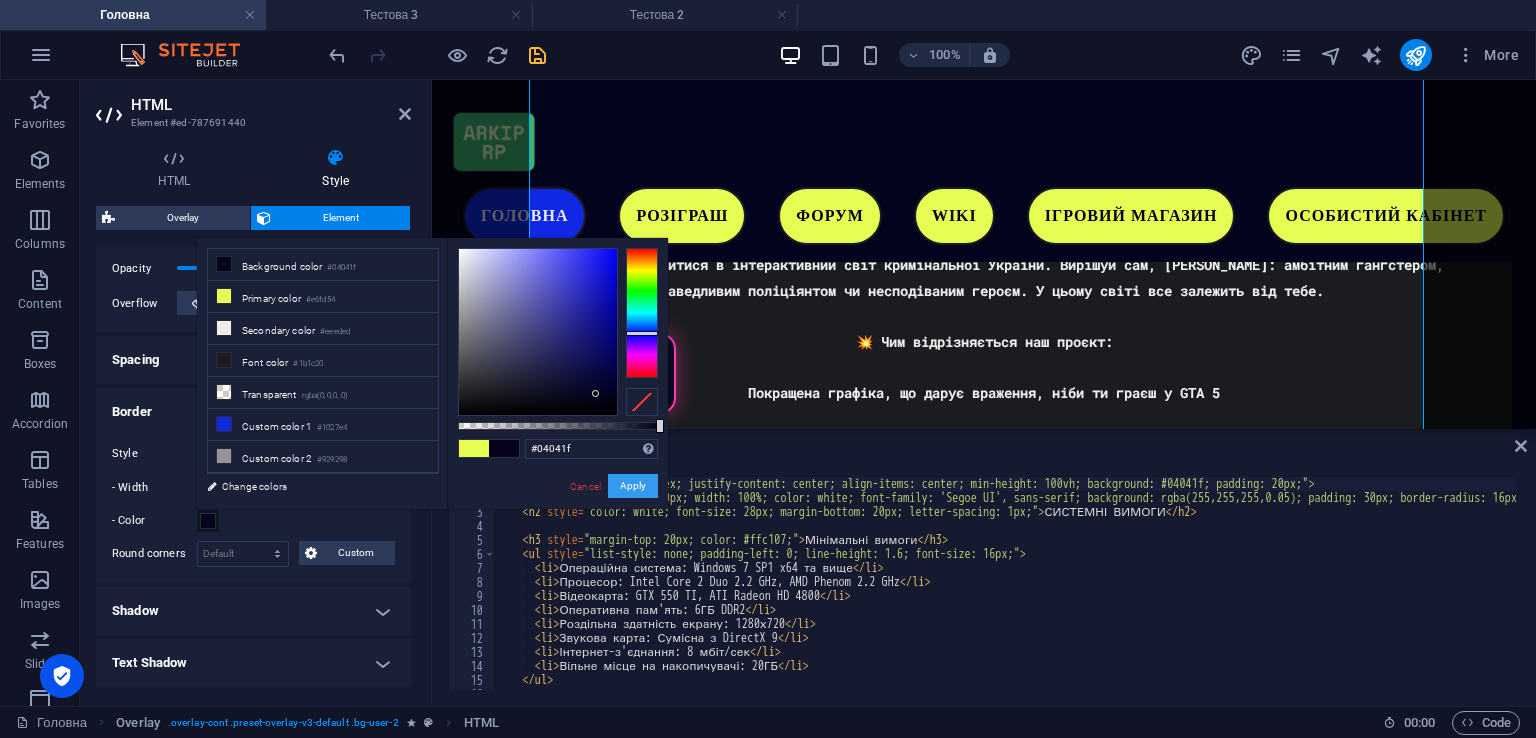 click on "Apply" at bounding box center (633, 486) 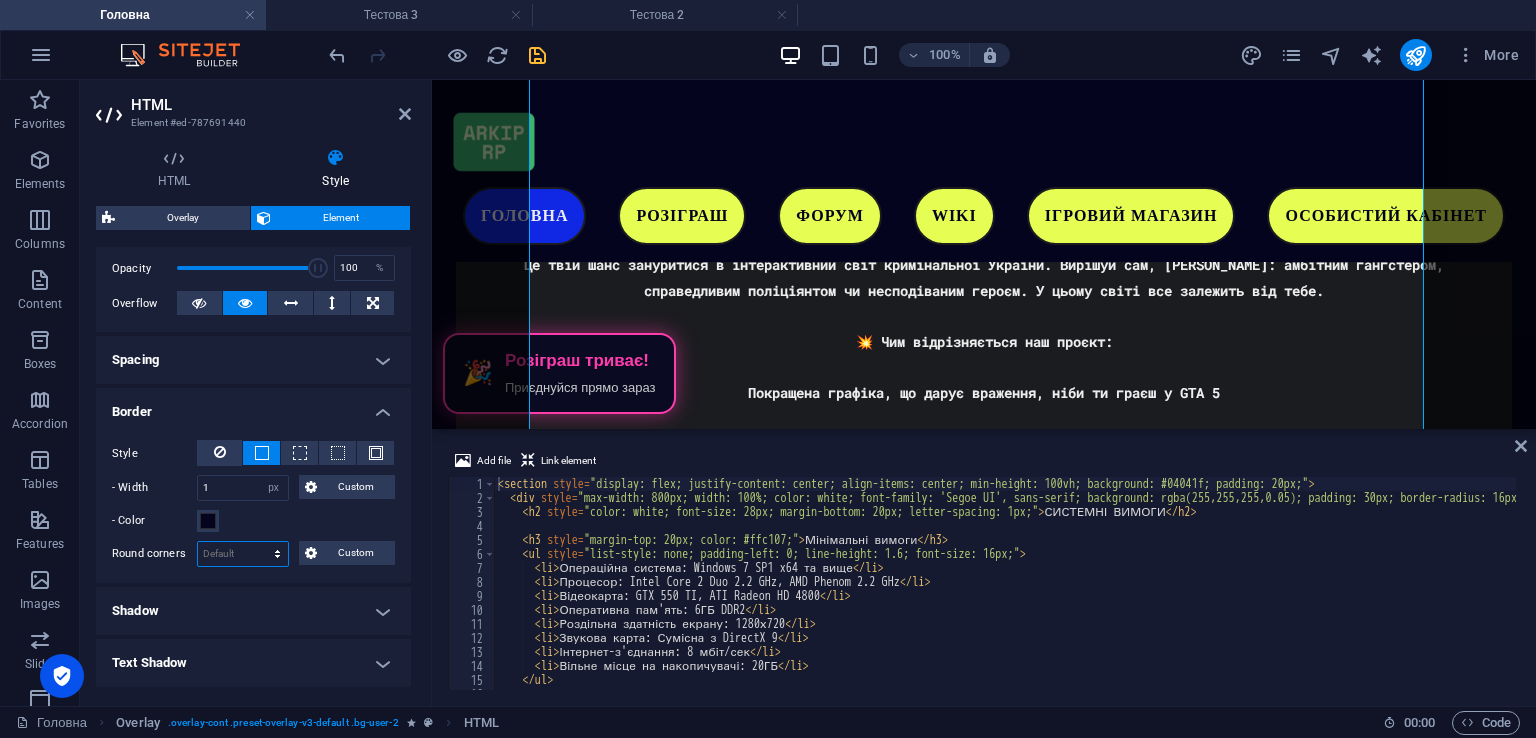 click on "Default px rem % vh vw Custom" at bounding box center [243, 554] 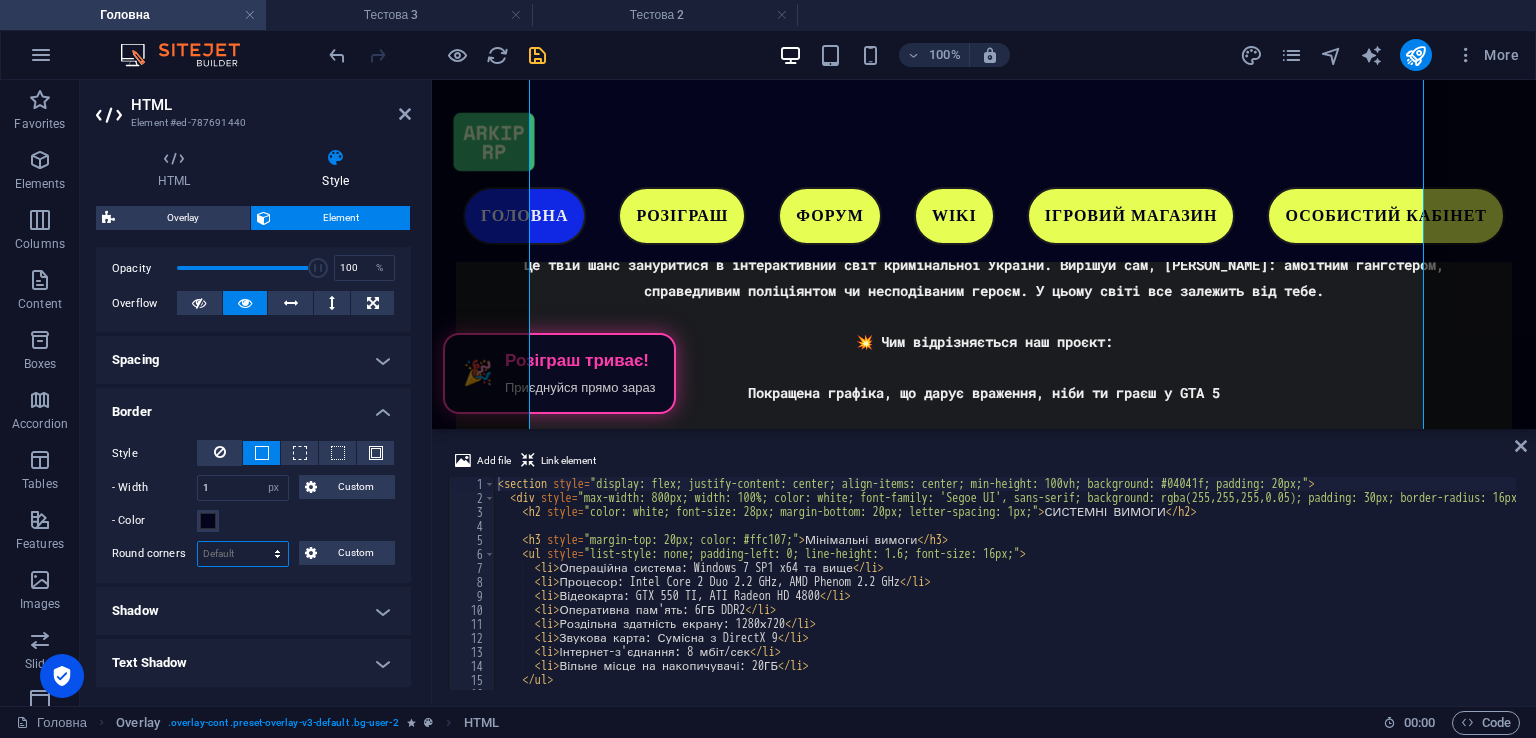 select on "px" 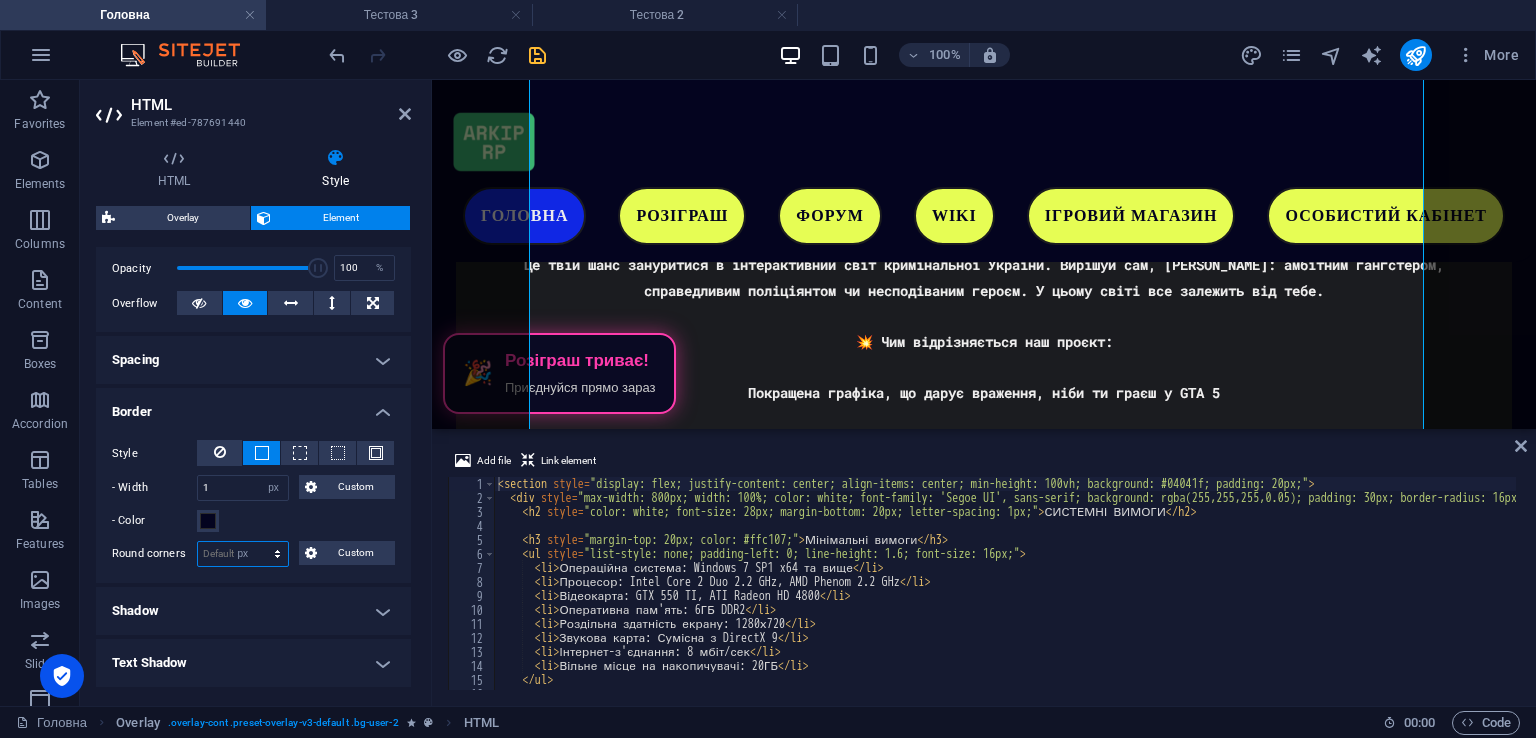 click on "Default px rem % vh vw Custom" at bounding box center (243, 554) 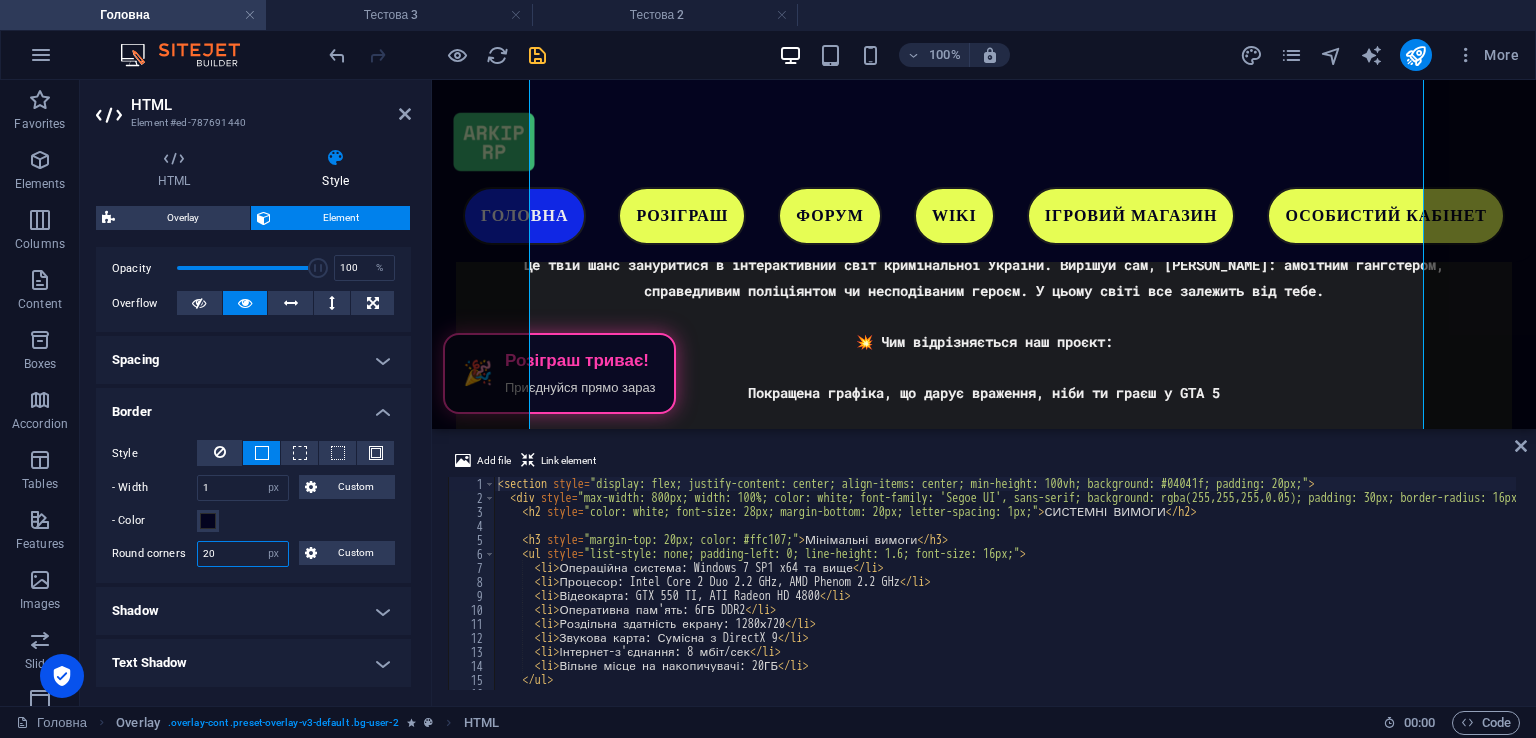 type on "20" 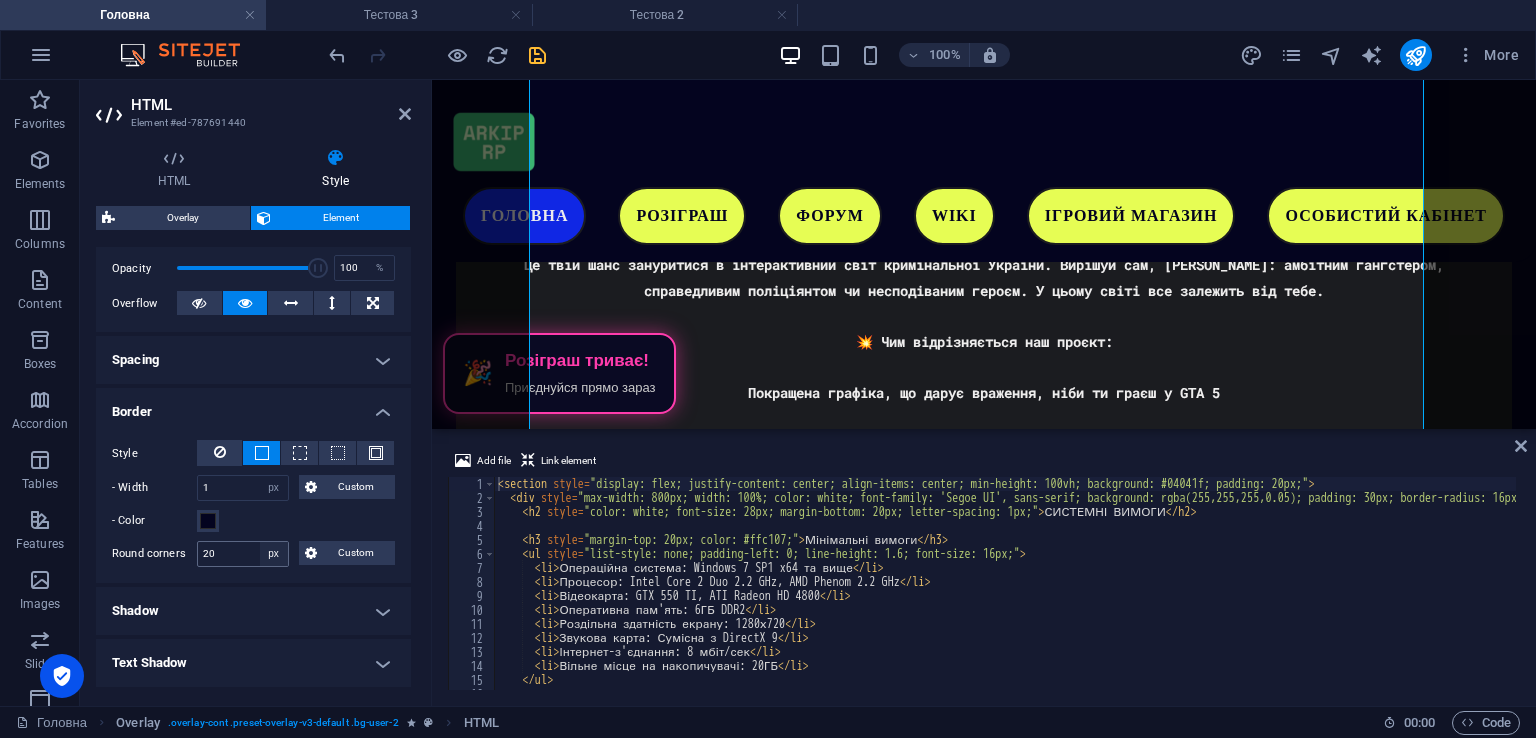 click on "20 Default px rem % vh vw Custom" at bounding box center [243, 554] 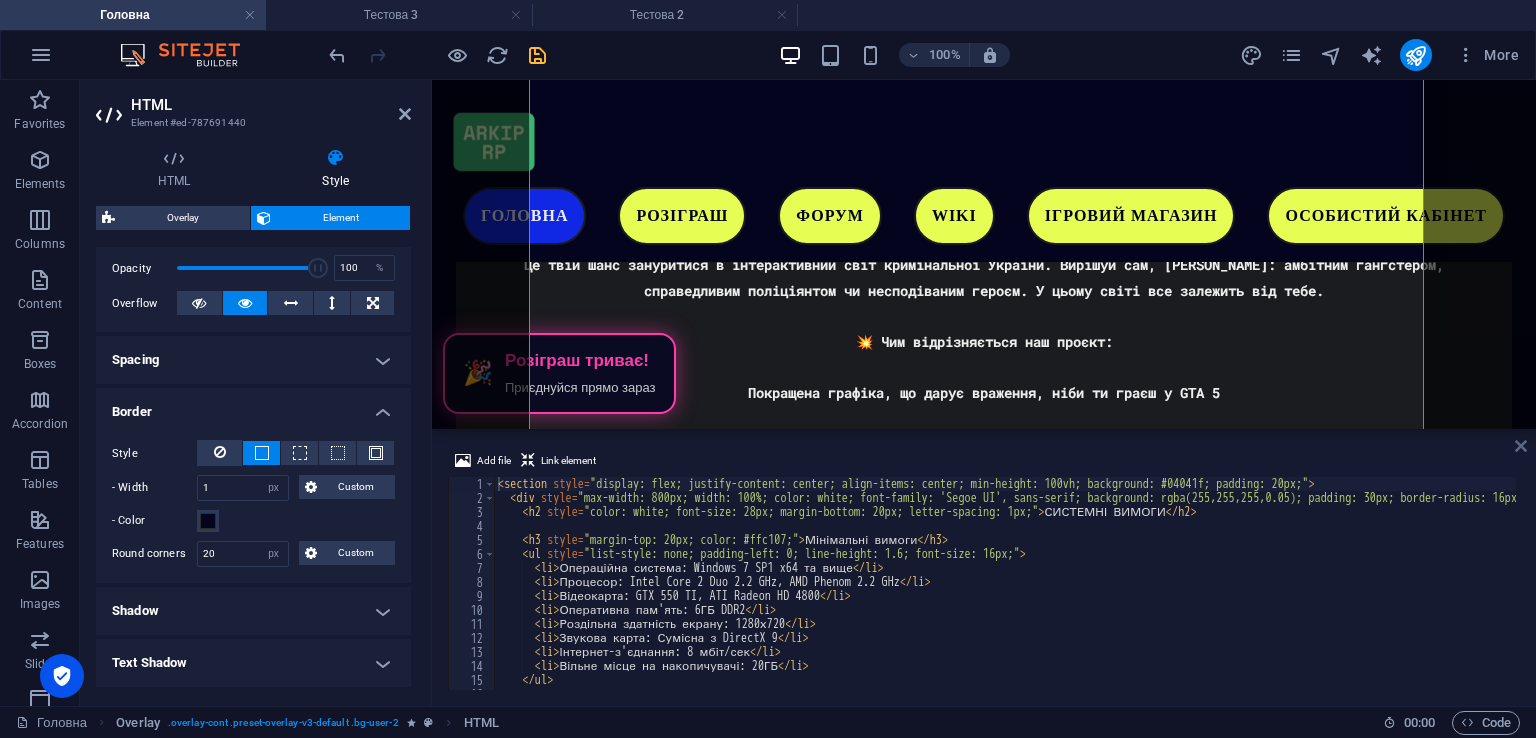 click at bounding box center (1521, 446) 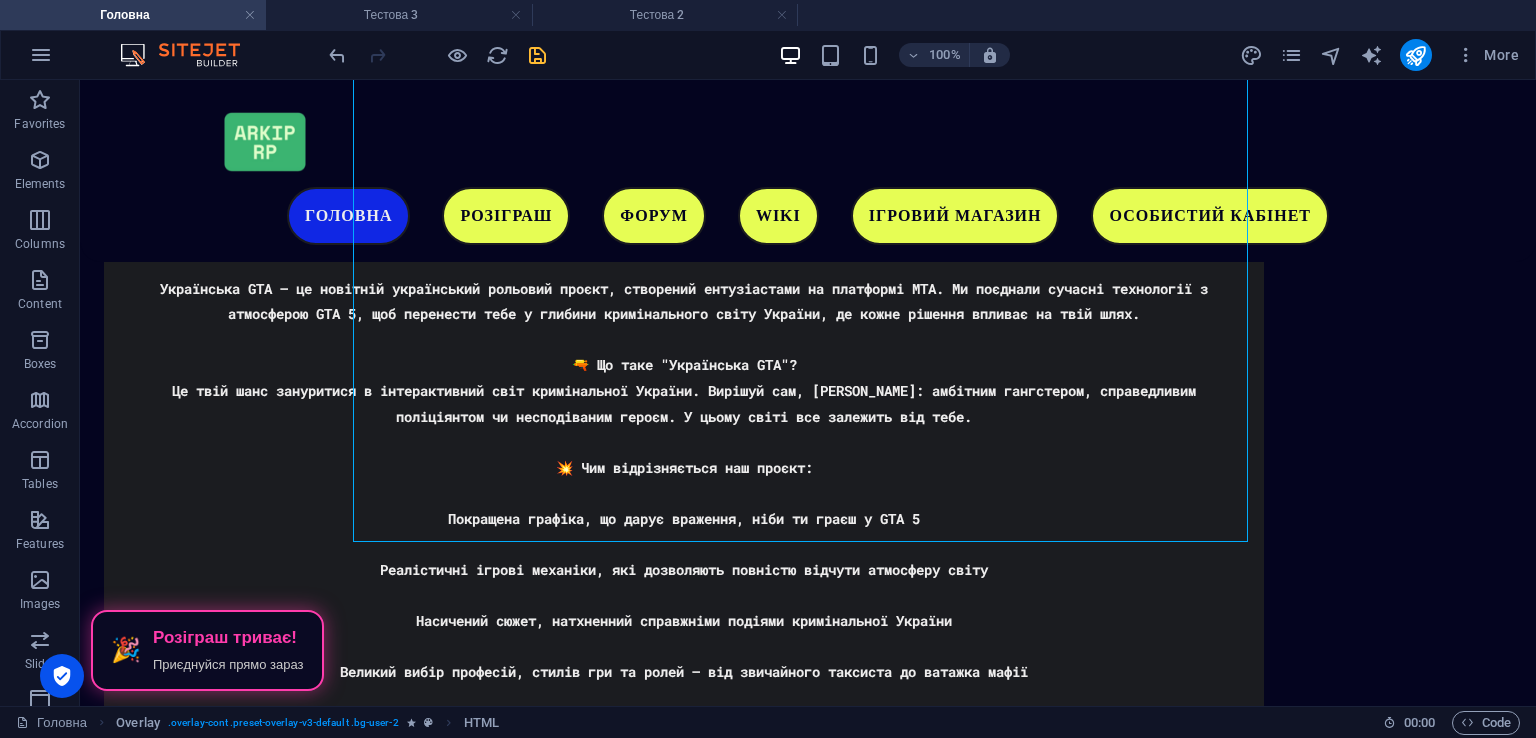 click on "Головна Розіграш Форум WIKI Ігровий магазин Особистий кабінет ARKIP  RP   ГРА ПРО УКРАЇНУ Завантажити гру
🎉
Розіграш триває!
Приєднуйся прямо зараз
Наші соціальні мережі Чому саме ми? Ми розробляємо свою карту, на якій будуть представлені великі масштаби, яких не було в одному українському проекті. Приєднуйся до нас!
Загальний онлайн: ...
Адміністратори в мережі: ...
Drop content here or  Add elements  Paste clipboard 🎁  Промокод для новачків –  #Start  🎁 Ласкаво просимо до гри! 🎮 Для вас ми підготували унікальний промокод  #Start 💰  🛠️   #Start or" at bounding box center (808, 562) 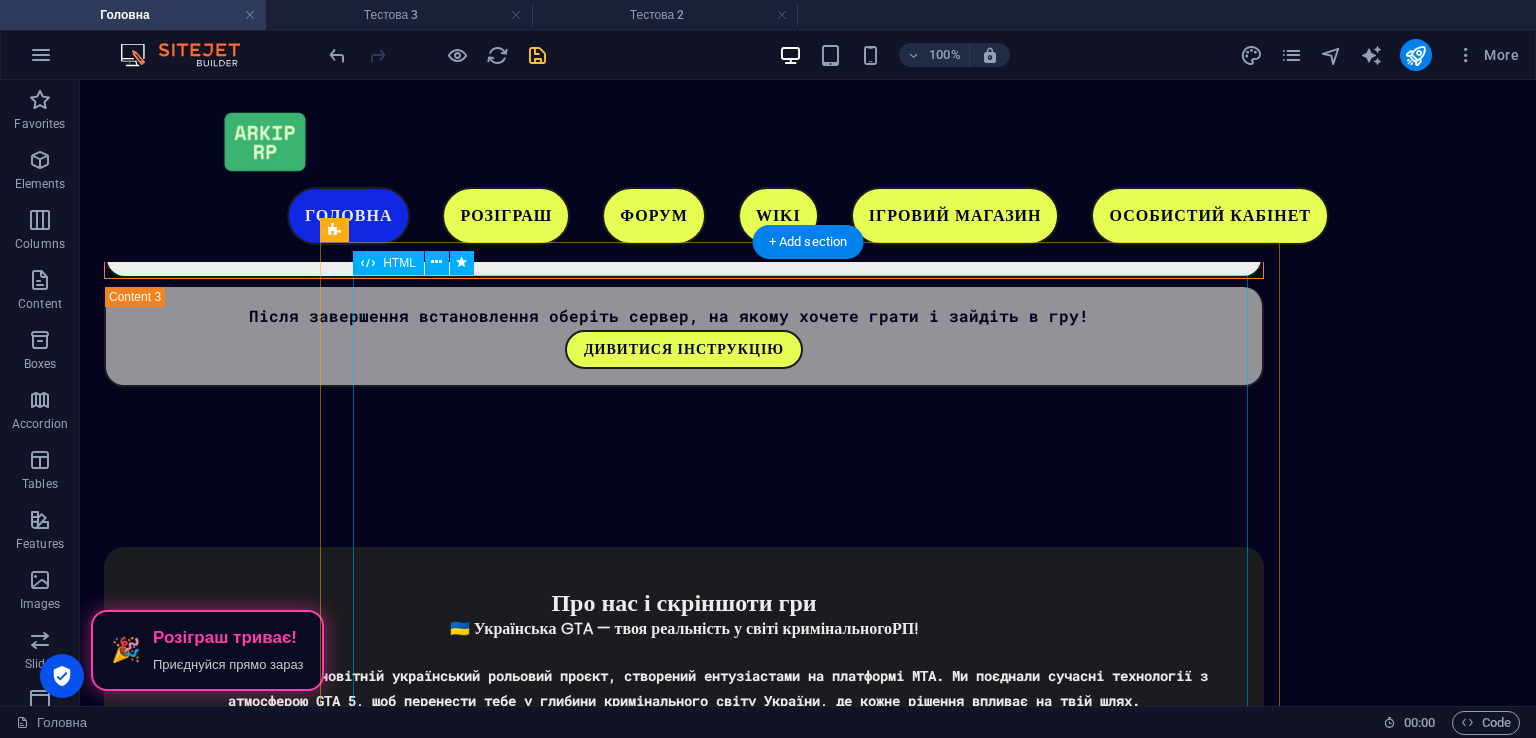 scroll, scrollTop: 3631, scrollLeft: 0, axis: vertical 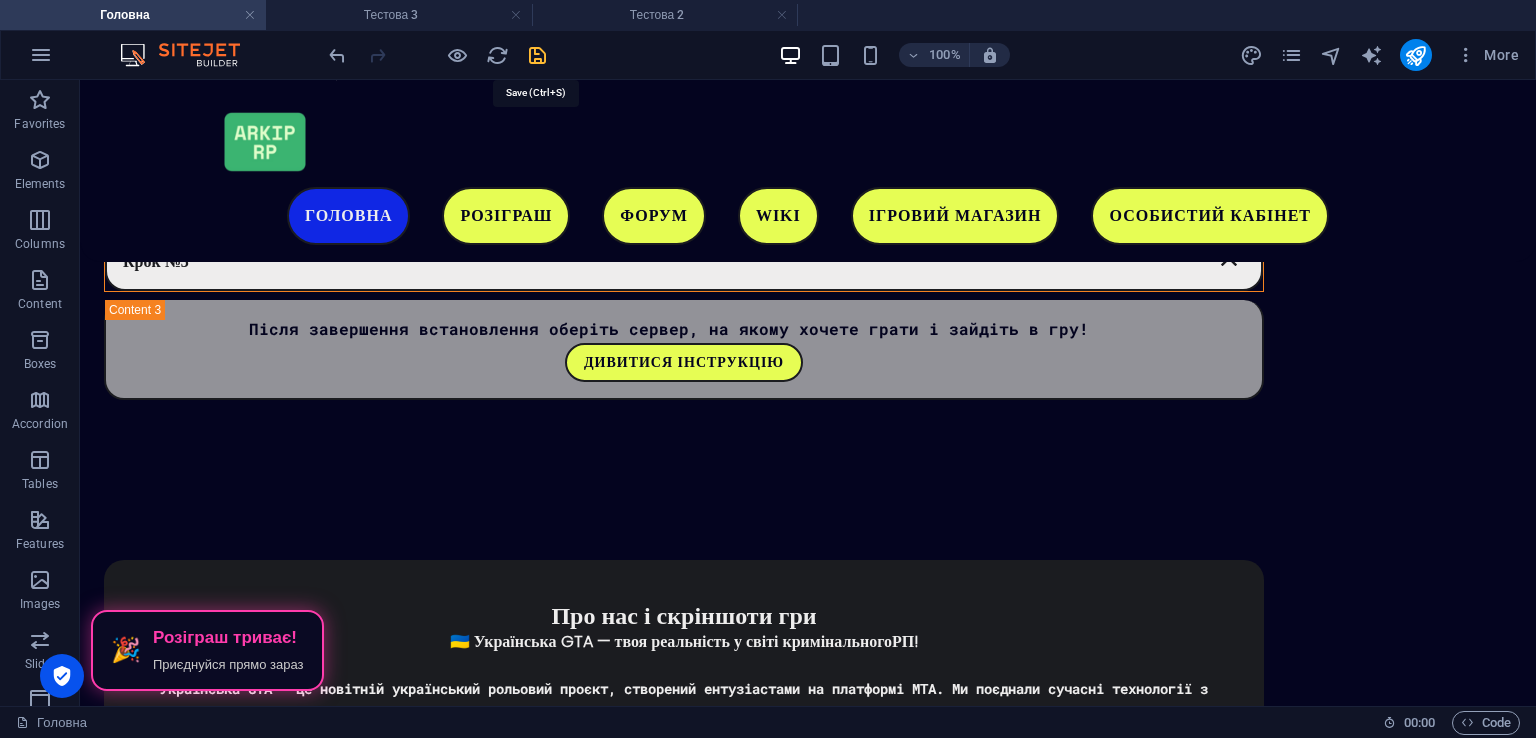 click at bounding box center (537, 55) 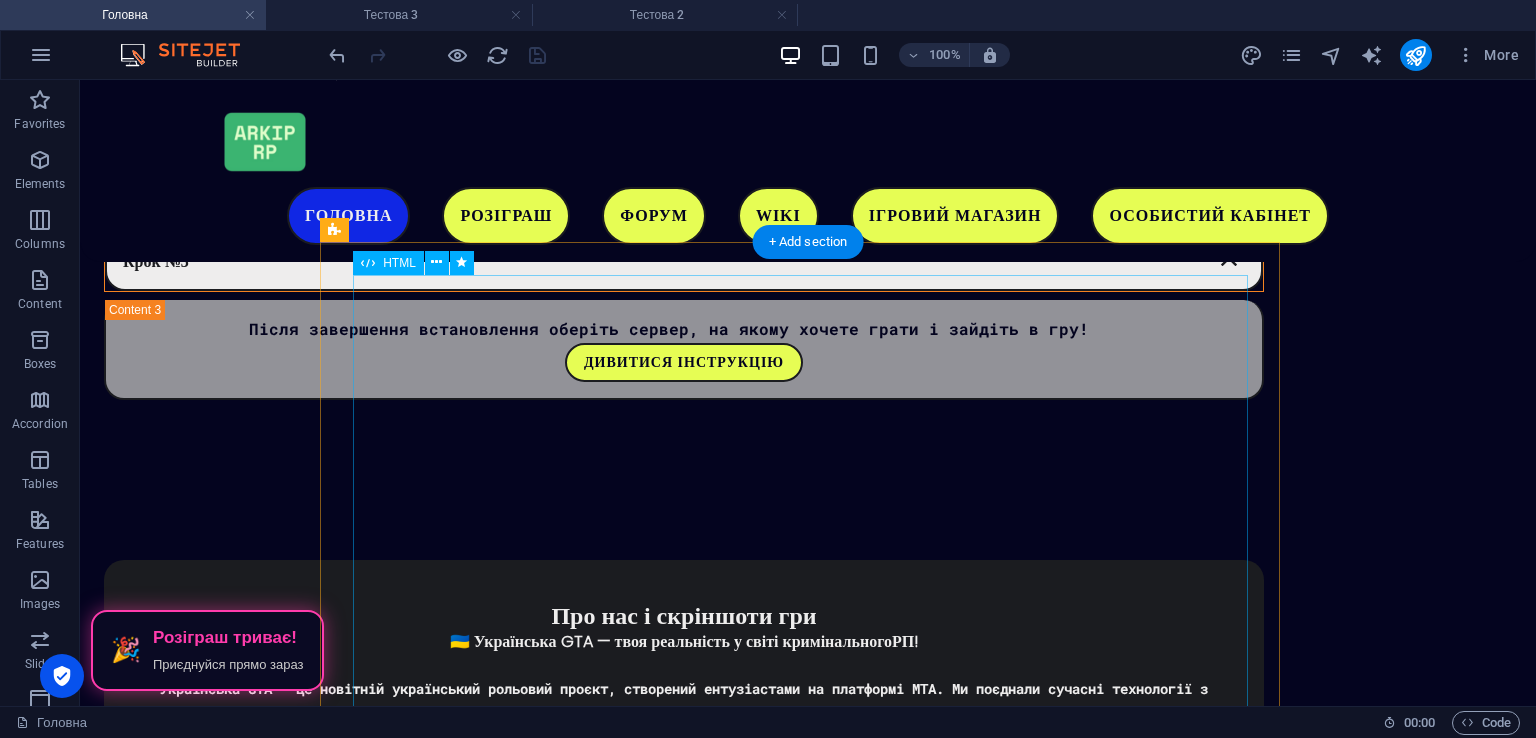 click on "СИСТЕМНІ ВИМОГИ
Мінімальні вимоги
Операційна система: Windows 7 SP1 x64 та вище
Процесор: Intel Core 2 Duo 2.2 GHz, AMD Phenom 2.2 GHz
Відеокарта: GTX 550 TI, ATI Radeon HD 4800
Оперативна пам'ять: 6ГБ DDR2
Роздільна здатність екрану: 1280х720
Звукова карта: Сумісна з DirectX 9
Інтернет-з'єднання: 8 мбіт/сек
Вільне місце на накопичувачі: 20ГБ
Рекомендовані вимоги
Операційна система: Windows 10 x64
Процесор: Intel Core i5 3GHz, AMD Ryzen 3GHz
Відеокарта: GTX 550 TI, ATI Radeon HD 4800
Оперативна пам'ять: 16ГБ DDR2
Роздільна здатність екрану: 1920х1080" at bounding box center [808, 2770] 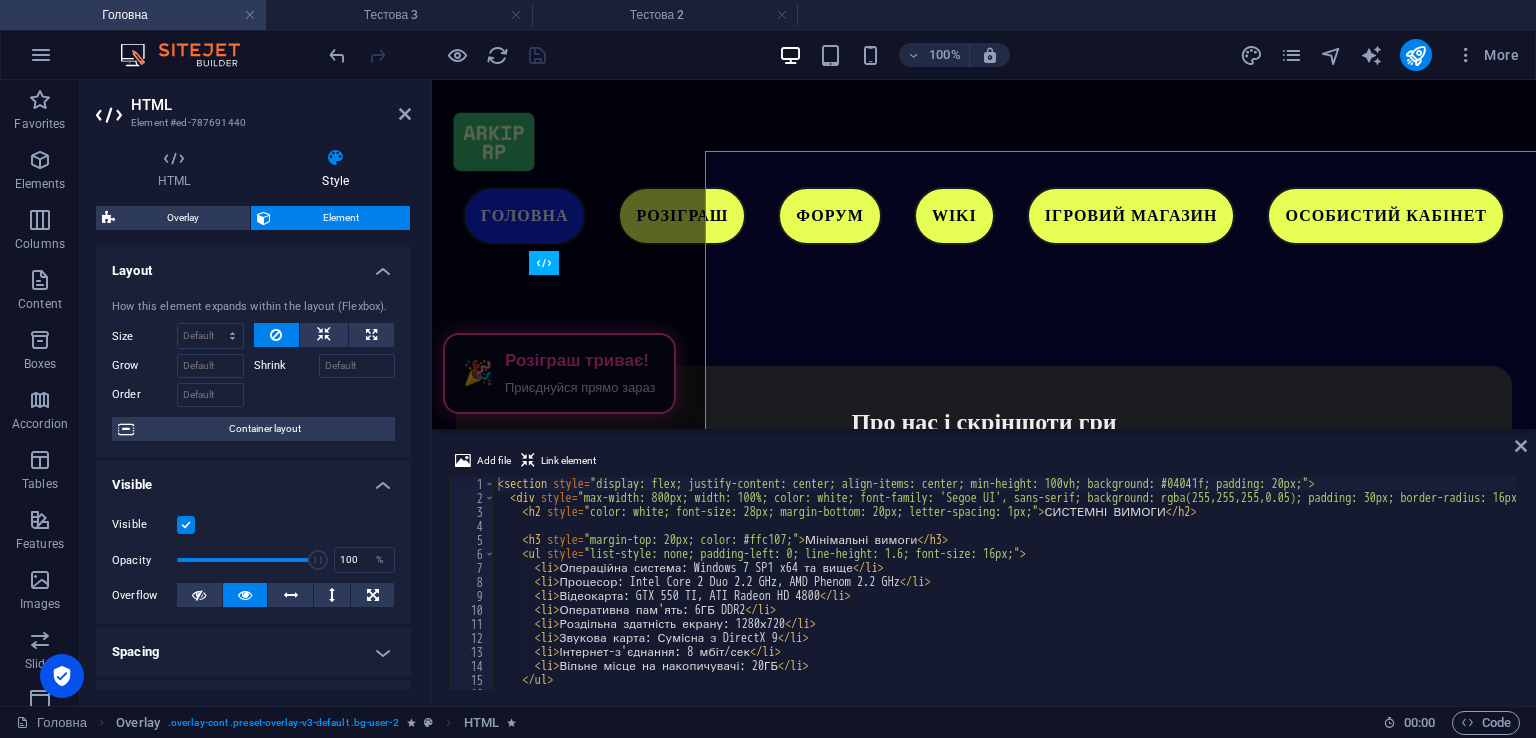 scroll, scrollTop: 3755, scrollLeft: 0, axis: vertical 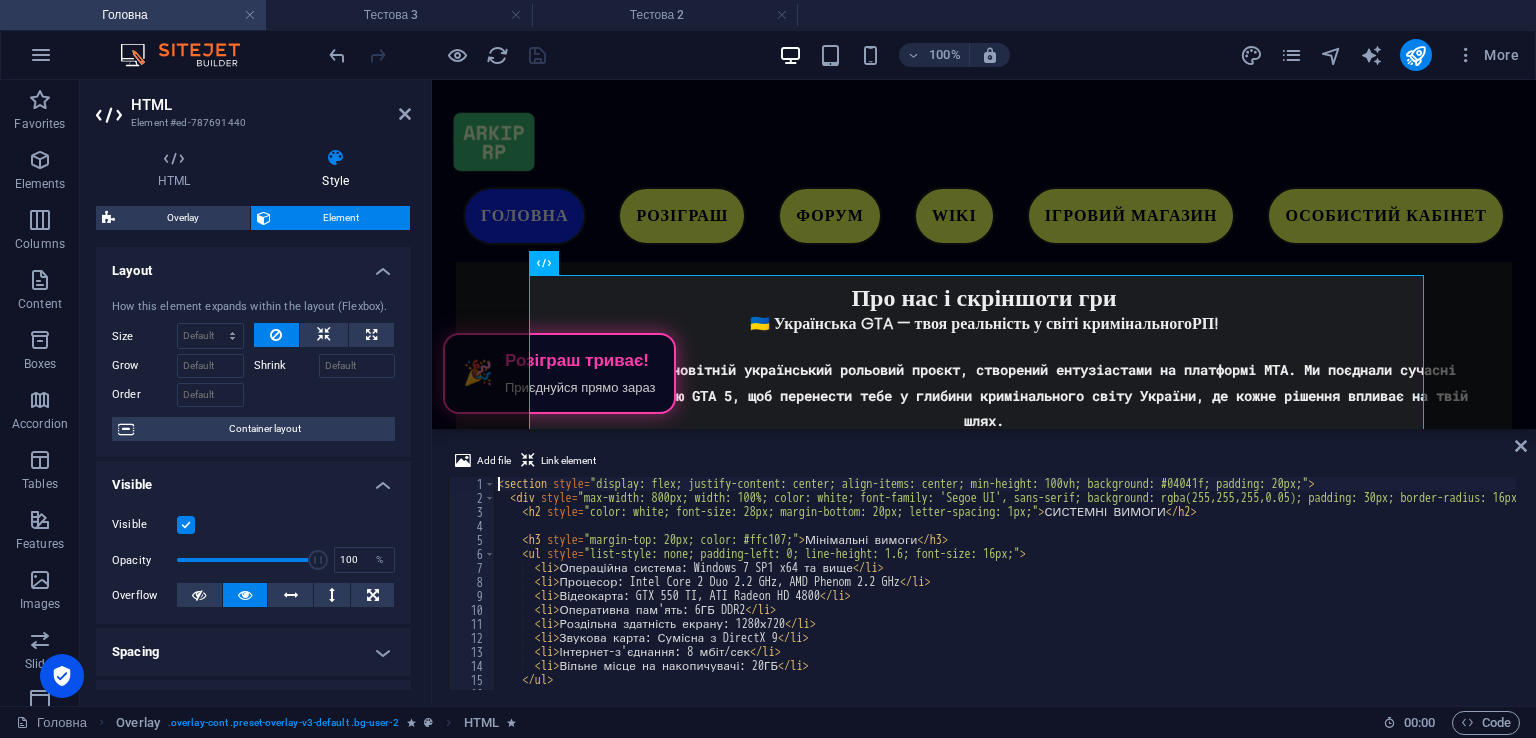 click on "< section   style = "display: flex; justify-content: center; align-items: center; min-height: 100vh; background: #04041f; padding: 20px;" >    < div   style = "max-width: 800px; width: 100%; color: white; font-family: 'Segoe UI', sans-serif; background: rgba(255,255,255,0.05); padding: 30px; border-radius: 16px; box-shadow: 0 0 30px rgba(0,0,0,0.3); text-align: center;" >      < h2   style = "color: white; font-size: 28px; margin-bottom: 20px; letter-spacing: 1px;" > СИСТЕМНІ ВИМОГИ </ h2 >      < h3   style = "margin-top: 20px; color: #ffc107;" > Мінімальні вимоги </ h3 >      < ul   style = "list-style: none; padding-left: 0; line-height: 1.6; font-size: 16px;" >         < li > Операційна система: Windows 7 SP1 x64 та вище </ li >         < li > Процесор: Intel Core 2 Duo 2.2 GHz, AMD Phenom 2.2 GHz </ li >         < li > Відеокарта: GTX 550 TI, ATI Radeon HD 4800 </ li >         < li > Оперативна пам'ять: 6ГБ DDR2 </ >" at bounding box center [1263, 595] 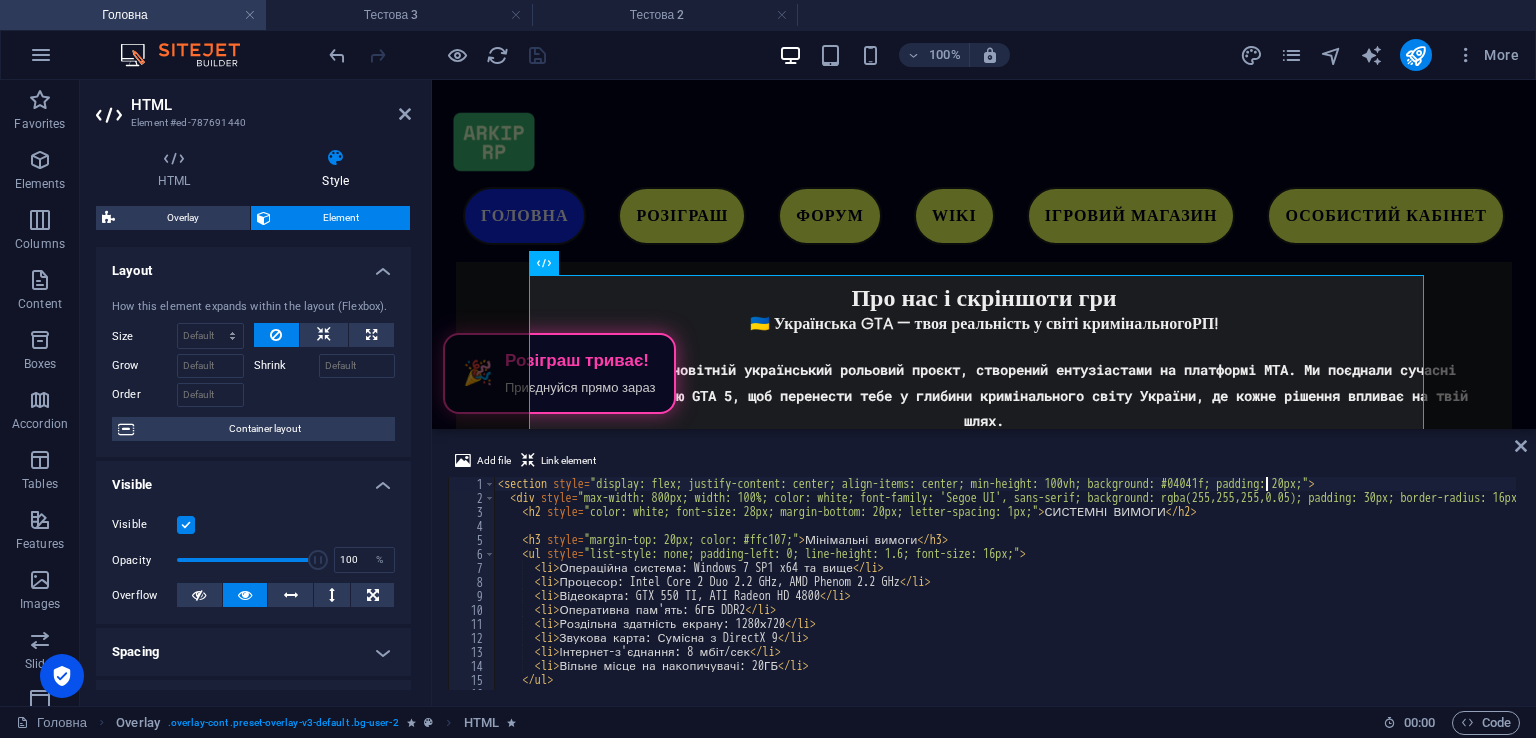 click on "< section   style = "display: flex; justify-content: center; align-items: center; min-height: 100vh; background: #04041f; padding: 20px;" >    < div   style = "max-width: 800px; width: 100%; color: white; font-family: 'Segoe UI', sans-serif; background: rgba(255,255,255,0.05); padding: 30px; border-radius: 16px; box-shadow: 0 0 30px rgba(0,0,0,0.3); text-align: center;" >      < h2   style = "color: white; font-size: 28px; margin-bottom: 20px; letter-spacing: 1px;" > СИСТЕМНІ ВИМОГИ </ h2 >      < h3   style = "margin-top: 20px; color: #ffc107;" > Мінімальні вимоги </ h3 >      < ul   style = "list-style: none; padding-left: 0; line-height: 1.6; font-size: 16px;" >         < li > Операційна система: Windows 7 SP1 x64 та вище </ li >         < li > Процесор: Intel Core 2 Duo 2.2 GHz, AMD Phenom 2.2 GHz </ li >         < li > Відеокарта: GTX 550 TI, ATI Radeon HD 4800 </ li >         < li > Оперативна пам'ять: 6ГБ DDR2 </ >" at bounding box center (1263, 595) 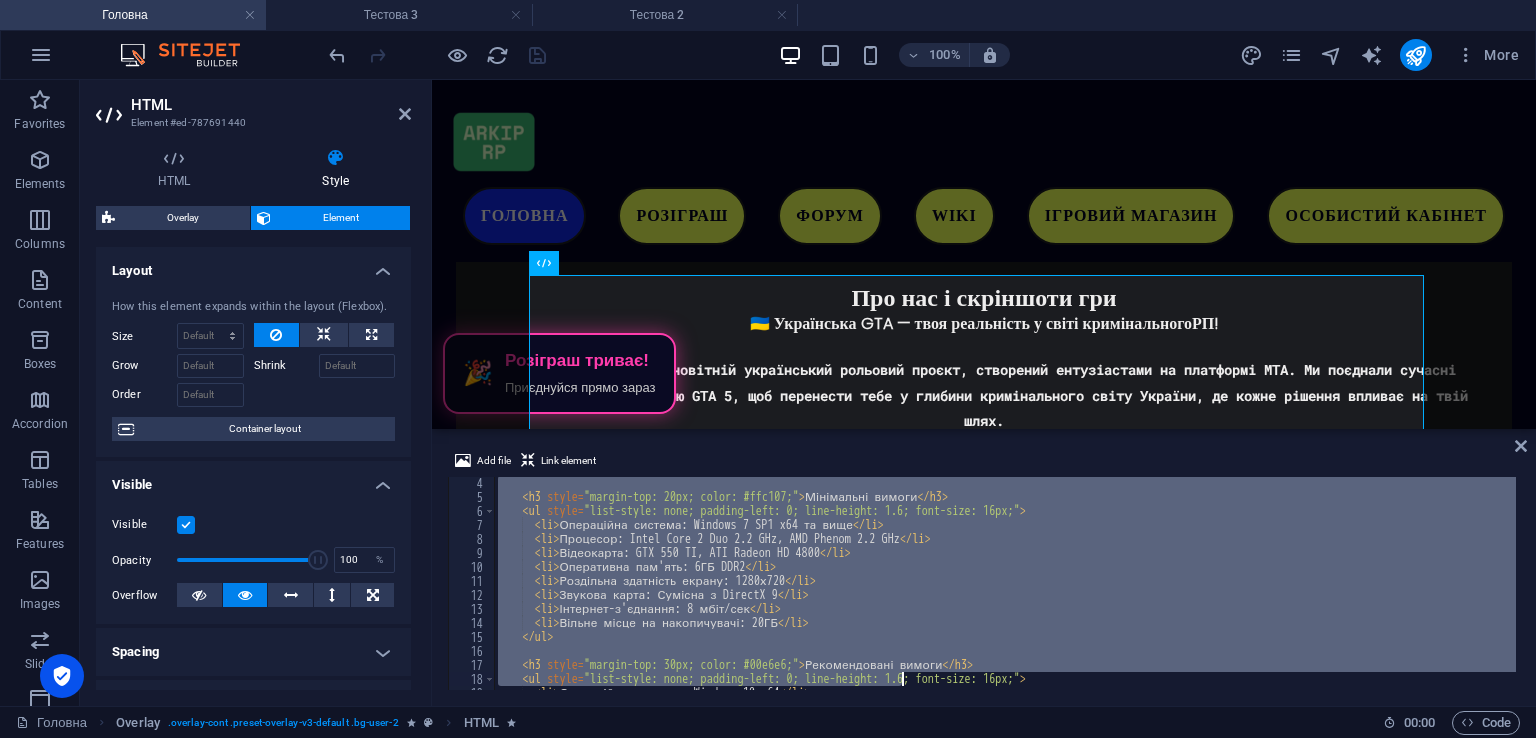 scroll, scrollTop: 420, scrollLeft: 0, axis: vertical 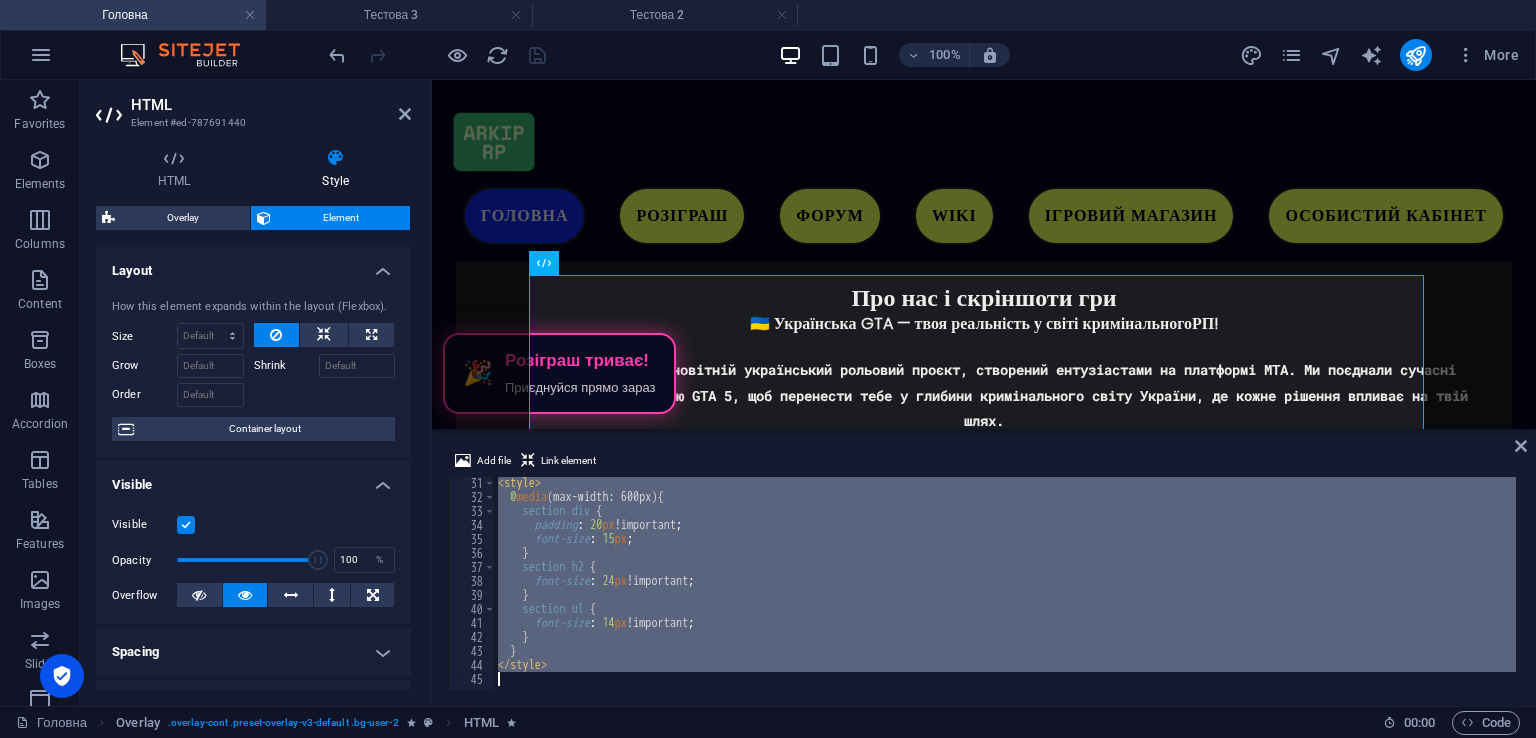 drag, startPoint x: 500, startPoint y: 483, endPoint x: 968, endPoint y: 776, distance: 552.1531 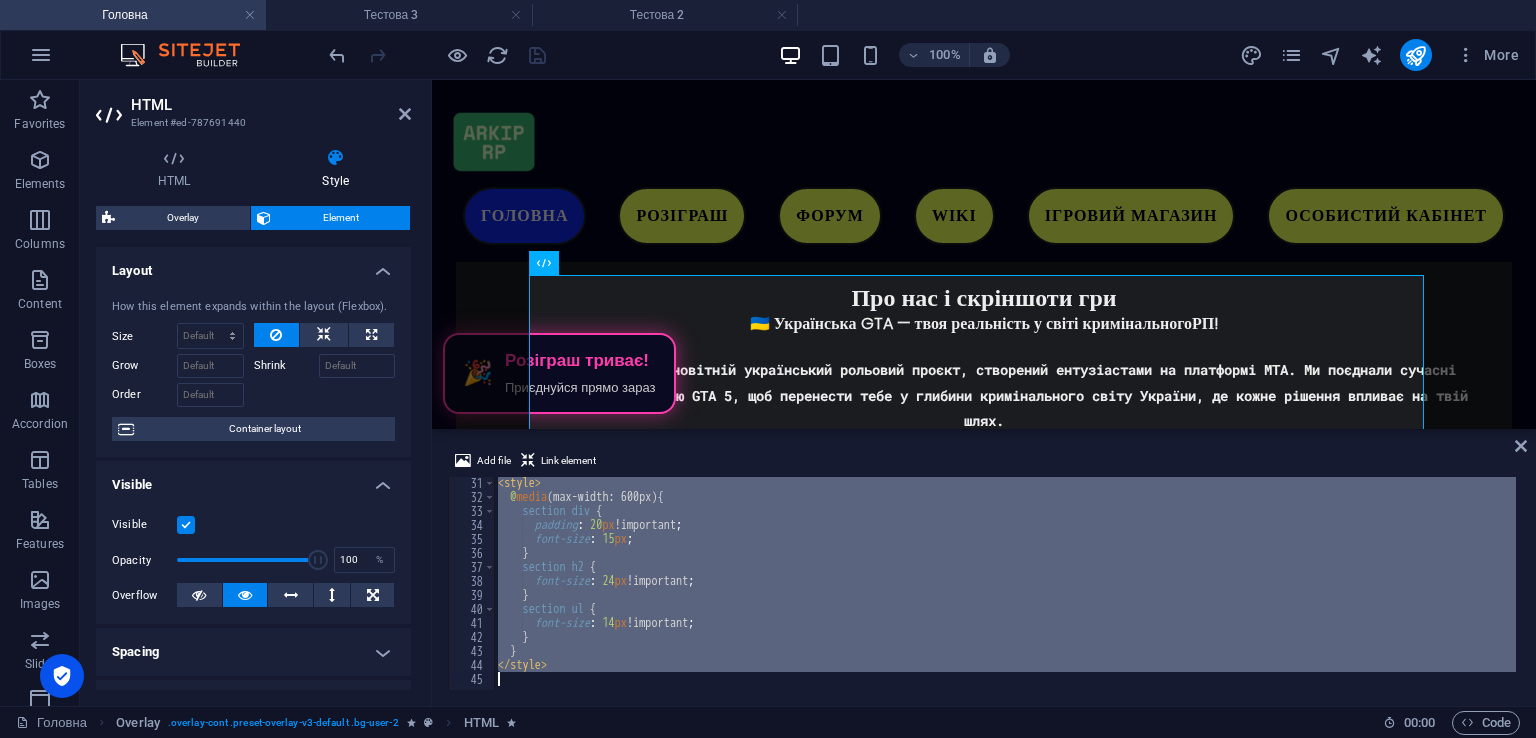 click on "ARKIP RP Головна Тестова 3 Тестова 2 Favorites Elements Columns Content Boxes Accordion Tables Features Images Slider Header Footer Forms Marketing Collections HTML Element #ed-787691440 HTML Style HTML Add, edit, and format HTML directly on the website. Overlay Element Layout How this element expands within the layout (Flexbox). Size Default auto px % 1/1 1/2 1/3 1/4 1/5 1/6 1/7 1/8 1/9 1/10 Grow Shrink Order Container layout Visible Visible Opacity 100 % Overflow Spacing Margin Default auto px % rem vw vh Custom Custom auto px % rem vw vh auto px % rem vw vh auto px % rem vw vh auto px % rem vw vh Padding Default px rem % vh vw Custom Custom px rem % vh vw px rem % vh vw px rem % vh vw px rem % vh vw Border Style              - Width 1 auto px rem % vh vw Custom Custom 1 auto px rem % vh vw 1 auto px rem % vh vw 1 auto px rem % vh vw 1 auto px rem % vh vw  - Color Round corners 20 Default px rem" at bounding box center [768, 369] 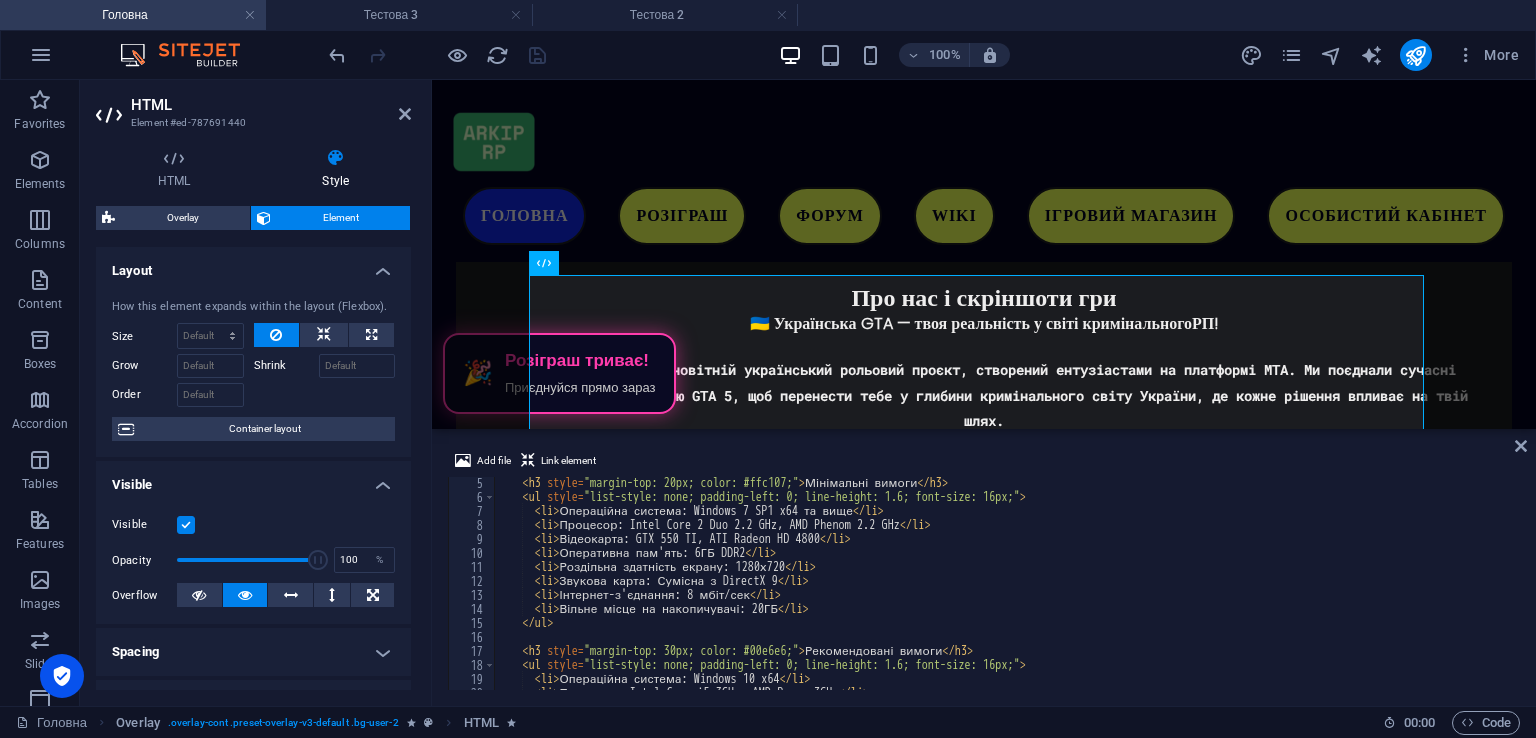 scroll, scrollTop: 0, scrollLeft: 0, axis: both 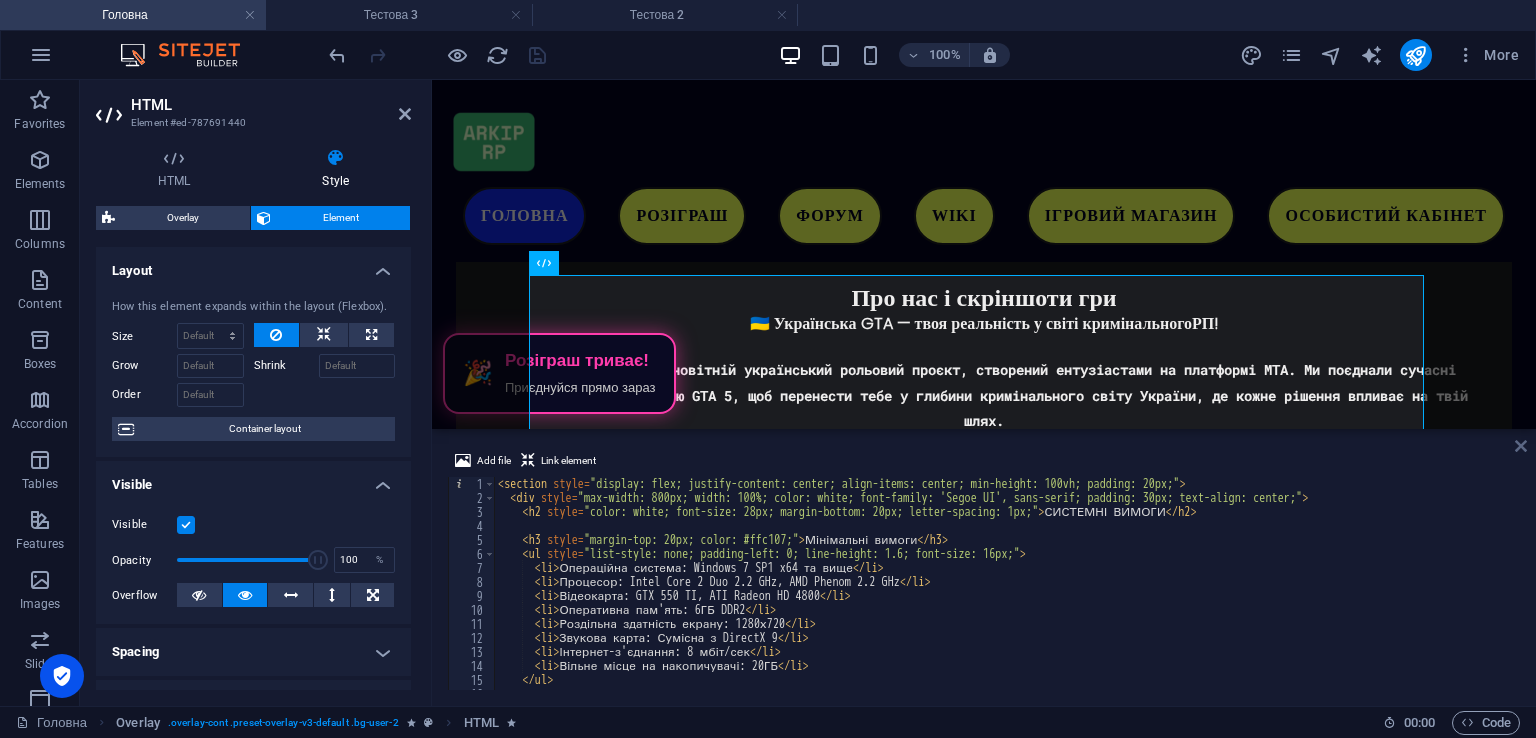 click at bounding box center (1521, 446) 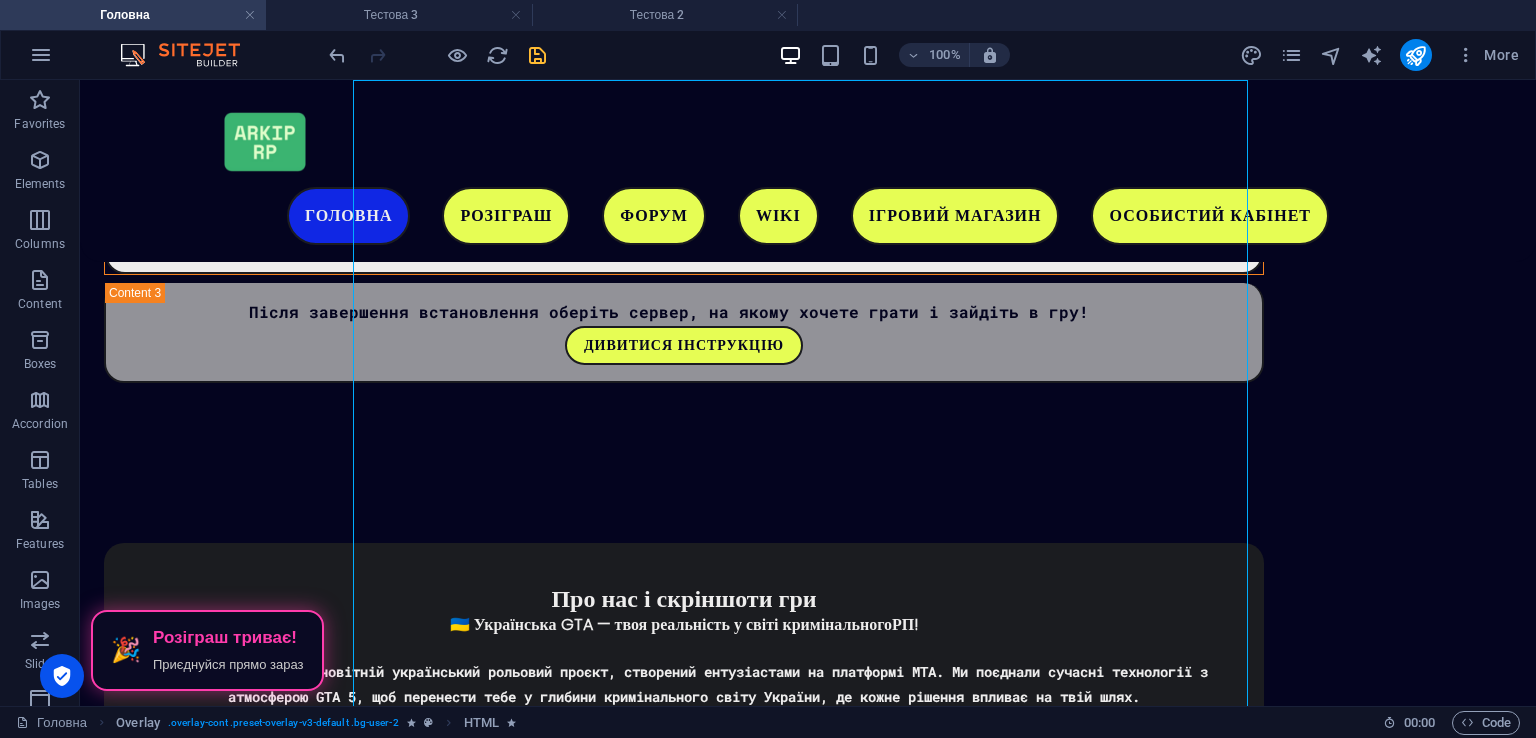 scroll, scrollTop: 3531, scrollLeft: 0, axis: vertical 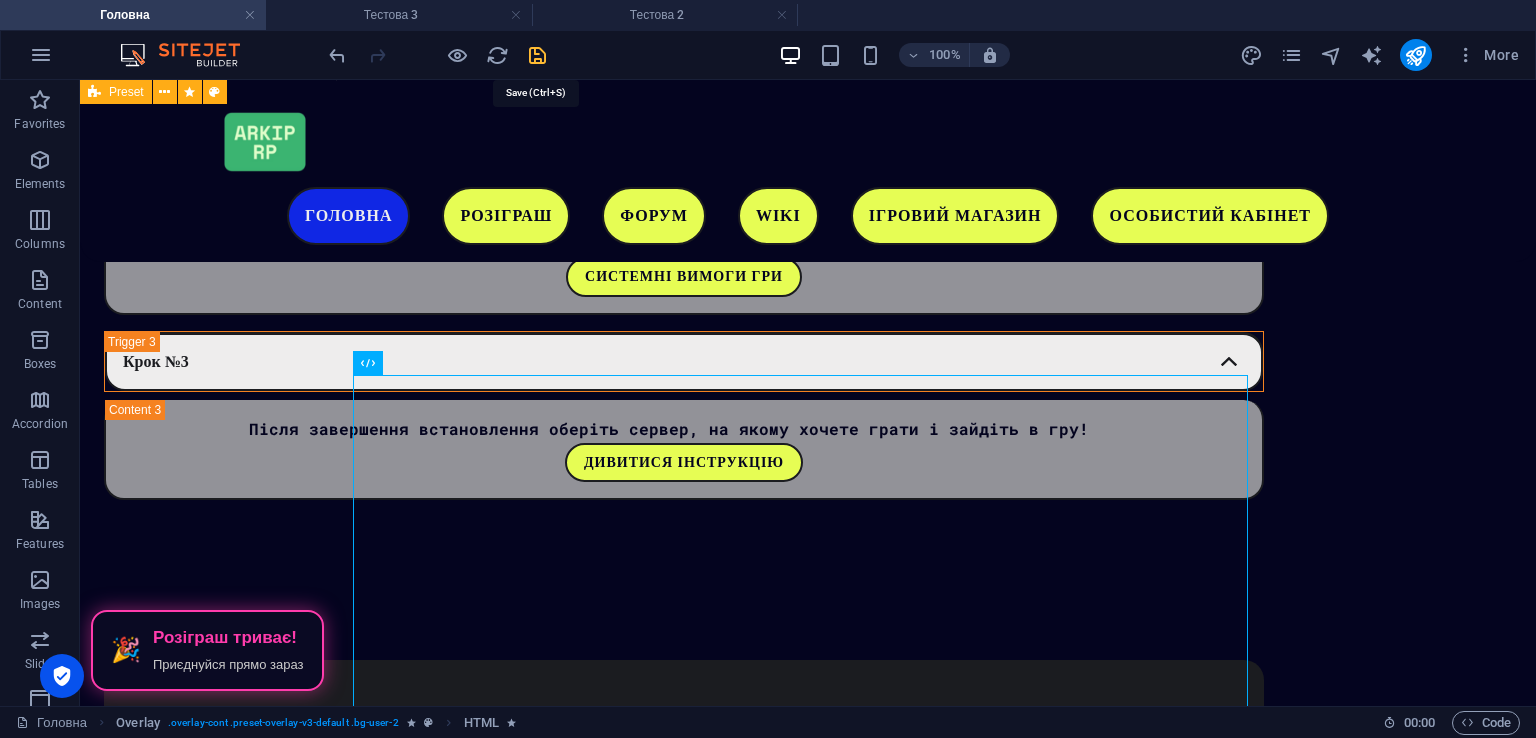 click at bounding box center [537, 55] 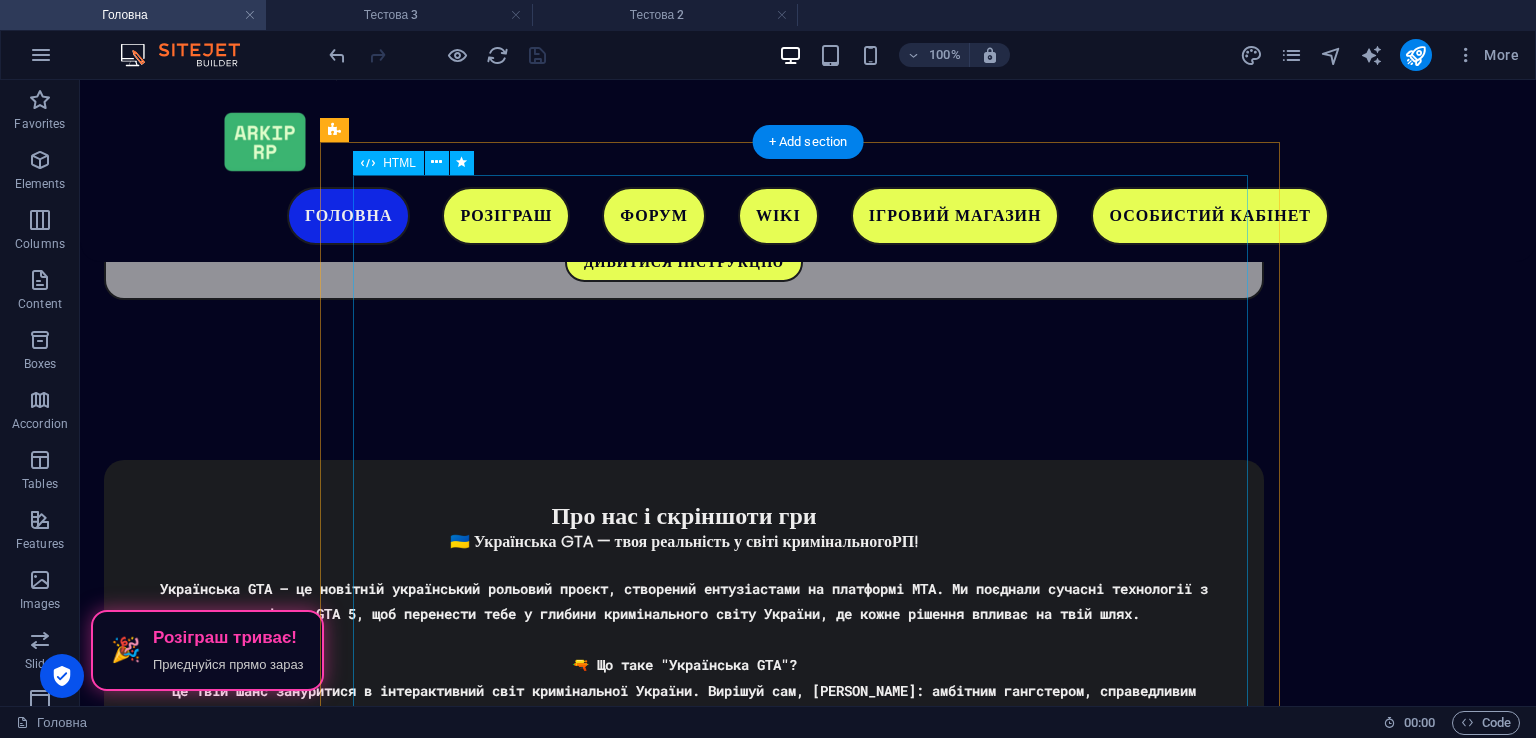 scroll, scrollTop: 3531, scrollLeft: 0, axis: vertical 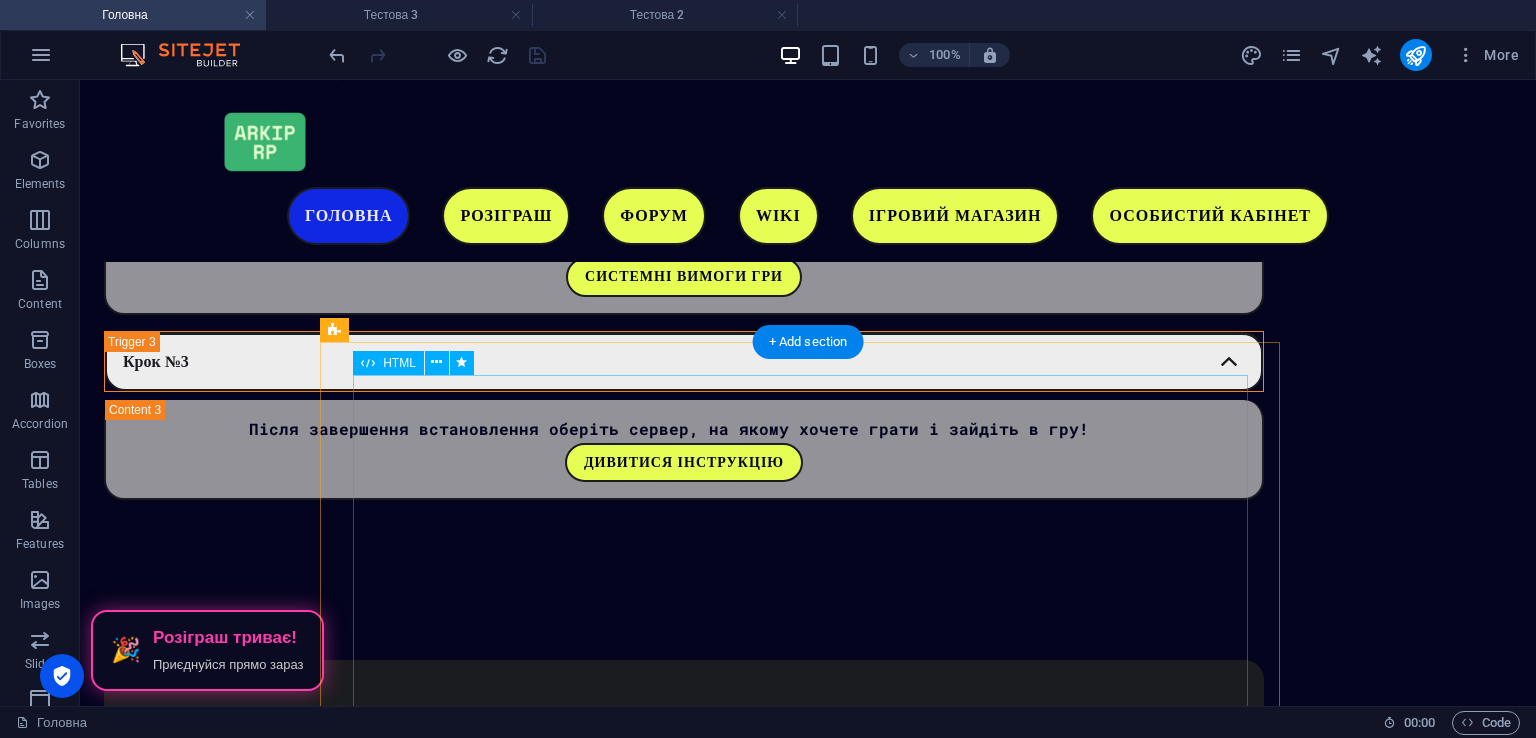 click on "СИСТЕМНІ ВИМОГИ
Мінімальні вимоги
Операційна система: Windows 7 SP1 x64 та вище
Процесор: Intel Core 2 Duo 2.2 GHz, AMD Phenom 2.2 GHz
Відеокарта: GTX 550 TI, ATI Radeon HD 4800
Оперативна пам'ять: 6ГБ DDR2
Роздільна здатність екрану: 1280х720
Звукова карта: Сумісна з DirectX 9
Інтернет-з'єднання: 8 мбіт/сек
Вільне місце на накопичувачі: 20ГБ
Рекомендовані вимоги
Операційна система: Windows 10 x64
Процесор: Intel Core i5 3GHz, AMD Ryzen 3GHz
Відеокарта: GTX 550 TI, ATI Radeon HD 4800
Оперативна пам'ять: 16ГБ DDR2
Роздільна здатність екрану: 1920х1080" at bounding box center [808, 2869] 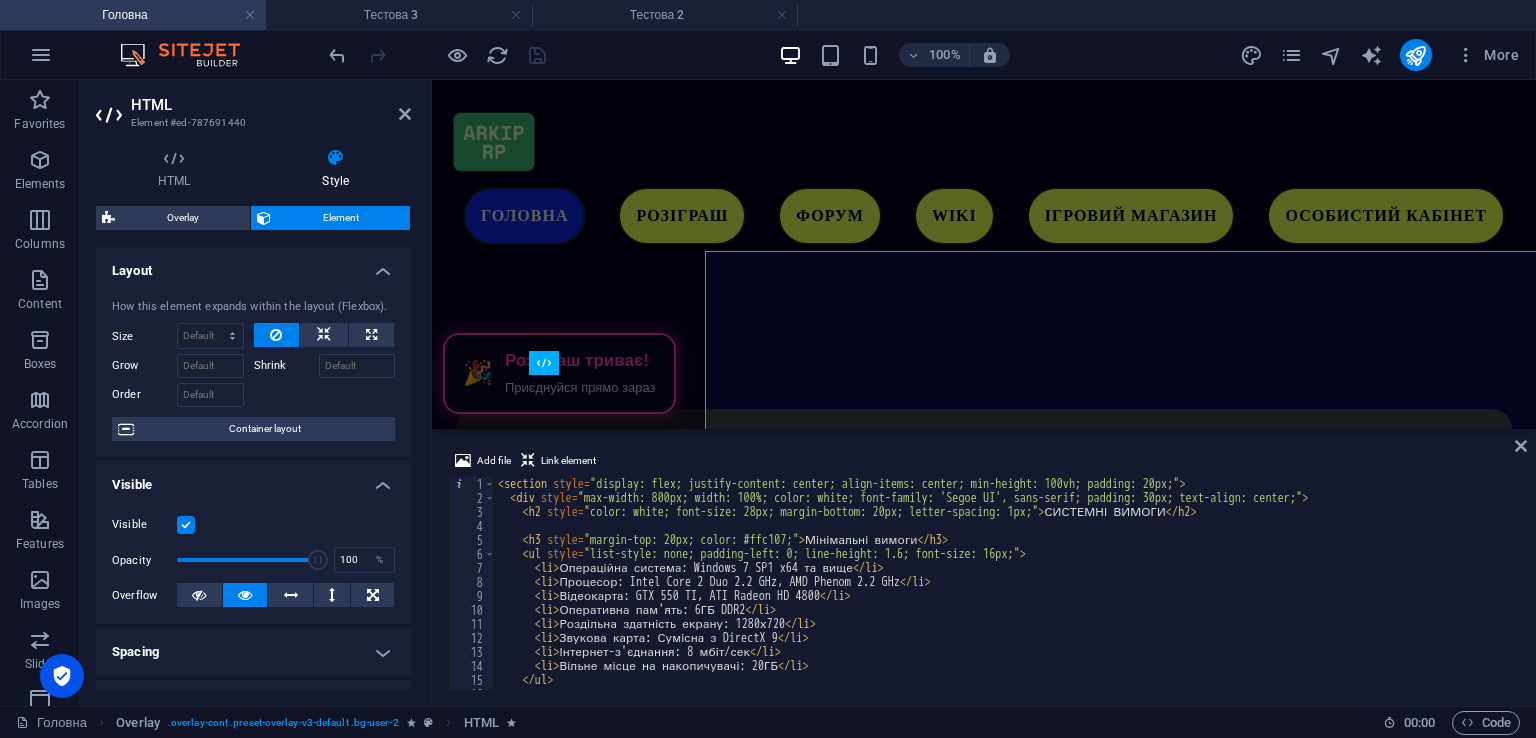 scroll, scrollTop: 3655, scrollLeft: 0, axis: vertical 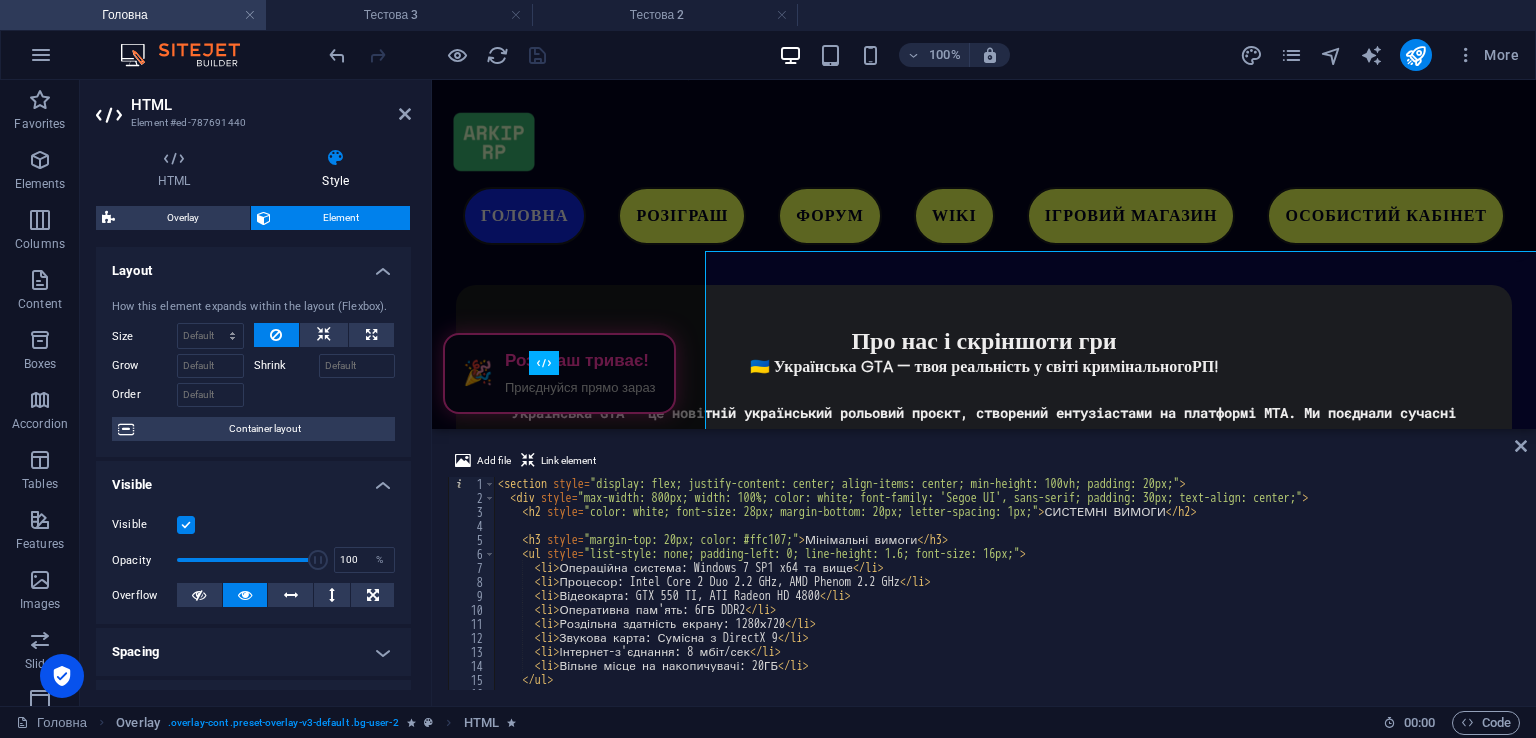type 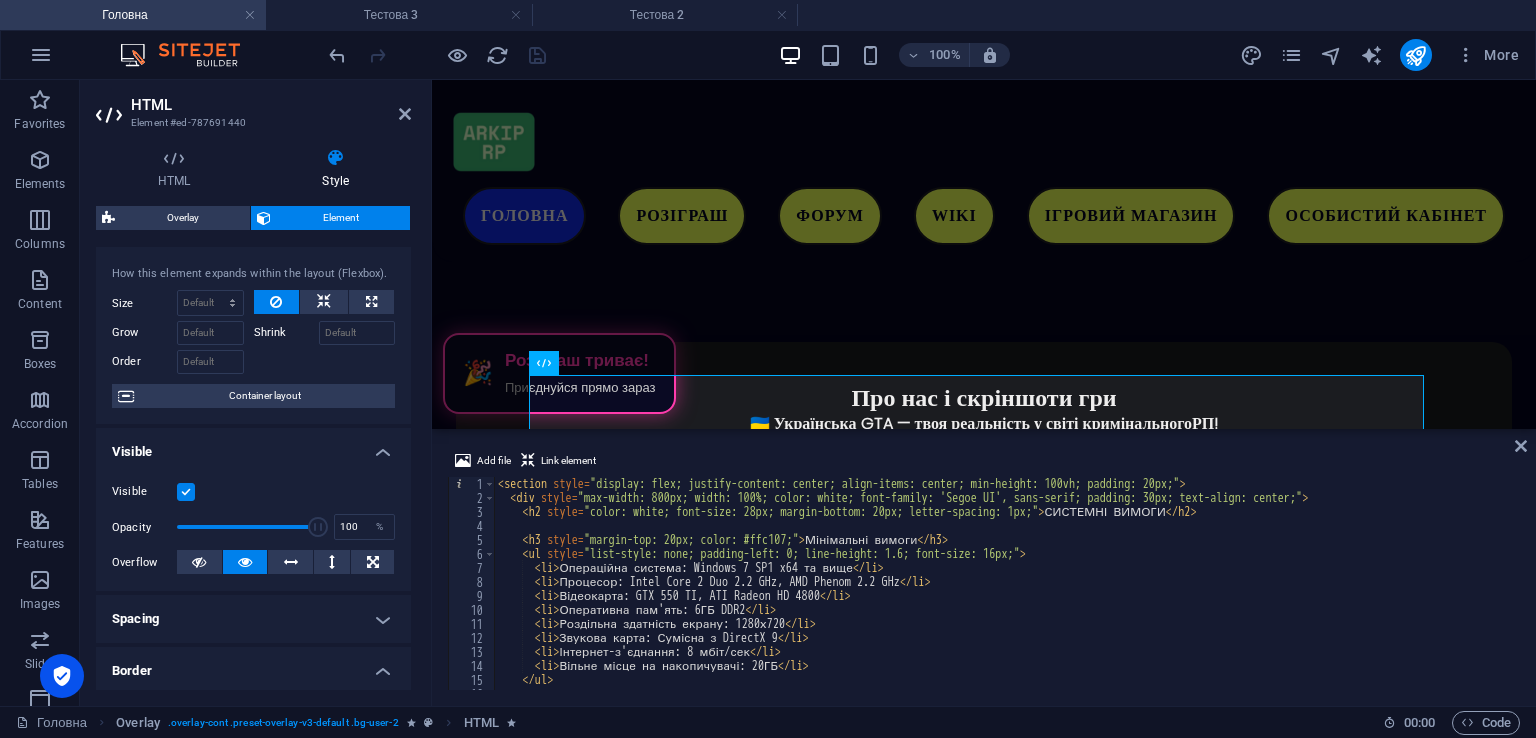 scroll, scrollTop: 0, scrollLeft: 0, axis: both 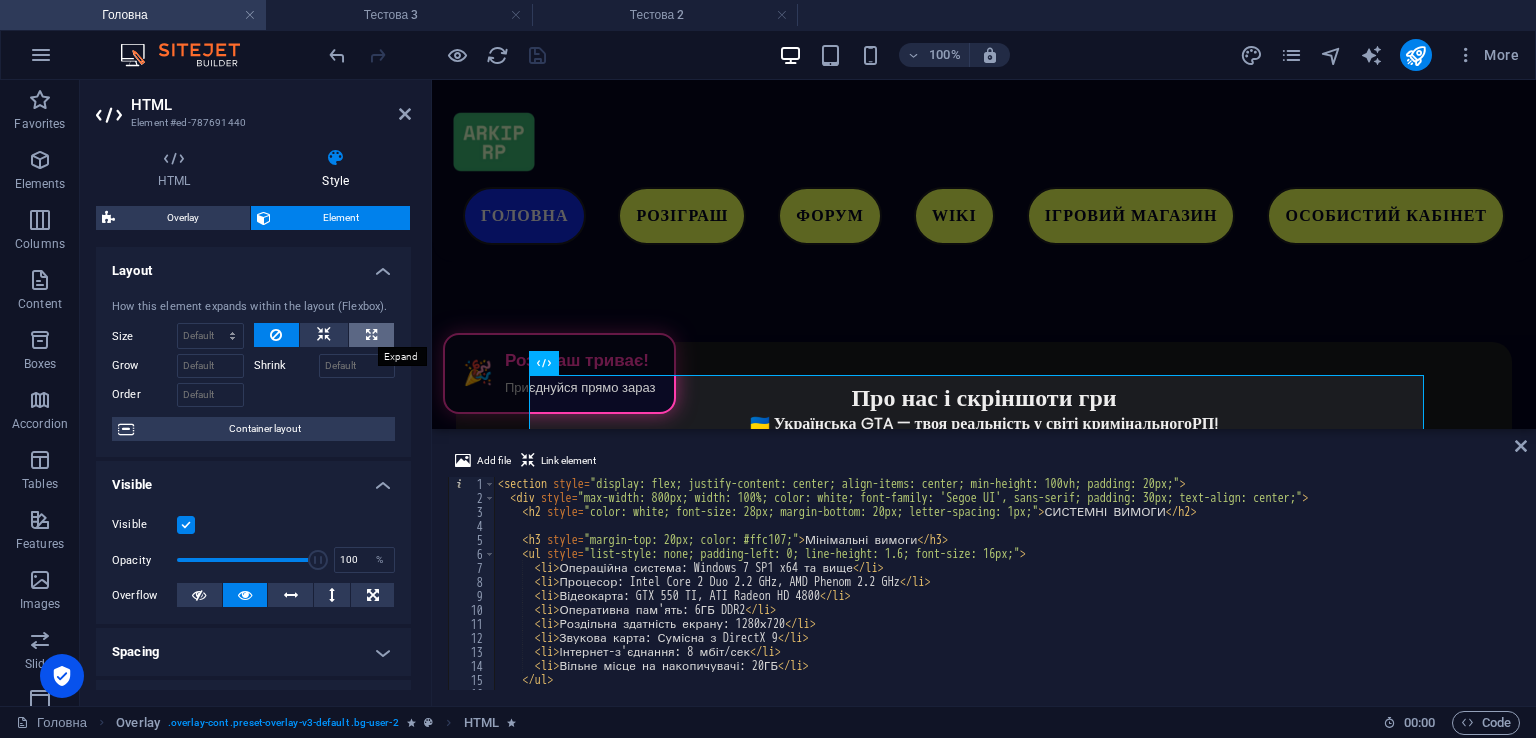 click at bounding box center (371, 335) 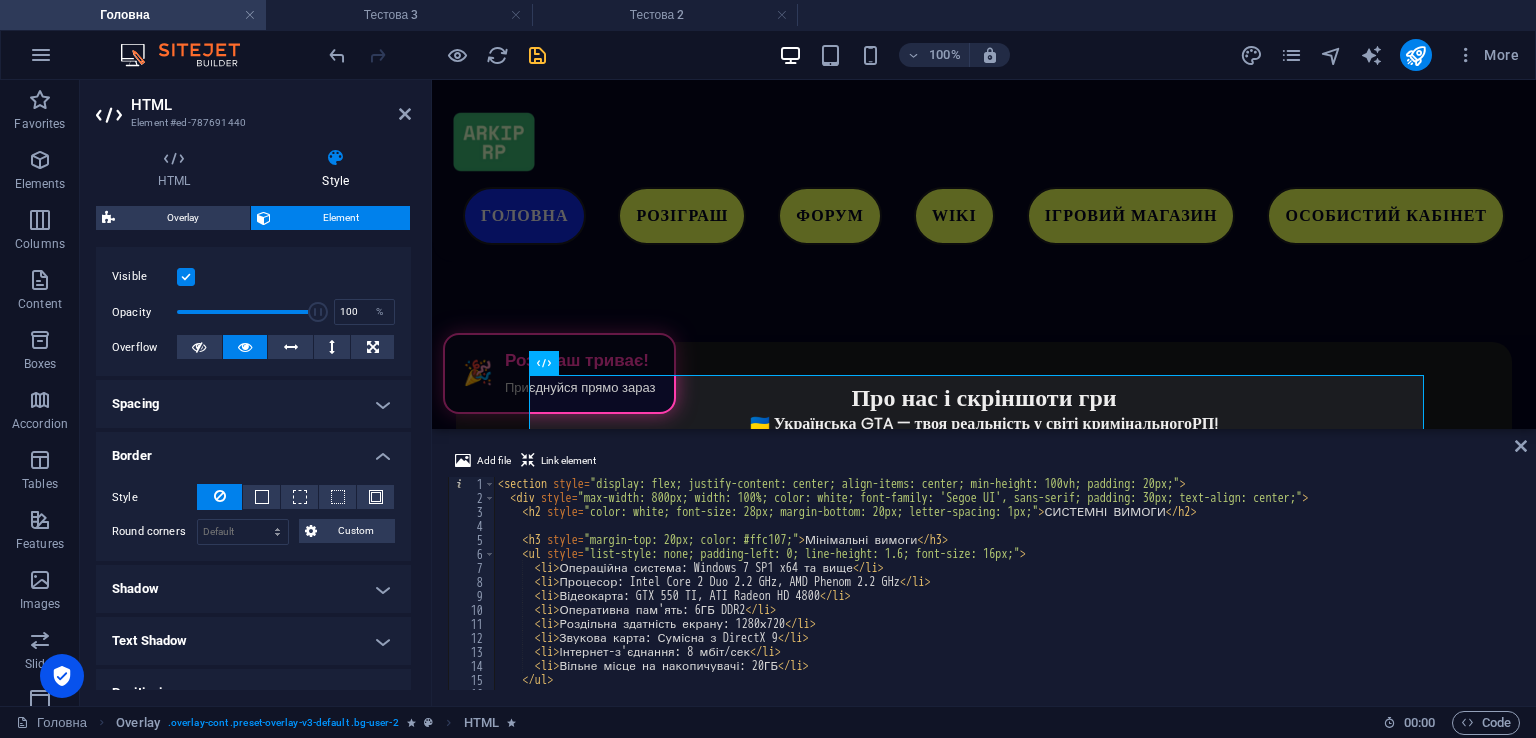 scroll, scrollTop: 72, scrollLeft: 0, axis: vertical 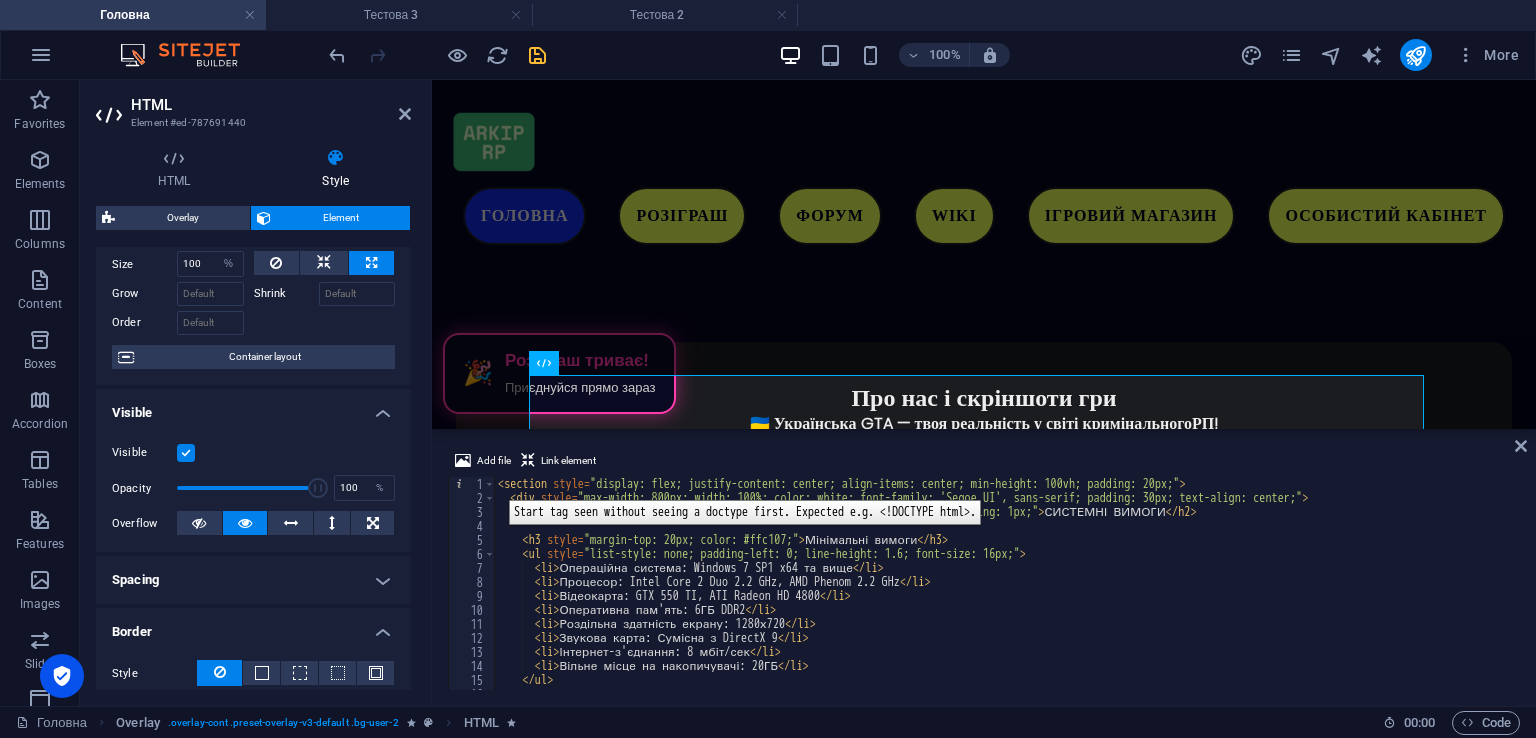click on "1 2 3 4 5 6 7 8 9 10 11 12 13 14 15 16 17" at bounding box center (471, 583) 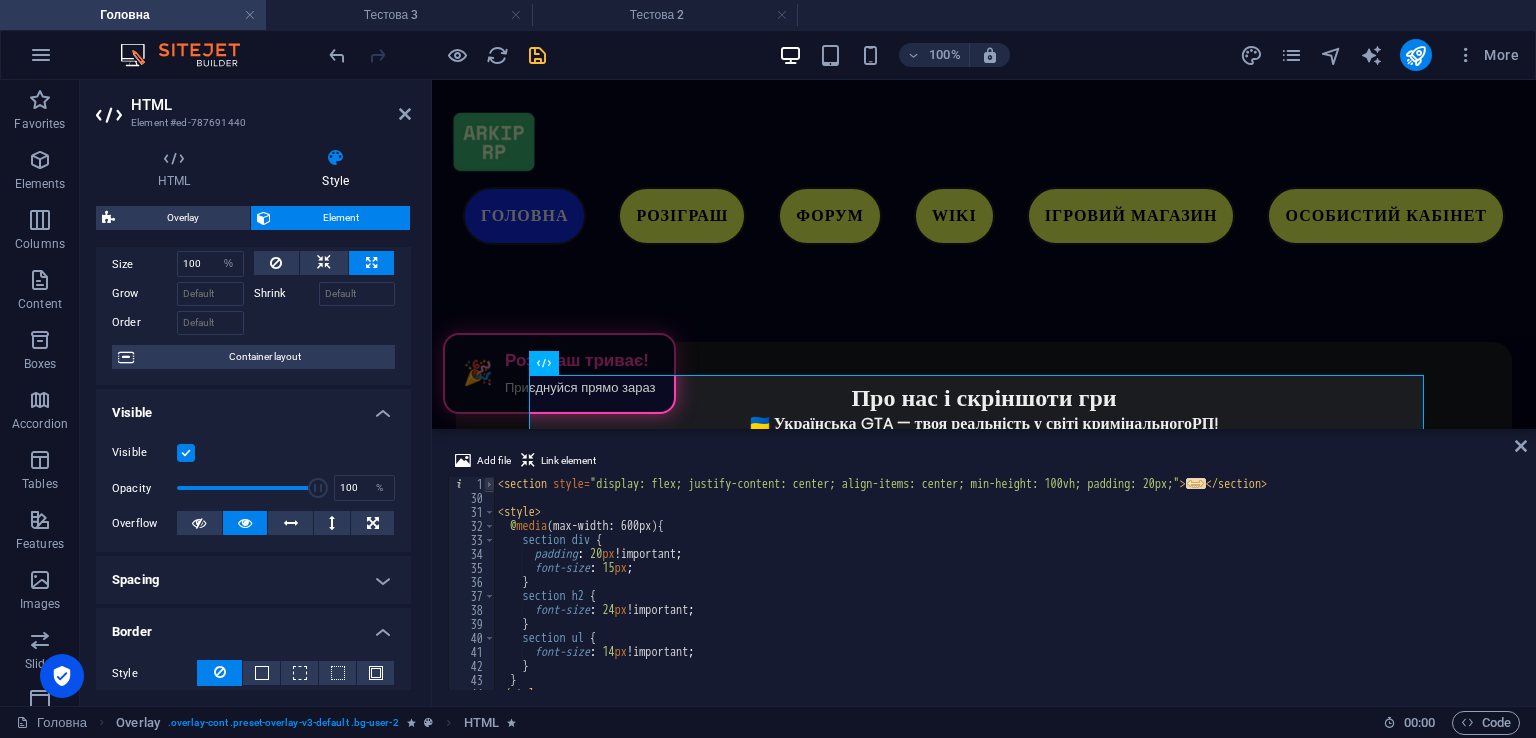 click at bounding box center (489, 484) 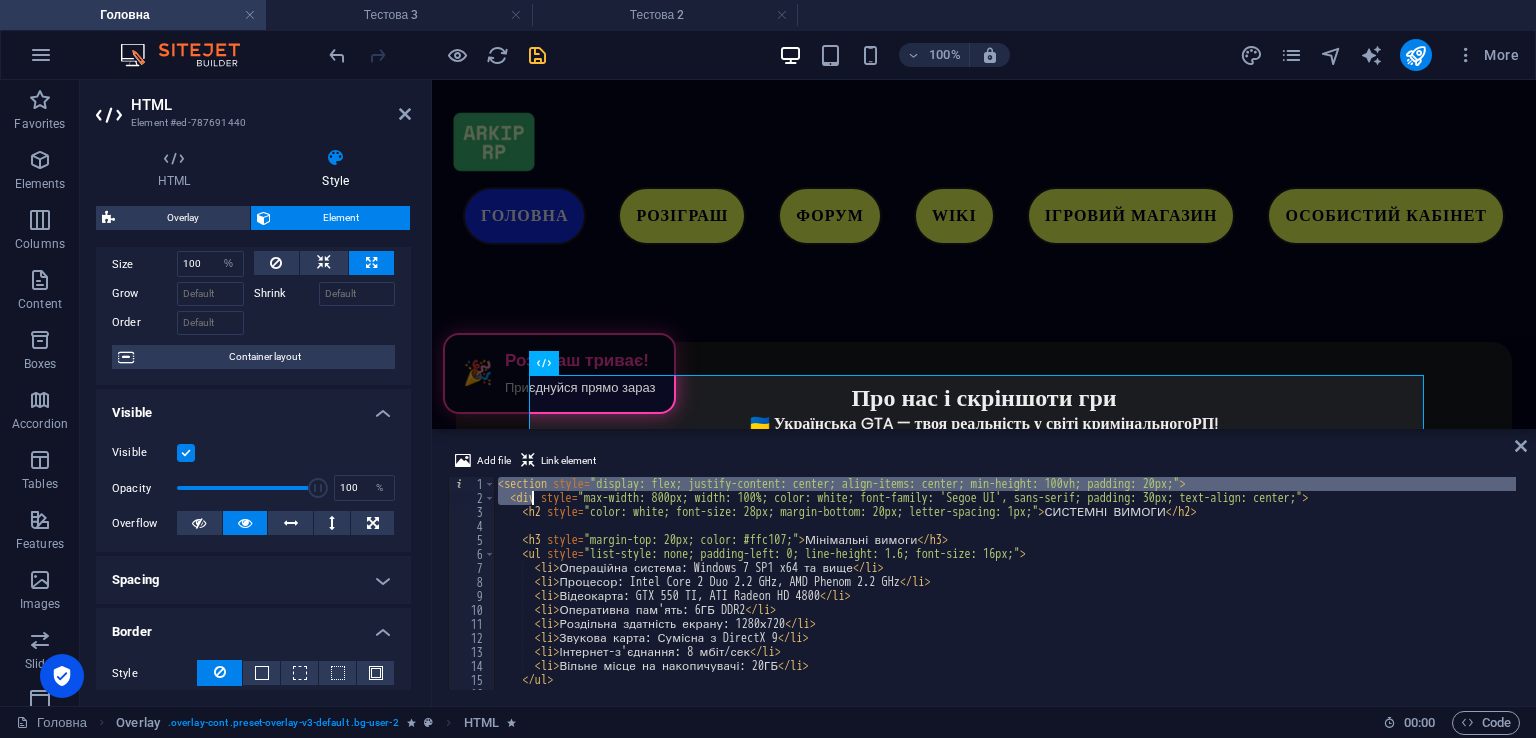 scroll, scrollTop: 416, scrollLeft: 0, axis: vertical 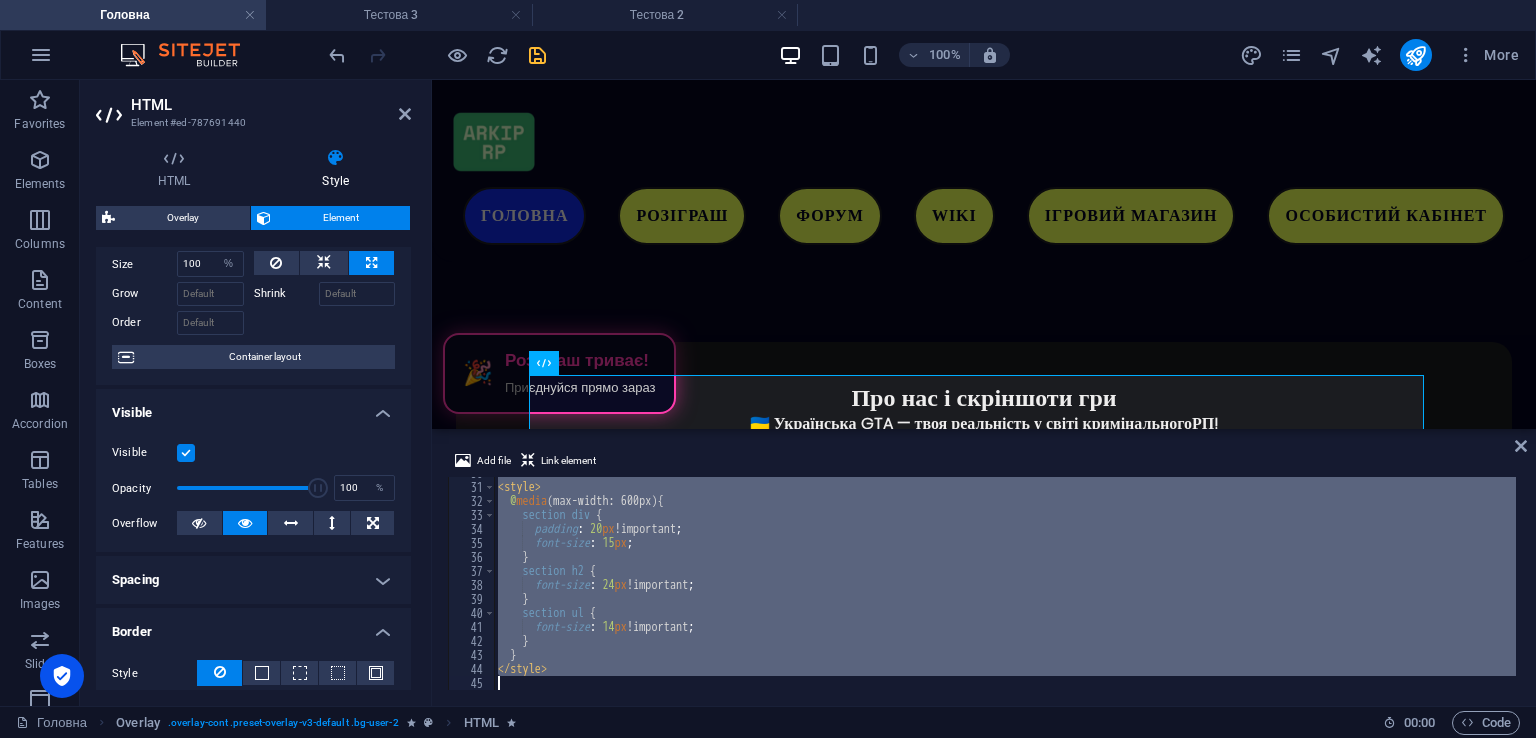 drag, startPoint x: 500, startPoint y: 485, endPoint x: 1180, endPoint y: 776, distance: 739.64923 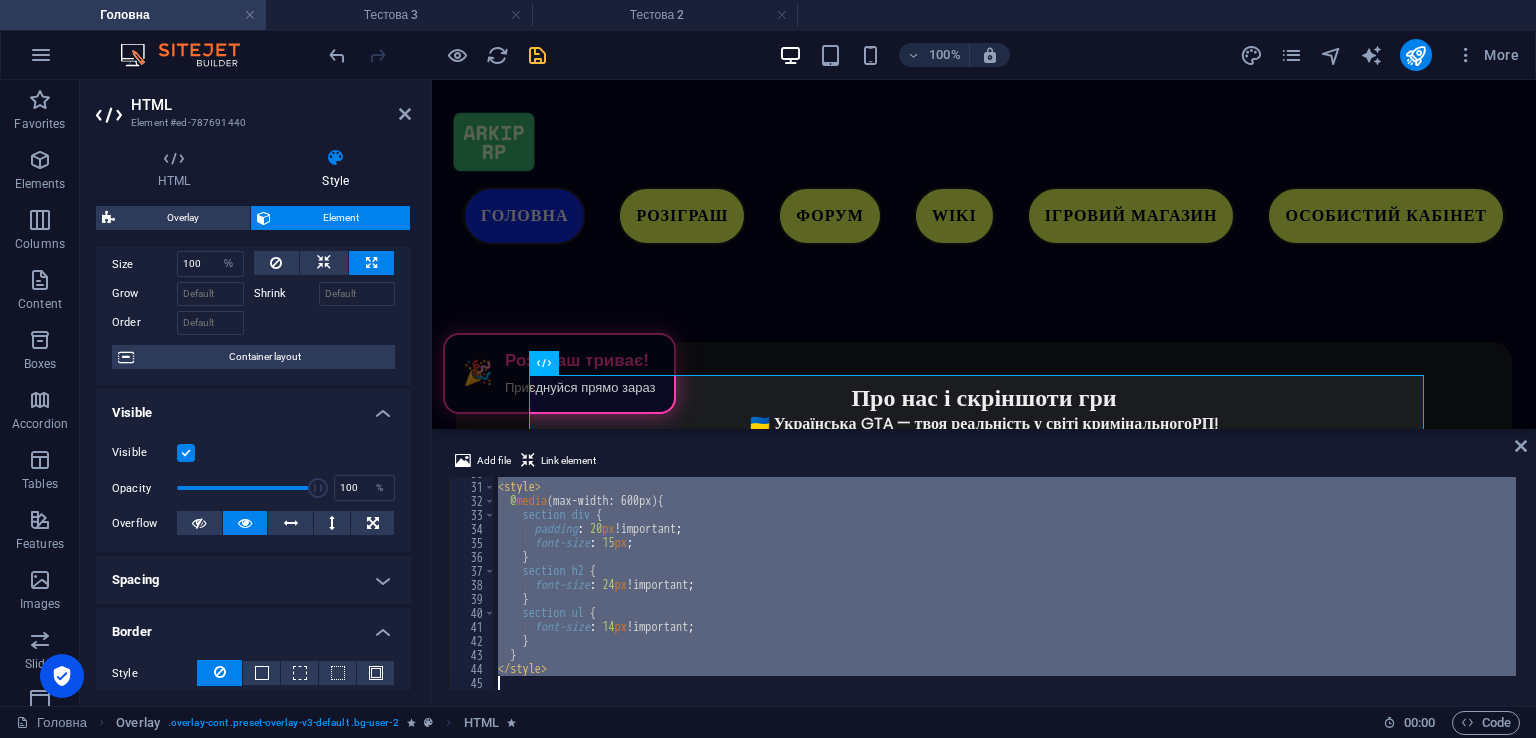 type on "</style>" 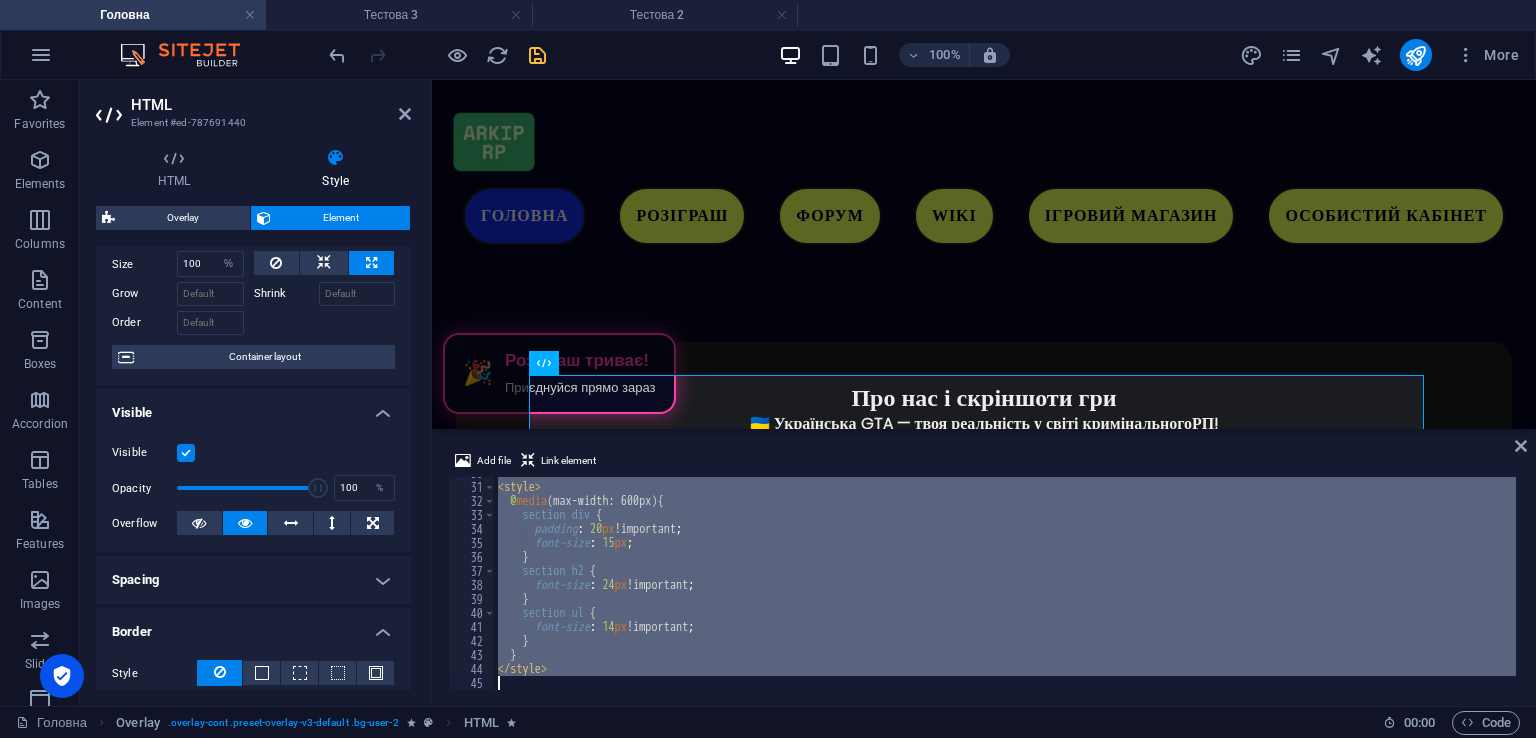 paste 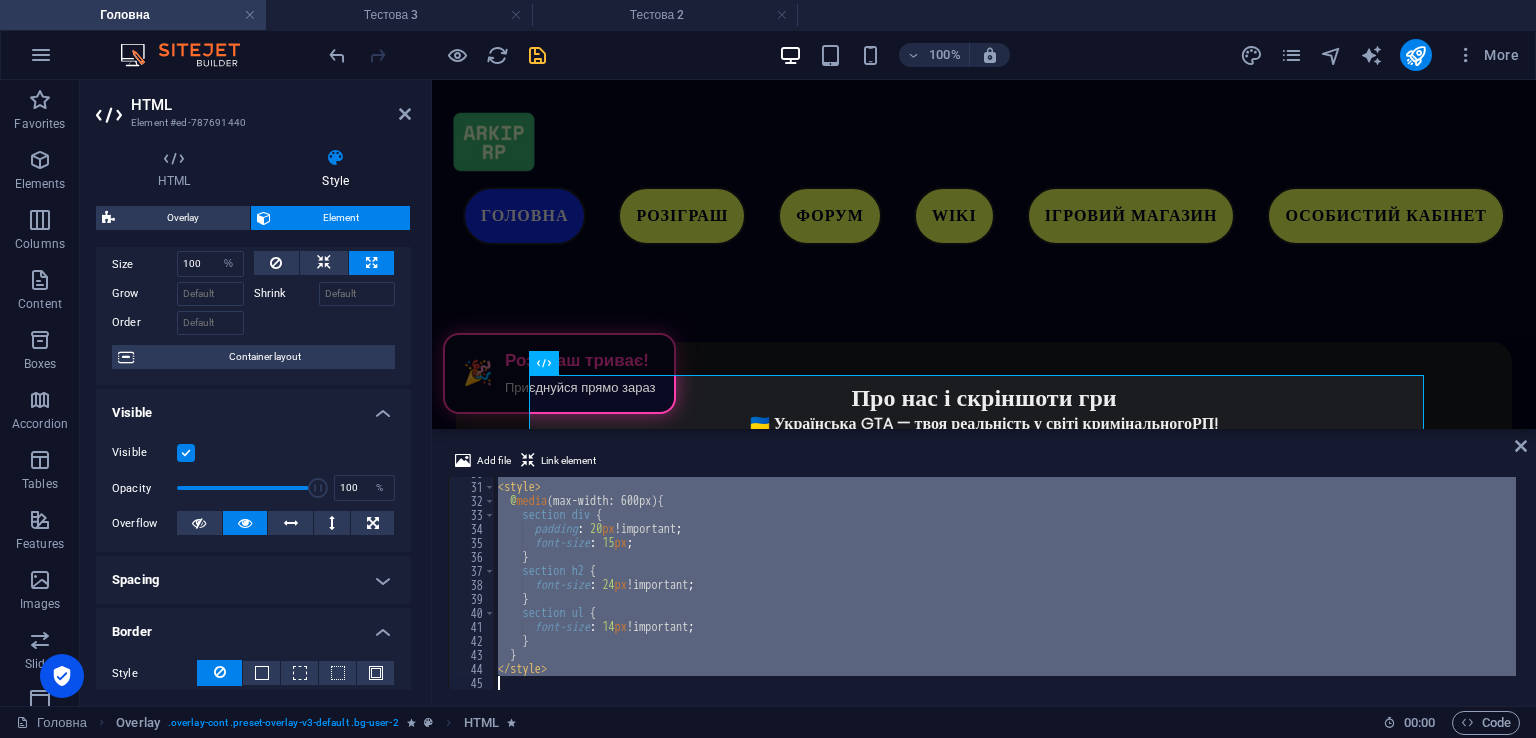 type 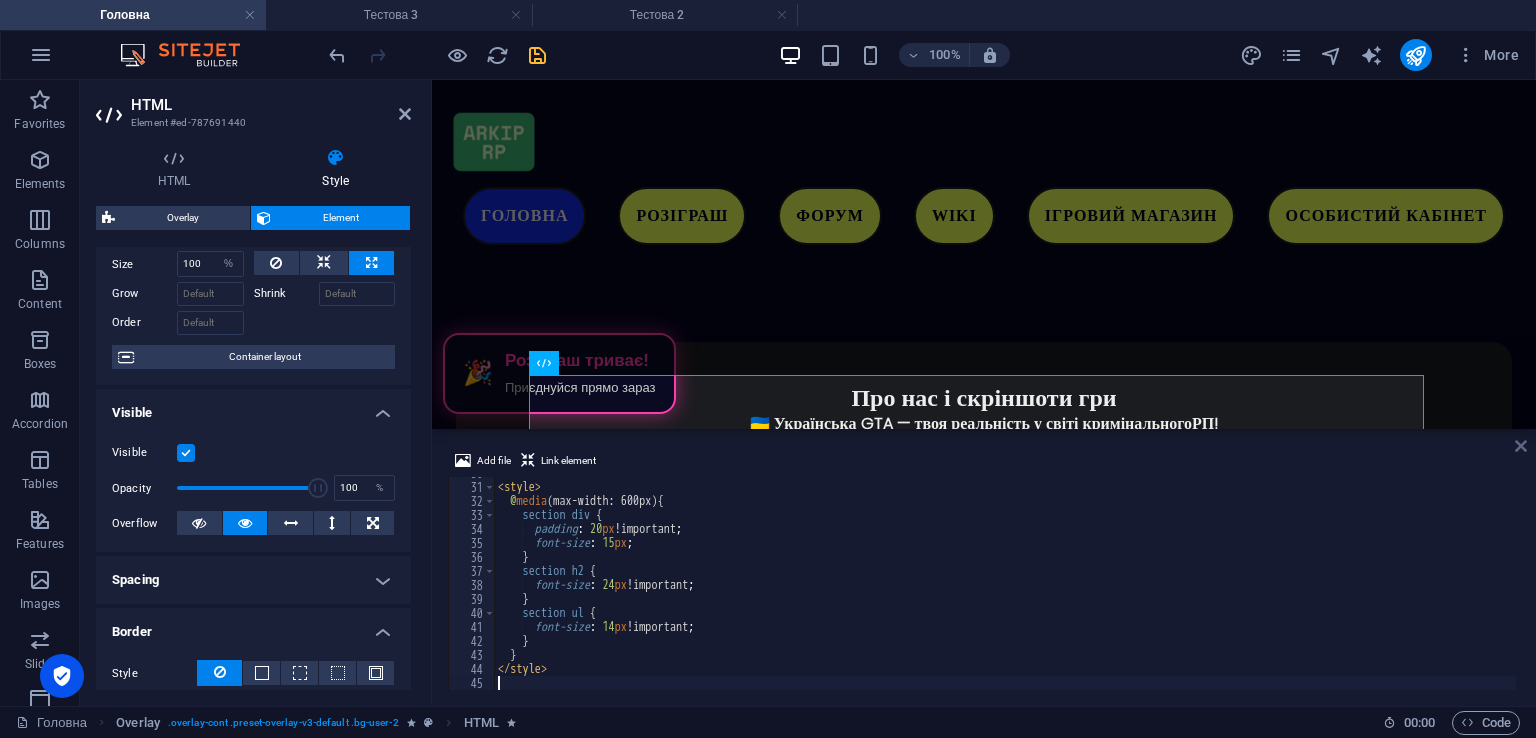 click at bounding box center [1521, 446] 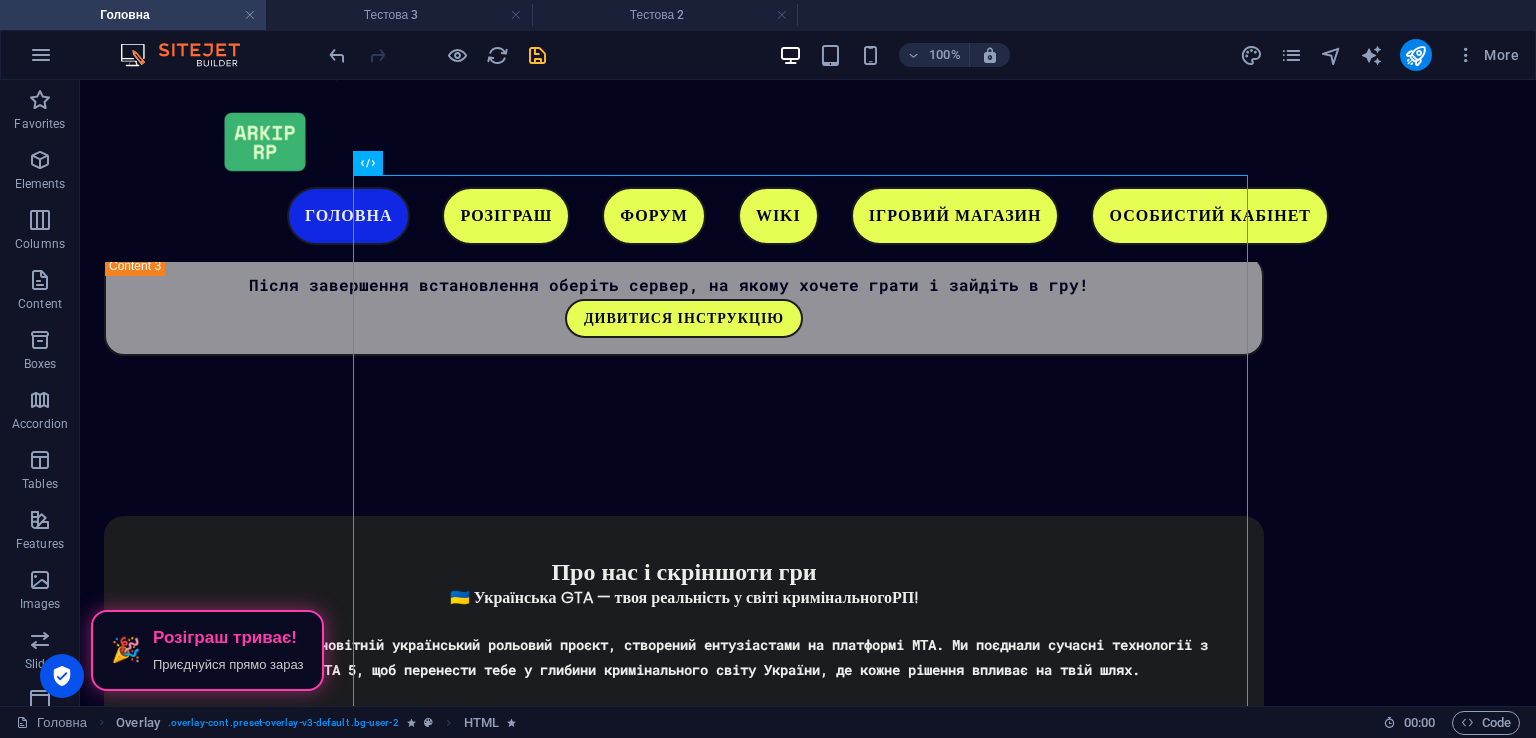 scroll, scrollTop: 3631, scrollLeft: 0, axis: vertical 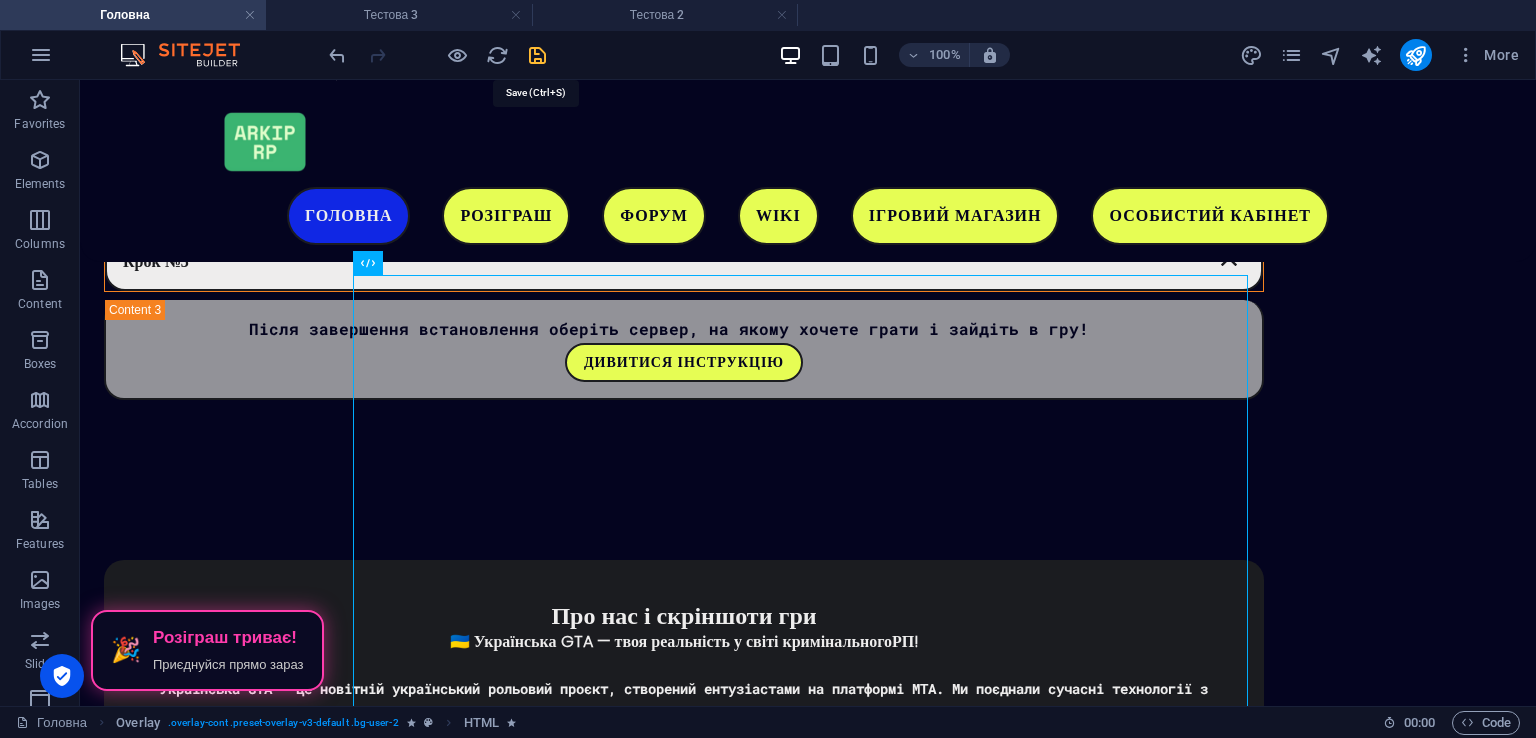 click at bounding box center (537, 55) 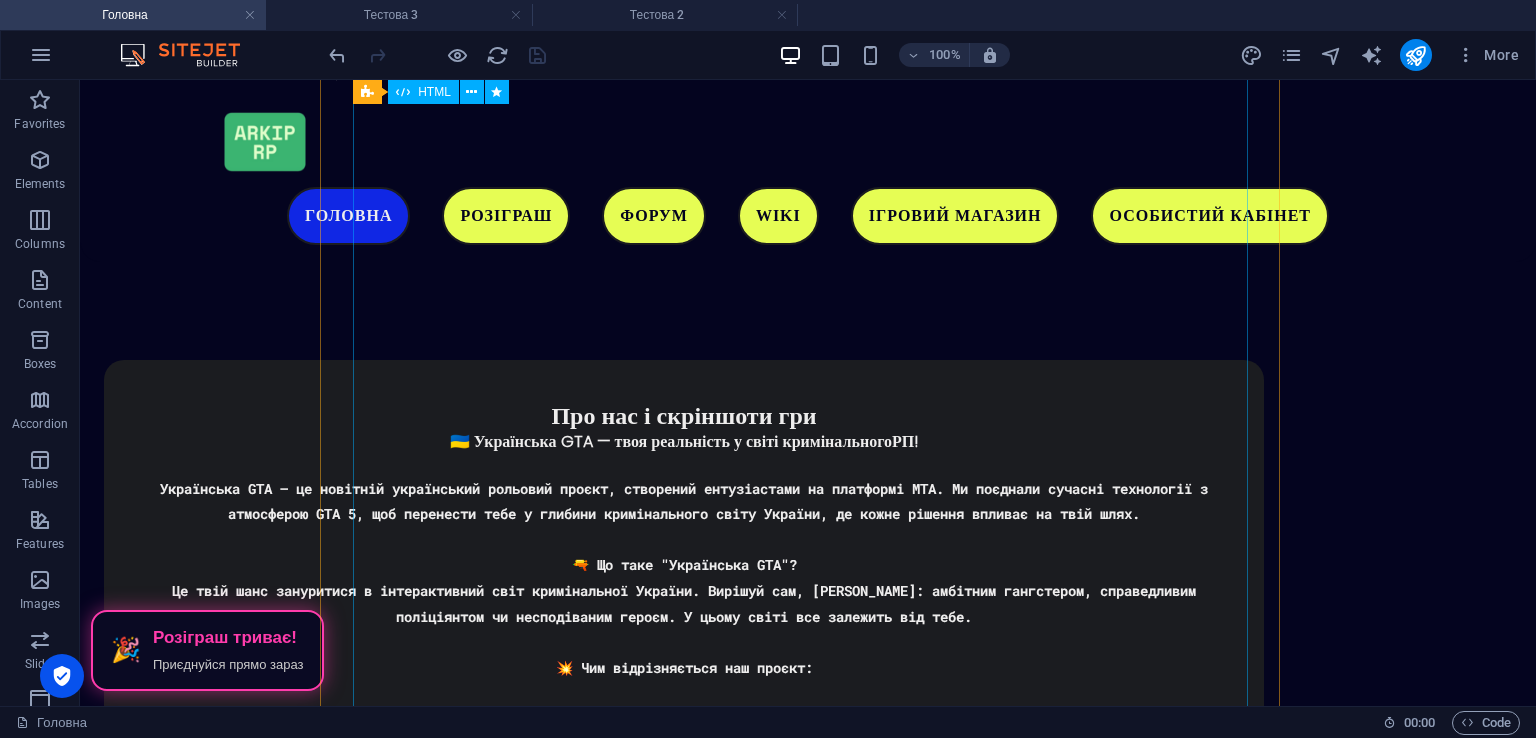 scroll, scrollTop: 3431, scrollLeft: 0, axis: vertical 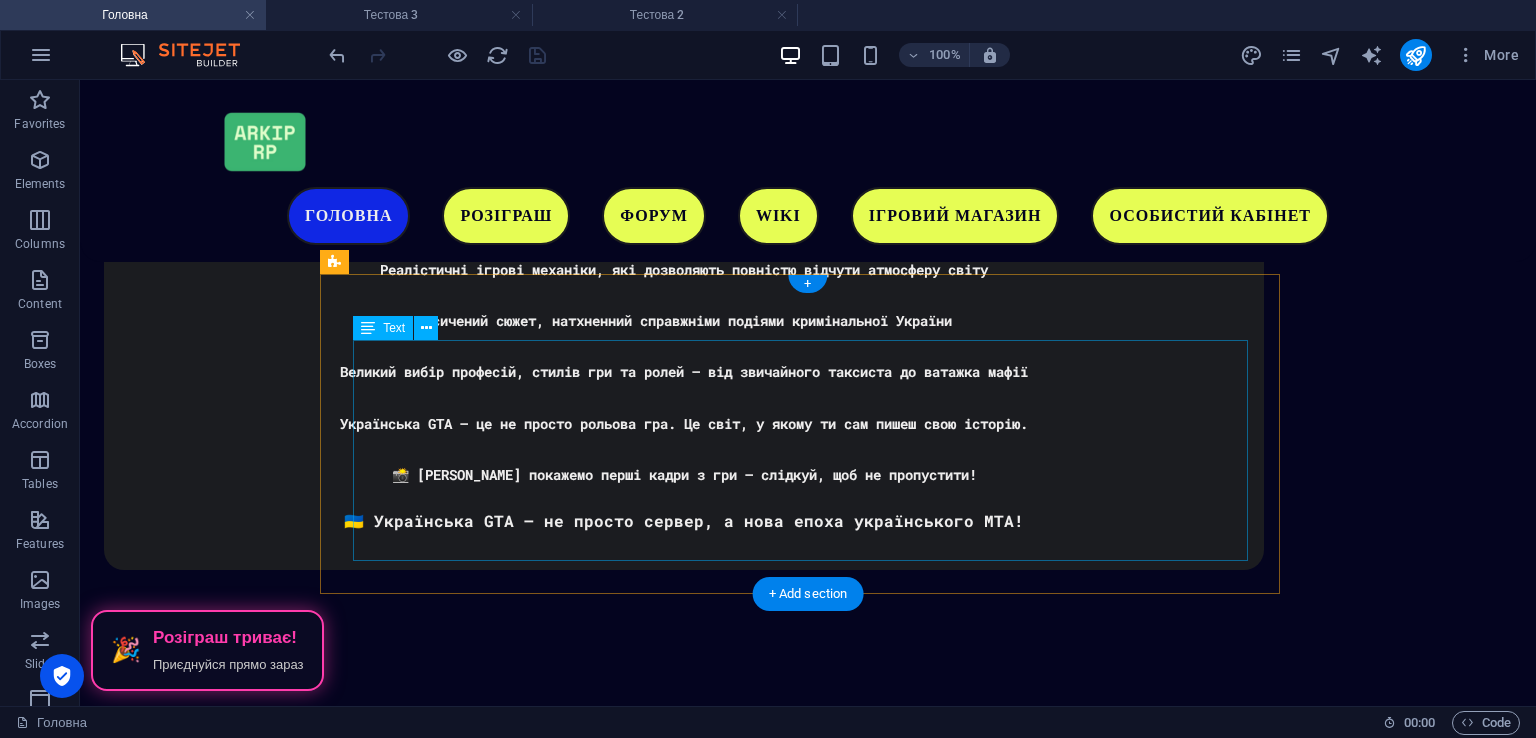 click on "1. Розархівуйте архів ARKIP RP   2. Виберіть в папке ARKIP RP та запустіть від імені адміністратора 3. Очікуйте завантаження та заходу на сервер Приємної гри на ARKIP RP" at bounding box center (808, 2612) 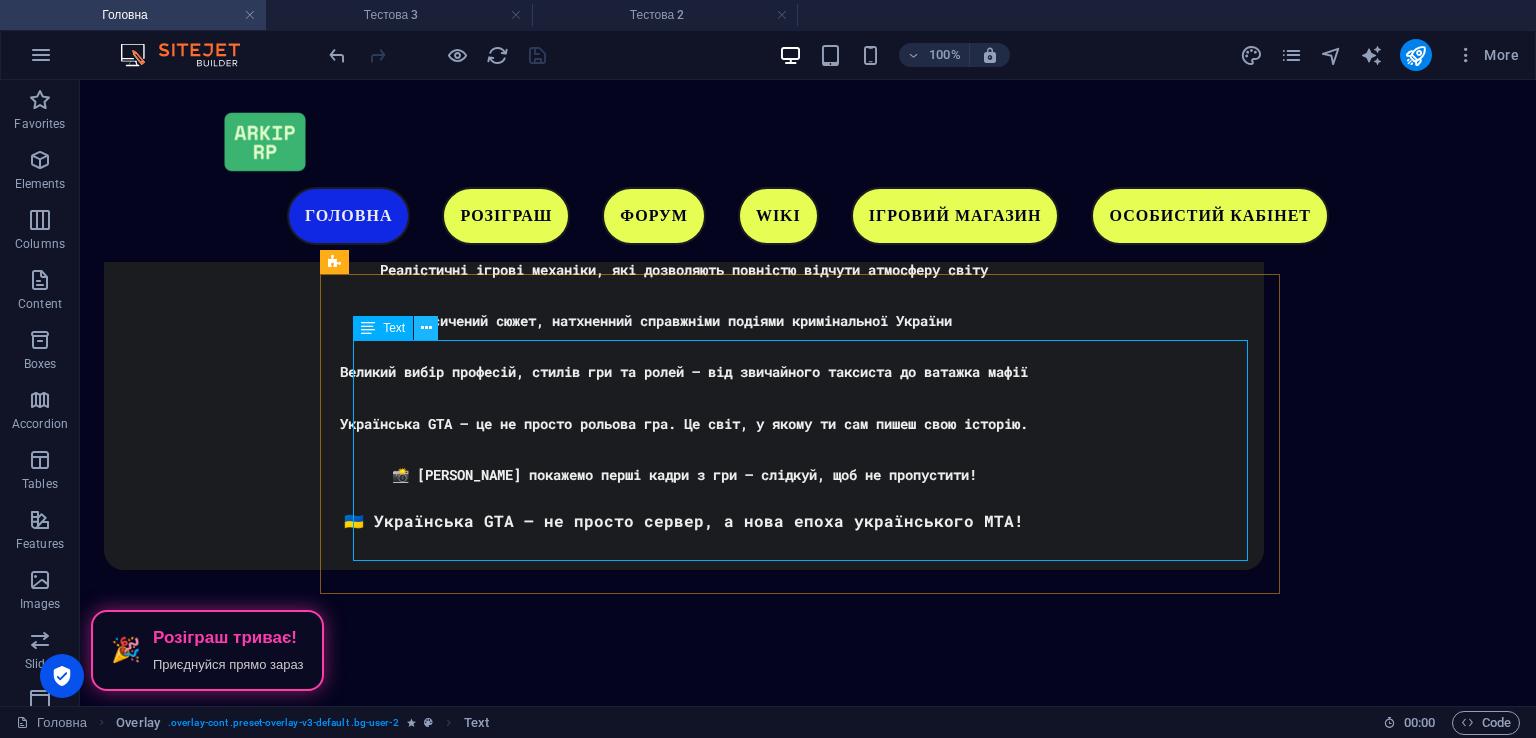 click at bounding box center (426, 328) 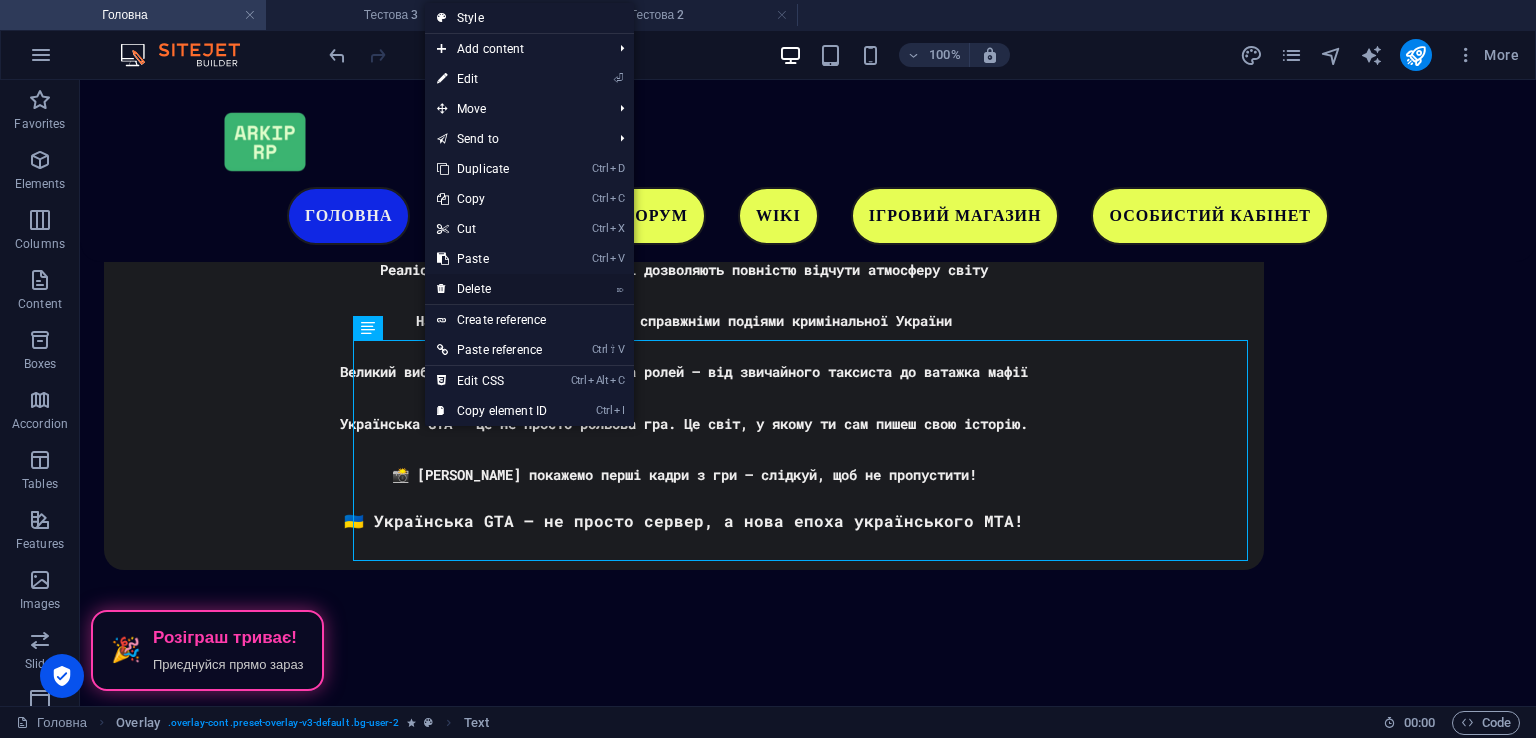 click on "⌦  Delete" at bounding box center (492, 289) 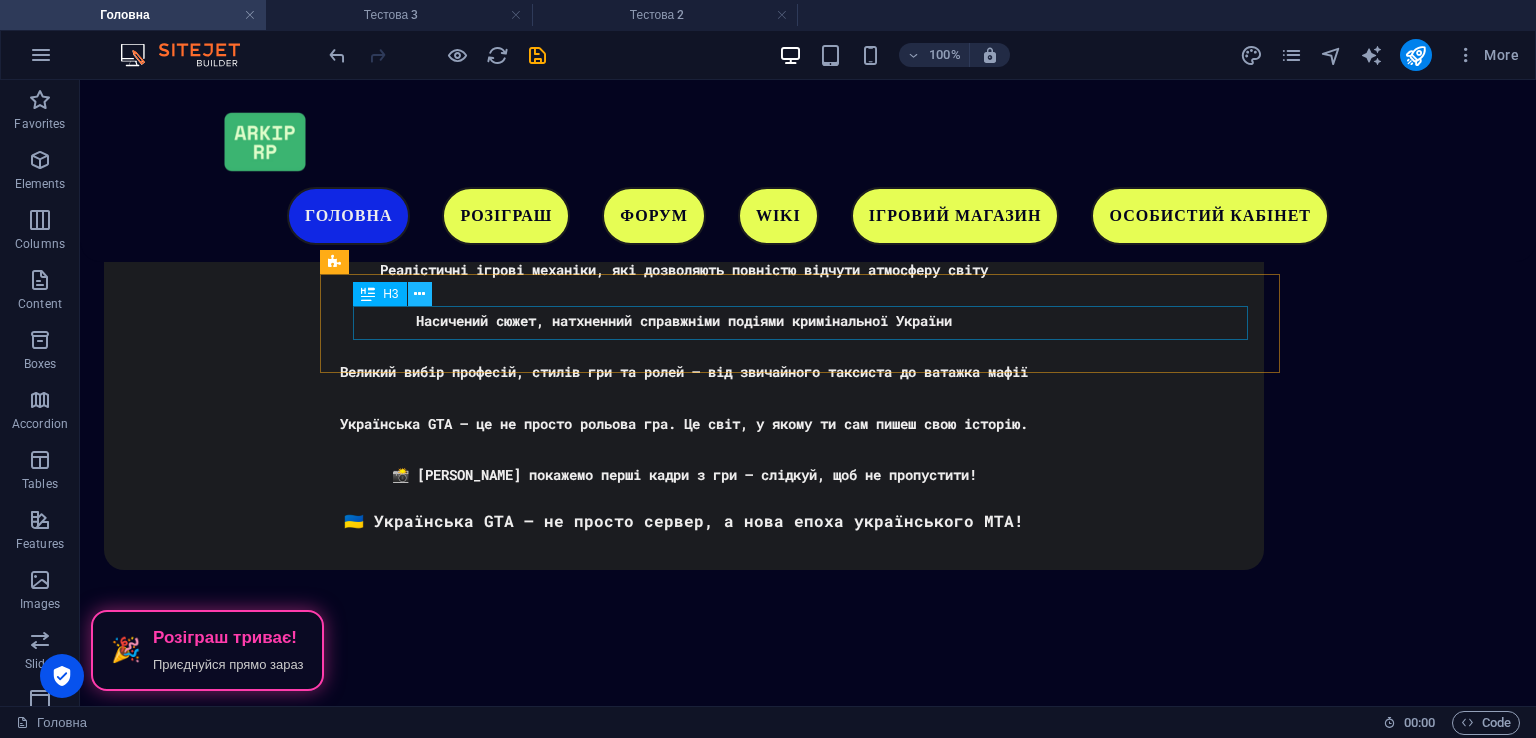 click at bounding box center [419, 294] 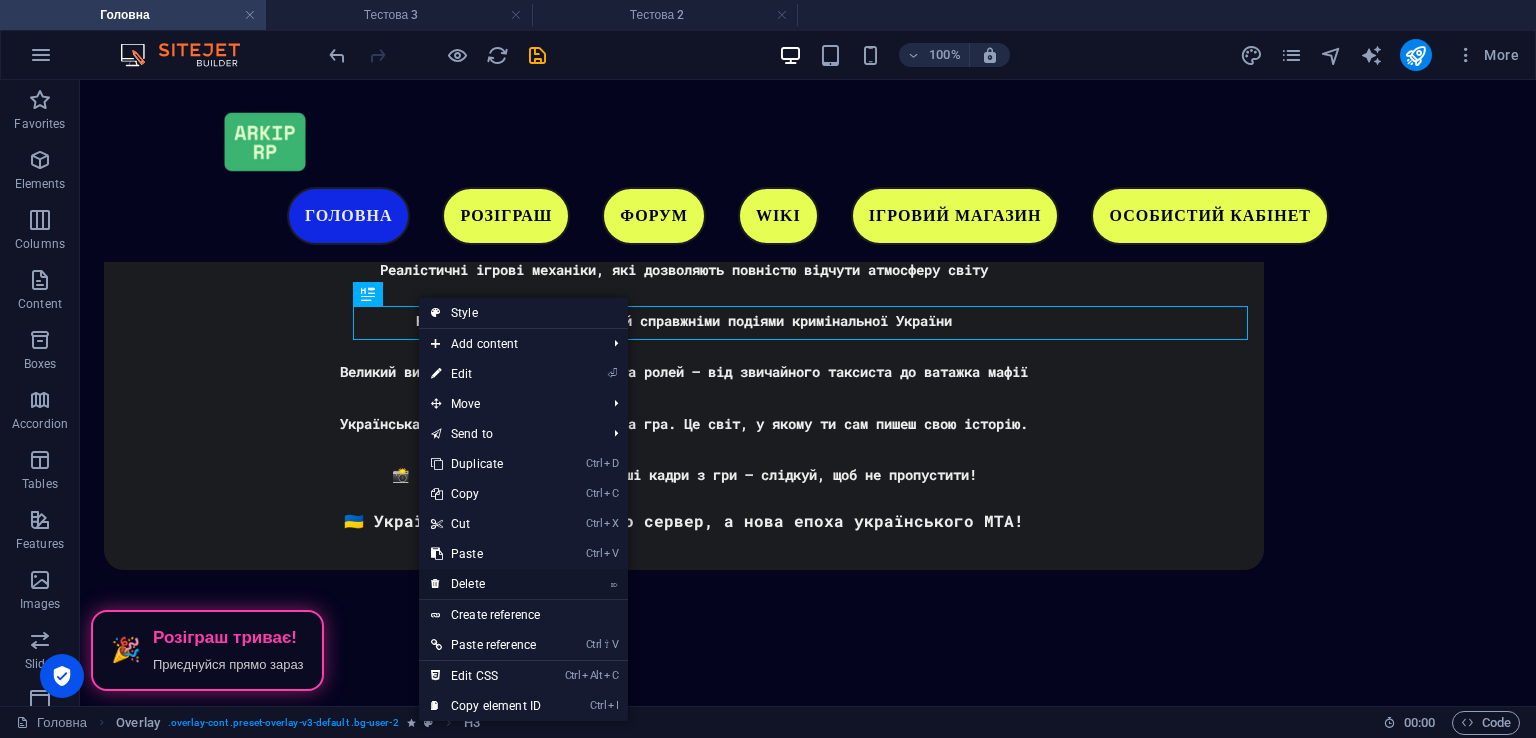 click on "⌦  Delete" at bounding box center (486, 584) 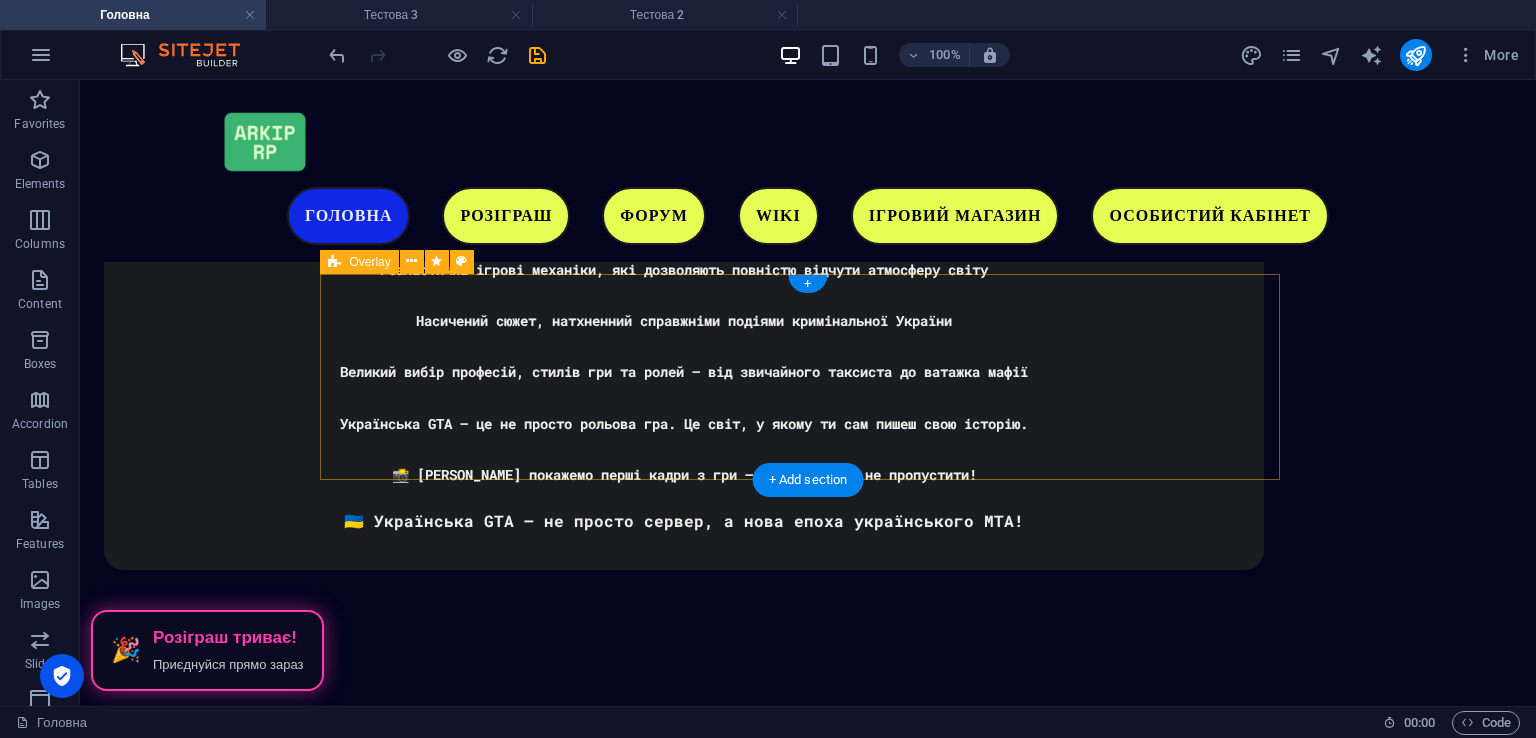 click on "Drop content here or  Add elements  Paste clipboard" at bounding box center [808, 2539] 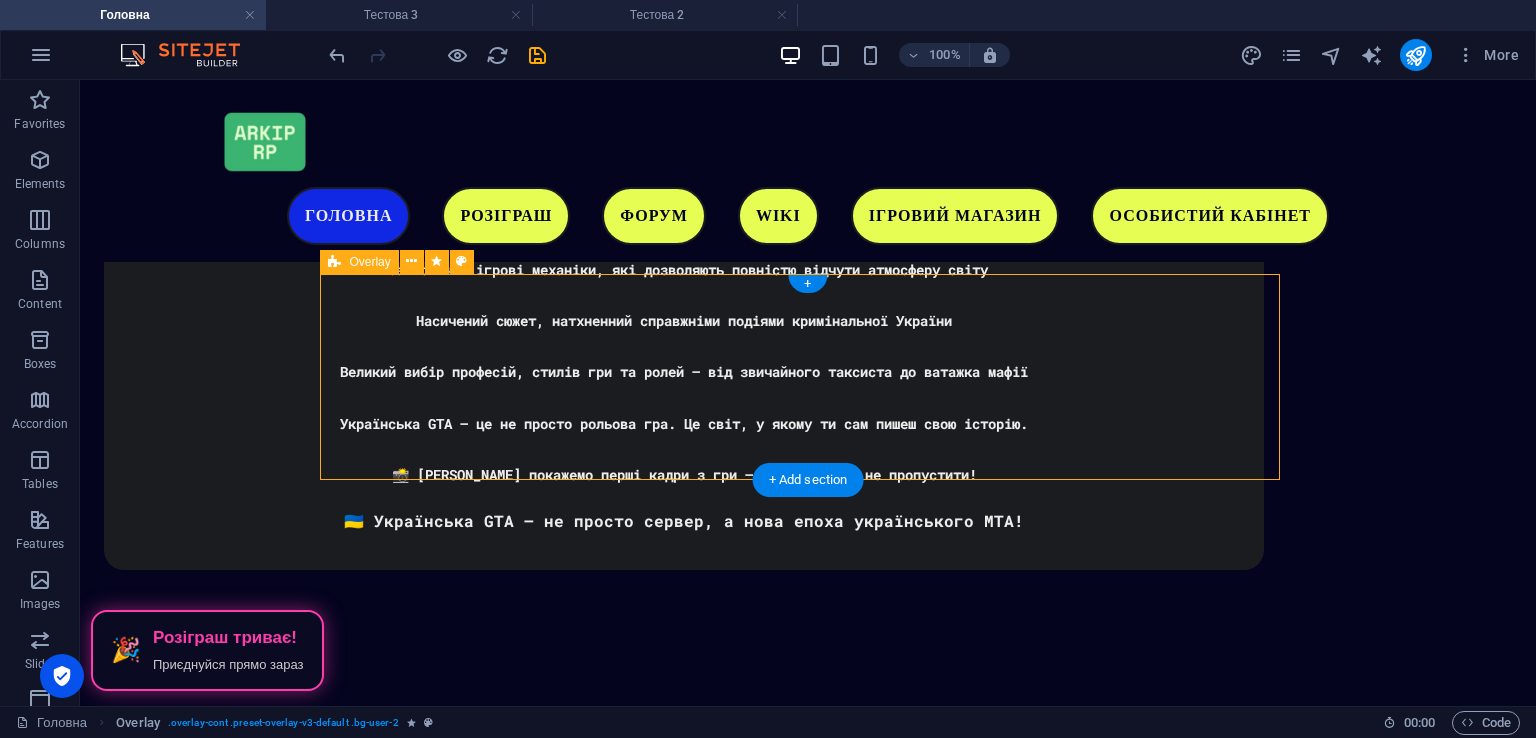 click on "Add elements" at bounding box center (749, 2569) 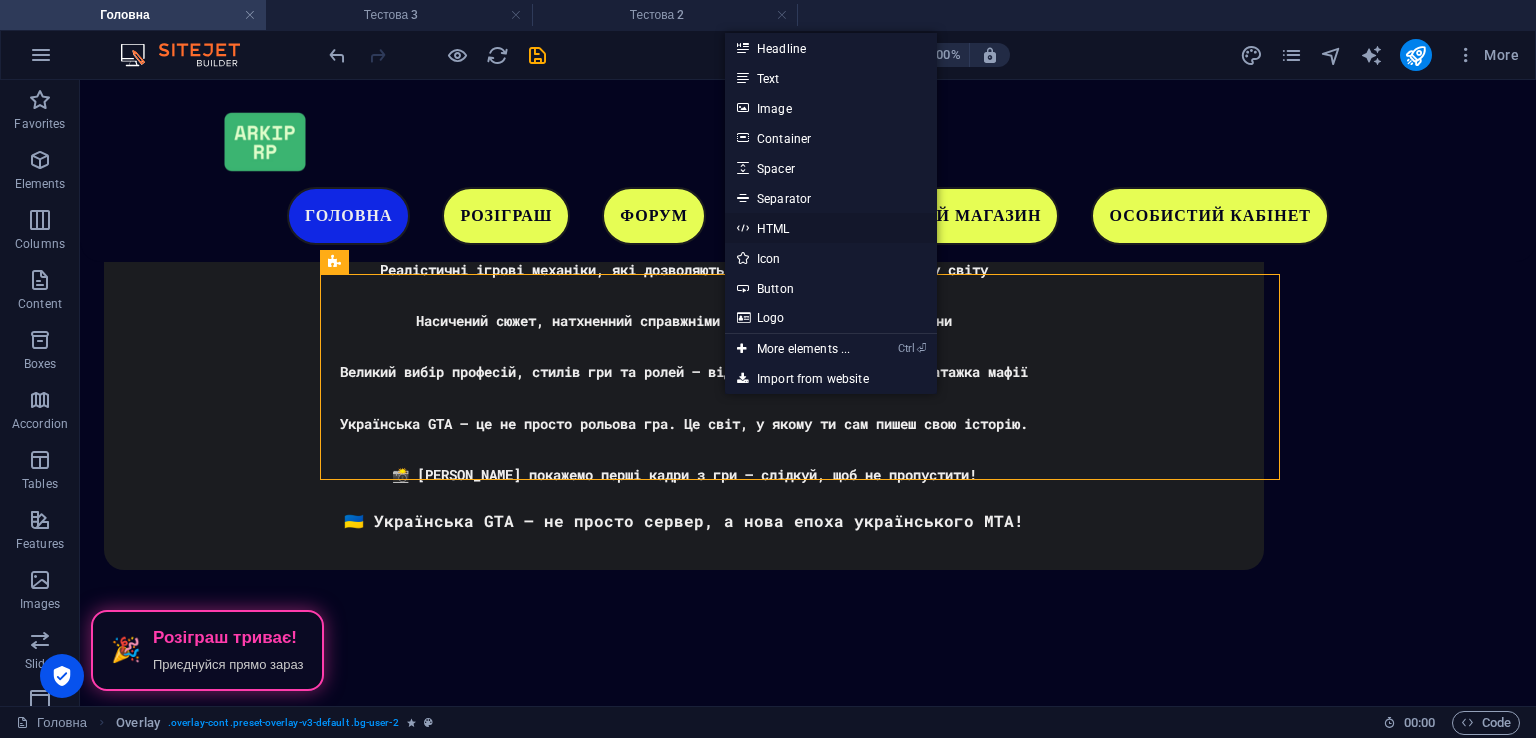 click on "HTML" at bounding box center (831, 228) 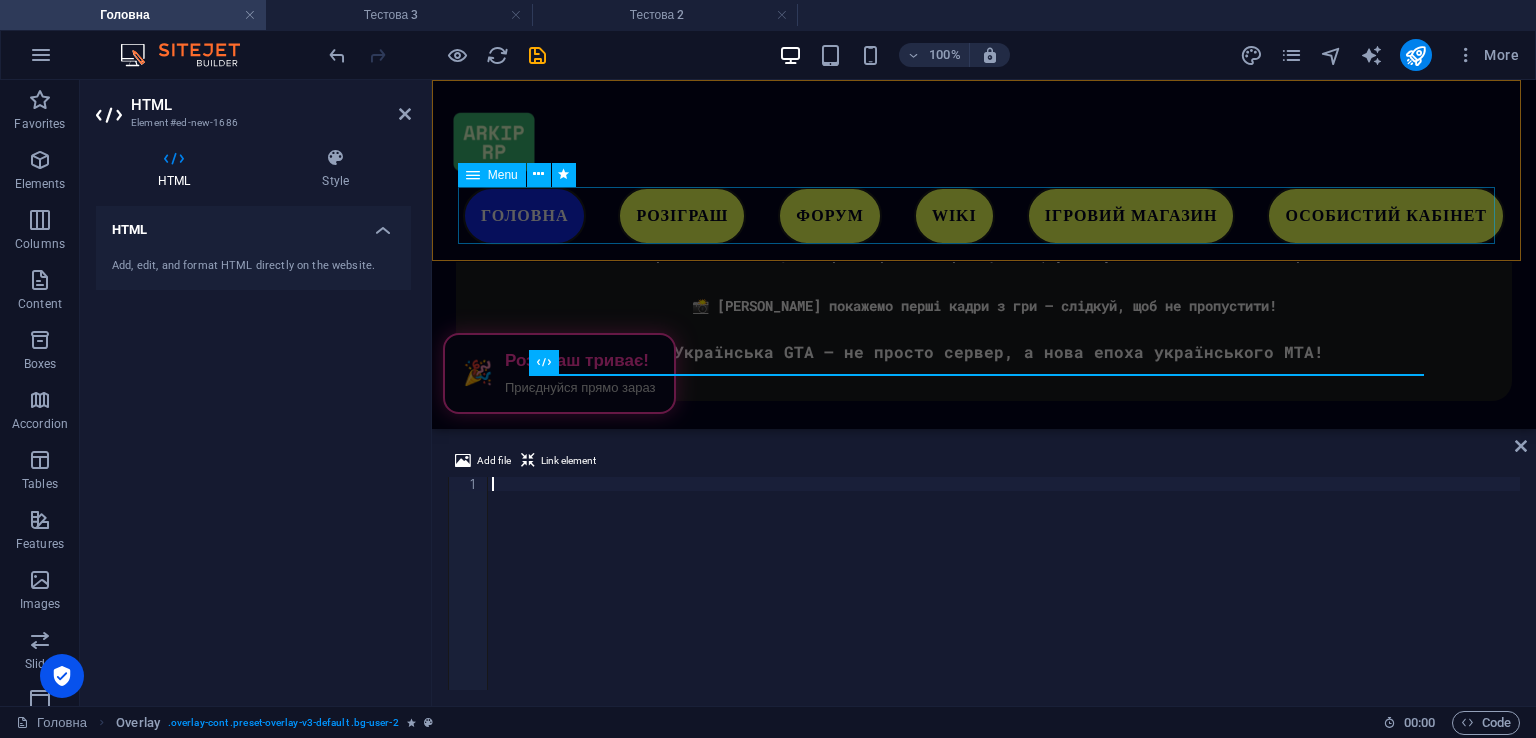 scroll, scrollTop: 4388, scrollLeft: 0, axis: vertical 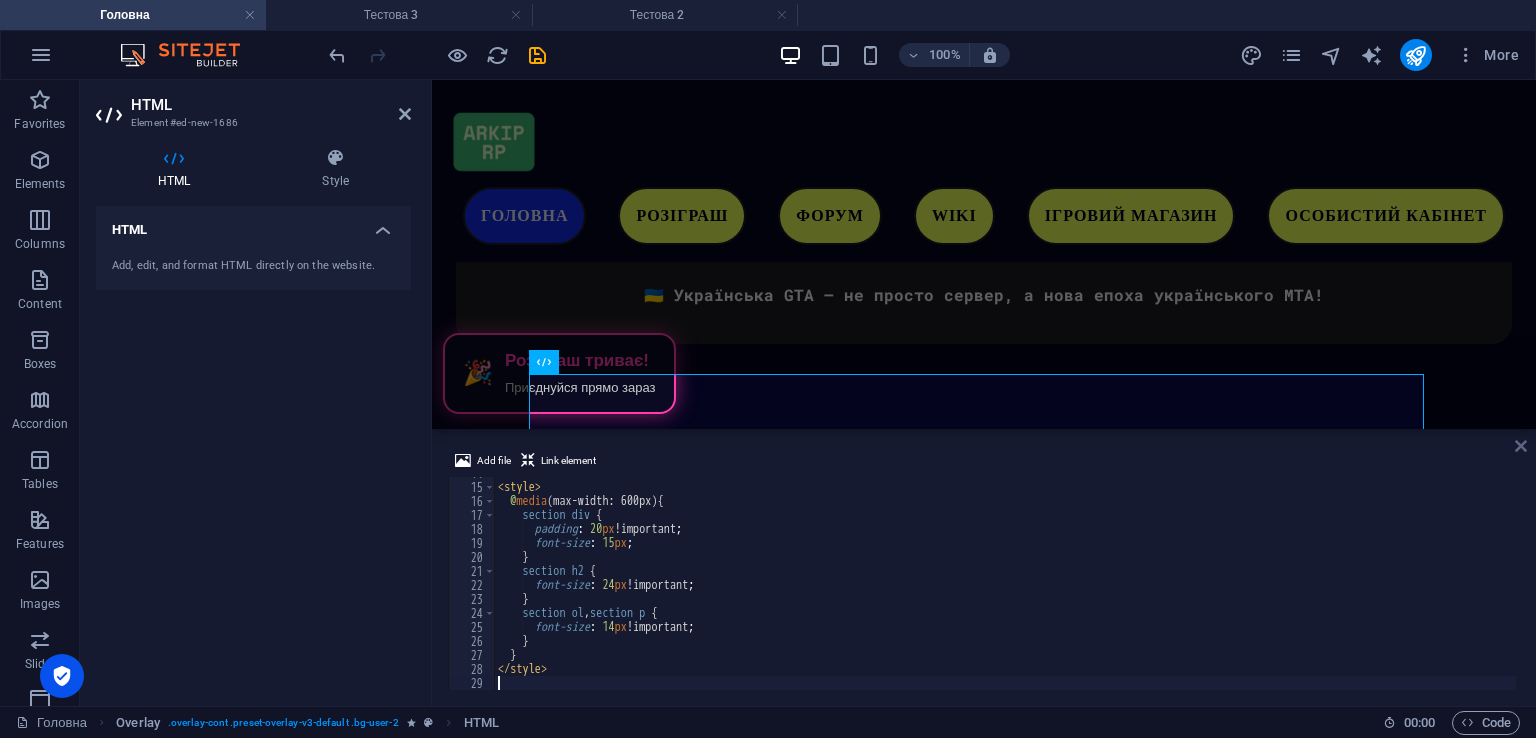 click at bounding box center (1521, 446) 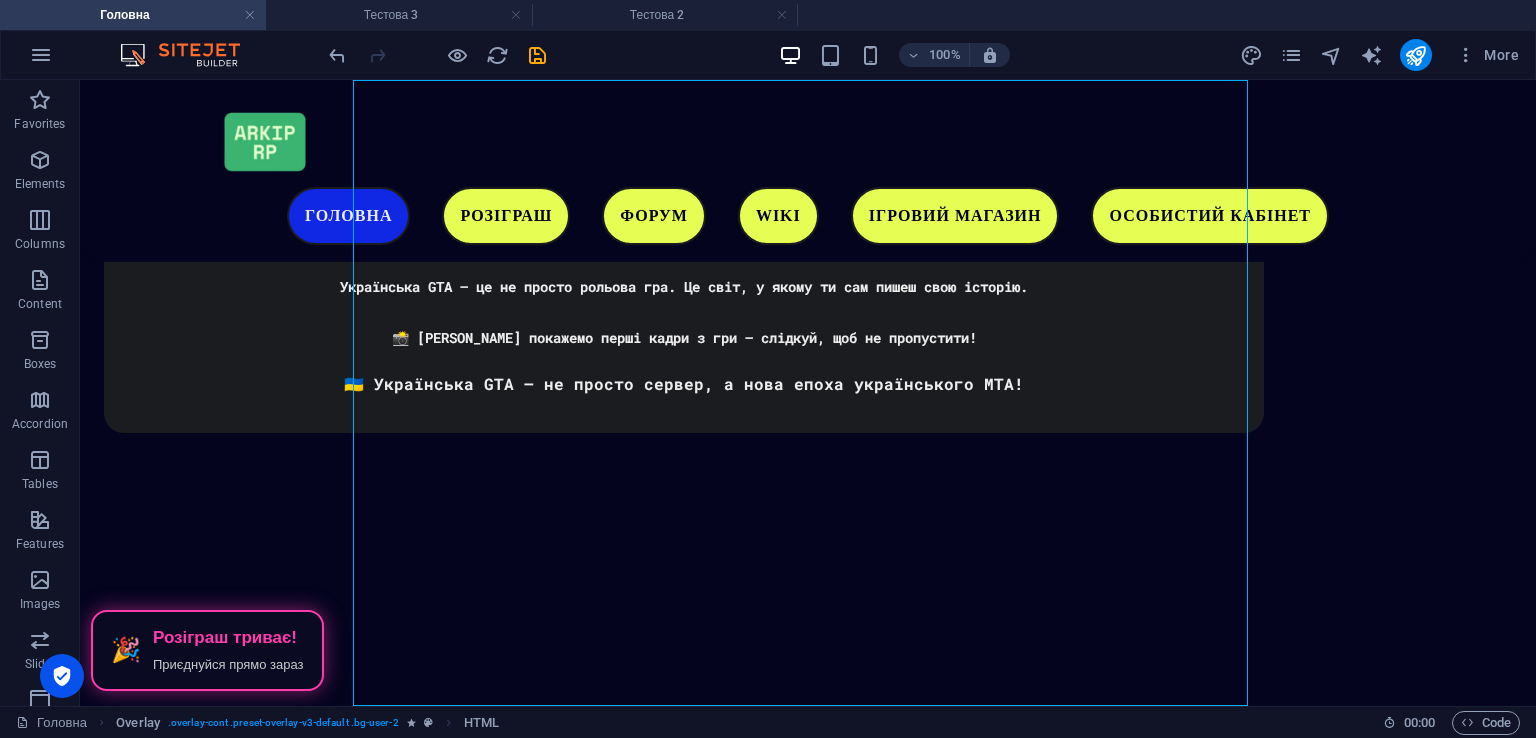 scroll, scrollTop: 4431, scrollLeft: 0, axis: vertical 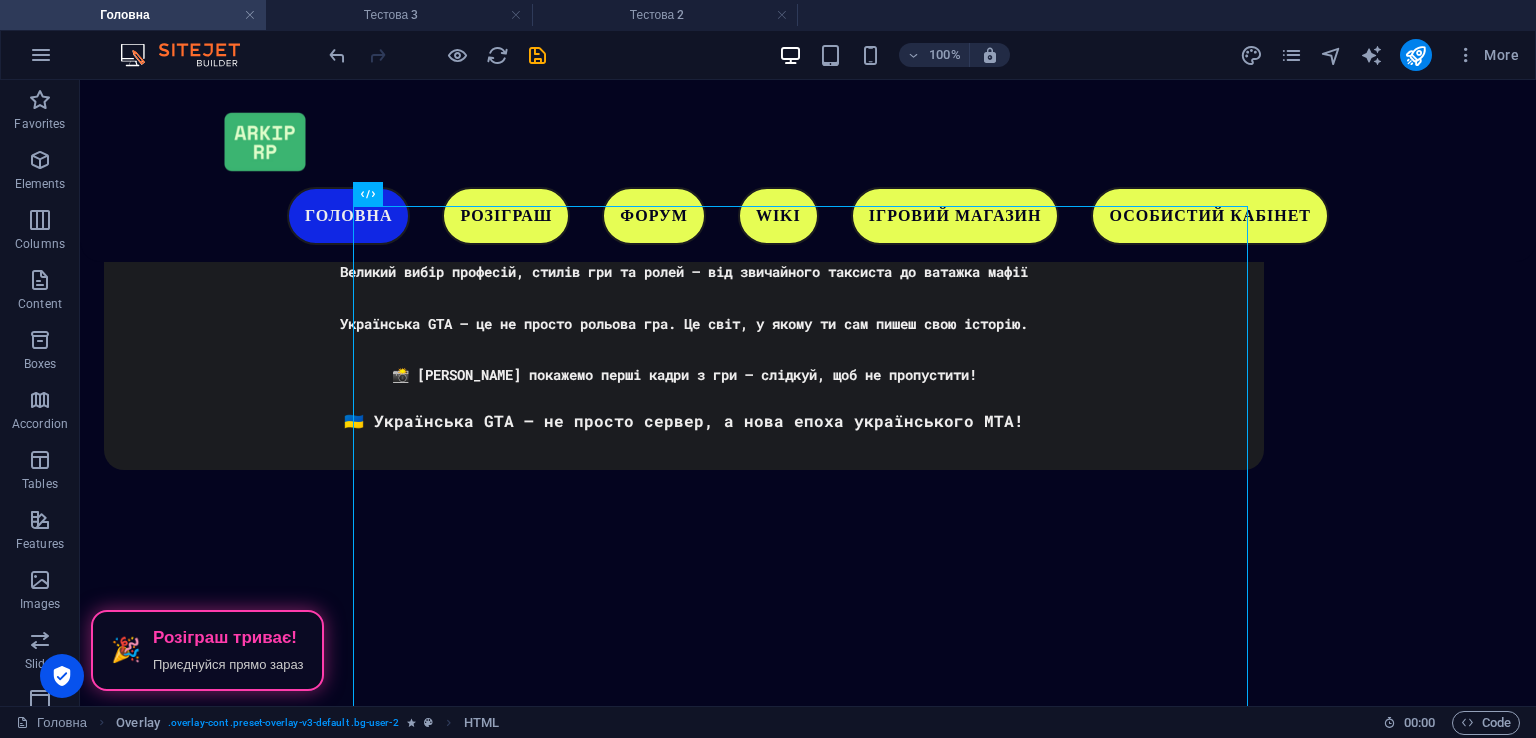 click on "Головна Розіграш Форум WIKI Ігровий магазин Особистий кабінет ARKIP  RP   ГРА ПРО УКРАЇНУ Завантажити гру
🎉
Розіграш триває!
Приєднуйся прямо зараз
Наші соціальні мережі Чому саме ми? Ми розробляємо свою карту, на якій будуть представлені великі масштаби, яких не було в одному українському проекті. Приєднуйся до нас!
Загальний онлайн: ...
Адміністратори в мережі: ...
Drop content here or  Add elements  Paste clipboard 🎁  Промокод для новачків –  #Start  🎁 Ласкаво просимо до гри! 🎮 Для вас ми підготували унікальний промокод  #Start 💰  🛠️   #Start or" at bounding box center (808, 346) 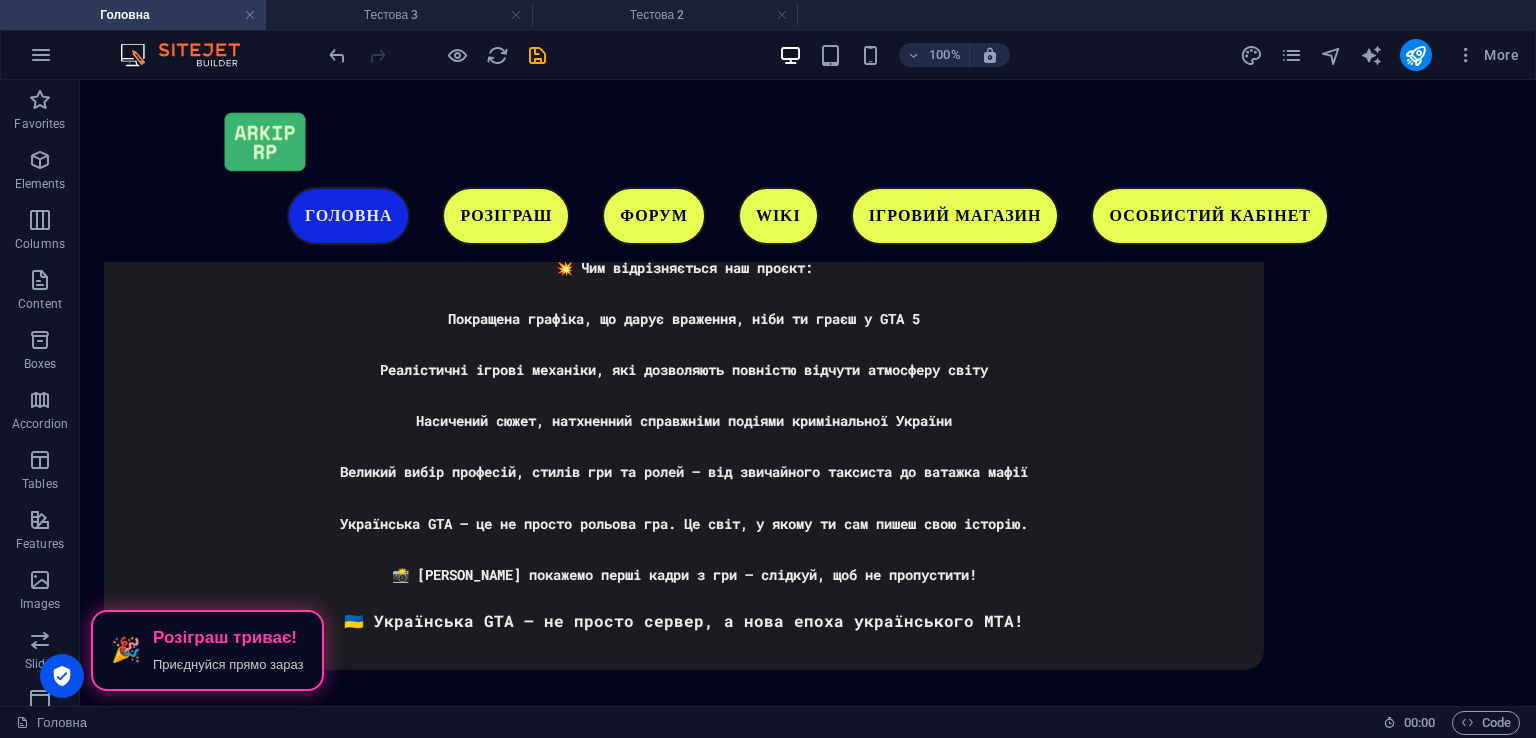 scroll, scrollTop: 4031, scrollLeft: 0, axis: vertical 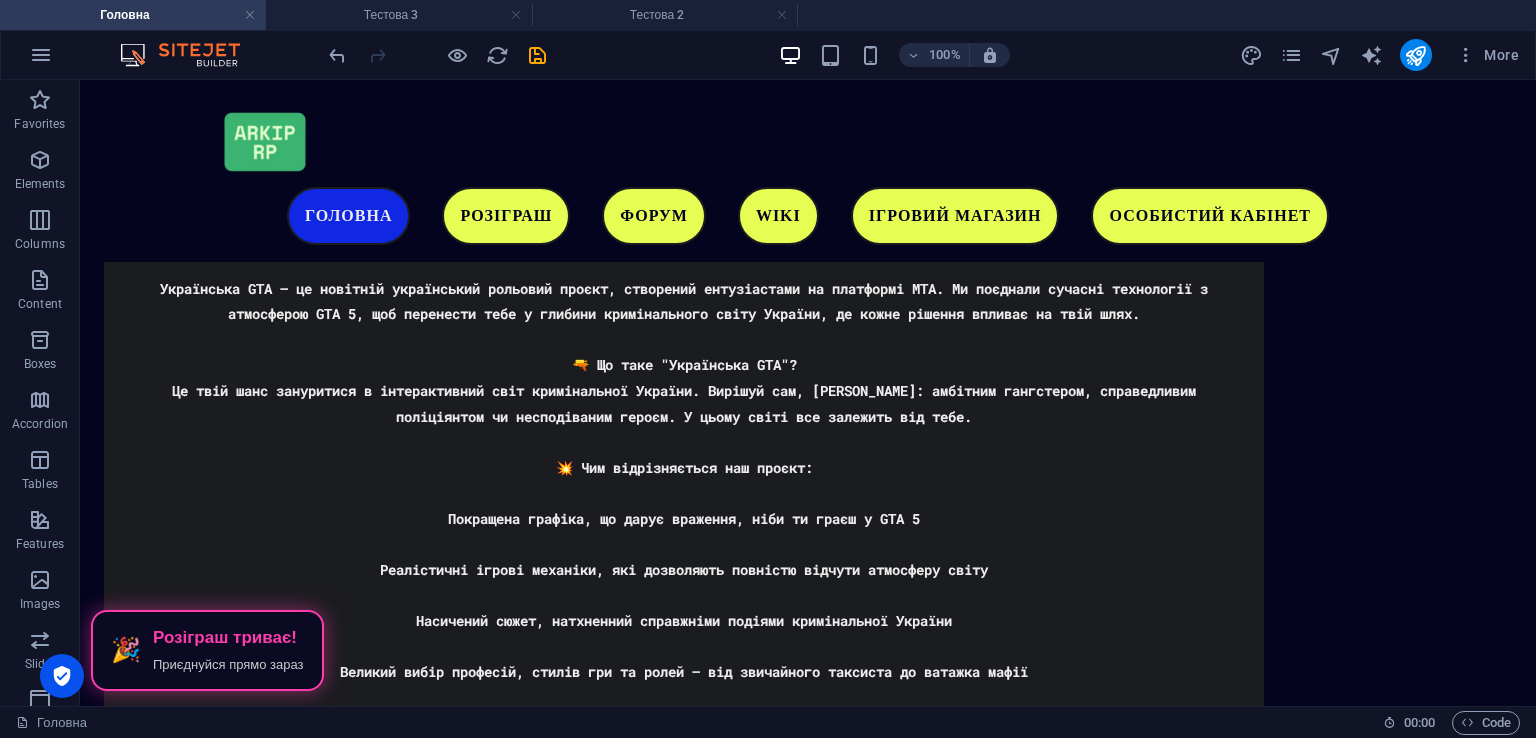 click on "Головна Розіграш Форум WIKI Ігровий магазин Особистий кабінет ARKIP  RP   ГРА ПРО УКРАЇНУ Завантажити гру
🎉
Розіграш триває!
Приєднуйся прямо зараз
Наші соціальні мережі Чому саме ми? Ми розробляємо свою карту, на якій будуть представлені великі масштаби, яких не було в одному українському проекті. Приєднуйся до нас!
Загальний онлайн: ...
Адміністратори в мережі: ...
Drop content here or  Add elements  Paste clipboard 🎁  Промокод для новачків –  #Start  🎁 Ласкаво просимо до гри! 🎮 Для вас ми підготували унікальний промокод  #Start 💰  🛠️   #Start or" at bounding box center (808, 746) 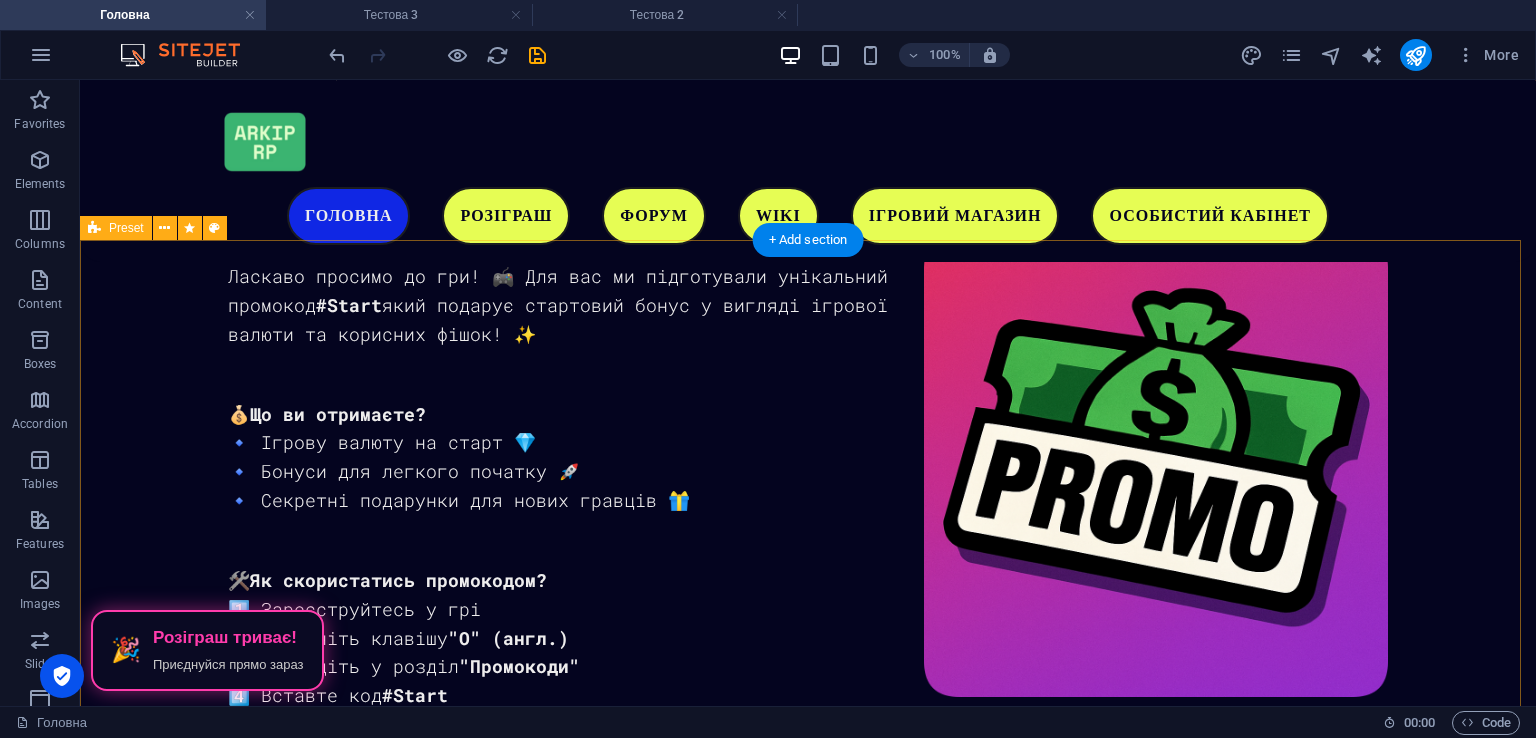 scroll, scrollTop: 2231, scrollLeft: 0, axis: vertical 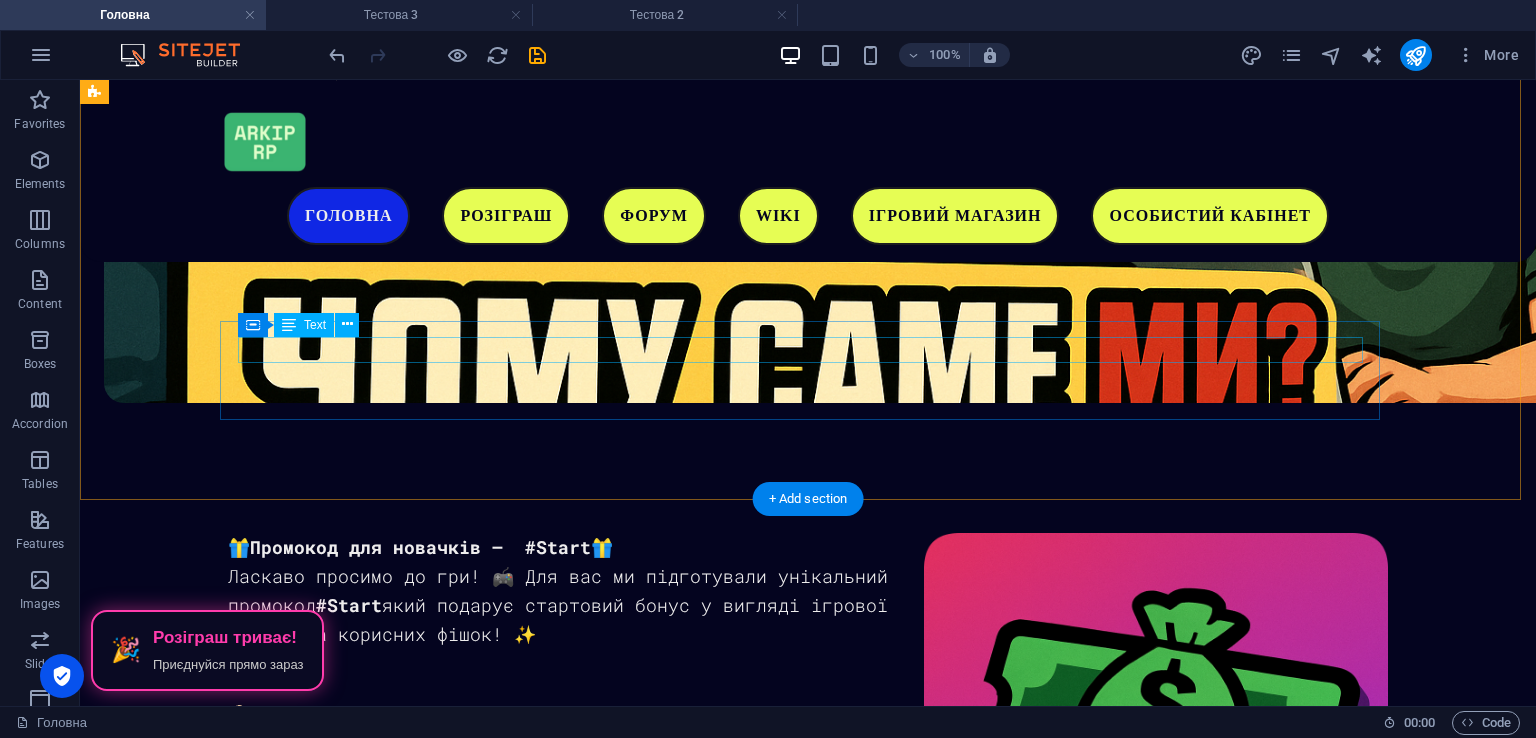 click on "Дивитися Інструкцію" at bounding box center (684, 1763) 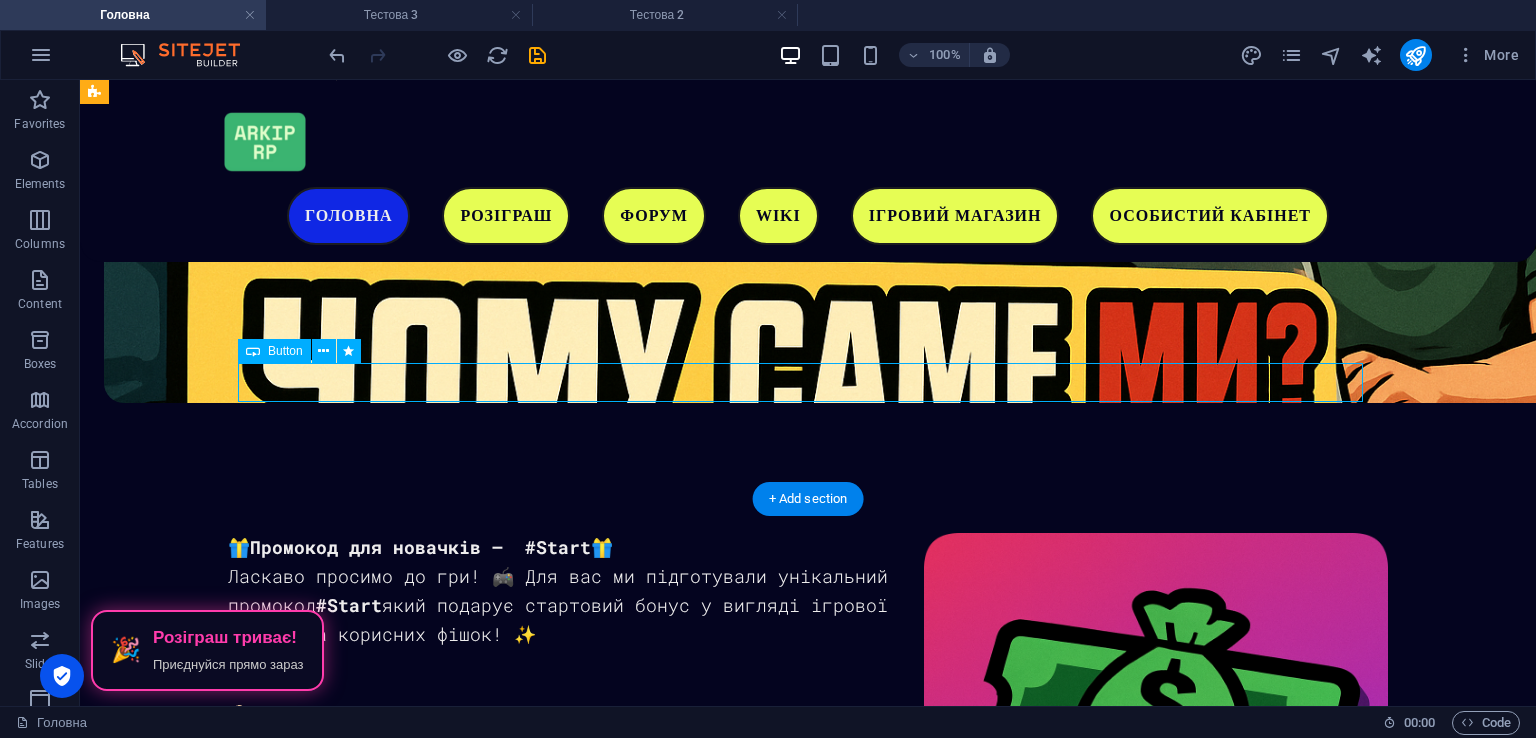 click on "Дивитися Інструкцію" at bounding box center (684, 1763) 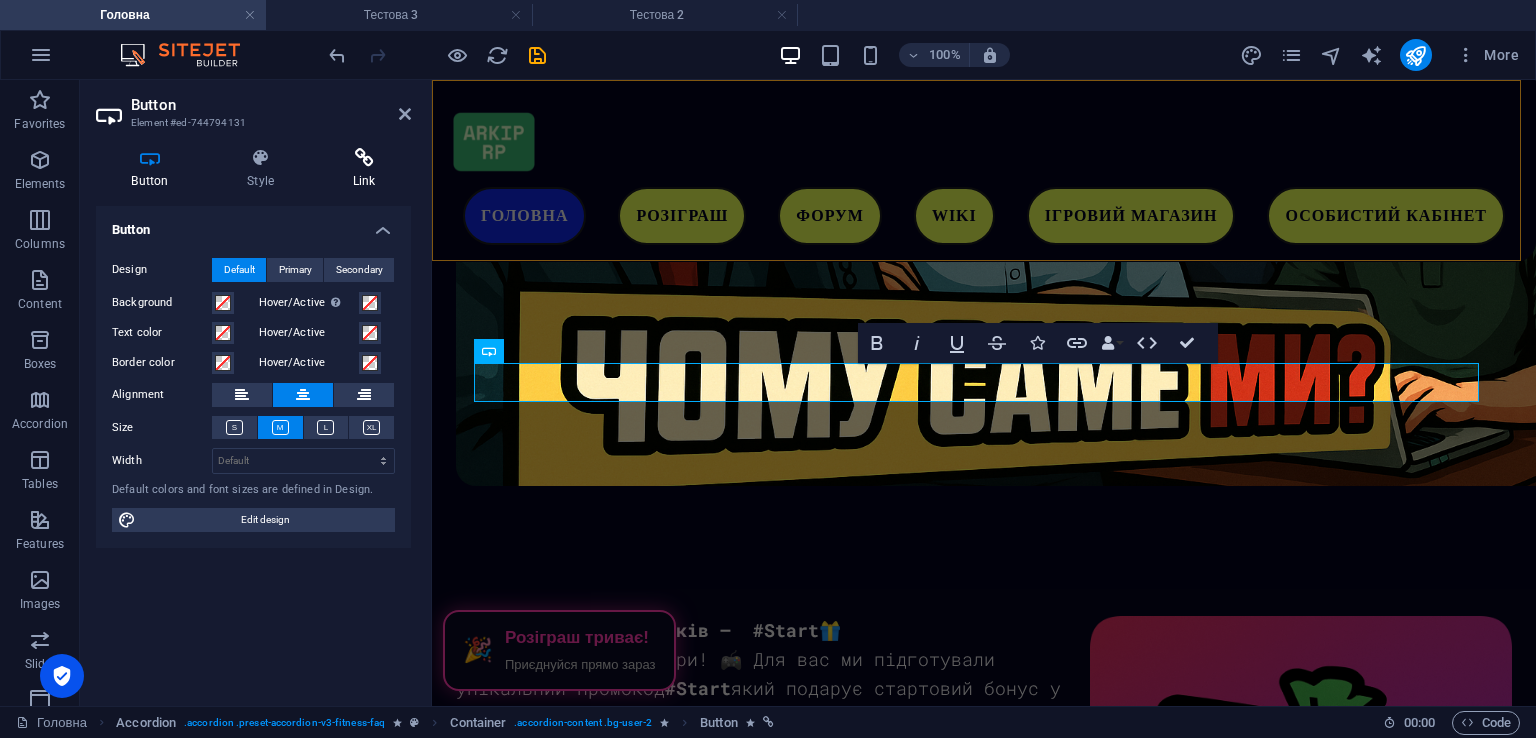 scroll, scrollTop: 2288, scrollLeft: 0, axis: vertical 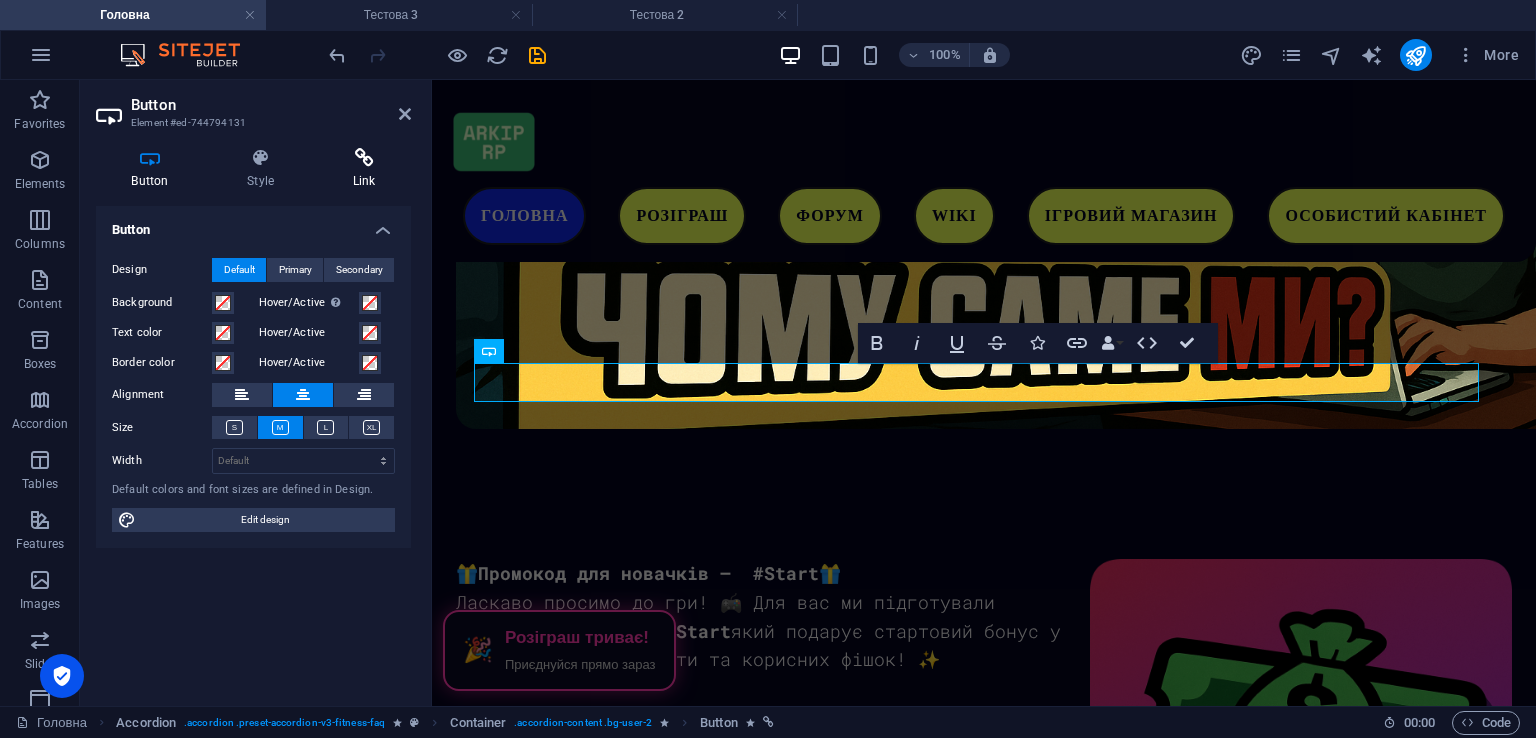 click at bounding box center (364, 158) 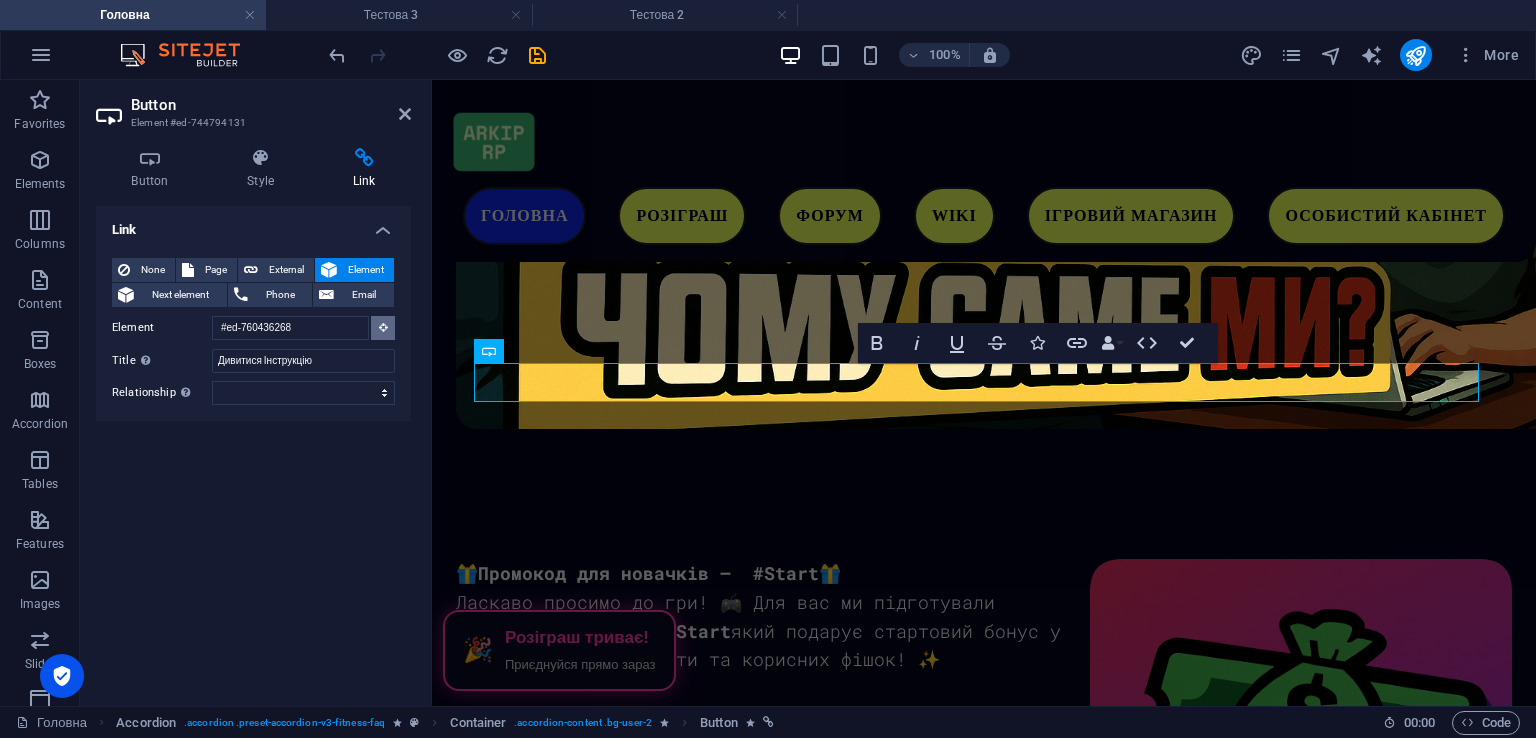 click at bounding box center (383, 328) 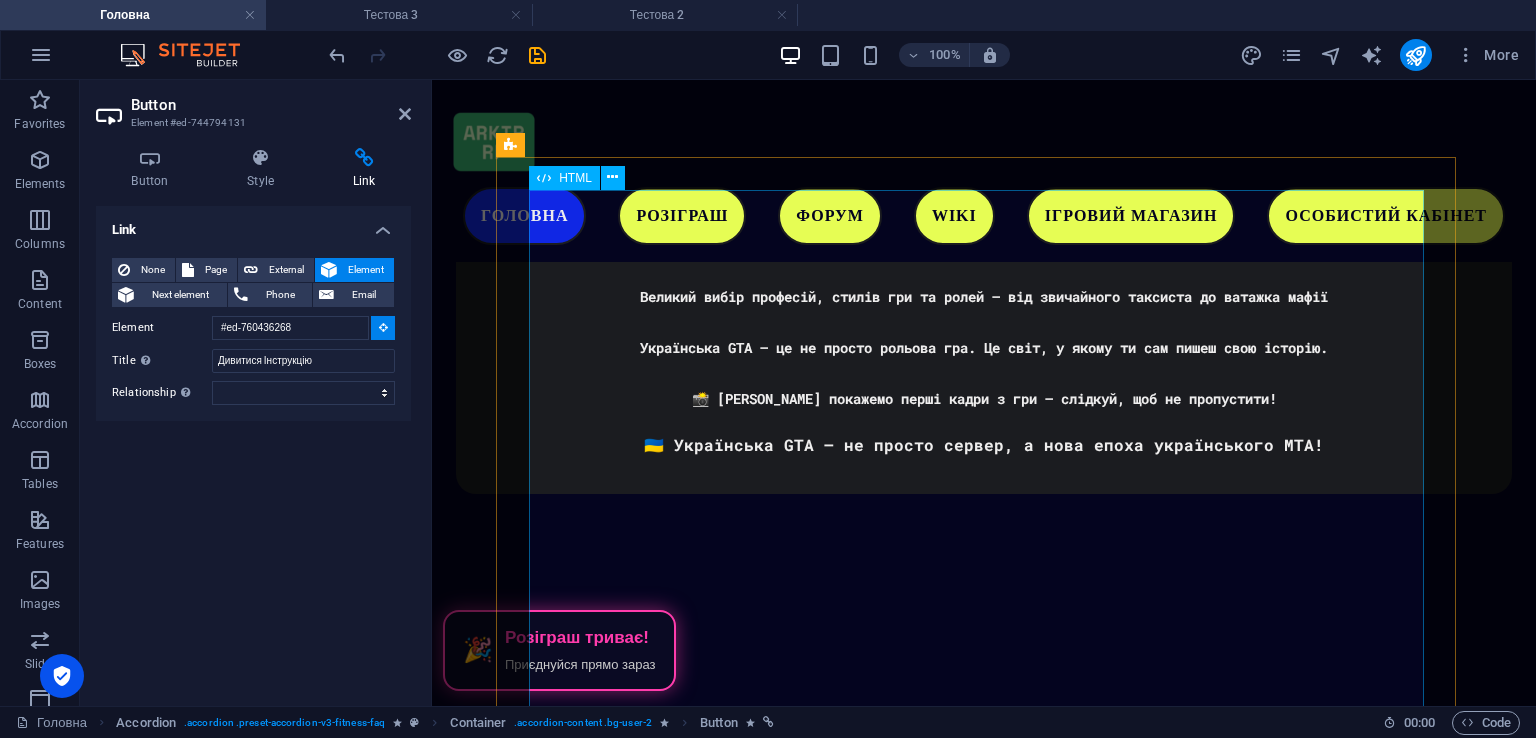 scroll, scrollTop: 4488, scrollLeft: 0, axis: vertical 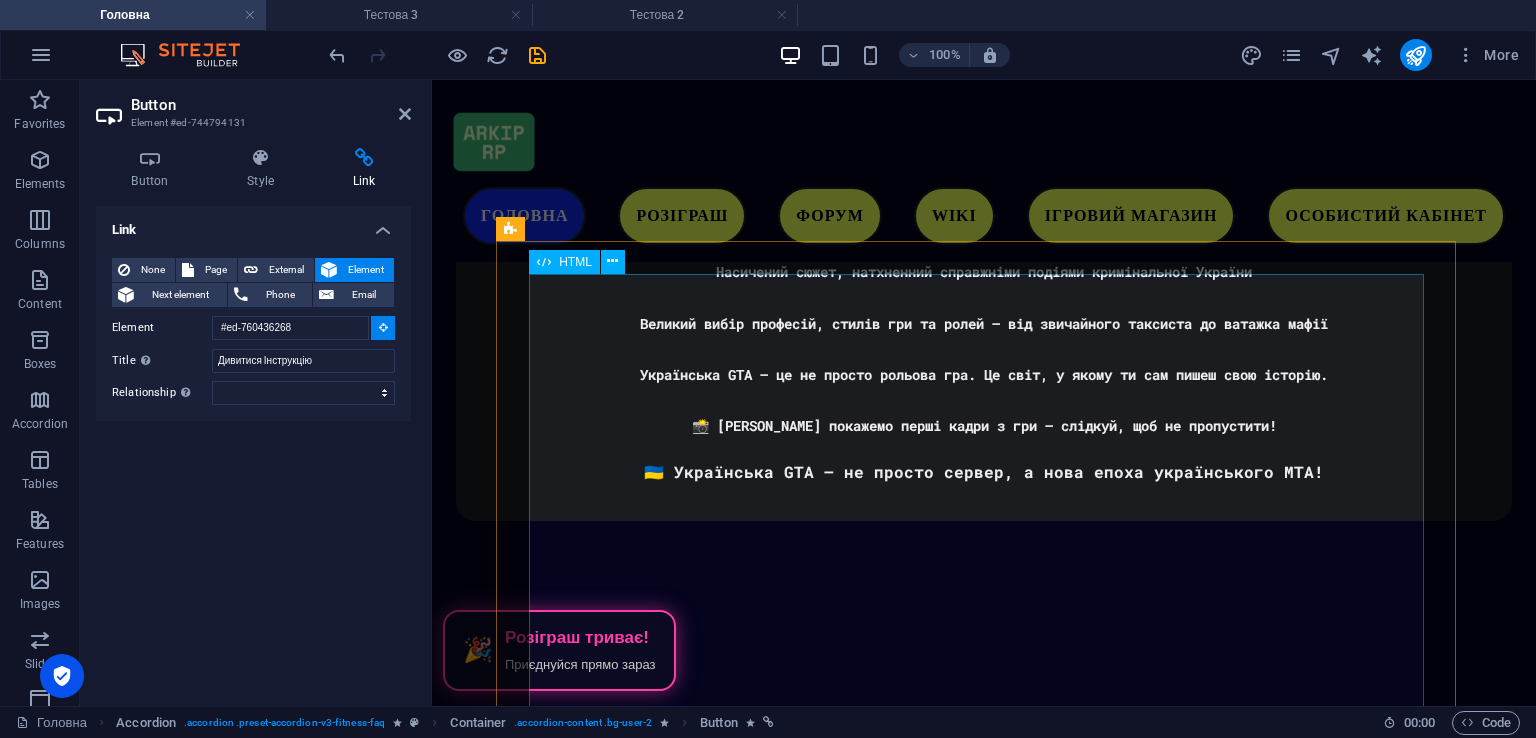 click on "ІНСТРУКЦІЯ ЯК ЗАЙТИ НА СЕРВЕР ARKIP RP
Розархівуйте архів ARKIP RP
Виберіть в папці ARKIP RP та запустіть від імені адміністратора
Очікуйте завантаження та заходу на сервер
Приємної гри на ARKIP RP" at bounding box center [984, 2787] 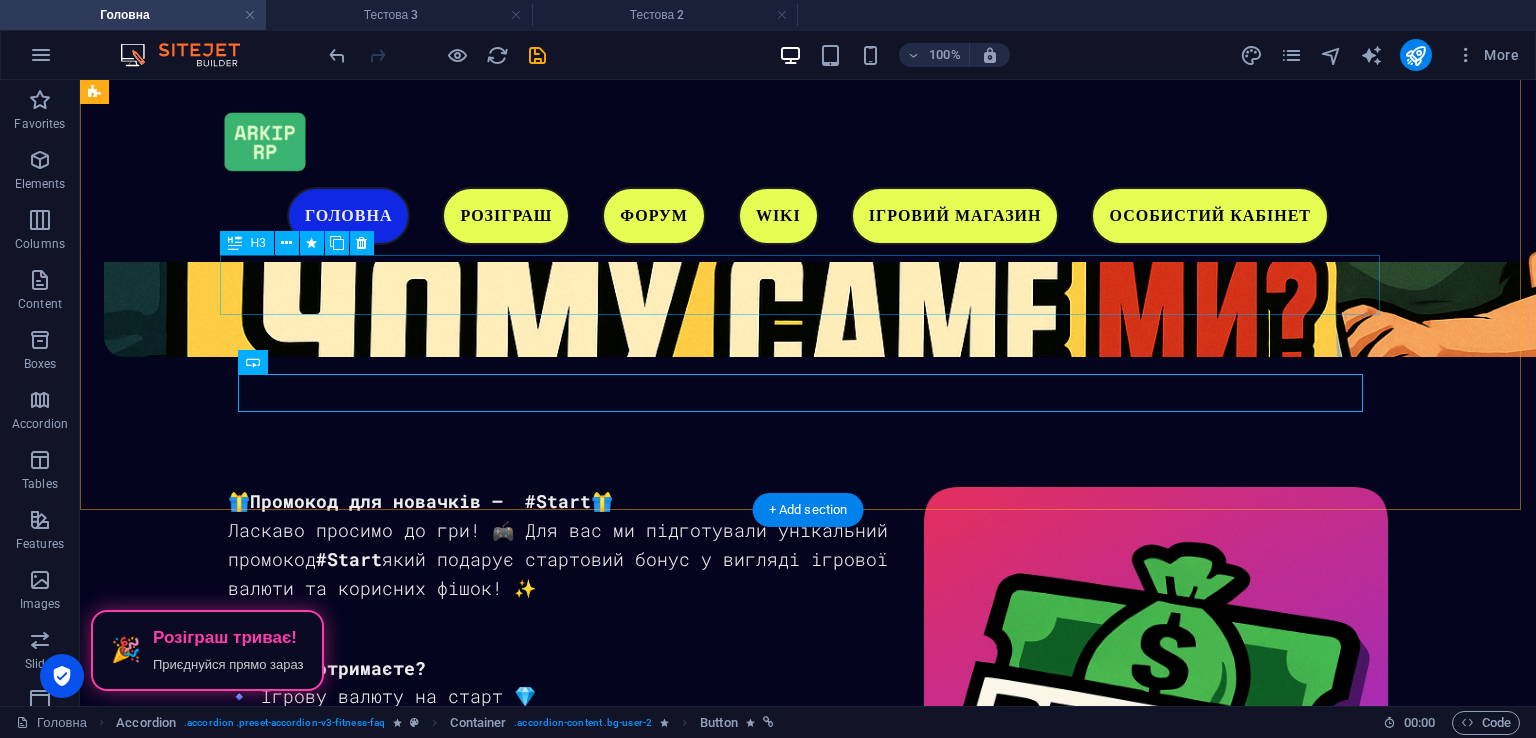 scroll, scrollTop: 2220, scrollLeft: 0, axis: vertical 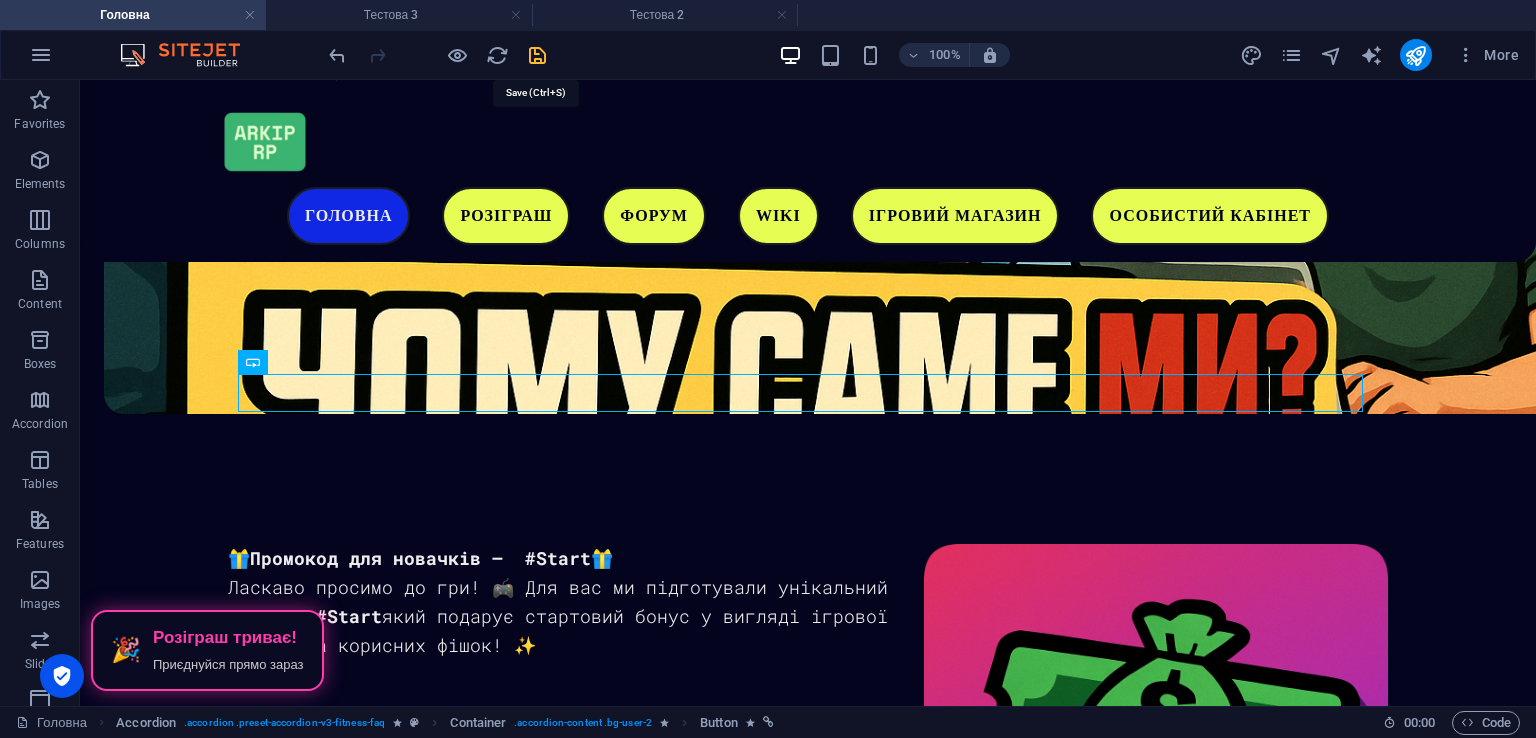 click at bounding box center [537, 55] 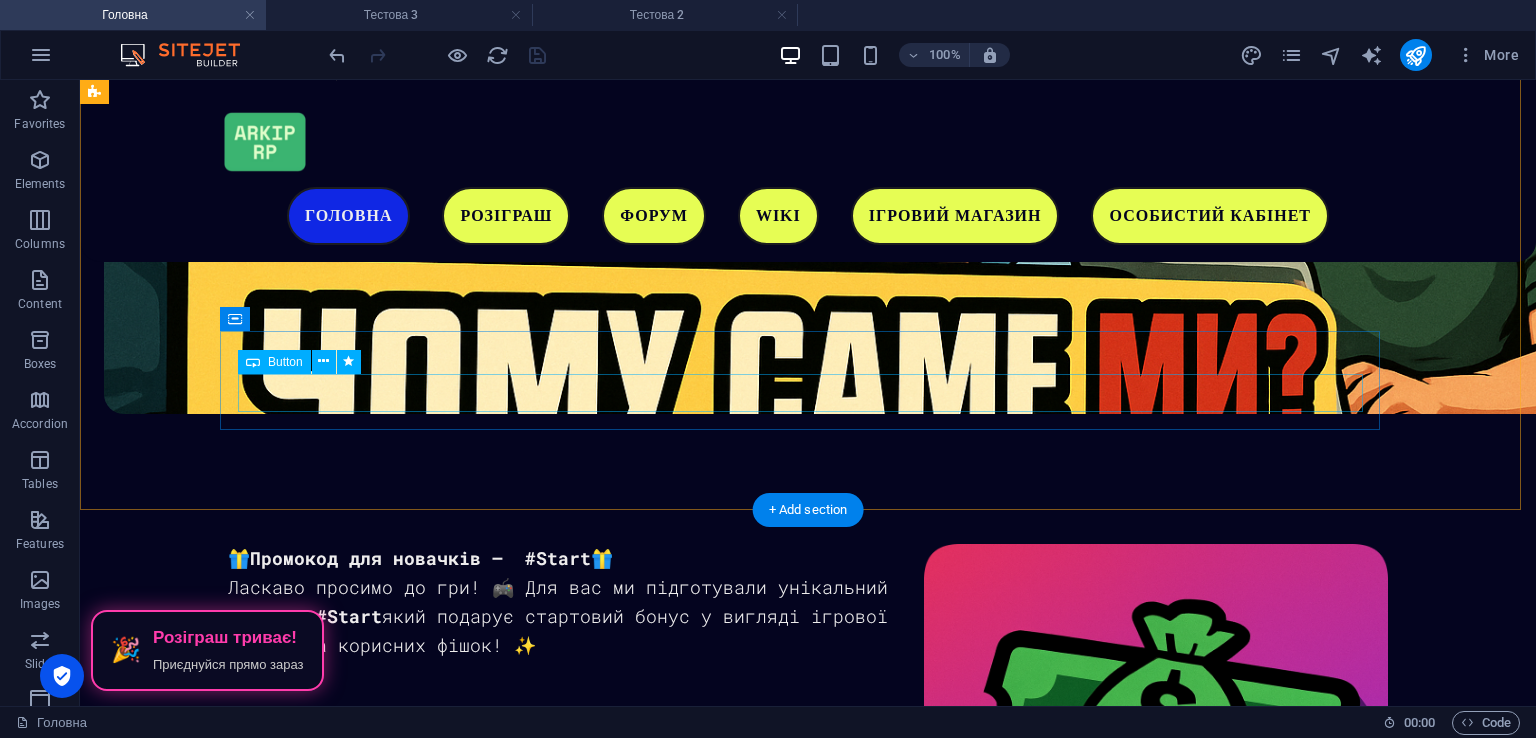 click on "Дивитися Інструкцію" at bounding box center (684, 1774) 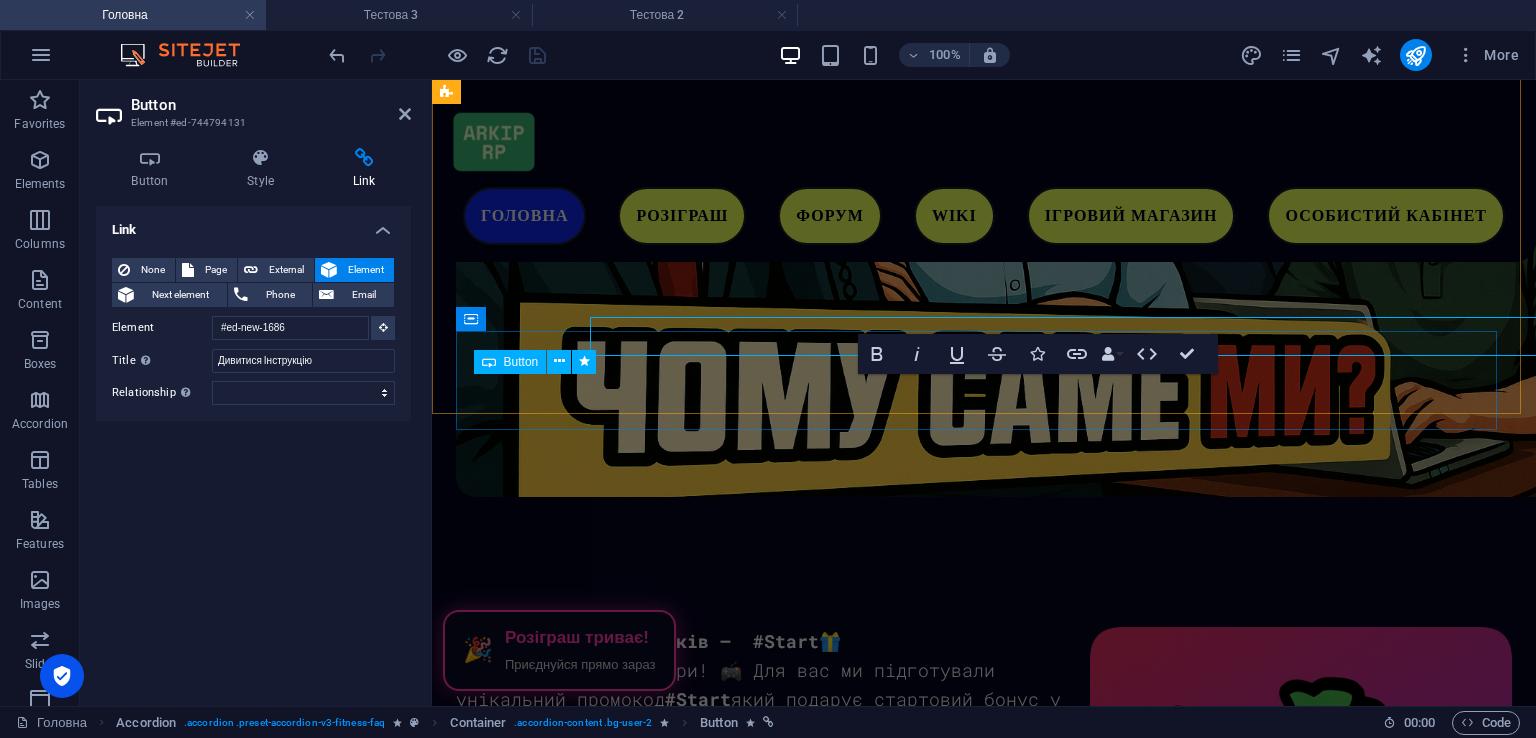 scroll, scrollTop: 2277, scrollLeft: 0, axis: vertical 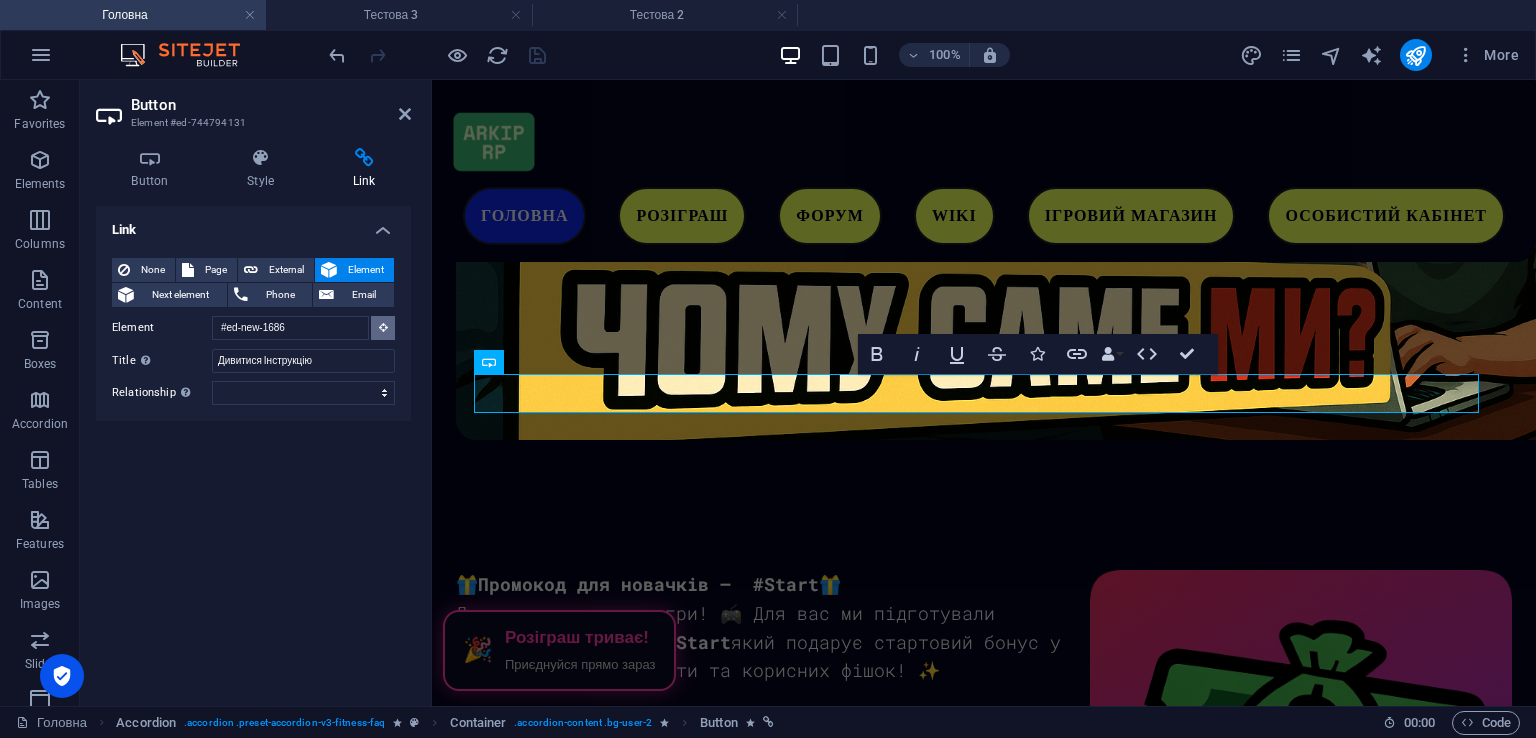 click at bounding box center [383, 328] 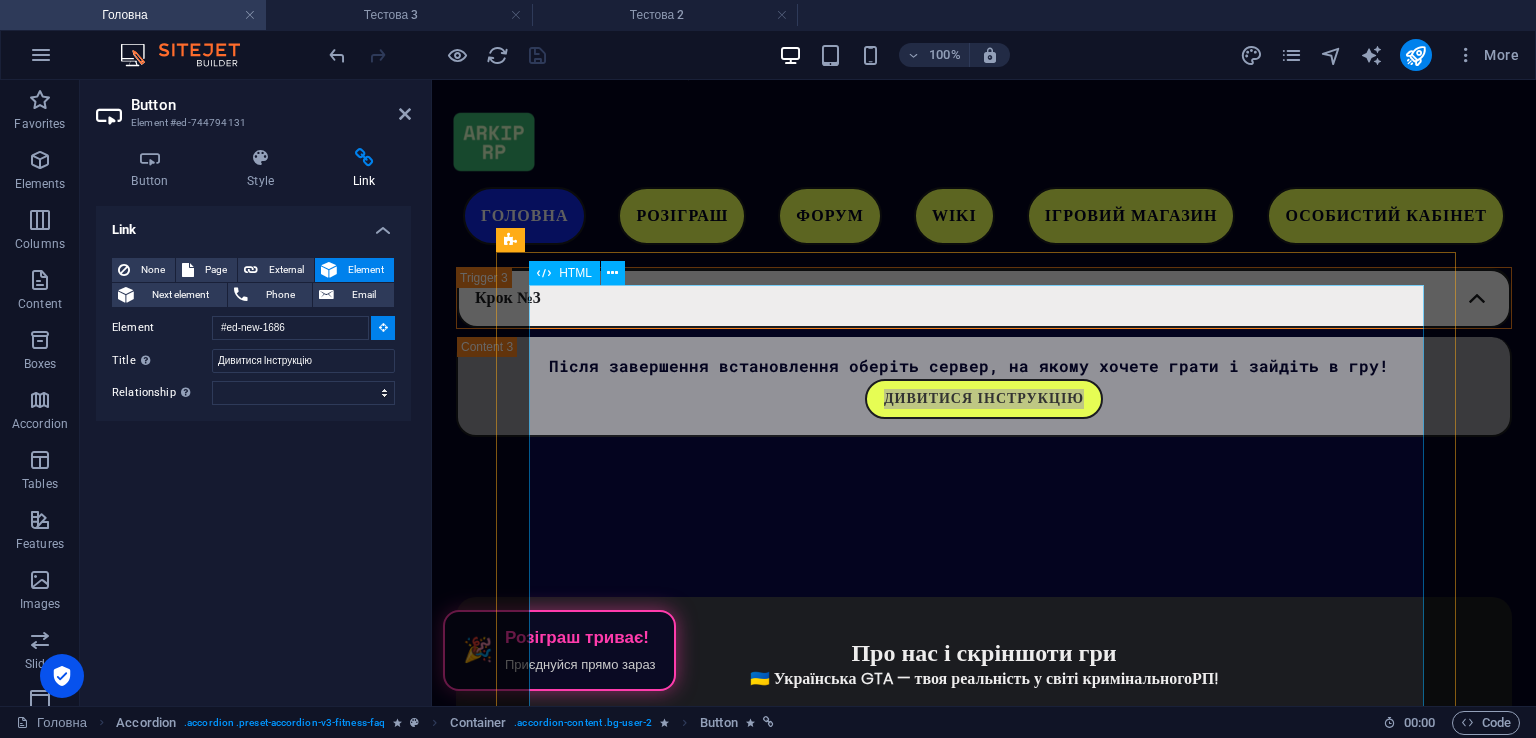 scroll, scrollTop: 4477, scrollLeft: 0, axis: vertical 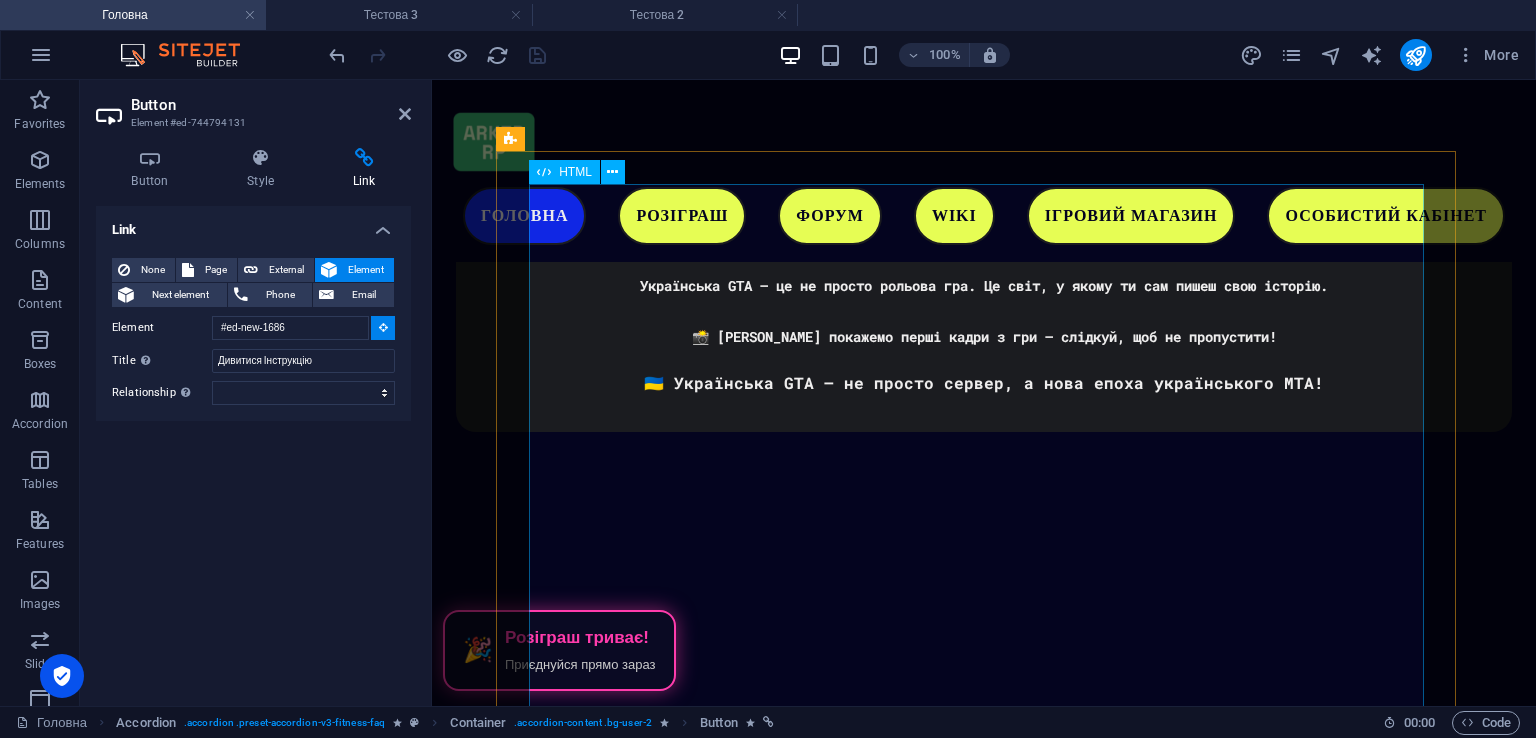 click on "ІНСТРУКЦІЯ ЯК ЗАЙТИ НА СЕРВЕР ARKIP RP
Розархівуйте архів ARKIP RP
Виберіть в папці ARKIP RP та запустіть від імені адміністратора
Очікуйте завантаження та заходу на сервер
Приємної гри на ARKIP RP" at bounding box center [984, 2698] 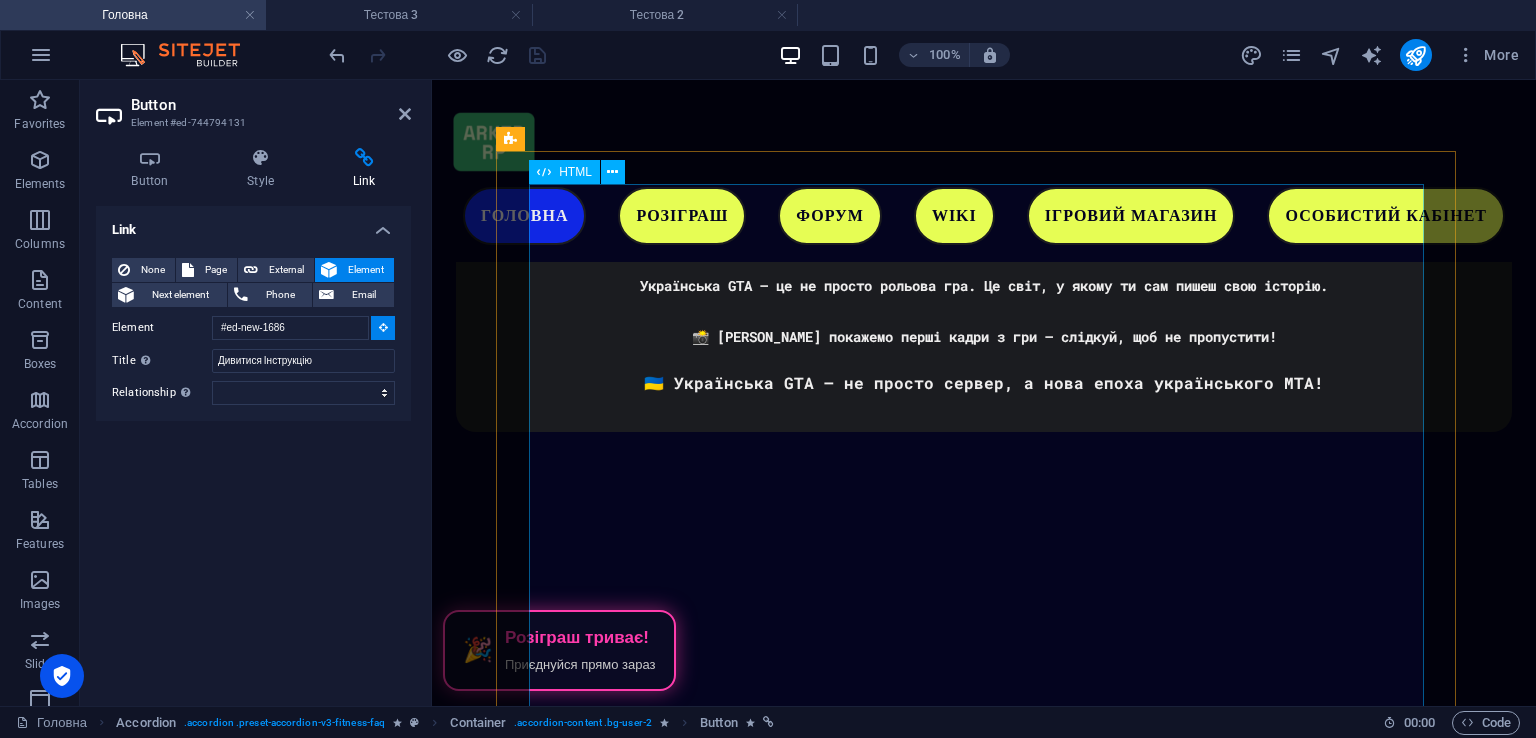 type on "#ed-787695668" 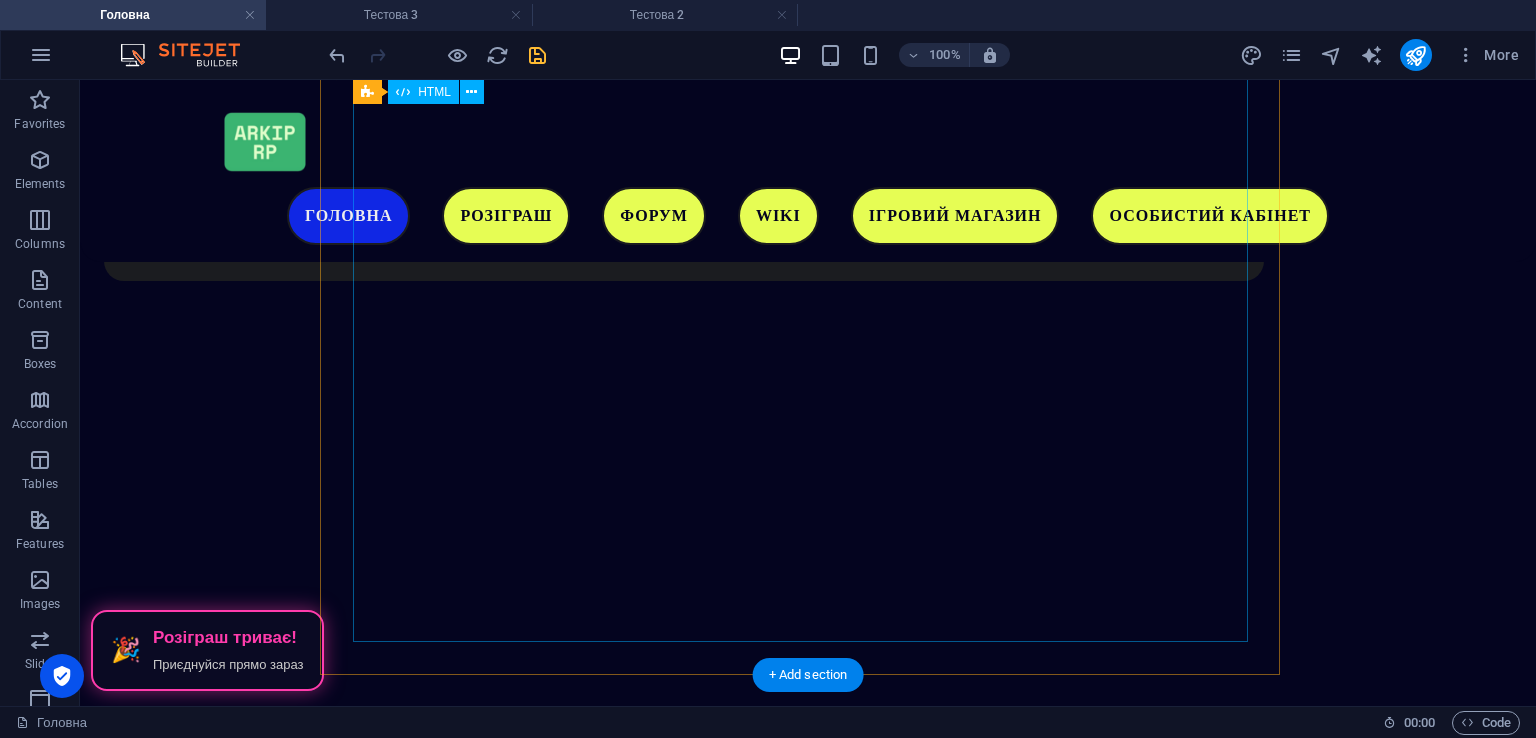 click on "ІНСТРУКЦІЯ ЯК ЗАЙТИ НА СЕРВЕР ARKIP RP
Розархівуйте архів ARKIP RP
Виберіть в папці ARKIP RP та запустіть від імені адміністратора
Очікуйте завантаження та заходу на сервер
Приємної гри на ARKIP RP" at bounding box center (808, 2547) 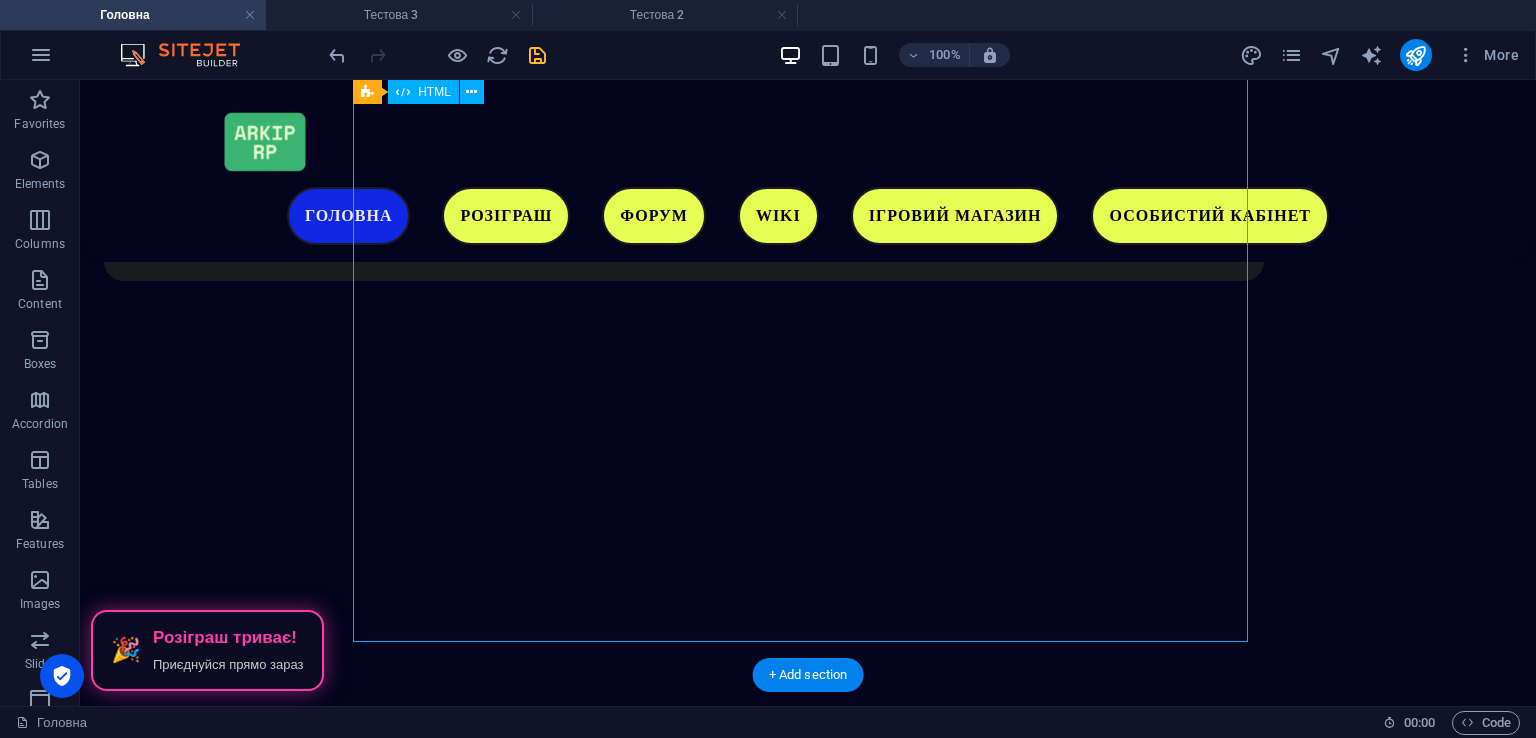 click on "ІНСТРУКЦІЯ ЯК ЗАЙТИ НА СЕРВЕР ARKIP RP
Розархівуйте архів ARKIP RP
Виберіть в папці ARKIP RP та запустіть від імені адміністратора
Очікуйте завантаження та заходу на сервер
Приємної гри на ARKIP RP" at bounding box center [808, 2547] 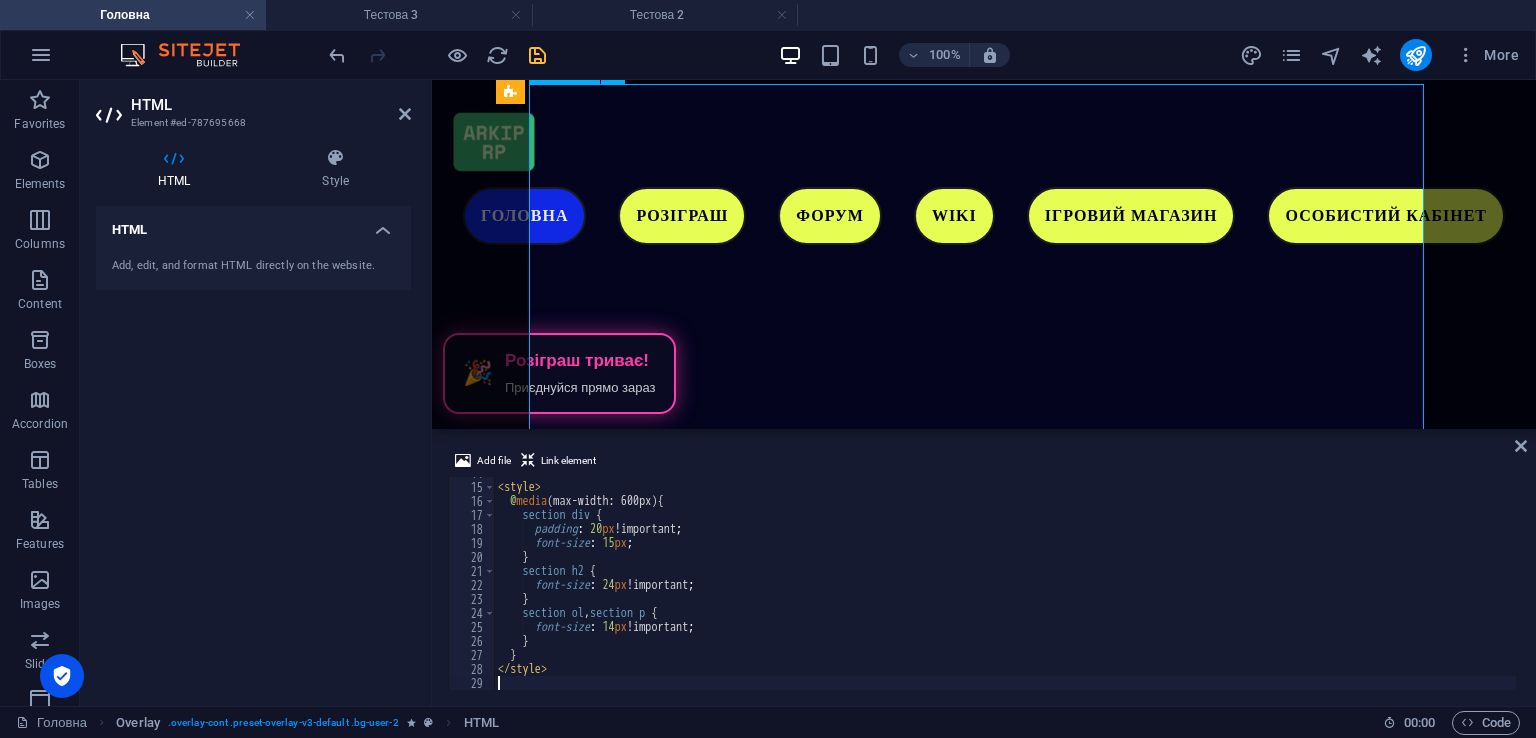 scroll, scrollTop: 4677, scrollLeft: 0, axis: vertical 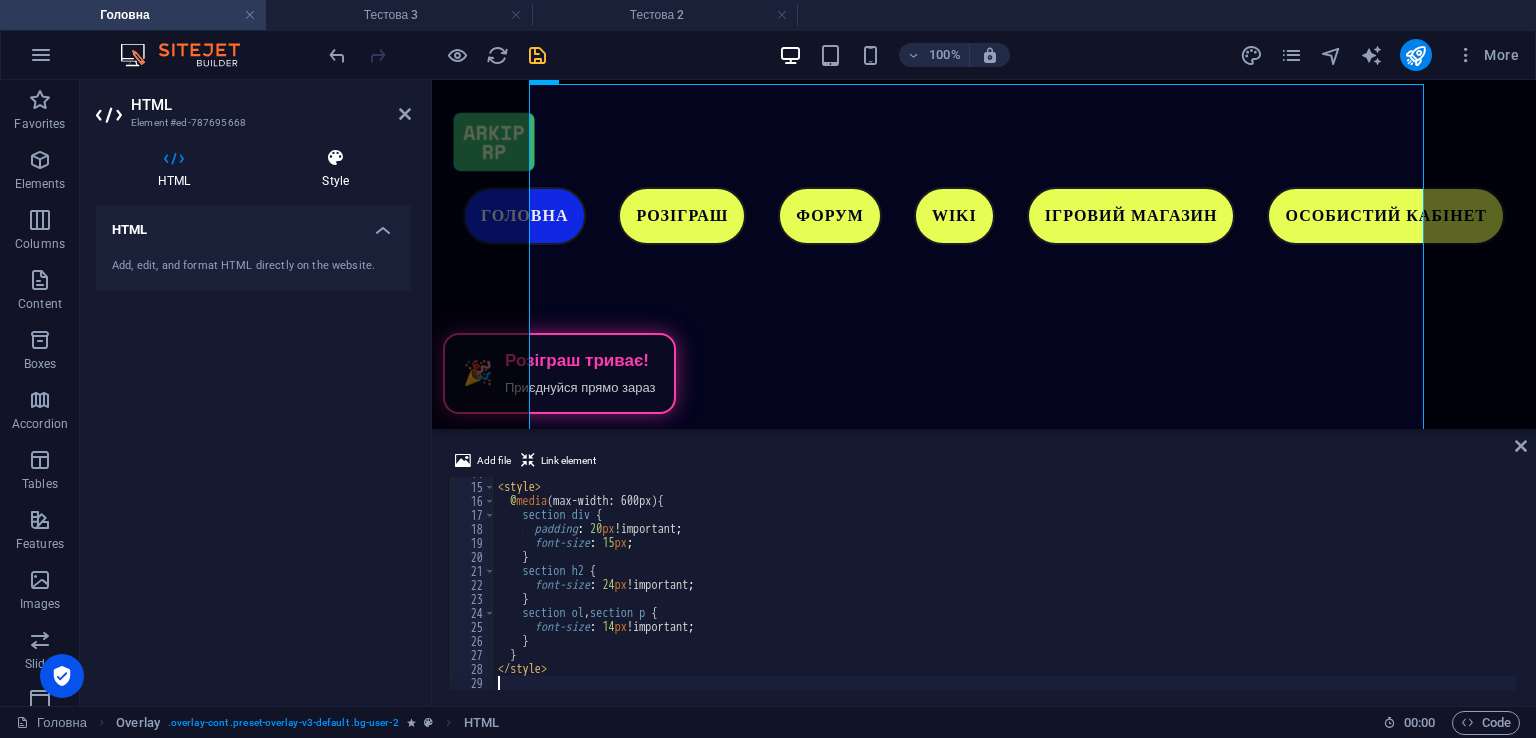 click at bounding box center [335, 158] 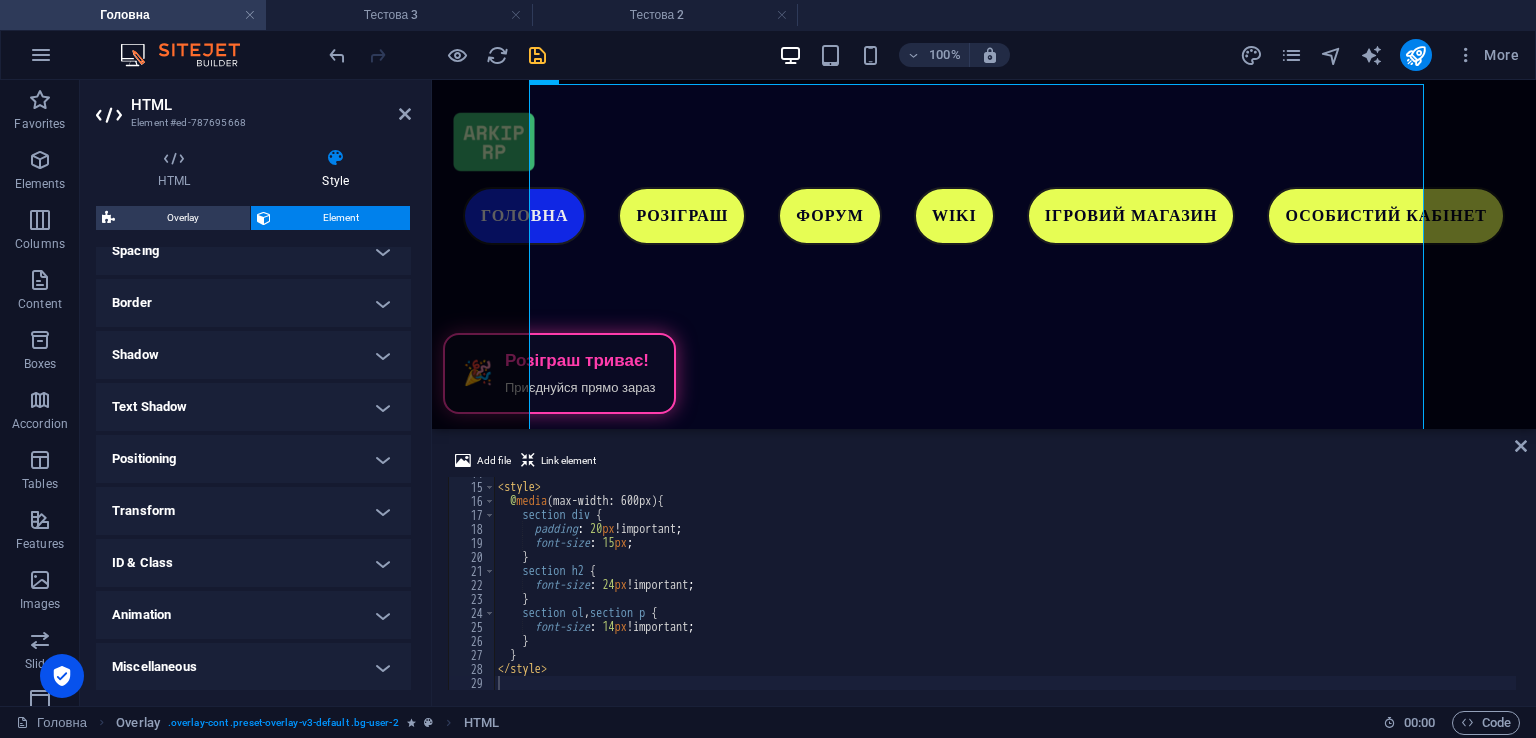 click on "Animation" at bounding box center [253, 615] 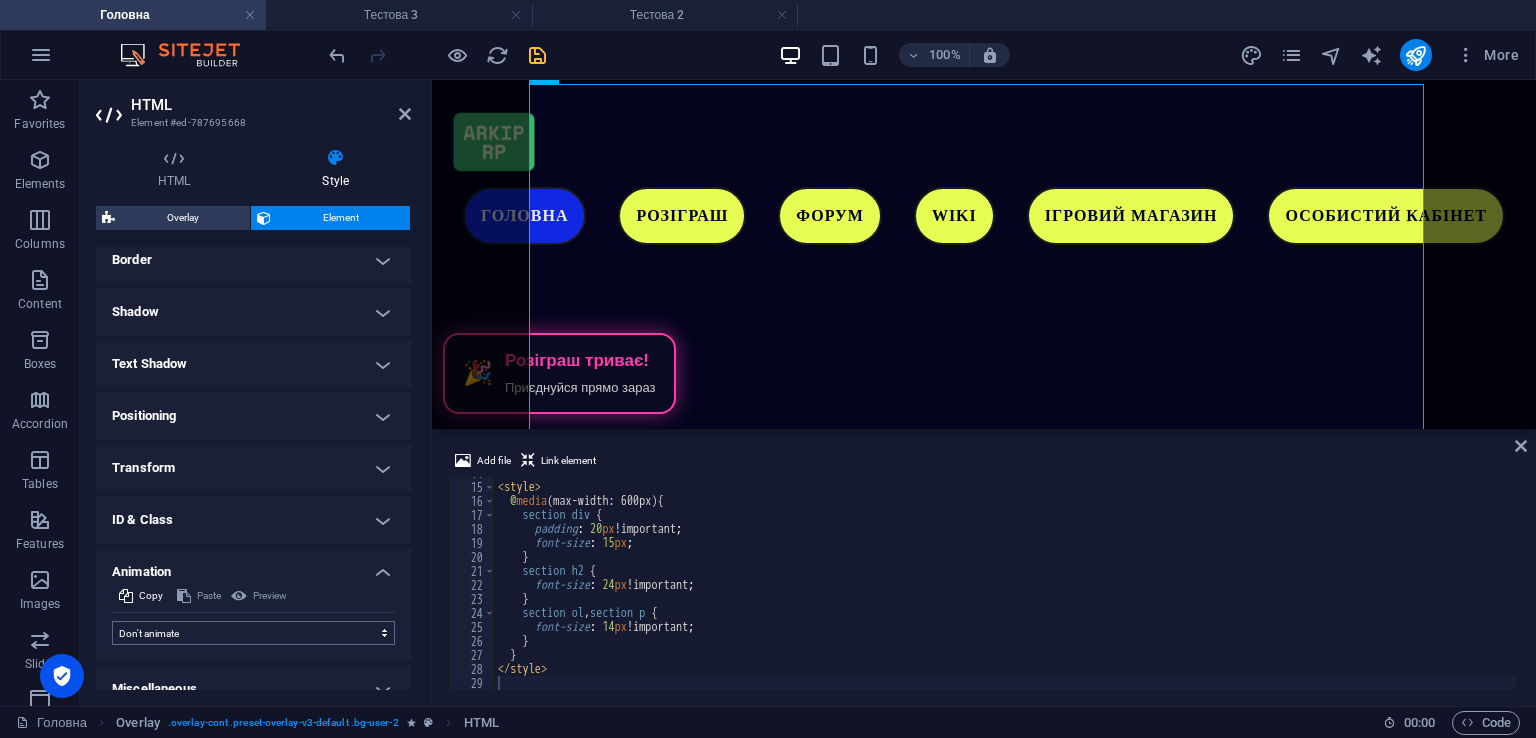 scroll, scrollTop: 466, scrollLeft: 0, axis: vertical 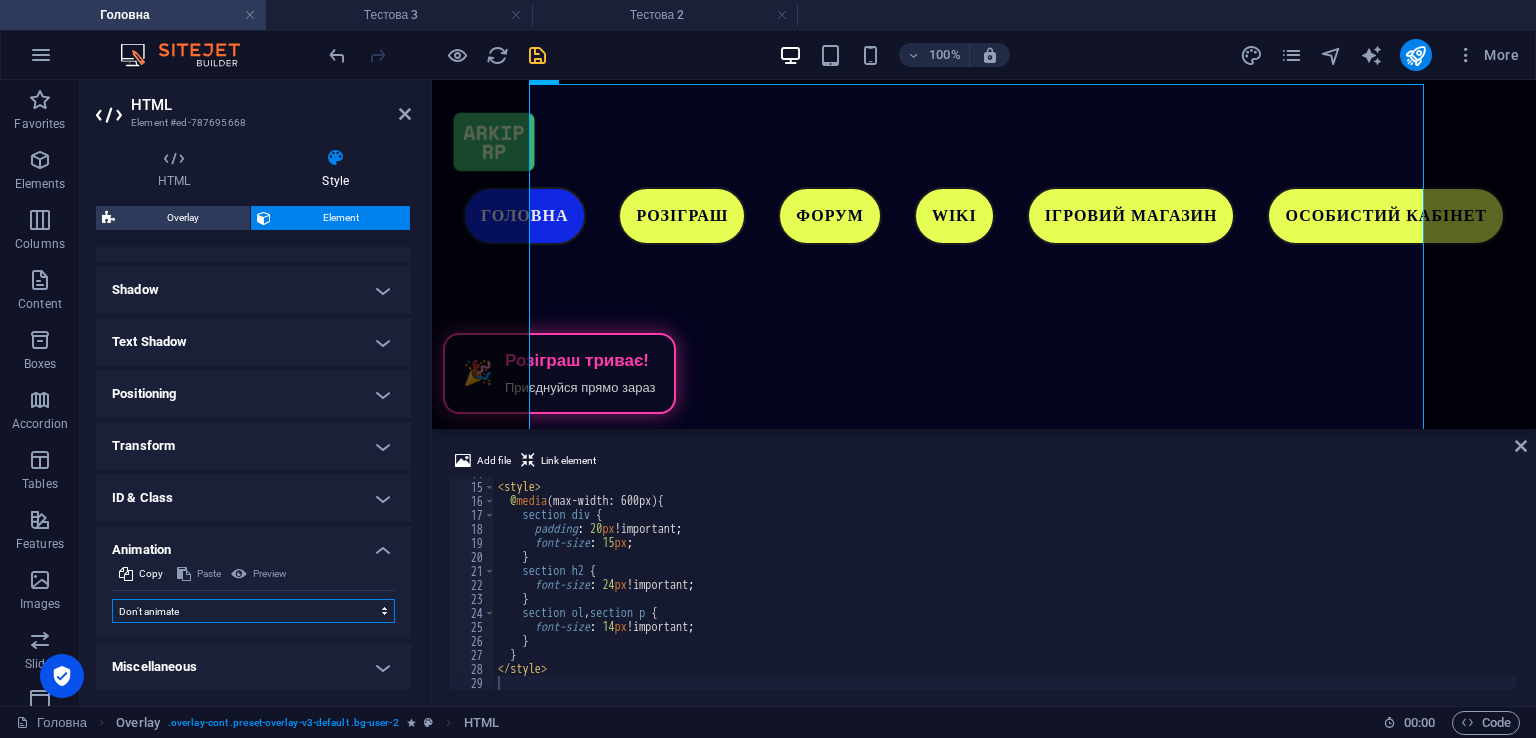 click on "Don't animate Show / Hide Slide up/down Zoom in/out Slide left to right Slide right to left Slide top to bottom Slide bottom to top Pulse Blink Open as overlay" at bounding box center [253, 611] 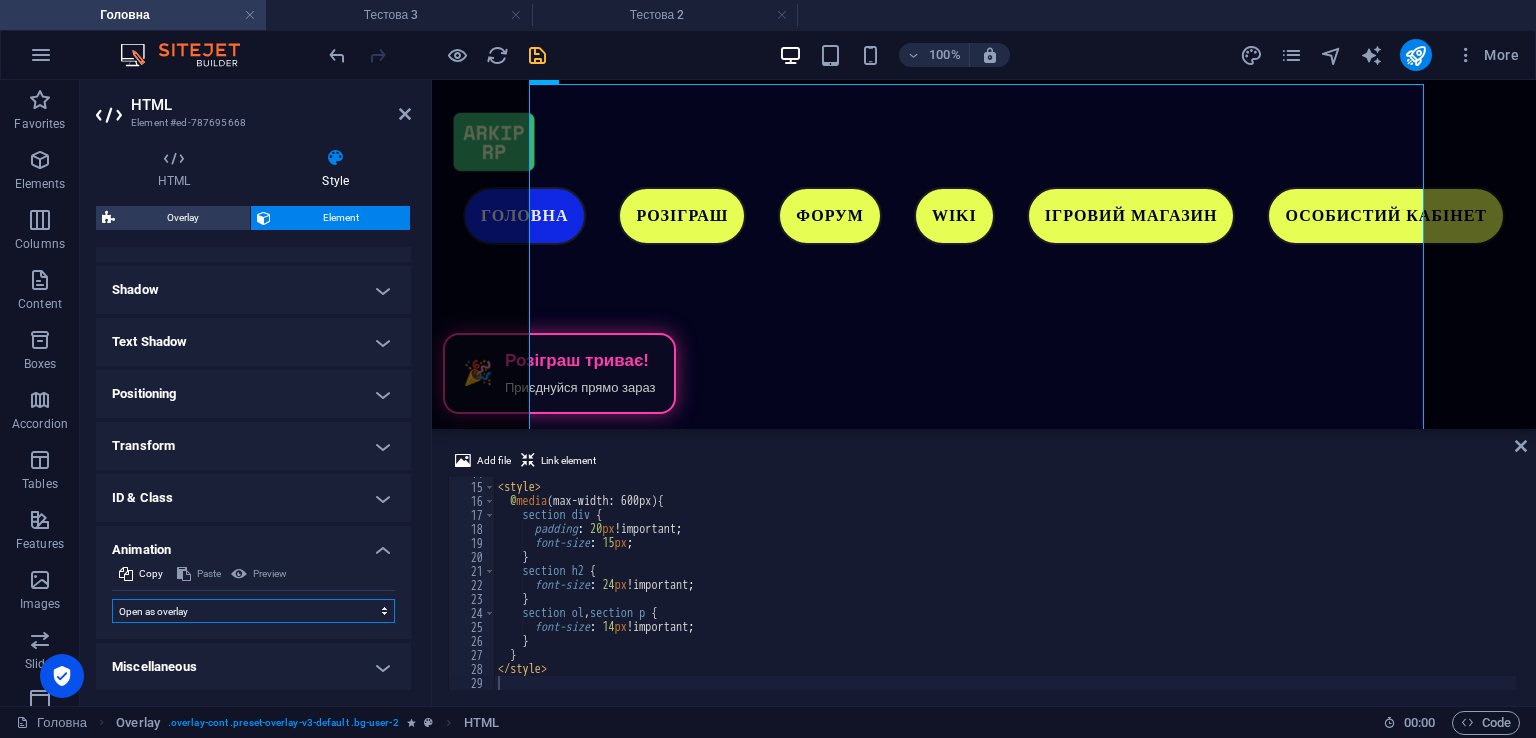 click on "Don't animate Show / Hide Slide up/down Zoom in/out Slide left to right Slide right to left Slide top to bottom Slide bottom to top Pulse Blink Open as overlay" at bounding box center [253, 611] 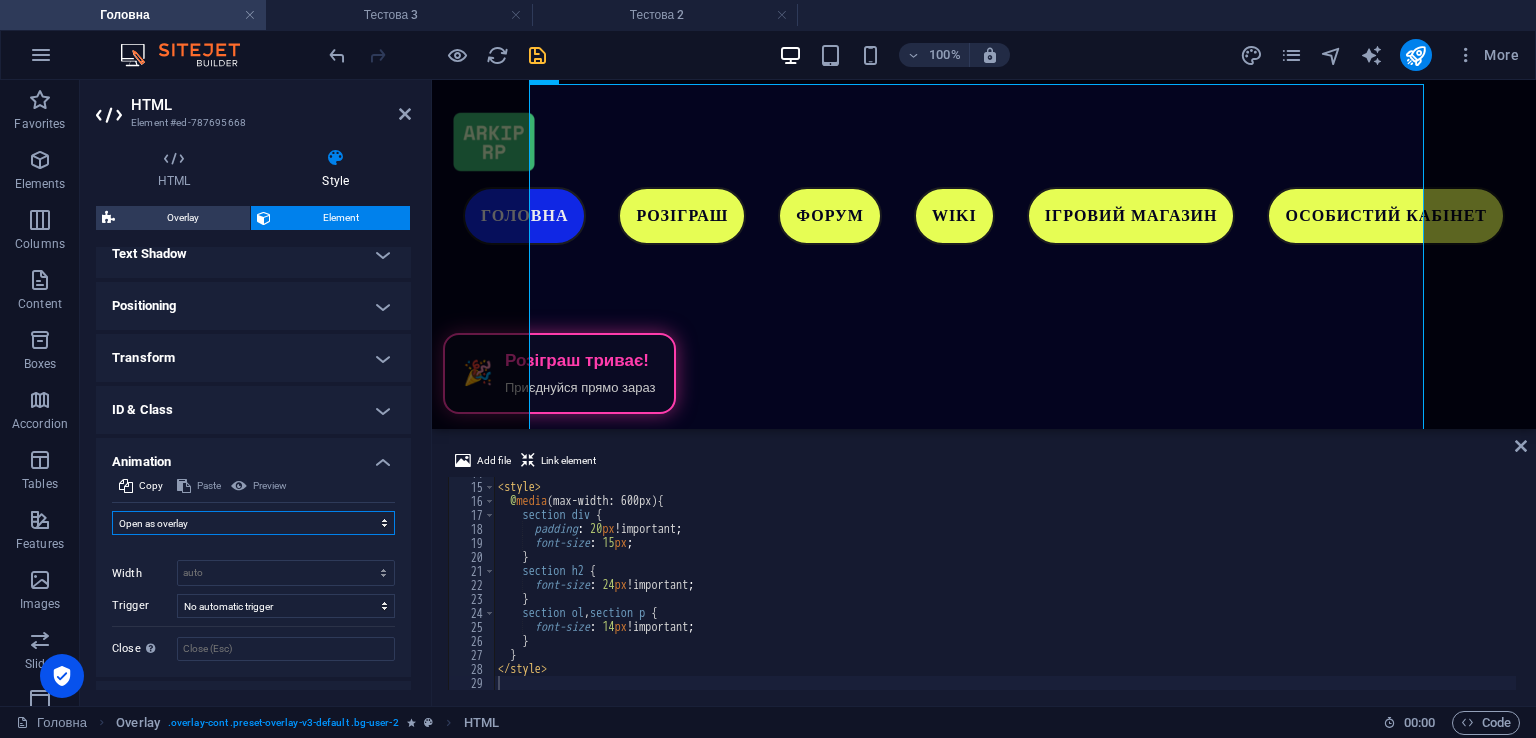 scroll, scrollTop: 592, scrollLeft: 0, axis: vertical 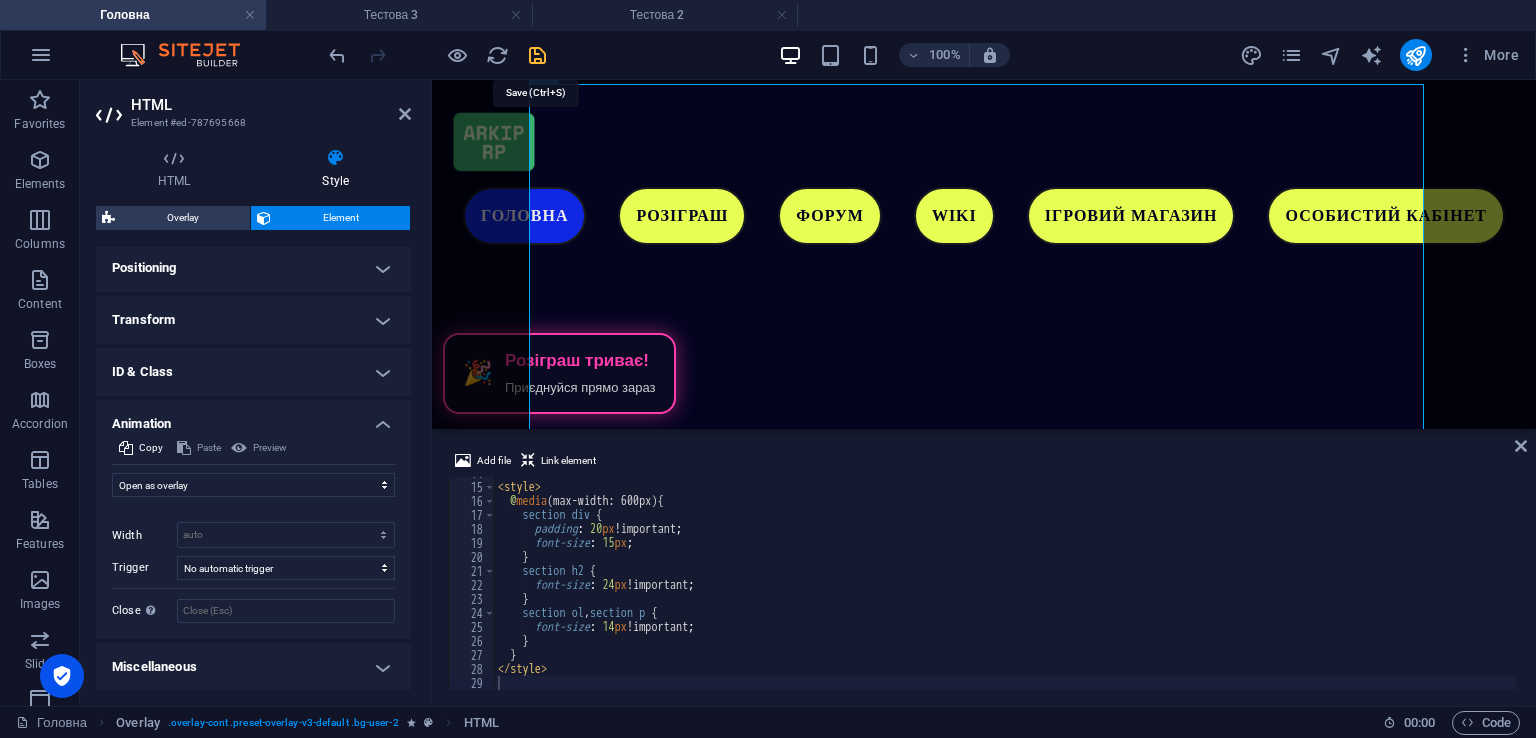click at bounding box center [537, 55] 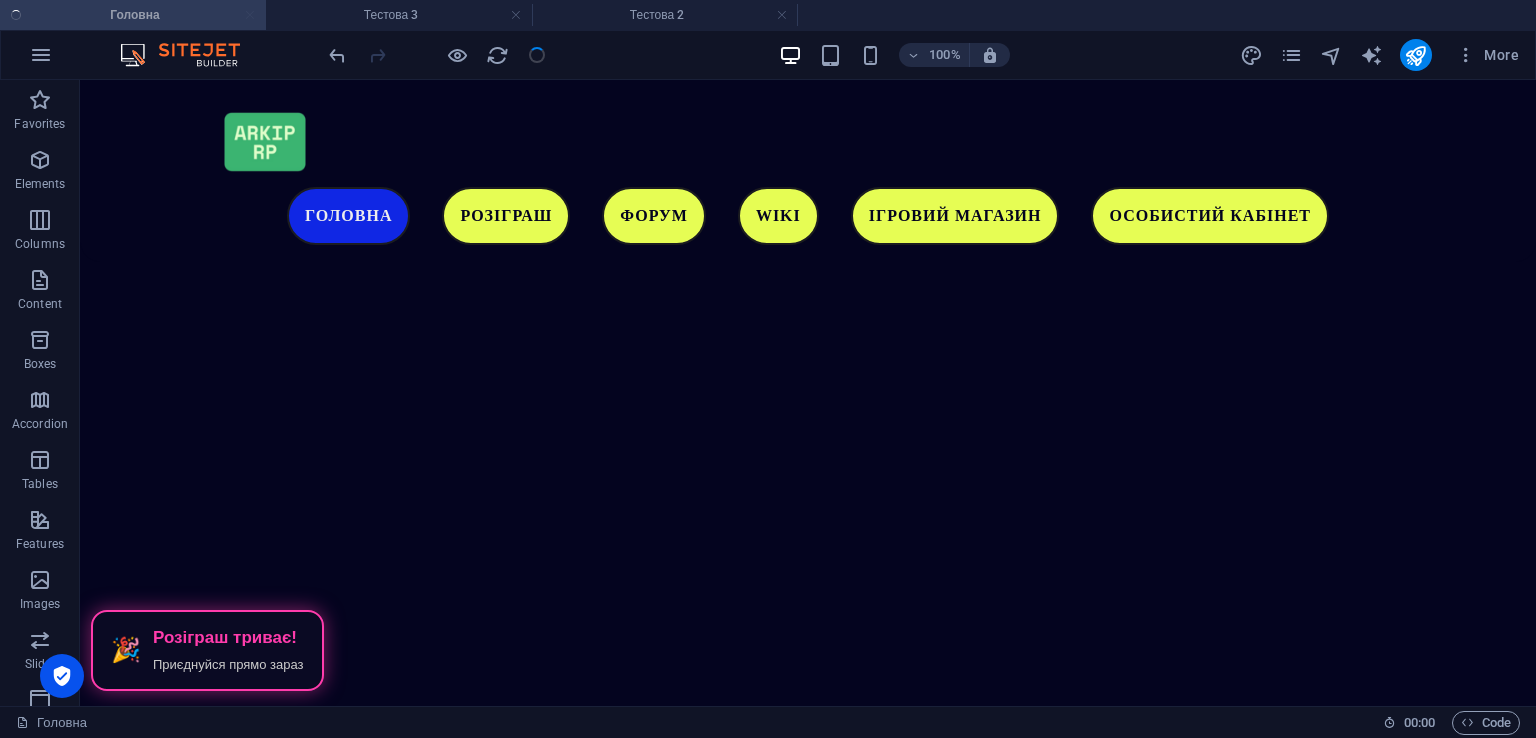 scroll, scrollTop: 4620, scrollLeft: 0, axis: vertical 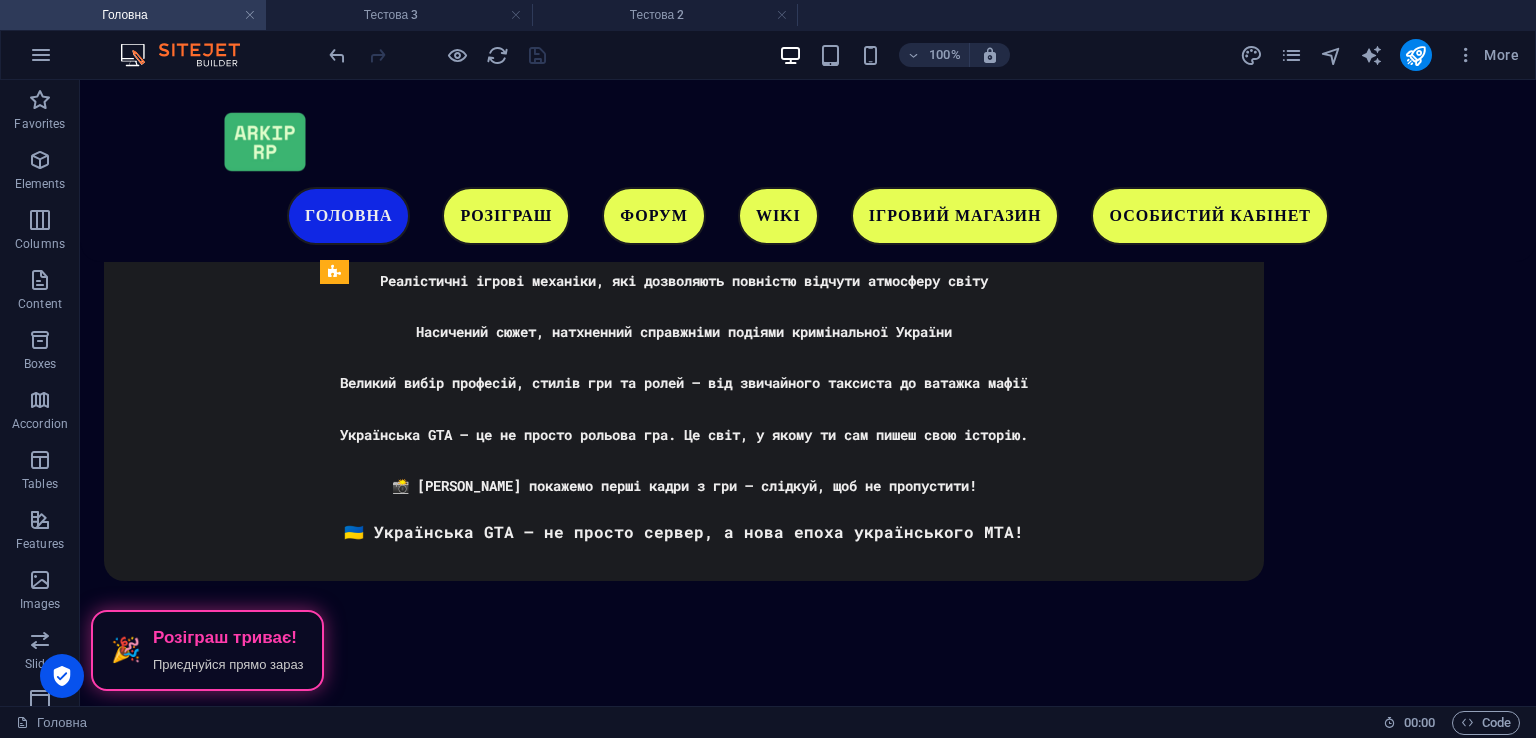 click on "Головна Розіграш Форум WIKI Ігровий магазин Особистий кабінет ARKIP  RP   ГРА ПРО УКРАЇНУ Завантажити гру
🎉
Розіграш триває!
Приєднуйся прямо зараз
Наші соціальні мережі Чому саме ми? Ми розробляємо свою карту, на якій будуть представлені великі масштаби, яких не було в одному українському проекті. Приєднуйся до нас!
Загальний онлайн: ...
Адміністратори в мережі: ...
Drop content here or  Add elements  Paste clipboard 🎁  Промокод для новачків –  #Start  🎁 Ласкаво просимо до гри! 🎮 Для вас ми підготували унікальний промокод  #Start 💰  🛠️   #Start or" at bounding box center [808, 457] 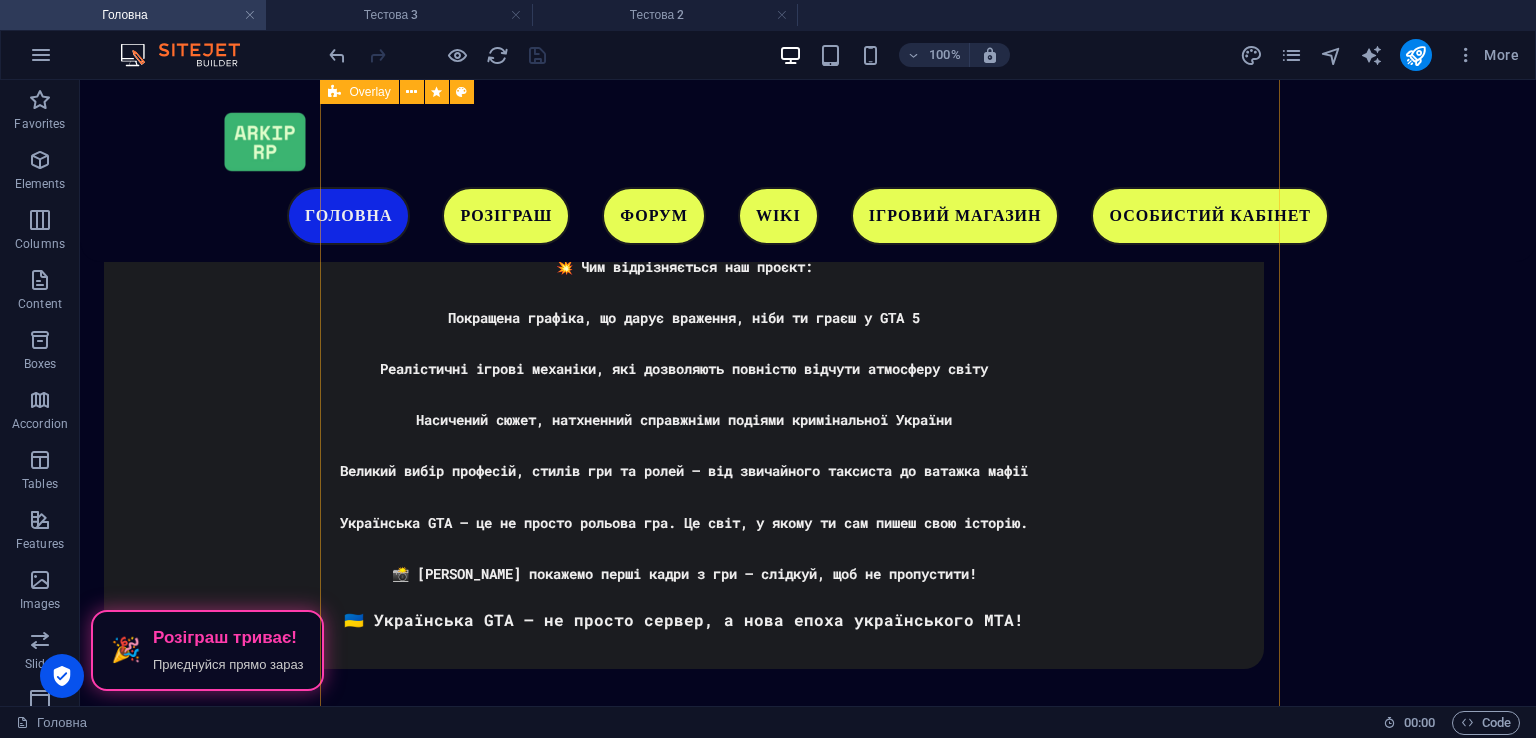 scroll, scrollTop: 4221, scrollLeft: 0, axis: vertical 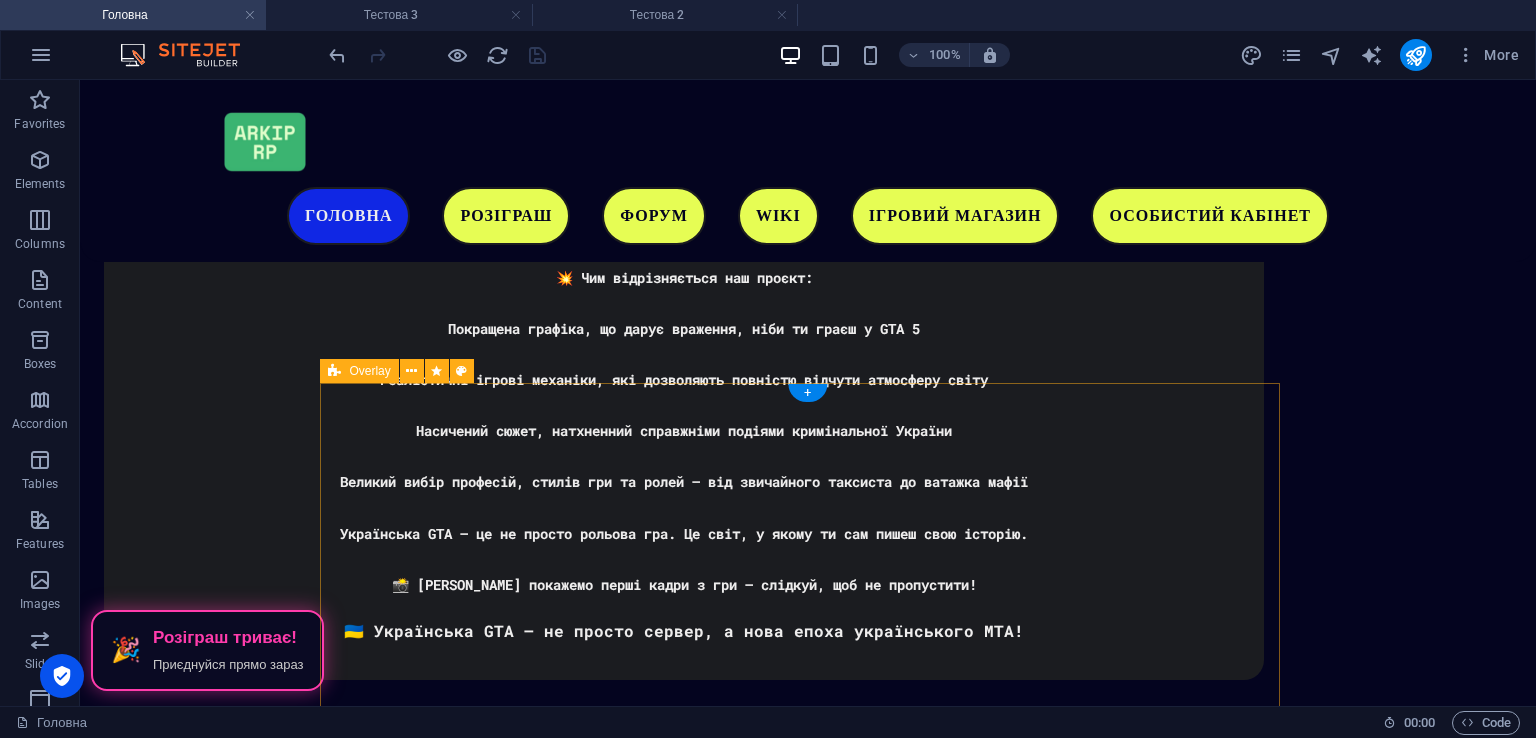 click on "ІНСТРУКЦІЯ ЯК ЗАЙТИ НА СЕРВЕР ARKIP RP
Розархівуйте архів ARKIP RP
Виберіть в папці ARKIP RP та запустіть від імені адміністратора
Очікуйте завантаження та заходу на сервер
Приємної гри на ARKIP RP" at bounding box center [808, 2891] 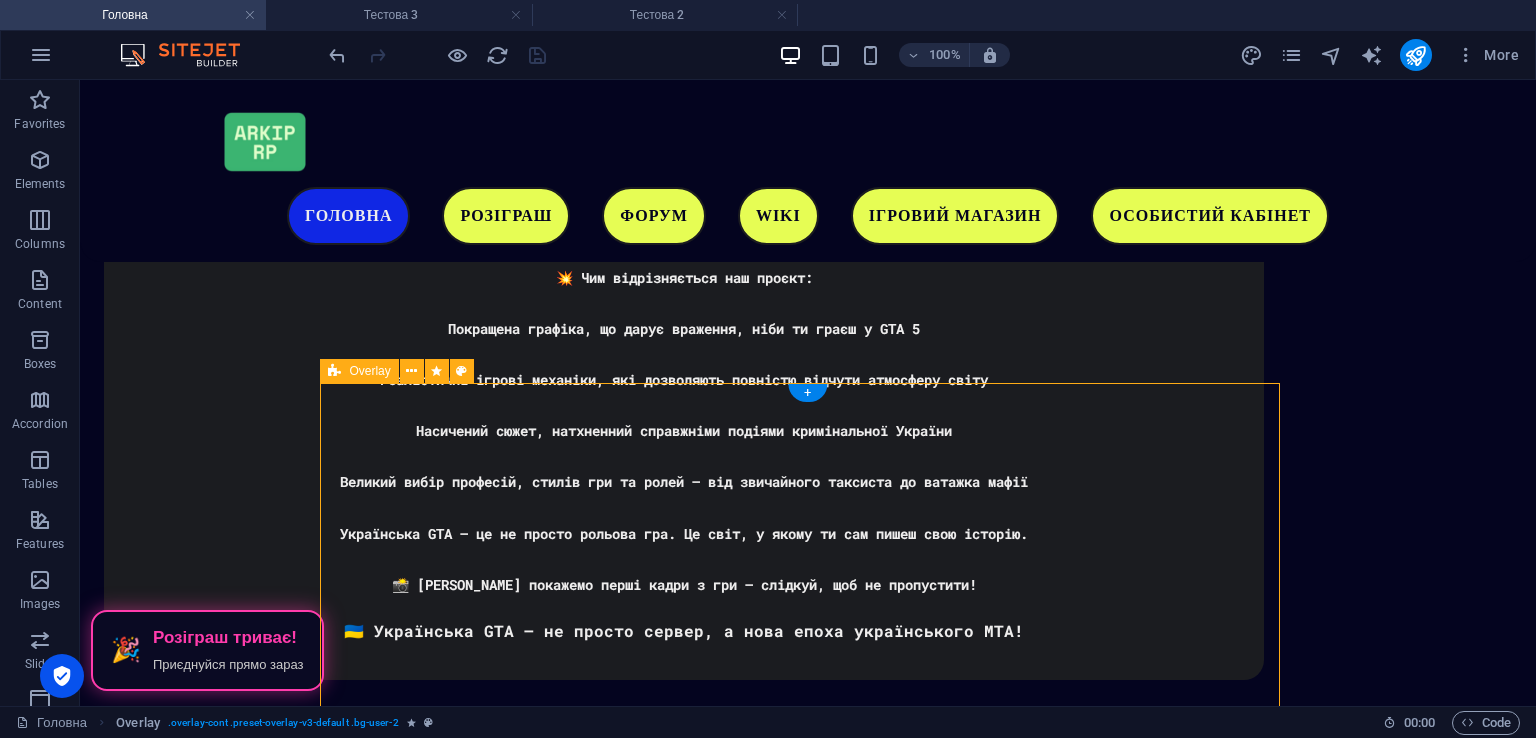 click on "ІНСТРУКЦІЯ ЯК ЗАЙТИ НА СЕРВЕР ARKIP RP
Розархівуйте архів ARKIP RP
Виберіть в папці ARKIP RP та запустіть від імені адміністратора
Очікуйте завантаження та заходу на сервер
Приємної гри на ARKIP RP" at bounding box center (808, 2891) 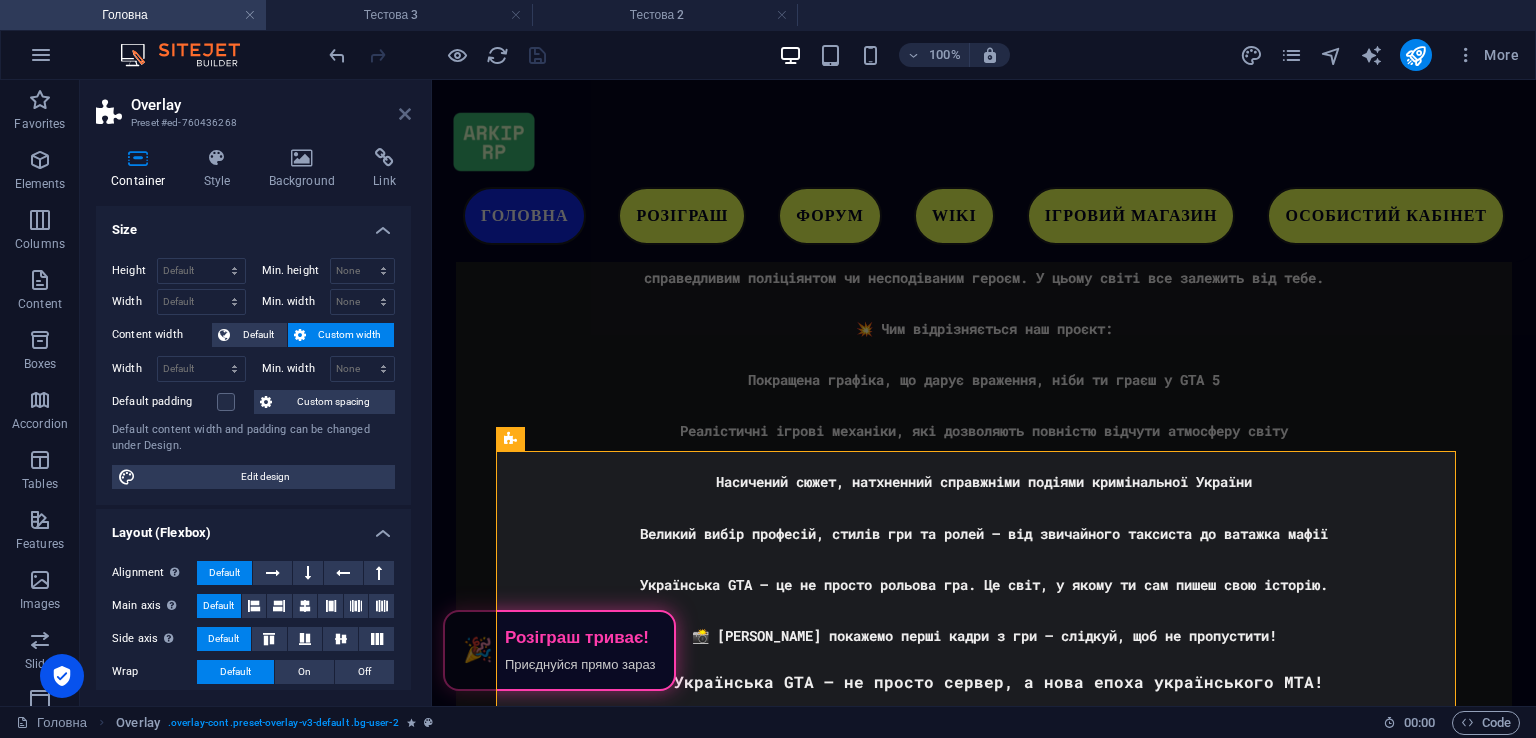 click at bounding box center (405, 114) 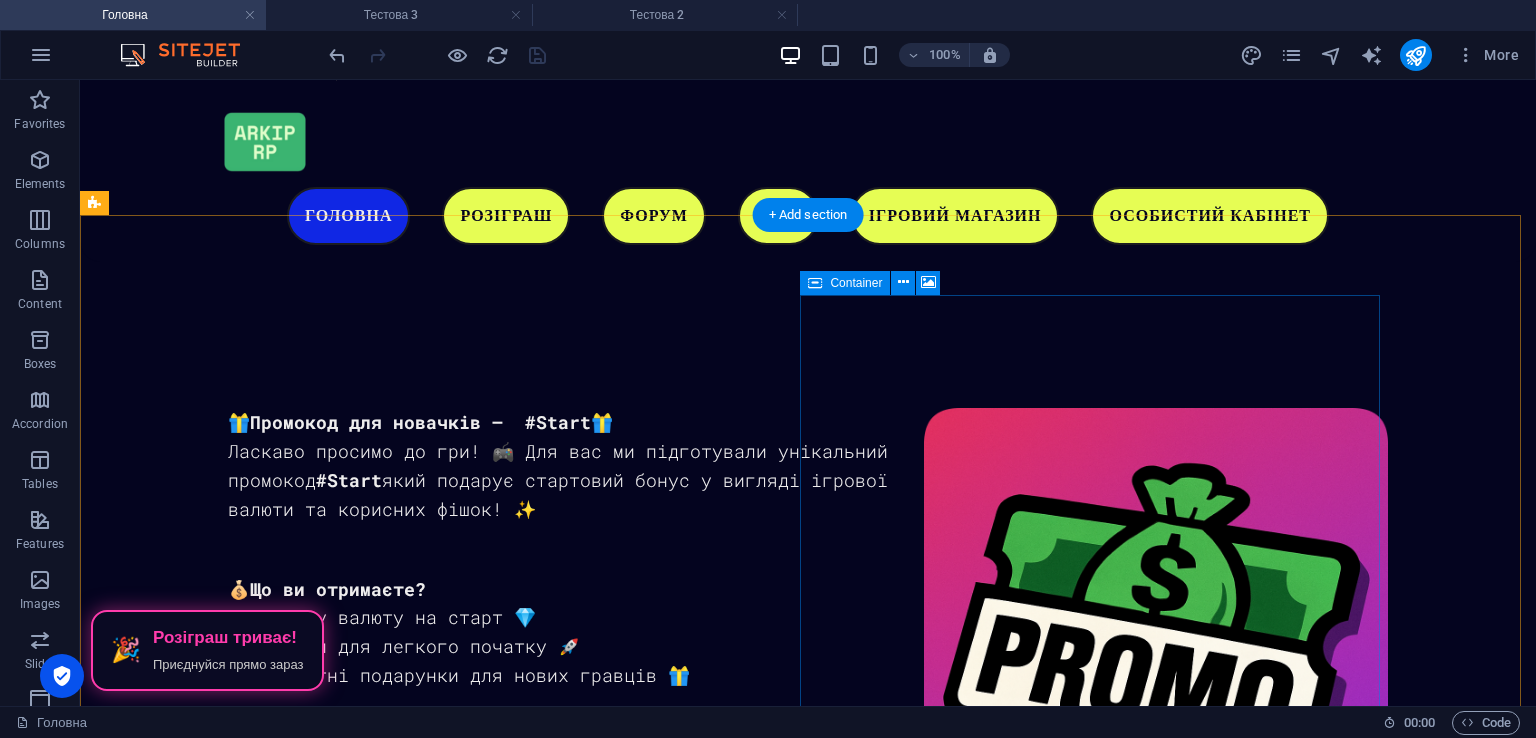 scroll, scrollTop: 2521, scrollLeft: 0, axis: vertical 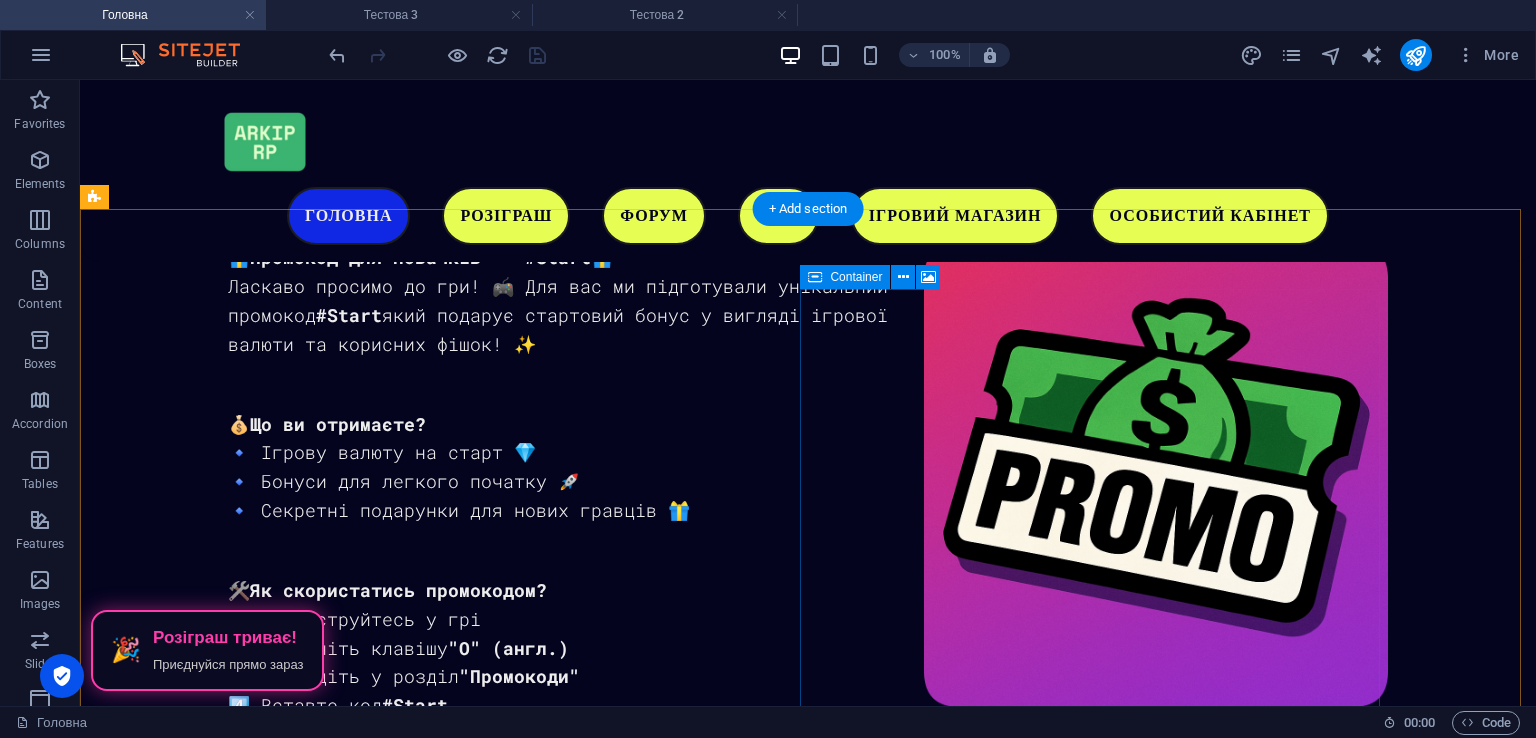 click on "Drop content here or  Add elements  Paste clipboard" at bounding box center (684, 3362) 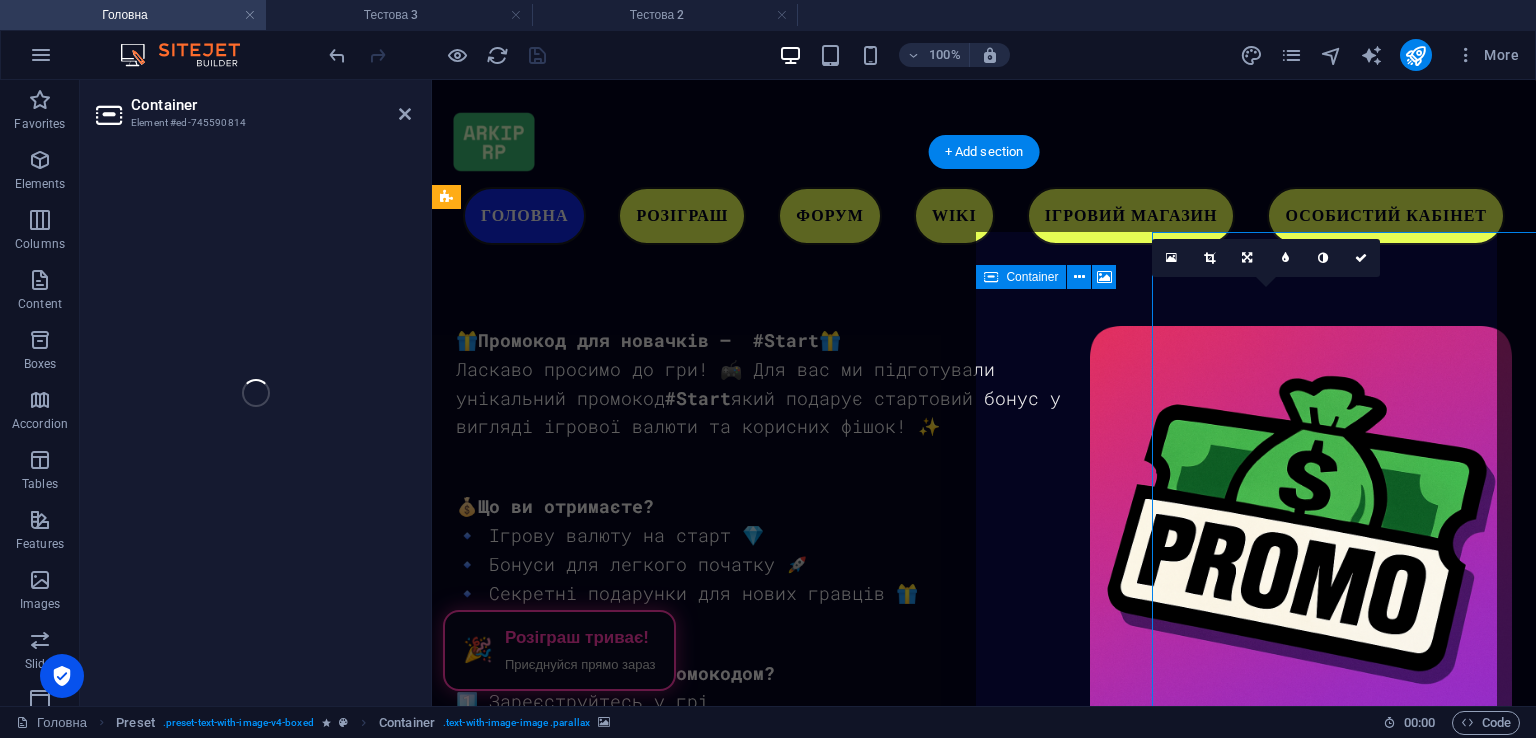 scroll, scrollTop: 2578, scrollLeft: 0, axis: vertical 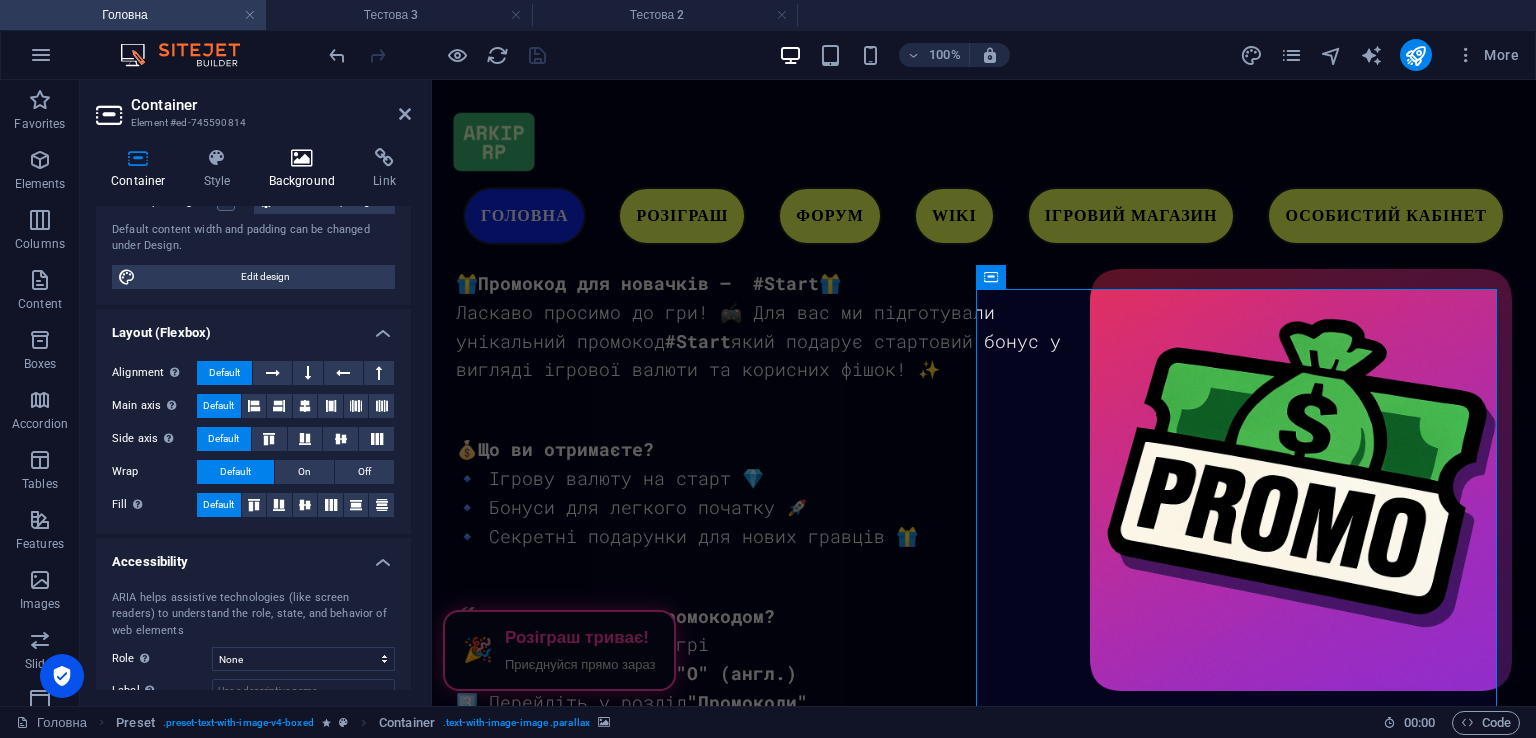 click on "Background" at bounding box center [306, 169] 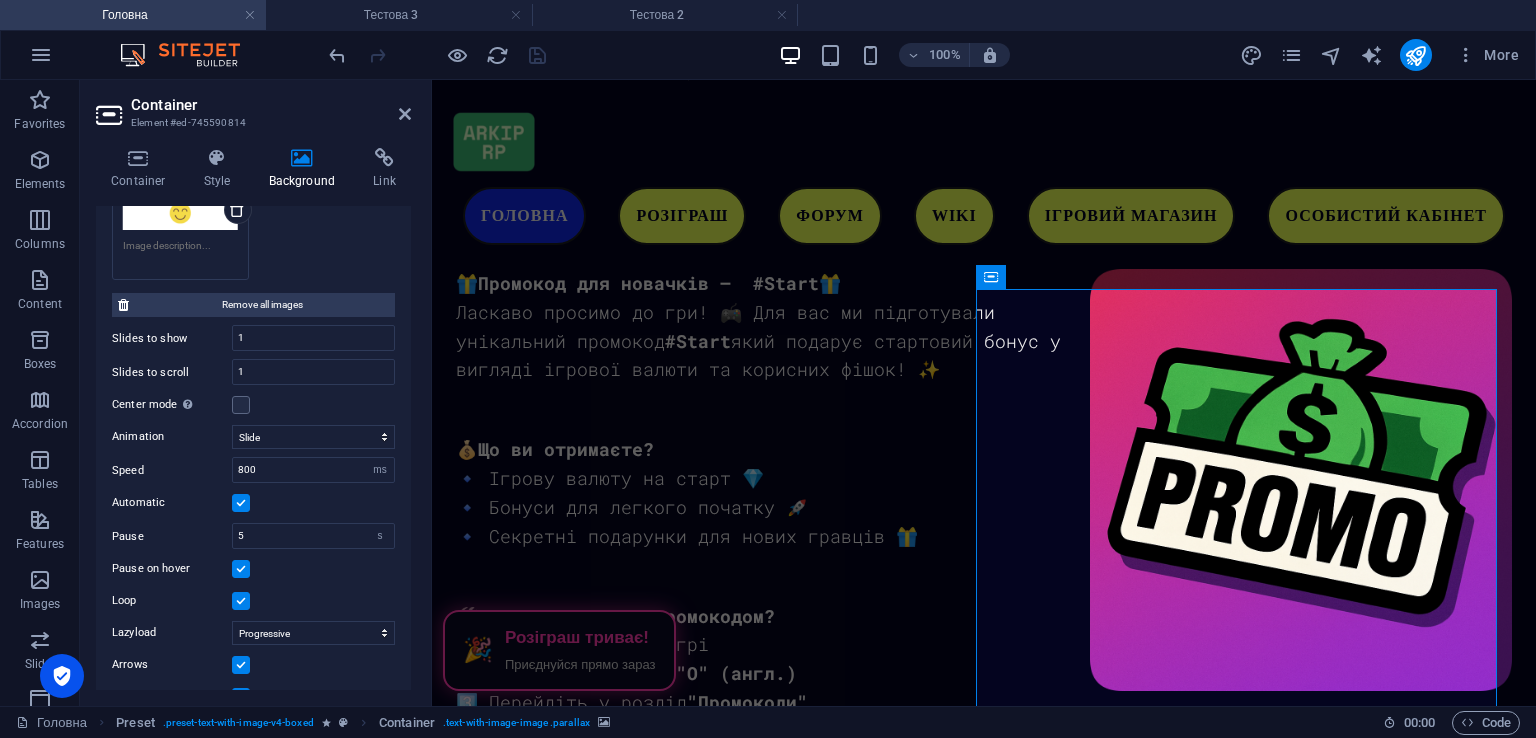 scroll, scrollTop: 392, scrollLeft: 0, axis: vertical 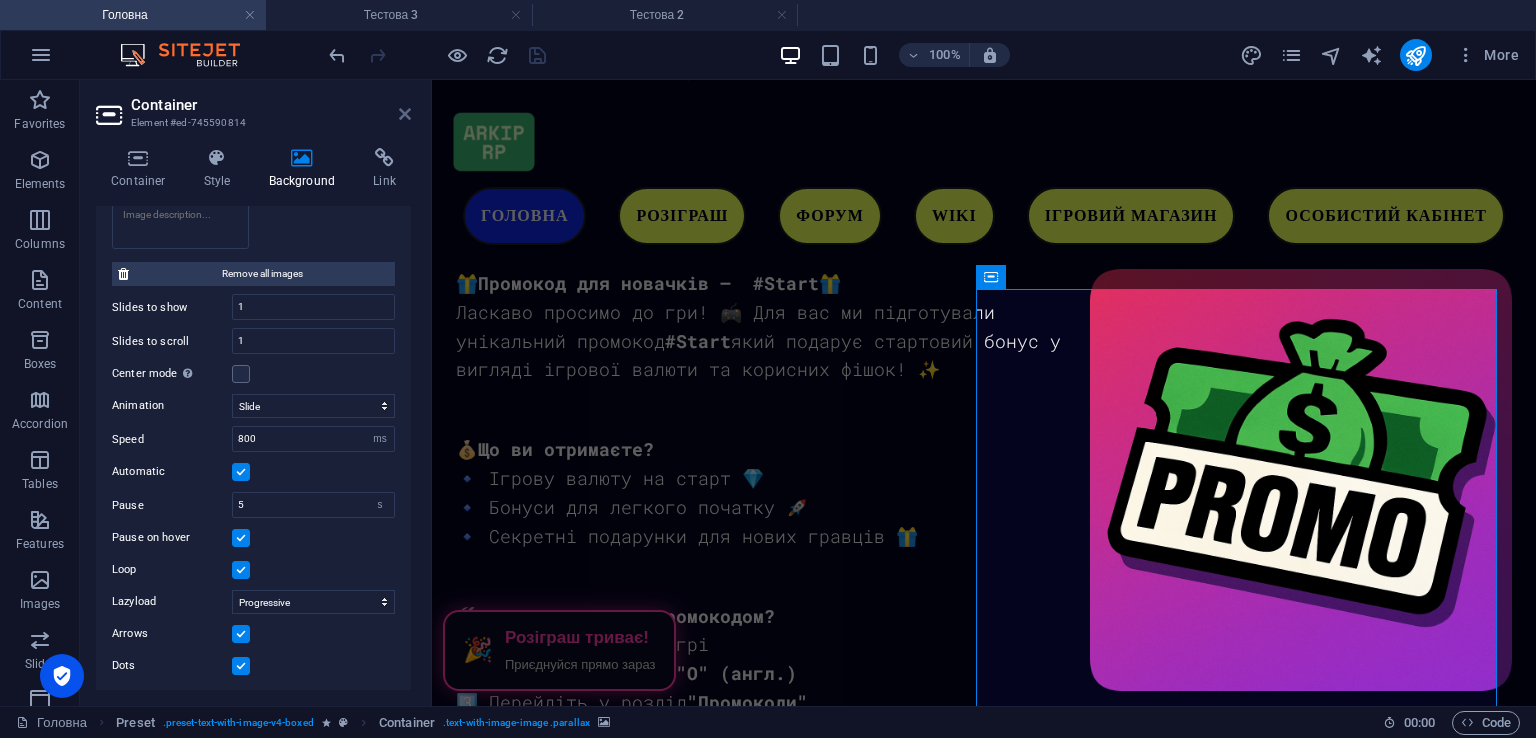click at bounding box center [405, 114] 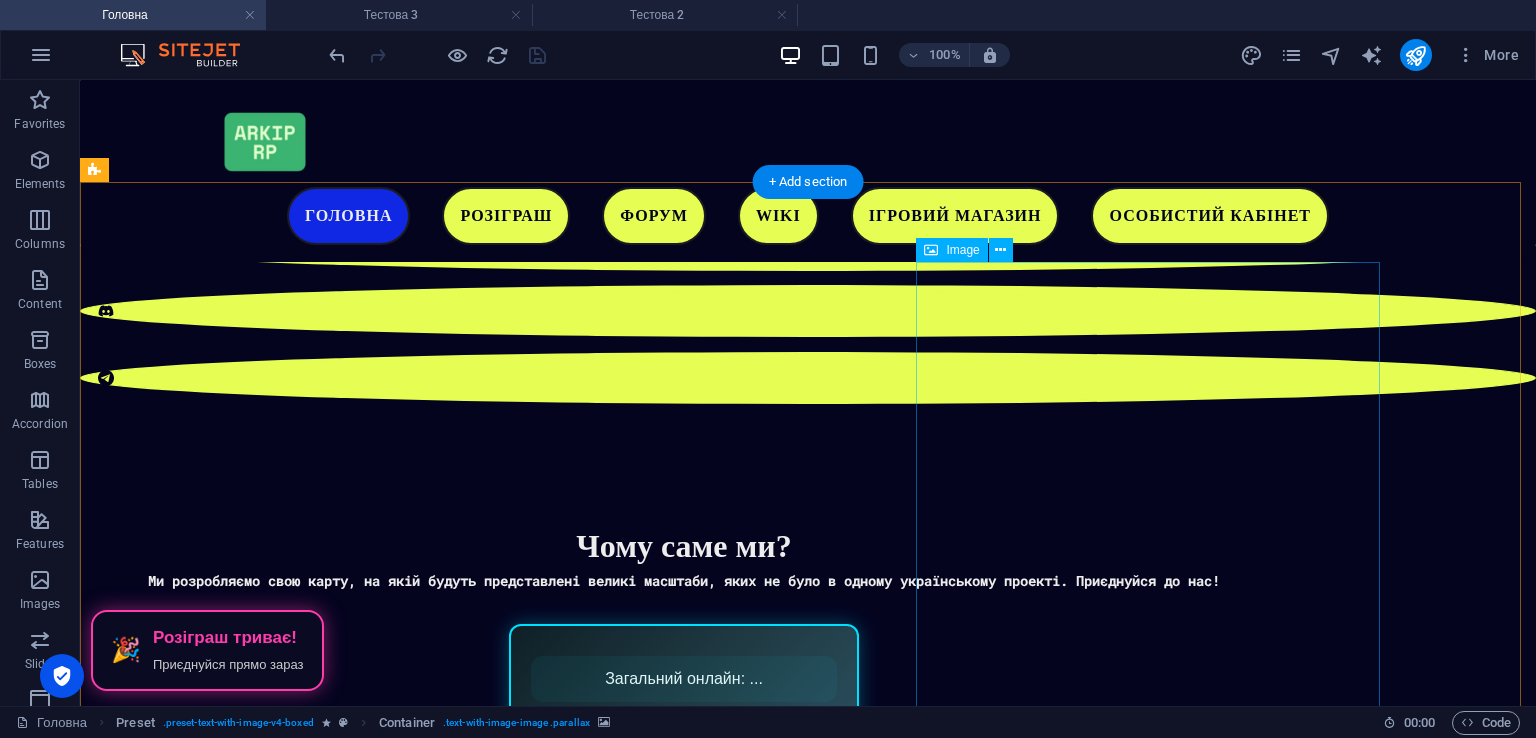 click at bounding box center (1156, 1875) 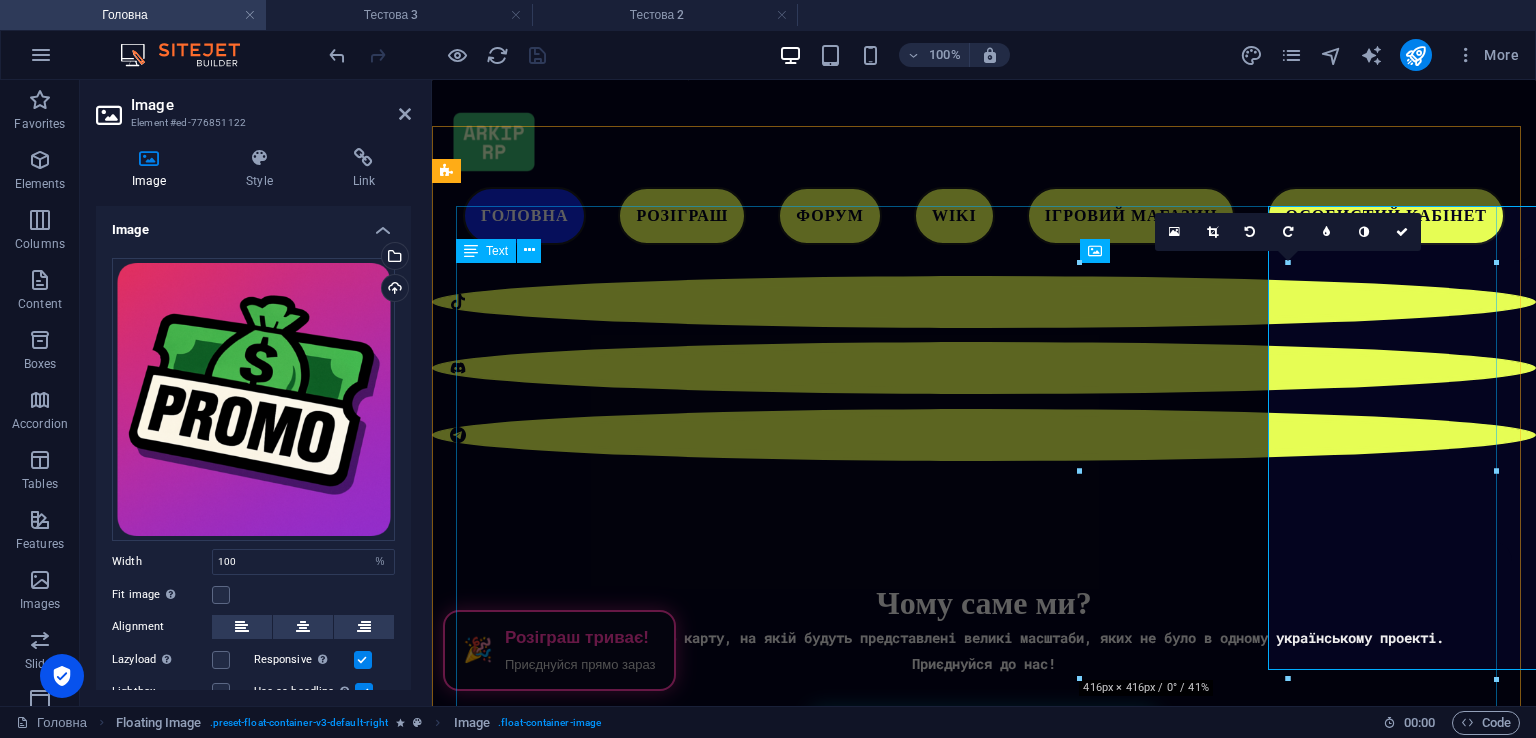 scroll, scrollTop: 1178, scrollLeft: 0, axis: vertical 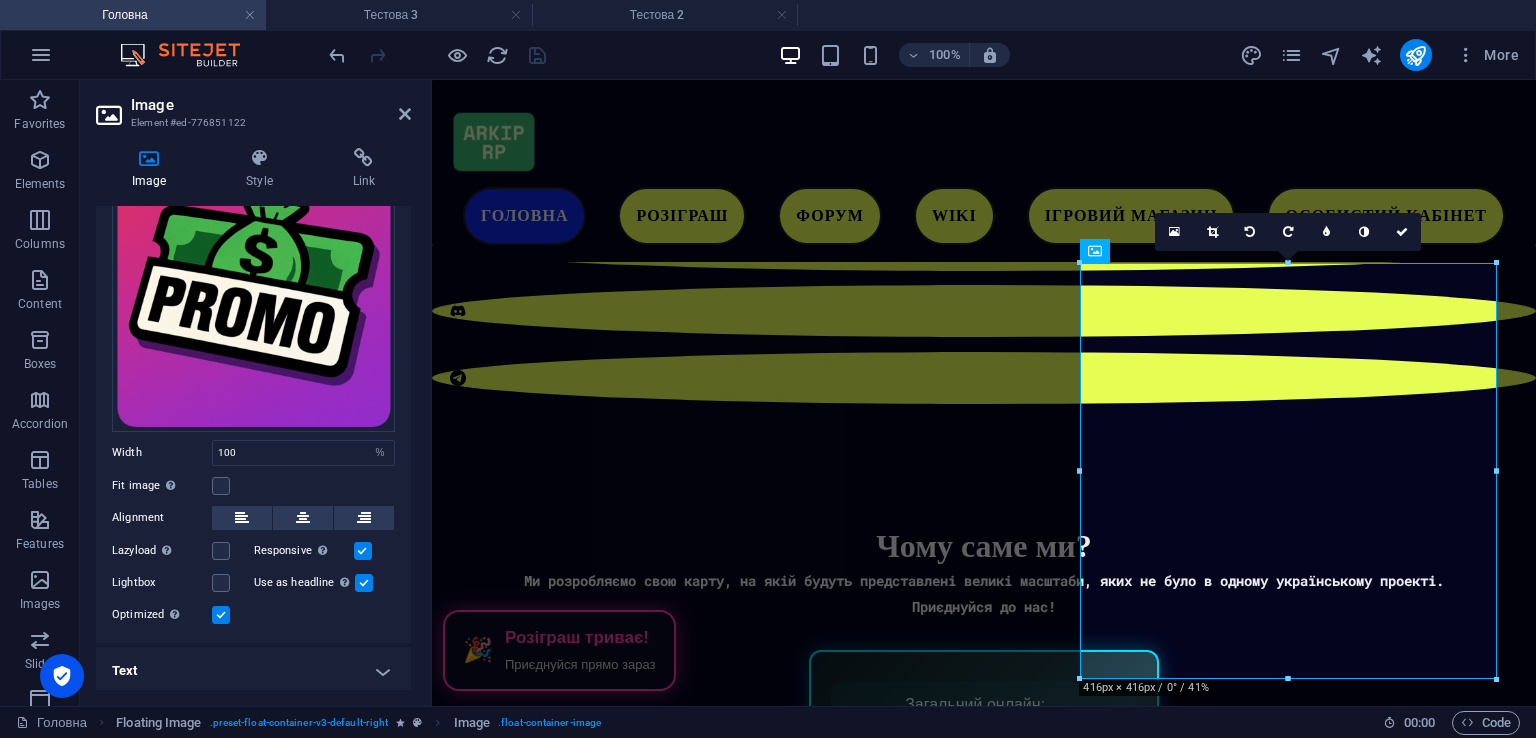 click at bounding box center [364, 583] 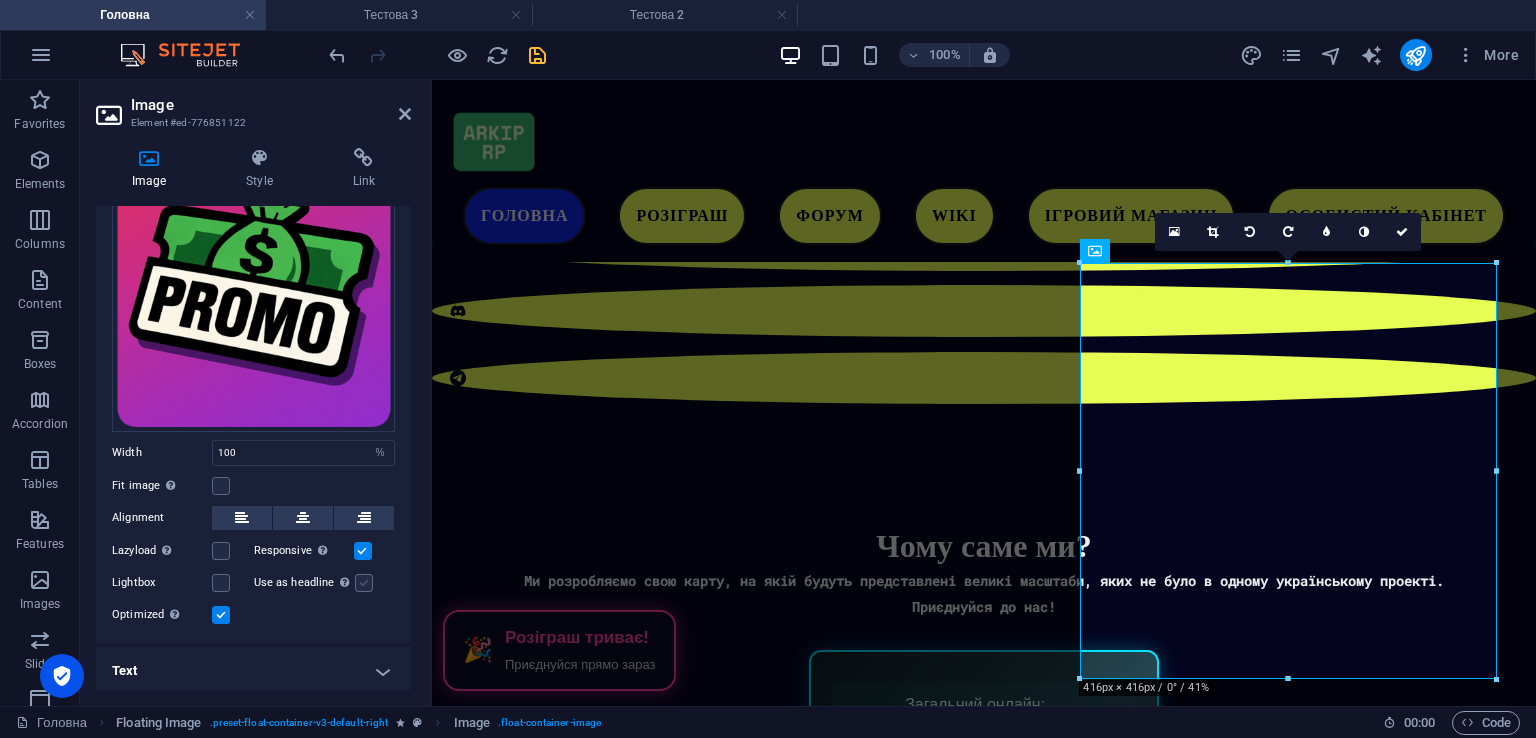 click at bounding box center [364, 583] 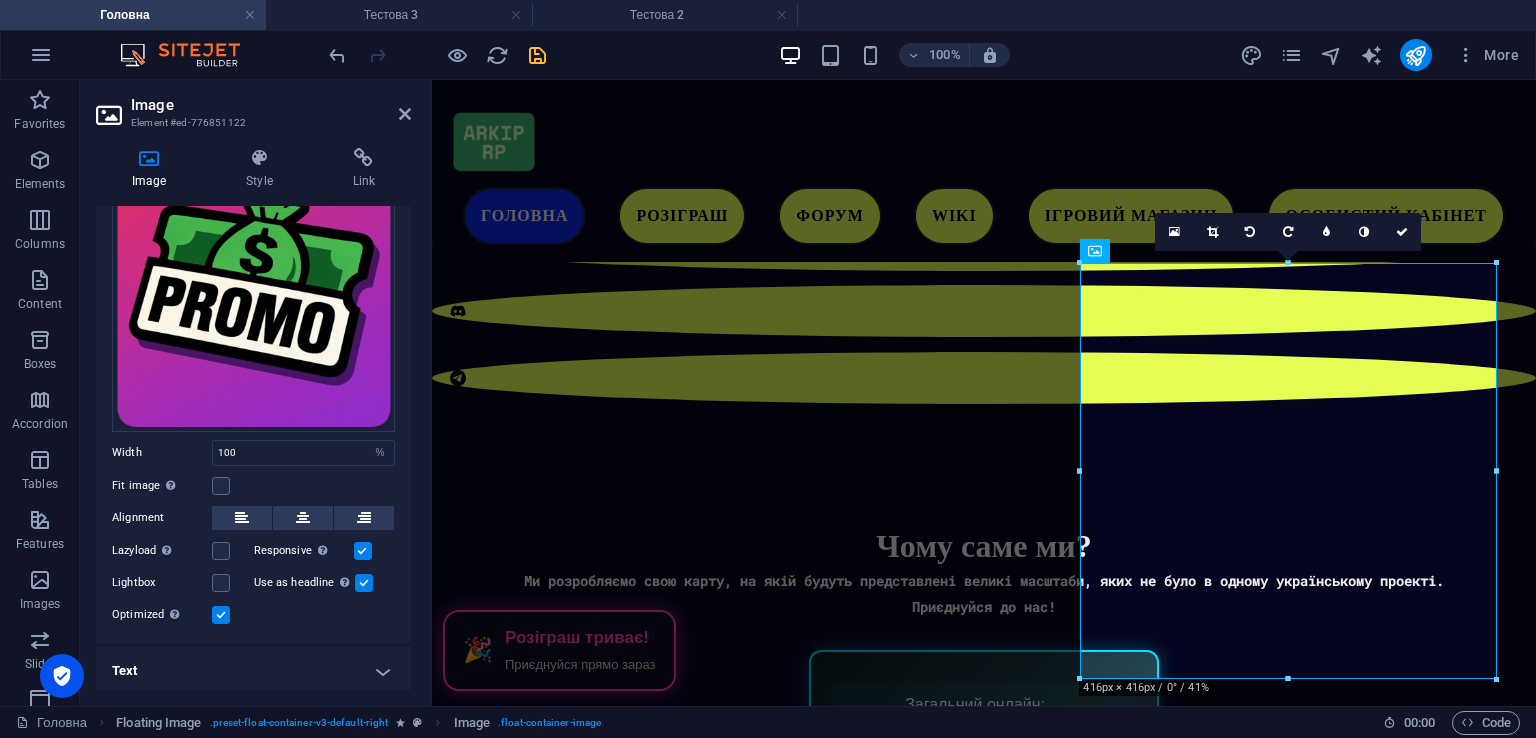 click at bounding box center (364, 583) 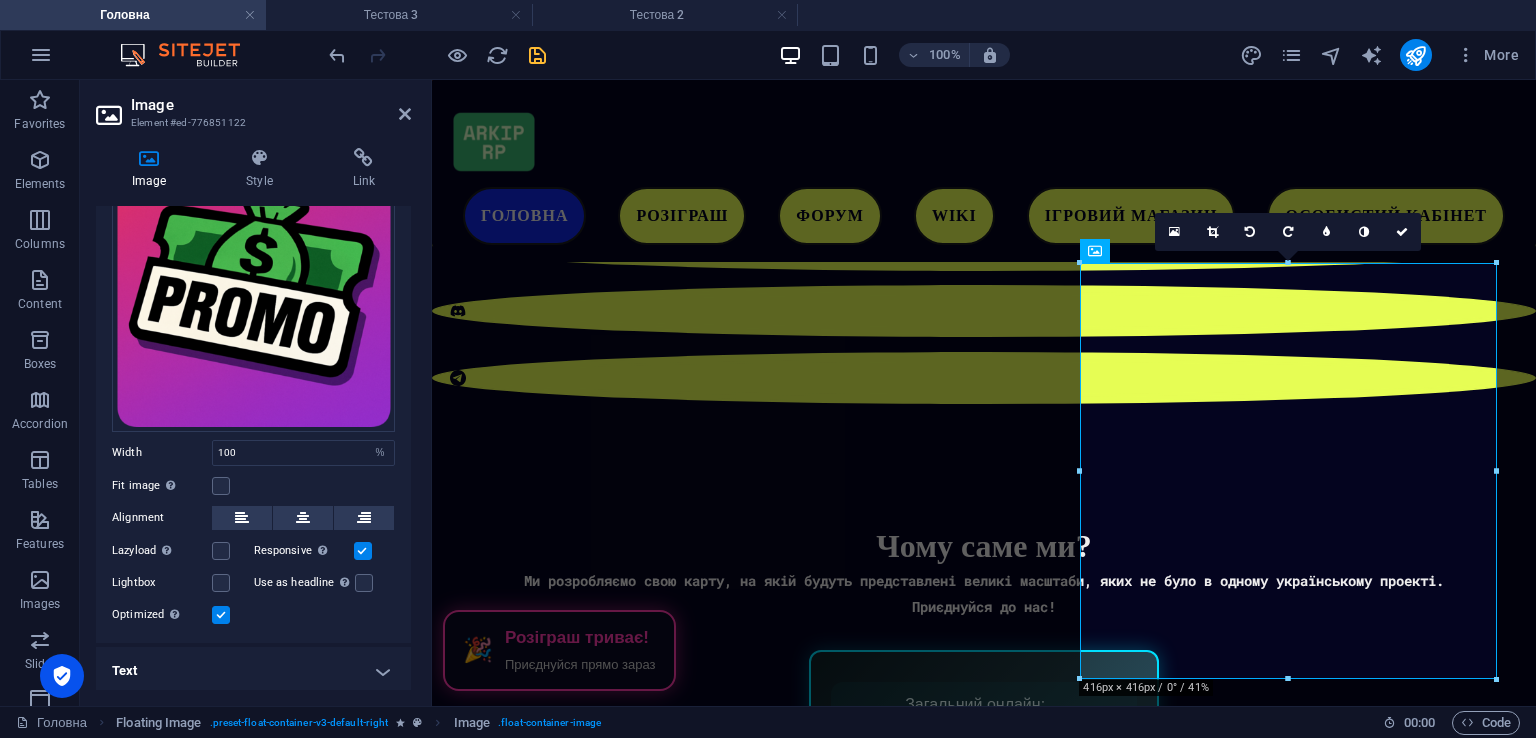 click on "Use as headline The image will be wrapped in an H1 headline tag. Useful for giving alternative text the weight of an H1 headline, e.g. for the logo. Leave unchecked if uncertain." at bounding box center (304, 583) 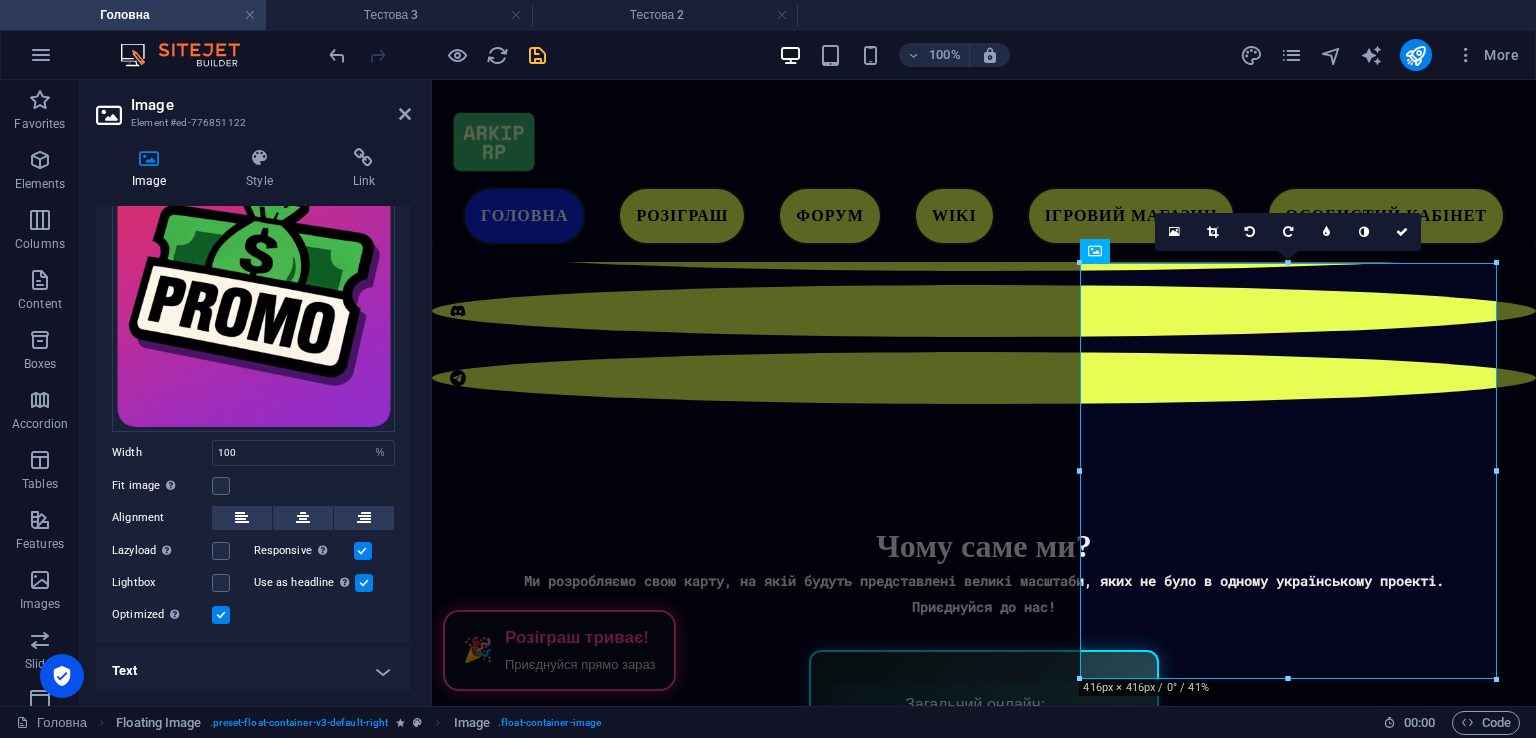 click on "Use as headline The image will be wrapped in an H1 headline tag. Useful for giving alternative text the weight of an H1 headline, e.g. for the logo. Leave unchecked if uncertain." at bounding box center (304, 583) 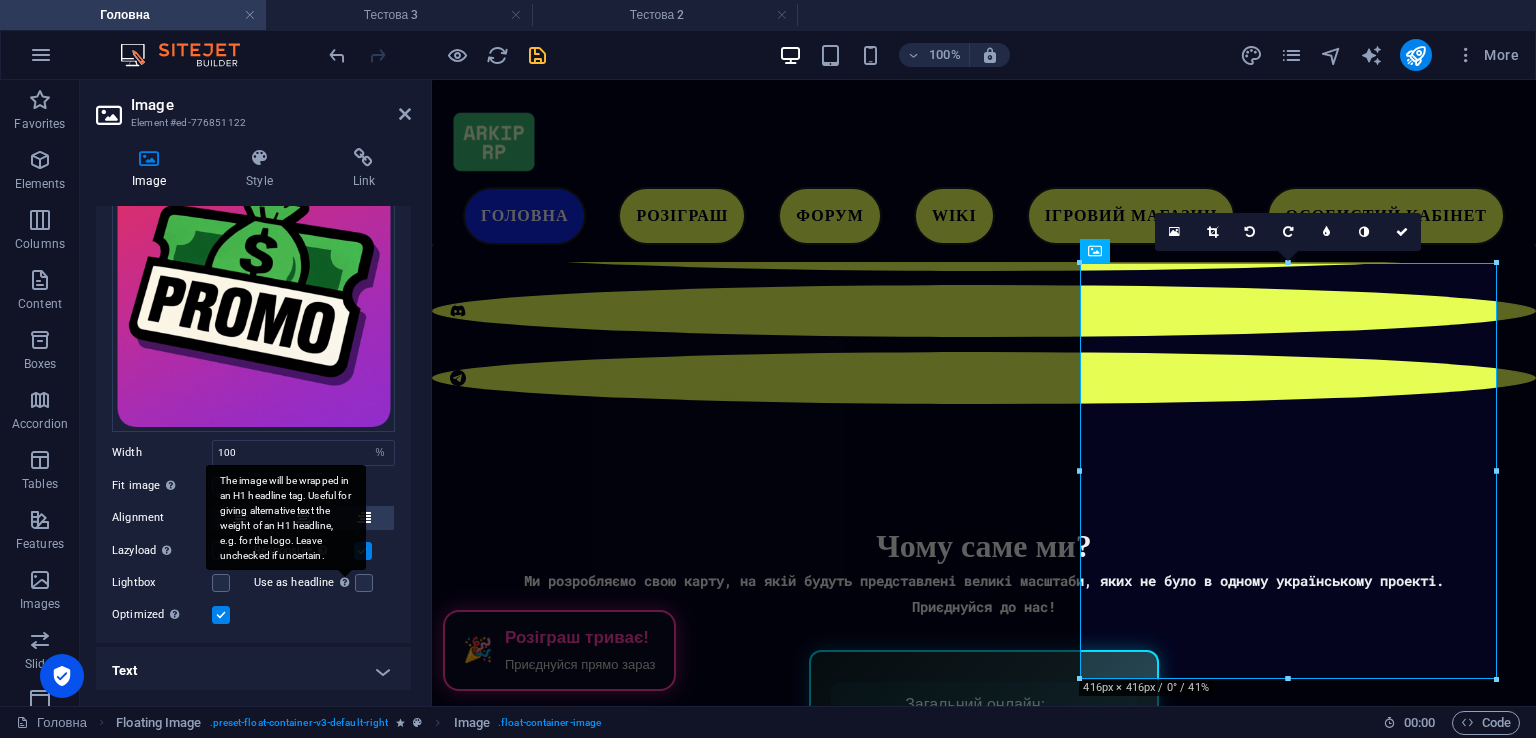 click on "The image will be wrapped in an H1 headline tag. Useful for giving alternative text the weight of an H1 headline, e.g. for the logo. Leave unchecked if uncertain." at bounding box center (286, 517) 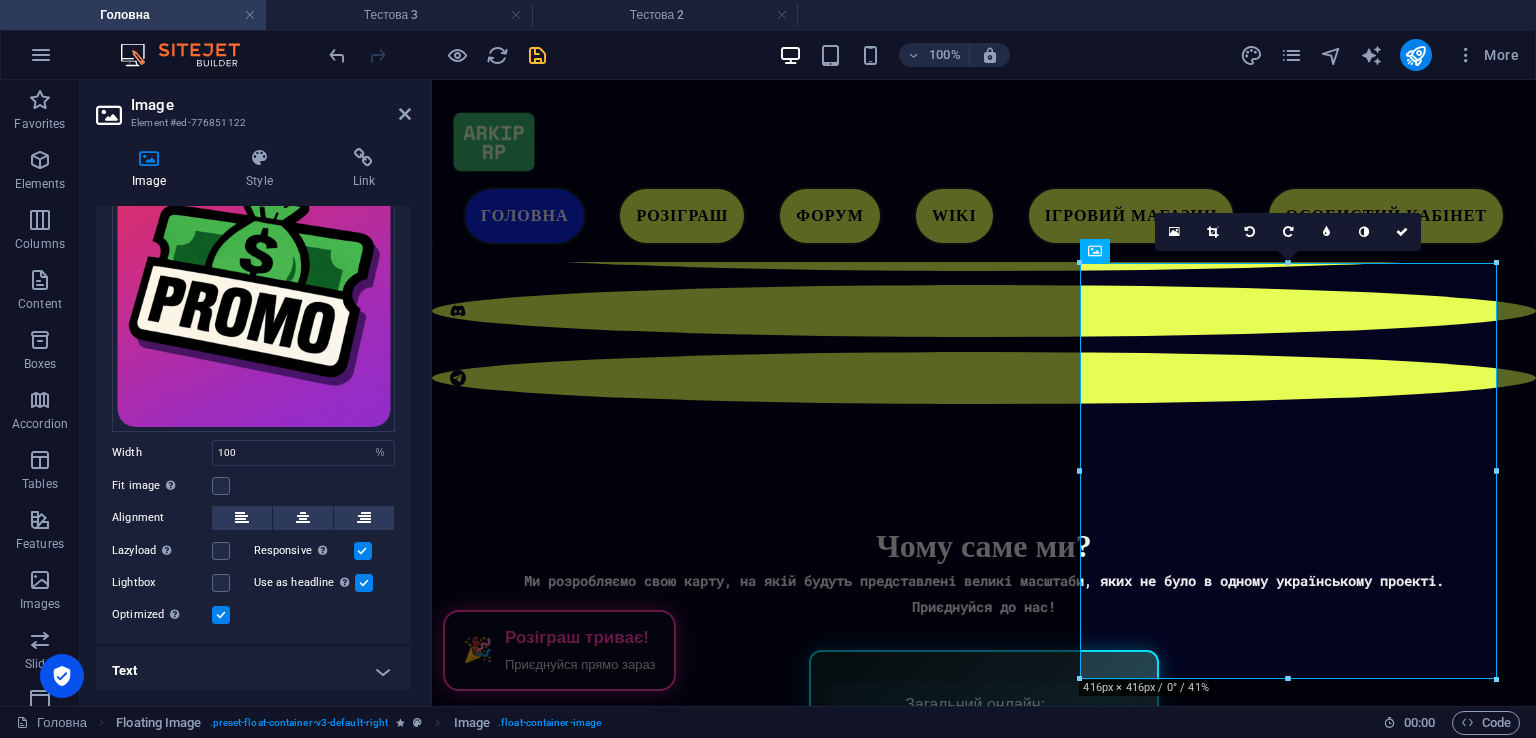 drag, startPoint x: 318, startPoint y: 534, endPoint x: 227, endPoint y: 463, distance: 115.42097 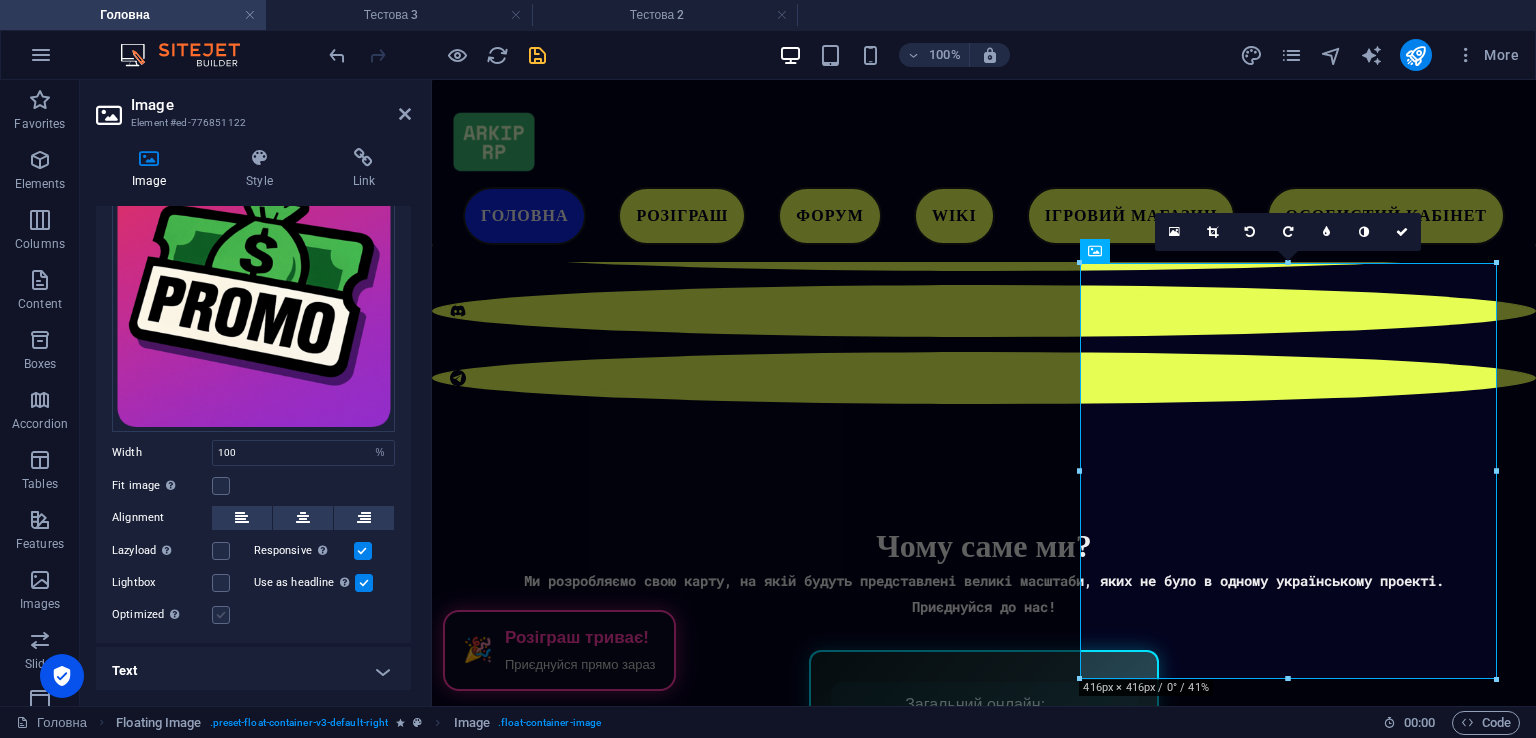 click at bounding box center [221, 615] 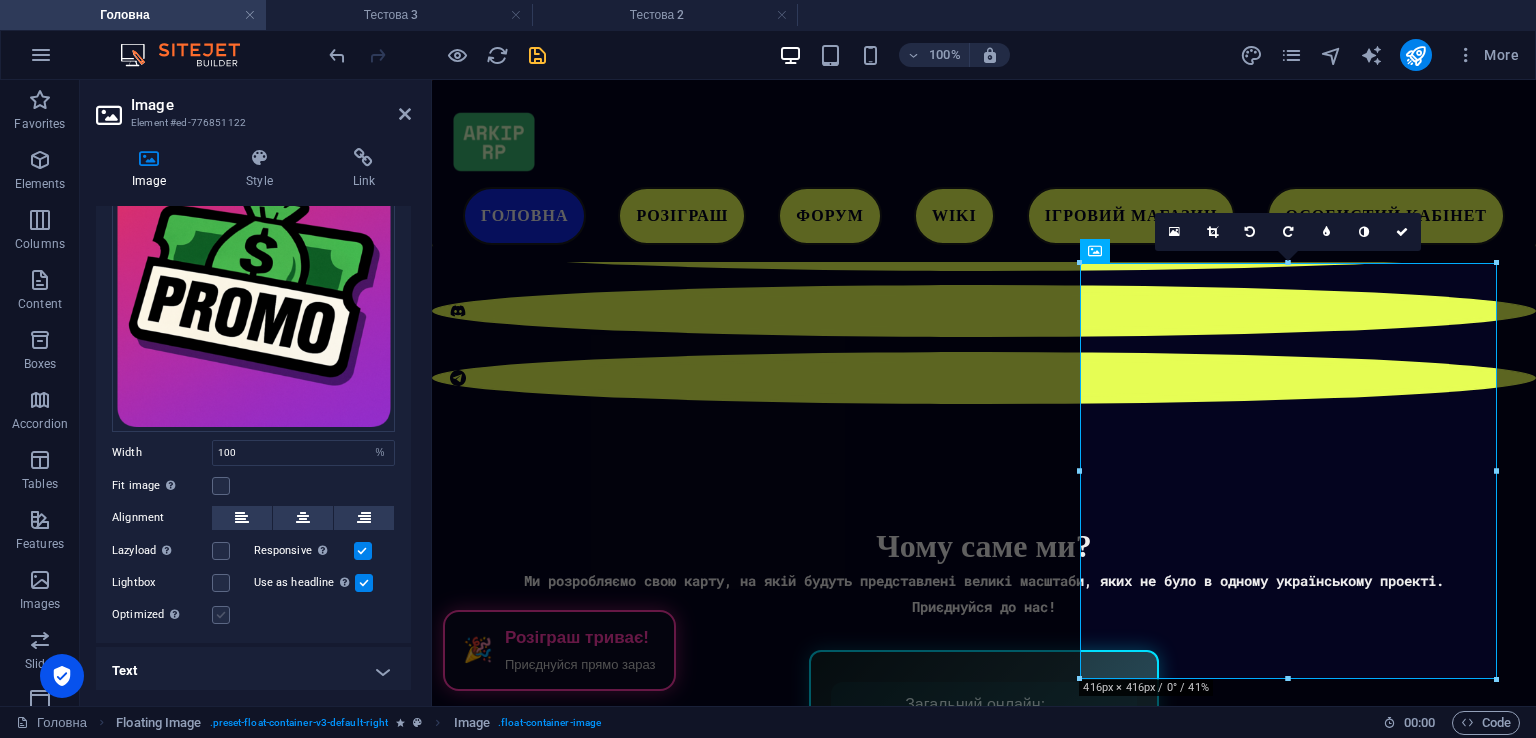 click on "Optimized Images are compressed to improve page speed." at bounding box center [0, 0] 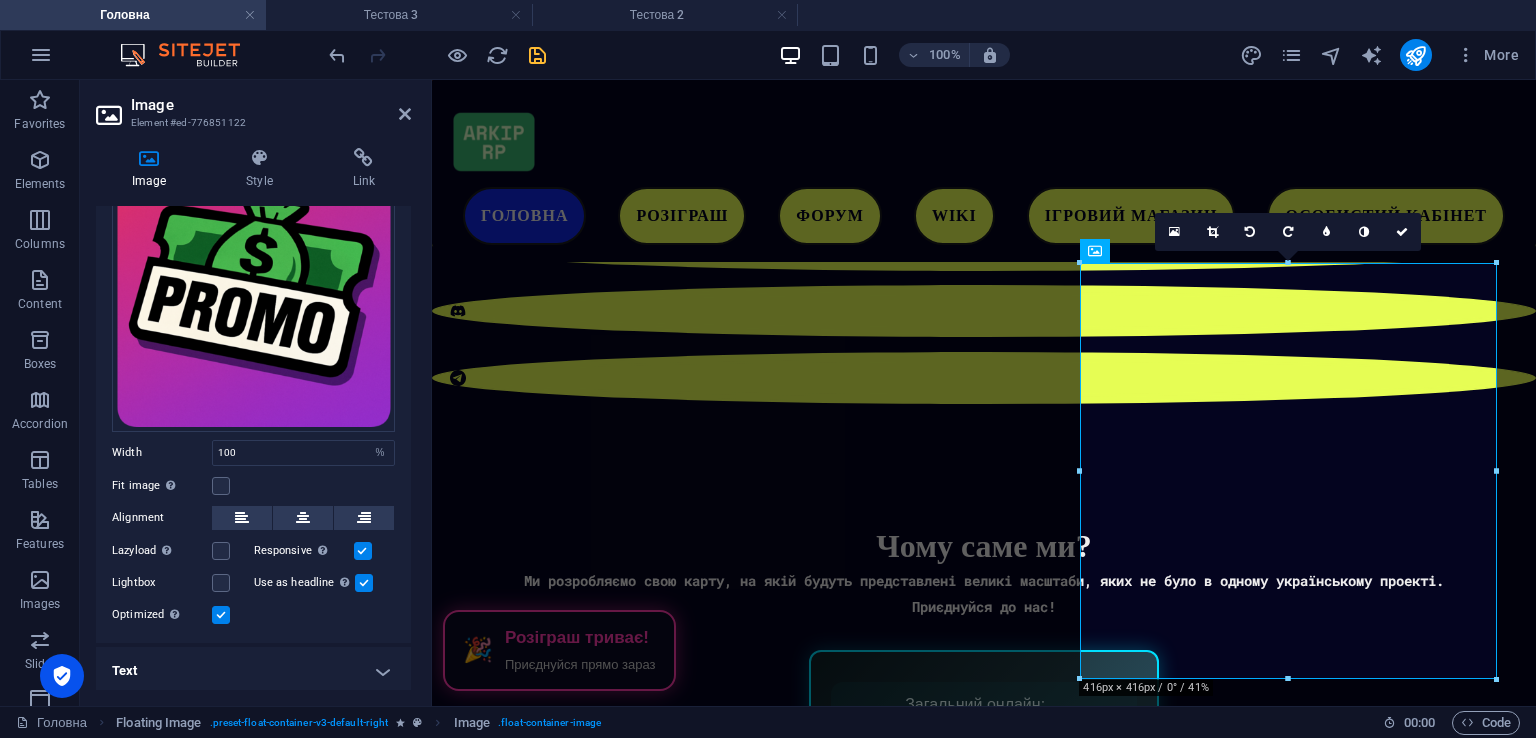 click at bounding box center [221, 615] 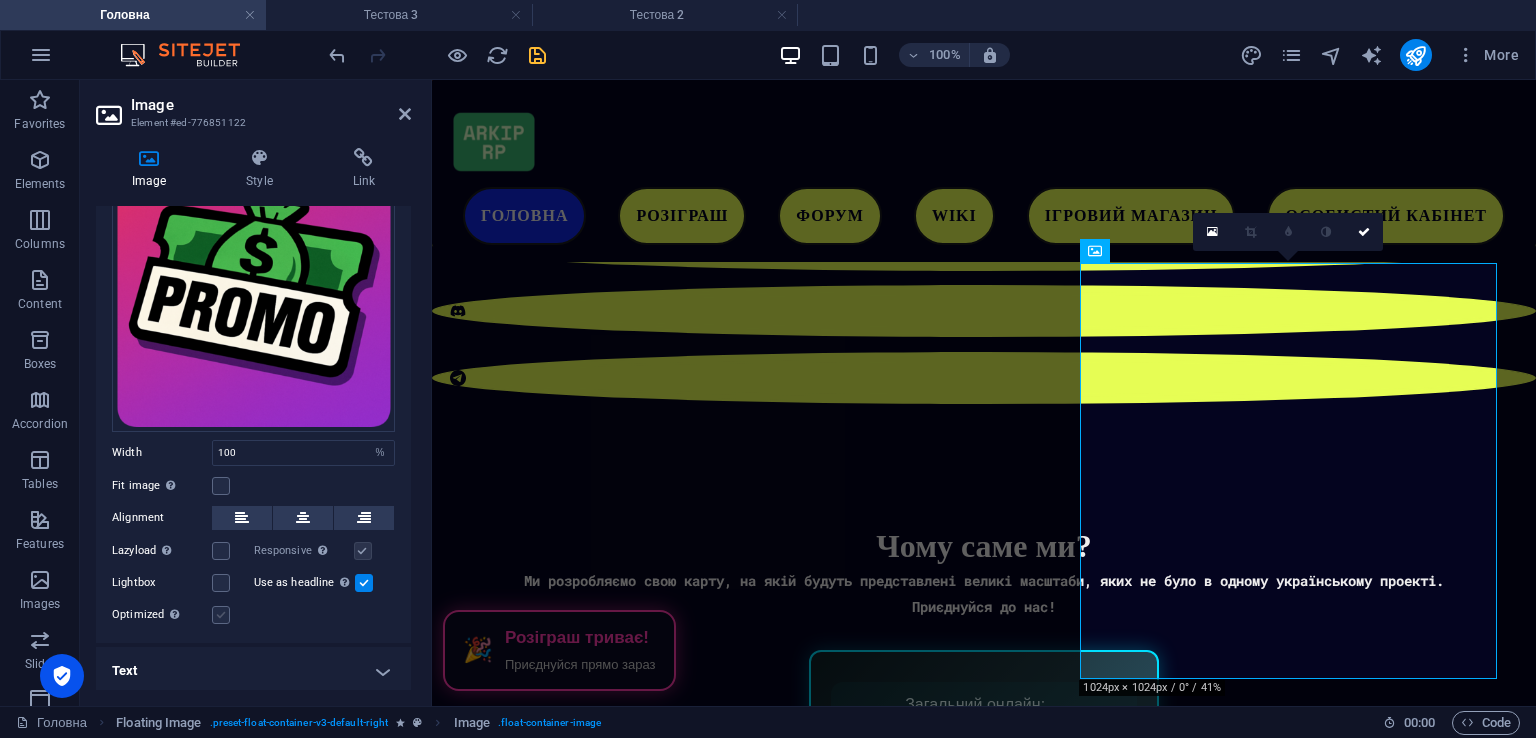 click at bounding box center [221, 615] 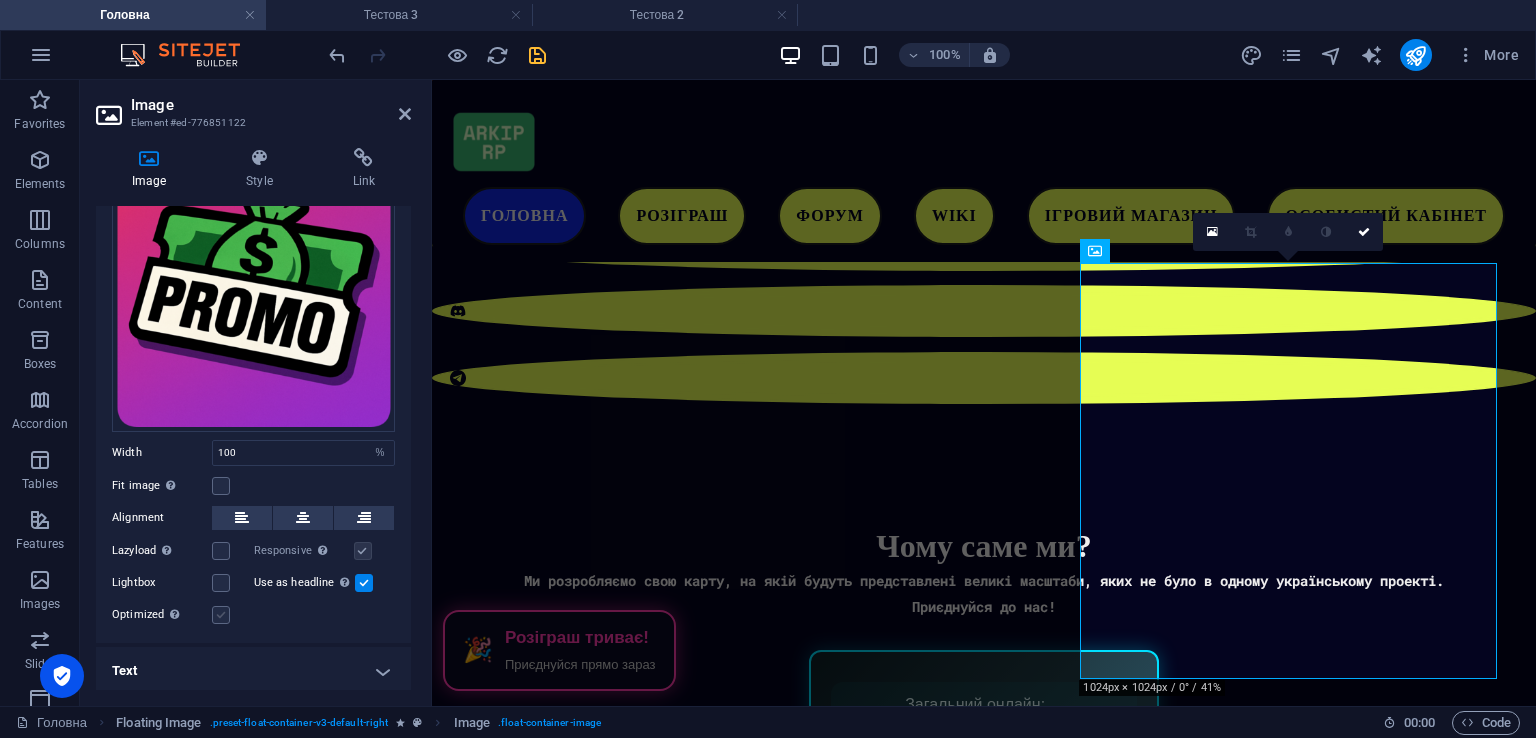 click on "Optimized Images are compressed to improve page speed." at bounding box center [0, 0] 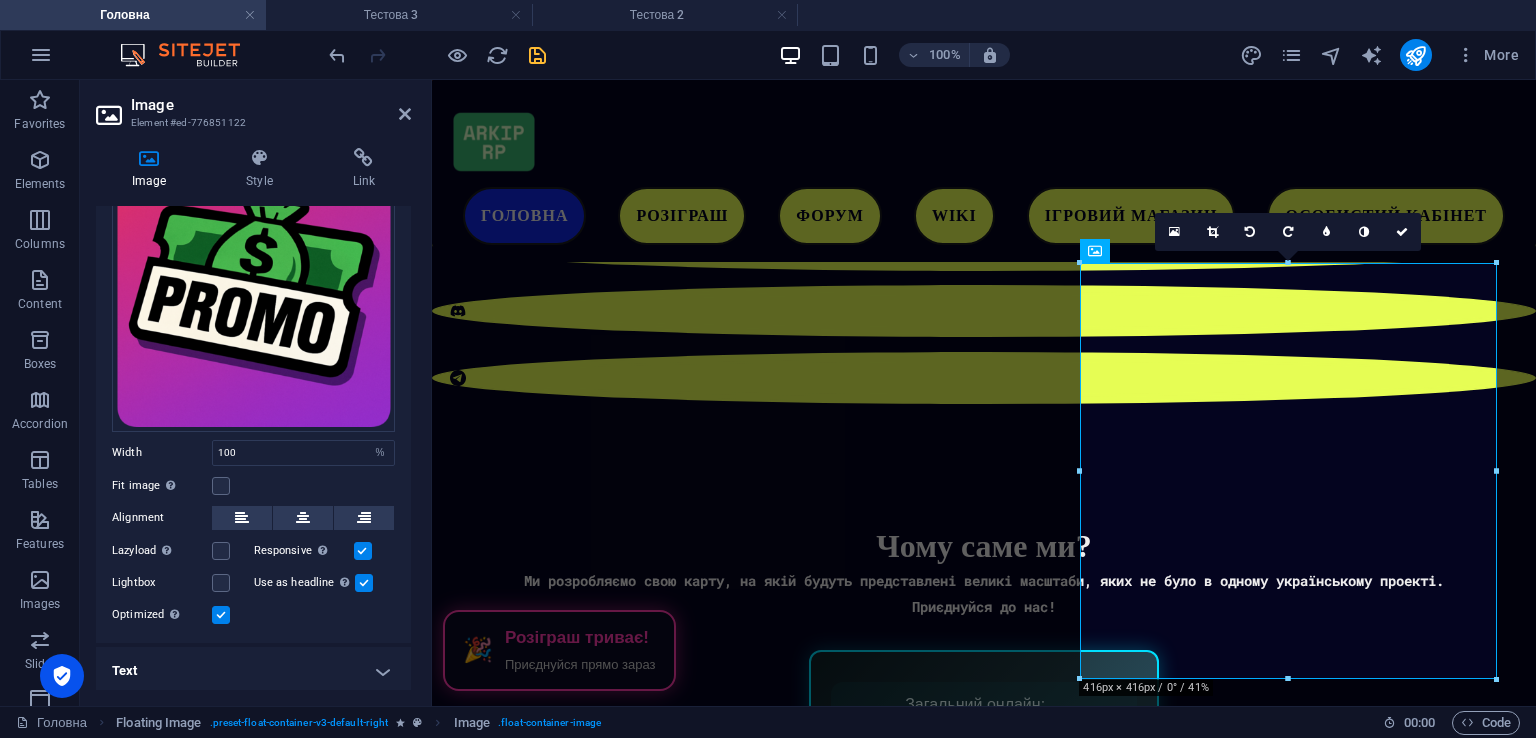 click at bounding box center [364, 583] 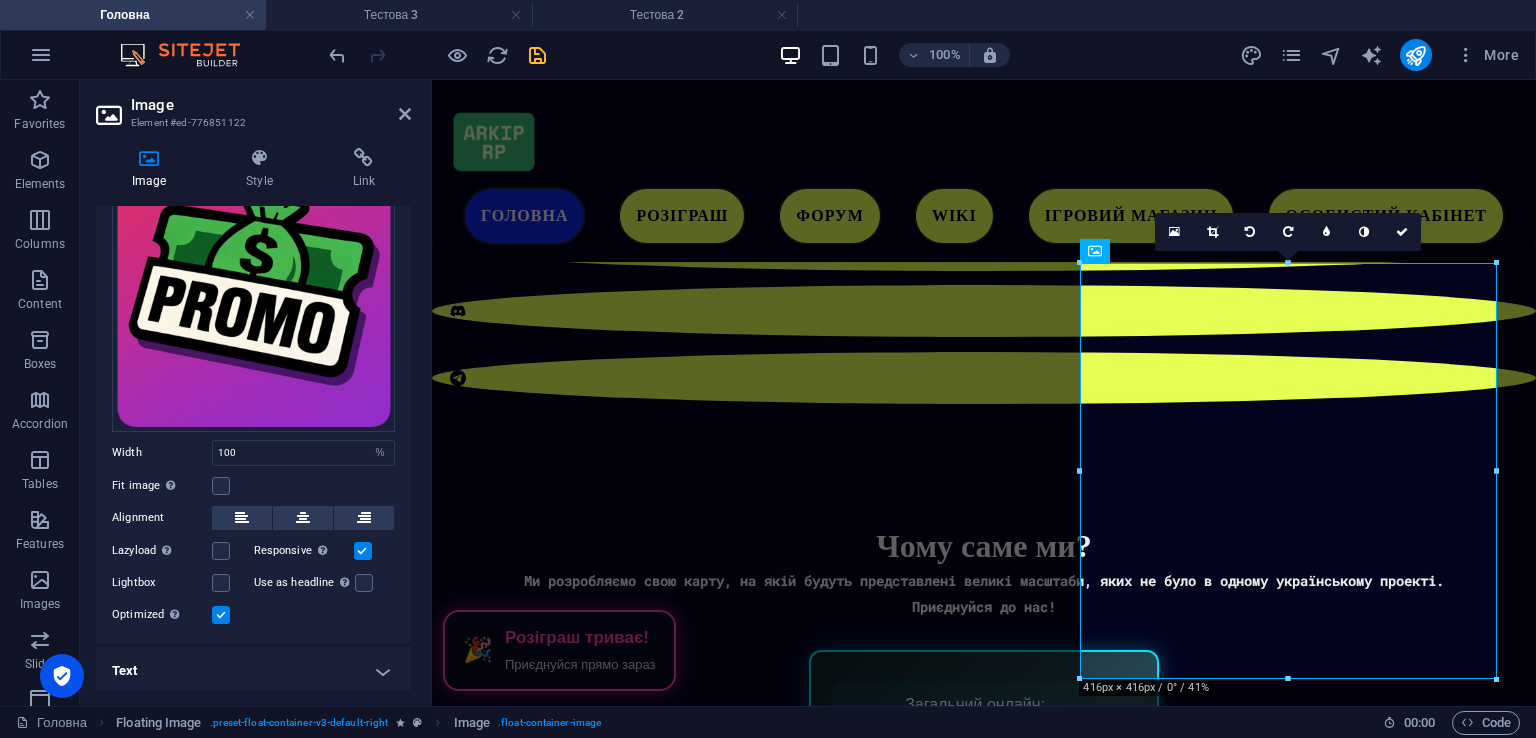 click at bounding box center [537, 55] 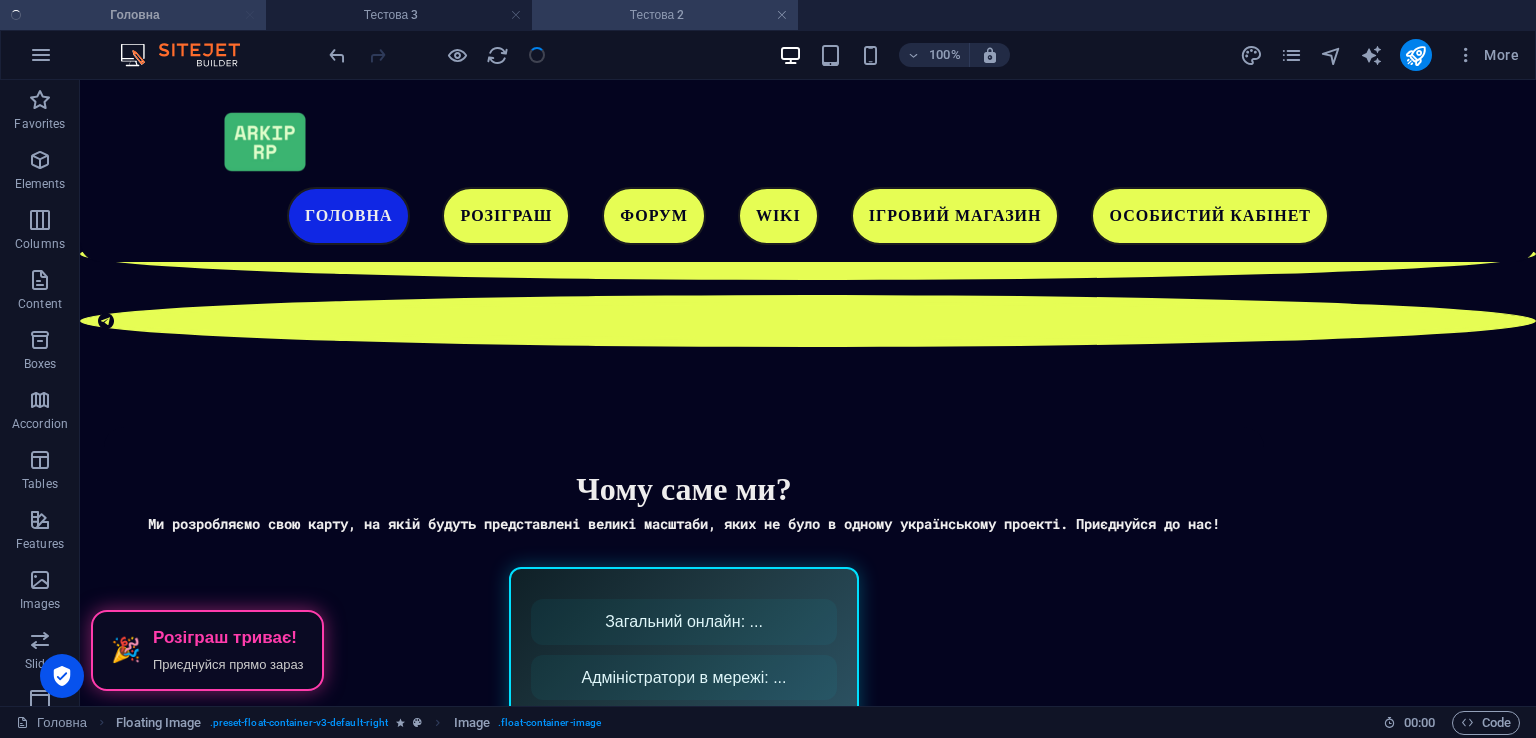 scroll, scrollTop: 1121, scrollLeft: 0, axis: vertical 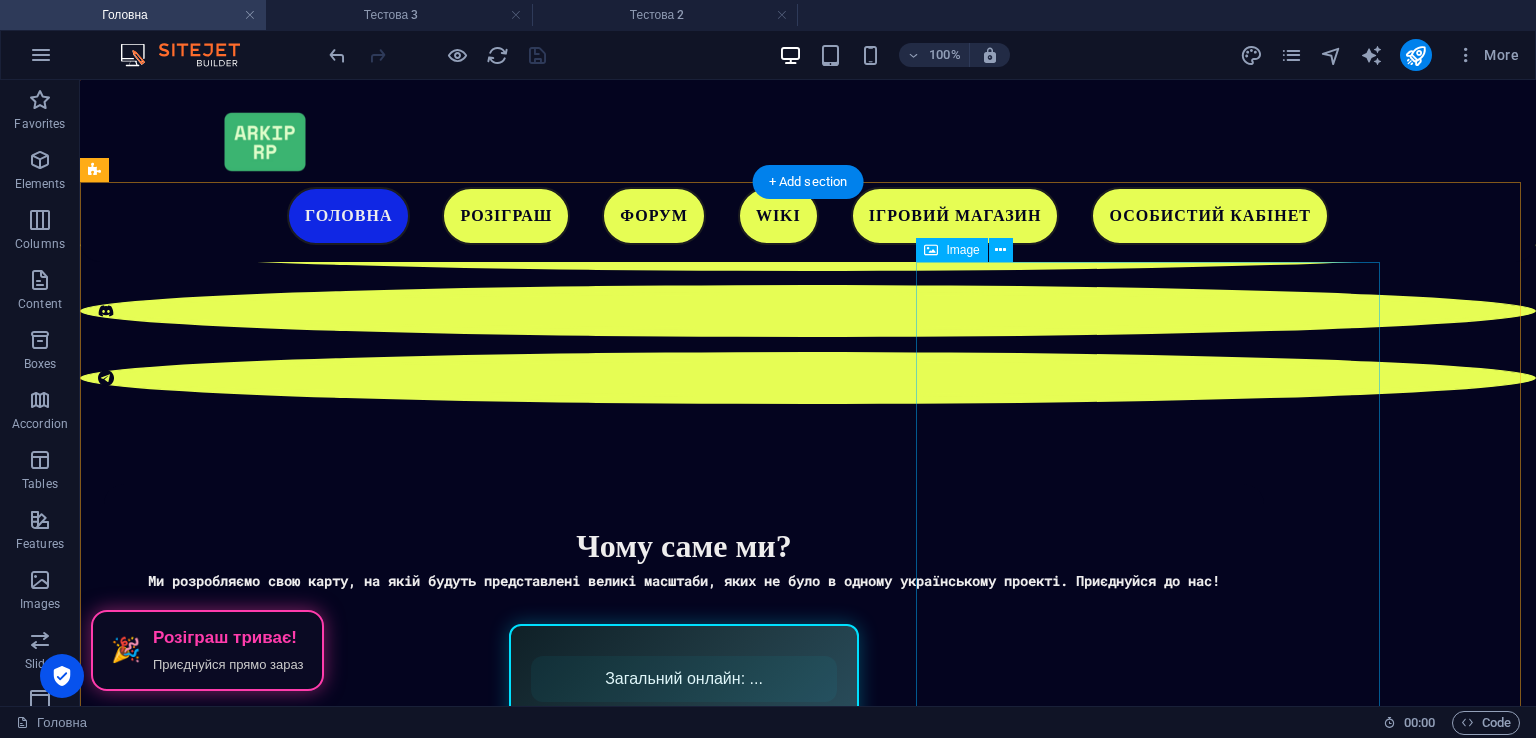 click at bounding box center [1156, 1875] 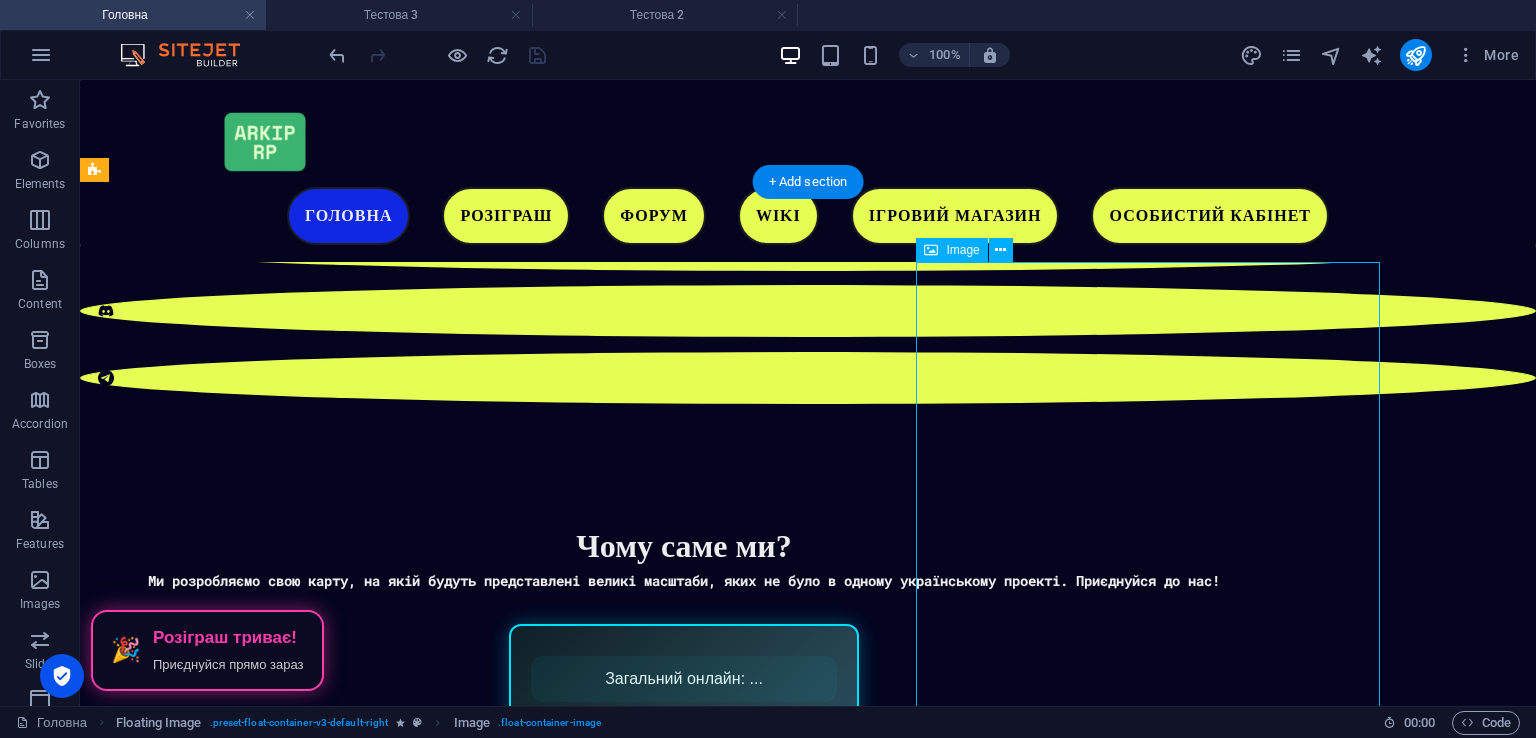 click at bounding box center [1156, 1875] 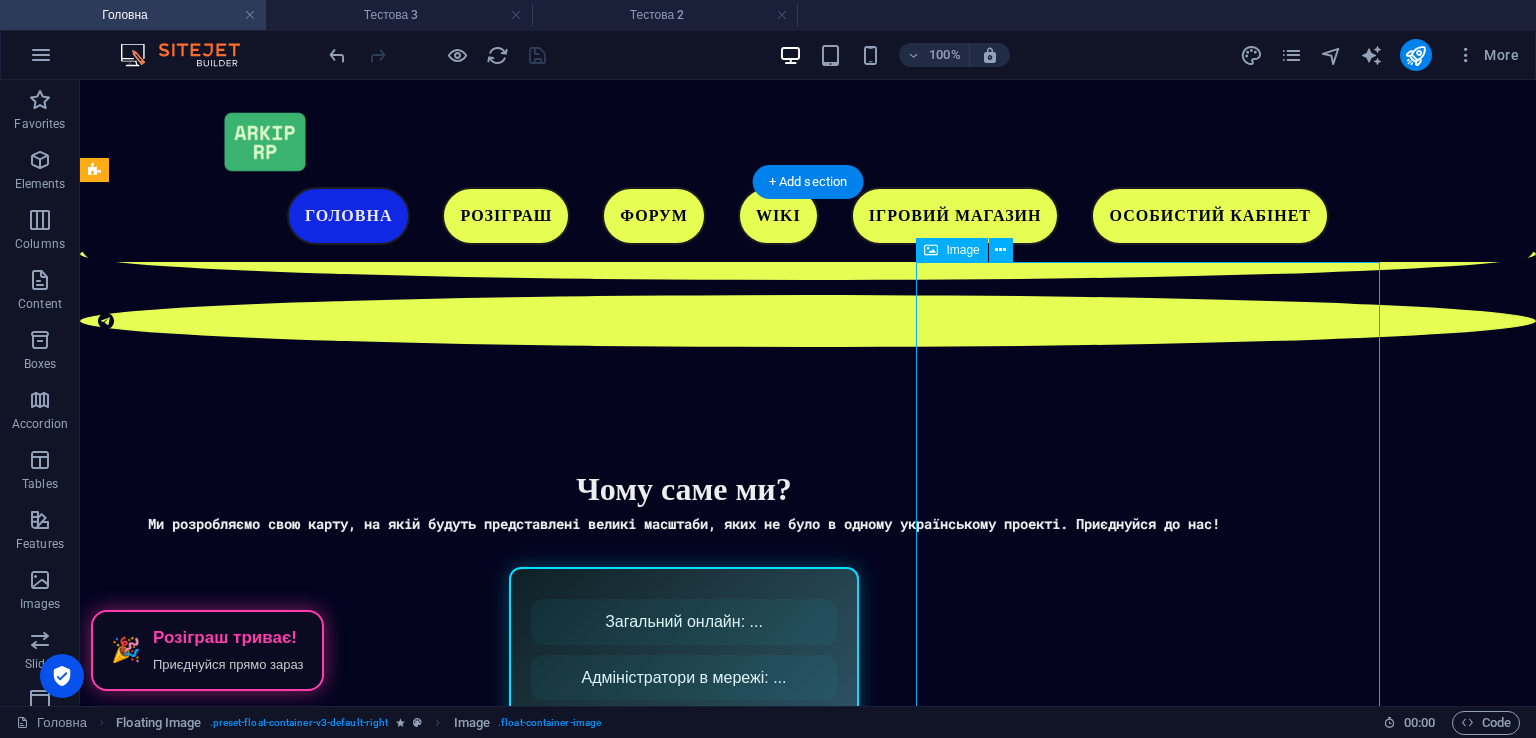 select on "%" 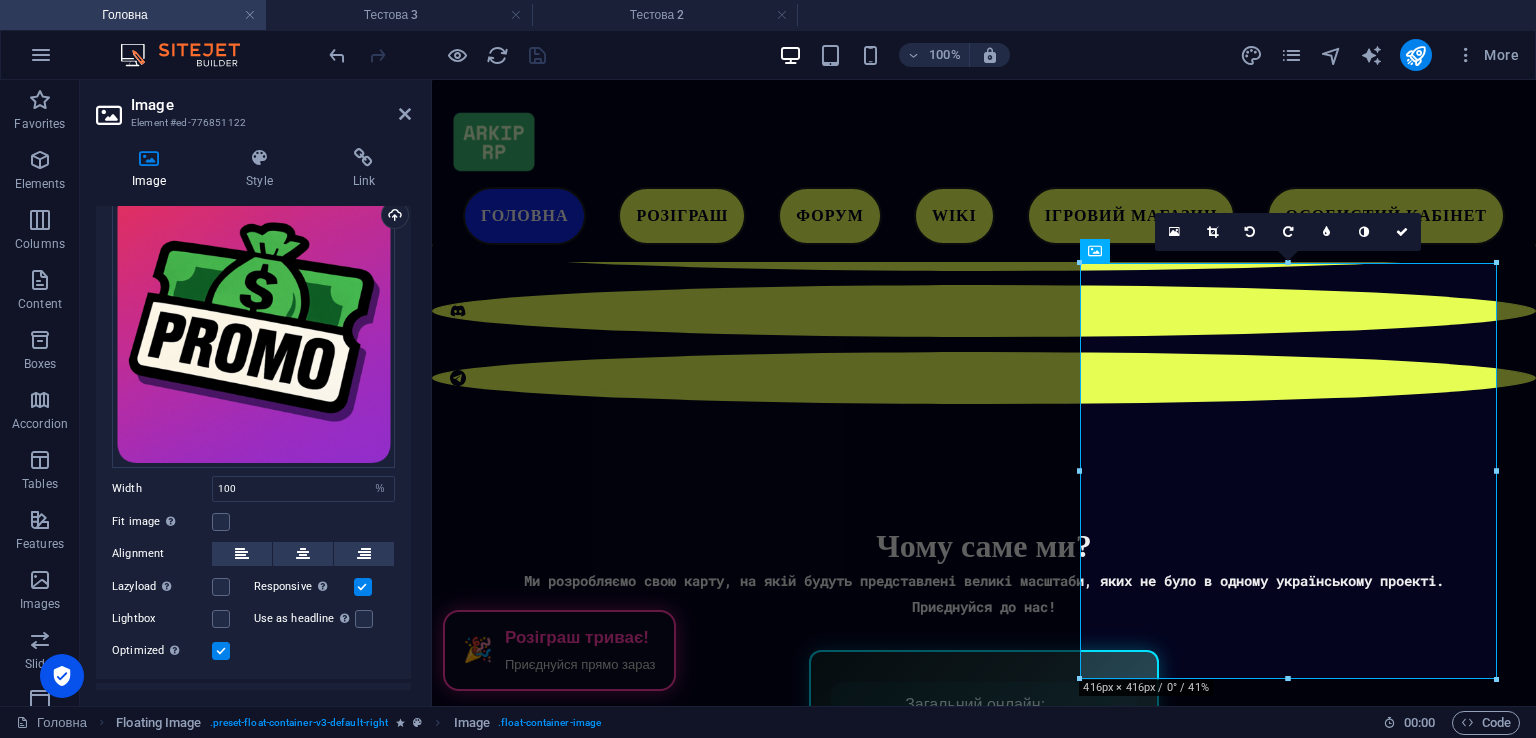 scroll, scrollTop: 100, scrollLeft: 0, axis: vertical 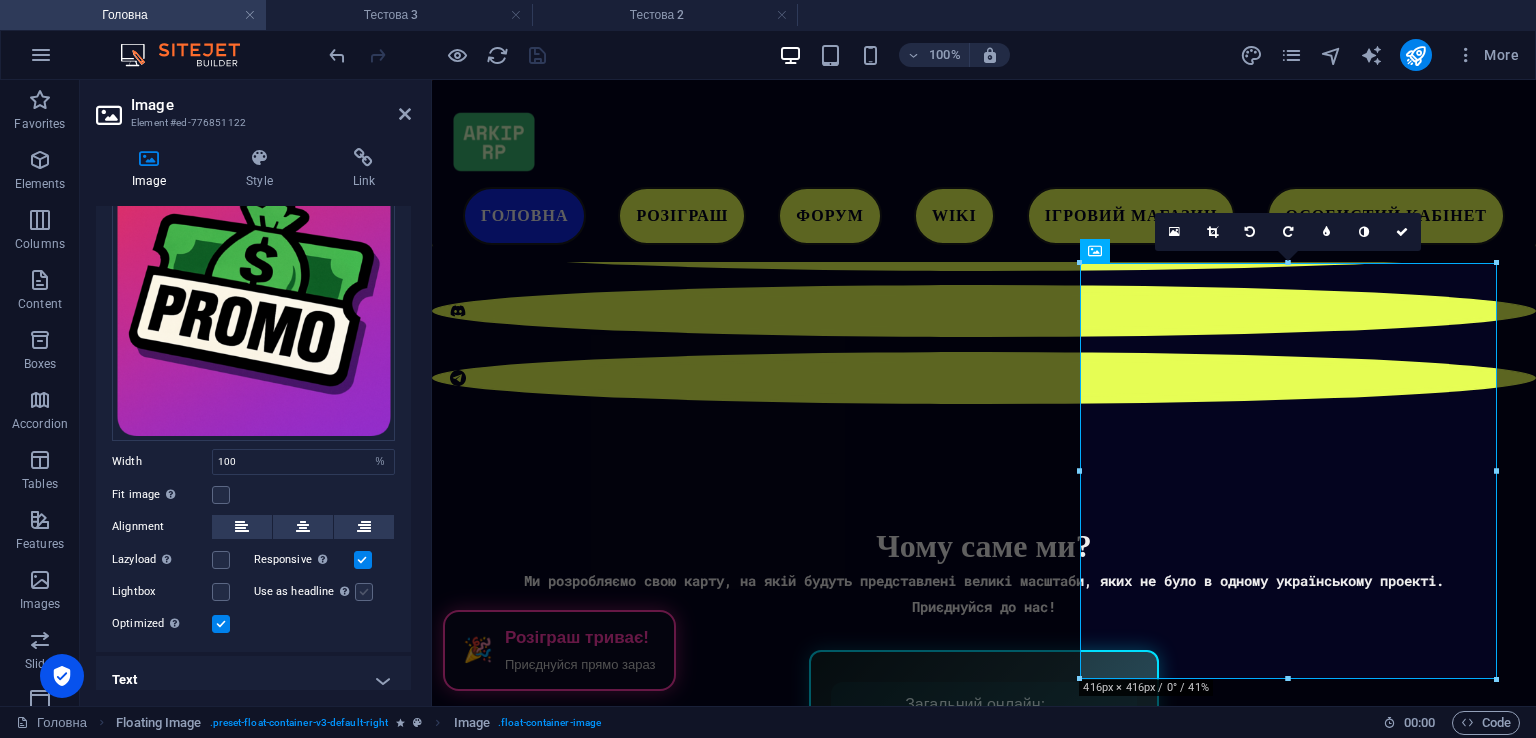 click at bounding box center (364, 592) 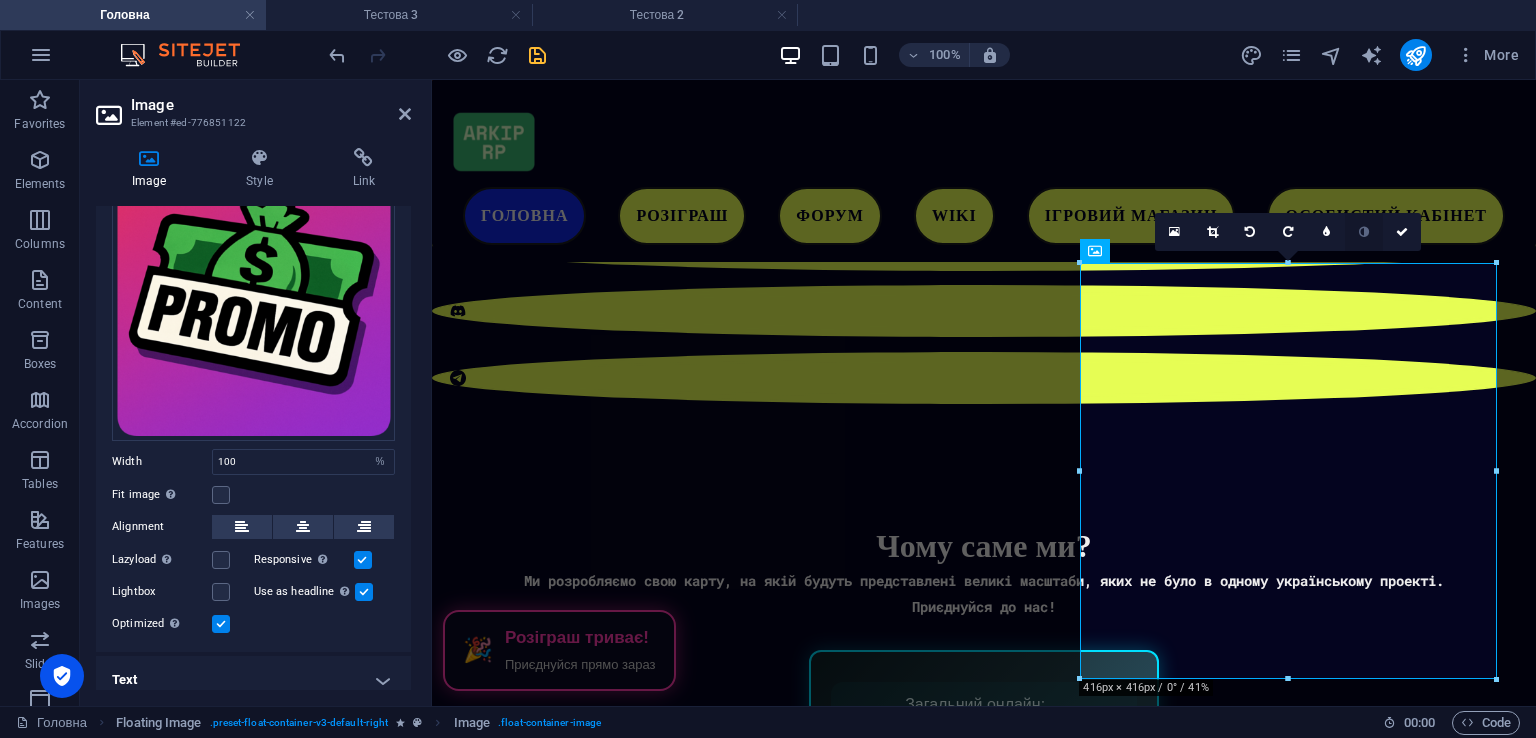 click at bounding box center [1364, 232] 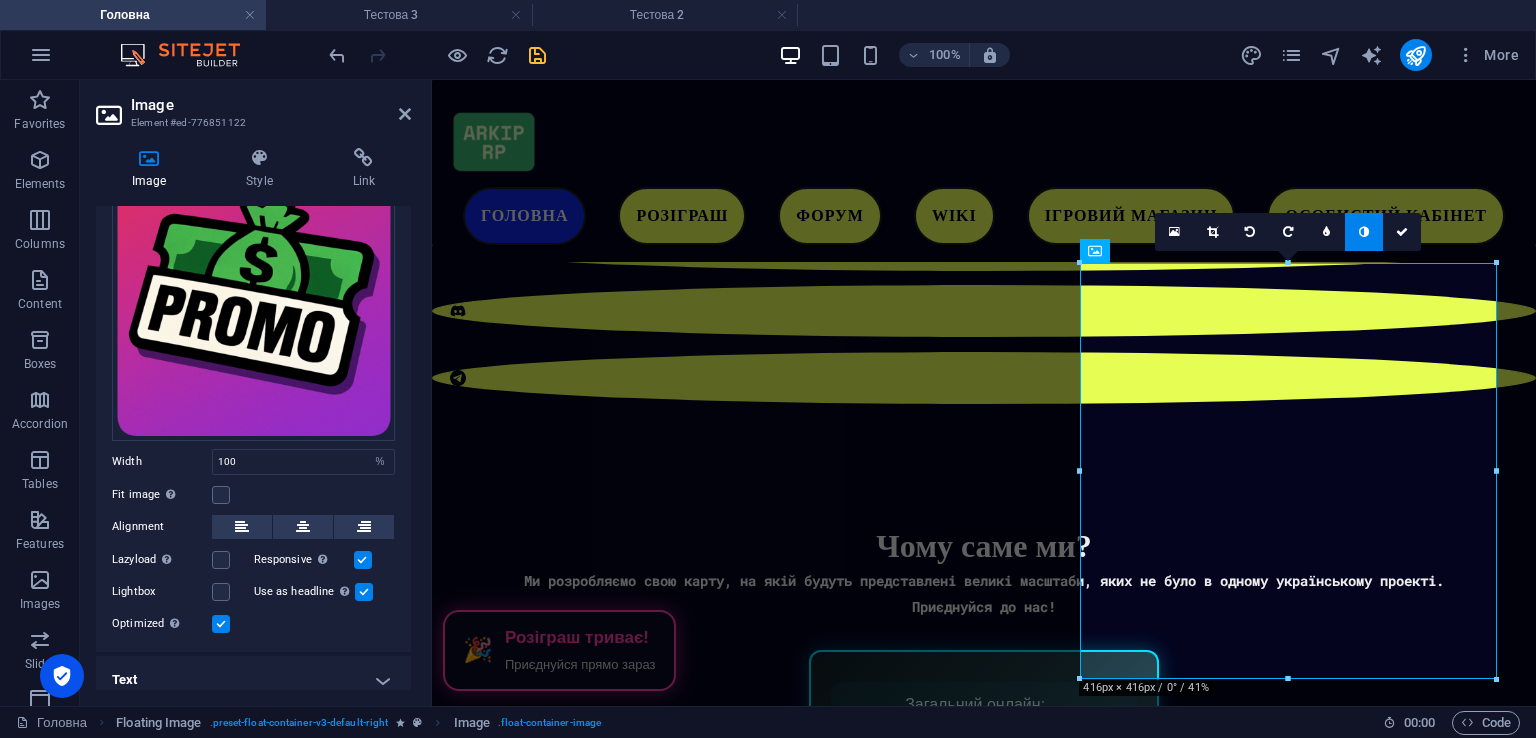 click at bounding box center [1364, 232] 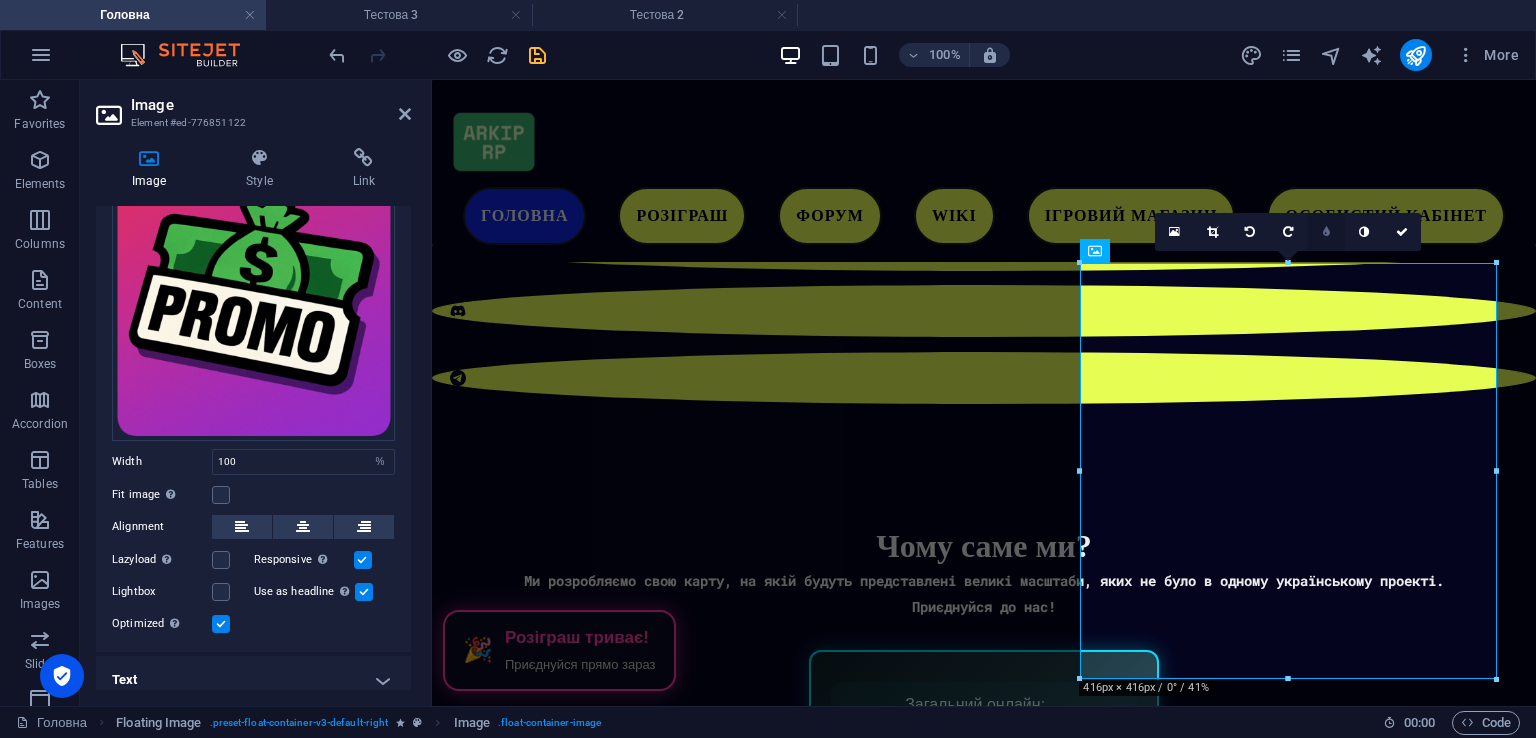 click at bounding box center [1326, 232] 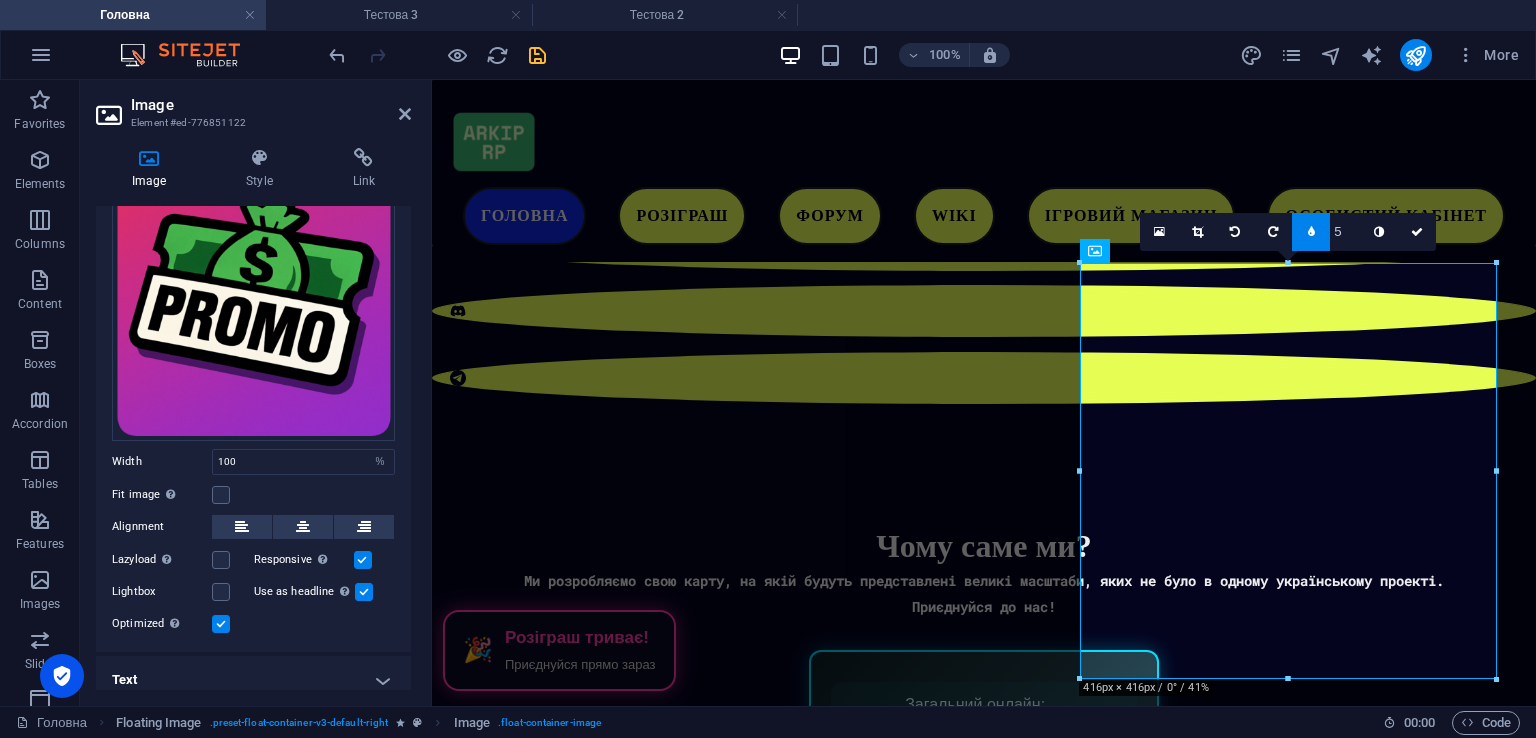 click at bounding box center [1311, 232] 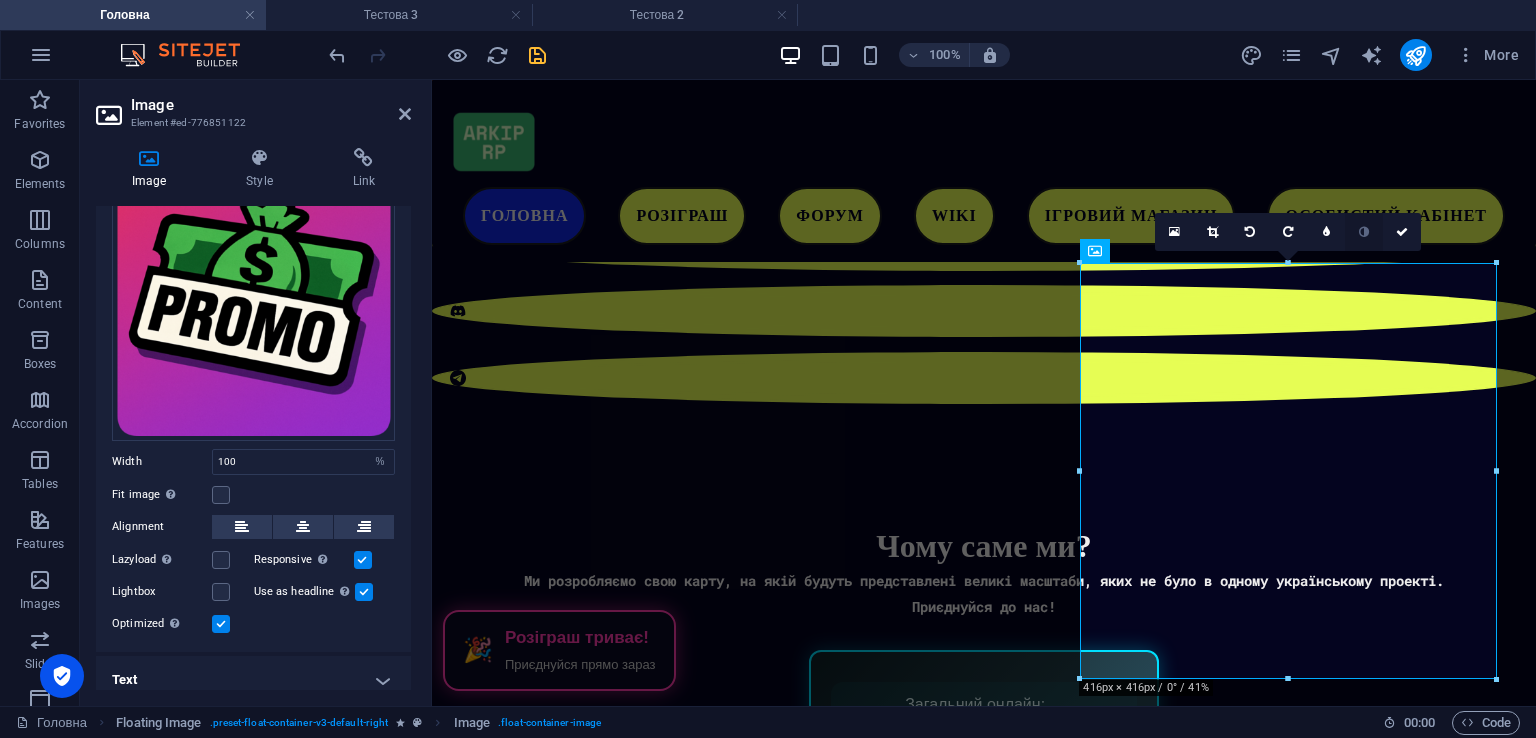 click at bounding box center (1364, 232) 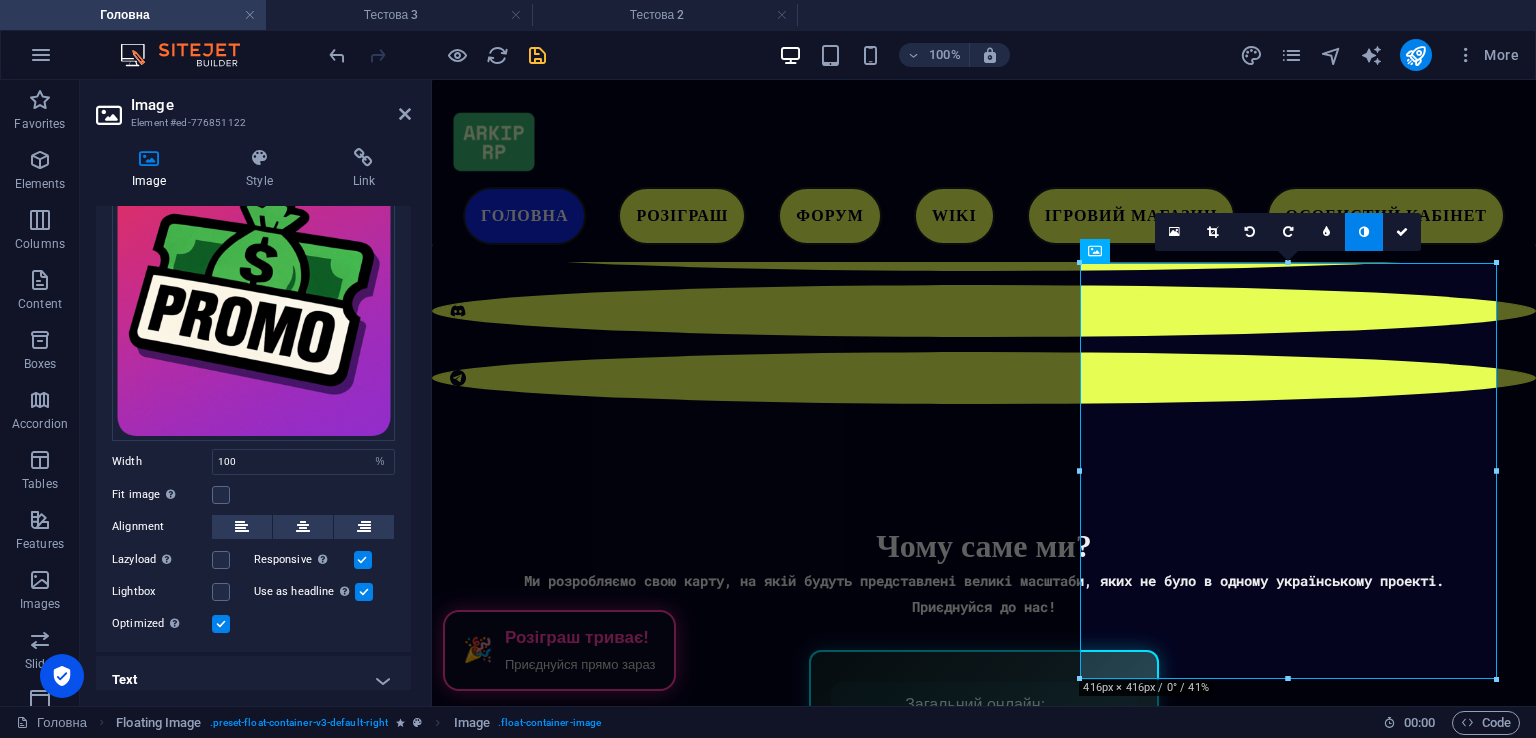 click at bounding box center [1364, 232] 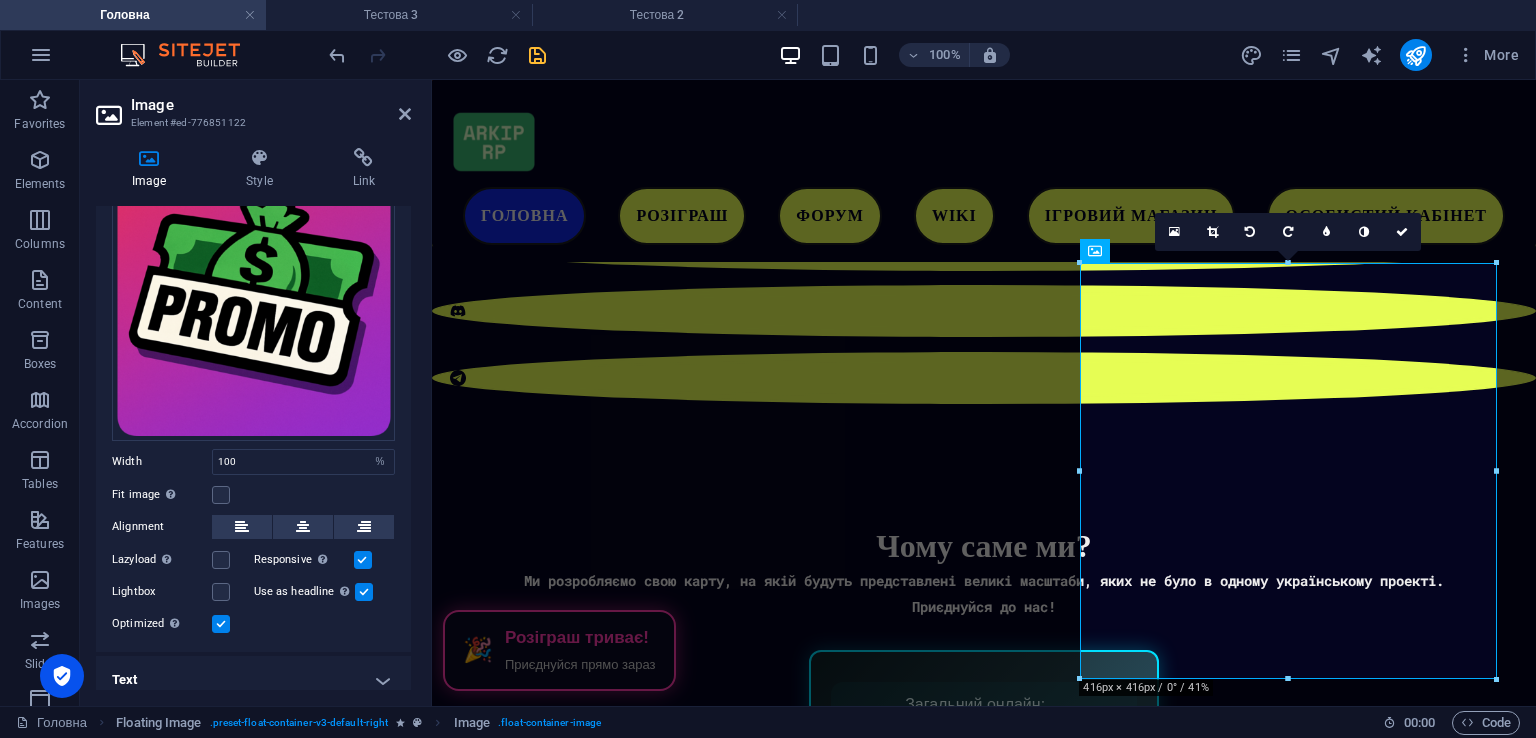 click at bounding box center (1364, 232) 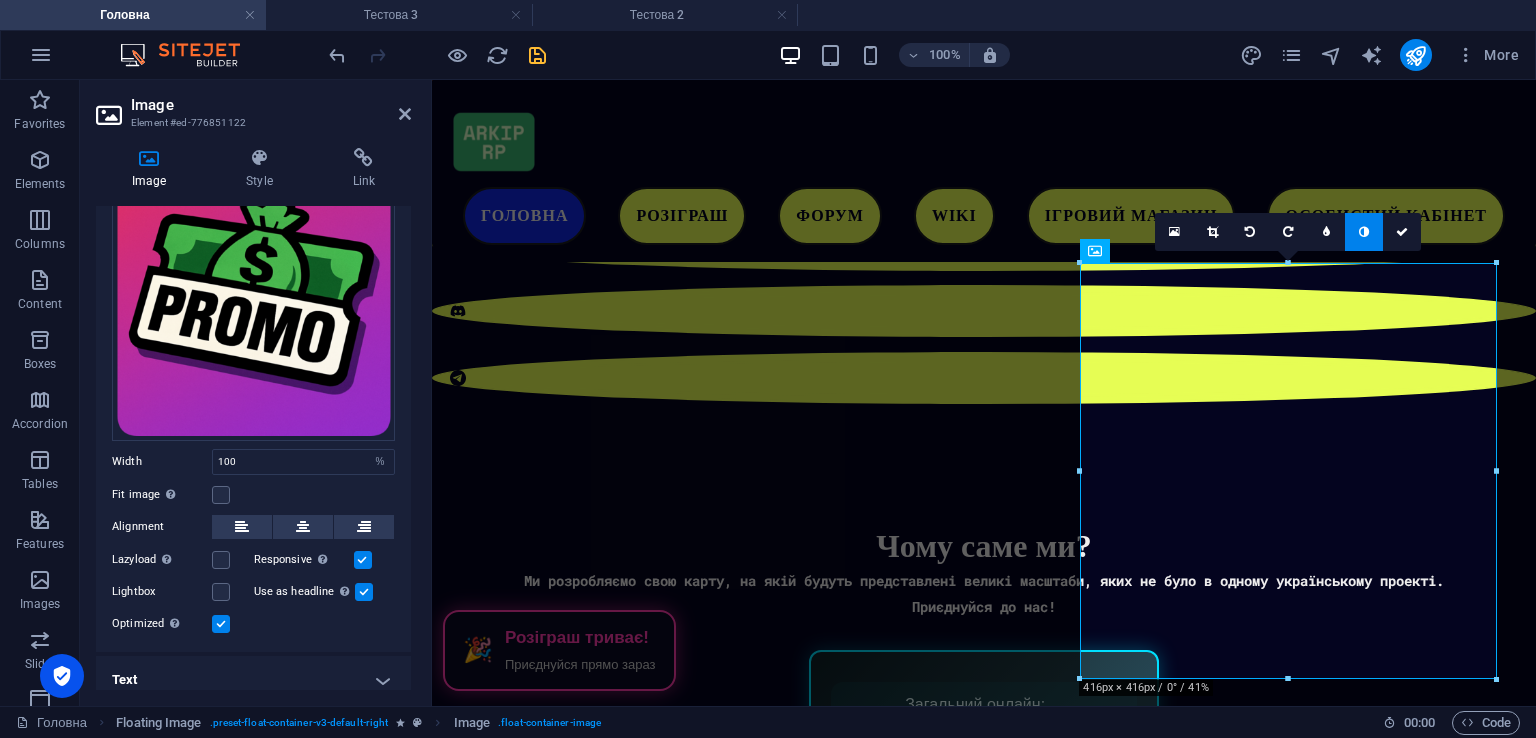 click at bounding box center [1364, 232] 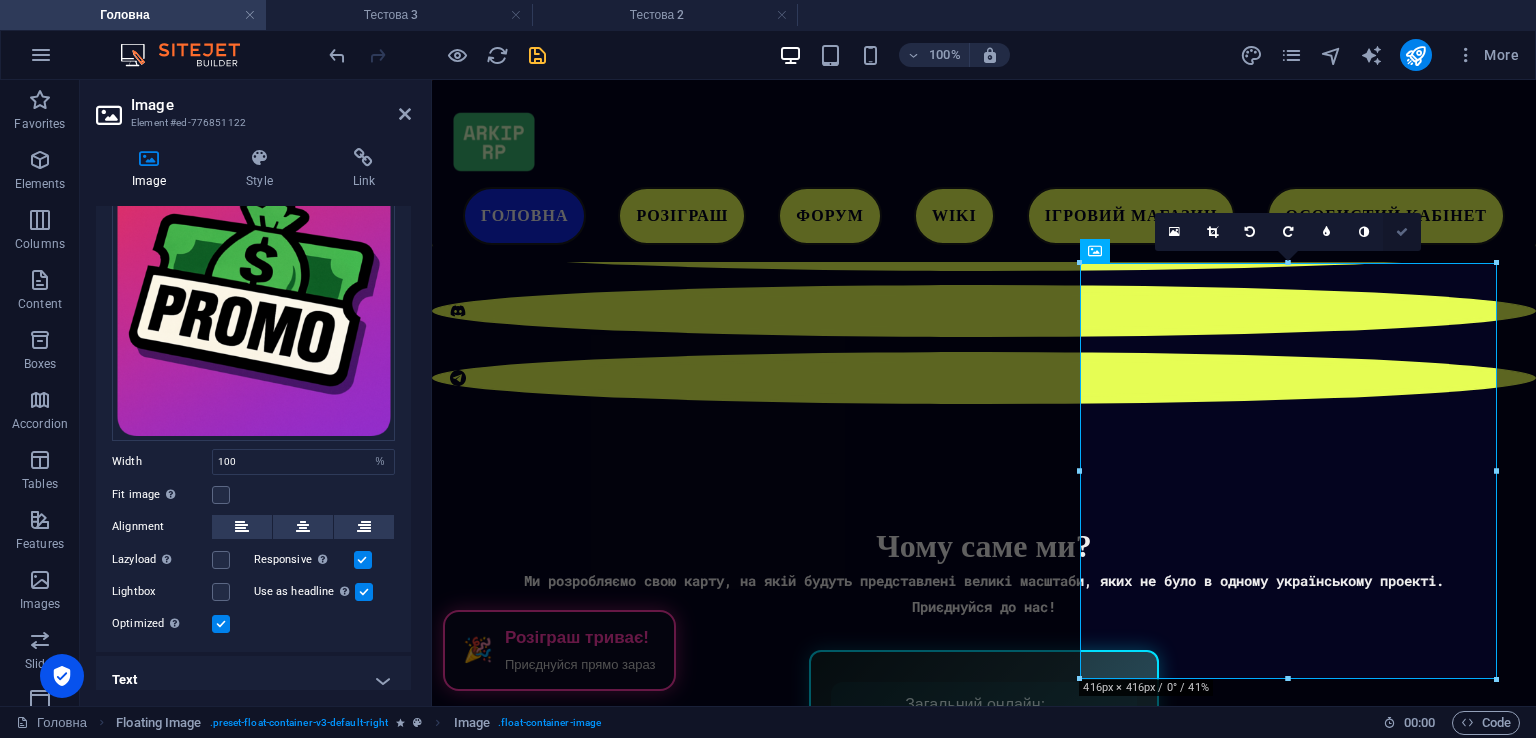 click at bounding box center [1402, 232] 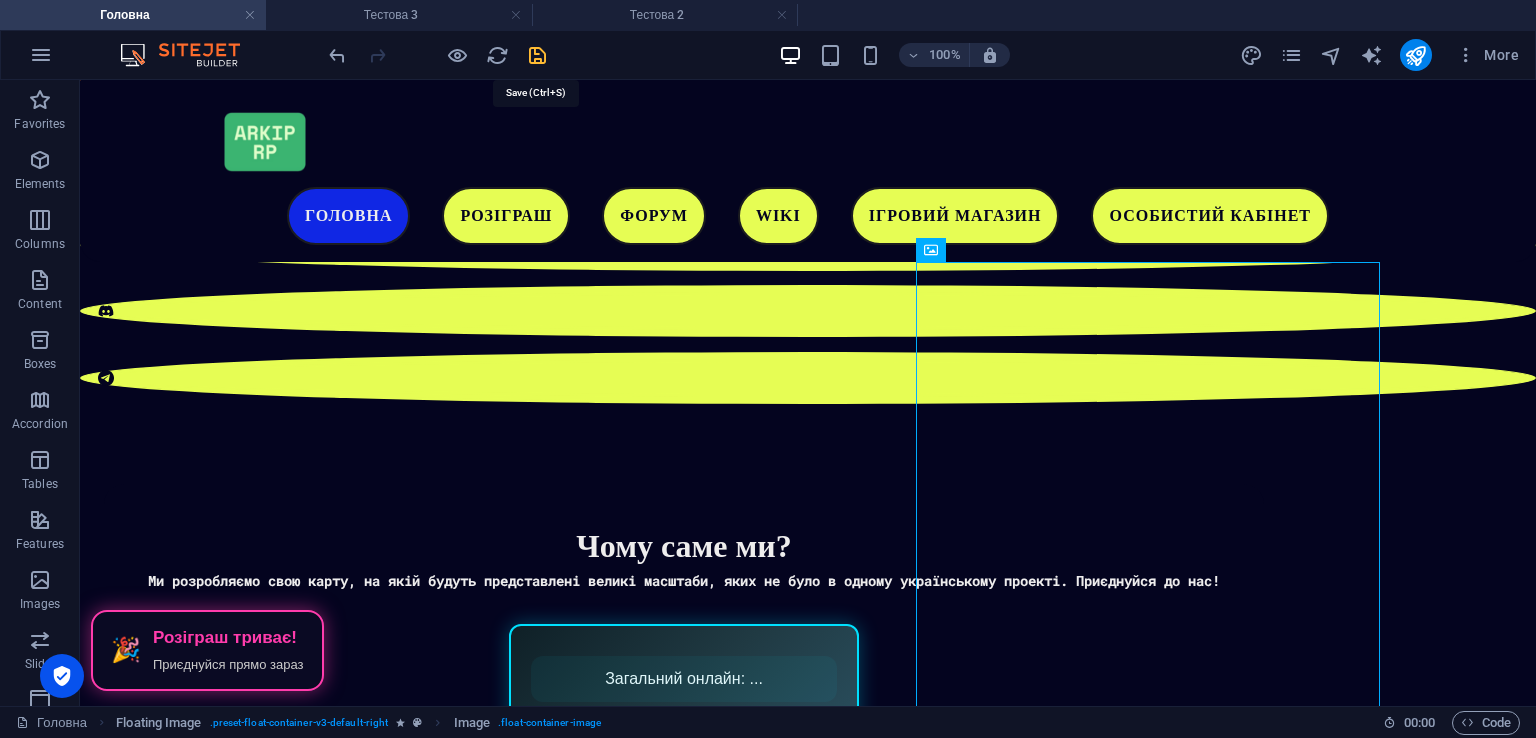 click at bounding box center [537, 55] 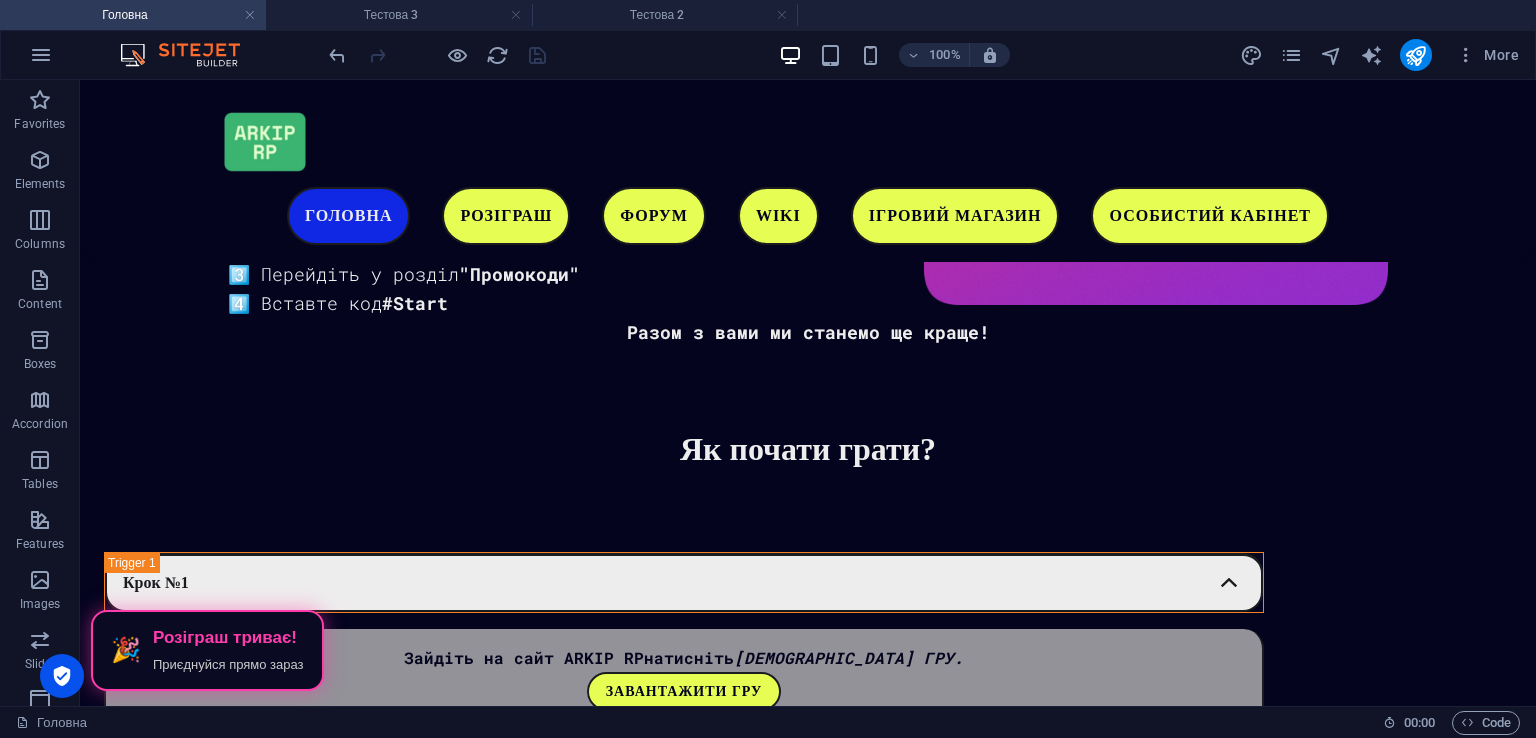 scroll, scrollTop: 3621, scrollLeft: 0, axis: vertical 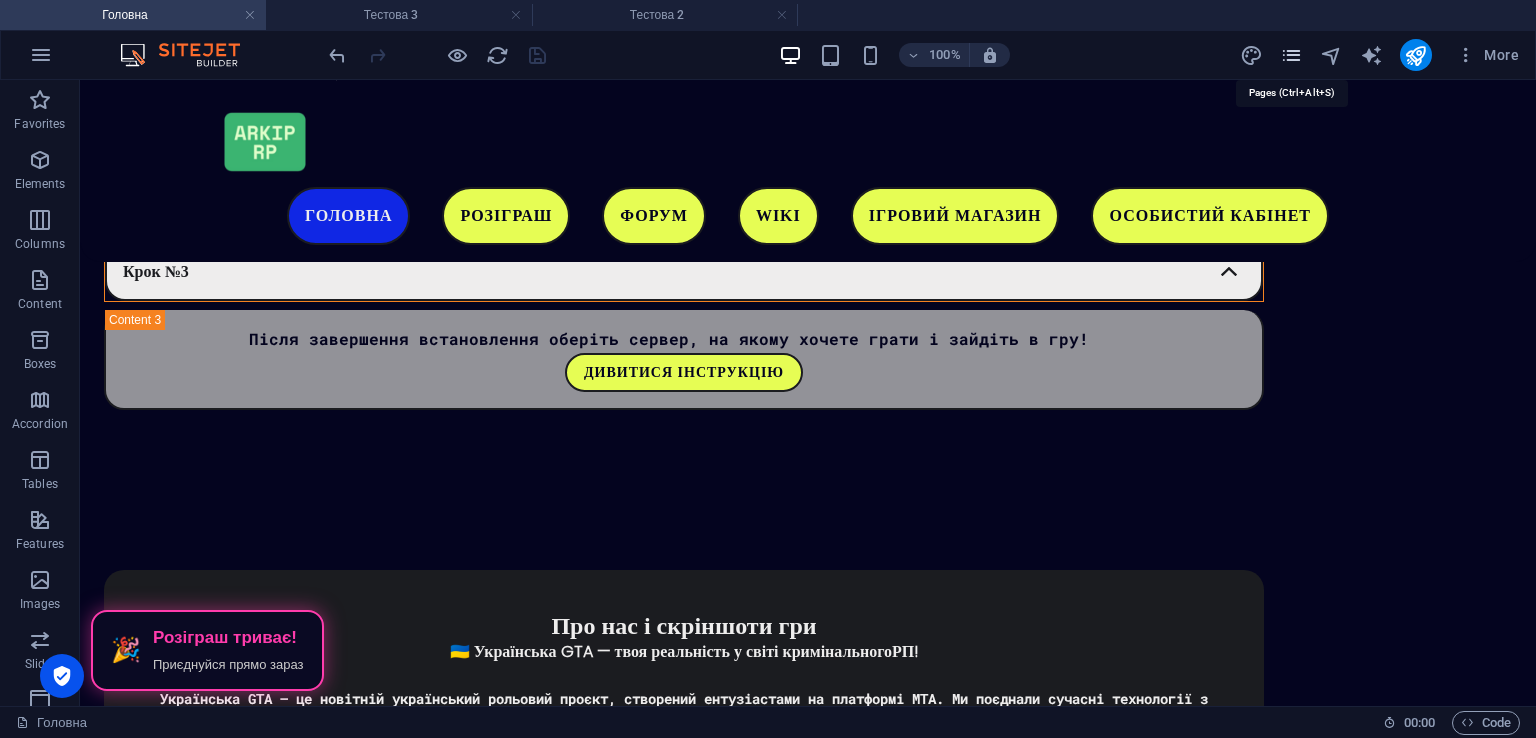click at bounding box center (1291, 55) 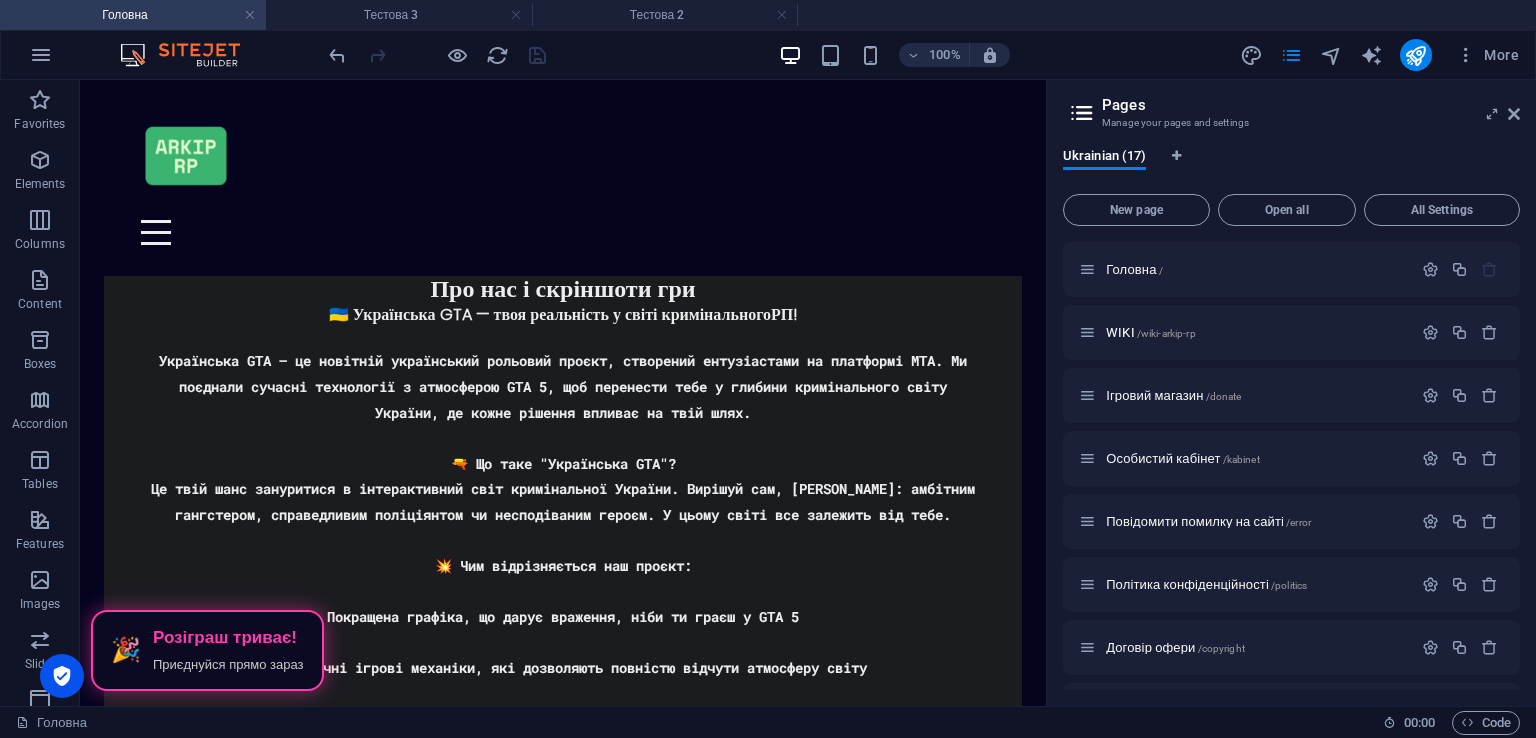 scroll, scrollTop: 3648, scrollLeft: 0, axis: vertical 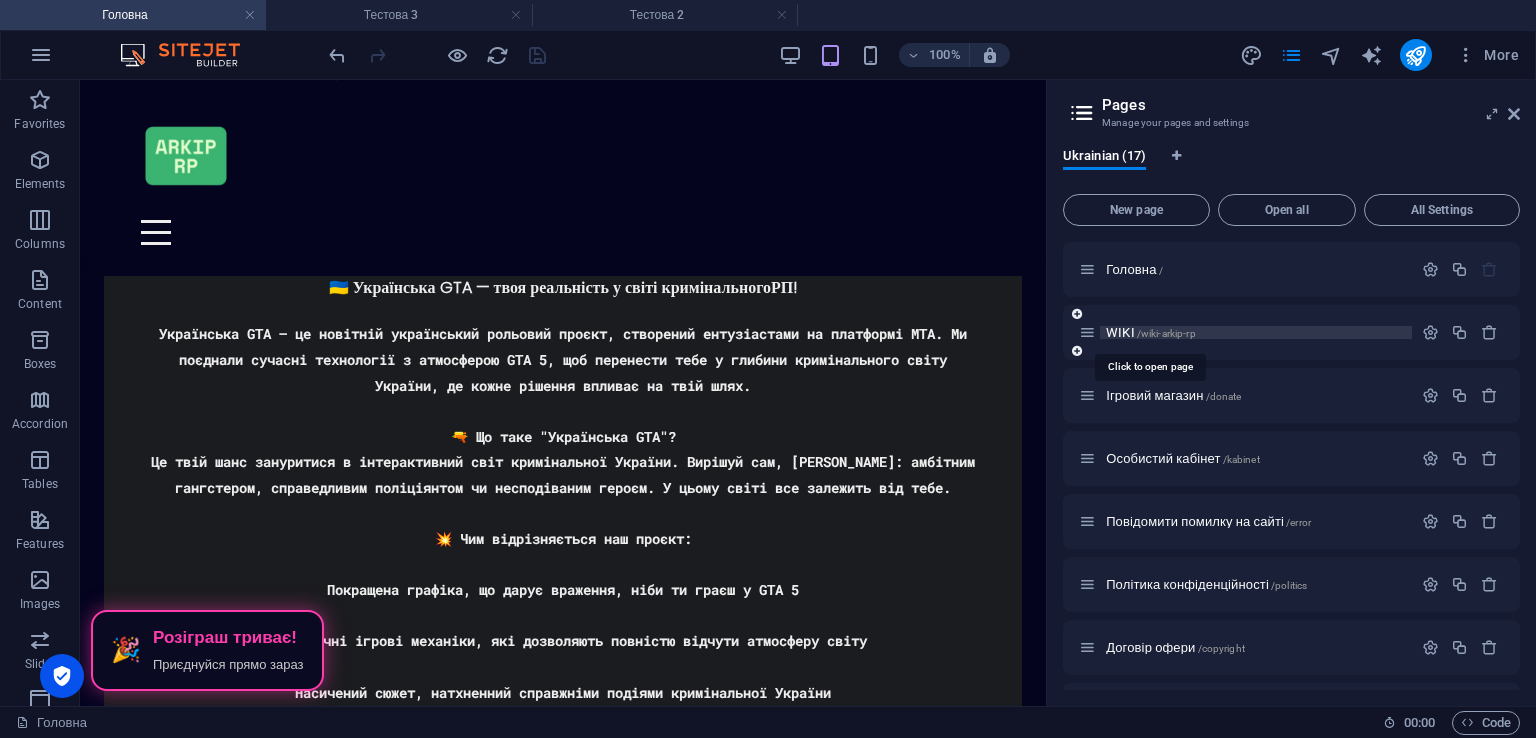 click on "/wiki-arkip-rp" at bounding box center [1166, 333] 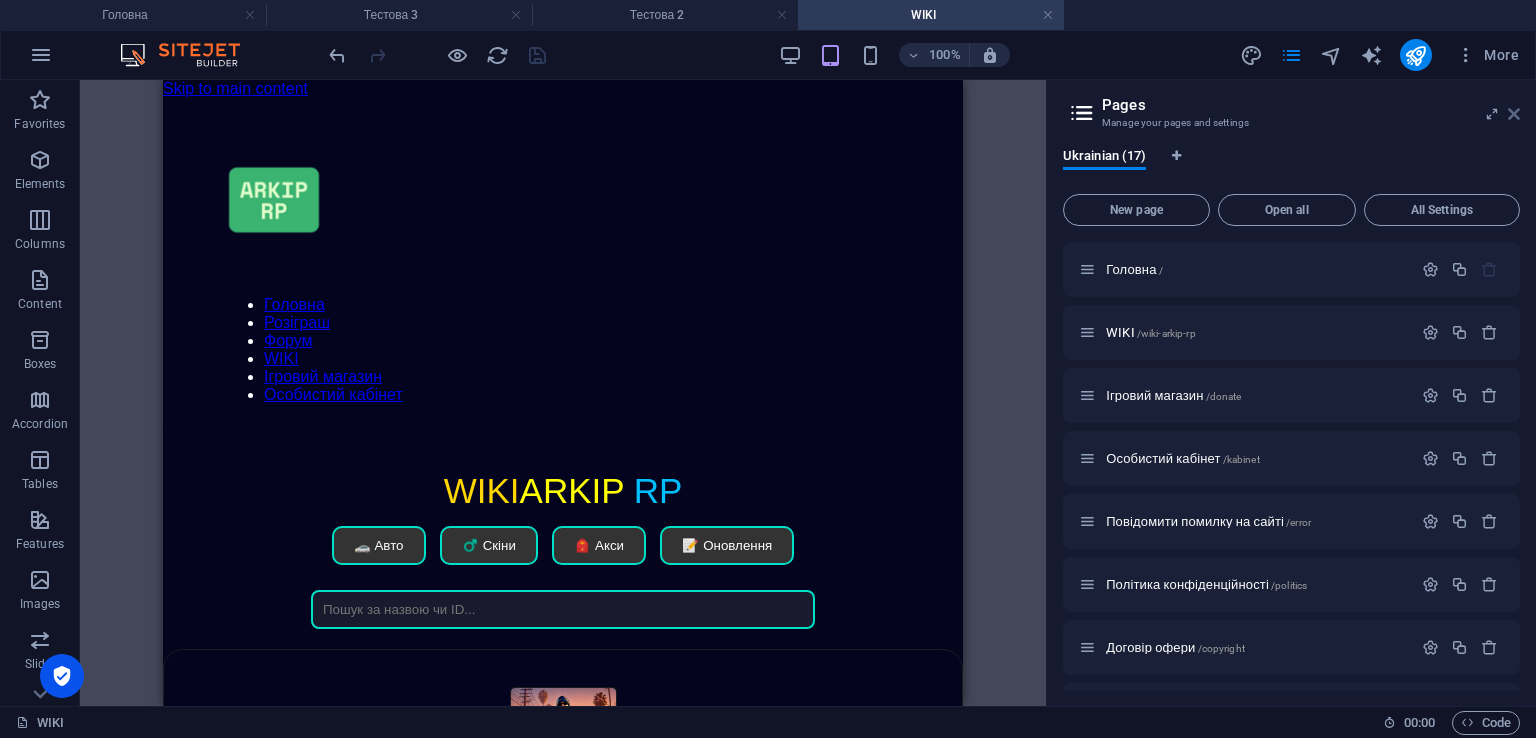 scroll, scrollTop: 0, scrollLeft: 0, axis: both 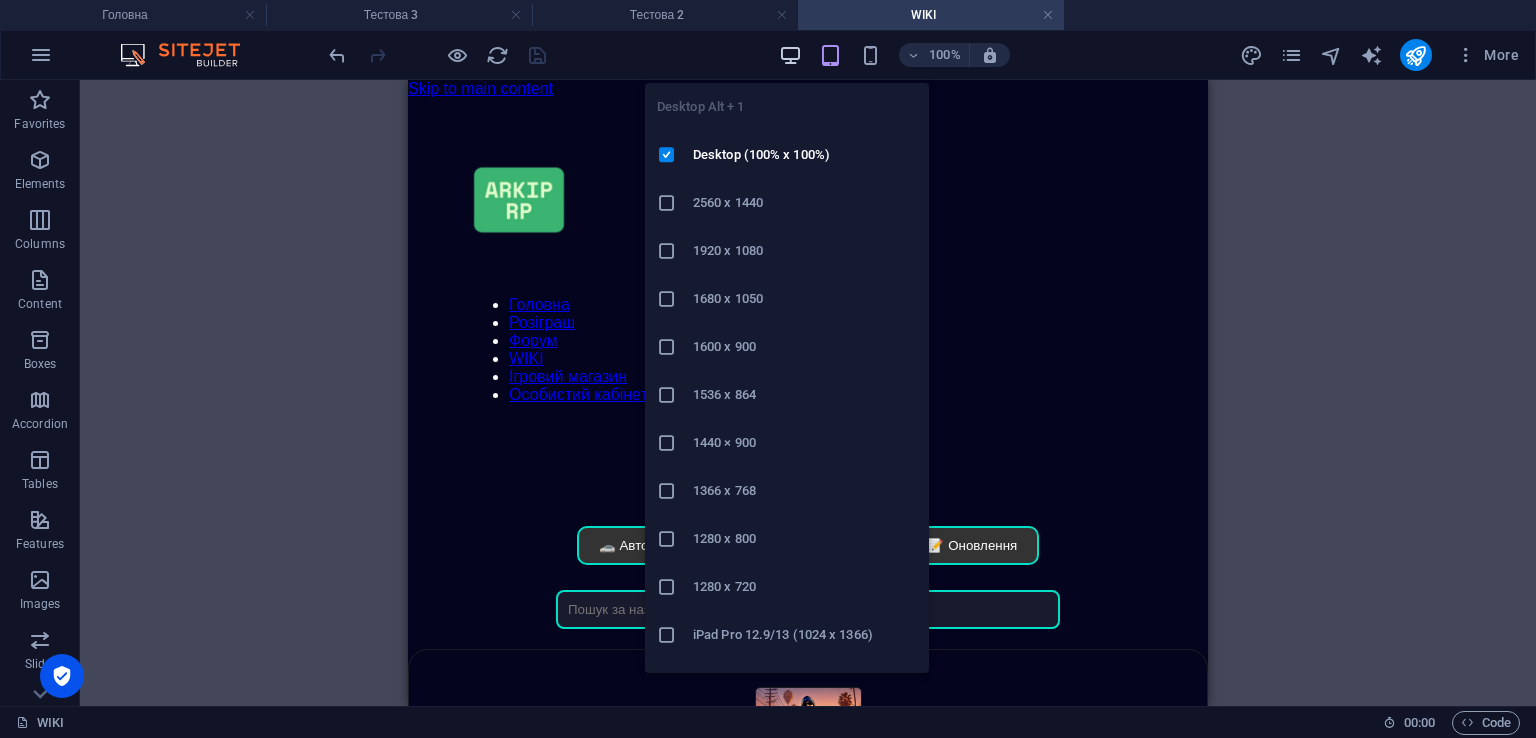 click at bounding box center [790, 55] 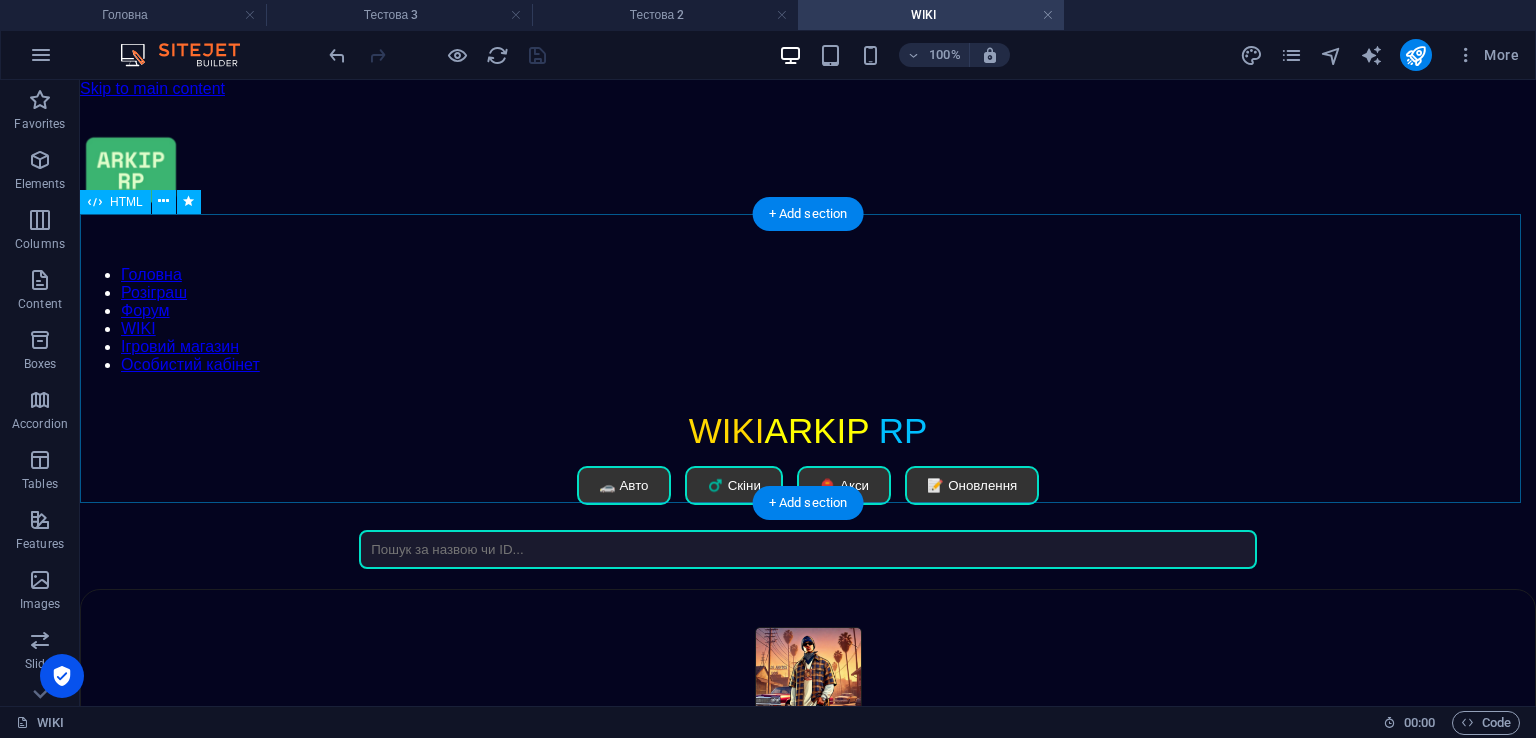 click on "WIKI ARKIP RP
WIKI  ARKIP   RP
🚗 Авто
♂️ Скіни
🎒 Акси
📝 Оновлення
Нічого не знайдено
Закрити" at bounding box center [808, 490] 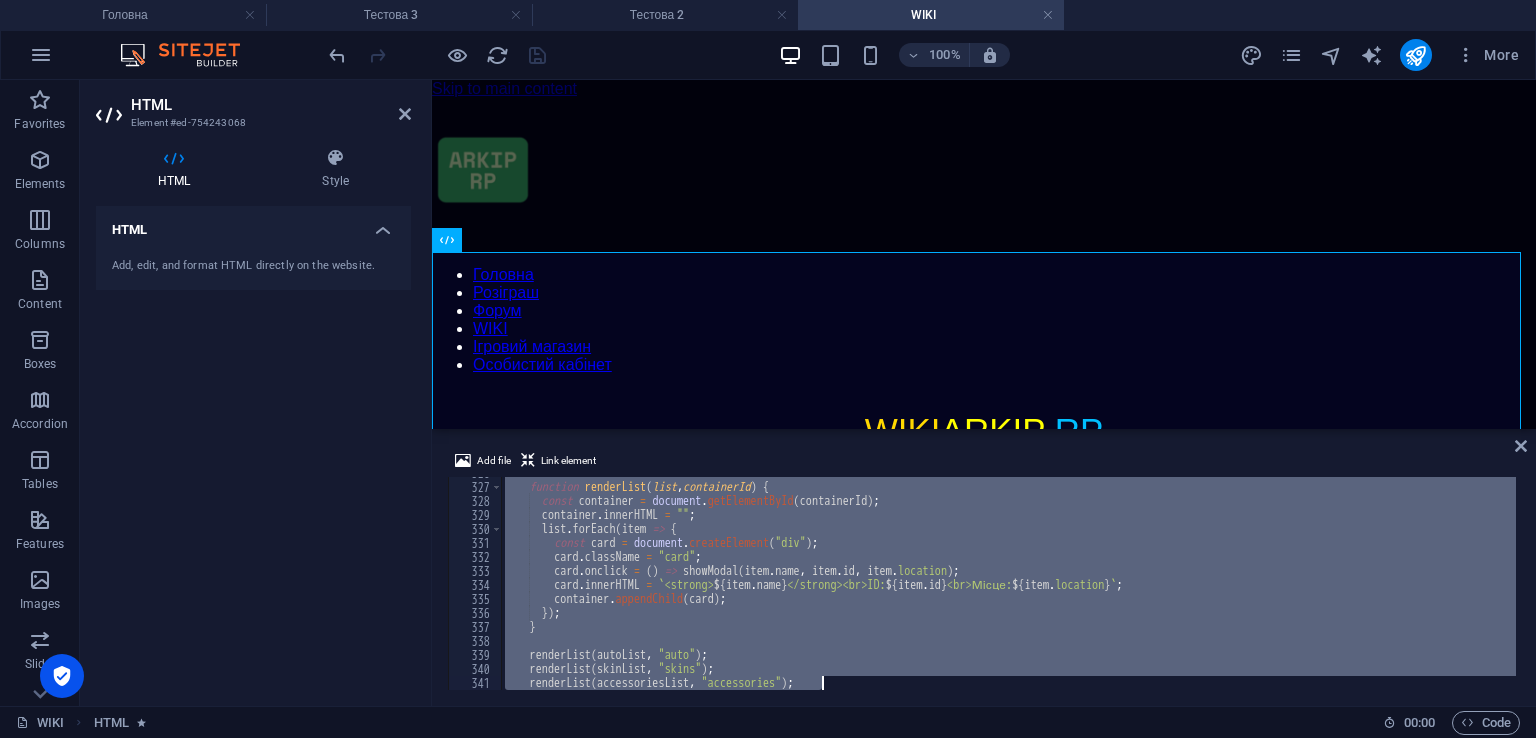 scroll, scrollTop: 4631, scrollLeft: 0, axis: vertical 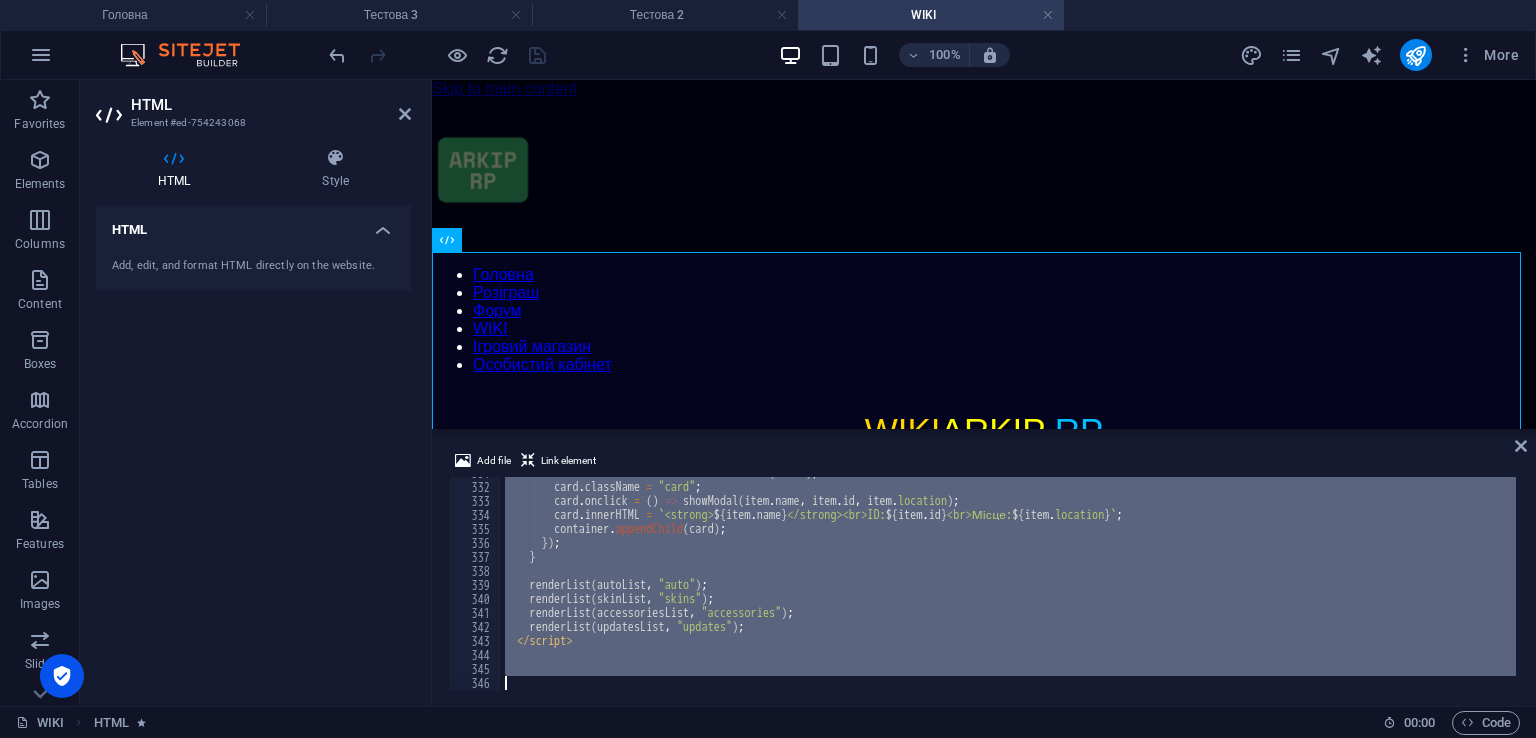 drag, startPoint x: 495, startPoint y: 485, endPoint x: 954, endPoint y: 776, distance: 543.47217 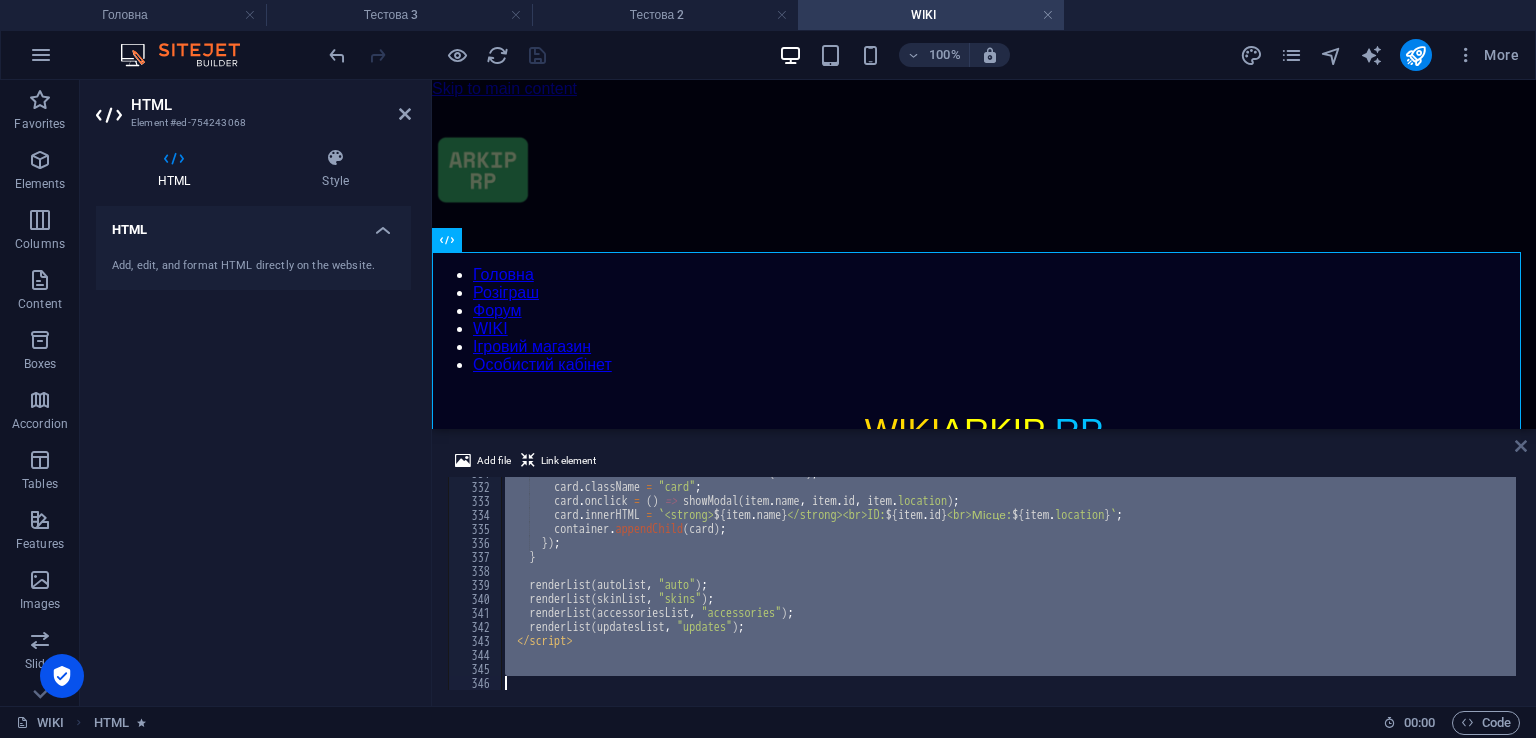 click at bounding box center (1521, 446) 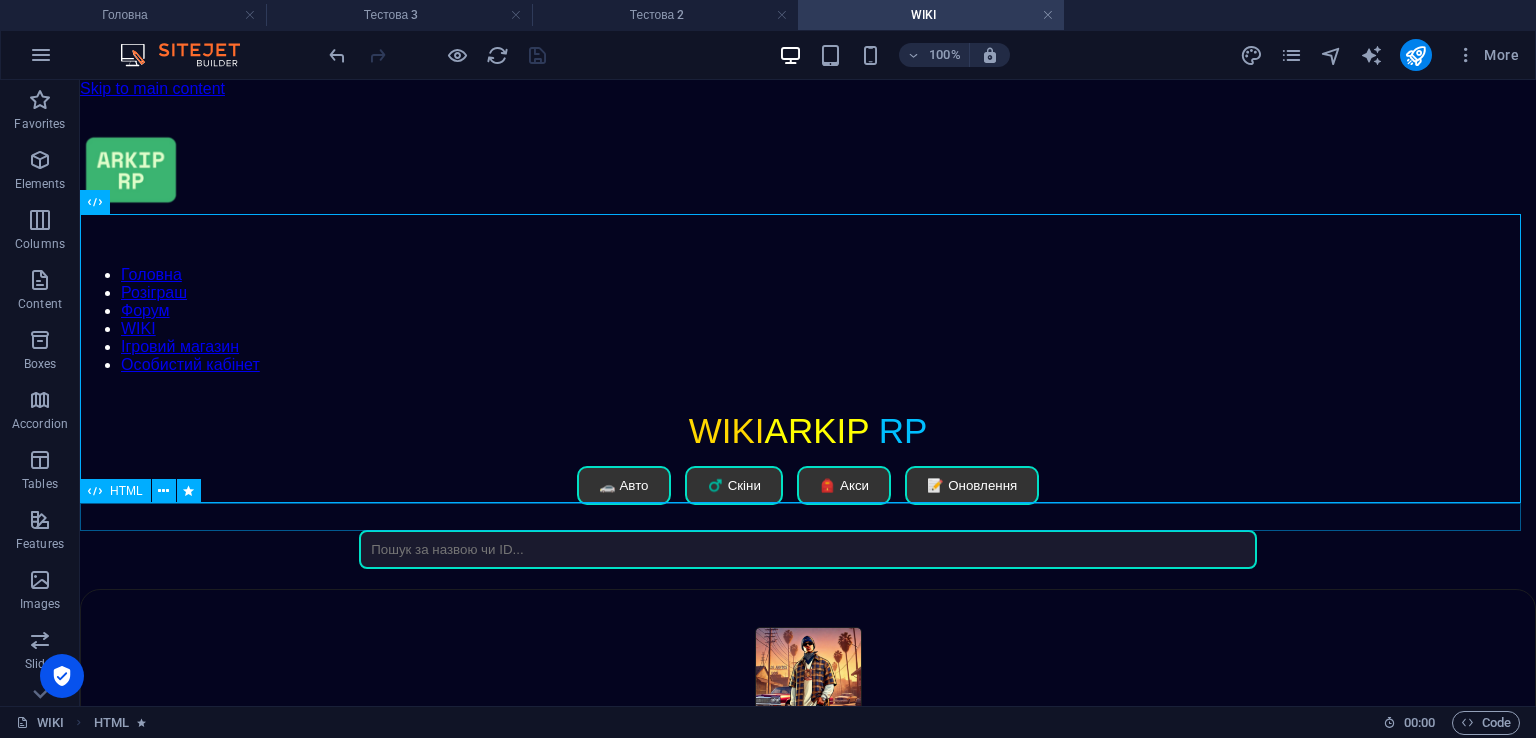 click on "WIKI ARKIP RP
WIKI  ARKIP   RP
🚗 Авто
♂️ Скіни
🎒 Акси
📝 Оновлення
Нічого не знайдено
Закрити" at bounding box center (808, 490) 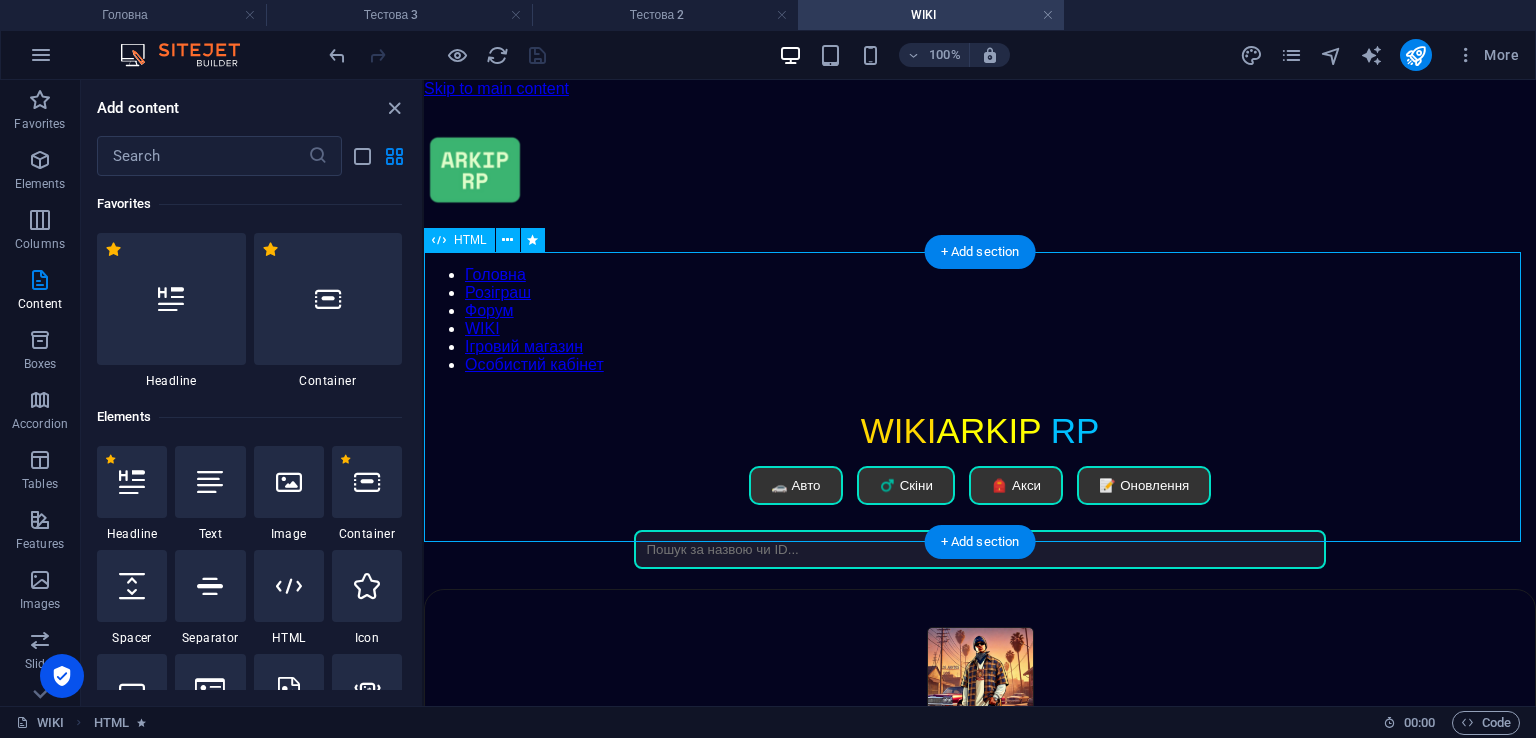 click on "WIKI ARKIP RP
WIKI  ARKIP   RP
🚗 Авто
♂️ Скіни
🎒 Акси
📝 Оновлення
Нічого не знайдено
Закрити" at bounding box center [980, 490] 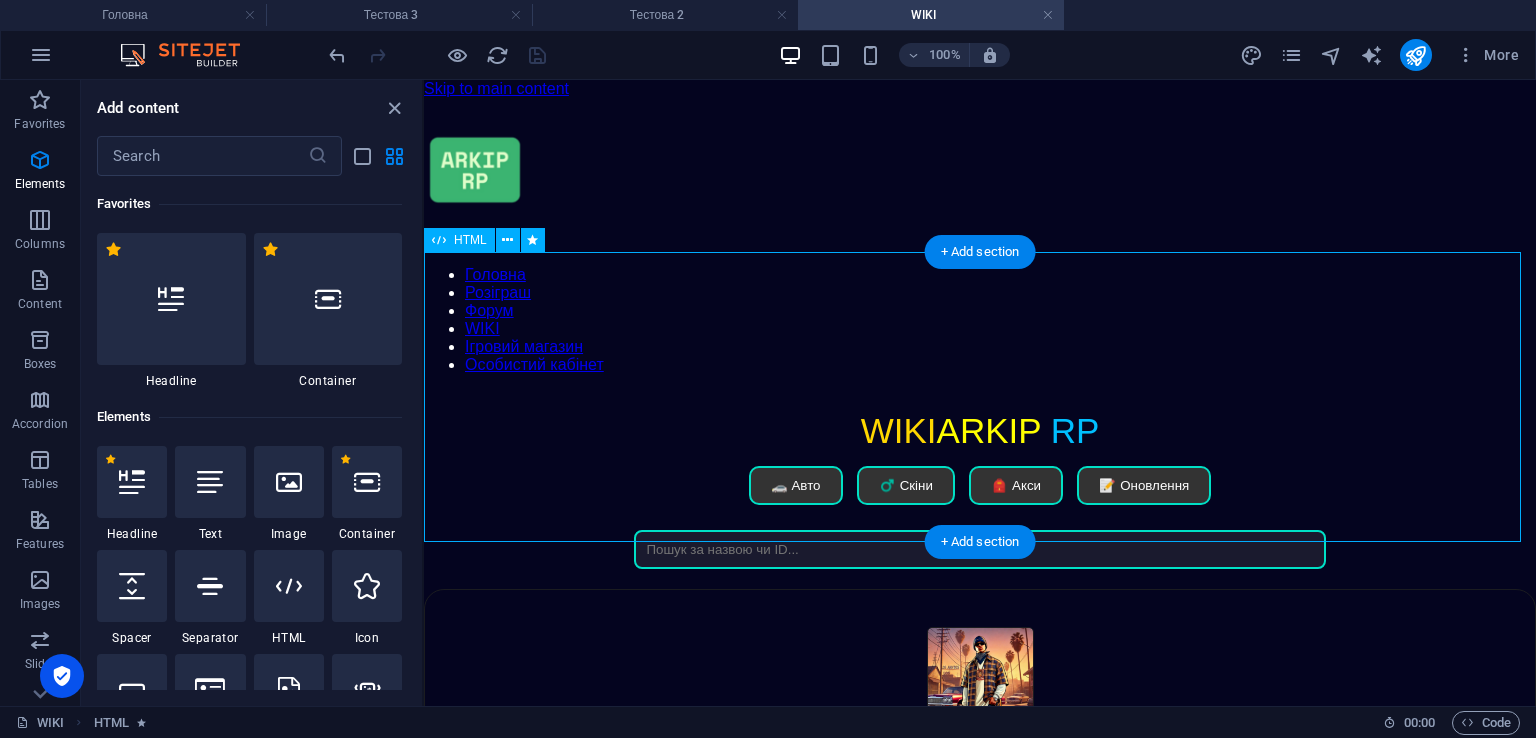 scroll, scrollTop: 3499, scrollLeft: 0, axis: vertical 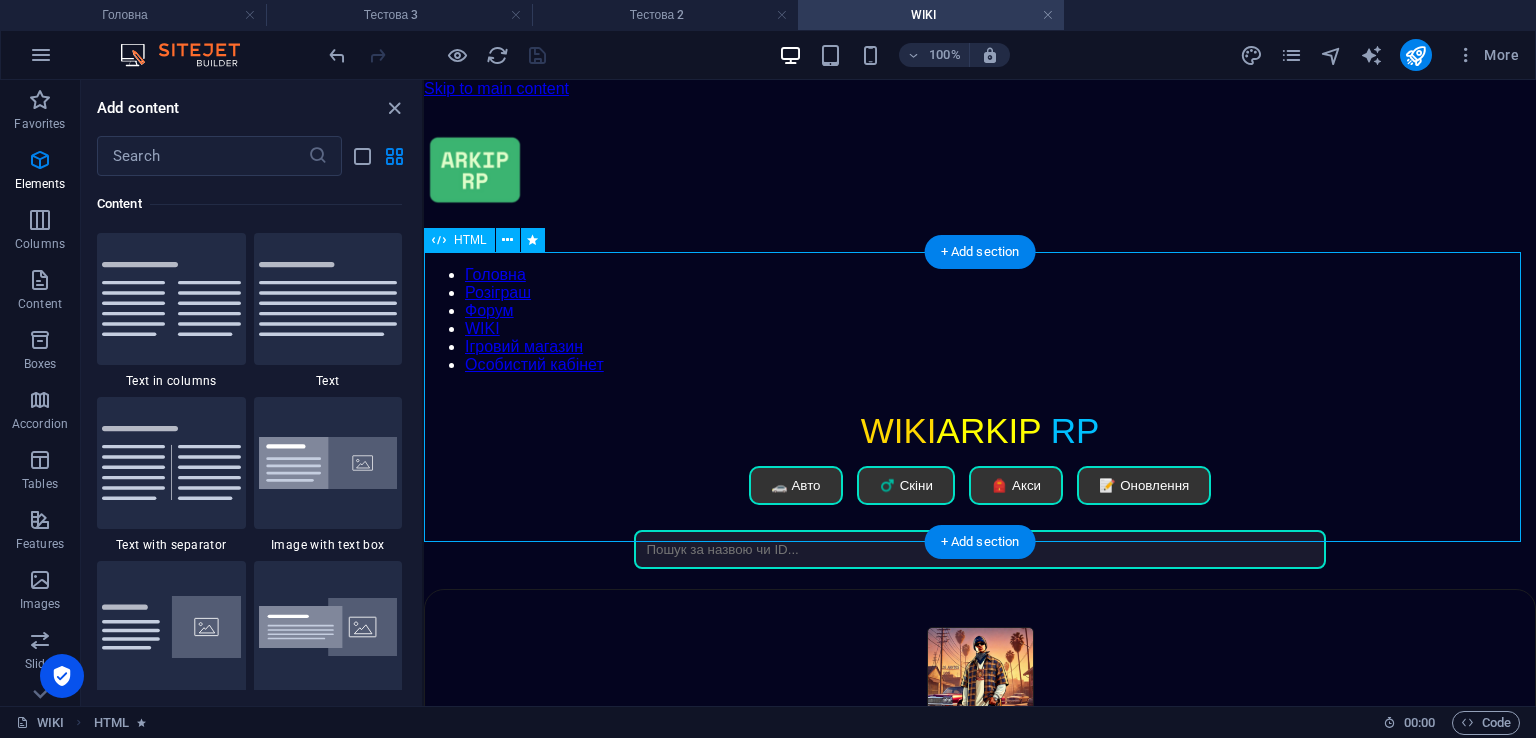 click on "WIKI ARKIP RP
WIKI  ARKIP   RP
🚗 Авто
♂️ Скіни
🎒 Акси
📝 Оновлення
Нічого не знайдено
Закрити" at bounding box center [980, 490] 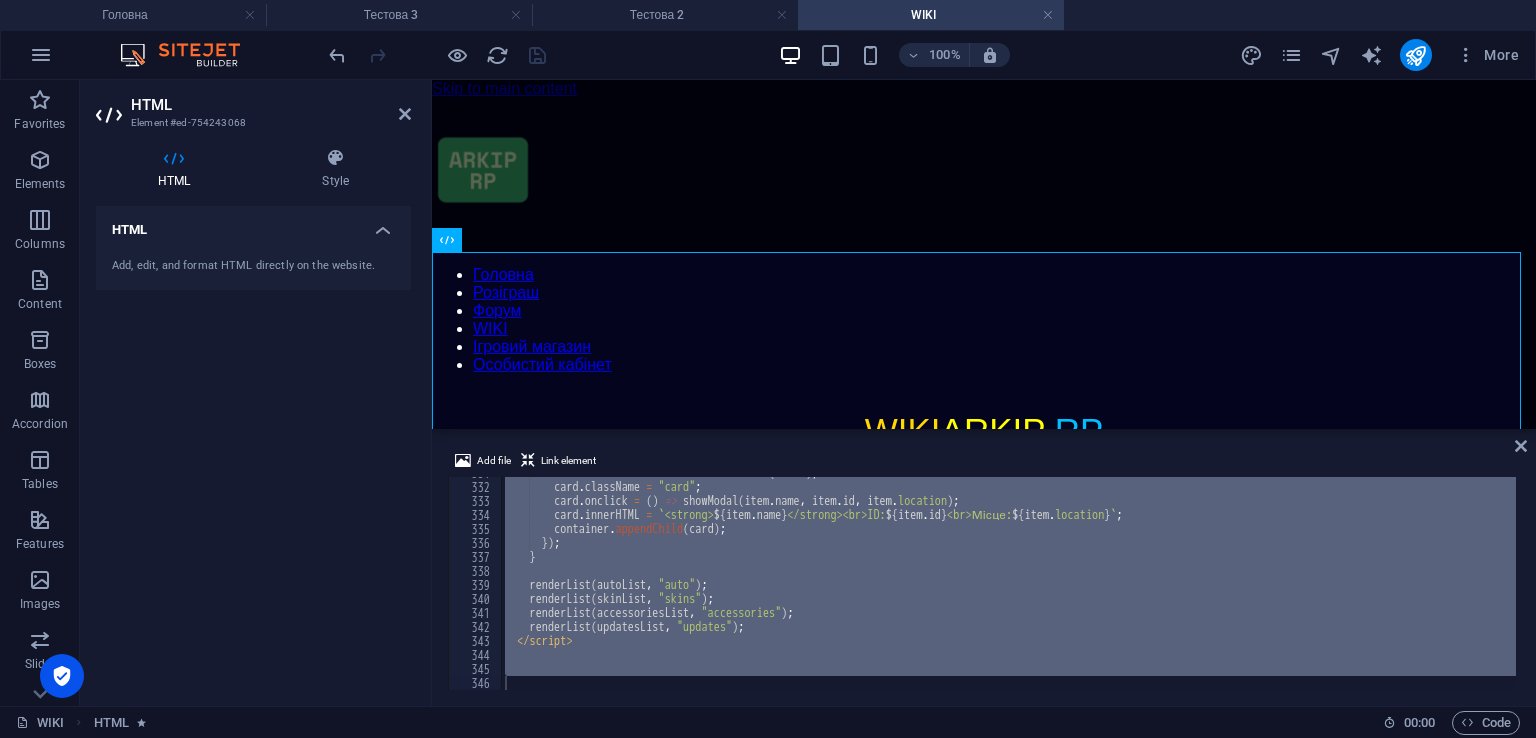 click on "const   card   =   document . createElement ( "div" ) ;           card . className   =   "card" ;           card . onclick   =   ( )   =>   showModal ( item . name ,   item . id ,   item . location ) ;           card . innerHTML   =   ` <strong> ${ item . name } </strong><br>ID:  ${ item . id } <br>Місце:  ${ item . location } ` ;           container . appendChild ( card ) ;         }) ;      }      renderList ( autoList ,   "auto" ) ;      renderList ( skinList ,   "skins" ) ;      renderList ( accessoriesList ,   "accessories" ) ;      renderList ( updatesList ,   "updates" ) ;    </ script >" at bounding box center [1008, 583] 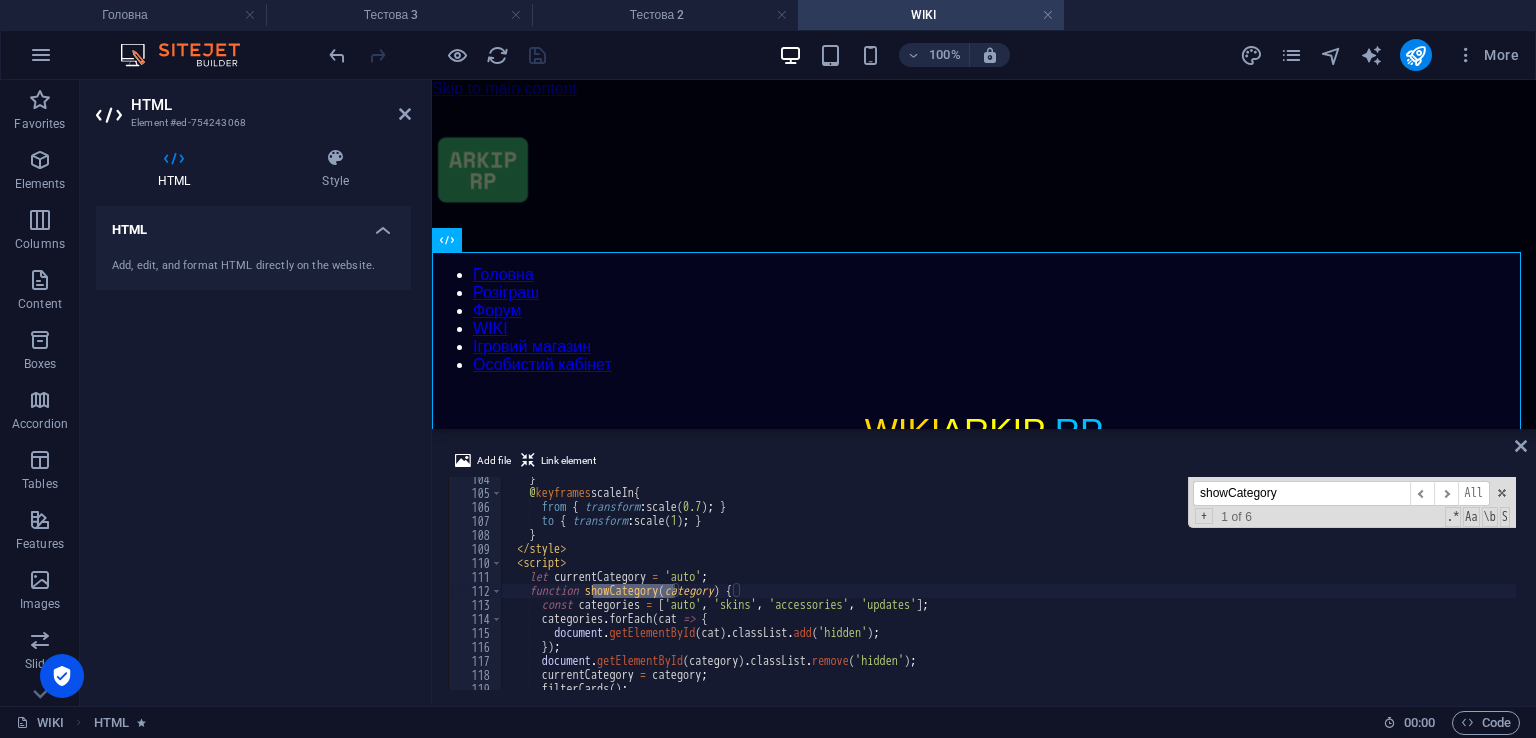 scroll, scrollTop: 1447, scrollLeft: 0, axis: vertical 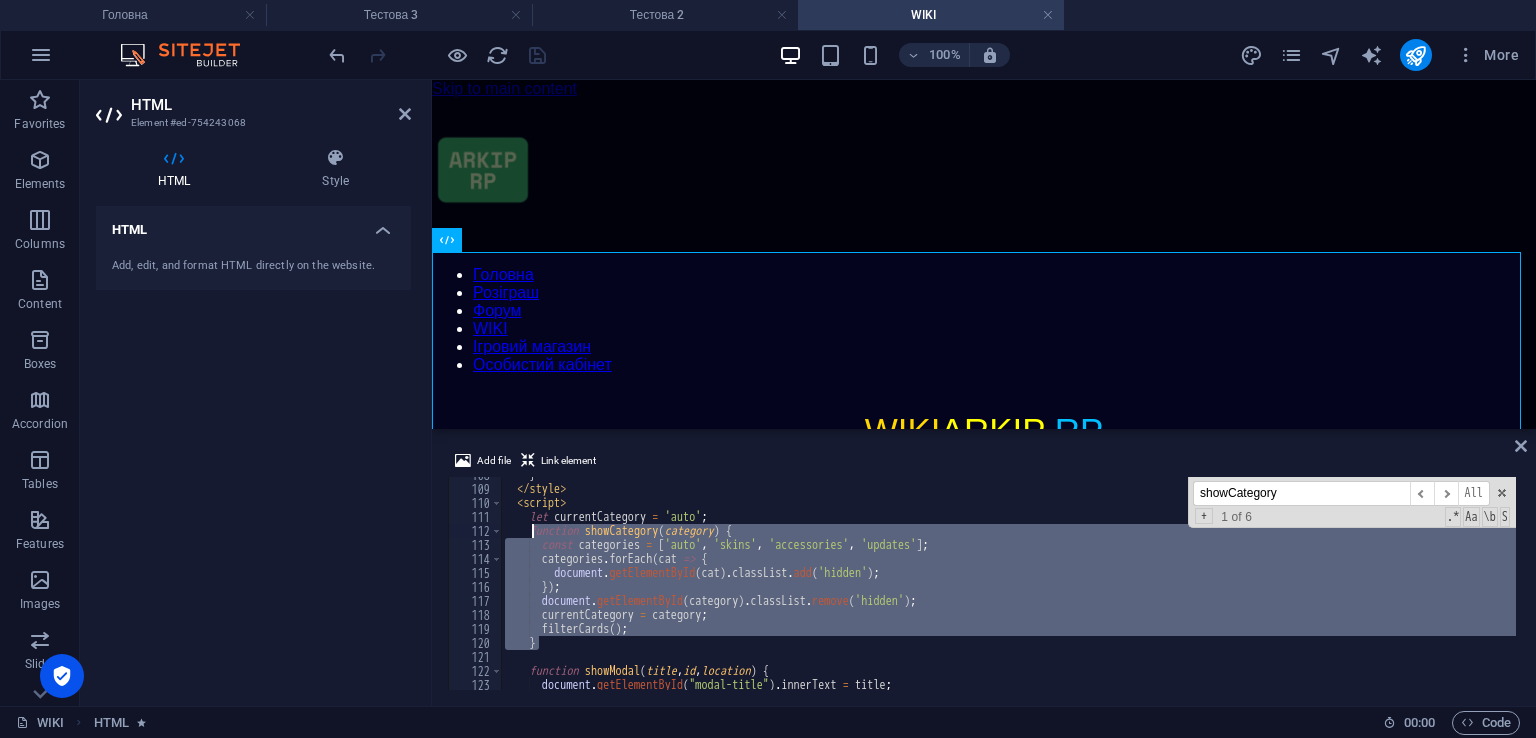 drag, startPoint x: 554, startPoint y: 642, endPoint x: 530, endPoint y: 532, distance: 112.587746 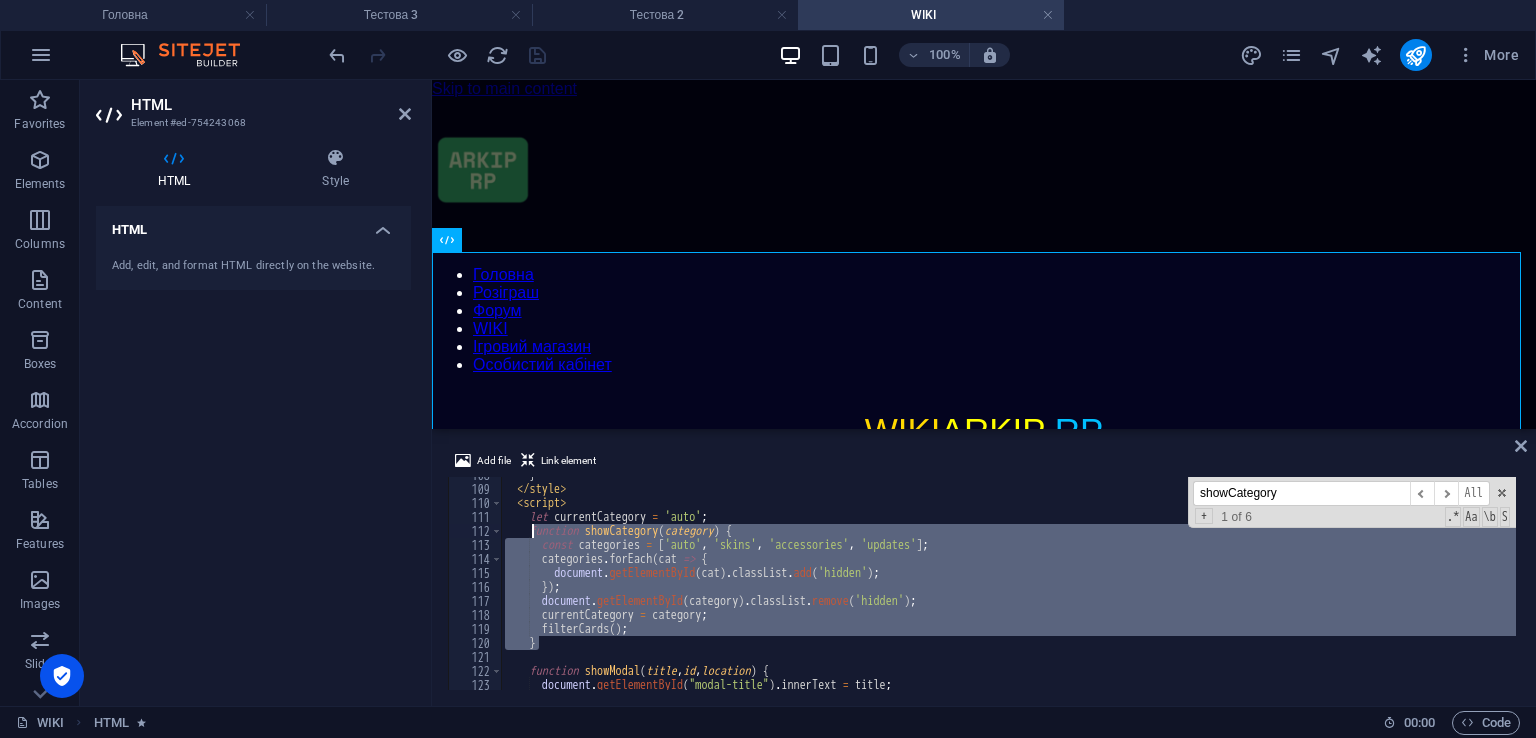 paste 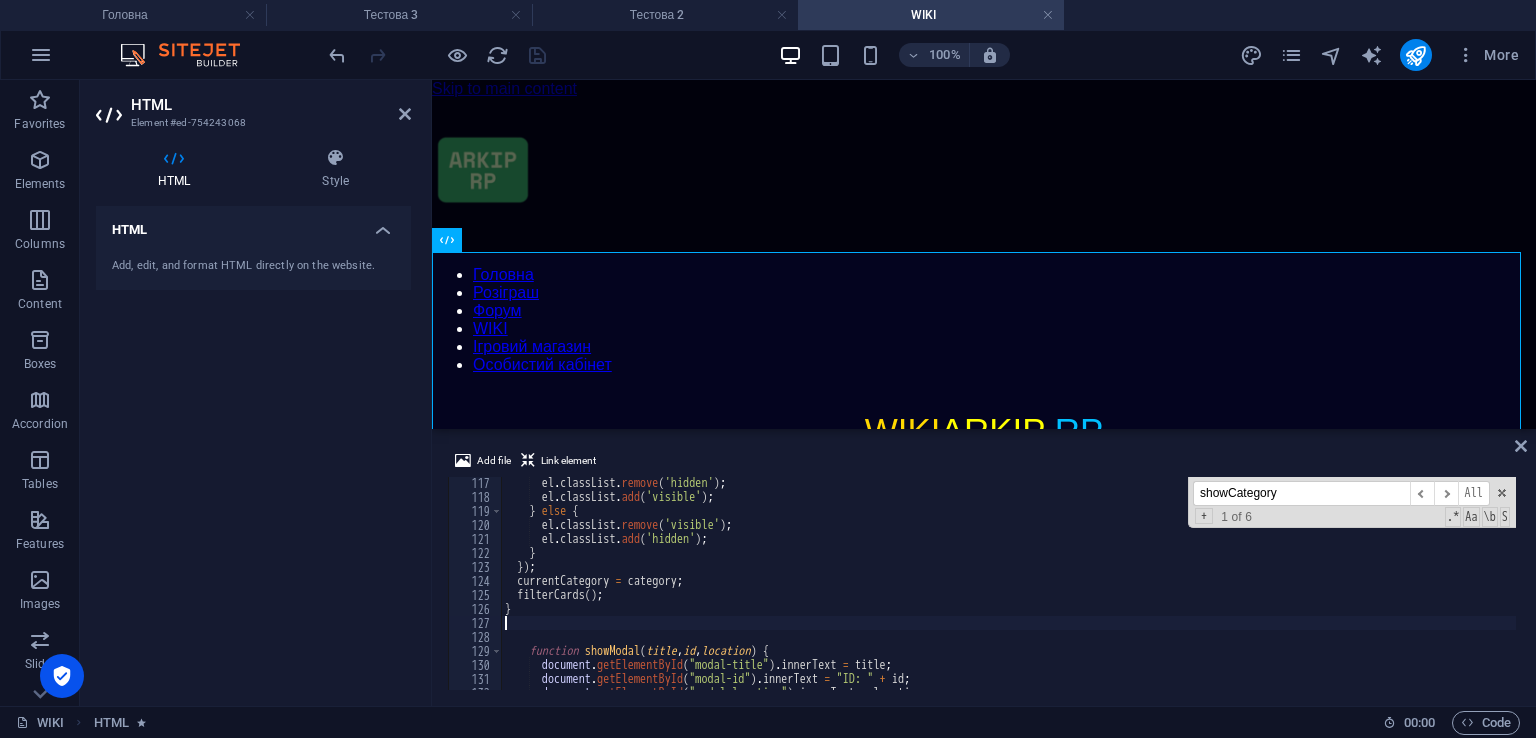 scroll, scrollTop: 1624, scrollLeft: 0, axis: vertical 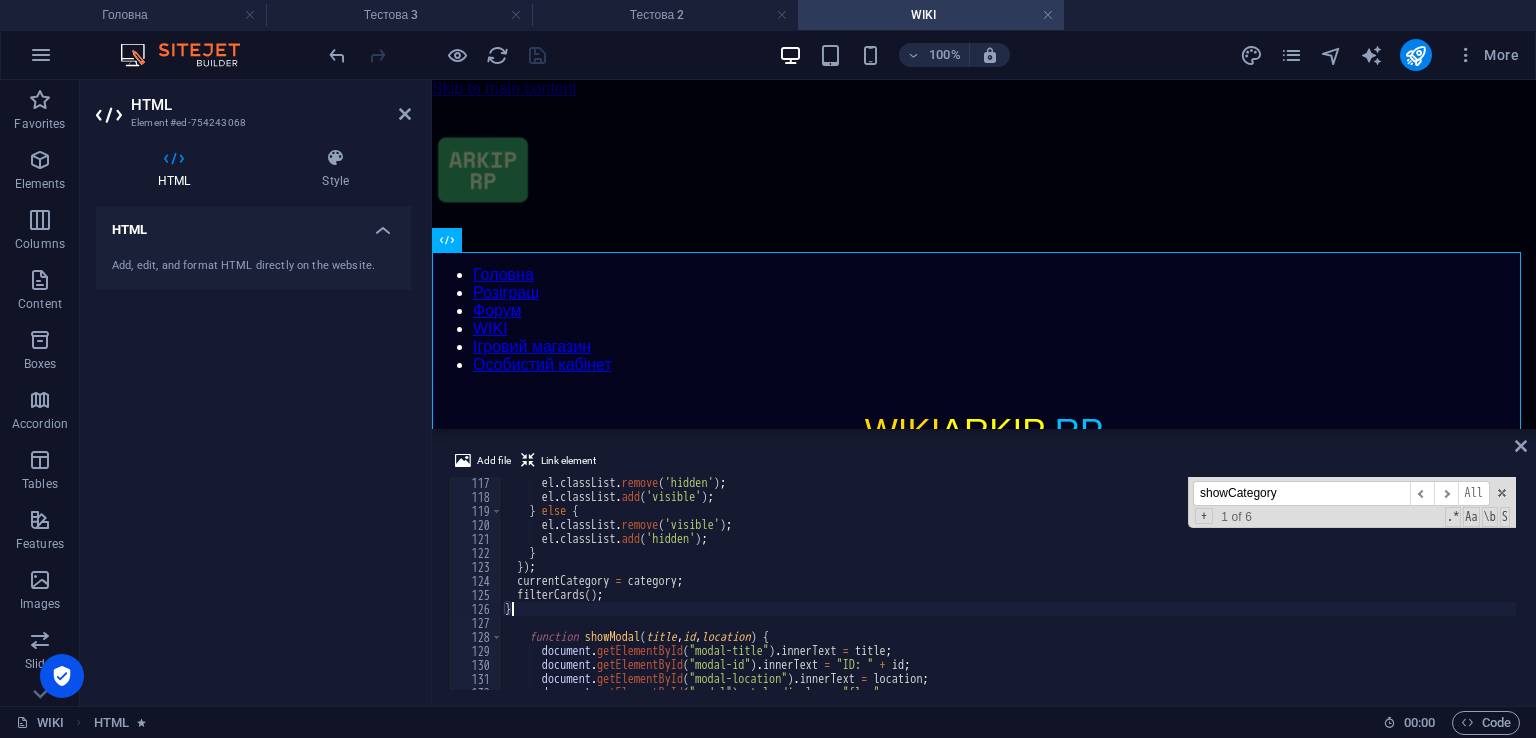 click on "Add file Link element" at bounding box center [984, 463] 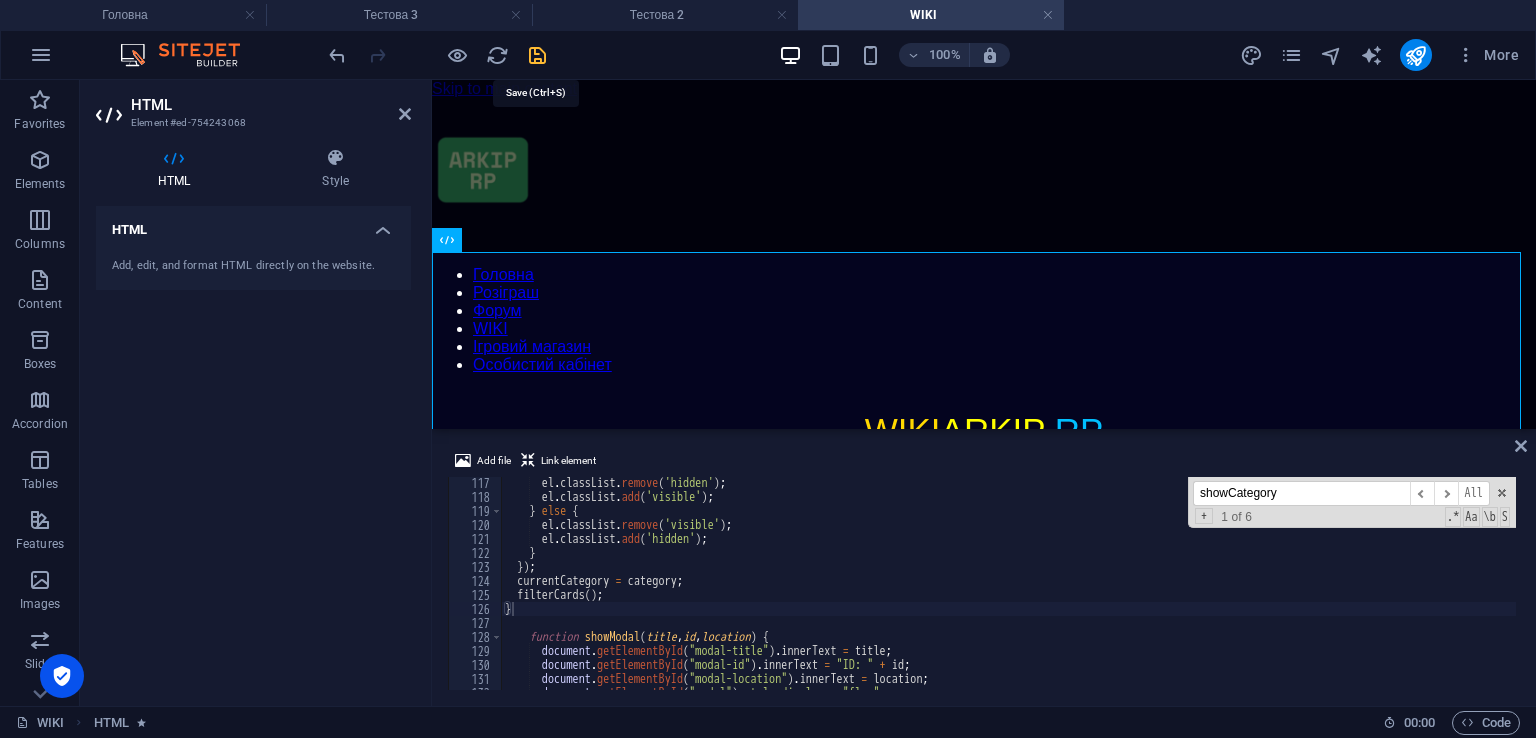 click at bounding box center (537, 55) 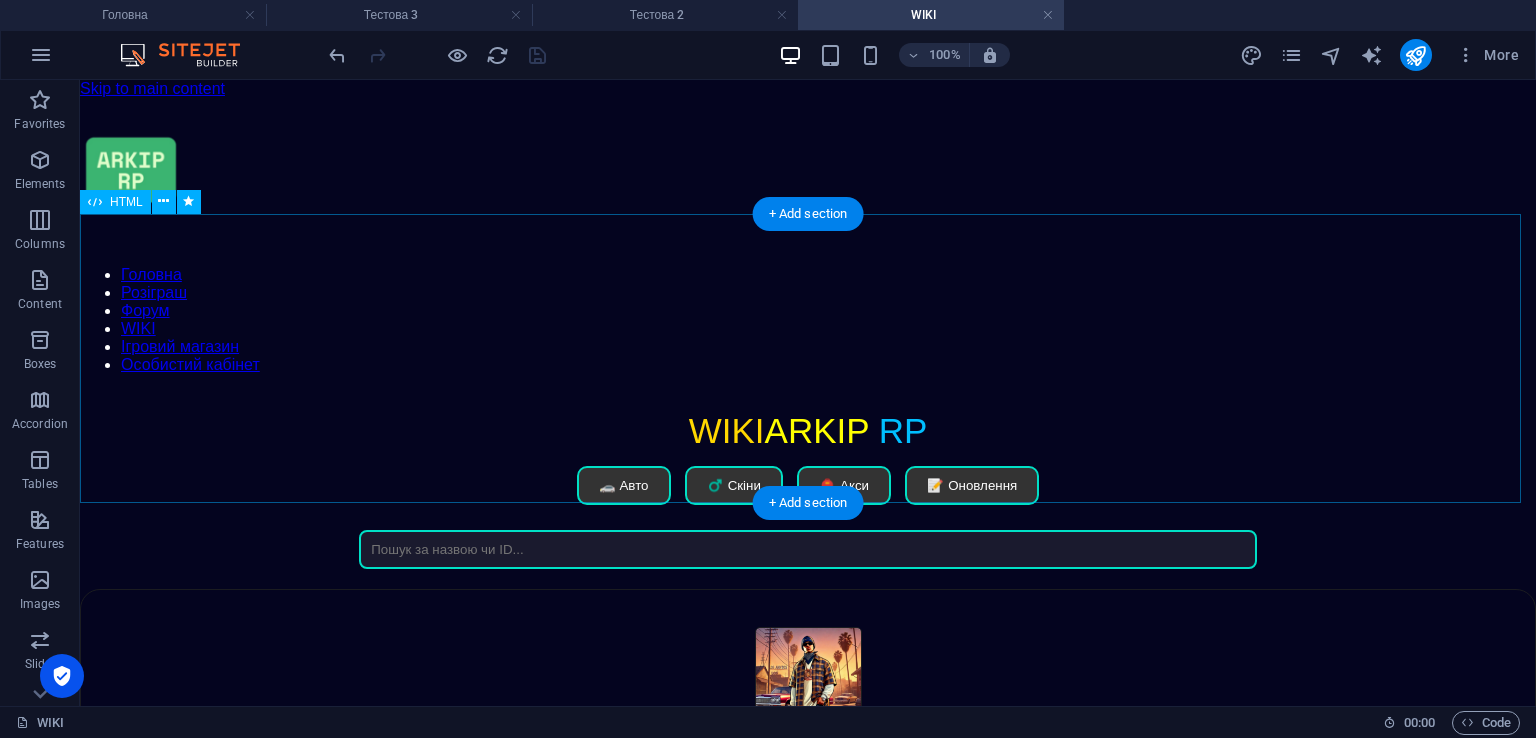 click on "WIKI ARKIP RP
WIKI  ARKIP   RP
🚗 Авто
♂️ Скіни
🎒 Акси
📝 Оновлення
Нічого не знайдено
Закрити" at bounding box center [808, 490] 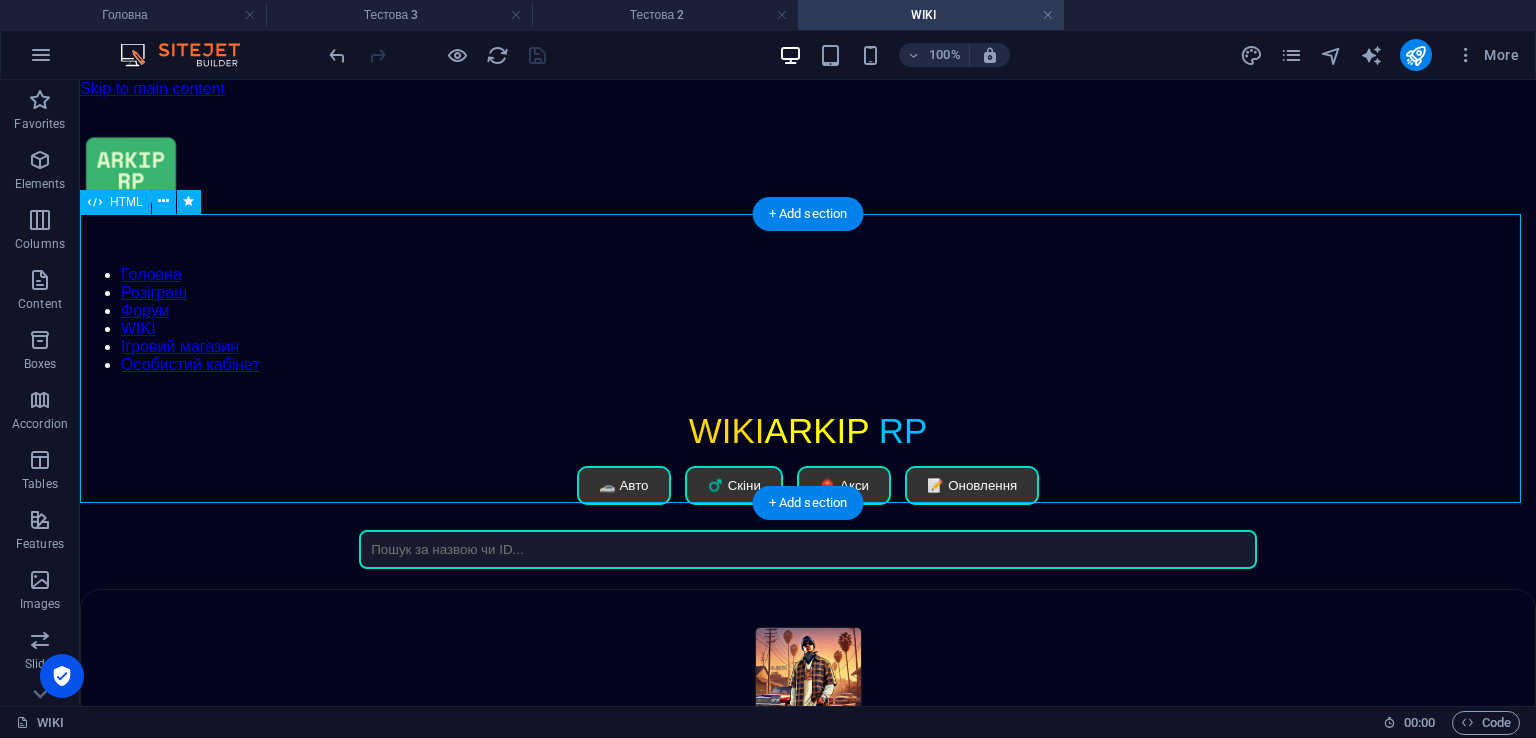 click on "WIKI ARKIP RP
WIKI  ARKIP   RP
🚗 Авто
♂️ Скіни
🎒 Акси
📝 Оновлення
Нічого не знайдено
Закрити" at bounding box center [808, 490] 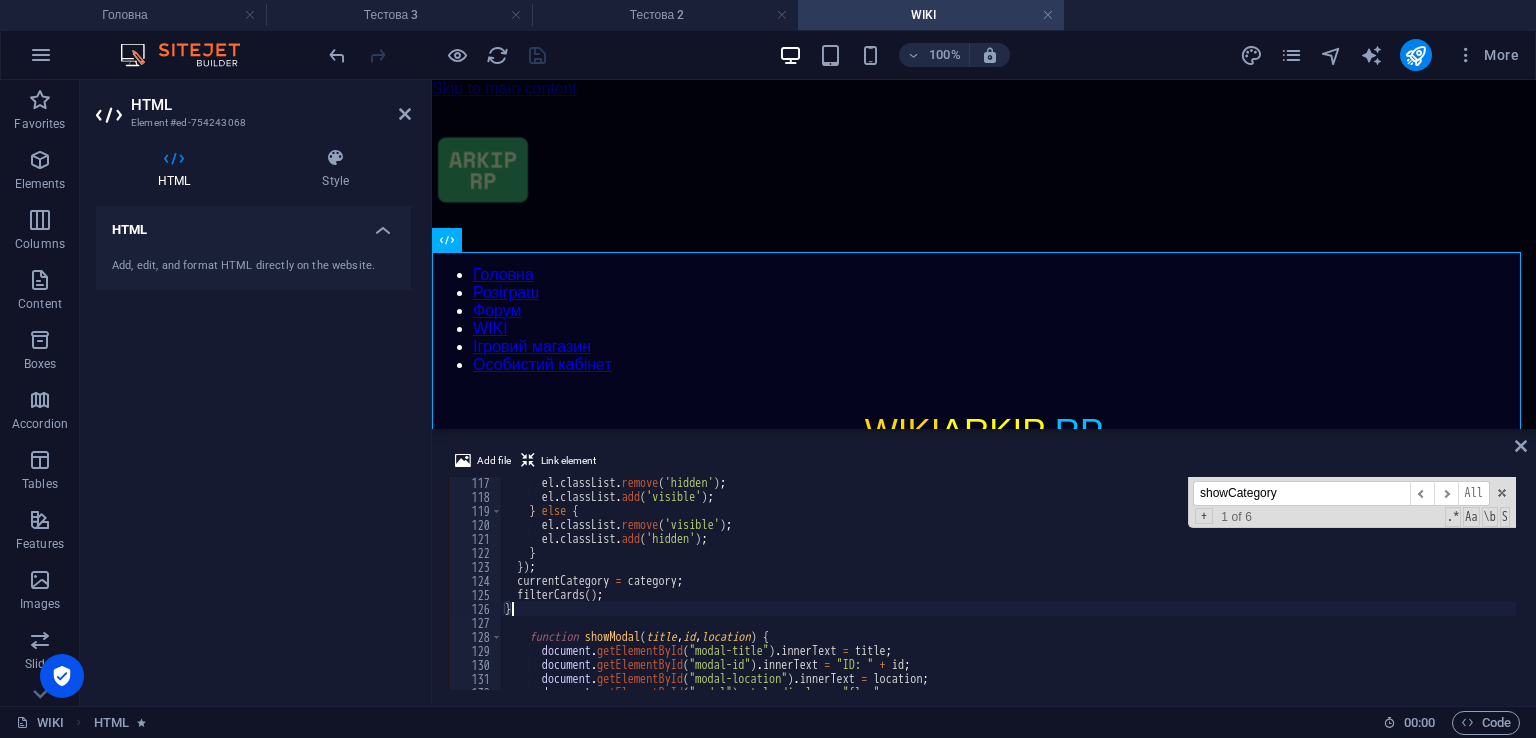 click on "showCategory" at bounding box center [1301, 493] 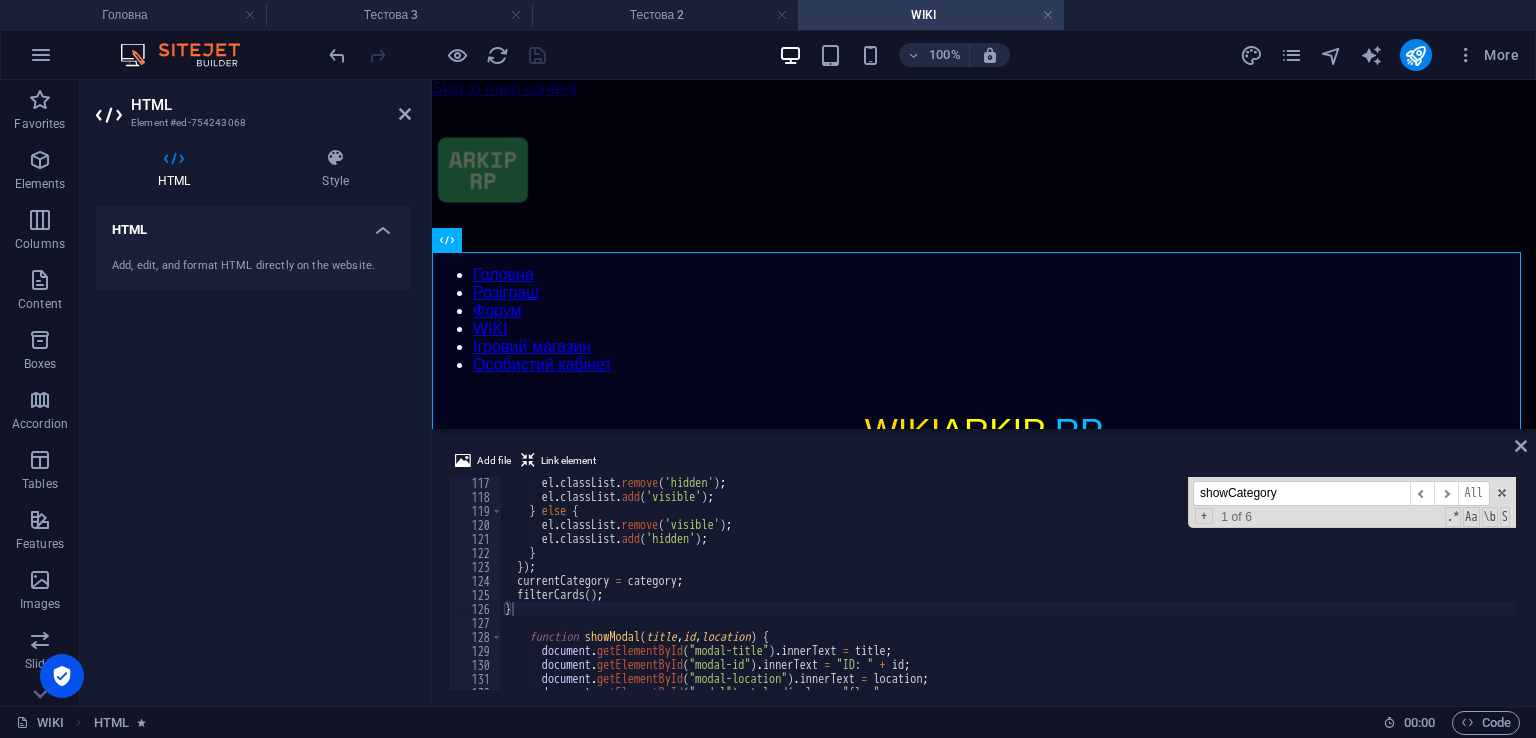 click on "showCategory" at bounding box center [1301, 493] 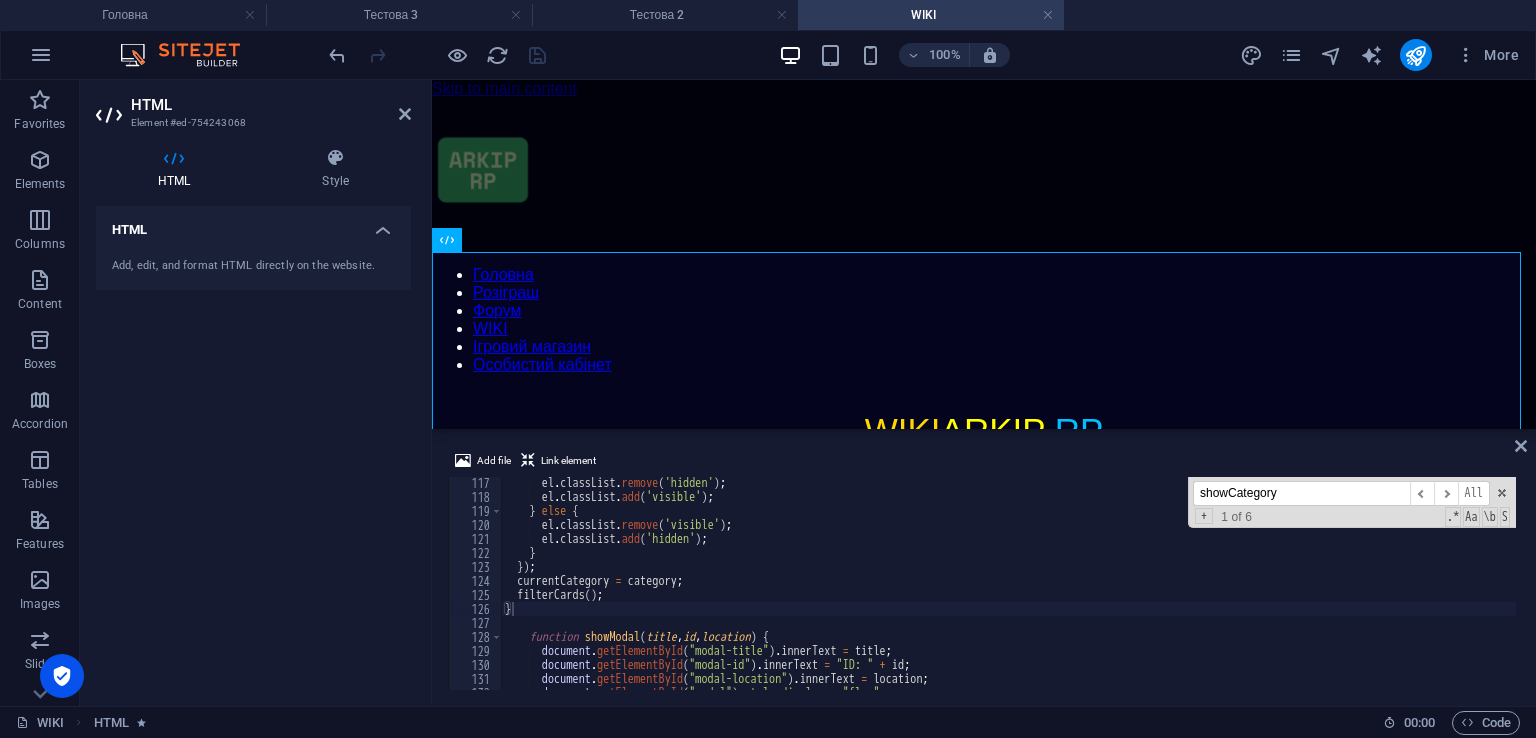 paste on ".hidden" 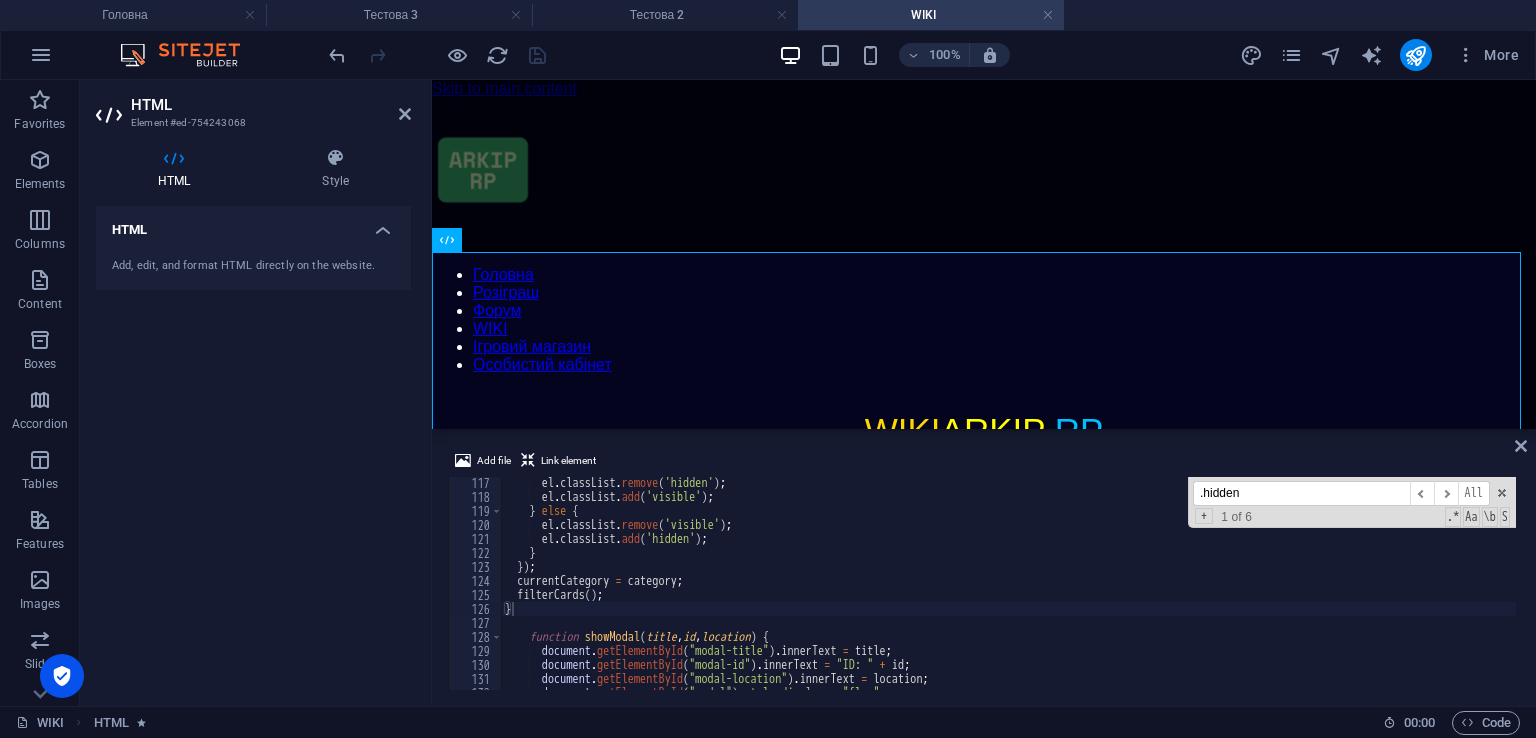scroll, scrollTop: 705, scrollLeft: 0, axis: vertical 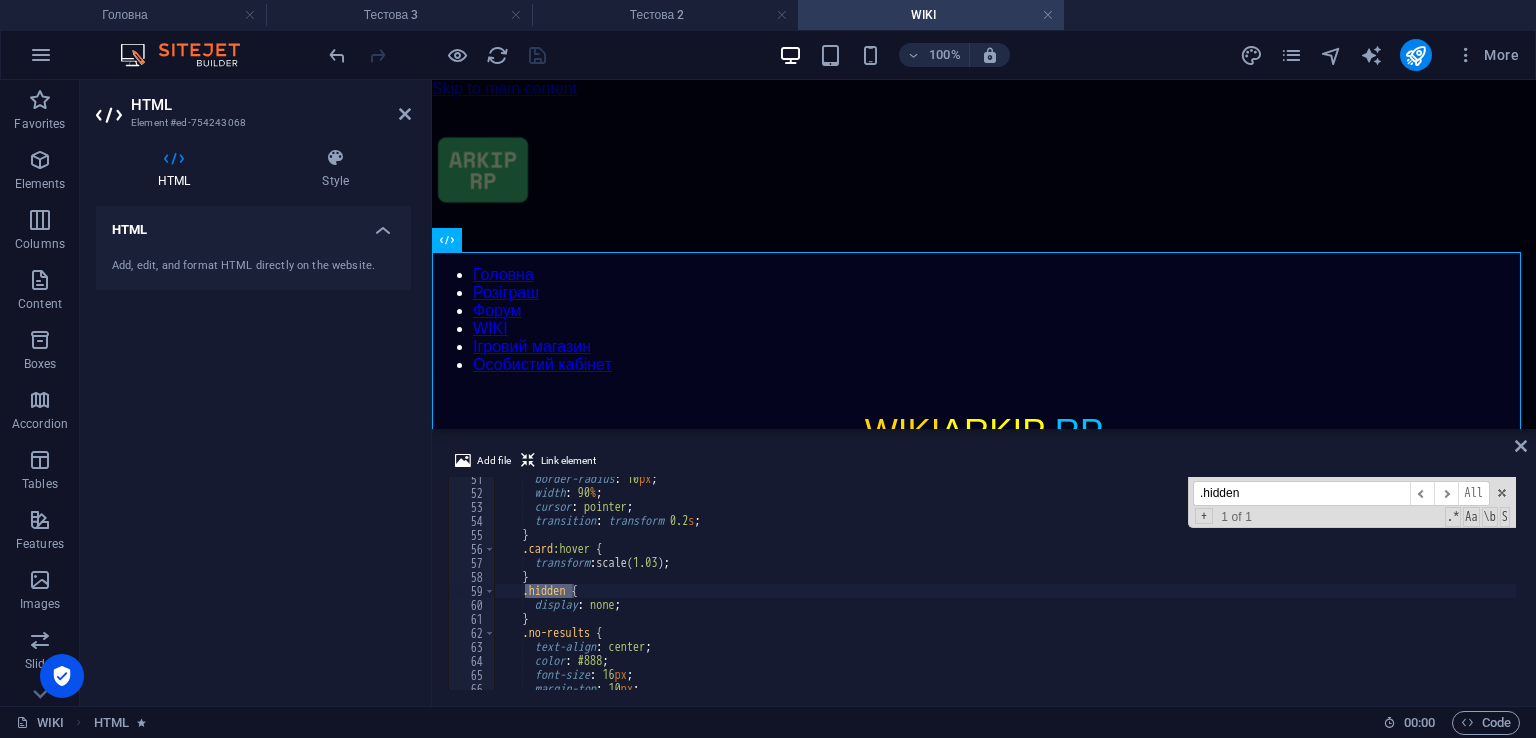 type on ".hidden" 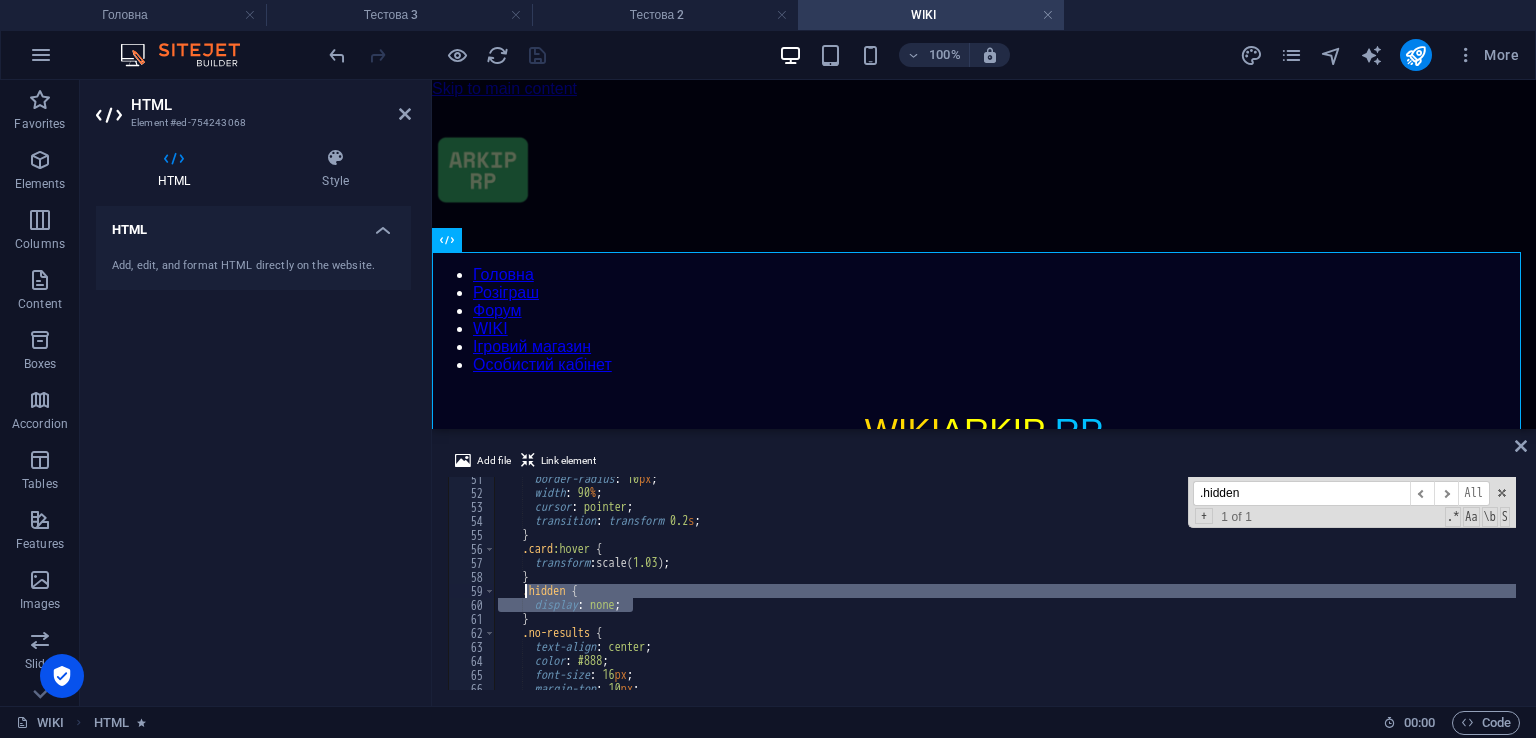 drag, startPoint x: 640, startPoint y: 603, endPoint x: 527, endPoint y: 590, distance: 113.74533 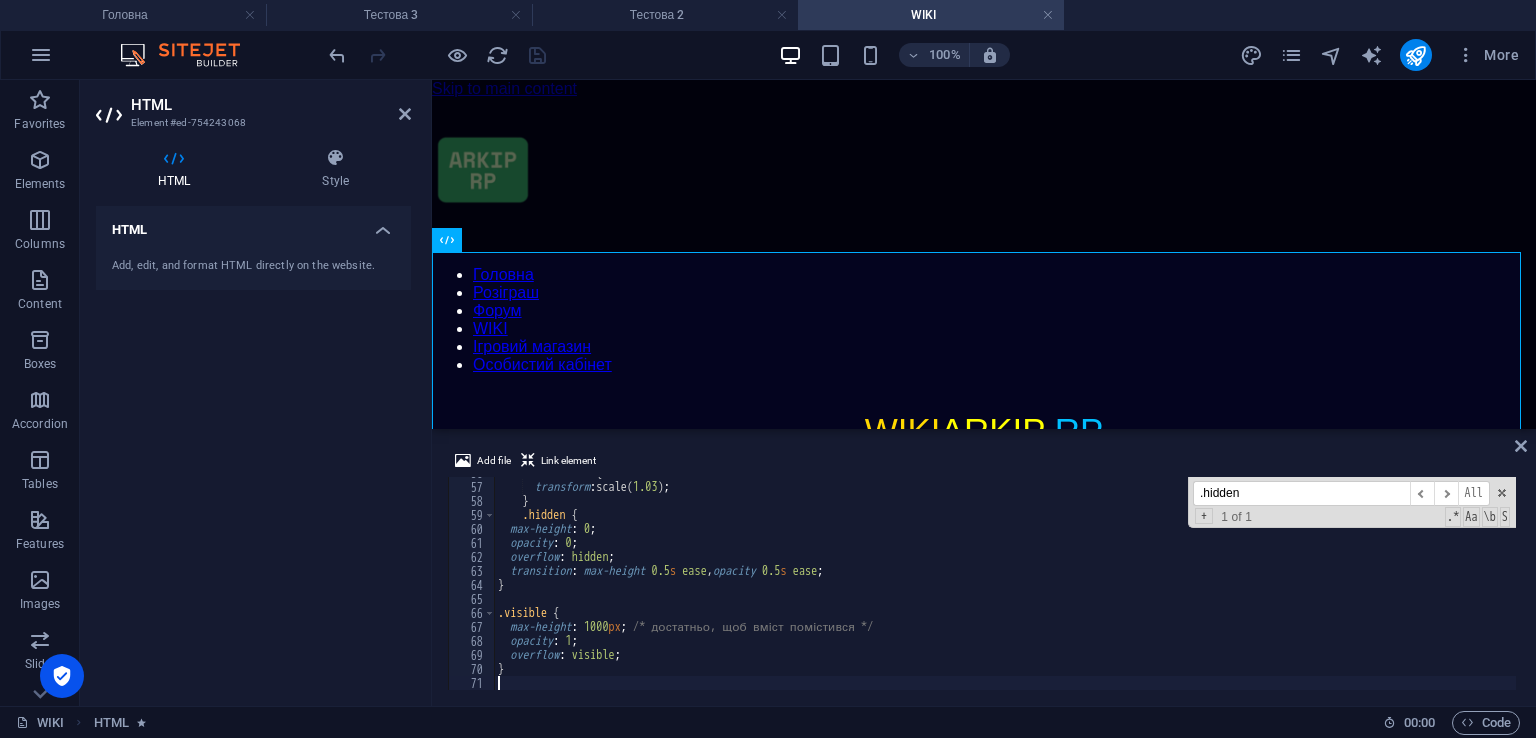scroll, scrollTop: 840, scrollLeft: 0, axis: vertical 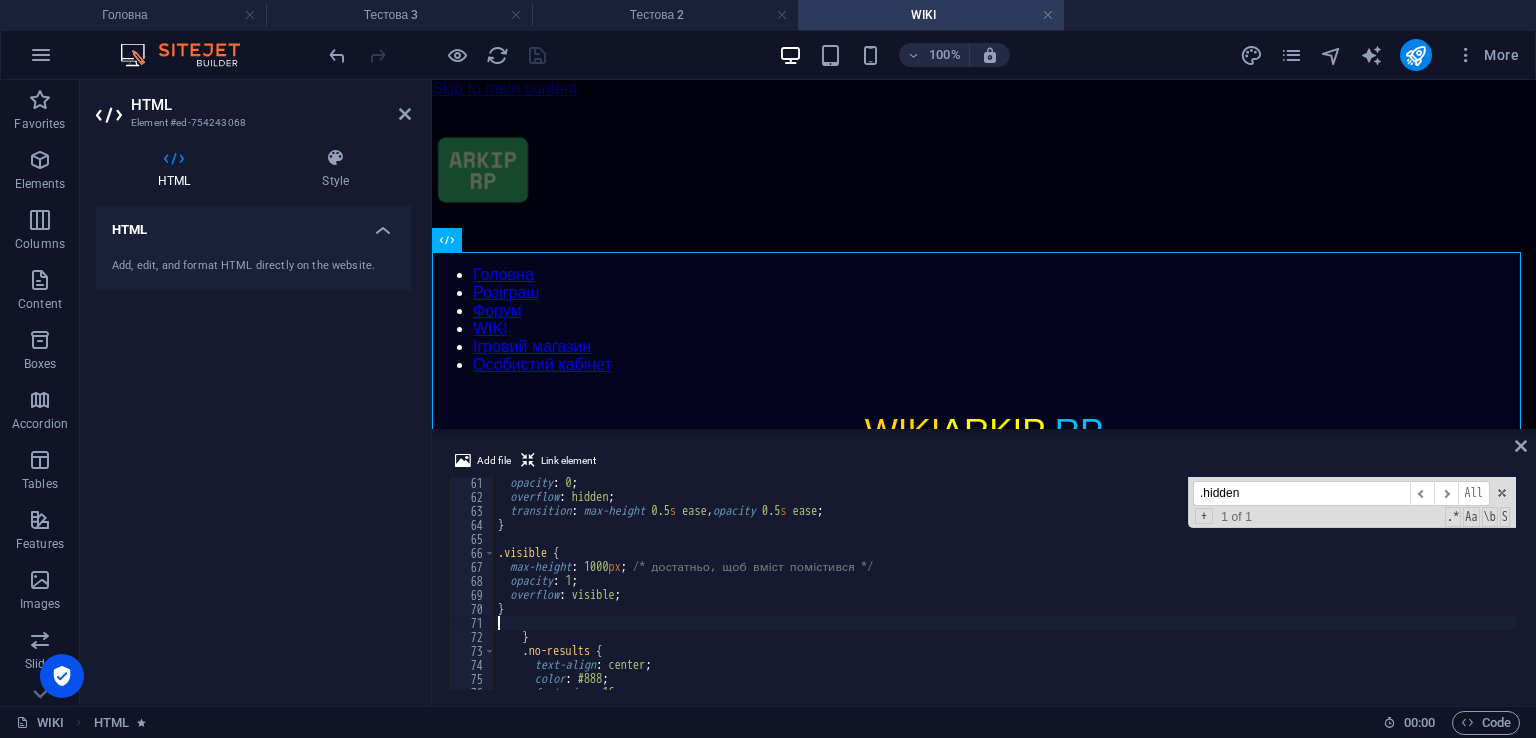 type on "}" 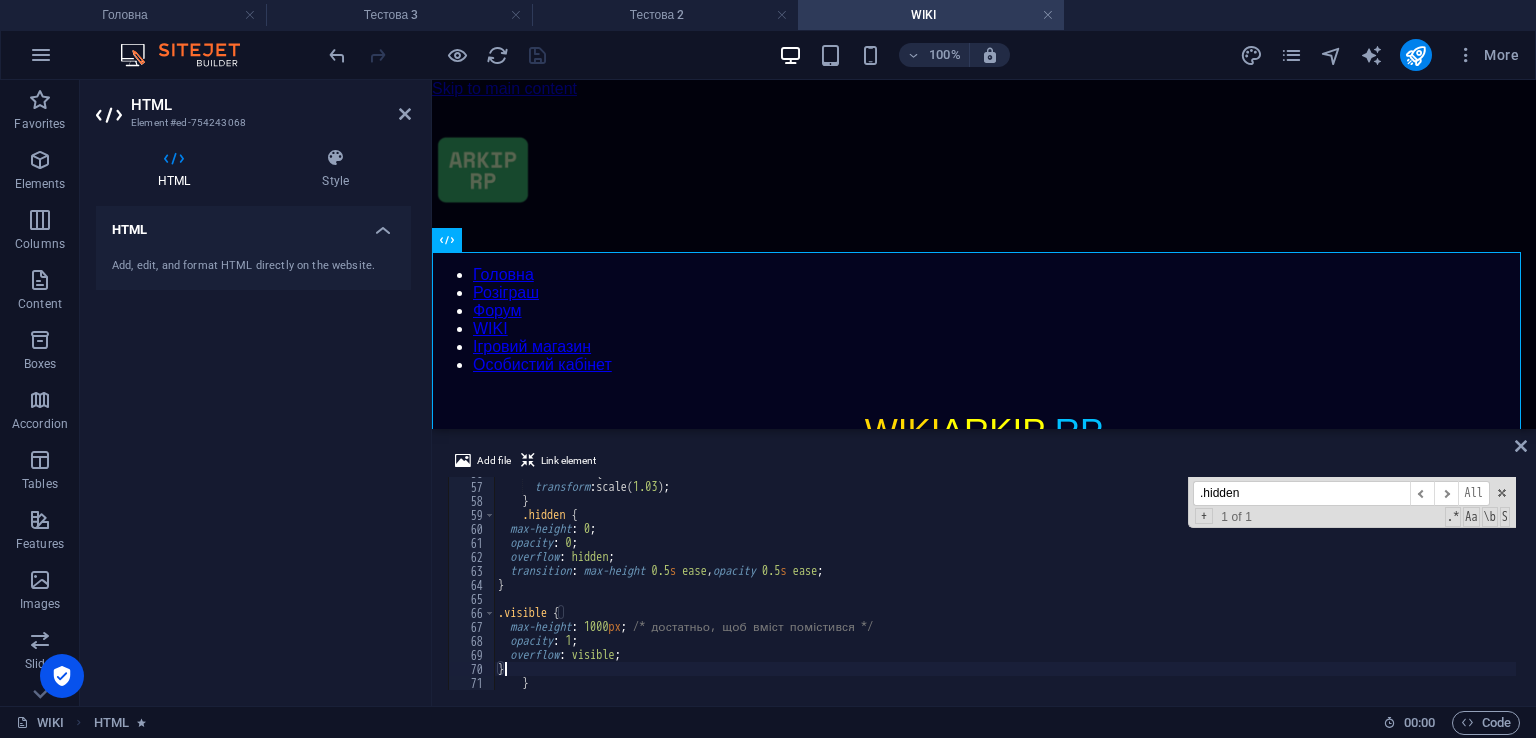 scroll, scrollTop: 660, scrollLeft: 0, axis: vertical 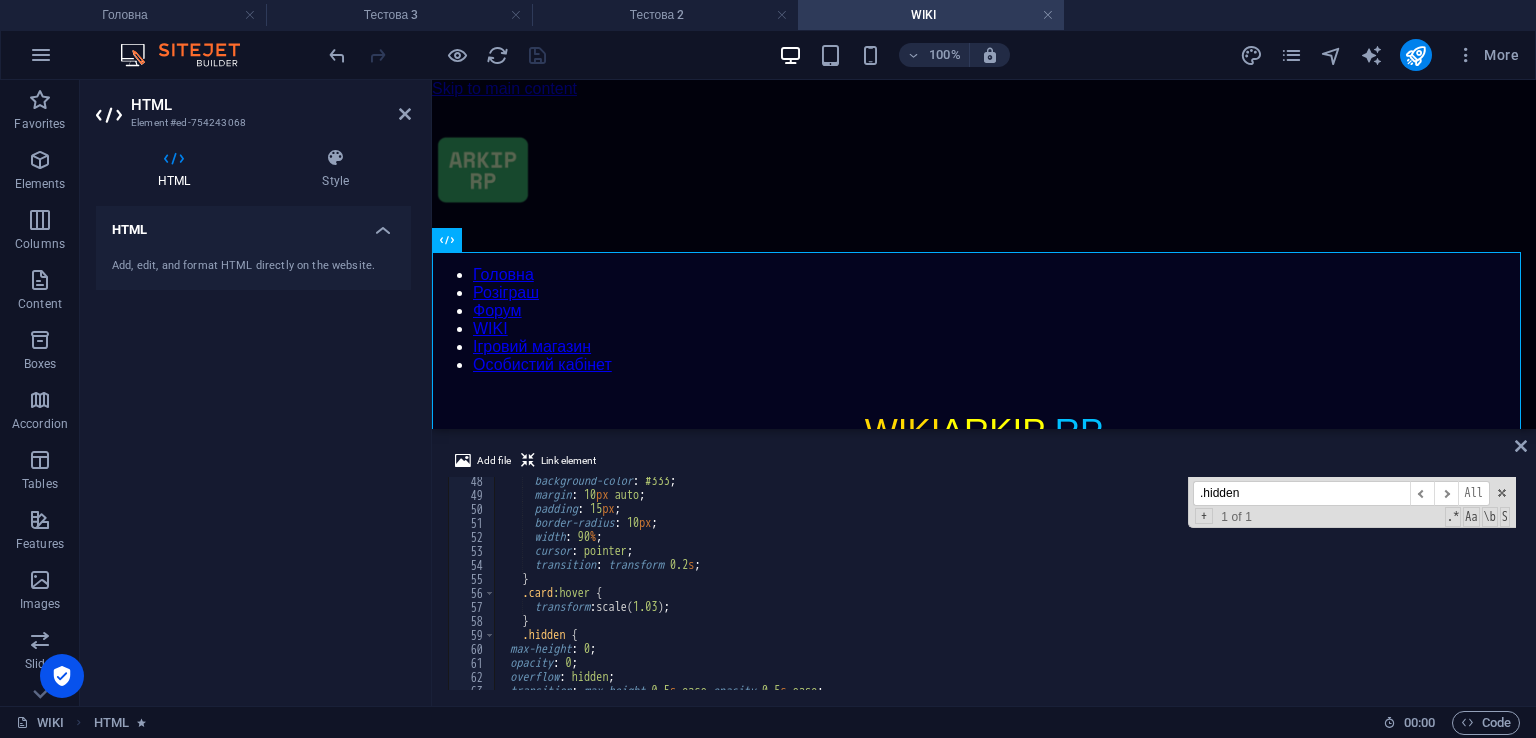 click on "Add file Link element } 48 49 50 51 52 53 54 55 56 57 58 59 60 61 62 63 64 65         background-color :   #333 ;         margin :   10 px   auto ;         padding :   15 px ;         border-radius :   10 px ;         width :   90 % ;         cursor :   pointer ;         transition :   transform   0.2 s ;      }      .card :hover   {         transform :  scale( 1.03 ) ;      }      .hidden   {    max-height :   0 ;    opacity :   0 ;    overflow :   hidden ;    transition :   max-height   0.5 s   ease ,  opacity   0.5 s   ease ; } .hidden ​ ​ All Replace All + 1 of 1 .* Aa \b S     XXXXXXXXXXXXXXXXXXXXXXXXXXXXXXXXXXXXXXXXXXXXXXXXXXXXXXXXXXXXXXXXXXXXXXXXXXXXXXXXXXXXXXXXXXXXXXXXXXXXXXXXXXXXXXXXXXXXXXXXXXXXXXXXXXXXXXXXXXXXXXXXXXXXXXXXXXXXXXXXXXXXXXXXXXXXXXXXXXXXXXXXXXXXXXXXXXXXXXXXXXXXXXXXXXXXXXXXXXXXXXXXXXXXXXXXXXXXXXXXXXXXXXXXXXXXXXXX" at bounding box center (984, 569) 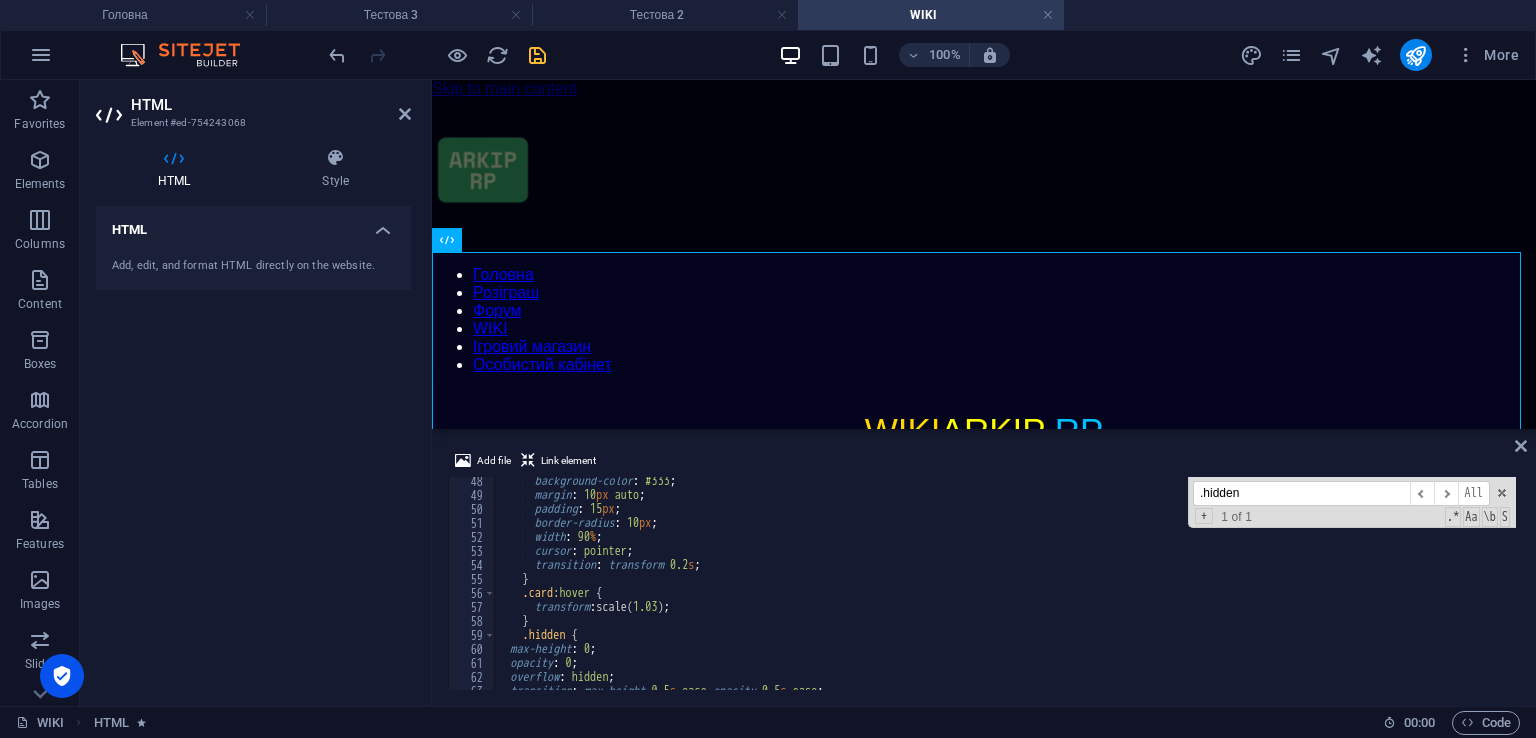 click on "background-color :   #333 ;         margin :   10 px   auto ;         padding :   15 px ;         border-radius :   10 px ;         width :   90 % ;         cursor :   pointer ;         transition :   transform   0.2 s ;      }      .card :hover   {         transform :  scale( 1.03 ) ;      }      .hidden   {    max-height :   0 ;    opacity :   0 ;    overflow :   hidden ;    transition :   max-height   0.5 s   ease ,  opacity   0.5 s   ease ; } .hidden ​ ​ All Replace All + 1 of 1 .* Aa \b S" at bounding box center (1005, 583) 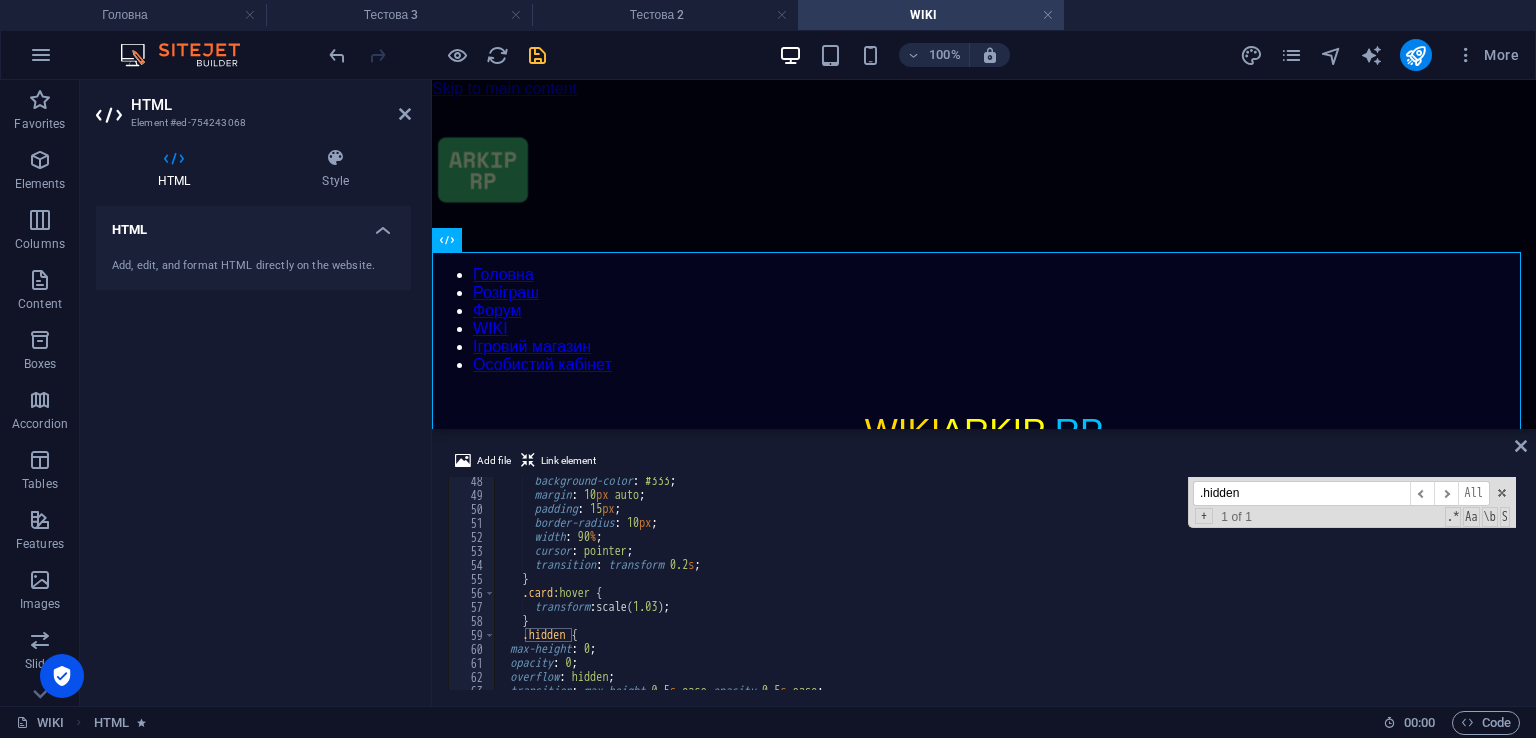 paste on "visible" 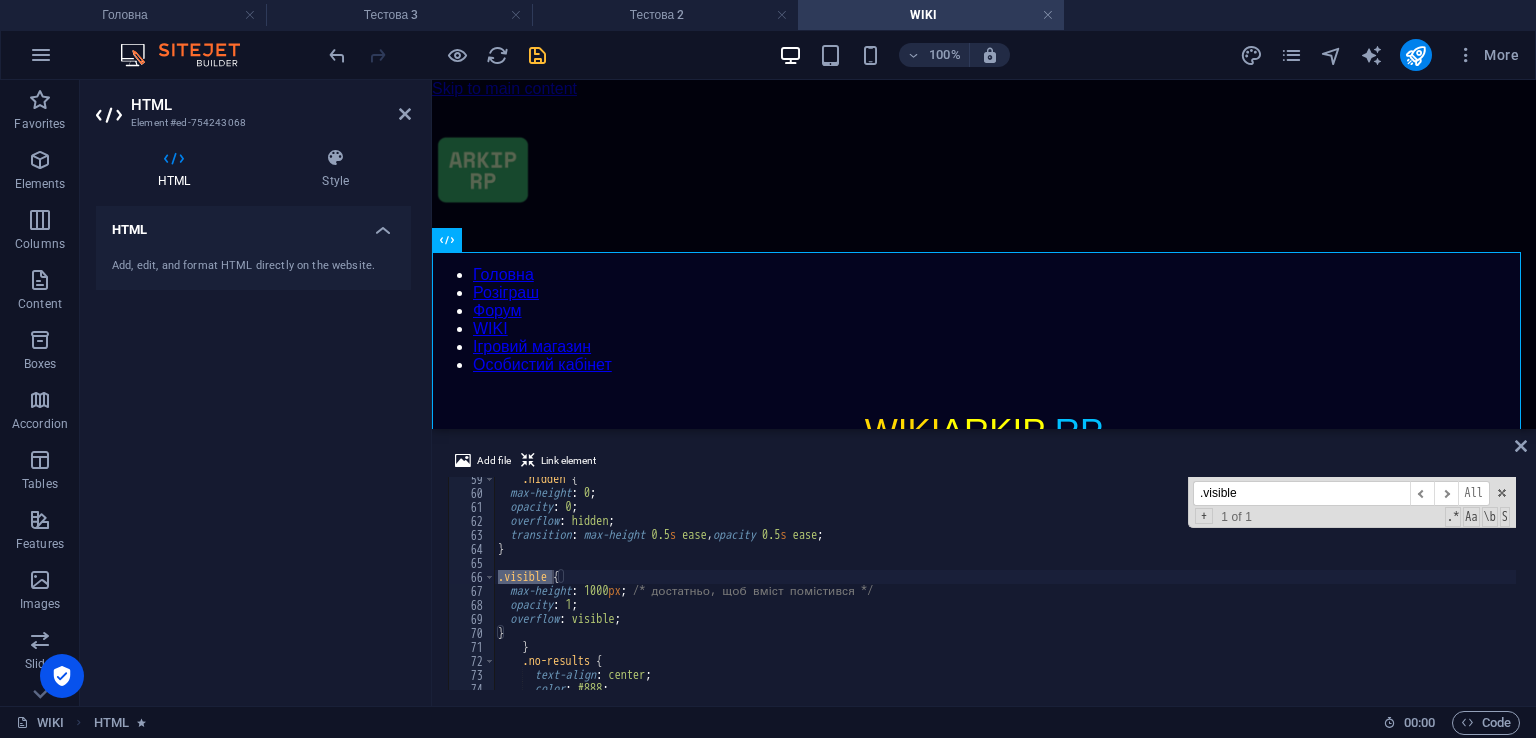 scroll, scrollTop: 817, scrollLeft: 0, axis: vertical 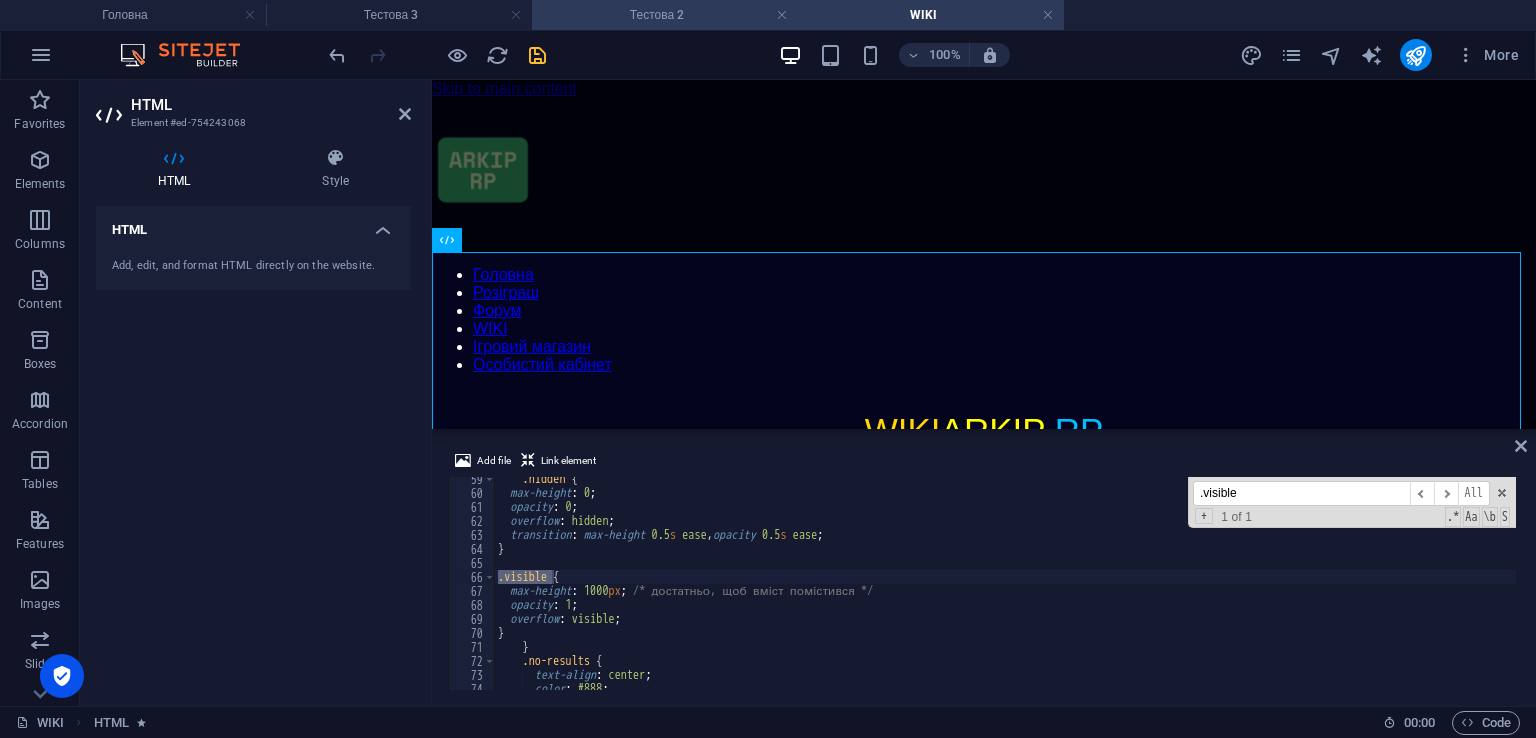 type on ".visible" 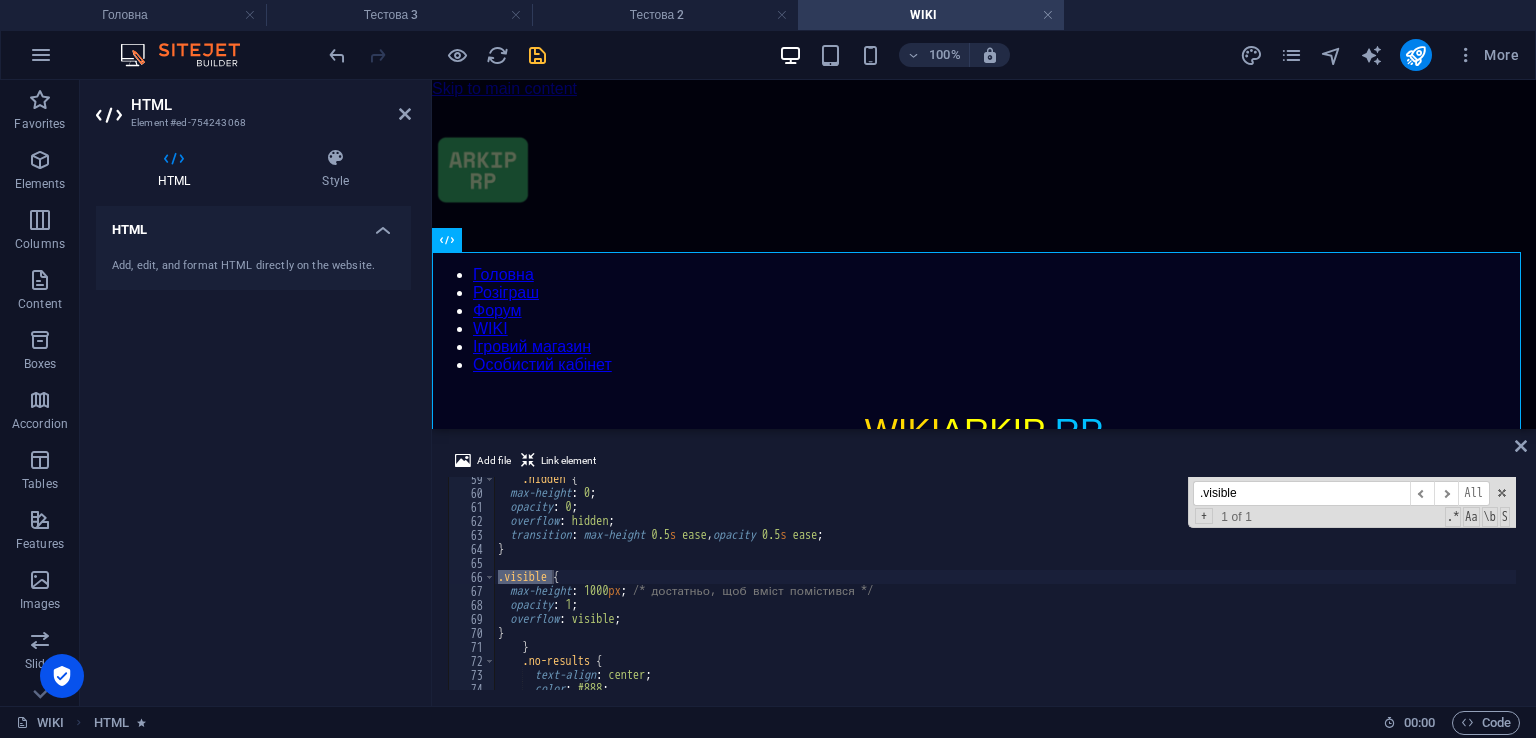 click on "100% More" at bounding box center [926, 55] 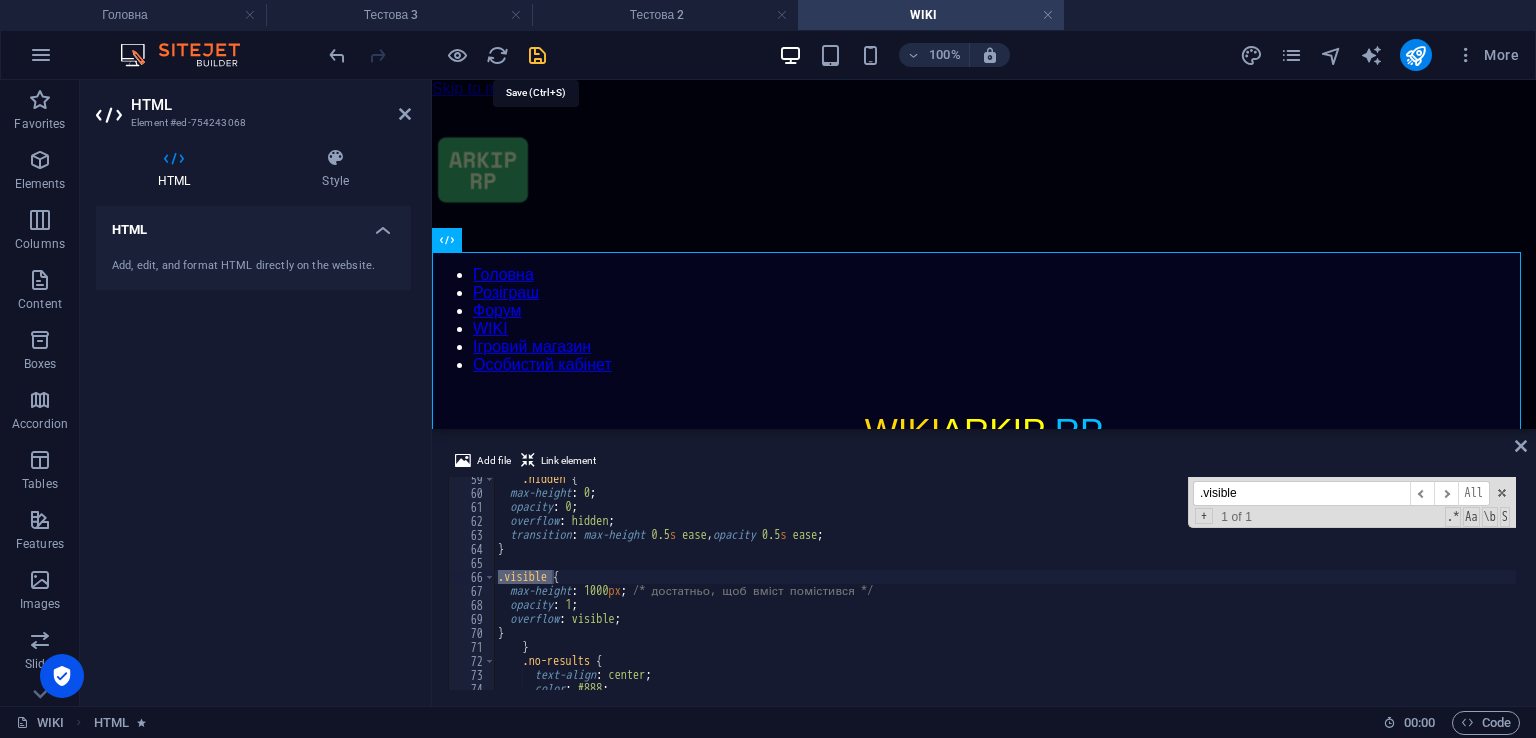 click at bounding box center (537, 55) 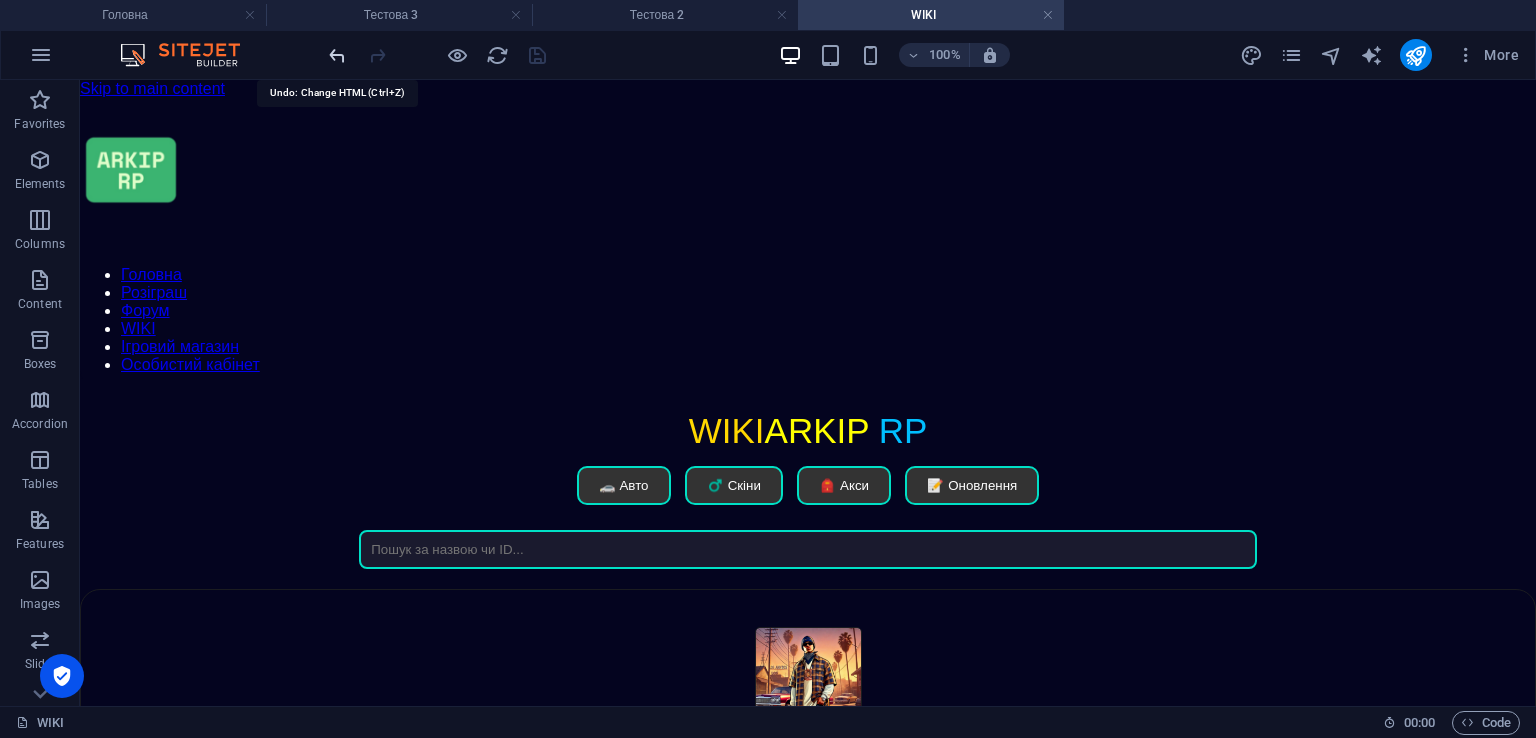 click at bounding box center [337, 55] 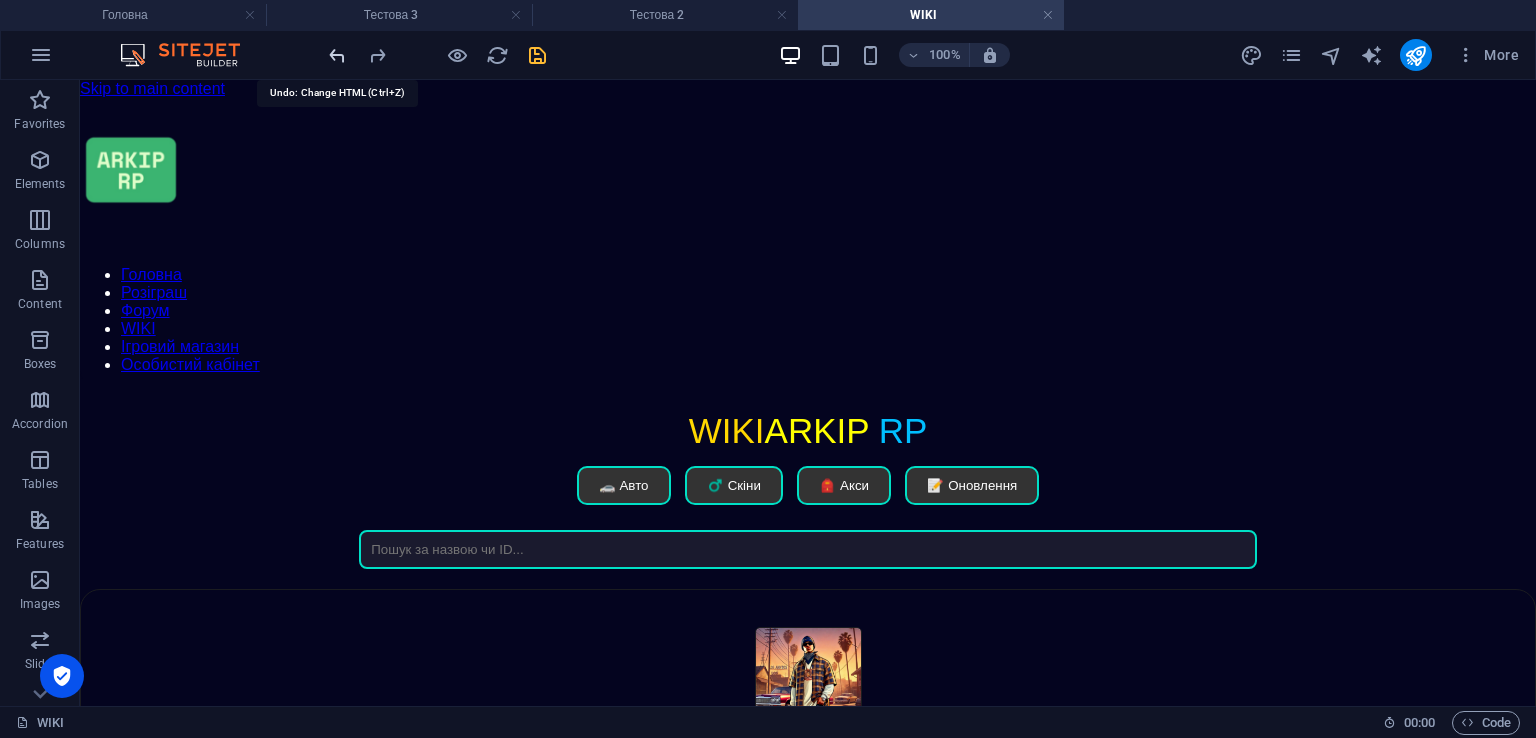 click at bounding box center (337, 55) 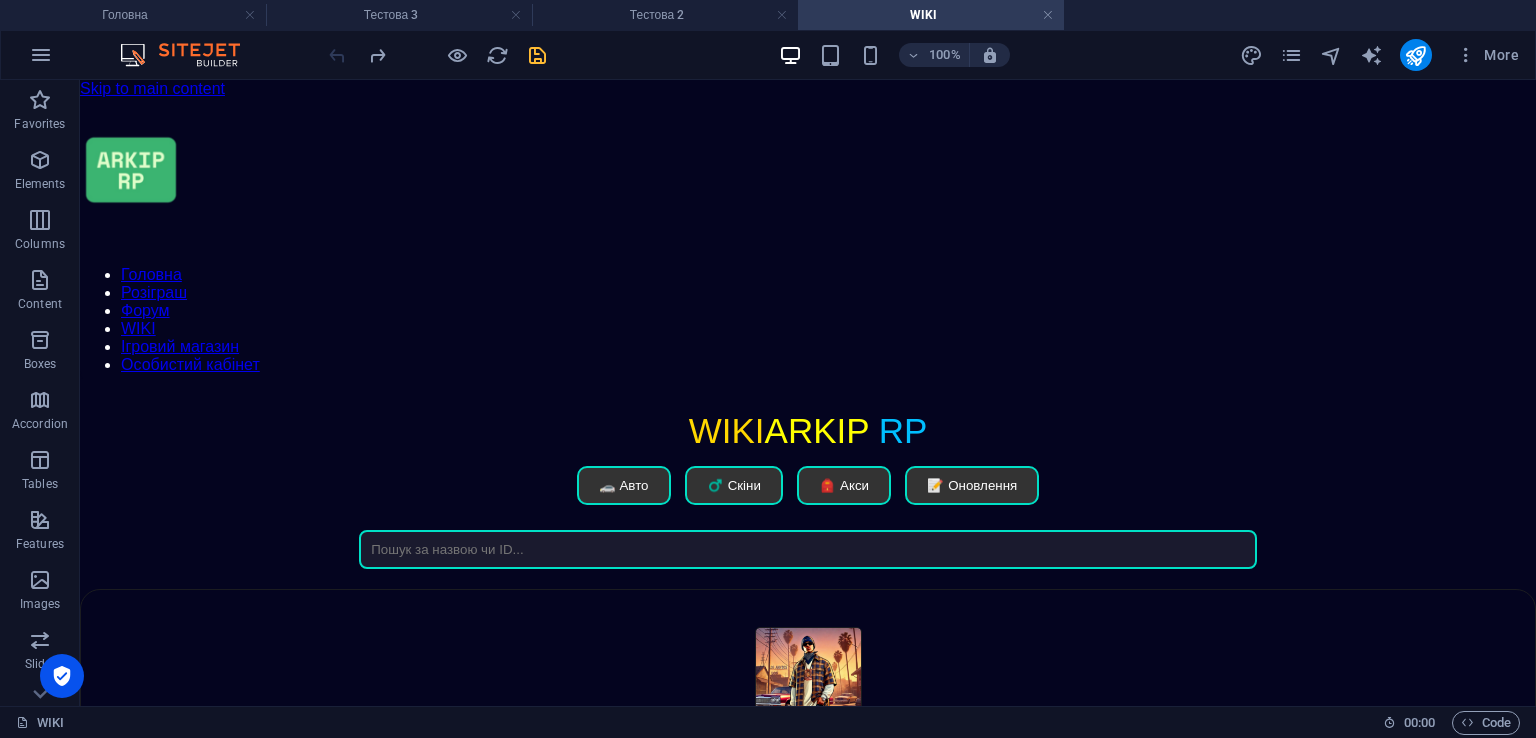 click on "100% More" at bounding box center (926, 55) 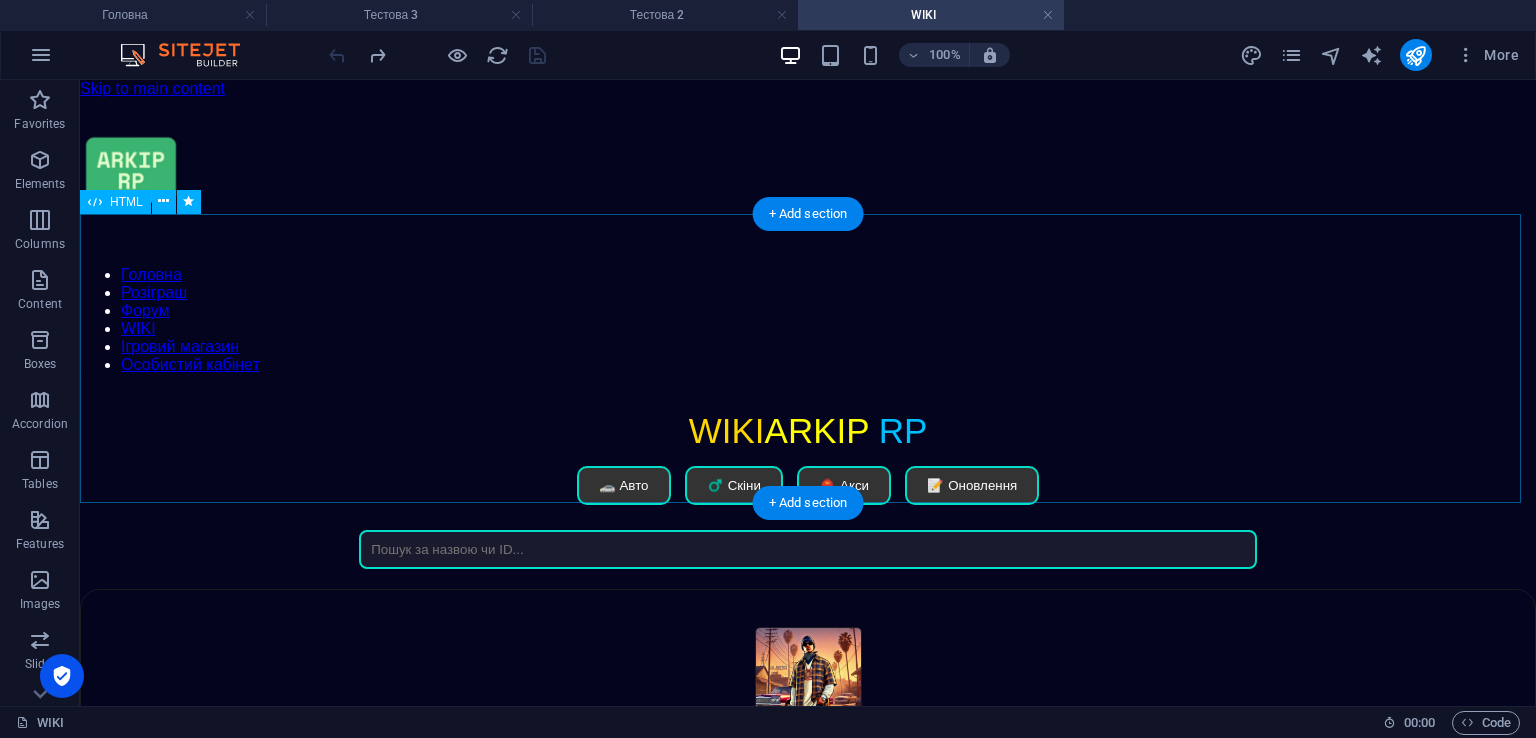 click on "WIKI ARKIP RP
WIKI  ARKIP   RP
🚗 Авто
♂️ Скіни
🎒 Акси
📝 Оновлення
Нічого не знайдено
Закрити" at bounding box center (808, 490) 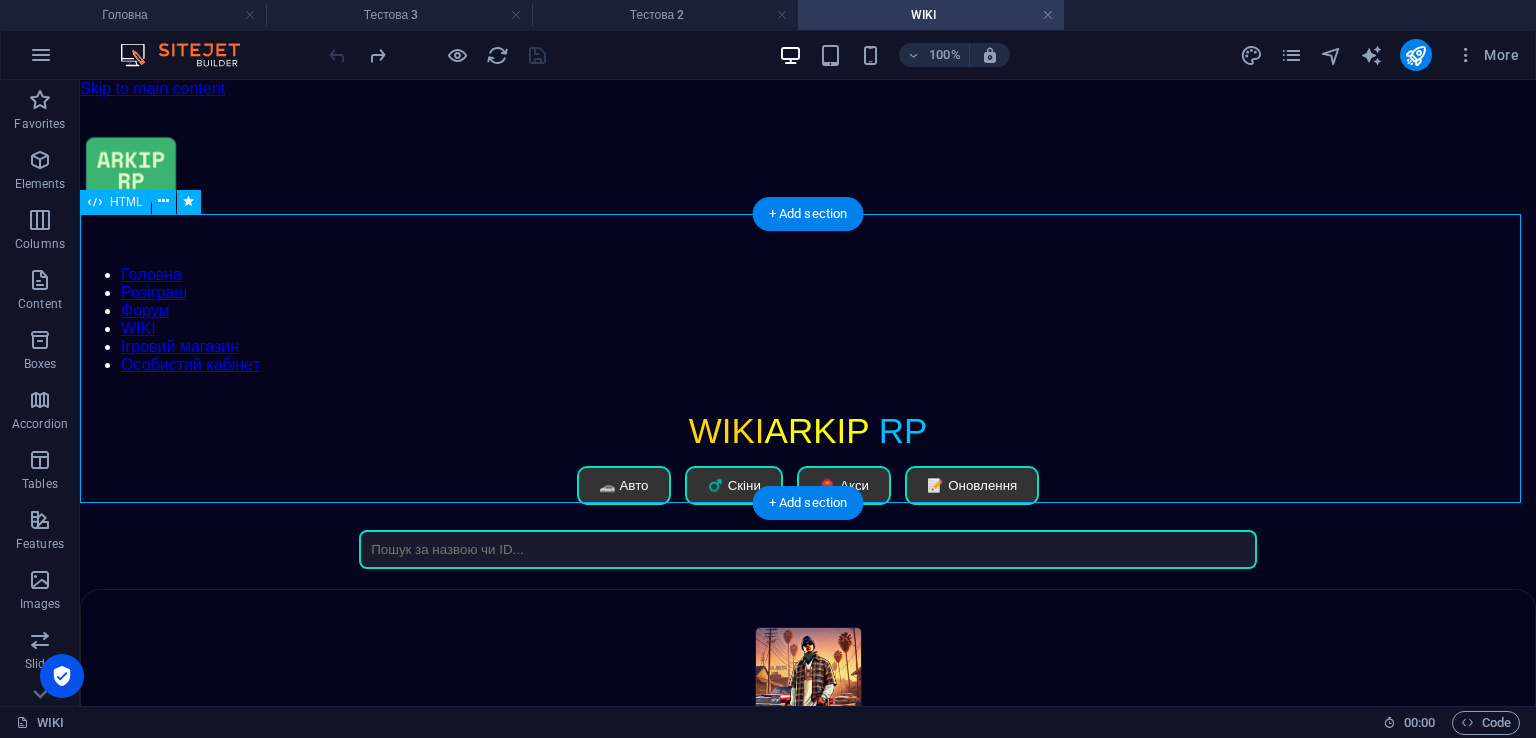 click on "WIKI ARKIP RP
WIKI  ARKIP   RP
🚗 Авто
♂️ Скіни
🎒 Акси
📝 Оновлення
Нічого не знайдено
Закрити" at bounding box center (808, 490) 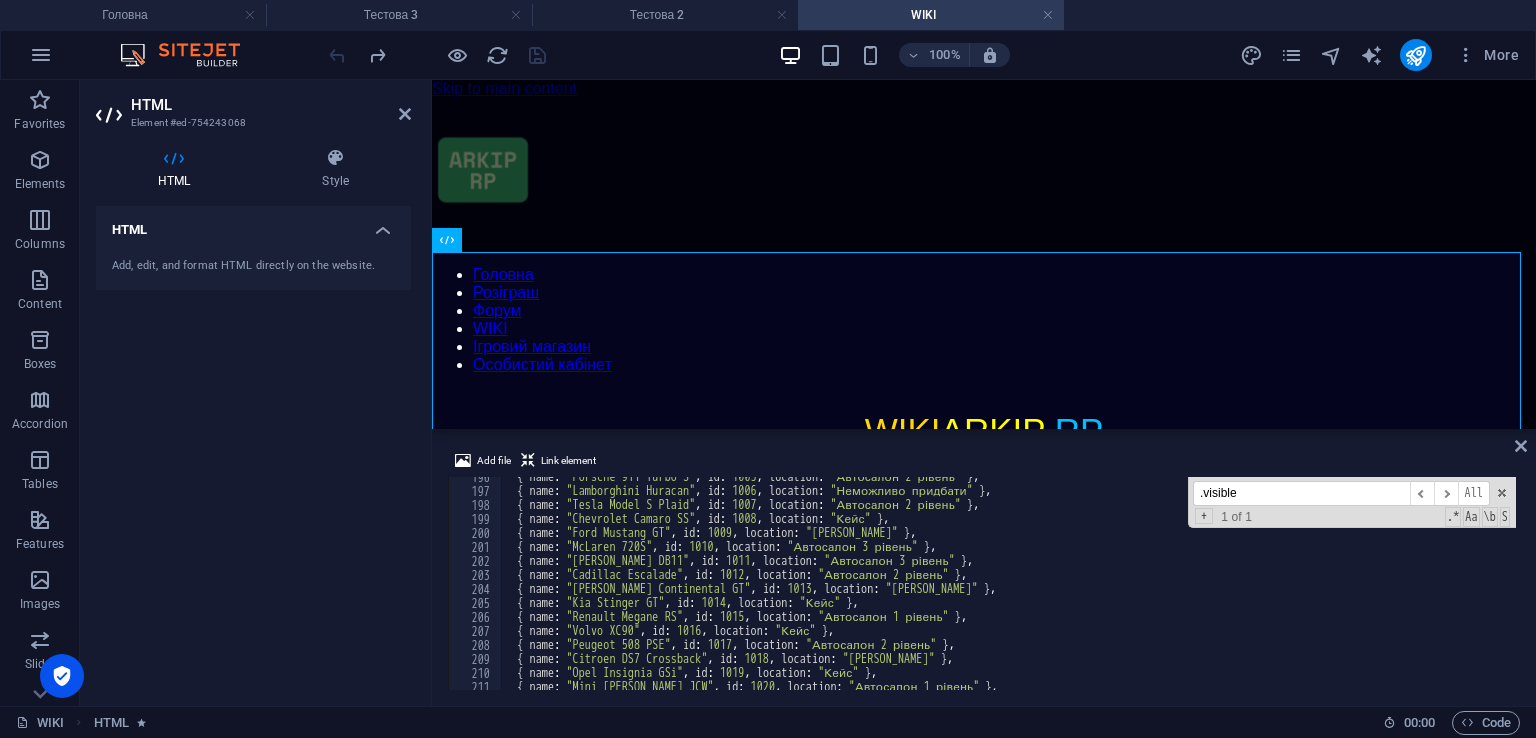 scroll, scrollTop: 3037, scrollLeft: 0, axis: vertical 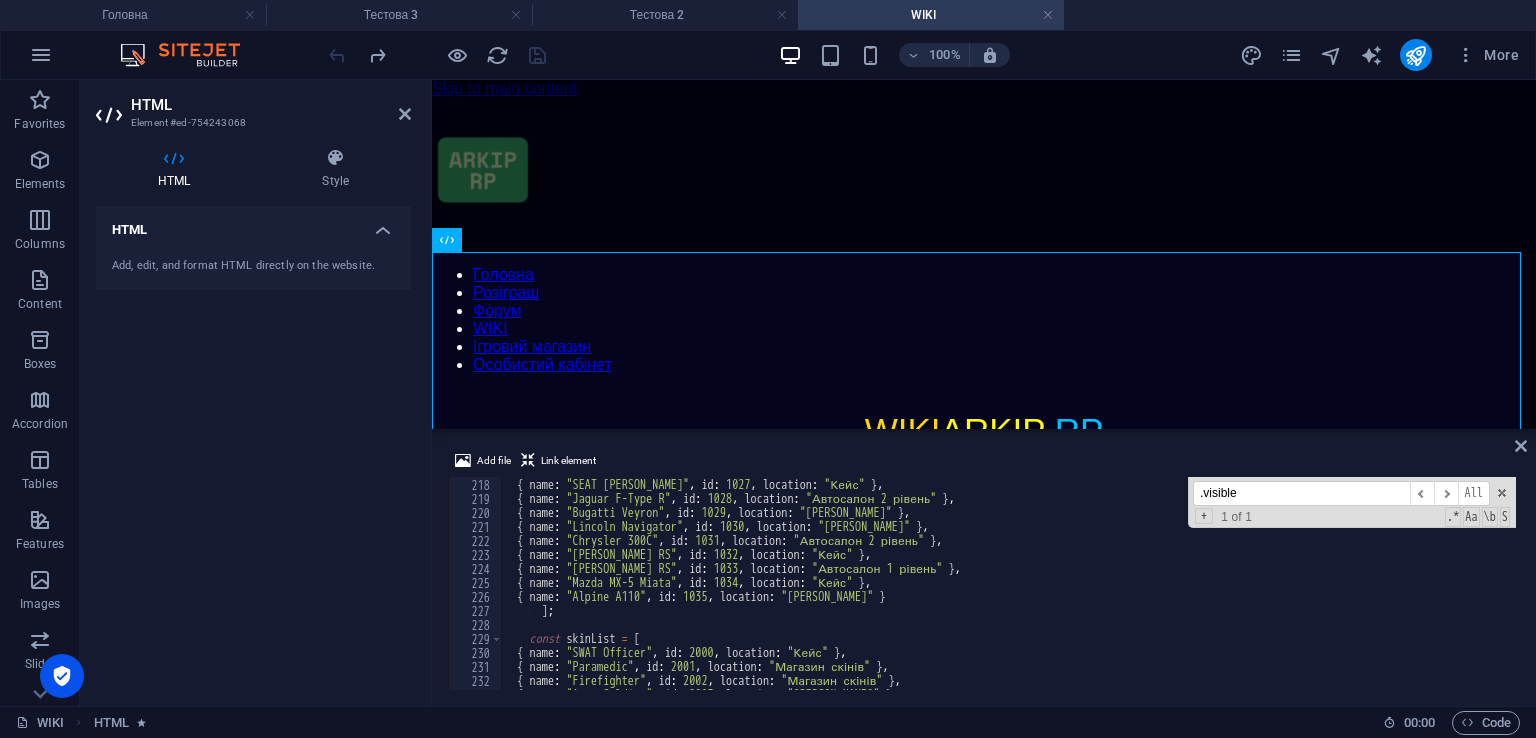 click on "{   name :   "Fiat 500 Abarth" ,   id :   1026 ,   location :   "Автосалон 1 рівень"   } ,    {   name :   "SEAT Leon Cupra" ,   id :   1027 ,   location :   "Кейс"   } ,    {   name :   "Jaguar F-Type R" ,   id :   1028 ,   location :   "Автосалон 2 рівень"   } ,    {   name :   "Bugatti Veyron" ,   id :   1029 ,   location :   "Донат Магазин"   } ,    {   name :   "Lincoln Navigator" ,   id :   1030 ,   location :   "Адмін Магазин"   } ,    {   name :   "Chrysler 300C" ,   id :   1031 ,   location :   "Автосалон 2 рівень"   } ,    {   name :   "Skoda Octavia RS" ,   id :   1032 ,   location :   "Кейс"   } ,    {   name :   "Ford Focus RS" ,   id :   1033 ,   location :   "Автосалон 1 рівень"   } ,    {   name :   "Mazda MX-5 Miata" ,   id :   1034 ,   location :   "Кейс"   } ,    {   name :   "Alpine A110" ,   id :   1035 ,   location :   "Адмін Магазин"   }         ] ;      const   skinList   =" at bounding box center (1008, 584) 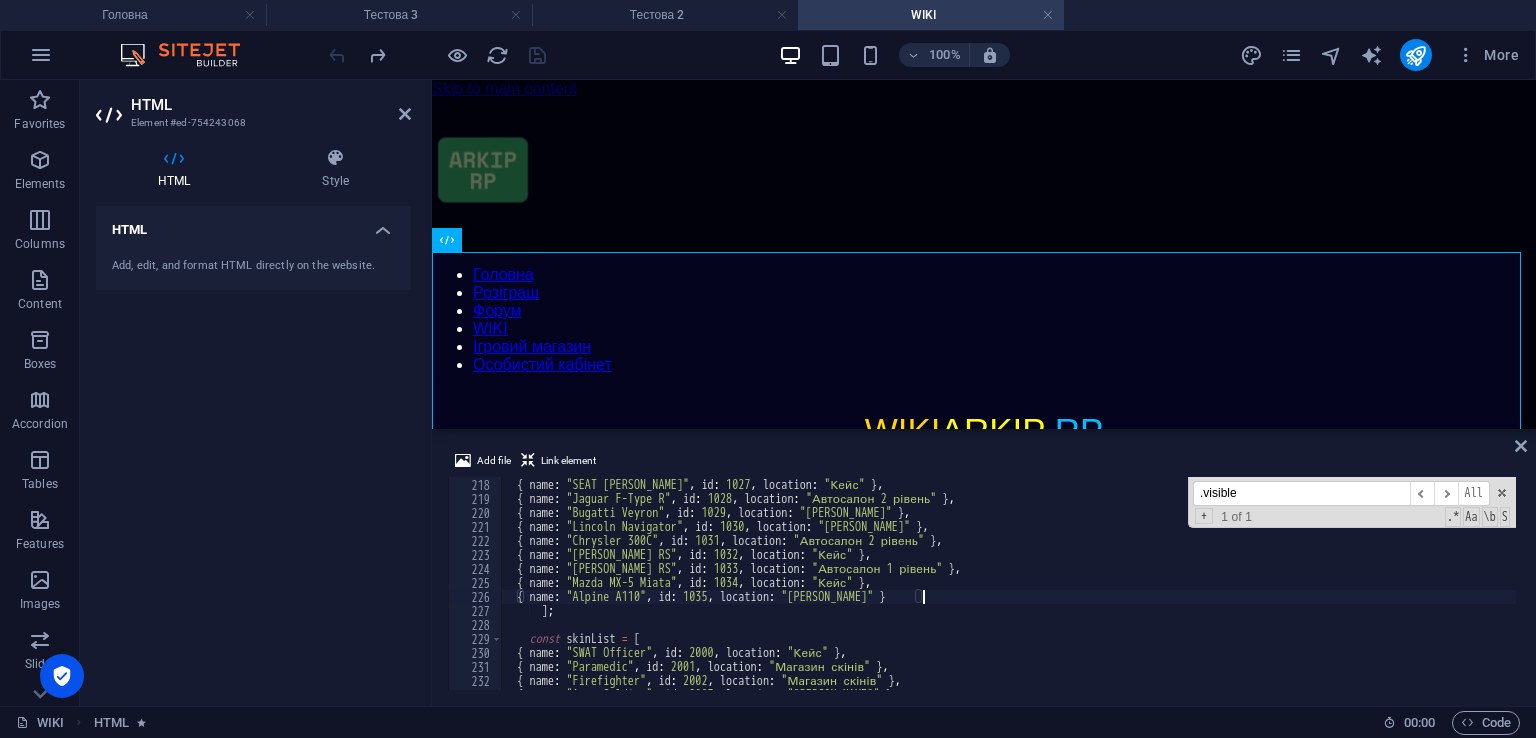 type on "{ name: "Alpine A110", id: 1035, location: "Адмін Магазин" }," 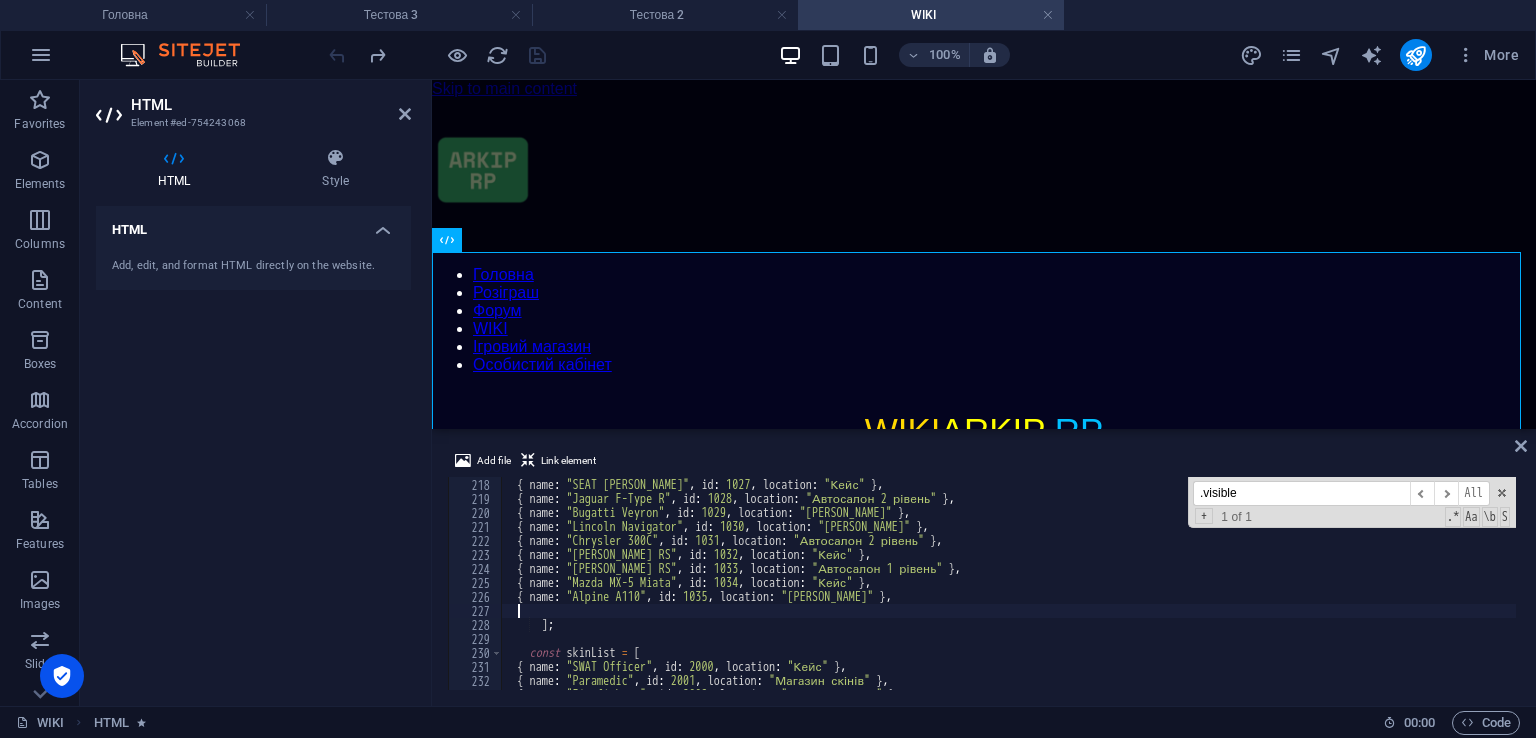 scroll, scrollTop: 0, scrollLeft: 0, axis: both 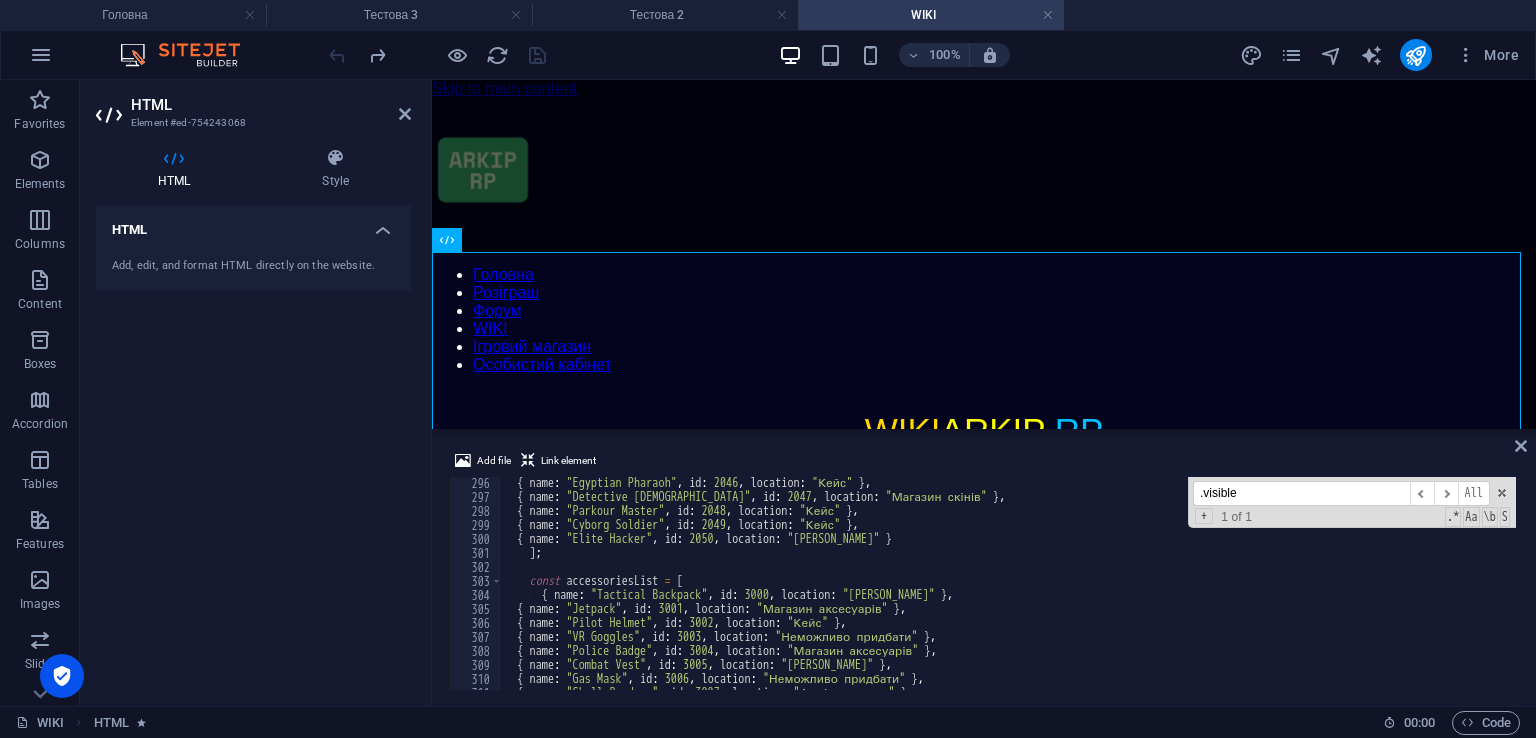 click on "{   name :   "Egyptian Pharaoh" ,   id :   2046 ,   location :   "Кейс"   } ,    {   name :   "Detective Lady" ,   id :   2047 ,   location :   "Магазин скінів"   } ,    {   name :   "Parkour Master" ,   id :   2048 ,   location :   "Кейс"   } ,    {   name :   "Cyborg Soldier" ,   id :   2049 ,   location :   "Кейс"   } ,    {   name :   "Elite Hacker" ,   id :   2050 ,   location :   "Донат Магазин"   }      ] ;      const   accessoriesList   =   [         {   name :   "Tactical Backpack" ,   id :   3000 ,   location :   "Адмін Магазин"   } ,    {   name :   "Jetpack" ,   id :   3001 ,   location :   "Магазин аксесуарів"   } ,    {   name :   "Pilot Helmet" ,   id :   3002 ,   location :   "Кейс"   } ,    {   name :   "VR Goggles" ,   id :   3003 ,   location :   "Неможливо придбати"   } ,    {   name :   "Police Badge" ,   id :   3004 ,   location :   "Магазин аксесуарів"   } ,    {   name :   ,   id" at bounding box center [1008, 596] 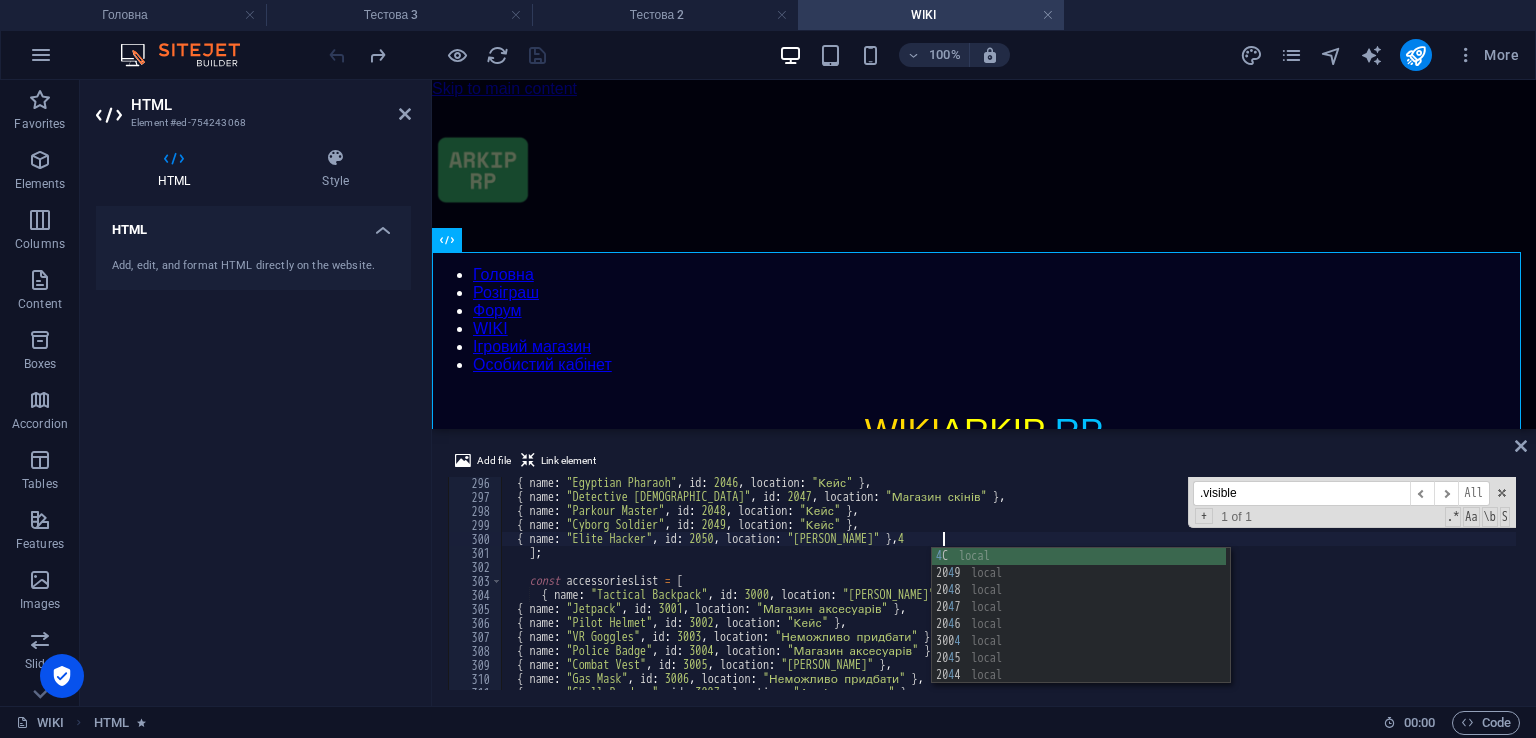 type on "{ name: "Elite Hacker", id: 2050, location: "Донат Магазин" }," 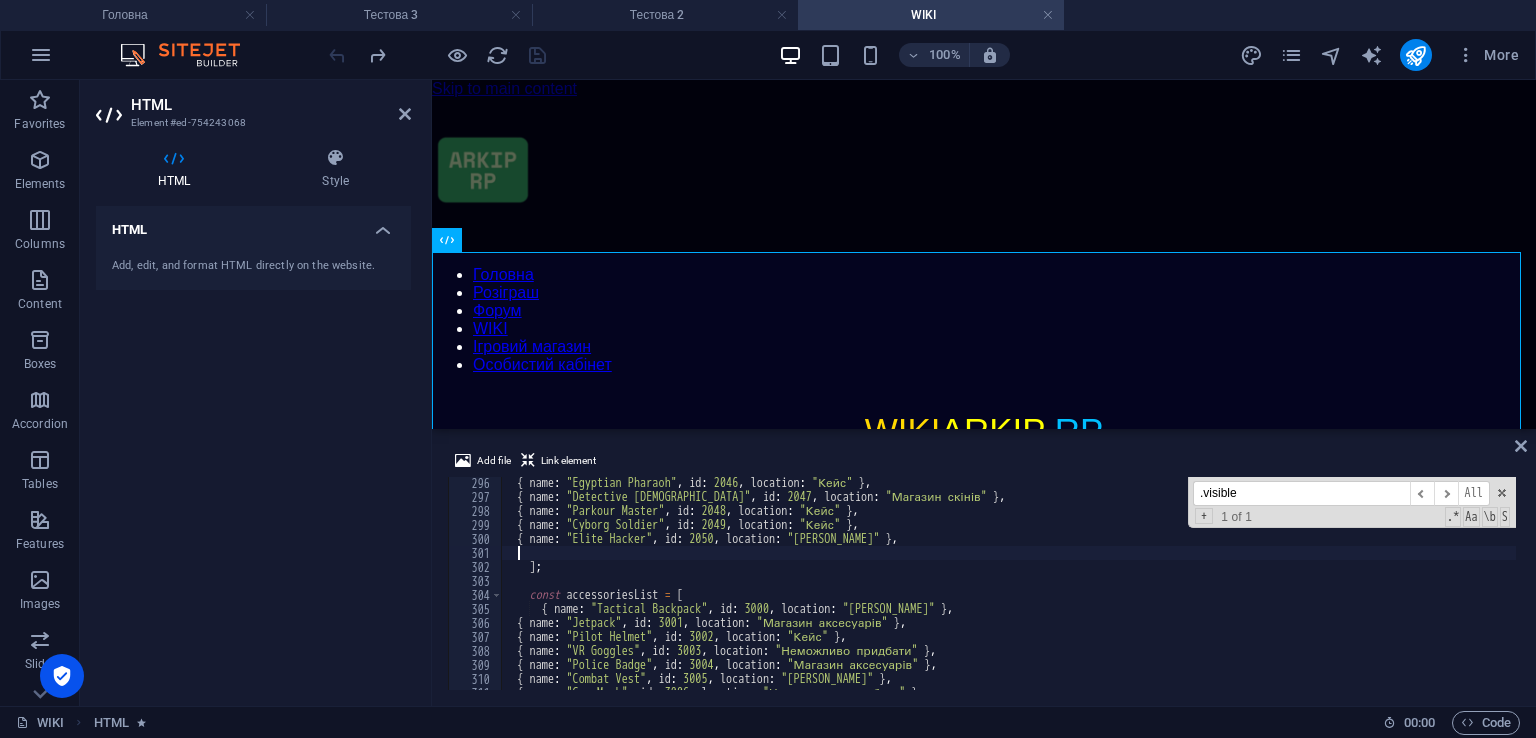 scroll, scrollTop: 0, scrollLeft: 0, axis: both 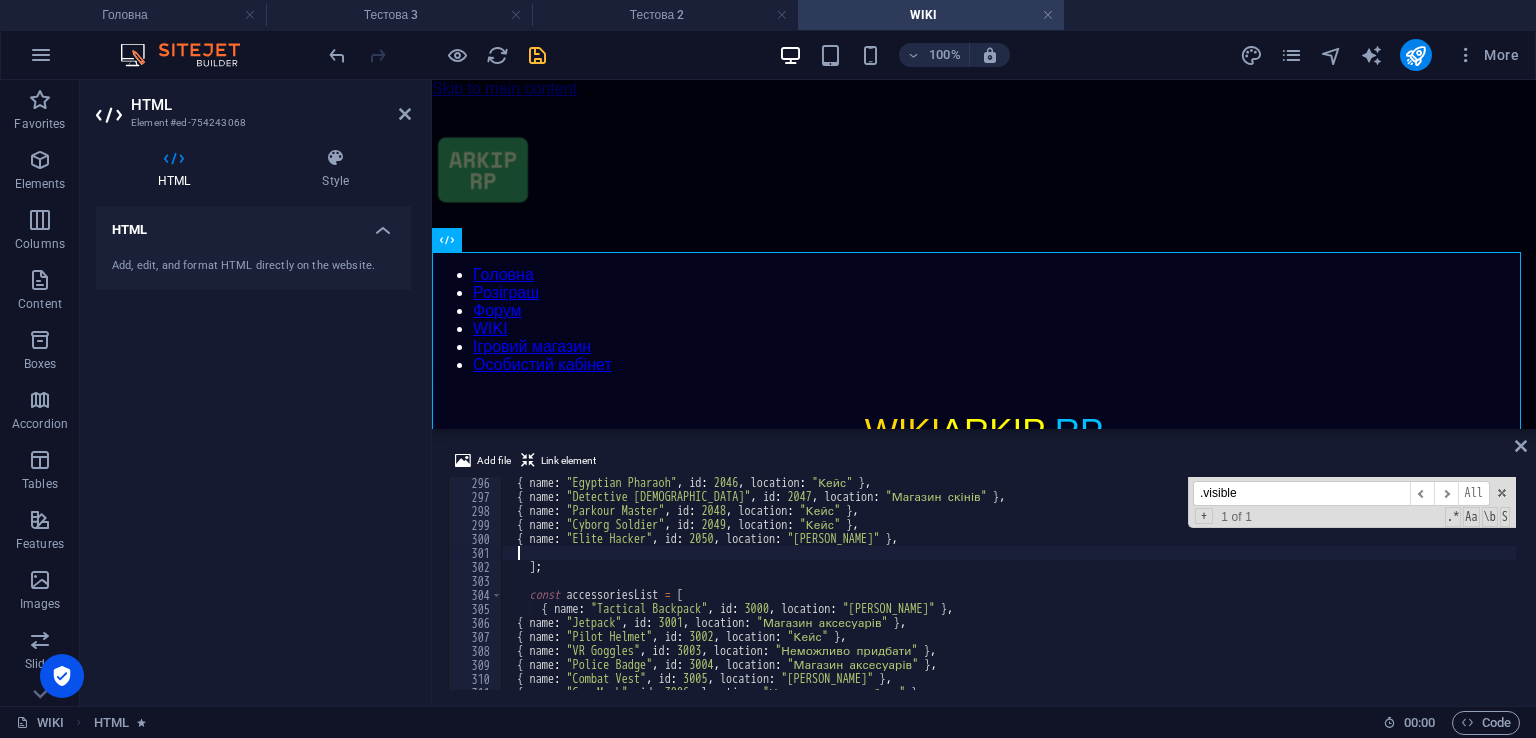 paste on "{ name: "Samurai Assassin", id: 2070, location: "Магазин скінів" }" 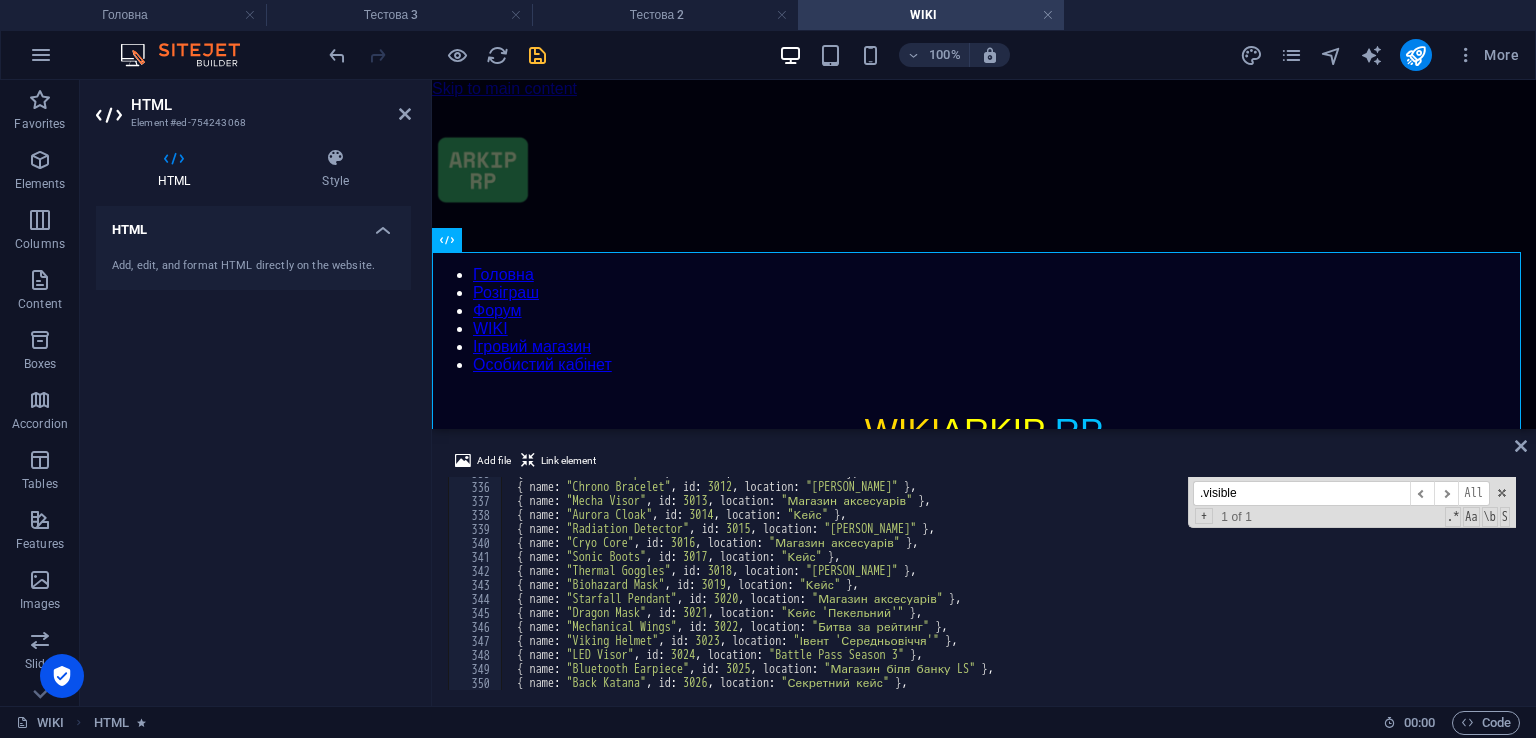 scroll, scrollTop: 4867, scrollLeft: 0, axis: vertical 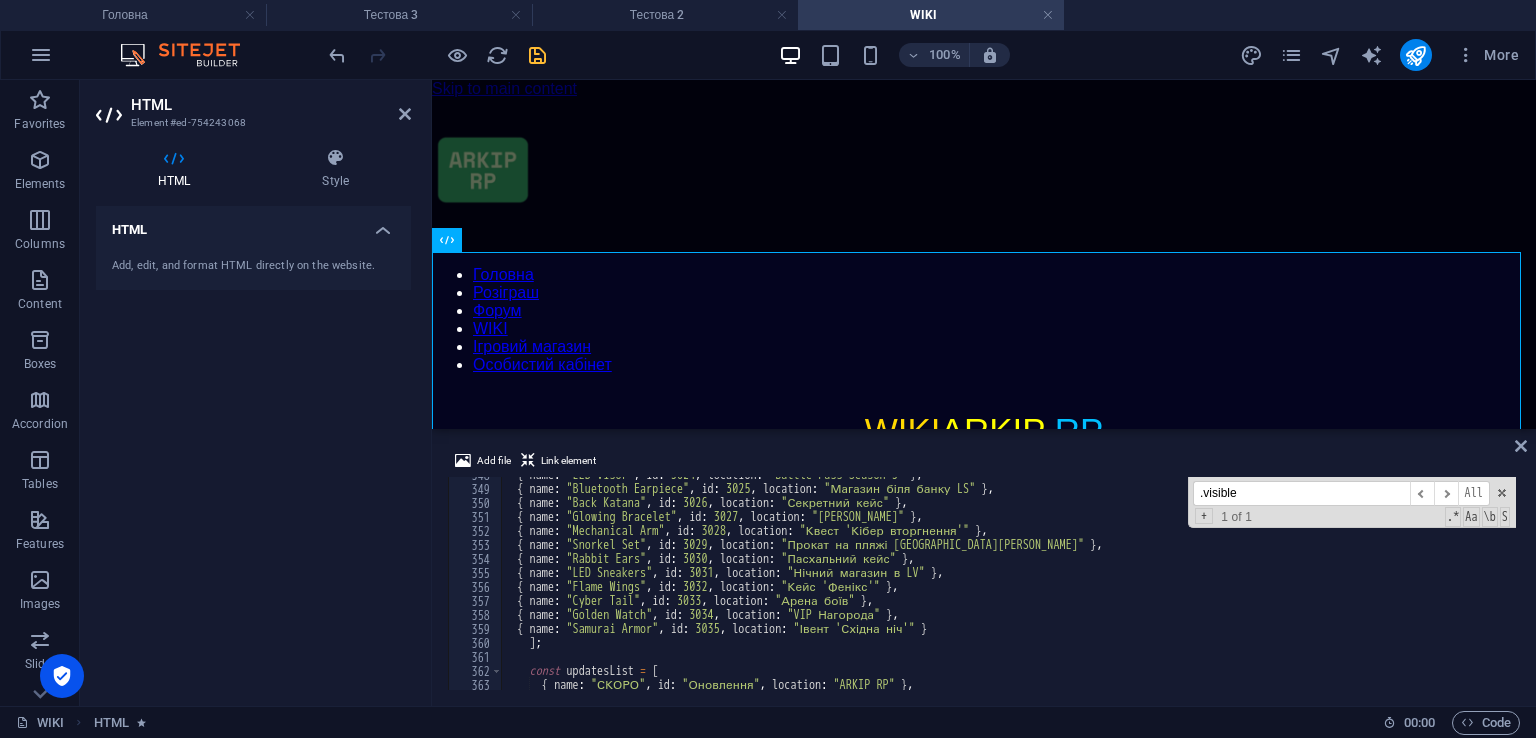 click on "{   name :   "LED Visor" ,   id :   3024 ,   location :   "Battle Pass Season 3"   } ,    {   name :   "Bluetooth Earpiece" ,   id :   3025 ,   location :   "Магазин біля банку LS"   } ,    {   name :   "Back Katana" ,   id :   3026 ,   location :   "Секретний кейс"   } ,    {   name :   "Glowing Bracelet" ,   id :   3027 ,   location :   "Донат Магазин"   } ,    {   name :   "Mechanical Arm" ,   id :   3028 ,   location :   "Квест 'Кібер вторгнення'"   } ,    {   name :   "Snorkel Set" ,   id :   3029 ,   location :   "Прокат на пляжі Santa Maria"   } ,    {   name :   "Rabbit Ears" ,   id :   3030 ,   location :   "Пасхальний кейс"   } ,    {   name :   "LED Sneakers" ,   id :   3031 ,   location :   "Нічний магазин в LV"   } ,    {   name :   "Flame Wings" ,   id :   3032 ,   location :   "Кейс 'Фенікс'"   } ,    {   name :   "Cyber Tail" ,   id :   3033 ,   location :   "Арена боїв"" at bounding box center (1008, 588) 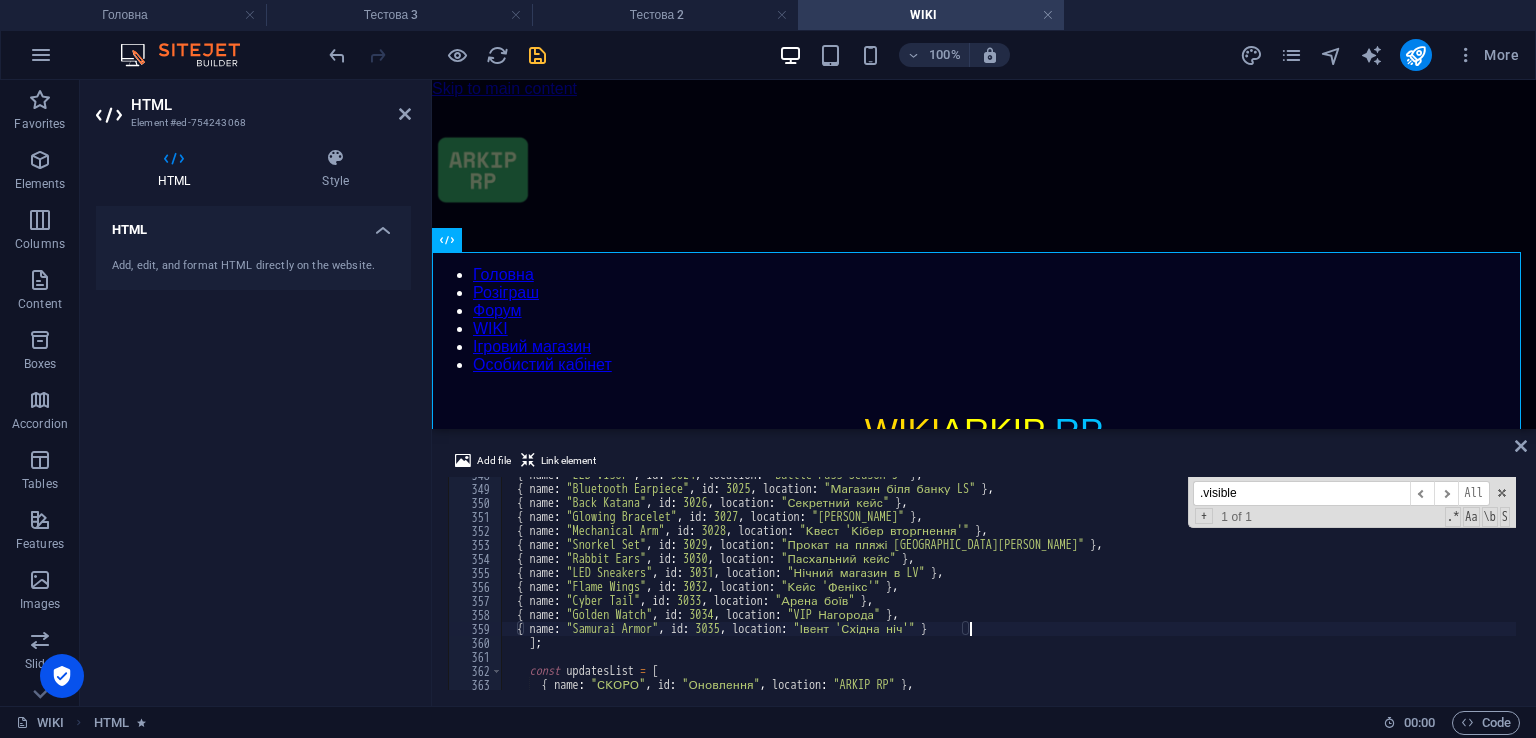 type on "{ name: "Samurai Armor", id: 3035, location: "Івент 'Східна ніч'" }," 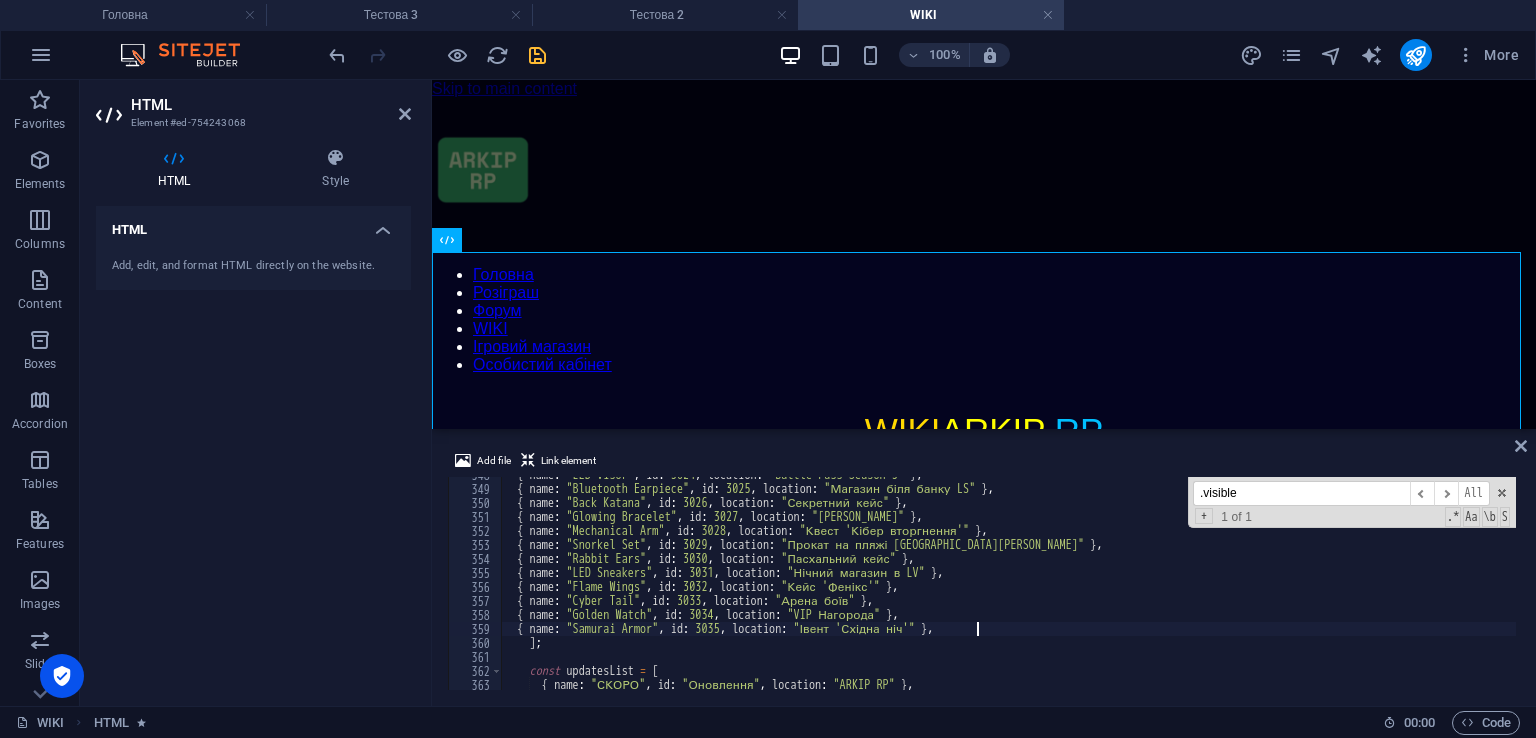 scroll, scrollTop: 0, scrollLeft: 0, axis: both 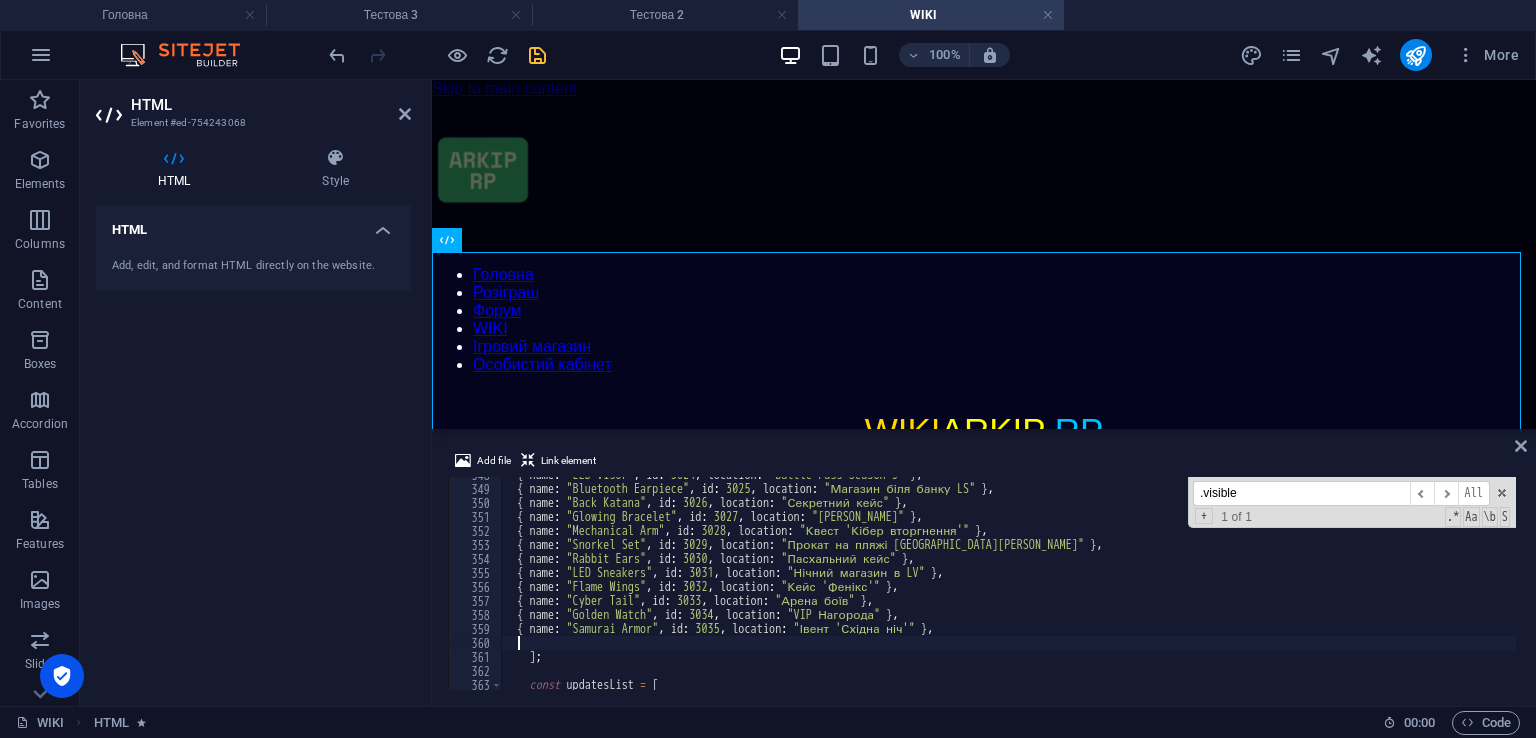 paste on "{ name: "Flashlight Gloves", id: 3055, location: "Кейс" }" 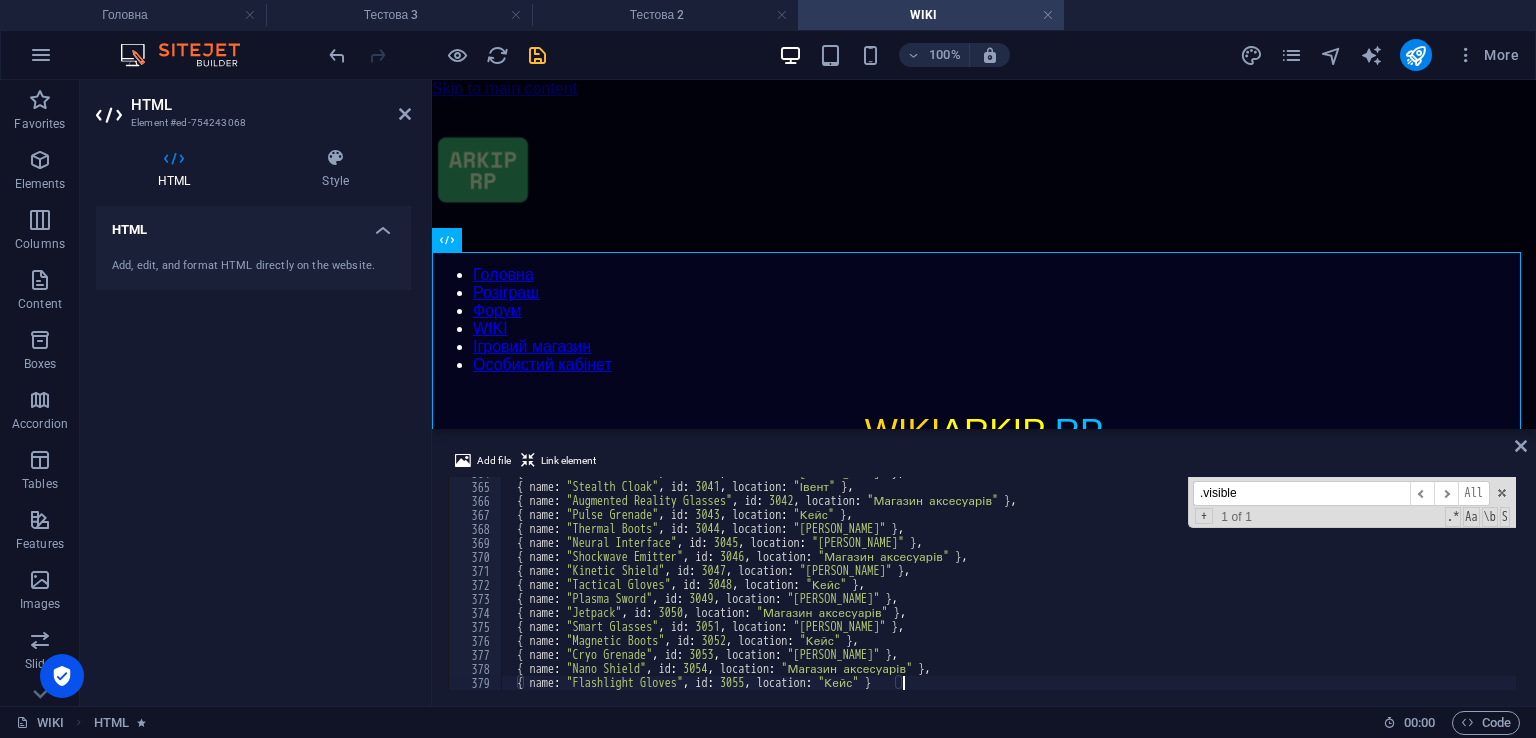 scroll, scrollTop: 5092, scrollLeft: 0, axis: vertical 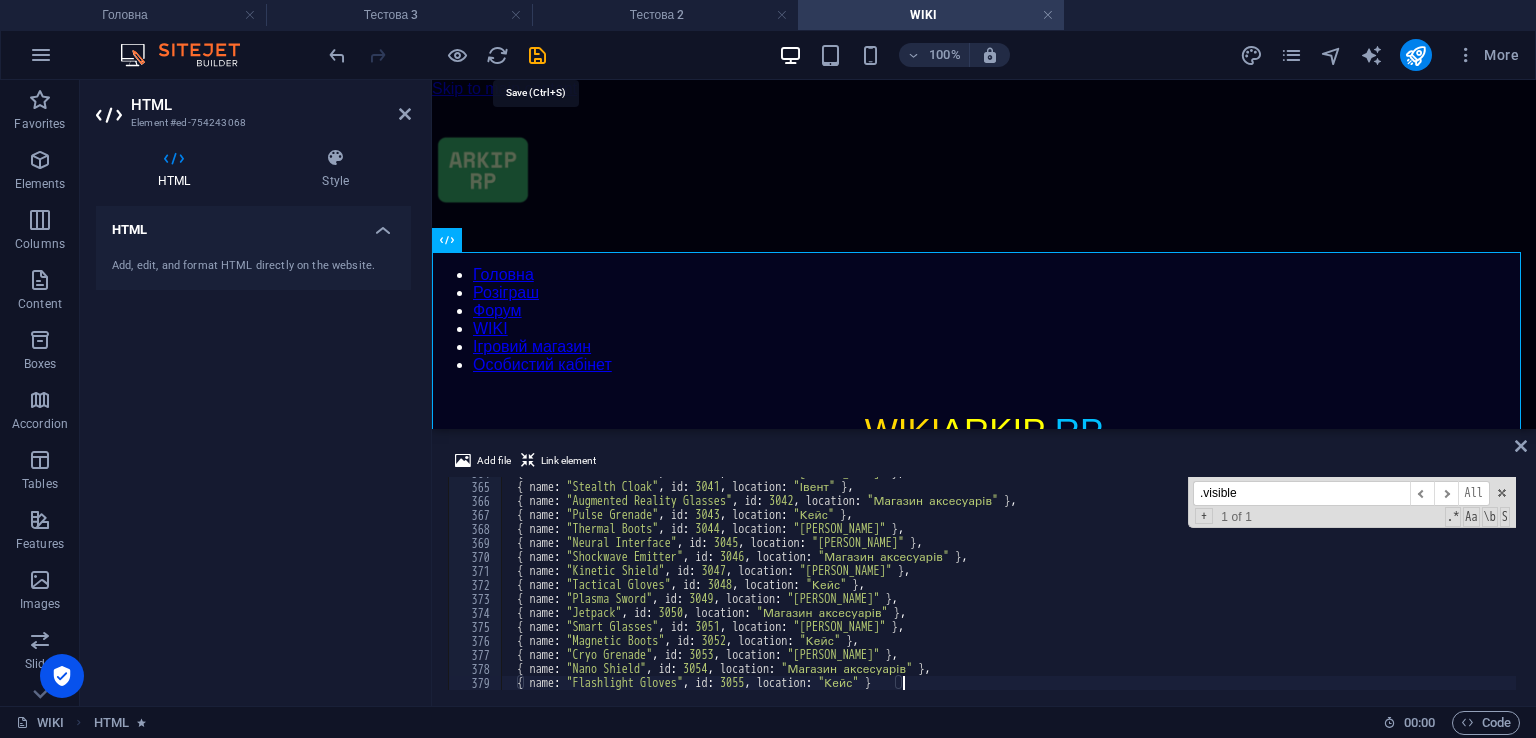 drag, startPoint x: 542, startPoint y: 53, endPoint x: 556, endPoint y: 47, distance: 15.231546 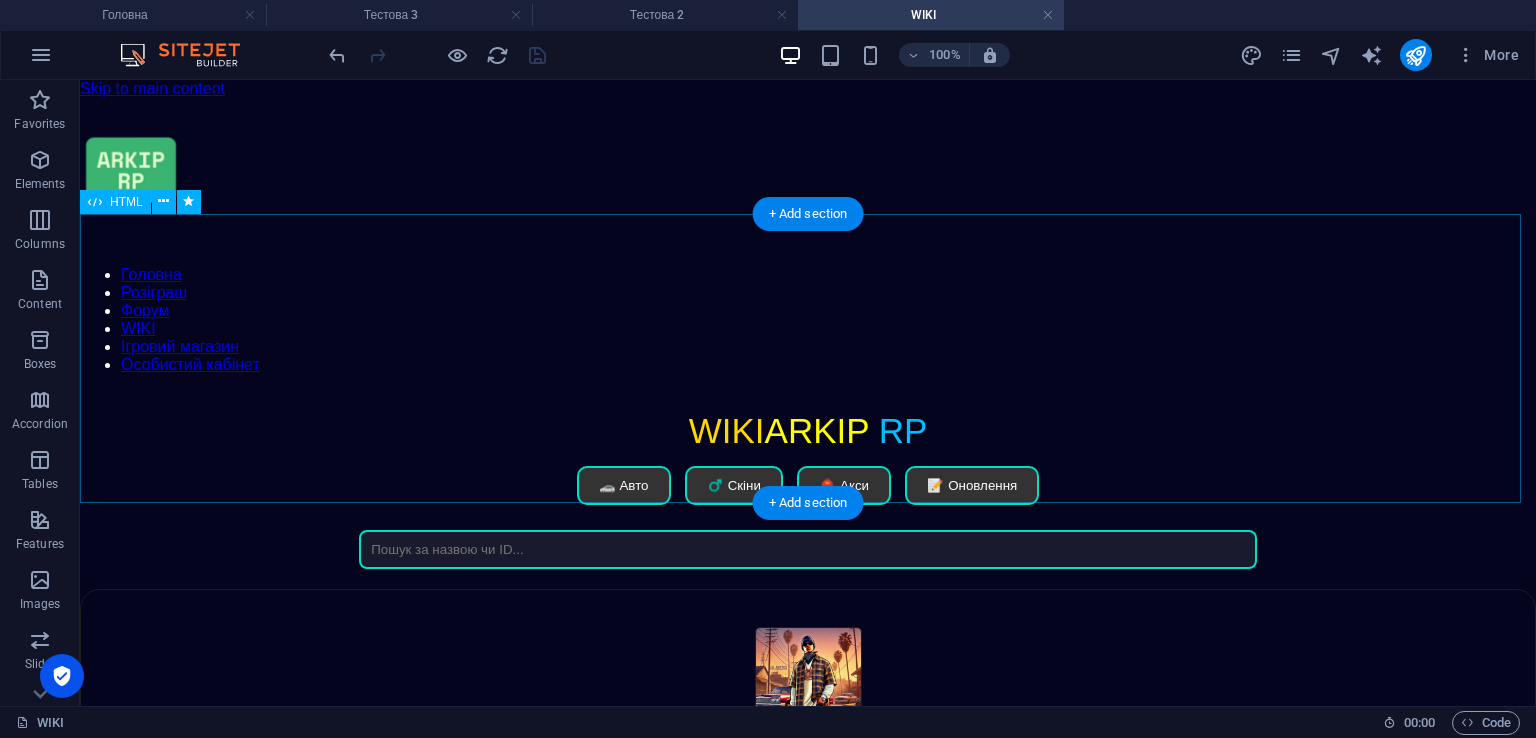click on "WIKI ARKIP RP
WIKI  ARKIP   RP
🚗 Авто
♂️ Скіни
🎒 Акси
📝 Оновлення
Нічого не знайдено
Закрити" at bounding box center (808, 490) 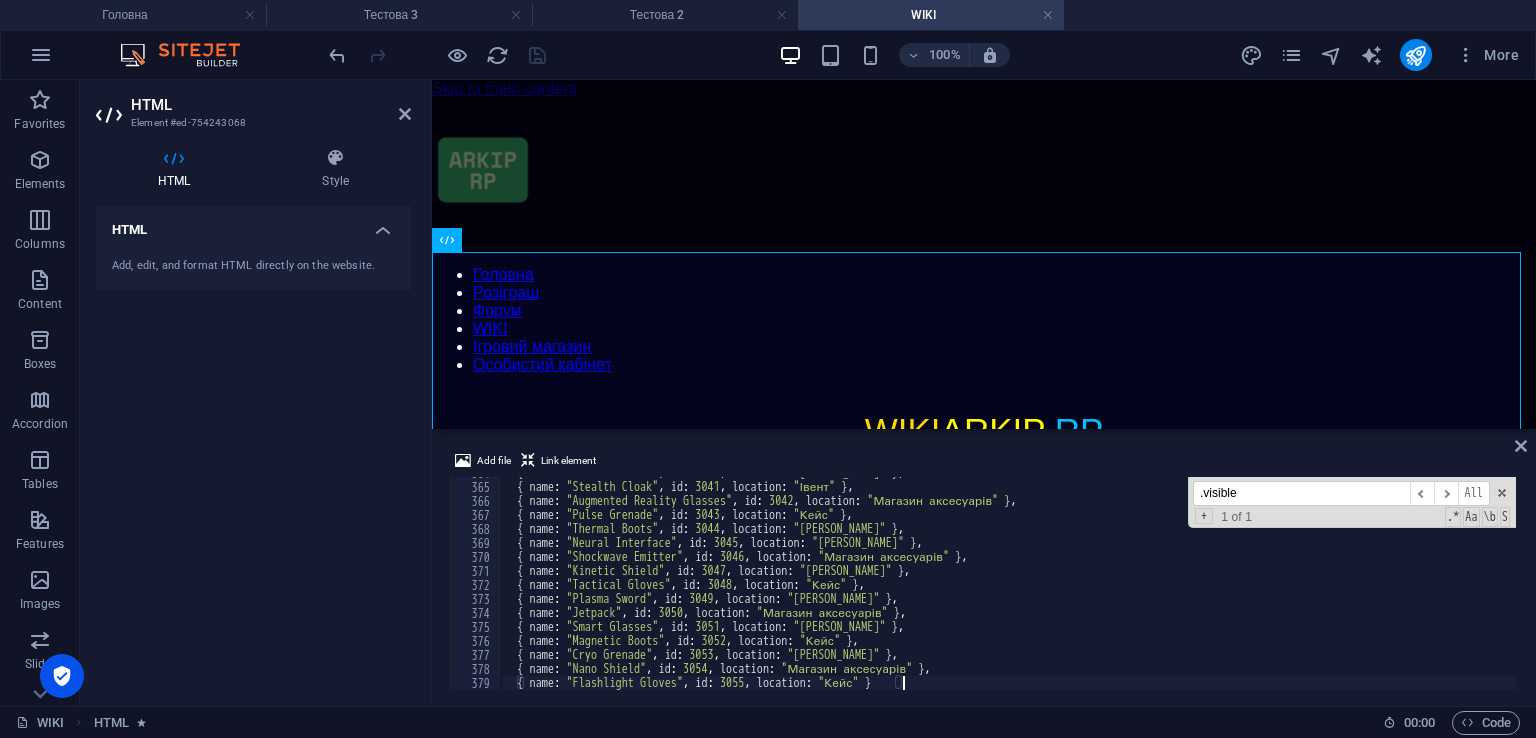 click on ".visible" at bounding box center (1301, 493) 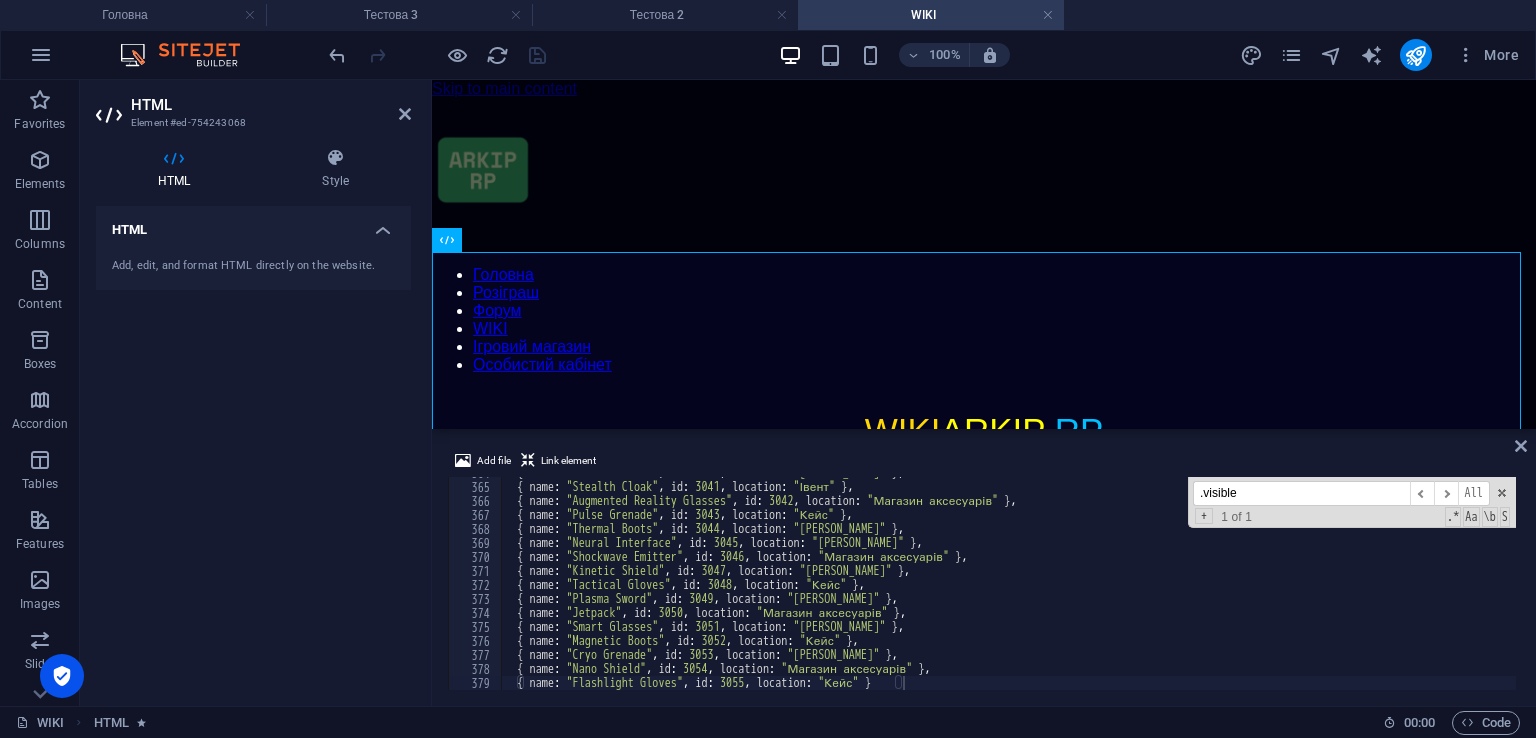 click on ".visible" at bounding box center (1301, 493) 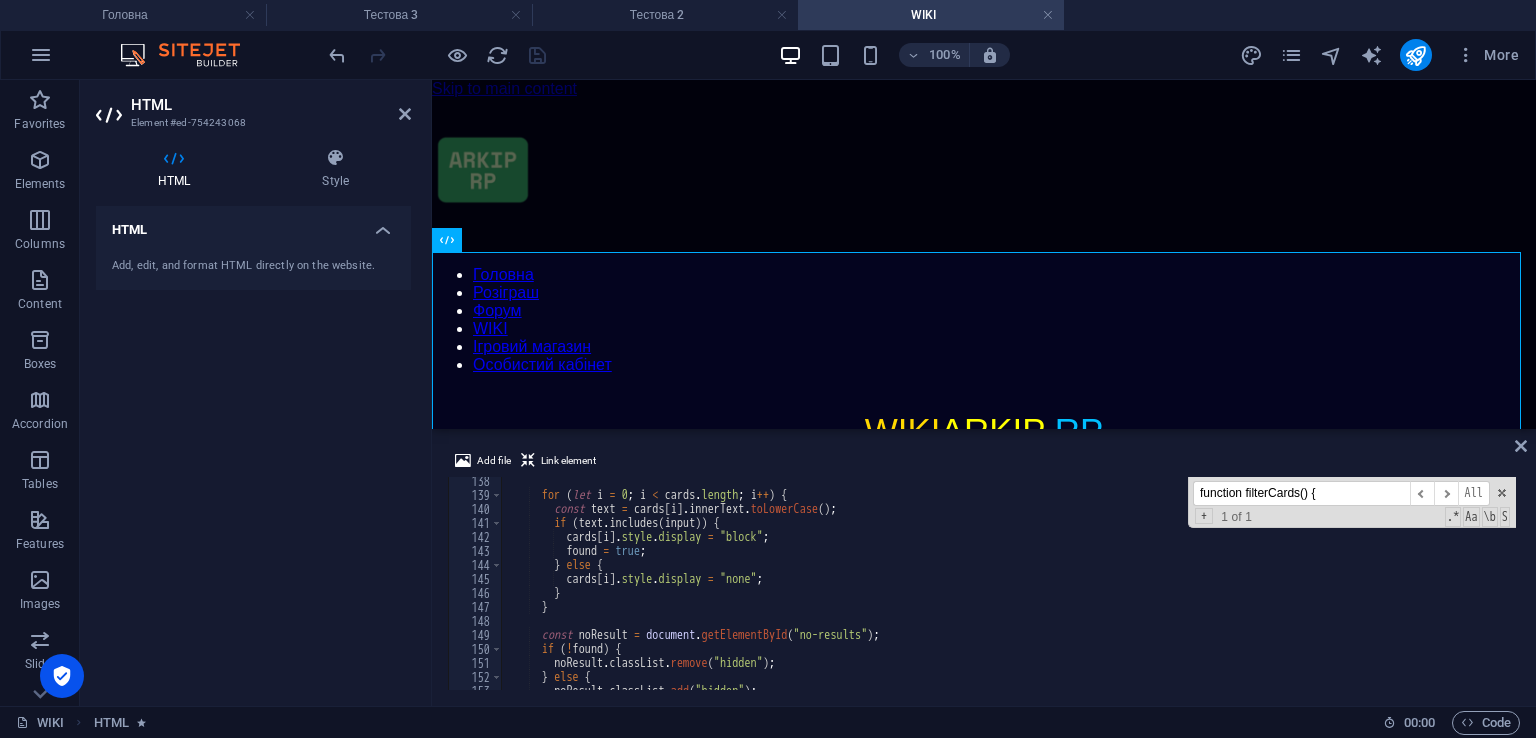 scroll, scrollTop: 1861, scrollLeft: 0, axis: vertical 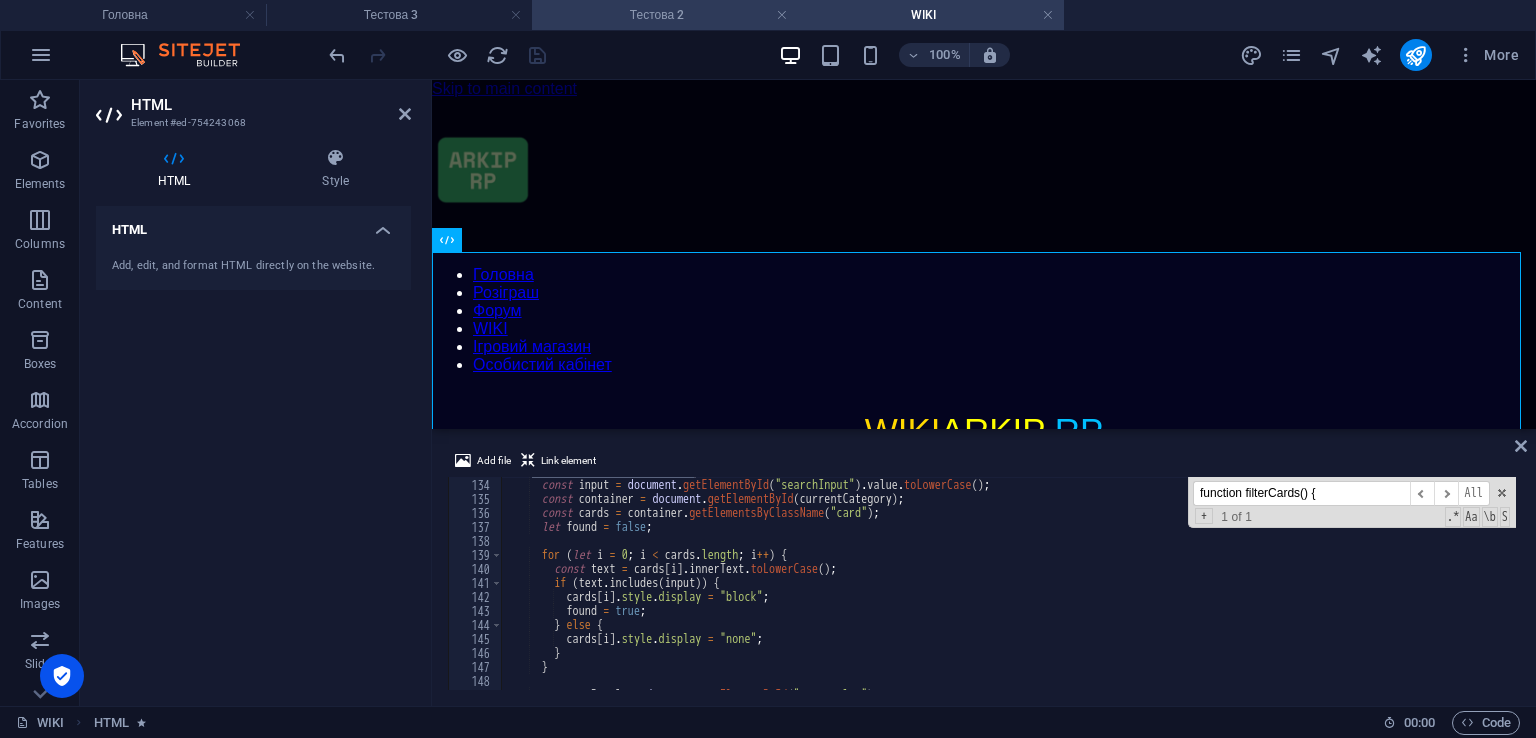 type on "function filterCards() {" 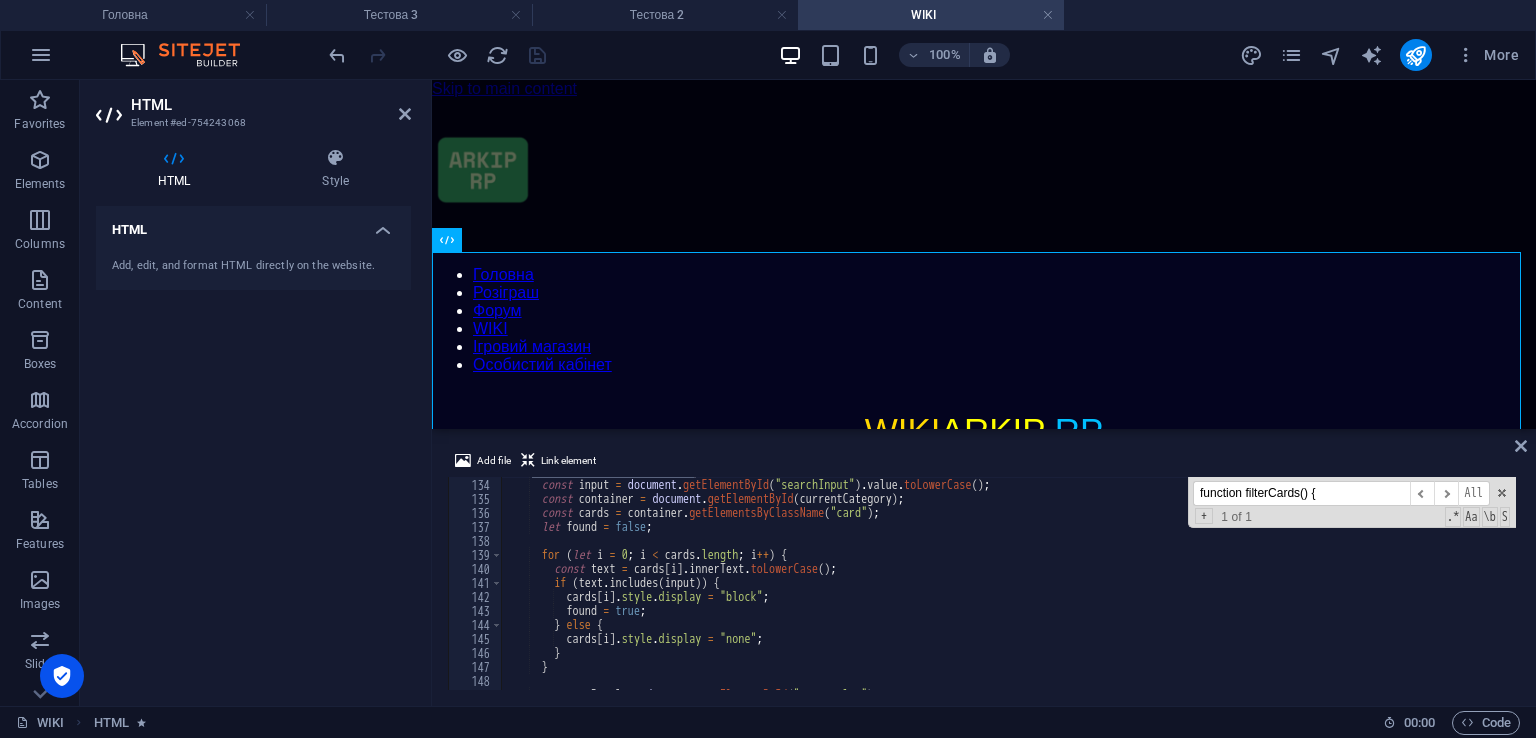 scroll, scrollTop: 1921, scrollLeft: 0, axis: vertical 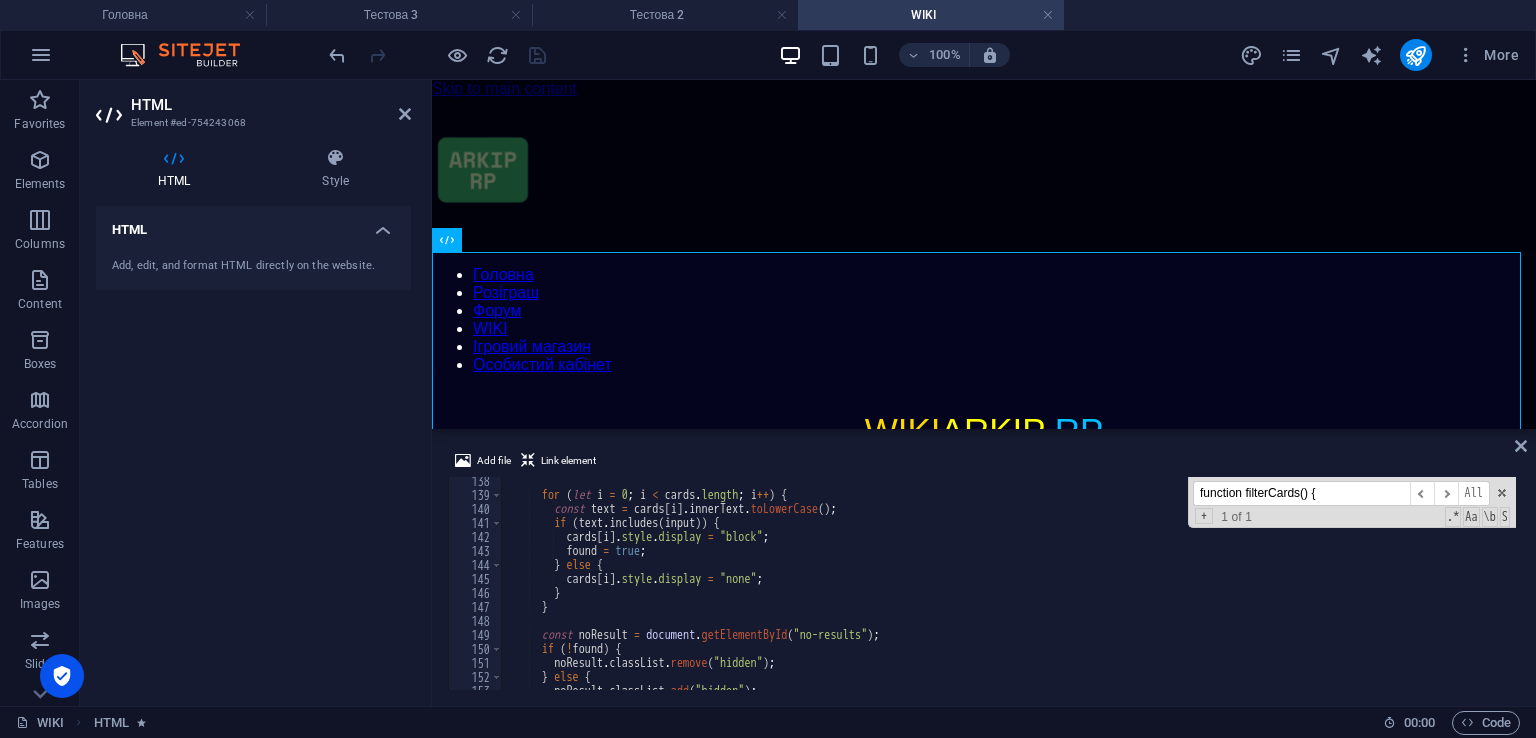 type on "}" 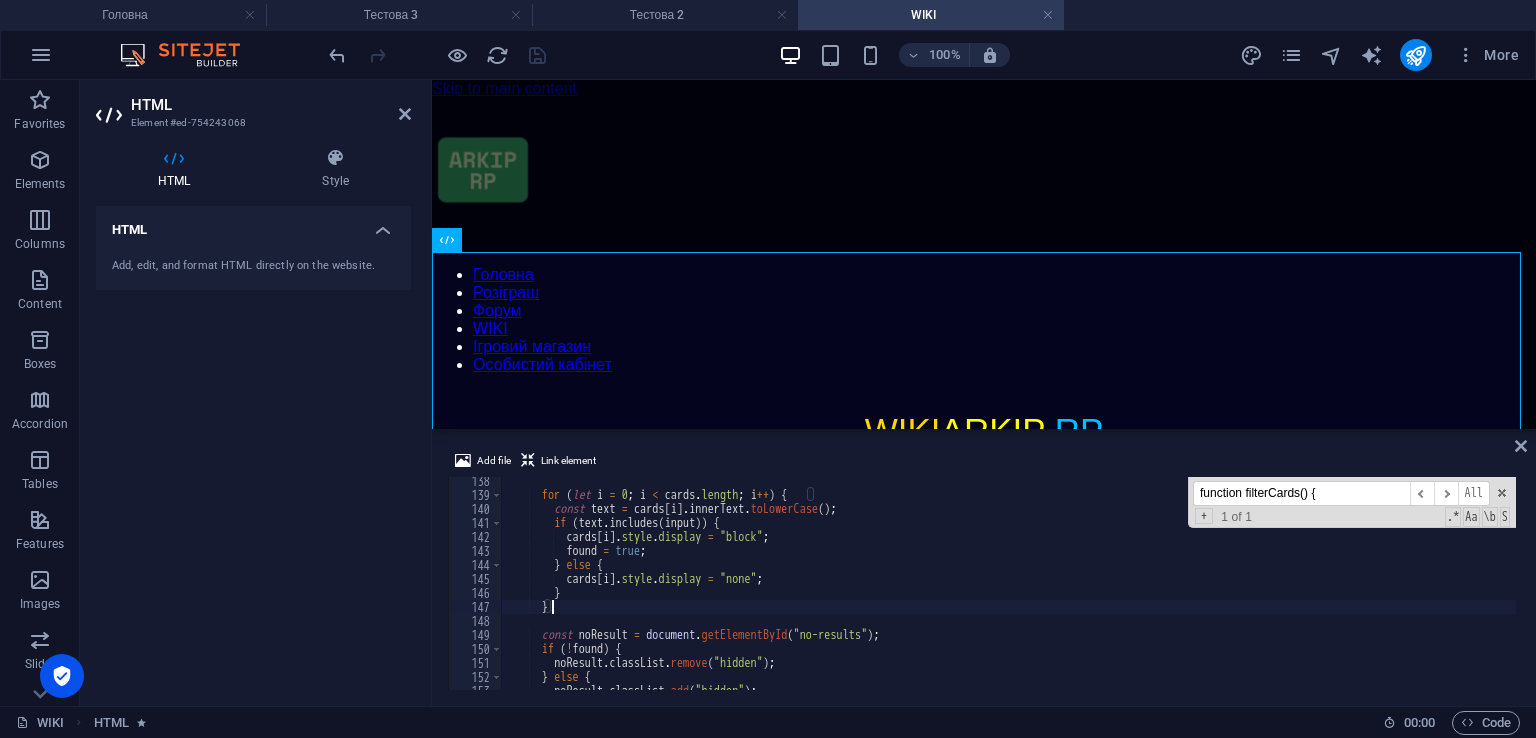 click on "for   ( let   i   =   0 ;   i   <   cards . length ;   i ++ )   {           const   text   =   cards [ i ] . innerText . toLowerCase ( ) ;           if   ( text . includes ( input ))   {              cards [ i ] . style . display   =   "block" ;              found   =   true ;           }   else   {              cards [ i ] . style . display   =   "none" ;           }         }         const   noResult   =   document . getElementById ( "no-results" ) ;         if   ( ! found )   {           noResult . classList . remove ( "hidden" ) ;         }   else   {           noResult . classList . add ( "hidden" ) ;         }" at bounding box center [1008, 594] 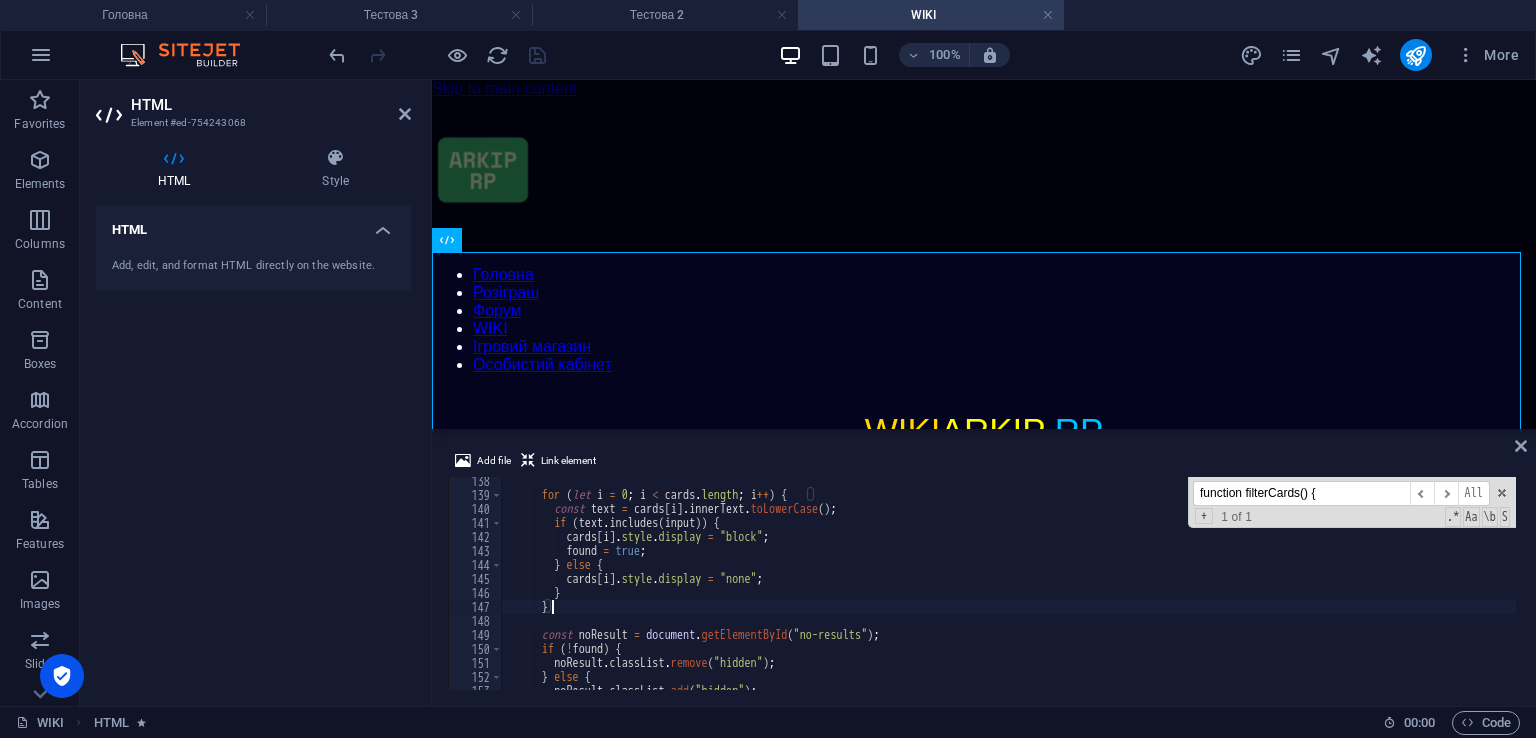 click on "for   ( let   i   =   0 ;   i   <   cards . length ;   i ++ )   {           const   text   =   cards [ i ] . innerText . toLowerCase ( ) ;           if   ( text . includes ( input ))   {              cards [ i ] . style . display   =   "block" ;              found   =   true ;           }   else   {              cards [ i ] . style . display   =   "none" ;           }         }         const   noResult   =   document . getElementById ( "no-results" ) ;         if   ( ! found )   {           noResult . classList . remove ( "hidden" ) ;         }   else   {           noResult . classList . add ( "hidden" ) ;         }" at bounding box center [1008, 594] 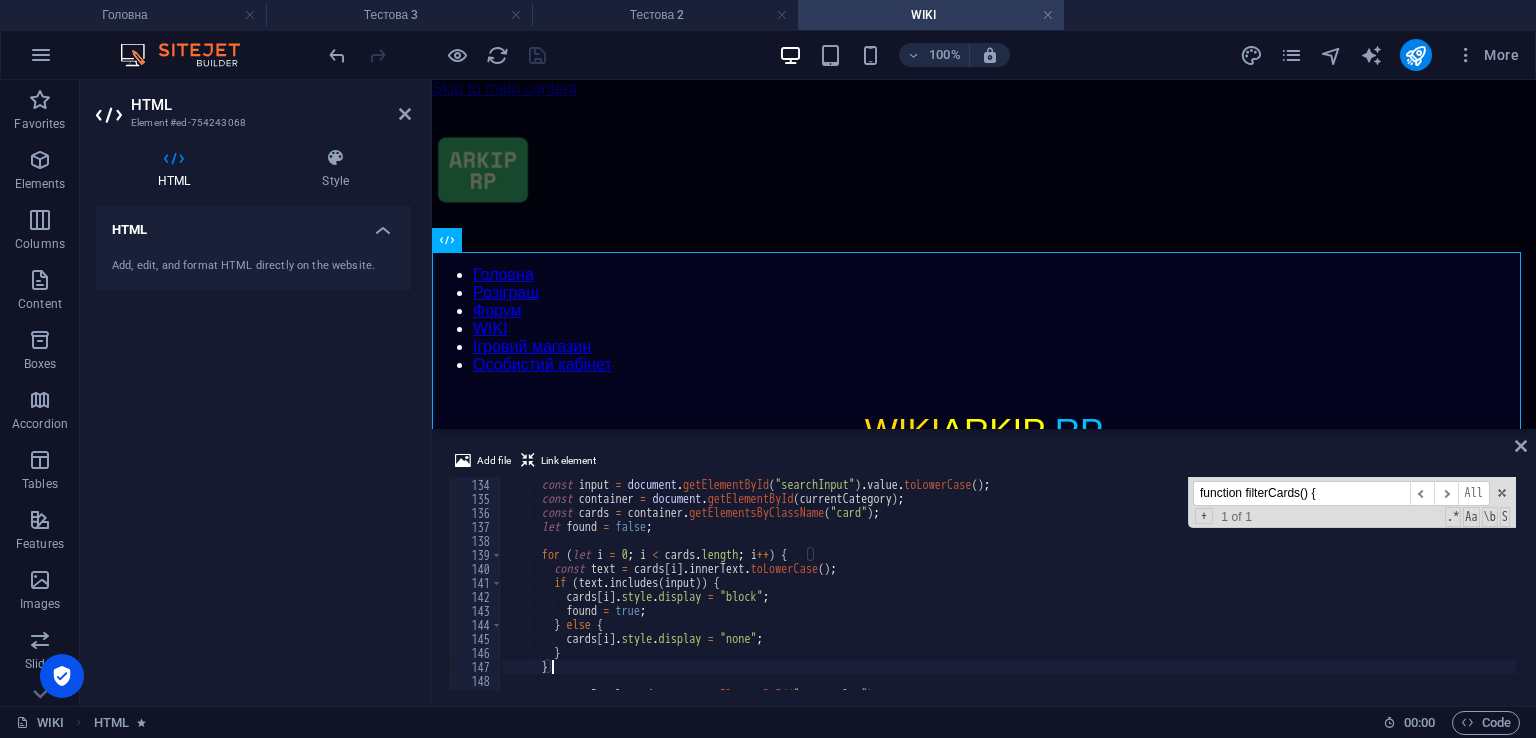 scroll, scrollTop: 1981, scrollLeft: 0, axis: vertical 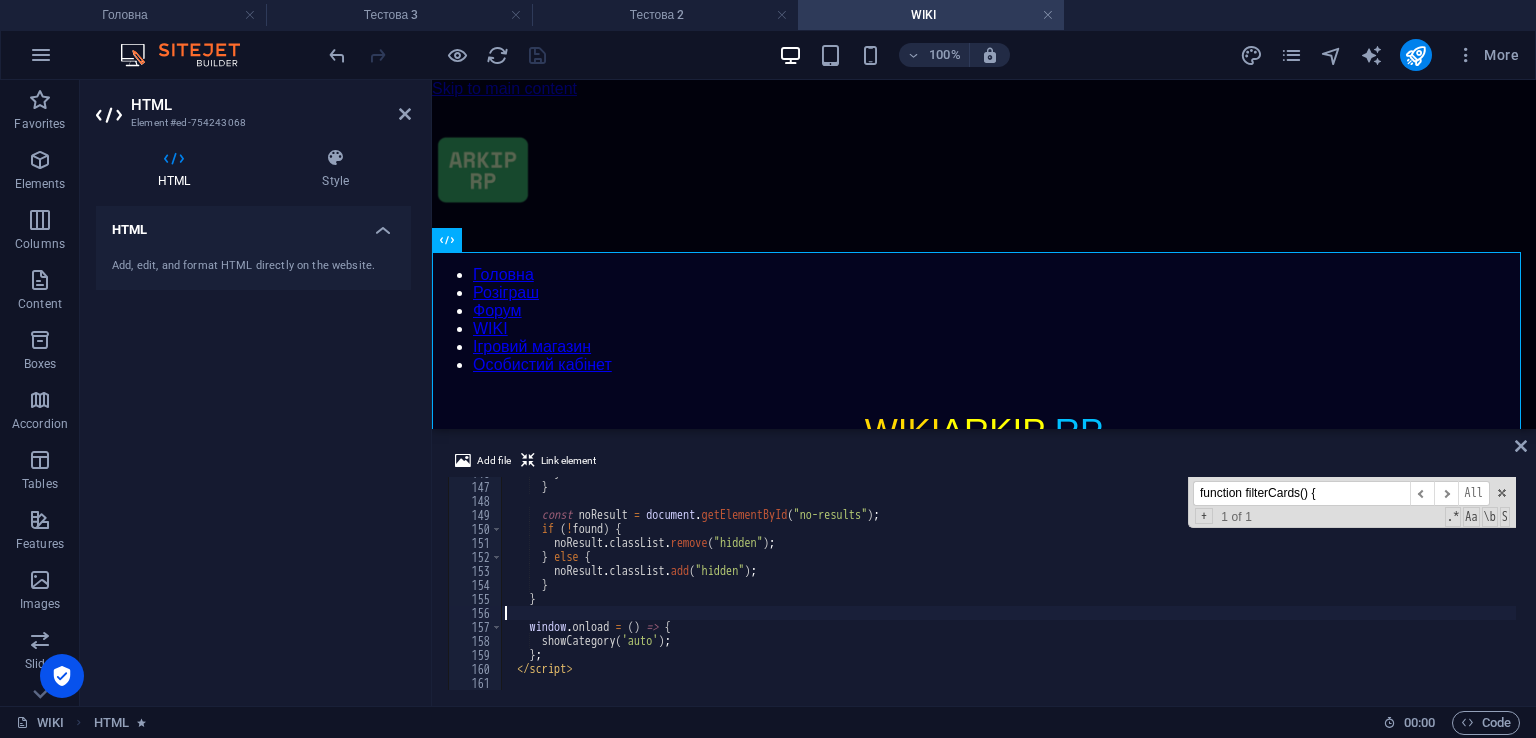 click on "}         }         const   noResult   =   document . getElementById ( "no-results" ) ;         if   ( ! found )   {           noResult . classList . remove ( "hidden" ) ;         }   else   {           noResult . classList . add ( "hidden" ) ;         }      }      window . onload   =   ( )   =>   {         showCategory ( 'auto' ) ;      } ;    </ script >" at bounding box center (1008, 586) 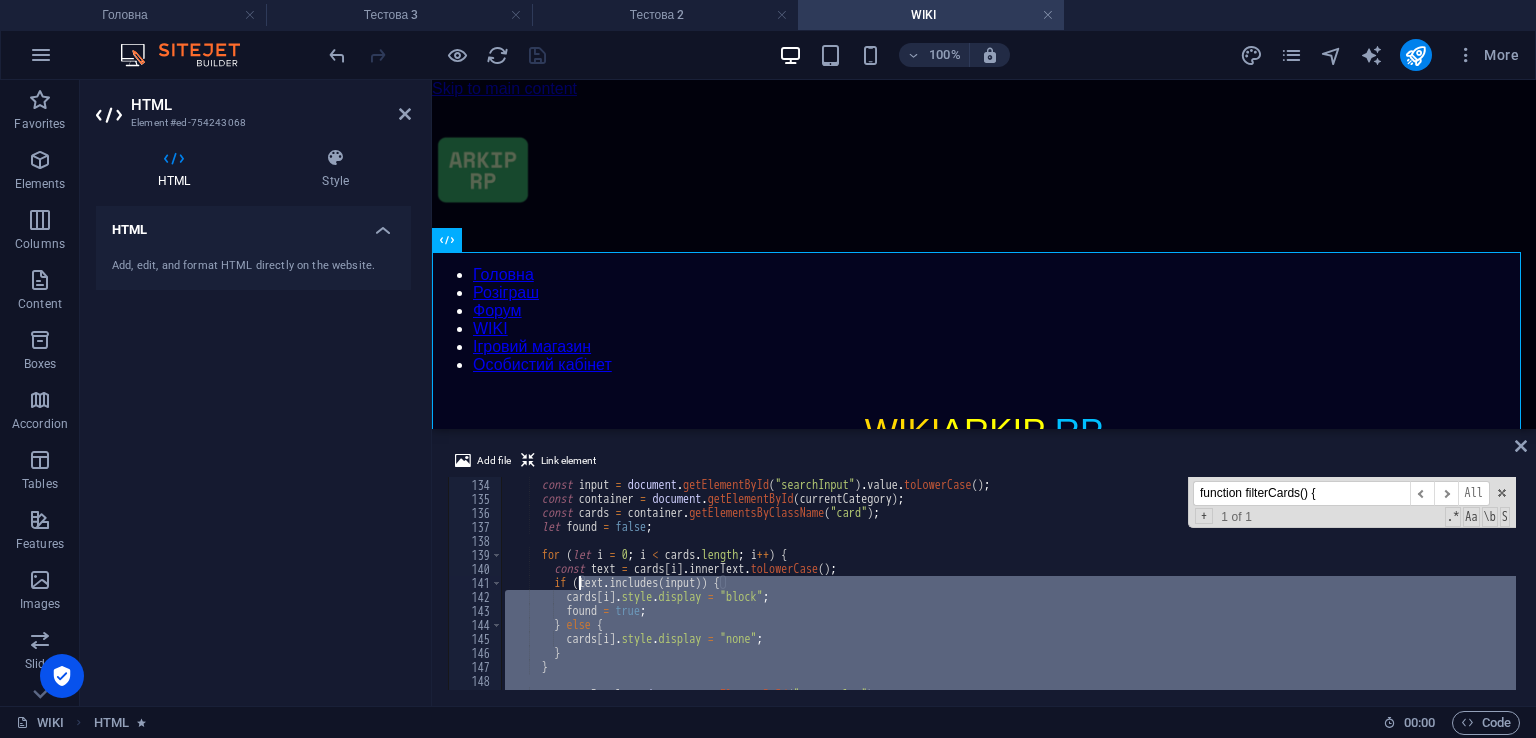 scroll, scrollTop: 1741, scrollLeft: 0, axis: vertical 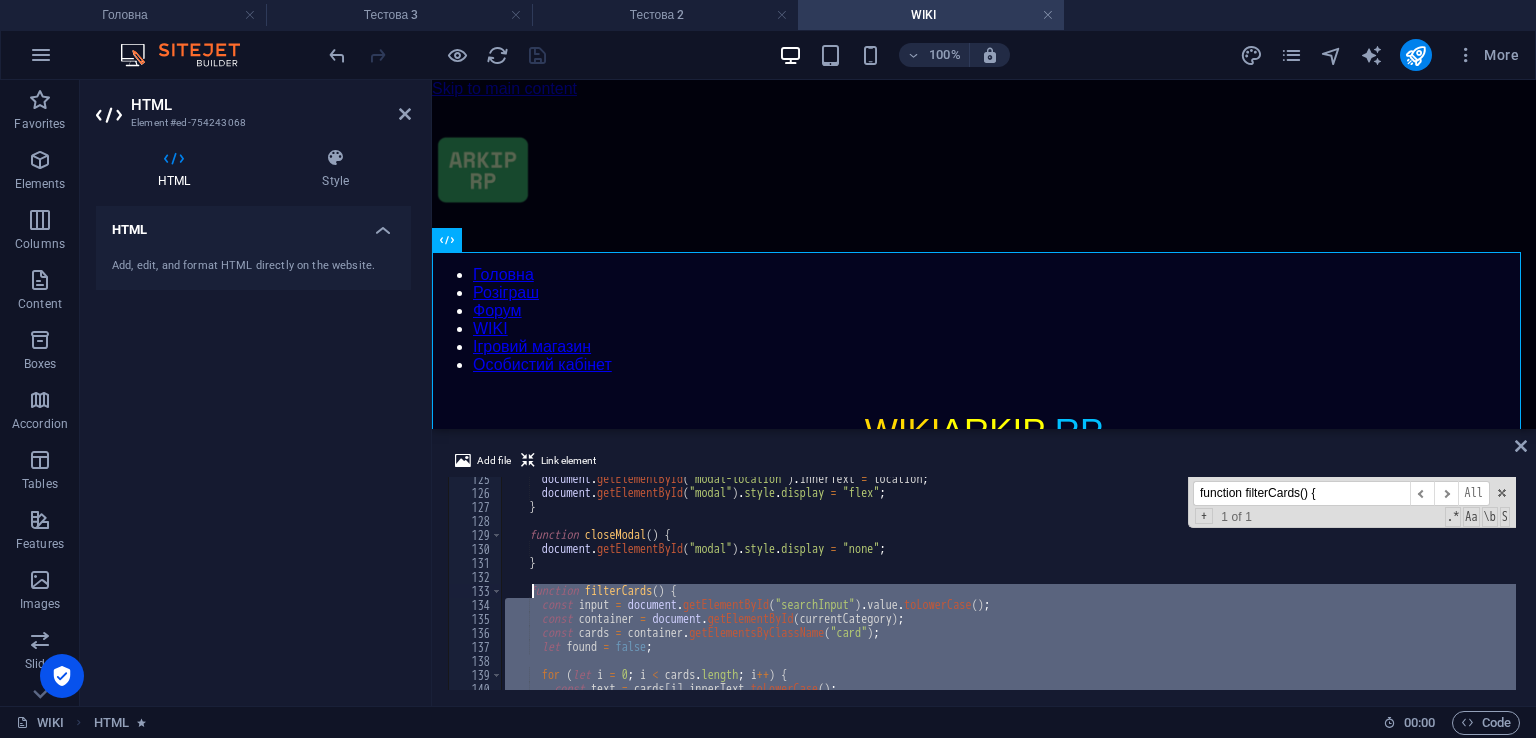 drag, startPoint x: 548, startPoint y: 601, endPoint x: 530, endPoint y: 592, distance: 20.12461 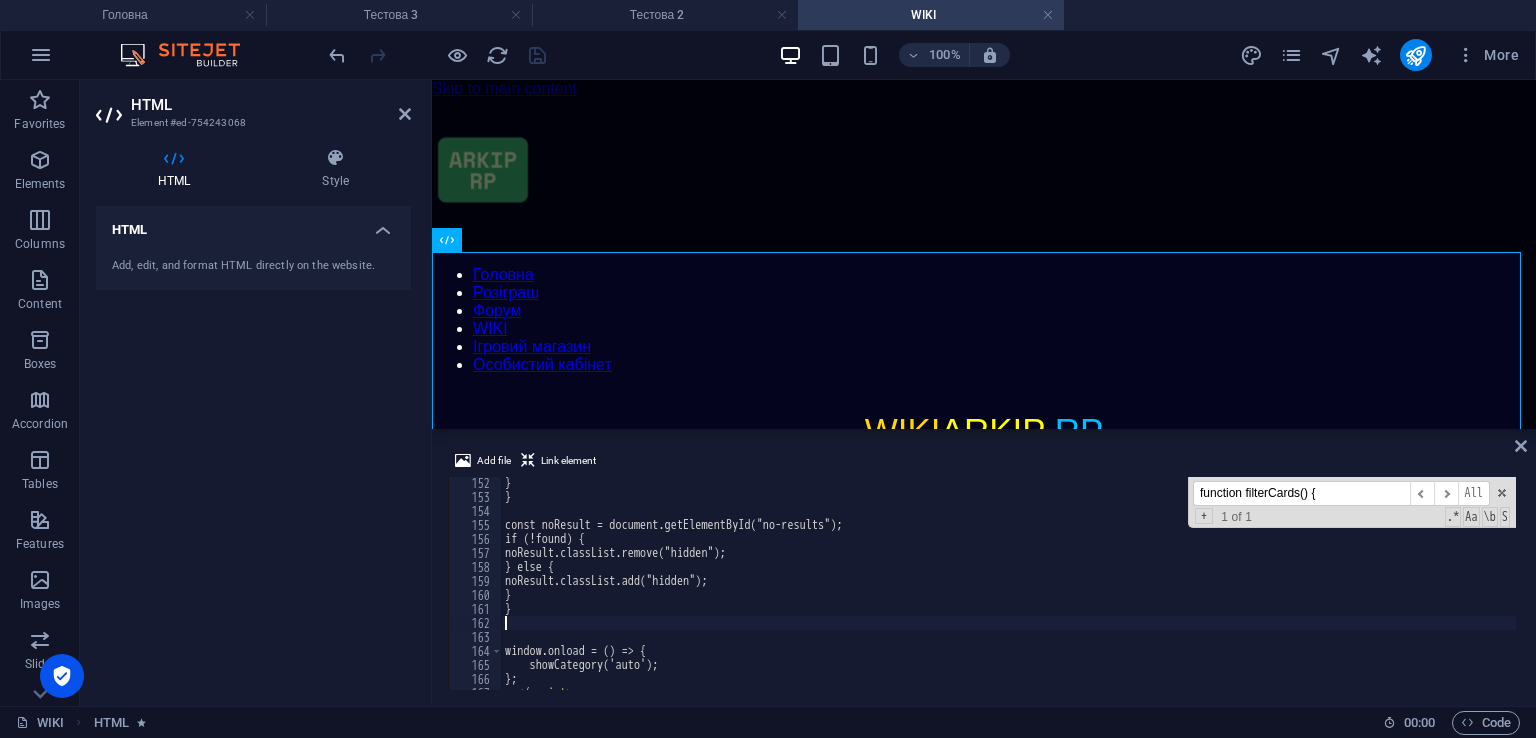 scroll, scrollTop: 2115, scrollLeft: 0, axis: vertical 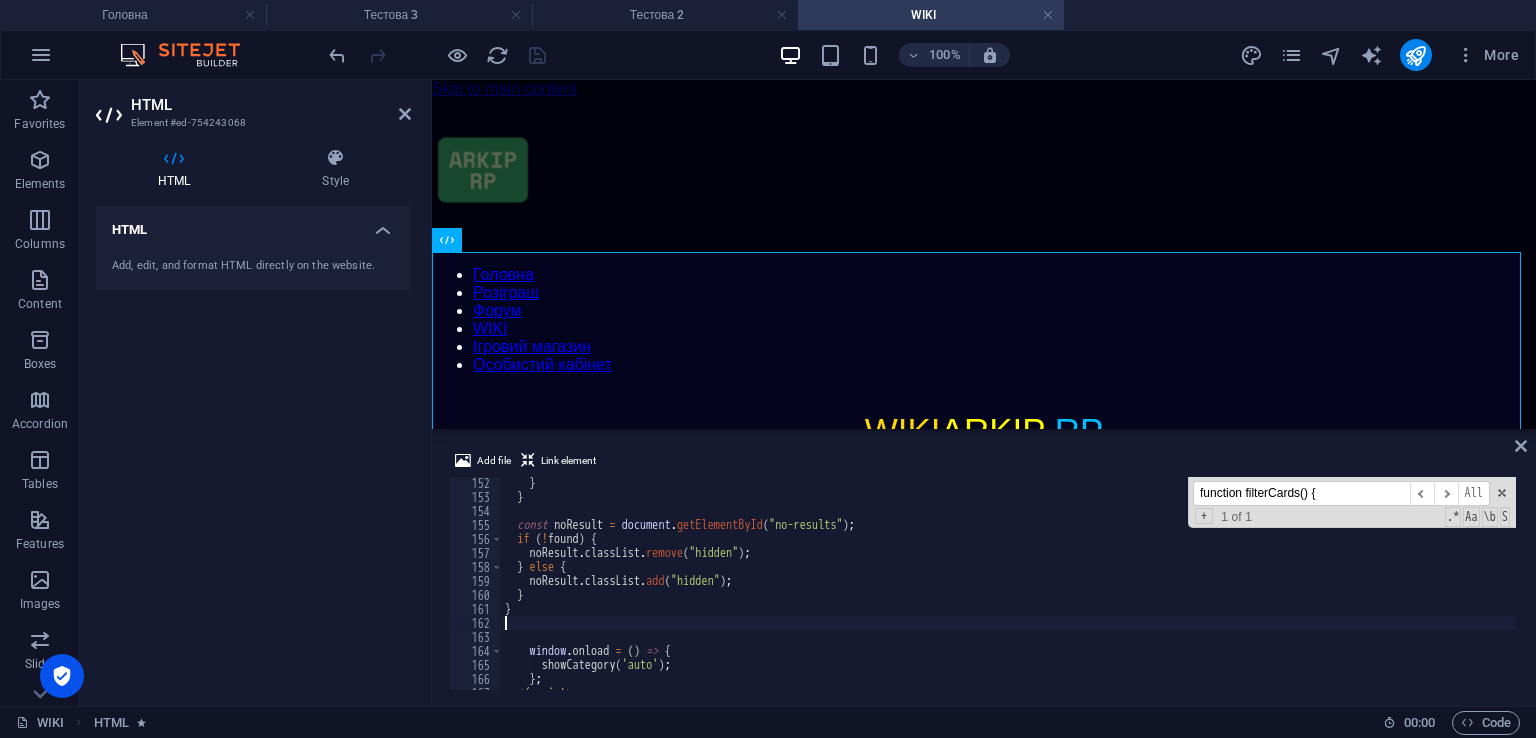 type on "}" 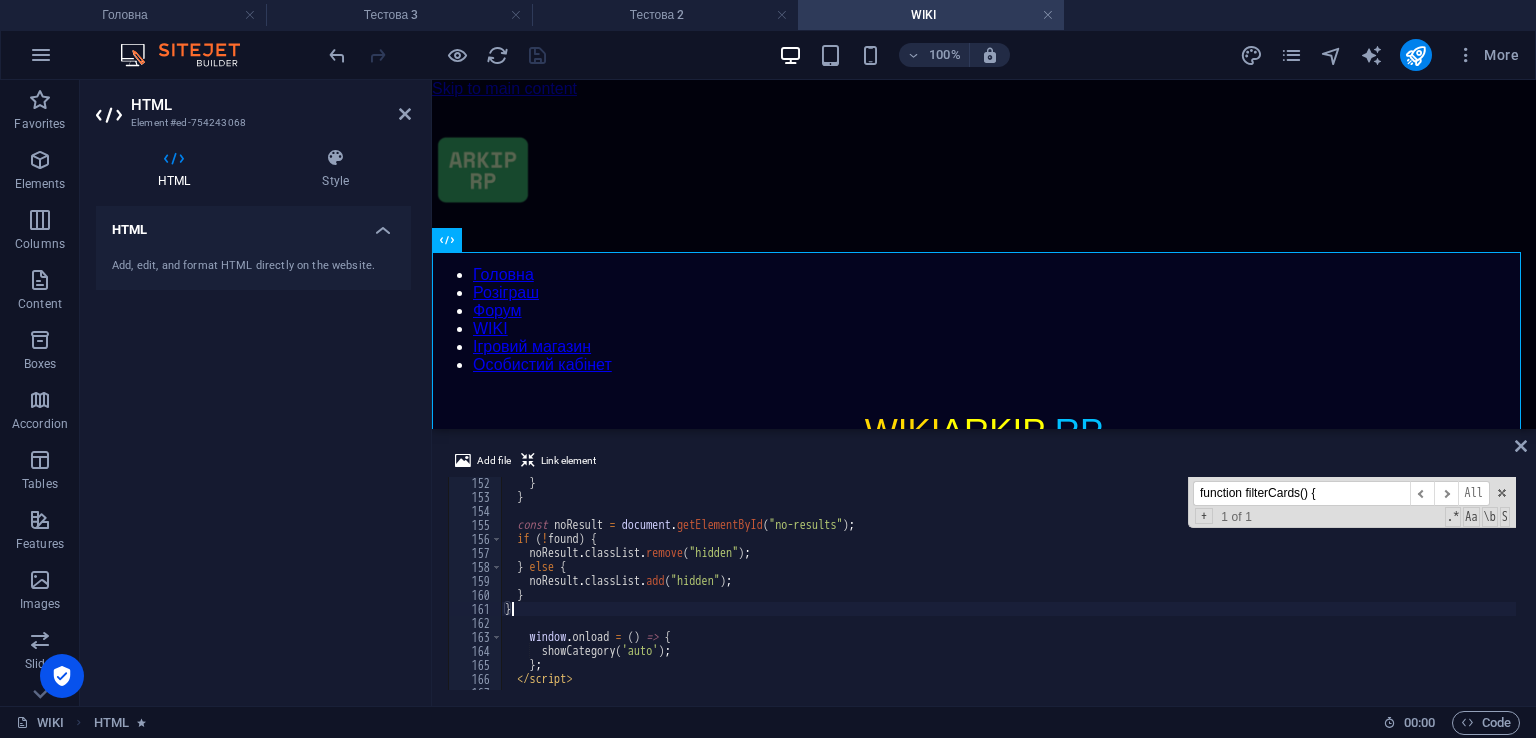 click on "Add file Link element" at bounding box center [984, 463] 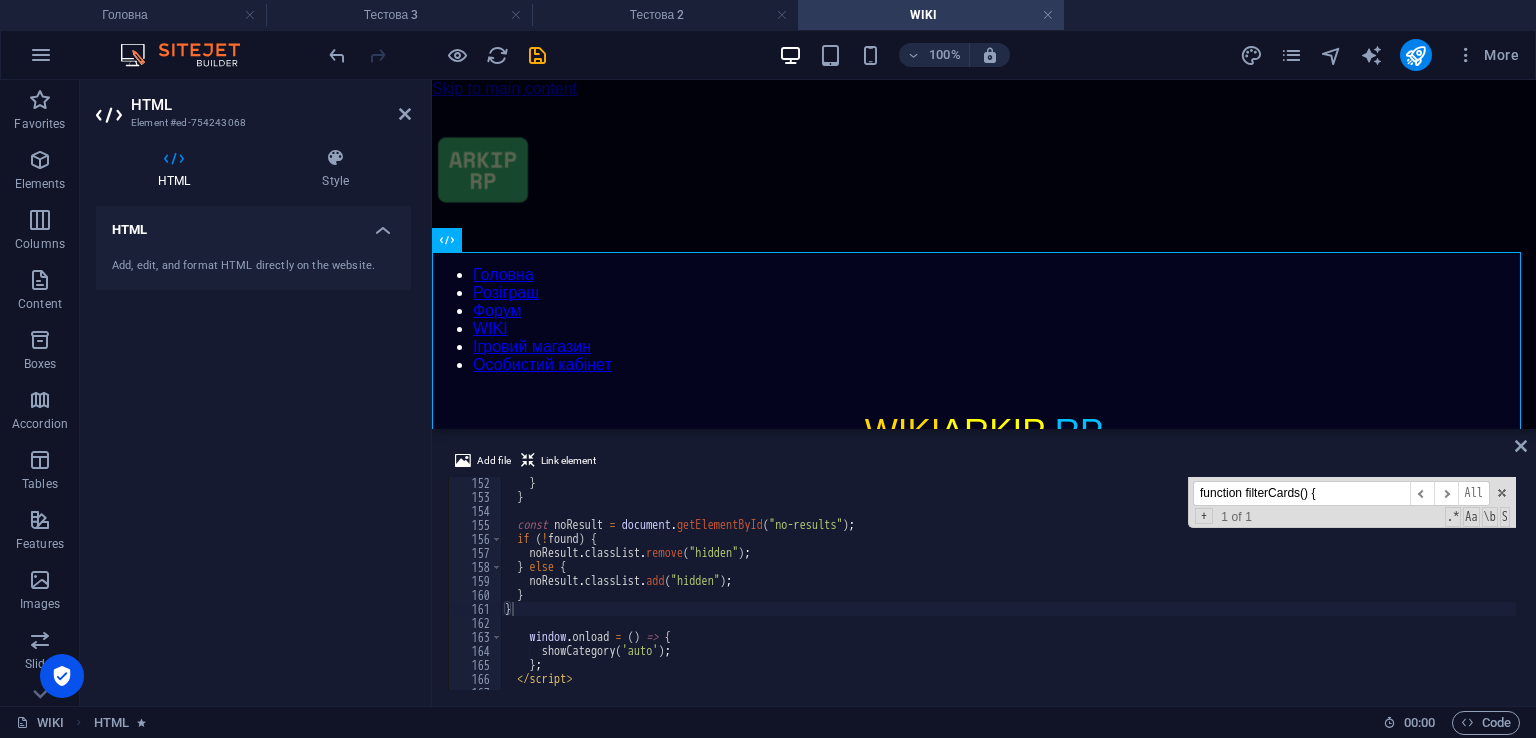 click on "100% More" at bounding box center (926, 55) 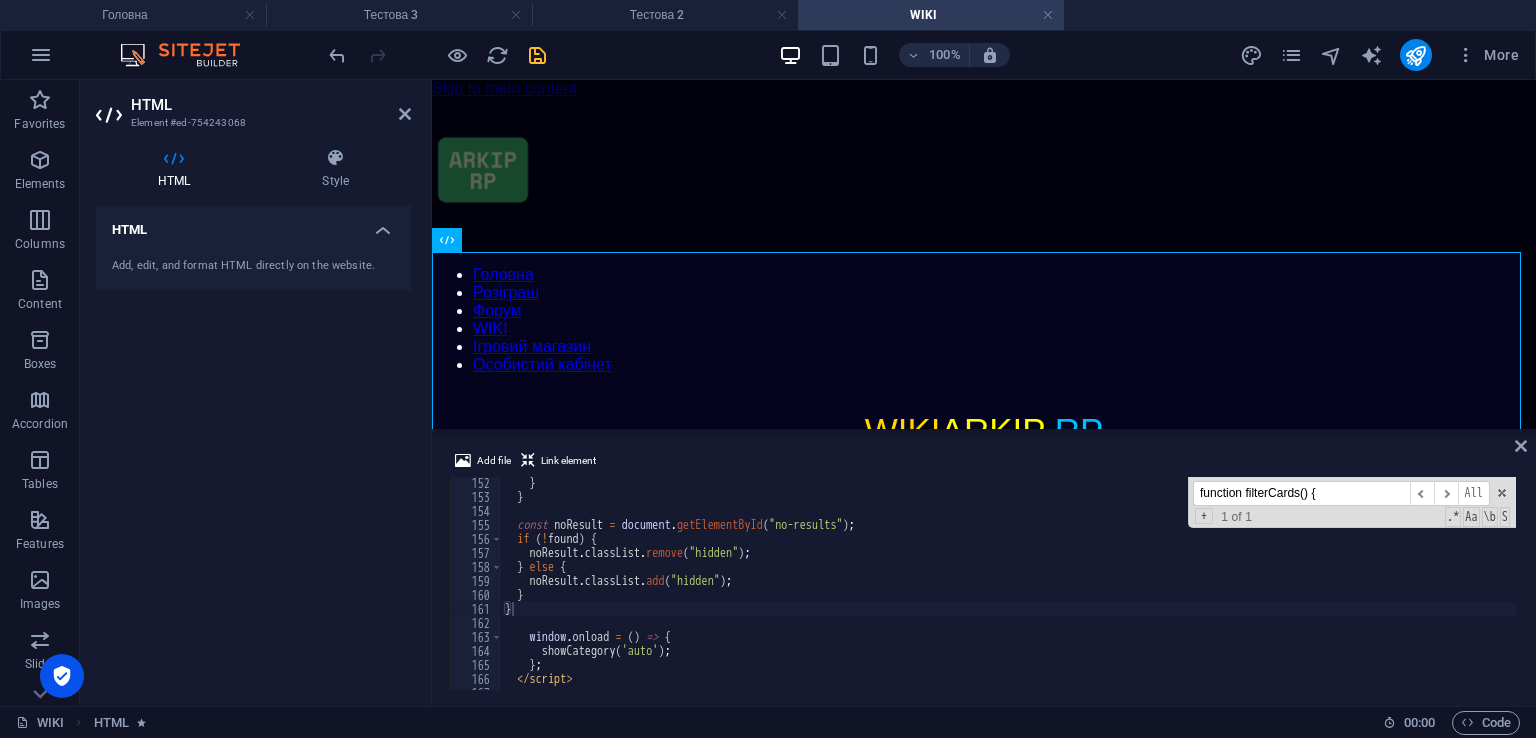 click at bounding box center [537, 55] 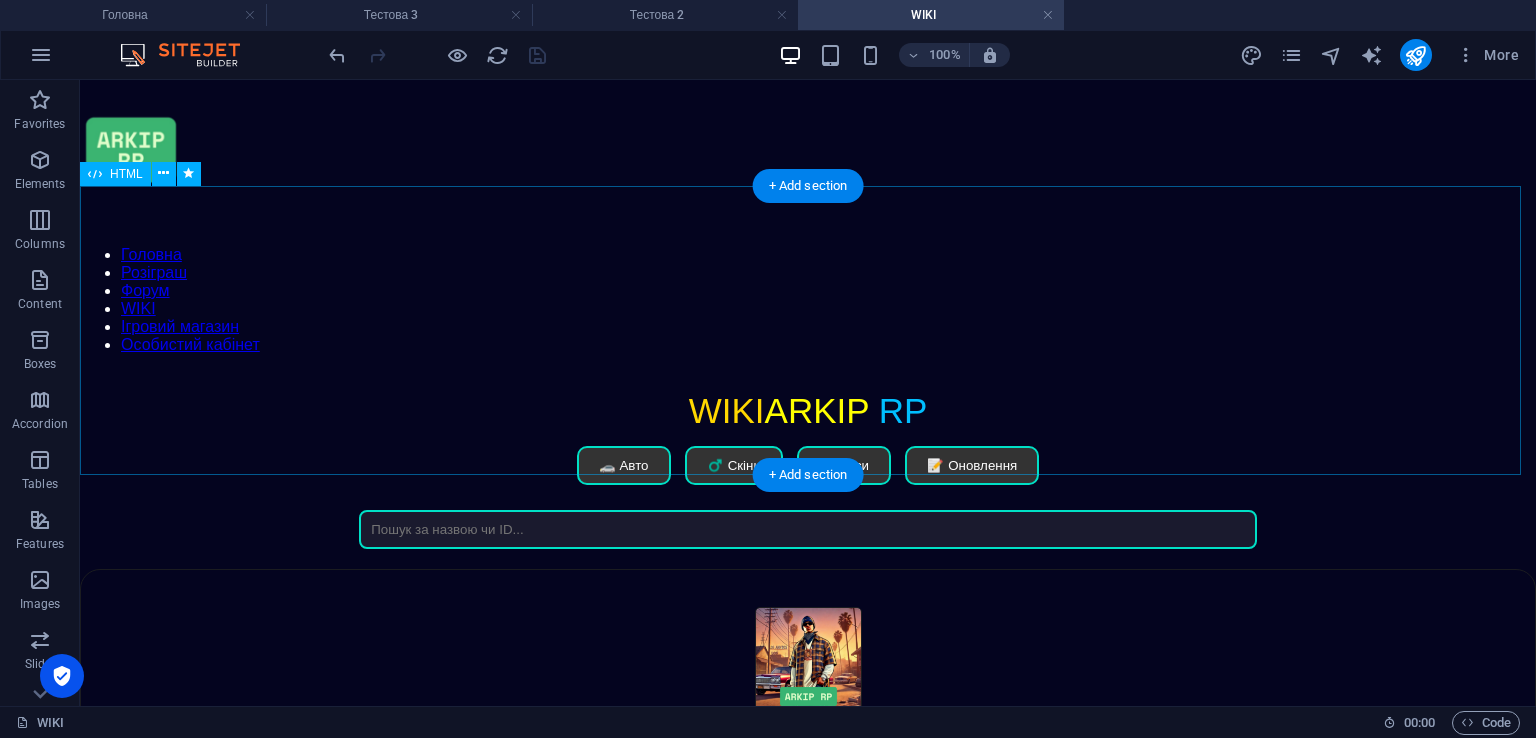 scroll, scrollTop: 28, scrollLeft: 0, axis: vertical 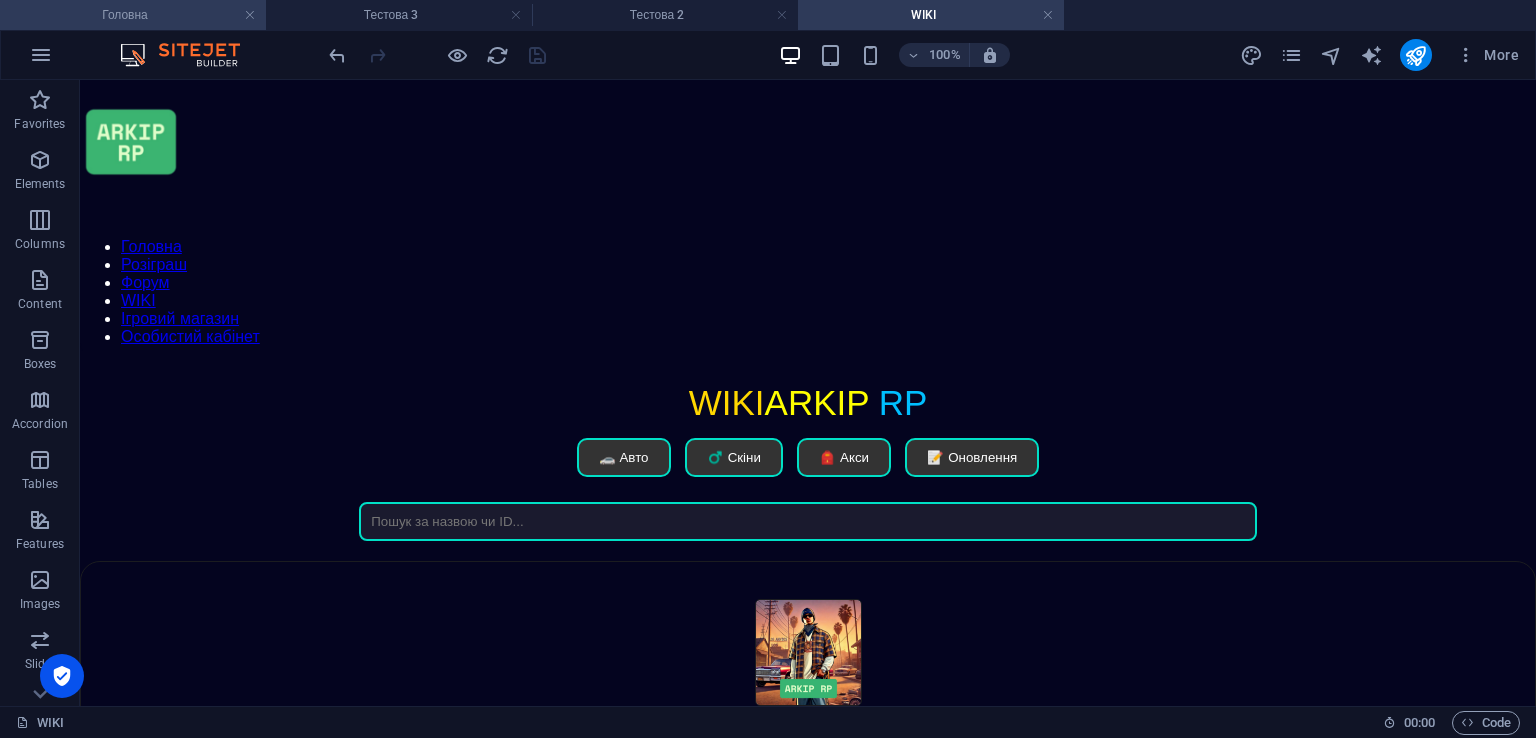 click on "Головна" at bounding box center (133, 15) 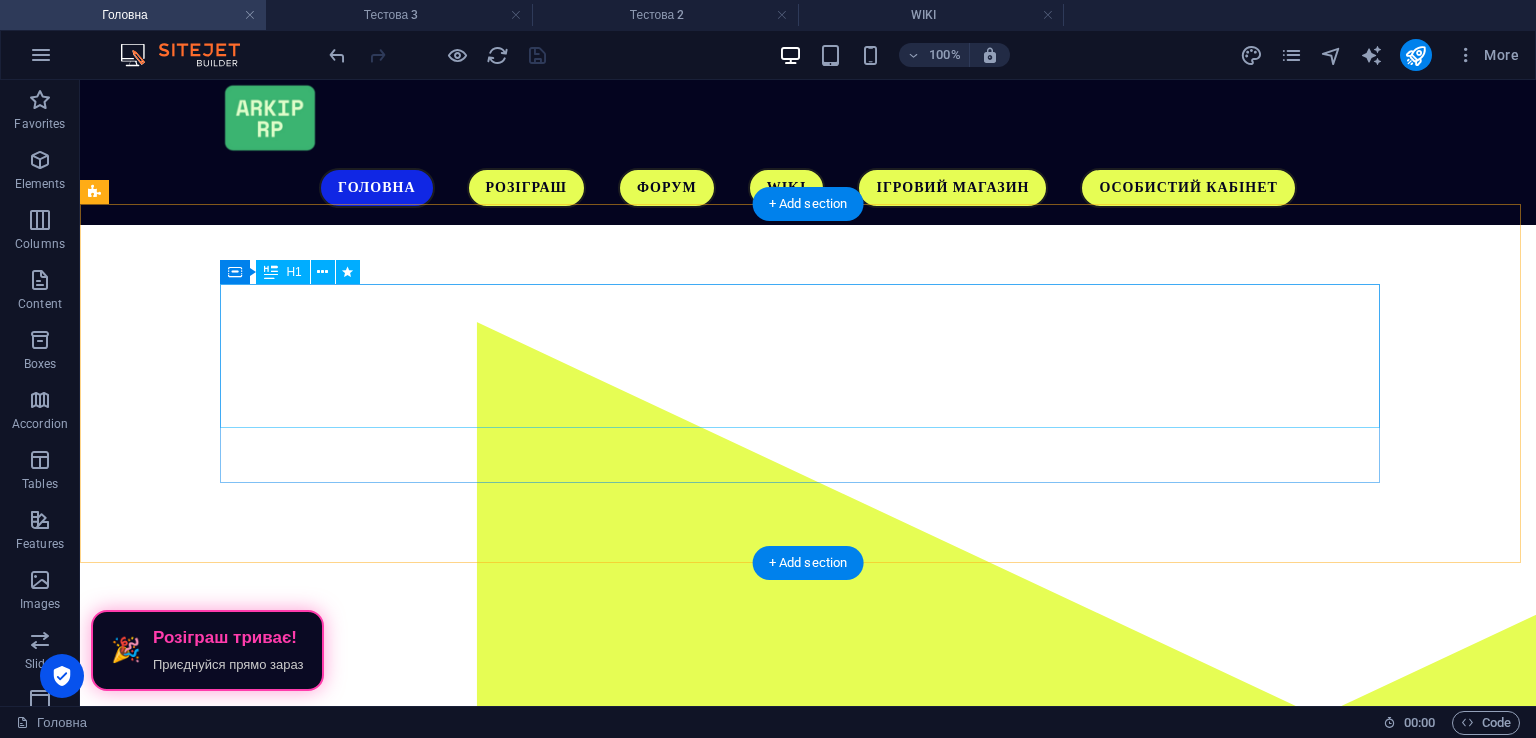 scroll, scrollTop: 0, scrollLeft: 0, axis: both 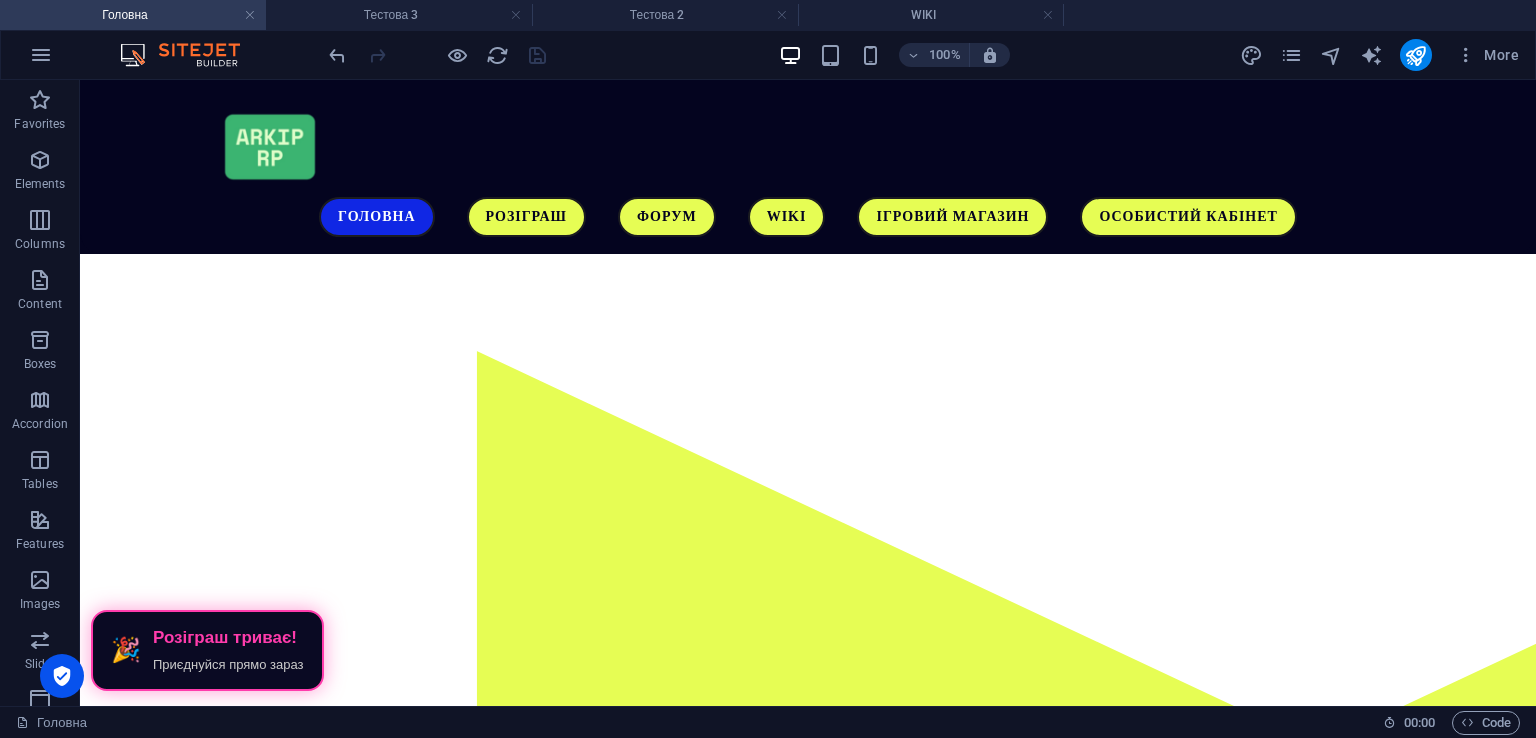 click on "More" at bounding box center [1383, 55] 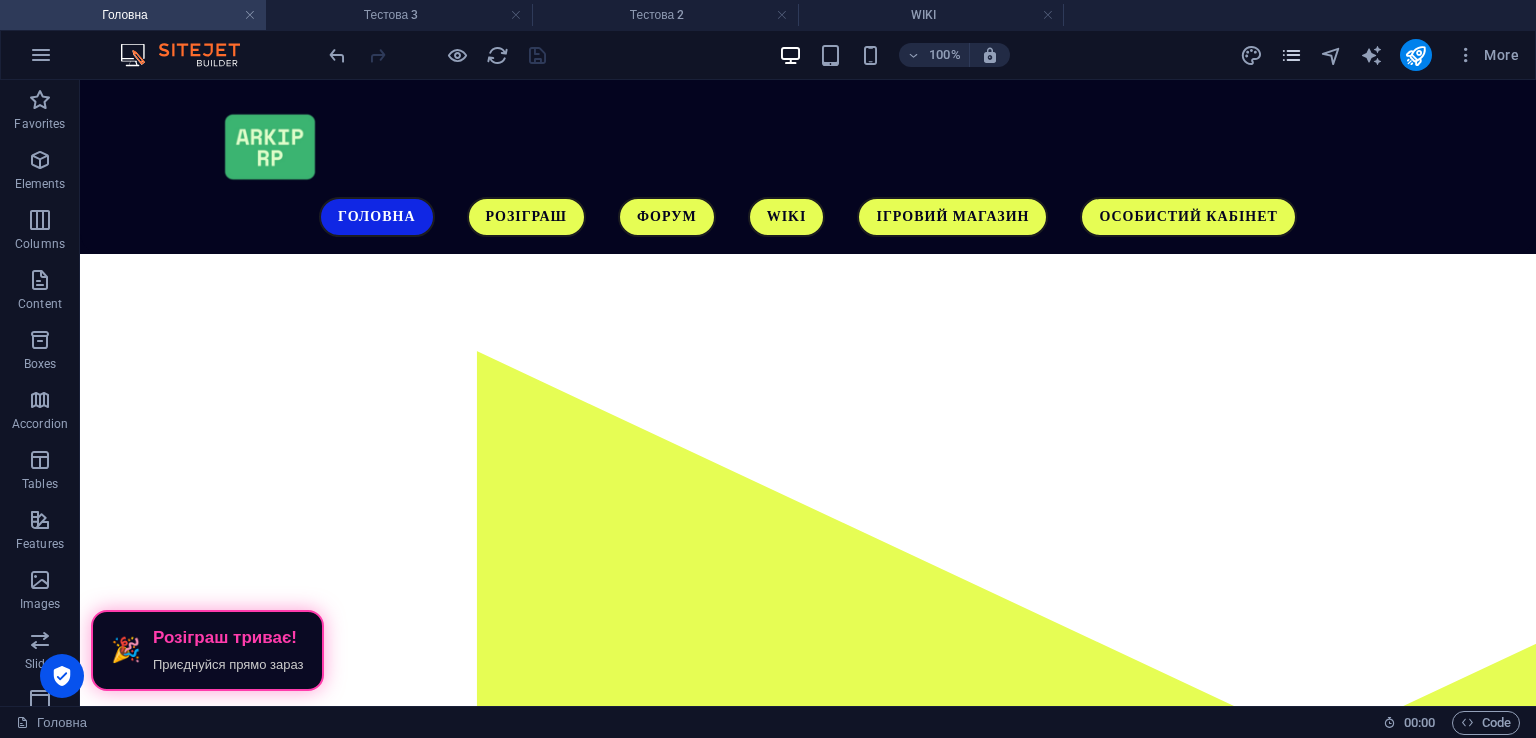 click at bounding box center (1291, 55) 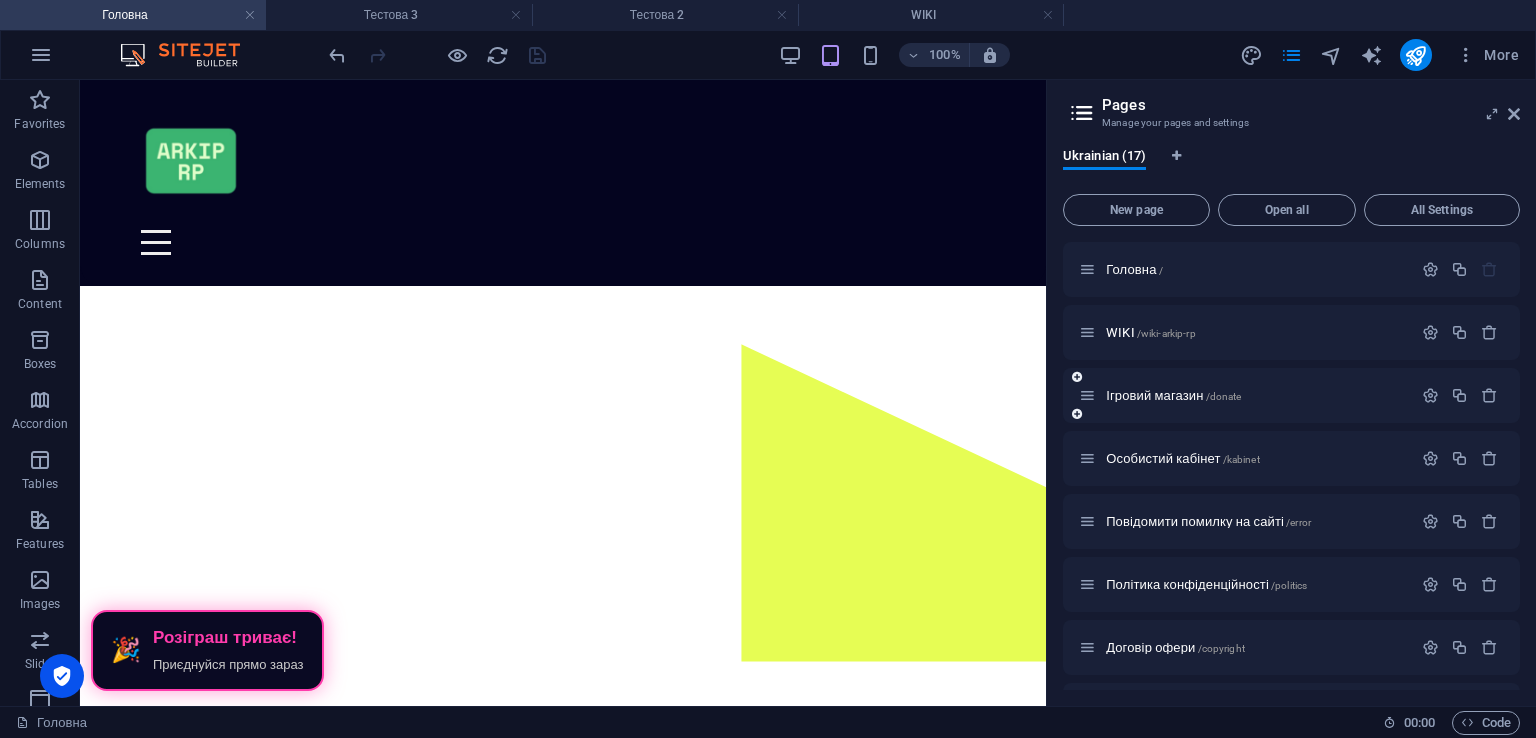 click on "Ігровий магазин /donate" at bounding box center [1245, 395] 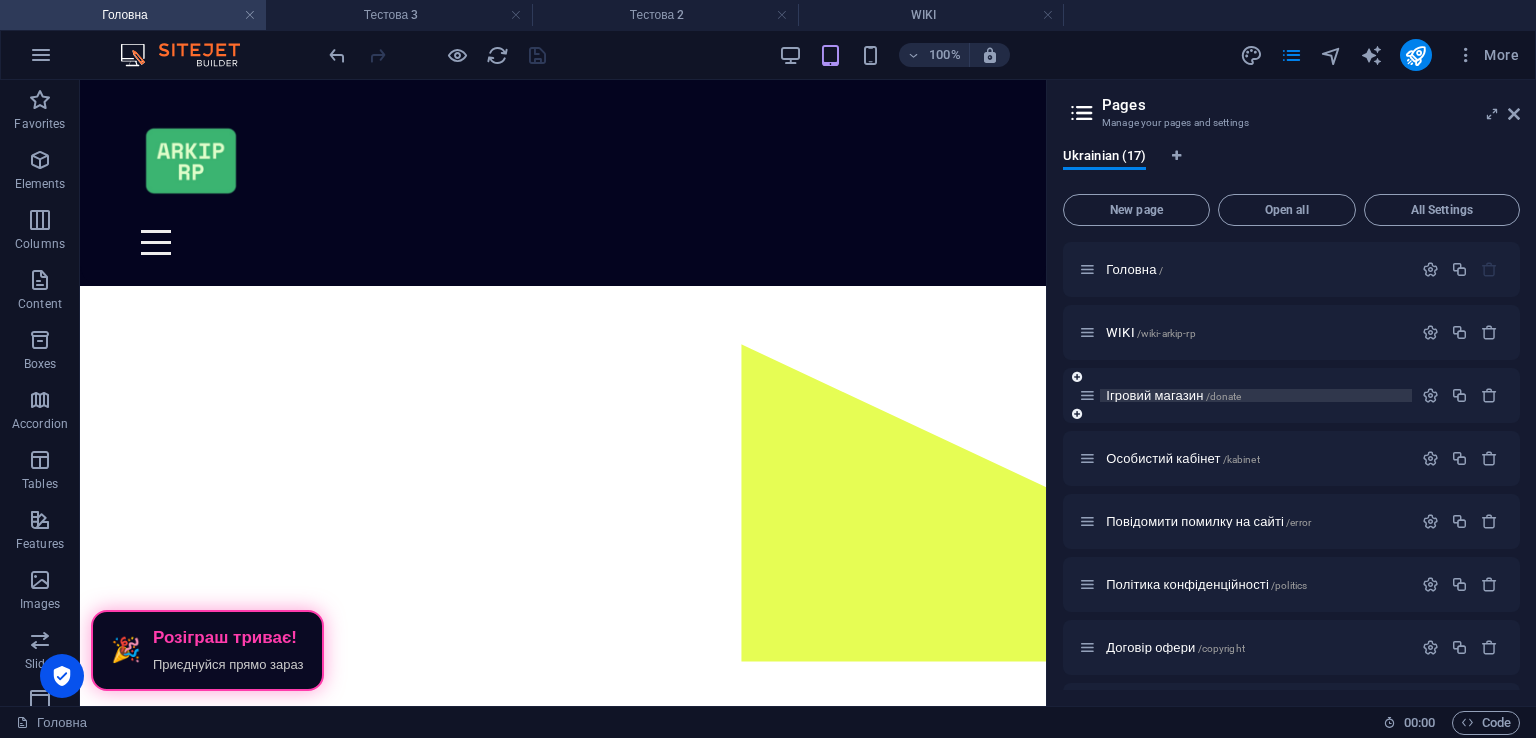 click on "Ігровий магазин /donate" at bounding box center (1173, 395) 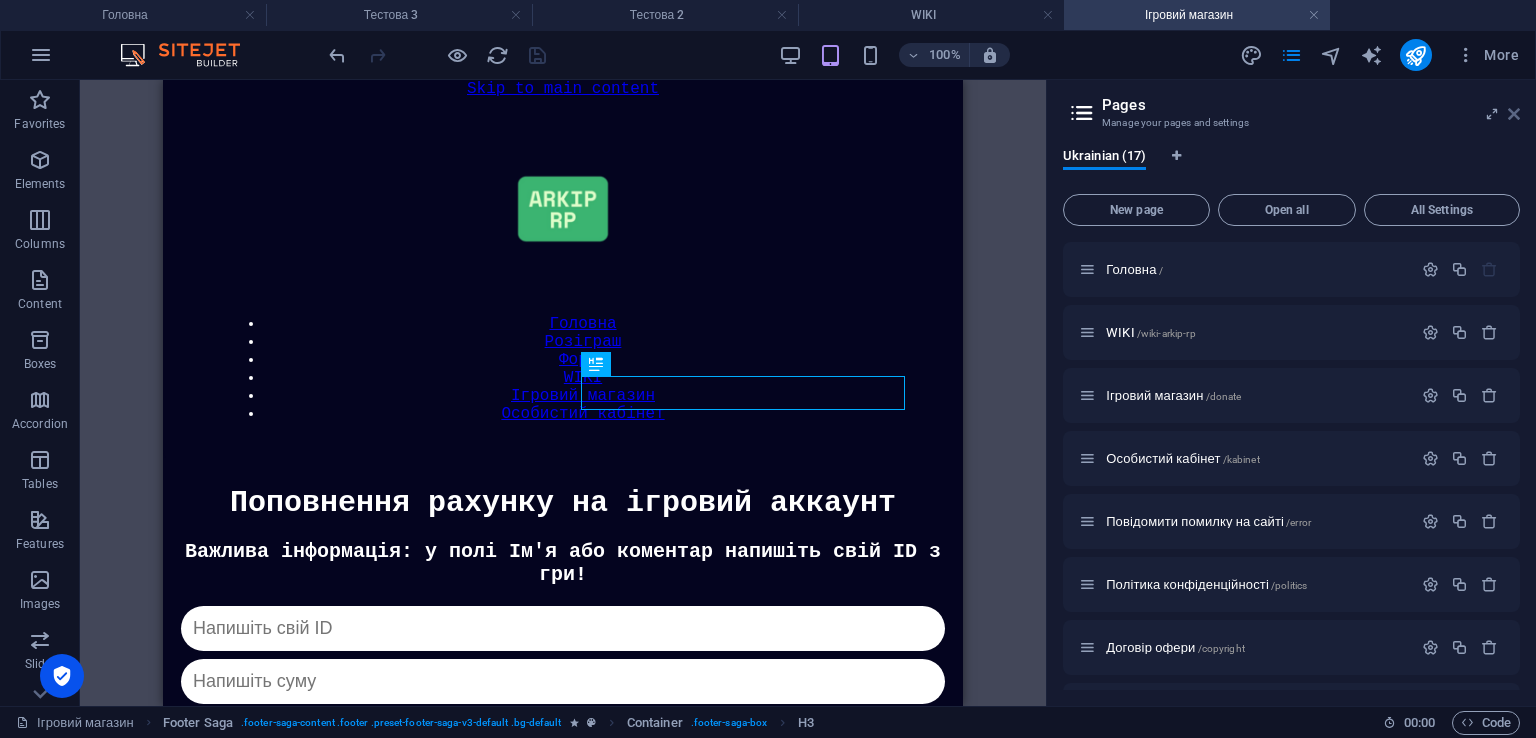 scroll, scrollTop: 1448, scrollLeft: 0, axis: vertical 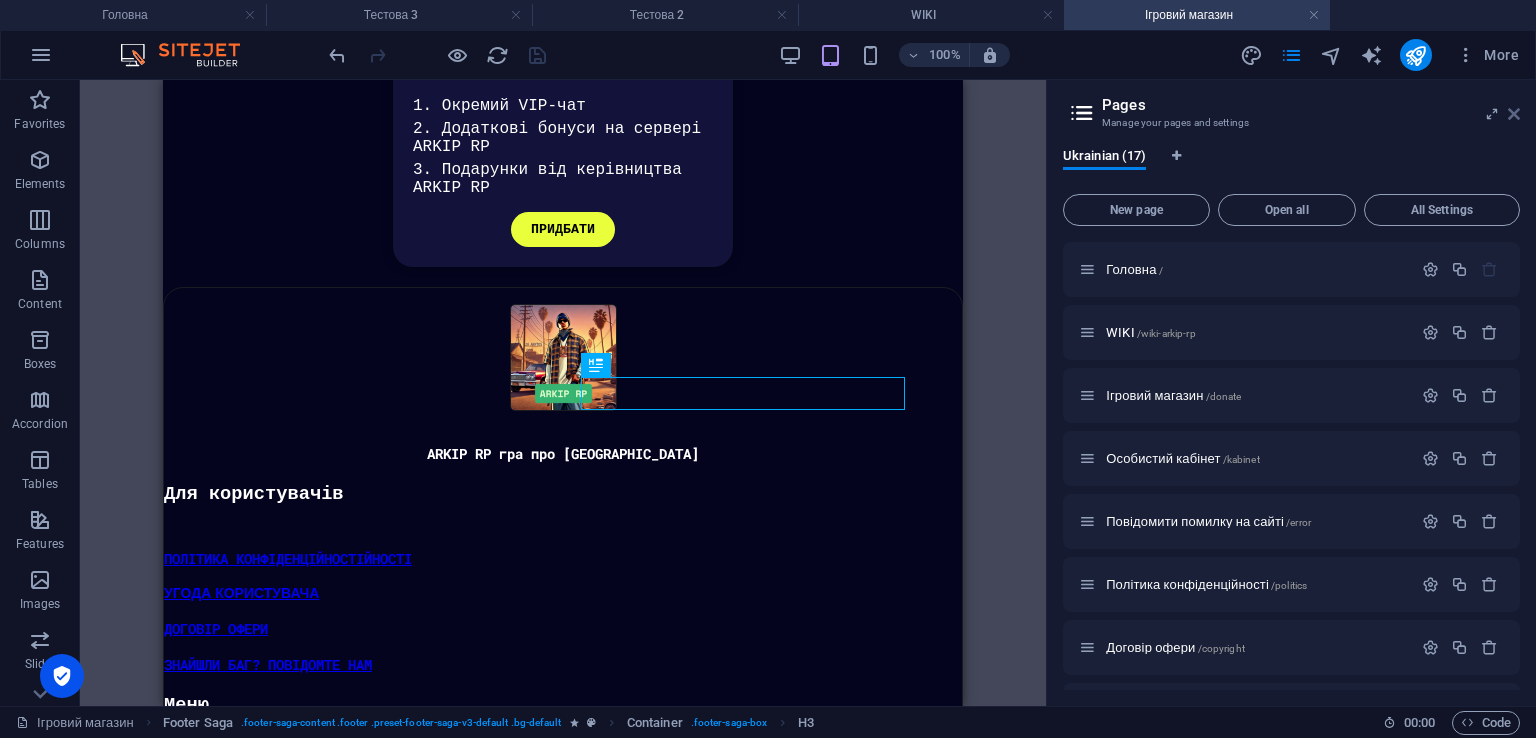 click at bounding box center [1514, 114] 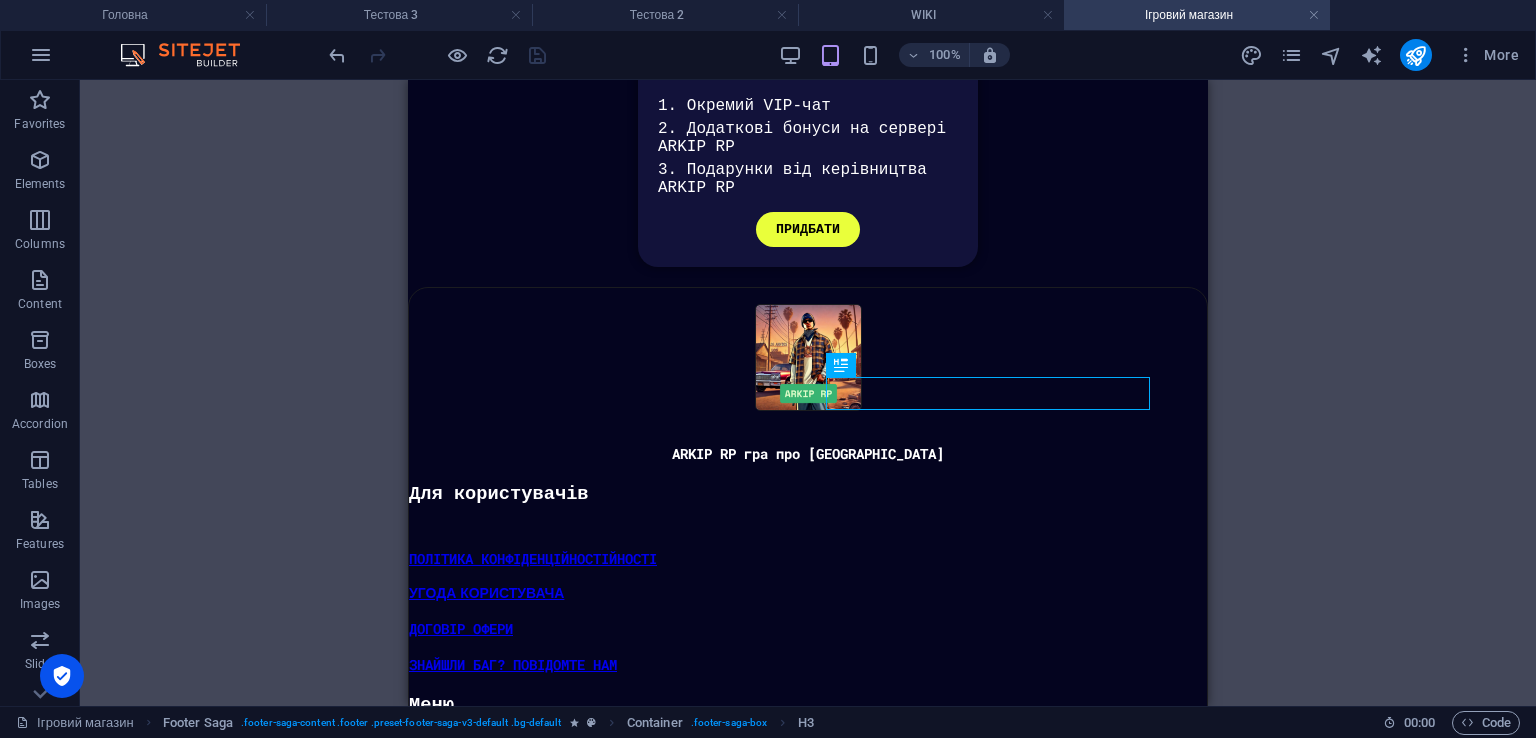 click on "100%" at bounding box center [894, 55] 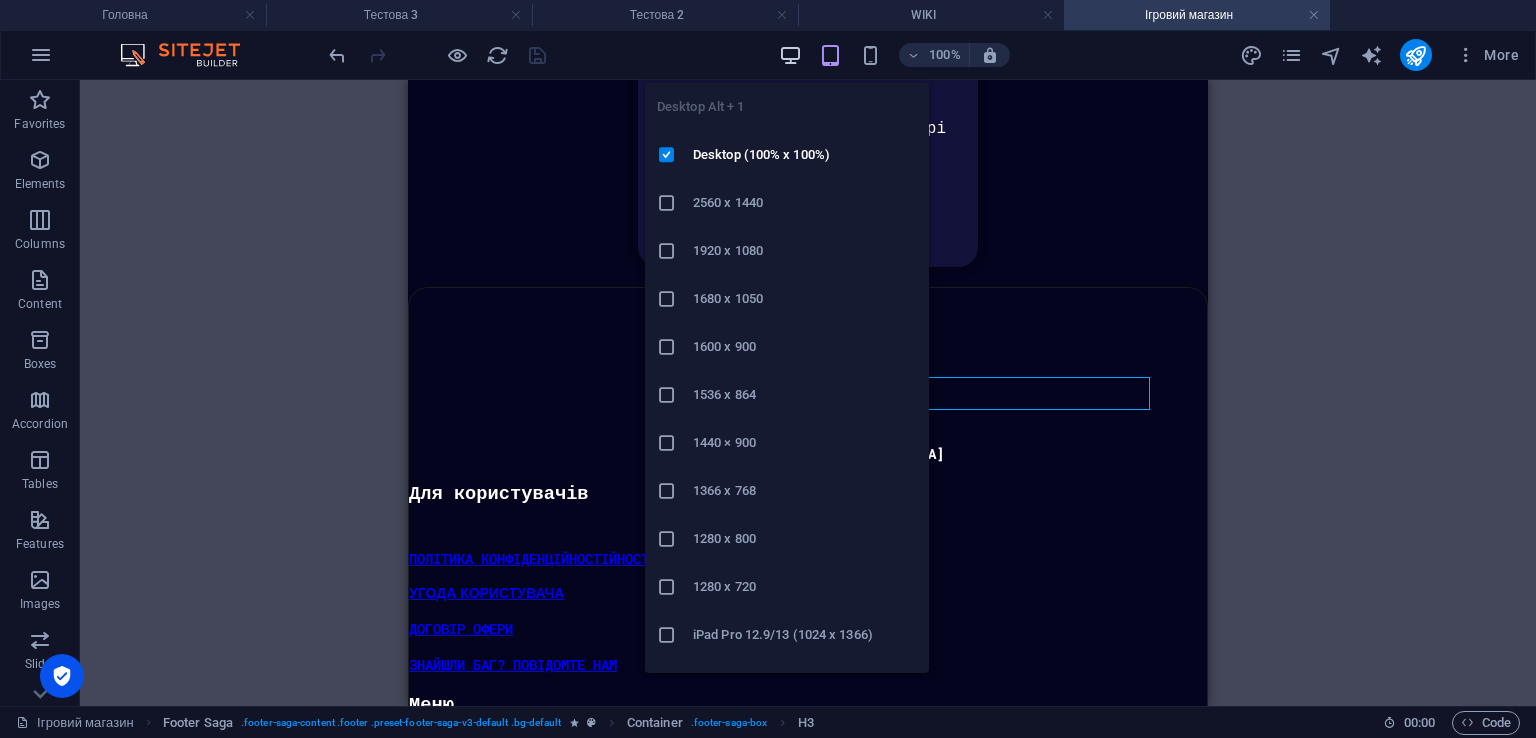 click at bounding box center (790, 55) 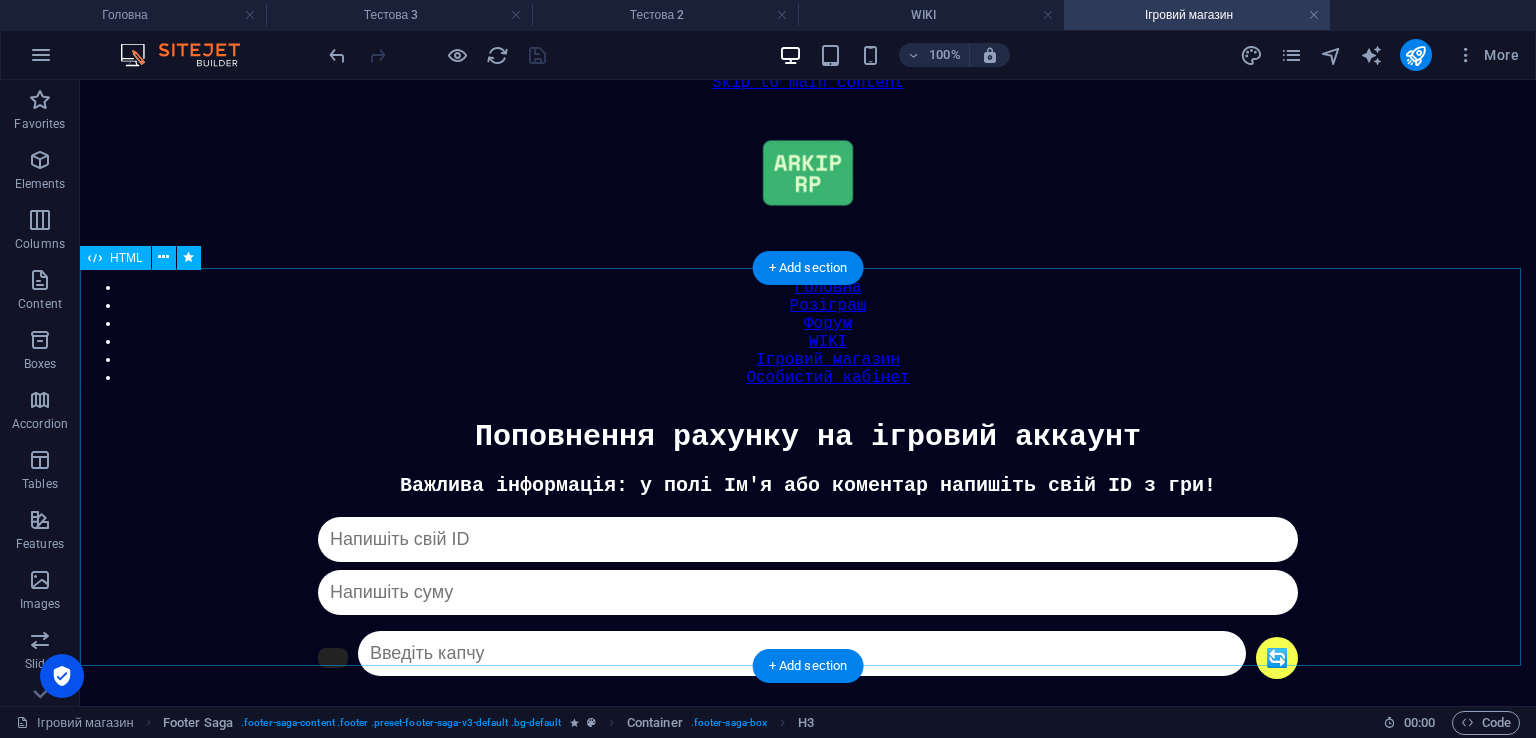 scroll, scrollTop: 0, scrollLeft: 0, axis: both 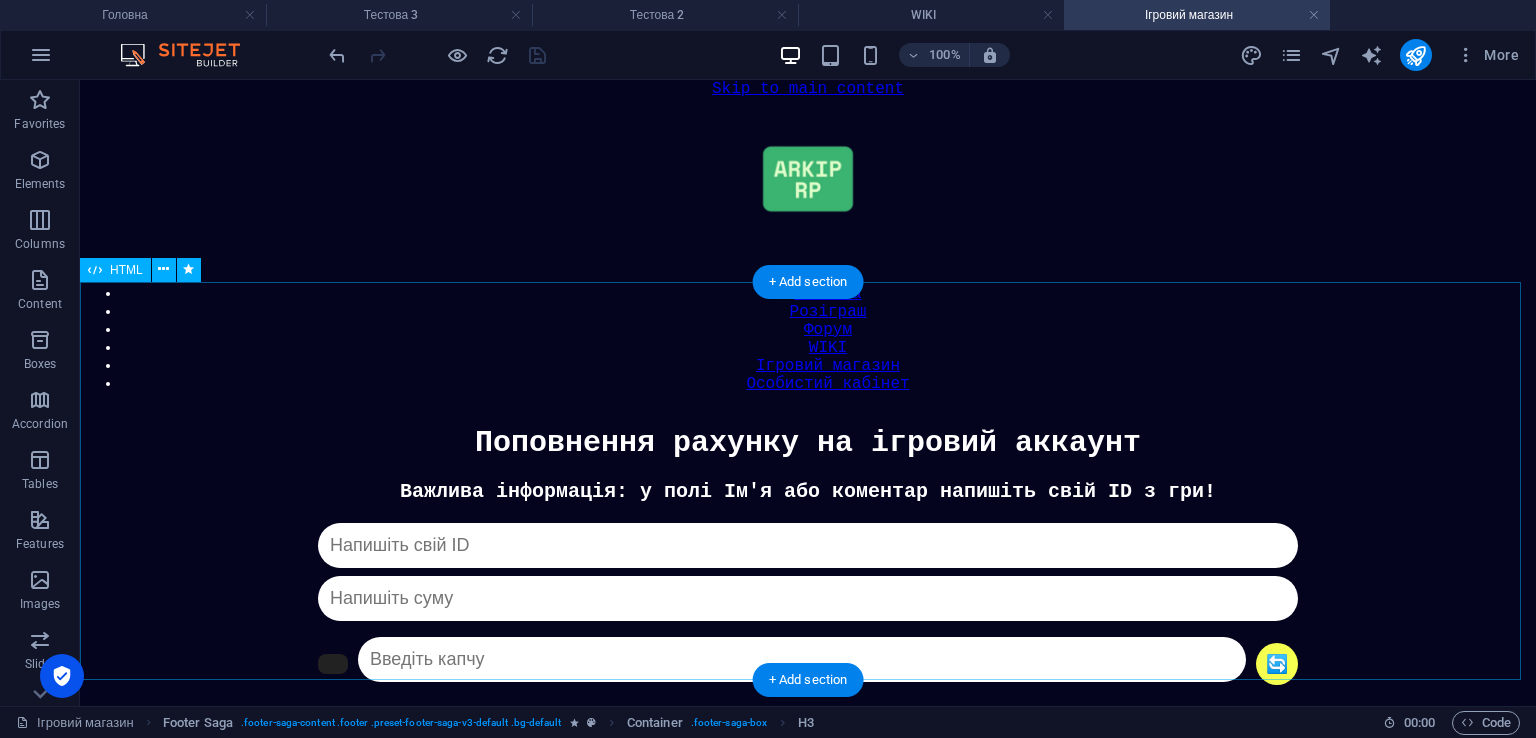 click on "Донат
Важлива інформація: у полі Ім'я або коментар напишіть свій ID з гри!
🔄
Капча не співпадає
ПЕРЕЙТИ ДО ОПЛАТИ
Якщо у вас труднощі з оплатою, напишіть нам в телеграм:
@ARKIPROLEPLAY_bot" at bounding box center [808, 641] 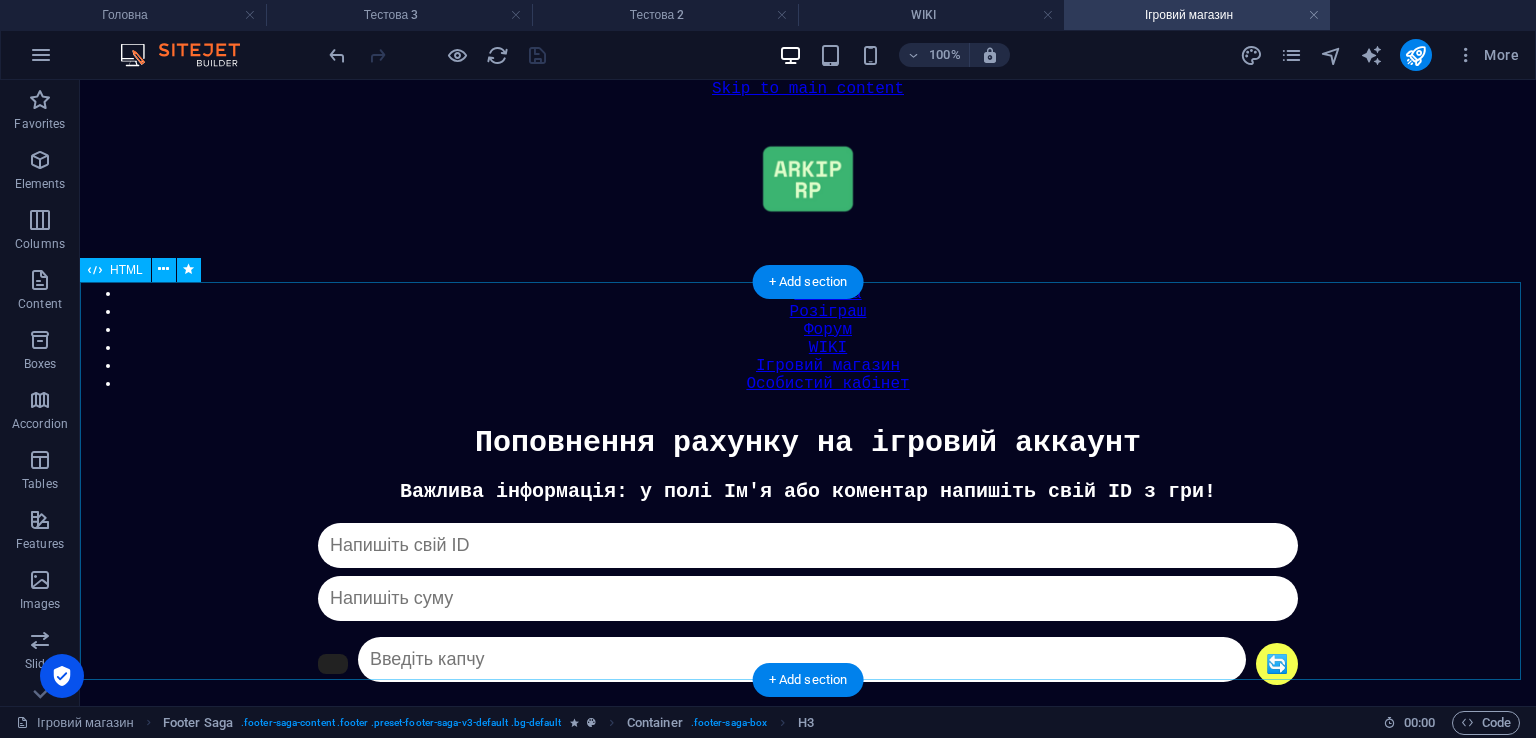 drag, startPoint x: 929, startPoint y: 457, endPoint x: 810, endPoint y: 672, distance: 245.73563 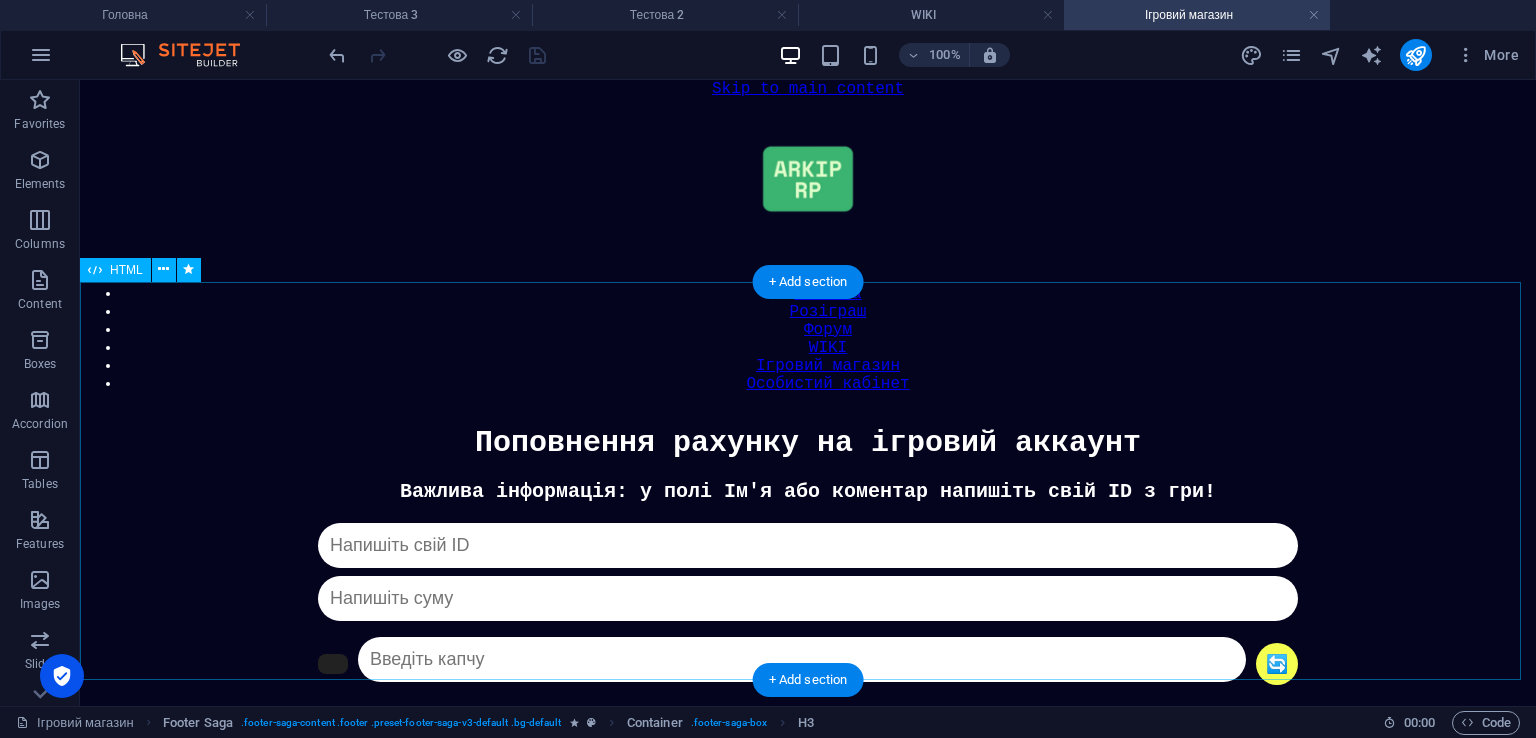 click on "Донат
Важлива інформація: у полі Ім'я або коментар напишіть свій ID з гри!
🔄
Капча не співпадає
ПЕРЕЙТИ ДО ОПЛАТИ
Якщо у вас труднощі з оплатою, напишіть нам в телеграм:
@ARKIPROLEPLAY_bot" at bounding box center (808, 641) 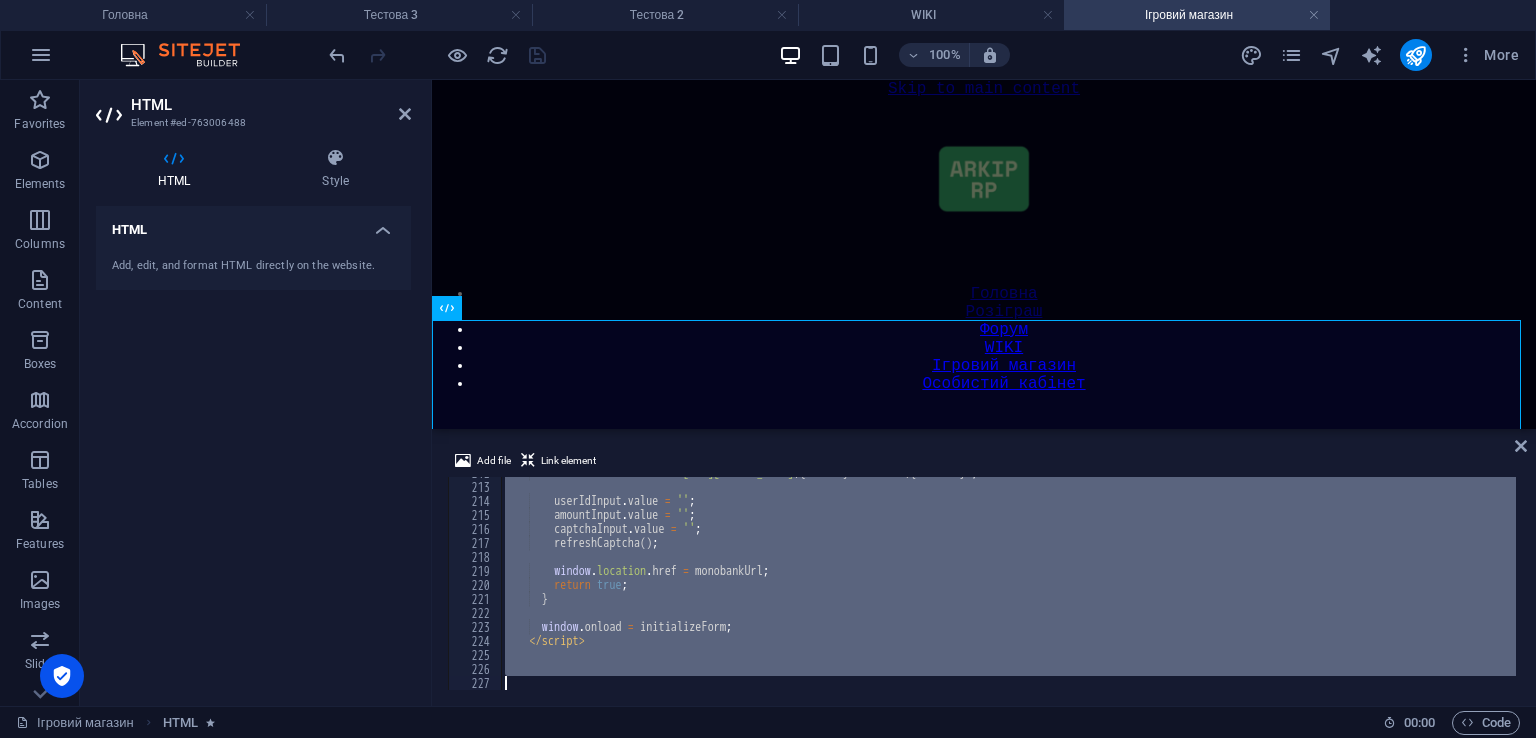 scroll, scrollTop: 2964, scrollLeft: 0, axis: vertical 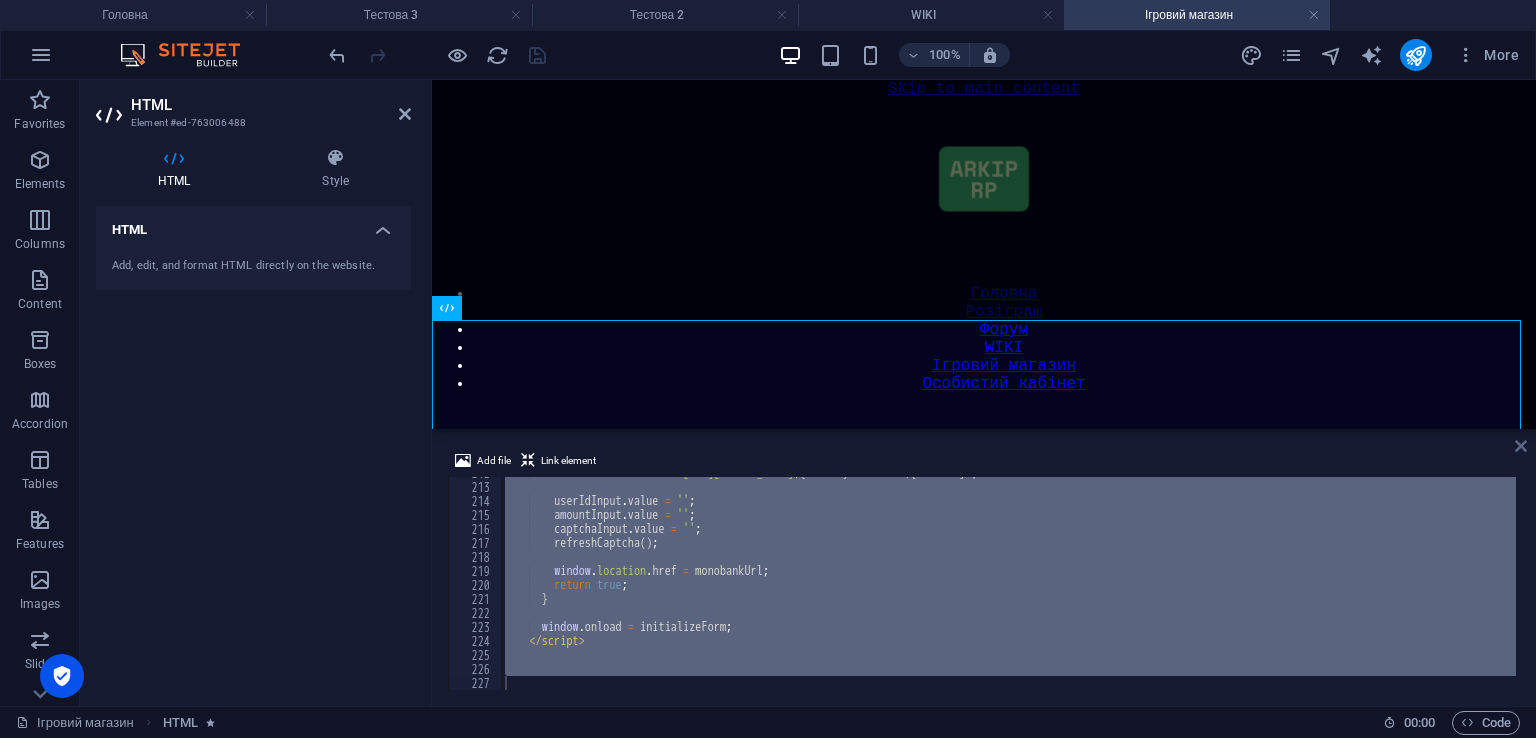 click at bounding box center [1521, 446] 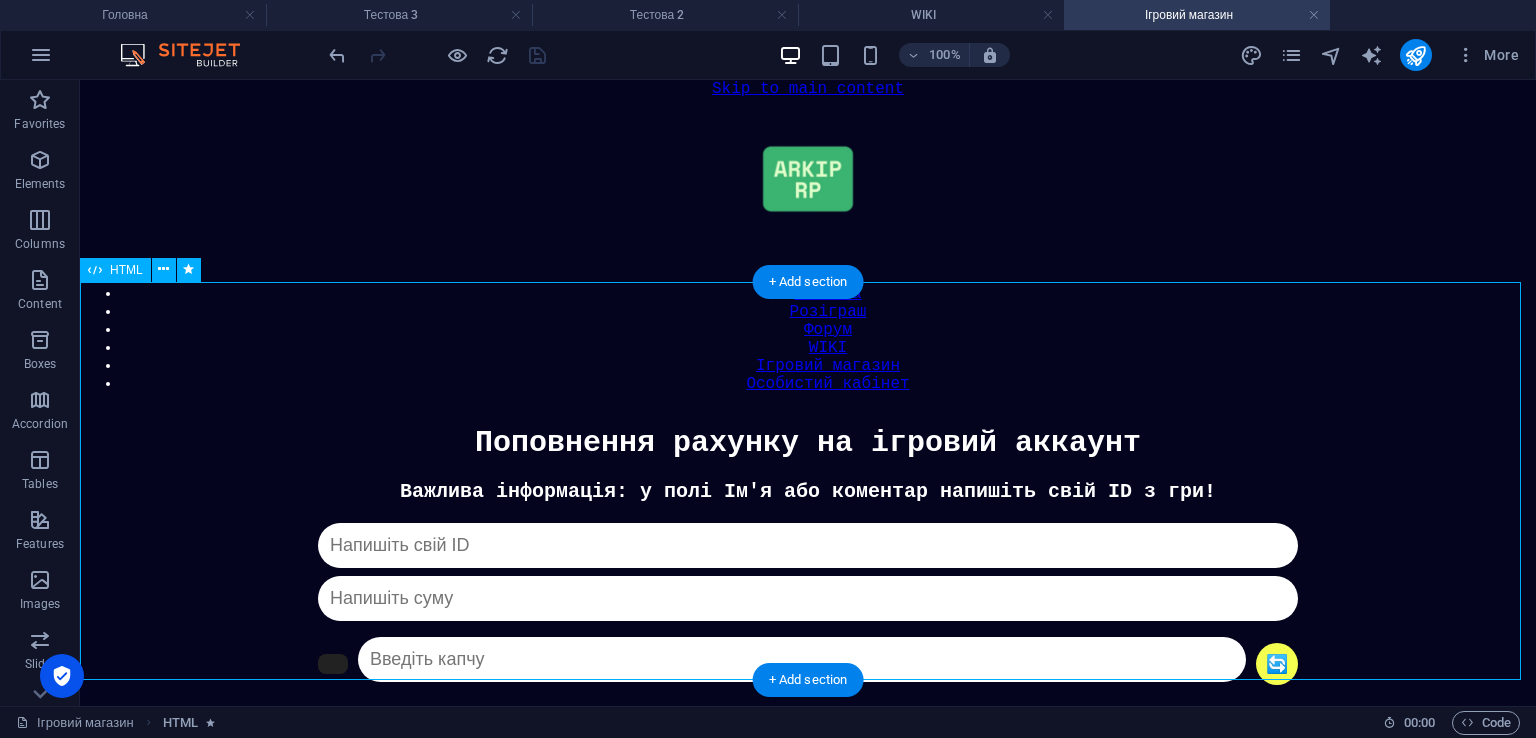 click on "Донат
Важлива інформація: у полі Ім'я або коментар напишіть свій ID з гри!
🔄
Капча не співпадає
ПЕРЕЙТИ ДО ОПЛАТИ
Якщо у вас труднощі з оплатою, напишіть нам в телеграм:
@ARKIPROLEPLAY_bot" at bounding box center [808, 641] 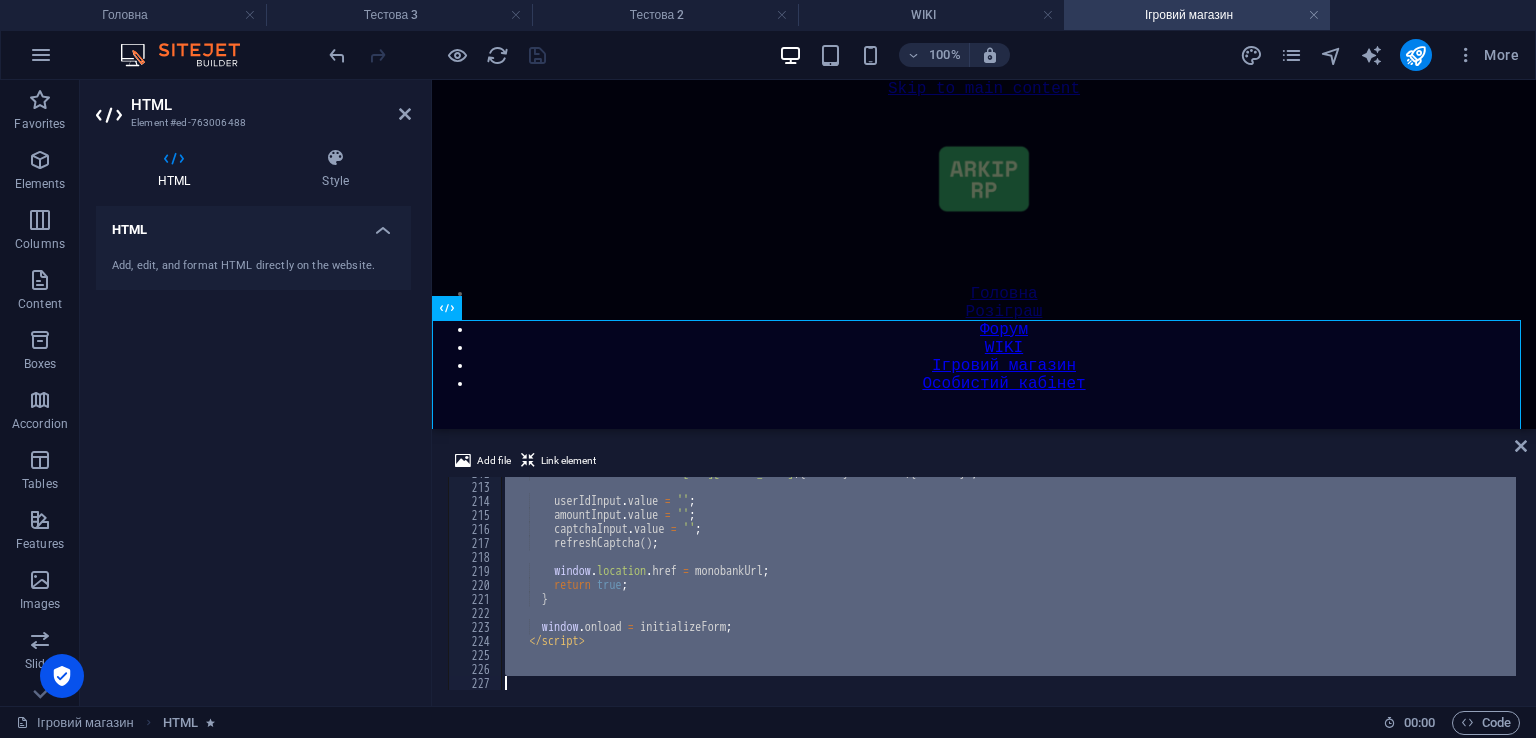 click on "const   monobankUrl   =   ` https://send.monobank.ua/jar/9ExXCYzHMX?amount= ${ amount } &comment= ${ comment } ` ;           userIdInput . value   =   '' ;           amountInput . value   =   '' ;           captchaInput . value   =   '' ;           refreshCaptcha ( ) ;           window . location . href   =   monobankUrl ;           return   true ;         }         window . onload   =   initializeForm ;      </ script >" at bounding box center [1008, 583] 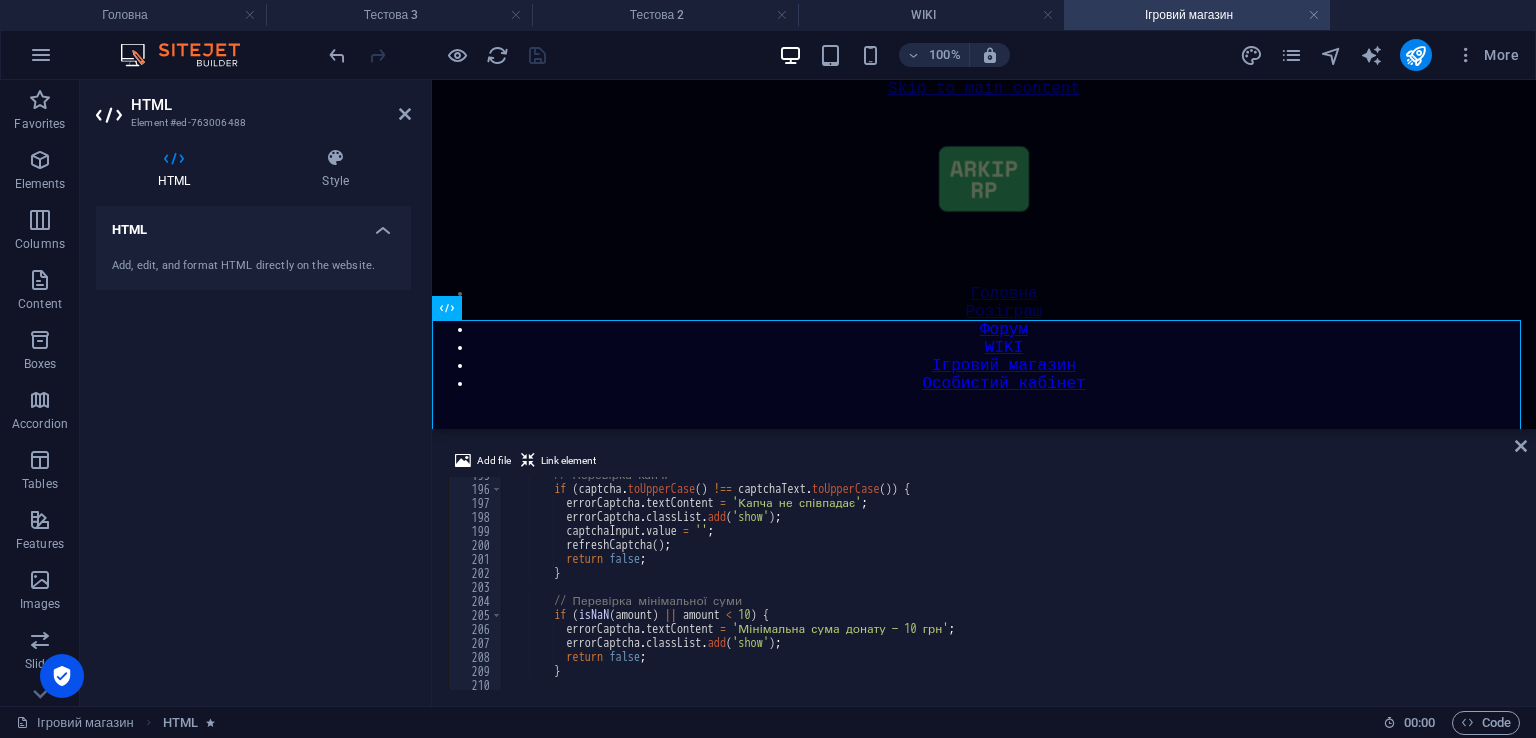 scroll, scrollTop: 2724, scrollLeft: 0, axis: vertical 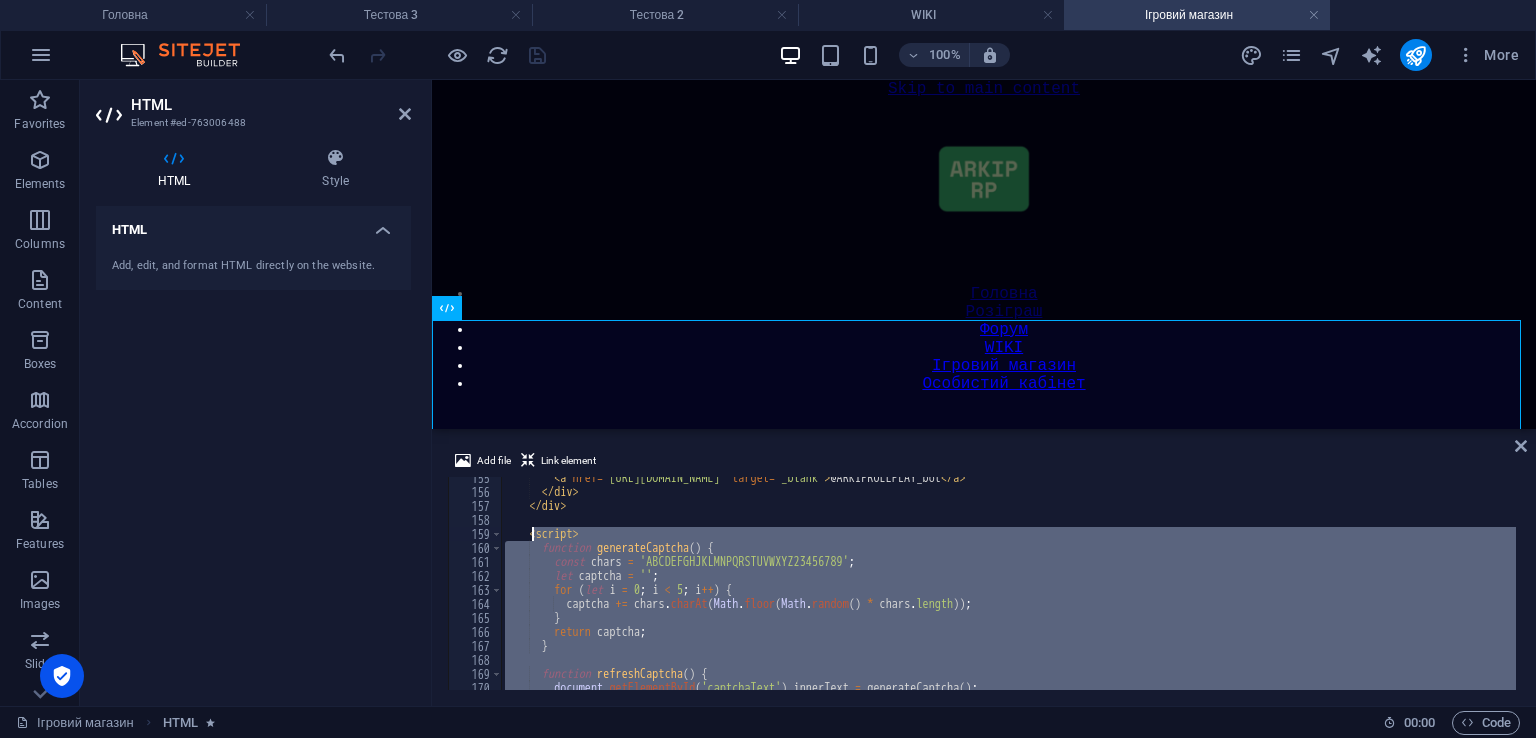 drag, startPoint x: 604, startPoint y: 641, endPoint x: 532, endPoint y: 531, distance: 131.46863 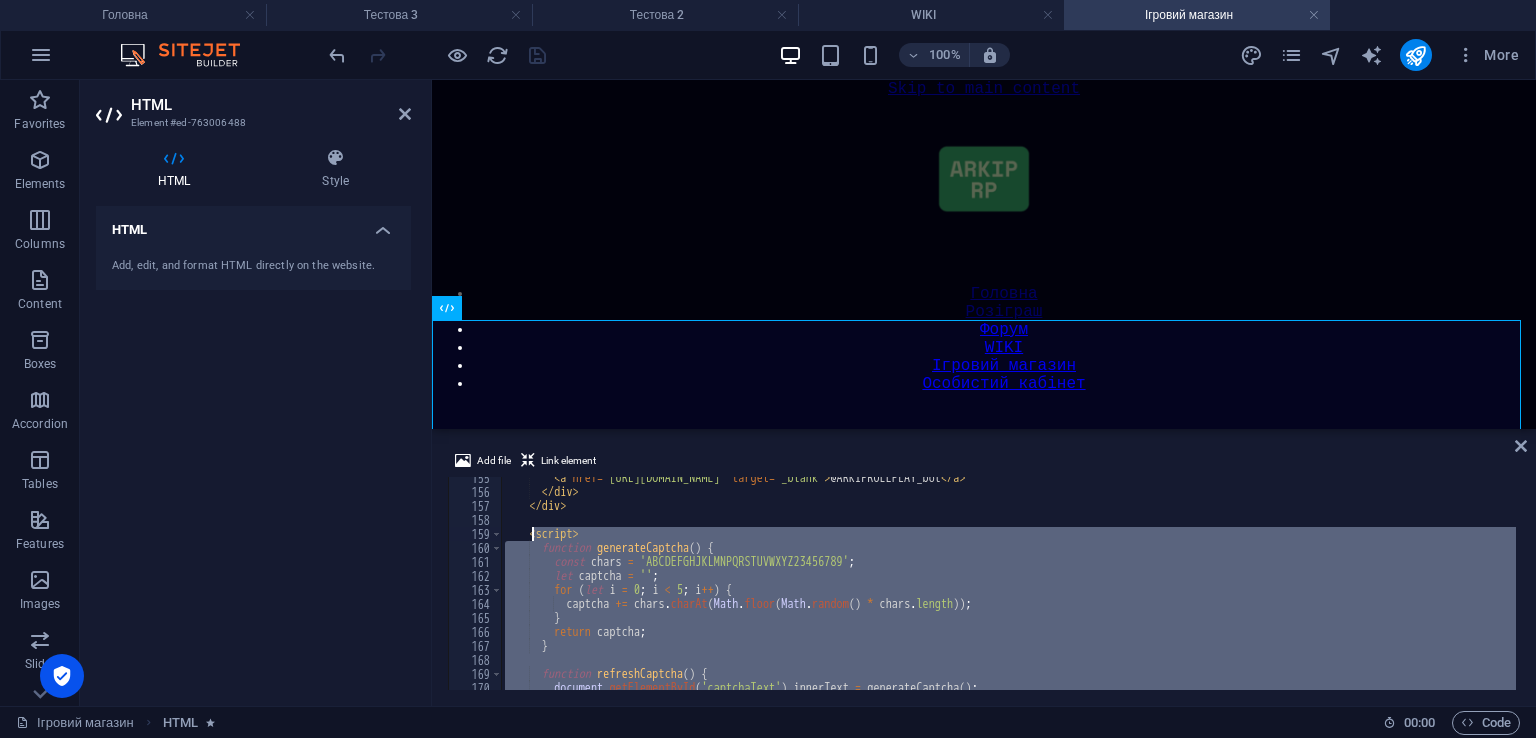 paste 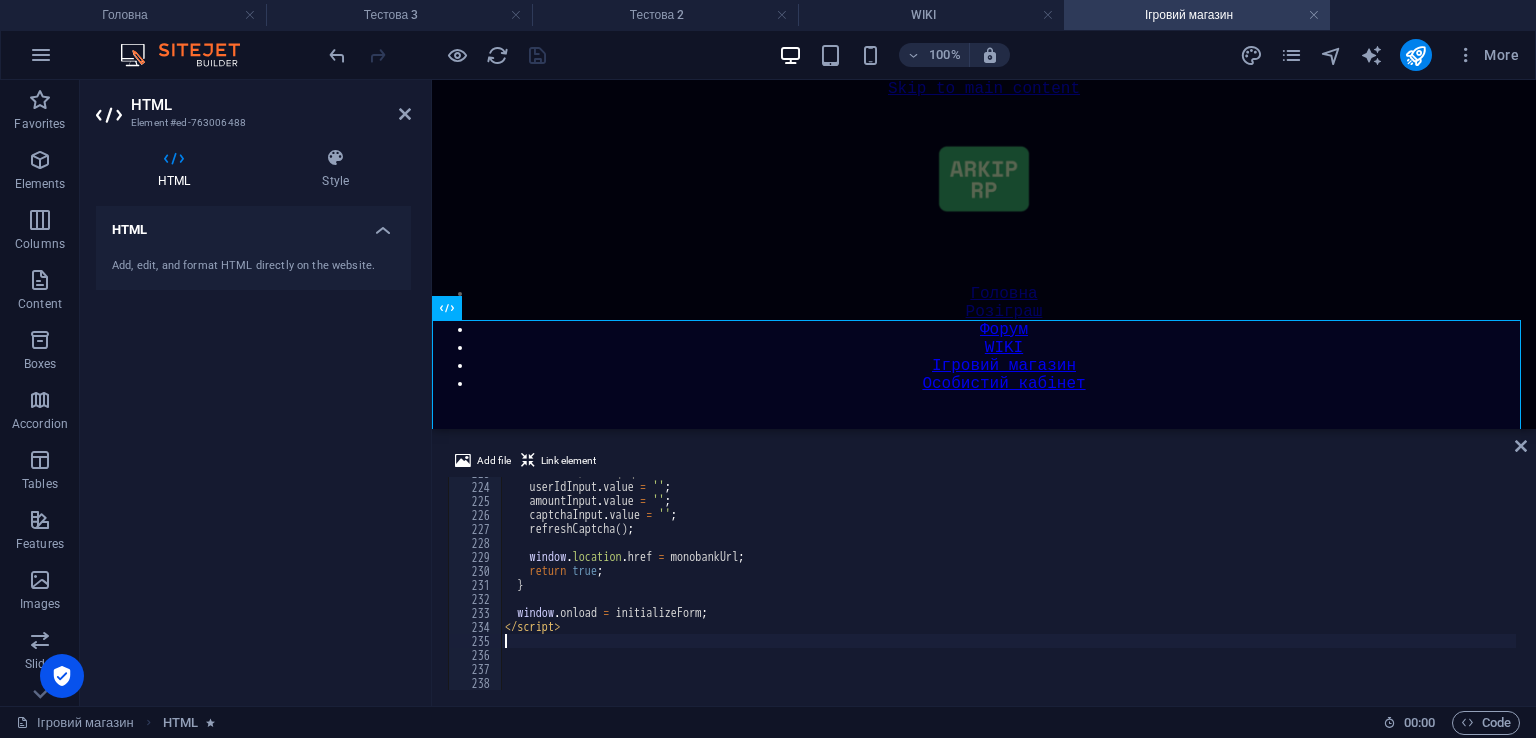scroll, scrollTop: 3119, scrollLeft: 0, axis: vertical 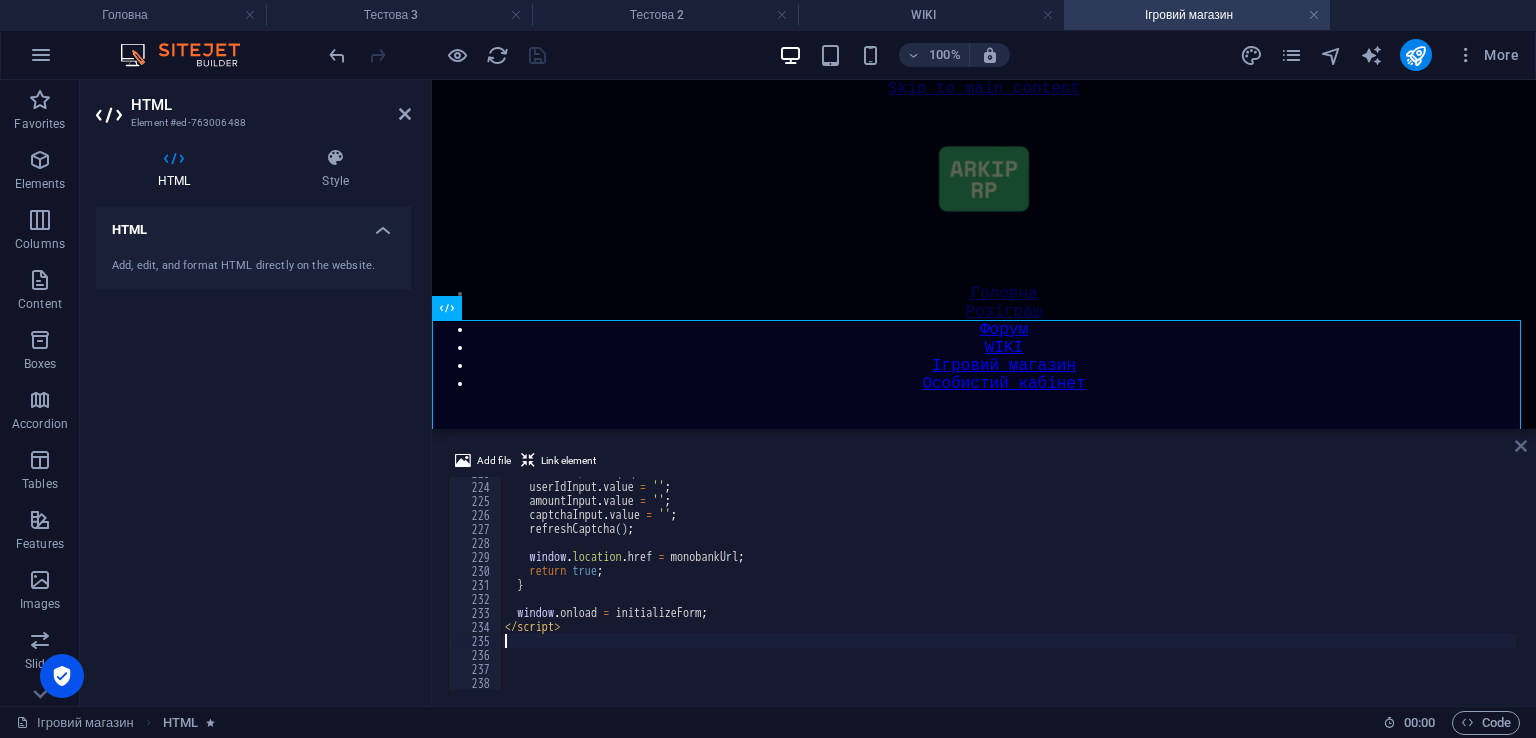 click at bounding box center (1521, 446) 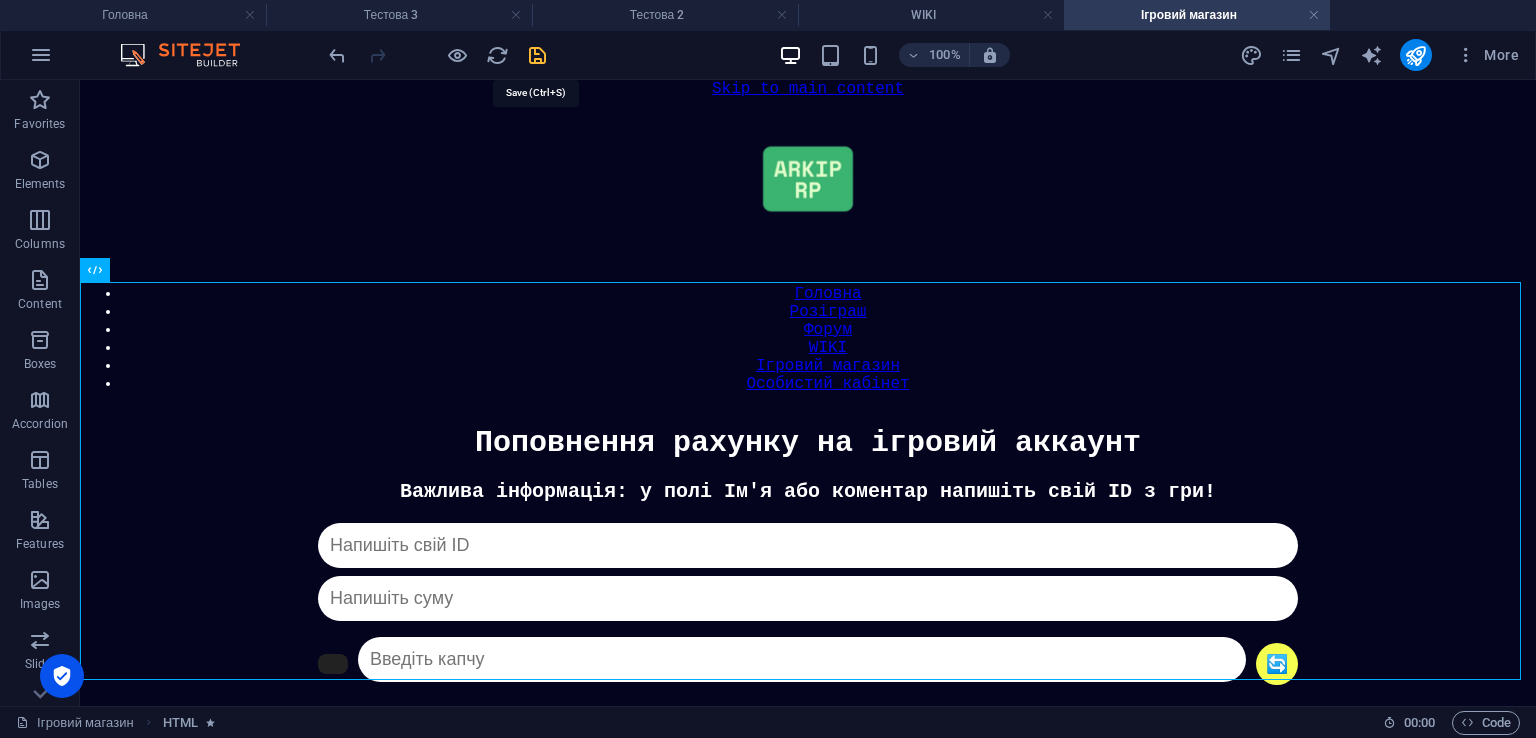 click at bounding box center (537, 55) 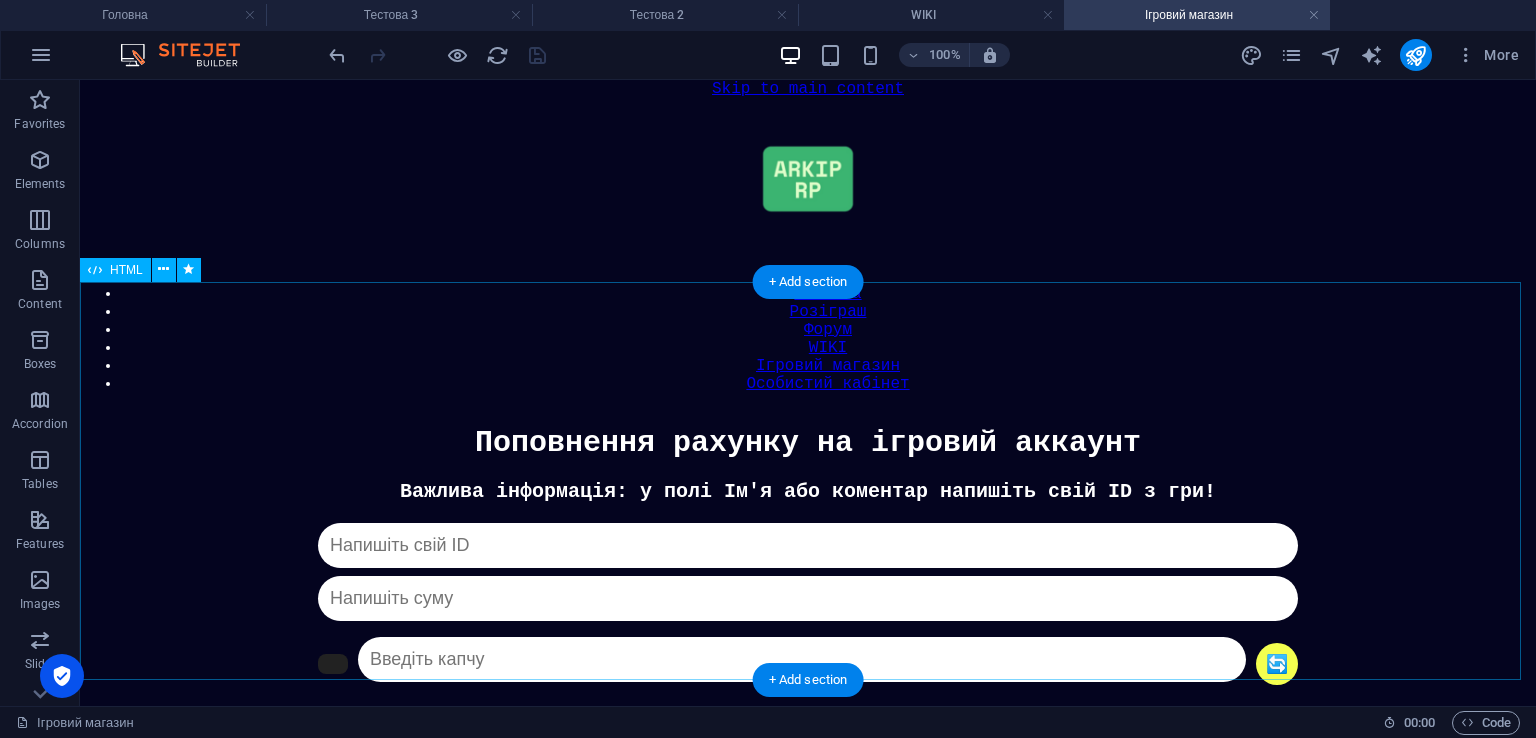 click on "Донат
Важлива інформація: у полі Ім'я або коментар напишіть свій ID з гри!
🔄
Капча не співпадає
ПЕРЕЙТИ ДО ОПЛАТИ
Якщо у вас труднощі з оплатою, напишіть нам в телеграм:
@ARKIPROLEPLAY_bot" at bounding box center (808, 641) 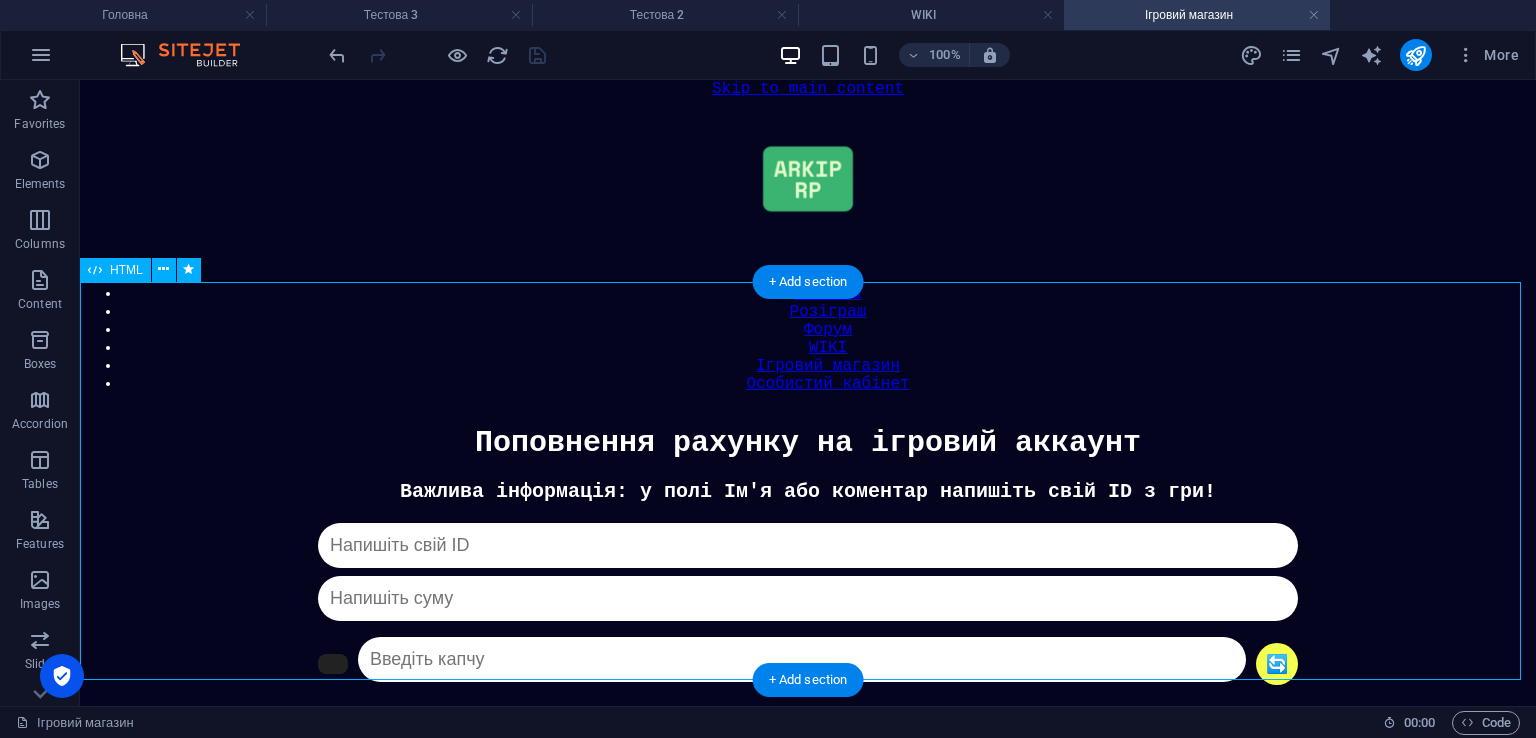 click on "Донат
Важлива інформація: у полі Ім'я або коментар напишіть свій ID з гри!
🔄
Капча не співпадає
ПЕРЕЙТИ ДО ОПЛАТИ
Якщо у вас труднощі з оплатою, напишіть нам в телеграм:
@ARKIPROLEPLAY_bot" at bounding box center (808, 641) 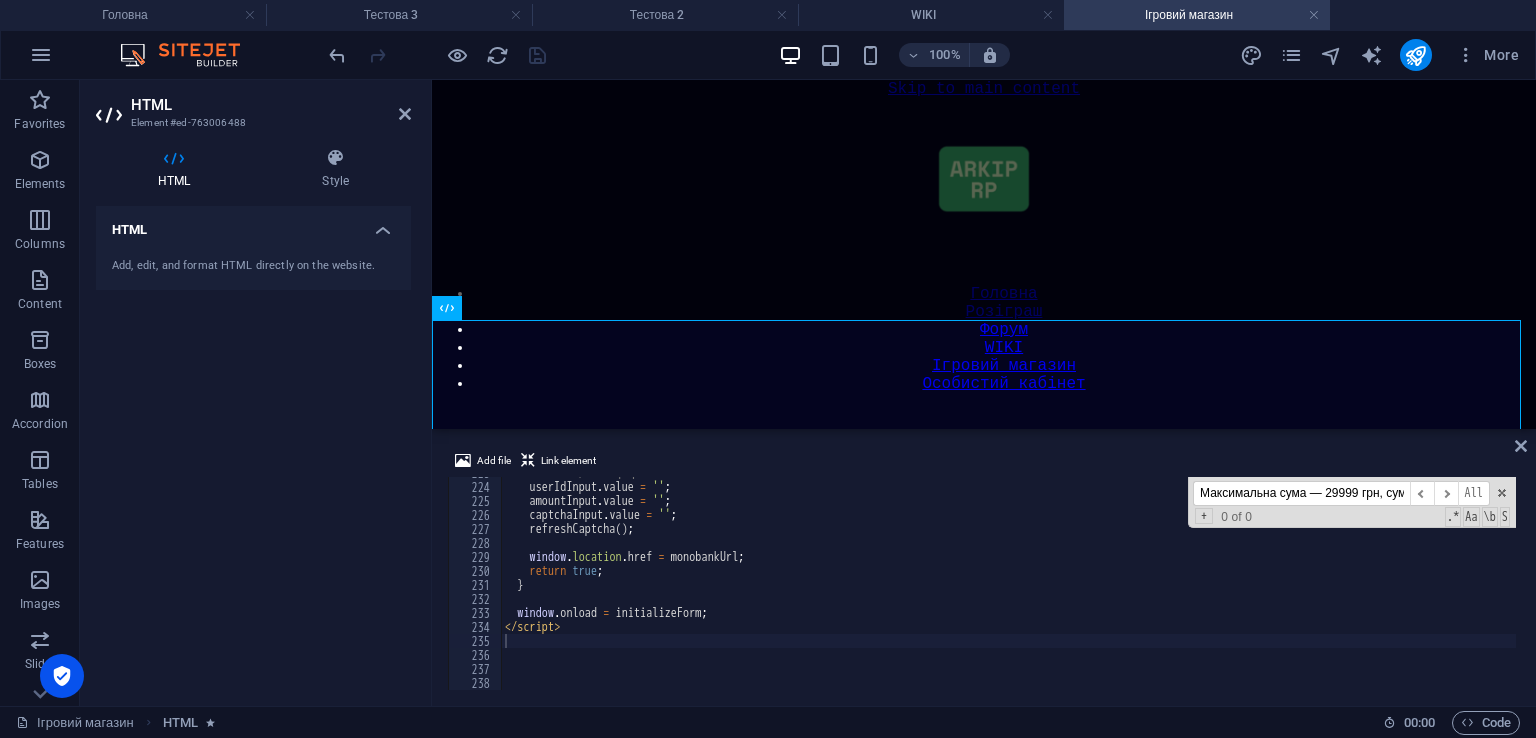 scroll, scrollTop: 0, scrollLeft: 143, axis: horizontal 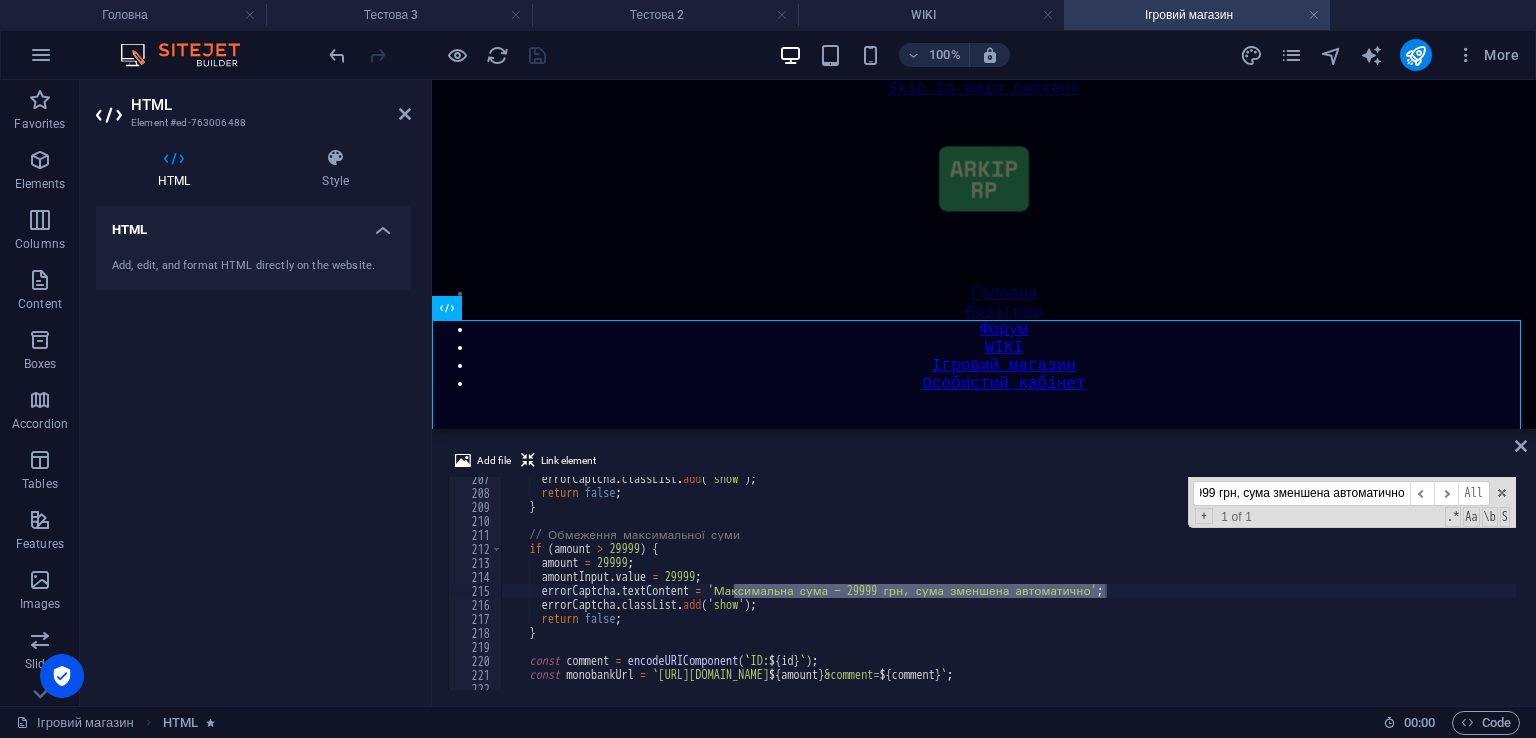 type on "Максимальна сума — 29999 грн, сума зменшена автоматично" 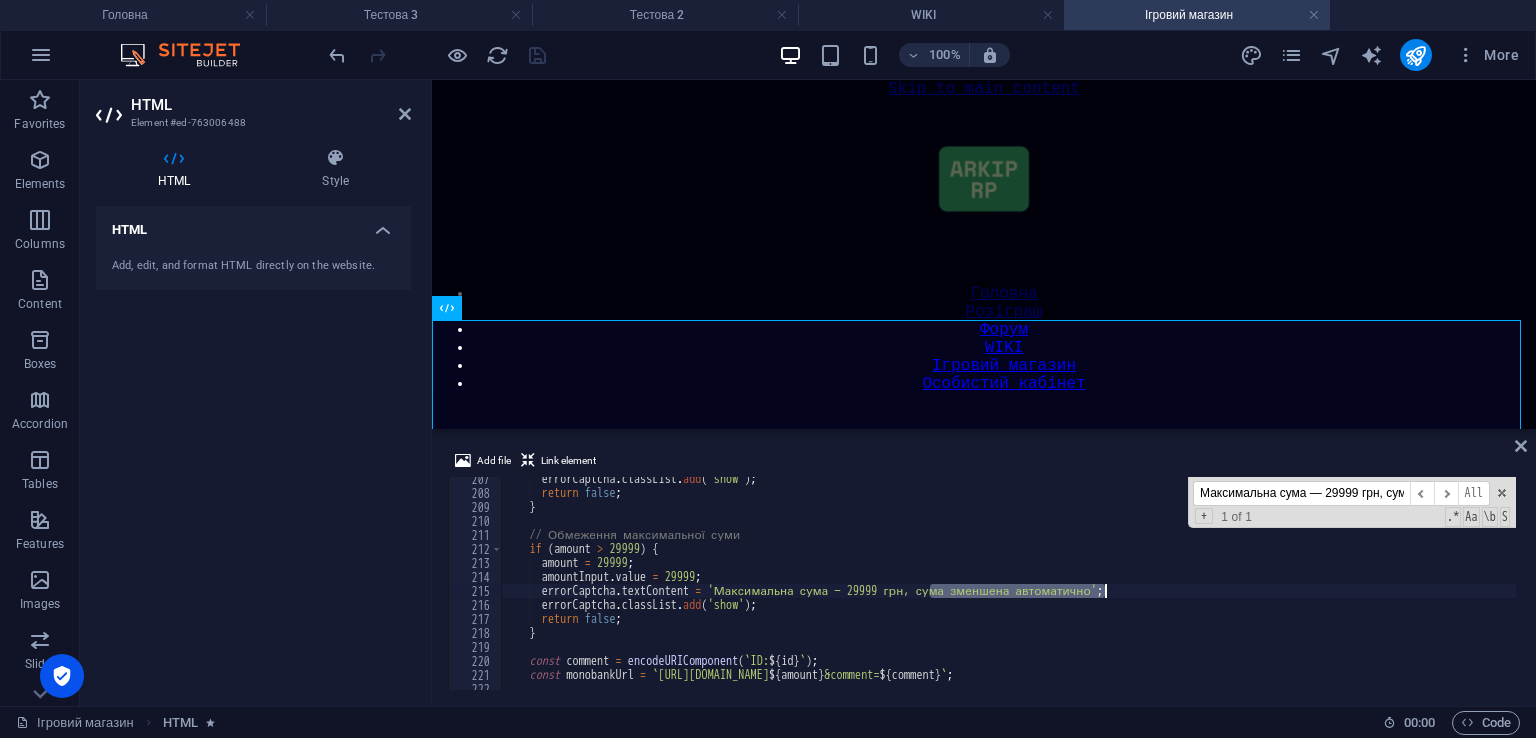 drag, startPoint x: 927, startPoint y: 597, endPoint x: 1108, endPoint y: 594, distance: 181.02486 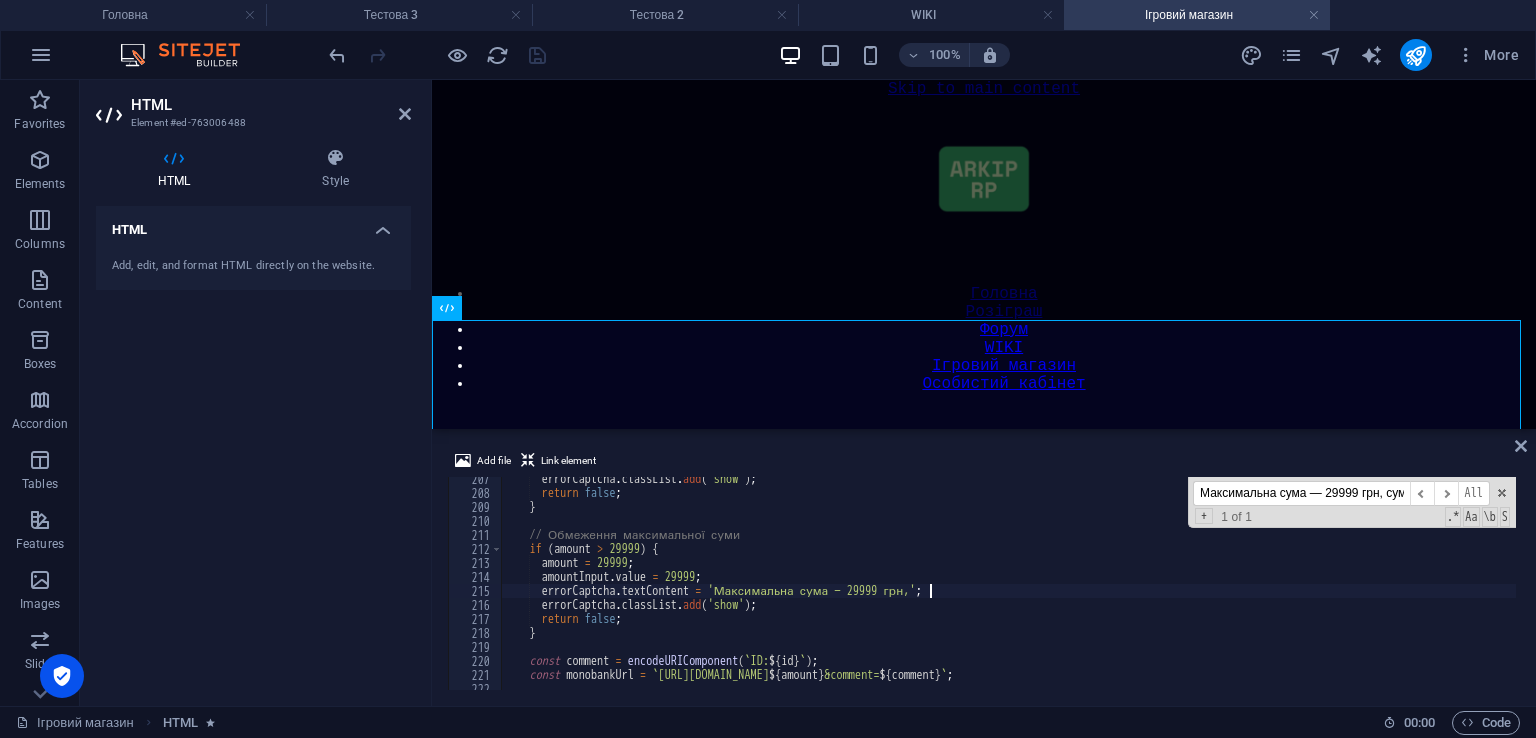 type on "errorCaptcha.textContent = 'Максимальна сума — 29999 грн';" 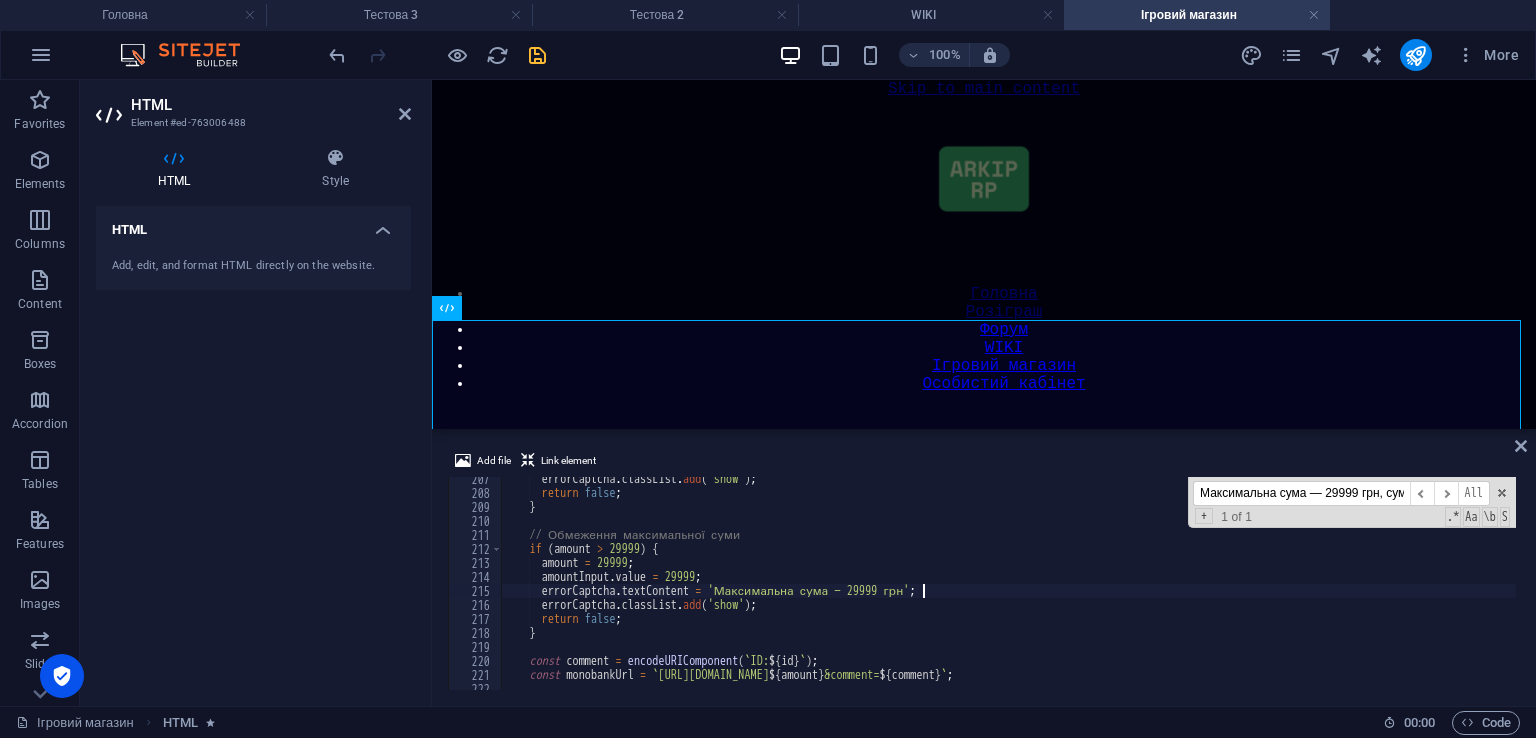click on "Максимальна сума — 29999 грн, сума зменшена автоматично" at bounding box center [1301, 493] 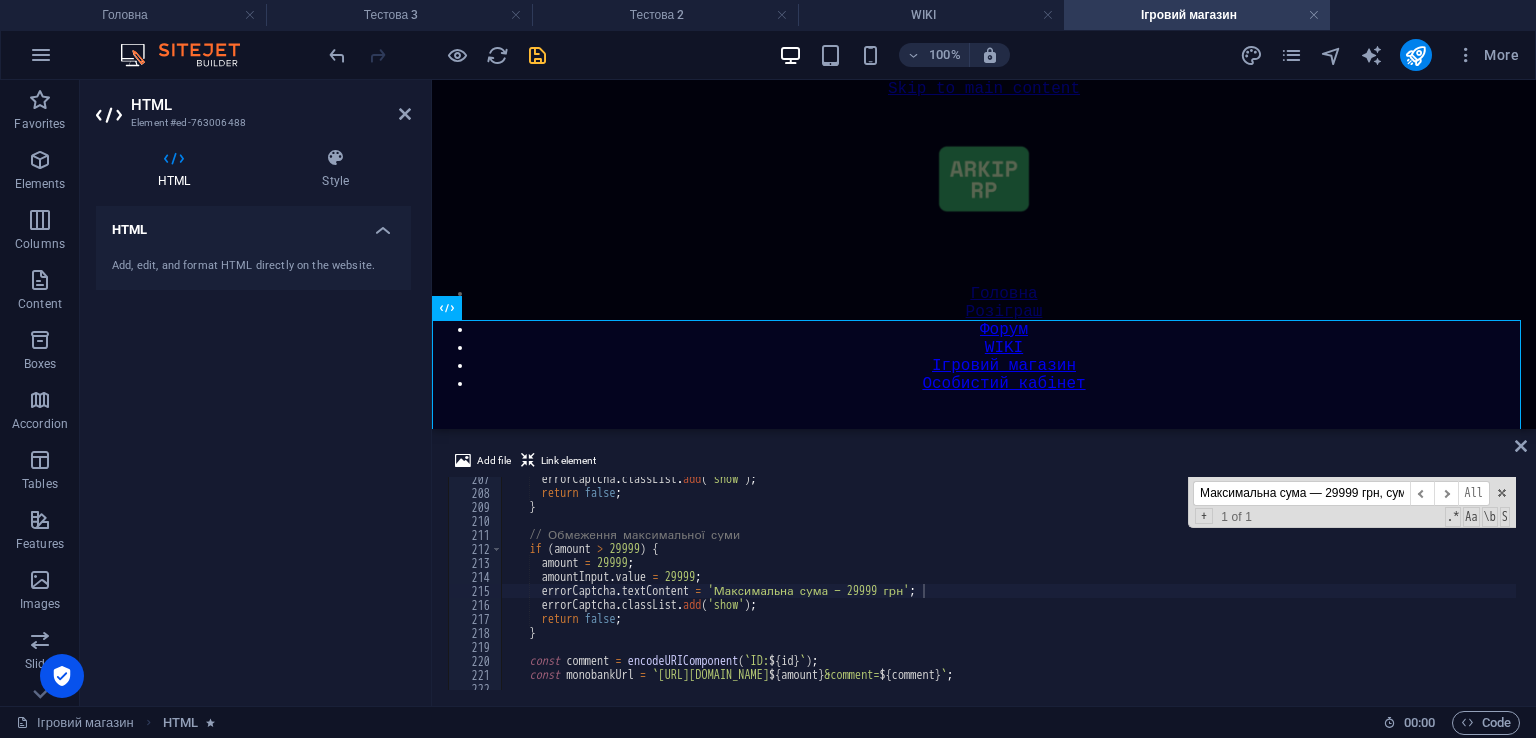 click on "Максимальна сума — 29999 грн, сума зменшена автоматично" at bounding box center (1301, 493) 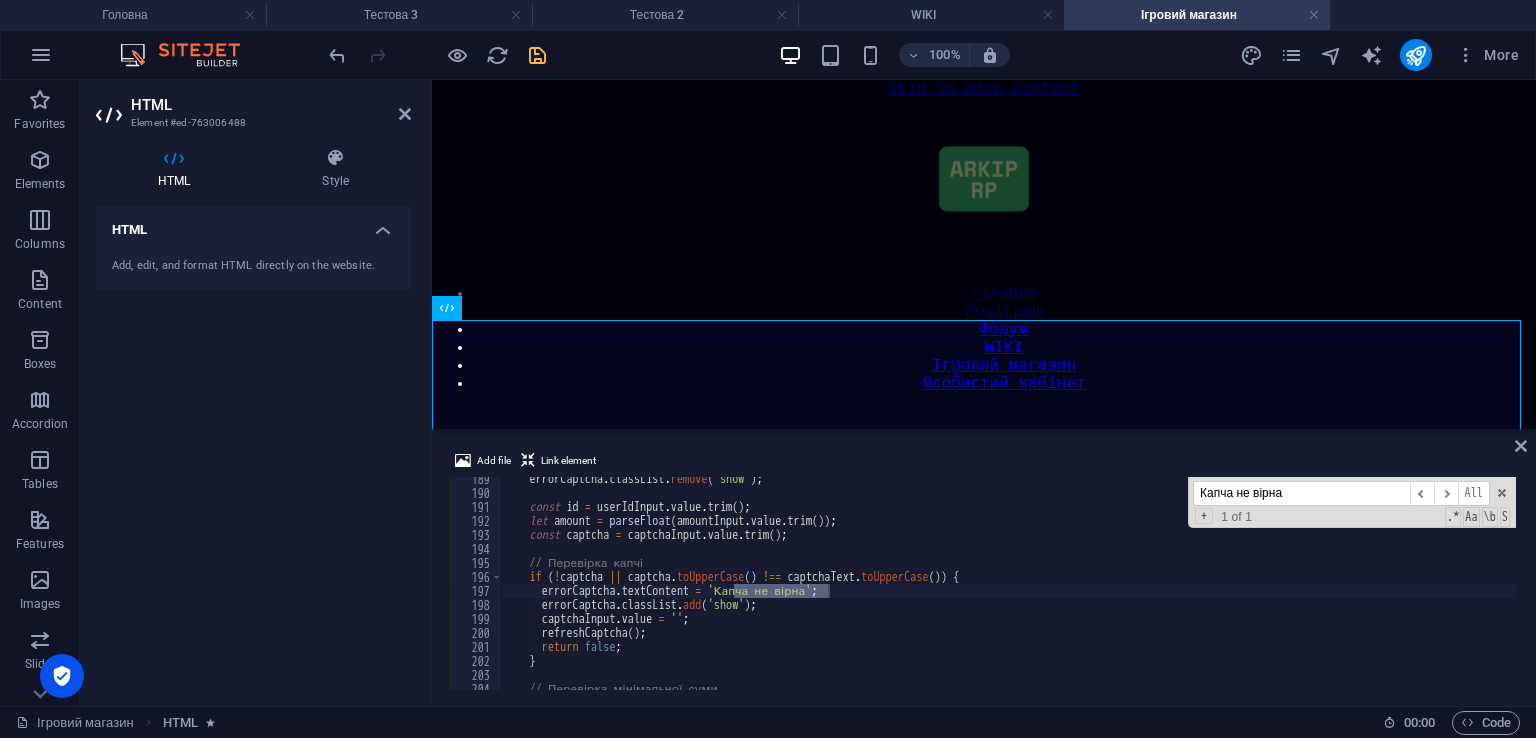 scroll, scrollTop: 2637, scrollLeft: 0, axis: vertical 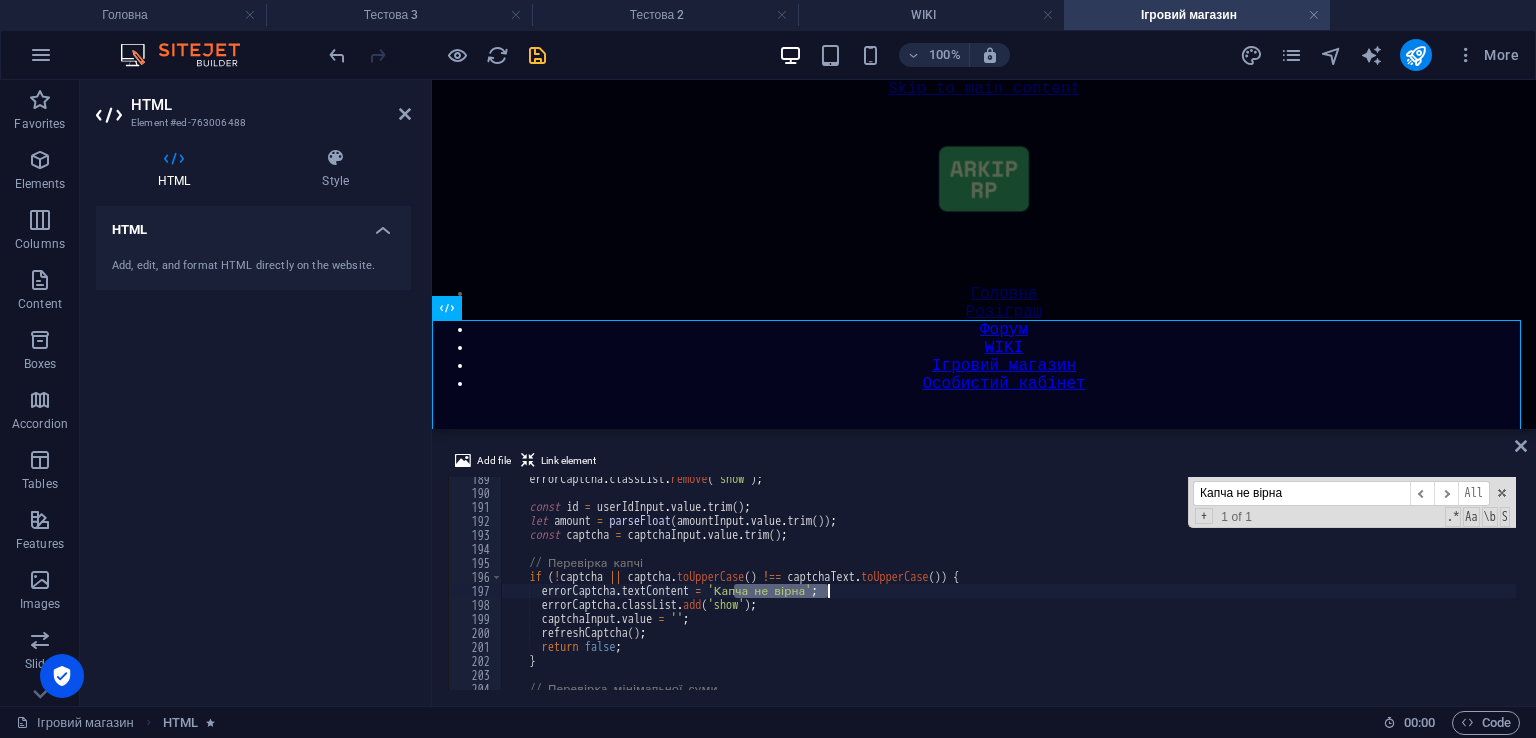 drag, startPoint x: 736, startPoint y: 586, endPoint x: 826, endPoint y: 591, distance: 90.13878 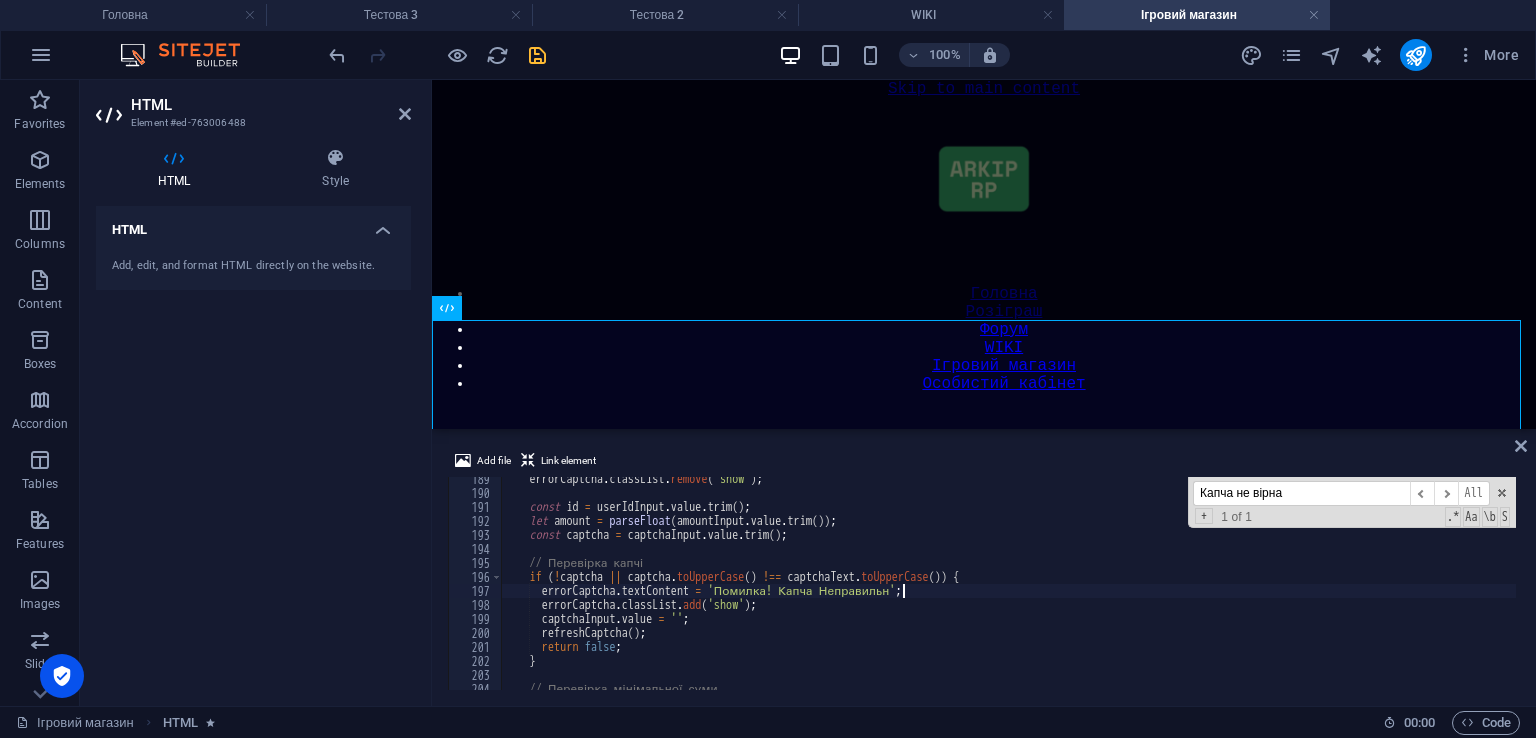 scroll, scrollTop: 0, scrollLeft: 32, axis: horizontal 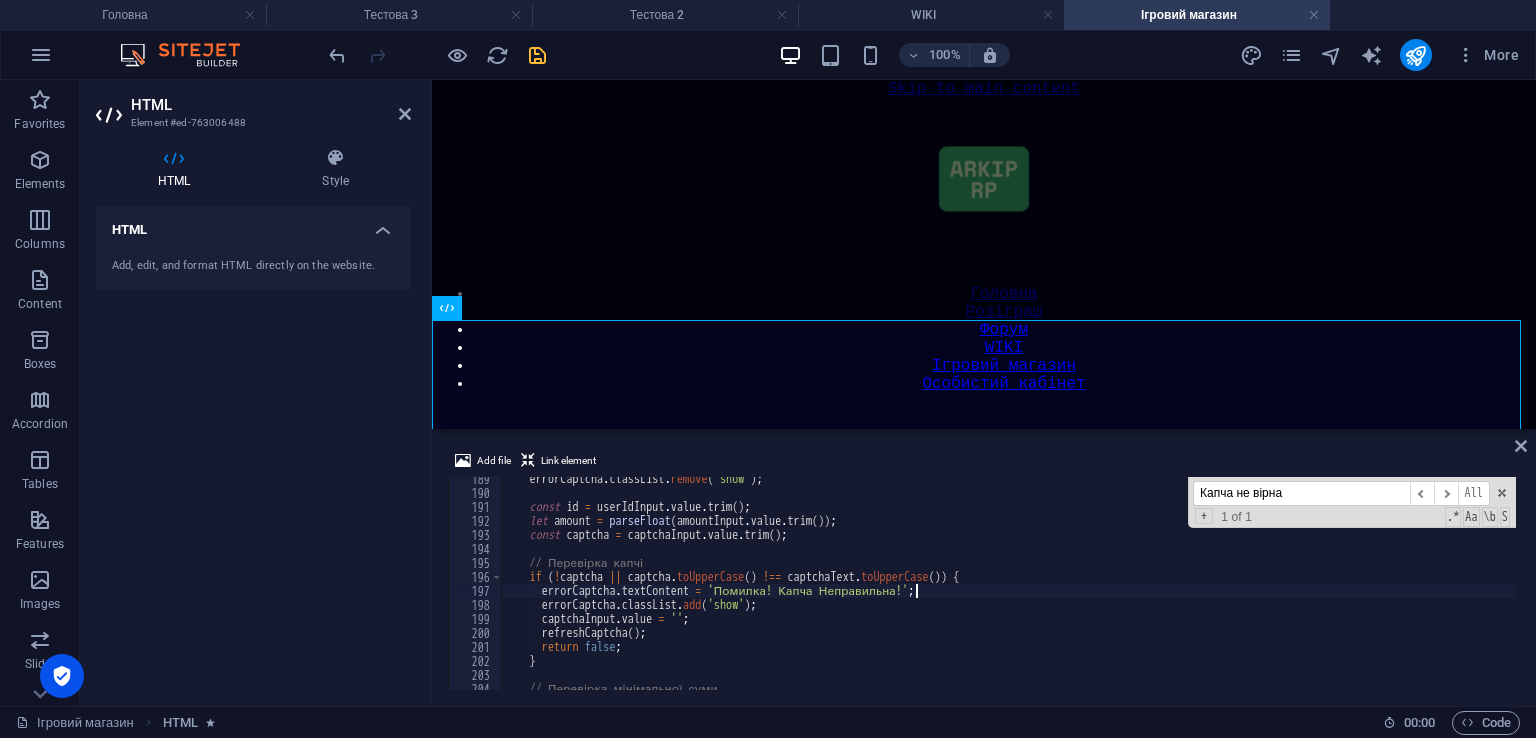 click on "errorCaptcha . classList . remove ( 'show' ) ;      const   id   =   userIdInput . value . trim ( ) ;      let   amount   =   parseFloat ( amountInput . value . trim ( )) ;      const   captcha   =   captchaInput . value . trim ( ) ;      // Перевірка капчі      if   ( ! captcha   ||   captcha . toUpperCase ( )   !==   captchaText . toUpperCase ( ))   {         errorCaptcha . textContent   =   'Помилка! Капча Неправильна!' ;         errorCaptcha . classList . add ( 'show' ) ;         captchaInput . value   =   '' ;         refreshCaptcha ( ) ;         return   false ;      }      // Перевірка мінімальної суми      if   ( isNaN ( amount )   ||   amount   <   10 )   {" at bounding box center (1008, 592) 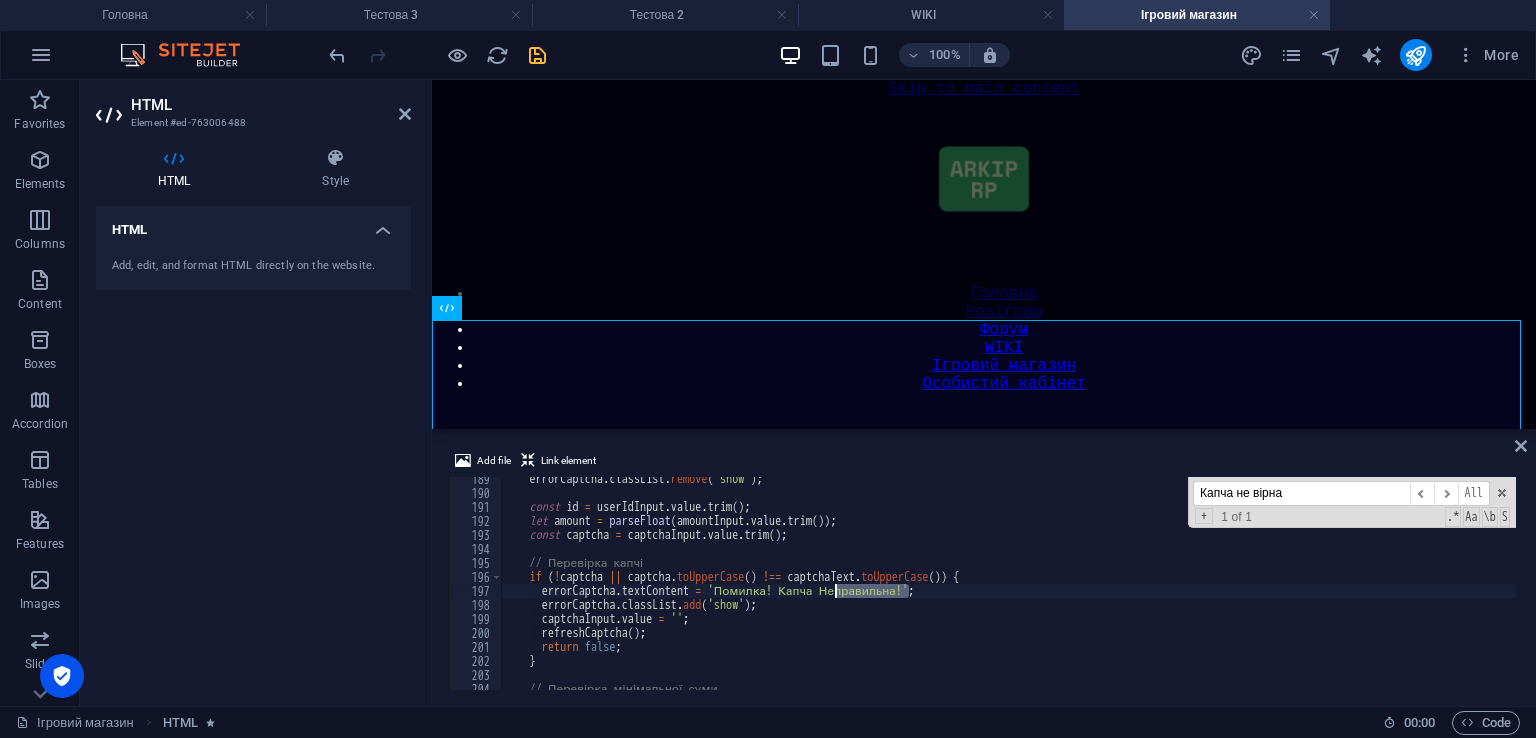 click on "errorCaptcha . classList . remove ( 'show' ) ;      const   id   =   userIdInput . value . trim ( ) ;      let   amount   =   parseFloat ( amountInput . value . trim ( )) ;      const   captcha   =   captchaInput . value . trim ( ) ;      // Перевірка капчі      if   ( ! captcha   ||   captcha . toUpperCase ( )   !==   captchaText . toUpperCase ( ))   {         errorCaptcha . textContent   =   'Помилка! Капча Неправильна!' ;         errorCaptcha . classList . add ( 'show' ) ;         captchaInput . value   =   '' ;         refreshCaptcha ( ) ;         return   false ;      }      // Перевірка мінімальної суми      if   ( isNaN ( amount )   ||   amount   <   10 )   {" at bounding box center (1008, 592) 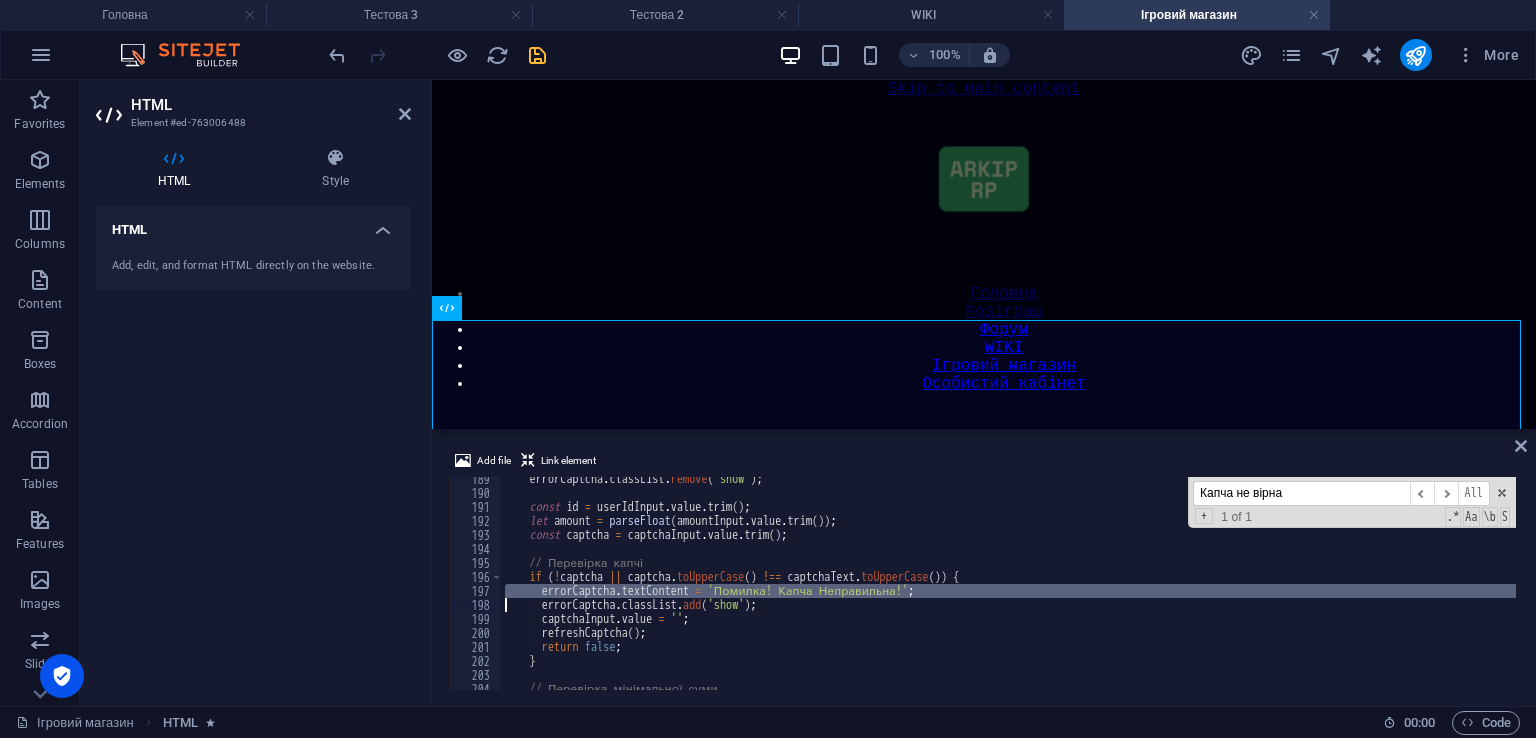 click on "errorCaptcha . classList . remove ( 'show' ) ;      const   id   =   userIdInput . value . trim ( ) ;      let   amount   =   parseFloat ( amountInput . value . trim ( )) ;      const   captcha   =   captchaInput . value . trim ( ) ;      // Перевірка капчі      if   ( ! captcha   ||   captcha . toUpperCase ( )   !==   captchaText . toUpperCase ( ))   {         errorCaptcha . textContent   =   'Помилка! Капча Неправильна!' ;         errorCaptcha . classList . add ( 'show' ) ;         captchaInput . value   =   '' ;         refreshCaptcha ( ) ;         return   false ;      }      // Перевірка мінімальної суми      if   ( isNaN ( amount )   ||   amount   <   10 )   { Капча не вірна ​ ​ All Replace All + 1 of 1 .* Aa \b S" at bounding box center (1008, 583) 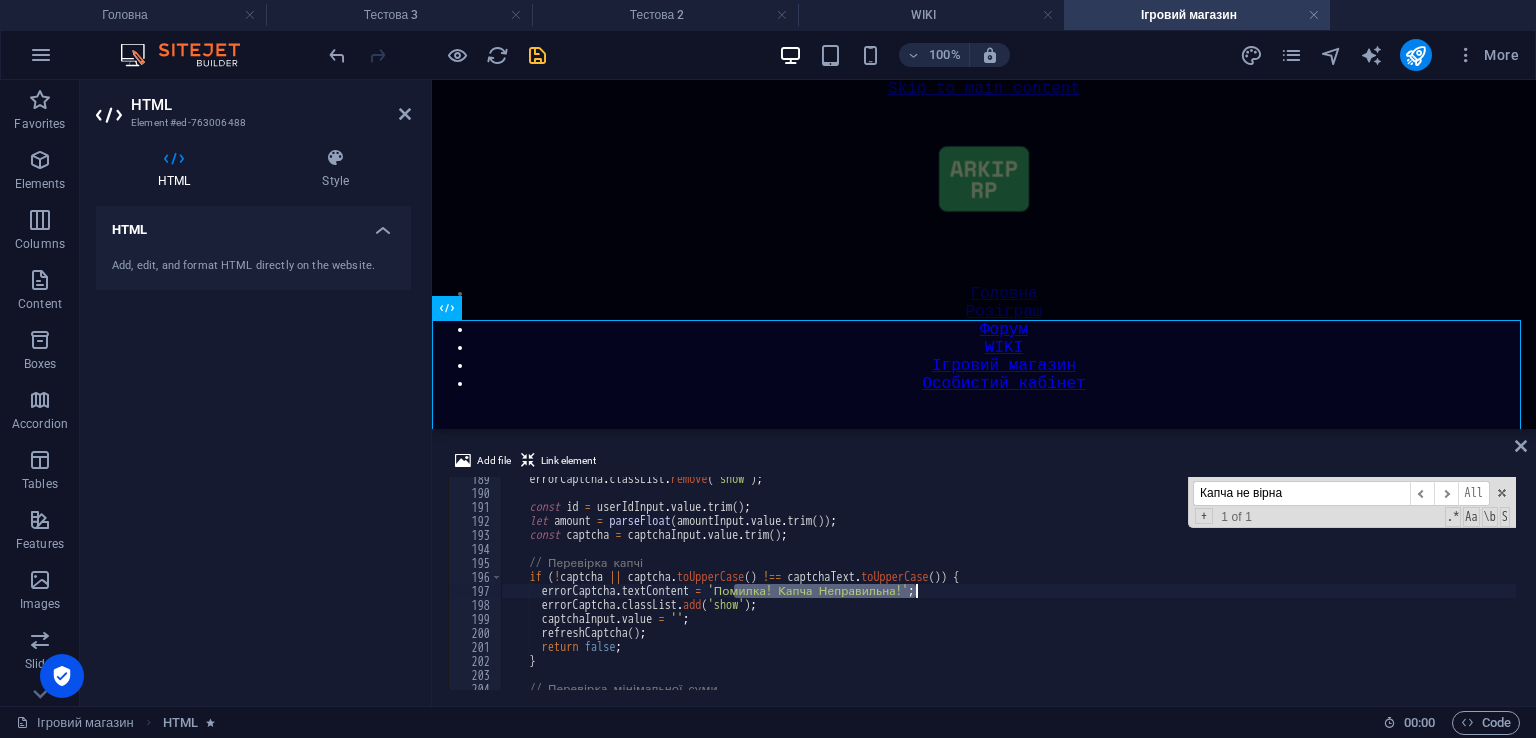 drag, startPoint x: 737, startPoint y: 589, endPoint x: 915, endPoint y: 593, distance: 178.04494 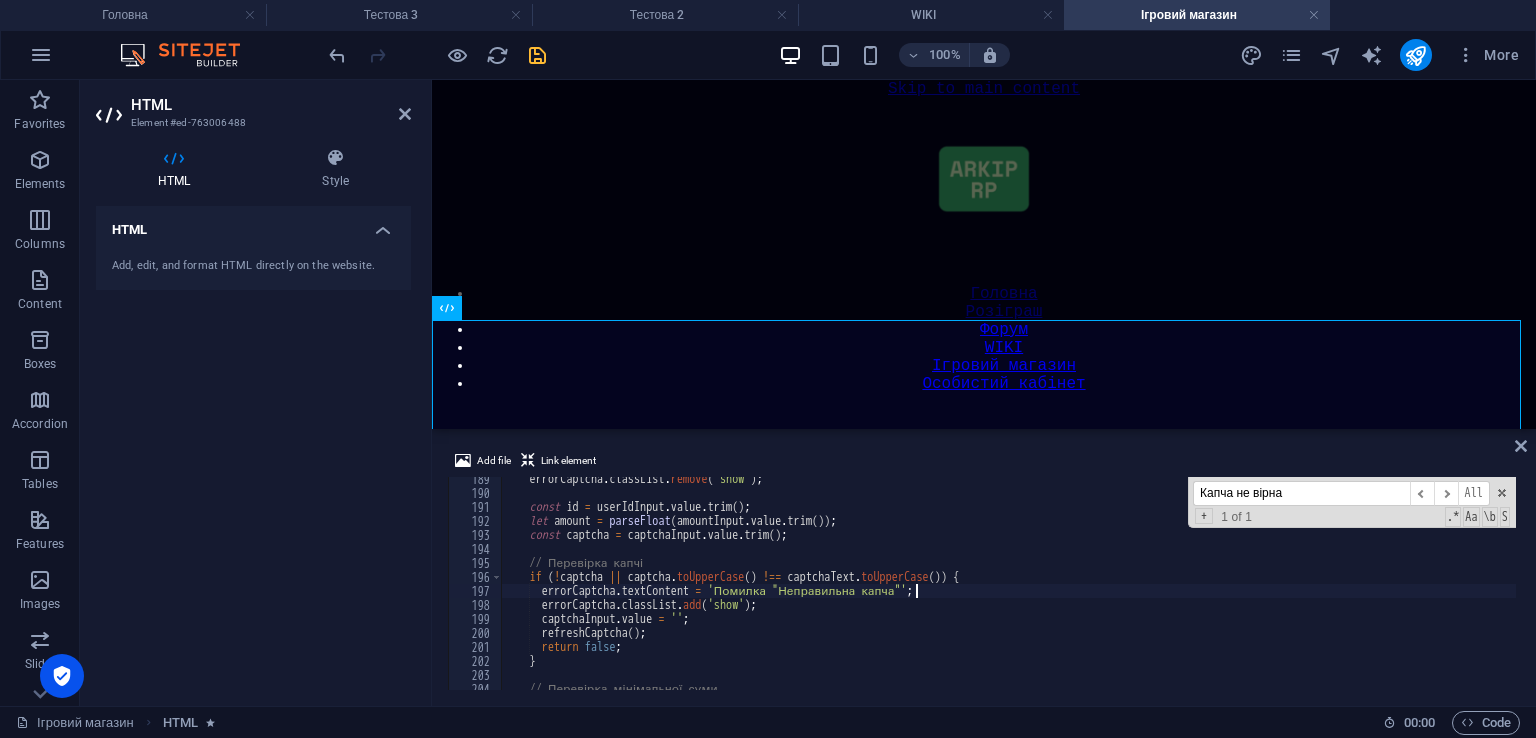 click on "errorCaptcha . classList . remove ( 'show' ) ;      const   id   =   userIdInput . value . trim ( ) ;      let   amount   =   parseFloat ( amountInput . value . trim ( )) ;      const   captcha   =   captchaInput . value . trim ( ) ;      // Перевірка капчі      if   ( ! captcha   ||   captcha . toUpperCase ( )   !==   captchaText . toUpperCase ( ))   {         errorCaptcha . textContent   =   'Помилка "Неправильна капча"' ;         errorCaptcha . classList . add ( 'show' ) ;         captchaInput . value   =   '' ;         refreshCaptcha ( ) ;         return   false ;      }      // Перевірка мінімальної суми      if   ( isNaN ( amount )   ||   amount   <   10 )   {" at bounding box center [1008, 592] 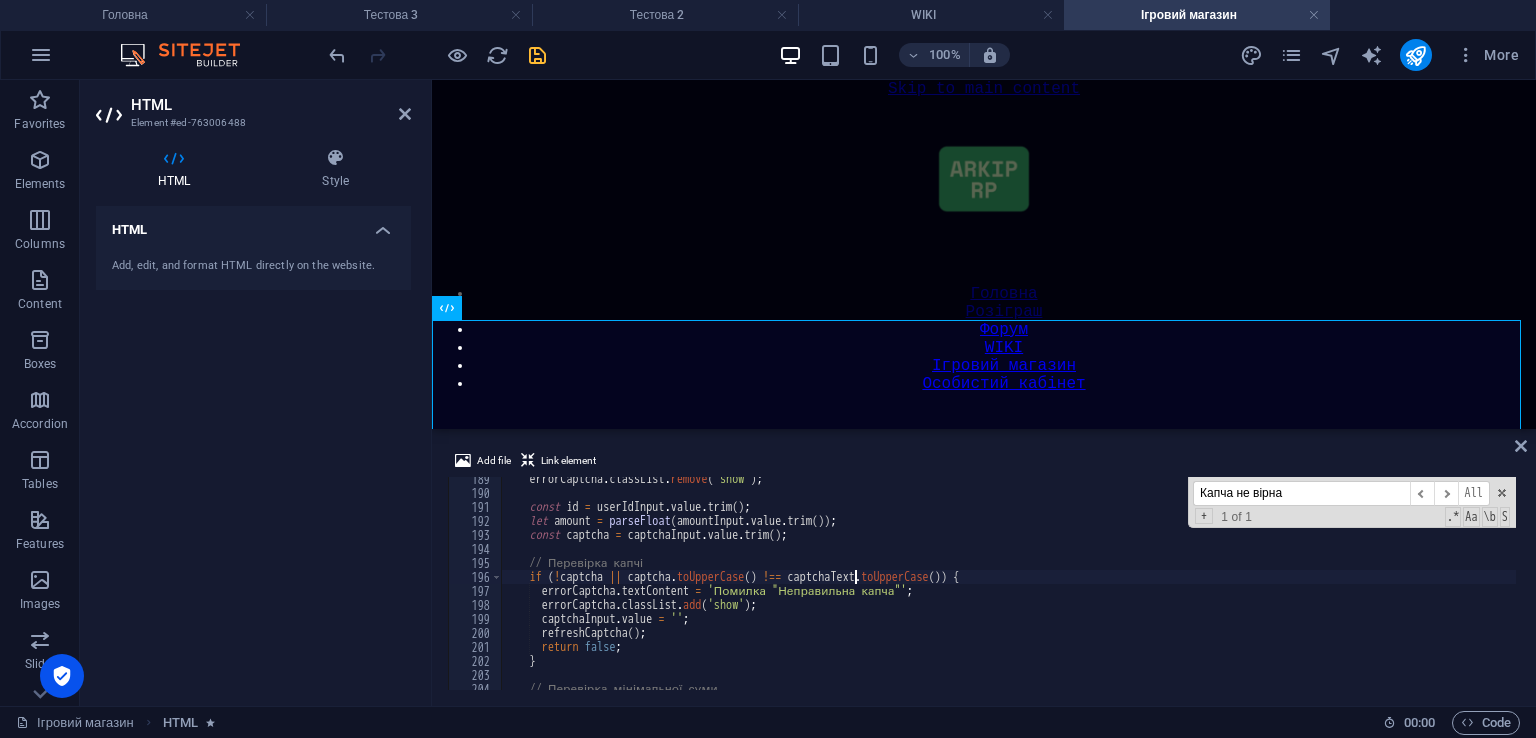 click on "errorCaptcha . classList . remove ( 'show' ) ;      const   id   =   userIdInput . value . trim ( ) ;      let   amount   =   parseFloat ( amountInput . value . trim ( )) ;      const   captcha   =   captchaInput . value . trim ( ) ;      // Перевірка капчі      if   ( ! captcha   ||   captcha . toUpperCase ( )   !==   captchaText . toUpperCase ( ))   {         errorCaptcha . textContent   =   'Помилка "Неправильна капча"' ;         errorCaptcha . classList . add ( 'show' ) ;         captchaInput . value   =   '' ;         refreshCaptcha ( ) ;         return   false ;      }      // Перевірка мінімальної суми      if   ( isNaN ( amount )   ||   amount   <   10 )   {" at bounding box center [1008, 592] 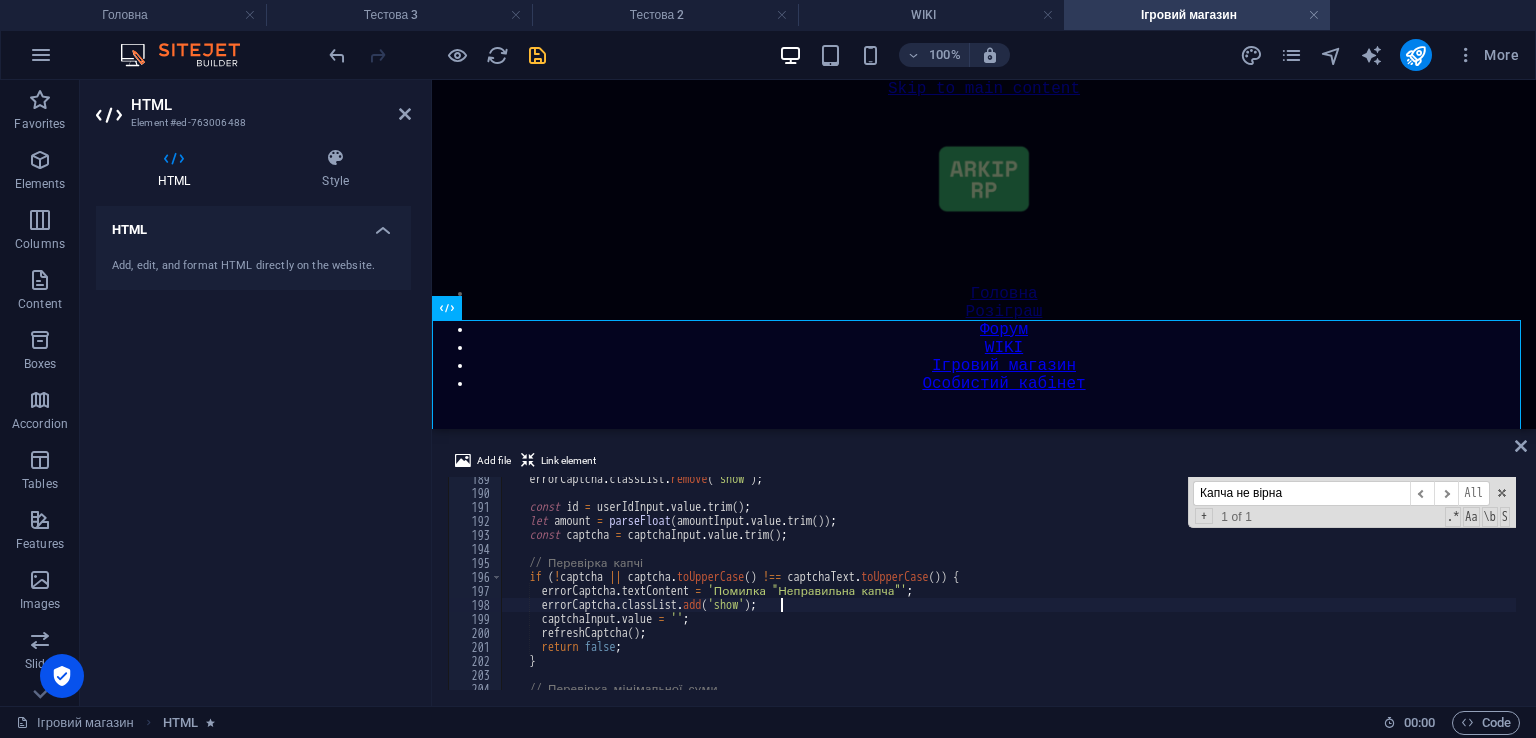 click on "errorCaptcha . classList . remove ( 'show' ) ;      const   id   =   userIdInput . value . trim ( ) ;      let   amount   =   parseFloat ( amountInput . value . trim ( )) ;      const   captcha   =   captchaInput . value . trim ( ) ;      // Перевірка капчі      if   ( ! captcha   ||   captcha . toUpperCase ( )   !==   captchaText . toUpperCase ( ))   {         errorCaptcha . textContent   =   'Помилка "Неправильна капча"' ;         errorCaptcha . classList . add ( 'show' ) ;         captchaInput . value   =   '' ;         refreshCaptcha ( ) ;         return   false ;      }      // Перевірка мінімальної суми      if   ( isNaN ( amount )   ||   amount   <   10 )   {" at bounding box center (1008, 592) 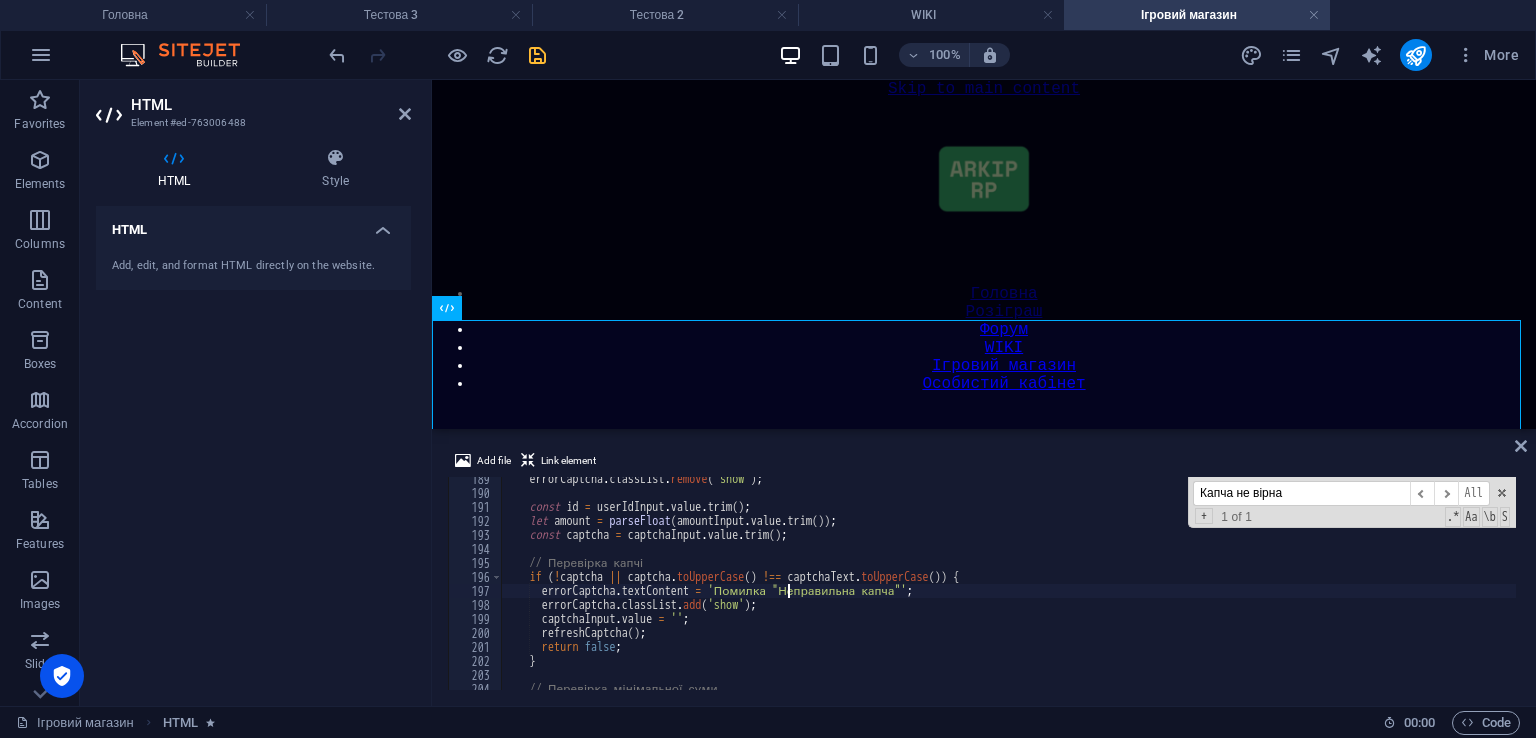 click on "errorCaptcha . classList . remove ( 'show' ) ;      const   id   =   userIdInput . value . trim ( ) ;      let   amount   =   parseFloat ( amountInput . value . trim ( )) ;      const   captcha   =   captchaInput . value . trim ( ) ;      // Перевірка капчі      if   ( ! captcha   ||   captcha . toUpperCase ( )   !==   captchaText . toUpperCase ( ))   {         errorCaptcha . textContent   =   'Помилка "Неправильна капча"' ;         errorCaptcha . classList . add ( 'show' ) ;         captchaInput . value   =   '' ;         refreshCaptcha ( ) ;         return   false ;      }      // Перевірка мінімальної суми      if   ( isNaN ( amount )   ||   amount   <   10 )   {" at bounding box center (1008, 592) 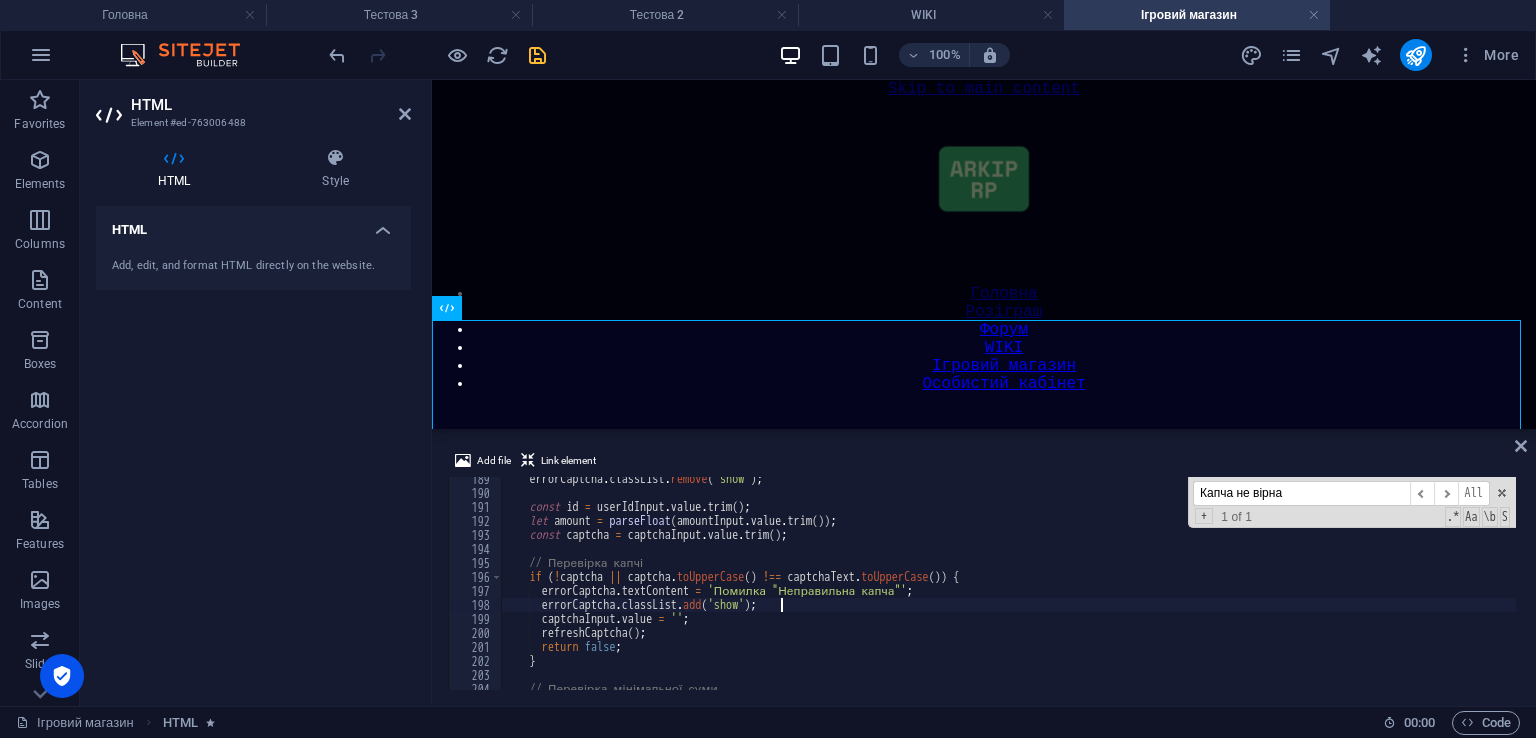 click on "errorCaptcha . classList . remove ( 'show' ) ;      const   id   =   userIdInput . value . trim ( ) ;      let   amount   =   parseFloat ( amountInput . value . trim ( )) ;      const   captcha   =   captchaInput . value . trim ( ) ;      // Перевірка капчі      if   ( ! captcha   ||   captcha . toUpperCase ( )   !==   captchaText . toUpperCase ( ))   {         errorCaptcha . textContent   =   'Помилка "Неправильна капча"' ;         errorCaptcha . classList . add ( 'show' ) ;         captchaInput . value   =   '' ;         refreshCaptcha ( ) ;         return   false ;      }      // Перевірка мінімальної суми      if   ( isNaN ( amount )   ||   amount   <   10 )   {" at bounding box center [1008, 592] 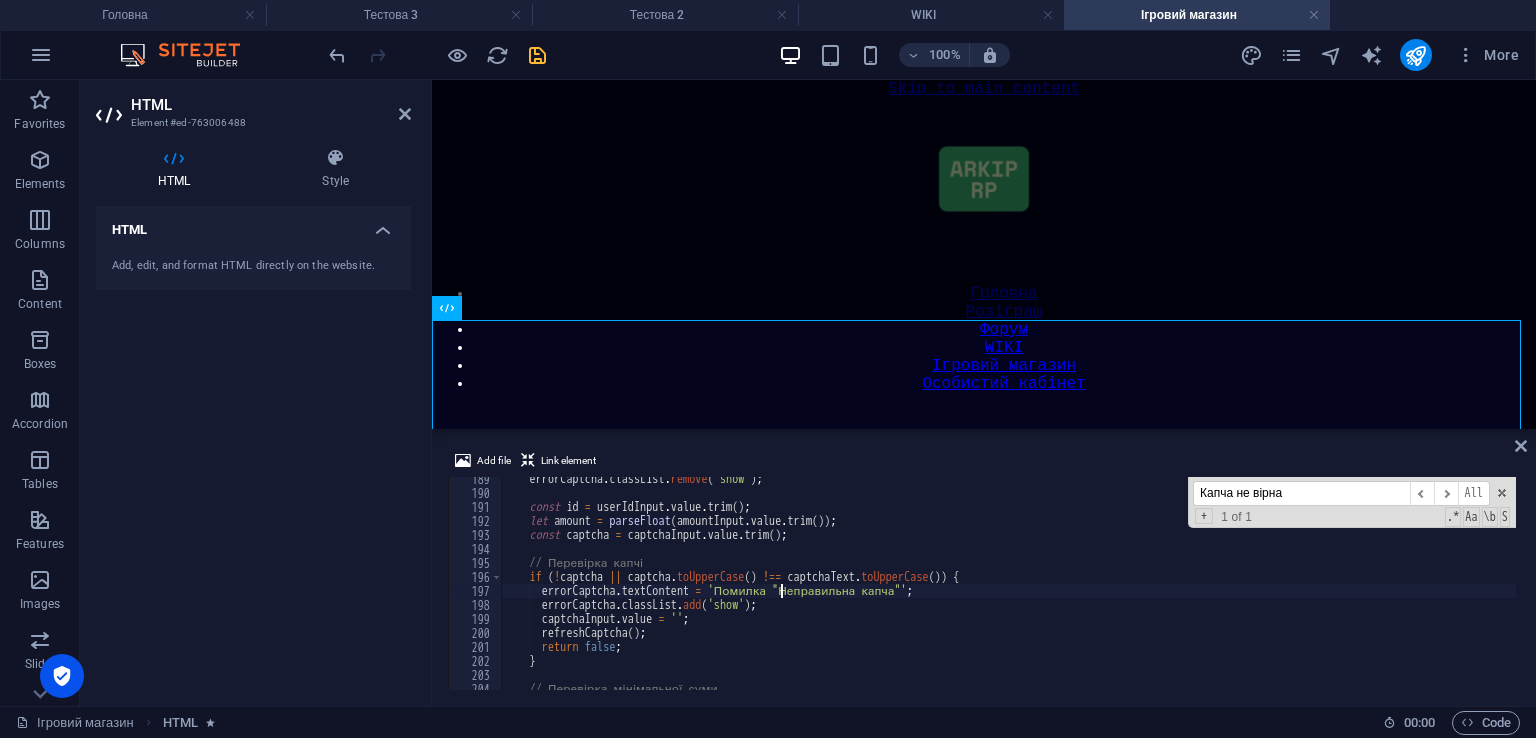 click on "errorCaptcha . classList . remove ( 'show' ) ;      const   id   =   userIdInput . value . trim ( ) ;      let   amount   =   parseFloat ( amountInput . value . trim ( )) ;      const   captcha   =   captchaInput . value . trim ( ) ;      // Перевірка капчі      if   ( ! captcha   ||   captcha . toUpperCase ( )   !==   captchaText . toUpperCase ( ))   {         errorCaptcha . textContent   =   'Помилка "Неправильна капча"' ;         errorCaptcha . classList . add ( 'show' ) ;         captchaInput . value   =   '' ;         refreshCaptcha ( ) ;         return   false ;      }      // Перевірка мінімальної суми      if   ( isNaN ( amount )   ||   amount   <   10 )   {" at bounding box center (1008, 592) 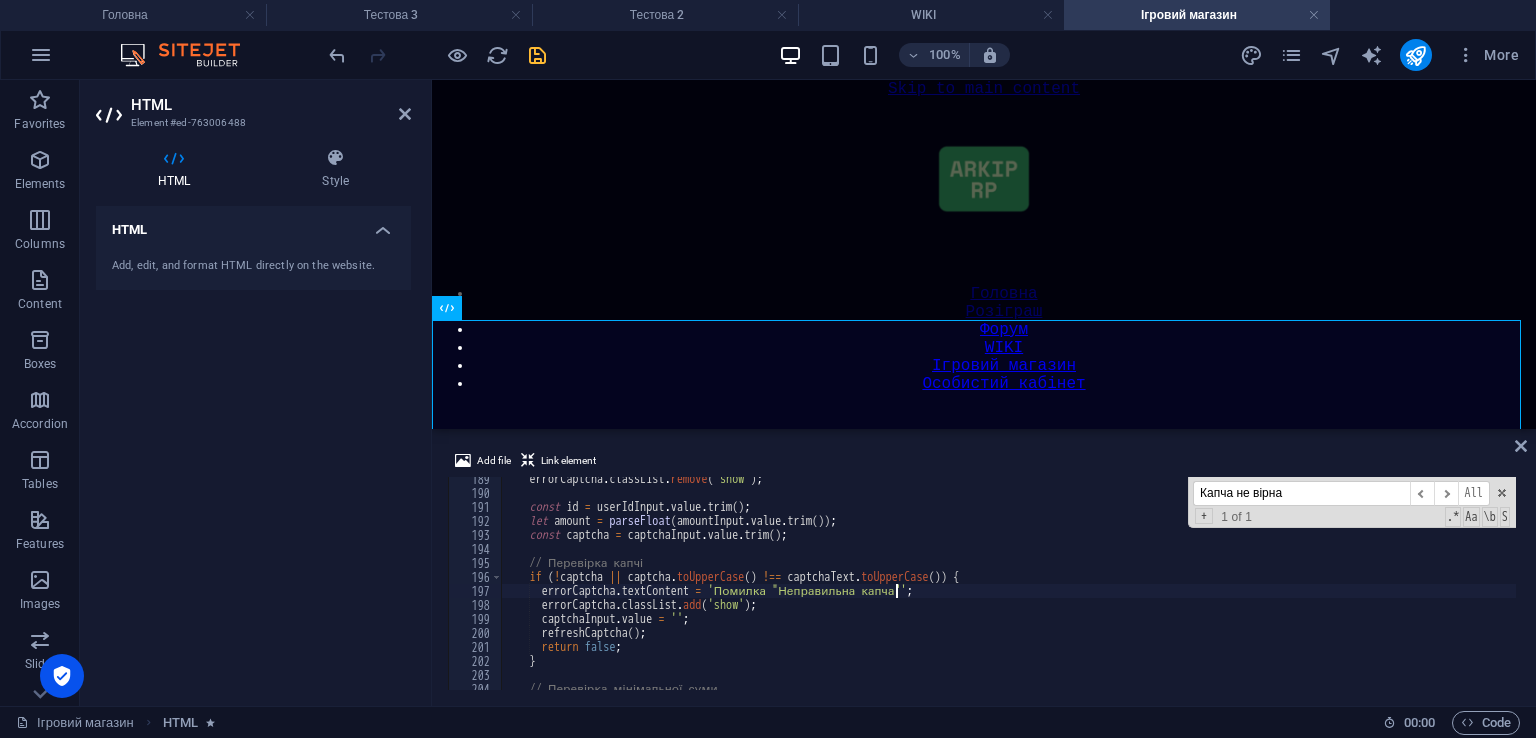 click on "errorCaptcha . classList . remove ( 'show' ) ;      const   id   =   userIdInput . value . trim ( ) ;      let   amount   =   parseFloat ( amountInput . value . trim ( )) ;      const   captcha   =   captchaInput . value . trim ( ) ;      // Перевірка капчі      if   ( ! captcha   ||   captcha . toUpperCase ( )   !==   captchaText . toUpperCase ( ))   {         errorCaptcha . textContent   =   'Помилка "Неправильна капча"' ;         errorCaptcha . classList . add ( 'show' ) ;         captchaInput . value   =   '' ;         refreshCaptcha ( ) ;         return   false ;      }      // Перевірка мінімальної суми      if   ( isNaN ( amount )   ||   amount   <   10 )   {" at bounding box center (1008, 592) 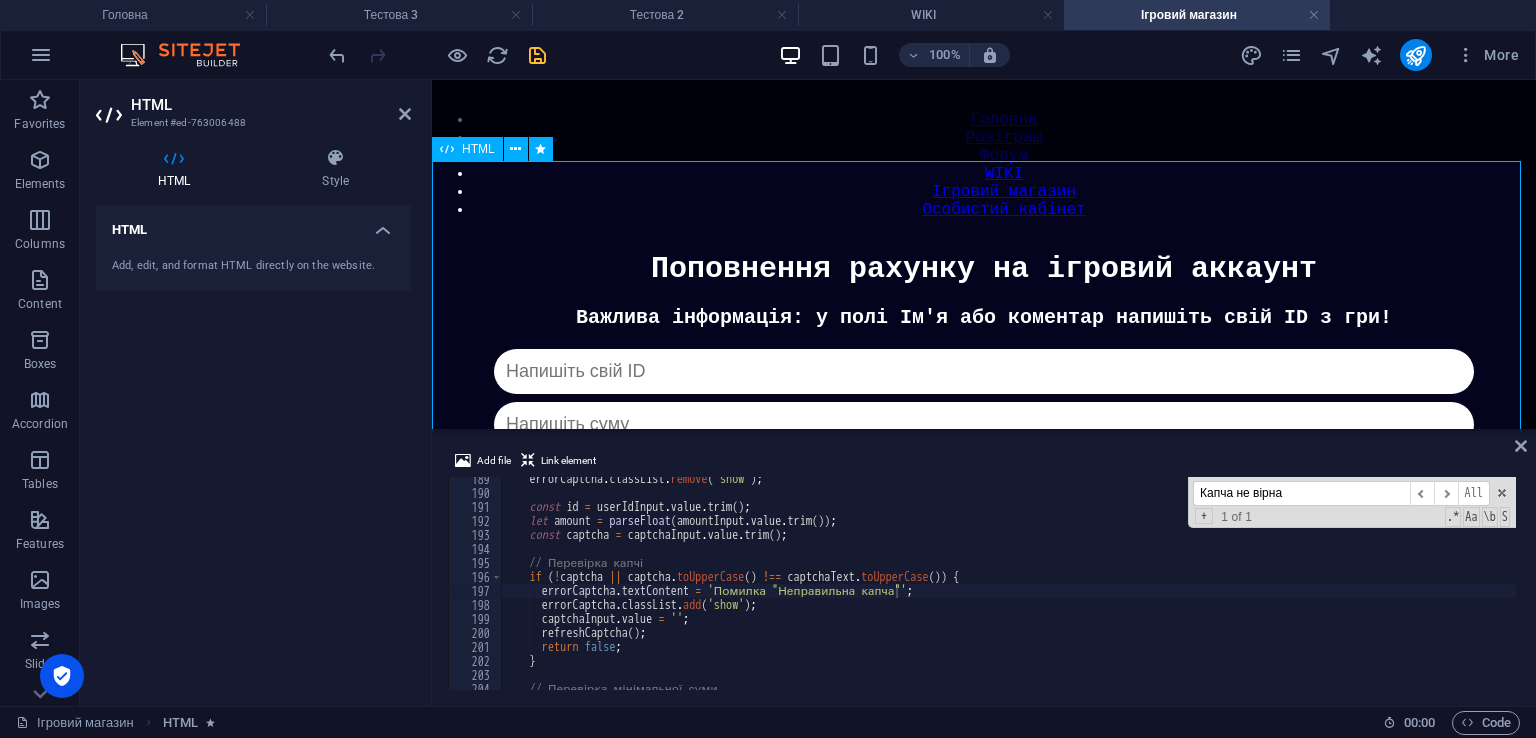 scroll, scrollTop: 200, scrollLeft: 0, axis: vertical 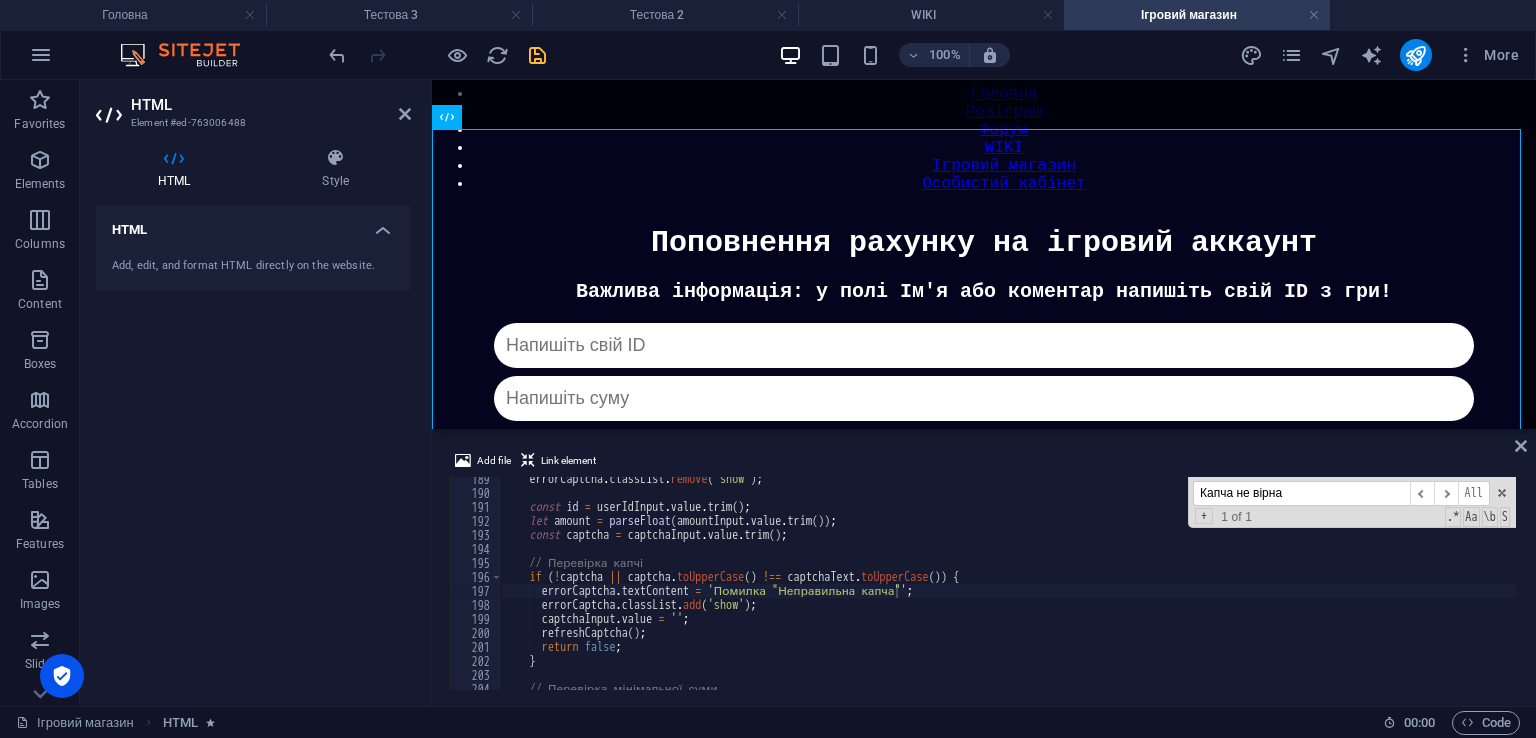 click on "errorCaptcha . classList . remove ( 'show' ) ;      const   id   =   userIdInput . value . trim ( ) ;      let   amount   =   parseFloat ( amountInput . value . trim ( )) ;      const   captcha   =   captchaInput . value . trim ( ) ;      // Перевірка капчі      if   ( ! captcha   ||   captcha . toUpperCase ( )   !==   captchaText . toUpperCase ( ))   {         errorCaptcha . textContent   =   'Помилка "Неправильна капча"' ;         errorCaptcha . classList . add ( 'show' ) ;         captchaInput . value   =   '' ;         refreshCaptcha ( ) ;         return   false ;      }      // Перевірка мінімальної суми      if   ( isNaN ( amount )   ||   amount   <   10 )   {" at bounding box center [1008, 592] 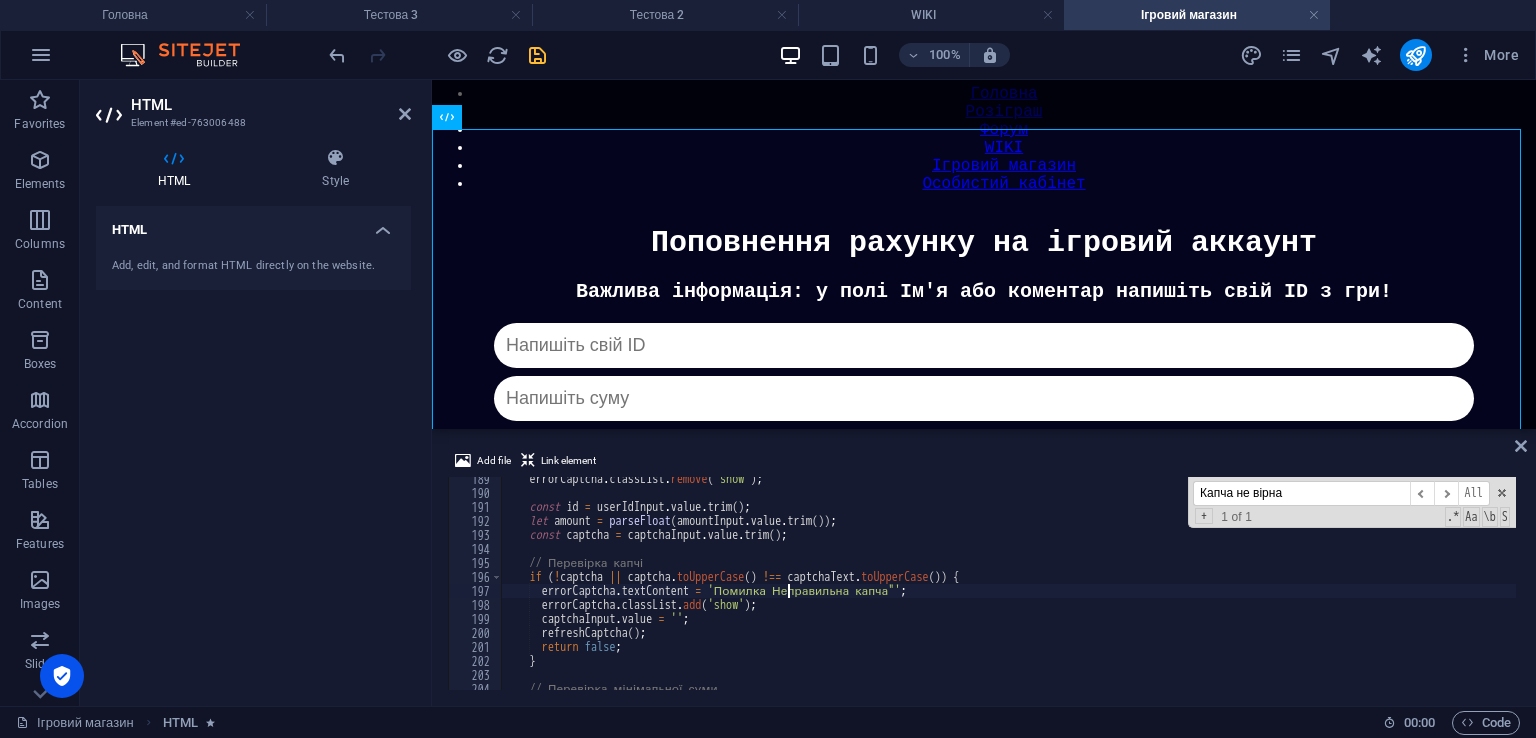 click on "errorCaptcha . classList . remove ( 'show' ) ;      const   id   =   userIdInput . value . trim ( ) ;      let   amount   =   parseFloat ( amountInput . value . trim ( )) ;      const   captcha   =   captchaInput . value . trim ( ) ;      // Перевірка капчі      if   ( ! captcha   ||   captcha . toUpperCase ( )   !==   captchaText . toUpperCase ( ))   {         errorCaptcha . textContent   =   'Помилка Неправильна капча"' ;         errorCaptcha . classList . add ( 'show' ) ;         captchaInput . value   =   '' ;         refreshCaptcha ( ) ;         return   false ;      }      // Перевірка мінімальної суми      if   ( isNaN ( amount )   ||   amount   <   10 )   {" at bounding box center (1008, 592) 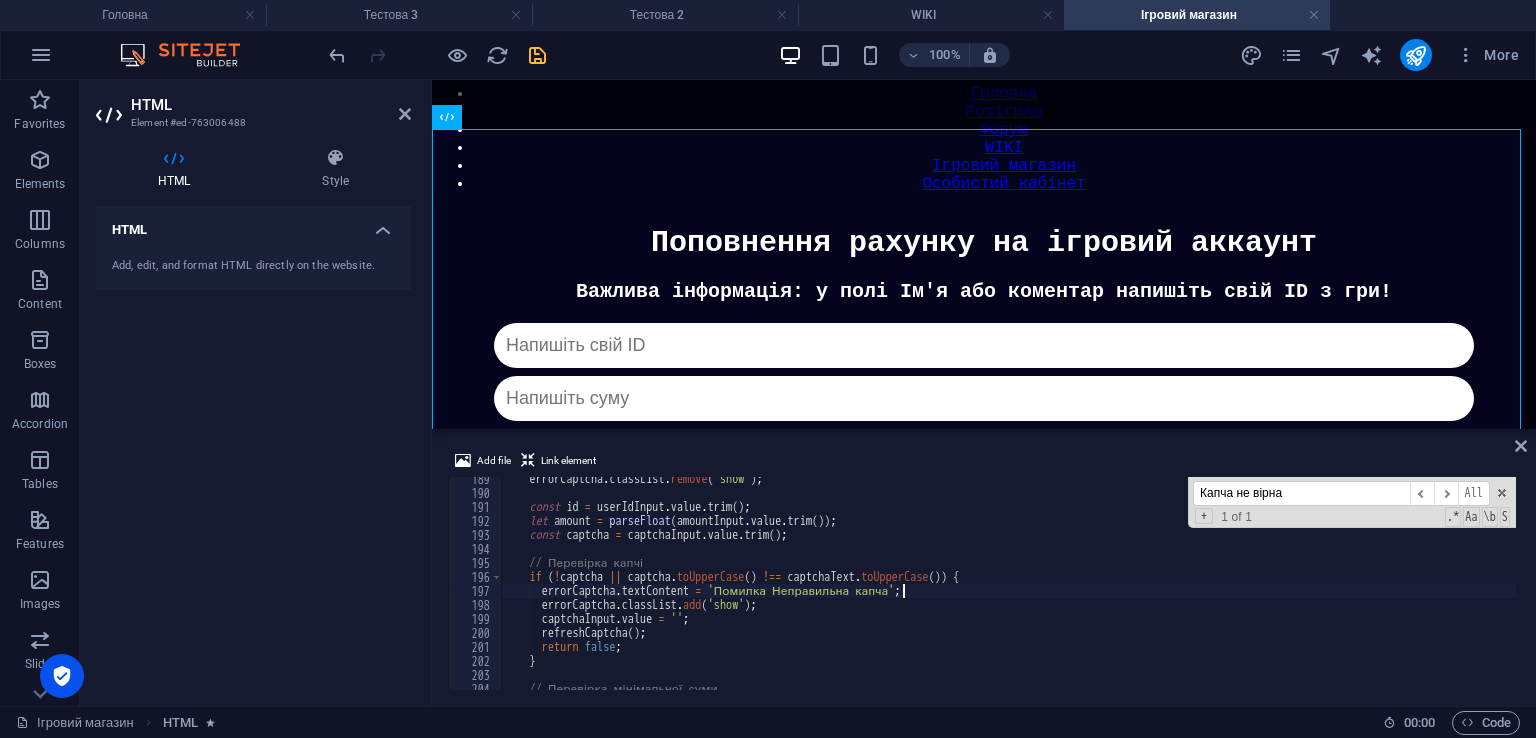 click on "errorCaptcha . classList . remove ( 'show' ) ;      const   id   =   userIdInput . value . trim ( ) ;      let   amount   =   parseFloat ( amountInput . value . trim ( )) ;      const   captcha   =   captchaInput . value . trim ( ) ;      // Перевірка капчі      if   ( ! captcha   ||   captcha . toUpperCase ( )   !==   captchaText . toUpperCase ( ))   {         errorCaptcha . textContent   =   'Помилка Неправильна капча' ;         errorCaptcha . classList . add ( 'show' ) ;         captchaInput . value   =   '' ;         refreshCaptcha ( ) ;         return   false ;      }      // Перевірка мінімальної суми      if   ( isNaN ( amount )   ||   amount   <   10 )   {" at bounding box center [1008, 592] 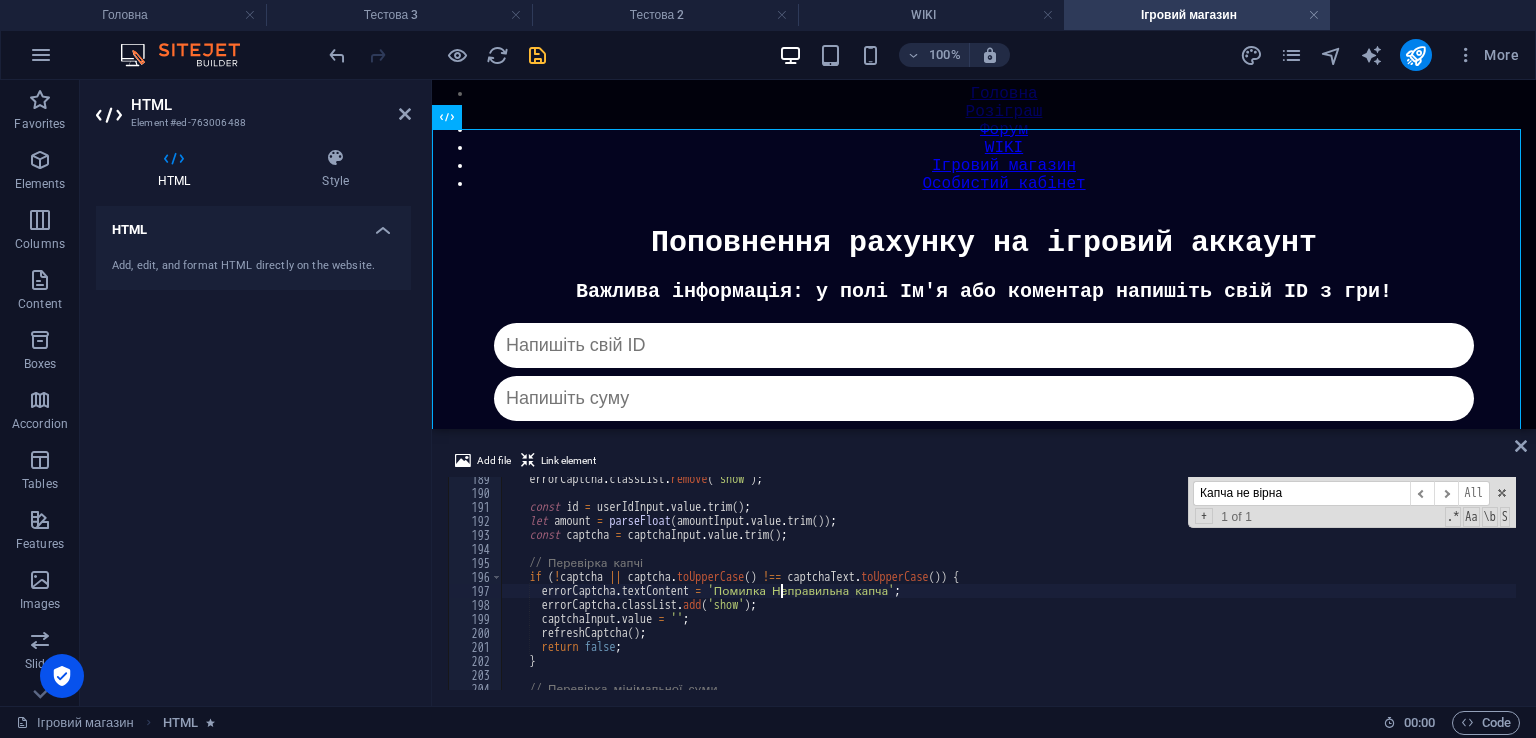 scroll, scrollTop: 0, scrollLeft: 23, axis: horizontal 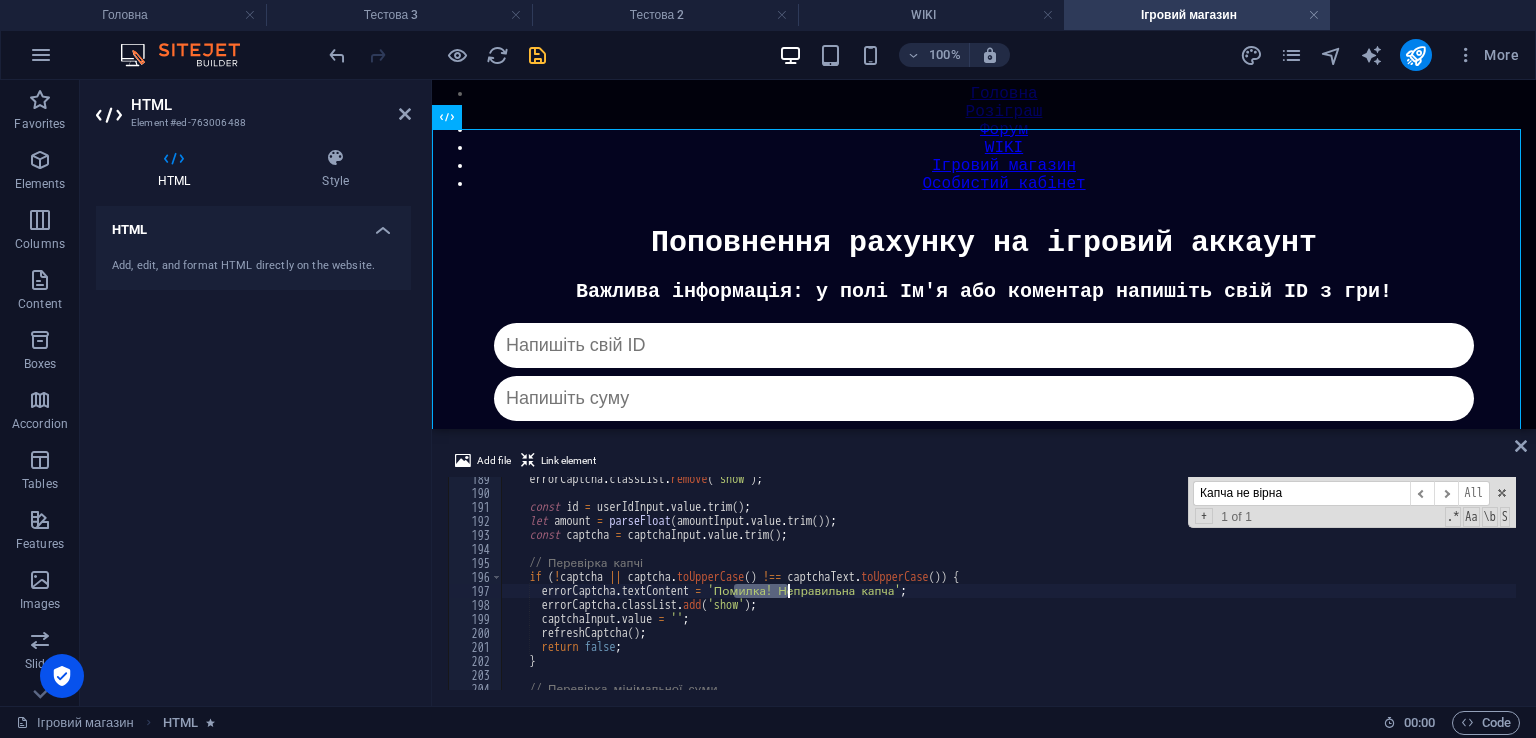 drag, startPoint x: 731, startPoint y: 596, endPoint x: 786, endPoint y: 595, distance: 55.00909 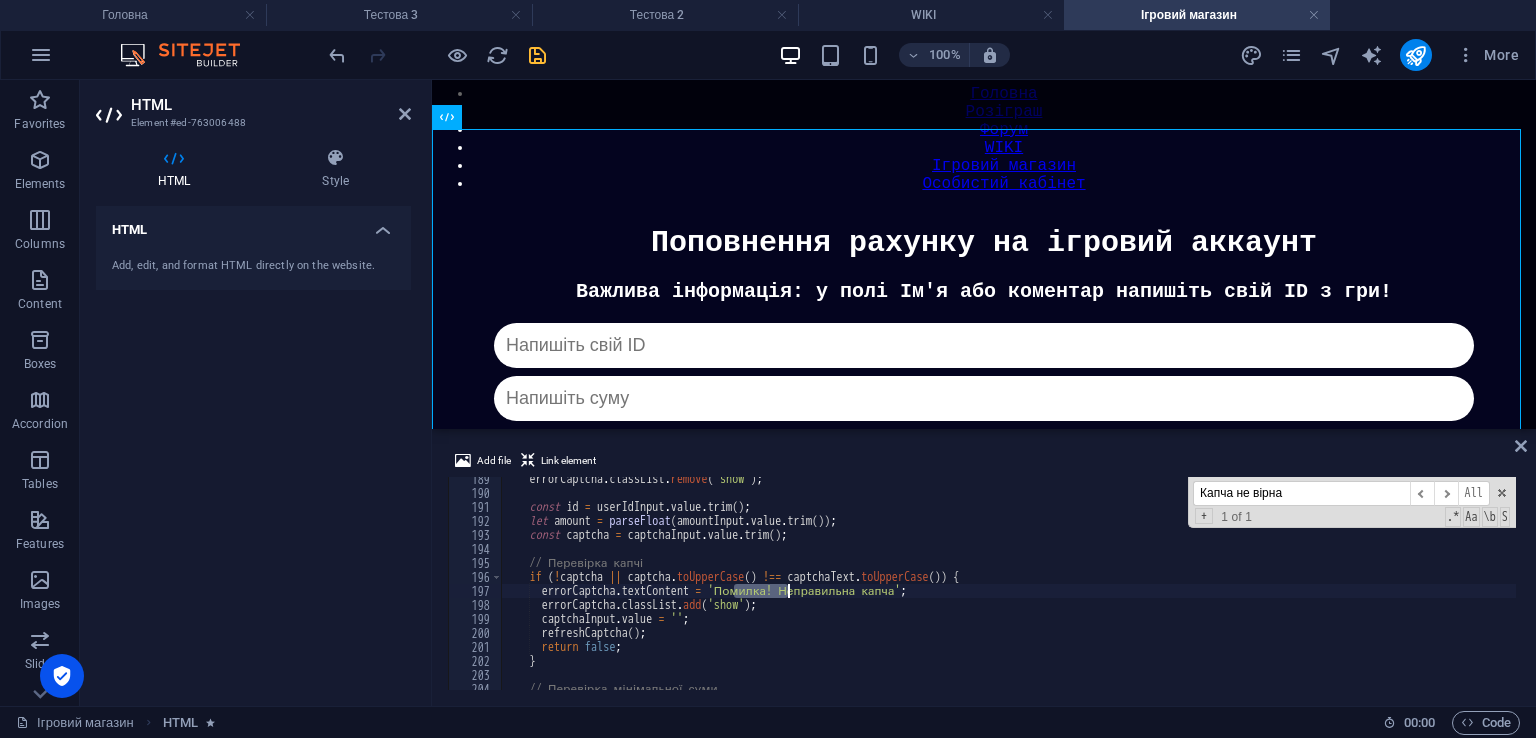 click on "errorCaptcha . classList . remove ( 'show' ) ;      const   id   =   userIdInput . value . trim ( ) ;      let   amount   =   parseFloat ( amountInput . value . trim ( )) ;      const   captcha   =   captchaInput . value . trim ( ) ;      // Перевірка капчі      if   ( ! captcha   ||   captcha . toUpperCase ( )   !==   captchaText . toUpperCase ( ))   {         errorCaptcha . textContent   =   'Помилка! Неправильна капча' ;         errorCaptcha . classList . add ( 'show' ) ;         captchaInput . value   =   '' ;         refreshCaptcha ( ) ;         return   false ;      }      // Перевірка мінімальної суми      if   ( isNaN ( amount )   ||   amount   <   10 )   {" at bounding box center [1008, 592] 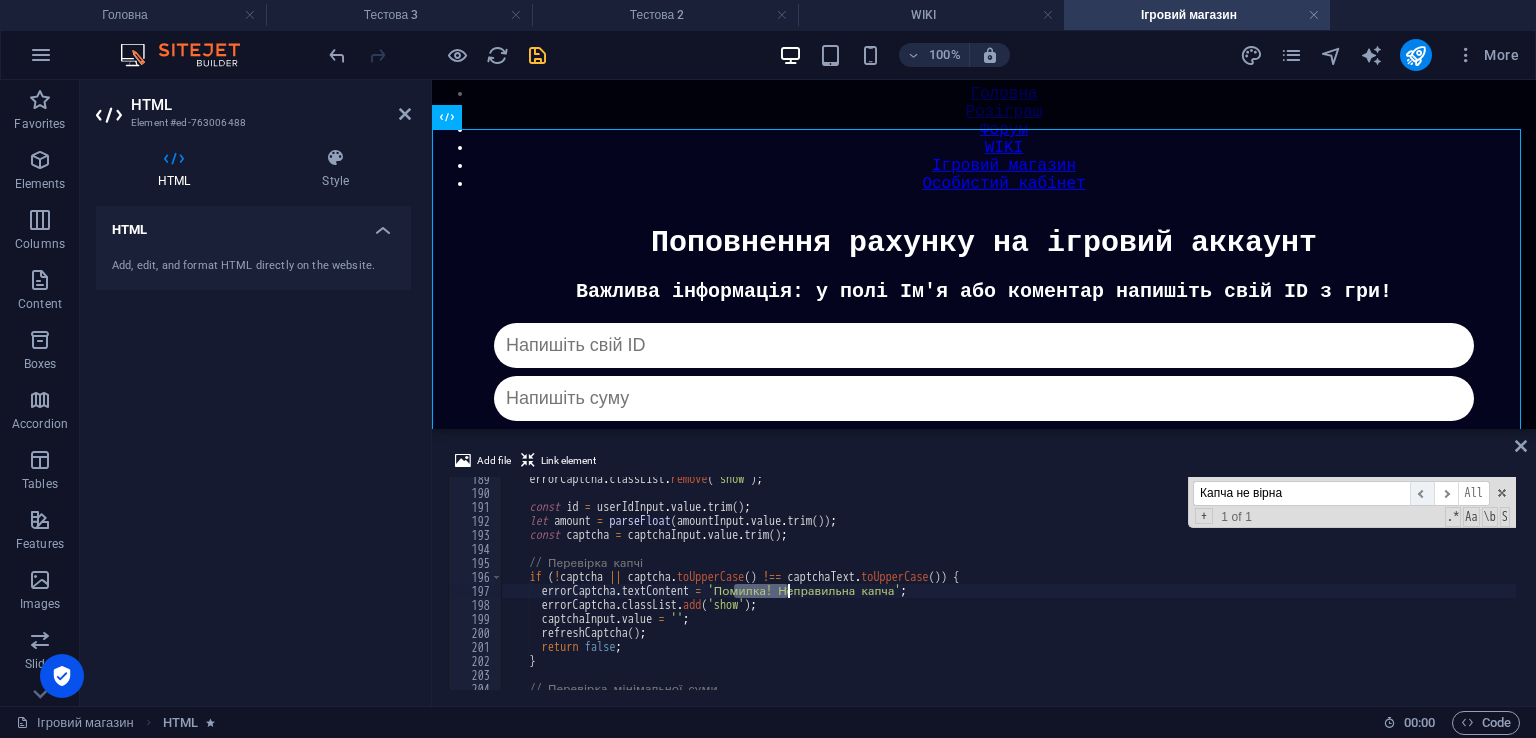 type on "errorCaptcha.textContent = 'Помилка! Неправильна капча';" 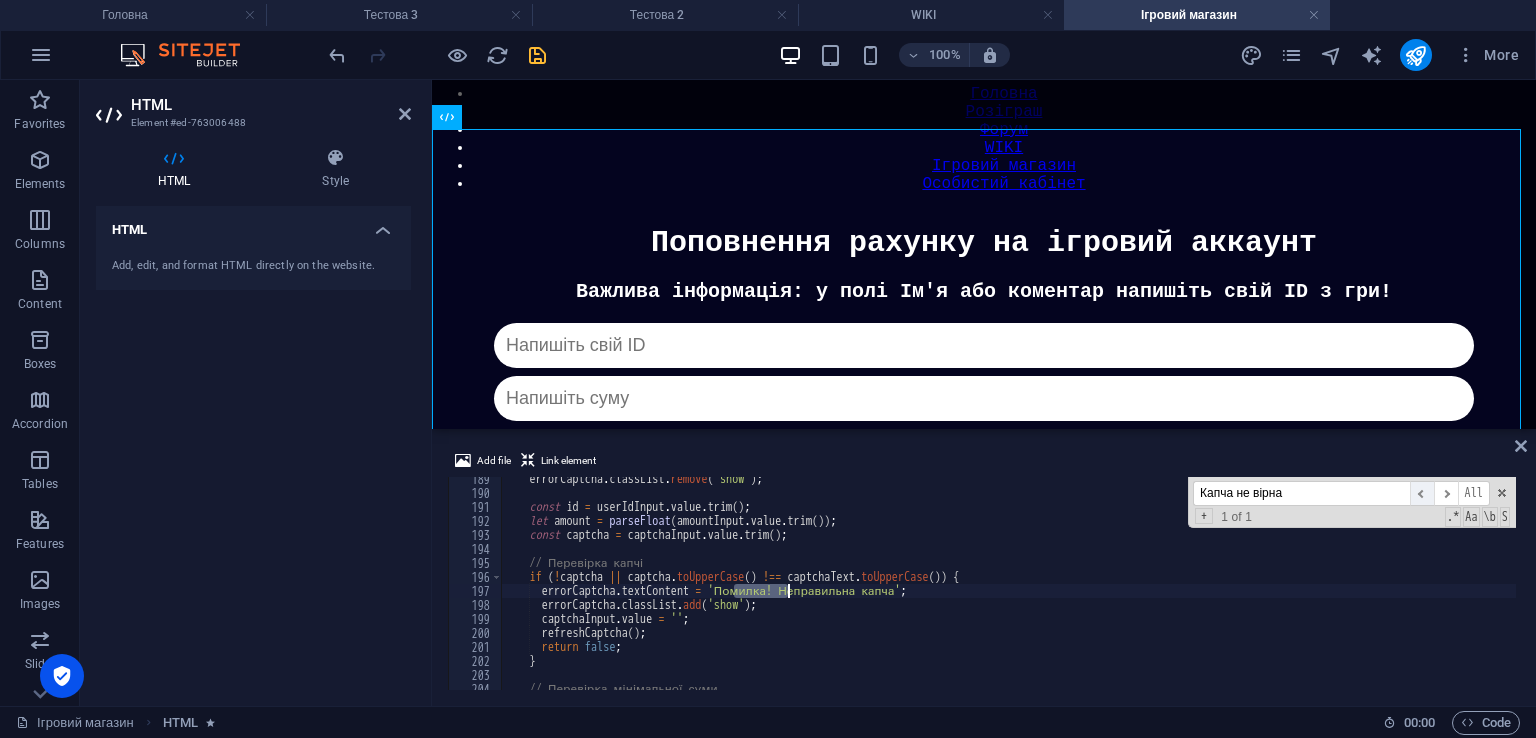 click on "​" at bounding box center (1422, 493) 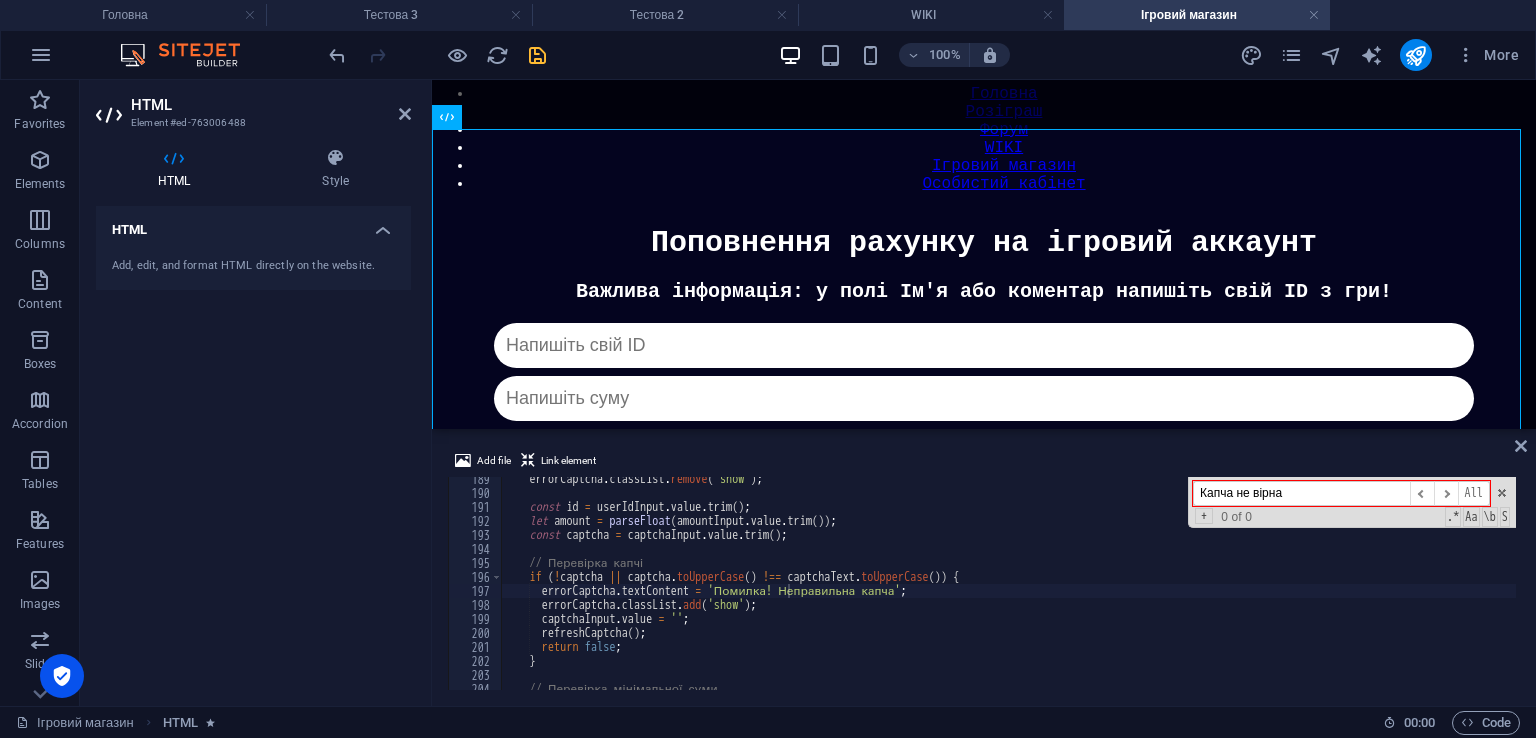 drag, startPoint x: 1299, startPoint y: 489, endPoint x: 1012, endPoint y: 440, distance: 291.1529 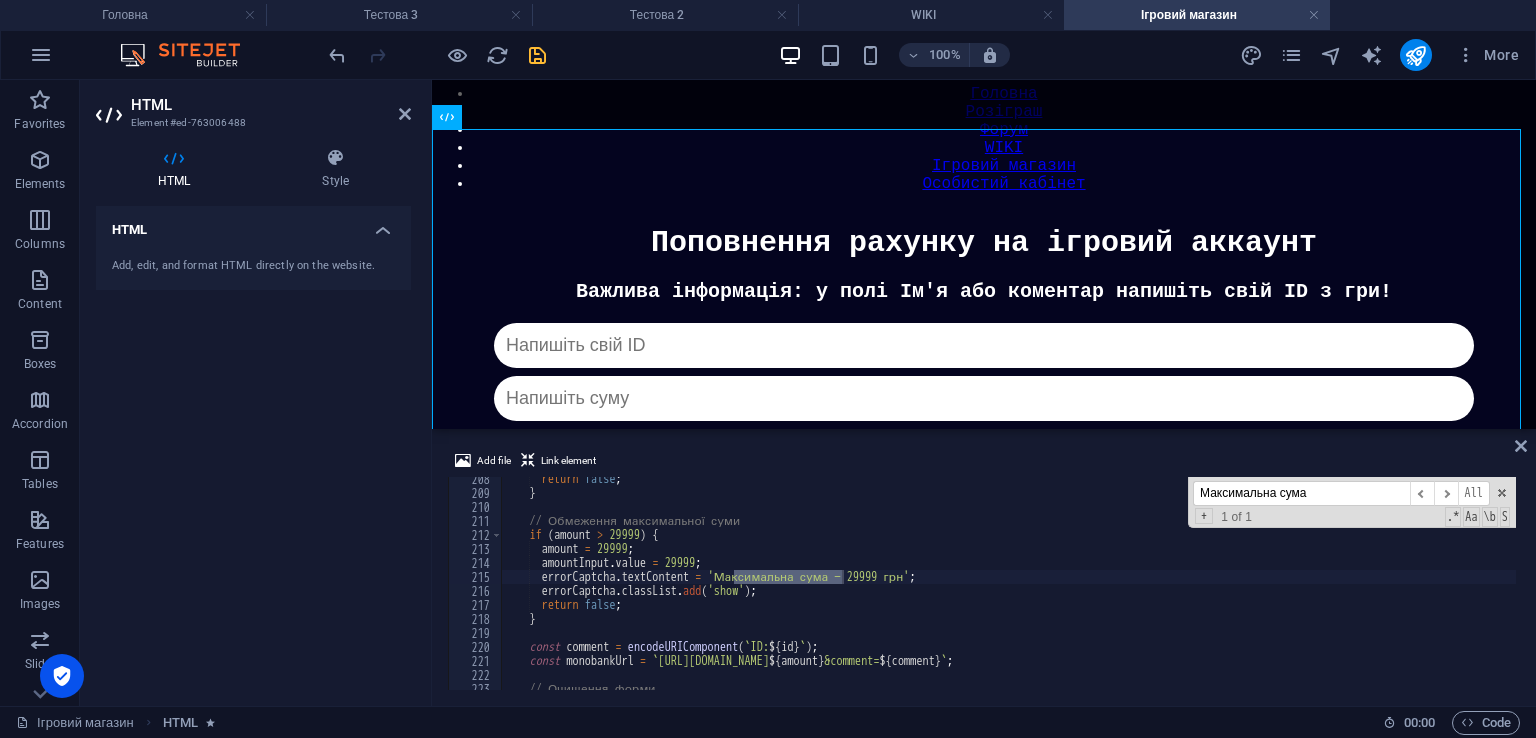 scroll, scrollTop: 2903, scrollLeft: 0, axis: vertical 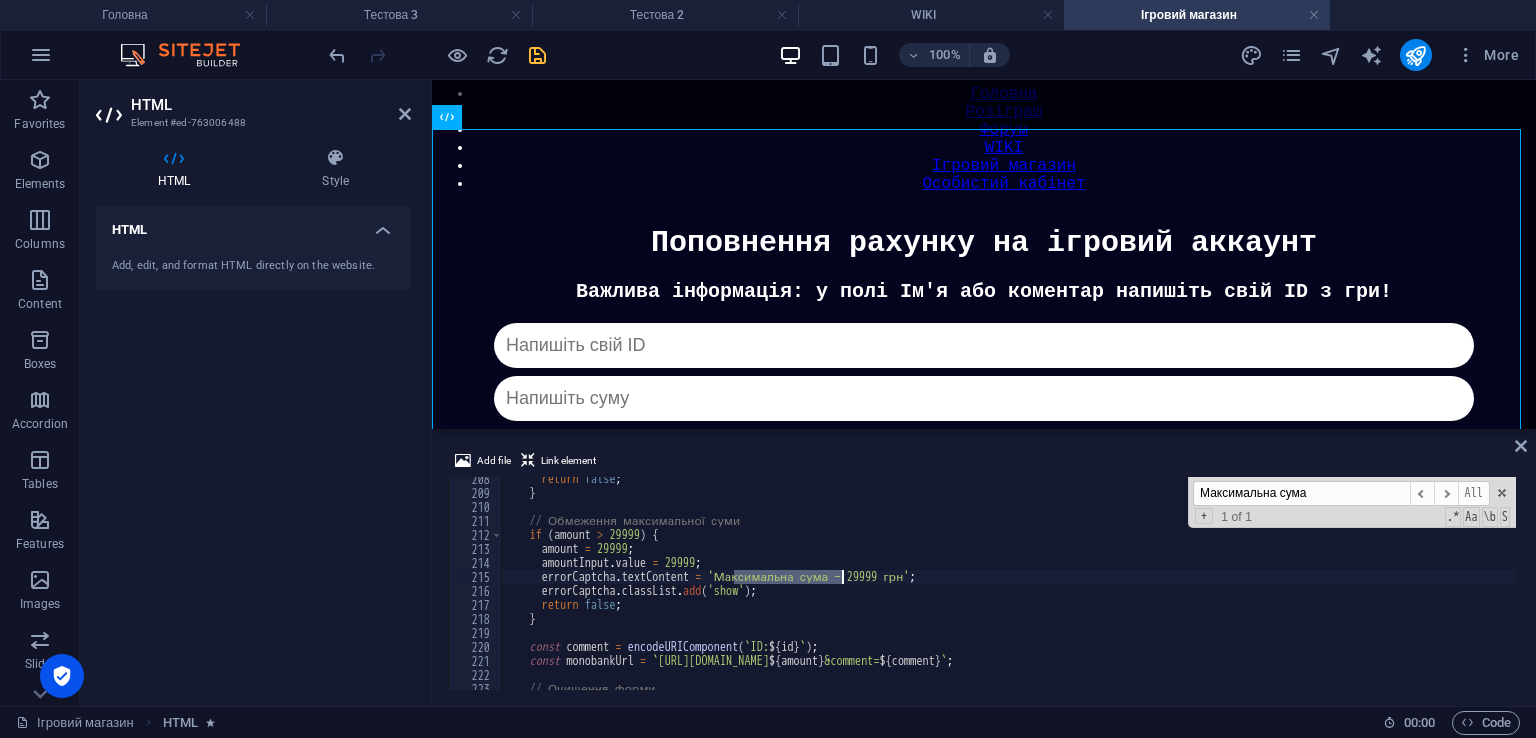 click on "return   false ;      }      // Обмеження максимальної суми      if   ( amount   >   29999 )   {         amount   =   29999 ;         amountInput . value   =   29999 ;         errorCaptcha . textContent   =   'Максимальна сума — 29999 грн' ;         errorCaptcha . classList . add ( 'show' ) ;         return   false ;      }      const   comment   =   encodeURIComponent ( ` ID:  ${ id } ` ) ;      const   monobankUrl   =   ` https://send.monobank.ua/jar/9ExXCYzHMX?amount= ${ amount } &comment= ${ comment } ` ;      // Очищення форми      userIdInput . value   =   '' ; Максимальна сума ​ ​ All Replace All + 1 of 1 .* Aa \b S" at bounding box center (1008, 583) 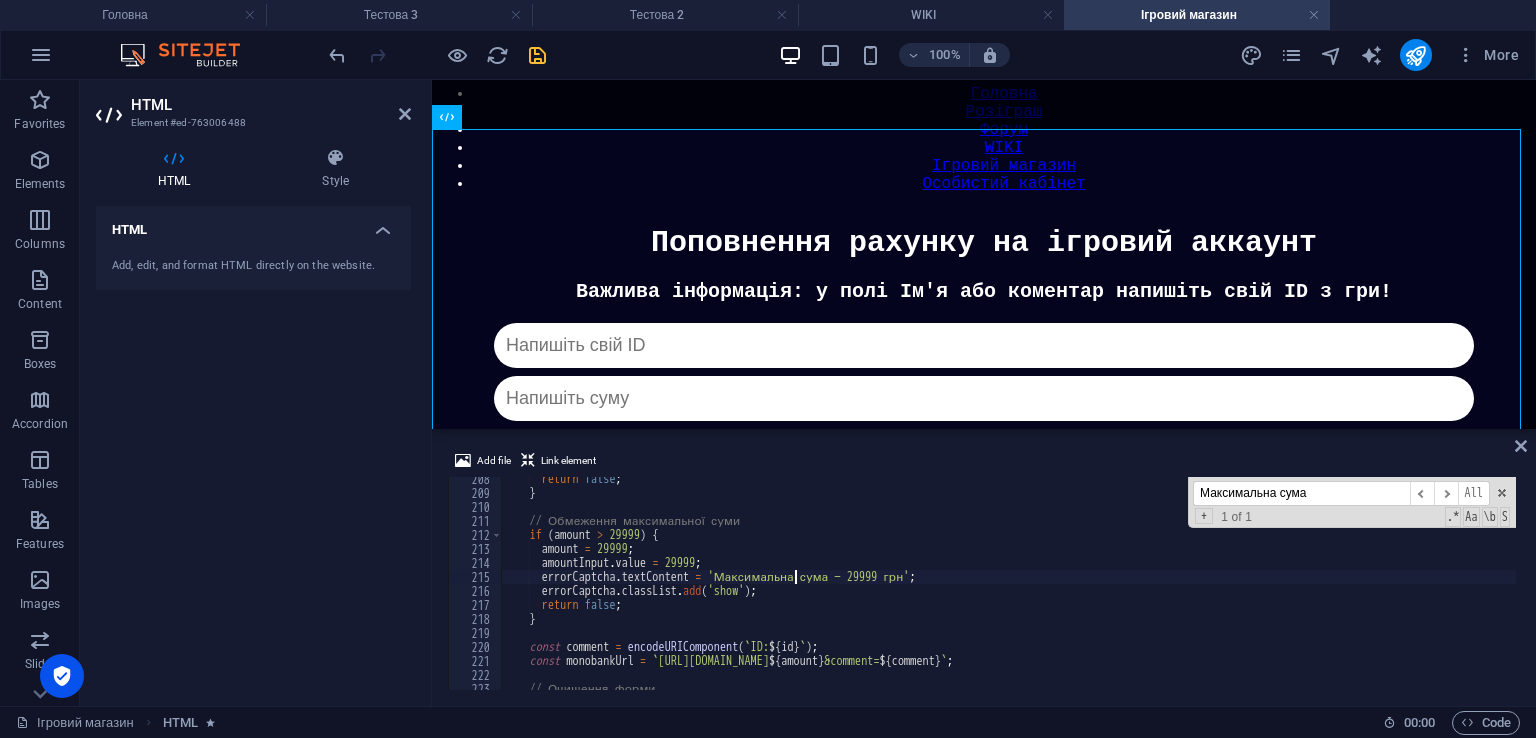 click on "return   false ;      }      // Обмеження максимальної суми      if   ( amount   >   29999 )   {         amount   =   29999 ;         amountInput . value   =   29999 ;         errorCaptcha . textContent   =   'Максимальна сума — 29999 грн' ;         errorCaptcha . classList . add ( 'show' ) ;         return   false ;      }      const   comment   =   encodeURIComponent ( ` ID:  ${ id } ` ) ;      const   monobankUrl   =   ` https://send.monobank.ua/jar/9ExXCYzHMX?amount= ${ amount } &comment= ${ comment } ` ;      // Очищення форми      userIdInput . value   =   '' ;" at bounding box center (1008, 592) 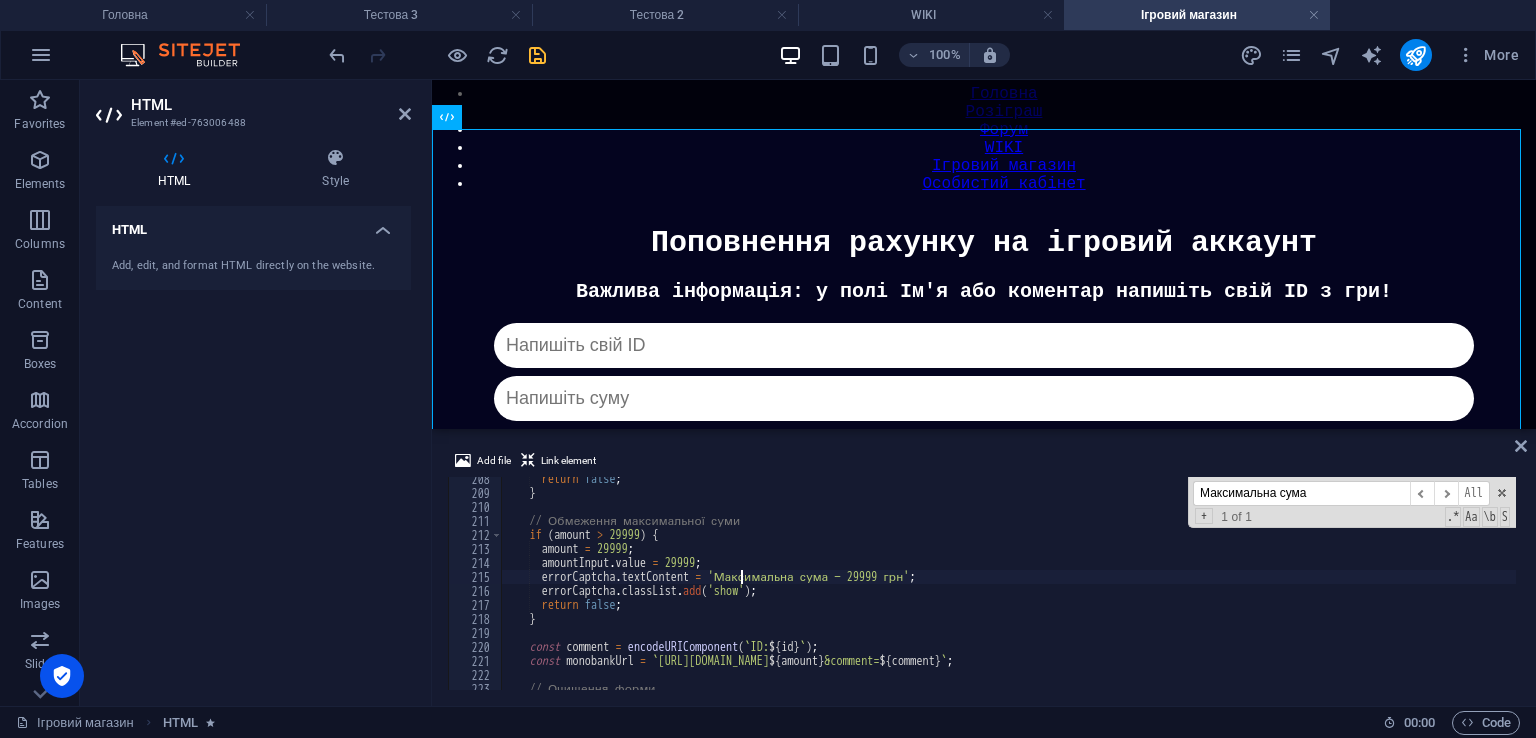 click on "return   false ;      }      // Обмеження максимальної суми      if   ( amount   >   29999 )   {         amount   =   29999 ;         amountInput . value   =   29999 ;         errorCaptcha . textContent   =   'Максимальна сума — 29999 грн' ;         errorCaptcha . classList . add ( 'show' ) ;         return   false ;      }      const   comment   =   encodeURIComponent ( ` ID:  ${ id } ` ) ;      const   monobankUrl   =   ` https://send.monobank.ua/jar/9ExXCYzHMX?amount= ${ amount } &comment= ${ comment } ` ;      // Очищення форми      userIdInput . value   =   '' ;" at bounding box center [1008, 592] 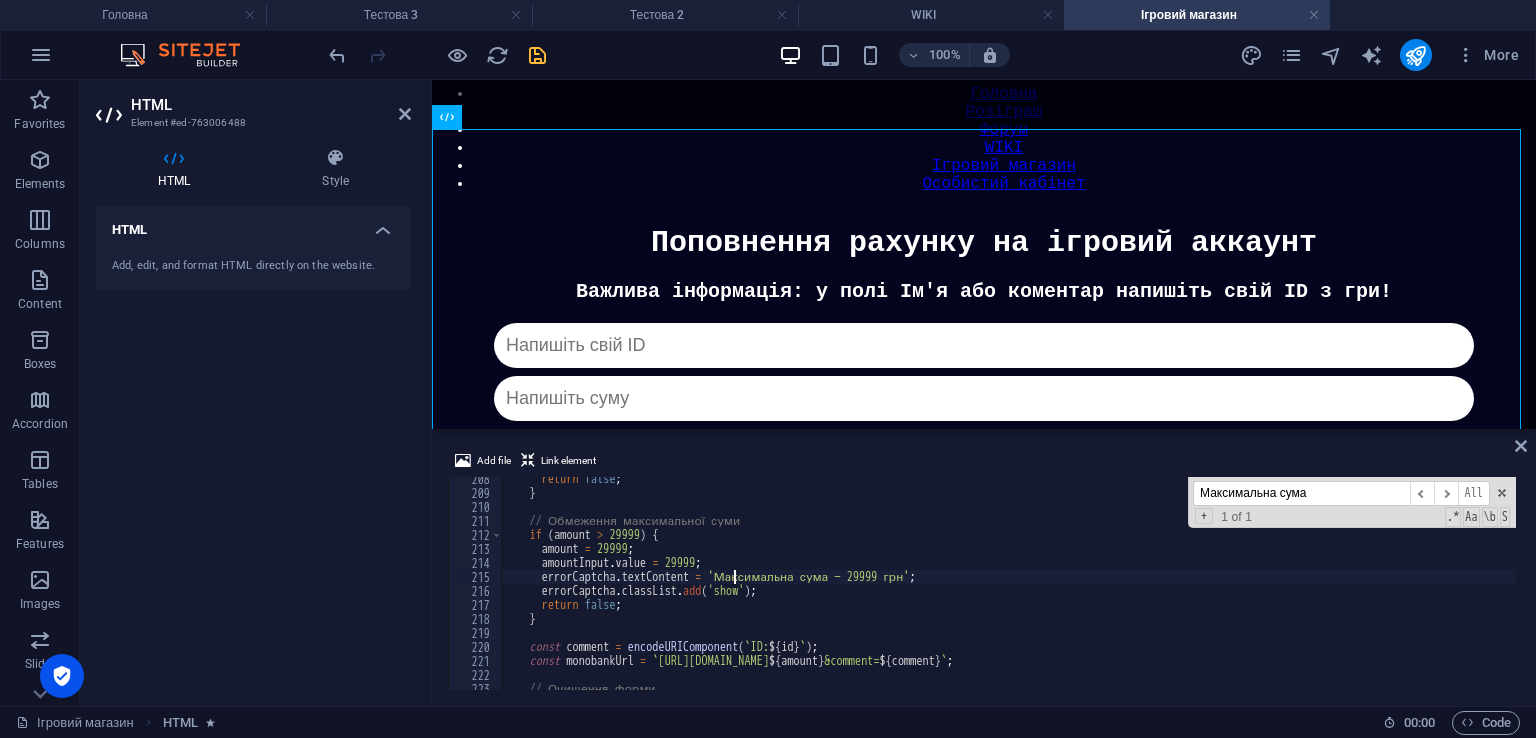 paste on "омилка!" 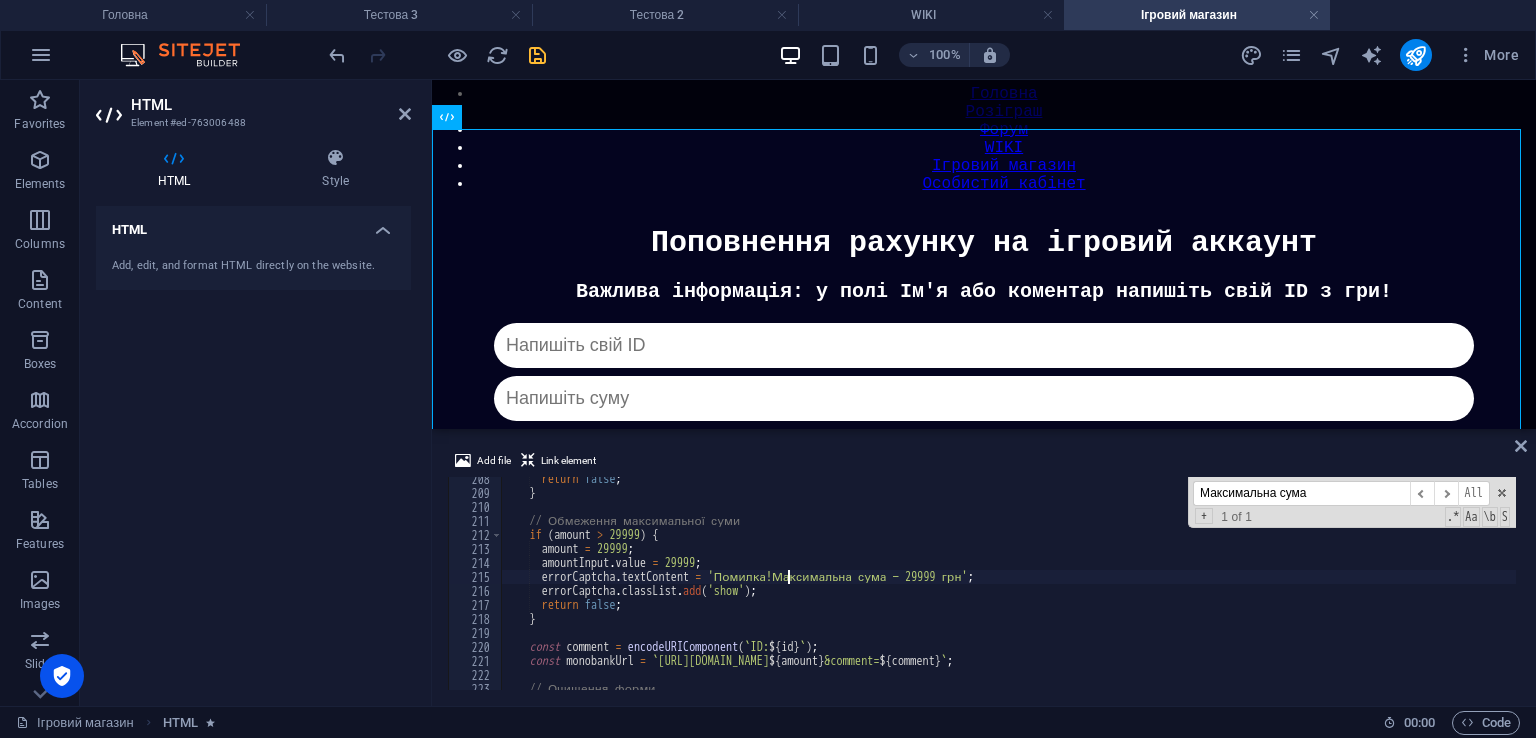scroll, scrollTop: 0, scrollLeft: 24, axis: horizontal 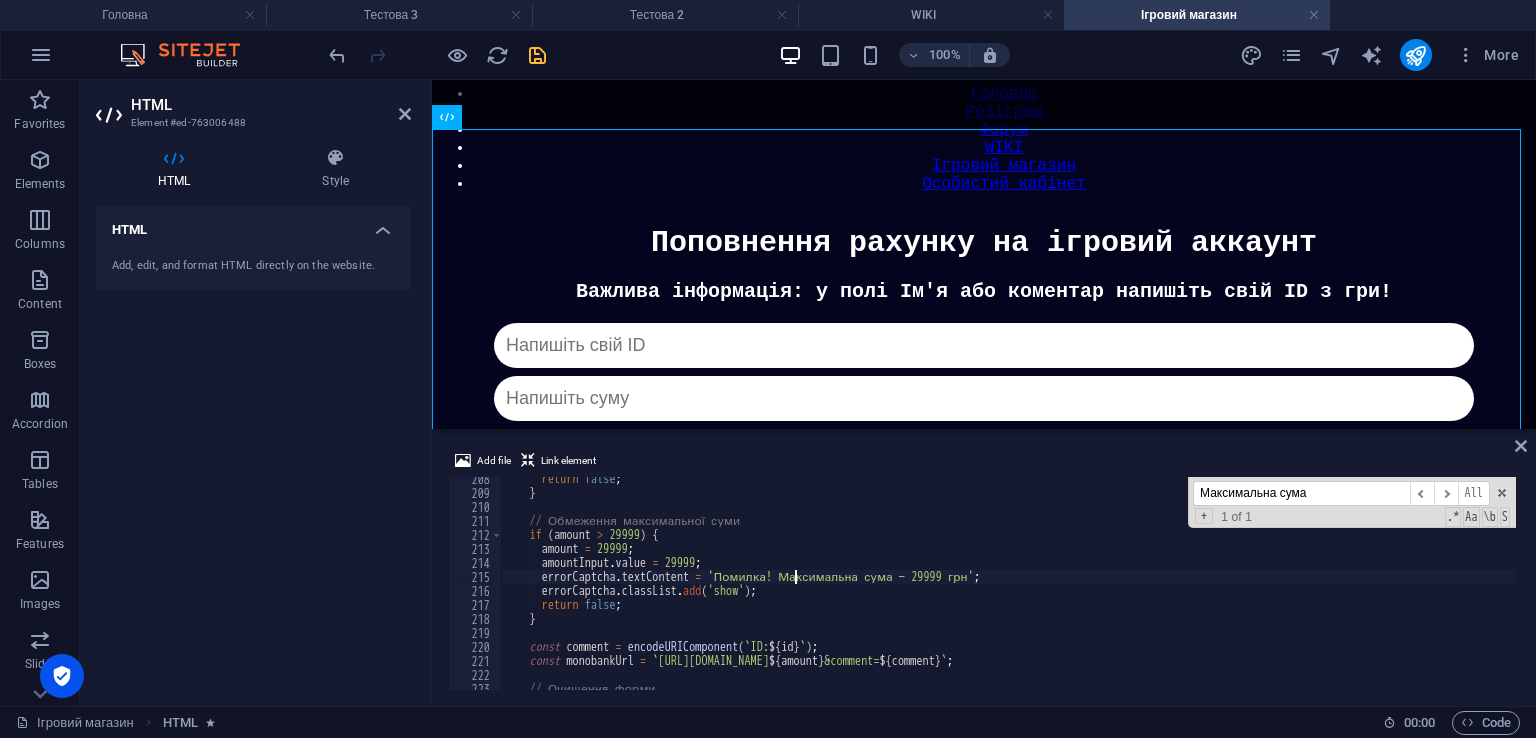 click on "return   false ;      }      // Обмеження максимальної суми      if   ( amount   >   29999 )   {         amount   =   29999 ;         amountInput . value   =   29999 ;         errorCaptcha . textContent   =   'Помилка! Максимальна сума — 29999 грн' ;         errorCaptcha . classList . add ( 'show' ) ;         return   false ;      }      const   comment   =   encodeURIComponent ( ` ID:  ${ id } ` ) ;      const   monobankUrl   =   ` https://send.monobank.ua/jar/9ExXCYzHMX?amount= ${ amount } &comment= ${ comment } ` ;      // Очищення форми      userIdInput . value   =   '' ;" at bounding box center [1008, 592] 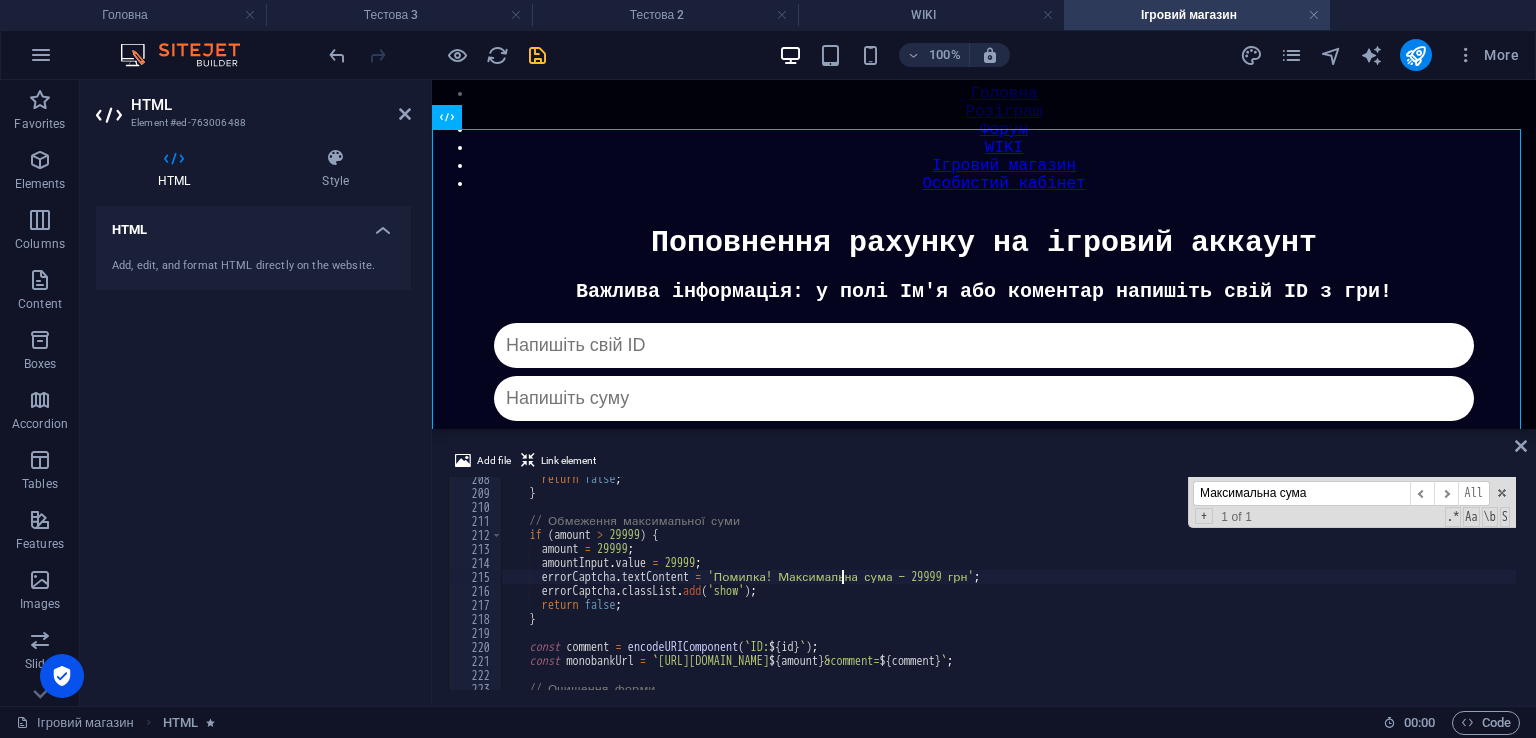 click on "return   false ;      }      // Обмеження максимальної суми      if   ( amount   >   29999 )   {         amount   =   29999 ;         amountInput . value   =   29999 ;         errorCaptcha . textContent   =   'Помилка! Максимальна сума — 29999 грн' ;         errorCaptcha . classList . add ( 'show' ) ;         return   false ;      }      const   comment   =   encodeURIComponent ( ` ID:  ${ id } ` ) ;      const   monobankUrl   =   ` https://send.monobank.ua/jar/9ExXCYzHMX?amount= ${ amount } &comment= ${ comment } ` ;      // Очищення форми      userIdInput . value   =   '' ;" at bounding box center [1008, 592] 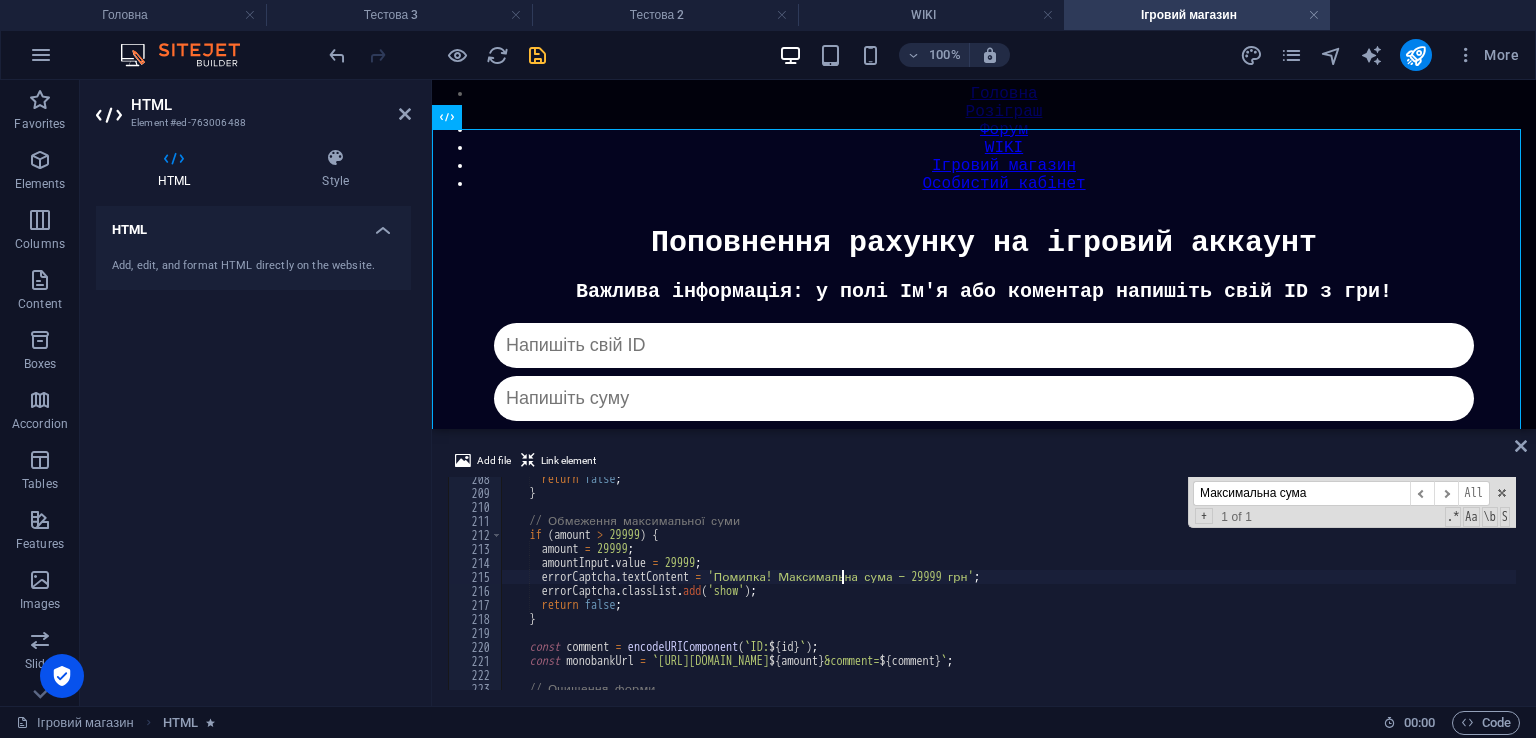 scroll, scrollTop: 0, scrollLeft: 16, axis: horizontal 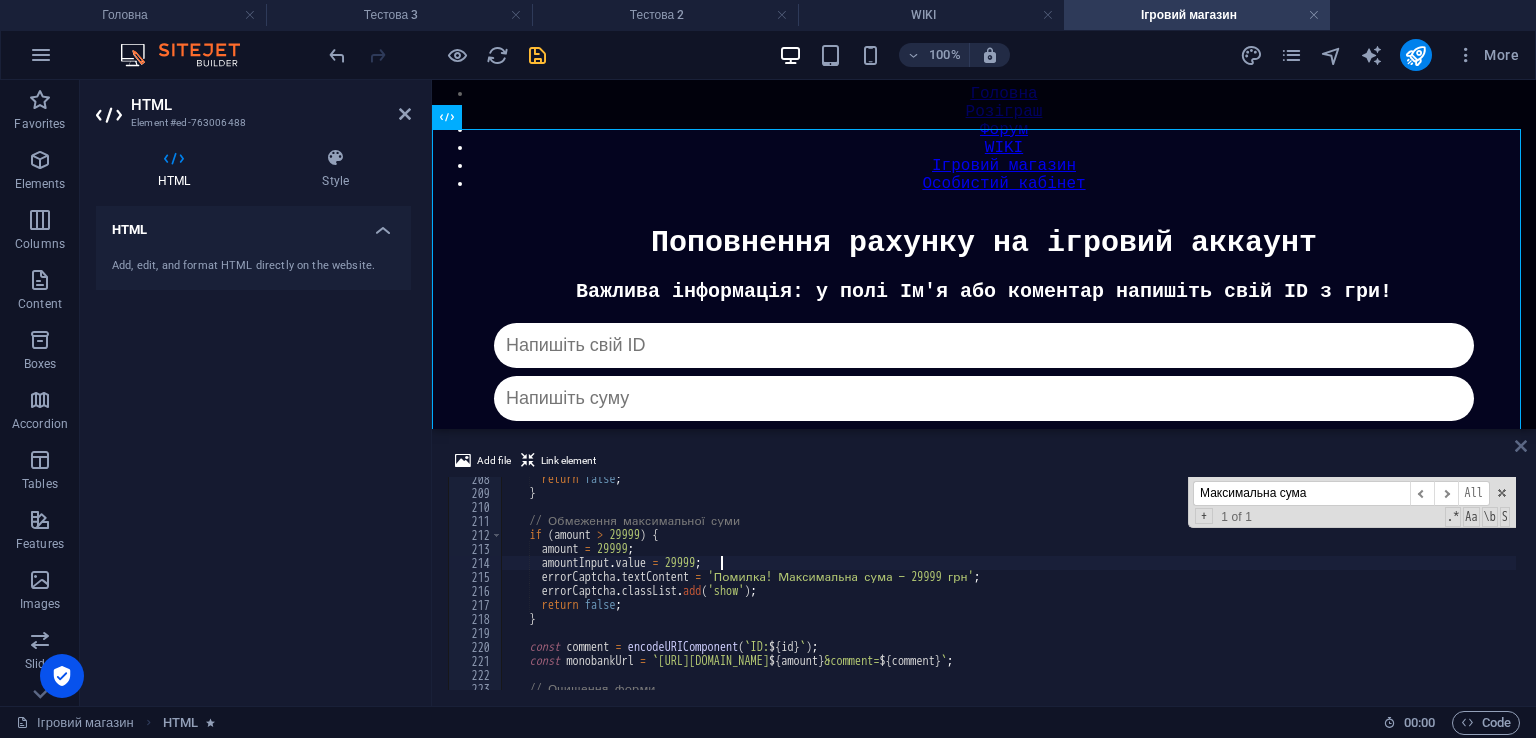 type on "amountInput.value = 29999;" 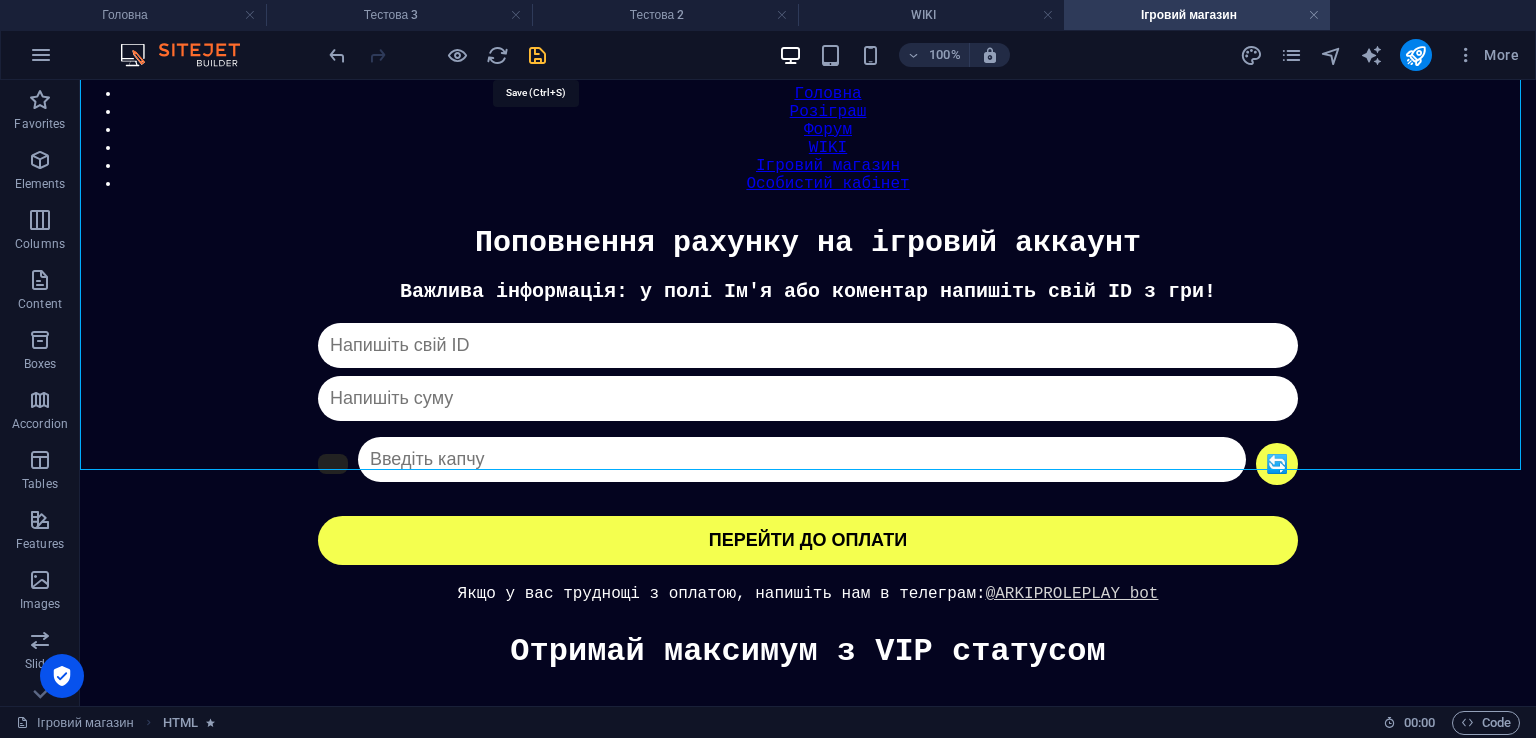 click at bounding box center (537, 55) 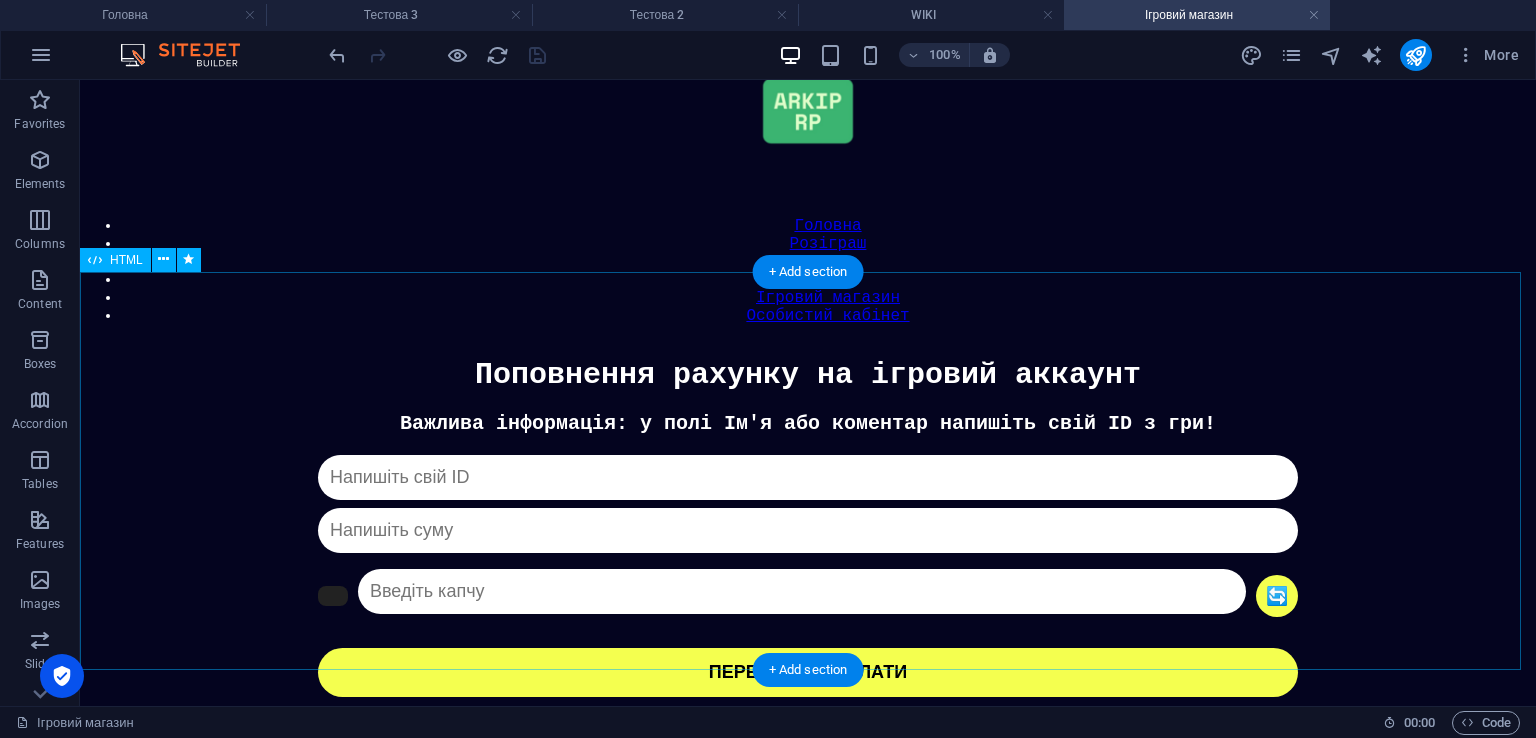 scroll, scrollTop: 0, scrollLeft: 0, axis: both 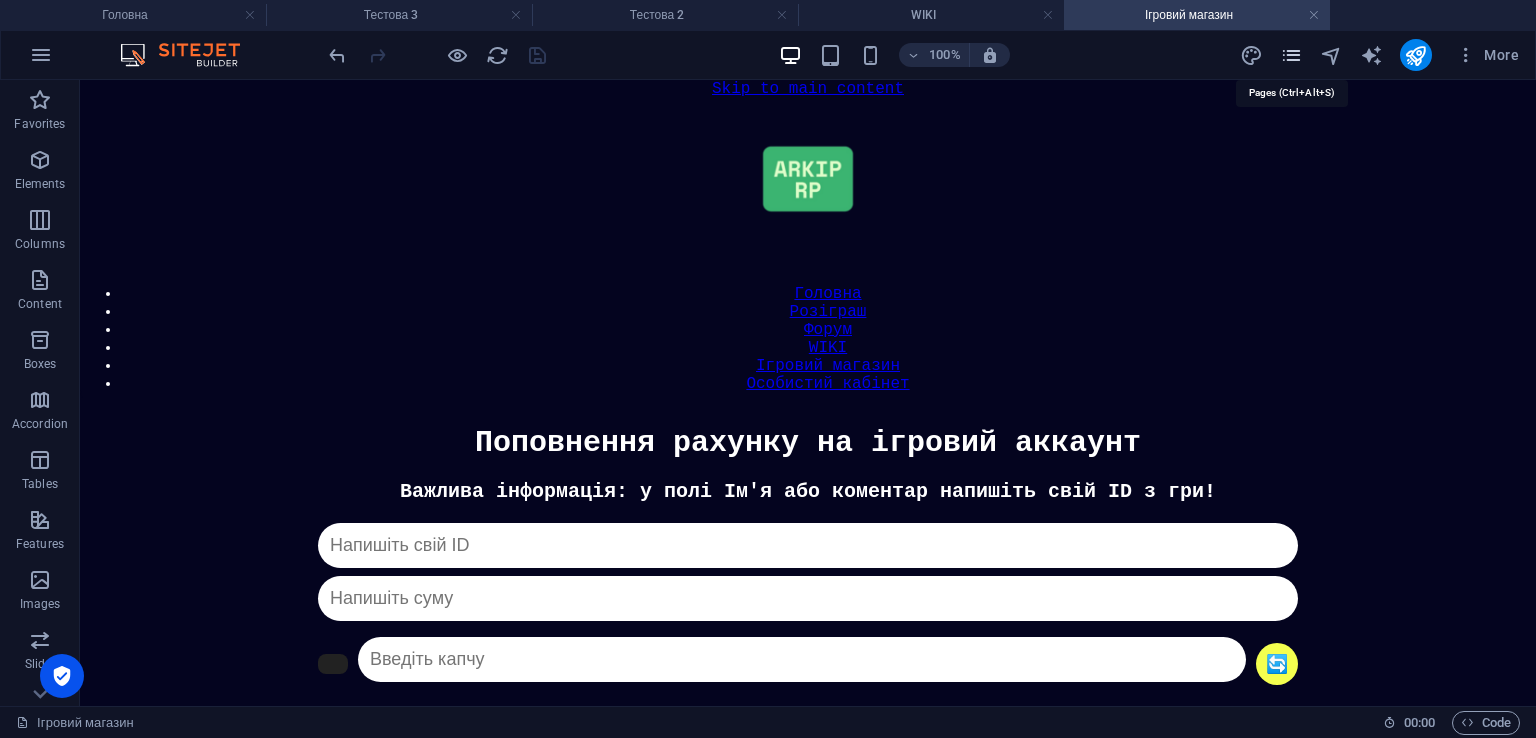 click at bounding box center (1291, 55) 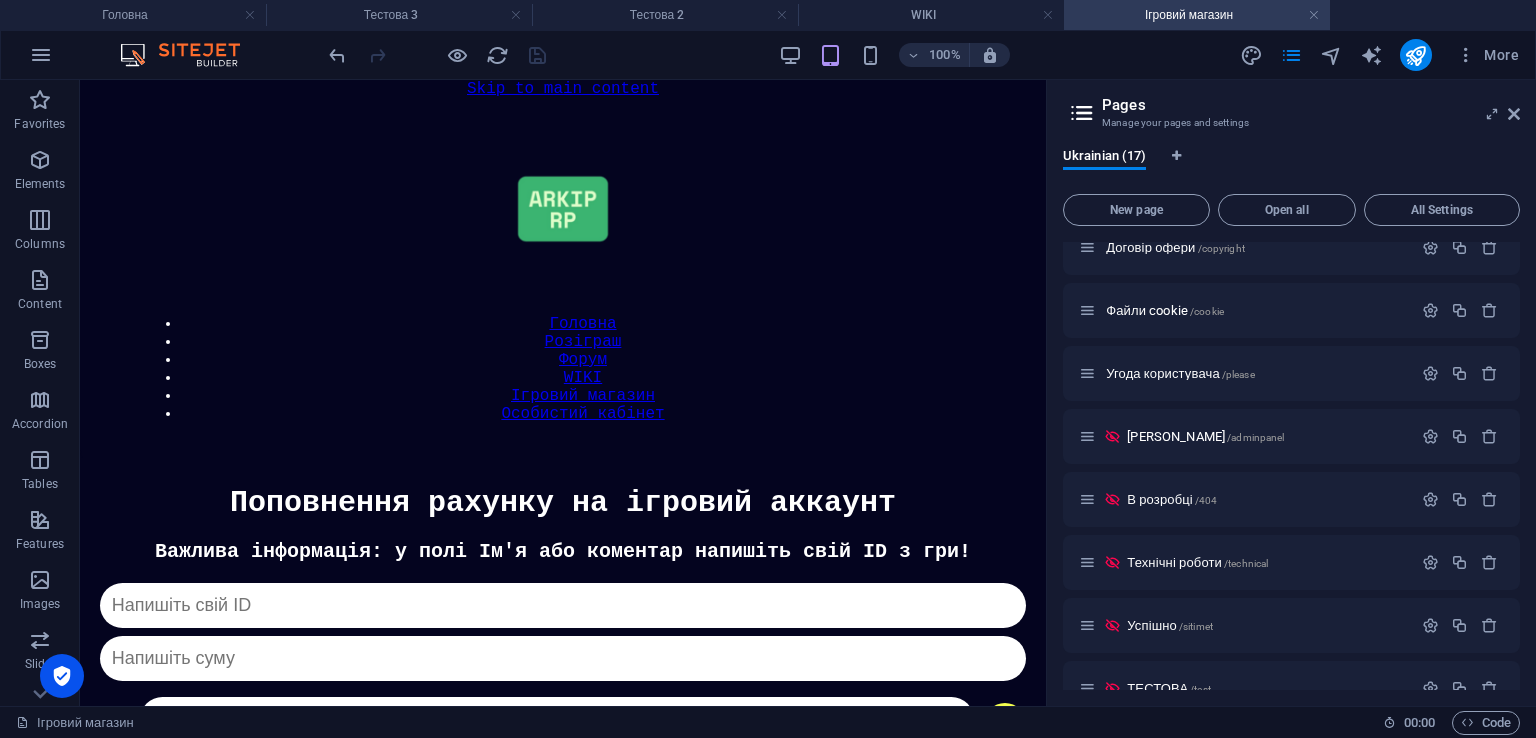 scroll, scrollTop: 500, scrollLeft: 0, axis: vertical 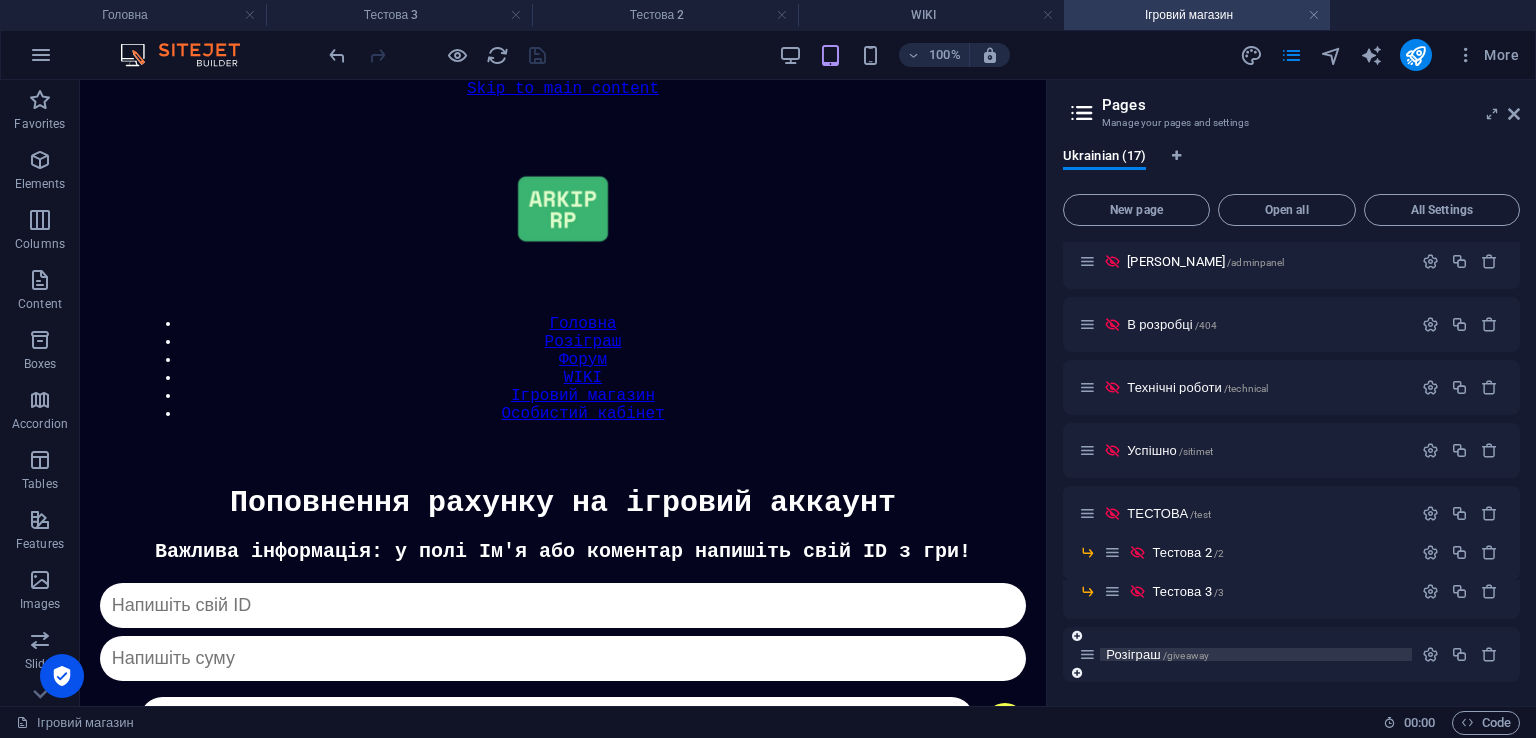 click on "/giveaway" at bounding box center [1186, 655] 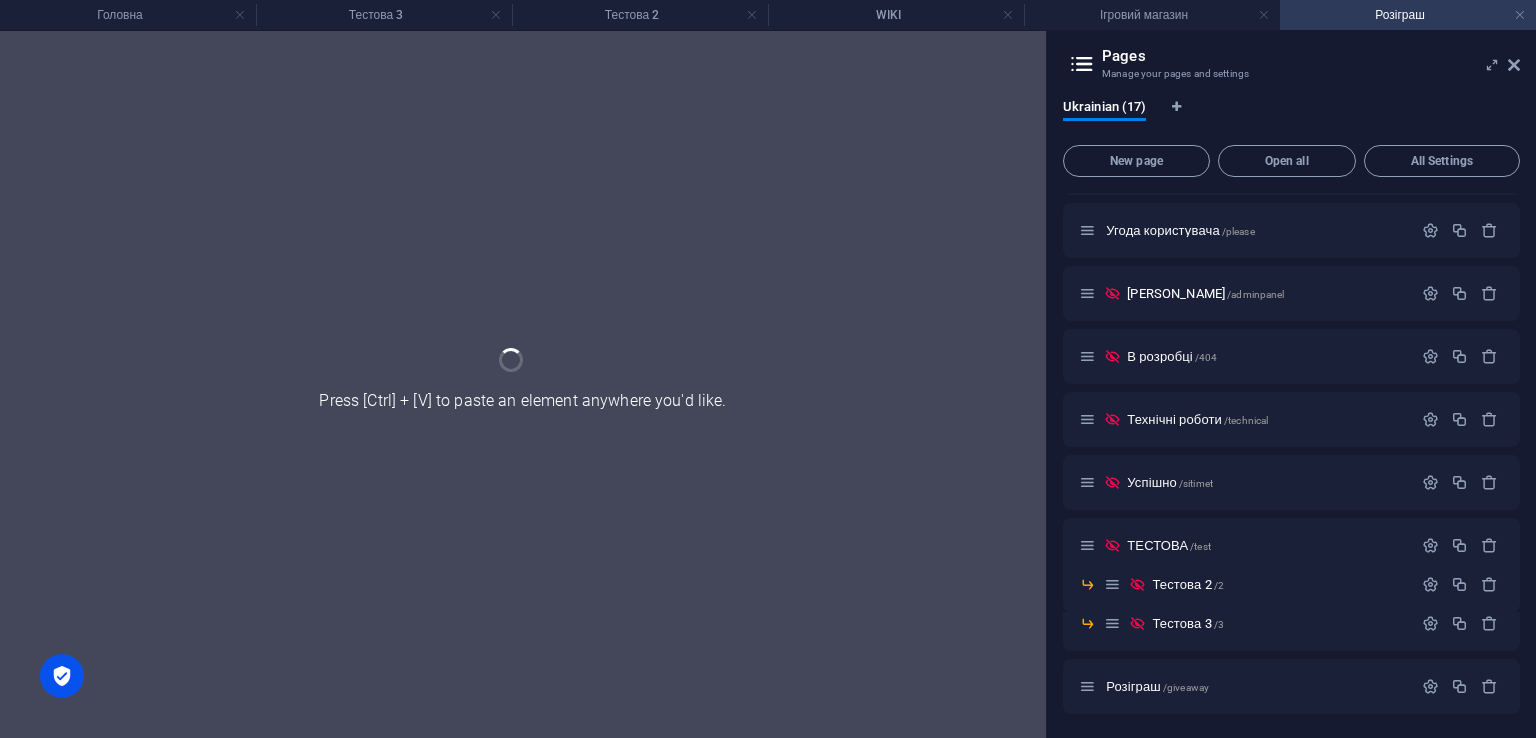 scroll, scrollTop: 494, scrollLeft: 0, axis: vertical 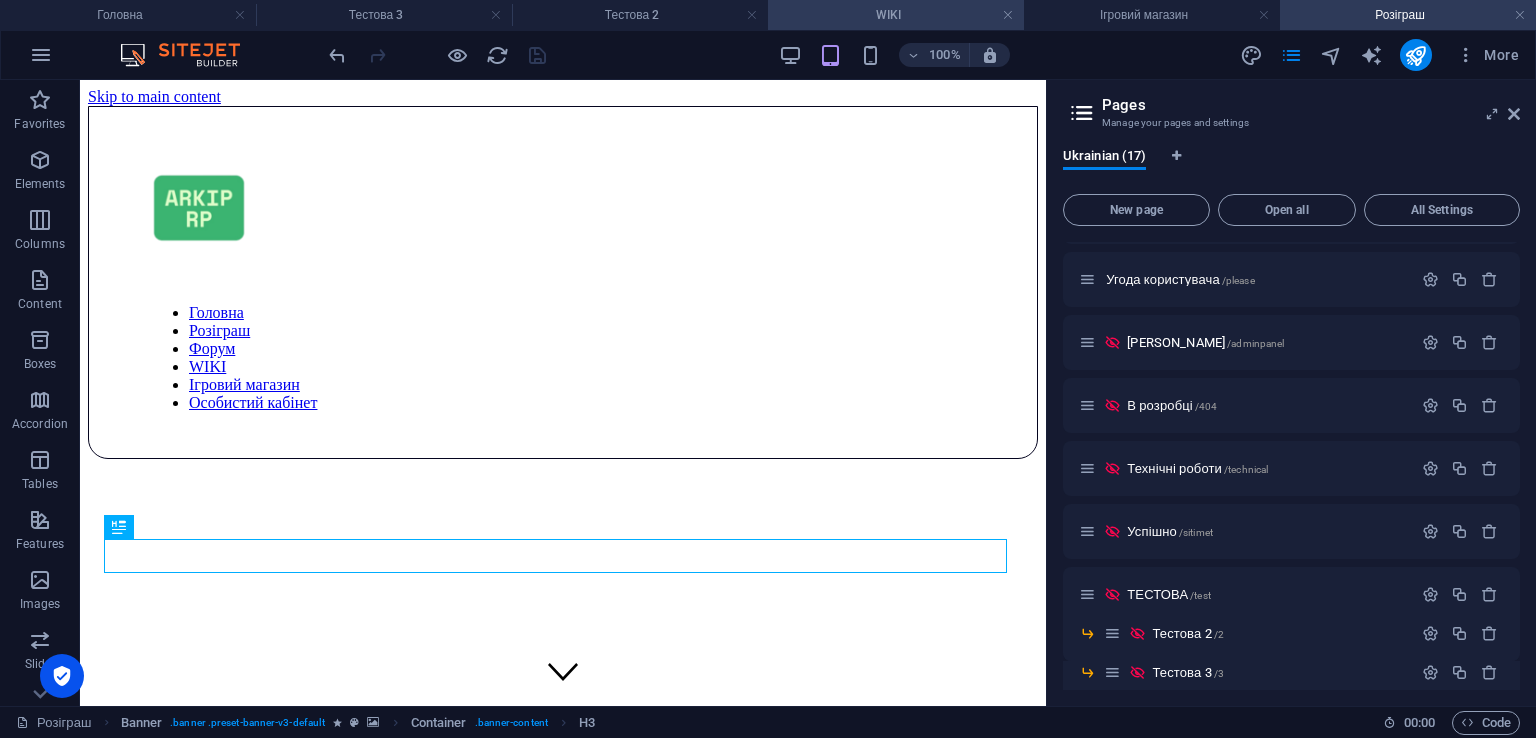 drag, startPoint x: 1510, startPoint y: 109, endPoint x: 953, endPoint y: 7, distance: 566.2623 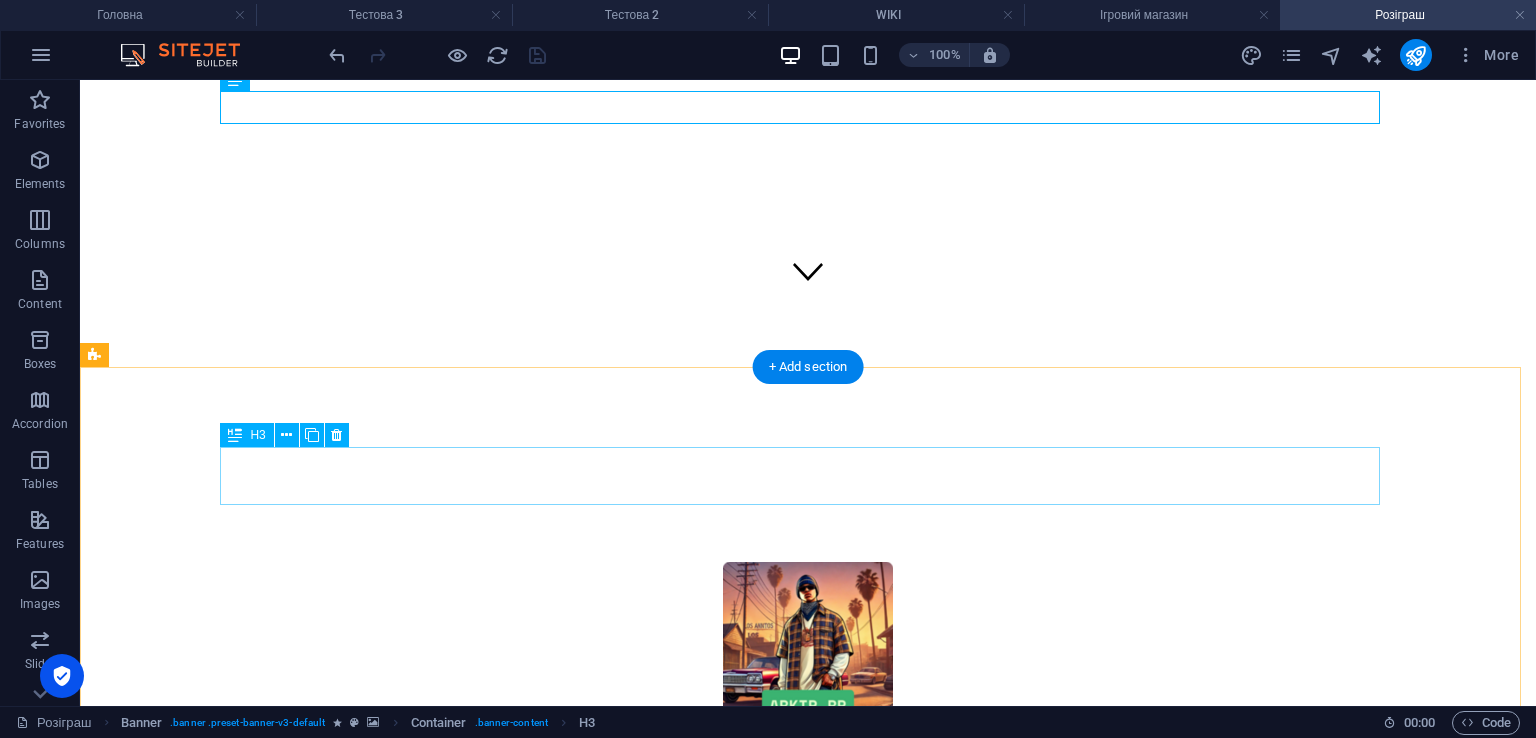 scroll, scrollTop: 100, scrollLeft: 0, axis: vertical 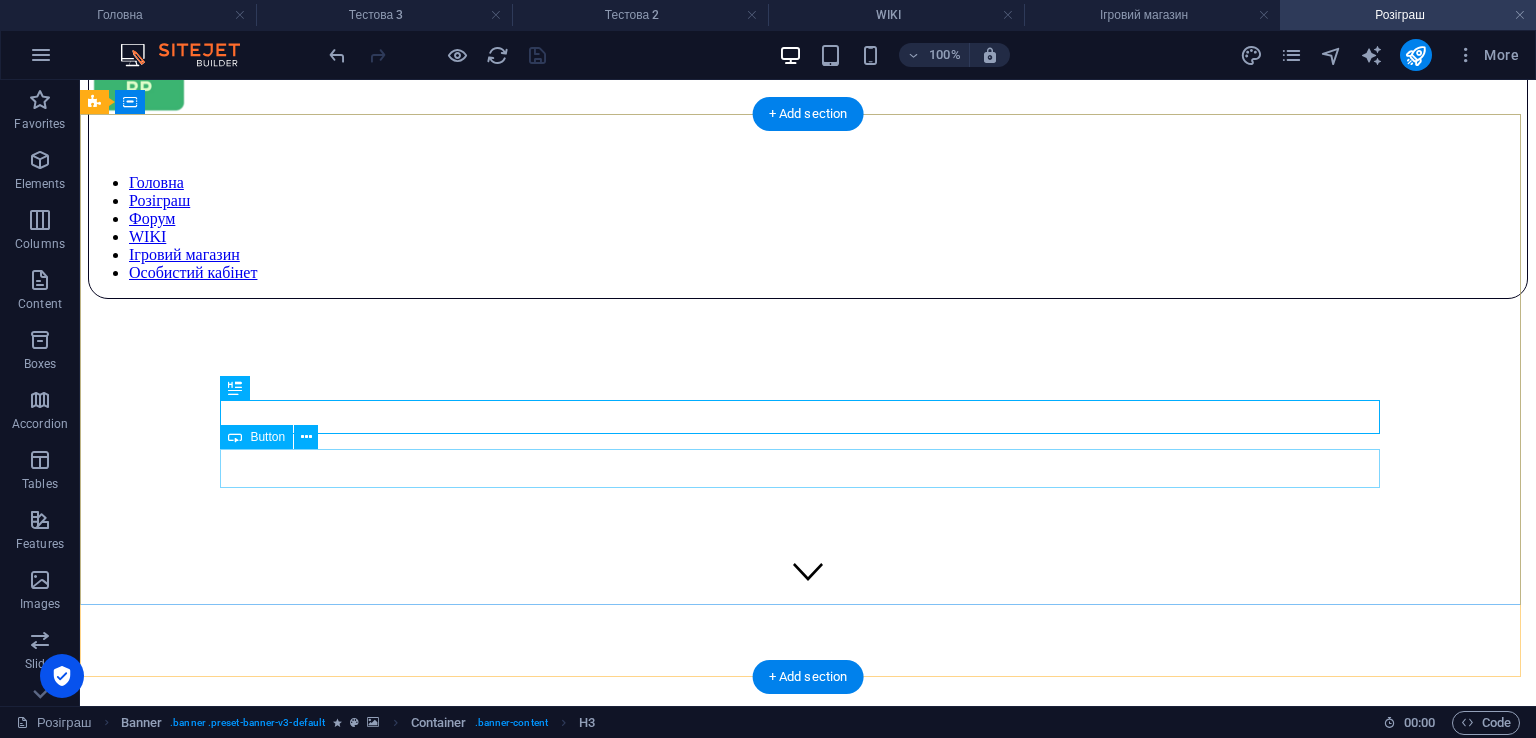 click on "Дивитися призи" at bounding box center [808, 1119] 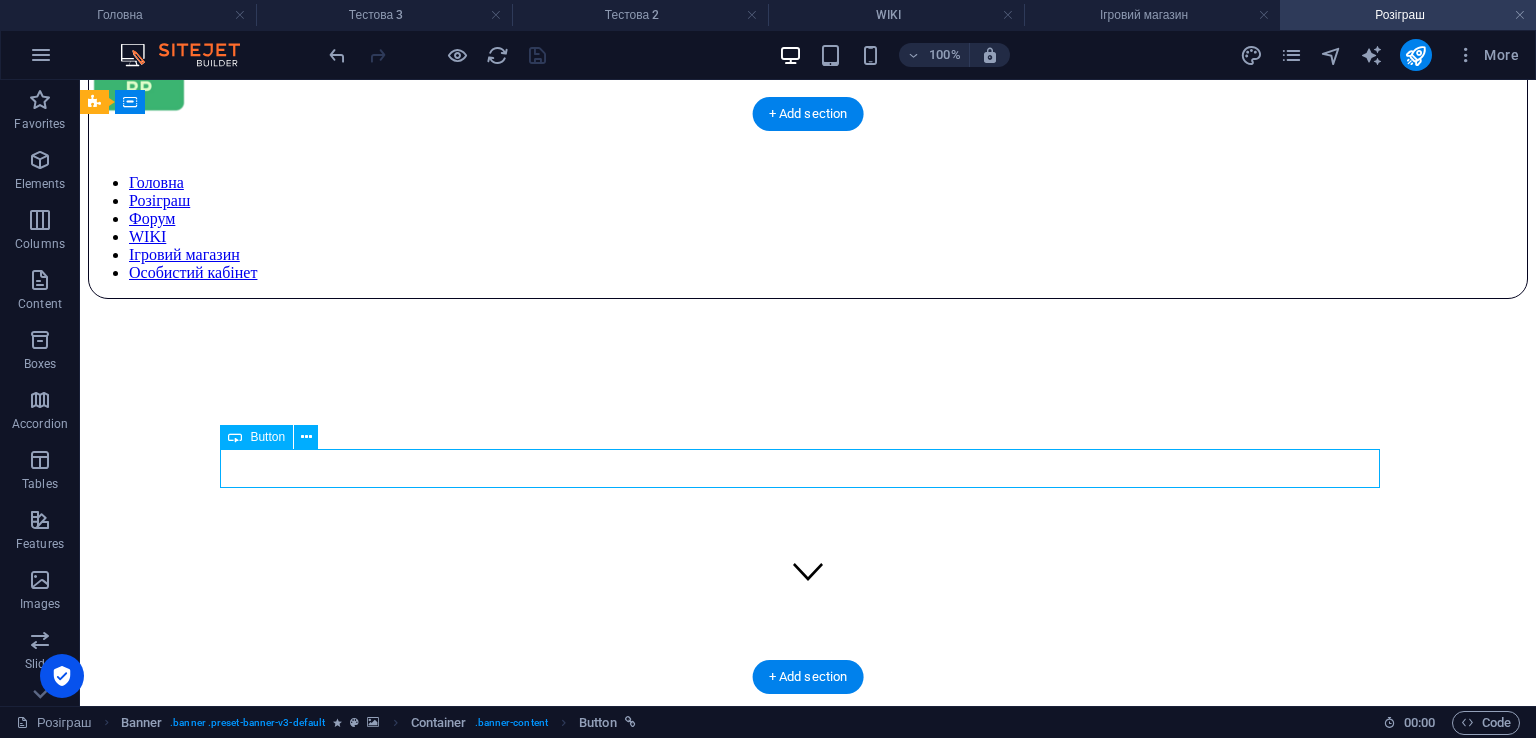 click on "Дивитися призи" at bounding box center [808, 1119] 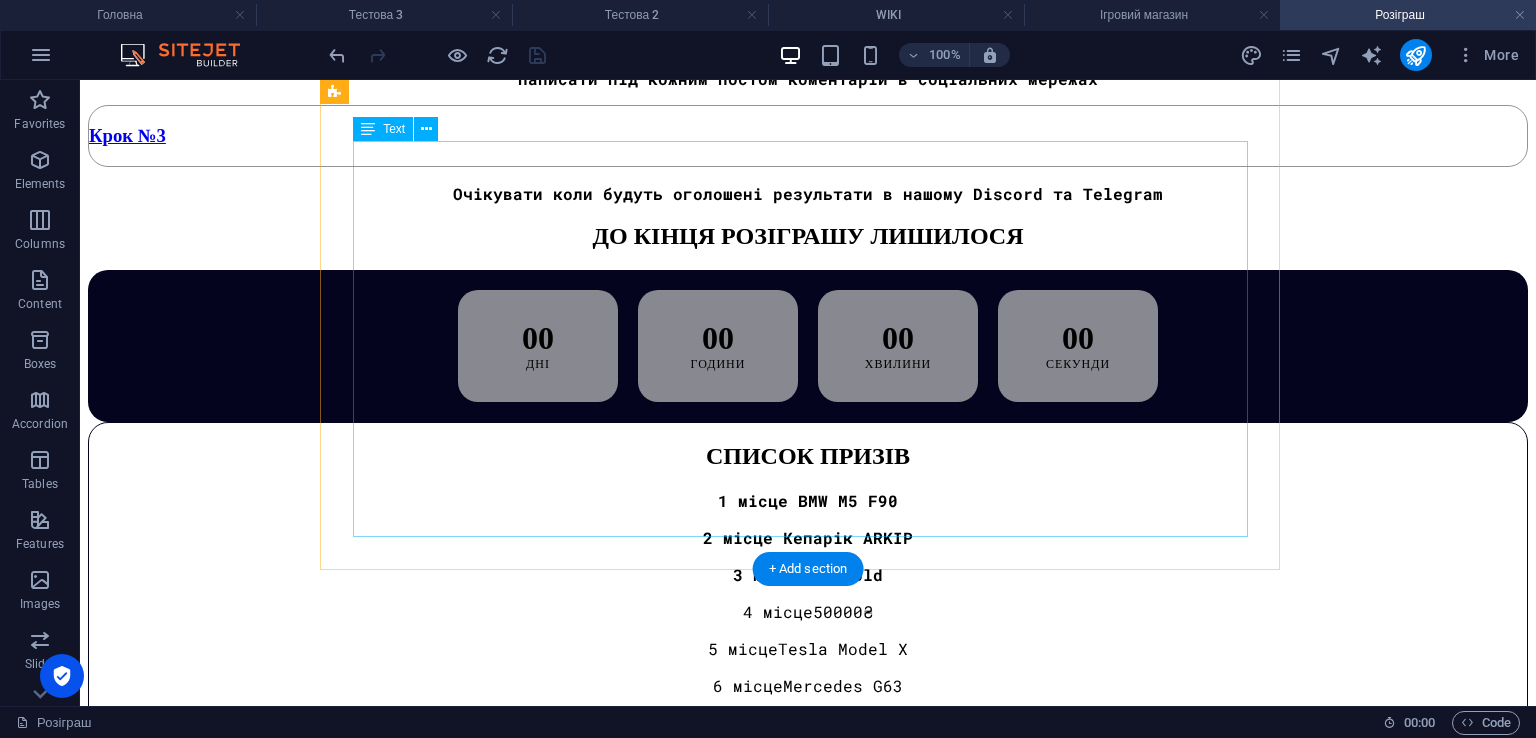 scroll, scrollTop: 1392, scrollLeft: 0, axis: vertical 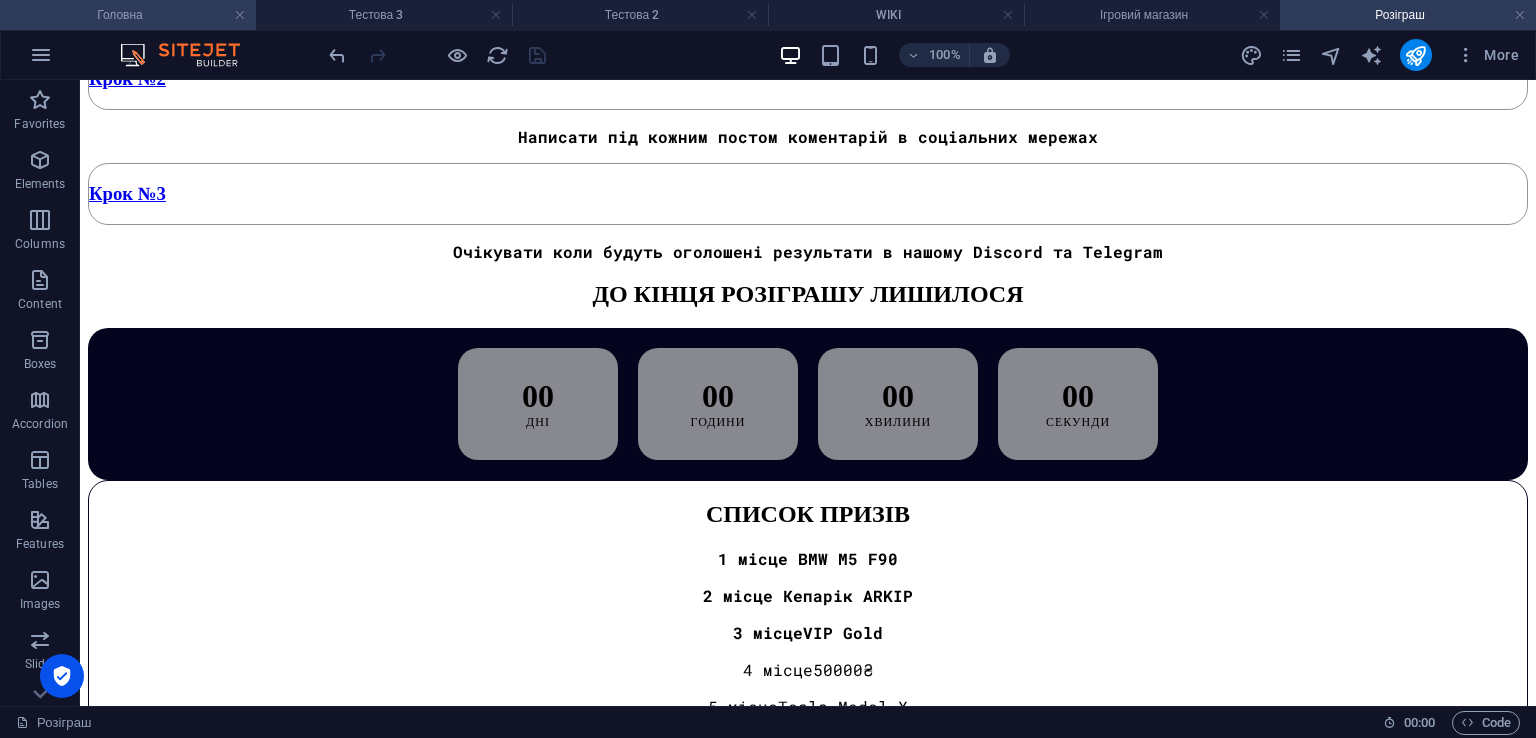 click on "Головна" at bounding box center [128, 15] 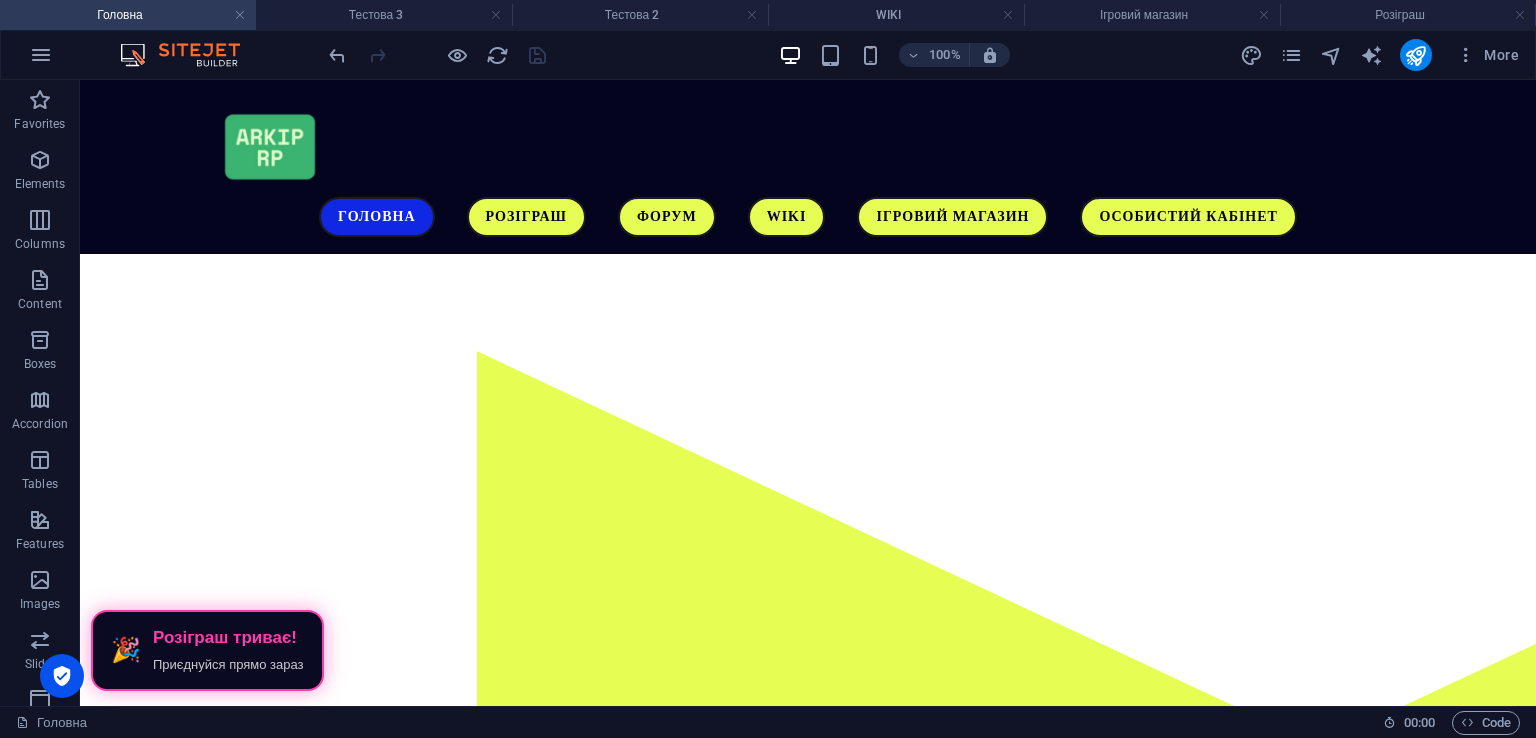 scroll, scrollTop: 0, scrollLeft: 0, axis: both 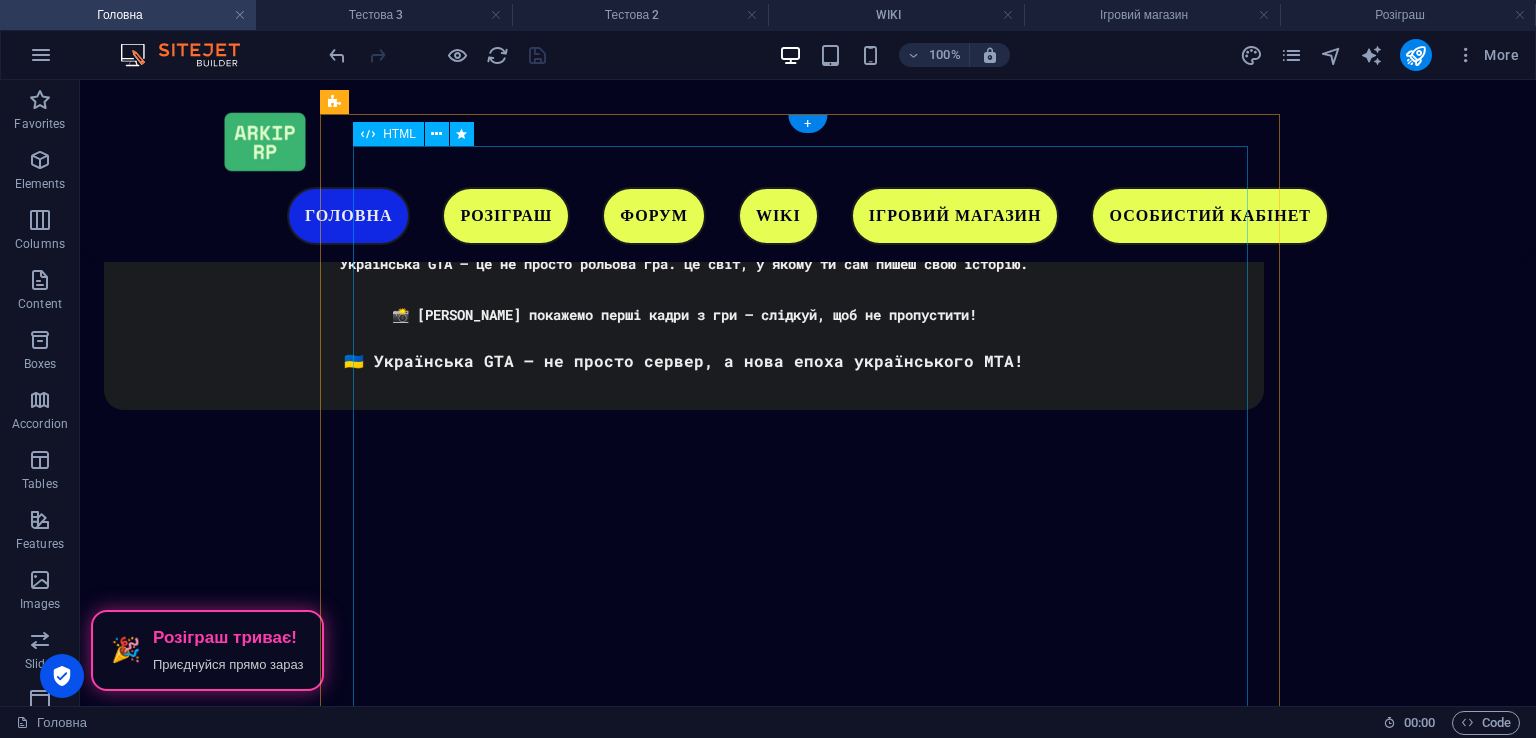 click on "ІНСТРУКЦІЯ ЯК ЗАЙТИ НА СЕРВЕР ARKIP RP
Розархівуйте архів ARKIP RP
Виберіть в папці ARKIP RP та запустіть від імені адміністратора
Очікуйте завантаження та заходу на сервер
Приємної гри на ARKIP RP" at bounding box center [808, 2621] 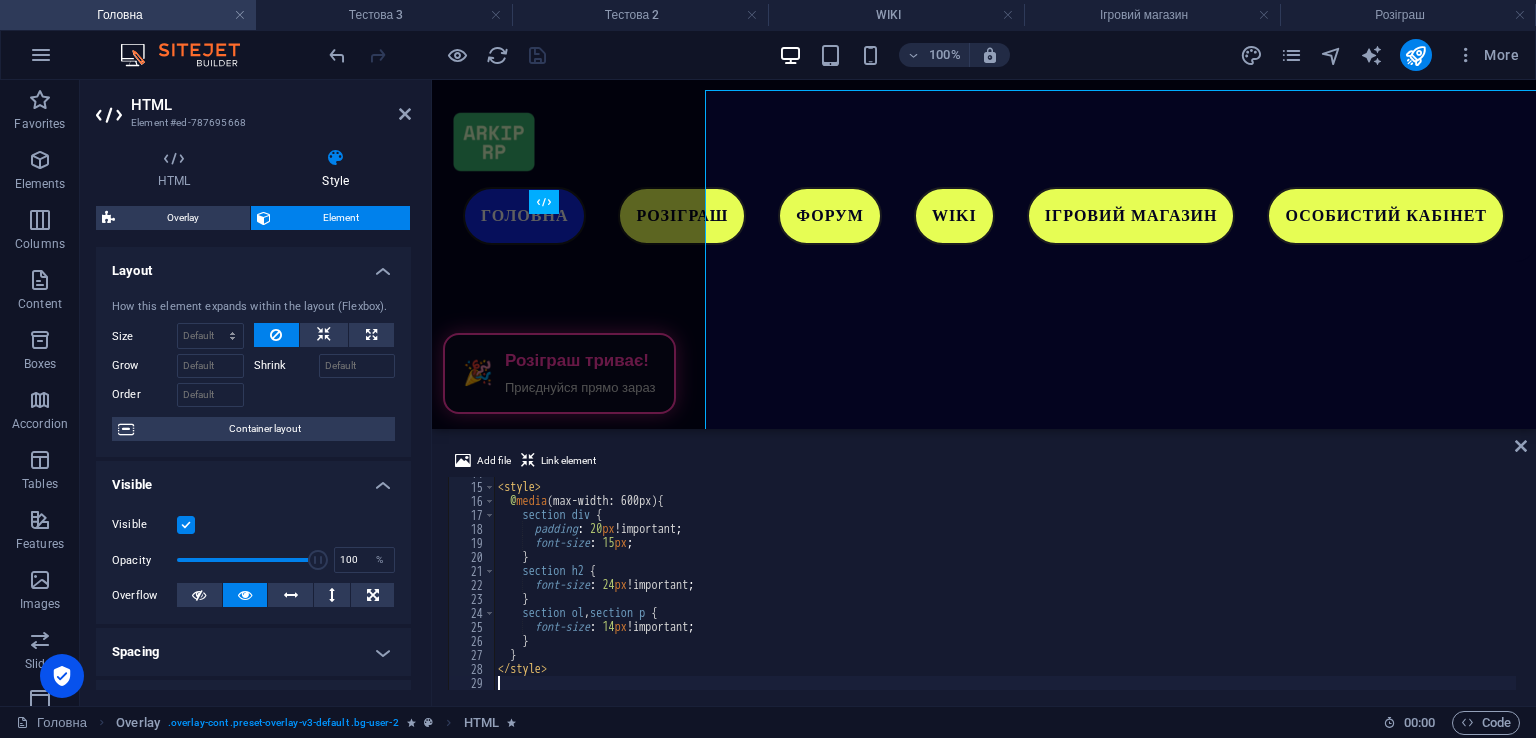 scroll, scrollTop: 4548, scrollLeft: 0, axis: vertical 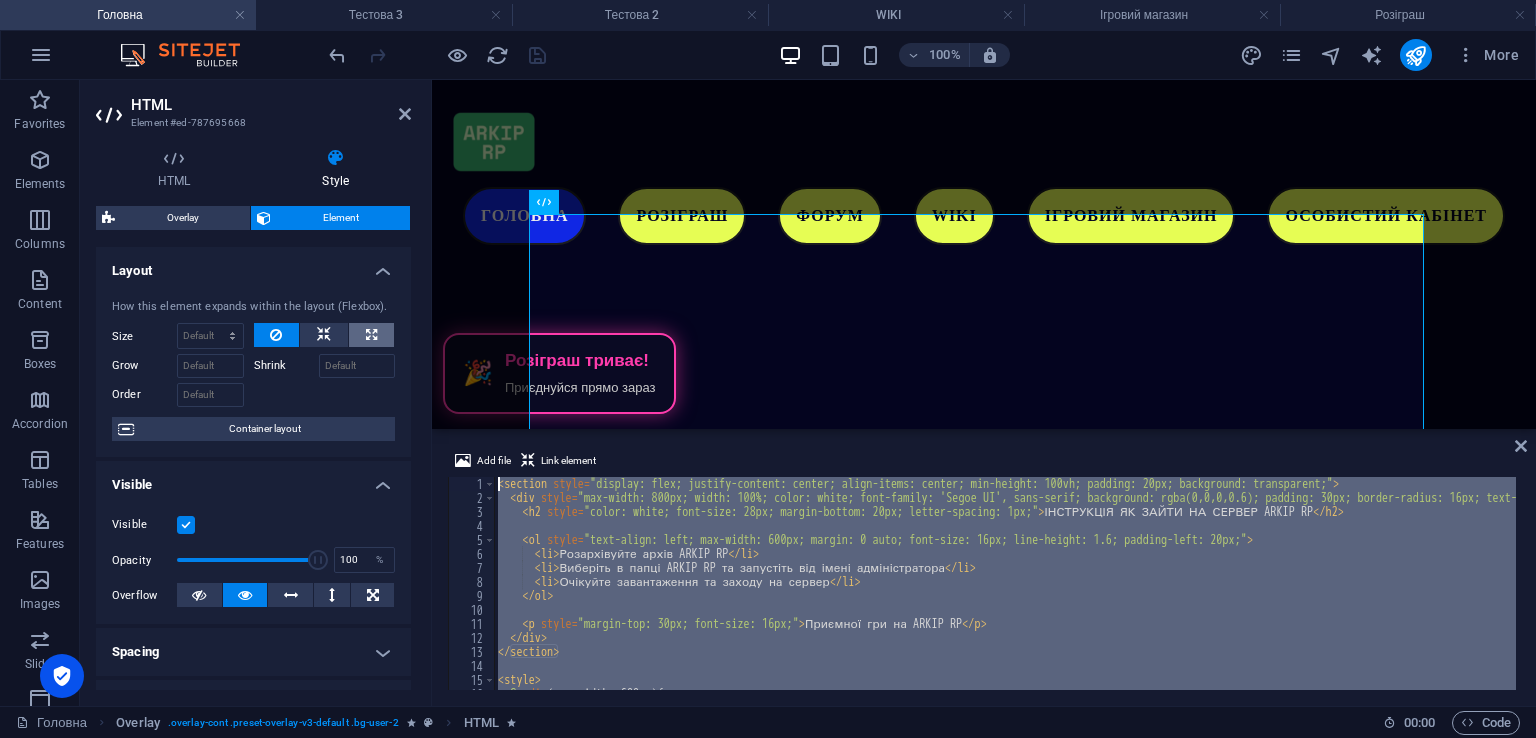 drag, startPoint x: 624, startPoint y: 678, endPoint x: 381, endPoint y: 338, distance: 417.91028 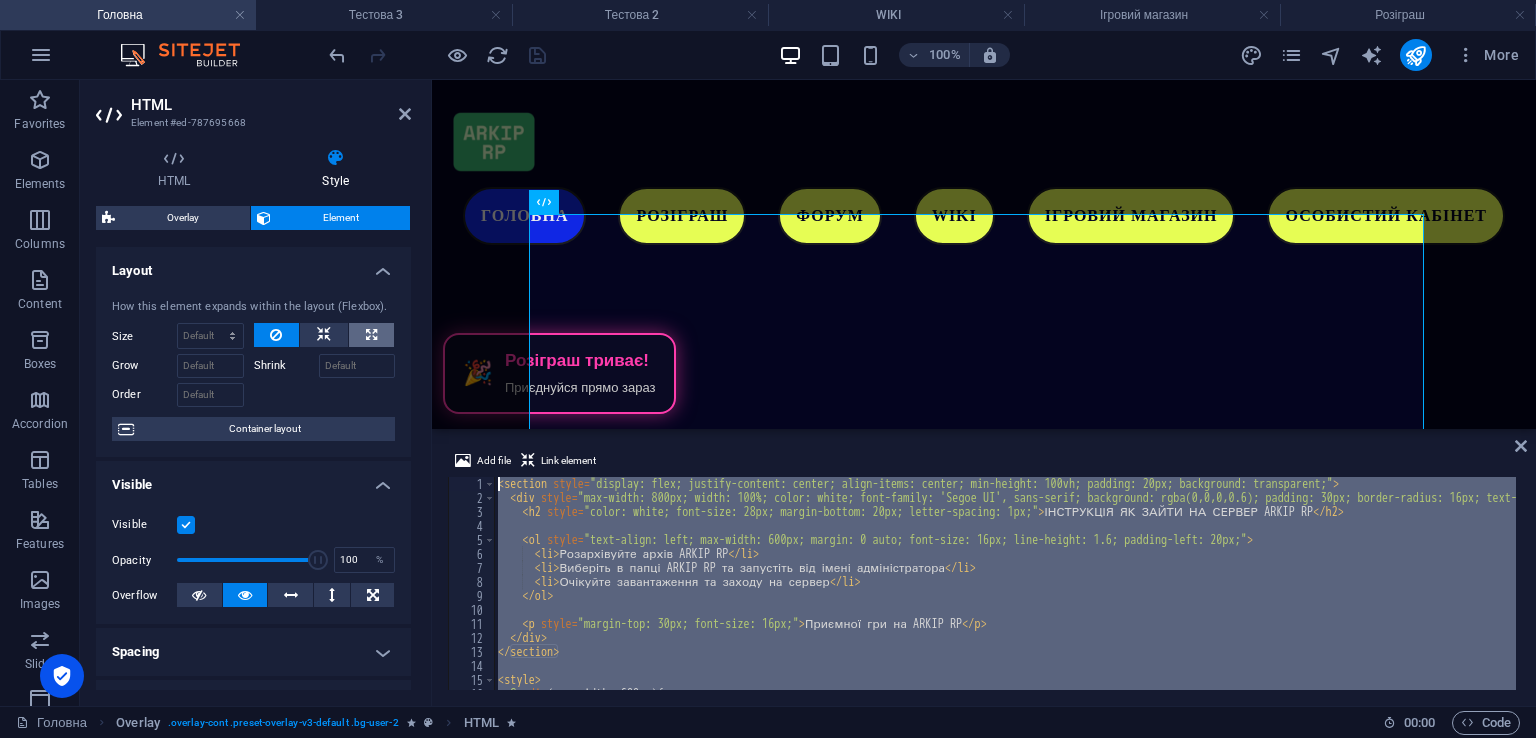 type on "<section style="display: flex; justify-content: center; align-items: center; min-height: 100vh; padding: 20px; background: transparent;">
<div style="max-width: 800px; width: 100%; color: white; font-family: 'Segoe UI', sans-serif; background: rgba(0,0,0,0.6); padding: 30px; border-radius: 16px; text-align: center; box-shadow: 0 0 20px rgba(0,0,0,0.5);">" 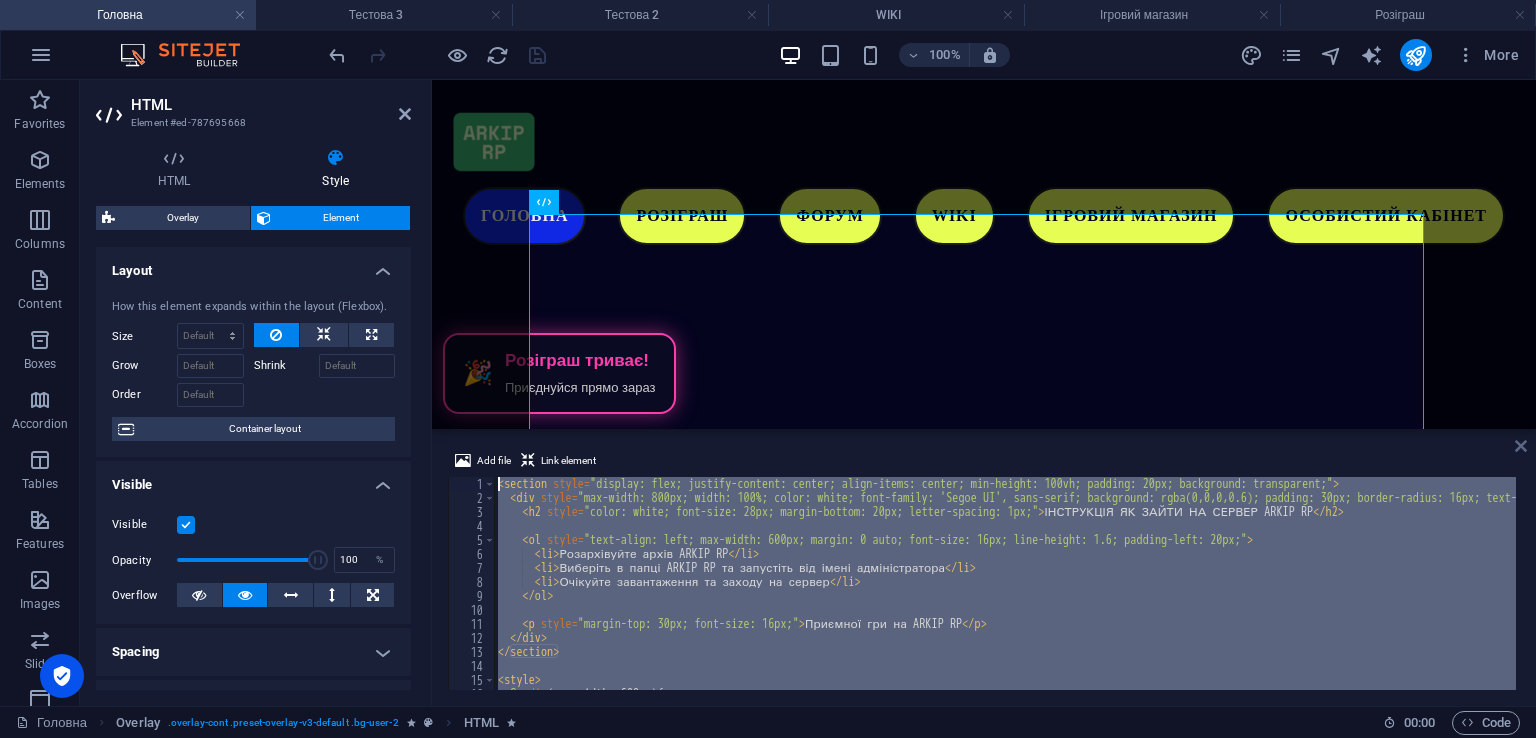 click at bounding box center [1521, 446] 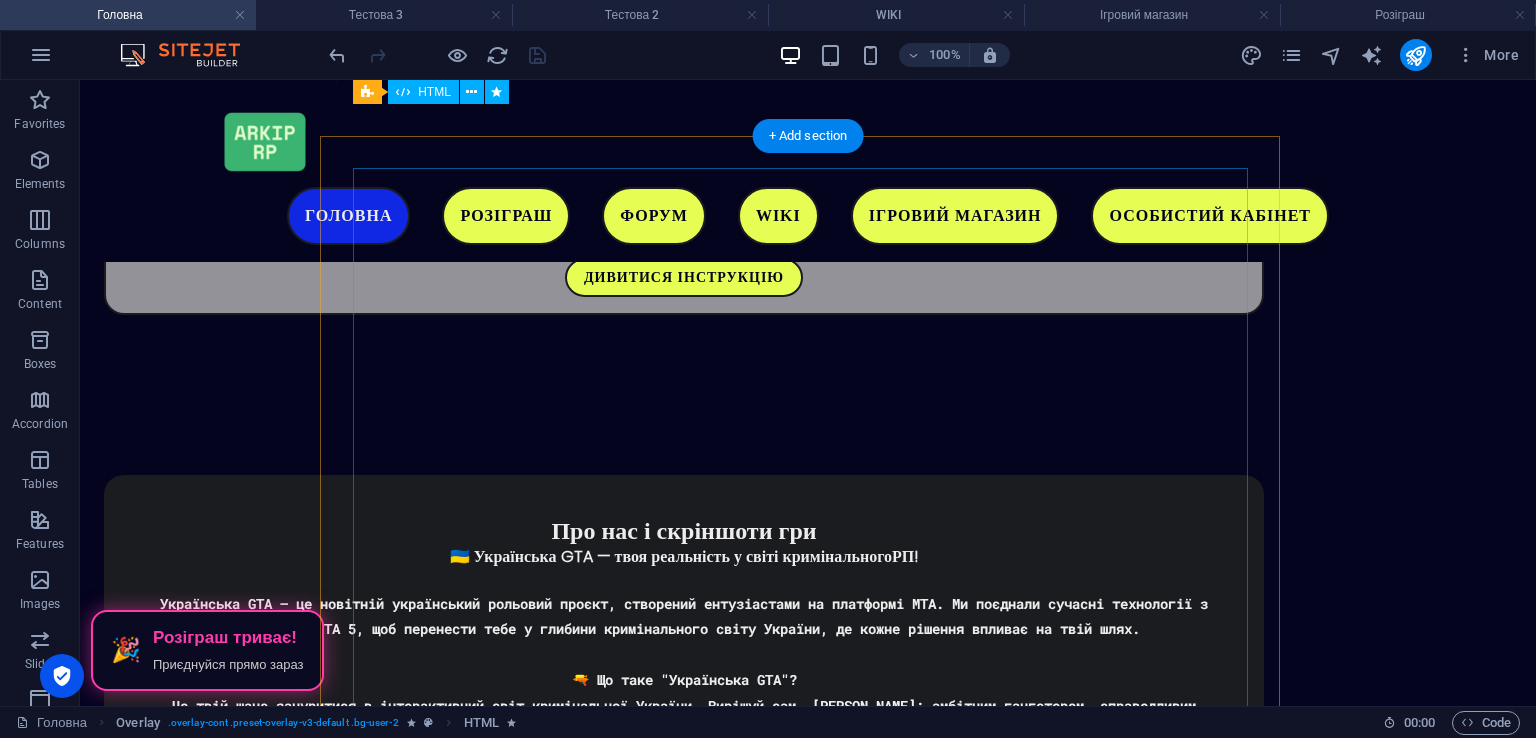 scroll, scrollTop: 3691, scrollLeft: 0, axis: vertical 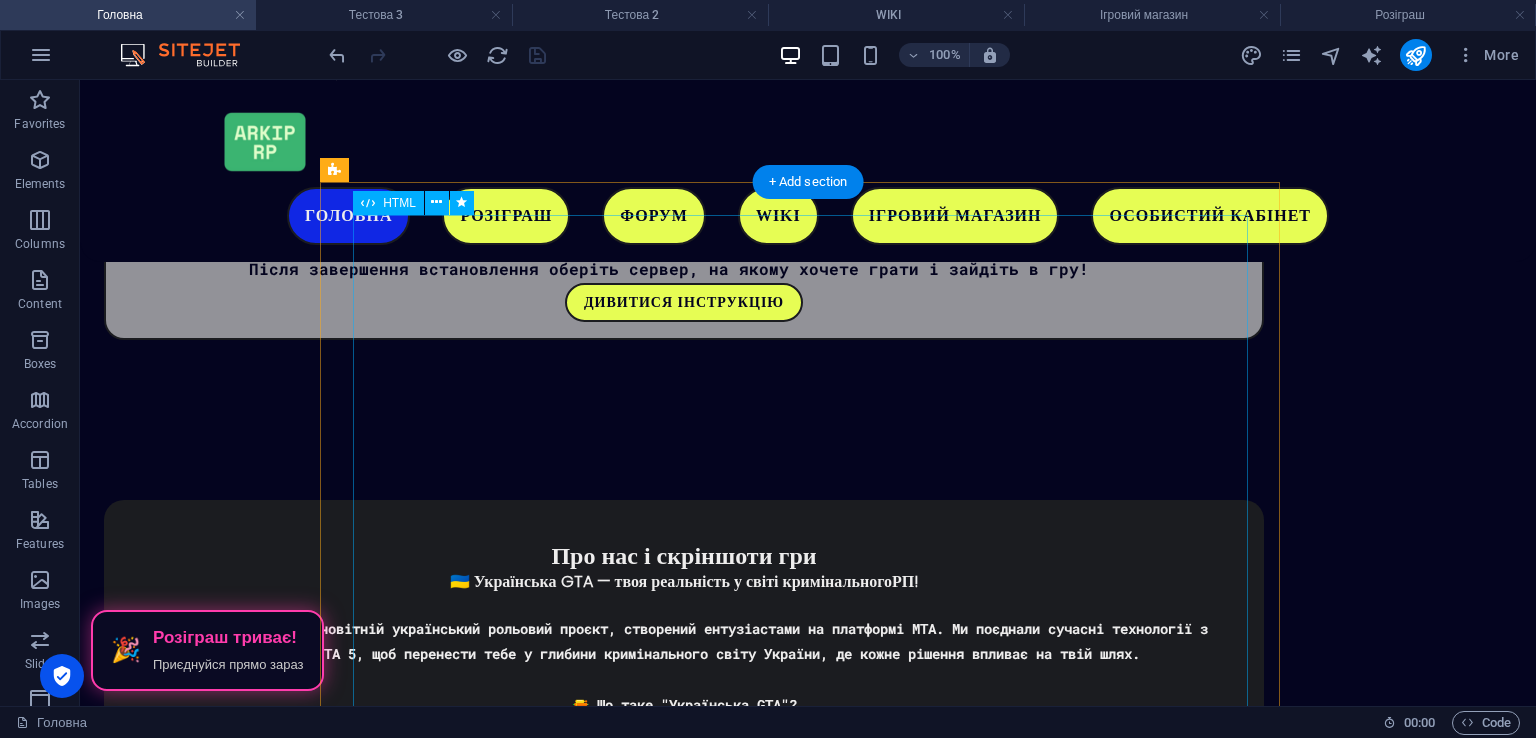 click on "СИСТЕМНІ ВИМОГИ
Мінімальні вимоги
Операційна система: Windows 7 SP1 x64 та вище
Процесор: Intel Core 2 Duo 2.2 GHz, AMD Phenom 2.2 GHz
Відеокарта: GTX 550 TI, ATI Radeon HD 4800
Оперативна пам'ять: 6ГБ DDR2
Роздільна здатність екрану: 1280х720
Звукова карта: Сумісна з DirectX 9
Інтернет-з'єднання: 8 мбіт/сек
Вільне місце на накопичувачі: 20ГБ
Рекомендовані вимоги
Операційна система: Windows 10 x64
Процесор: Intel Core i5 3GHz, AMD Ryzen 3GHz
Відеокарта: GTX 550 TI, ATI Radeon HD 4800
Оперативна пам'ять: 16ГБ DDR2
Роздільна здатність екрану: 1920х1080" at bounding box center [808, 2709] 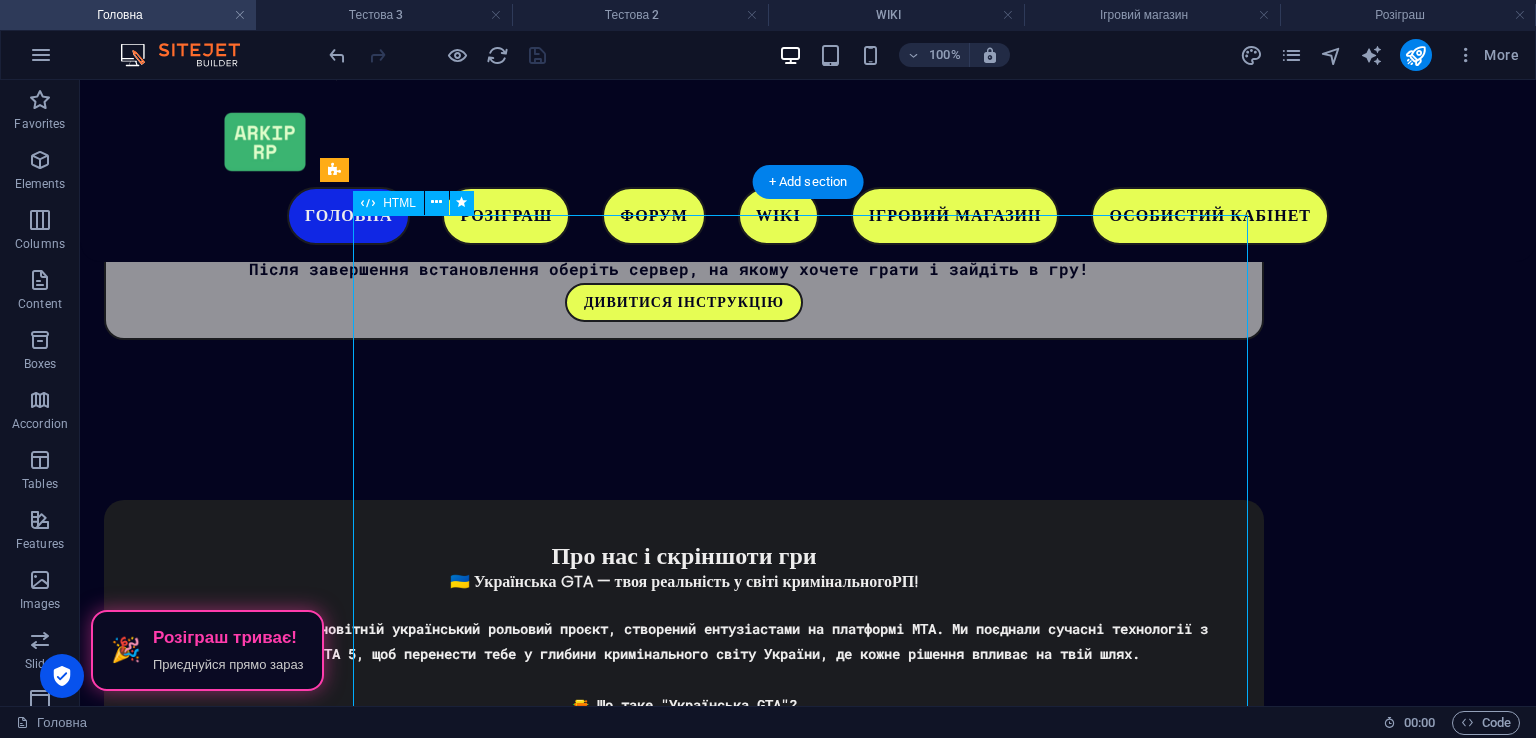 click on "СИСТЕМНІ ВИМОГИ
Мінімальні вимоги
Операційна система: Windows 7 SP1 x64 та вище
Процесор: Intel Core 2 Duo 2.2 GHz, AMD Phenom 2.2 GHz
Відеокарта: GTX 550 TI, ATI Radeon HD 4800
Оперативна пам'ять: 6ГБ DDR2
Роздільна здатність екрану: 1280х720
Звукова карта: Сумісна з DirectX 9
Інтернет-з'єднання: 8 мбіт/сек
Вільне місце на накопичувачі: 20ГБ
Рекомендовані вимоги
Операційна система: Windows 10 x64
Процесор: Intel Core i5 3GHz, AMD Ryzen 3GHz
Відеокарта: GTX 550 TI, ATI Radeon HD 4800
Оперативна пам'ять: 16ГБ DDR2
Роздільна здатність екрану: 1920х1080" at bounding box center (808, 2709) 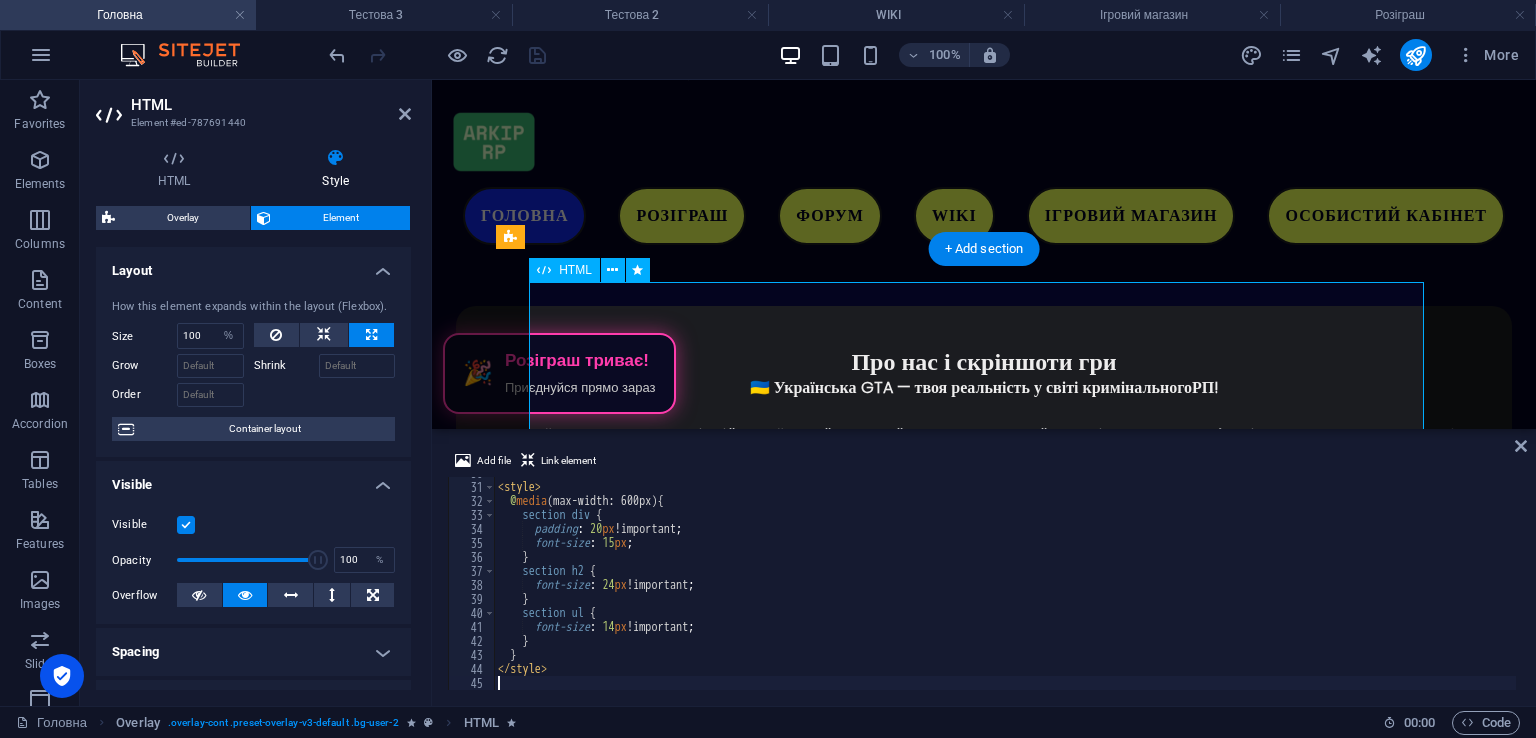 scroll, scrollTop: 3748, scrollLeft: 0, axis: vertical 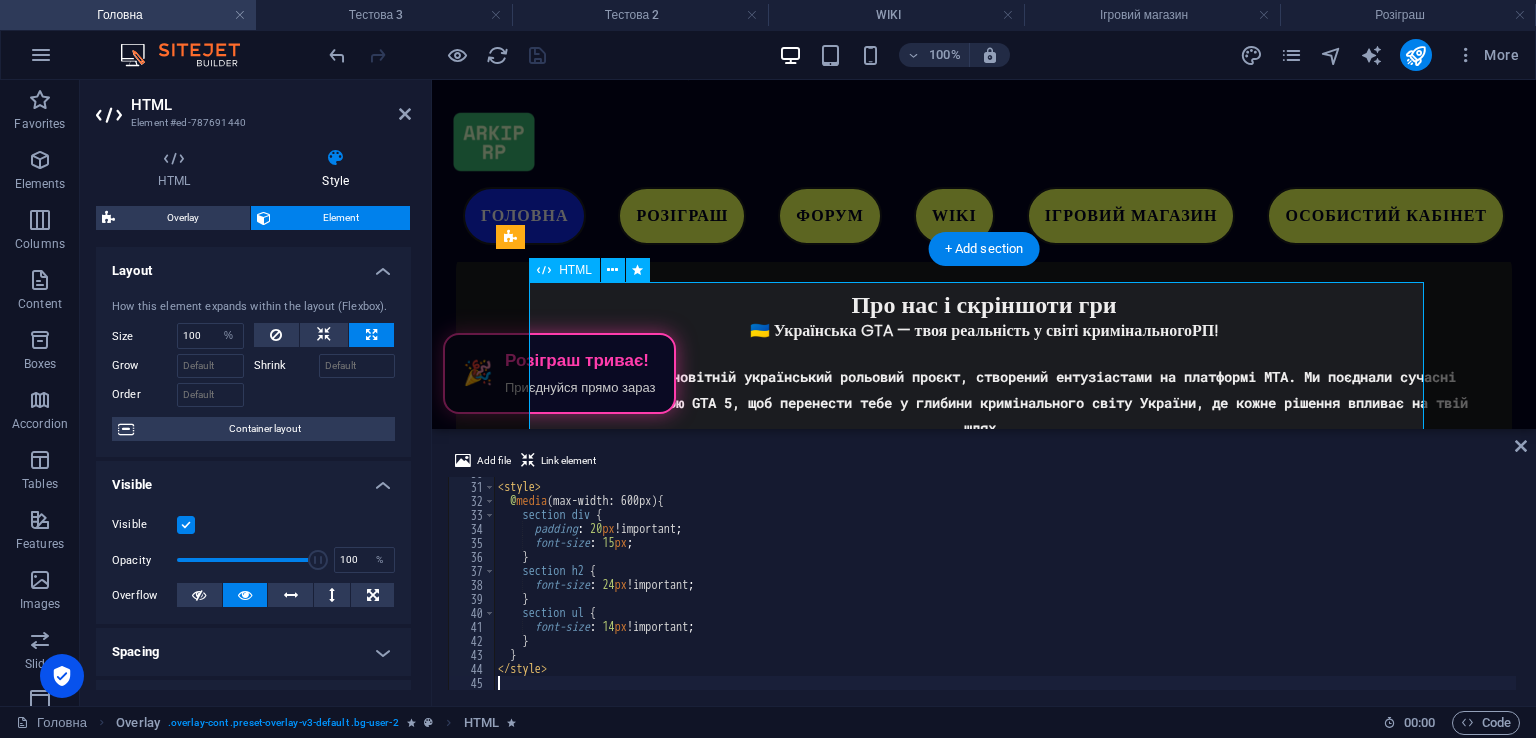 select on "DISABLED_OPTION_VALUE" 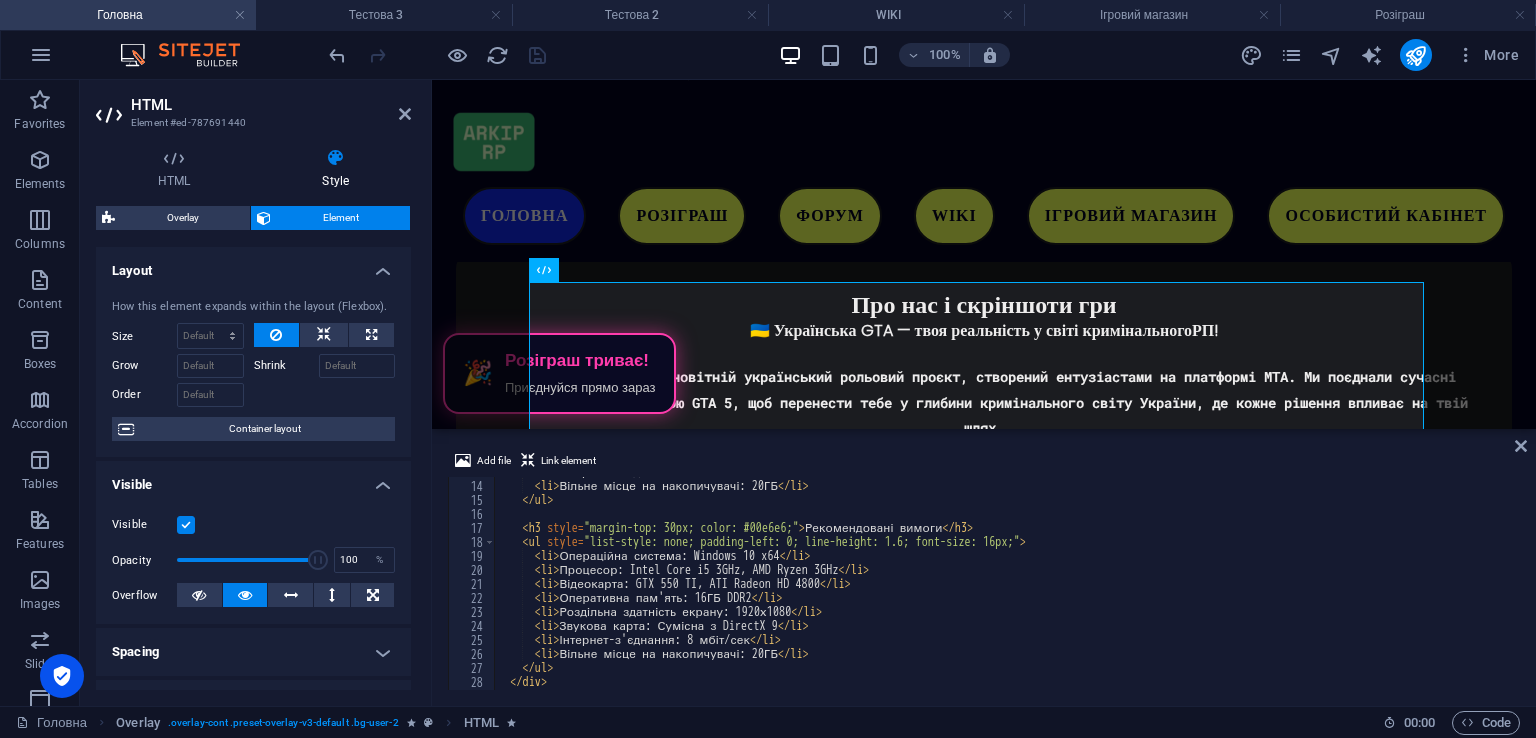 scroll, scrollTop: 60, scrollLeft: 0, axis: vertical 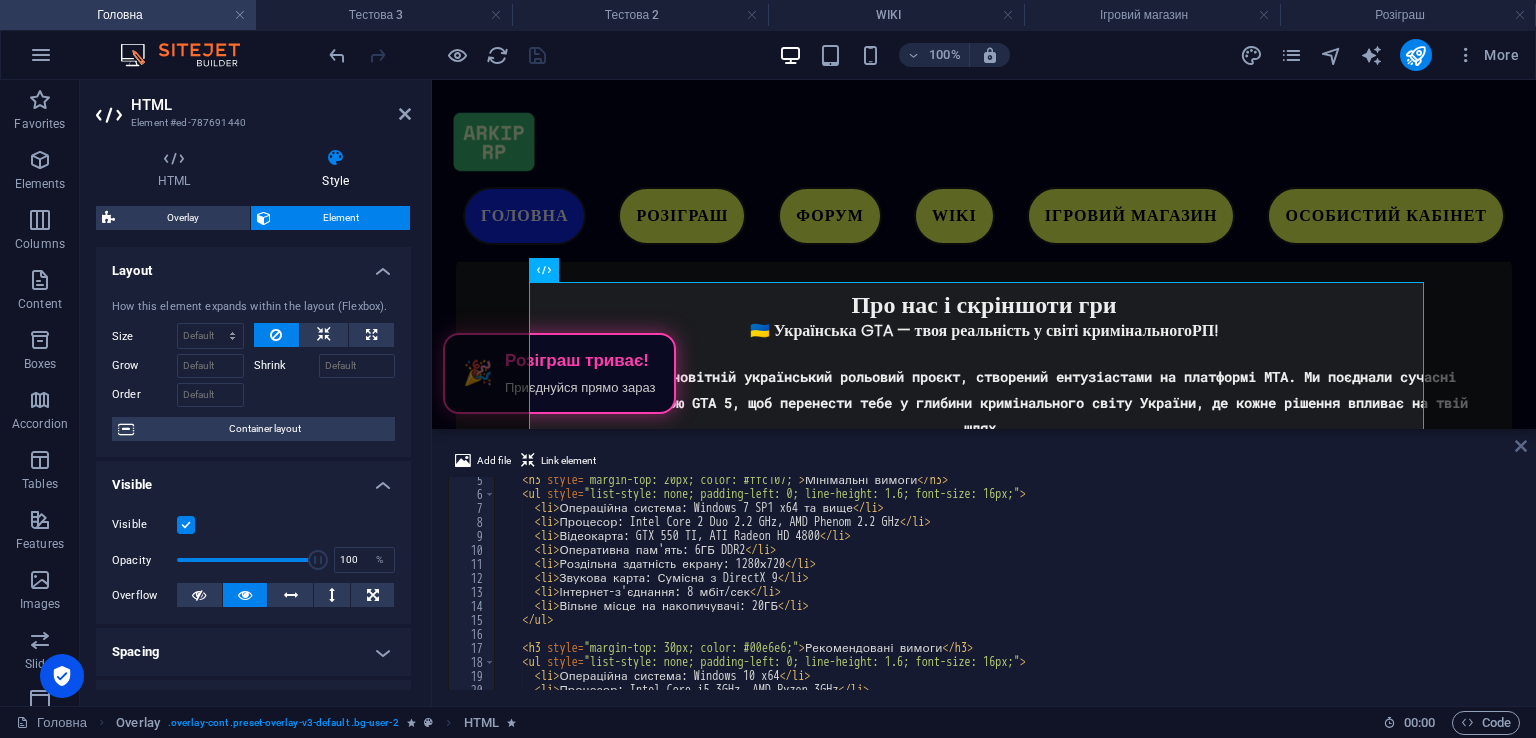 click at bounding box center [1521, 446] 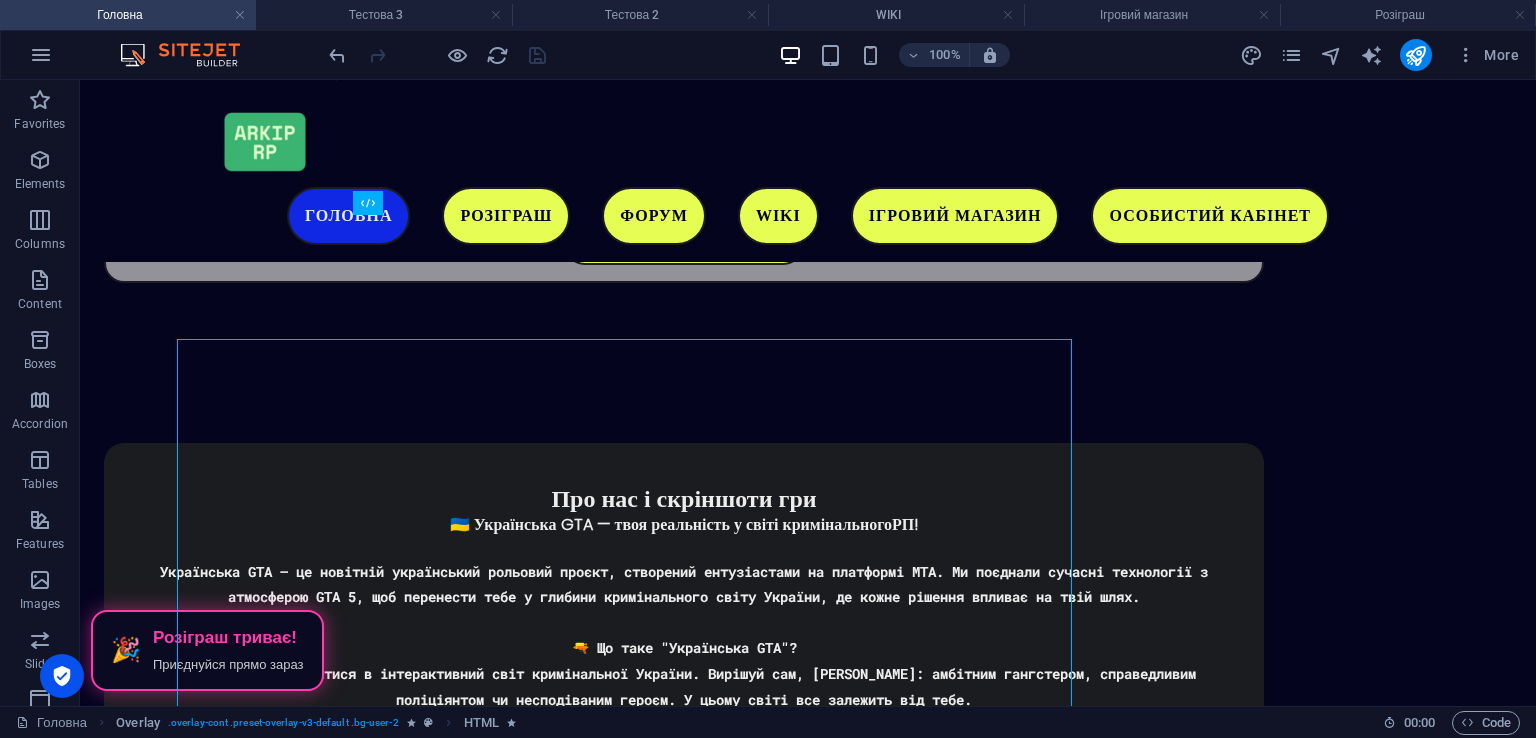 scroll, scrollTop: 3691, scrollLeft: 0, axis: vertical 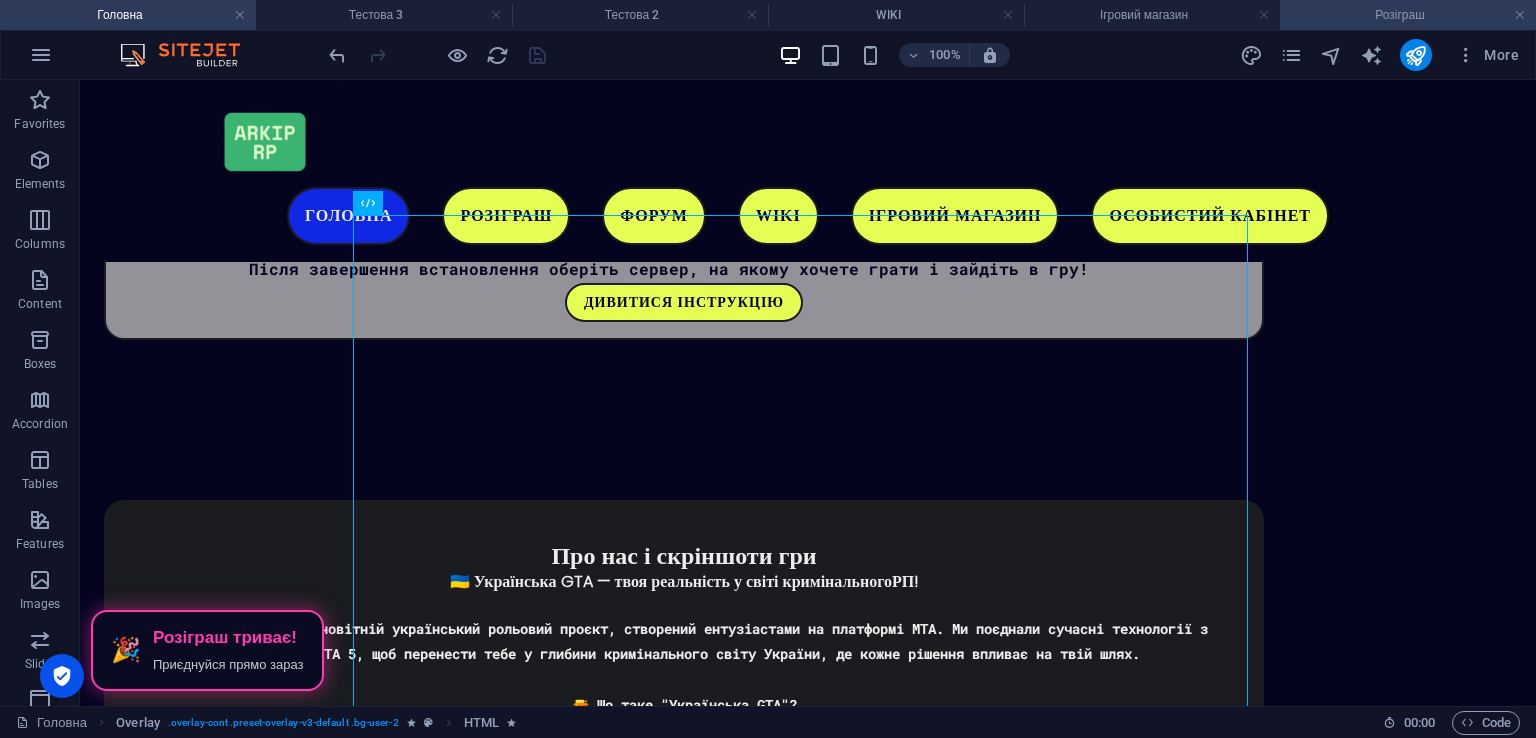 click on "Розіграш" at bounding box center (1408, 15) 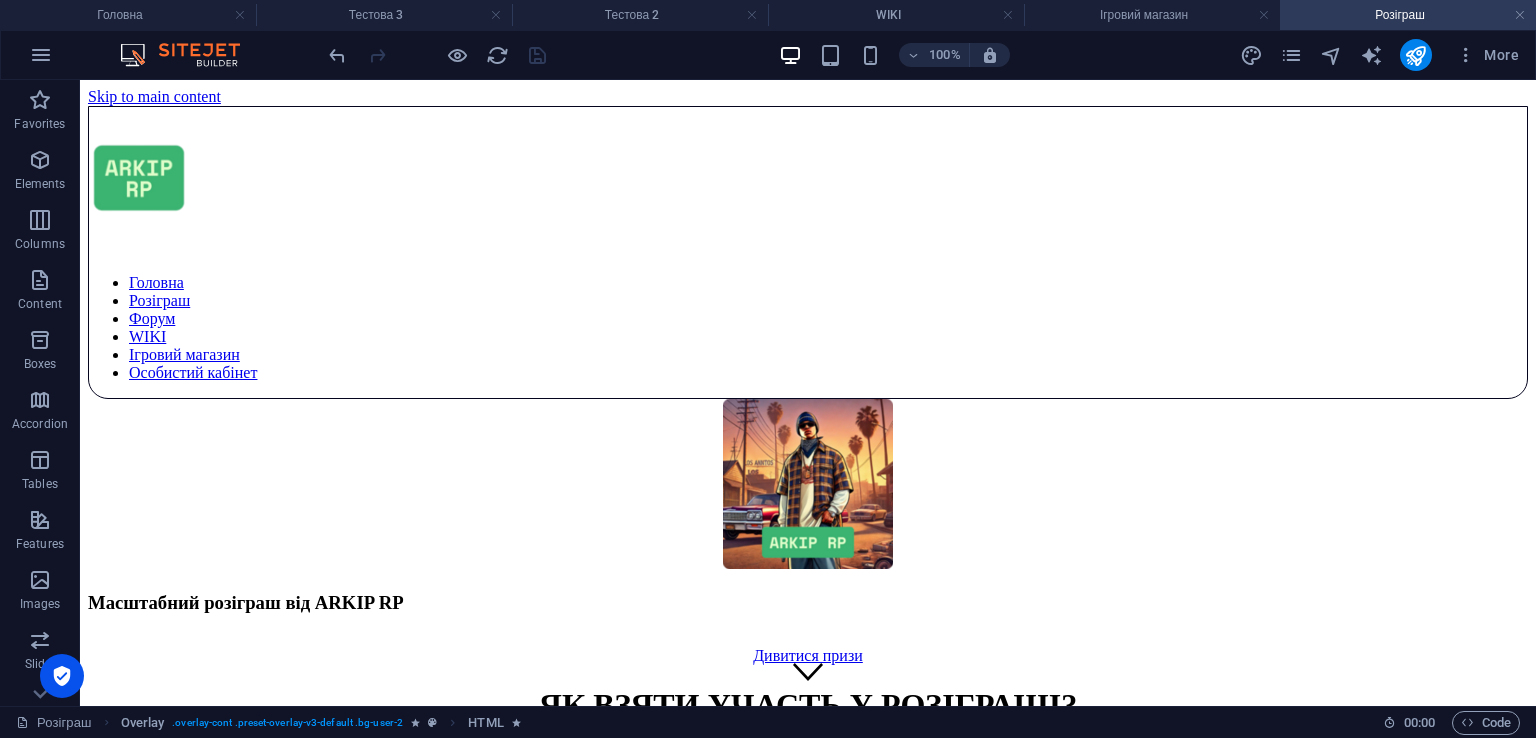 scroll, scrollTop: 1392, scrollLeft: 0, axis: vertical 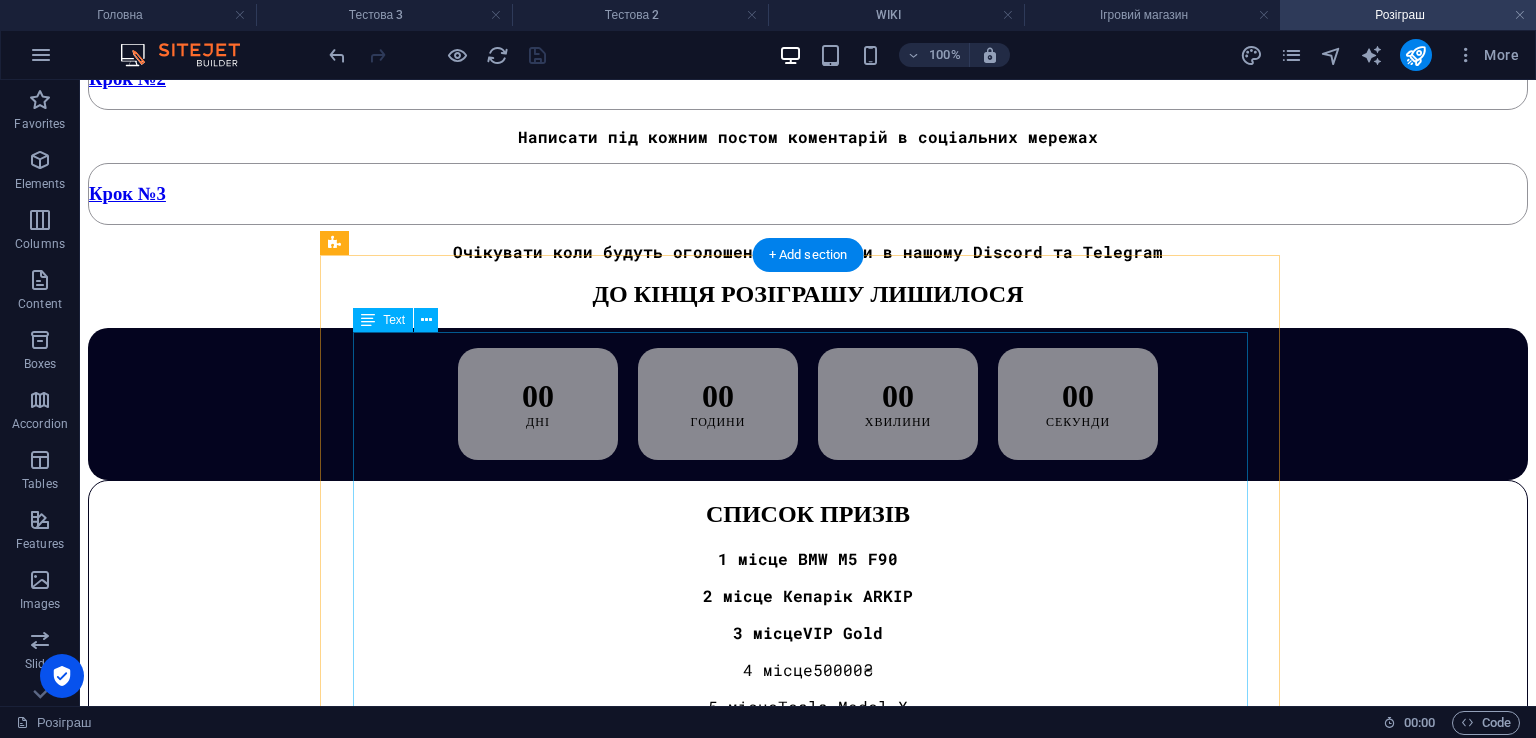 click on "1 місце BMW M5 F90   2 місце Кепарік ARKIP 3 місце  VIP Gold   4 місце  50000₴   5 місце  Tesla Model X   6 місце  Mercedes G63   7 місце  Lexus LX600   8 місце  Бронежилет   9 місце  20000₴   10 місце Набір медикаментів   11 місце McLaren 720S    12 місце 100 XP   13 місце Чорні окуляри   14 місце Audi RS7   15 місце 25000₴" at bounding box center (808, 817) 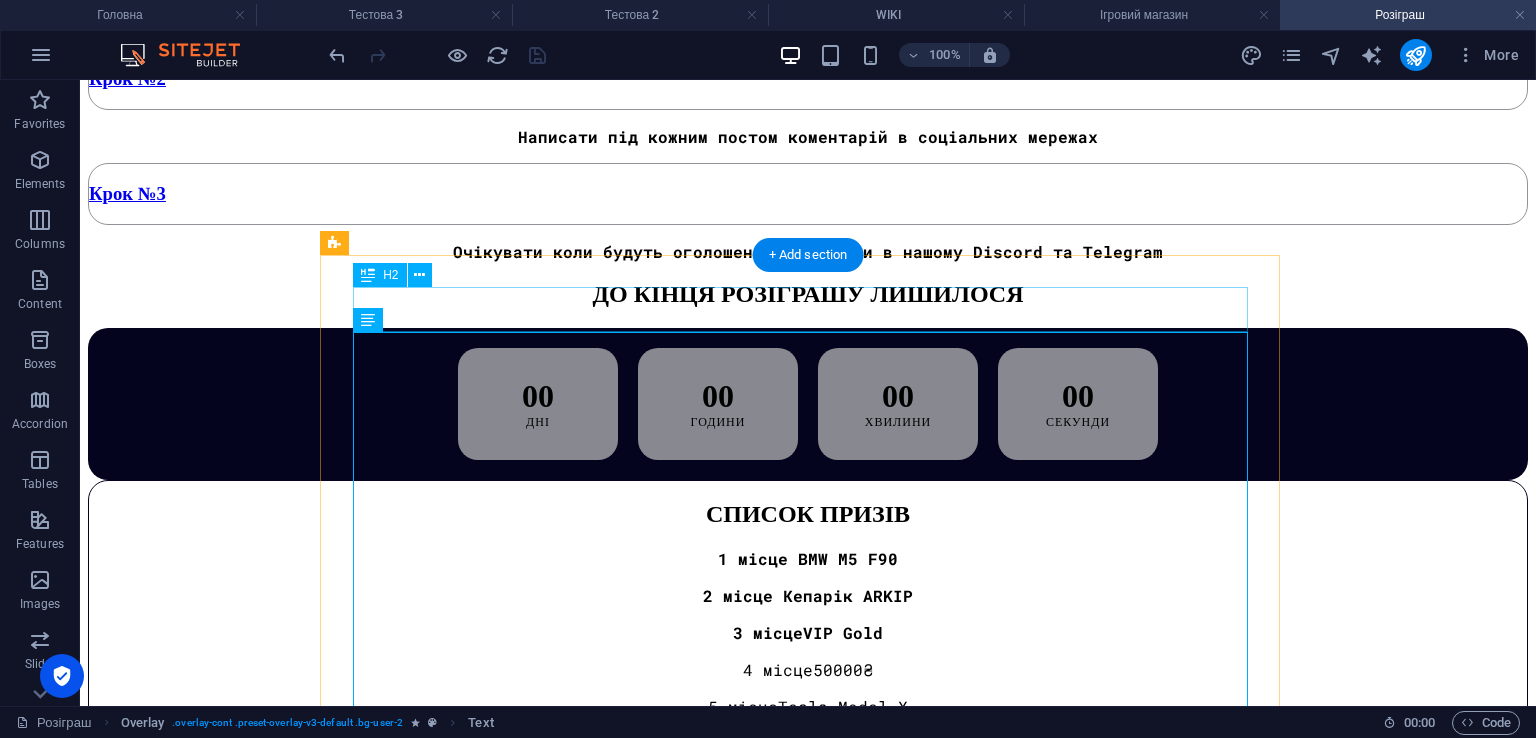 click on "СПИСОК ПРИЗІВ" at bounding box center (808, 514) 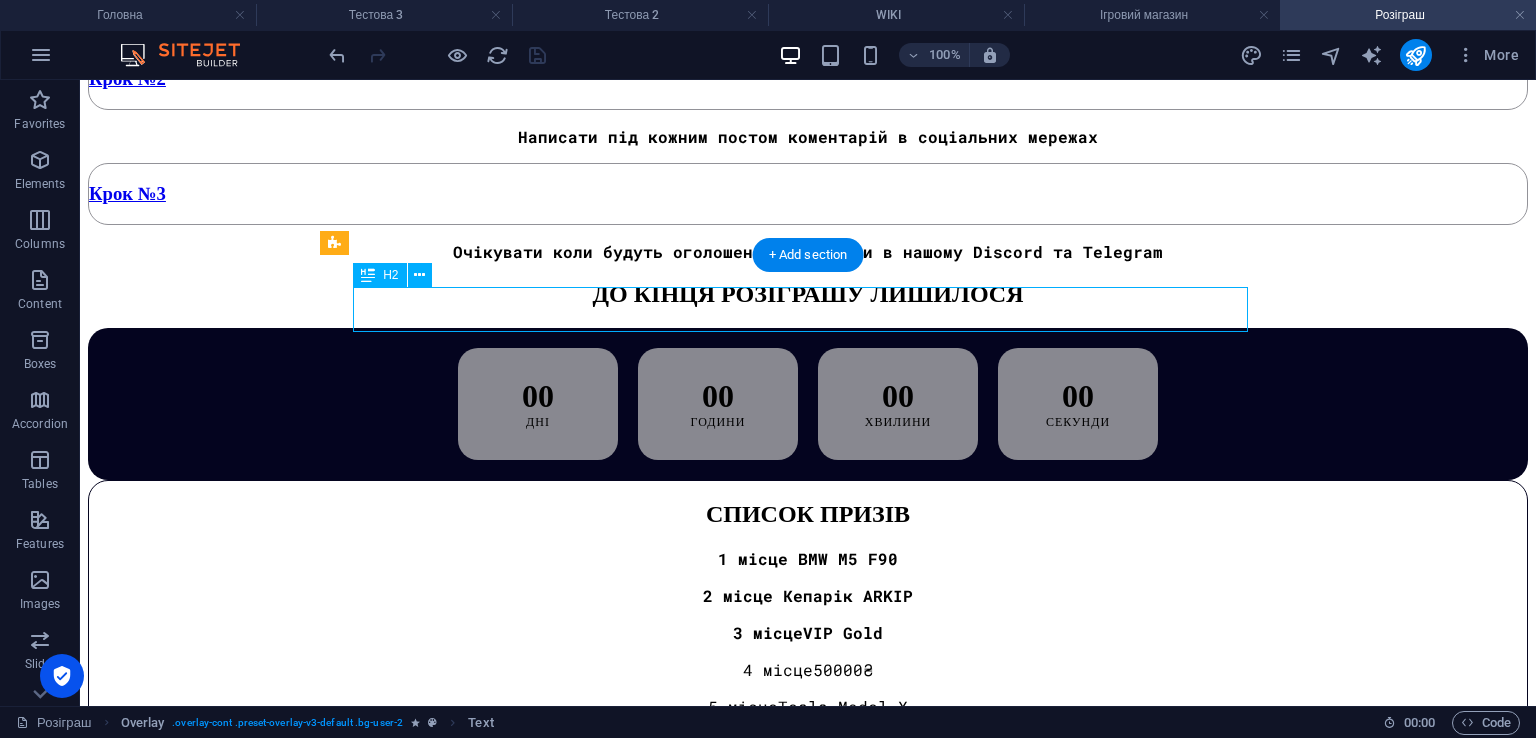 click on "СПИСОК ПРИЗІВ" at bounding box center [808, 514] 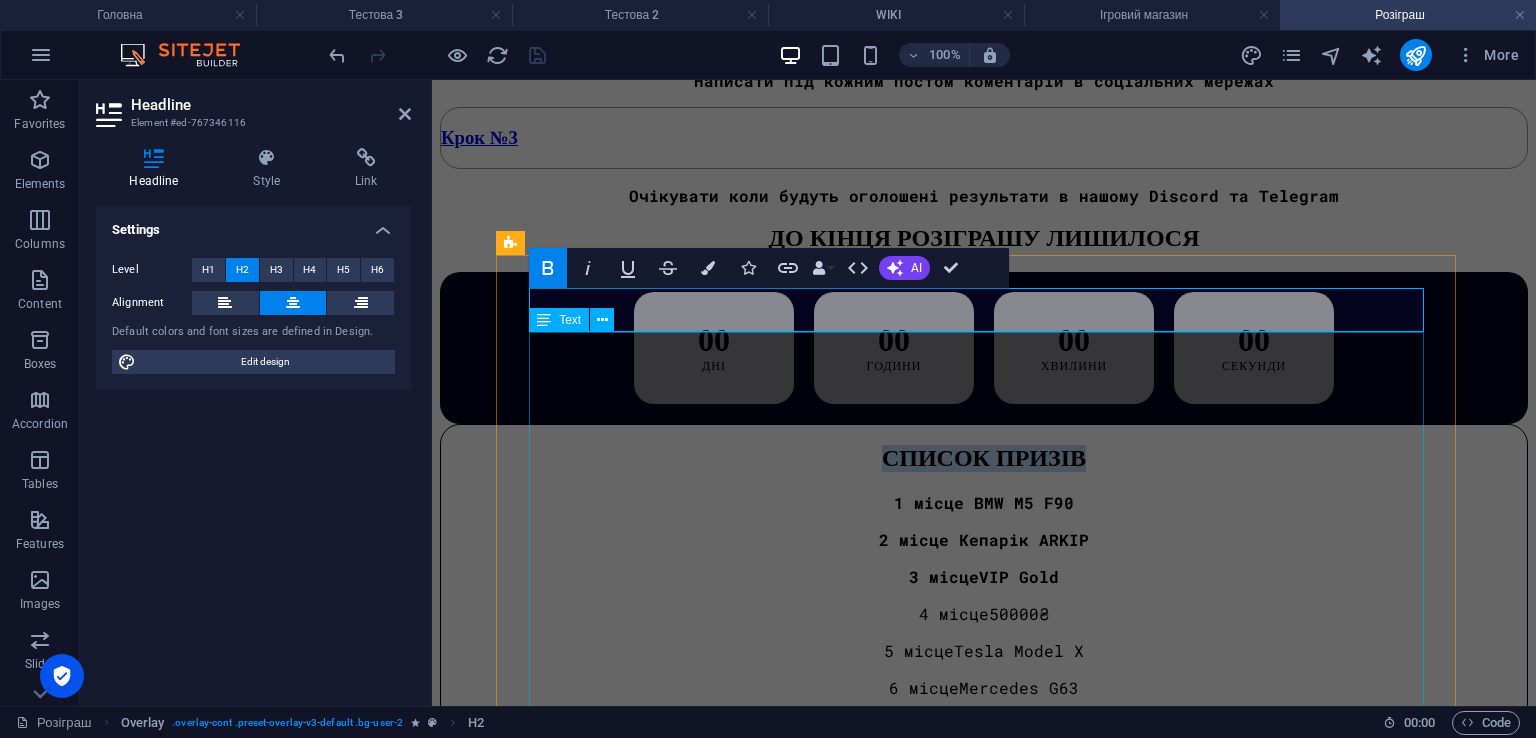 click on "1 місце BMW M5 F90   2 місце Кепарік ARKIP 3 місце  VIP Gold   4 місце  50000₴   5 місце  Tesla Model X   6 місце  Mercedes G63   7 місце  Lexus LX600   8 місце  Бронежилет   9 місце  20000₴   10 місце Набір медикаментів   11 місце McLaren 720S    12 місце 100 XP   13 місце Чорні окуляри   14 місце Audi RS7   15 місце 25000₴" at bounding box center (984, 761) 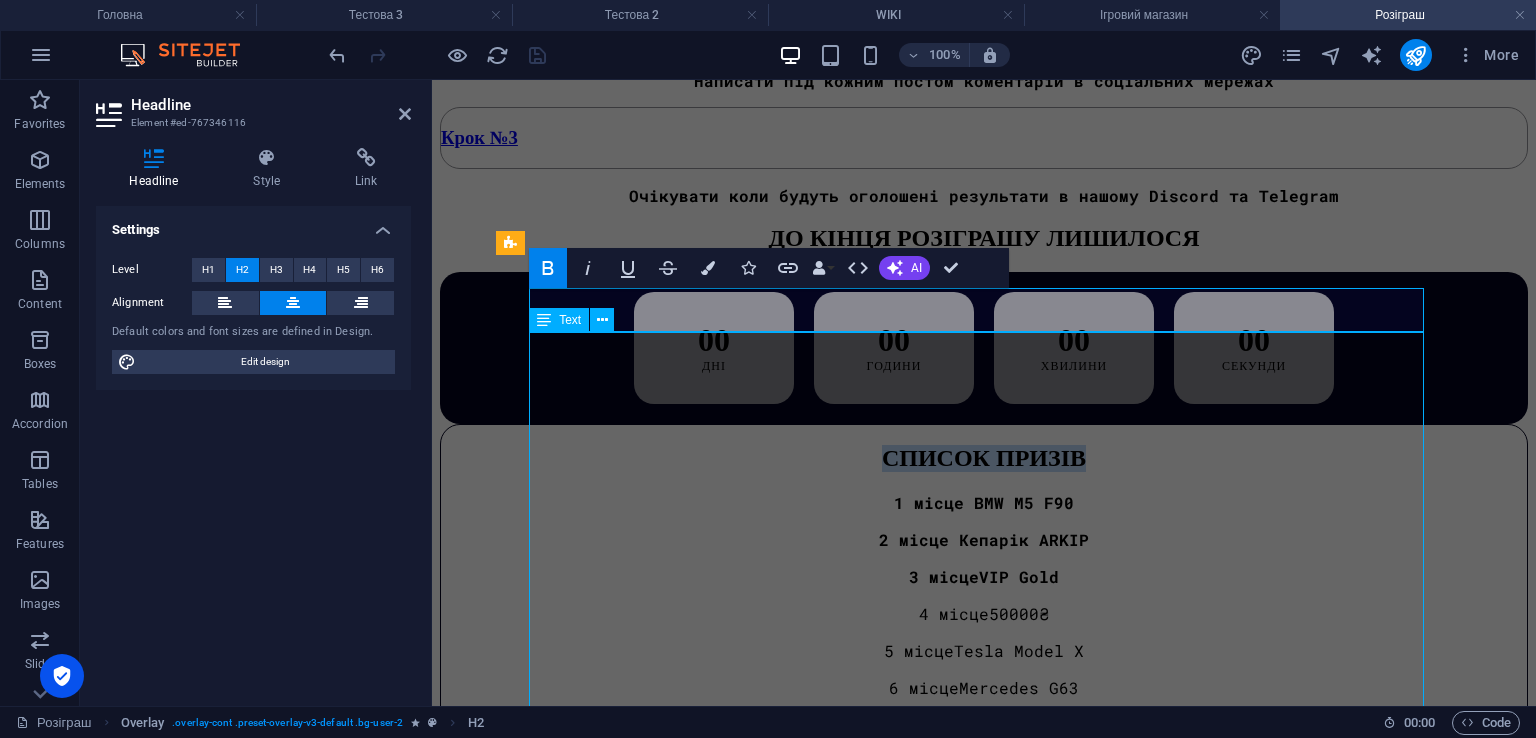 click on "1 місце BMW M5 F90   2 місце Кепарік ARKIP 3 місце  VIP Gold   4 місце  50000₴   5 місце  Tesla Model X   6 місце  Mercedes G63   7 місце  Lexus LX600   8 місце  Бронежилет   9 місце  20000₴   10 місце Набір медикаментів   11 місце McLaren 720S    12 місце 100 XP   13 місце Чорні окуляри   14 місце Audi RS7   15 місце 25000₴" at bounding box center (984, 761) 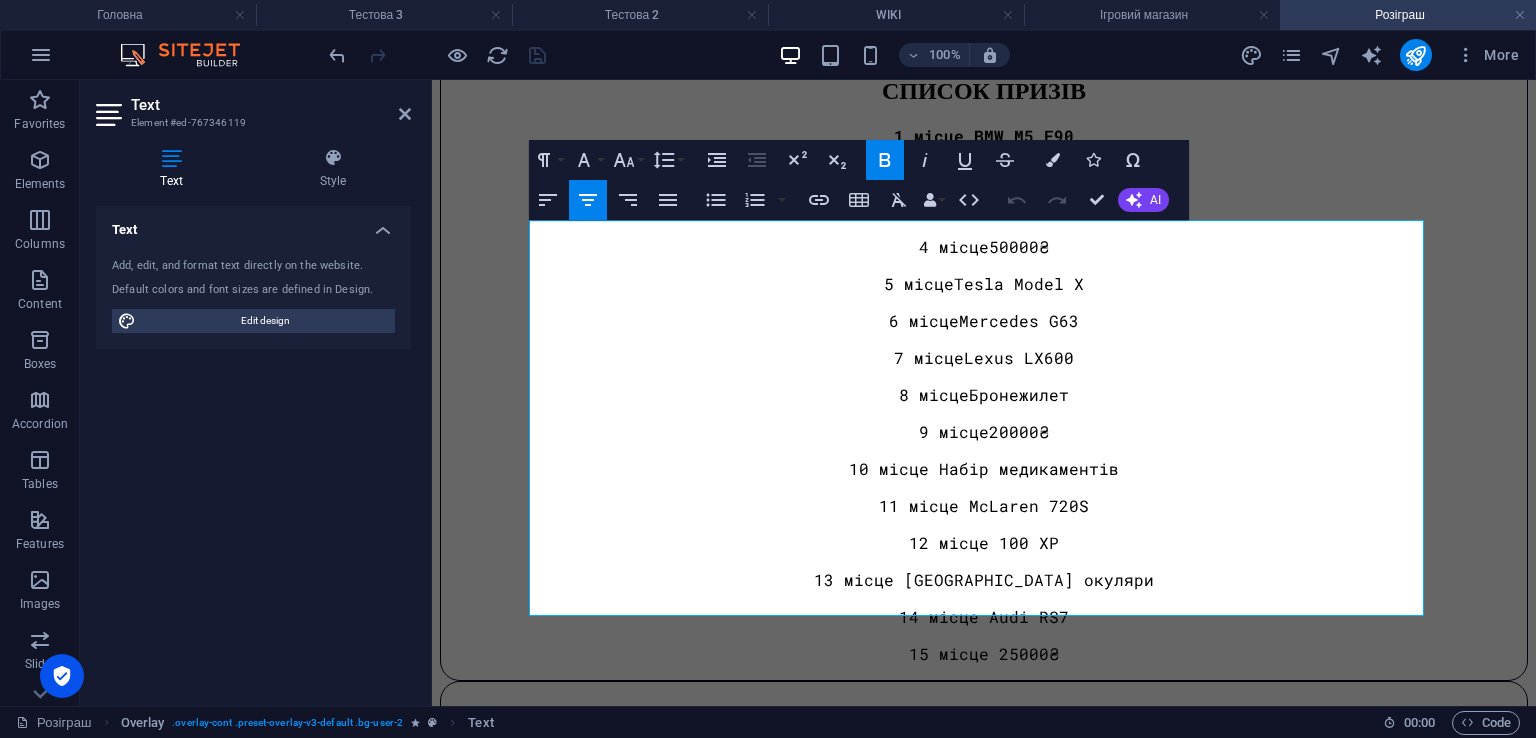 drag, startPoint x: 814, startPoint y: 340, endPoint x: 1624, endPoint y: 794, distance: 928.55585 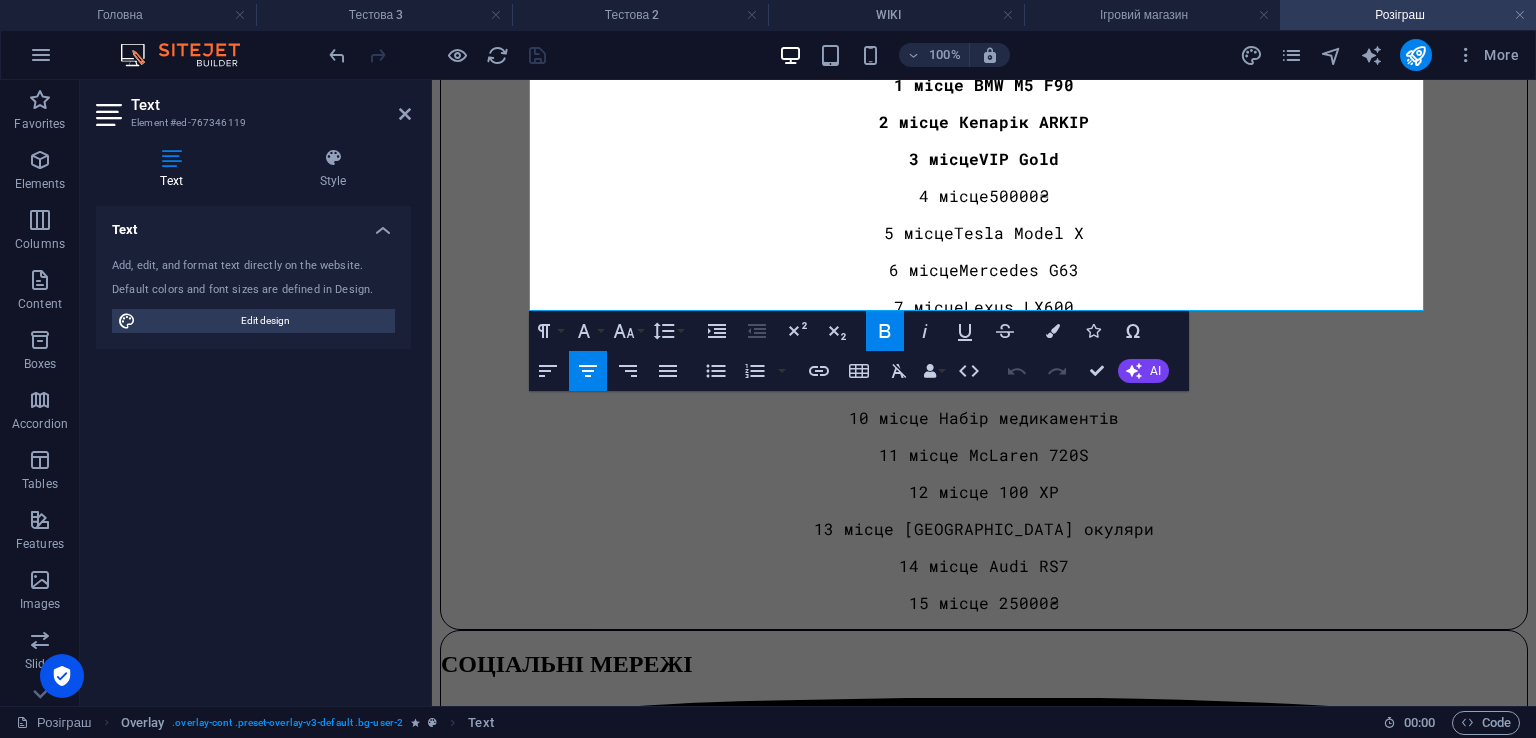 click on "Розіграш Overlay . overlay-cont .preset-overlay-v3-default .bg-user-2 Text" at bounding box center [691, 723] 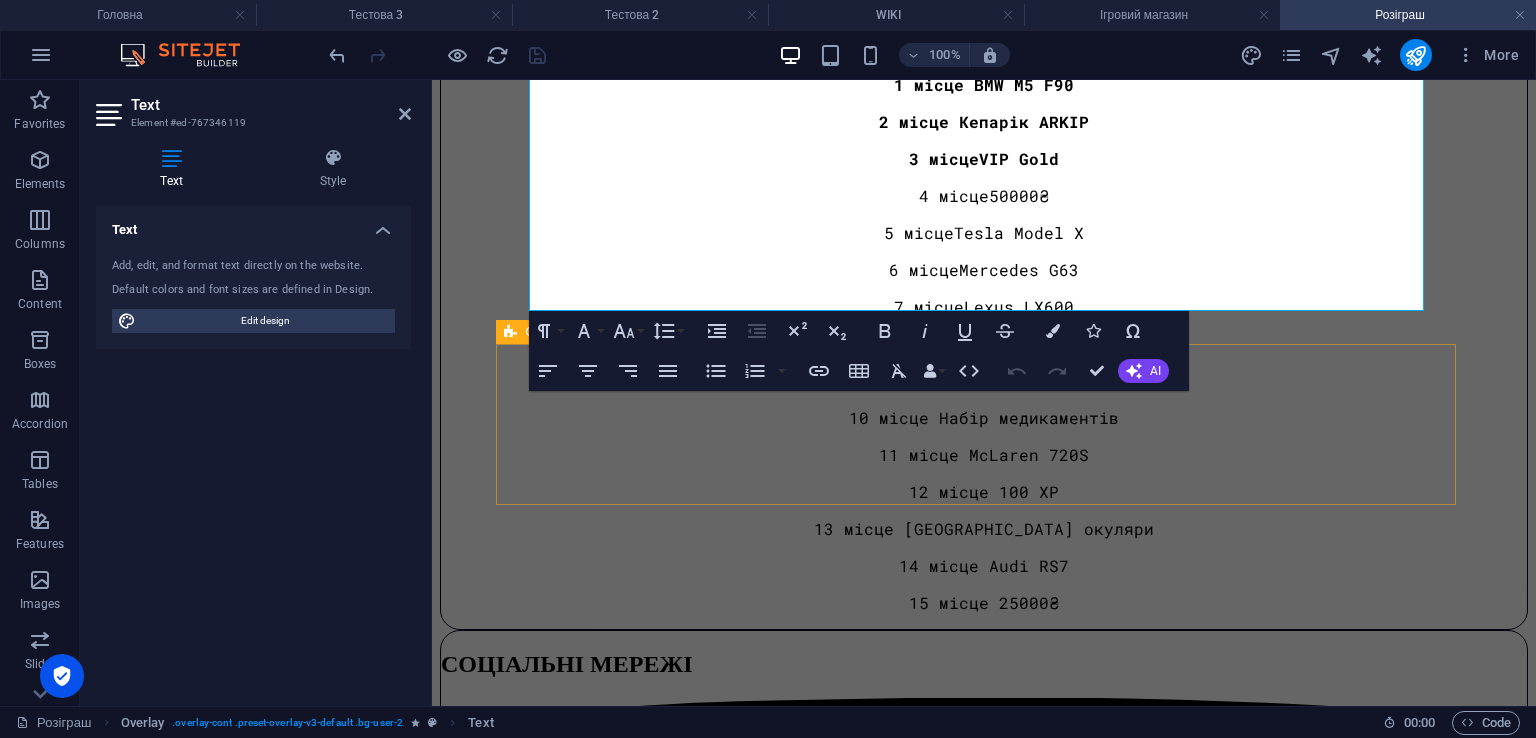 scroll, scrollTop: 1566, scrollLeft: 0, axis: vertical 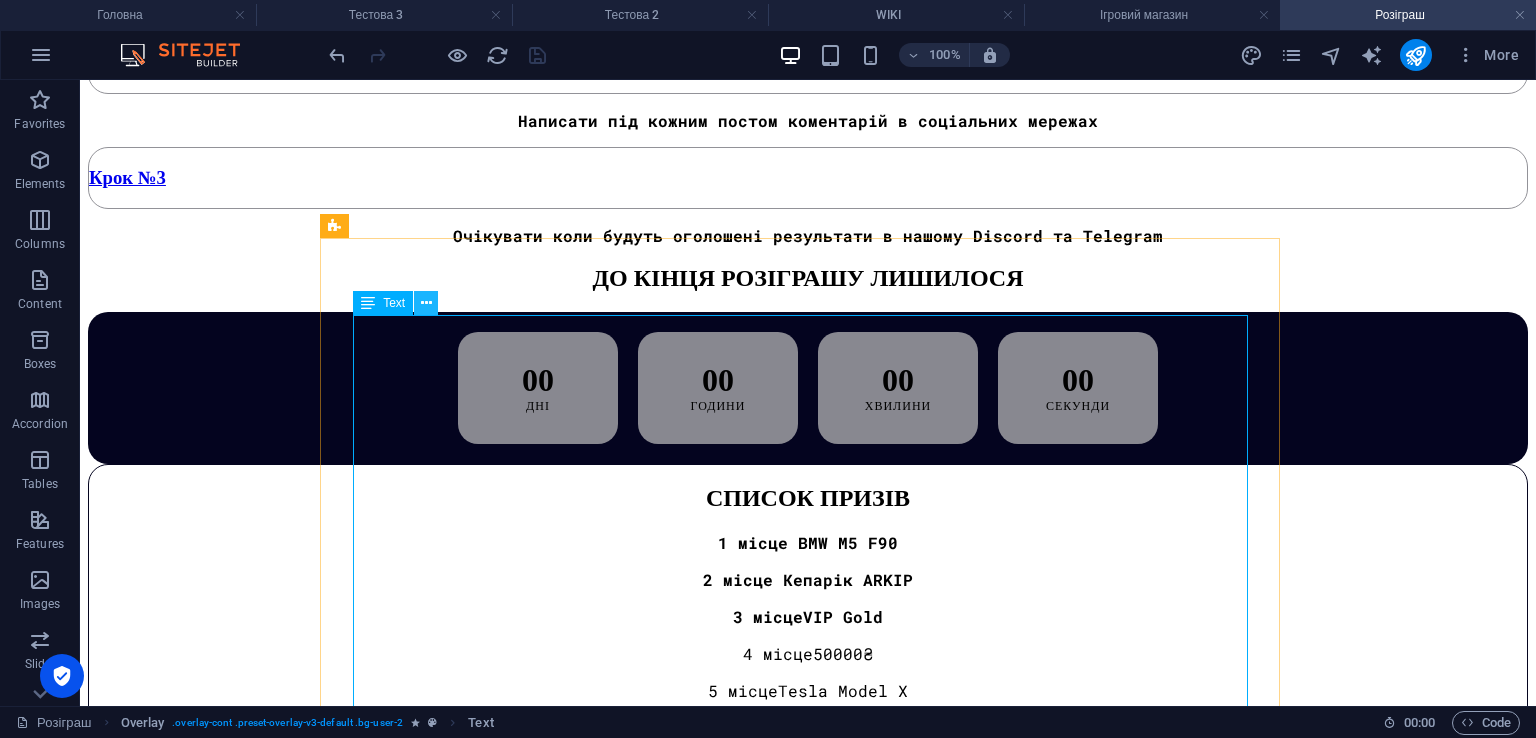 click at bounding box center [426, 303] 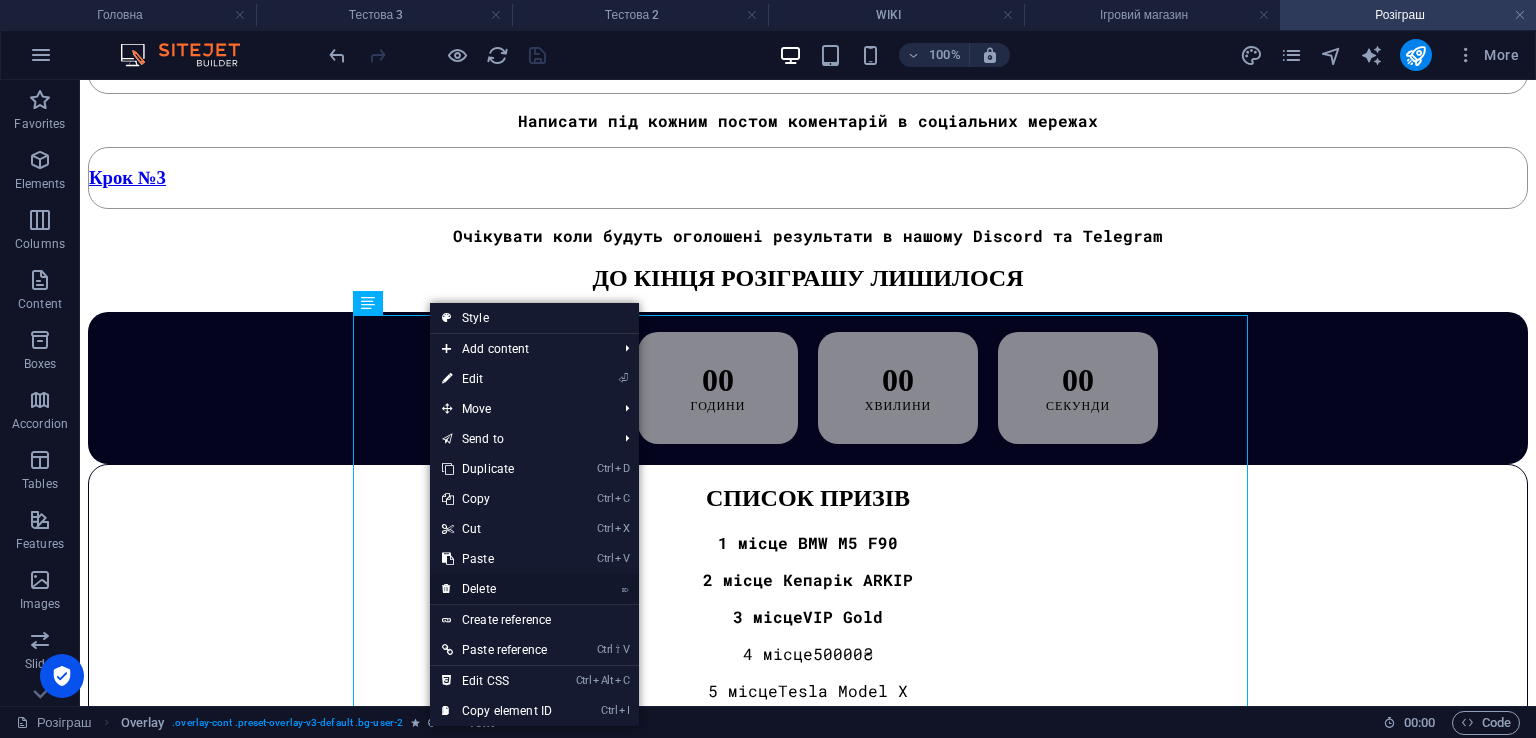 click on "⌦  Delete" at bounding box center (497, 589) 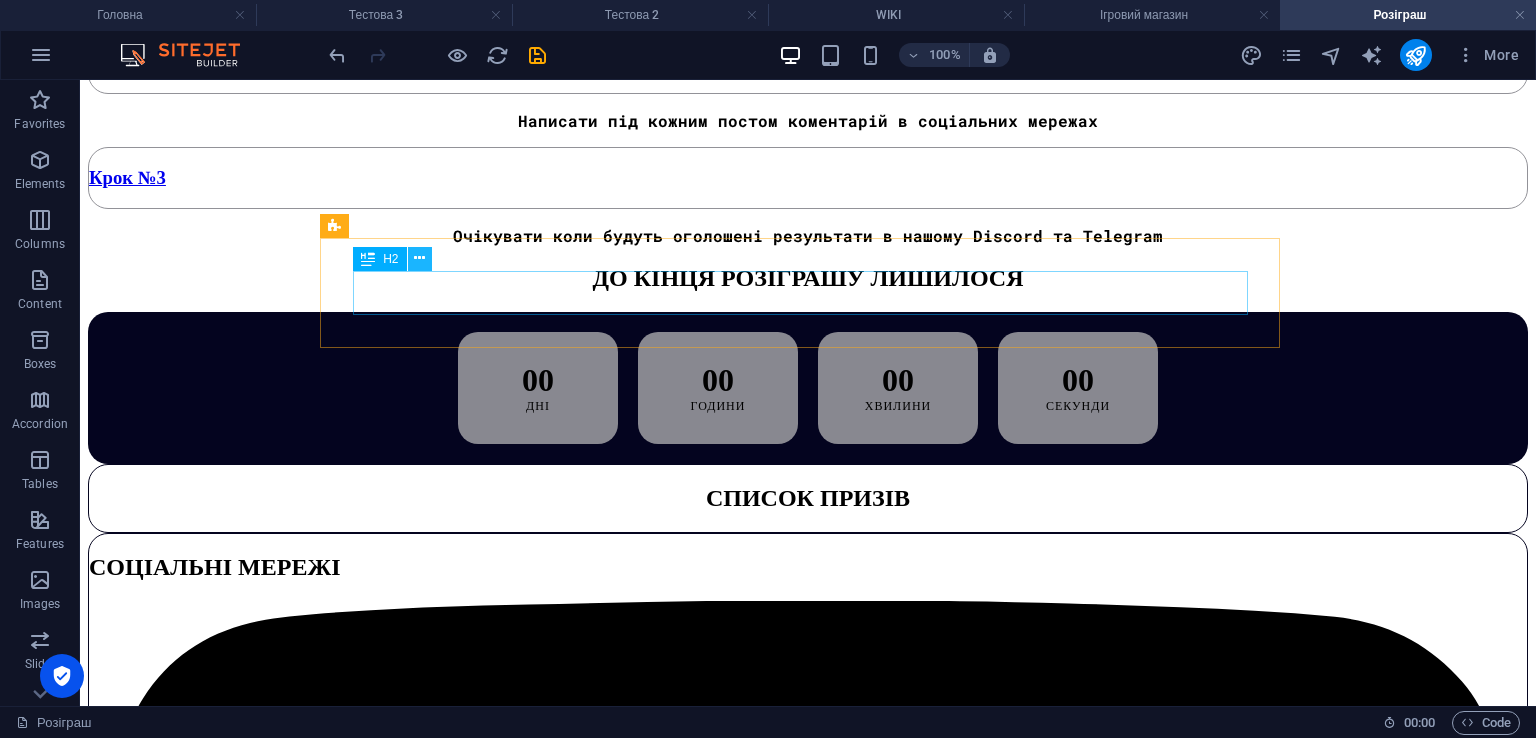 click at bounding box center (420, 259) 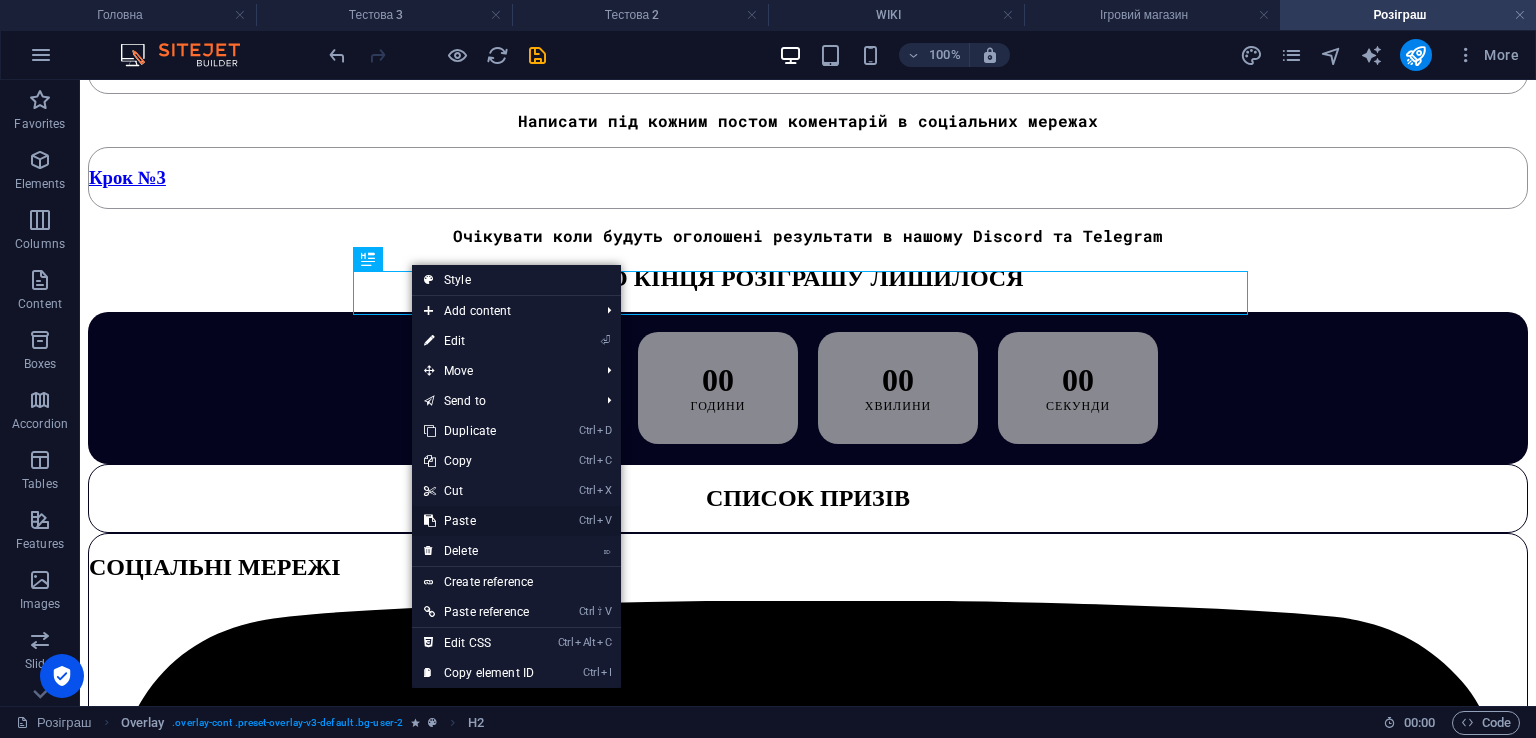click on "Ctrl V  Paste" at bounding box center [479, 521] 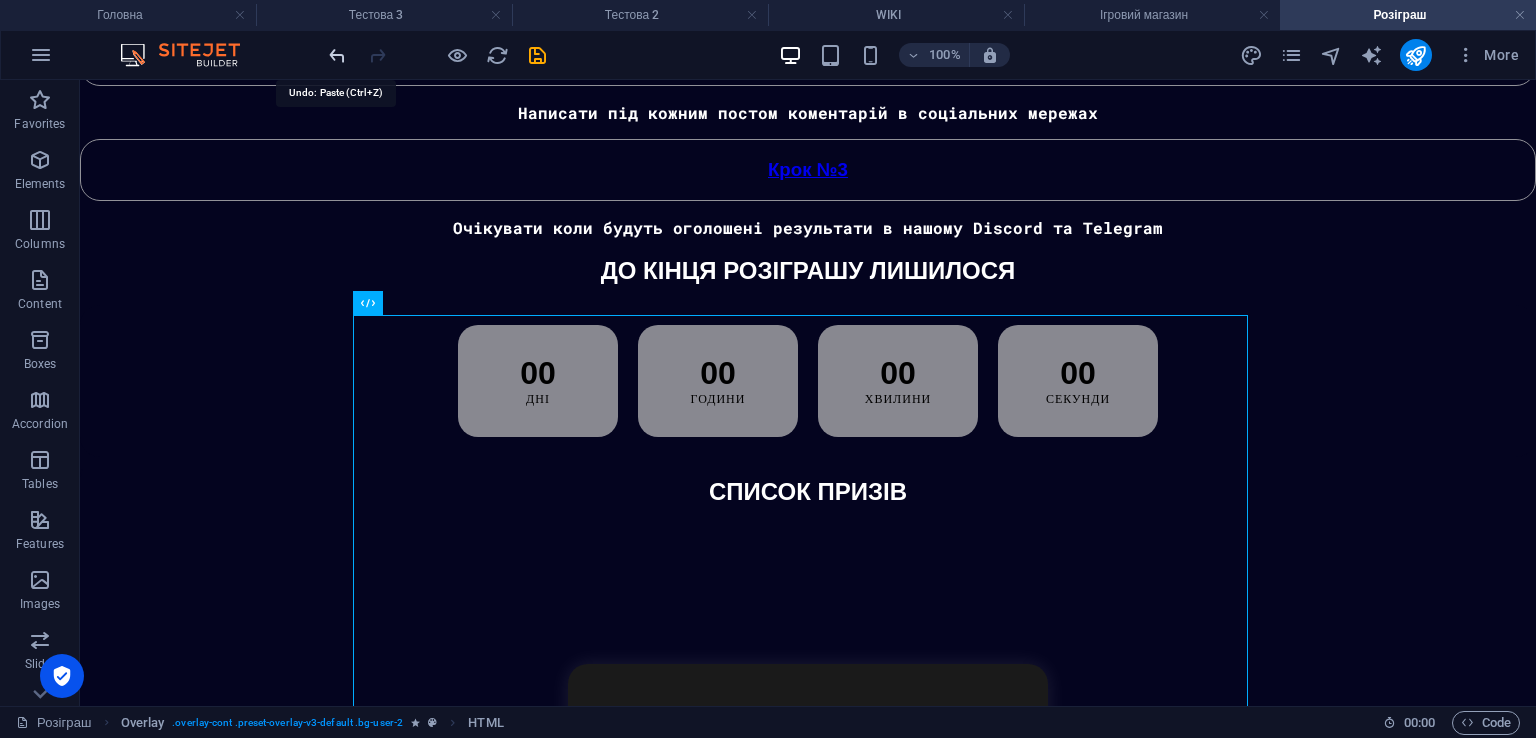 click at bounding box center (337, 55) 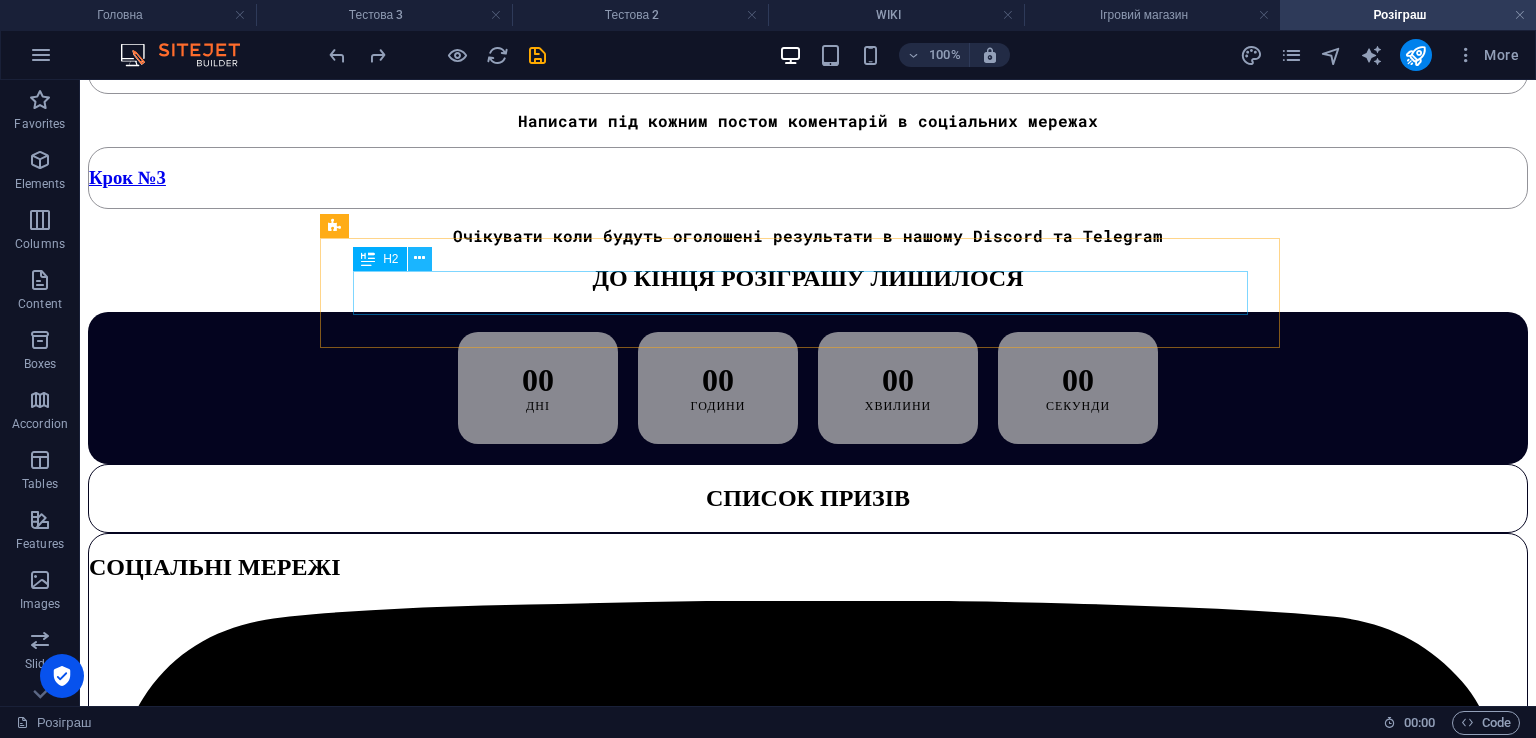 click at bounding box center [420, 259] 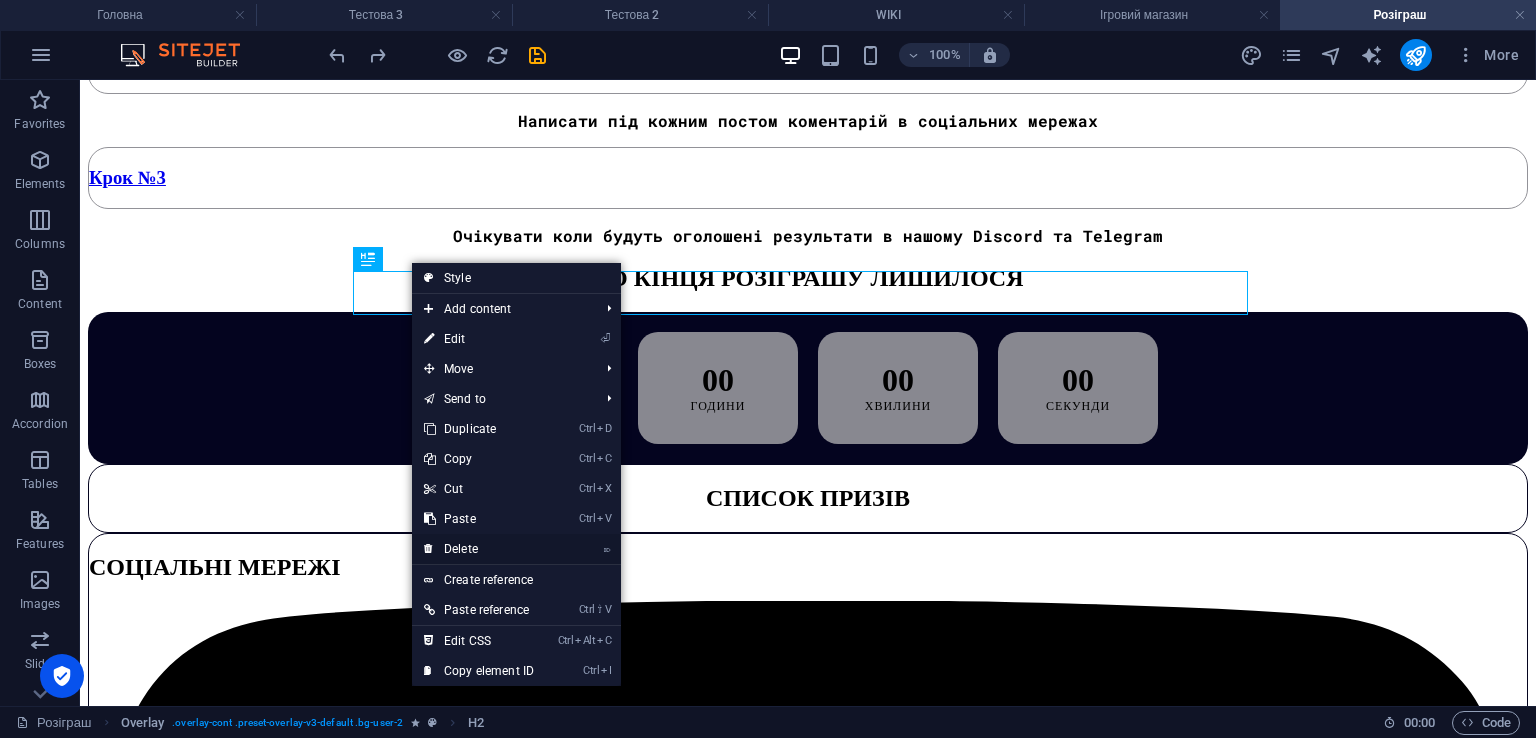 click on "⌦  Delete" at bounding box center (479, 549) 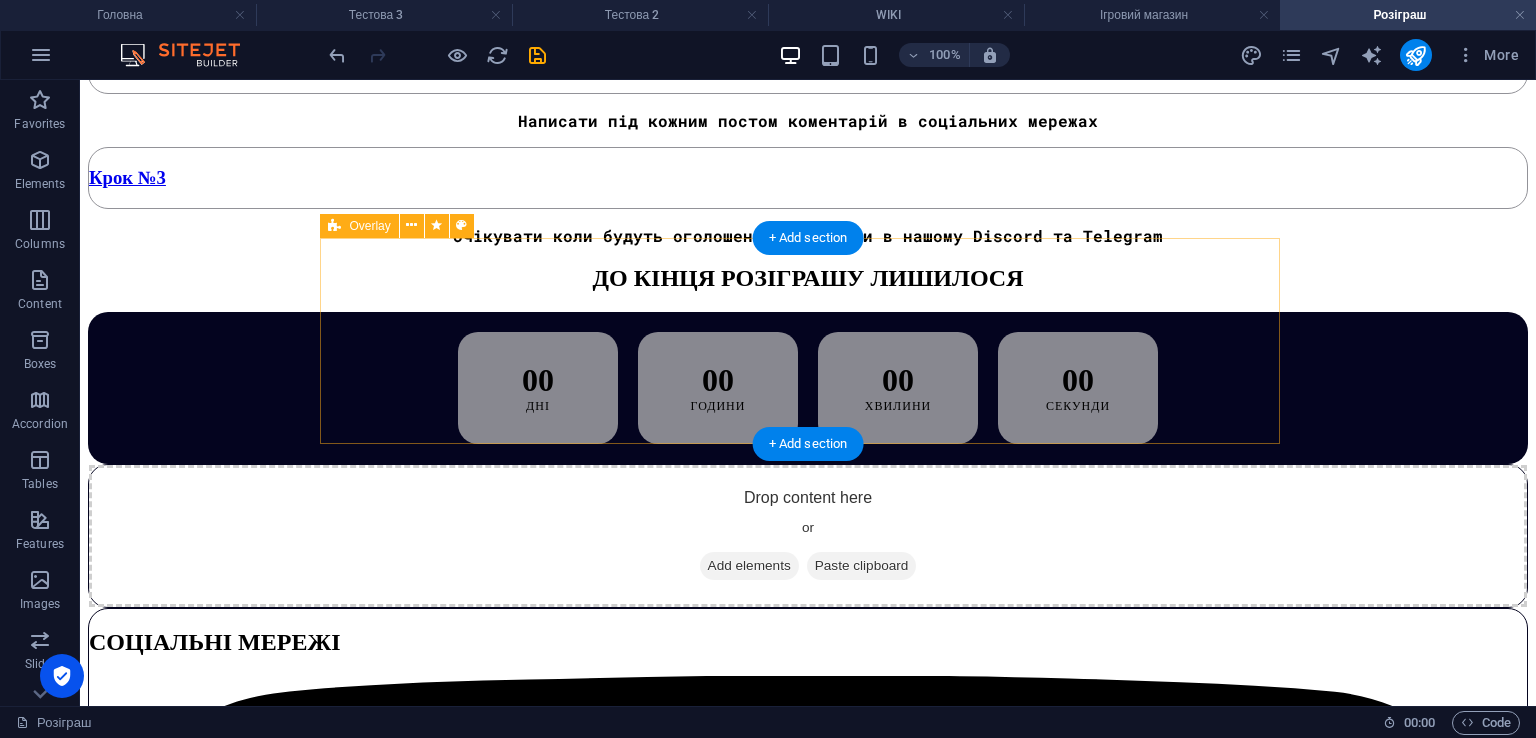 click on "Add elements" at bounding box center (749, 566) 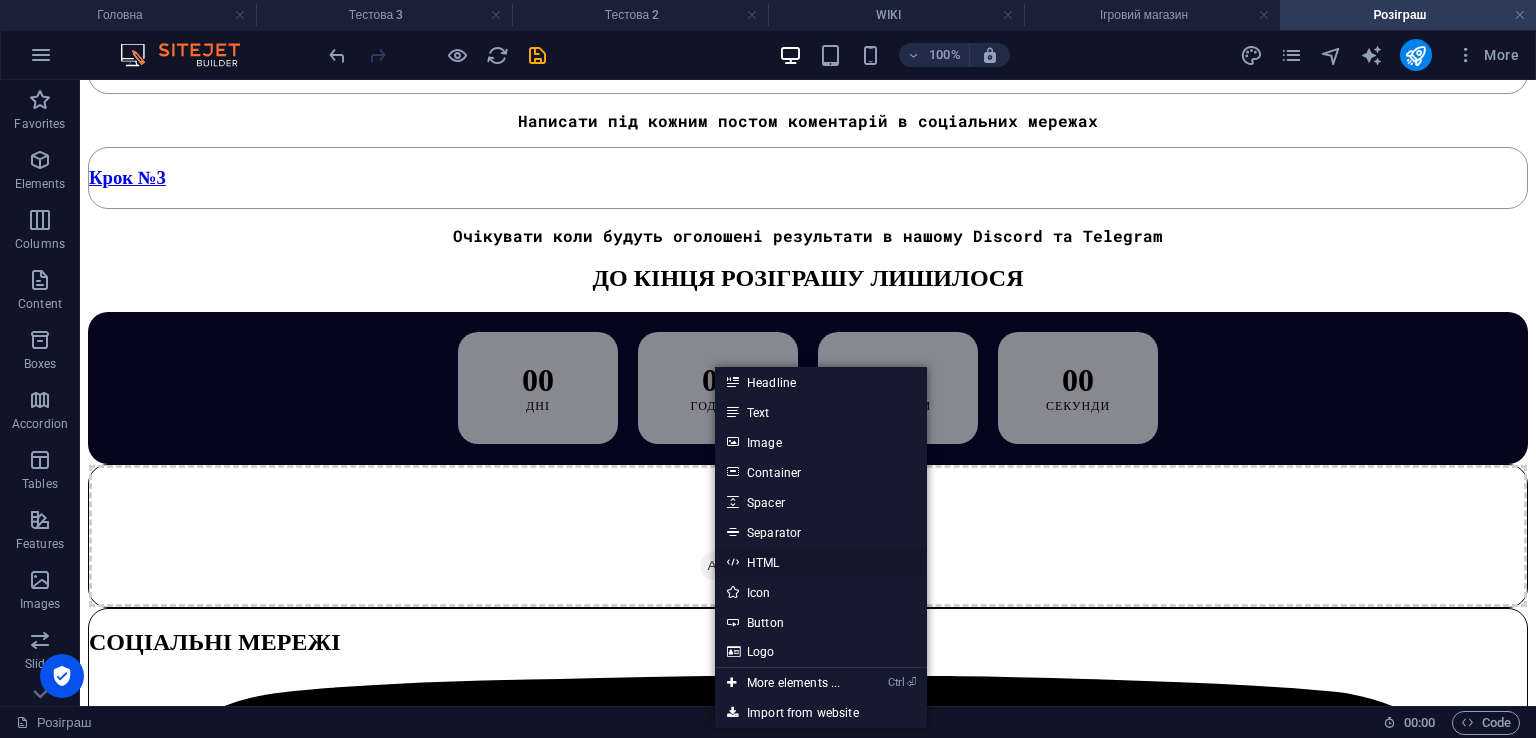 click on "HTML" at bounding box center (821, 562) 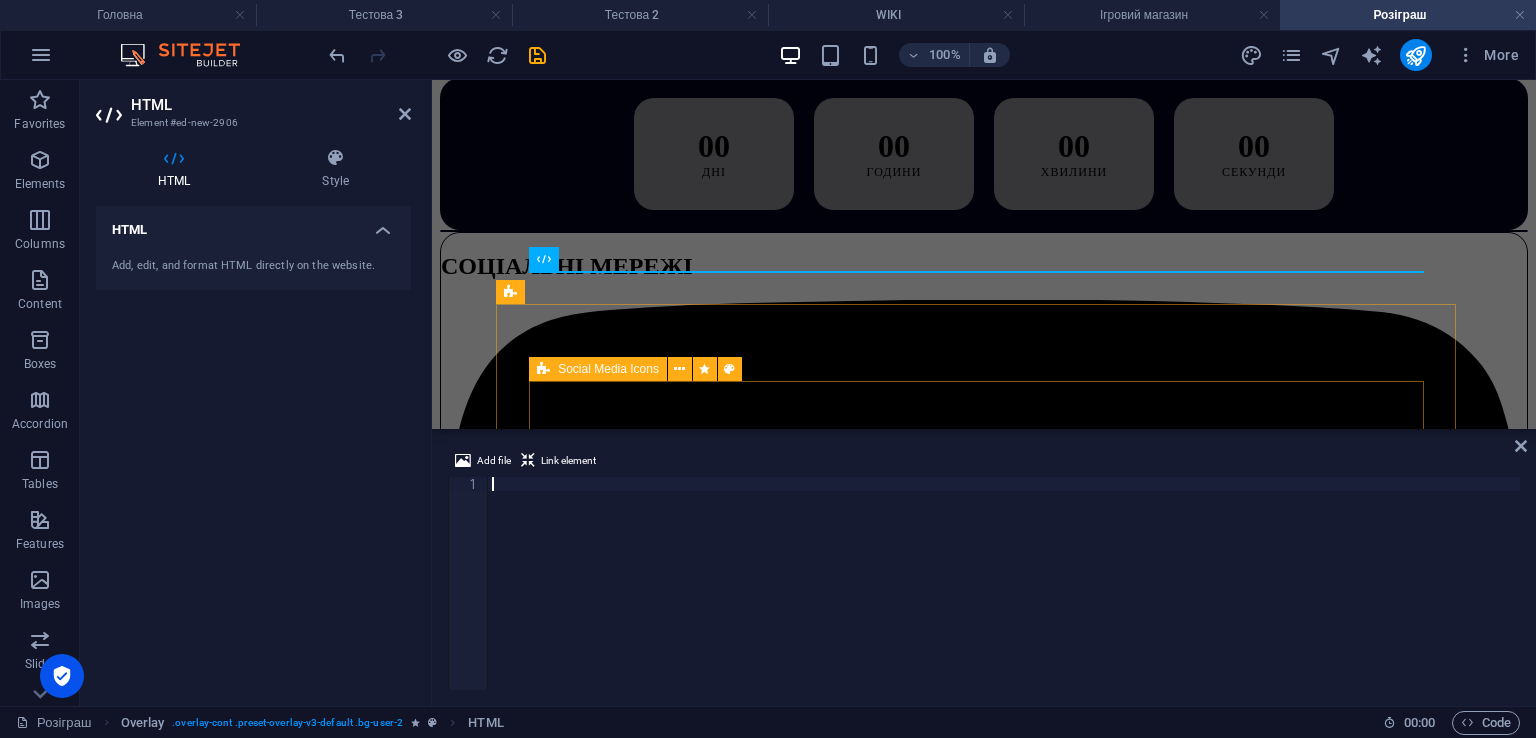 scroll, scrollTop: 1232, scrollLeft: 0, axis: vertical 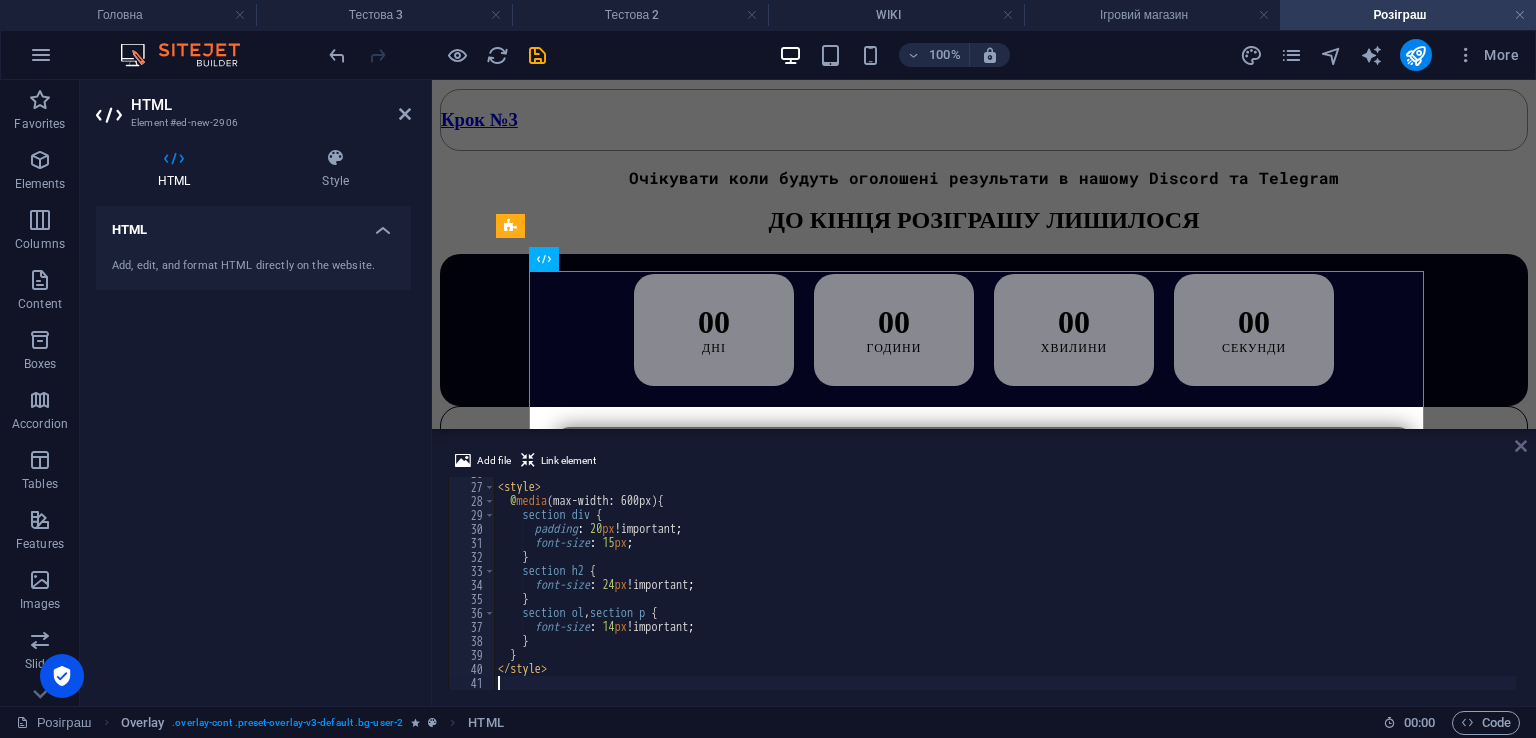 click at bounding box center [1521, 446] 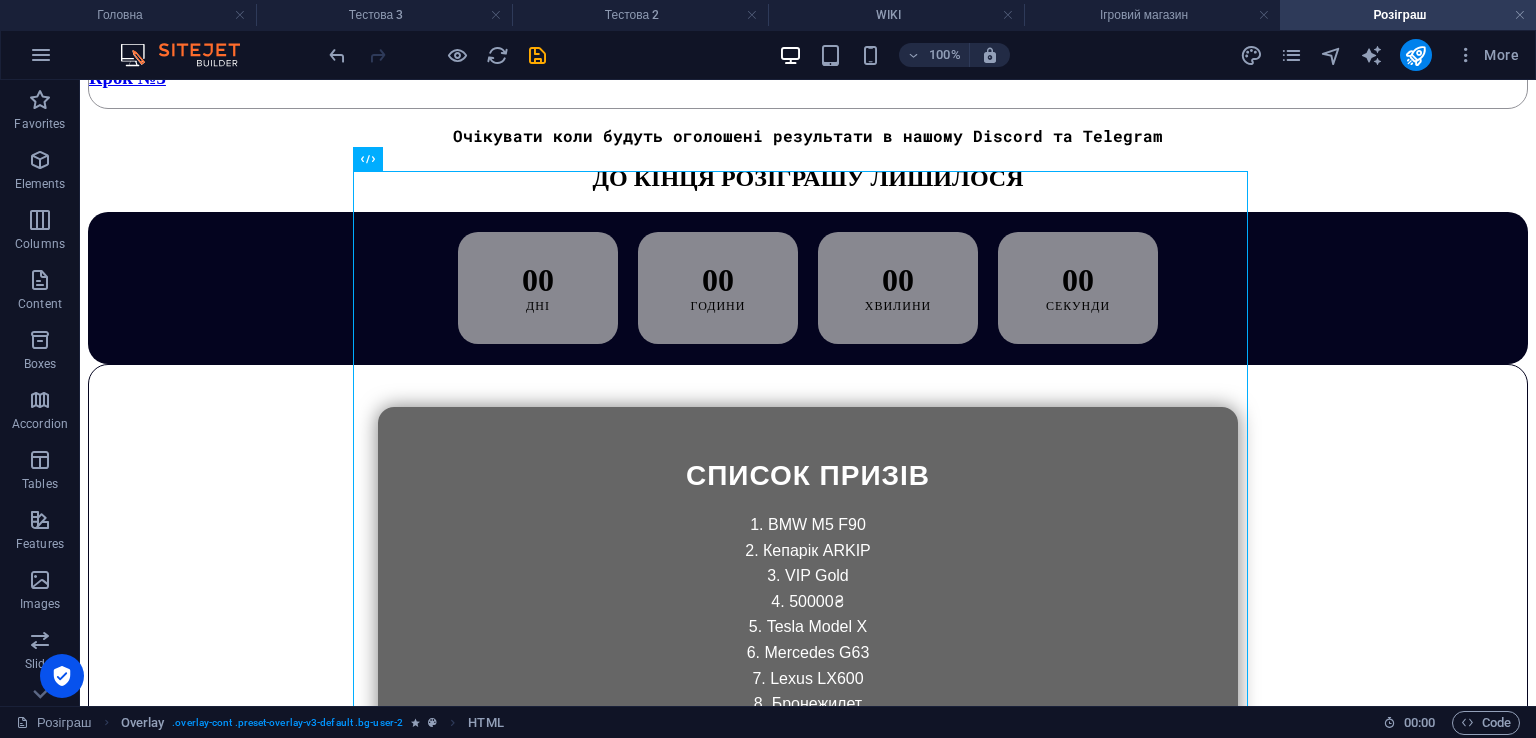click on "Головна Розіграш Форум WIKI Ігровий магазин Особистий кабінет Масштабний розіграш від ARKIP RP Дивитися призи ЯК ВЗЯТИ УЧАСТЬ У РОЗІГРАШІ? Крок №1 Бути підписаним на всі соціальні мережі ARKIP RP Соціальні мережі Крок №2 Написати під кожним постом коментарій в соціальних мережах Крок №3 Очікувати коли будуть оголошені результати в нашому Discord та Telegram ДО КІНЦЯ РОЗІГРАШУ ЛИШИЛОСЯ
00
ДНІ
00
ГОДИНИ
00
ХВИЛИНИ
00
СЕКУНДИ
СПИСОК ПРИЗІВ
BMW M5 F90
Кепарік ARKIP
VIP Gold
50000₴
Tesla Model X
Mercedes G63" at bounding box center [808, 4980] 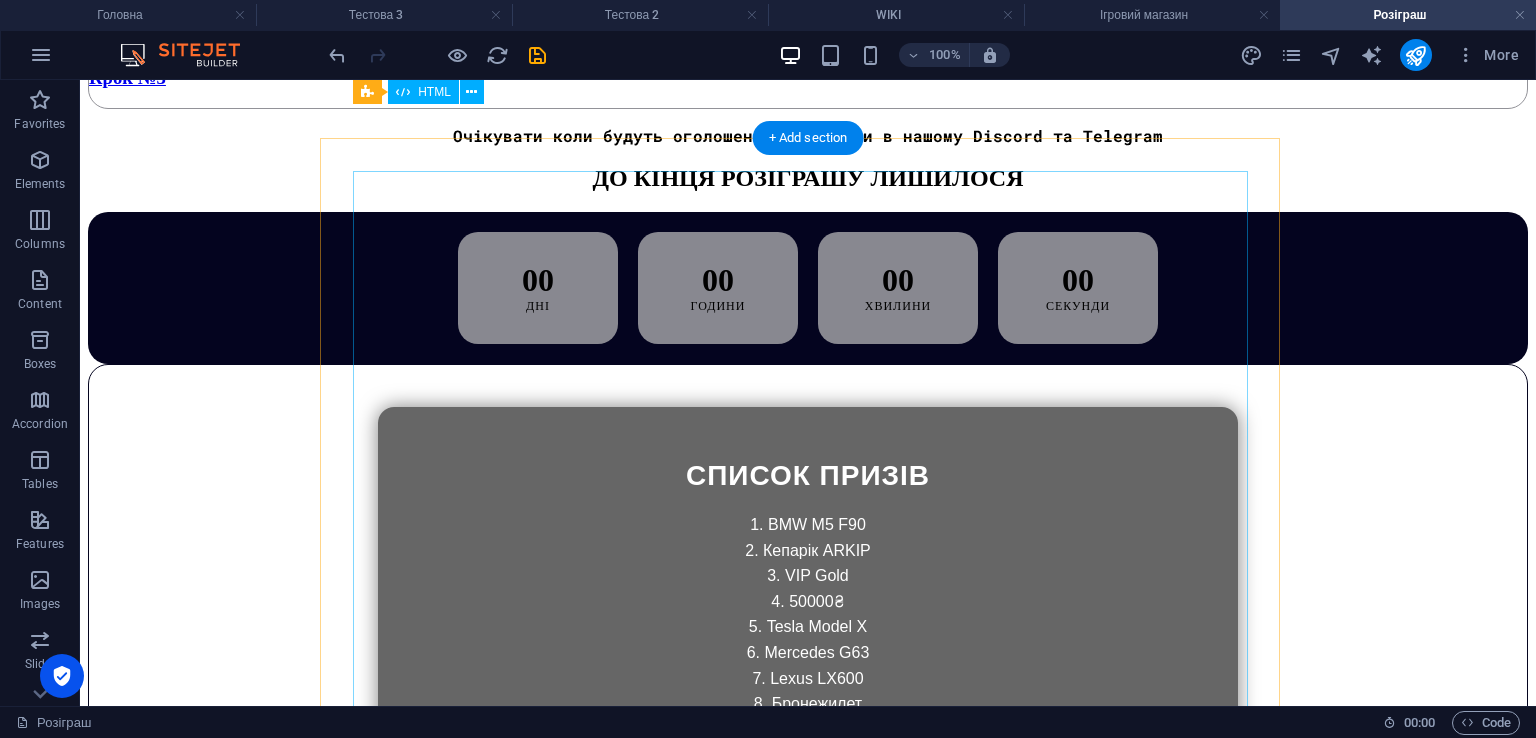 scroll, scrollTop: 1608, scrollLeft: 0, axis: vertical 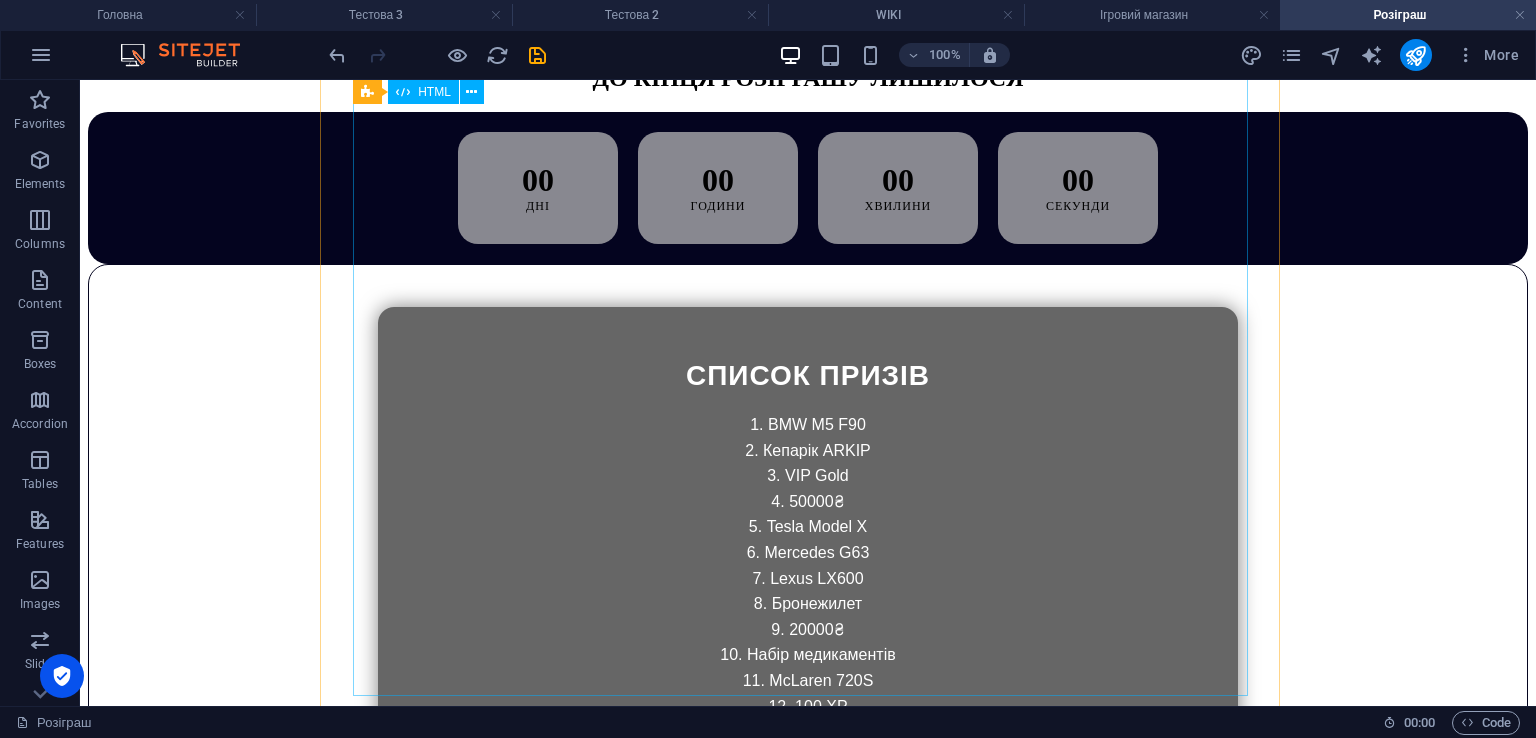 click on "СПИСОК ПРИЗІВ
BMW M5 F90
Кепарік ARKIP
VIP Gold
50000₴
Tesla Model X
Mercedes G63
Lexus LX600
Бронежилет
20000₴
Набір медикаментів
McLaren 720S
100 XP
Чорні окуляри
Audi RS7
25000₴
Удачі у грі на ARKIP RP!" at bounding box center [808, 598] 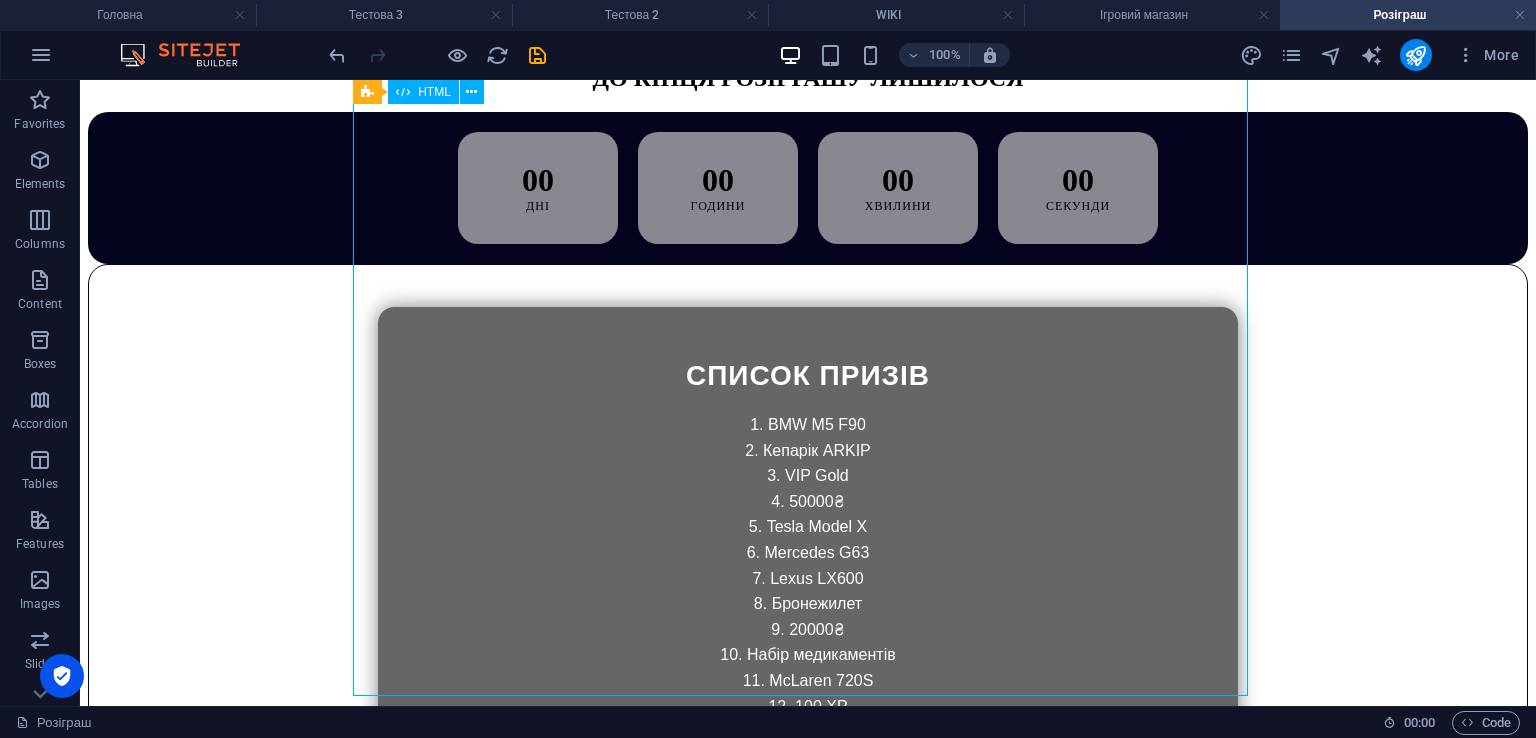 click on "СПИСОК ПРИЗІВ
BMW M5 F90
Кепарік ARKIP
VIP Gold
50000₴
Tesla Model X
Mercedes G63
Lexus LX600
Бронежилет
20000₴
Набір медикаментів
McLaren 720S
100 XP
Чорні окуляри
Audi RS7
25000₴
Удачі у грі на ARKIP RP!" at bounding box center [808, 598] 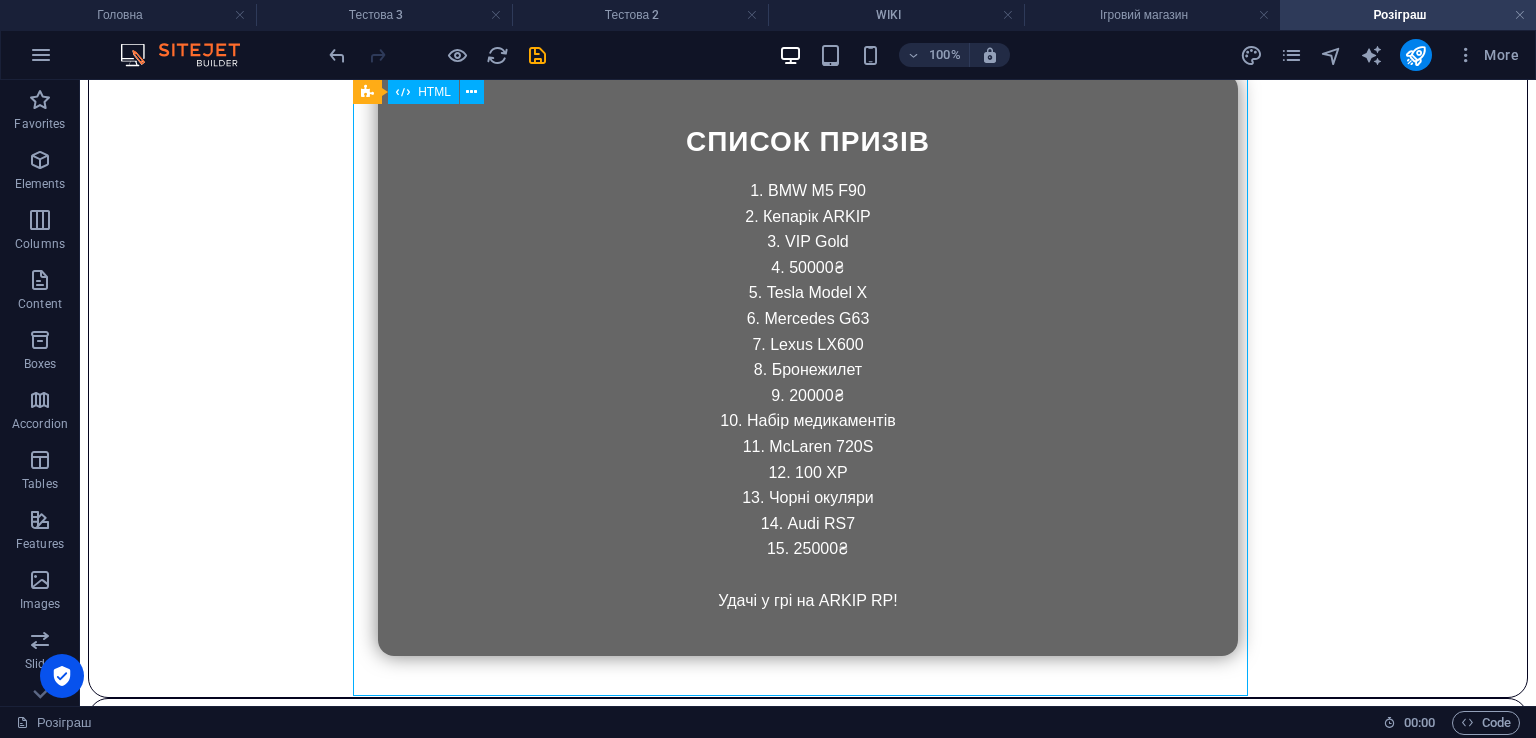 scroll, scrollTop: 1665, scrollLeft: 0, axis: vertical 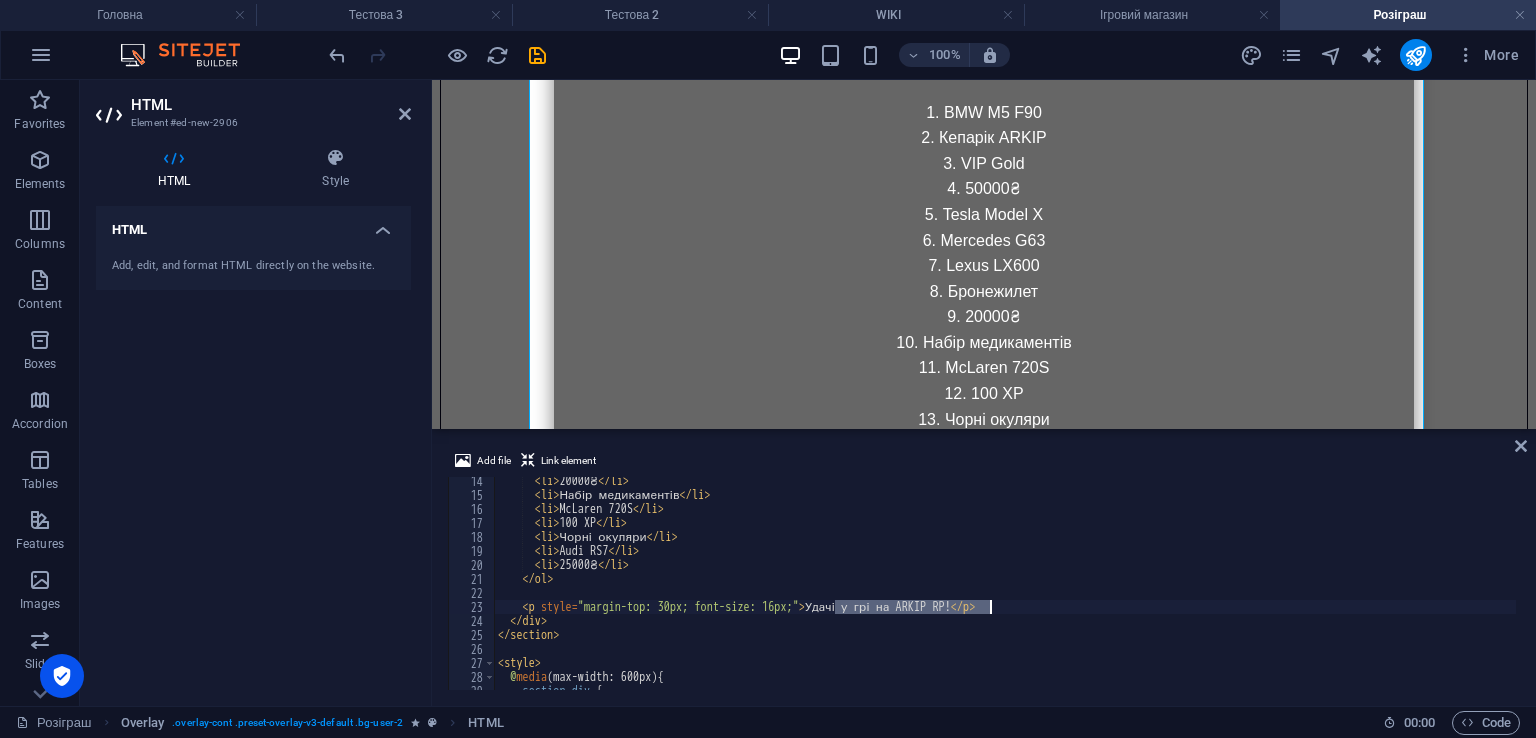 drag, startPoint x: 836, startPoint y: 605, endPoint x: 992, endPoint y: 611, distance: 156.11534 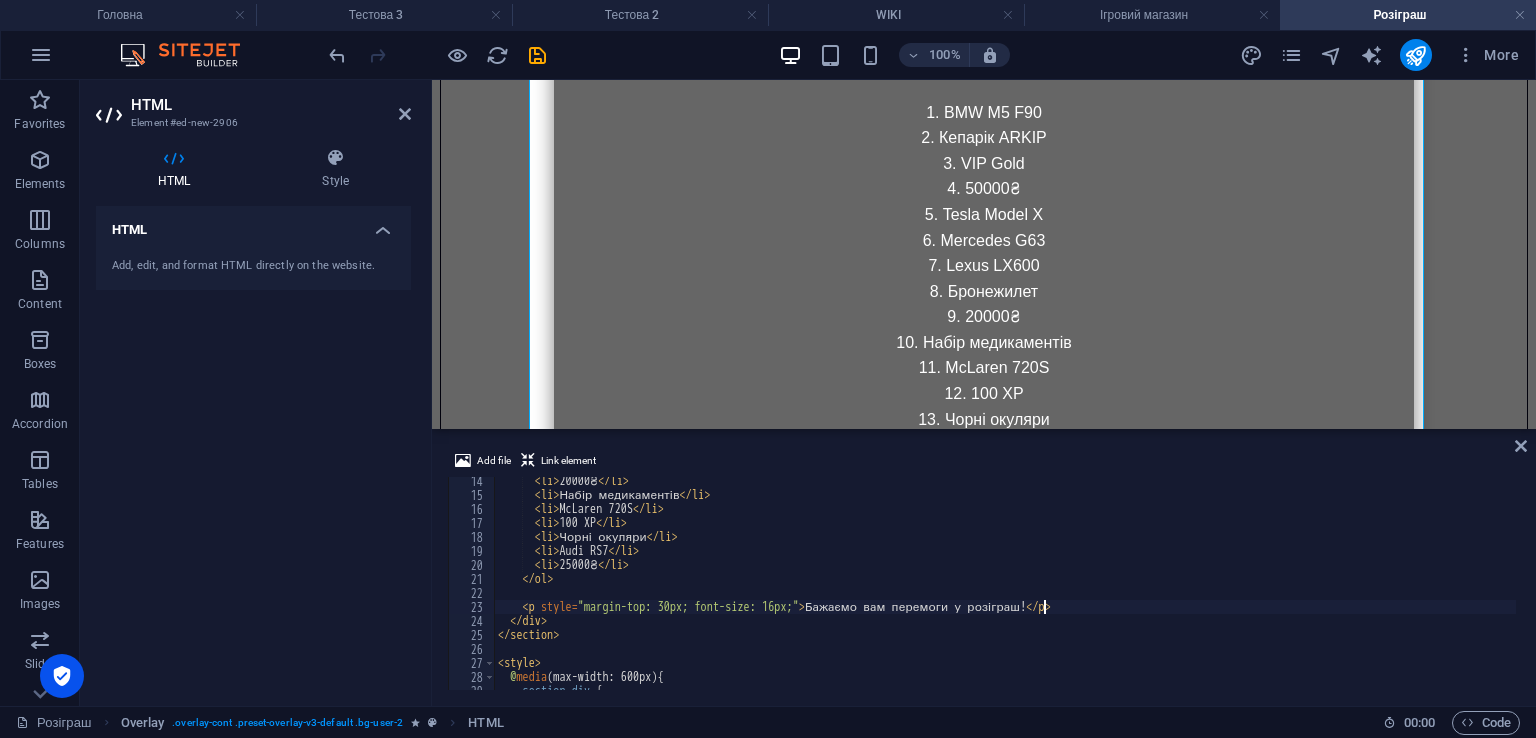 scroll, scrollTop: 0, scrollLeft: 45, axis: horizontal 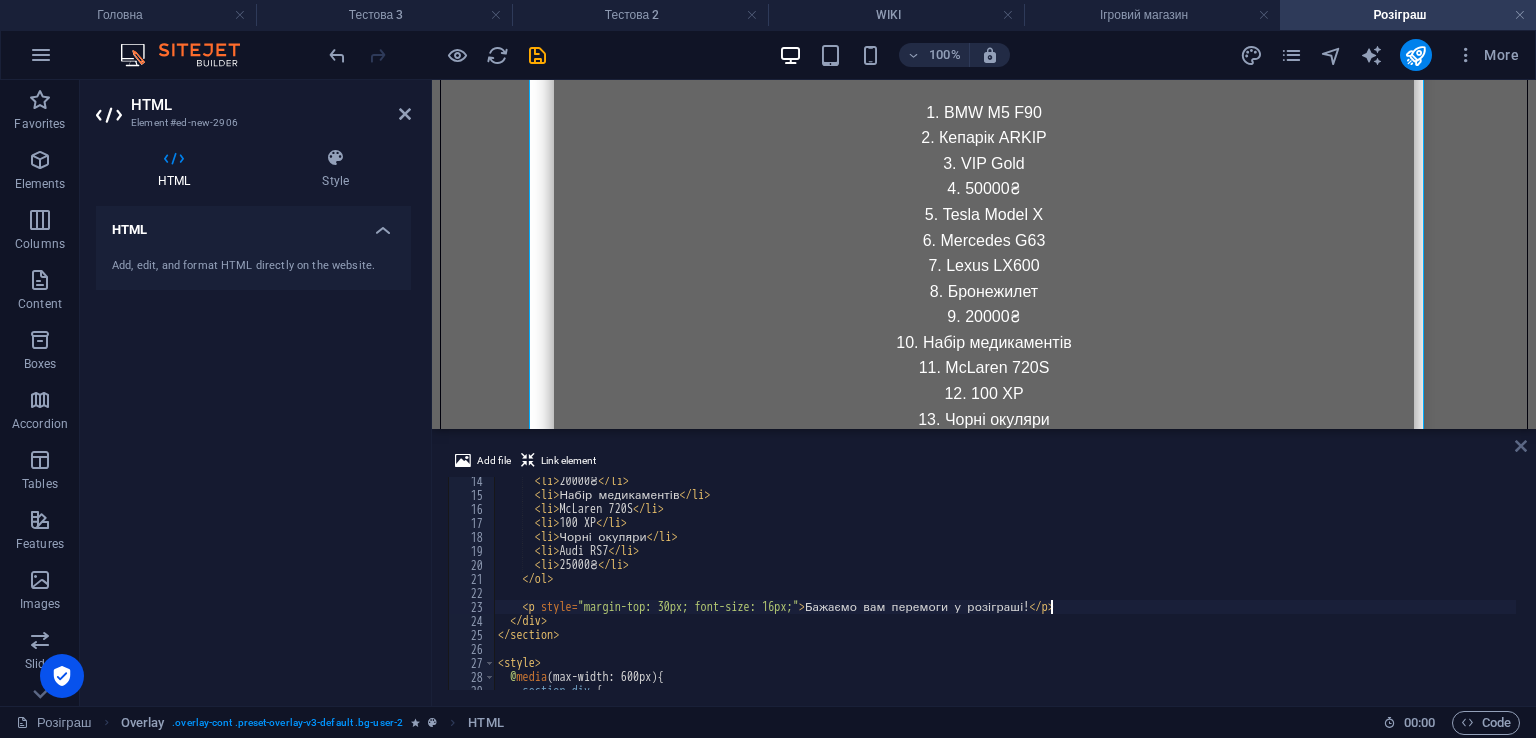 type on "<p style="margin-top: 30px; font-size: 16px;">Бажаємо вам перемоги у розіграші!</p>" 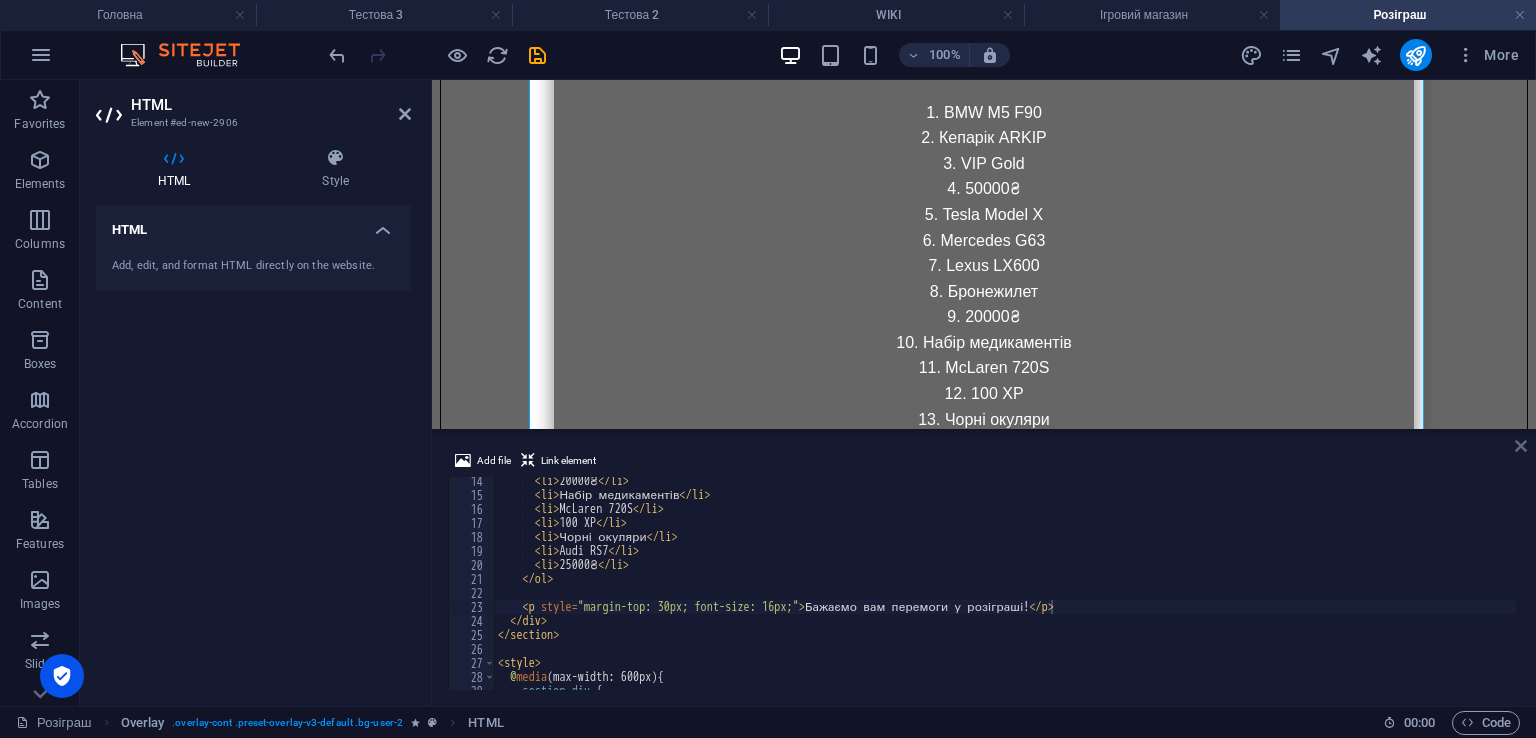 click at bounding box center [1521, 446] 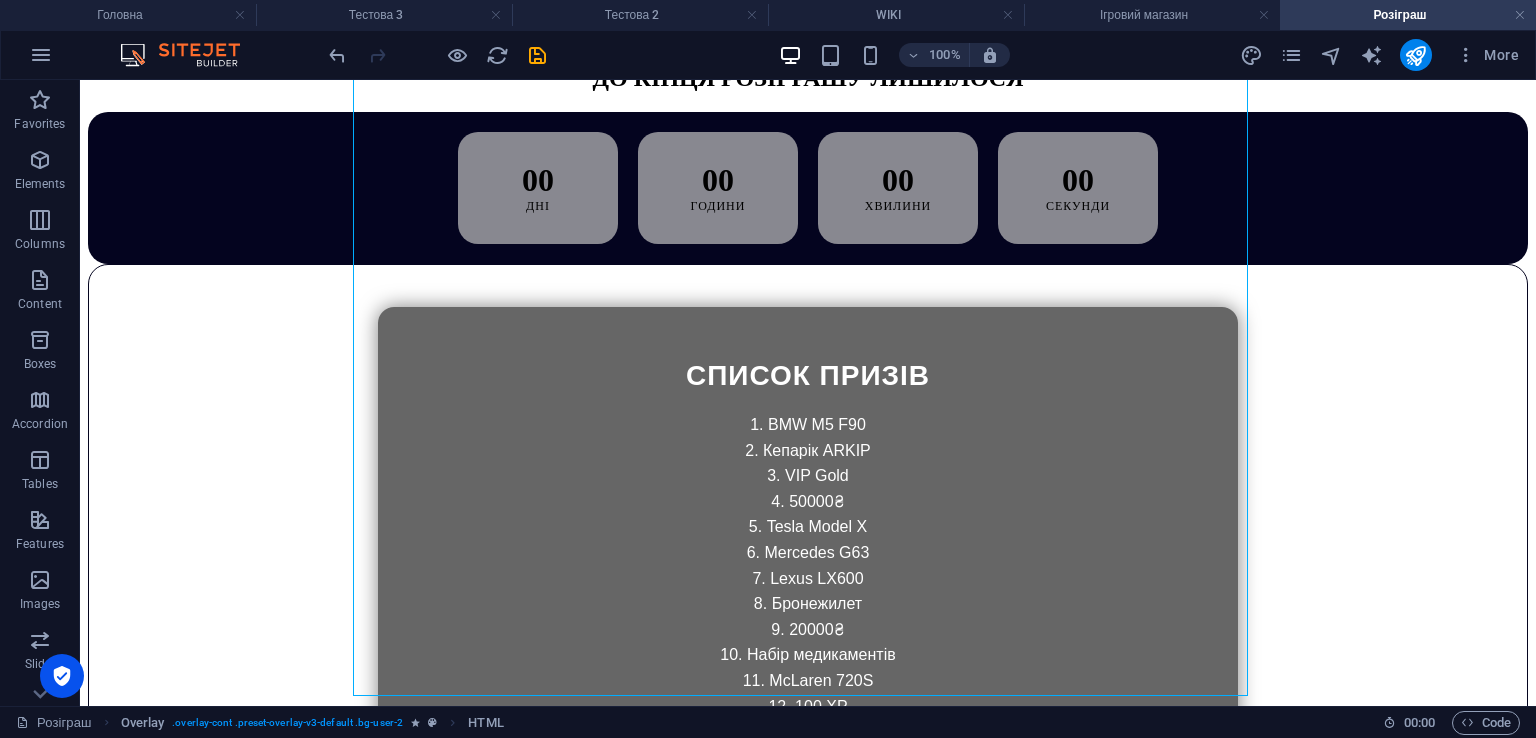 click on "Головна Розіграш Форум WIKI Ігровий магазин Особистий кабінет Масштабний розіграш від ARKIP RP Дивитися призи ЯК ВЗЯТИ УЧАСТЬ У РОЗІГРАШІ? Крок №1 Бути підписаним на всі соціальні мережі ARKIP RP Соціальні мережі Крок №2 Написати під кожним постом коментарій в соціальних мережах Крок №3 Очікувати коли будуть оголошені результати в нашому Discord та Telegram ДО КІНЦЯ РОЗІГРАШУ ЛИШИЛОСЯ
00
ДНІ
00
ГОДИНИ
00
ХВИЛИНИ
00
СЕКУНДИ
СПИСОК ПРИЗІВ
BMW M5 F90
Кепарік ARKIP
VIP Gold
50000₴
Tesla Model X
Mercedes G63" at bounding box center [808, 4880] 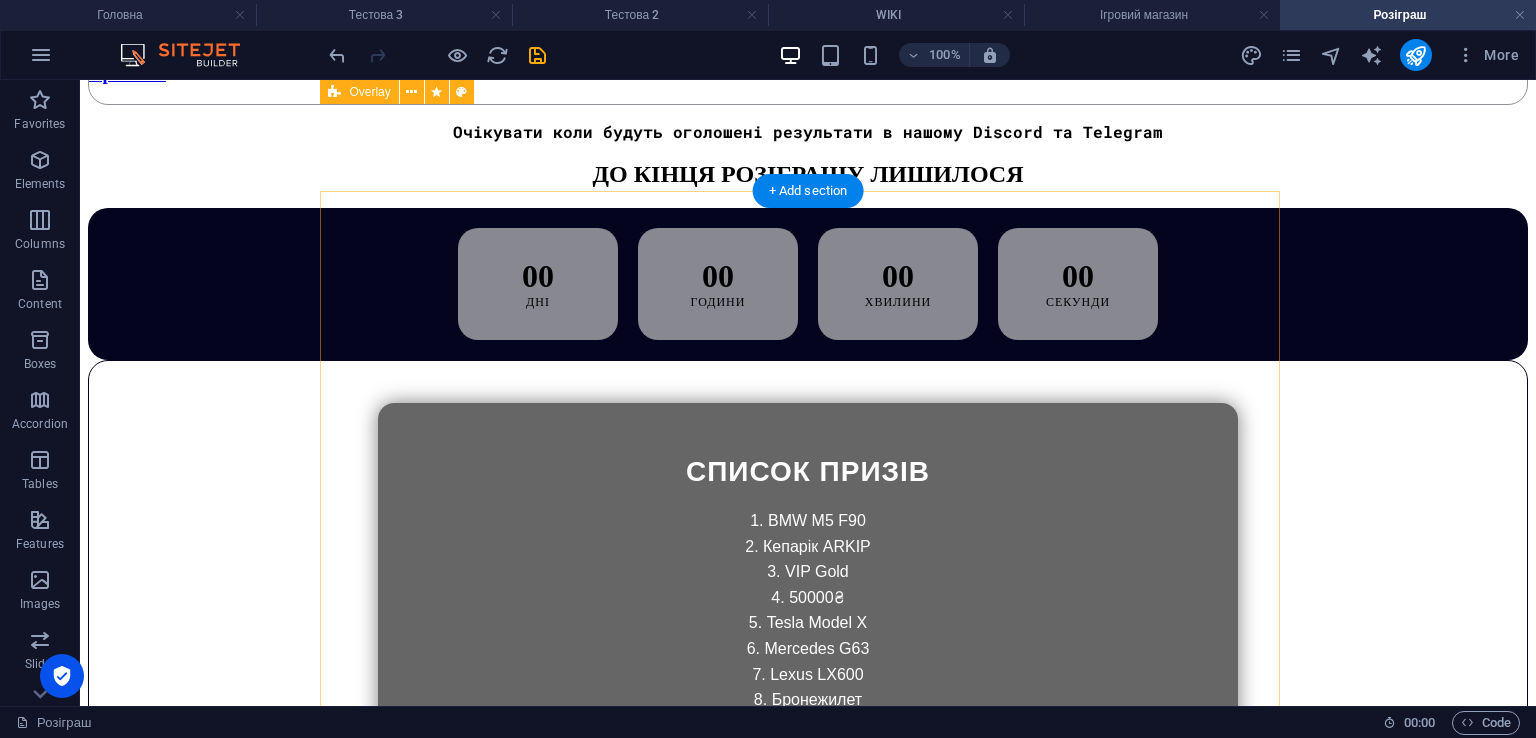 scroll, scrollTop: 1408, scrollLeft: 0, axis: vertical 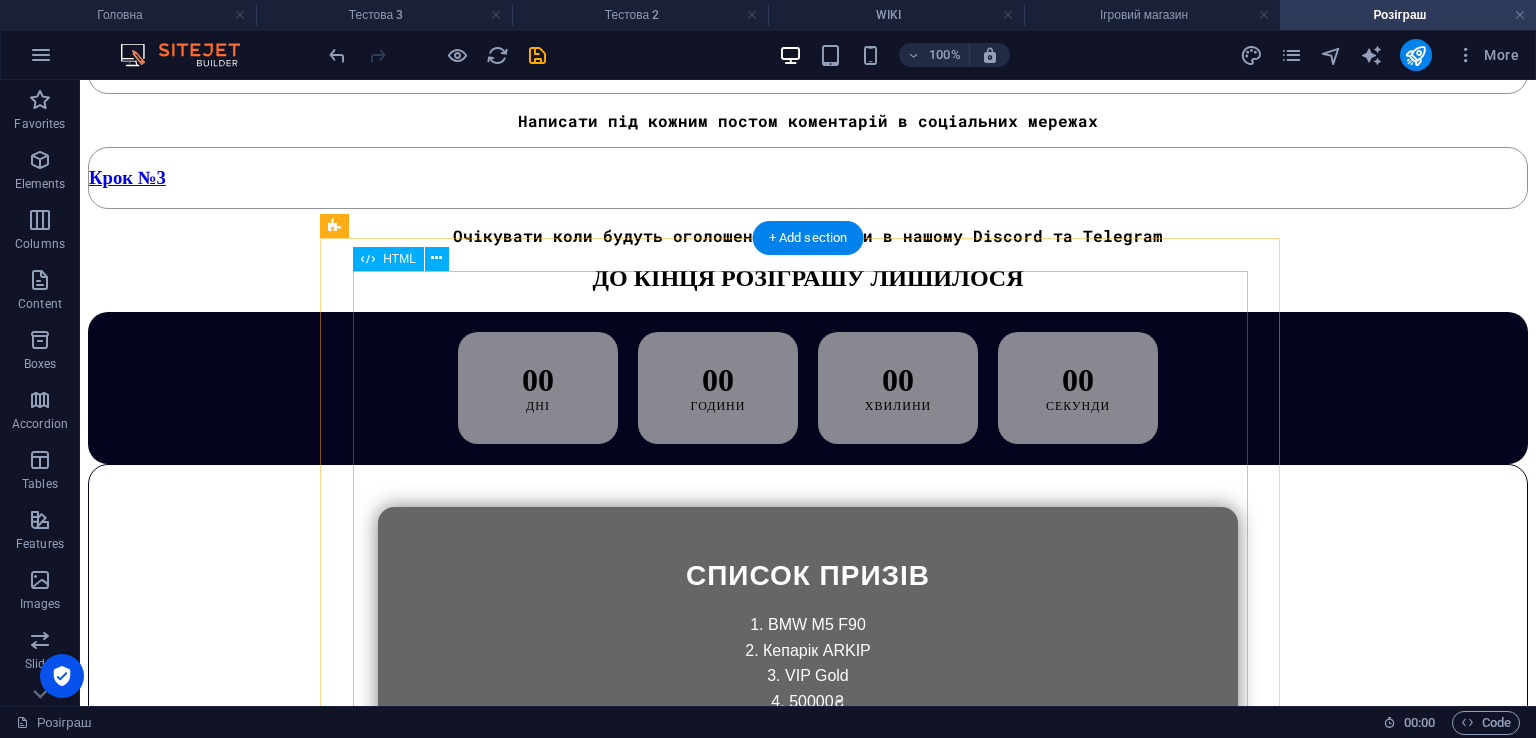 click on "СПИСОК ПРИЗІВ
BMW M5 F90
Кепарік ARKIP
VIP Gold
50000₴
Tesla Model X
Mercedes G63
Lexus LX600
Бронежилет
20000₴
Набір медикаментів
McLaren 720S
100 XP
Чорні окуляри
Audi RS7
25000₴
Бажаємо вам перемоги у розіграші!" at bounding box center [808, 798] 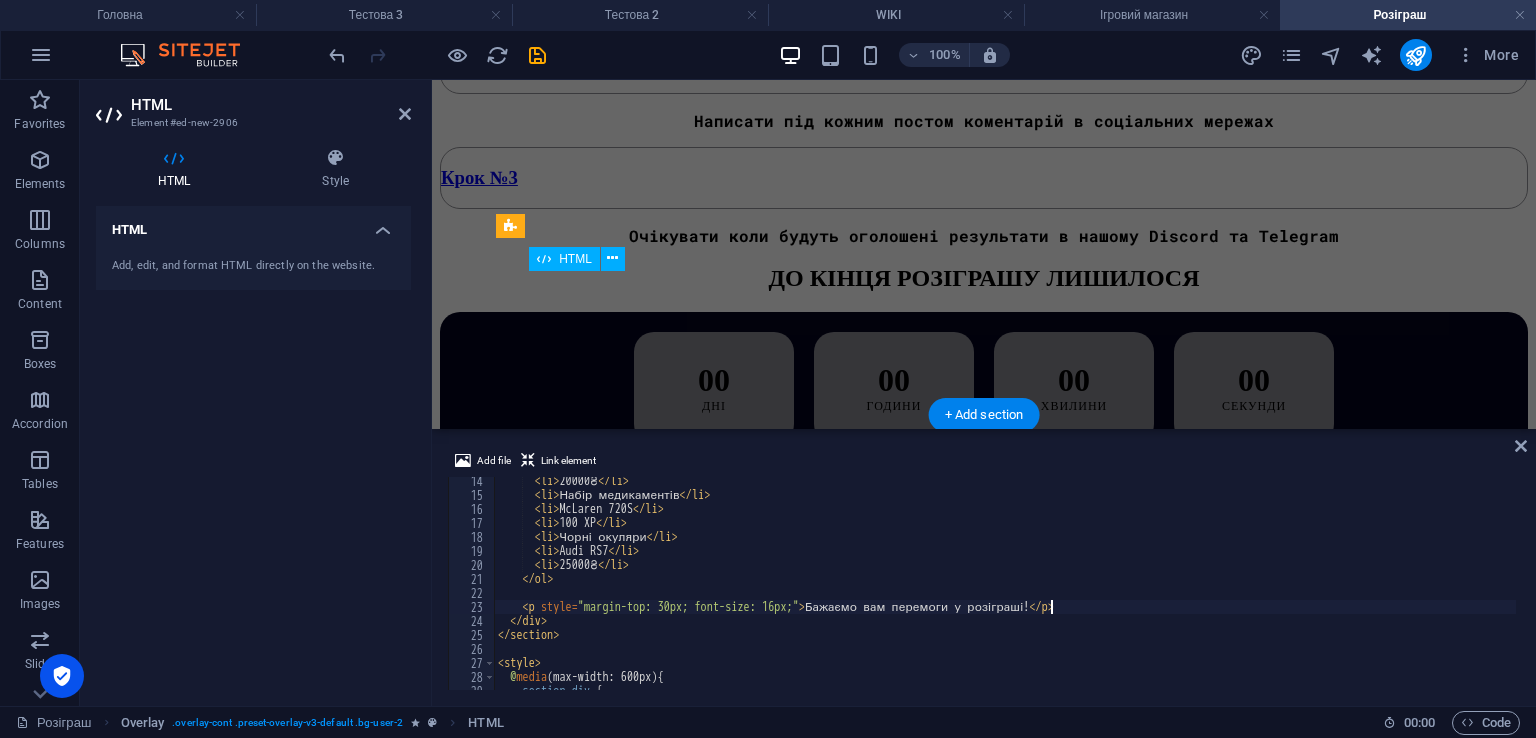 scroll, scrollTop: 1232, scrollLeft: 0, axis: vertical 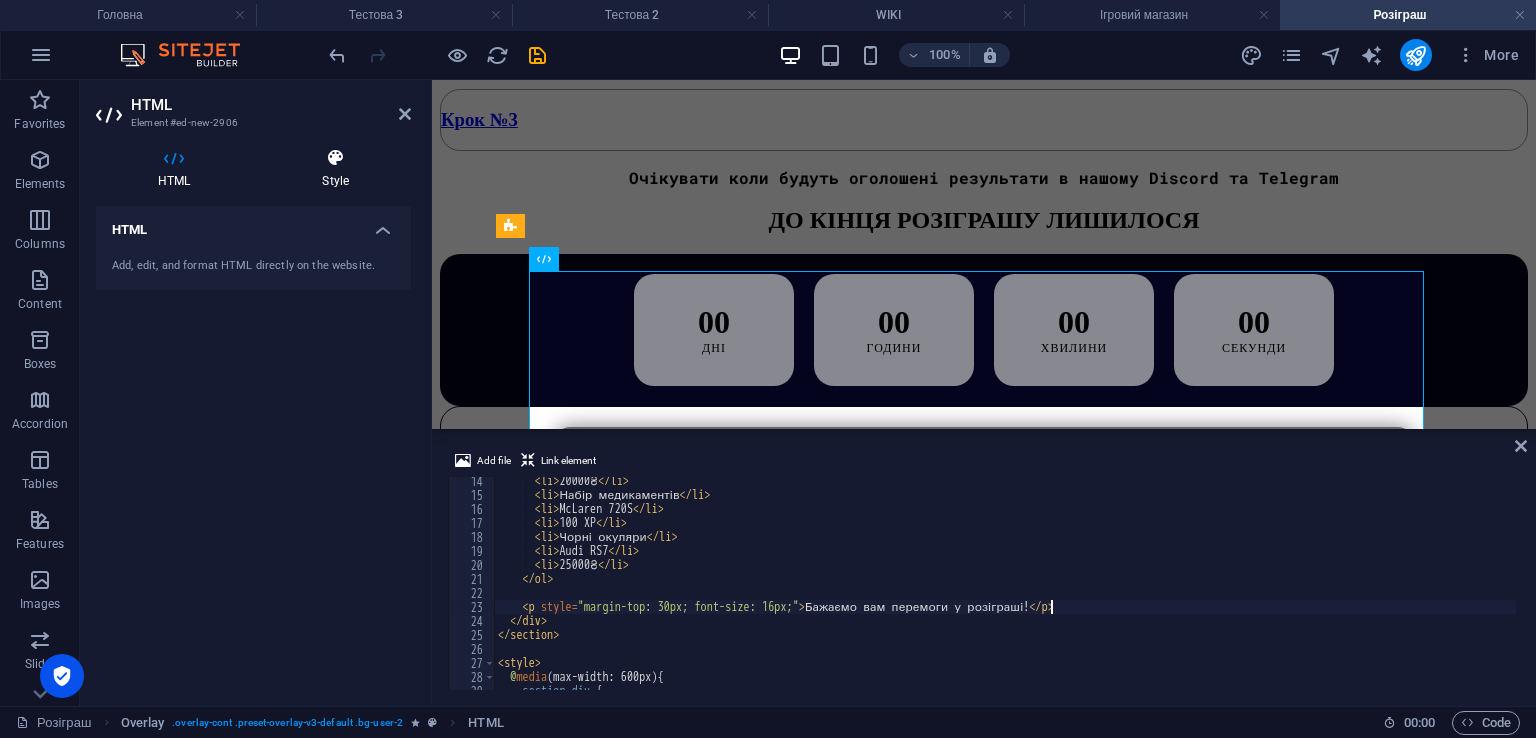 click on "Style" at bounding box center (335, 169) 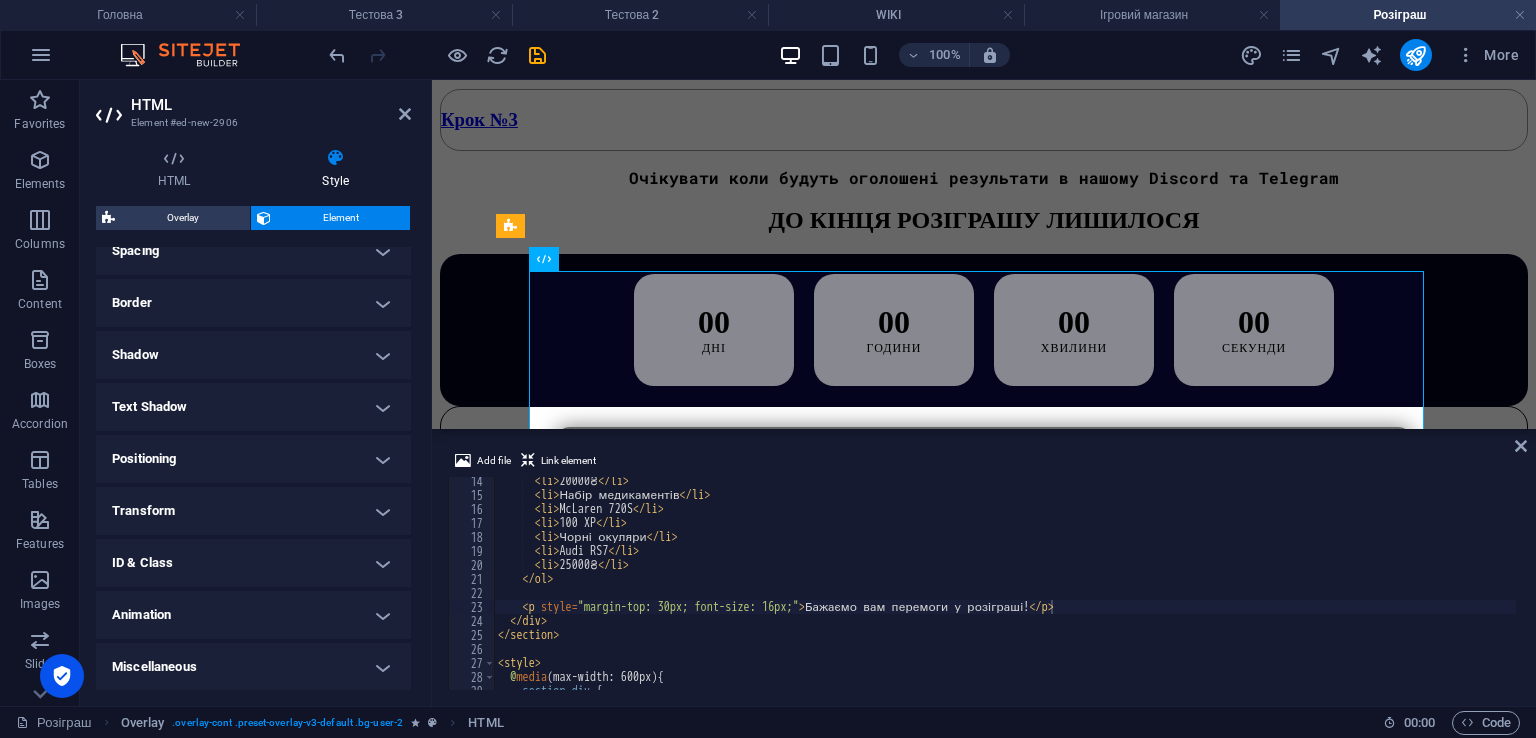 click on "Animation" at bounding box center [253, 615] 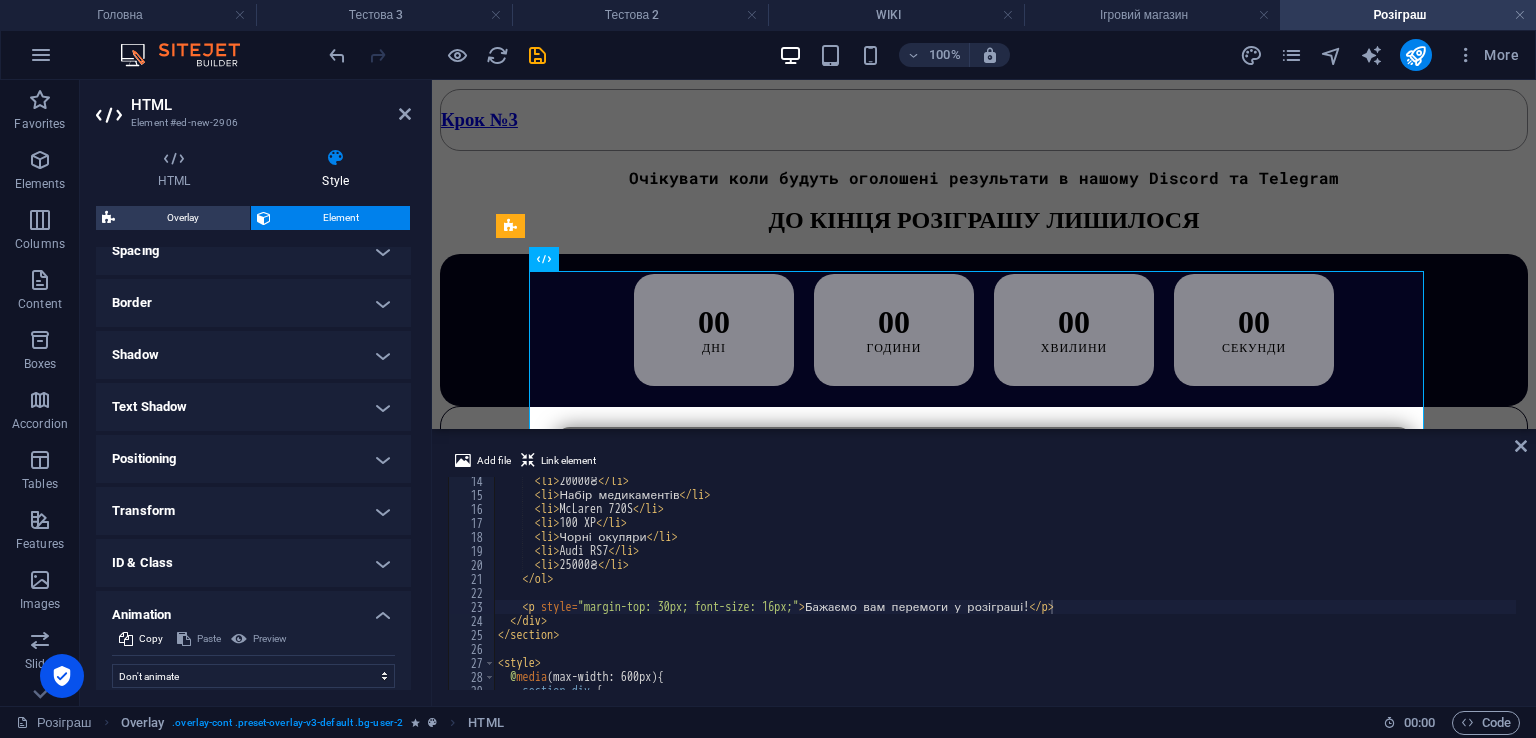 scroll, scrollTop: 466, scrollLeft: 0, axis: vertical 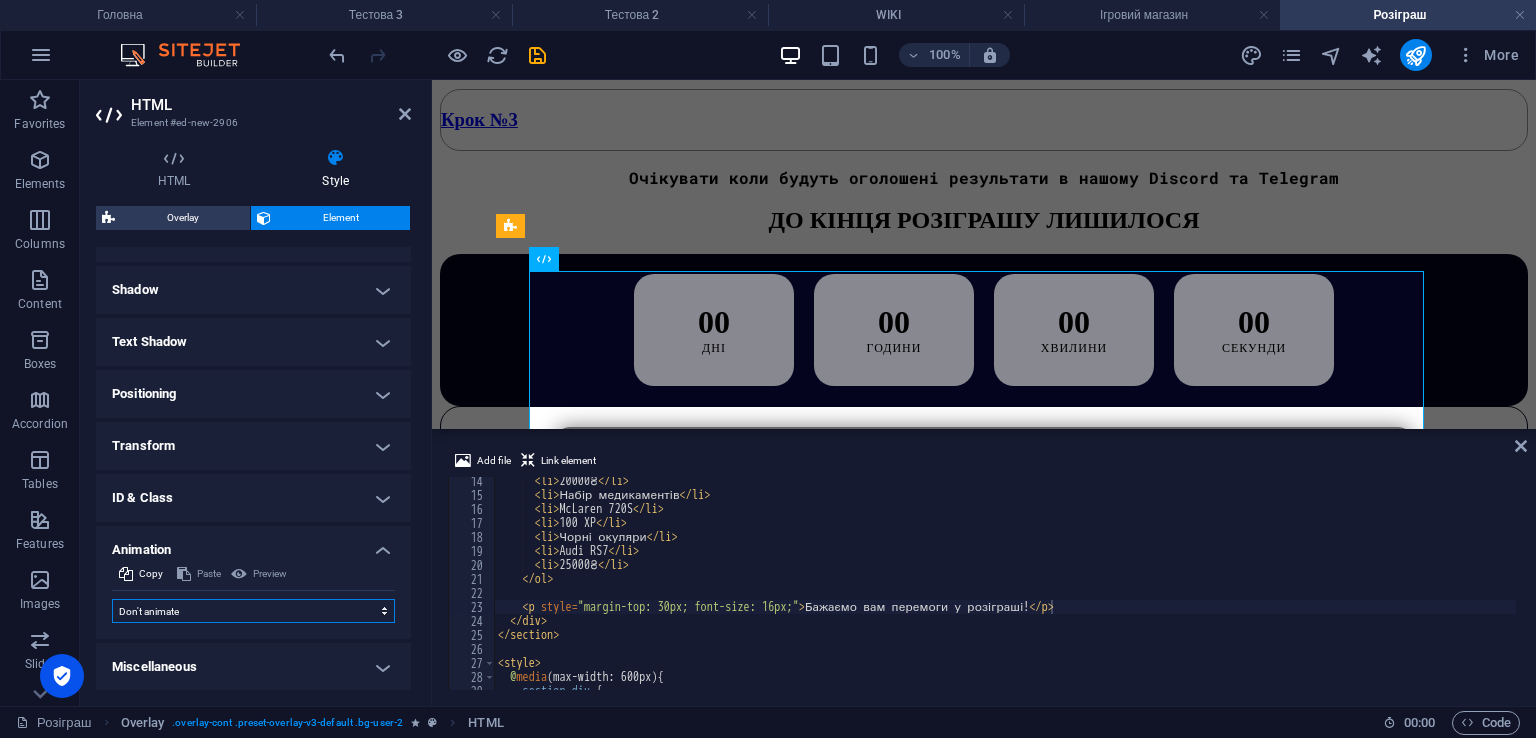 click on "Don't animate Show / Hide Slide up/down Zoom in/out Slide left to right Slide right to left Slide top to bottom Slide bottom to top Pulse Blink Open as overlay" at bounding box center [253, 611] 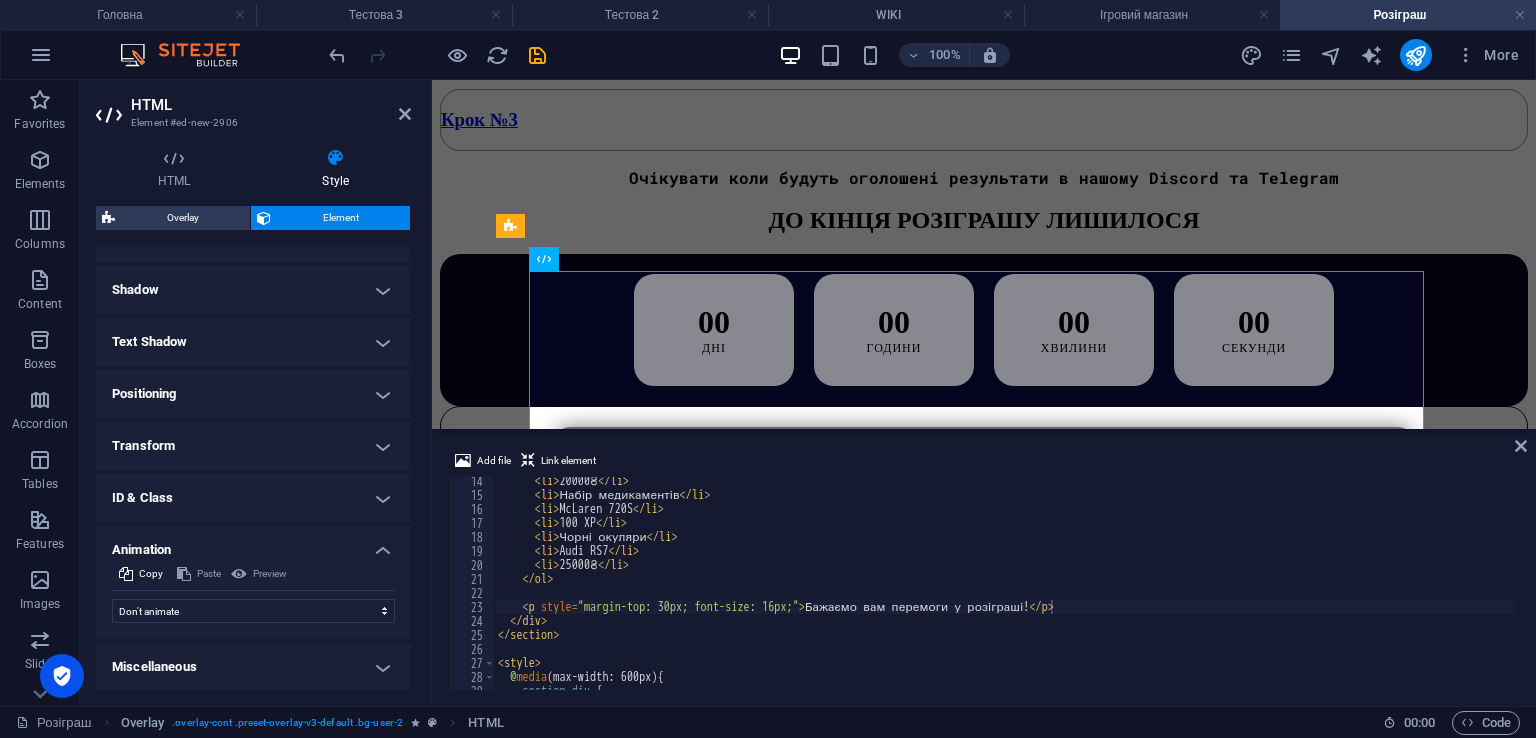 click on "Don't animate Show / Hide Slide up/down Zoom in/out Slide left to right Slide right to left Slide top to bottom Slide bottom to top Pulse Blink Open as overlay Initial Element hidden Element shown Duration .5 s ms Delay 0 s ms Width auto px % Trigger No automatic trigger On page load Element scrolled into view Close This label appears when hovering over the close button, indicating its function. Group Show Don't alter this element Hide this element Show this element Hide Don't alter this element Hide this element Show this element" at bounding box center (253, 607) 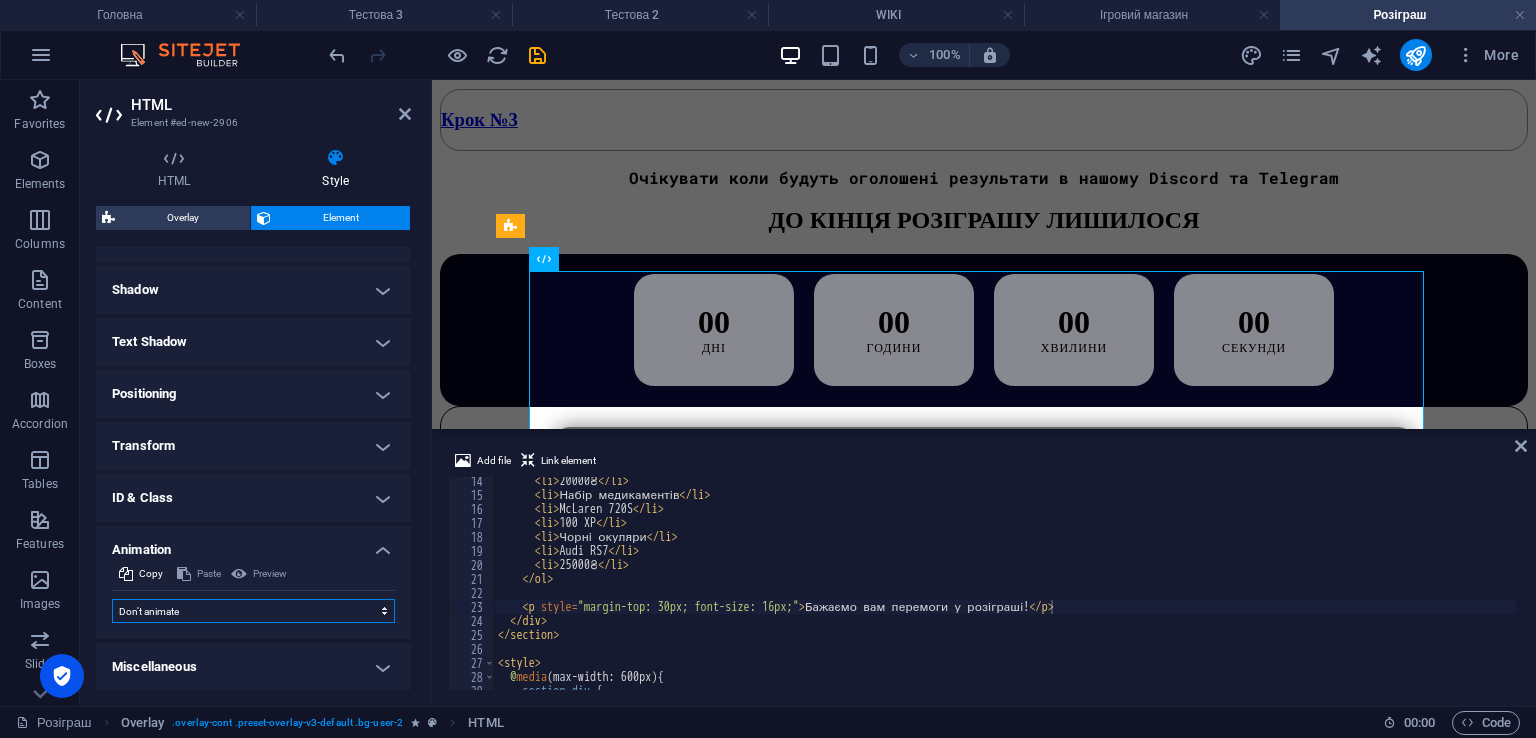 click on "Don't animate Show / Hide Slide up/down Zoom in/out Slide left to right Slide right to left Slide top to bottom Slide bottom to top Pulse Blink Open as overlay" at bounding box center (253, 611) 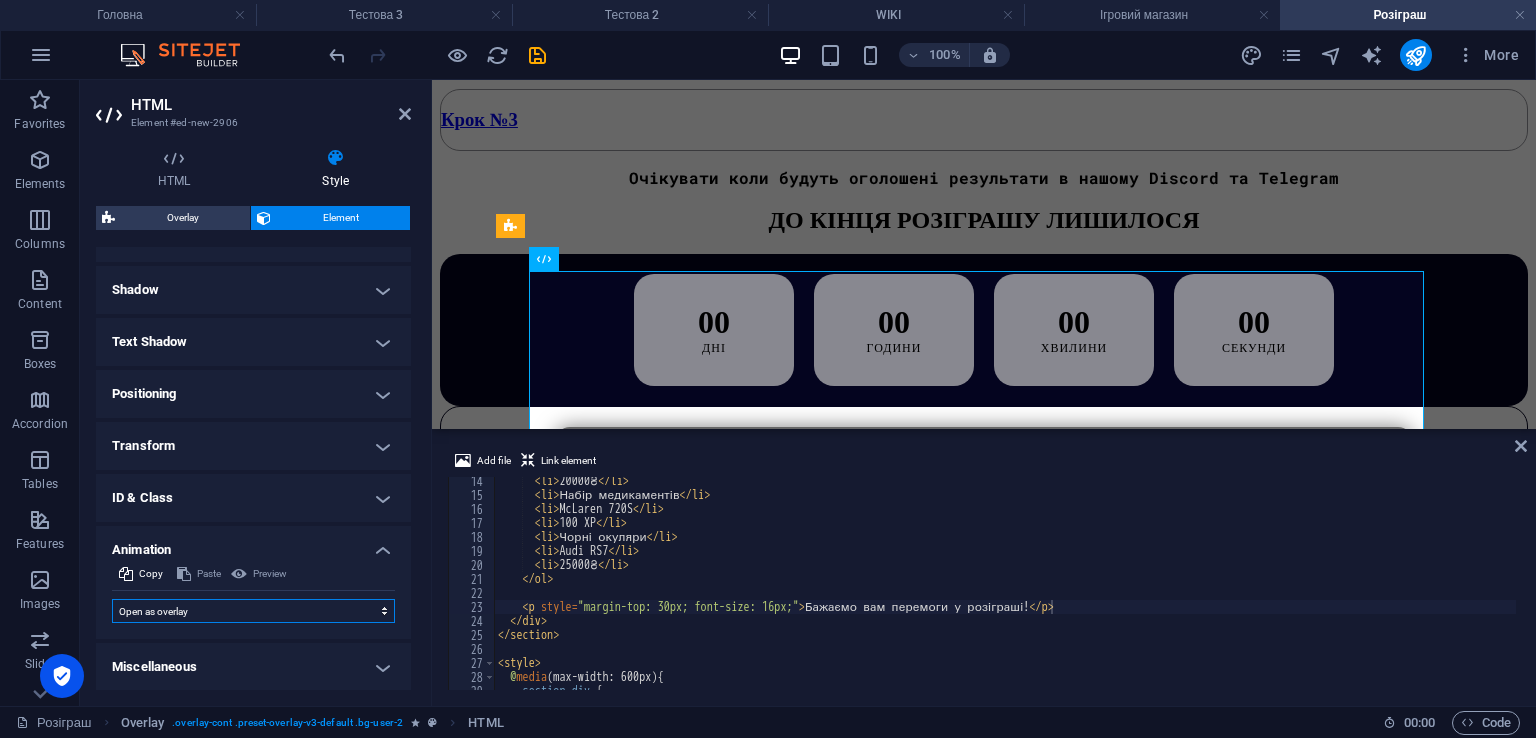 click on "Don't animate Show / Hide Slide up/down Zoom in/out Slide left to right Slide right to left Slide top to bottom Slide bottom to top Pulse Blink Open as overlay" at bounding box center [253, 611] 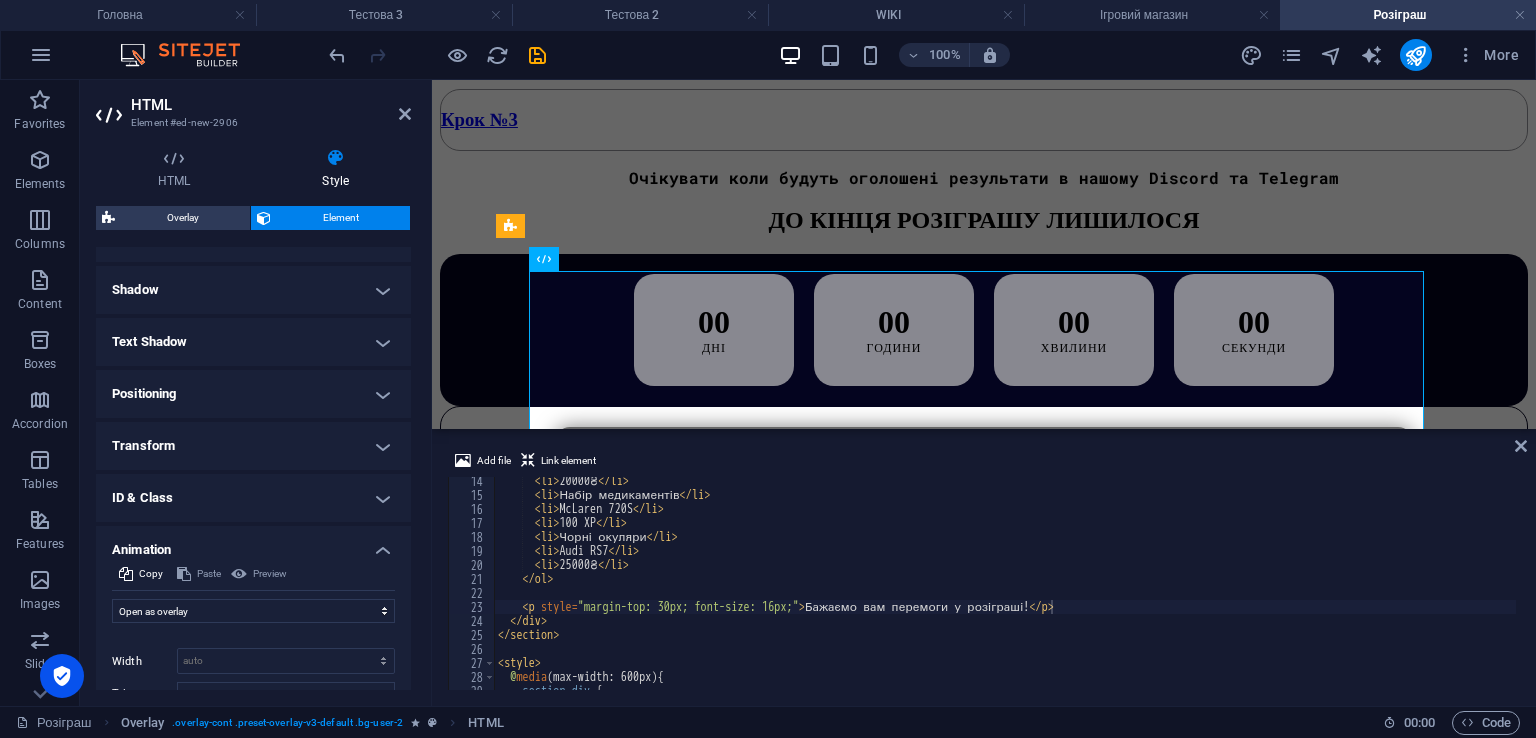 click on "Initial Element hidden Element shown Duration .5 s ms Delay 0 s ms Width auto px % Trigger No automatic trigger On page load Element scrolled into view Close This label appears when hovering over the close button, indicating its function. Group Show Don't alter this element Hide this element Show this element Hide Don't alter this element Hide this element Show this element" at bounding box center [253, 686] 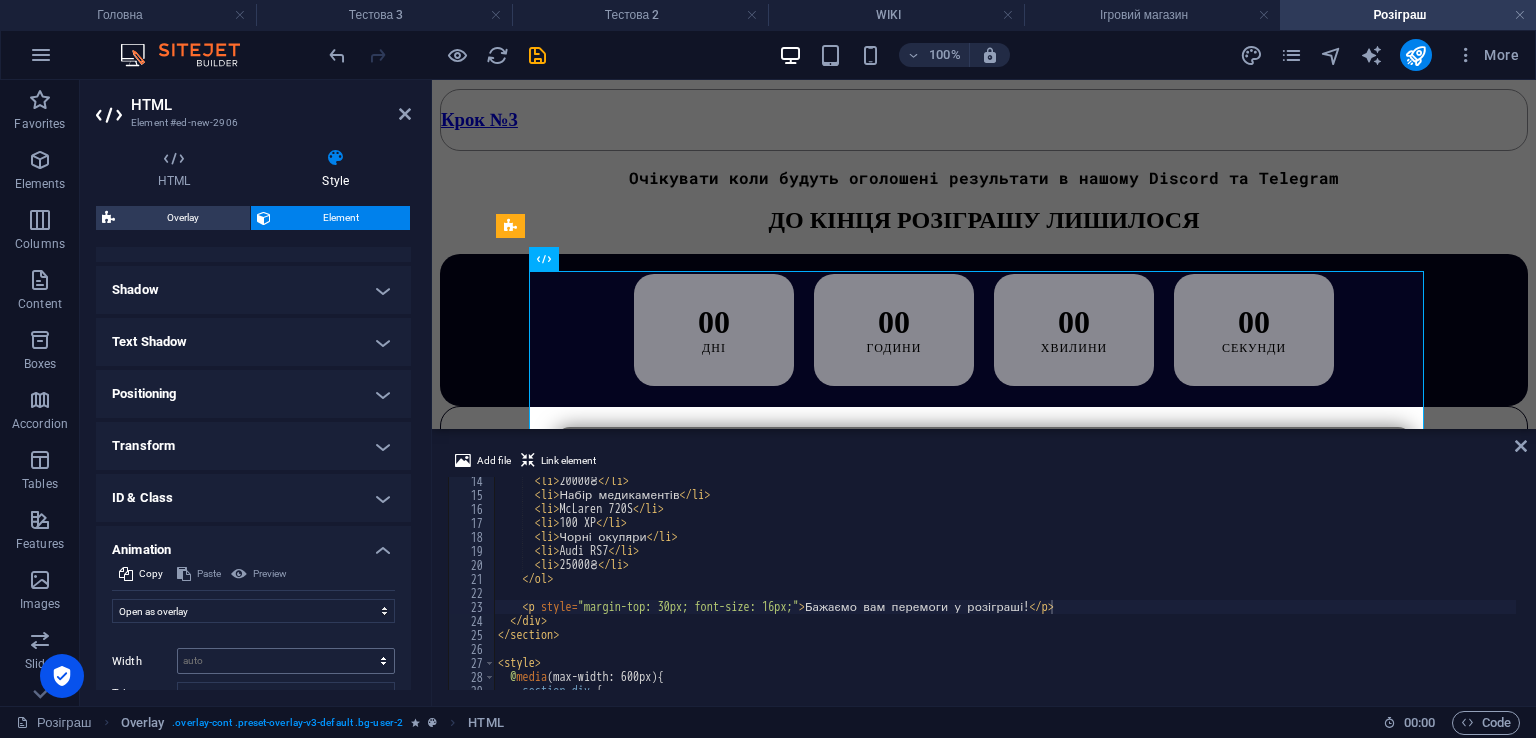 scroll, scrollTop: 592, scrollLeft: 0, axis: vertical 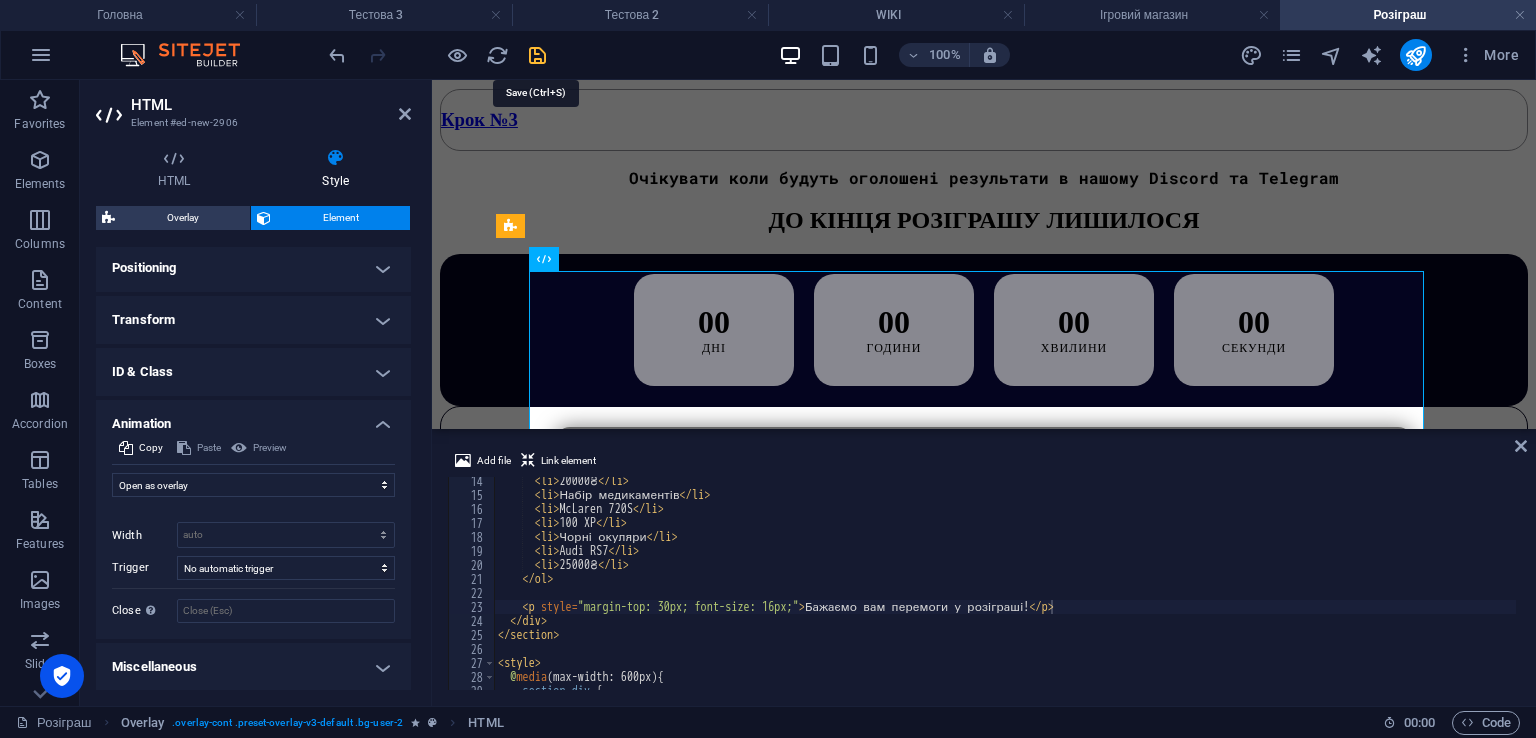 drag, startPoint x: 528, startPoint y: 54, endPoint x: 638, endPoint y: 232, distance: 209.24626 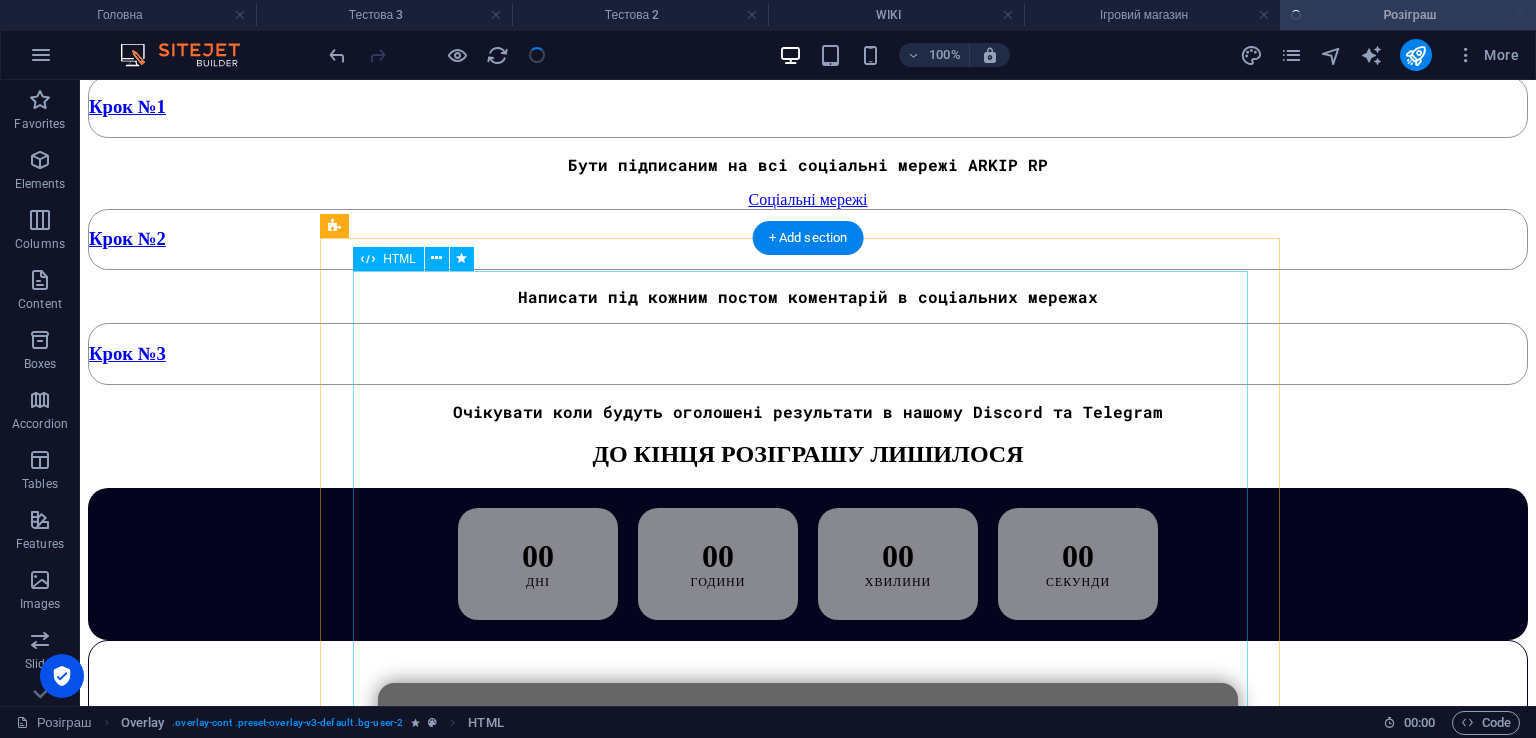 scroll, scrollTop: 1408, scrollLeft: 0, axis: vertical 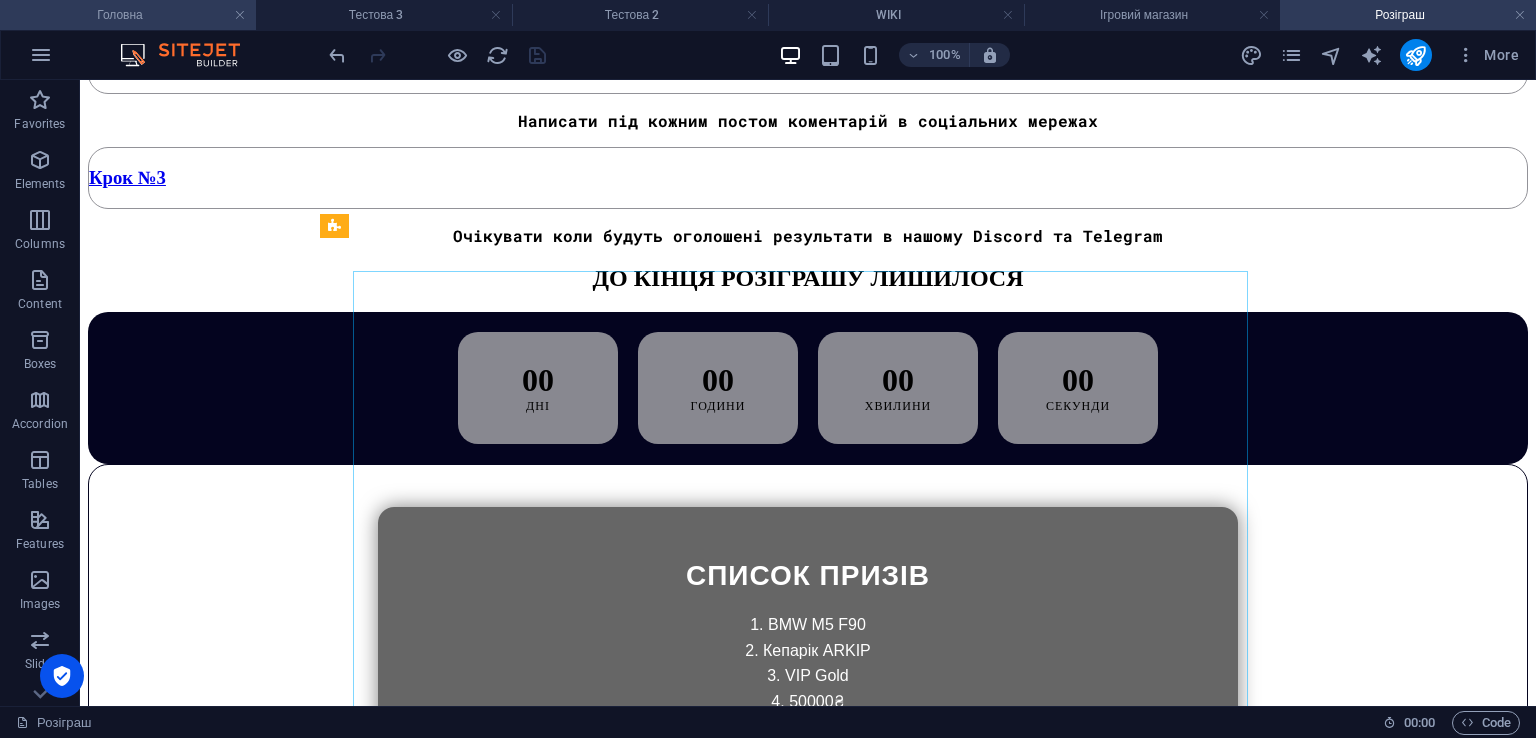 click on "Головна" at bounding box center (128, 15) 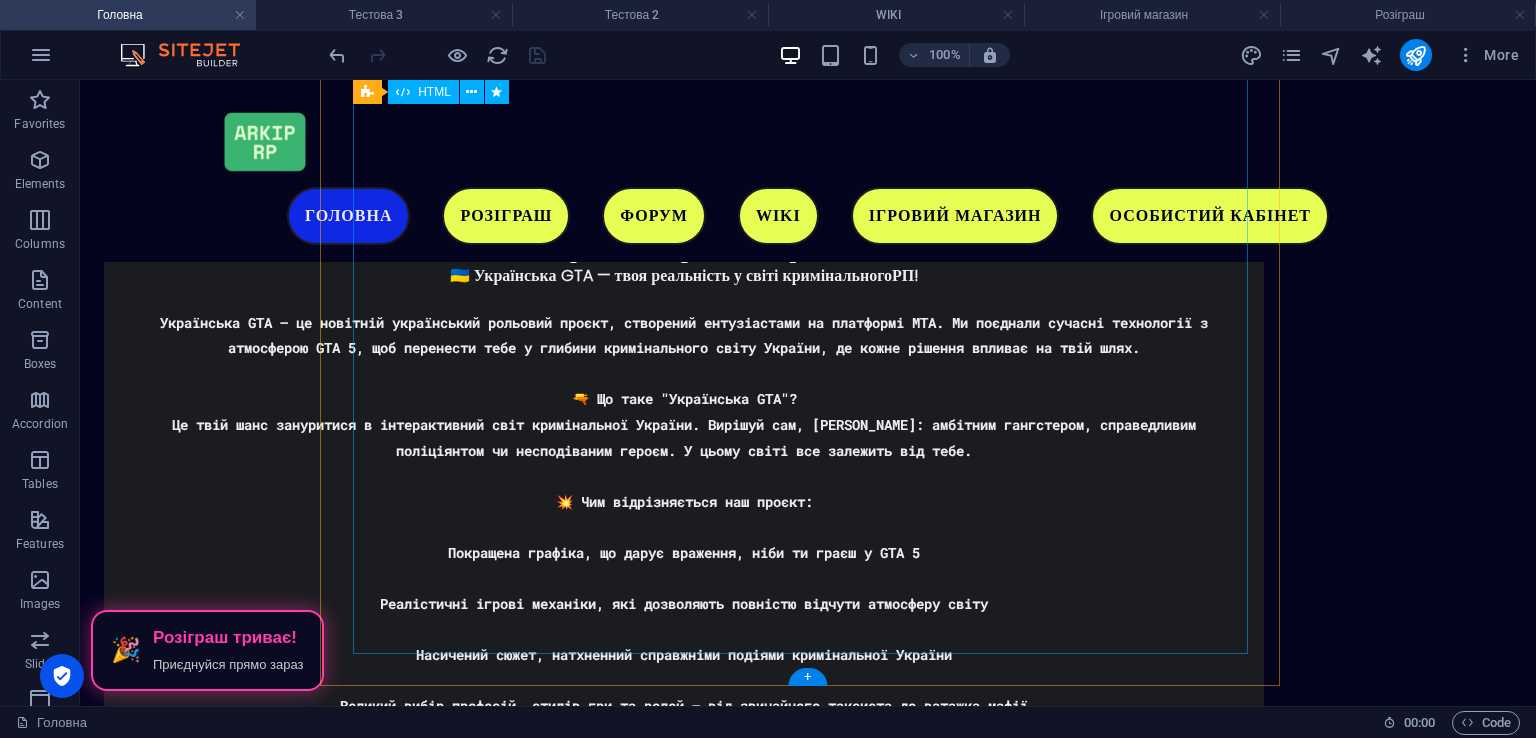 scroll, scrollTop: 3891, scrollLeft: 0, axis: vertical 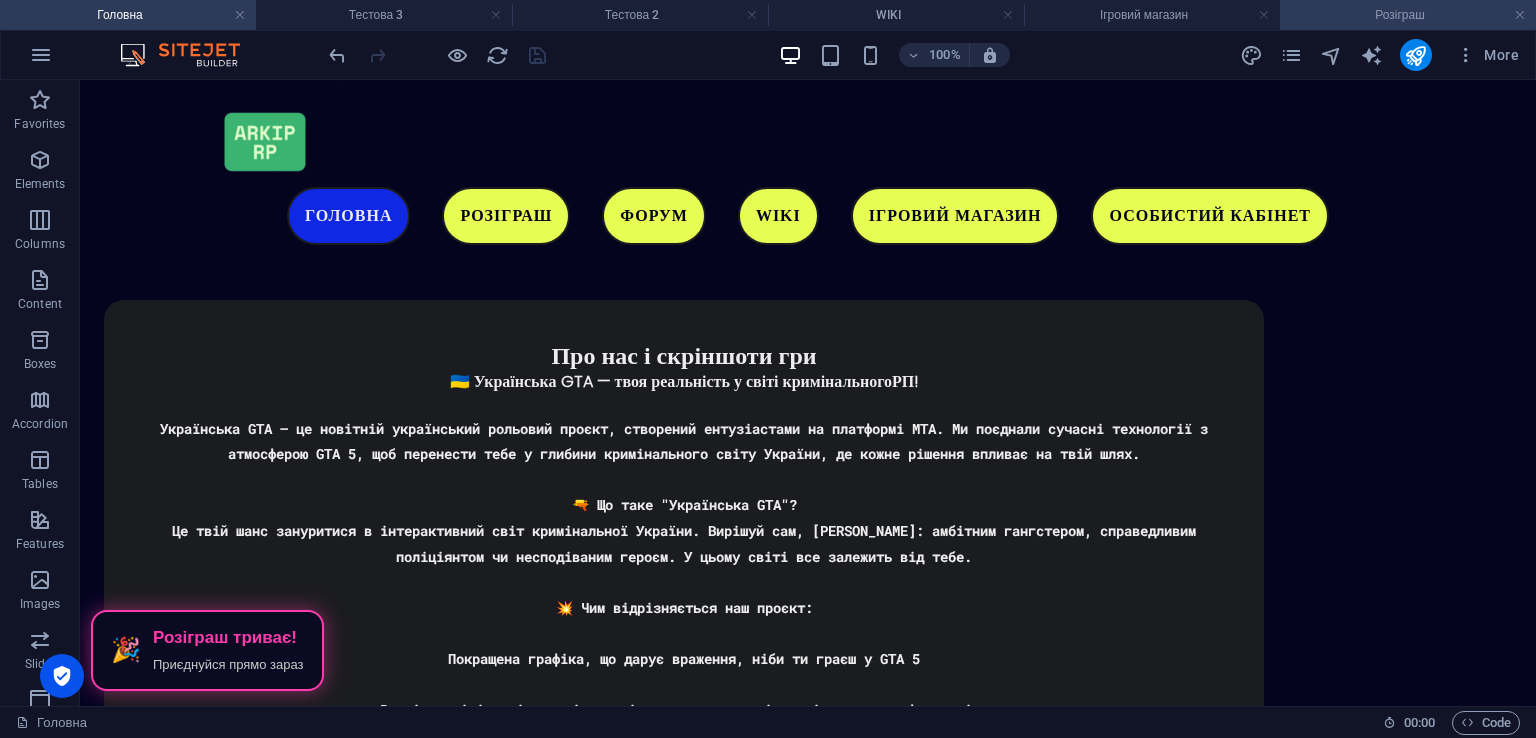 click on "Розіграш" at bounding box center [1408, 15] 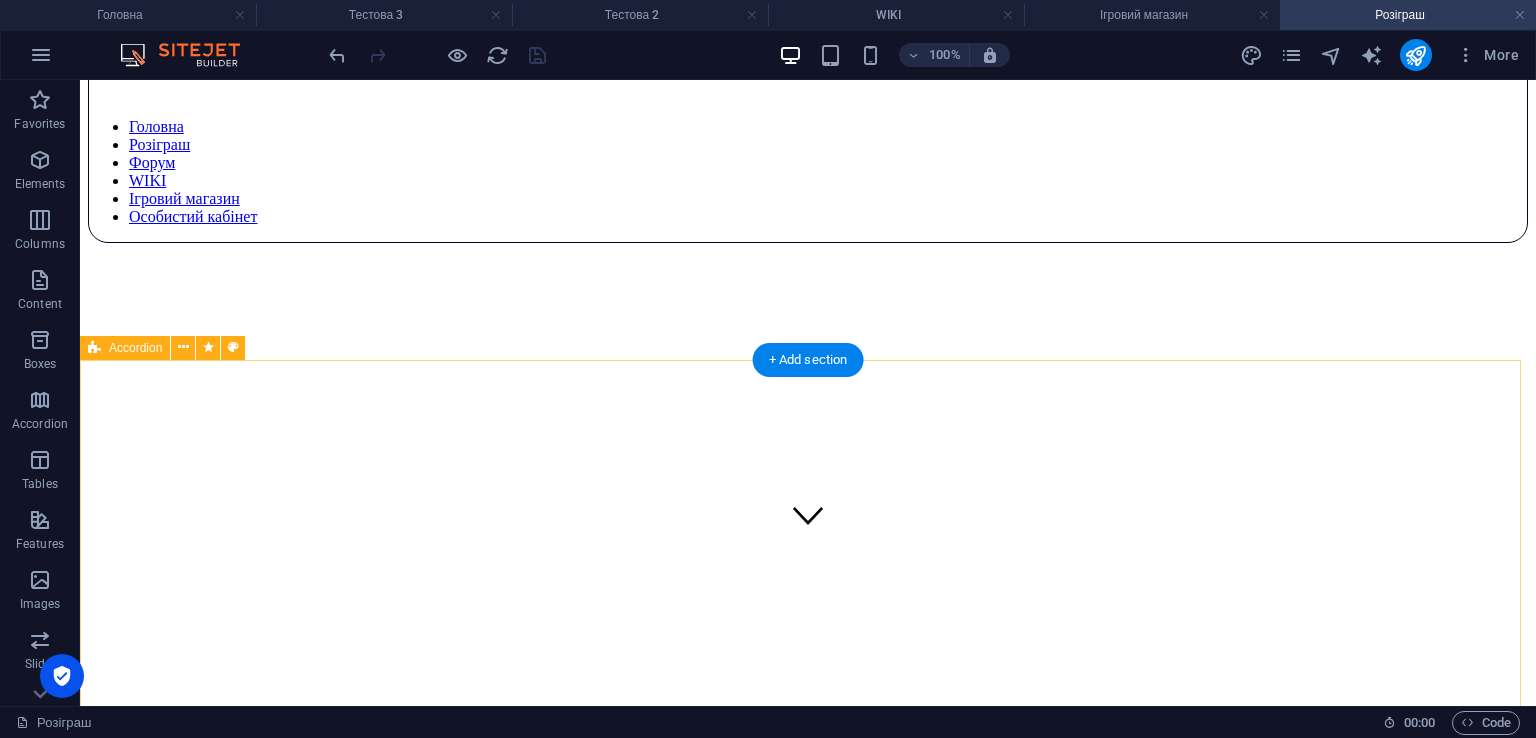 scroll, scrollTop: 8, scrollLeft: 0, axis: vertical 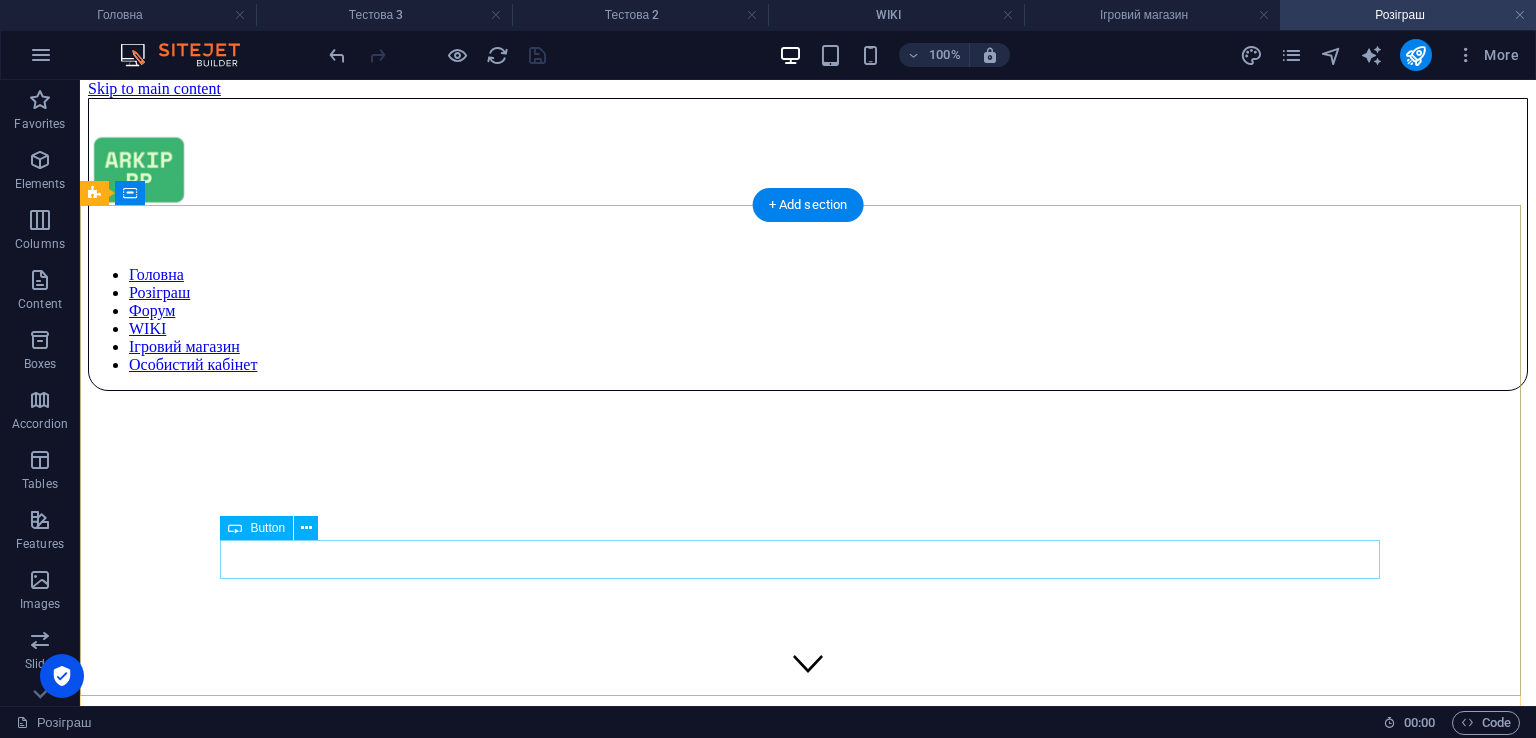 click on "Дивитися призи" at bounding box center (808, 1211) 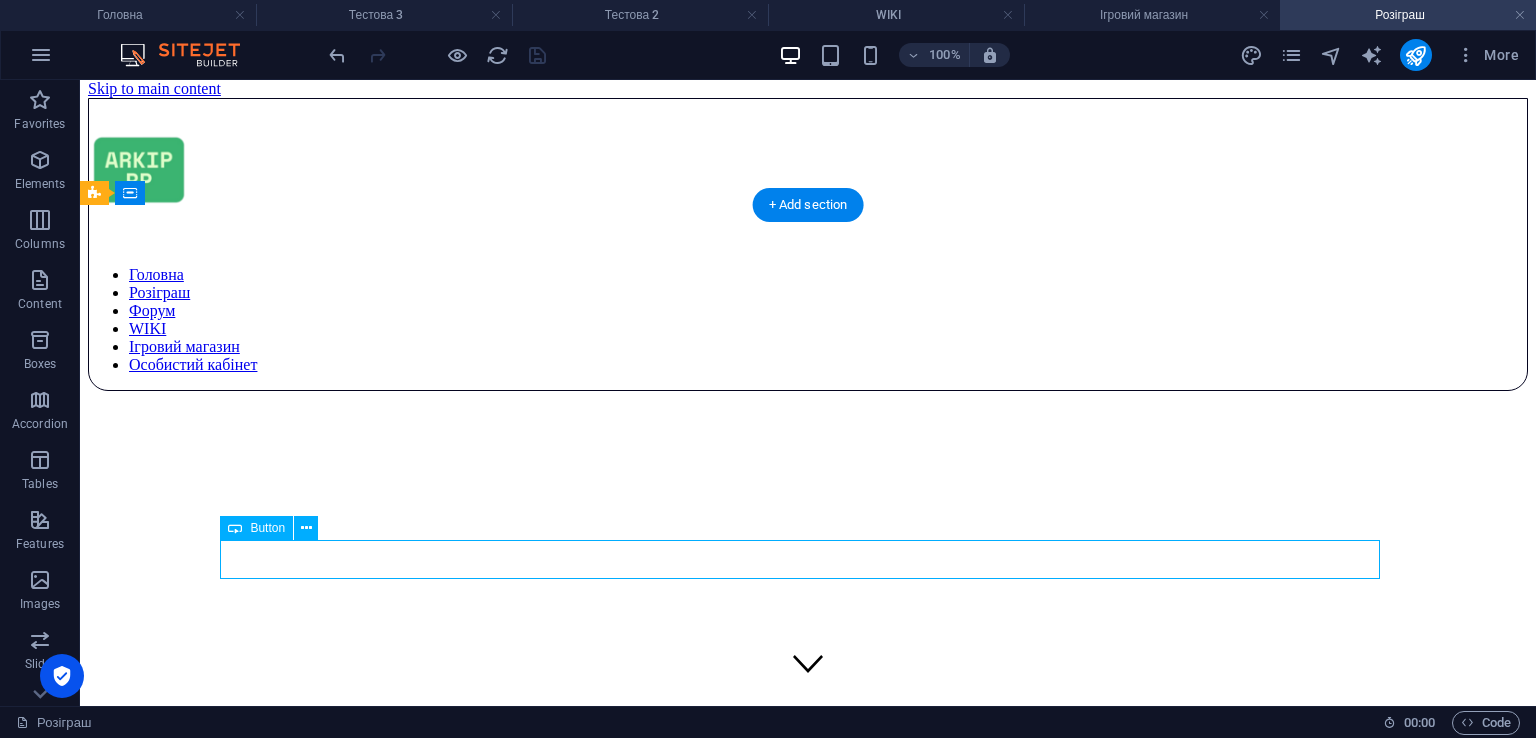 click on "Дивитися призи" at bounding box center [808, 1211] 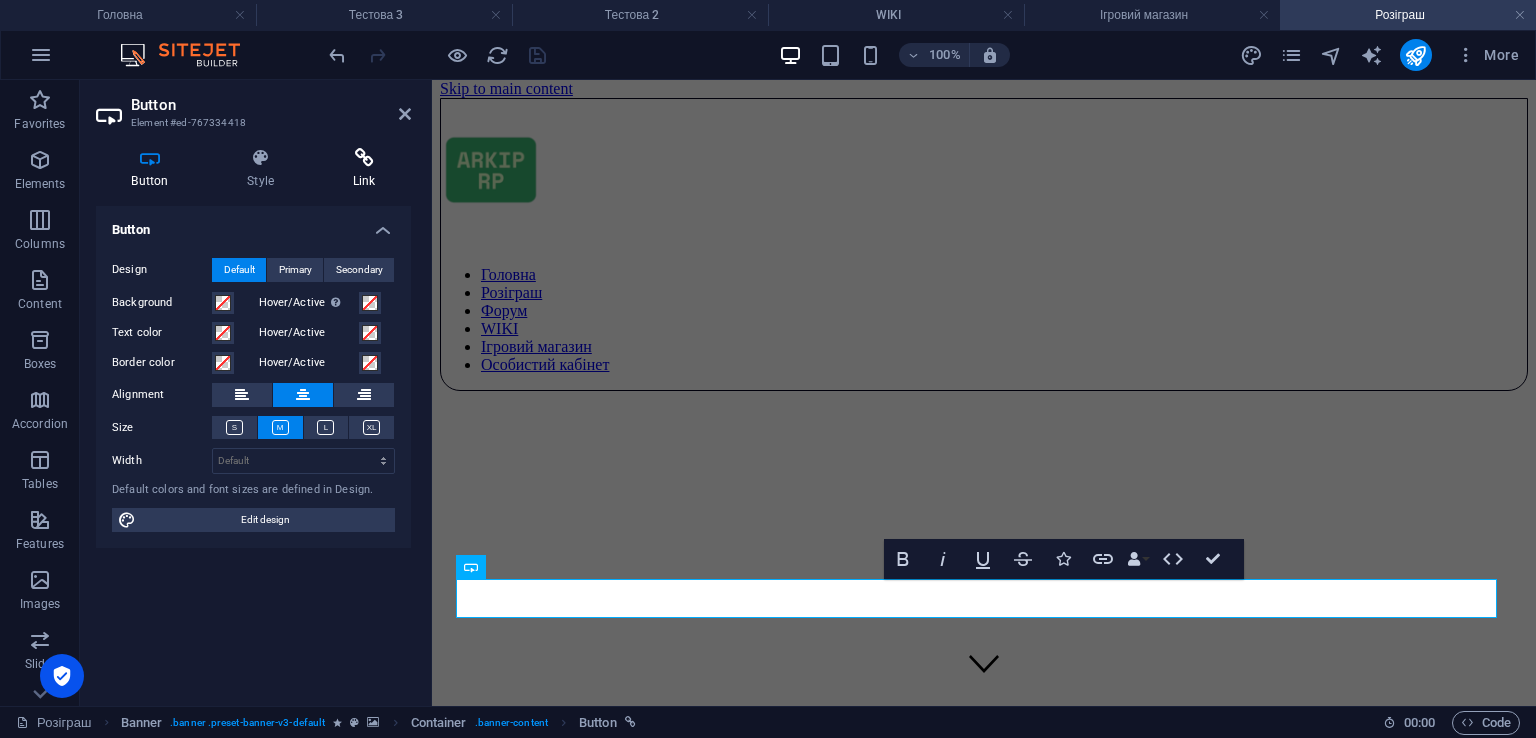 click on "Link" at bounding box center [364, 169] 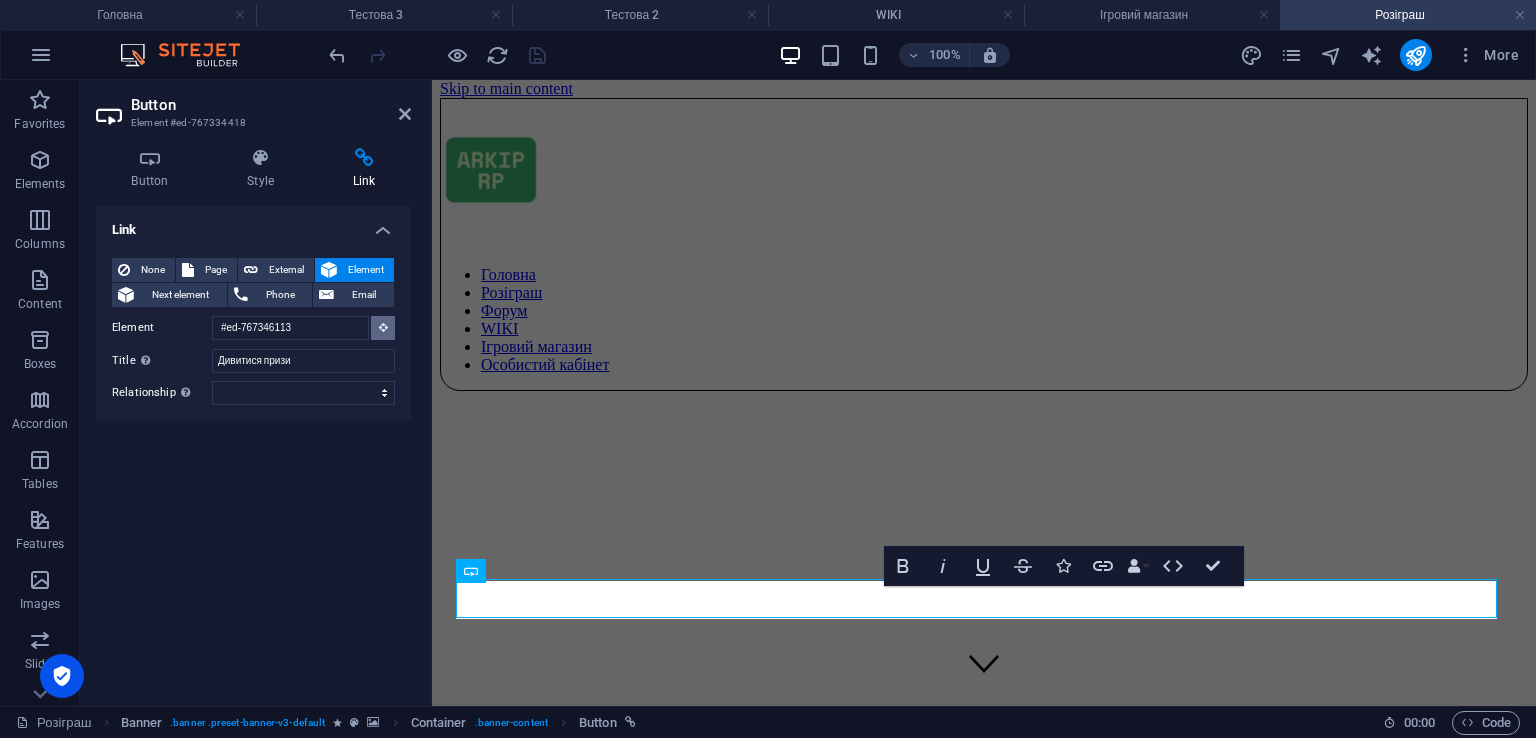 click at bounding box center (383, 328) 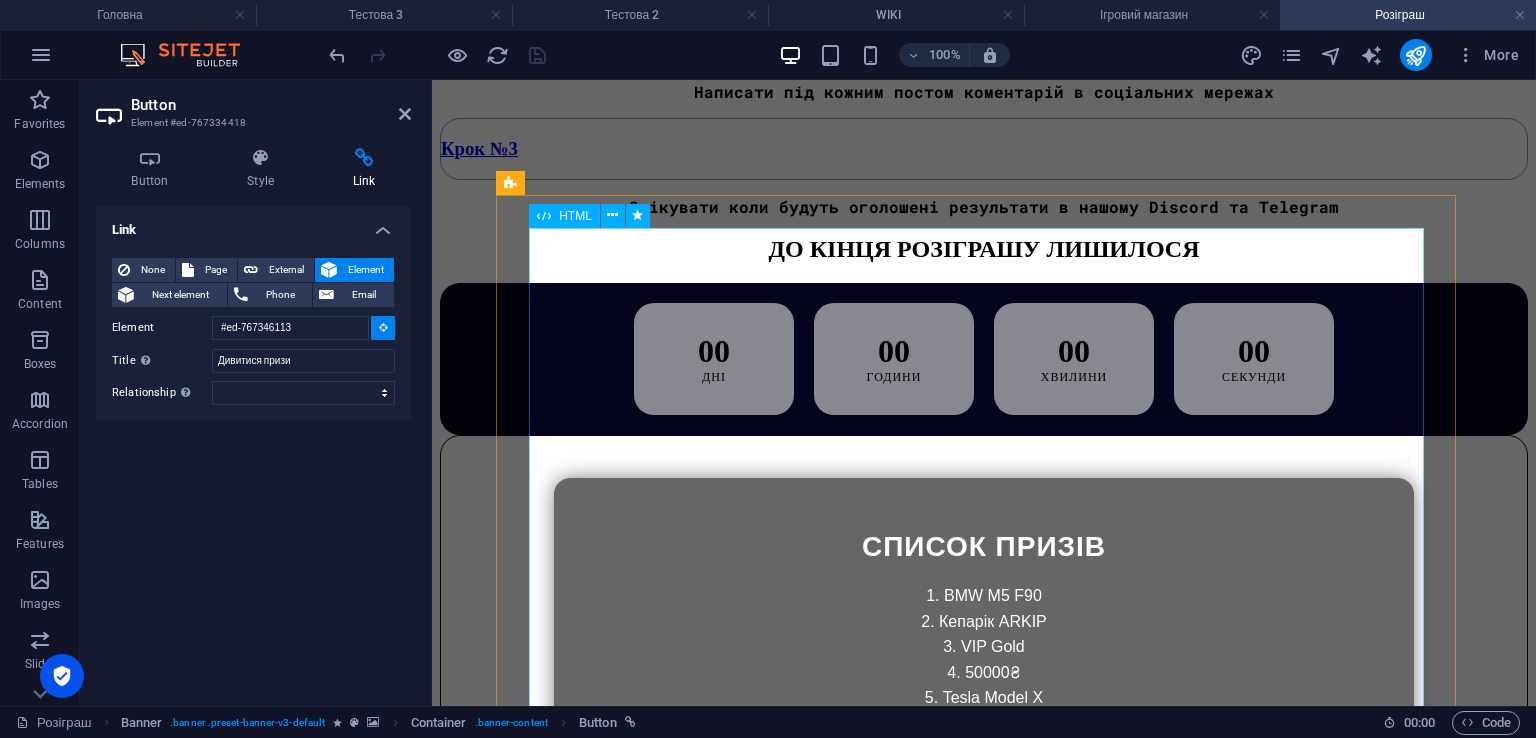 scroll, scrollTop: 1408, scrollLeft: 0, axis: vertical 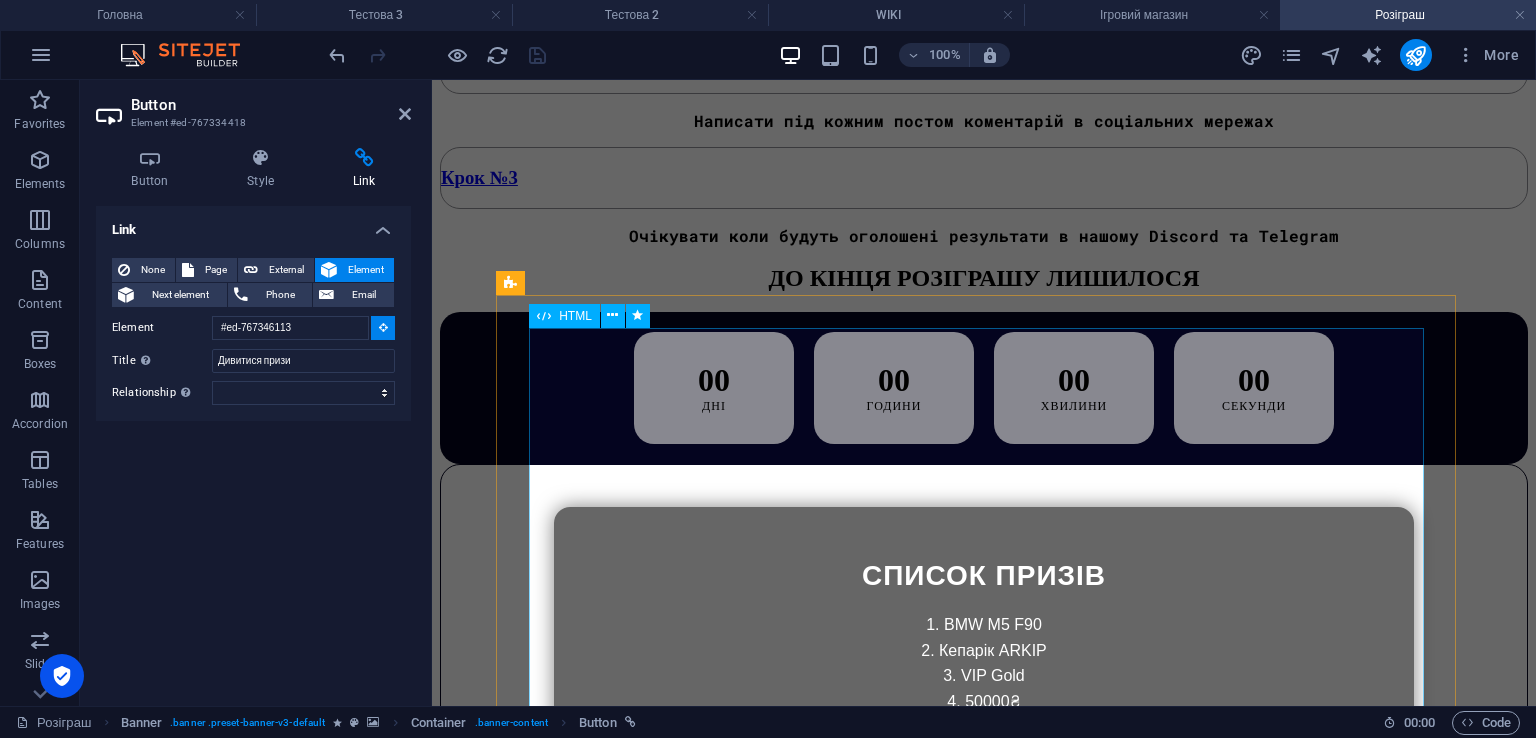 click on "СПИСОК ПРИЗІВ
BMW M5 F90
Кепарік ARKIP
VIP Gold
50000₴
Tesla Model X
Mercedes G63
Lexus LX600
Бронежилет
20000₴
Набір медикаментів
McLaren 720S
100 XP
Чорні окуляри
Audi RS7
25000₴
Бажаємо вам перемоги у розіграші!" at bounding box center (984, 798) 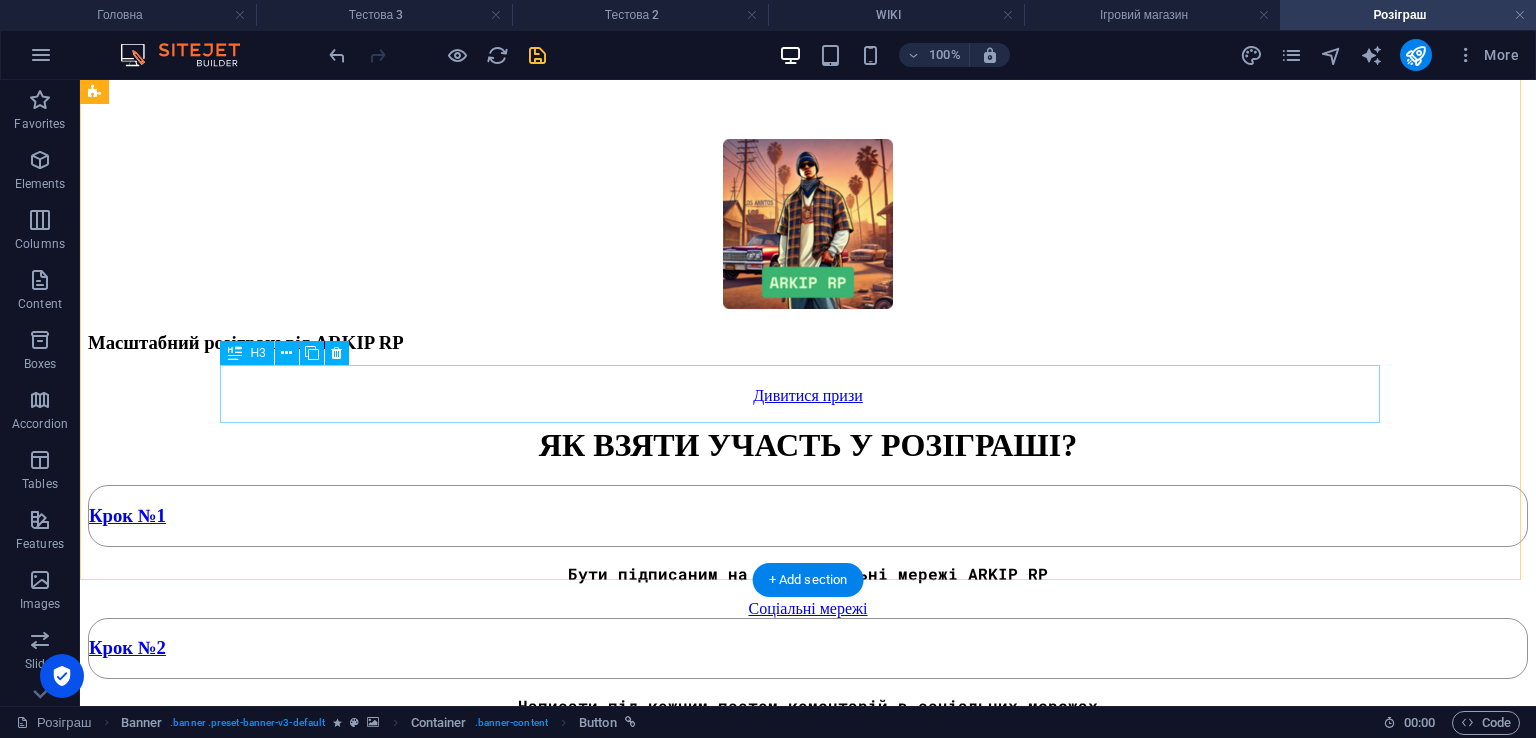 scroll, scrollTop: 423, scrollLeft: 0, axis: vertical 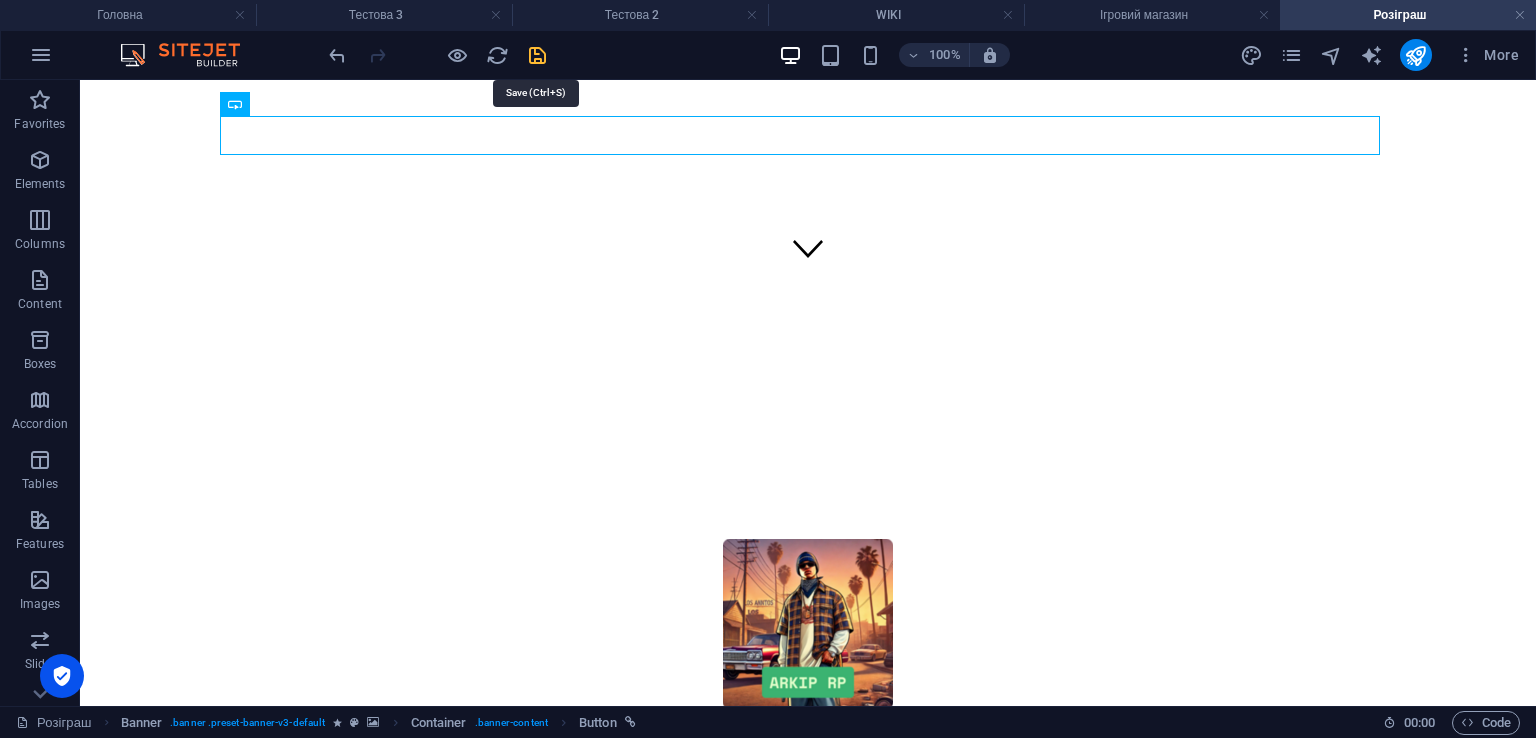 click at bounding box center (537, 55) 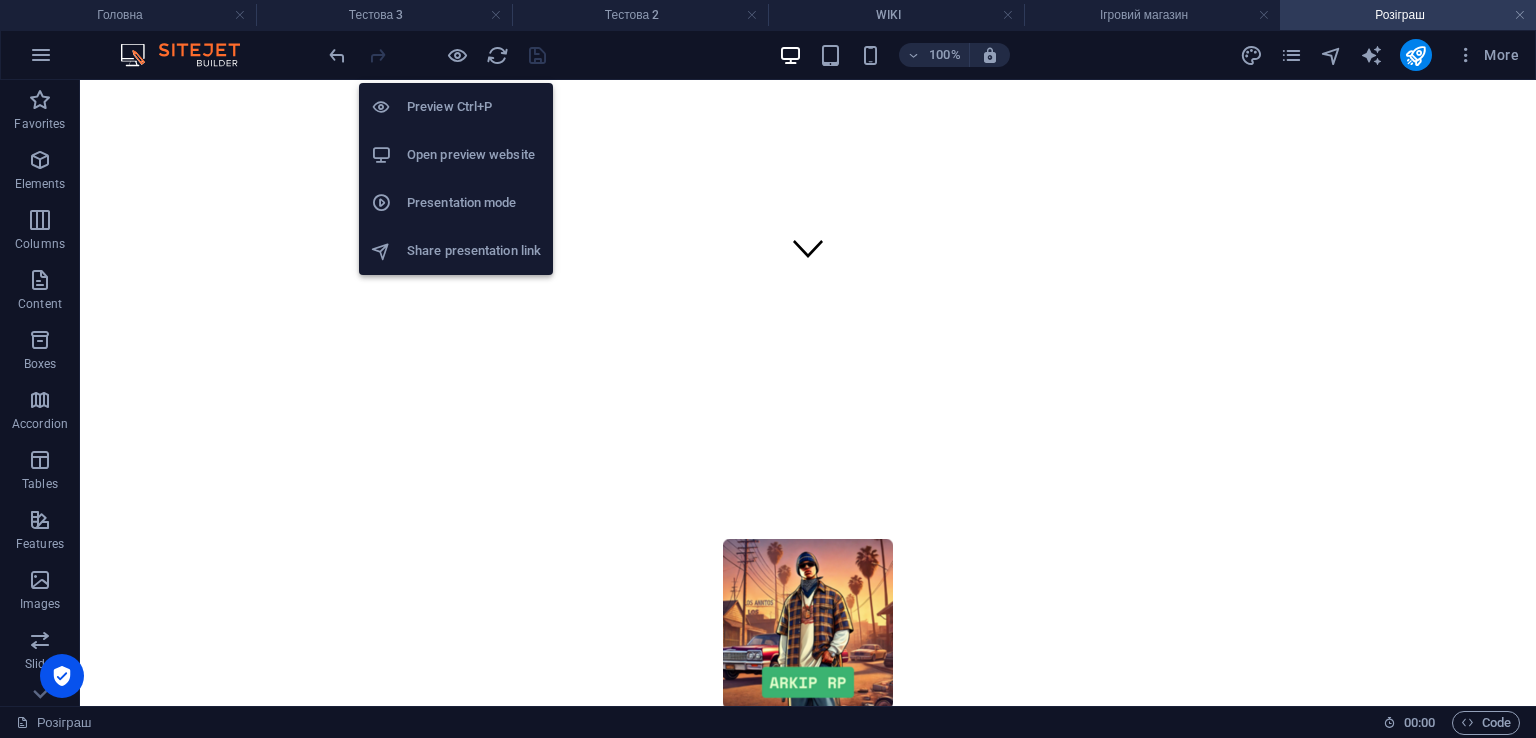 click on "Open preview website" at bounding box center [474, 155] 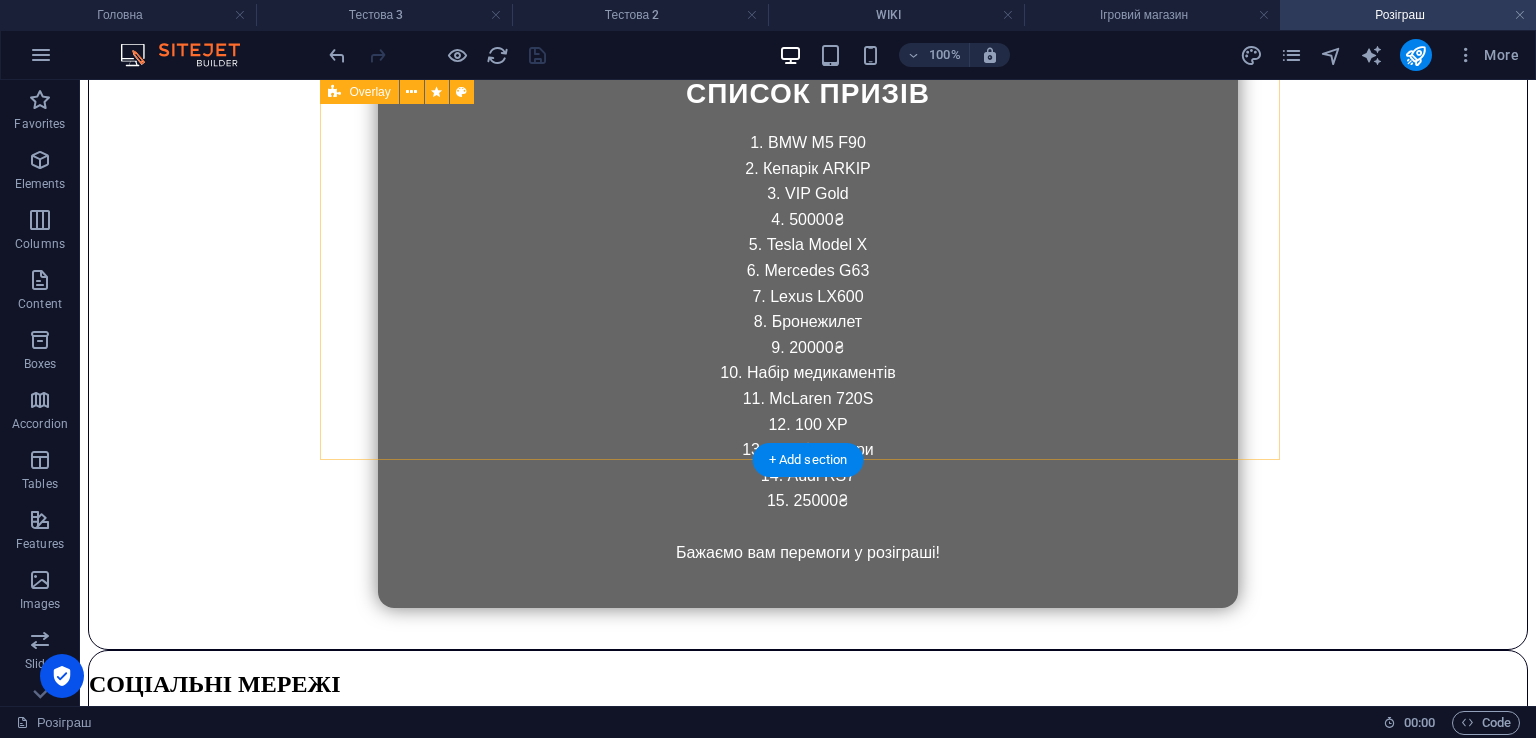 scroll, scrollTop: 1923, scrollLeft: 0, axis: vertical 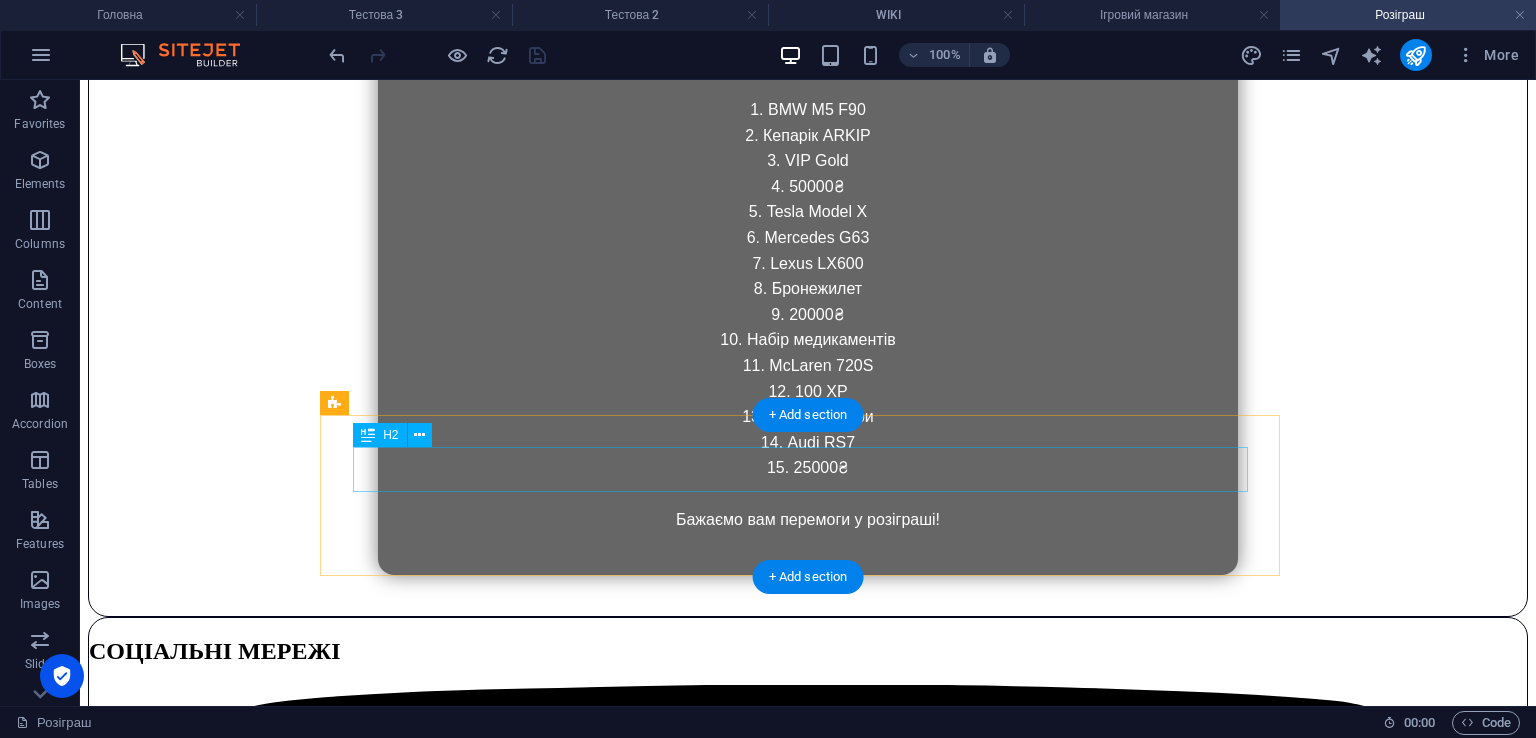 click on "СОЦІАЛЬНІ МЕРЕЖІ" at bounding box center (808, 651) 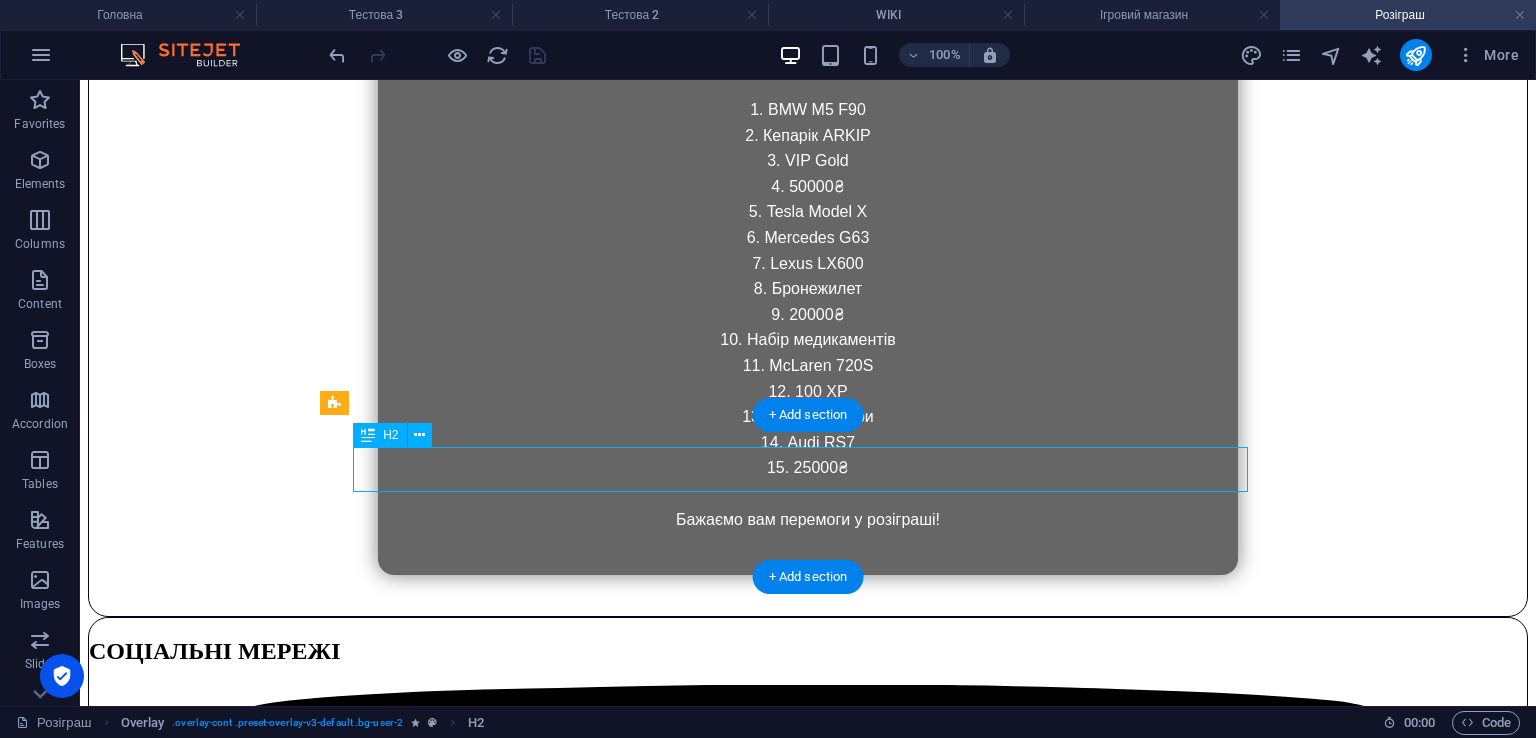 click on "СОЦІАЛЬНІ МЕРЕЖІ" at bounding box center (808, 651) 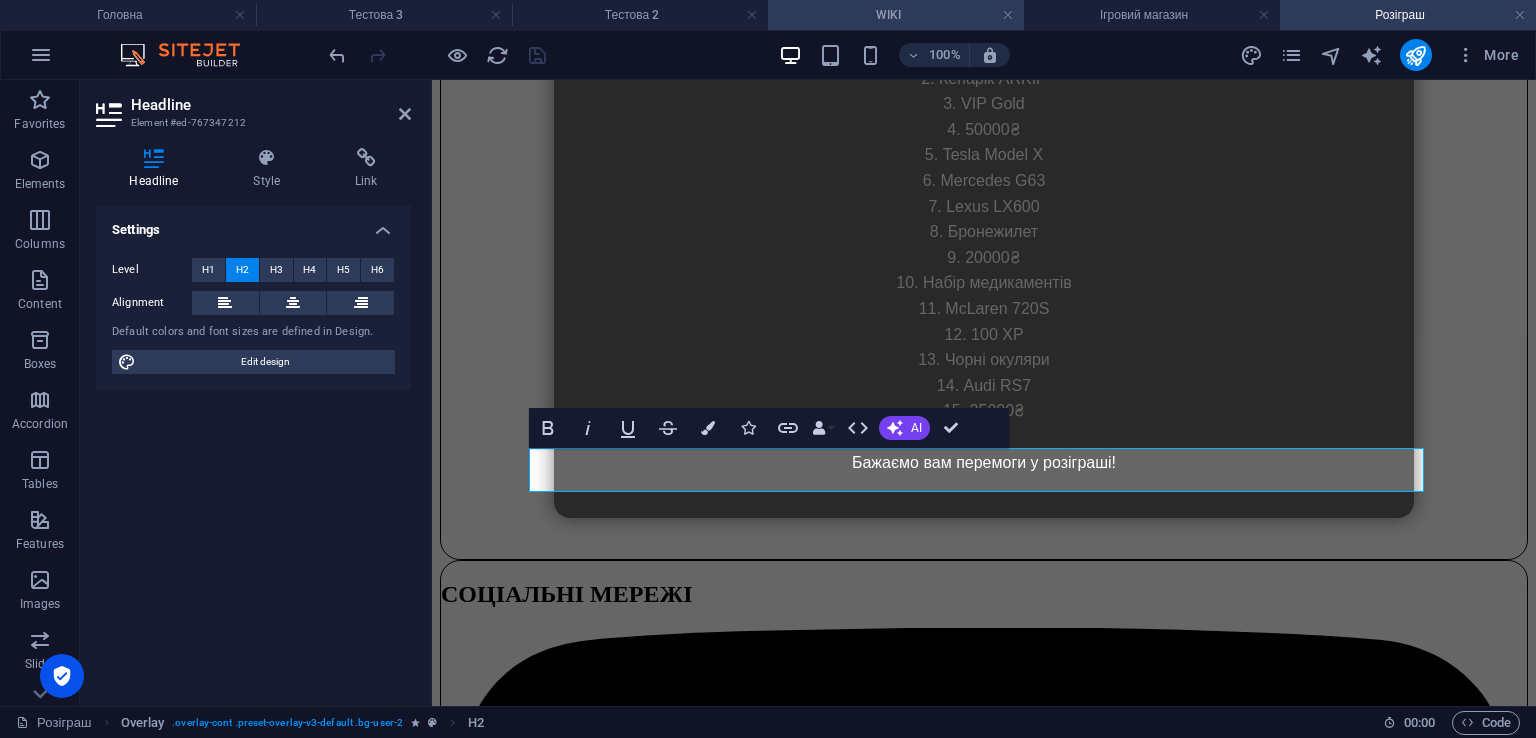 scroll, scrollTop: 1923, scrollLeft: 0, axis: vertical 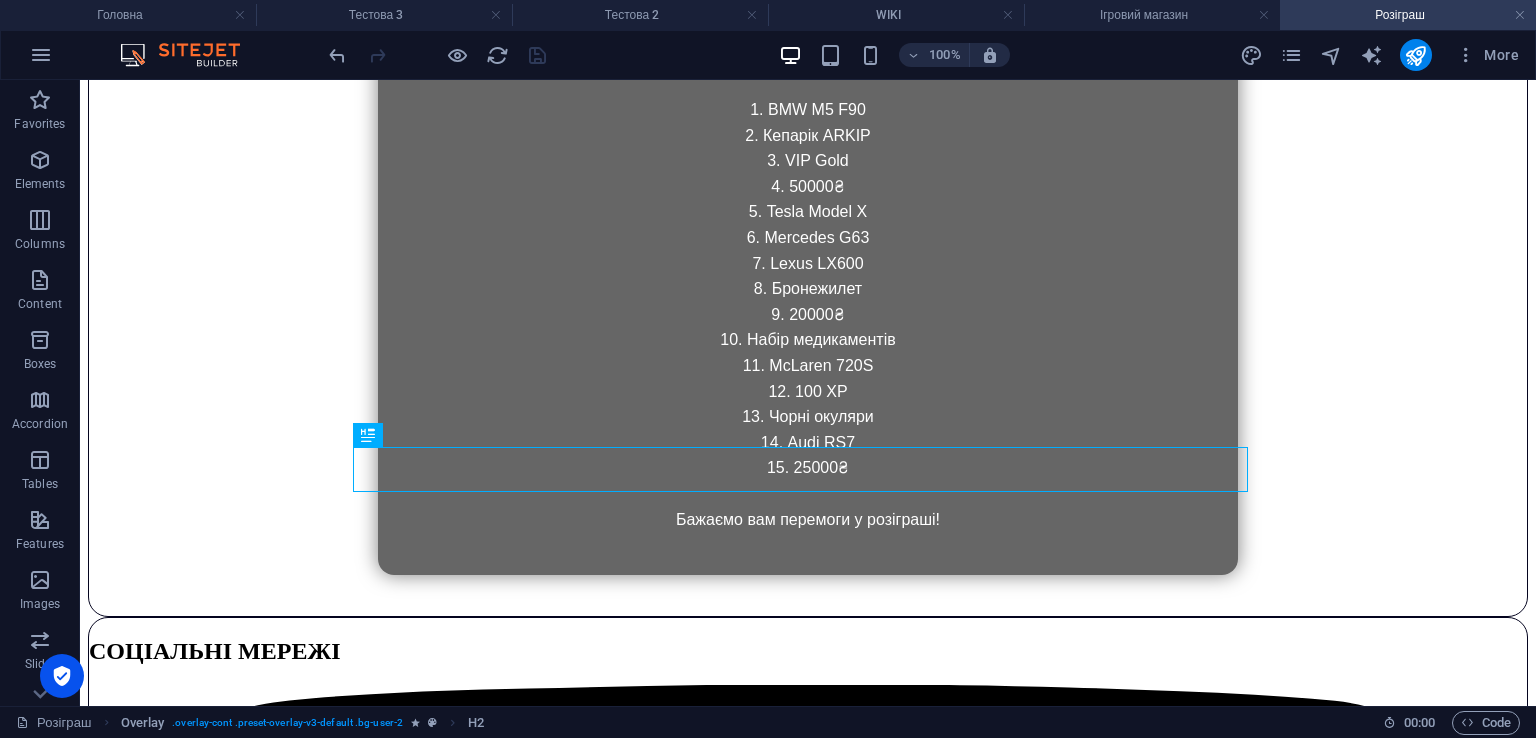 click on "Головна Розіграш Форум WIKI Ігровий магазин Особистий кабінет Масштабний розіграш від ARKIP RP Дивитися призи ЯК ВЗЯТИ УЧАСТЬ У РОЗІГРАШІ? Крок №1 Бути підписаним на всі соціальні мережі ARKIP RP Соціальні мережі Крок №2 Написати під кожним постом коментарій в соціальних мережах Крок №3 Очікувати коли будуть оголошені результати в нашому Discord та Telegram ДО КІНЦЯ РОЗІГРАШУ ЛИШИЛОСЯ
00
ДНІ
00
ГОДИНИ
00
ХВИЛИНИ
00
СЕКУНДИ
СПИСОК ПРИЗІВ
BMW M5 F90
Кепарік ARKIP
VIP Gold
50000₴
Tesla Model X
Mercedes G63" at bounding box center [808, 4565] 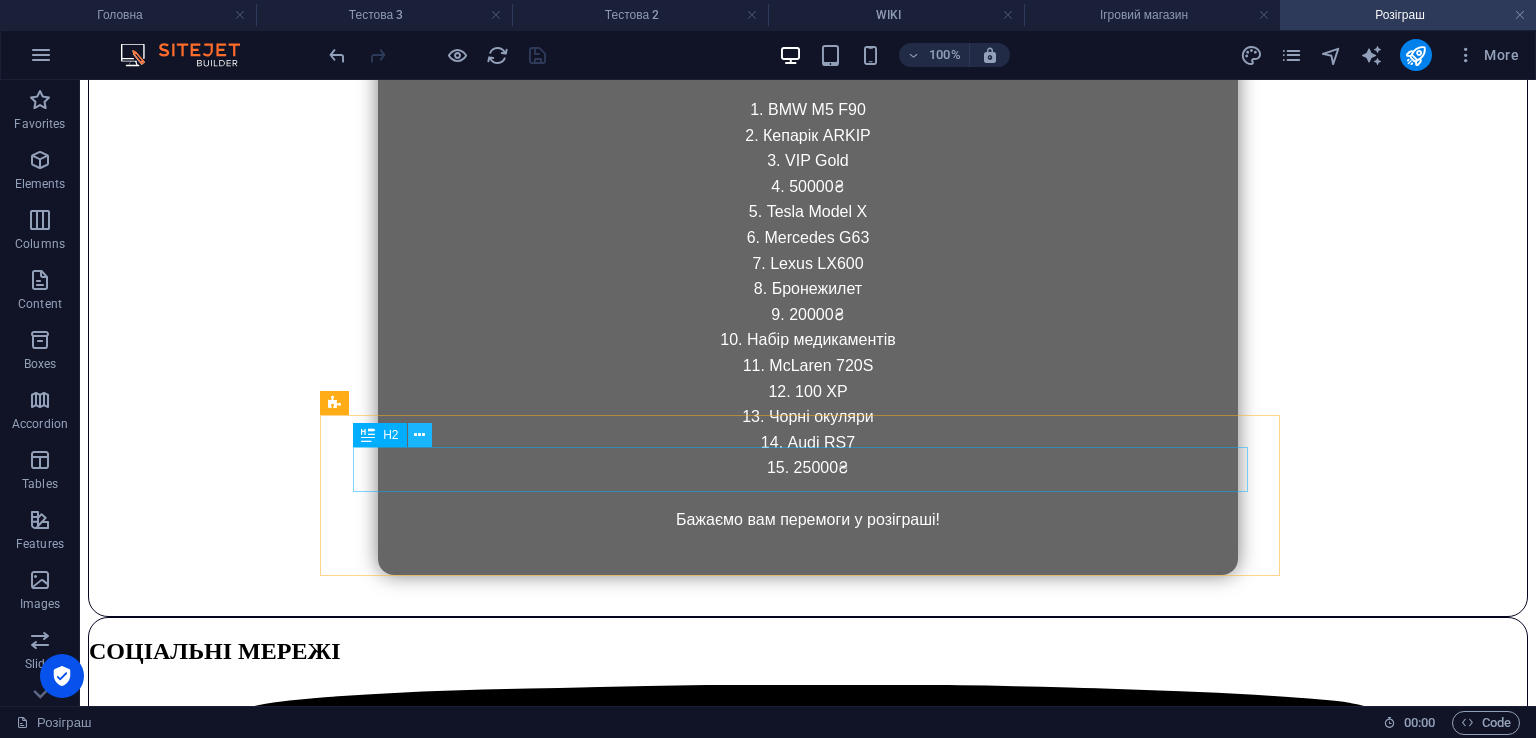 click at bounding box center (419, 435) 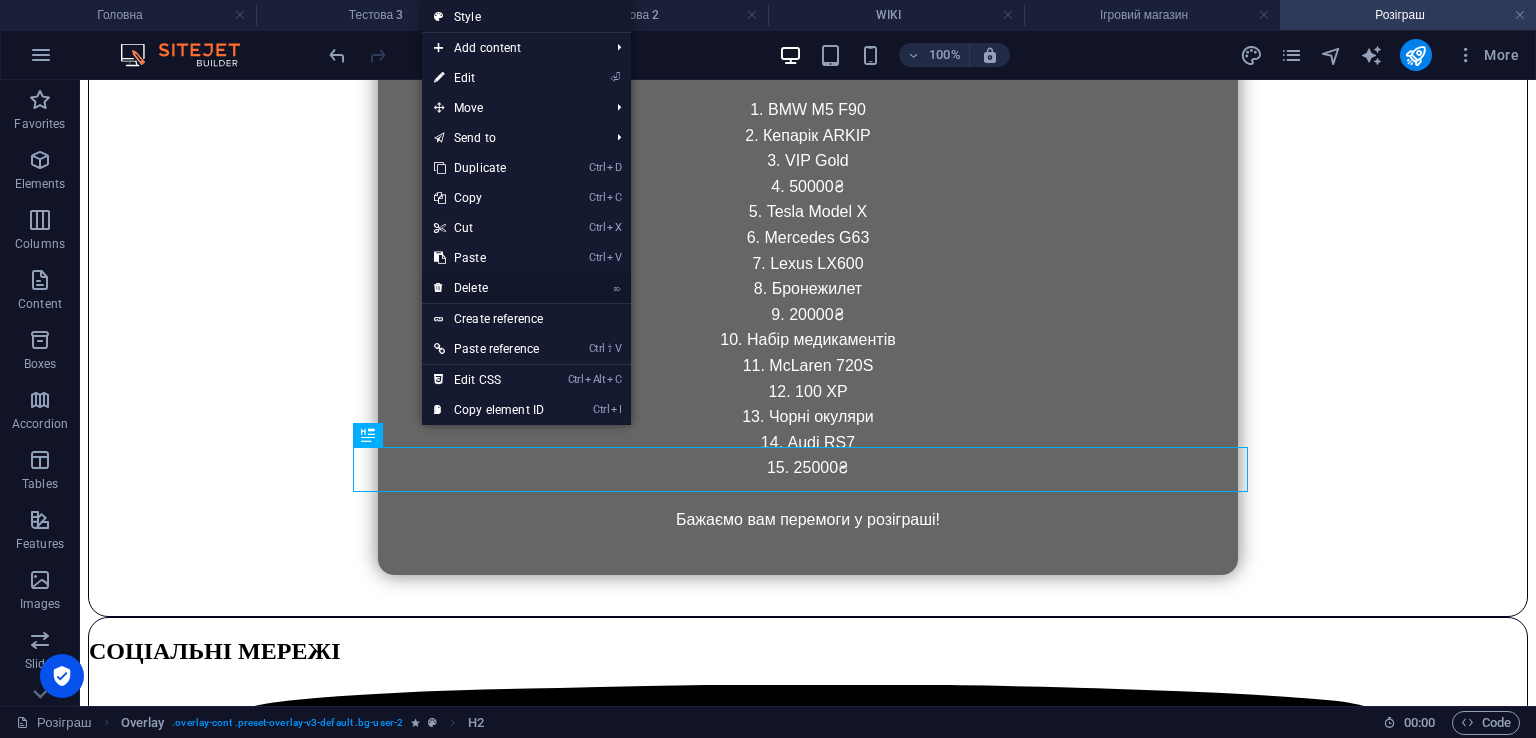click on "⌦  Delete" at bounding box center (489, 288) 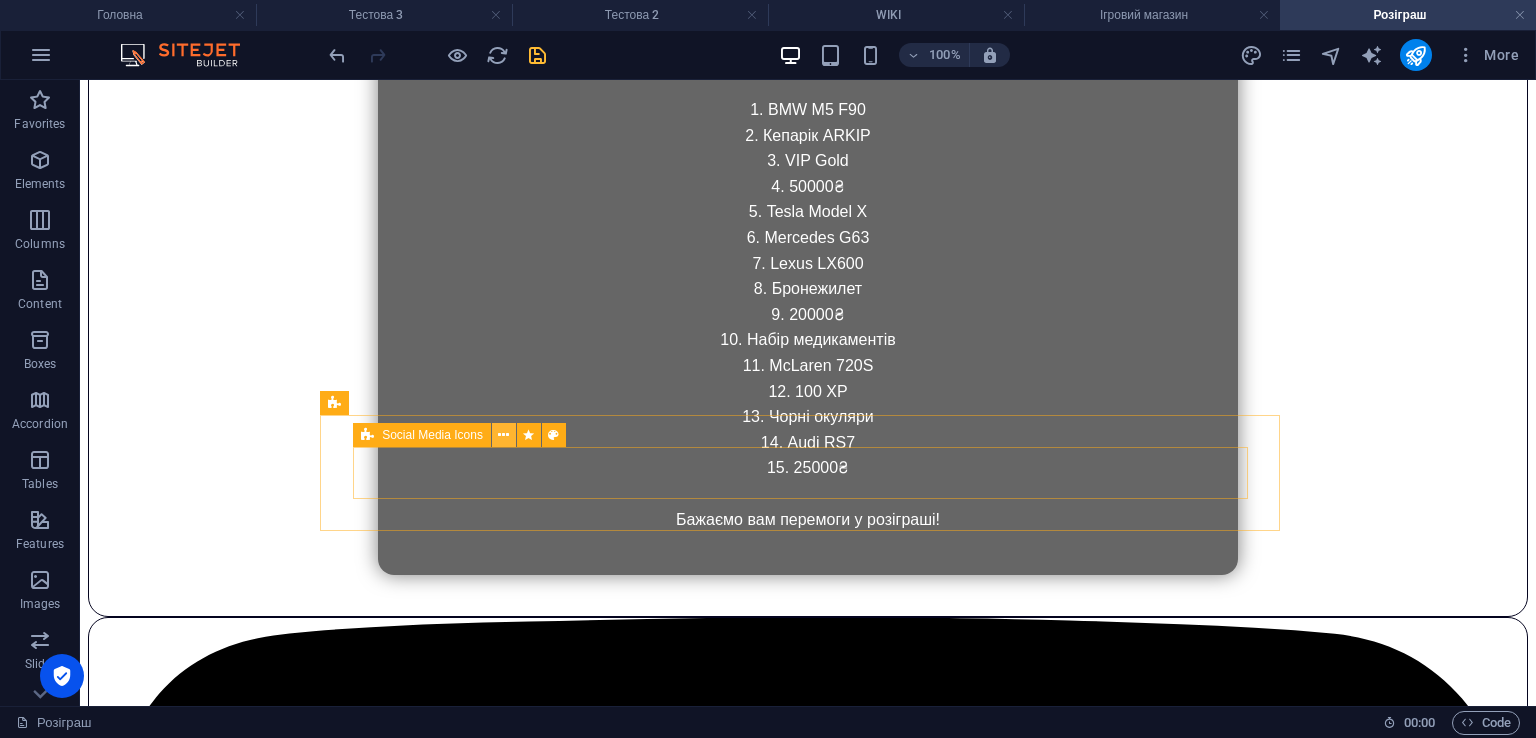 click at bounding box center (503, 435) 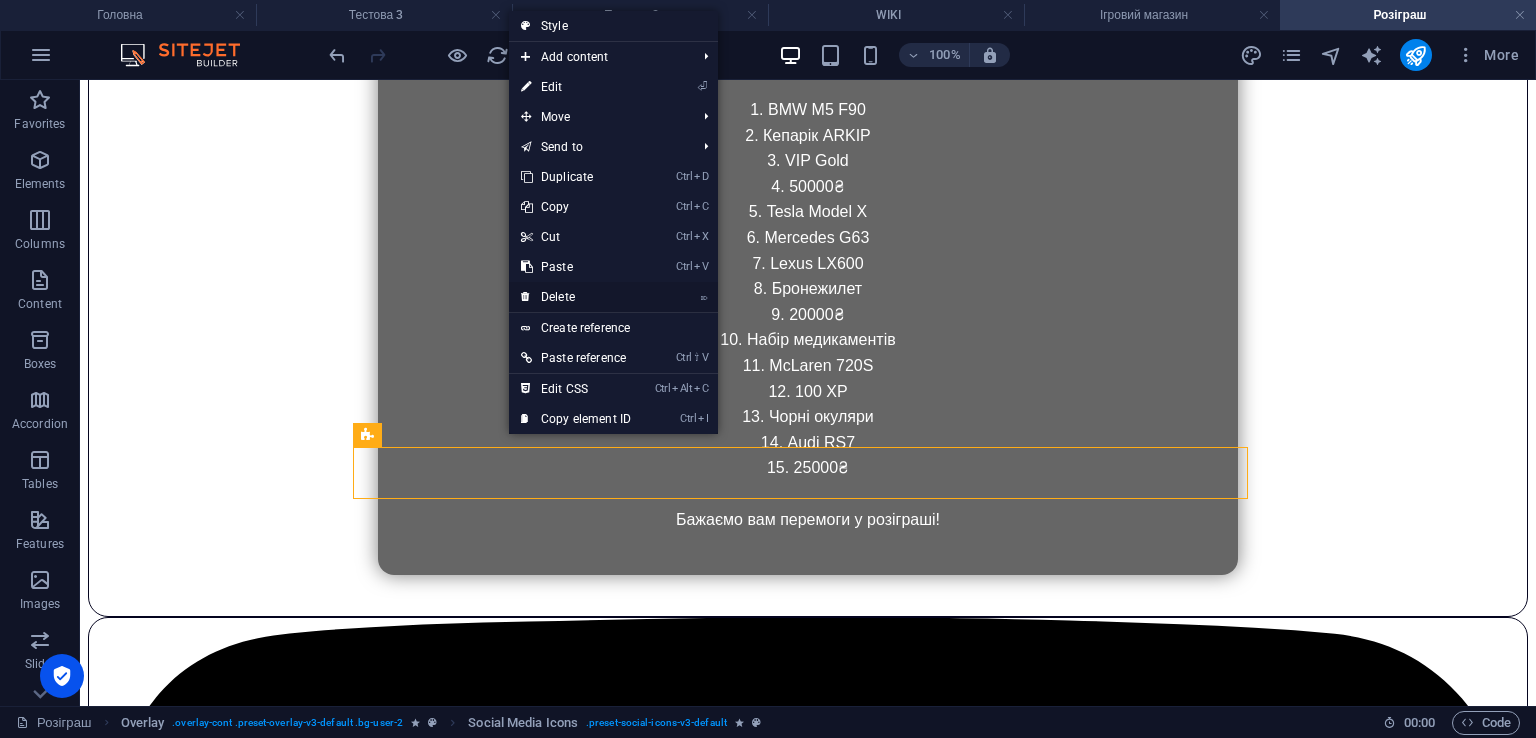click on "⌦  Delete" at bounding box center [576, 297] 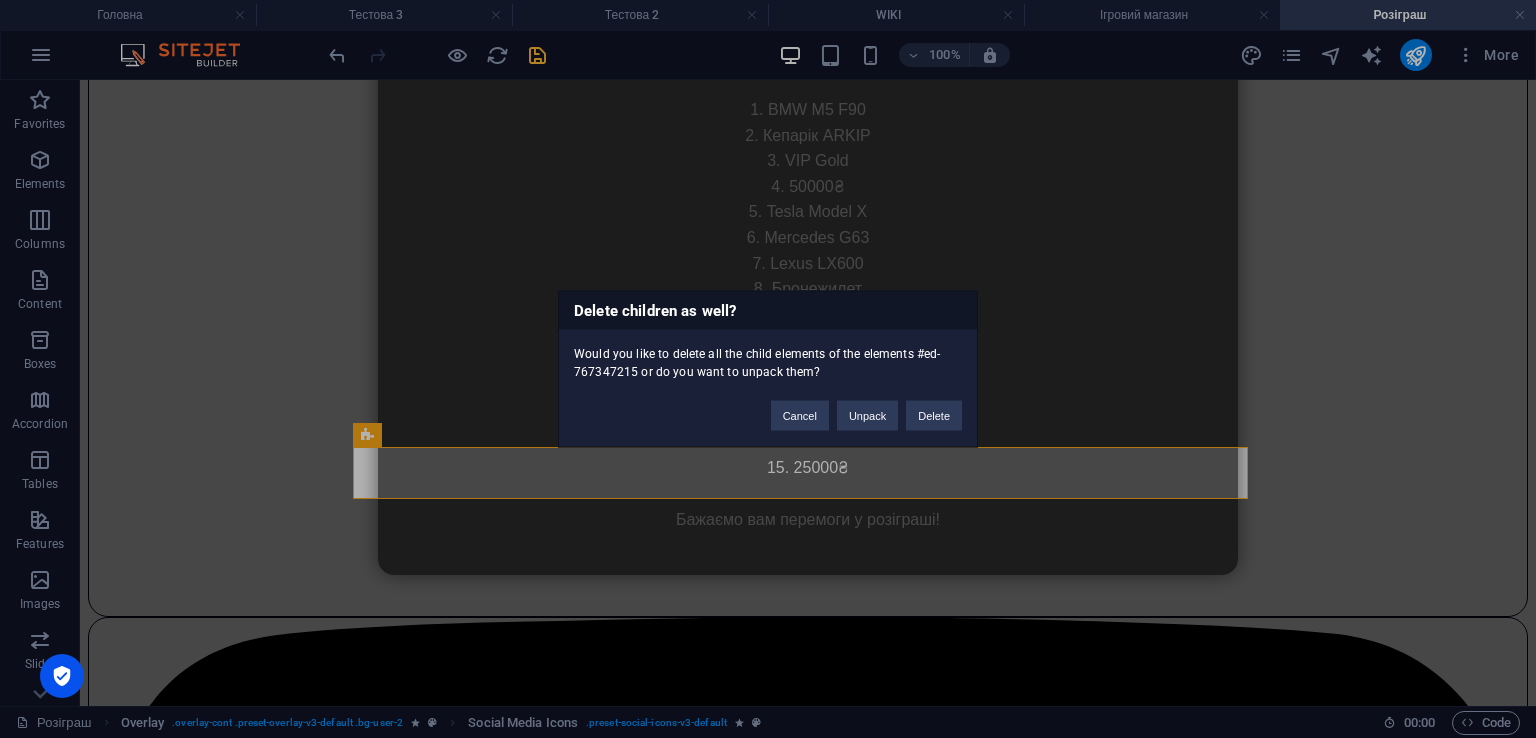 click on "Would you like to delete all the child elements of the elements #ed-767347215 or do you want to unpack them?" at bounding box center [768, 355] 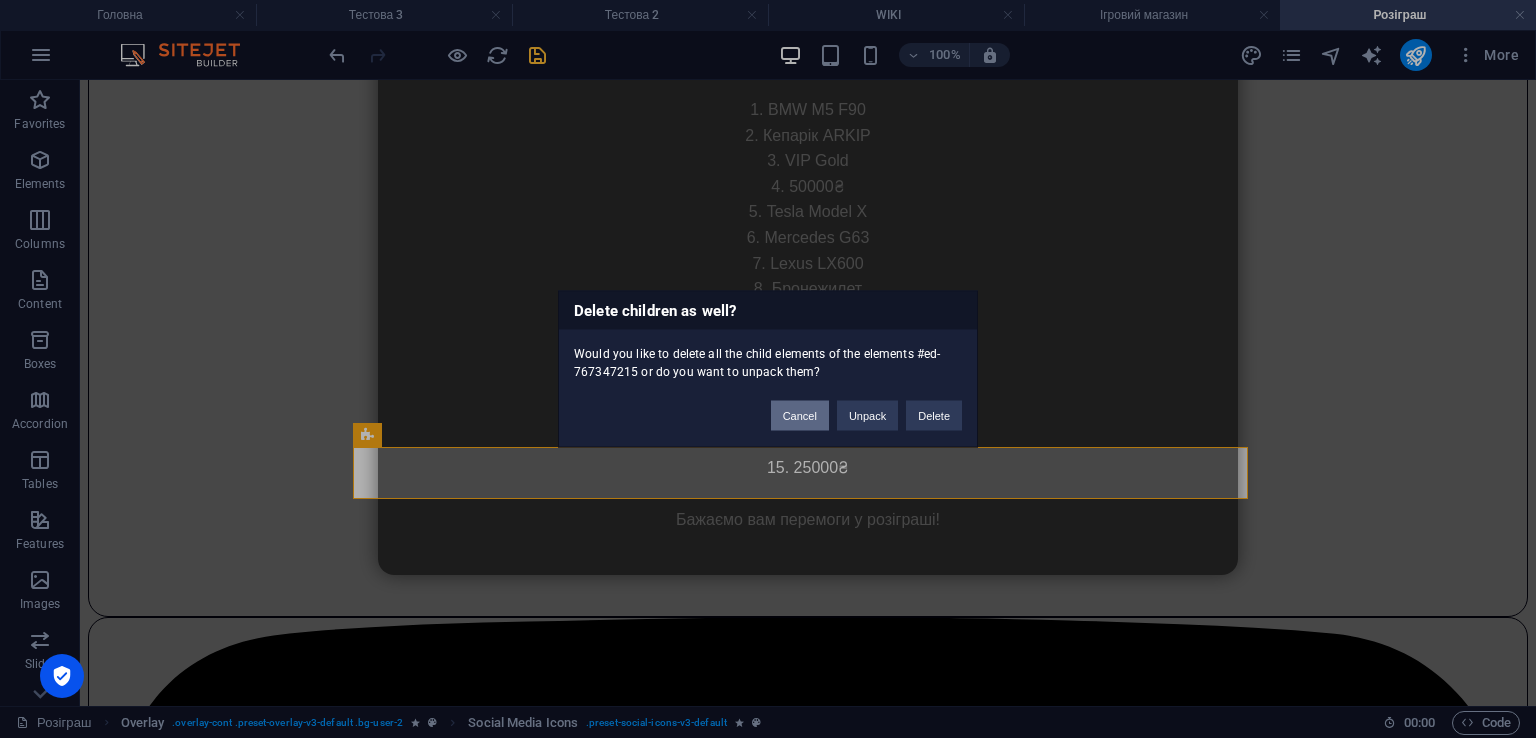 drag, startPoint x: 804, startPoint y: 414, endPoint x: 639, endPoint y: 332, distance: 184.25255 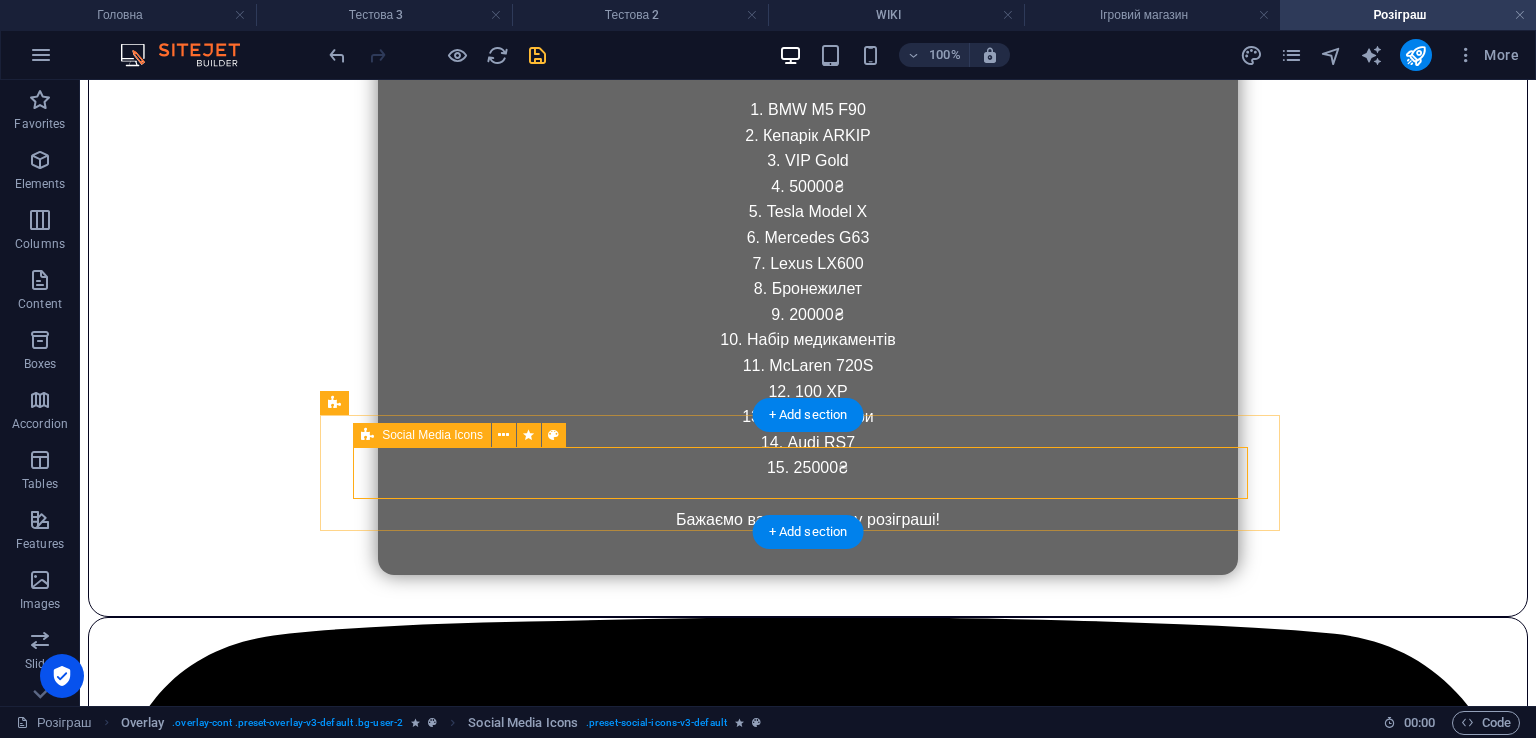 scroll, scrollTop: 1980, scrollLeft: 0, axis: vertical 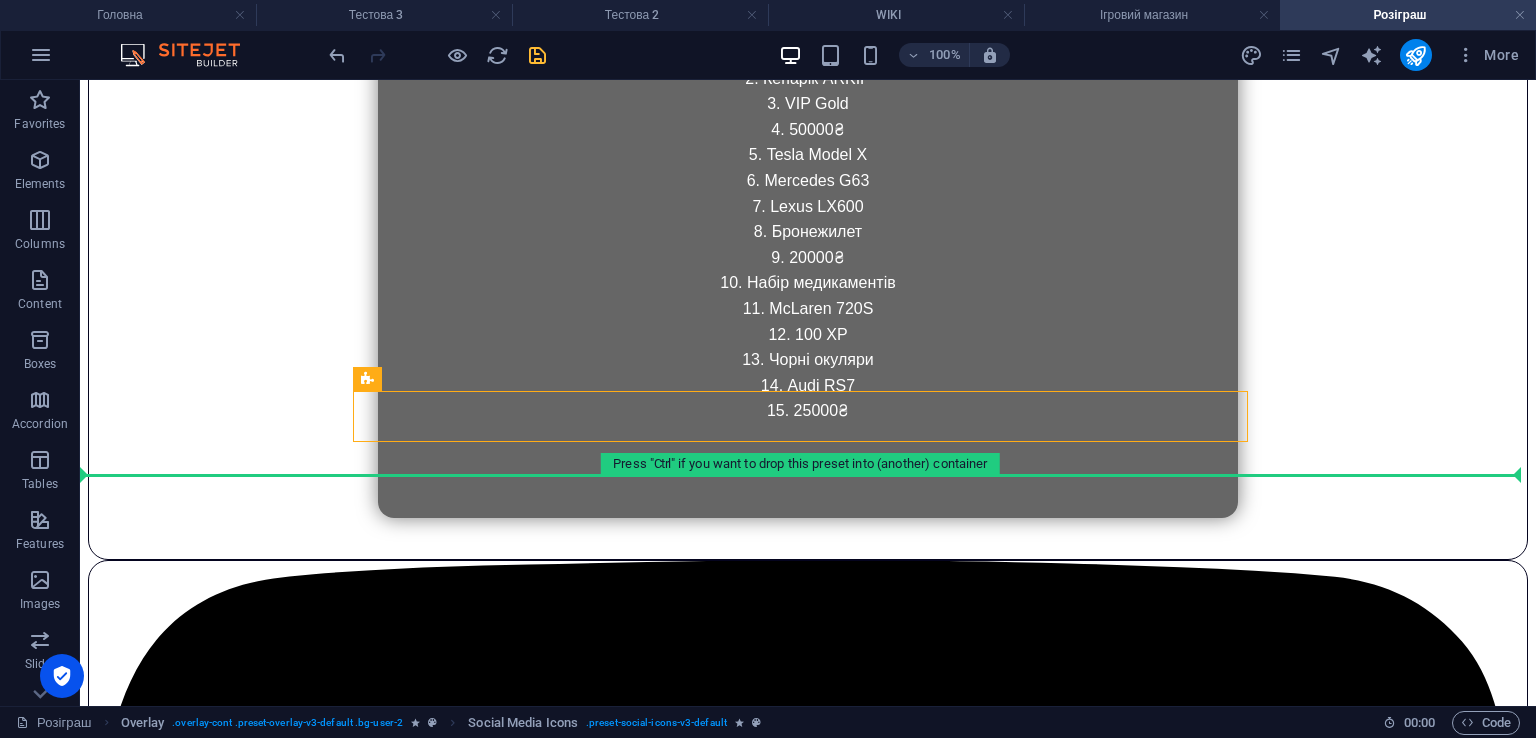 drag, startPoint x: 498, startPoint y: 459, endPoint x: 384, endPoint y: 481, distance: 116.1034 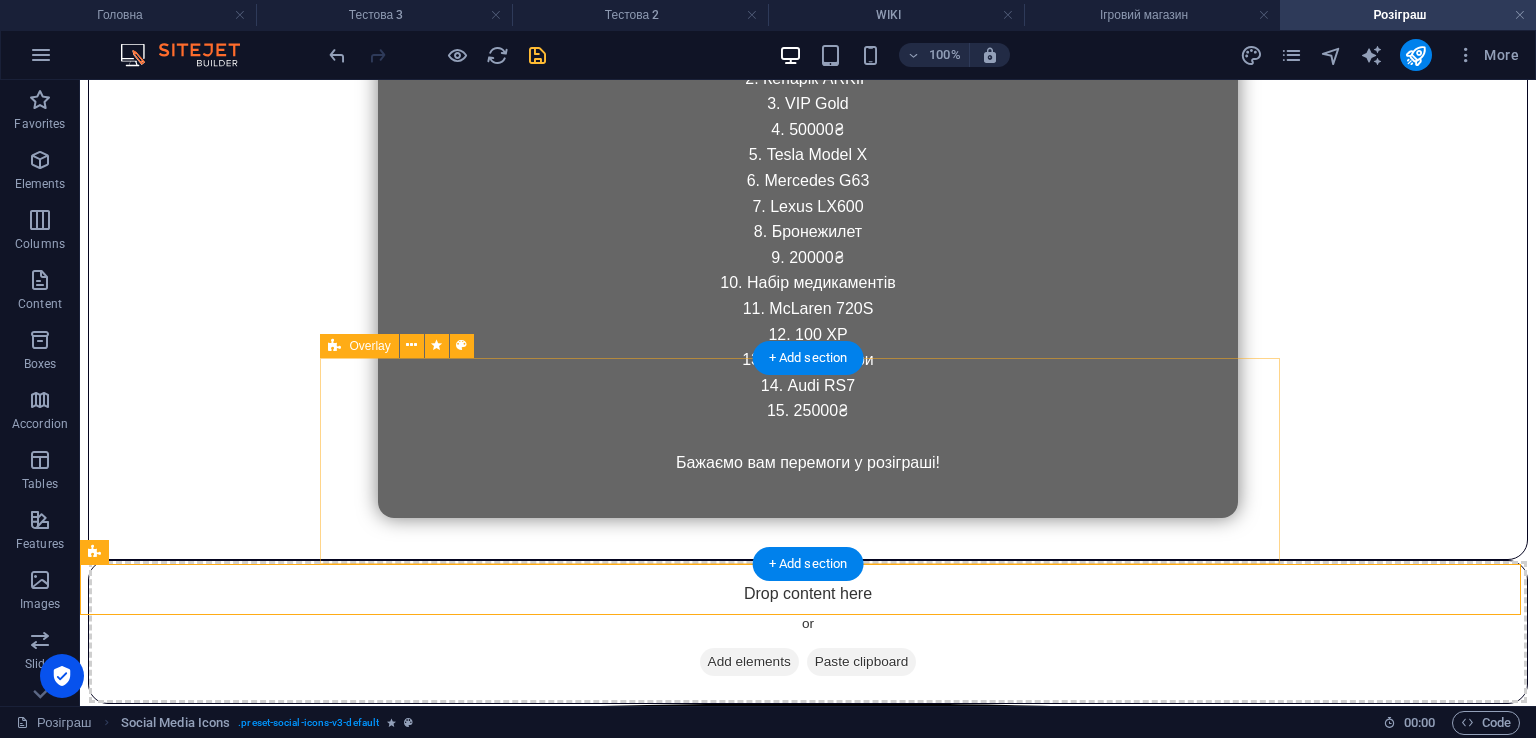 click on "Add elements" at bounding box center [749, 662] 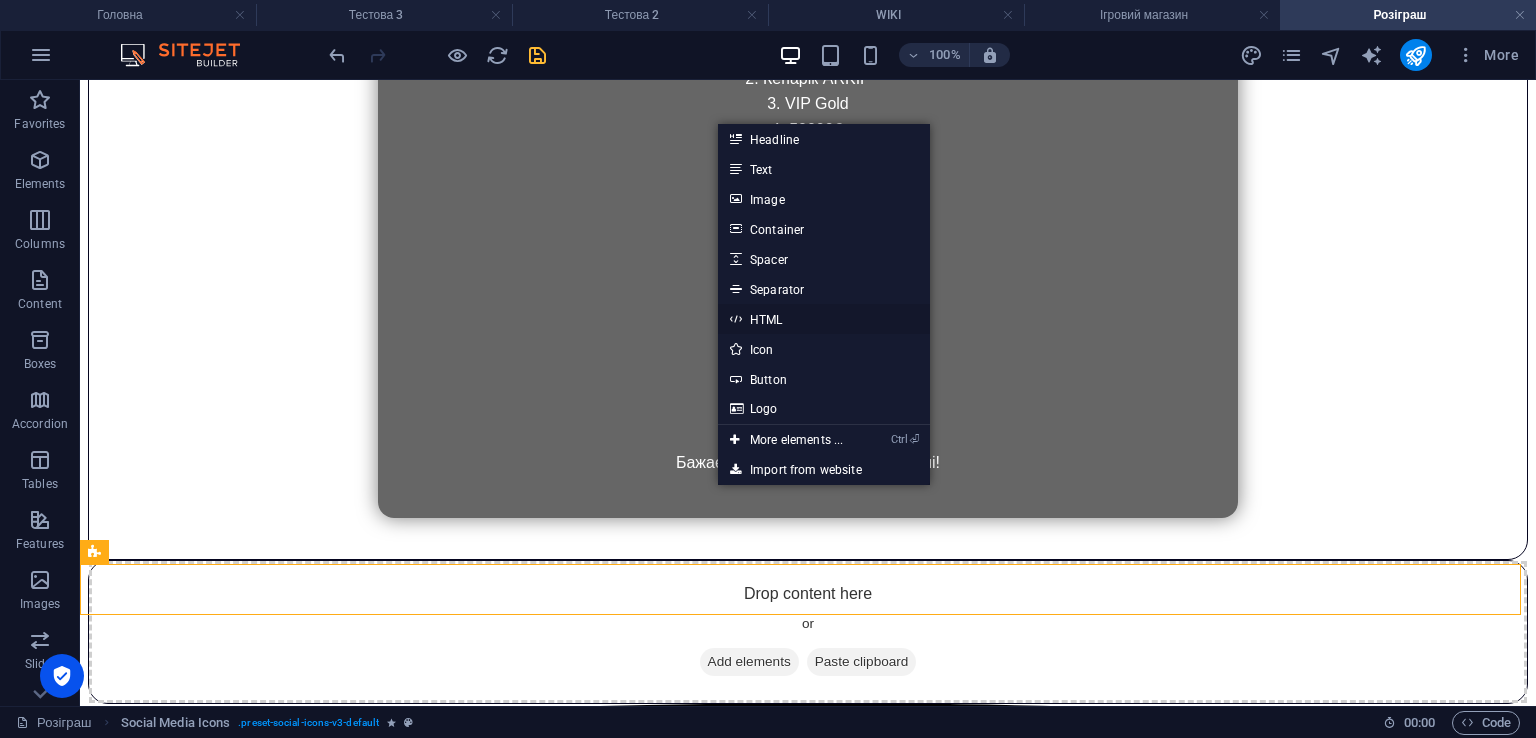 click on "HTML" at bounding box center (824, 319) 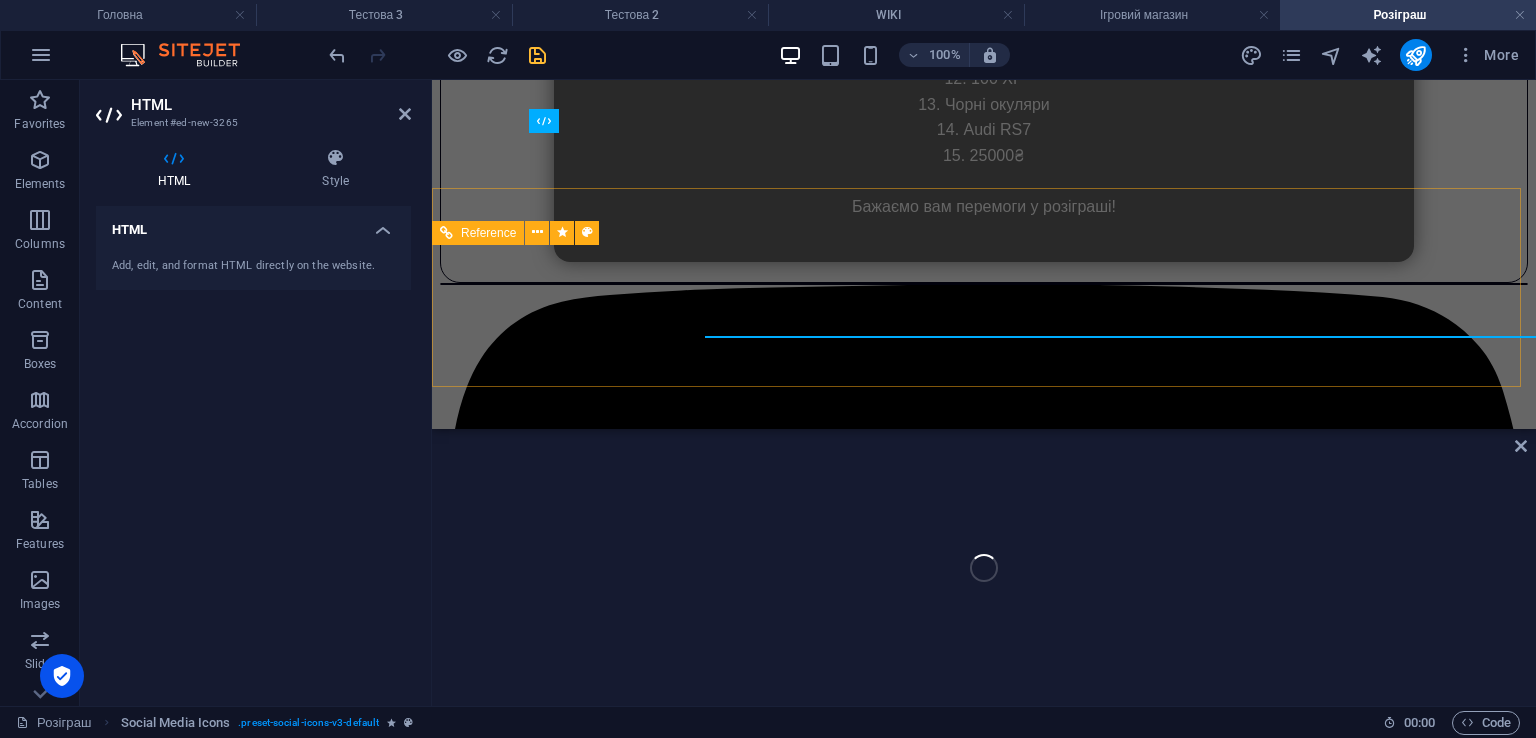 scroll, scrollTop: 2034, scrollLeft: 0, axis: vertical 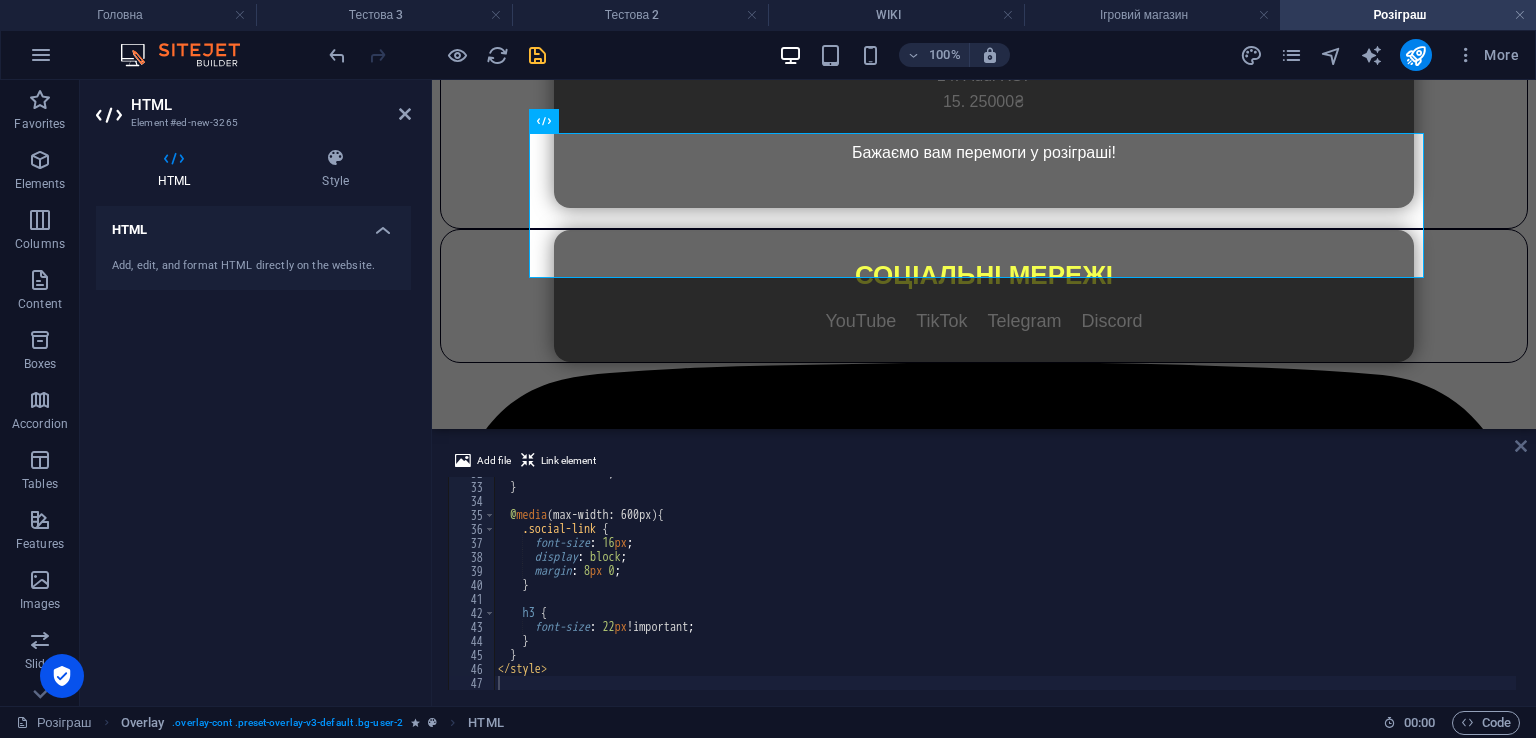 click at bounding box center [1521, 446] 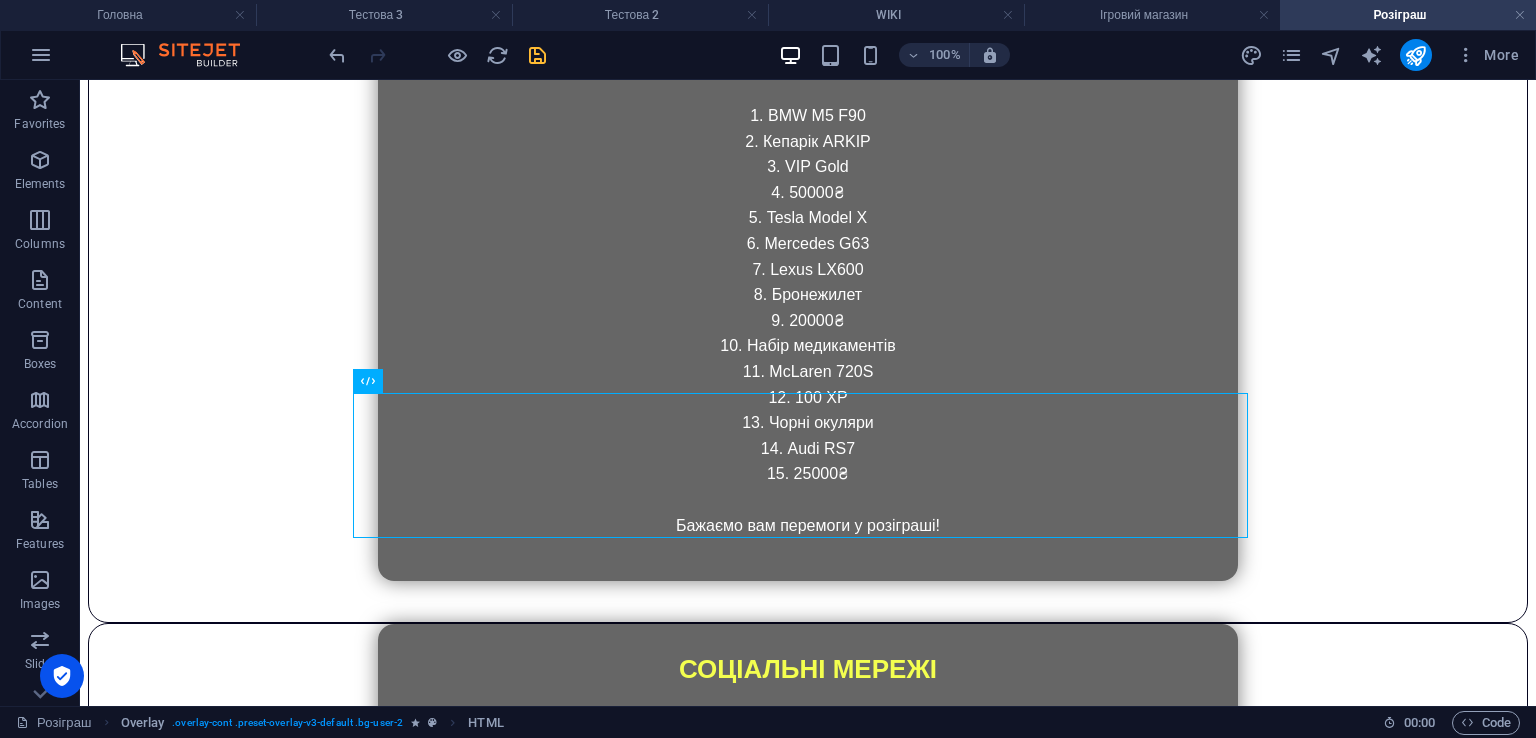 scroll, scrollTop: 1877, scrollLeft: 0, axis: vertical 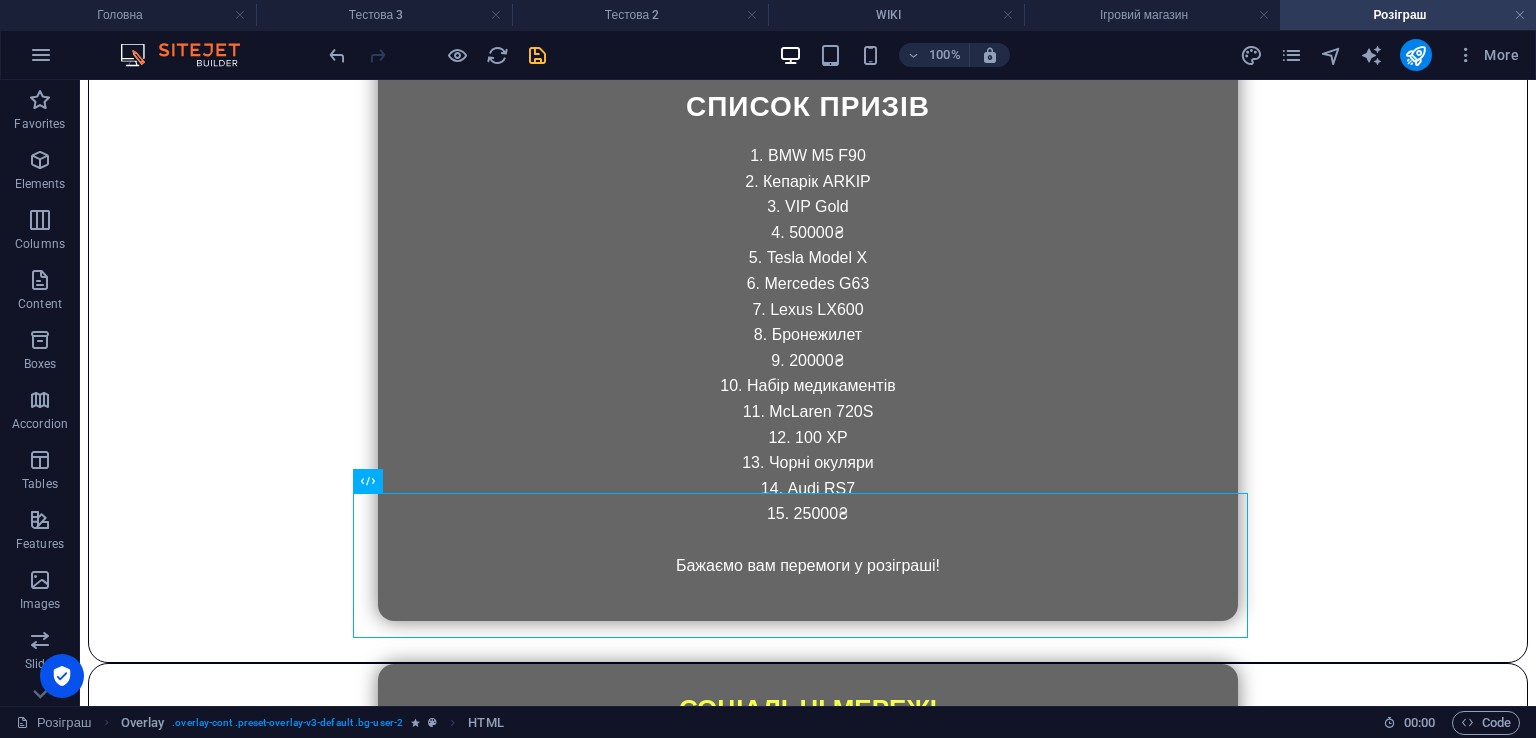 click on "Головна Розіграш Форум WIKI Ігровий магазин Особистий кабінет Масштабний розіграш від ARKIP RP Дивитися призи ЯК ВЗЯТИ УЧАСТЬ У РОЗІГРАШІ? Крок №1 Бути підписаним на всі соціальні мережі ARKIP RP Соціальні мережі Крок №2 Написати під кожним постом коментарій в соціальних мережах Крок №3 Очікувати коли будуть оголошені результати в нашому Discord та Telegram ДО КІНЦЯ РОЗІГРАШУ ЛИШИЛОСЯ
00
ДНІ
00
ГОДИНИ
00
ХВИЛИНИ
00
СЕКУНДИ
СПИСОК ПРИЗІВ
BMW M5 F90
Кепарік ARKIP
VIP Gold
50000₴
Tesla Model X
Mercedes G63" at bounding box center [808, 4647] 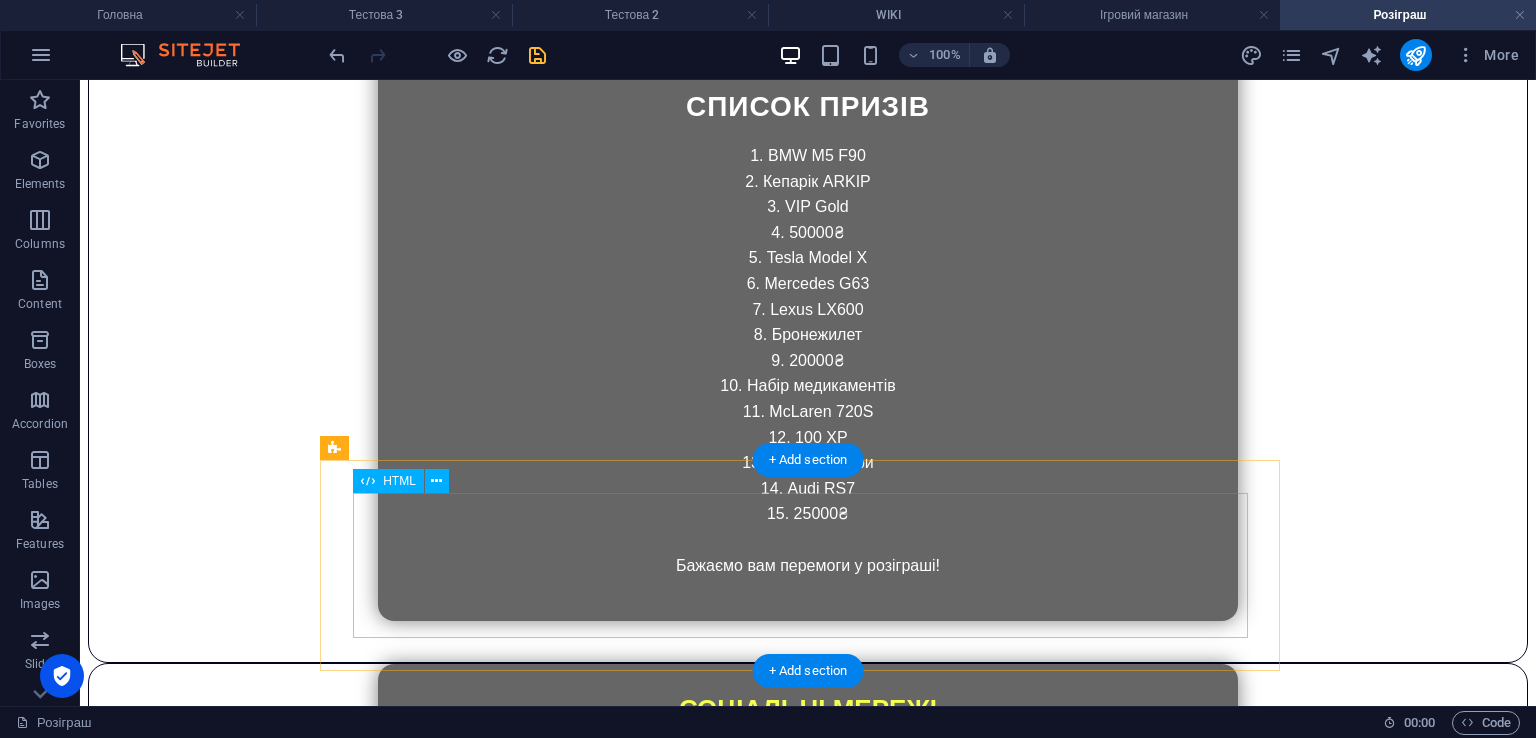 click on "СОЦІАЛЬНІ МЕРЕЖІ
YouTube
TikTok
Telegram
Discord" at bounding box center (808, 730) 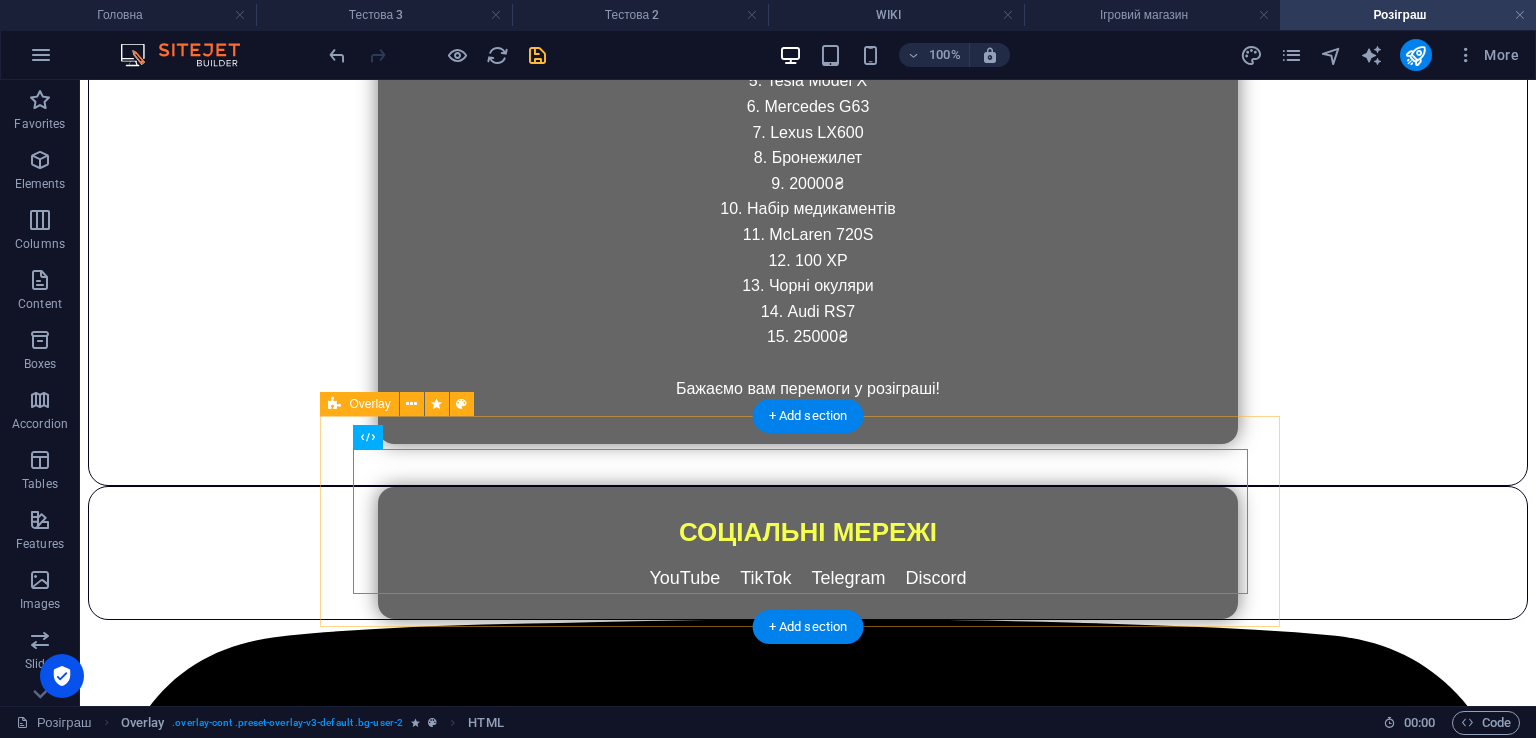 scroll, scrollTop: 2124, scrollLeft: 0, axis: vertical 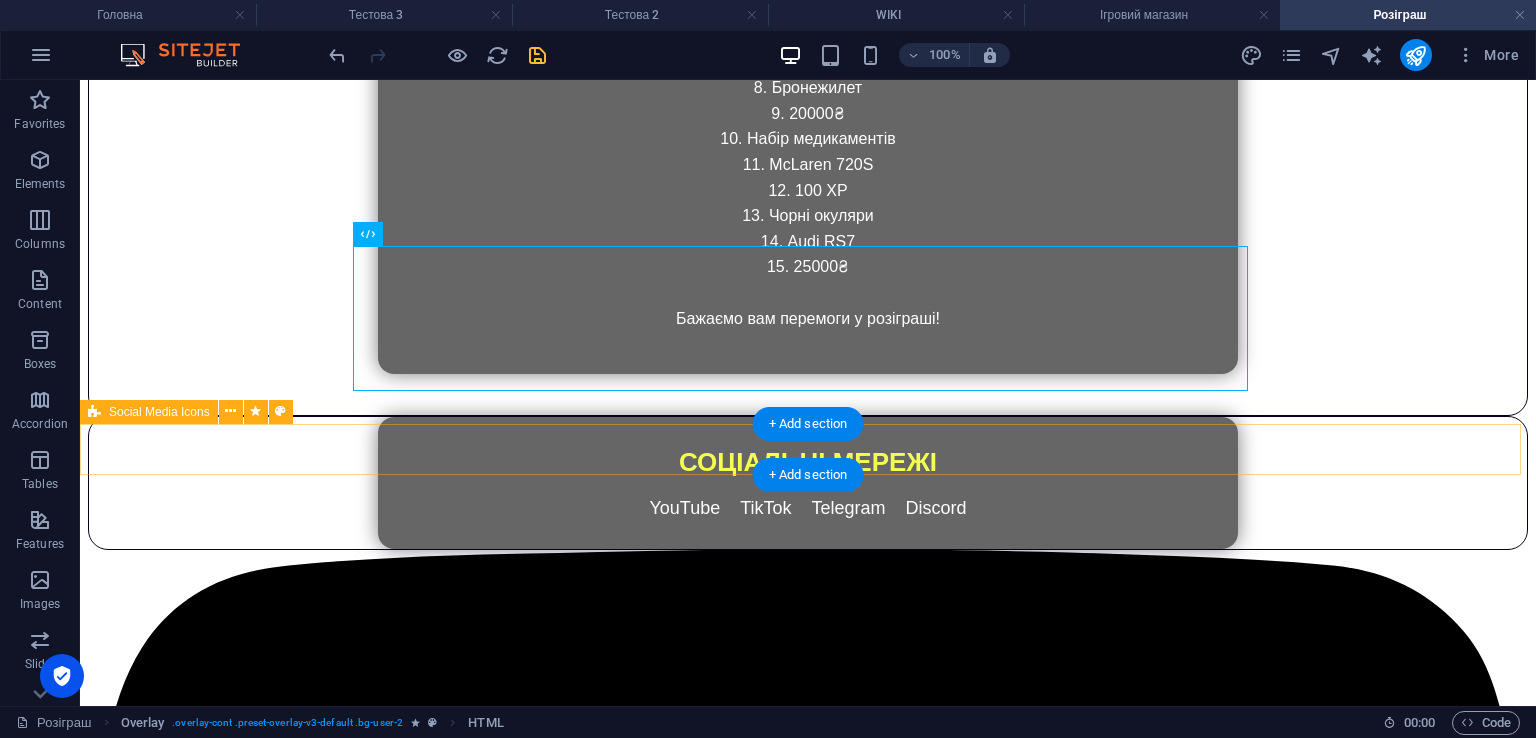click at bounding box center (808, 3182) 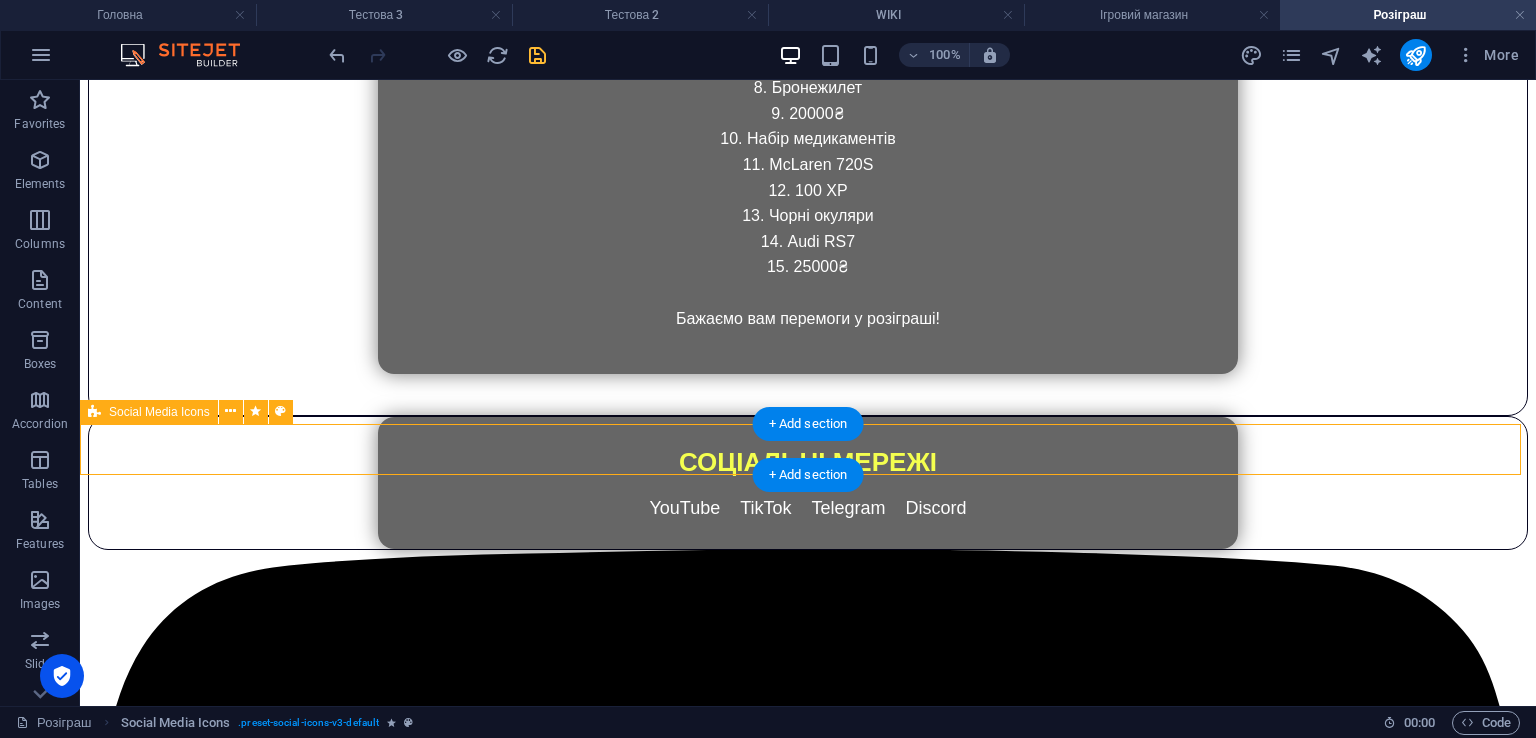 click at bounding box center [808, 3182] 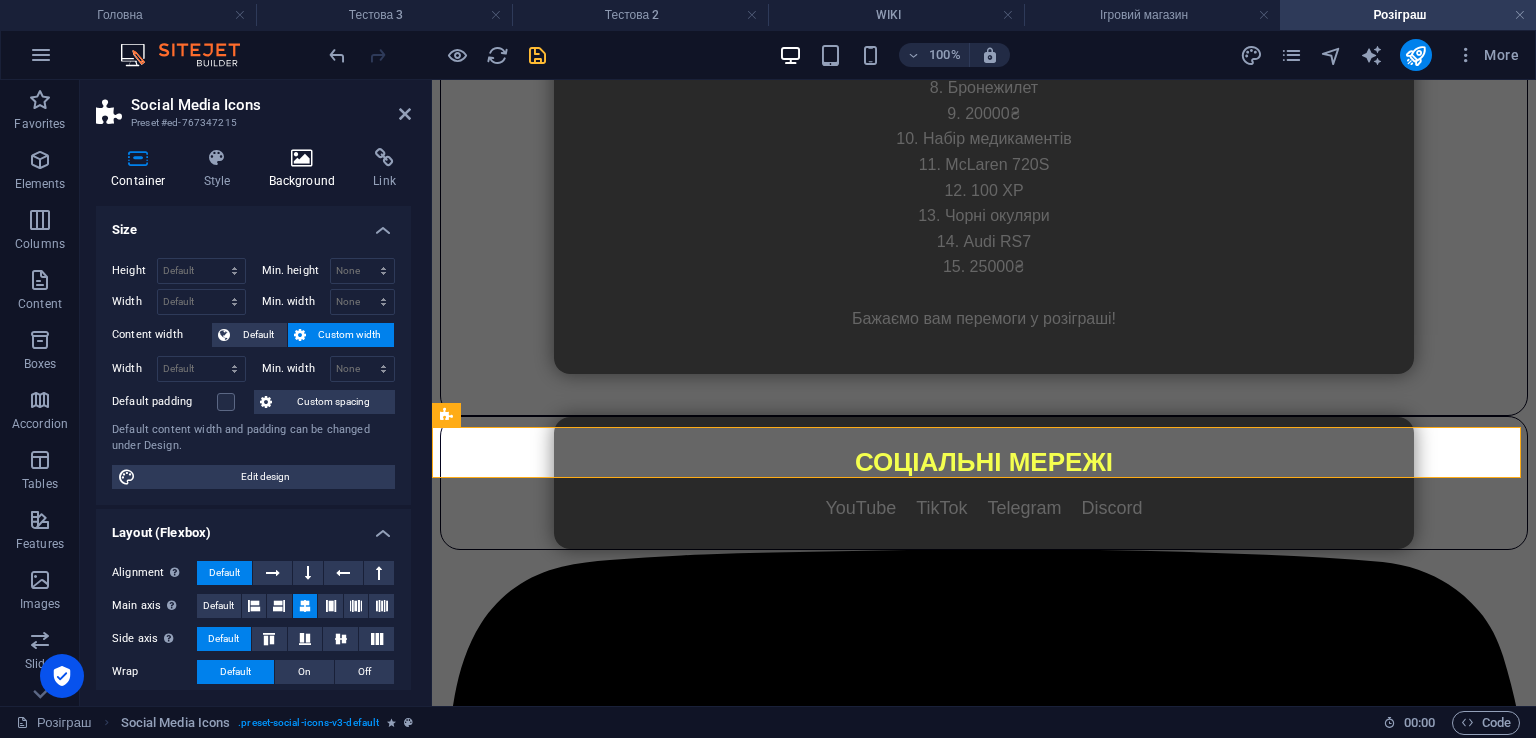 scroll, scrollTop: 2178, scrollLeft: 0, axis: vertical 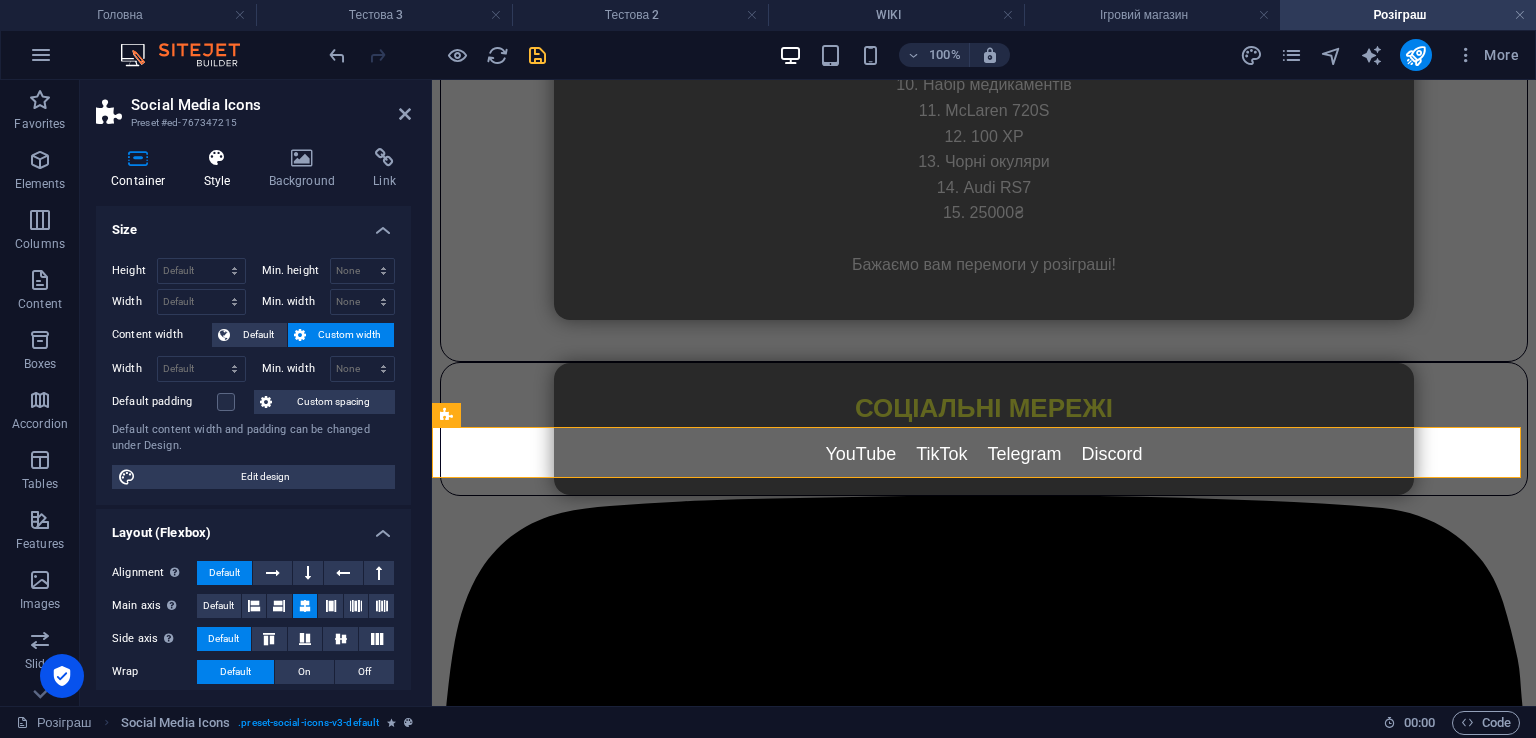click at bounding box center (217, 158) 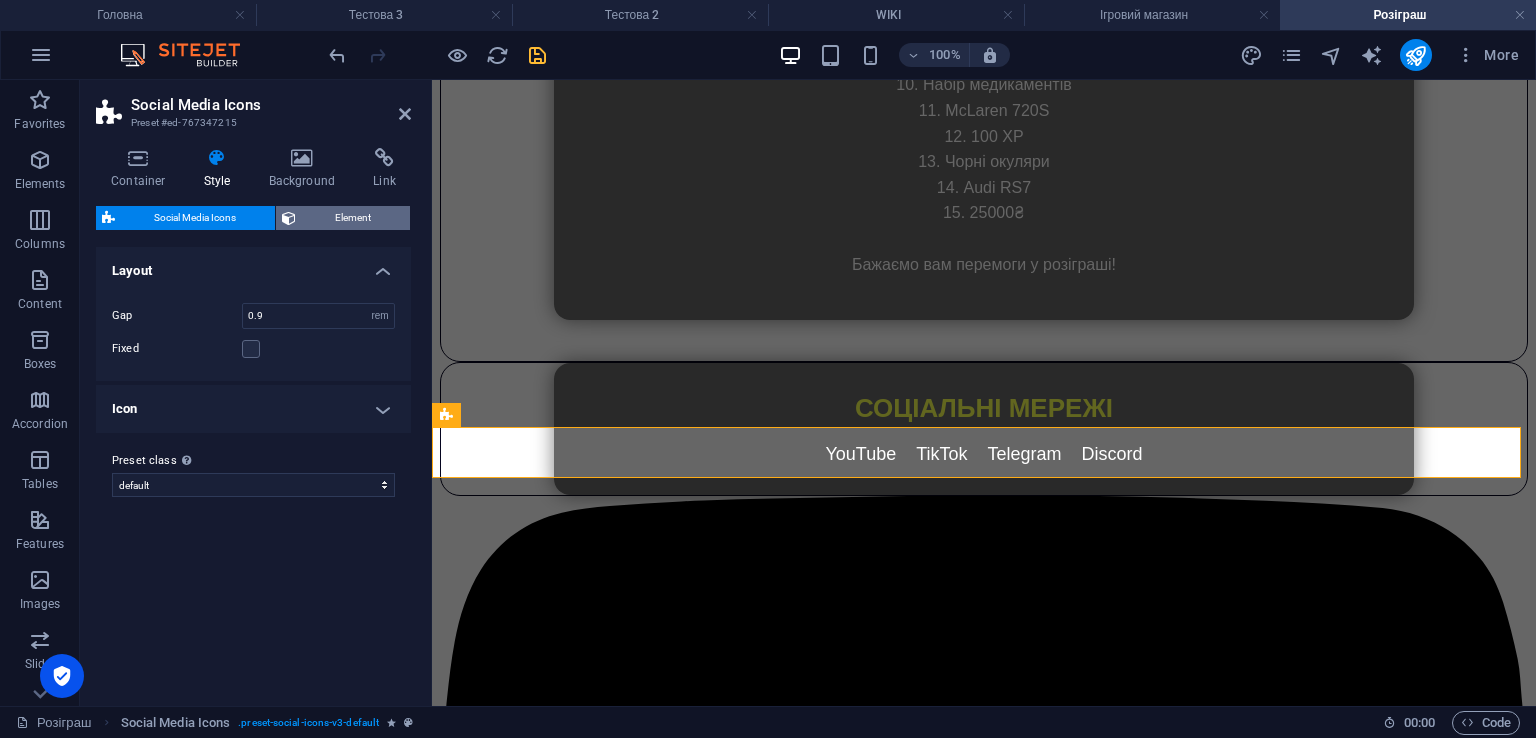 click on "Element" at bounding box center [353, 218] 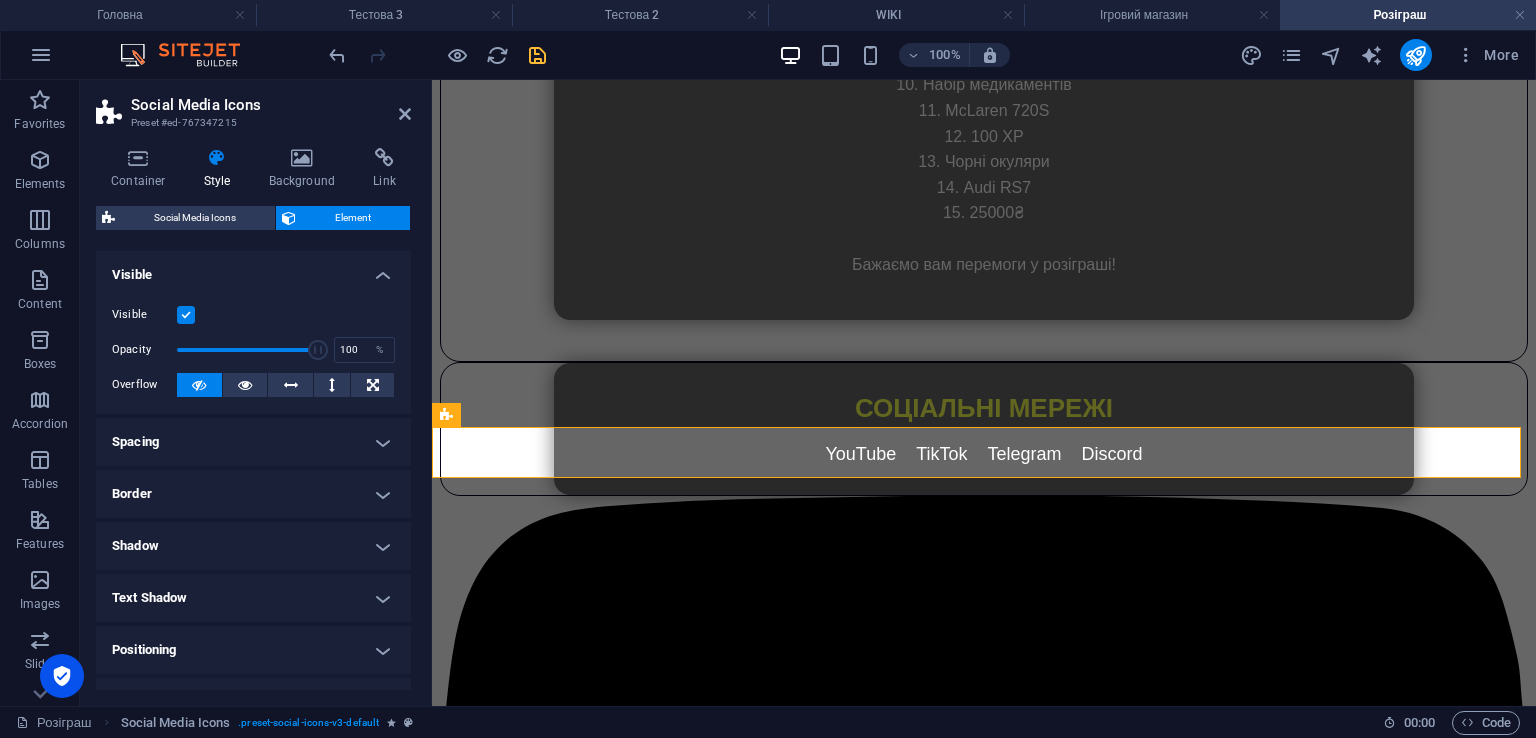 click at bounding box center [199, 385] 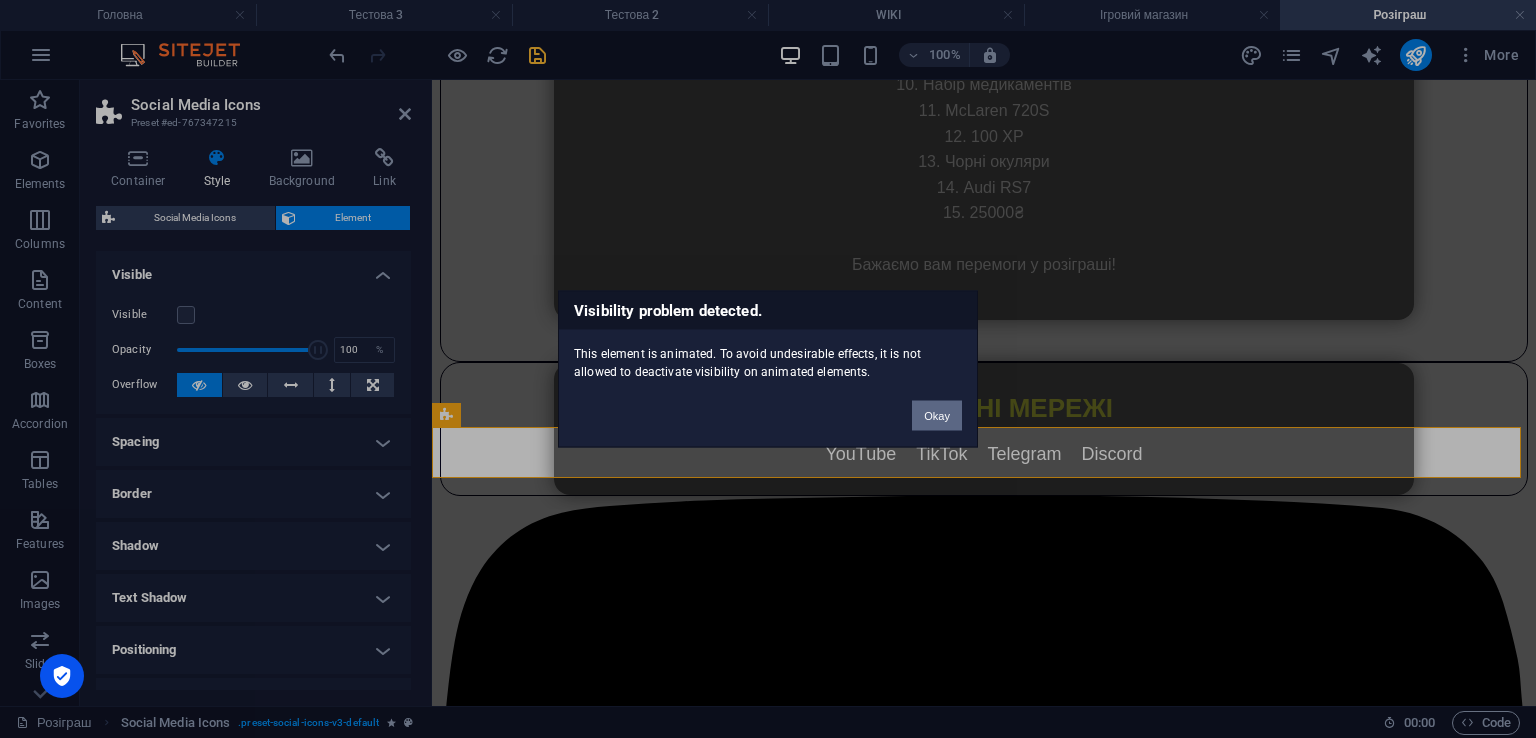 drag, startPoint x: 952, startPoint y: 412, endPoint x: 155, endPoint y: 222, distance: 819.3345 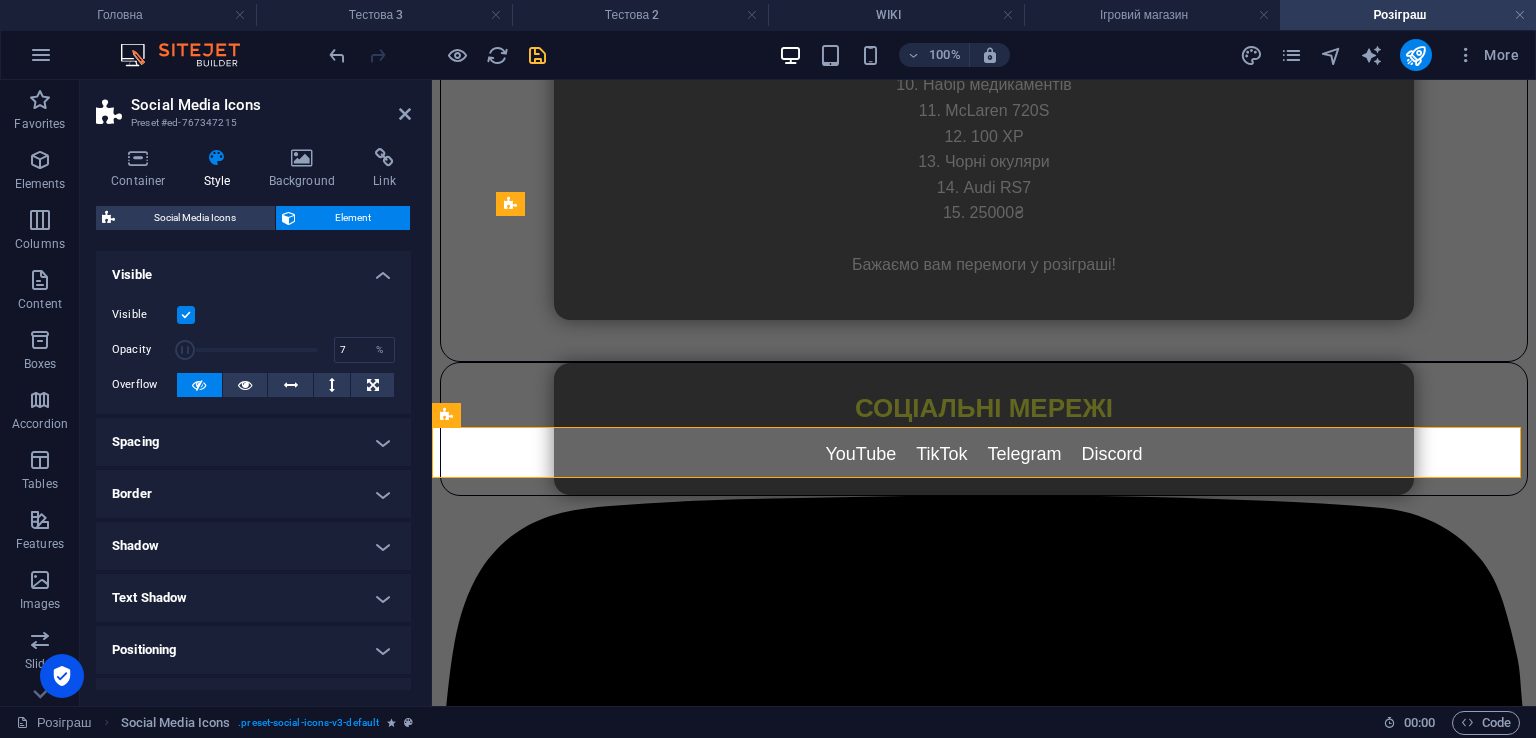 drag, startPoint x: 317, startPoint y: 342, endPoint x: 186, endPoint y: 348, distance: 131.13733 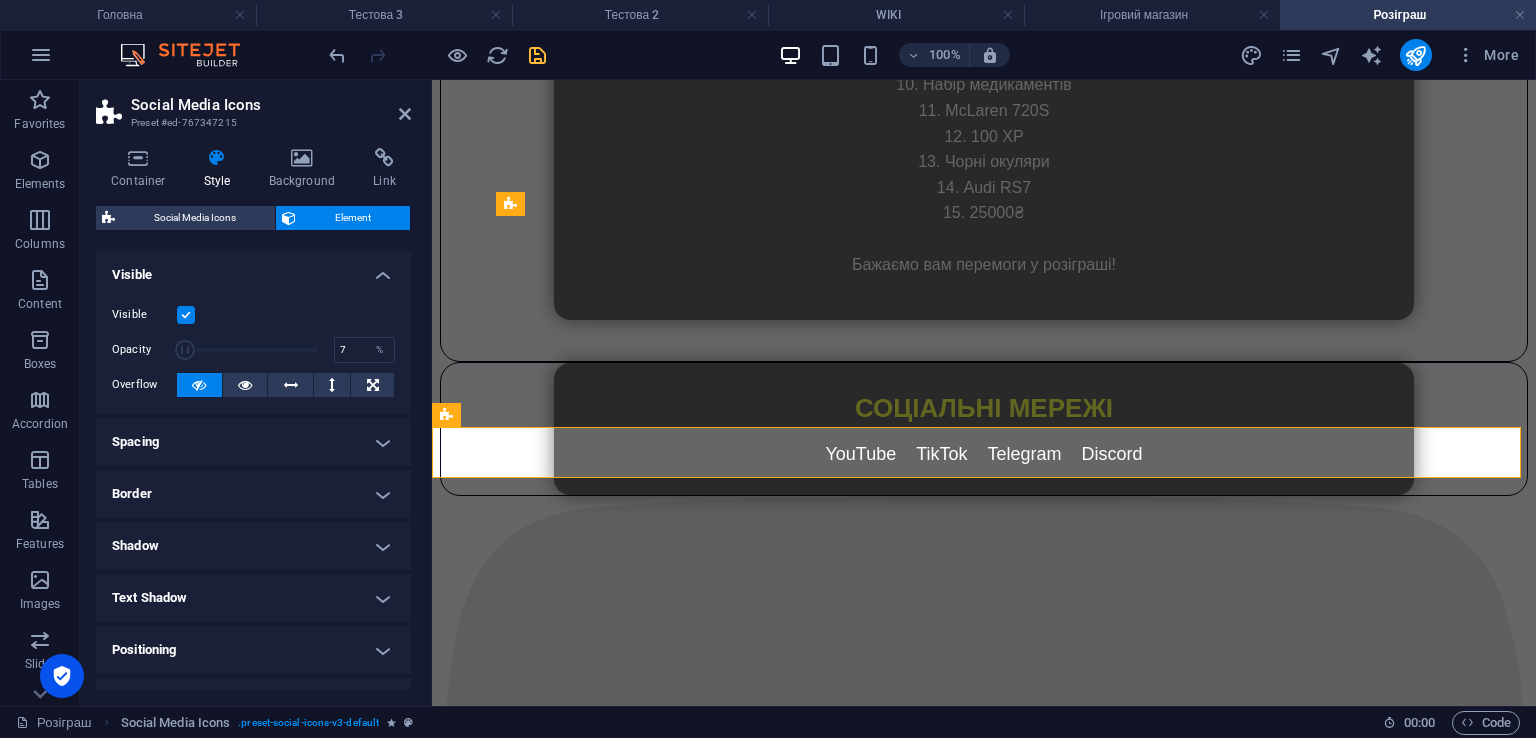 click at bounding box center (186, 350) 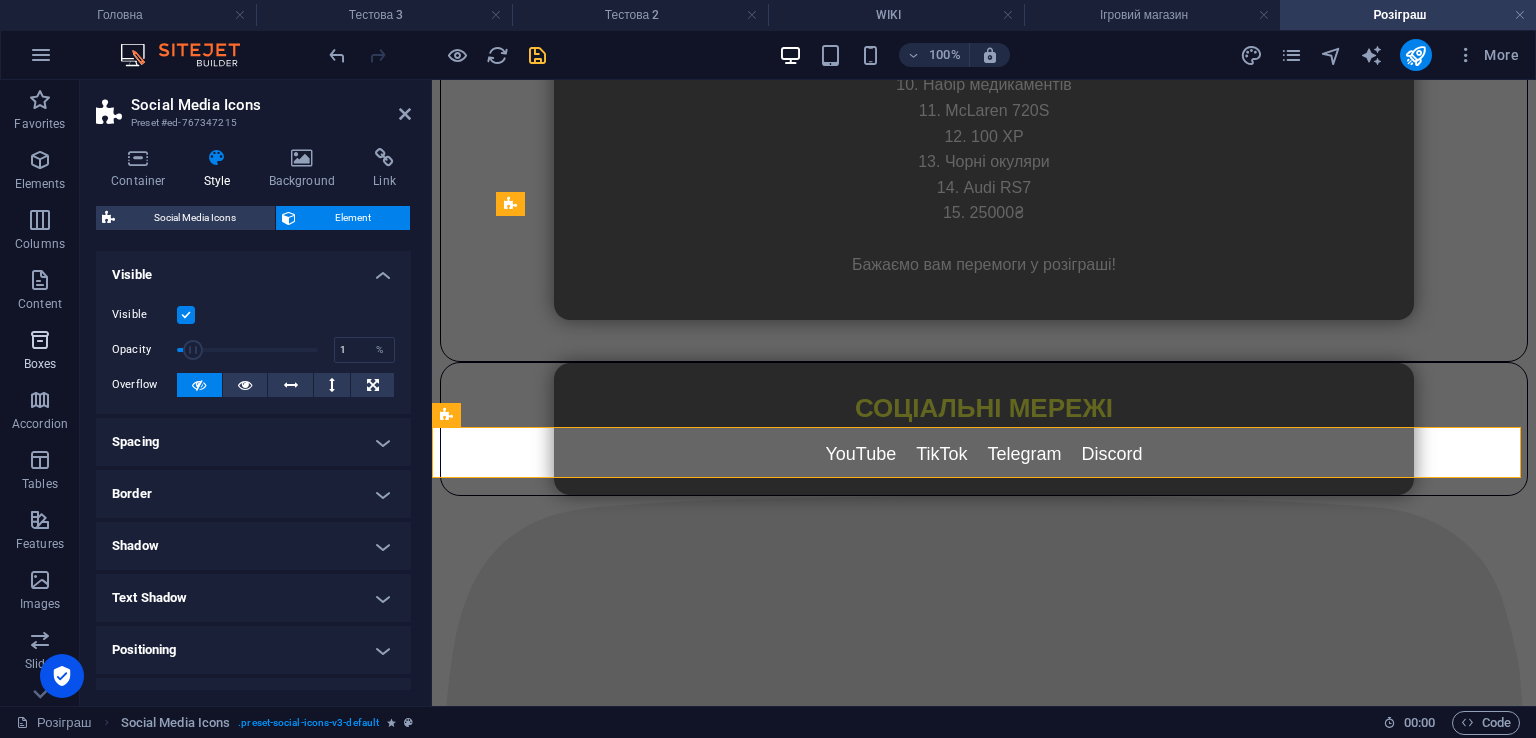 drag, startPoint x: 186, startPoint y: 348, endPoint x: 62, endPoint y: 330, distance: 125.299644 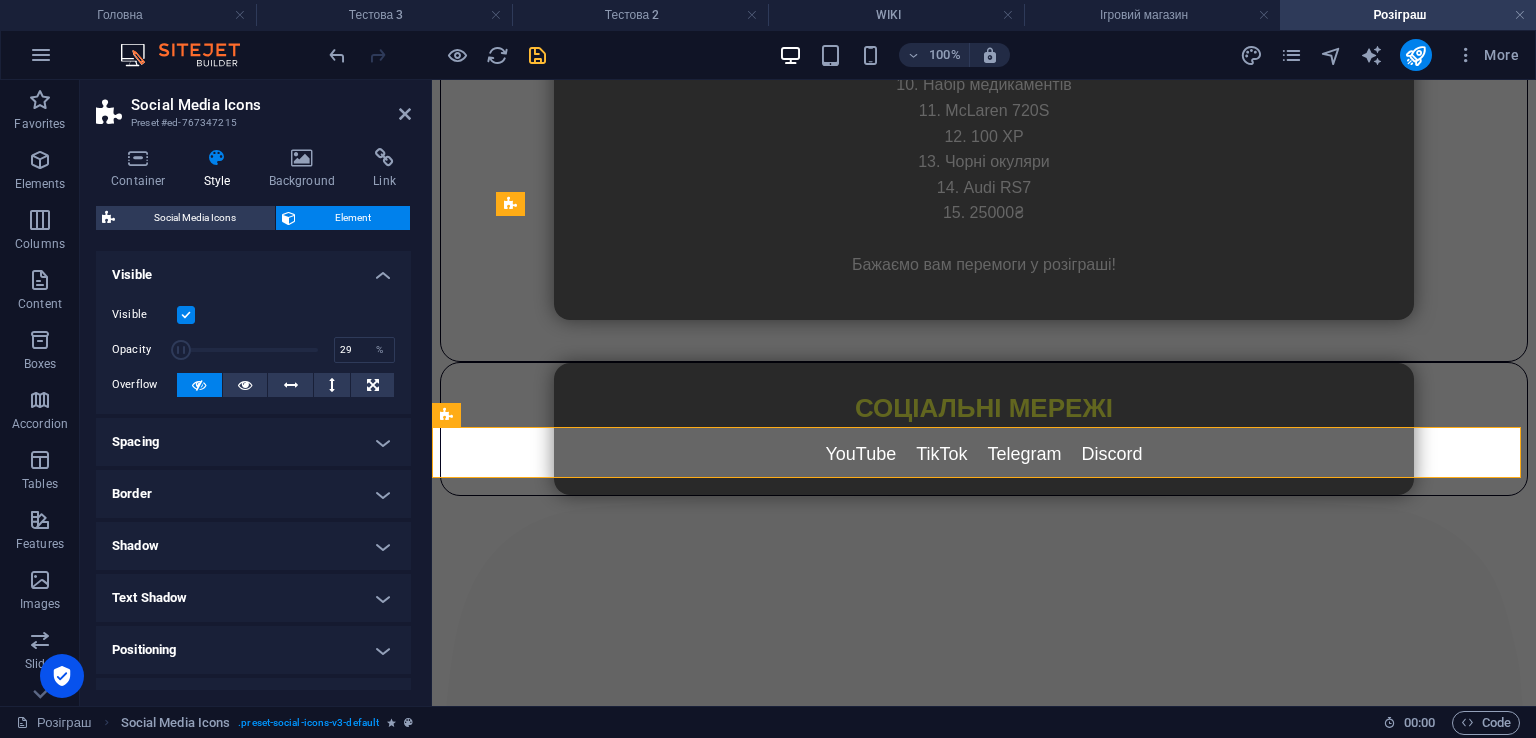drag, startPoint x: 180, startPoint y: 352, endPoint x: 216, endPoint y: 353, distance: 36.013885 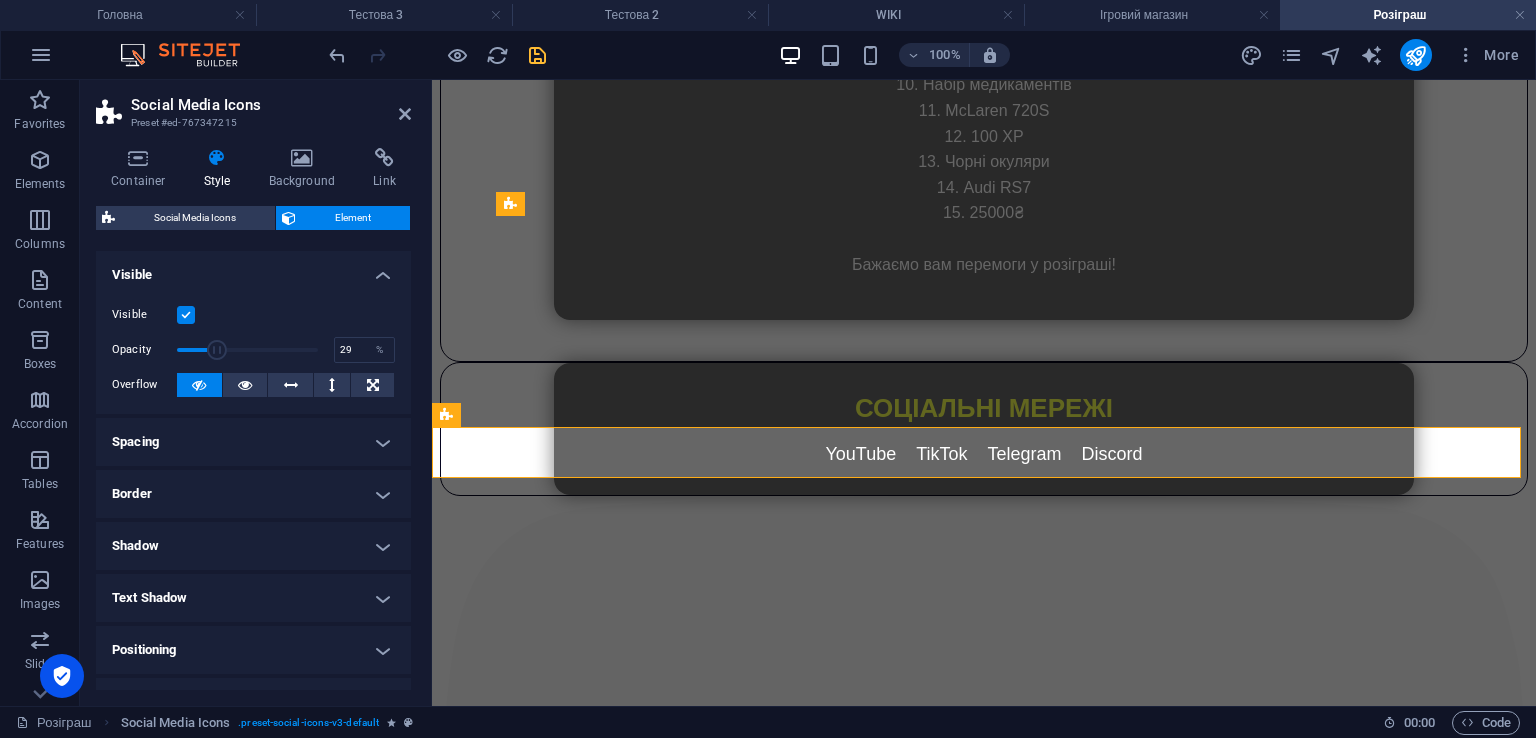 click at bounding box center (217, 350) 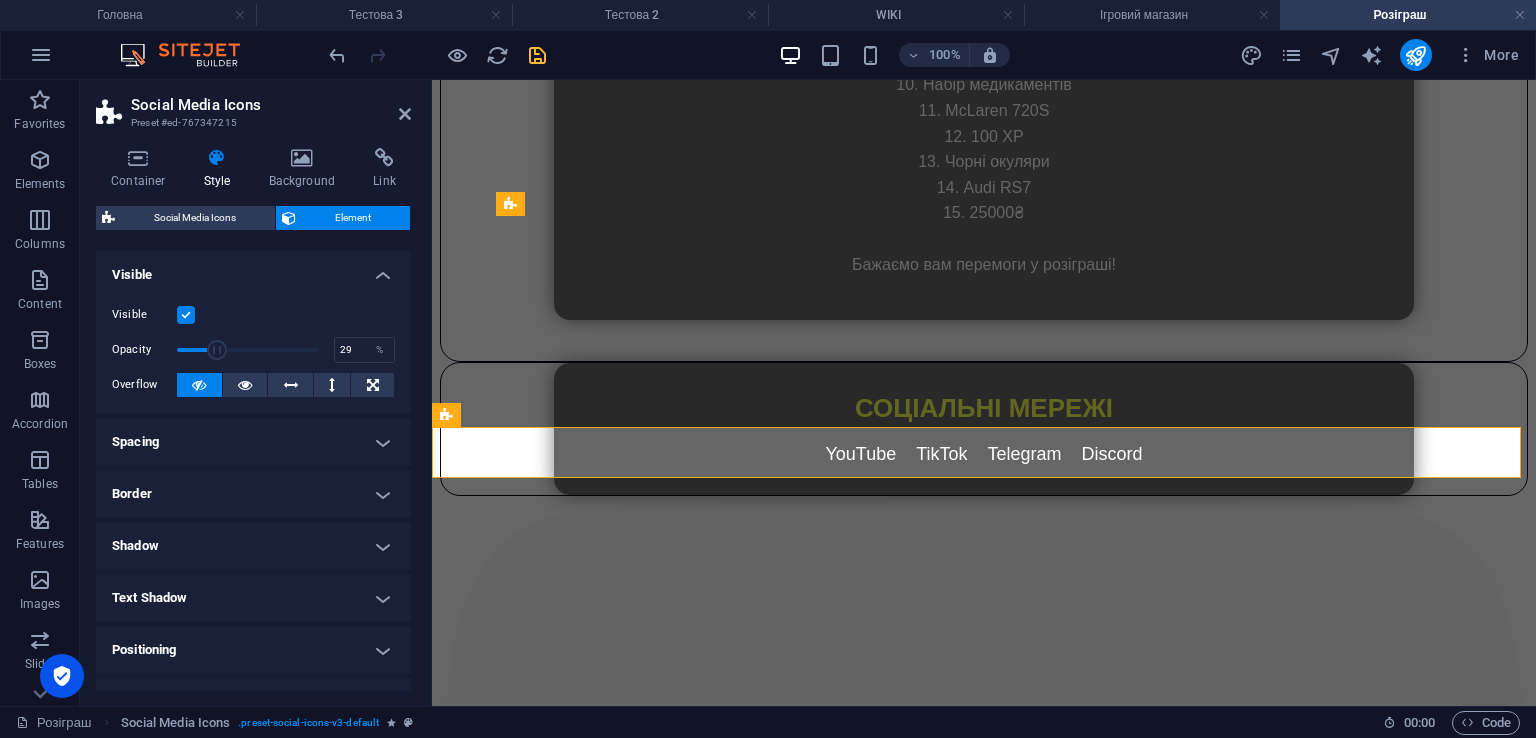 type on "28.99" 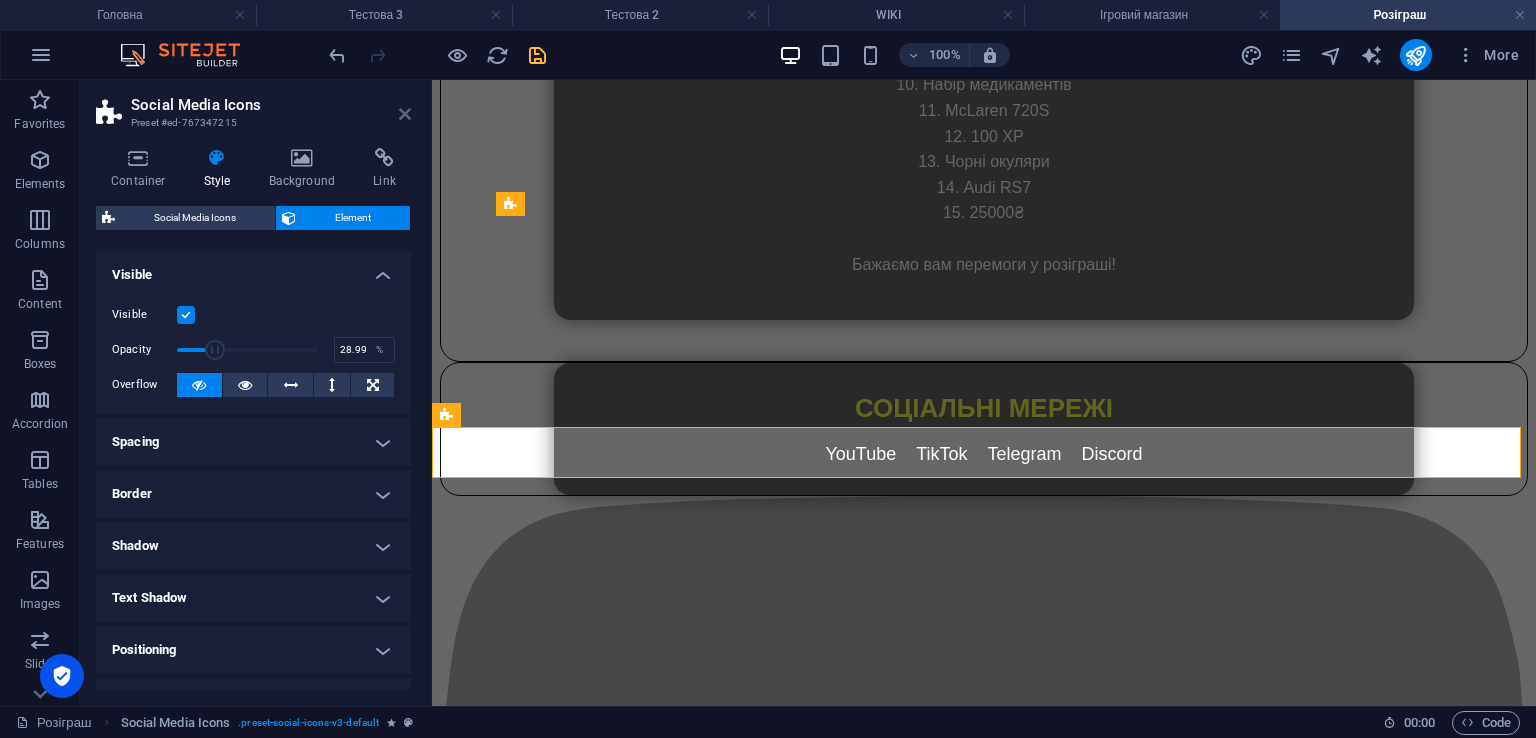 drag, startPoint x: 404, startPoint y: 115, endPoint x: 324, endPoint y: 38, distance: 111.03603 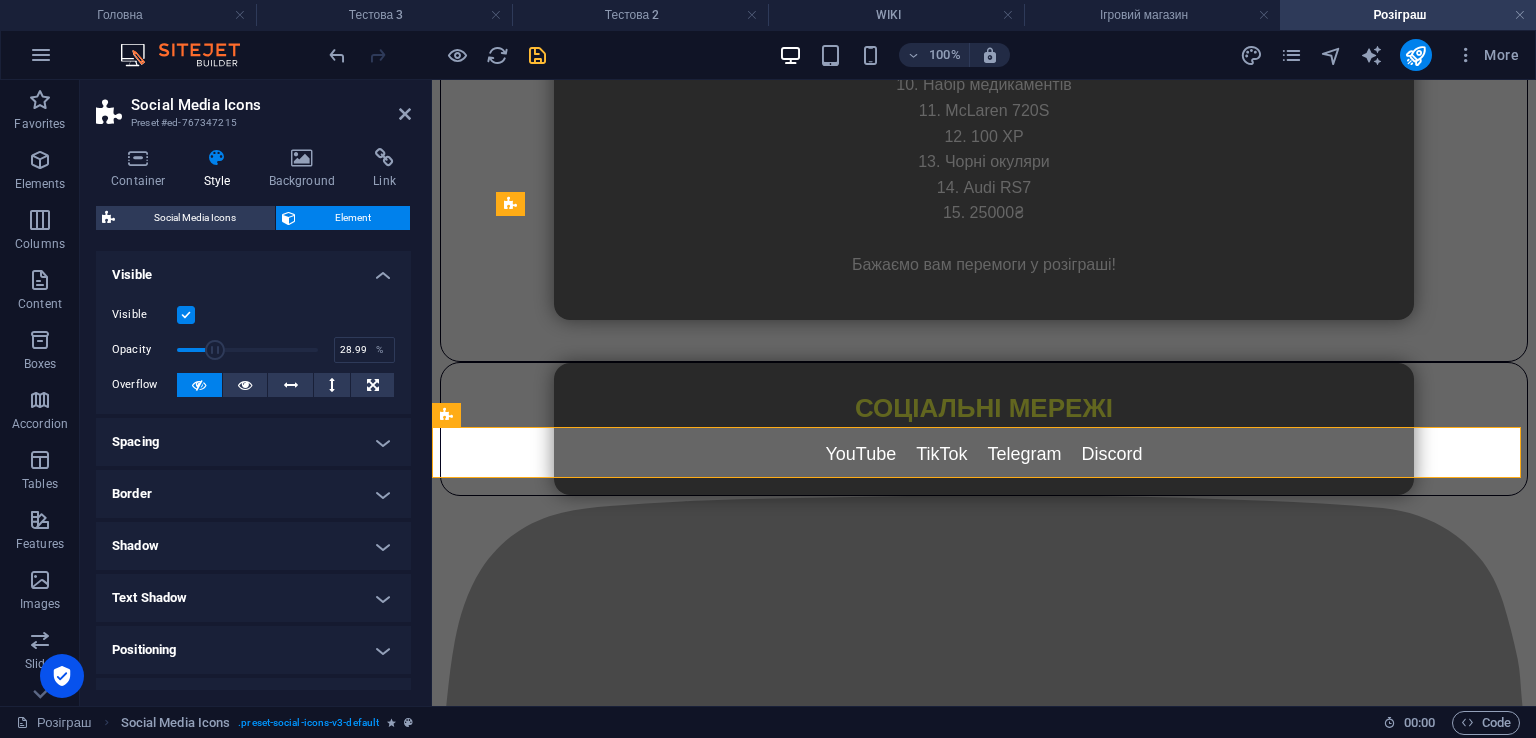 scroll, scrollTop: 2121, scrollLeft: 0, axis: vertical 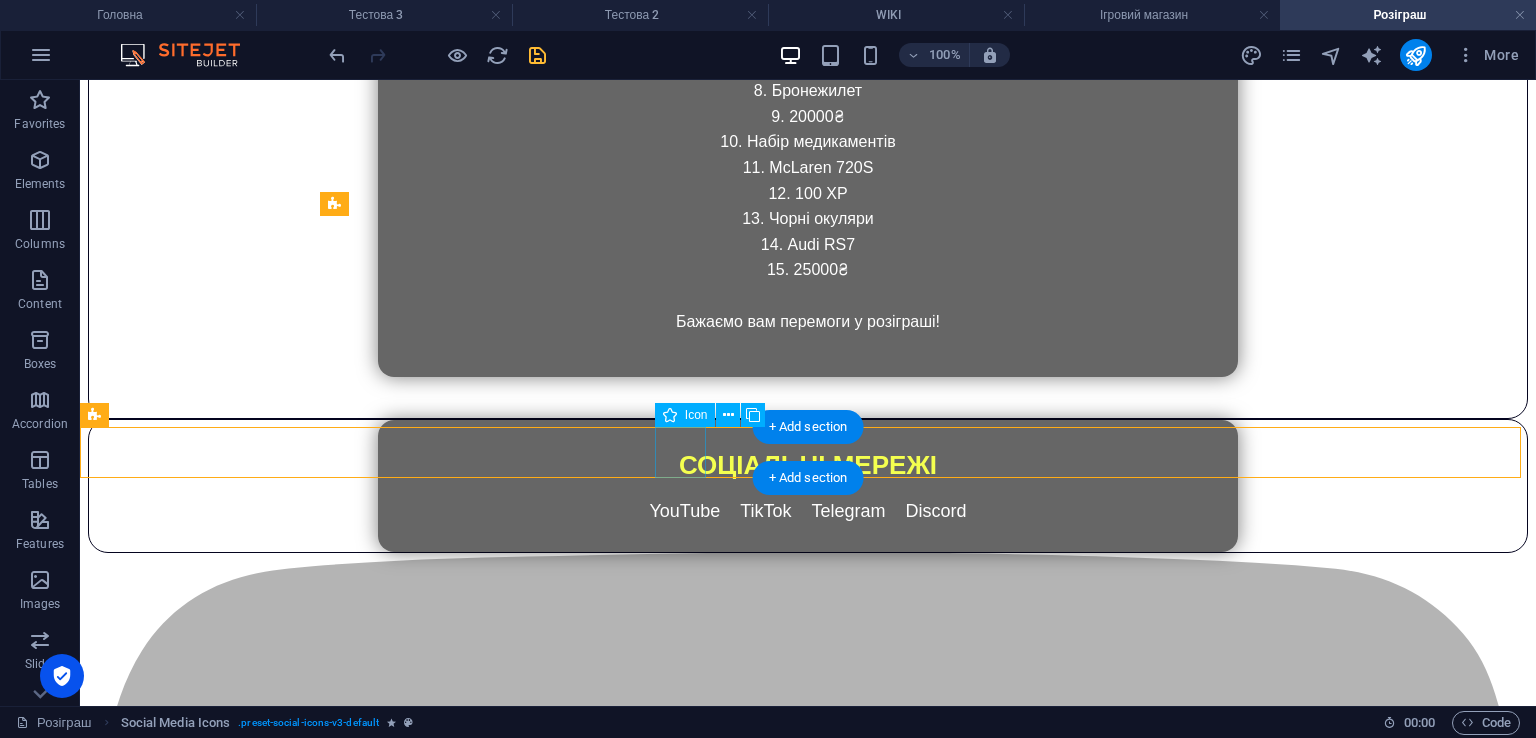 click at bounding box center (808, 1060) 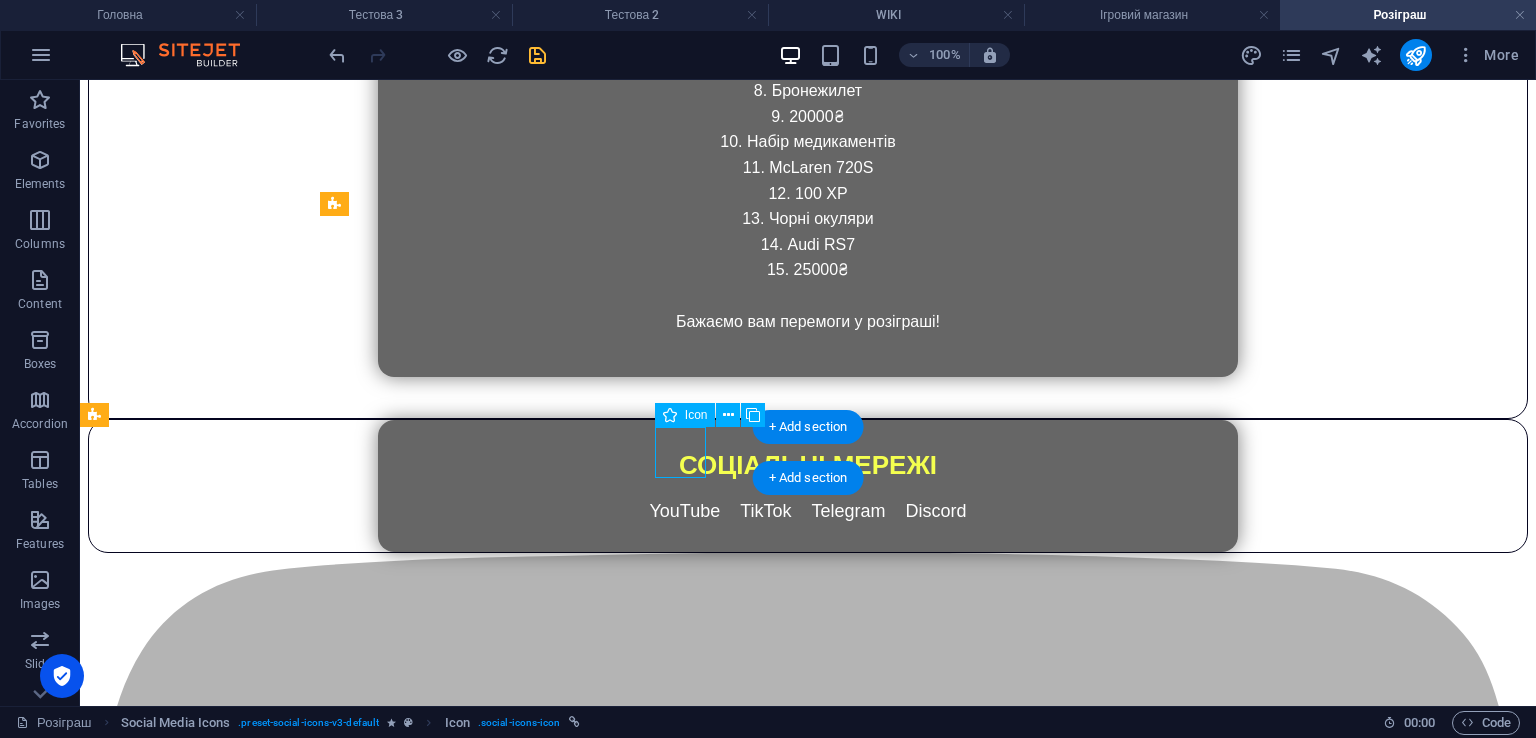 click at bounding box center [808, 1060] 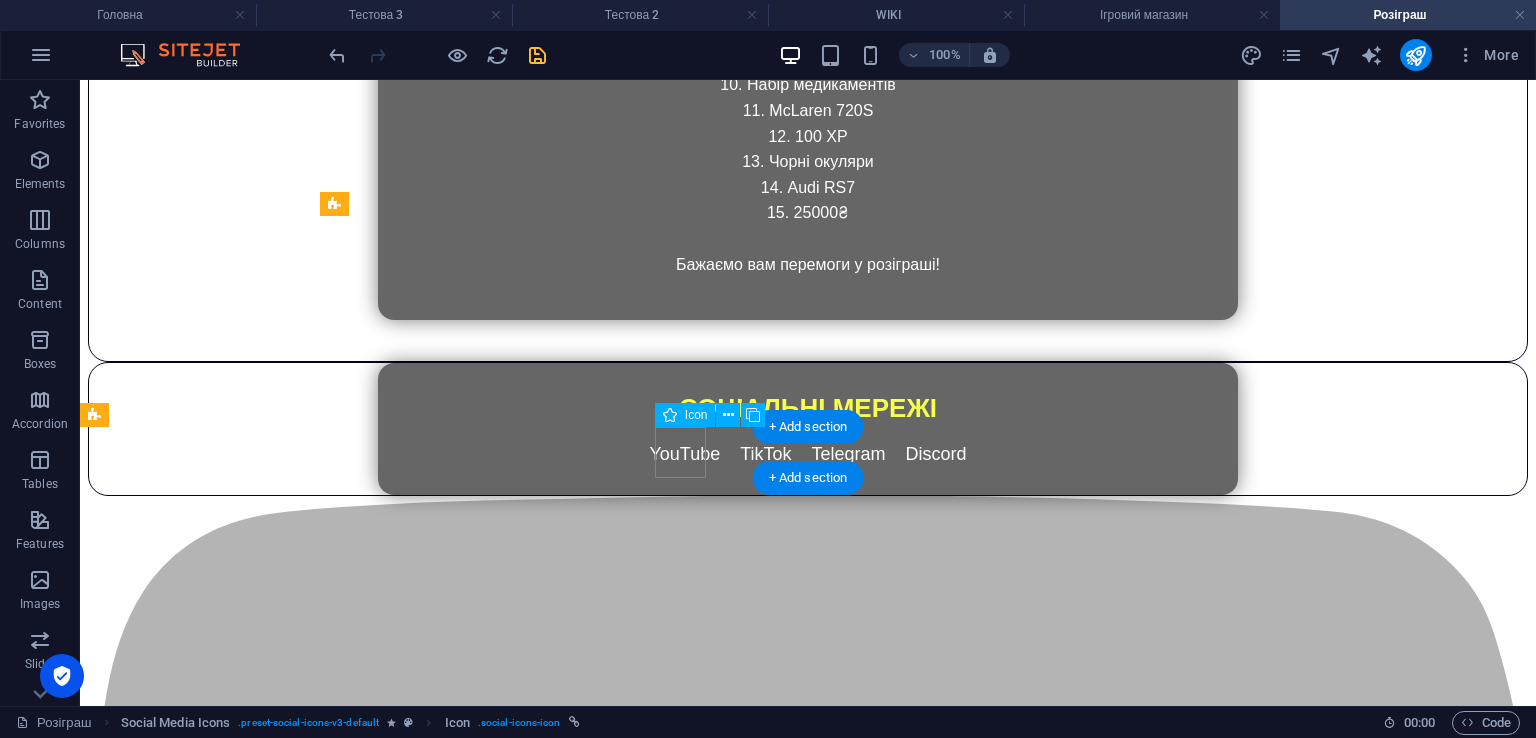 select 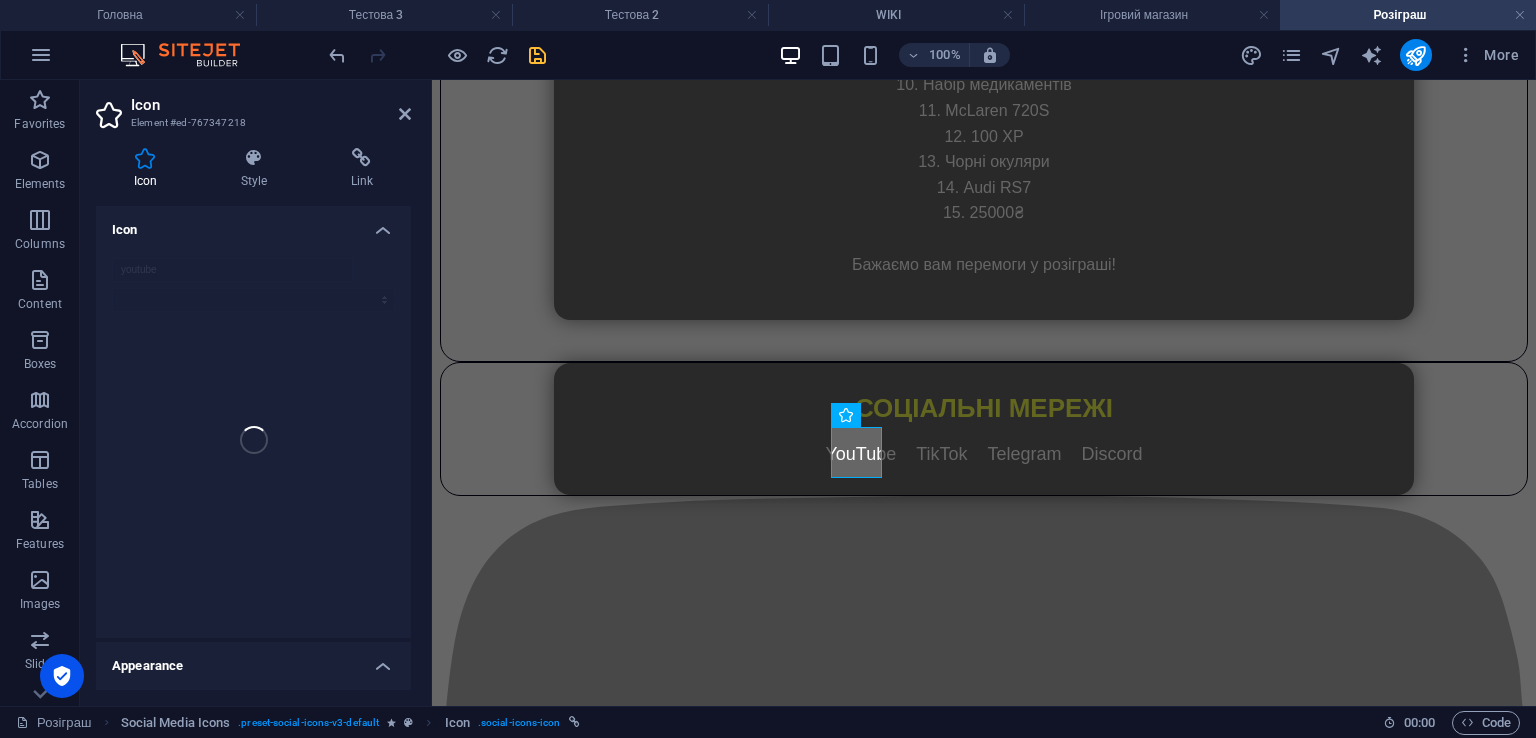 click at bounding box center (362, 158) 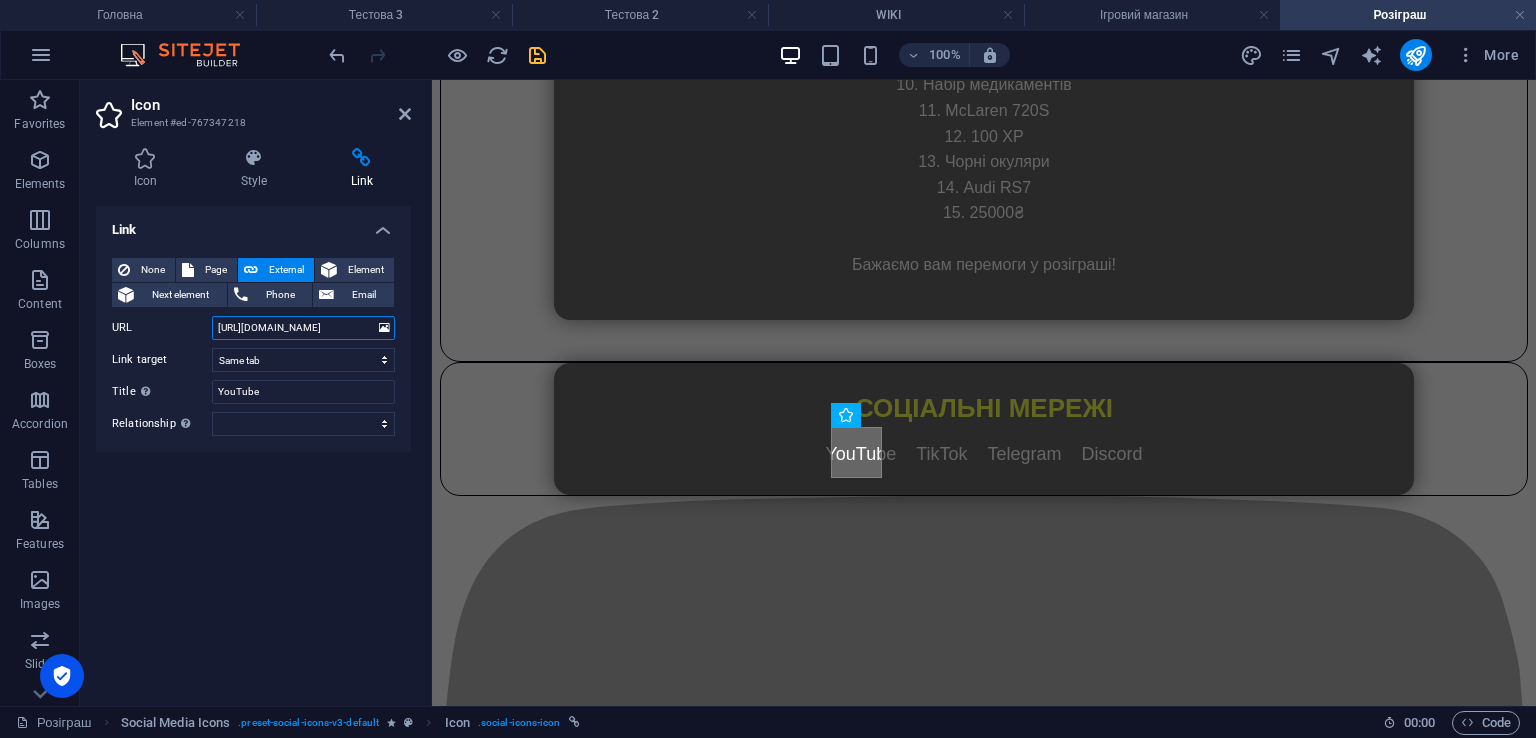 click on "https://www.youtube.com/@arkiprp?si=sYjCmzsKX7n3WbHT" at bounding box center (303, 328) 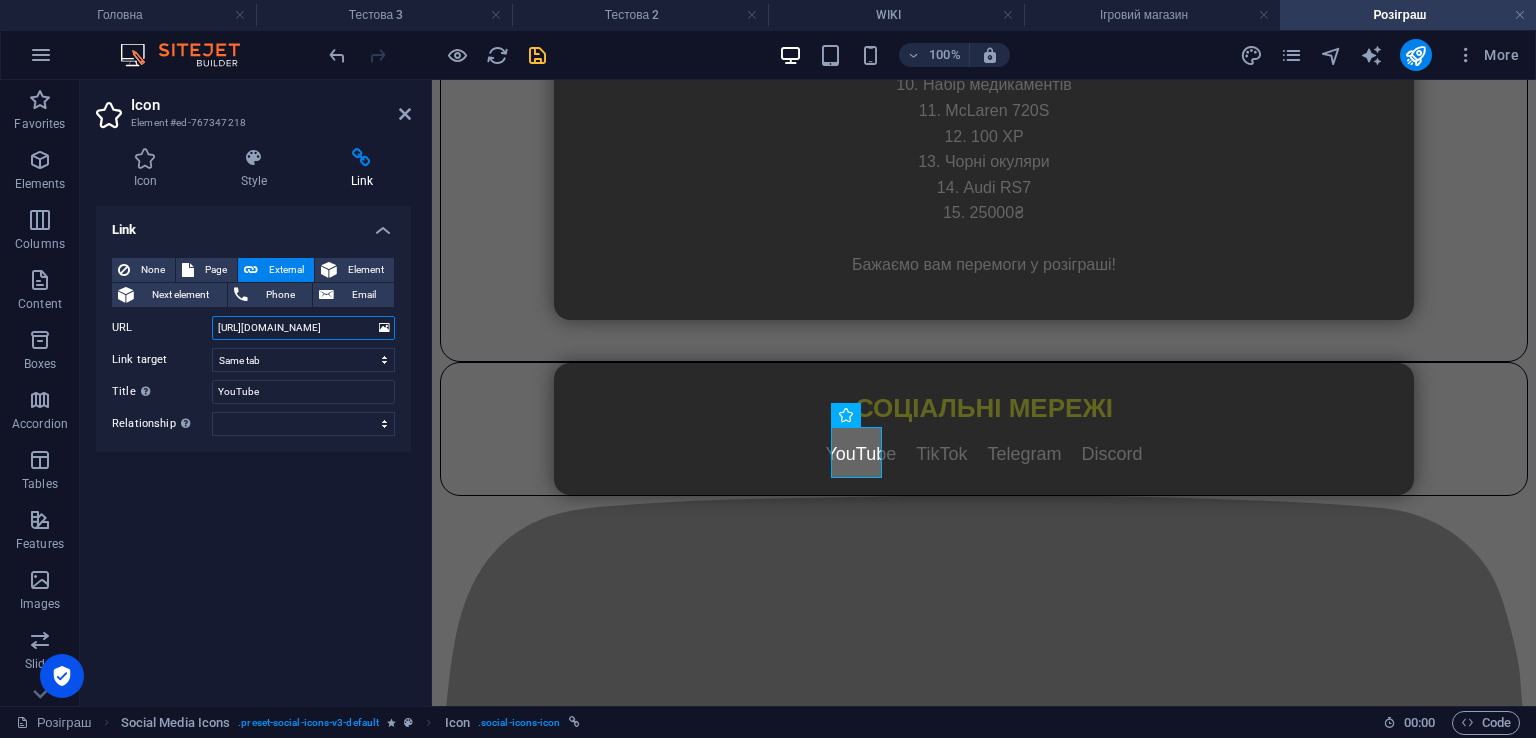 click on "https://www.youtube.com/@arkiprp?si=sYjCmzsKX7n3WbHT" at bounding box center [303, 328] 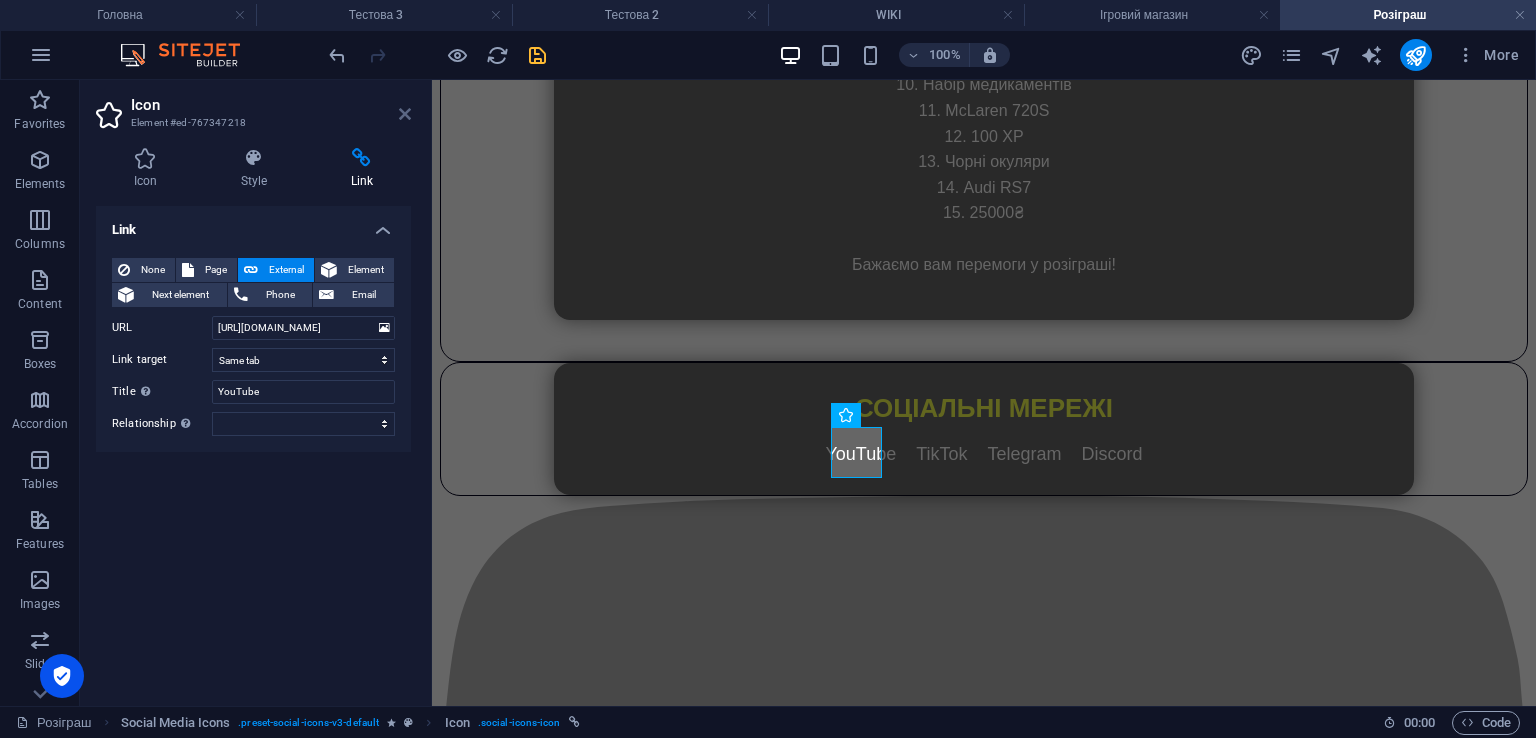 drag, startPoint x: 400, startPoint y: 118, endPoint x: 321, endPoint y: 38, distance: 112.432205 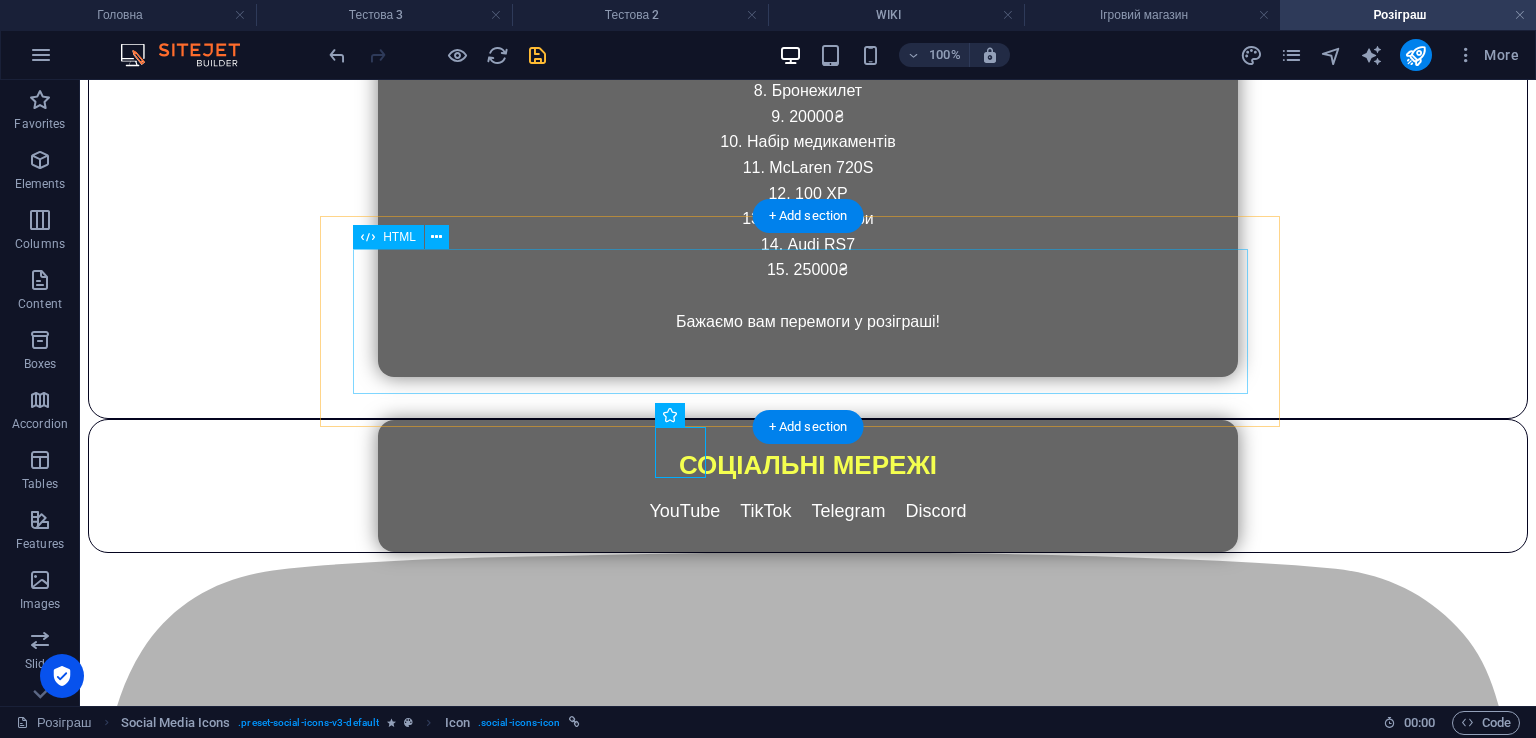 click on "СОЦІАЛЬНІ МЕРЕЖІ
YouTube
TikTok
Telegram
Discord" at bounding box center [808, 486] 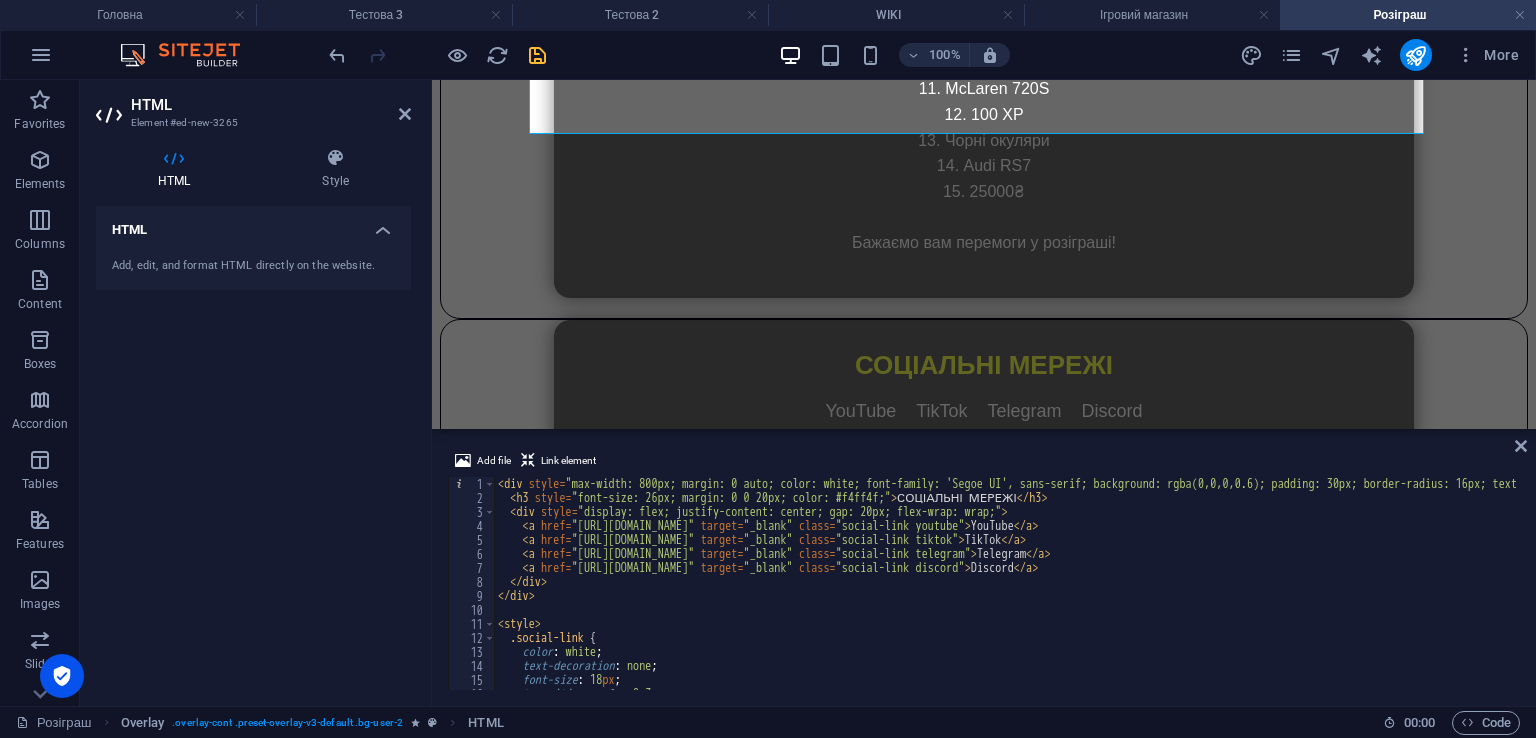 scroll, scrollTop: 0, scrollLeft: 0, axis: both 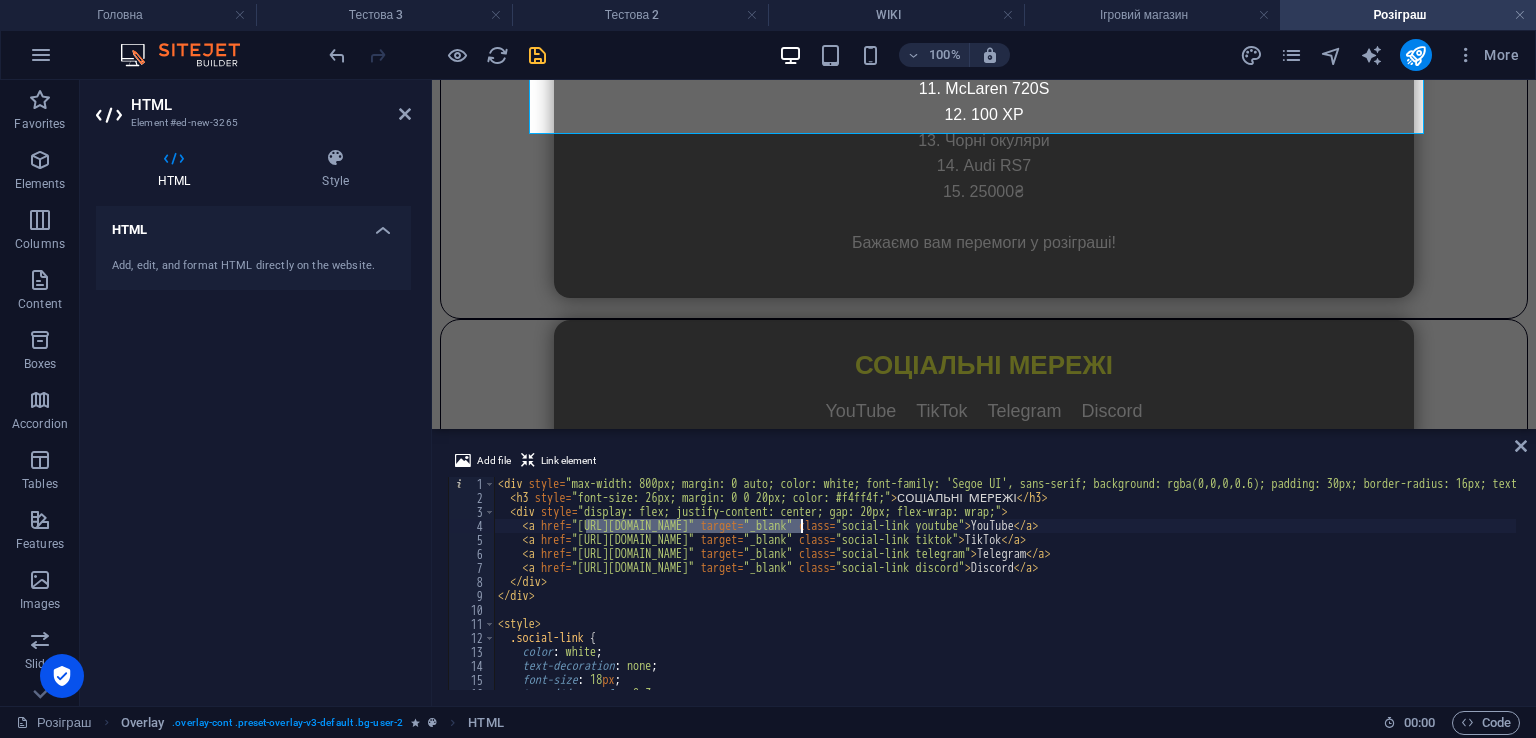 drag, startPoint x: 588, startPoint y: 528, endPoint x: 800, endPoint y: 529, distance: 212.00237 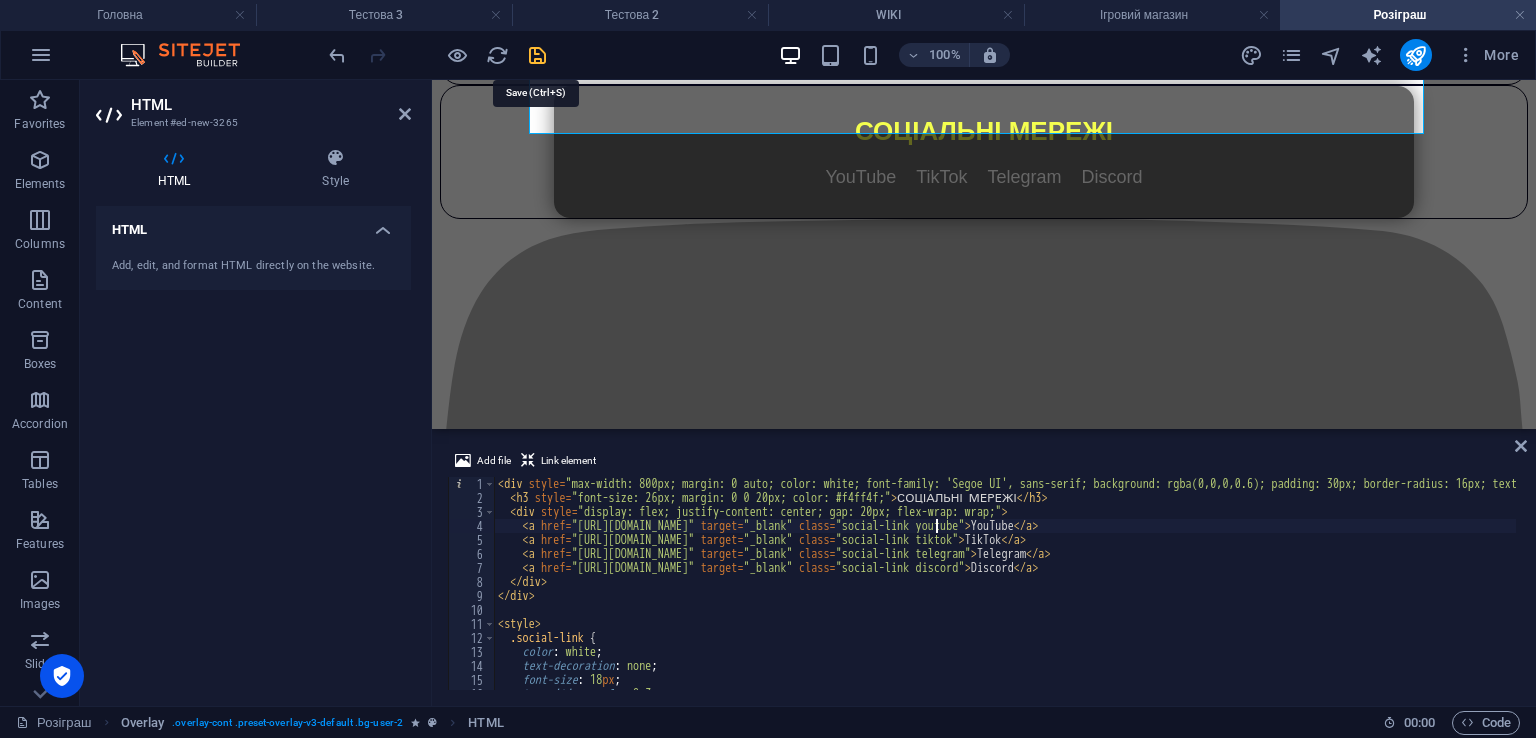 click at bounding box center (537, 55) 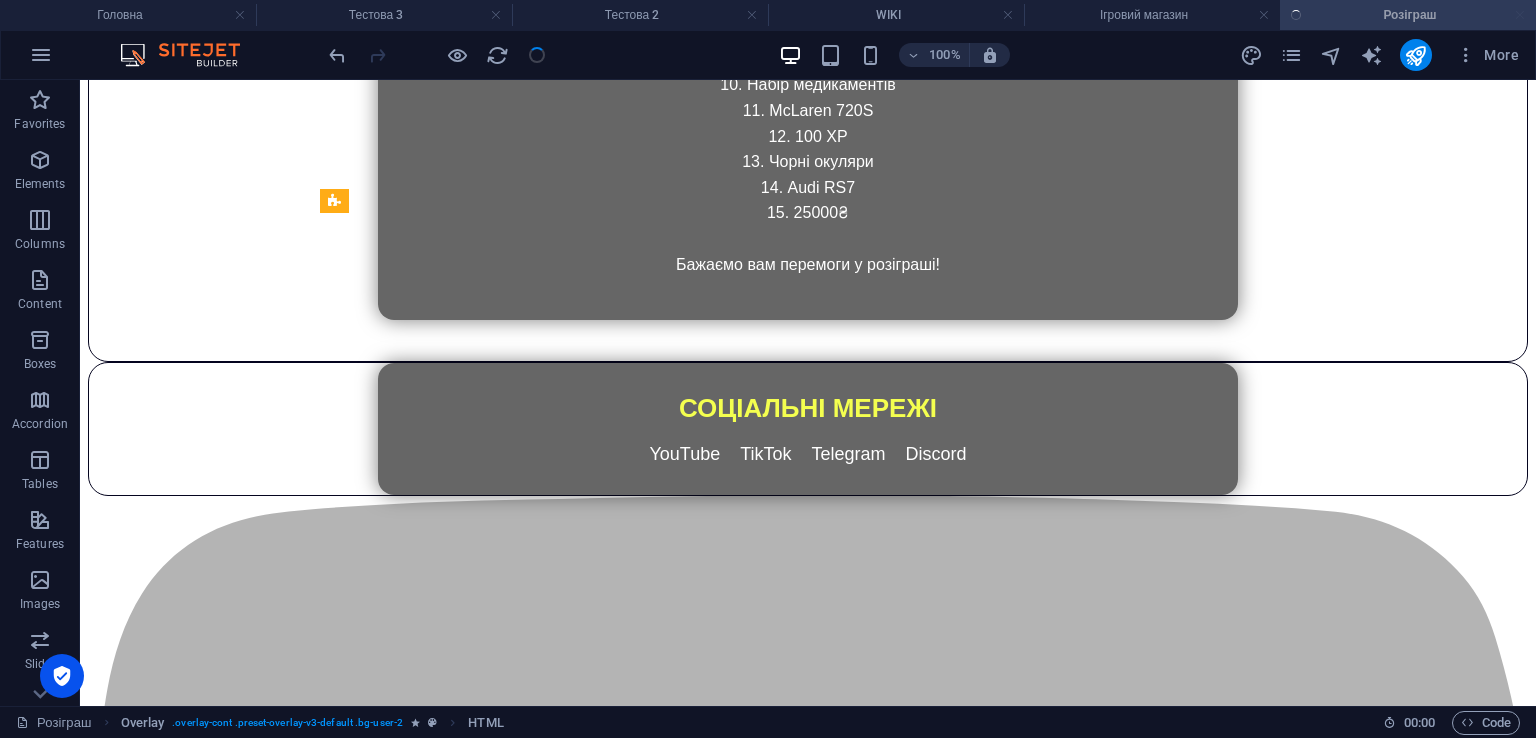 scroll, scrollTop: 2124, scrollLeft: 0, axis: vertical 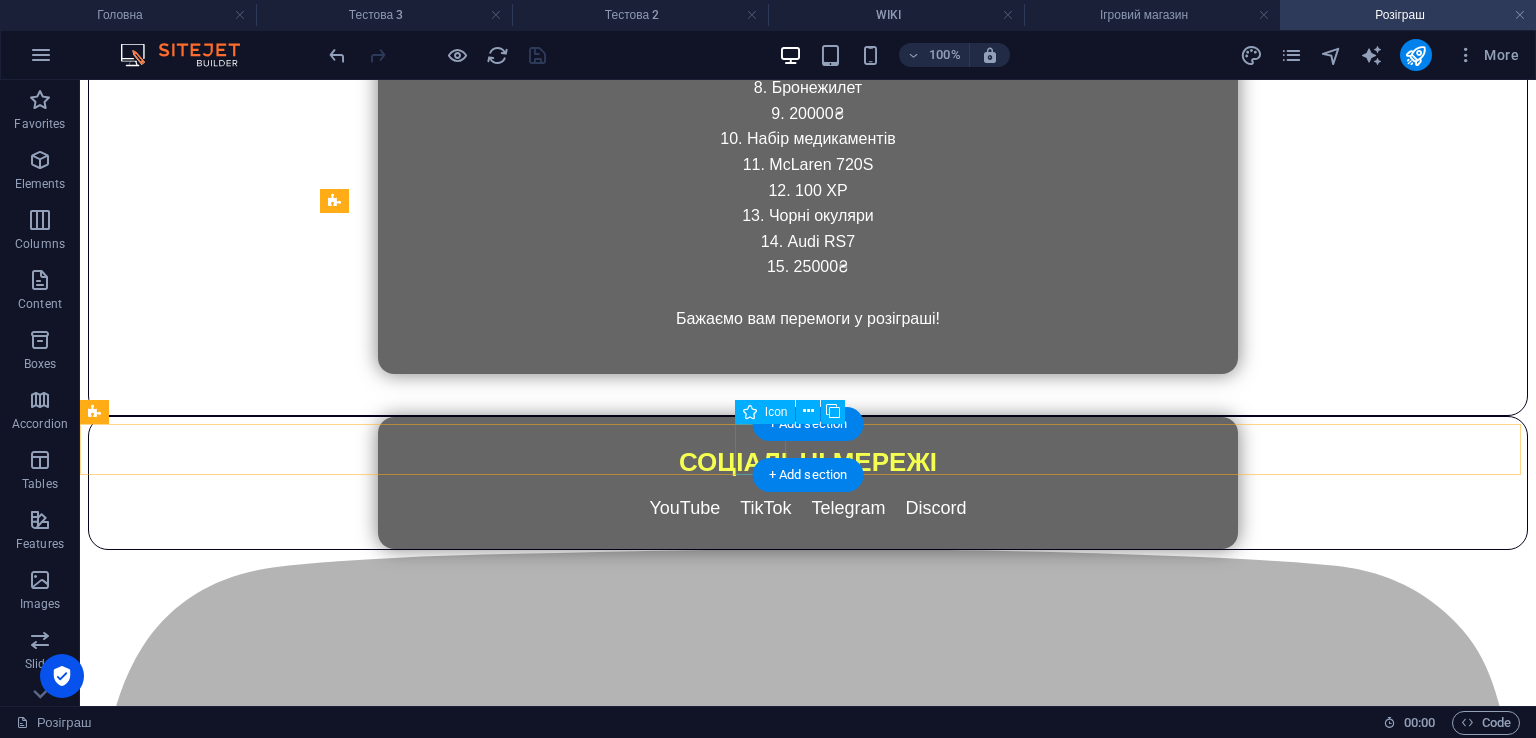 click at bounding box center [808, 2390] 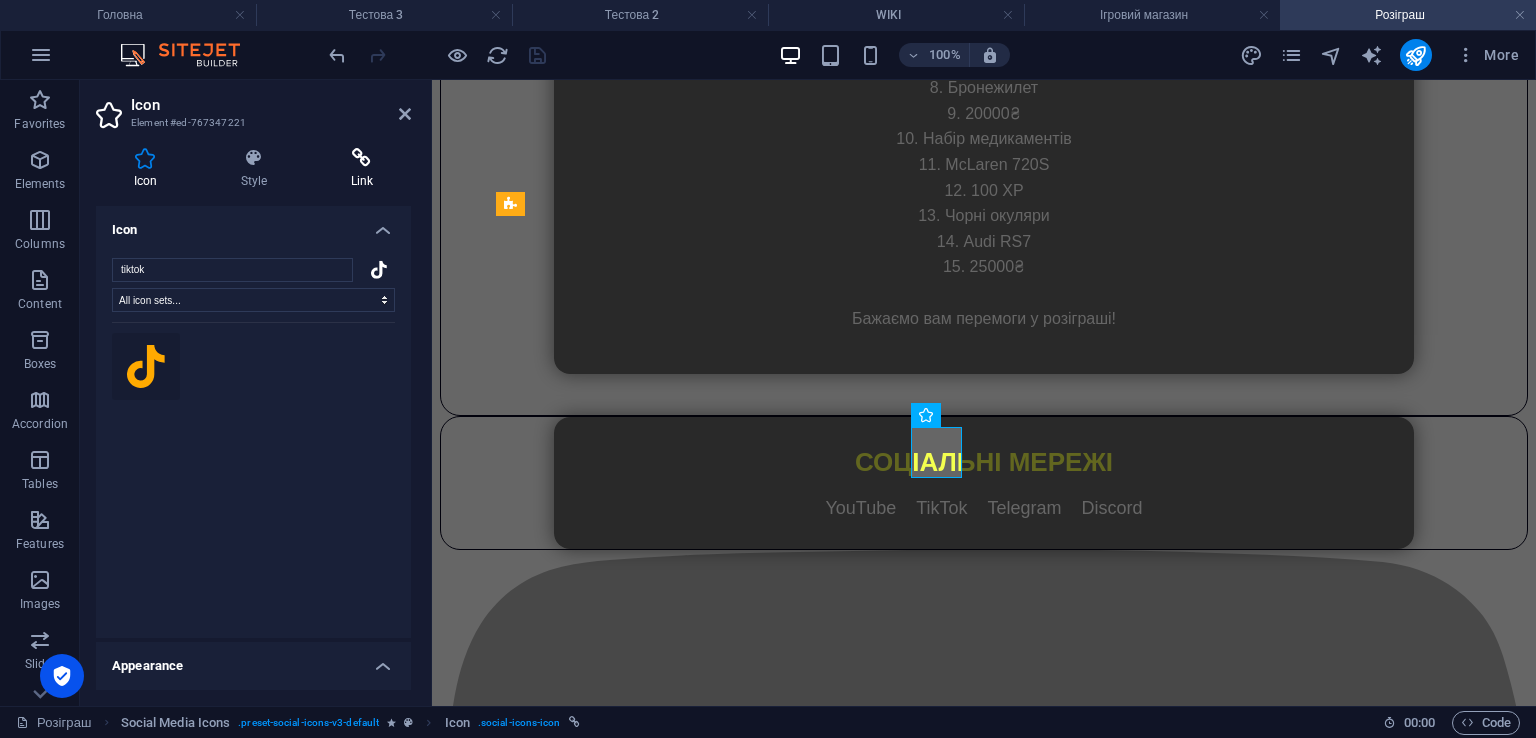 scroll, scrollTop: 2178, scrollLeft: 0, axis: vertical 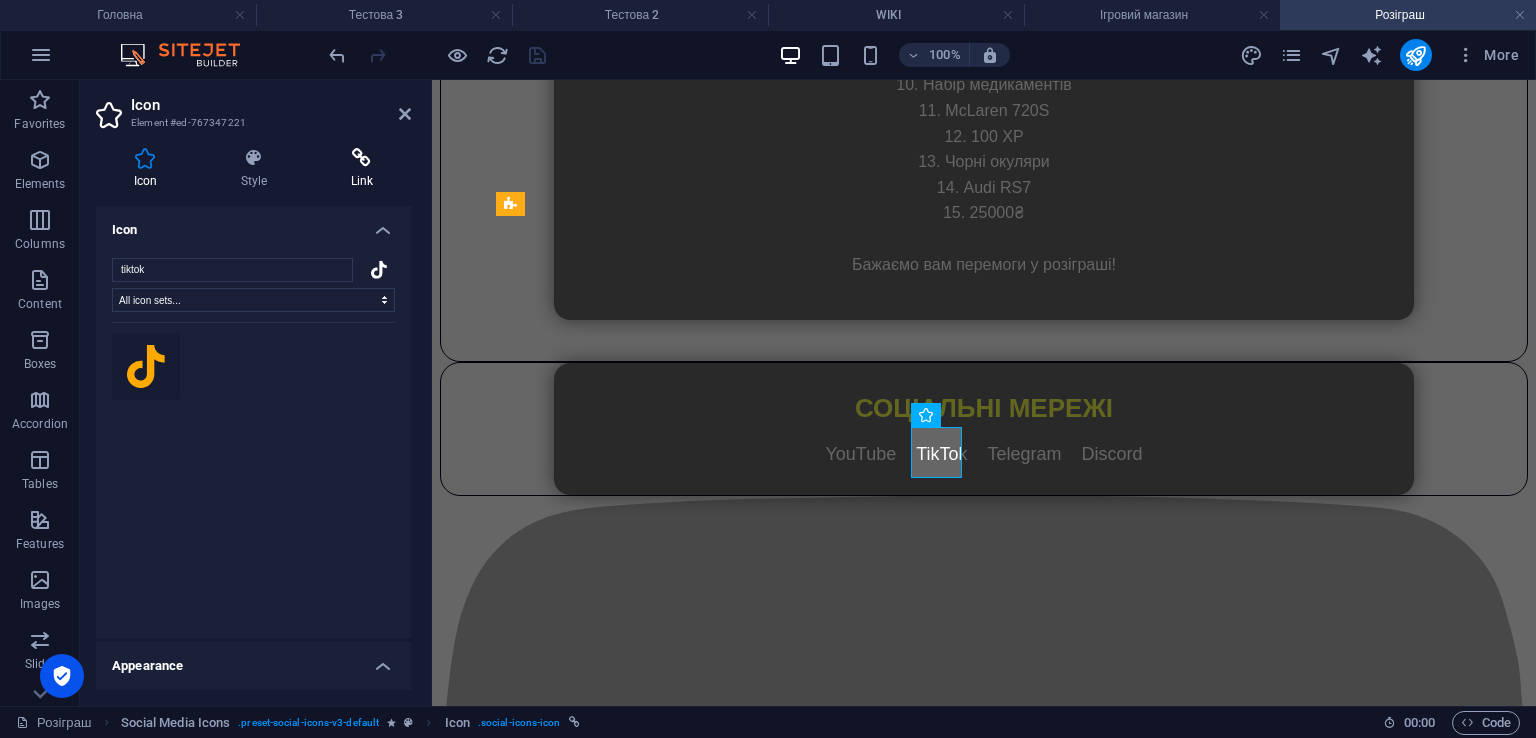 click on "Link" at bounding box center (362, 169) 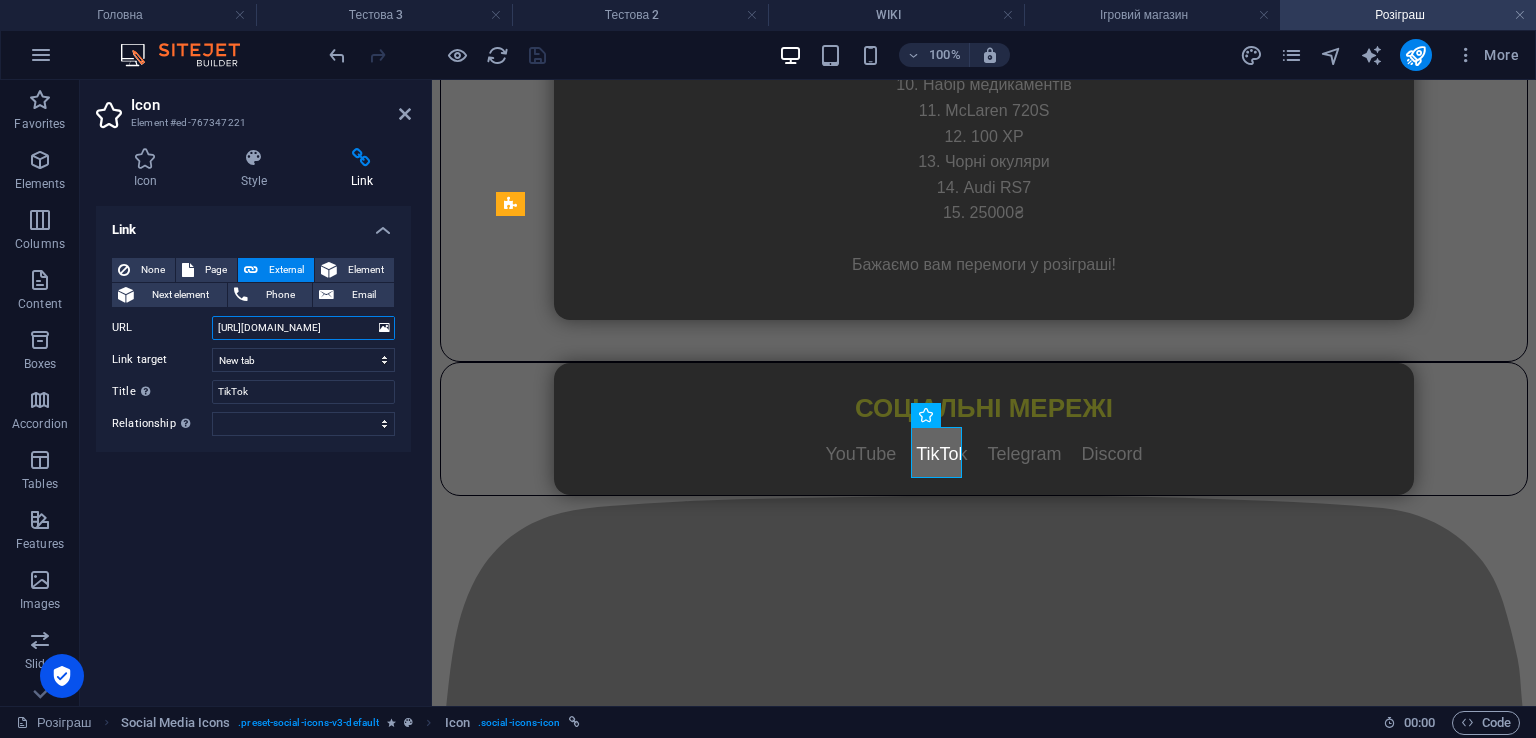 click on "https://www.tiktok.com/@arkiproleplay?_t=ZM-8xA4cSnbBf4&_r=1" at bounding box center (303, 328) 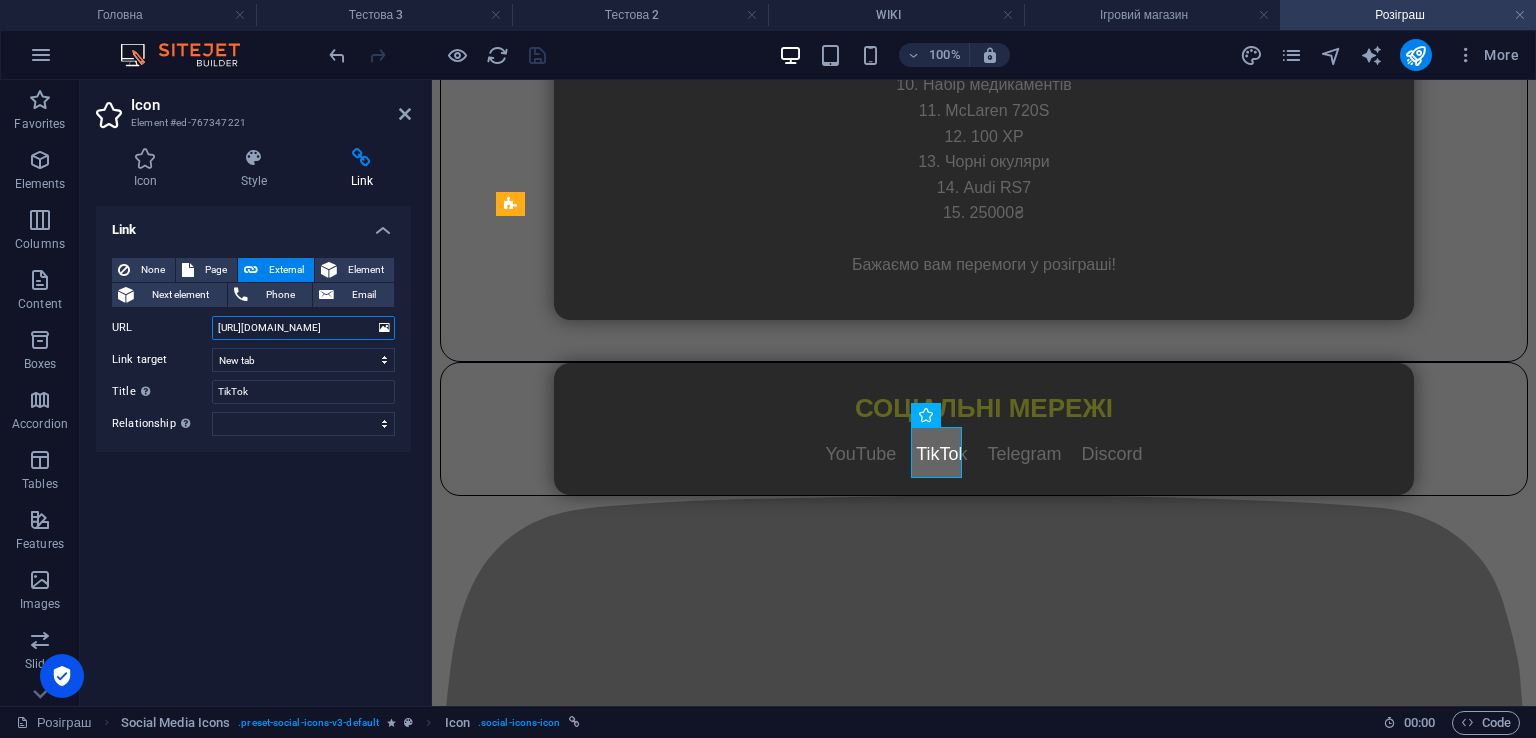 click on "https://www.tiktok.com/@arkiproleplay?_t=ZM-8xA4cSnbBf4&_r=1" at bounding box center [303, 328] 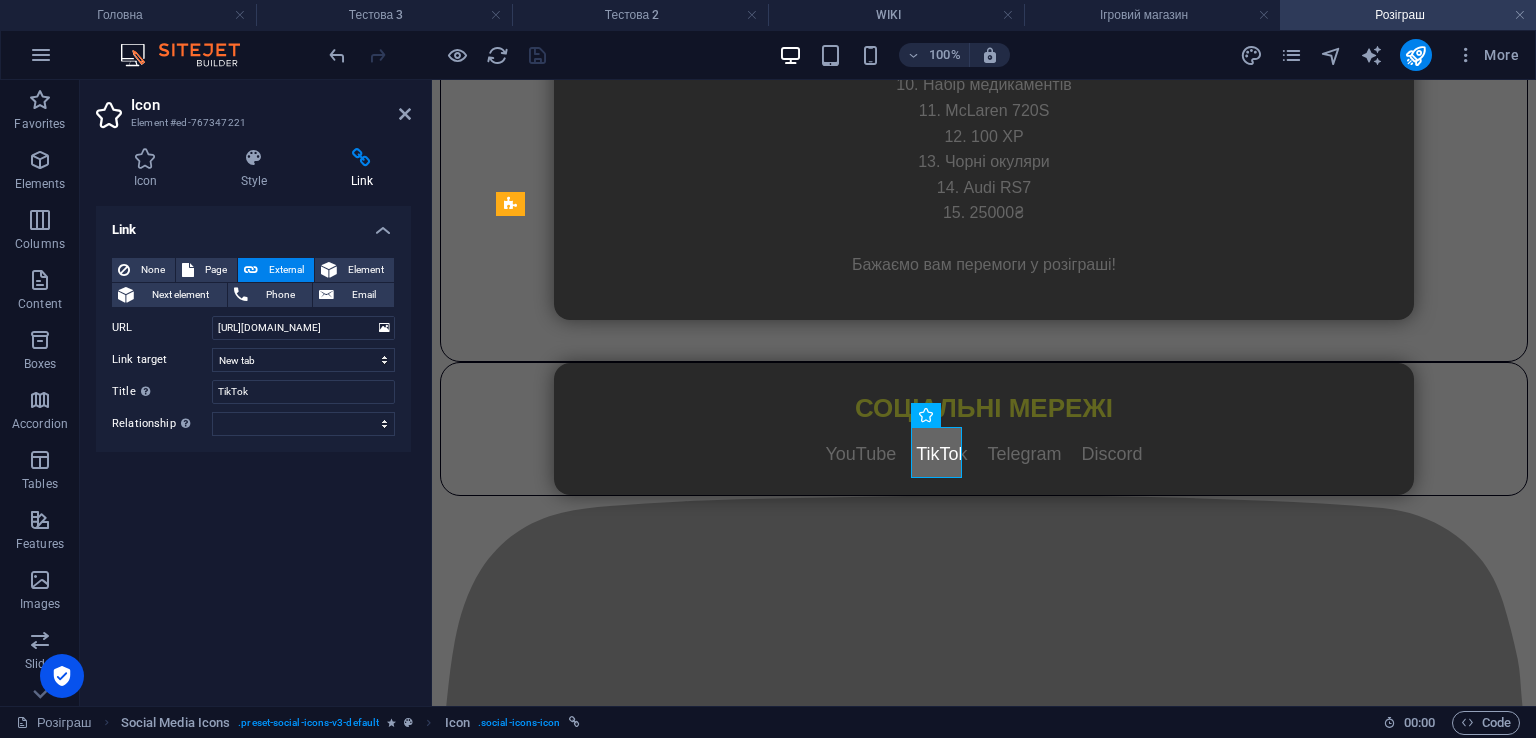 click on "Icon Element #ed-767347221" at bounding box center [253, 106] 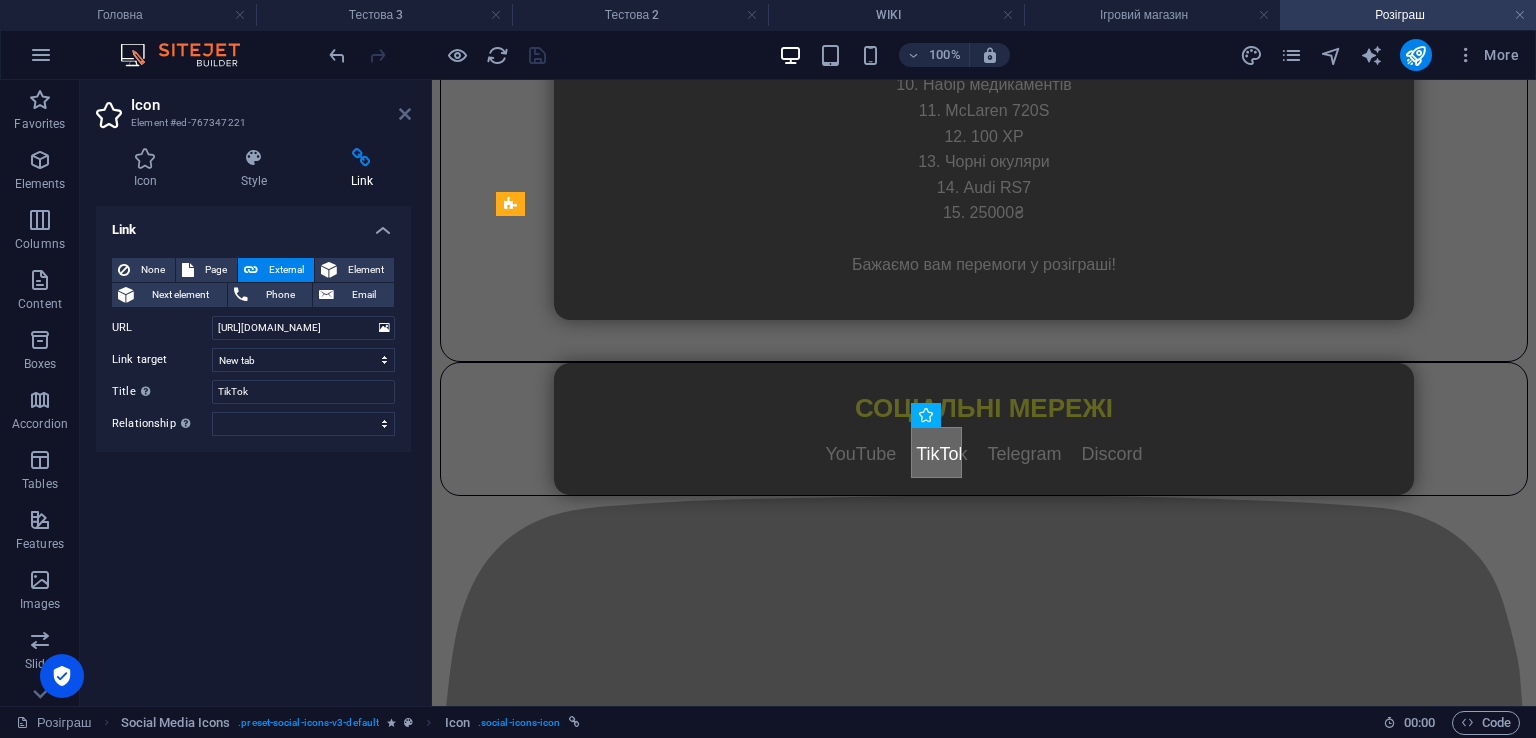 click at bounding box center [405, 114] 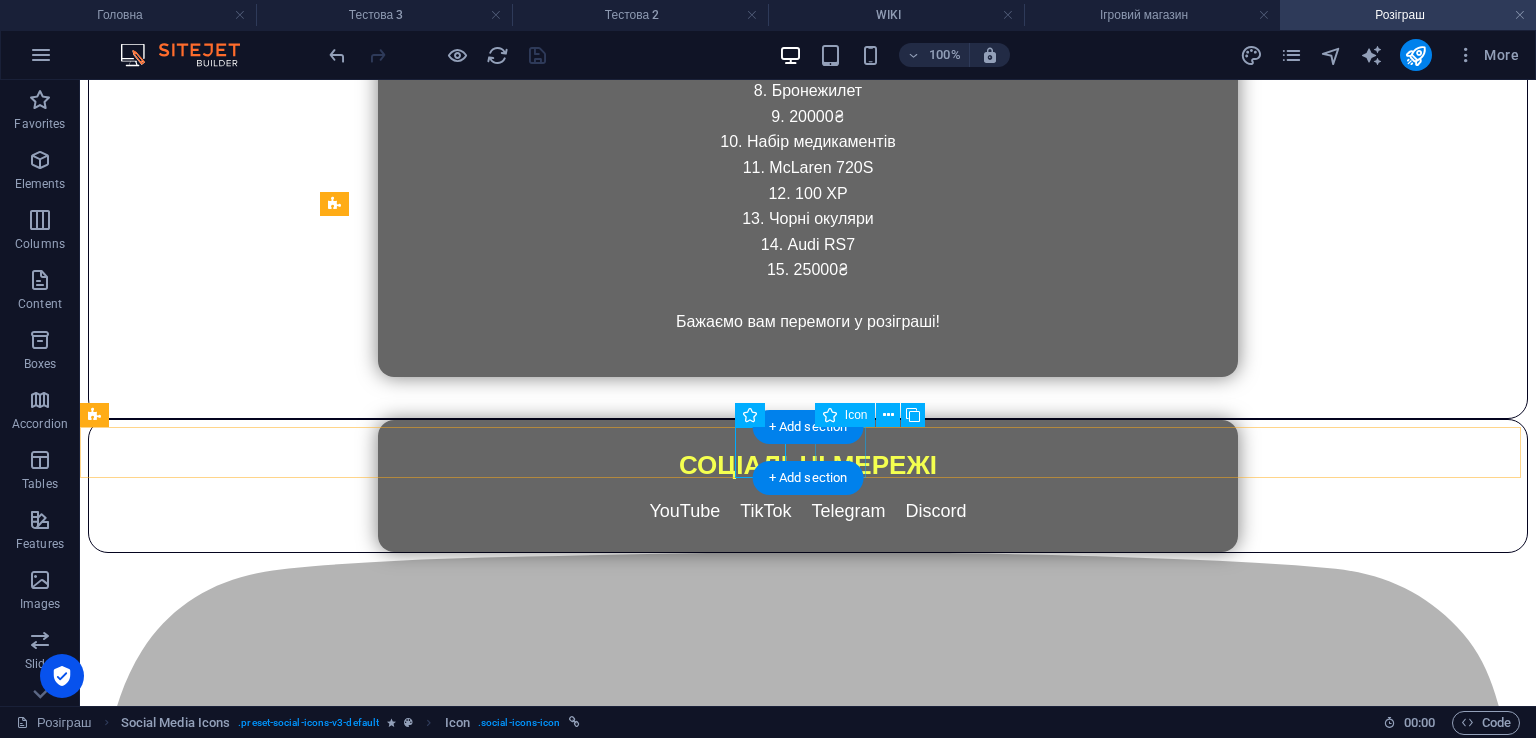 click at bounding box center (808, 3795) 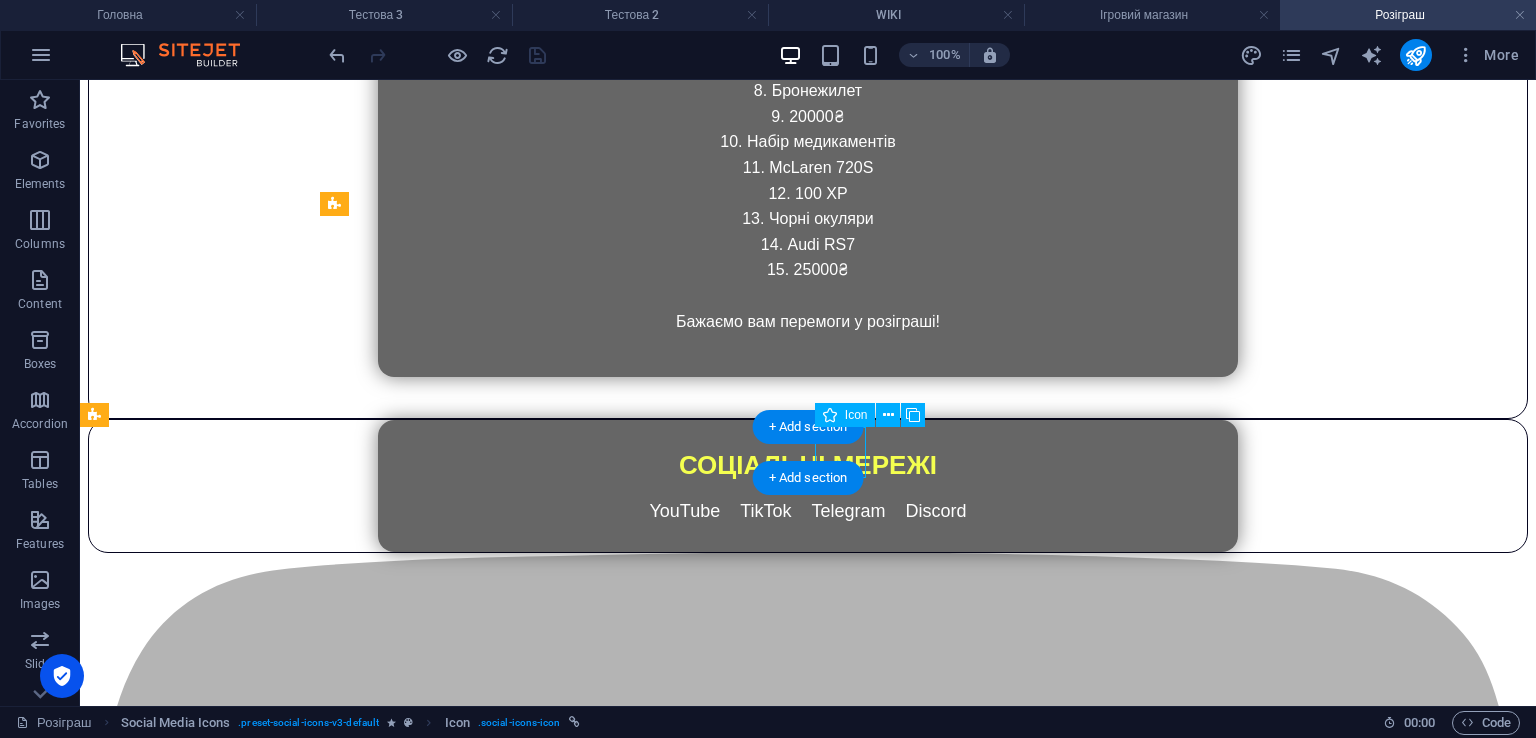 click at bounding box center (808, 3795) 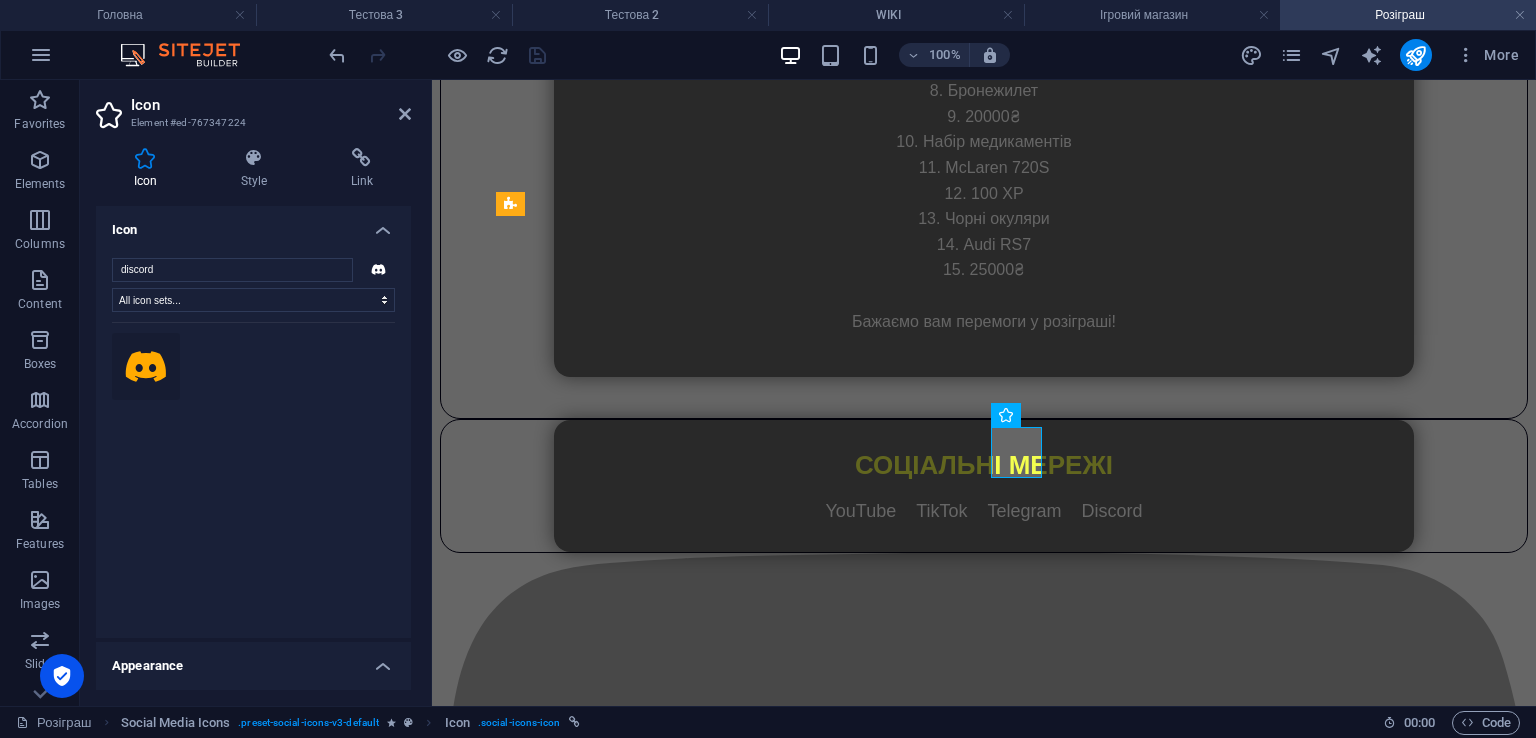 scroll, scrollTop: 2178, scrollLeft: 0, axis: vertical 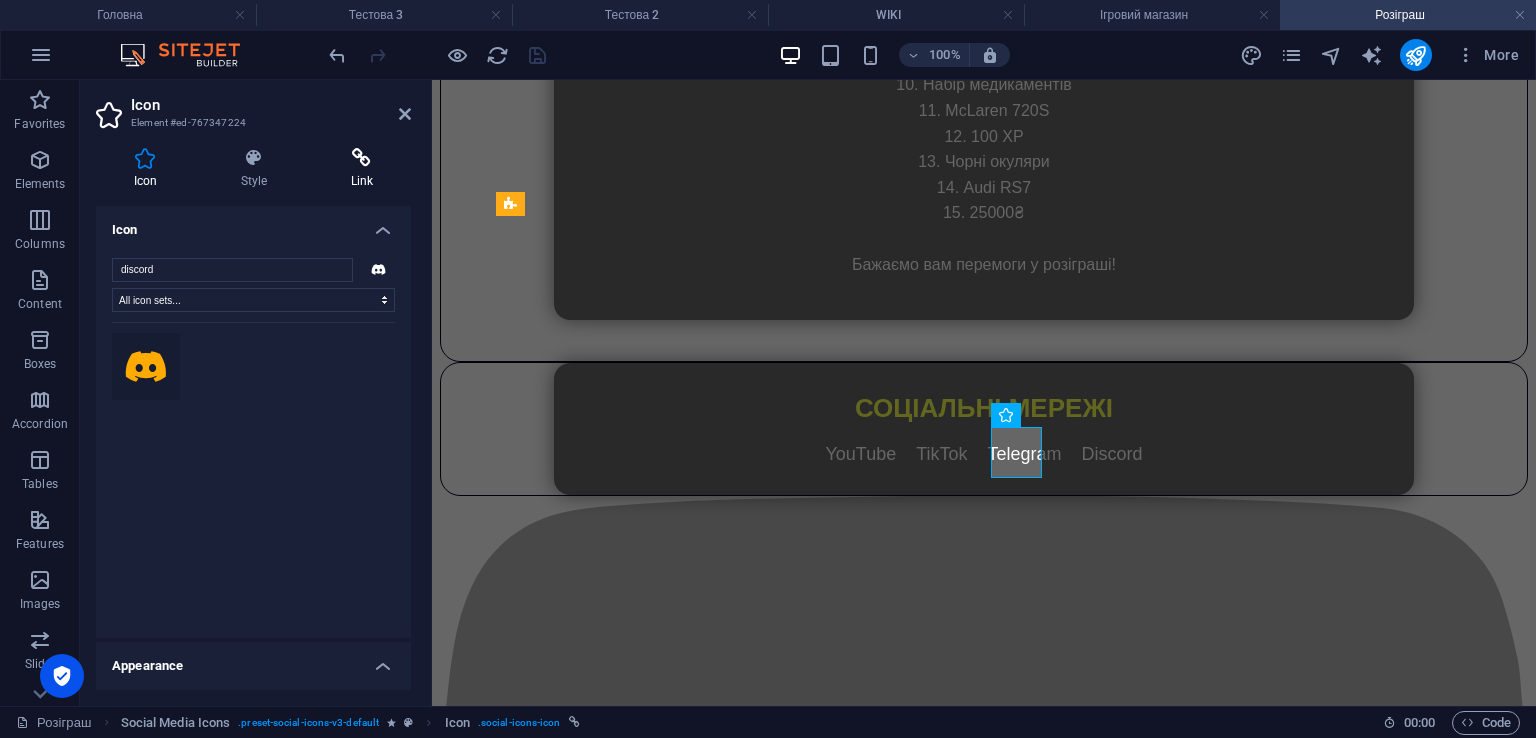 click on "Link" at bounding box center (362, 169) 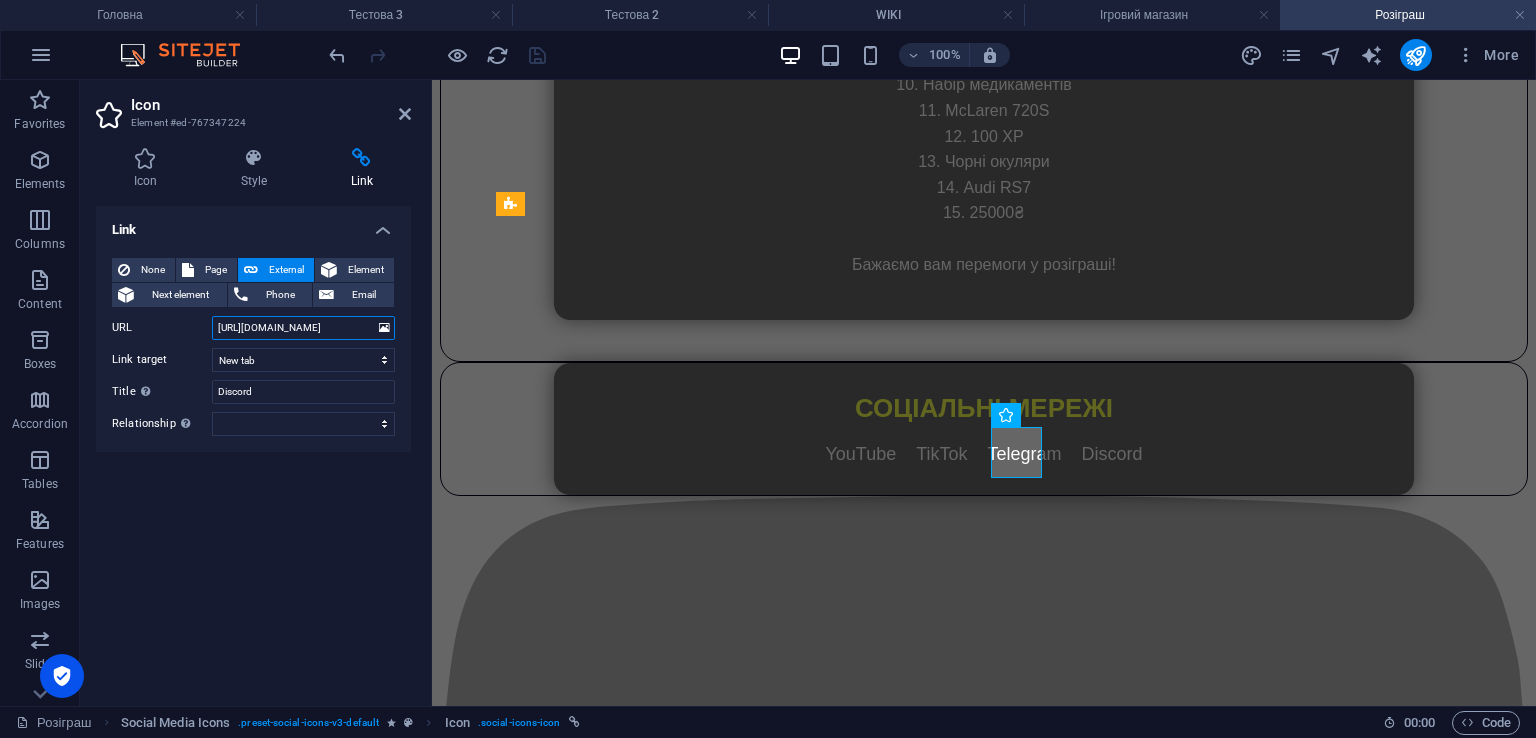 click on "https://discord.com/invite/jyz2Zs2HVq" at bounding box center (303, 328) 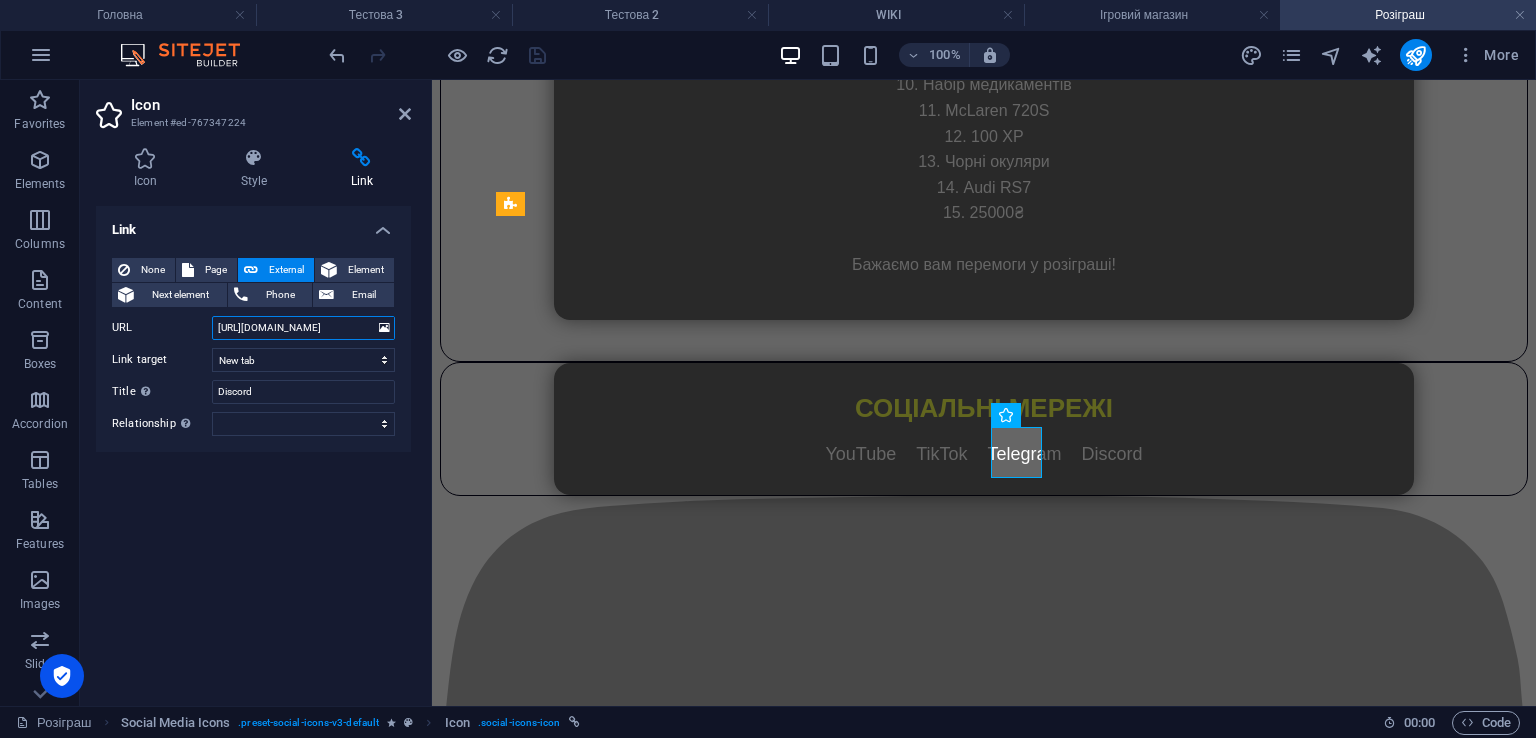 click on "https://discord.com/invite/jyz2Zs2HVq" at bounding box center [303, 328] 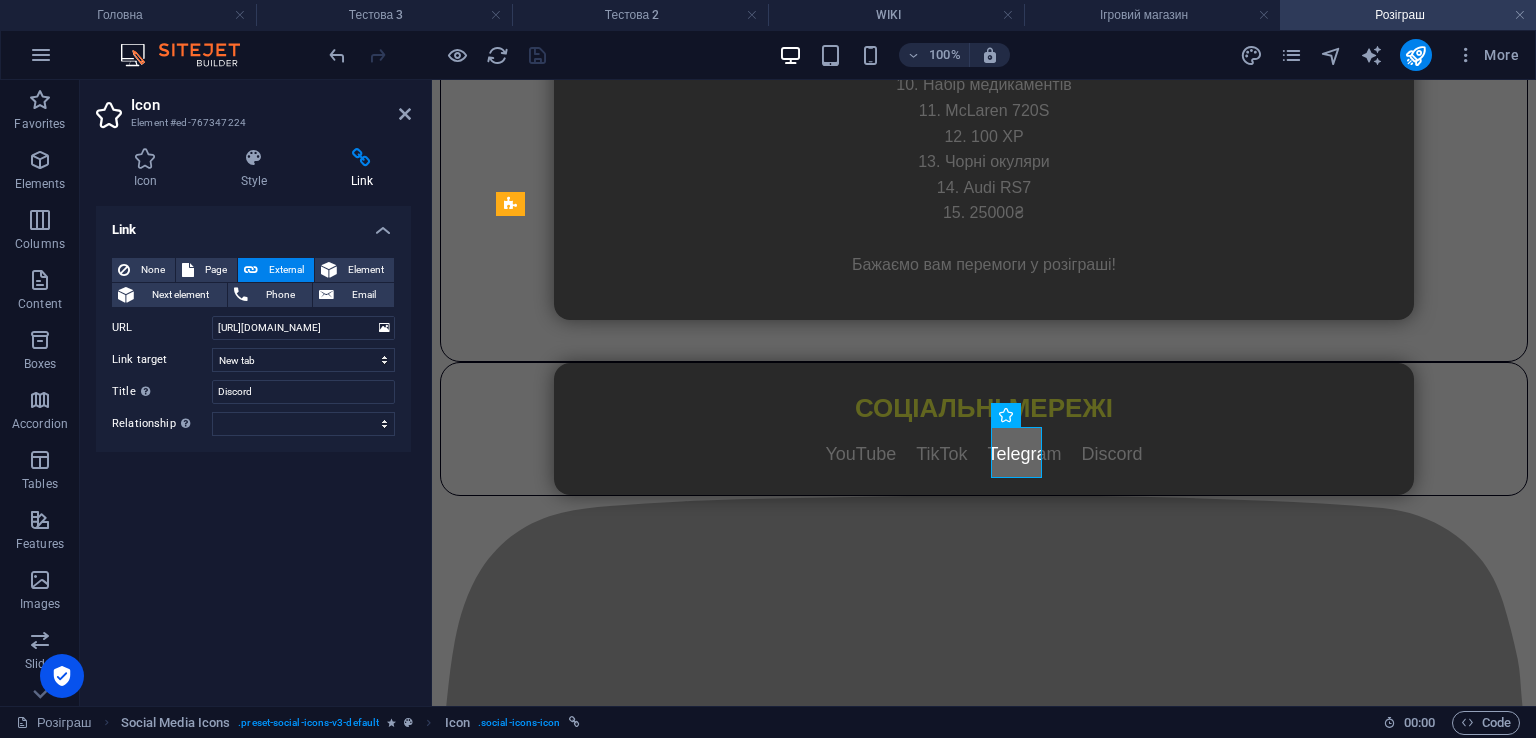 click on "Icon" at bounding box center [271, 105] 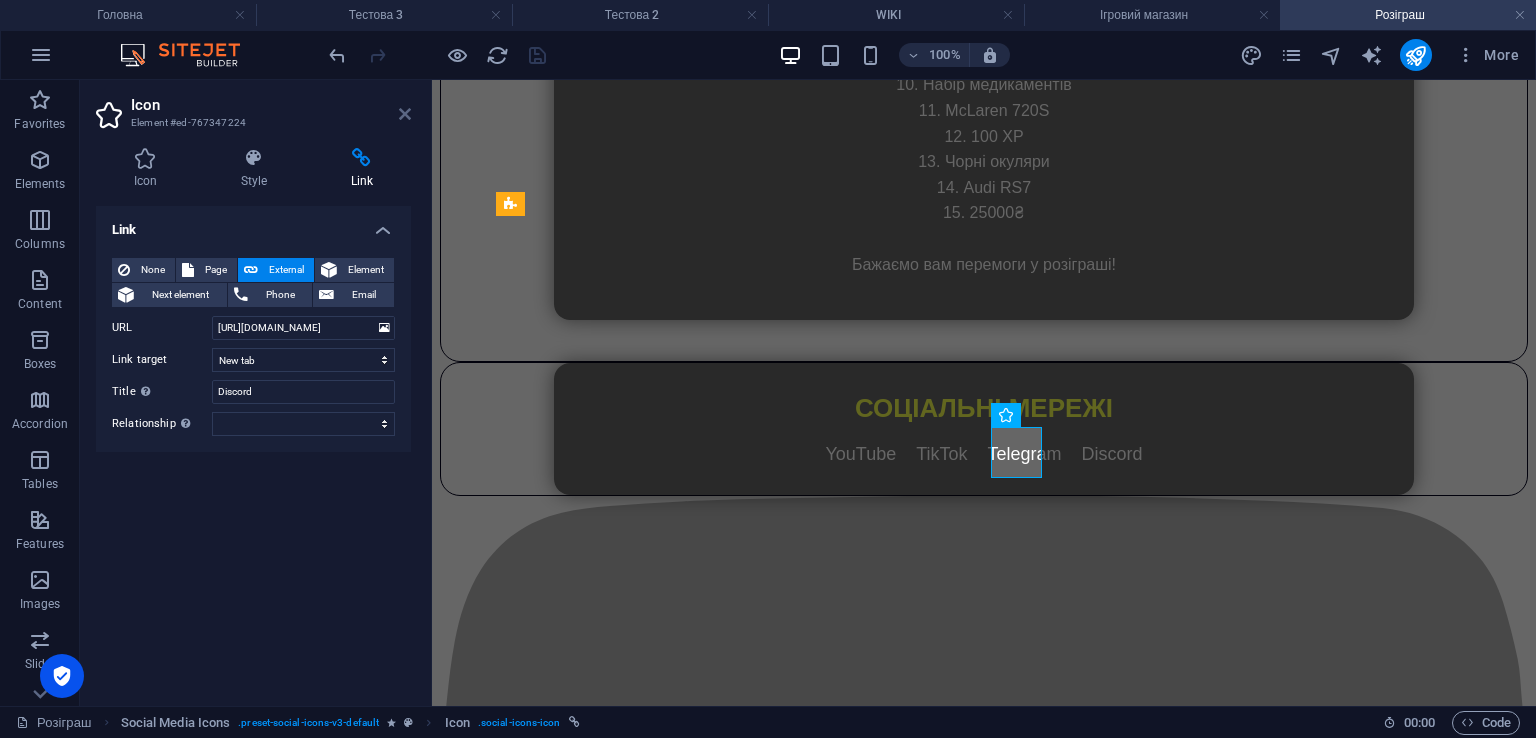 click on "Icon Element #ed-767347224" at bounding box center (253, 106) 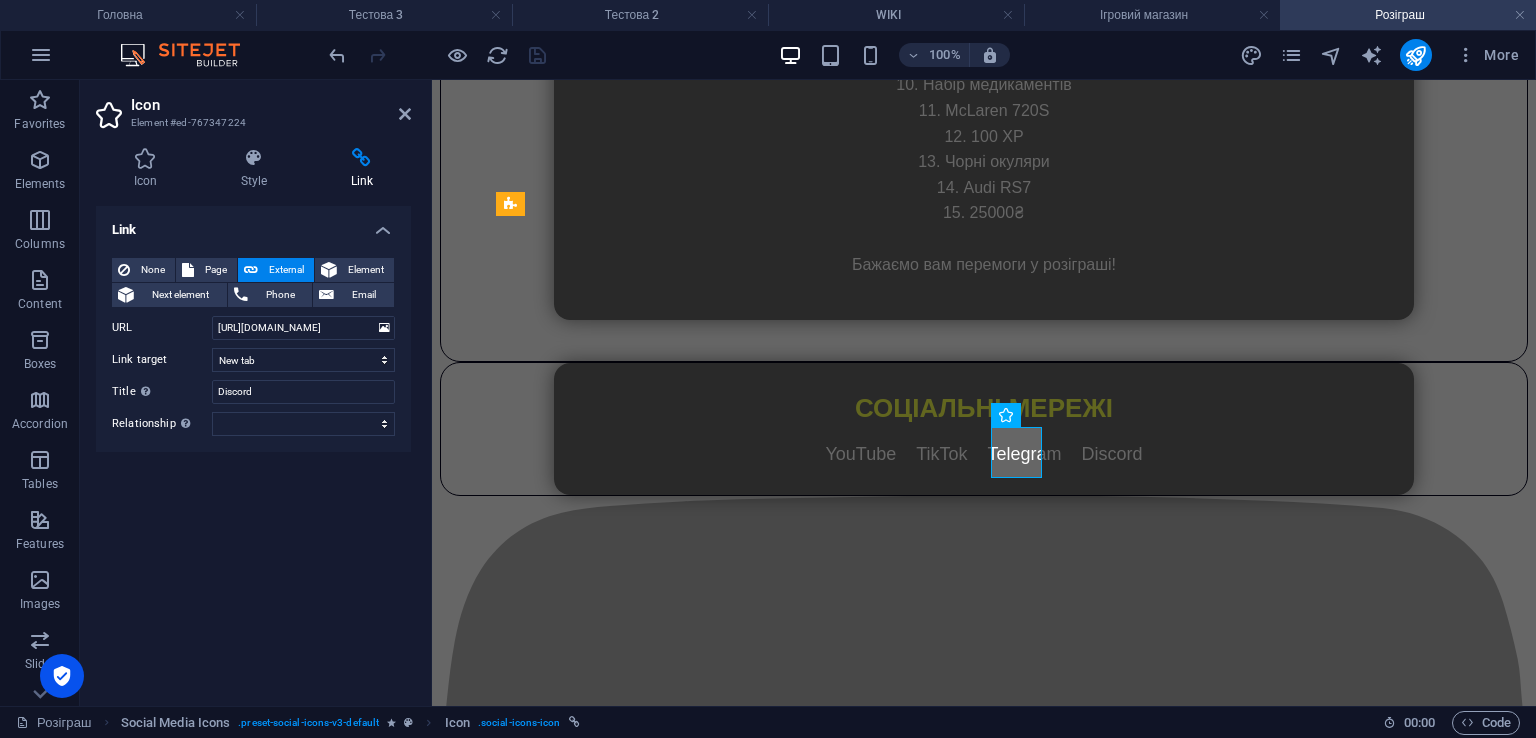 scroll, scrollTop: 2121, scrollLeft: 0, axis: vertical 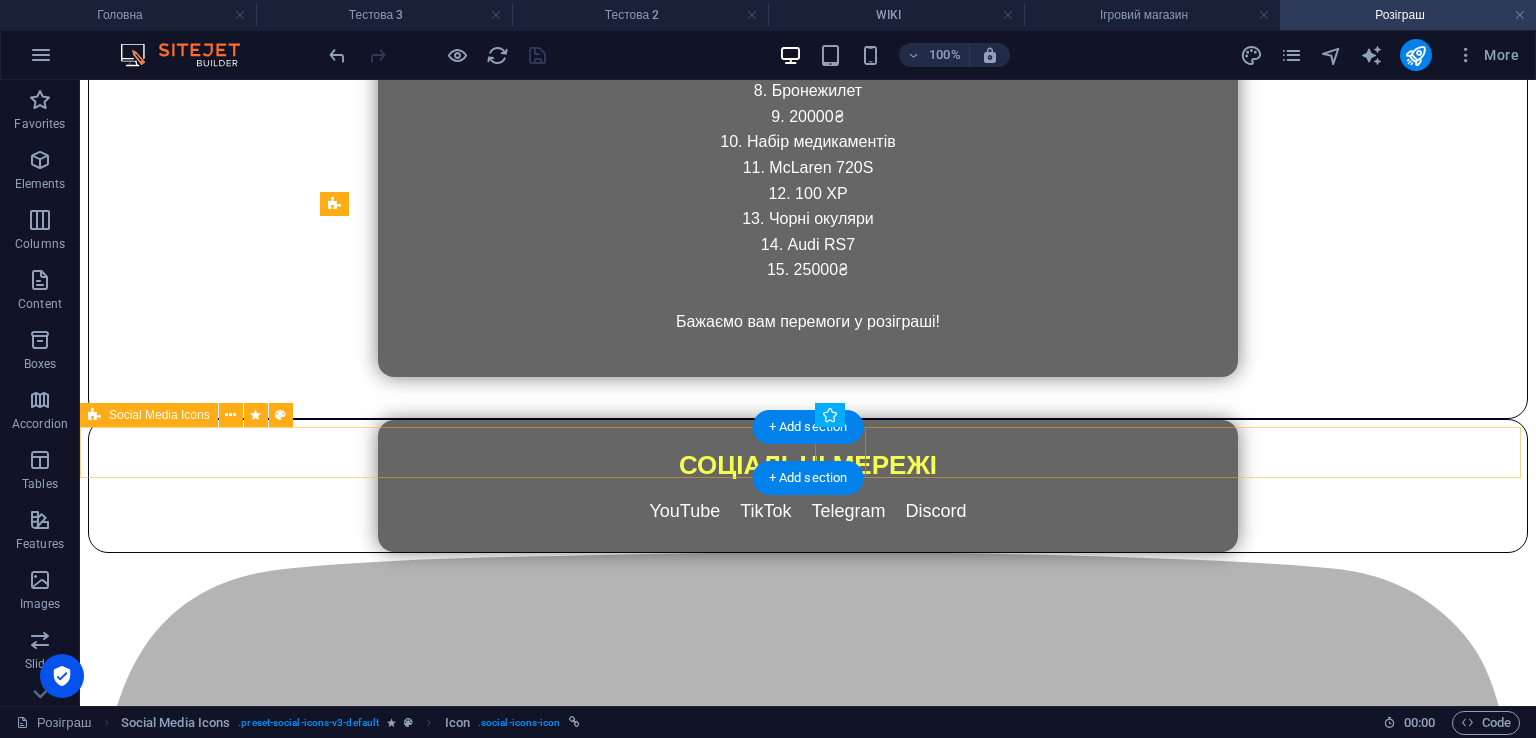 click at bounding box center [808, 3185] 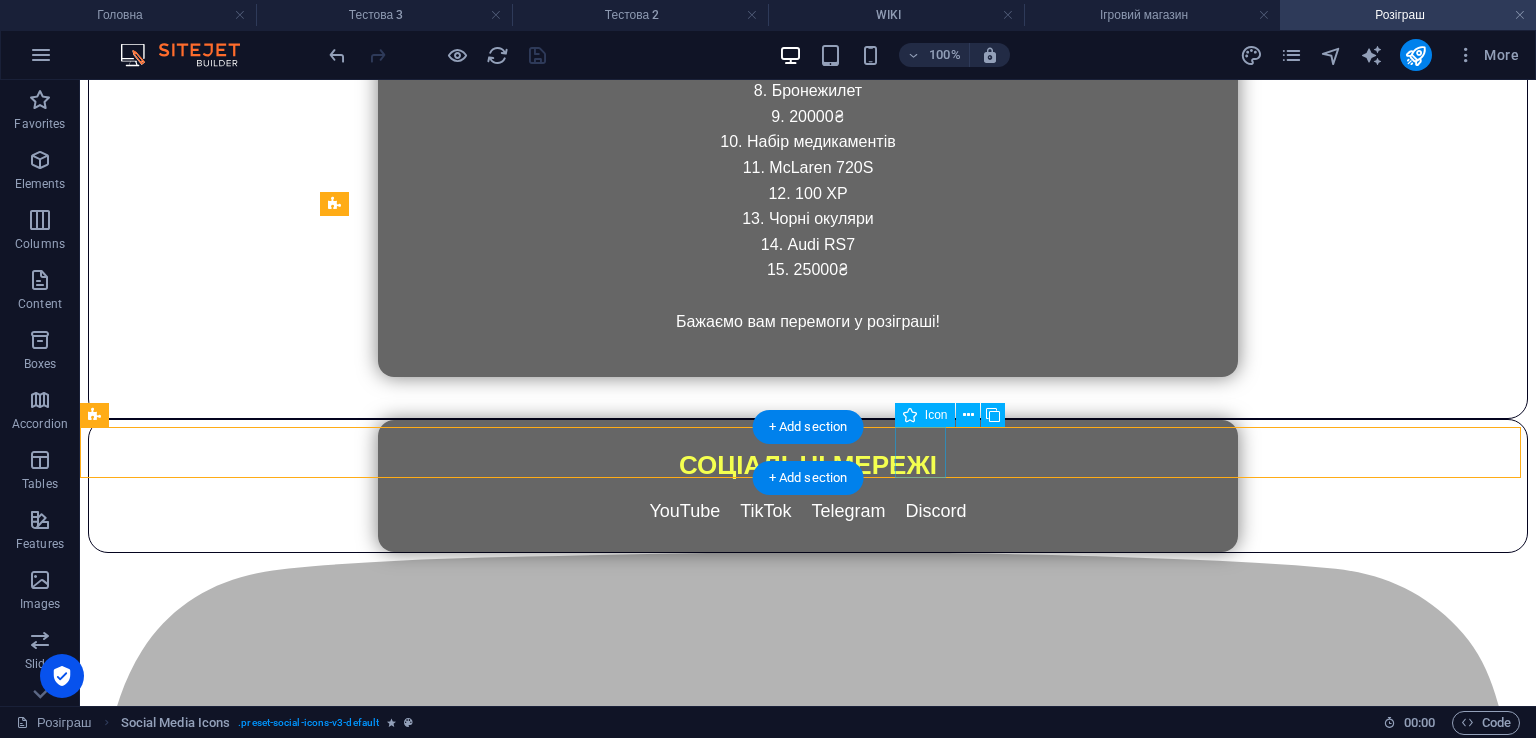 click at bounding box center (808, 5095) 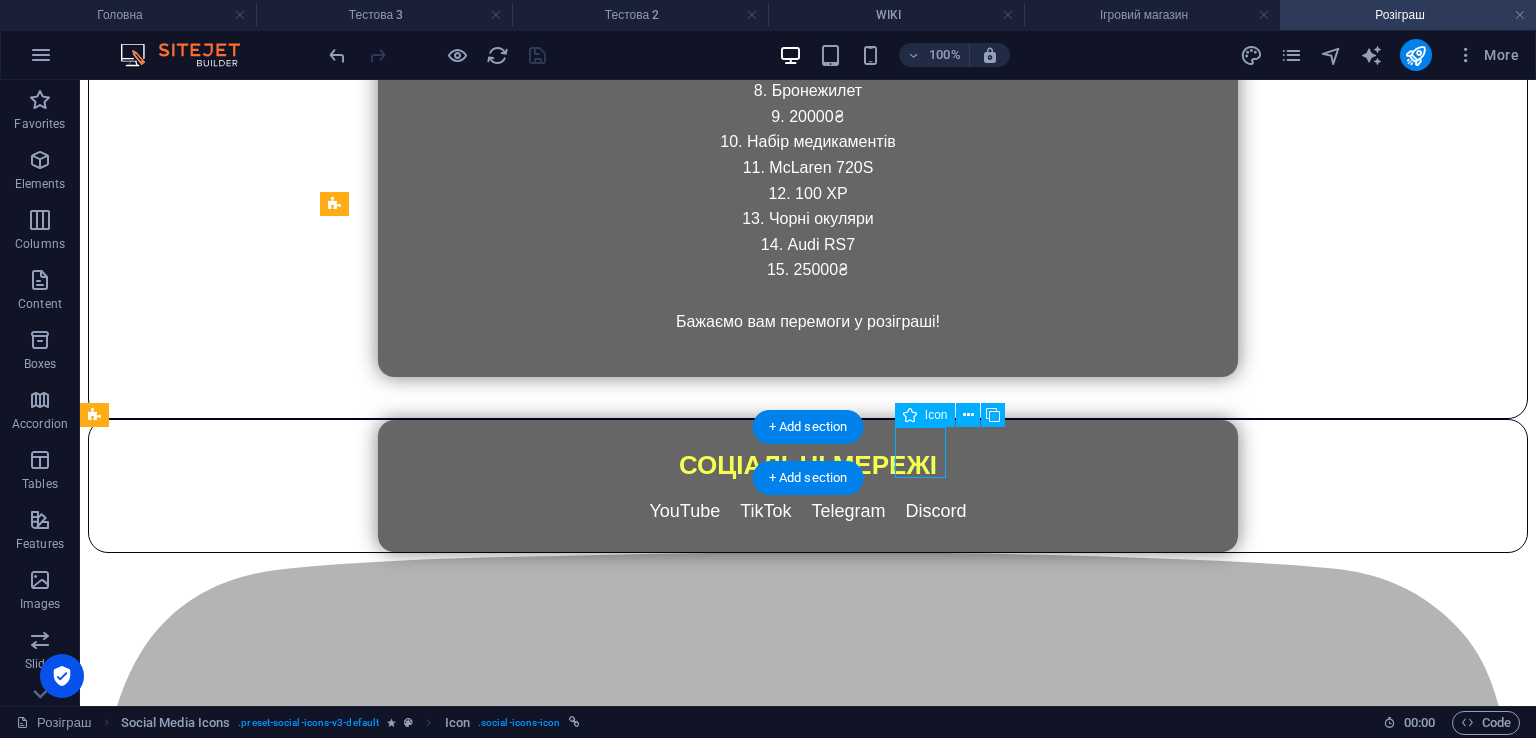 click at bounding box center (808, 5095) 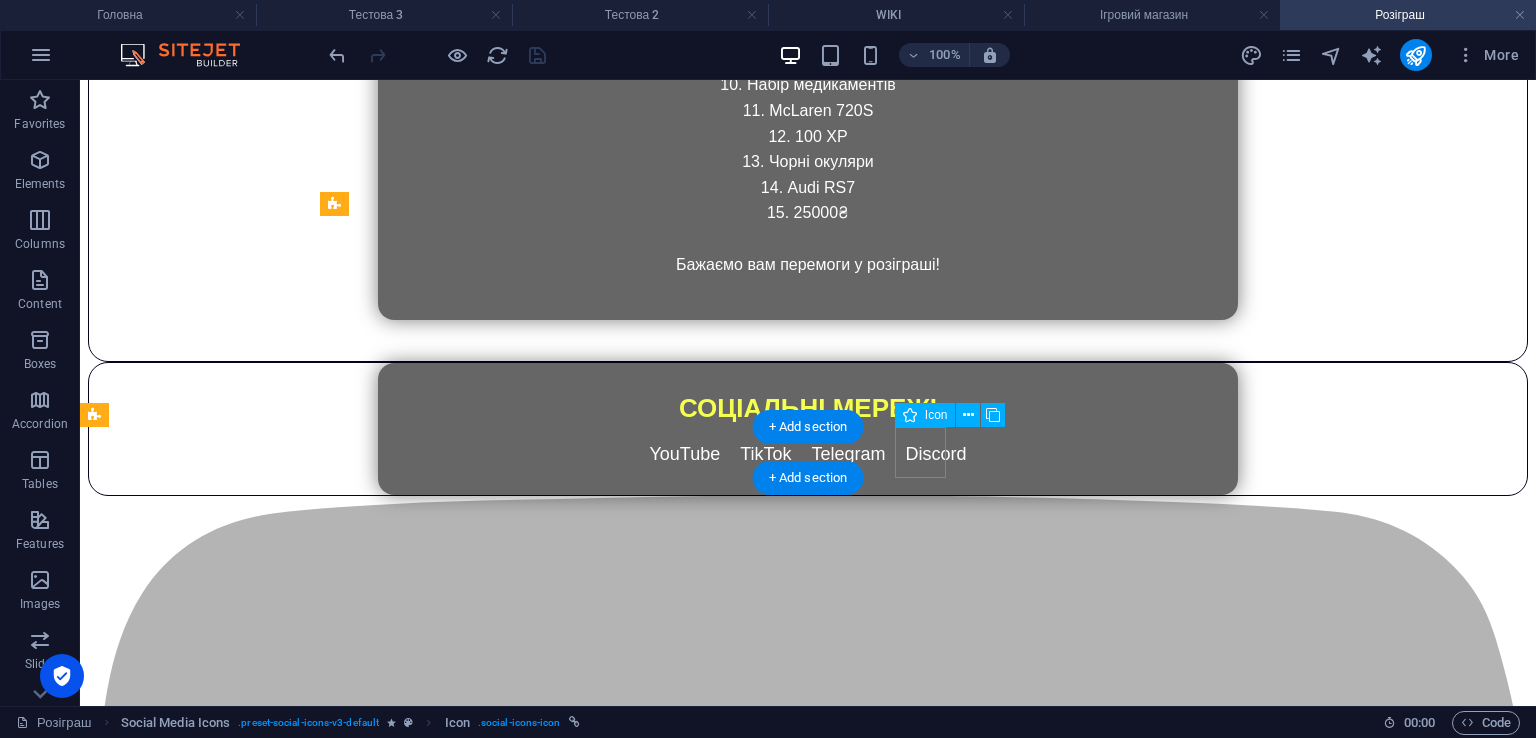 select on "xMidYMid" 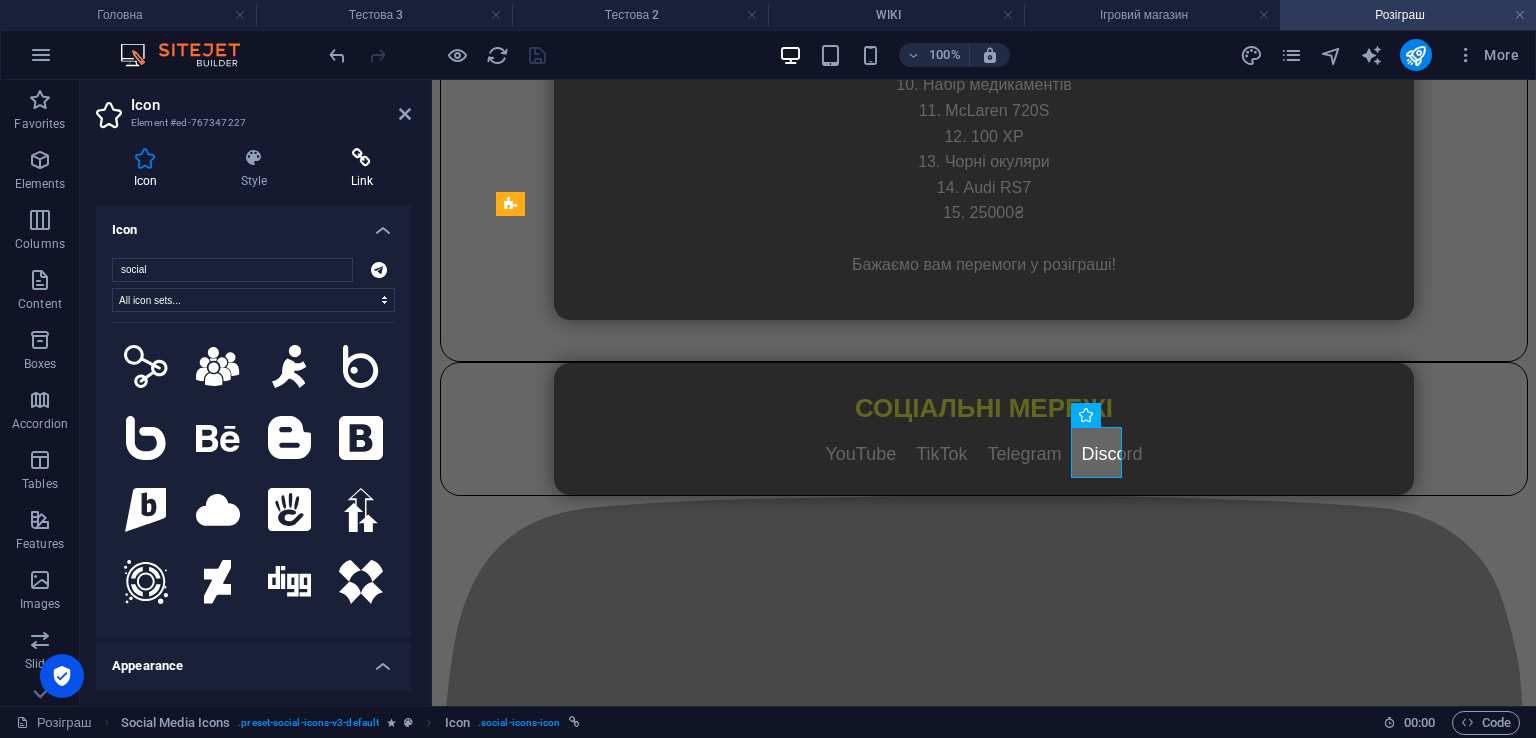 click at bounding box center [362, 158] 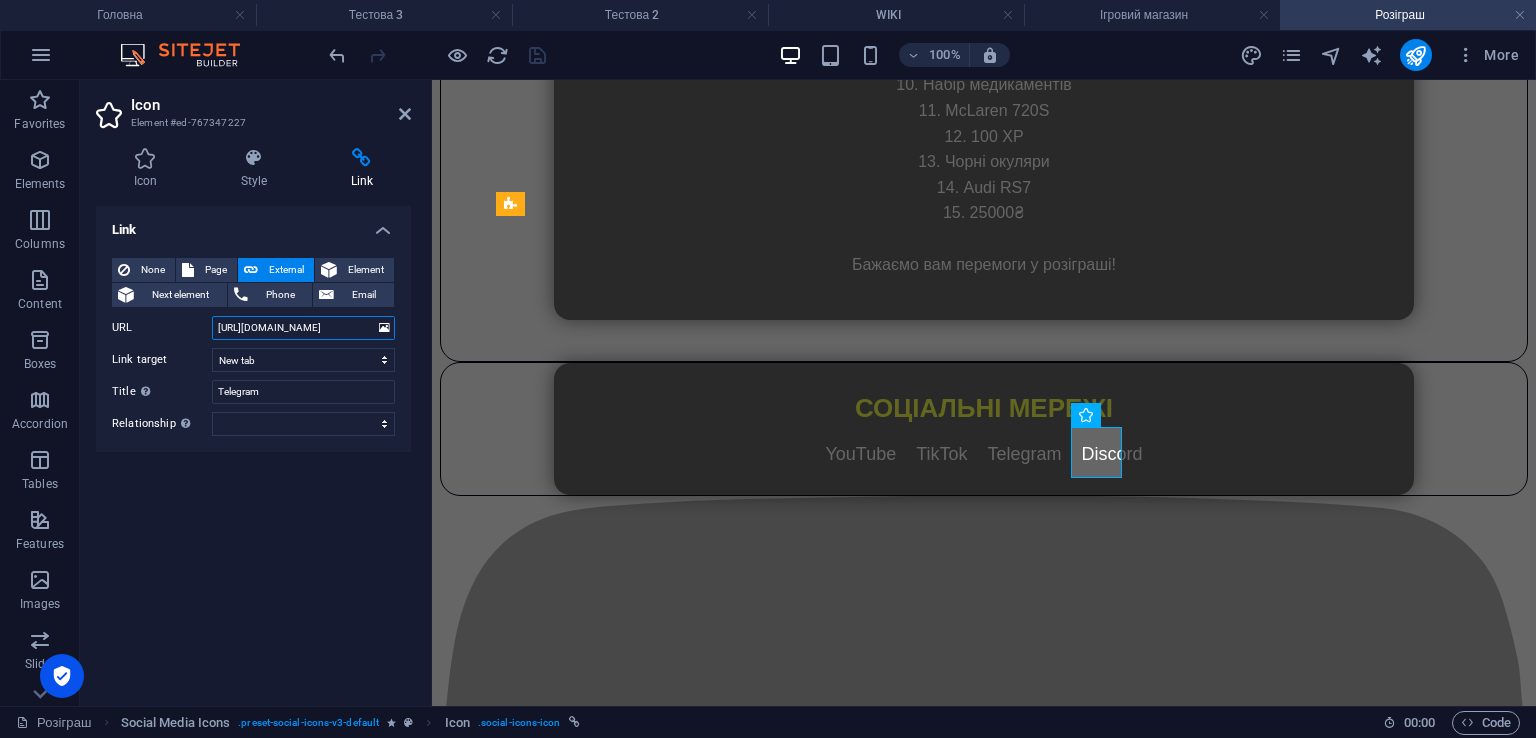 click on "https://t.me/ArkipRolePlay" at bounding box center (303, 328) 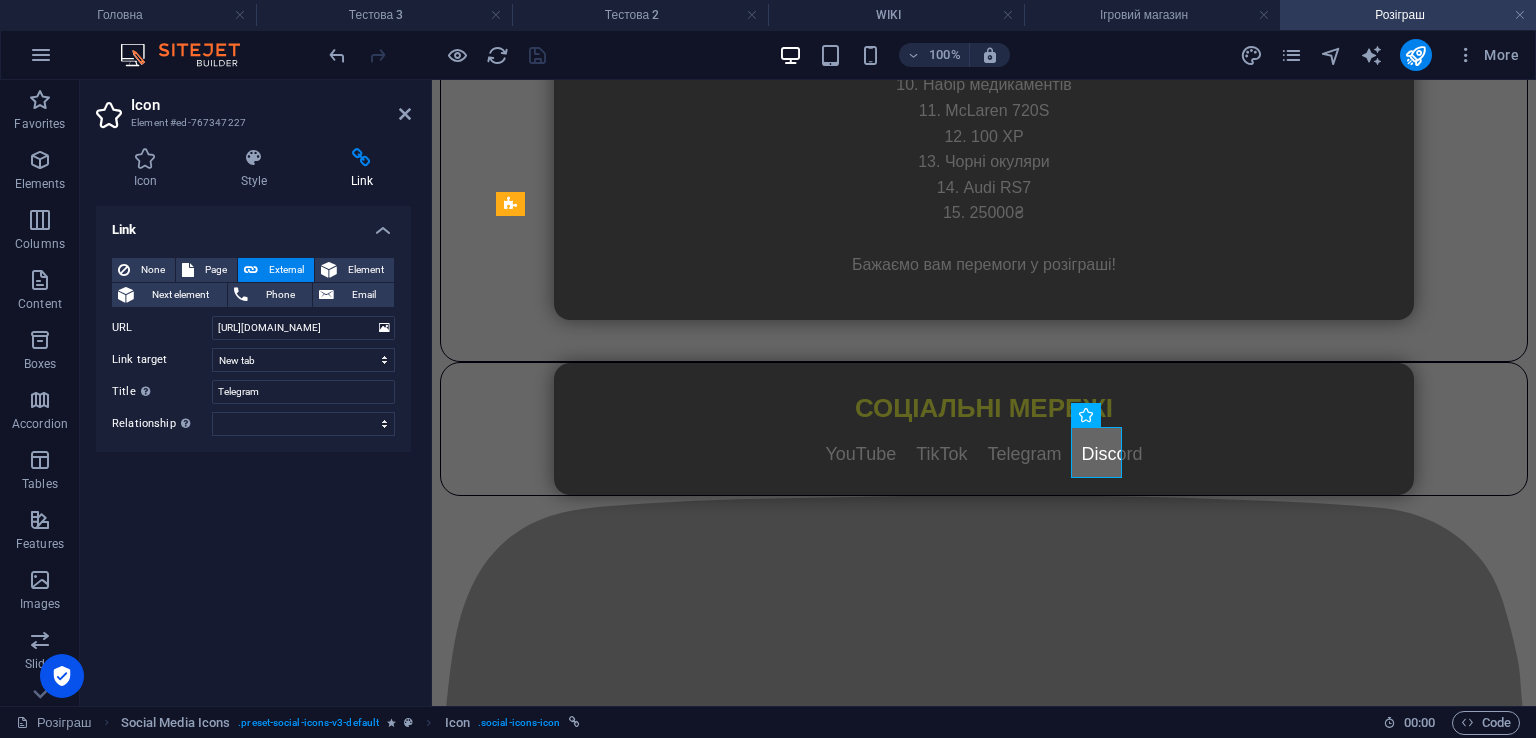 click on "Icon Element #ed-767347227 Icon Style Link Icon social All icon sets... IcoFont Ionicons FontAwesome Brands FontAwesome Duotone FontAwesome Solid FontAwesome Regular FontAwesome Light FontAwesome Thin FontAwesome Sharp Solid FontAwesome Sharp Regular FontAwesome Sharp Light FontAwesome Sharp Thin Appearance Color Background Mode Scale Left Center Right Width Default auto px rem % em vh vw Height Default auto px rem em vh vw Padding Default px rem % em vh vw Stroke width 0 Default px rem % em vh vw Stroke color Overflow Alignment Alignment Shadow Default None Outside Color X offset 0 px rem vh vw Y offset 0 px rem vh vw Blur 0 px rem % vh vw Text Alternative text The alternative text is used by devices that cannot display images (e.g. image search engines) and should be added to every image to improve website accessibility. Social Media Icons Element Layout How this element expands within the layout (Flexbox). Size Default auto px % 1/1 1/2 1/3 1/4 1/5 1/6 1/7 1/8 1/9 1/10 Grow Shrink Order Container layout %" at bounding box center (256, 393) 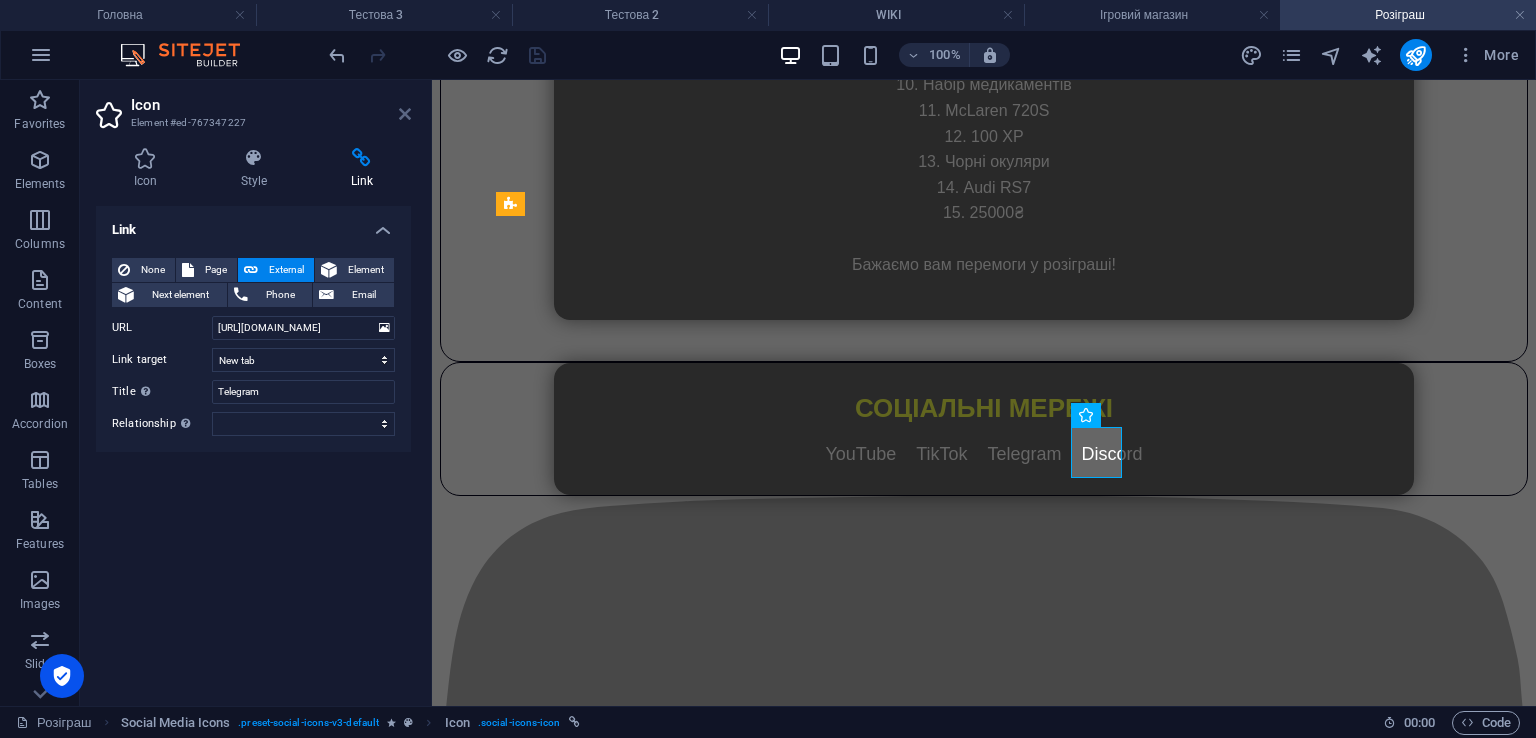 click at bounding box center (405, 114) 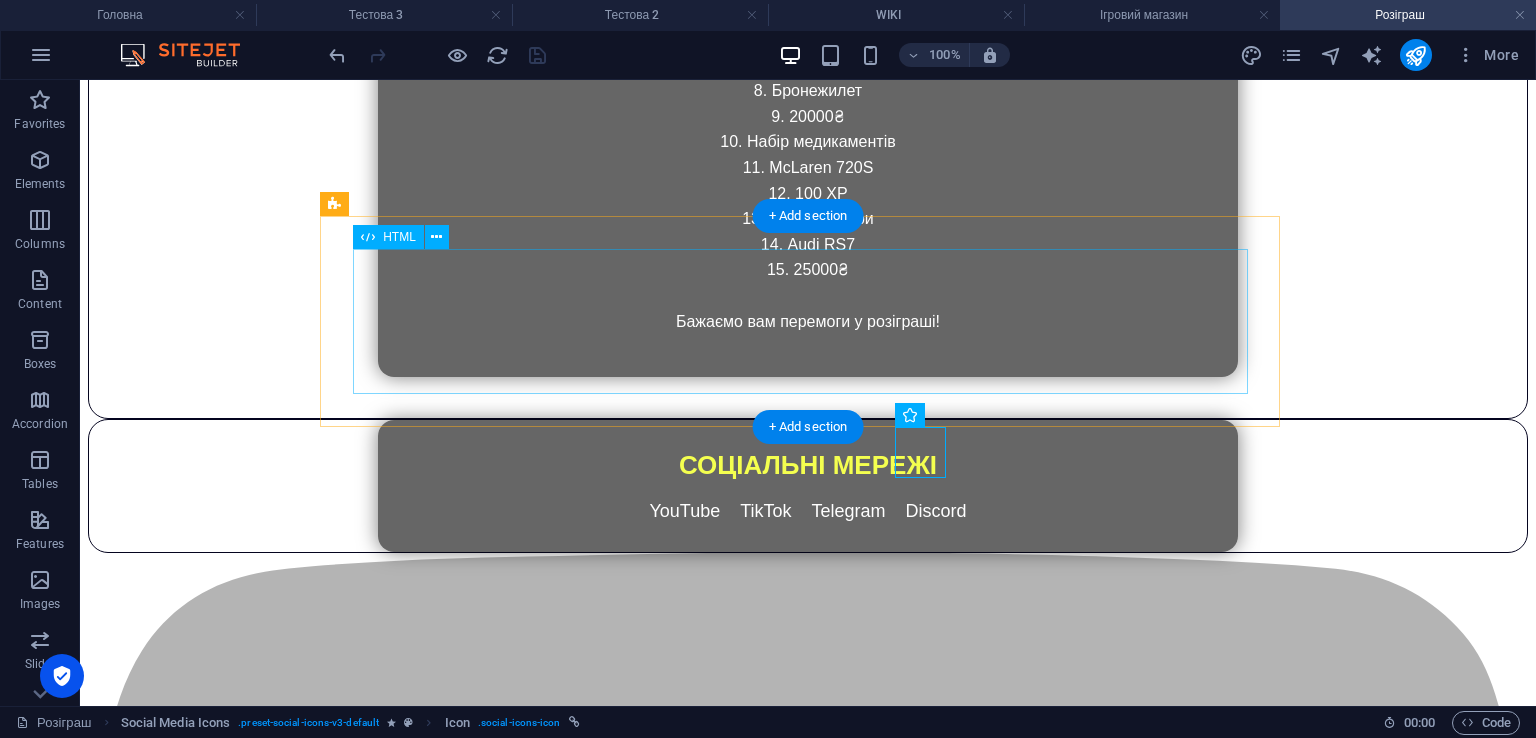 click on "СОЦІАЛЬНІ МЕРЕЖІ
YouTube
TikTok
Telegram
Discord" at bounding box center [808, 486] 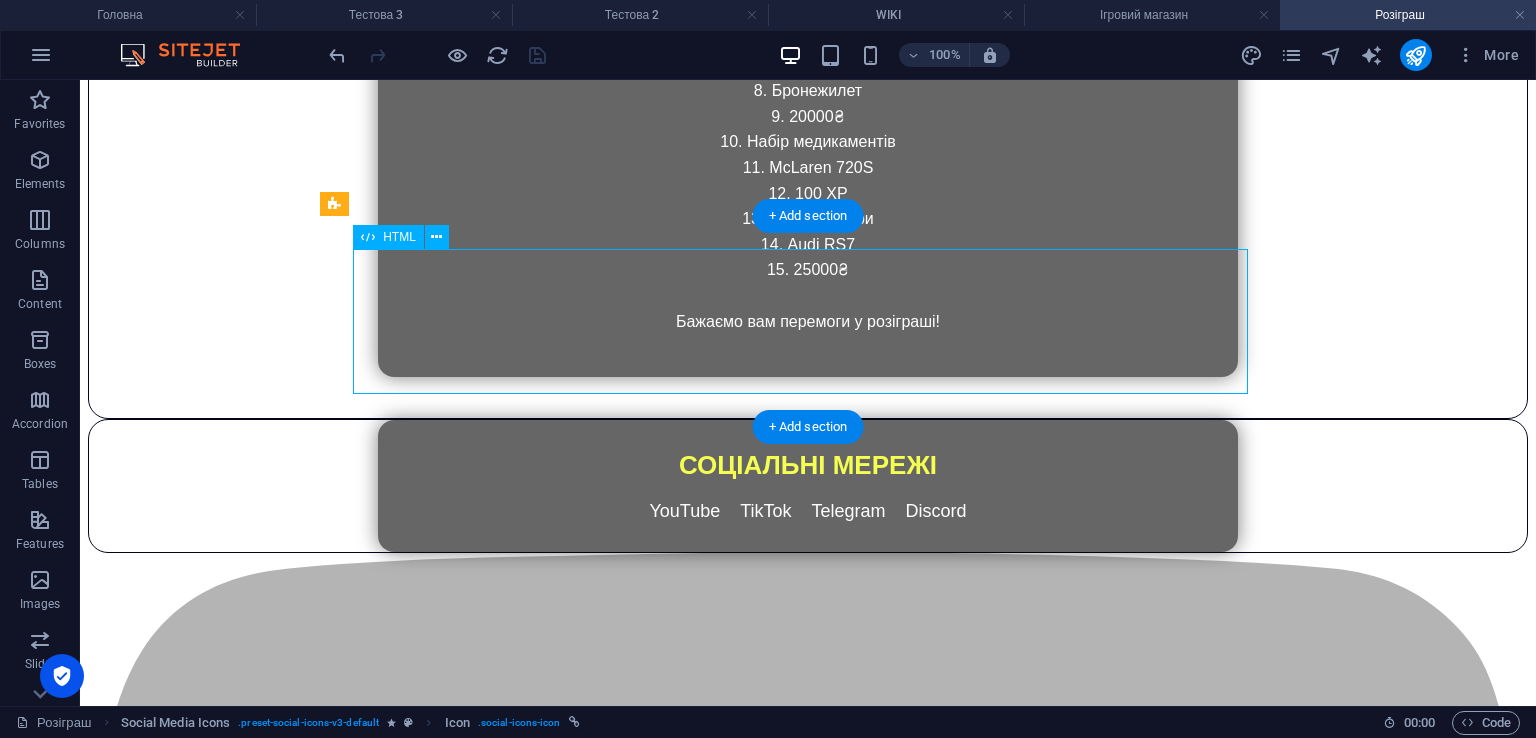 click on "СОЦІАЛЬНІ МЕРЕЖІ
YouTube
TikTok
Telegram
Discord" at bounding box center (808, 486) 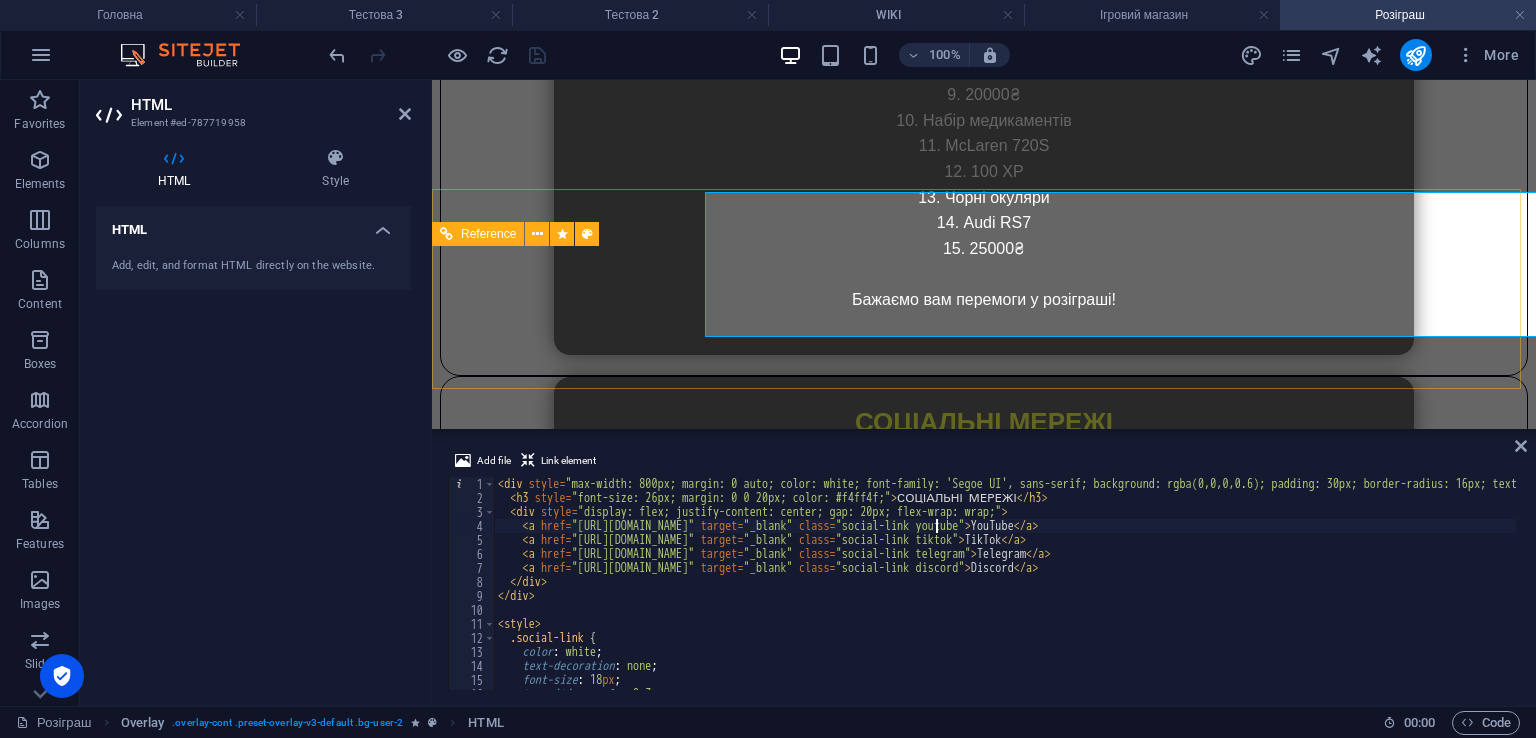 scroll, scrollTop: 2178, scrollLeft: 0, axis: vertical 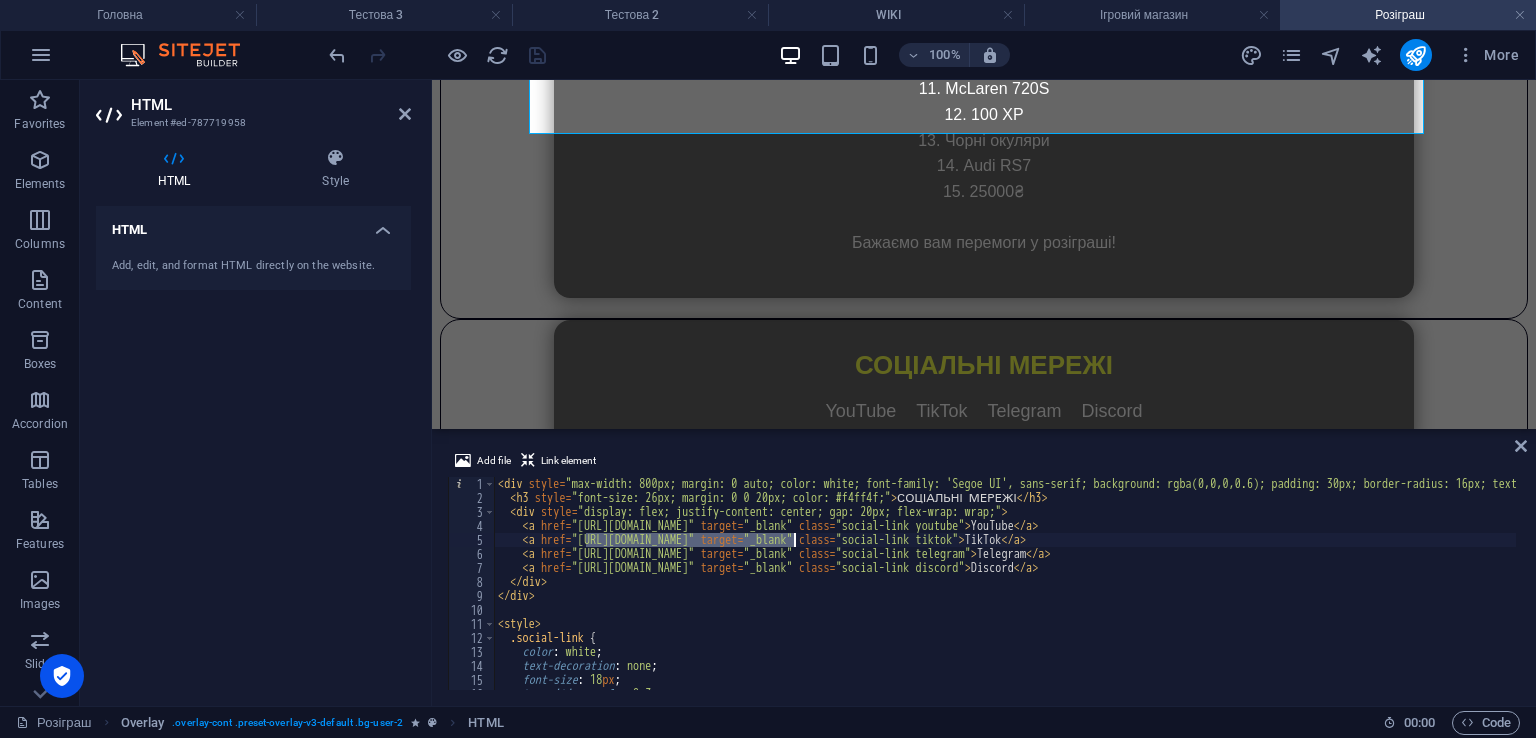 drag, startPoint x: 586, startPoint y: 542, endPoint x: 797, endPoint y: 542, distance: 211 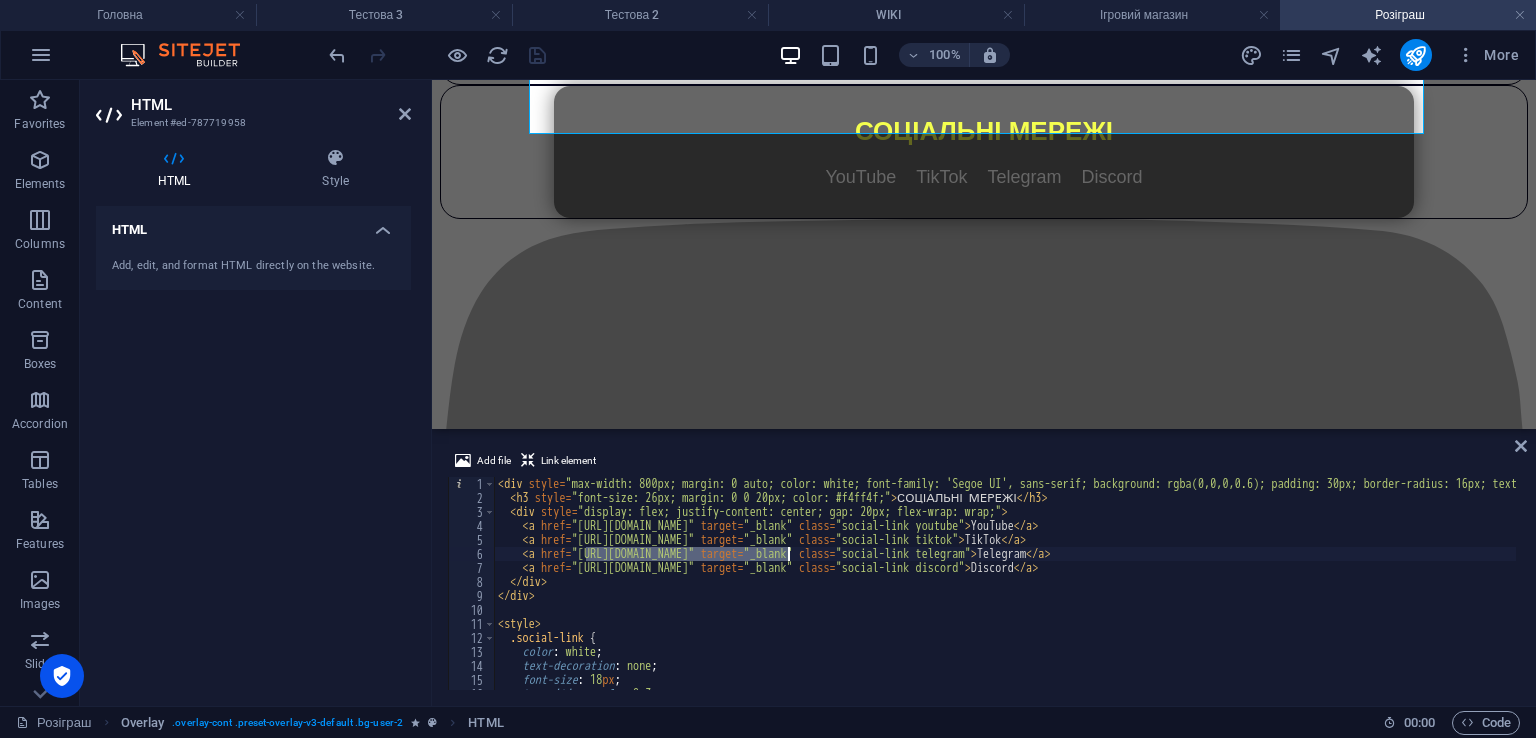 drag, startPoint x: 588, startPoint y: 556, endPoint x: 788, endPoint y: 553, distance: 200.02249 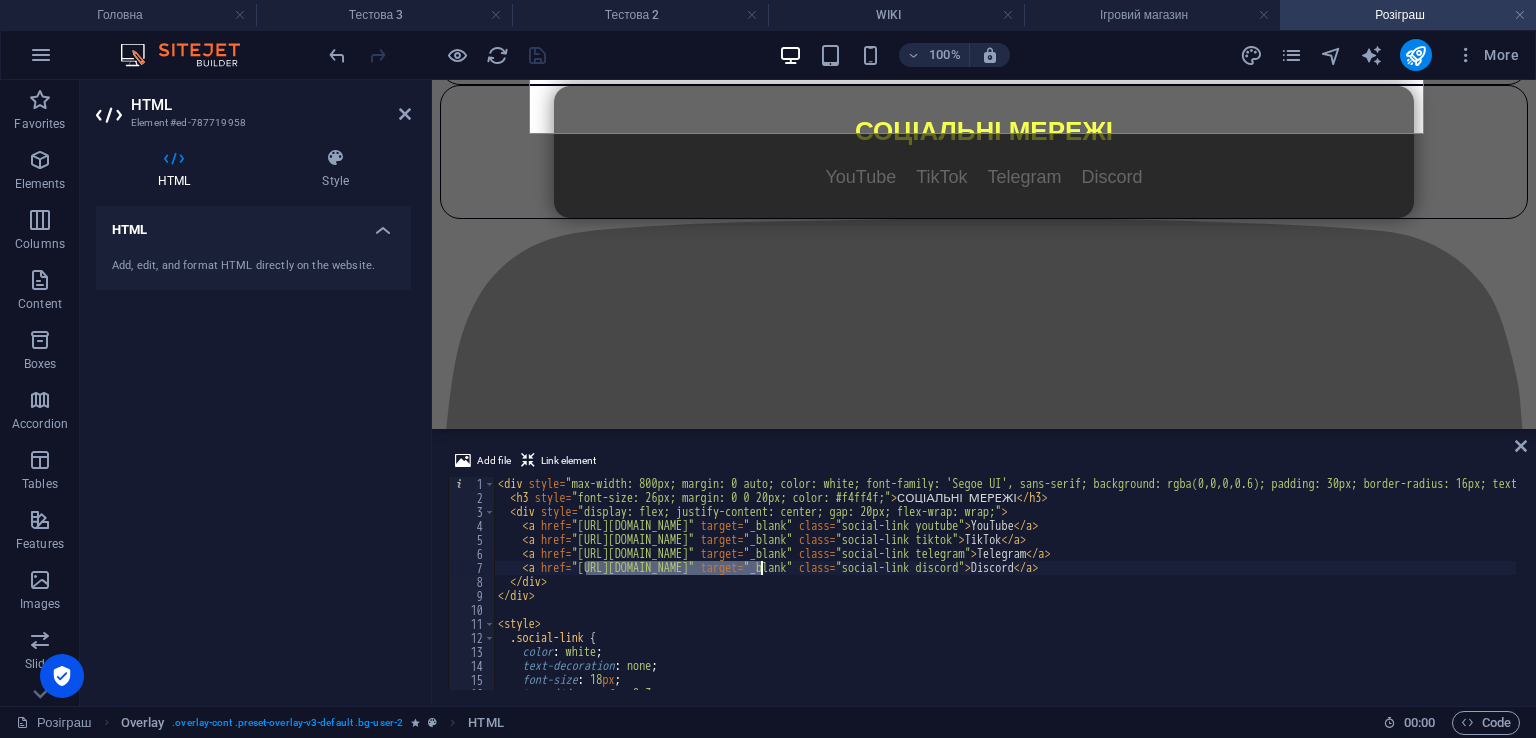 drag, startPoint x: 586, startPoint y: 571, endPoint x: 762, endPoint y: 569, distance: 176.01137 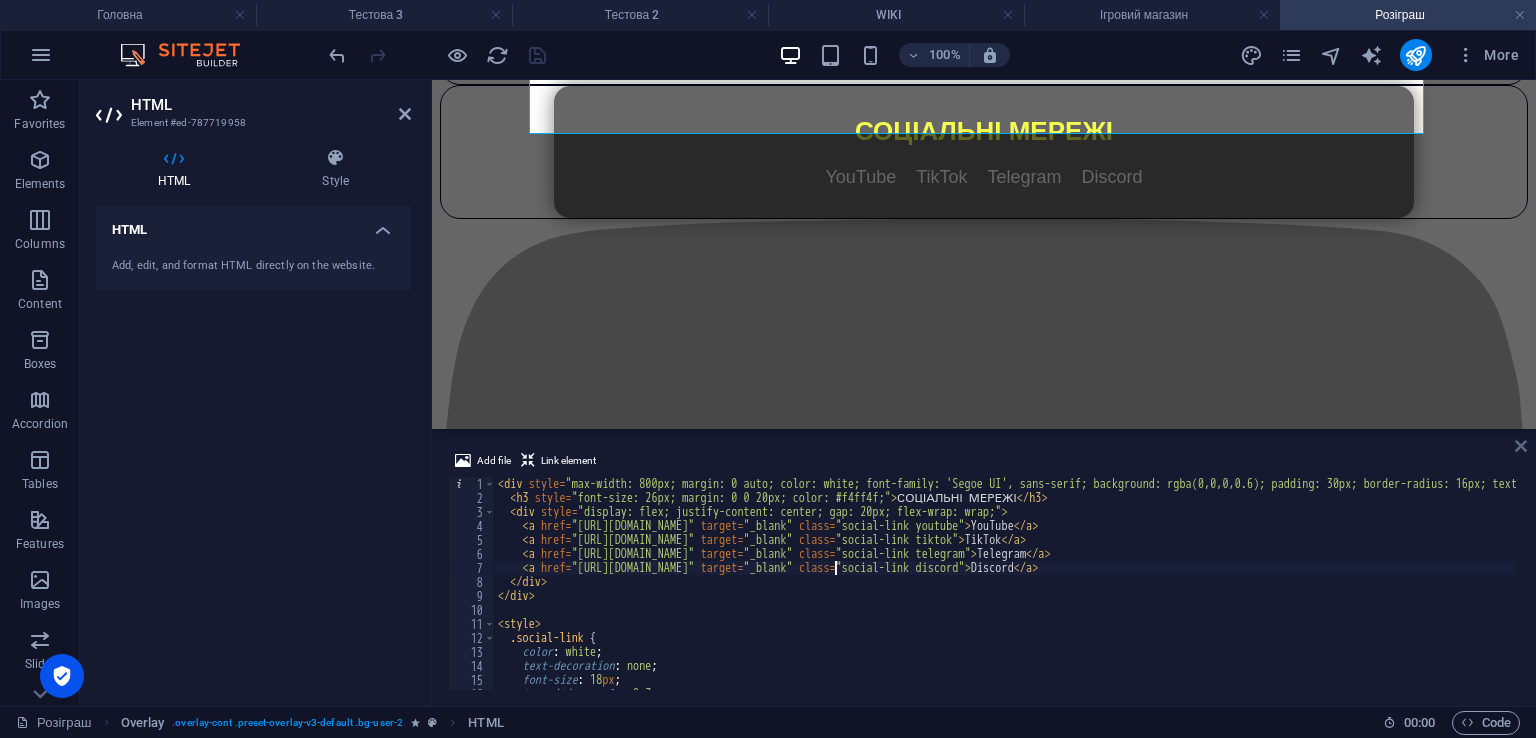 drag, startPoint x: 1518, startPoint y: 449, endPoint x: 1436, endPoint y: 367, distance: 115.965515 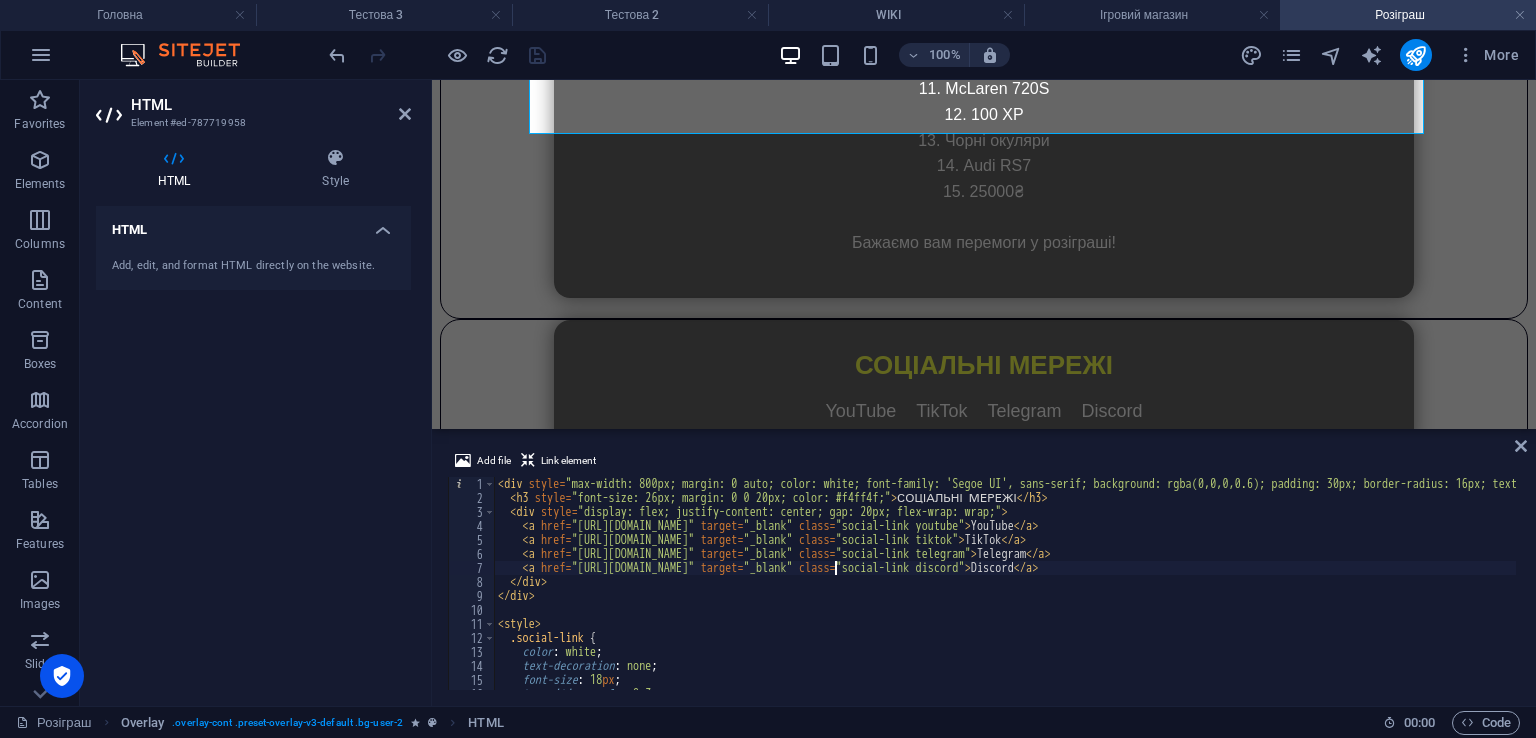 scroll, scrollTop: 2121, scrollLeft: 0, axis: vertical 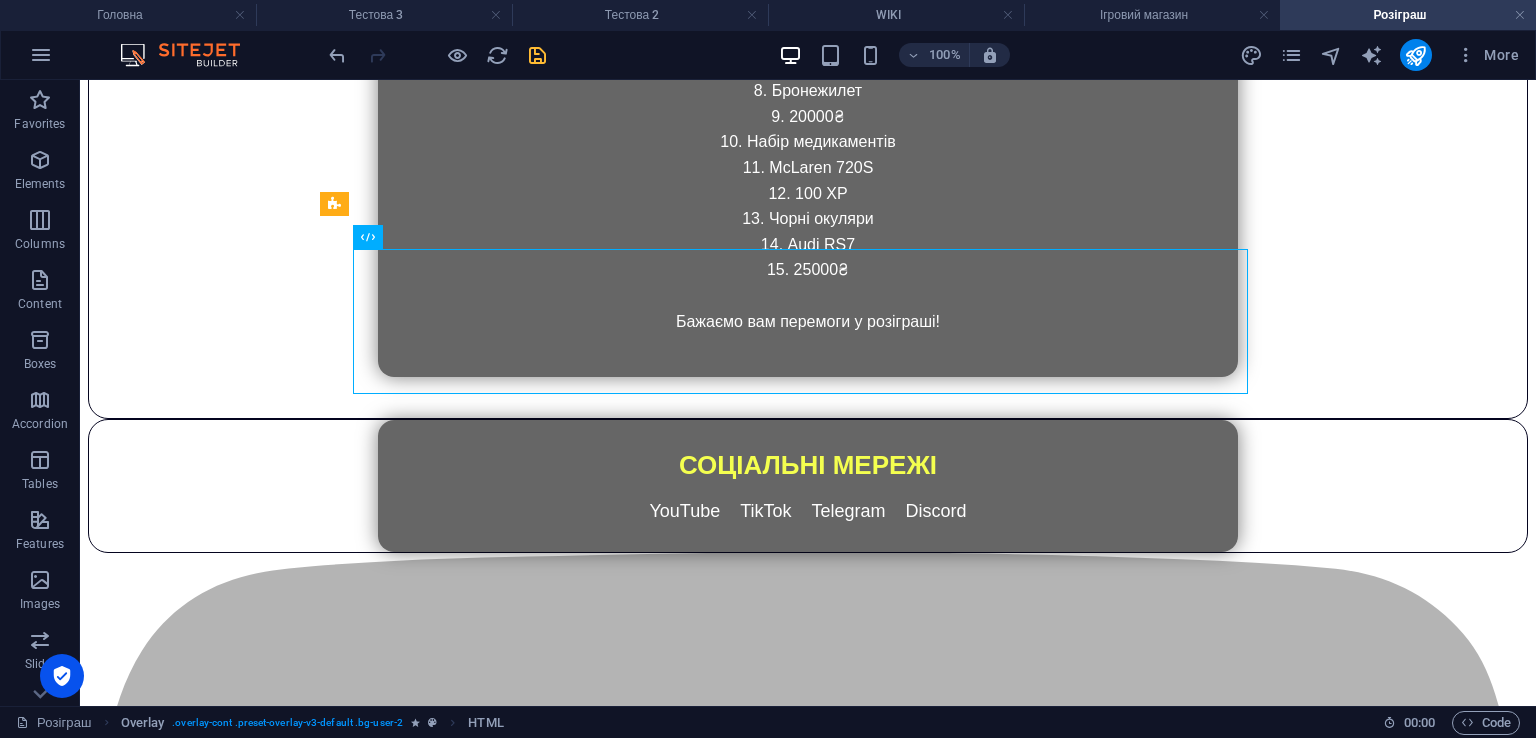 click at bounding box center [437, 55] 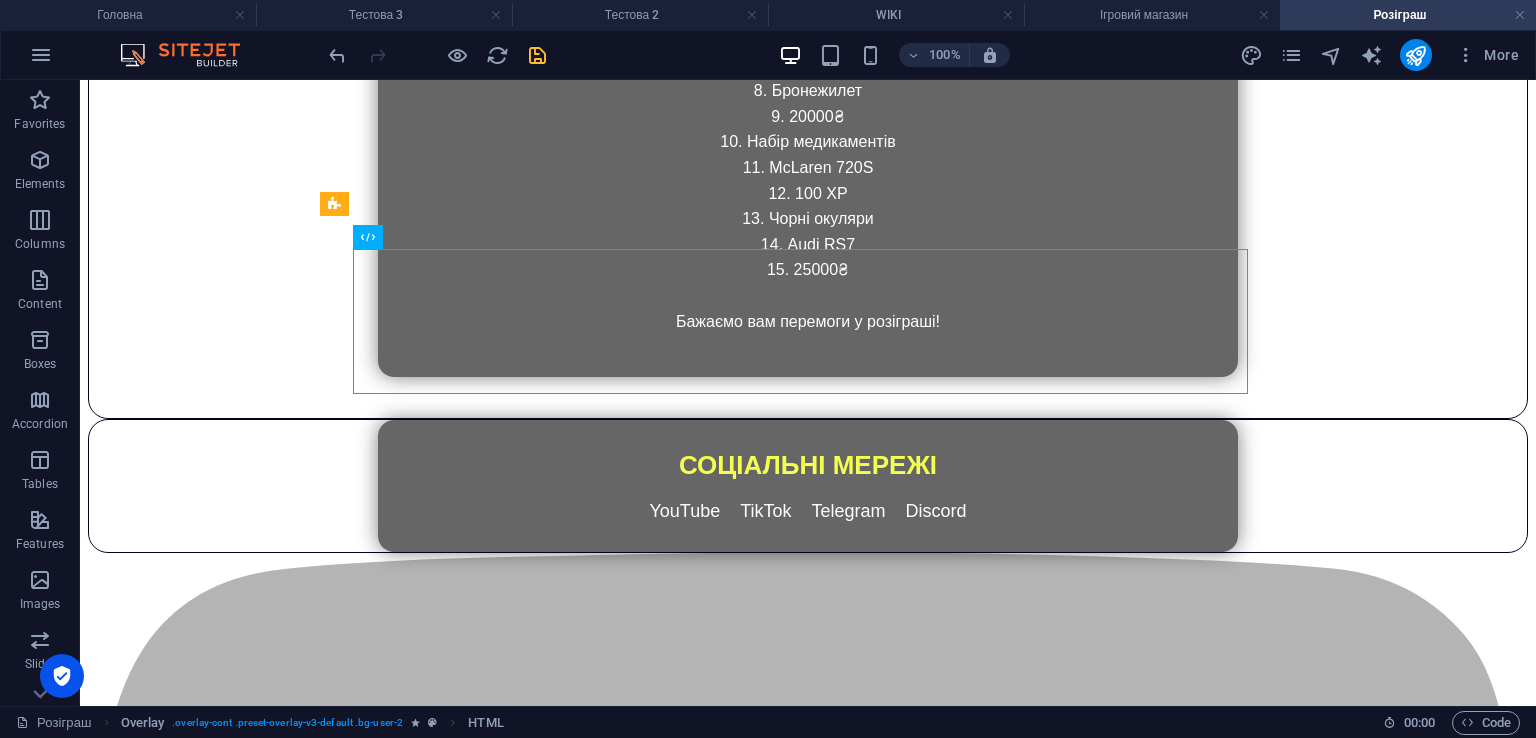 click at bounding box center [537, 55] 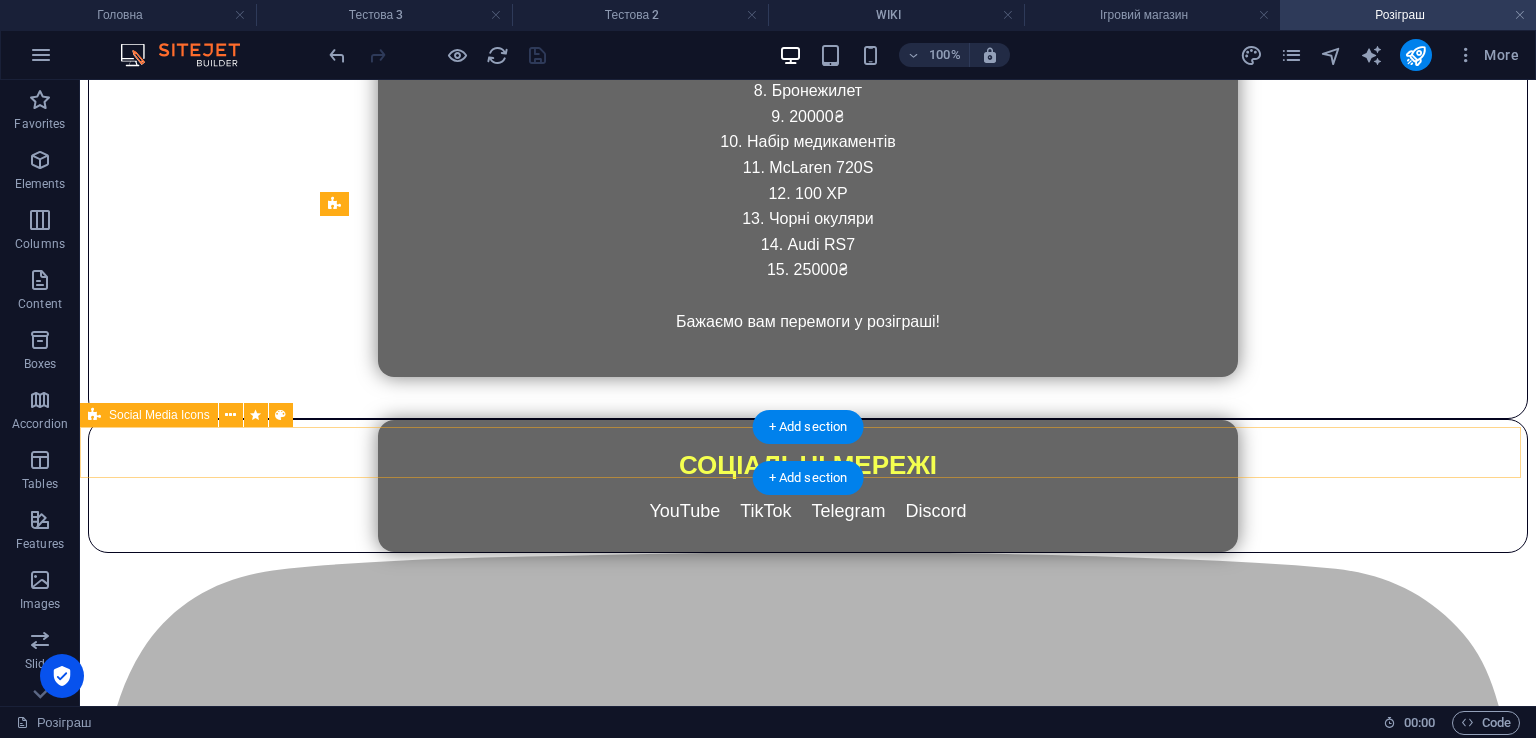 click at bounding box center [808, 3185] 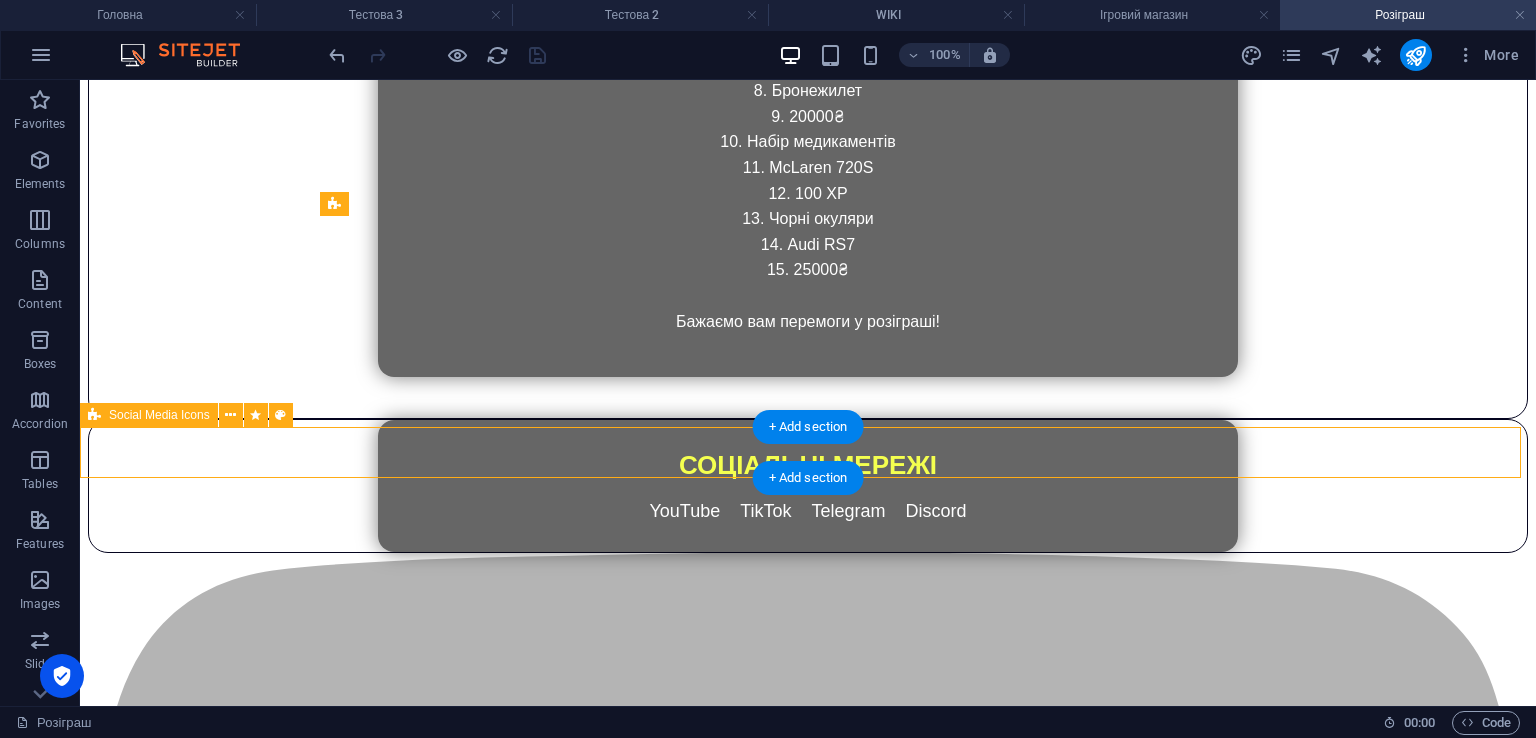 click at bounding box center (808, 3185) 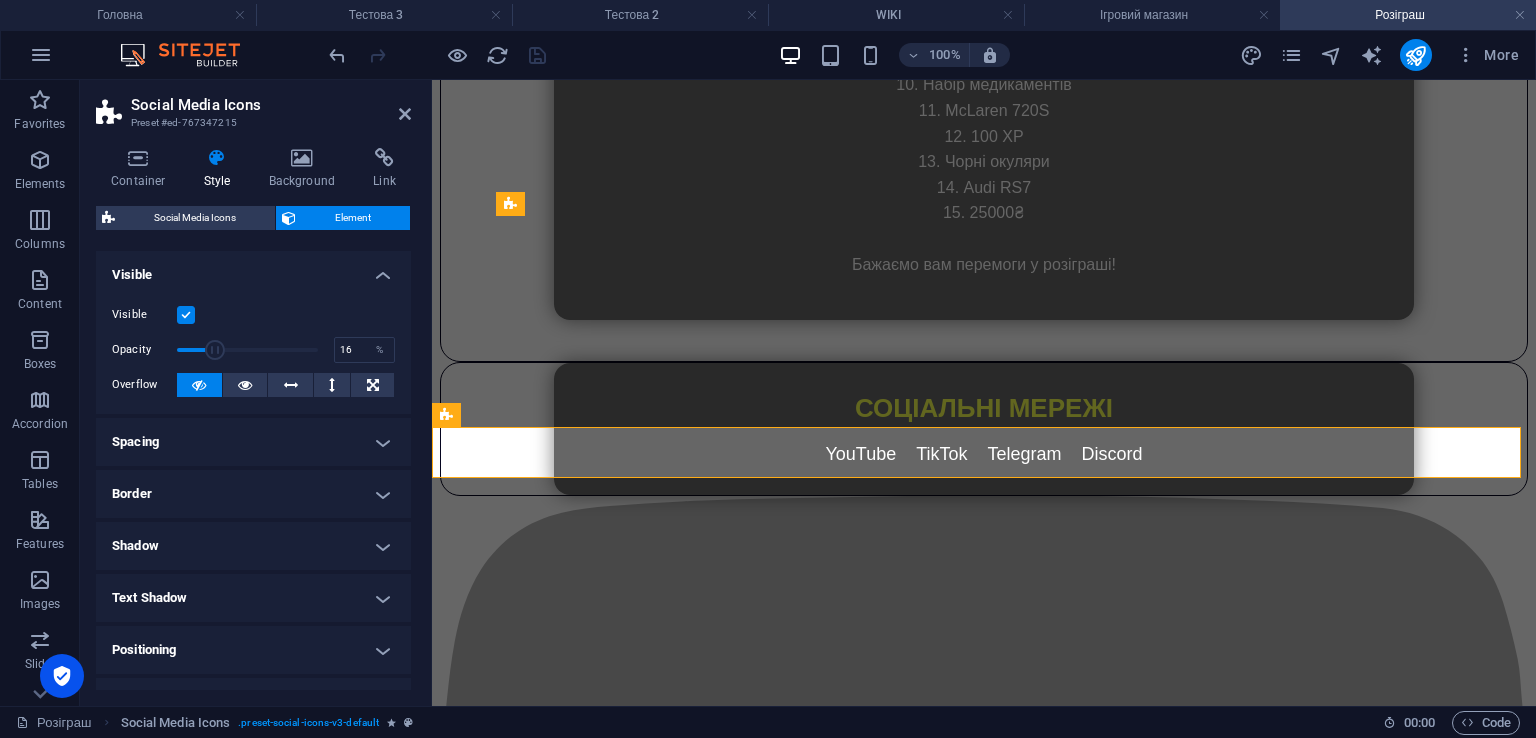 type on "1" 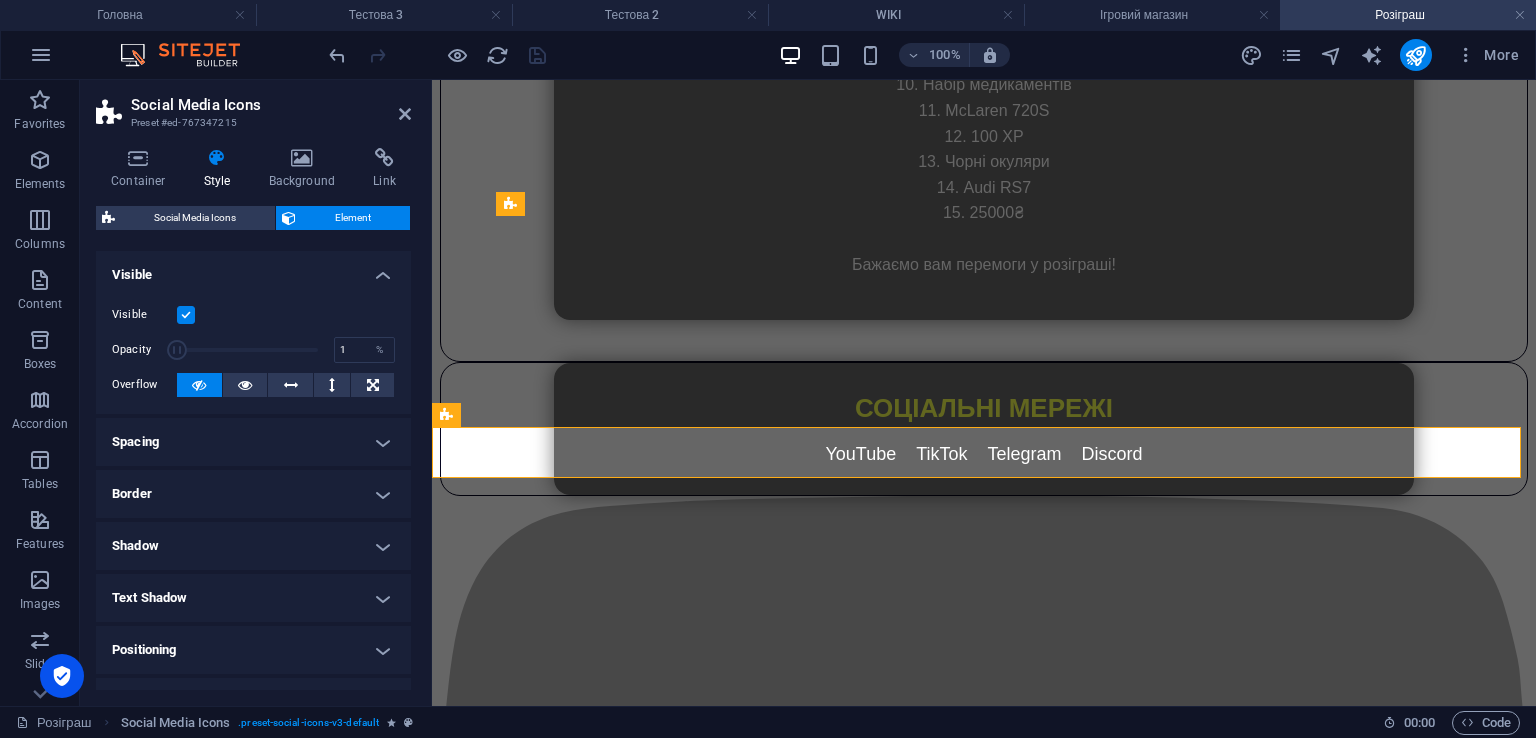 drag, startPoint x: 172, startPoint y: 345, endPoint x: 244, endPoint y: 281, distance: 96.332756 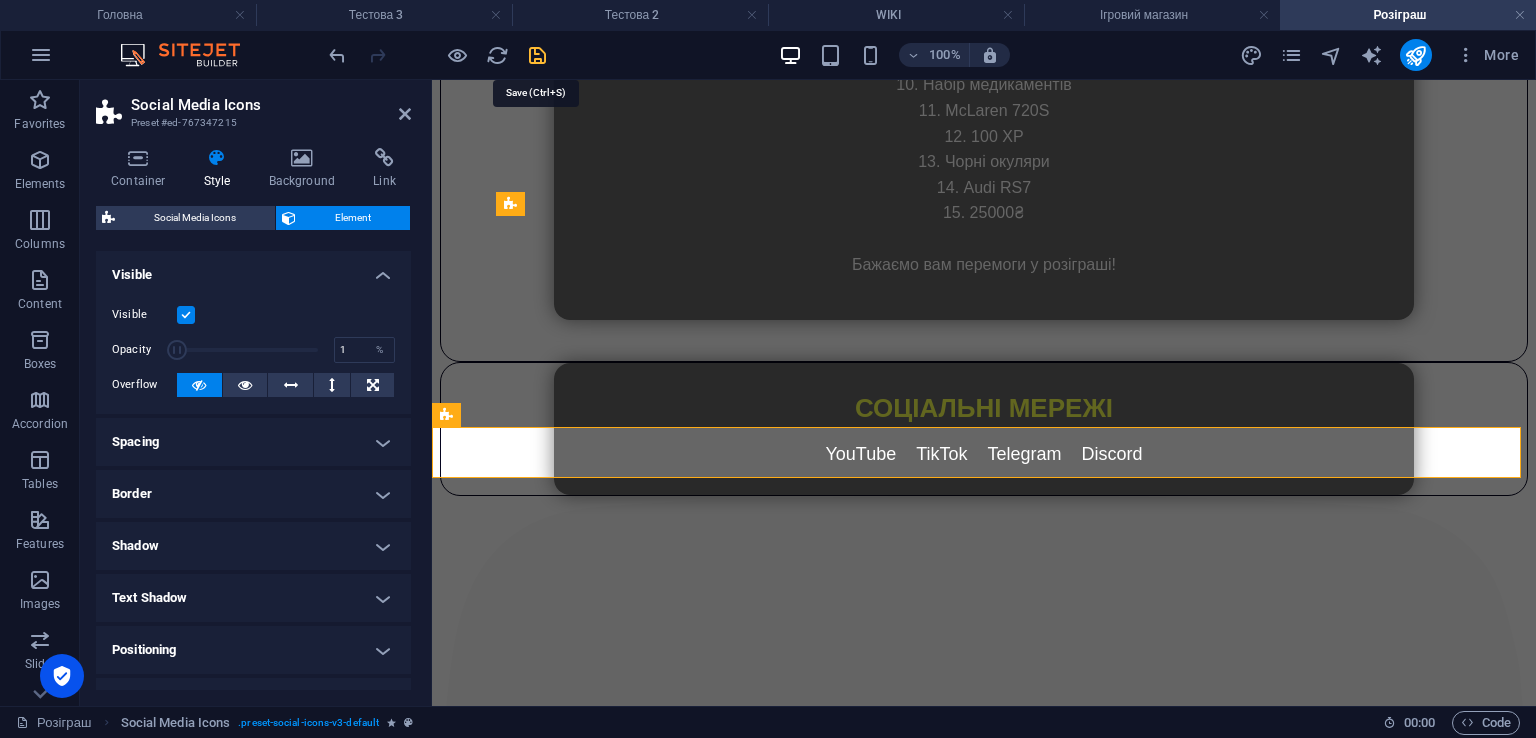drag, startPoint x: 535, startPoint y: 49, endPoint x: 584, endPoint y: 189, distance: 148.32735 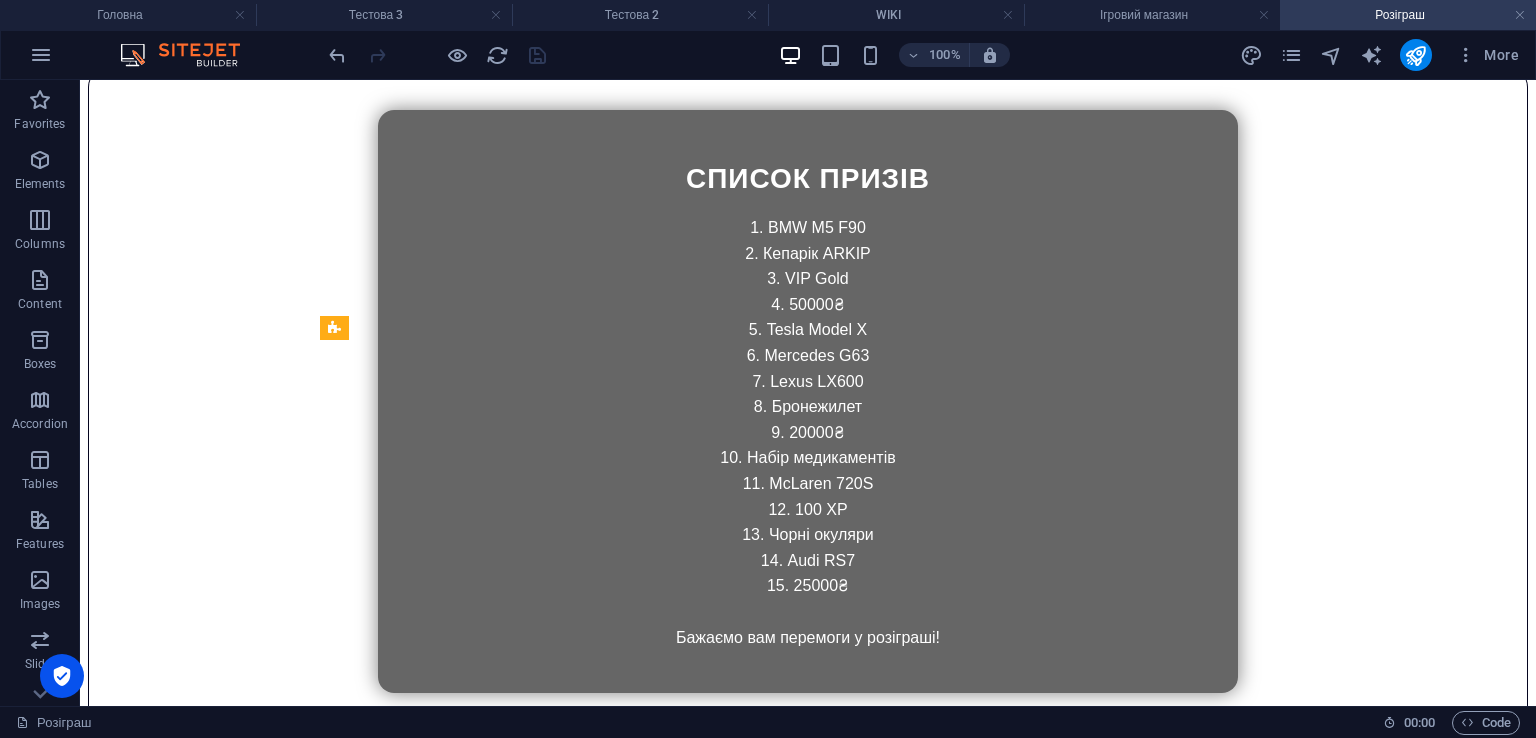 scroll, scrollTop: 2021, scrollLeft: 0, axis: vertical 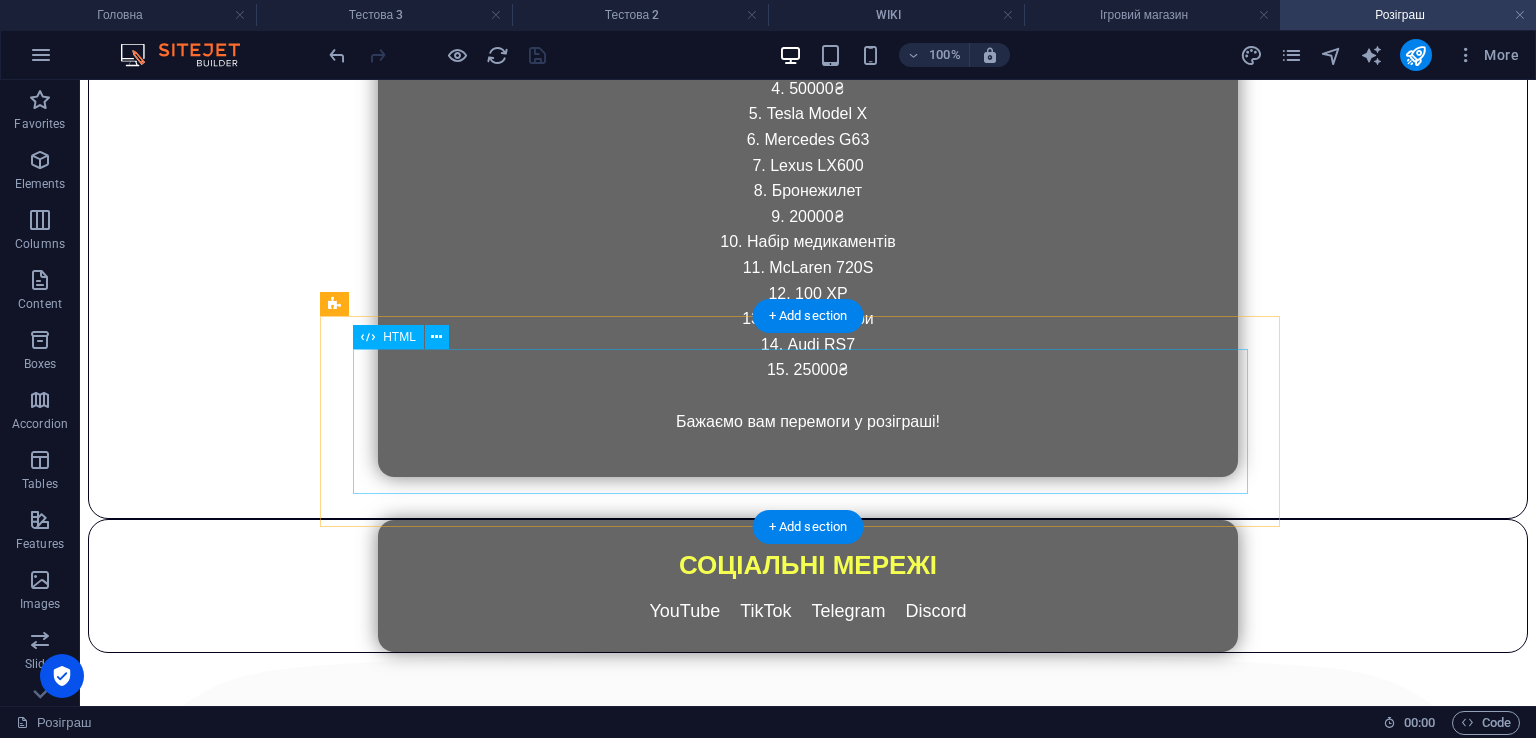 click on "СОЦІАЛЬНІ МЕРЕЖІ
YouTube
TikTok
Telegram
Discord" at bounding box center [808, 586] 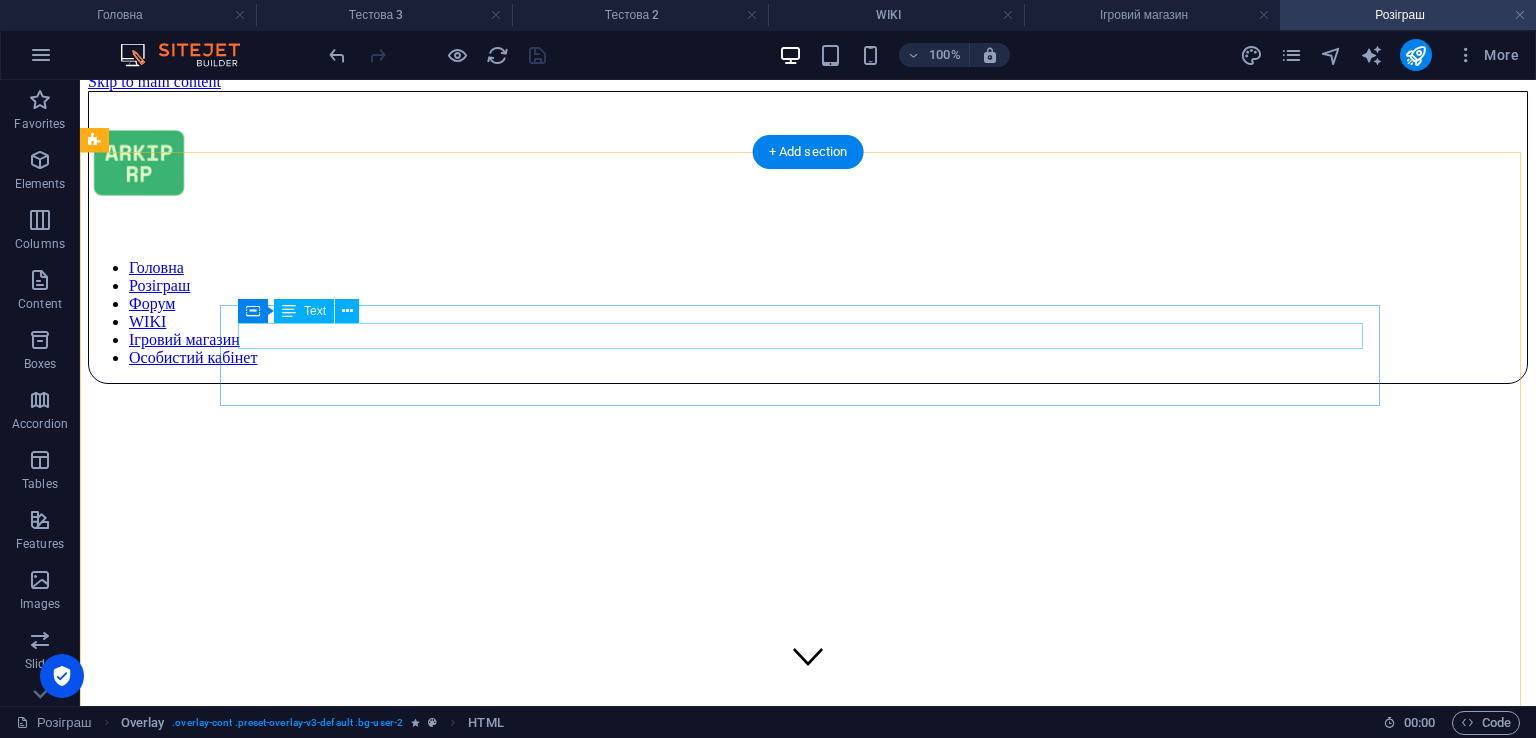 scroll, scrollTop: 0, scrollLeft: 0, axis: both 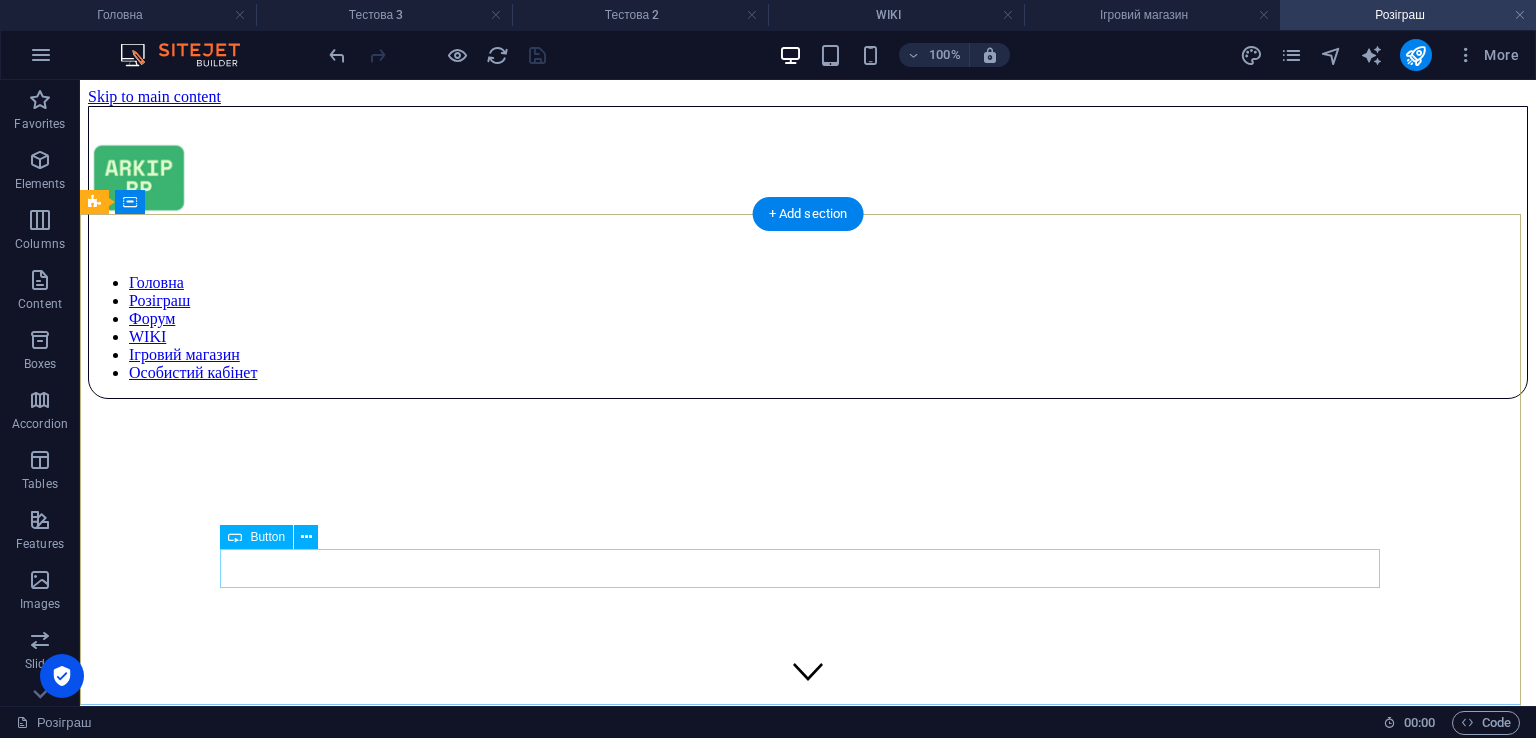 click on "Дивитися призи" at bounding box center (808, 1219) 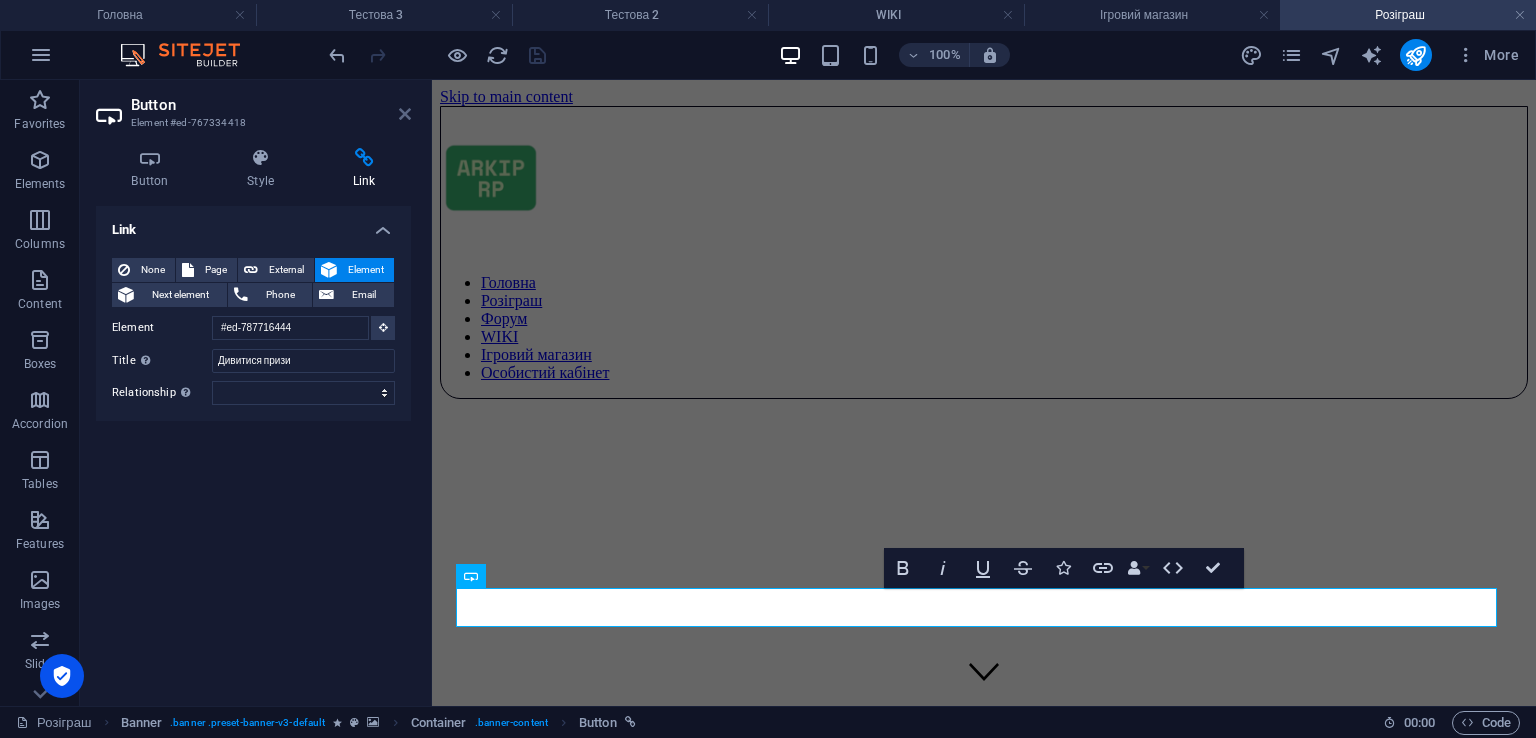 click at bounding box center [405, 114] 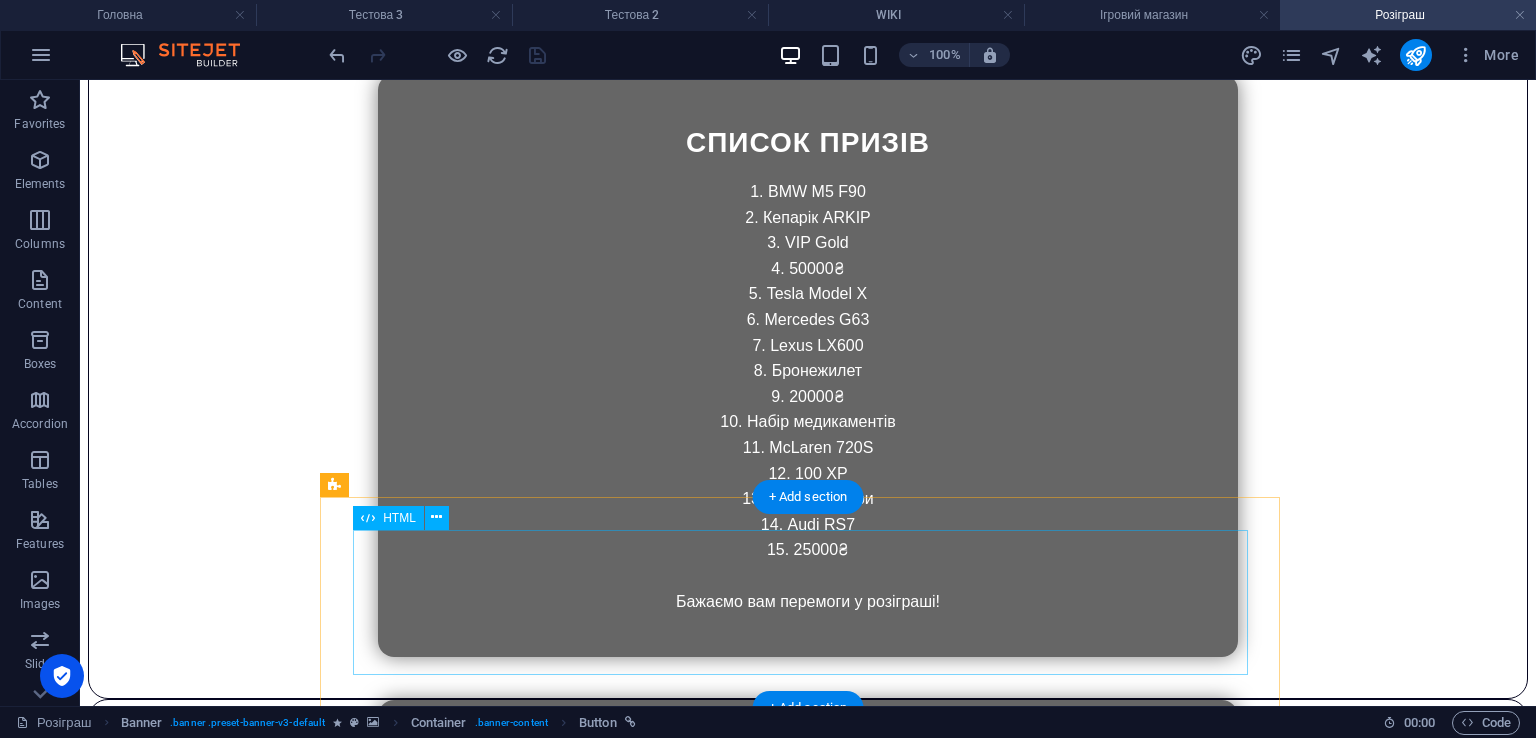 scroll, scrollTop: 2124, scrollLeft: 0, axis: vertical 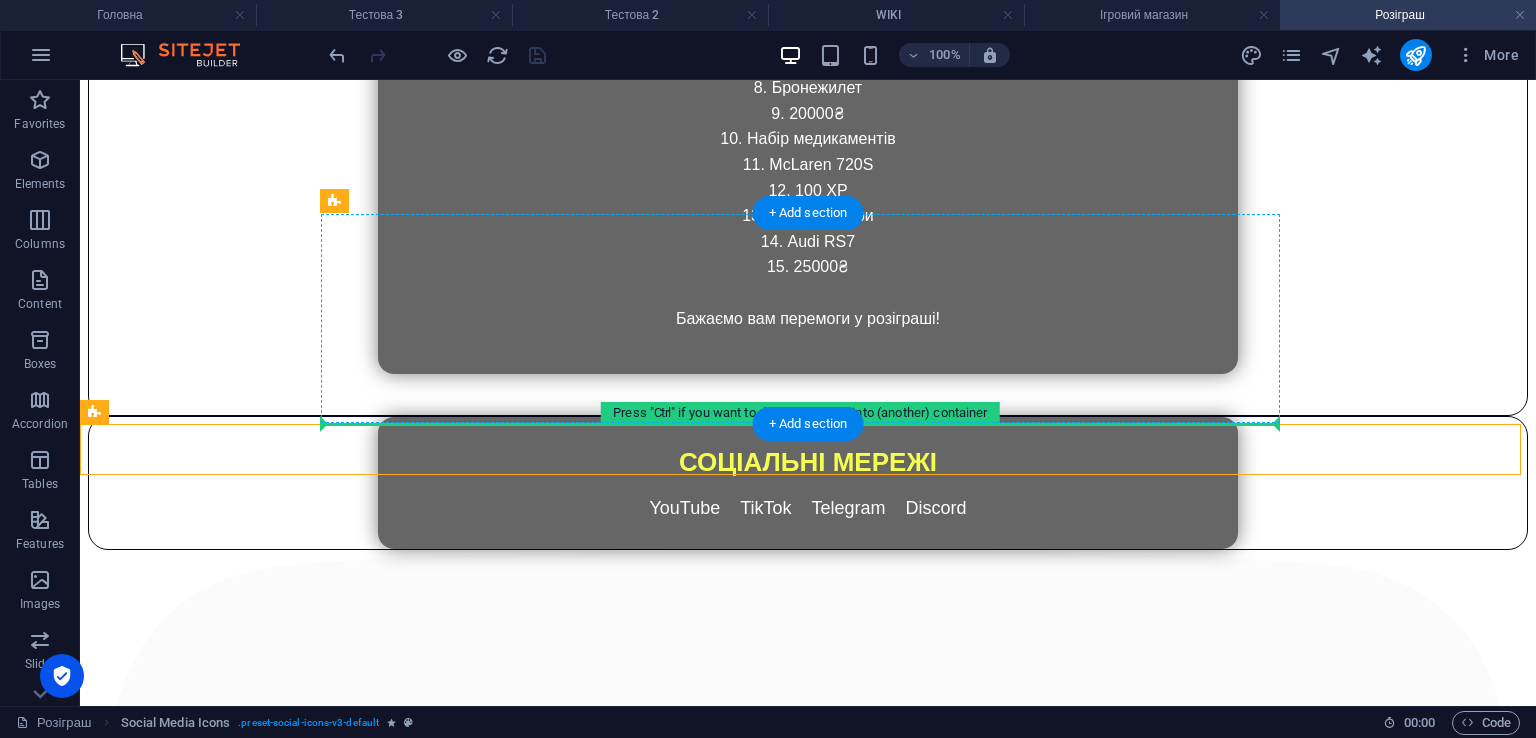 drag, startPoint x: 240, startPoint y: 495, endPoint x: 632, endPoint y: 353, distance: 416.92685 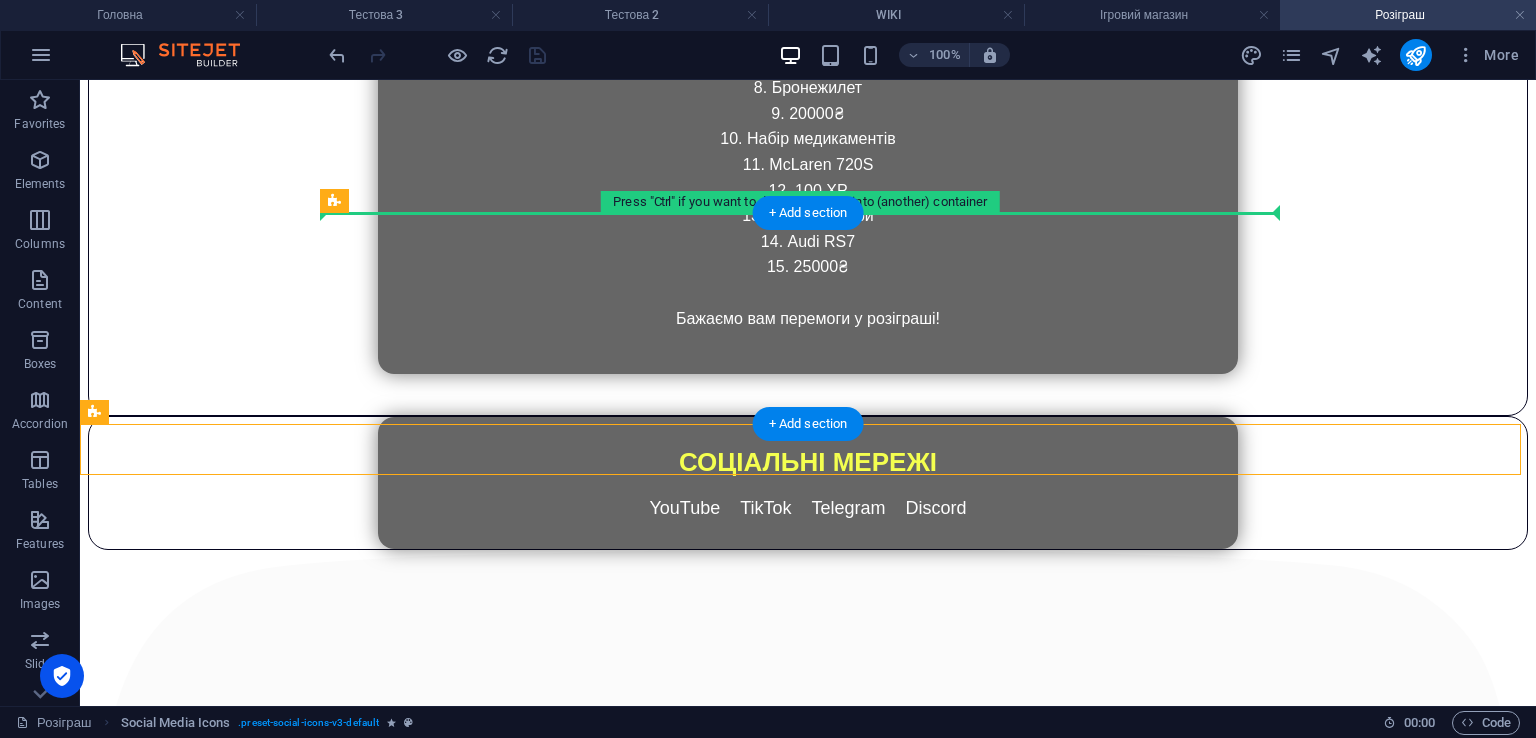 drag, startPoint x: 195, startPoint y: 492, endPoint x: 410, endPoint y: 229, distance: 339.69693 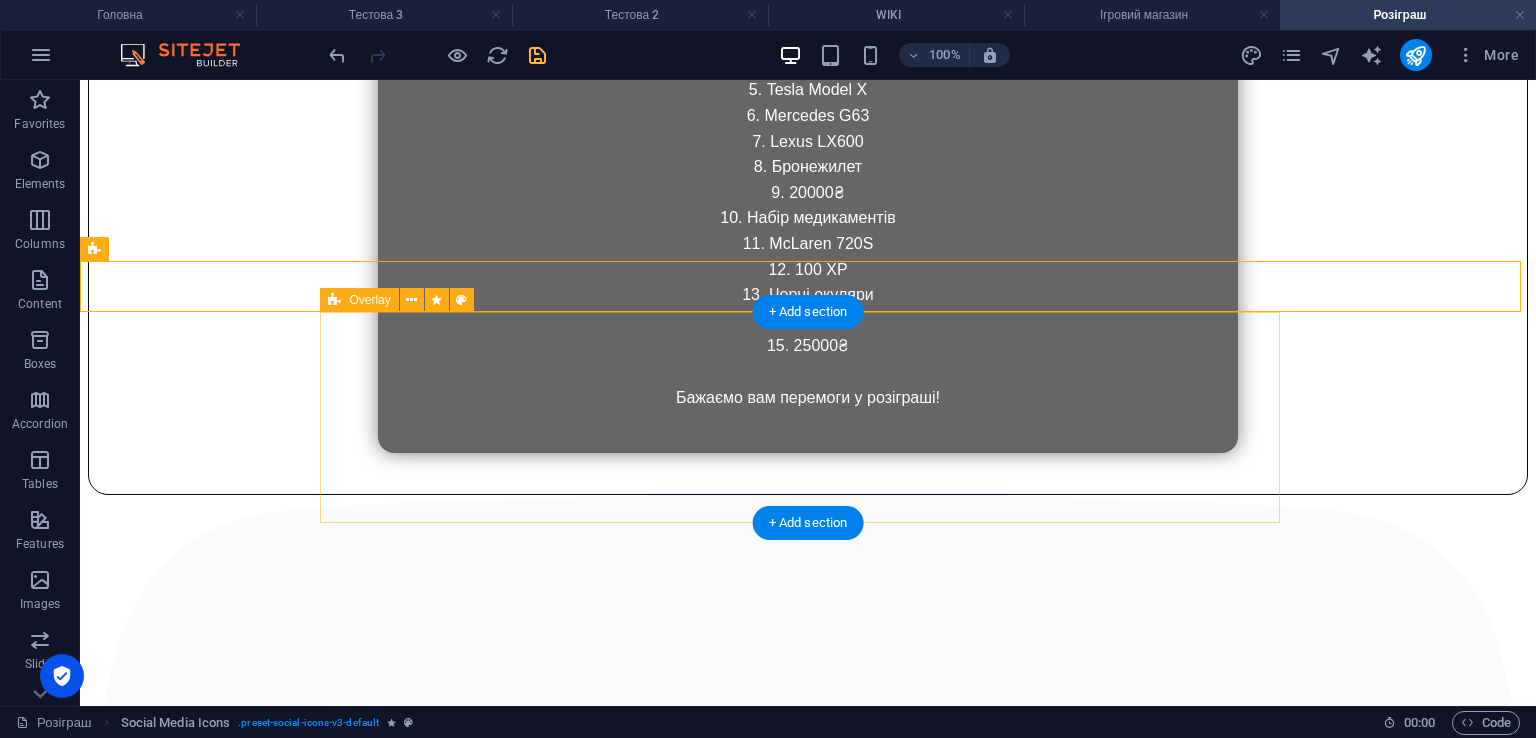 scroll, scrollTop: 2024, scrollLeft: 0, axis: vertical 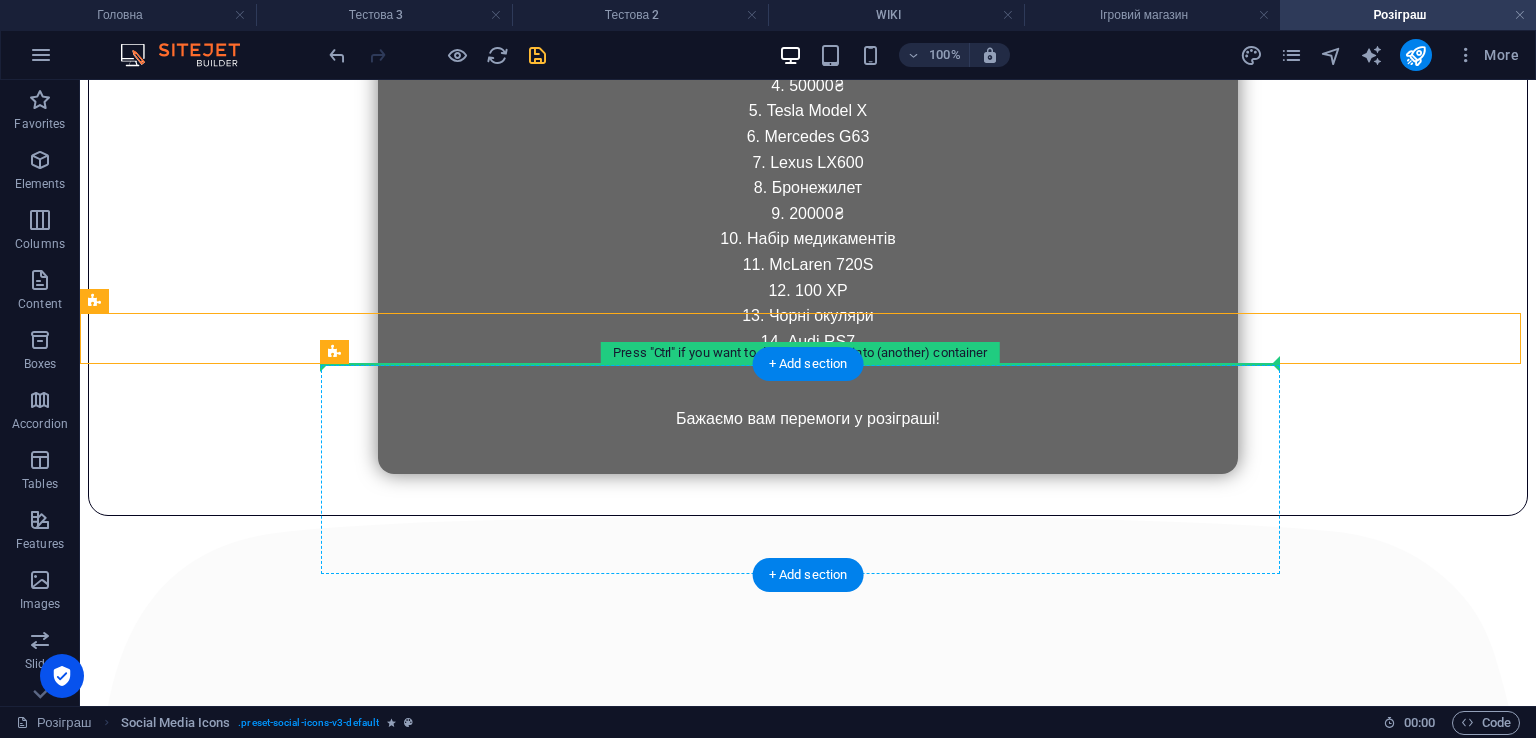 drag, startPoint x: 208, startPoint y: 373, endPoint x: 457, endPoint y: 461, distance: 264.09277 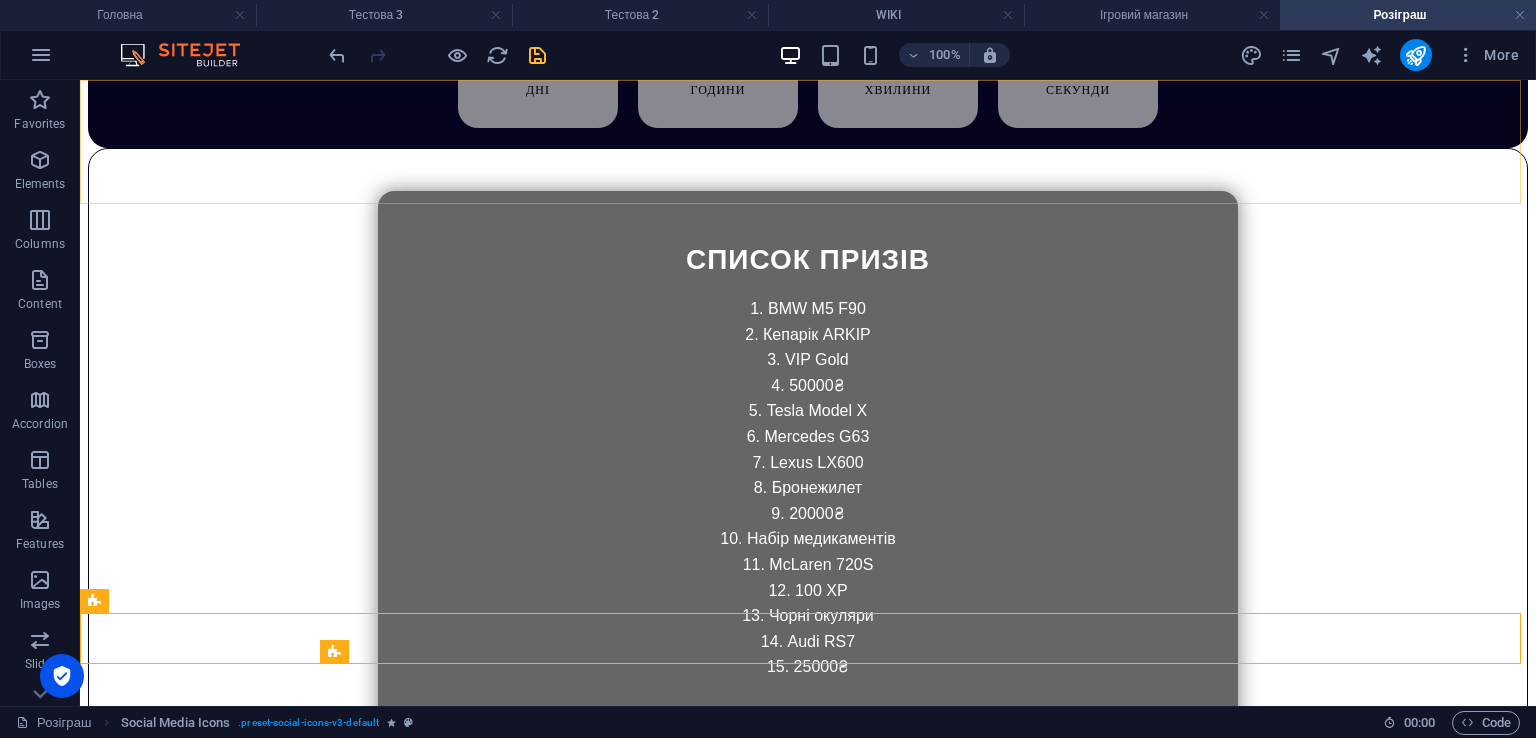 scroll, scrollTop: 1924, scrollLeft: 0, axis: vertical 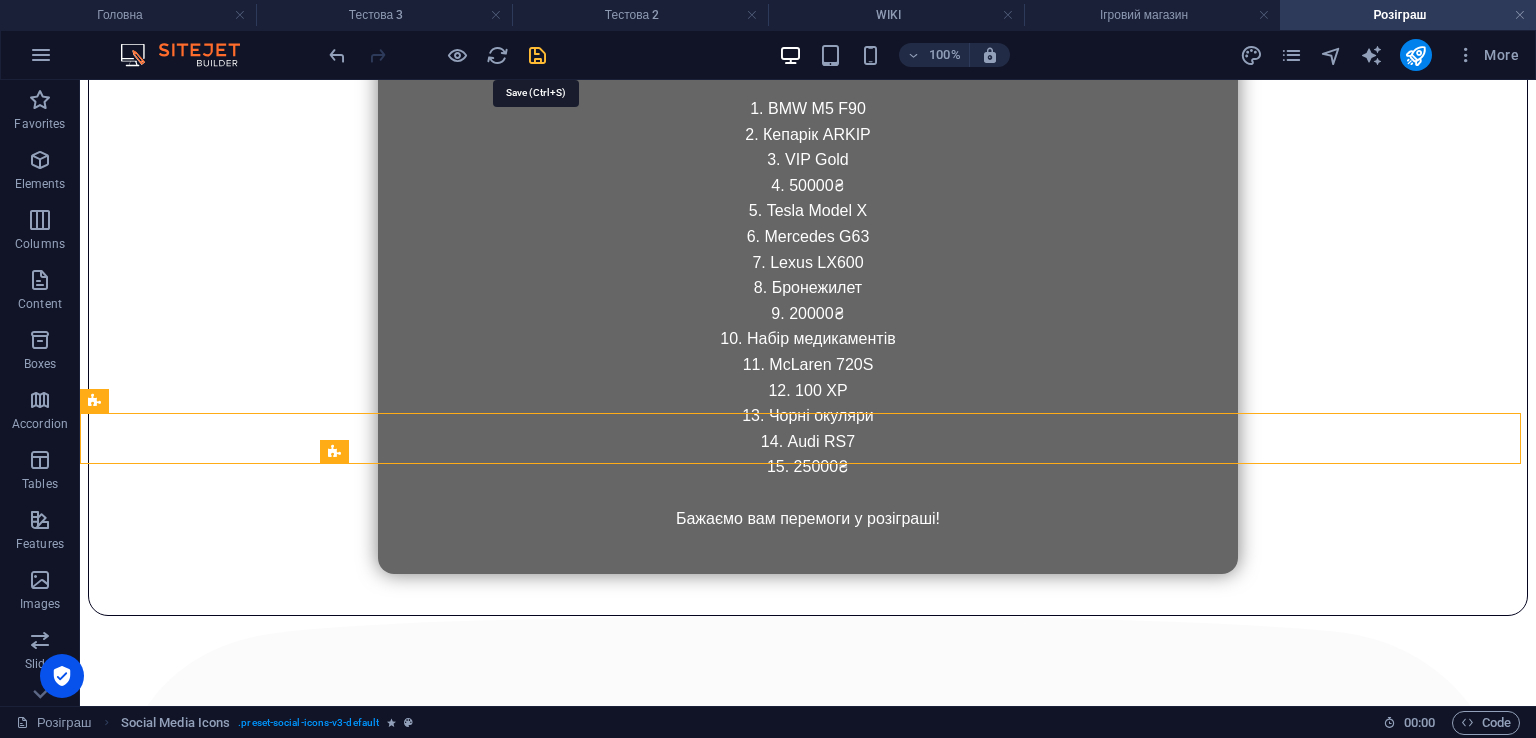 click at bounding box center [537, 55] 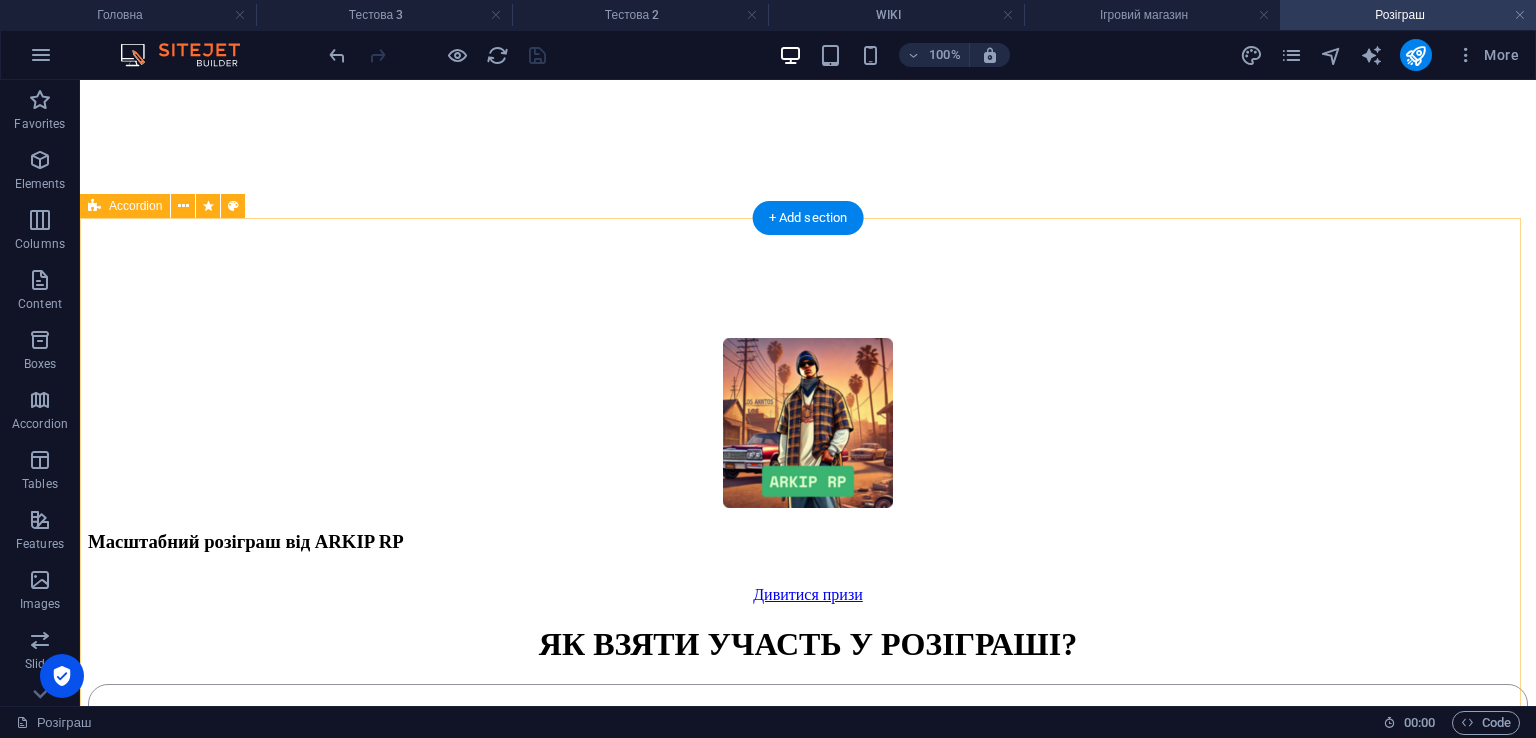 scroll, scrollTop: 24, scrollLeft: 0, axis: vertical 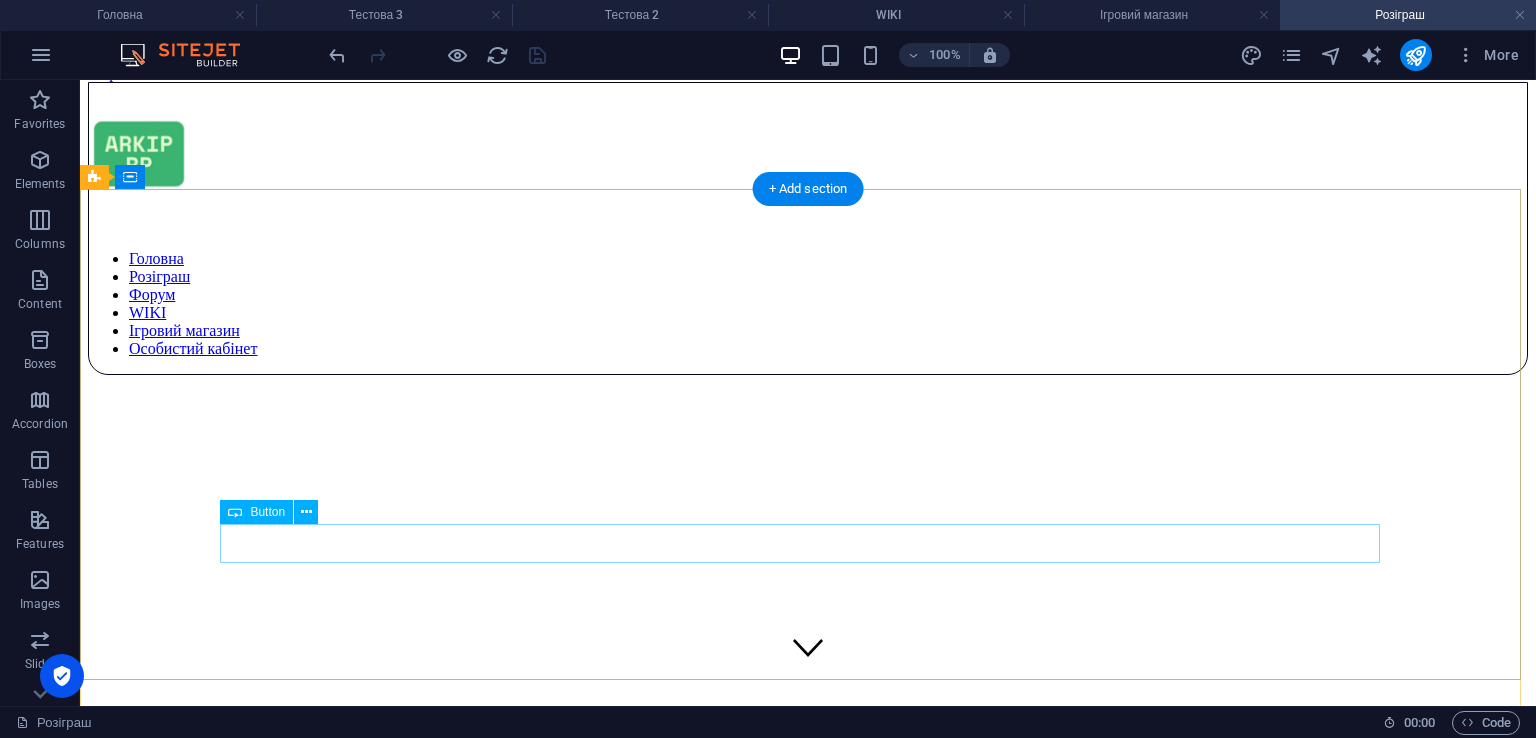 click on "Дивитися призи" at bounding box center [808, 1195] 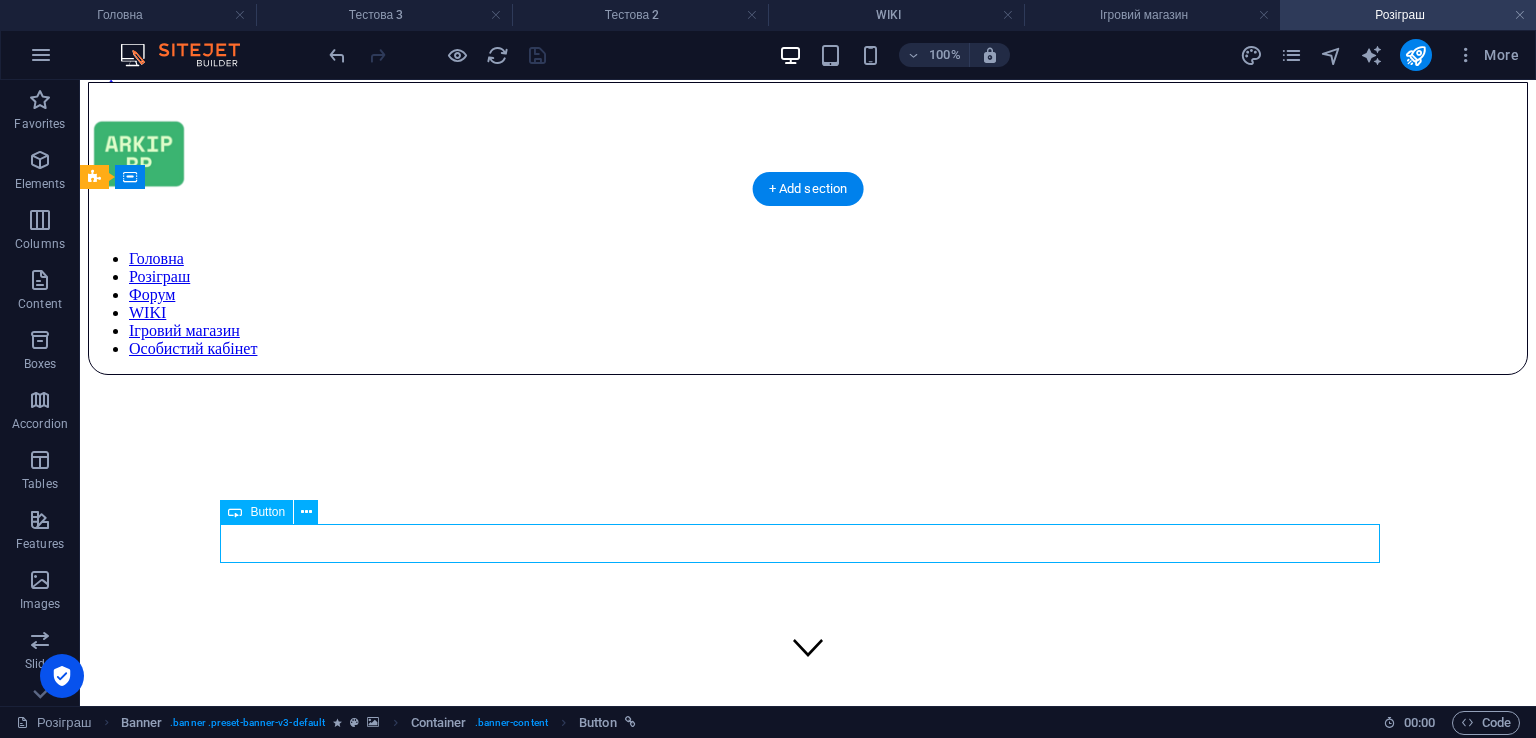 click on "Дивитися призи" at bounding box center (808, 1195) 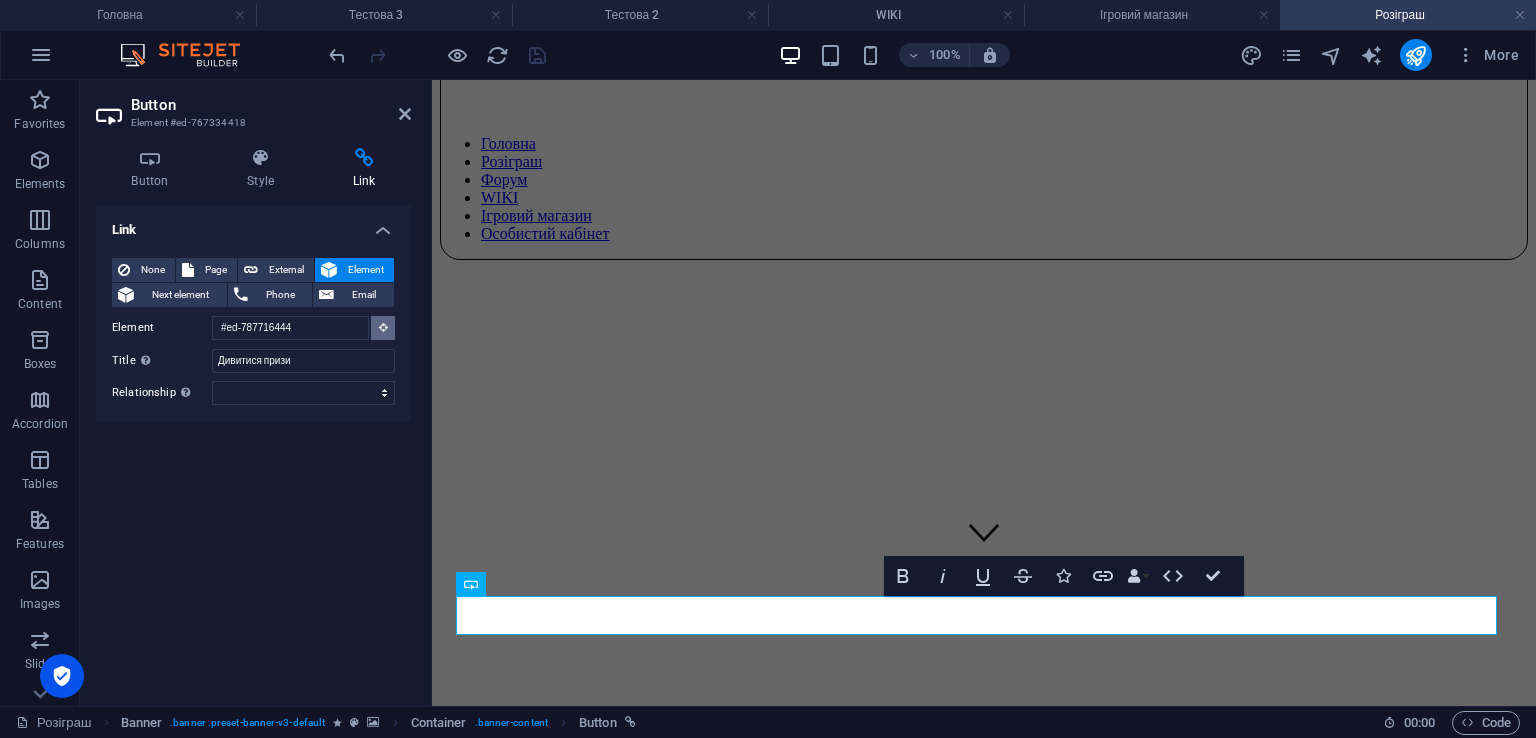 click at bounding box center [383, 328] 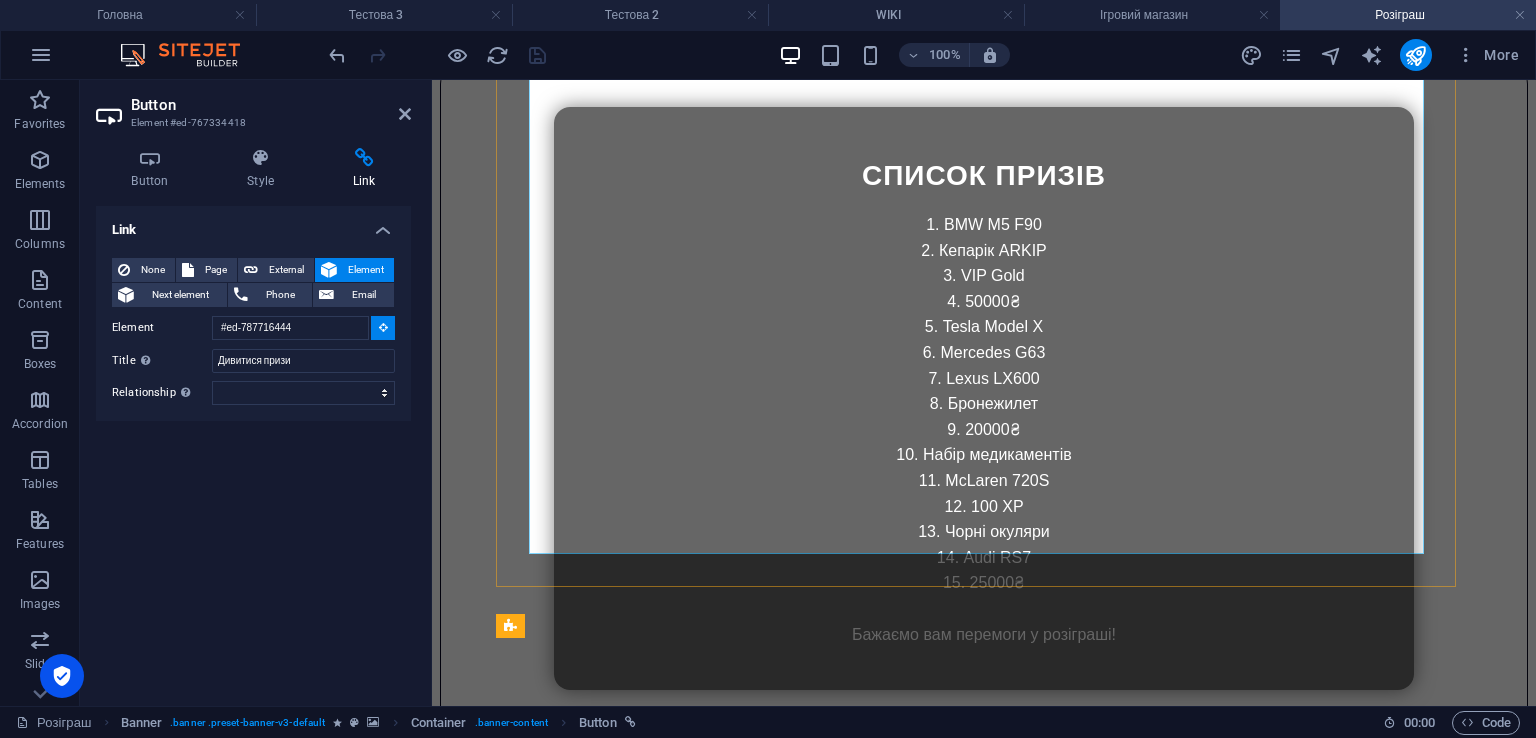scroll, scrollTop: 2179, scrollLeft: 0, axis: vertical 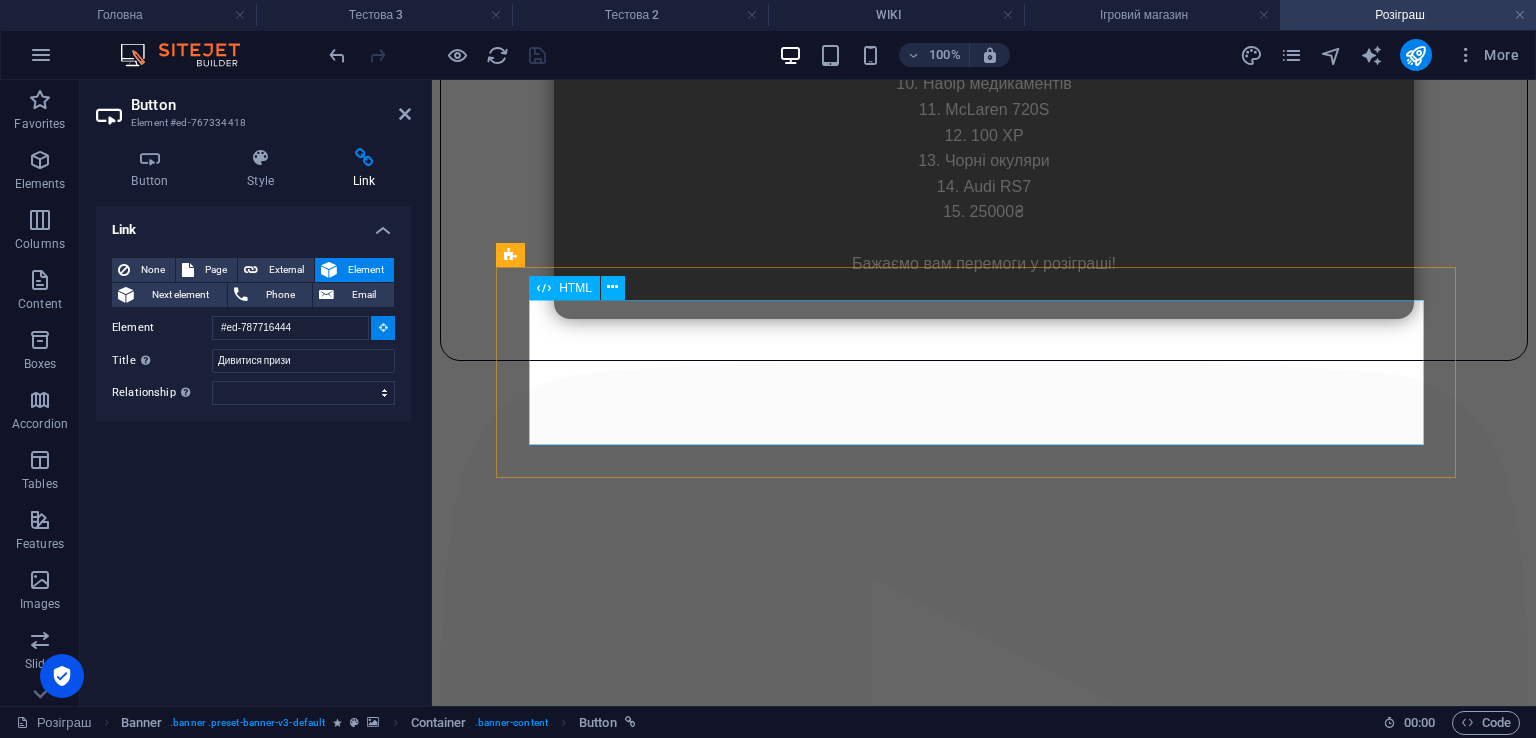 click on "СОЦІАЛЬНІ МЕРЕЖІ
YouTube
TikTok
Telegram
Discord" at bounding box center [984, 4410] 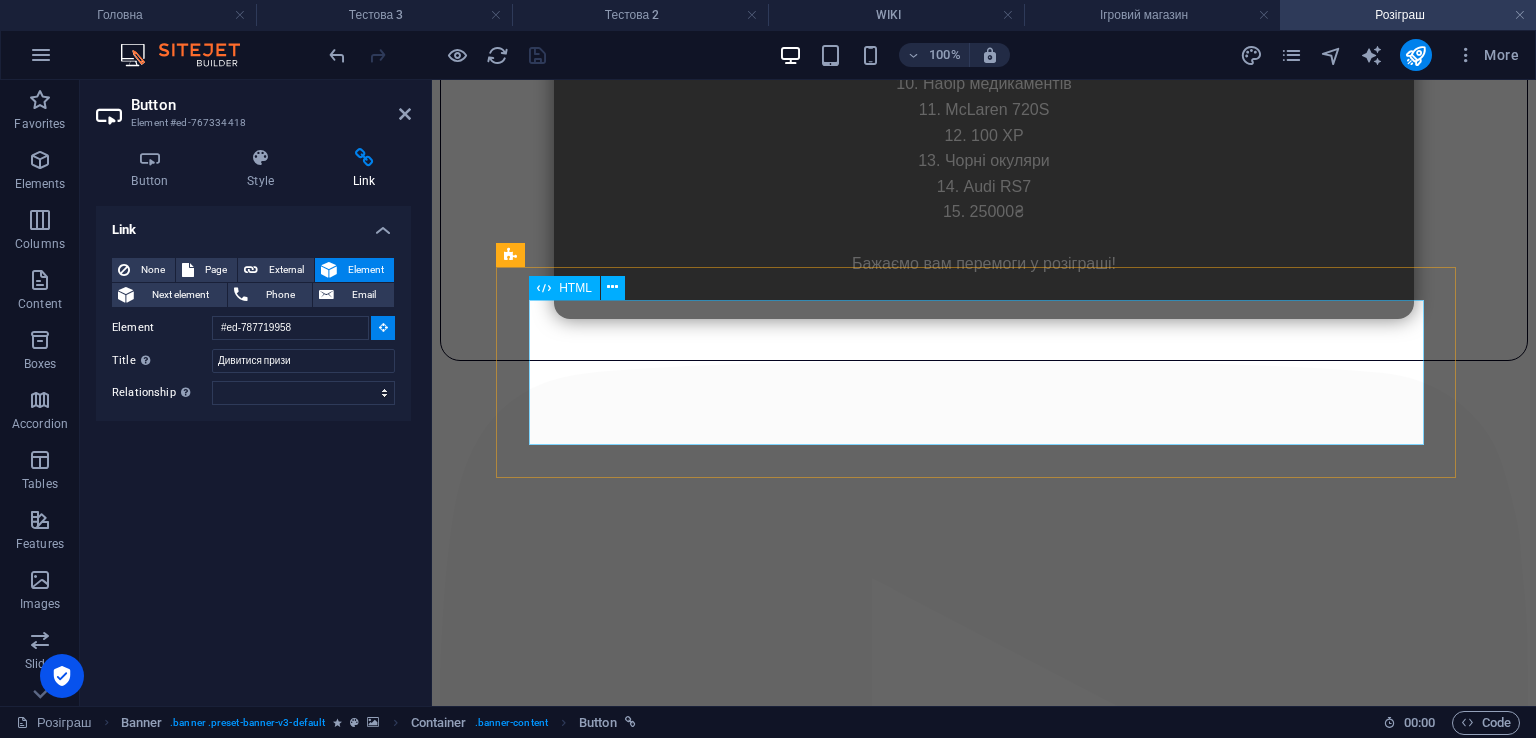 scroll, scrollTop: 223, scrollLeft: 0, axis: vertical 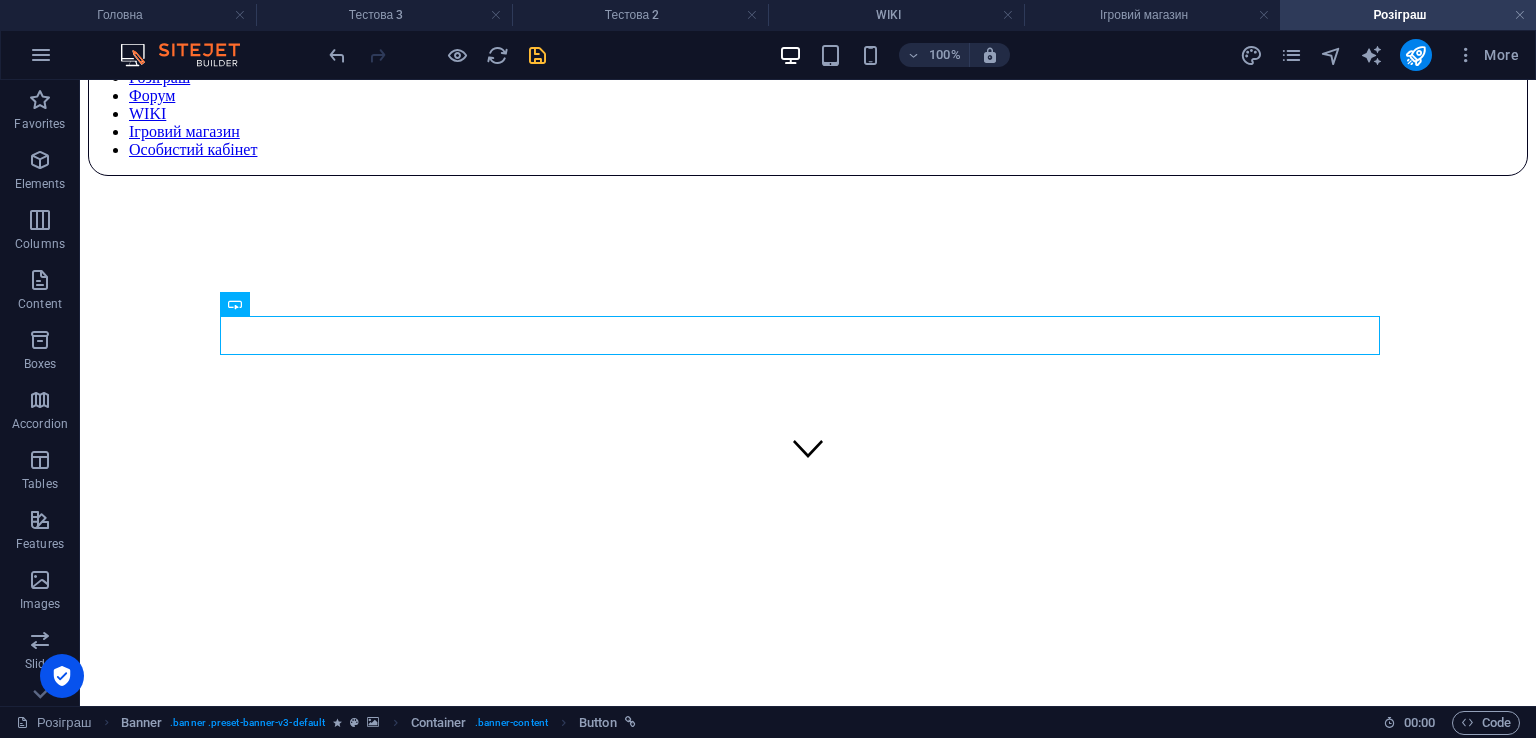 click at bounding box center (437, 55) 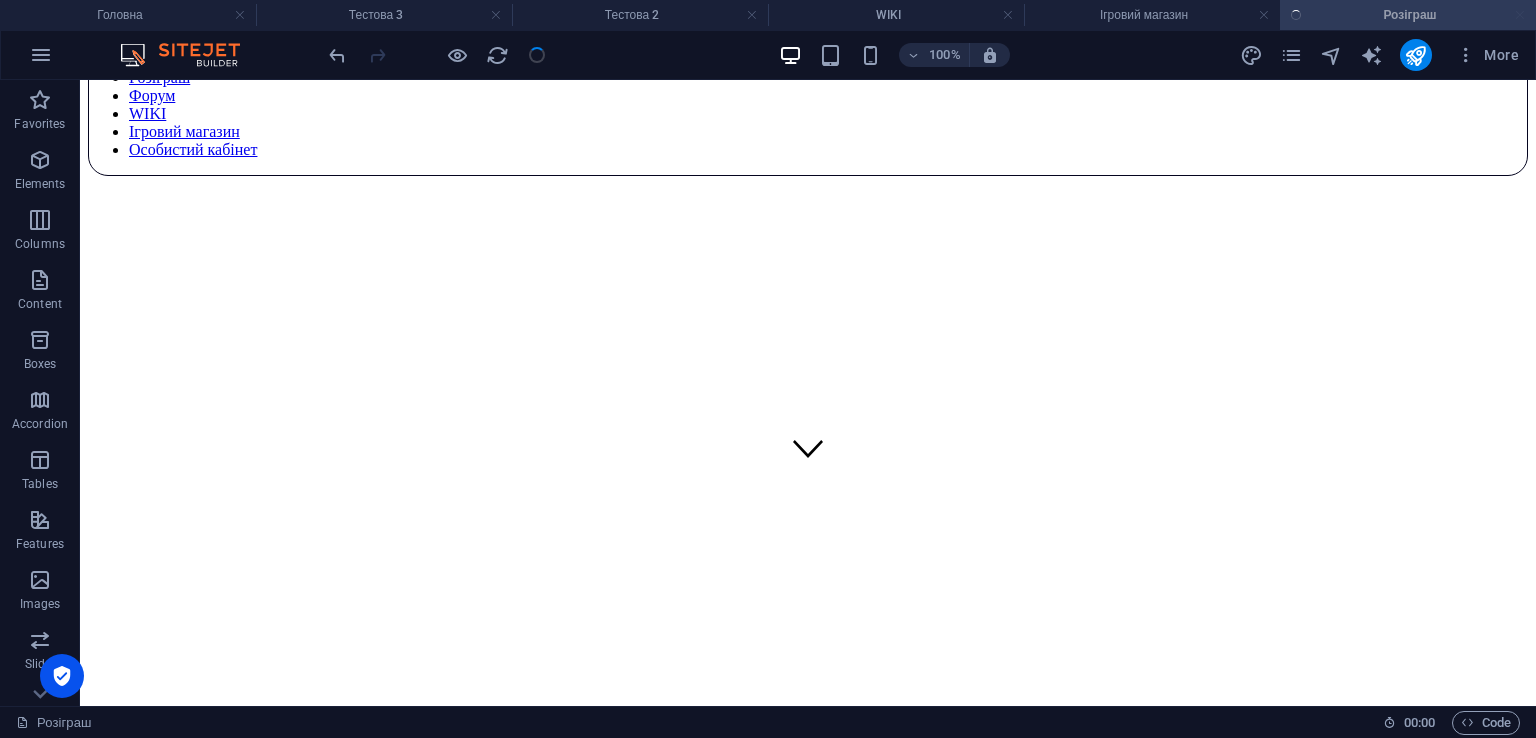 click at bounding box center [437, 55] 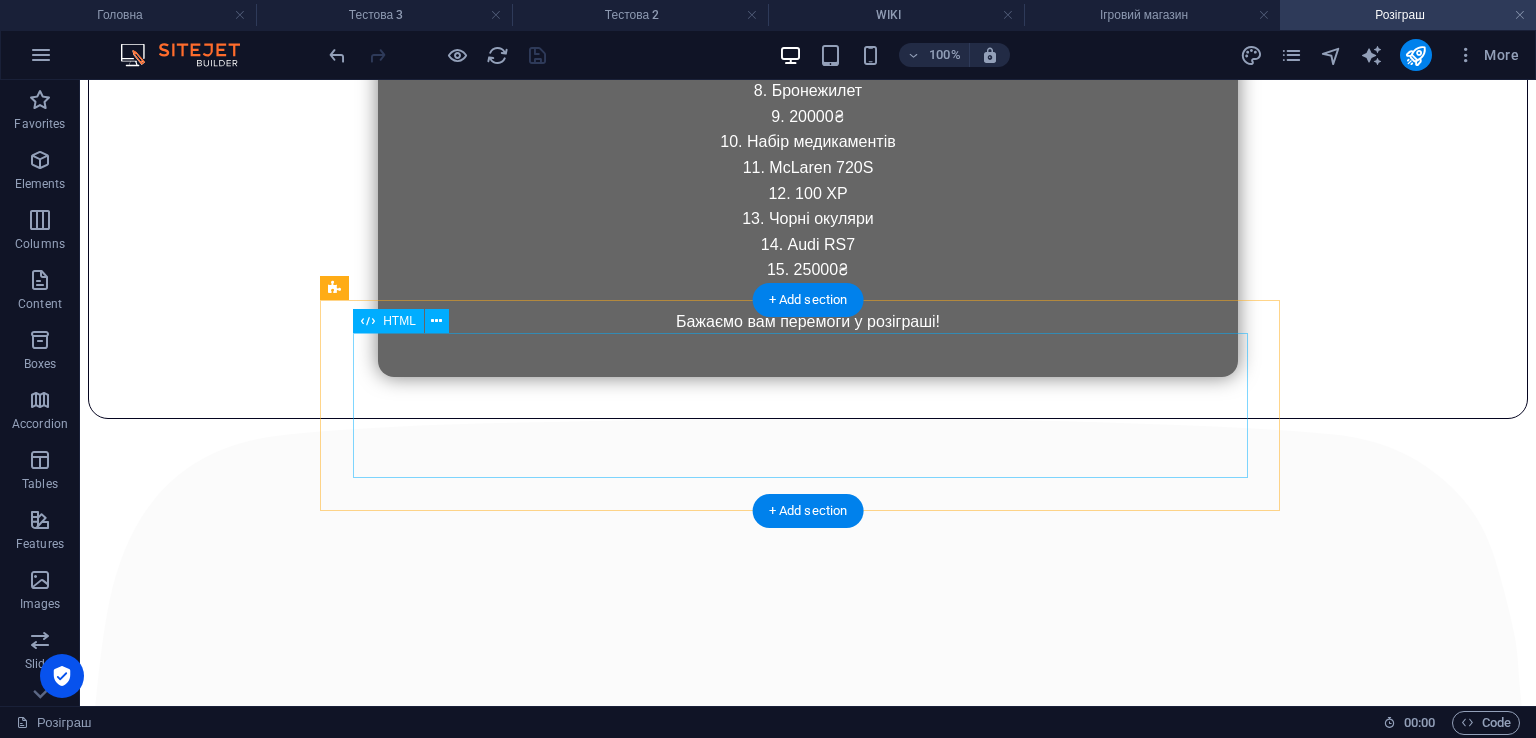 scroll, scrollTop: 2124, scrollLeft: 0, axis: vertical 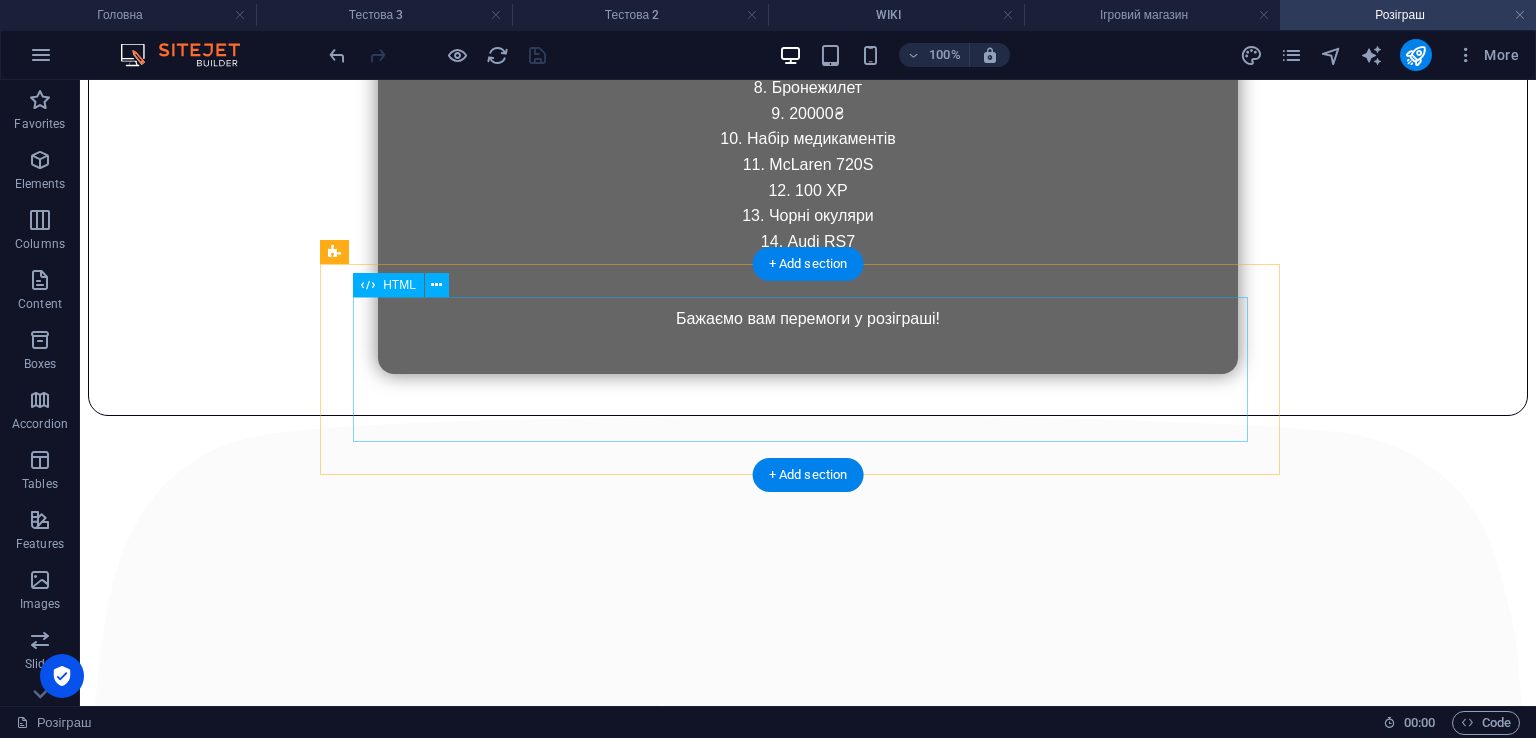 click on "СОЦІАЛЬНІ МЕРЕЖІ
YouTube
TikTok
Telegram
Discord" at bounding box center [808, 5747] 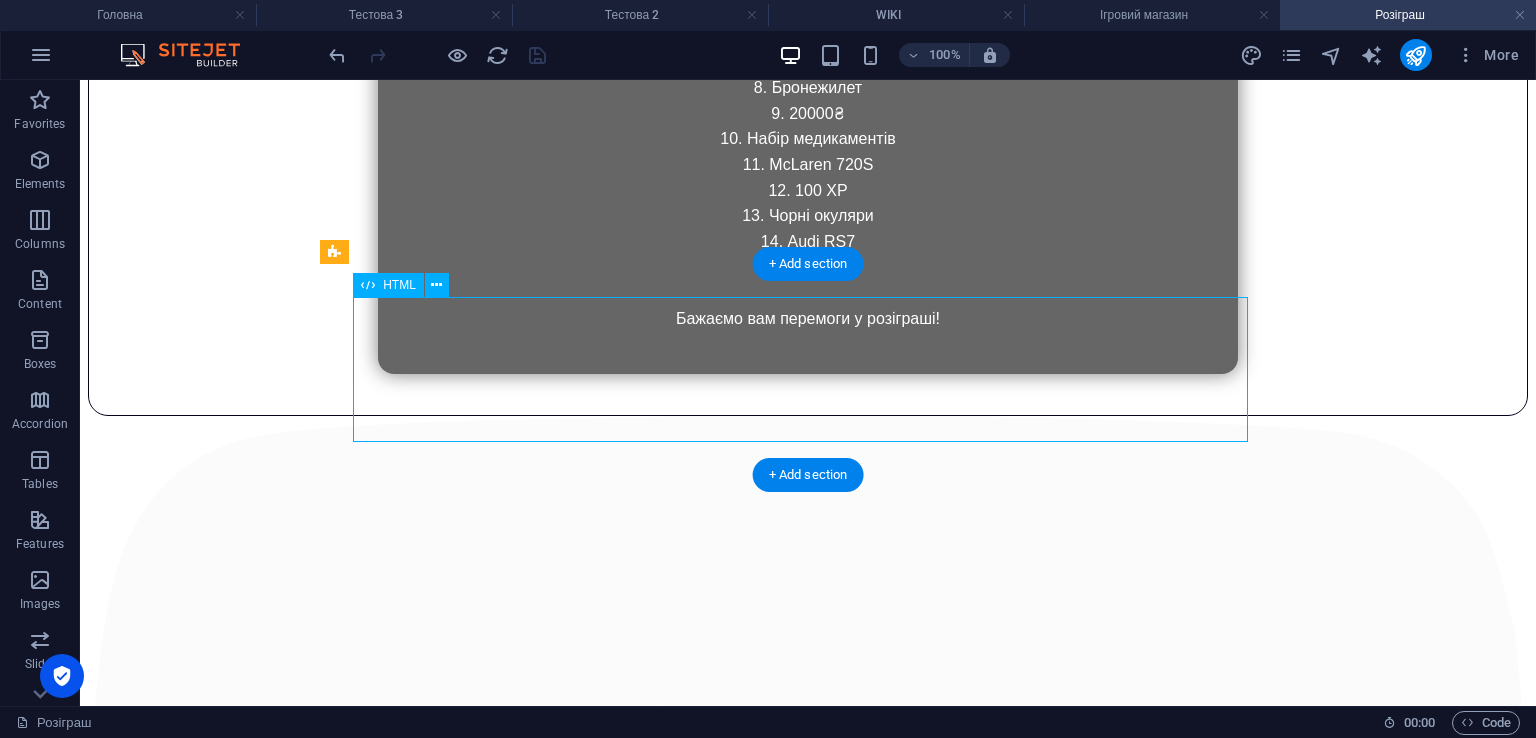 click on "СОЦІАЛЬНІ МЕРЕЖІ
YouTube
TikTok
Telegram
Discord" at bounding box center [808, 5747] 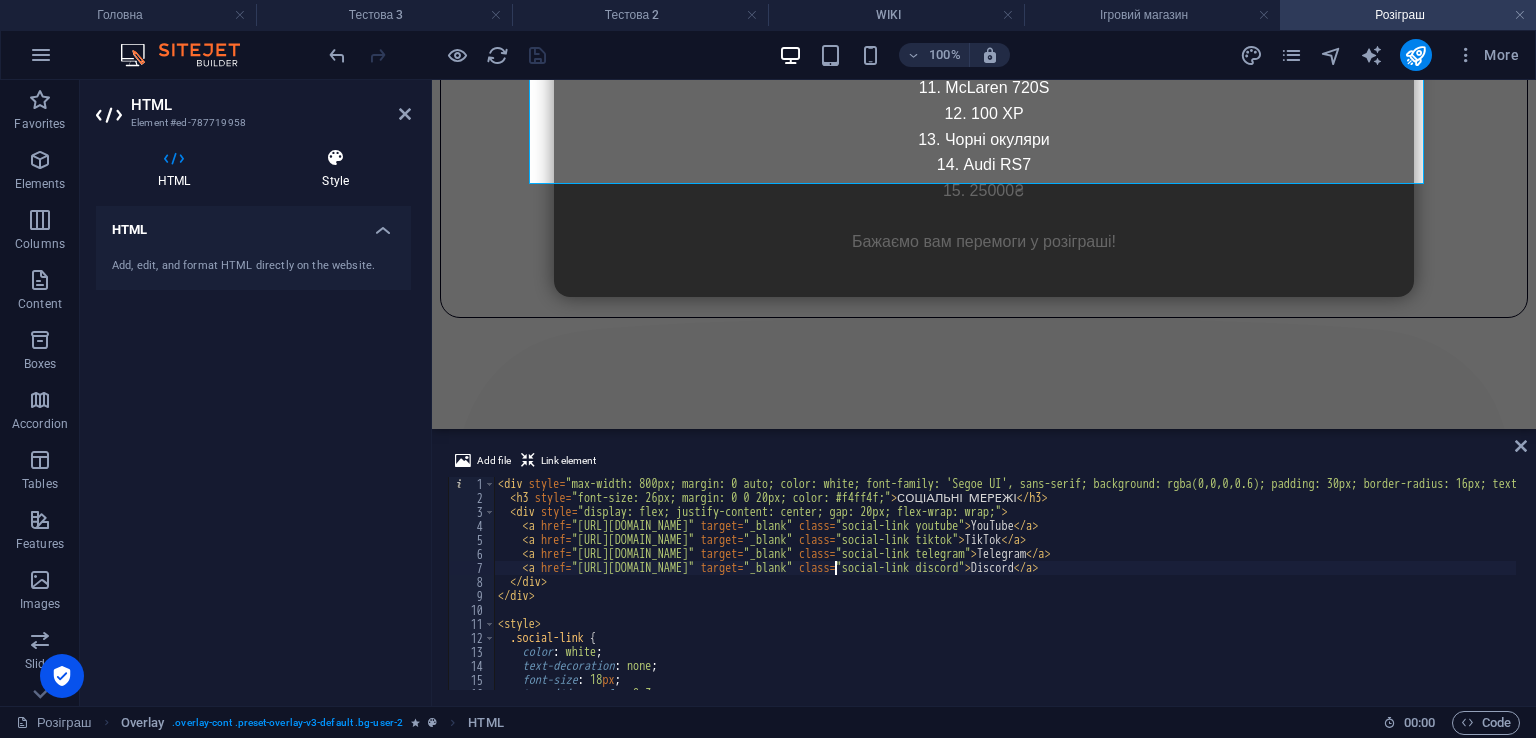click at bounding box center (335, 158) 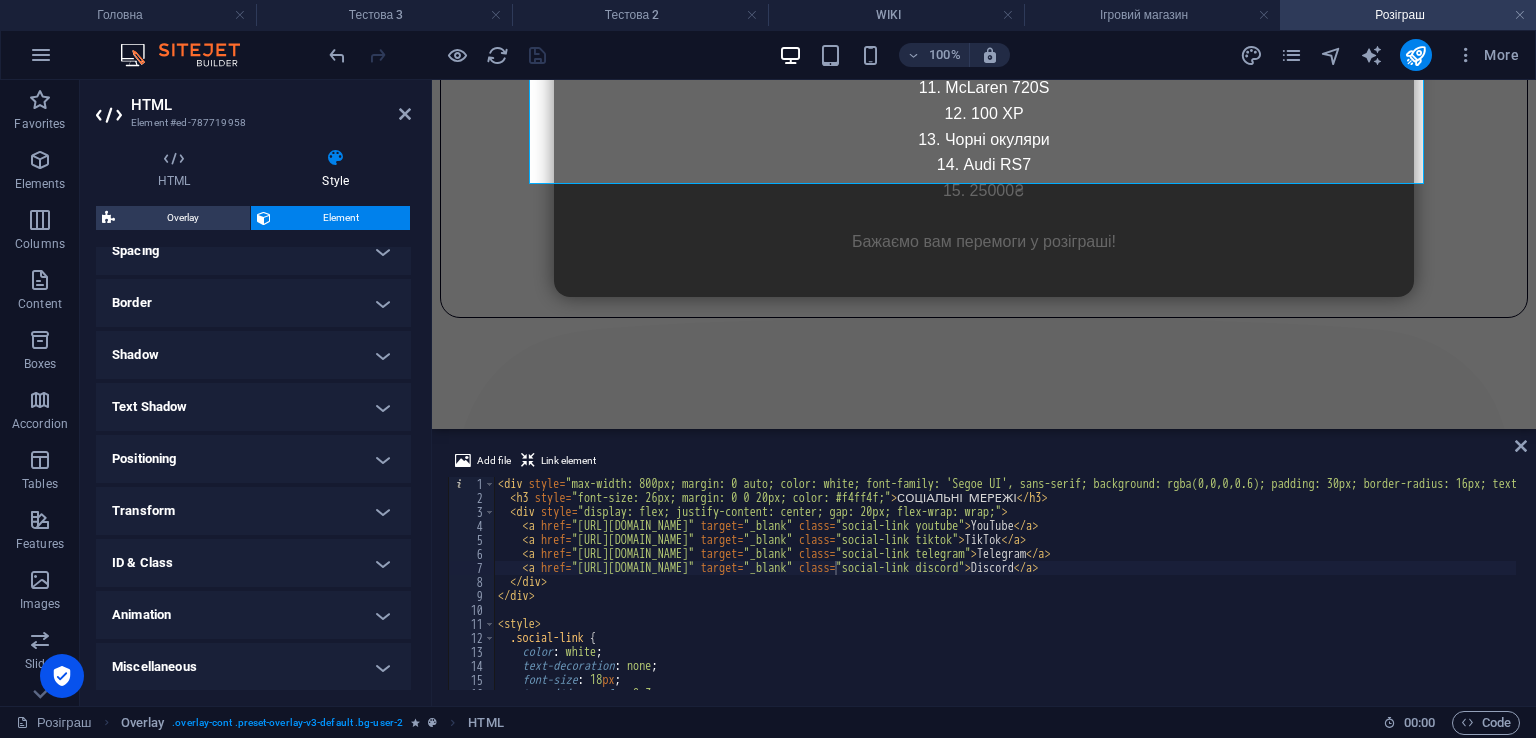 click on "Animation" at bounding box center [253, 615] 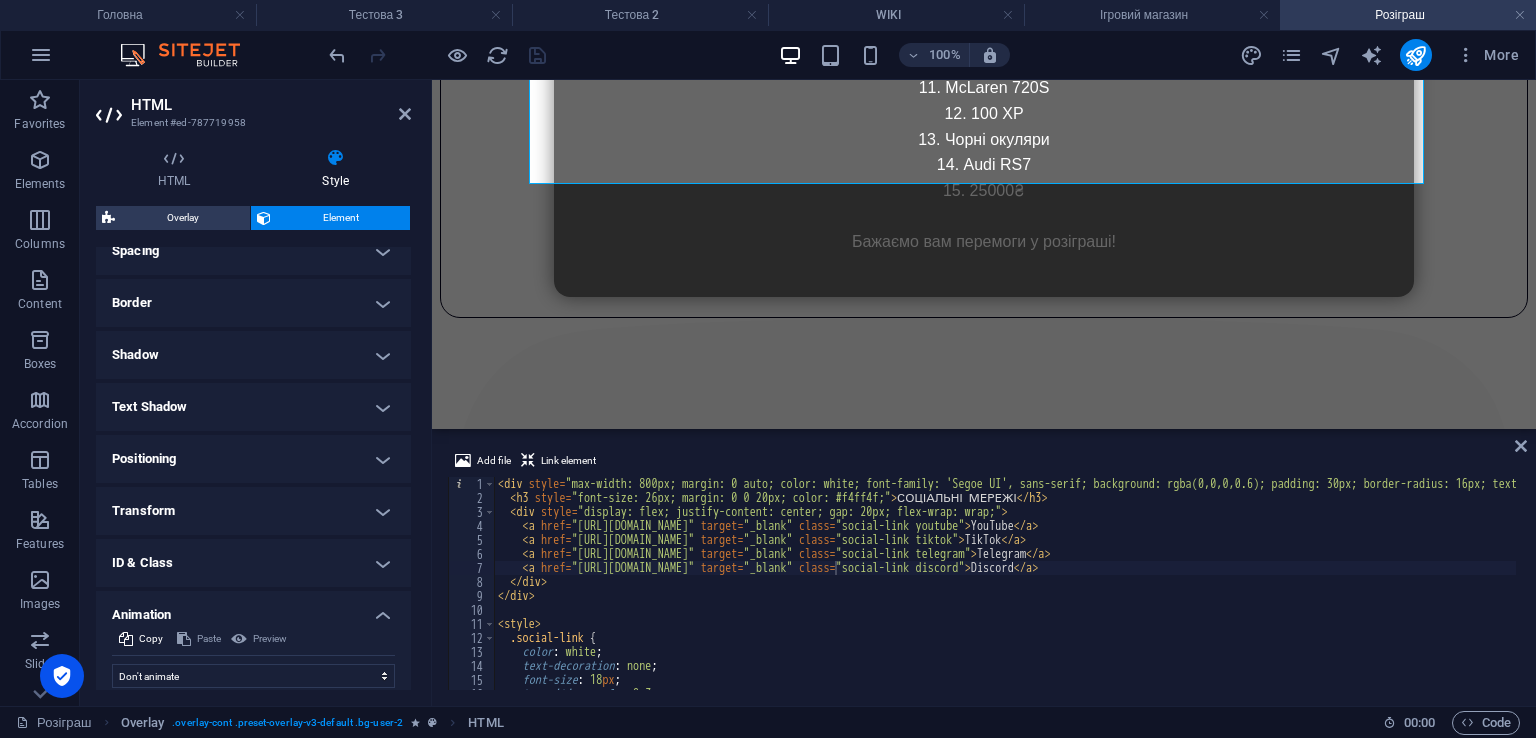 scroll, scrollTop: 466, scrollLeft: 0, axis: vertical 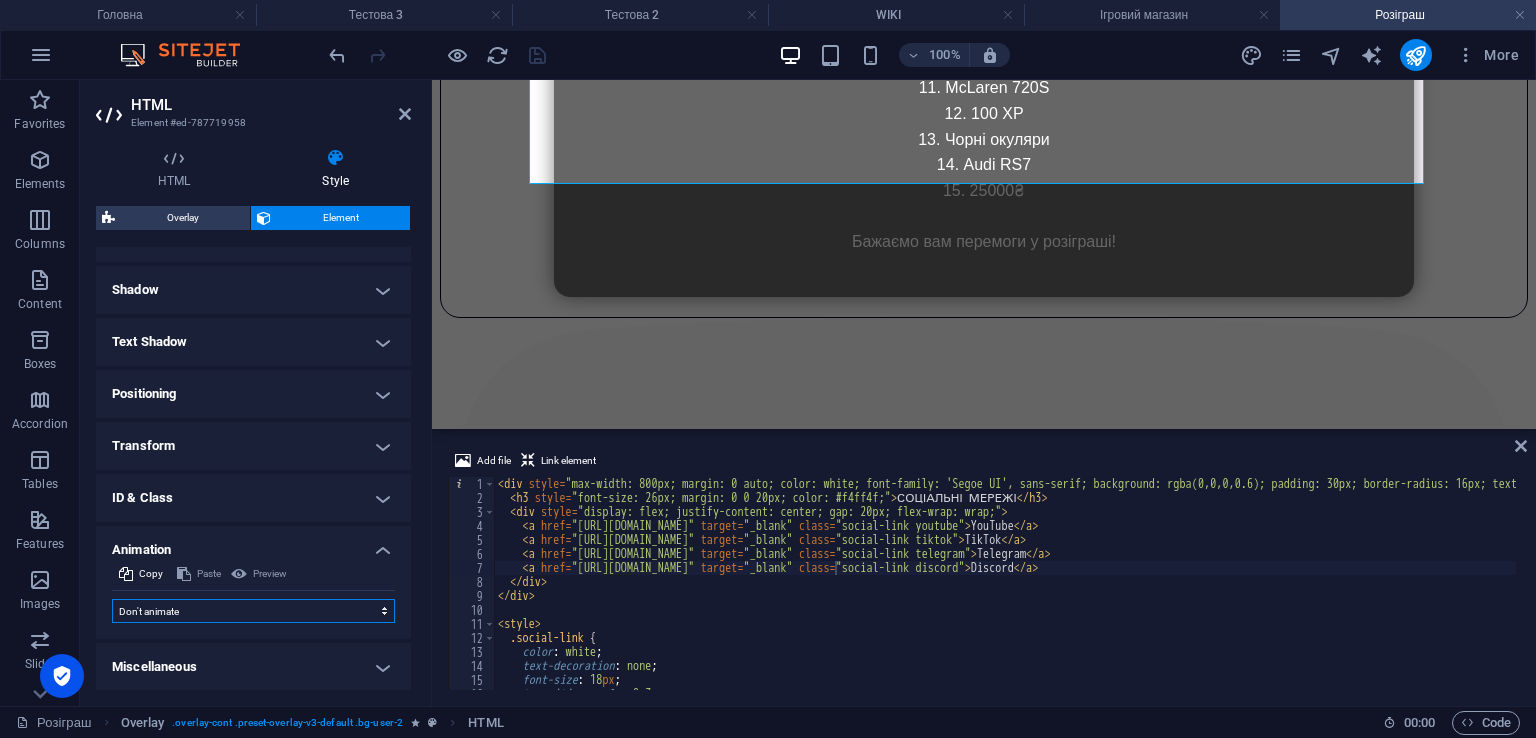 click on "Don't animate Show / Hide Slide up/down Zoom in/out Slide left to right Slide right to left Slide top to bottom Slide bottom to top Pulse Blink Open as overlay" at bounding box center (253, 611) 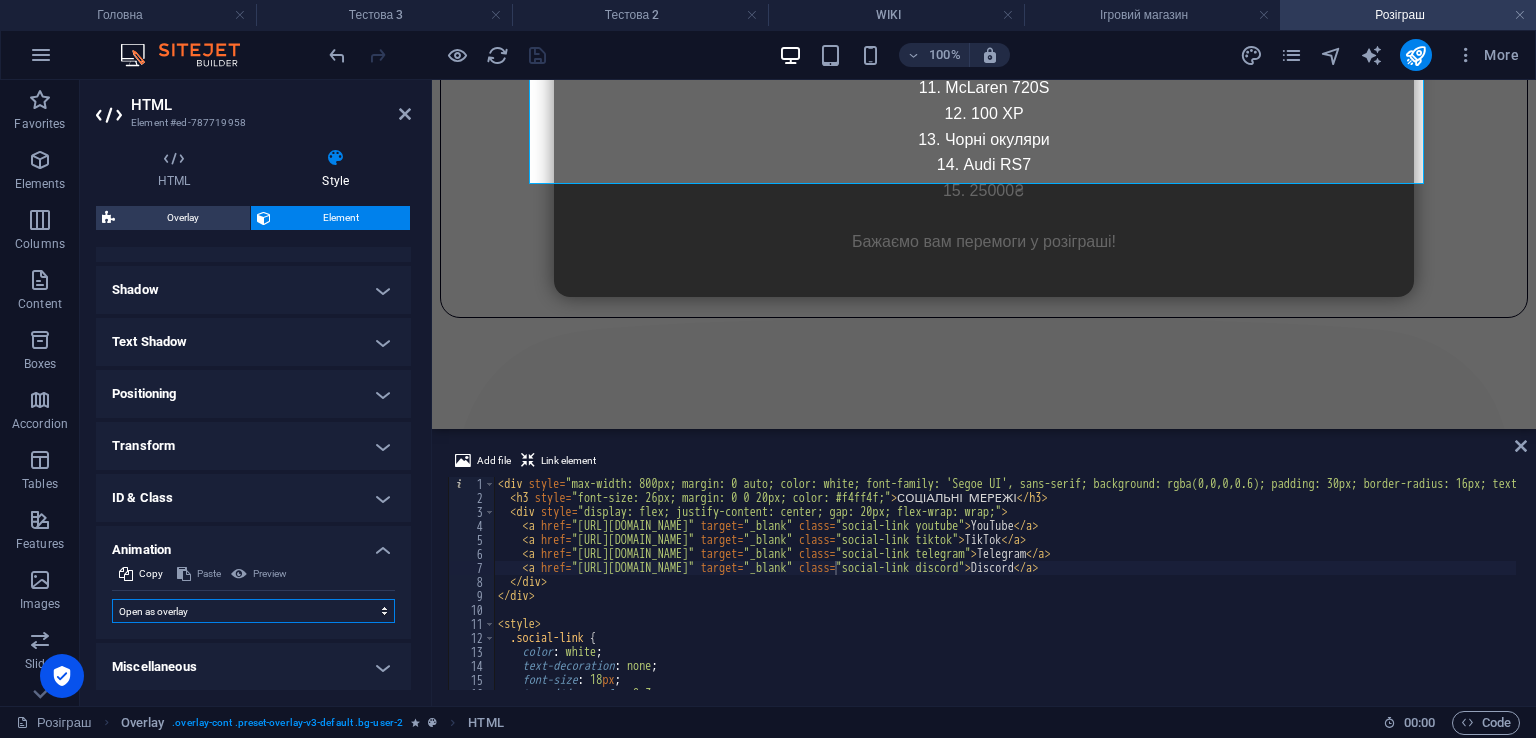 click on "Don't animate Show / Hide Slide up/down Zoom in/out Slide left to right Slide right to left Slide top to bottom Slide bottom to top Pulse Blink Open as overlay" at bounding box center (253, 611) 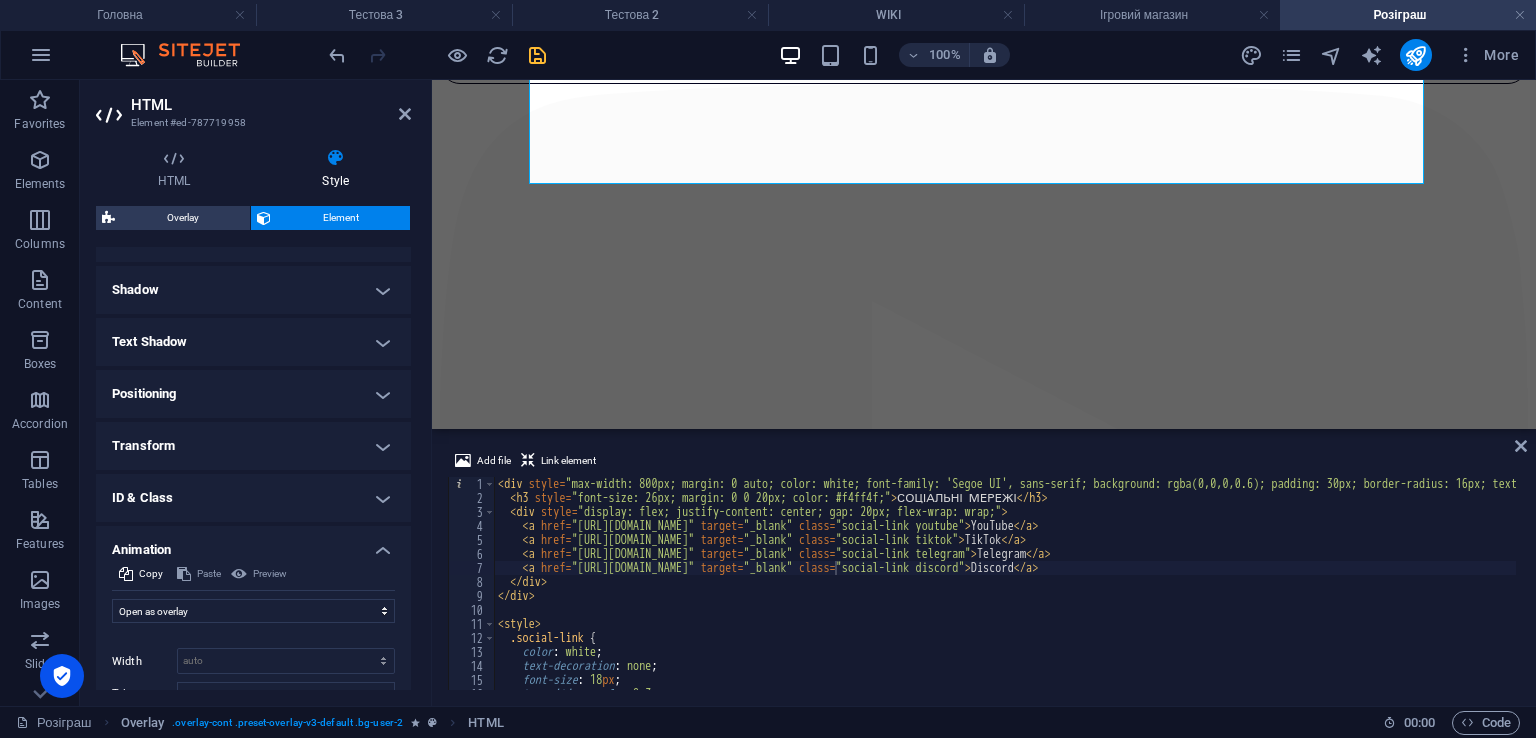 click on "Initial Element hidden Element shown Duration .5 s ms Delay 0 s ms Width auto px % Trigger No automatic trigger On page load Element scrolled into view Close This label appears when hovering over the close button, indicating its function. Group Show Don't alter this element Hide this element Show this element Hide Don't alter this element Hide this element Show this element" at bounding box center [253, 686] 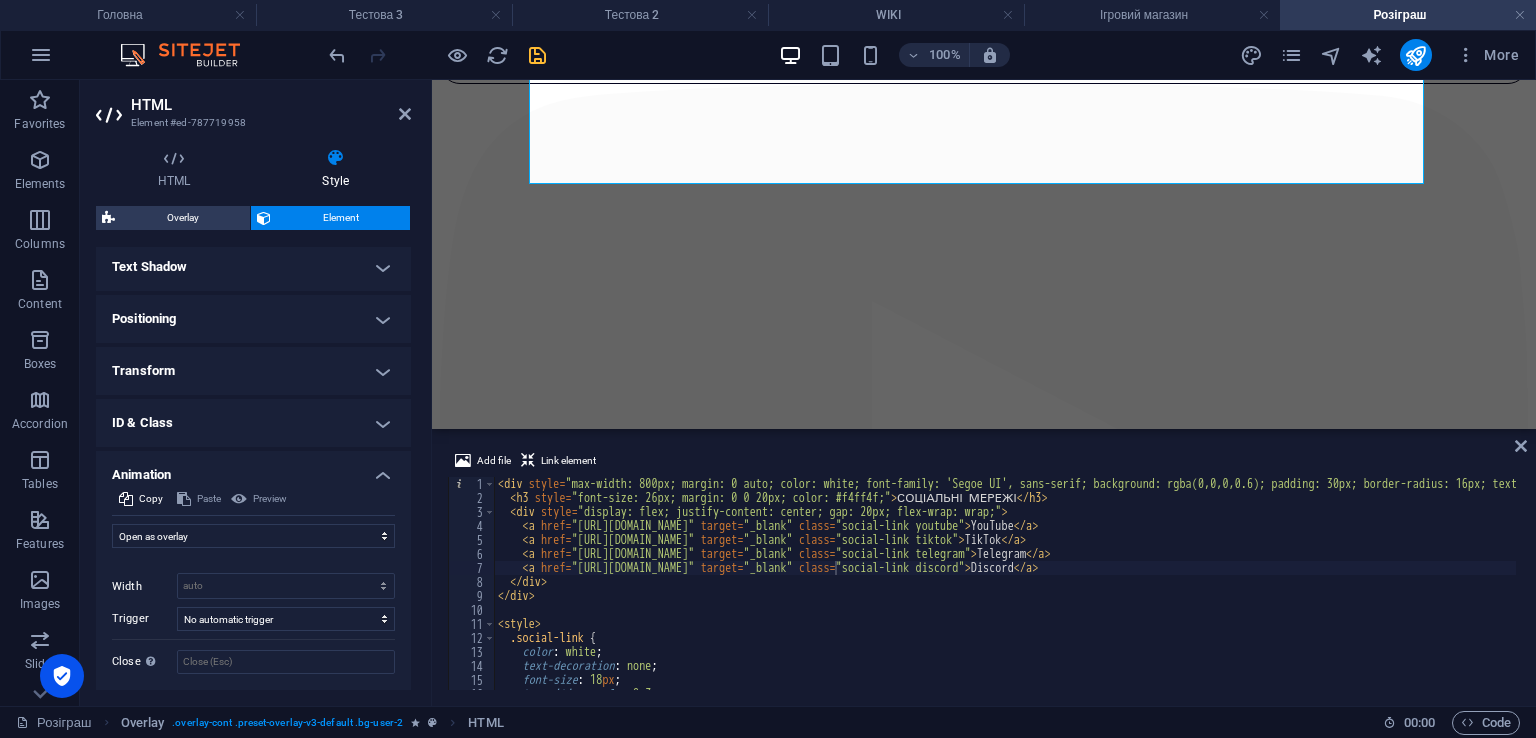 scroll, scrollTop: 592, scrollLeft: 0, axis: vertical 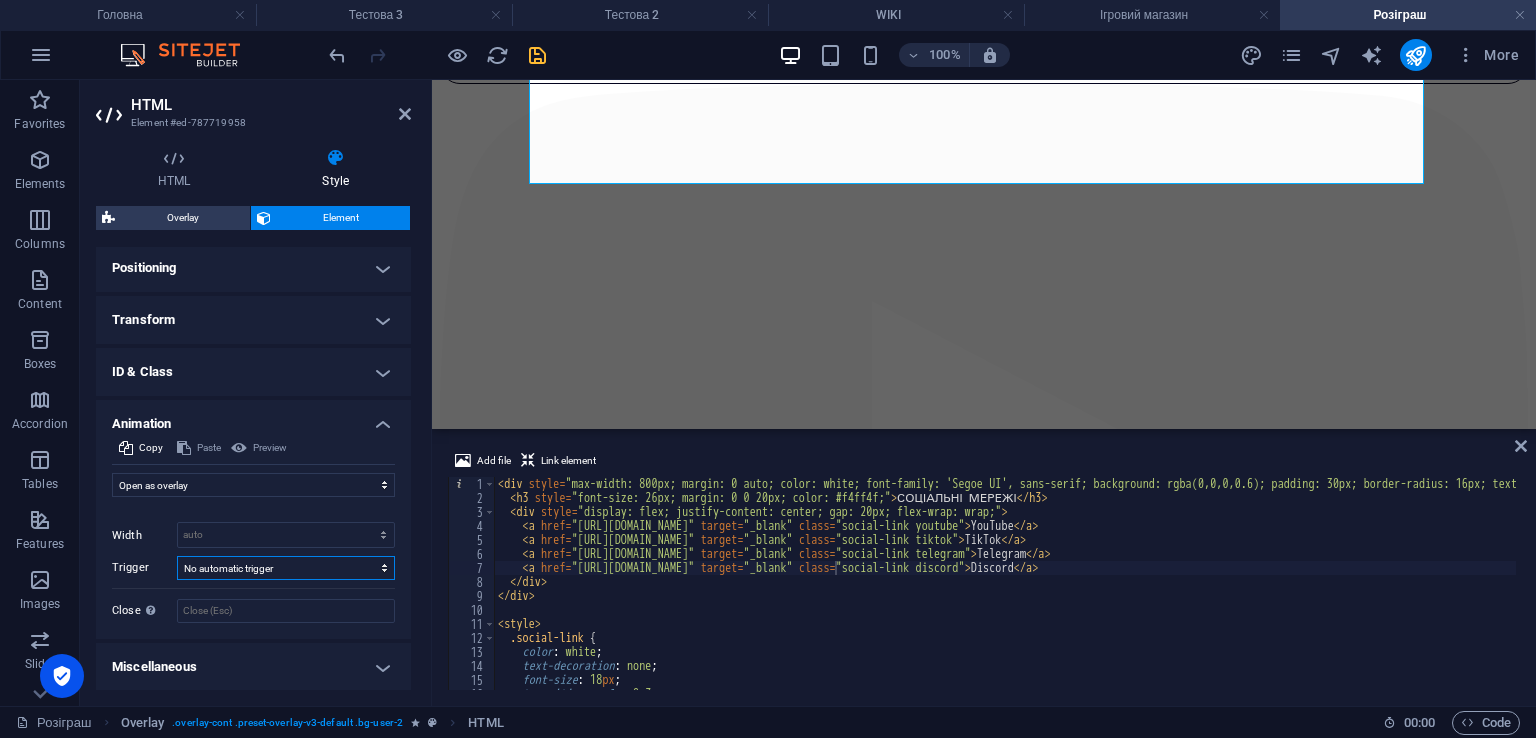 click on "No automatic trigger On page load Element scrolled into view" at bounding box center (286, 568) 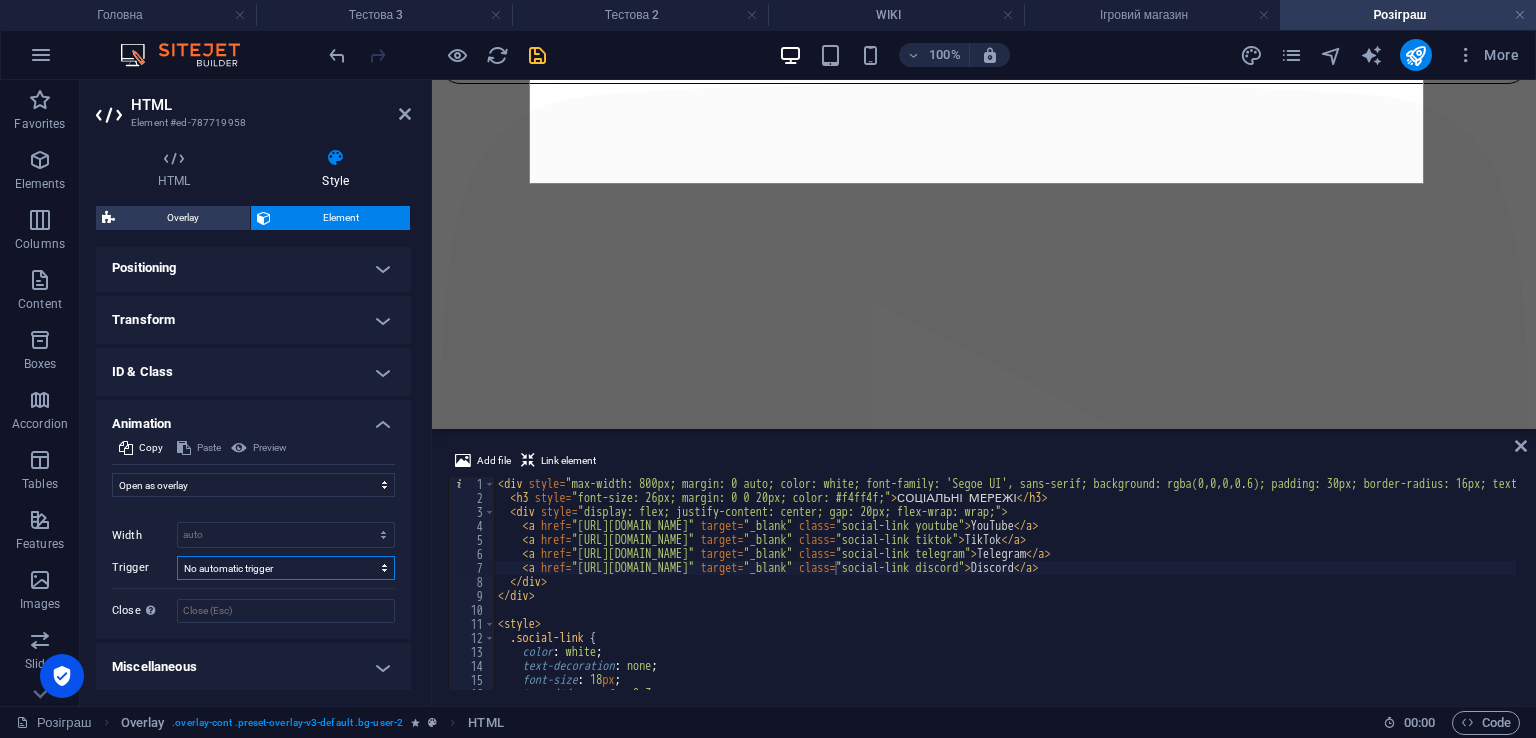 select on "scroll" 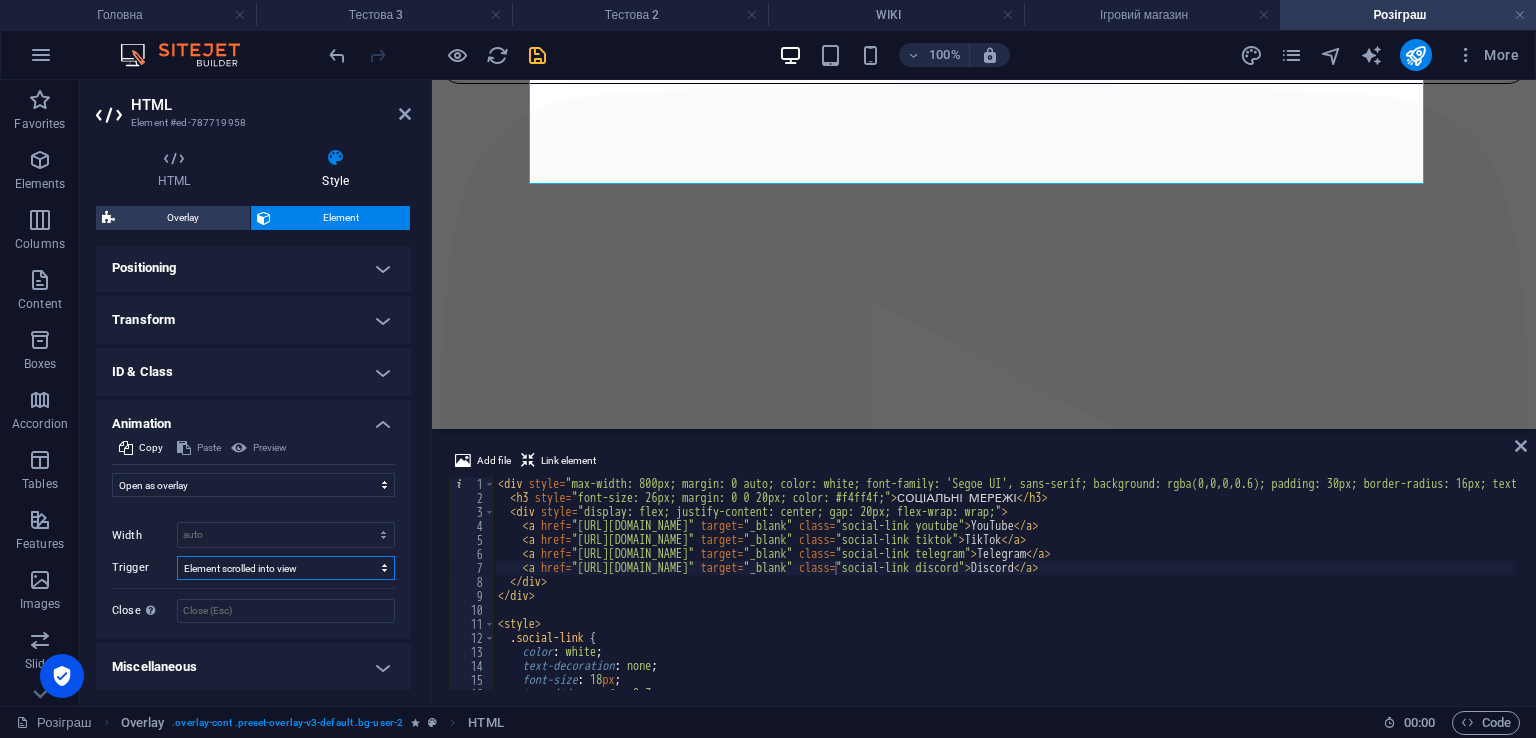 click on "No automatic trigger On page load Element scrolled into view" at bounding box center (286, 568) 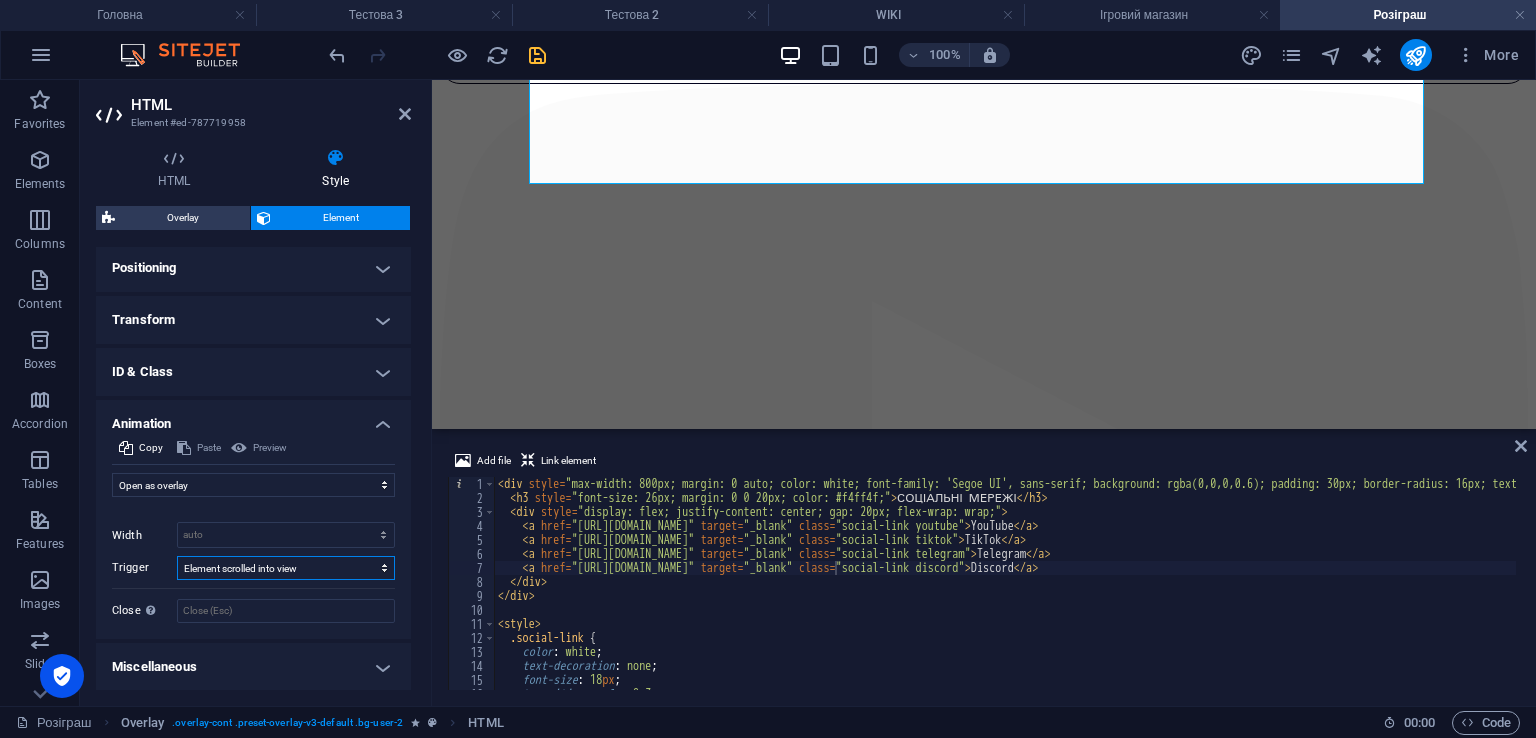 click on "No automatic trigger On page load Element scrolled into view" at bounding box center [286, 568] 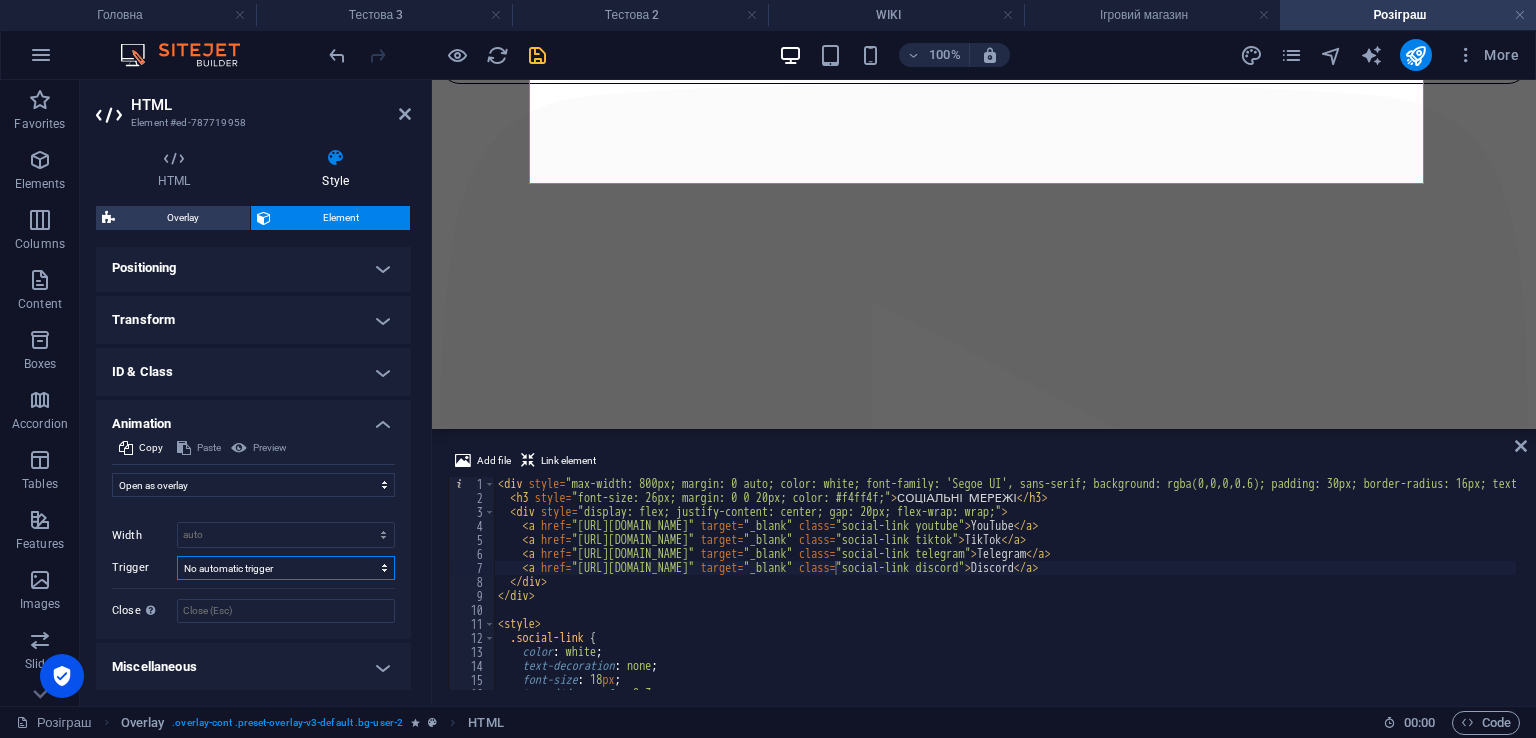 click on "No automatic trigger On page load Element scrolled into view" at bounding box center (286, 568) 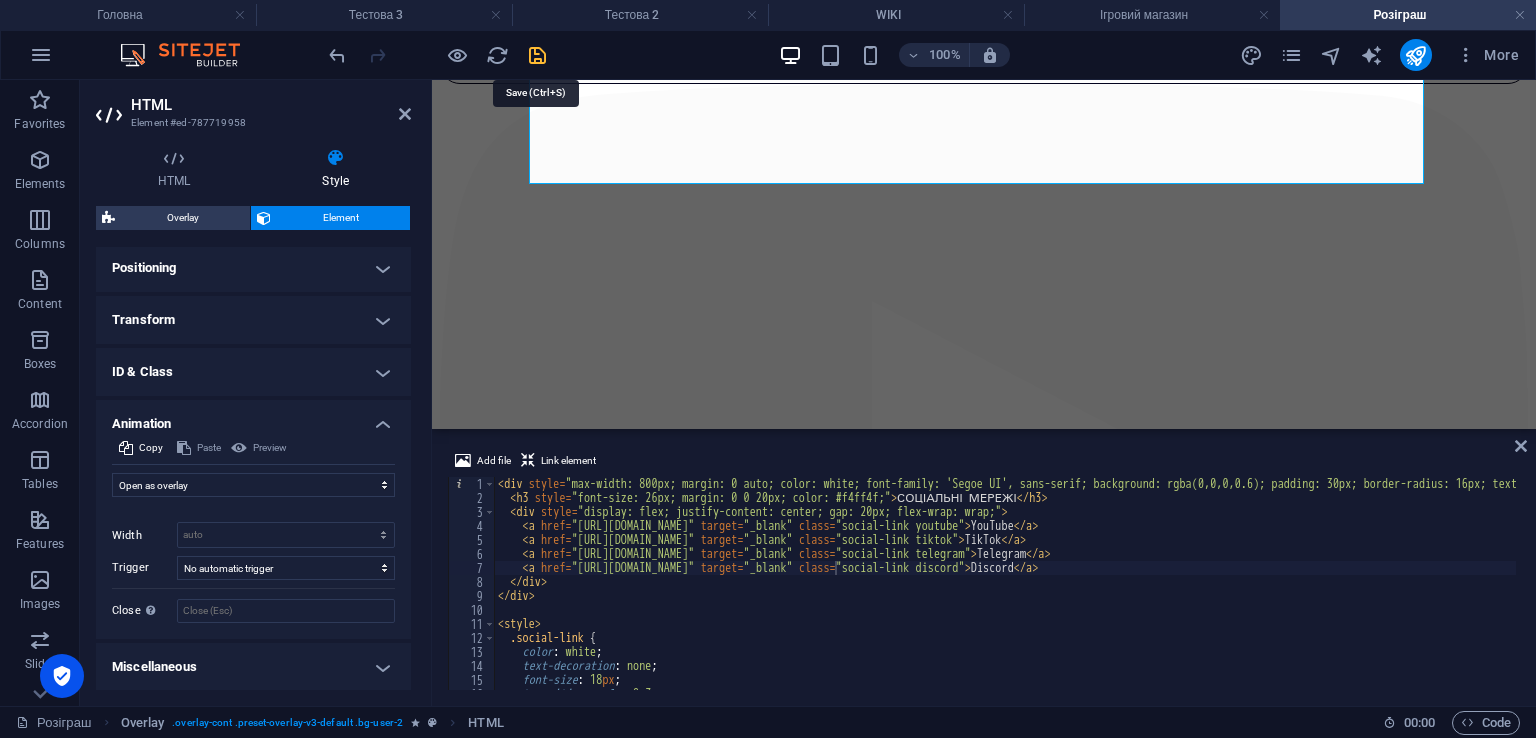 click at bounding box center [537, 55] 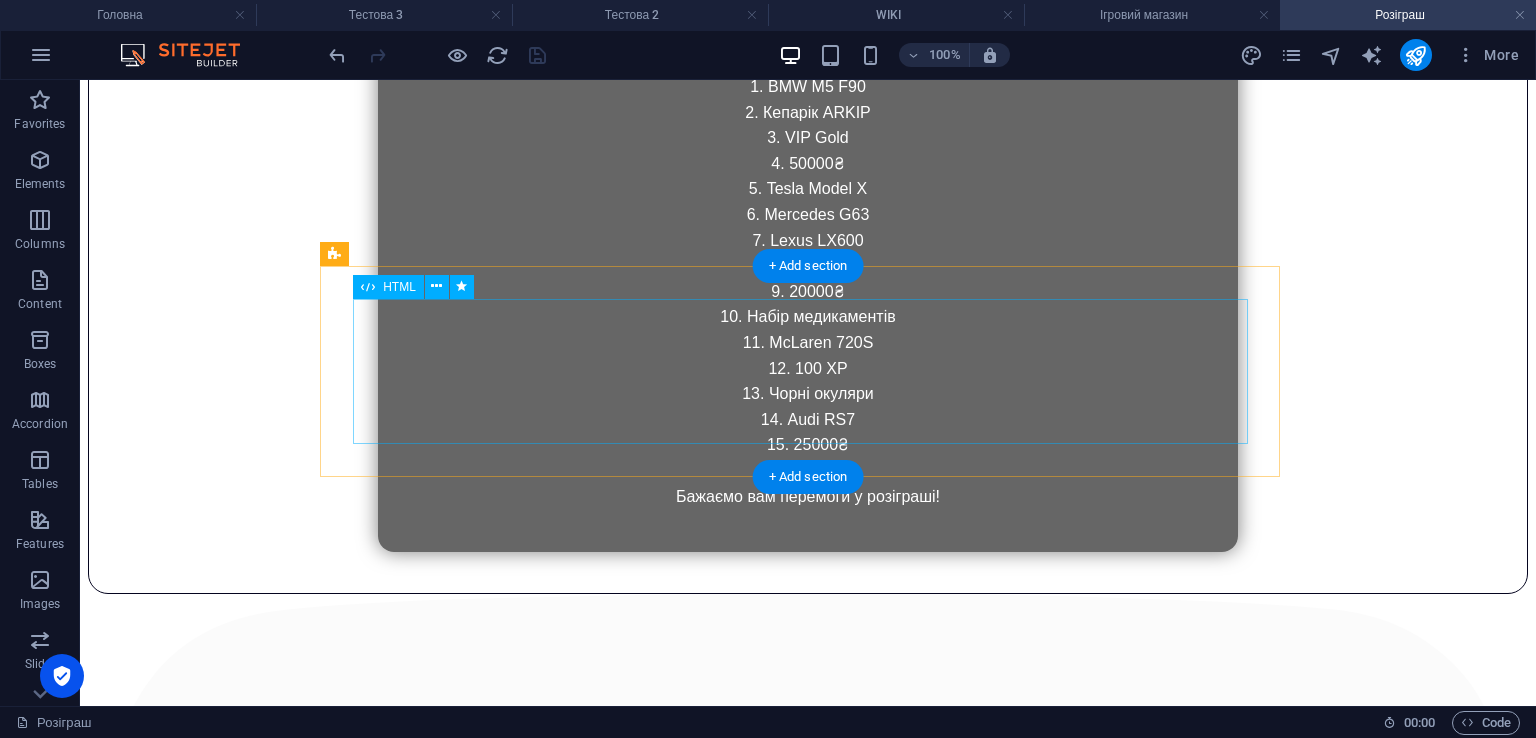 scroll, scrollTop: 1824, scrollLeft: 0, axis: vertical 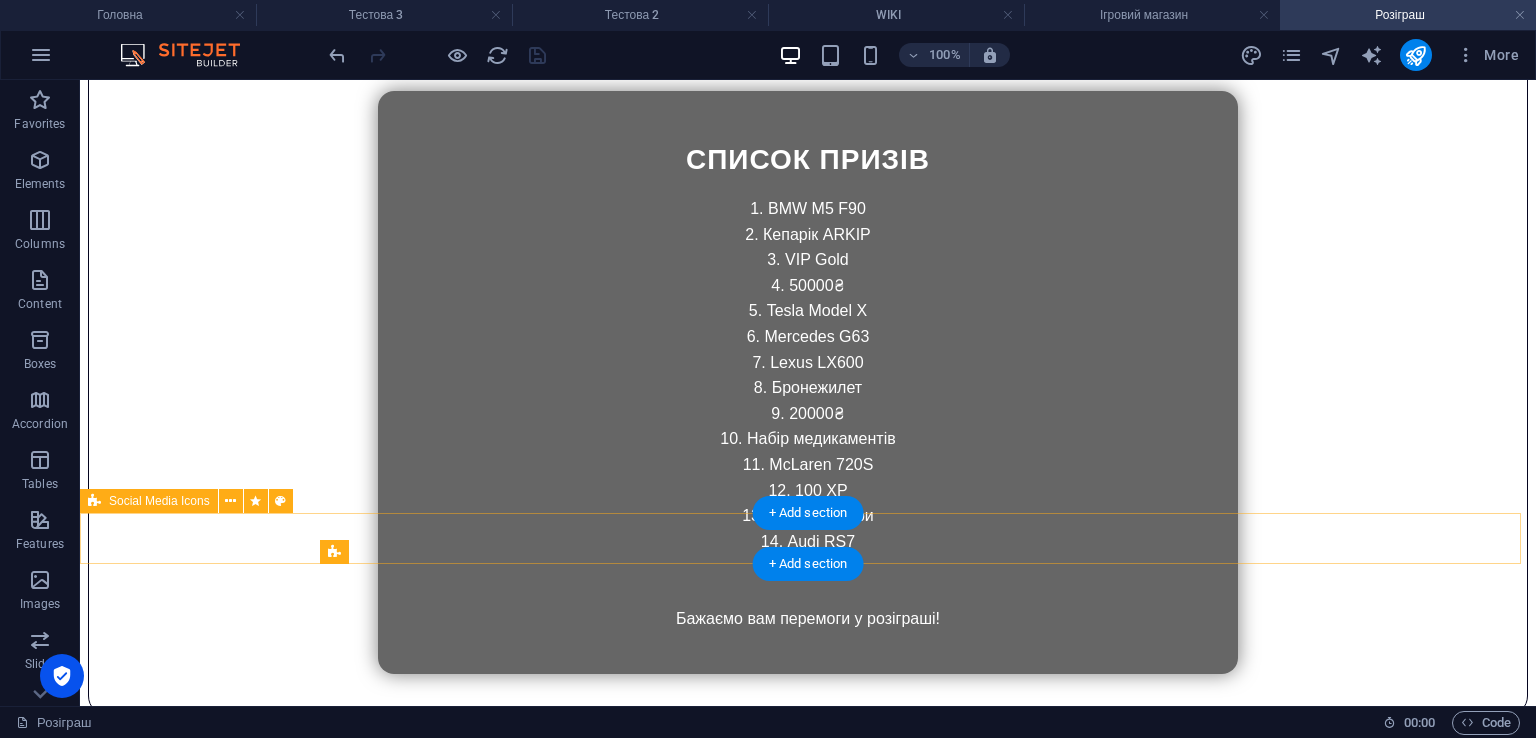 click at bounding box center [808, 3348] 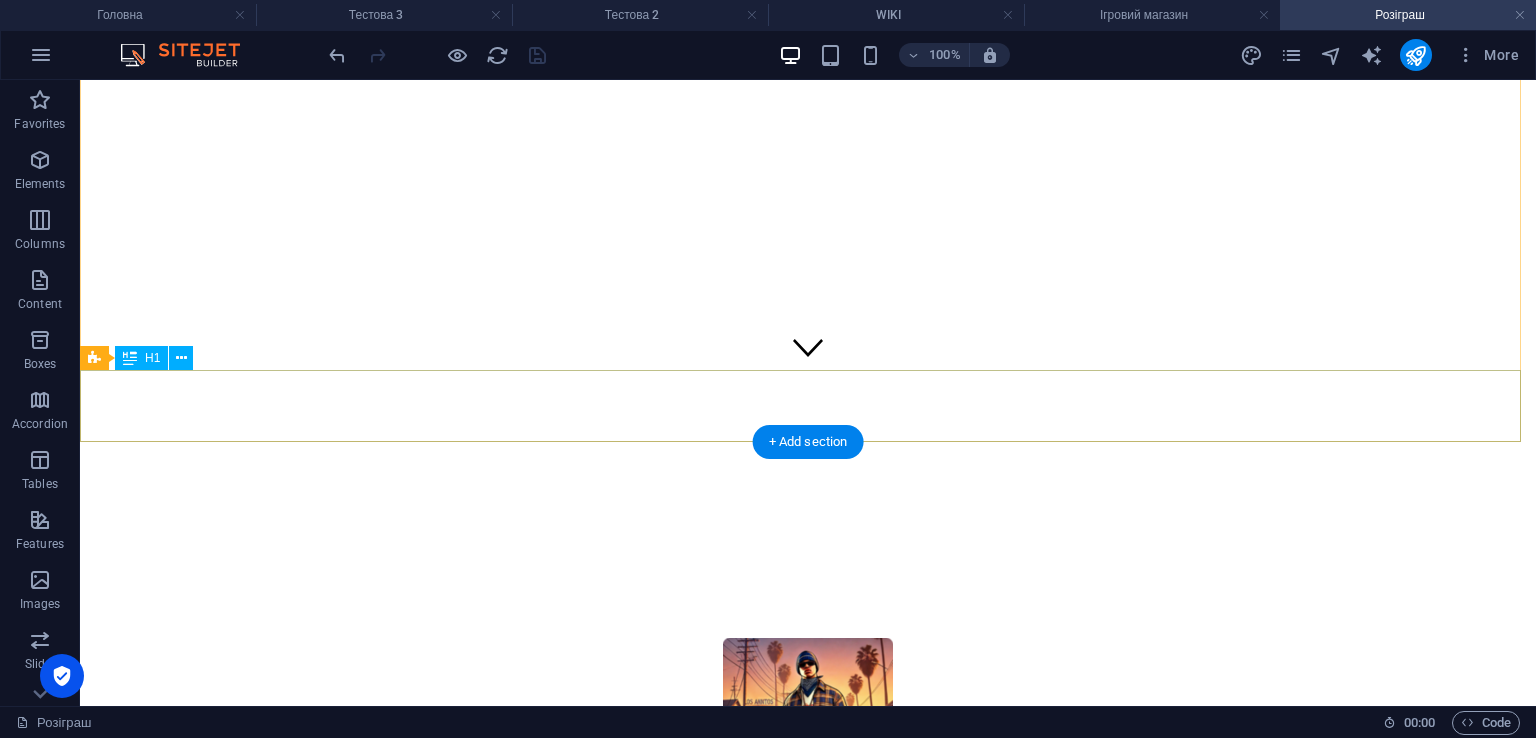 scroll, scrollTop: 624, scrollLeft: 0, axis: vertical 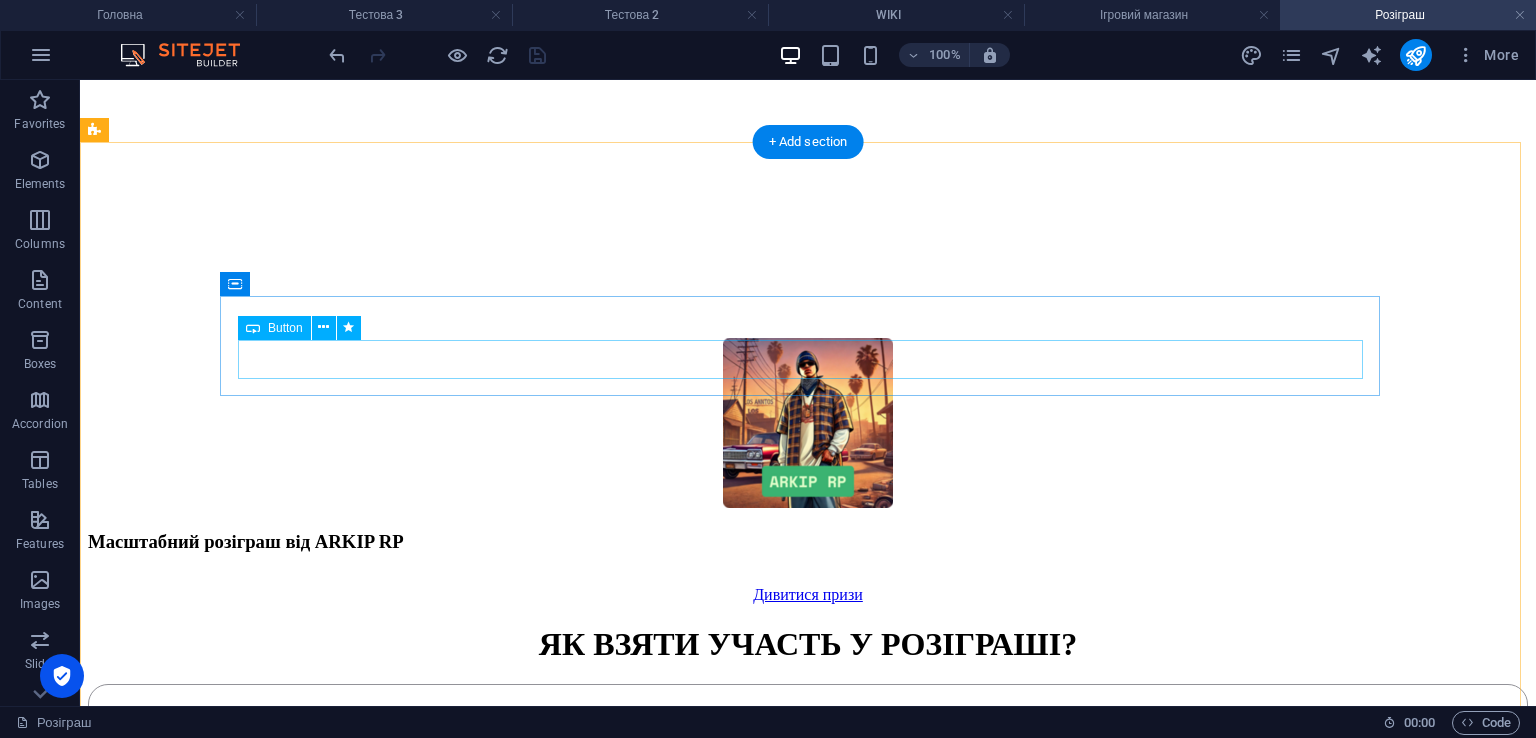 click on "Соціальні мережі" at bounding box center (808, 808) 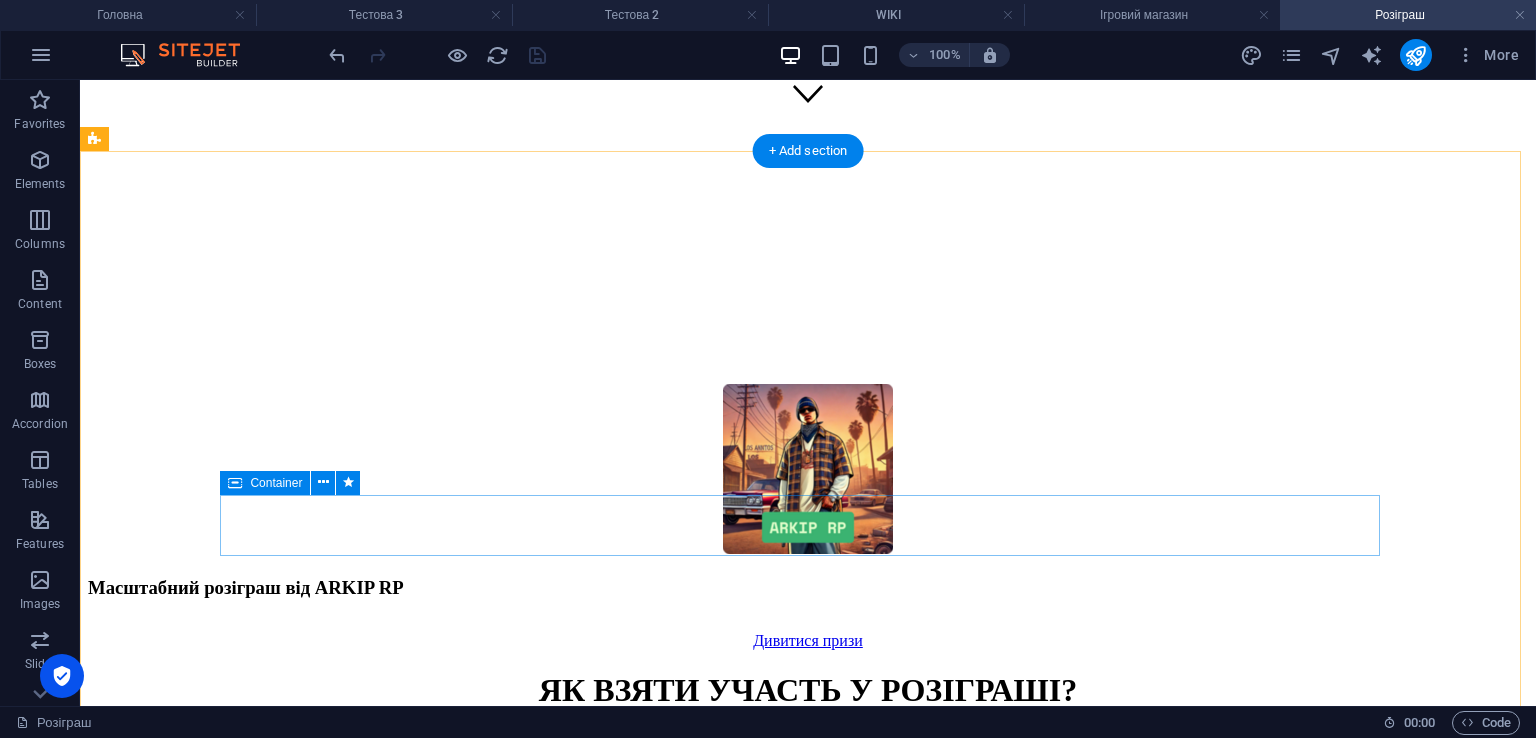 scroll, scrollTop: 624, scrollLeft: 0, axis: vertical 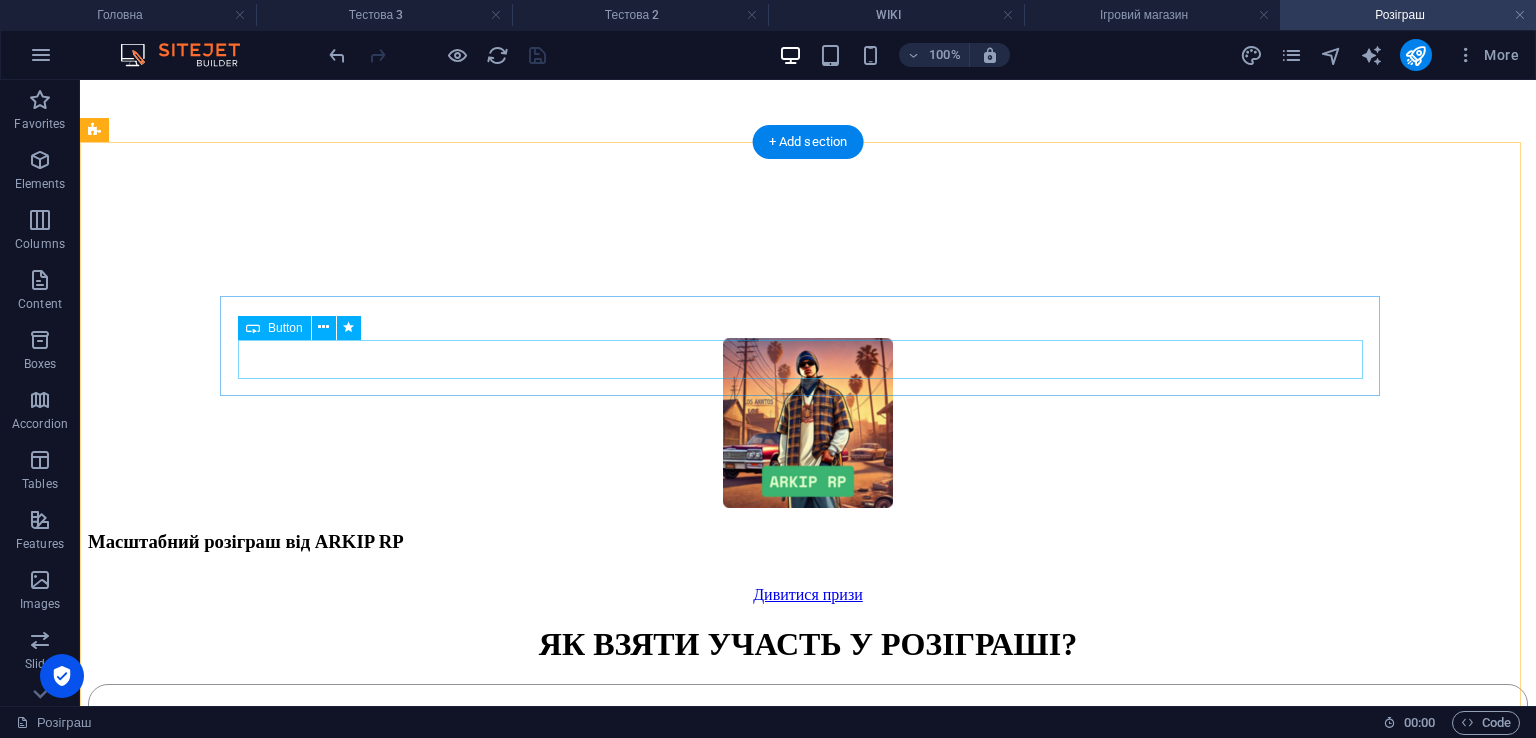 click on "Соціальні мережі" at bounding box center [808, 808] 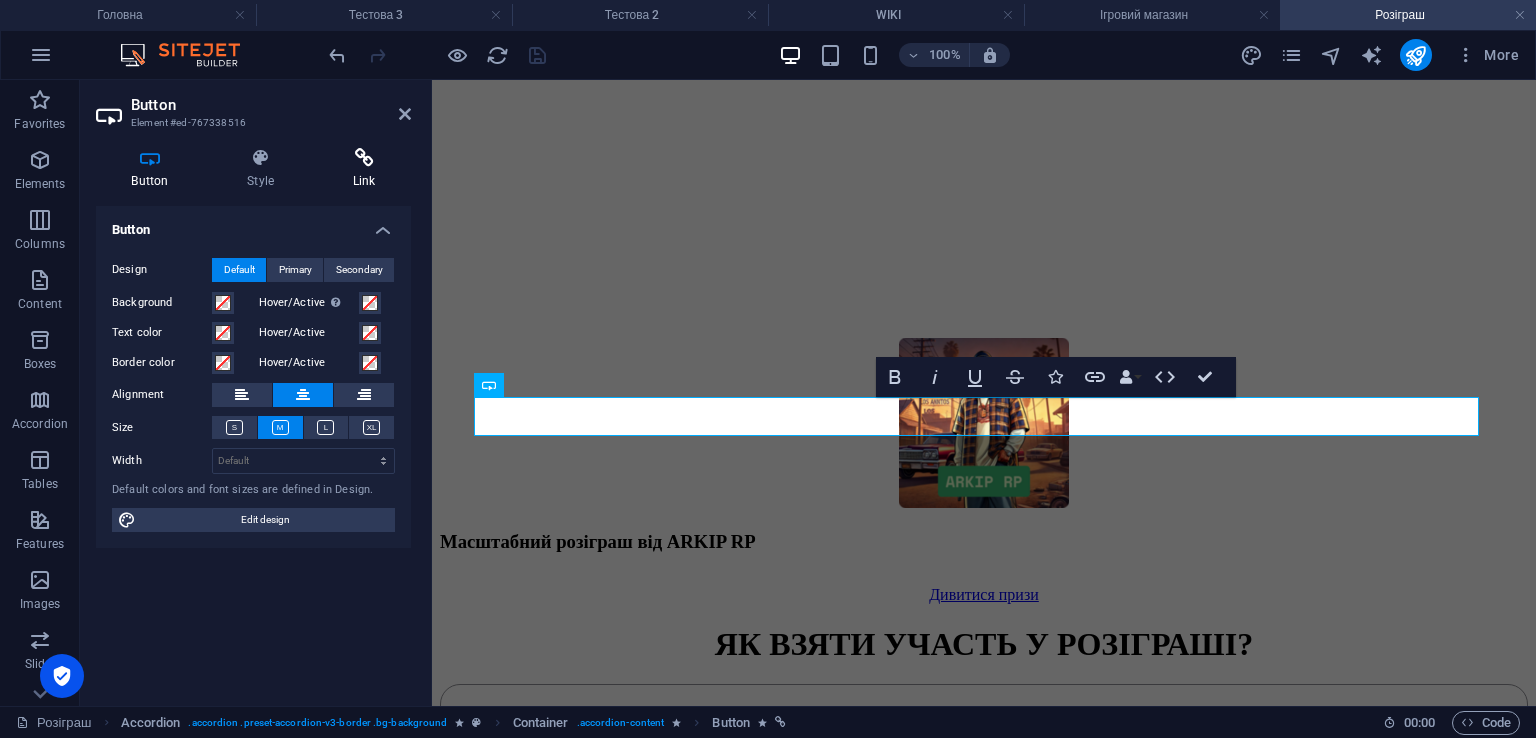 click on "Link" at bounding box center (364, 169) 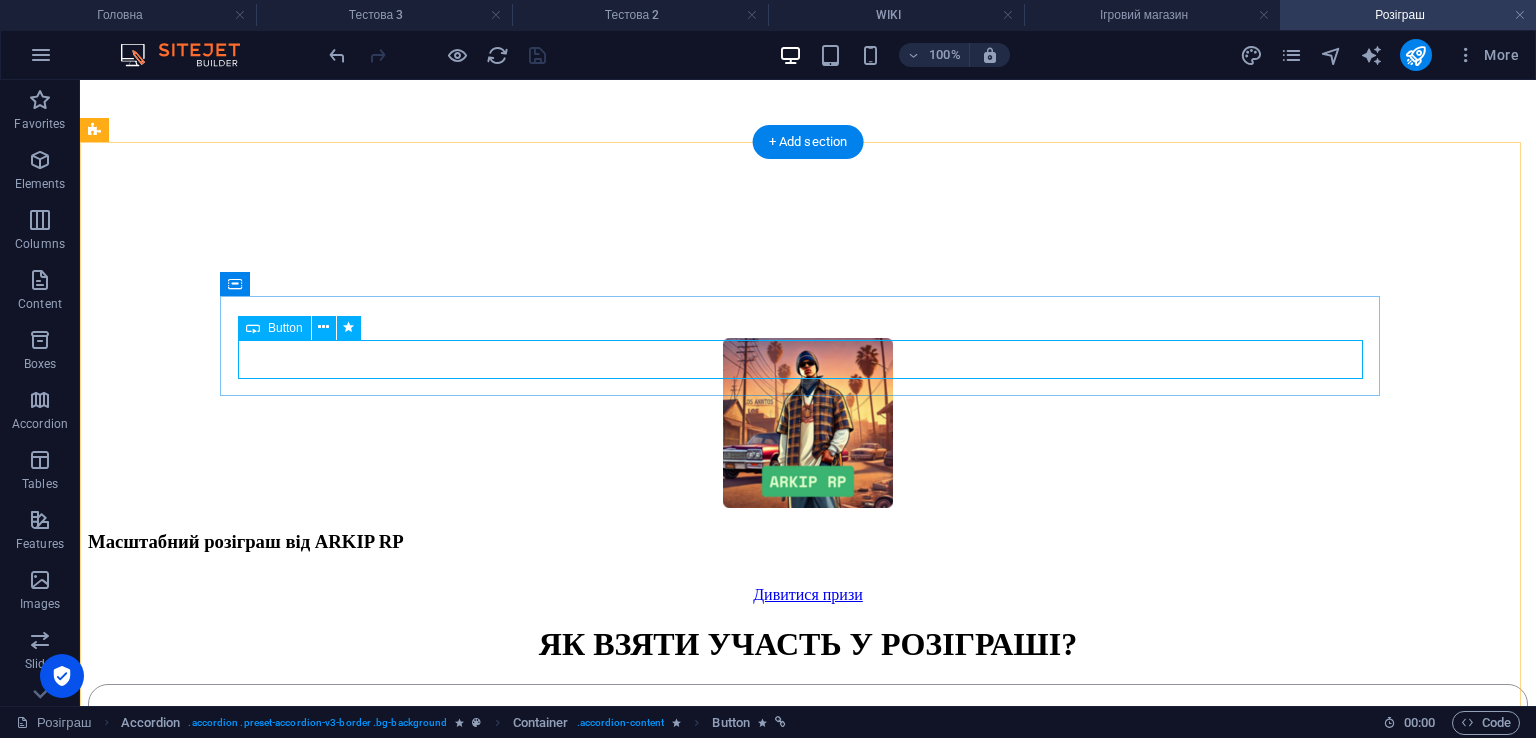 click on "Соціальні мережі" at bounding box center [808, 808] 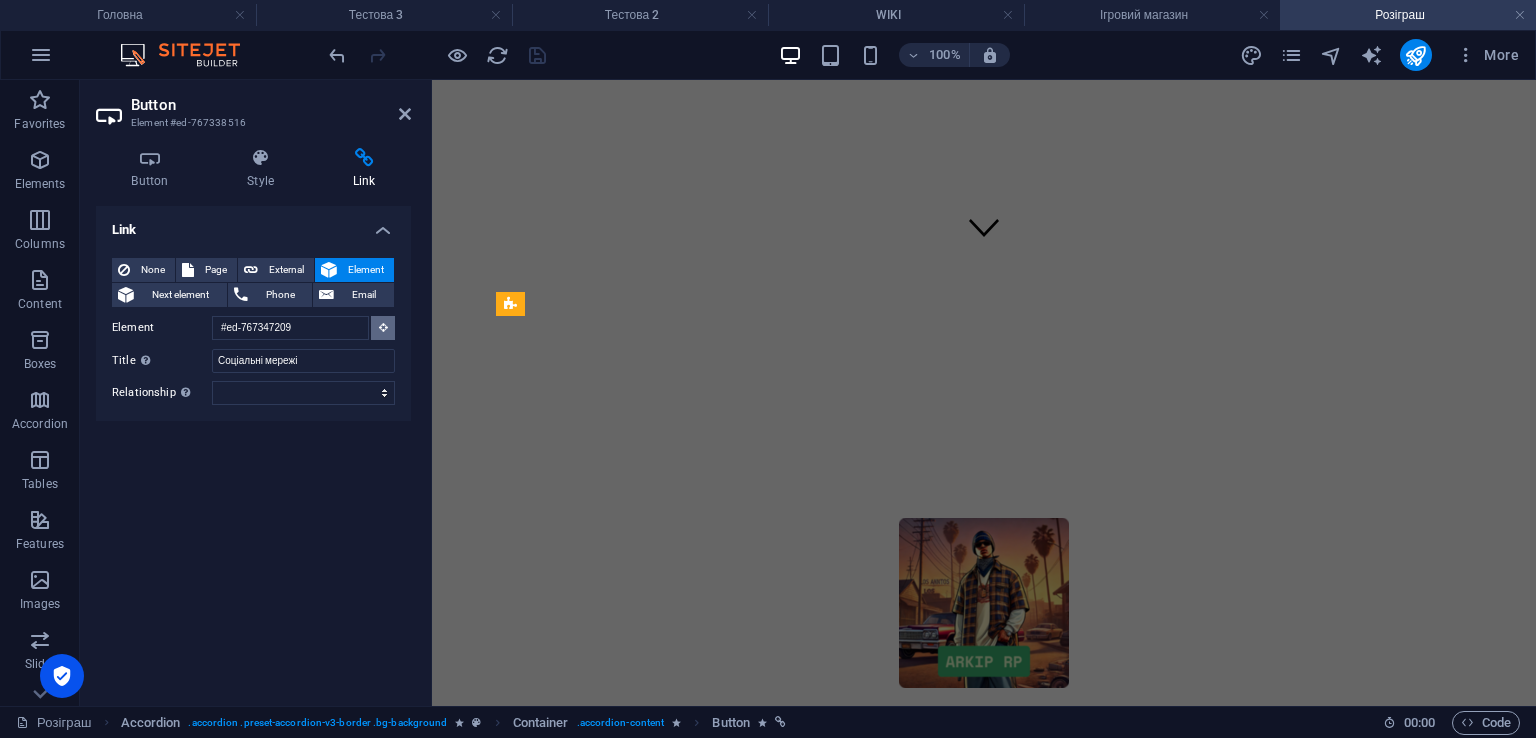 click at bounding box center [383, 327] 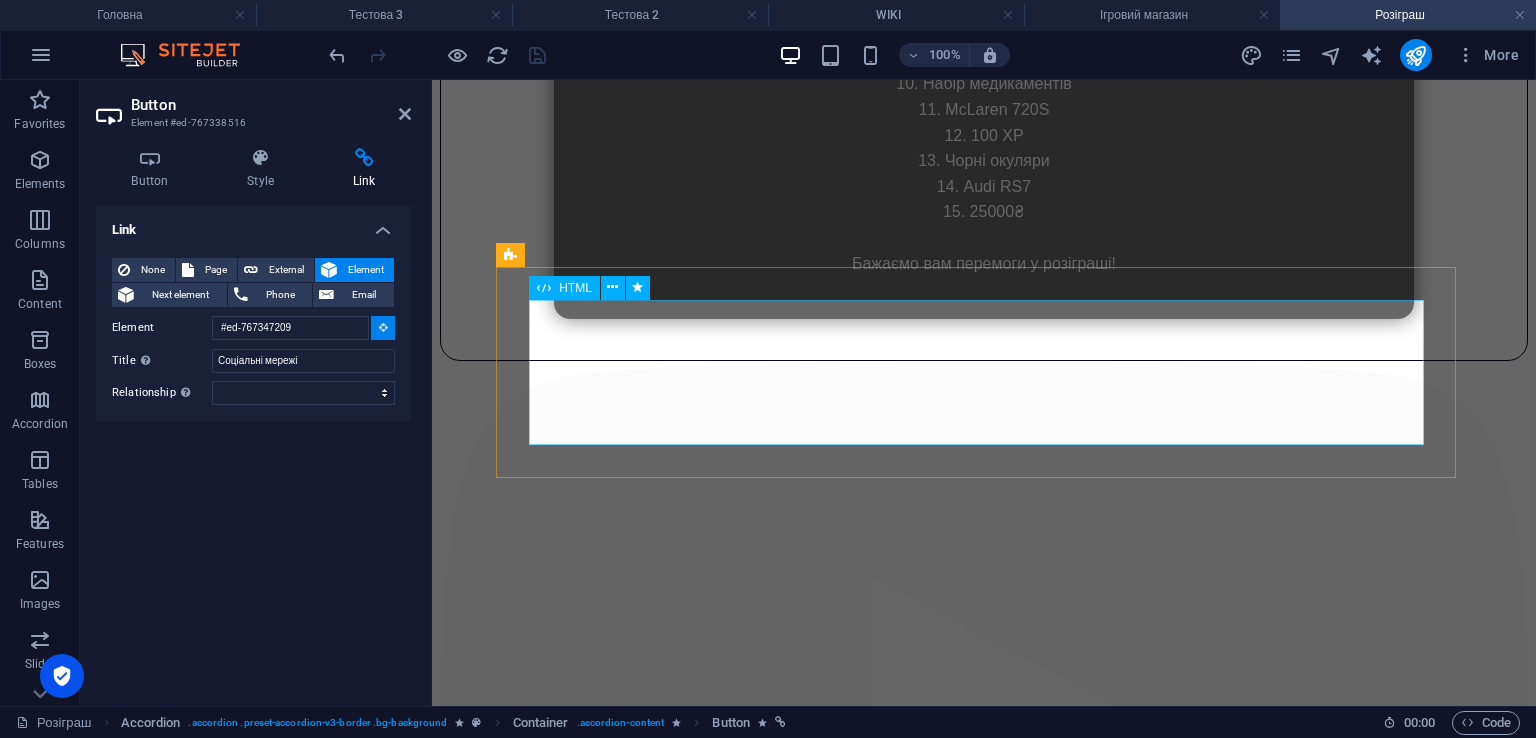 click on "СОЦІАЛЬНІ МЕРЕЖІ
YouTube
TikTok
Telegram
Discord" at bounding box center [984, 4410] 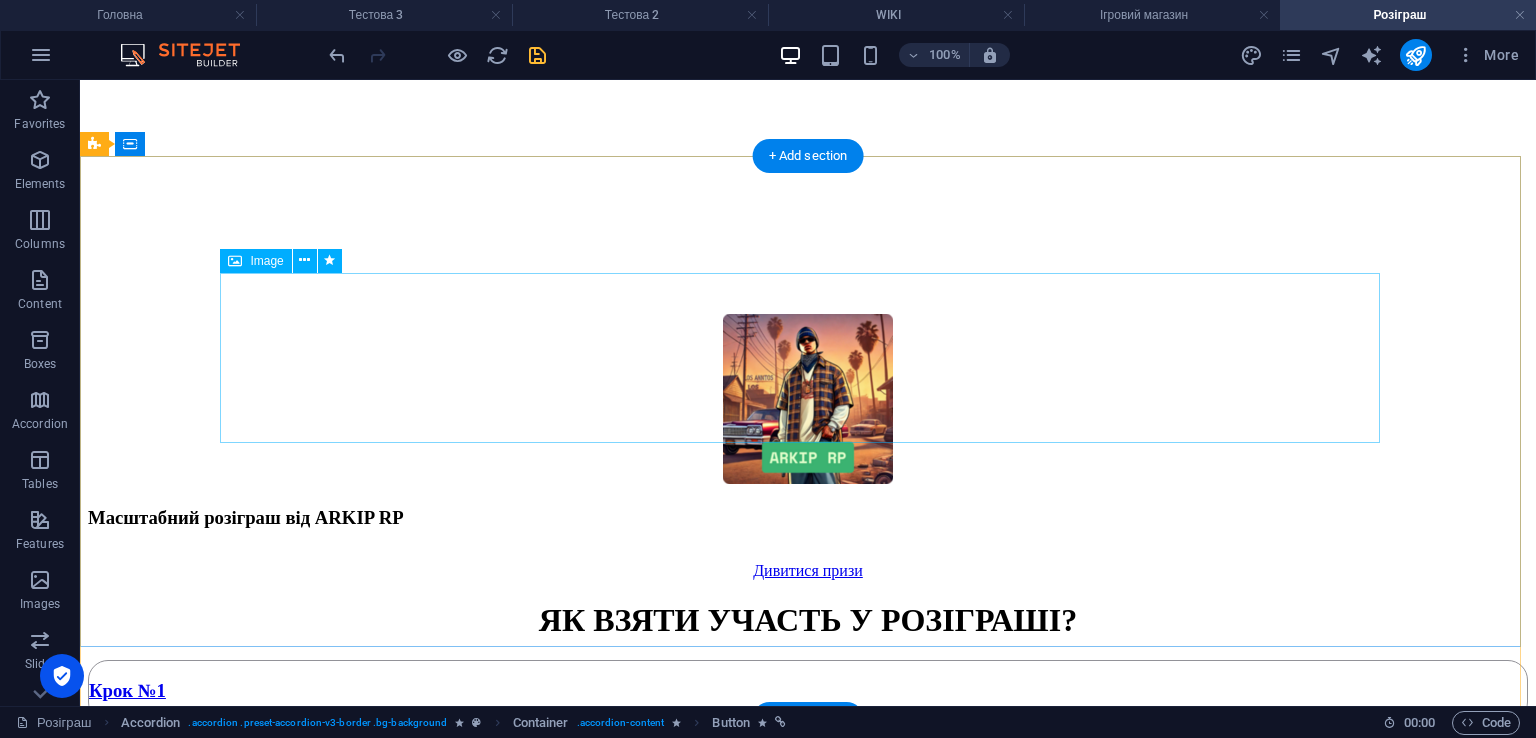 scroll, scrollTop: 48, scrollLeft: 0, axis: vertical 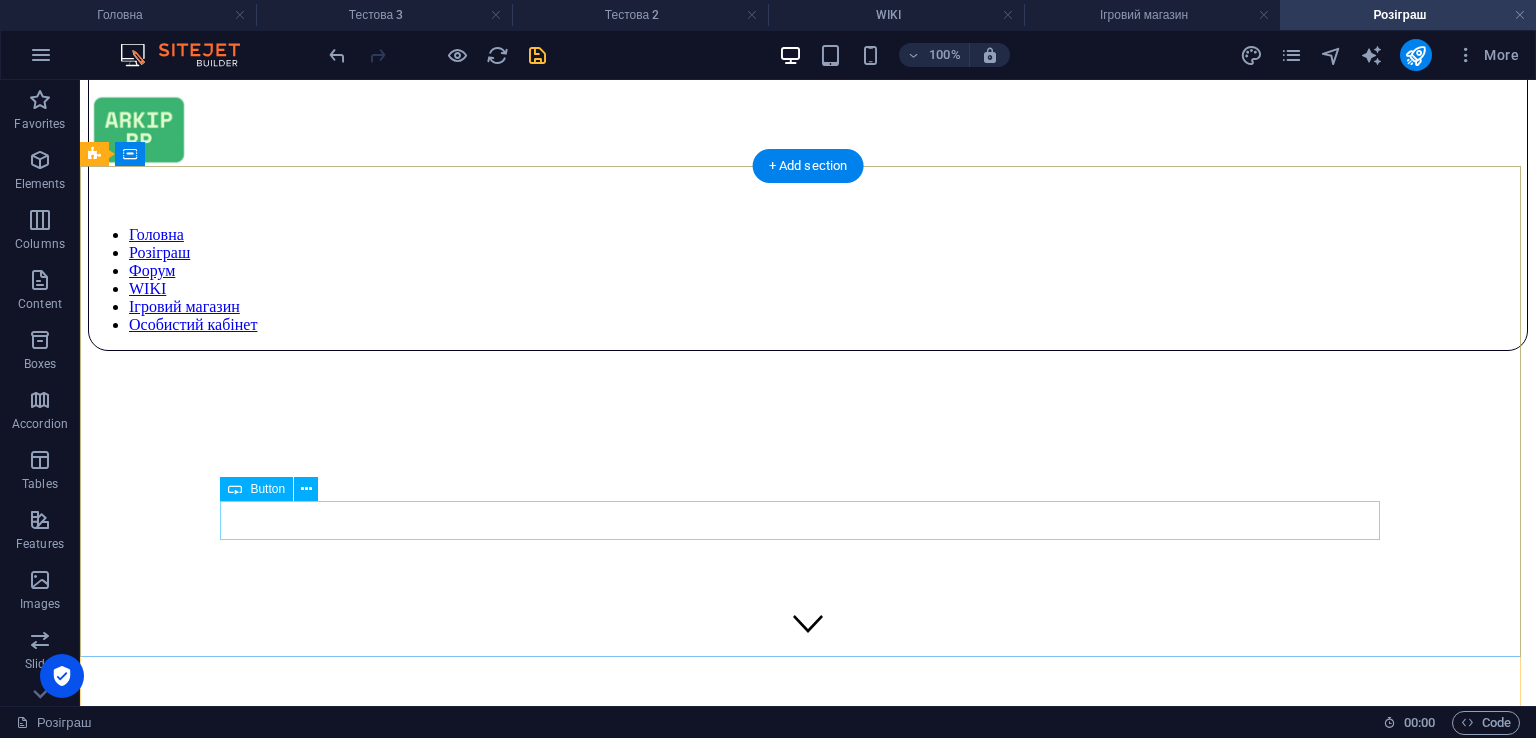 click on "Дивитися призи" at bounding box center [808, 1171] 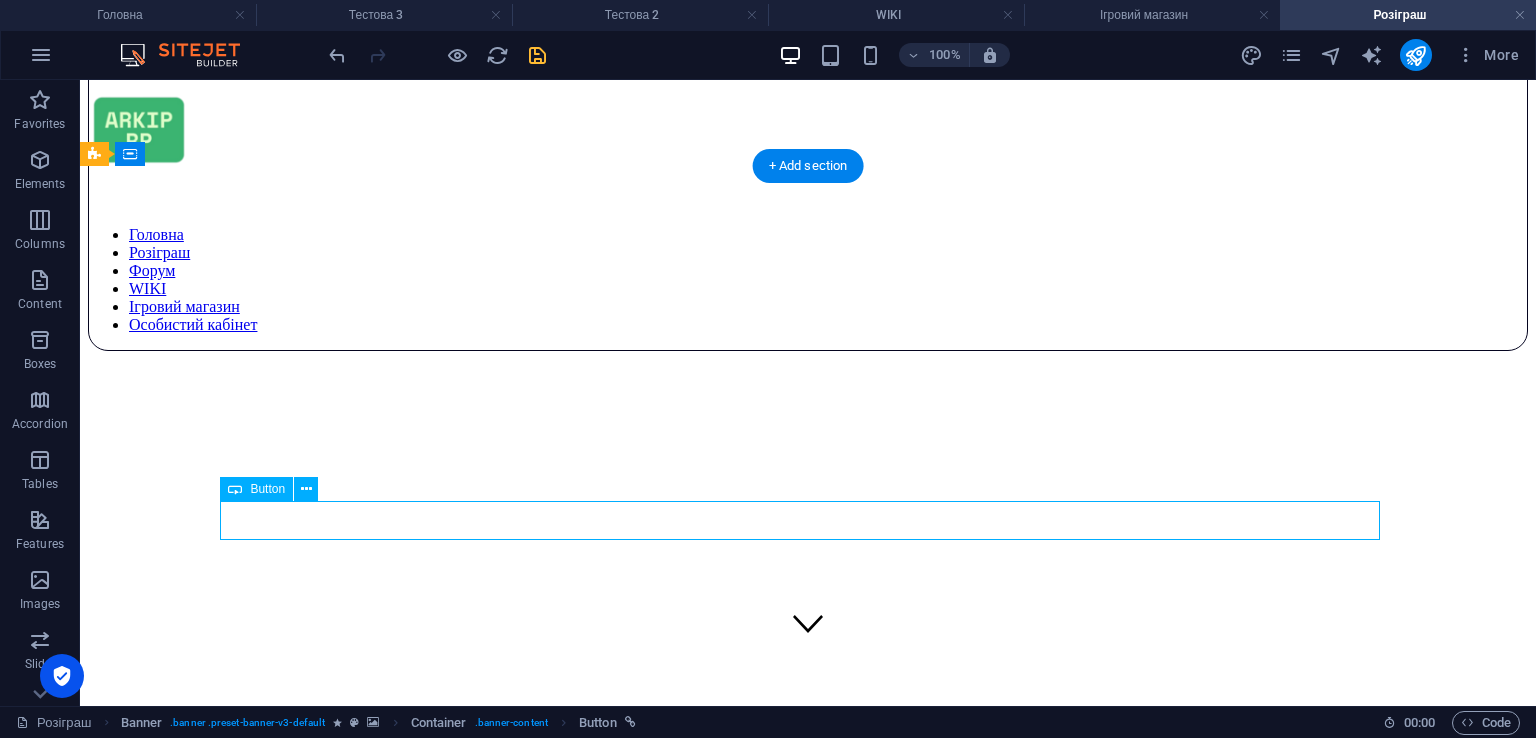 click on "Дивитися призи" at bounding box center [808, 1171] 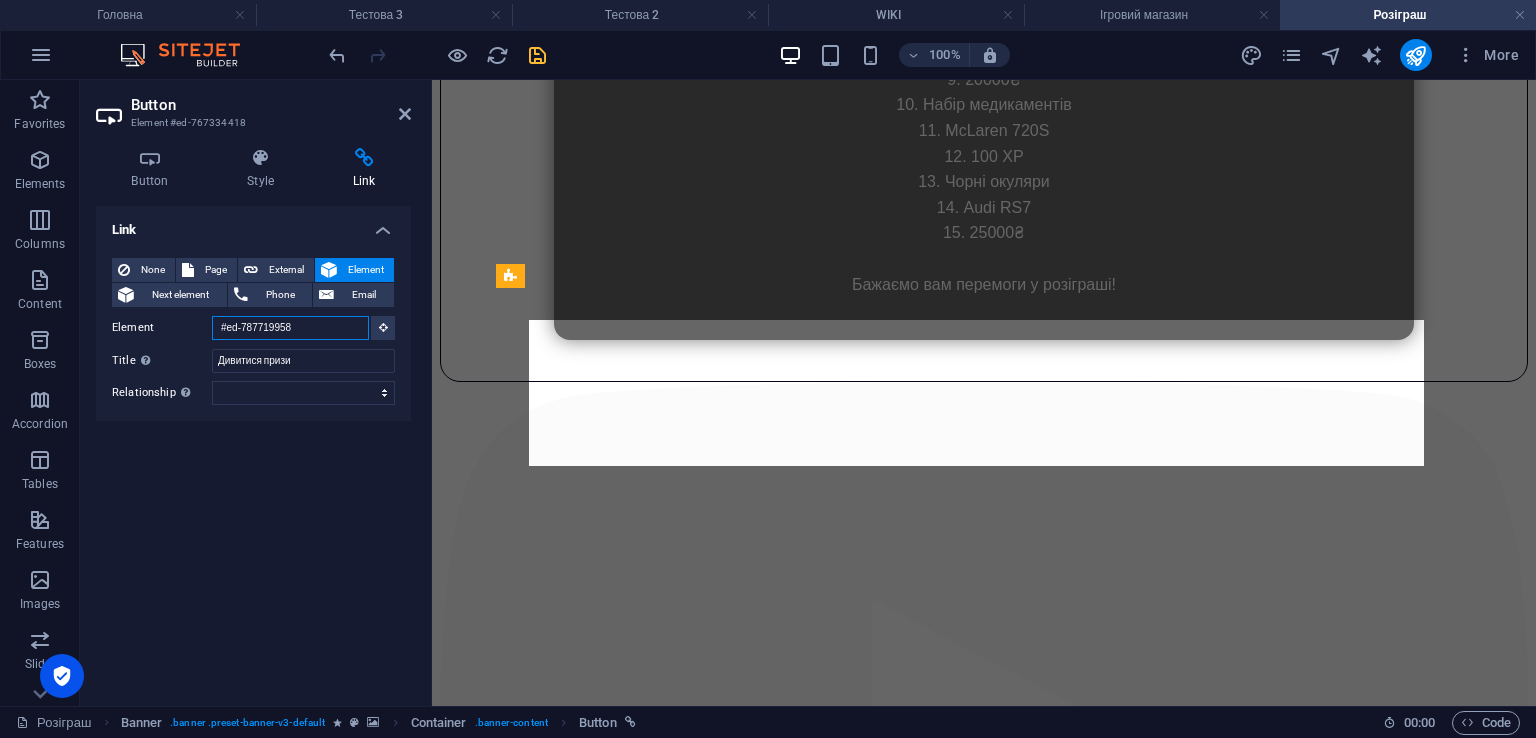 click on "#ed-787719958" at bounding box center (290, 328) 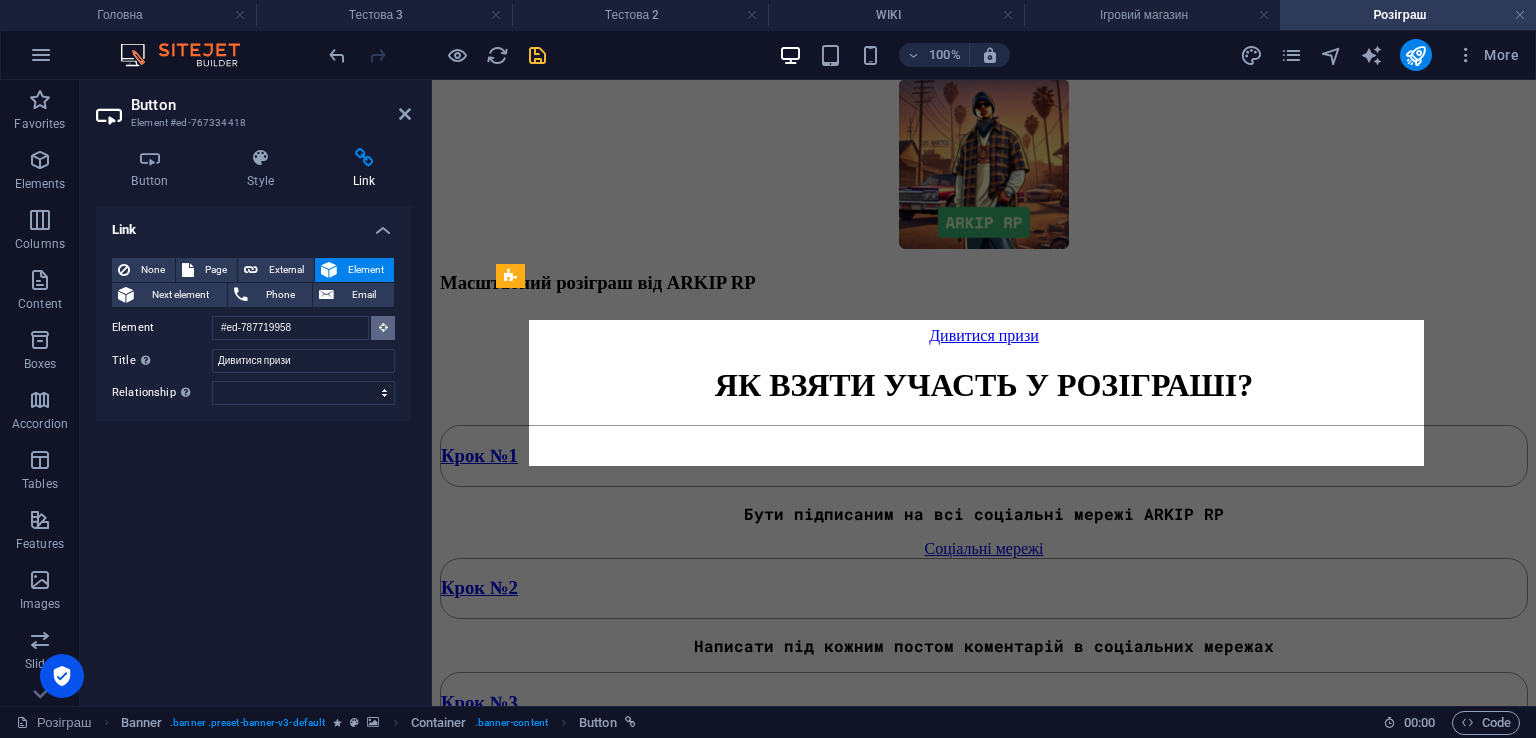 click at bounding box center (383, 328) 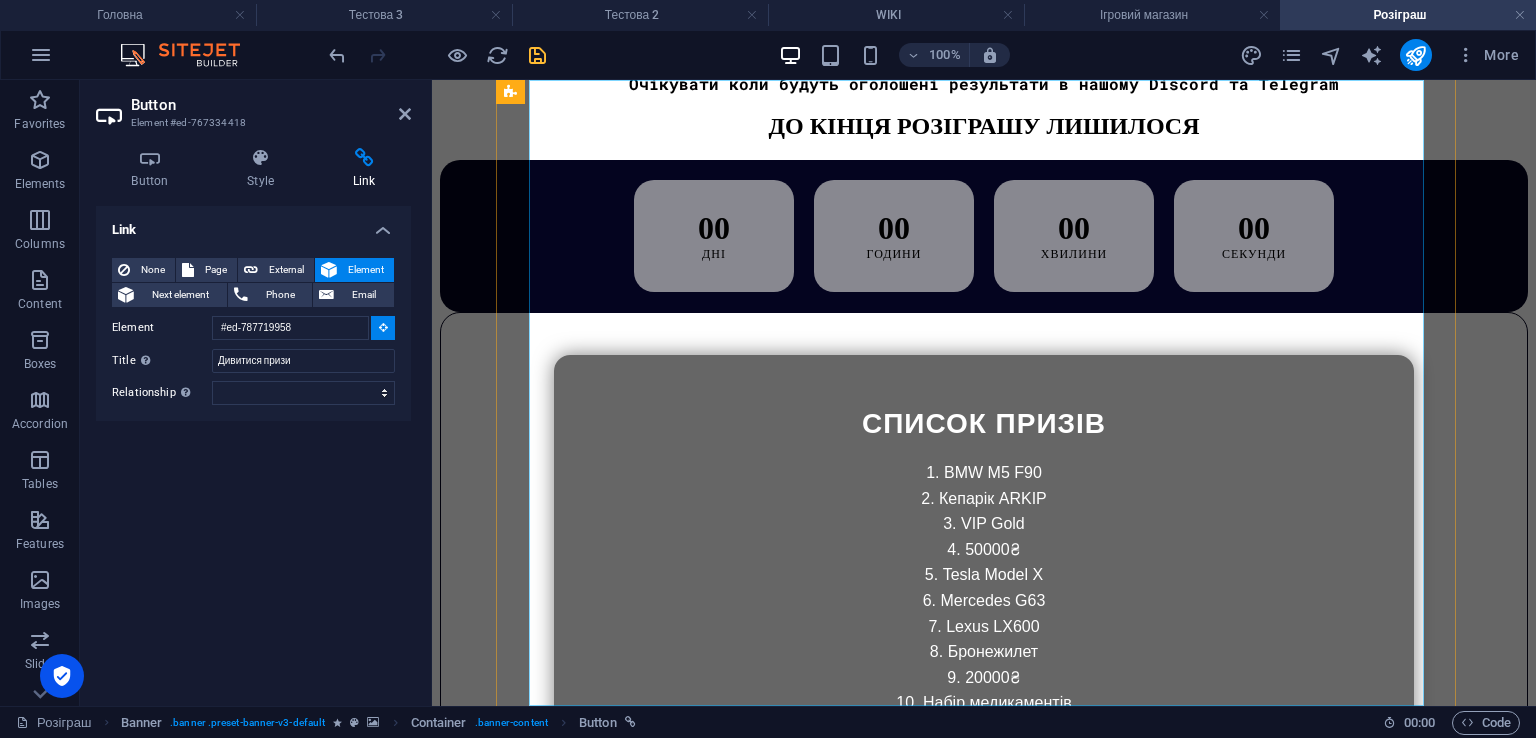 scroll, scrollTop: 1456, scrollLeft: 0, axis: vertical 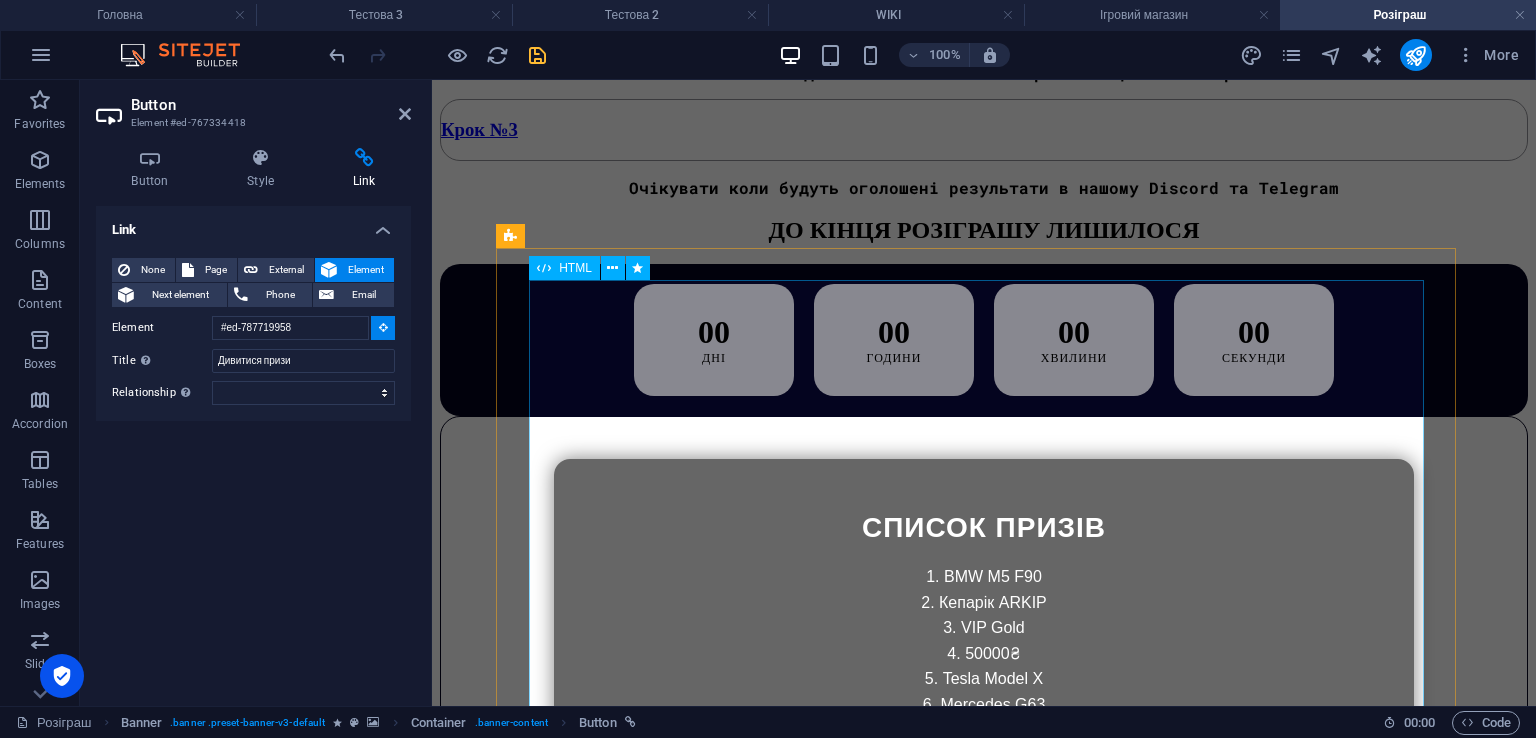 click on "СПИСОК ПРИЗІВ
BMW M5 F90
Кепарік ARKIP
VIP Gold
50000₴
Tesla Model X
Mercedes G63
Lexus LX600
Бронежилет
20000₴
Набір медикаментів
McLaren 720S
100 XP
Чорні окуляри
Audi RS7
25000₴
Бажаємо вам перемоги у розіграші!" at bounding box center (984, 750) 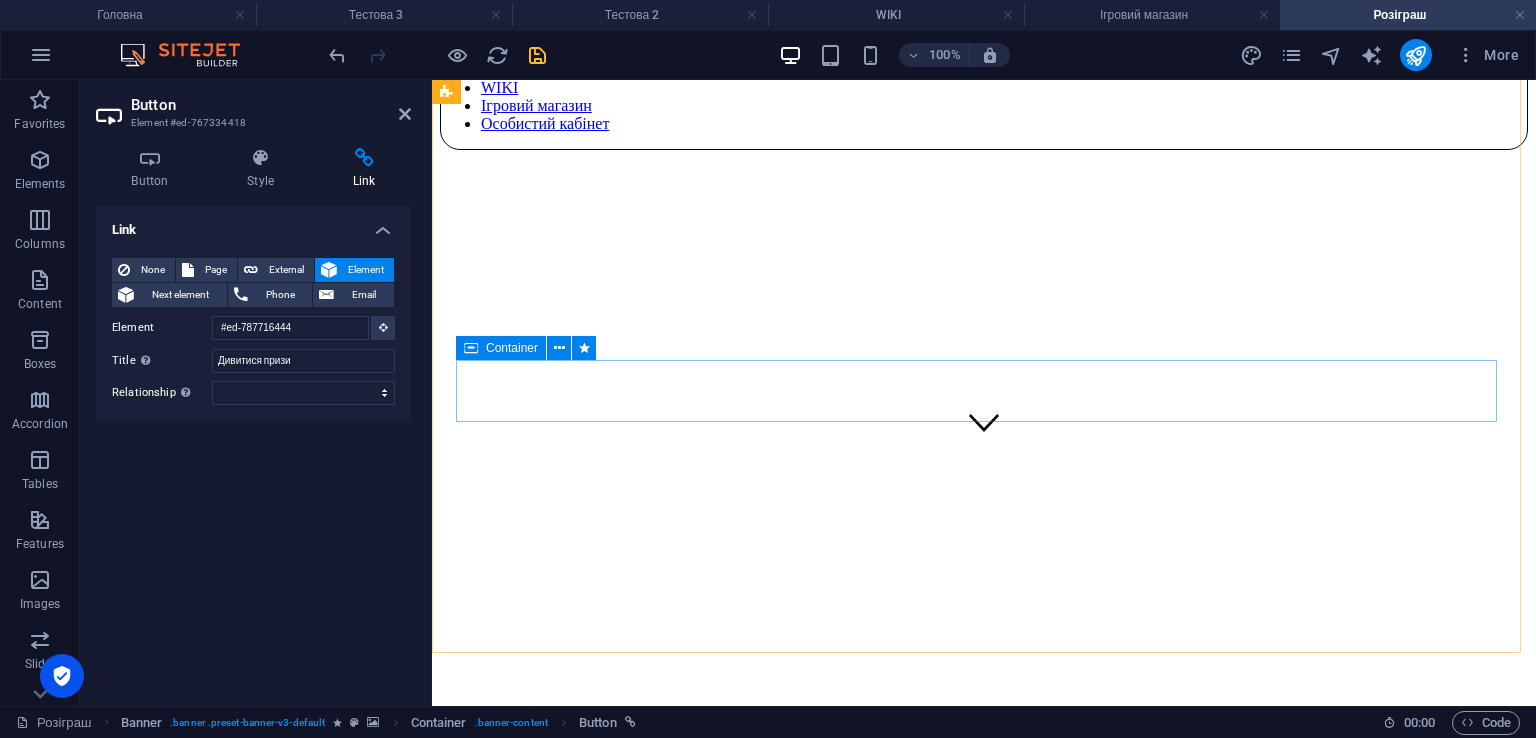 scroll, scrollTop: 223, scrollLeft: 0, axis: vertical 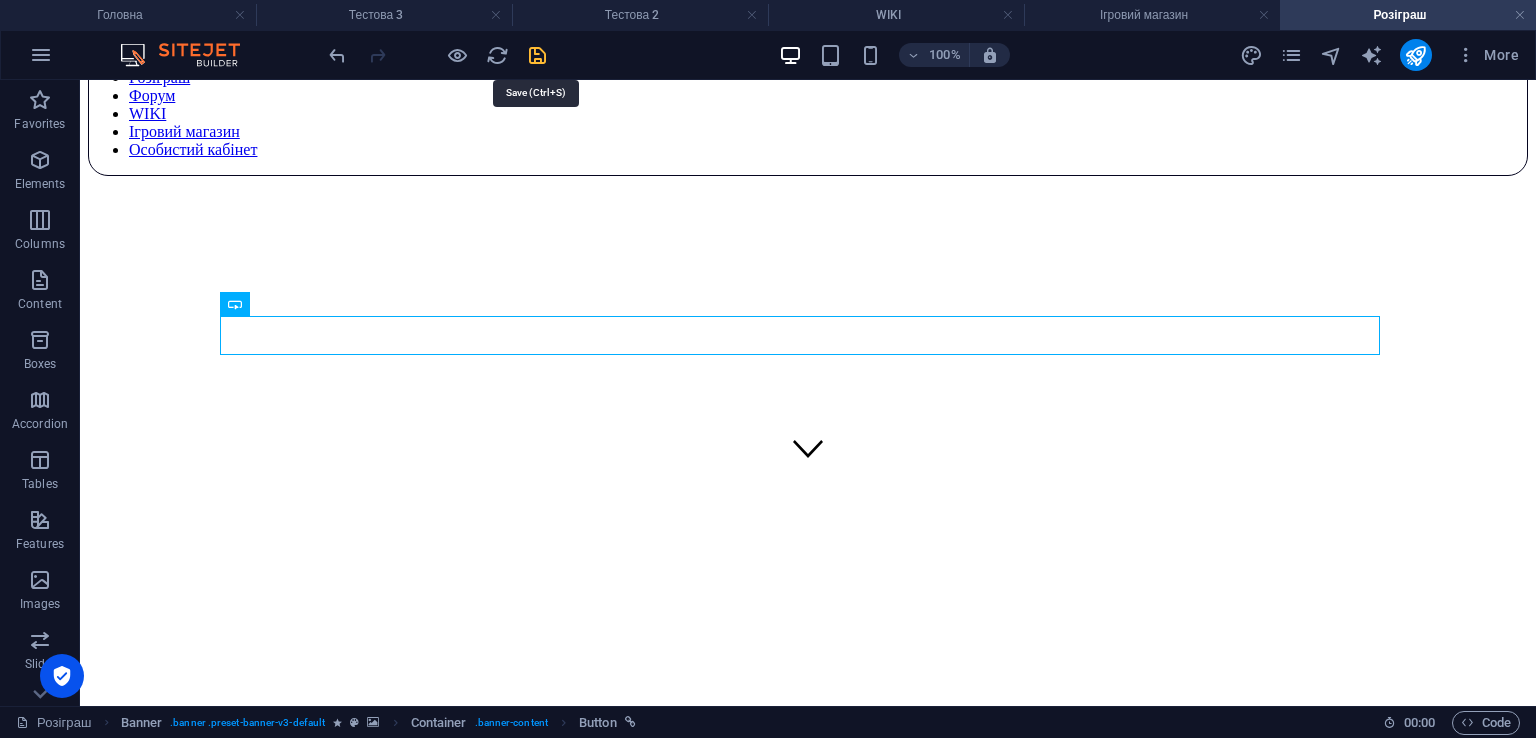 click at bounding box center [537, 55] 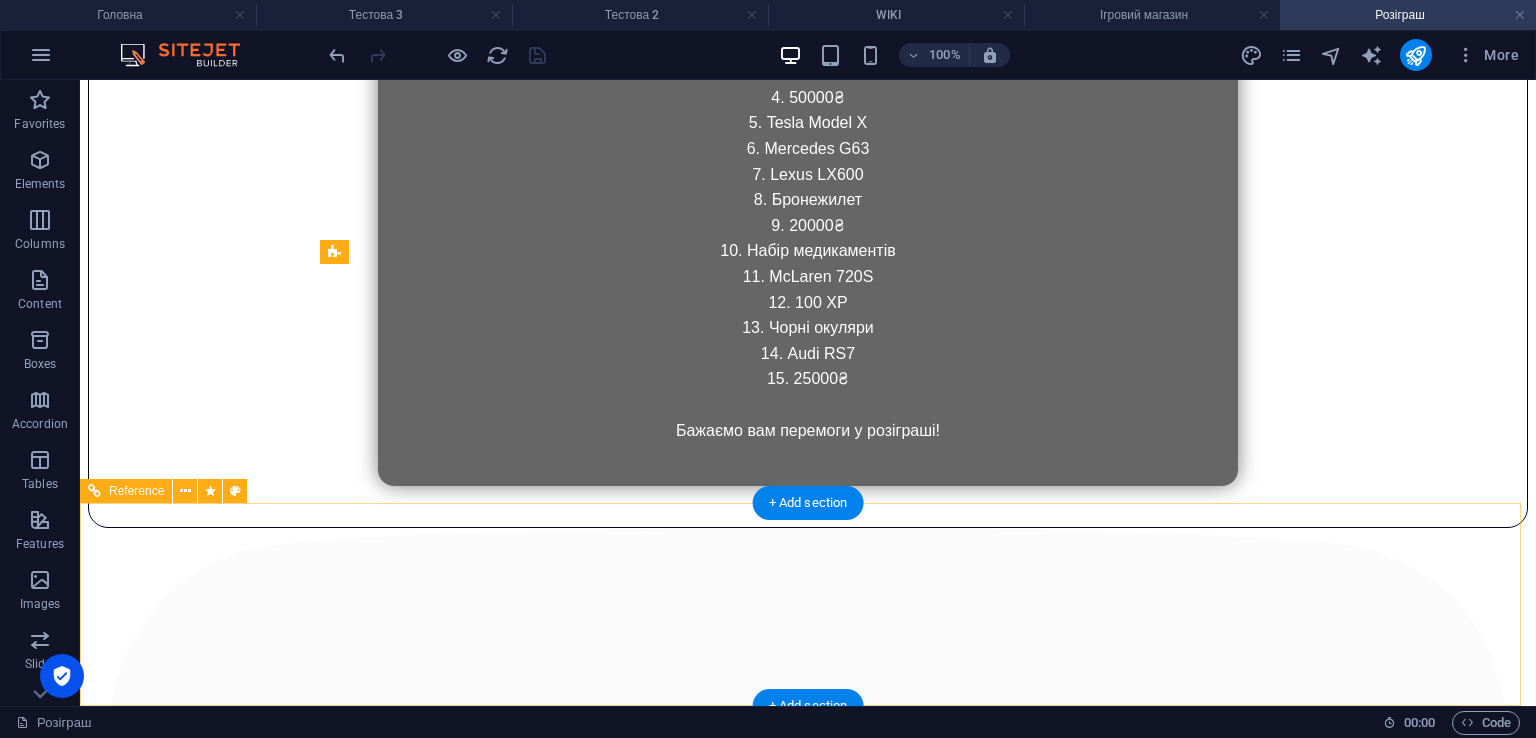 scroll, scrollTop: 2124, scrollLeft: 0, axis: vertical 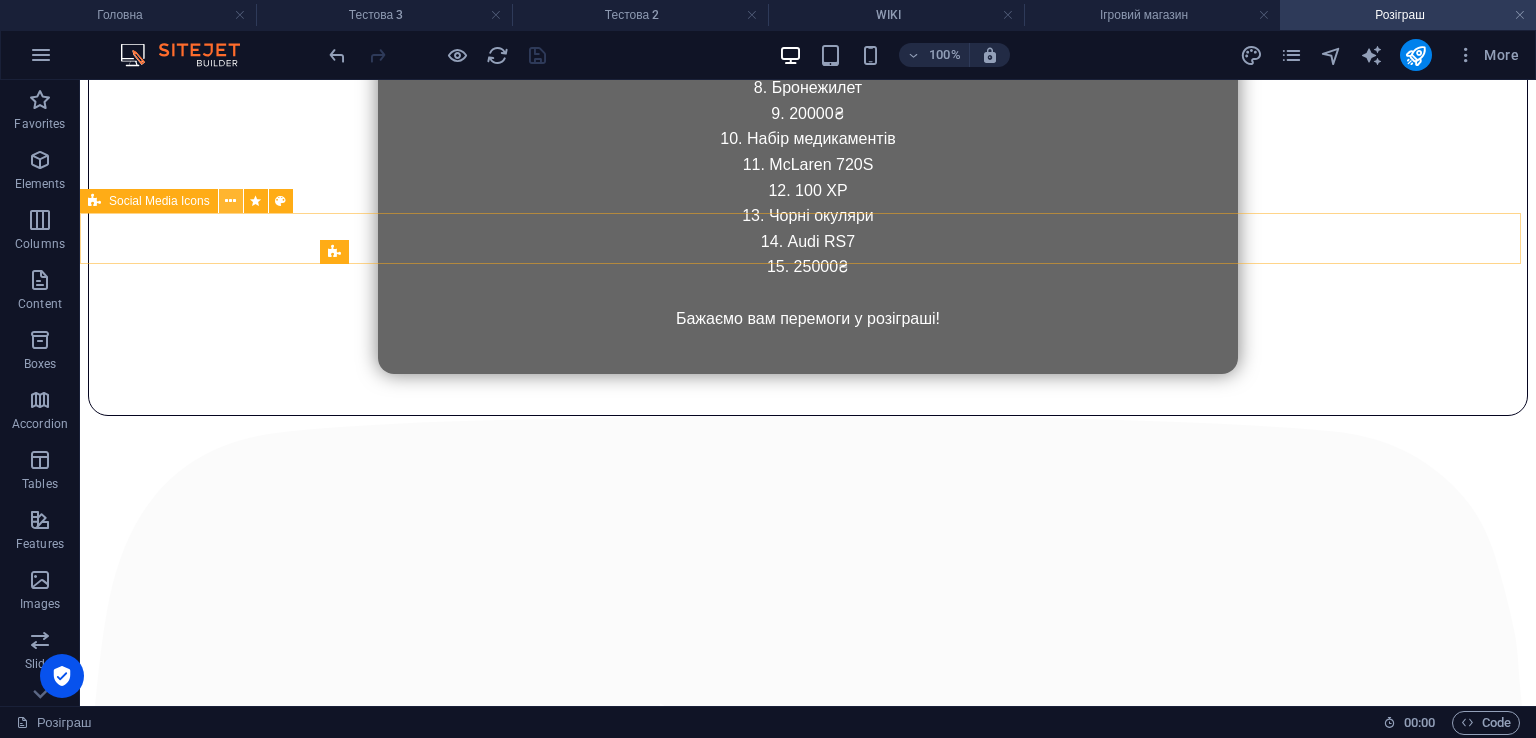 click at bounding box center [230, 201] 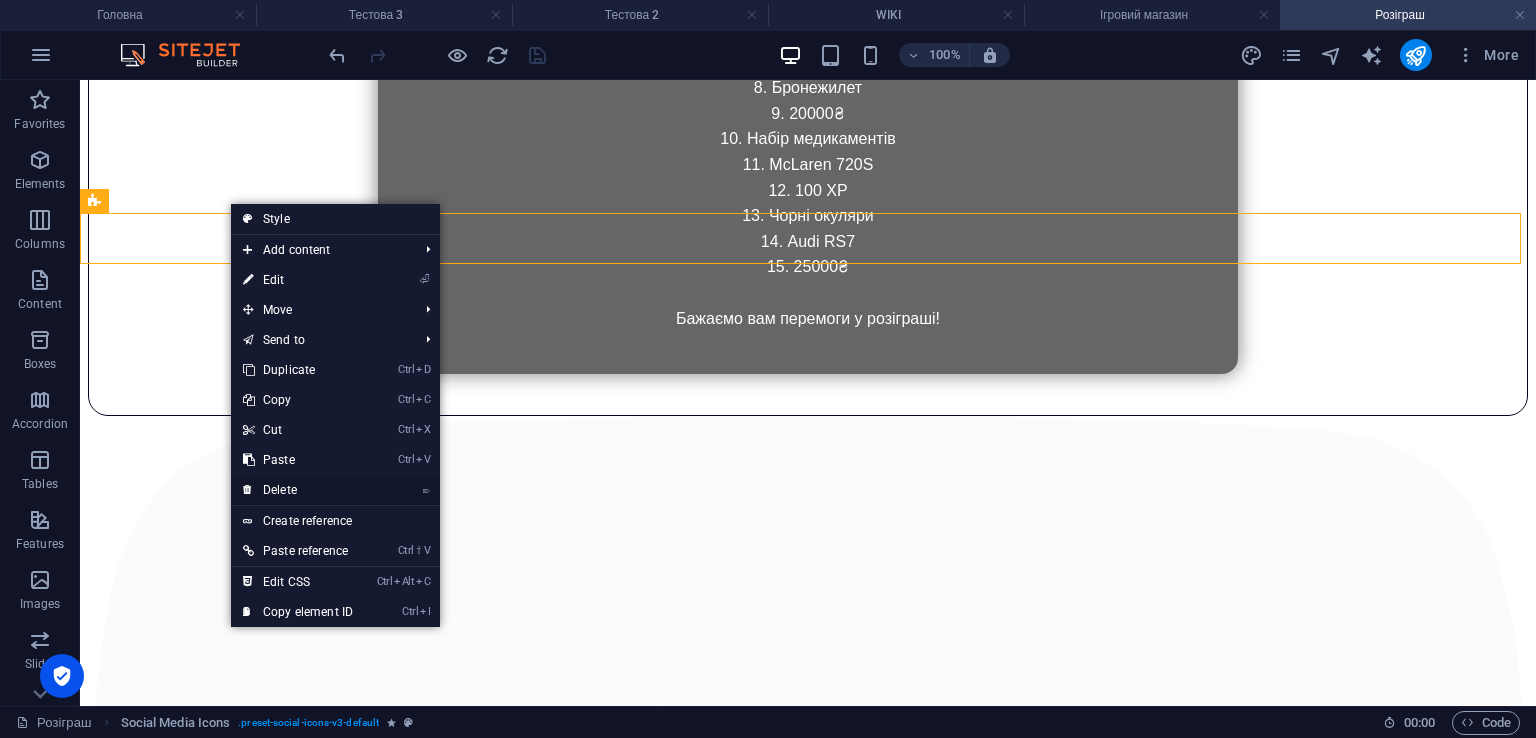 click on "⌦  Delete" at bounding box center (298, 490) 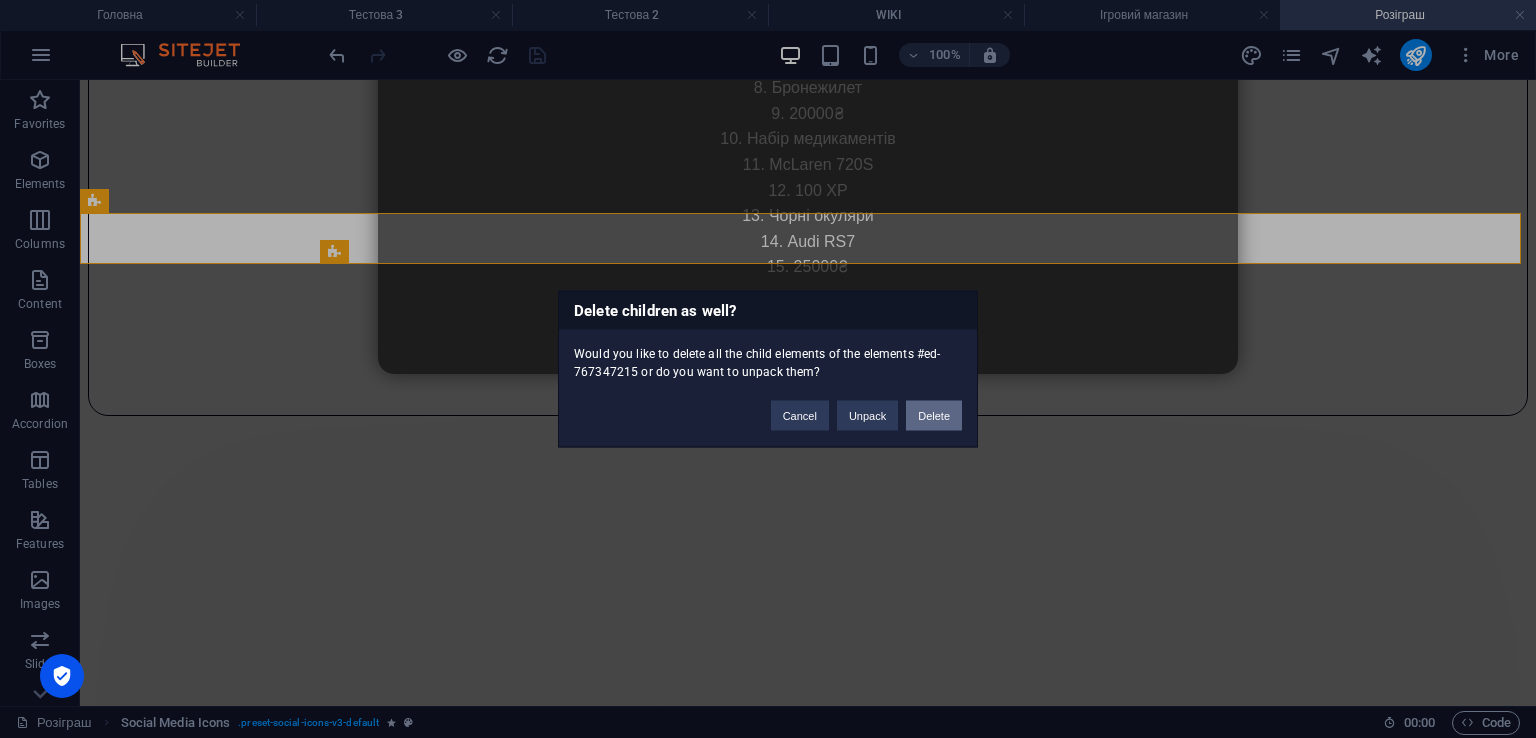 click on "Delete" at bounding box center [934, 416] 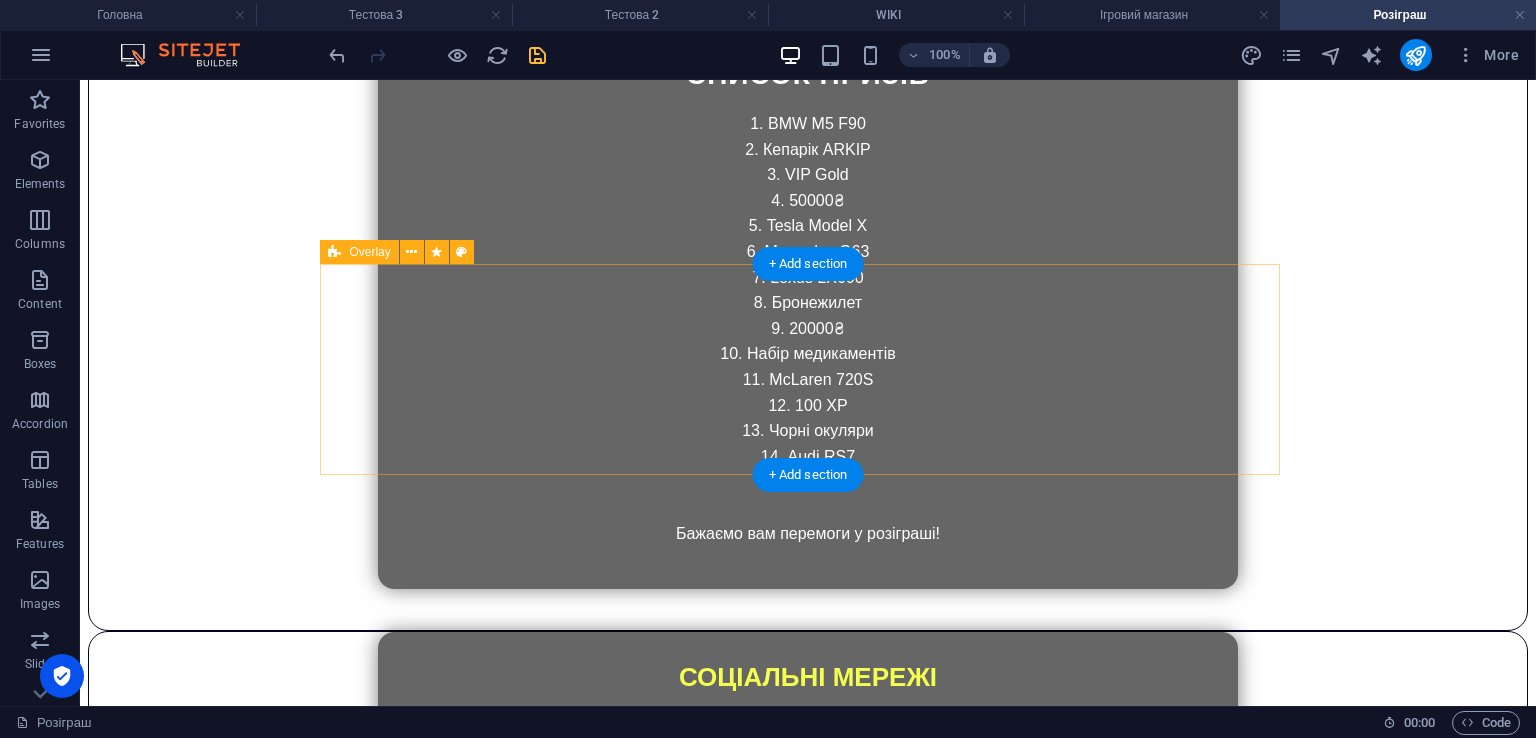 scroll, scrollTop: 1873, scrollLeft: 0, axis: vertical 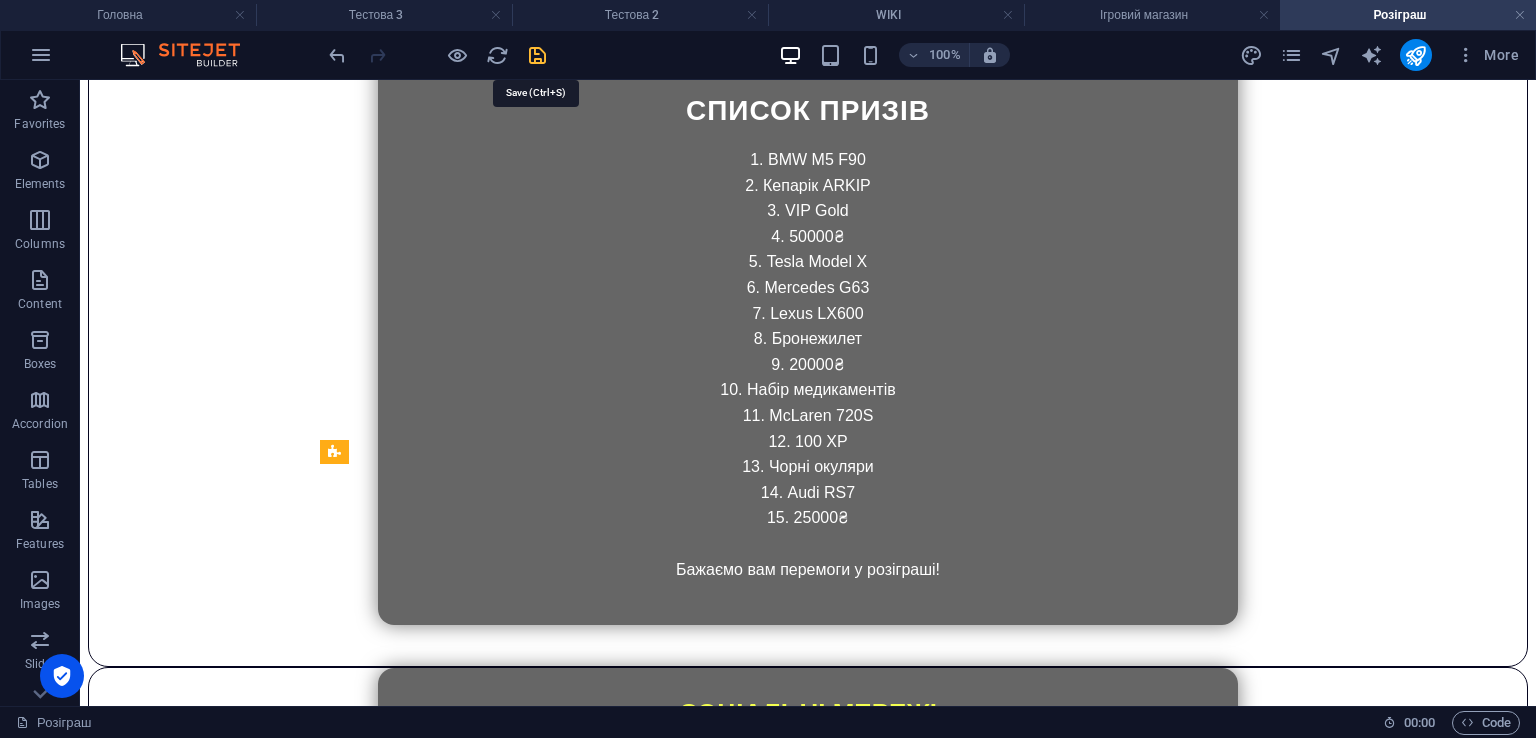 click at bounding box center (537, 55) 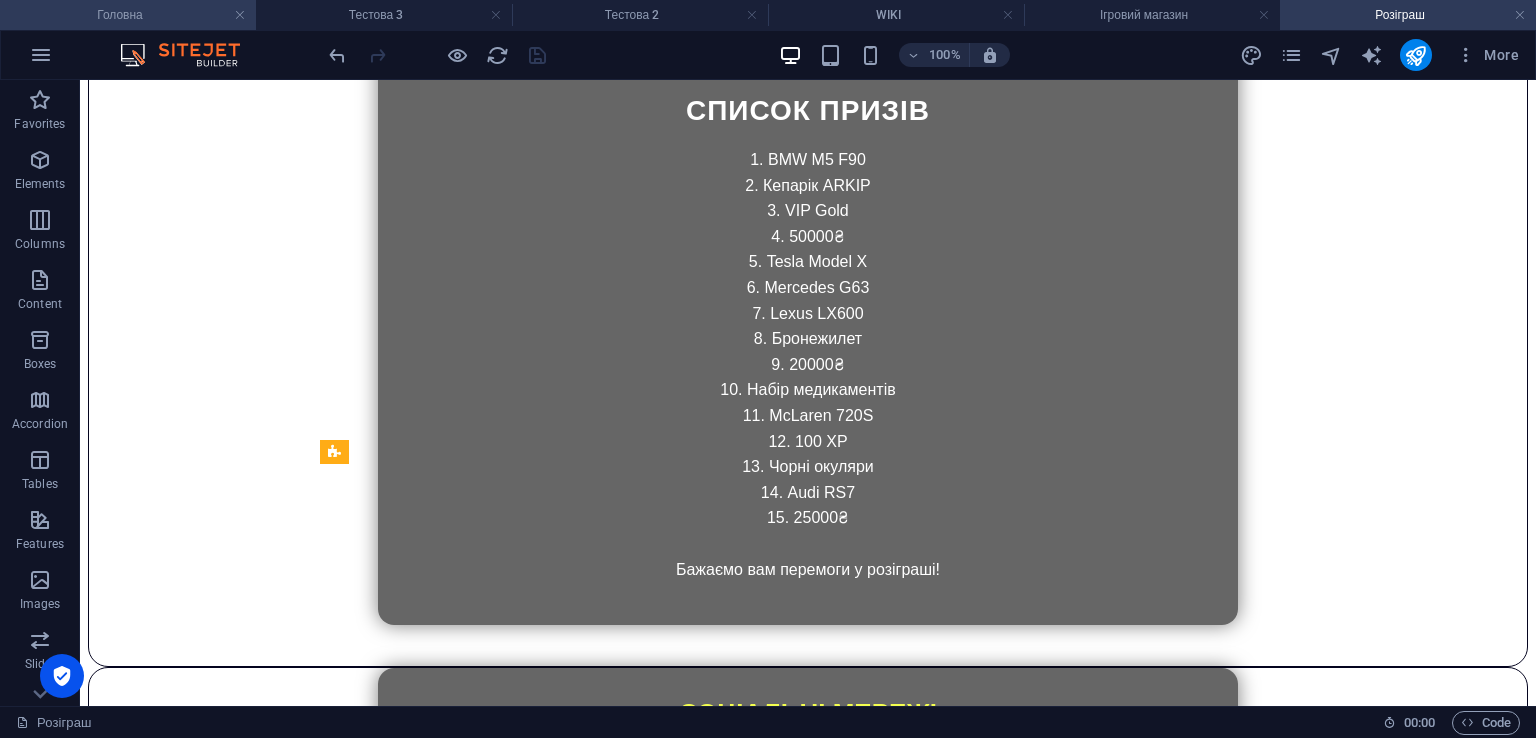 click on "Головна" at bounding box center [128, 15] 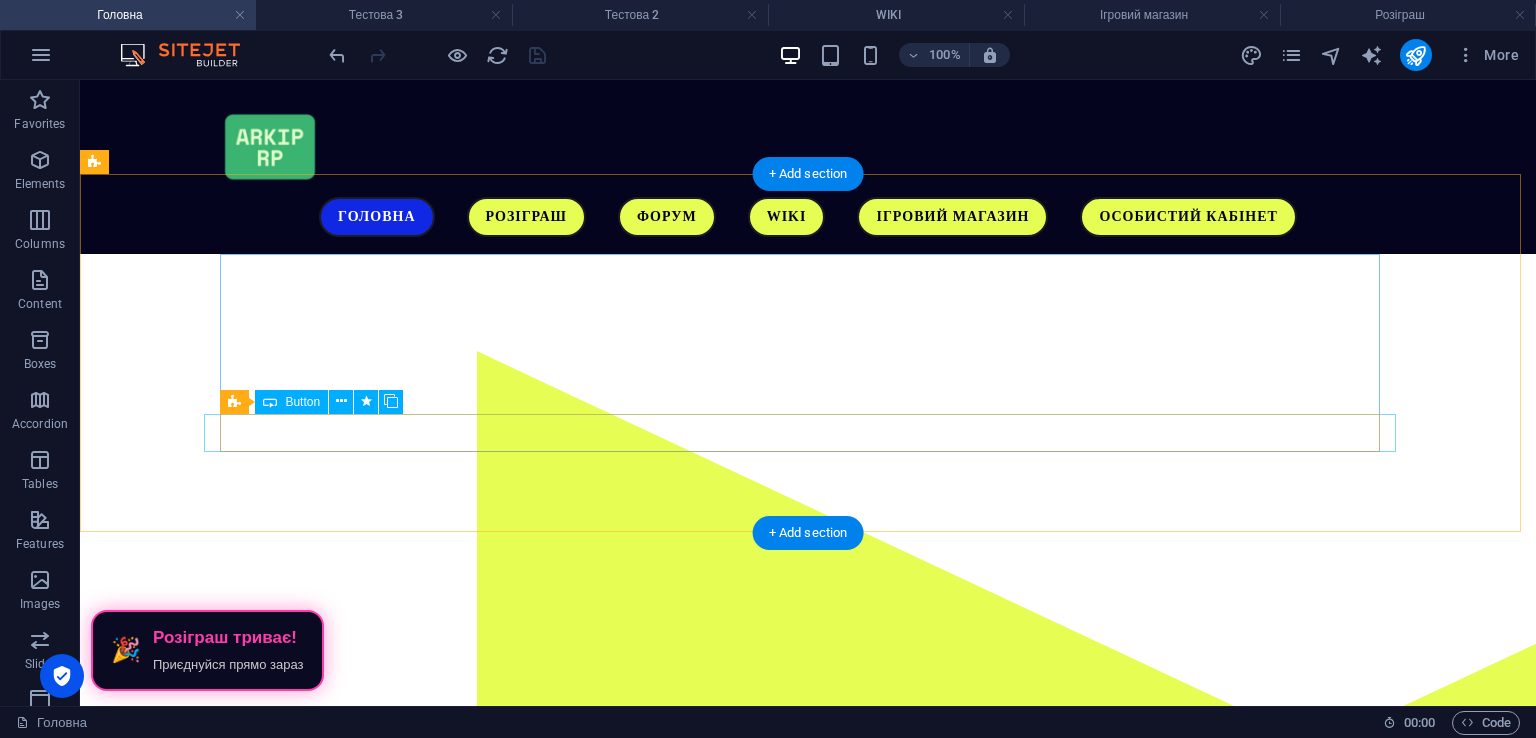 scroll, scrollTop: 300, scrollLeft: 0, axis: vertical 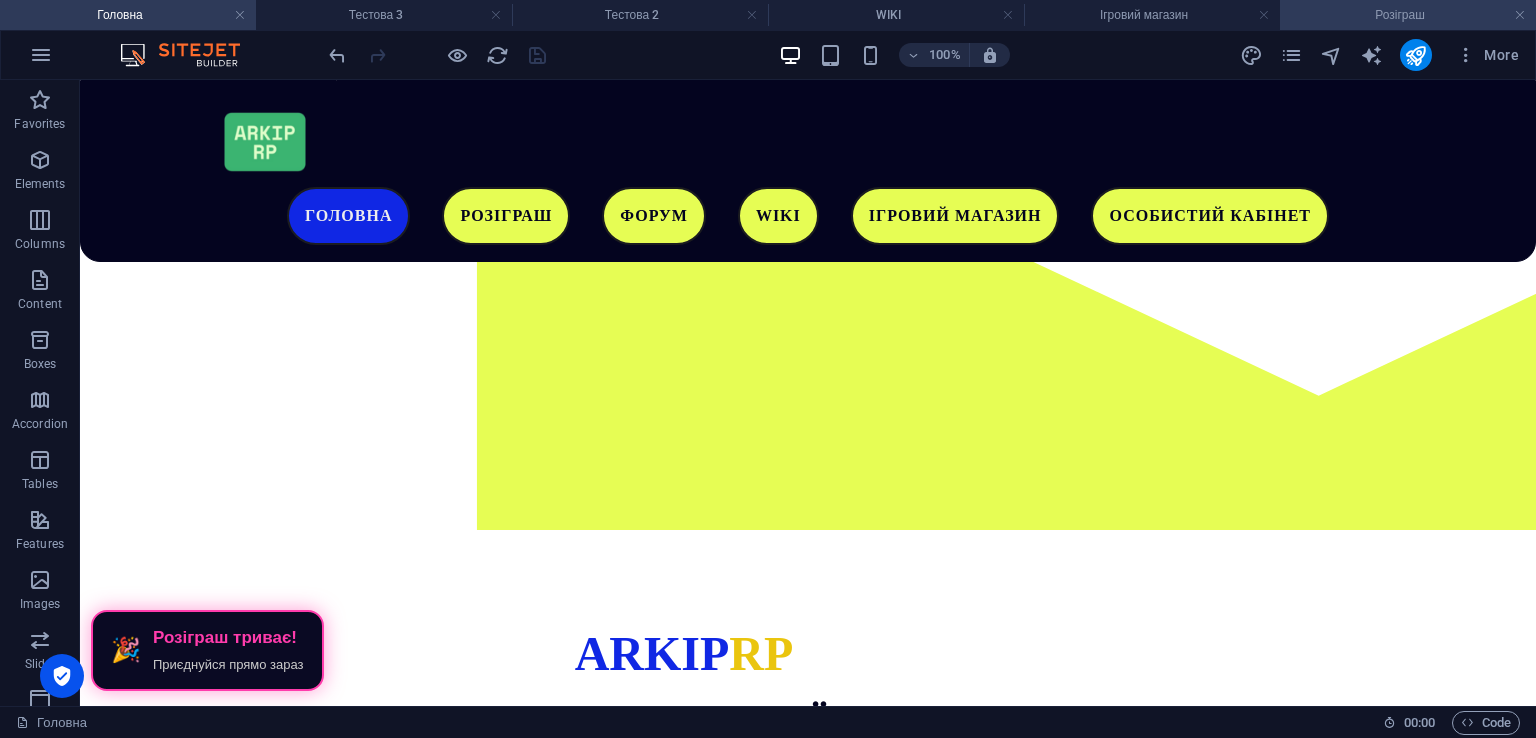 click on "Розіграш" at bounding box center [1408, 15] 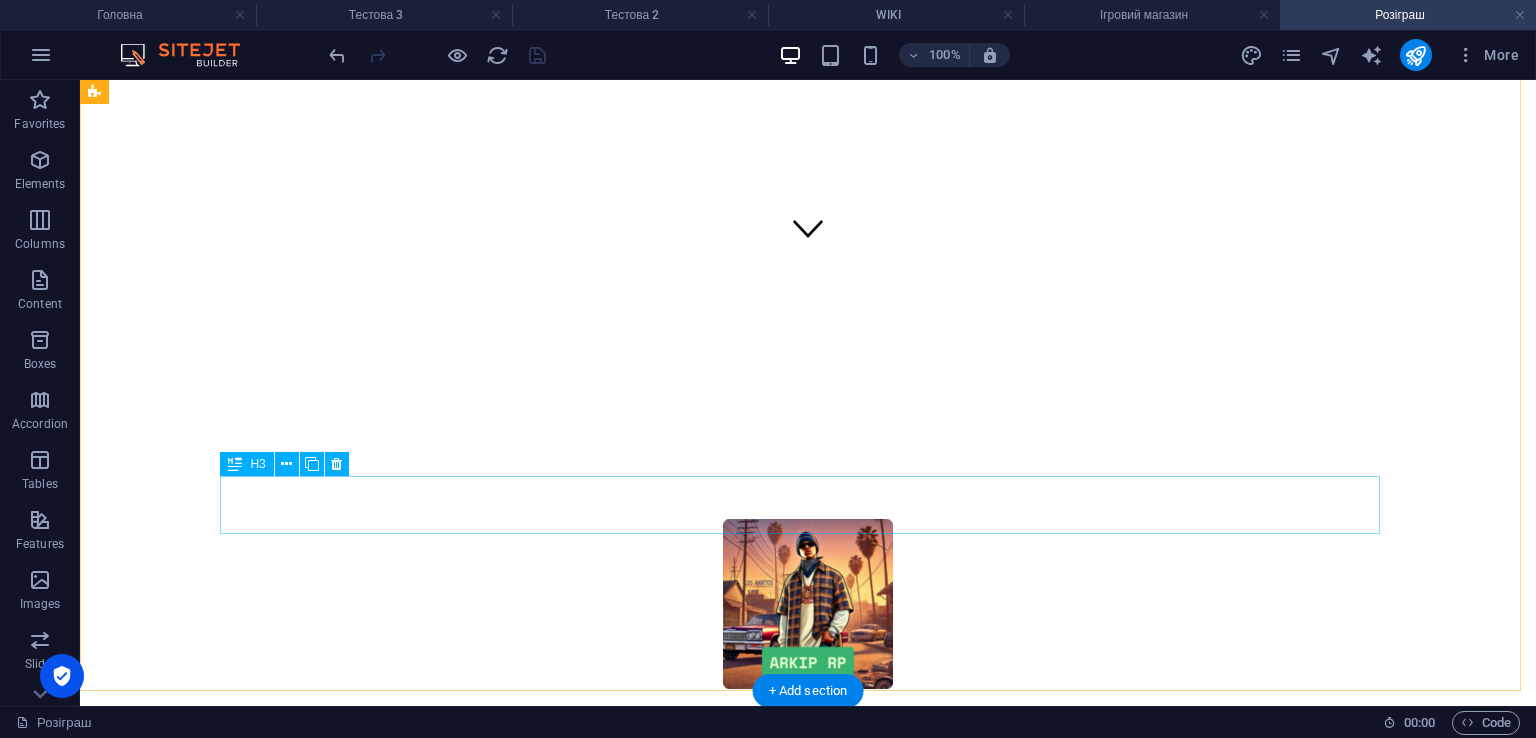 scroll, scrollTop: 273, scrollLeft: 0, axis: vertical 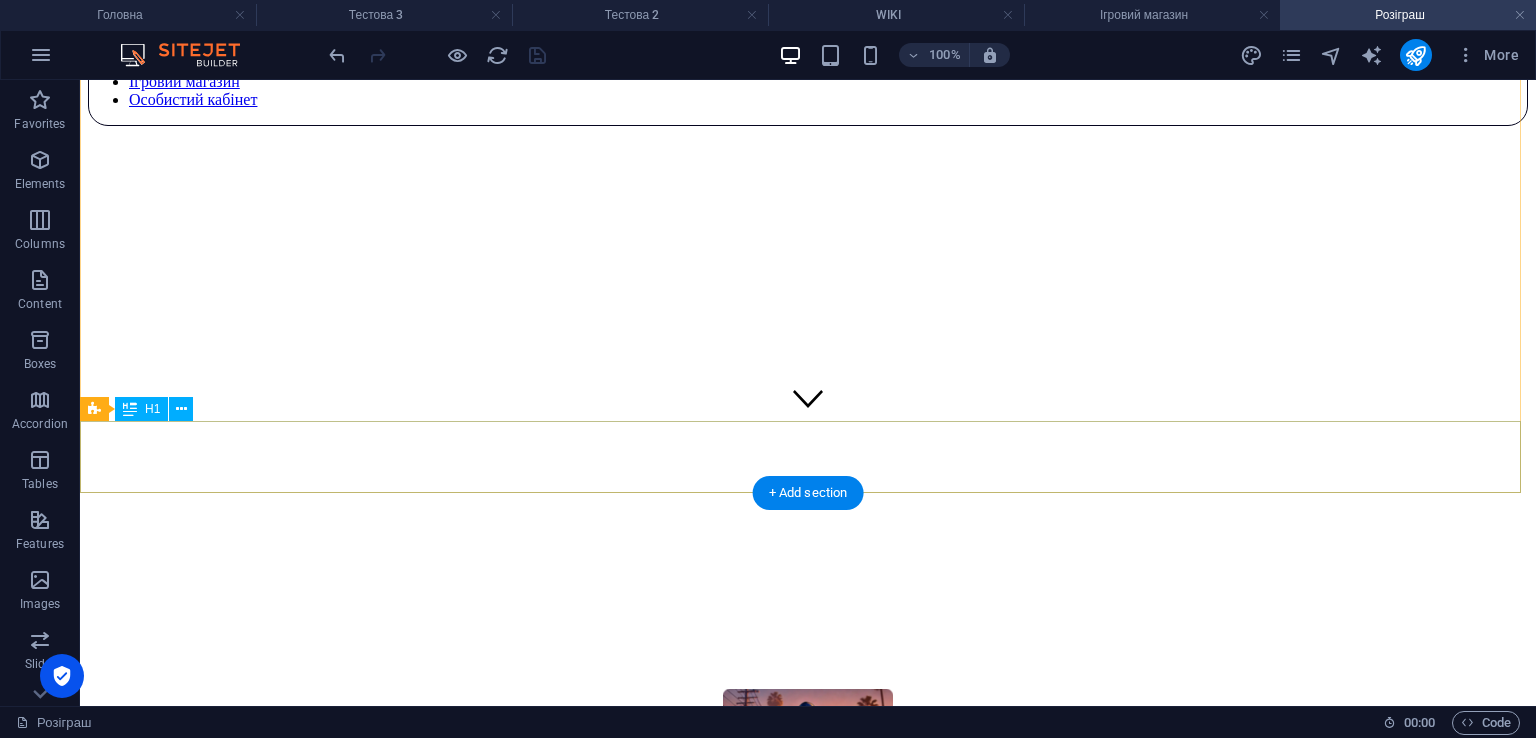 click on "ЯК ВЗЯТИ УЧАСТЬ У РОЗІГРАШІ?" at bounding box center [808, 995] 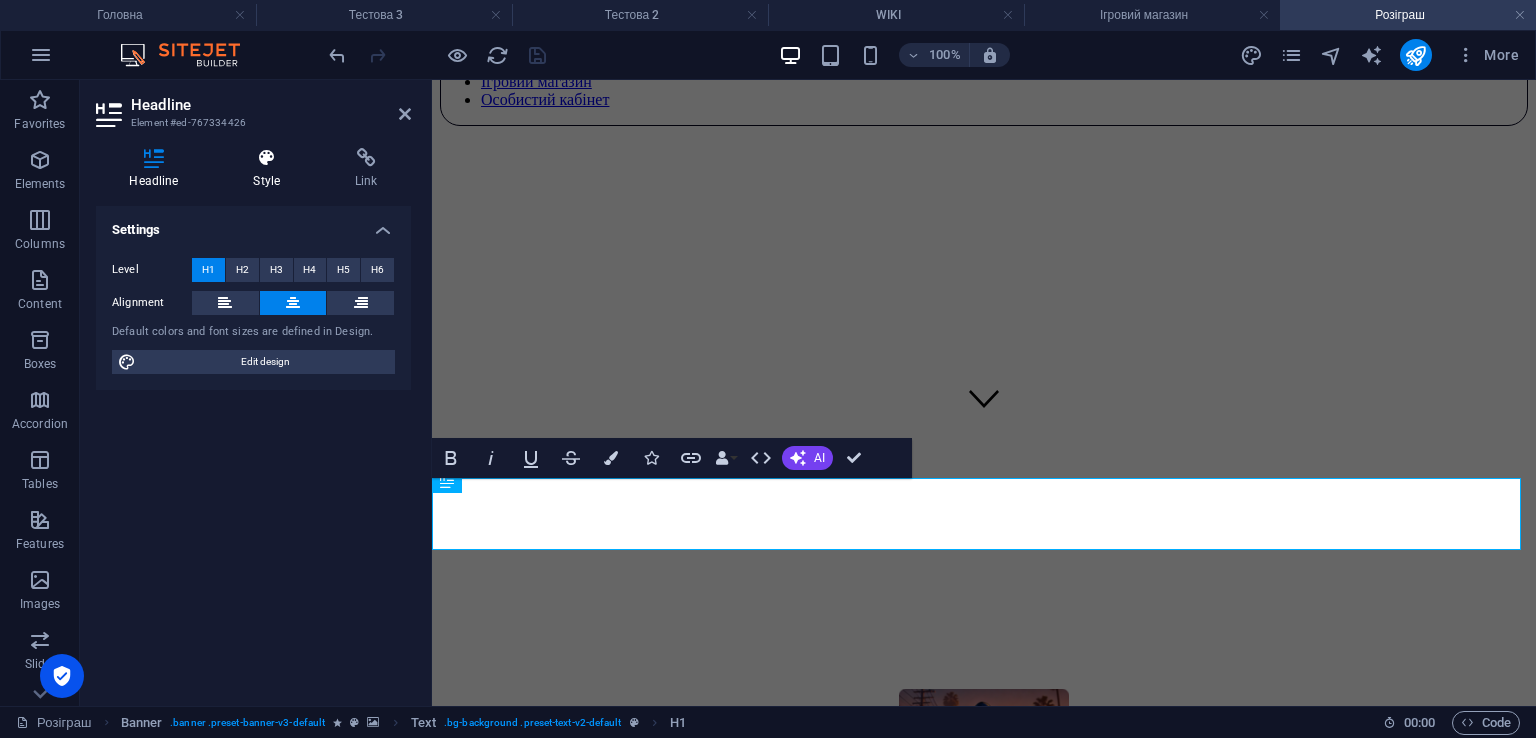 click on "Style" at bounding box center [271, 169] 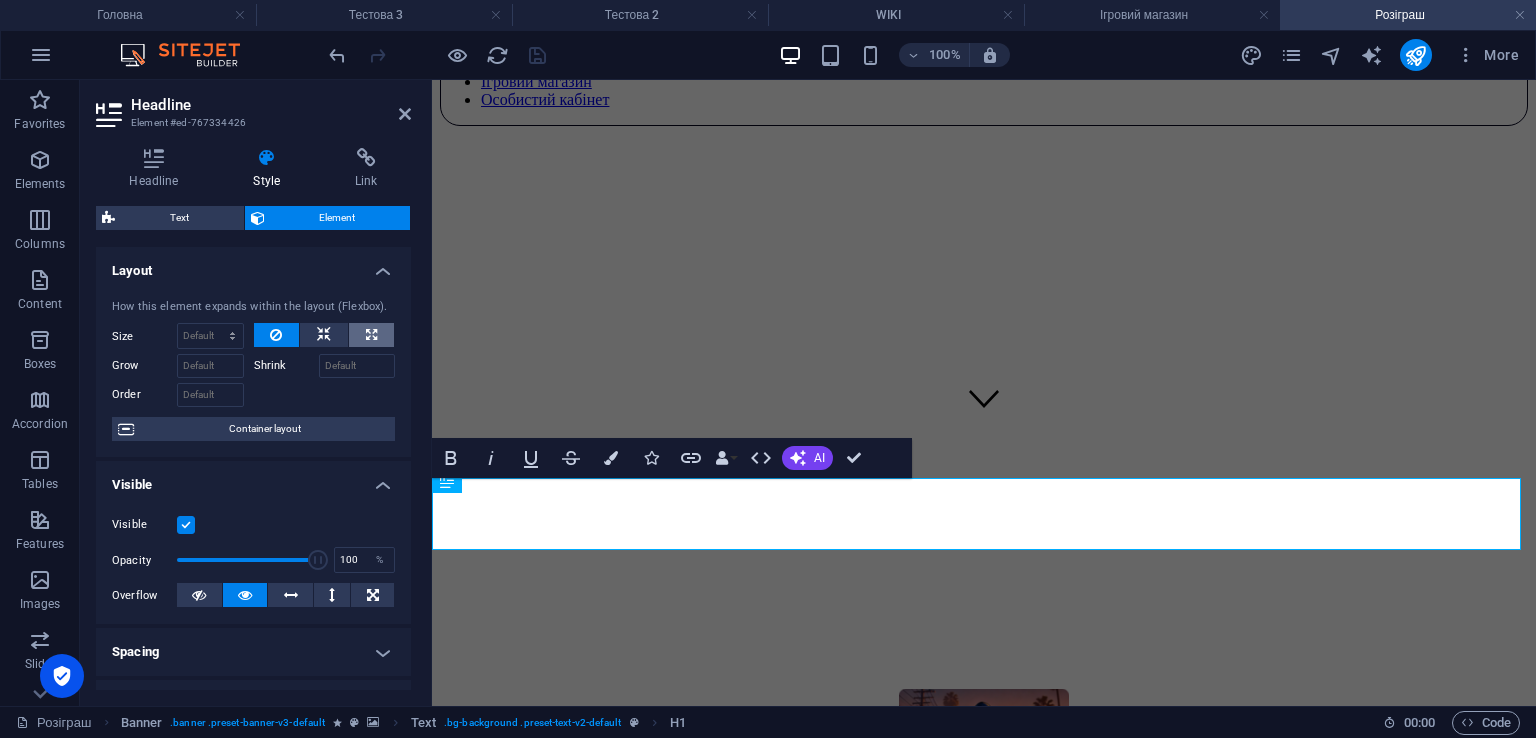 click at bounding box center [371, 335] 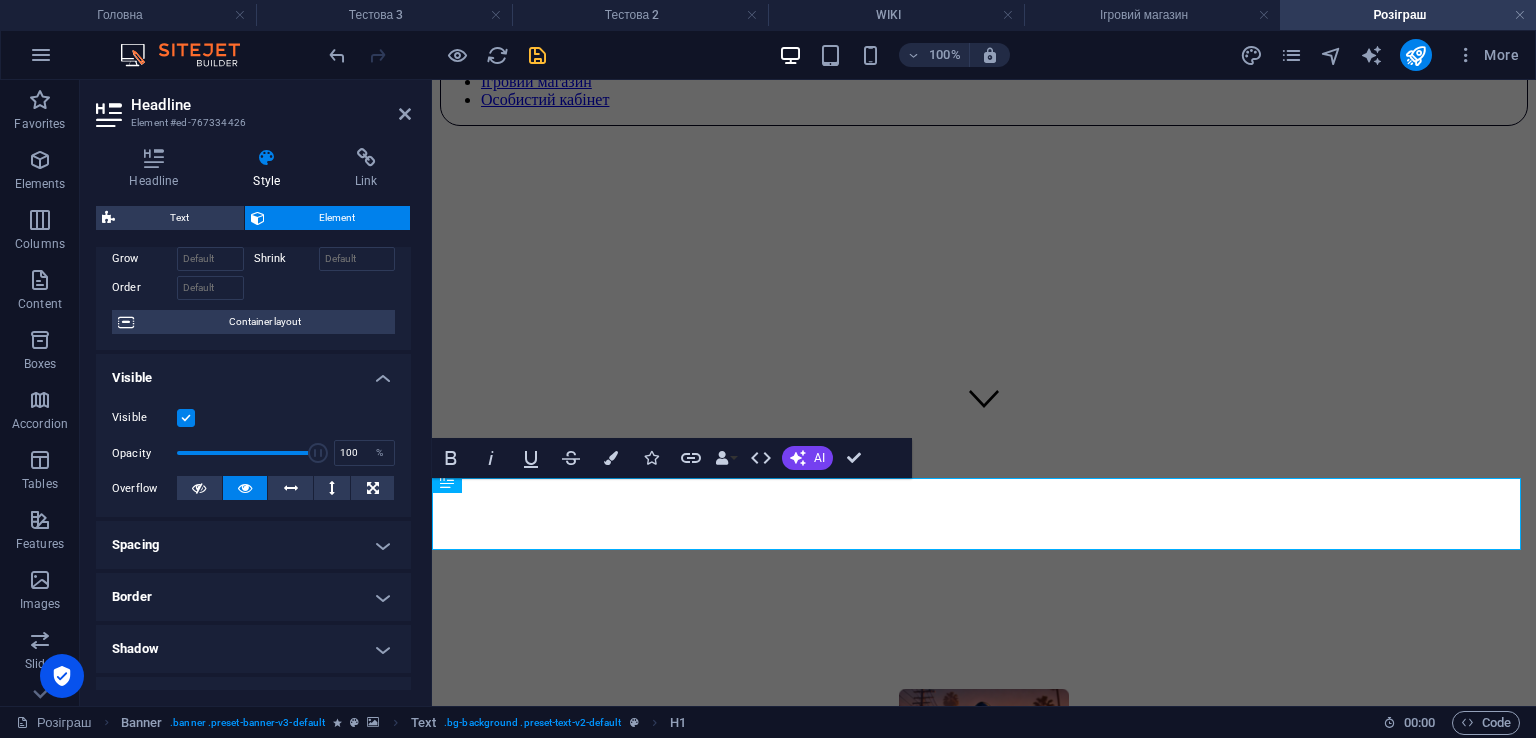 scroll, scrollTop: 0, scrollLeft: 0, axis: both 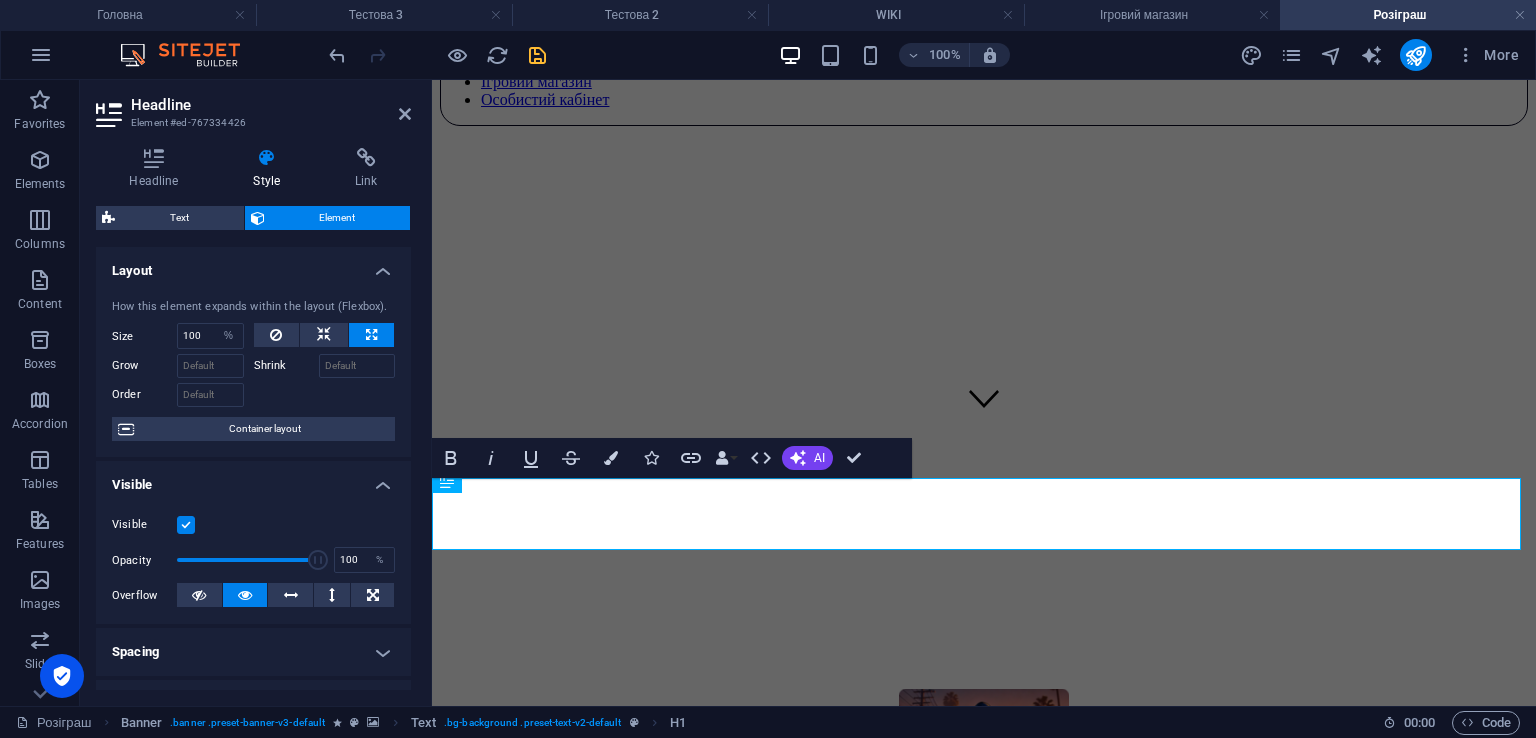 click on "How this element expands within the layout (Flexbox). Size 100 Default auto px % 1/1 1/2 1/3 1/4 1/5 1/6 1/7 1/8 1/9 1/10 Grow Shrink Order Container layout" at bounding box center [253, 370] 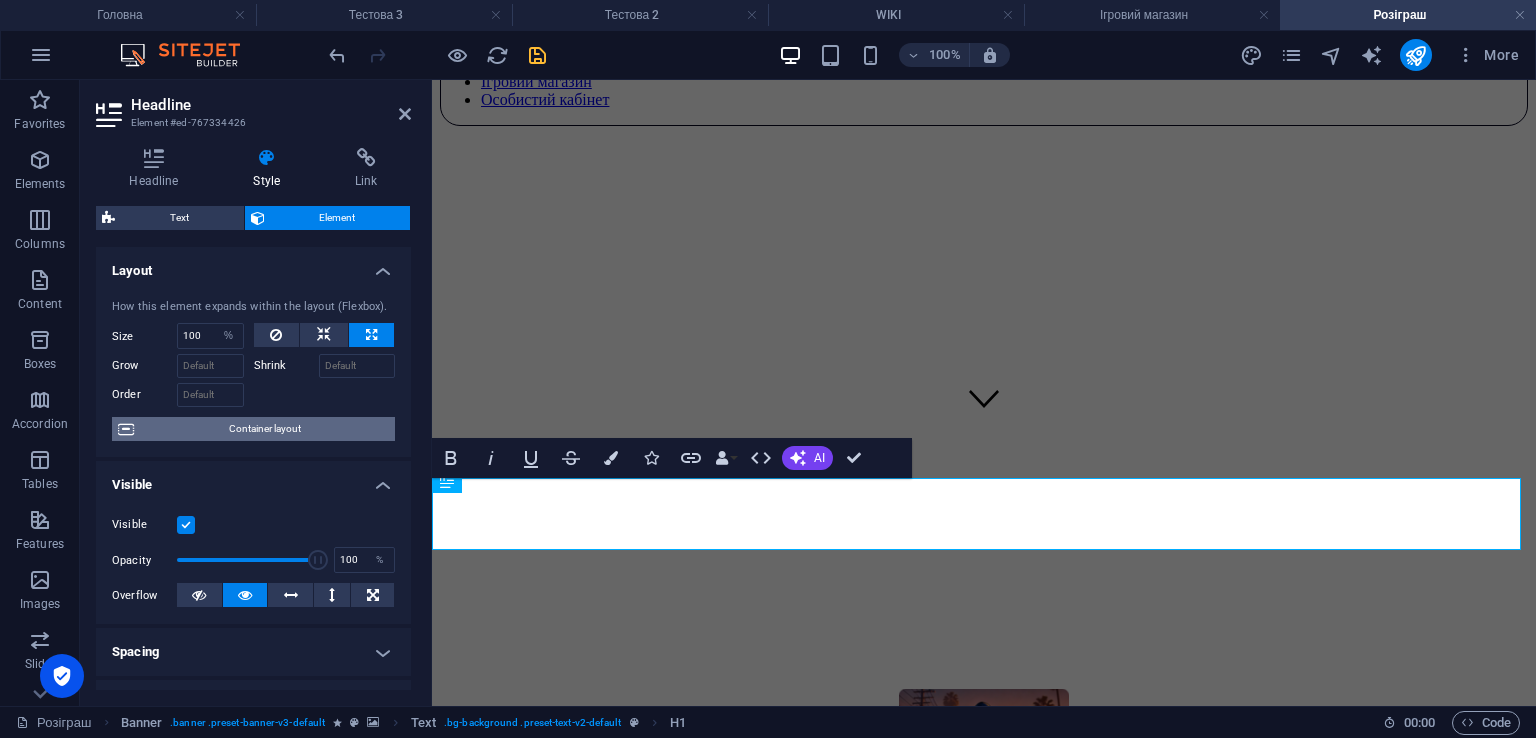 click on "Container layout" at bounding box center (264, 429) 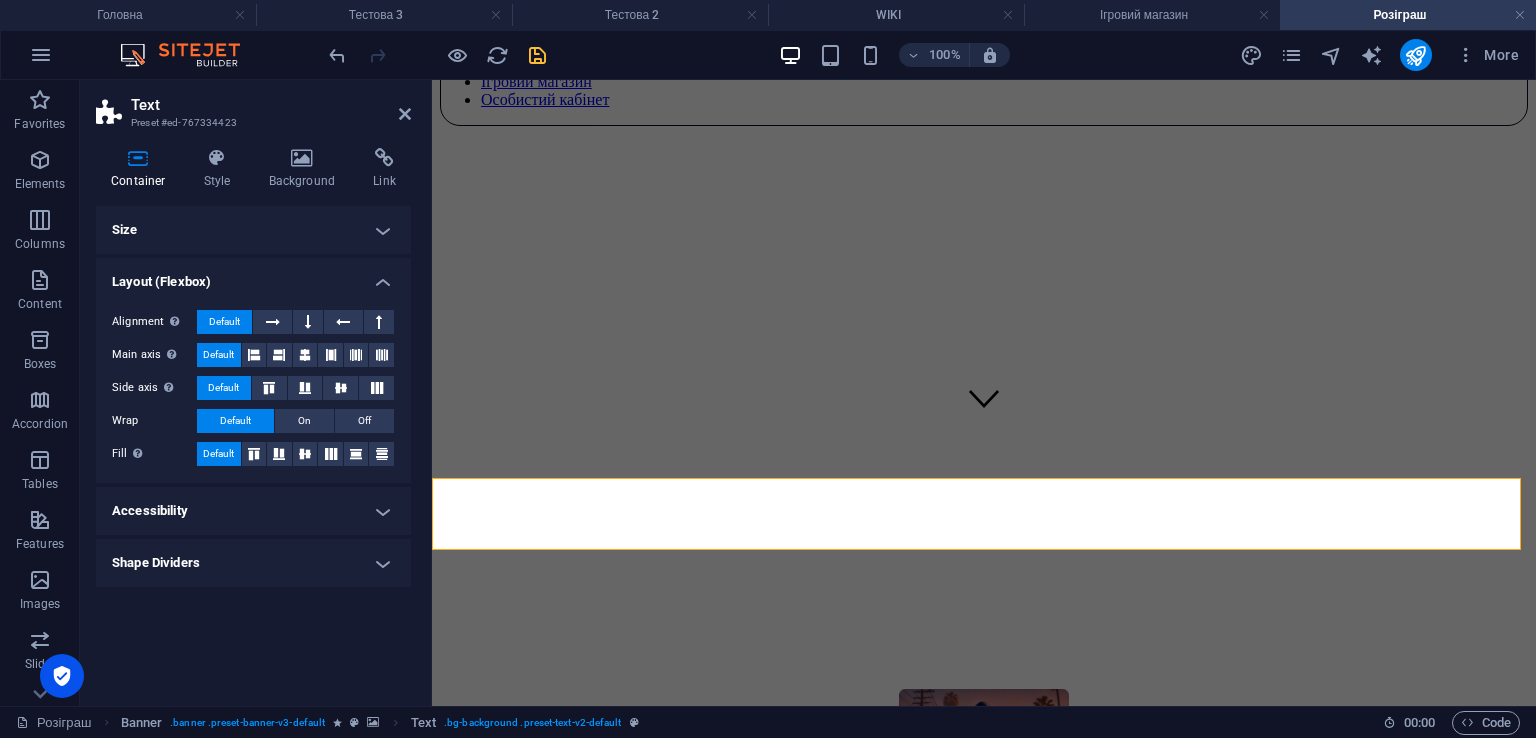 click on "Size" at bounding box center [253, 230] 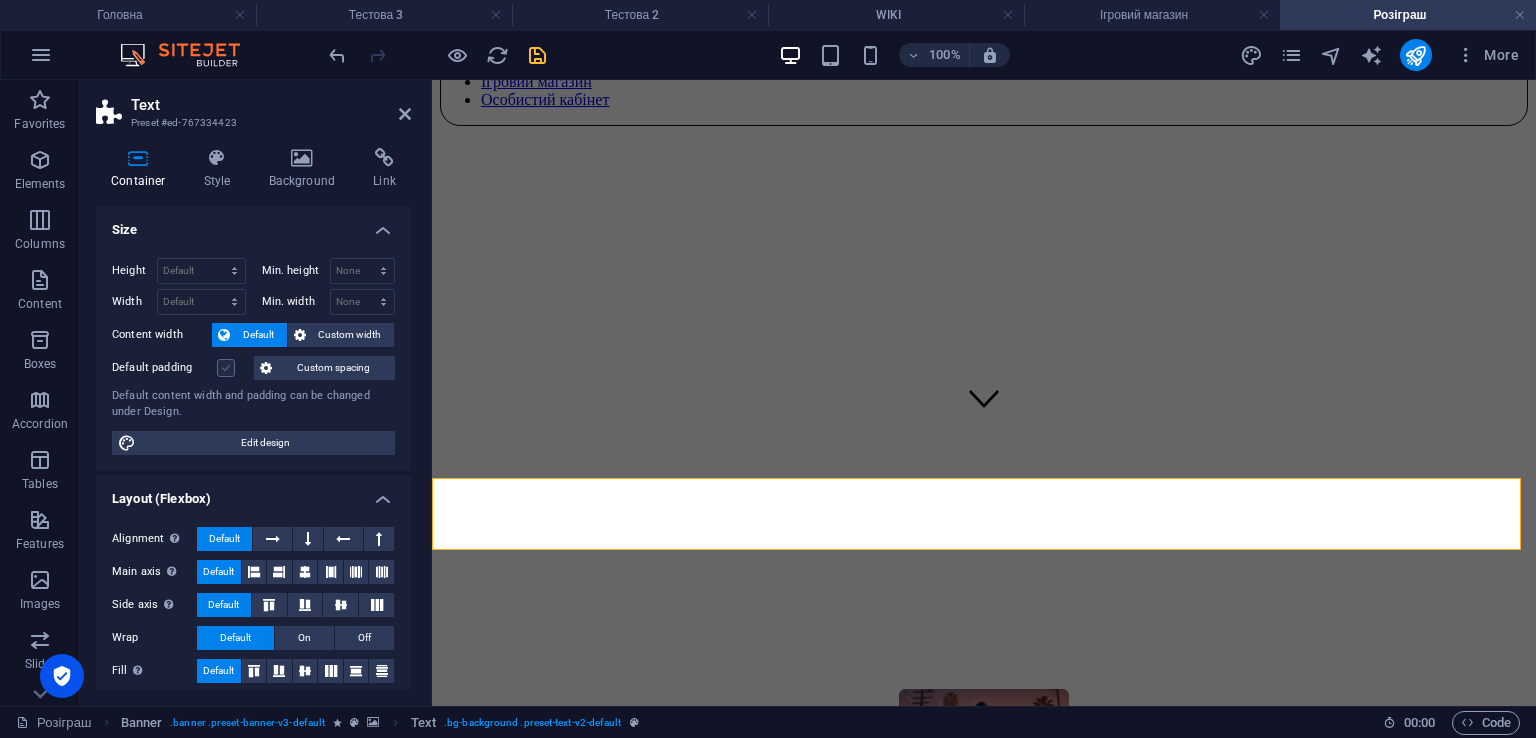 click at bounding box center [226, 368] 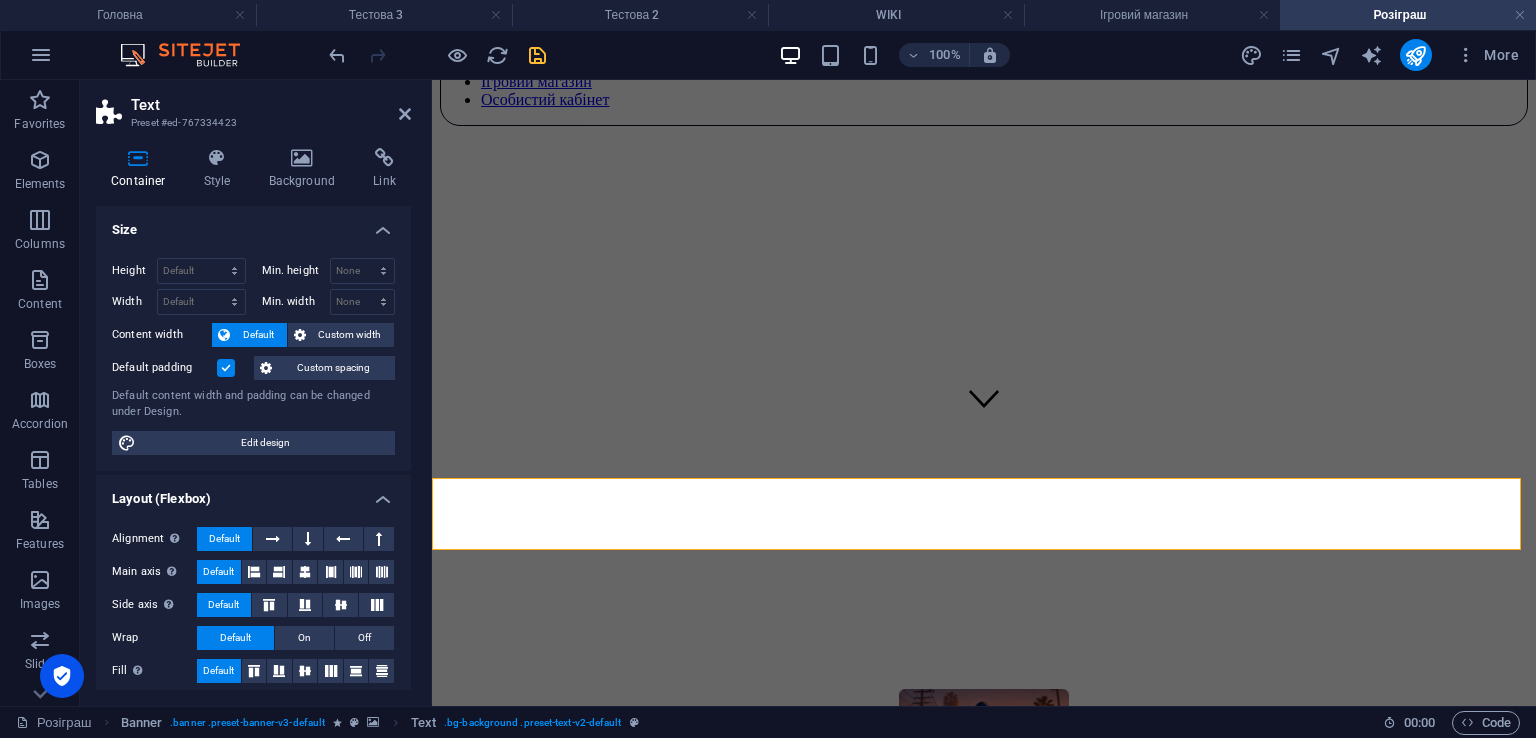 click at bounding box center (226, 368) 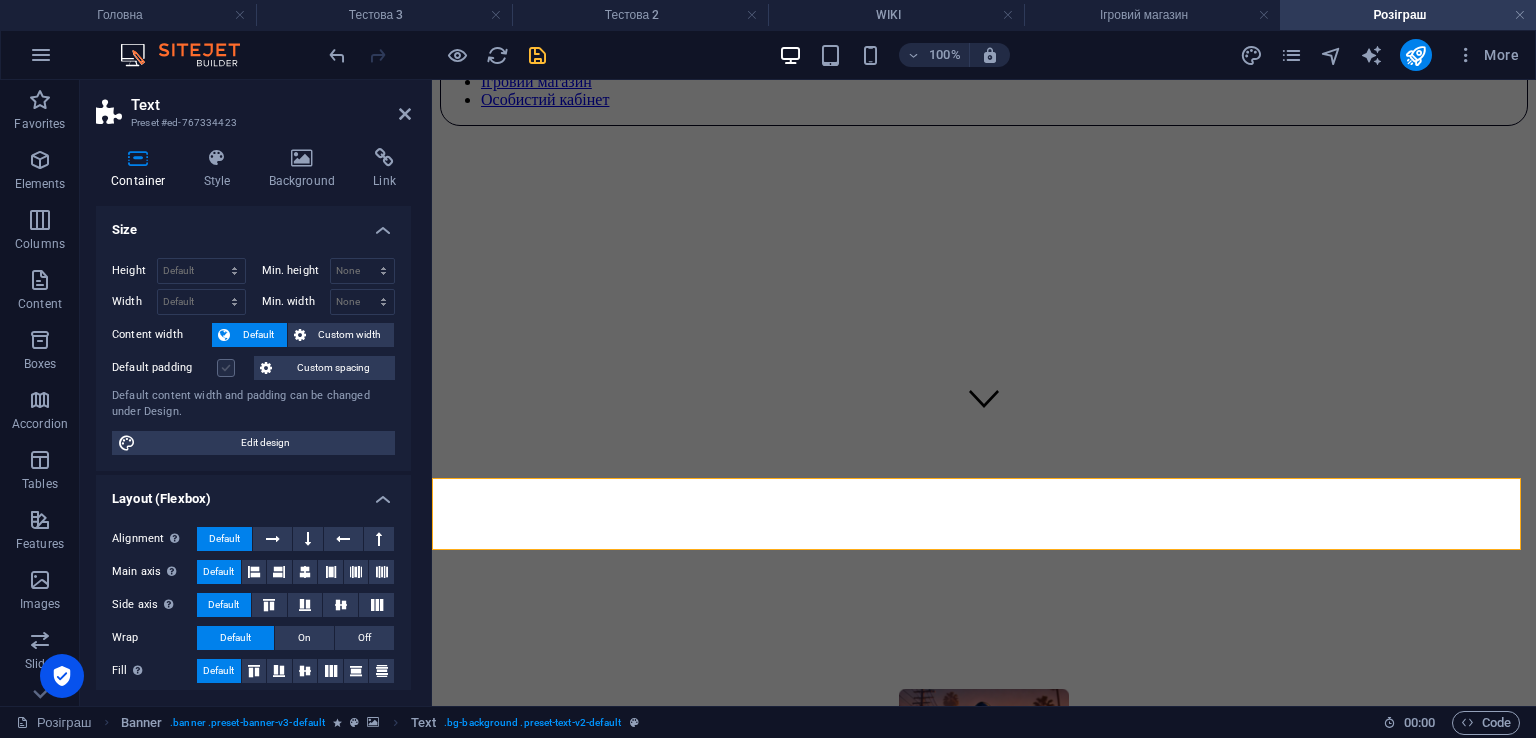 click at bounding box center (226, 368) 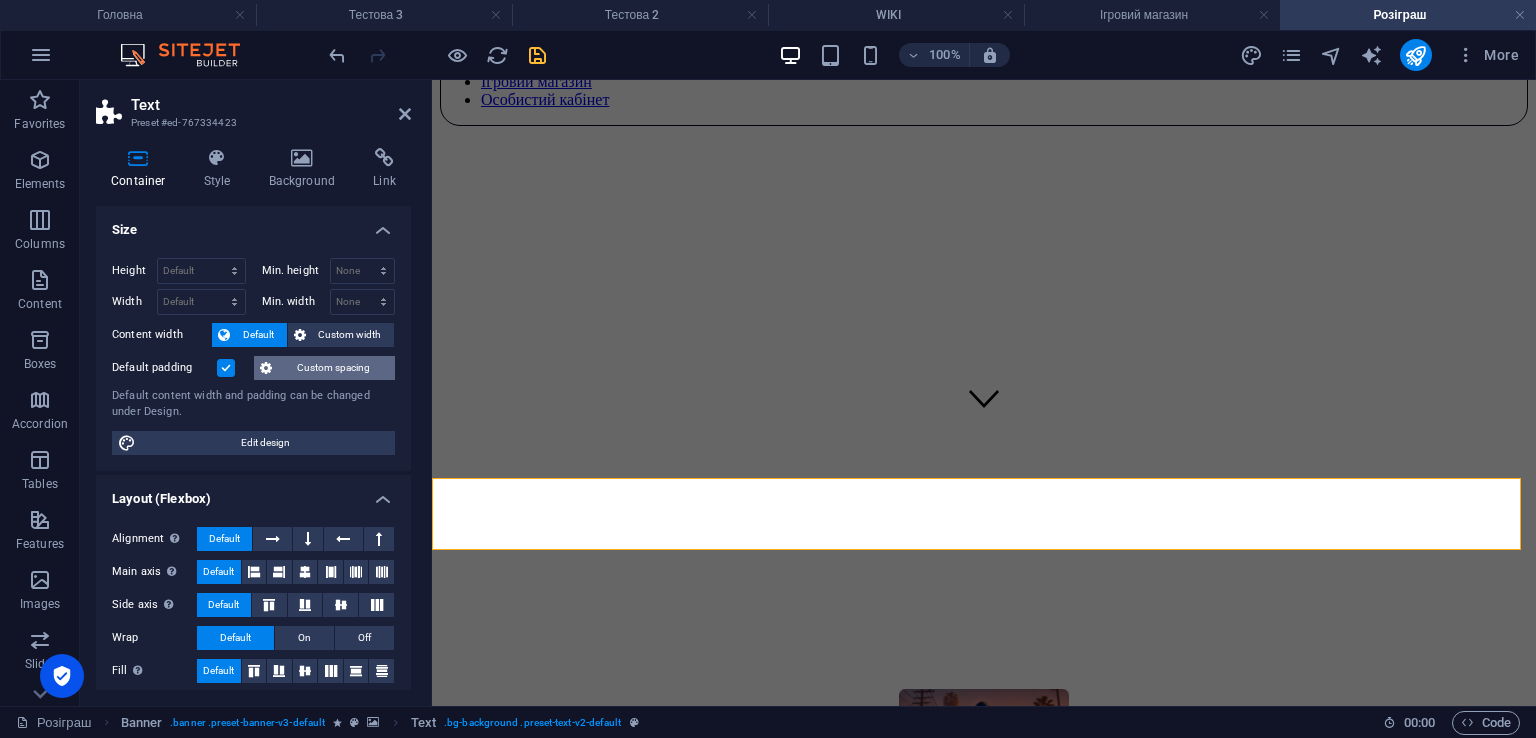click on "Custom spacing" at bounding box center [333, 368] 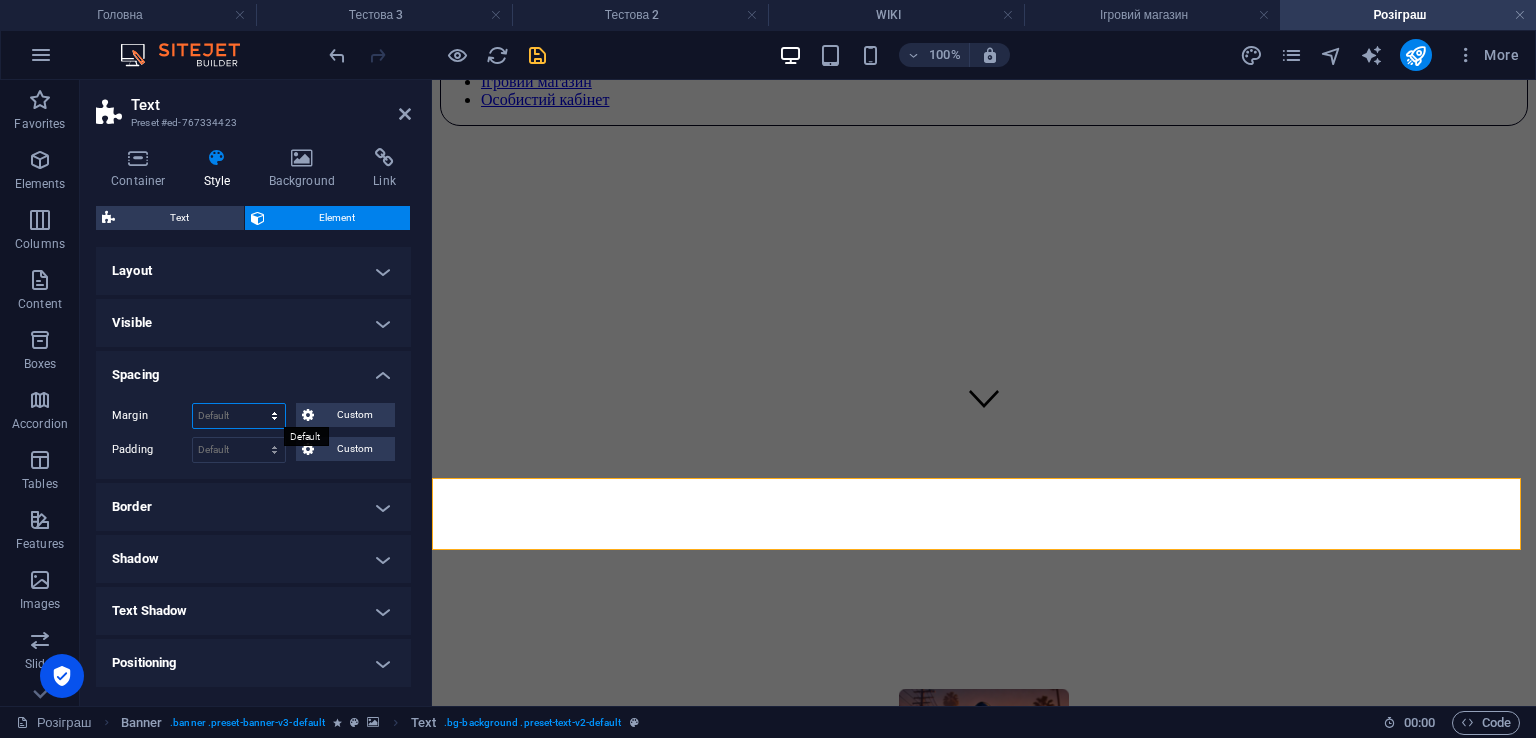 drag, startPoint x: 254, startPoint y: 409, endPoint x: 230, endPoint y: 420, distance: 26.400757 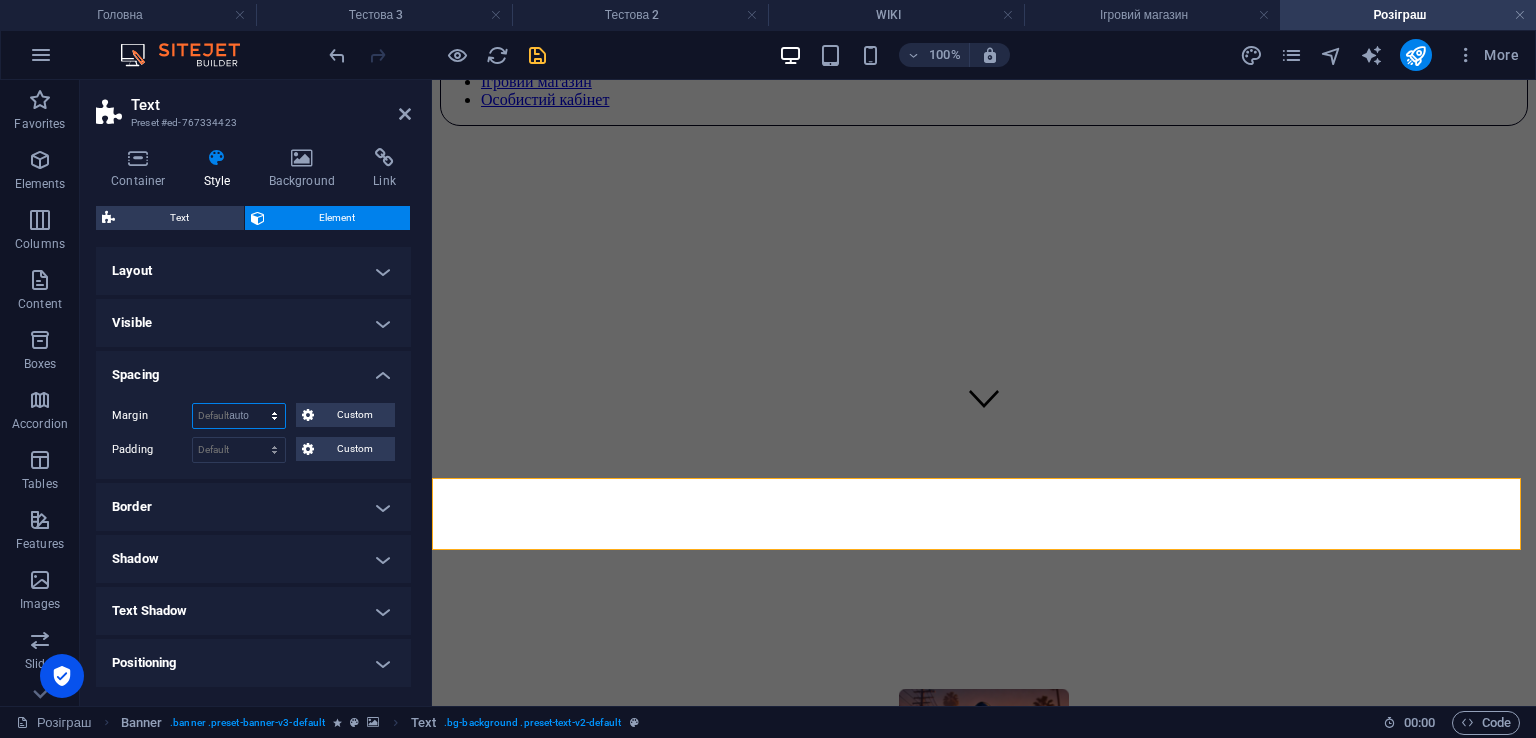 click on "Default auto px % rem vw vh Custom" at bounding box center [239, 416] 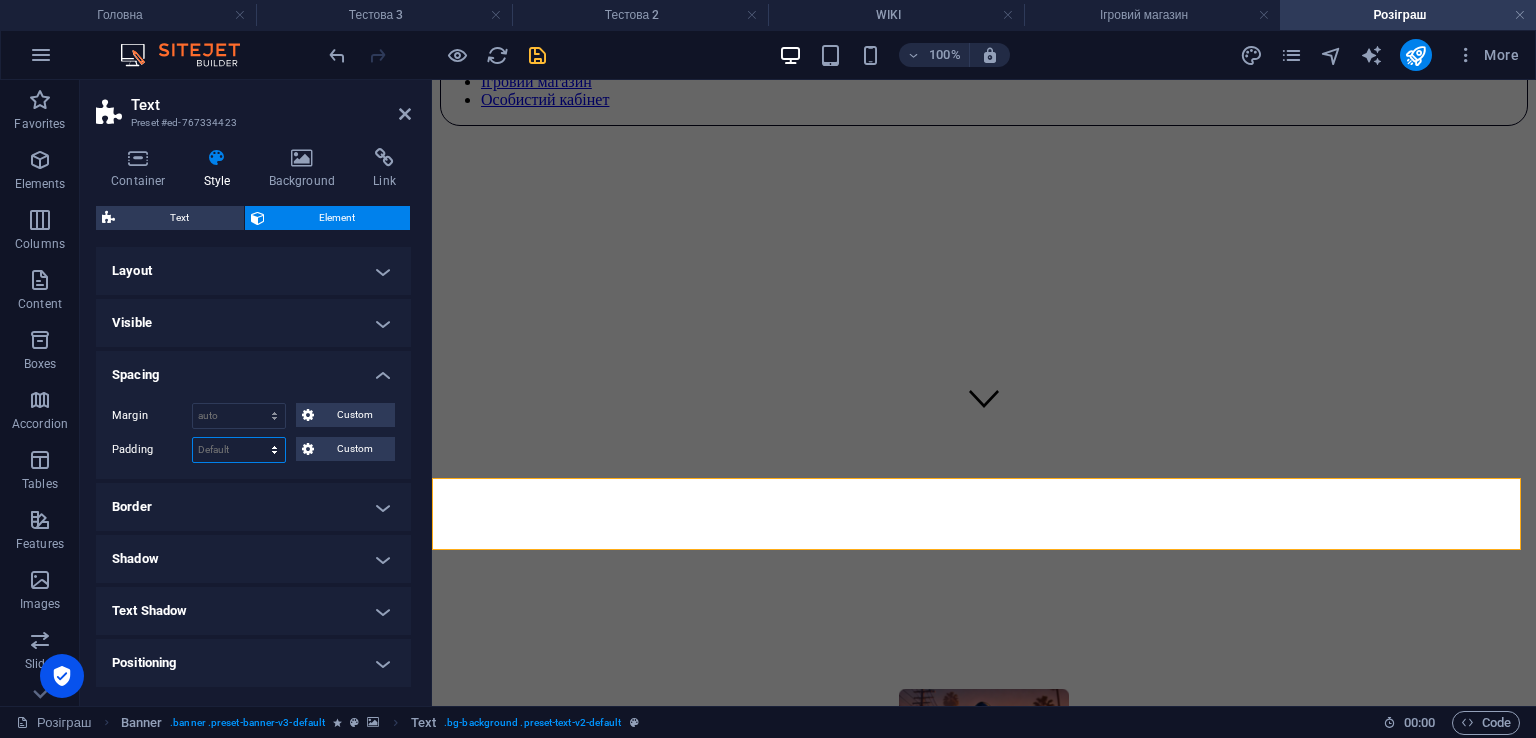 click on "Default px rem % vh vw Custom" at bounding box center (239, 450) 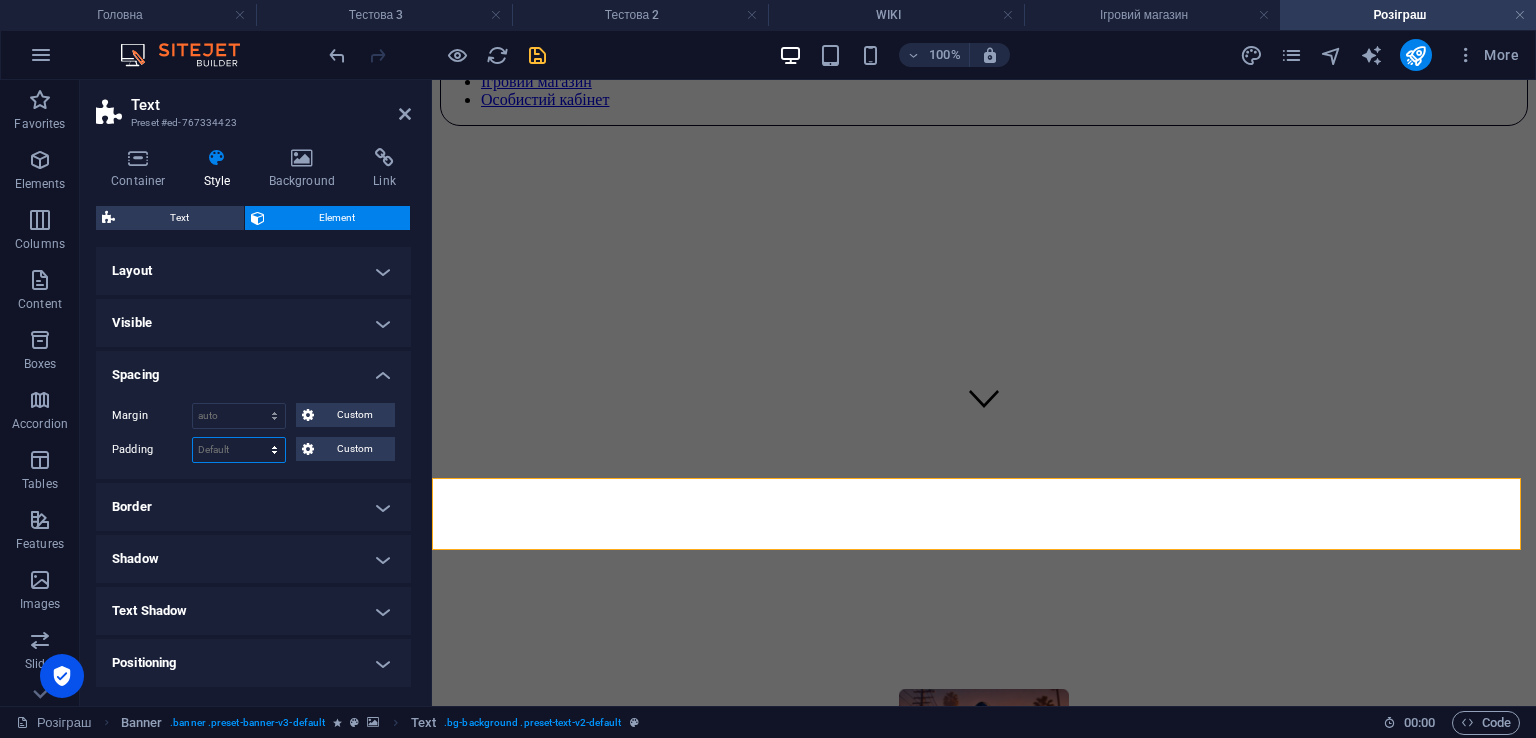 select on "px" 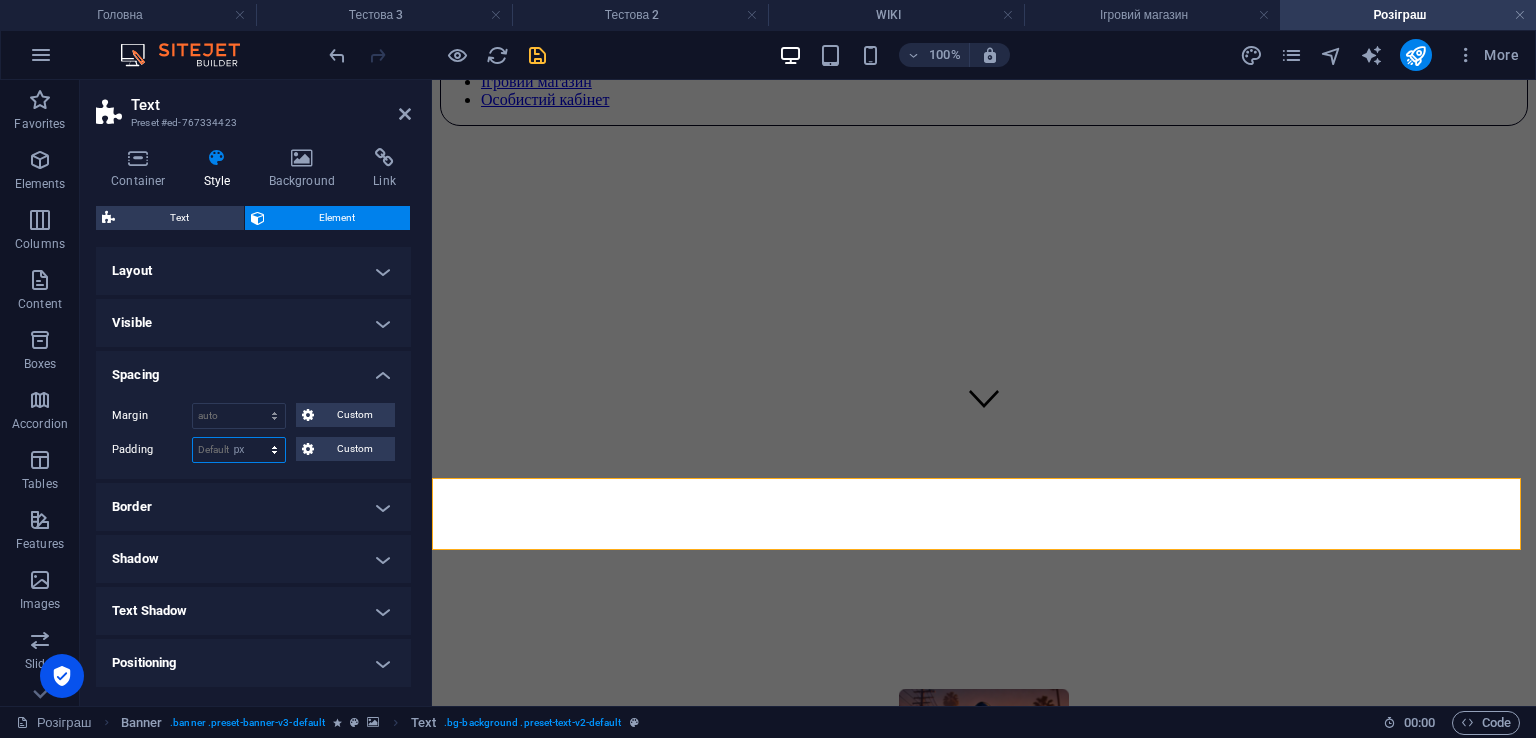 click on "Default px rem % vh vw Custom" at bounding box center [239, 450] 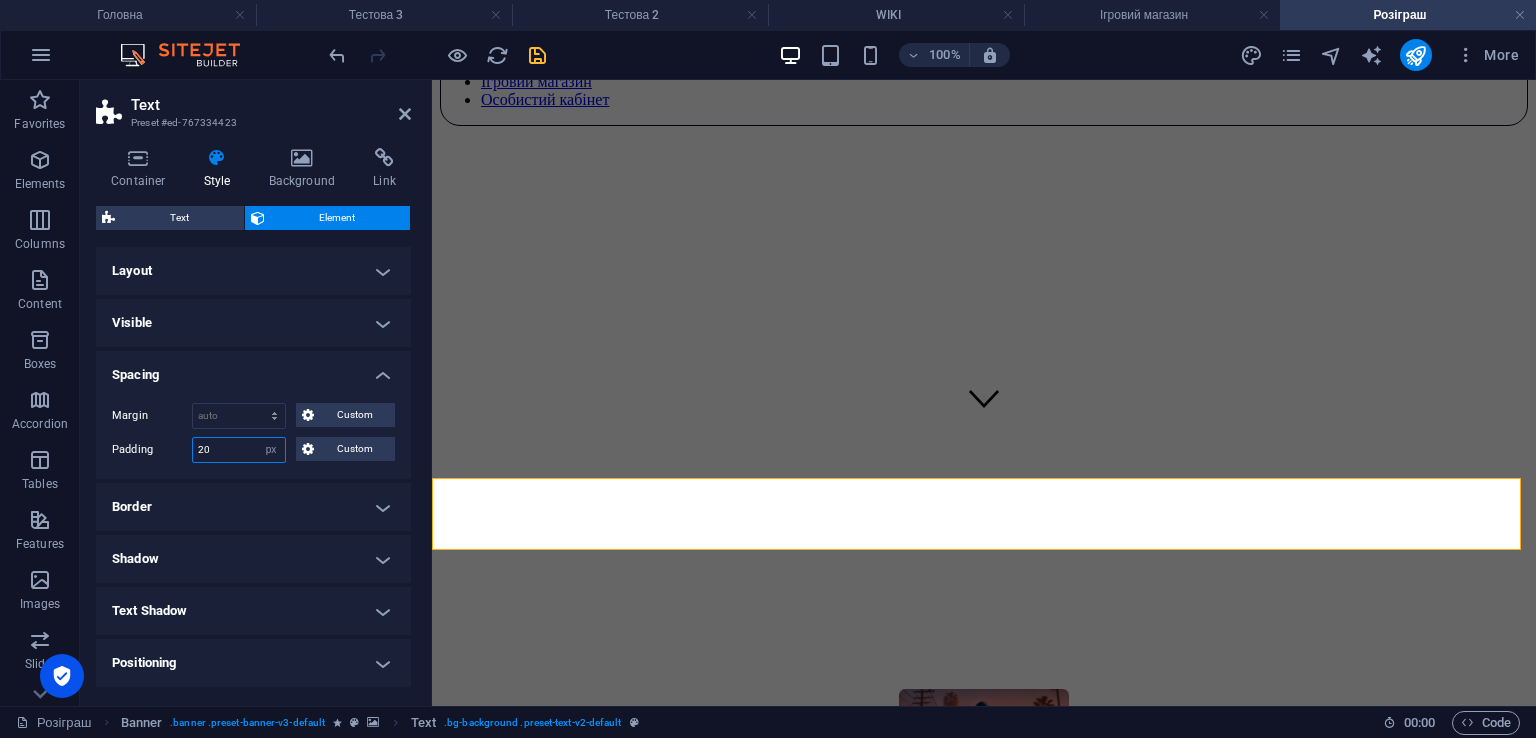 type on "20" 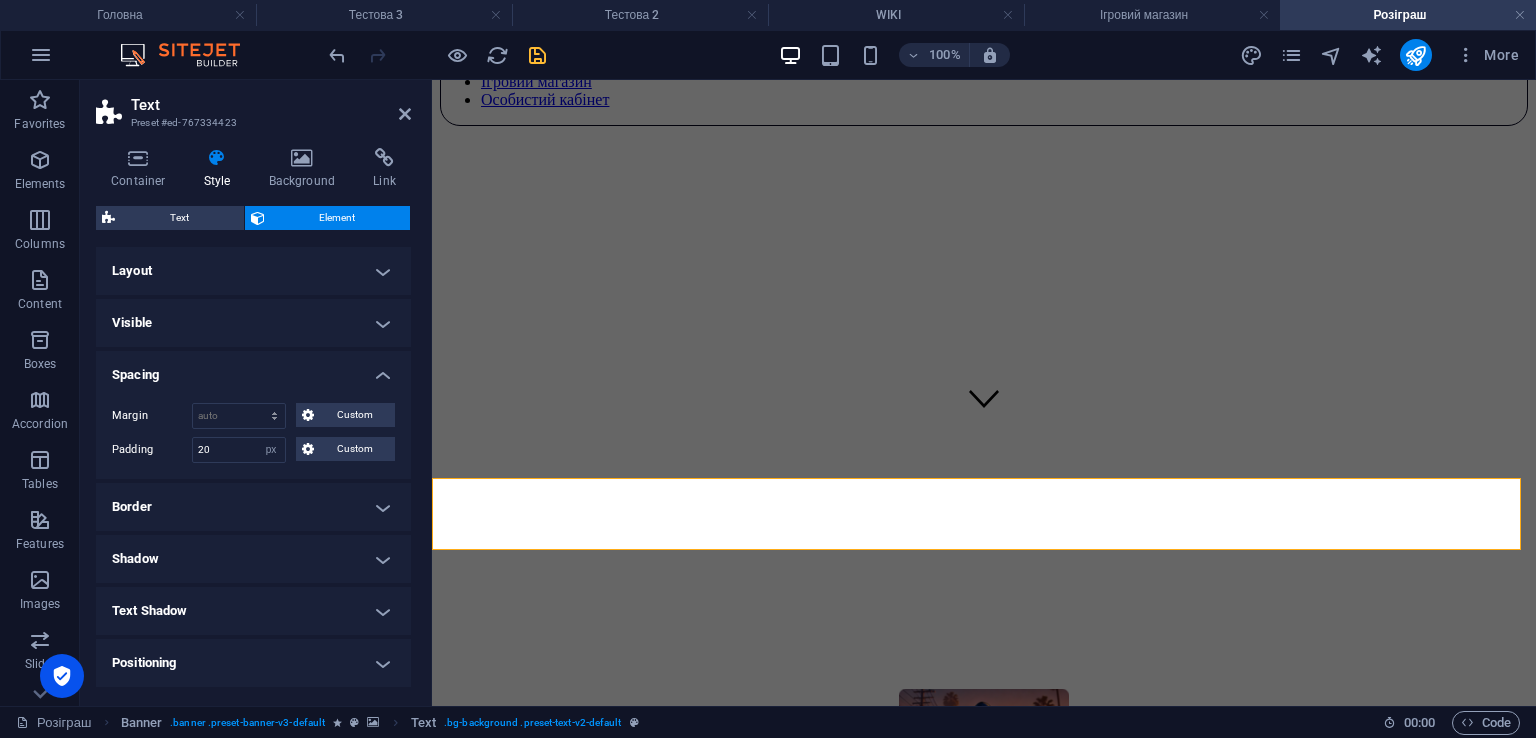 click on "Padding" at bounding box center (152, 450) 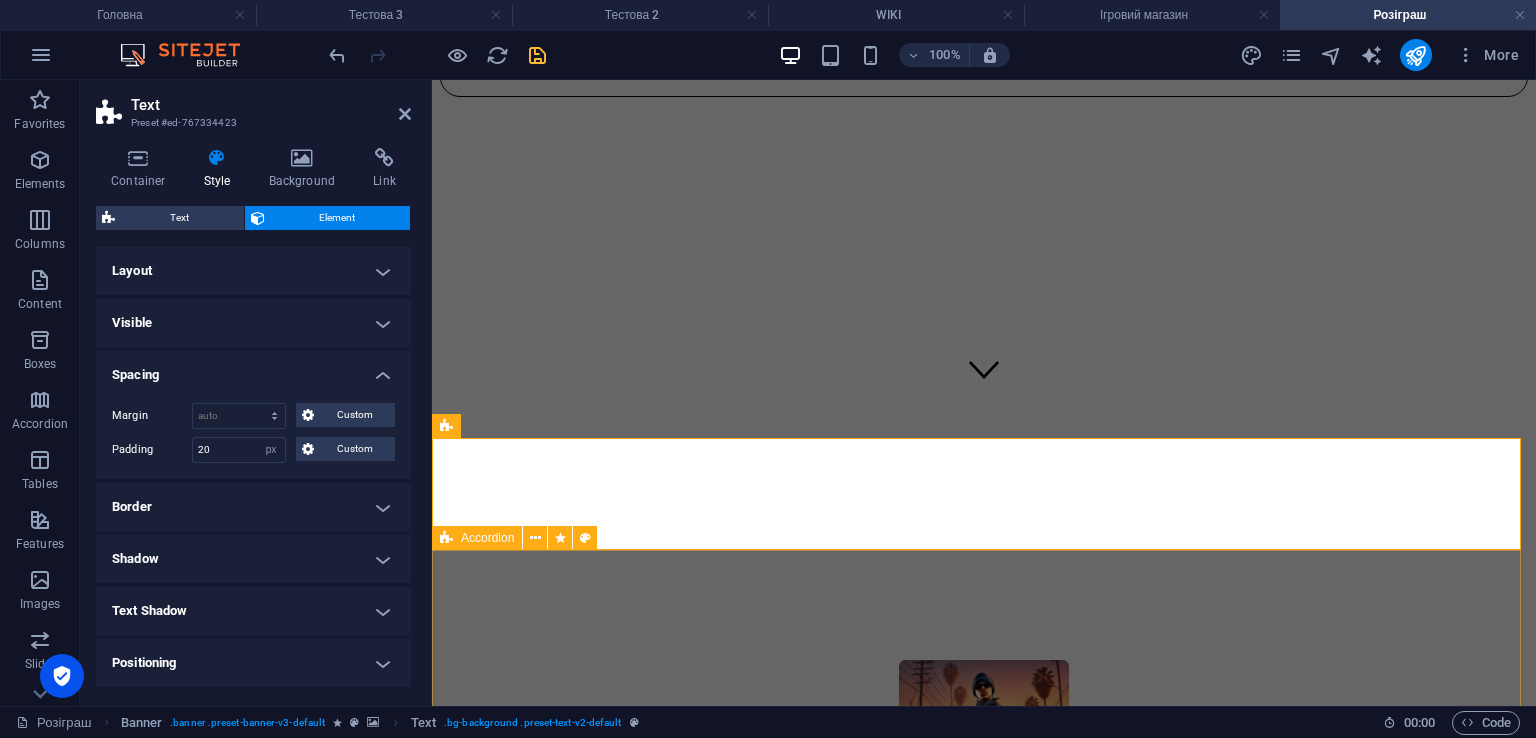 scroll, scrollTop: 273, scrollLeft: 0, axis: vertical 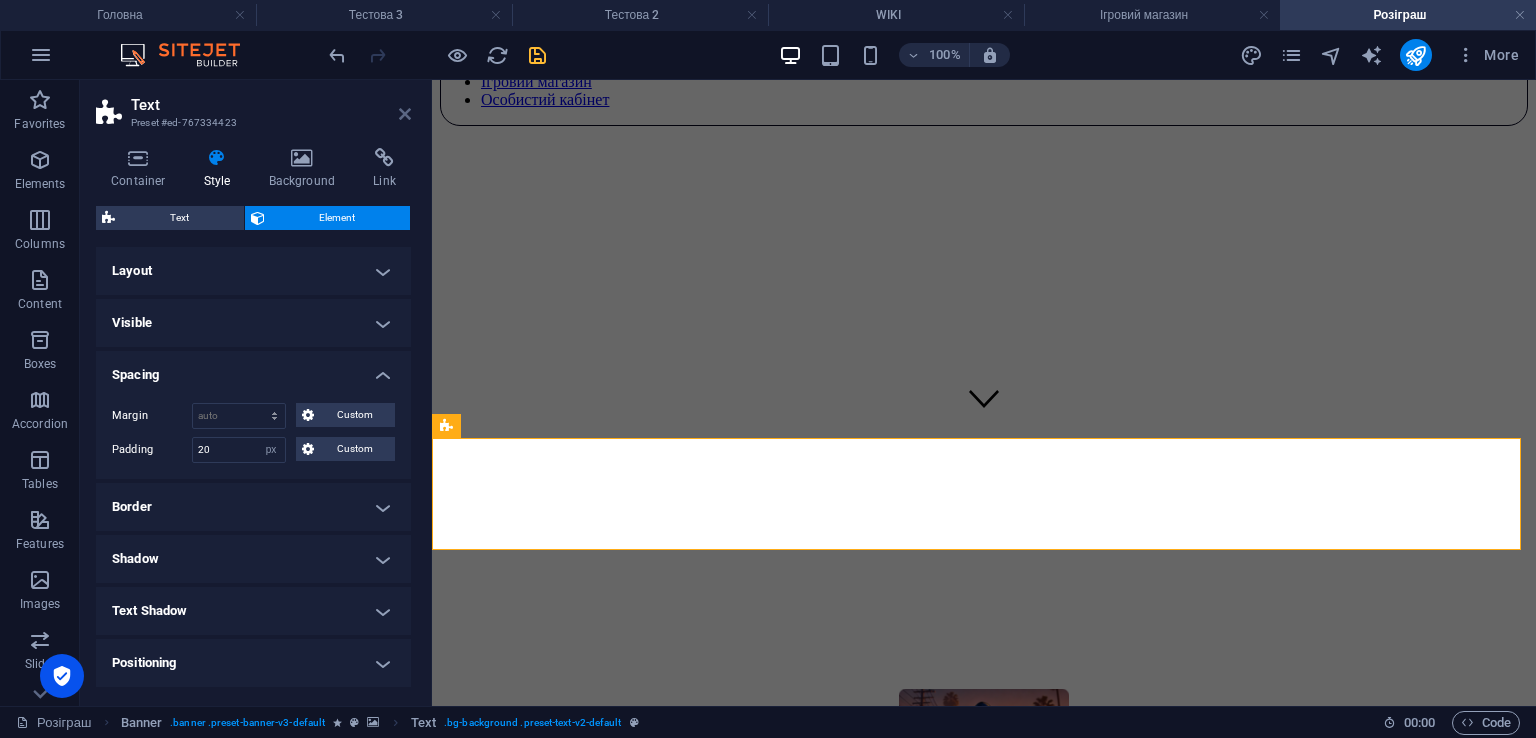 click at bounding box center (405, 114) 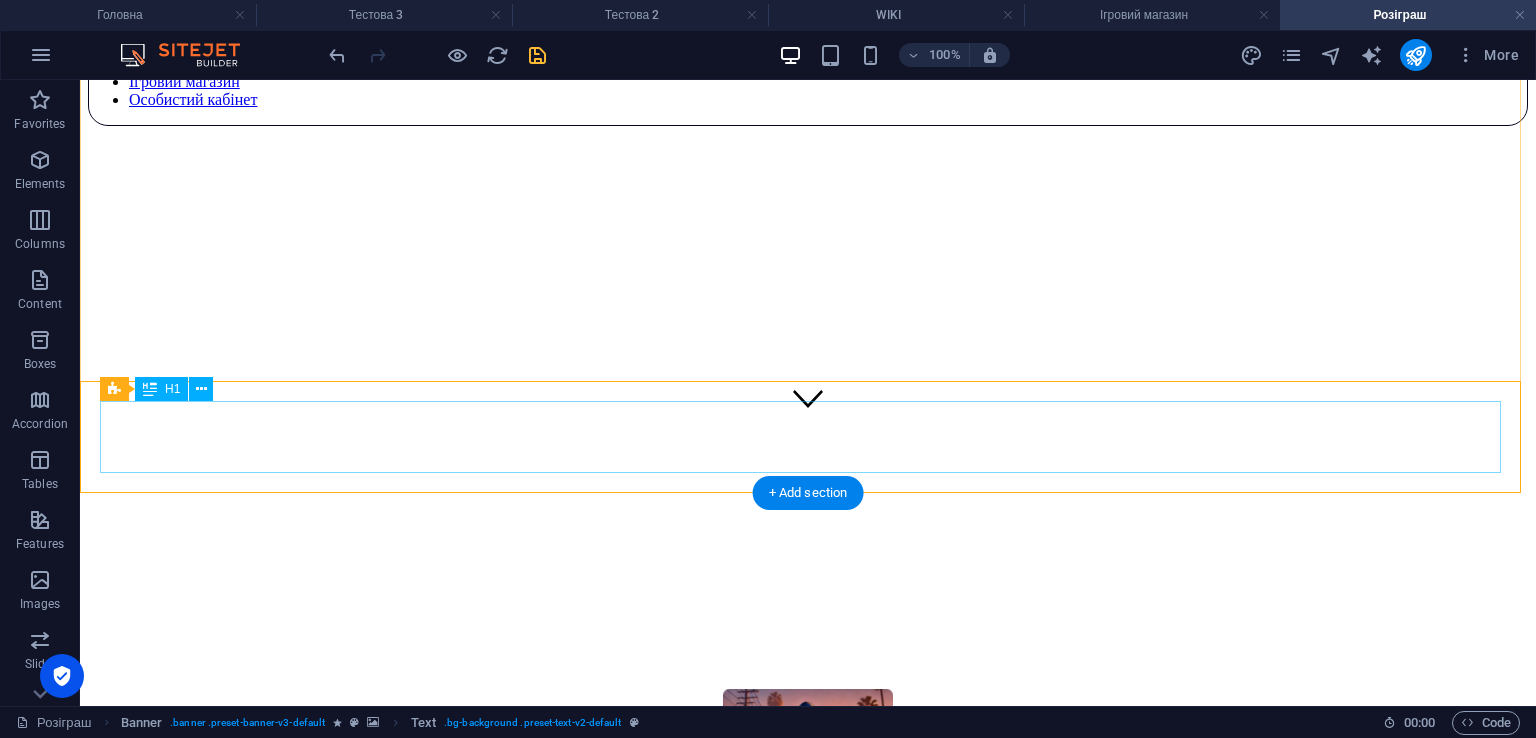 scroll, scrollTop: 373, scrollLeft: 0, axis: vertical 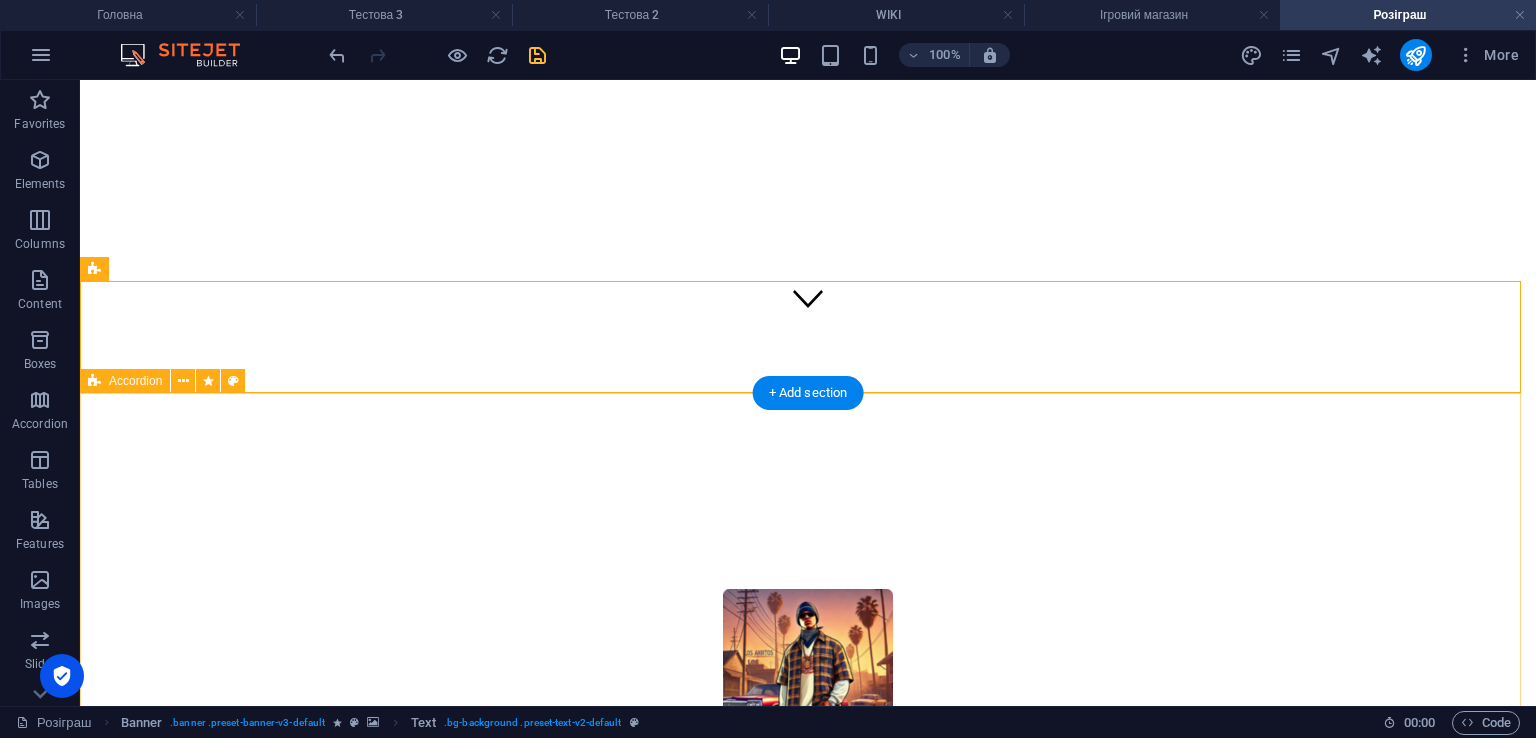 click on "Крок №1 Бути підписаним на всі соціальні мережі ARKIP RP Соціальні мережі Крок №2 Написати під кожним постом коментарій в соціальних мережах Крок №3 Очікувати коли будуть оголошені результати в нашому Discord та Telegram" at bounding box center (808, 1147) 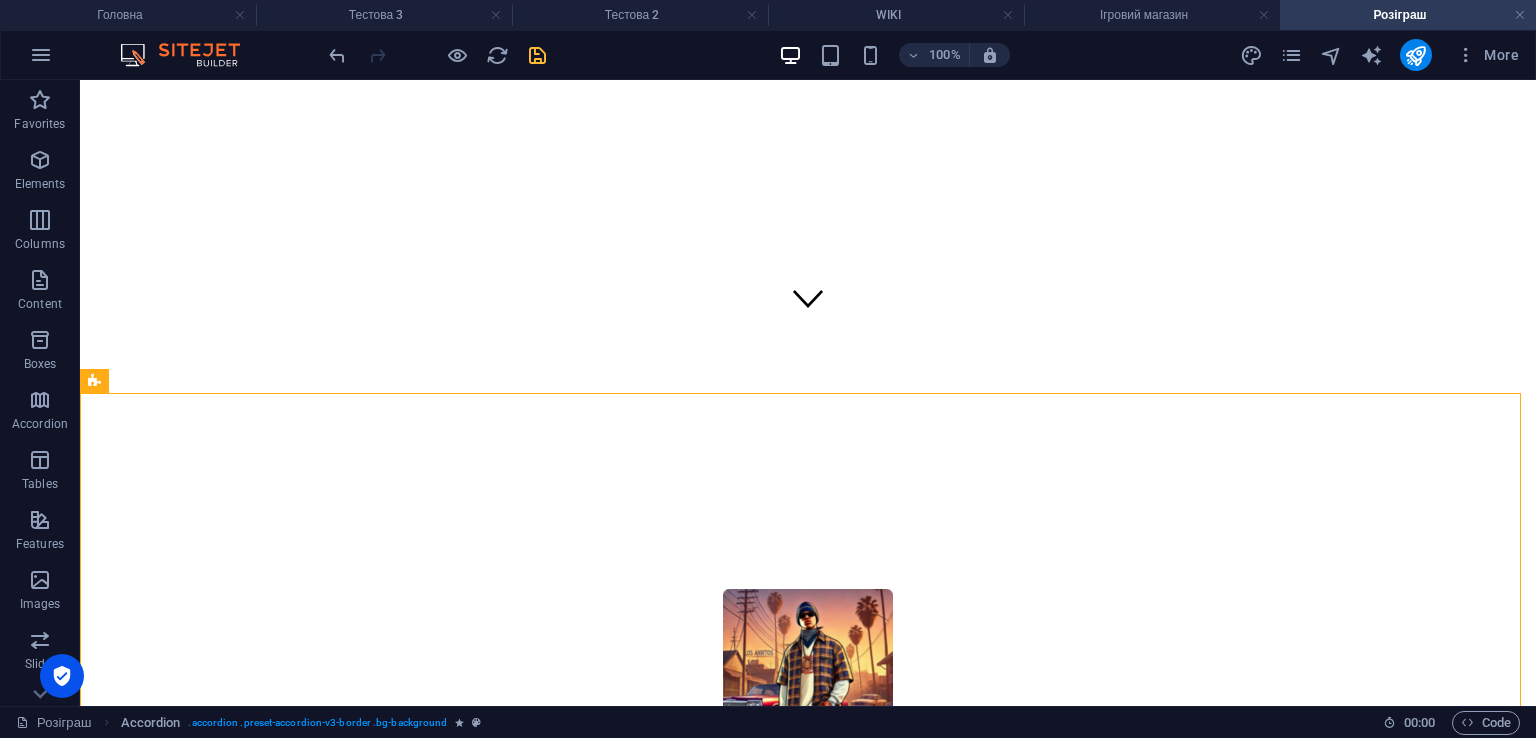 click at bounding box center [537, 55] 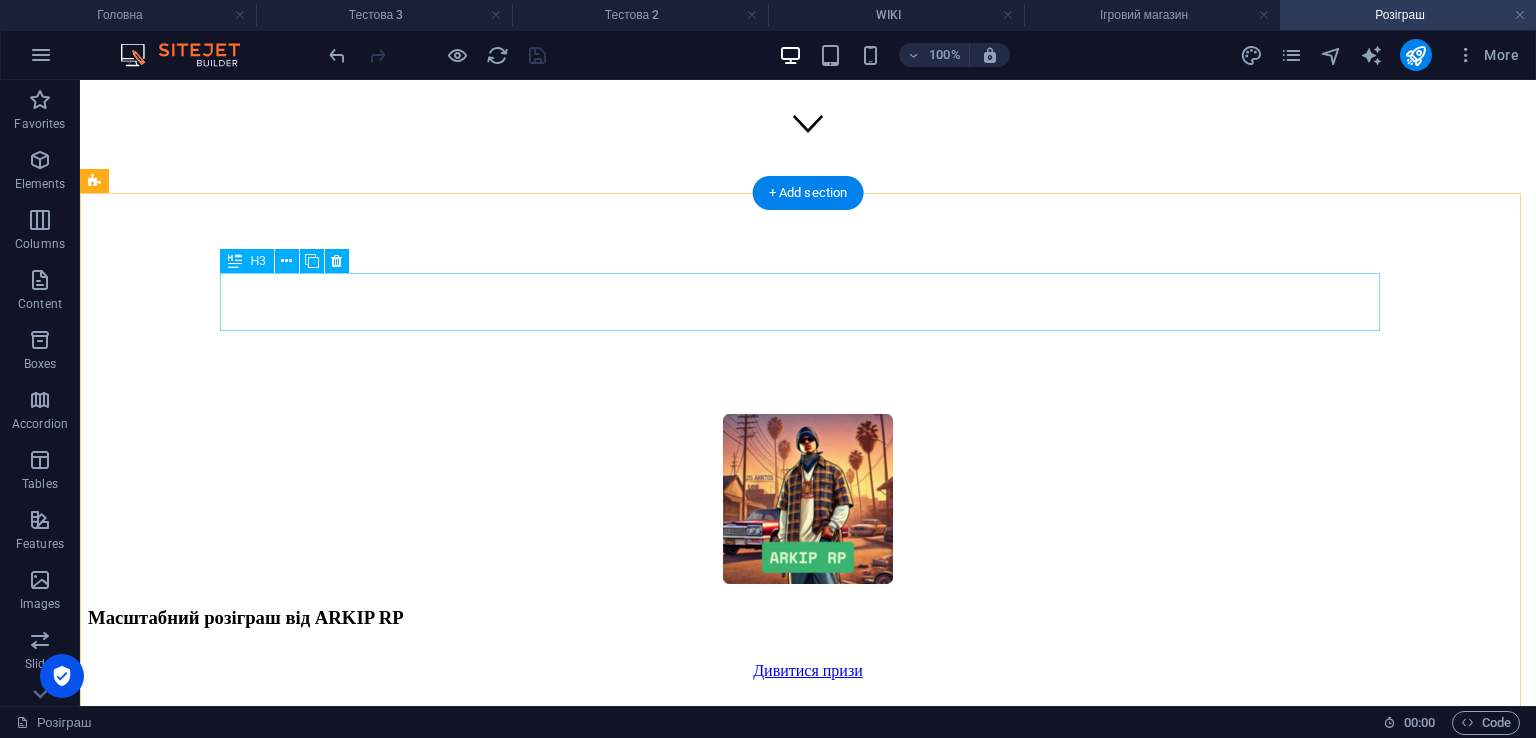 scroll, scrollTop: 573, scrollLeft: 0, axis: vertical 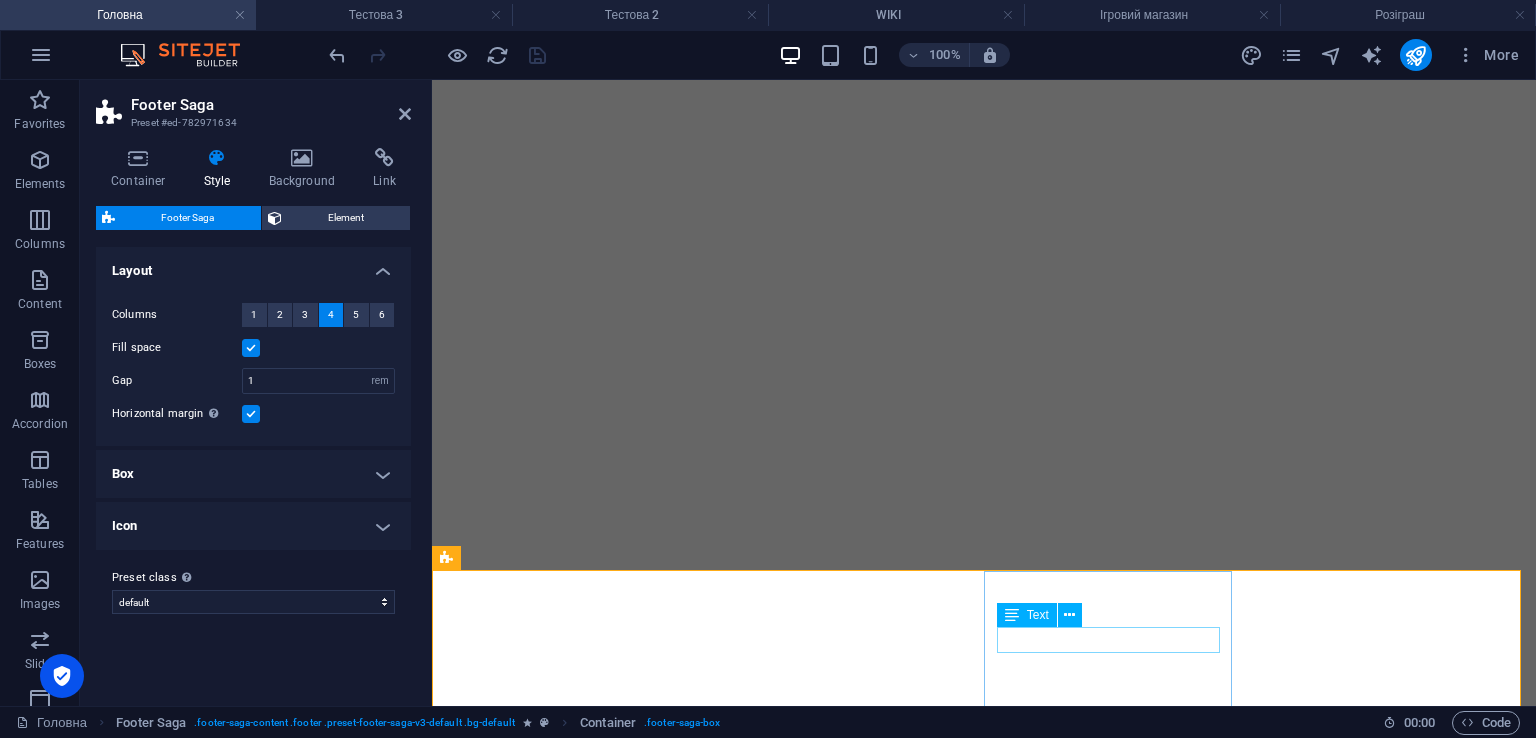 select on "rem" 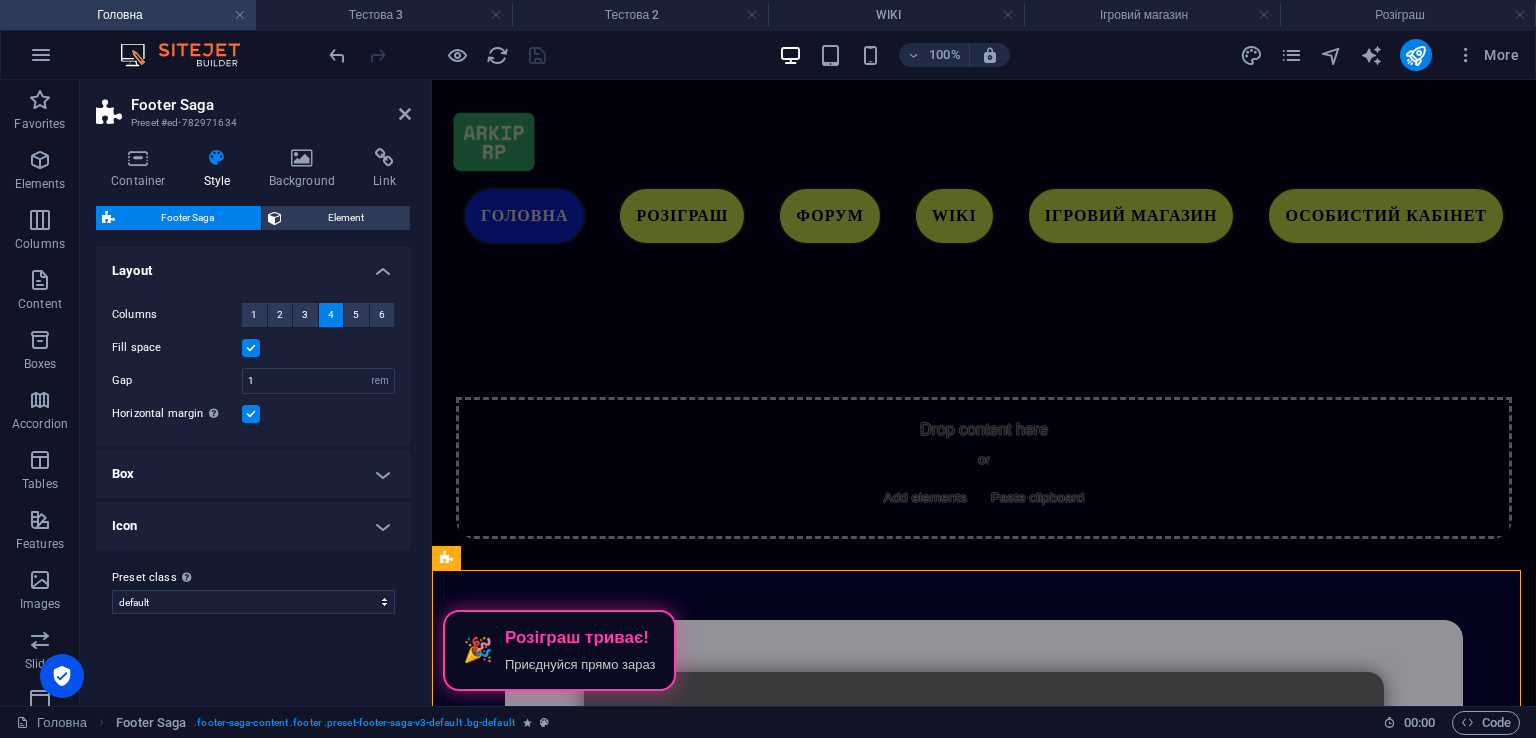 scroll, scrollTop: 0, scrollLeft: 0, axis: both 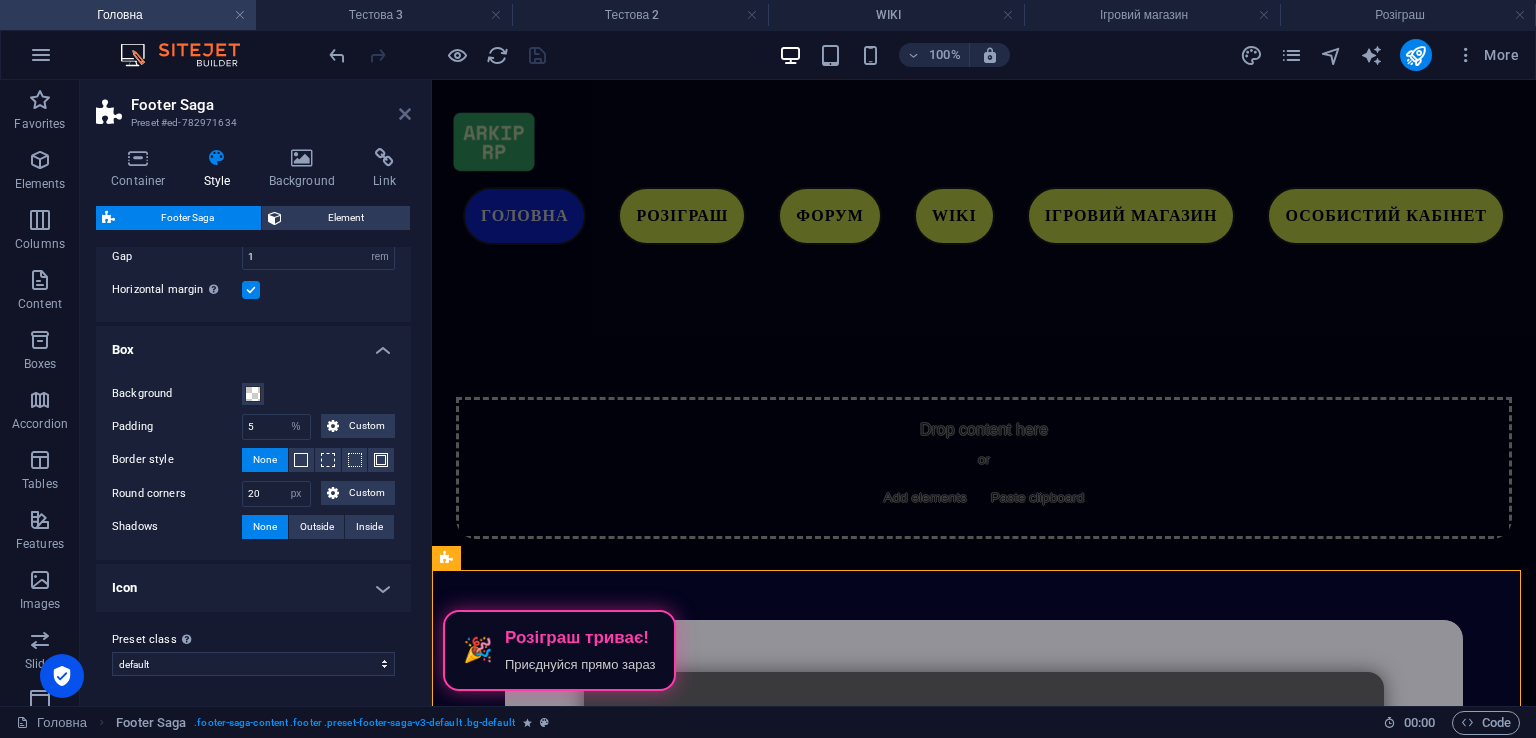 click at bounding box center (405, 114) 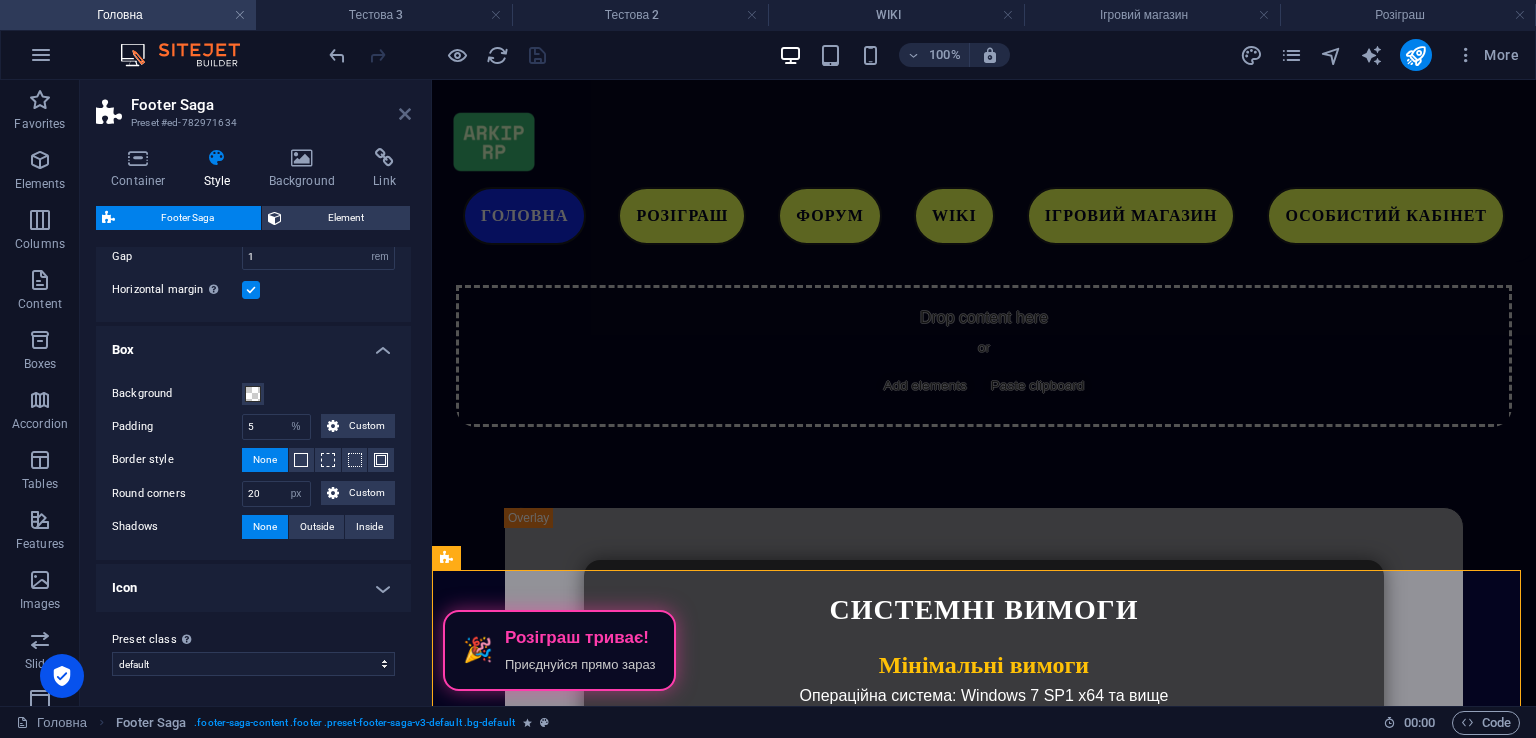 scroll, scrollTop: 5521, scrollLeft: 0, axis: vertical 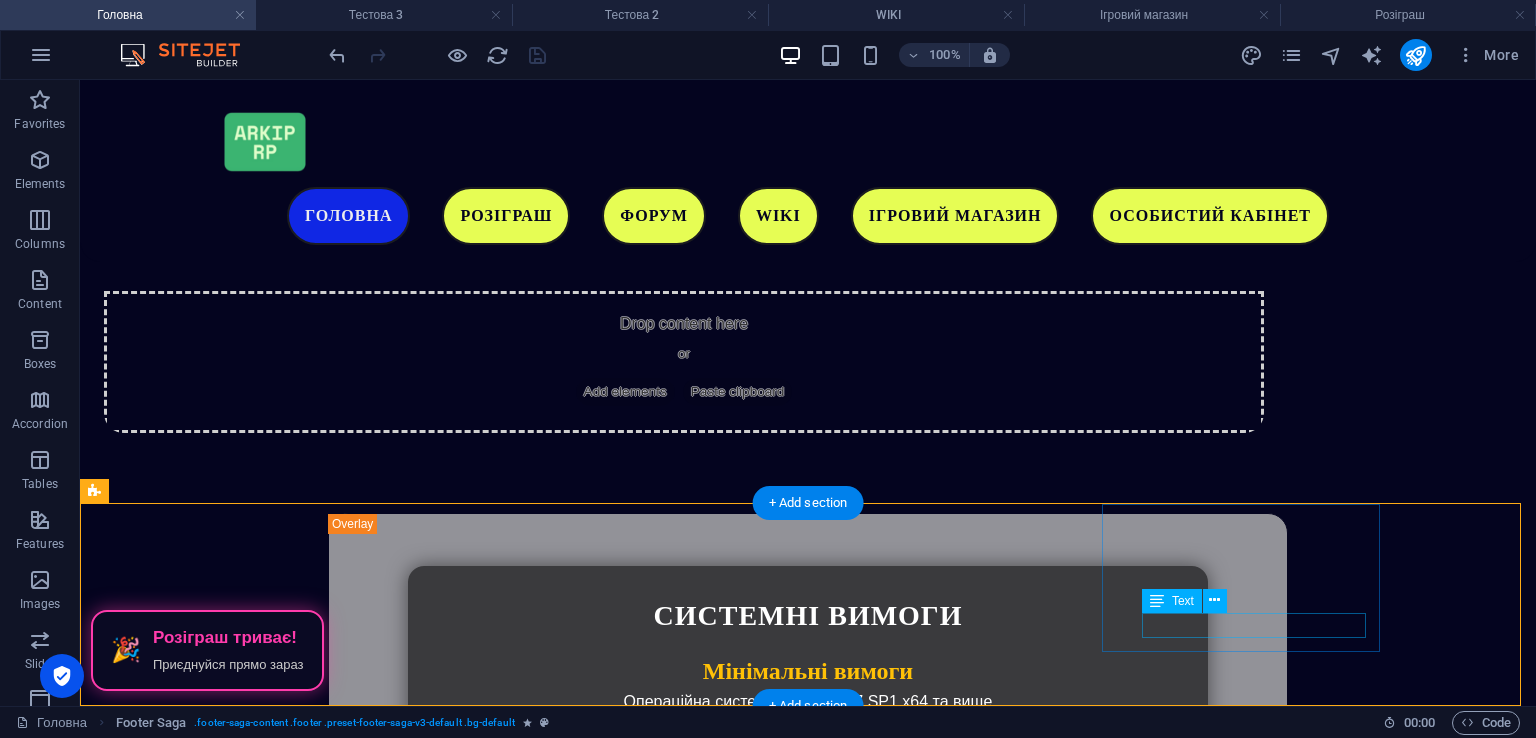 click on "TELEGRAM" at bounding box center (685, 3759) 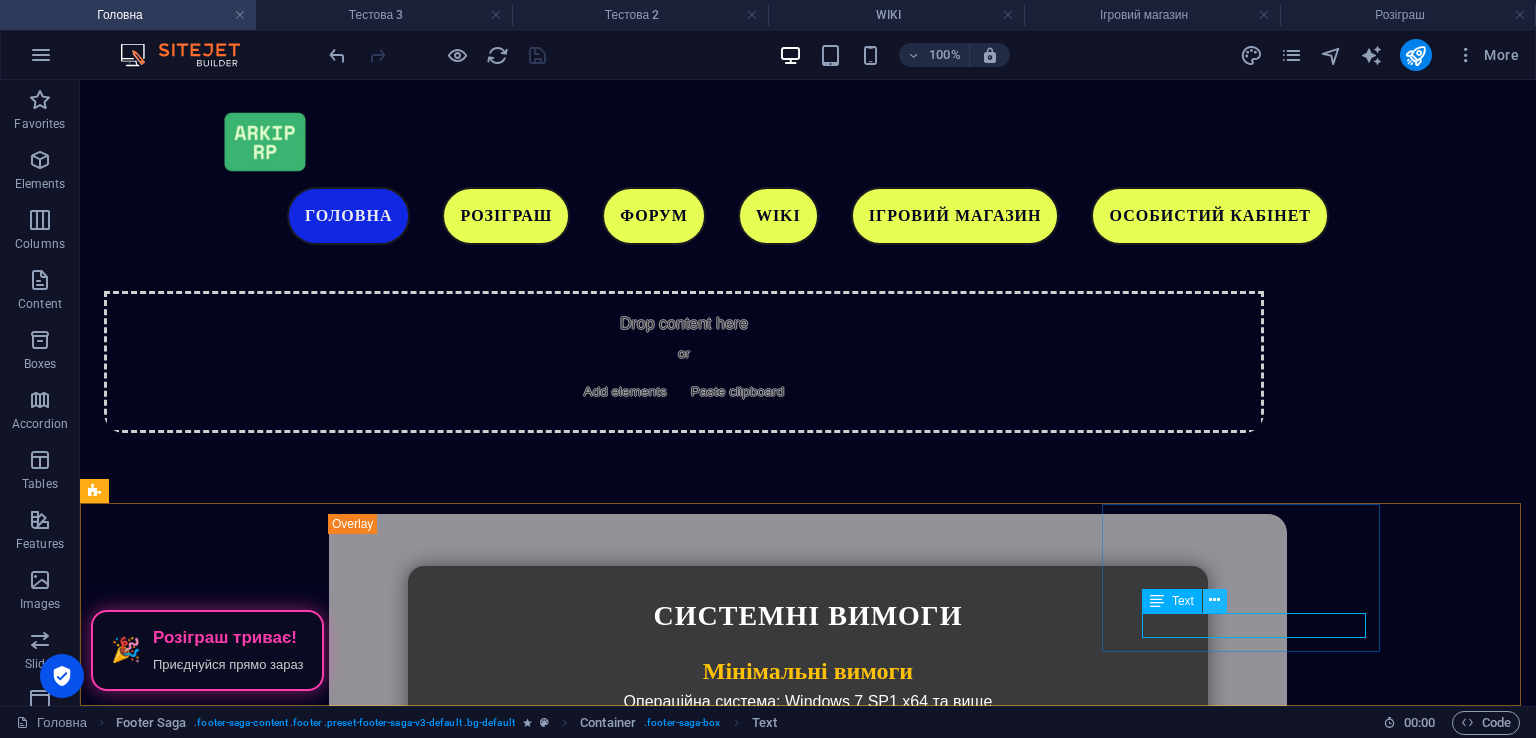 click at bounding box center (1215, 601) 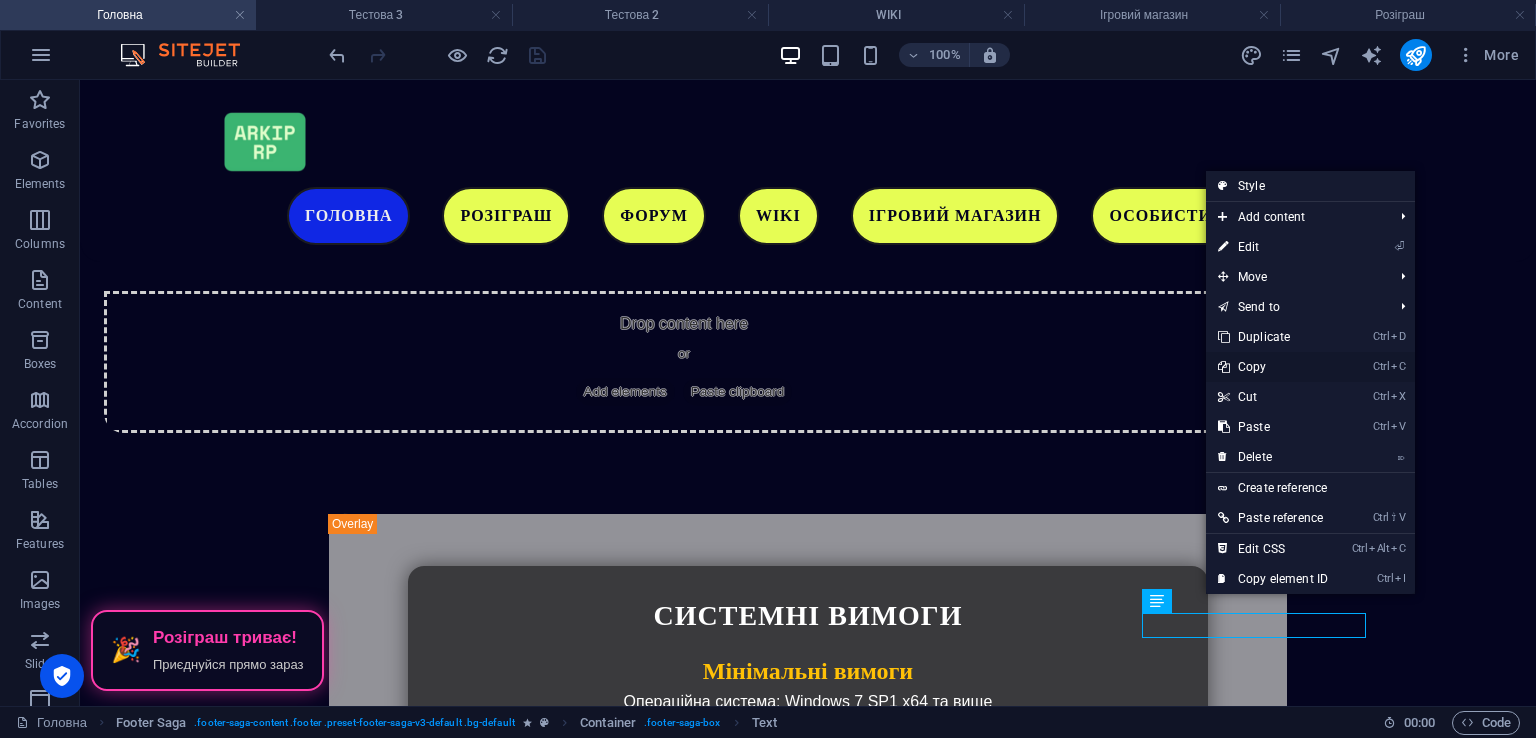 click on "Ctrl C  Copy" at bounding box center (1273, 367) 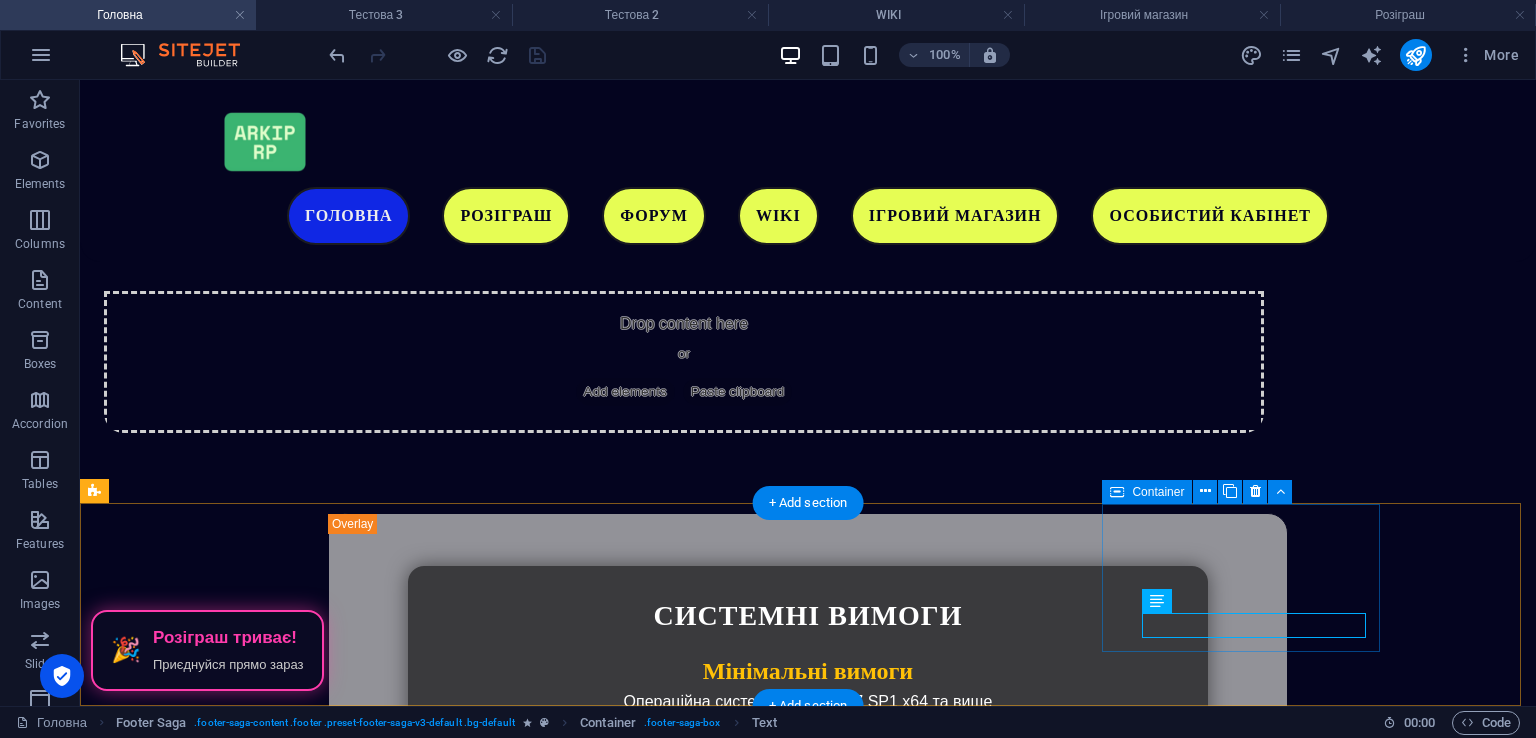 click on "Соціальні мережі YOUTUBE TIKTOK TELEGRAM" at bounding box center [685, 3672] 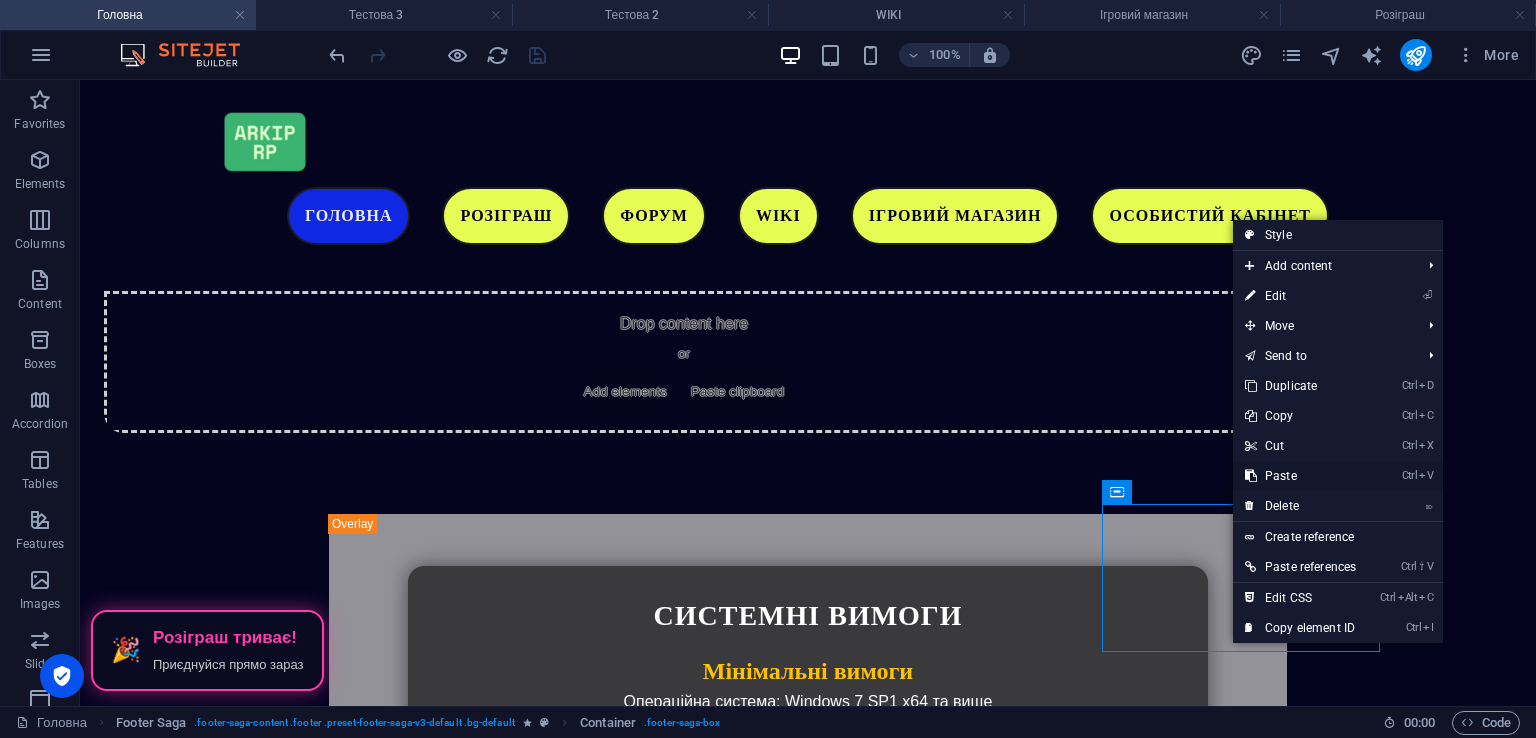drag, startPoint x: 1293, startPoint y: 483, endPoint x: 1208, endPoint y: 406, distance: 114.69089 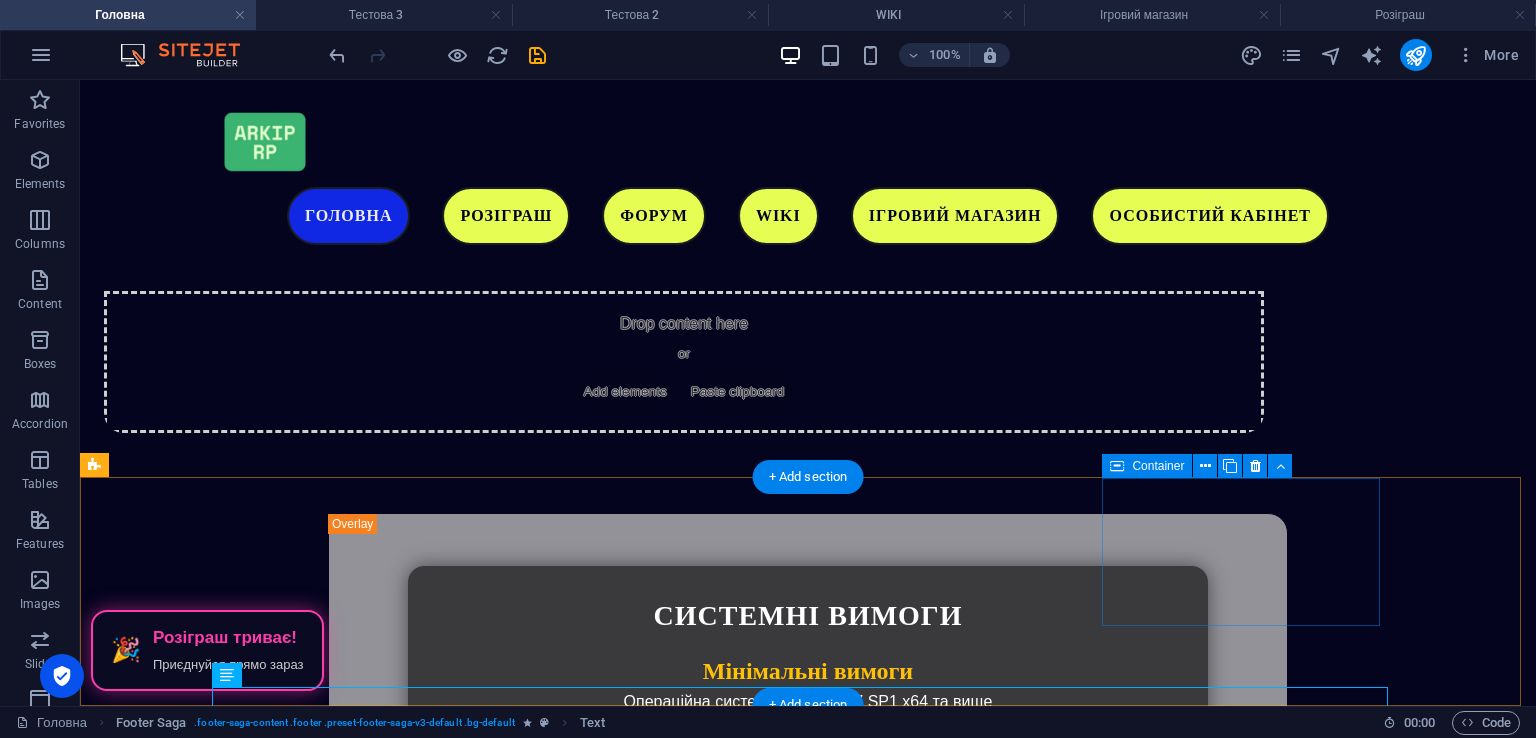 scroll, scrollTop: 5547, scrollLeft: 0, axis: vertical 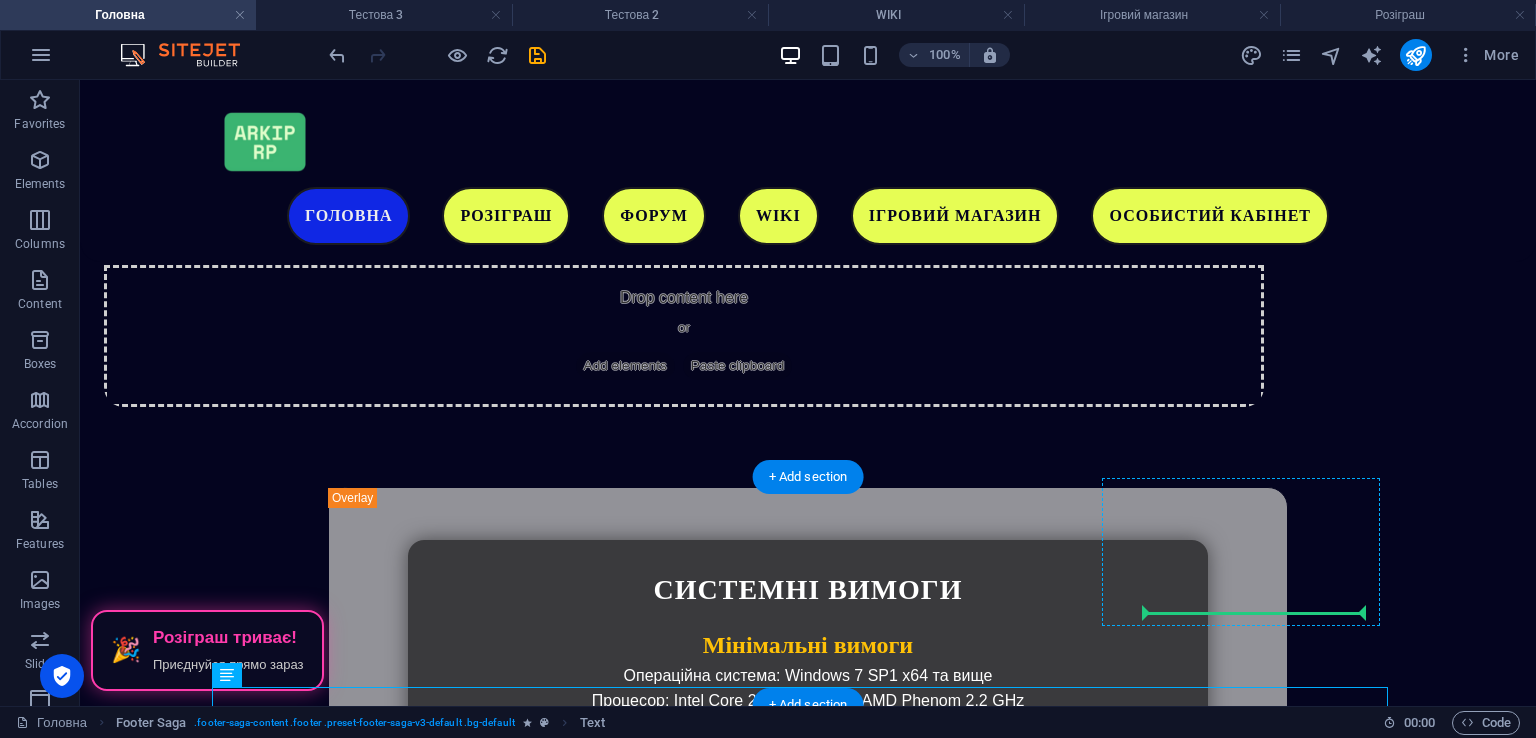 drag, startPoint x: 303, startPoint y: 762, endPoint x: 1206, endPoint y: 609, distance: 915.87006 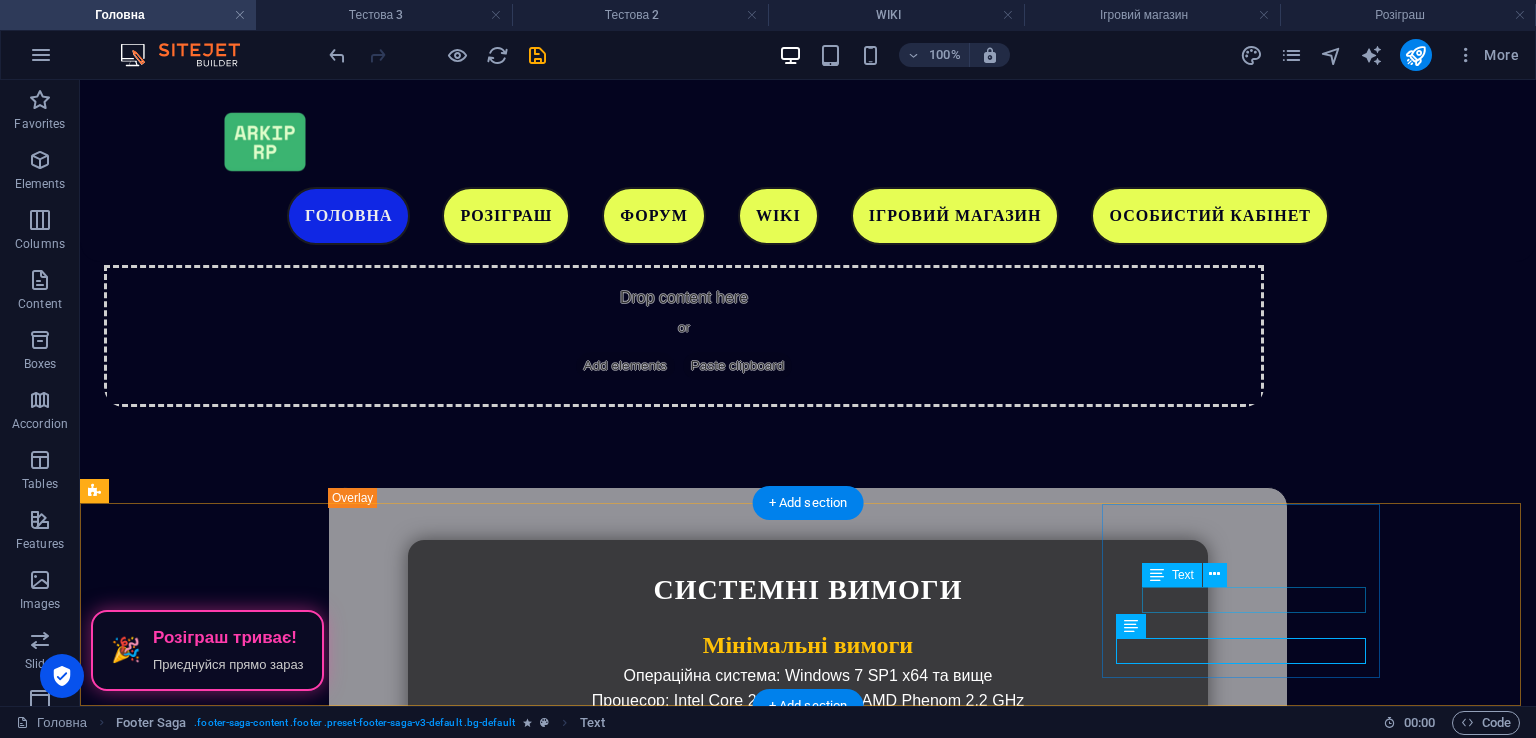 scroll, scrollTop: 5521, scrollLeft: 0, axis: vertical 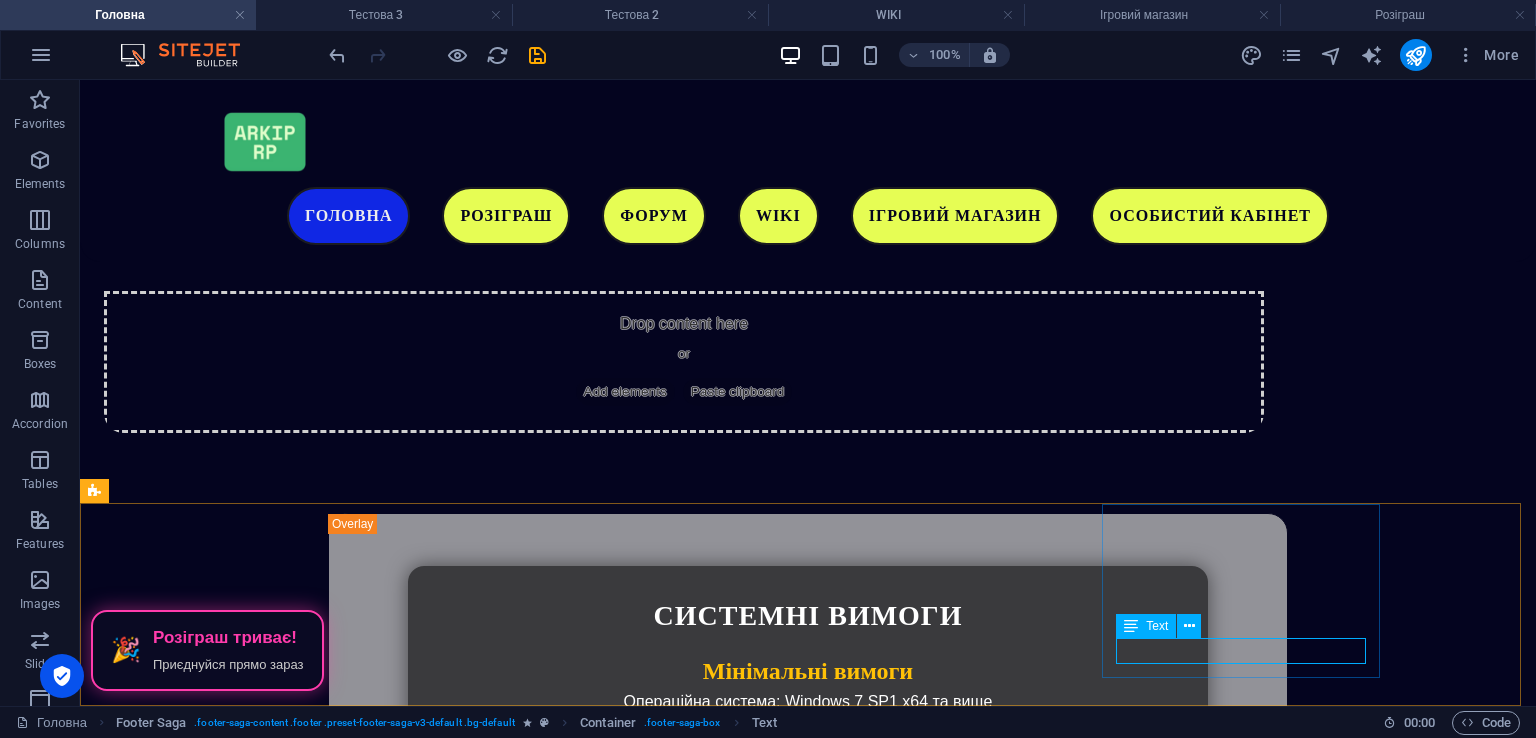 click on "Text" at bounding box center (1146, 626) 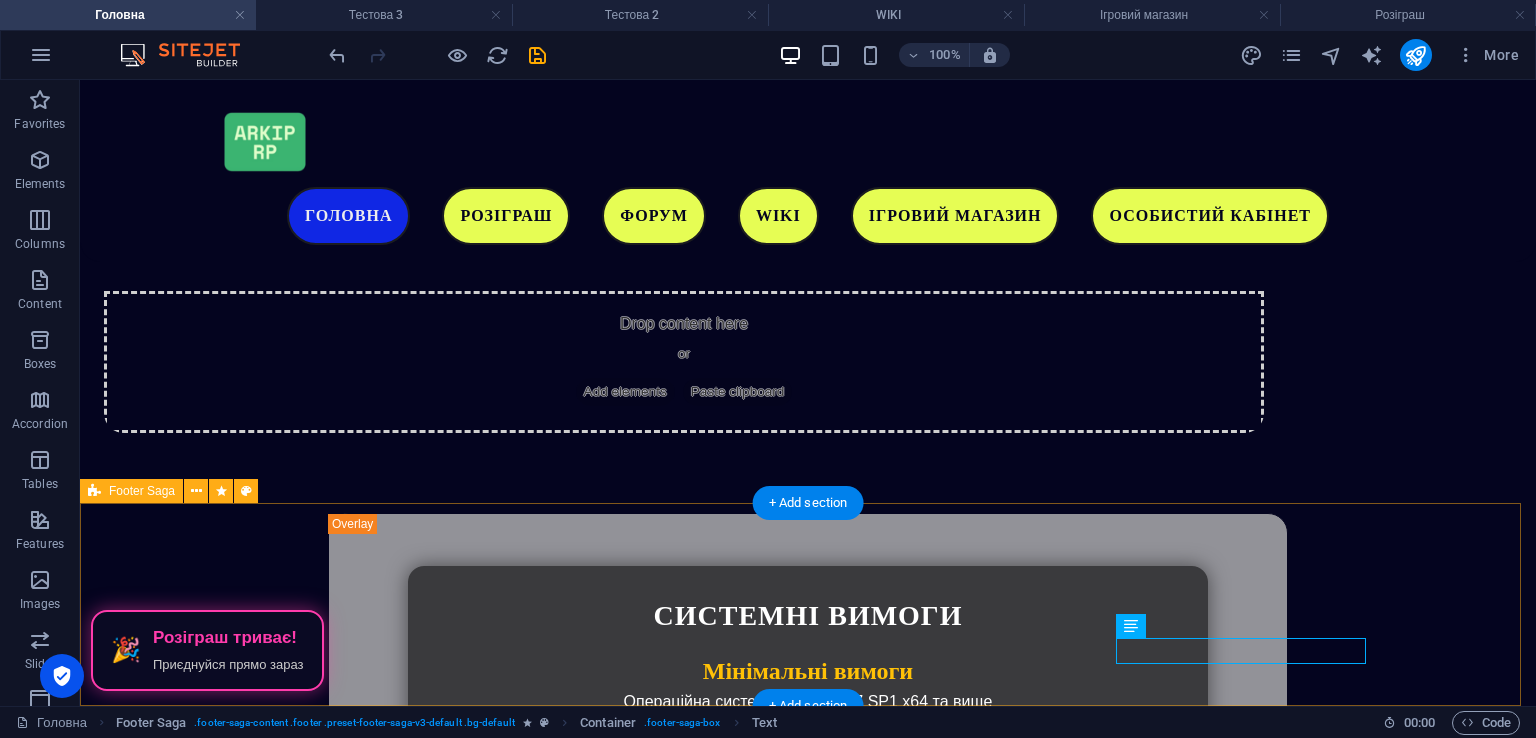 click on "ARKIP RP гра про Україну  Для користувачів ПОЛІТИКА КОНФІДЕНЦІЙНОСТІЙНОСТІ УГОДА КОРИСТУВАЧА ДОГОВІР ОФЕРИ ЗНАЙШЛИ БАГ? ПОВІДОМТЕ НАМ Меню РОЗІГРАШ ФОРУМ WIKI ІГРОВИЙ МАГАЗНИ ОСОБИСТИЙ КАБІНЕТ Соціальні мережі YOUTUBE TIKTOK TELEGRAM TELEGRAM" at bounding box center [808, 3261] 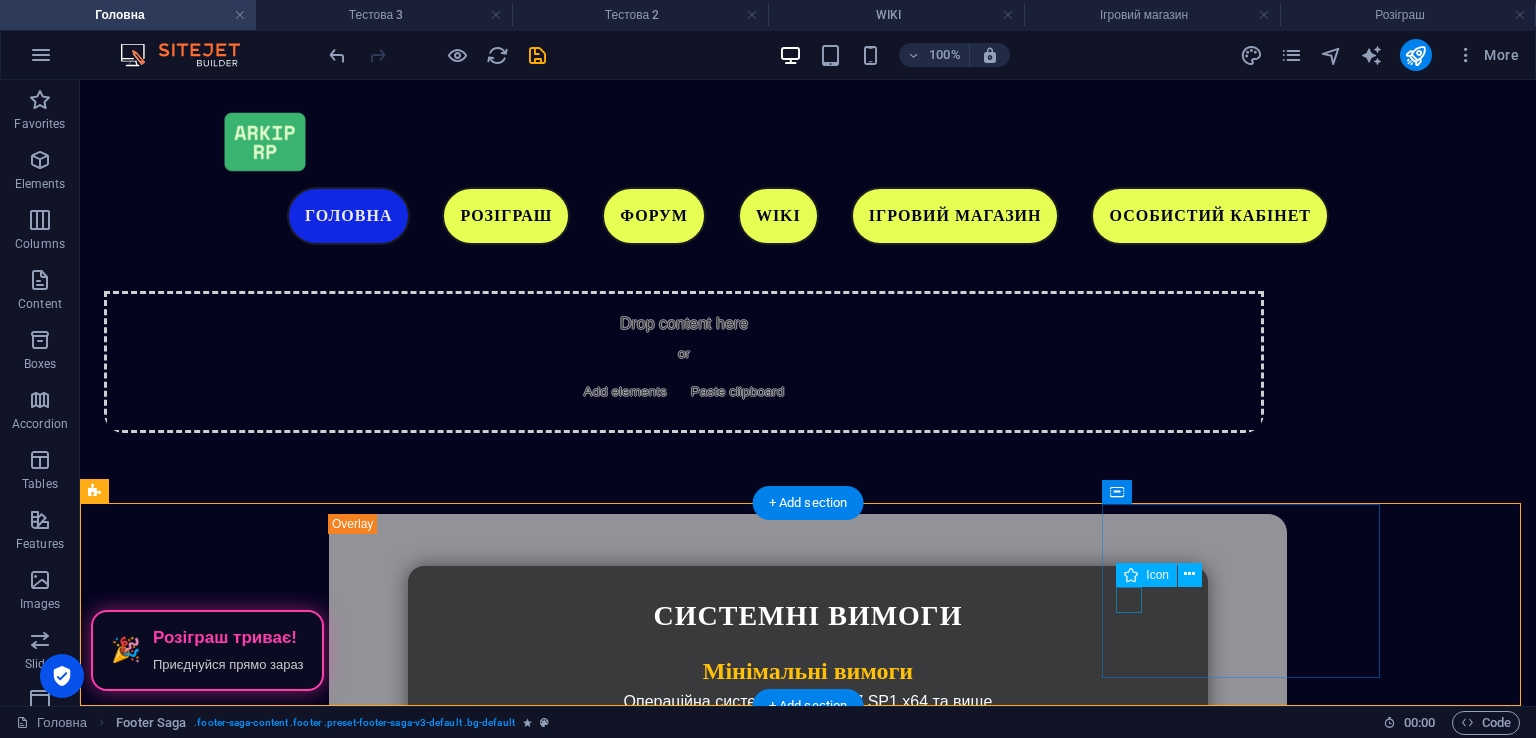 click on "Icon" at bounding box center [0, 0] 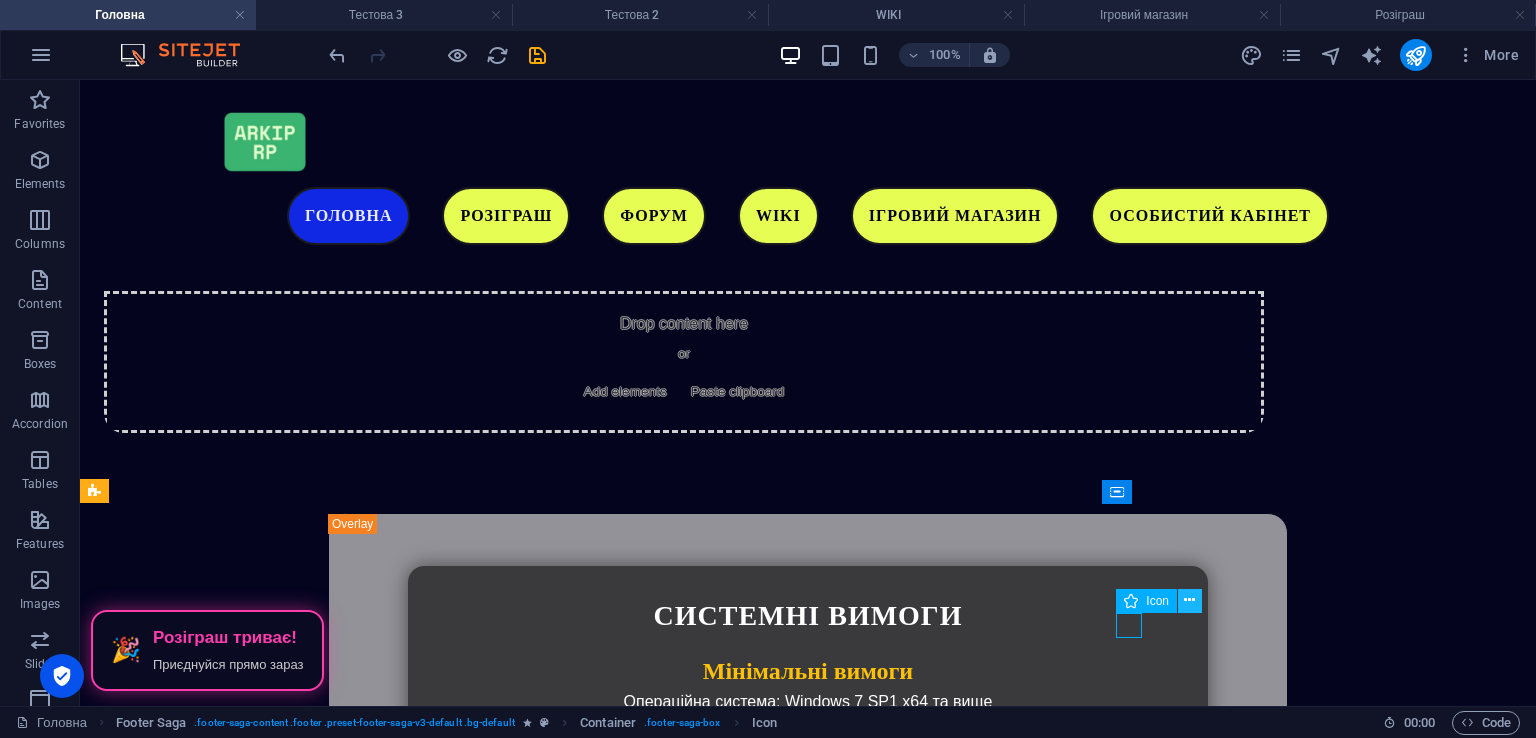 click at bounding box center (1189, 600) 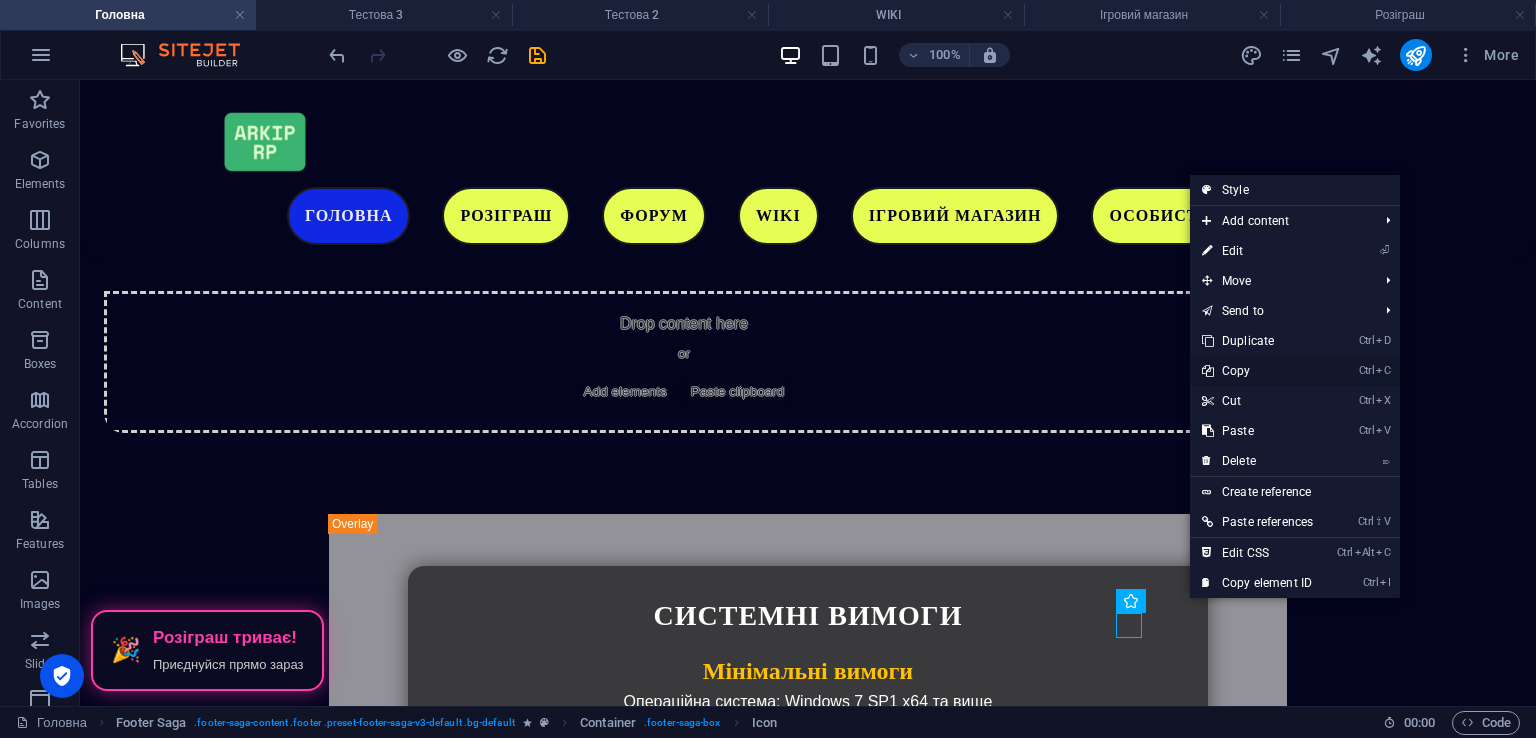 click on "Ctrl C  Copy" at bounding box center (1257, 371) 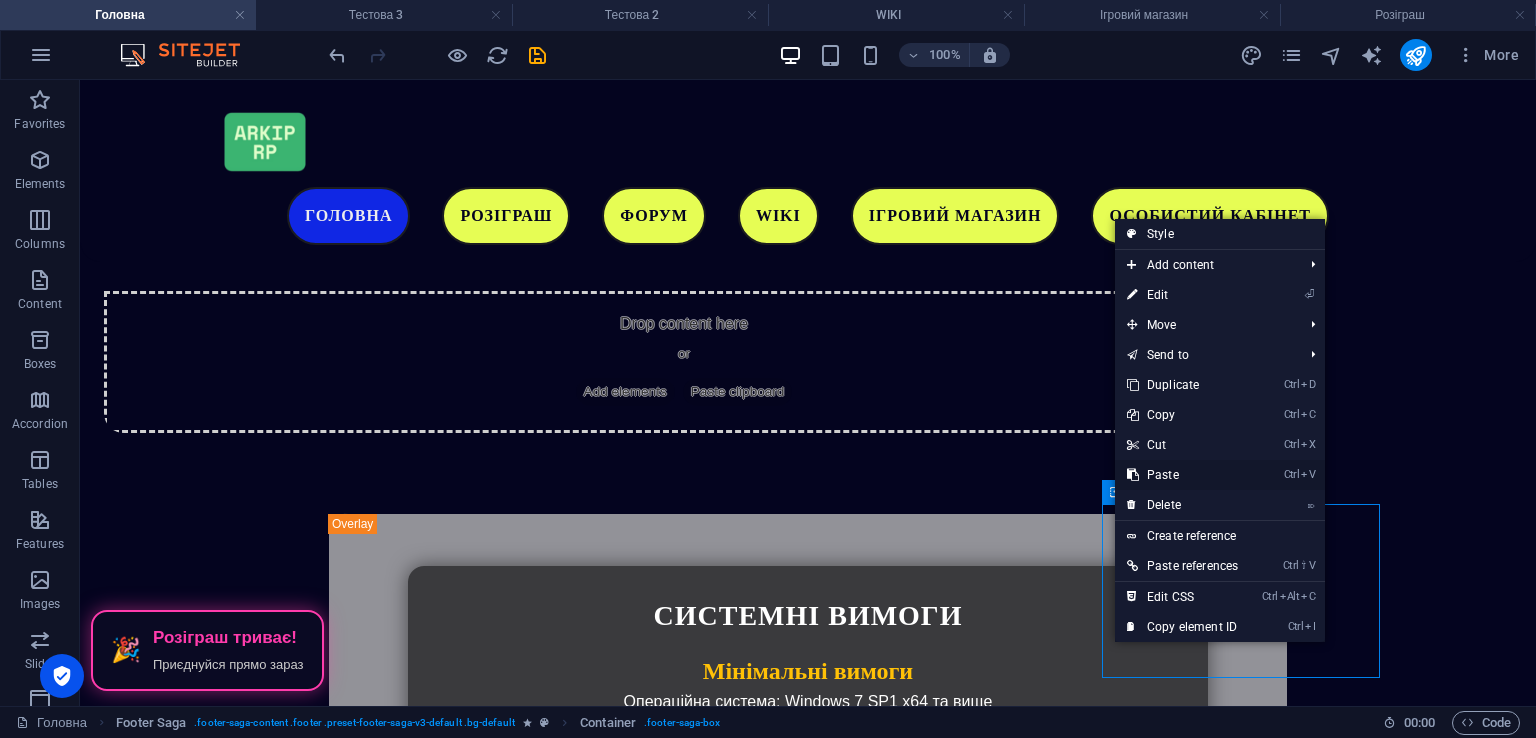 click on "Ctrl V  Paste" at bounding box center (1182, 475) 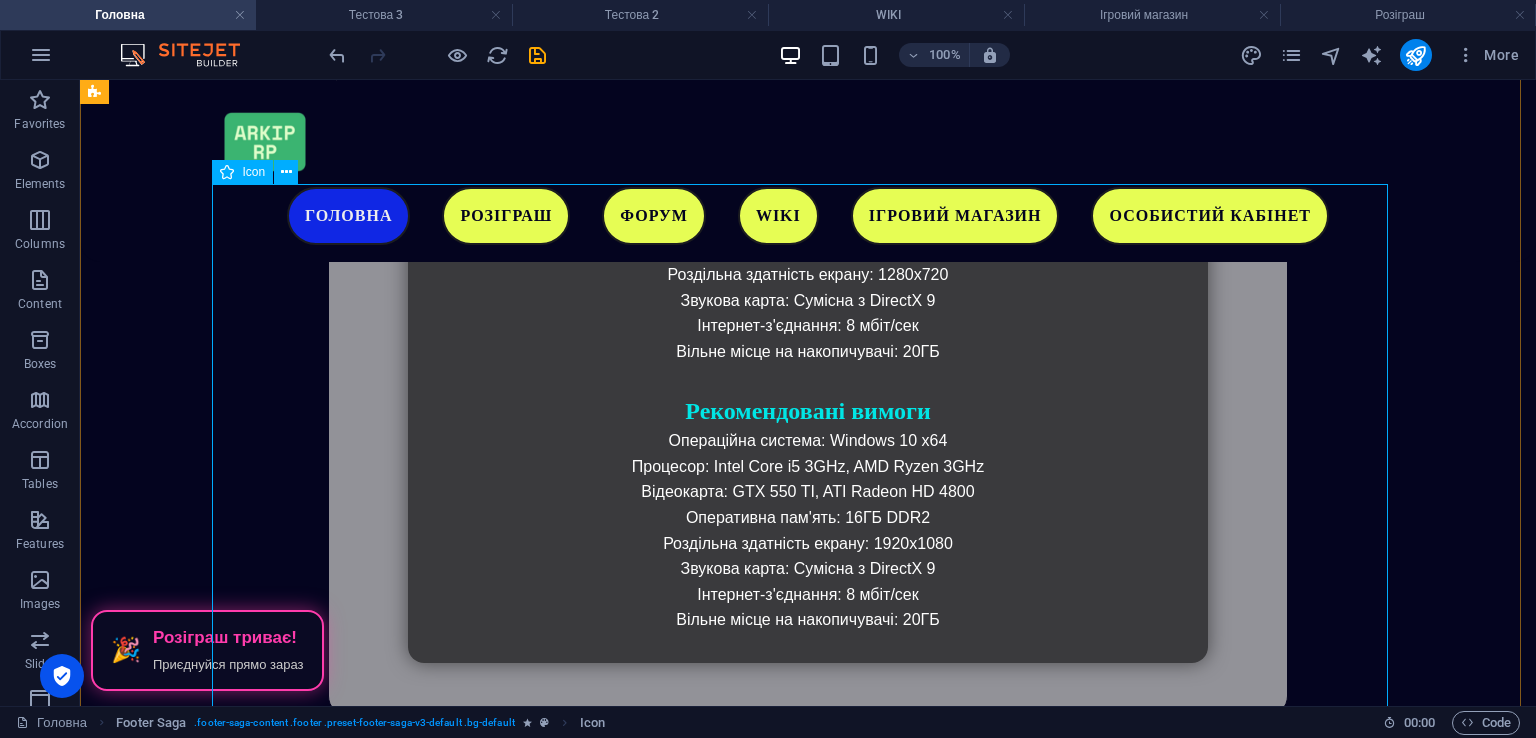 scroll, scrollTop: 5750, scrollLeft: 0, axis: vertical 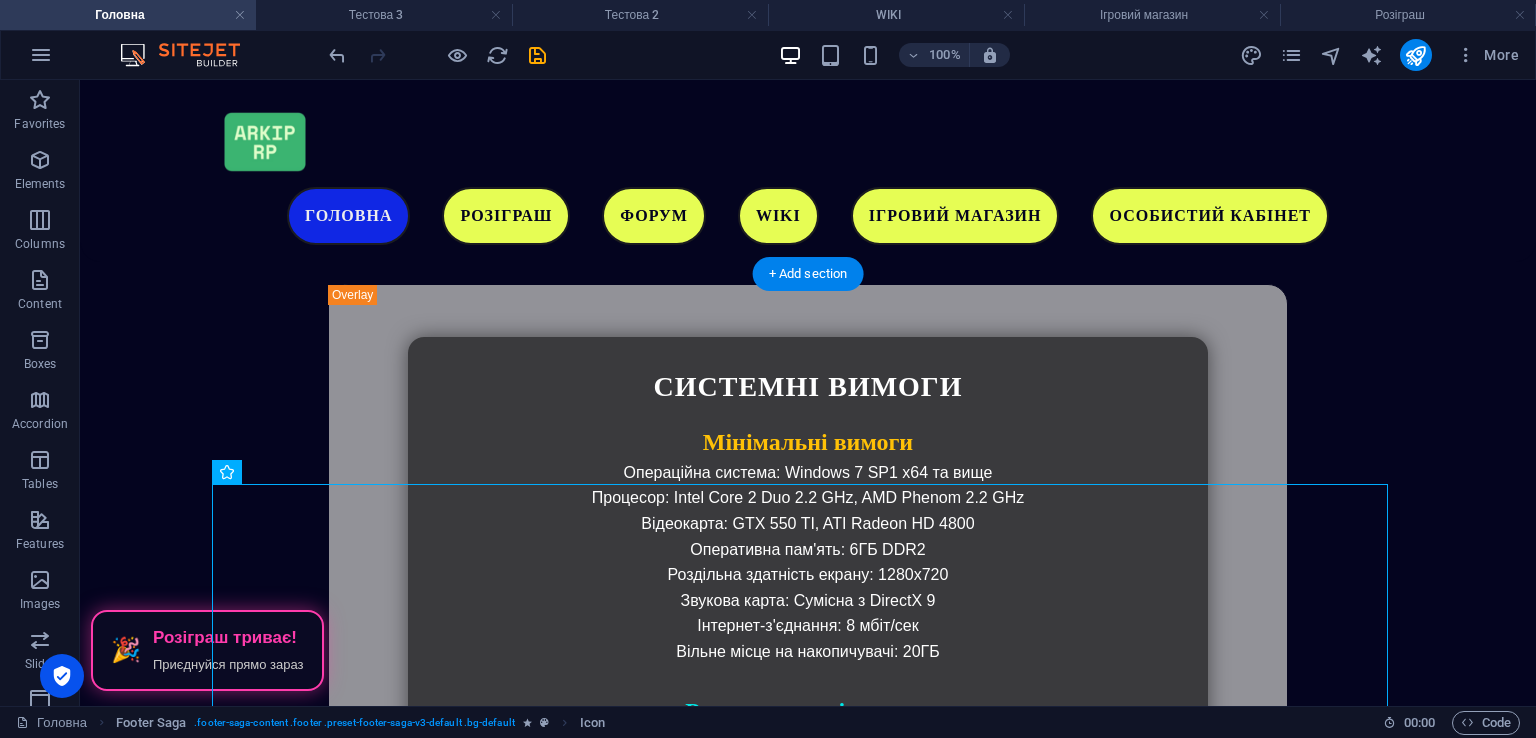 drag, startPoint x: 588, startPoint y: 474, endPoint x: 1049, endPoint y: 533, distance: 464.76016 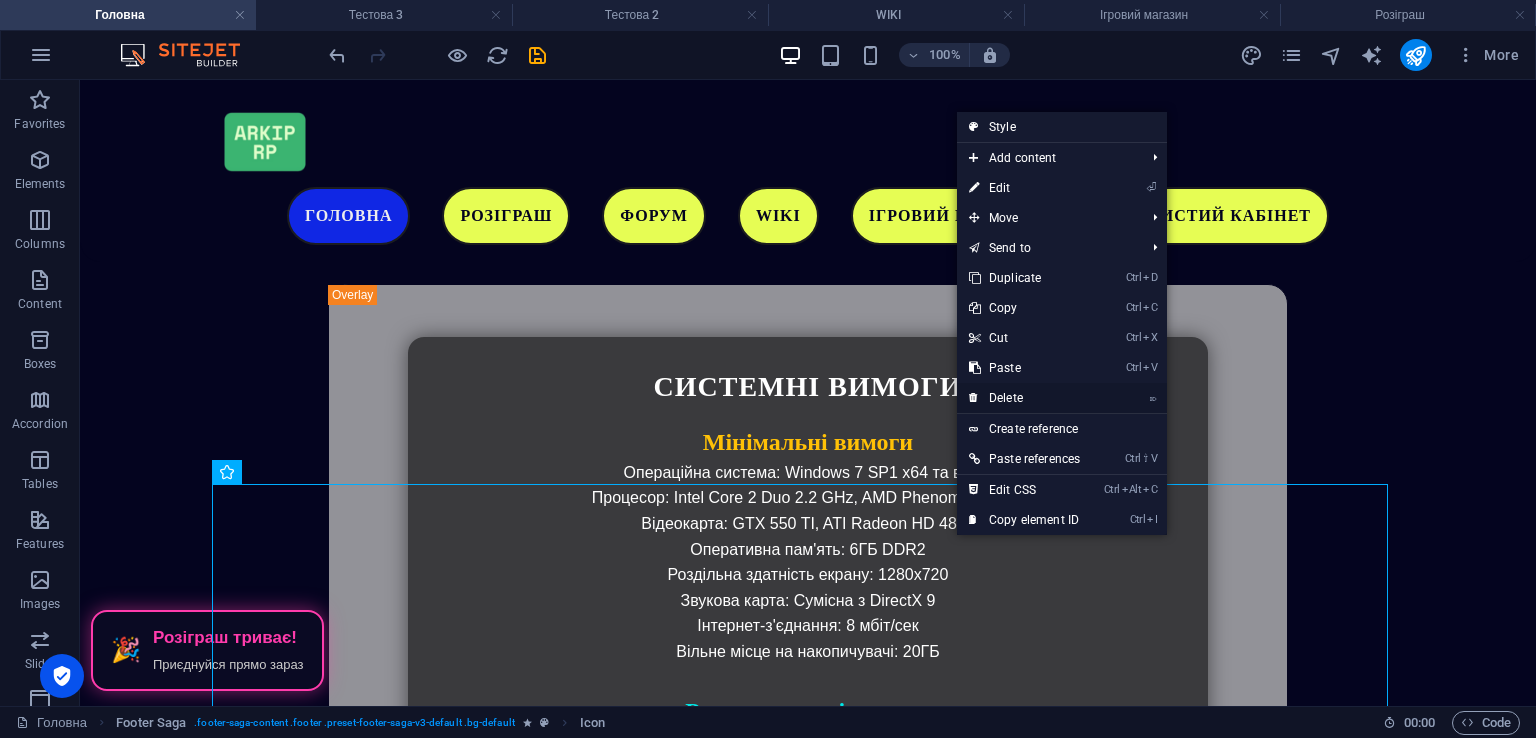 click on "⌦  Delete" at bounding box center [1024, 398] 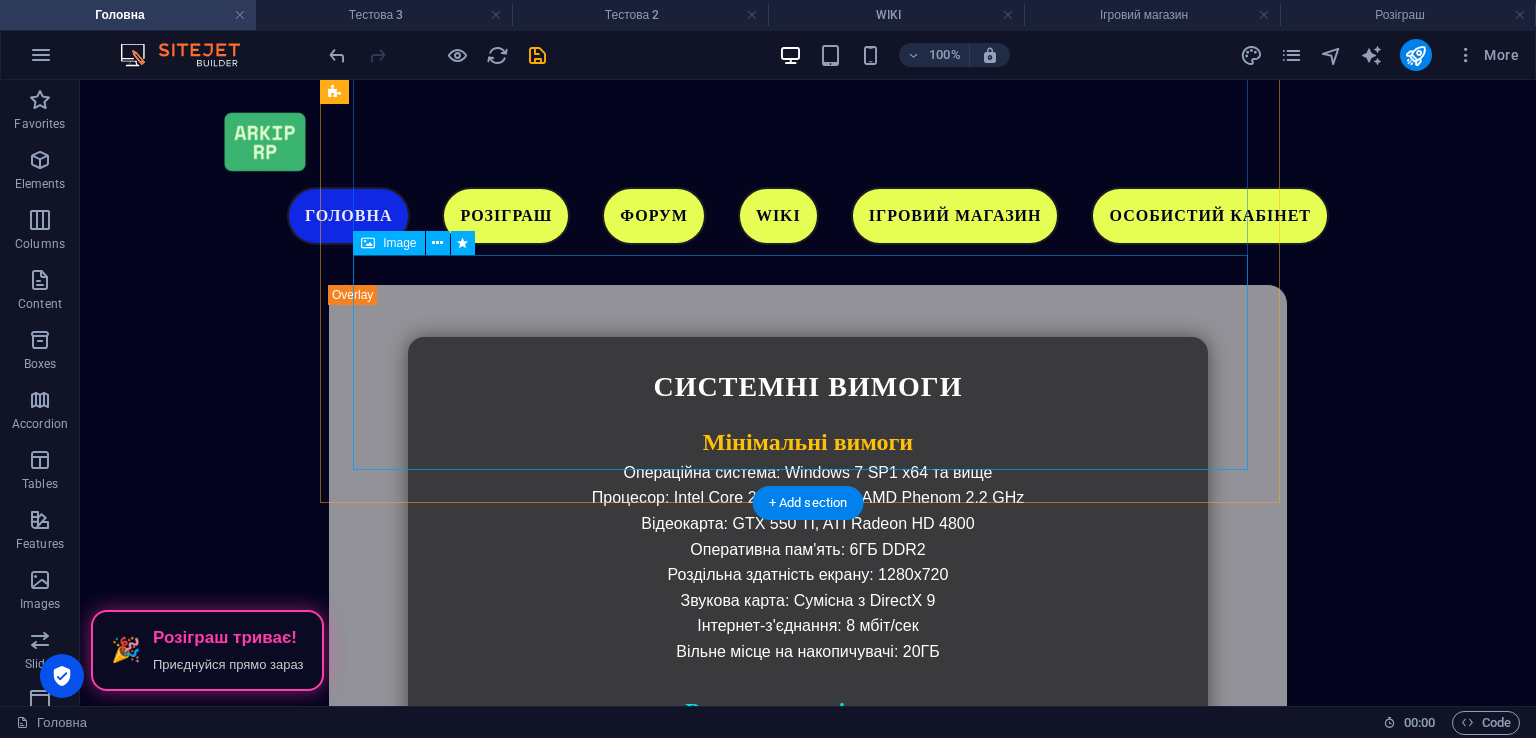 scroll, scrollTop: 5521, scrollLeft: 0, axis: vertical 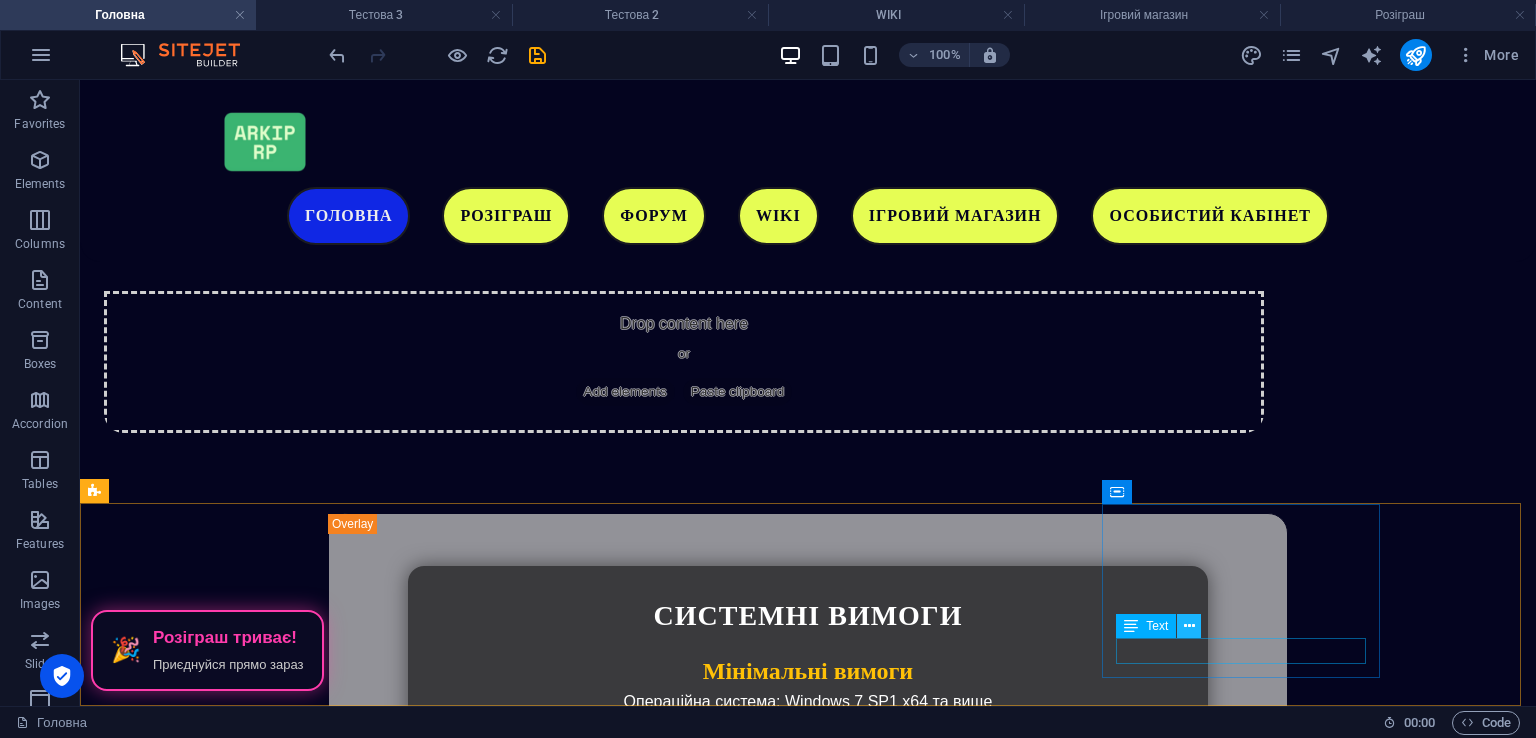 click at bounding box center [1189, 626] 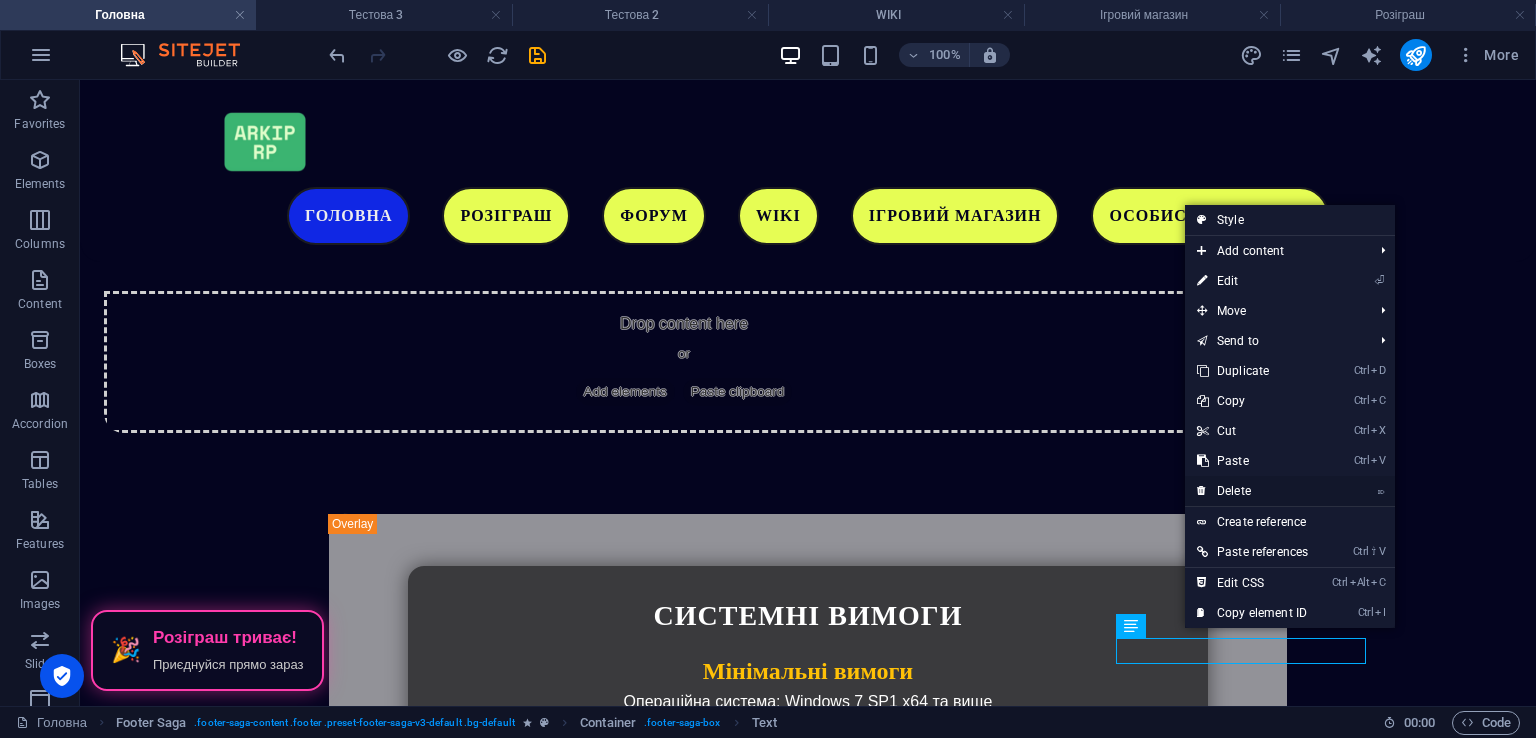 drag, startPoint x: 1253, startPoint y: 494, endPoint x: 1038, endPoint y: 350, distance: 258.76825 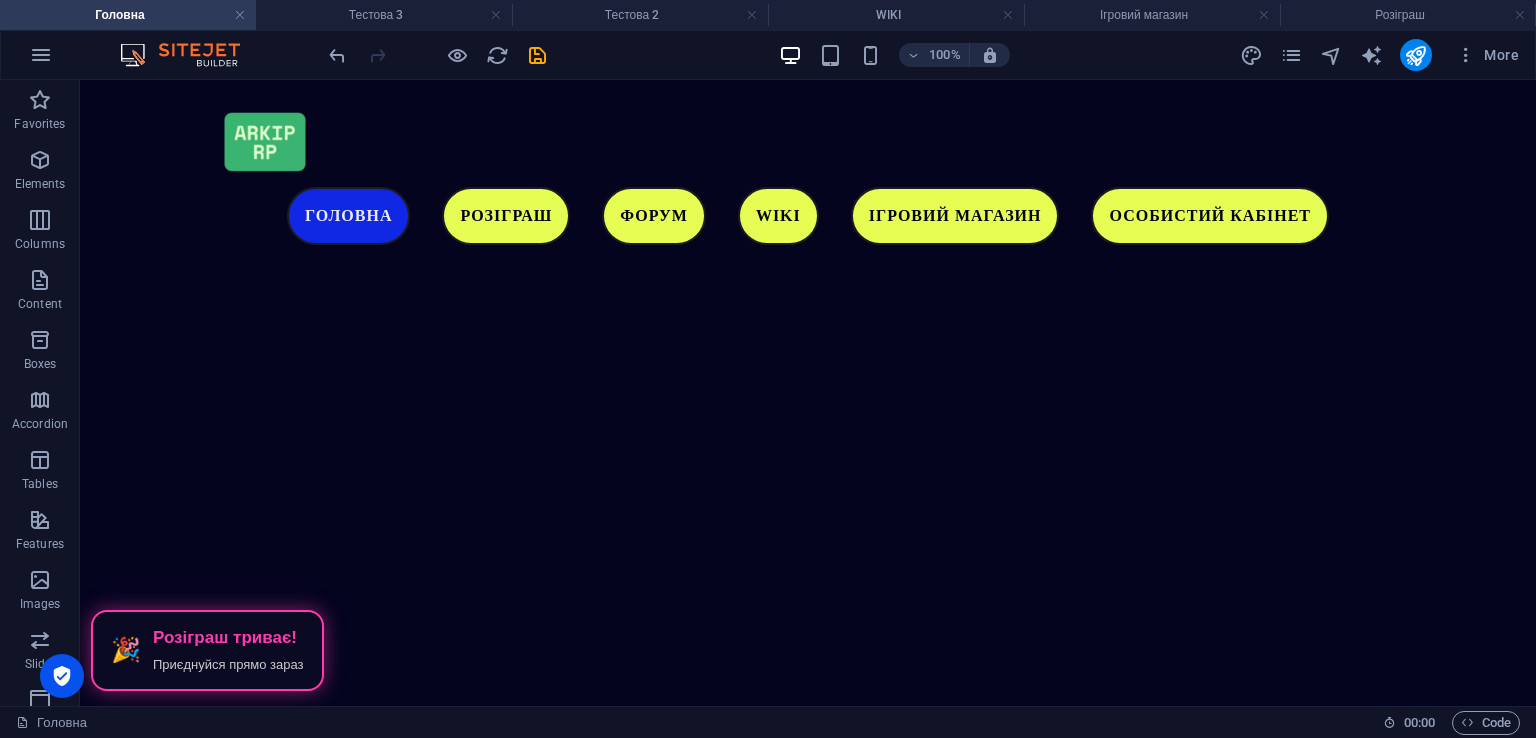 scroll, scrollTop: 5021, scrollLeft: 0, axis: vertical 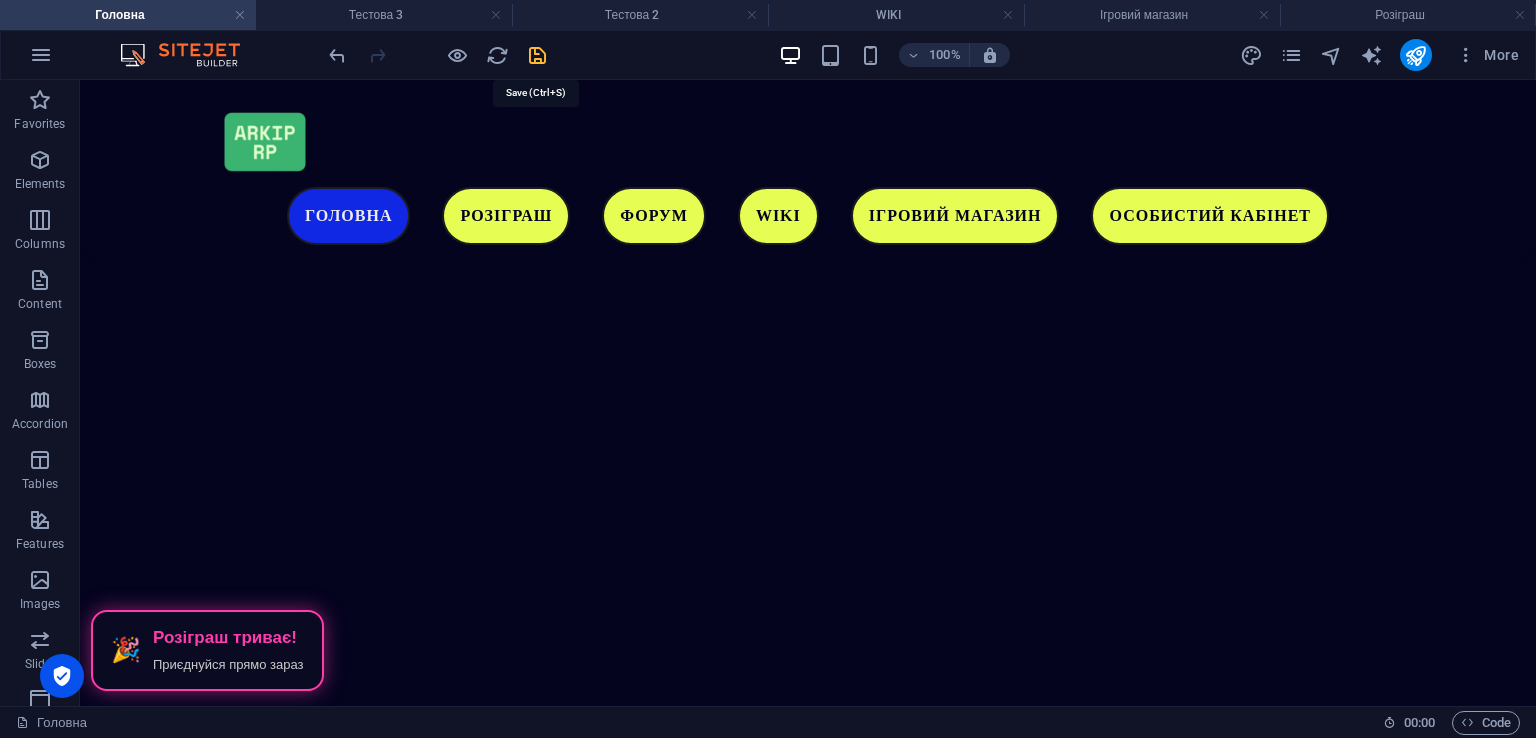 click at bounding box center [537, 55] 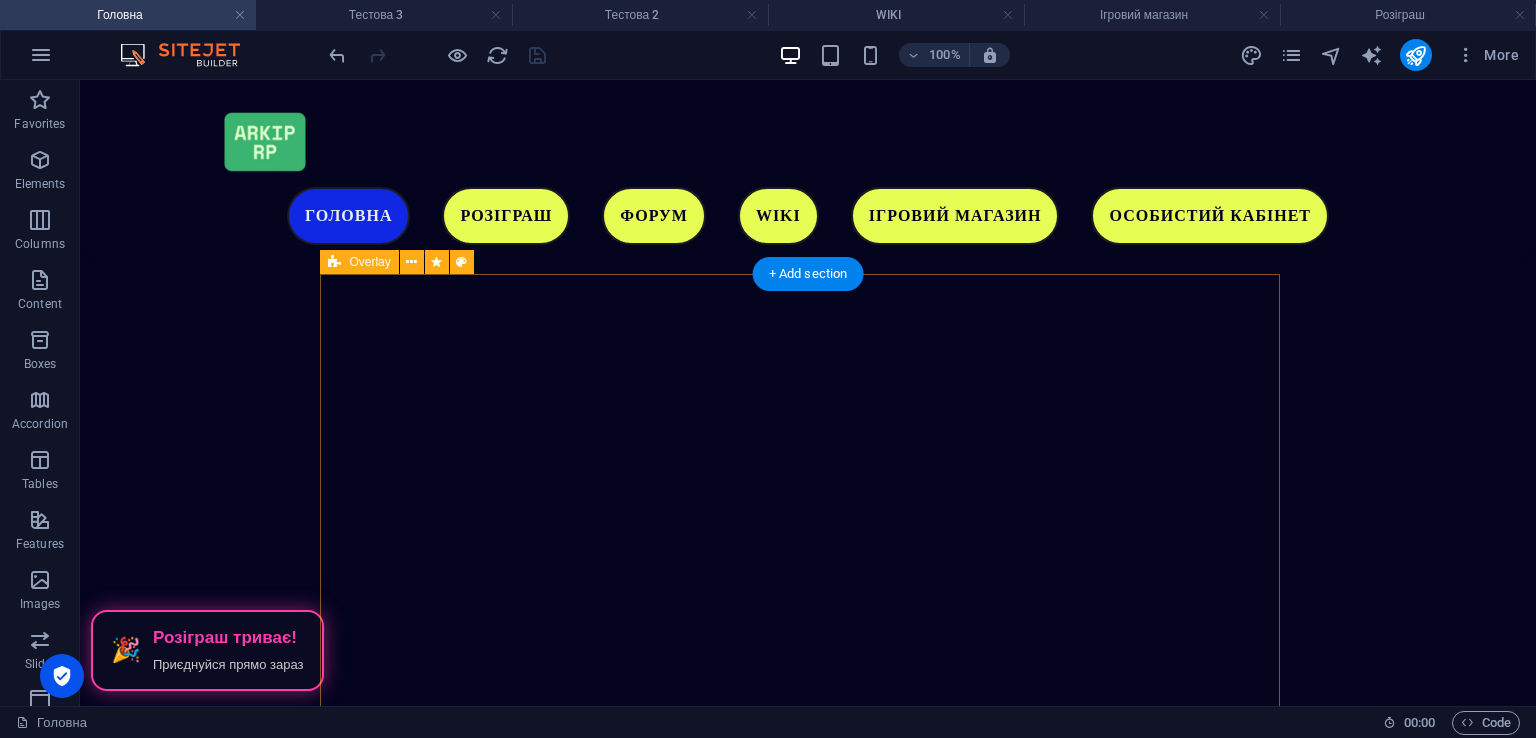 scroll, scrollTop: 4621, scrollLeft: 0, axis: vertical 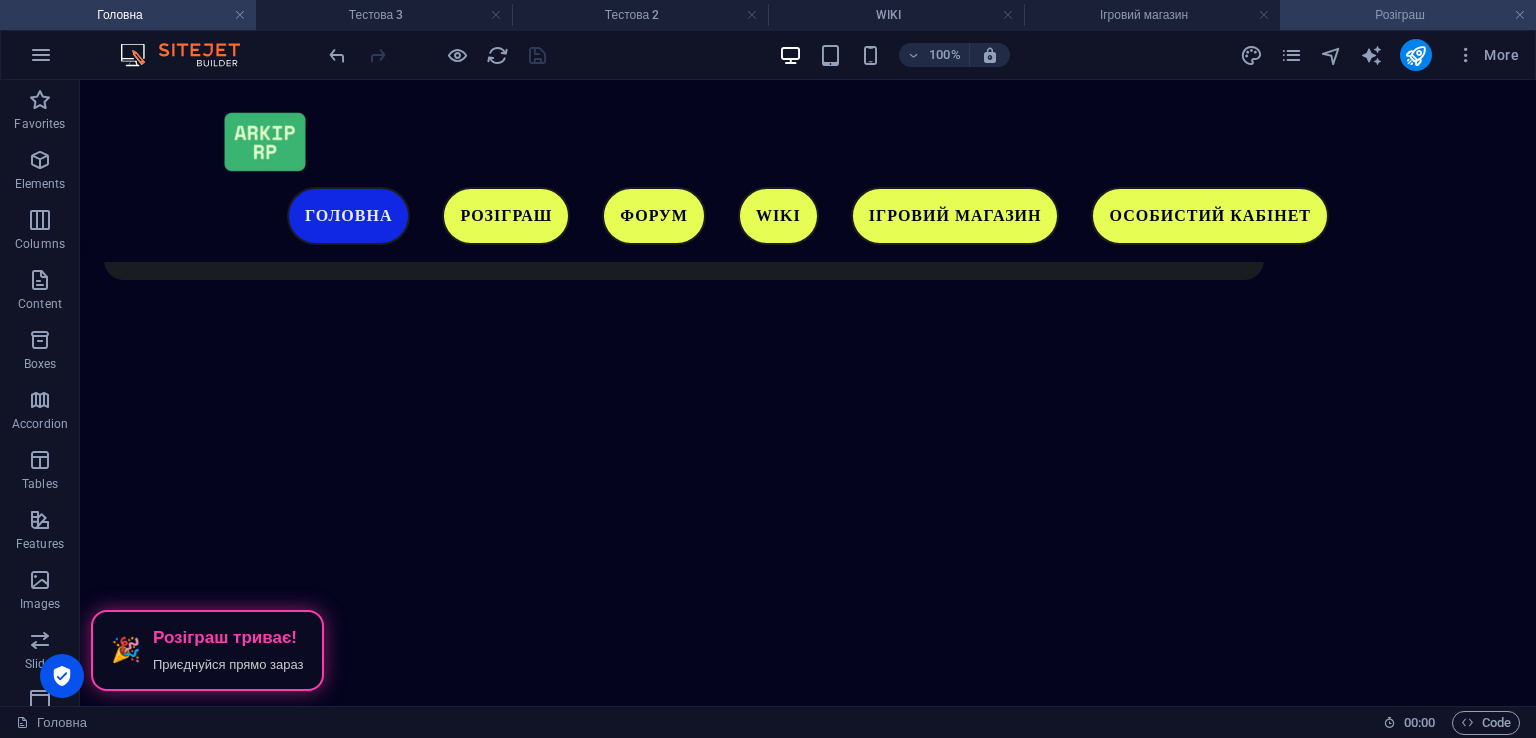 click on "Розіграш" at bounding box center [1408, 15] 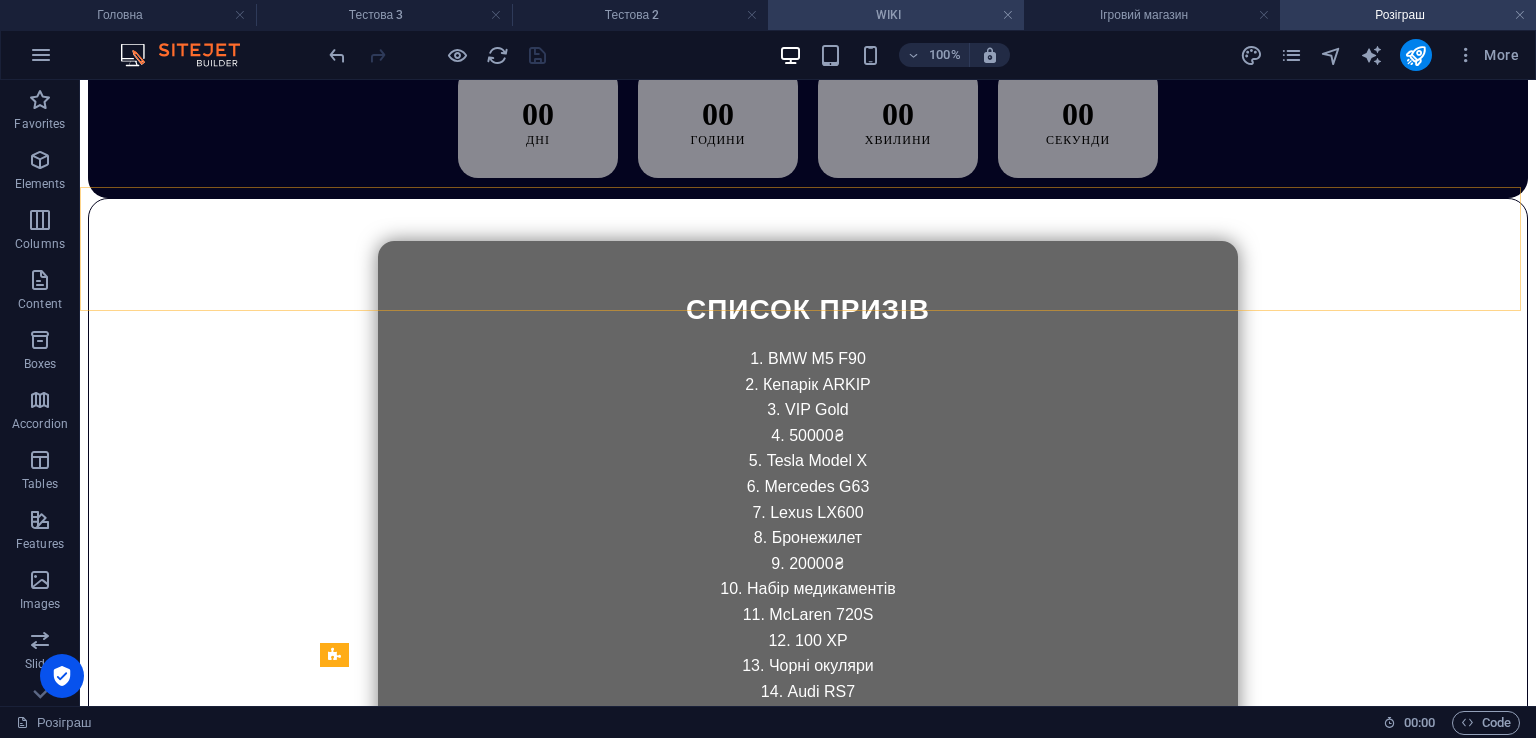 scroll, scrollTop: 1671, scrollLeft: 0, axis: vertical 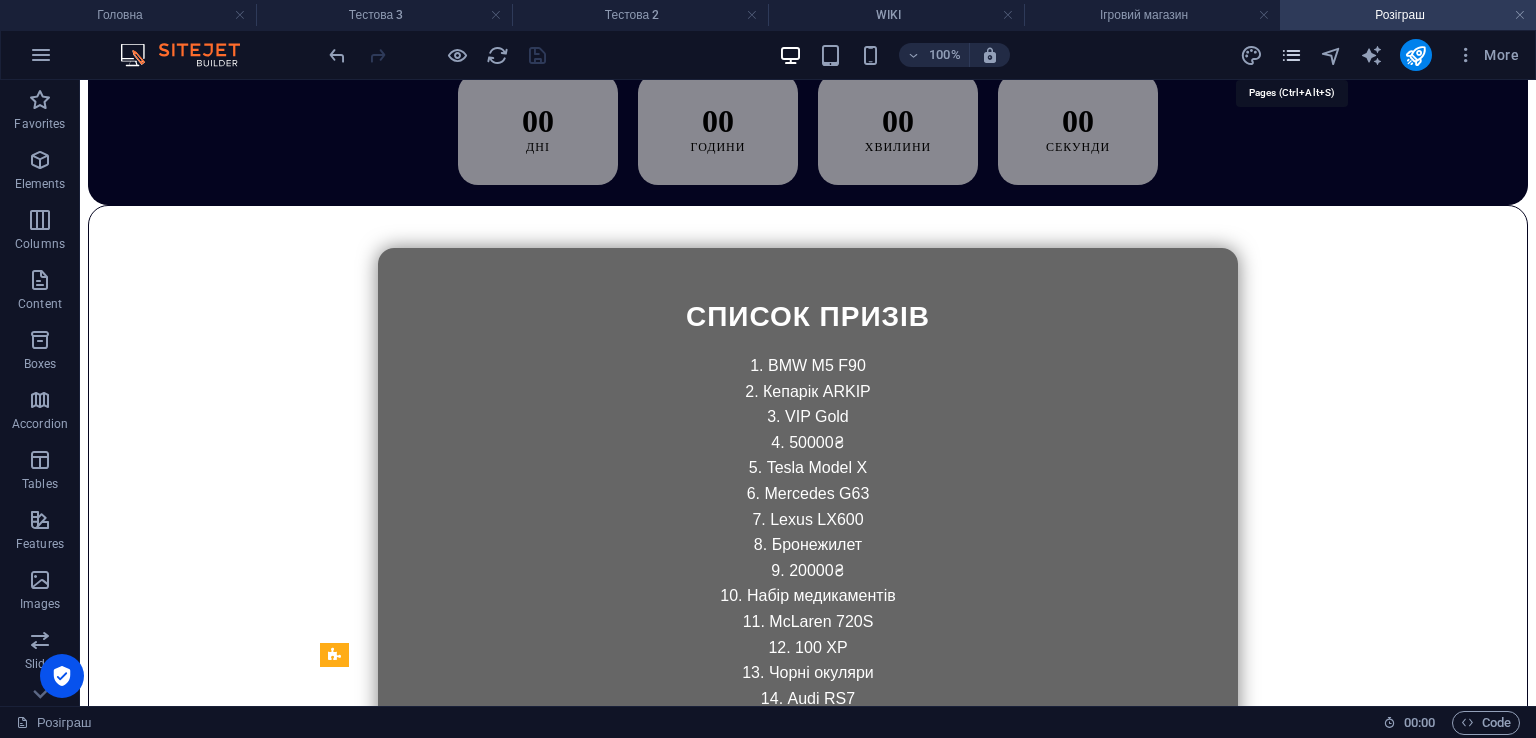 click at bounding box center [1291, 55] 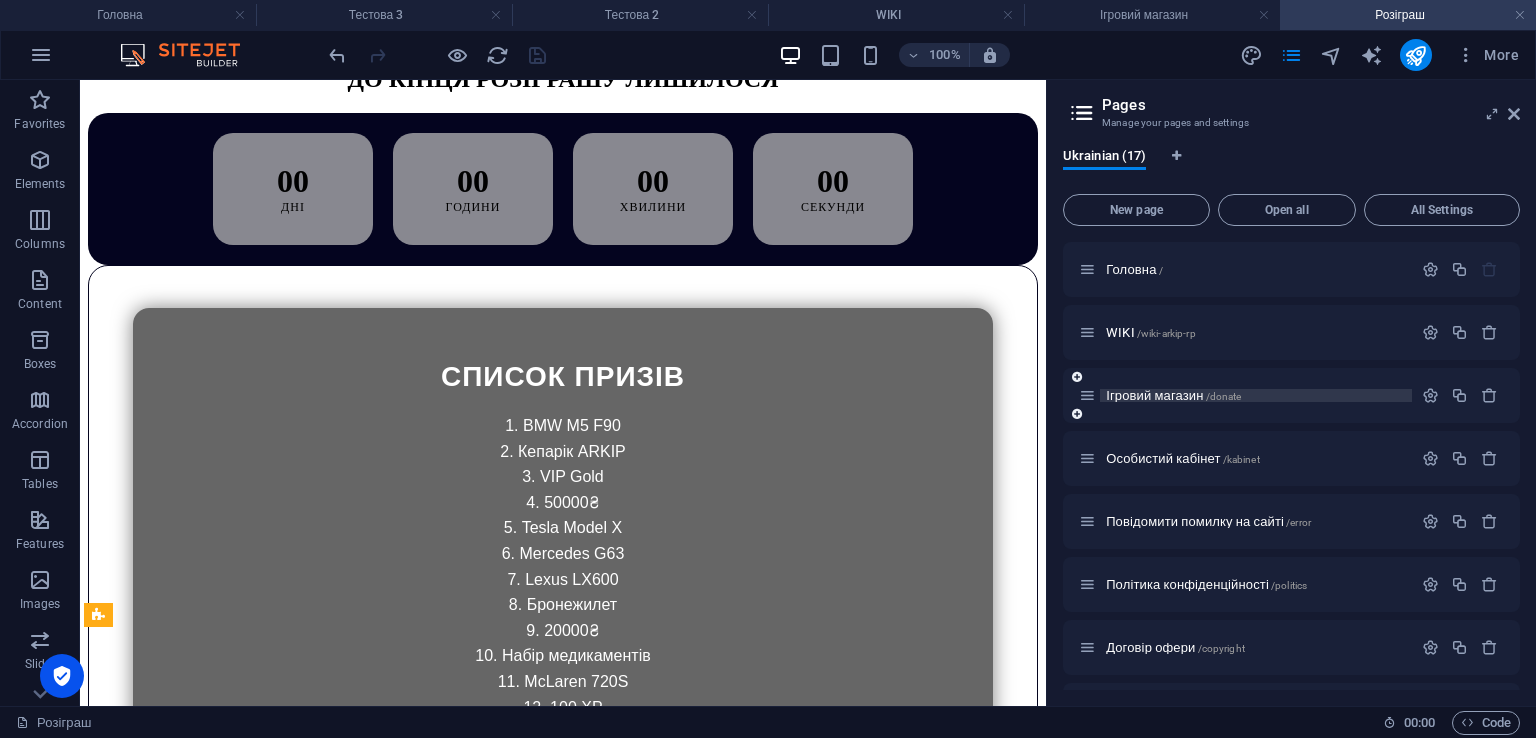 scroll, scrollTop: 1699, scrollLeft: 0, axis: vertical 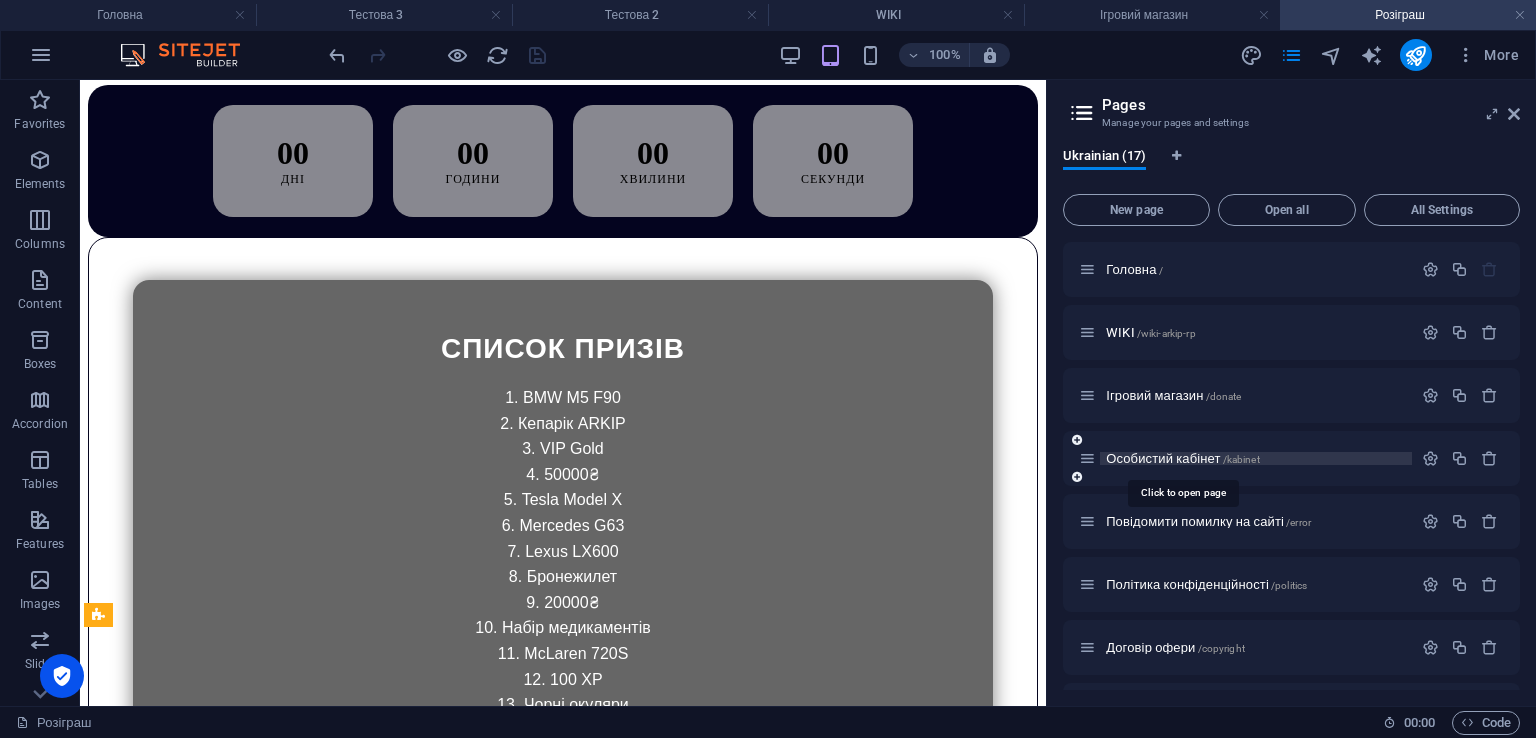 click on "Особистий кабінет /kabinet" at bounding box center (1183, 458) 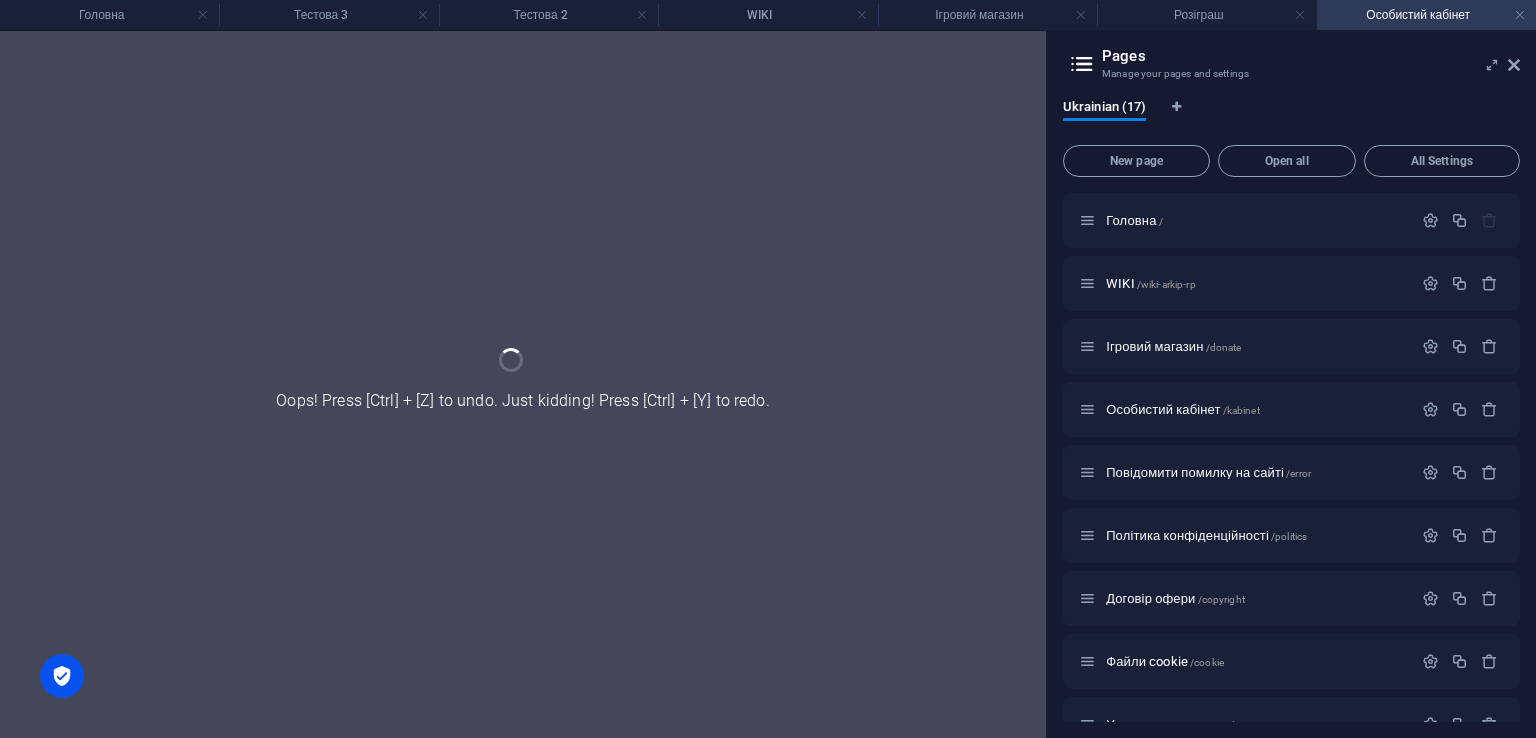 scroll, scrollTop: 0, scrollLeft: 0, axis: both 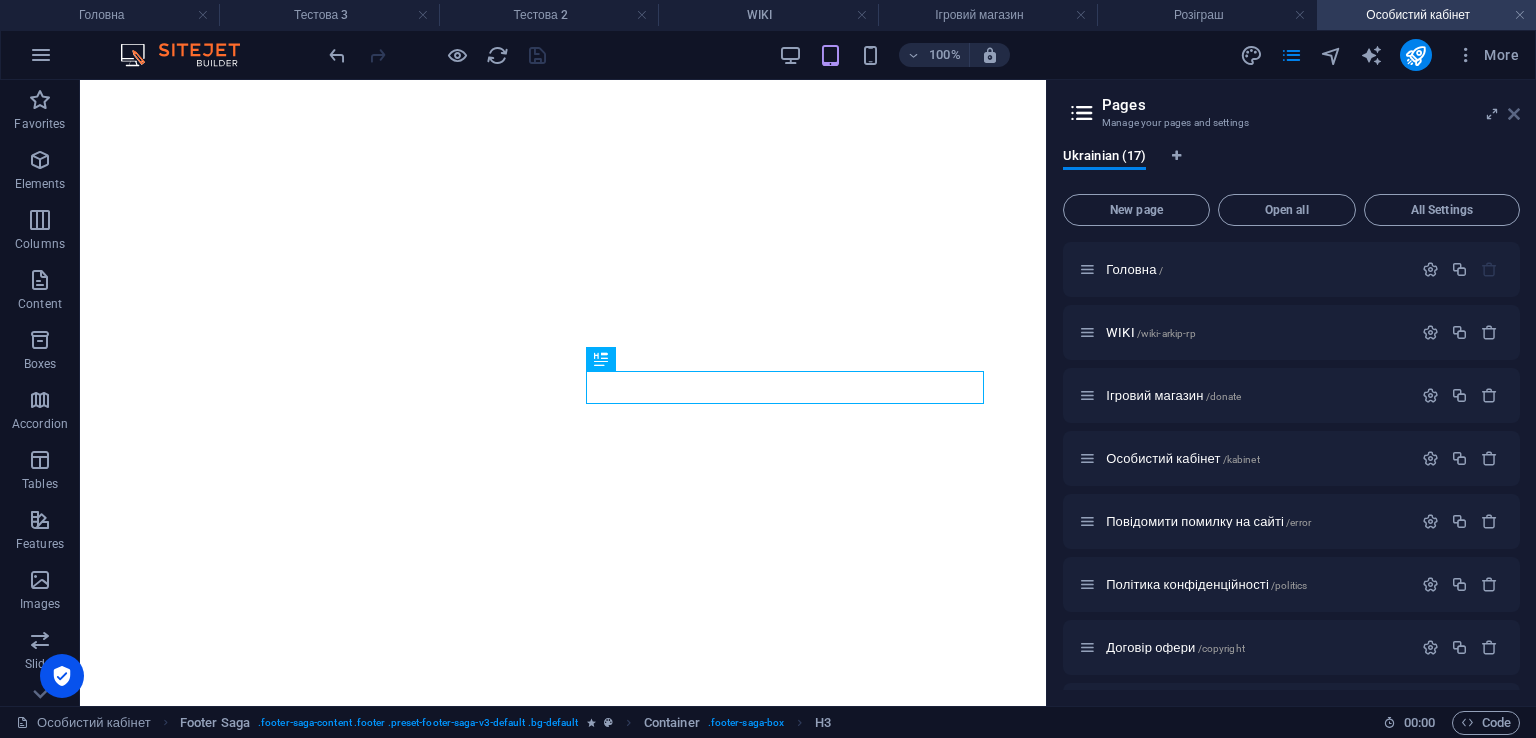 click at bounding box center [1514, 114] 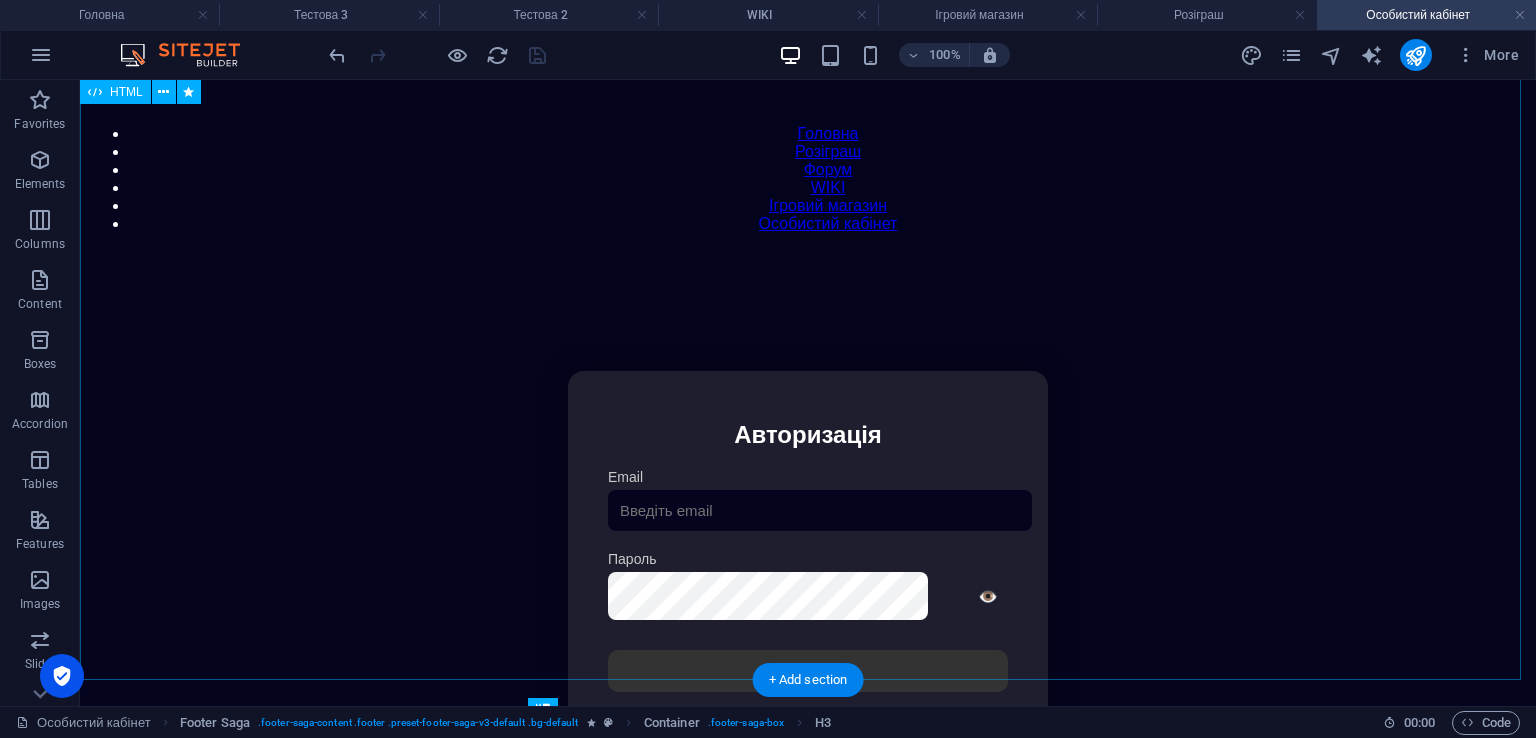 scroll, scrollTop: 54, scrollLeft: 0, axis: vertical 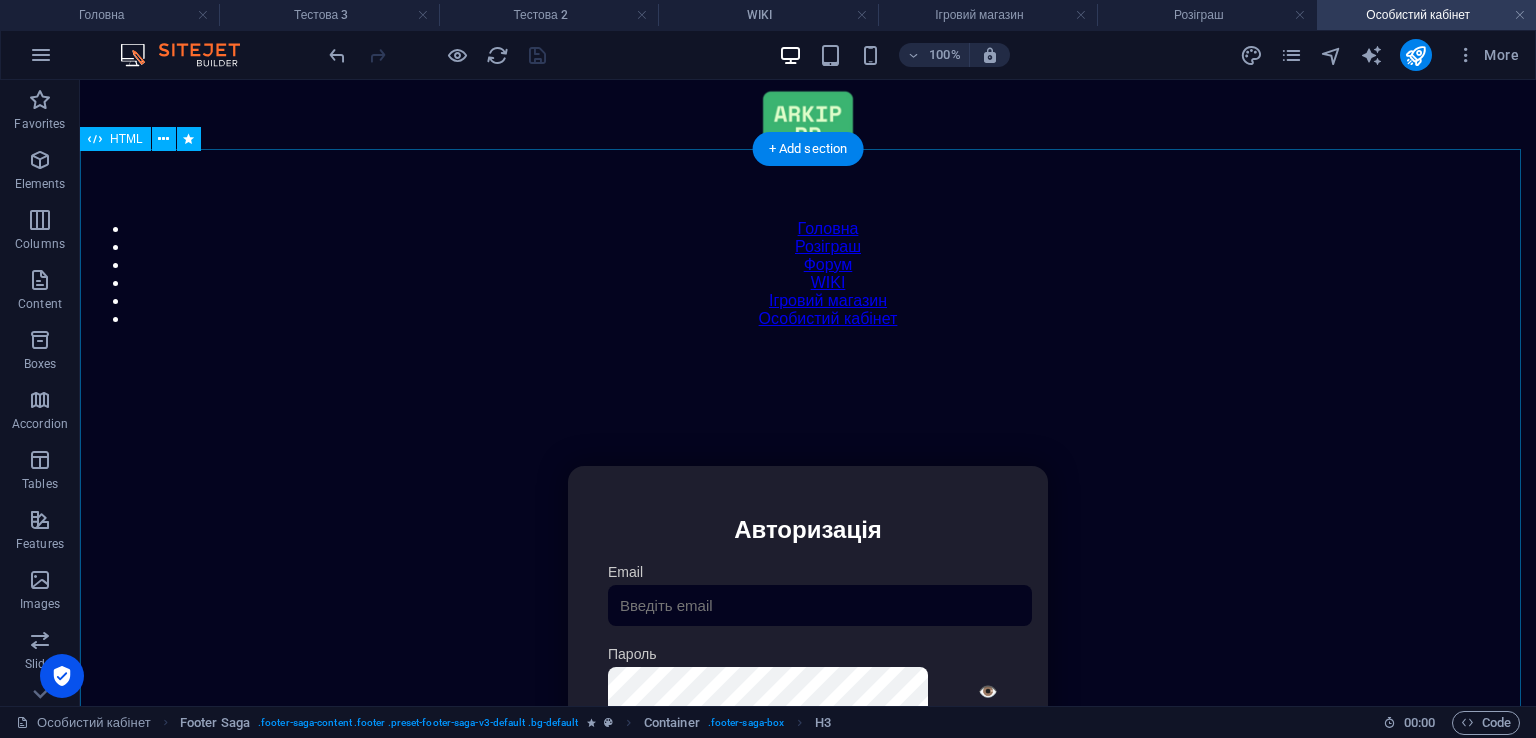 click on "Особистий кабінет
Авторизація
Email
Пароль
👁️
Введіть капчу:
Увійти
Скинути пароль
Скидання пароля
Введіть ваш email:
Скинути
Закрити
Особистий кабінет
Вийти з кабінету
Важлива інформація
Інформація
Ігровий Нікнейм:
Пошта:
Гроші:   ₴
XP:
Рівень:
Здоров'я:  %
Броня:  %
VIP:
Рейтинг
Рейтинг гравців
Гравців не знайдено
Документи
Мої документи
Паспорт:   Немає
Трудова книжка:   Немає
Розваги" at bounding box center (808, 678) 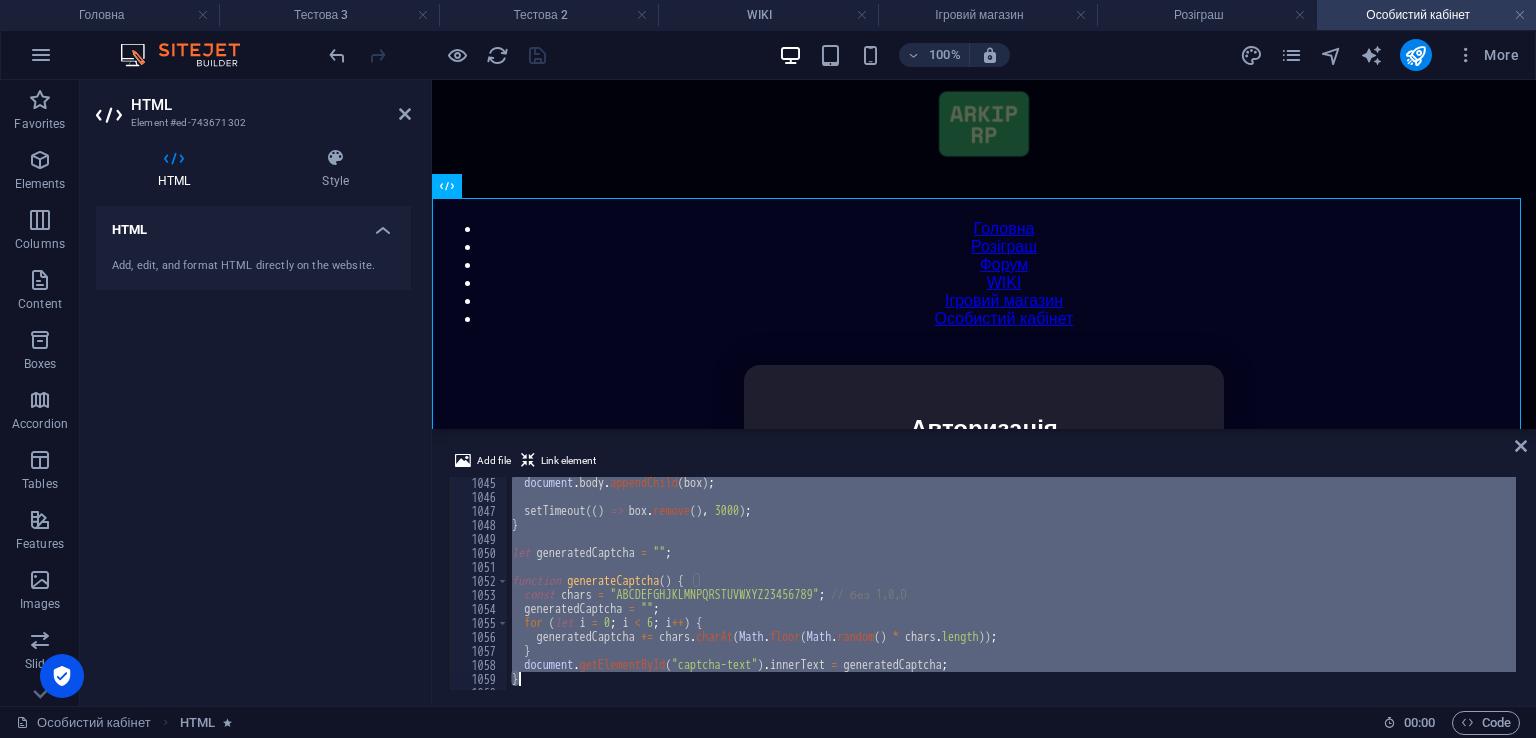 scroll, scrollTop: 14911, scrollLeft: 0, axis: vertical 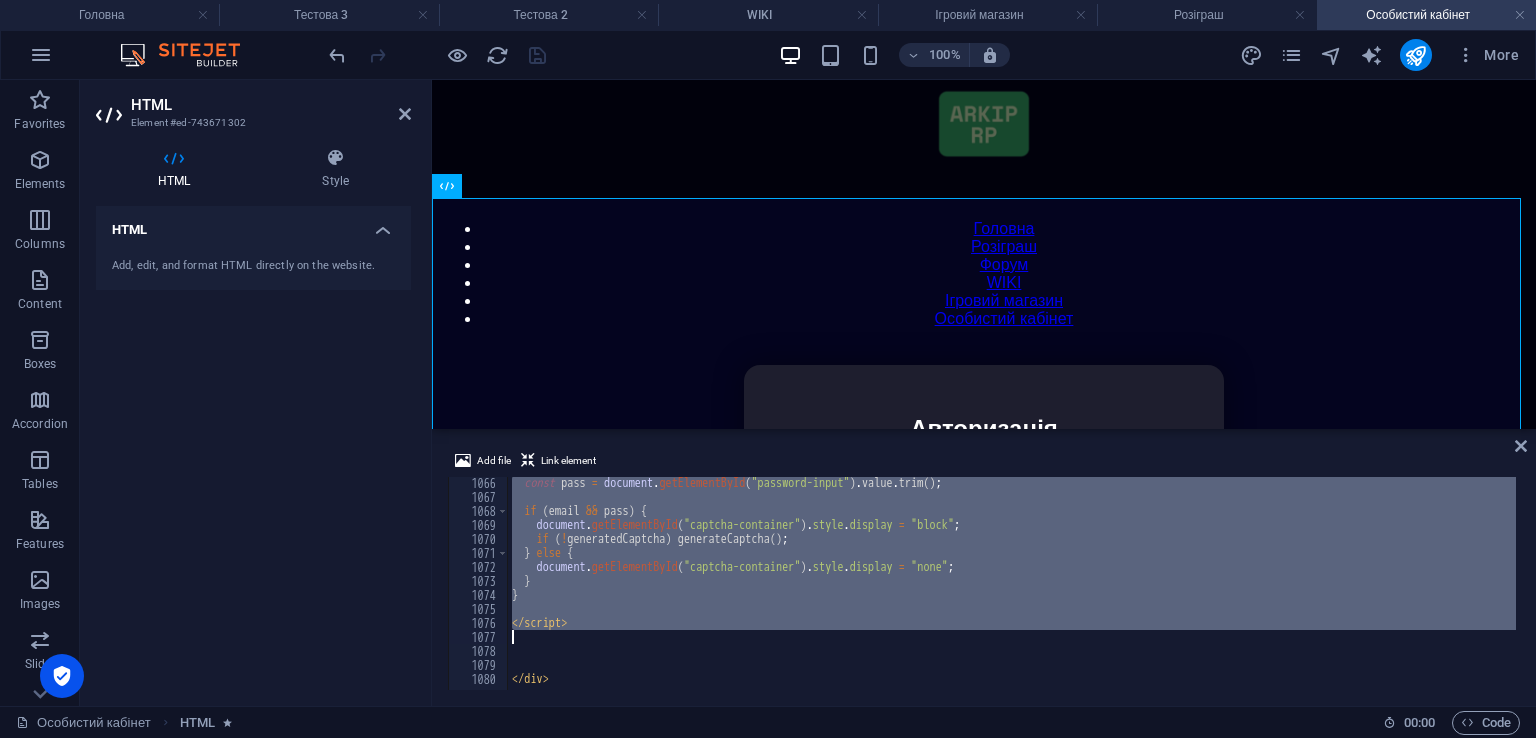 drag, startPoint x: 505, startPoint y: 526, endPoint x: 989, endPoint y: 640, distance: 497.24442 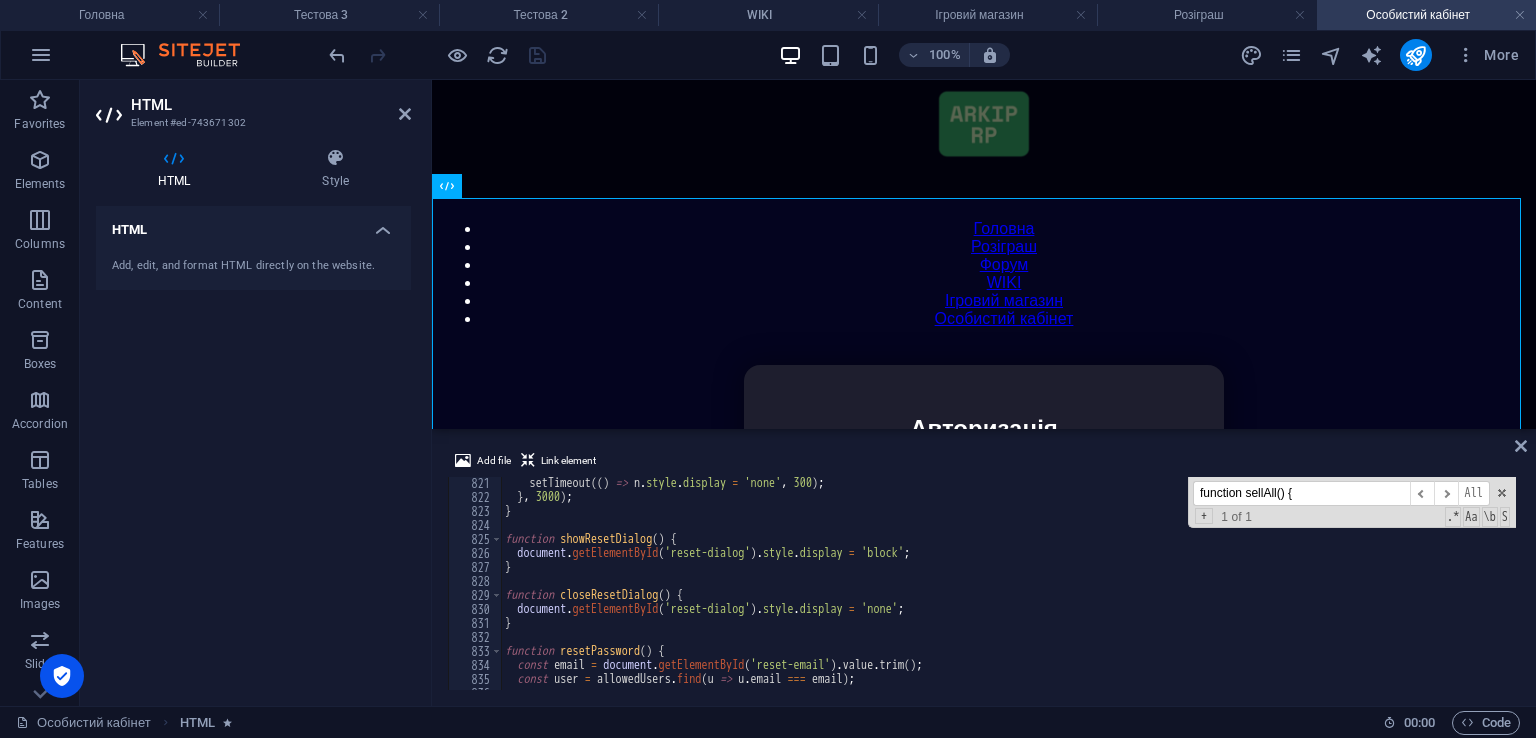 scroll, scrollTop: 11361, scrollLeft: 0, axis: vertical 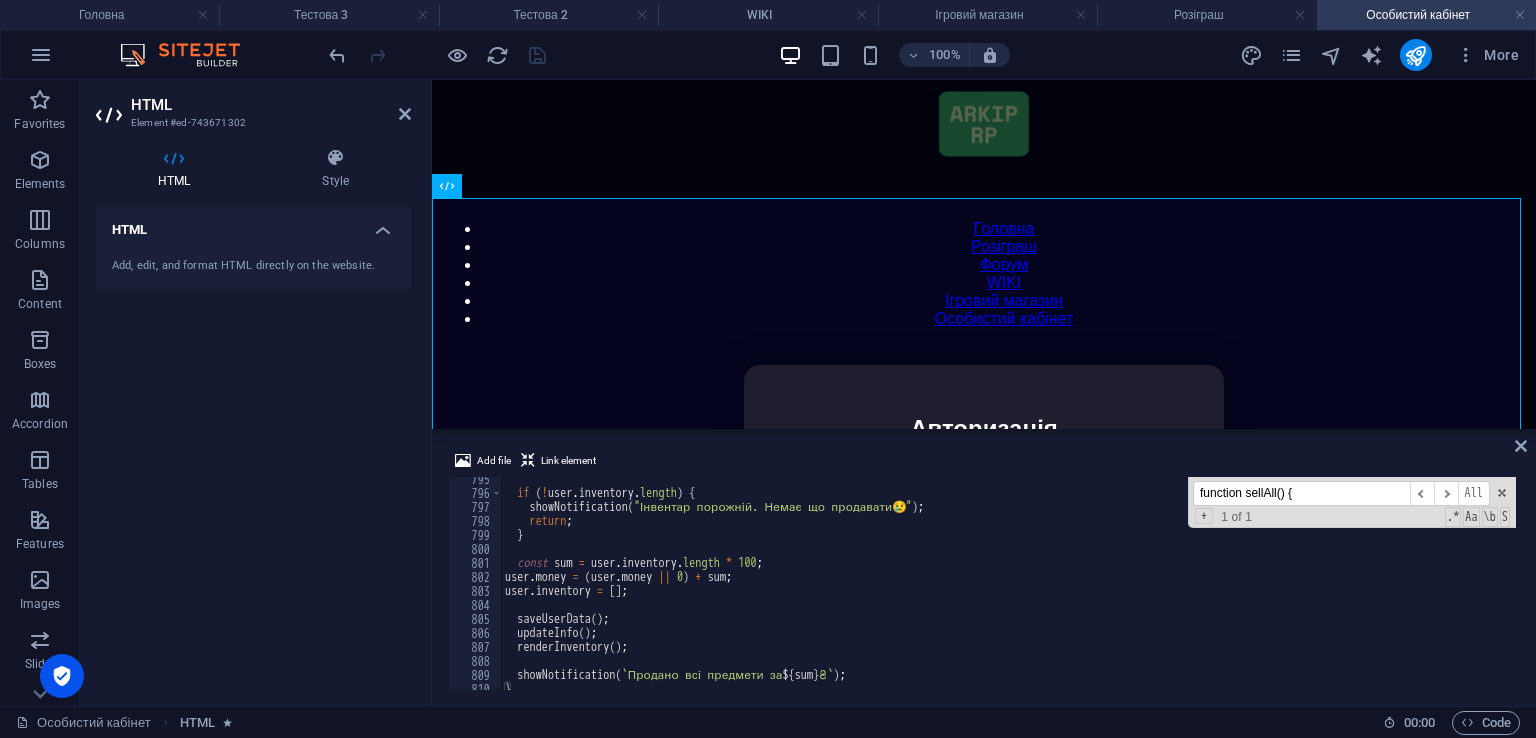 click on "function sellAll() {" at bounding box center [1301, 493] 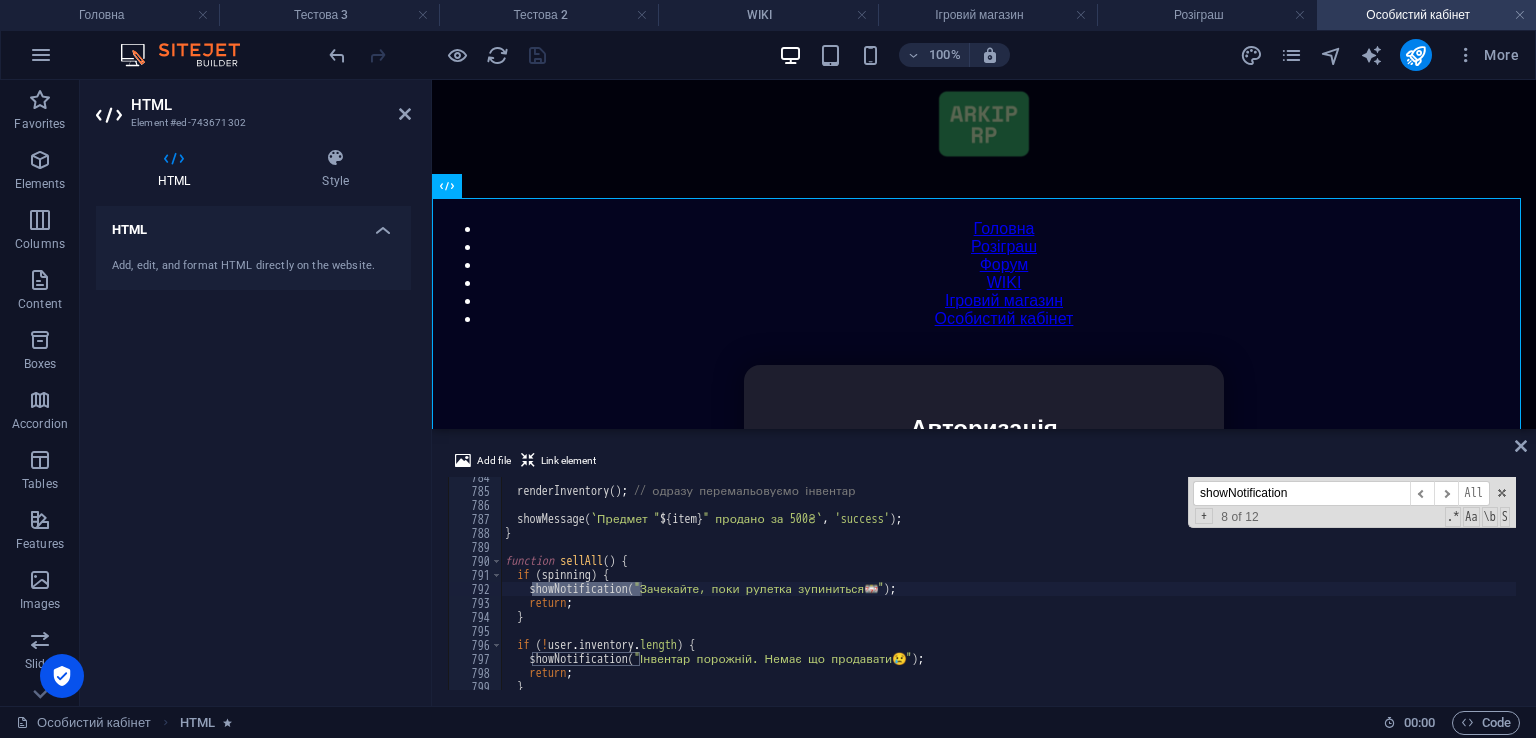 scroll, scrollTop: 10969, scrollLeft: 0, axis: vertical 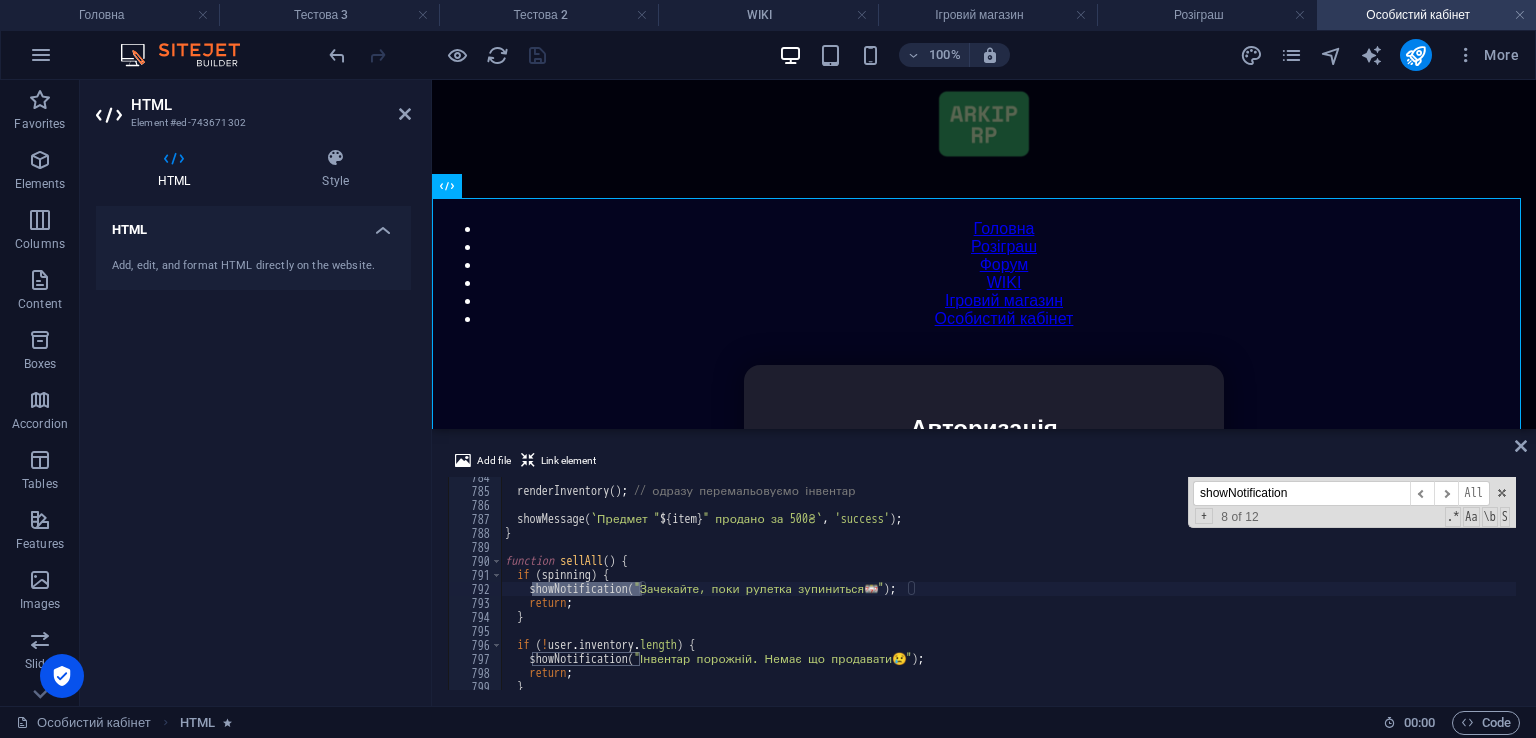 type on "showNotification" 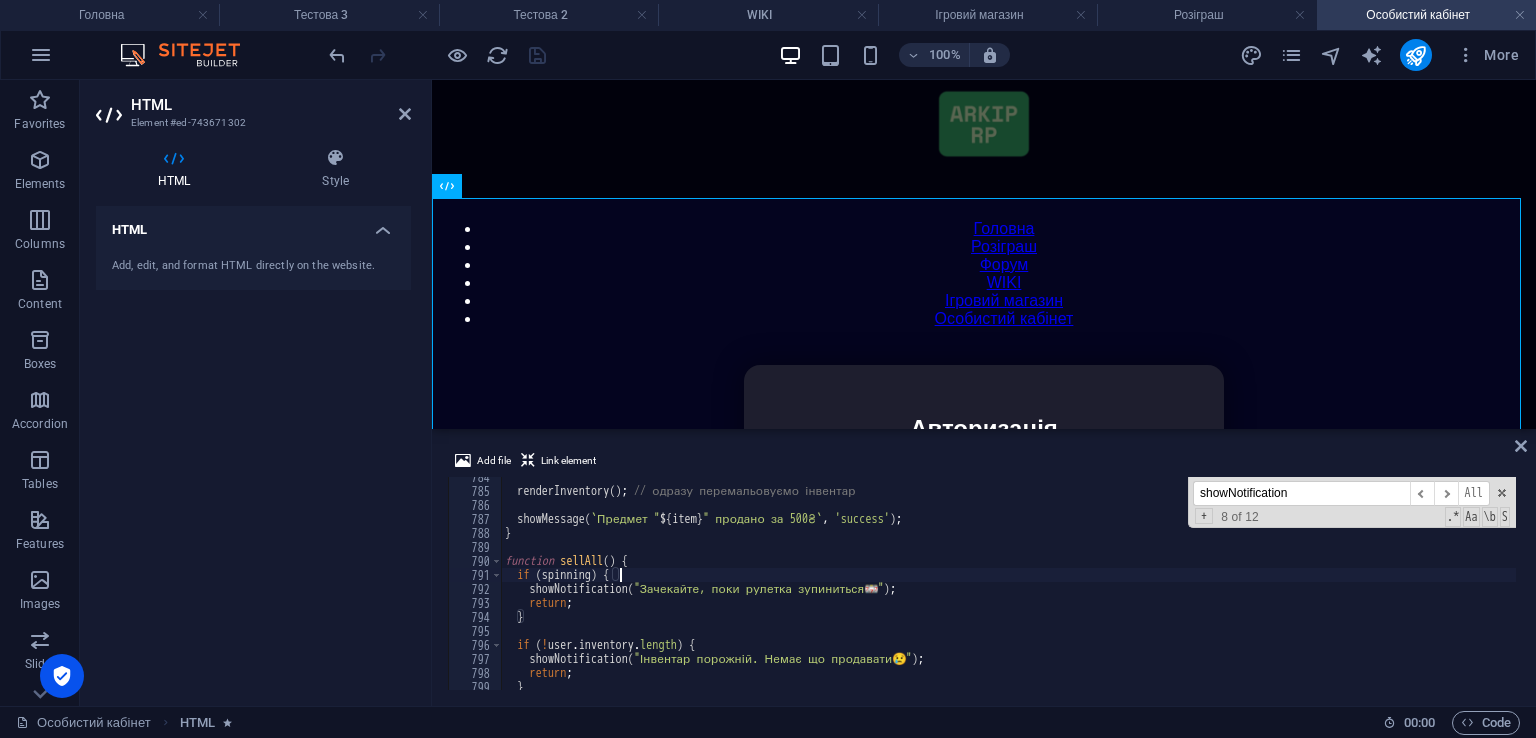 click on "renderInventory ( ) ;   // одразу перемальовуємо інвентар    showMessage ( ` Предмет " ${ item } " продано за 500₴ ` ,   'success' ) ; } function   sellAll ( )   {    if   ( spinning )   {      showNotification ( "Зачекайте, поки рулетка зупиниться  🎰 " ) ;      return ;    }    if   ( ! user . inventory . length )   {      showNotification ( "Інвентар порожній. Немає що продавати  😢 " ) ;      return ;    }" at bounding box center [1425, 588] 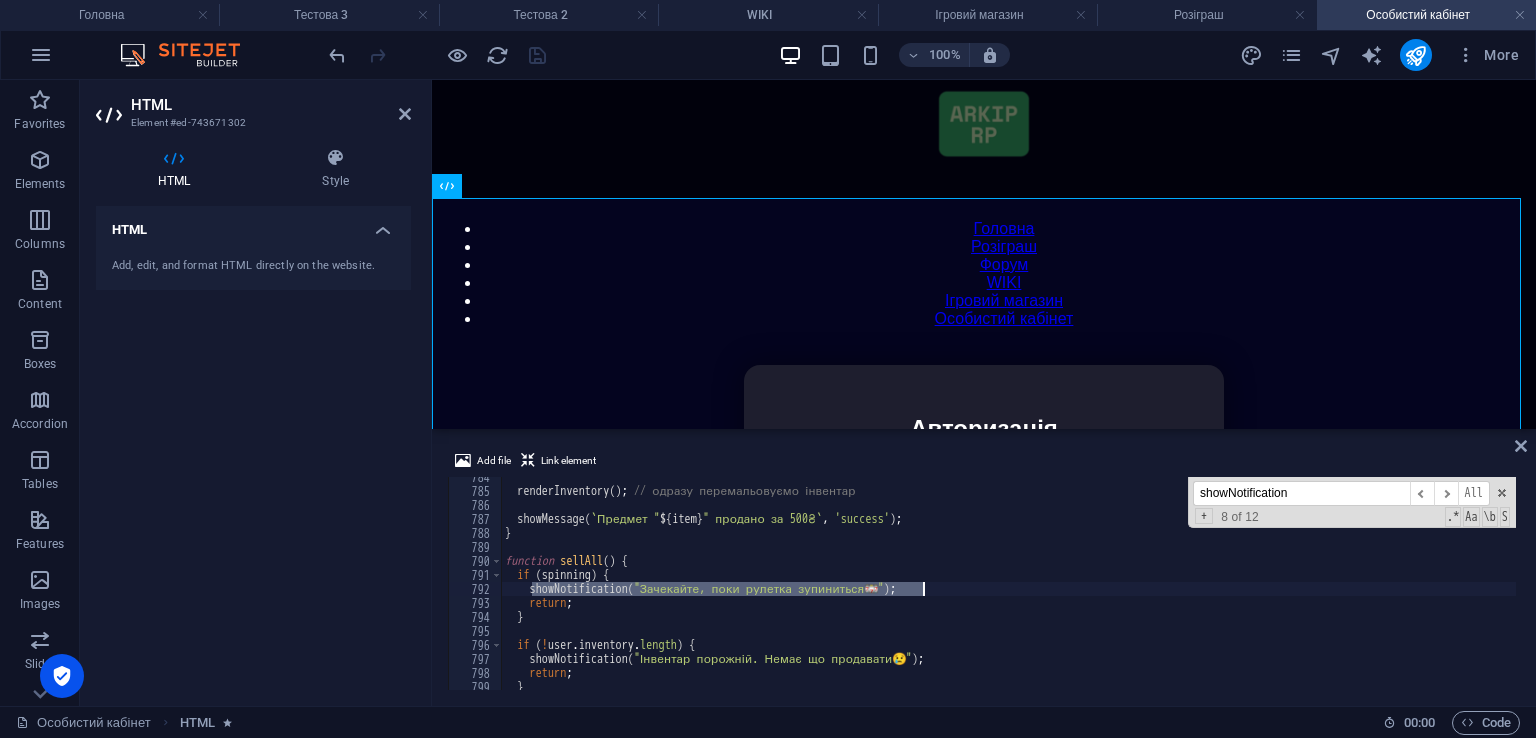 drag, startPoint x: 534, startPoint y: 591, endPoint x: 937, endPoint y: 591, distance: 403 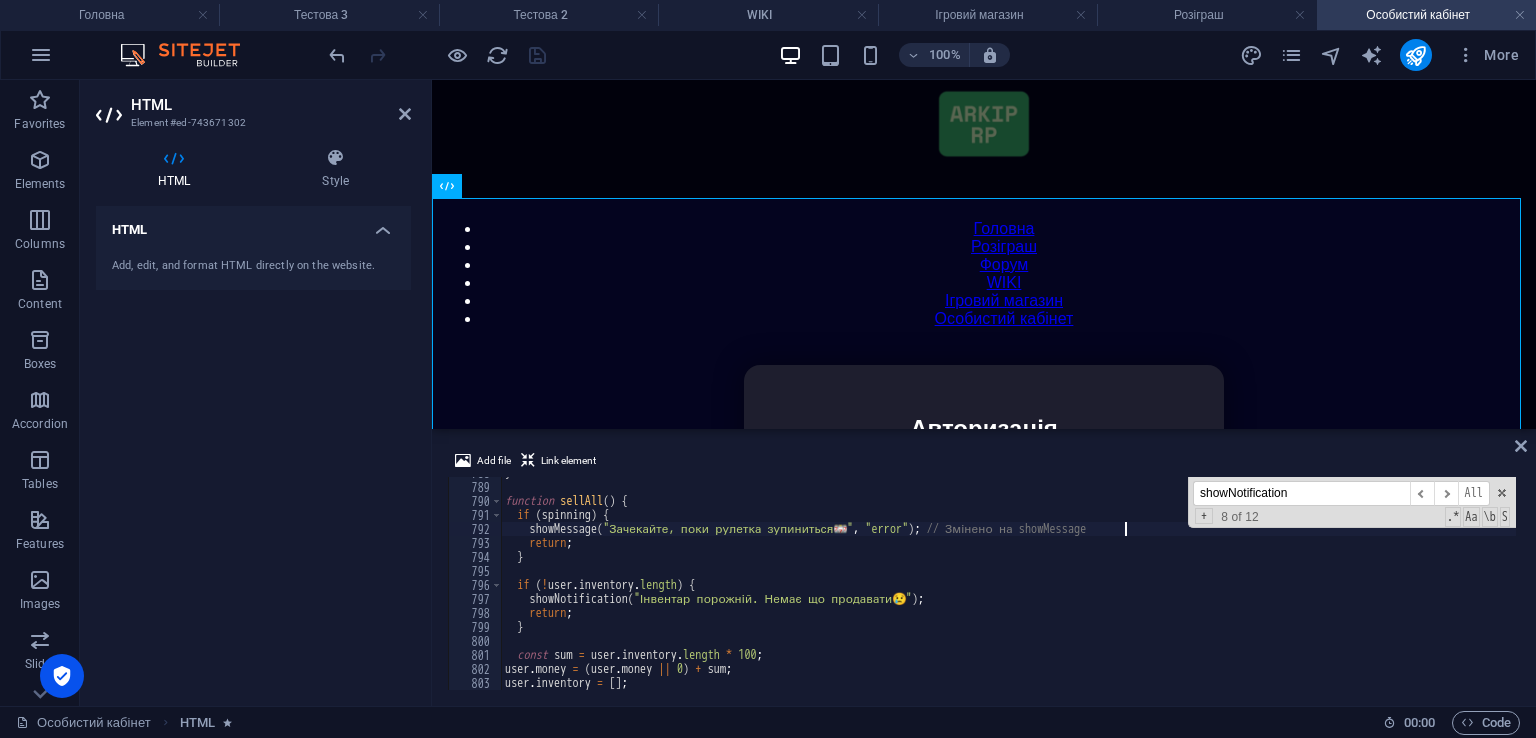 scroll, scrollTop: 11029, scrollLeft: 0, axis: vertical 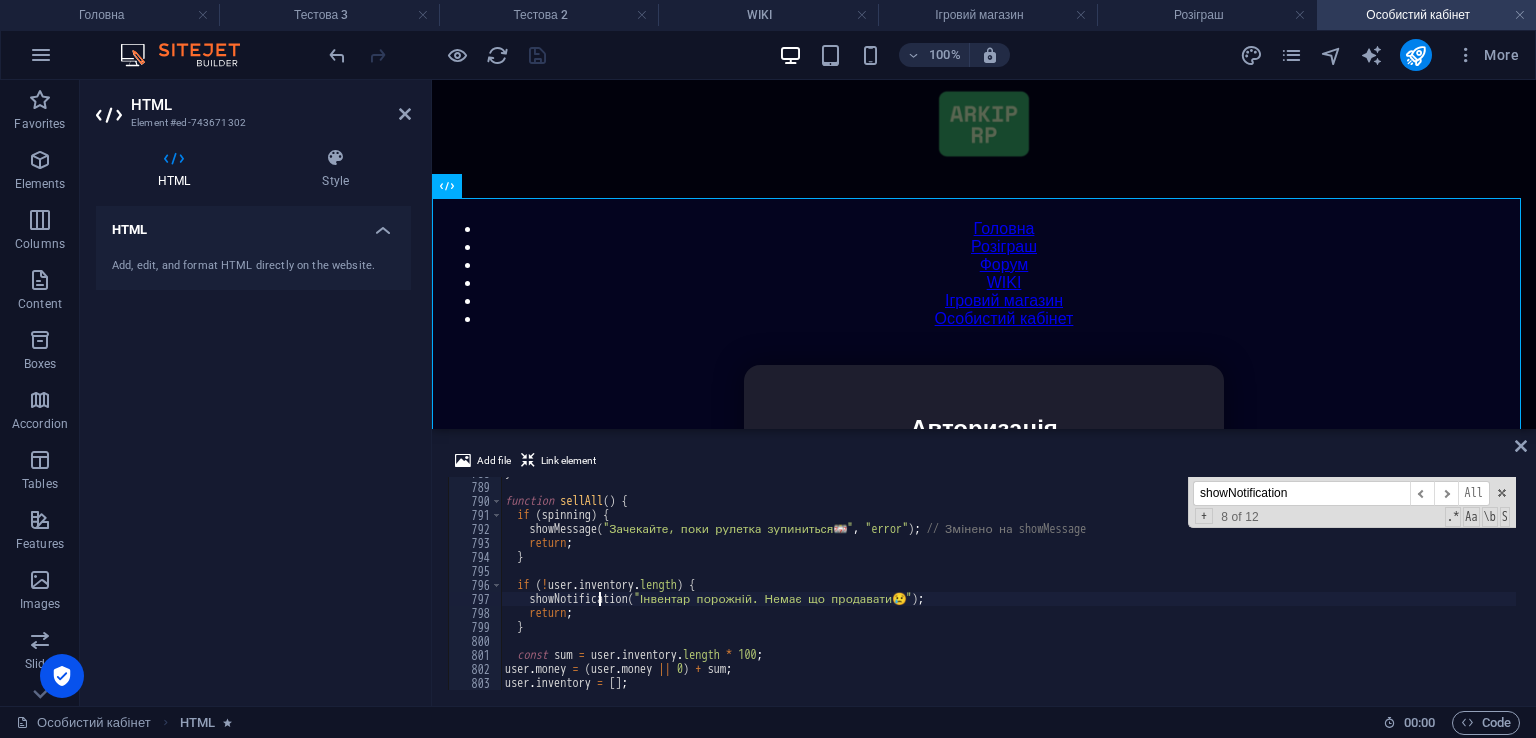 click on "} function   sellAll ( )   {    if   ( spinning )   {      showMessage ( "Зачекайте, поки рулетка зупиниться  🎰 " ,   "error" ) ;   // Змінено на showMessage      return ;    }    if   ( ! user . inventory . length )   {      showNotification ( "Інвентар порожній. Немає що продавати  😢 " ) ;      return ;    }    const   sum   =   user . inventory . length   *   100 ; user . money   =   ( user . money   ||   0 )   +   sum ; user . inventory   =   [ ] ;" at bounding box center (1425, 584) 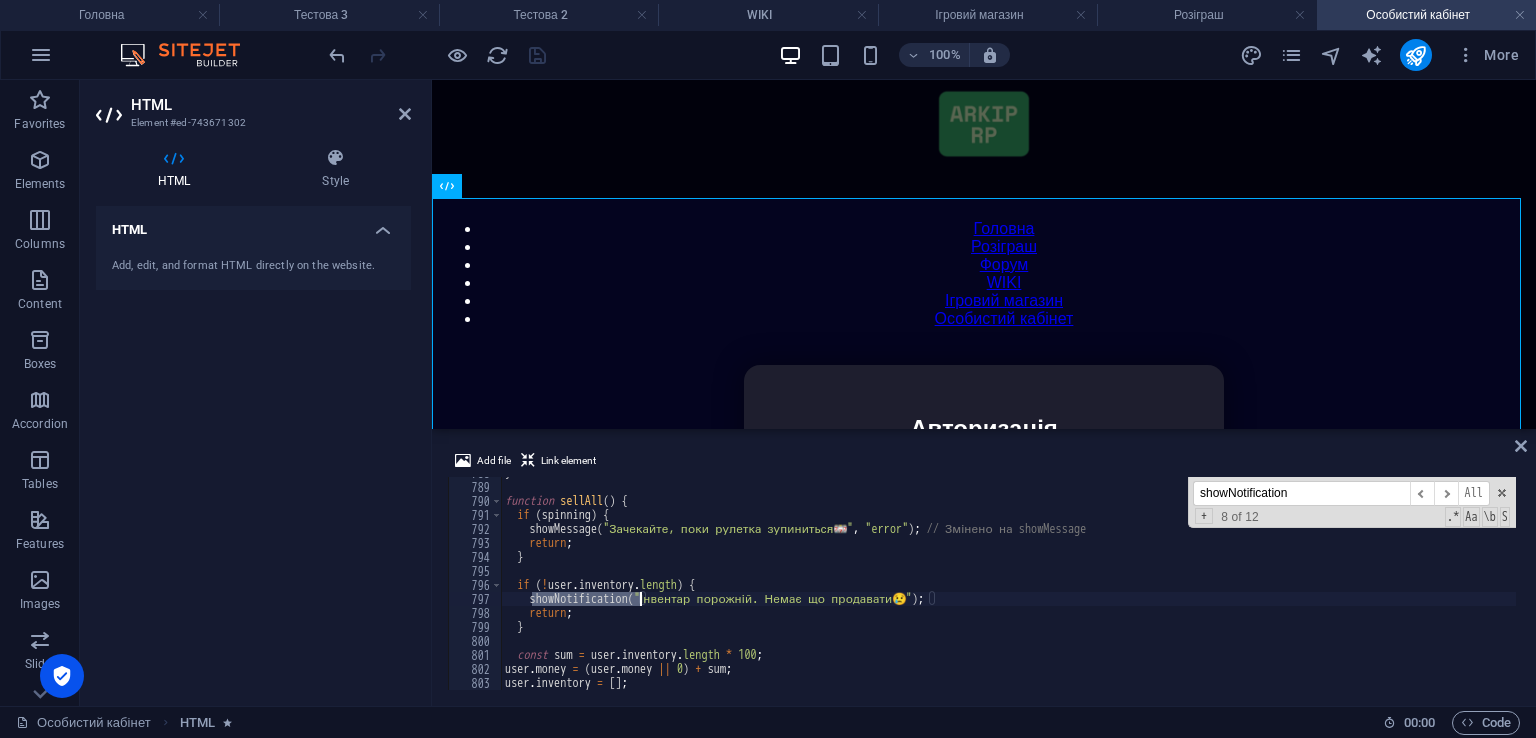 click on "} function   sellAll ( )   {    if   ( spinning )   {      showMessage ( "Зачекайте, поки рулетка зупиниться  🎰 " ,   "error" ) ;   // Змінено на showMessage      return ;    }    if   ( ! user . inventory . length )   {      showNotification ( "Інвентар порожній. Немає що продавати  😢 " ) ;      return ;    }    const   sum   =   user . inventory . length   *   100 ; user . money   =   ( user . money   ||   0 )   +   sum ; user . inventory   =   [ ] ;" at bounding box center (1425, 584) 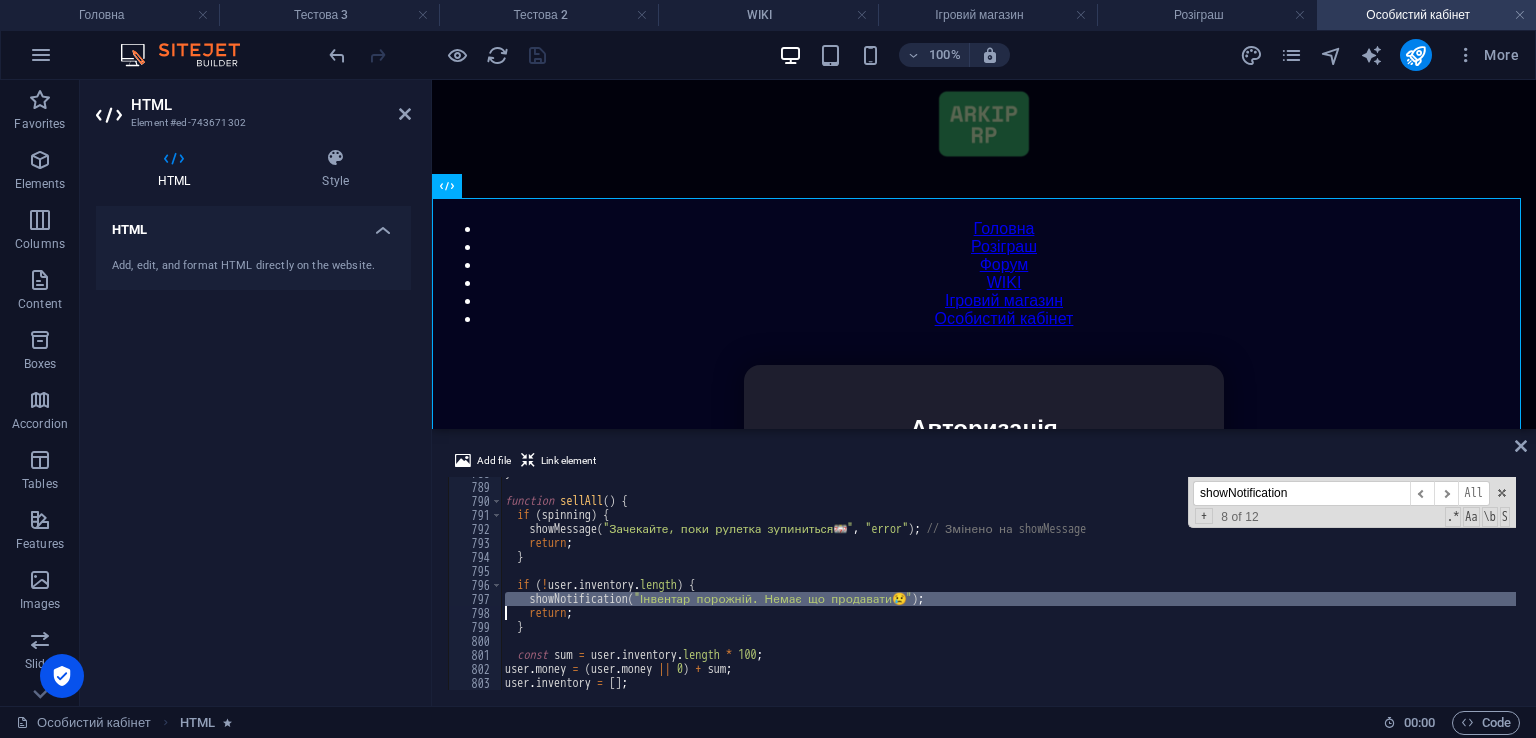 click on "} function   sellAll ( )   {    if   ( spinning )   {      showMessage ( "Зачекайте, поки рулетка зупиниться  🎰 " ,   "error" ) ;   // Змінено на showMessage      return ;    }    if   ( ! user . inventory . length )   {      showNotification ( "Інвентар порожній. Немає що продавати  😢 " ) ;      return ;    }    const   sum   =   user . inventory . length   *   100 ; user . money   =   ( user . money   ||   0 )   +   sum ; user . inventory   =   [ ] ;" at bounding box center [1425, 584] 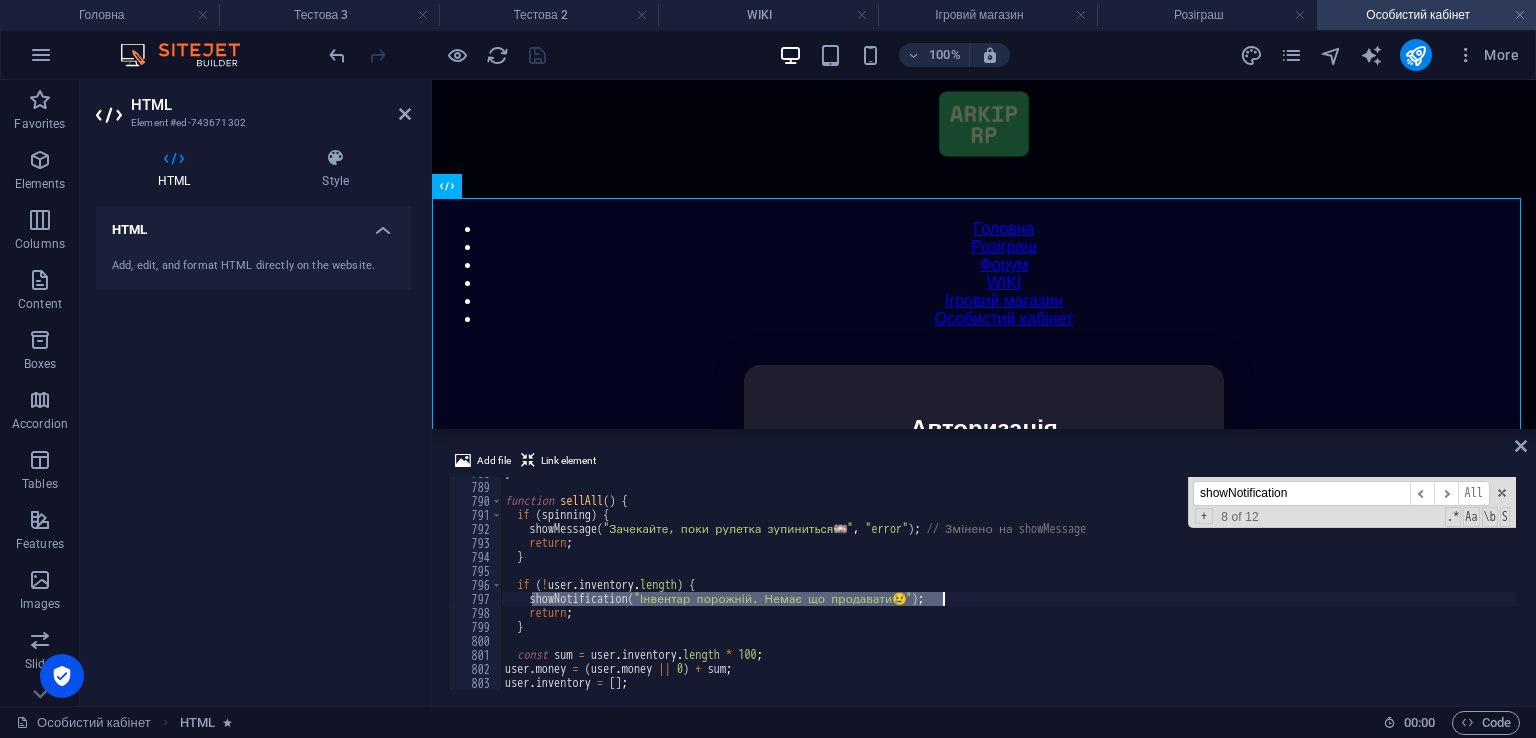 drag, startPoint x: 535, startPoint y: 602, endPoint x: 972, endPoint y: 596, distance: 437.0412 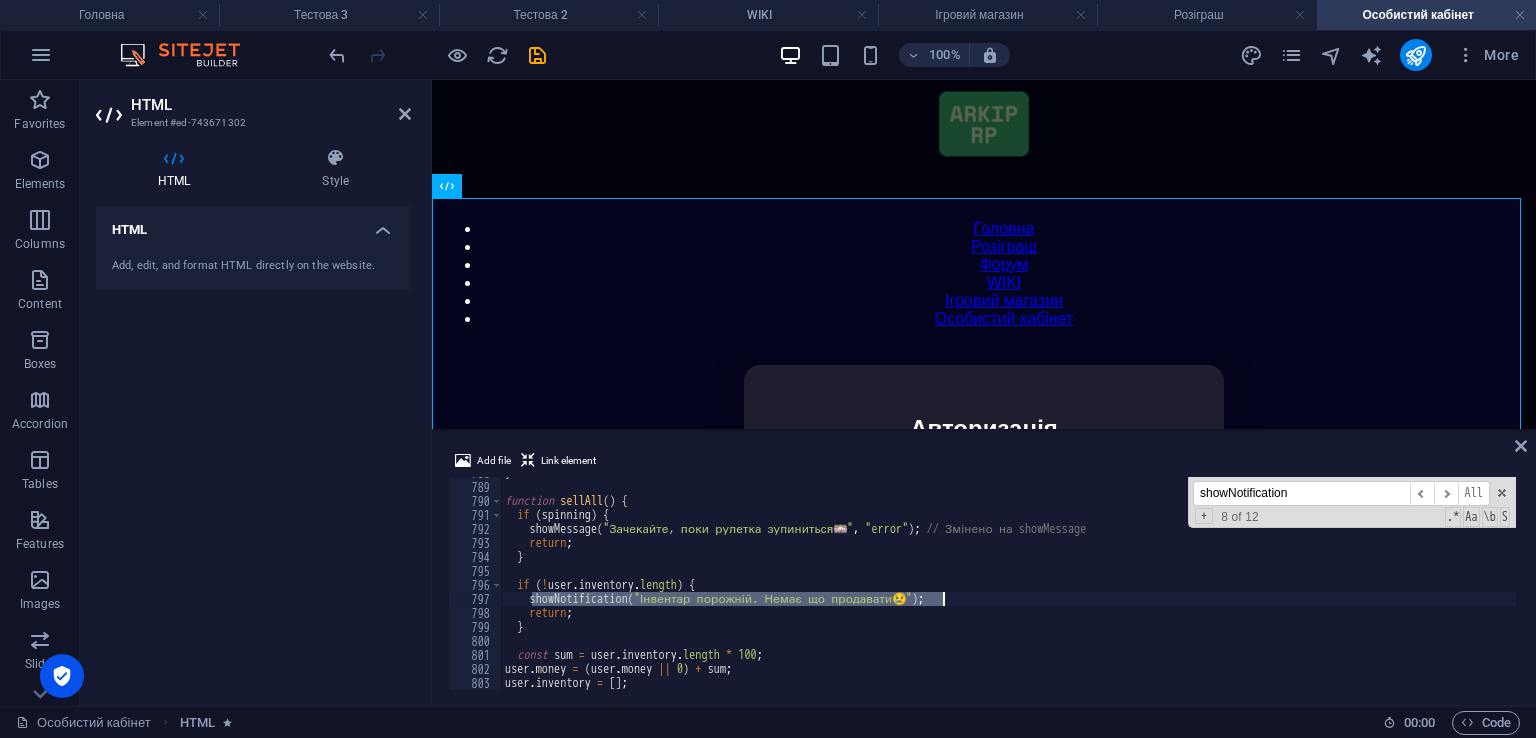 paste on "Message("Інвентар порожній. Немає що продавати 😢", "info"); // Змінено на showMessage" 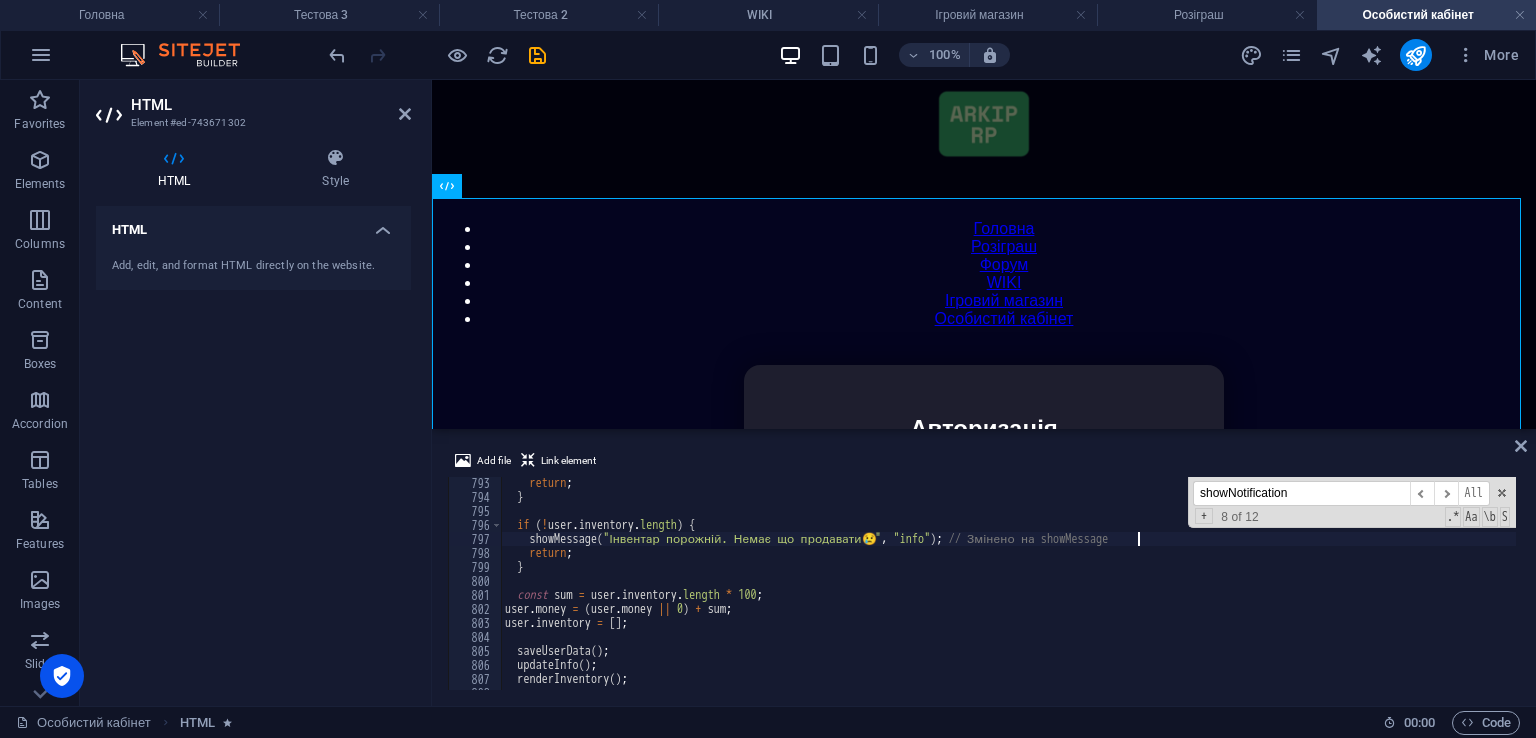 scroll, scrollTop: 11089, scrollLeft: 0, axis: vertical 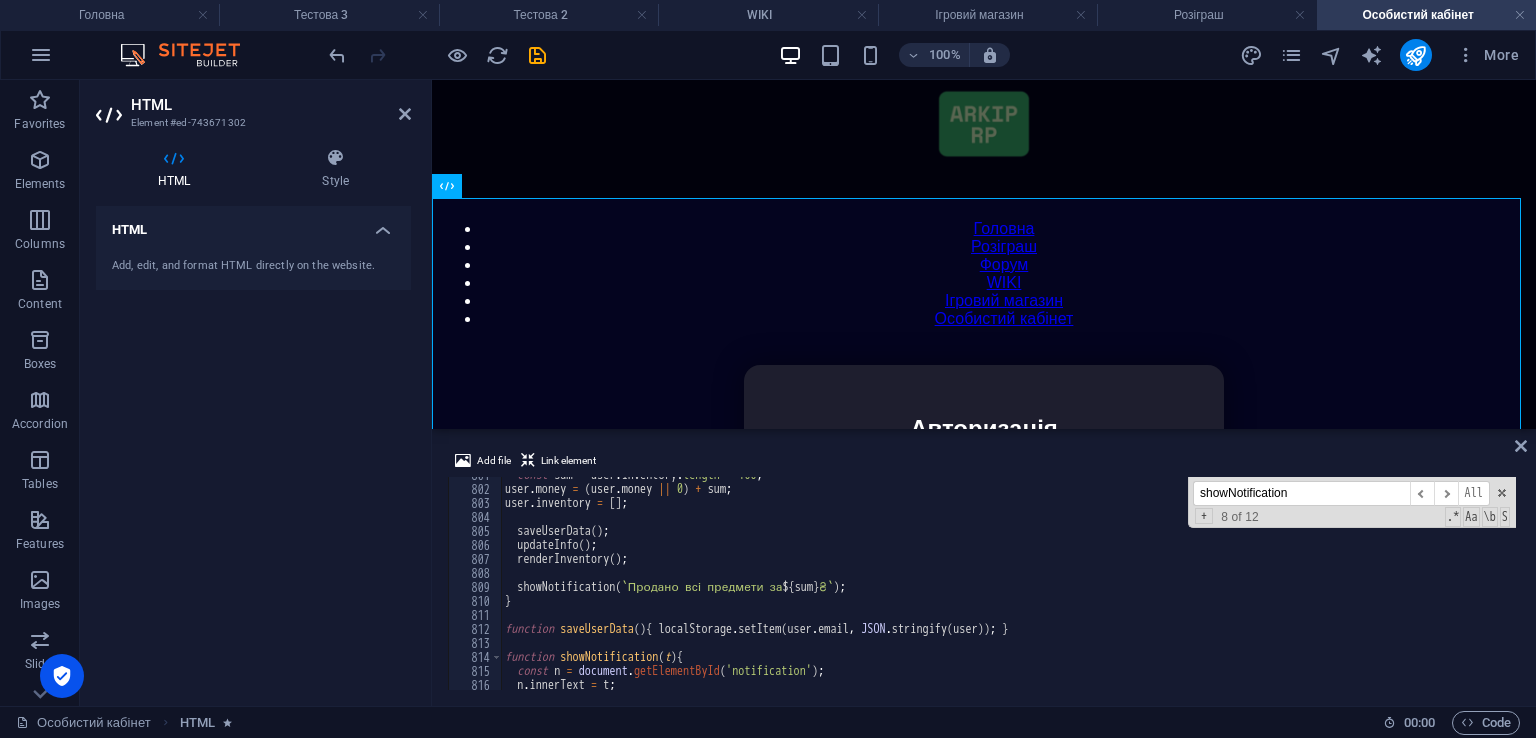 click on "const   sum   =   user . inventory . length   *   100 ; user . money   =   ( user . money   ||   0 )   +   sum ; user . inventory   =   [ ] ;    saveUserData ( ) ;    updateInfo ( ) ;    renderInventory ( ) ;    showNotification ( ` Продано всі предмети за  ${ sum } ₴ ` ) ; } function   saveUserData ( ) {   localStorage . setItem ( user . email ,   JSON . stringify ( user )) ;   } function   showNotification ( t ) {    const   n   =   document . getElementById ( 'notification' ) ;    n . innerText   =   t ;" at bounding box center (1425, 586) 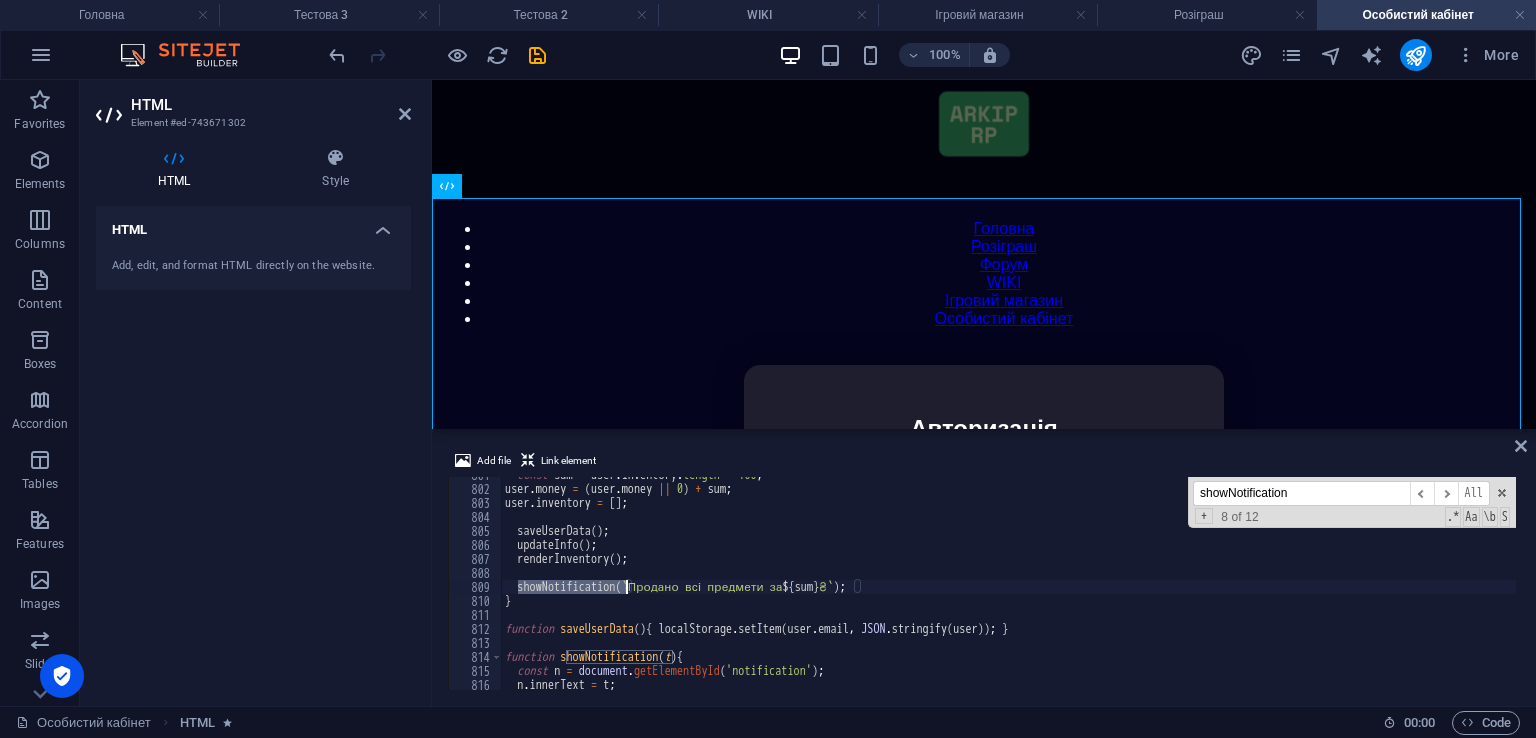 click on "const   sum   =   user . inventory . length   *   100 ; user . money   =   ( user . money   ||   0 )   +   sum ; user . inventory   =   [ ] ;    saveUserData ( ) ;    updateInfo ( ) ;    renderInventory ( ) ;    showNotification ( ` Продано всі предмети за  ${ sum } ₴ ` ) ; } function   saveUserData ( ) {   localStorage . setItem ( user . email ,   JSON . stringify ( user )) ;   } function   showNotification ( t ) {    const   n   =   document . getElementById ( 'notification' ) ;    n . innerText   =   t ;" at bounding box center [1425, 586] 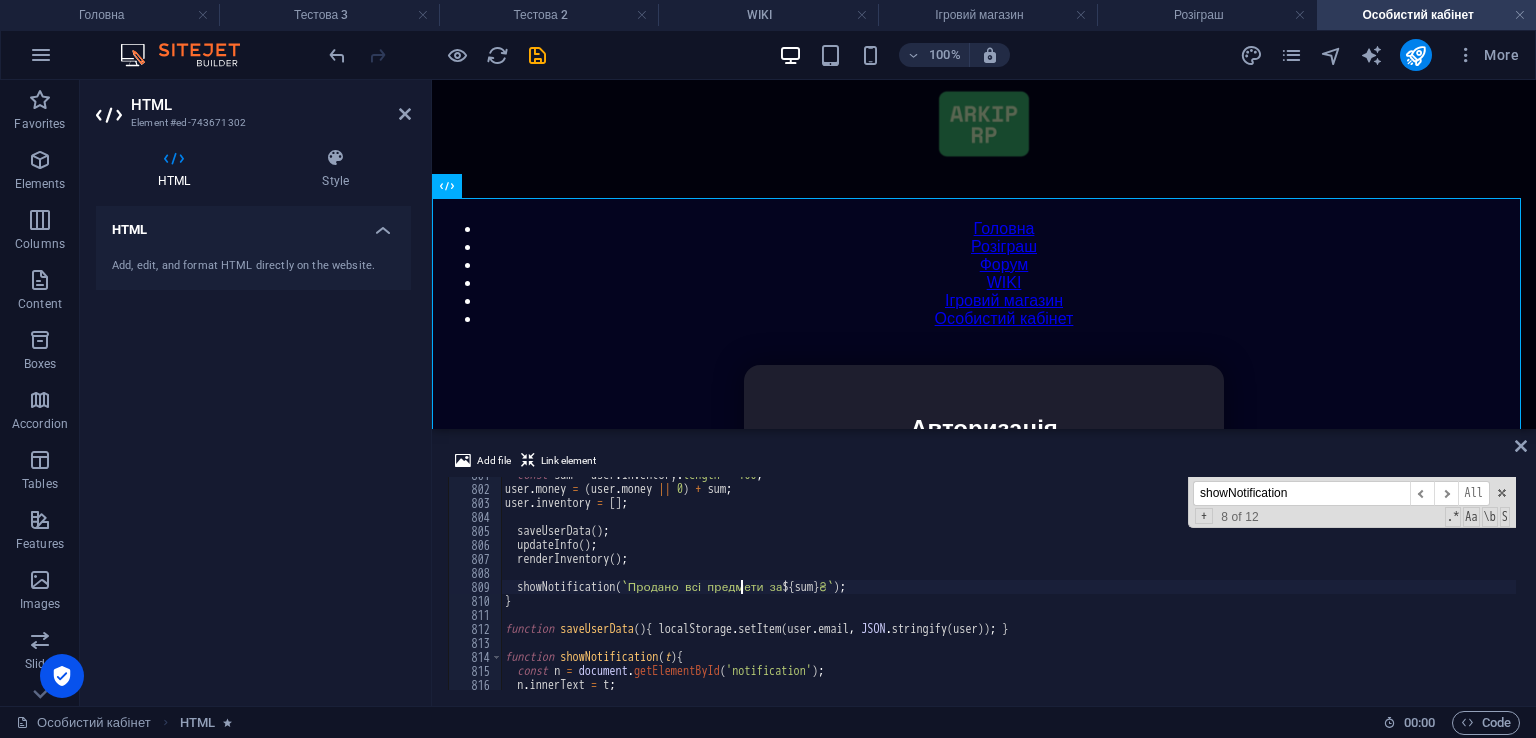 click on "const   sum   =   user . inventory . length   *   100 ; user . money   =   ( user . money   ||   0 )   +   sum ; user . inventory   =   [ ] ;    saveUserData ( ) ;    updateInfo ( ) ;    renderInventory ( ) ;    showNotification ( ` Продано всі предмети за  ${ sum } ₴ ` ) ; } function   saveUserData ( ) {   localStorage . setItem ( user . email ,   JSON . stringify ( user )) ;   } function   showNotification ( t ) {    const   n   =   document . getElementById ( 'notification' ) ;    n . innerText   =   t ;" at bounding box center (1425, 586) 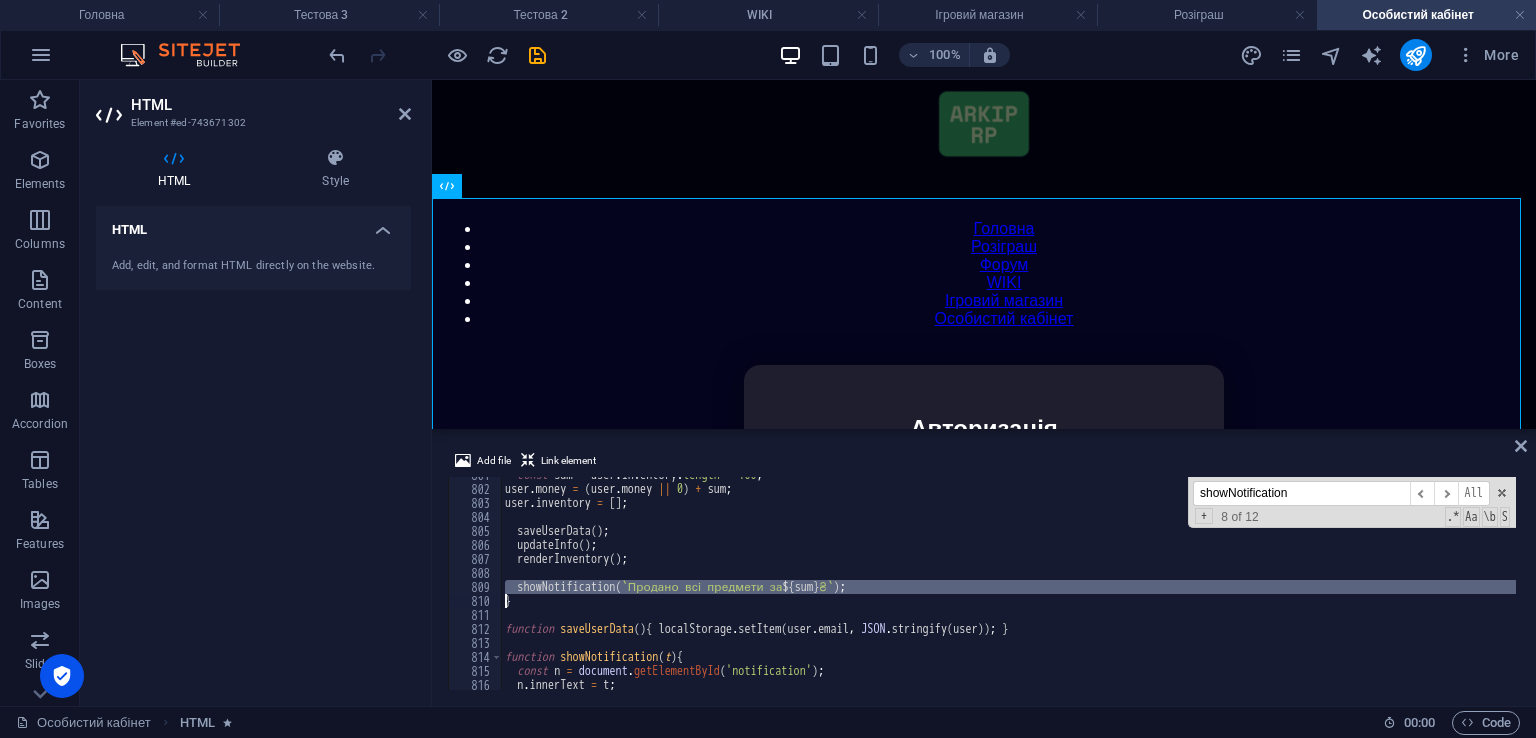 click on "const   sum   =   user . inventory . length   *   100 ; user . money   =   ( user . money   ||   0 )   +   sum ; user . inventory   =   [ ] ;    saveUserData ( ) ;    updateInfo ( ) ;    renderInventory ( ) ;    showNotification ( ` Продано всі предмети за  ${ sum } ₴ ` ) ; } function   saveUserData ( ) {   localStorage . setItem ( user . email ,   JSON . stringify ( user )) ;   } function   showNotification ( t ) {    const   n   =   document . getElementById ( 'notification' ) ;    n . innerText   =   t ;" at bounding box center [1425, 586] 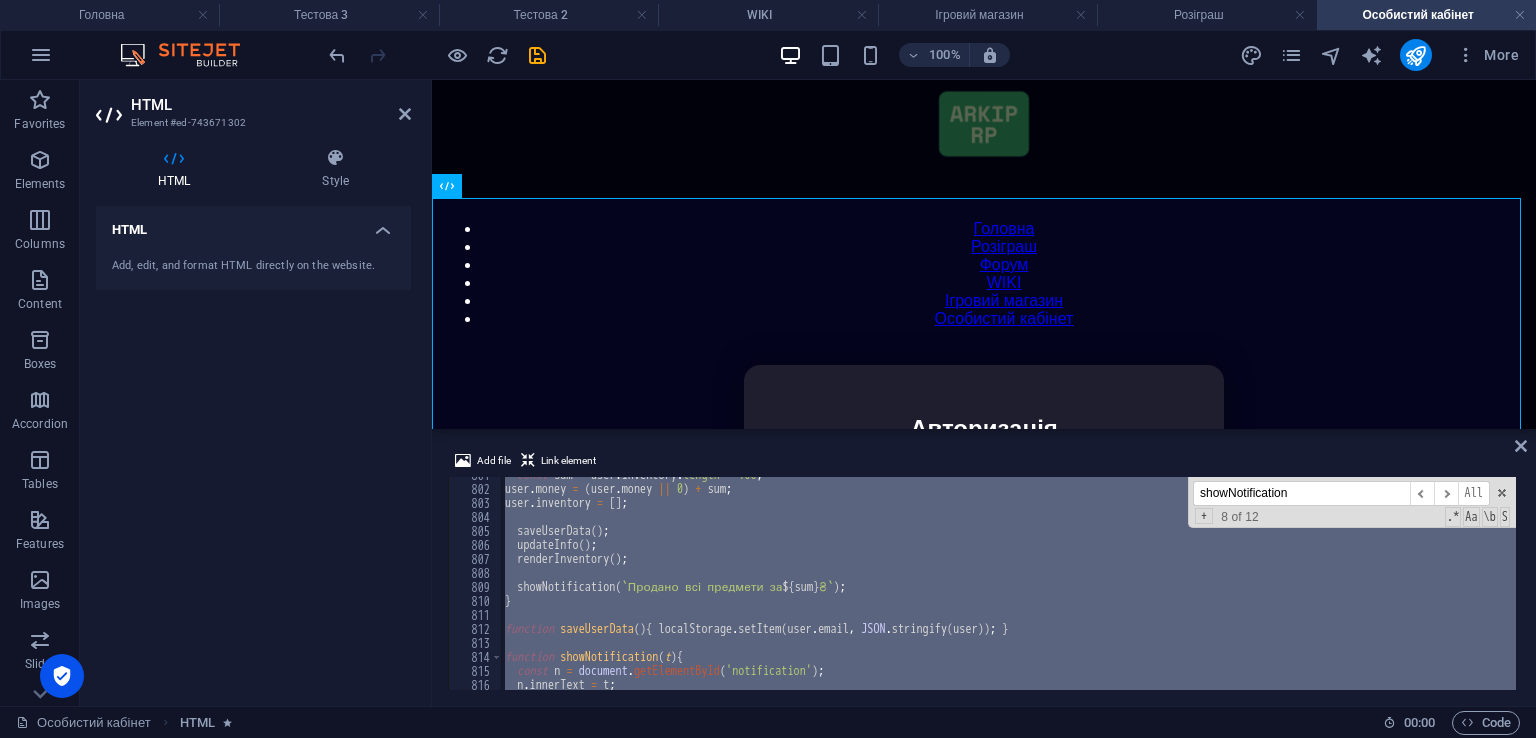 click on "const   sum   =   user . inventory . length   *   100 ; user . money   =   ( user . money   ||   0 )   +   sum ; user . inventory   =   [ ] ;    saveUserData ( ) ;    updateInfo ( ) ;    renderInventory ( ) ;    showNotification ( ` Продано всі предмети за  ${ sum } ₴ ` ) ; } function   saveUserData ( ) {   localStorage . setItem ( user . email ,   JSON . stringify ( user )) ;   } function   showNotification ( t ) {    const   n   =   document . getElementById ( 'notification' ) ;    n . innerText   =   t ; showNotification ​ ​ All Replace All + 8 of 12 .* Aa \b S" at bounding box center (1008, 583) 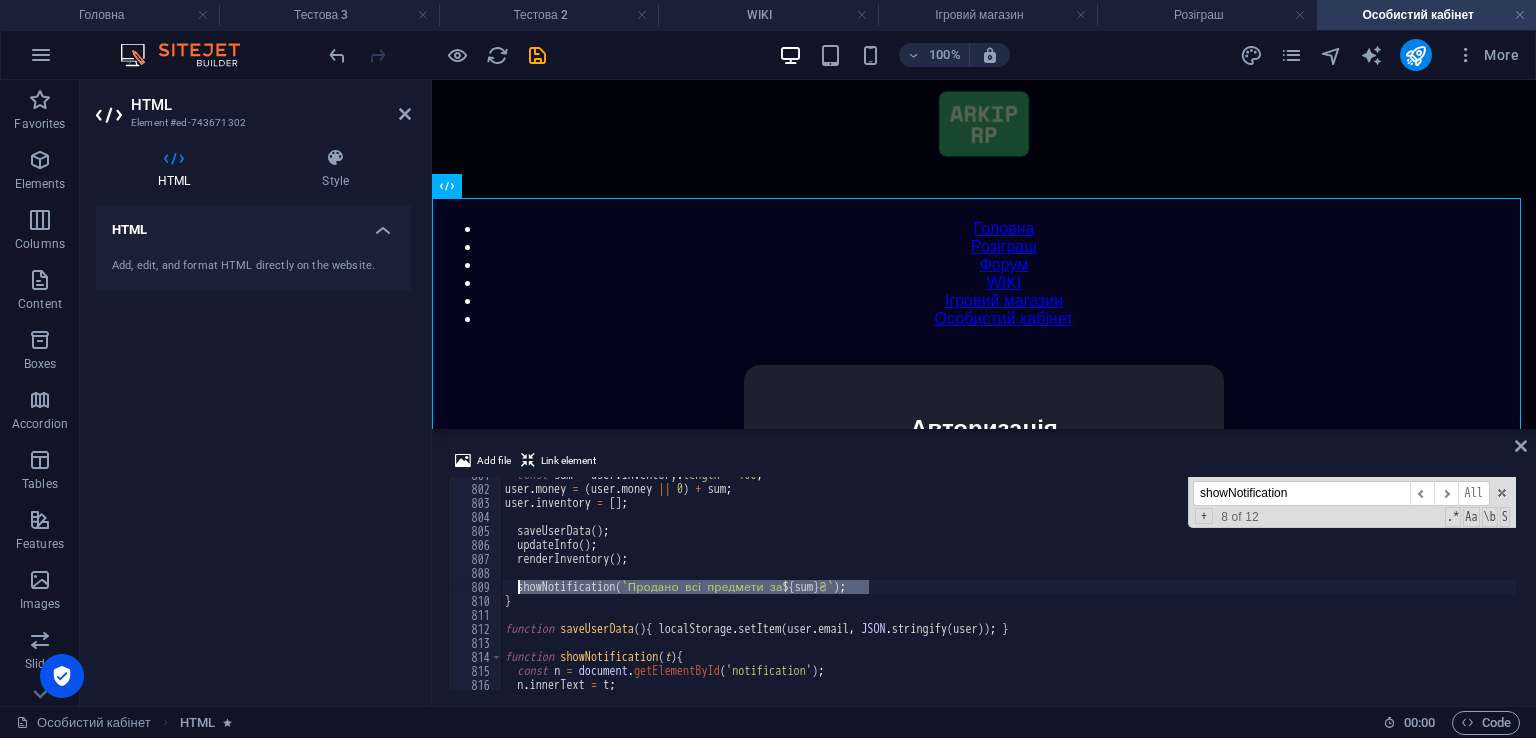 drag, startPoint x: 744, startPoint y: 584, endPoint x: 522, endPoint y: 586, distance: 222.009 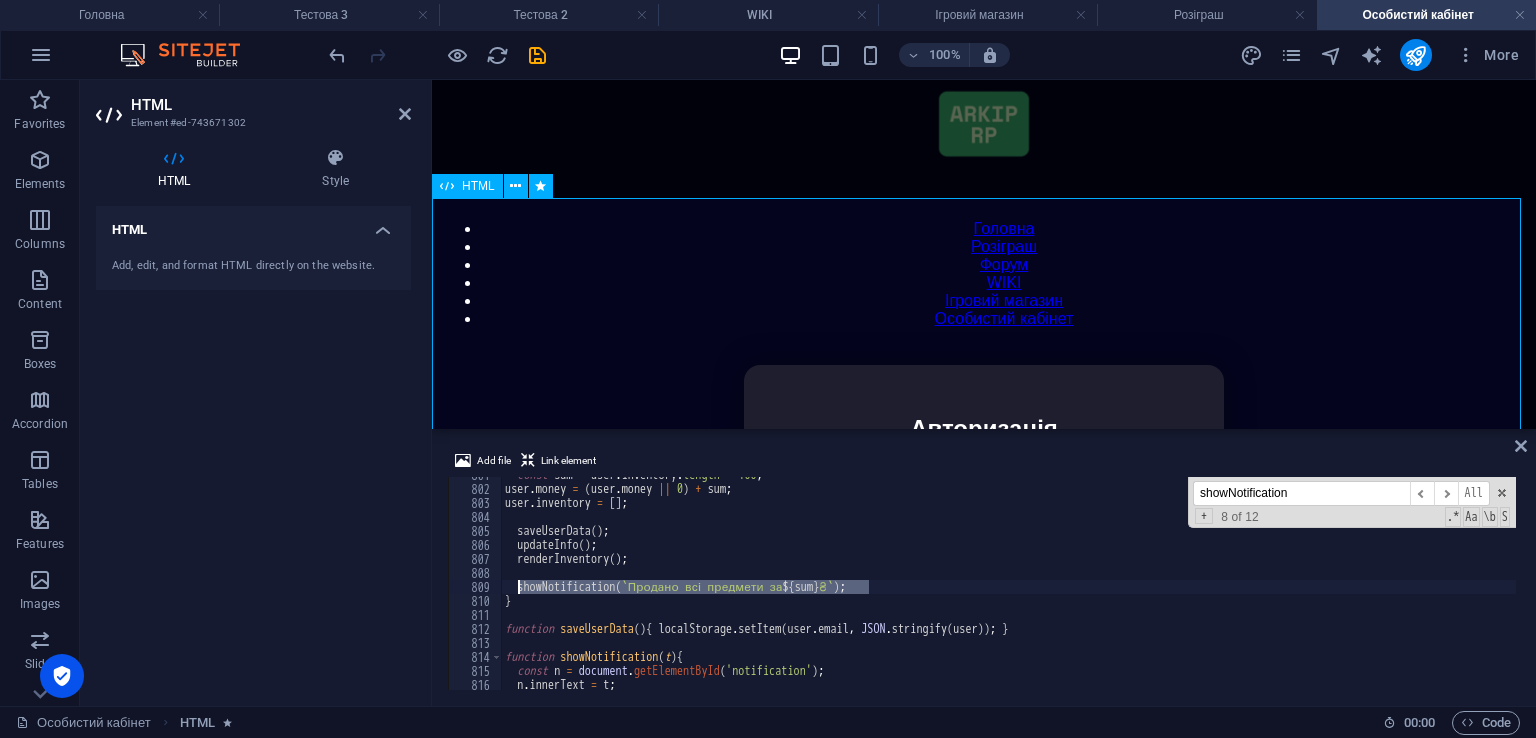 paste on "Message(`Продано всі предмети за ${sum}₴`, "success"); // Змінено на showMessage" 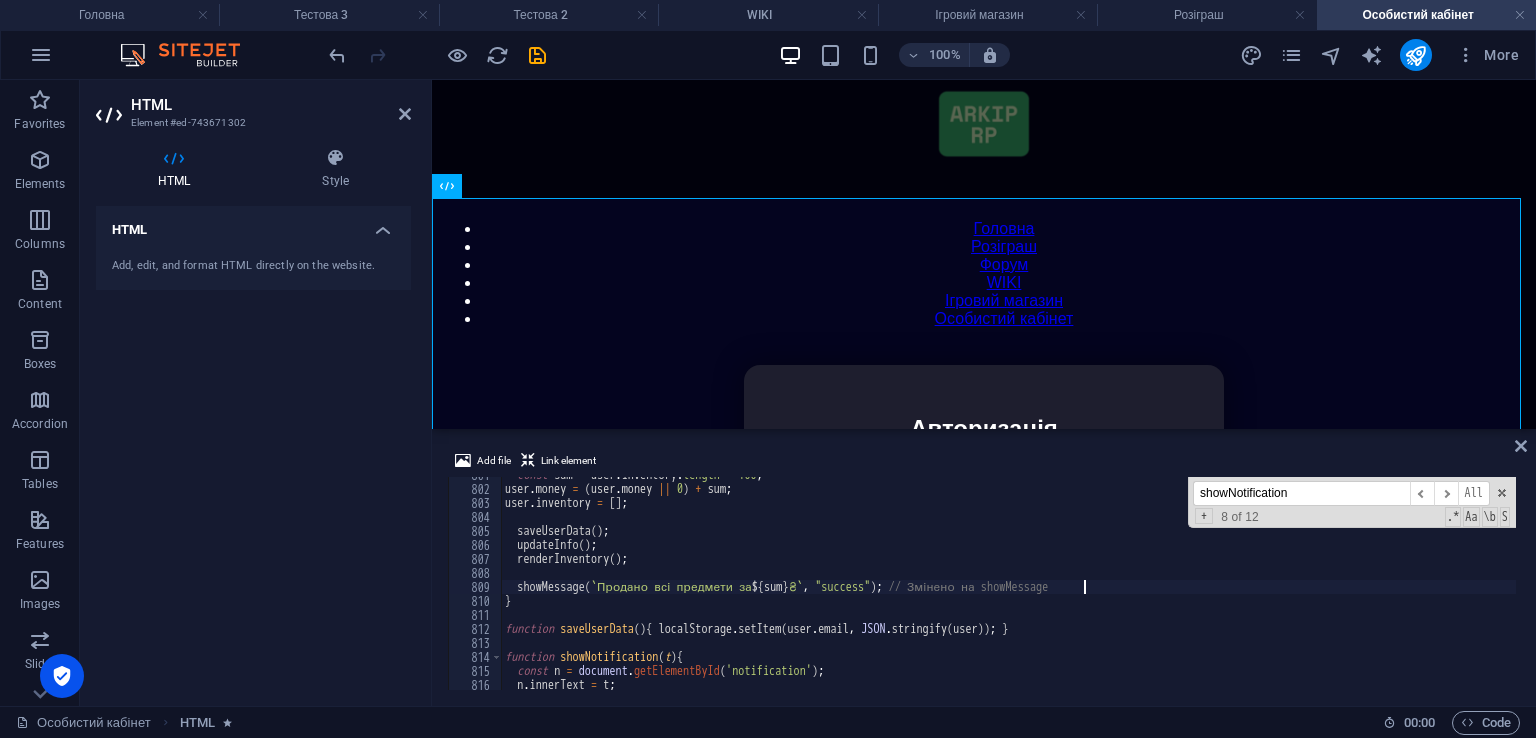scroll, scrollTop: 11149, scrollLeft: 0, axis: vertical 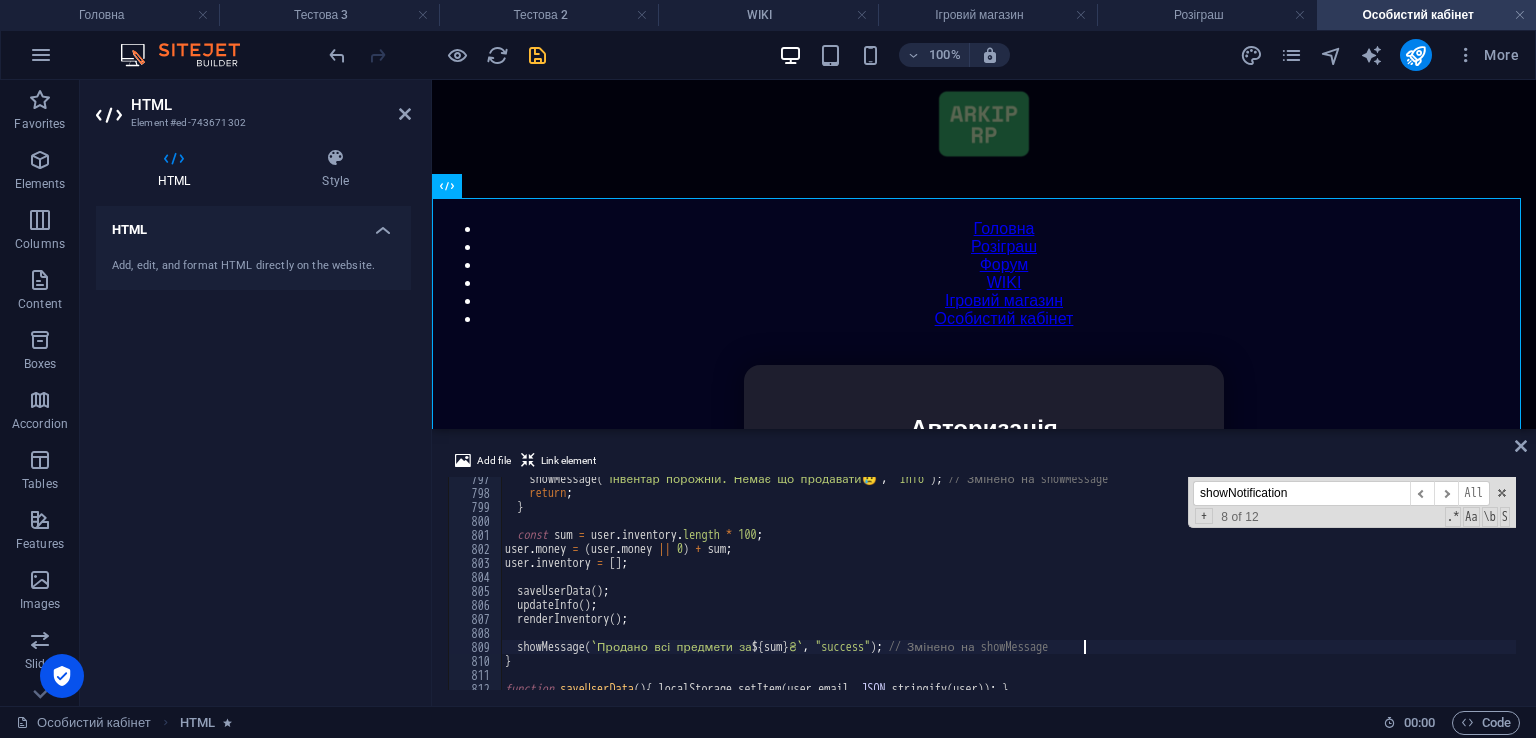 click at bounding box center [537, 55] 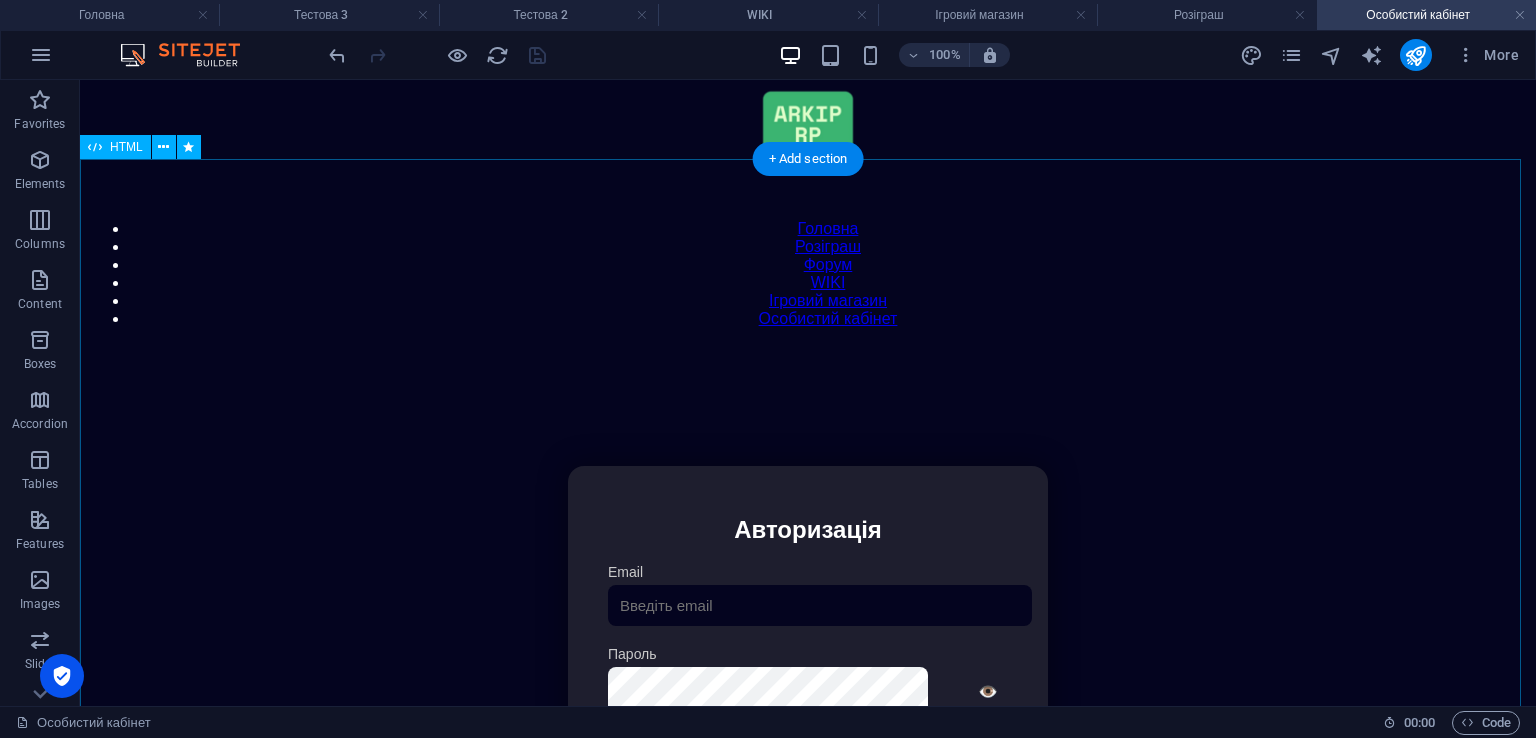 click on "Особистий кабінет
Авторизація
Email
Пароль
👁️
Введіть капчу:
Увійти
Скинути пароль
Скидання пароля
Введіть ваш email:
Скинути
Закрити
Особистий кабінет
Вийти з кабінету
Важлива інформація
Інформація
Ігровий Нікнейм:
Пошта:
Гроші:   ₴
XP:
Рівень:
Здоров'я:  %
Броня:  %
VIP:
Рейтинг
Рейтинг гравців
Гравців не знайдено
Документи
Мої документи
Паспорт:   Немає
Трудова книжка:   Немає
Розваги" at bounding box center [808, 678] 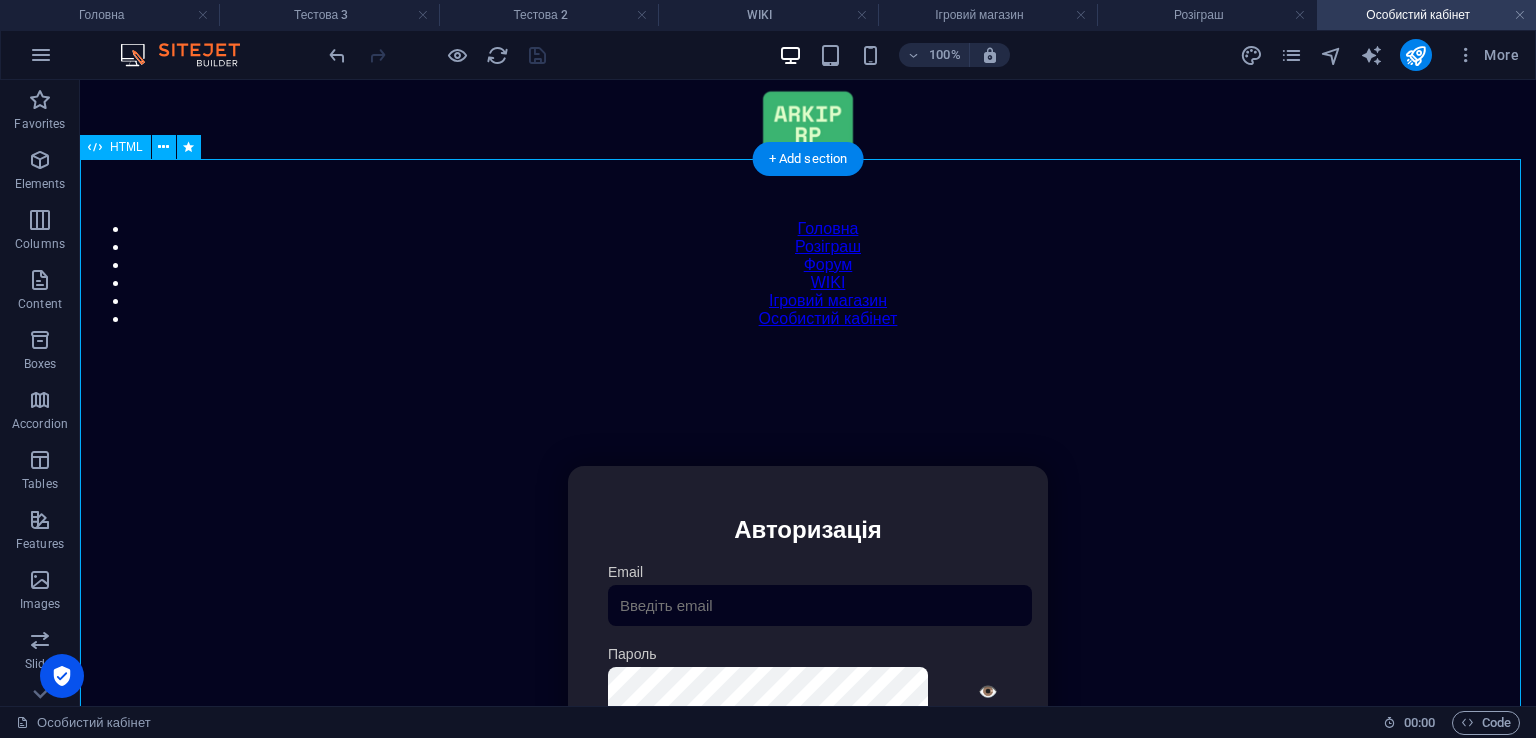 click on "Особистий кабінет
Авторизація
Email
Пароль
👁️
Введіть капчу:
Увійти
Скинути пароль
Скидання пароля
Введіть ваш email:
Скинути
Закрити
Особистий кабінет
Вийти з кабінету
Важлива інформація
Інформація
Ігровий Нікнейм:
Пошта:
Гроші:   ₴
XP:
Рівень:
Здоров'я:  %
Броня:  %
VIP:
Рейтинг
Рейтинг гравців
Гравців не знайдено
Документи
Мої документи
Паспорт:   Немає
Трудова книжка:   Немає
Розваги" at bounding box center [808, 678] 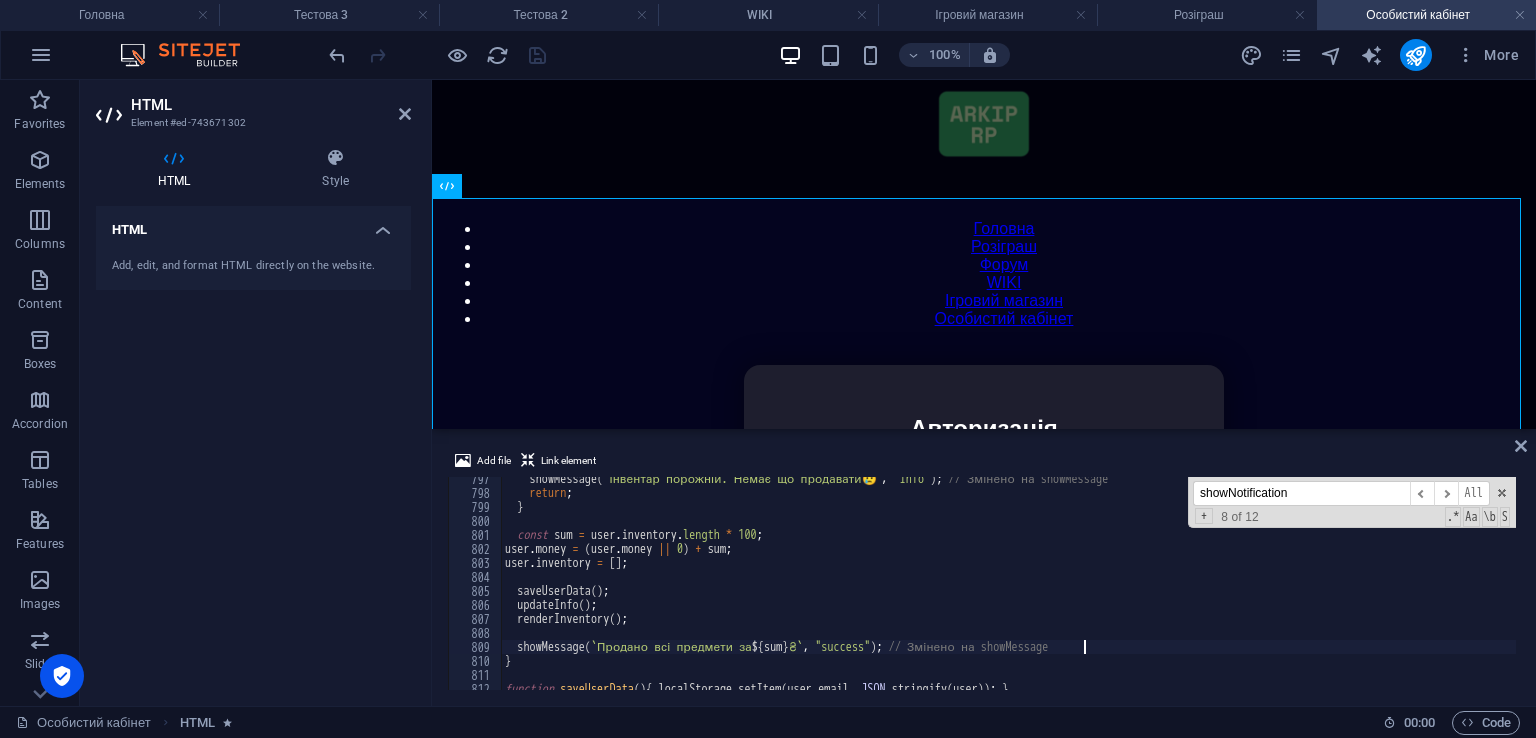 scroll, scrollTop: 11149, scrollLeft: 0, axis: vertical 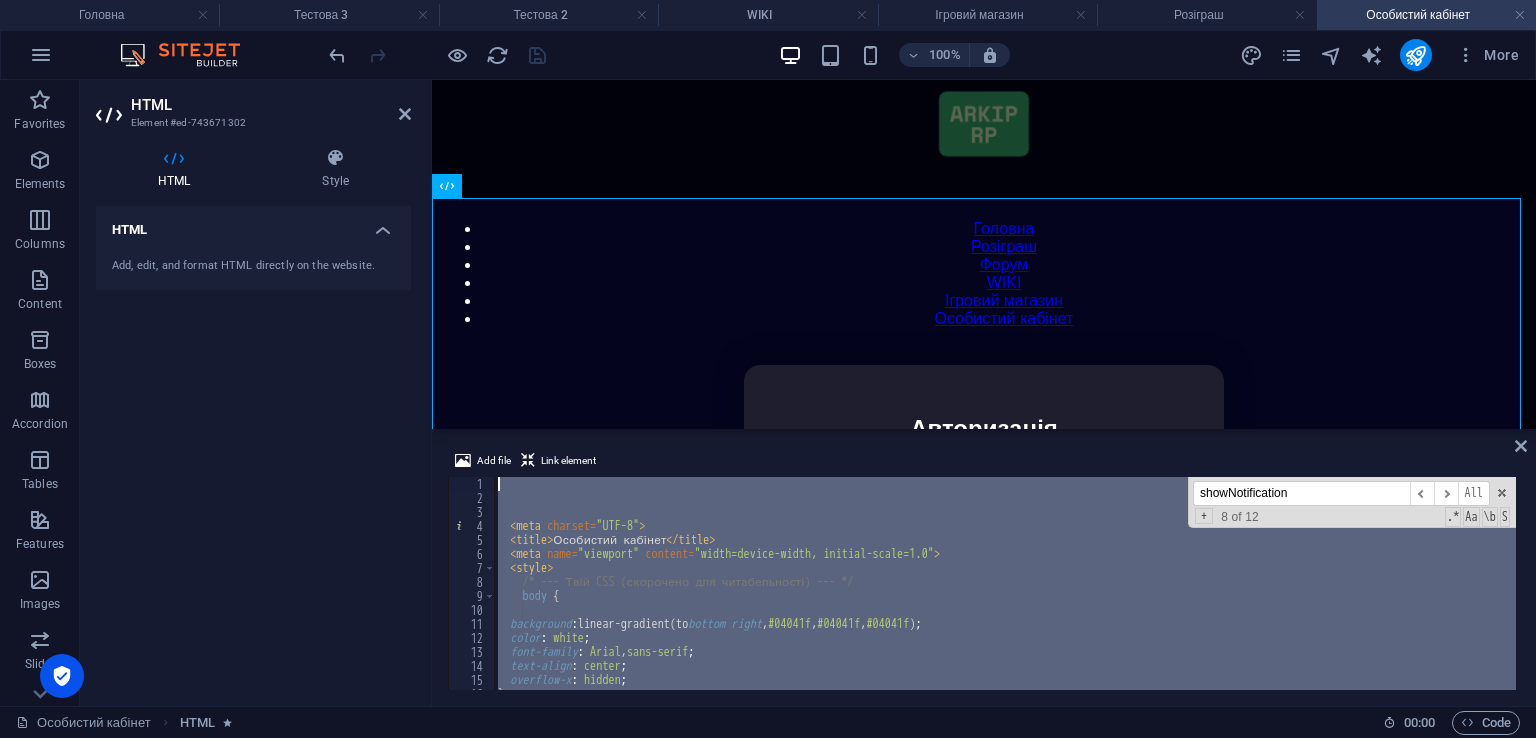 drag, startPoint x: 568, startPoint y: 645, endPoint x: 119, endPoint y: 221, distance: 617.5573 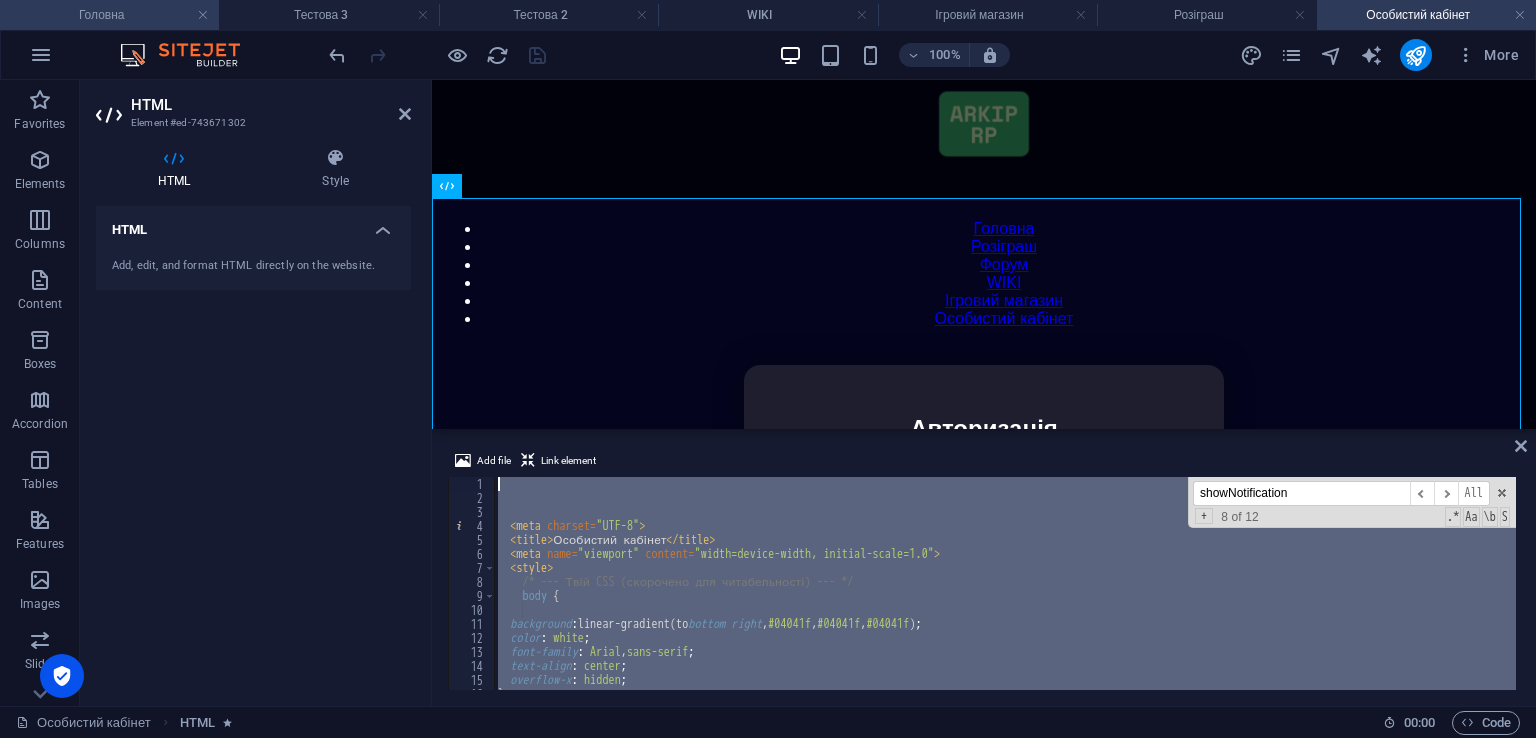 click on "Головна" at bounding box center [109, 15] 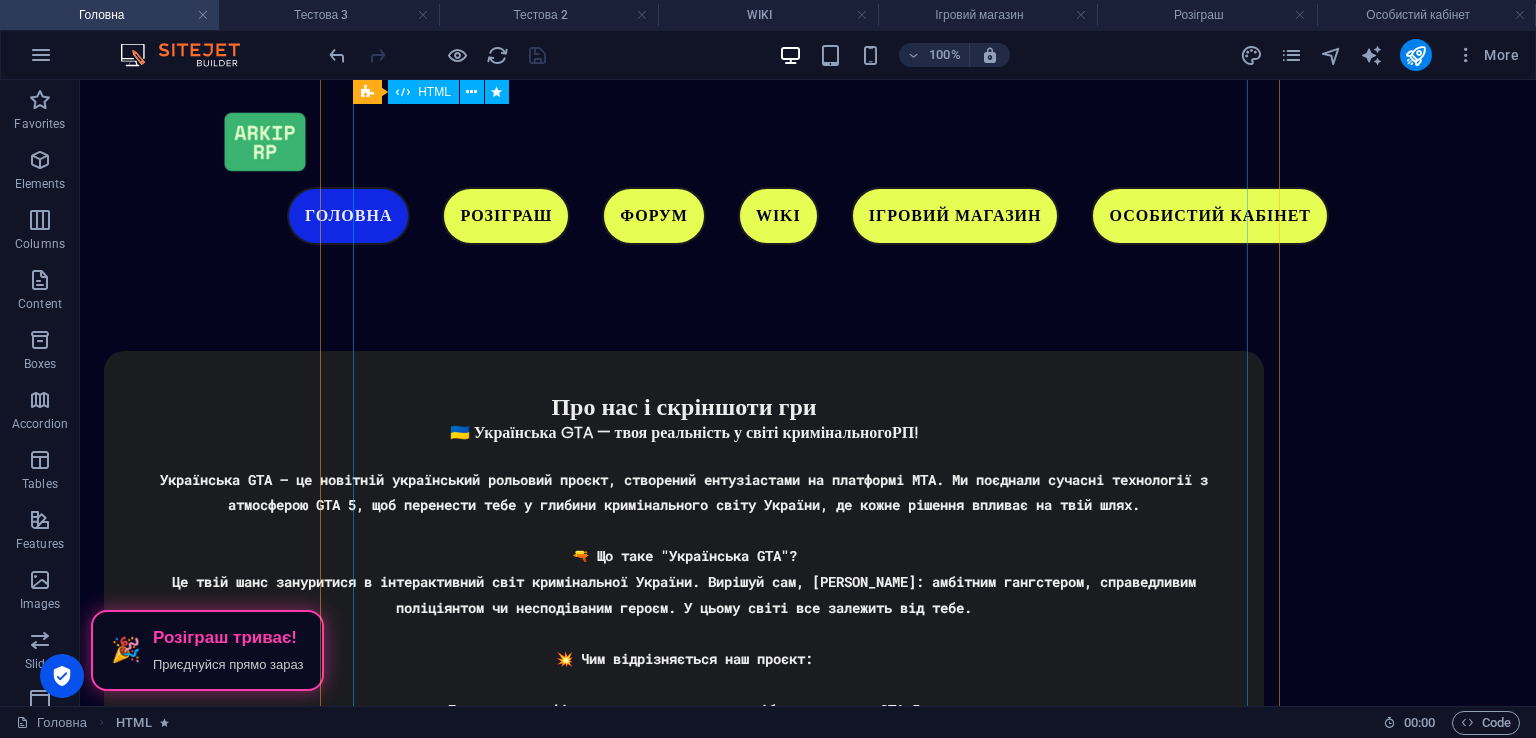 scroll, scrollTop: 3721, scrollLeft: 0, axis: vertical 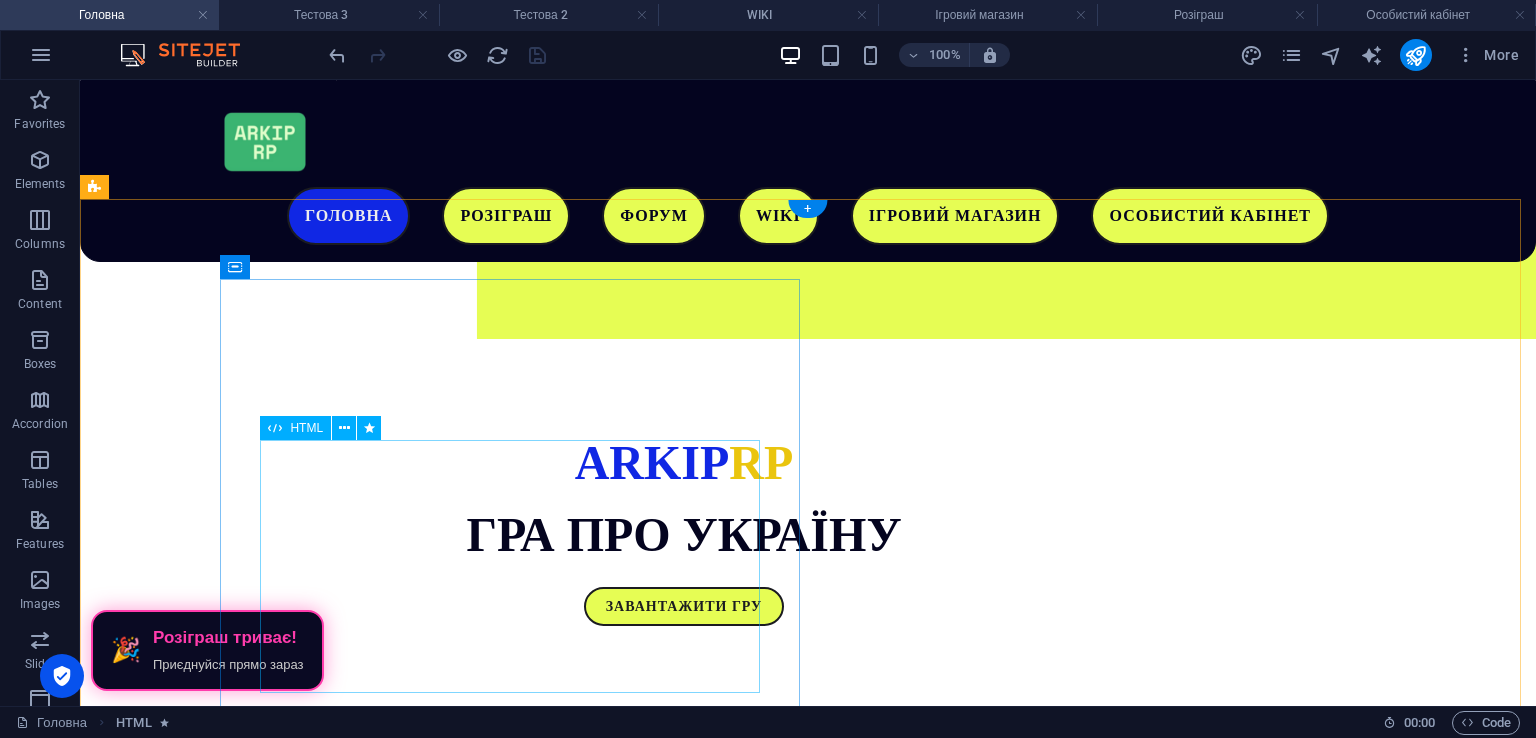 click on "Загальний онлайн: ...
Адміністратори в мережі: ..." at bounding box center (684, 1350) 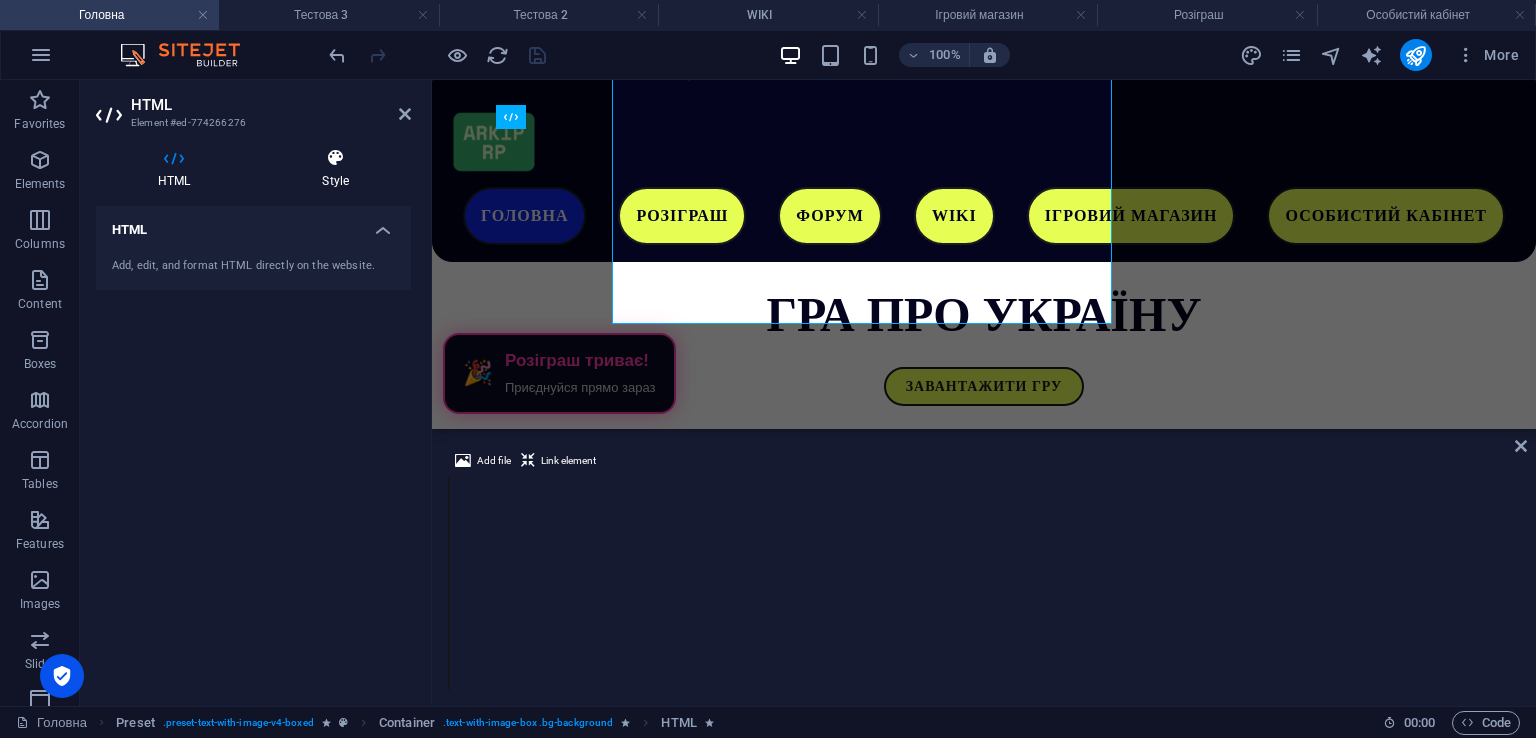 scroll, scrollTop: 860, scrollLeft: 0, axis: vertical 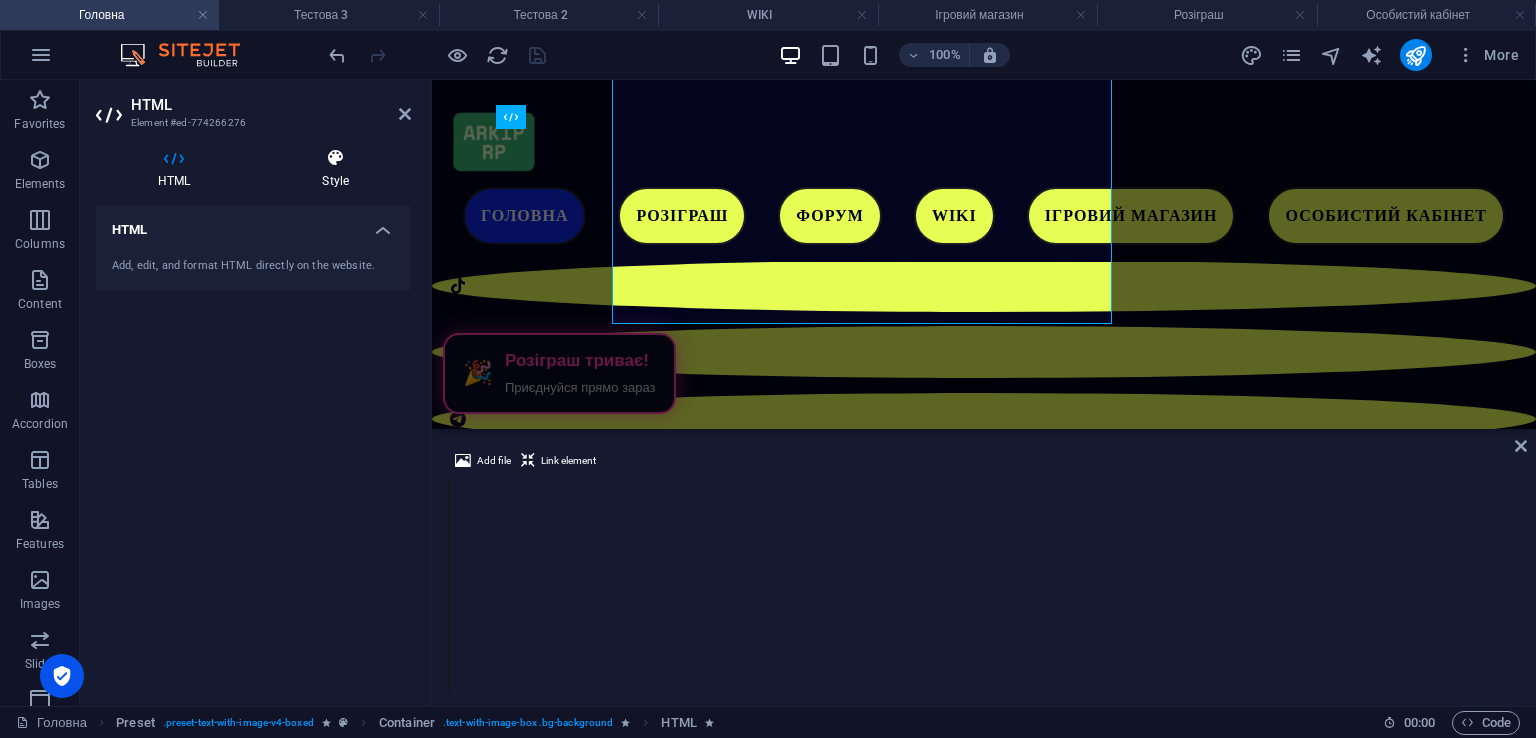 select on "move-left-to-right" 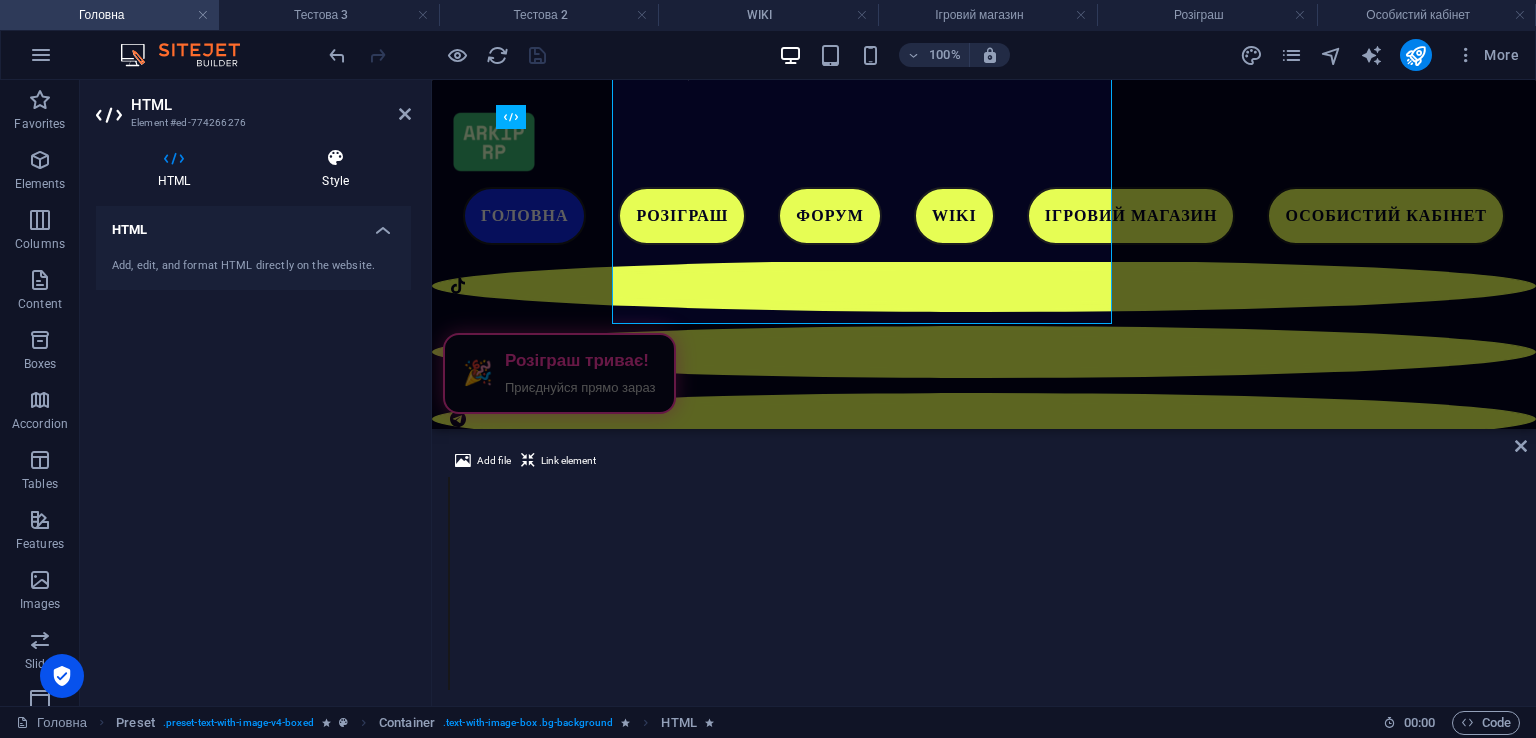 select on "s" 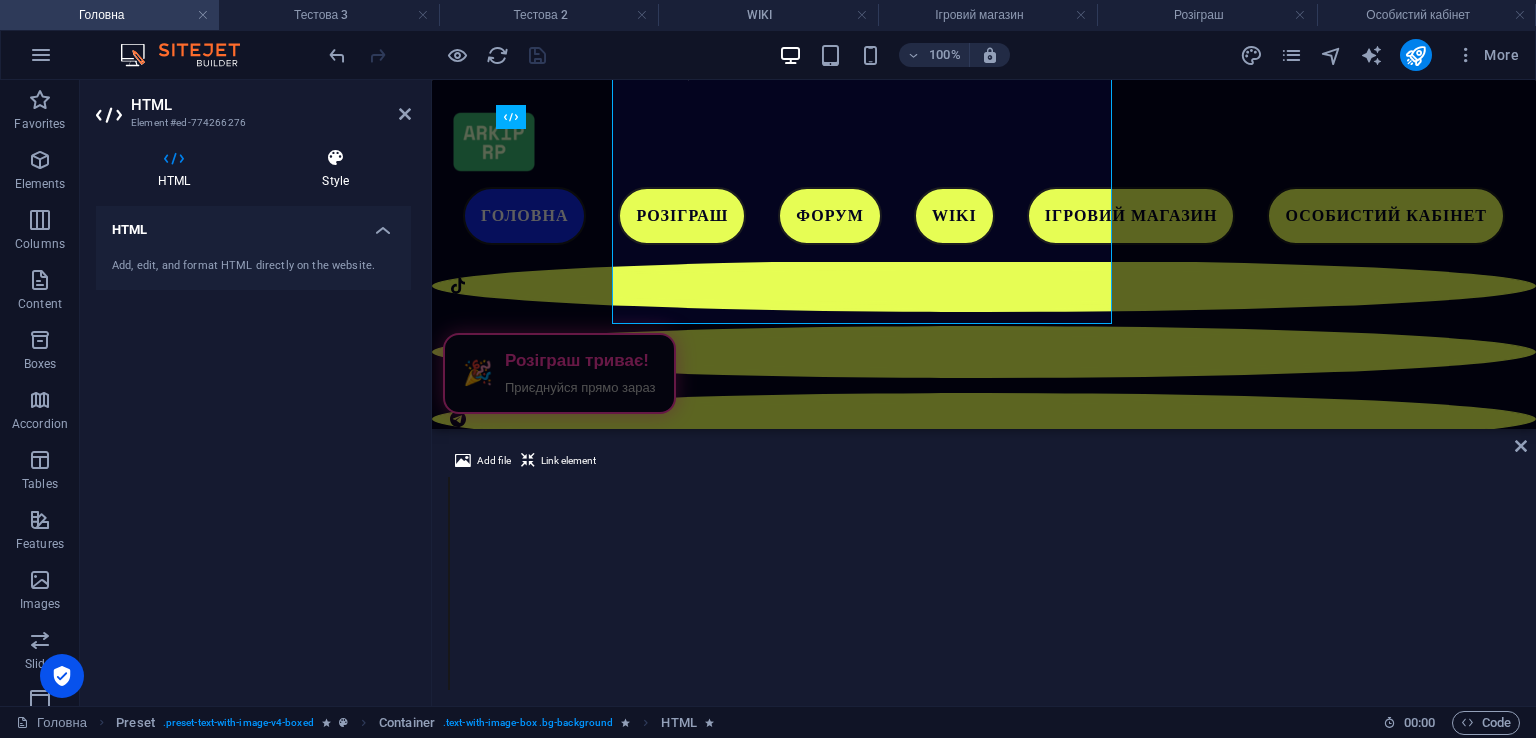 select on "scroll" 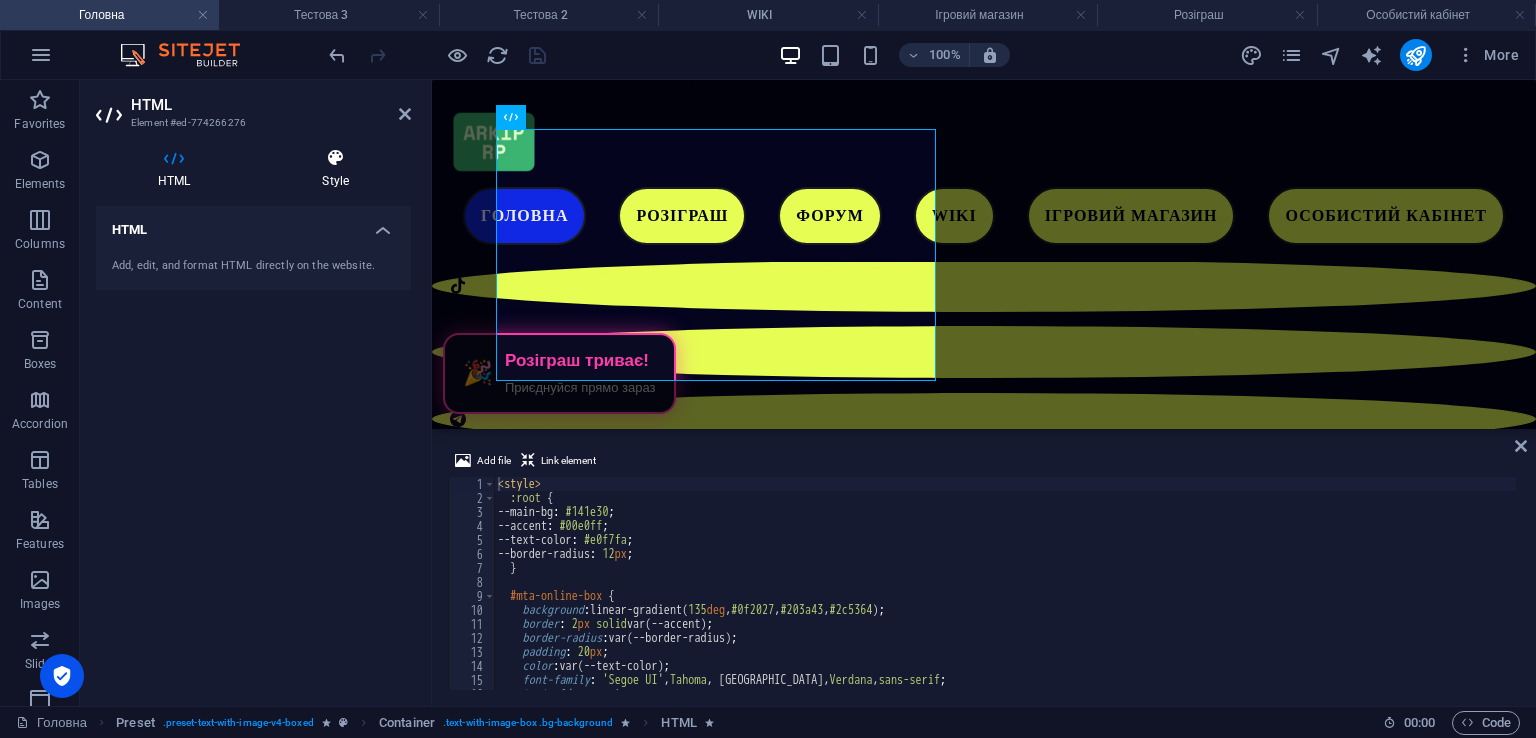 click at bounding box center (335, 158) 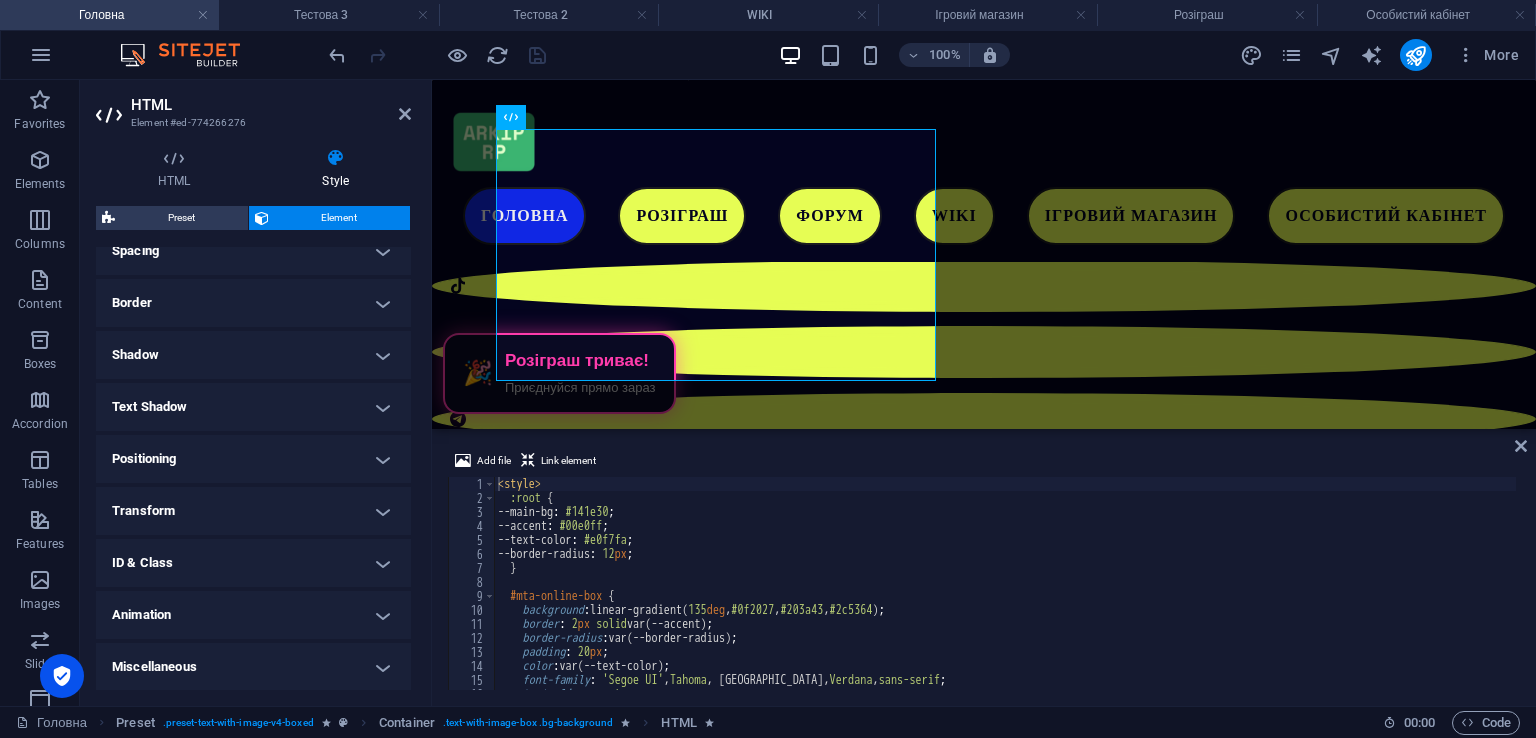 click on "Animation" at bounding box center [253, 615] 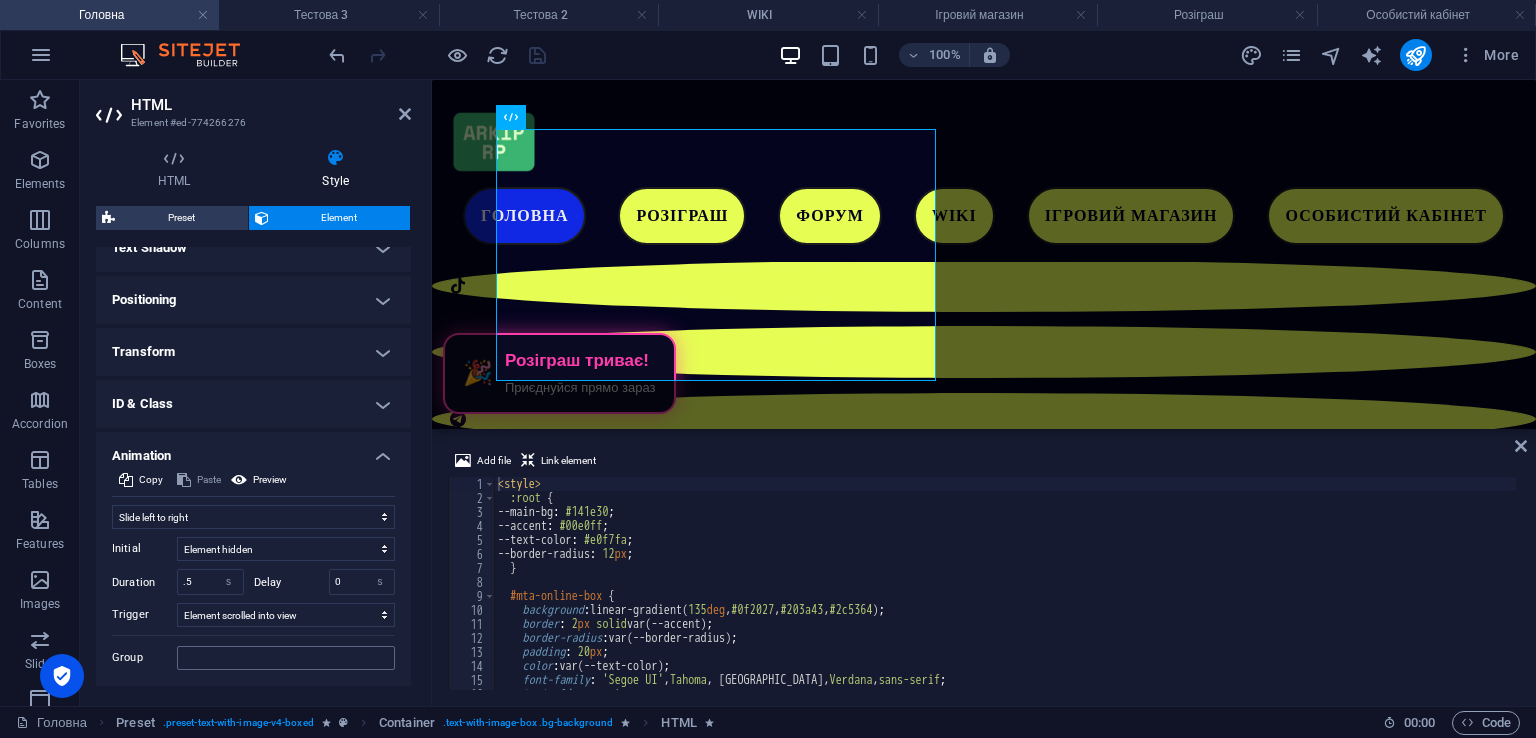 scroll, scrollTop: 607, scrollLeft: 0, axis: vertical 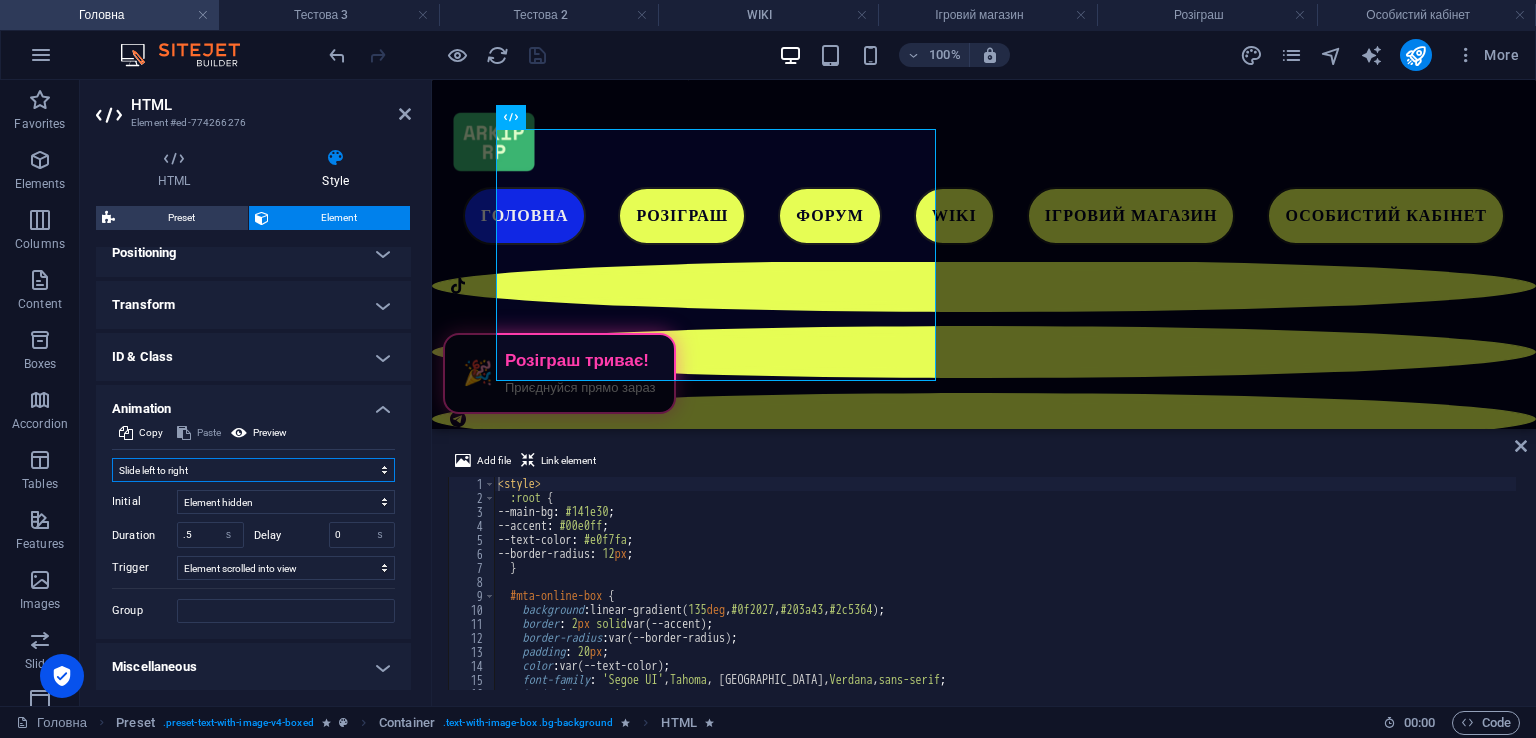 click on "Don't animate Show / Hide Slide up/down Zoom in/out Slide left to right Slide right to left Slide top to bottom Slide bottom to top Pulse Blink Open as overlay" at bounding box center (253, 470) 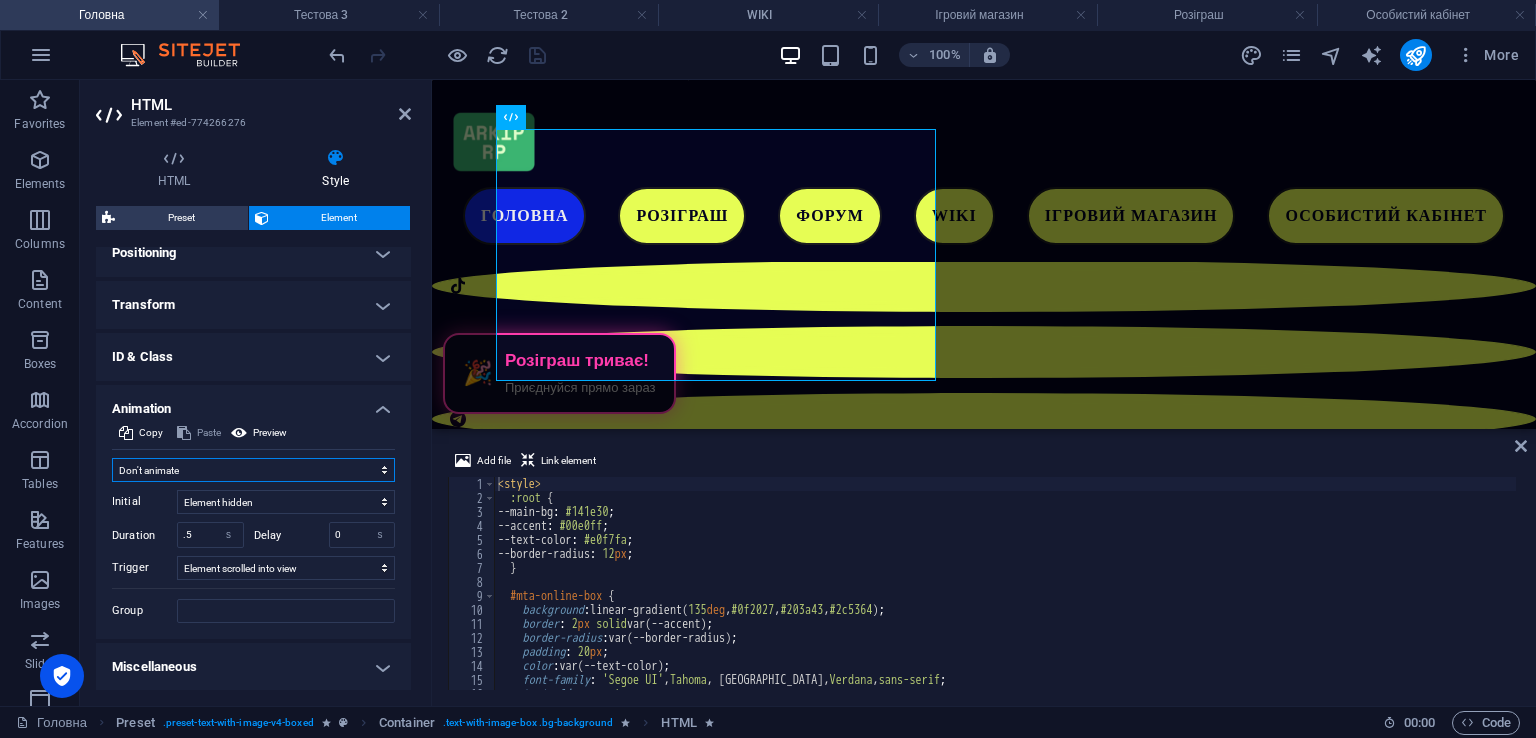 click on "Don't animate Show / Hide Slide up/down Zoom in/out Slide left to right Slide right to left Slide top to bottom Slide bottom to top Pulse Blink Open as overlay" at bounding box center [253, 470] 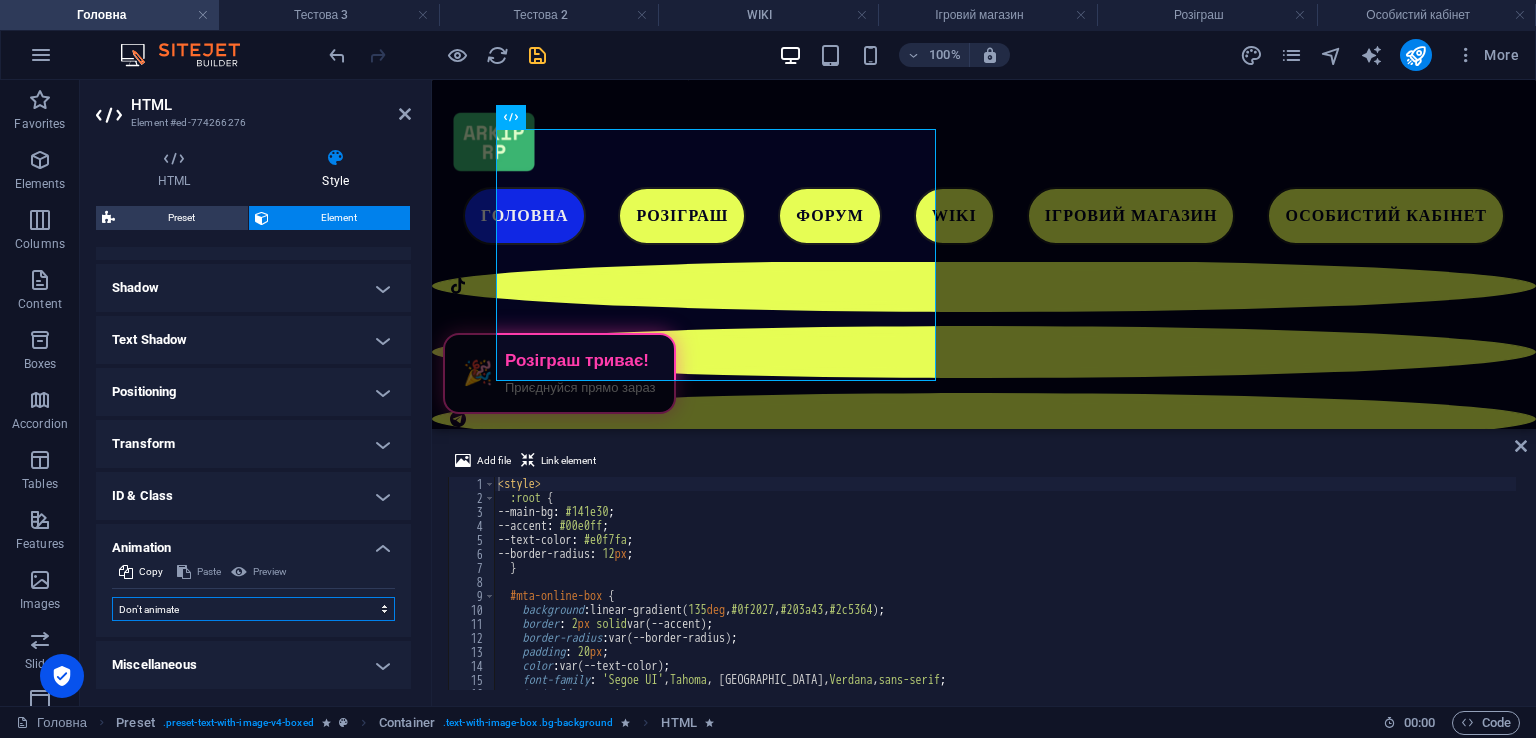 scroll, scrollTop: 466, scrollLeft: 0, axis: vertical 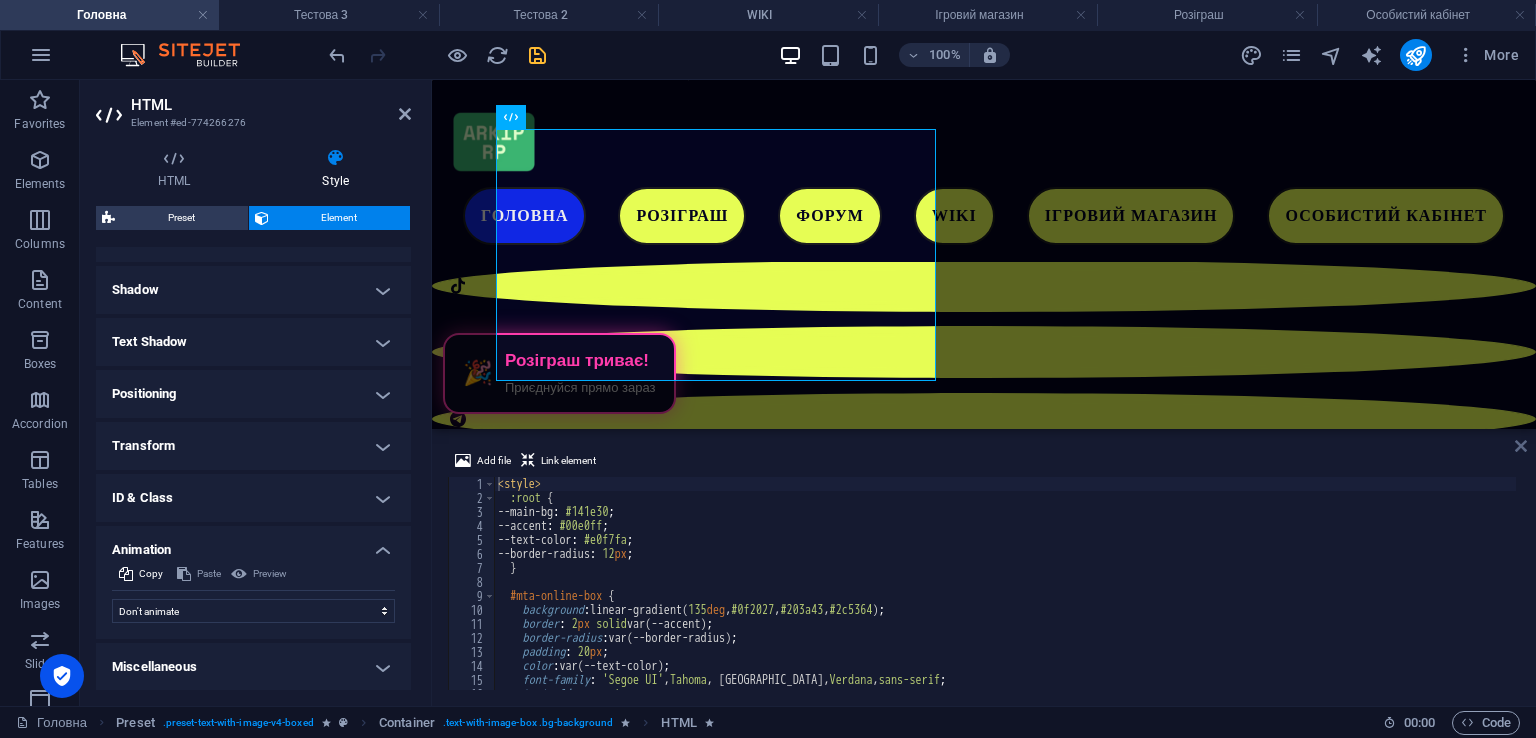 click at bounding box center [1521, 446] 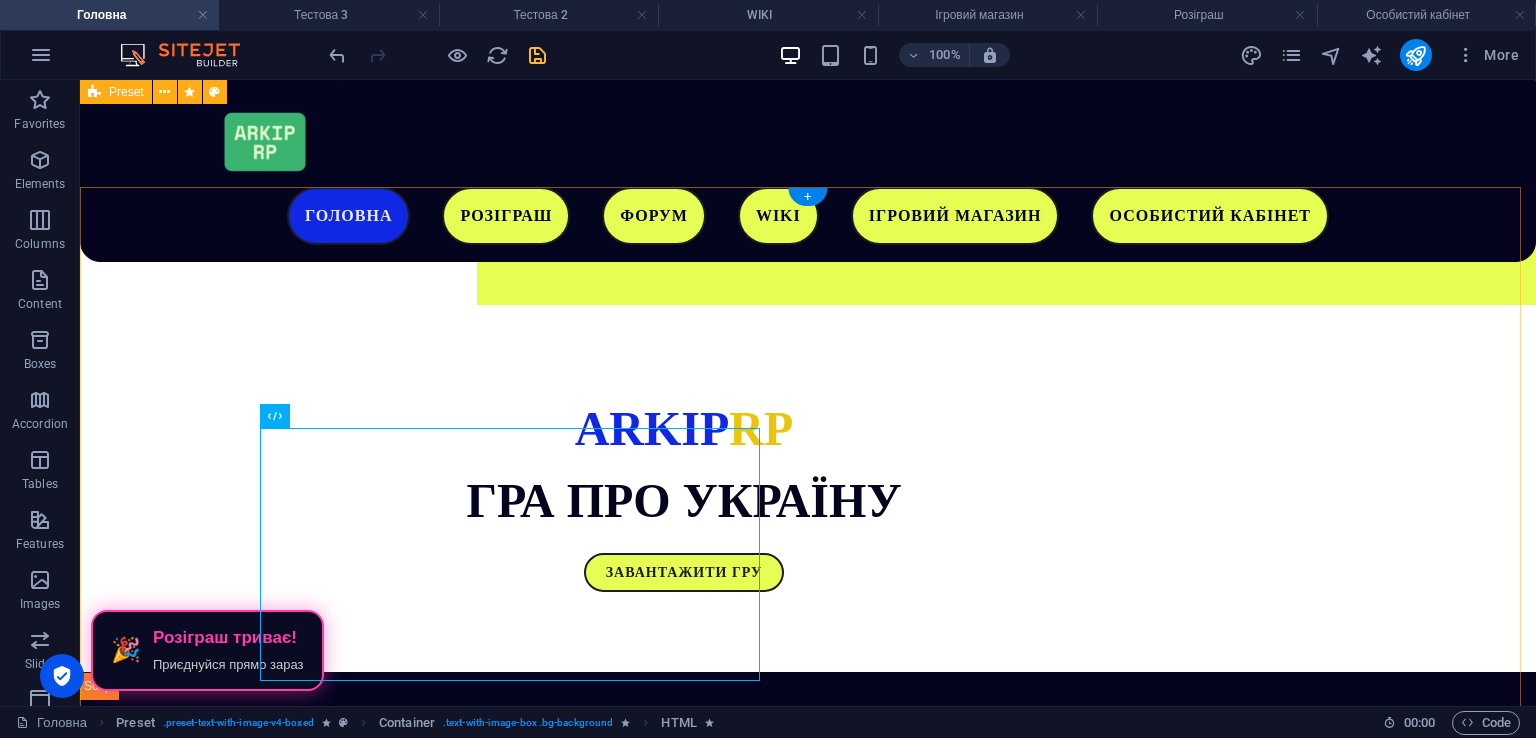 scroll, scrollTop: 503, scrollLeft: 0, axis: vertical 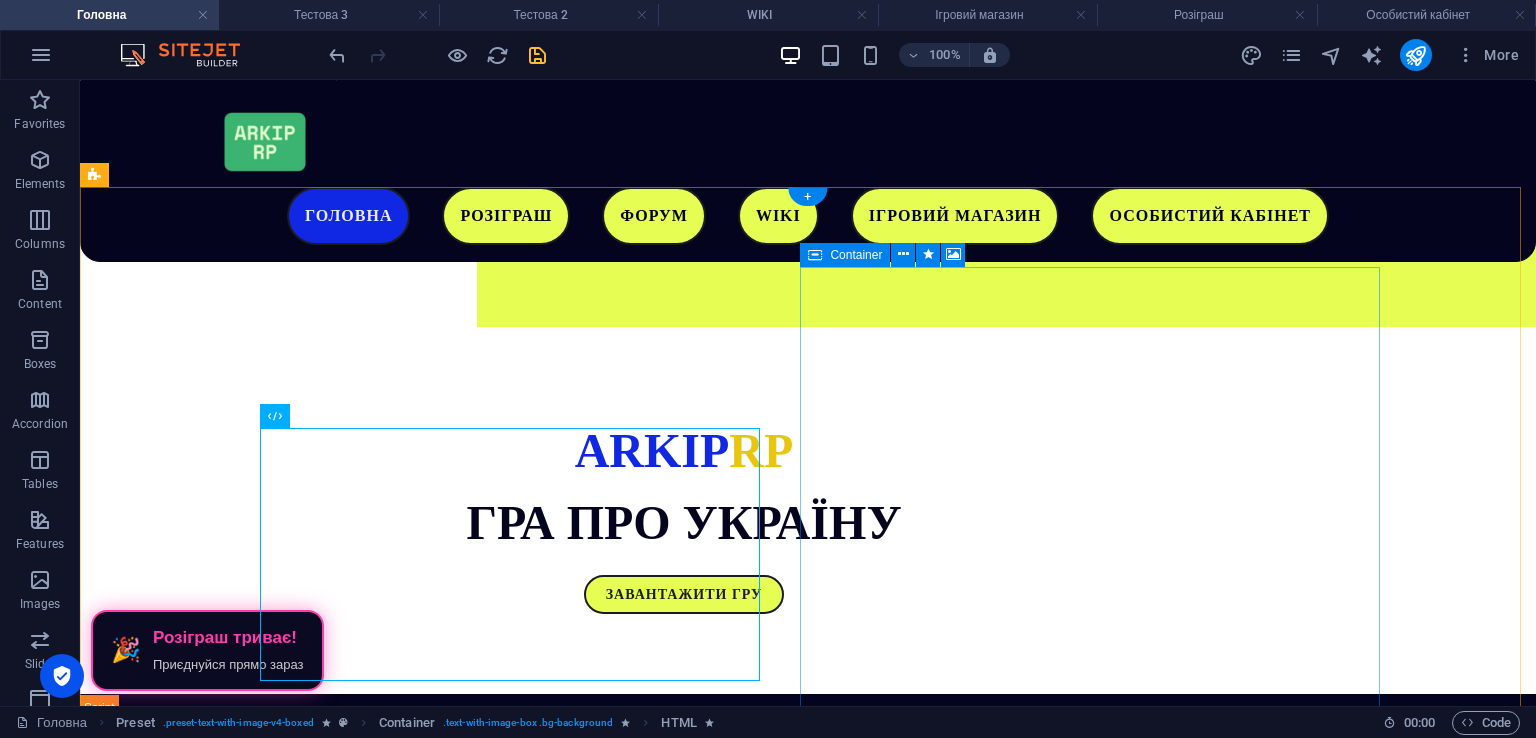 click on "Drop content here or  Add elements  Paste clipboard" at bounding box center (684, 2030) 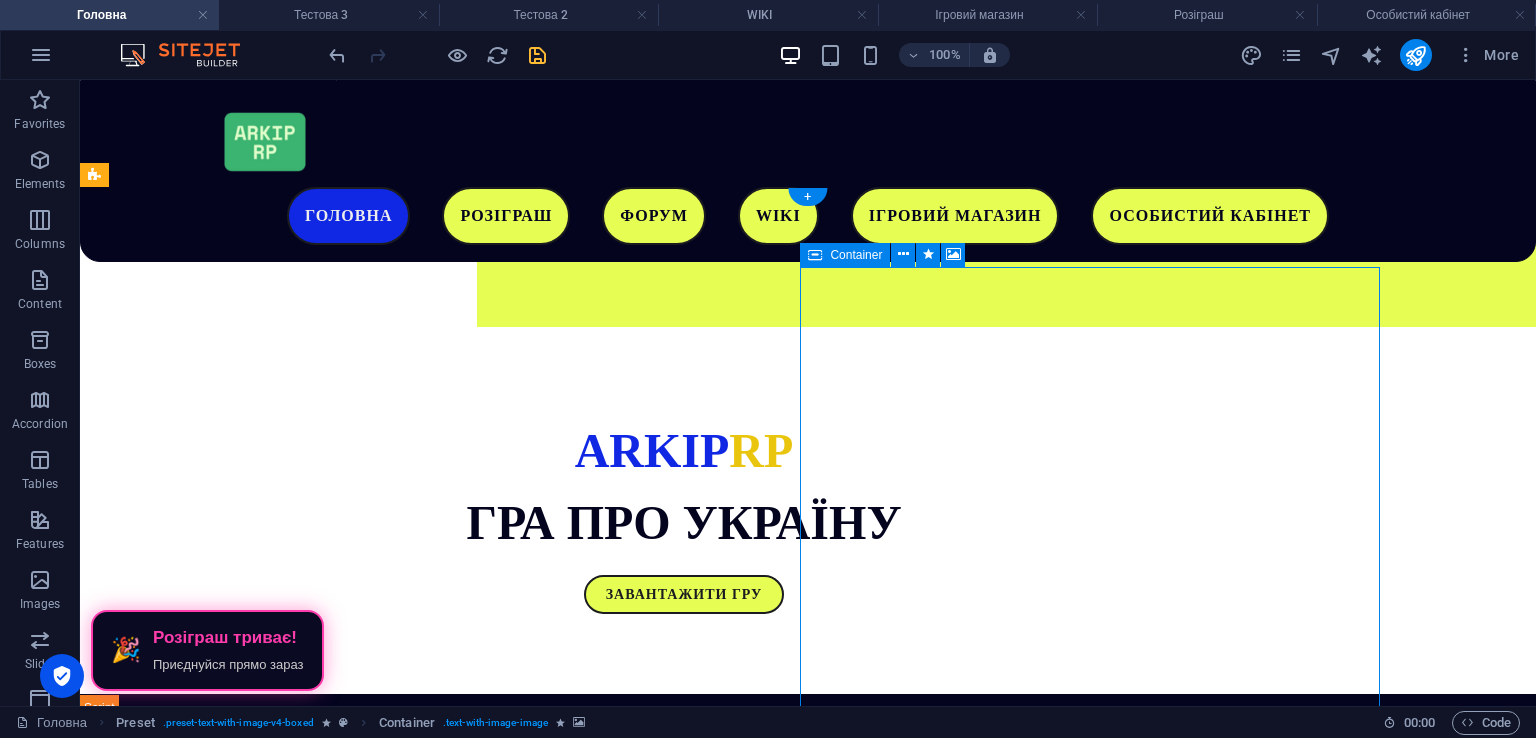 click on "Drop content here or  Add elements  Paste clipboard" at bounding box center (684, 2030) 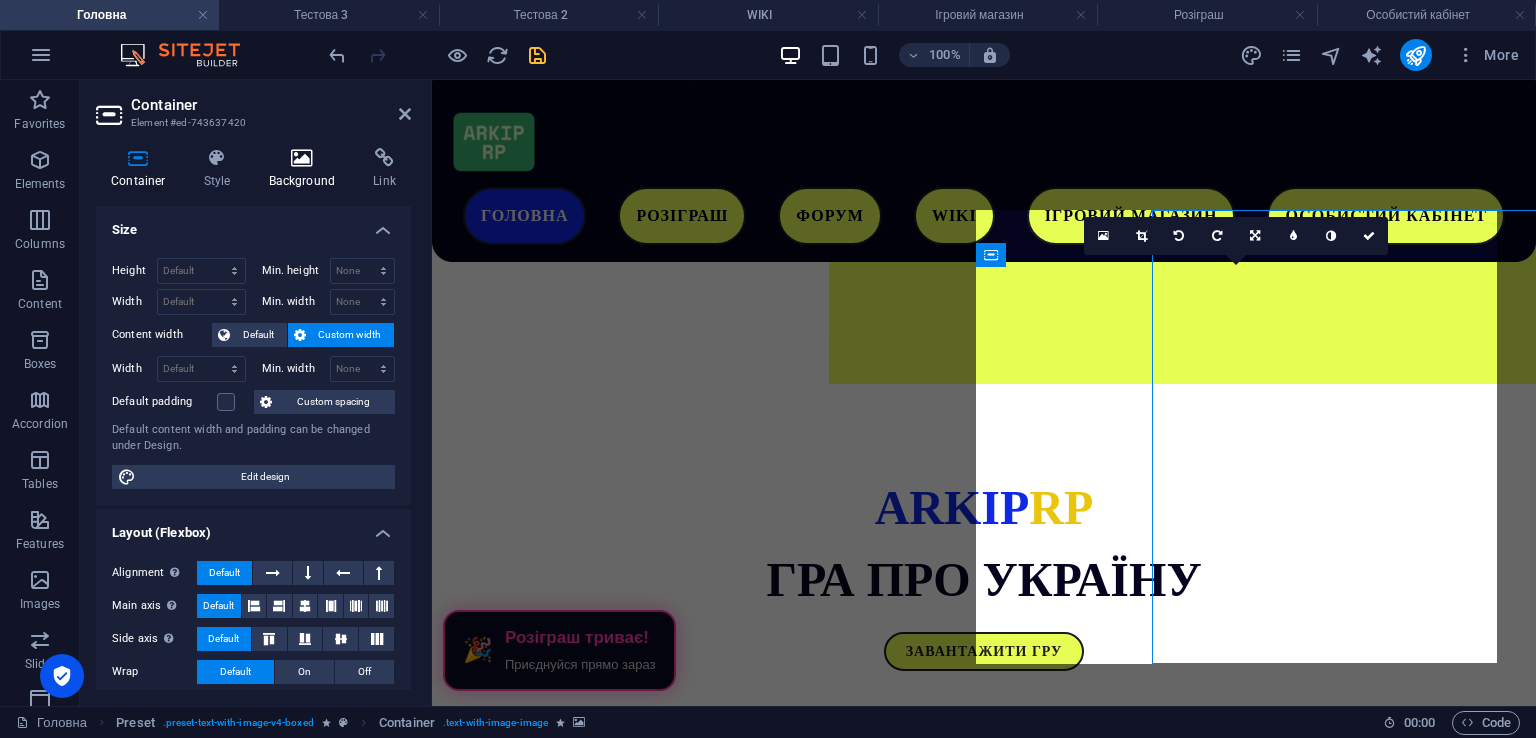 scroll, scrollTop: 560, scrollLeft: 0, axis: vertical 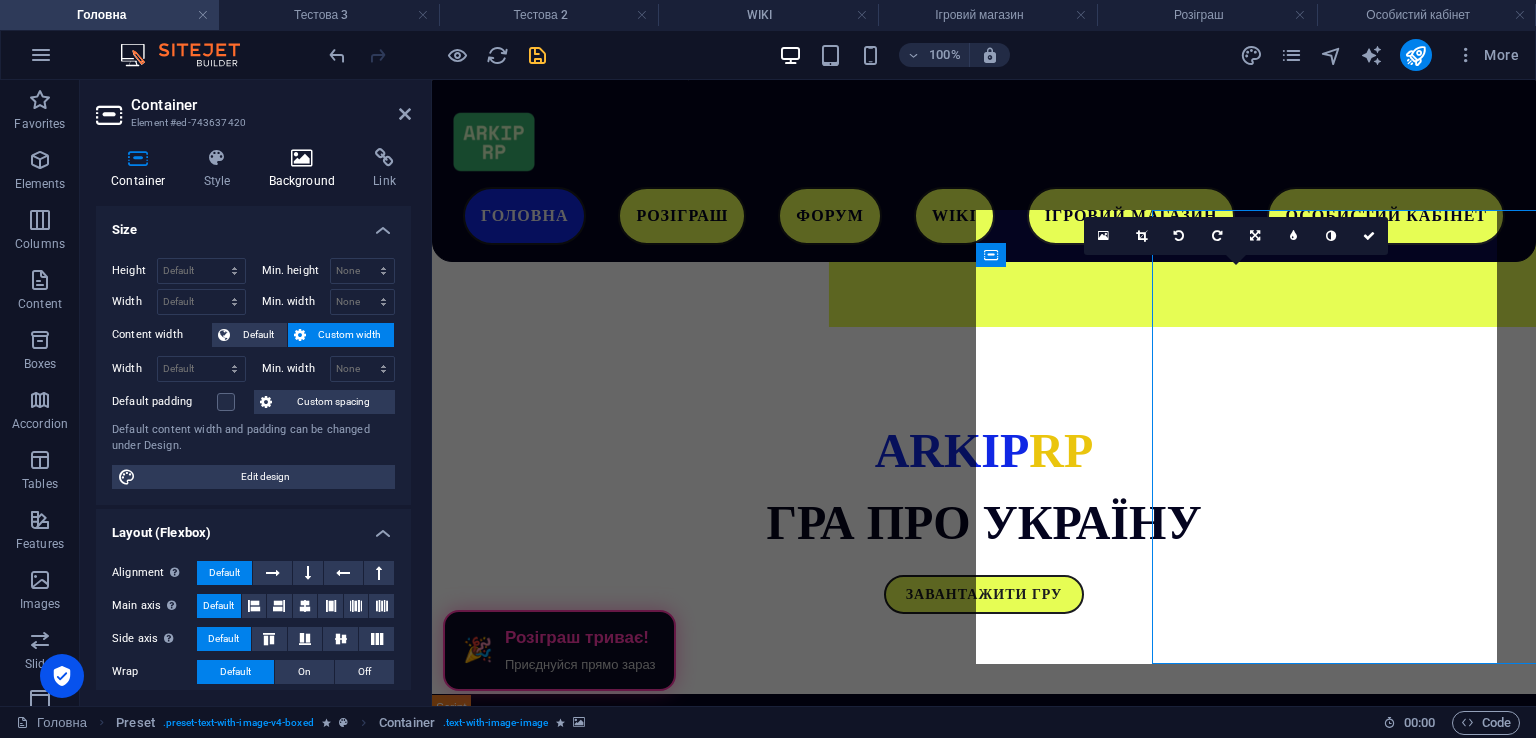 select on "fade" 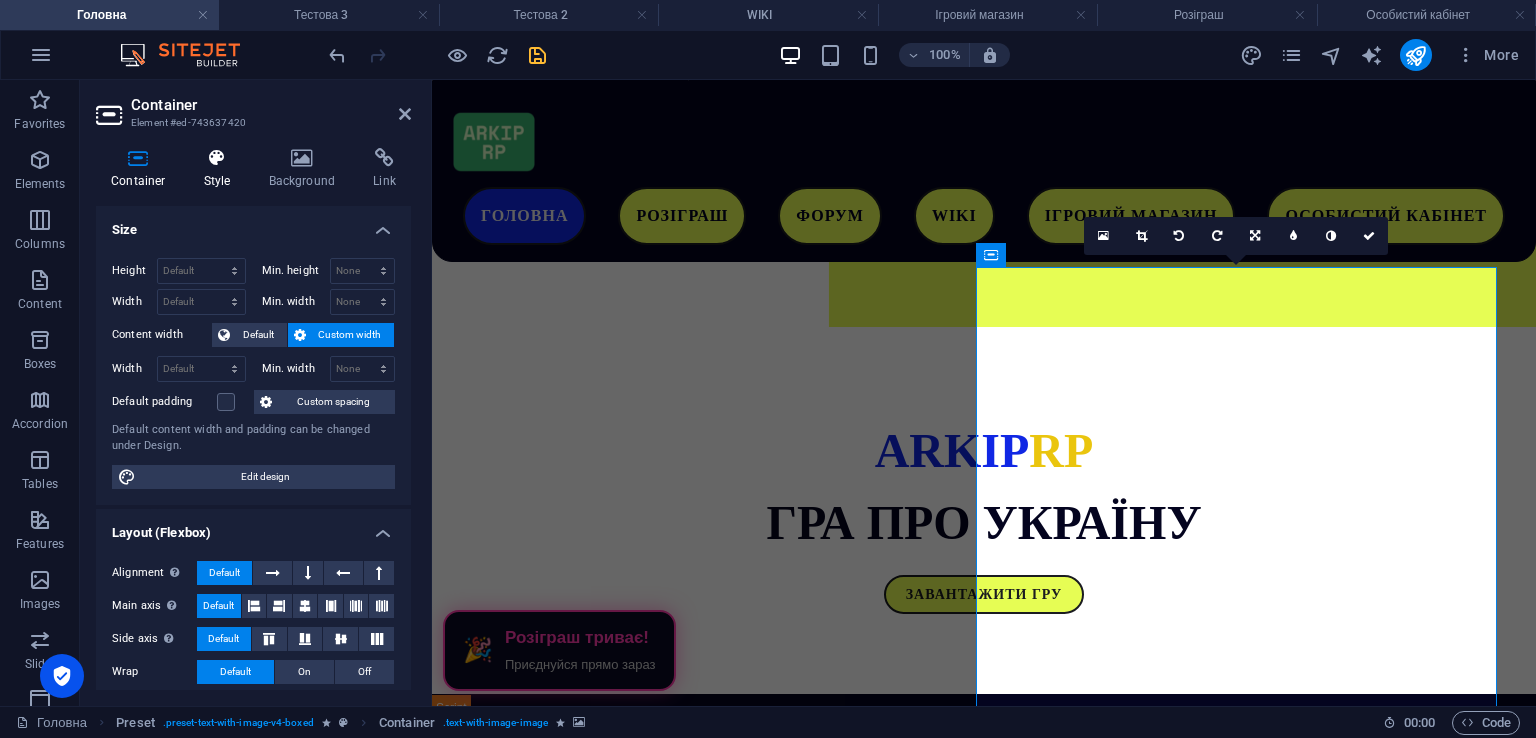 click at bounding box center (217, 158) 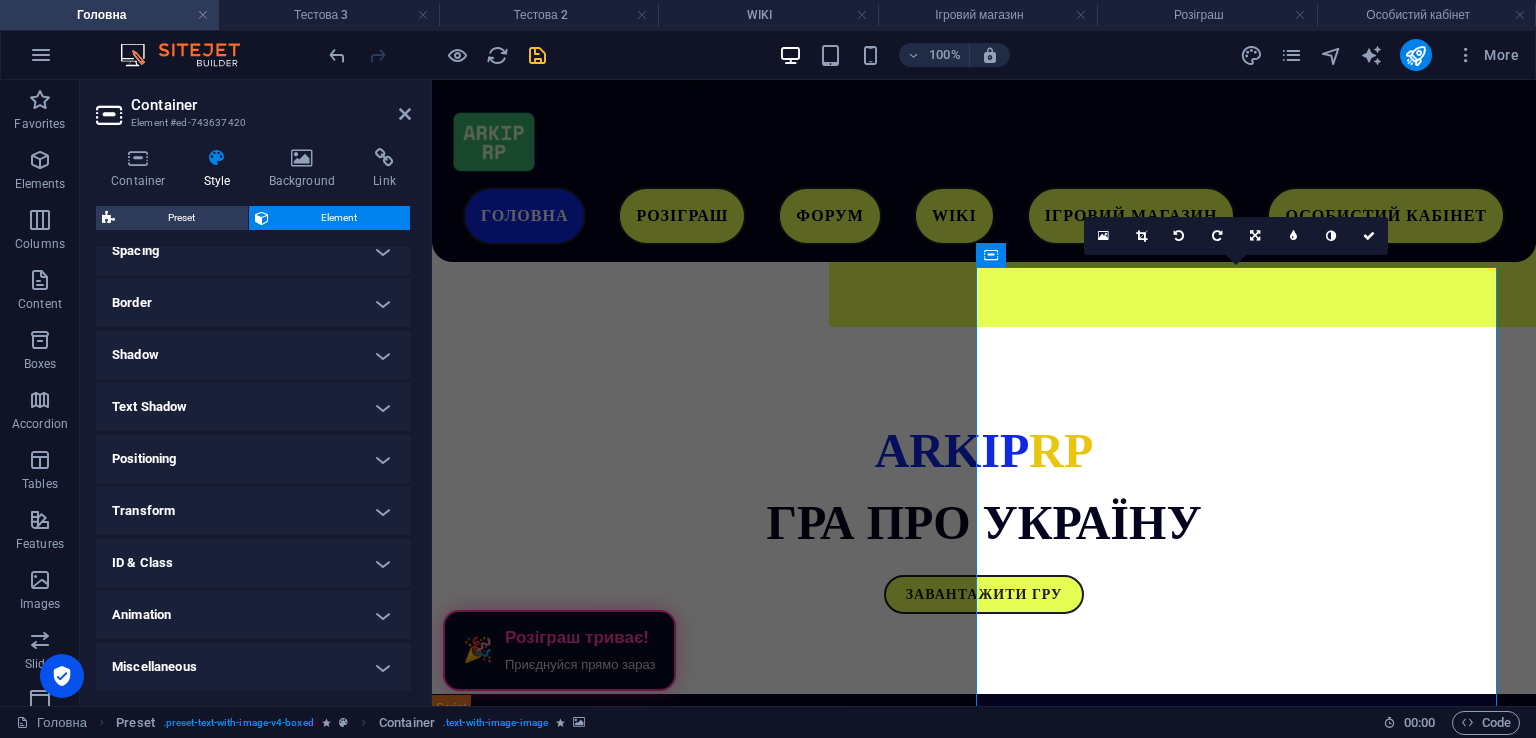 click on "Animation" at bounding box center (253, 615) 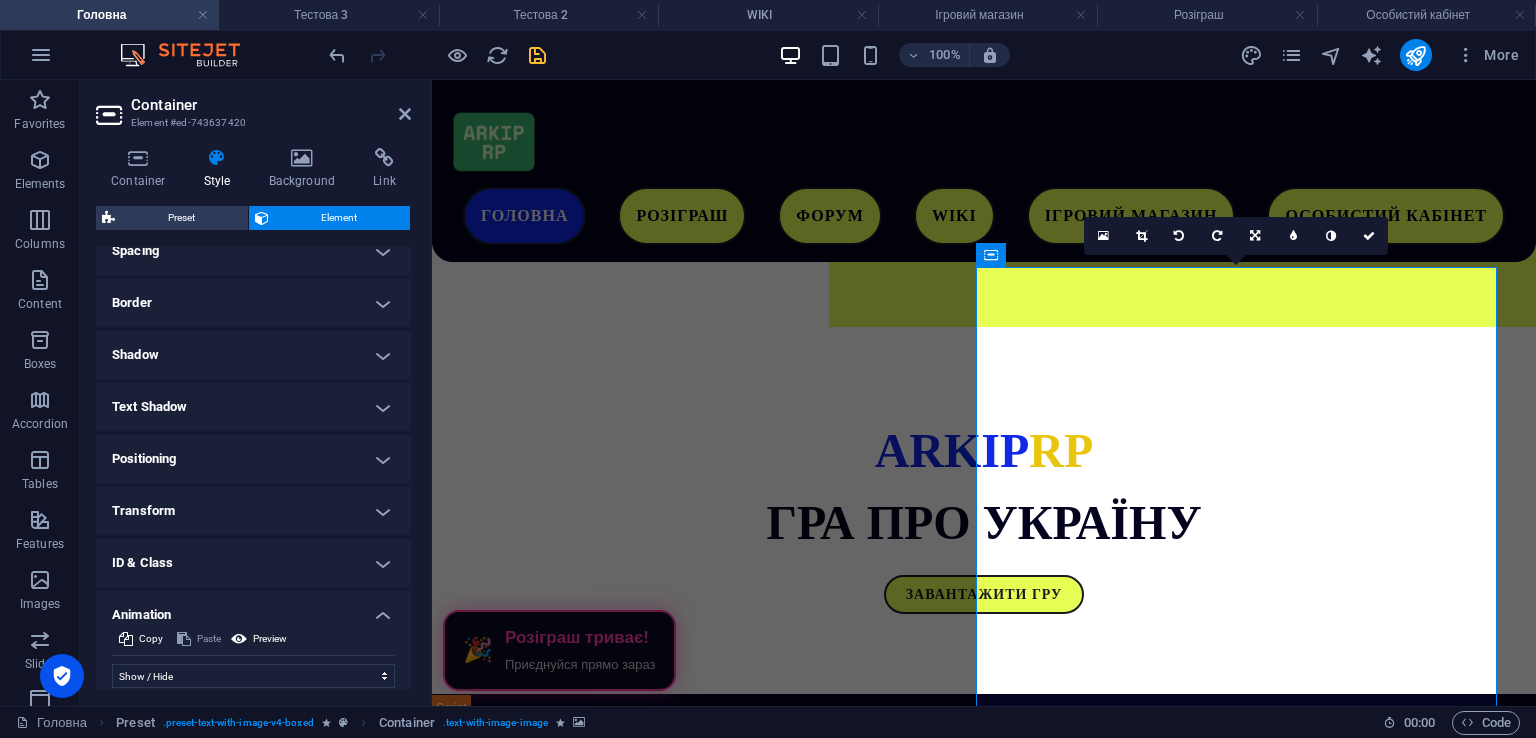 scroll, scrollTop: 601, scrollLeft: 0, axis: vertical 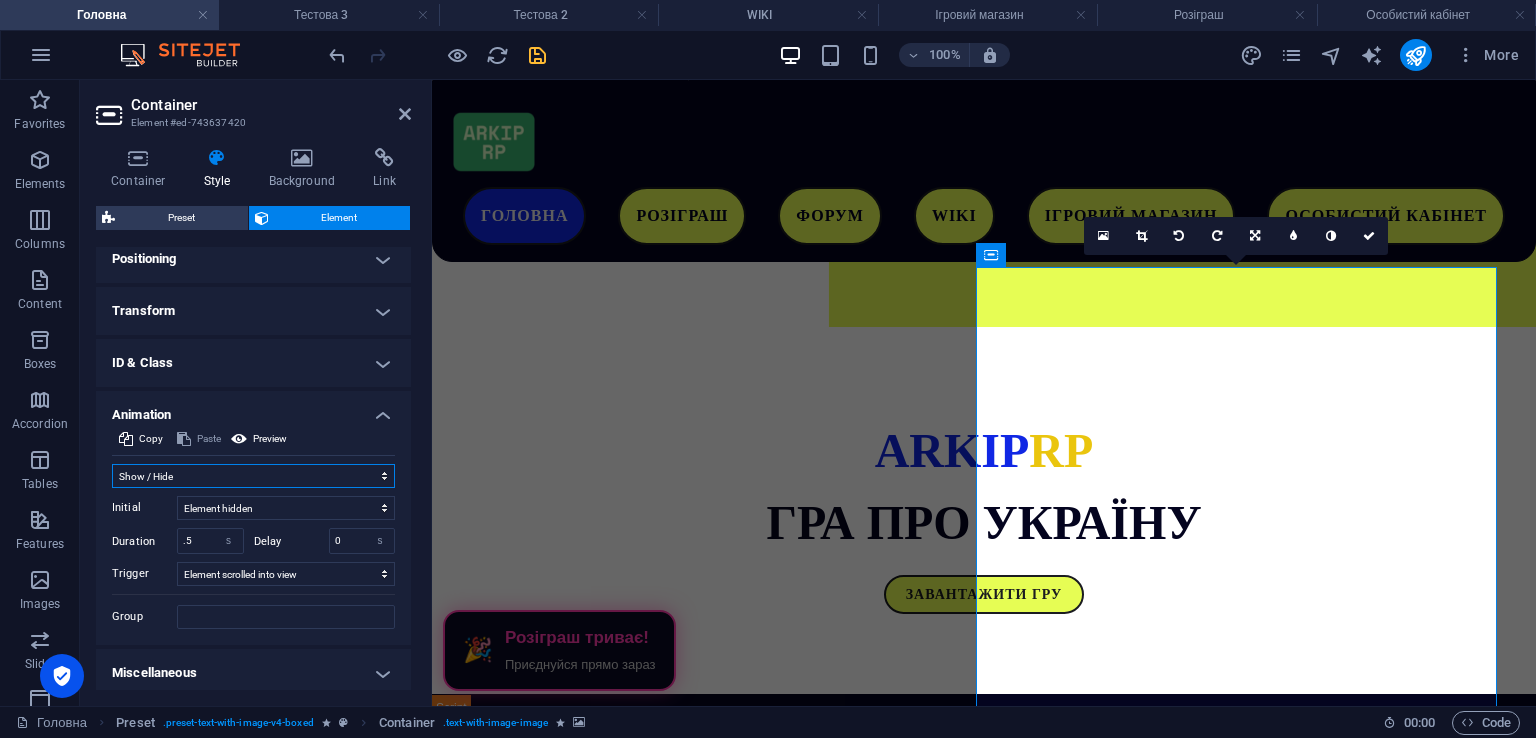 click on "Don't animate Show / Hide Slide up/down Zoom in/out Slide left to right Slide right to left Slide top to bottom Slide bottom to top Pulse Blink Open as overlay" at bounding box center (253, 476) 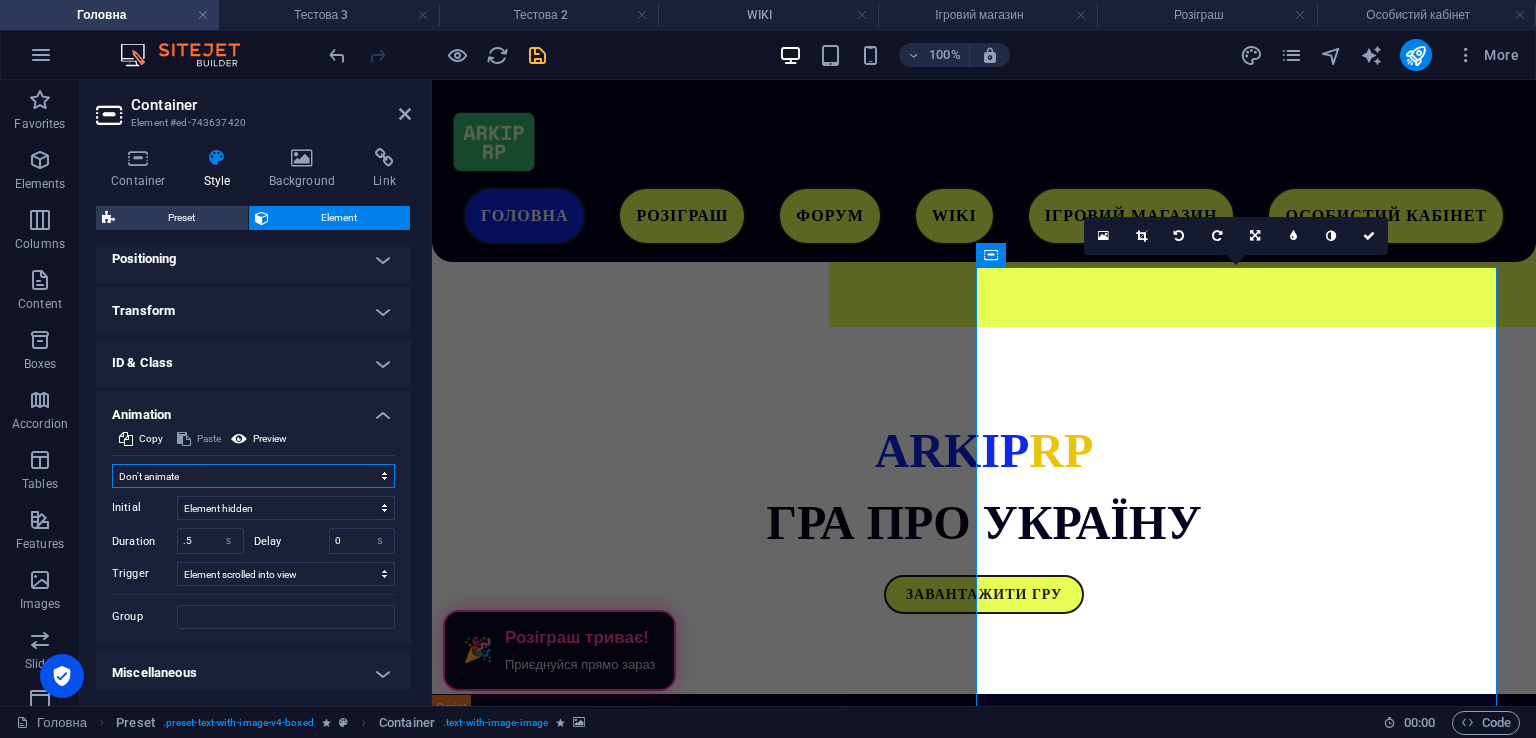click on "Don't animate Show / Hide Slide up/down Zoom in/out Slide left to right Slide right to left Slide top to bottom Slide bottom to top Pulse Blink Open as overlay" at bounding box center (253, 476) 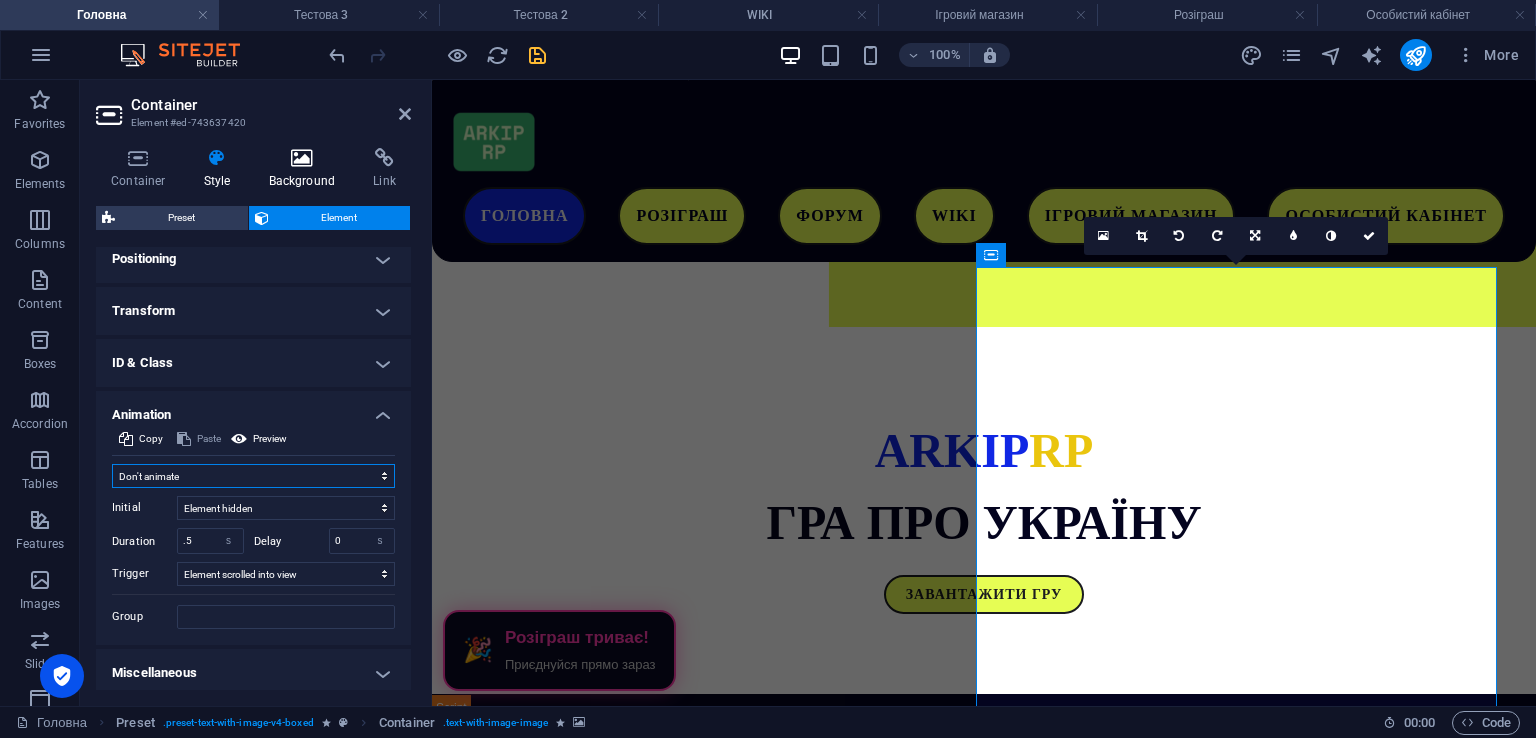 scroll, scrollTop: 466, scrollLeft: 0, axis: vertical 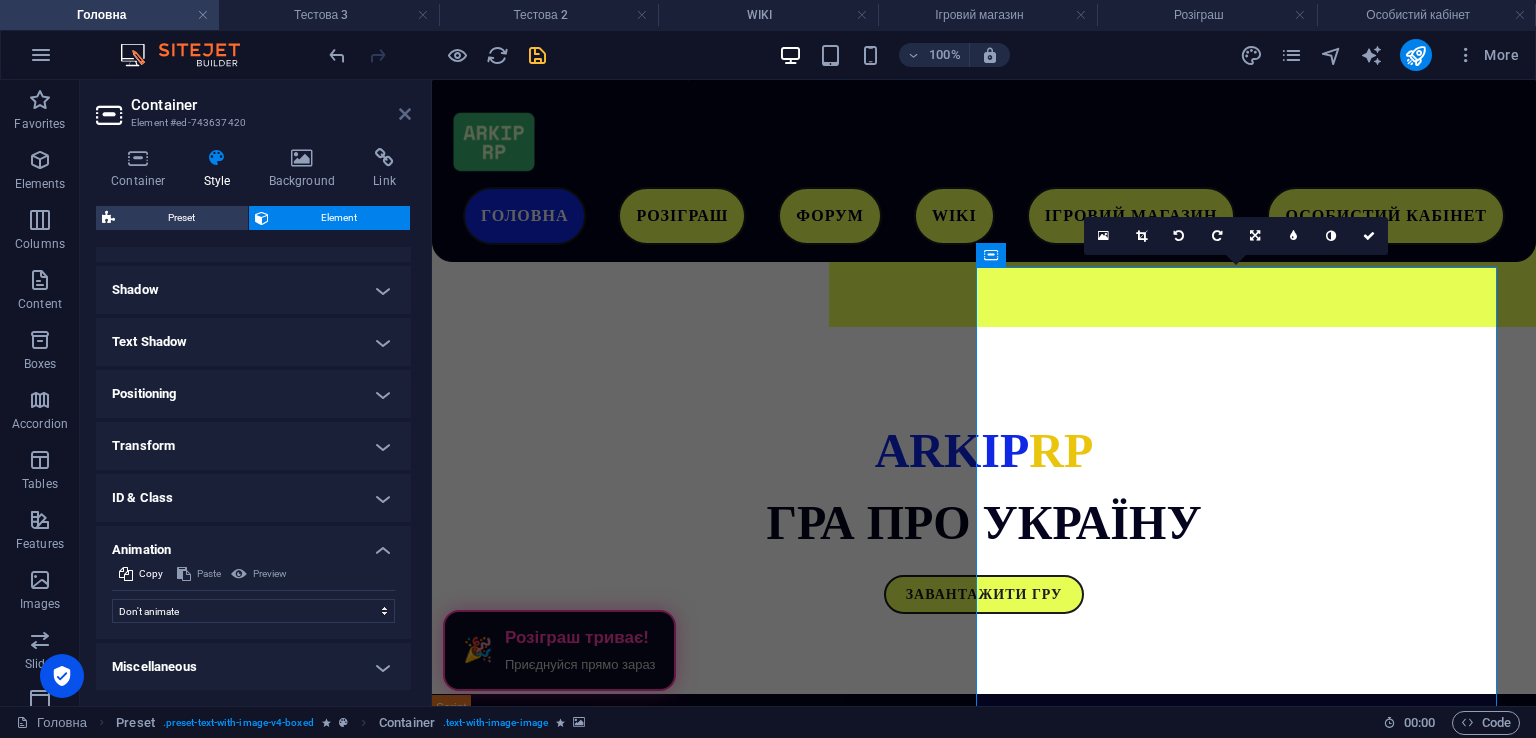 click at bounding box center (405, 114) 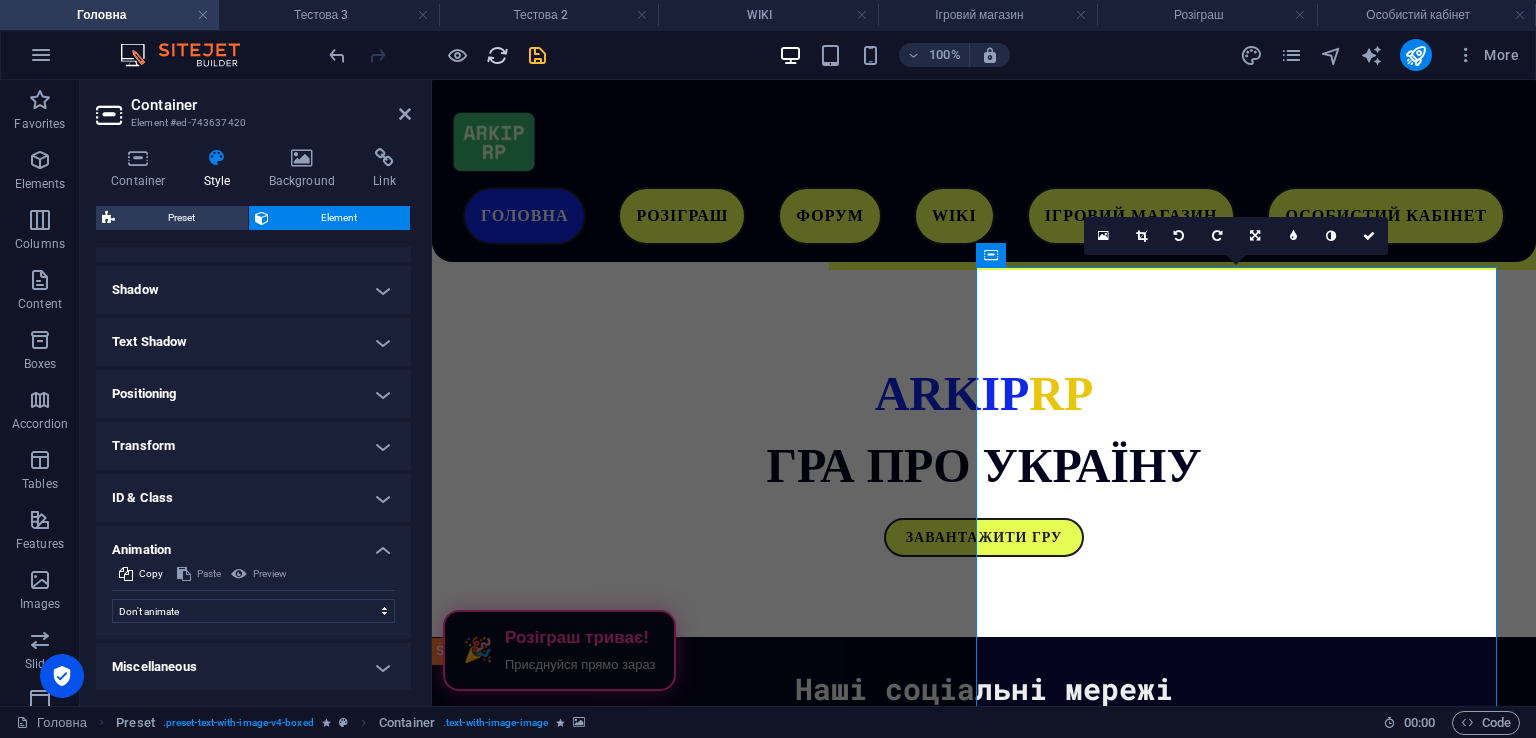 scroll, scrollTop: 503, scrollLeft: 0, axis: vertical 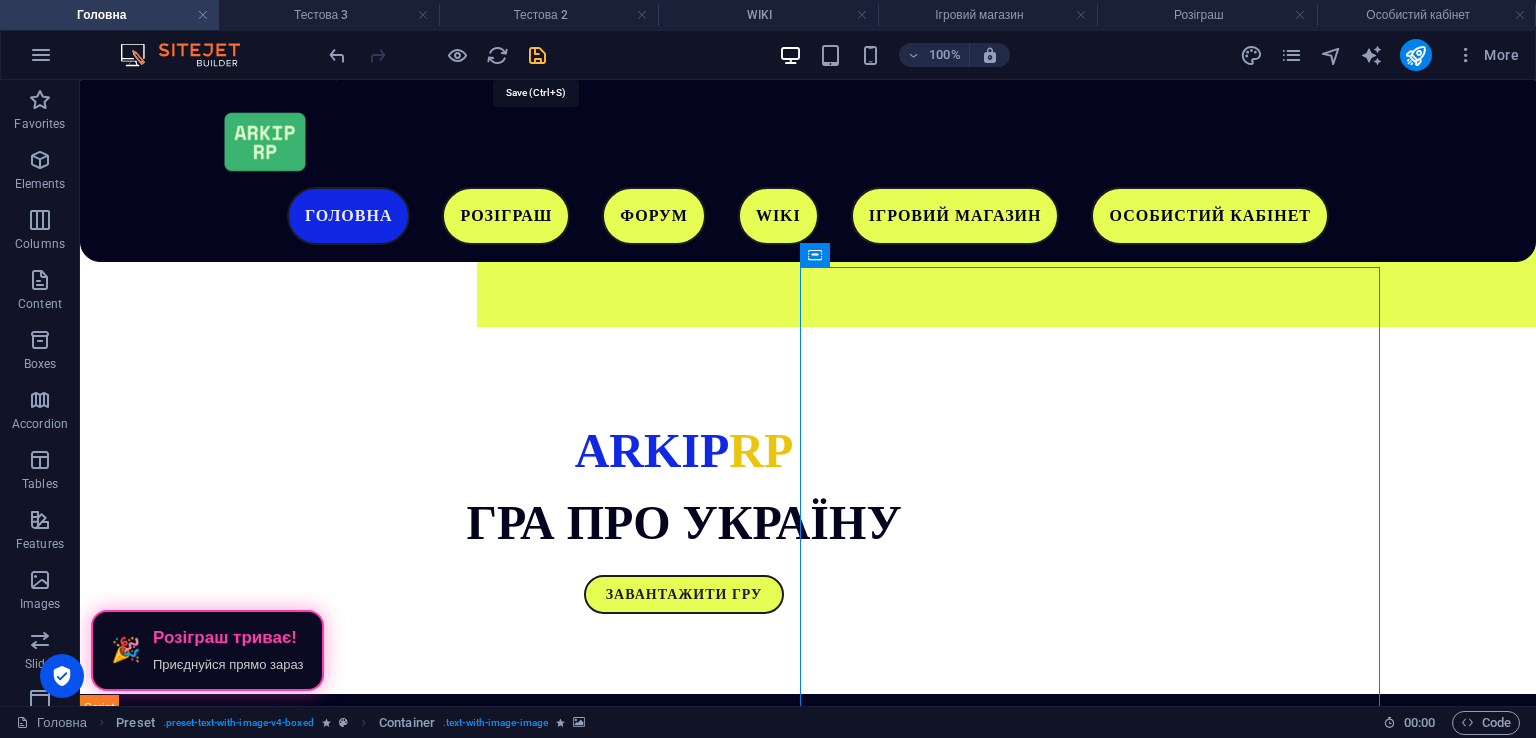 drag, startPoint x: 542, startPoint y: 50, endPoint x: 334, endPoint y: 201, distance: 257.03113 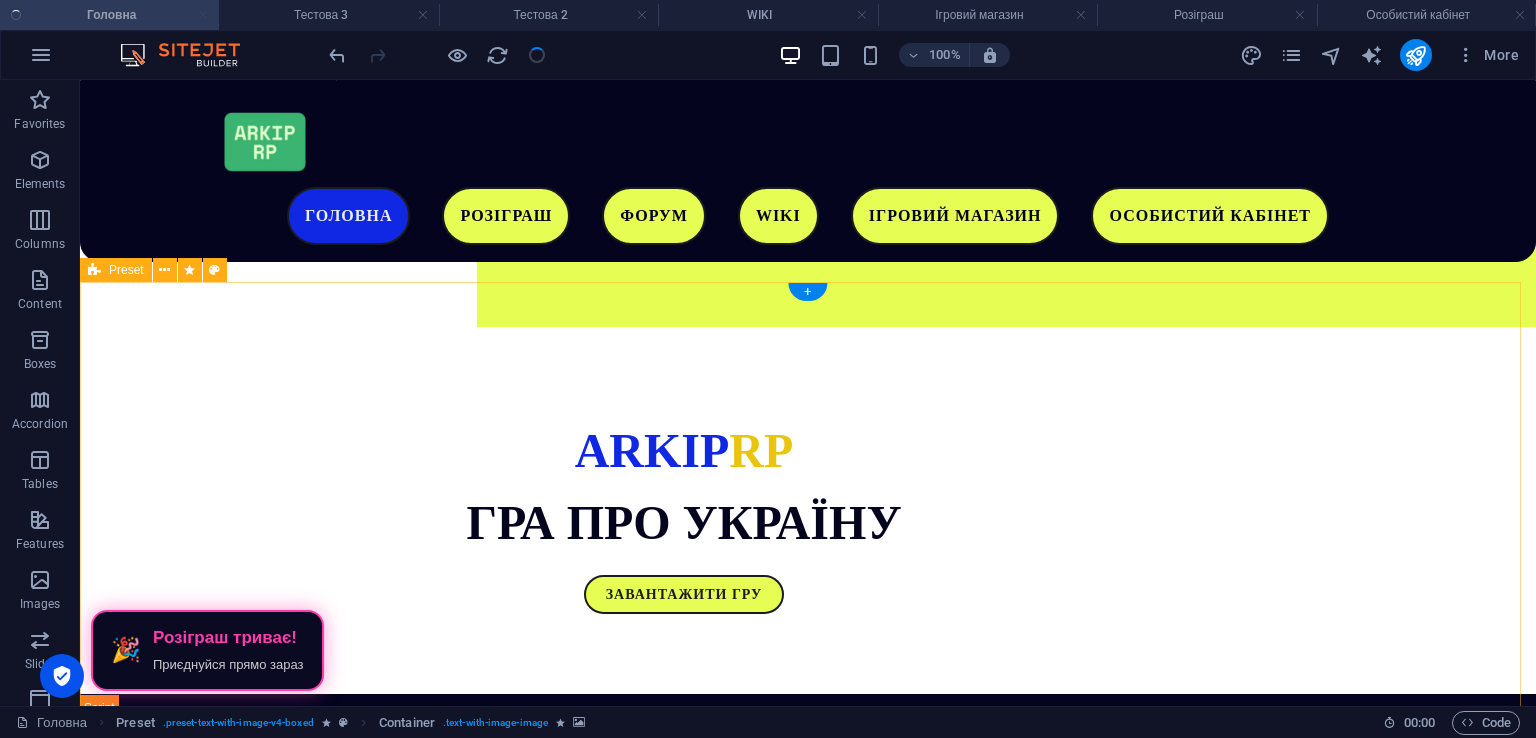 scroll, scrollTop: 403, scrollLeft: 0, axis: vertical 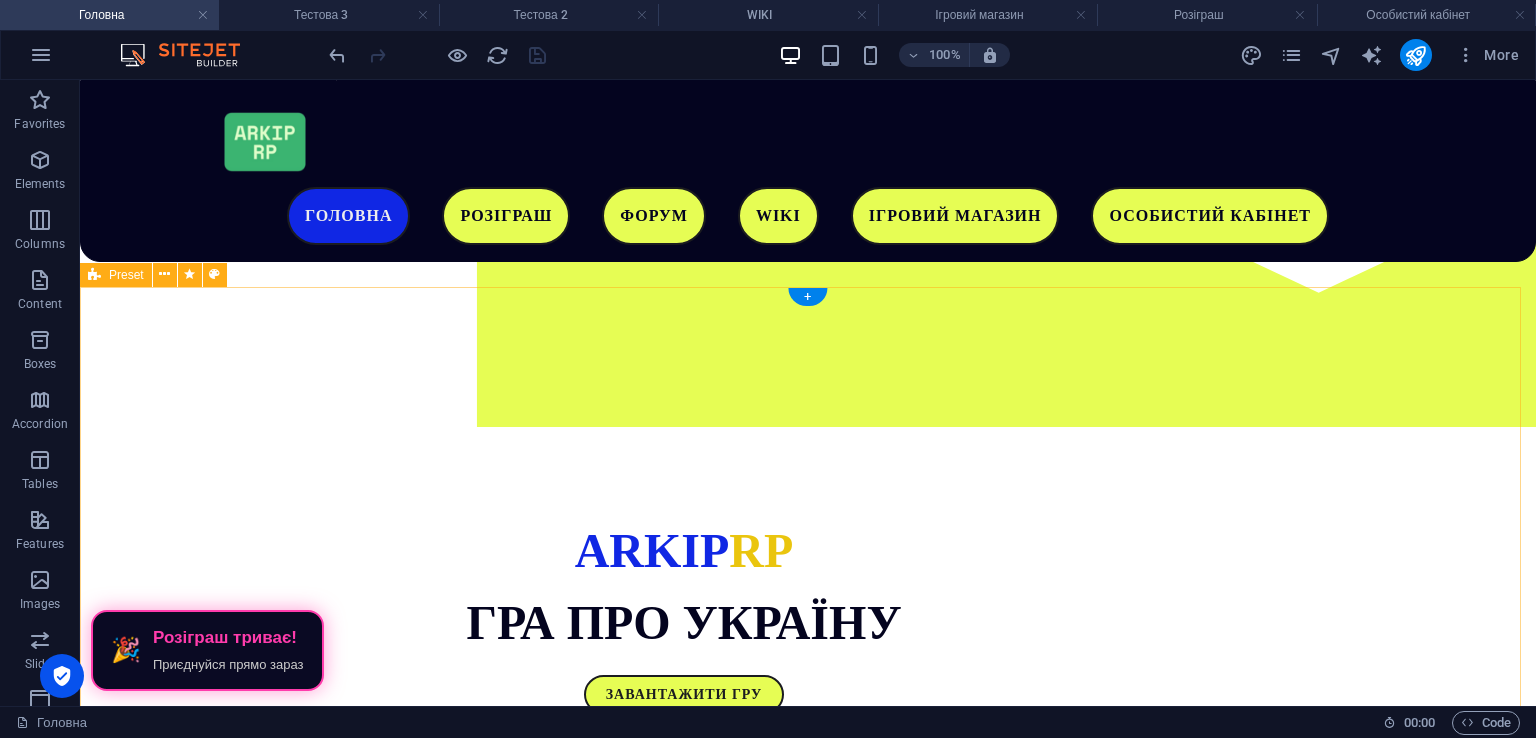 click on "Чому саме ми? Ми розробляємо свою карту, на якій будуть представлені великі масштаби, яких не було в одному українському проекті. Приєднуйся до нас!
Загальний онлайн: ...
Адміністратори в мережі: ...
Drop content here or  Add elements  Paste clipboard" at bounding box center [808, 1702] 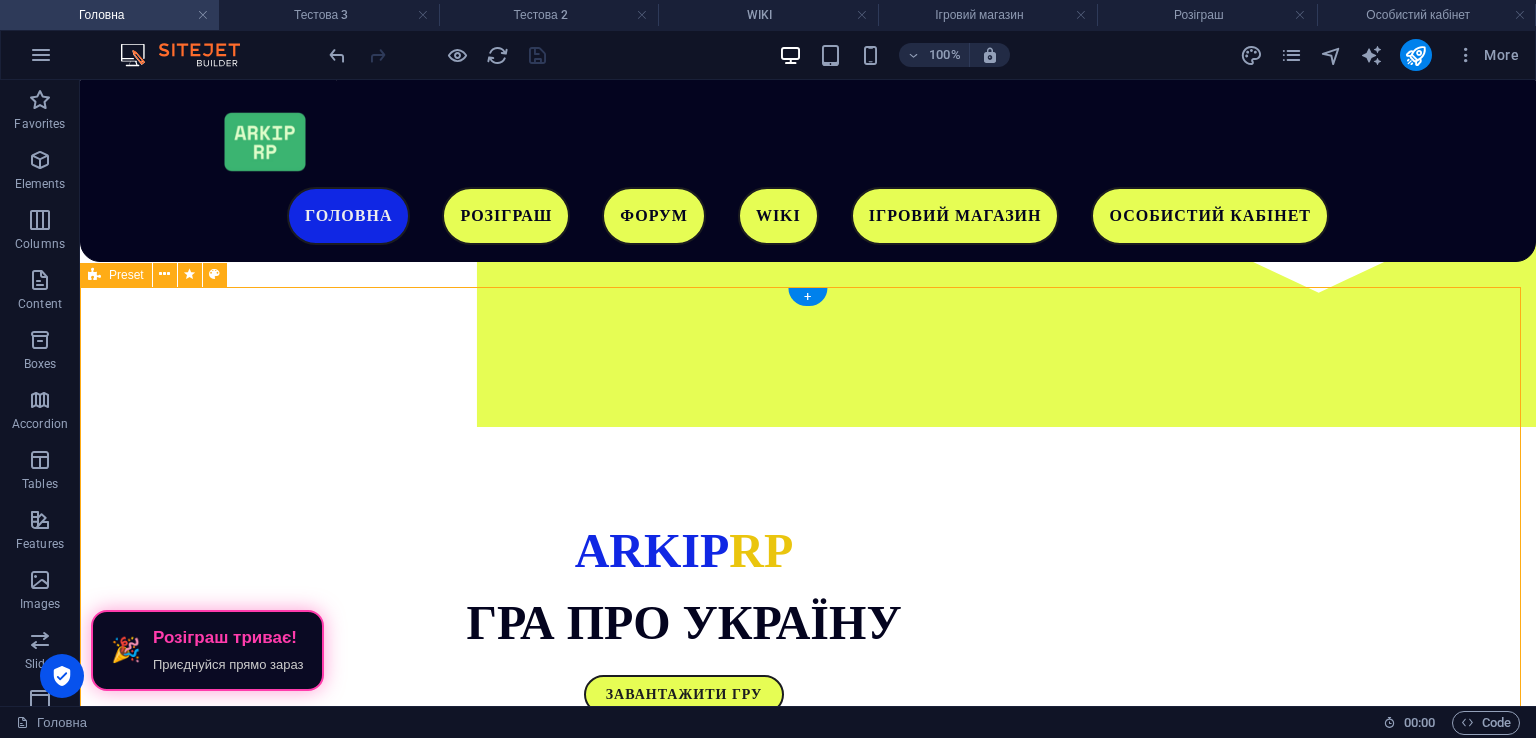 click on "Чому саме ми? Ми розробляємо свою карту, на якій будуть представлені великі масштаби, яких не було в одному українському проекті. Приєднуйся до нас!
Загальний онлайн: ...
Адміністратори в мережі: ...
Drop content here or  Add elements  Paste clipboard" at bounding box center [808, 1702] 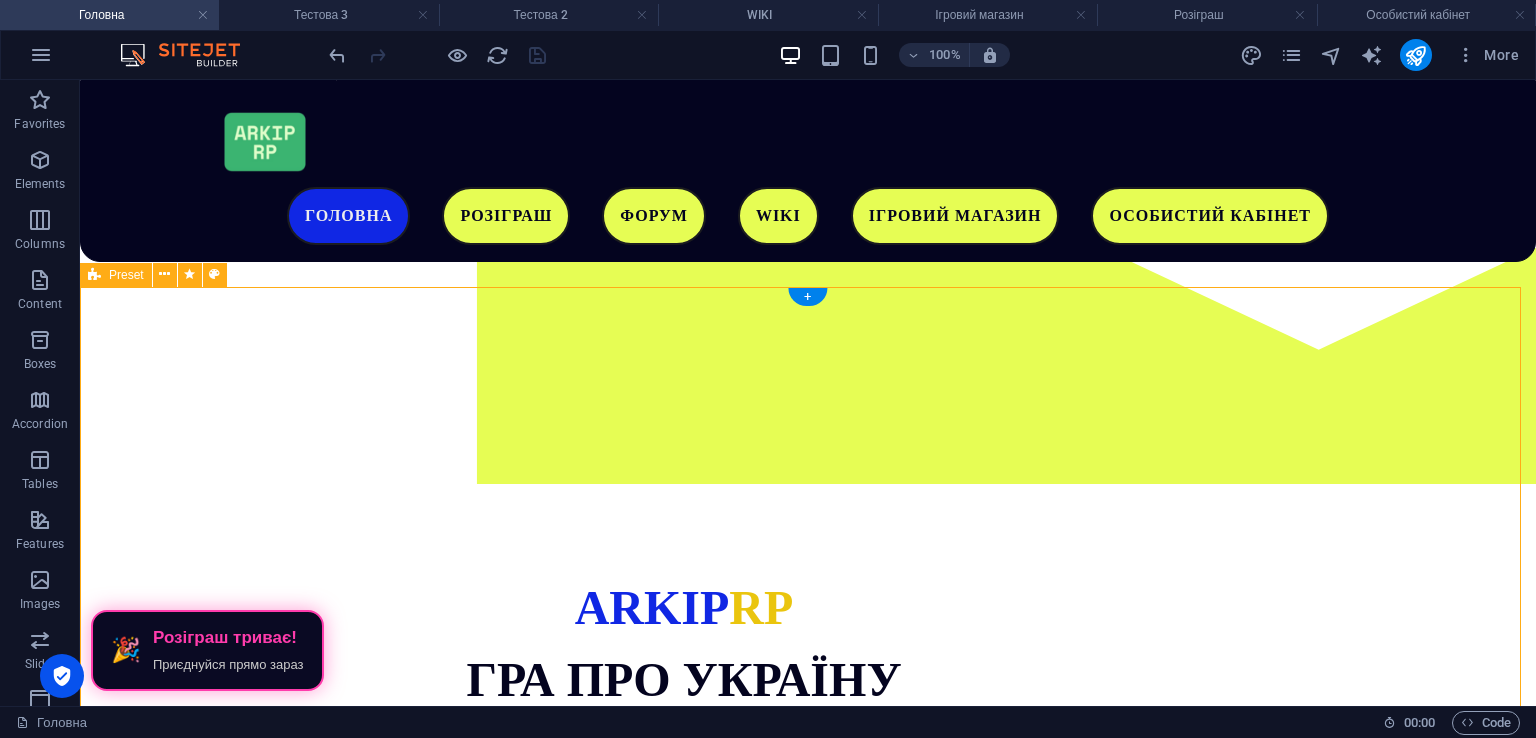 select on "rem" 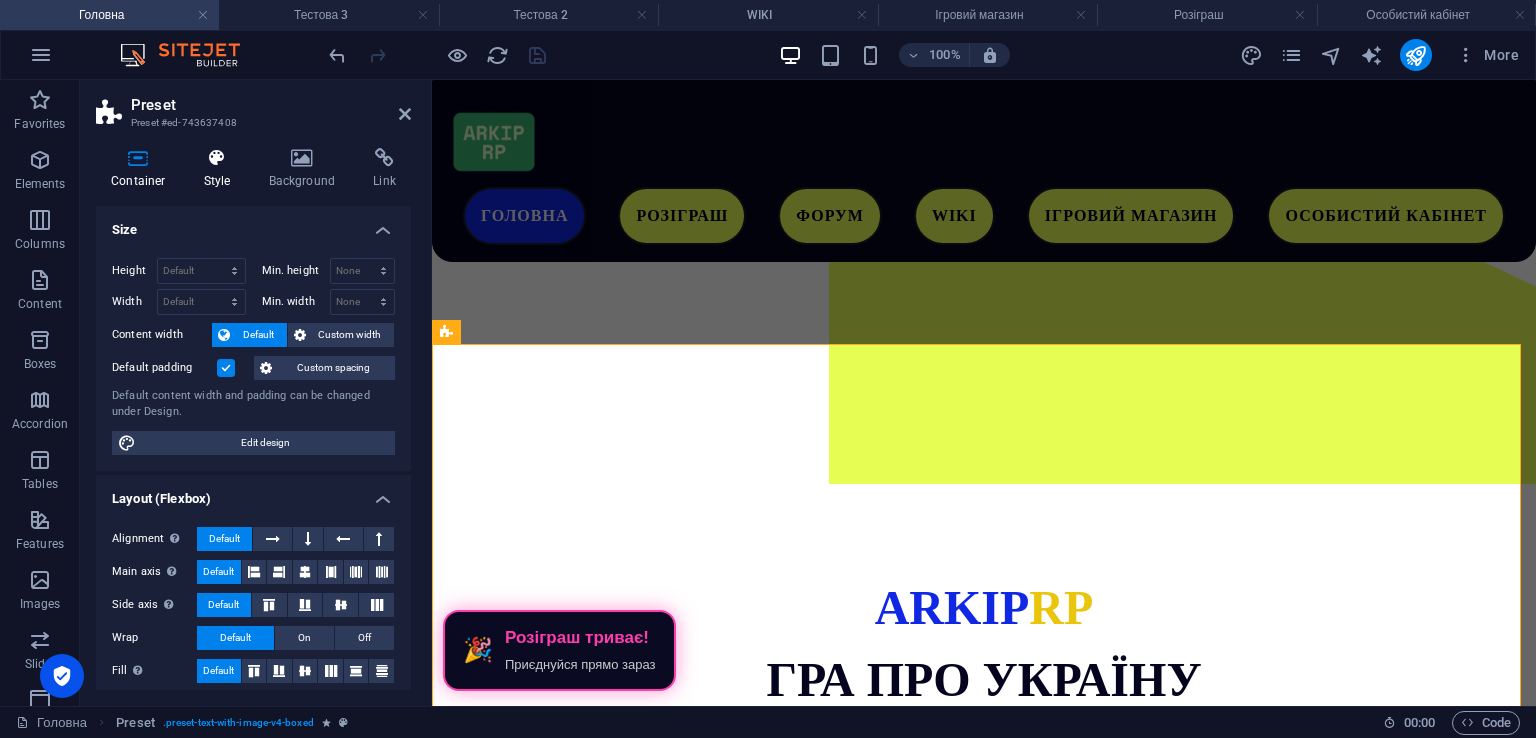 click at bounding box center [217, 158] 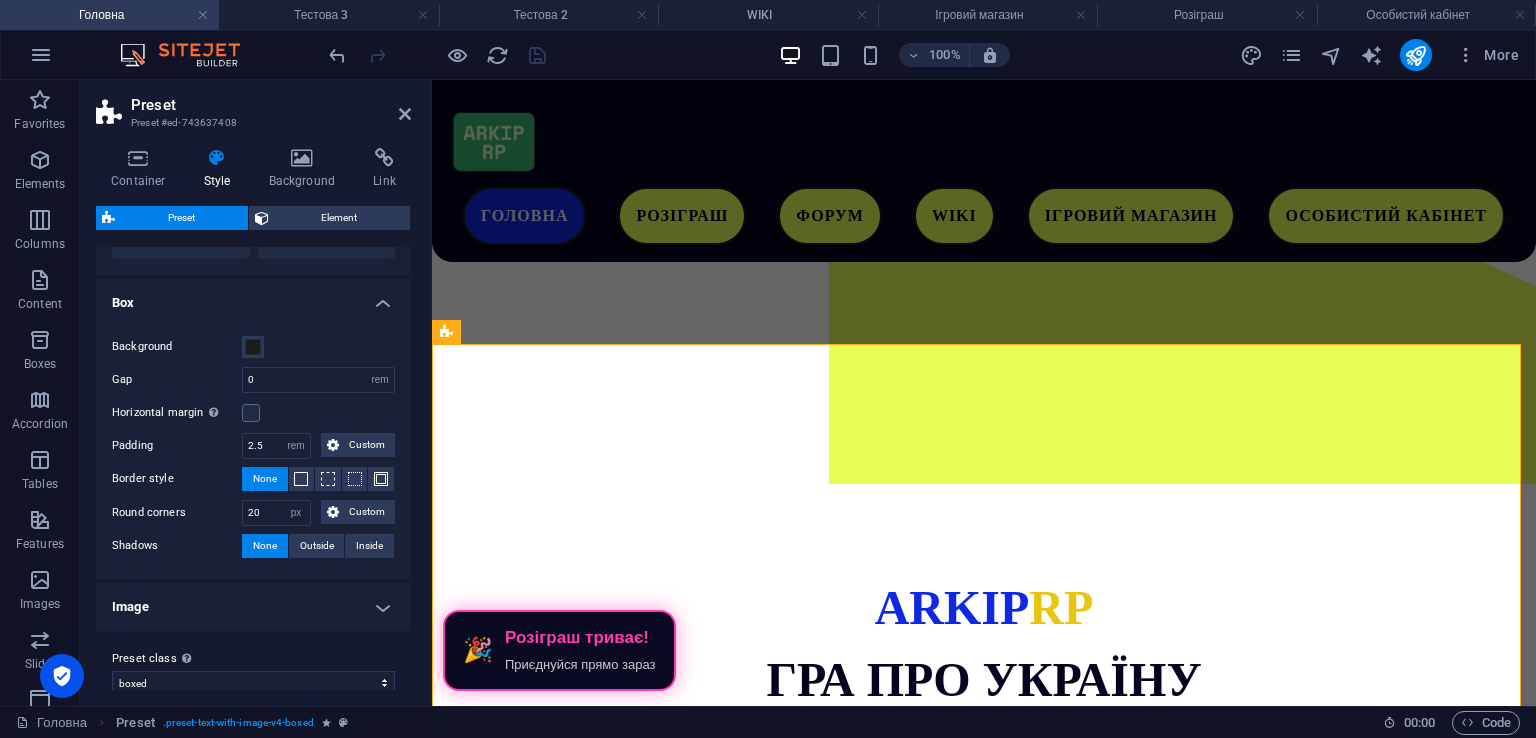 scroll, scrollTop: 192, scrollLeft: 0, axis: vertical 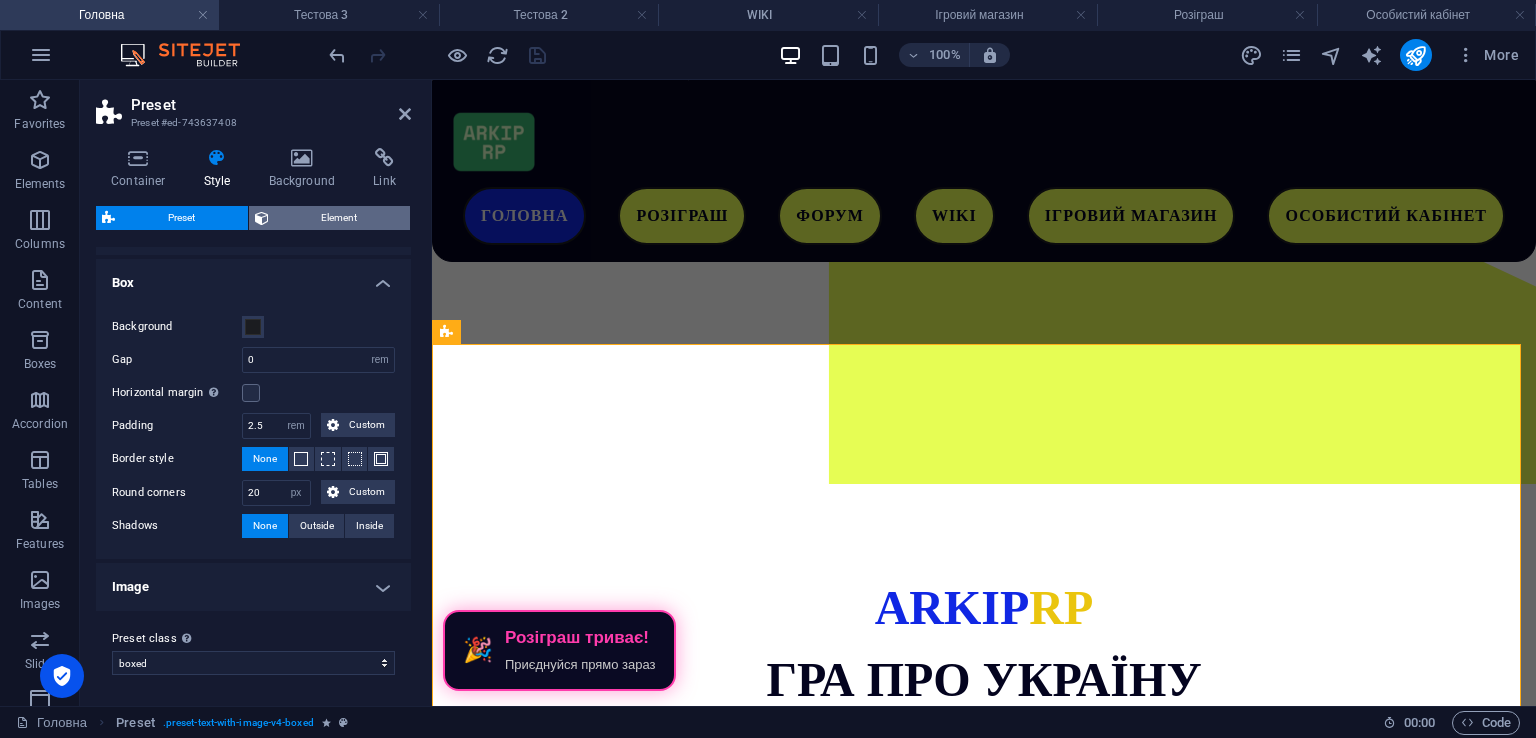 click on "Element" at bounding box center [340, 218] 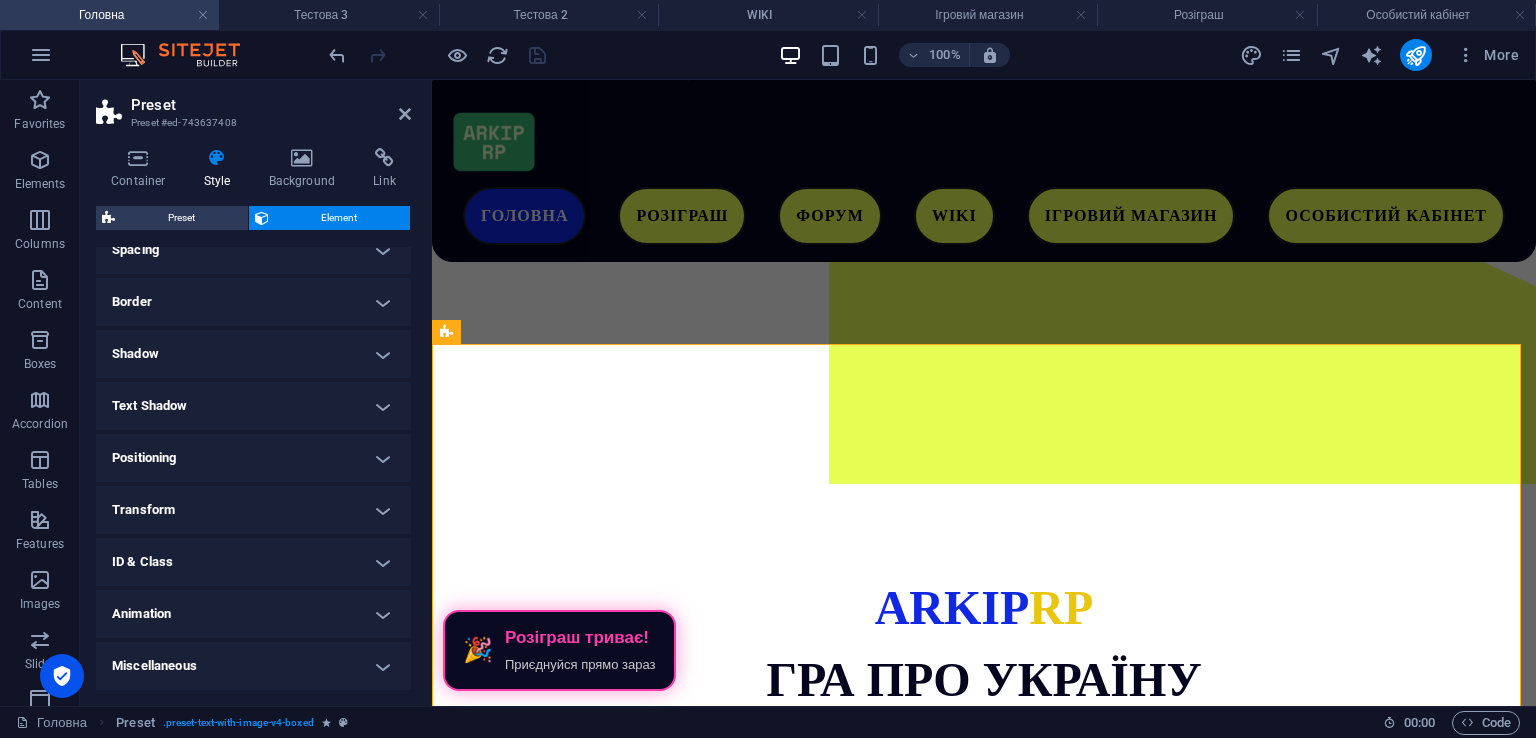 click on "Animation" at bounding box center [253, 614] 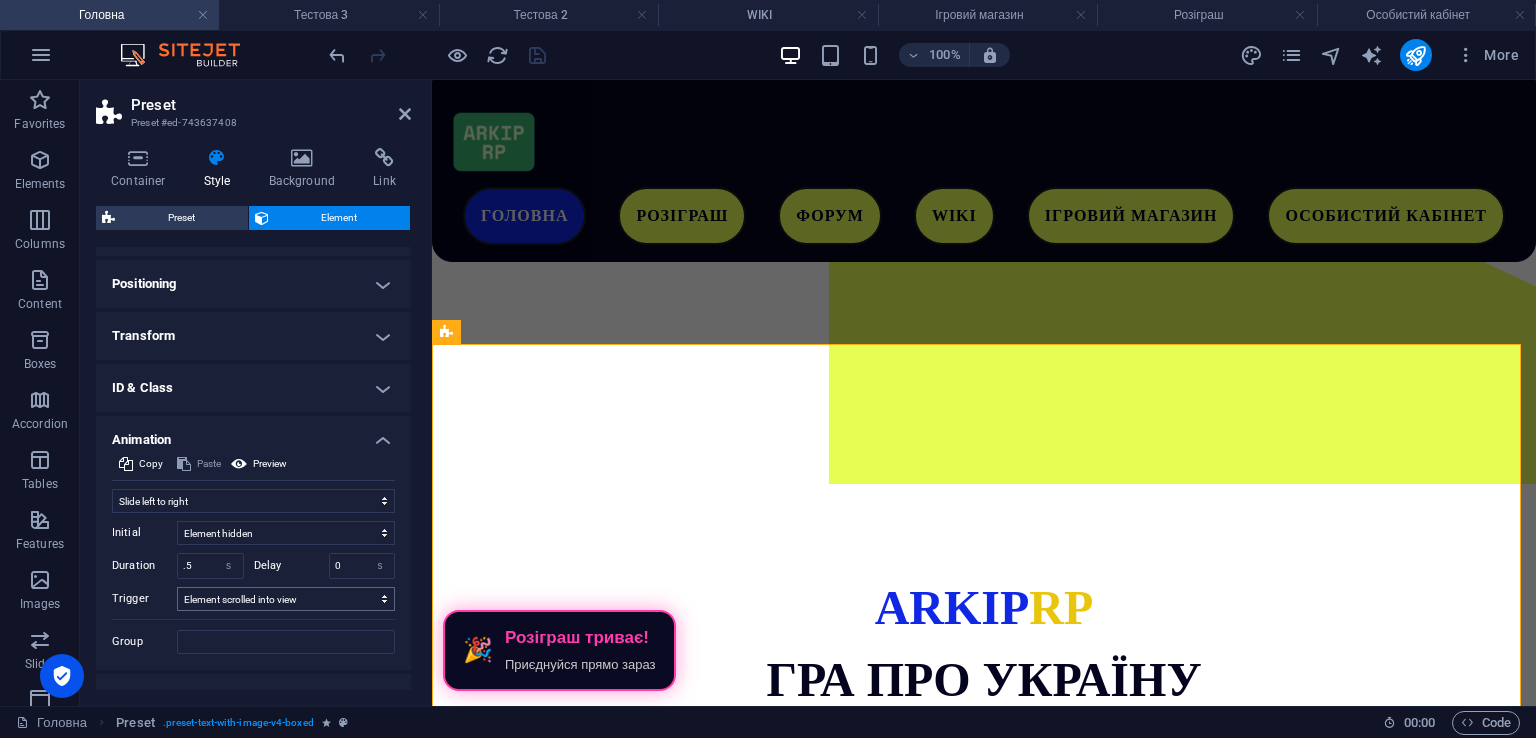 scroll, scrollTop: 392, scrollLeft: 0, axis: vertical 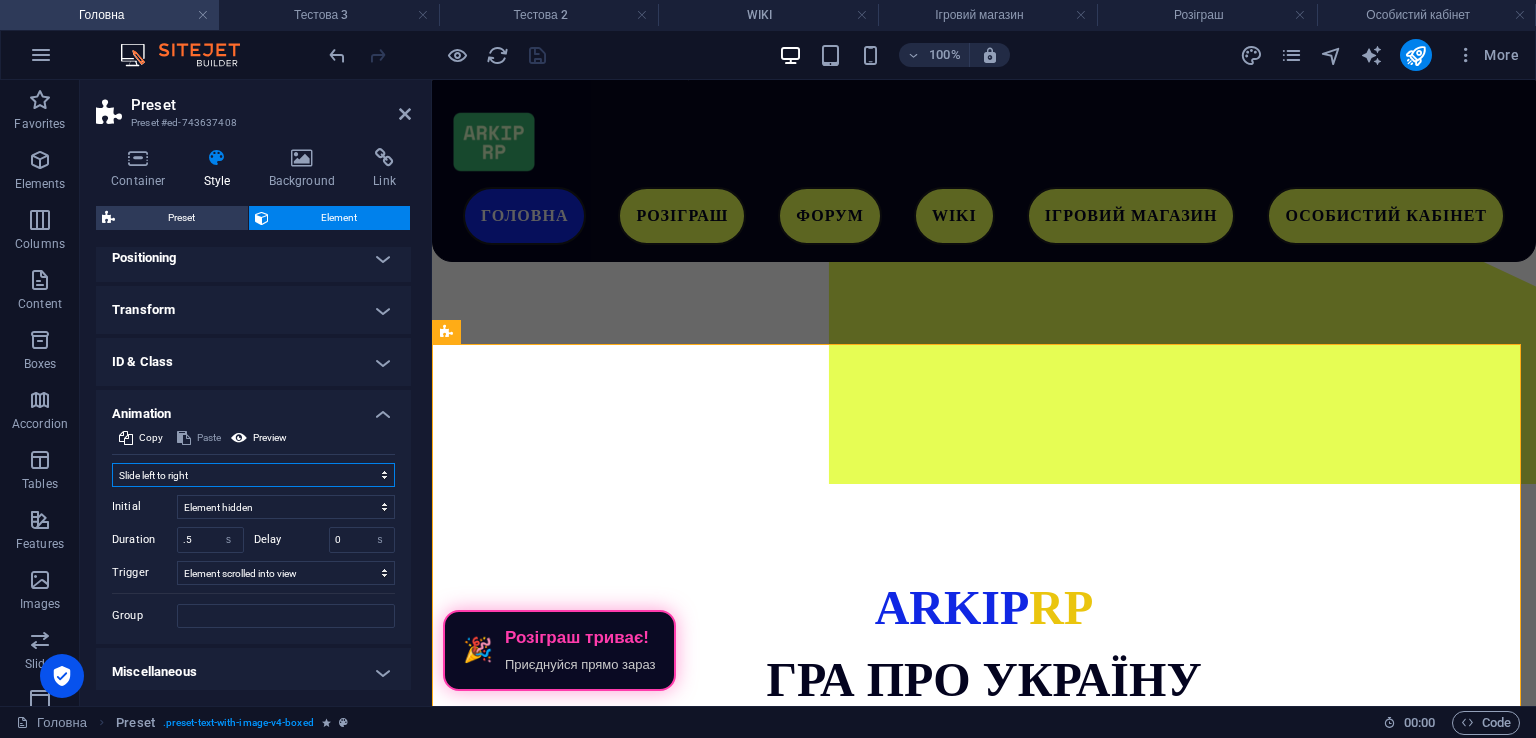 click on "Don't animate Show / Hide Slide up/down Zoom in/out Slide left to right Slide right to left Slide top to bottom Slide bottom to top Pulse Blink Open as overlay" at bounding box center [253, 475] 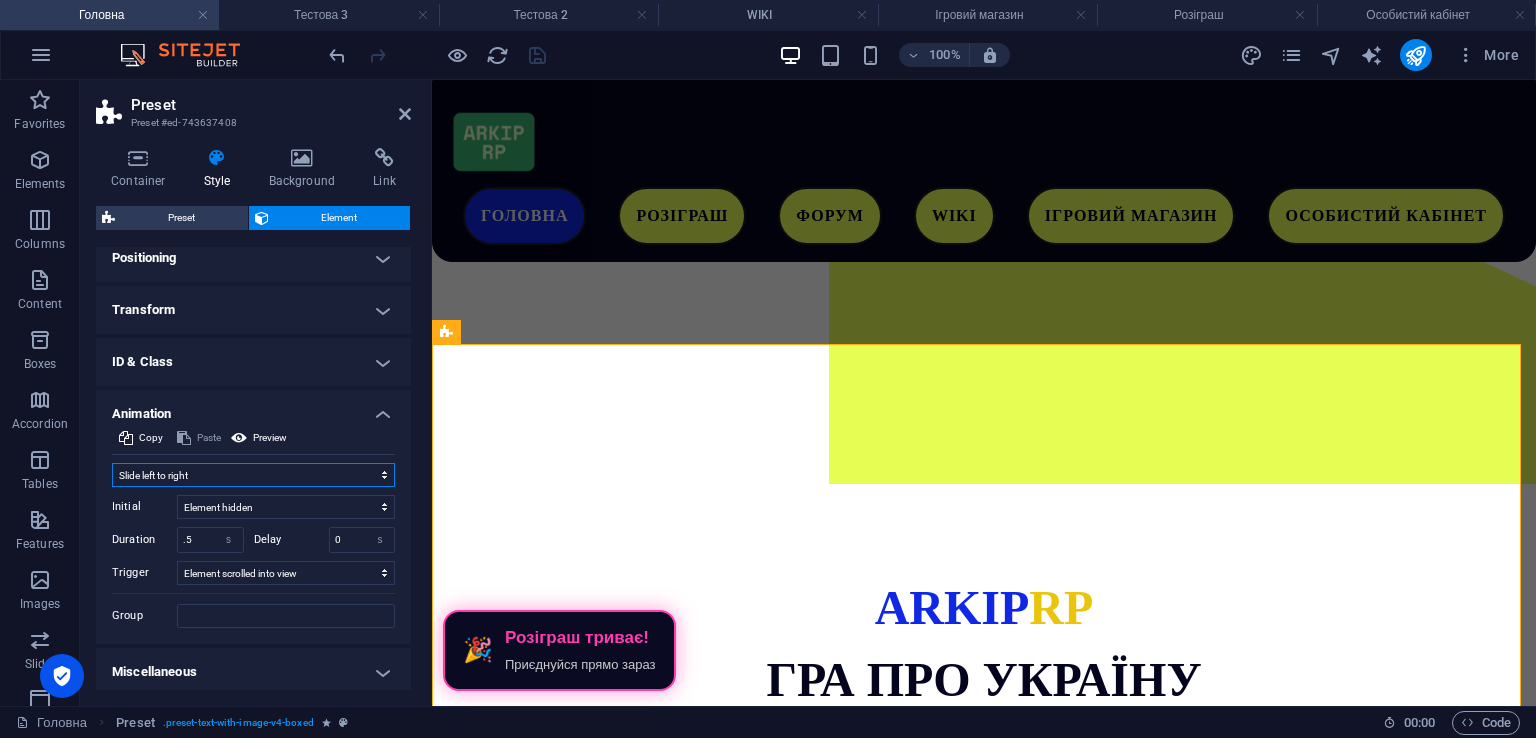 click on "Don't animate Show / Hide Slide up/down Zoom in/out Slide left to right Slide right to left Slide top to bottom Slide bottom to top Pulse Blink Open as overlay" at bounding box center (253, 475) 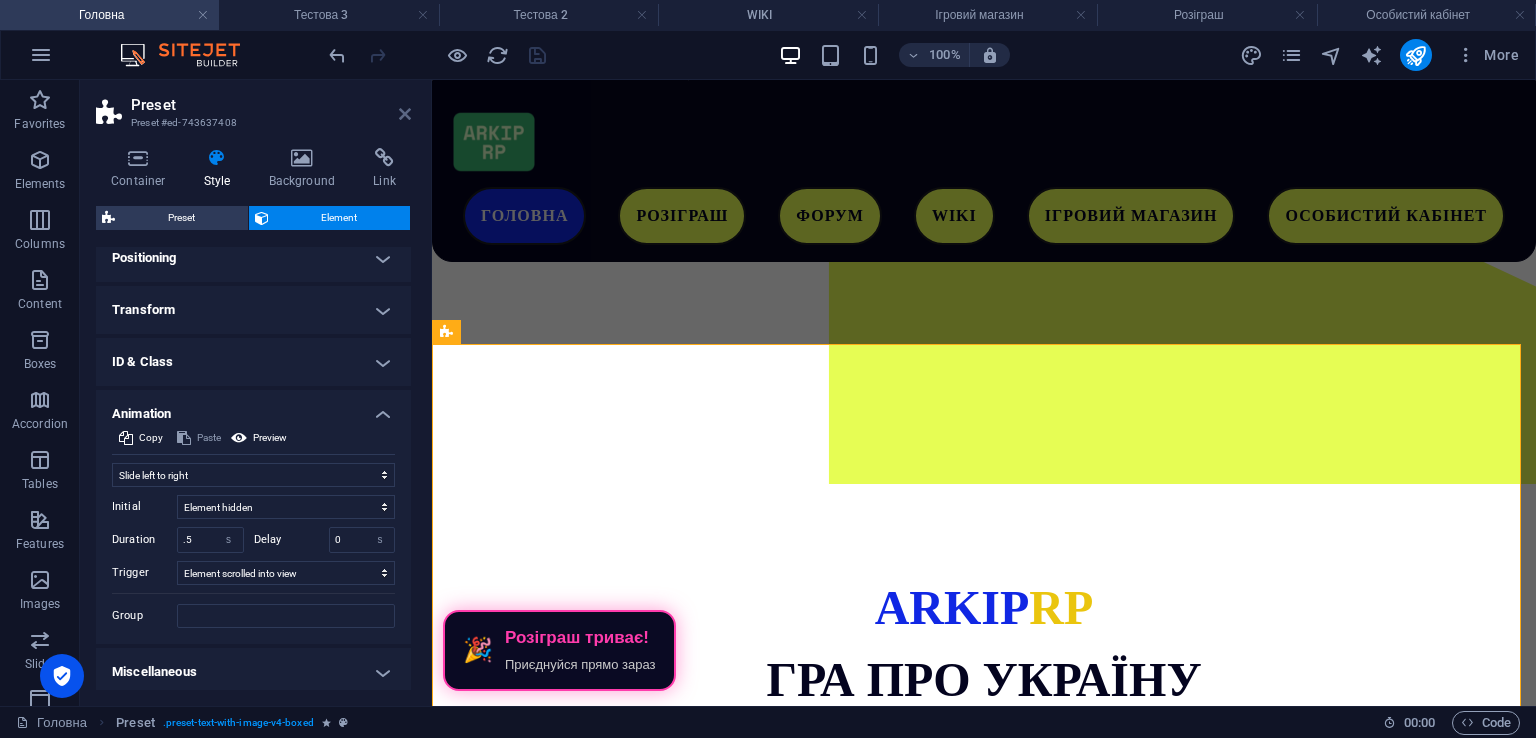 click at bounding box center (405, 114) 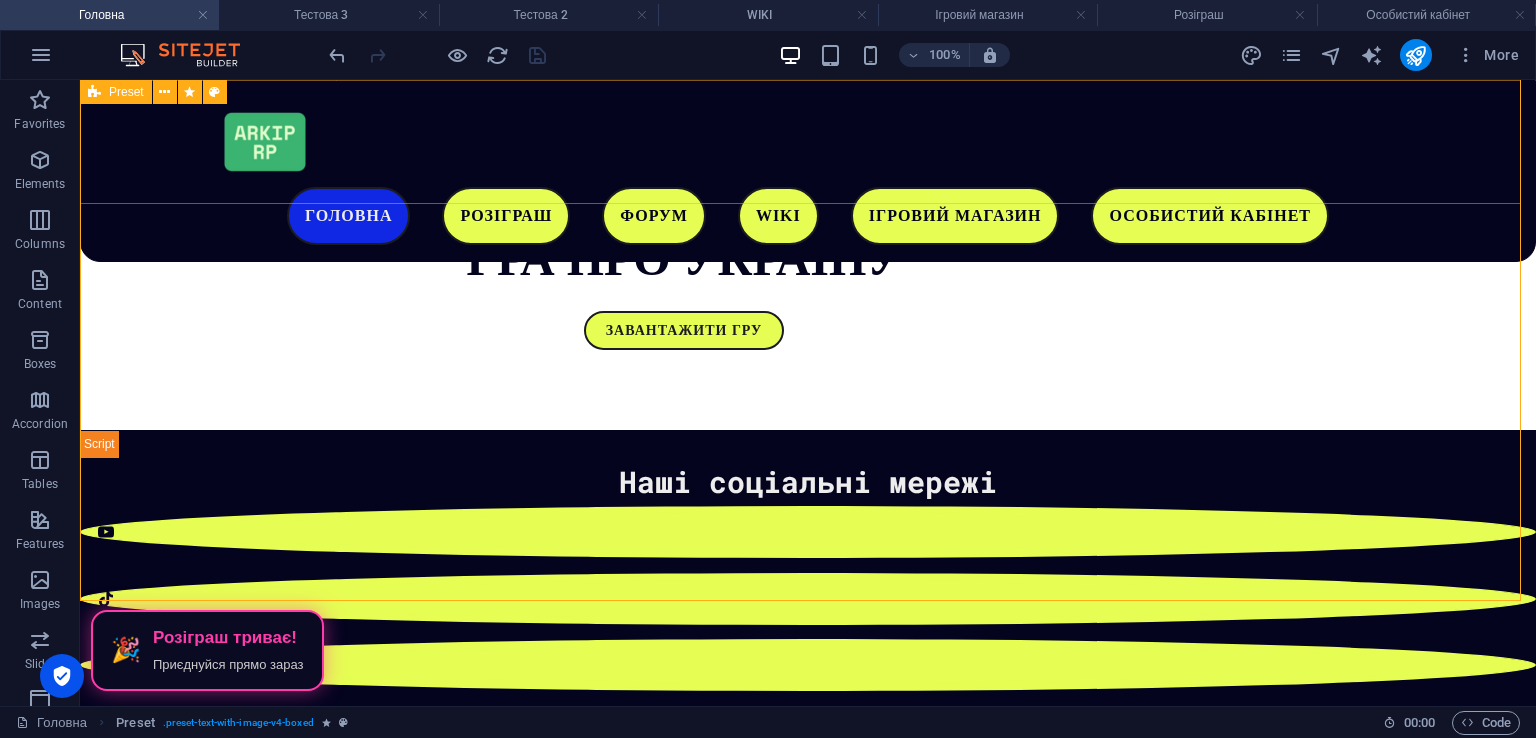 scroll, scrollTop: 703, scrollLeft: 0, axis: vertical 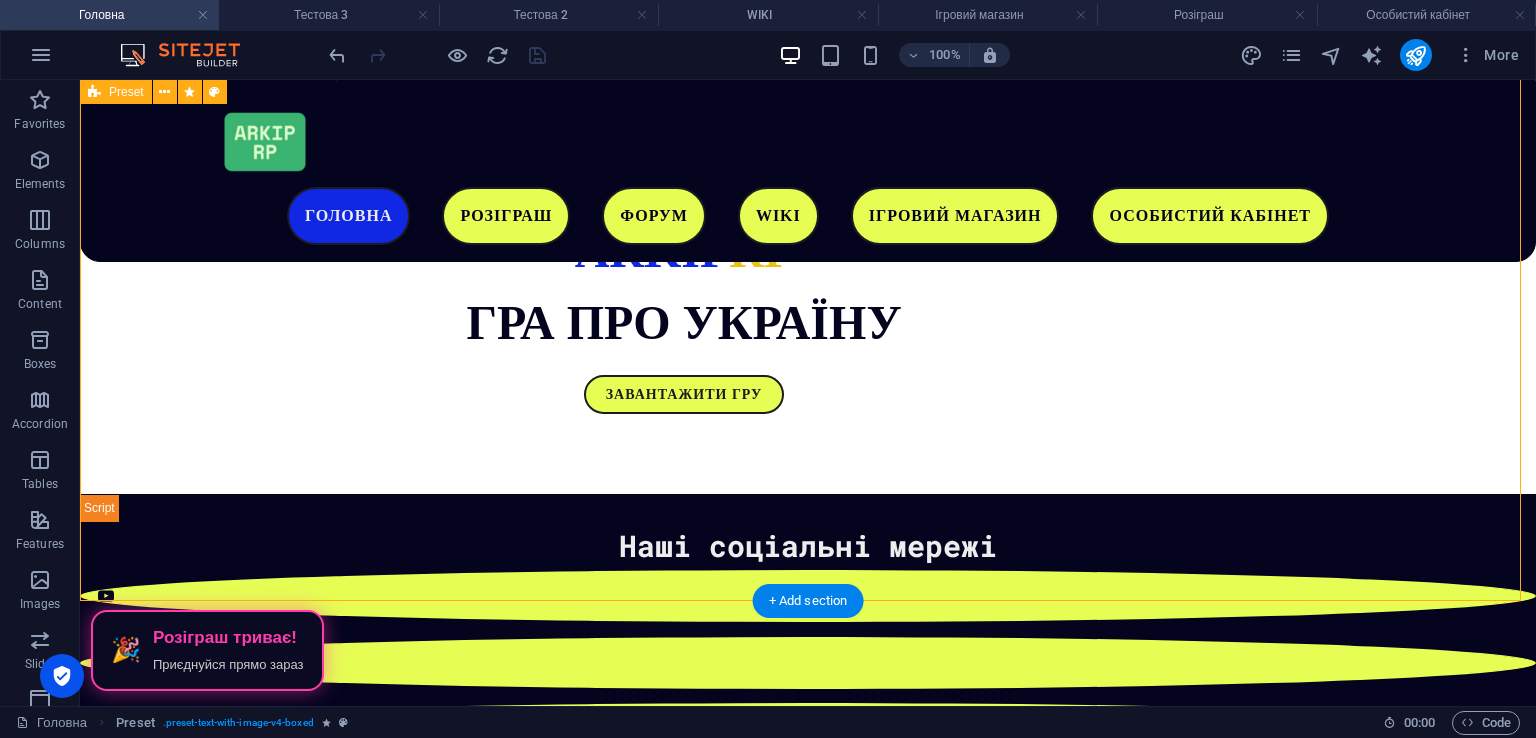 click on "Чому саме ми? Ми розробляємо свою карту, на якій будуть представлені великі масштаби, яких не було в одному українському проекті. Приєднуйся до нас!
Загальний онлайн: ...
Адміністратори в мережі: ...
Drop content here or  Add elements  Paste clipboard" at bounding box center [808, 1402] 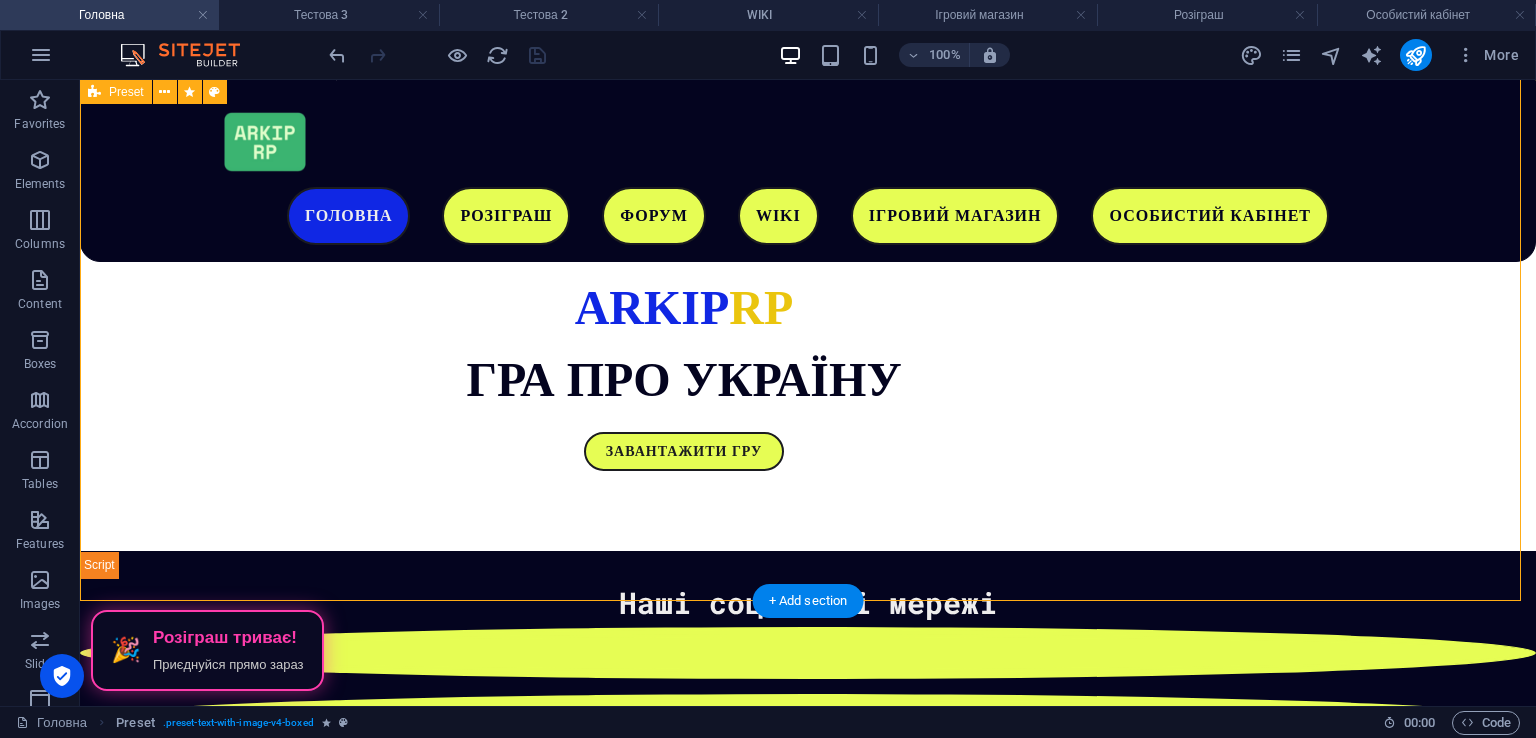 select on "move-left-to-right" 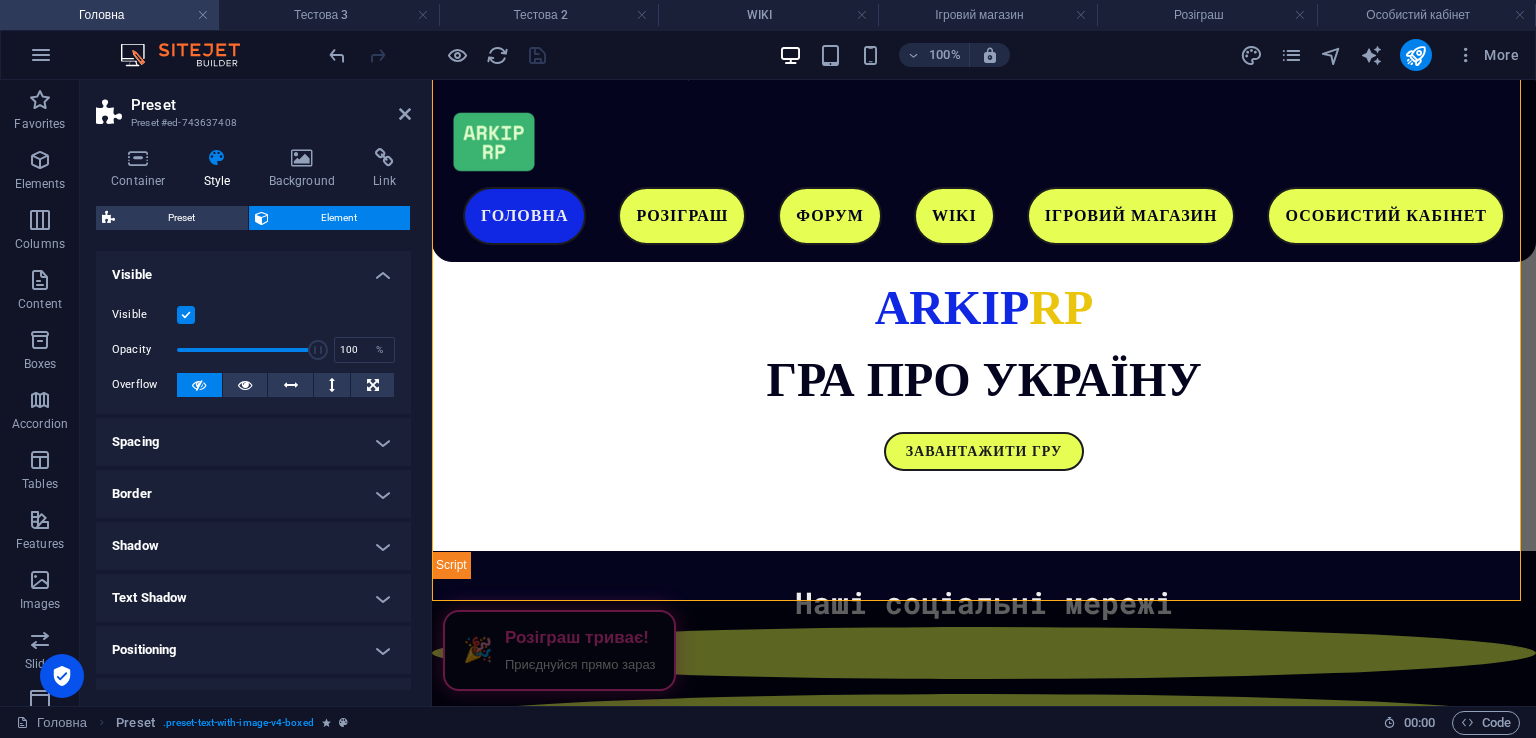 scroll, scrollTop: 760, scrollLeft: 0, axis: vertical 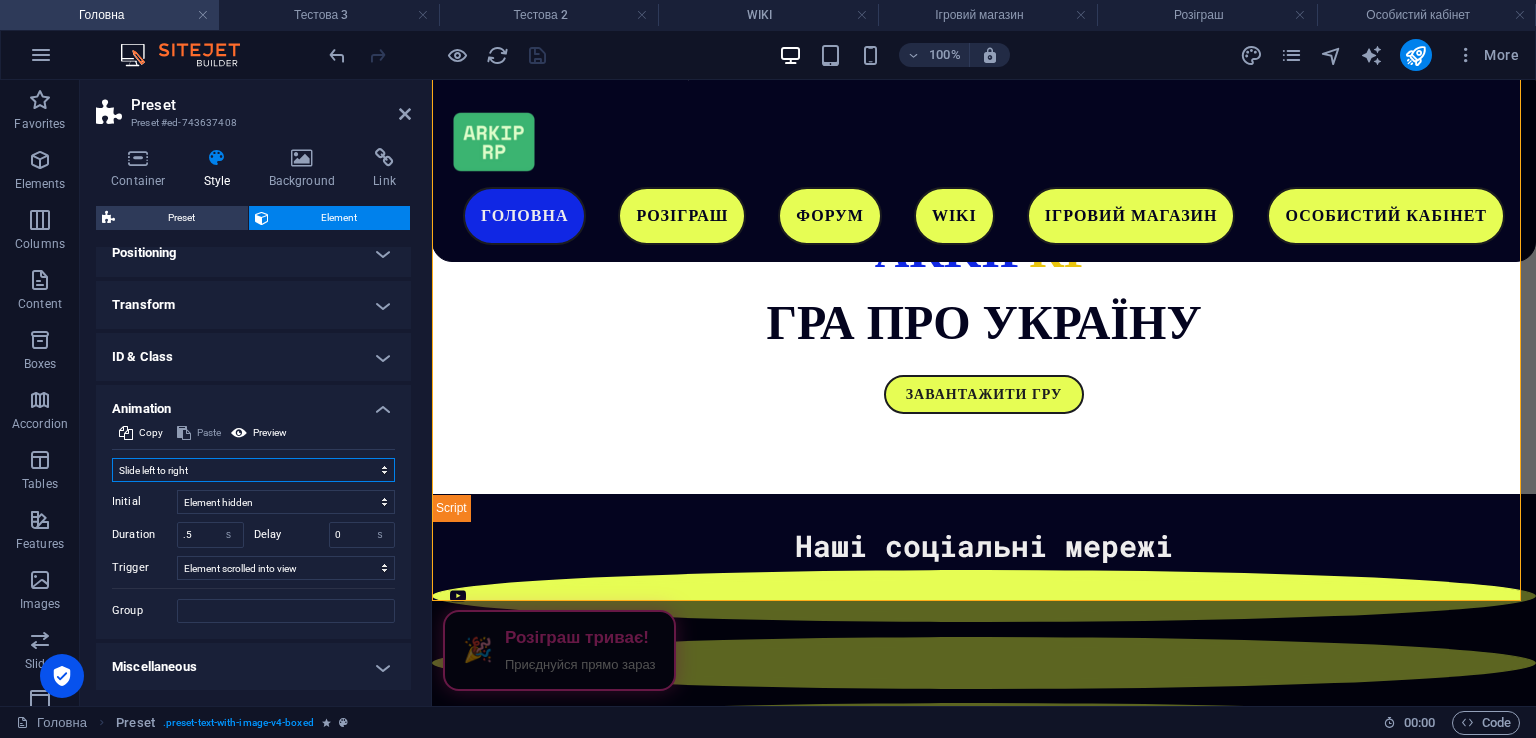 click on "Don't animate Show / Hide Slide up/down Zoom in/out Slide left to right Slide right to left Slide top to bottom Slide bottom to top Pulse Blink Open as overlay" at bounding box center (253, 470) 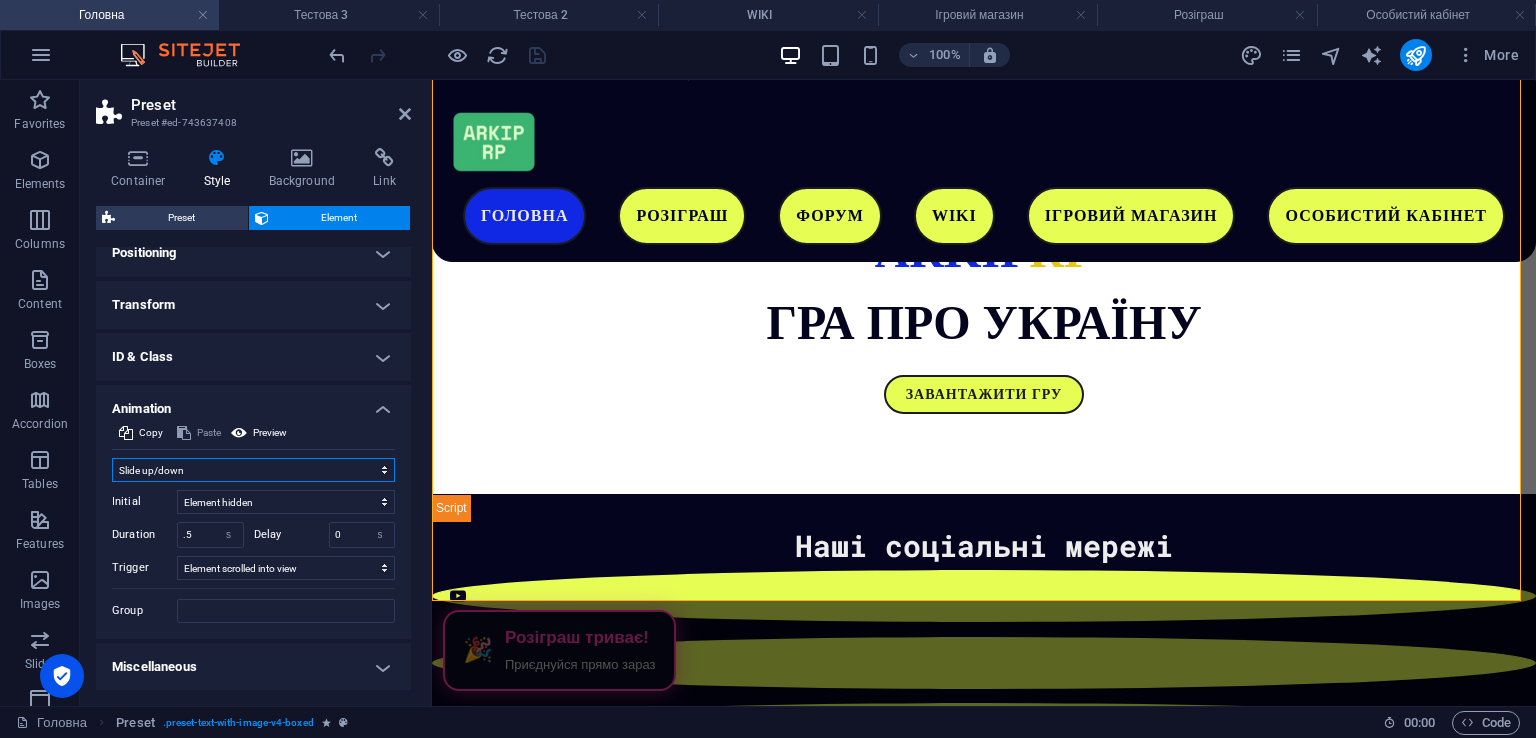 click on "Don't animate Show / Hide Slide up/down Zoom in/out Slide left to right Slide right to left Slide top to bottom Slide bottom to top Pulse Blink Open as overlay" at bounding box center (253, 470) 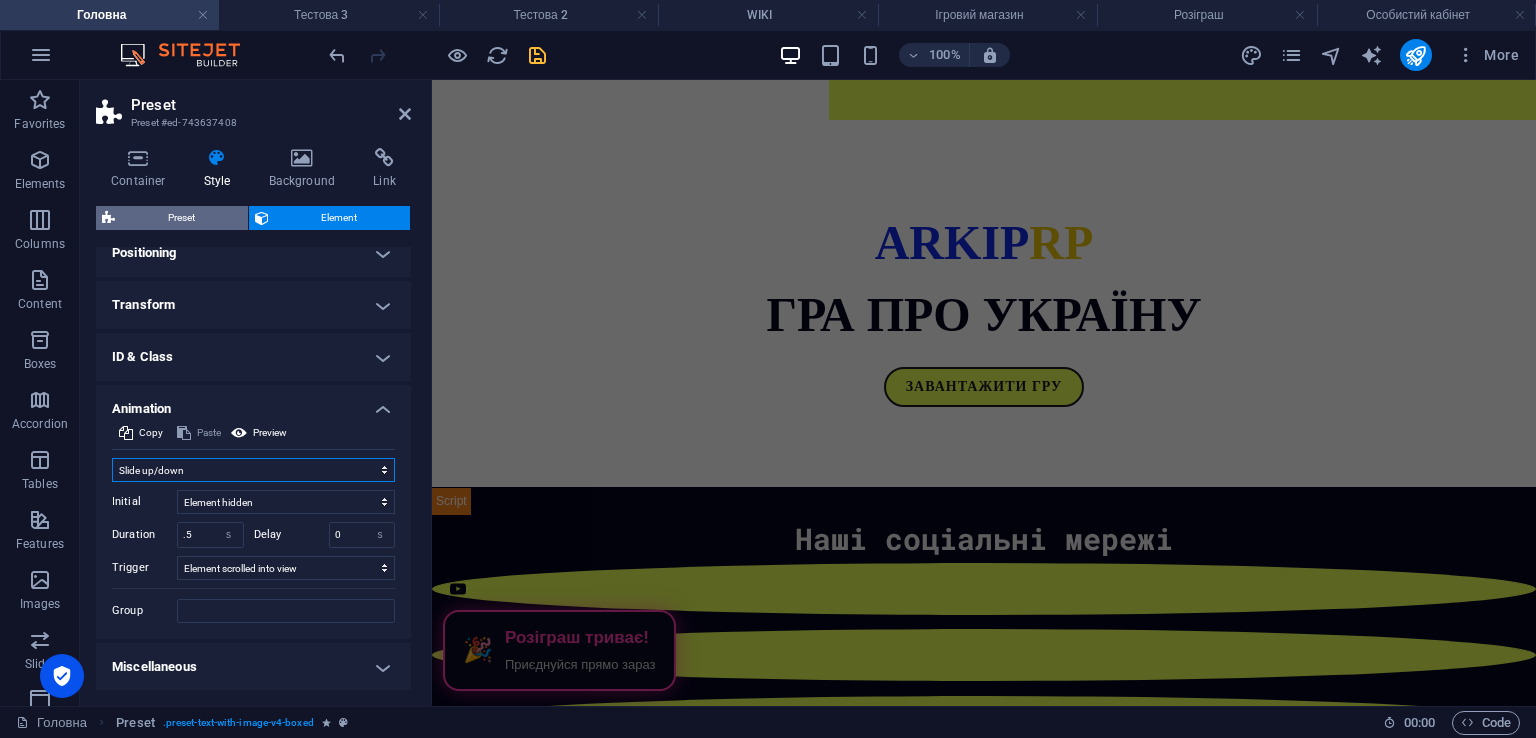 scroll, scrollTop: 189, scrollLeft: 0, axis: vertical 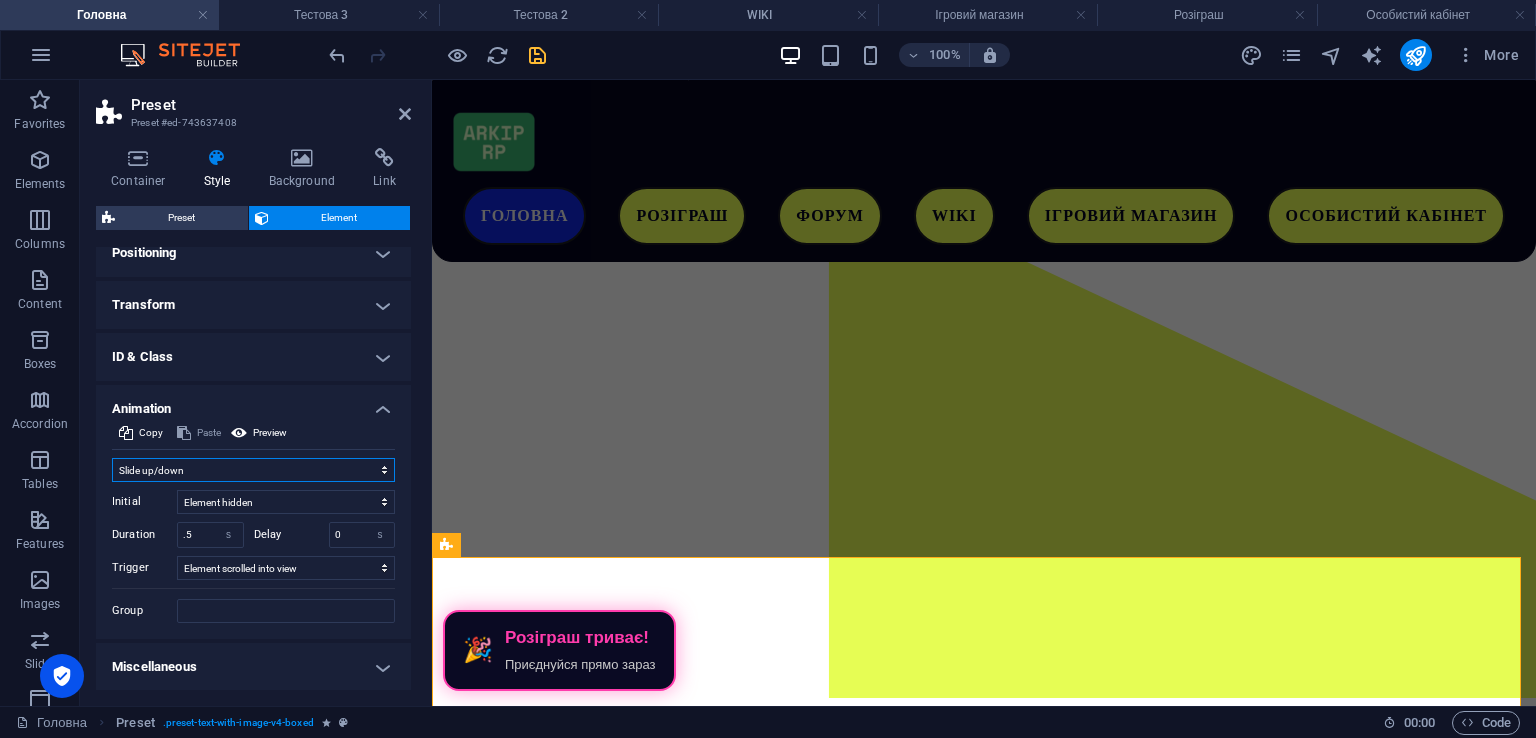 click on "Don't animate Show / Hide Slide up/down Zoom in/out Slide left to right Slide right to left Slide top to bottom Slide bottom to top Pulse Blink Open as overlay" at bounding box center (253, 470) 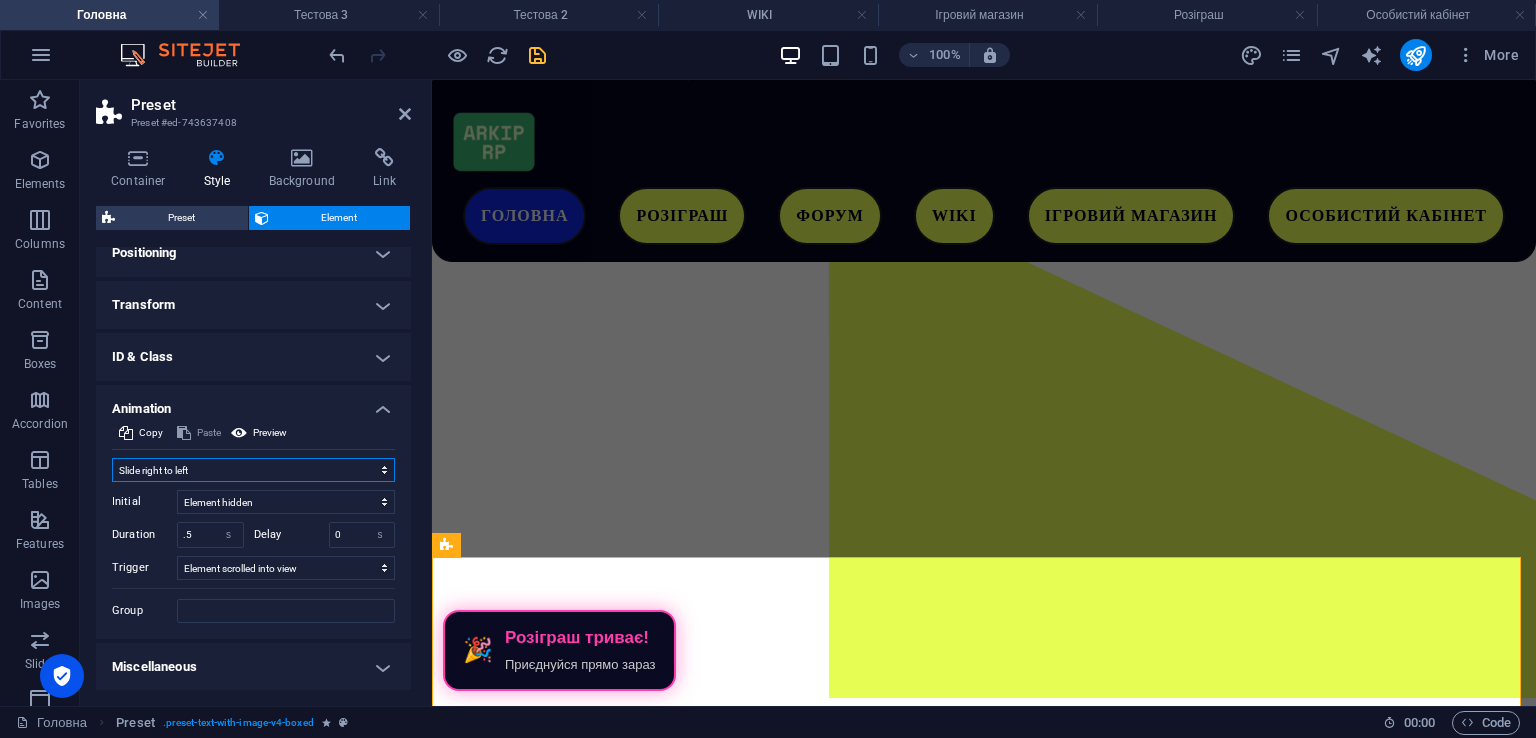click on "Don't animate Show / Hide Slide up/down Zoom in/out Slide left to right Slide right to left Slide top to bottom Slide bottom to top Pulse Blink Open as overlay" at bounding box center [253, 470] 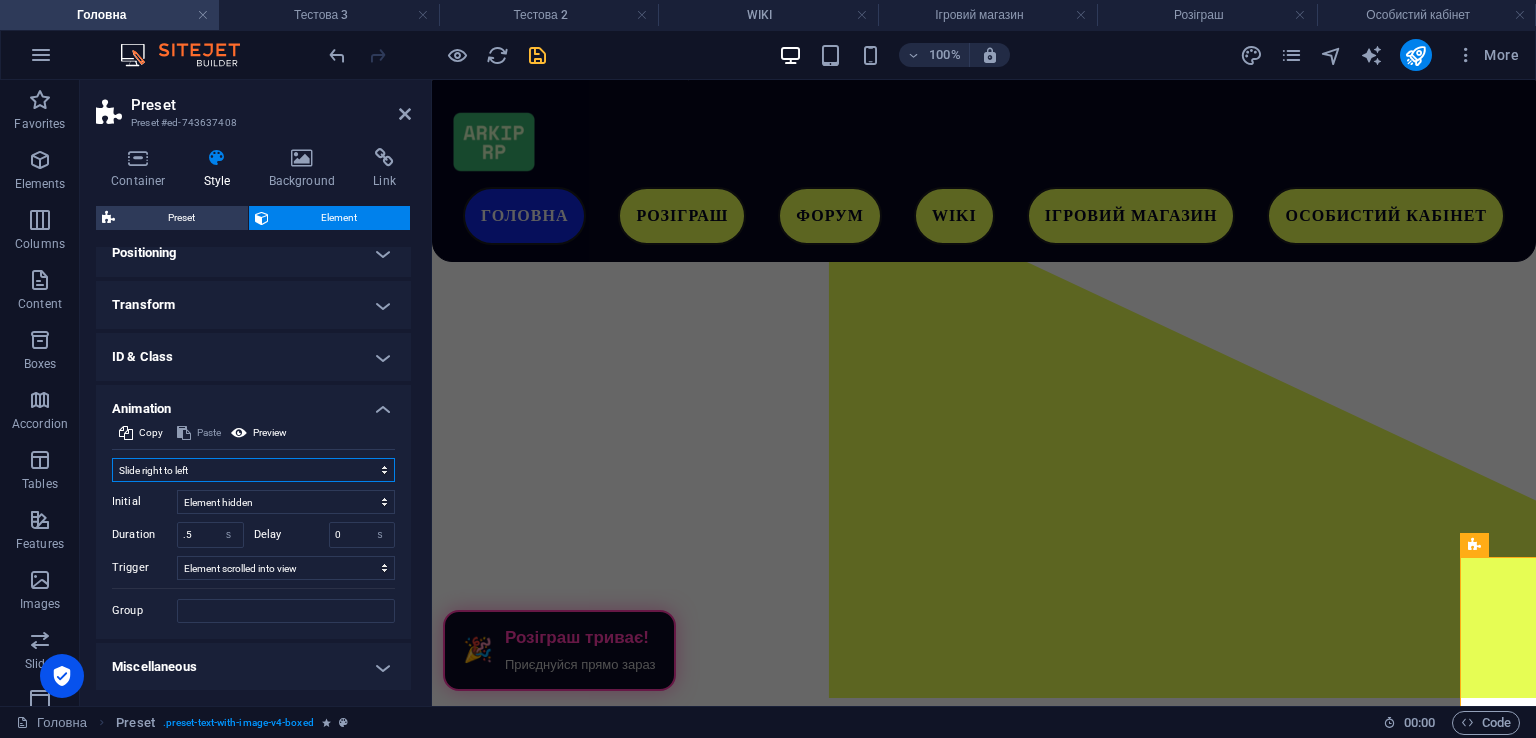 click on "Don't animate Show / Hide Slide up/down Zoom in/out Slide left to right Slide right to left Slide top to bottom Slide bottom to top Pulse Blink Open as overlay" at bounding box center [253, 470] 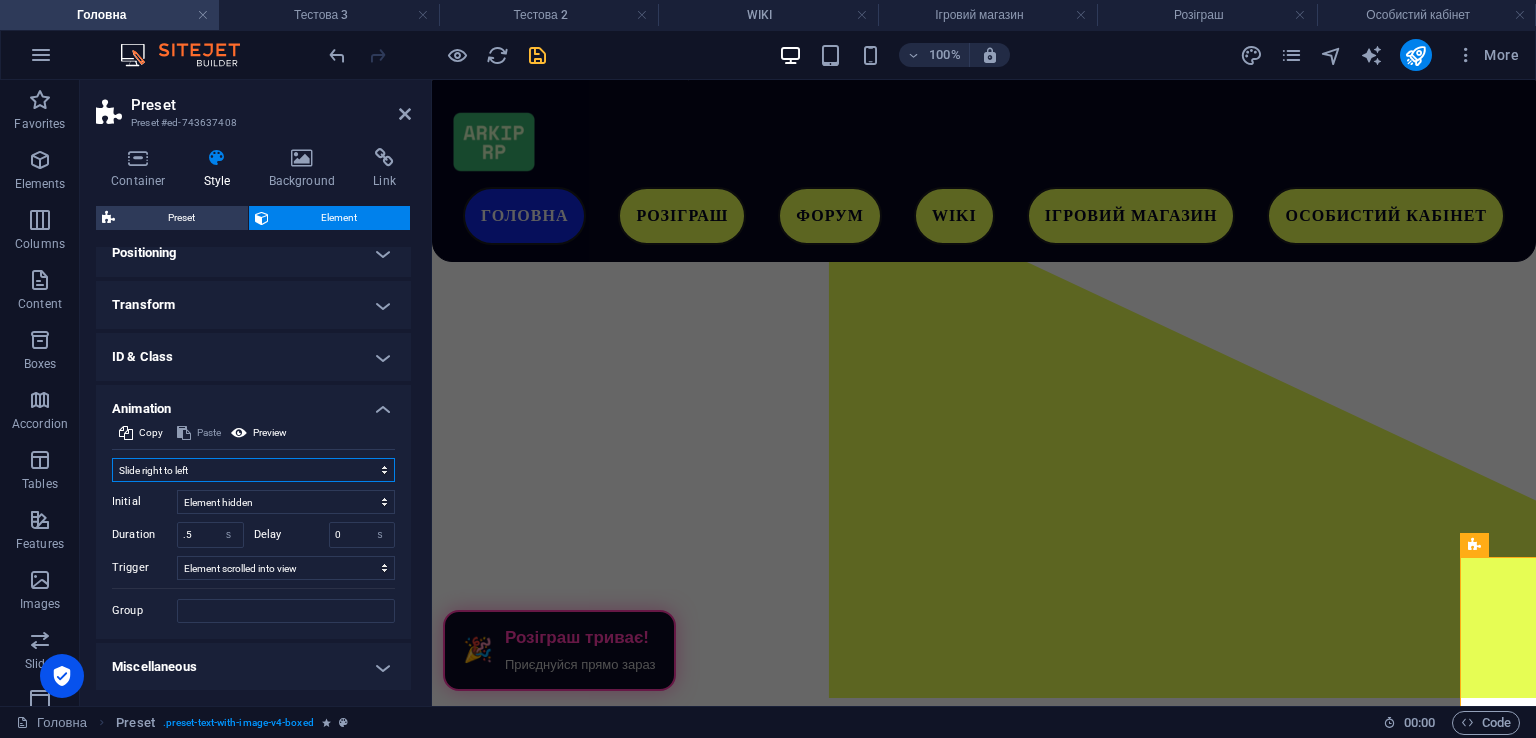 select on "move-top-to-bottom" 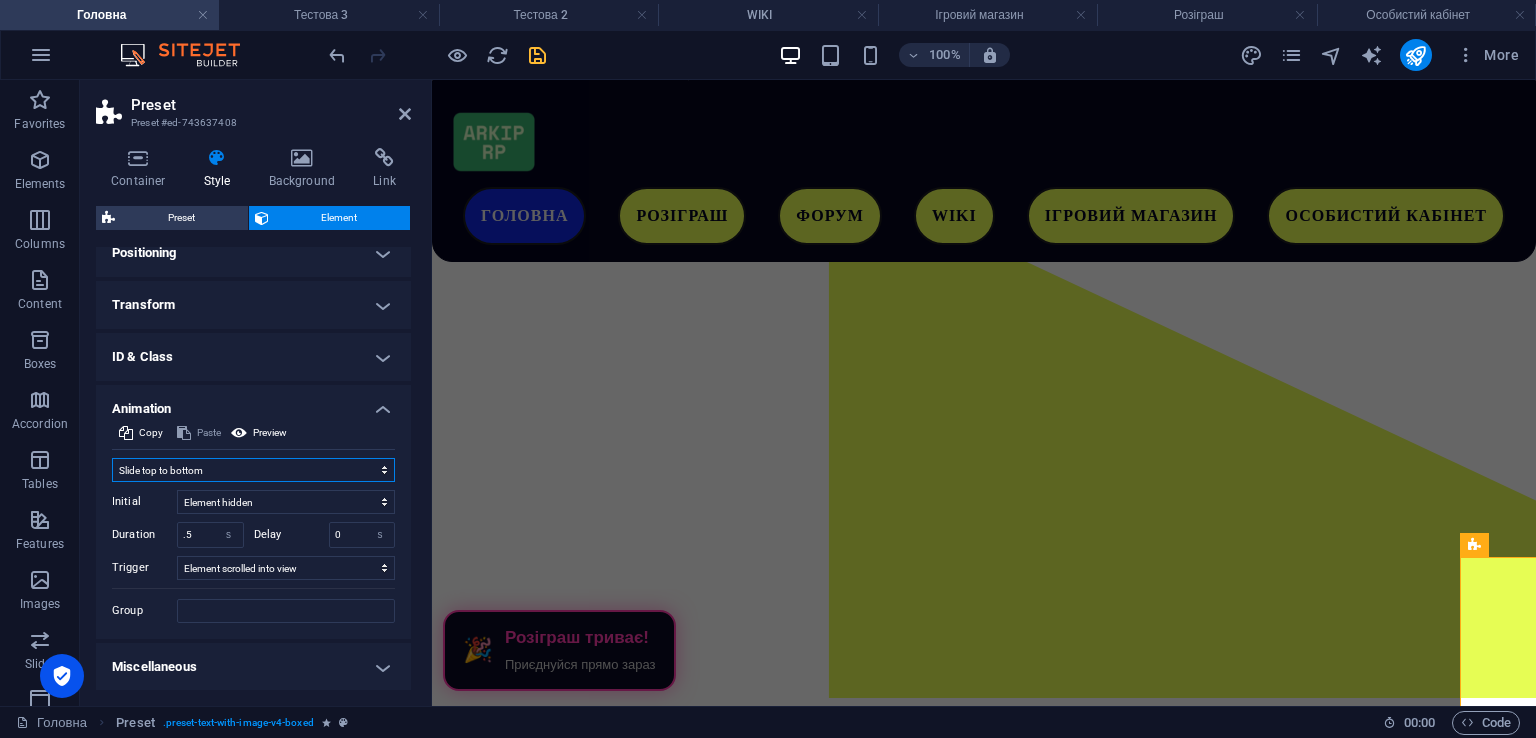 click on "Don't animate Show / Hide Slide up/down Zoom in/out Slide left to right Slide right to left Slide top to bottom Slide bottom to top Pulse Blink Open as overlay" at bounding box center [253, 470] 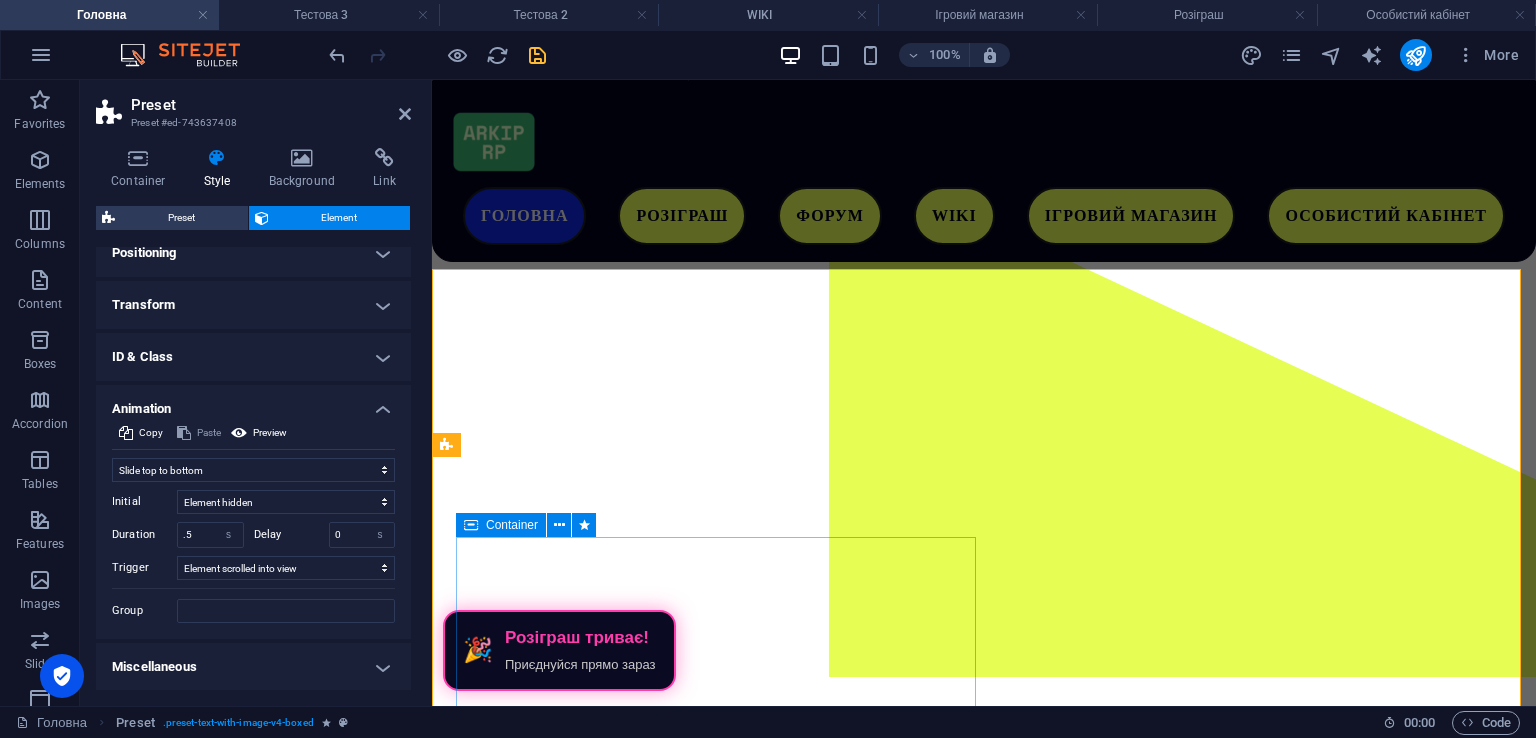 scroll, scrollTop: 189, scrollLeft: 0, axis: vertical 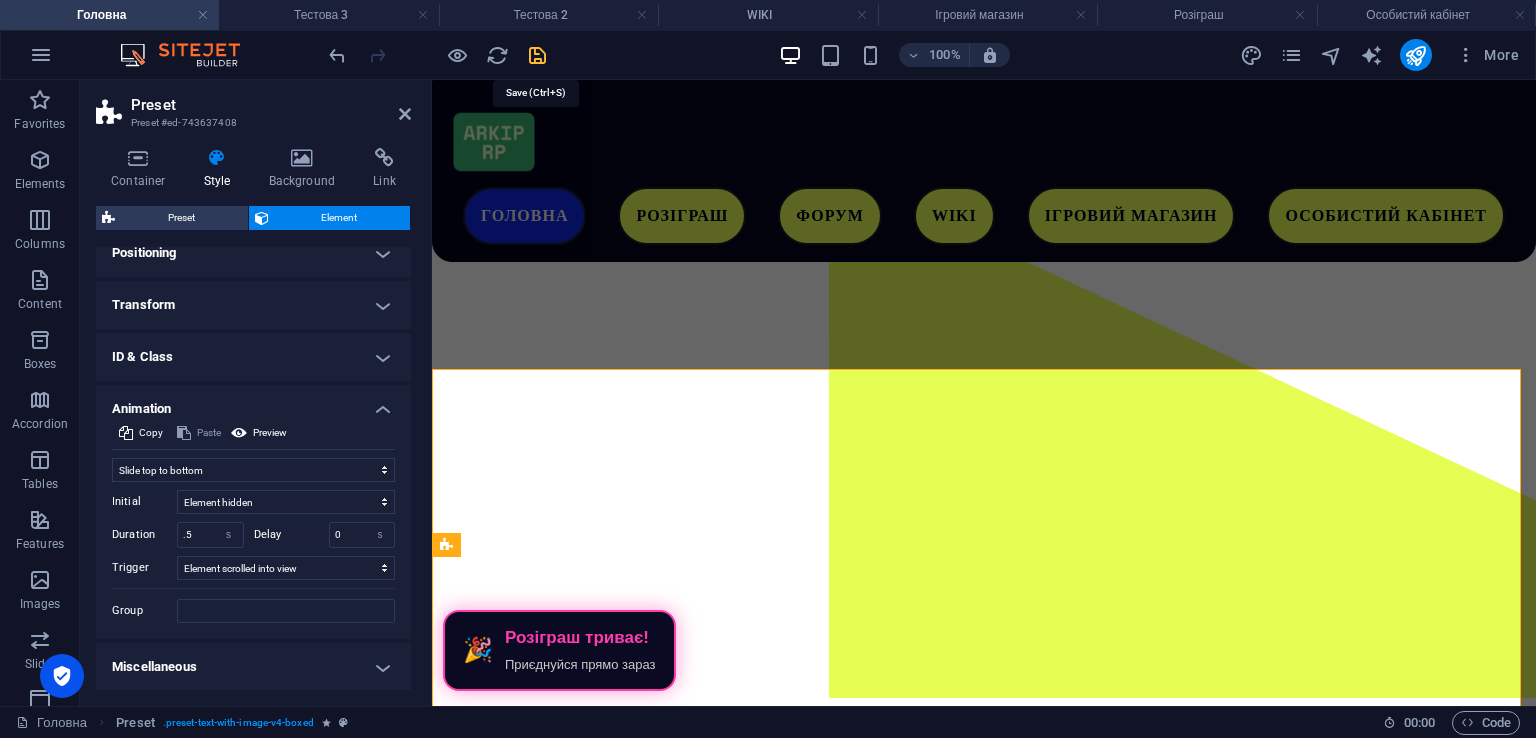 click at bounding box center (537, 55) 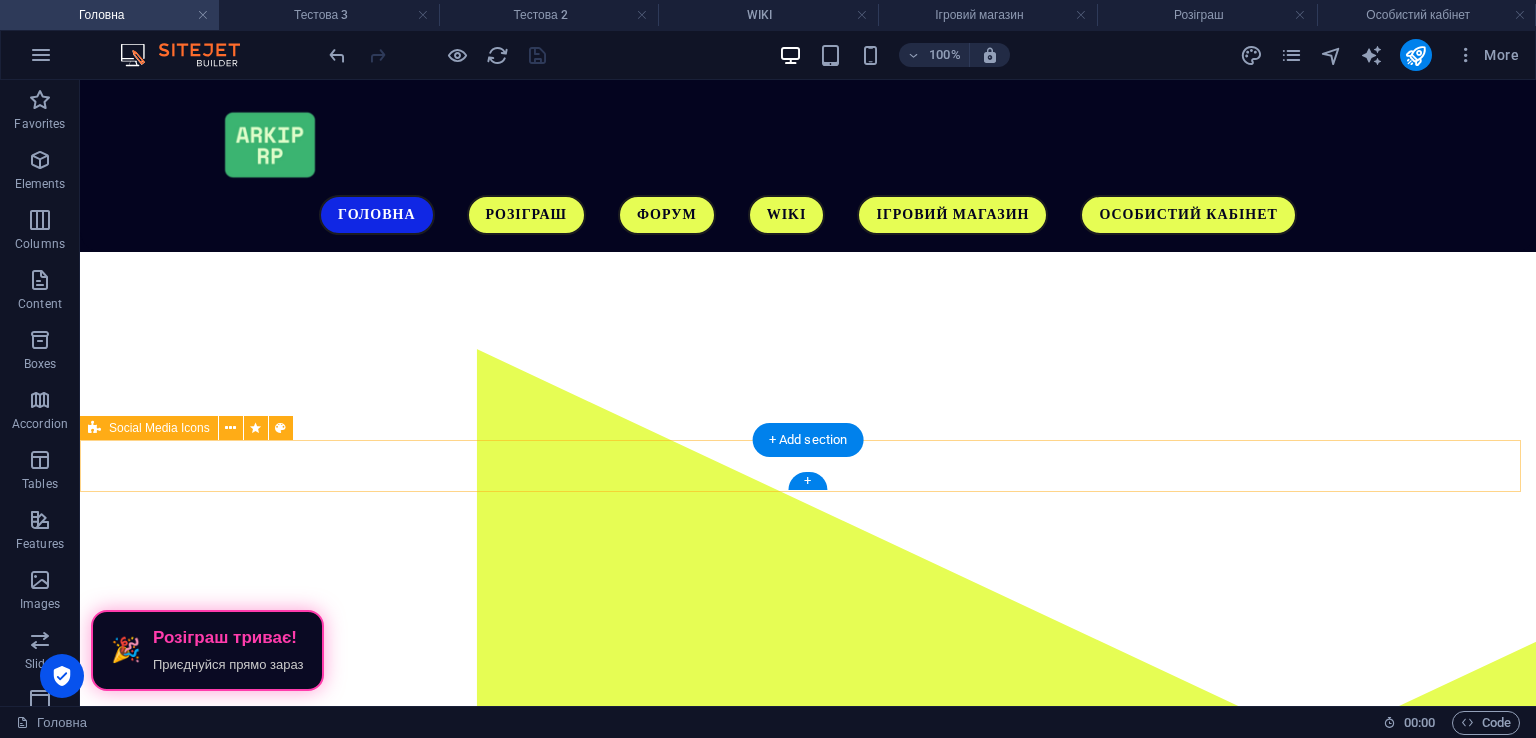 scroll, scrollTop: 0, scrollLeft: 0, axis: both 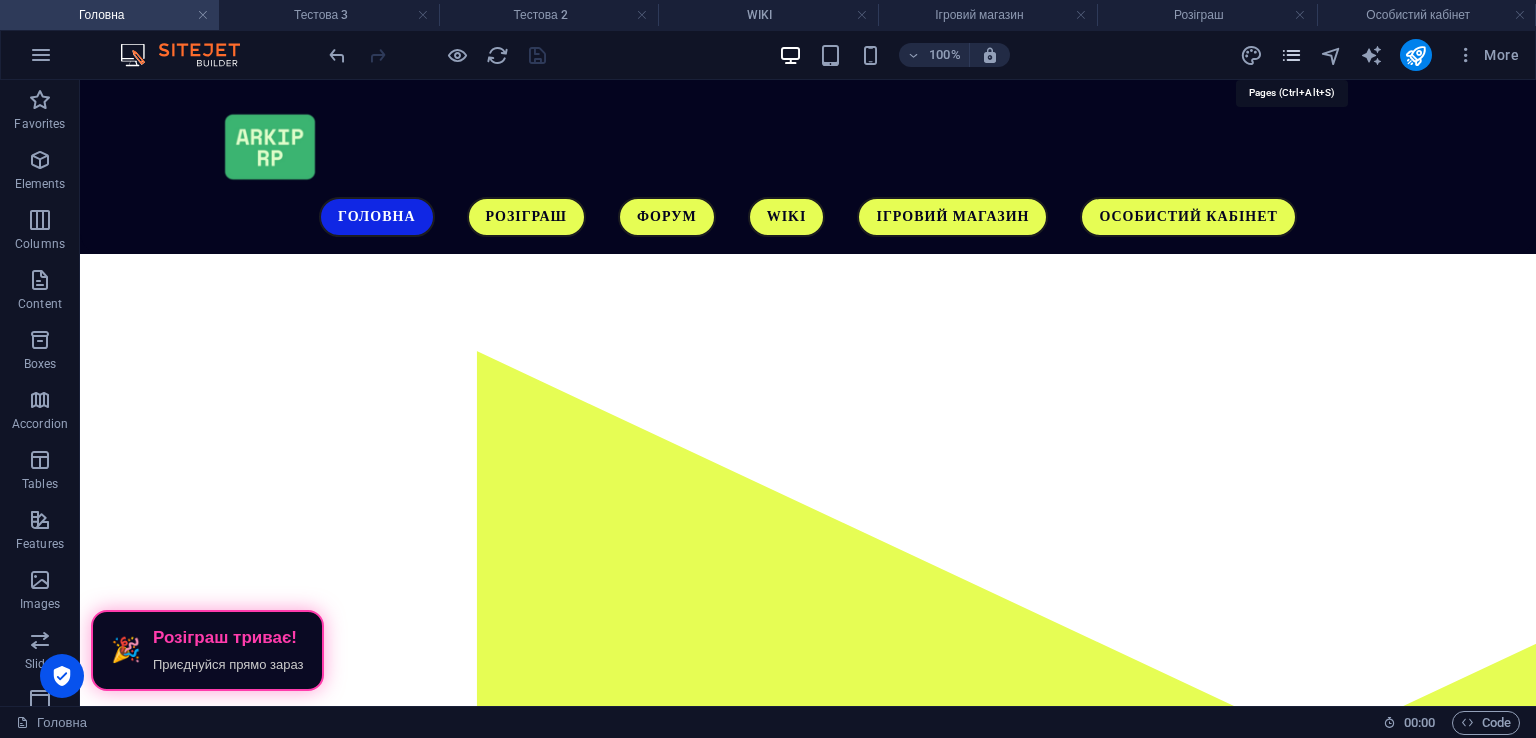 click at bounding box center (1291, 55) 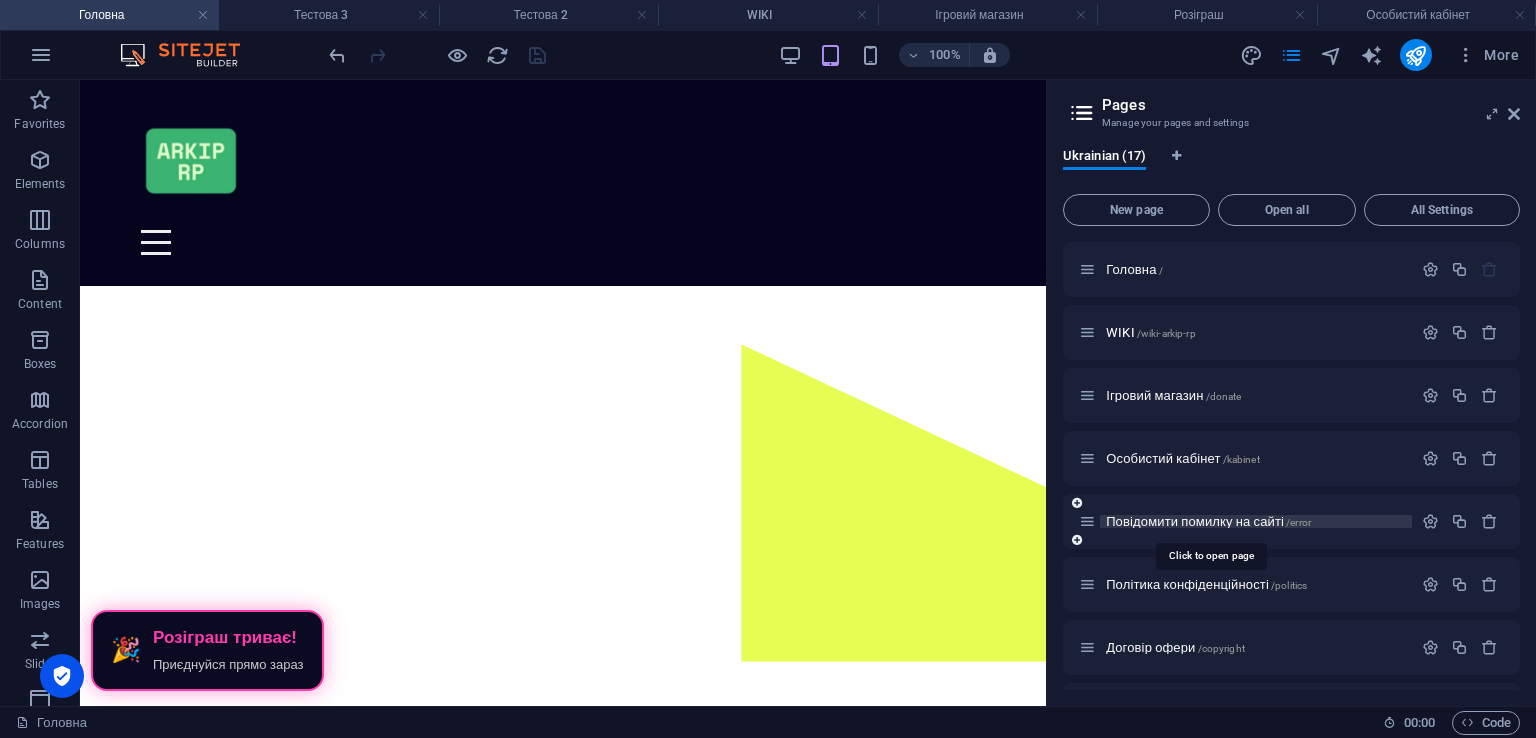 click on "Повідомити помилку на сайті /error" at bounding box center [1208, 521] 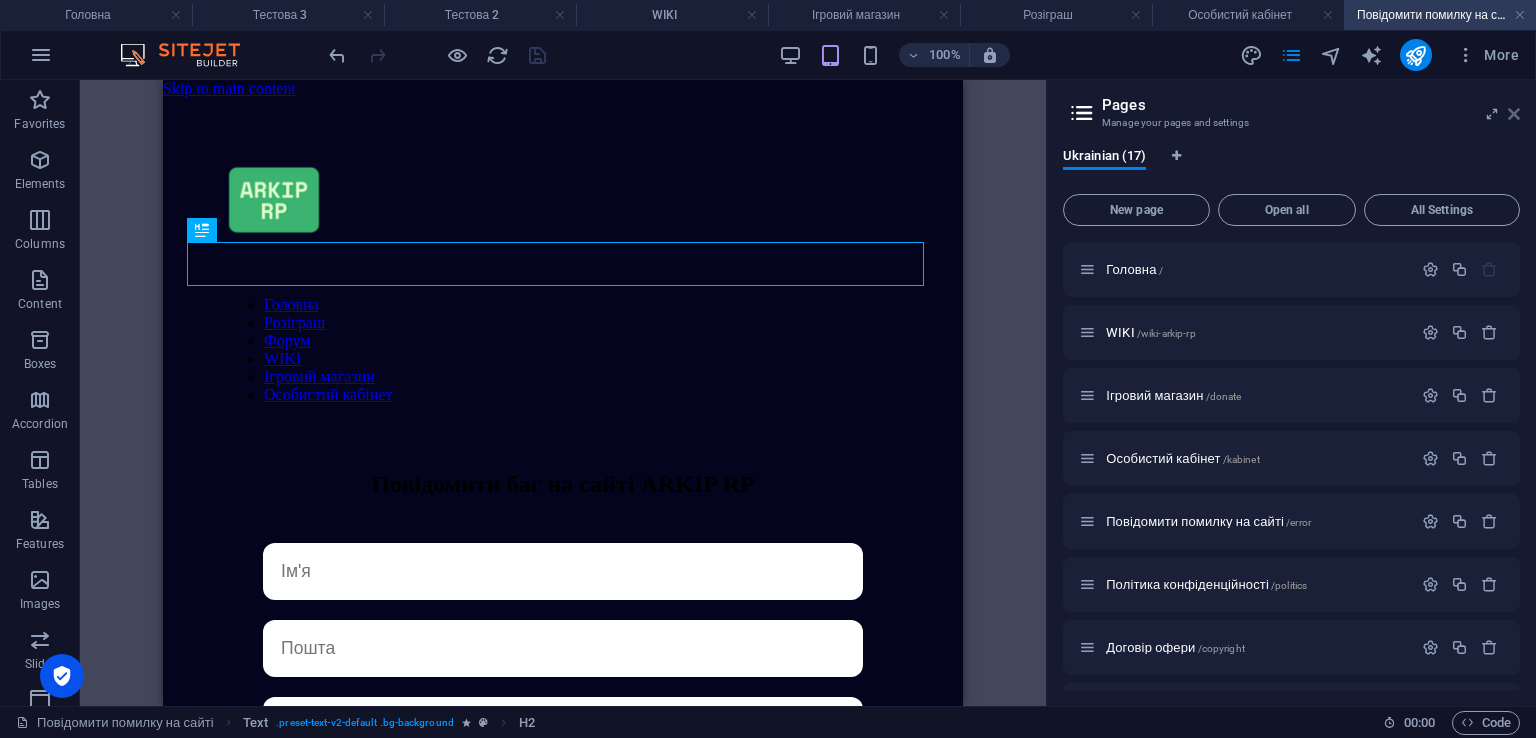 scroll, scrollTop: 0, scrollLeft: 0, axis: both 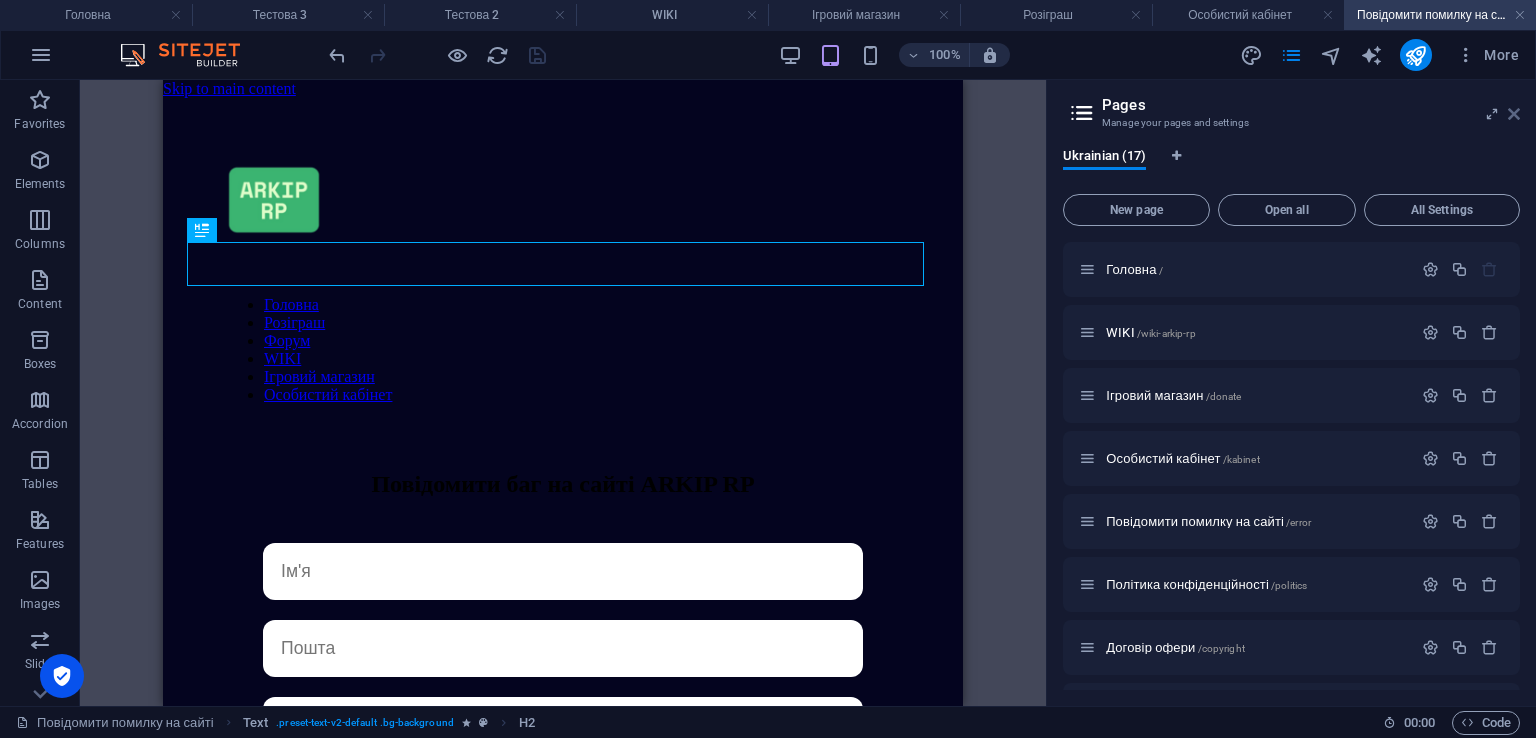 click at bounding box center (1514, 114) 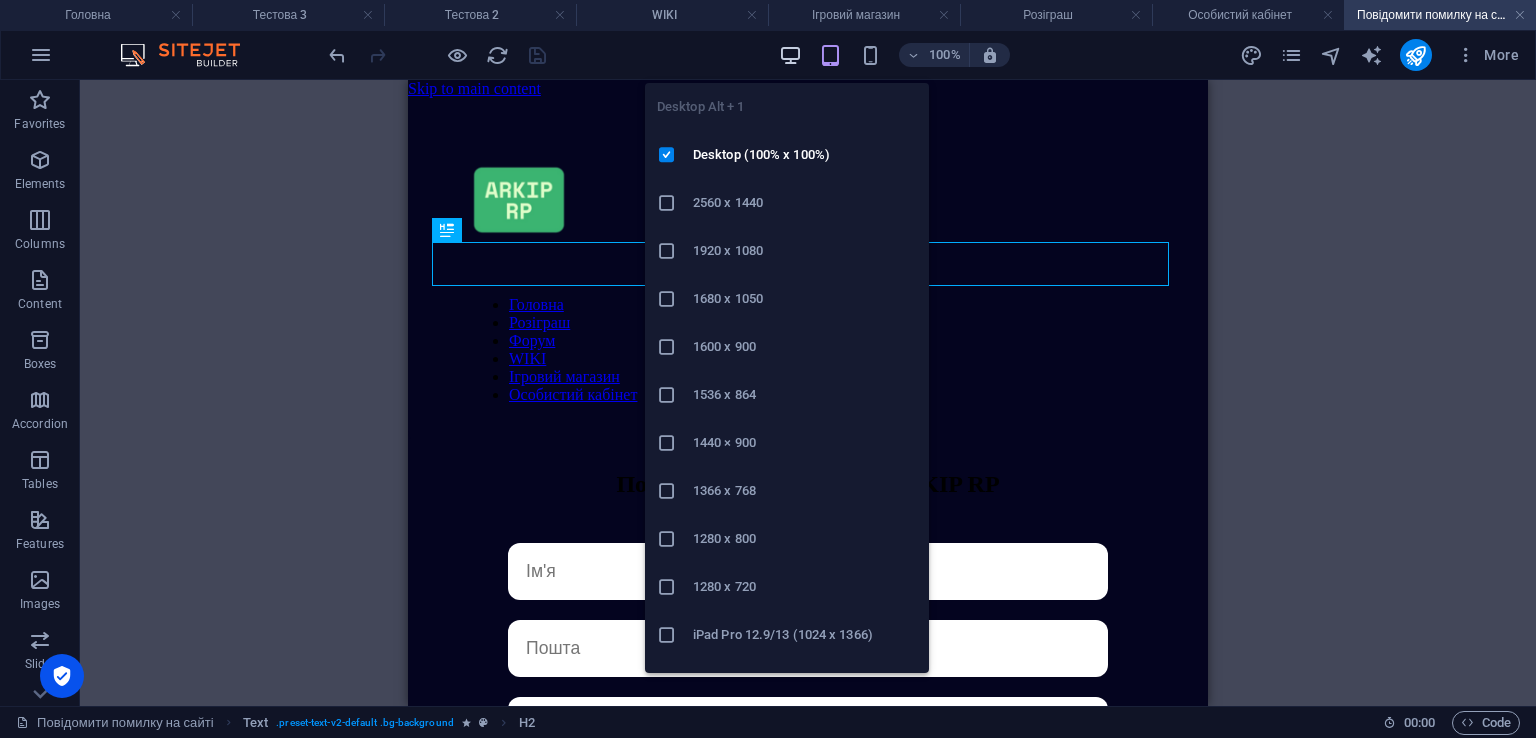 click at bounding box center [790, 55] 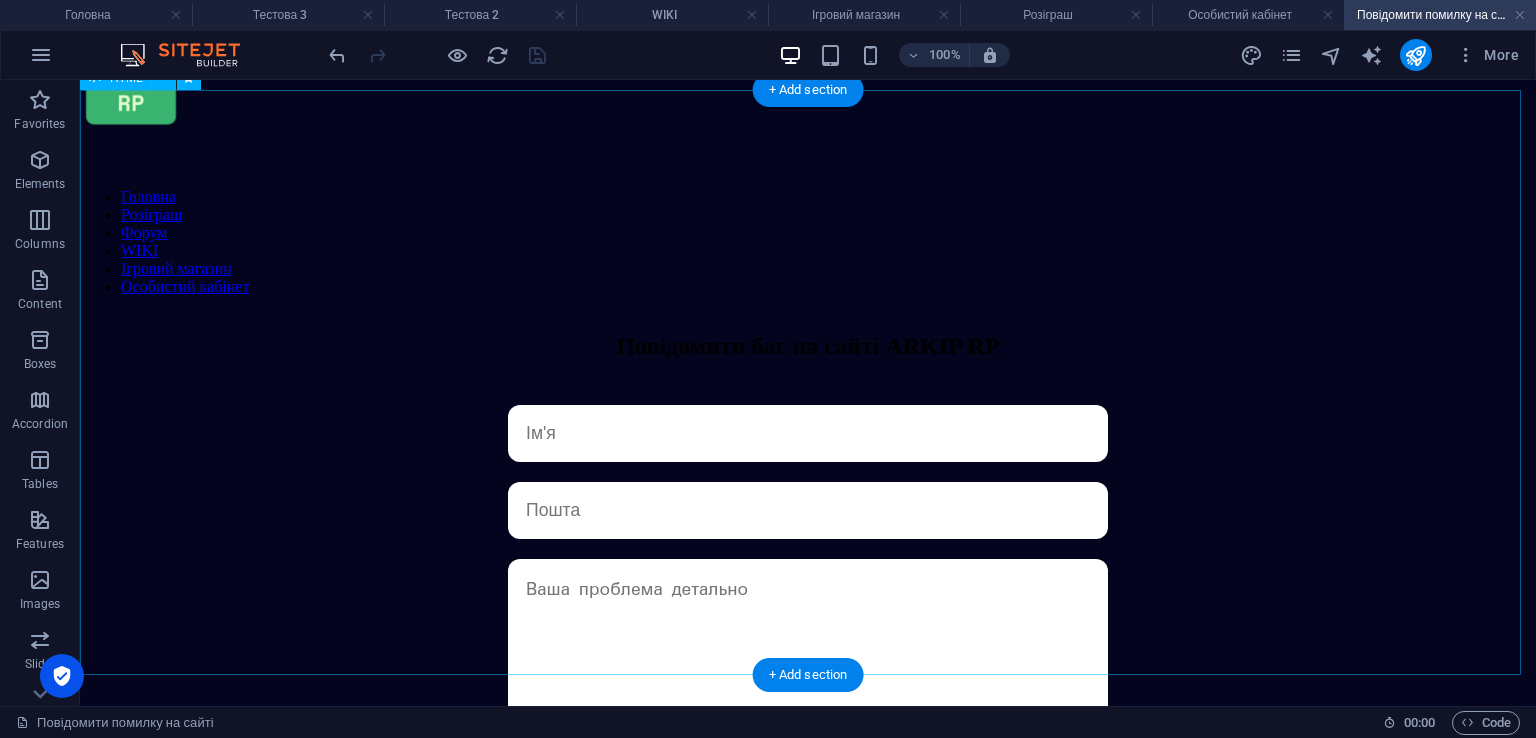 scroll, scrollTop: 0, scrollLeft: 0, axis: both 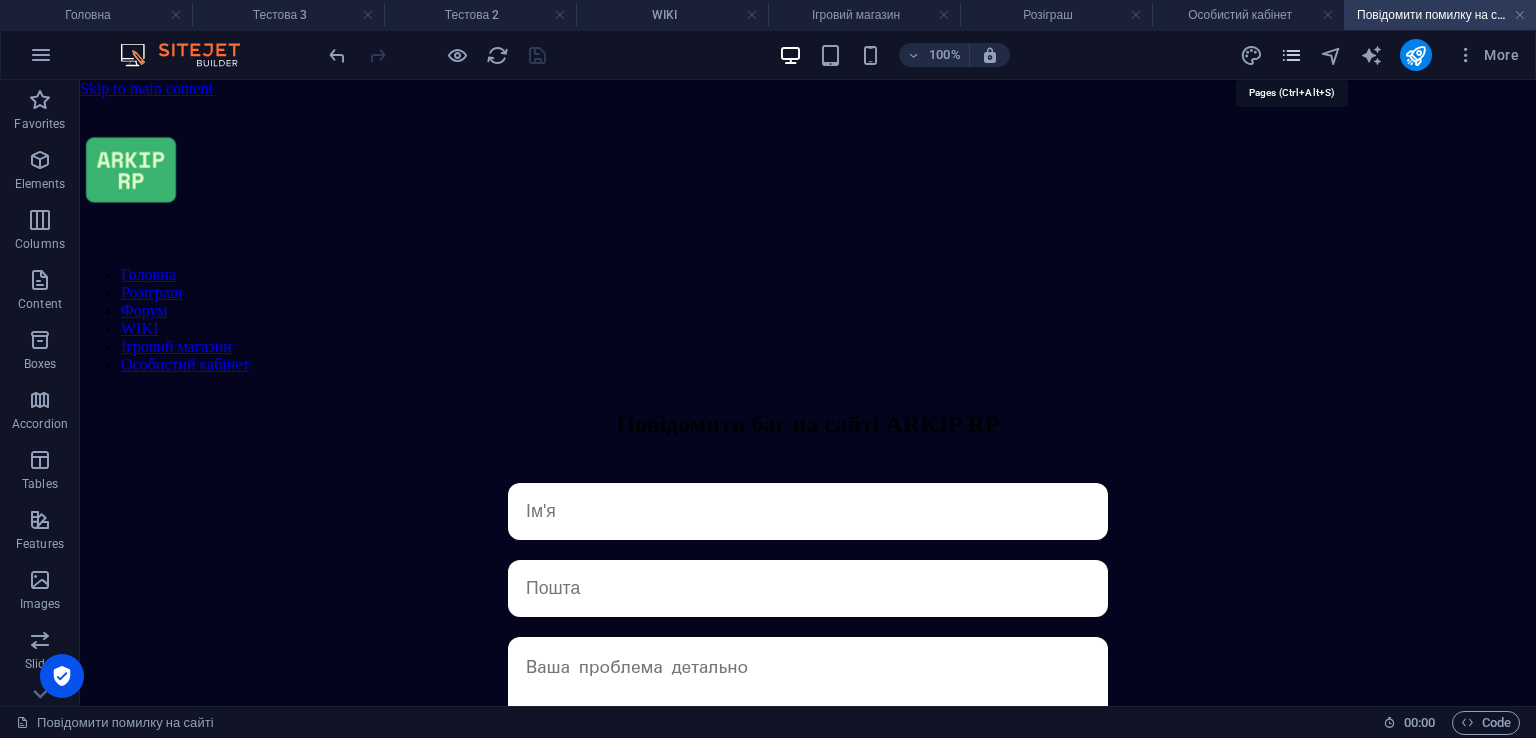 click at bounding box center [1291, 55] 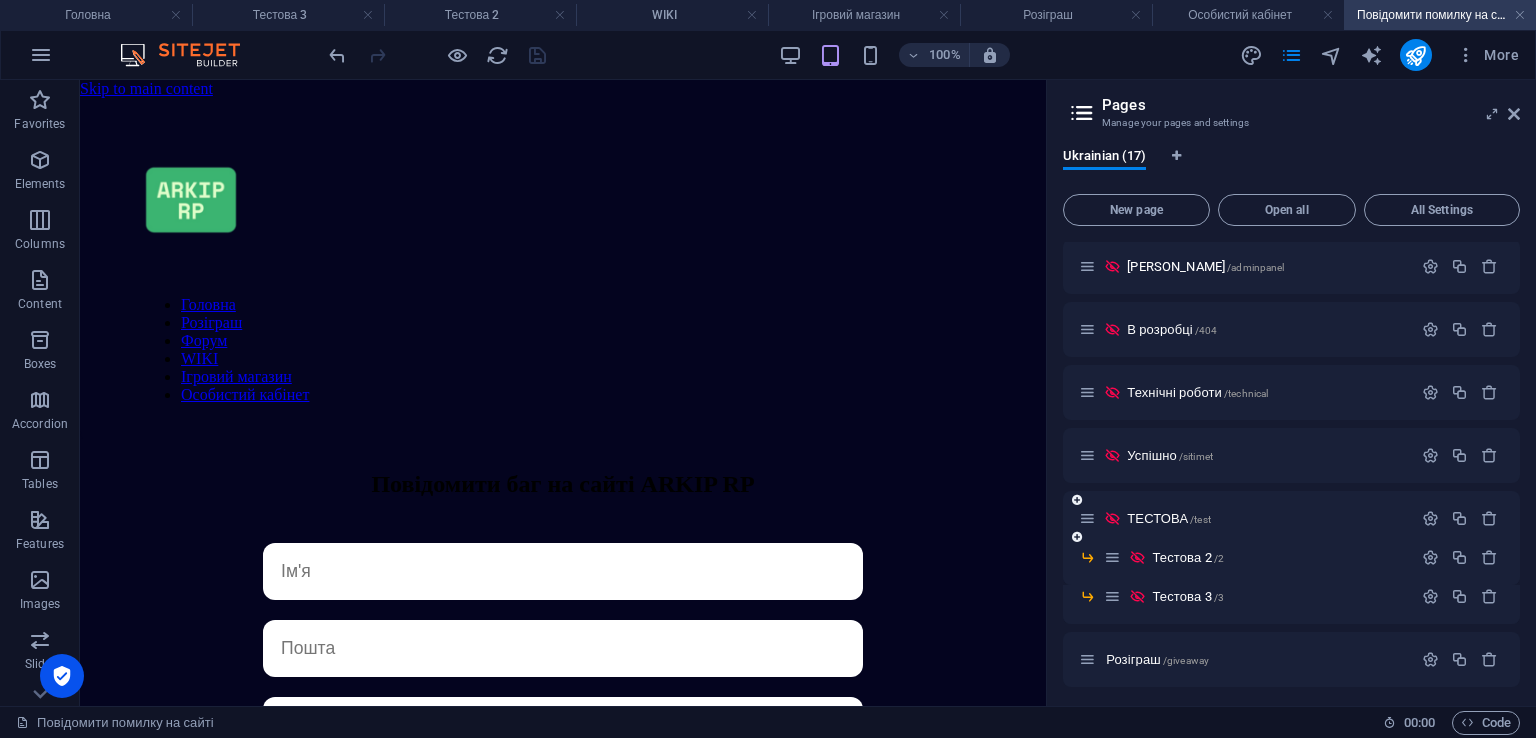 scroll, scrollTop: 575, scrollLeft: 0, axis: vertical 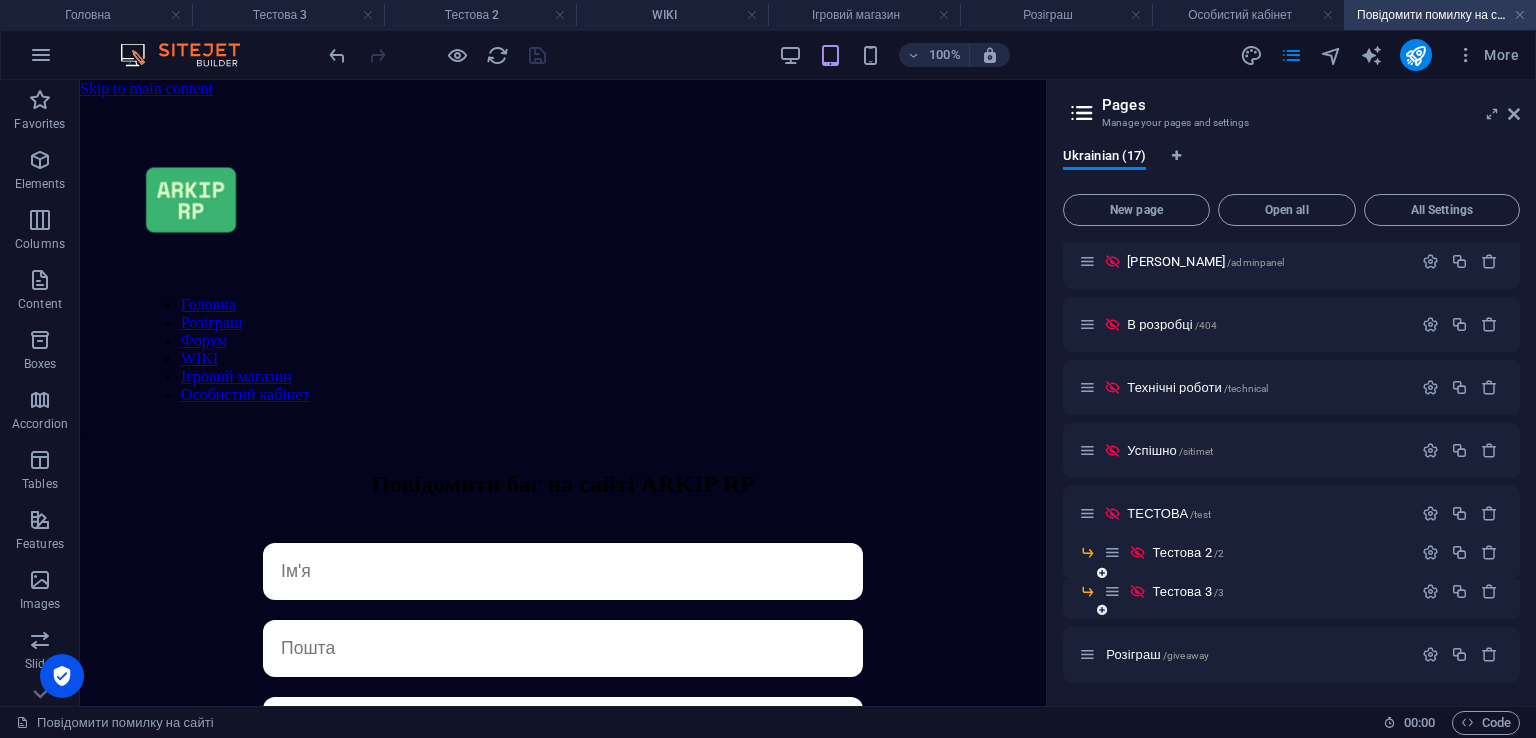 click at bounding box center [1102, 610] 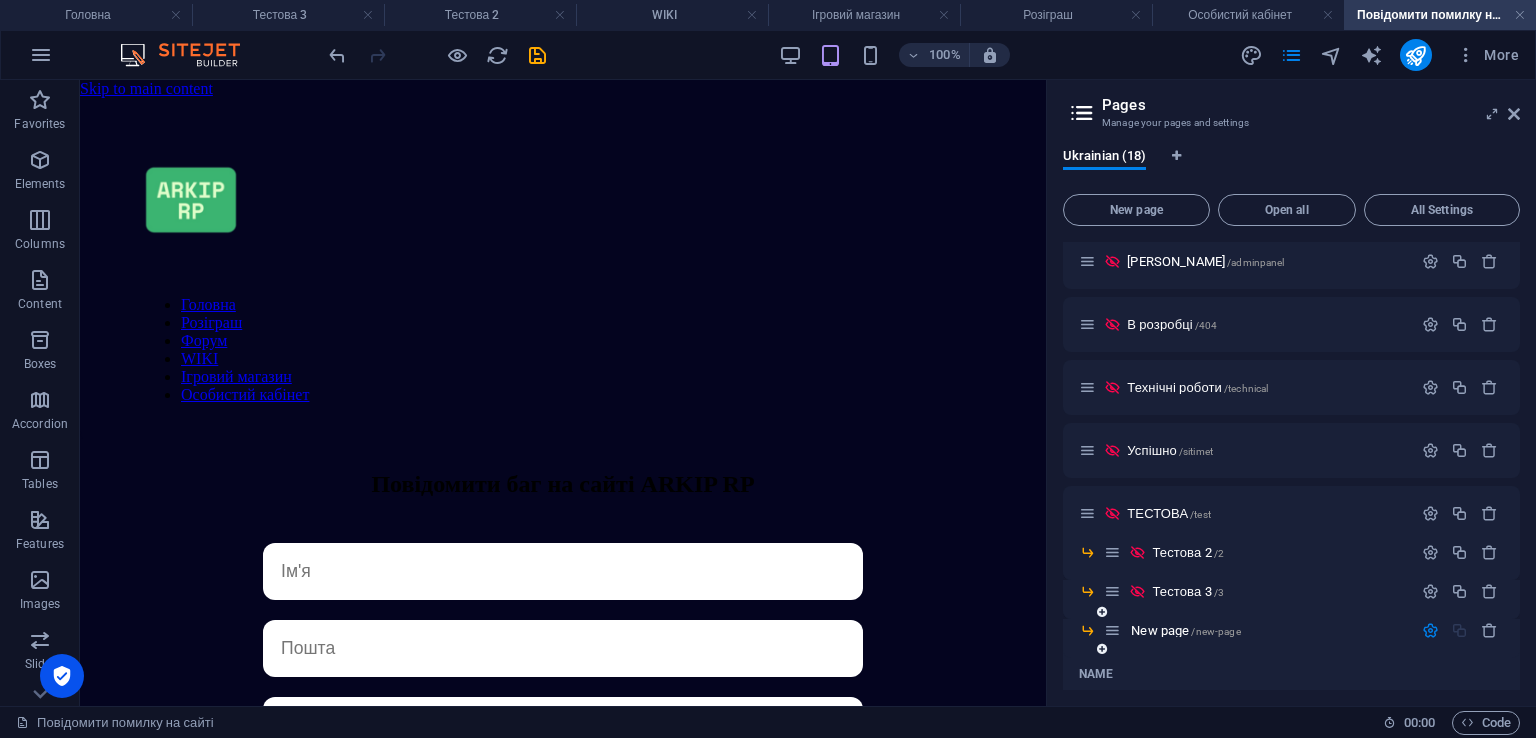 scroll, scrollTop: 815, scrollLeft: 0, axis: vertical 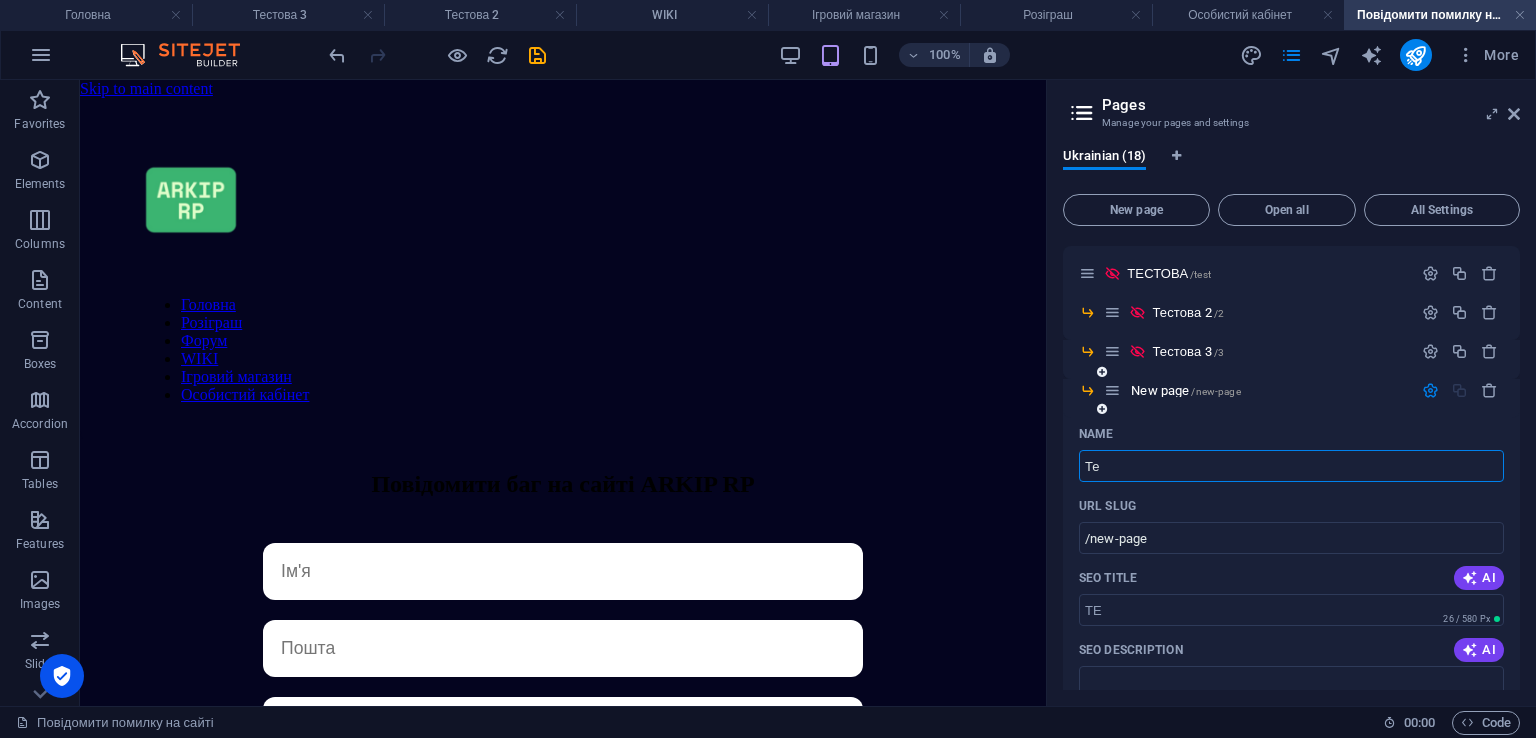 type on "Т" 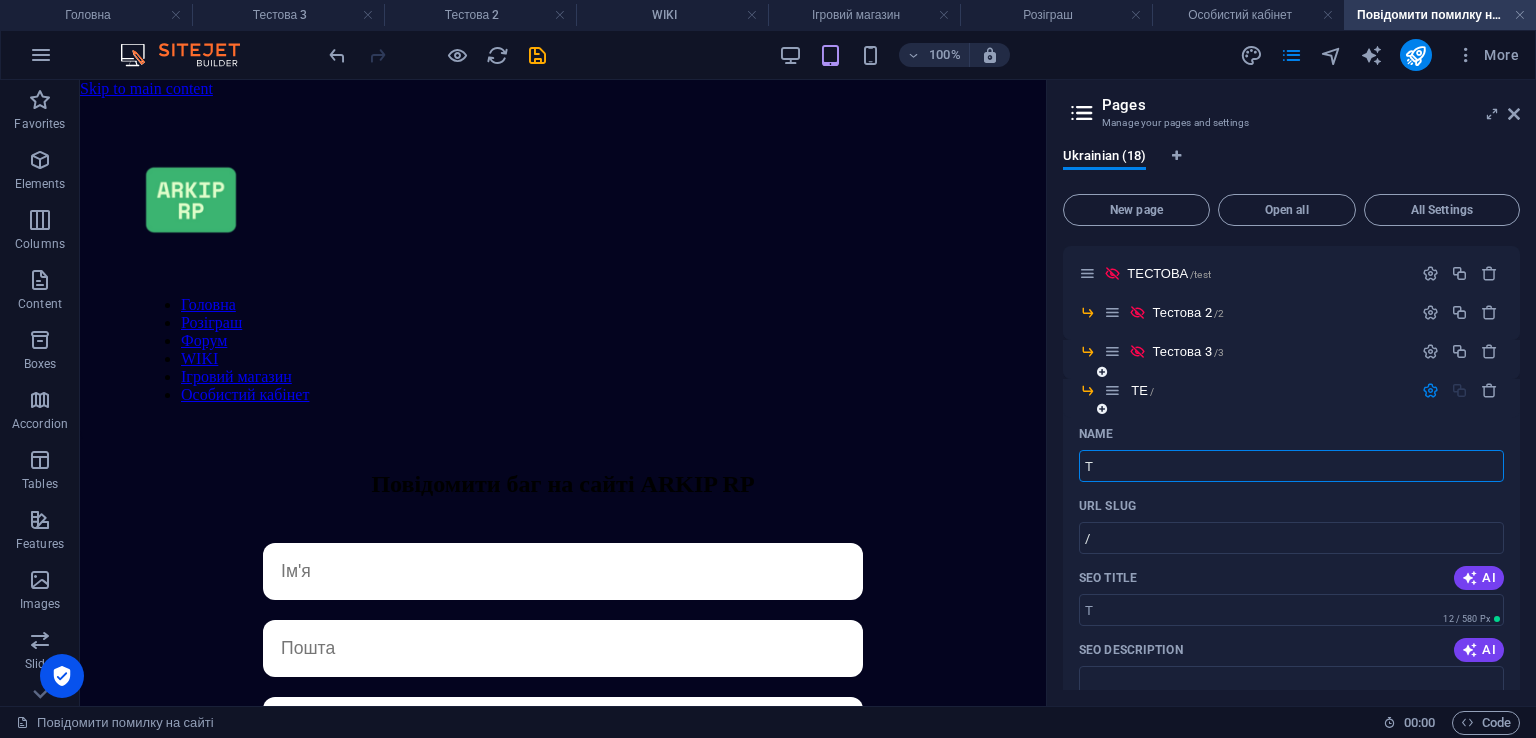type on "/" 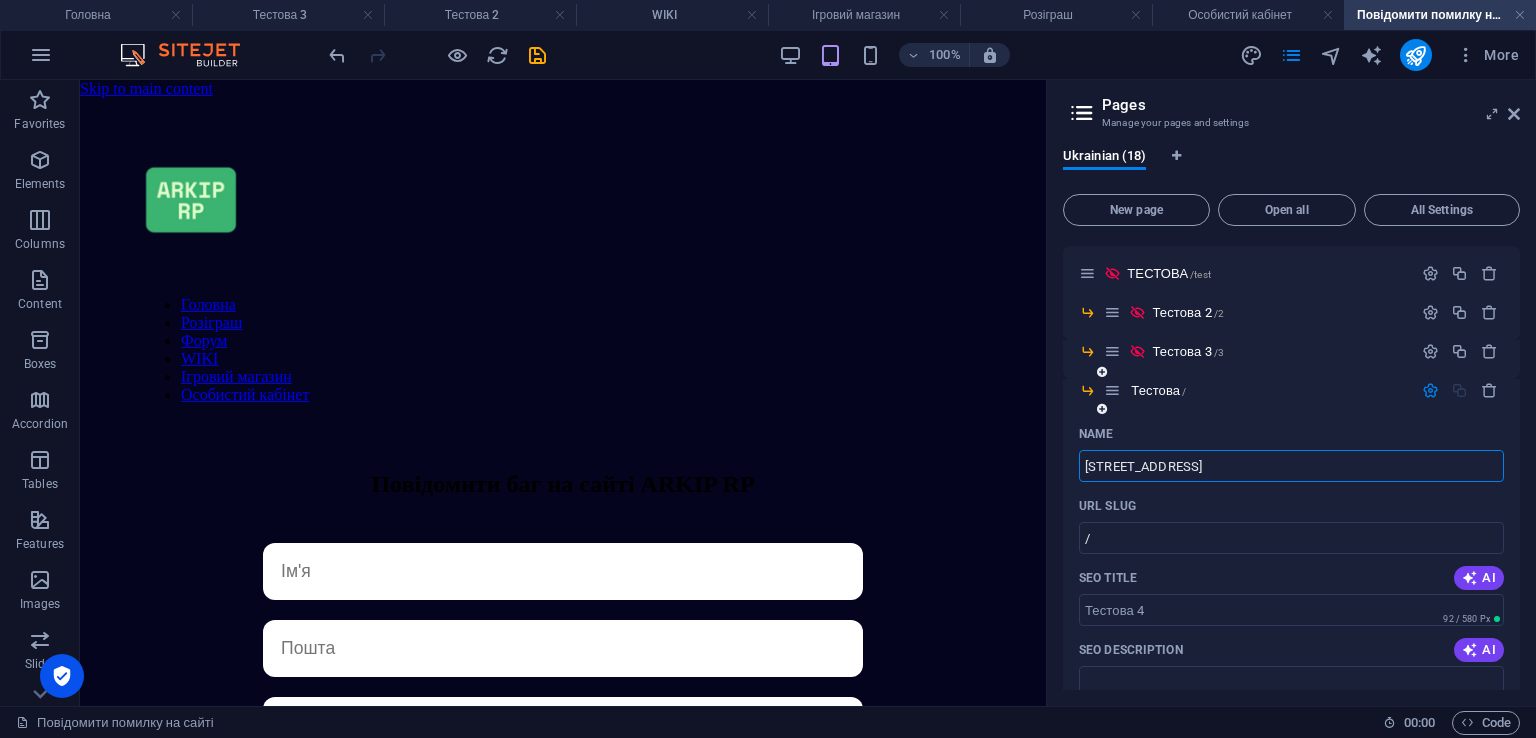 click on "Name" at bounding box center [1291, 434] 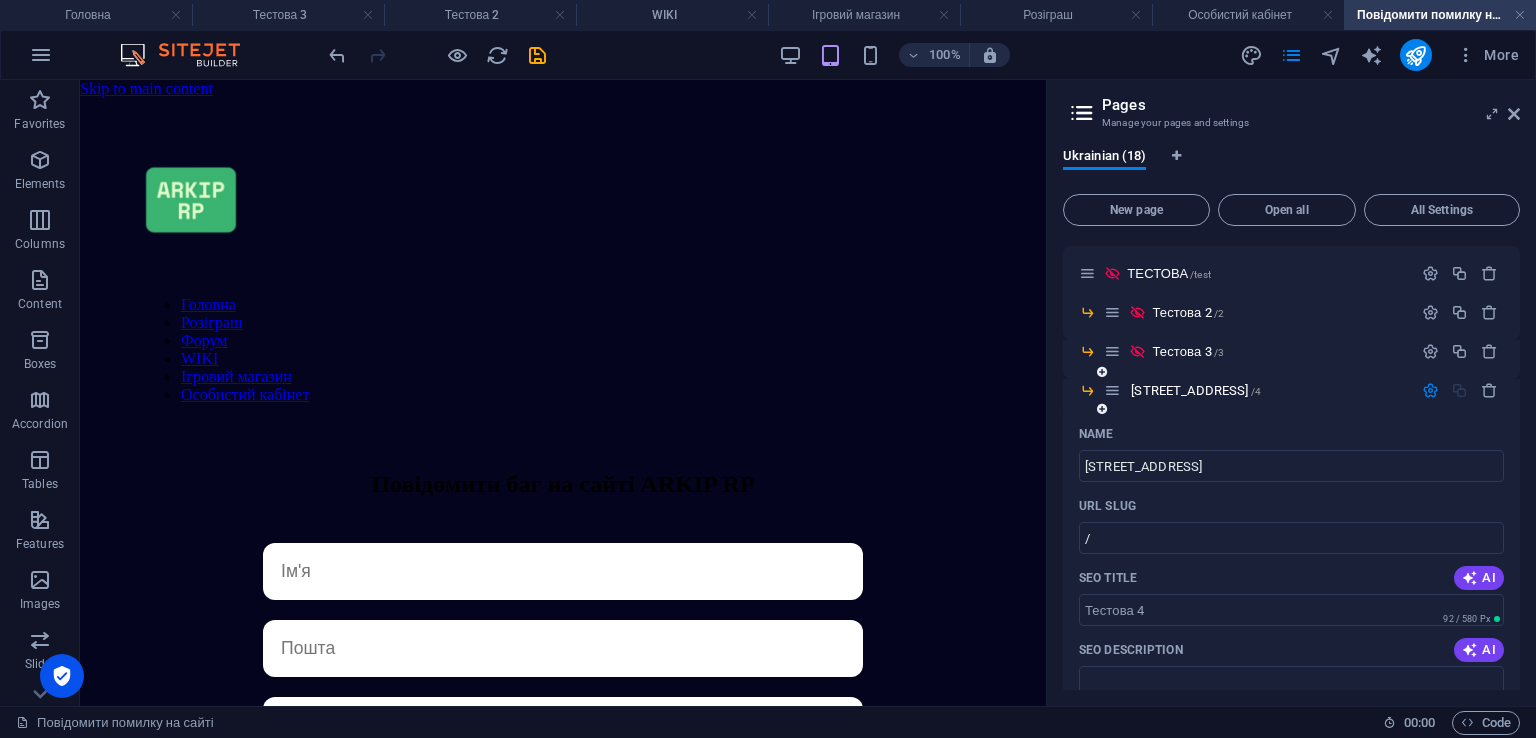 type on "Тестова 4" 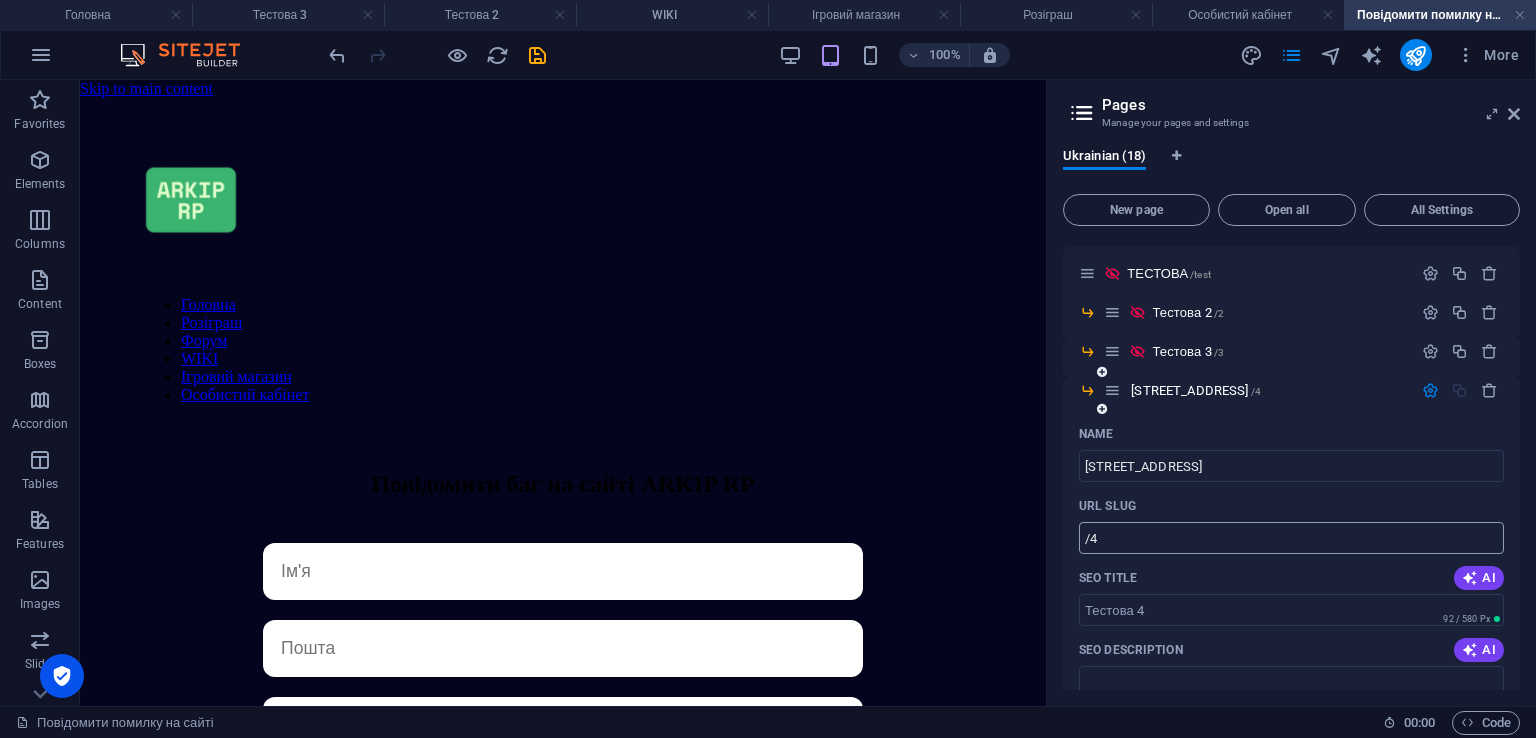 click on "/4" at bounding box center (1291, 538) 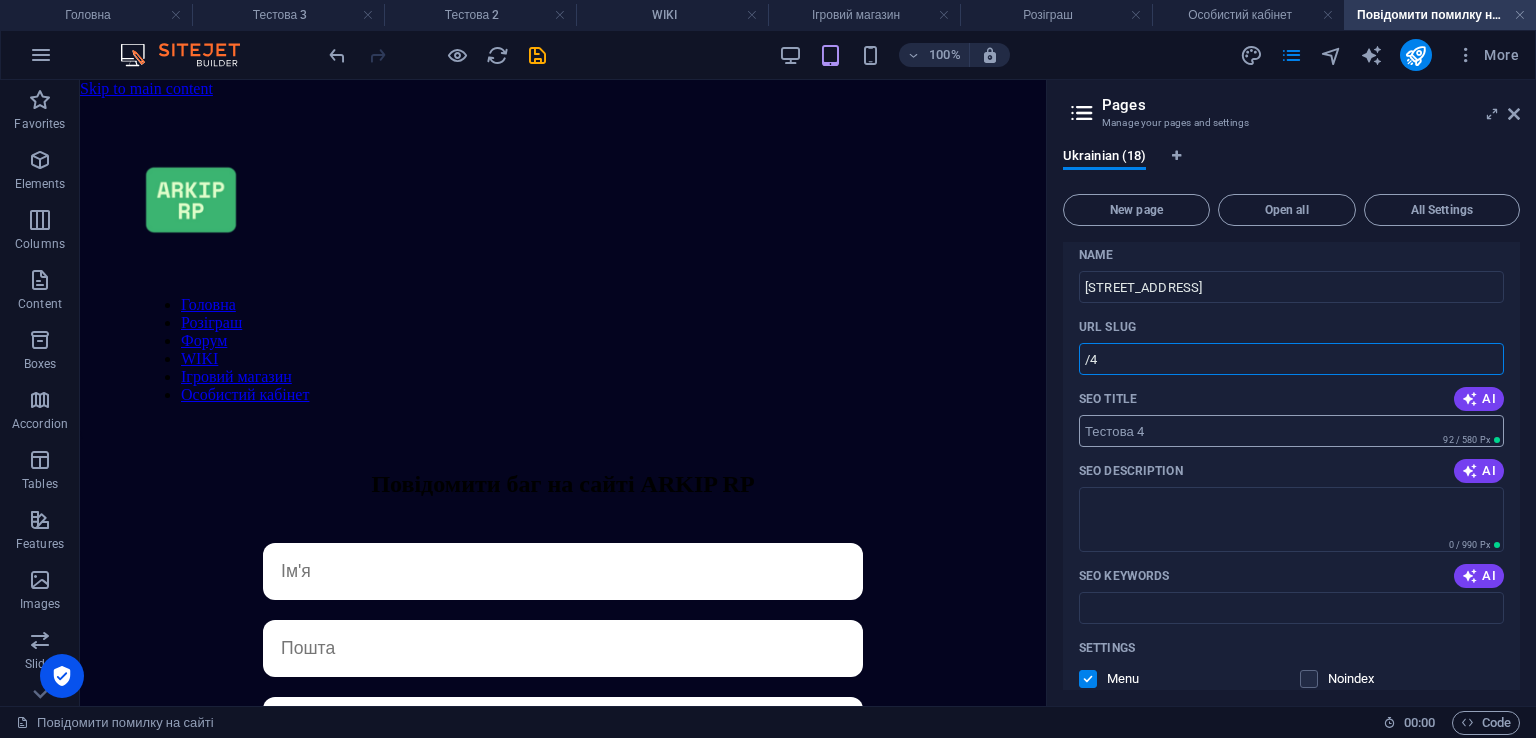 scroll, scrollTop: 1215, scrollLeft: 0, axis: vertical 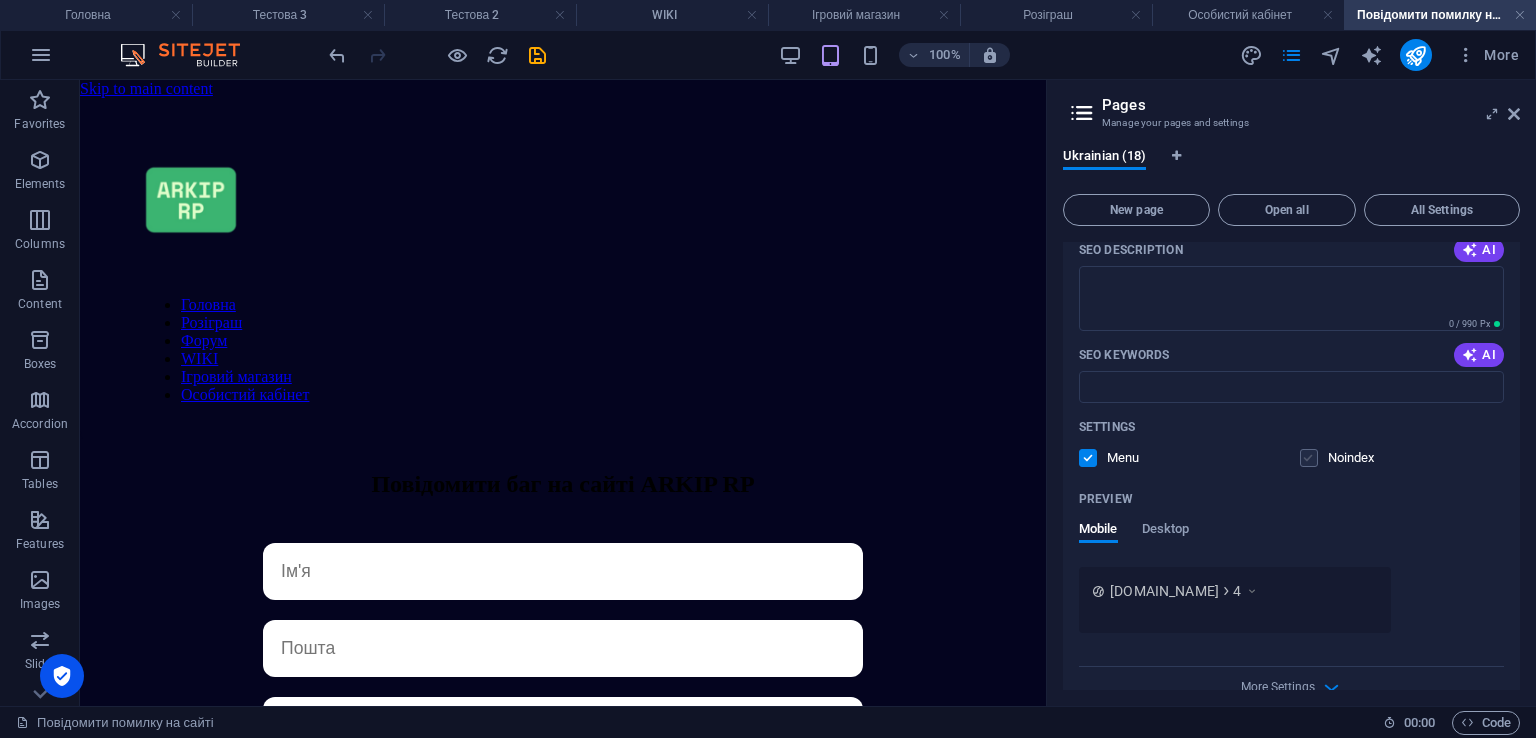 click at bounding box center [1309, 458] 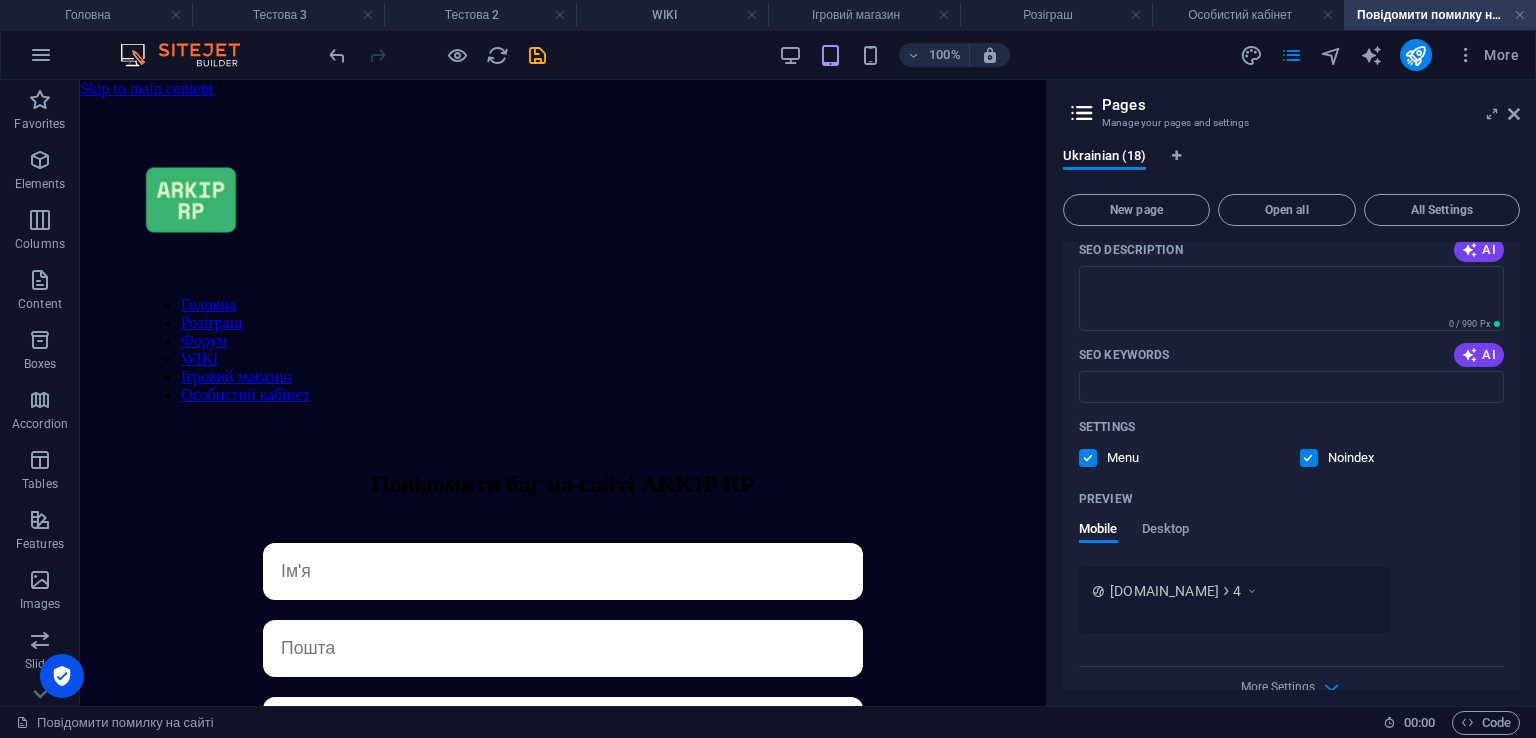 click at bounding box center (1088, 458) 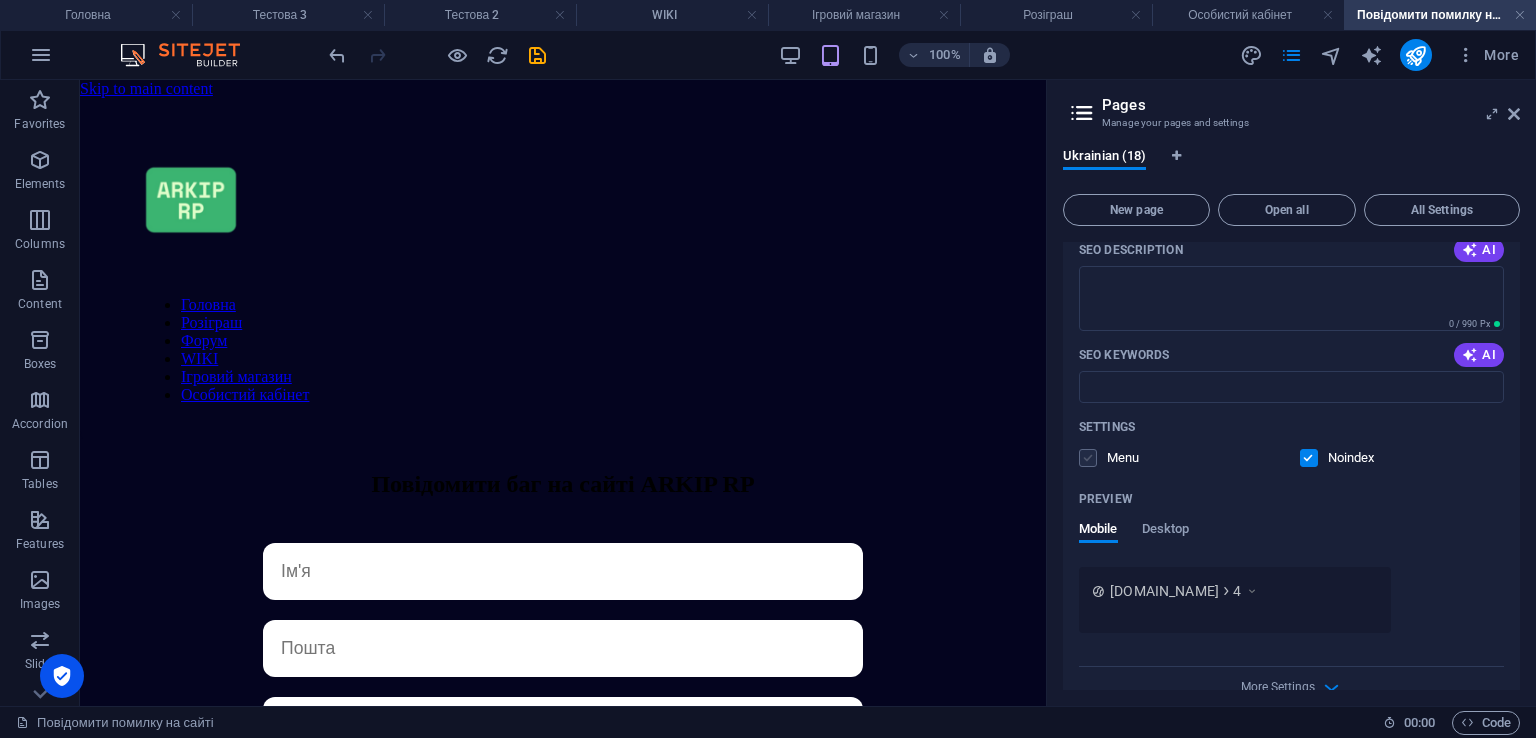 click at bounding box center [1088, 458] 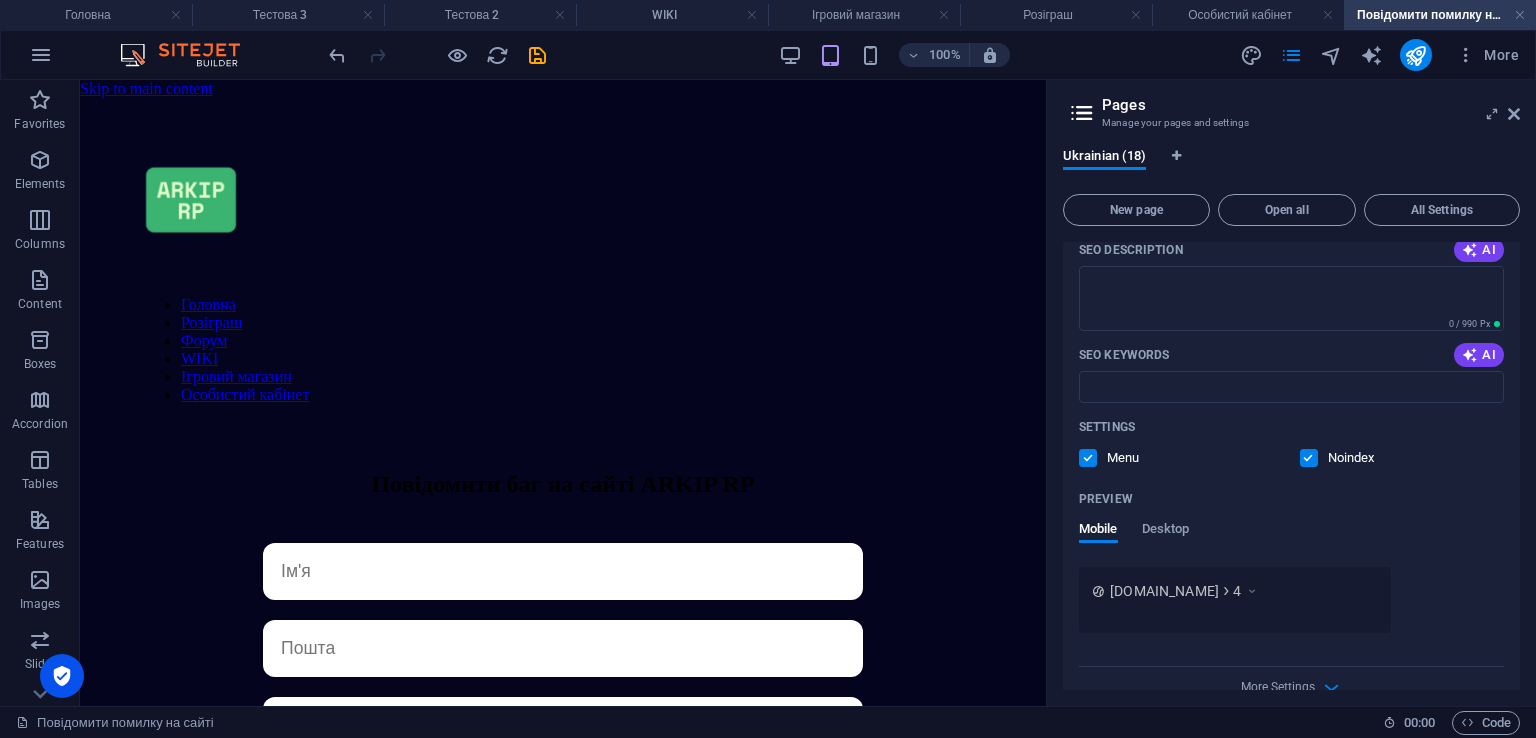 click at bounding box center [1088, 458] 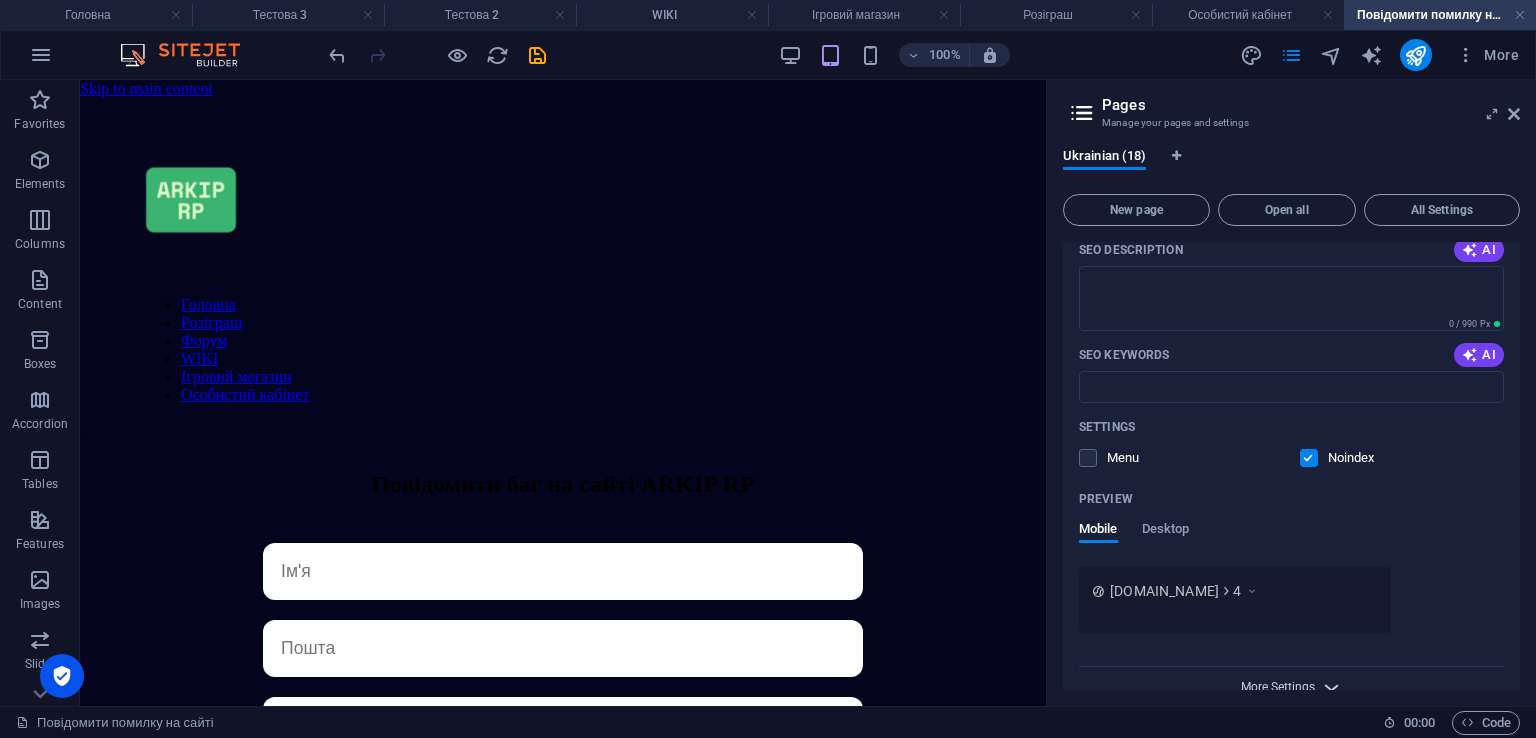 click on "More Settings" at bounding box center [1278, 687] 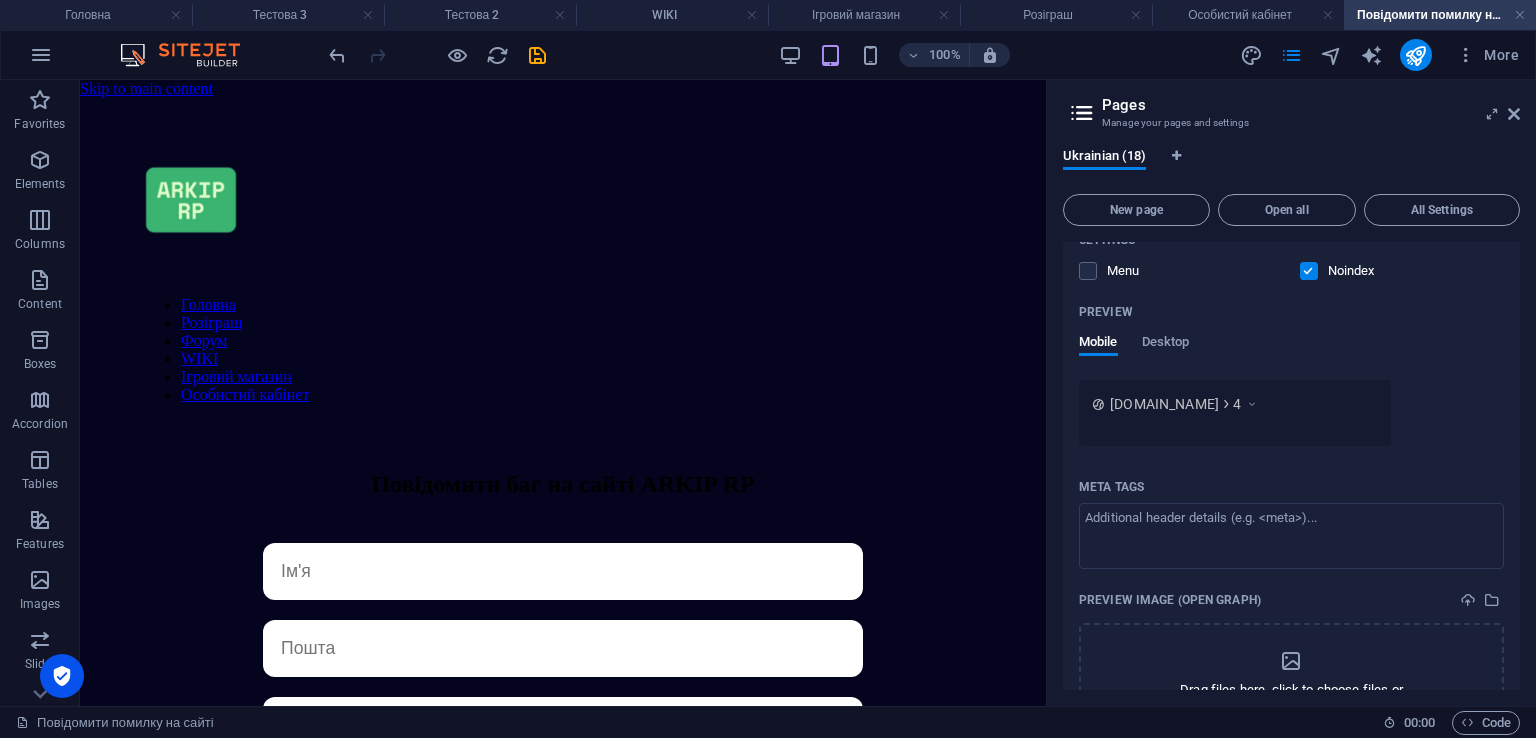 scroll, scrollTop: 1597, scrollLeft: 0, axis: vertical 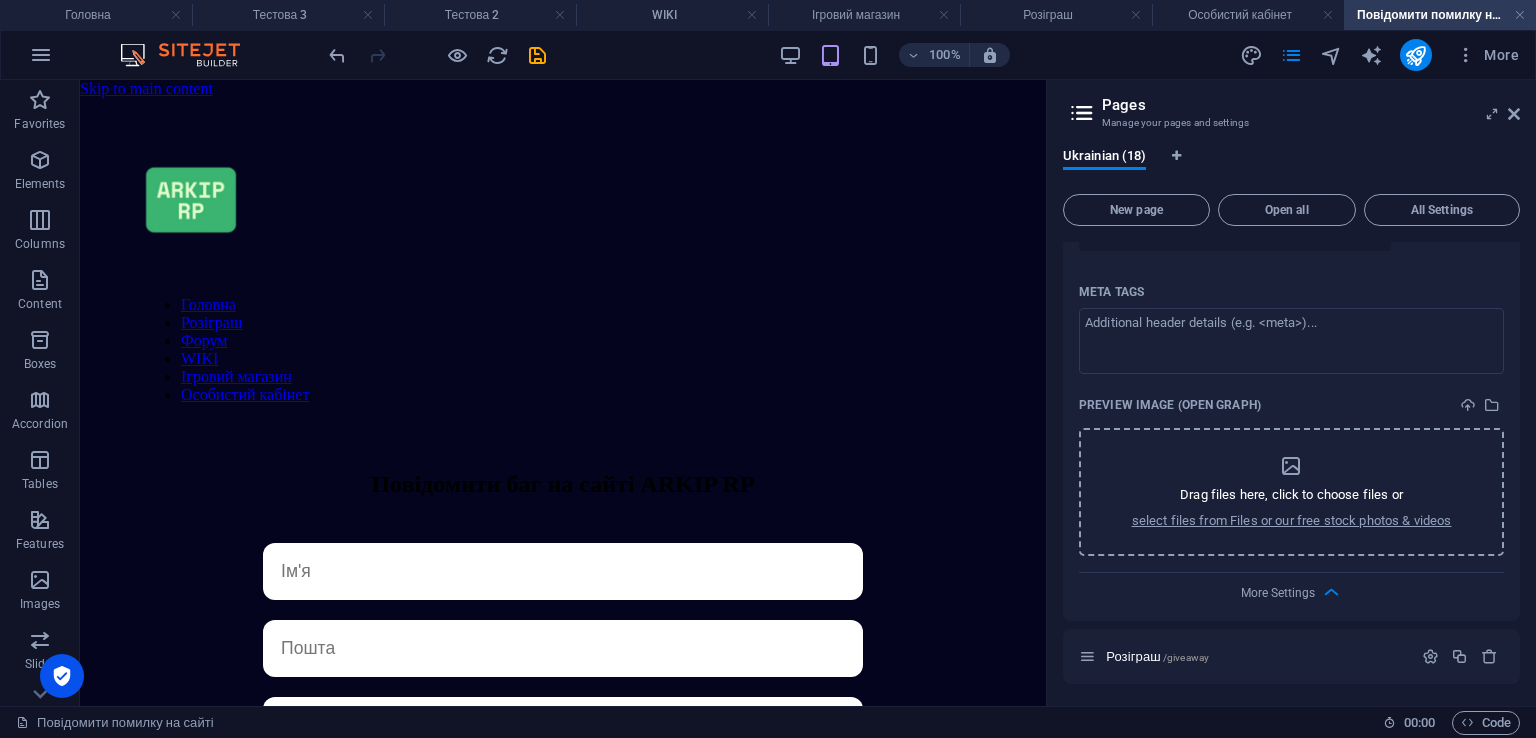 click on "Drag files here, click to choose files or select files from Files or our free stock photos & videos" at bounding box center (1292, 492) 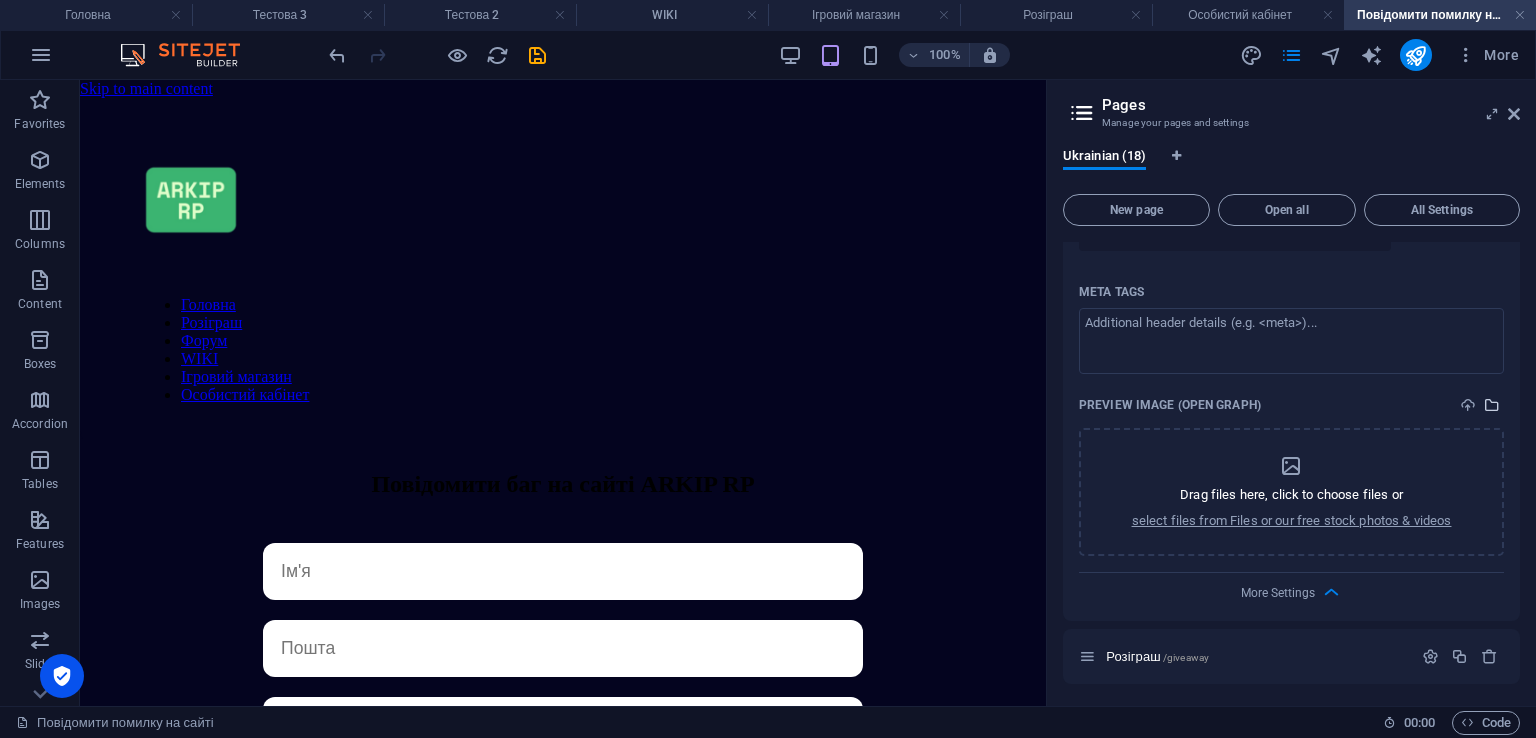 click at bounding box center [1492, 405] 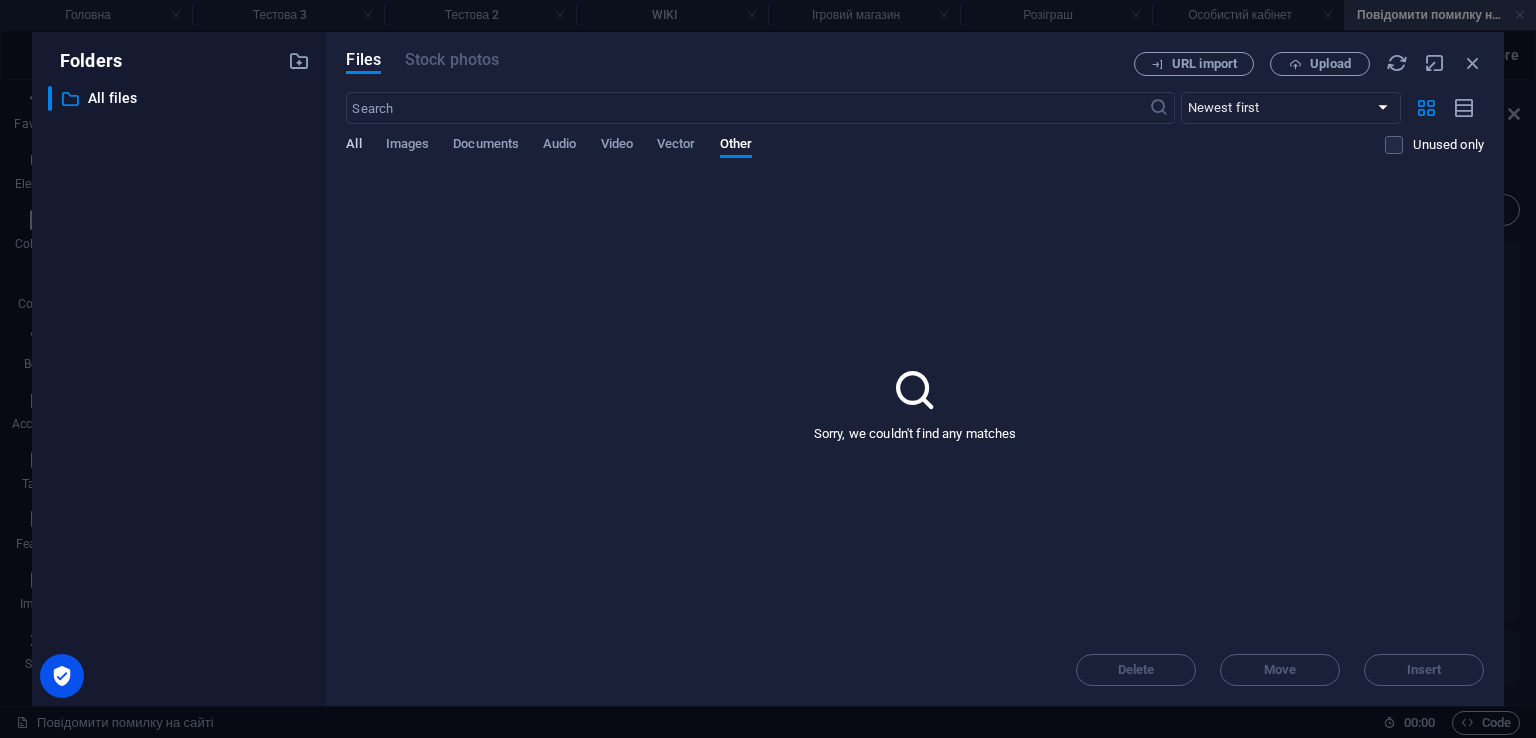 click on "All" at bounding box center (353, 146) 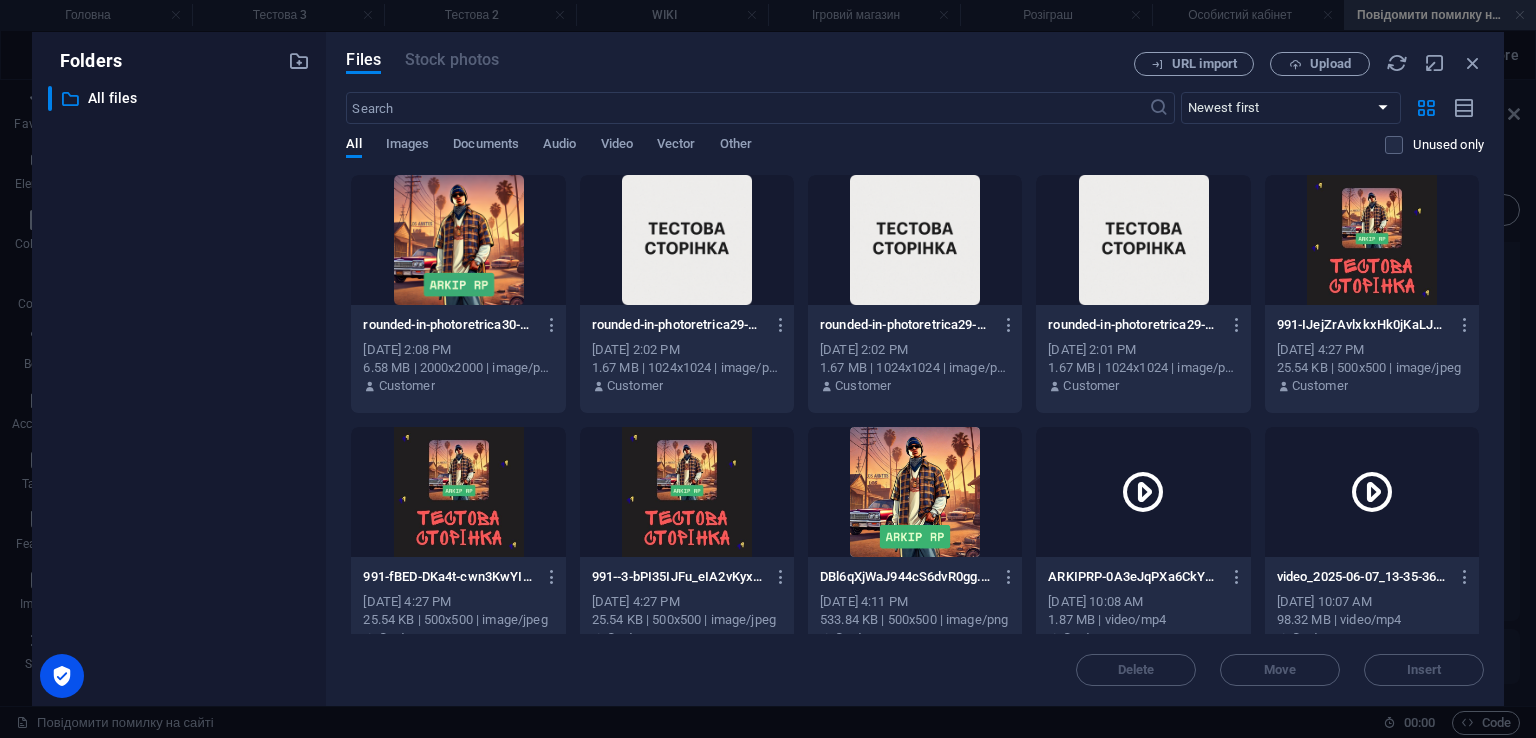 click at bounding box center [687, 240] 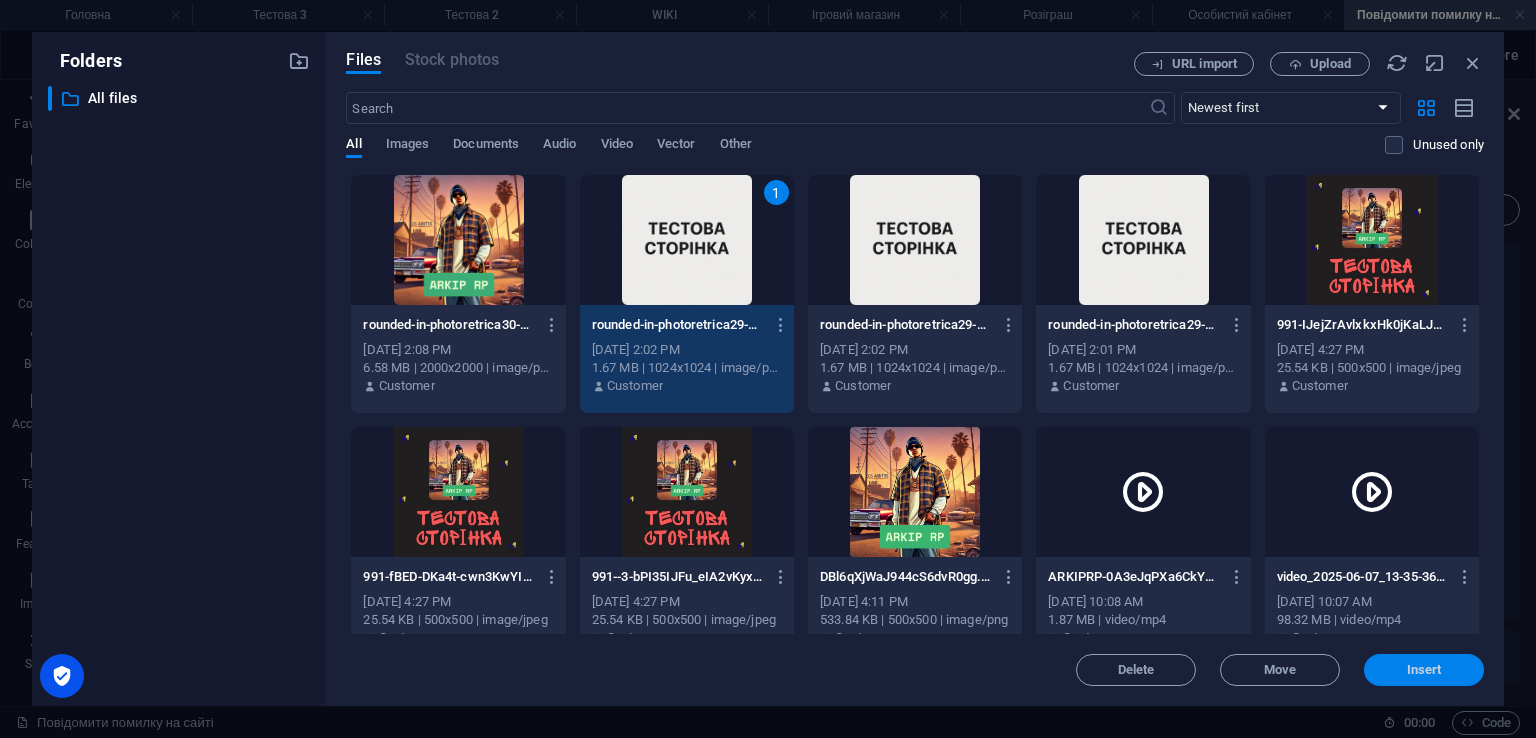 click on "Insert" at bounding box center (1424, 670) 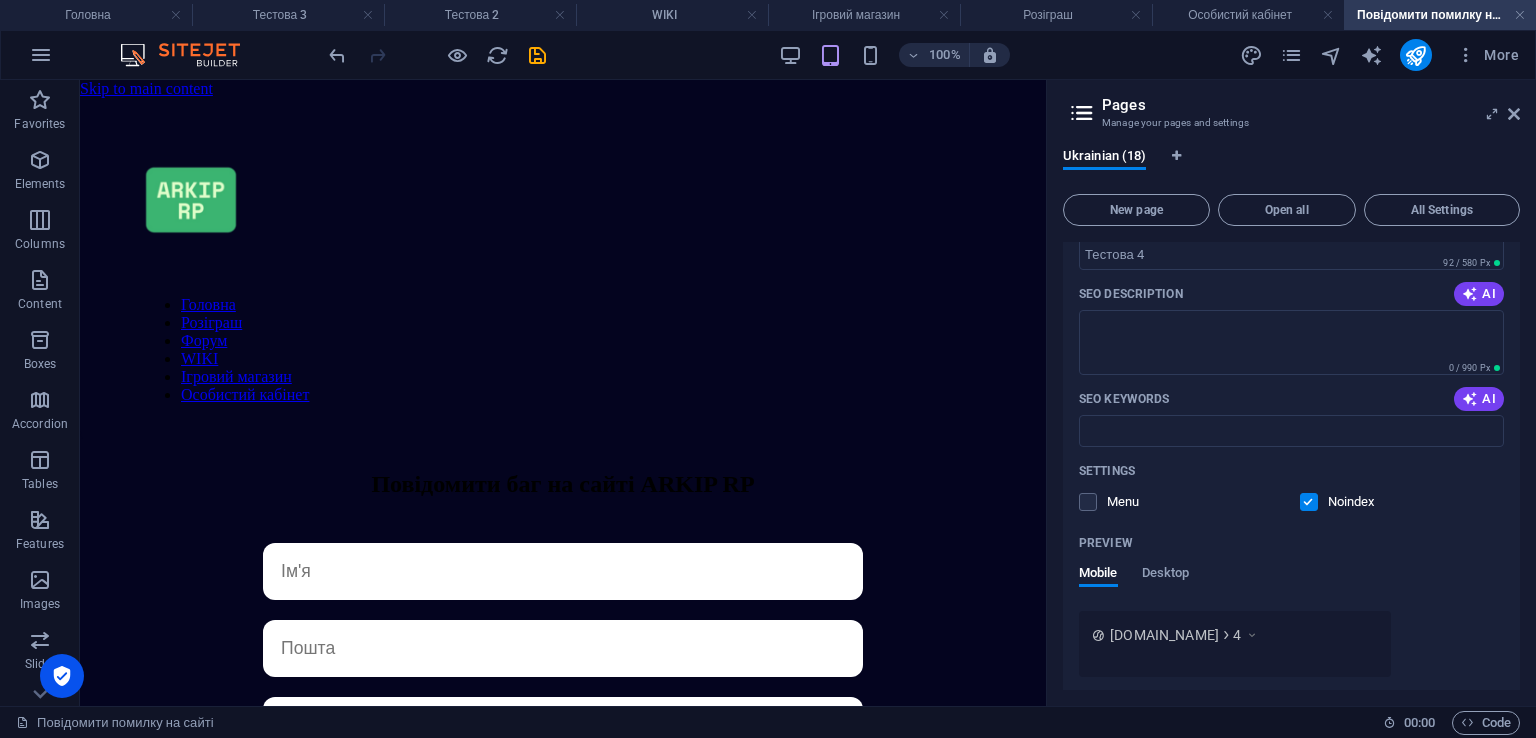 scroll, scrollTop: 771, scrollLeft: 0, axis: vertical 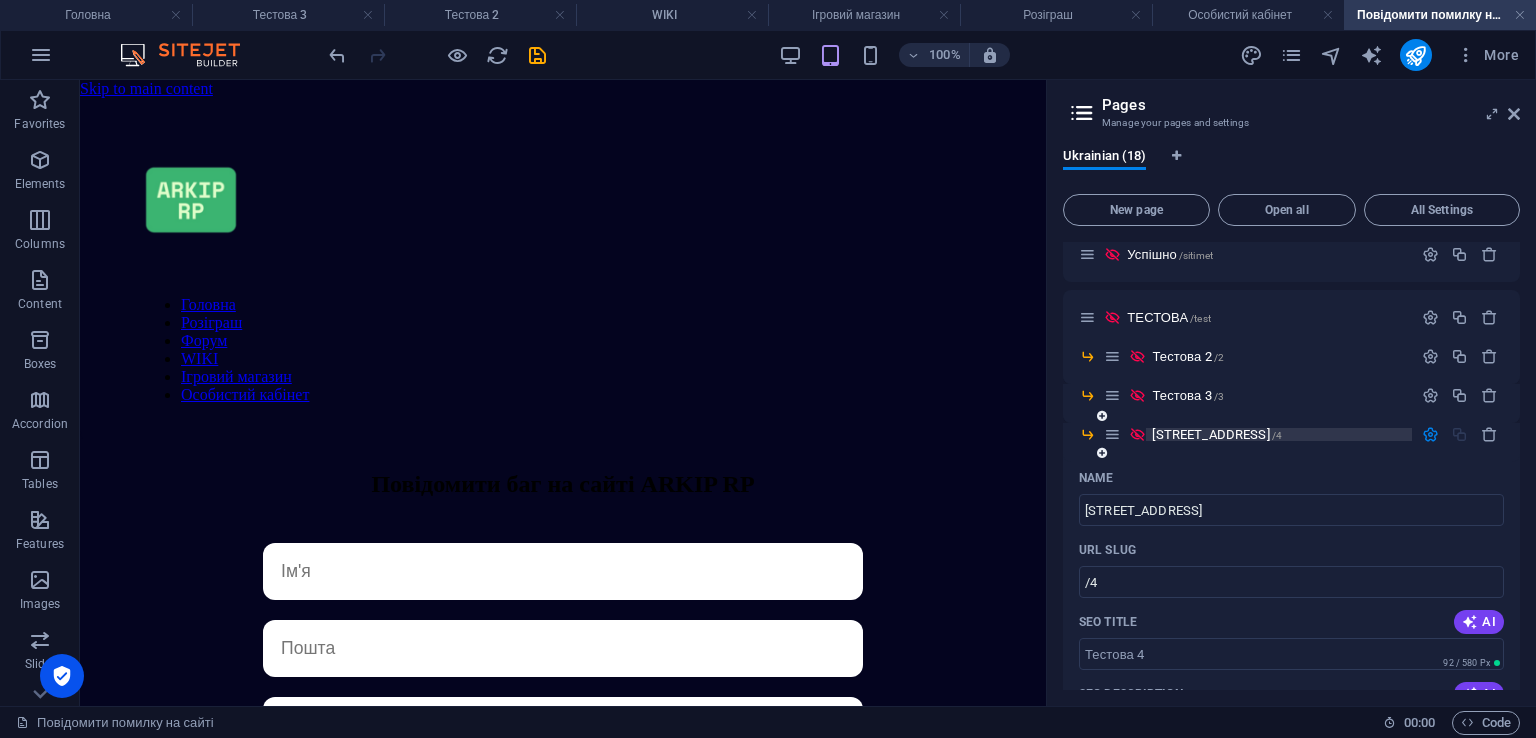 click on "Тестова 4 /4" at bounding box center [1217, 434] 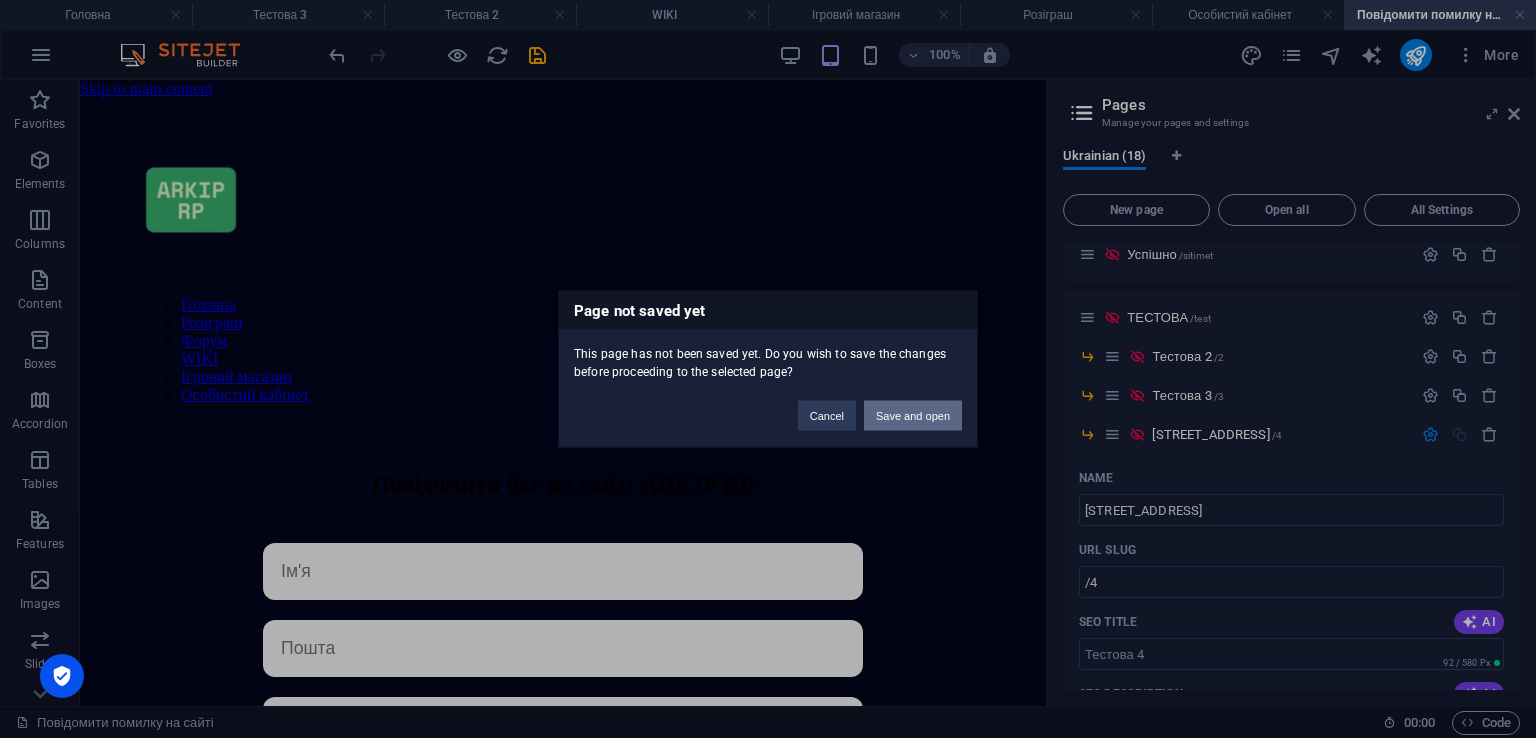 click on "Save and open" at bounding box center (913, 416) 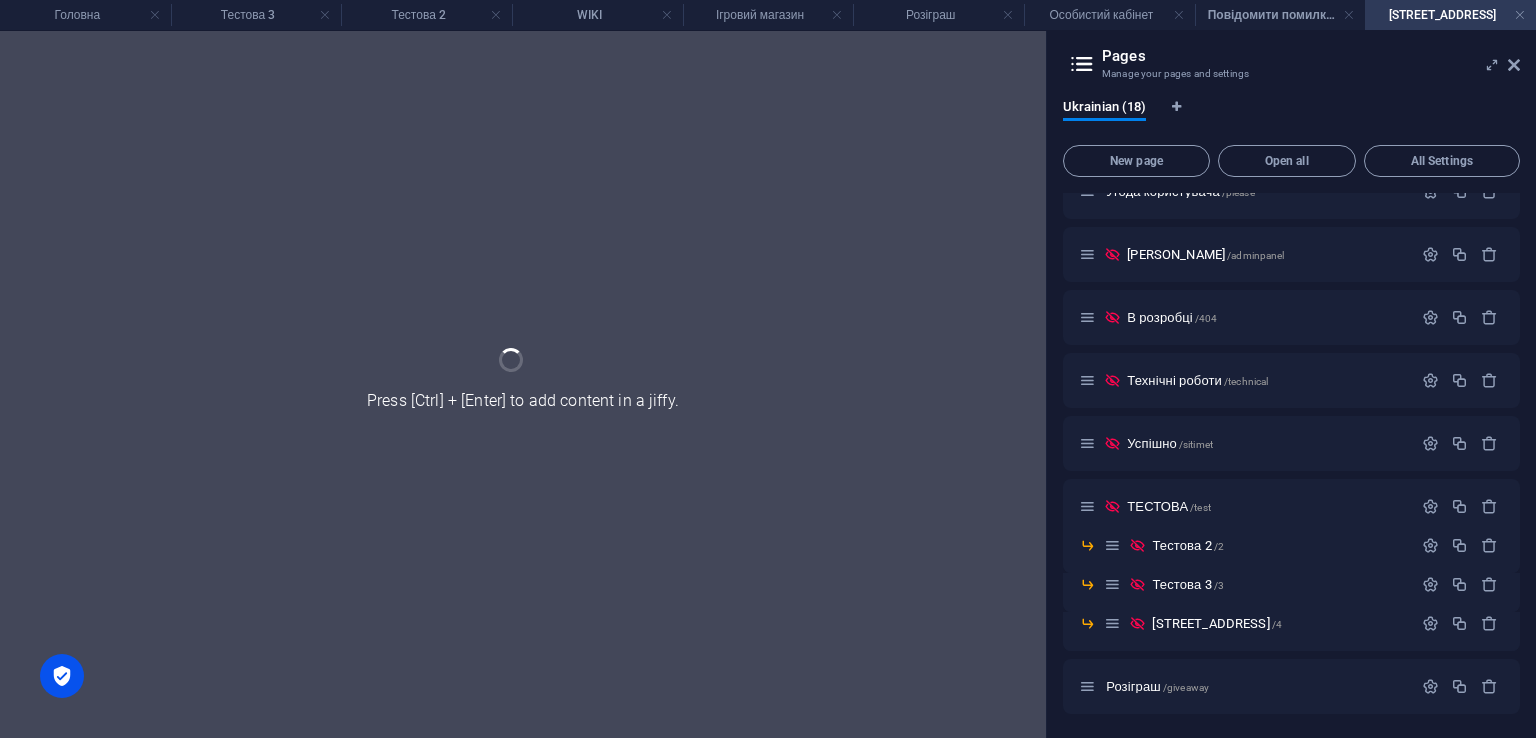 scroll, scrollTop: 533, scrollLeft: 0, axis: vertical 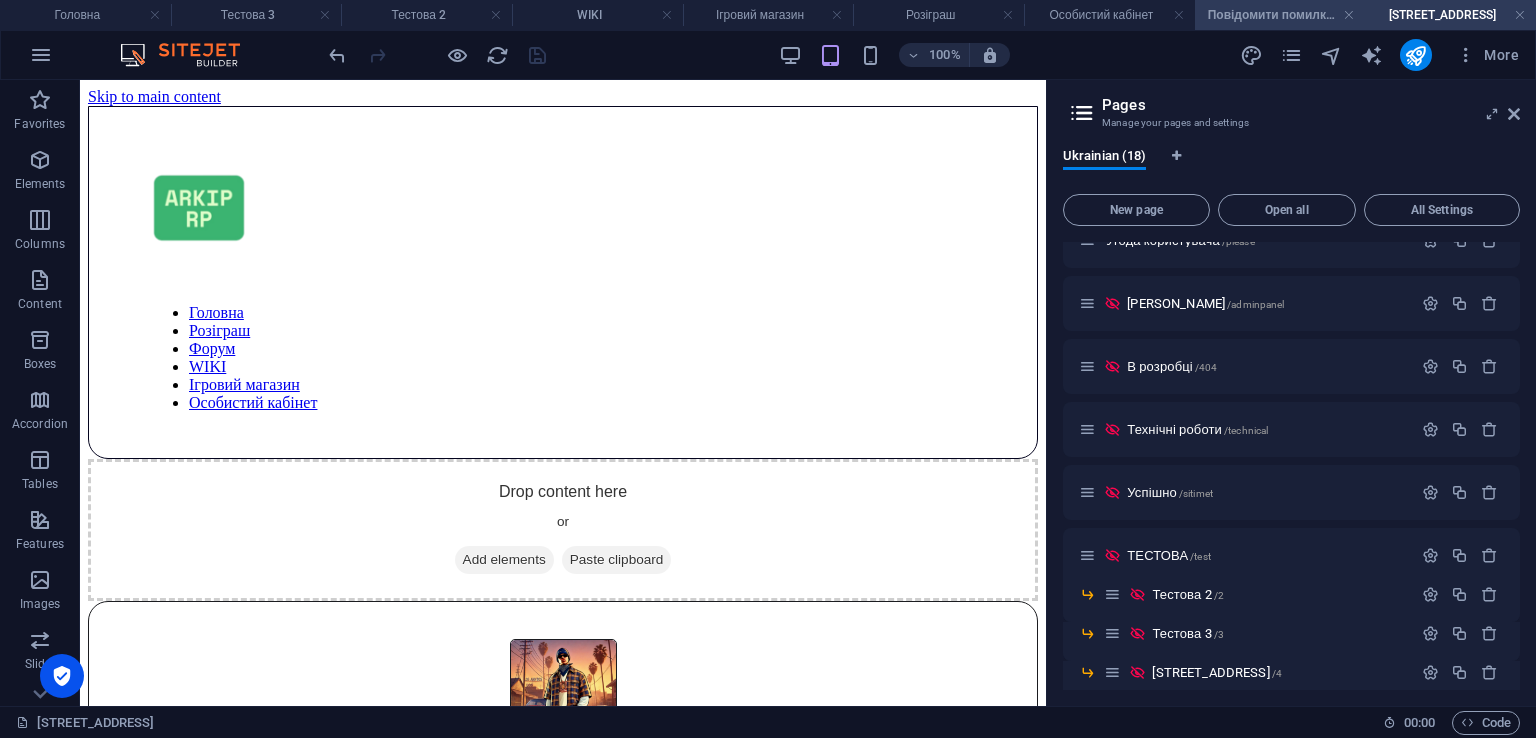click on "Повідомити помилку на сайті" at bounding box center [1280, 15] 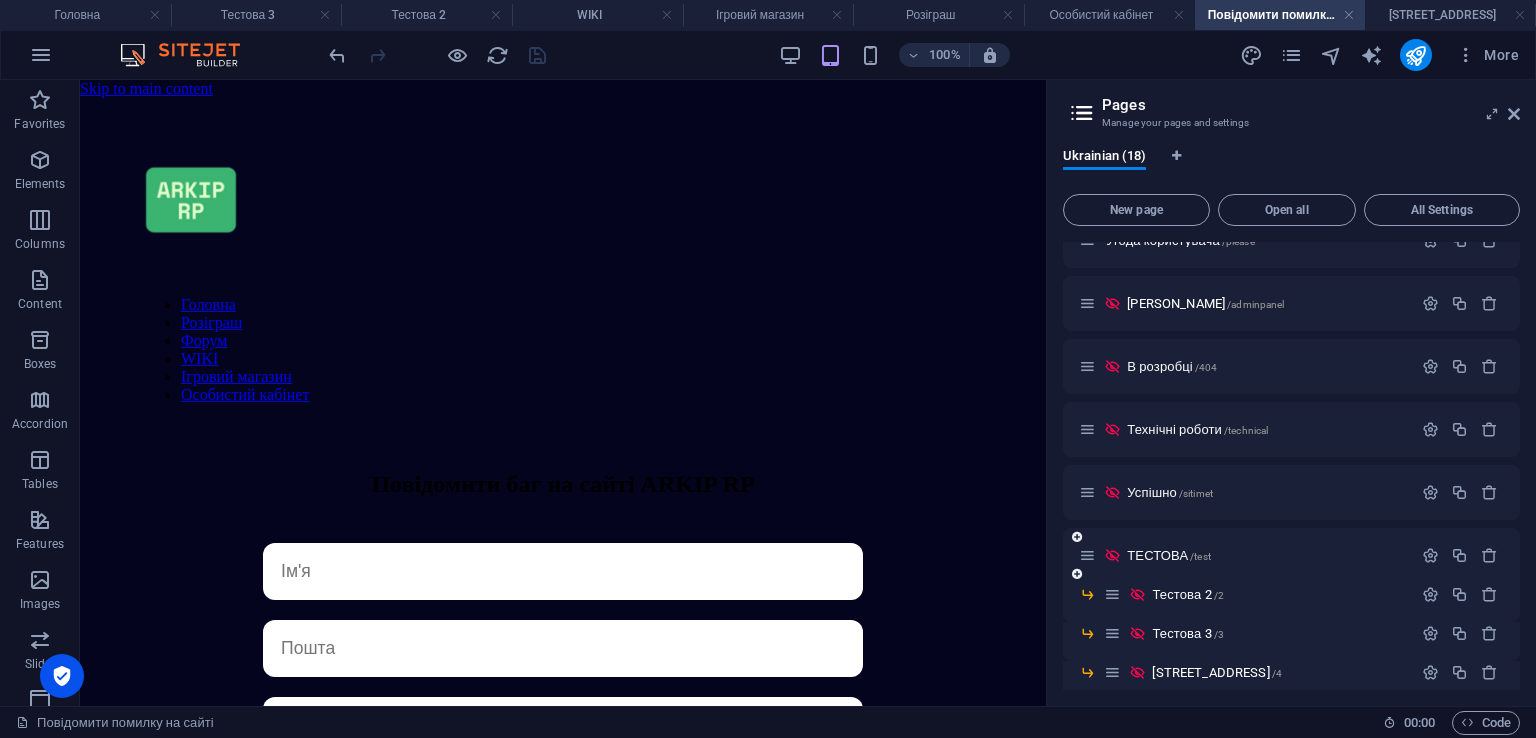 scroll, scrollTop: 614, scrollLeft: 0, axis: vertical 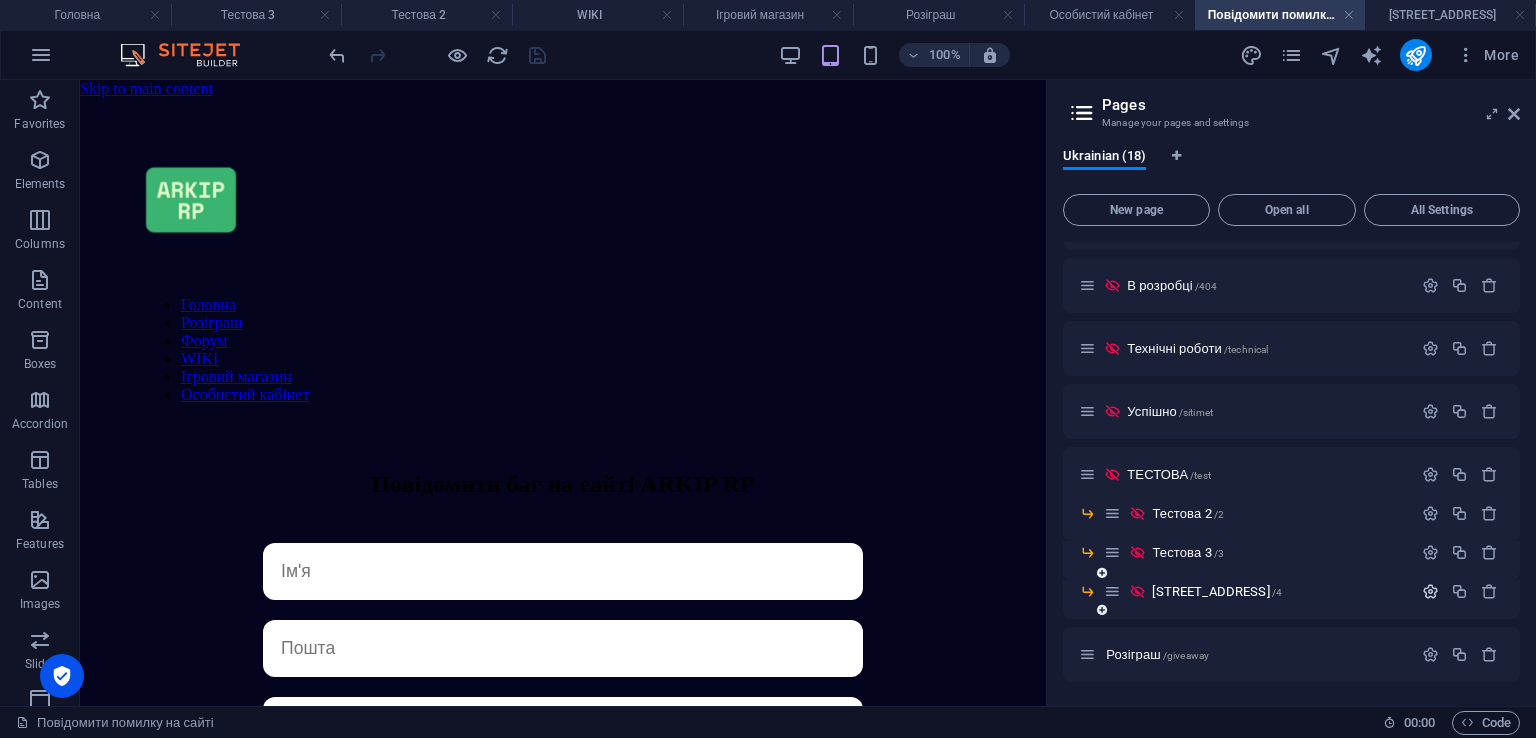 click at bounding box center (1430, 591) 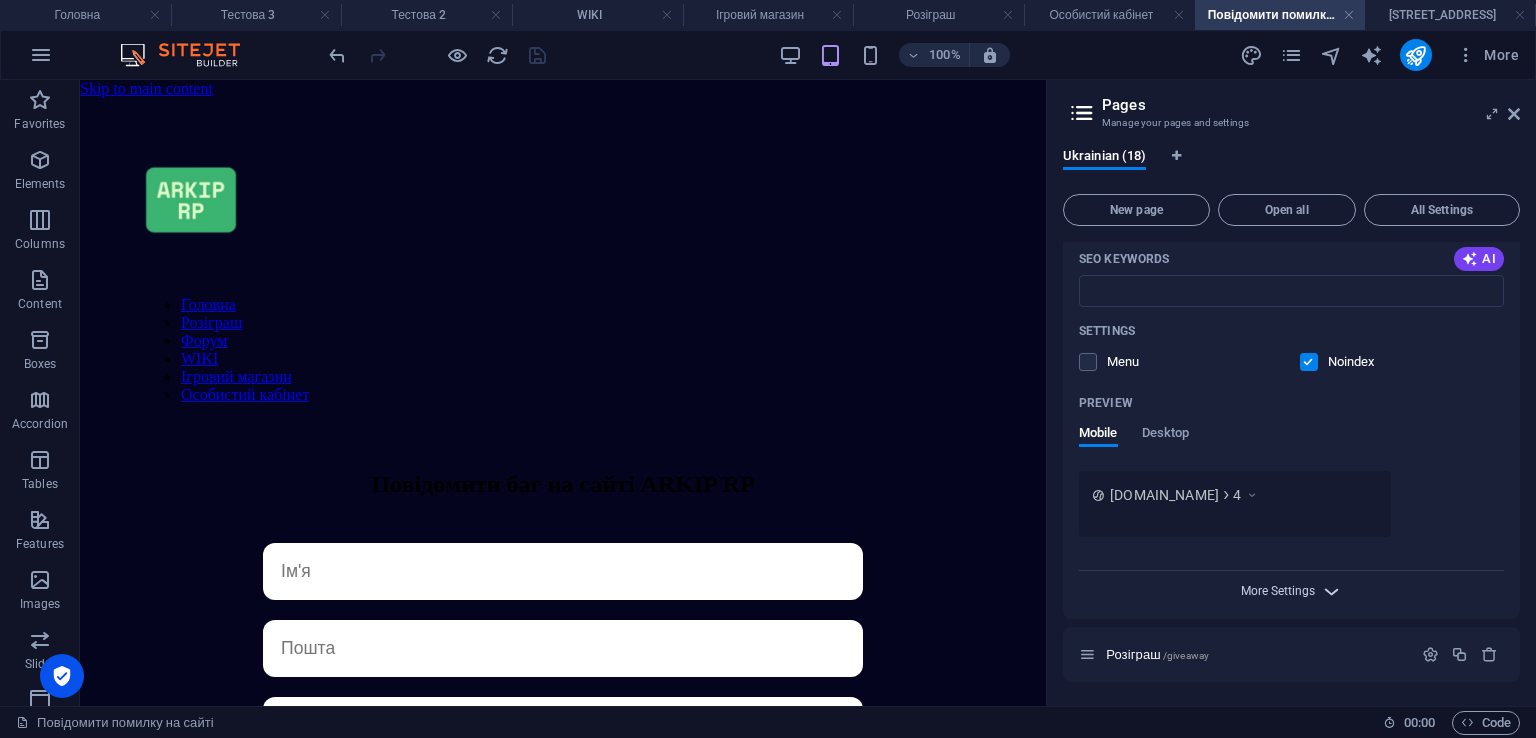 click on "More Settings" at bounding box center [1278, 591] 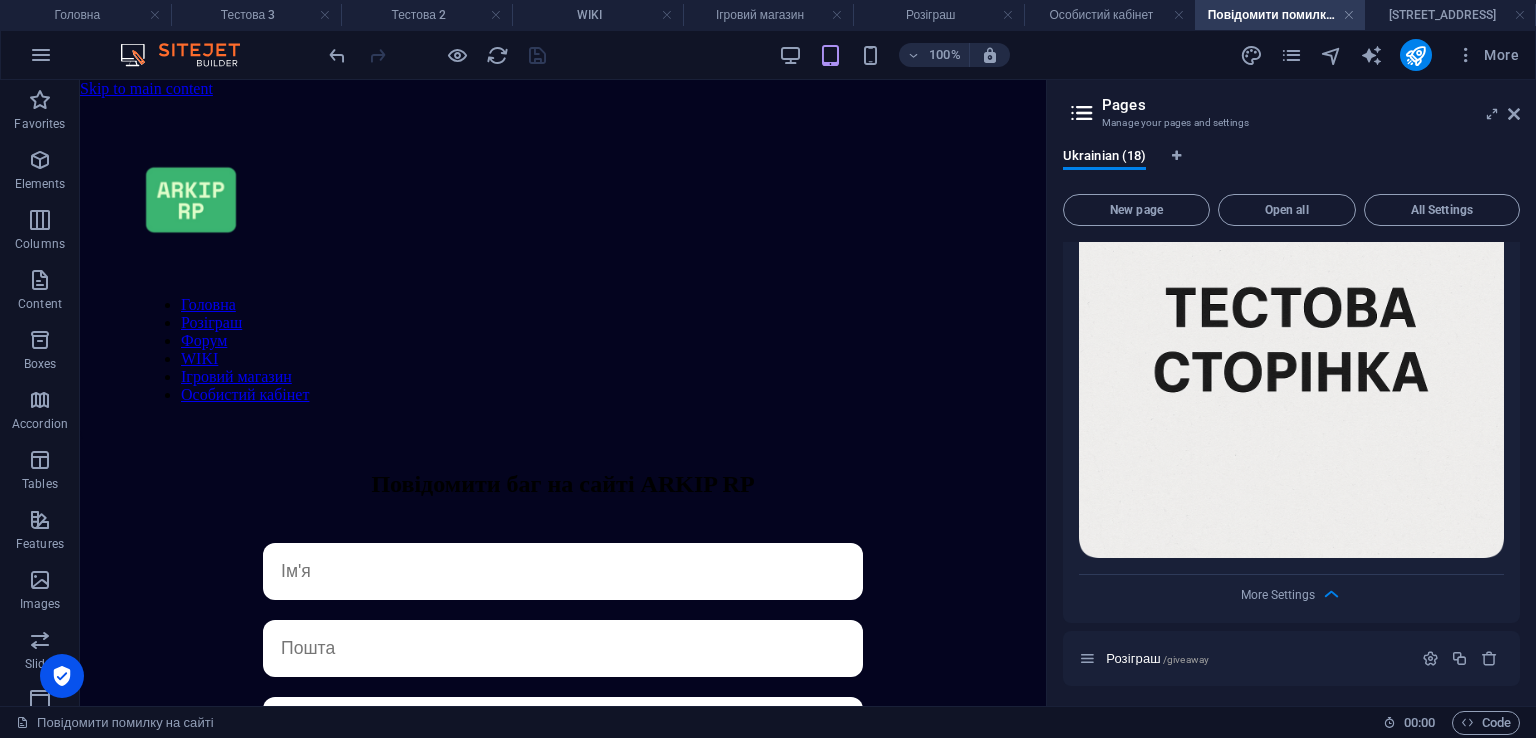 scroll, scrollTop: 1592, scrollLeft: 0, axis: vertical 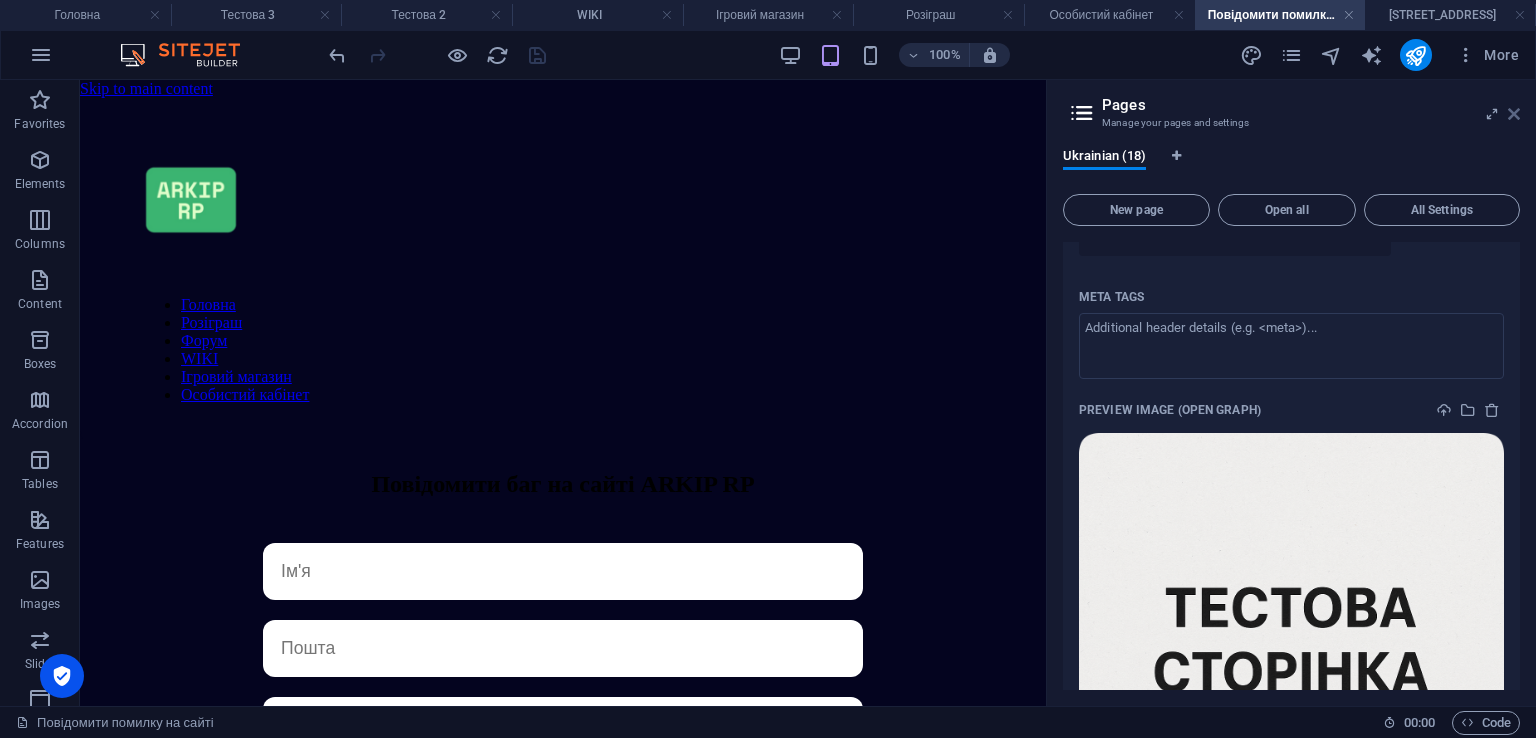 click at bounding box center [1514, 114] 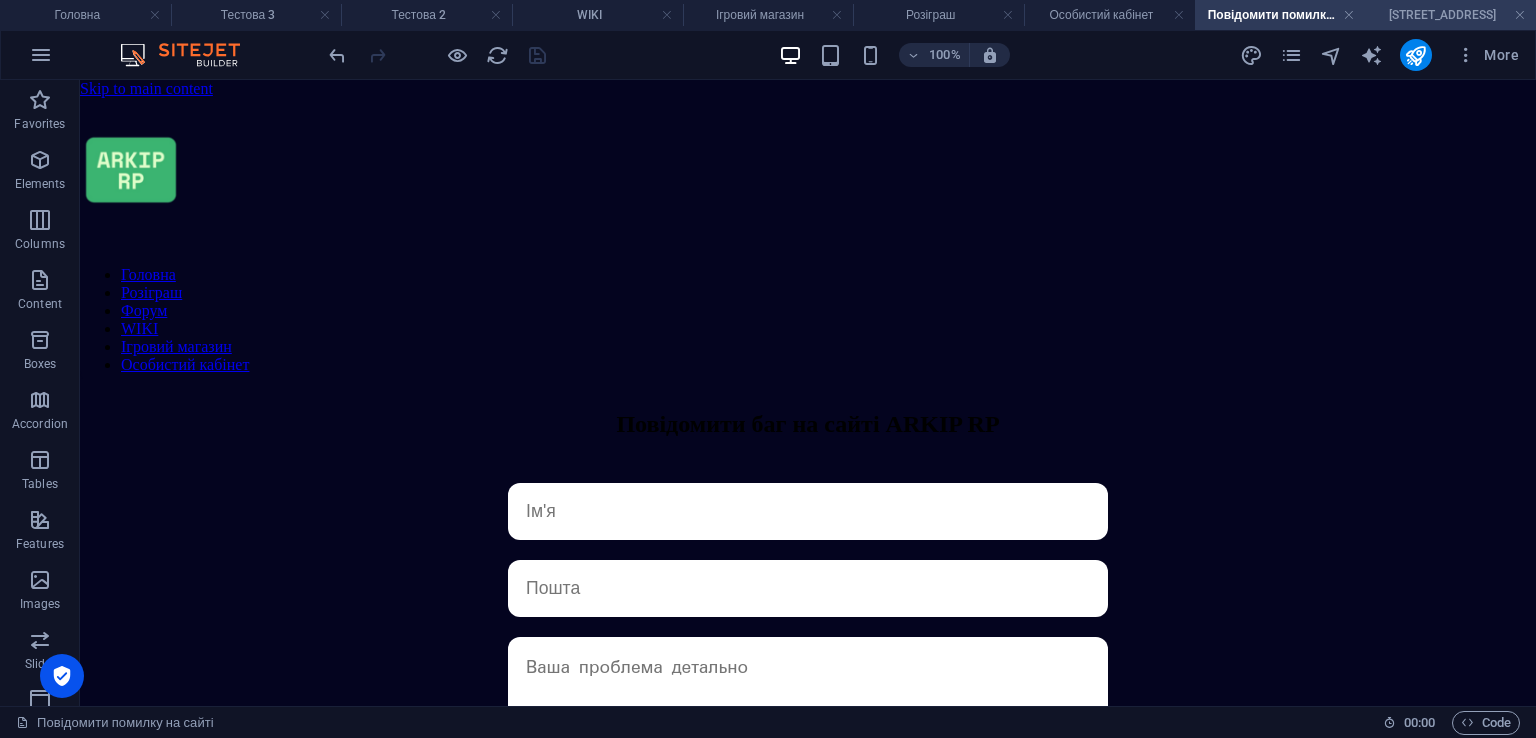 click on "Тестова 4" at bounding box center [1450, 15] 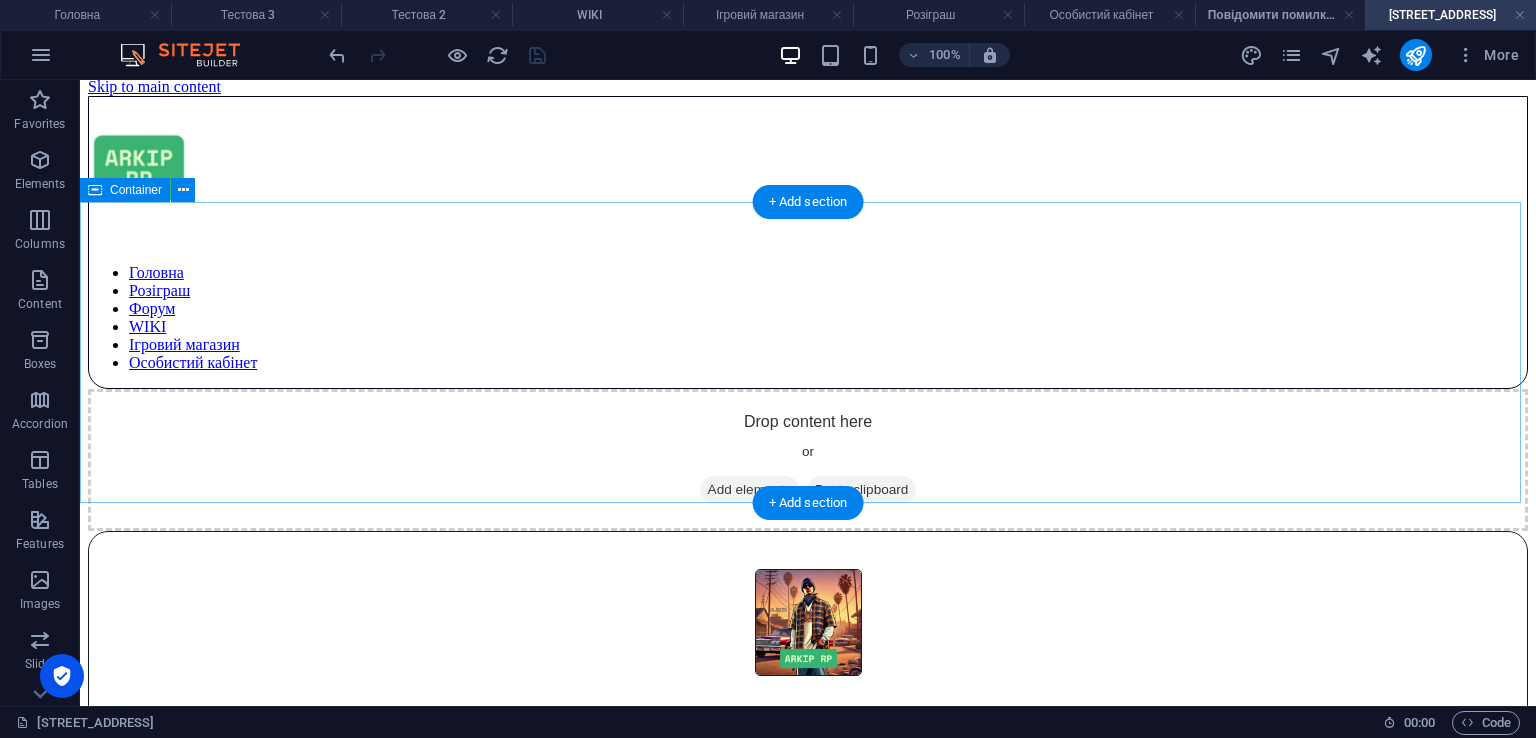 scroll, scrollTop: 11, scrollLeft: 0, axis: vertical 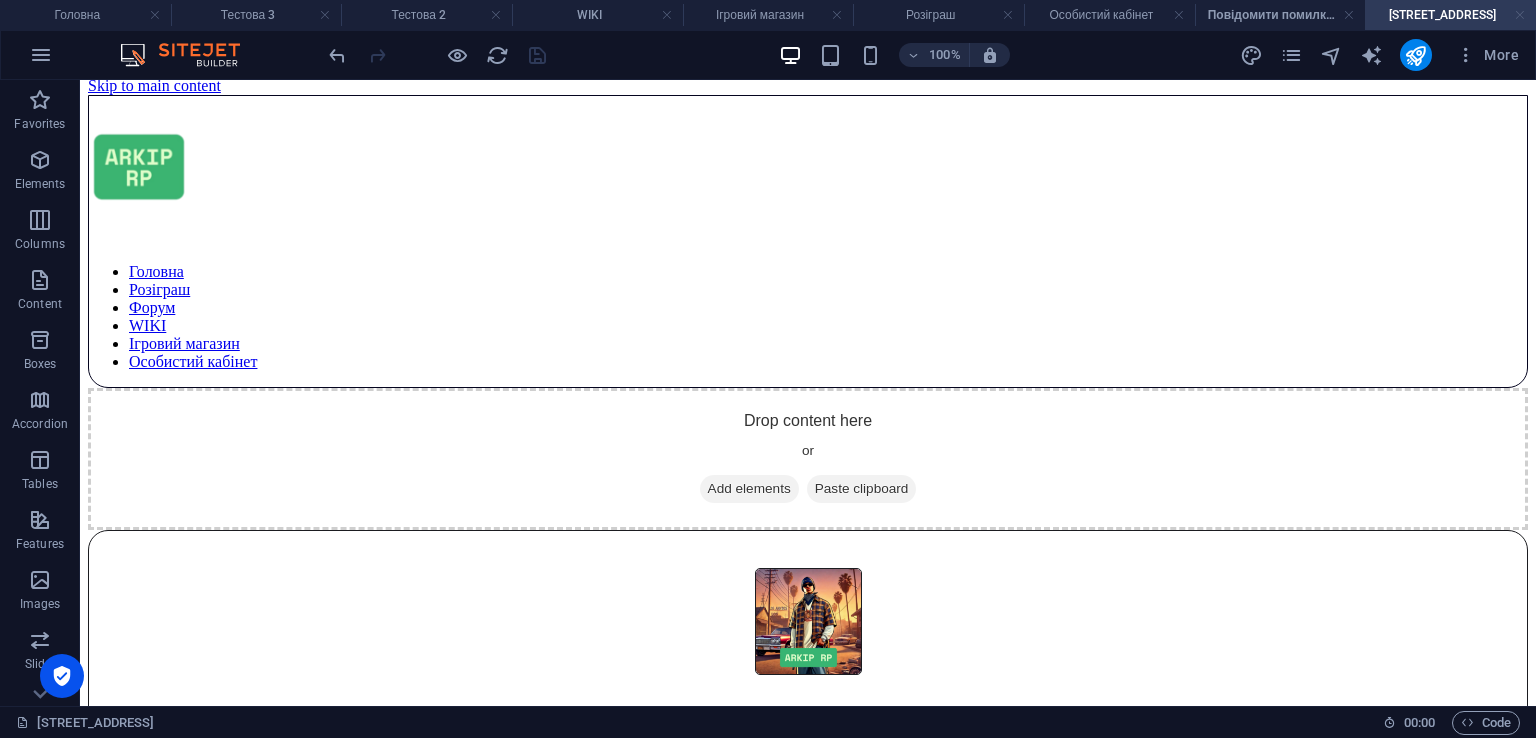 click at bounding box center (1520, 15) 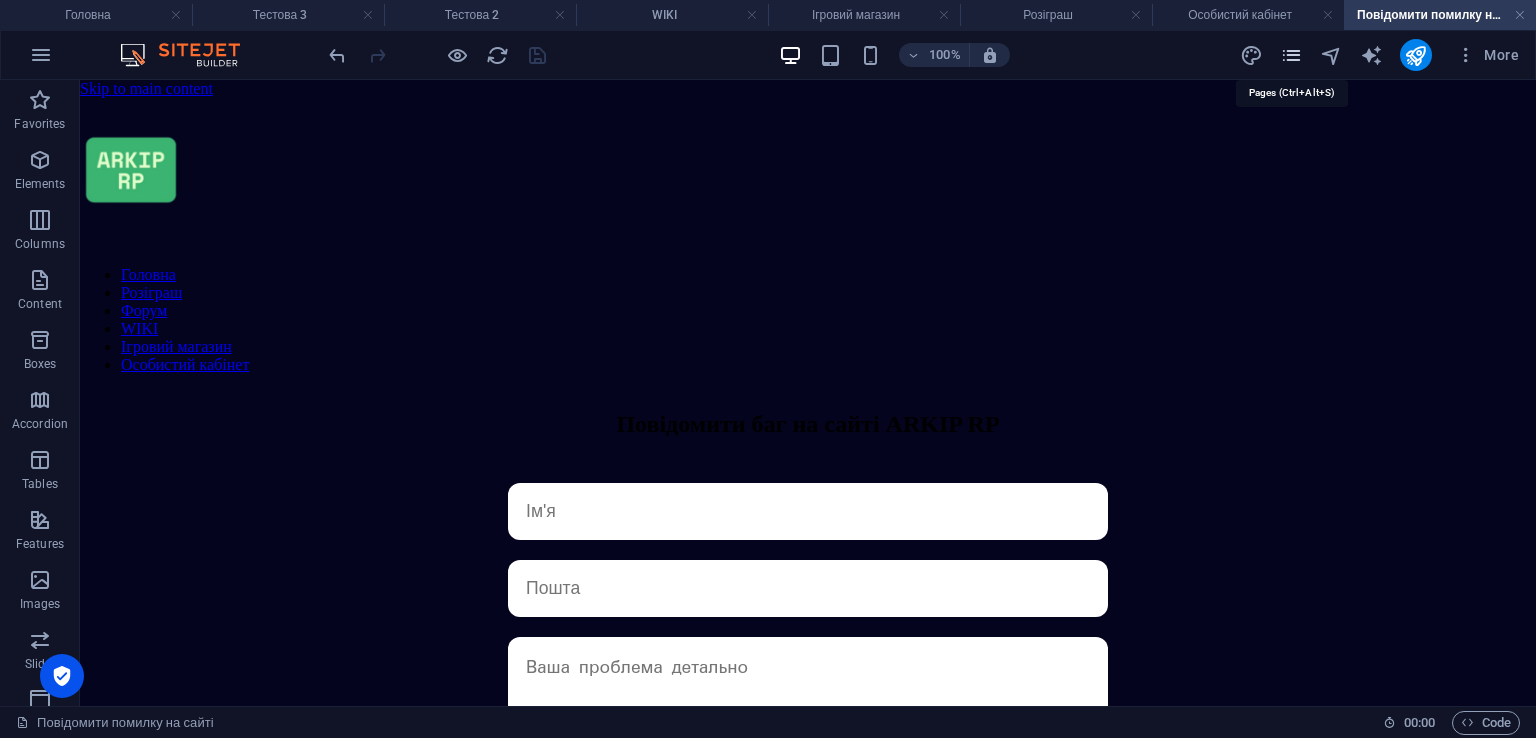click at bounding box center [1291, 55] 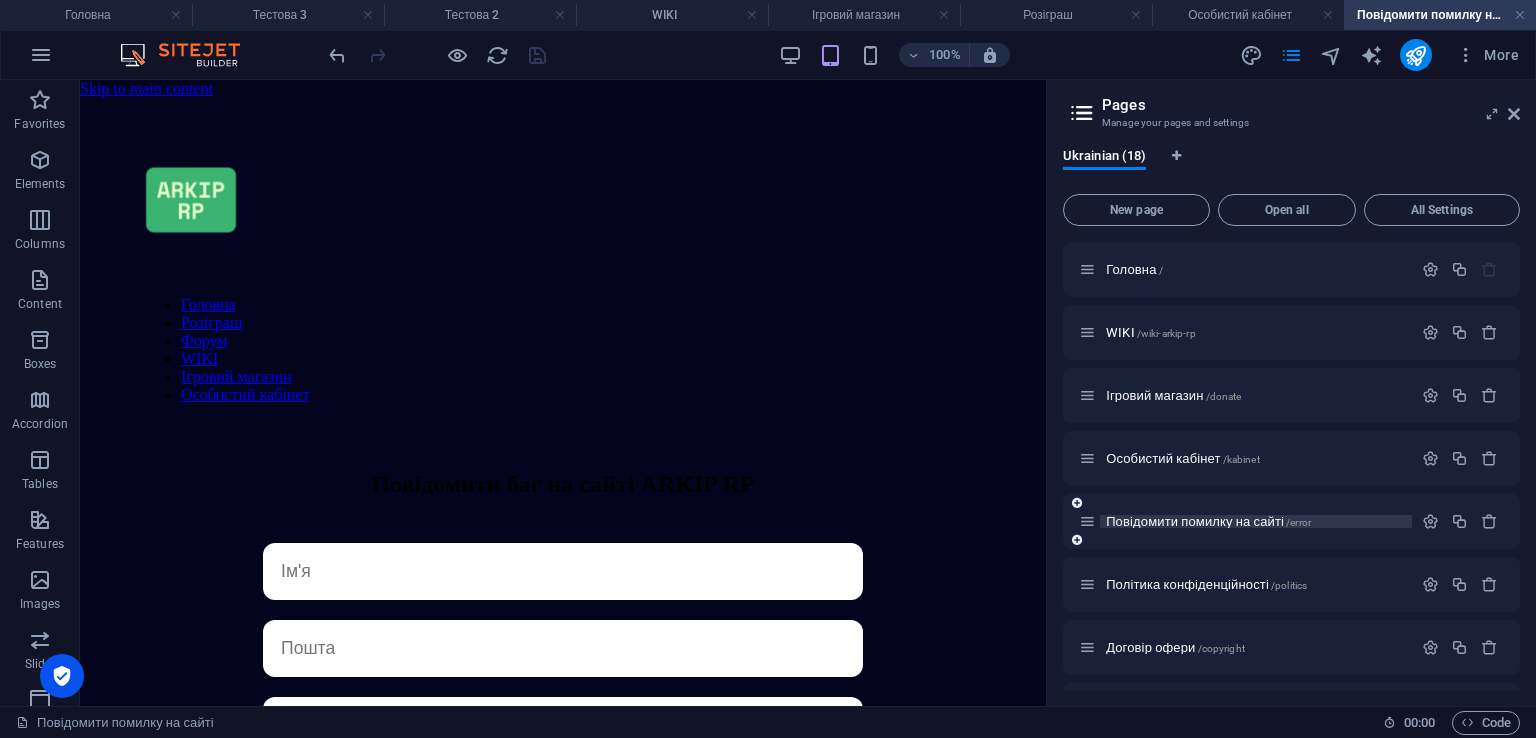 scroll, scrollTop: 614, scrollLeft: 0, axis: vertical 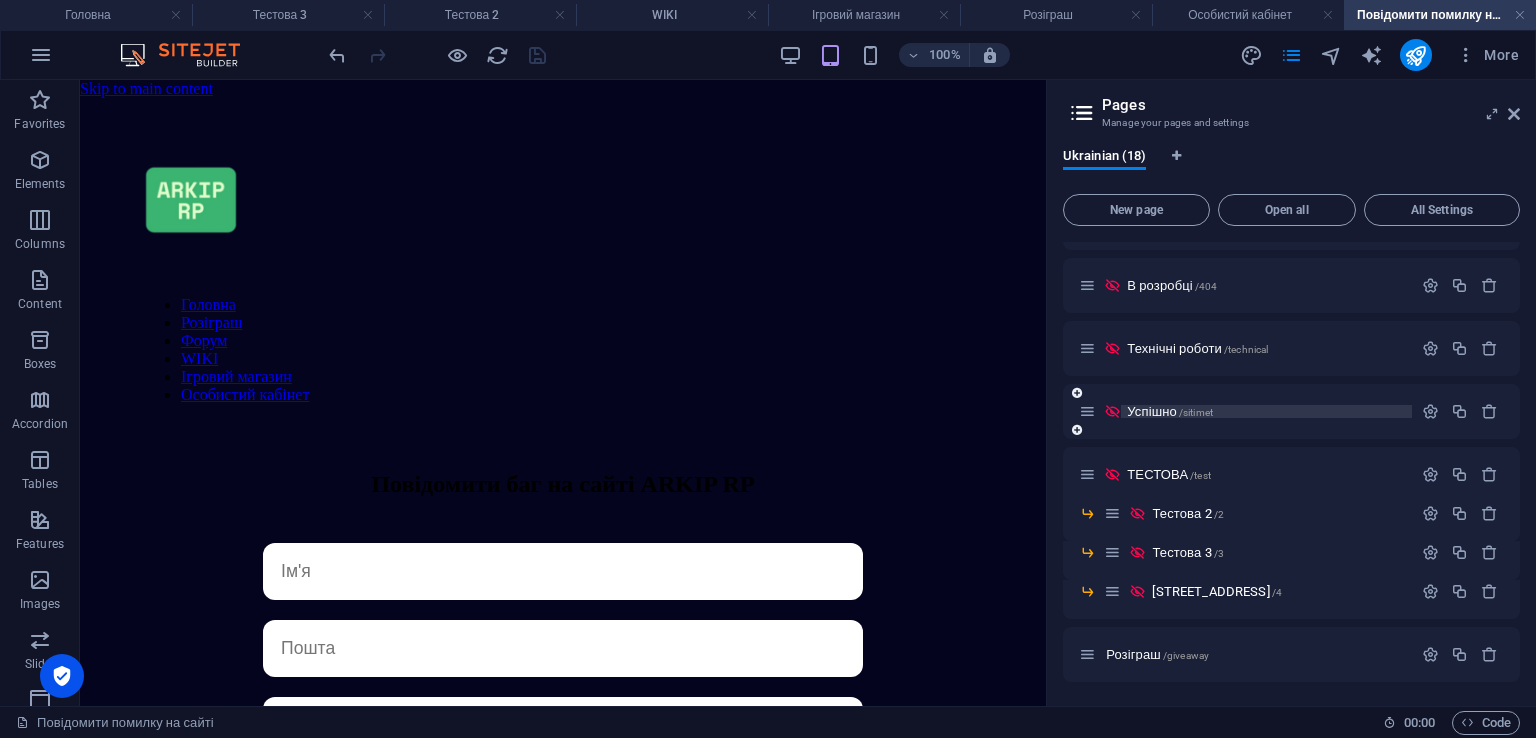 click on "/sitimet" at bounding box center [1196, 412] 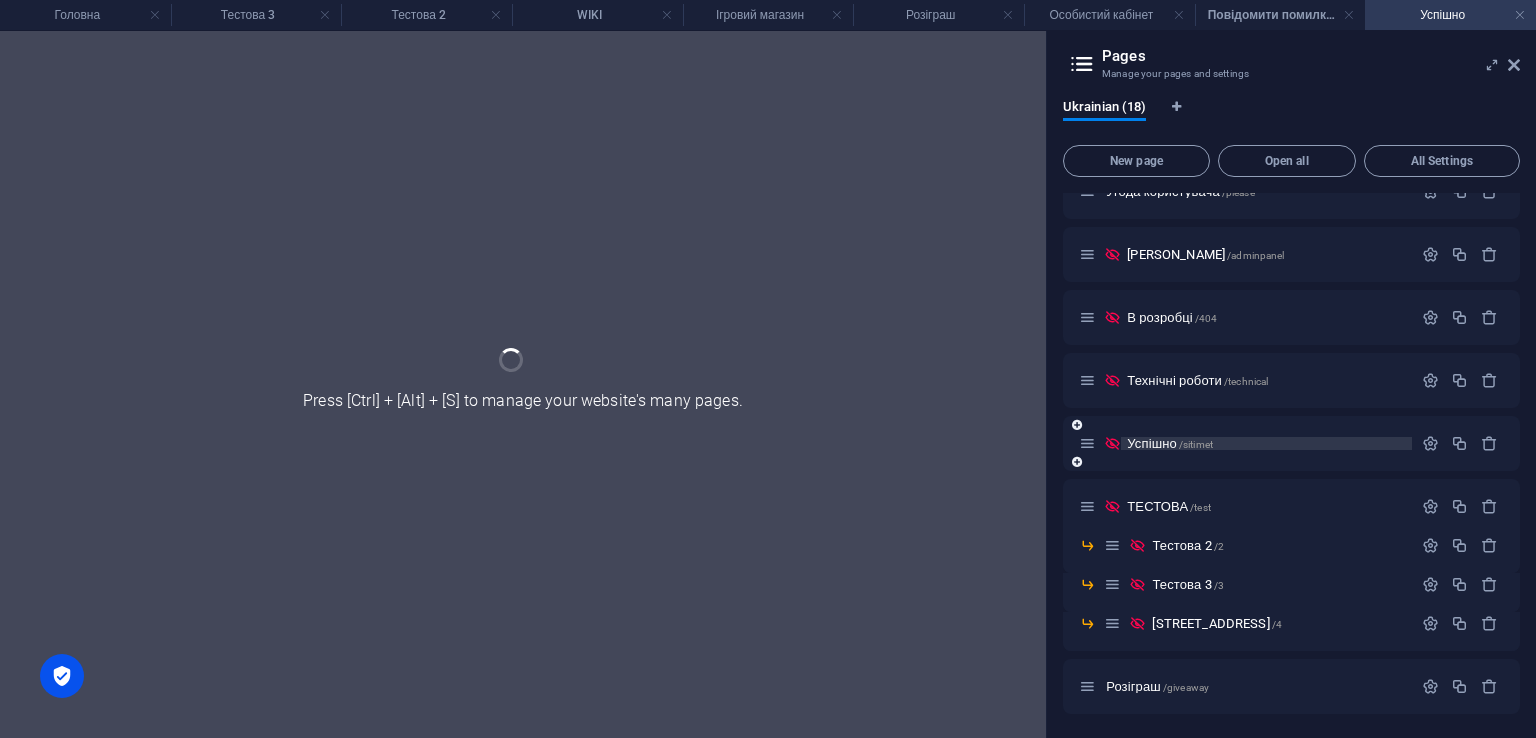 scroll, scrollTop: 533, scrollLeft: 0, axis: vertical 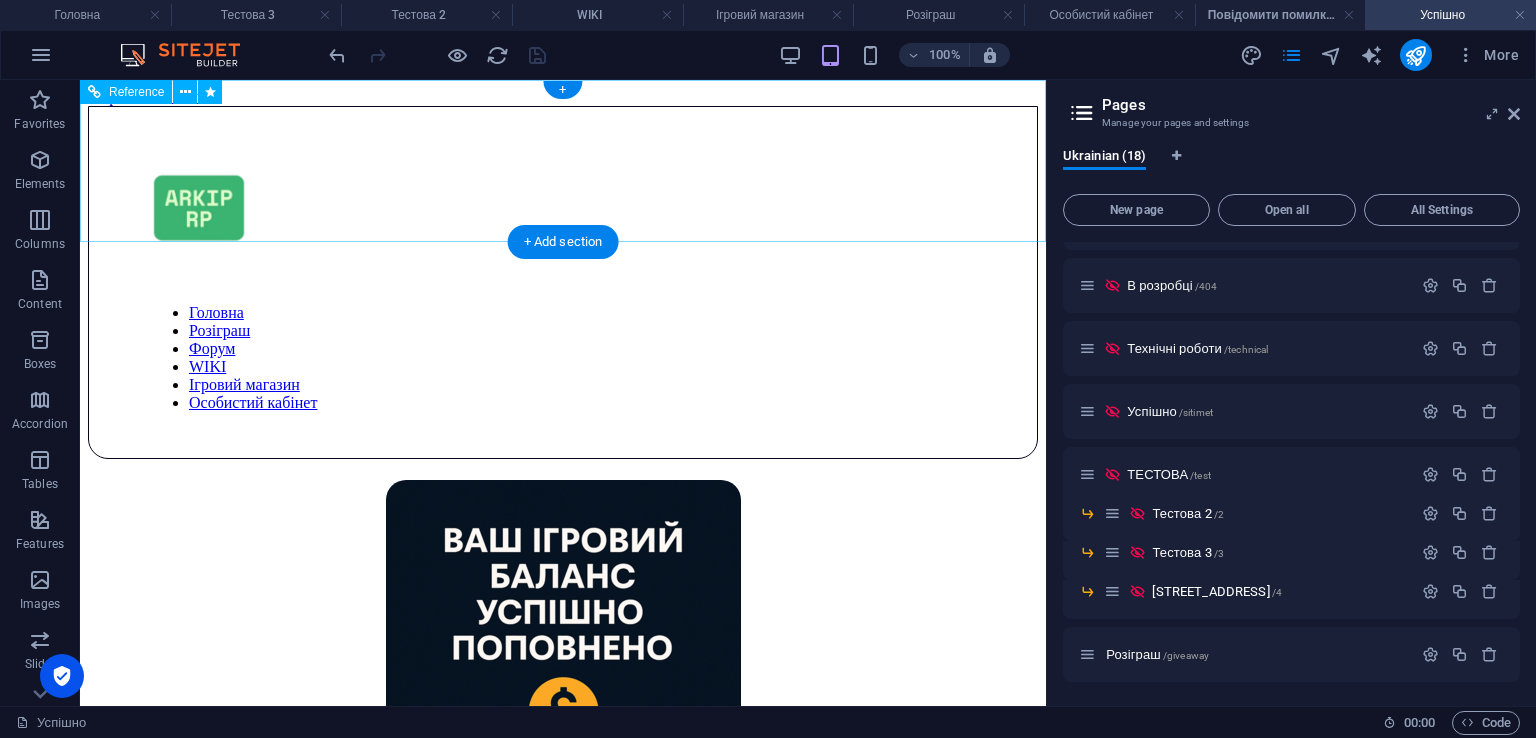 click at bounding box center [563, 288] 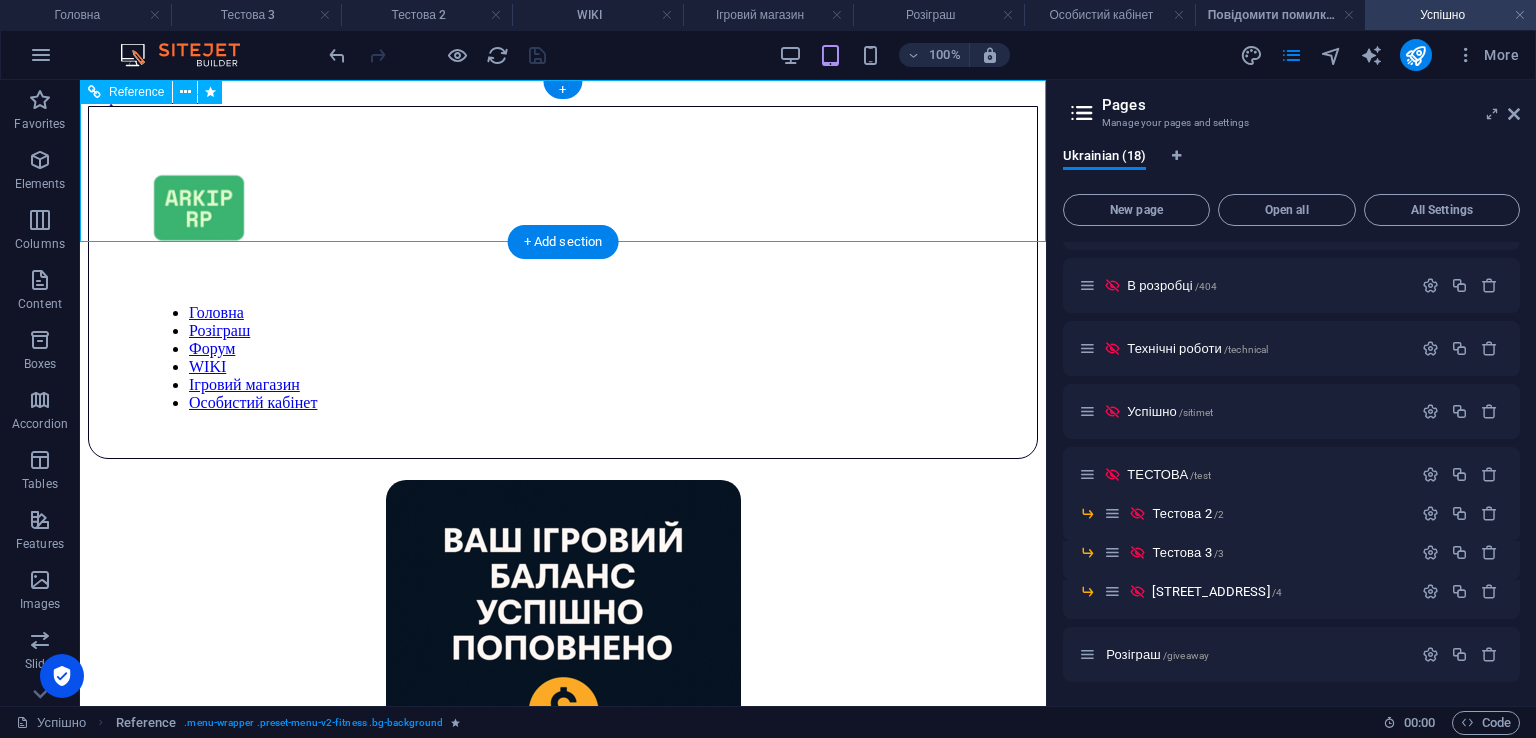 click at bounding box center [563, 288] 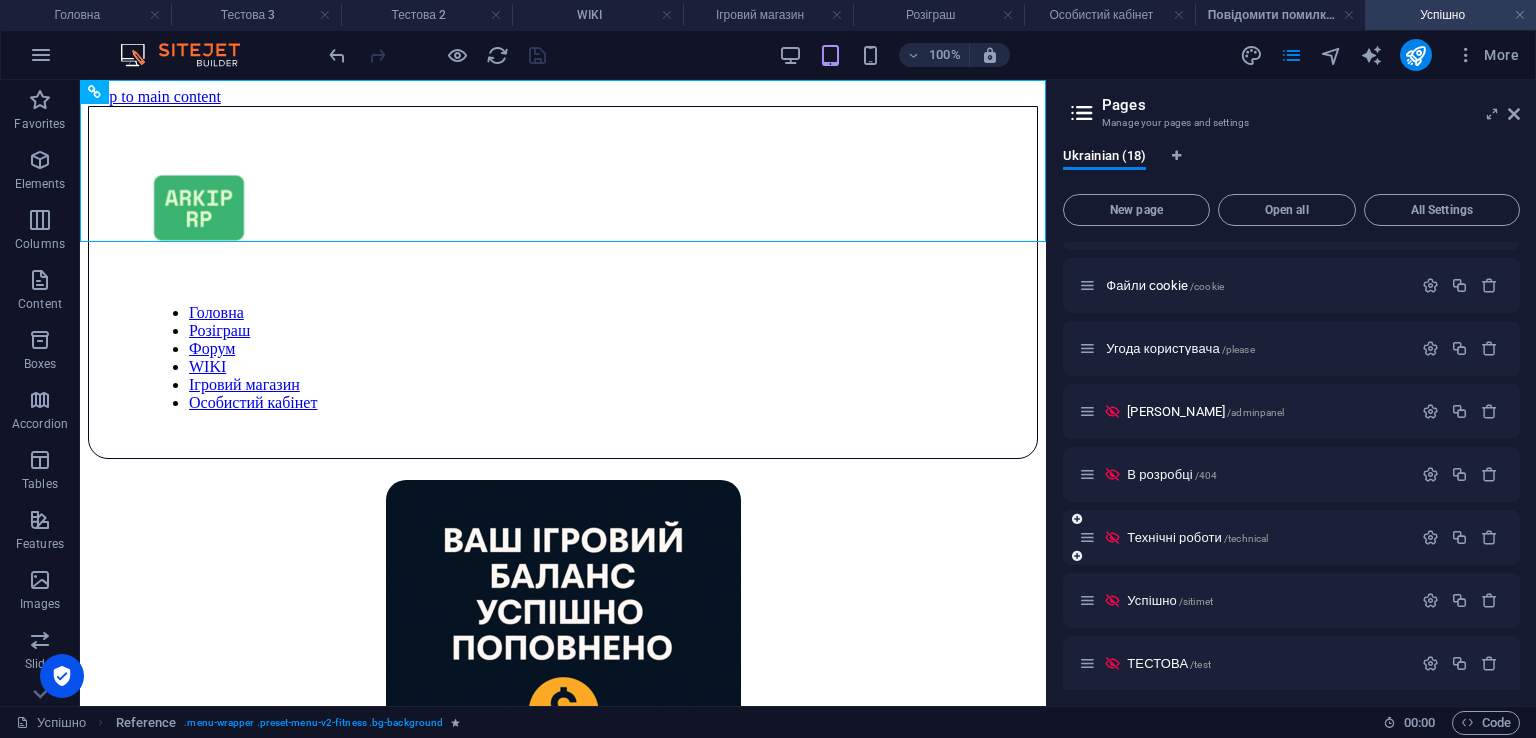 scroll, scrollTop: 314, scrollLeft: 0, axis: vertical 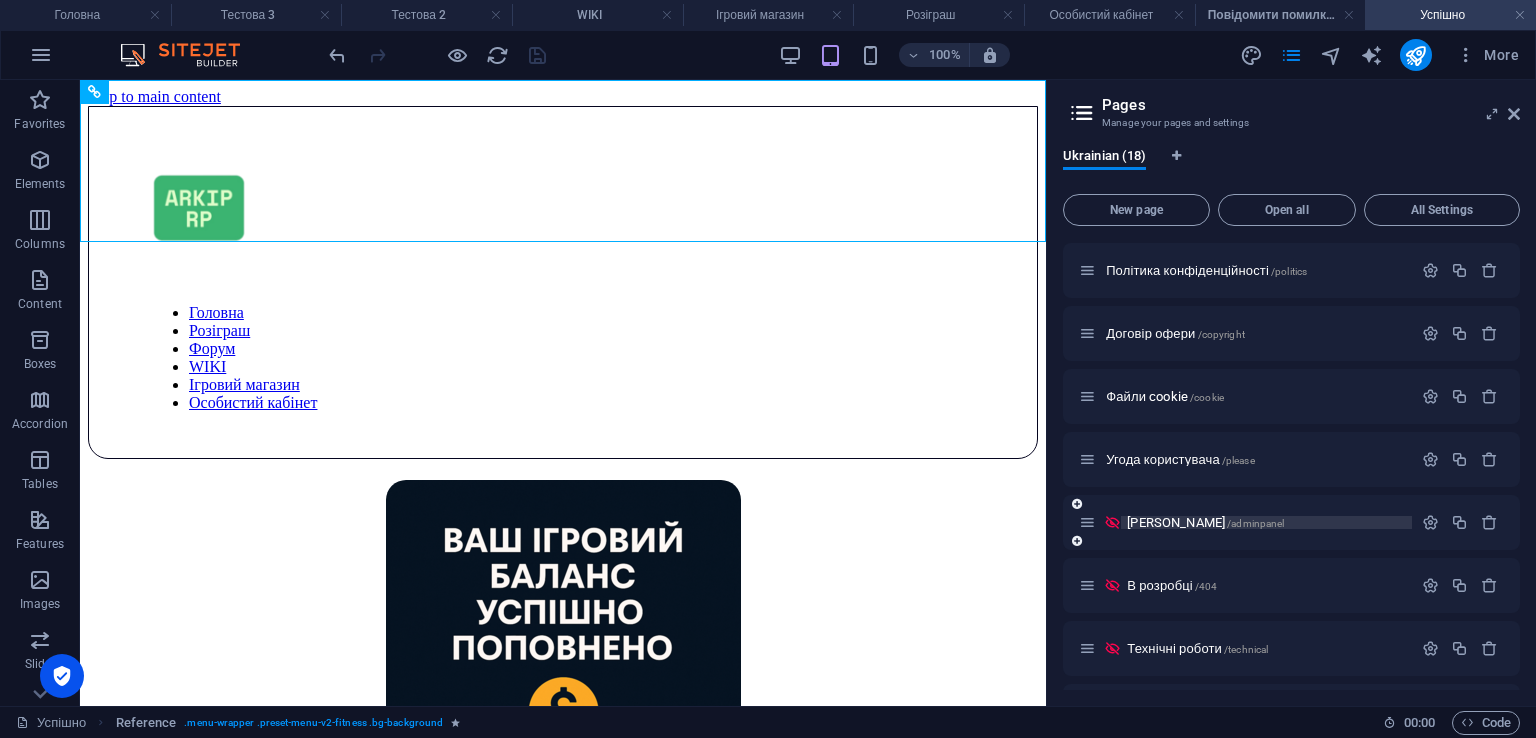click on "Адмін Панель /adminpanel" at bounding box center [1205, 522] 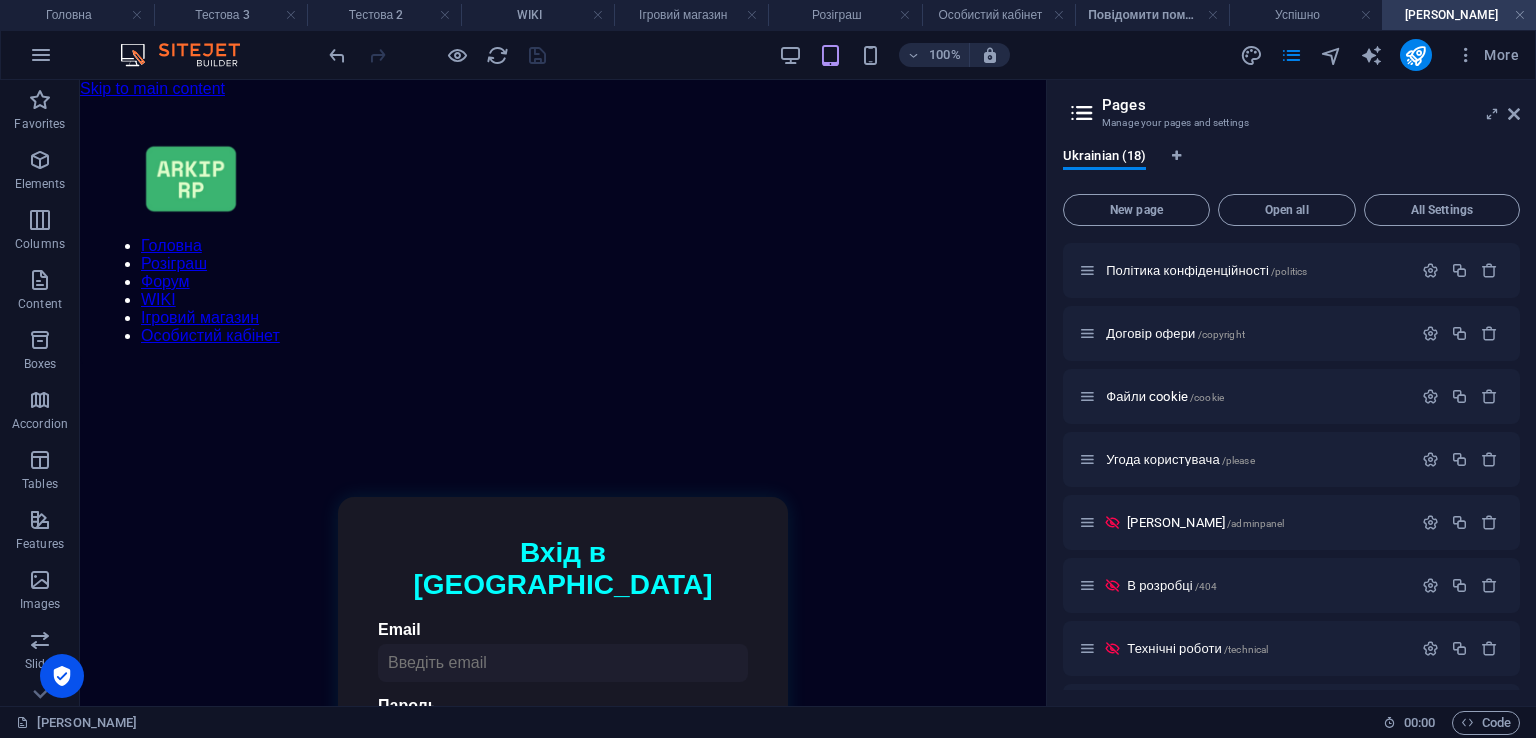 scroll, scrollTop: 0, scrollLeft: 0, axis: both 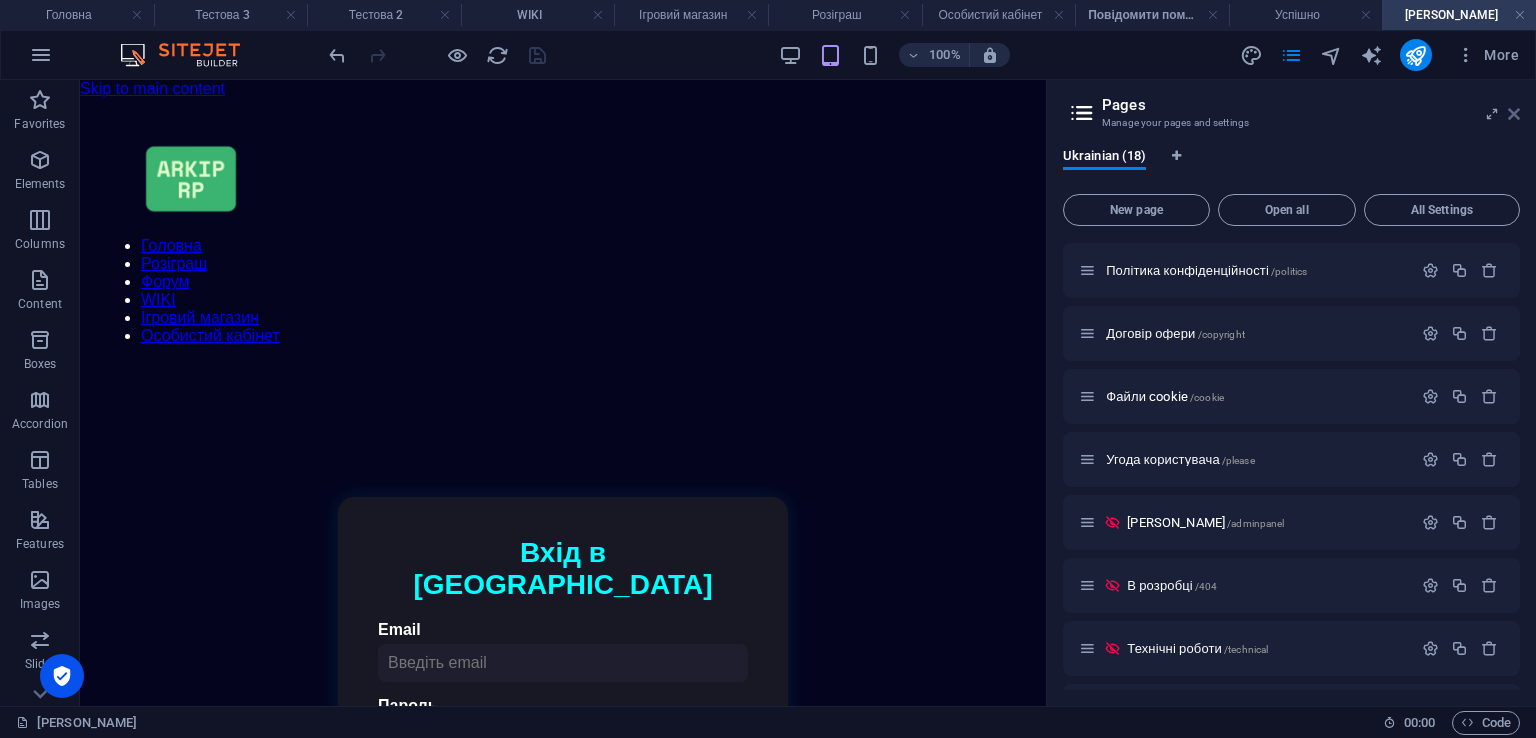 click at bounding box center (1514, 114) 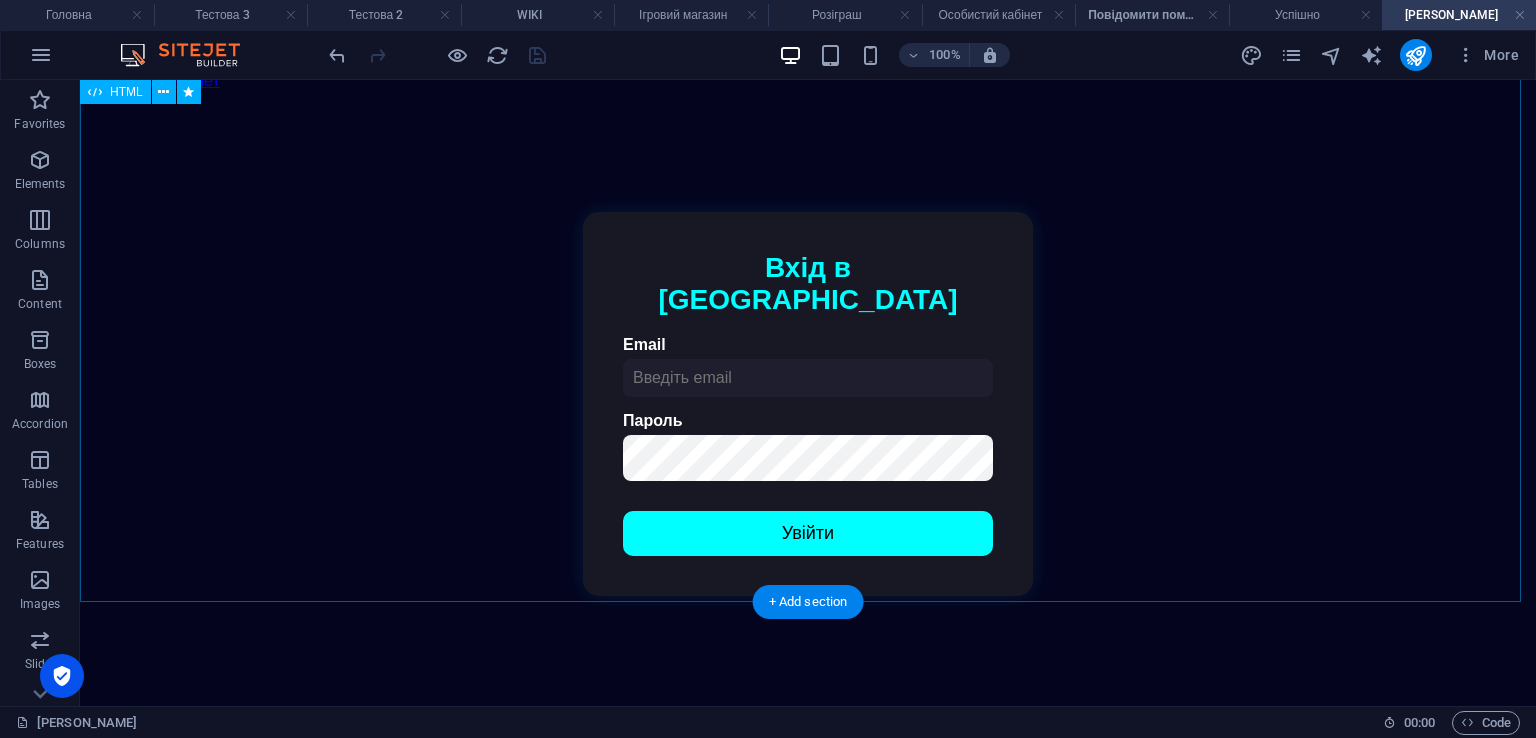 scroll, scrollTop: 200, scrollLeft: 0, axis: vertical 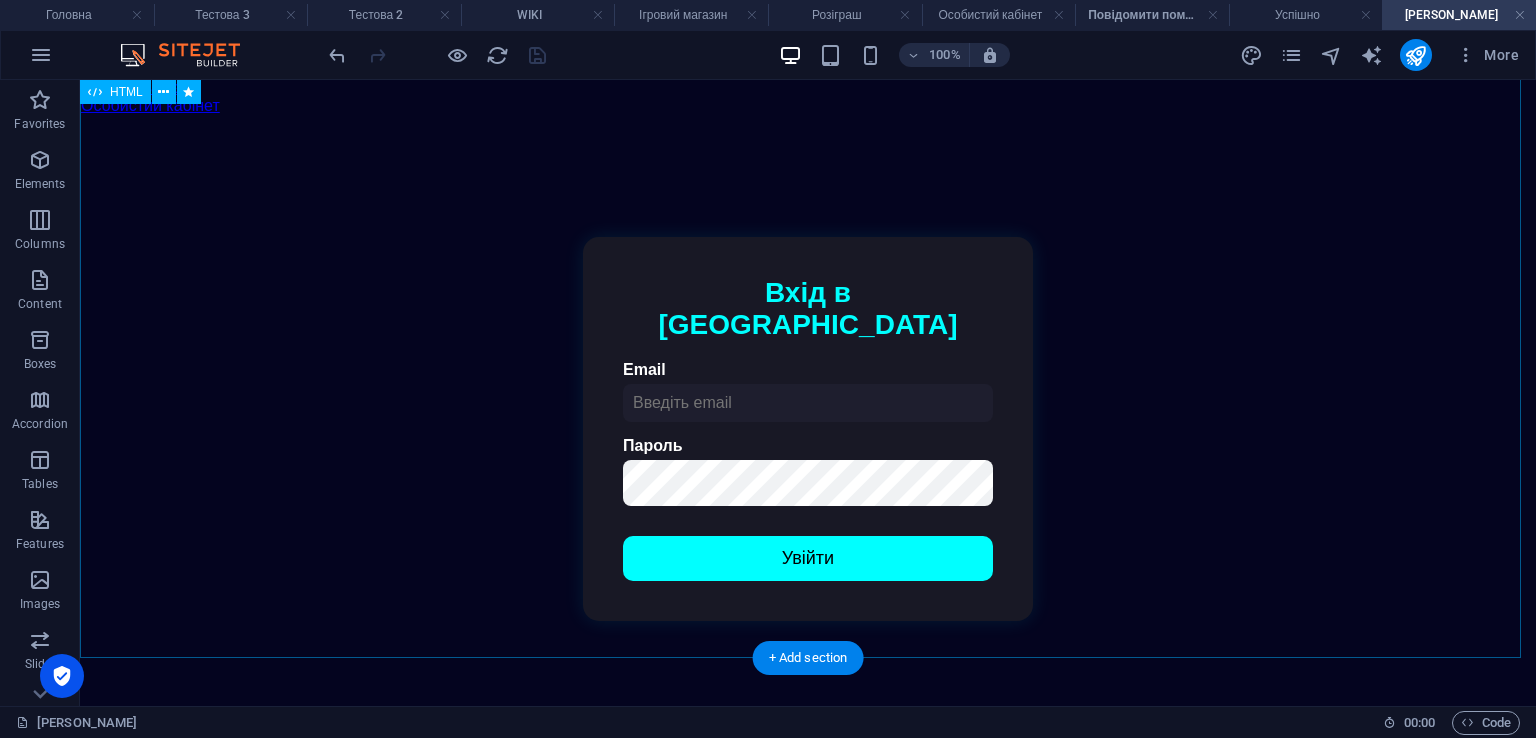 click on "Авторизація | ARKIP RP
Вхід в акаунт
Email
Пароль
Увійти
Адмін Панель ARKIP RP
Логи
Завантаження логів...
Скарги на баги
Завантаження скарг...
Управління ролями
Створити роль
Блокування користувача
Заблокувати
Вийти" at bounding box center [808, 429] 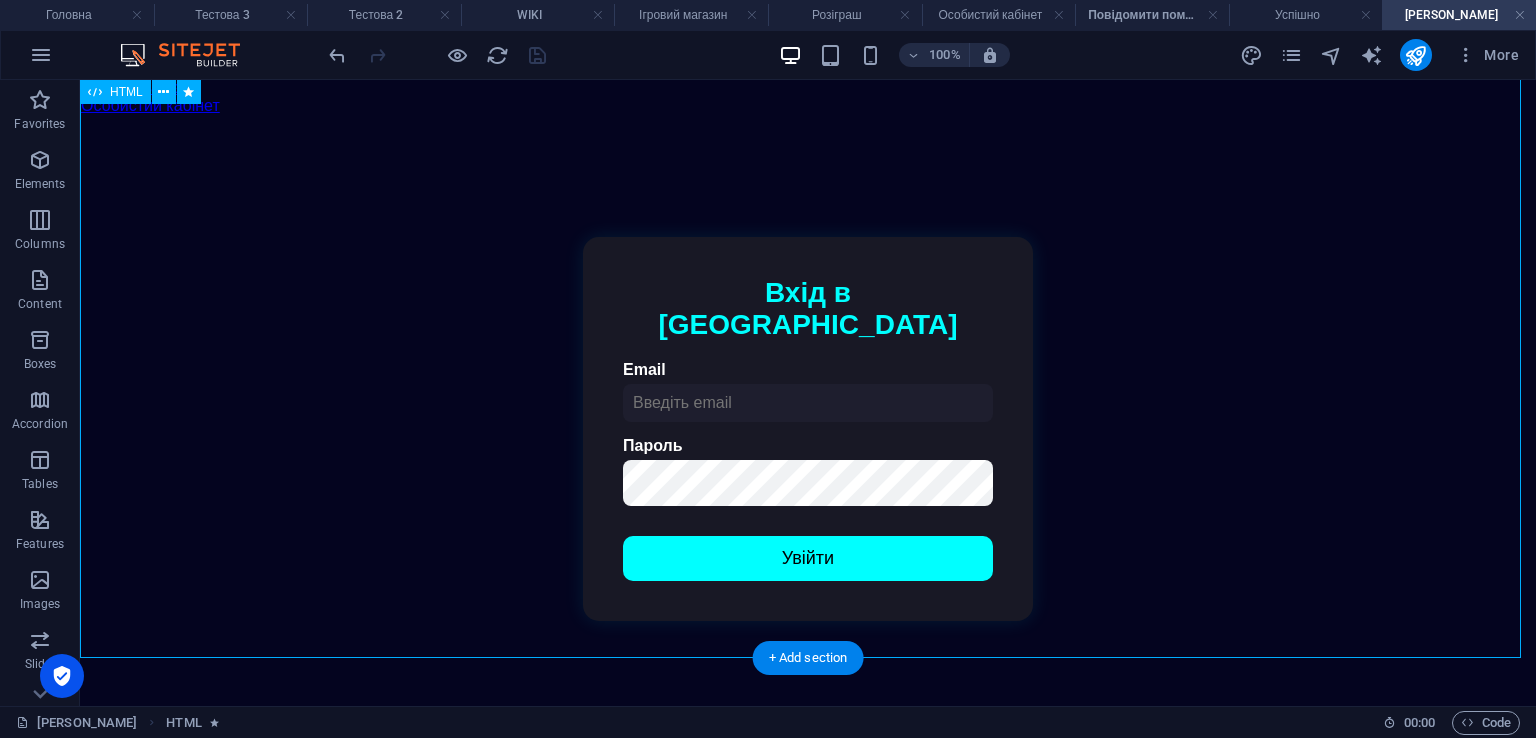 click on "Авторизація | ARKIP RP
Вхід в акаунт
Email
Пароль
Увійти
Адмін Панель ARKIP RP
Логи
Завантаження логів...
Скарги на баги
Завантаження скарг...
Управління ролями
Створити роль
Блокування користувача
Заблокувати
Вийти" at bounding box center (808, 429) 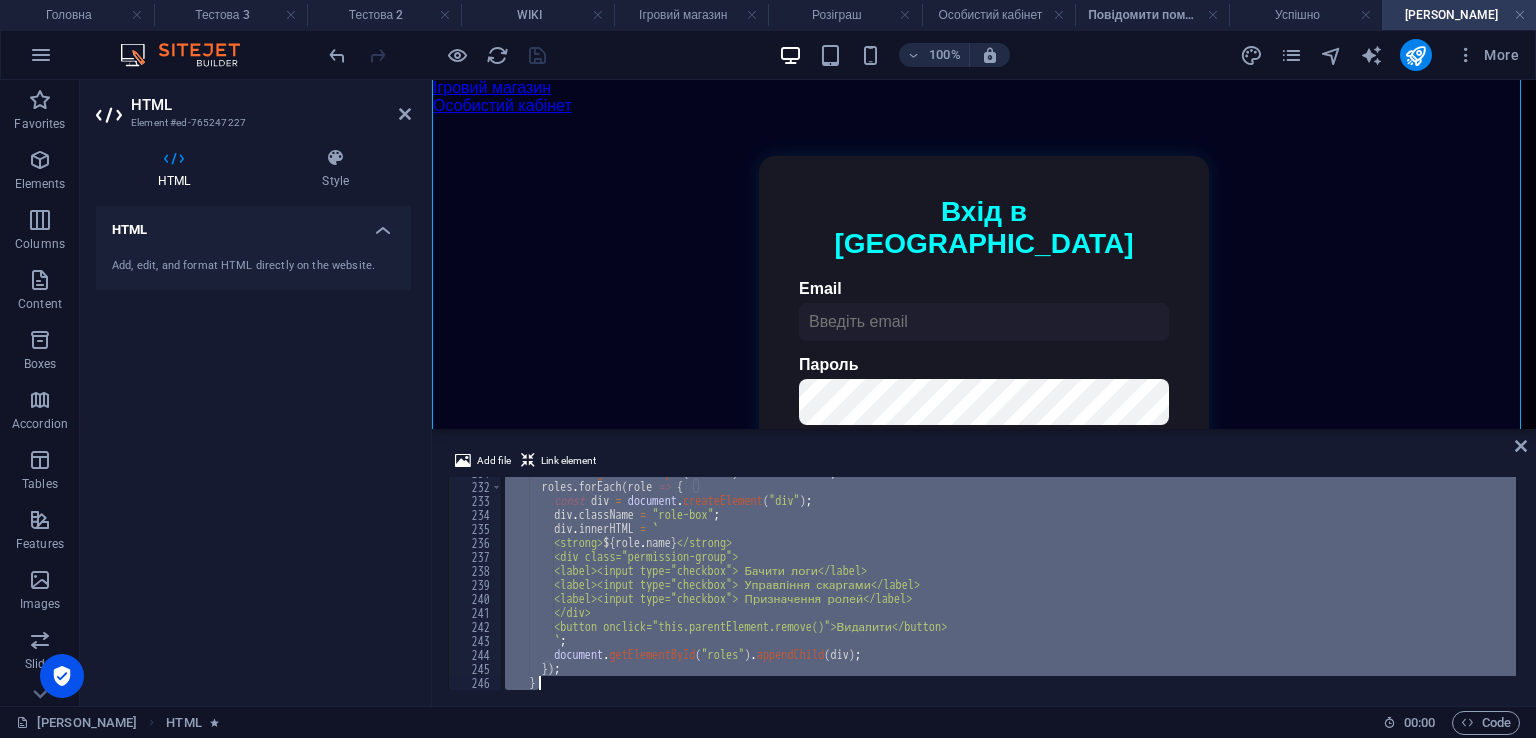 scroll, scrollTop: 3860, scrollLeft: 0, axis: vertical 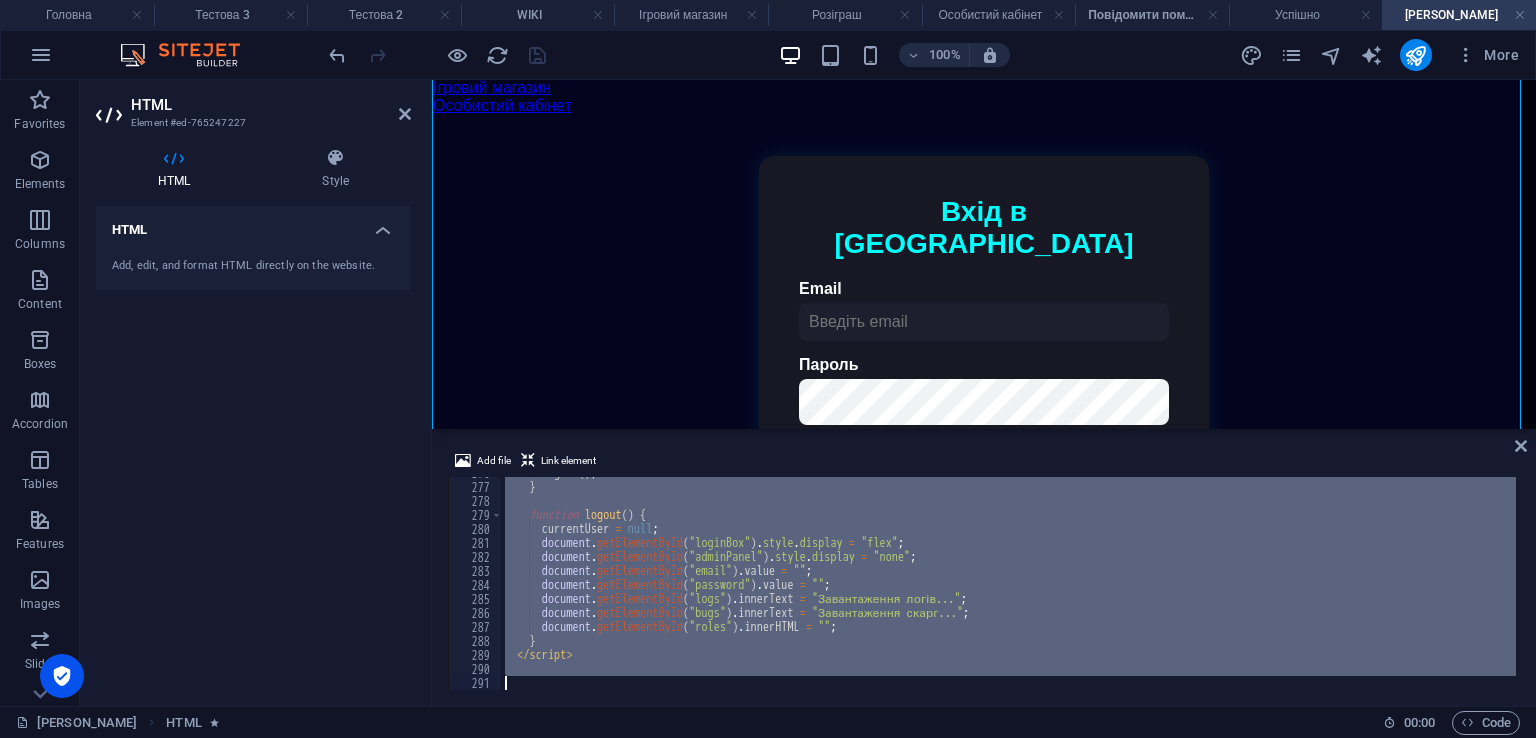 drag, startPoint x: 496, startPoint y: 482, endPoint x: 1033, endPoint y: 776, distance: 612.2132 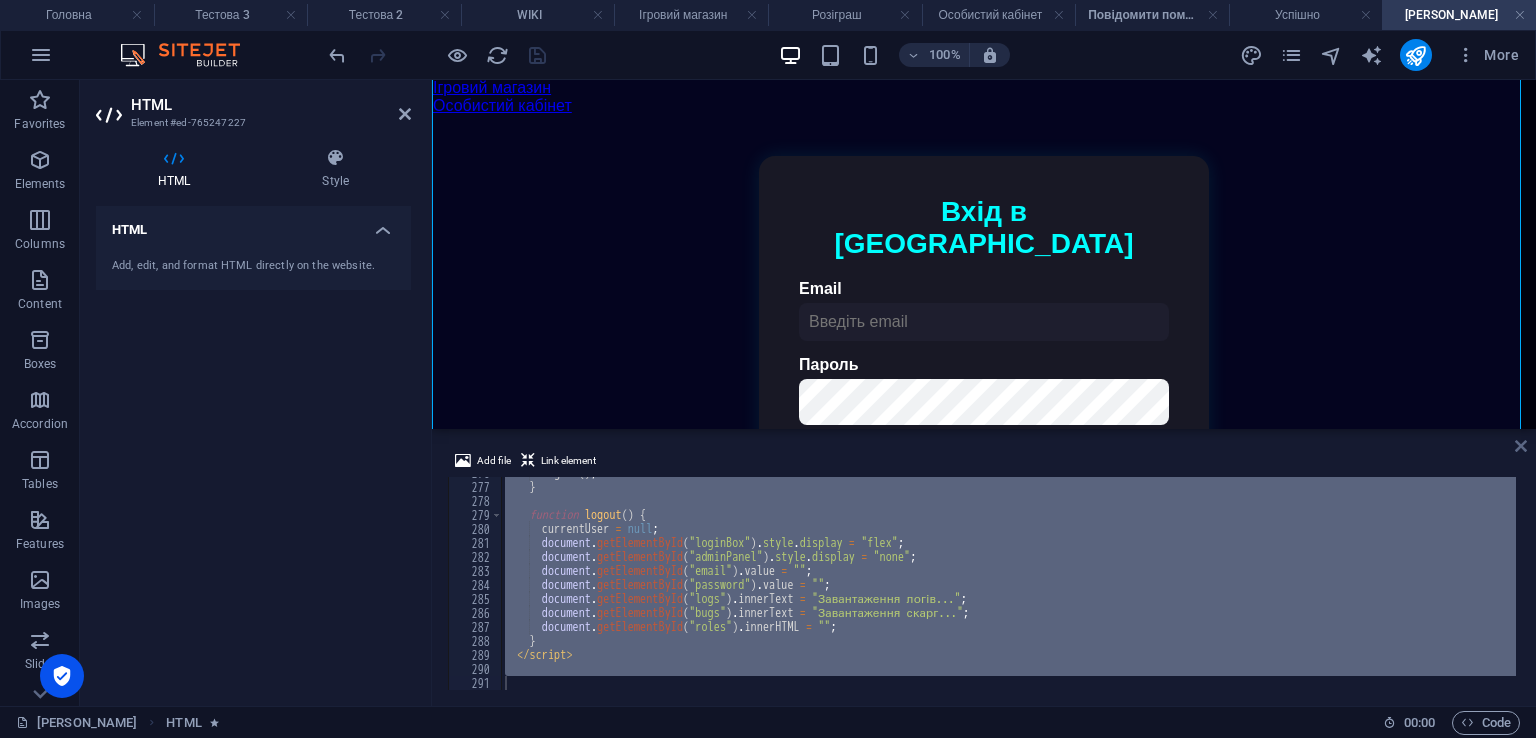 drag, startPoint x: 1525, startPoint y: 450, endPoint x: 1418, endPoint y: 359, distance: 140.46352 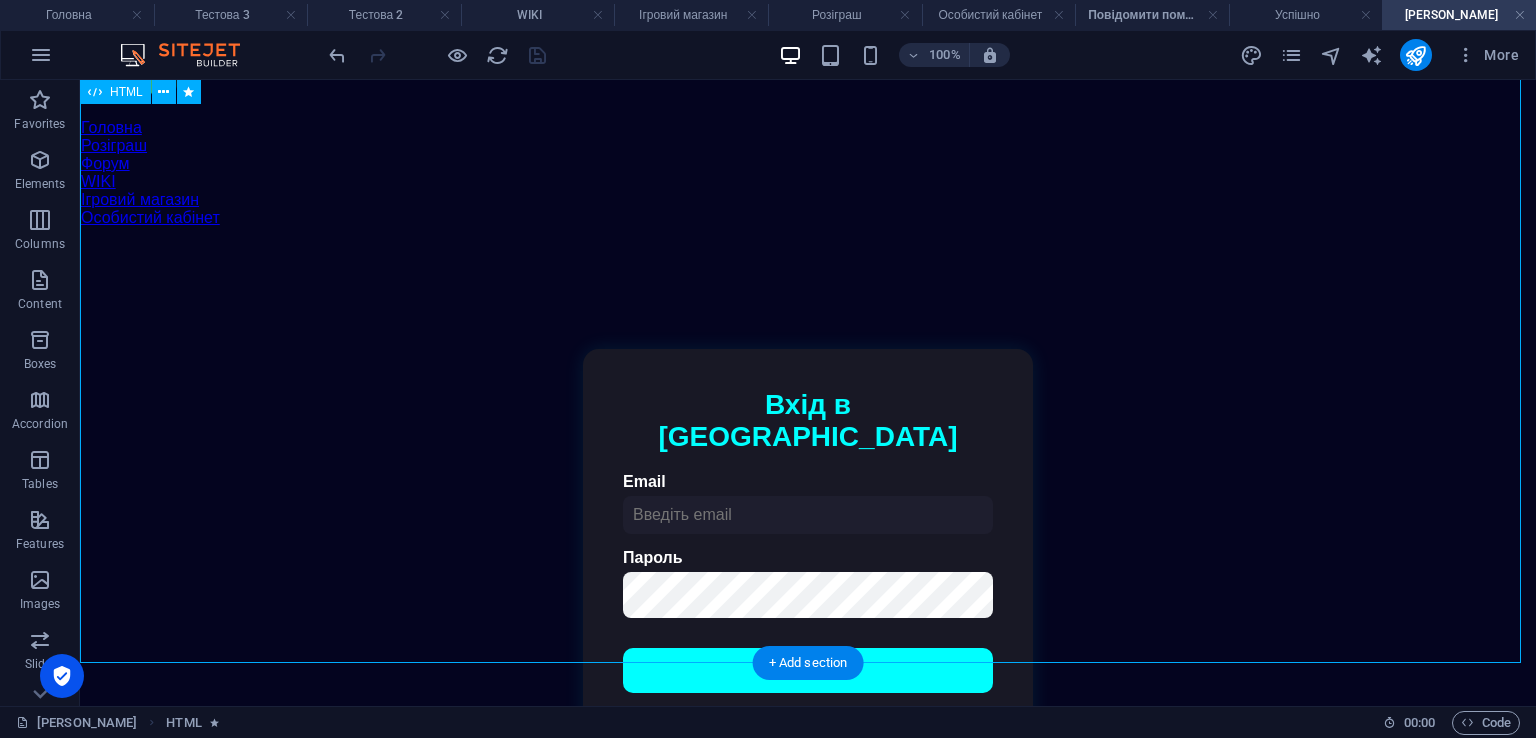 scroll, scrollTop: 0, scrollLeft: 0, axis: both 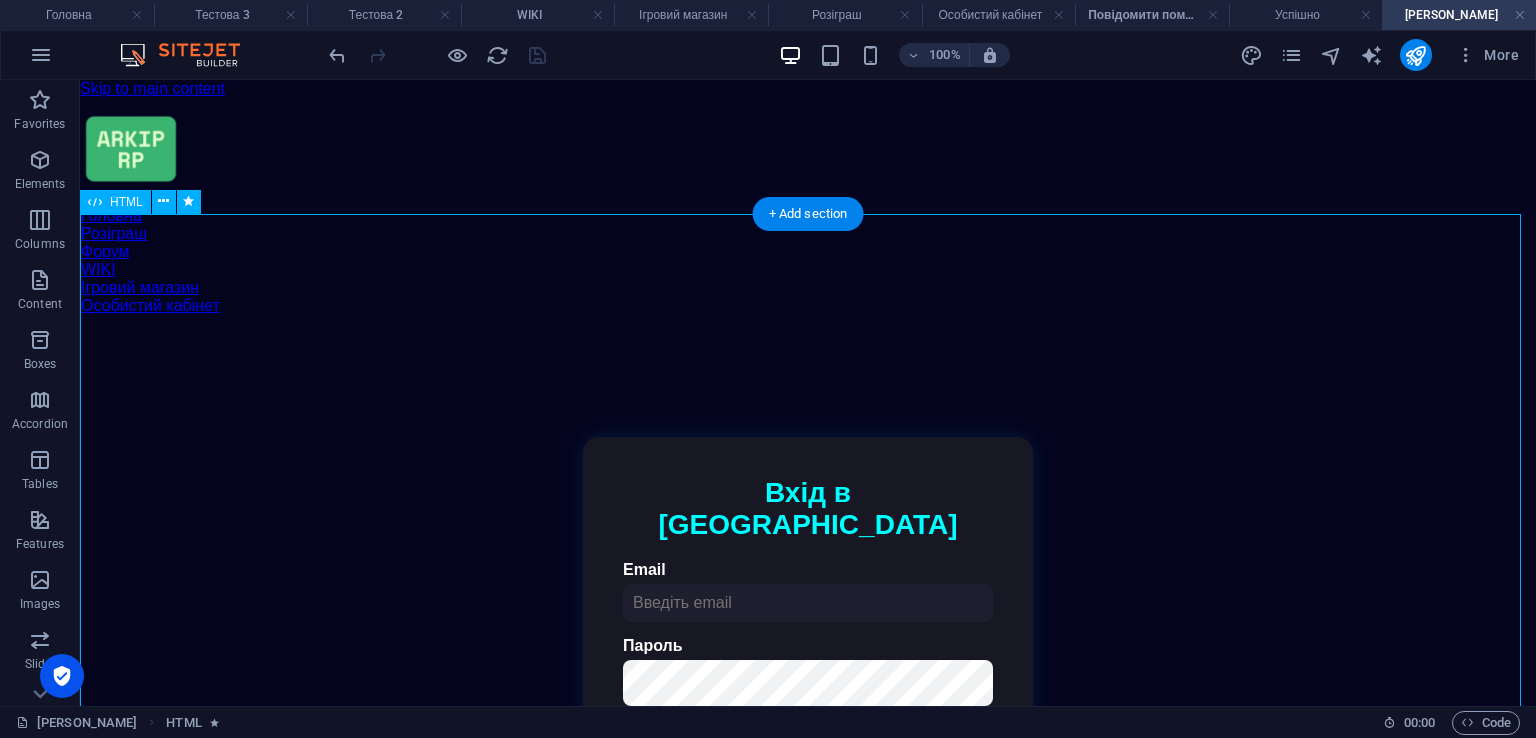 click on "Авторизація | ARKIP RP
Вхід в акаунт
Email
Пароль
Увійти
Адмін Панель ARKIP RP
Логи
Завантаження логів...
Скарги на баги
Завантаження скарг...
Управління ролями
Створити роль
Блокування користувача
Заблокувати
Вийти" at bounding box center (808, 629) 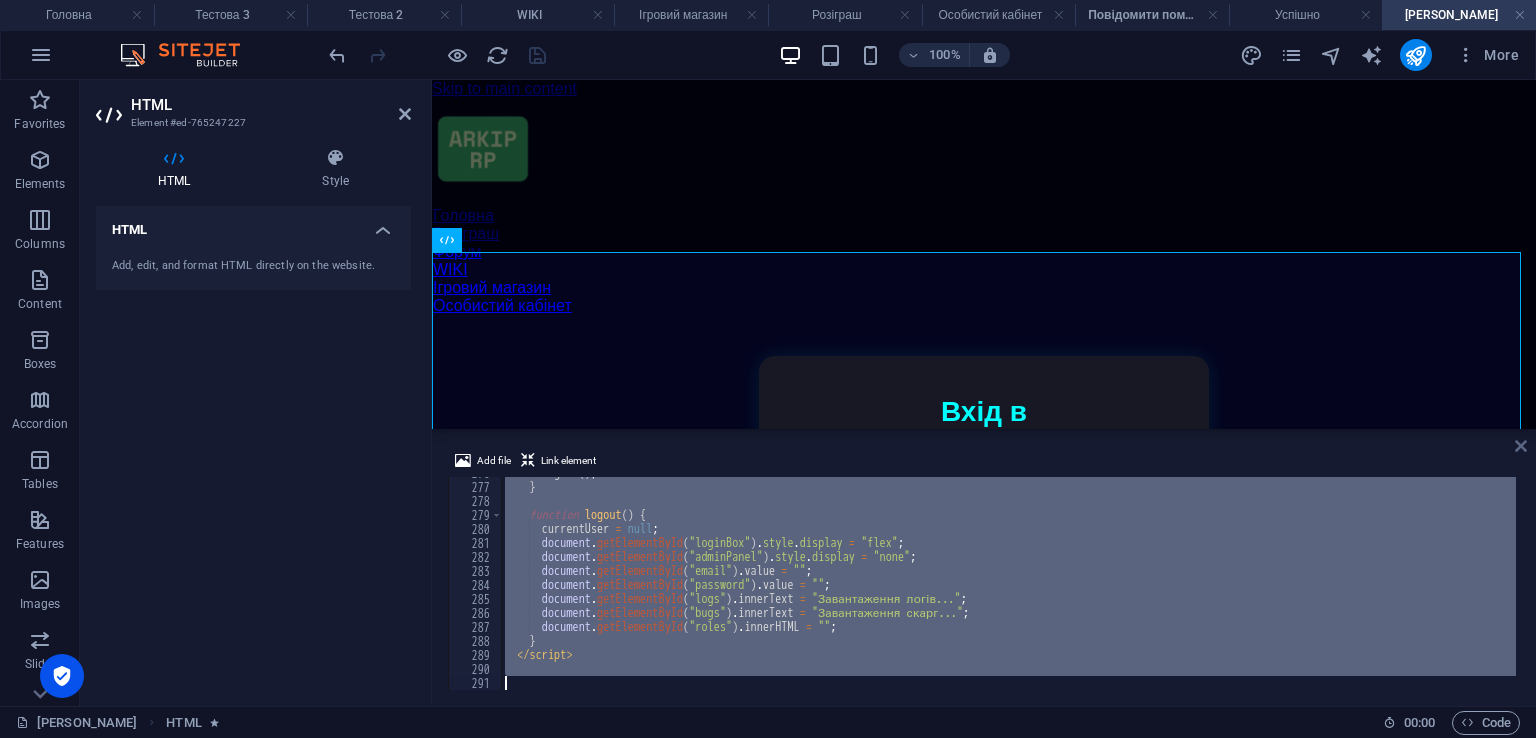 click at bounding box center [1521, 446] 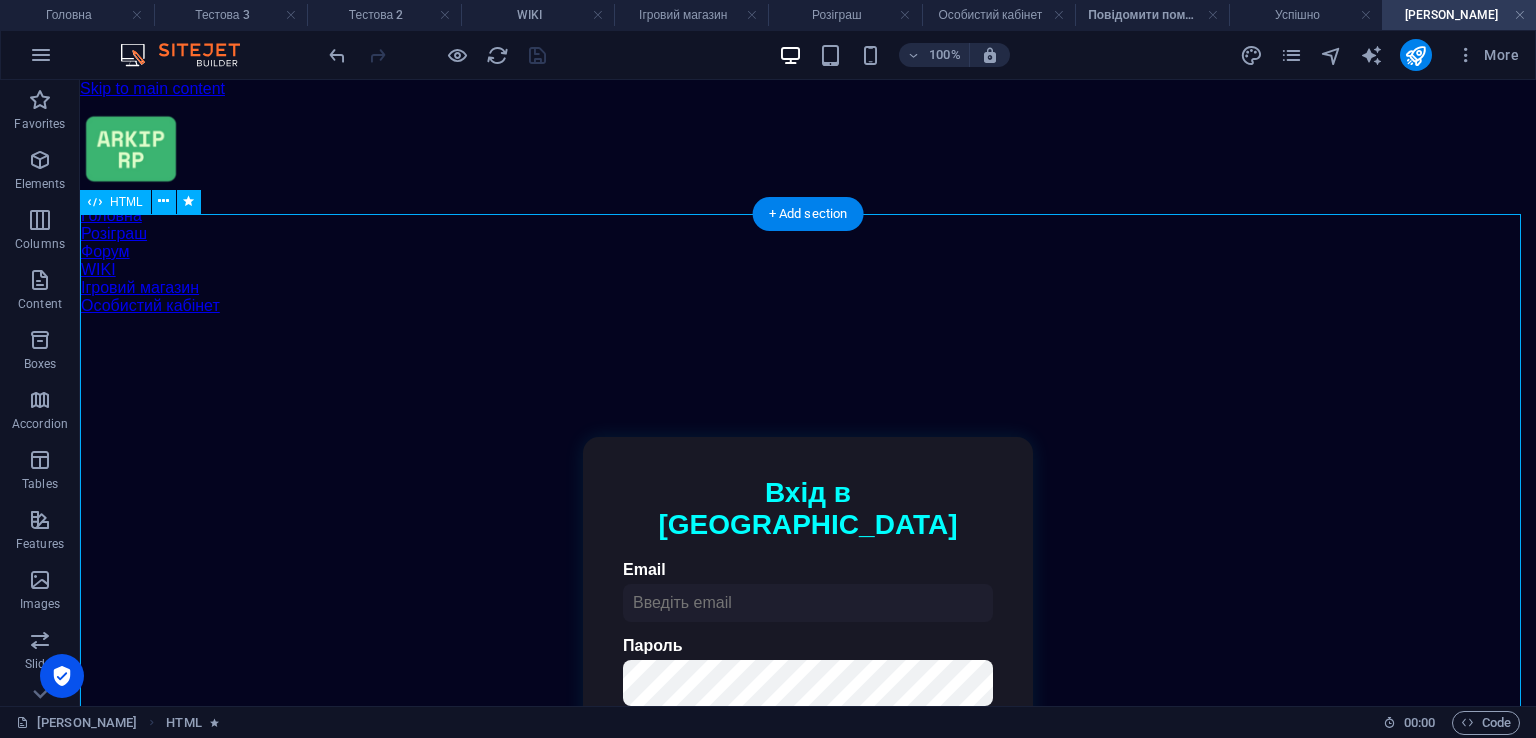 click on "Авторизація | ARKIP RP
Вхід в акаунт
Email
Пароль
Увійти
Адмін Панель ARKIP RP
Логи
Завантаження логів...
Скарги на баги
Завантаження скарг...
Управління ролями
Створити роль
Блокування користувача
Заблокувати
Вийти" at bounding box center (808, 629) 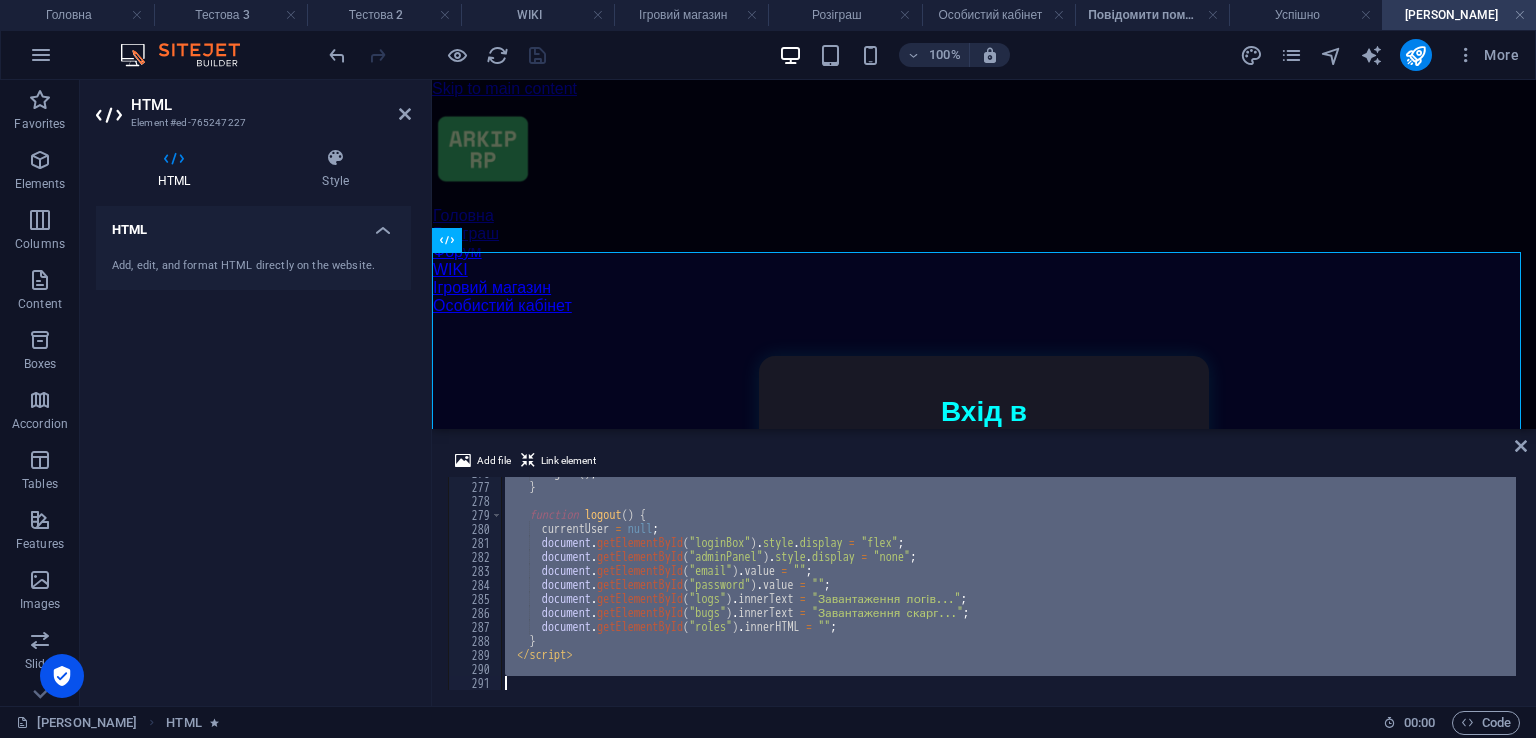 click on "logout ( ) ;      }      function   logout ( )   {         currentUser   =   null ;         document . getElementById ( "loginBox" ) . style . display   =   "flex" ;         document . getElementById ( "adminPanel" ) . style . display   =   "none" ;         document . getElementById ( "email" ) . value   =   "" ;         document . getElementById ( "password" ) . value   =   "" ;         document . getElementById ( "logs" ) . innerText   =   "Завантаження логів..." ;         document . getElementById ( "bugs" ) . innerText   =   "Завантаження скарг..." ;         document . getElementById ( "roles" ) . innerHTML   =   "" ;      }    </ script >" at bounding box center (1008, 583) 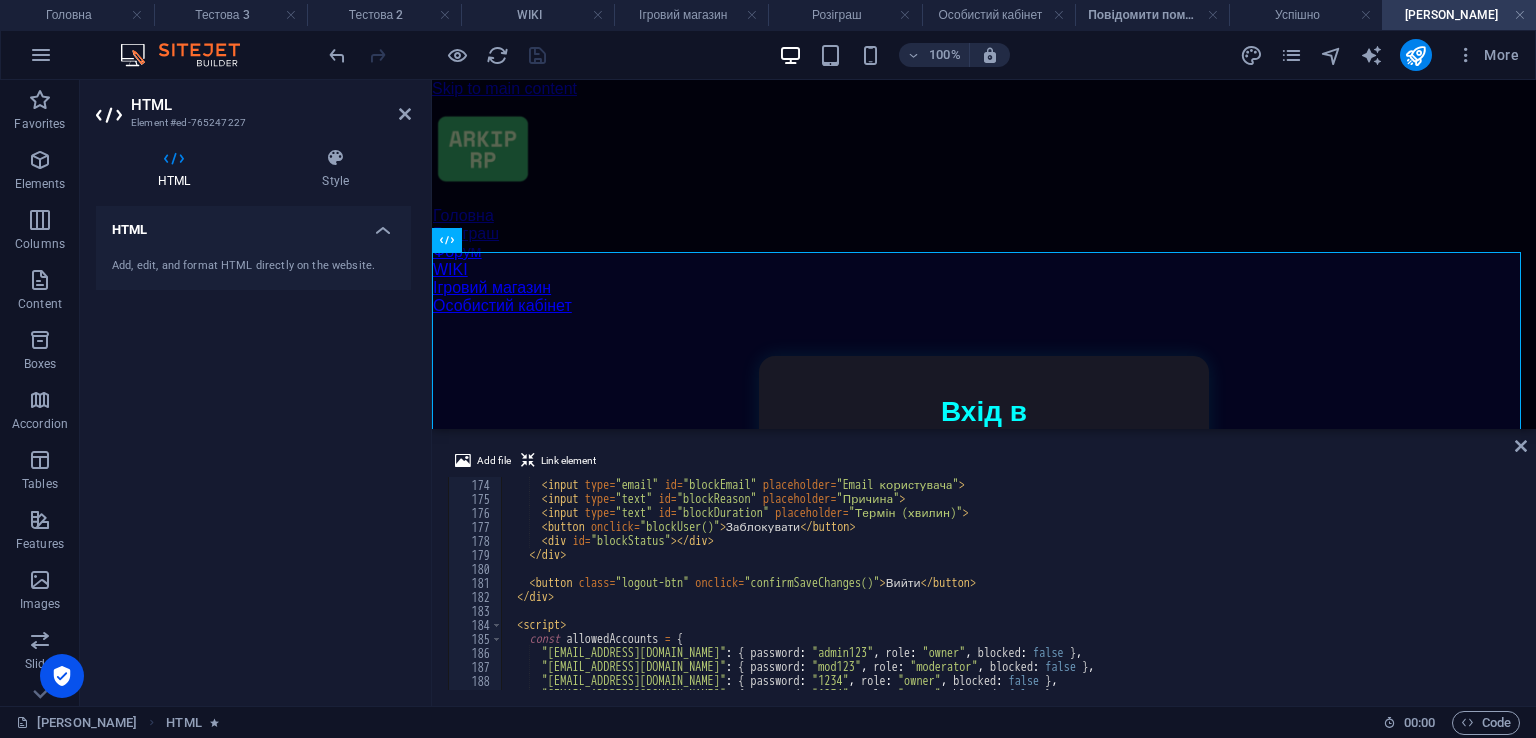 scroll, scrollTop: 2420, scrollLeft: 0, axis: vertical 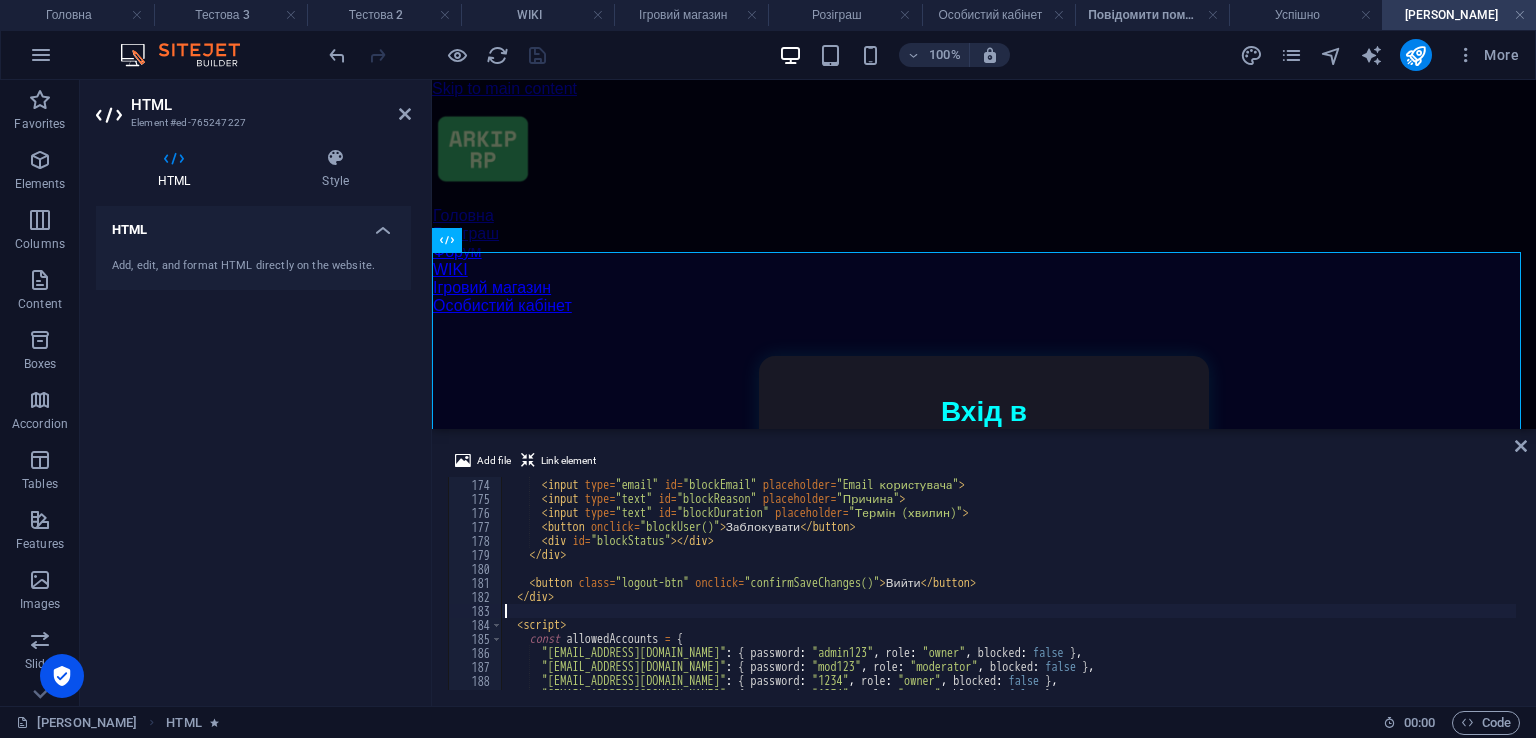 click on "< h3 > Блокування користувача </ h3 >         < input   type = "email"   id = "blockEmail"   placeholder = "Email користувача" >         < input   type = "text"   id = "blockReason"   placeholder = "Причина" >         < input   type = "text"   id = "blockDuration"   placeholder = "Термін (хвилин)" >         < button   onclick = "blockUser()" > Заблокувати </ button >         < div   id = "blockStatus" > </ div >      </ div >      < button   class = "logout-btn"   onclick = "confirmSaveChanges()" > Вийти </ button >    </ div >    < script >      const   allowedAccounts   =   {         "admin@example.com" :   {   password :   "admin123" ,   role :   "owner" ,   blocked :   false   } ,         "mod@example.com" :   {   password :   "mod123" ,   role :   "moderator" ,   blocked :   false   } ,         "arkip56yele@gmail.com" :   {   password :   "1234" ,   role :   "owner" ,   blocked :   false   } ,         "test@gmail.com" :   {   :" at bounding box center [1008, 584] 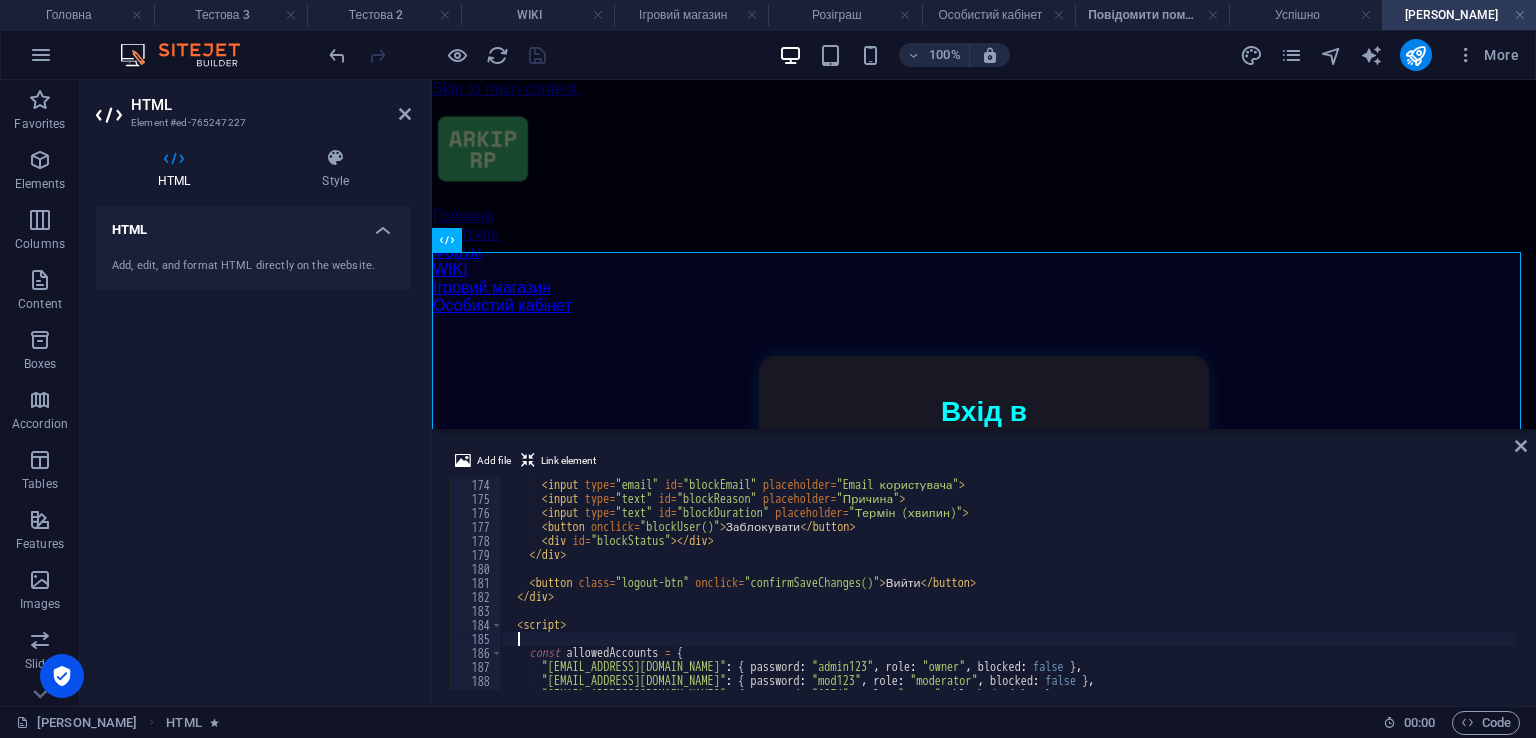 paste 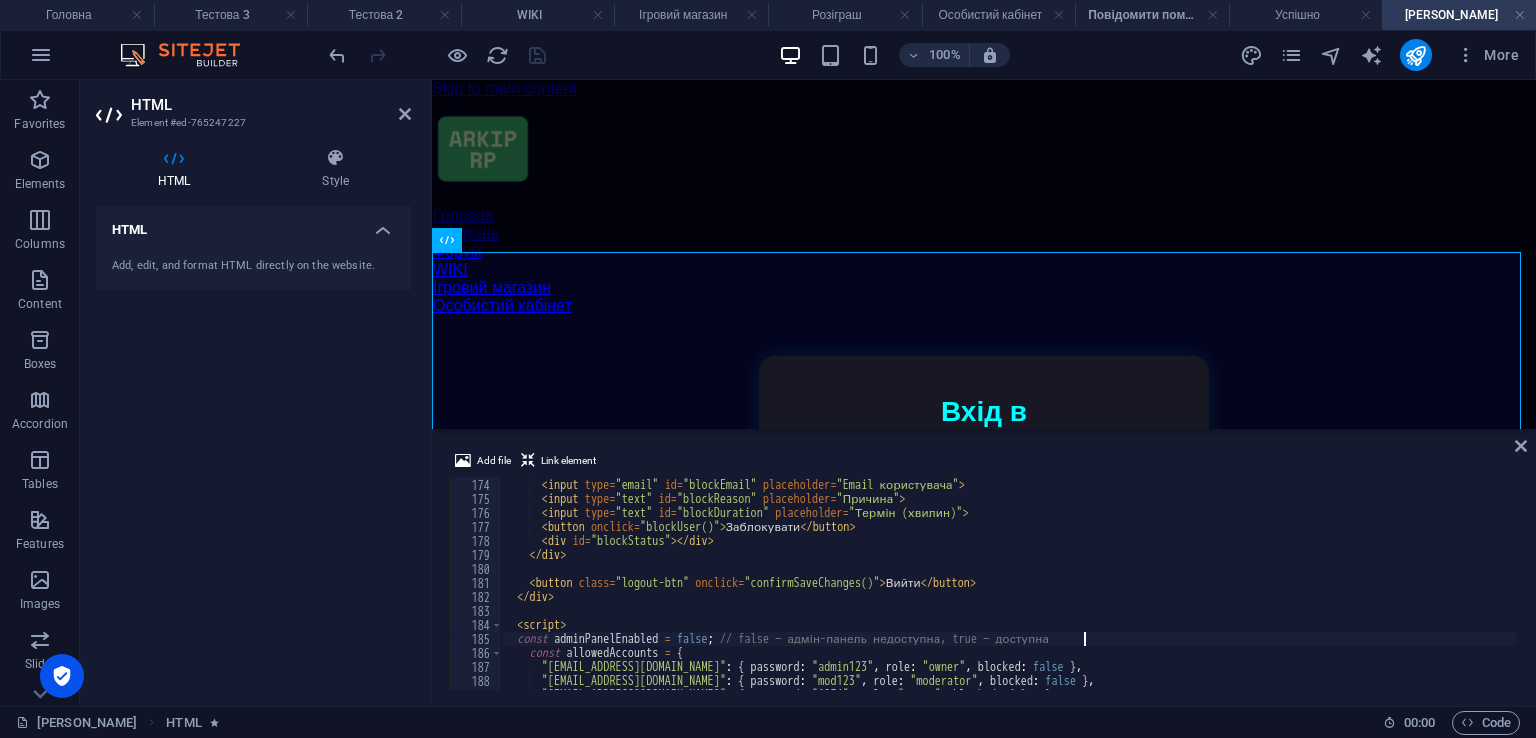 click on "< h3 > Блокування користувача </ h3 >         < input   type = "email"   id = "blockEmail"   placeholder = "Email користувача" >         < input   type = "text"   id = "blockReason"   placeholder = "Причина" >         < input   type = "text"   id = "blockDuration"   placeholder = "Термін (хвилин)" >         < button   onclick = "blockUser()" > Заблокувати </ button >         < div   id = "blockStatus" > </ div >      </ div >      < button   class = "logout-btn"   onclick = "confirmSaveChanges()" > Вийти </ button >    </ div >    < script >    const   adminPanelEnabled   =   false ;   // false — адмін-панель недоступна, true — доступна      const   allowedAccounts   =   {         "admin@example.com" :   {   password :   "admin123" ,   role :   "owner" ,   blocked :   false   } ,         "mod@example.com" :   {   password :   "mod123" ,   role :   "moderator" ,   blocked :   false   } ,         :   {" at bounding box center [1008, 584] 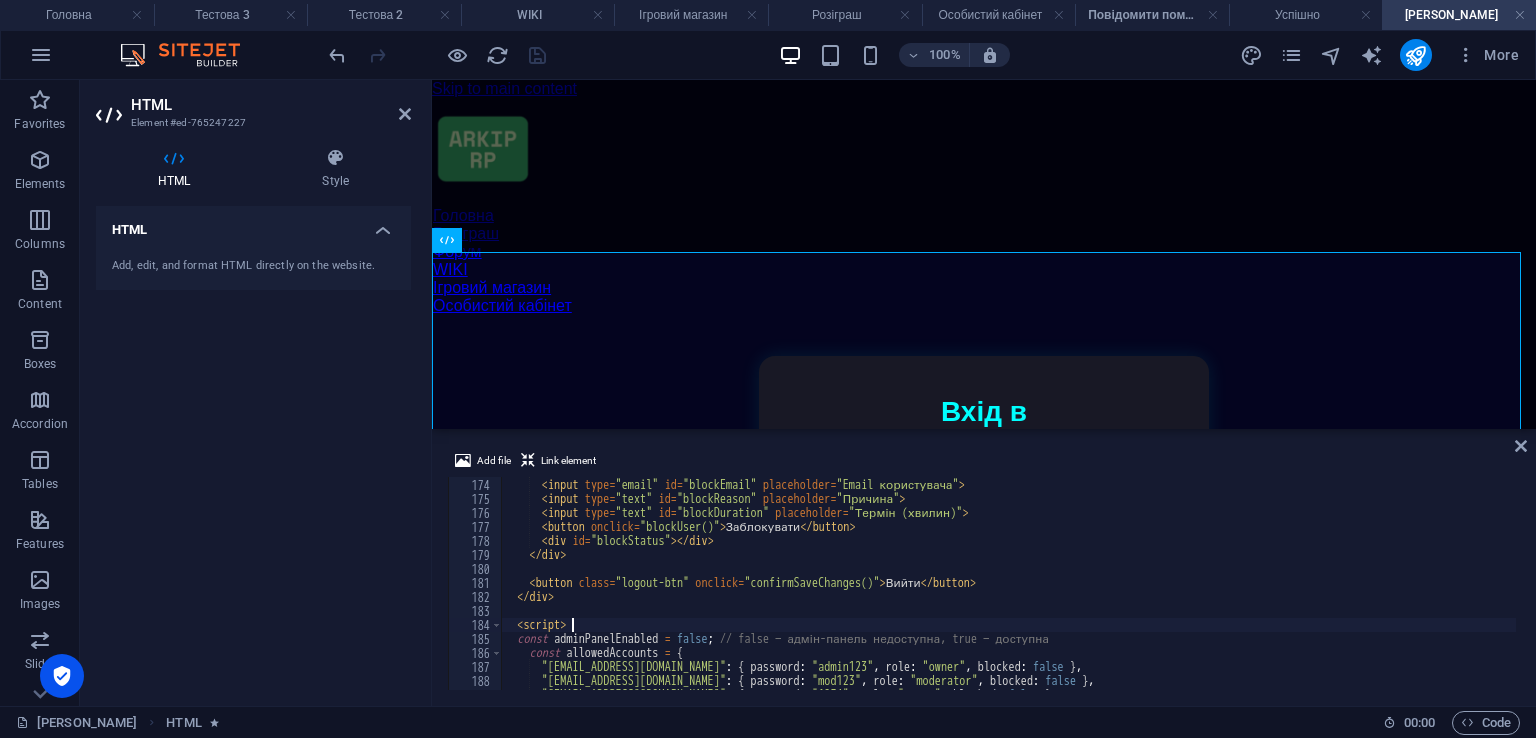 click on "< h3 > Блокування користувача </ h3 >         < input   type = "email"   id = "blockEmail"   placeholder = "Email користувача" >         < input   type = "text"   id = "blockReason"   placeholder = "Причина" >         < input   type = "text"   id = "blockDuration"   placeholder = "Термін (хвилин)" >         < button   onclick = "blockUser()" > Заблокувати </ button >         < div   id = "blockStatus" > </ div >      </ div >      < button   class = "logout-btn"   onclick = "confirmSaveChanges()" > Вийти </ button >    </ div >    < script >    const   adminPanelEnabled   =   false ;   // false — адмін-панель недоступна, true — доступна      const   allowedAccounts   =   {         "admin@example.com" :   {   password :   "admin123" ,   role :   "owner" ,   blocked :   false   } ,         "mod@example.com" :   {   password :   "mod123" ,   role :   "moderator" ,   blocked :   false   } ,         :   {" at bounding box center (1008, 584) 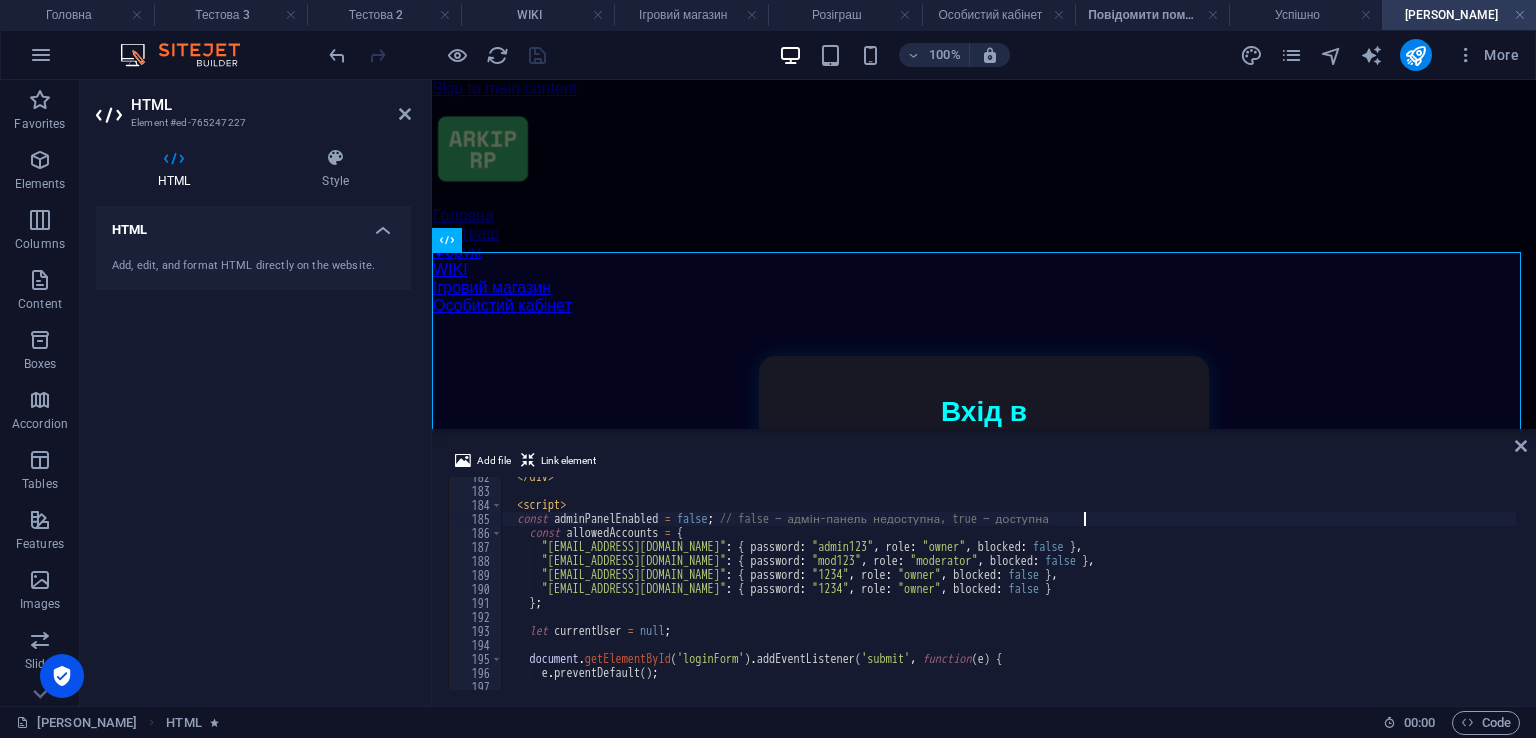 scroll, scrollTop: 2480, scrollLeft: 0, axis: vertical 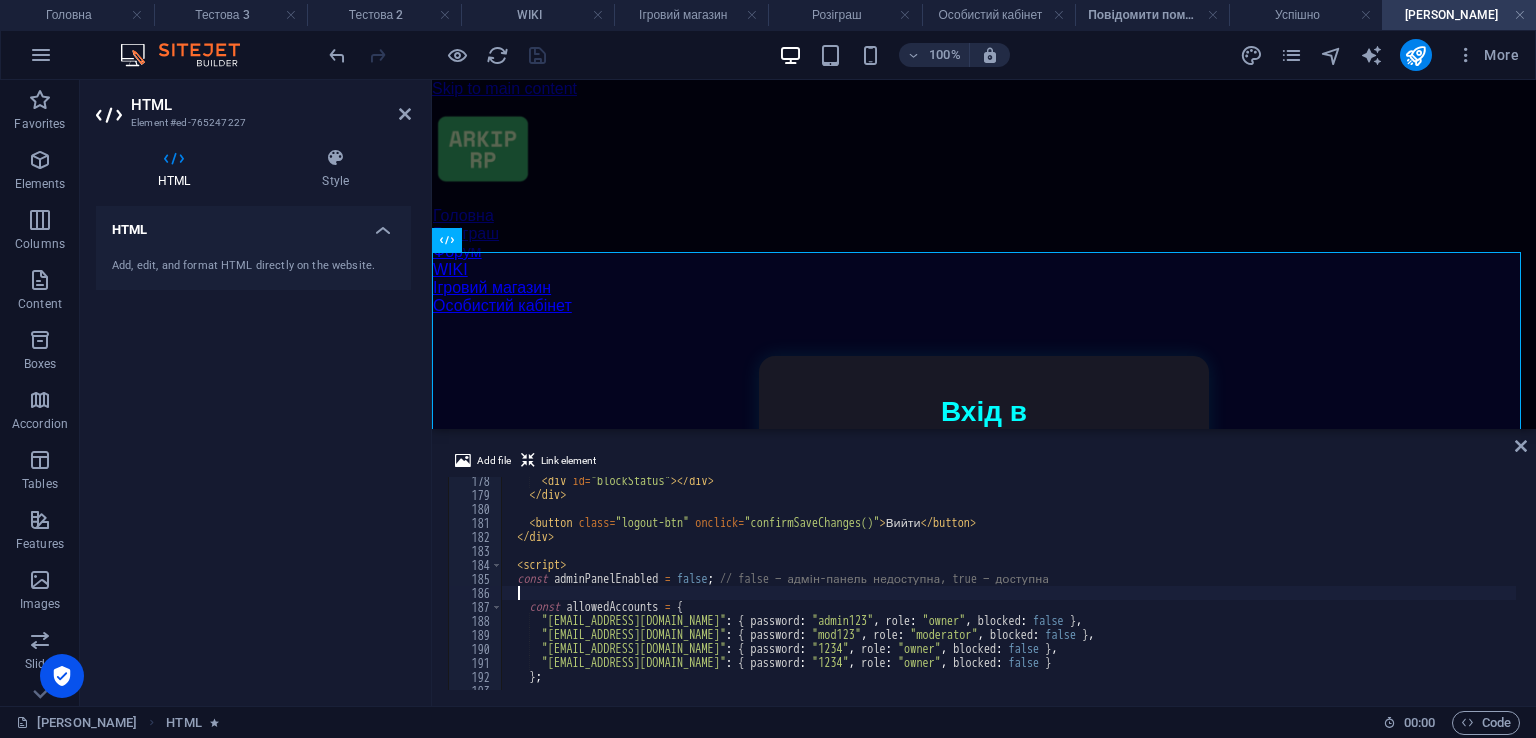 click on "Add file Link element" at bounding box center [984, 463] 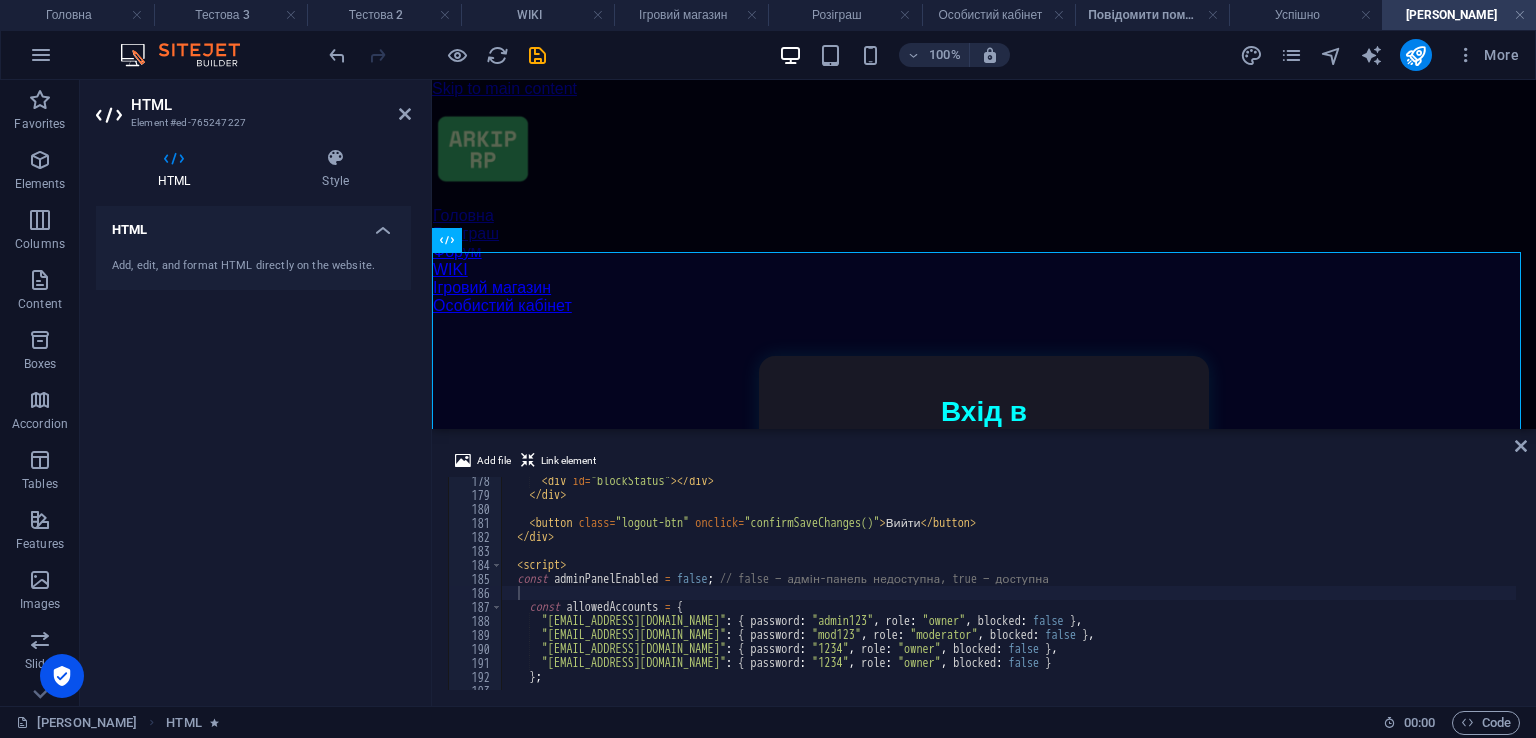 type on "</div>" 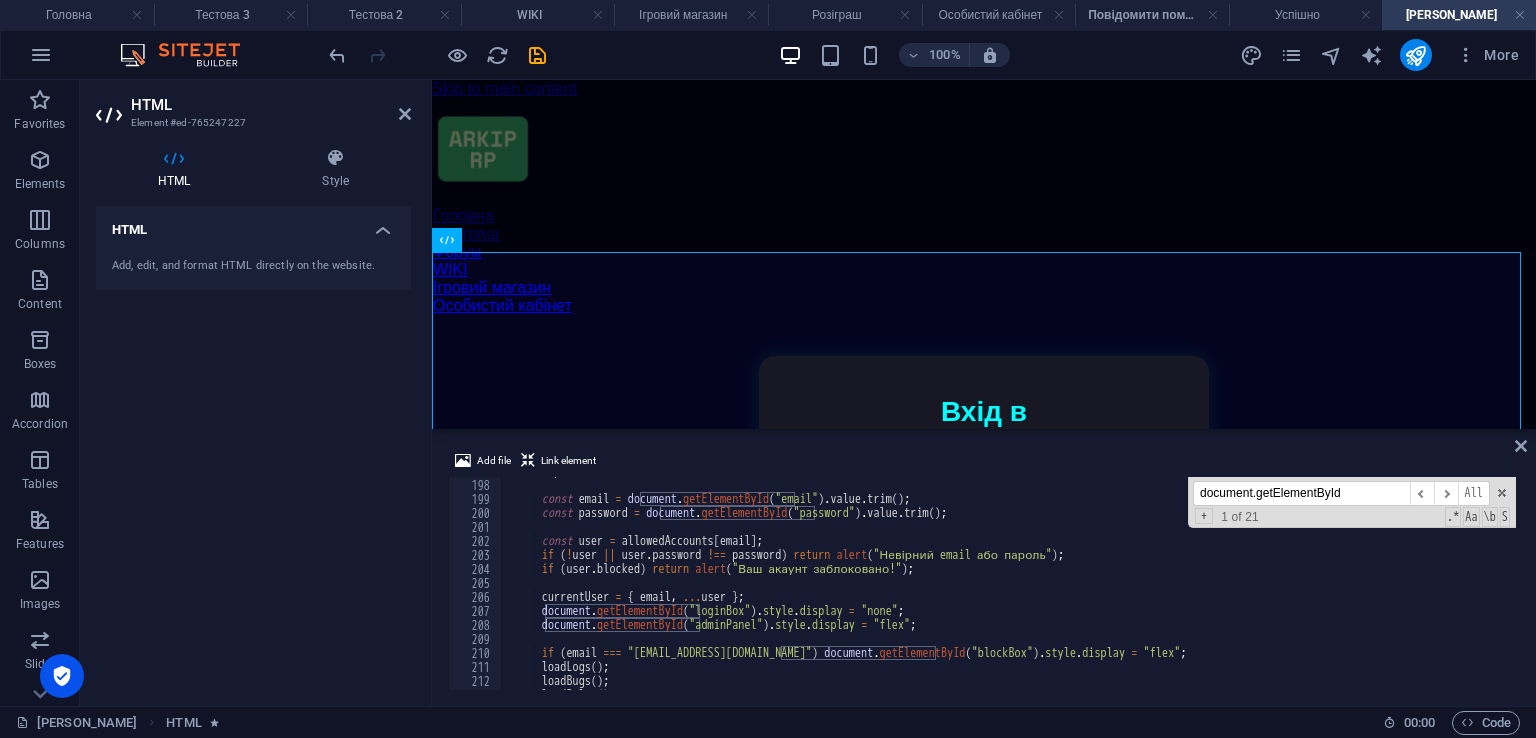 scroll, scrollTop: 2697, scrollLeft: 0, axis: vertical 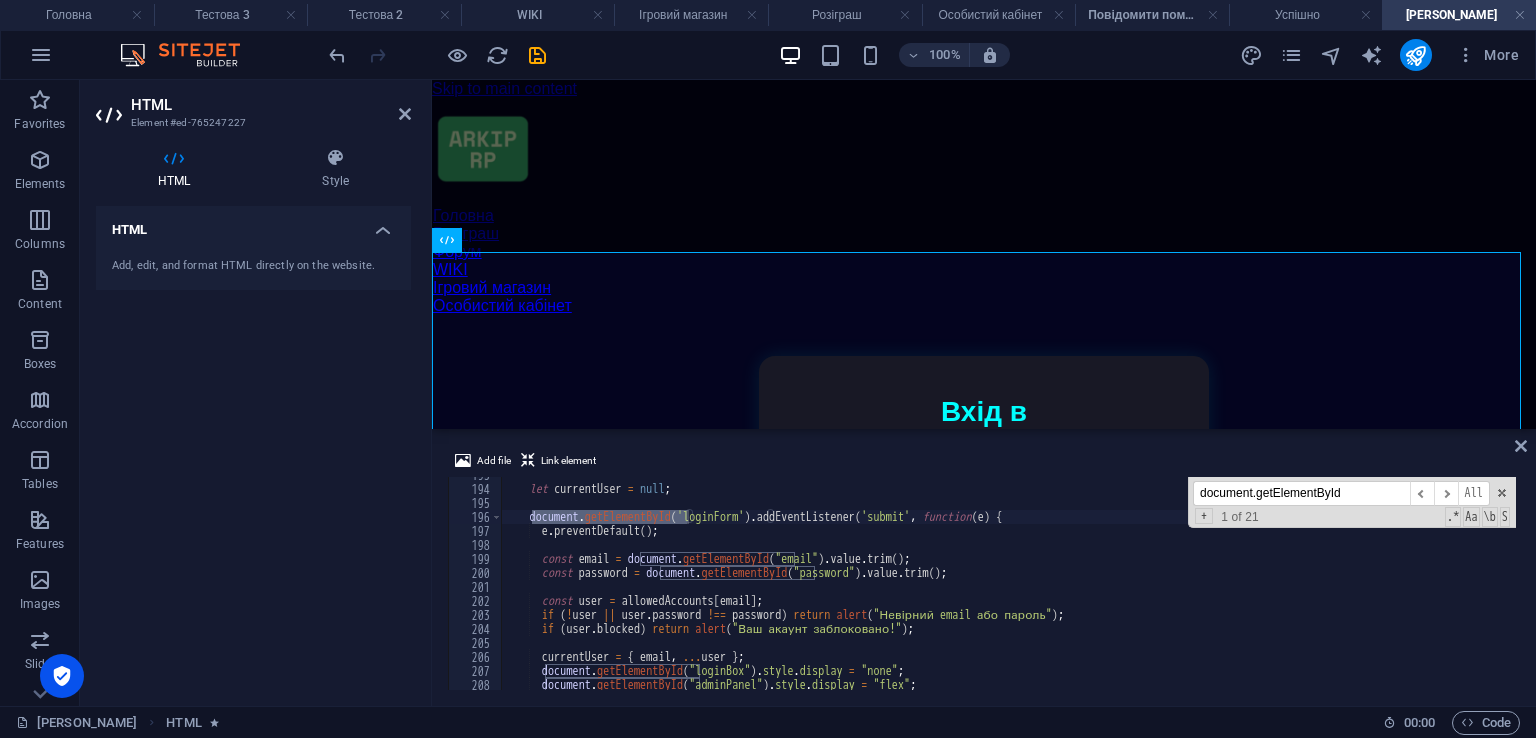 type on "document.getElementById" 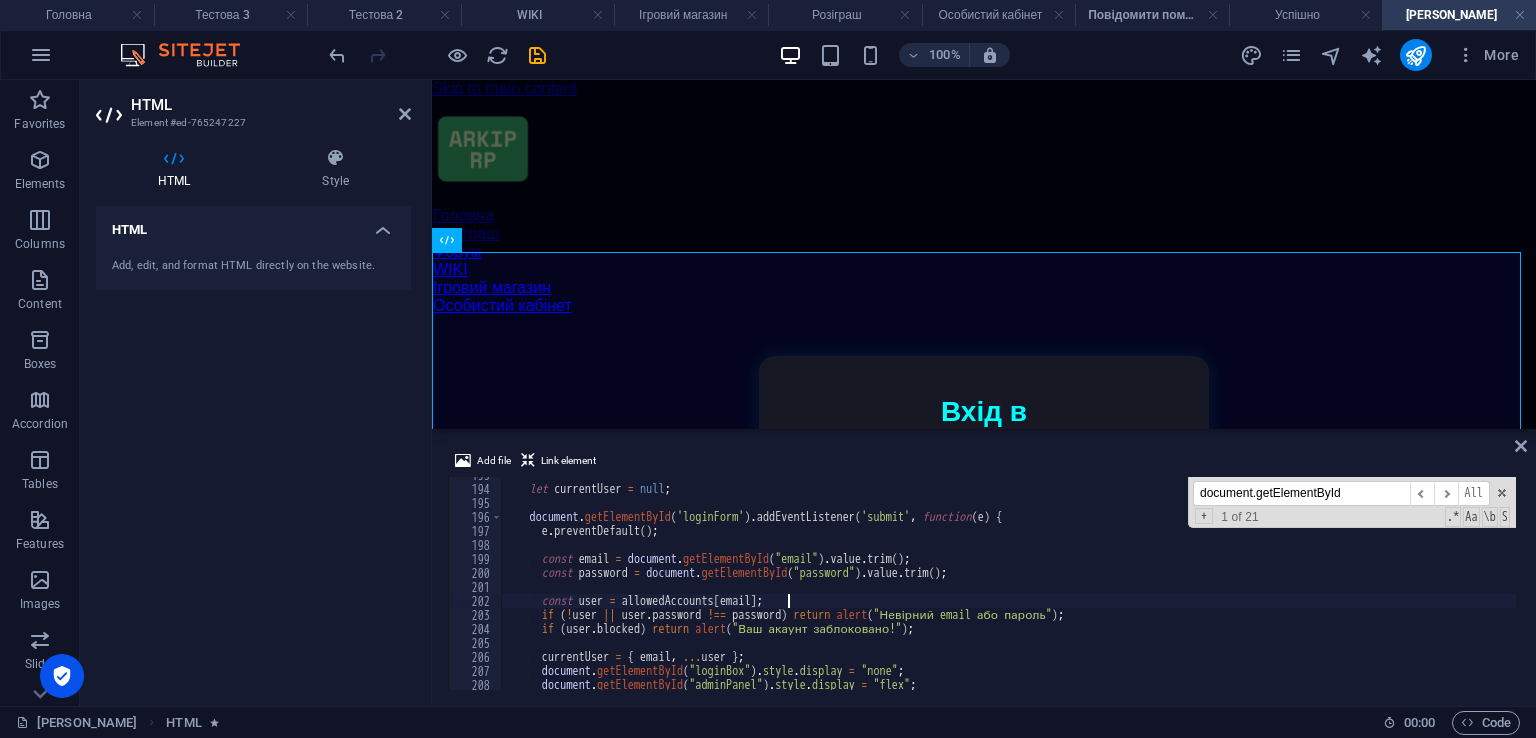 click on "let   currentUser   =   null ;      document . getElementById ( 'loginForm' ) . addEventListener ( 'submit' ,   function ( e )   {         e . preventDefault ( ) ;         const   email   =   document . getElementById ( "email" ) . value . trim ( ) ;         const   password   =   document . getElementById ( "password" ) . value . trim ( ) ;         const   user   =   allowedAccounts [ email ] ;         if   ( ! user   ||   user . password   !==   password )   return   alert ( "Невірний email або пароль" ) ;         if   ( user . blocked )   return   alert ( "Ваш акаунт заблоковано!" ) ;         currentUser   =   {   email ,   ... user   } ;         document . getElementById ( "loginBox" ) . style . display   =   "none" ;         document . getElementById ( "adminPanel" ) . style . display   =   "flex" ;" at bounding box center [1008, 588] 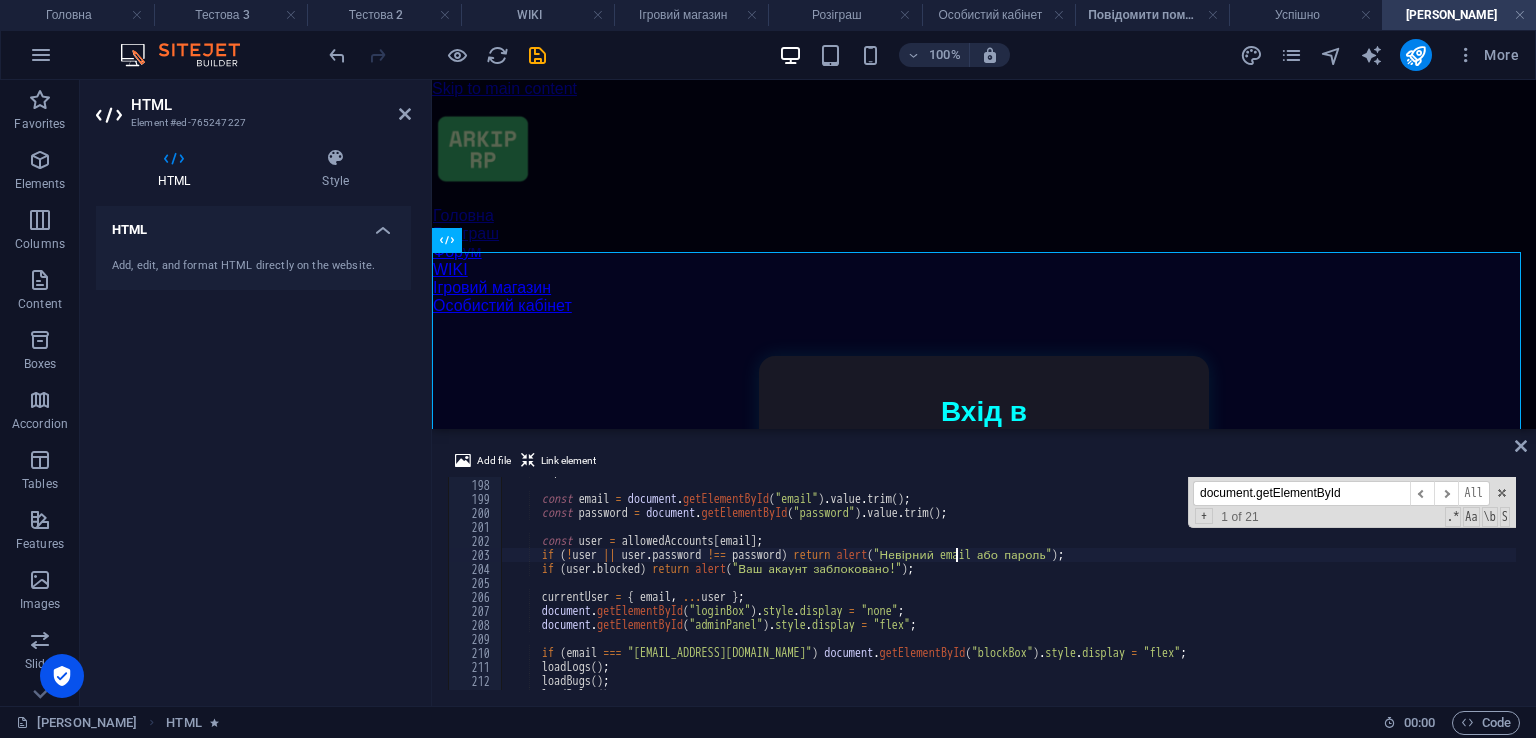 click on "e . preventDefault ( ) ;         const   email   =   document . getElementById ( "email" ) . value . trim ( ) ;         const   password   =   document . getElementById ( "password" ) . value . trim ( ) ;         const   user   =   allowedAccounts [ email ] ;         if   ( ! user   ||   user . password   !==   password )   return   alert ( "Невірний email або пароль" ) ;         if   ( user . blocked )   return   alert ( "Ваш акаунт заблоковано!" ) ;         currentUser   =   {   email ,   ... user   } ;         document . getElementById ( "loginBox" ) . style . display   =   "none" ;         document . getElementById ( "adminPanel" ) . style . display   =   "flex" ;         if   ( email   ===   "admin@example.com" )   document . getElementById ( "blockBox" ) . style . display   =   "flex" ;         loadLogs ( ) ;         loadBugs ( ) ;         loadRoles ( ) ;" at bounding box center (1008, 584) 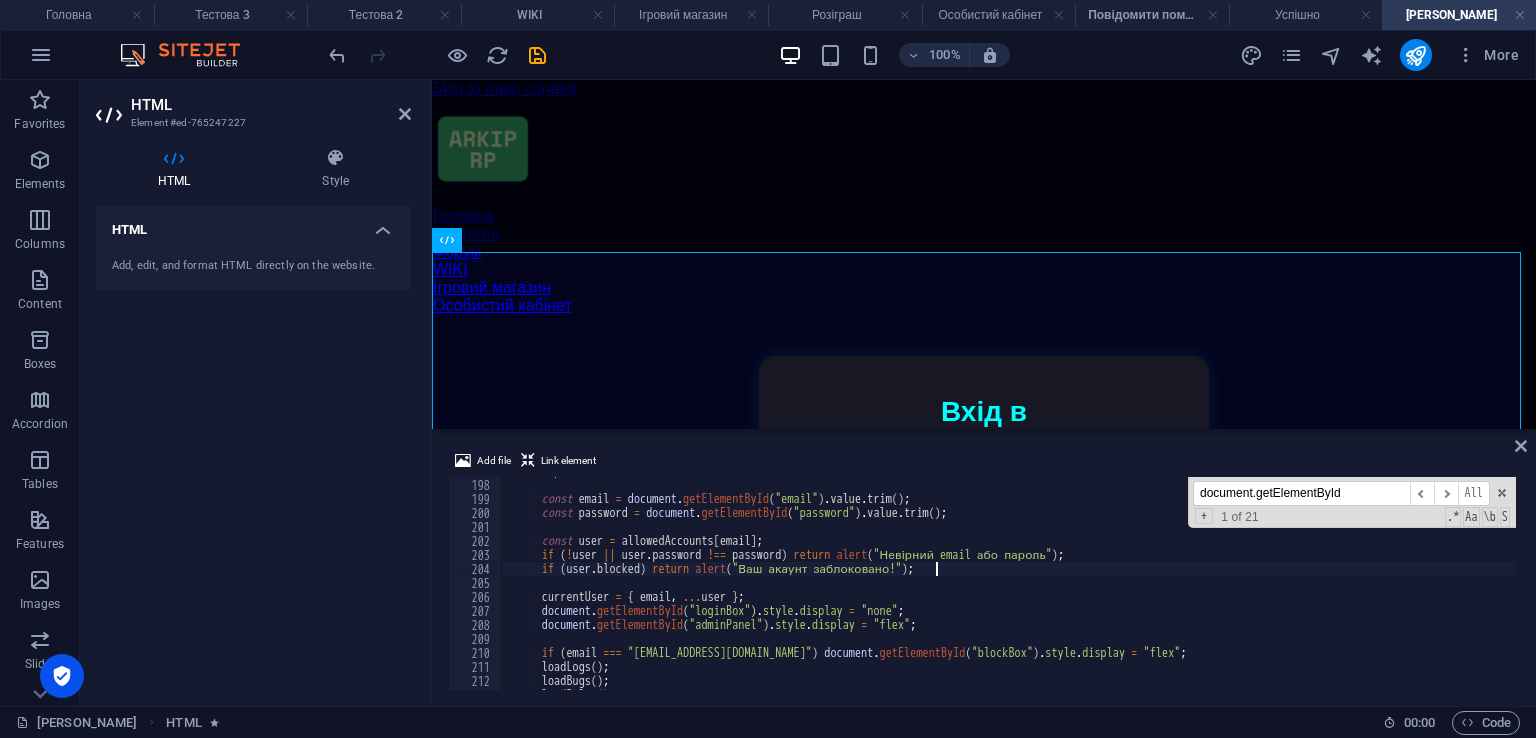 scroll, scrollTop: 0, scrollLeft: 1, axis: horizontal 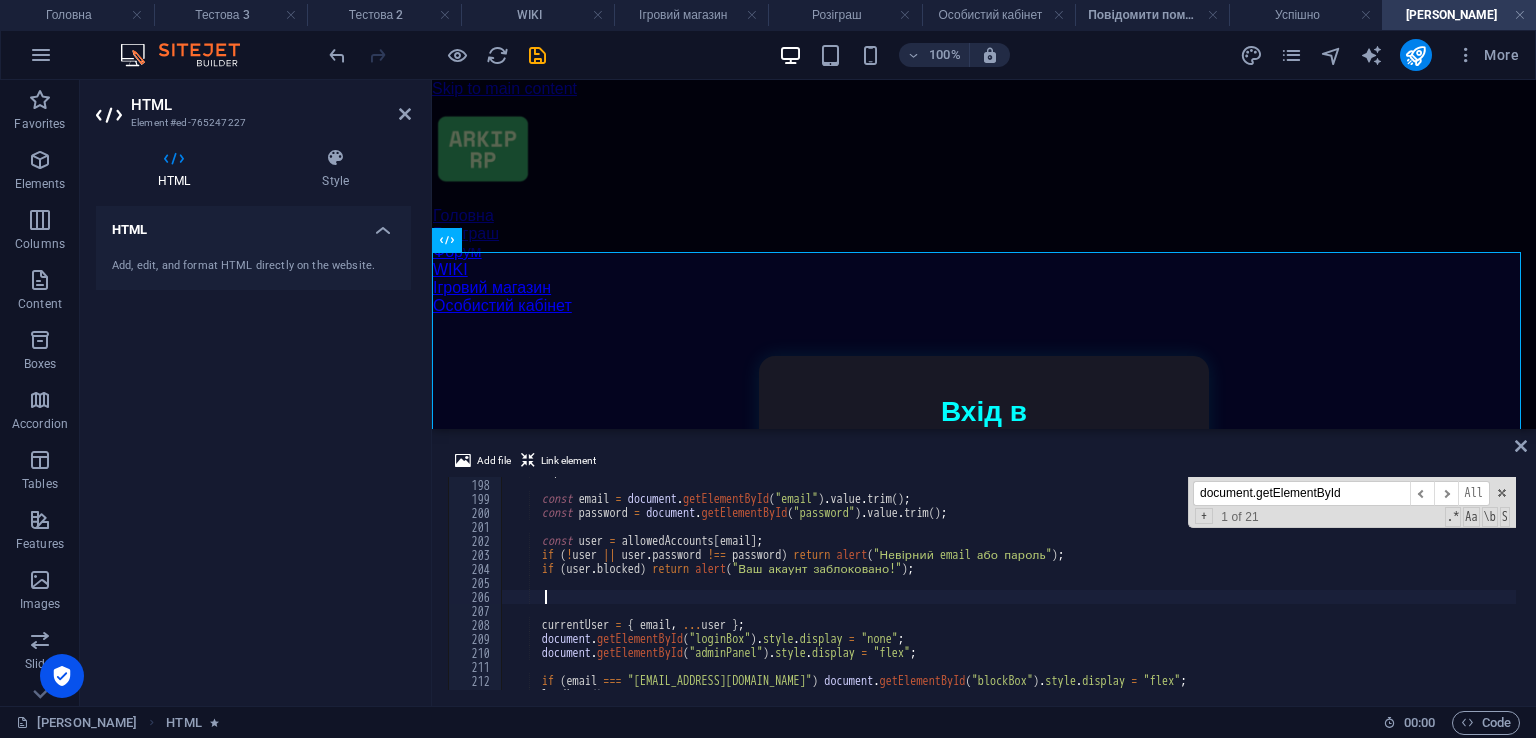 paste on "}" 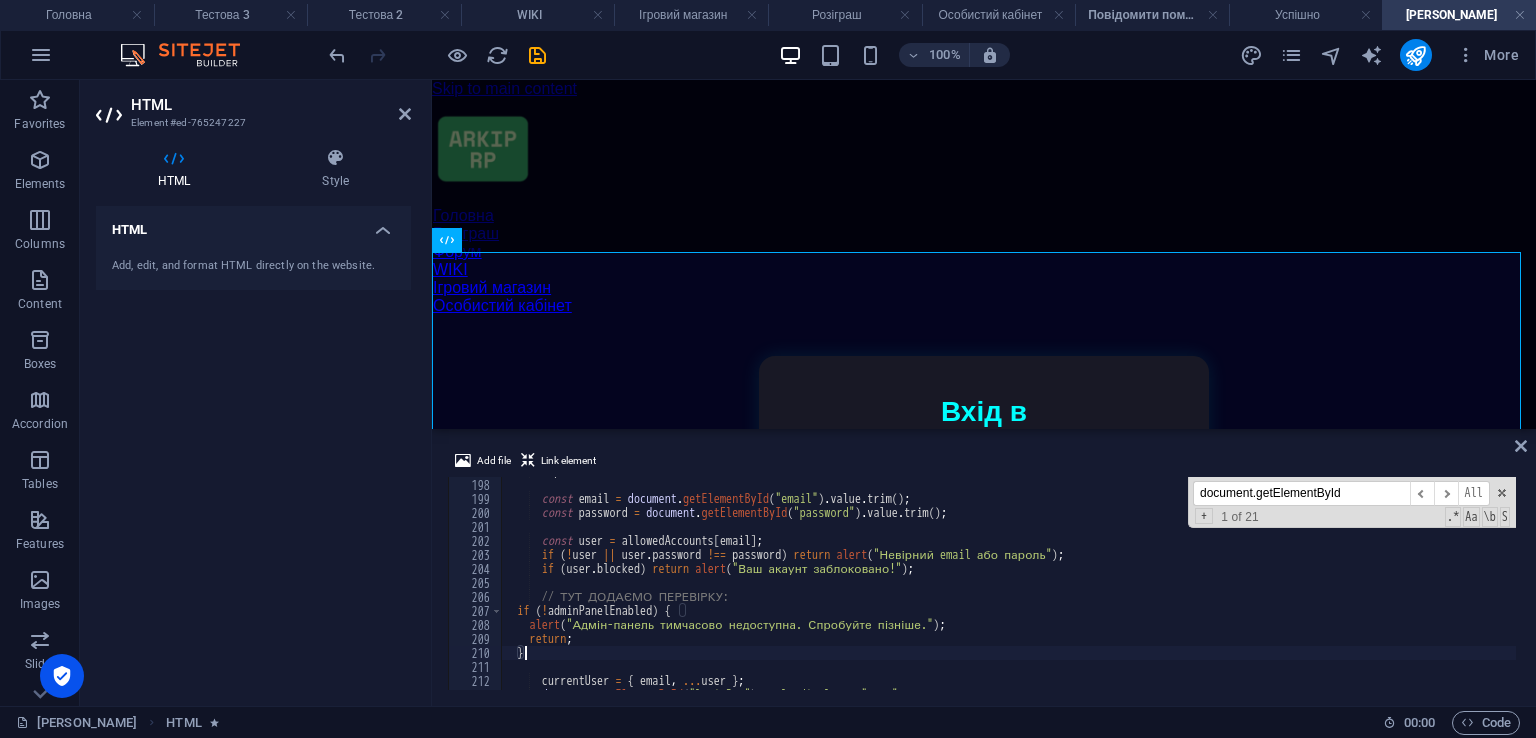 scroll, scrollTop: 0, scrollLeft: 0, axis: both 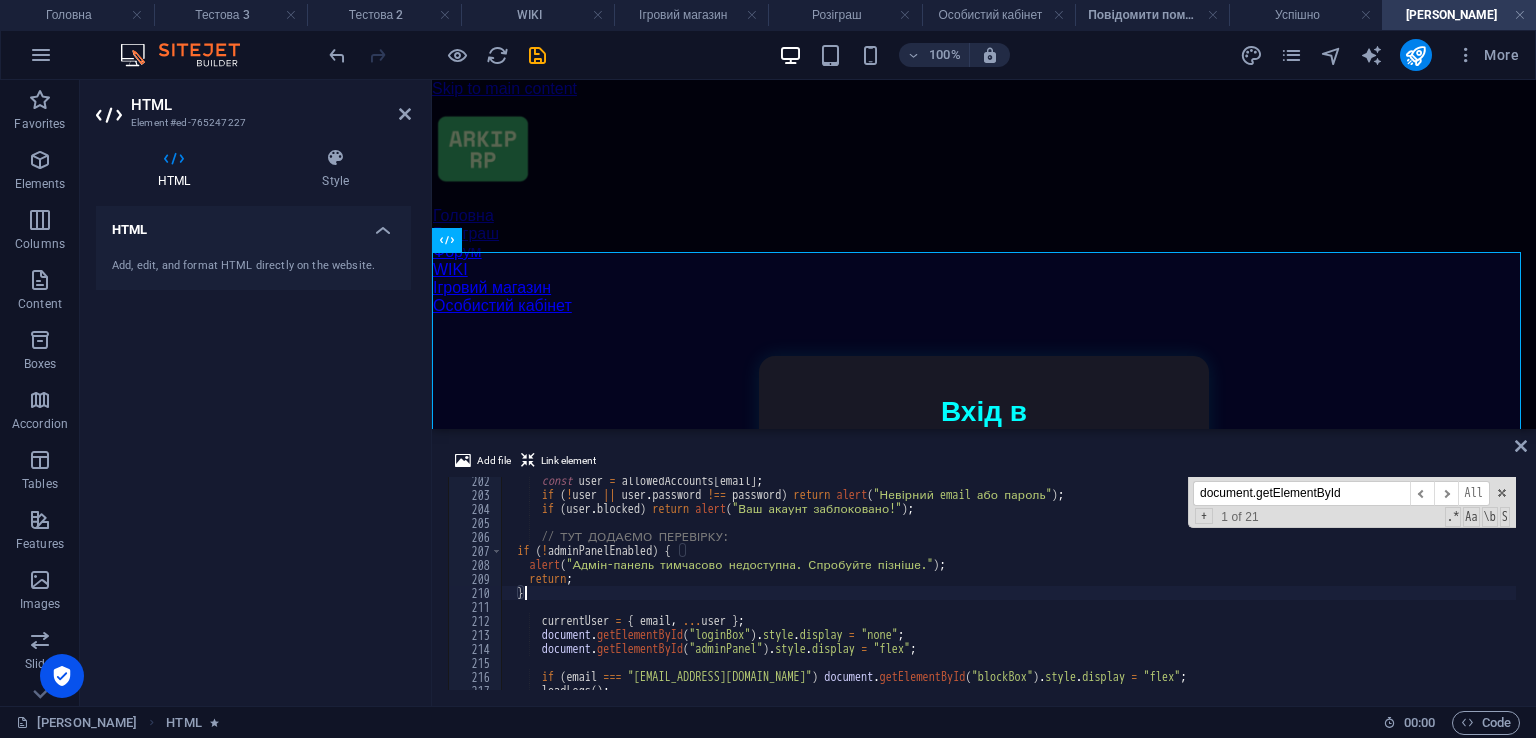 click on "const   user   =   allowedAccounts [ email ] ;         if   ( ! user   ||   user . password   !==   password )   return   alert ( "Невірний email або пароль" ) ;         if   ( user . blocked )   return   alert ( "Ваш акаунт заблоковано!" ) ;                 // ТУТ ДОДАЄМО ПЕРЕВІРКУ:    if   ( ! adminPanelEnabled )   {      alert ( "Адмін-панель тимчасово недоступна. Спробуйте пізніше." ) ;      return ;    }         currentUser   =   {   email ,   ... user   } ;         document . getElementById ( "loginBox" ) . style . display   =   "none" ;         document . getElementById ( "adminPanel" ) . style . display   =   "flex" ;         if   ( email   ===   "admin@example.com" )   document . getElementById ( "blockBox" ) . style . display   =   "flex" ;         loadLogs ( ) ;         loadBugs ( ) ;" at bounding box center [1008, 594] 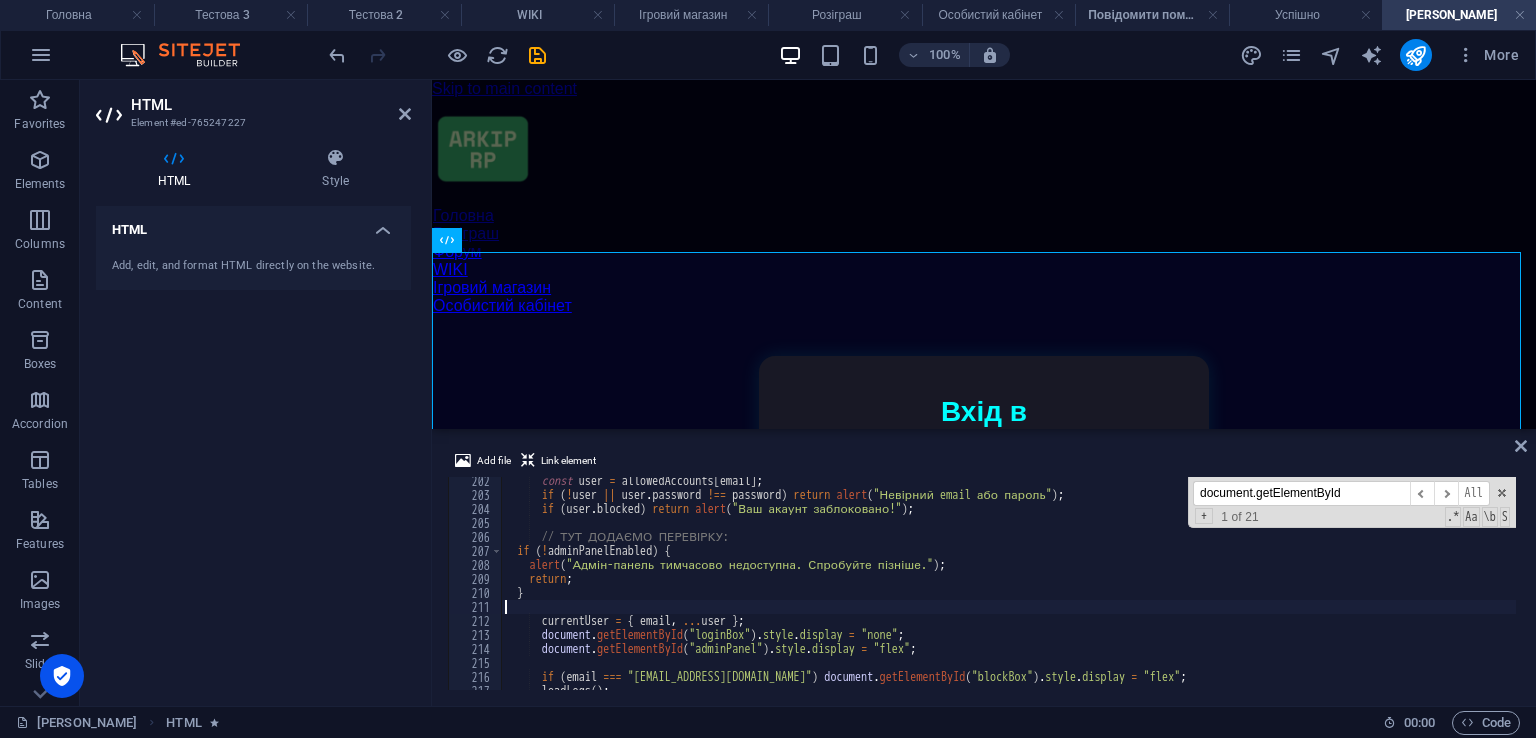 click on "const   user   =   allowedAccounts [ email ] ;         if   ( ! user   ||   user . password   !==   password )   return   alert ( "Невірний email або пароль" ) ;         if   ( user . blocked )   return   alert ( "Ваш акаунт заблоковано!" ) ;                 // ТУТ ДОДАЄМО ПЕРЕВІРКУ:    if   ( ! adminPanelEnabled )   {      alert ( "Адмін-панель тимчасово недоступна. Спробуйте пізніше." ) ;      return ;    }         currentUser   =   {   email ,   ... user   } ;         document . getElementById ( "loginBox" ) . style . display   =   "none" ;         document . getElementById ( "adminPanel" ) . style . display   =   "flex" ;         if   ( email   ===   "admin@example.com" )   document . getElementById ( "blockBox" ) . style . display   =   "flex" ;         loadLogs ( ) ;         loadBugs ( ) ;" at bounding box center [1008, 594] 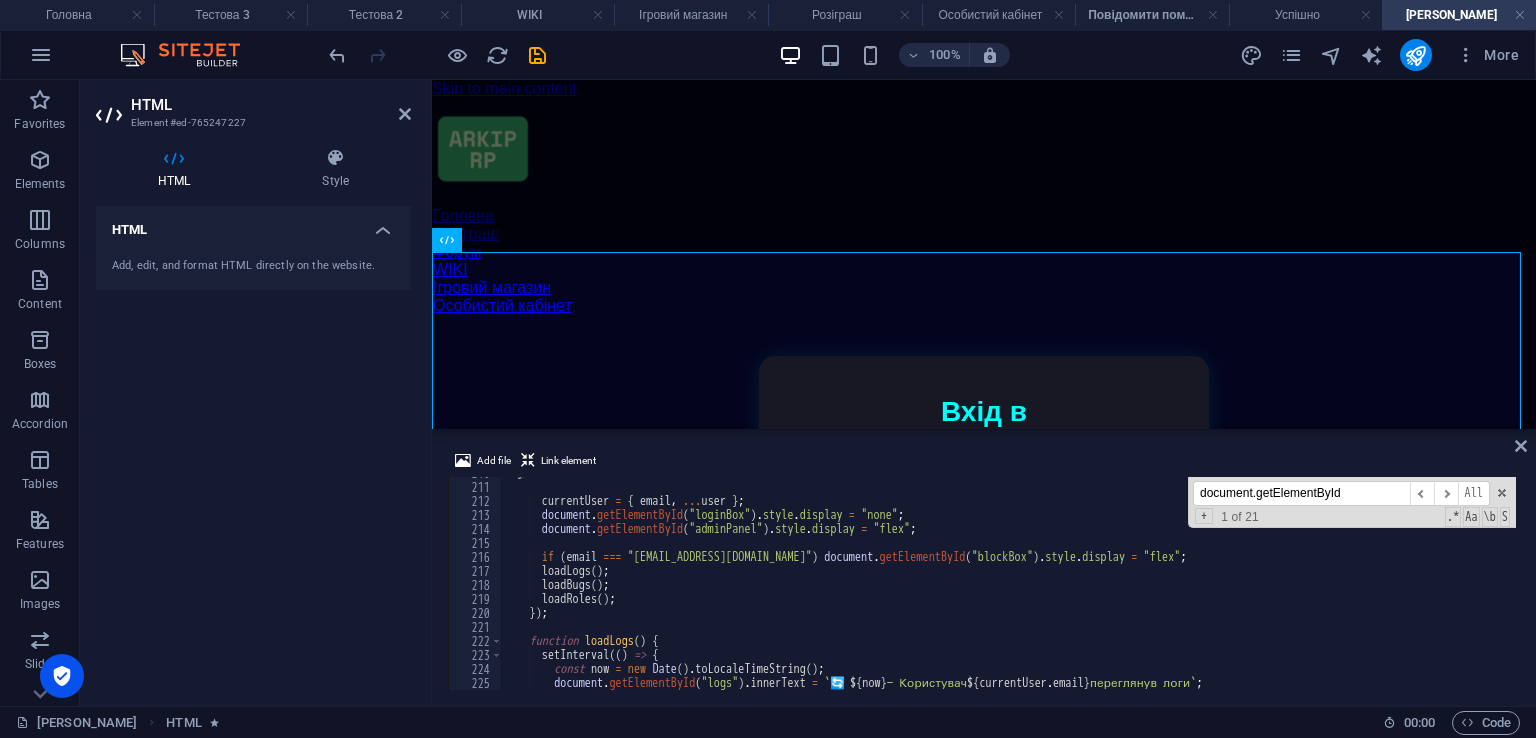 scroll, scrollTop: 2757, scrollLeft: 0, axis: vertical 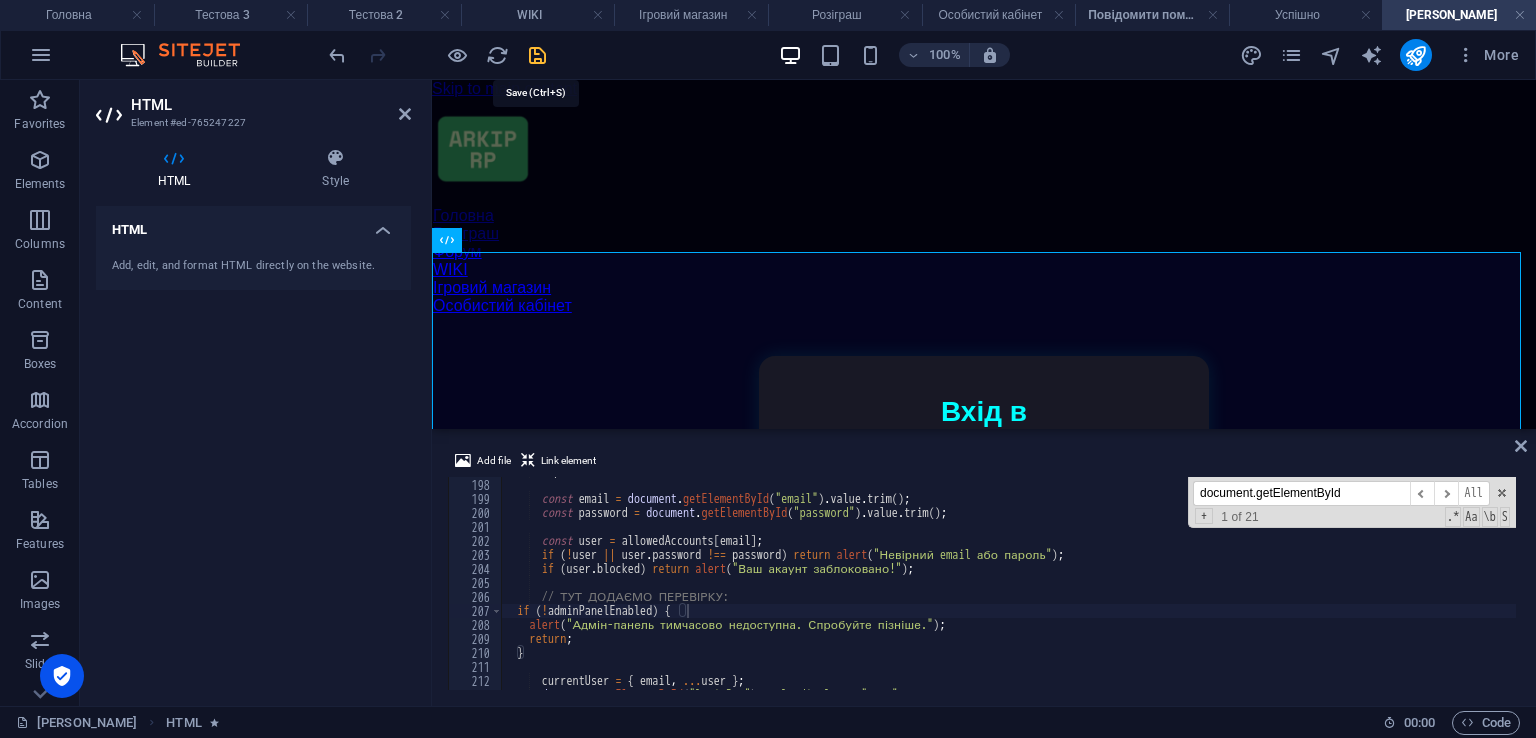 click at bounding box center [537, 55] 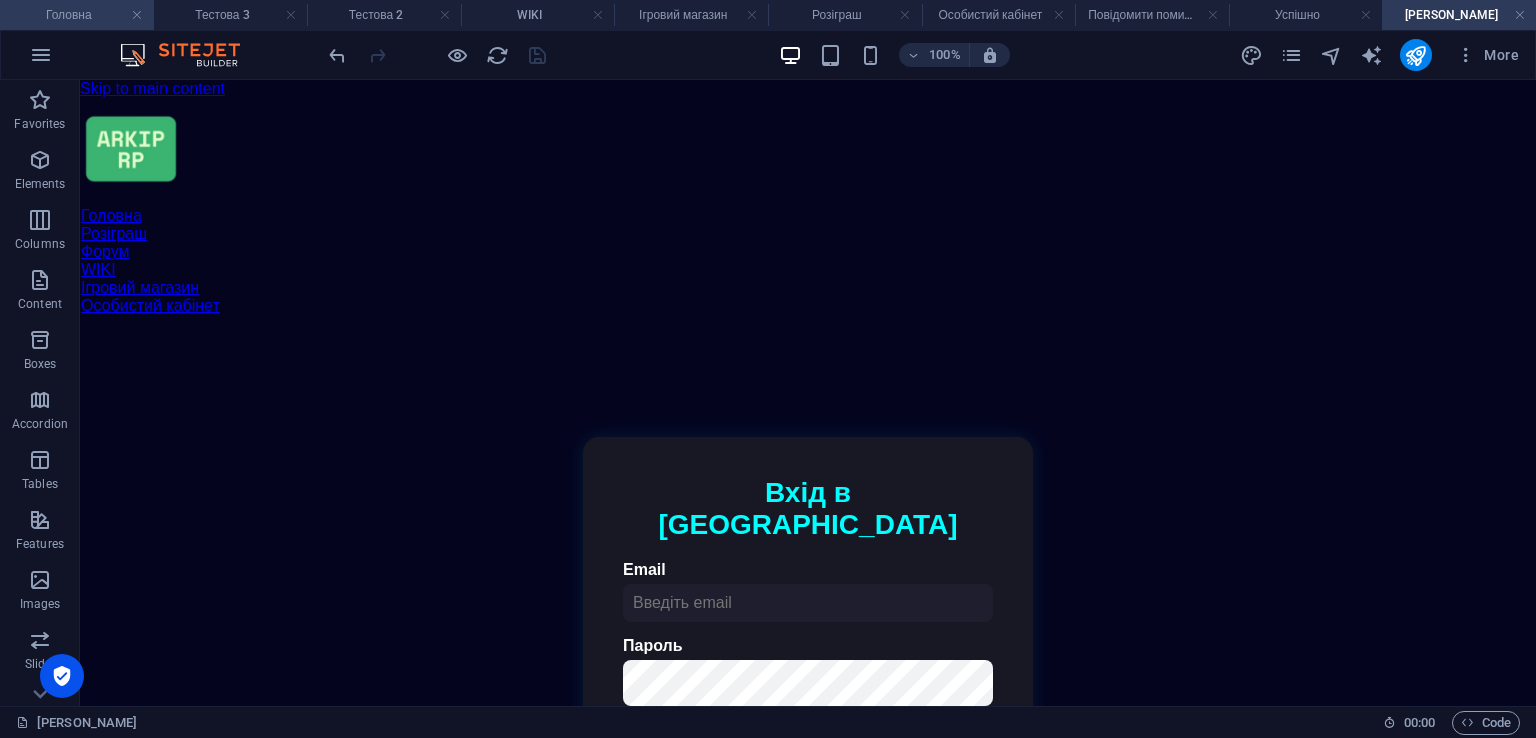 click on "Головна" at bounding box center (77, 15) 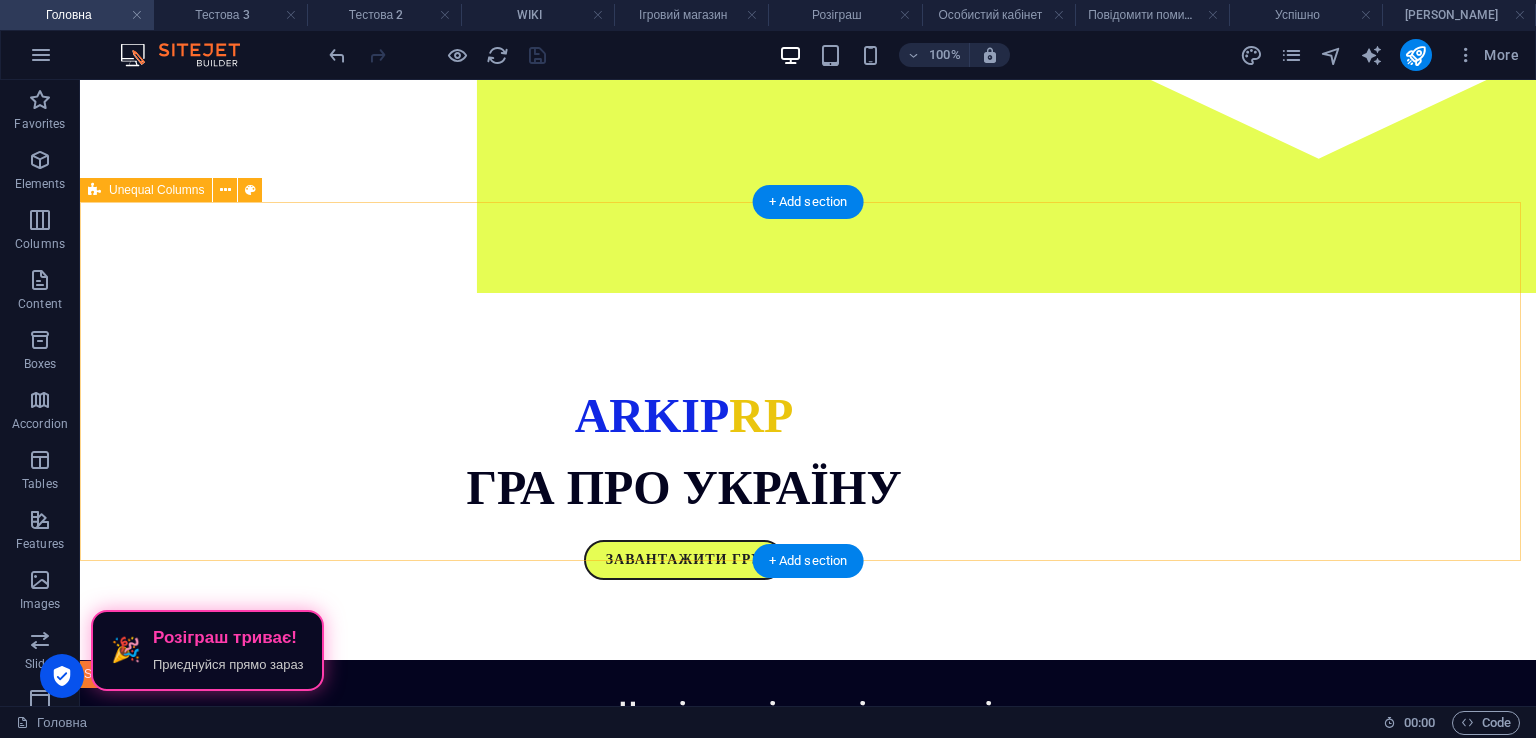 scroll, scrollTop: 0, scrollLeft: 0, axis: both 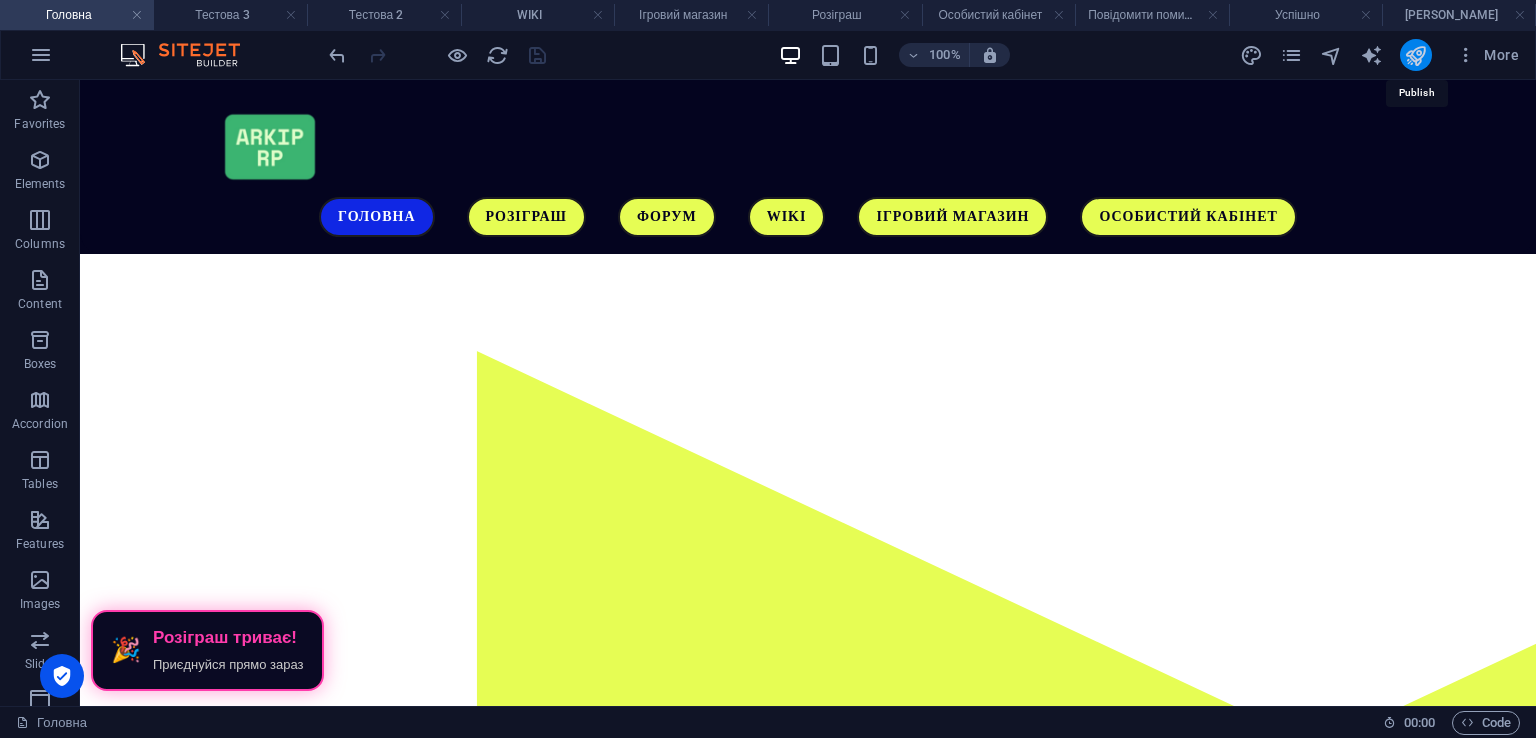 click at bounding box center (1415, 55) 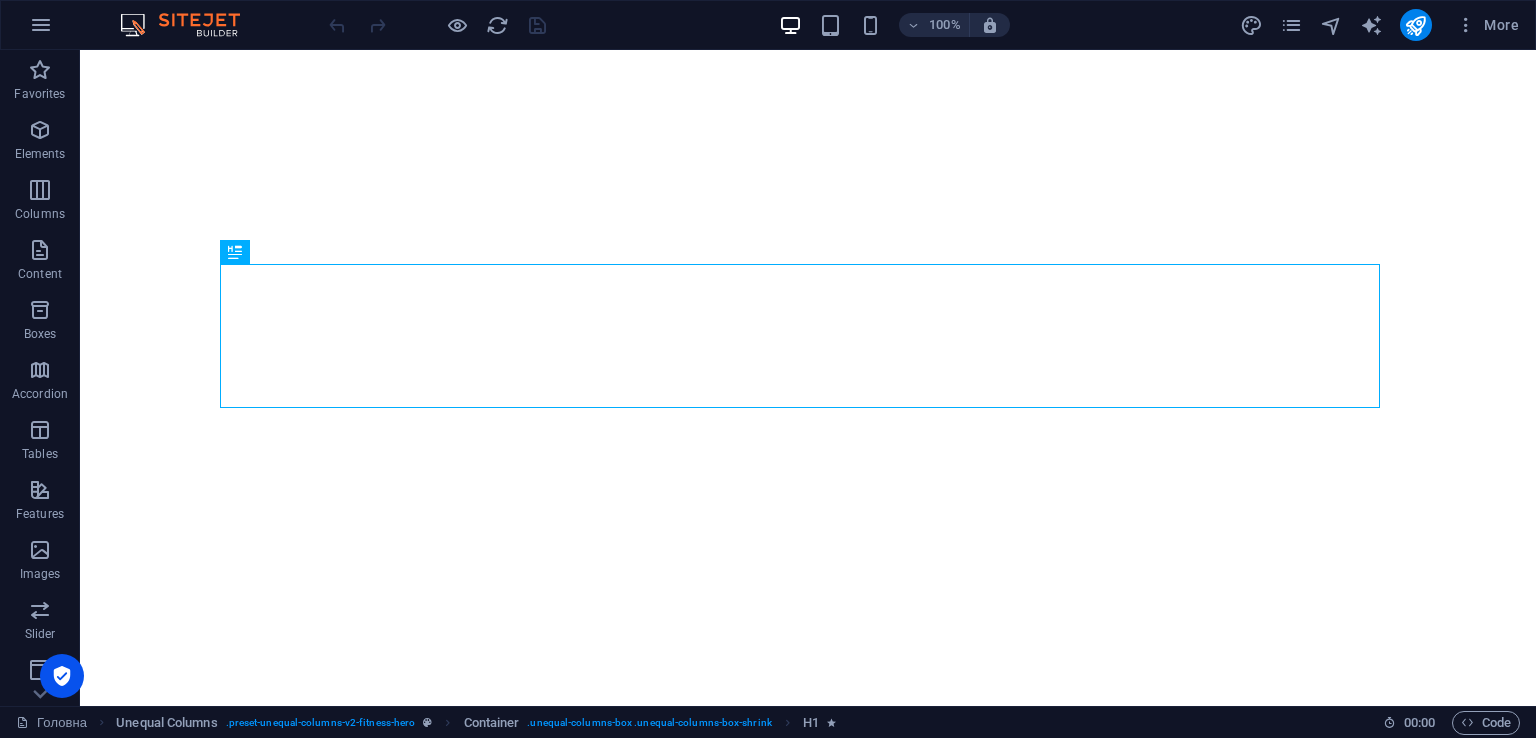 scroll, scrollTop: 0, scrollLeft: 0, axis: both 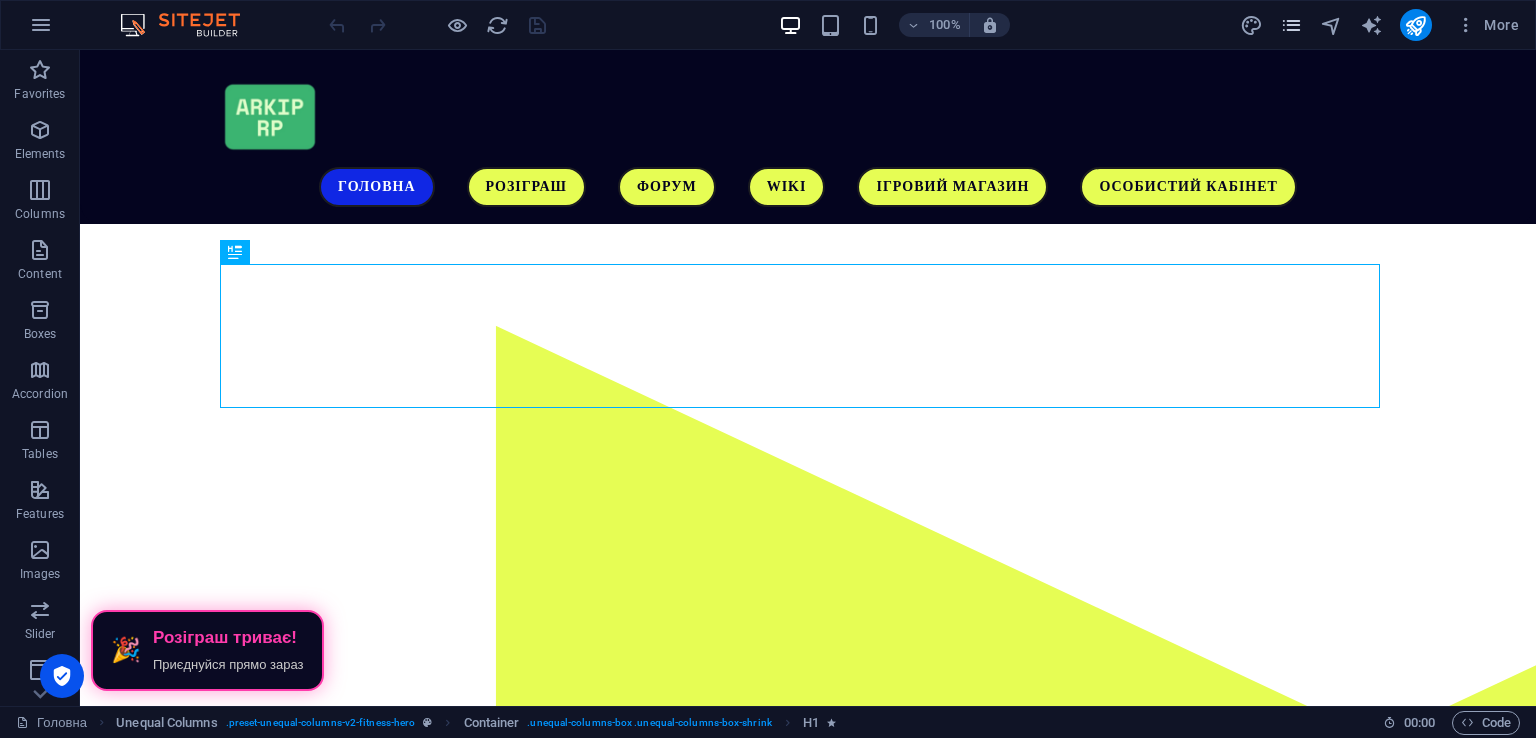 click at bounding box center [1291, 25] 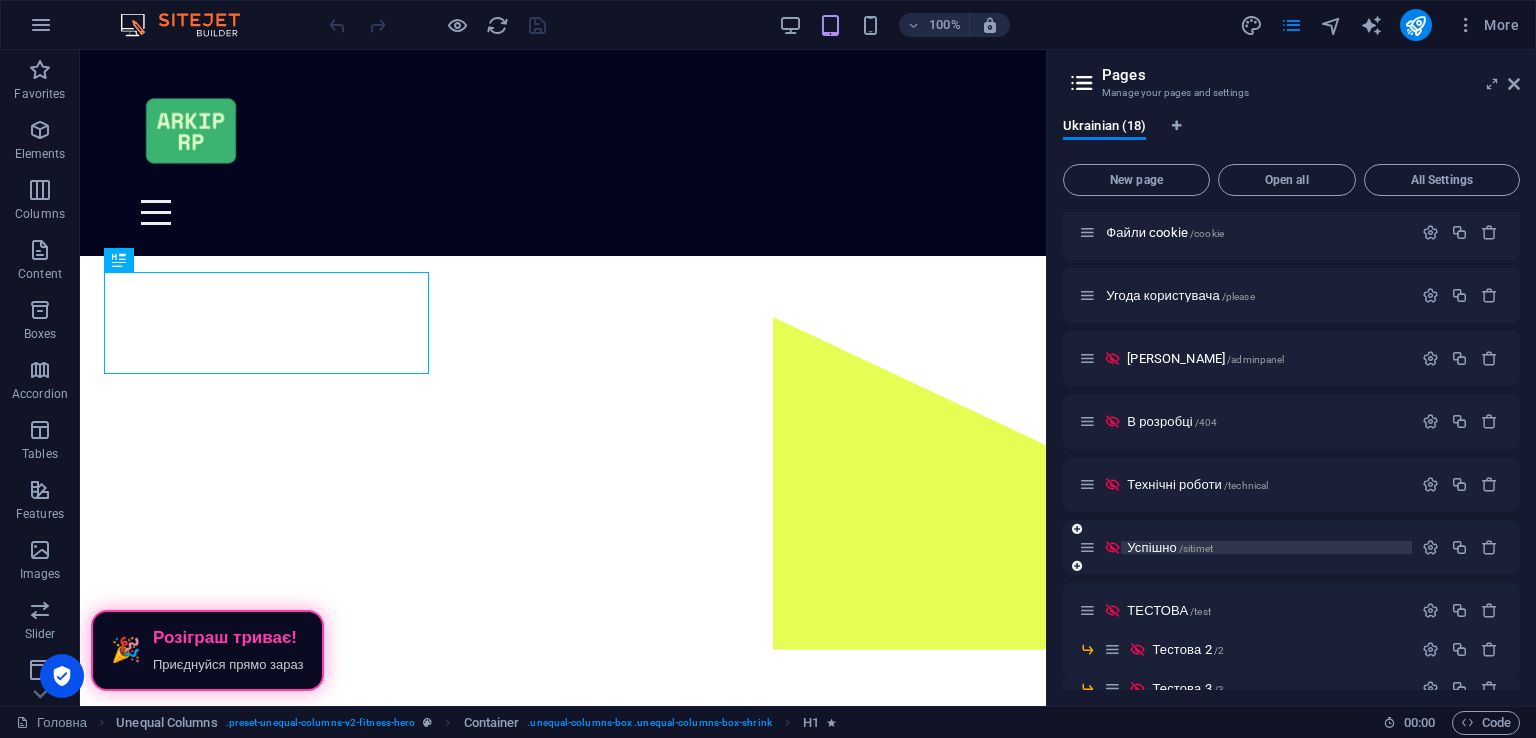 scroll, scrollTop: 500, scrollLeft: 0, axis: vertical 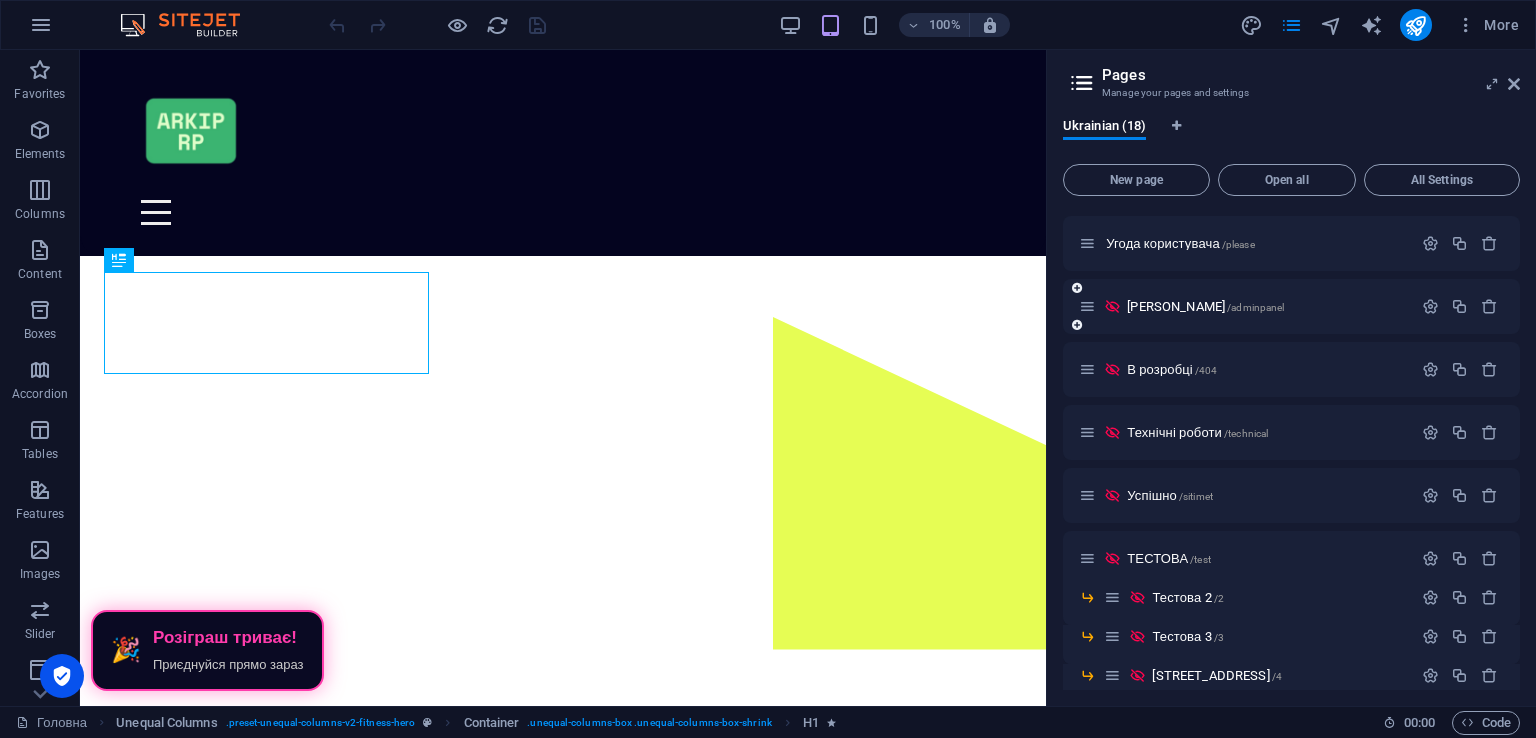 click on "Адмін Панель /adminpanel" at bounding box center (1245, 306) 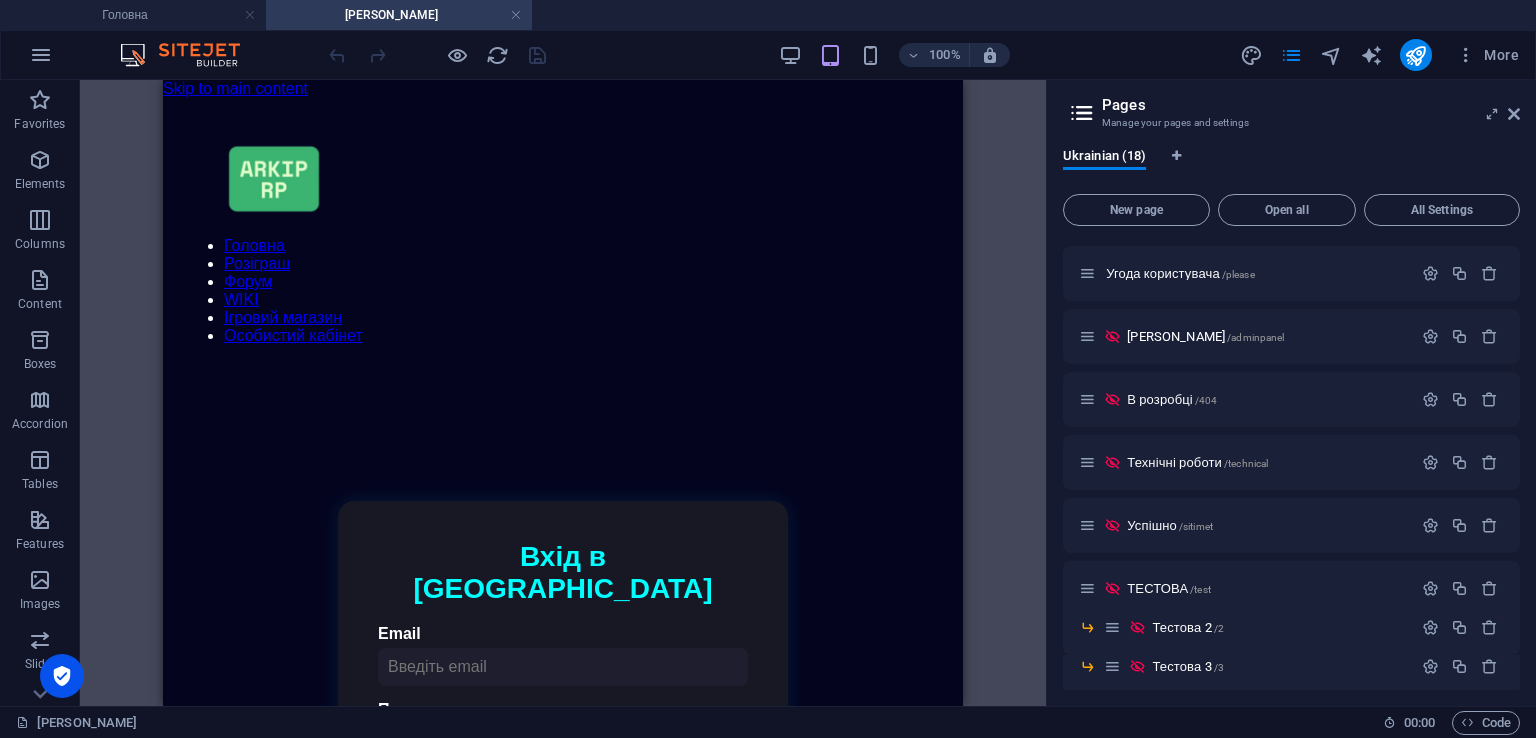 scroll, scrollTop: 0, scrollLeft: 0, axis: both 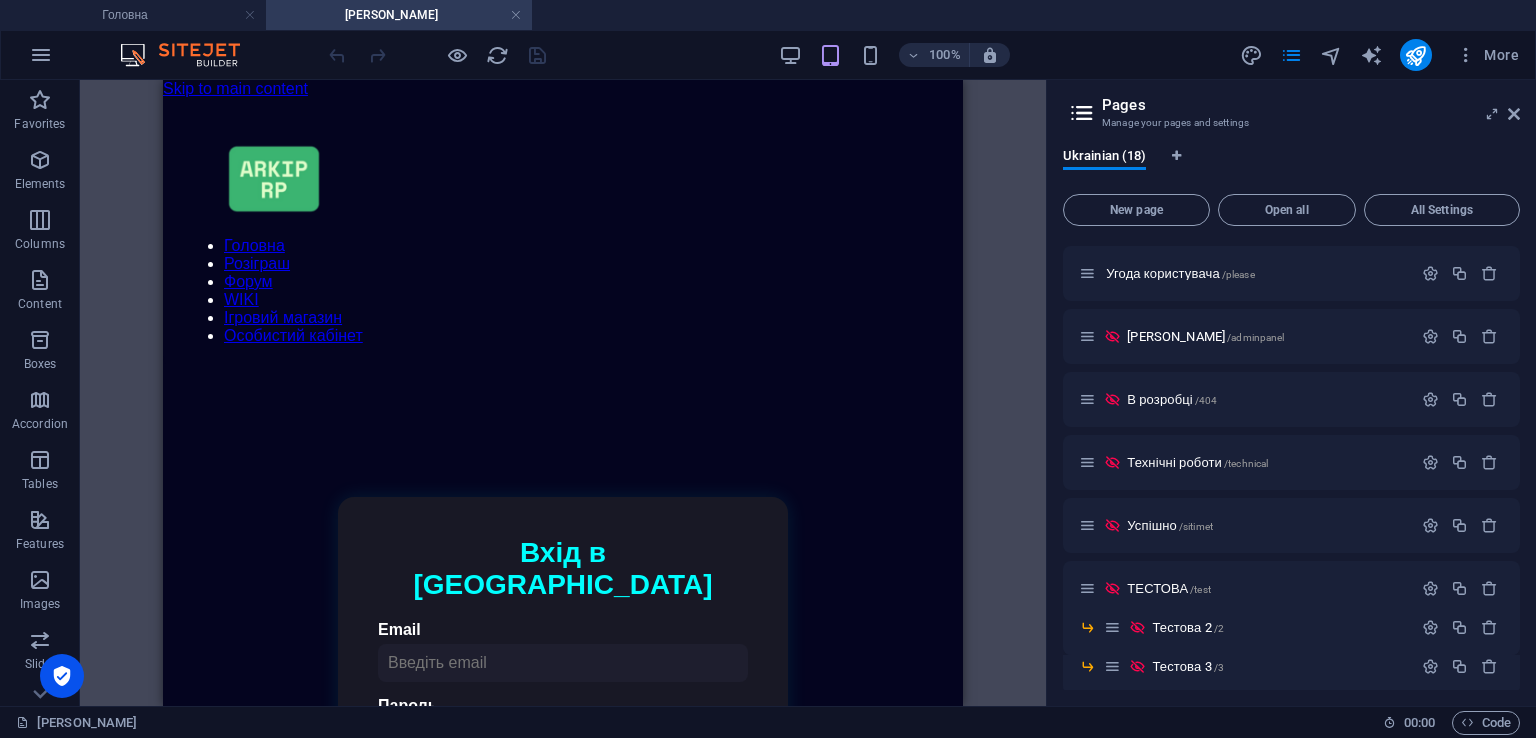 click on "Pages Manage your pages and settings" at bounding box center (1293, 106) 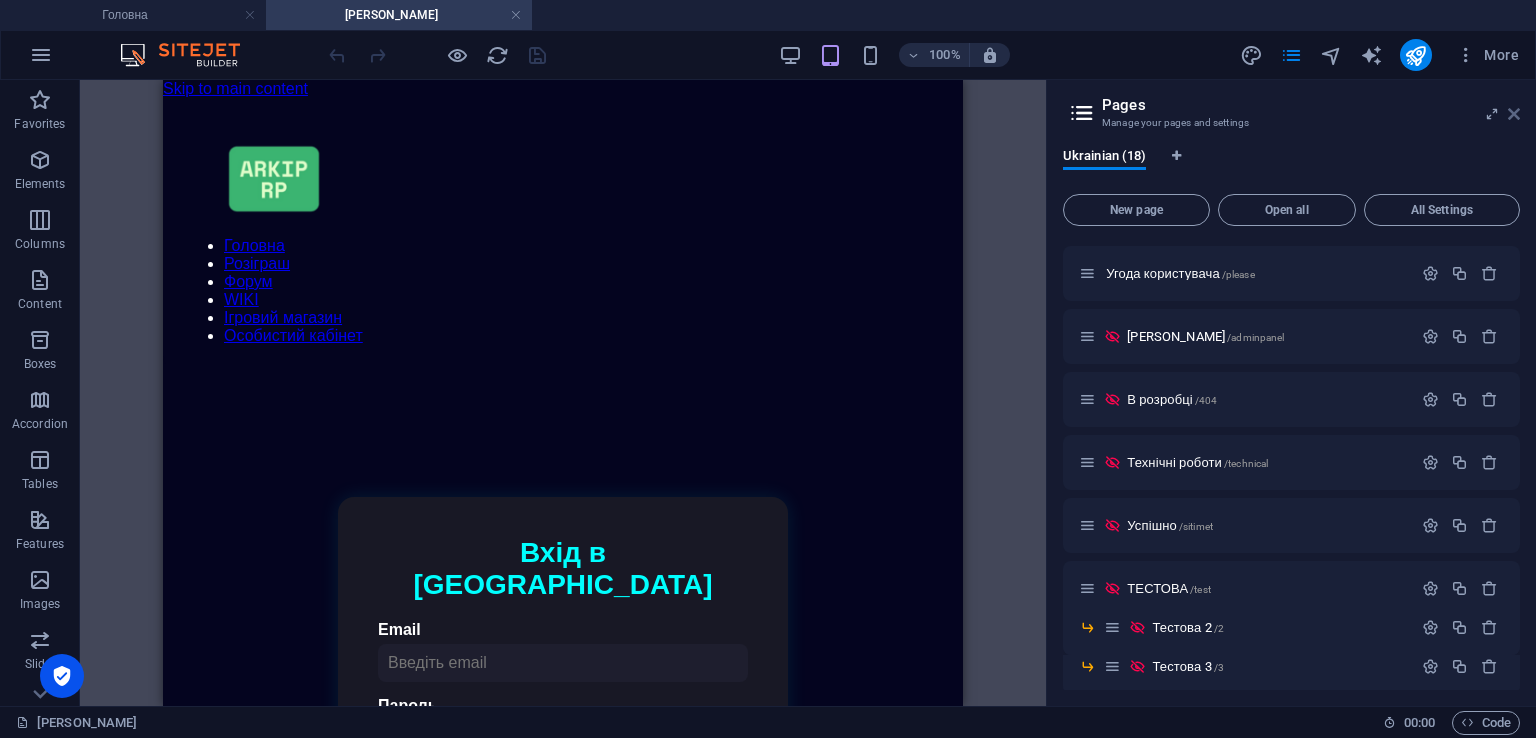 click at bounding box center (1514, 114) 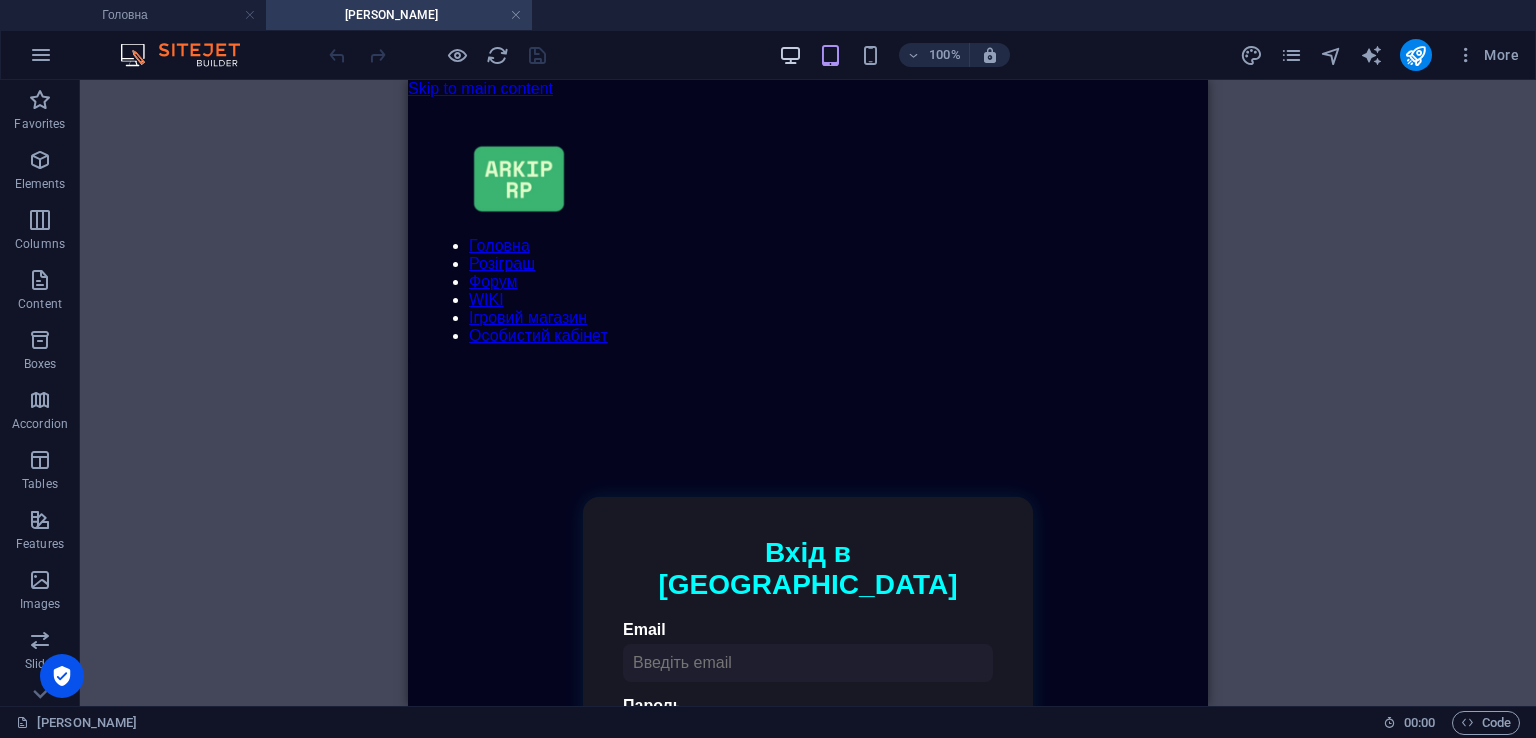 click at bounding box center [790, 55] 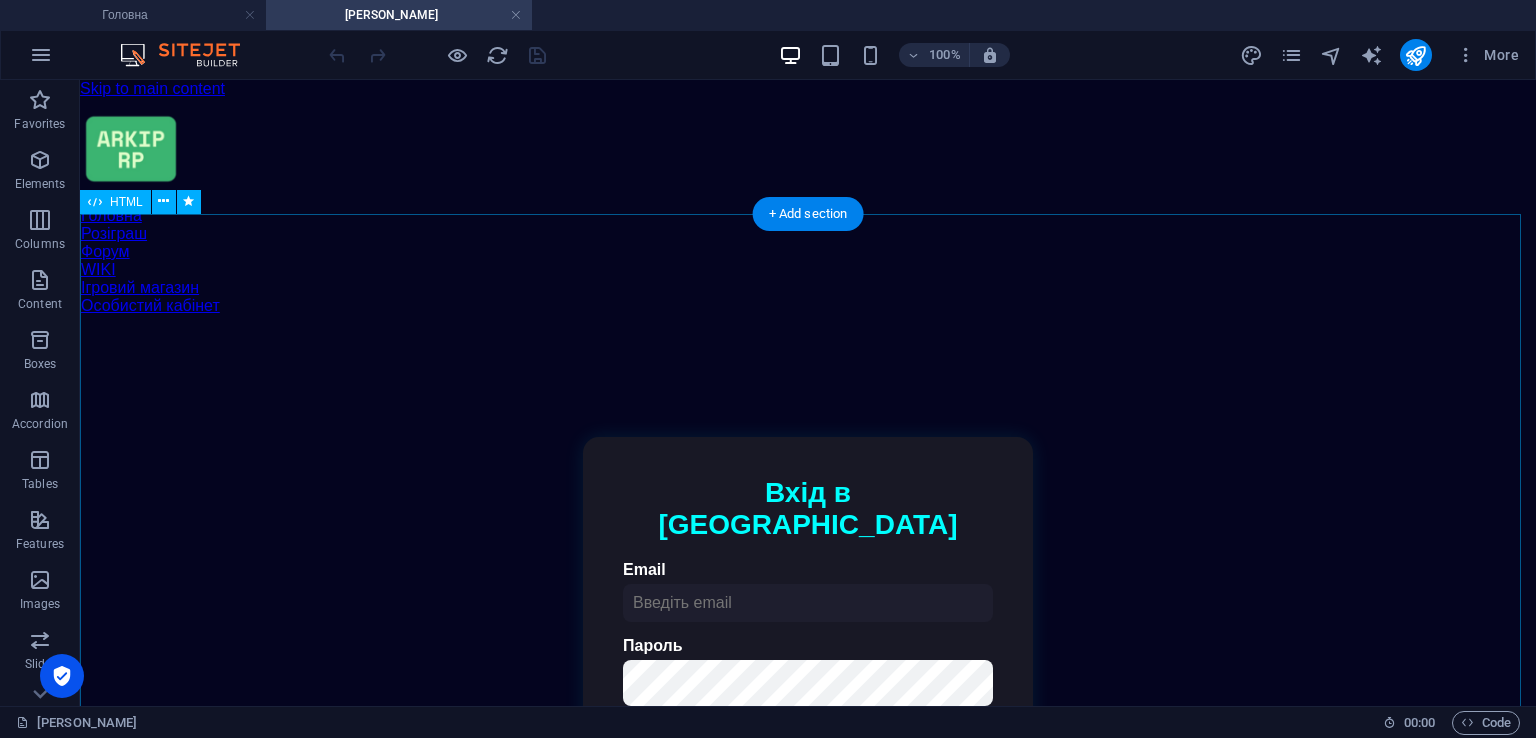 click on "Авторизація | ARKIP RP
Вхід в акаунт
Email
Пароль
Увійти
Адмін Панель ARKIP RP
Логи
Завантаження логів...
Скарги на баги
Завантаження скарг...
Управління ролями
Створити роль
Блокування користувача
Заблокувати
Вийти" at bounding box center [808, 629] 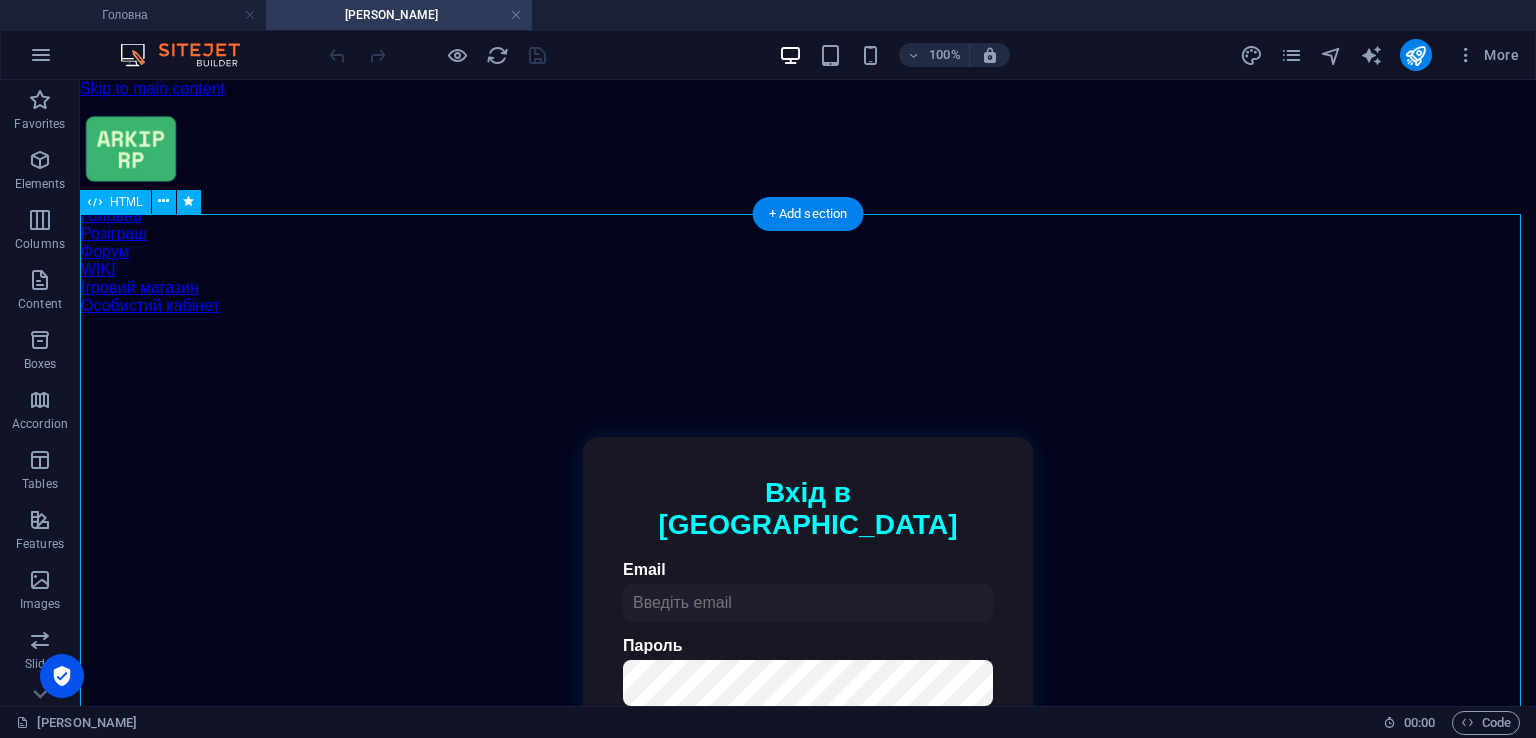 click on "Авторизація | ARKIP RP
Вхід в акаунт
Email
Пароль
Увійти
Адмін Панель ARKIP RP
Логи
Завантаження логів...
Скарги на баги
Завантаження скарг...
Управління ролями
Створити роль
Блокування користувача
Заблокувати
Вийти" at bounding box center (808, 629) 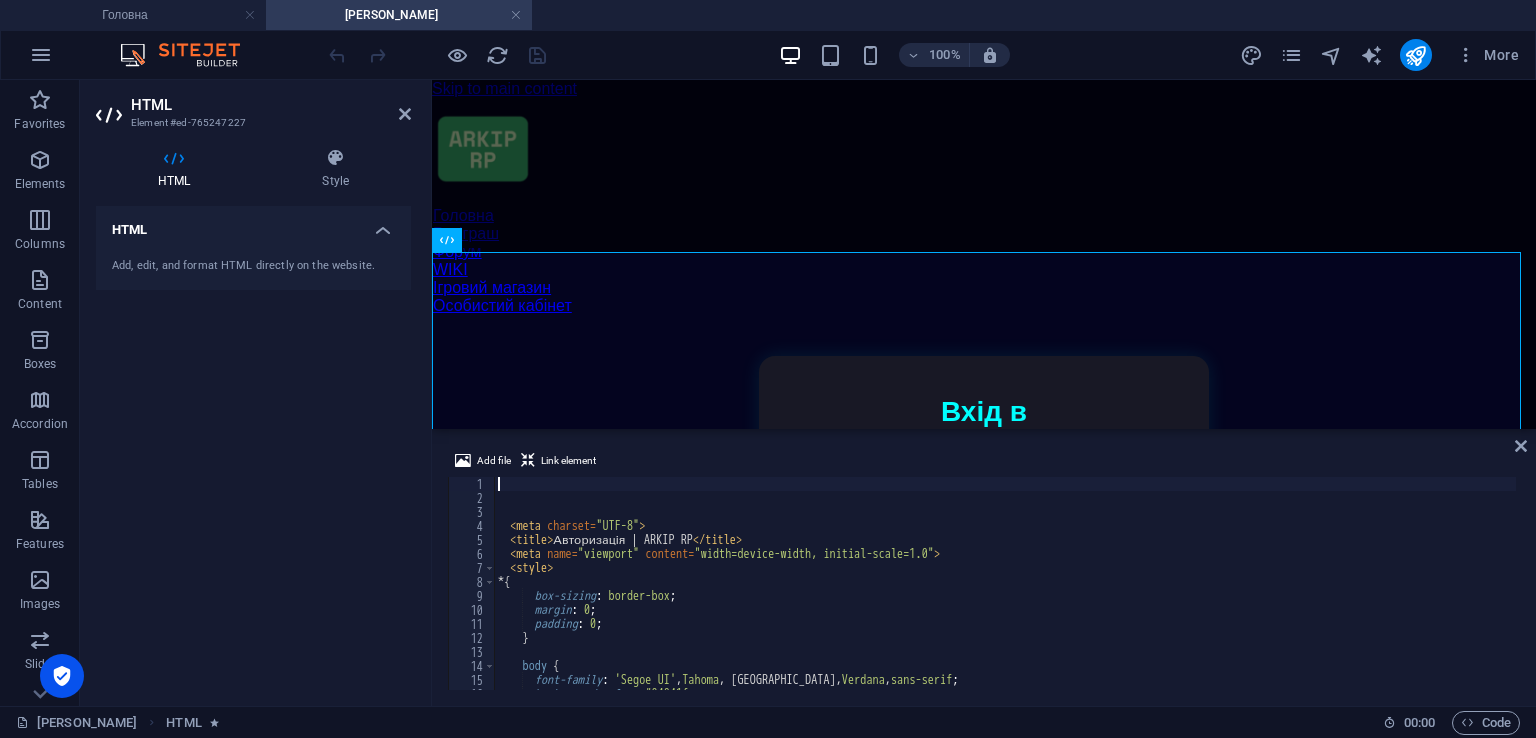 click on "< meta   charset = "UTF-8" >    < title > Авторизація | ARKIP RP </ title >    < meta   name = "viewport"   content = "width=device-width, initial-scale=1.0" >    < style >     *  {         box-sizing :   border-box ;         margin :   0 ;         padding :   0 ;      }      body   {         font-family :   ' Segoe UI ' ,  Tahoma , Geneva,  Verdana ,  sans-serif ;         background-color :   #04041f ;         color :   #ffffff ;" at bounding box center (1005, 597) 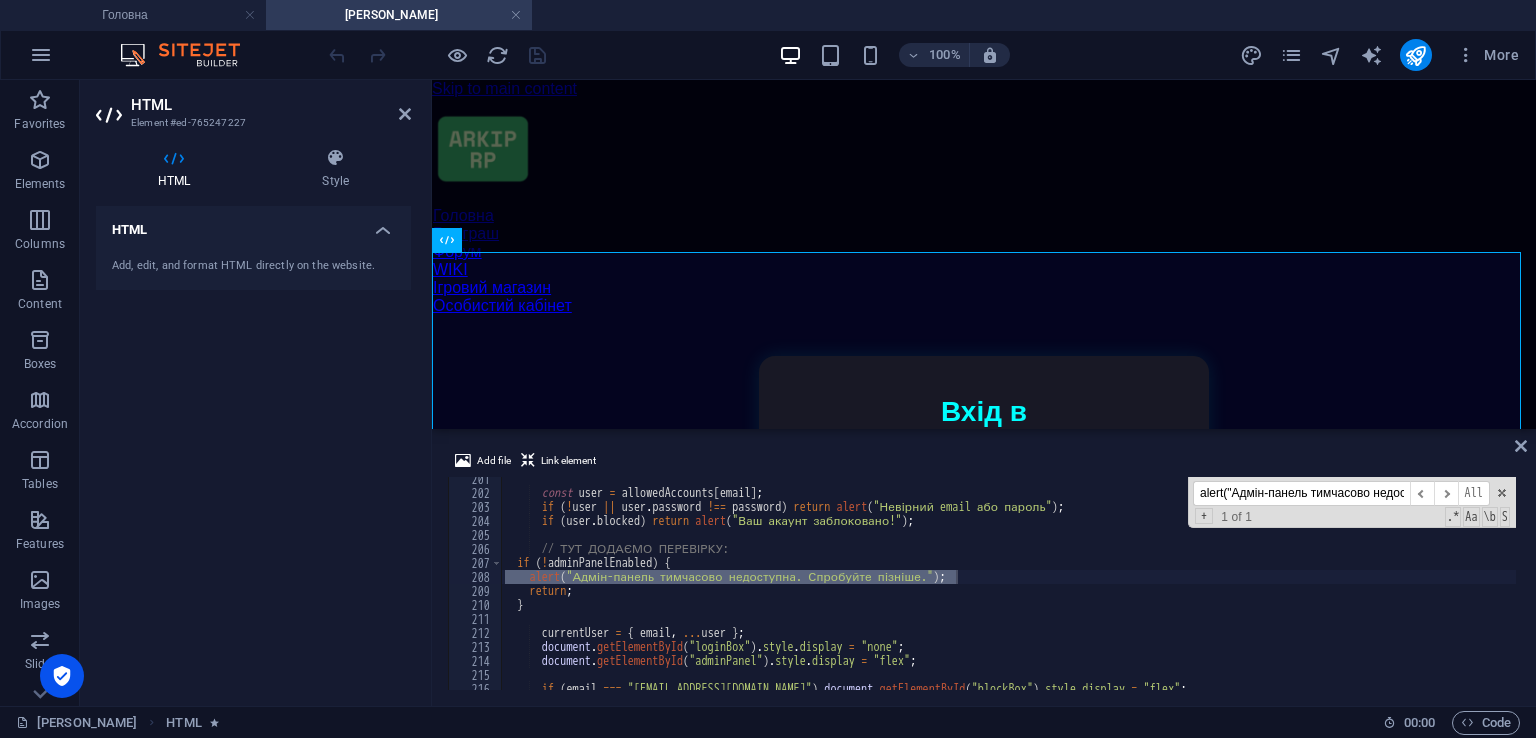 scroll, scrollTop: 0, scrollLeft: 171, axis: horizontal 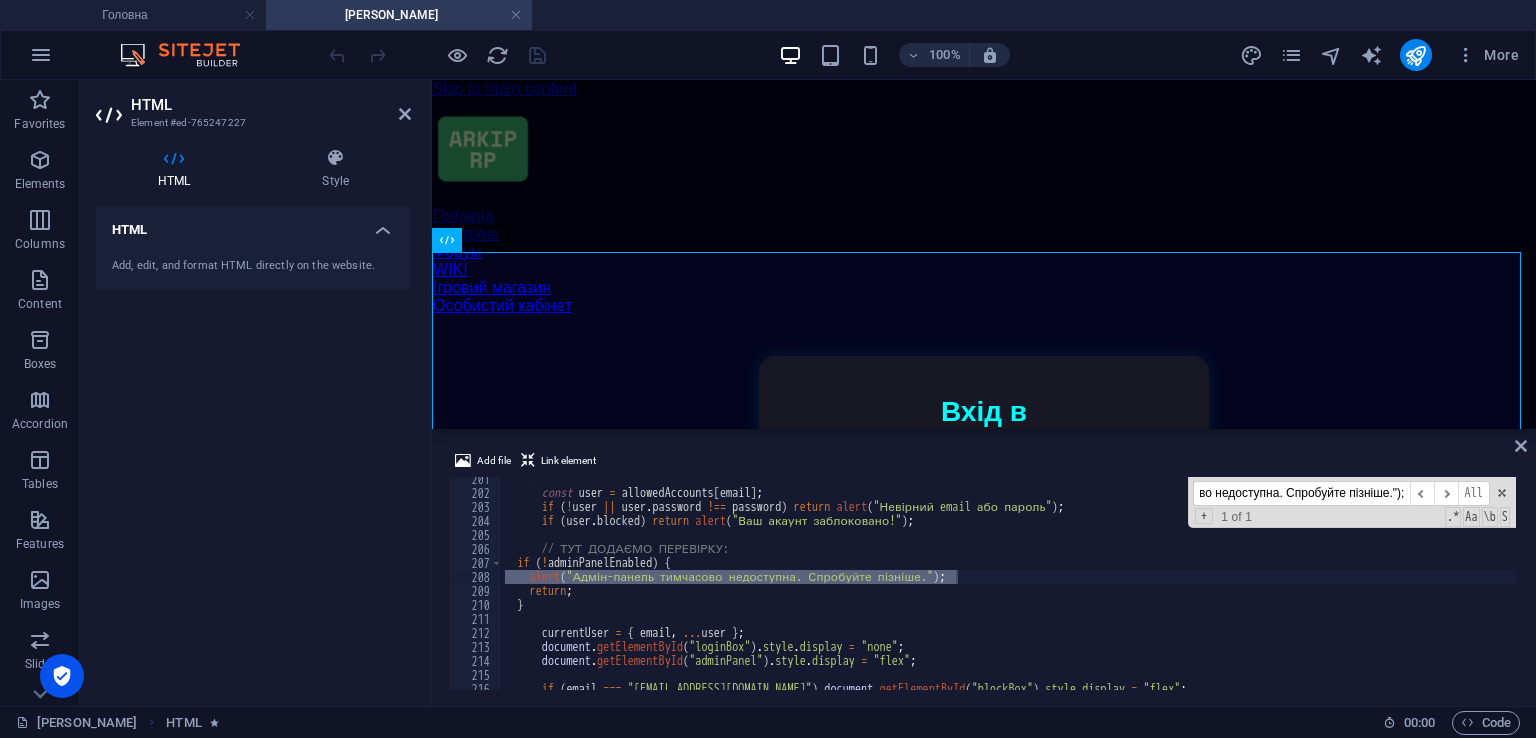 type on "alert("Адмін-панель тимчасово недоступна. Спробуйте пізніше.");" 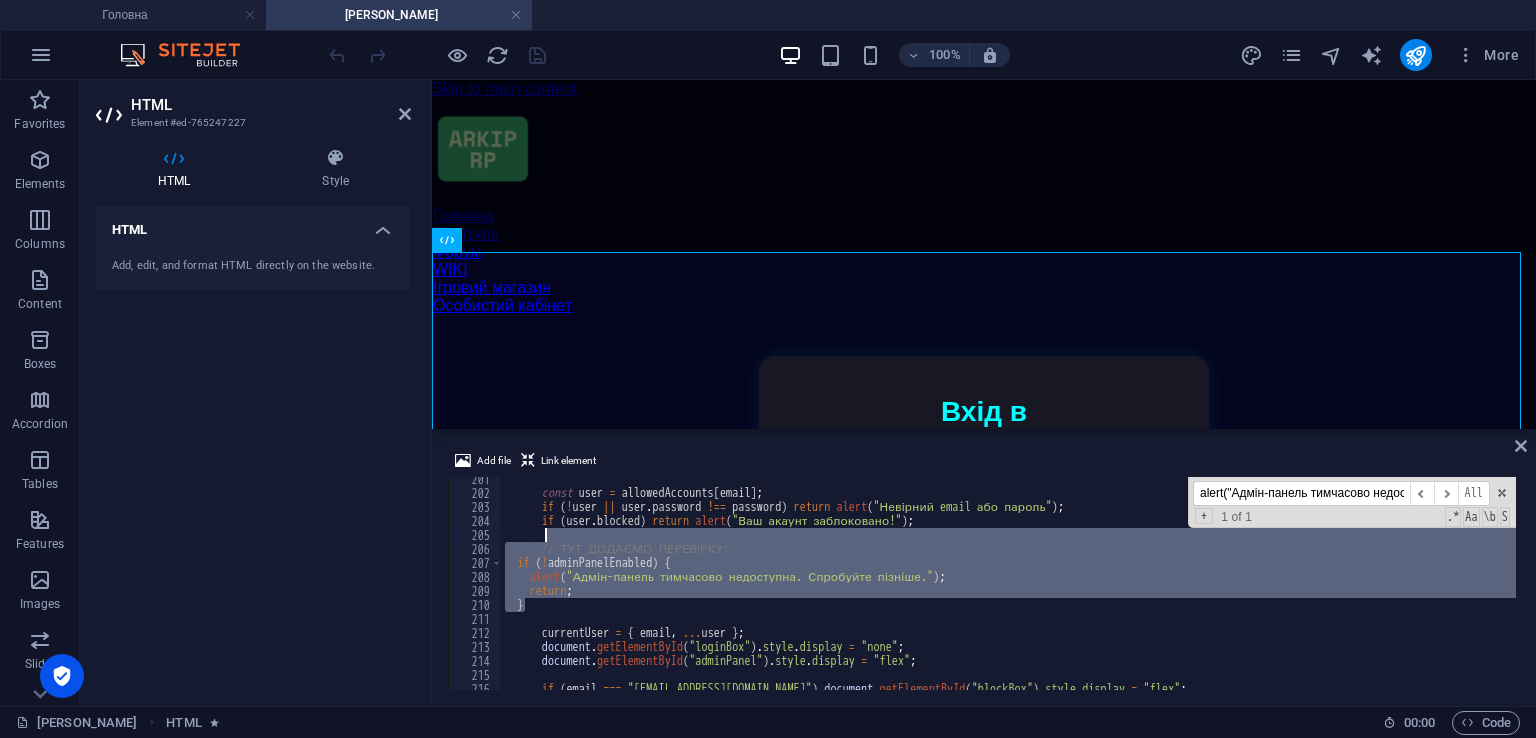 drag, startPoint x: 572, startPoint y: 603, endPoint x: 548, endPoint y: 541, distance: 66.48308 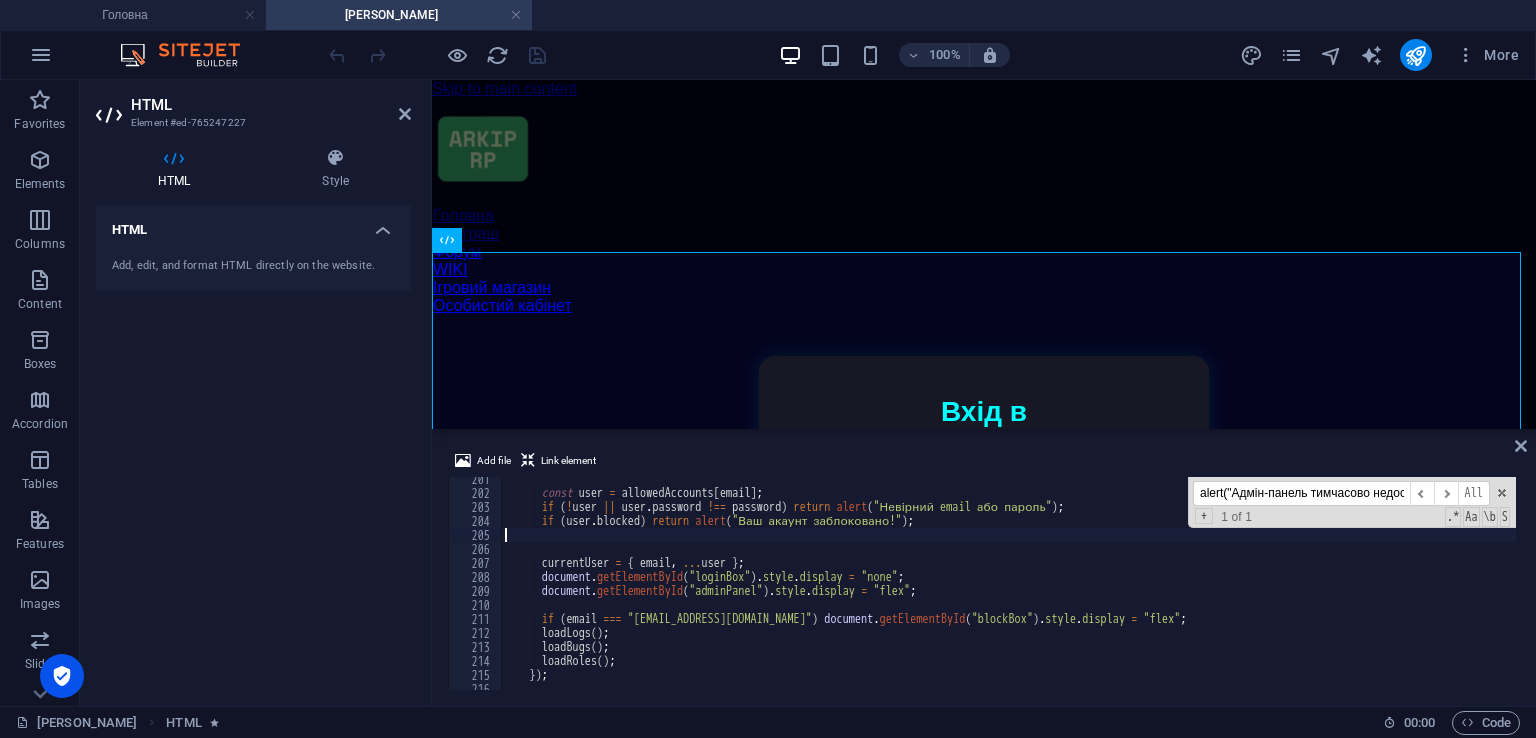 type on "if (user.blocked) return alert("Ваш акаунт заблоковано!");" 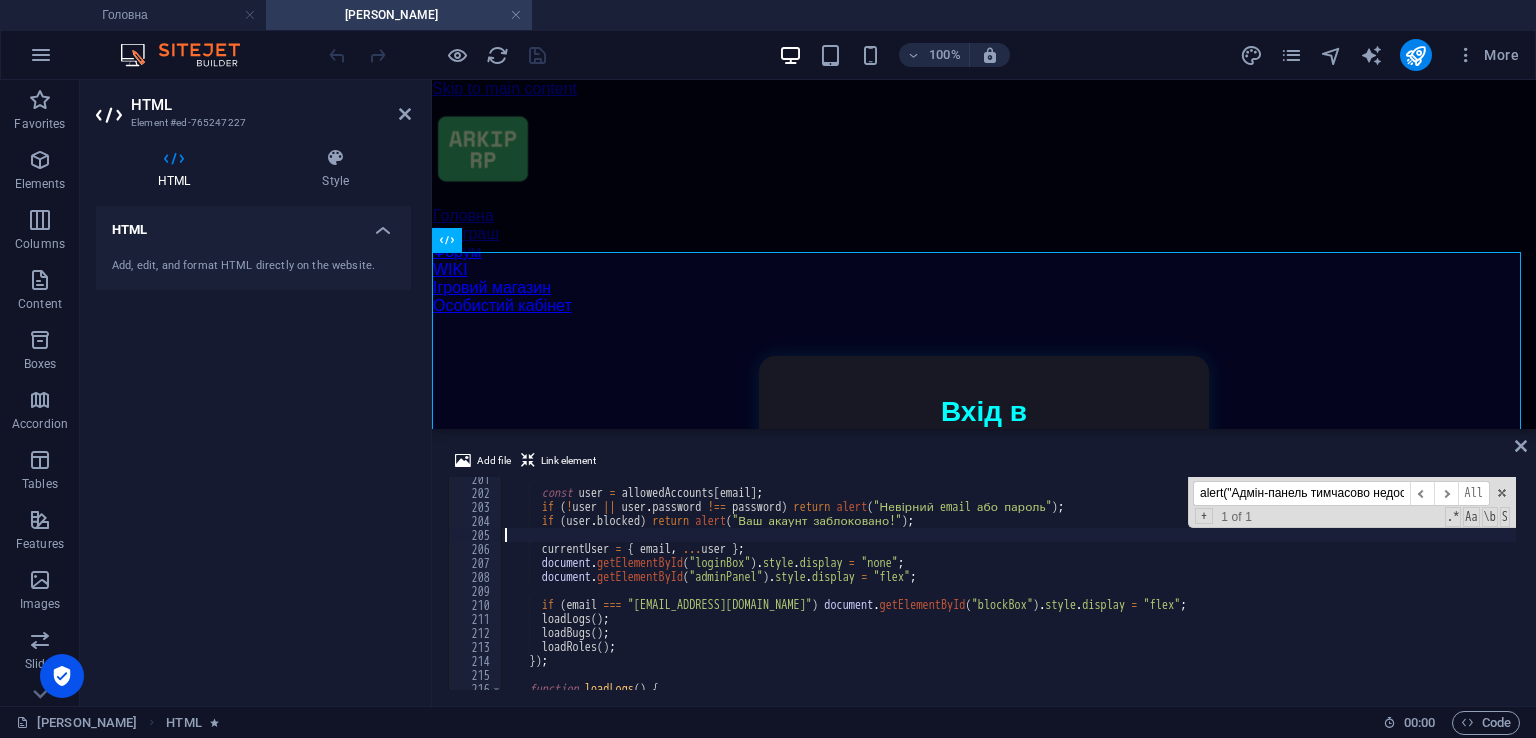 click on "const   user   =   allowedAccounts [ email ] ;         if   ( ! user   ||   user . password   !==   password )   return   alert ( "Невірний email або пароль" ) ;         if   ( user . blocked )   return   alert ( "Ваш акаунт заблоковано!" ) ;         currentUser   =   {   email ,   ... user   } ;         document . getElementById ( "loginBox" ) . style . display   =   "none" ;         document . getElementById ( "adminPanel" ) . style . display   =   "flex" ;         if   ( email   ===   "admin@example.com" )   document . getElementById ( "blockBox" ) . style . display   =   "flex" ;         loadLogs ( ) ;         loadBugs ( ) ;         loadRoles ( ) ;      }) ;      function   loadLogs ( )   {         setInterval (( )   =>   {" at bounding box center [1008, 592] 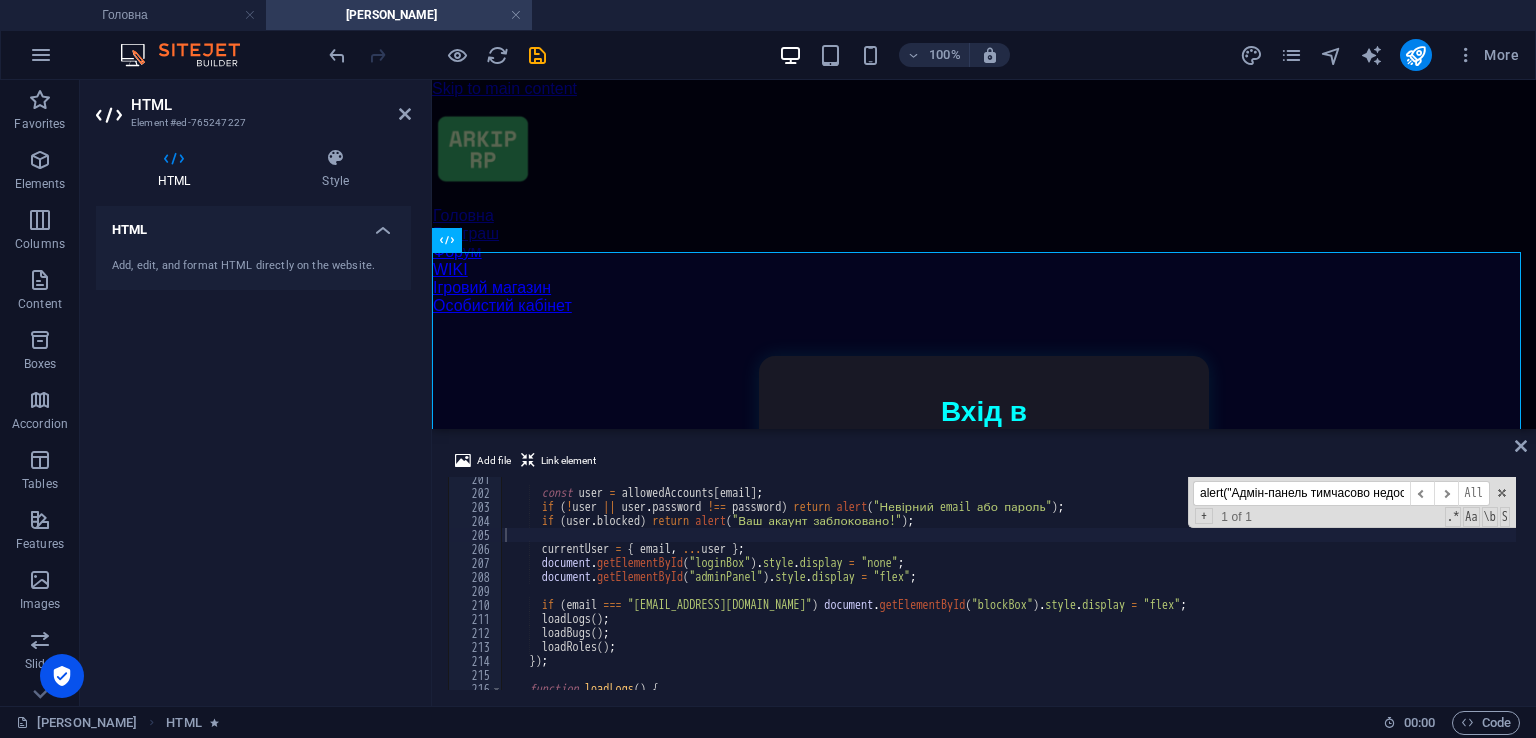 click on "alert("Адмін-панель тимчасово недоступна. Спробуйте пізніше."); ​ ​ All Replace All + 1 of 1 .* Aa \b S" at bounding box center (1352, 502) 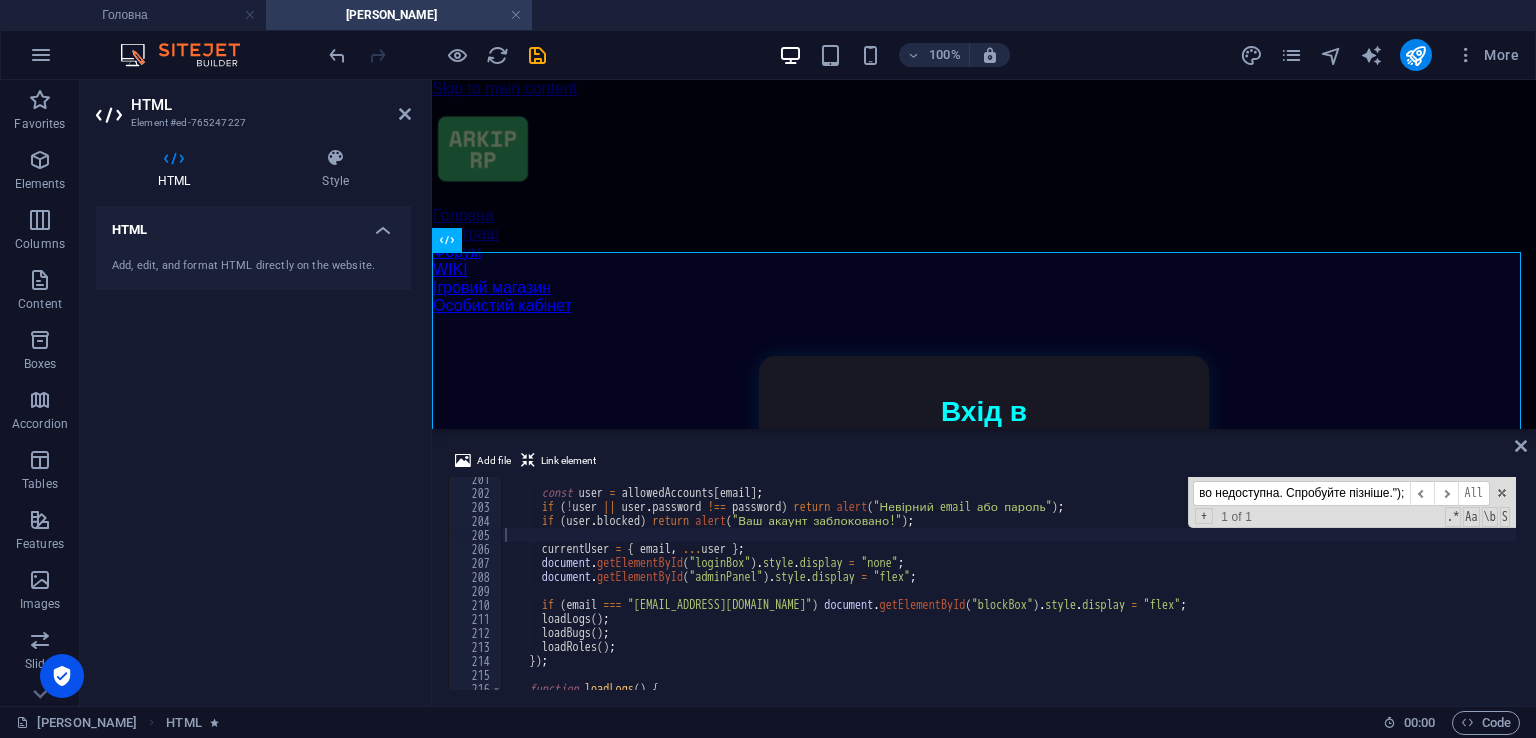 click on "alert("Адмін-панель тимчасово недоступна. Спробуйте пізніше."); ​ ​ All Replace All + 1 of 1 .* Aa \b S" at bounding box center [1352, 502] 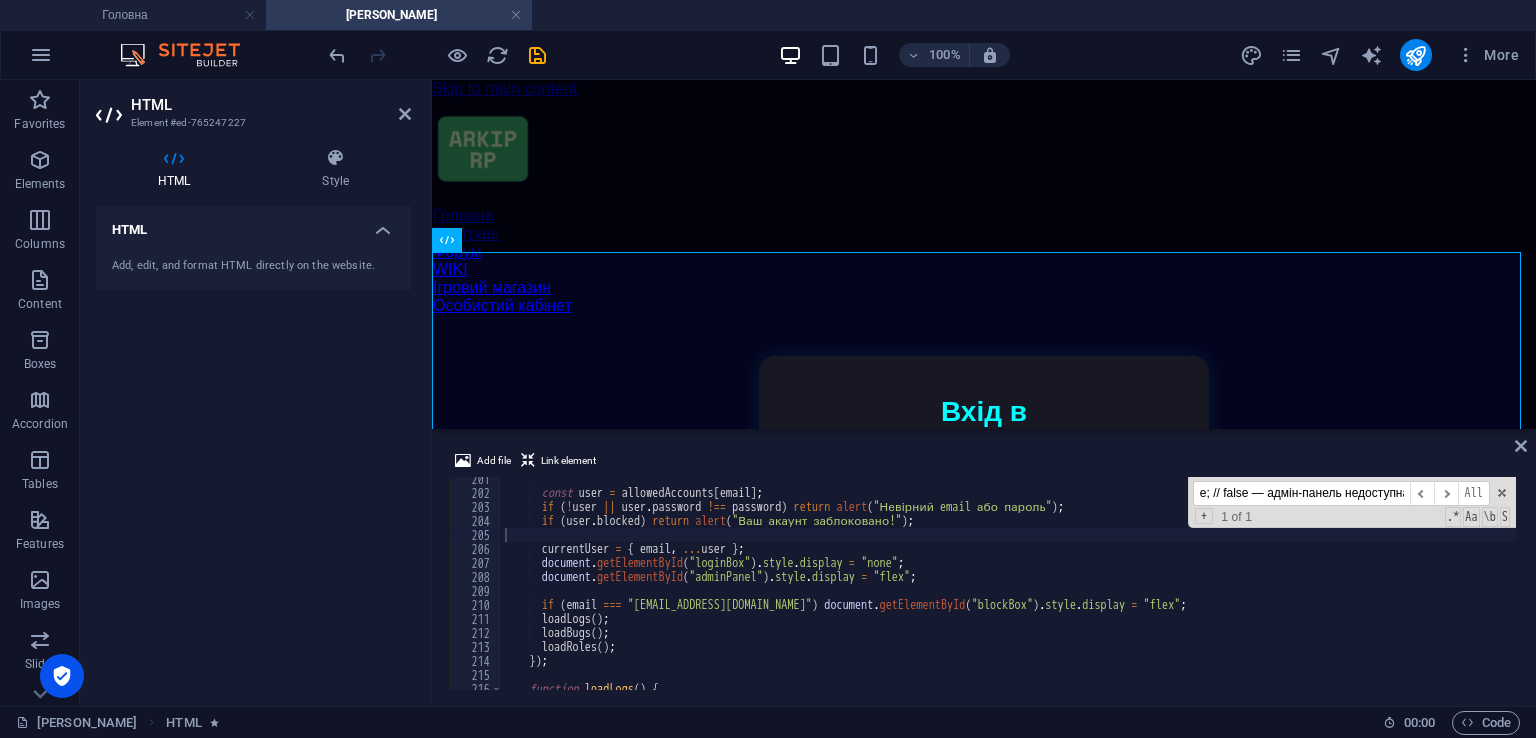 scroll, scrollTop: 0, scrollLeft: 273, axis: horizontal 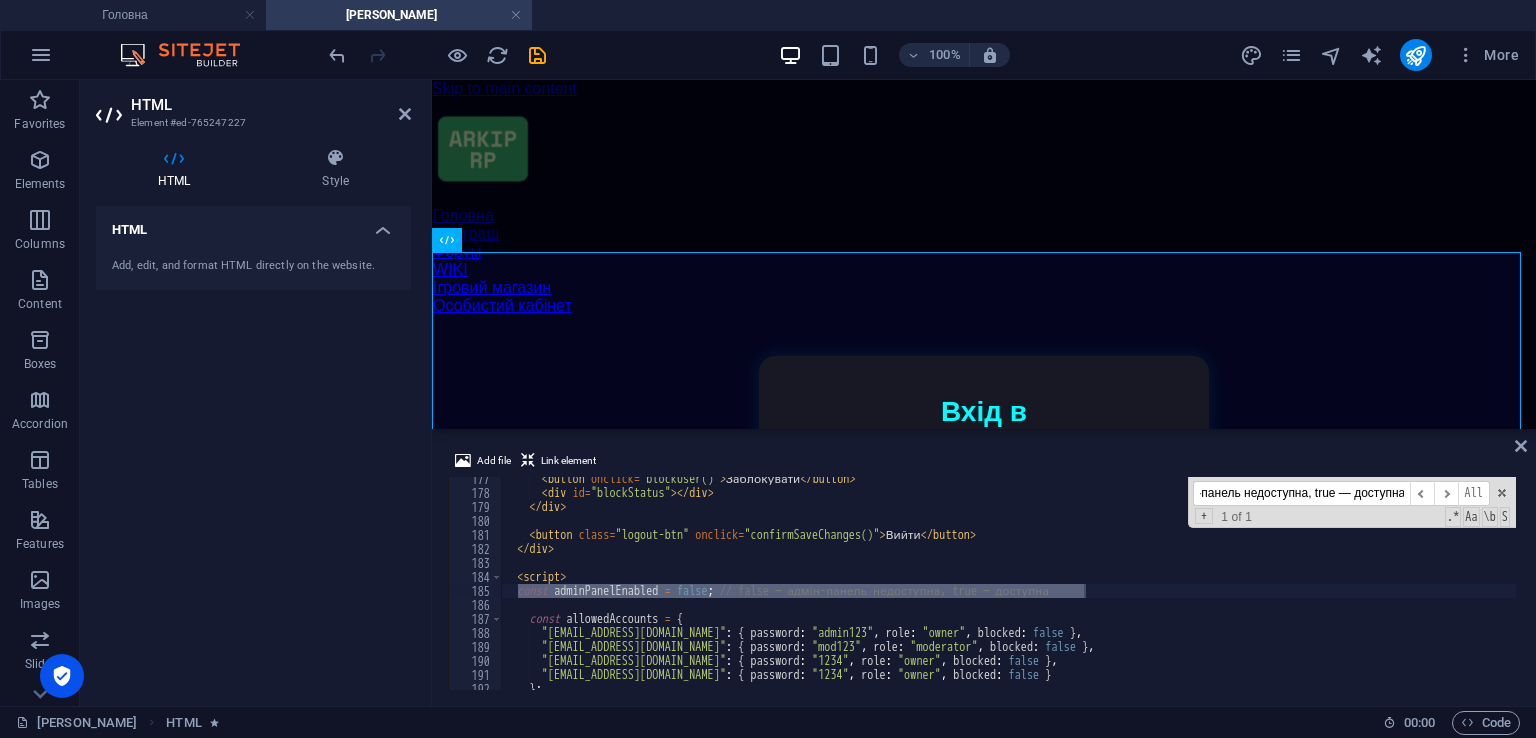 type on "const adminPanelEnabled = false; // false — адмін-панель недоступна, true — доступна" 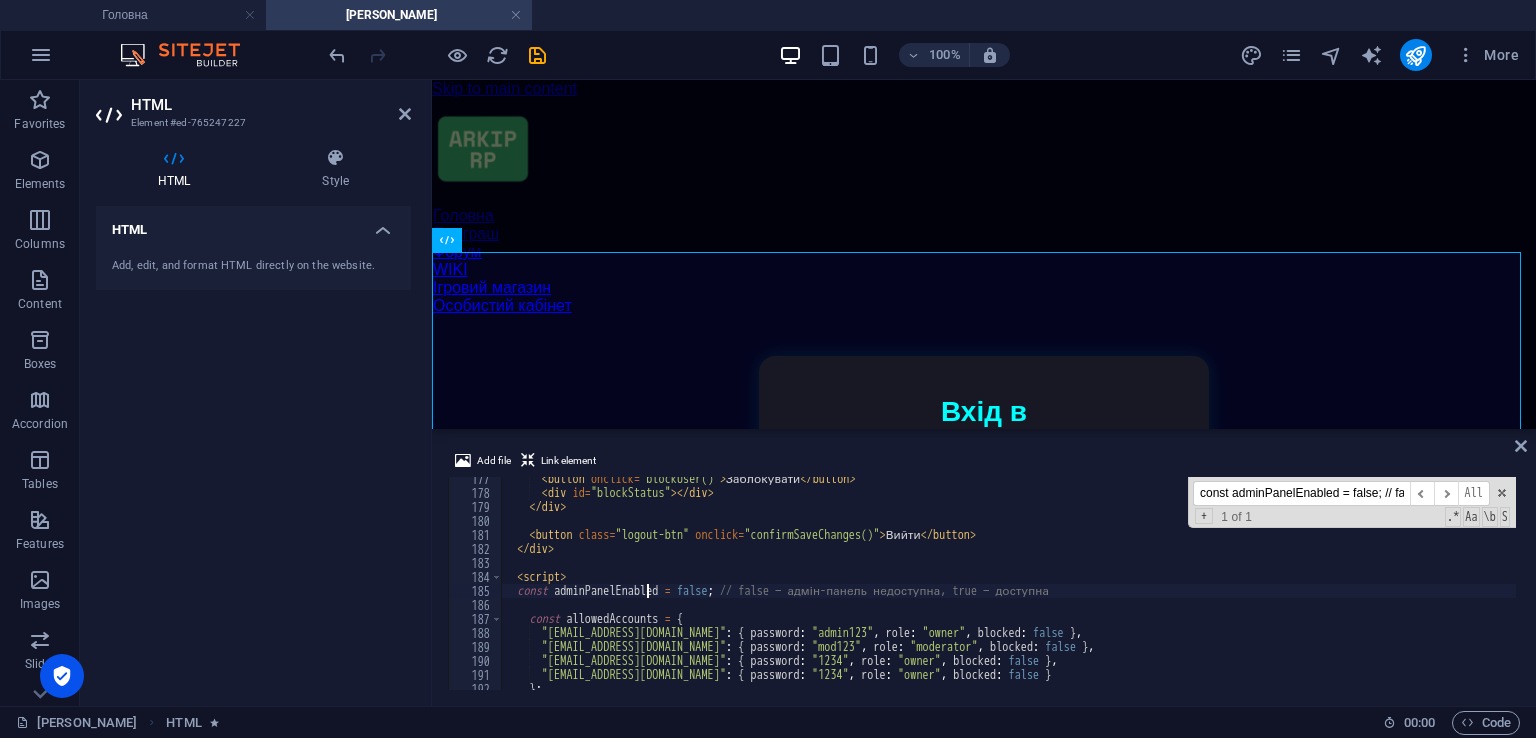 click on "< button   onclick = "blockUser()" > Заблокувати </ button >         < div   id = "blockStatus" > </ div >      </ div >      < button   class = "logout-btn"   onclick = "confirmSaveChanges()" > Вийти </ button >    </ div >    < script >    const   adminPanelEnabled   =   false ;   // false — адмін-панель недоступна, true — доступна         const   allowedAccounts   =   {         "admin@example.com" :   {   password :   "admin123" ,   role :   "owner" ,   blocked :   false   } ,         "mod@example.com" :   {   password :   "mod123" ,   role :   "moderator" ,   blocked :   false   } ,         "arkip56yele@gmail.com" :   {   password :   "1234" ,   role :   "owner" ,   blocked :   false   } ,         "test@gmail.com" :   {   password :   "1234" ,   role :   "owner" ,   blocked :   false   }      } ;" at bounding box center [1008, 592] 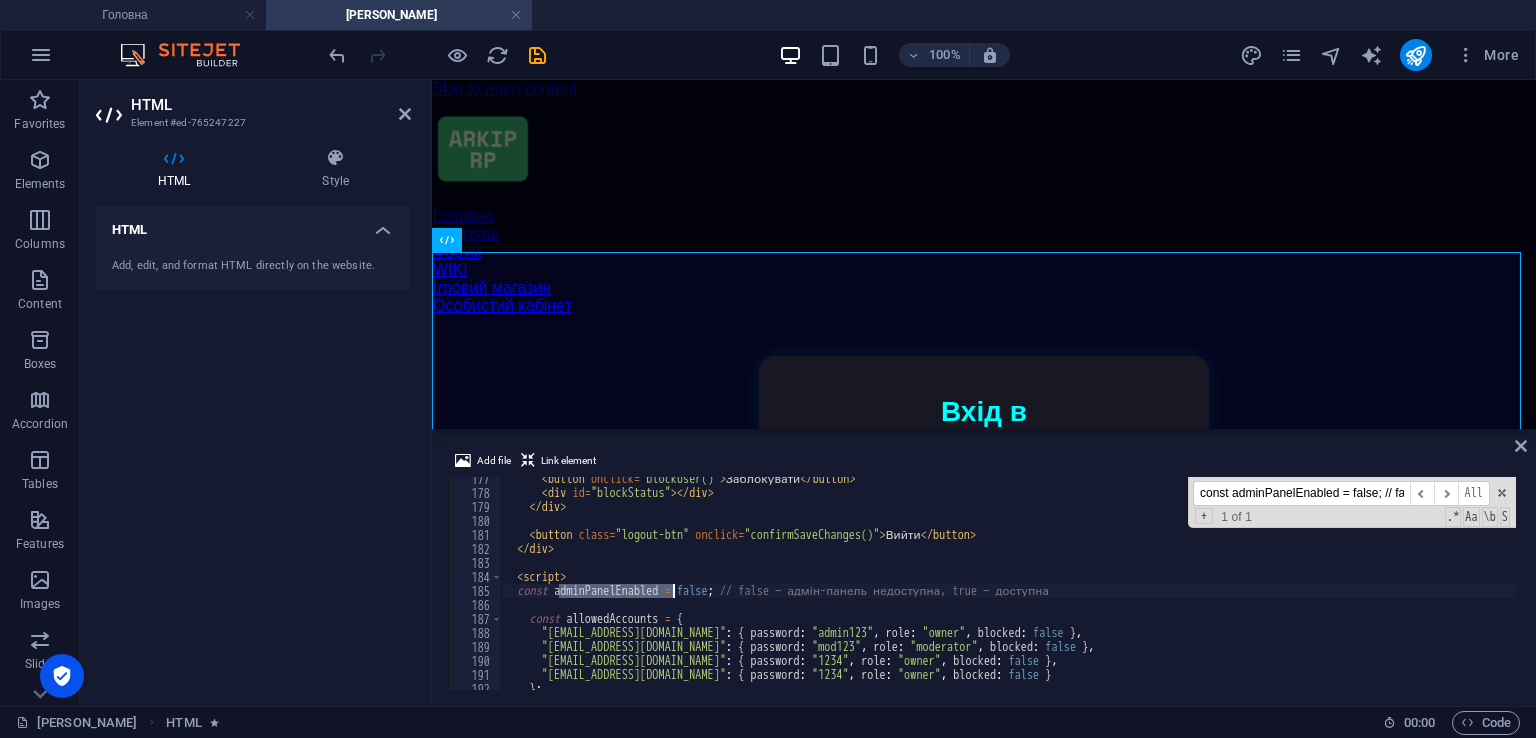 click on "< button   onclick = "blockUser()" > Заблокувати </ button >         < div   id = "blockStatus" > </ div >      </ div >      < button   class = "logout-btn"   onclick = "confirmSaveChanges()" > Вийти </ button >    </ div >    < script >    const   adminPanelEnabled   =   false ;   // false — адмін-панель недоступна, true — доступна         const   allowedAccounts   =   {         "admin@example.com" :   {   password :   "admin123" ,   role :   "owner" ,   blocked :   false   } ,         "mod@example.com" :   {   password :   "mod123" ,   role :   "moderator" ,   blocked :   false   } ,         "arkip56yele@gmail.com" :   {   password :   "1234" ,   role :   "owner" ,   blocked :   false   } ,         "test@gmail.com" :   {   password :   "1234" ,   role :   "owner" ,   blocked :   false   }      } ;" at bounding box center (1008, 592) 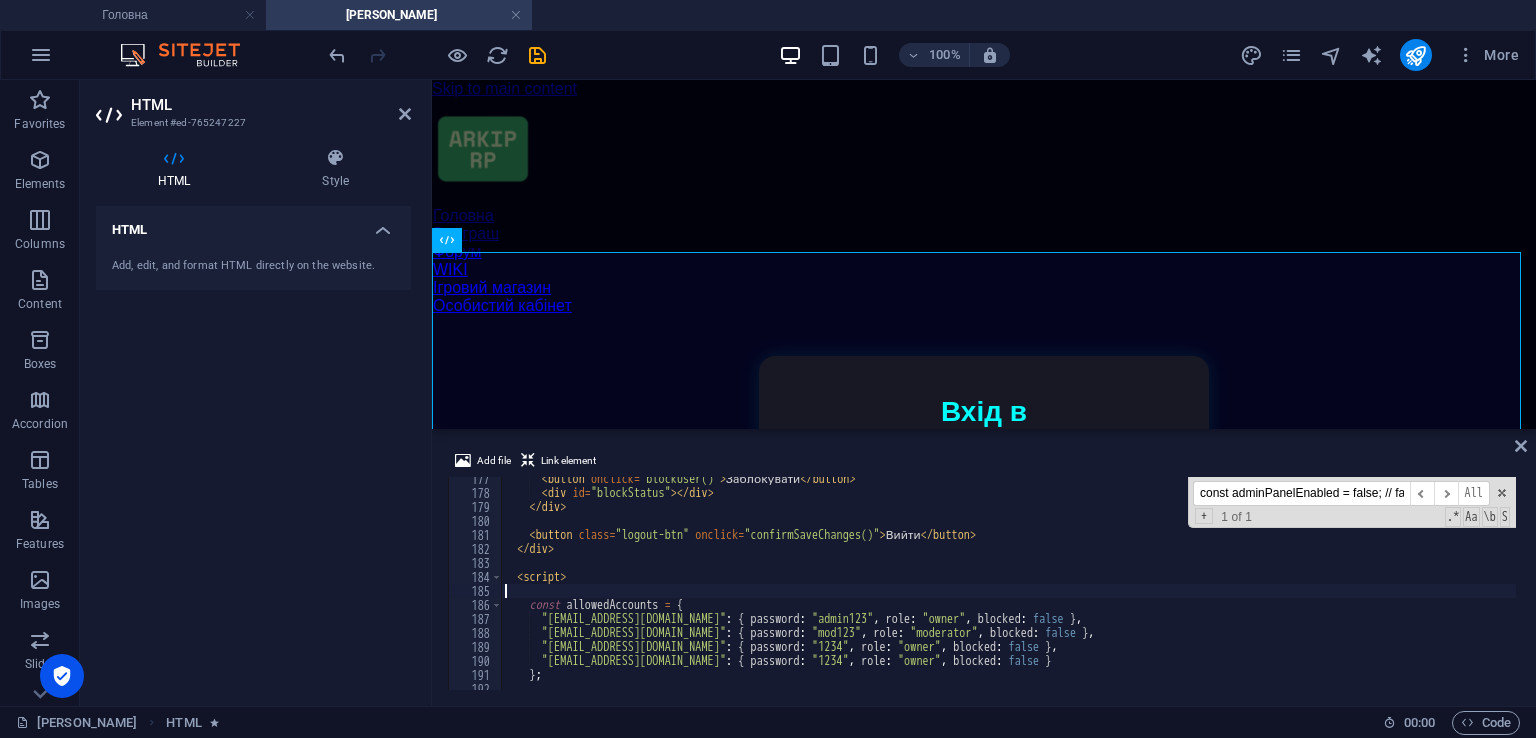 type on "<script>" 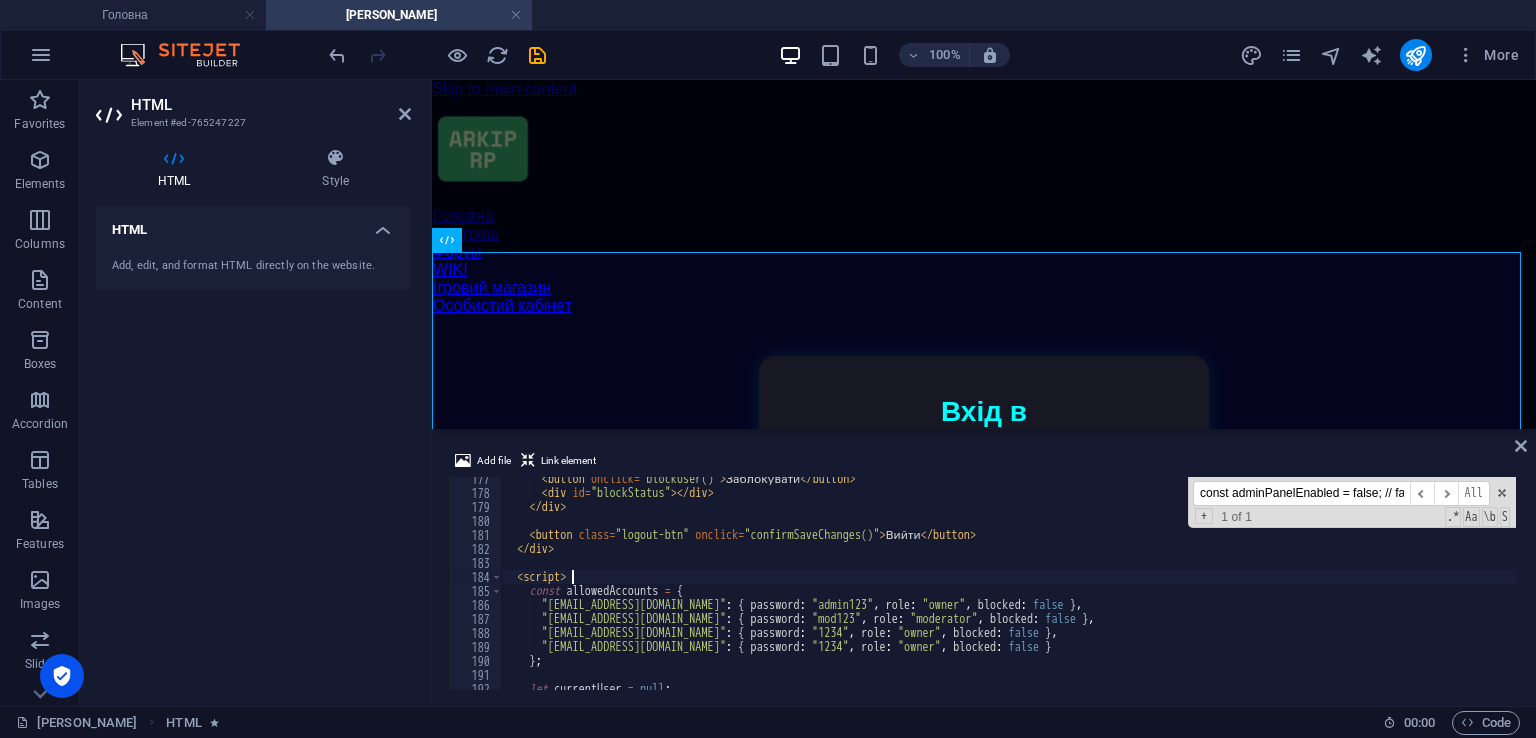 click on "Add file Link element <script> 177 178 179 180 181 182 183 184 185 186 187 188 189 190 191 192 193 194         < button   onclick = "blockUser()" > Заблокувати </ button >         < div   id = "blockStatus" > </ div >      </ div >      < button   class = "logout-btn"   onclick = "confirmSaveChanges()" > Вийти </ button >    </ div >    < script >      const   allowedAccounts   =   {         "admin@example.com" :   {   password :   "admin123" ,   role :   "owner" ,   blocked :   false   } ,         "mod@example.com" :   {   password :   "mod123" ,   role :   "moderator" ,   blocked :   false   } ,         "arkip56yele@gmail.com" :   {   password :   "1234" ,   role :   "owner" ,   blocked :   false   } ,         "test@gmail.com" :   {   password :   "1234" ,   role :   "owner" ,   blocked :   false   }      } ;      let   currentUser   =   null ; const adminPanelEnabled = false; // false — адмін-панель недоступна, true — доступна ​ ​ All Replace All + .* Aa" at bounding box center (984, 569) 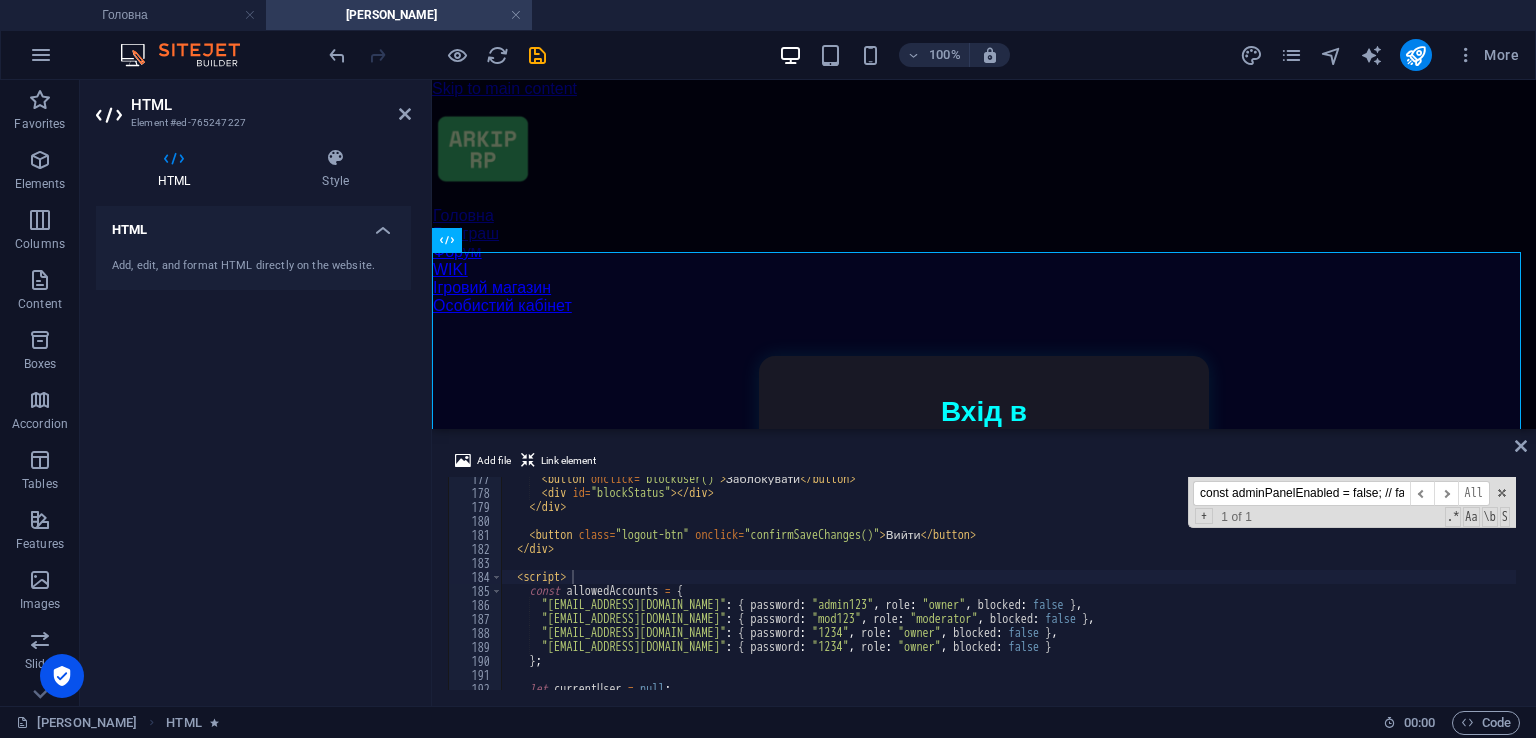 click on "100% More" at bounding box center [768, 55] 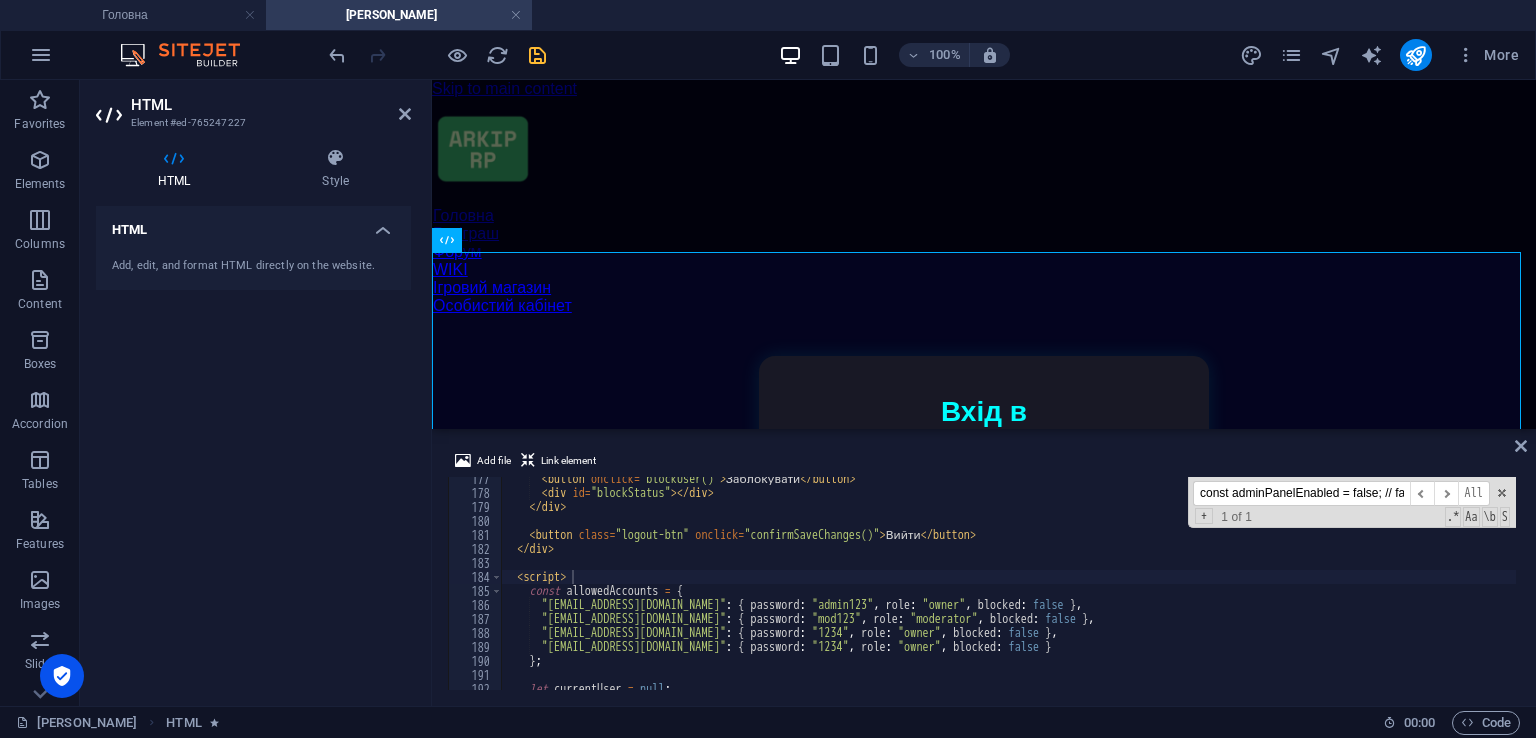 click at bounding box center (537, 55) 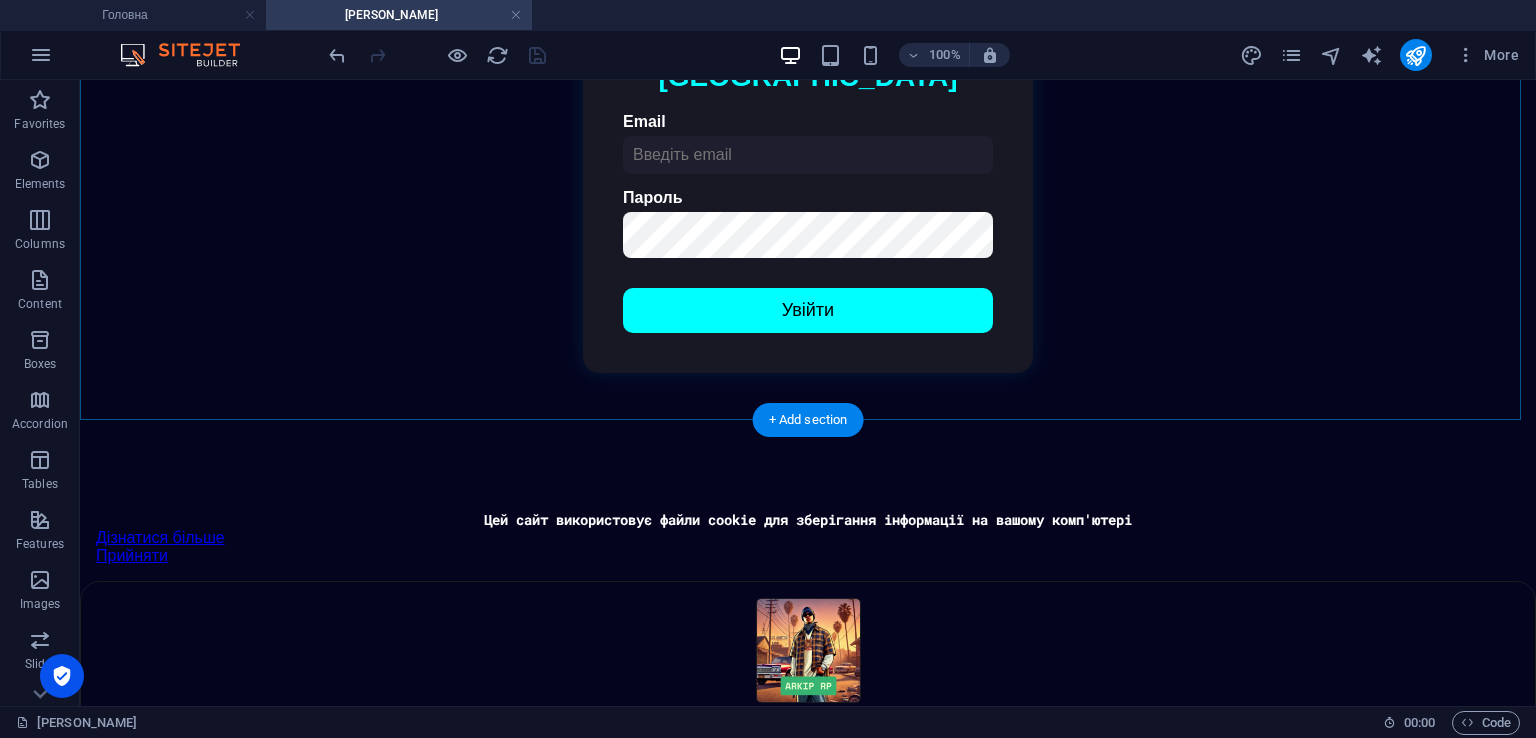 scroll, scrollTop: 442, scrollLeft: 0, axis: vertical 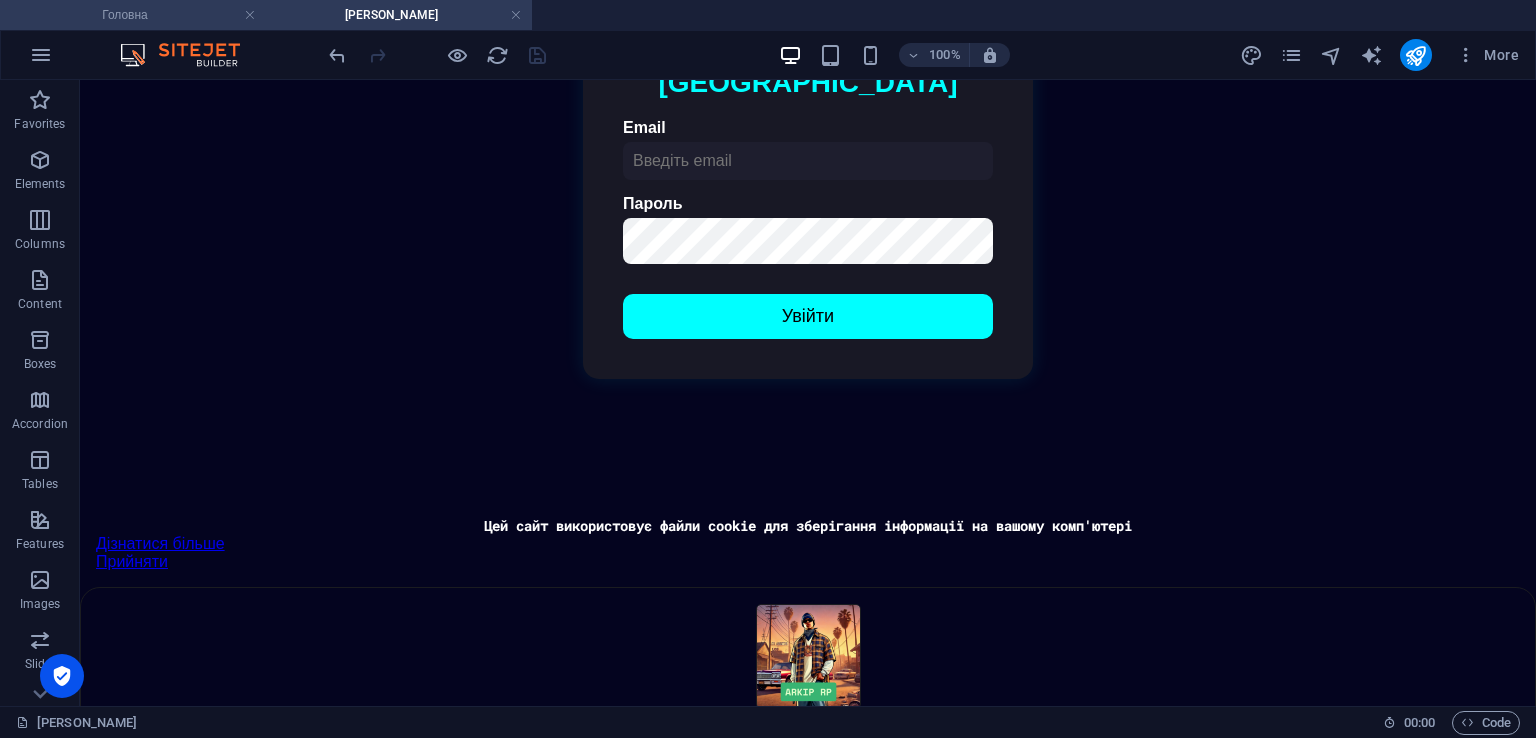 drag, startPoint x: 114, startPoint y: 19, endPoint x: 235, endPoint y: 25, distance: 121.14867 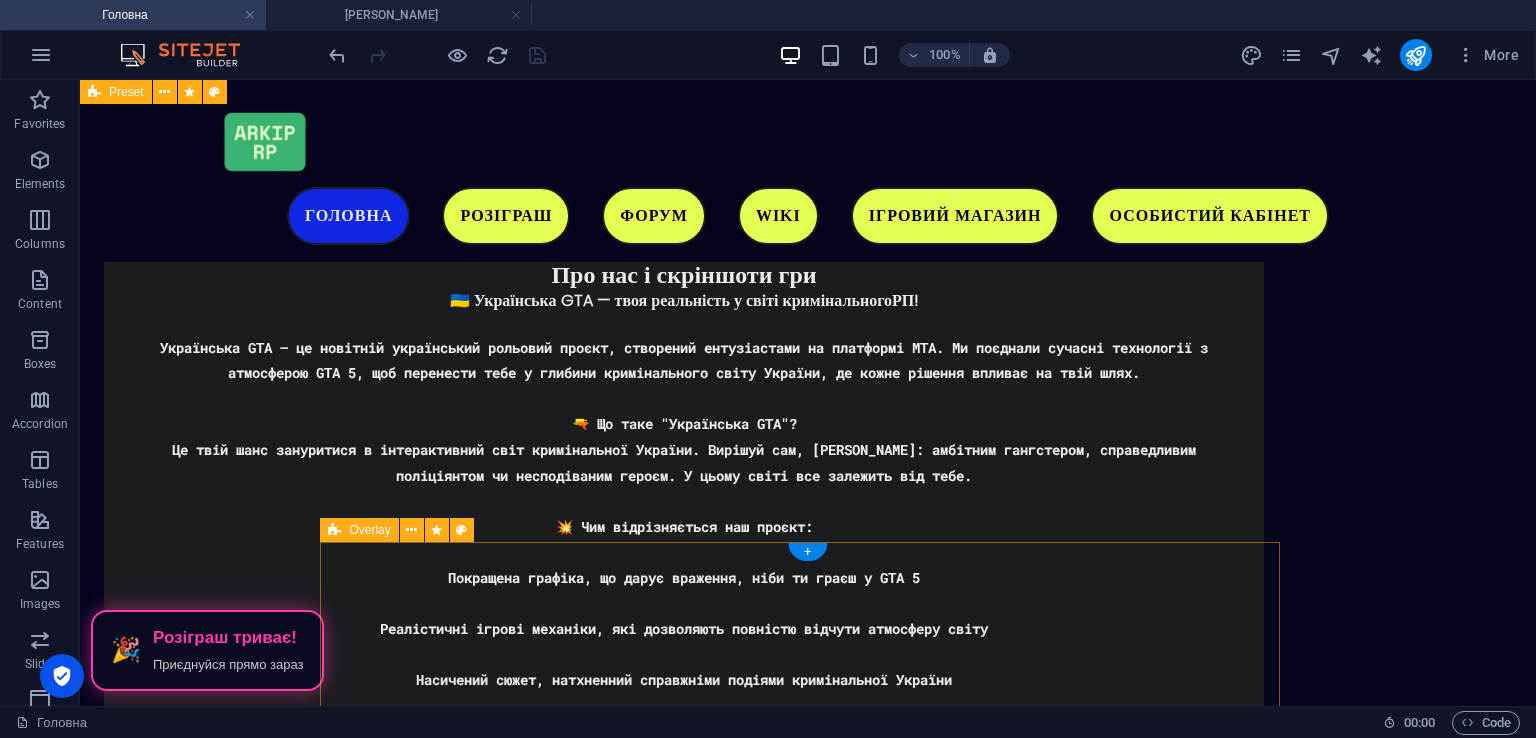 scroll, scrollTop: 4112, scrollLeft: 0, axis: vertical 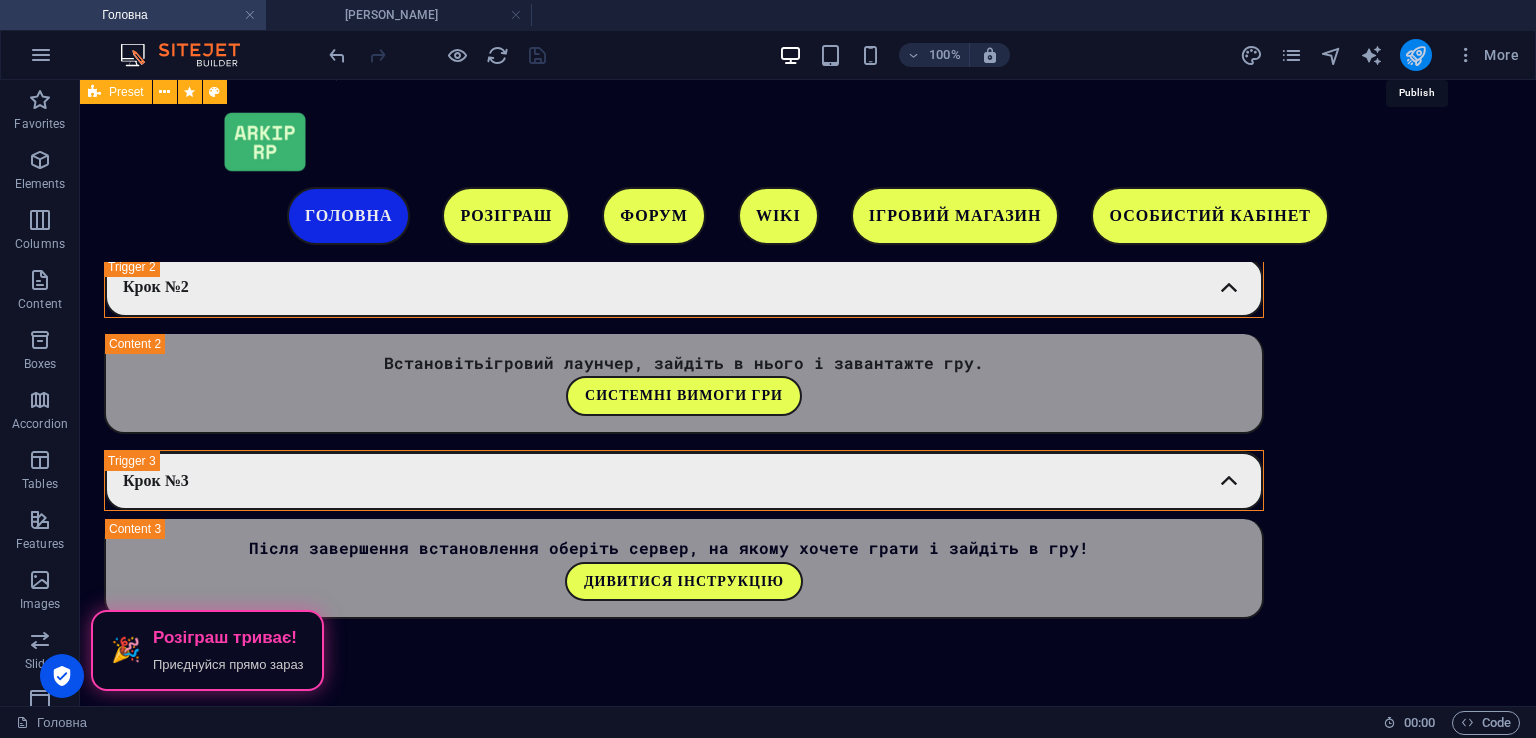 click at bounding box center [1415, 55] 